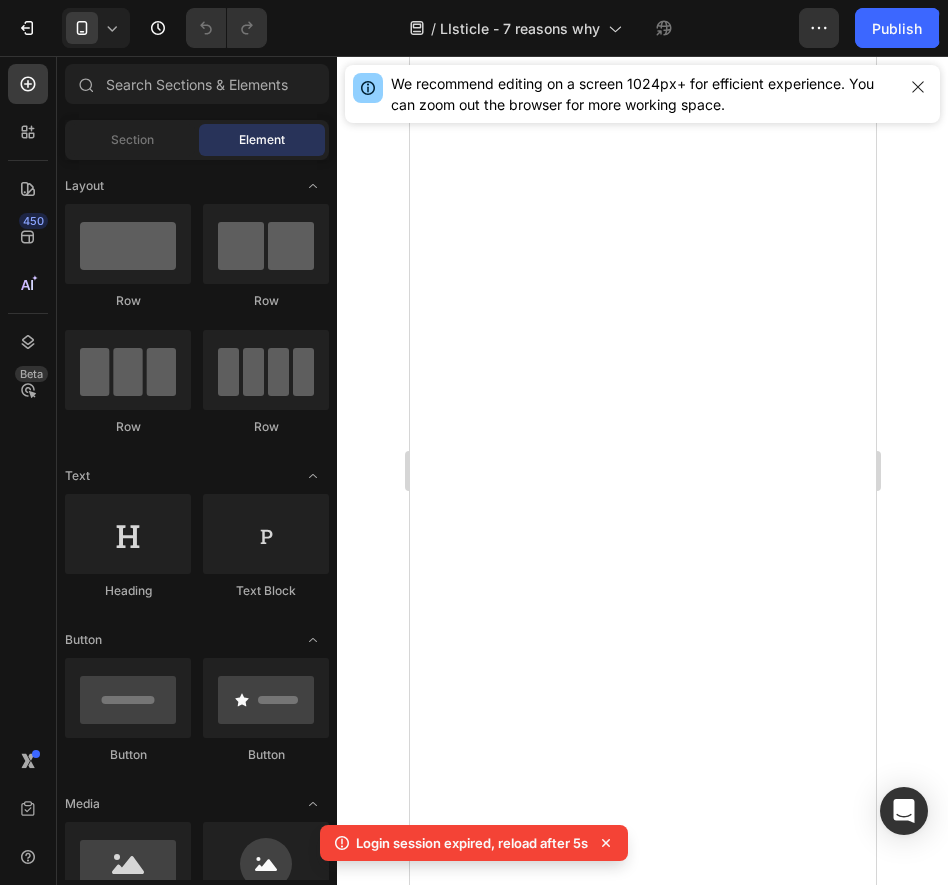 scroll, scrollTop: 0, scrollLeft: 0, axis: both 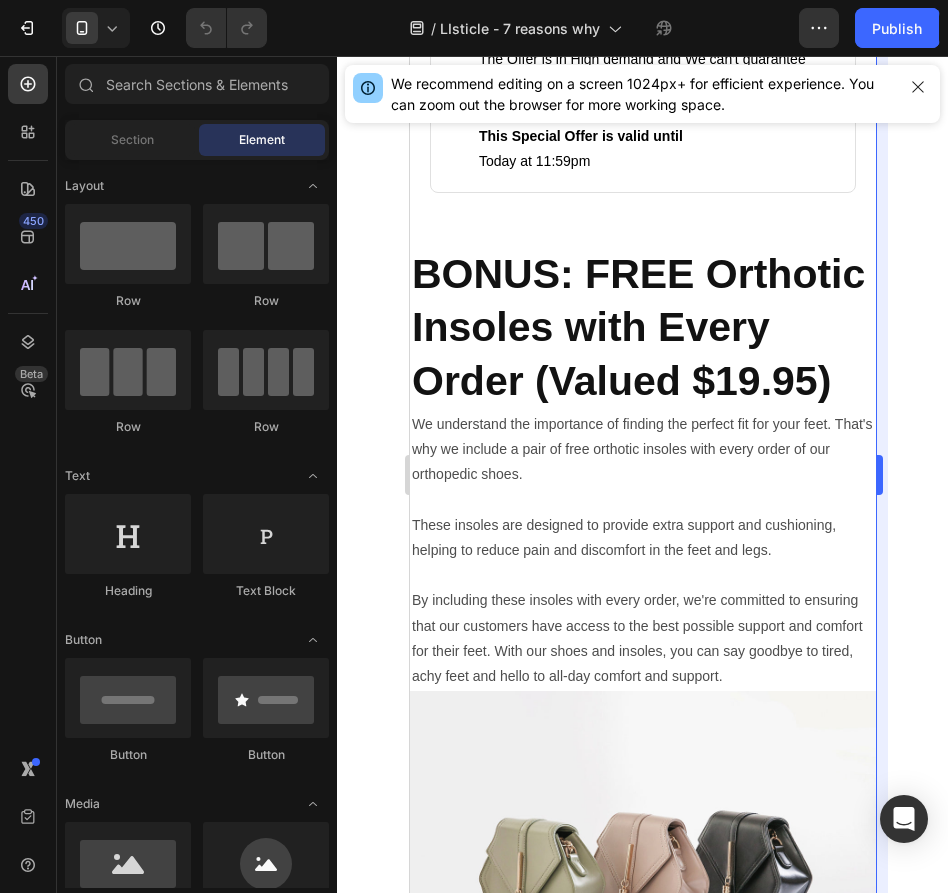 drag, startPoint x: 1285, startPoint y: 606, endPoint x: 1288, endPoint y: 688, distance: 82.05486 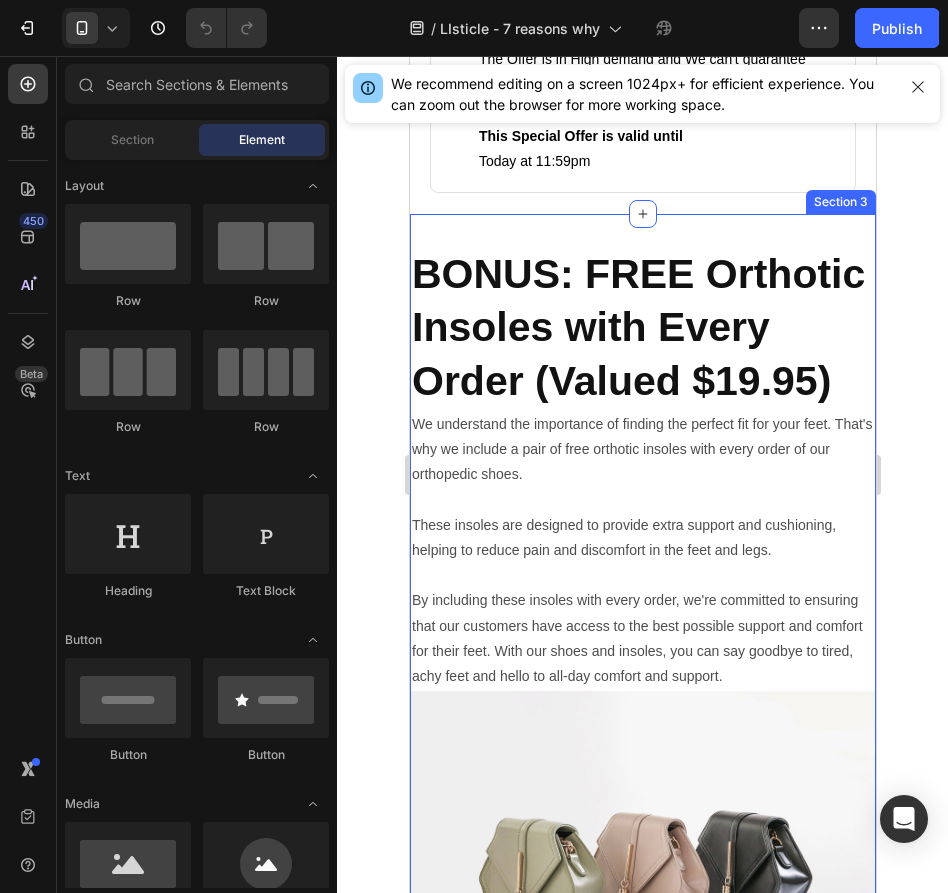 click on "BONUS: FREE Orthotic Insoles with Every Order (Valued $19.95) Heading We understand the importance of finding the perfect fit for your feet. That's why we include a pair of free orthotic insoles with every order of our orthopedic shoes.   These insoles are designed to provide extra support and cushioning, helping to reduce pain and discomfort in the feet and legs.   By including these insoles with every order, we're committed to ensuring that our customers have access to the best possible support and comfort for their feet. With our shoes and insoles, you can say goodbye to tired, achy feet and hello to all-day comfort and support. Text Block Image Section 3   You can create reusable sections Create Theme Section AI Content Write with GemAI What would you like to describe here? Tone and Voice Persuasive Product MUUV Flow - Natural Walking Shoes (Unisex) Show more Generate" at bounding box center [642, 643] 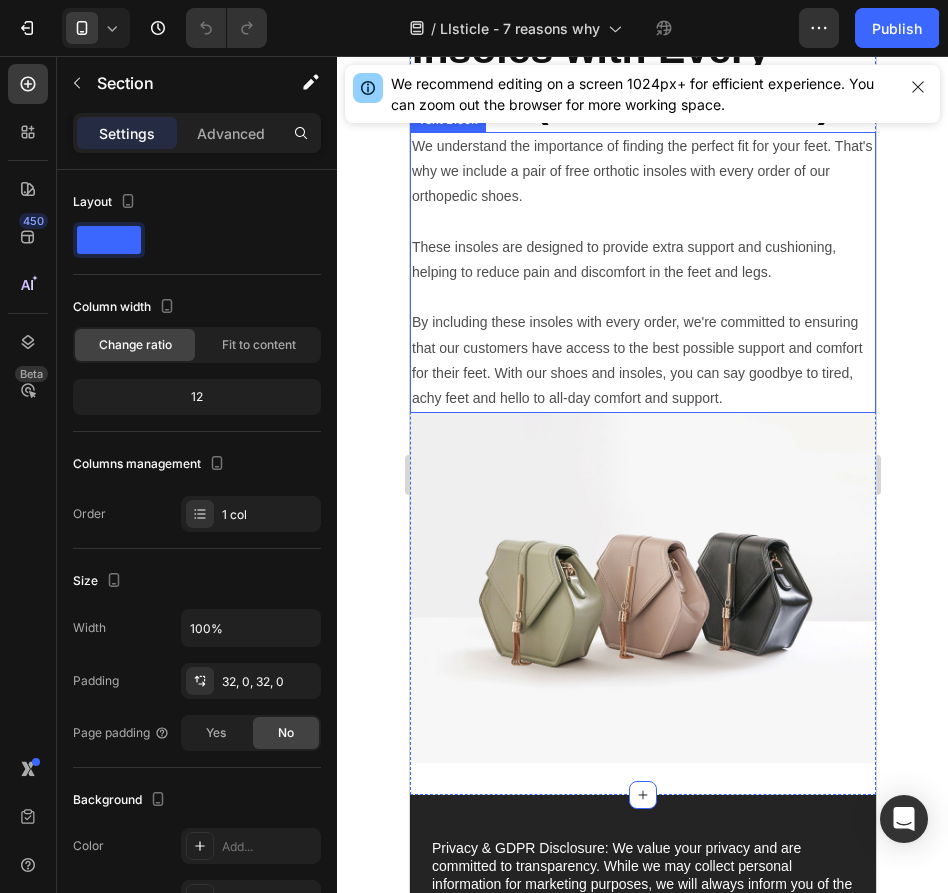 scroll, scrollTop: 2998, scrollLeft: 0, axis: vertical 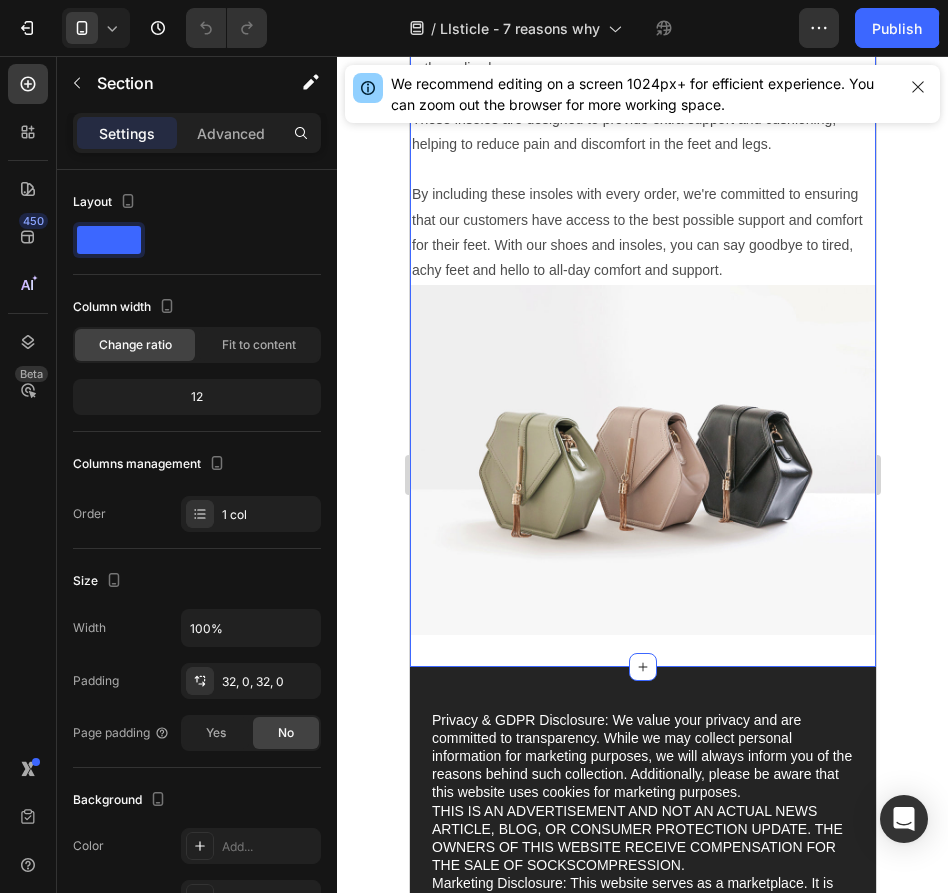 click on "BONUS: FREE Orthotic Insoles with Every Order (Valued $19.95) Heading We understand the importance of finding the perfect fit for your feet. That's why we include a pair of free orthotic insoles with every order of our orthopedic shoes.   These insoles are designed to provide extra support and cushioning, helping to reduce pain and discomfort in the feet and legs.   By including these insoles with every order, we're committed to ensuring that our customers have access to the best possible support and comfort for their feet. With our shoes and insoles, you can say goodbye to tired, achy feet and hello to all-day comfort and support. Text Block Image Section 3   You can create reusable sections Create Theme Section AI Content Write with GemAI What would you like to describe here? Tone and Voice Persuasive Product MUUV Flow - Natural Walking Shoes (Unisex) Show more Generate" at bounding box center [642, 237] 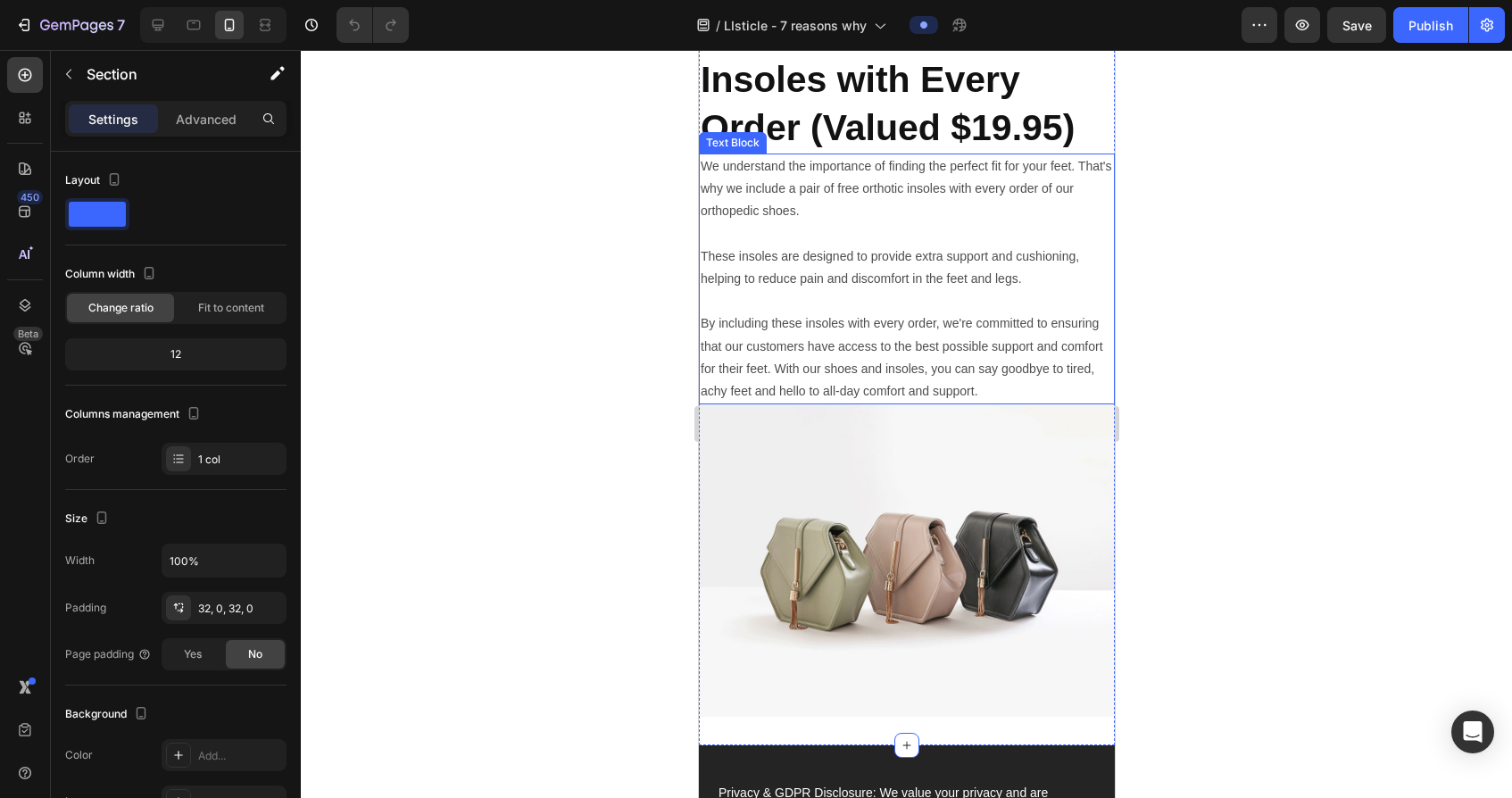 scroll, scrollTop: 2565, scrollLeft: 0, axis: vertical 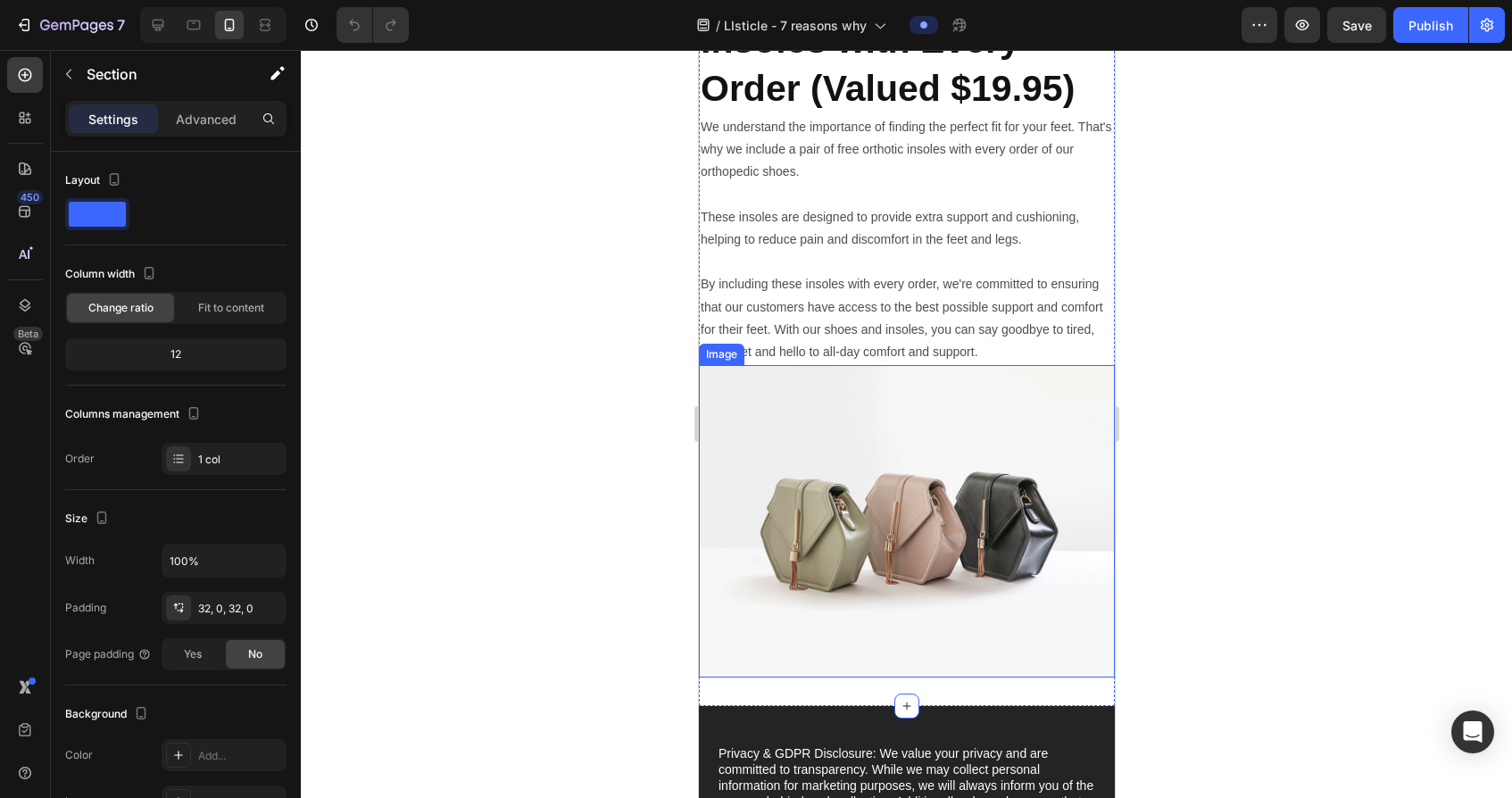 click at bounding box center (906, 521) 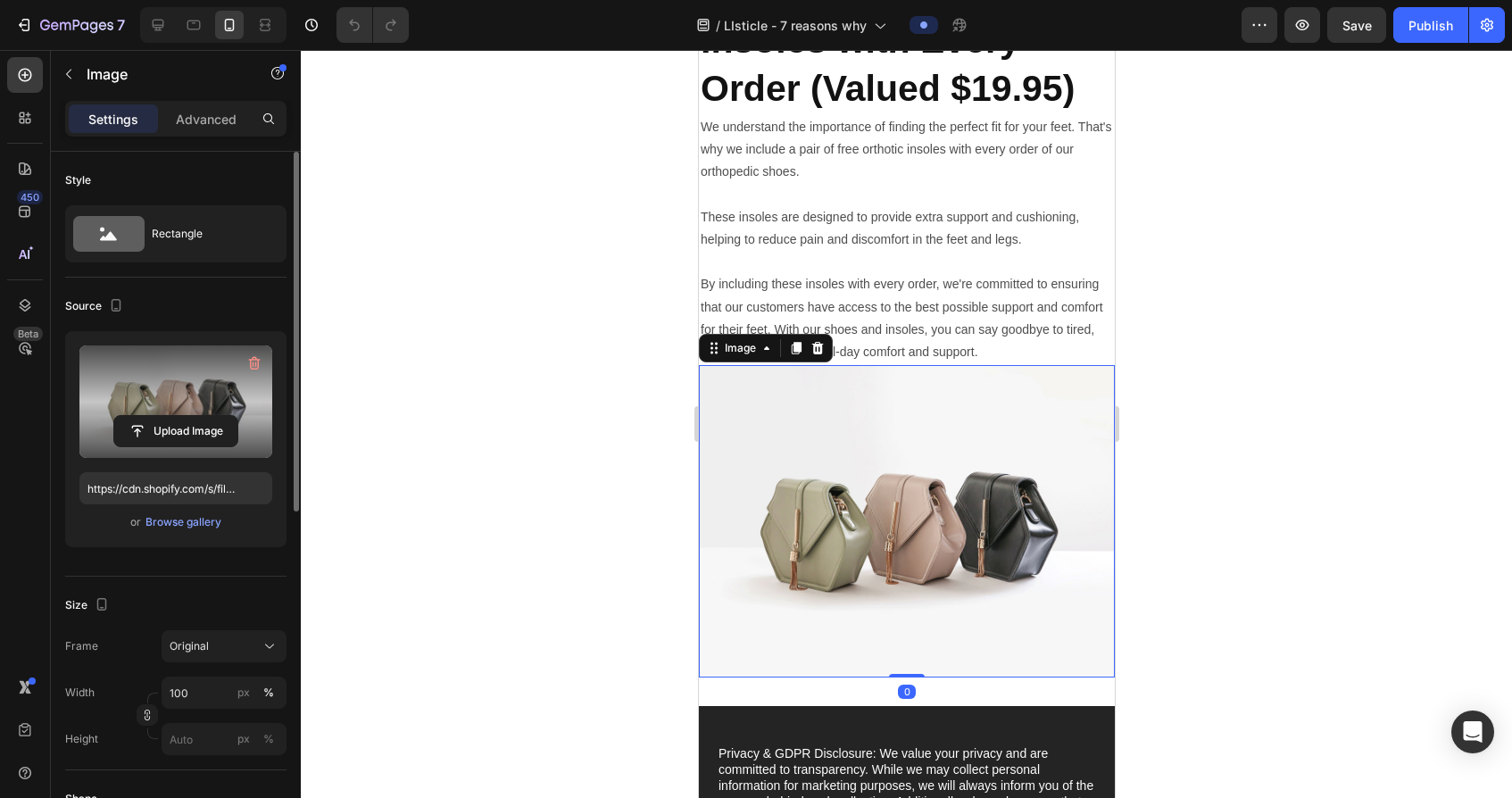 click at bounding box center [176, 402] 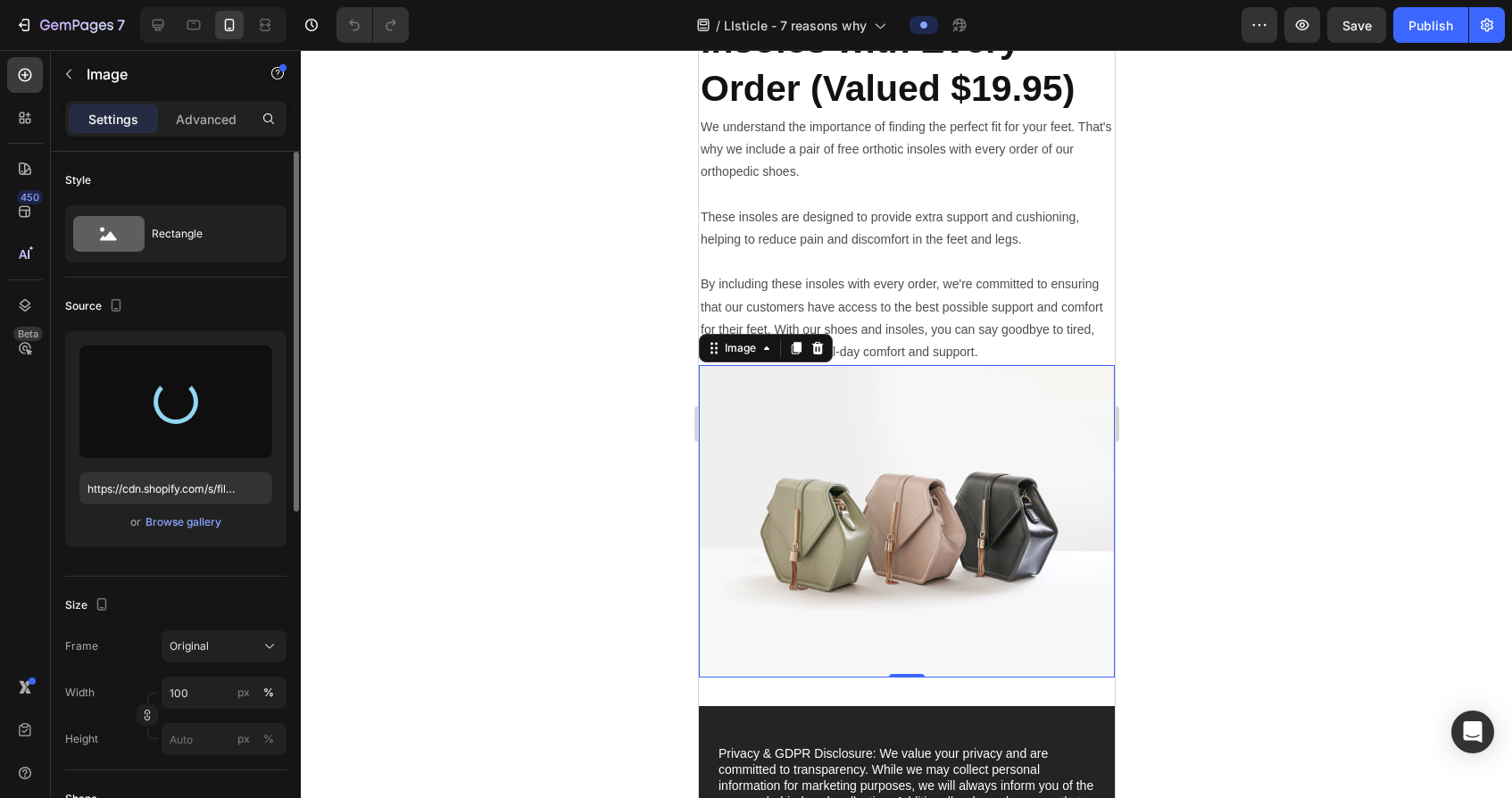 type on "https://cdn.shopify.com/s/files/1/0927/4723/5703/files/gempages_577040654576648931-4fa41951-b376-4f4b-8896-01712baba4dc.jpg" 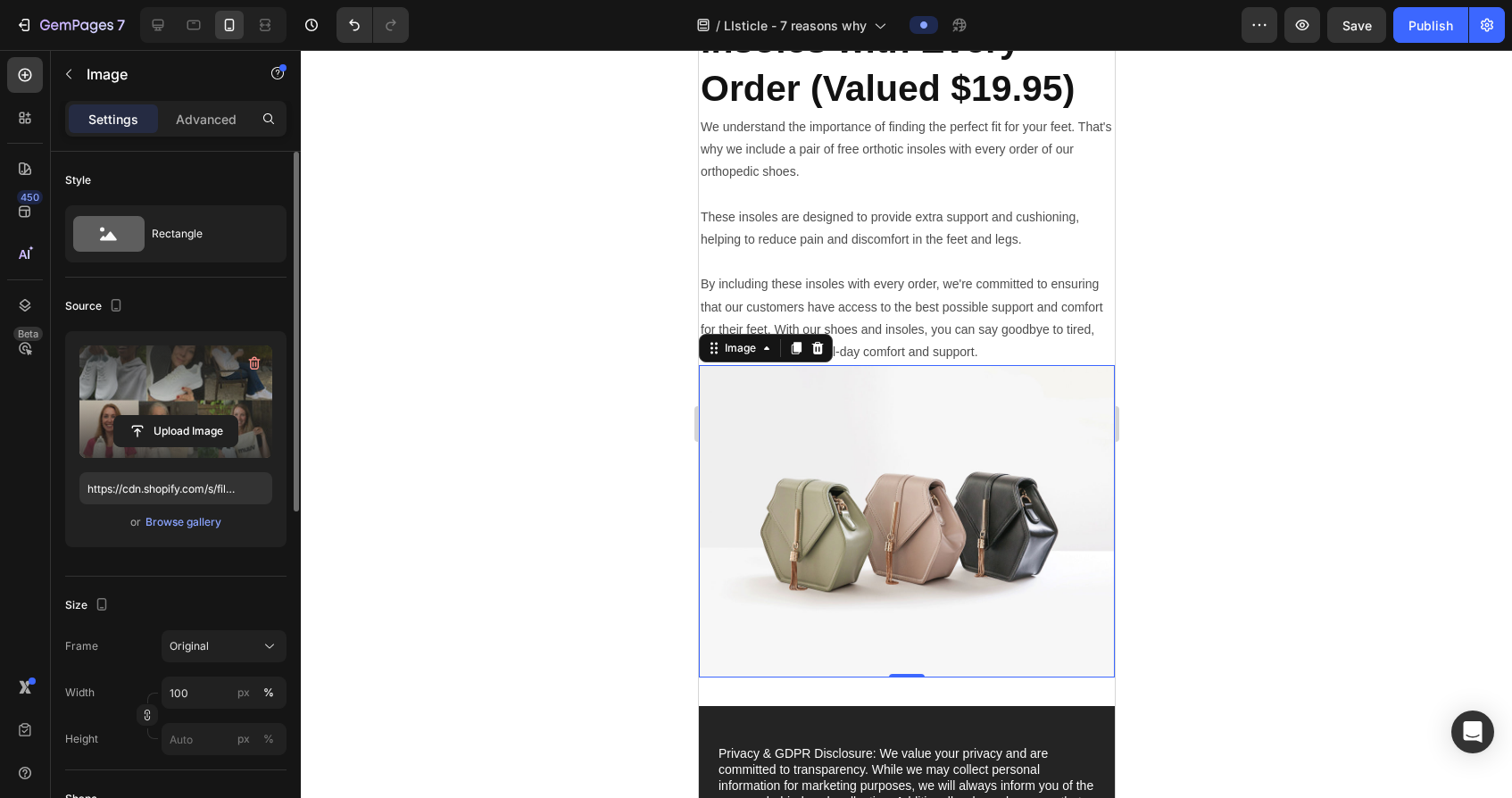 scroll, scrollTop: 2696, scrollLeft: 0, axis: vertical 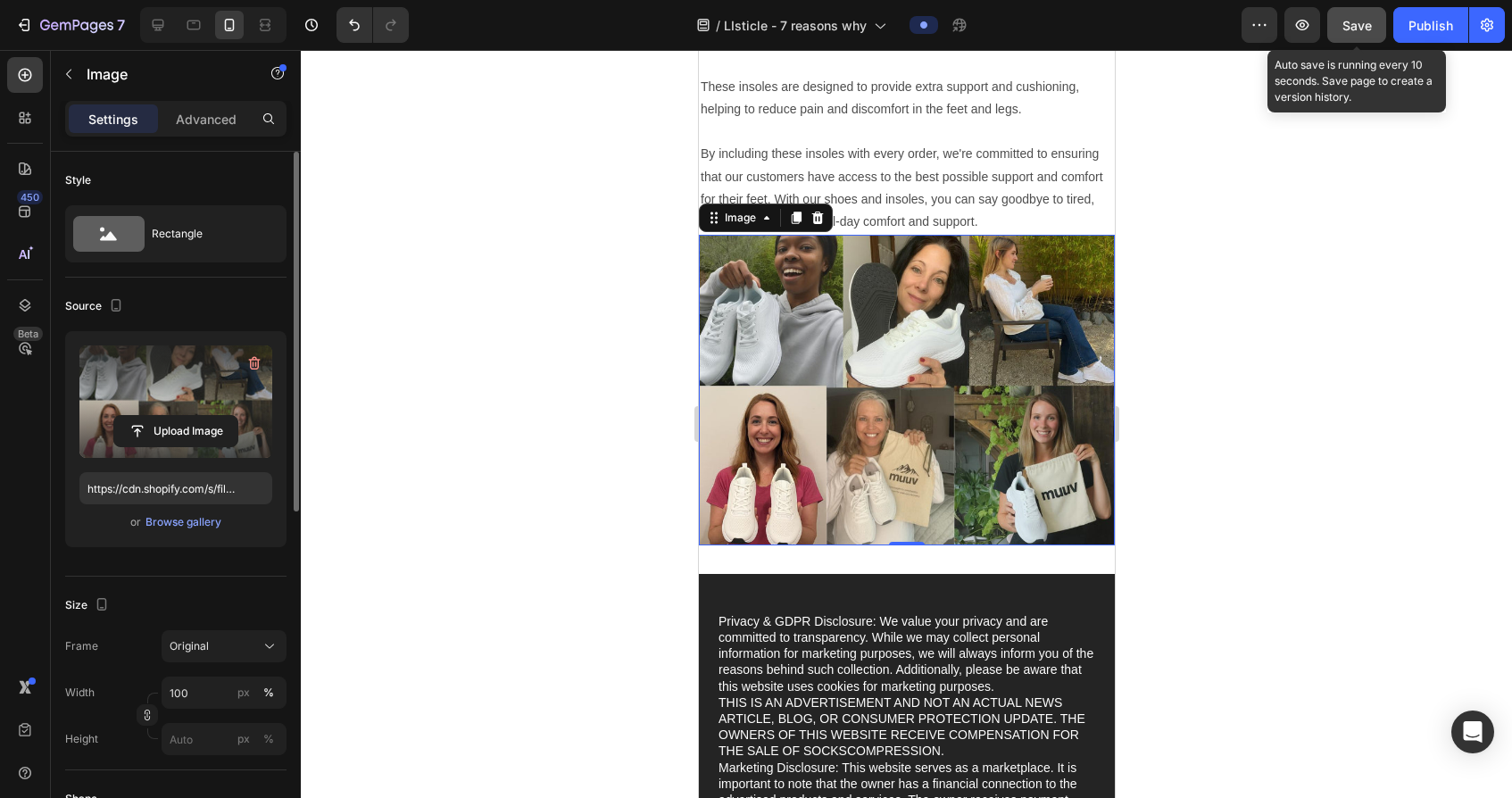 click on "Save" 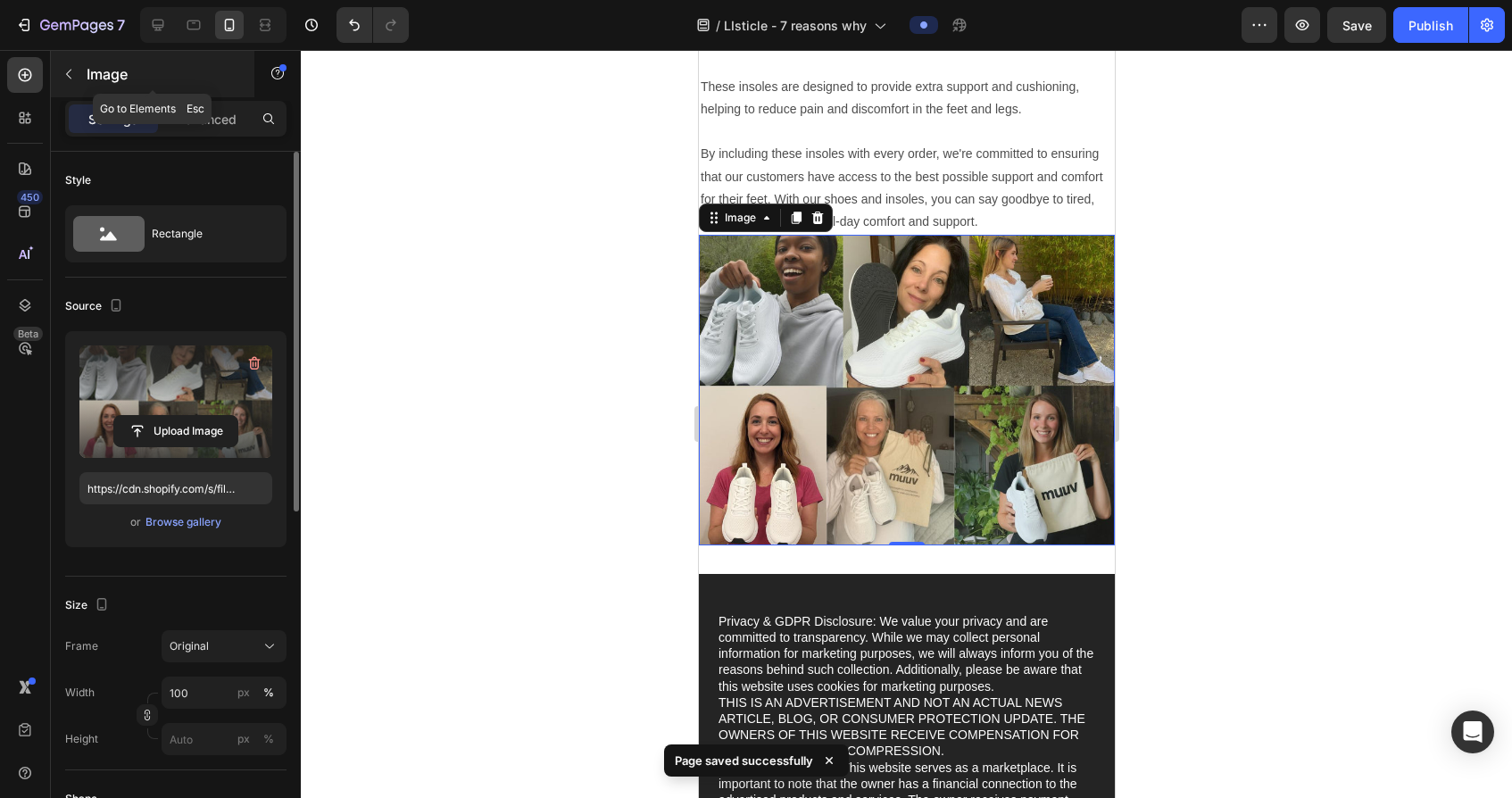 click at bounding box center (69, 74) 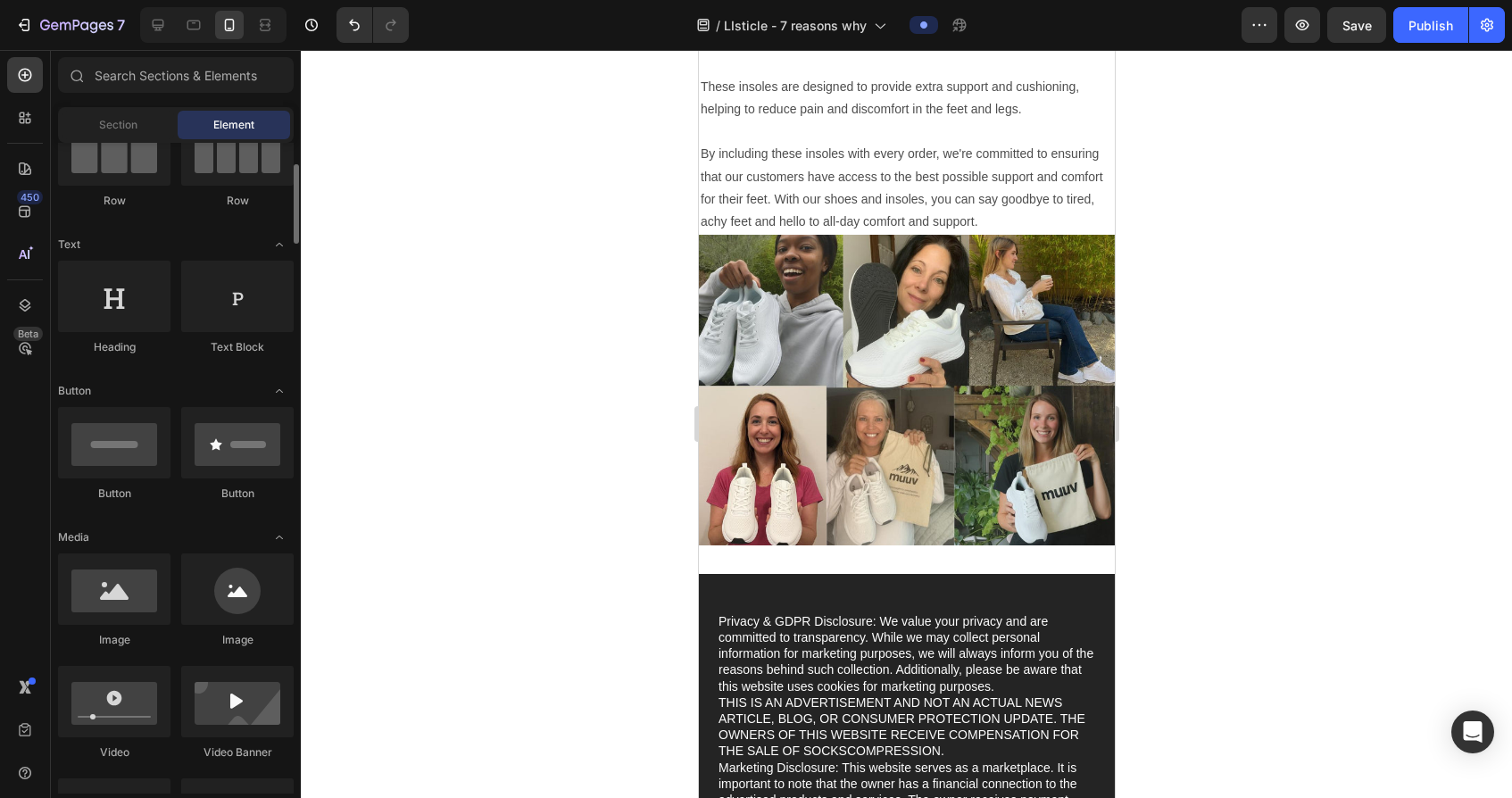scroll, scrollTop: 220, scrollLeft: 0, axis: vertical 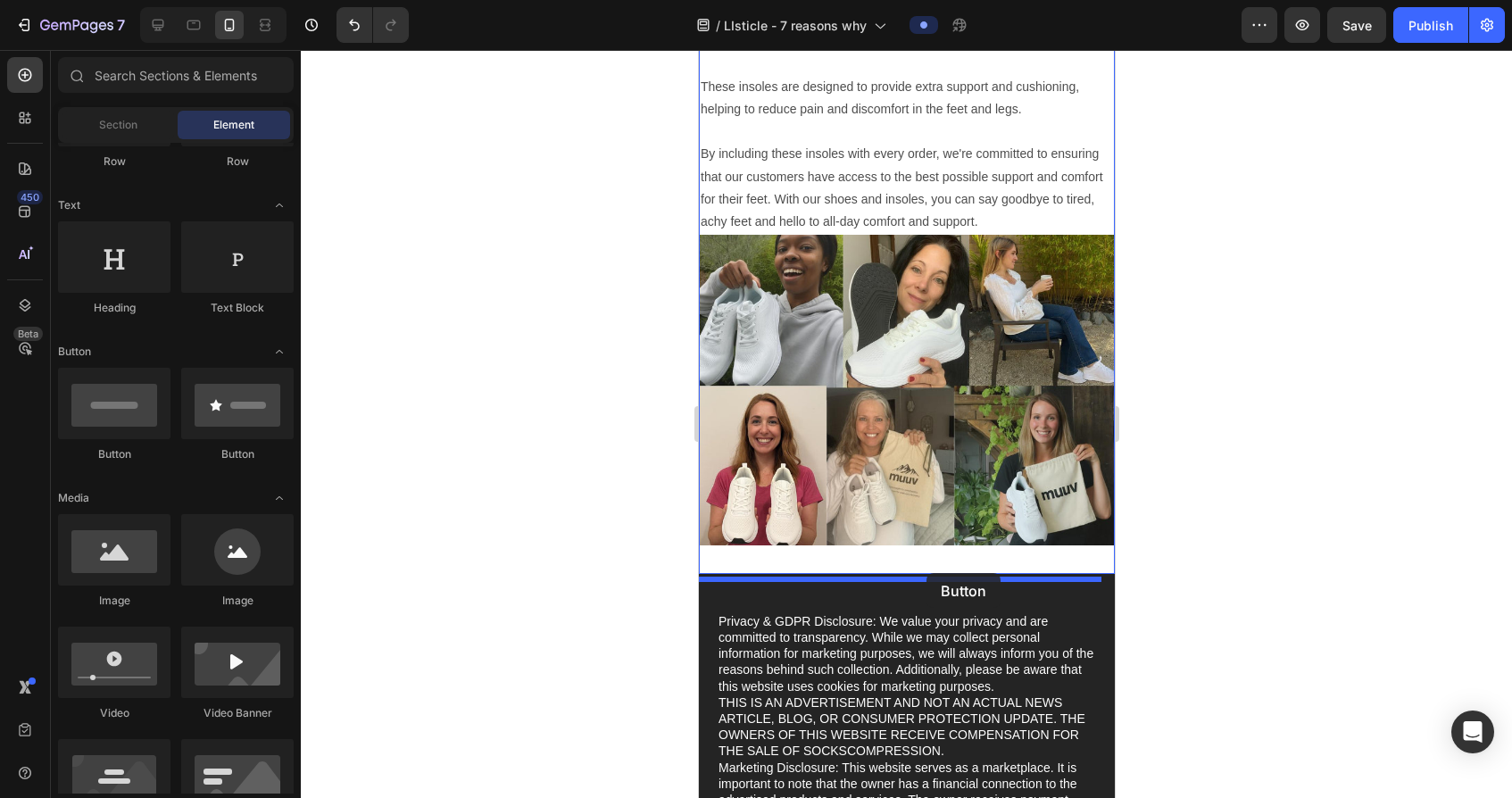 drag, startPoint x: 819, startPoint y: 445, endPoint x: 926, endPoint y: 574, distance: 167.60072 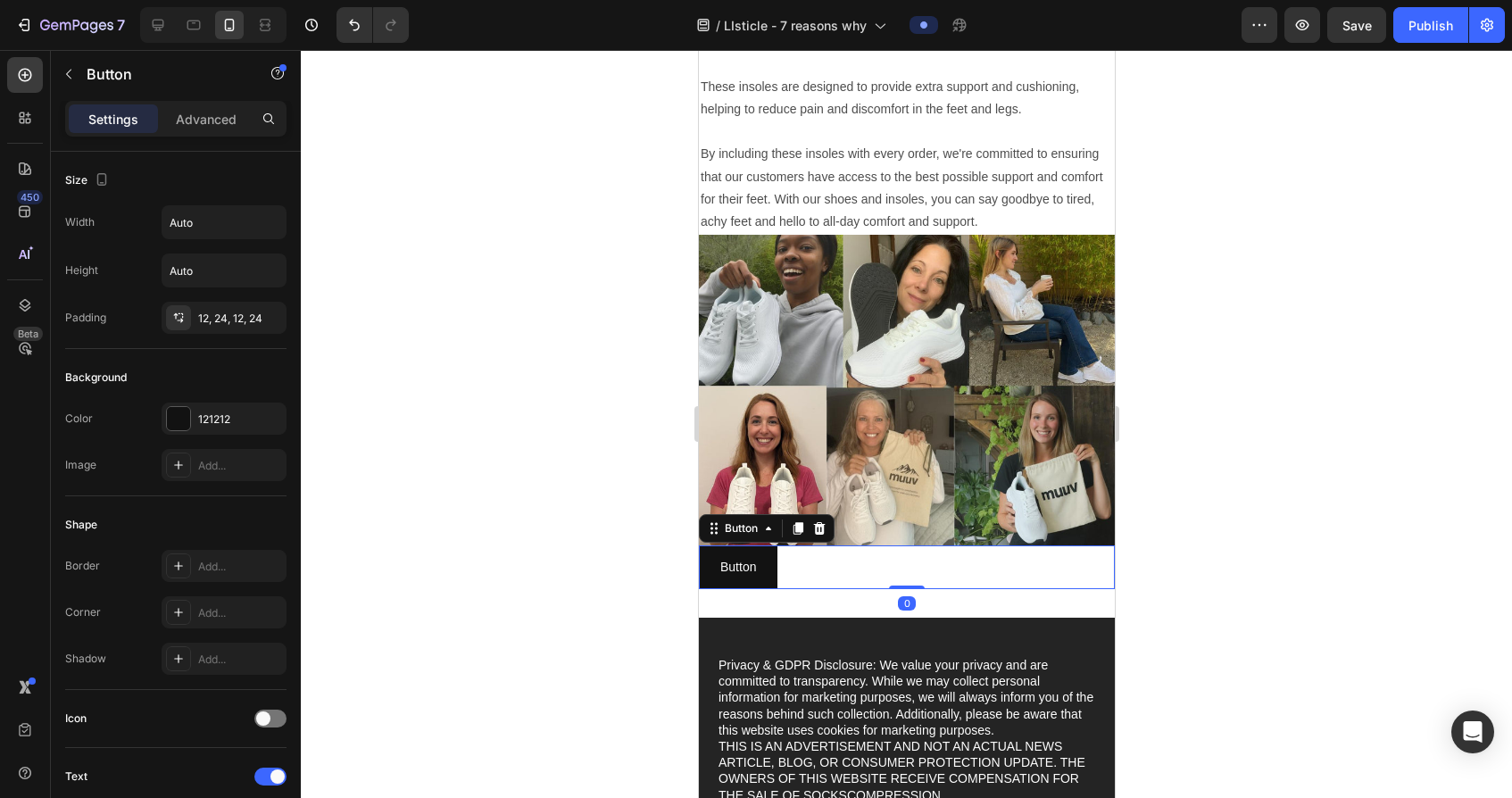 click on "Button Button   0" at bounding box center (906, 567) 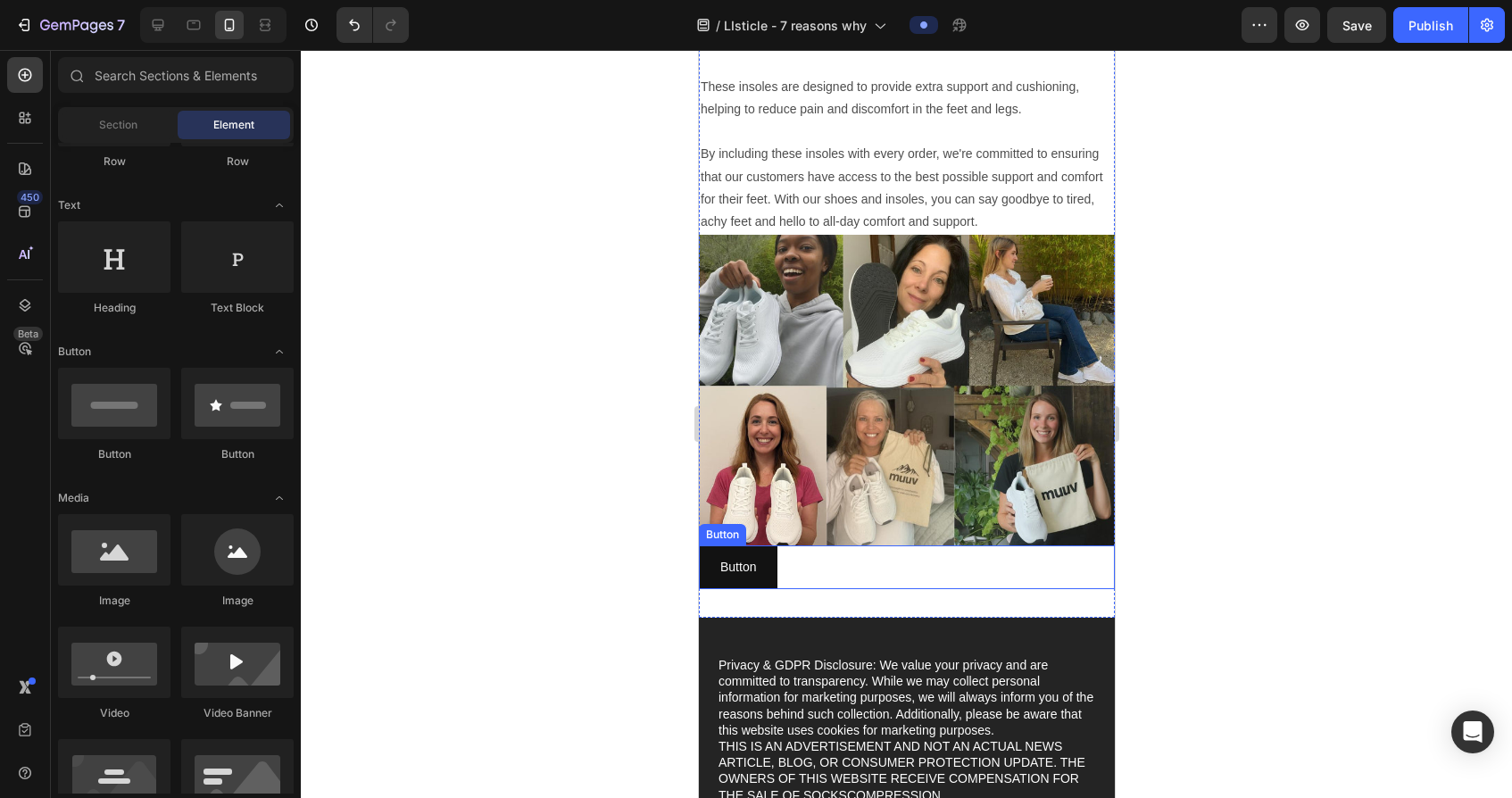 click on "Button Button" at bounding box center (906, 567) 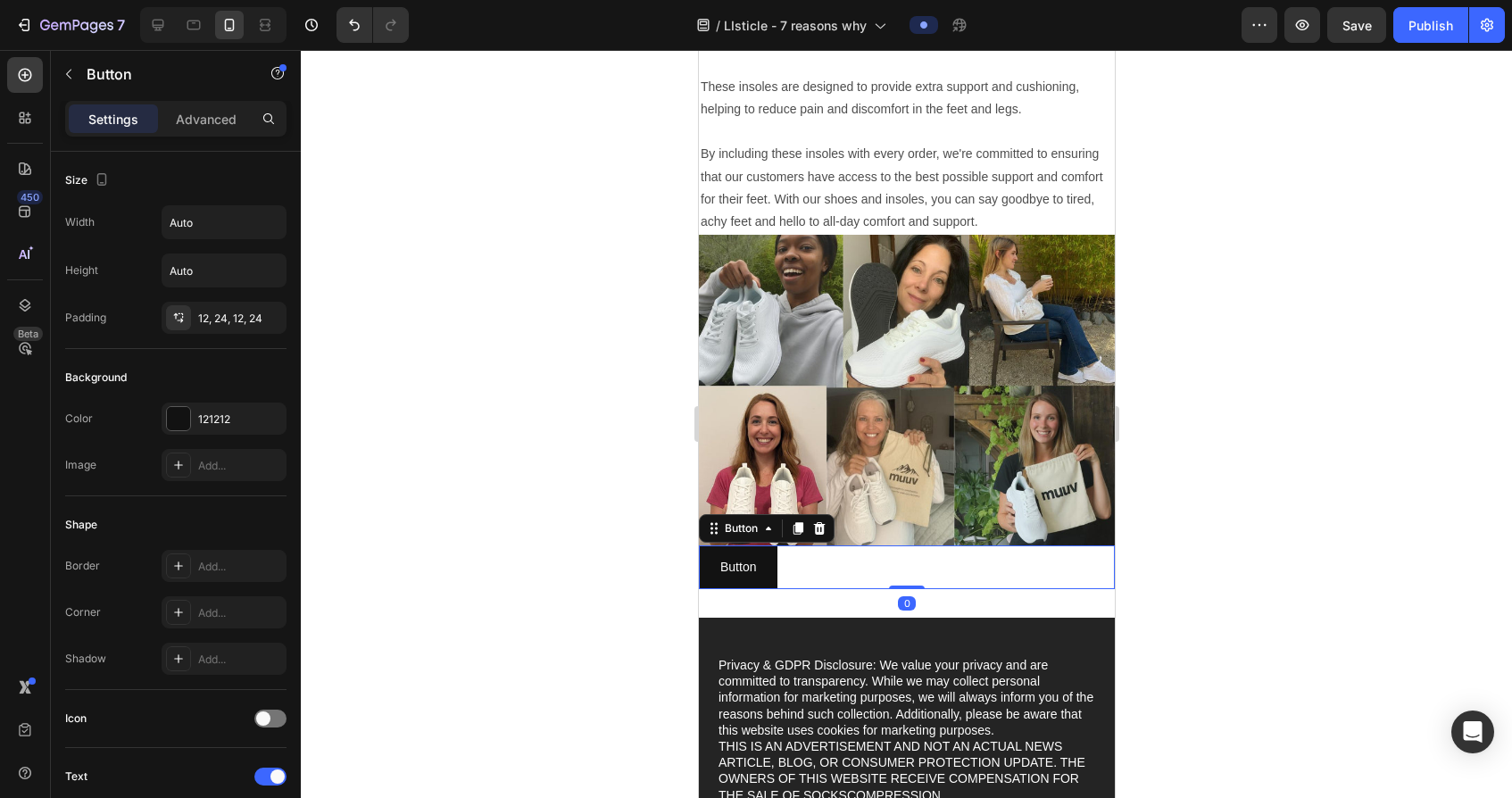 click on "Button Button   0" at bounding box center [906, 567] 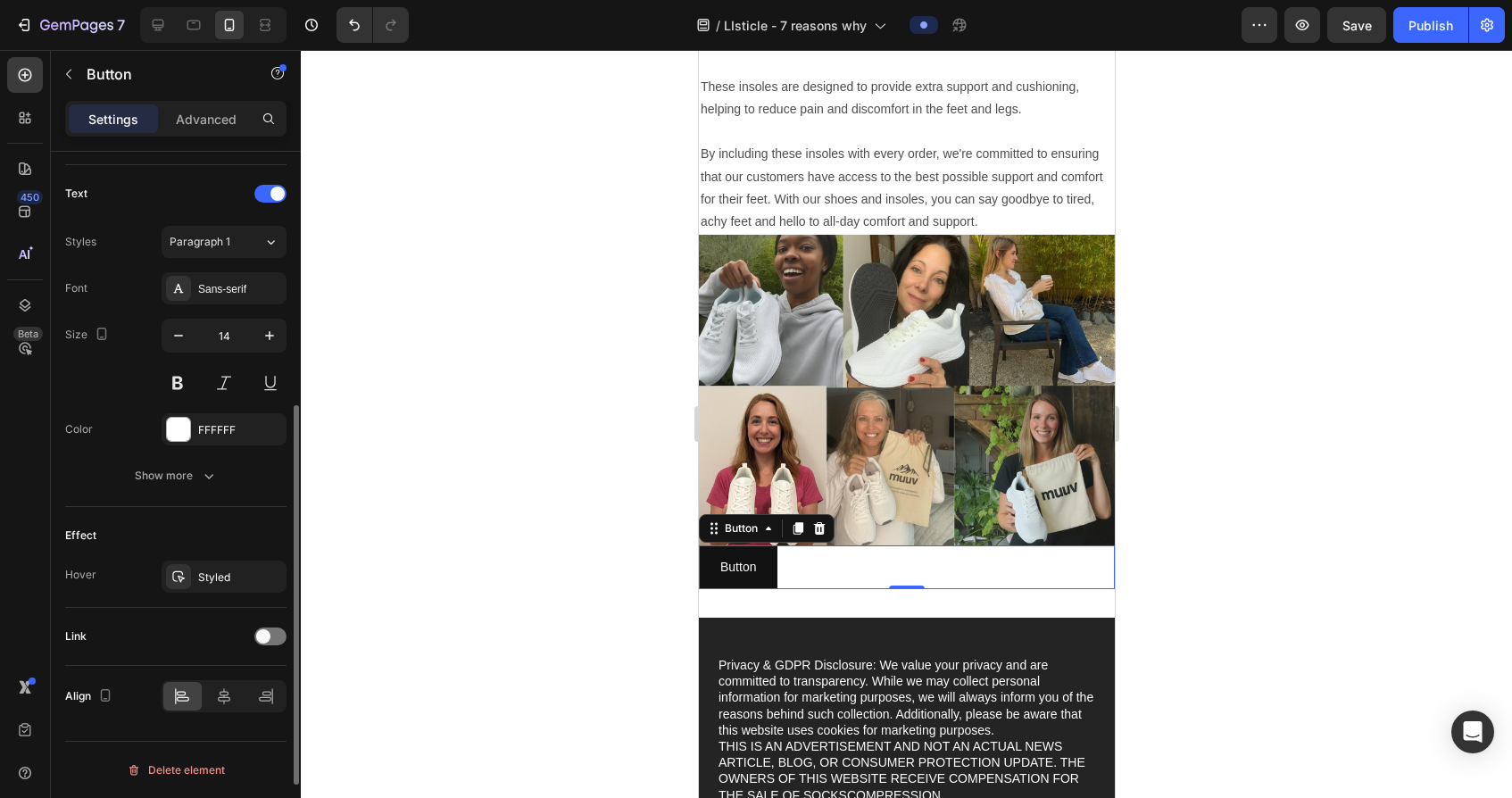 scroll, scrollTop: 0, scrollLeft: 0, axis: both 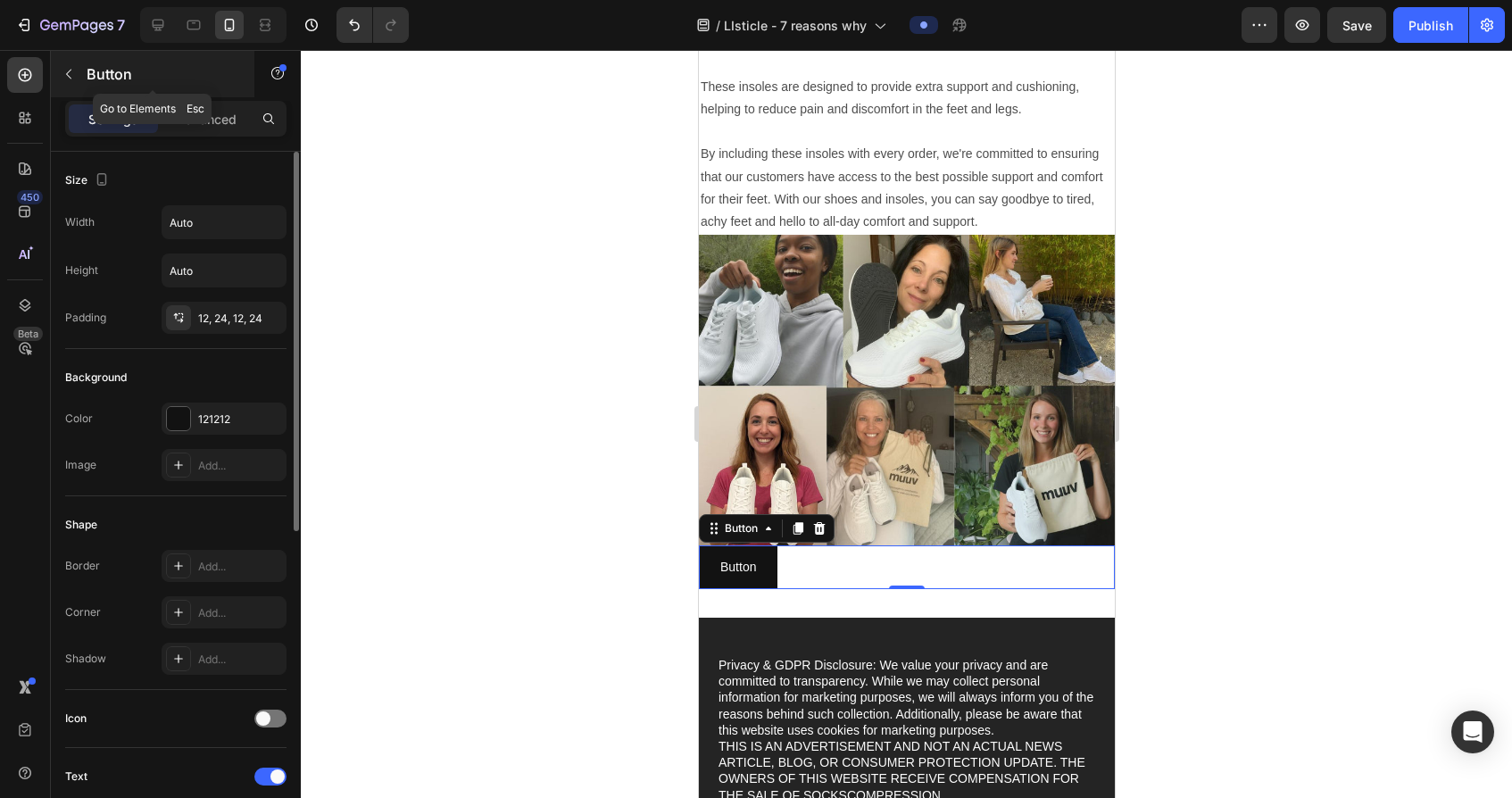 click 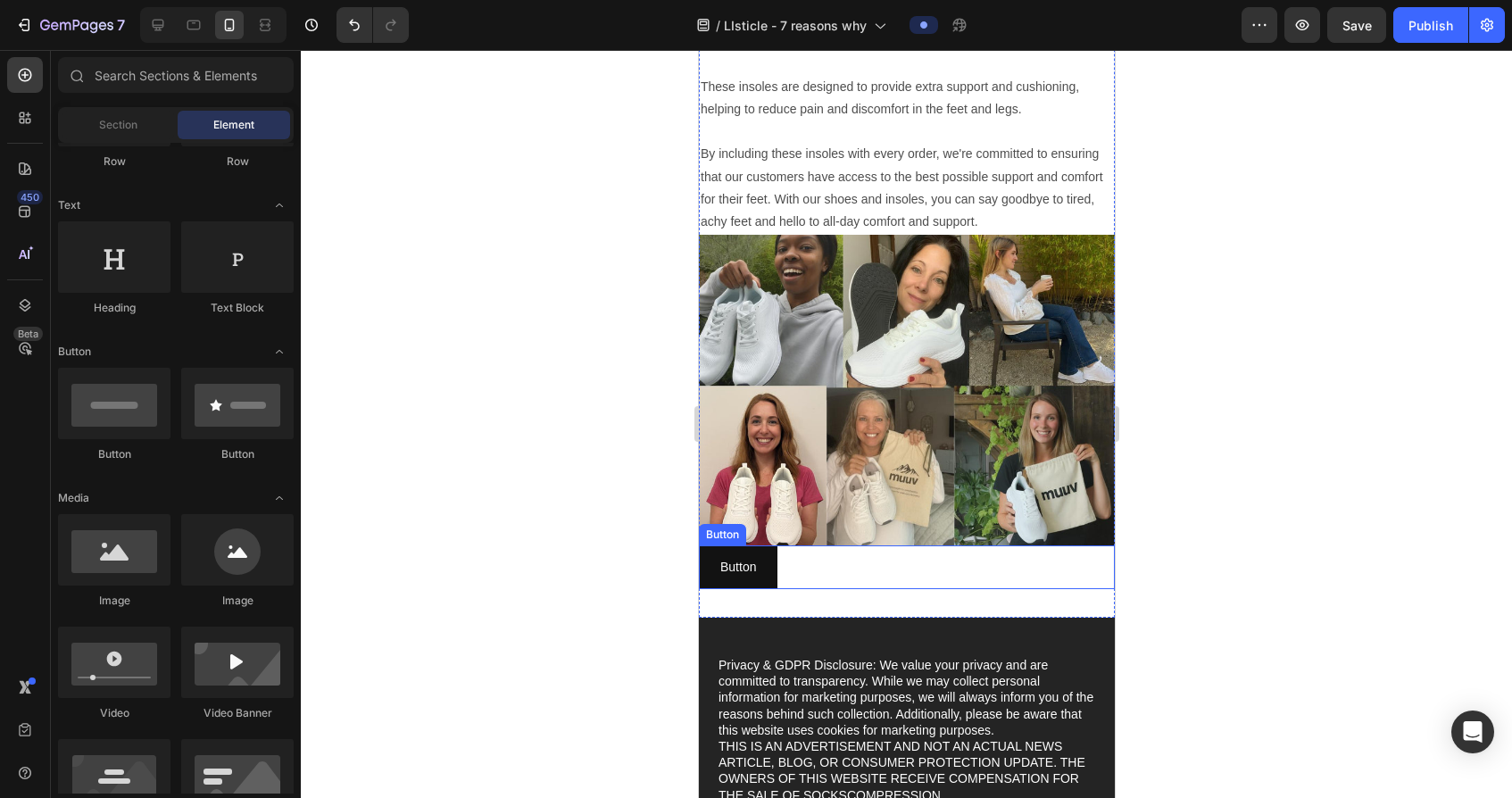 click on "Button Button" at bounding box center (906, 567) 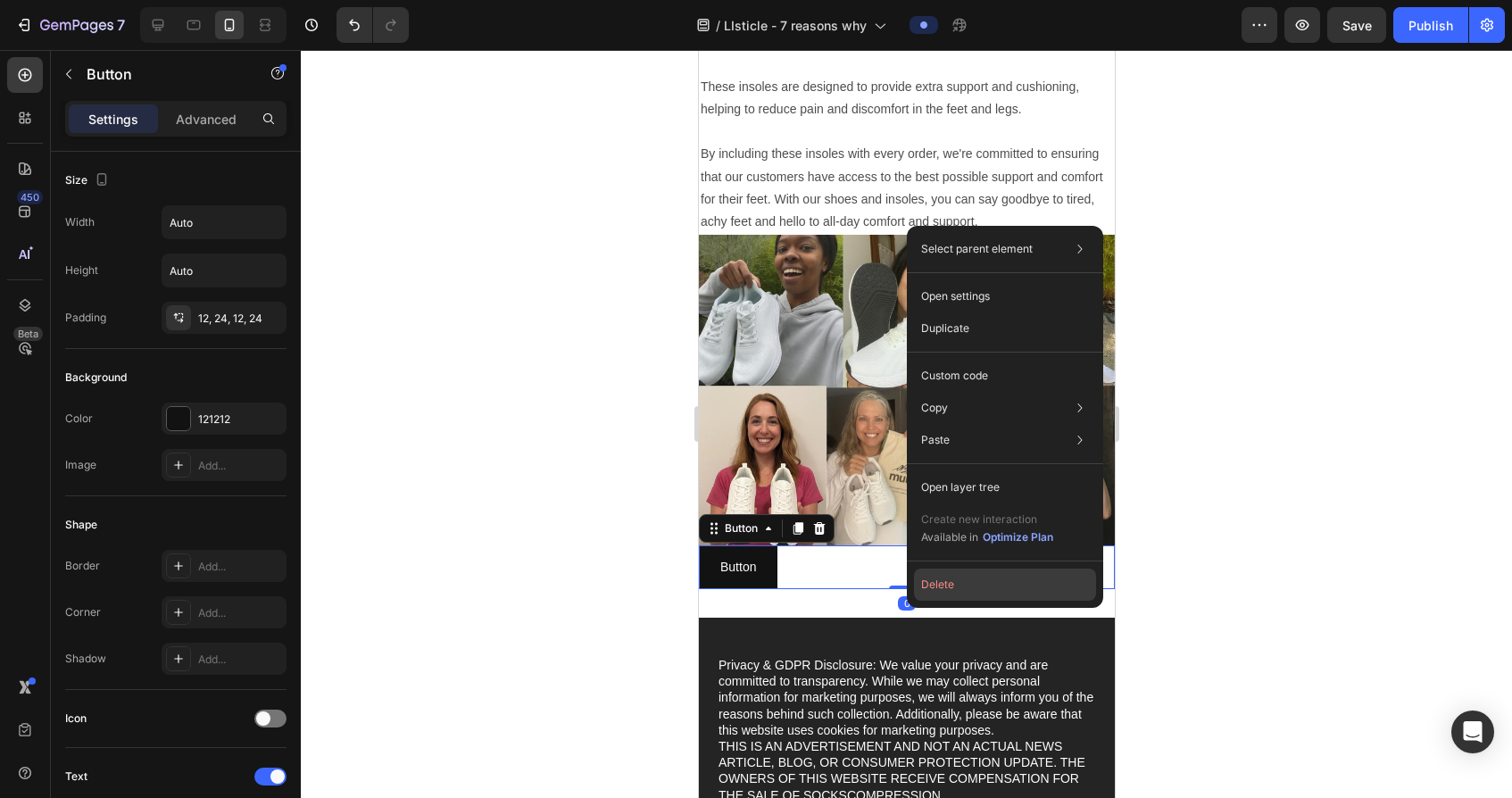 click on "Delete" 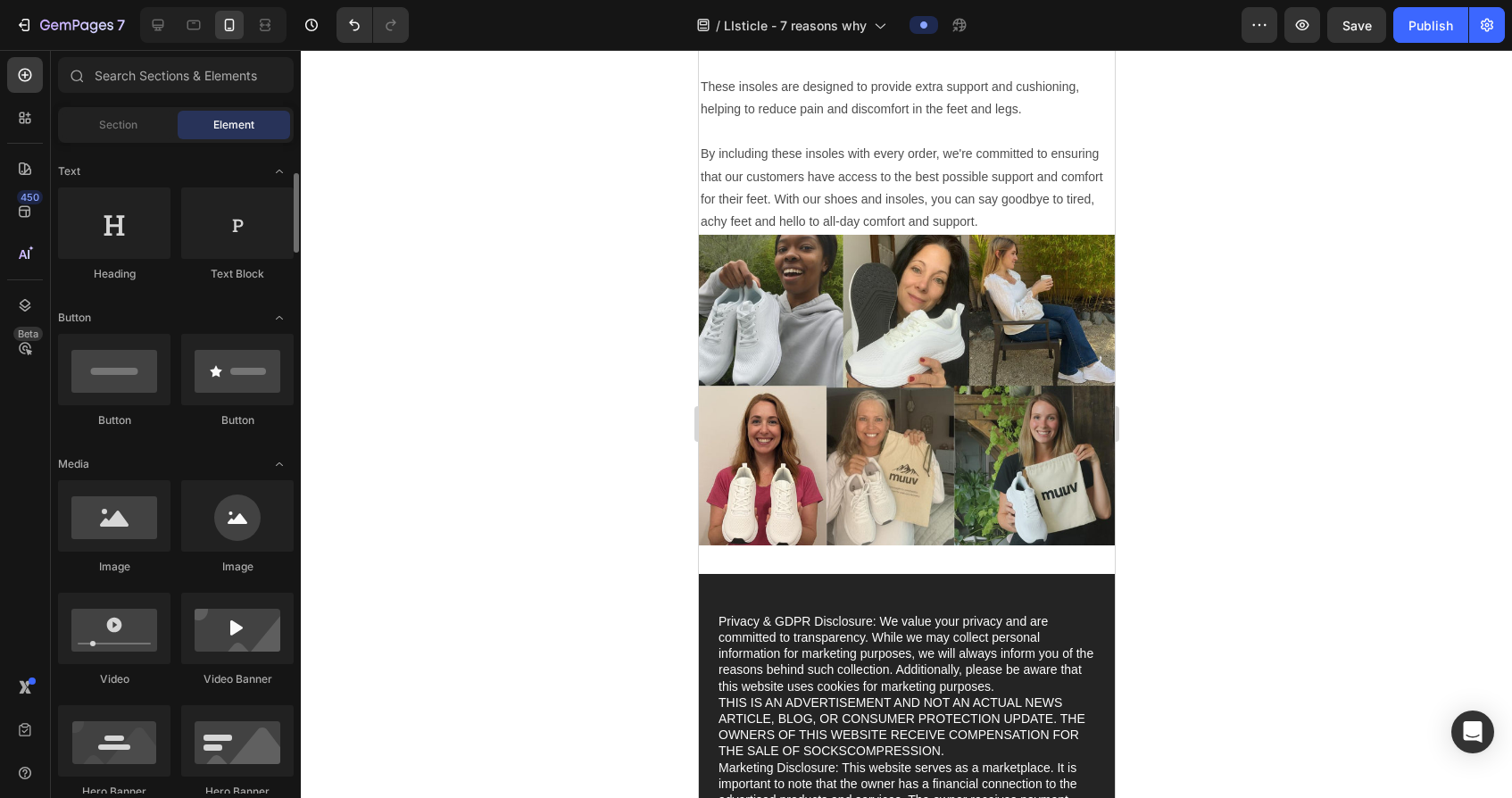 scroll, scrollTop: 421, scrollLeft: 0, axis: vertical 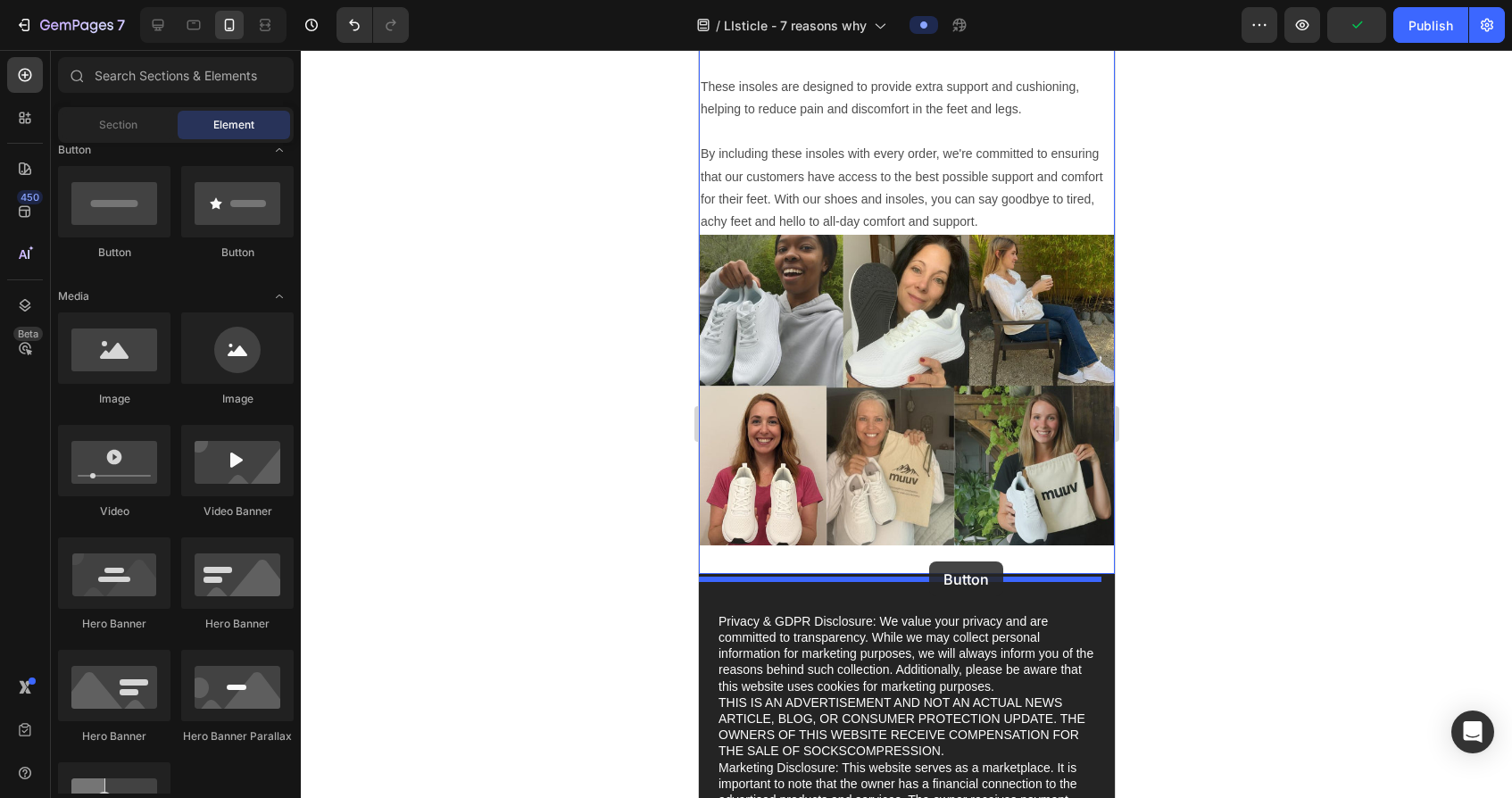 drag, startPoint x: 849, startPoint y: 257, endPoint x: 928, endPoint y: 561, distance: 314.09712 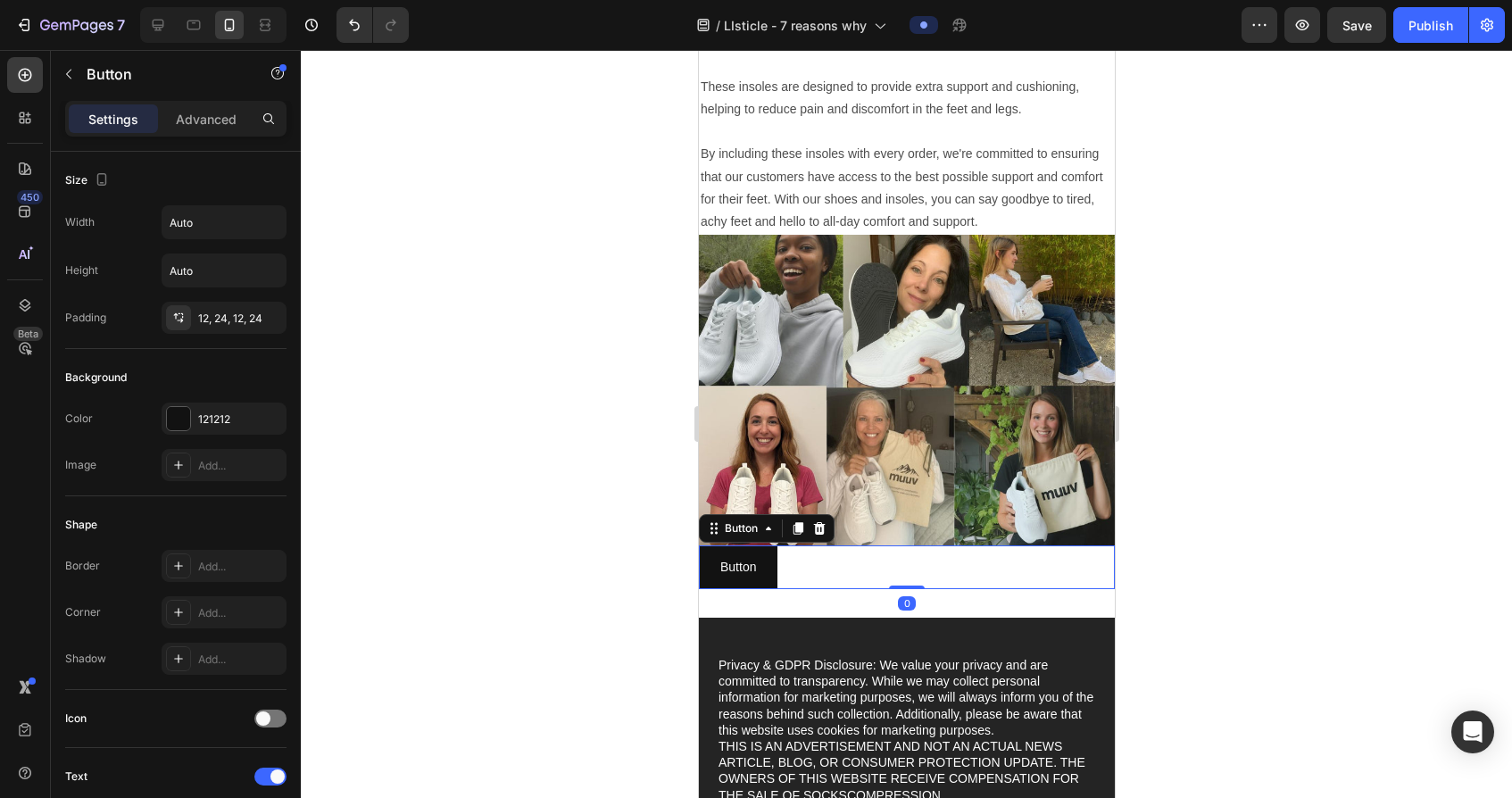 click on "Button Button   0" at bounding box center [906, 567] 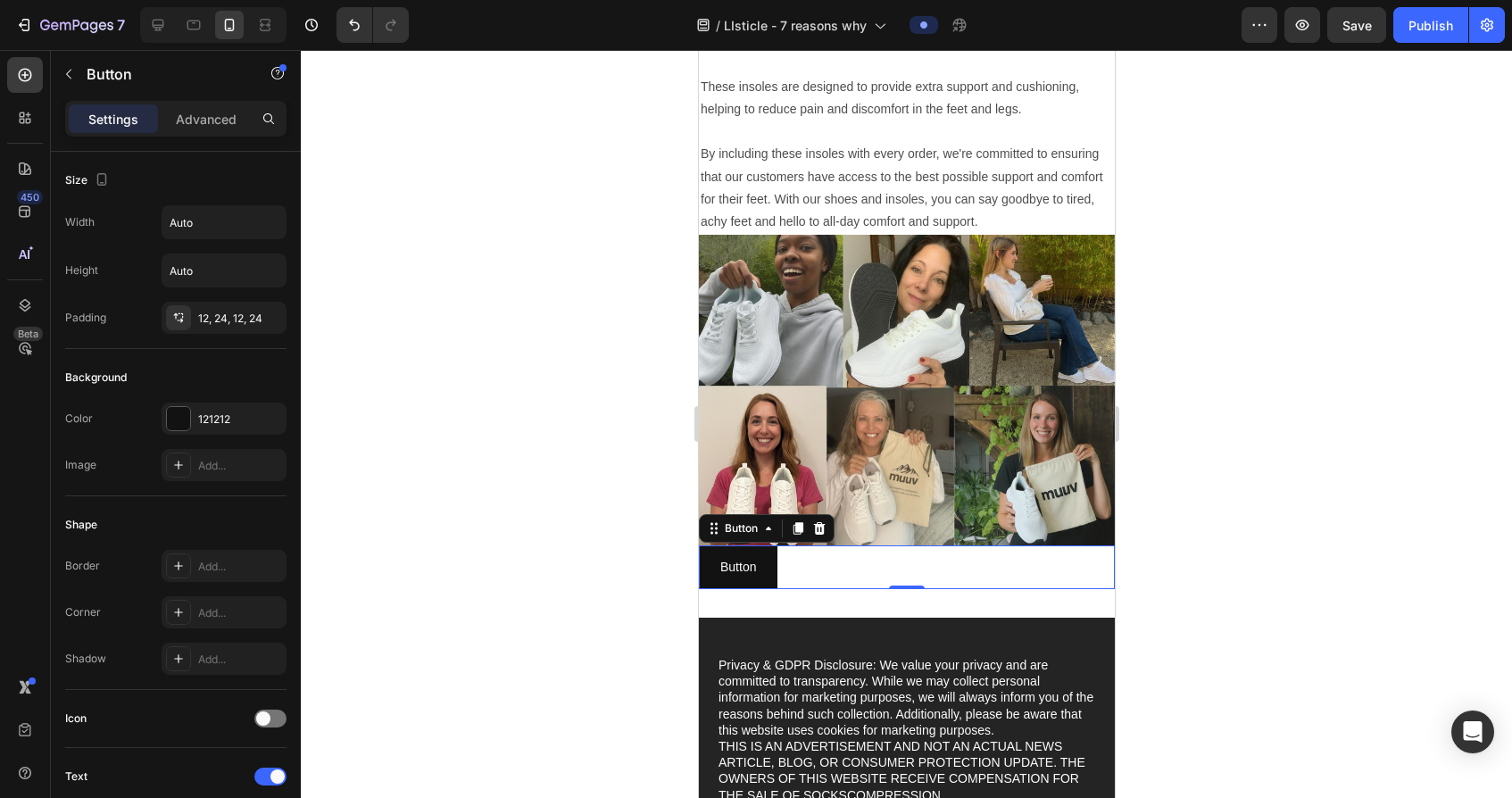 scroll, scrollTop: 2805, scrollLeft: 0, axis: vertical 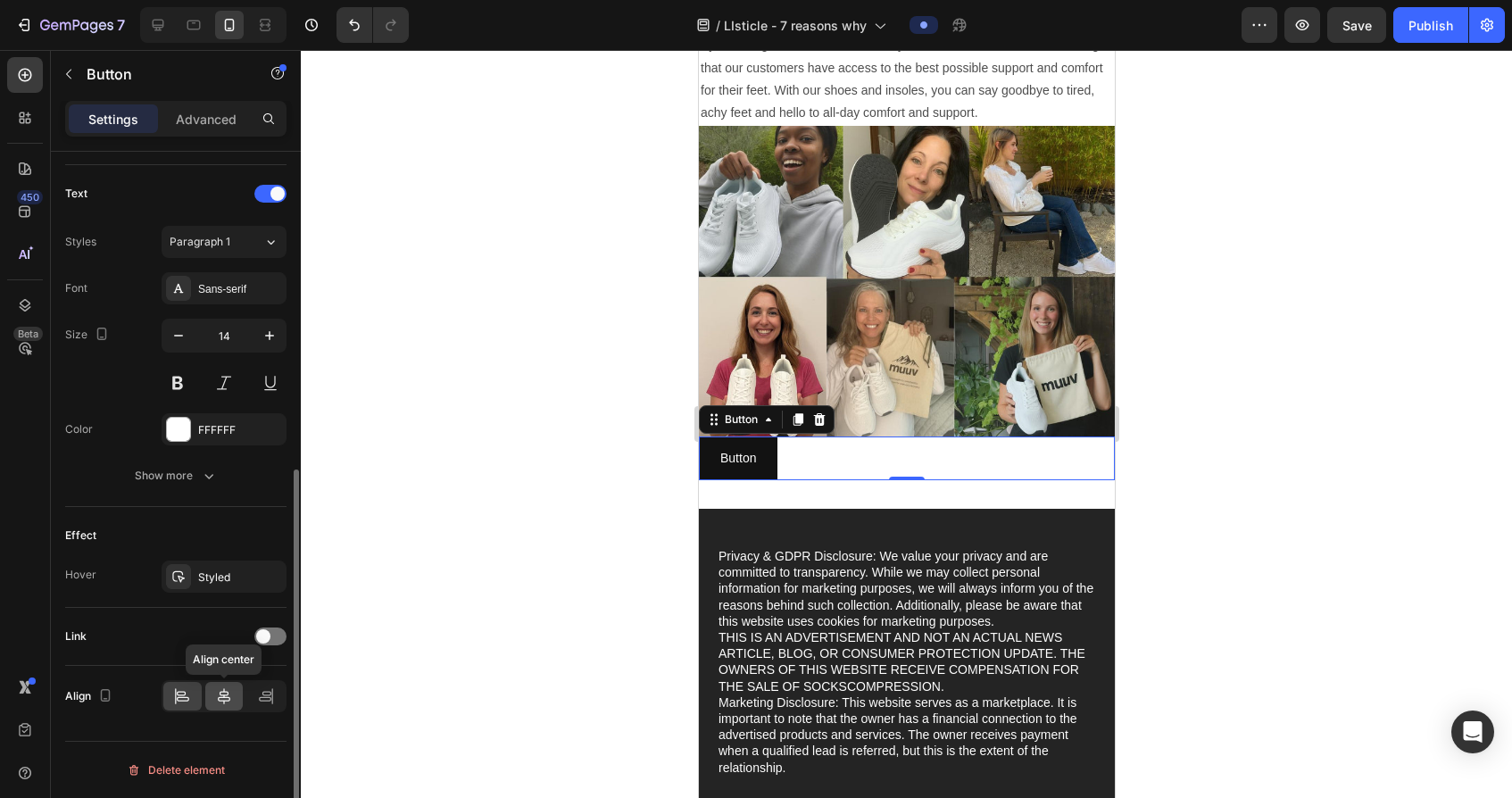 click 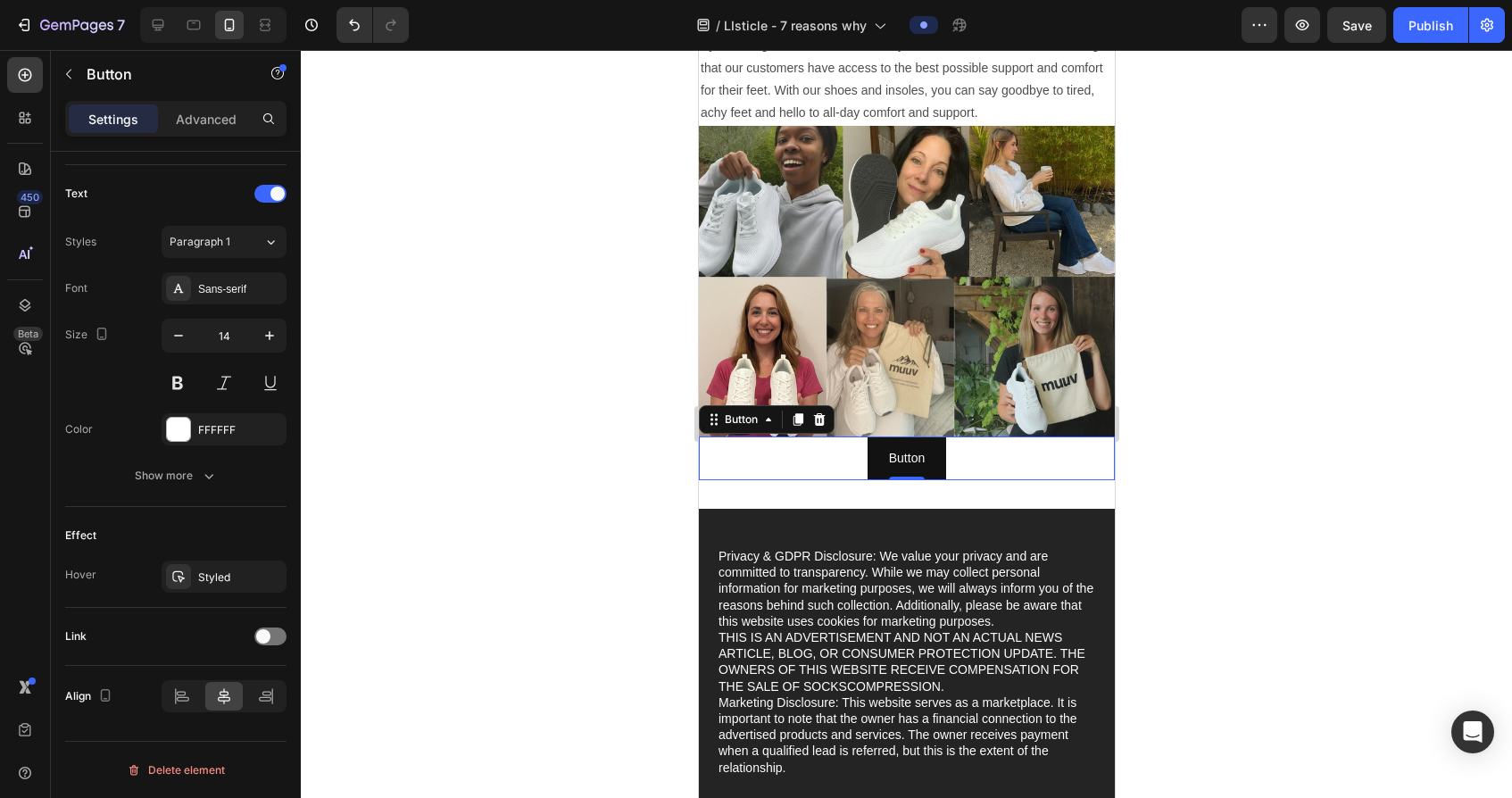 click 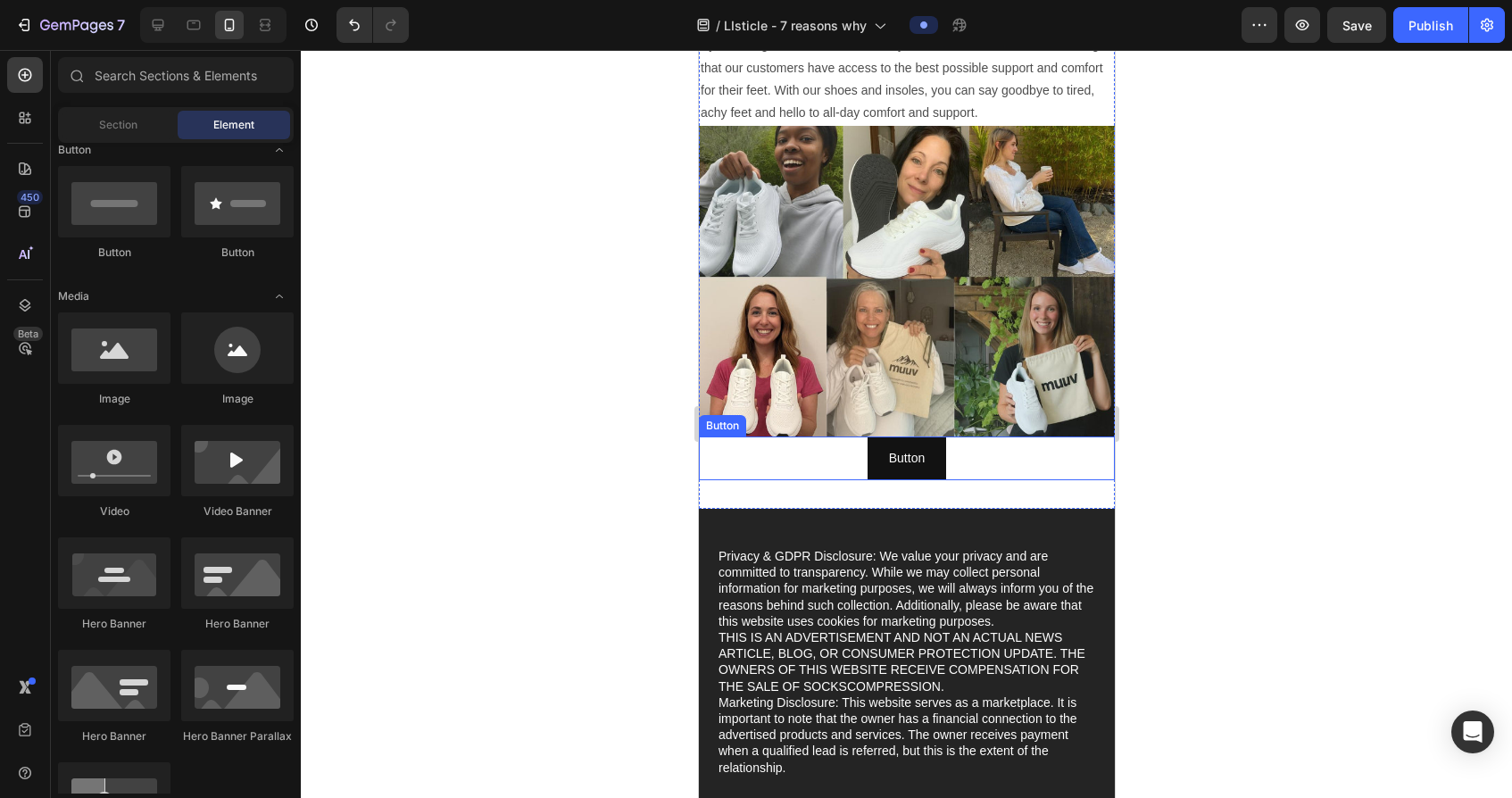 click on "Button Button" at bounding box center [906, 458] 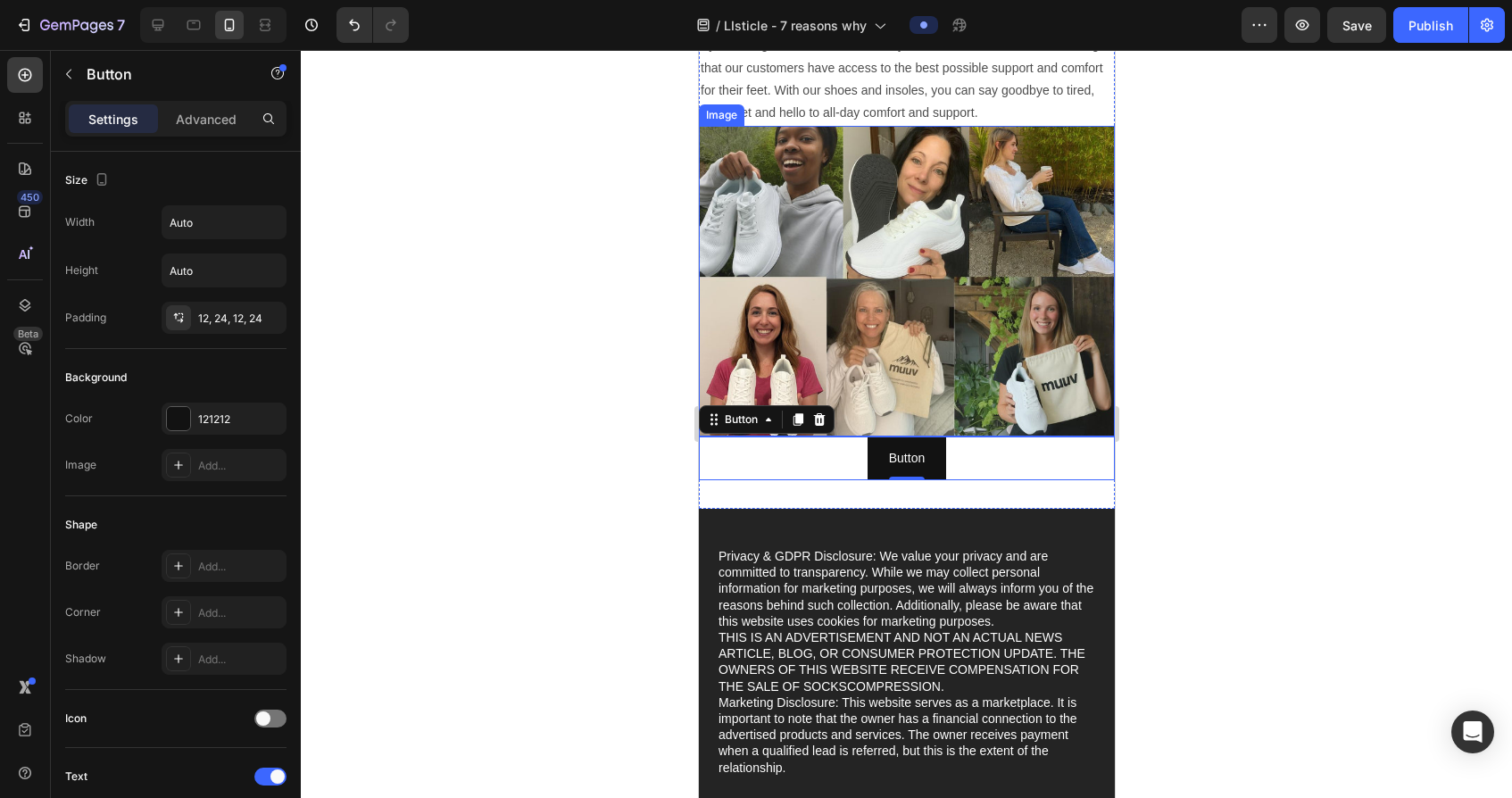 click at bounding box center [906, 281] 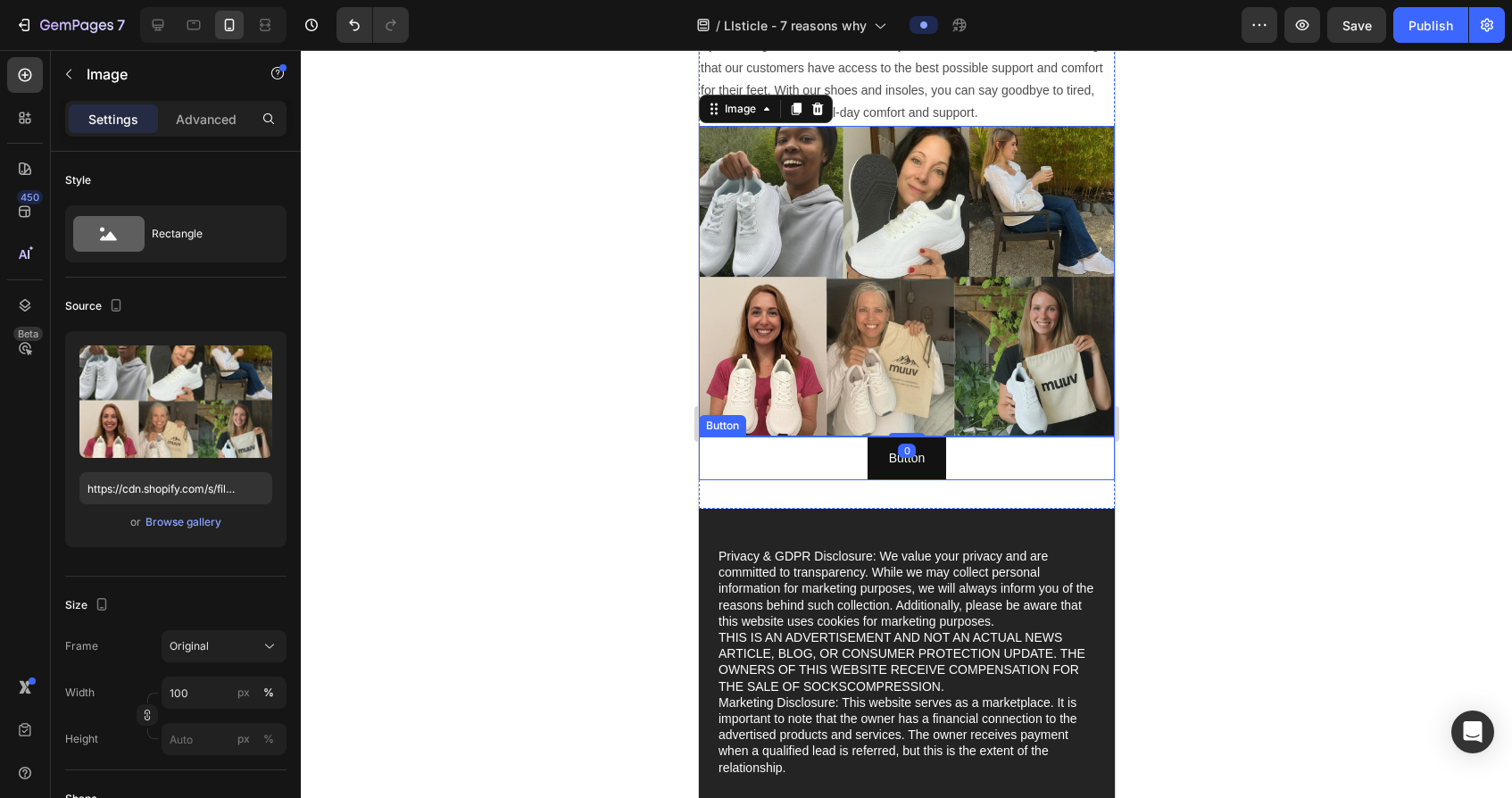 click on "Button Button" at bounding box center [906, 458] 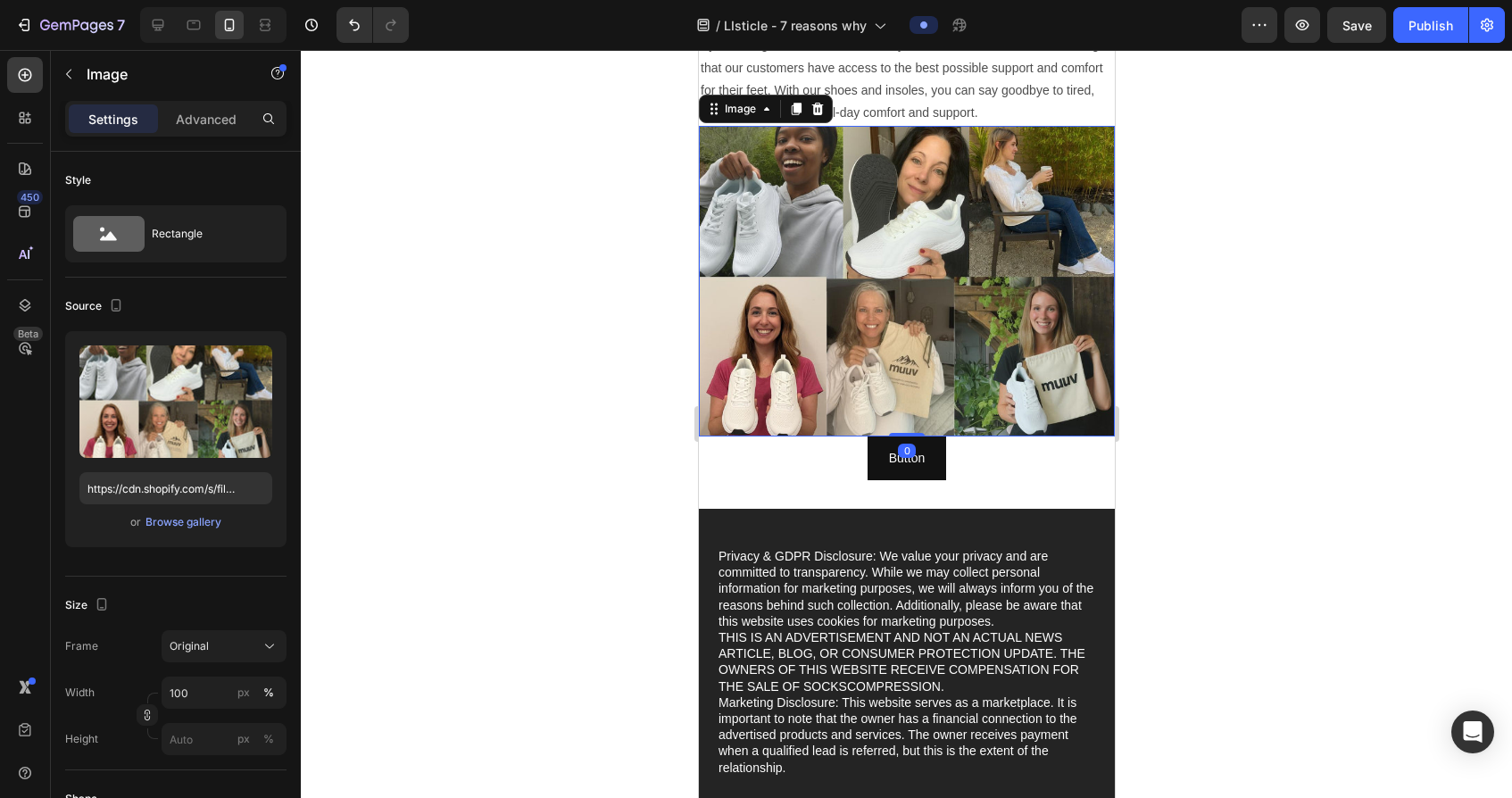 click at bounding box center (906, 281) 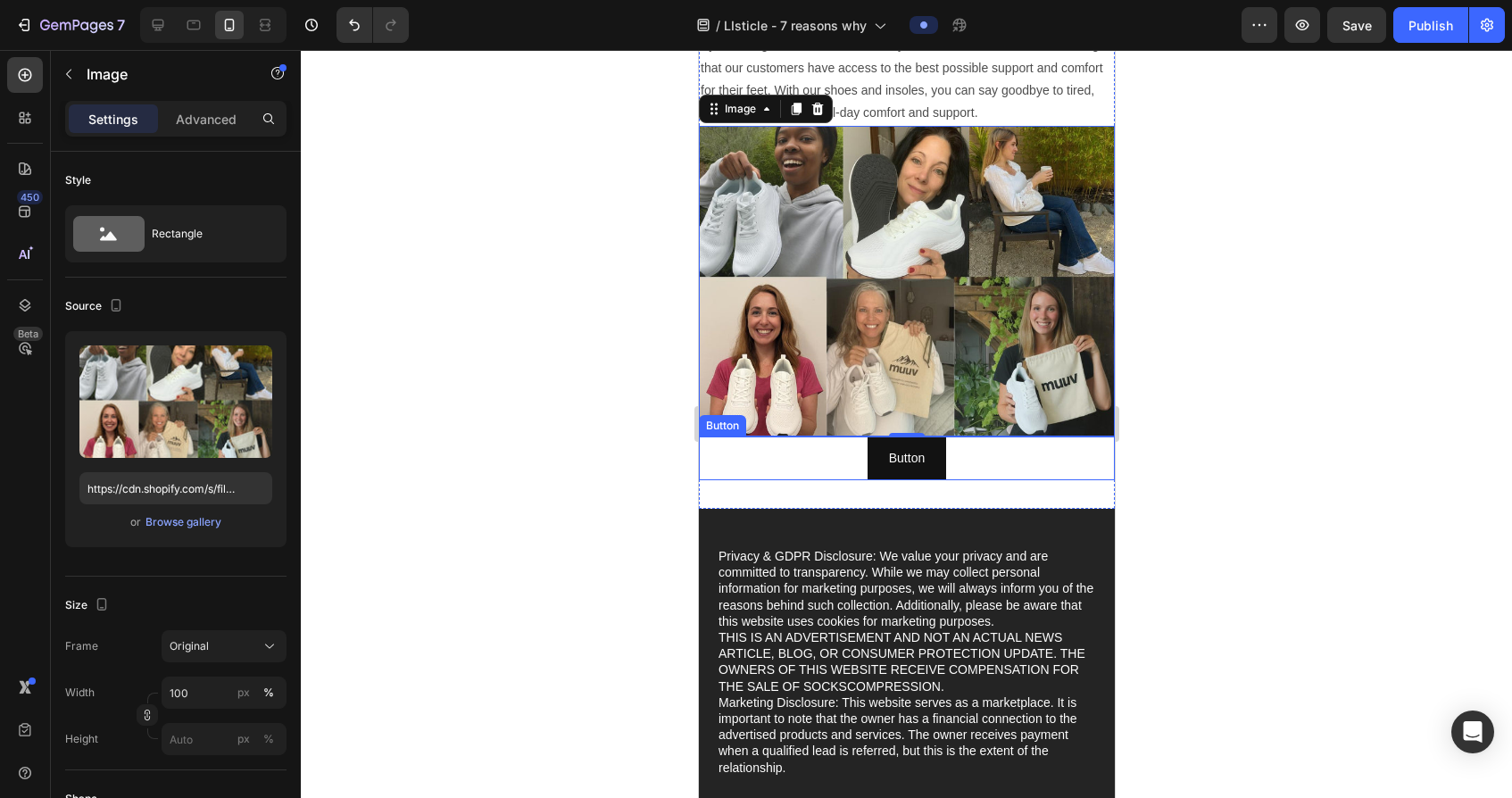 click on "Button Button" at bounding box center (906, 458) 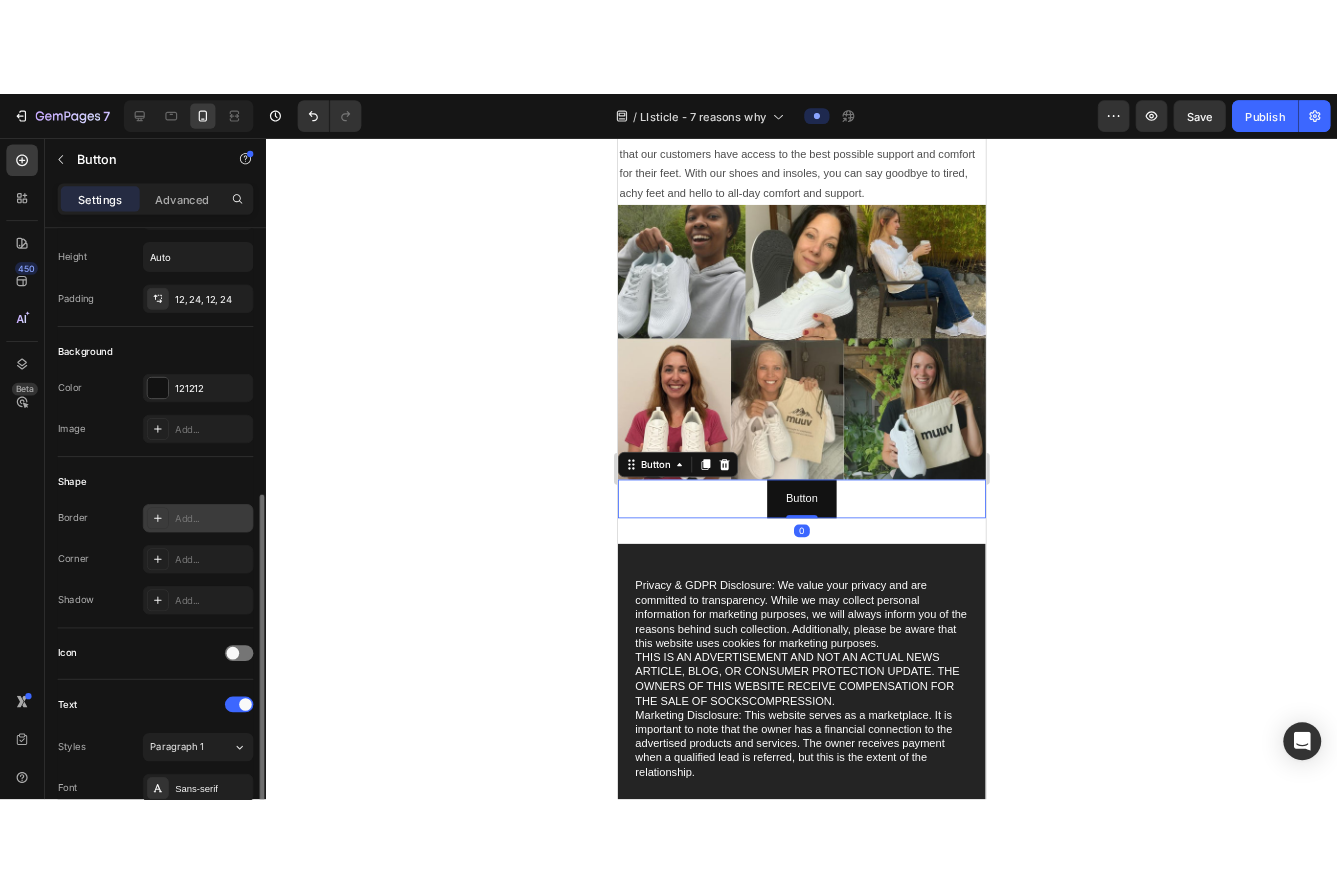 scroll, scrollTop: 281, scrollLeft: 0, axis: vertical 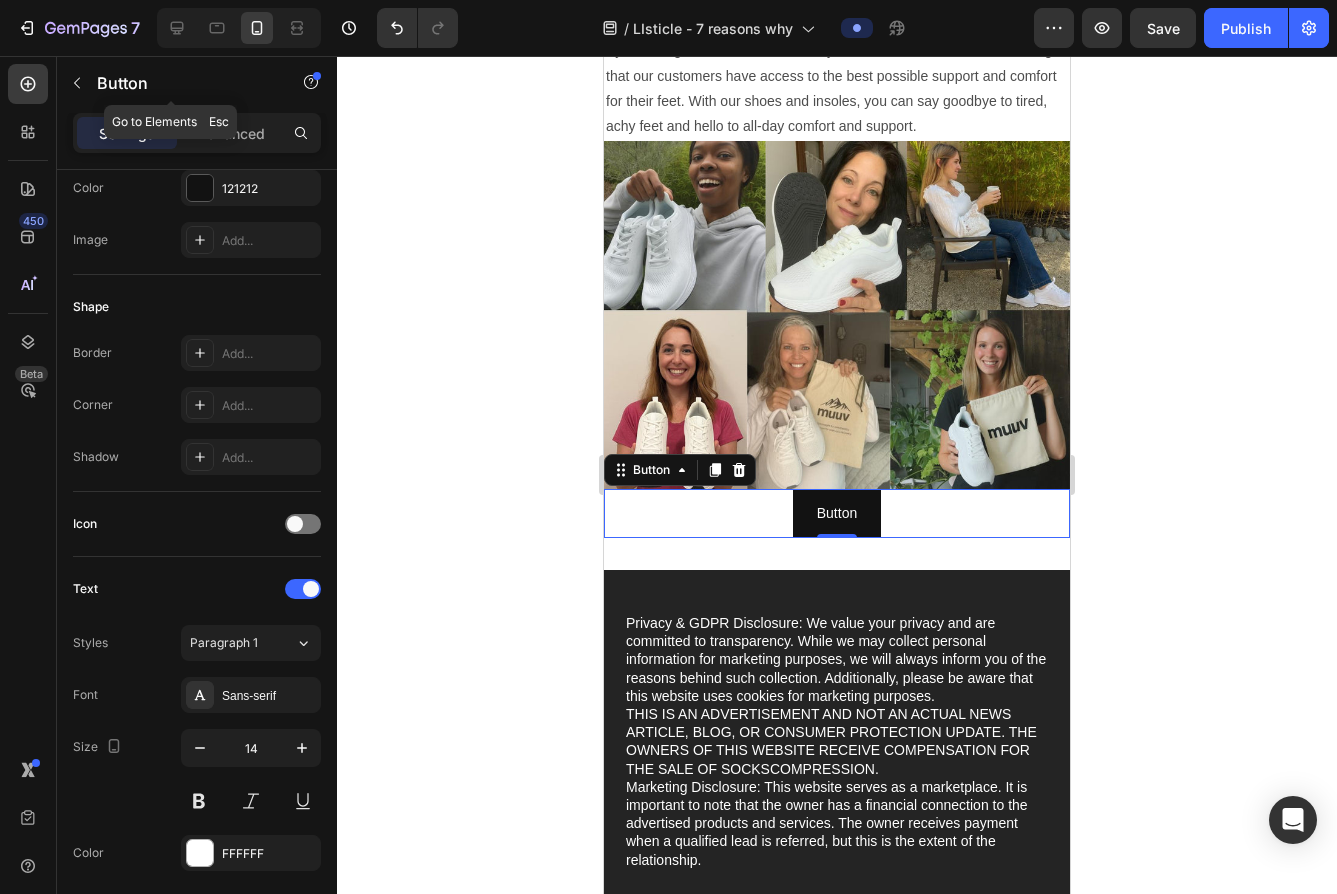 click at bounding box center [77, 83] 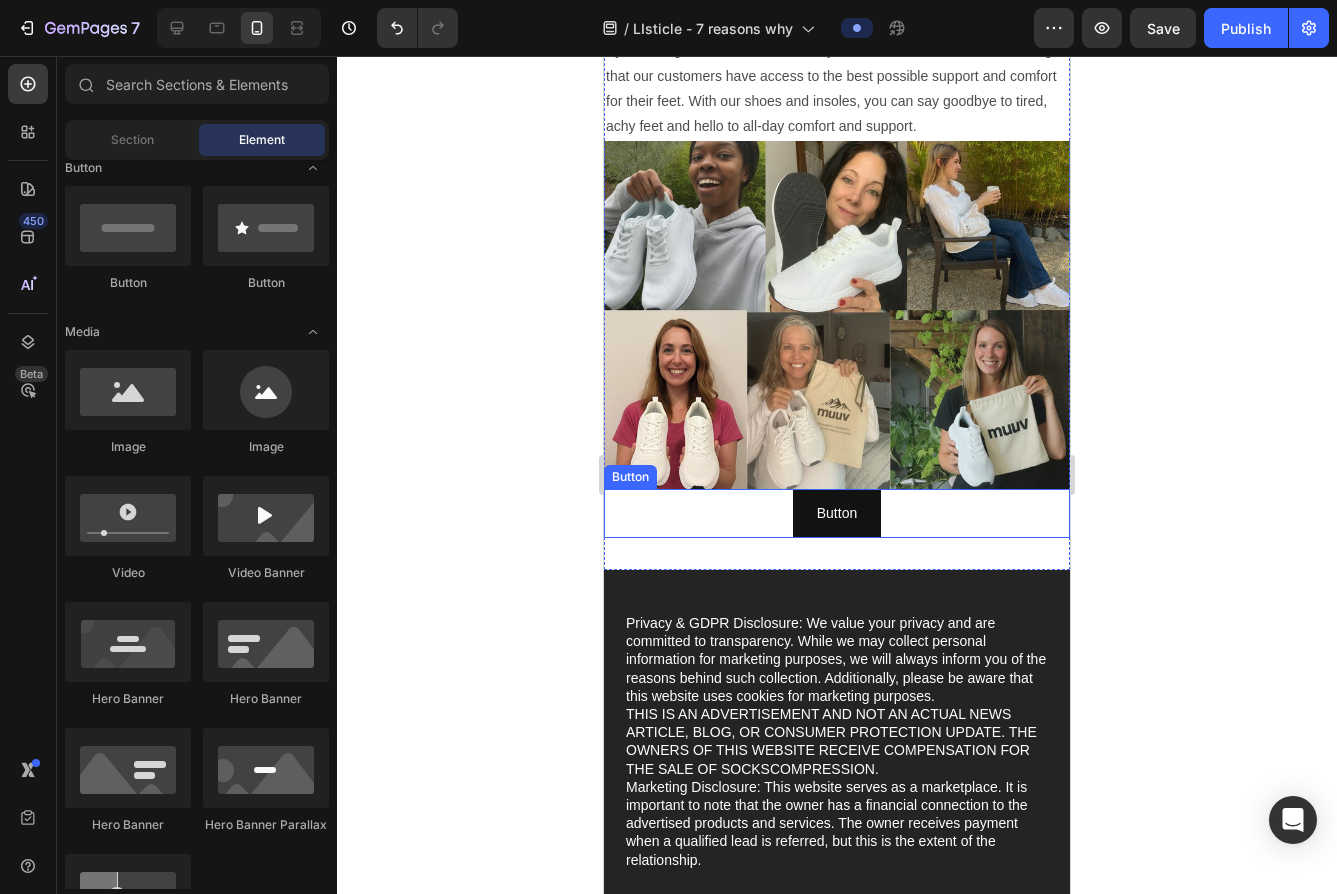 click on "Button Button" at bounding box center (837, 513) 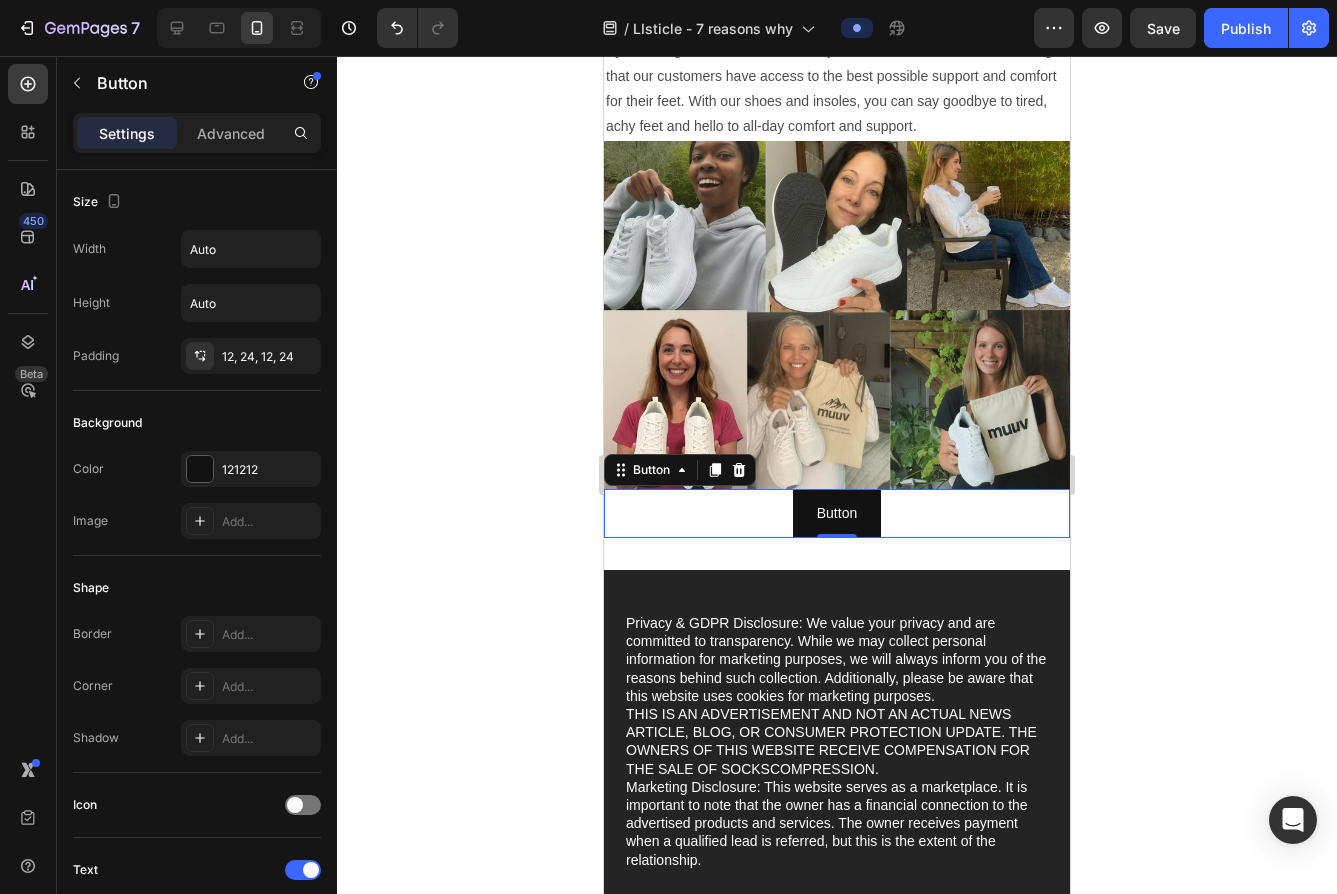 click on "Button Button   0" at bounding box center (837, 513) 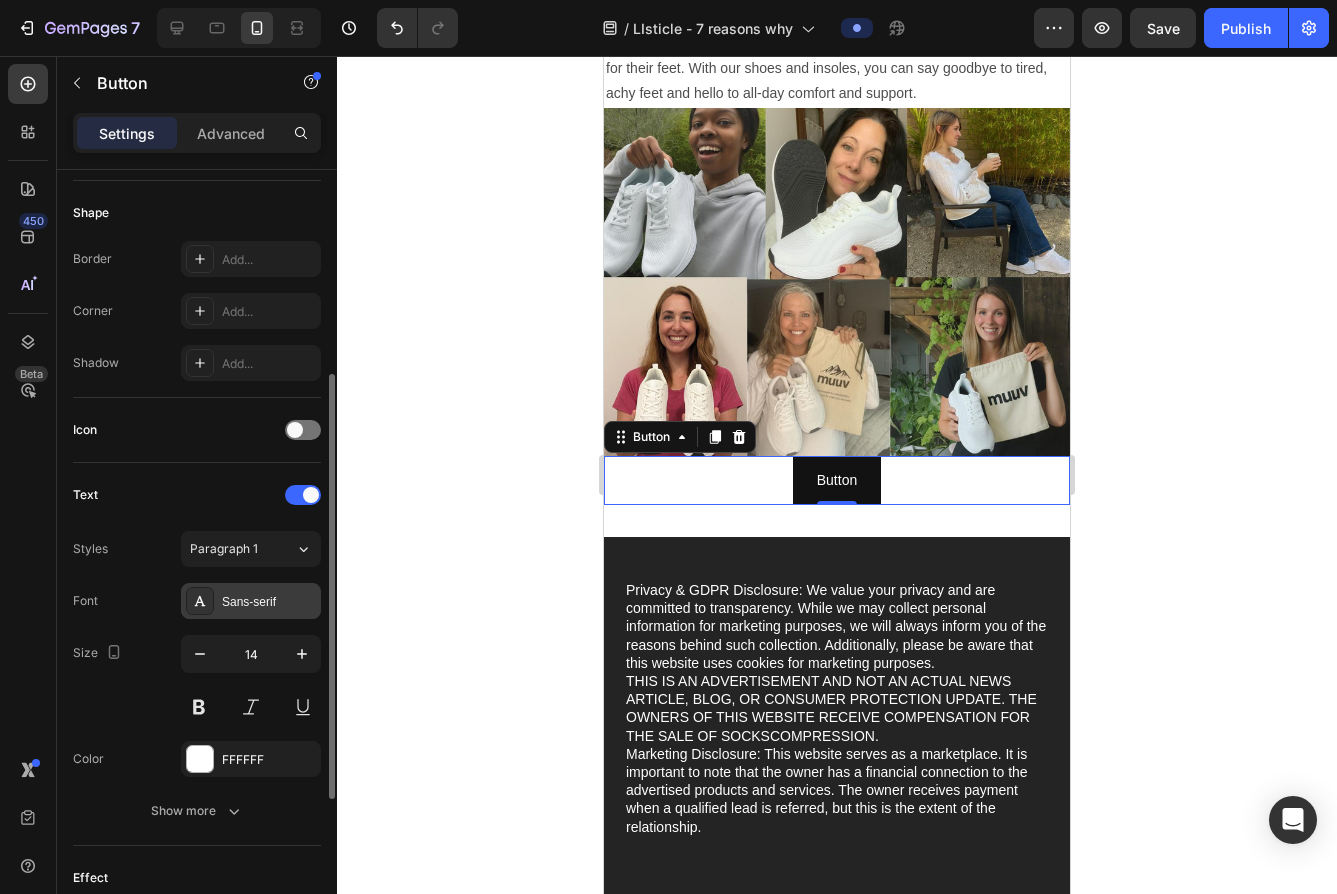 scroll, scrollTop: 540, scrollLeft: 0, axis: vertical 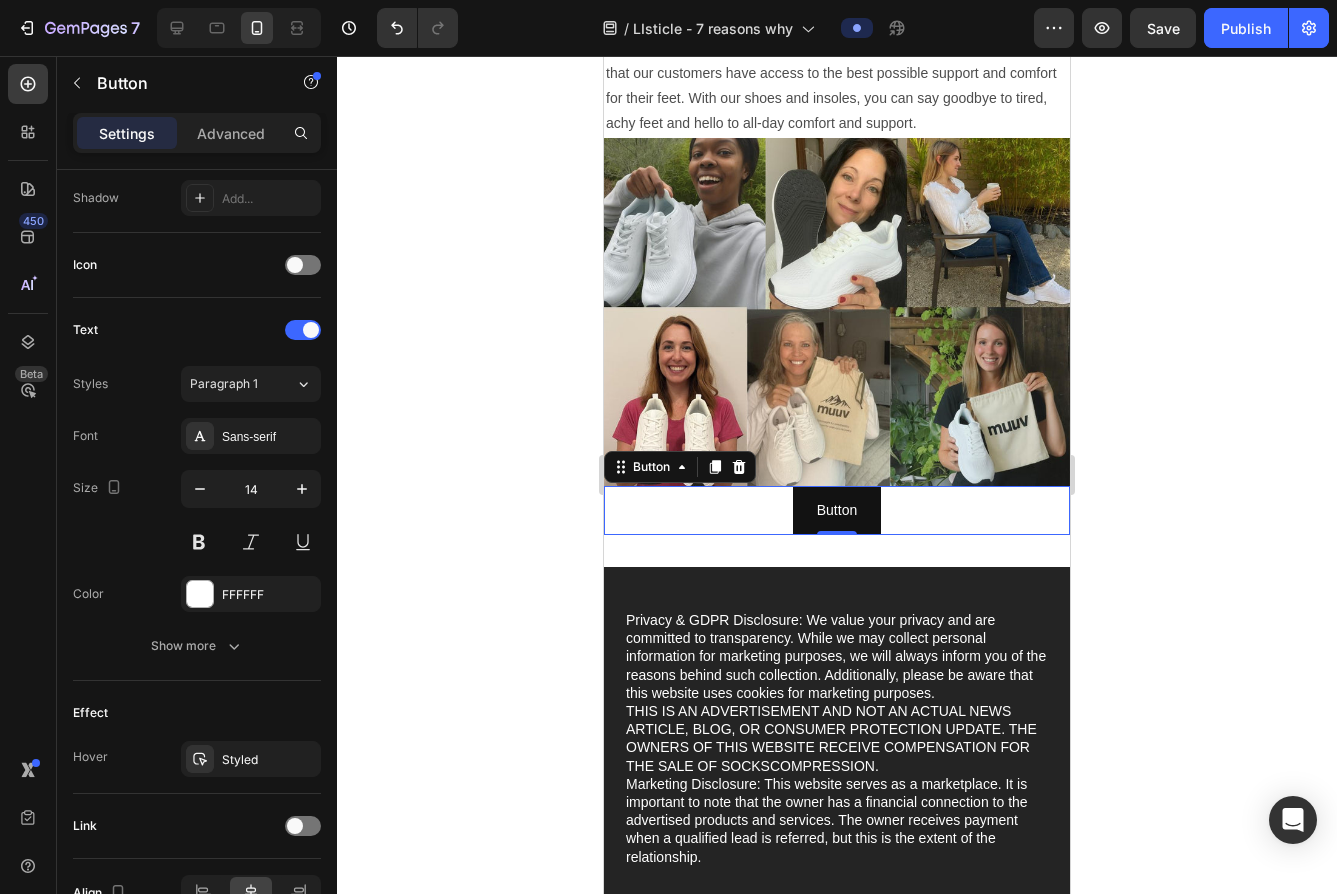 click on "Button Button   0" at bounding box center (837, 510) 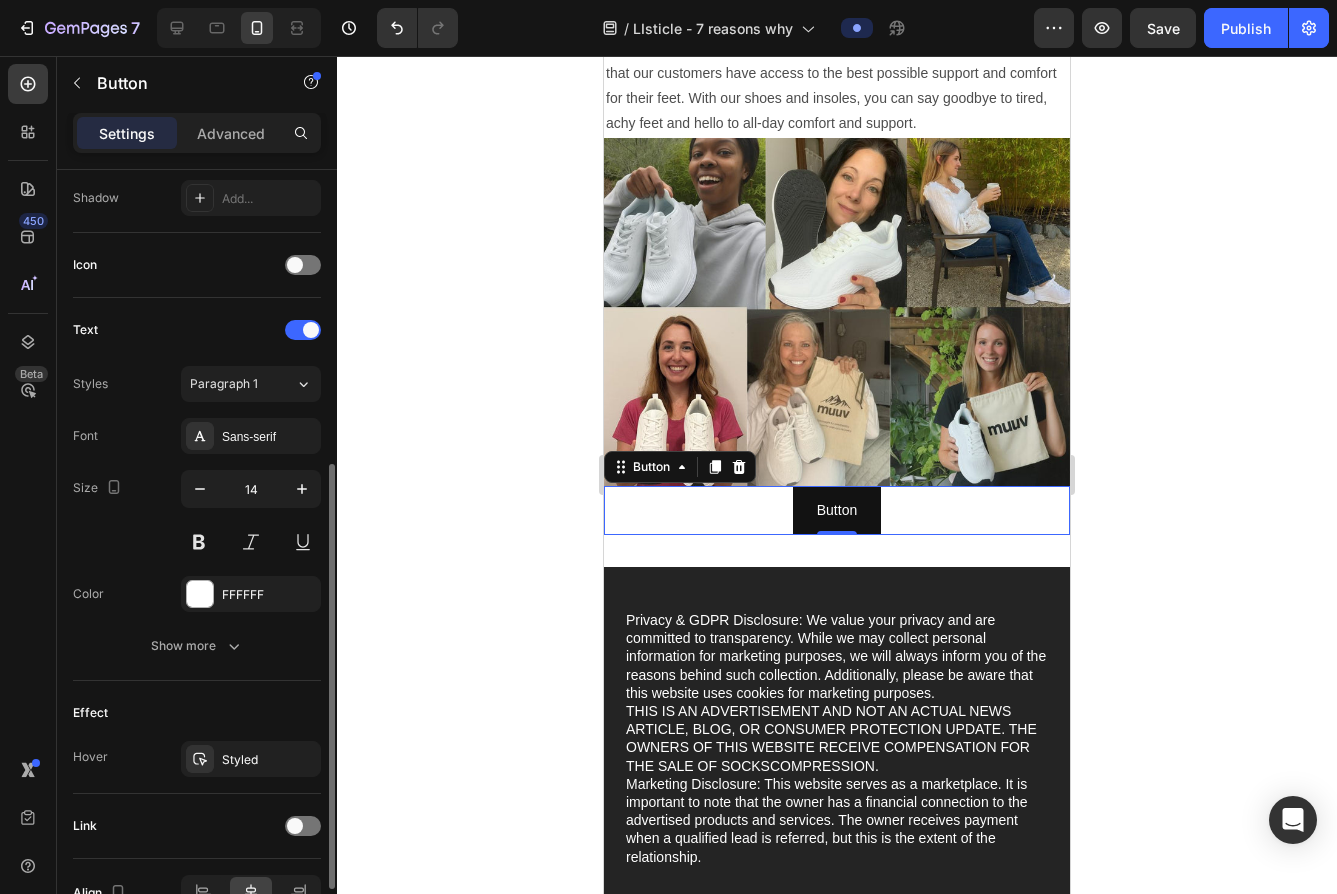 scroll, scrollTop: 653, scrollLeft: 0, axis: vertical 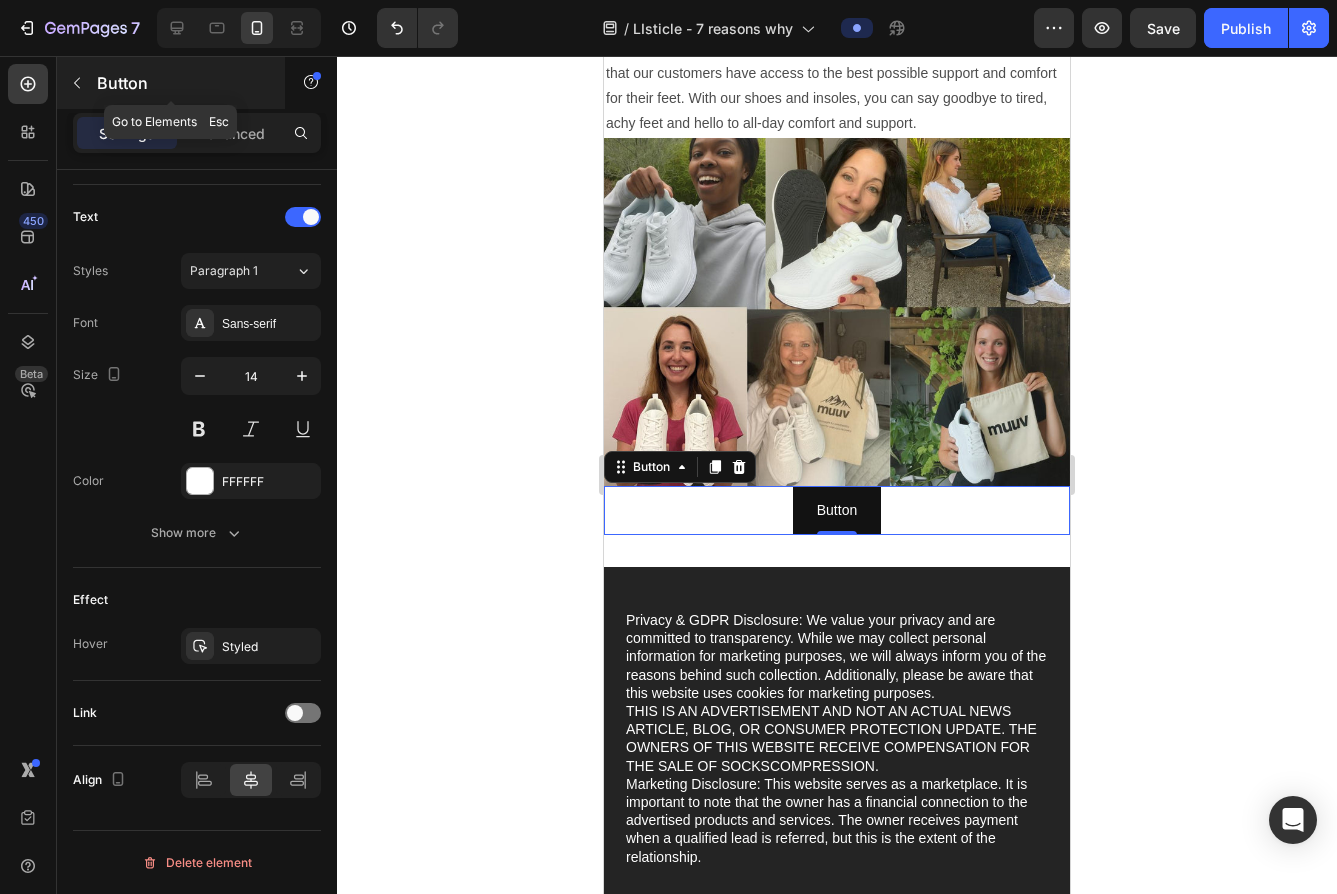 click at bounding box center (77, 83) 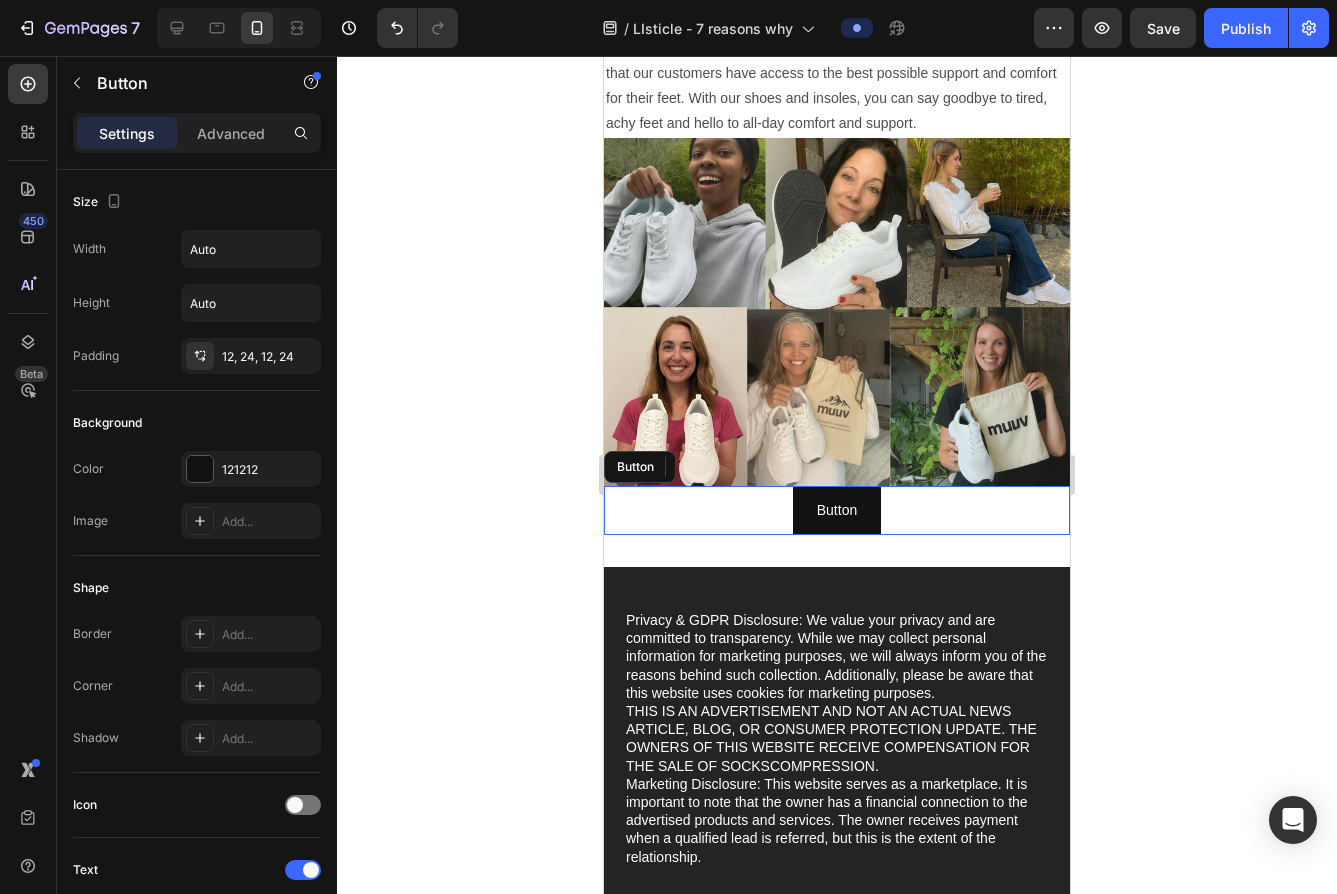 click on "Button Button" at bounding box center [837, 510] 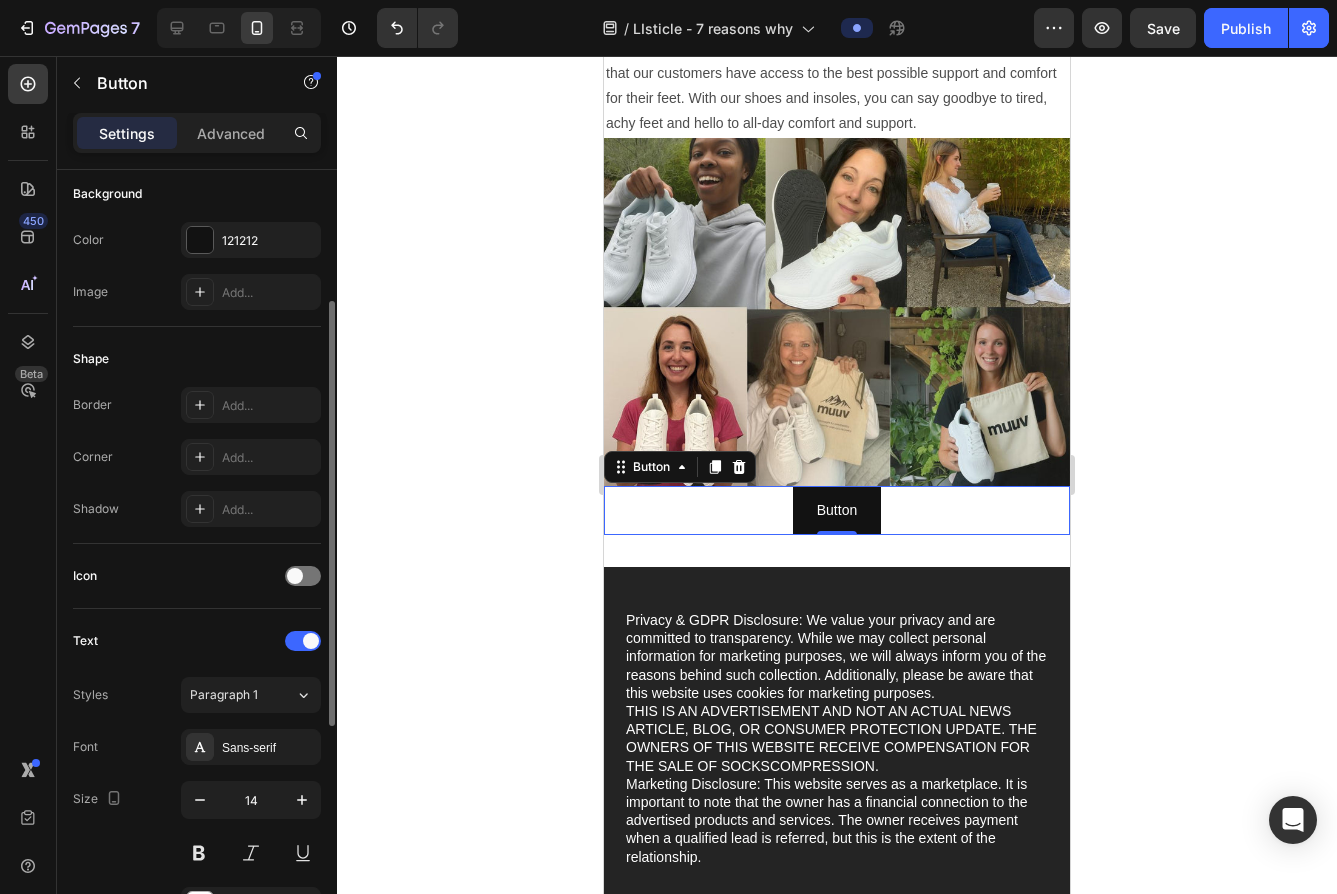 scroll, scrollTop: 233, scrollLeft: 0, axis: vertical 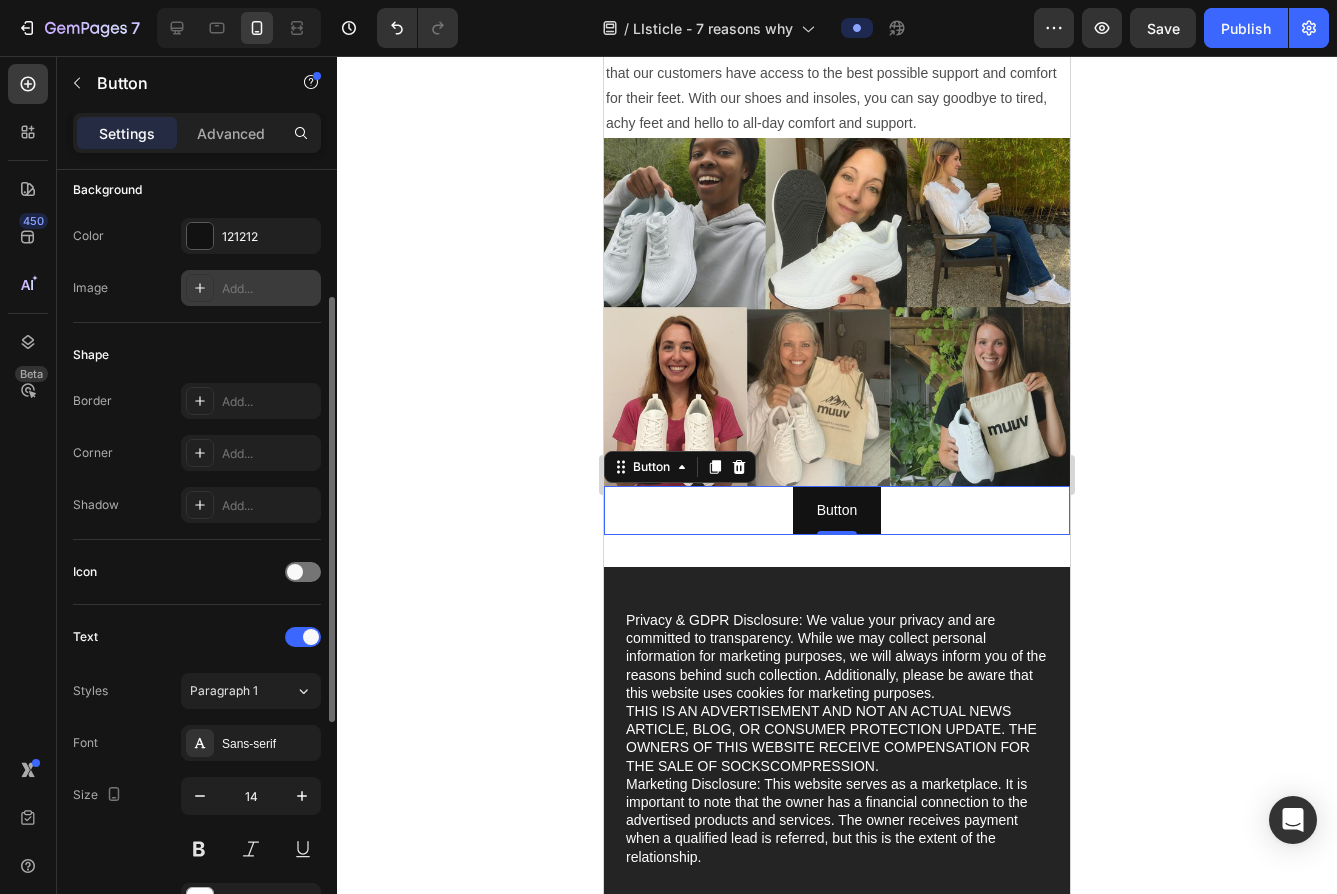 click on "Add..." at bounding box center (269, 289) 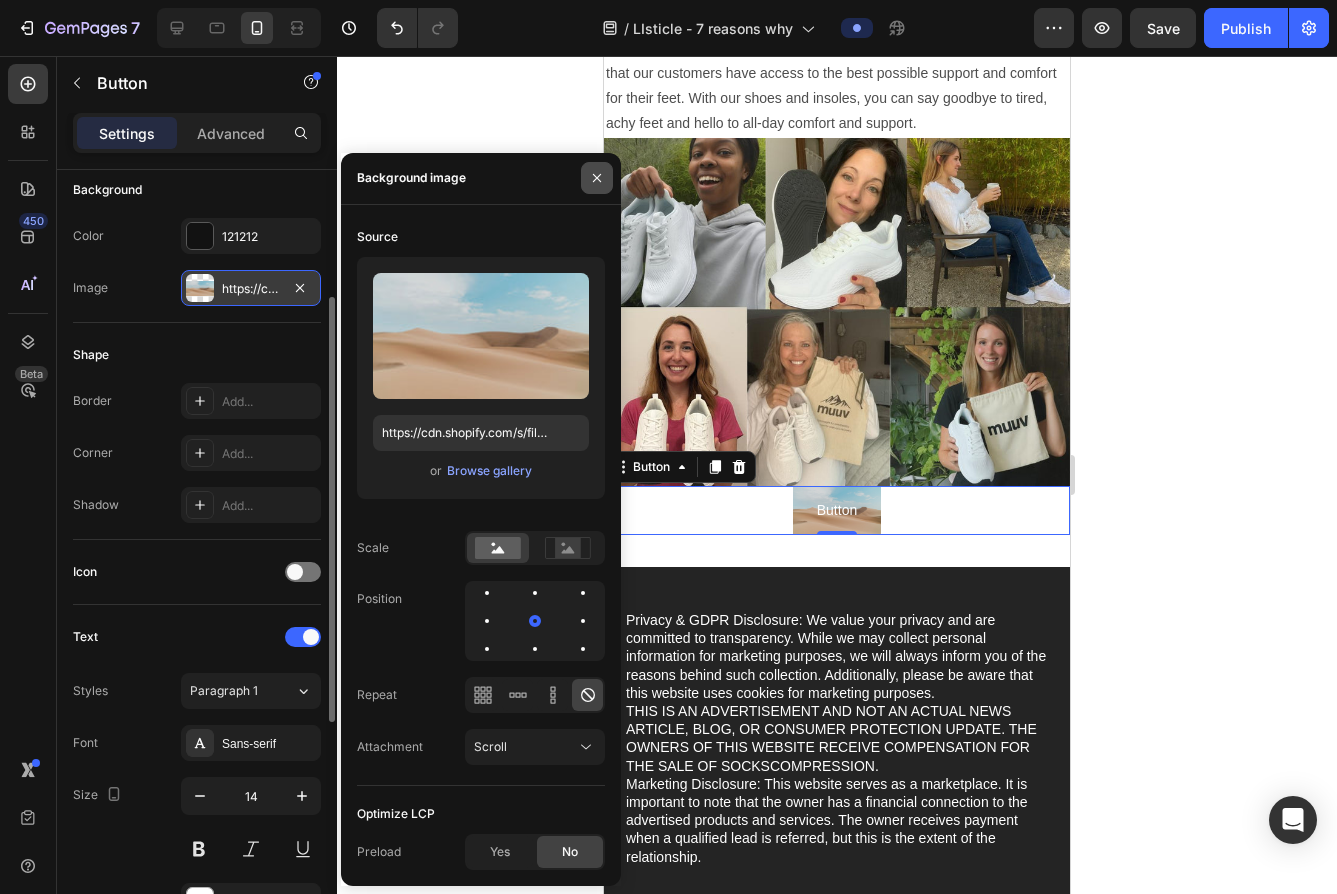 click at bounding box center (597, 178) 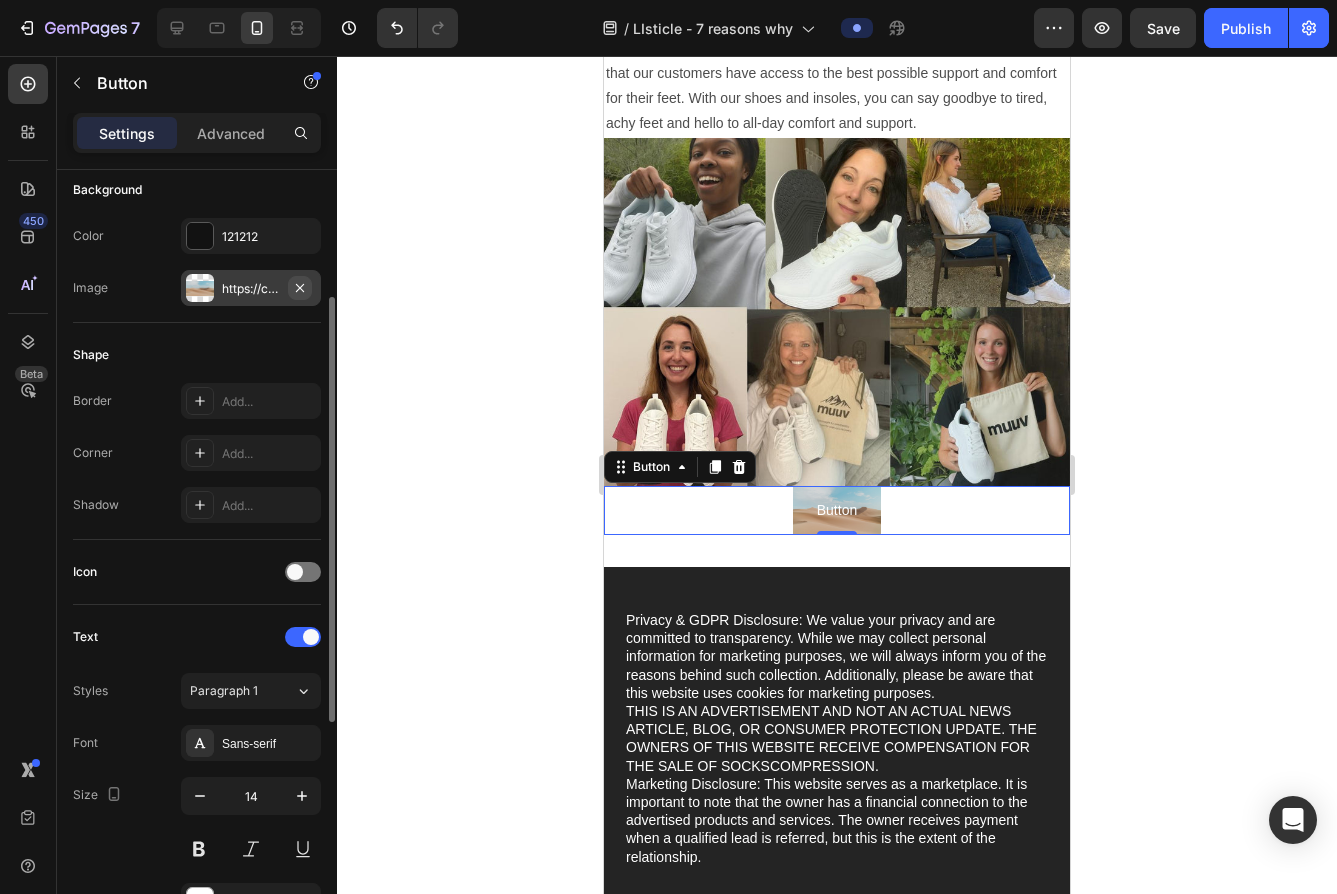 click 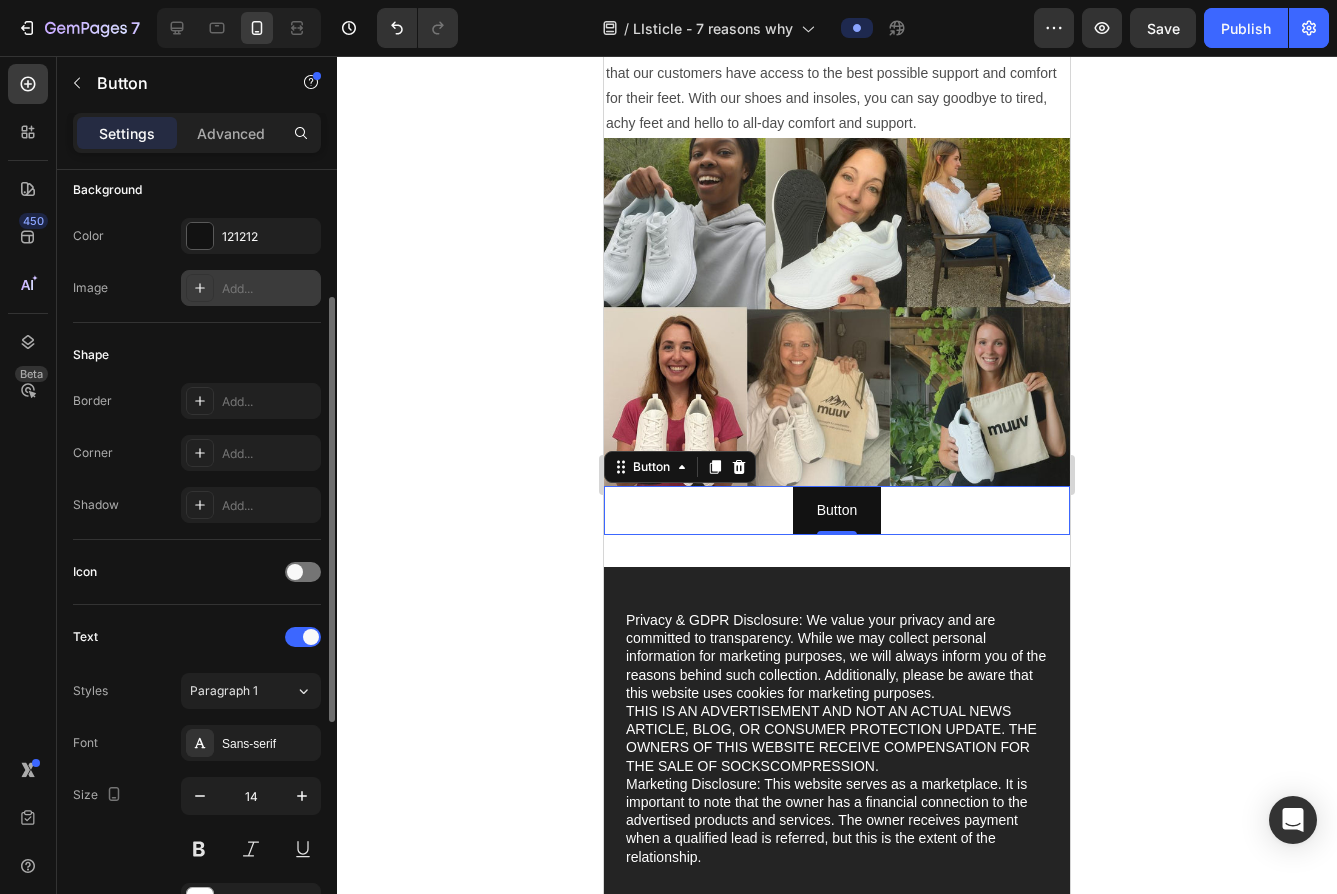 click on "Add..." at bounding box center [269, 289] 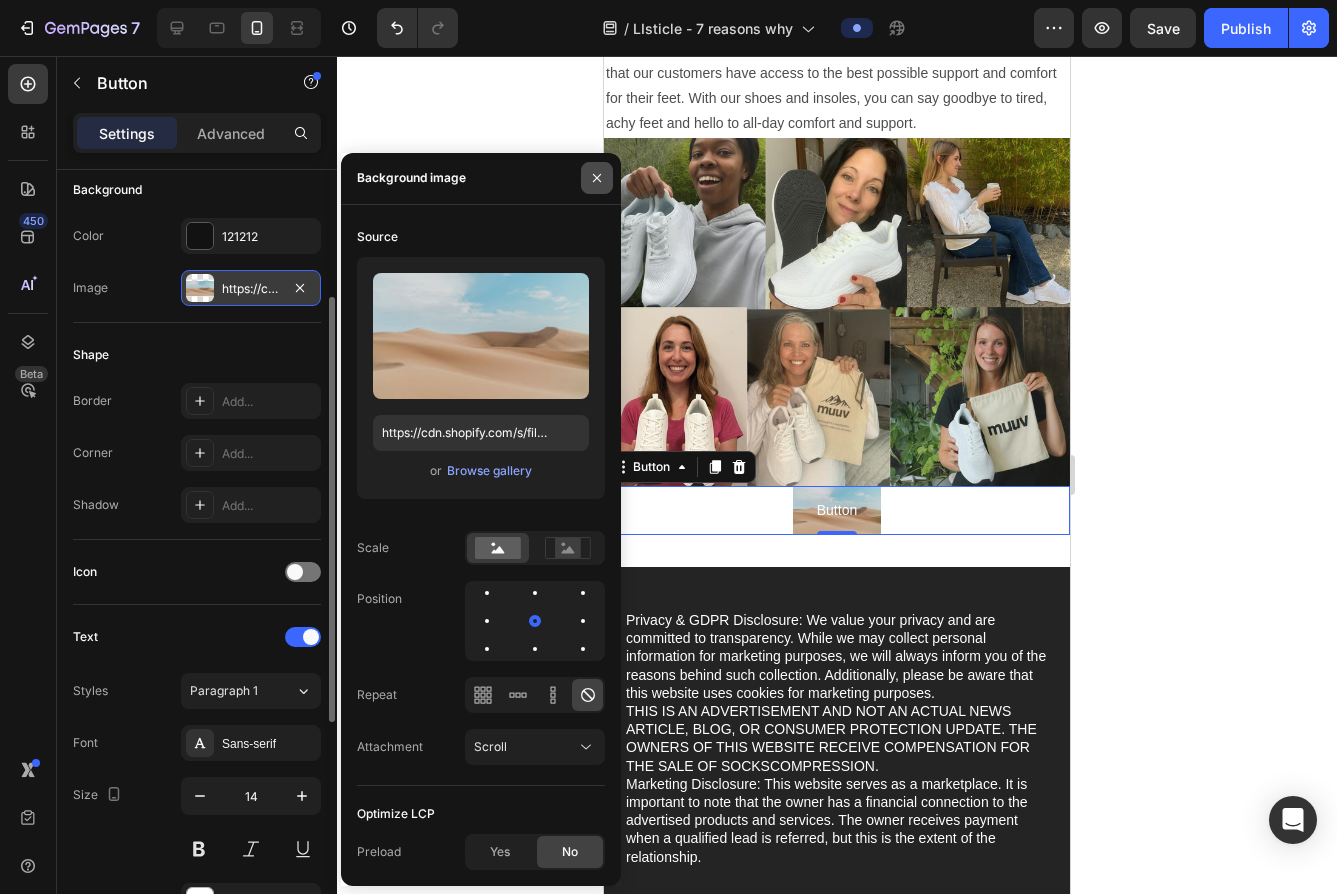 click 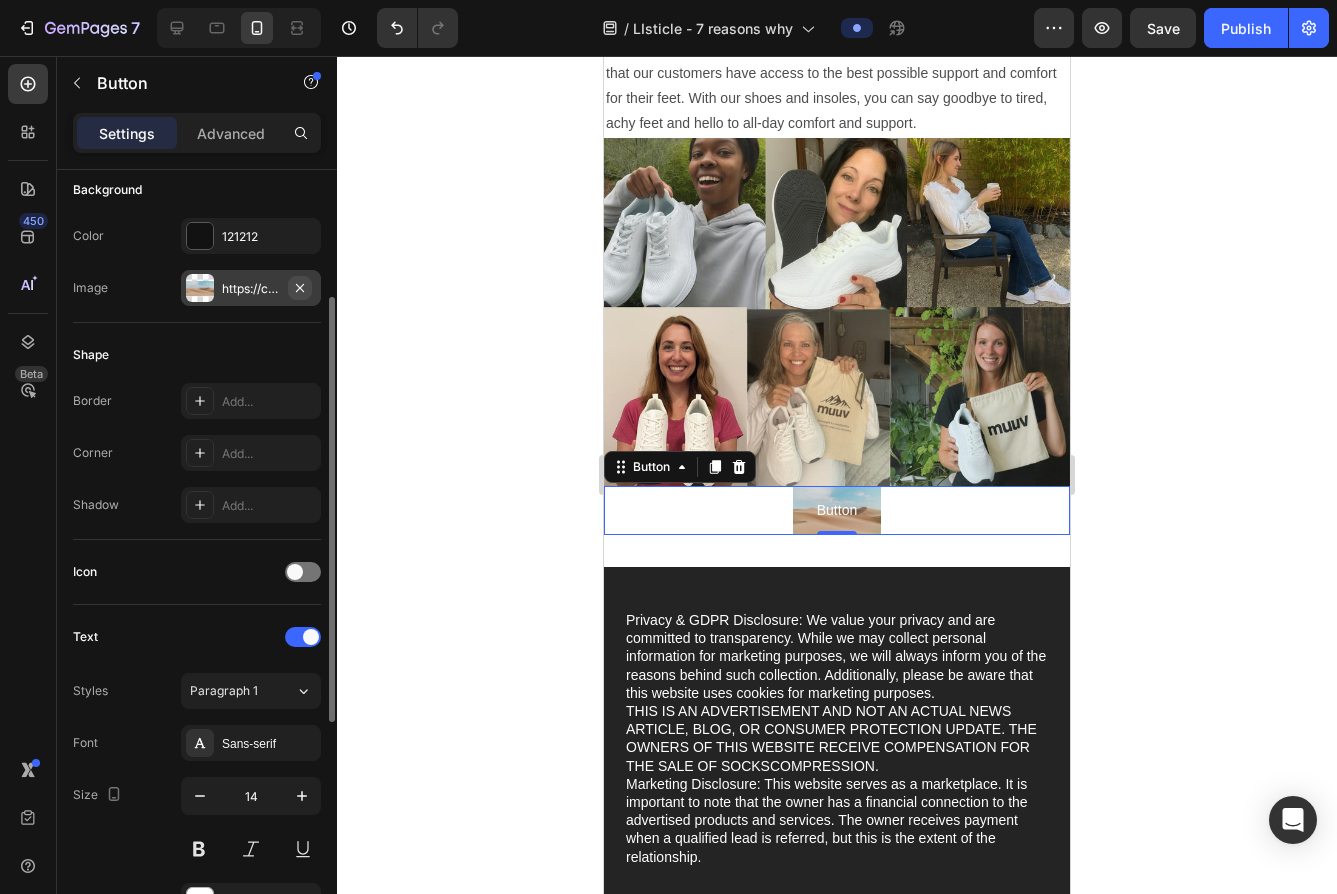 click 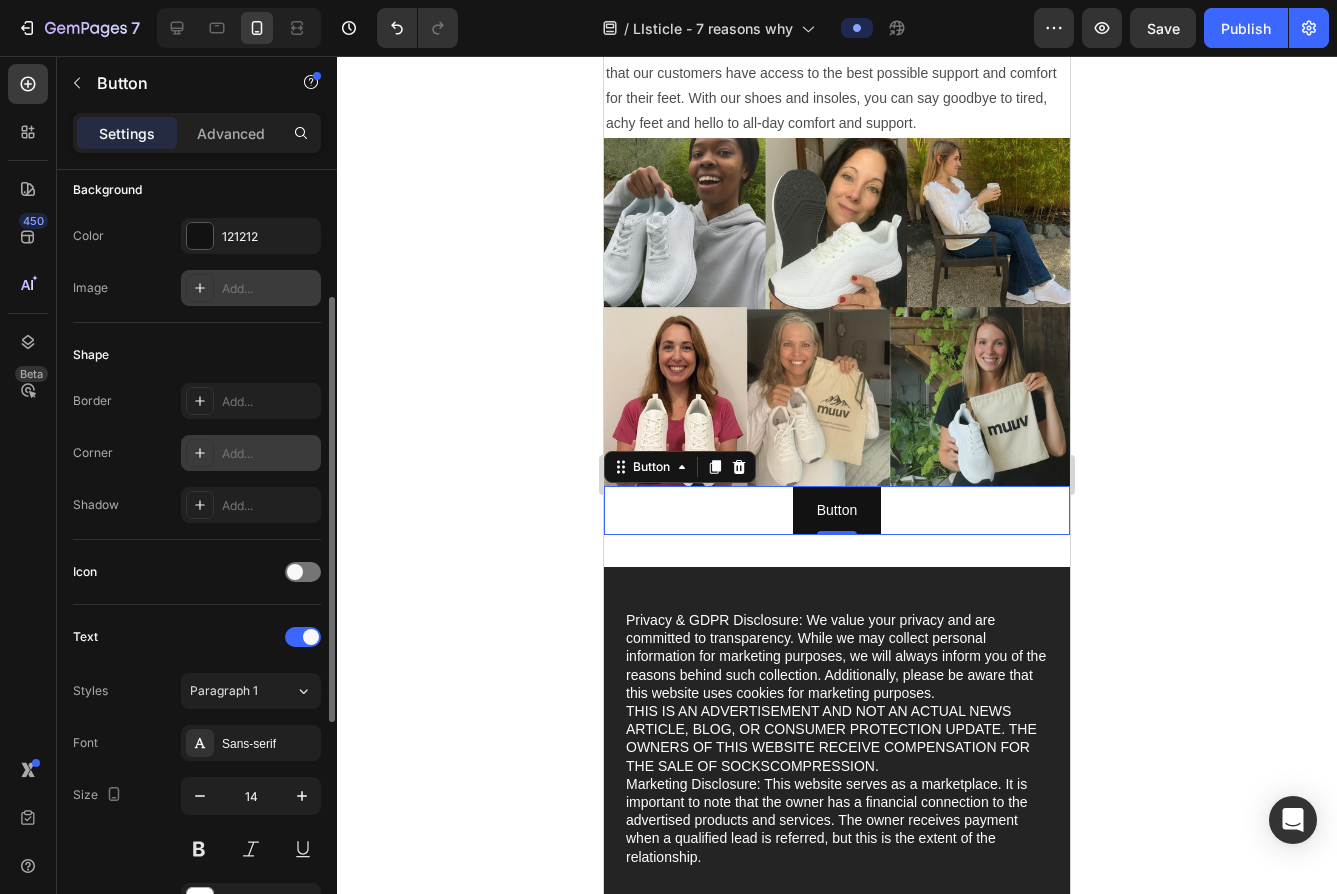 scroll, scrollTop: 260, scrollLeft: 0, axis: vertical 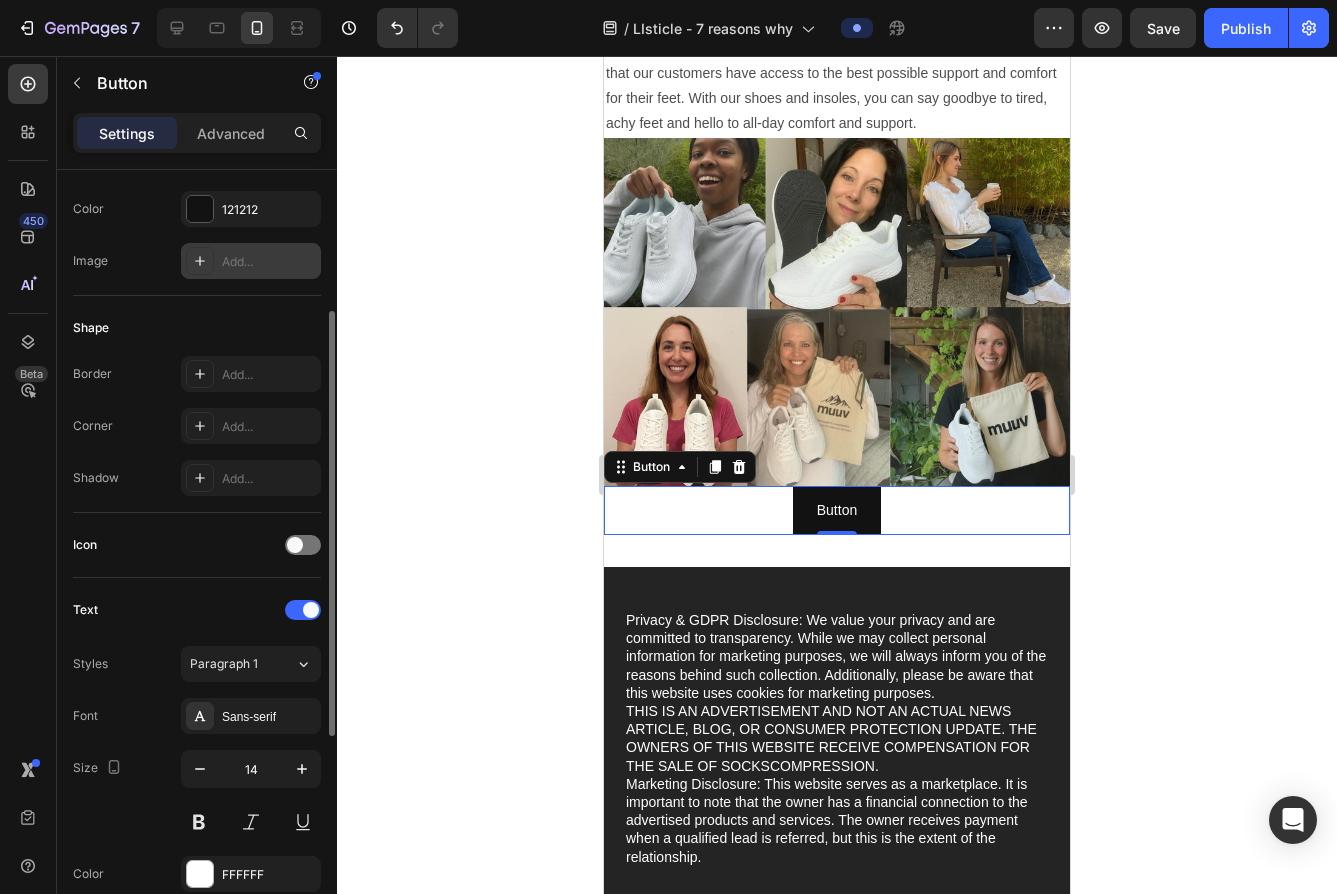 click on "Add..." at bounding box center [251, 261] 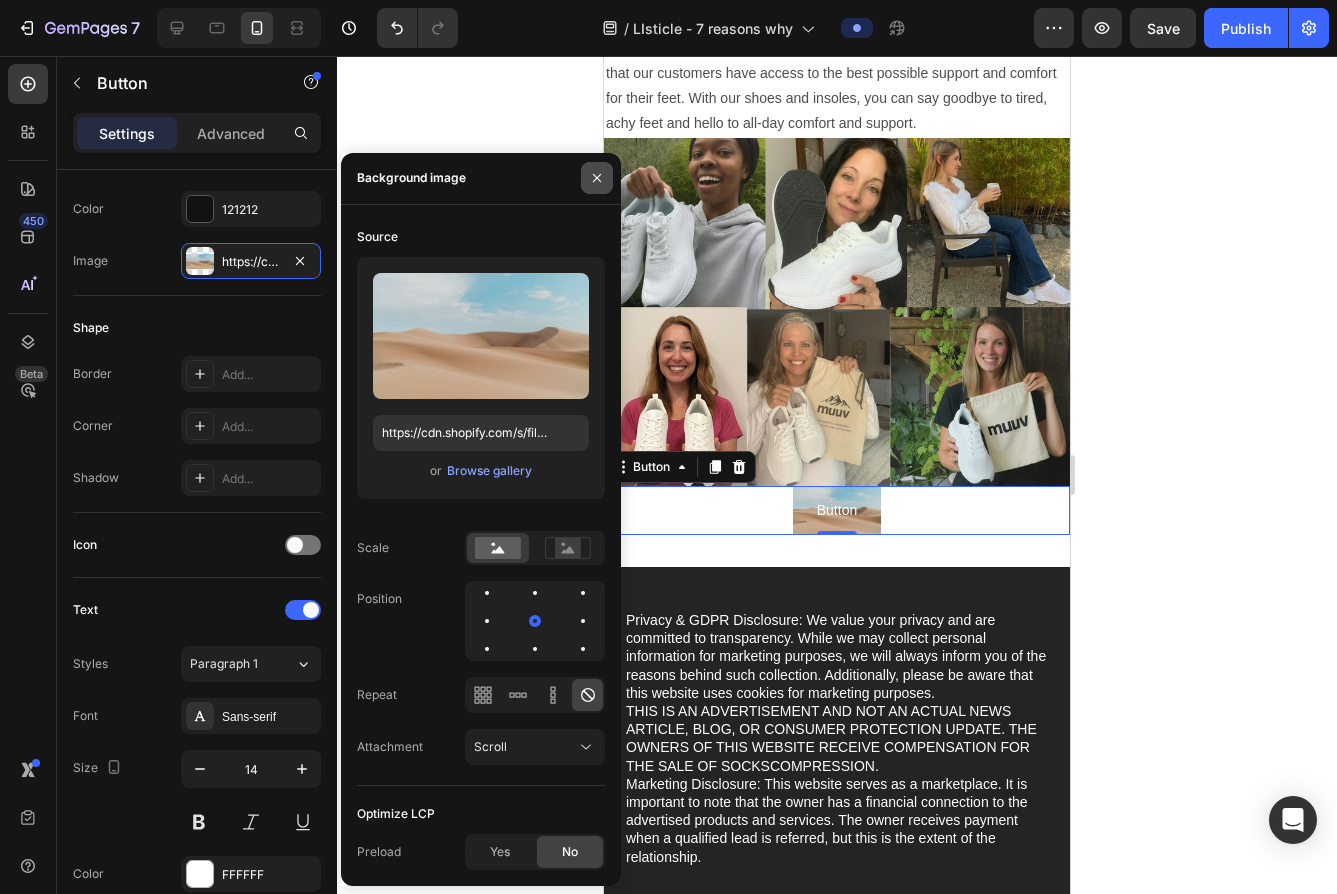 click at bounding box center (597, 178) 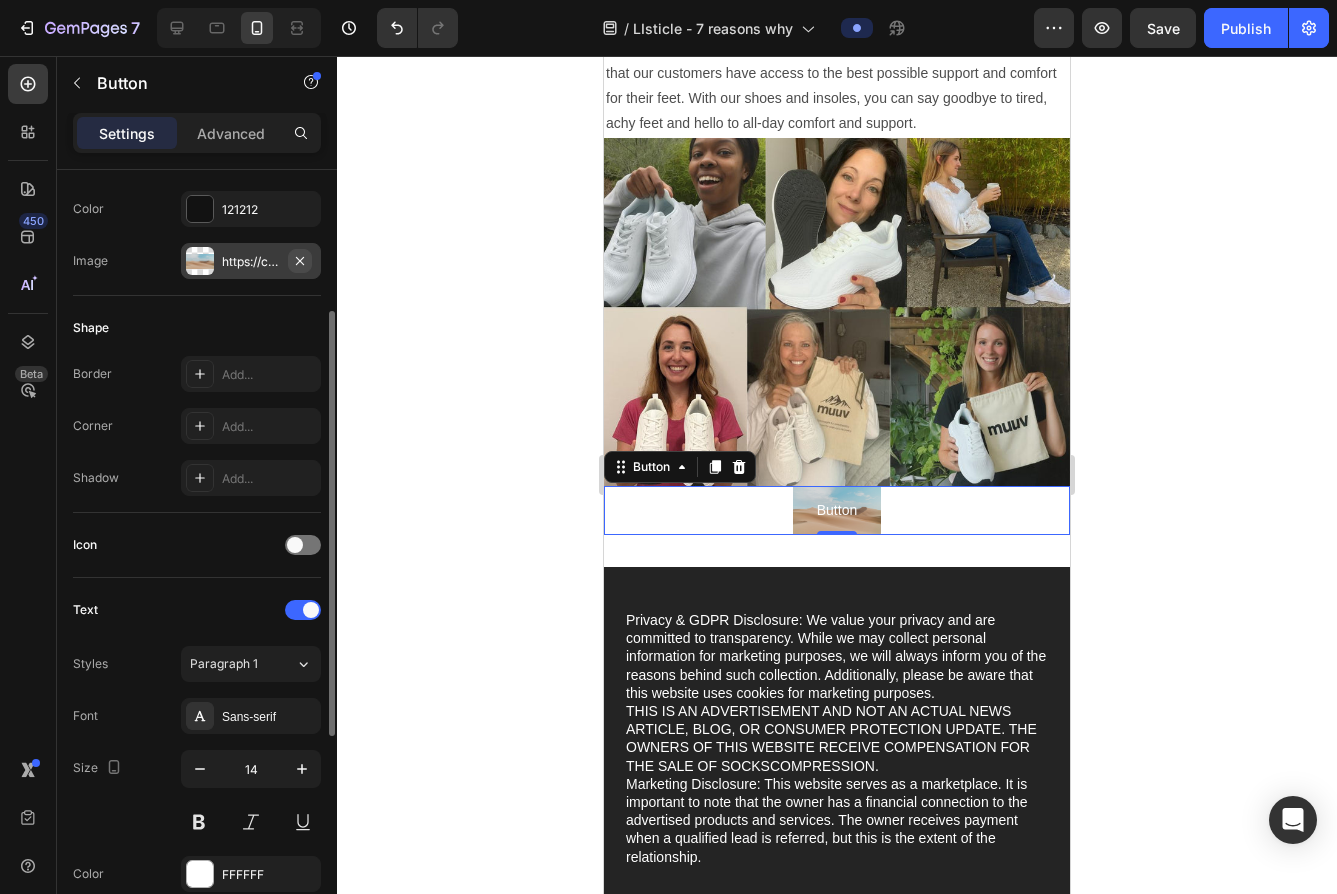 click 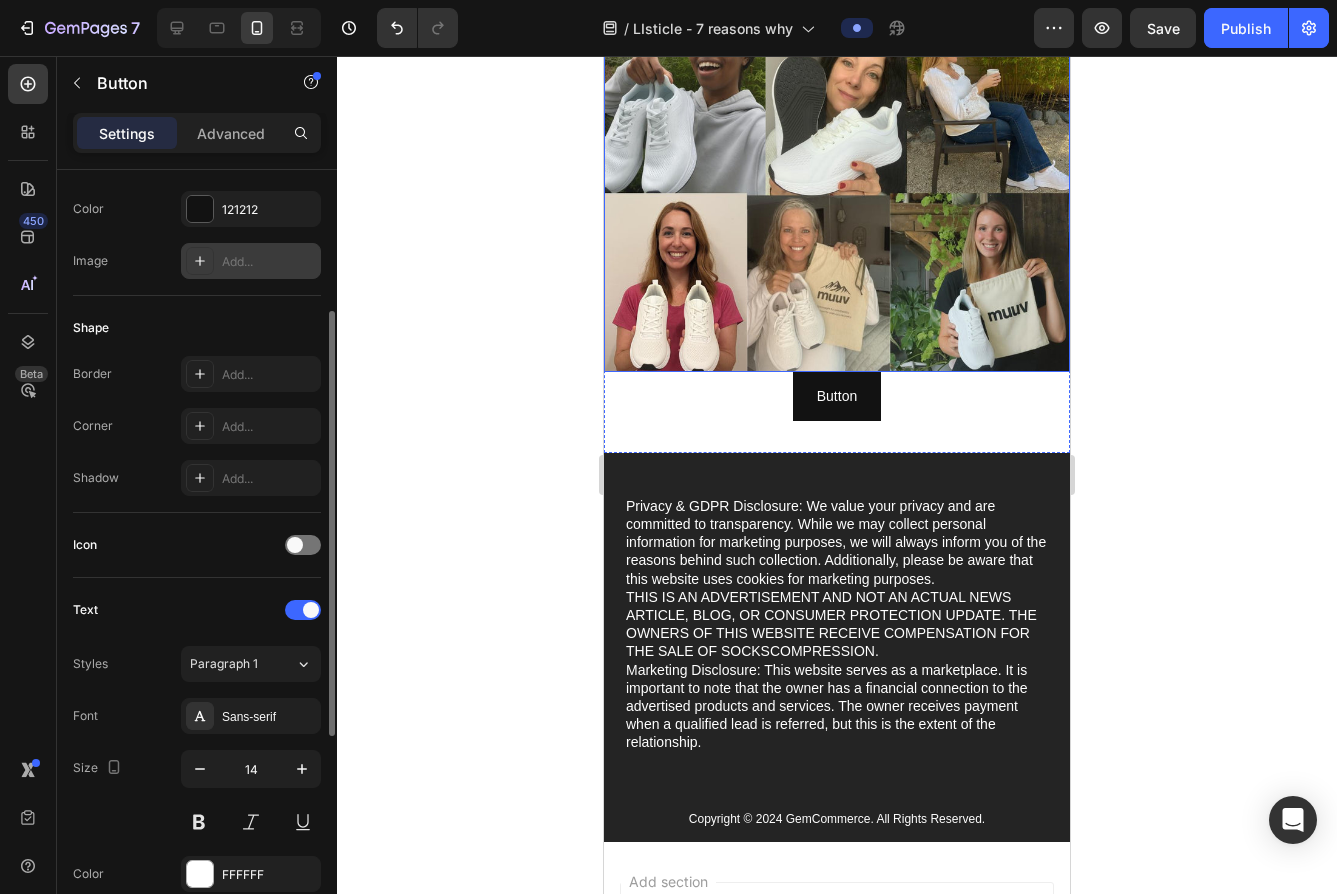 scroll, scrollTop: 5202, scrollLeft: 0, axis: vertical 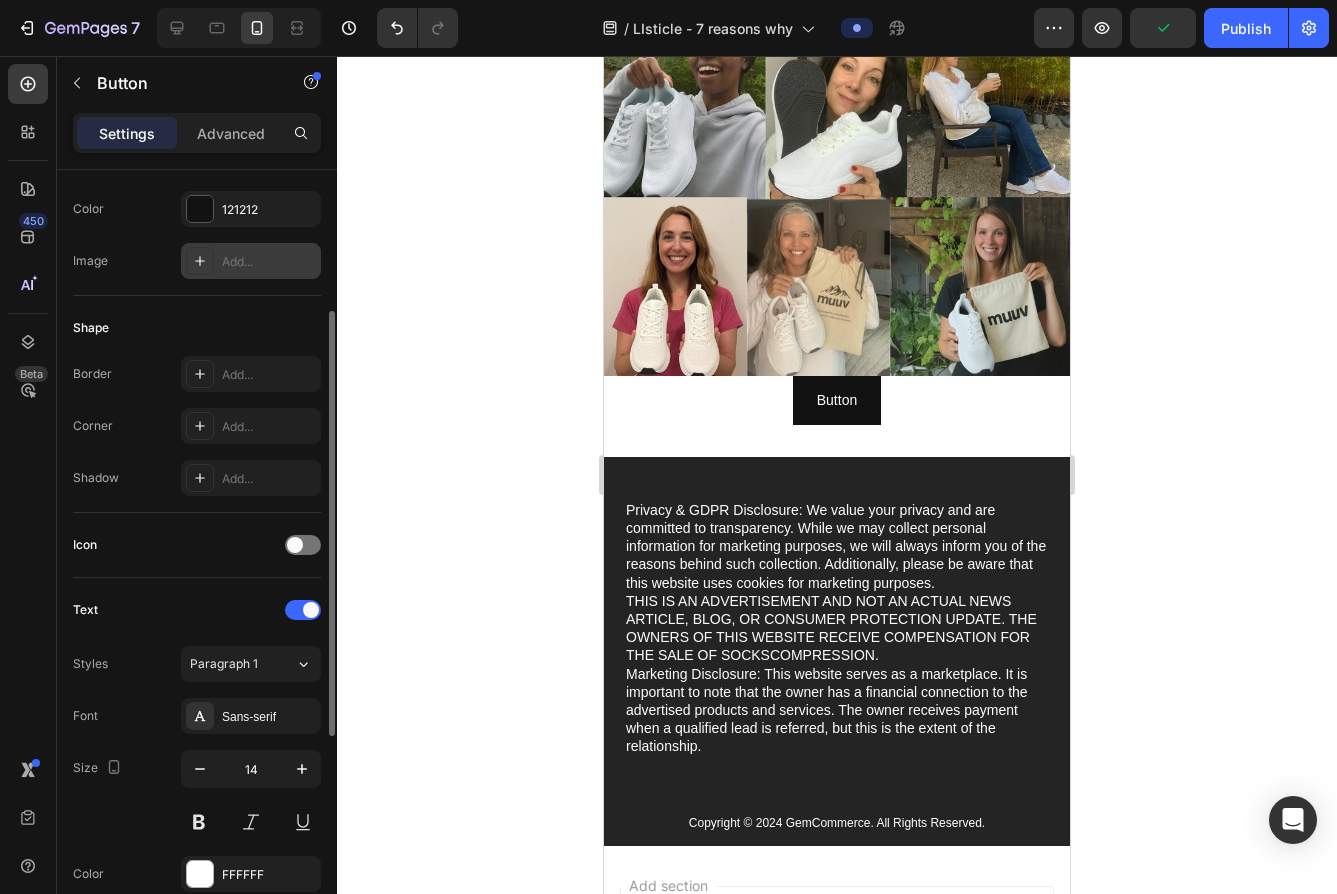 click on "Button Button" at bounding box center (837, 400) 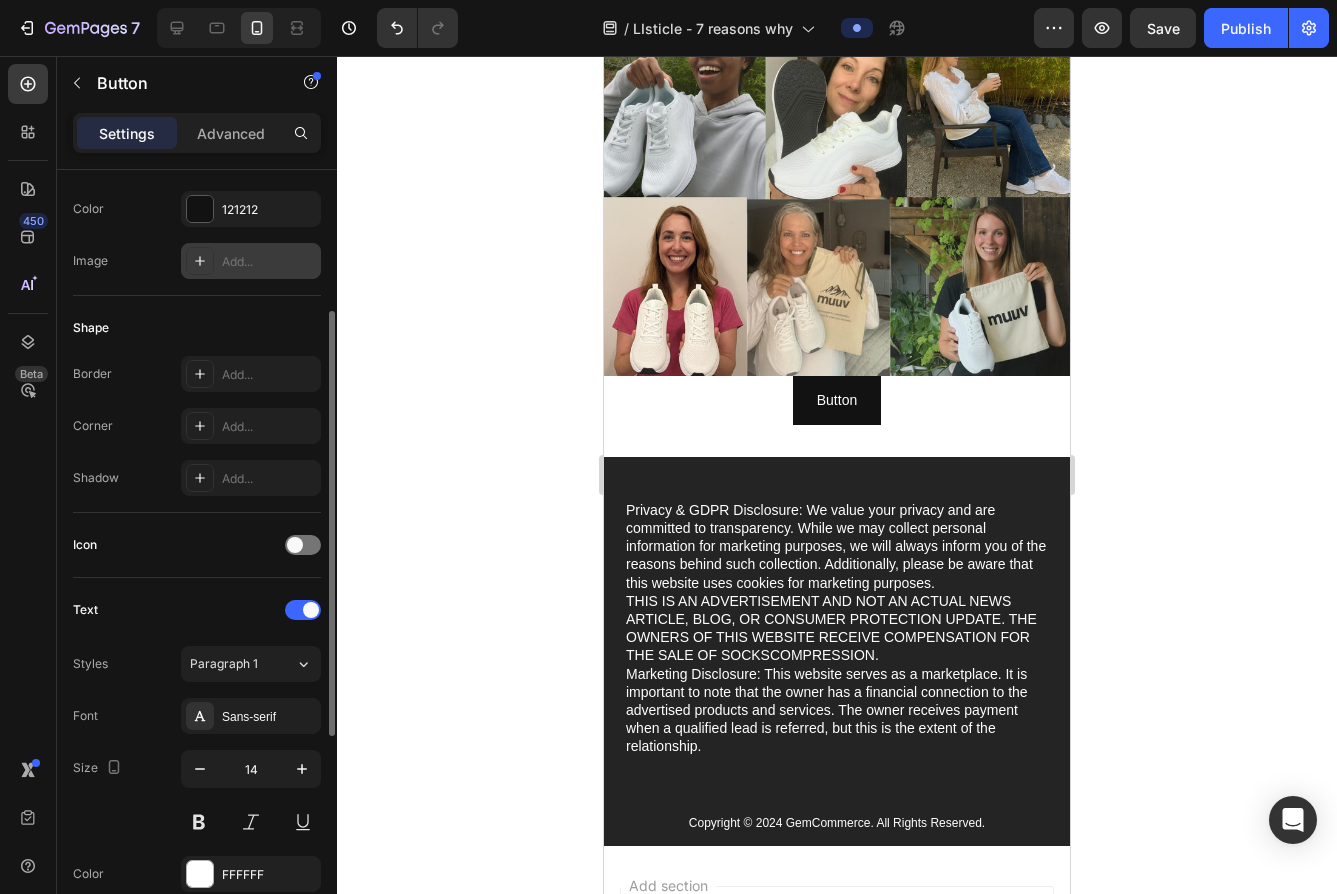 click on "Button Button" at bounding box center (837, 400) 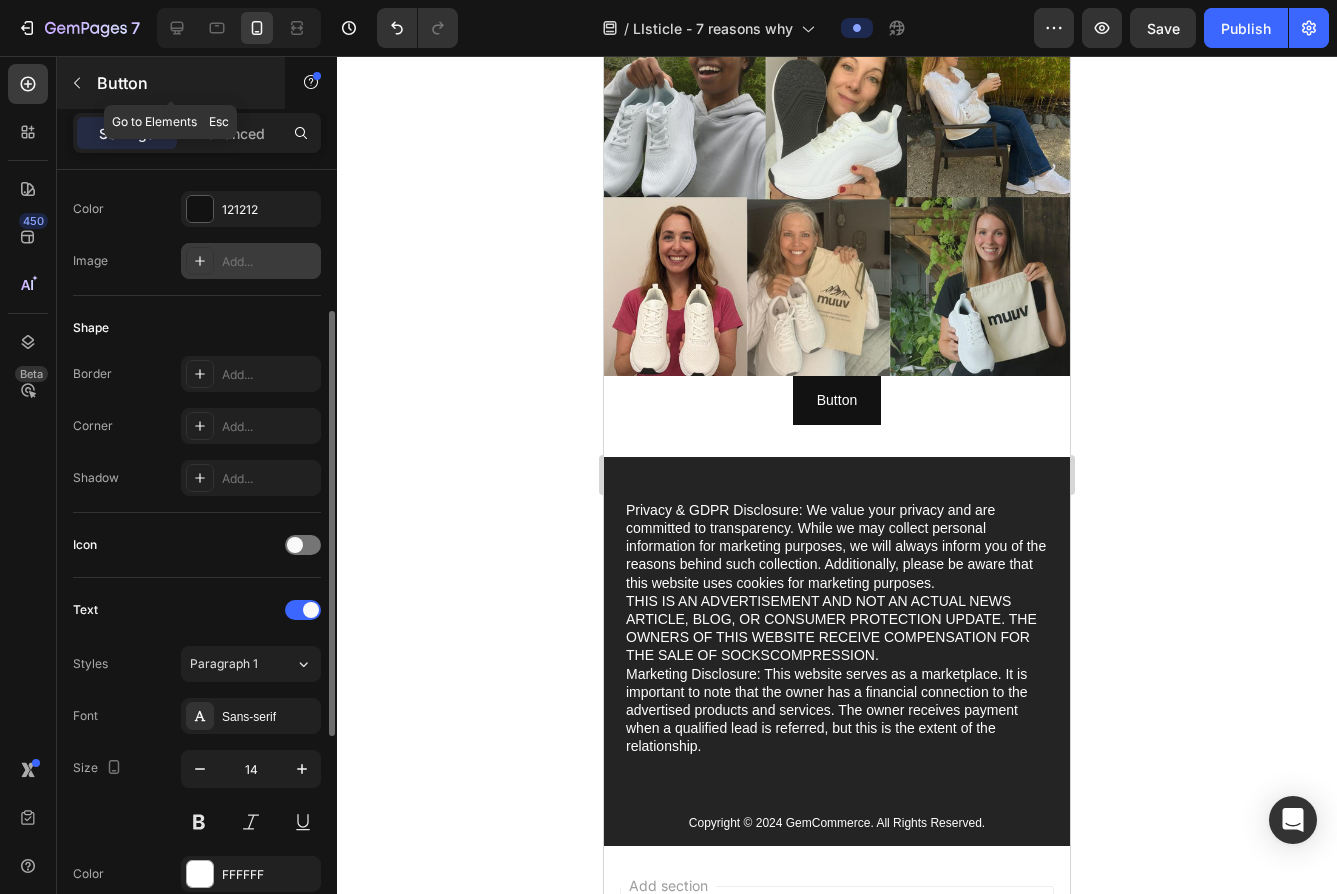 click at bounding box center [77, 83] 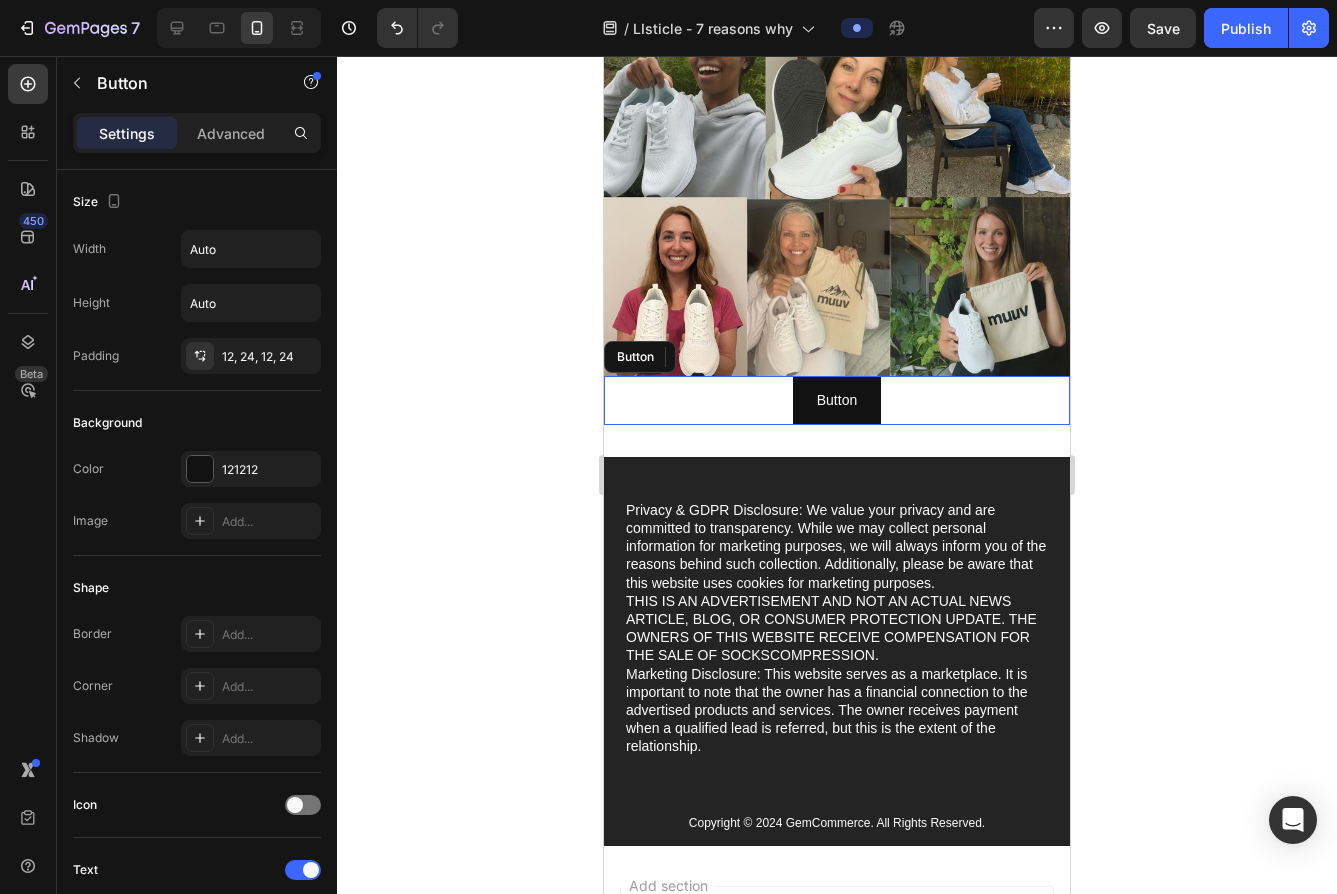 click on "Button Button" at bounding box center [837, 400] 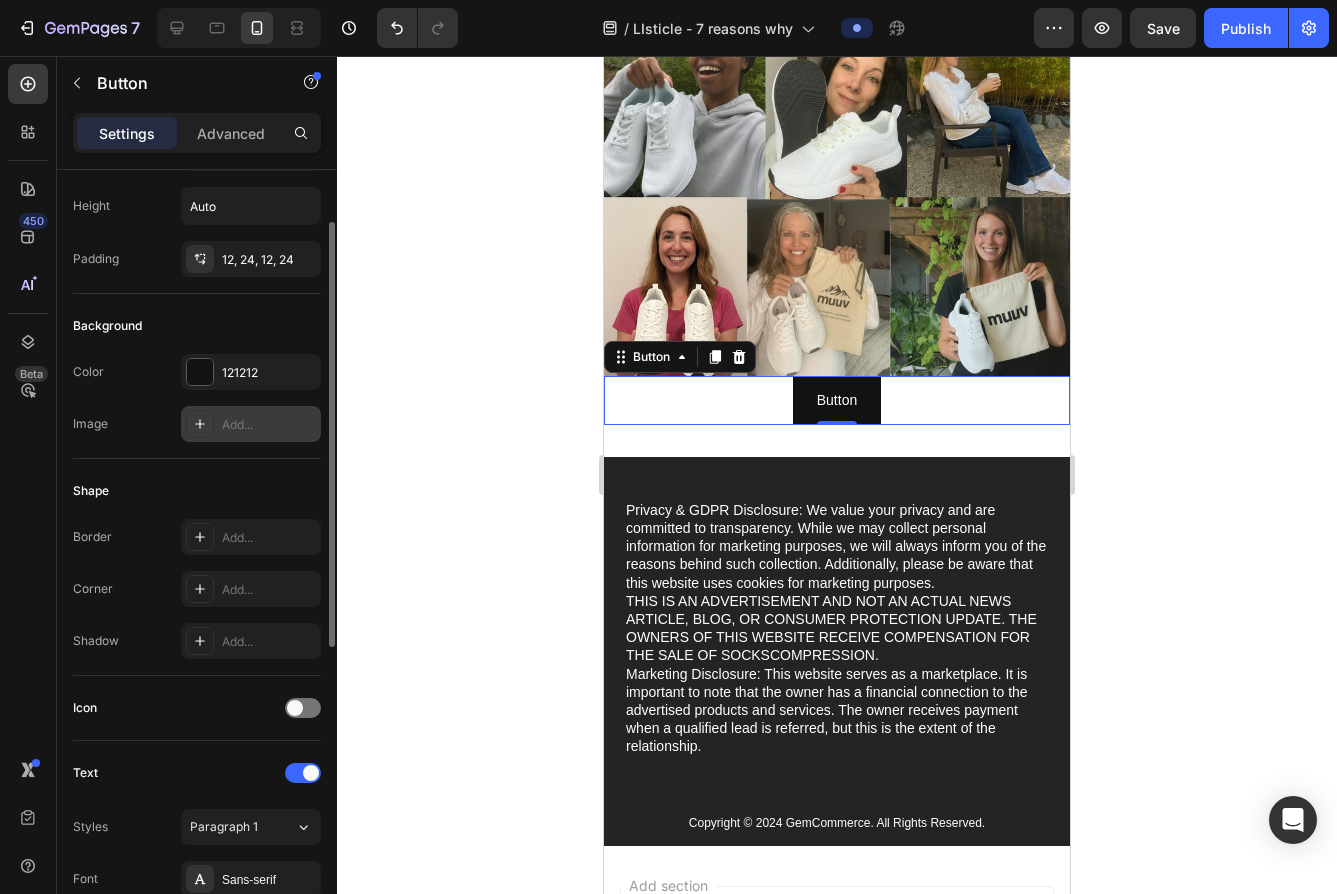 scroll, scrollTop: 135, scrollLeft: 0, axis: vertical 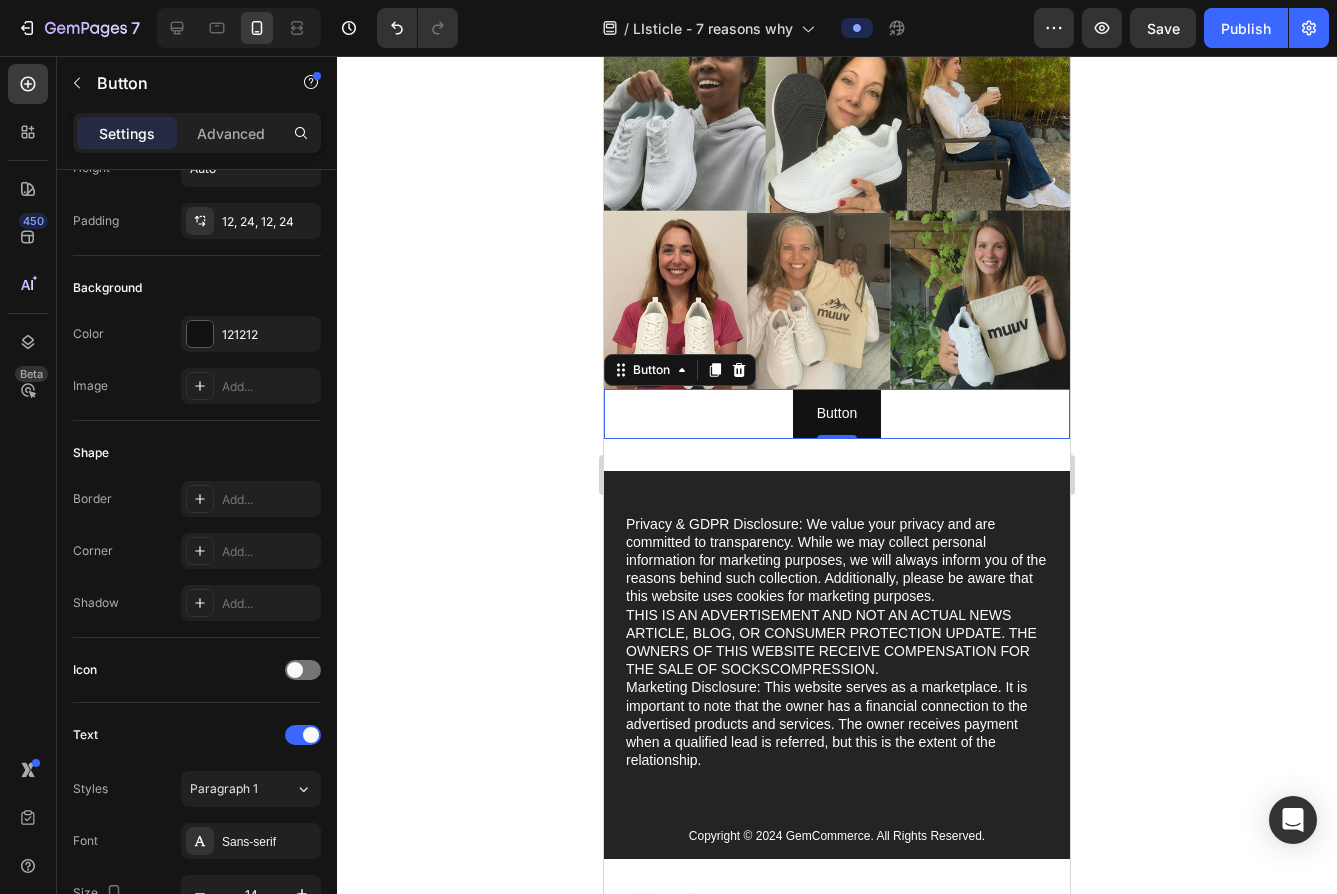 click on "Button Button   0" at bounding box center [837, 413] 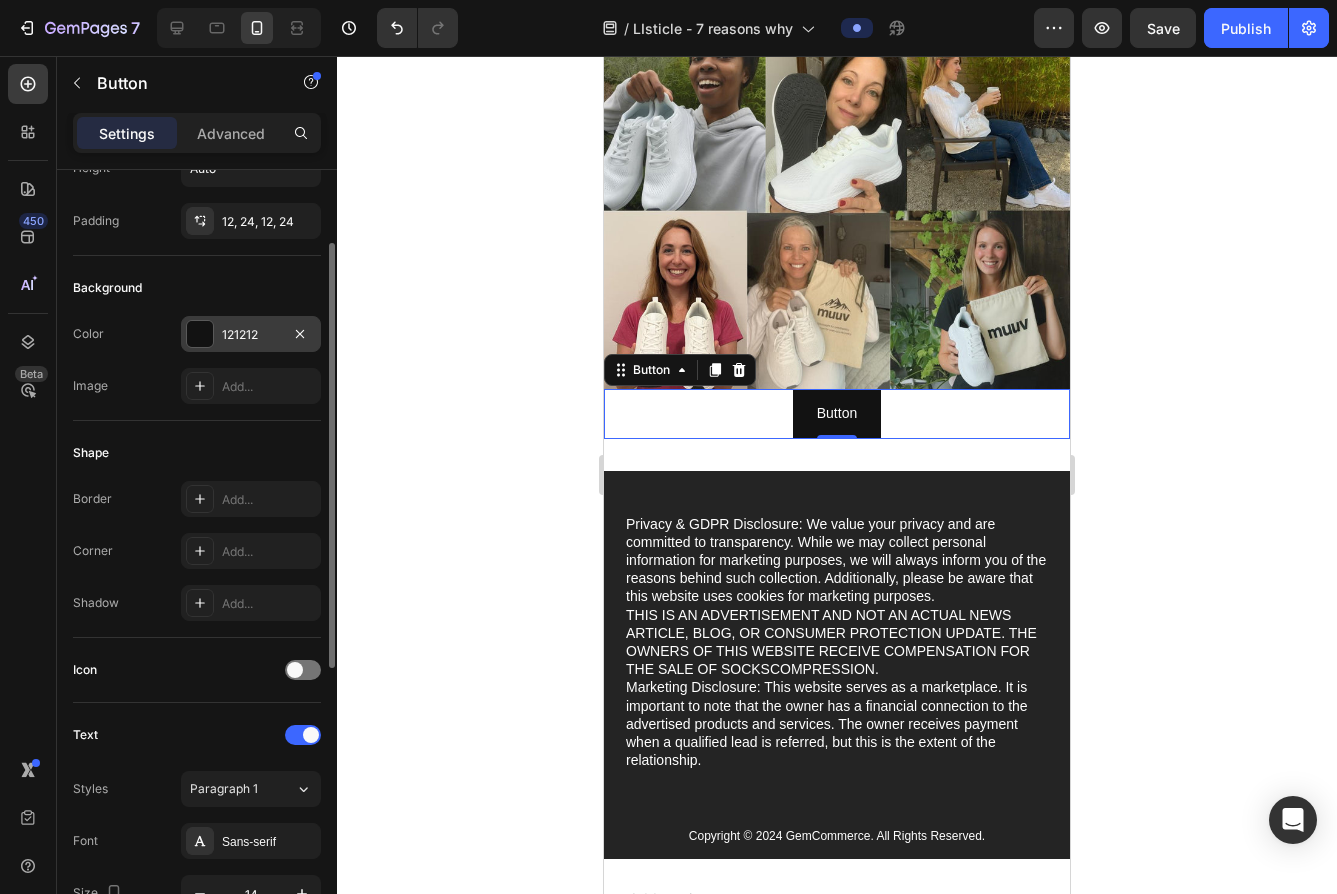click on "121212" at bounding box center [251, 335] 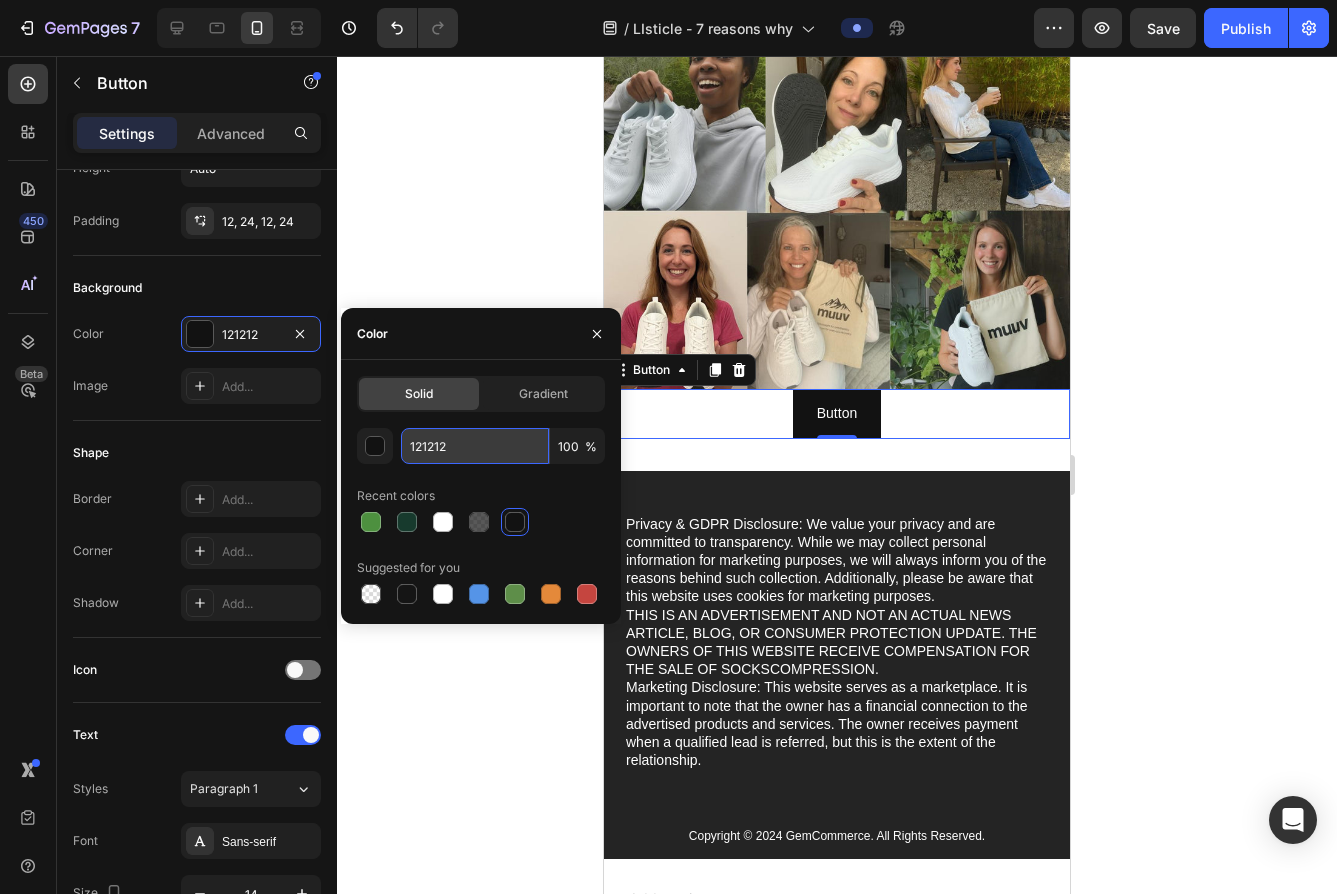 click on "121212" at bounding box center [475, 446] 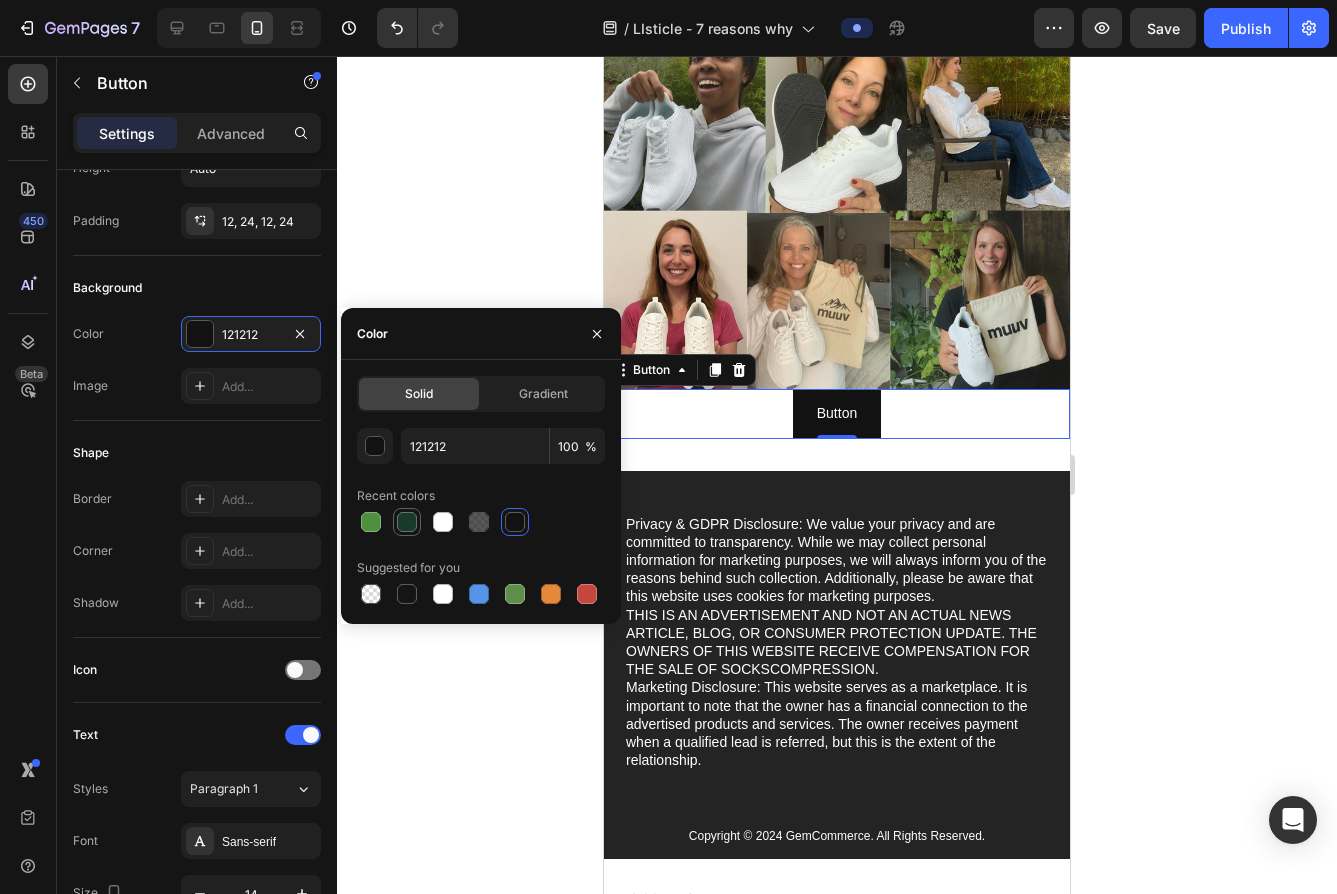 click at bounding box center (407, 522) 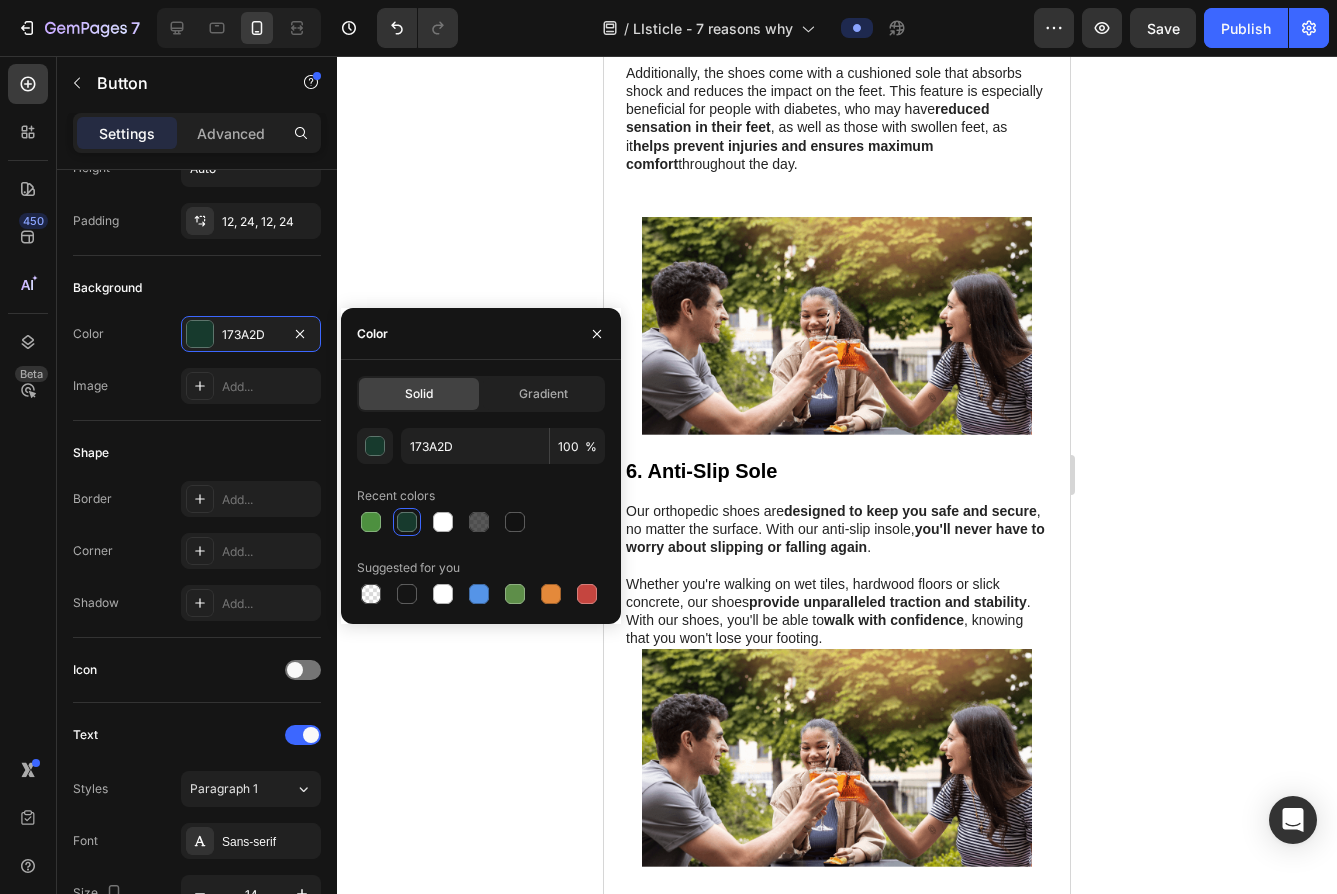 scroll, scrollTop: 2701, scrollLeft: 0, axis: vertical 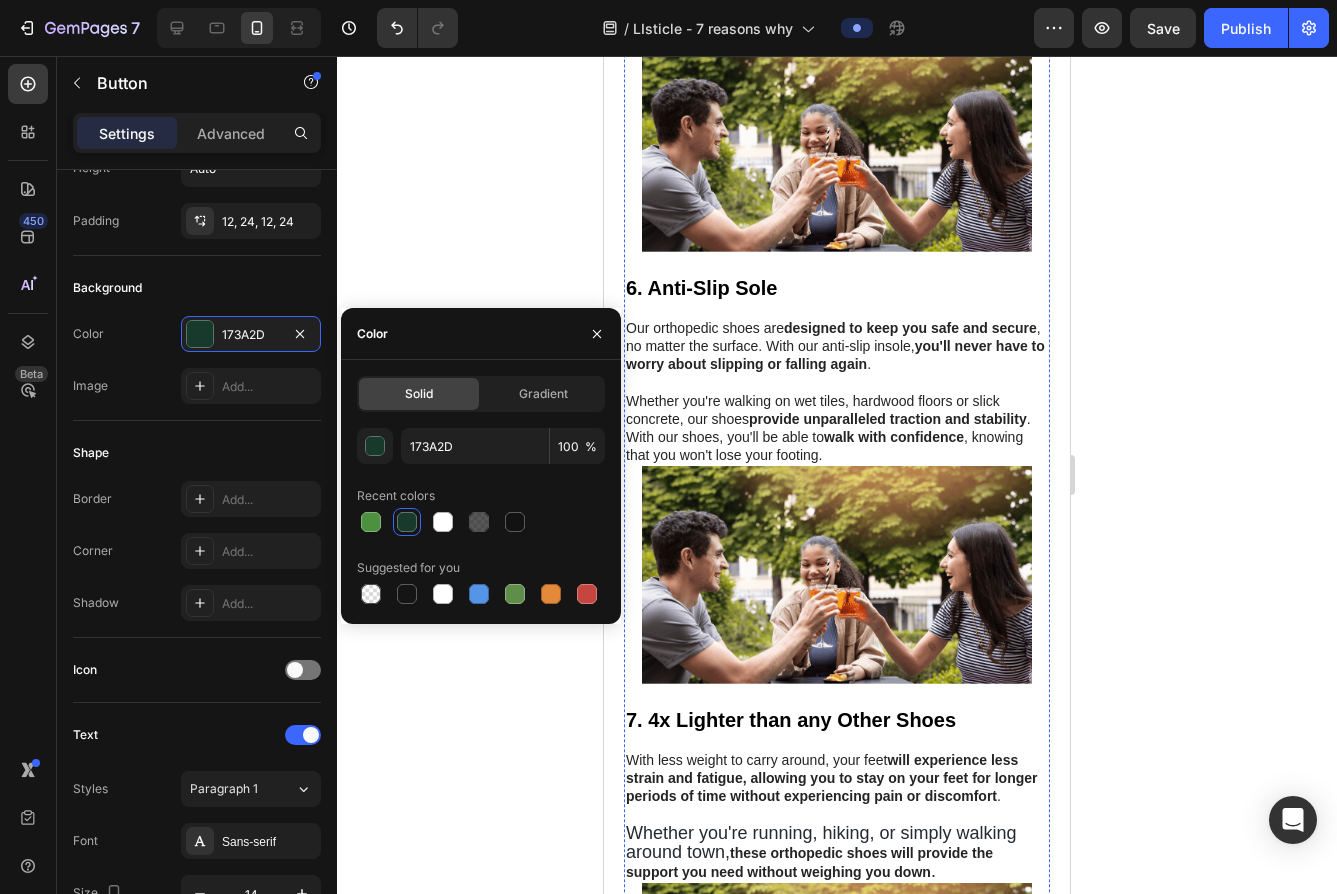 click on "XCLUSIVE 40% OFF ONLINE DISCOUNT Heading ORTHO PRO | The Most Comfortable Orthopedic Shoes Text Block Image Get Yours Today 👆 Button Icon Icon Icon Icon Icon Icon List Rated by  11,000+  customers Text Block The Offer is in High demand and We can't guarantee the availability of the stock as It keeps selling out. Text Block This Special Offer is valid until Today at 11:59pm Text Block Row" at bounding box center [837, 1562] 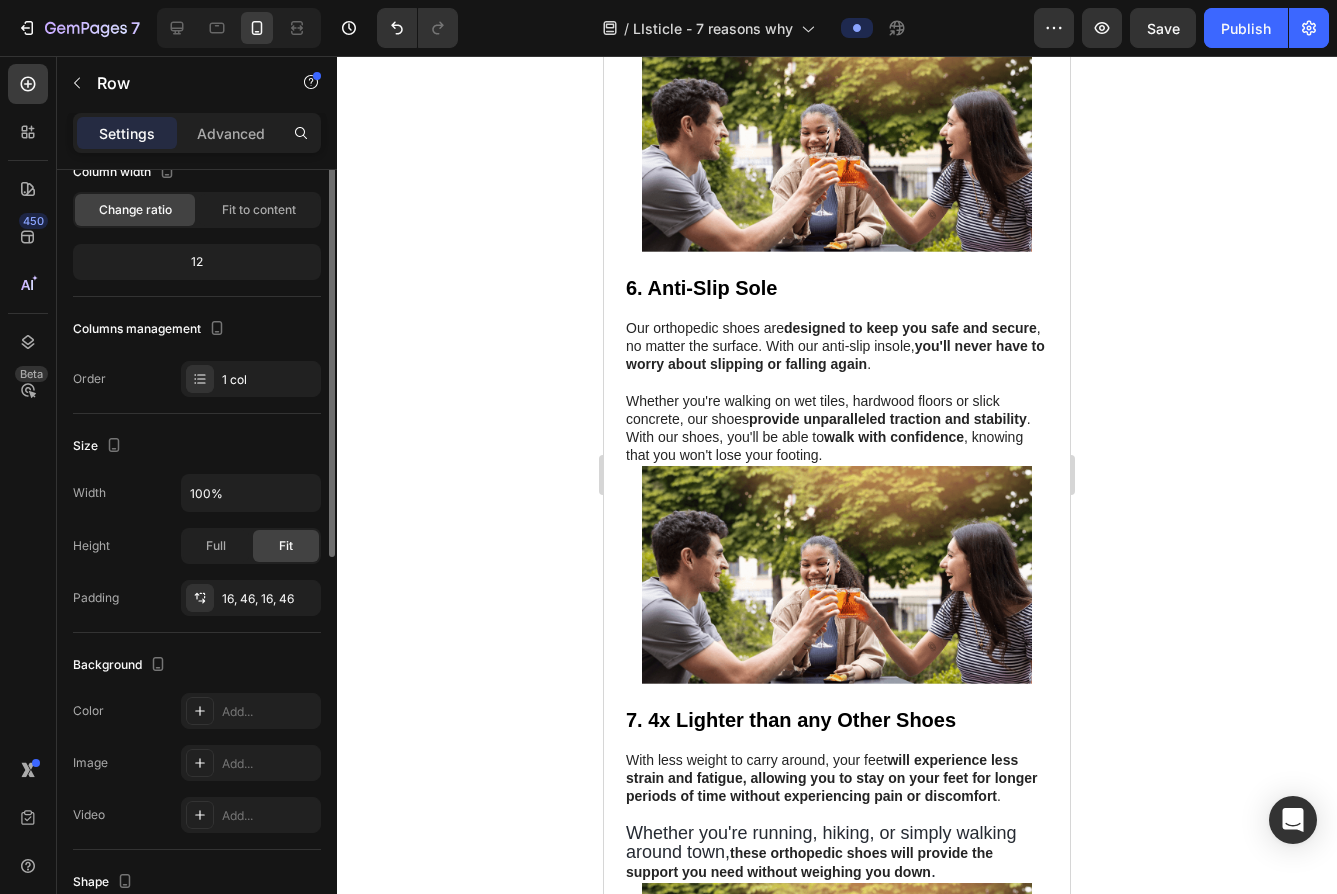 scroll, scrollTop: 0, scrollLeft: 0, axis: both 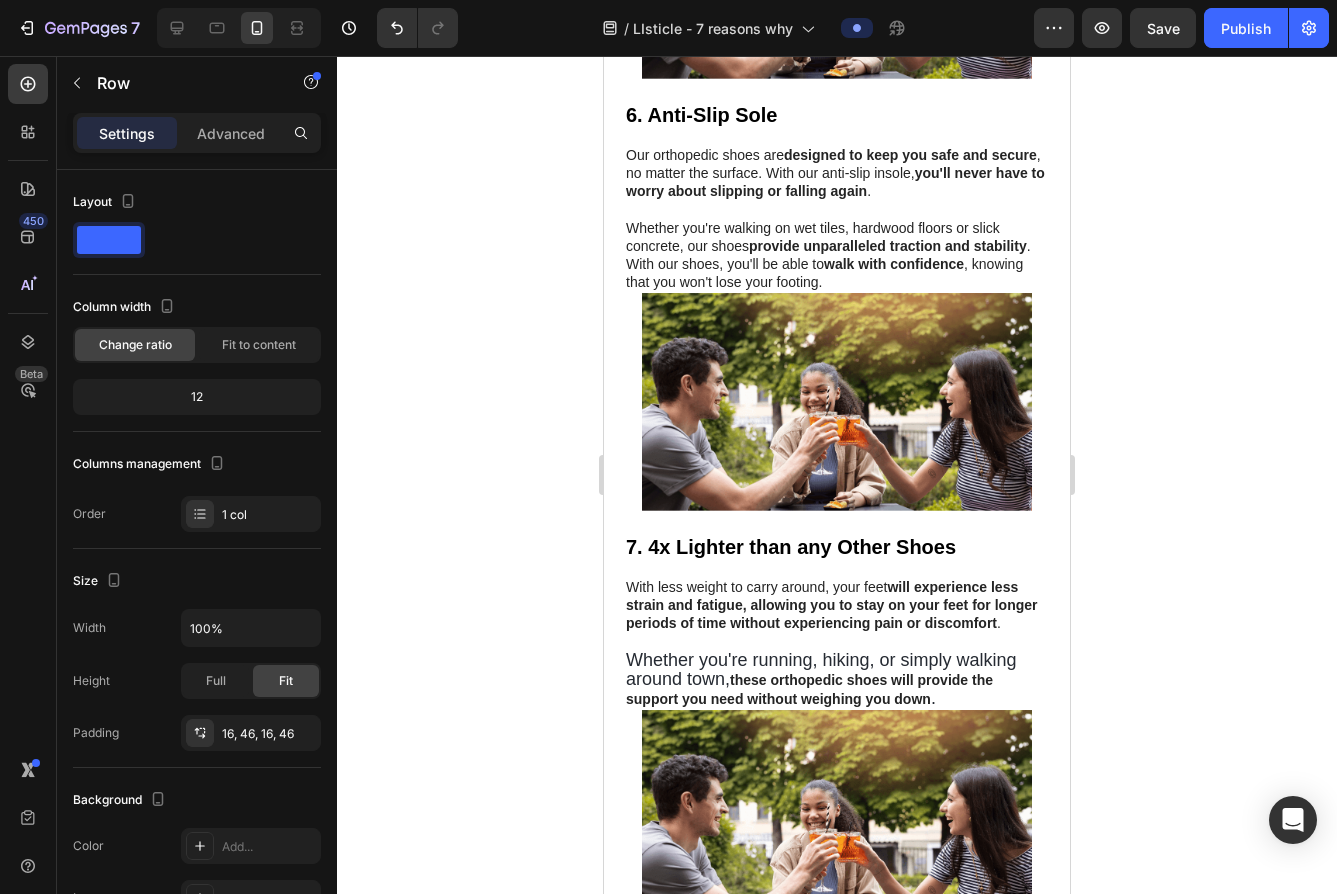 click on "Get Yours Today 👆" at bounding box center (837, 1572) 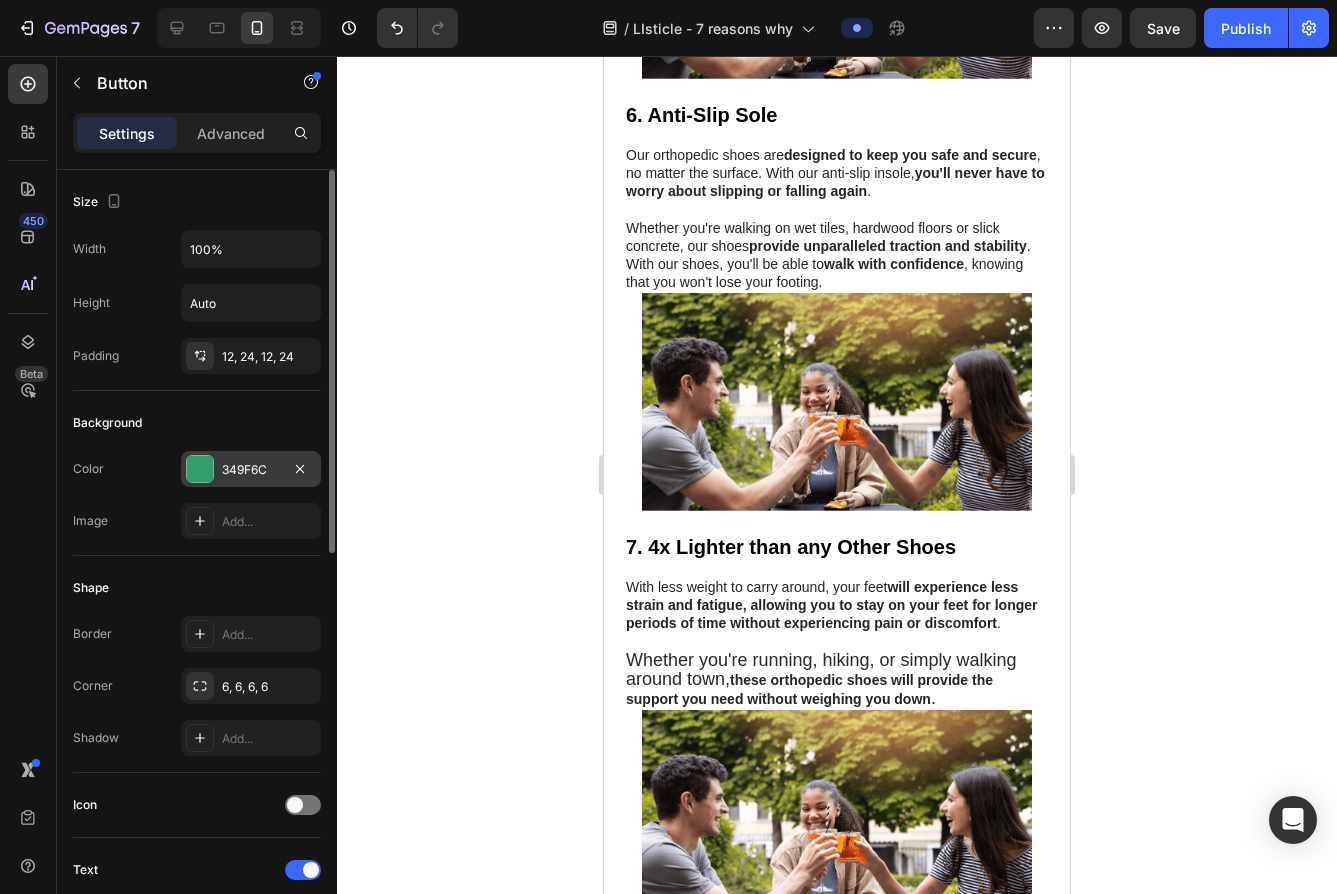 click on "349F6C" at bounding box center [251, 470] 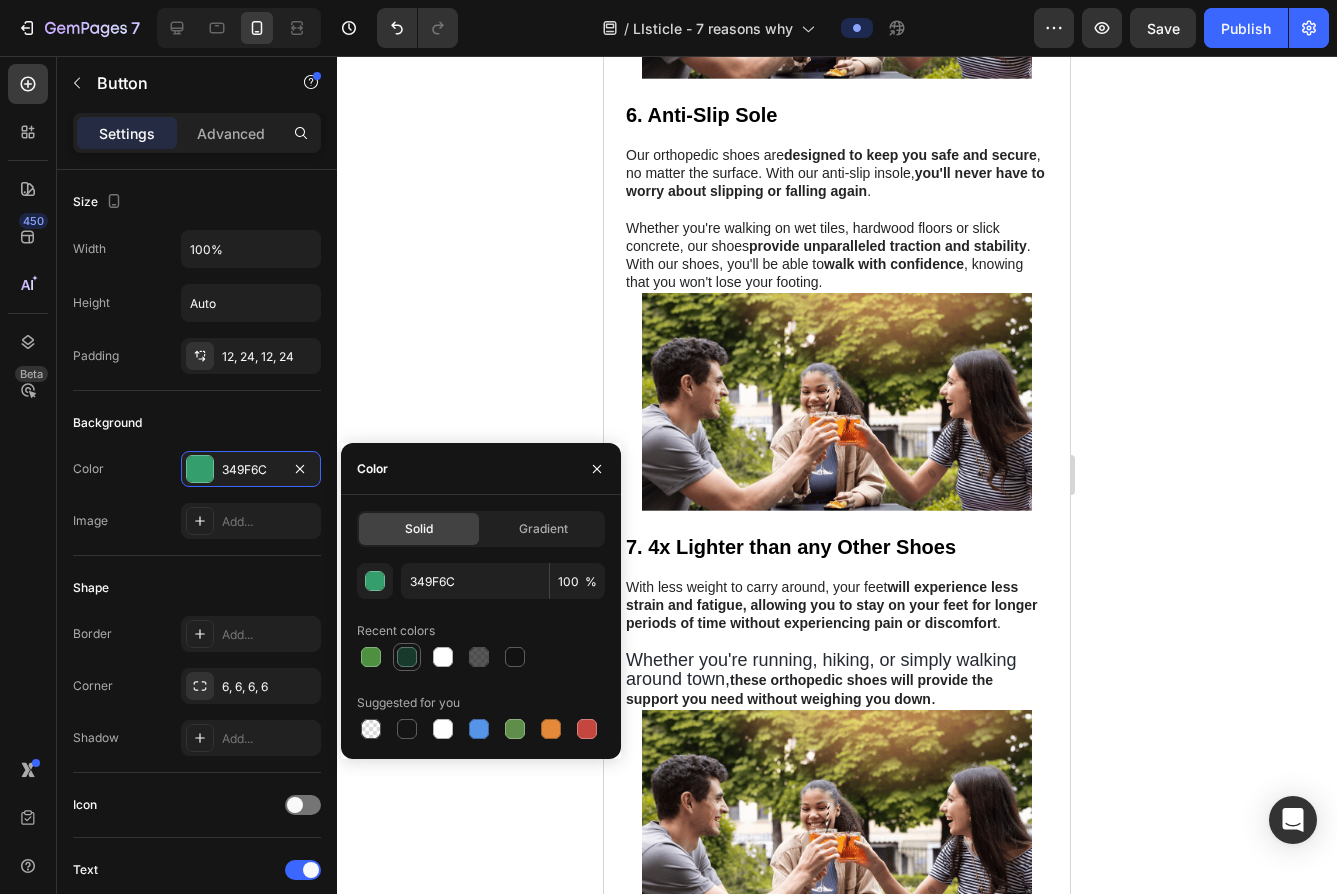 click at bounding box center (407, 657) 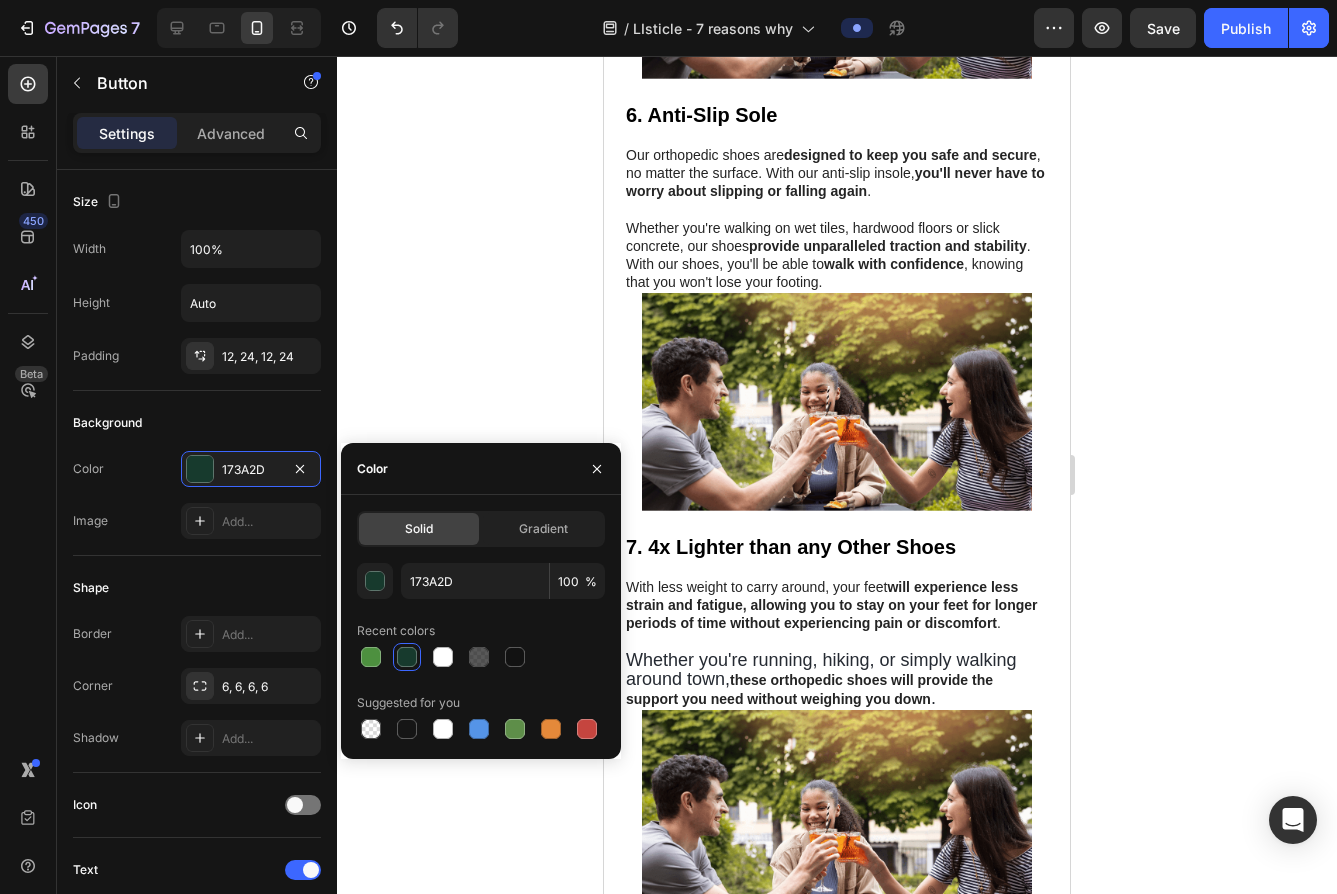 click 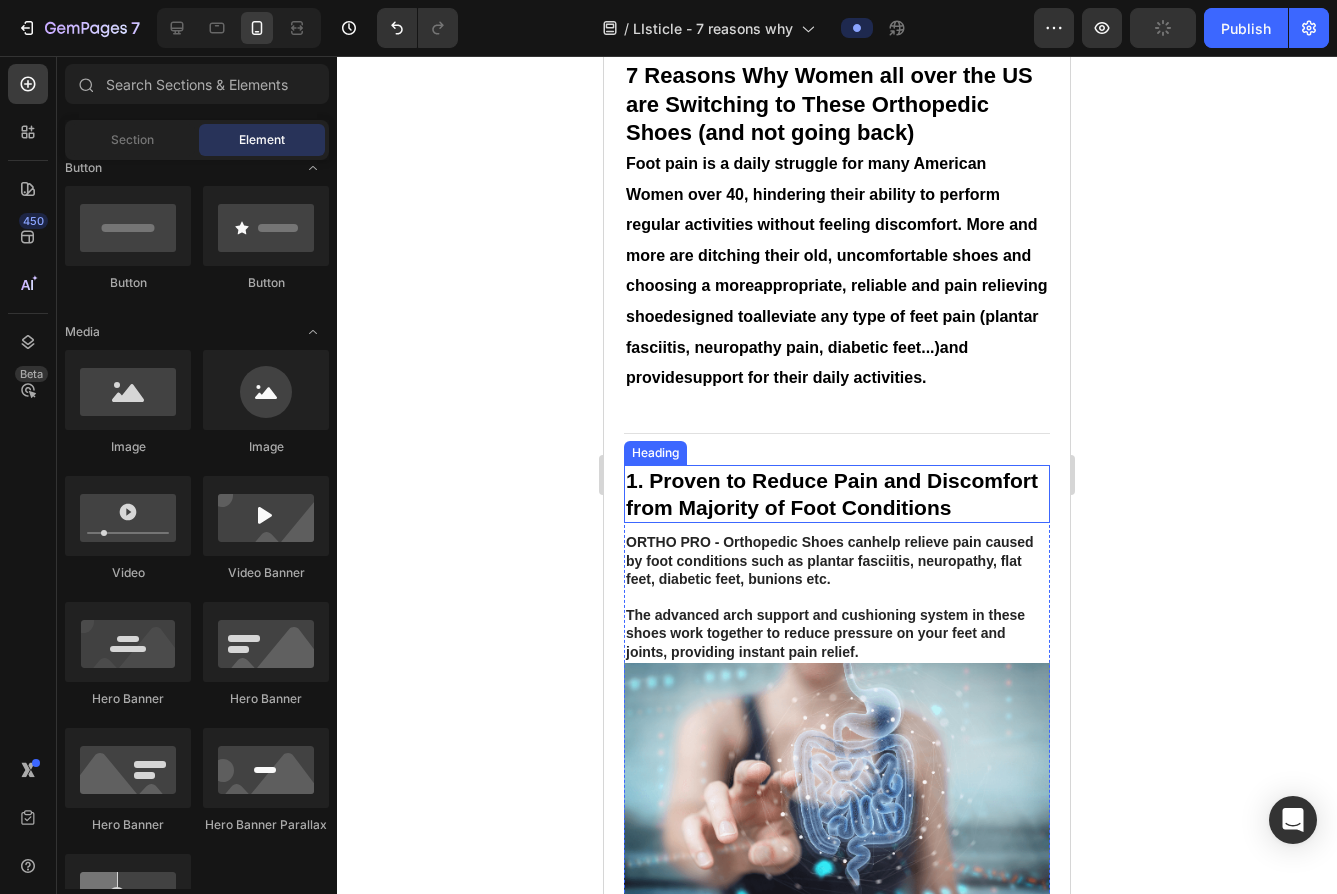 scroll, scrollTop: 0, scrollLeft: 0, axis: both 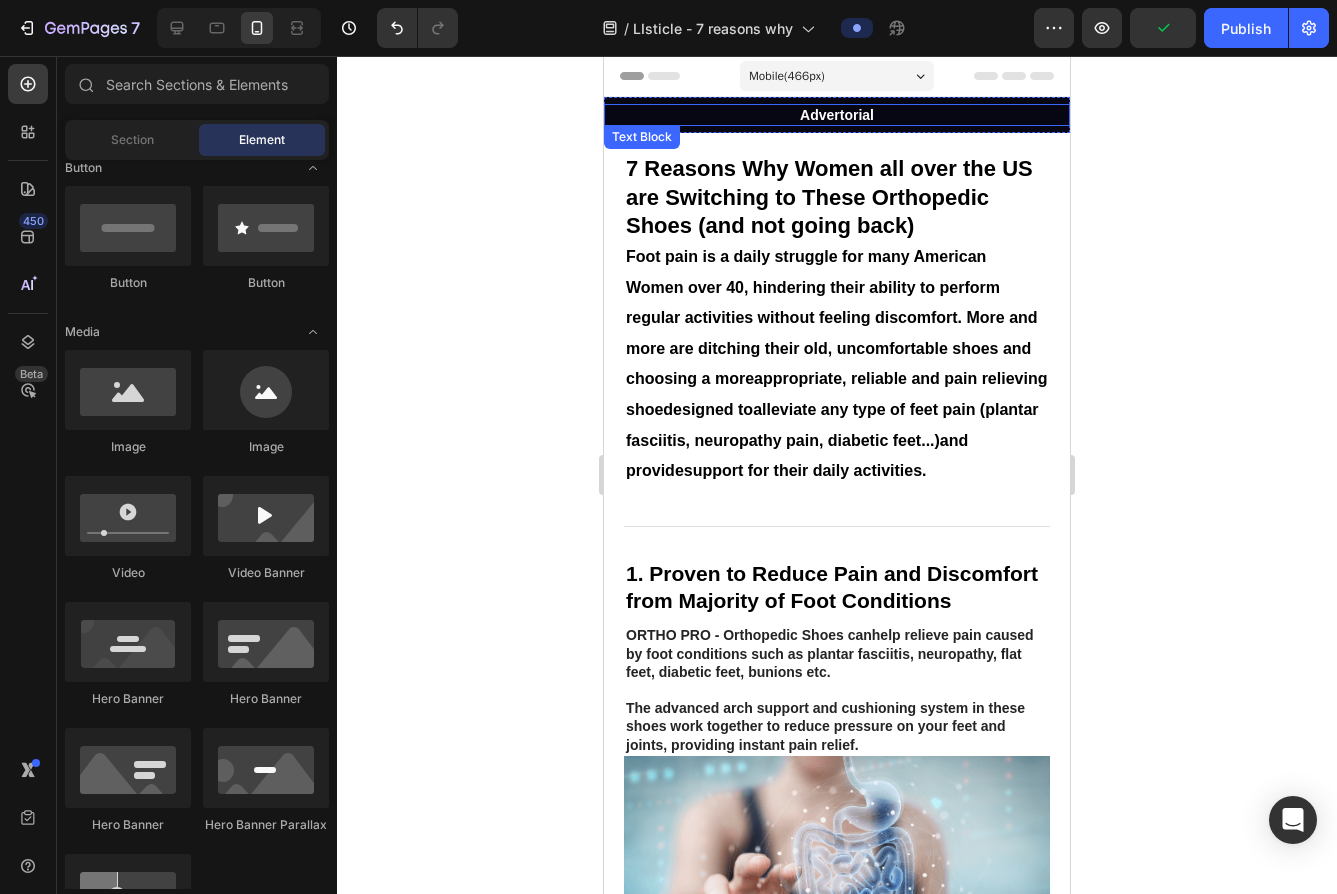 click on "Advertorial" at bounding box center [837, 115] 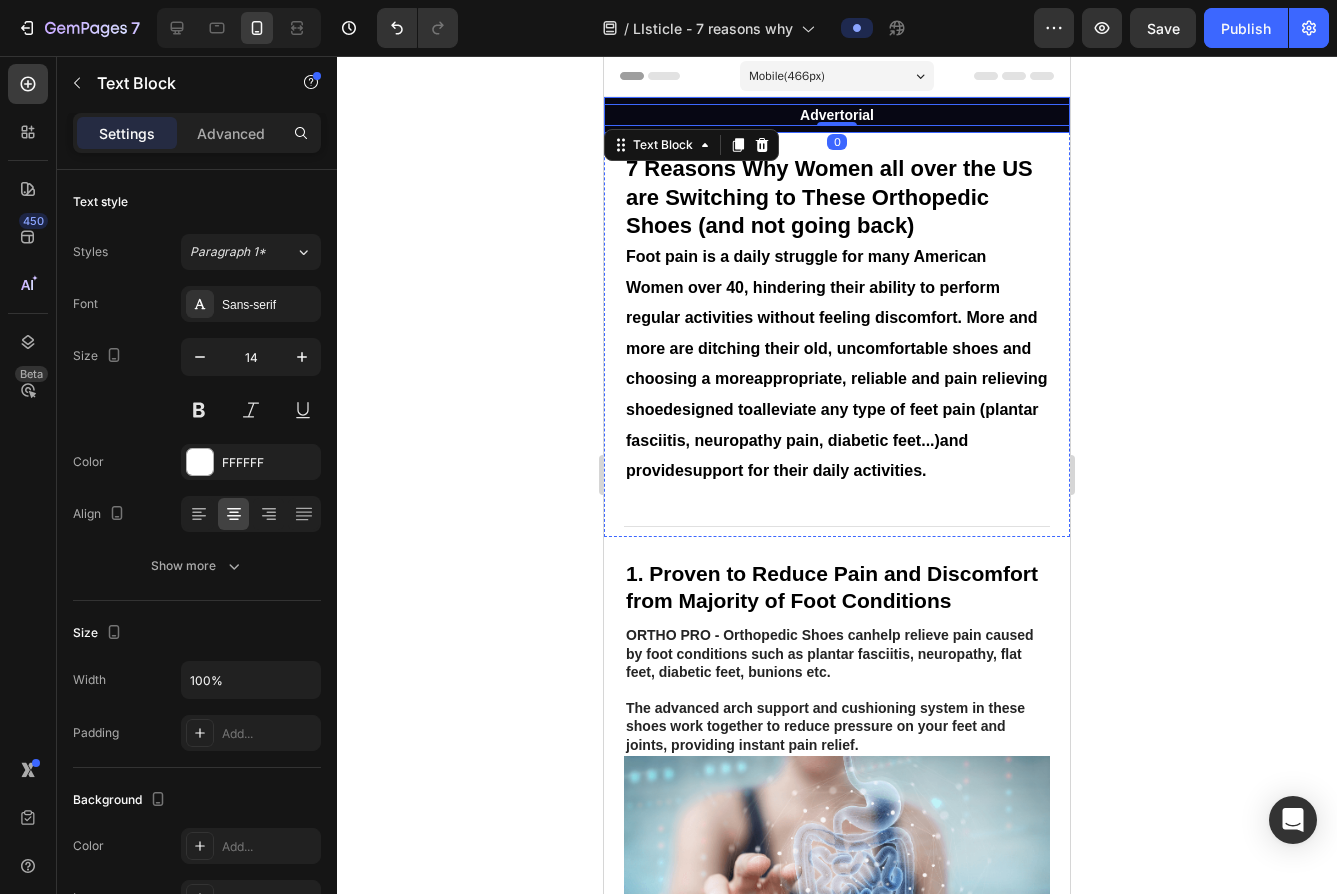 click on "Advertorial Text Block   0 Row" at bounding box center (837, 115) 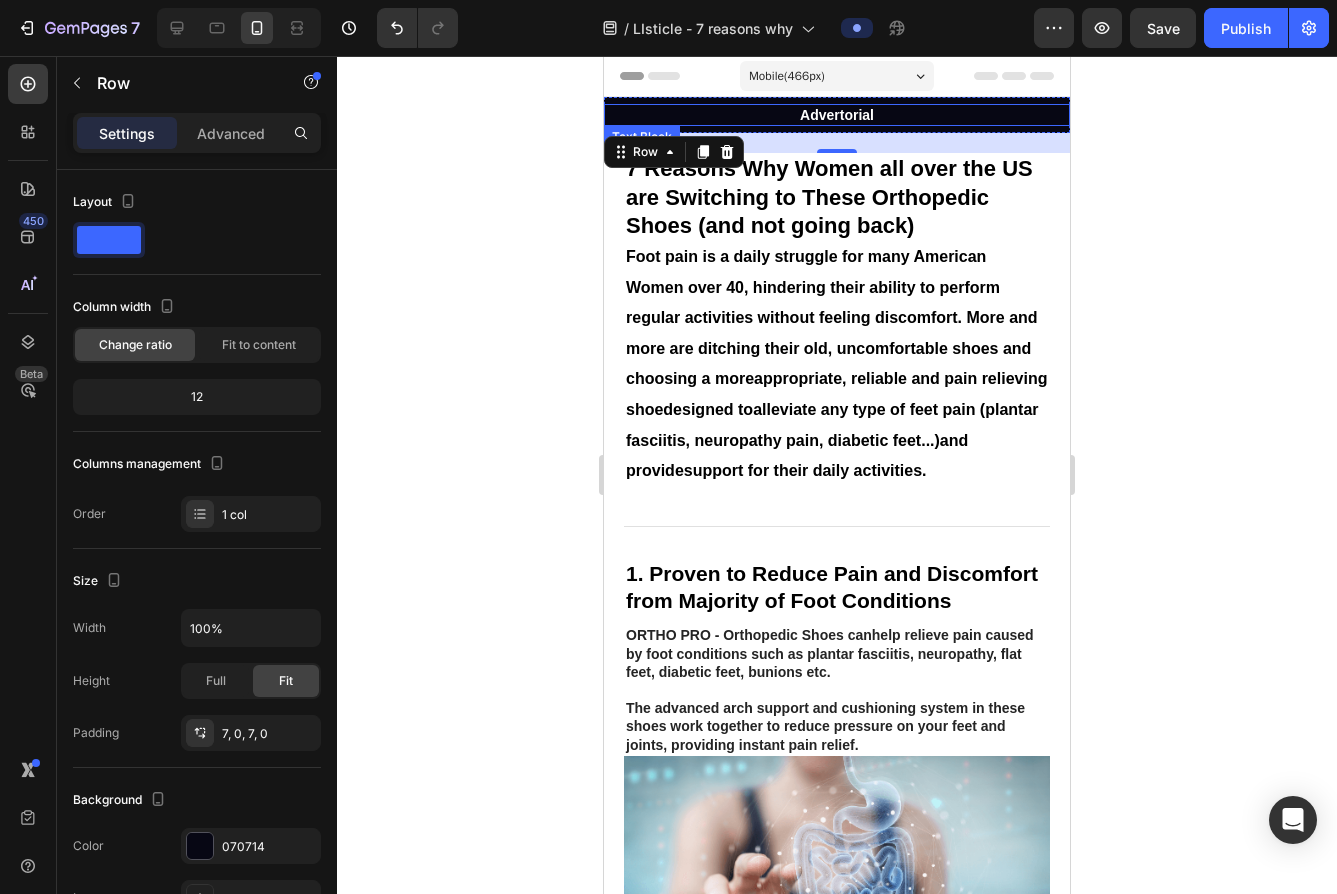 click on "Advertorial" at bounding box center [837, 115] 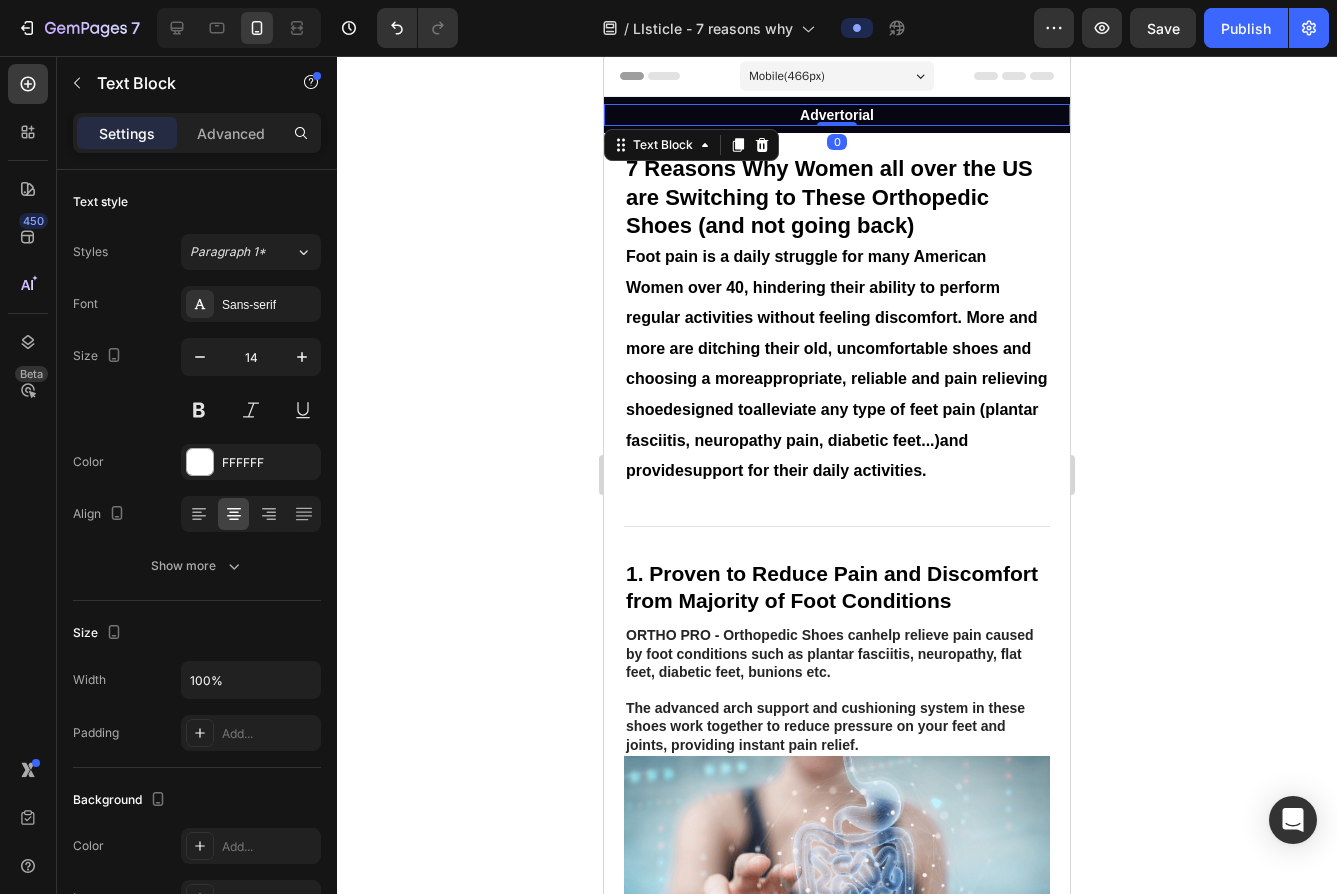 click on "Advertorial" at bounding box center (837, 115) 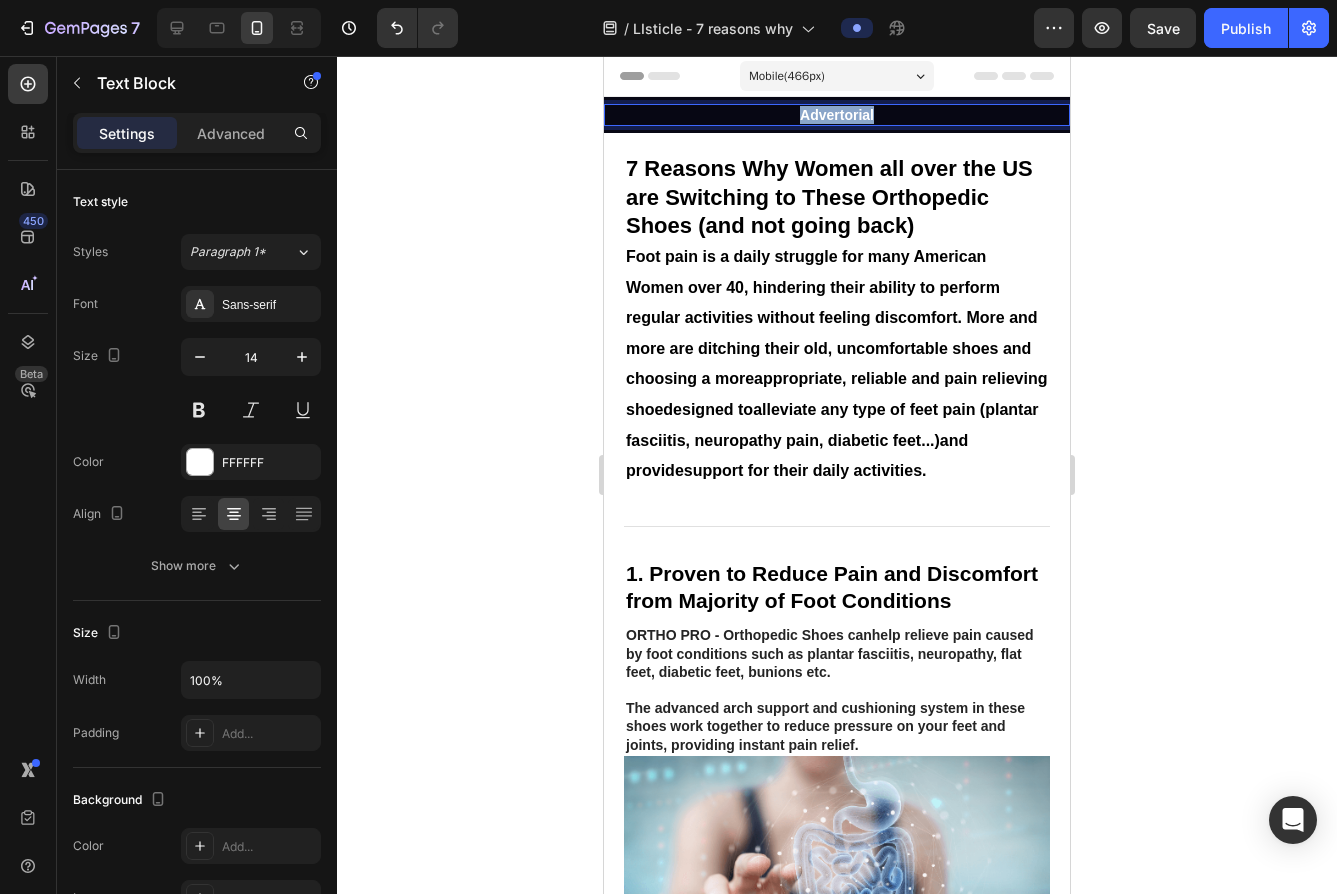 click on "Advertorial" at bounding box center [837, 115] 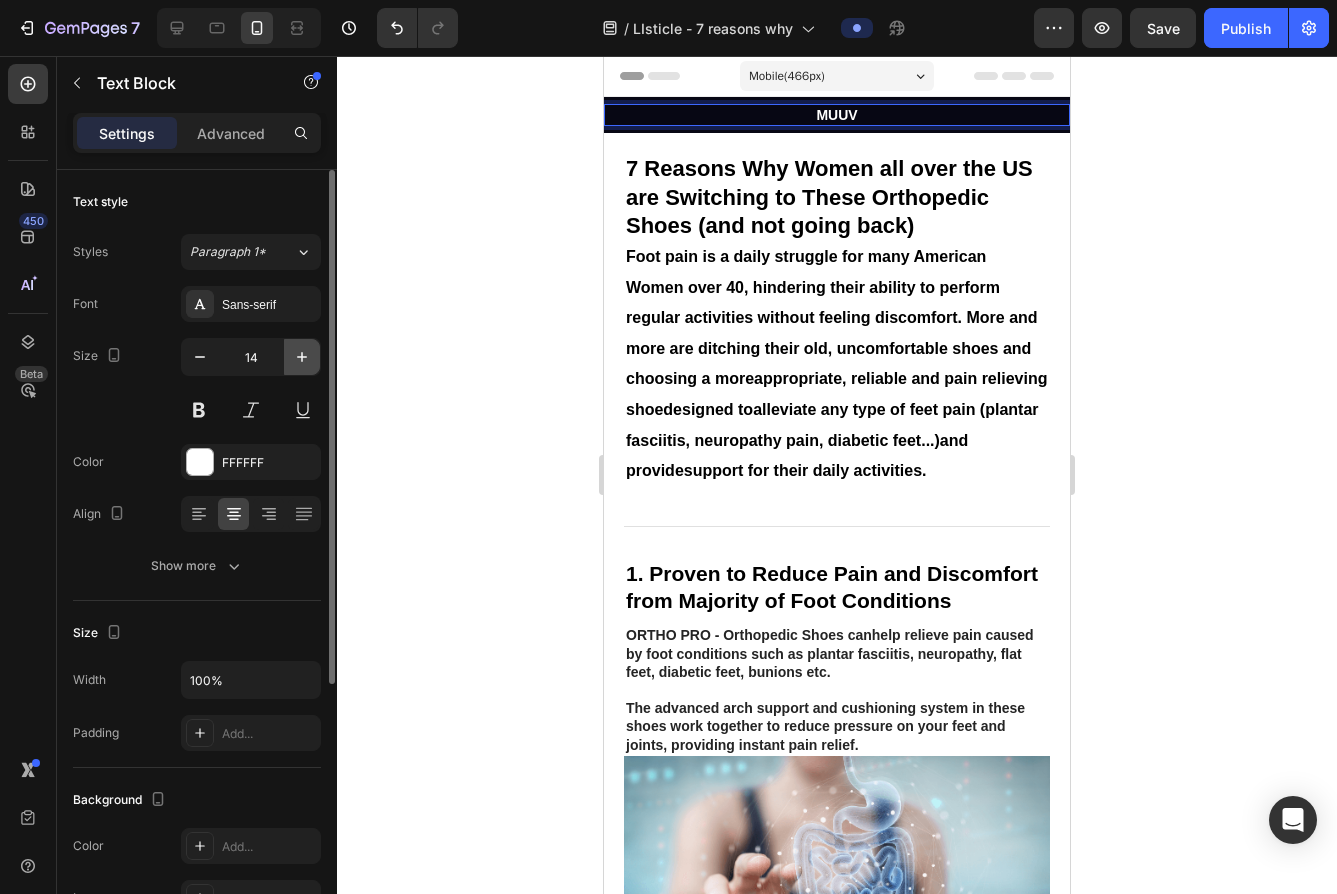 click 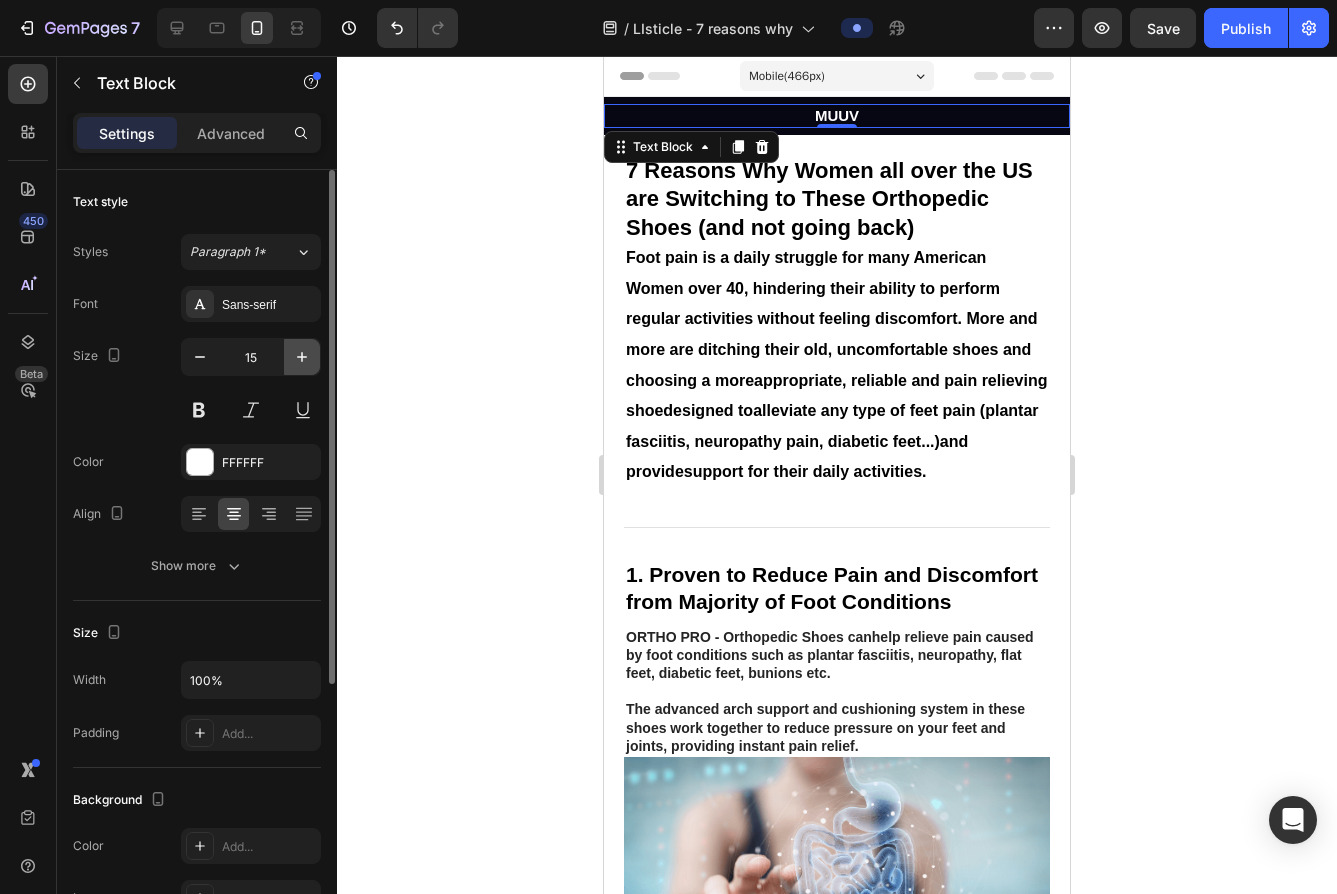 click 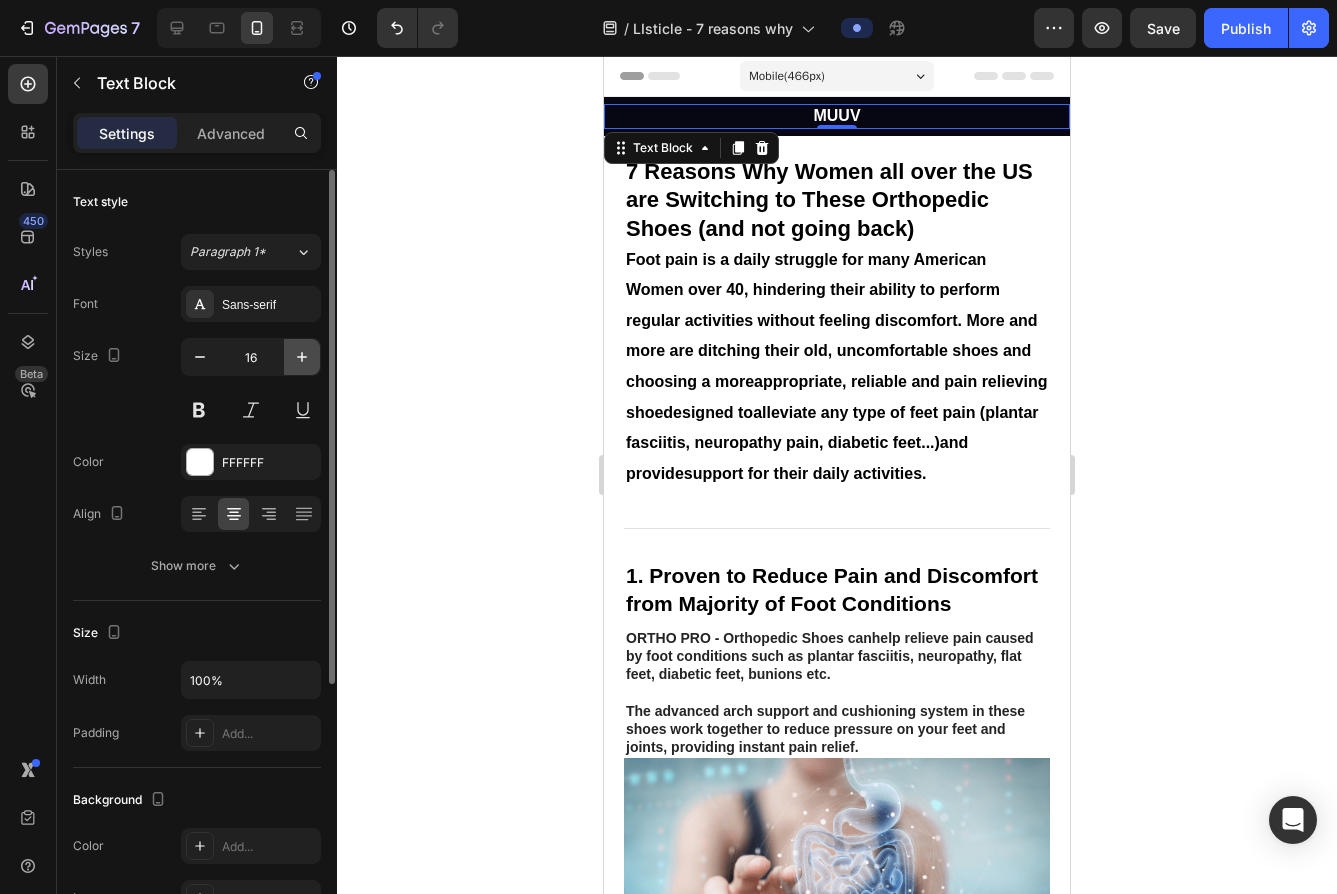 click 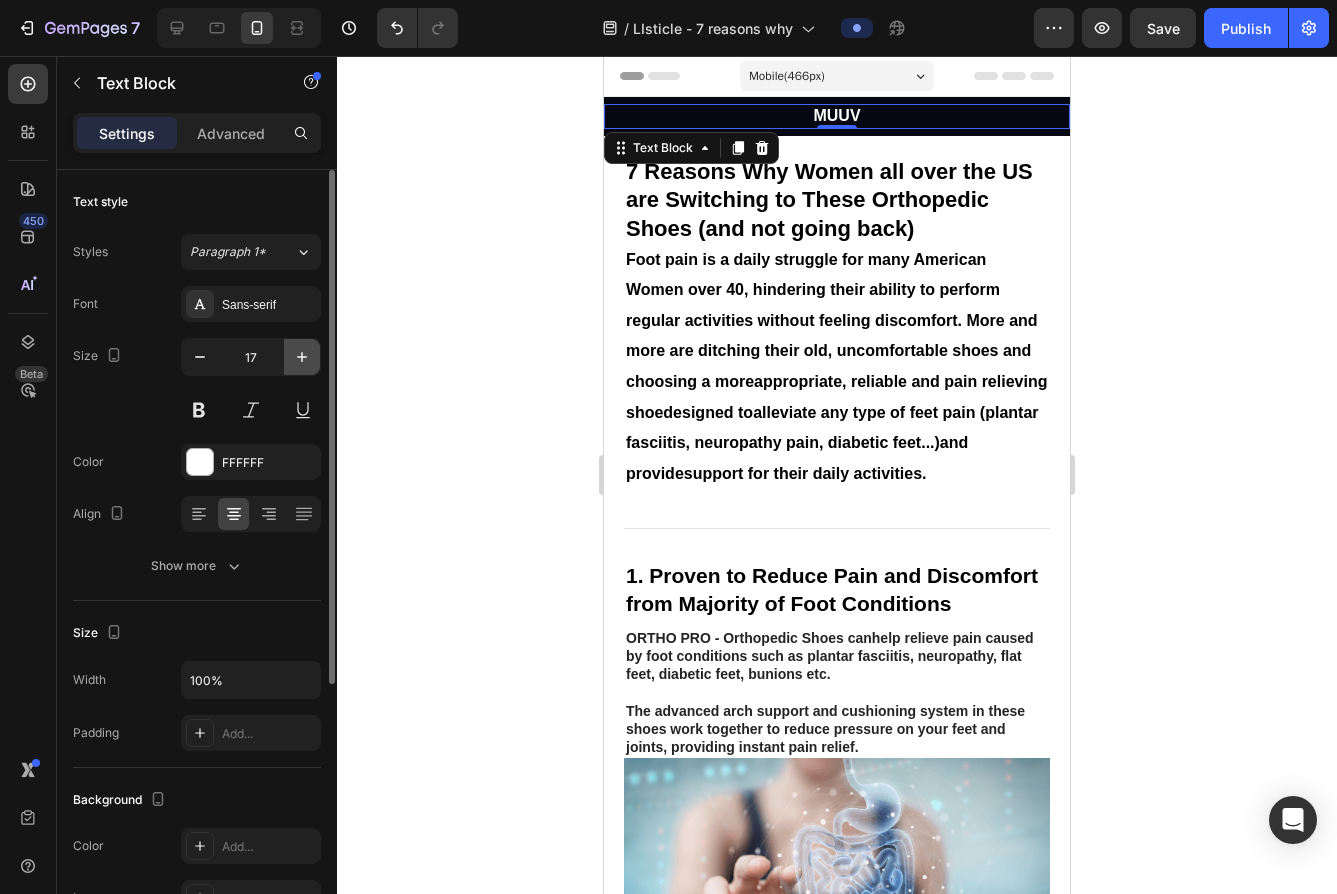 click 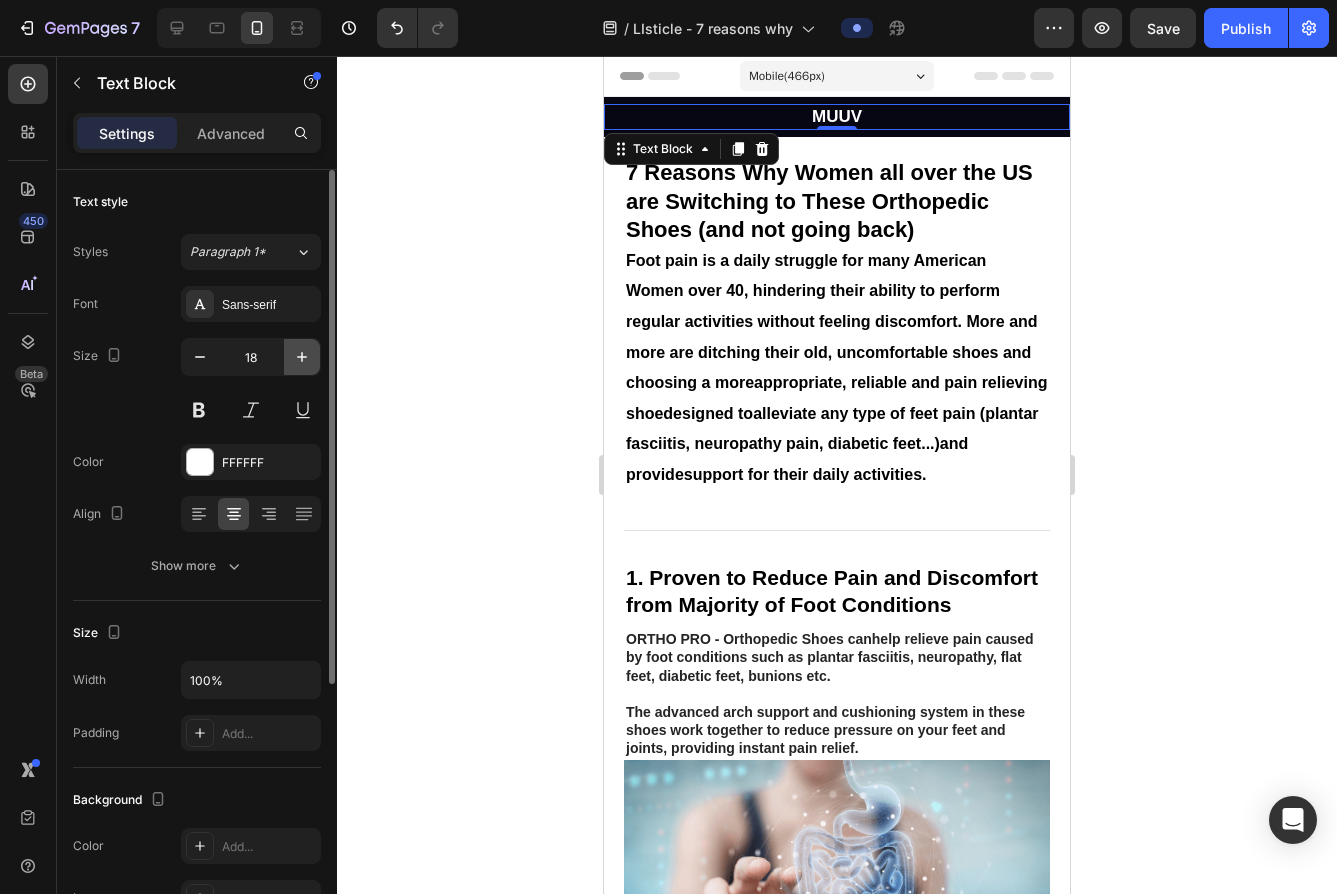 click 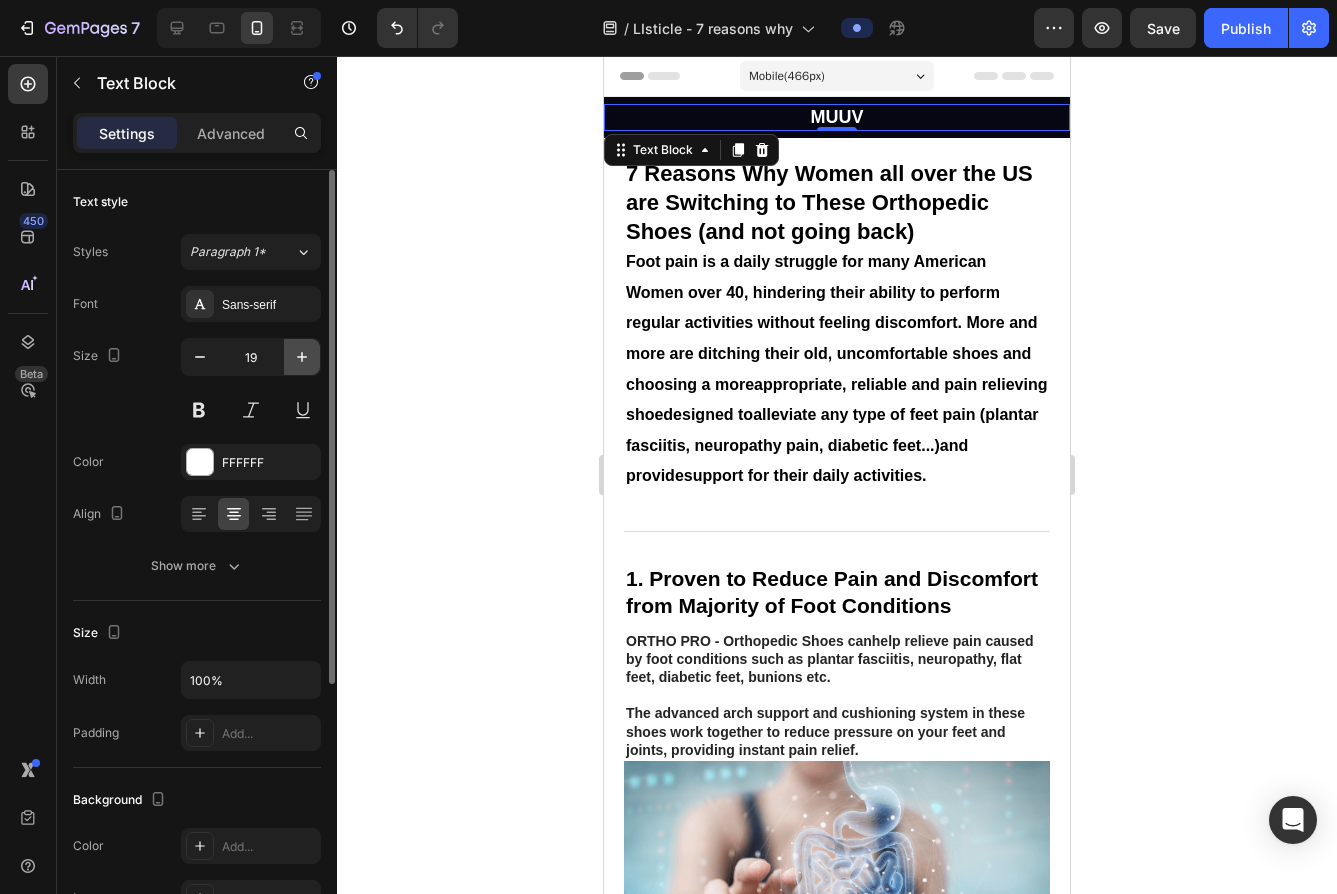 click 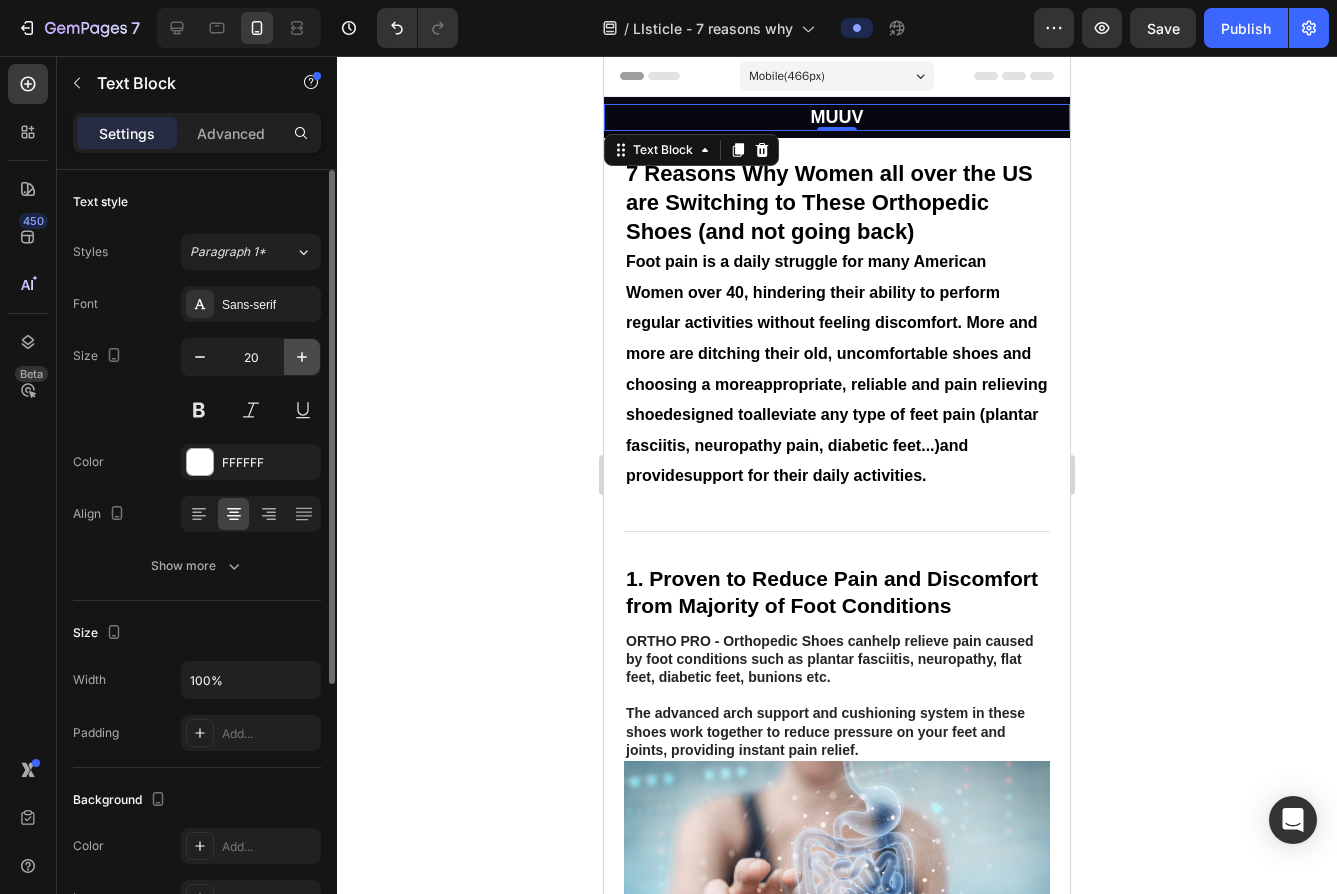 click 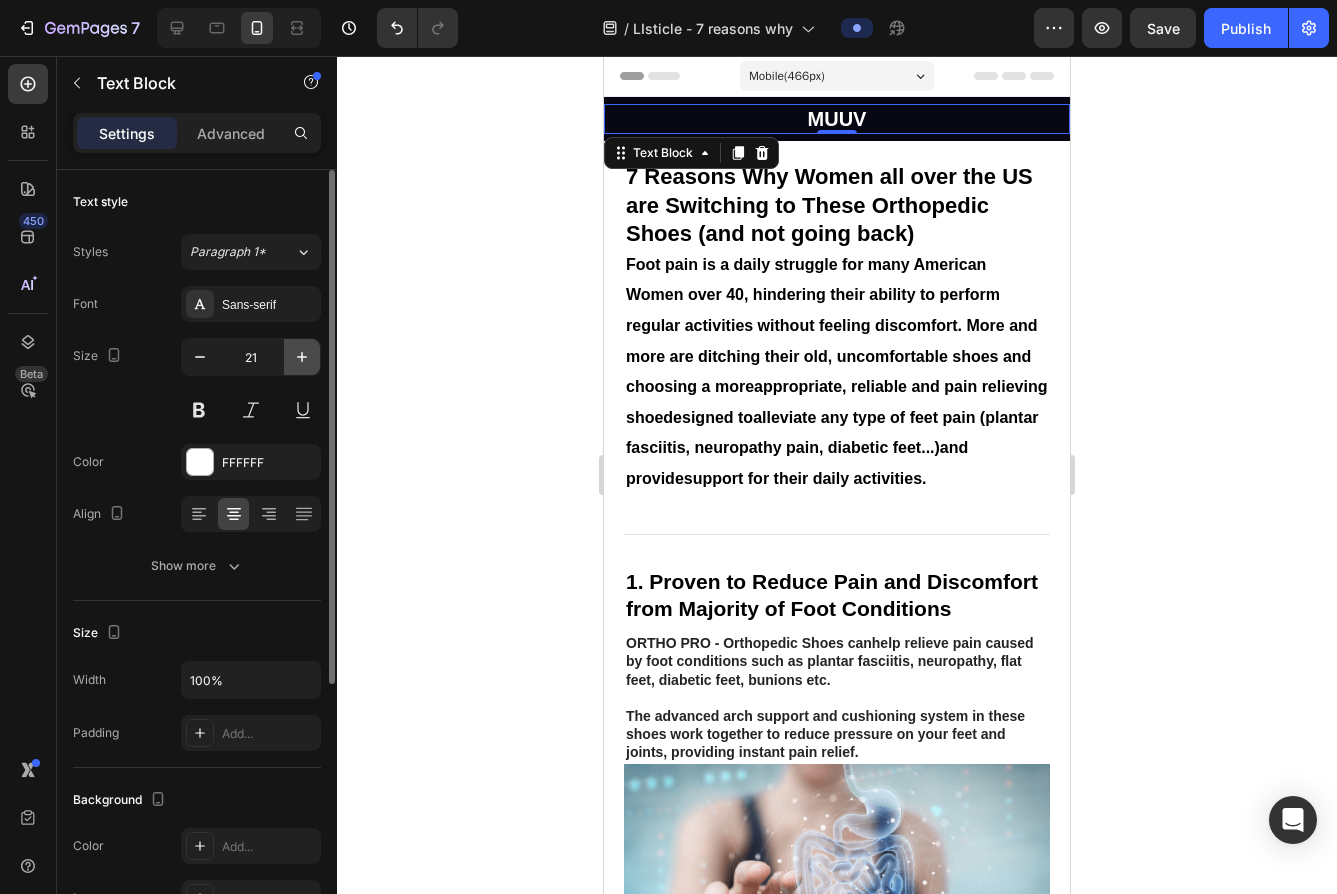 click 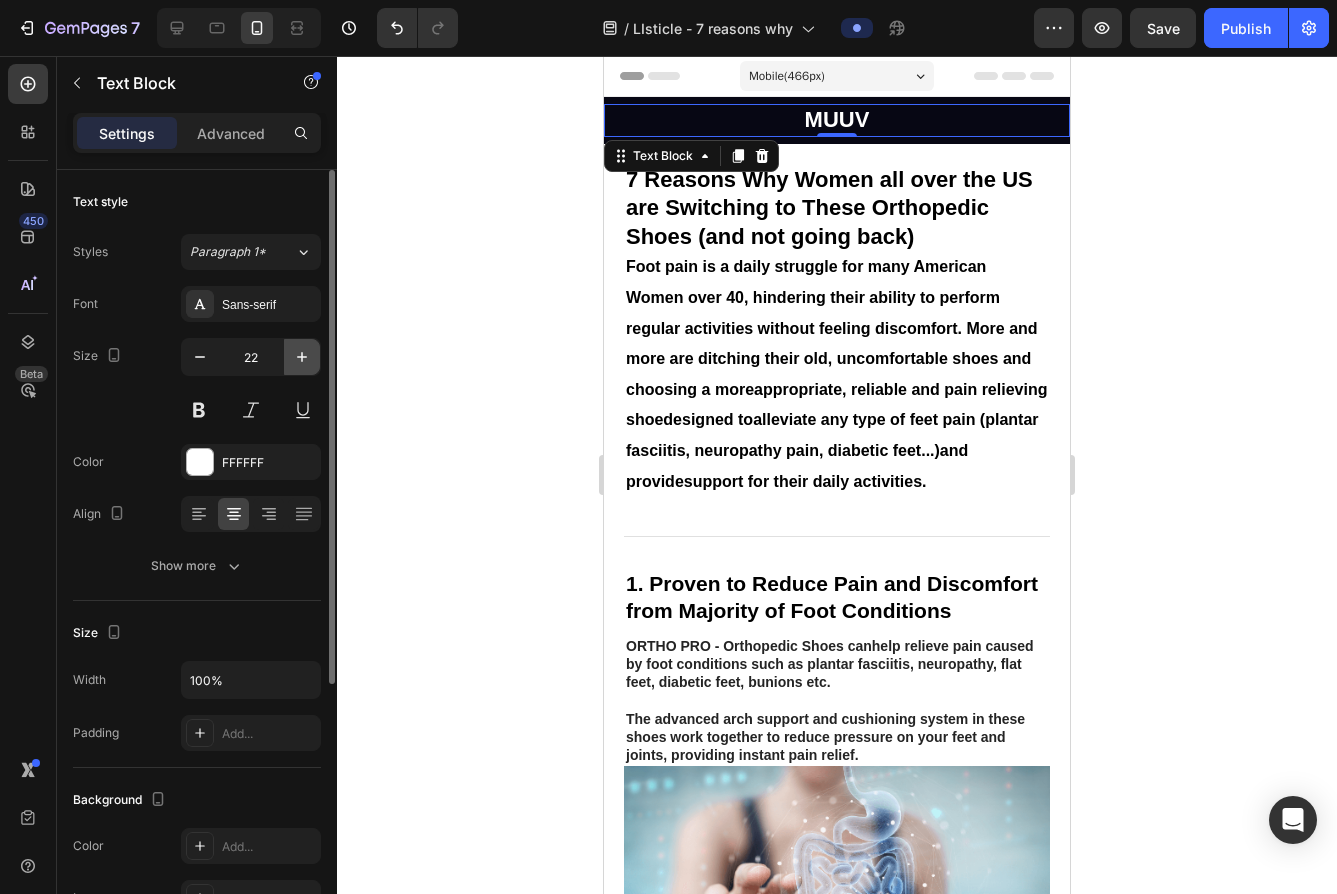 click 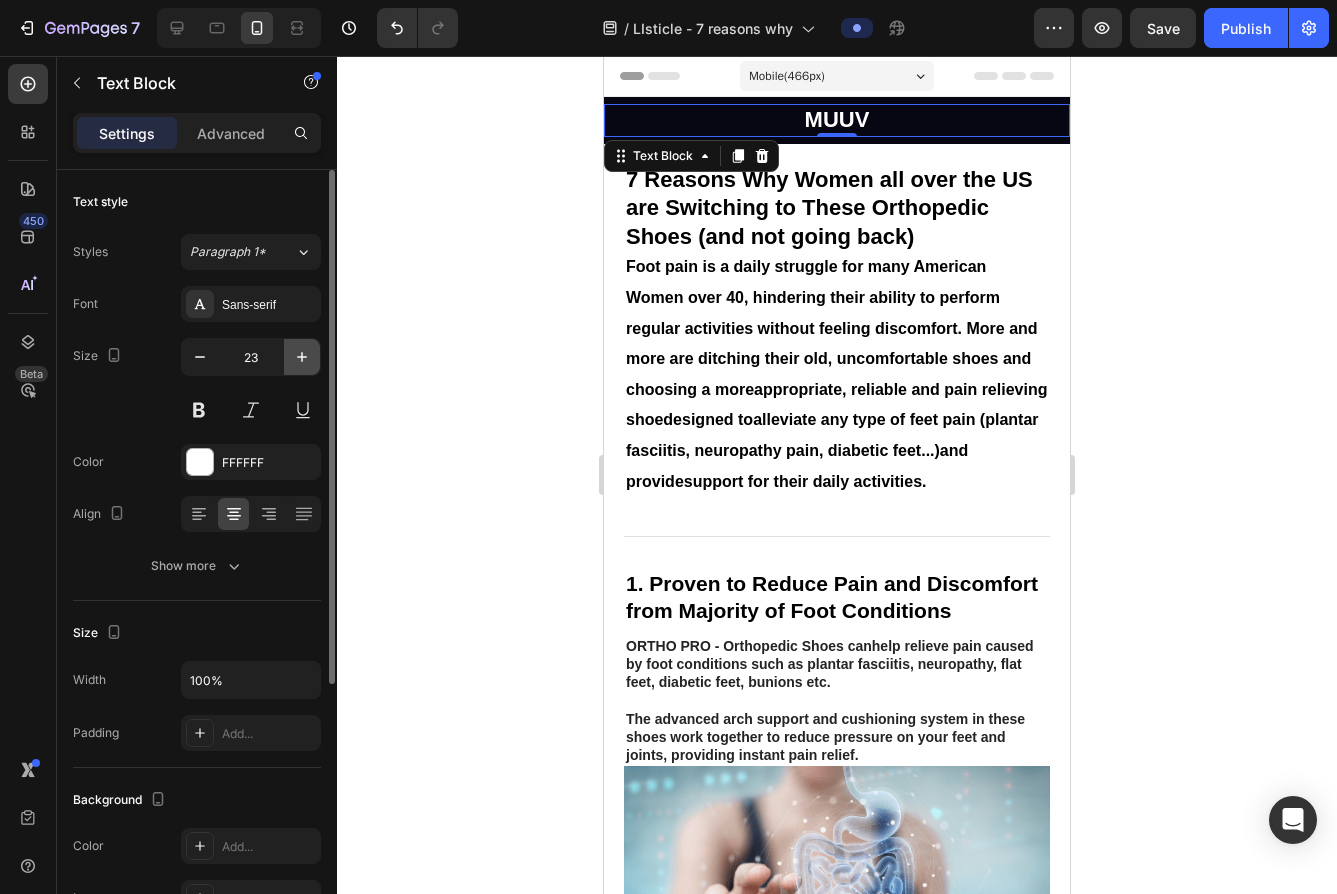 click 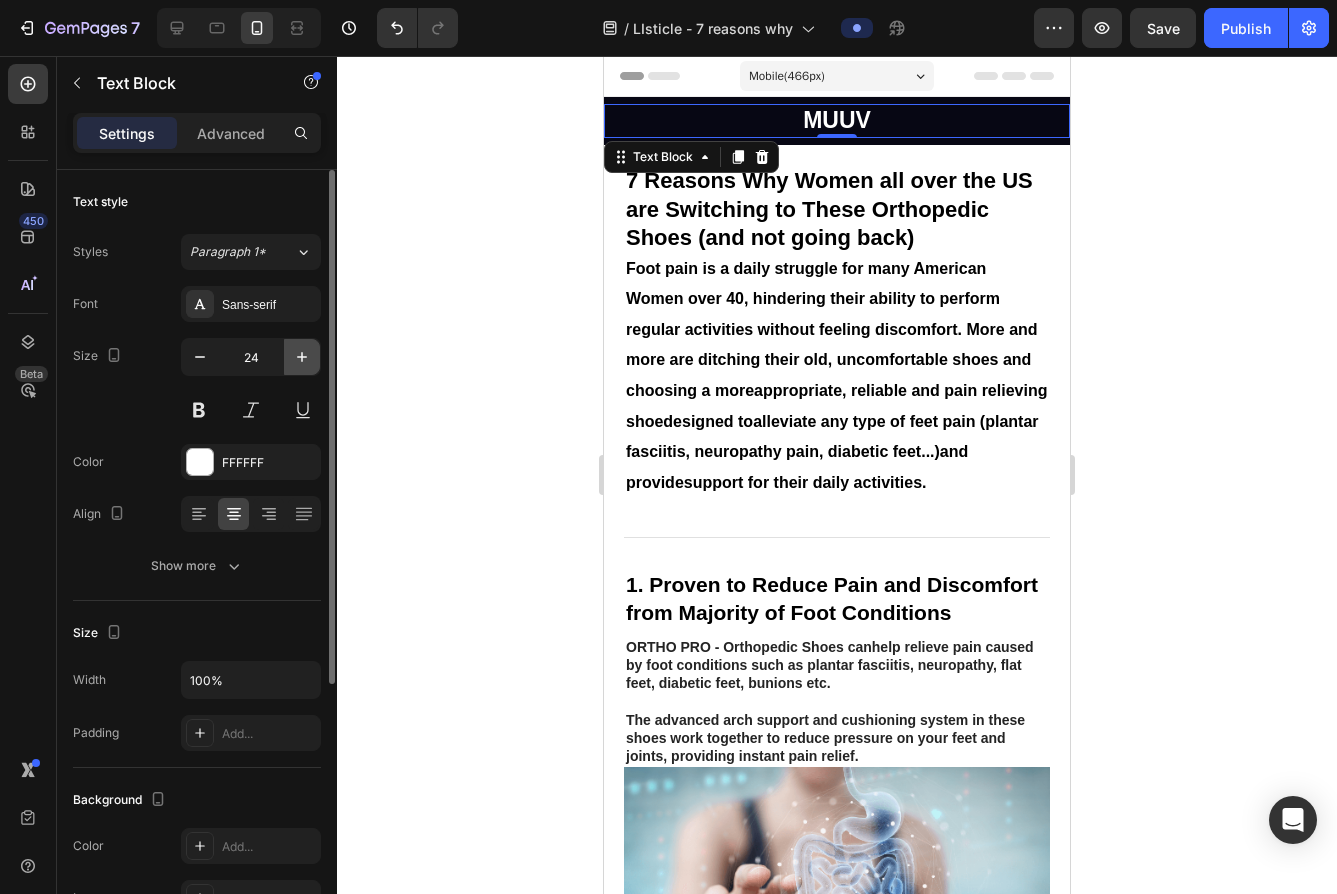 click 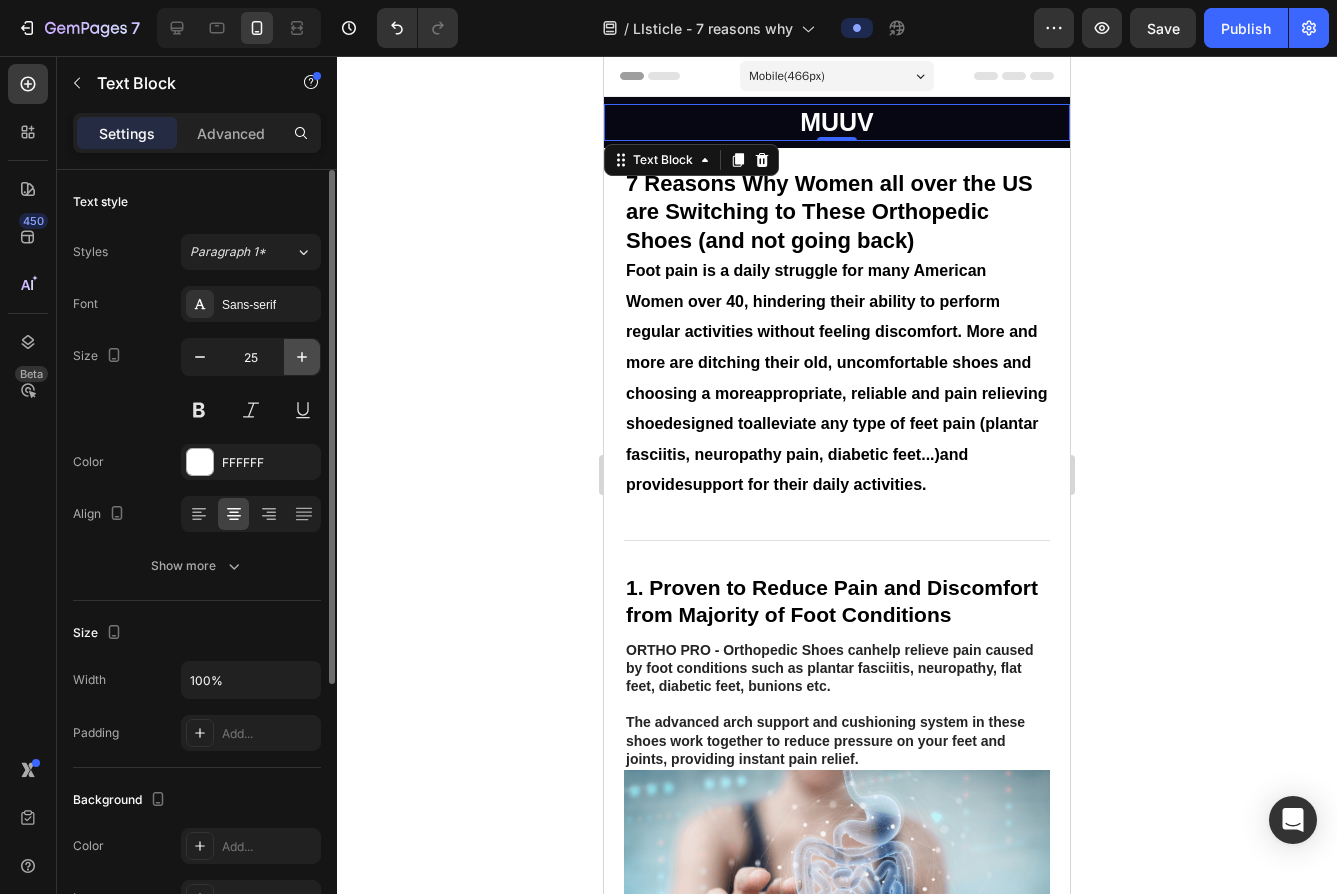 click 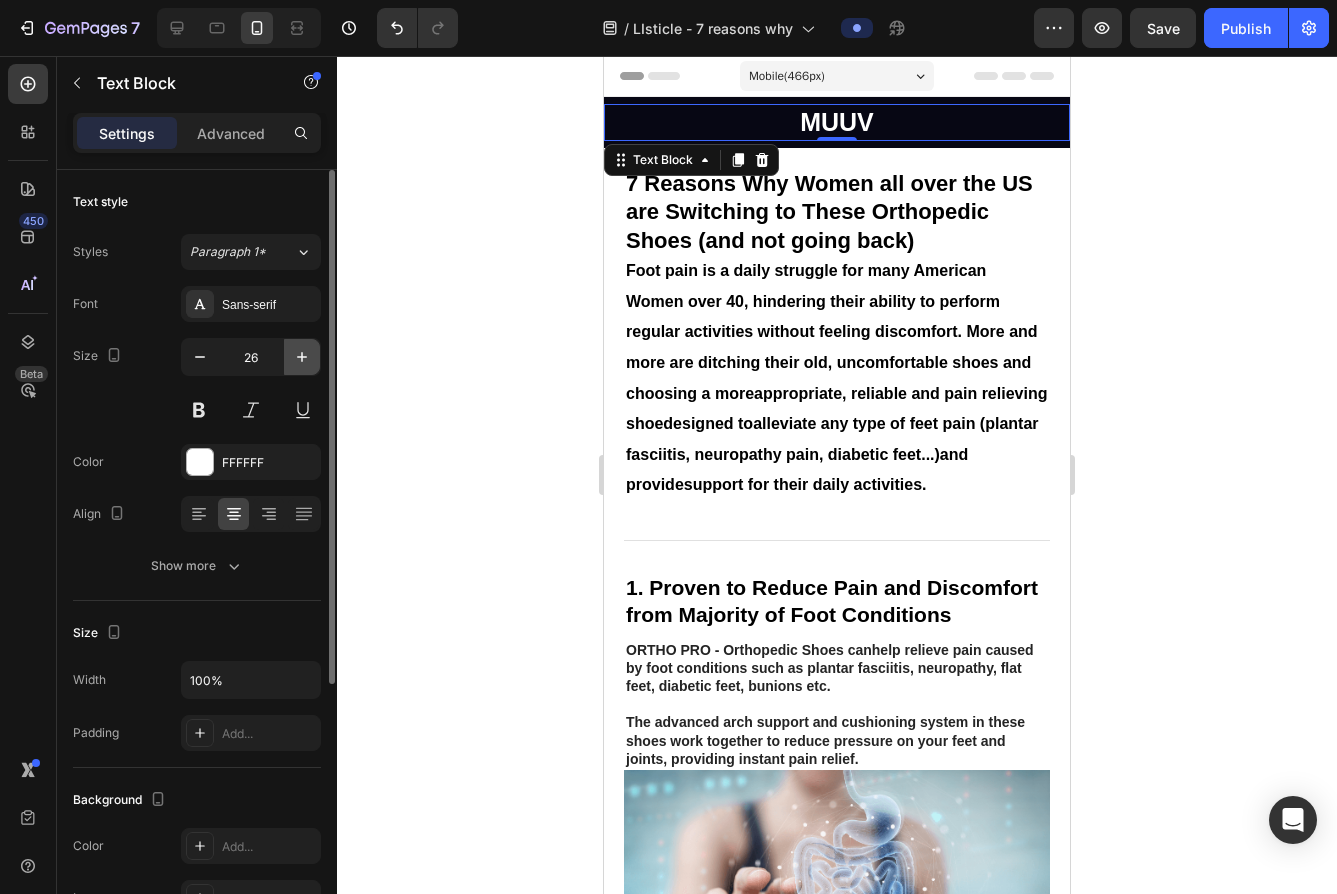 click 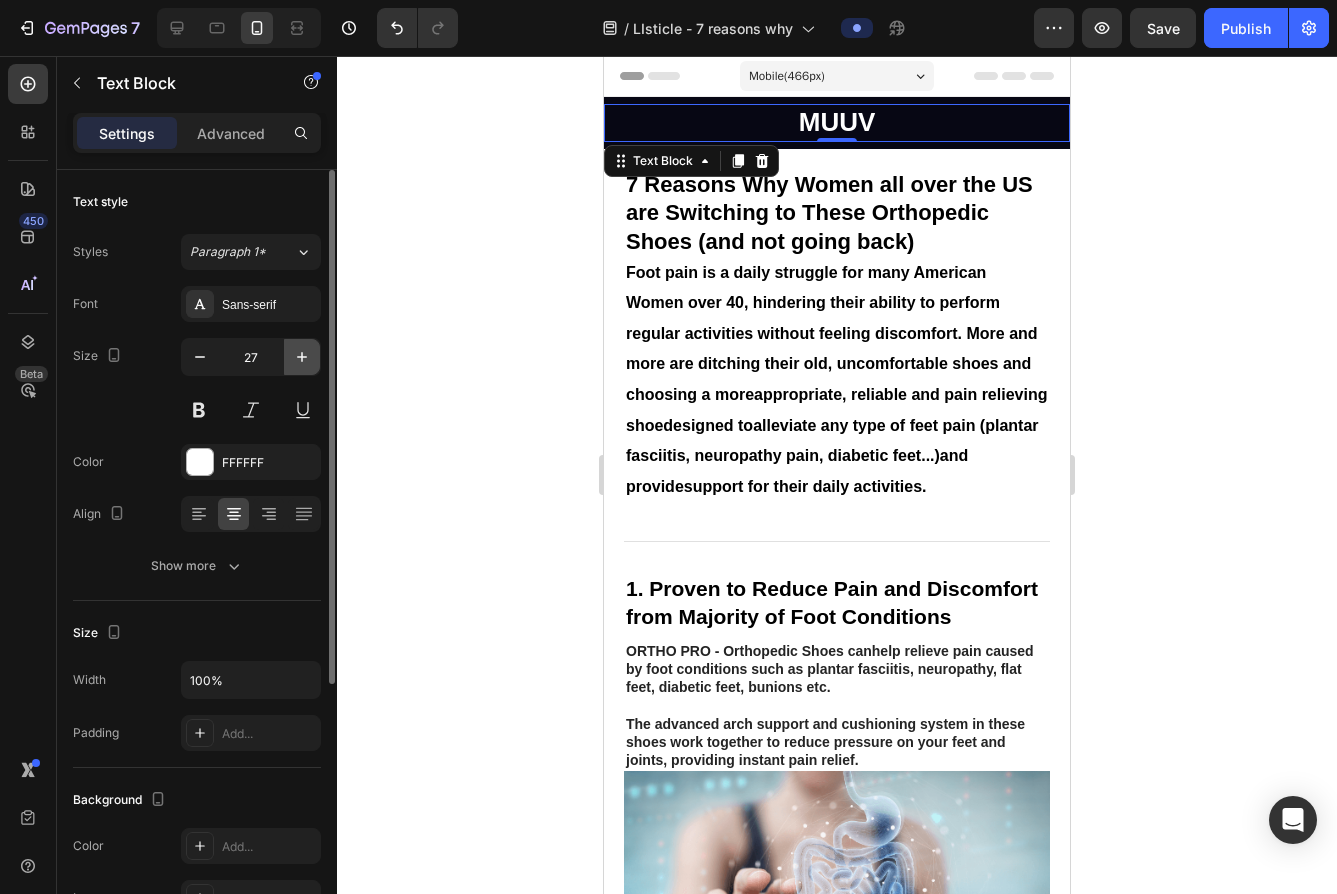 click 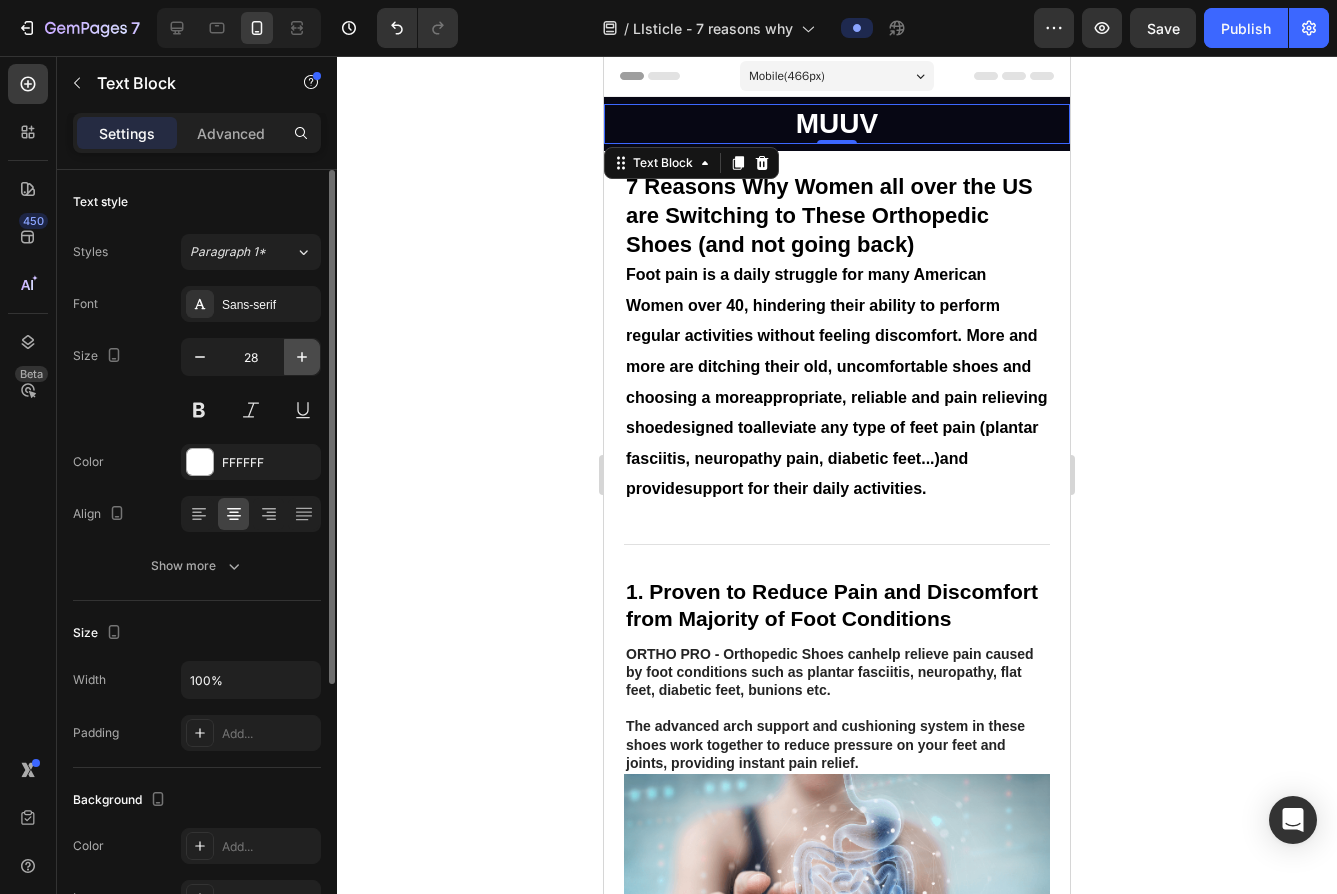 click 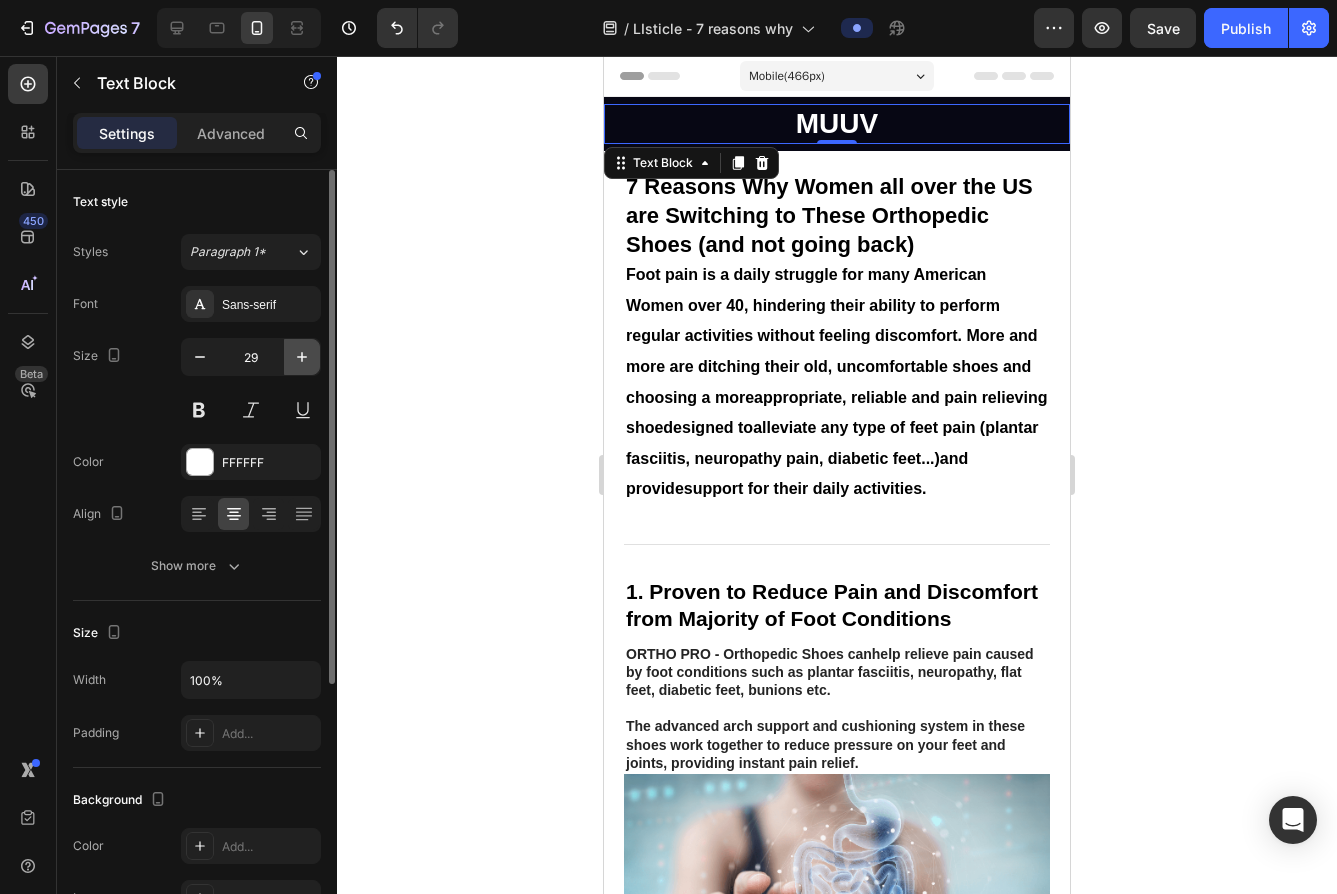 click 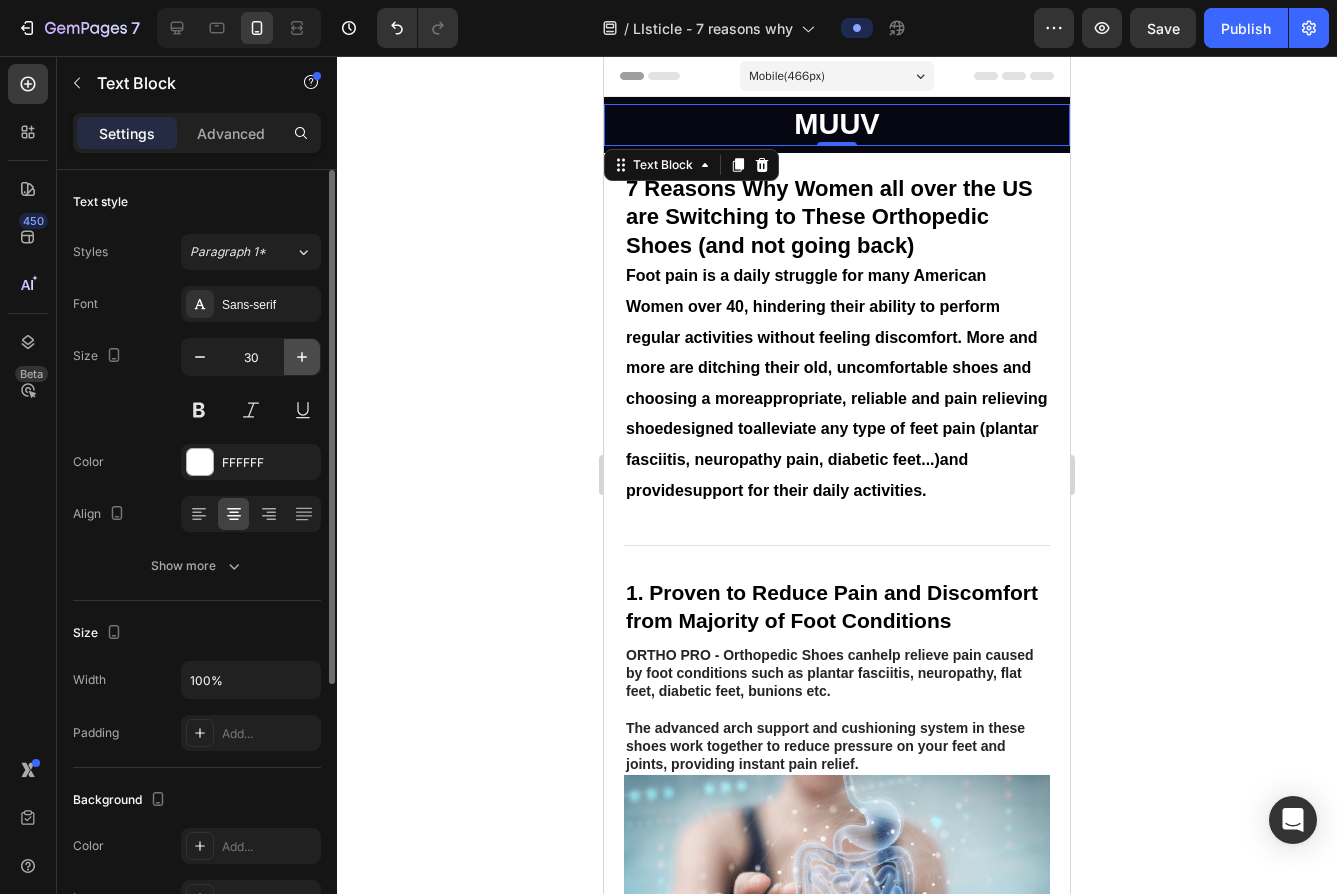 click 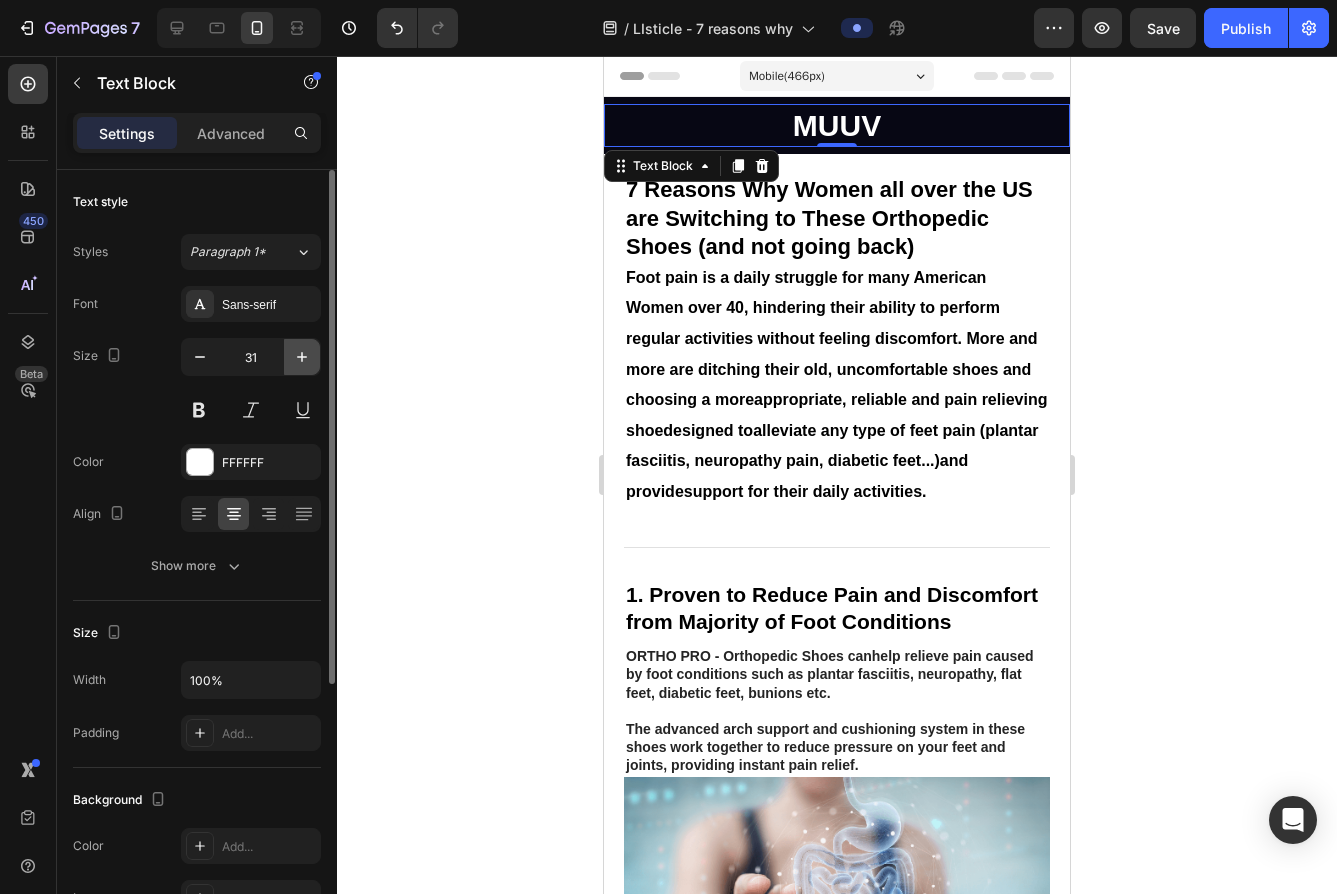 click 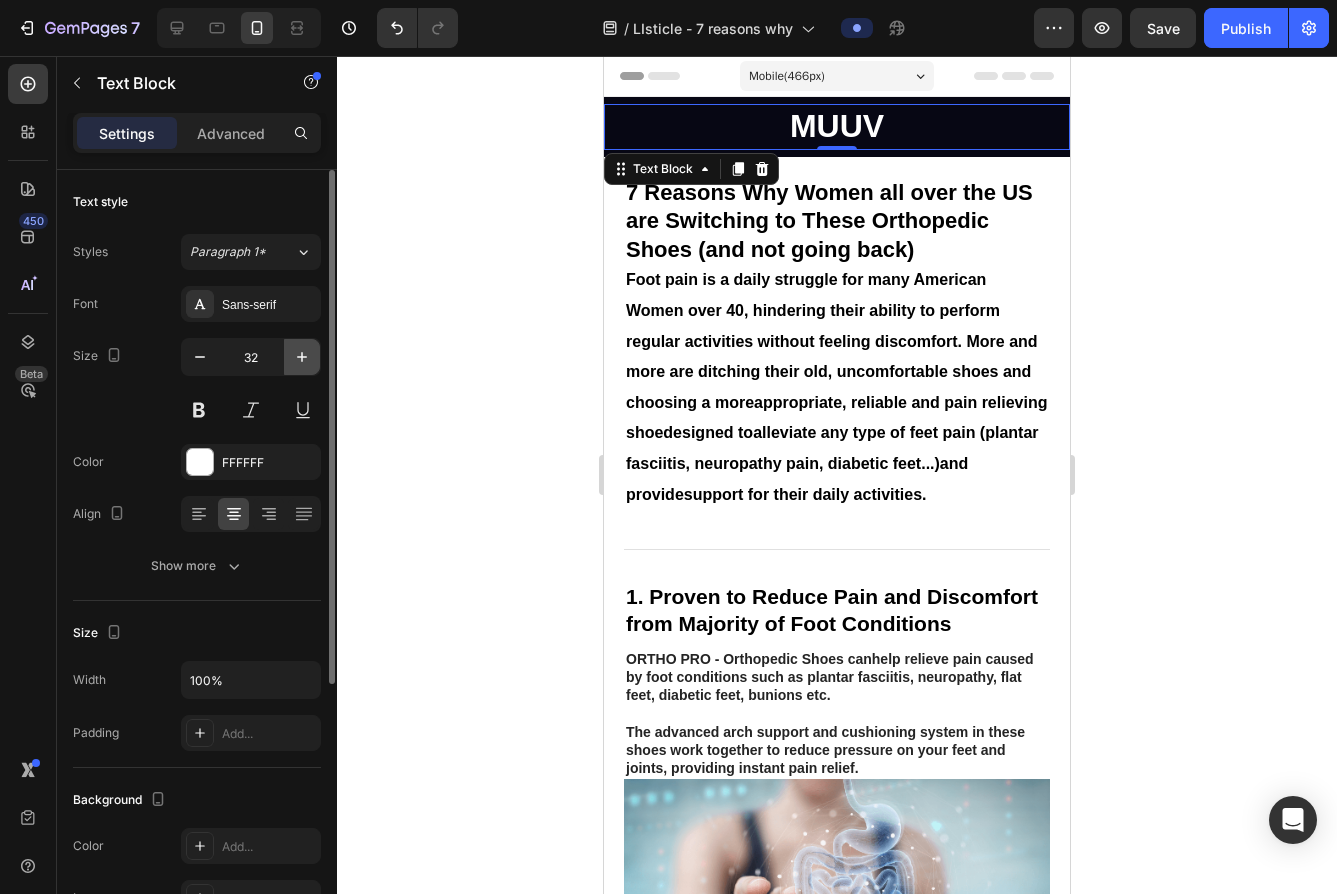 click 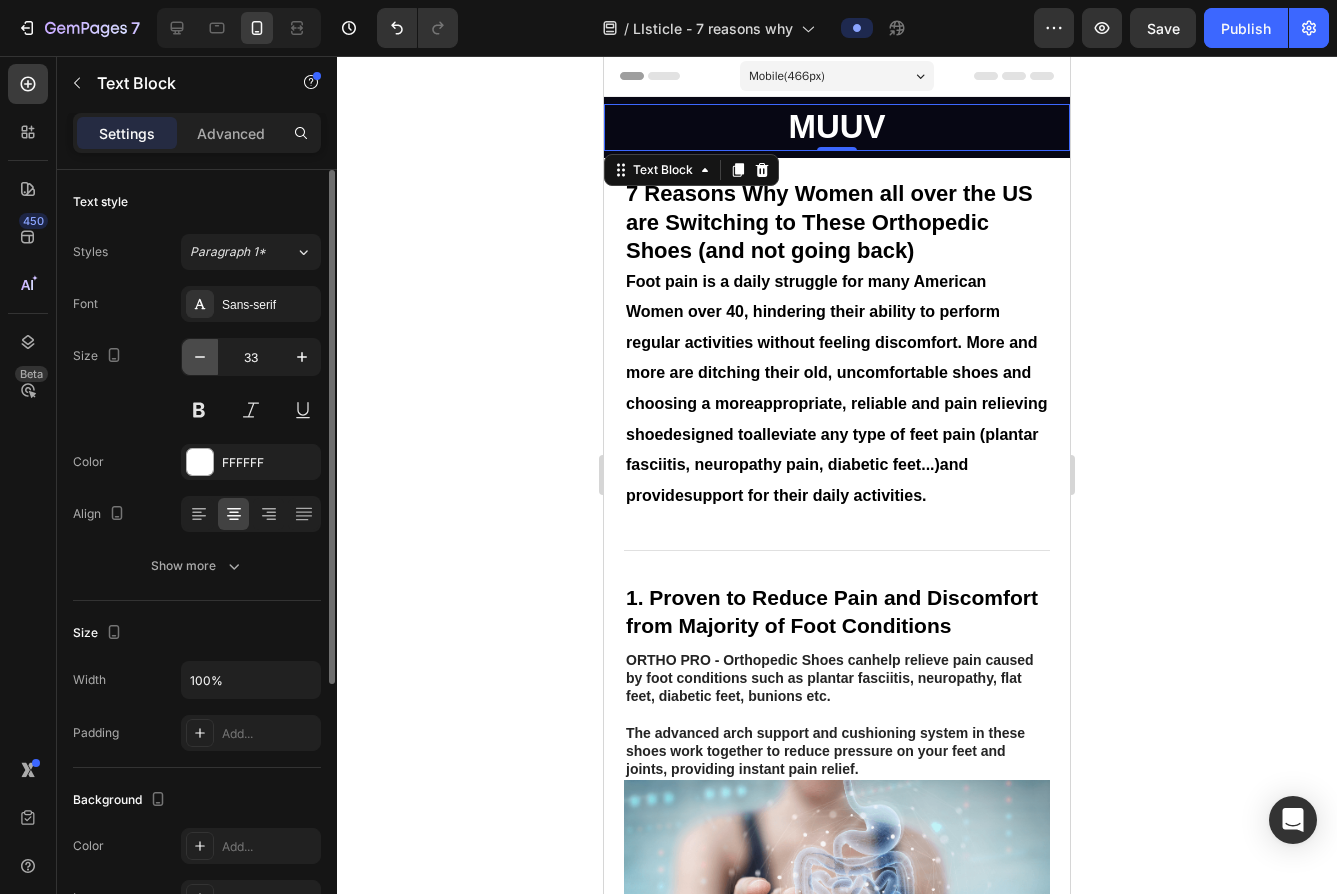 click 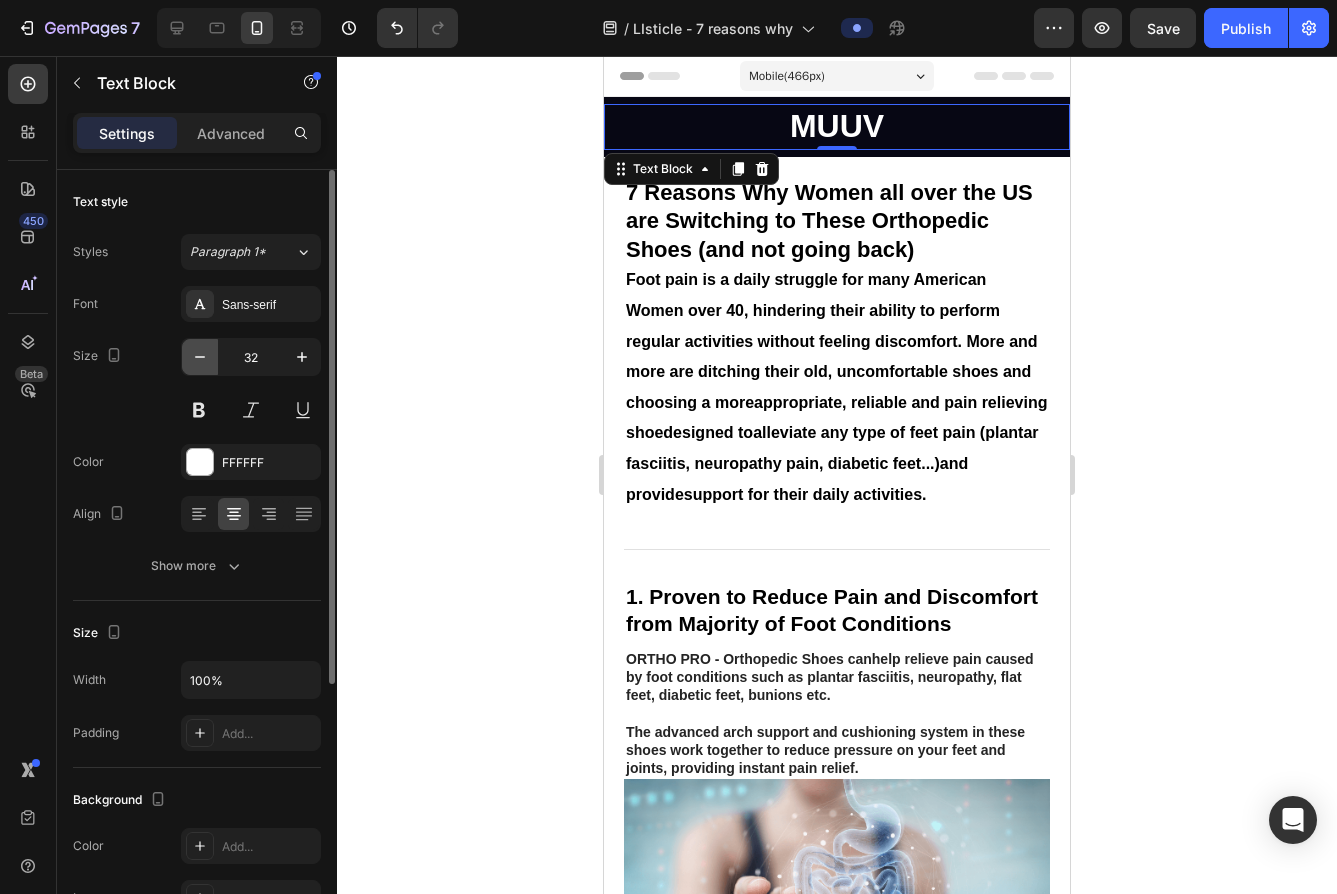click 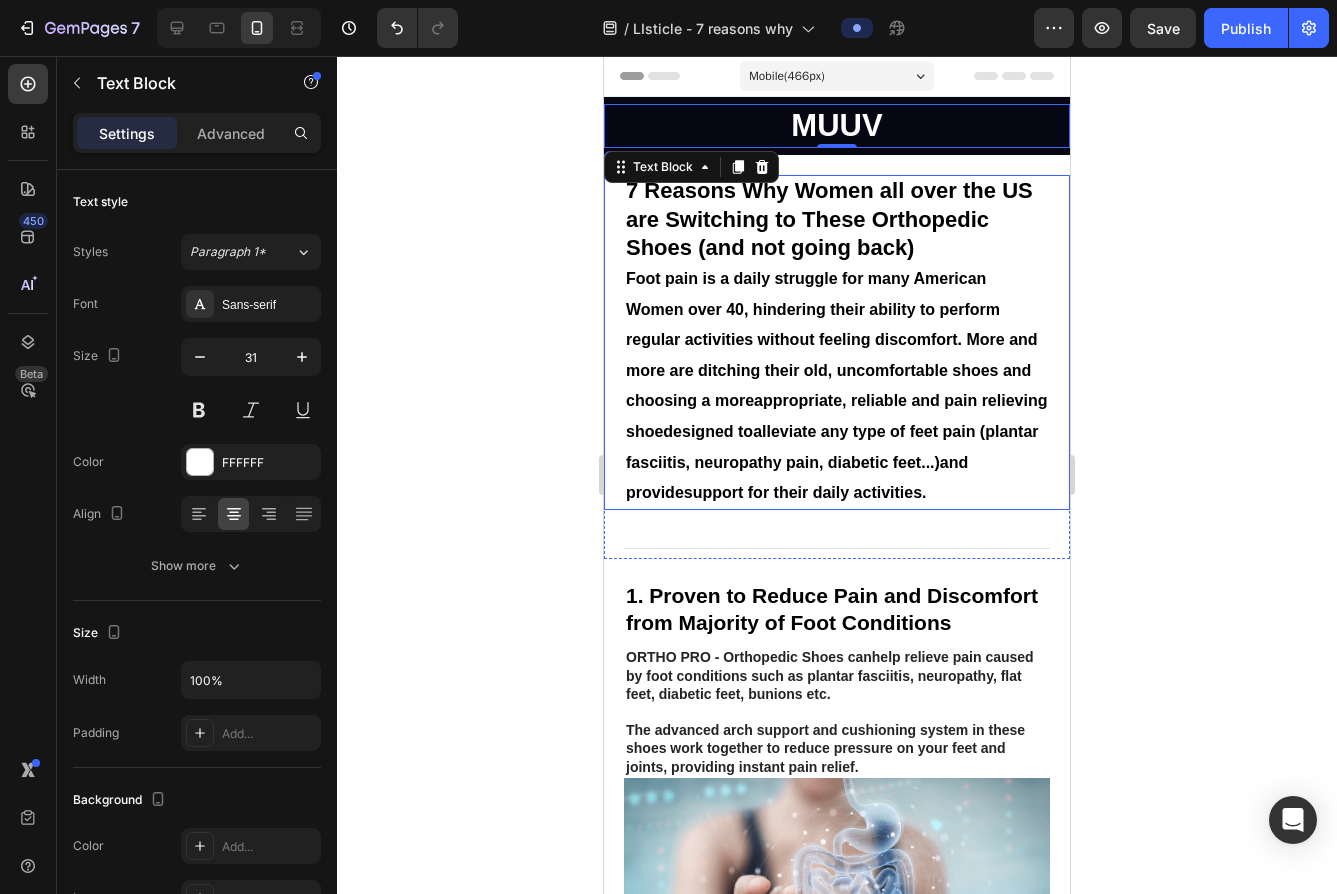 click on "Foot pain is a daily struggle for many American Women over 40, hindering their ability to perform regular activities without feeling discomfort. More and more are ditching their old, uncomfortable shoes and choosing a more" at bounding box center [832, 339] 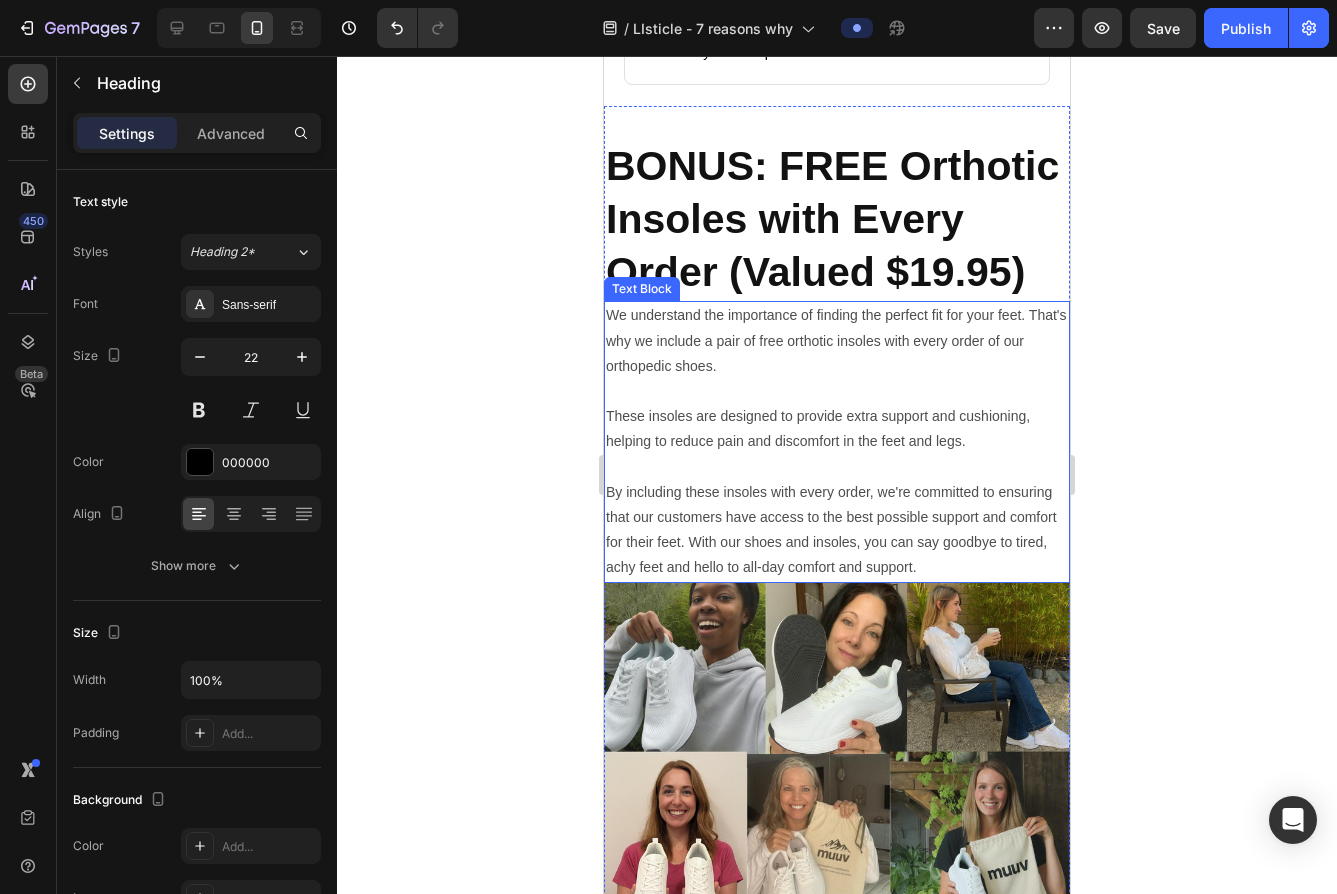 scroll, scrollTop: 4624, scrollLeft: 0, axis: vertical 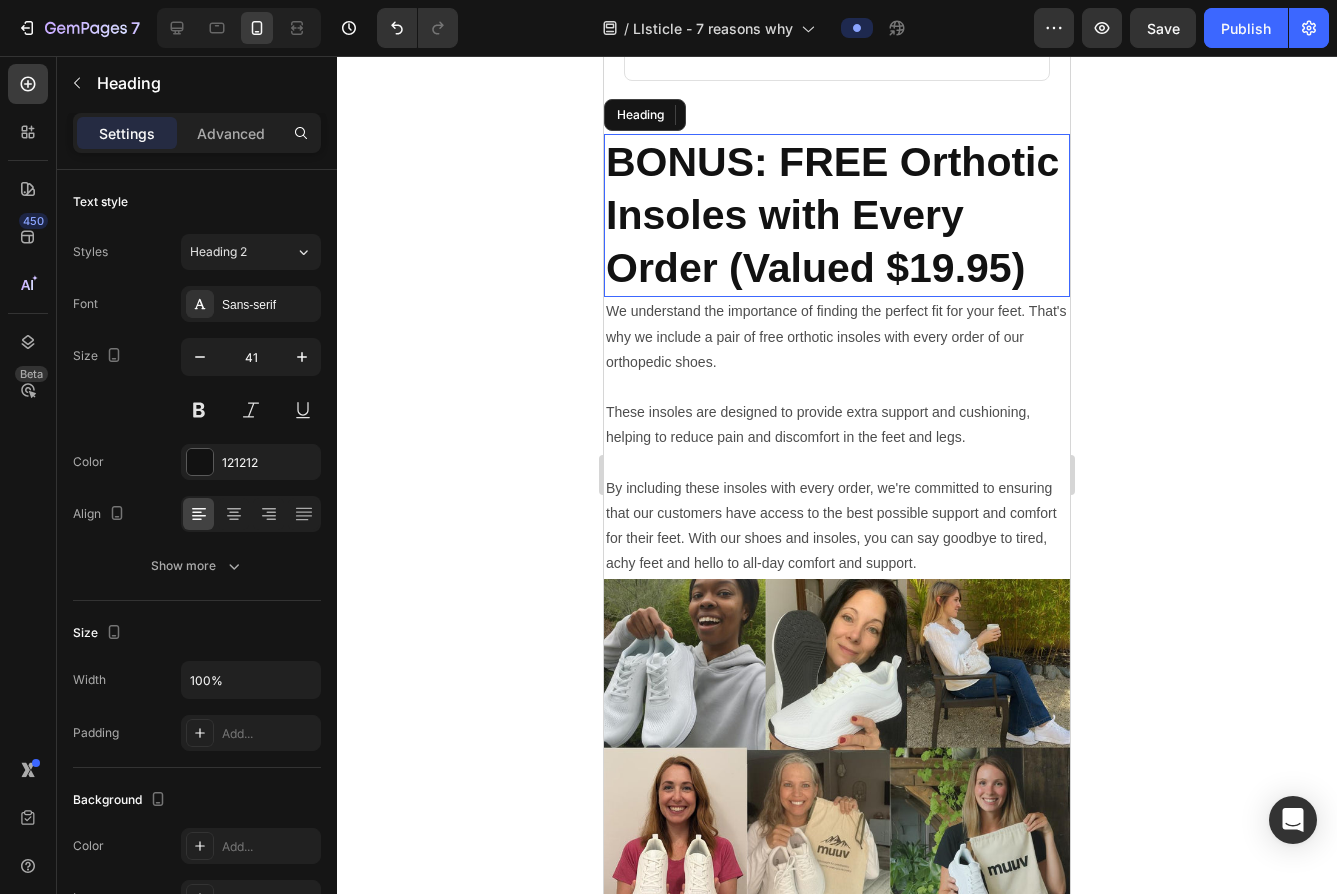 click on "BONUS: FREE Orthotic Insoles with Every Order (Valued $19.95)" at bounding box center (832, 215) 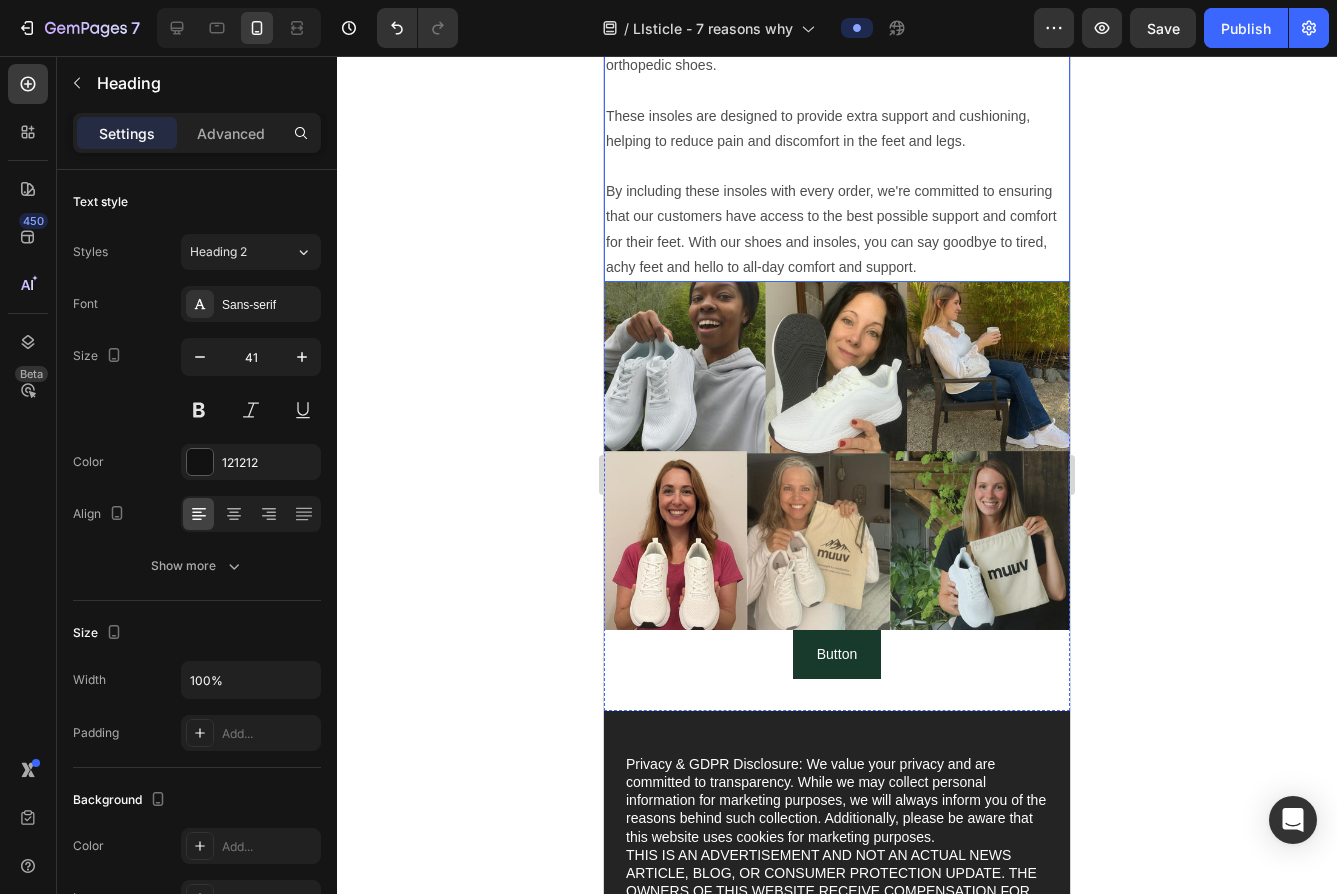 scroll, scrollTop: 4923, scrollLeft: 0, axis: vertical 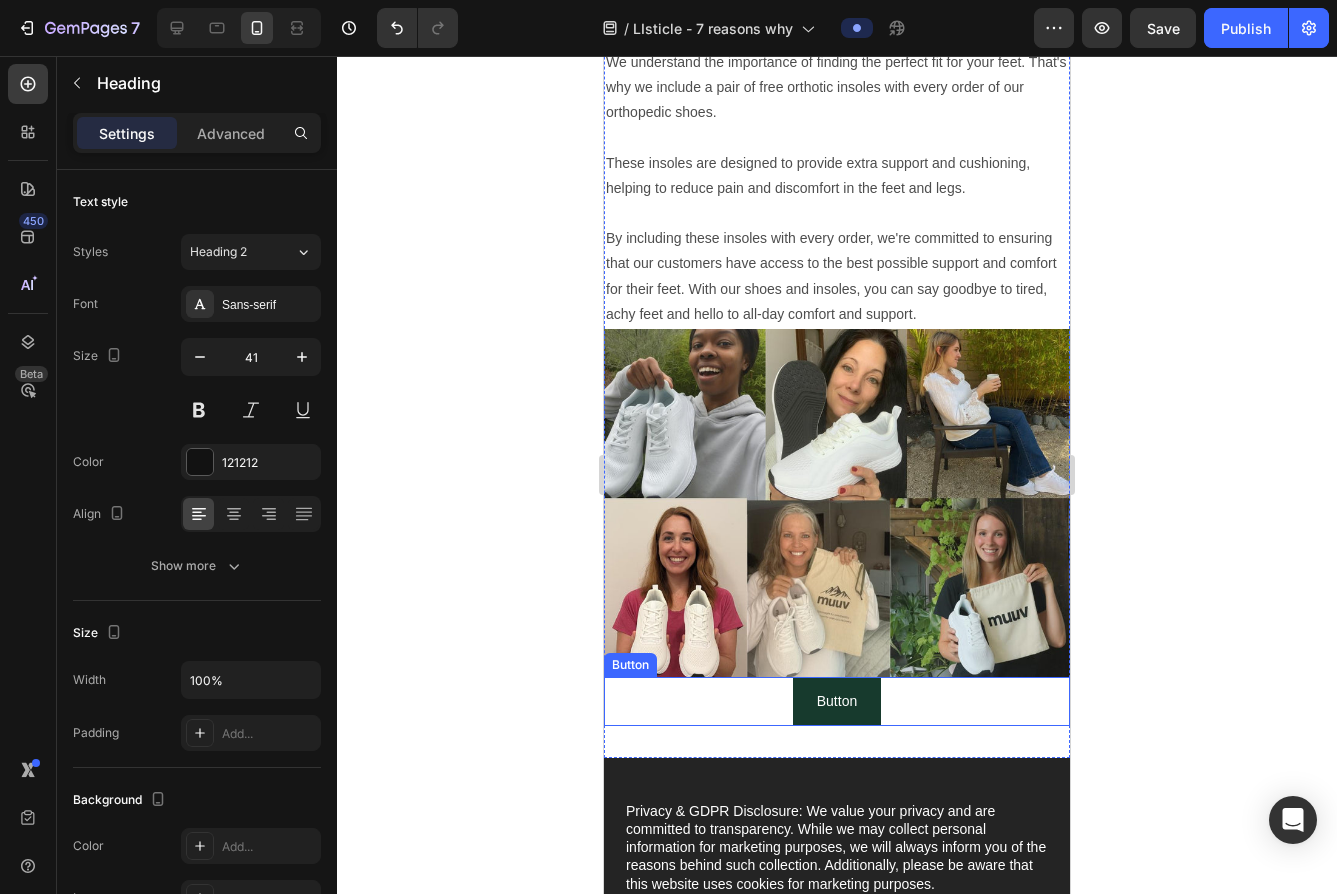 click on "Button Button" at bounding box center (837, 701) 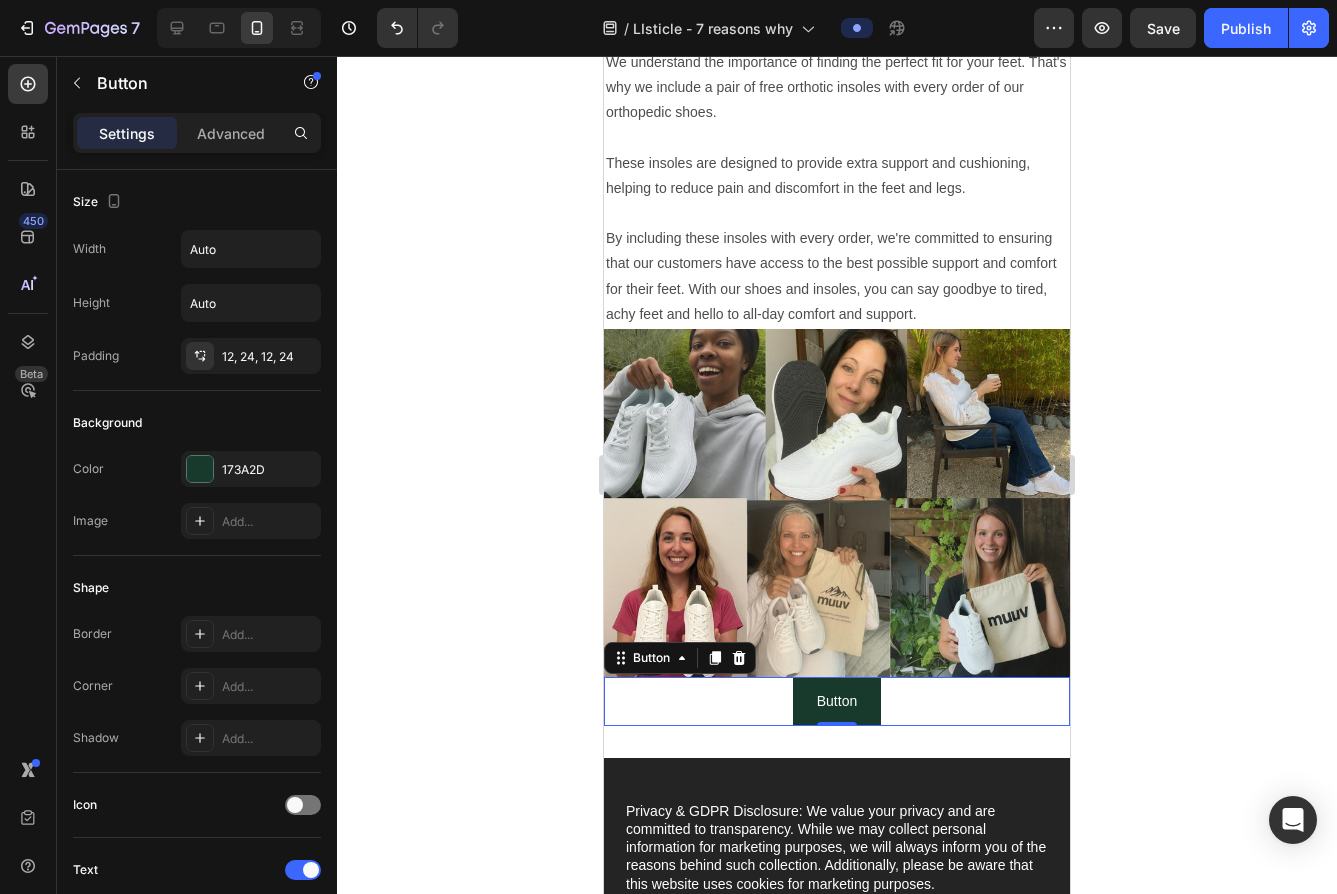 click 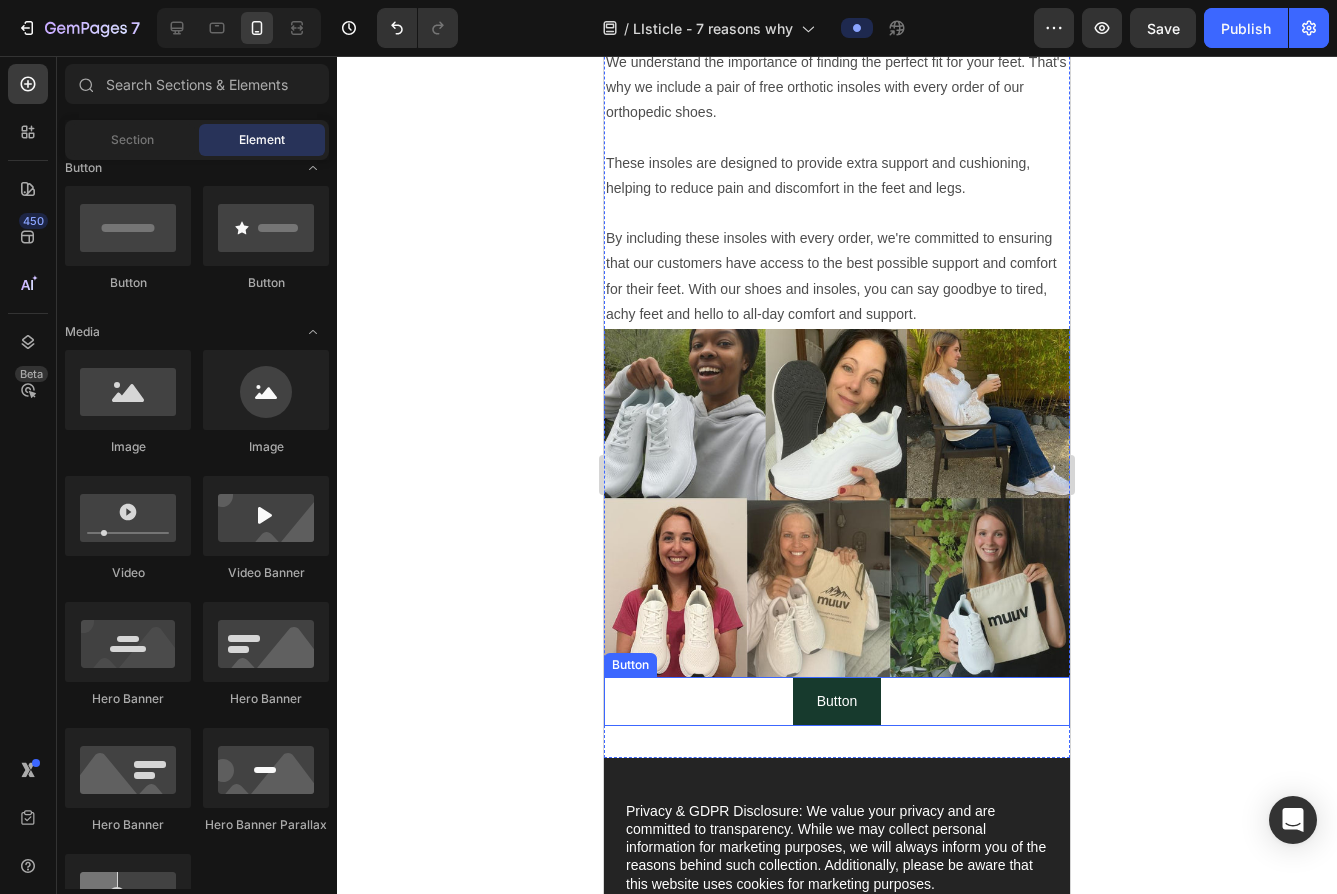 click on "Button Button" at bounding box center [837, 701] 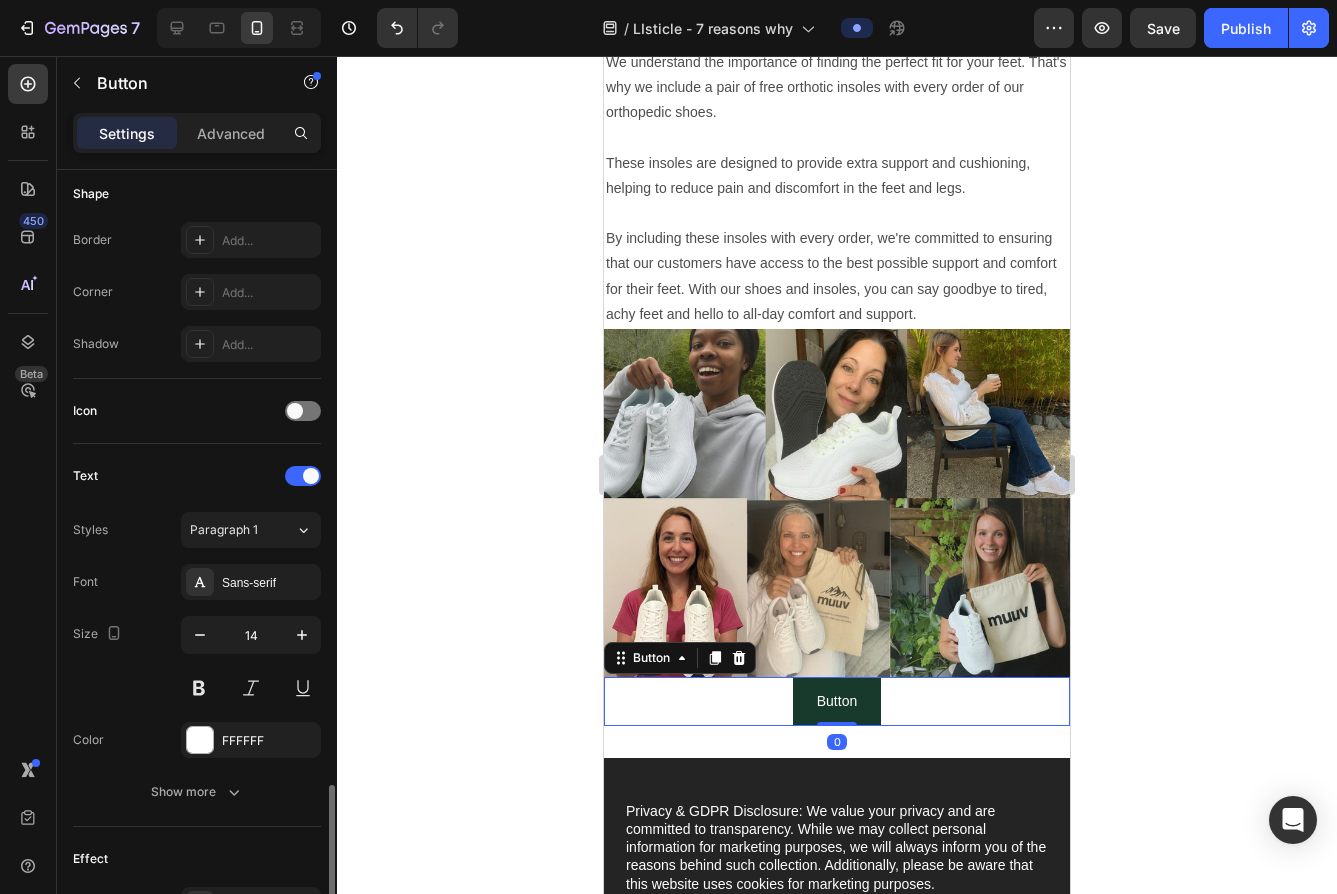 scroll, scrollTop: 653, scrollLeft: 0, axis: vertical 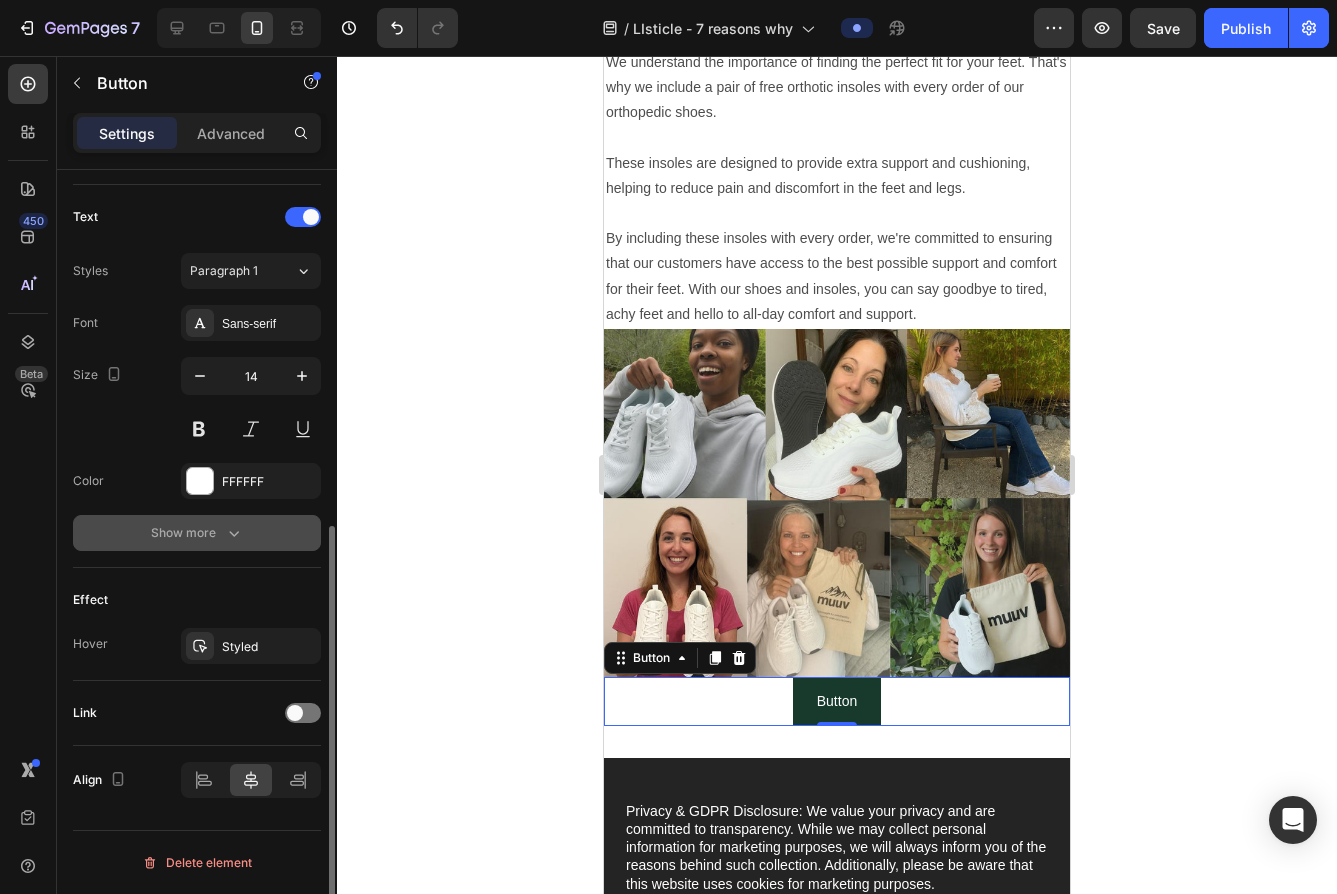 click 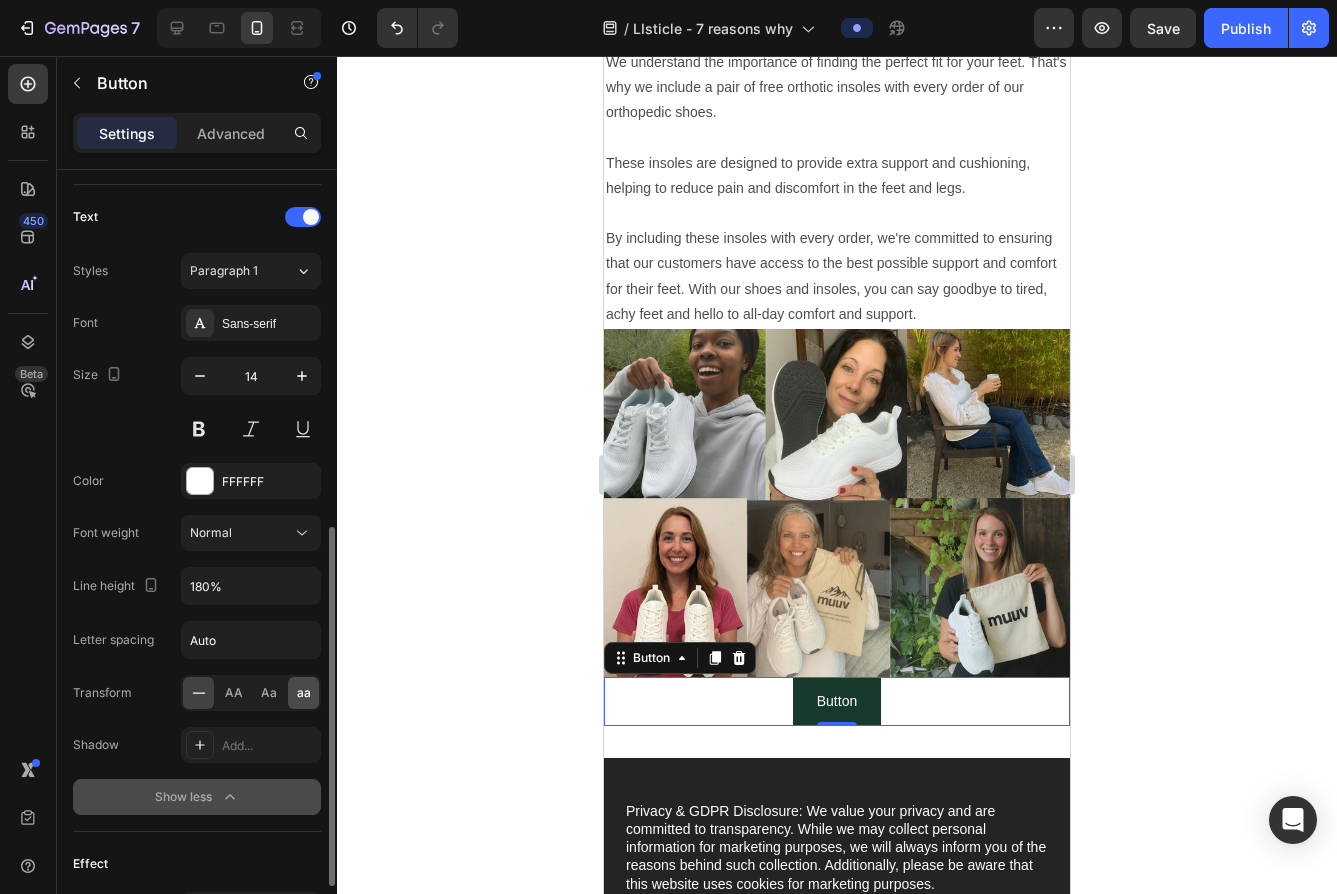 scroll, scrollTop: 825, scrollLeft: 0, axis: vertical 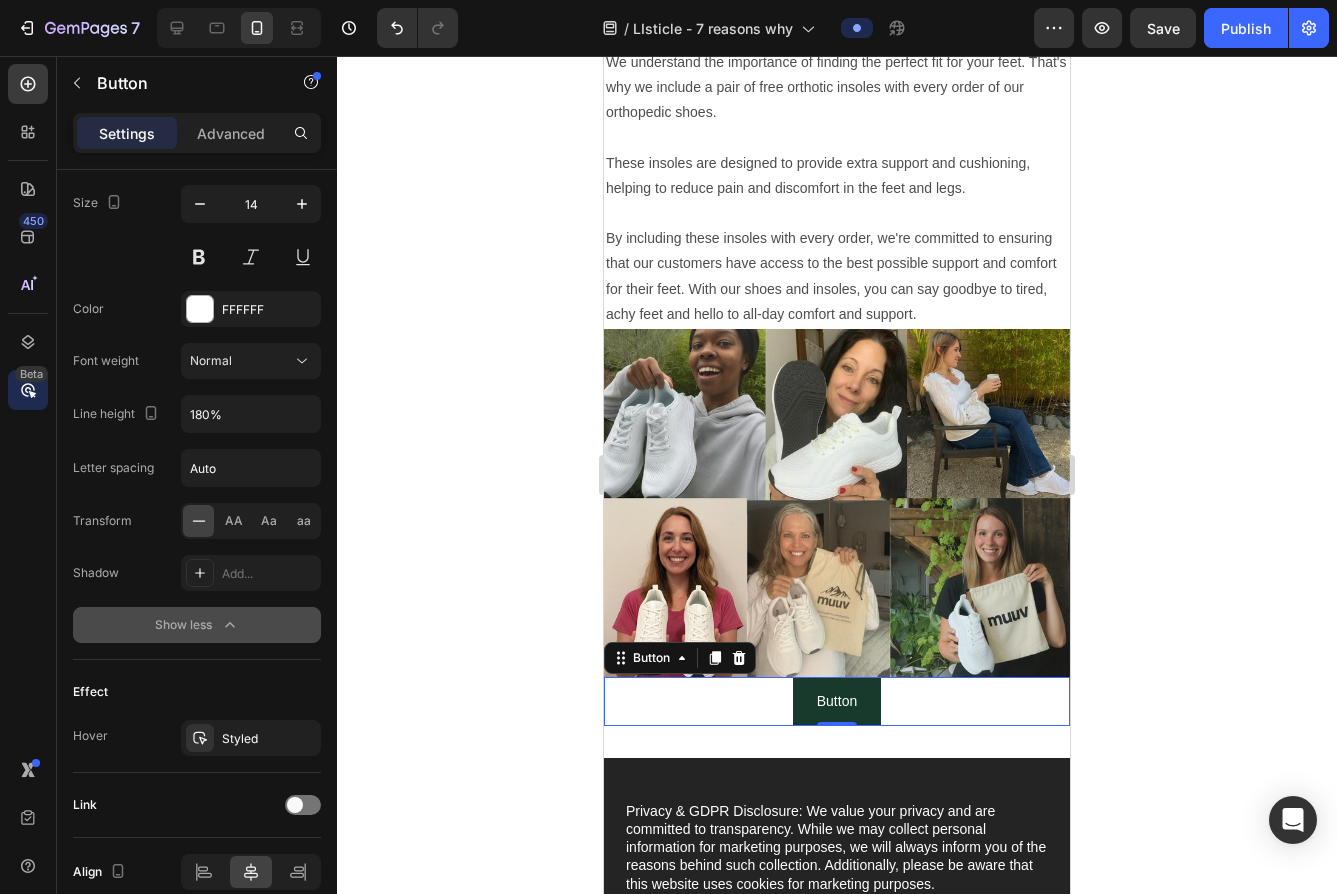 click on "Button" at bounding box center [837, 701] 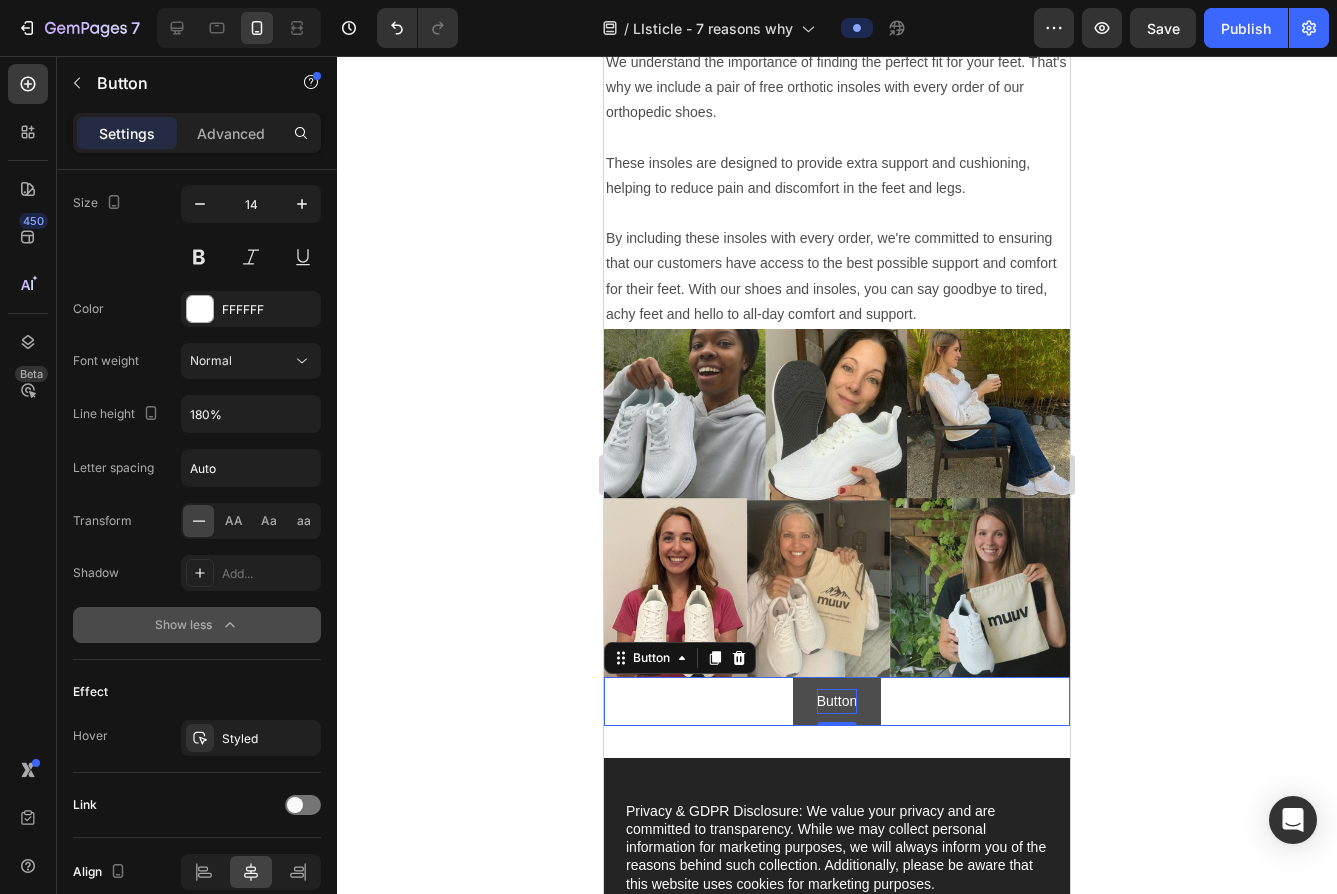 drag, startPoint x: 626, startPoint y: 438, endPoint x: 843, endPoint y: 743, distance: 374.31805 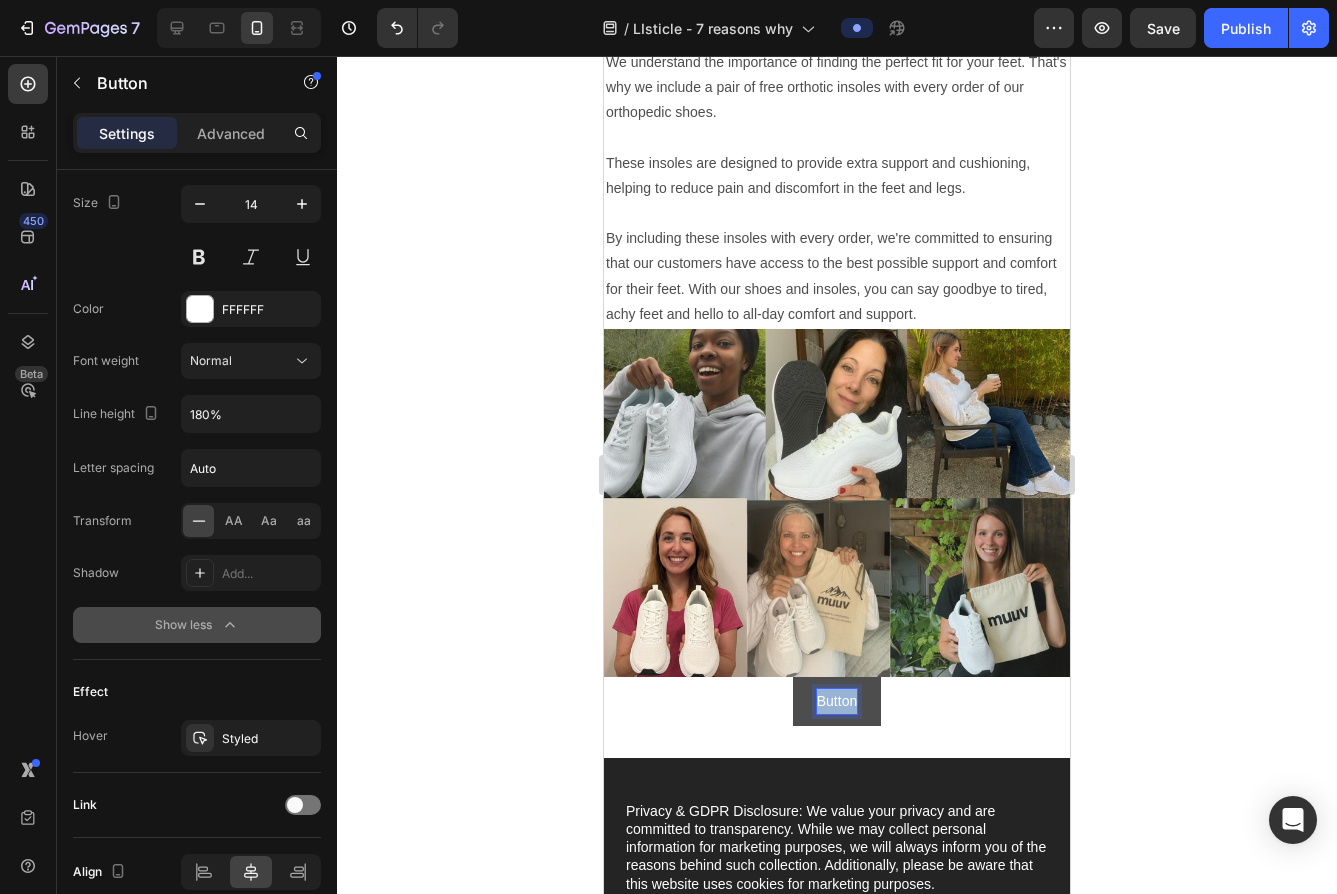 click on "Button" at bounding box center [837, 701] 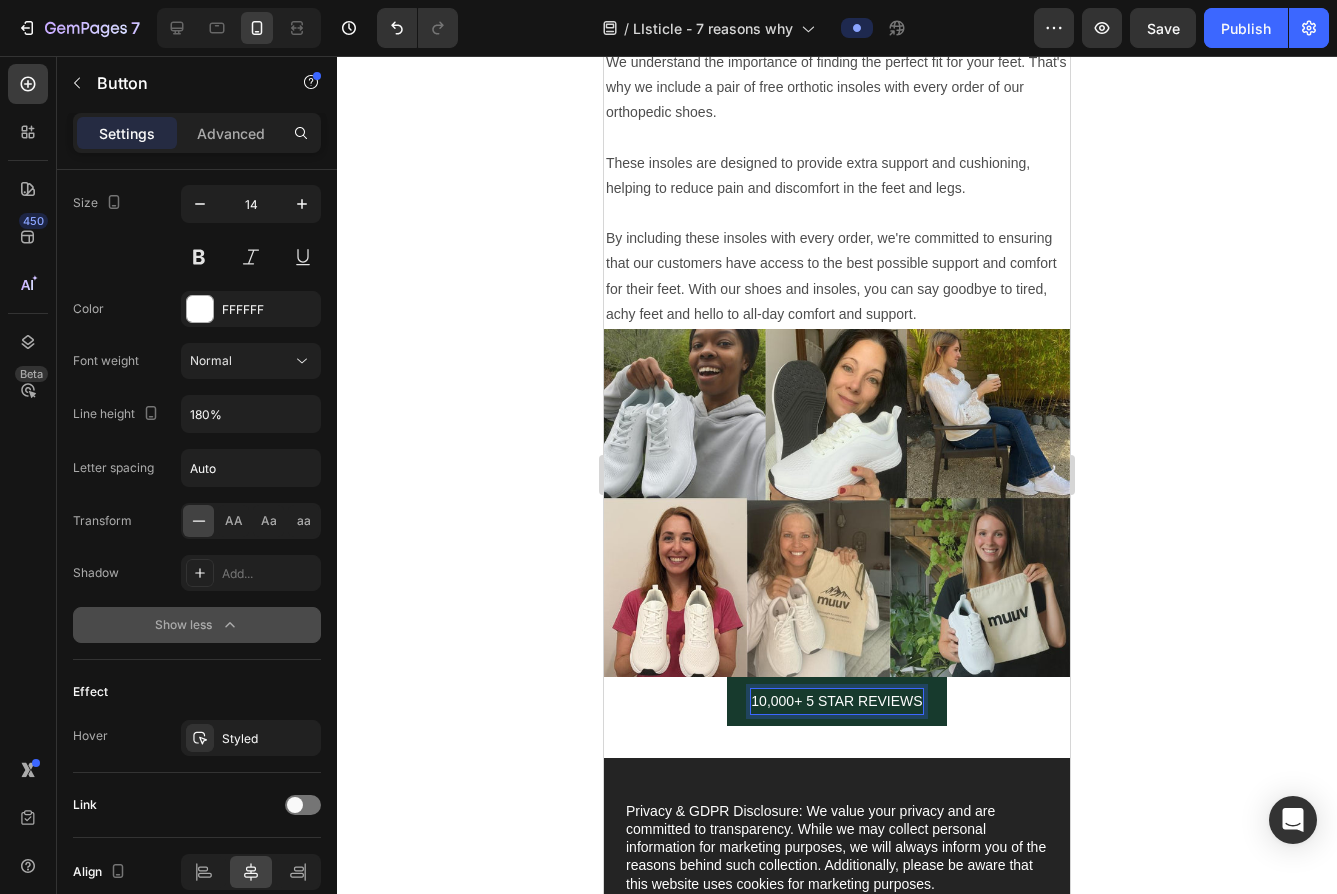 click 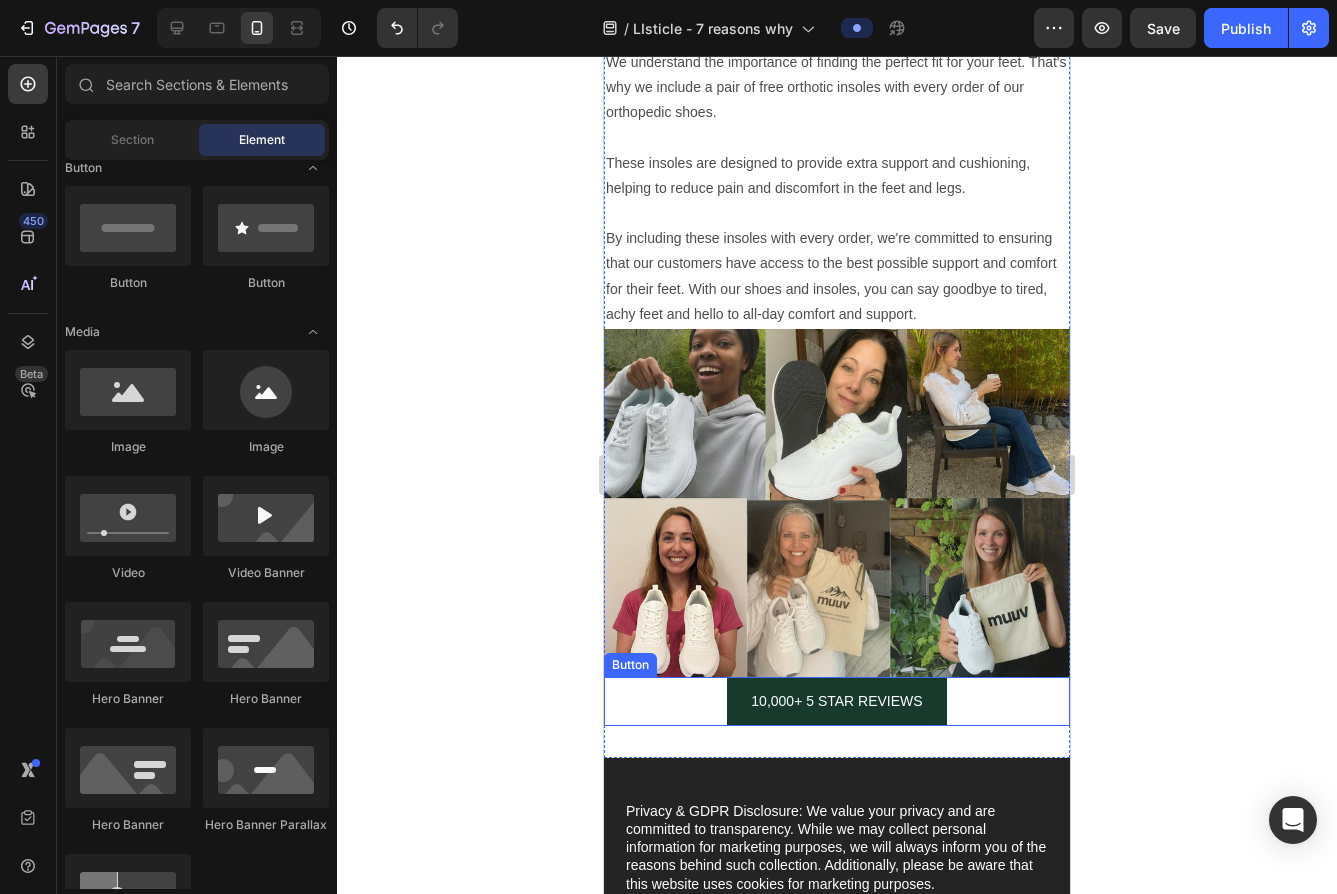 click on "10,000+ 5 STAR REVIEWS Button" at bounding box center (837, 701) 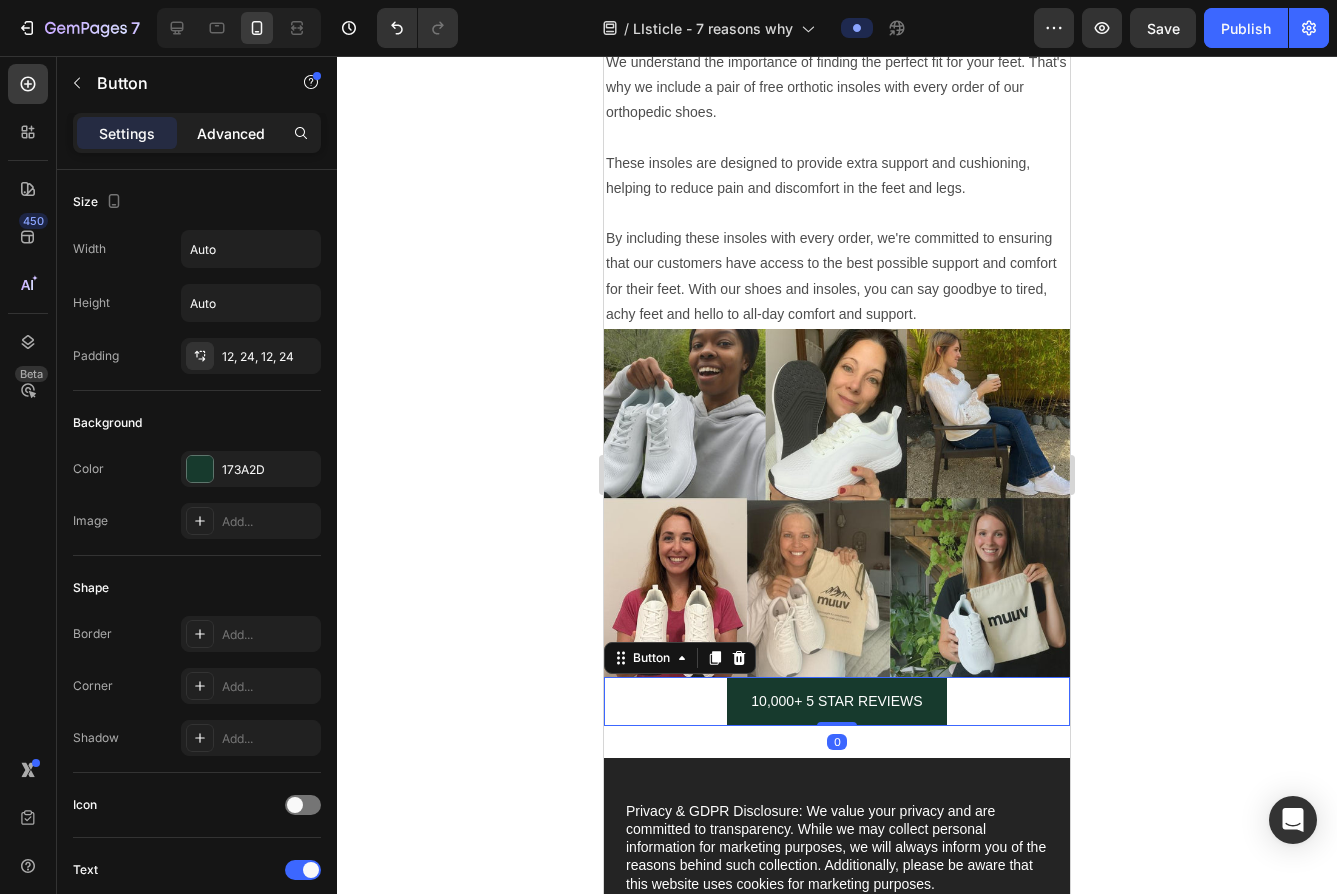 click on "Advanced" 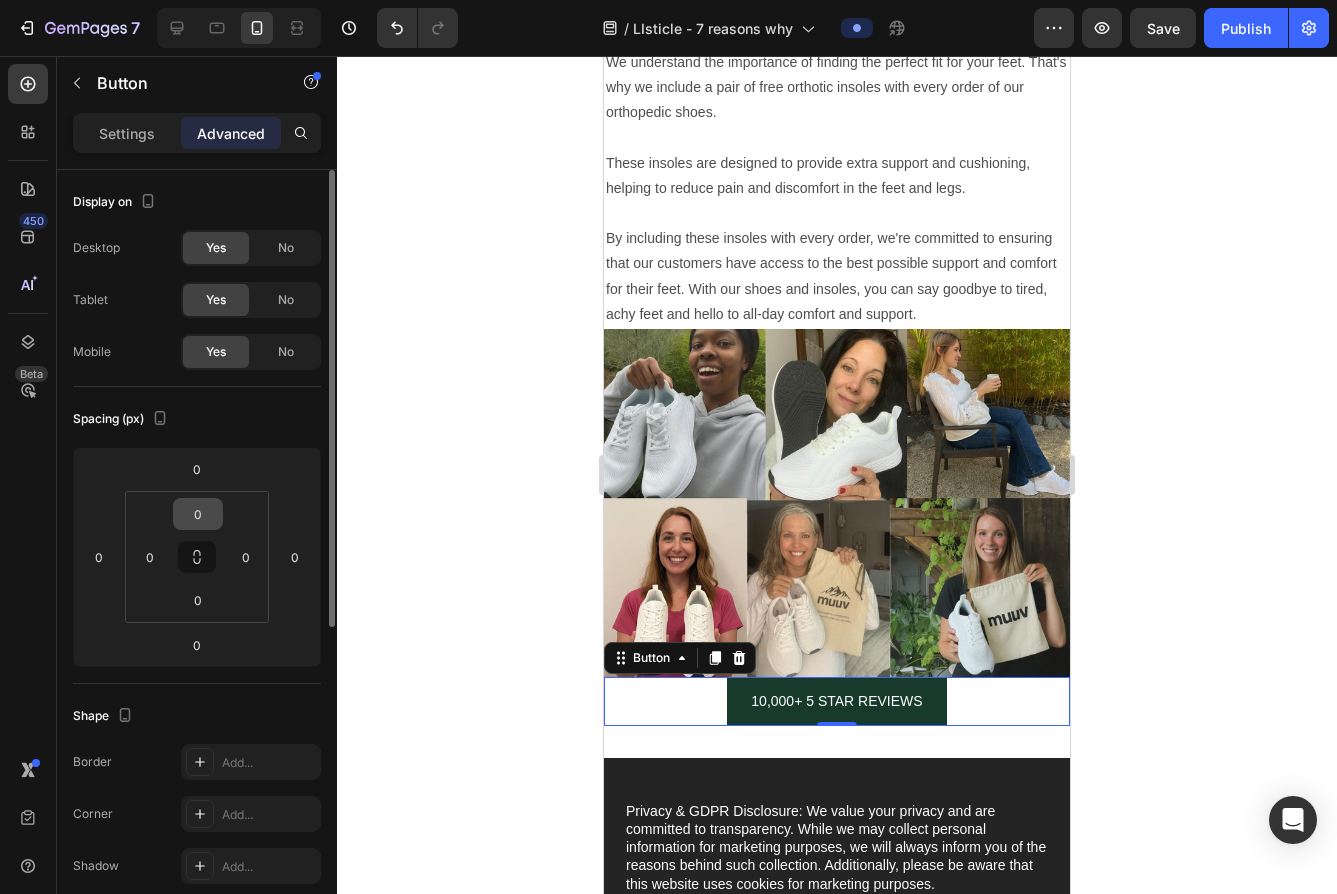 scroll, scrollTop: 175, scrollLeft: 0, axis: vertical 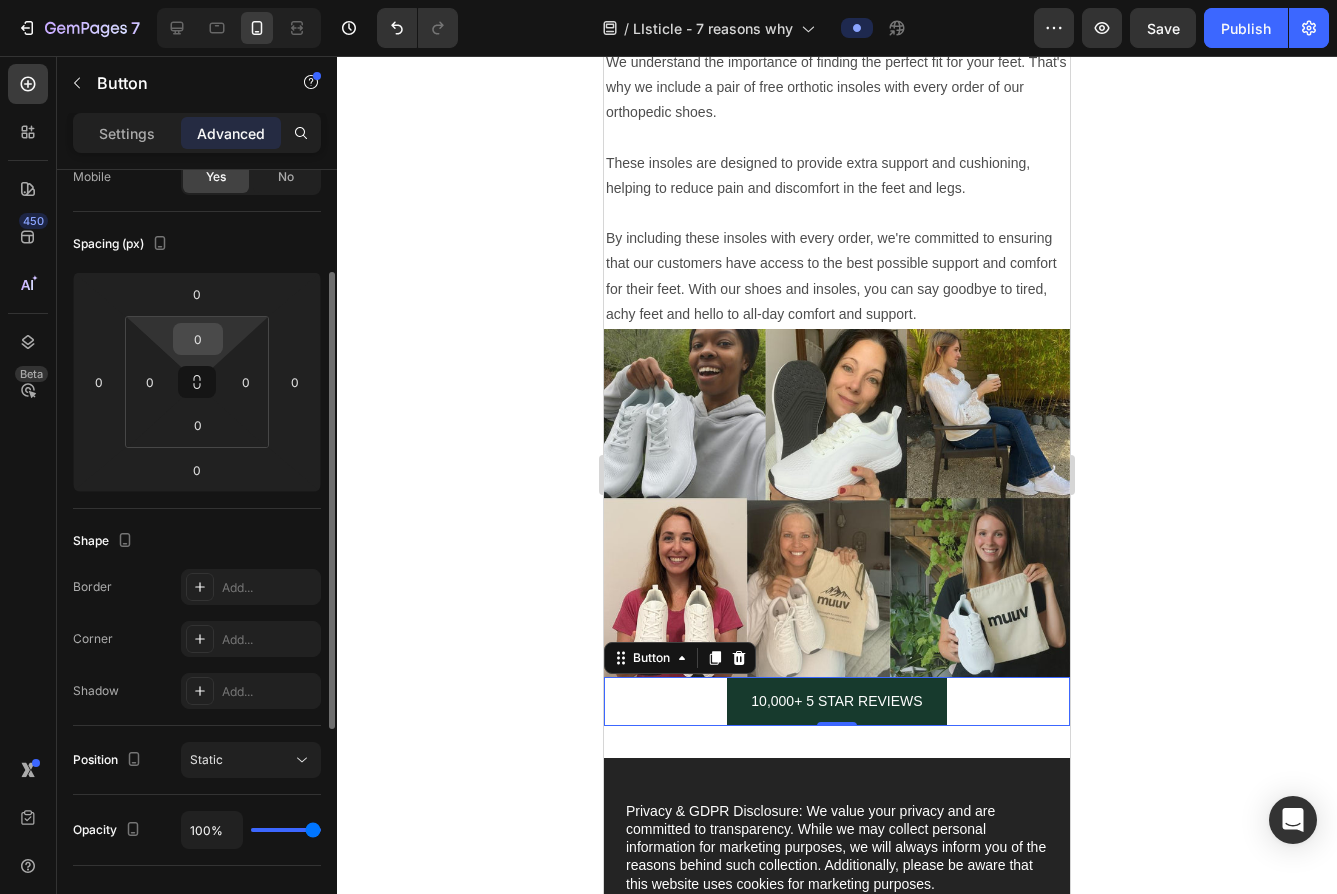 click on "0" at bounding box center [198, 339] 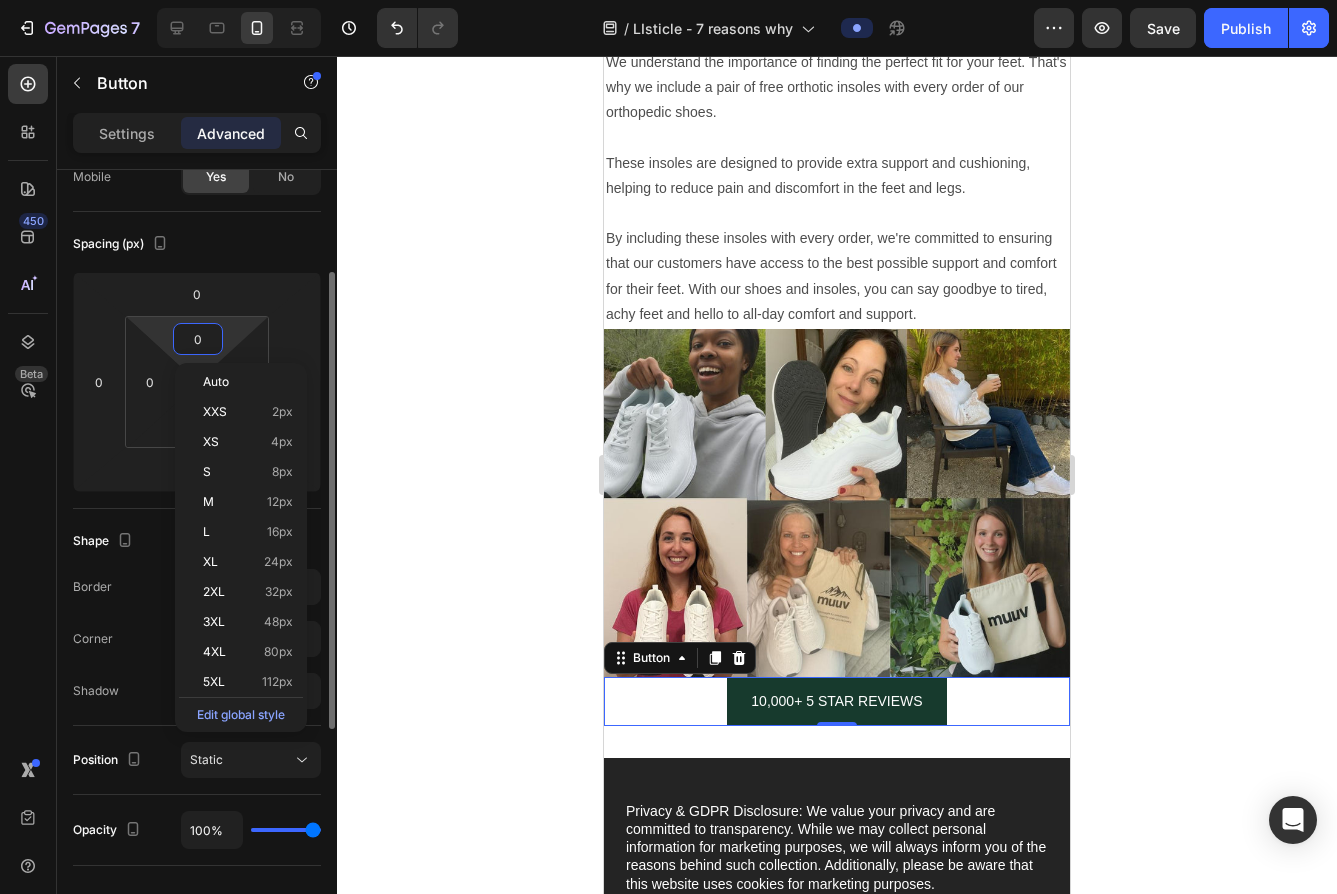 click on "0" at bounding box center [198, 339] 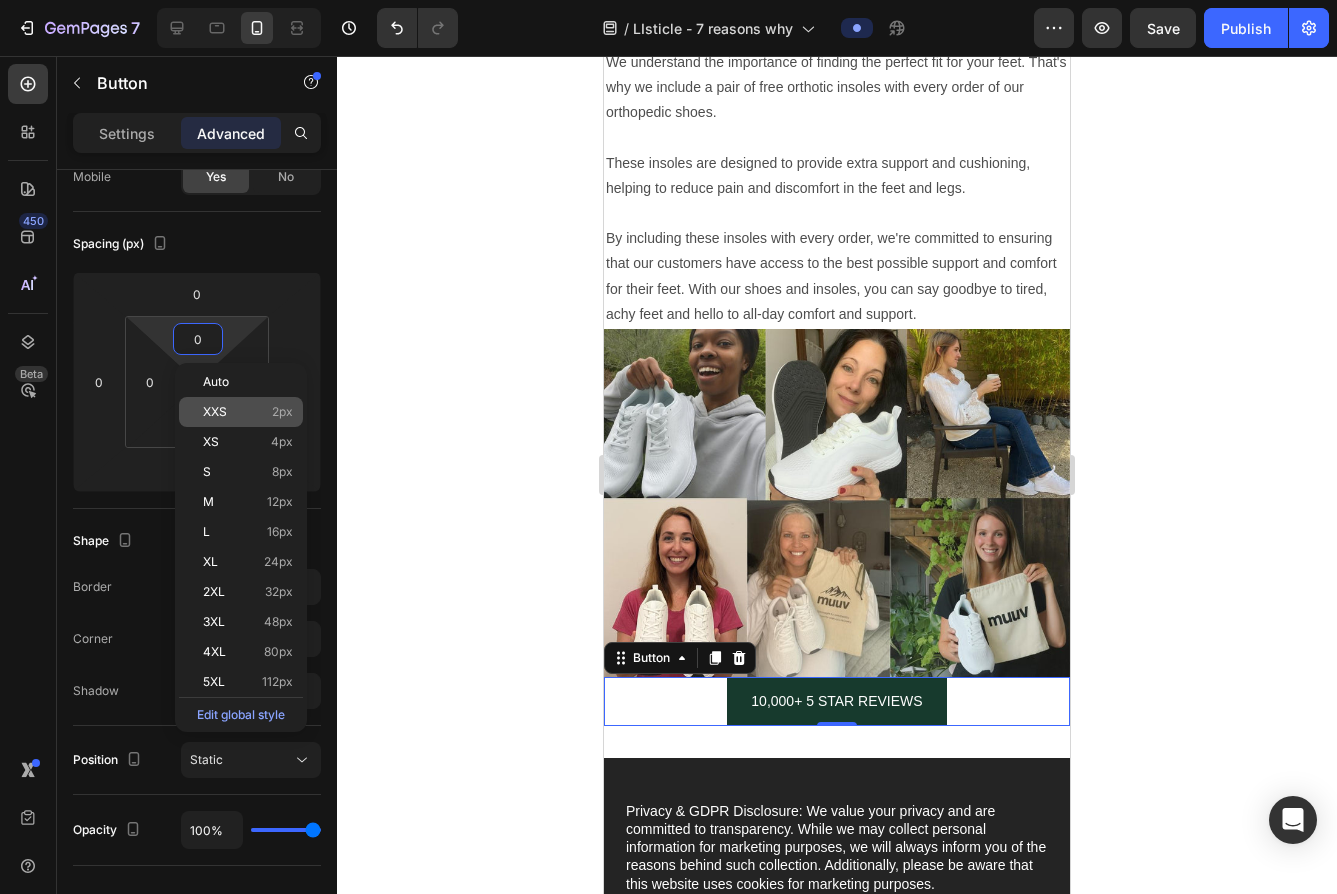 click on "XXS 2px" at bounding box center (248, 412) 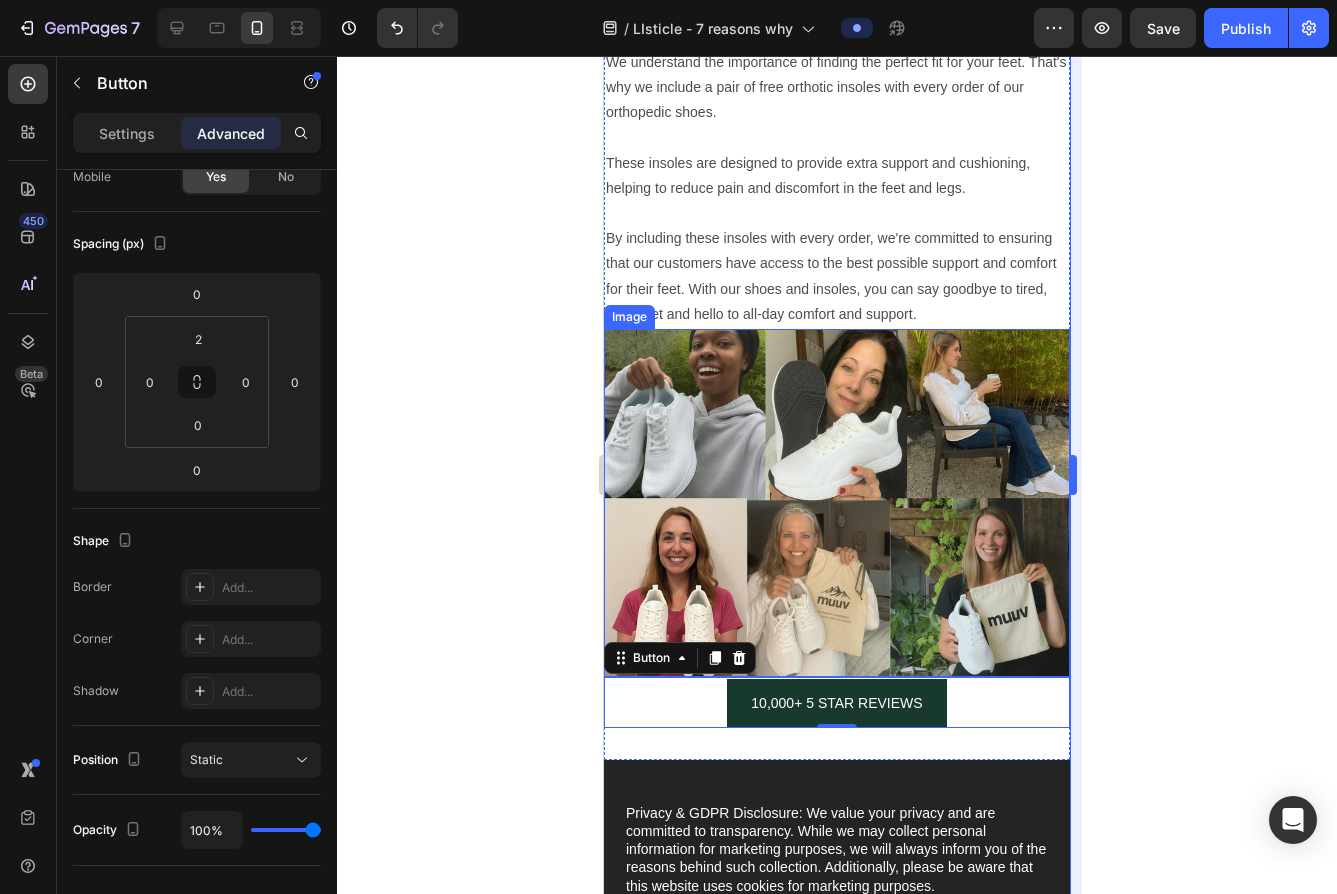 type on "0" 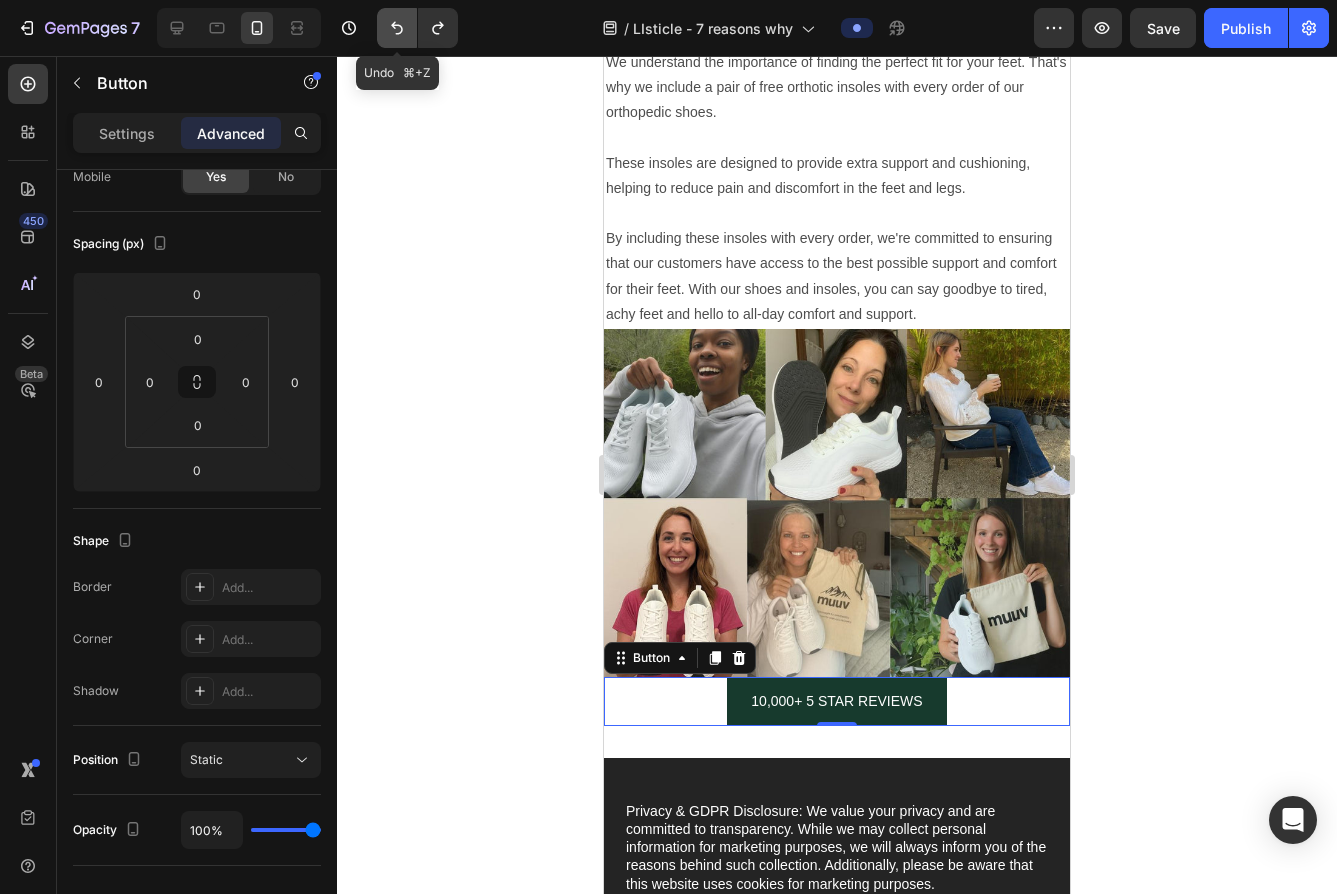 click 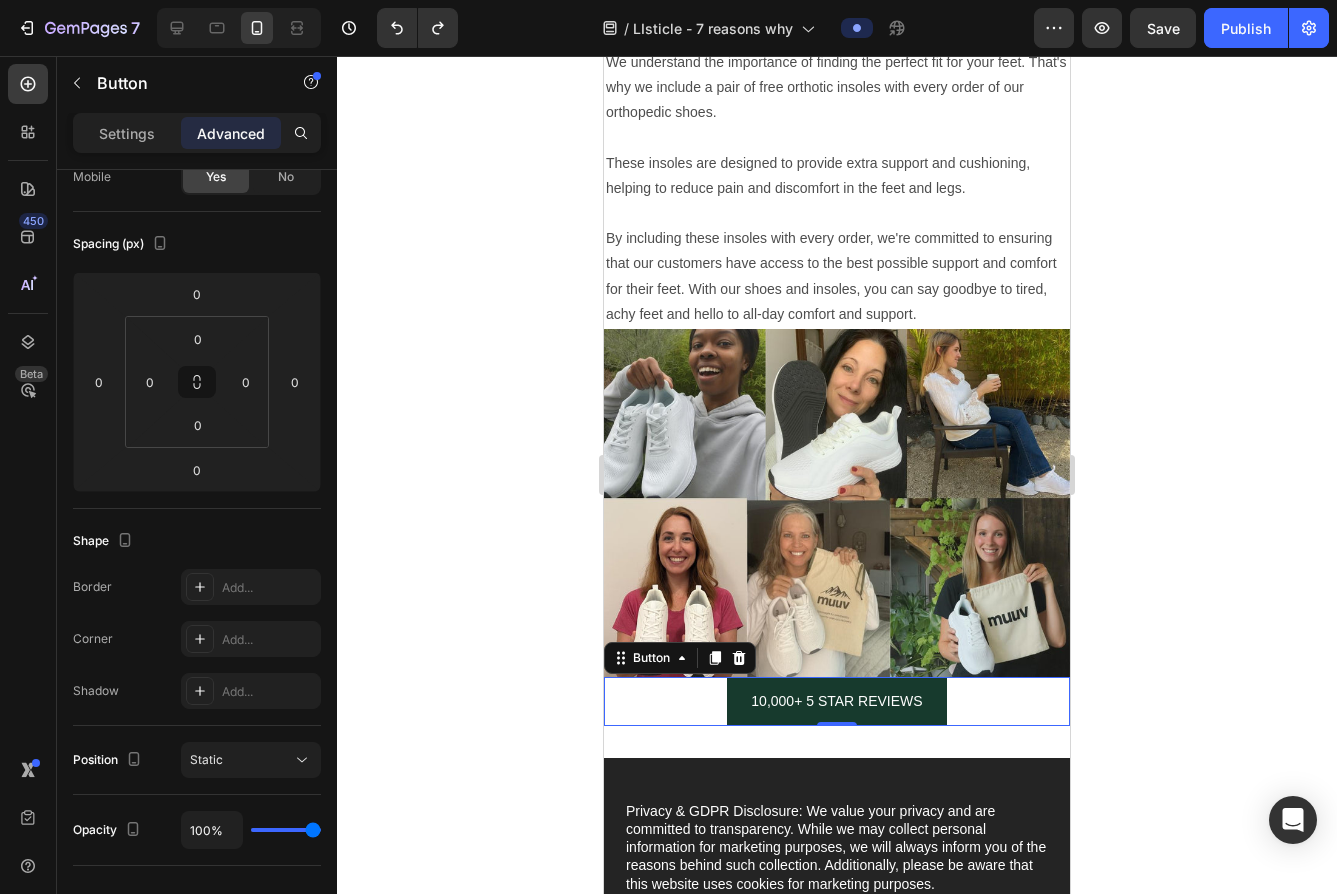 click 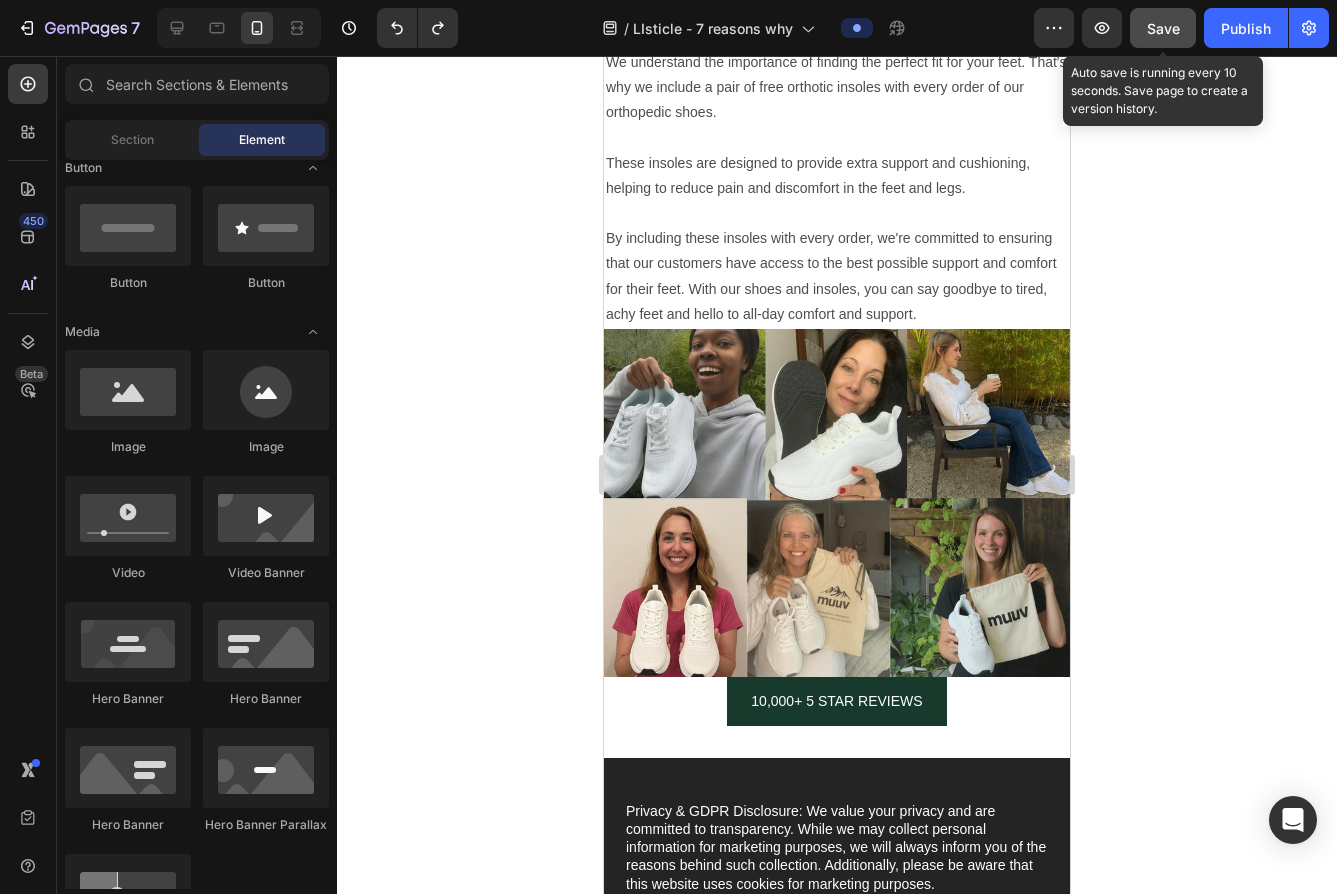 click on "Save" at bounding box center (1163, 28) 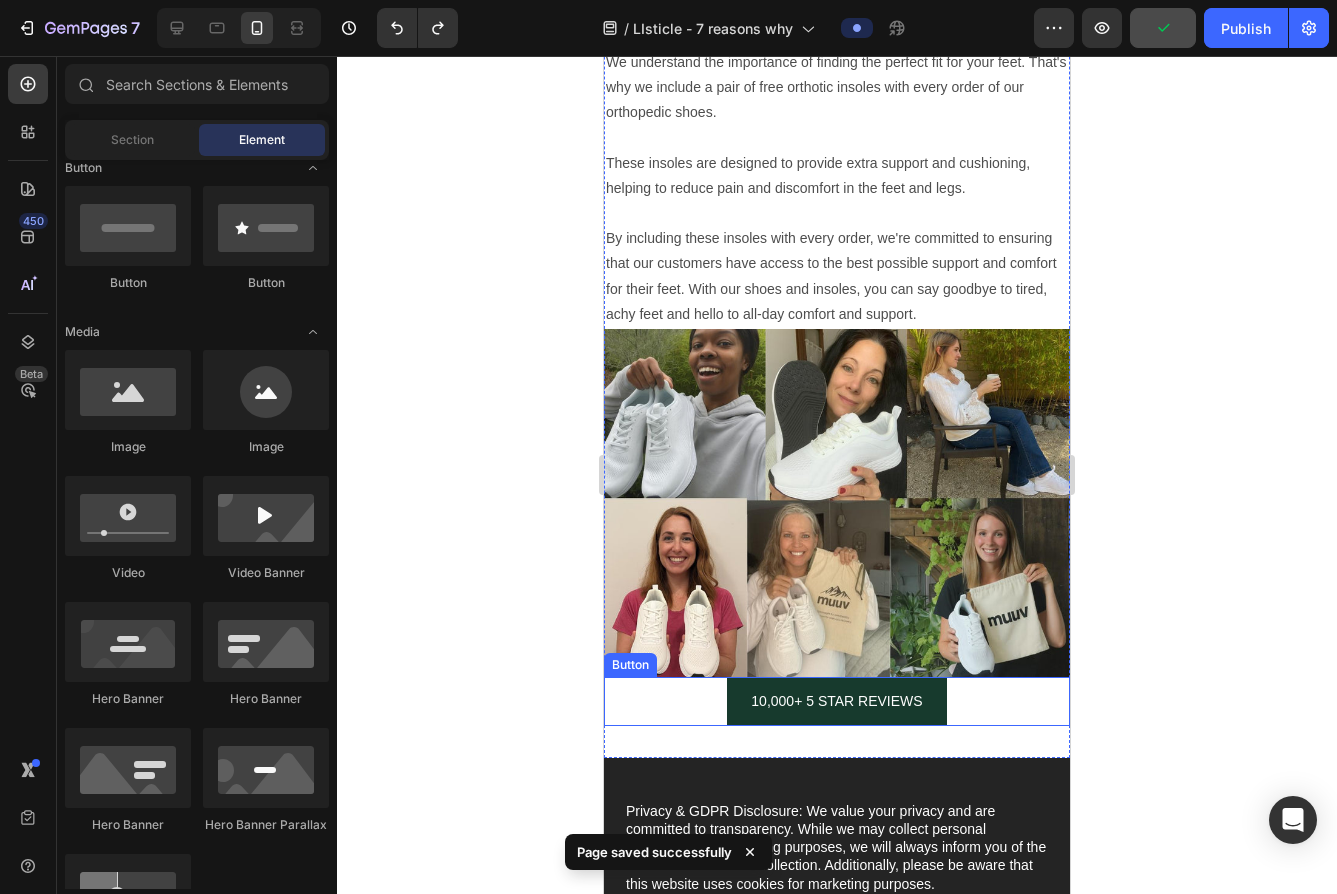 click on "10,000+ 5 STAR REVIEWS Button" at bounding box center [837, 701] 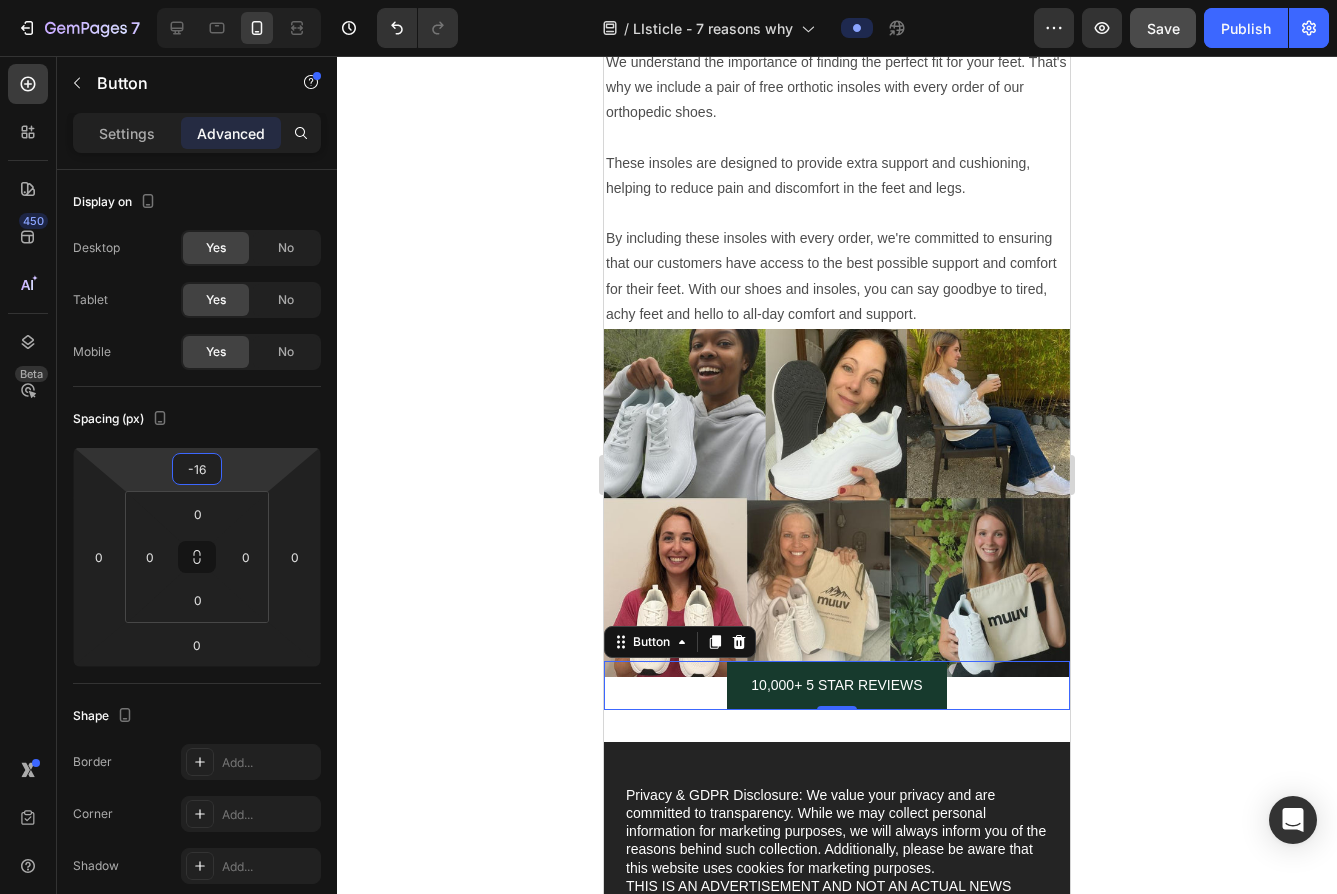 type on "-14" 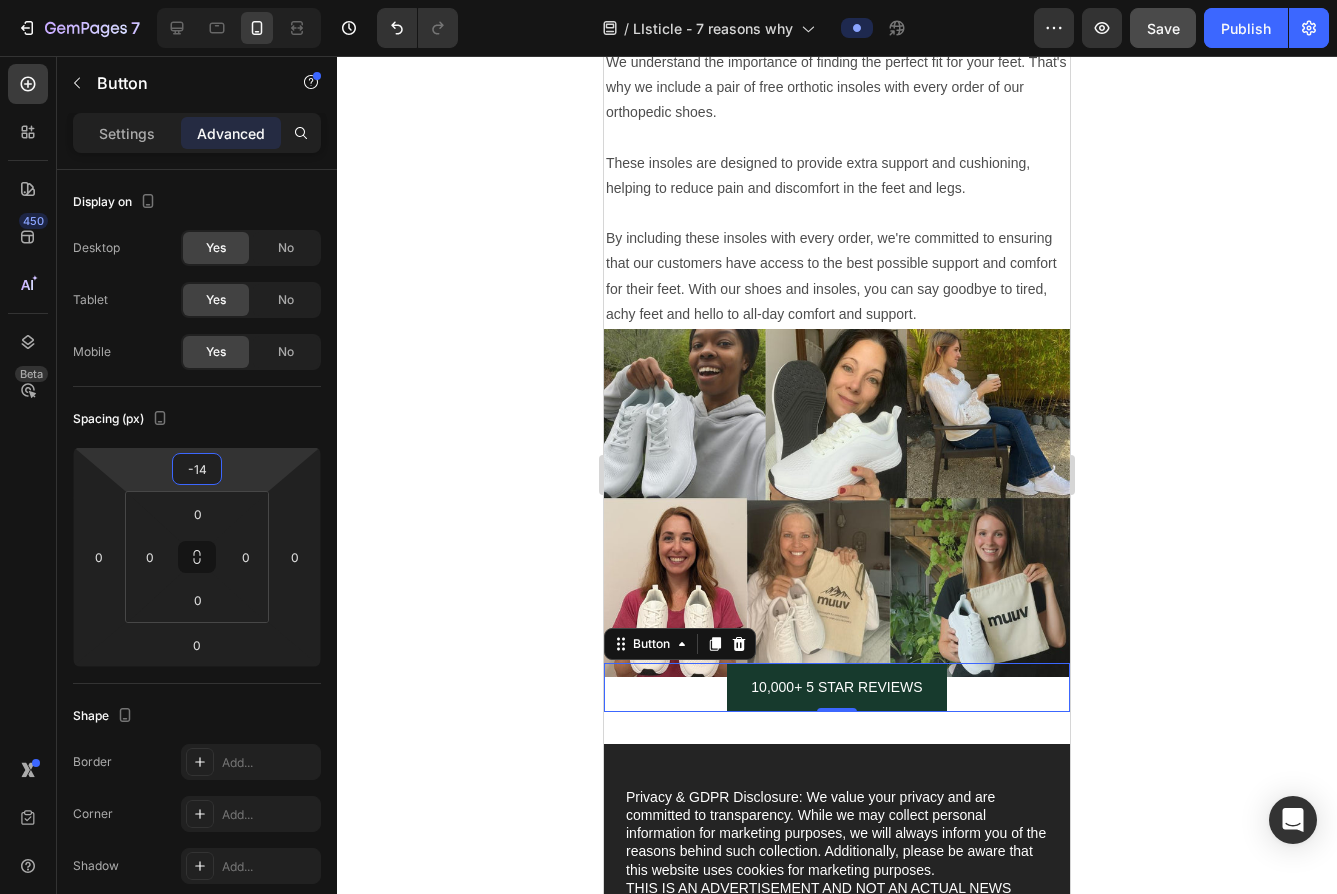 click on "7  Version history  /  LIsticle - 7 reasons why Preview  Save   Publish  450 Beta Sections(18) Elements(83) Section Element Hero Section Product Detail Brands Trusted Badges Guarantee Product Breakdown How to use Testimonials Compare Bundle FAQs Social Proof Brand Story Product List Collection Blog List Contact Sticky Add to Cart Custom Footer Browse Library 450 Layout
Row
Row
Row
Row Text
Heading
Text Block Button
Button
Button Media
Image
Image" at bounding box center [668, 0] 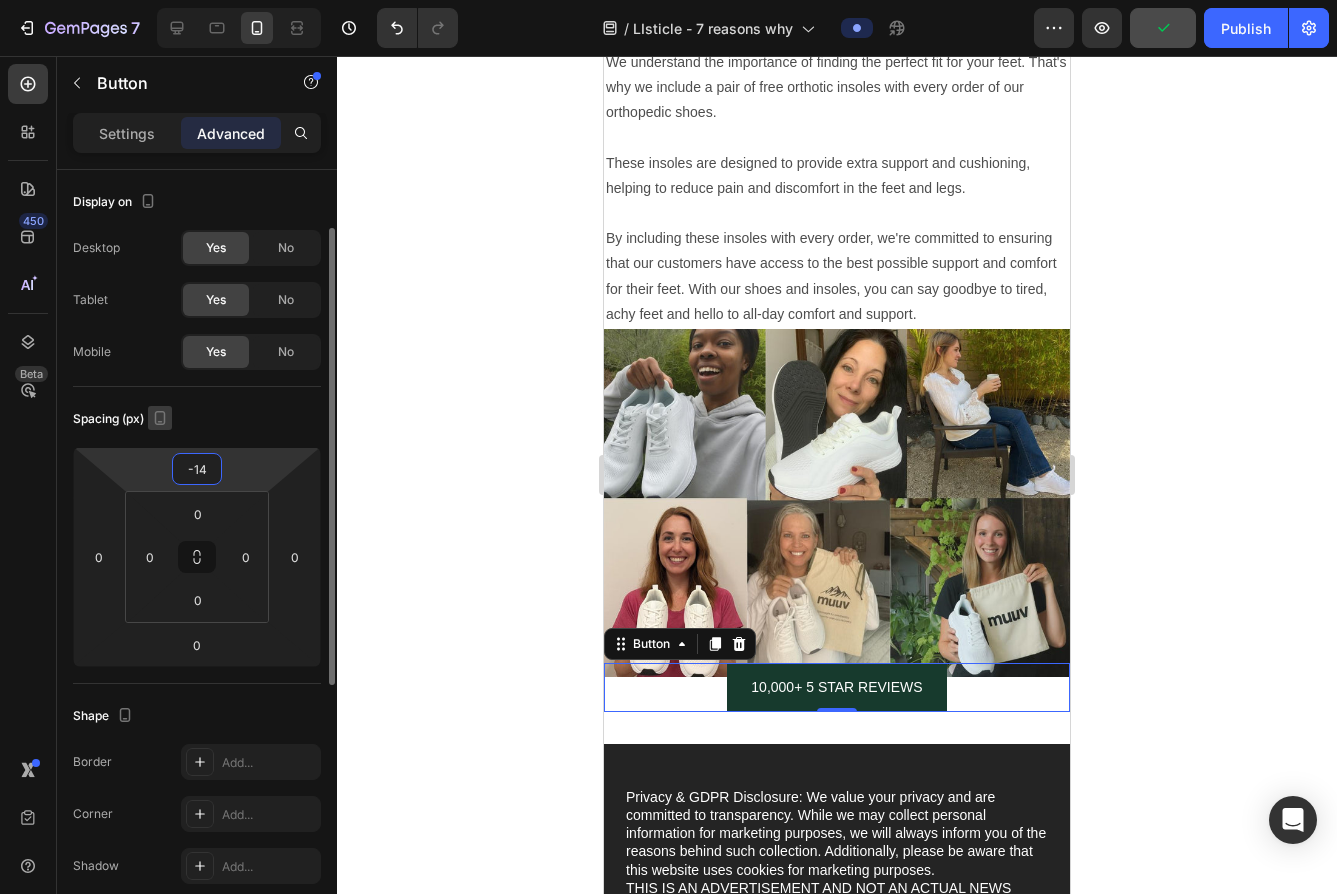 scroll, scrollTop: 127, scrollLeft: 0, axis: vertical 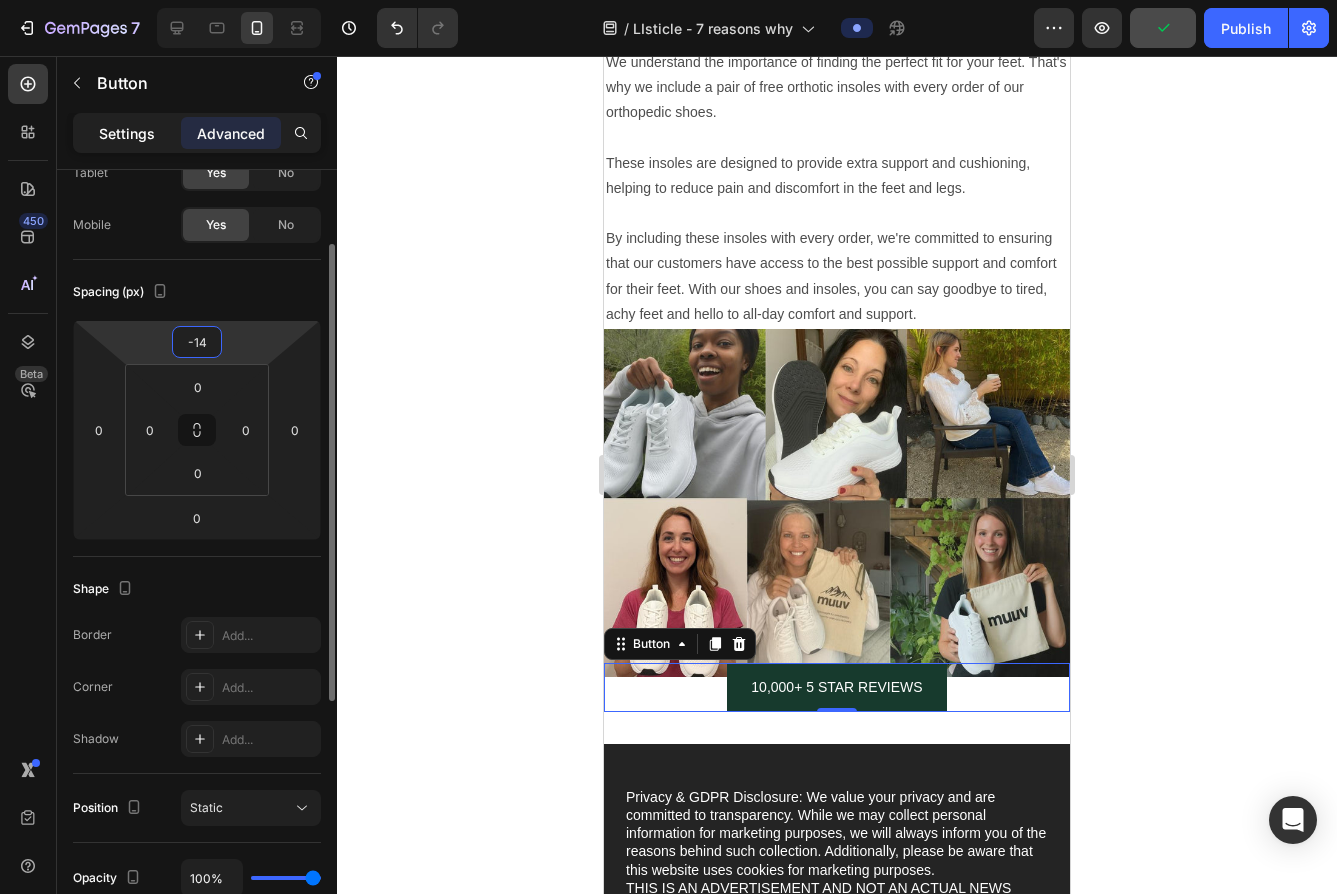 click on "Settings" 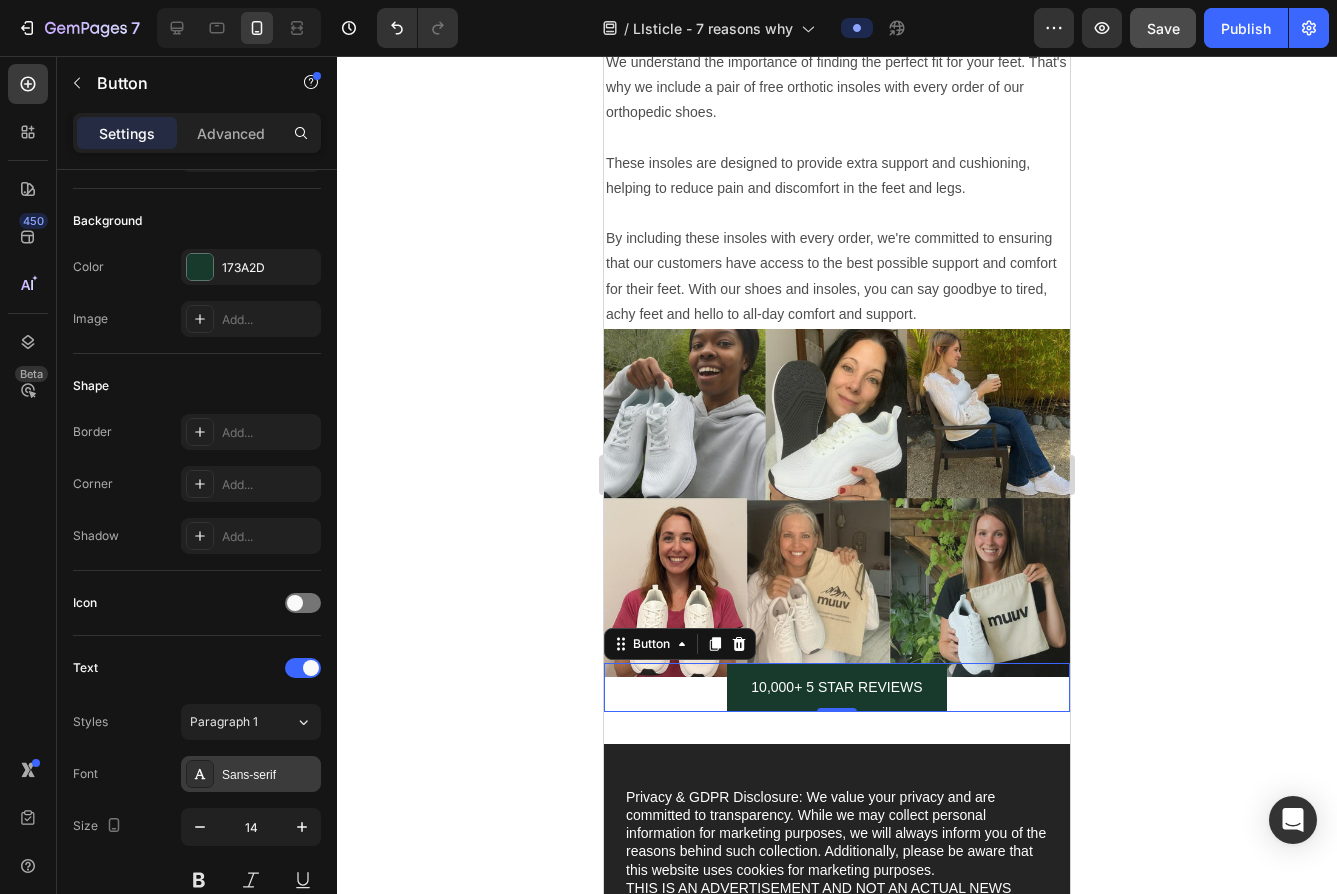 scroll, scrollTop: 653, scrollLeft: 0, axis: vertical 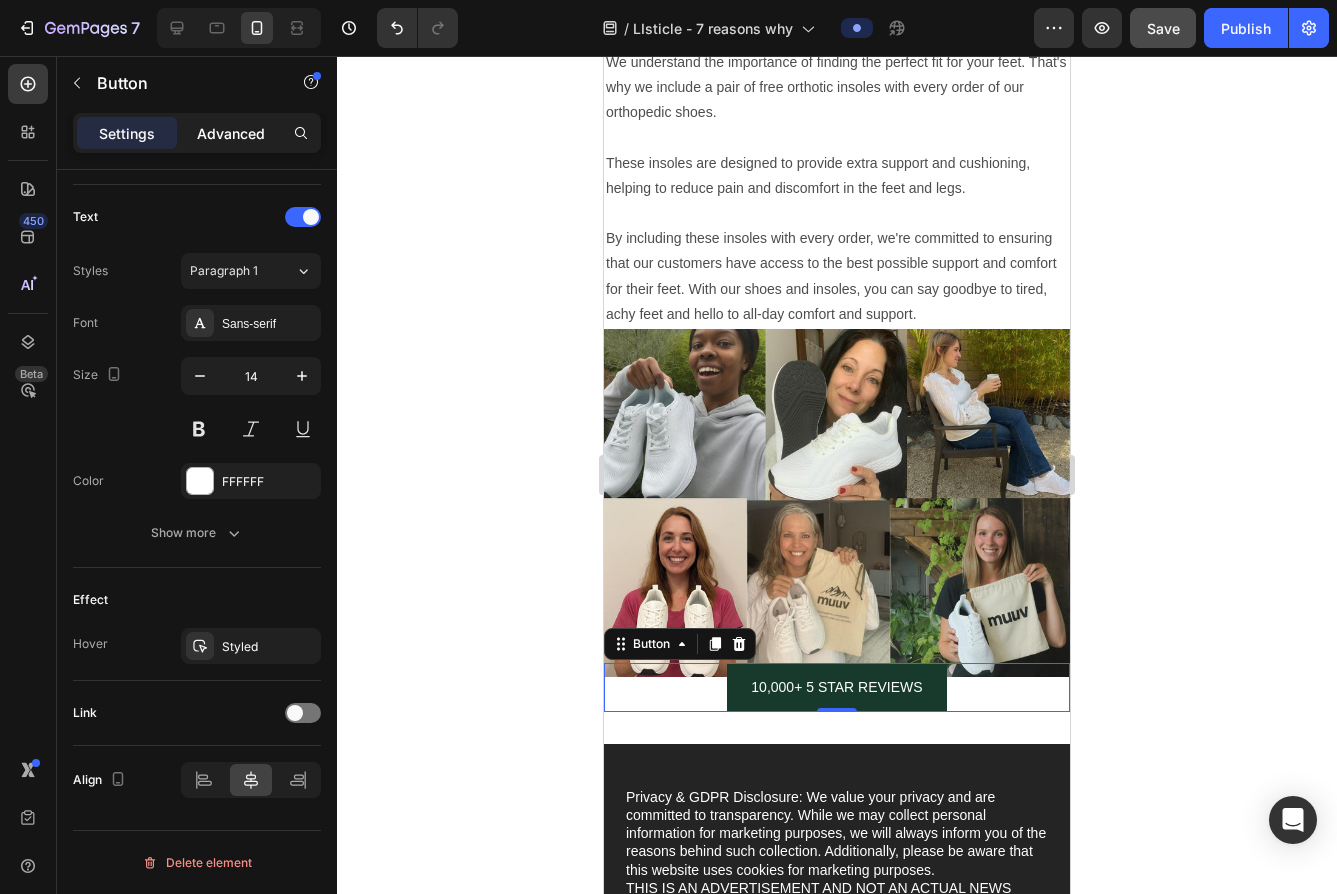 click on "Advanced" 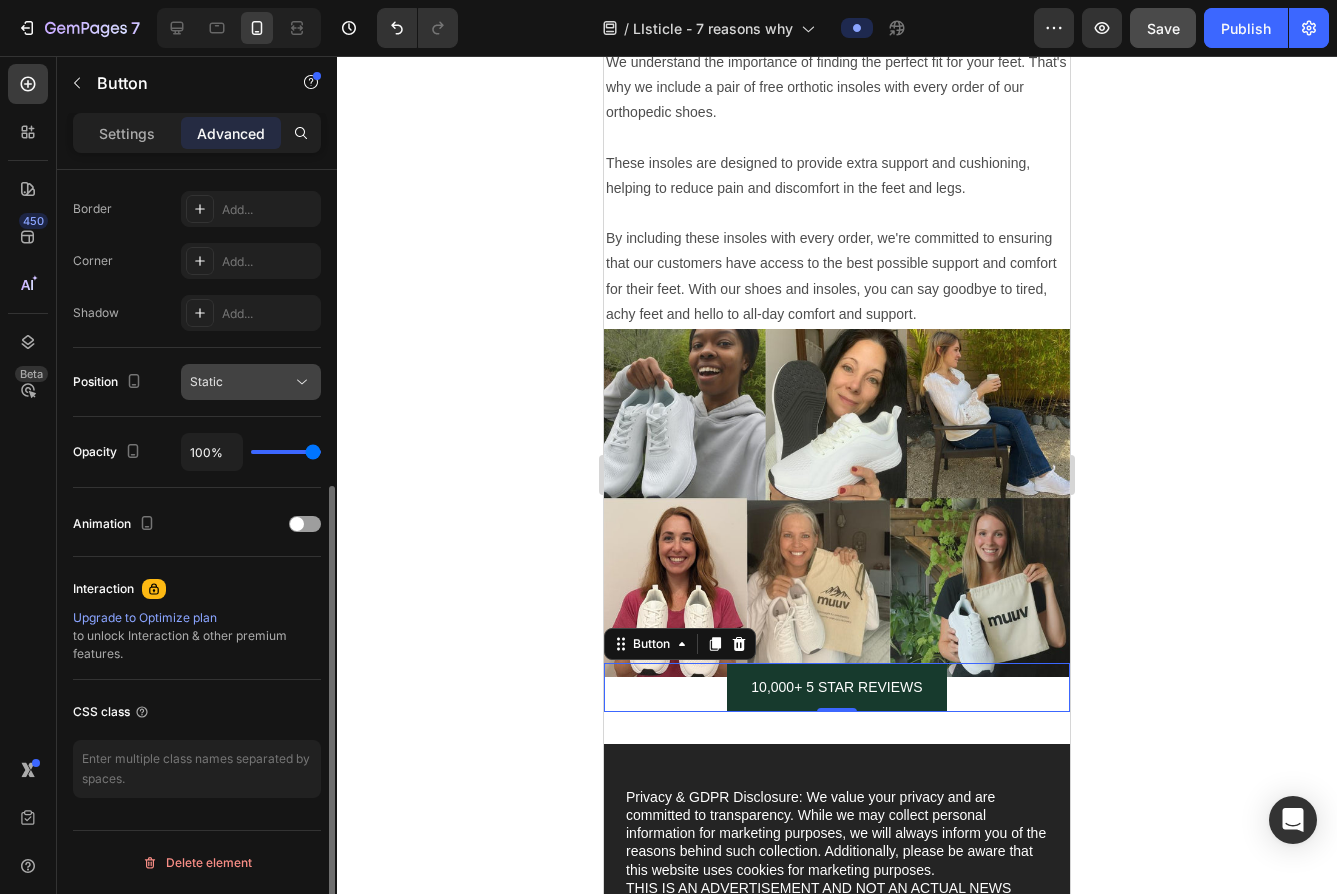 scroll, scrollTop: 548, scrollLeft: 0, axis: vertical 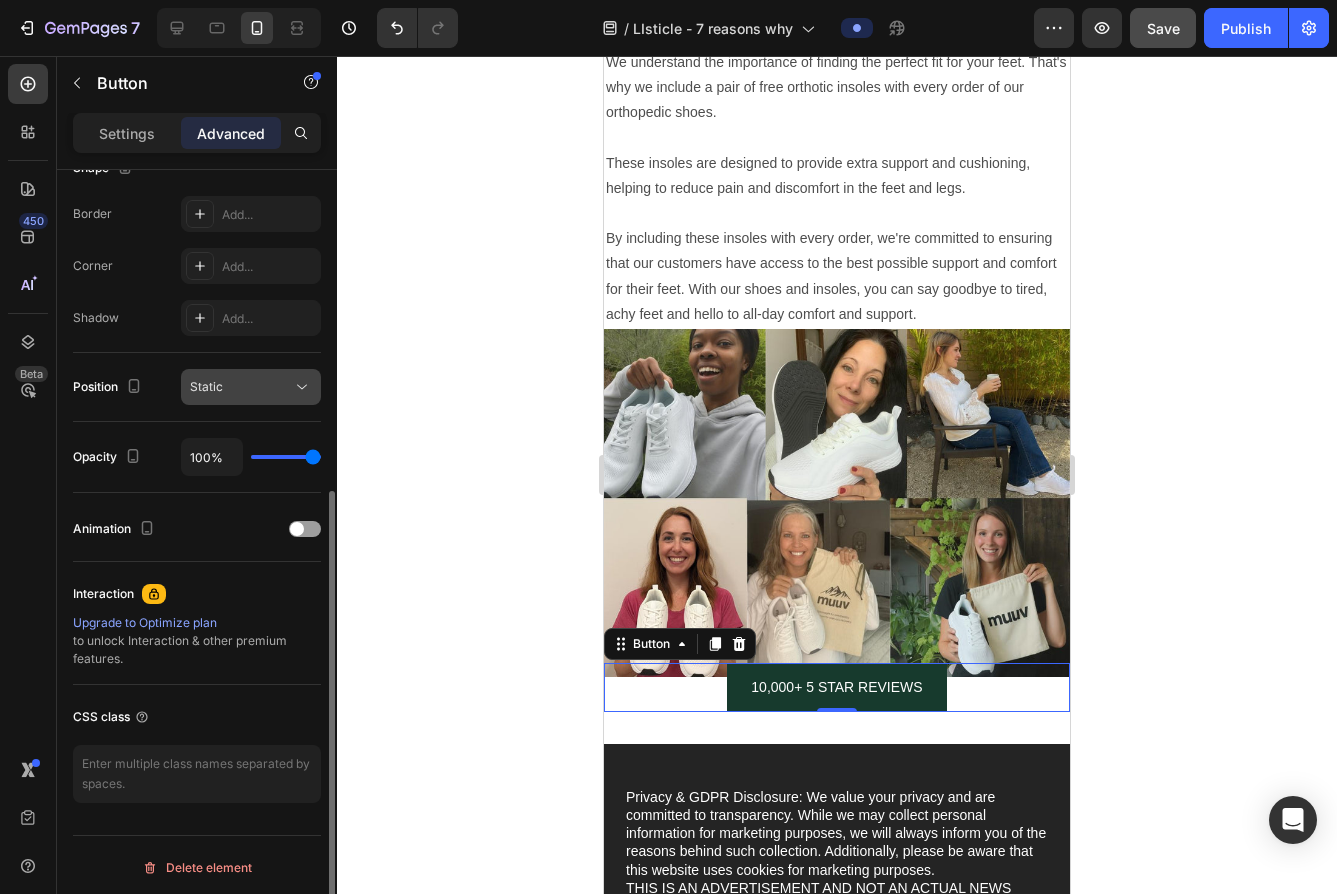 click on "Static" at bounding box center [241, 387] 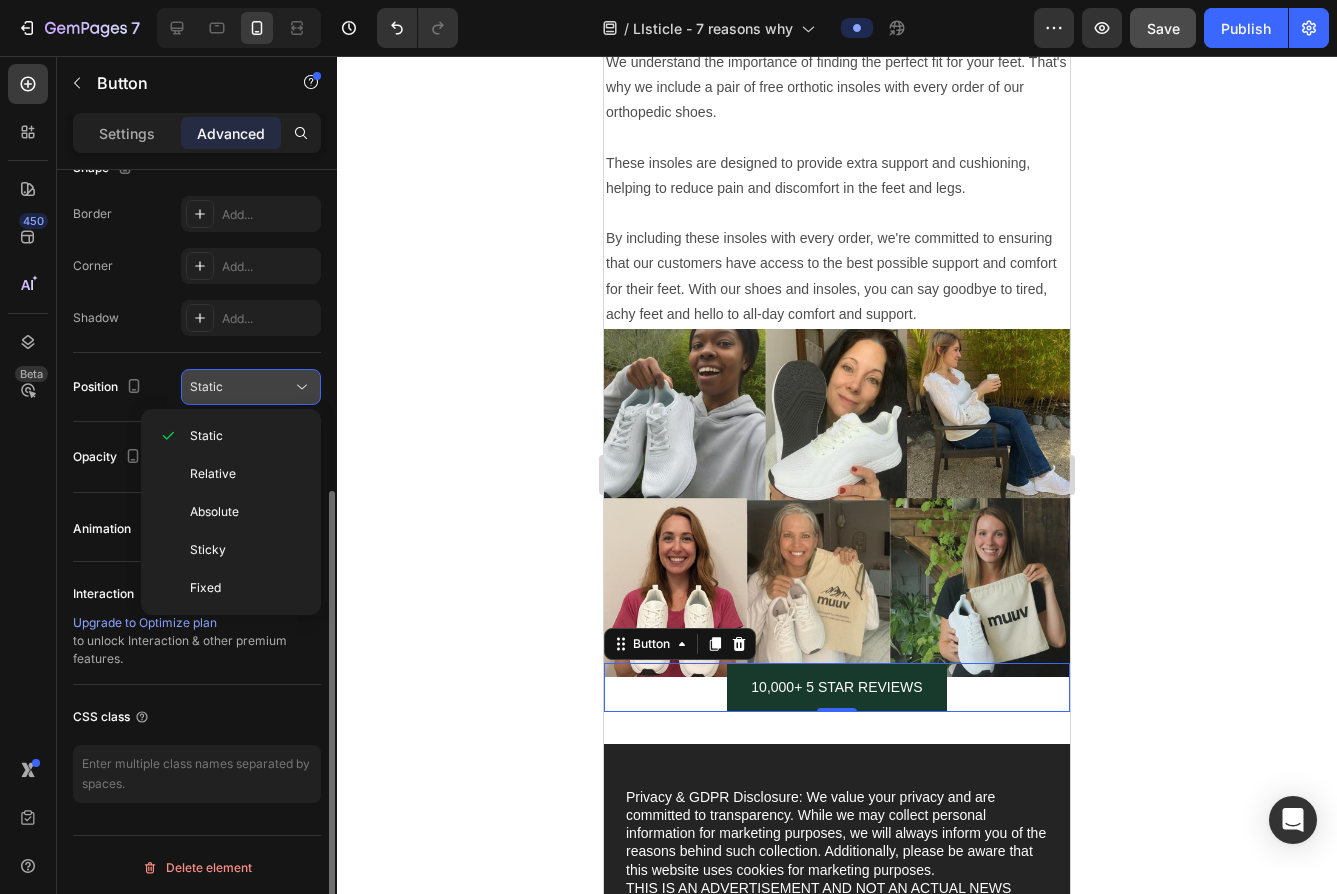 click 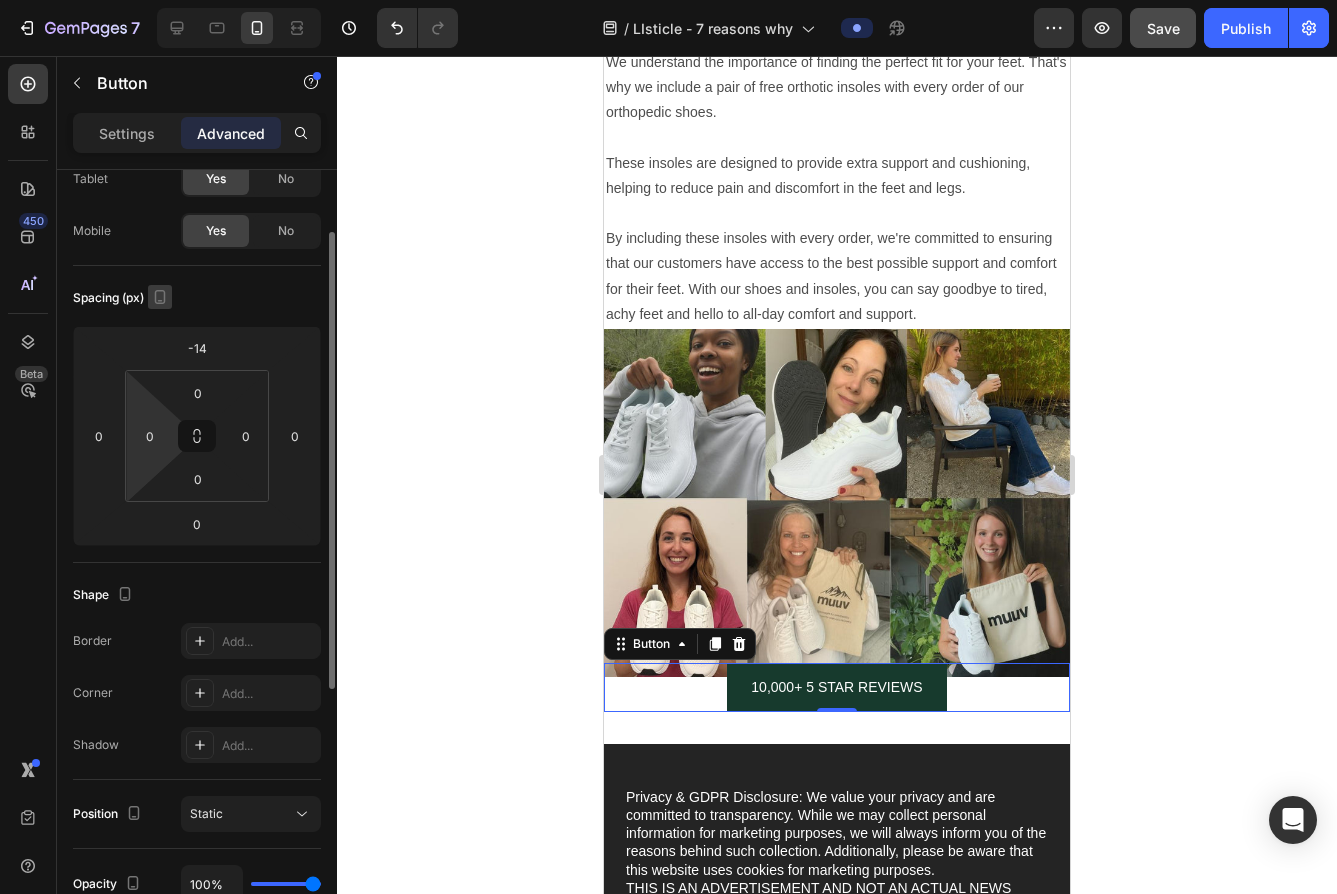 scroll, scrollTop: 0, scrollLeft: 0, axis: both 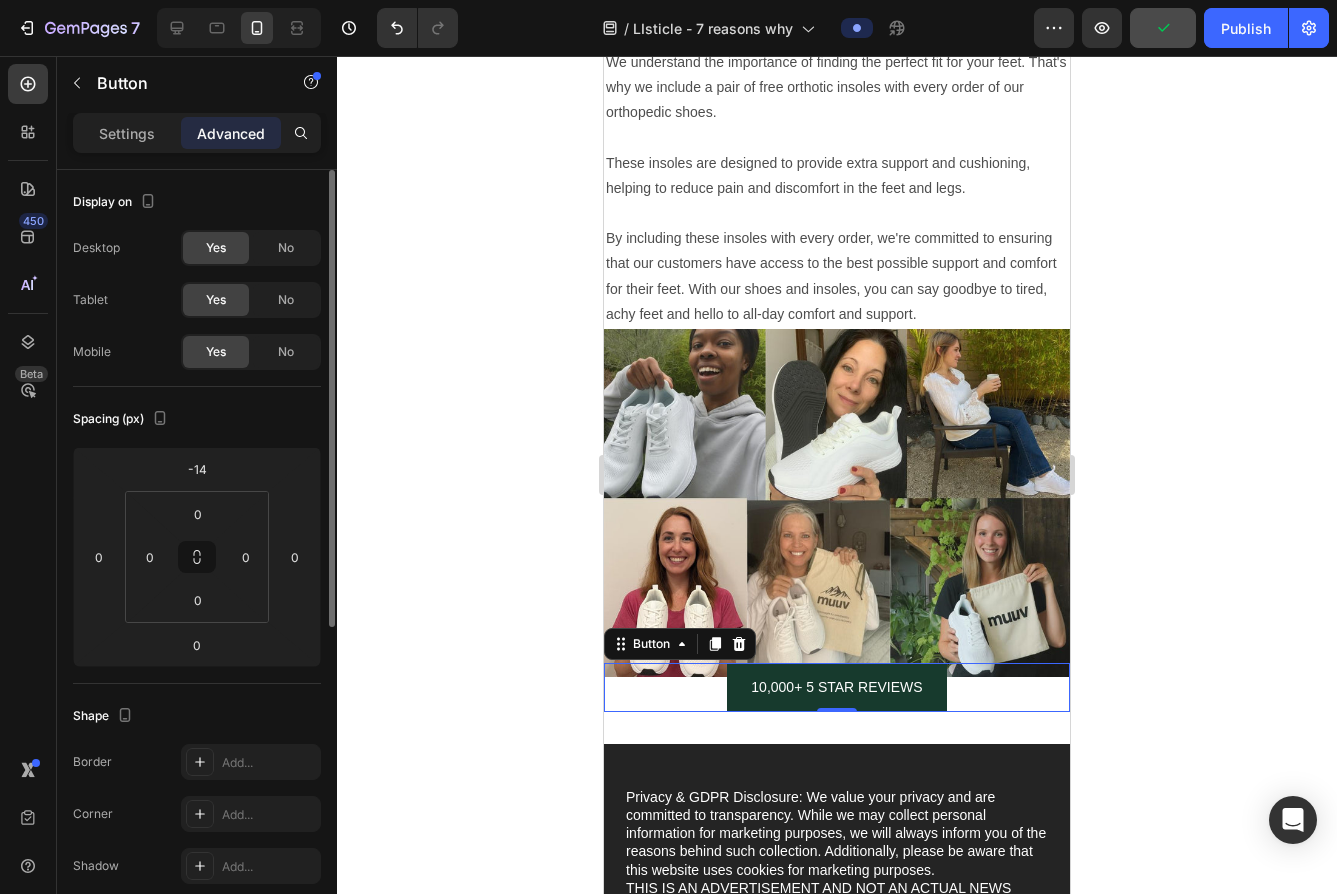 drag, startPoint x: 171, startPoint y: 381, endPoint x: 213, endPoint y: 437, distance: 70 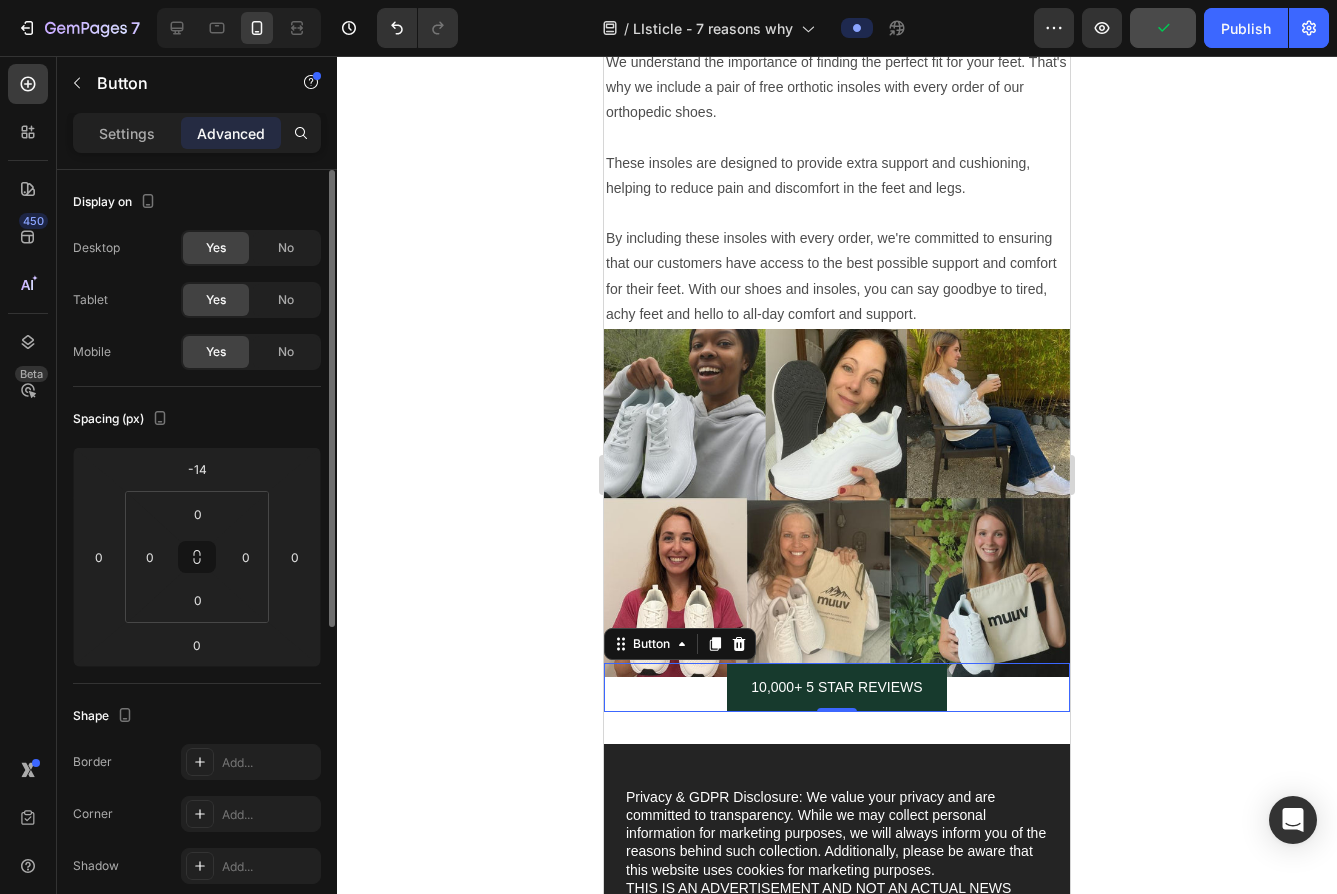 click on "Display on Desktop Yes No Tablet Yes No Mobile Yes No" 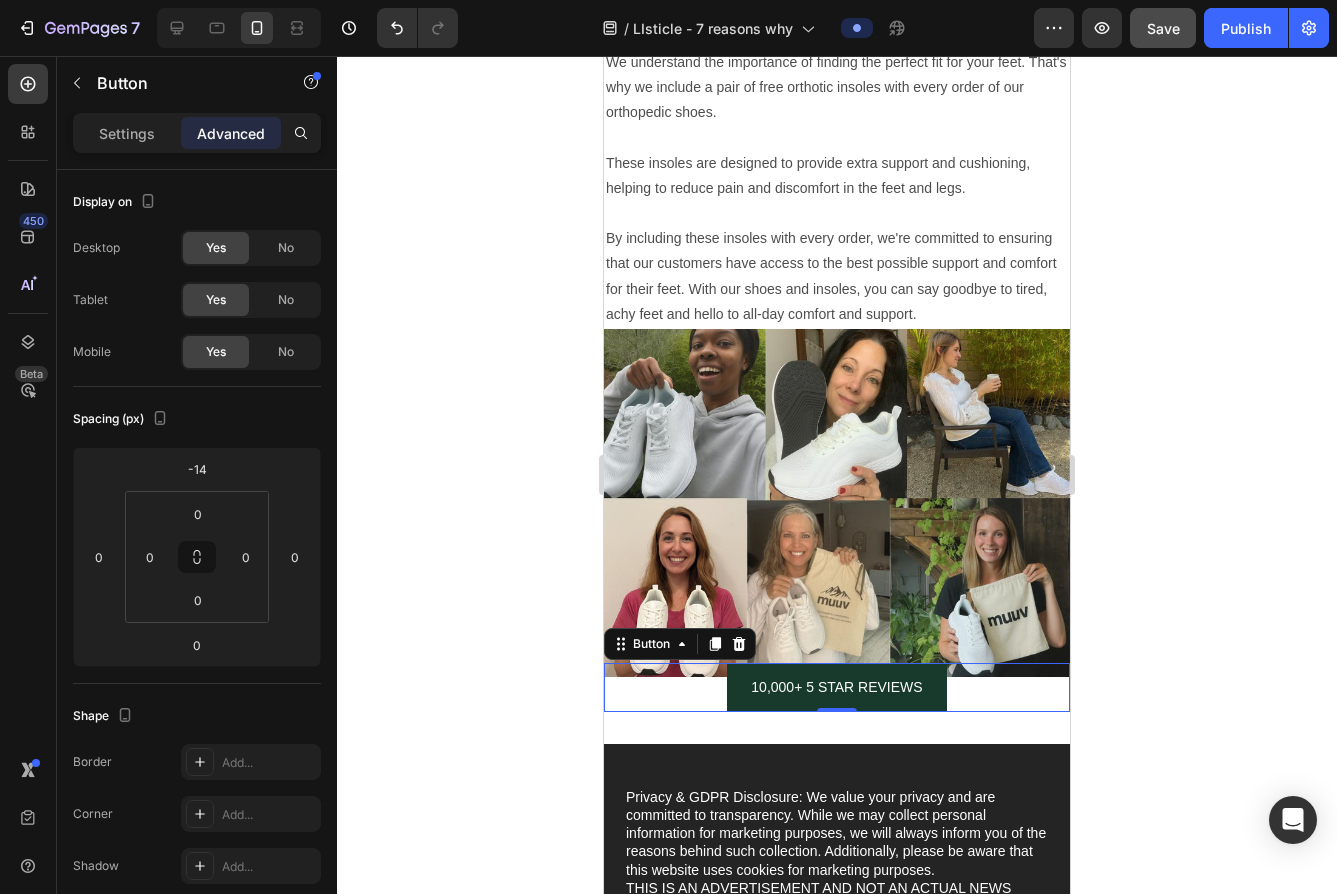 click 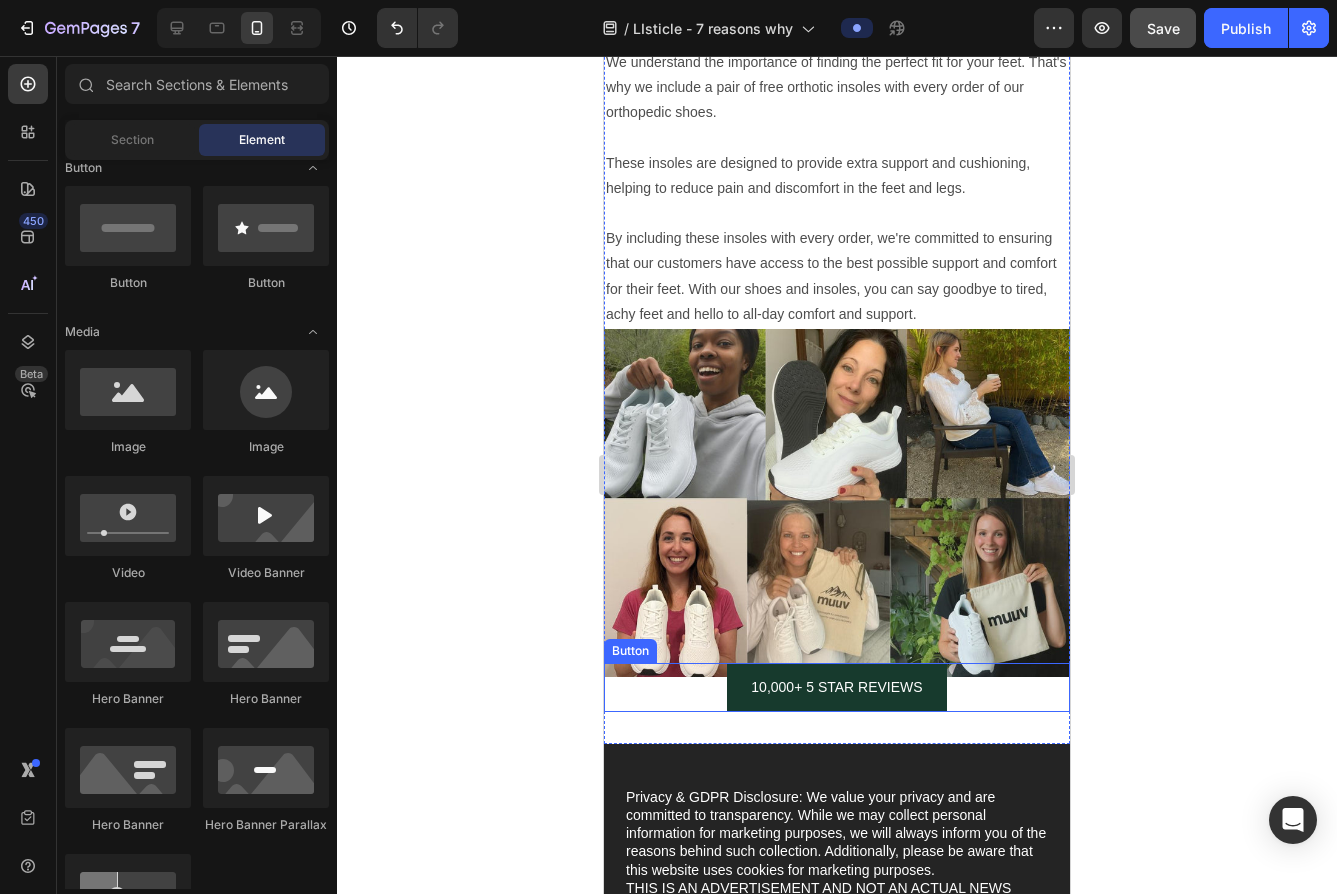 click on "10,000+ 5 STAR REVIEWS Button" at bounding box center [837, 687] 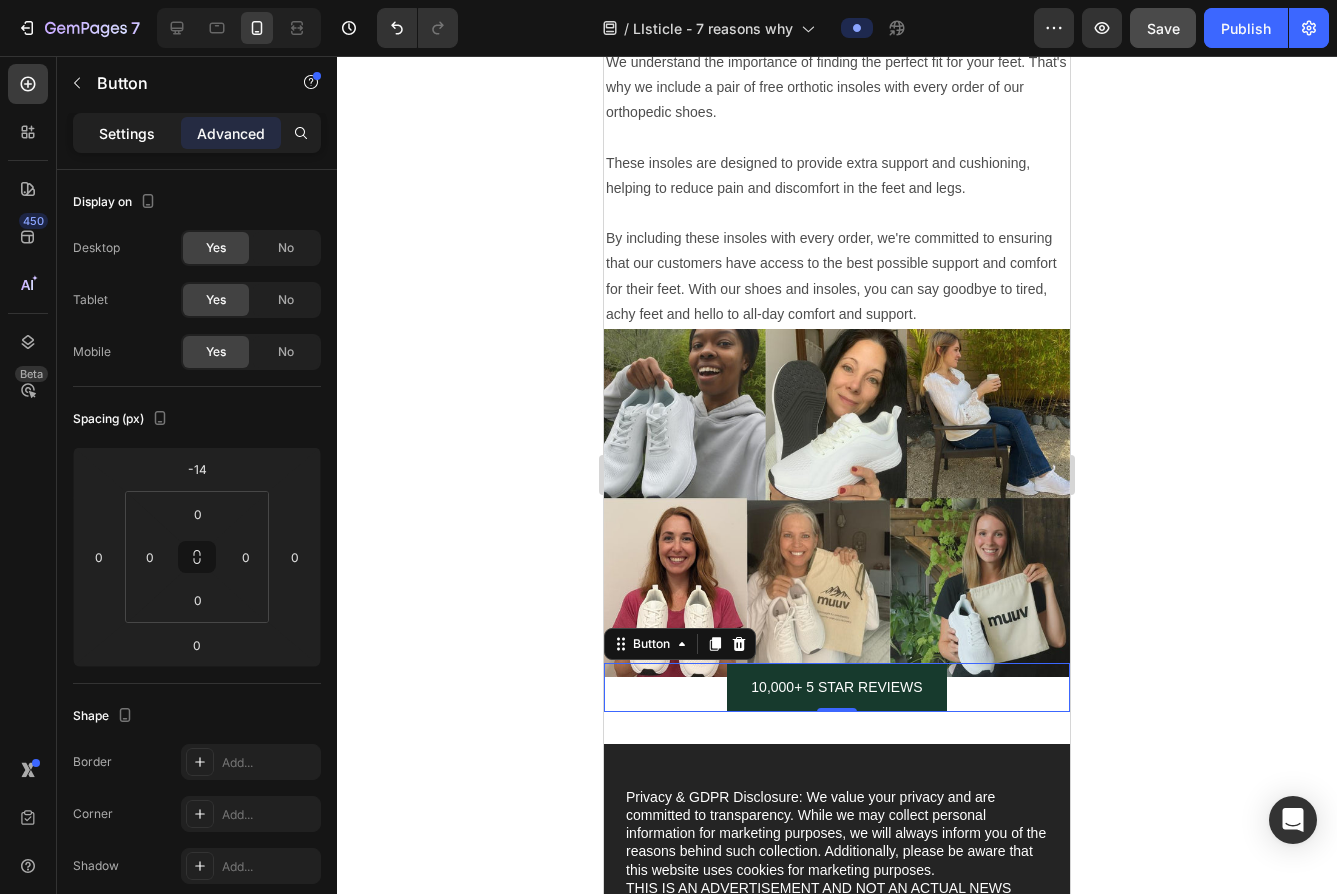 click on "Settings" 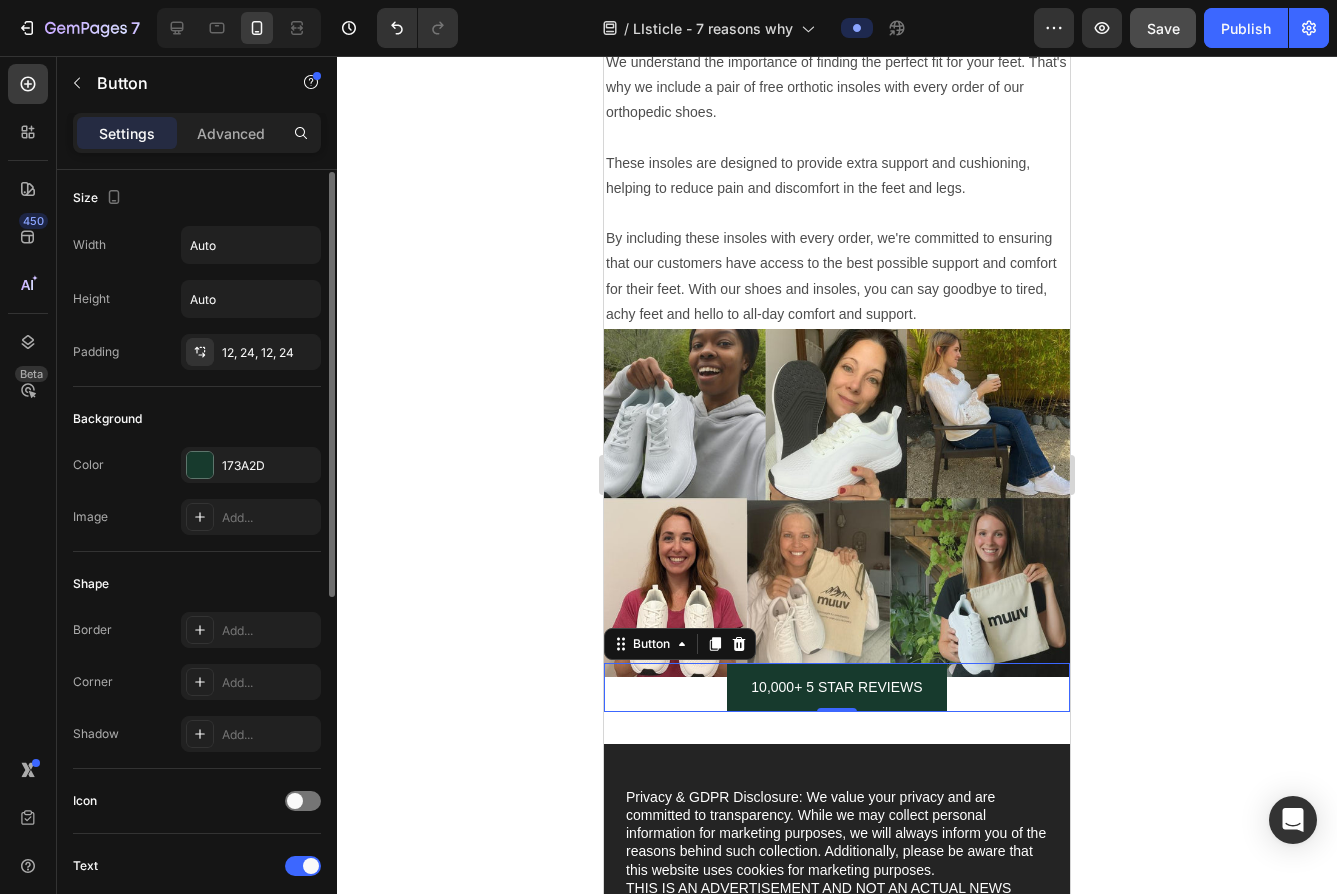scroll, scrollTop: 28, scrollLeft: 0, axis: vertical 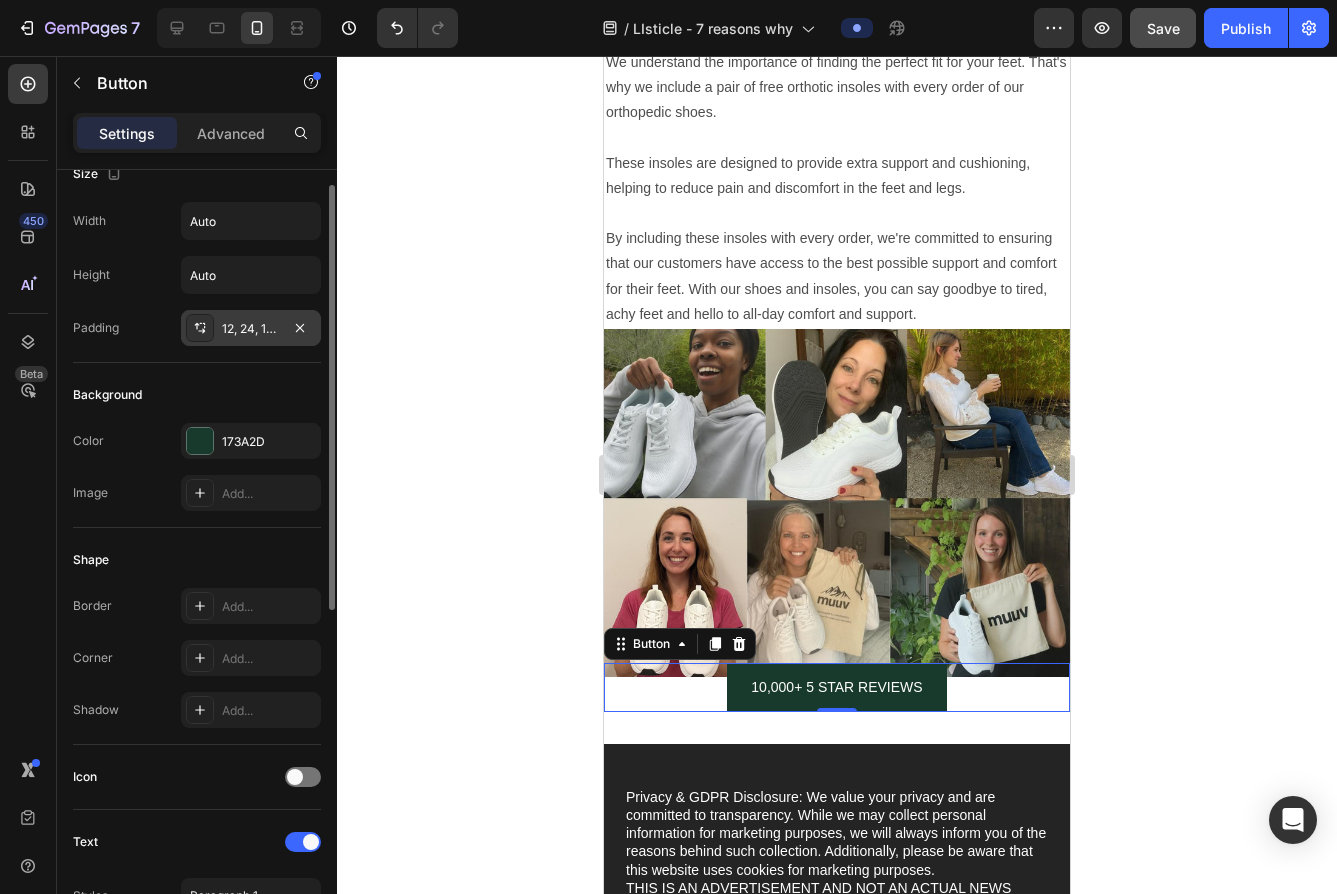 click at bounding box center (200, 328) 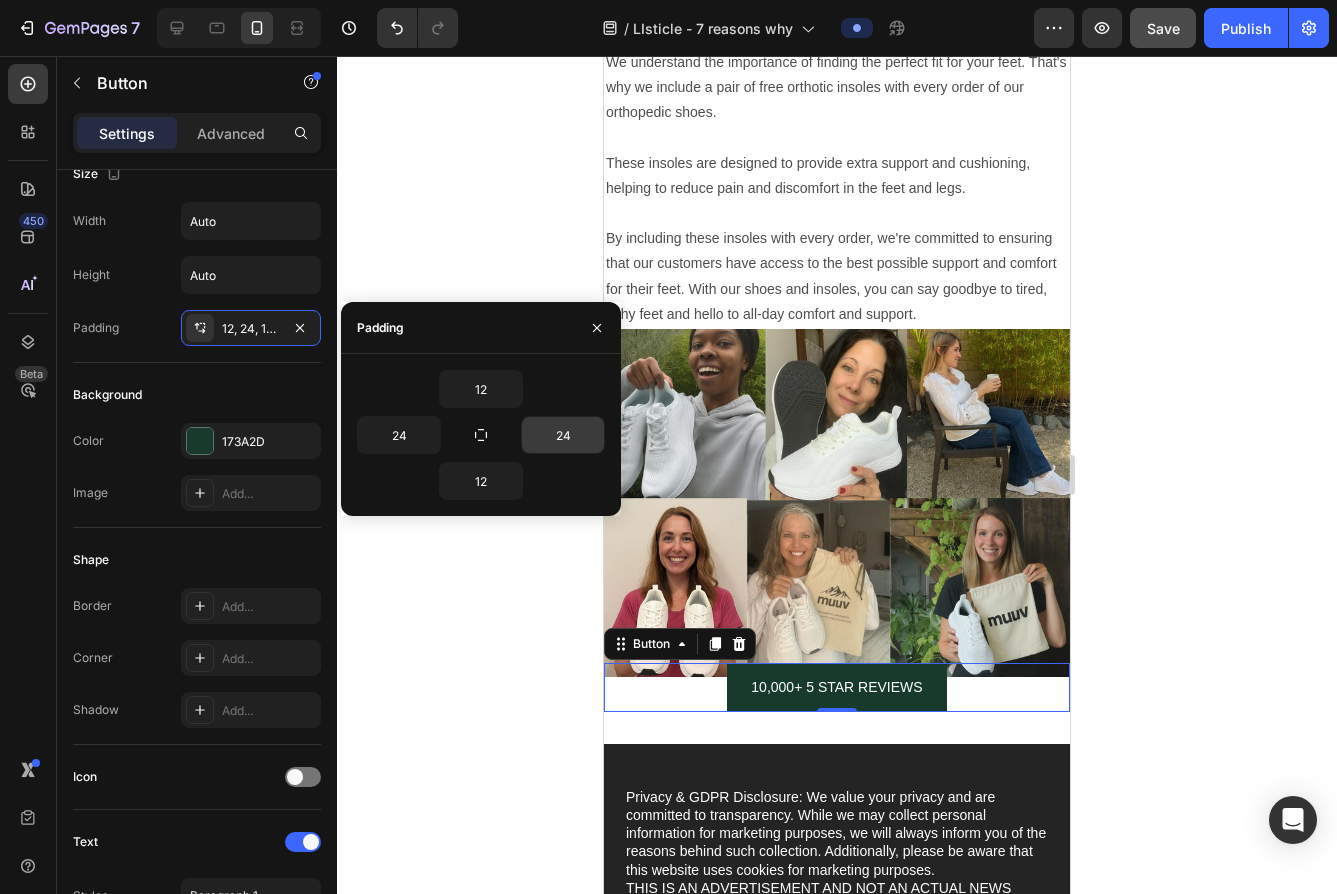 drag, startPoint x: 586, startPoint y: 432, endPoint x: 567, endPoint y: 441, distance: 21.023796 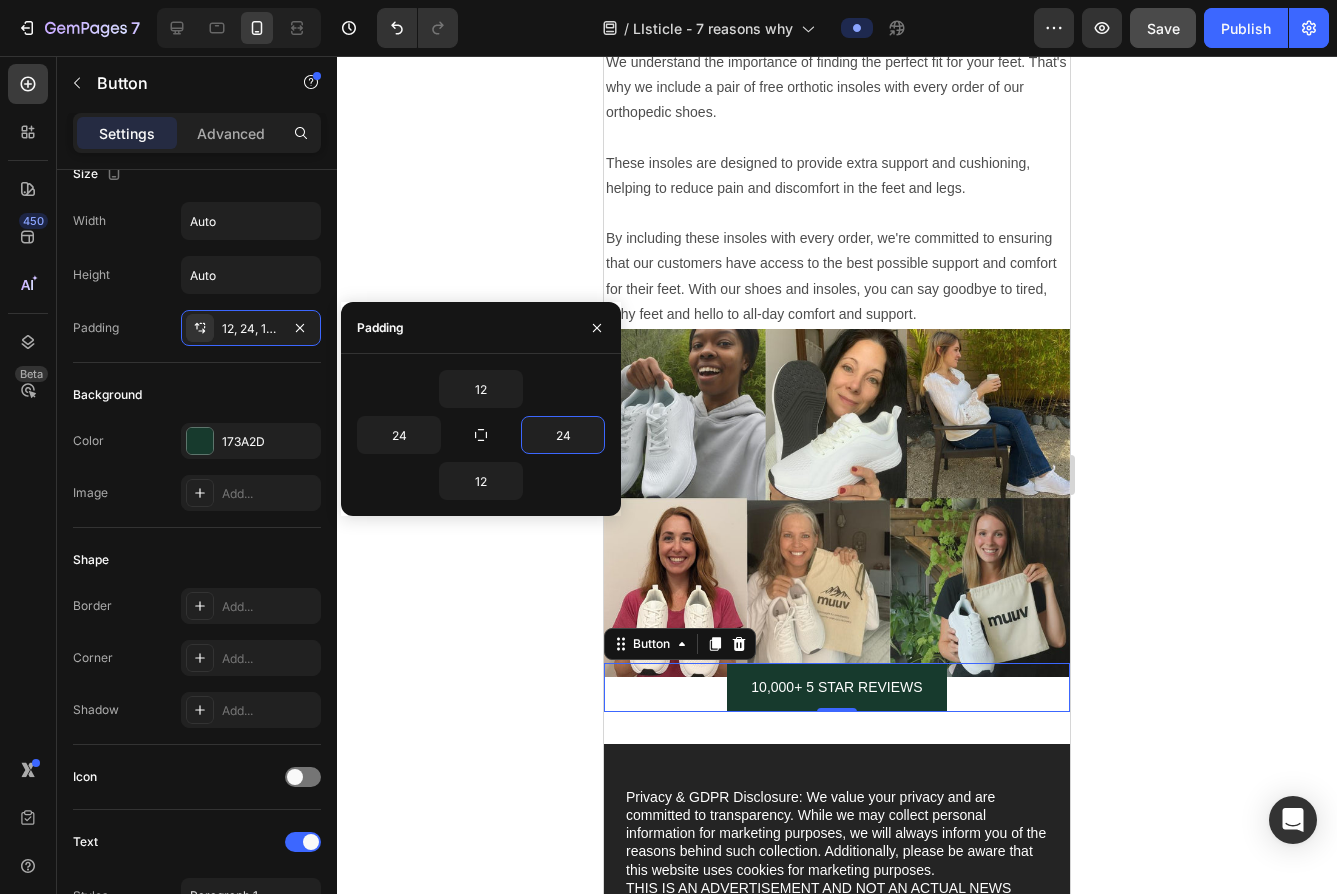 drag, startPoint x: 565, startPoint y: 423, endPoint x: 567, endPoint y: 496, distance: 73.02739 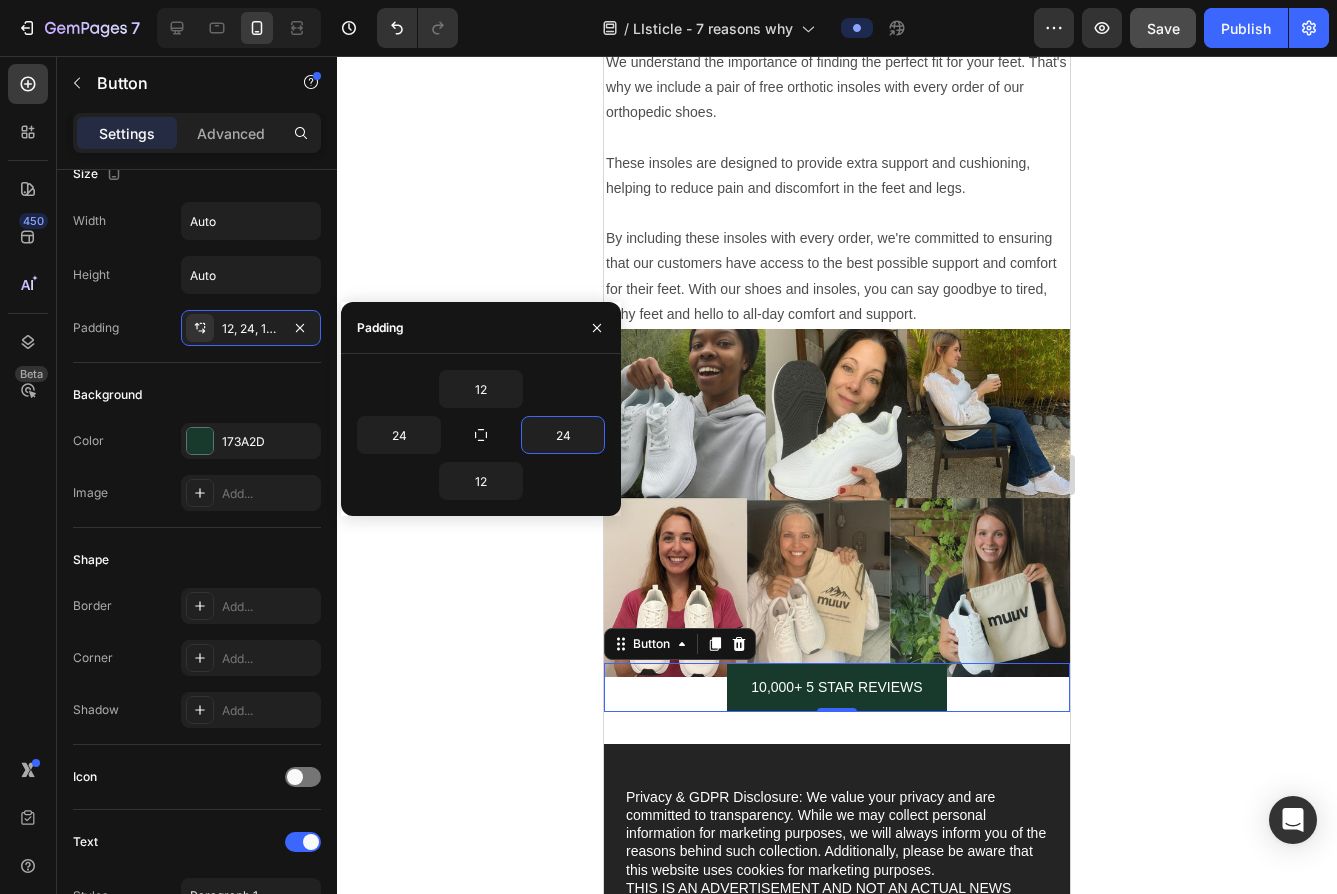 click on "12 24 24 12" at bounding box center (481, 435) 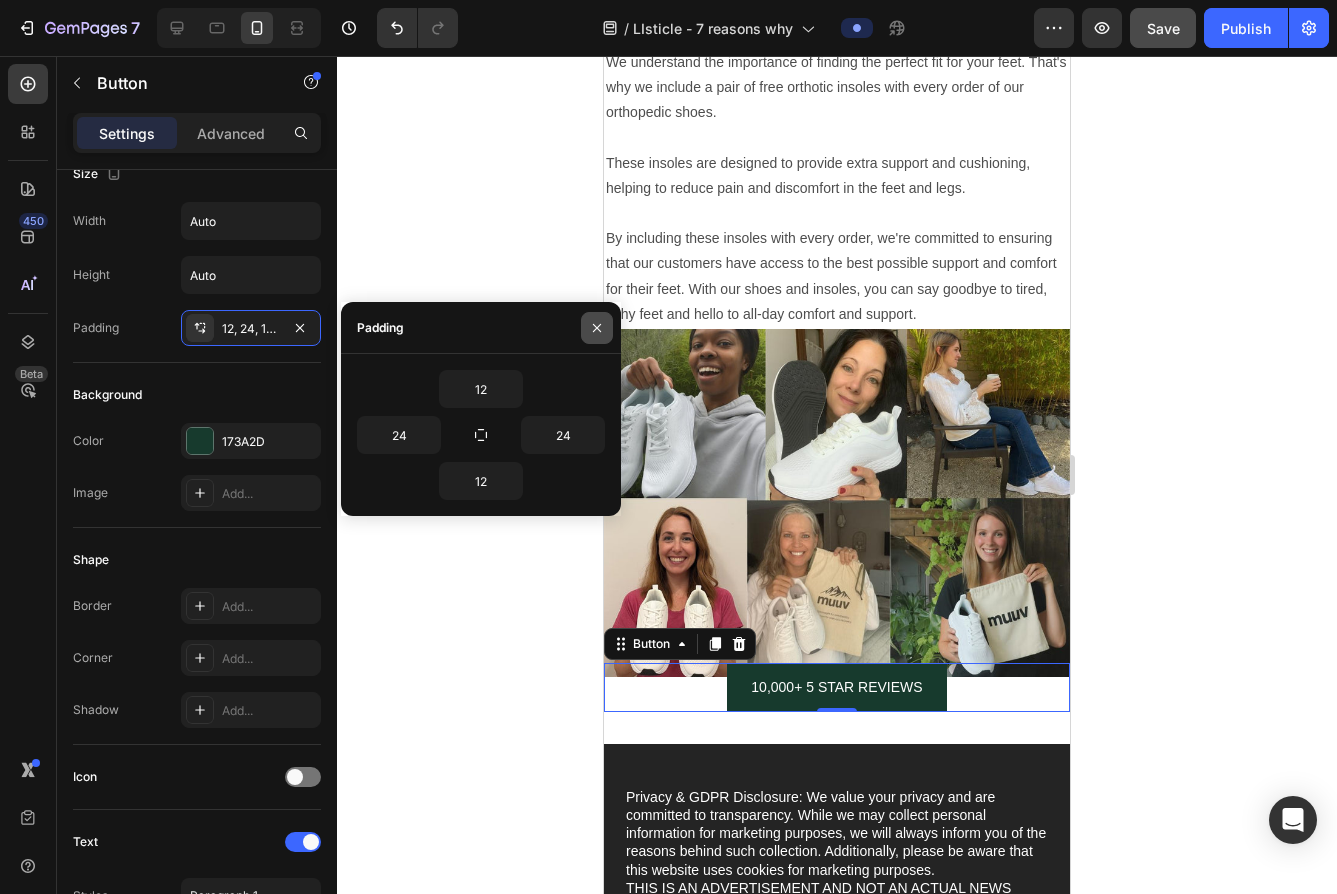 click at bounding box center [597, 328] 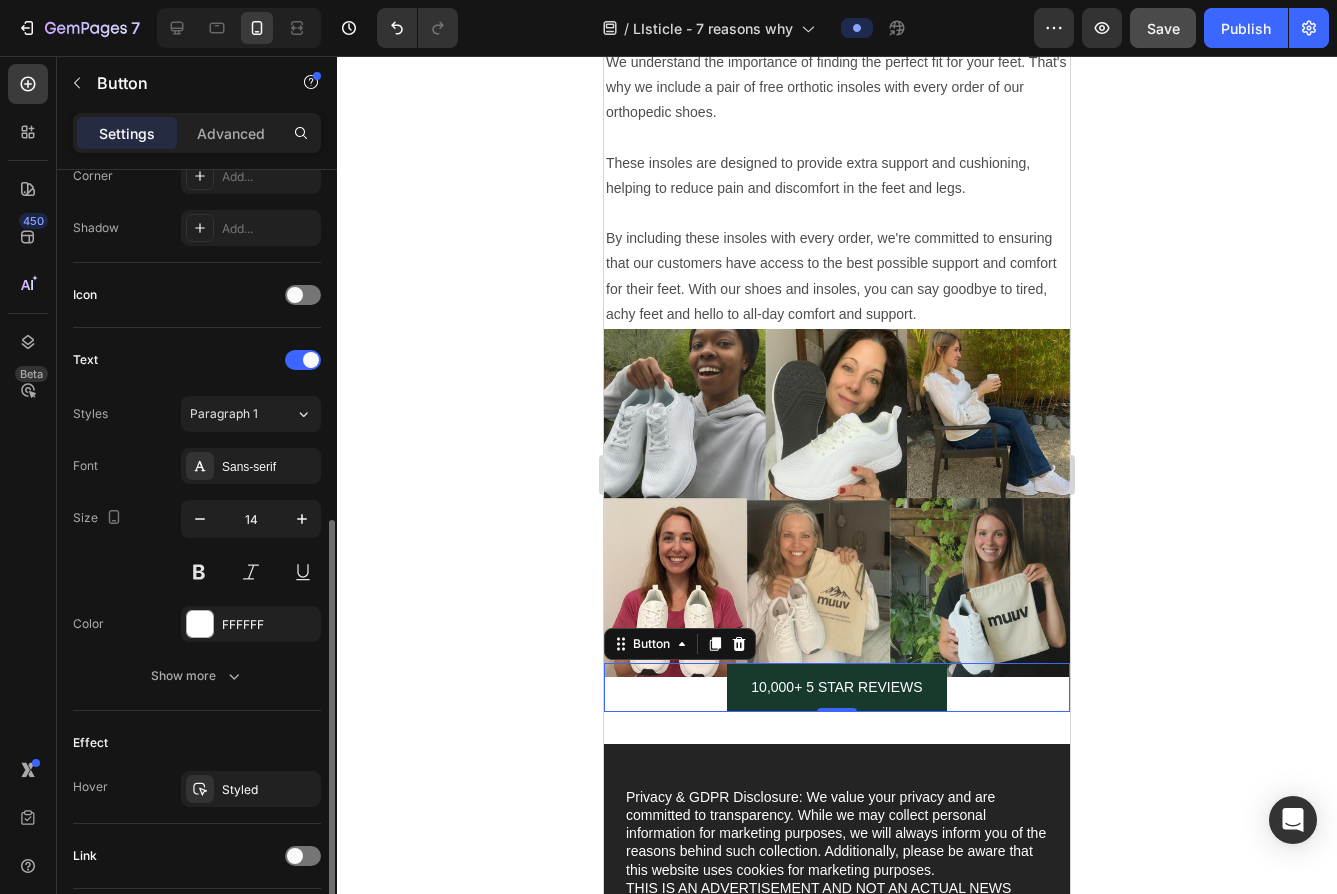 scroll, scrollTop: 653, scrollLeft: 0, axis: vertical 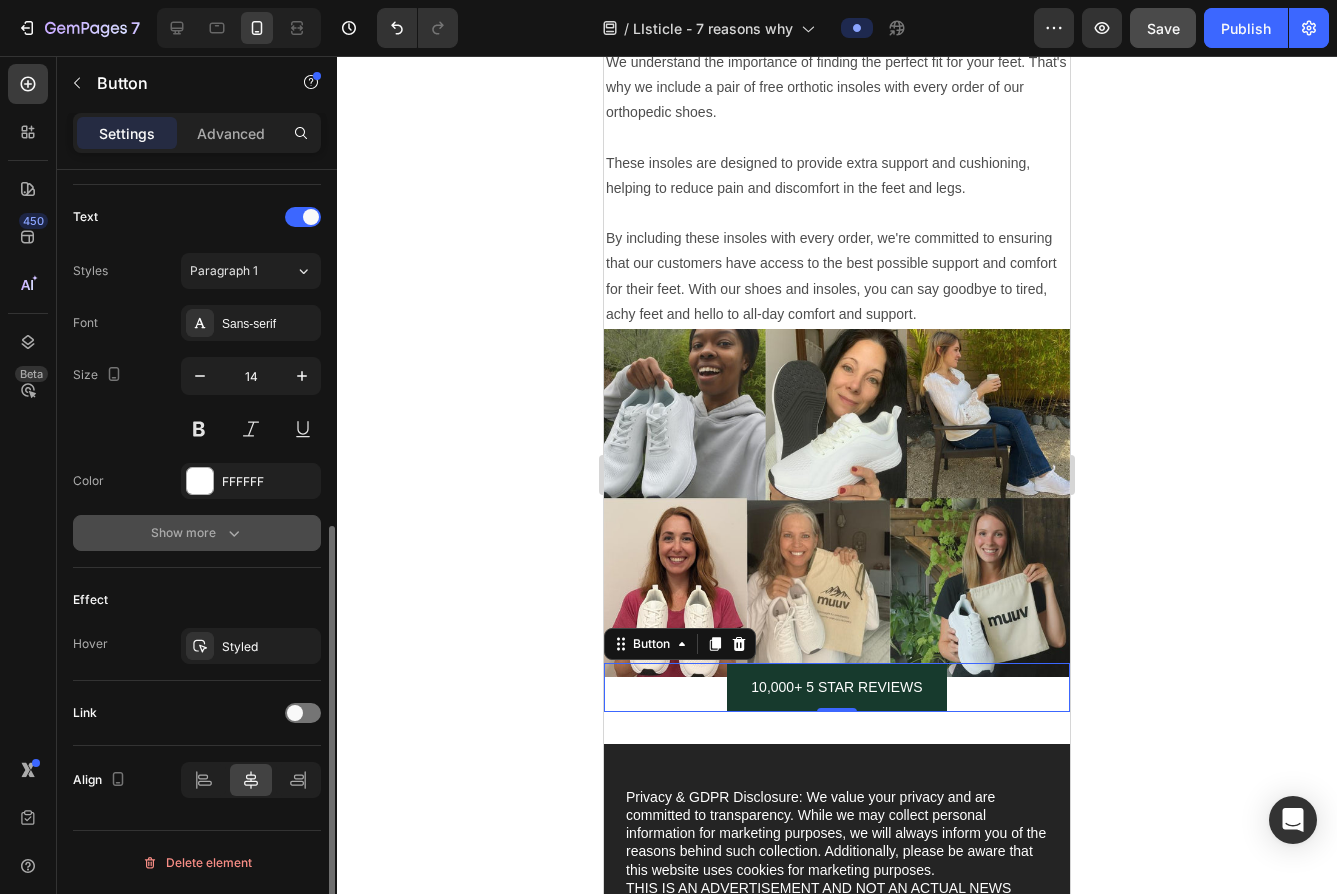 click 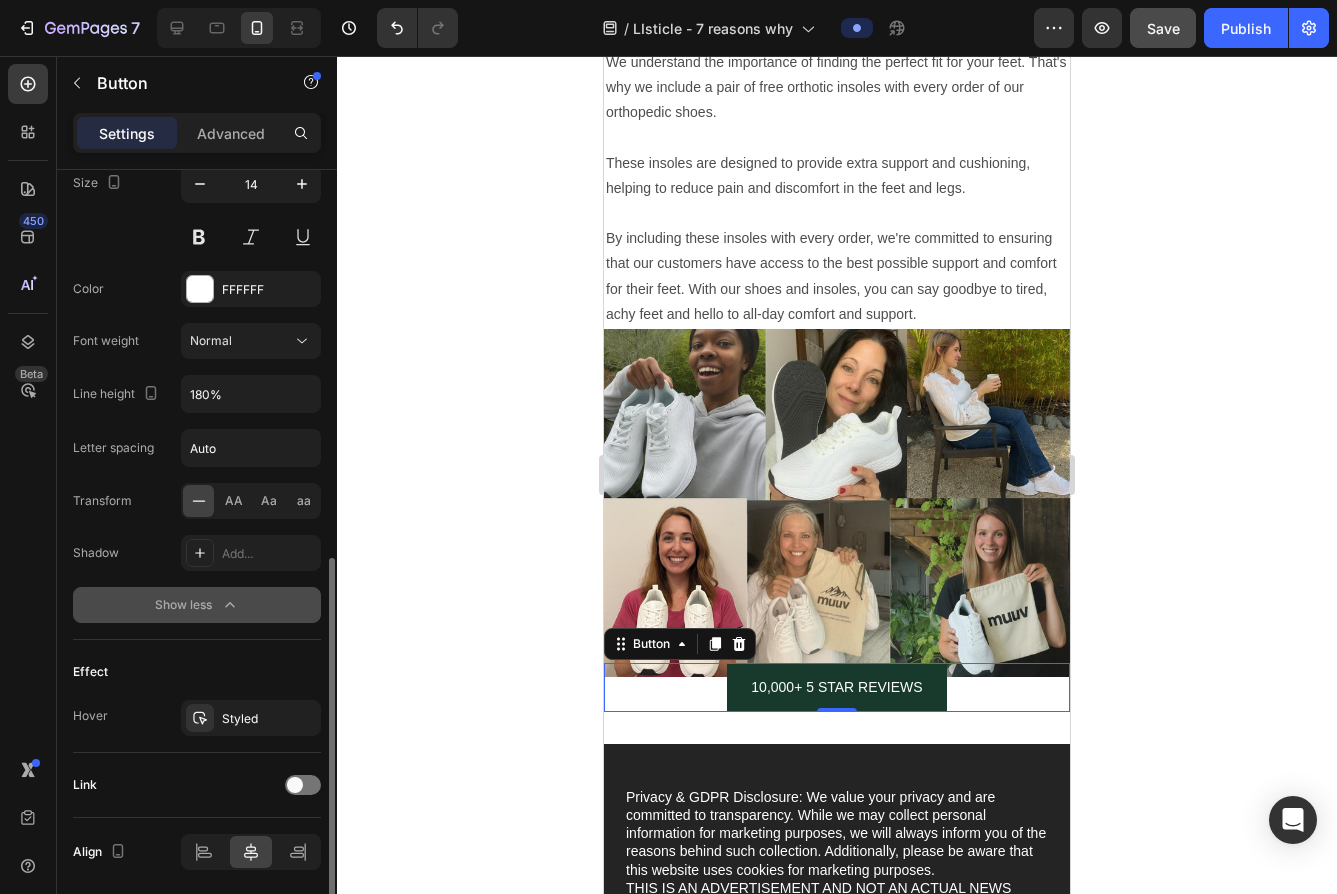 scroll, scrollTop: 917, scrollLeft: 0, axis: vertical 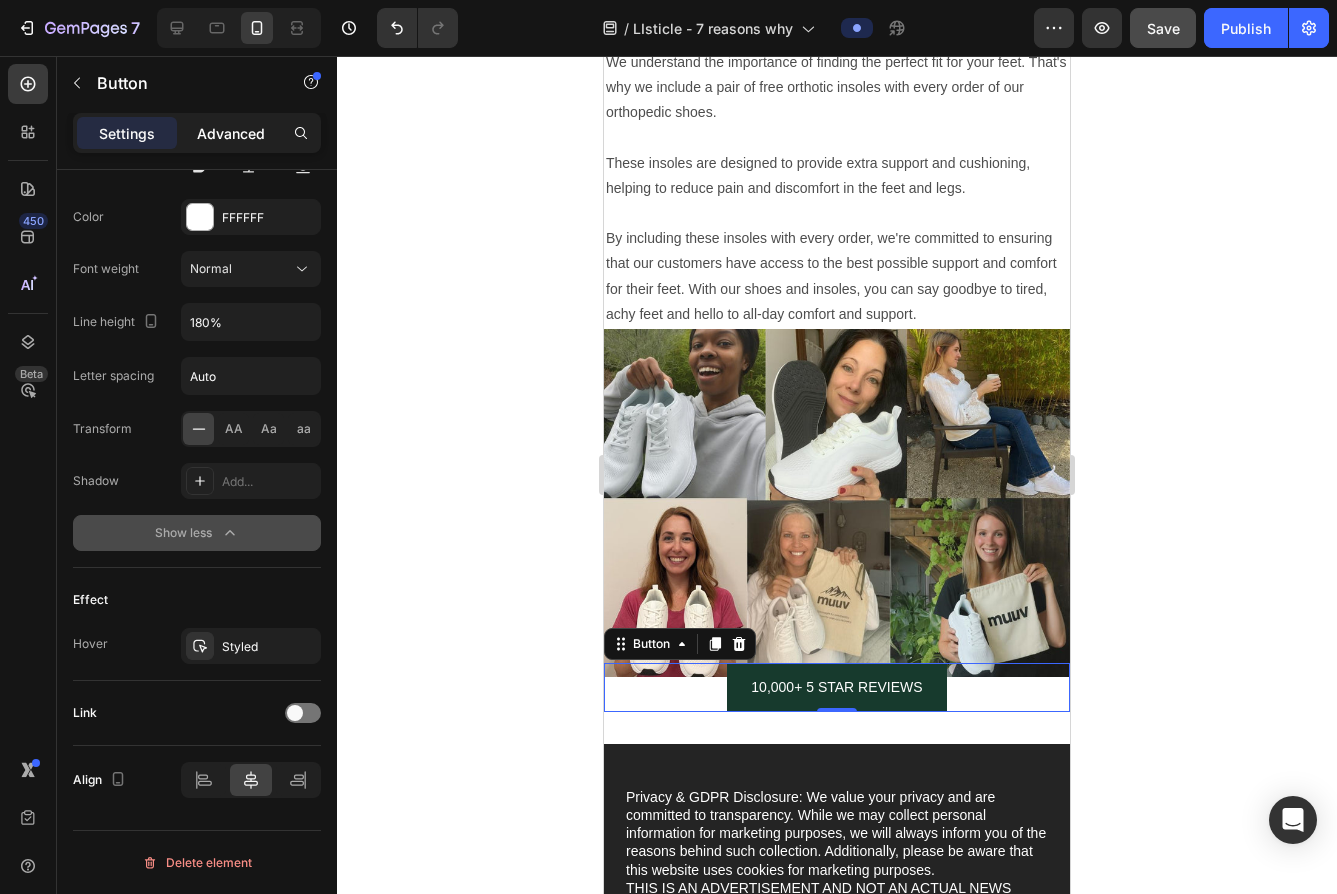 click on "Advanced" 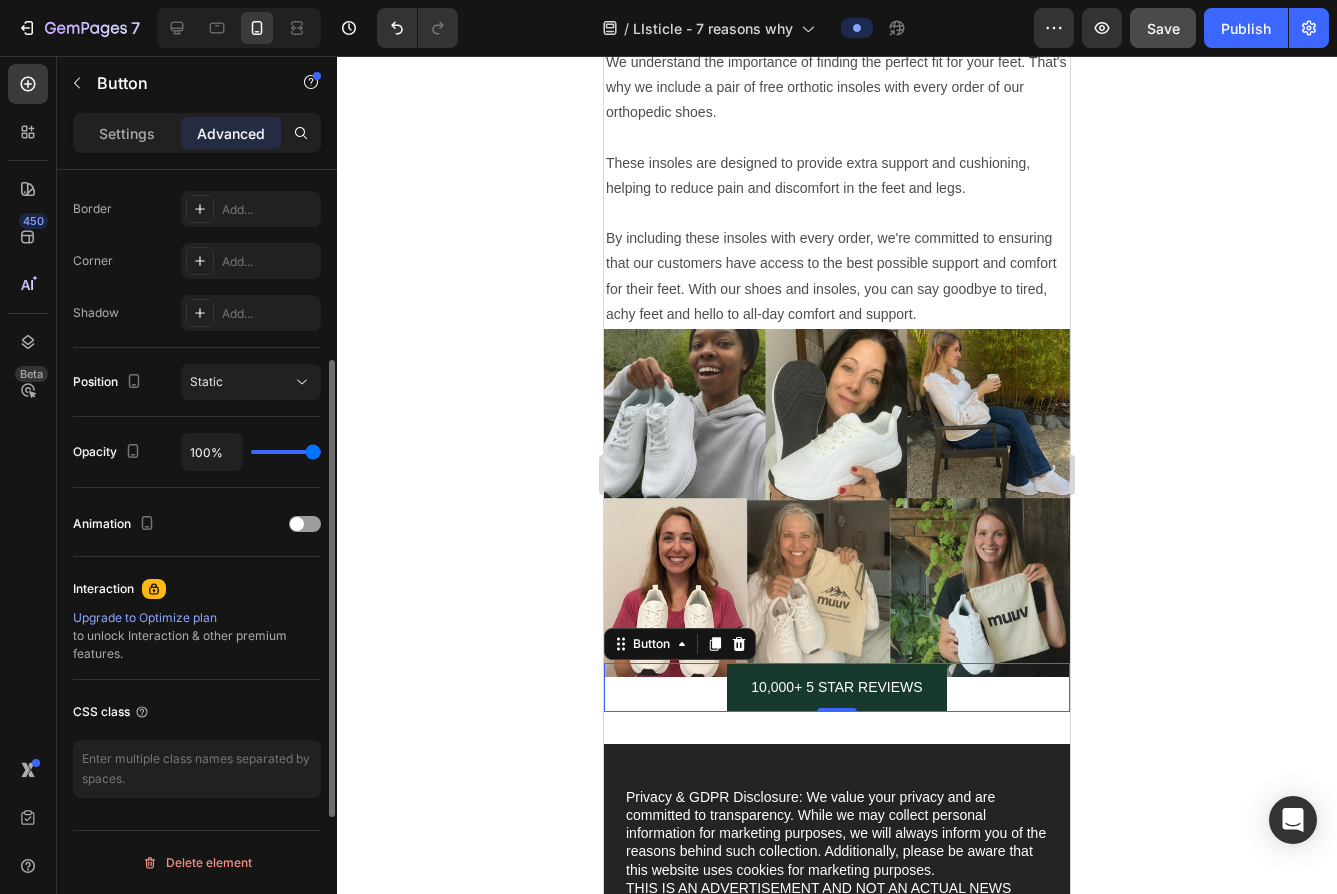 scroll, scrollTop: 469, scrollLeft: 0, axis: vertical 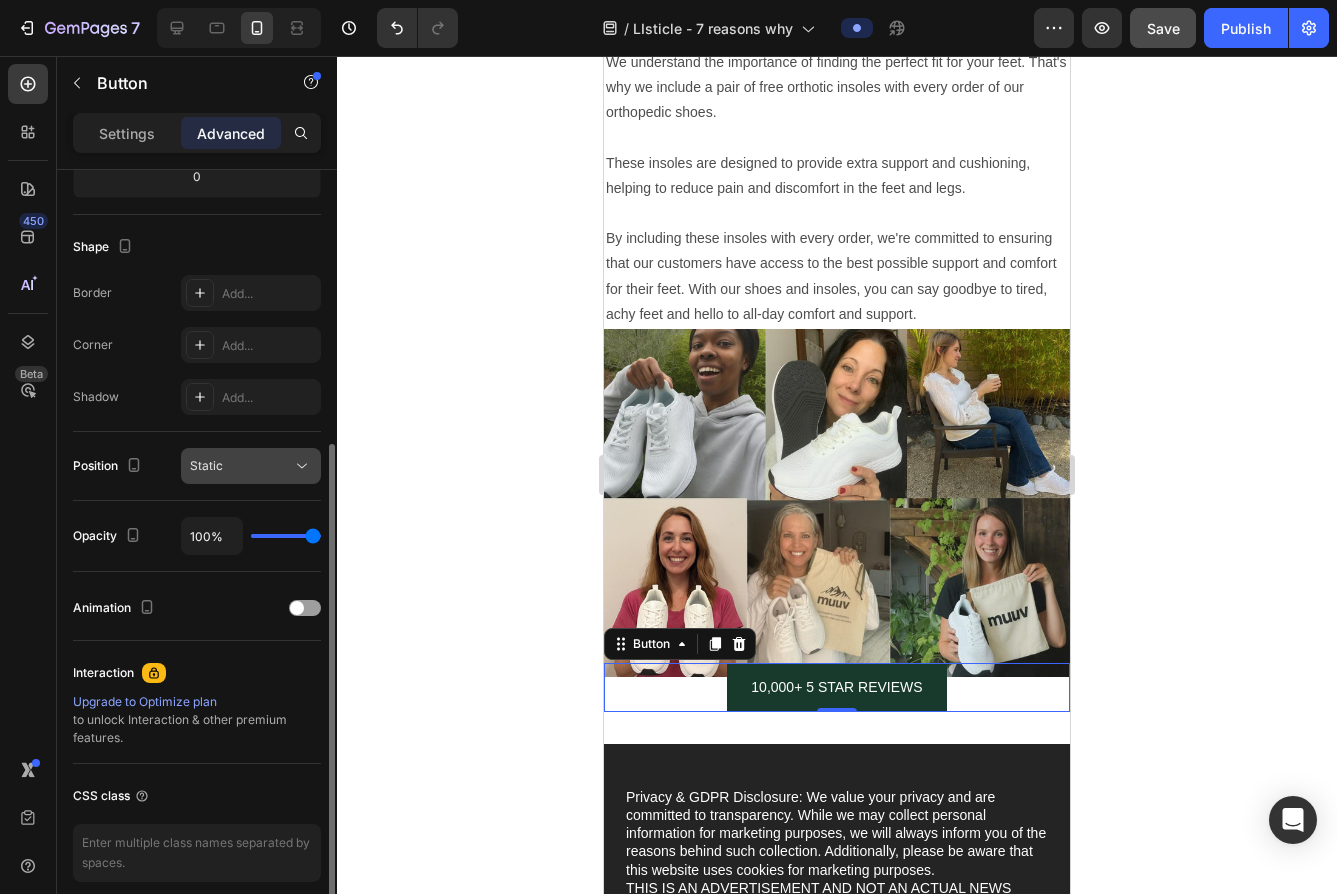 click on "Static" 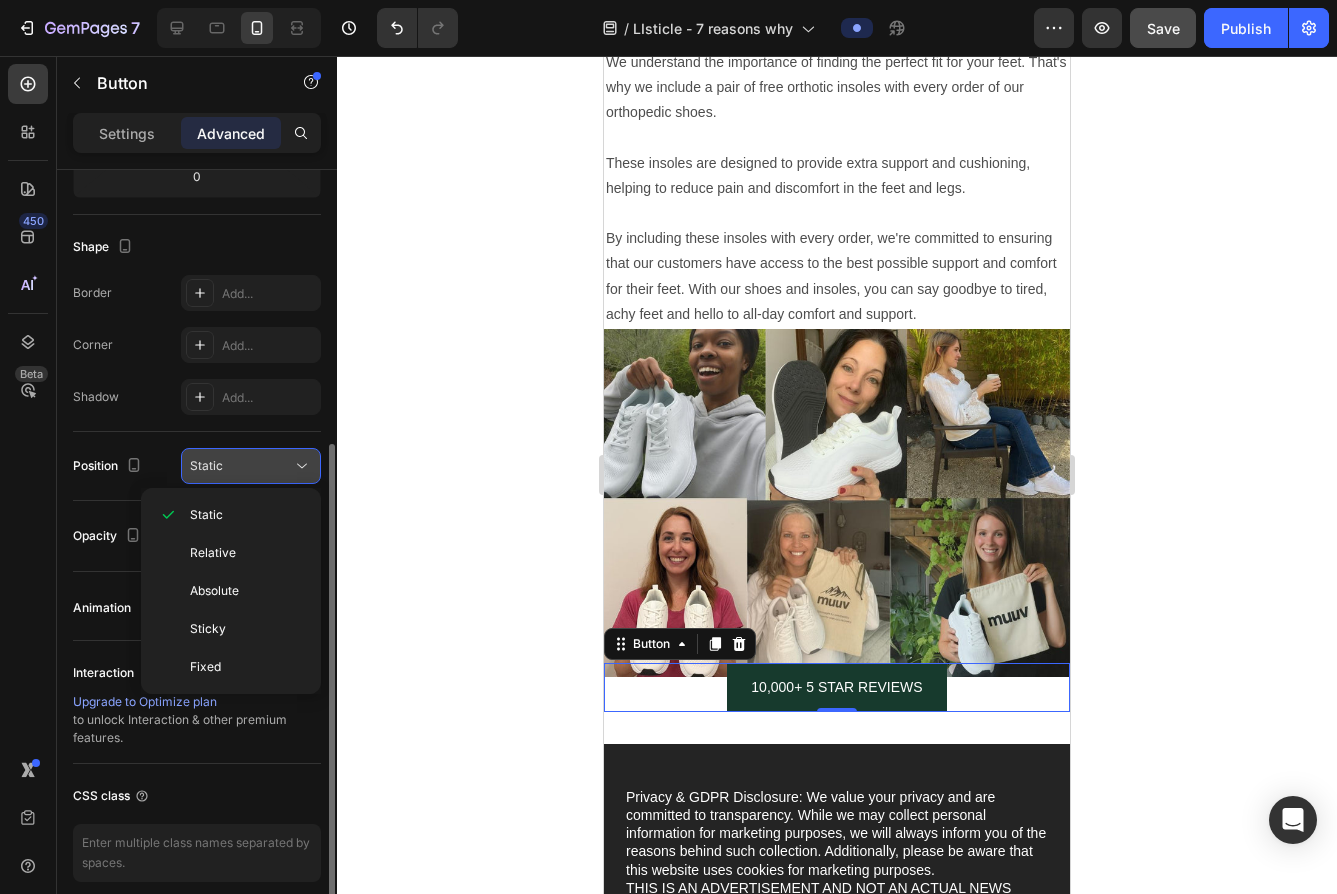 click on "Static" at bounding box center (241, 466) 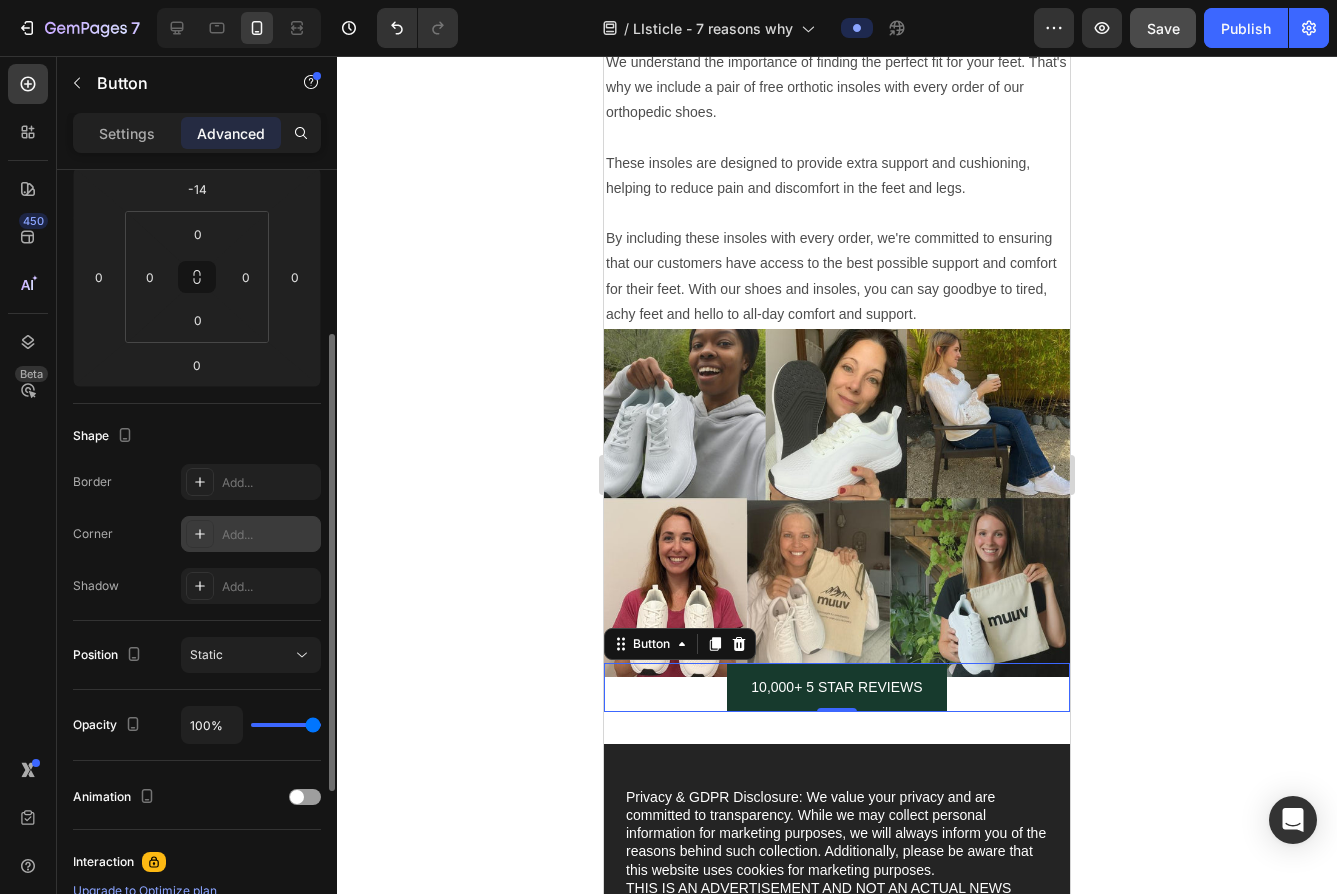scroll, scrollTop: 240, scrollLeft: 0, axis: vertical 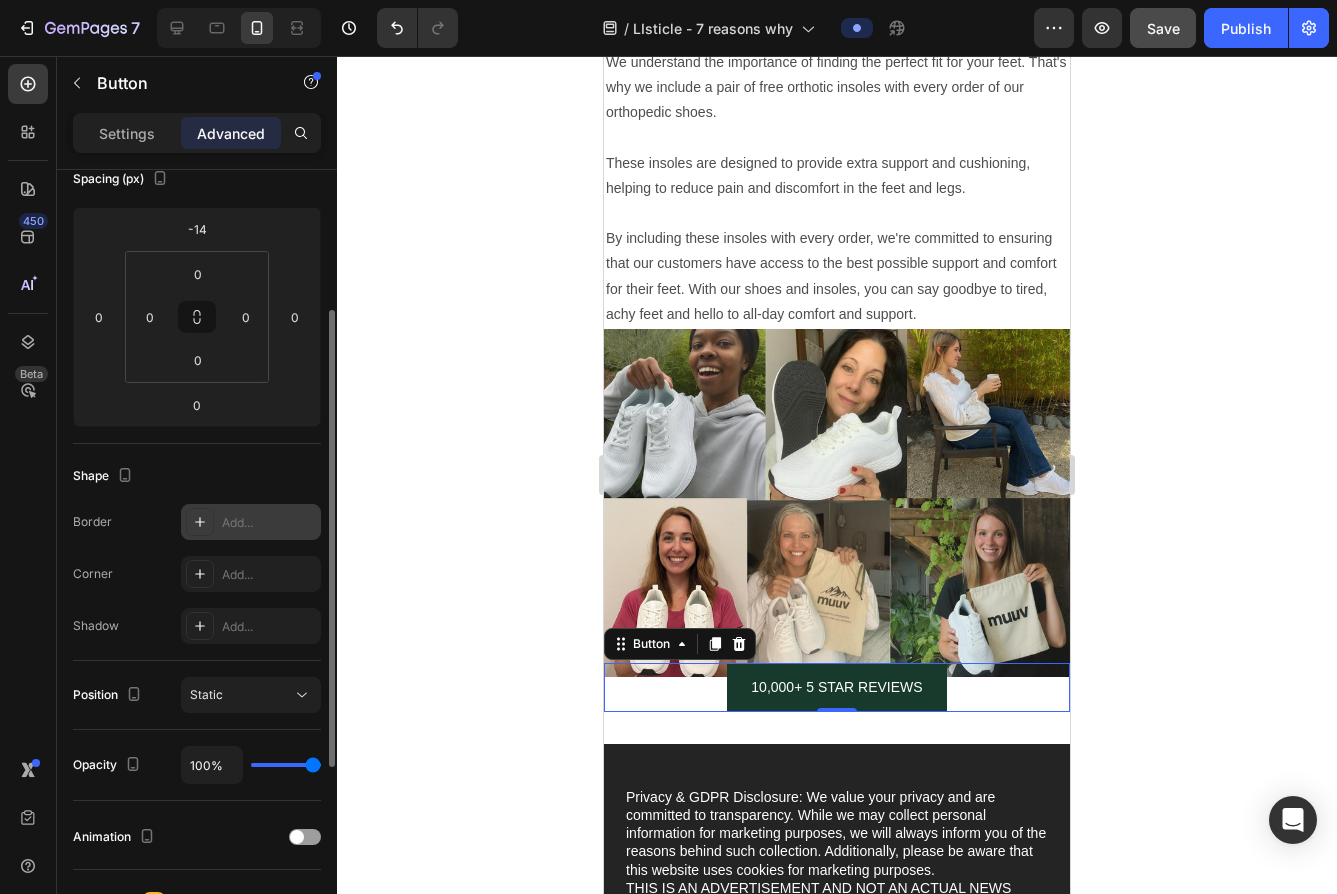 click 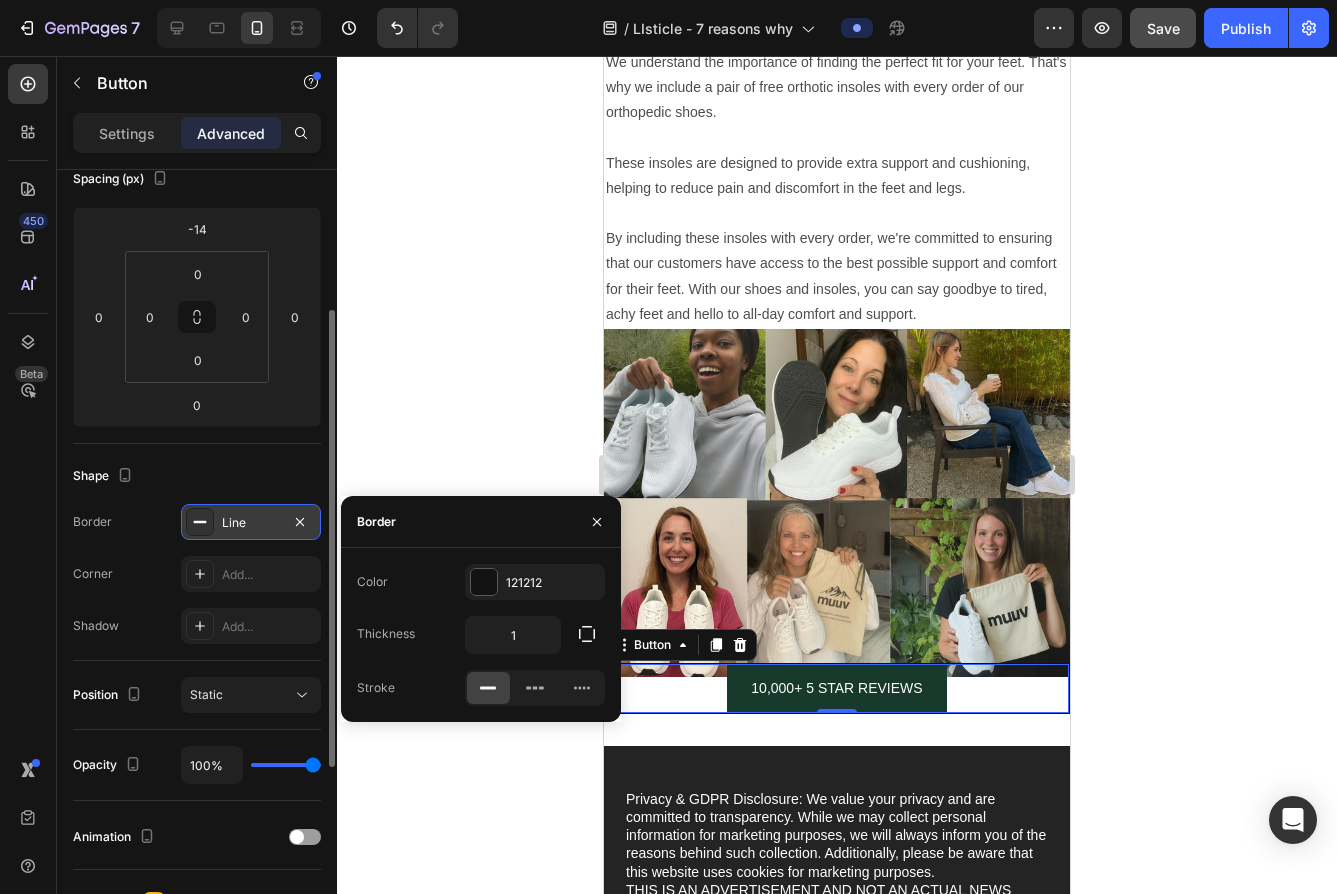 click on "Line" at bounding box center [251, 522] 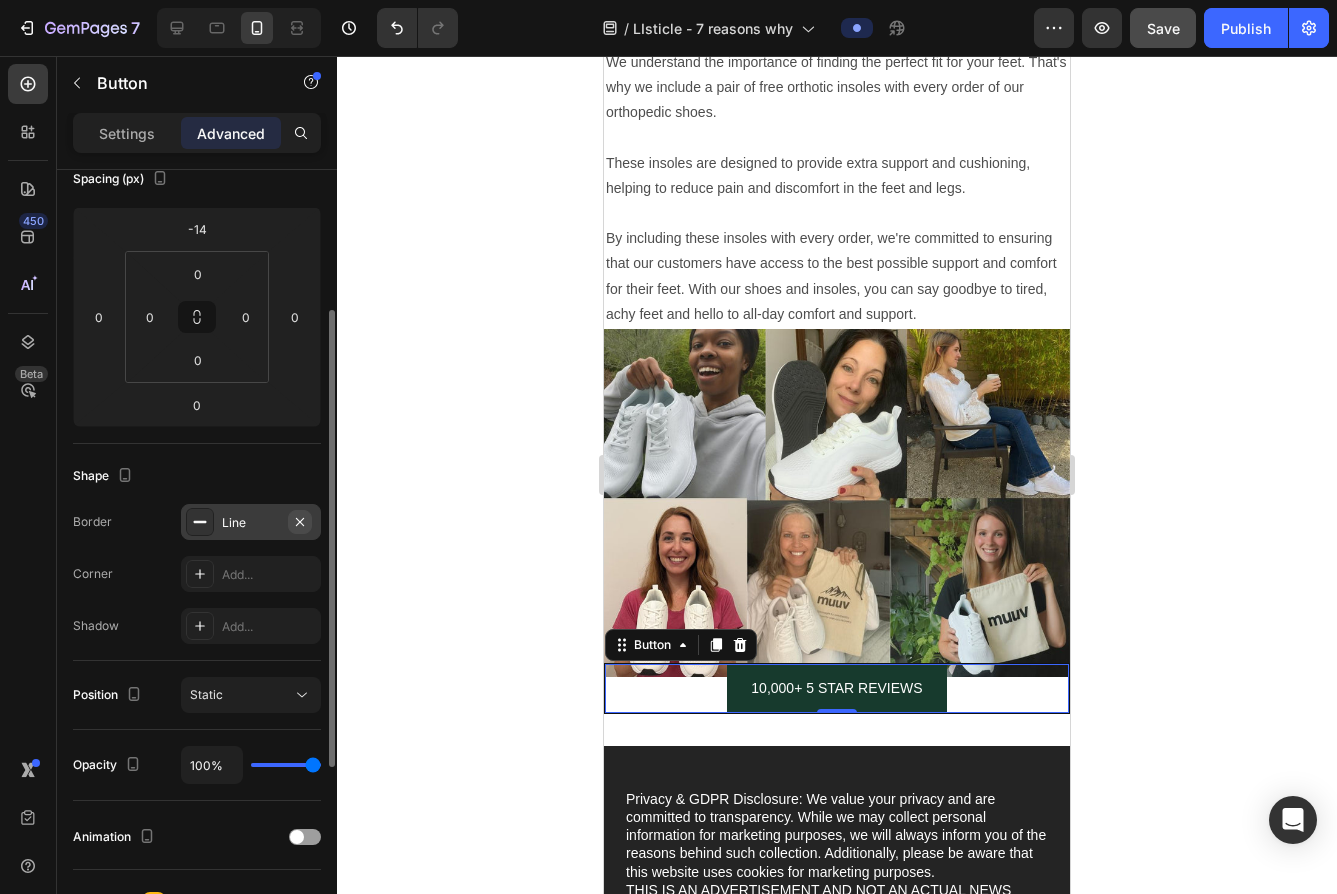 click 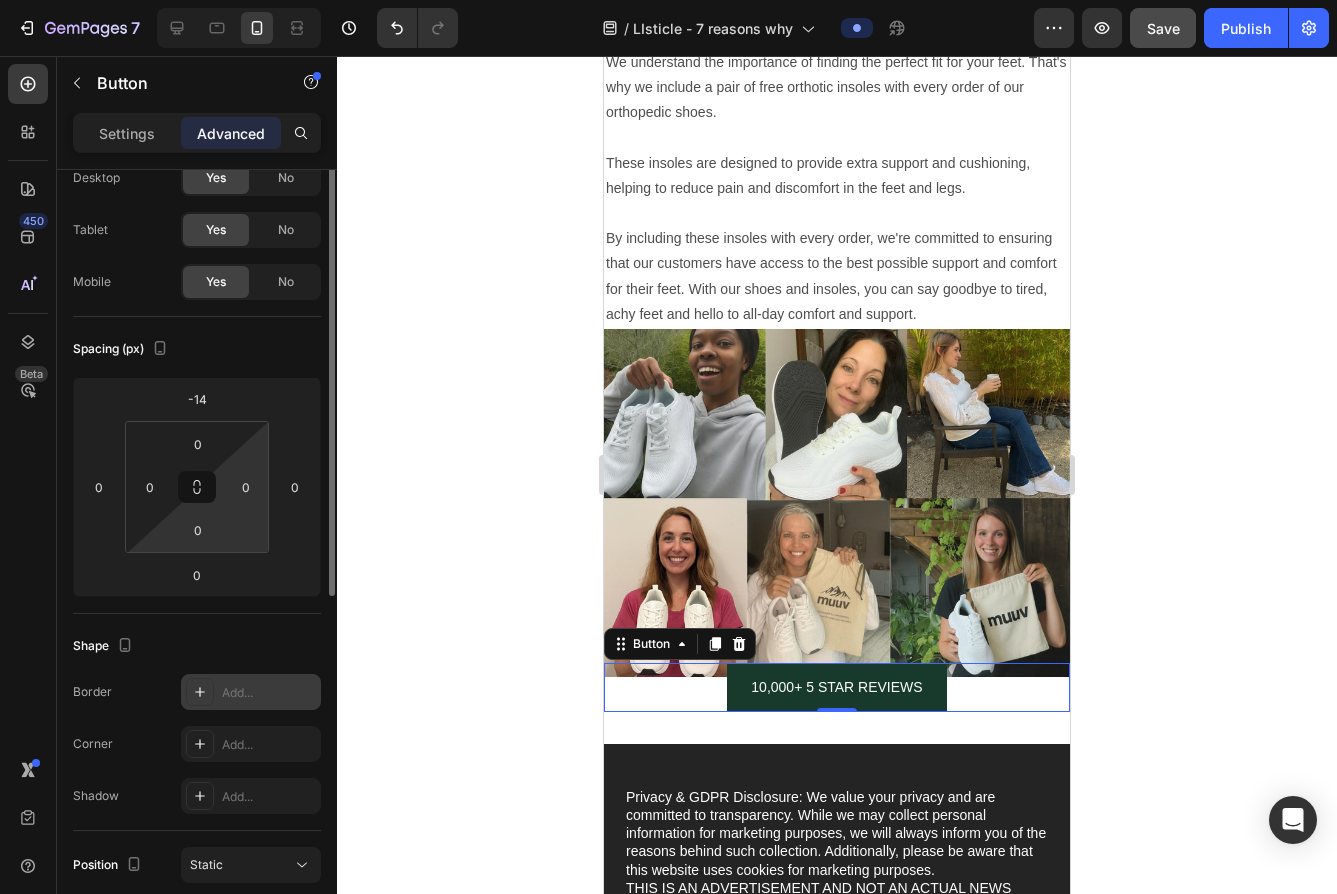 scroll, scrollTop: 0, scrollLeft: 0, axis: both 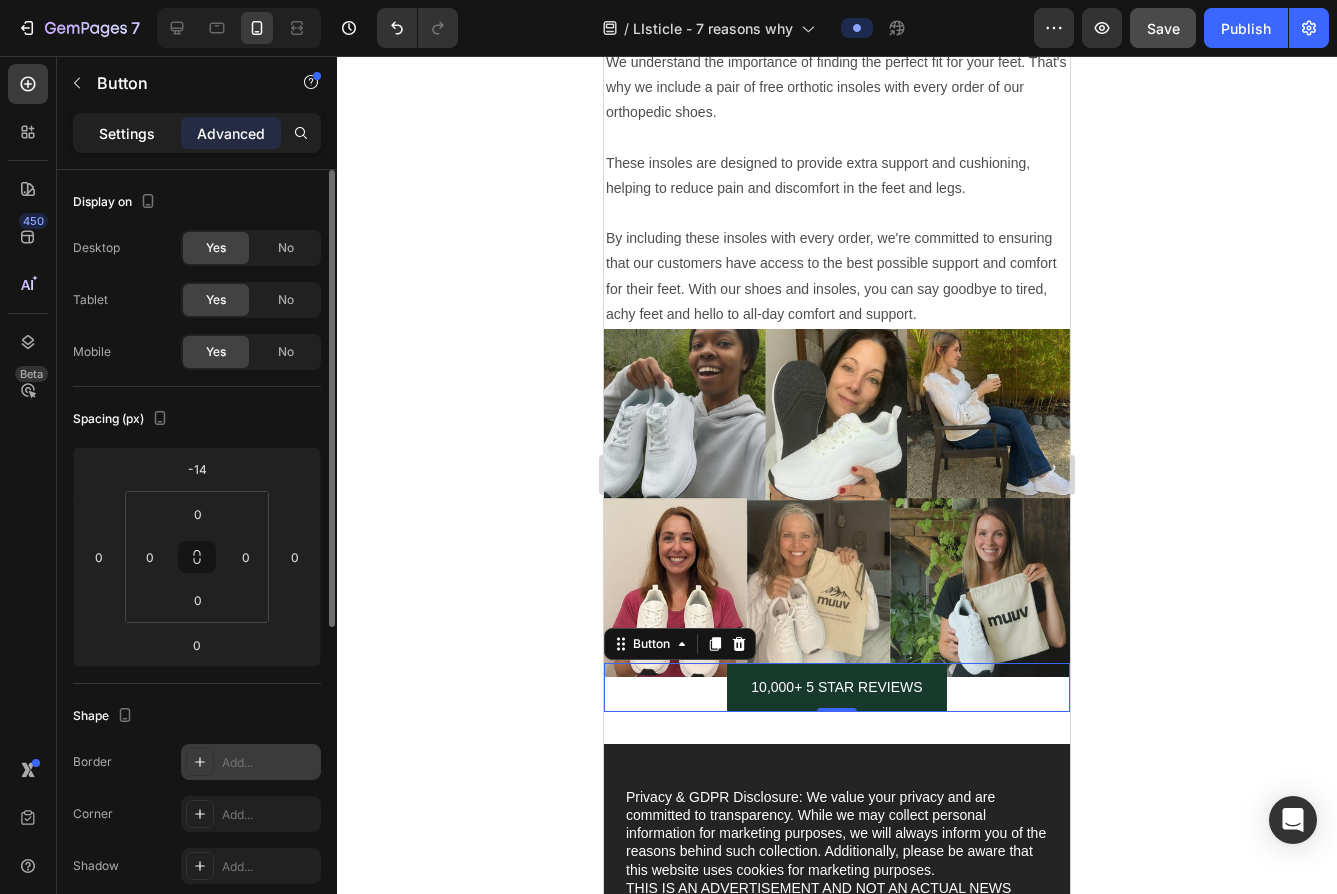 click on "Settings" at bounding box center (127, 133) 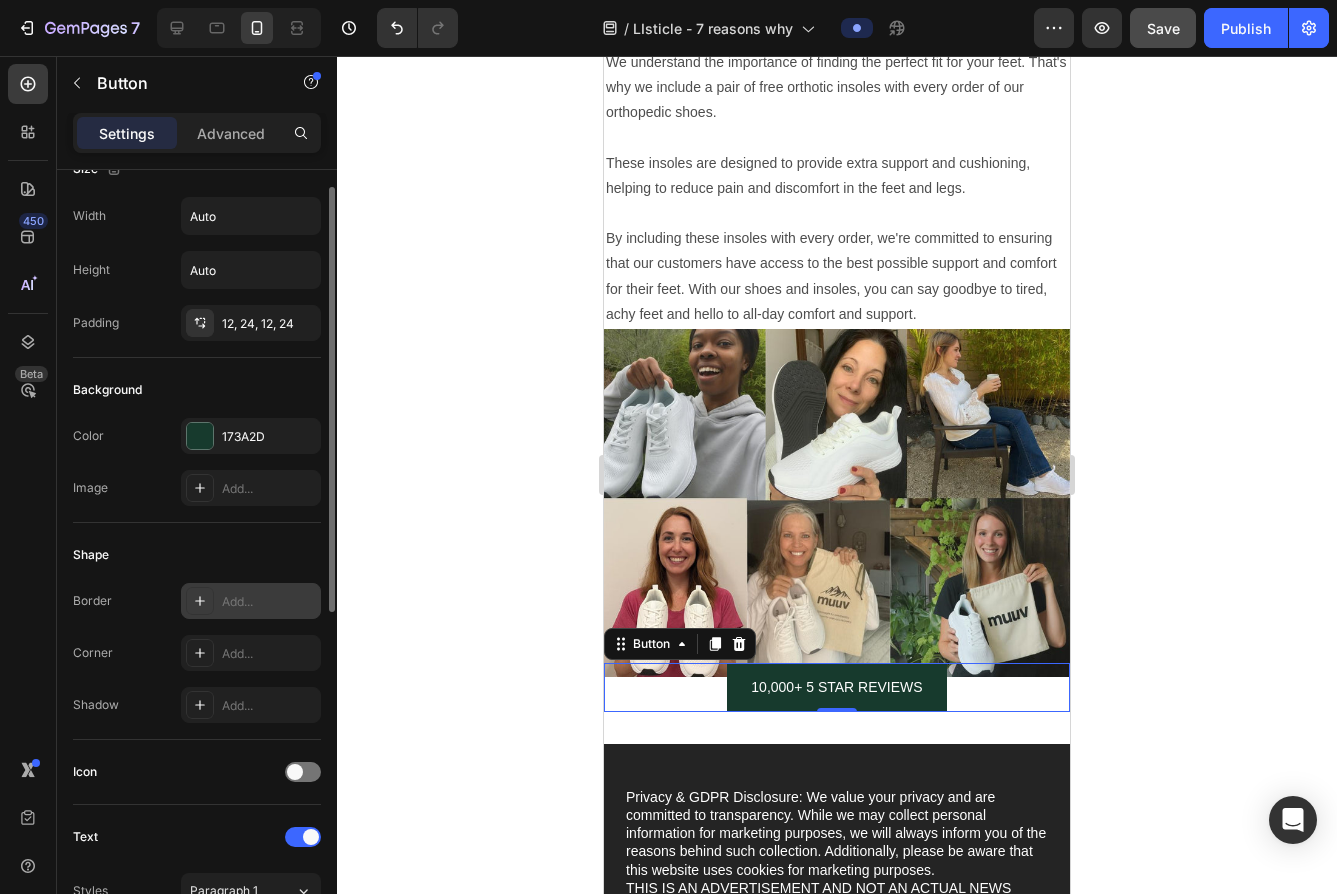 scroll, scrollTop: 37, scrollLeft: 0, axis: vertical 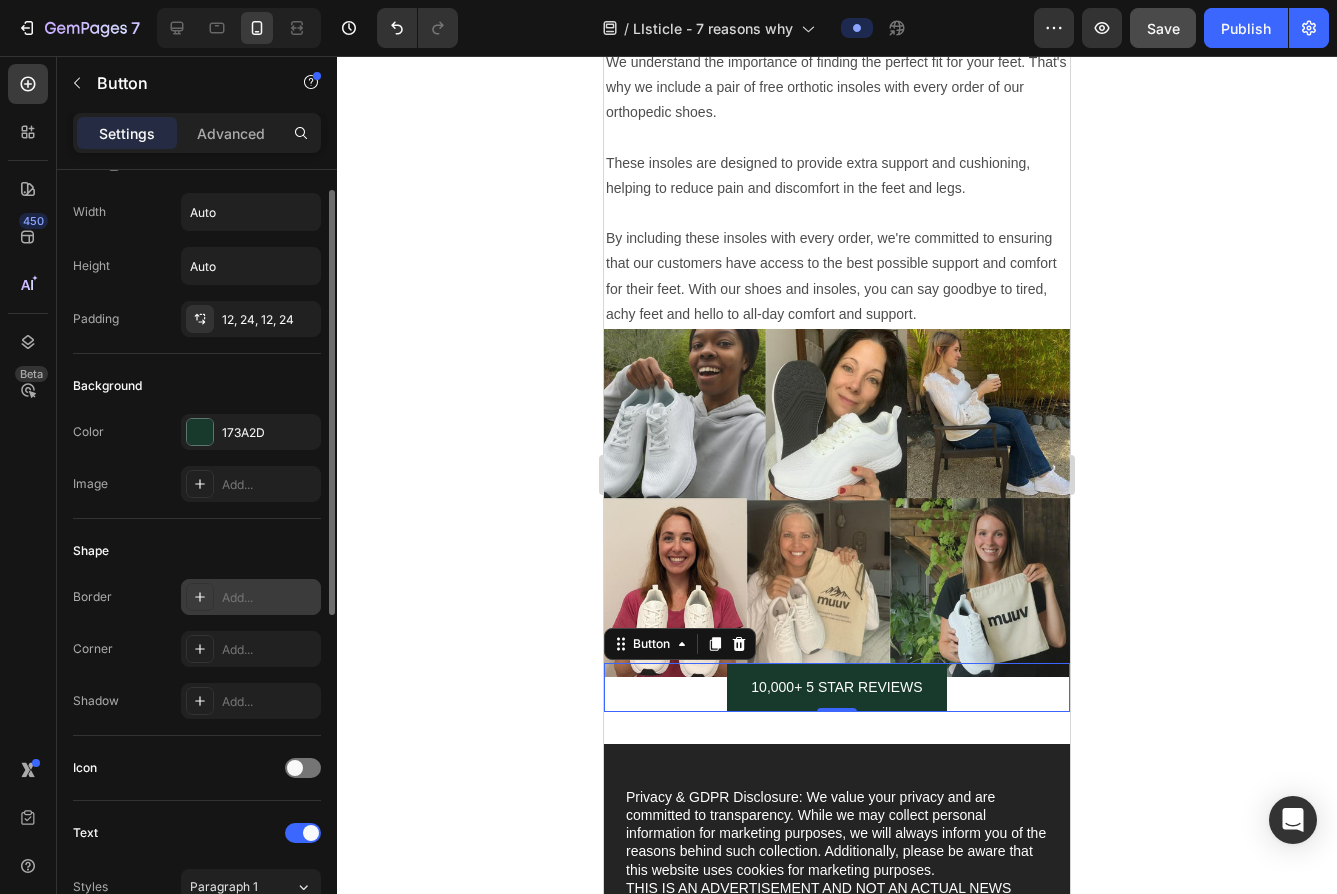 drag, startPoint x: 247, startPoint y: 614, endPoint x: 246, endPoint y: 624, distance: 10.049875 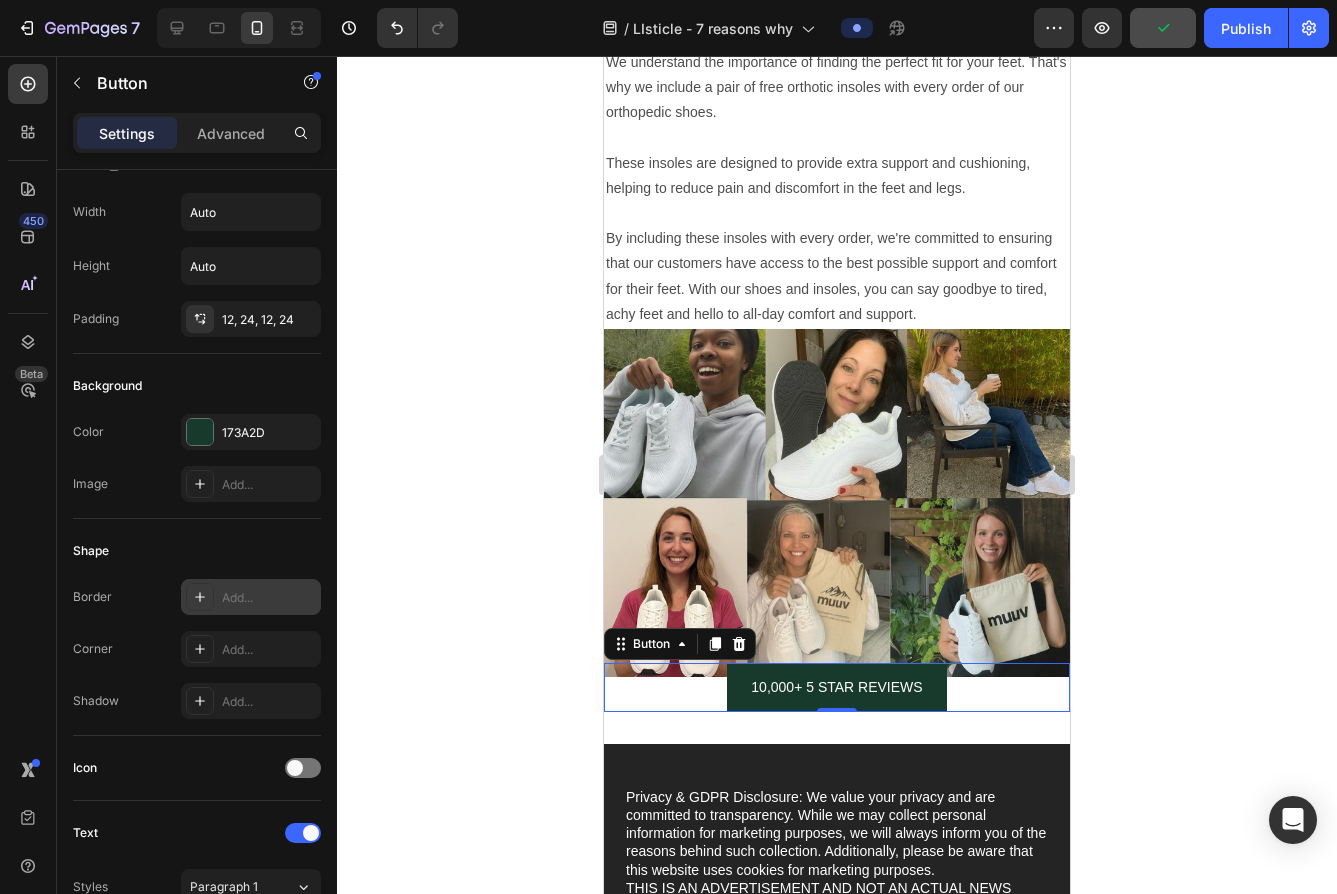 scroll, scrollTop: 237, scrollLeft: 0, axis: vertical 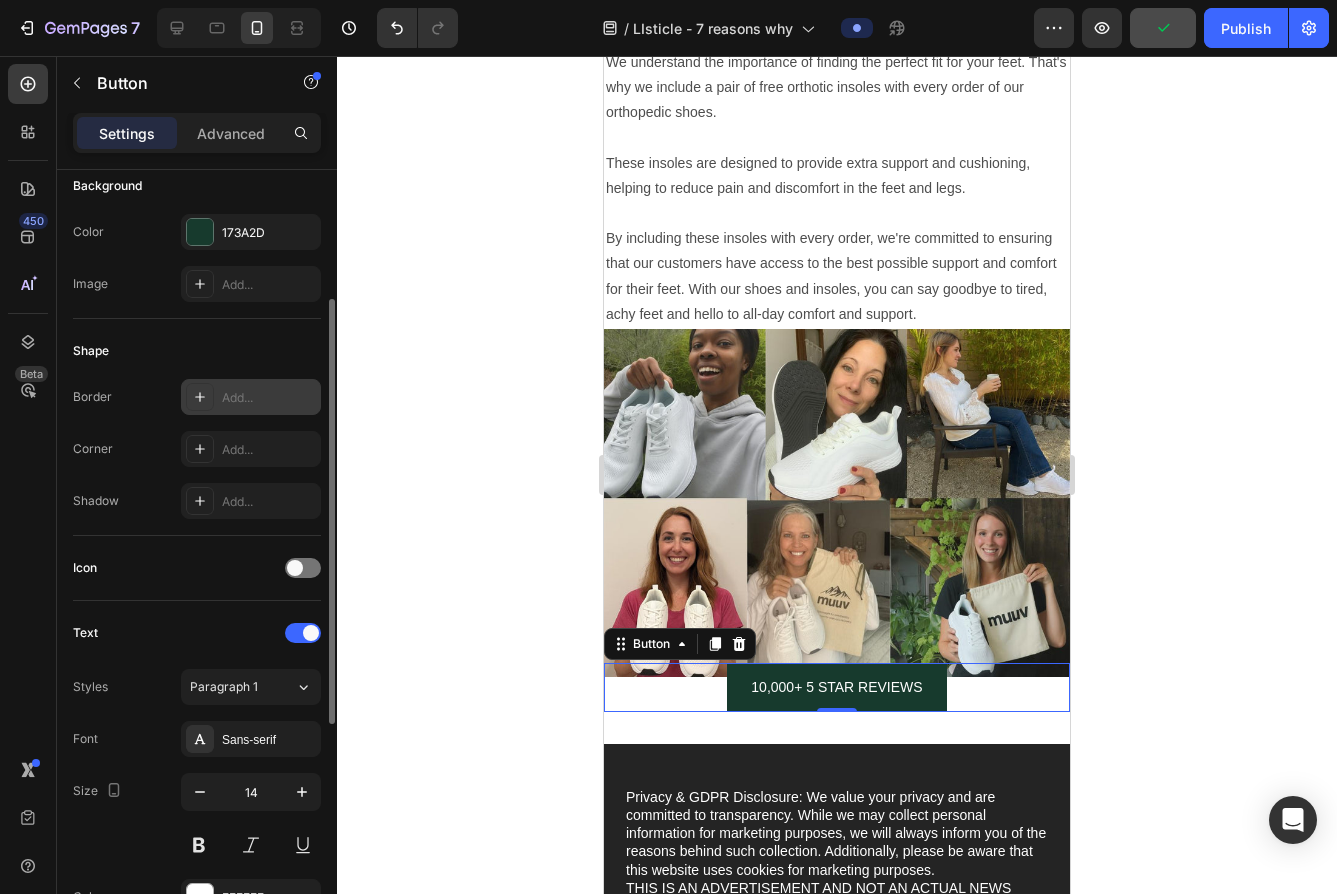 click on "Add..." at bounding box center (251, 397) 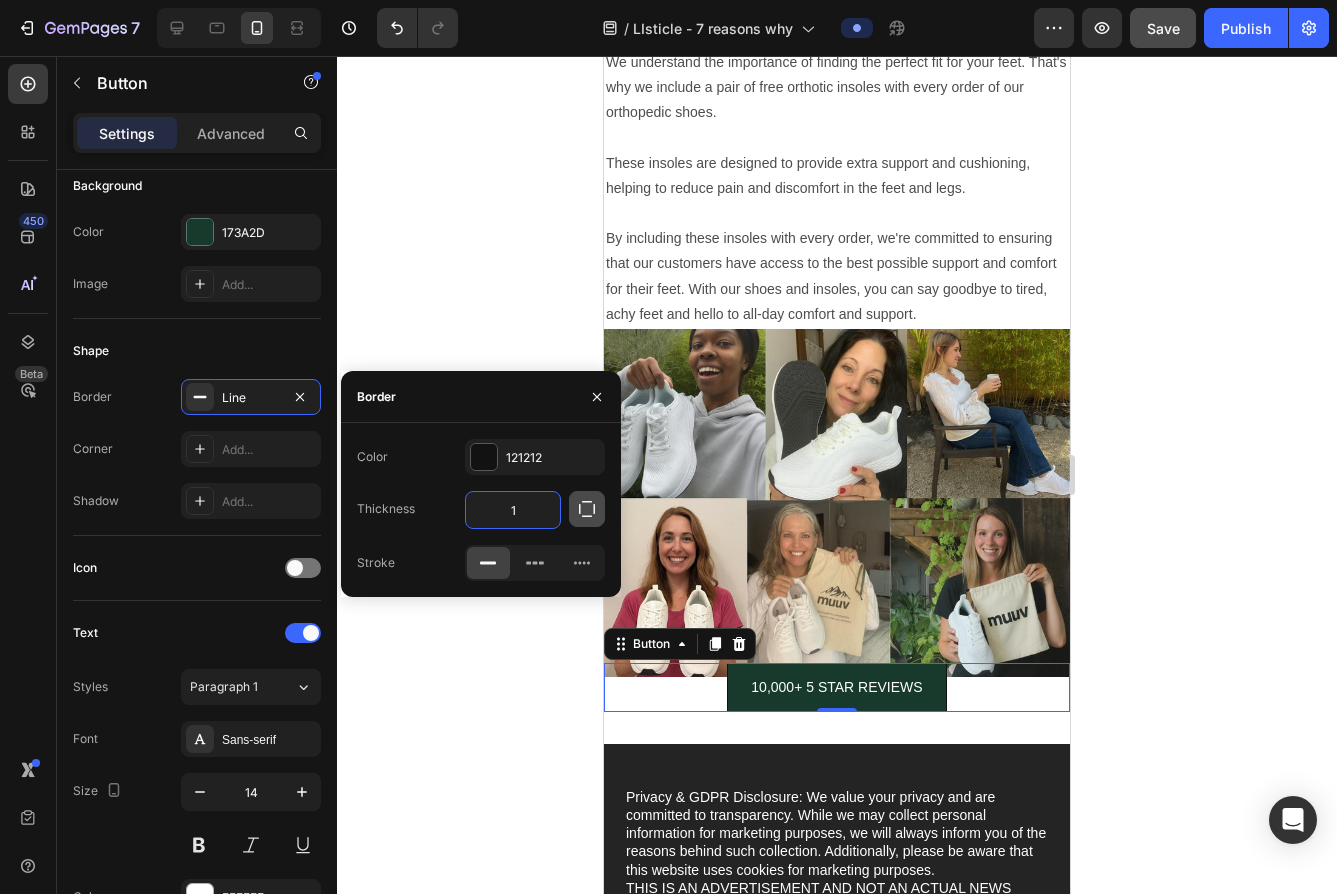 click at bounding box center (587, 509) 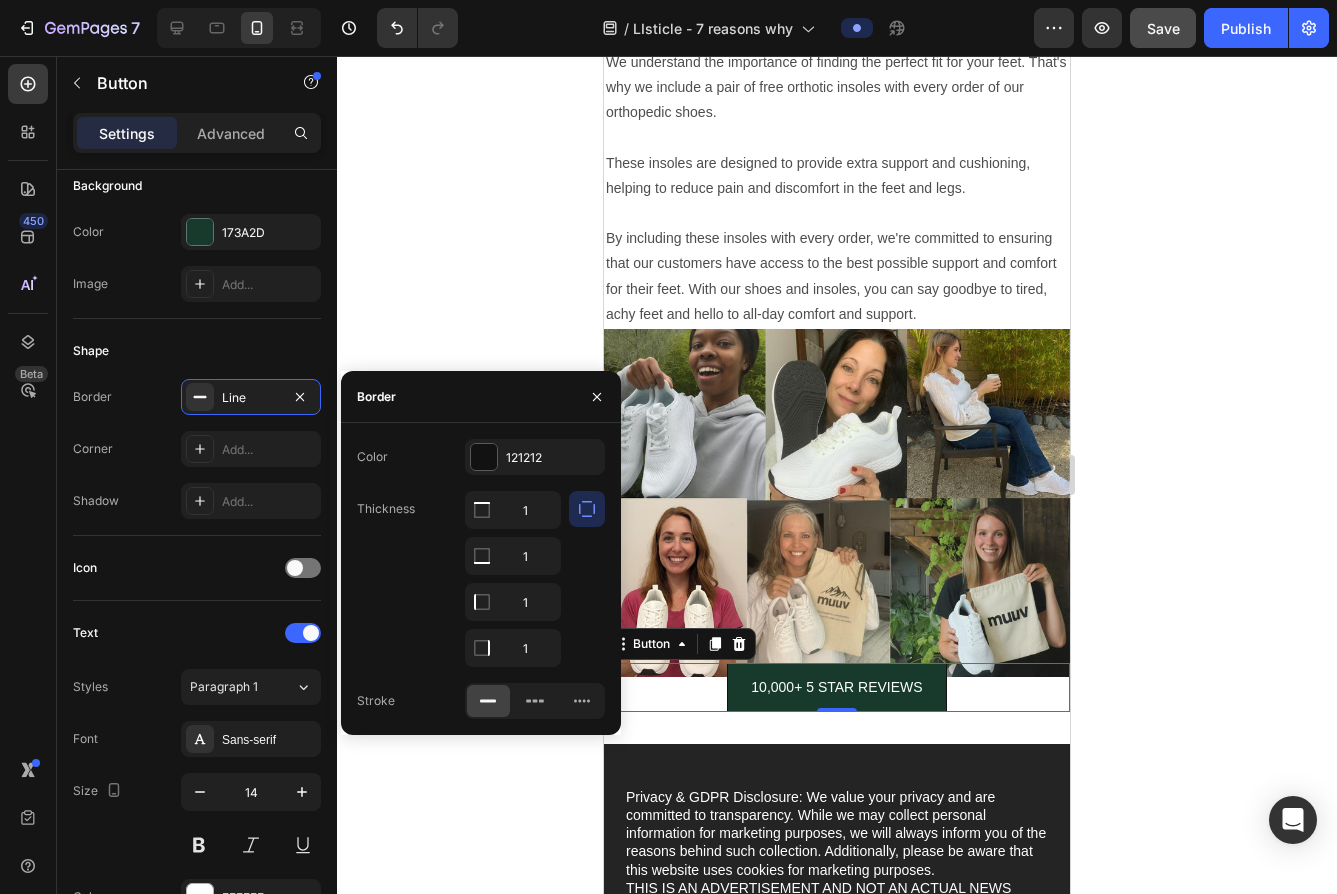 click 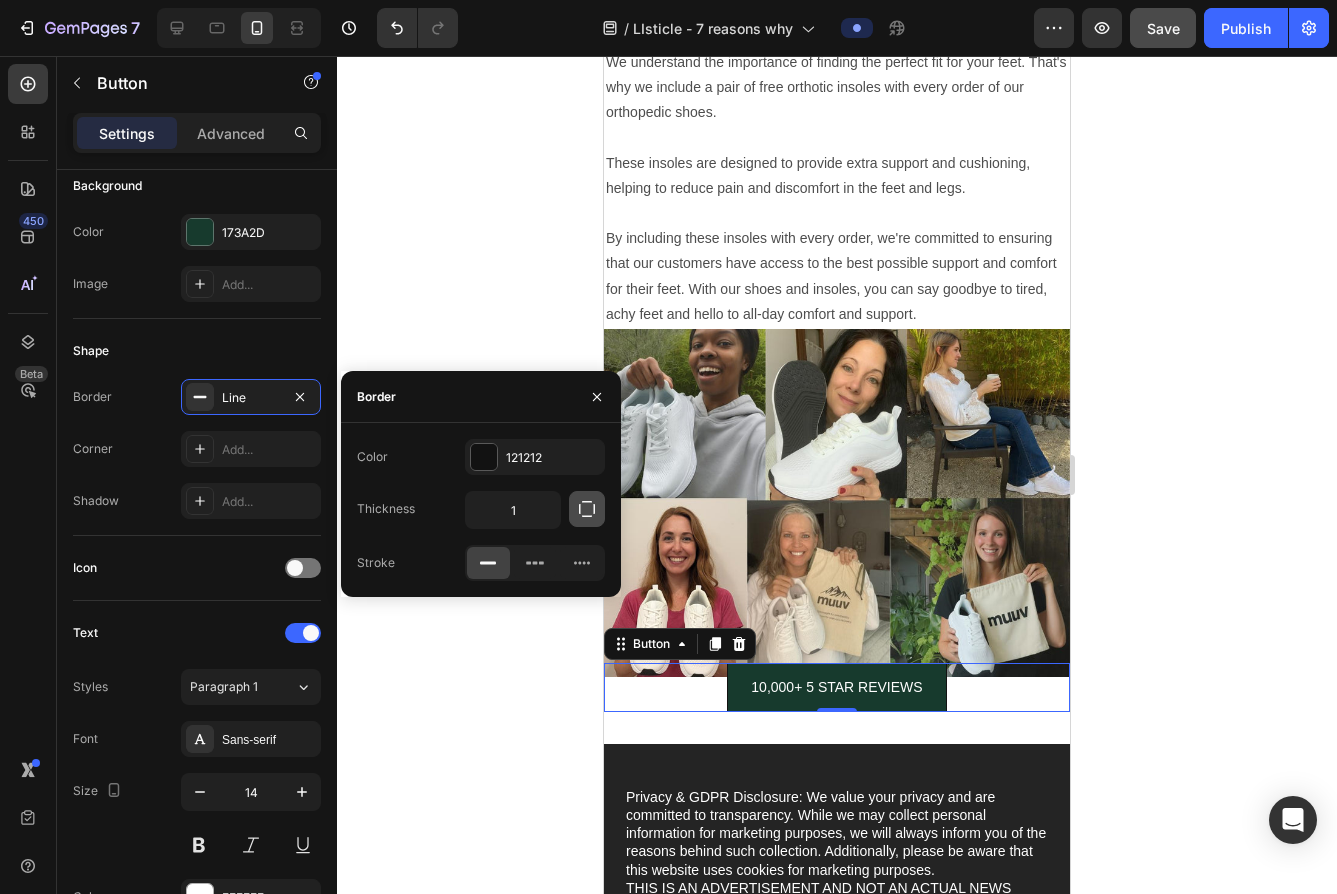 click 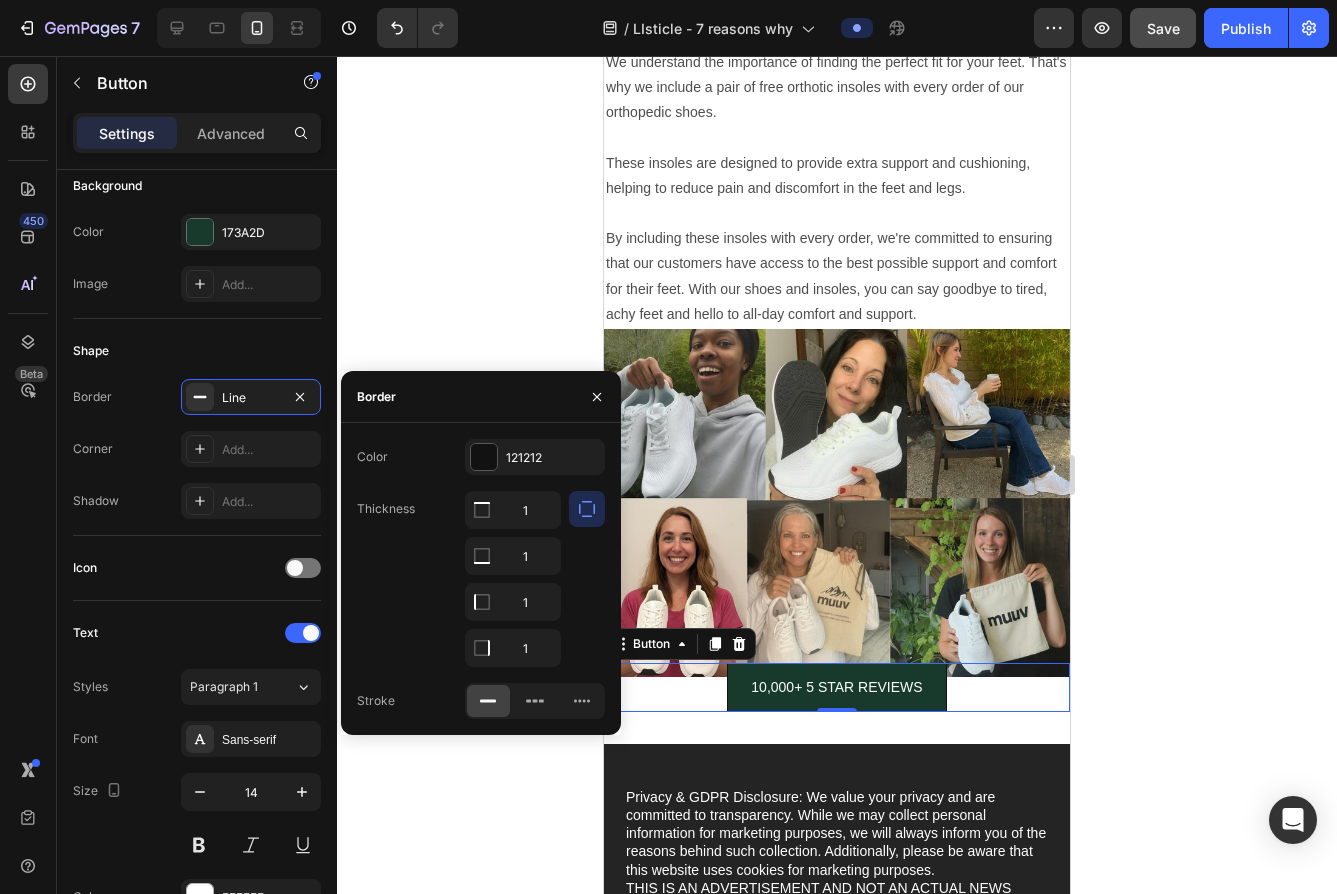 click 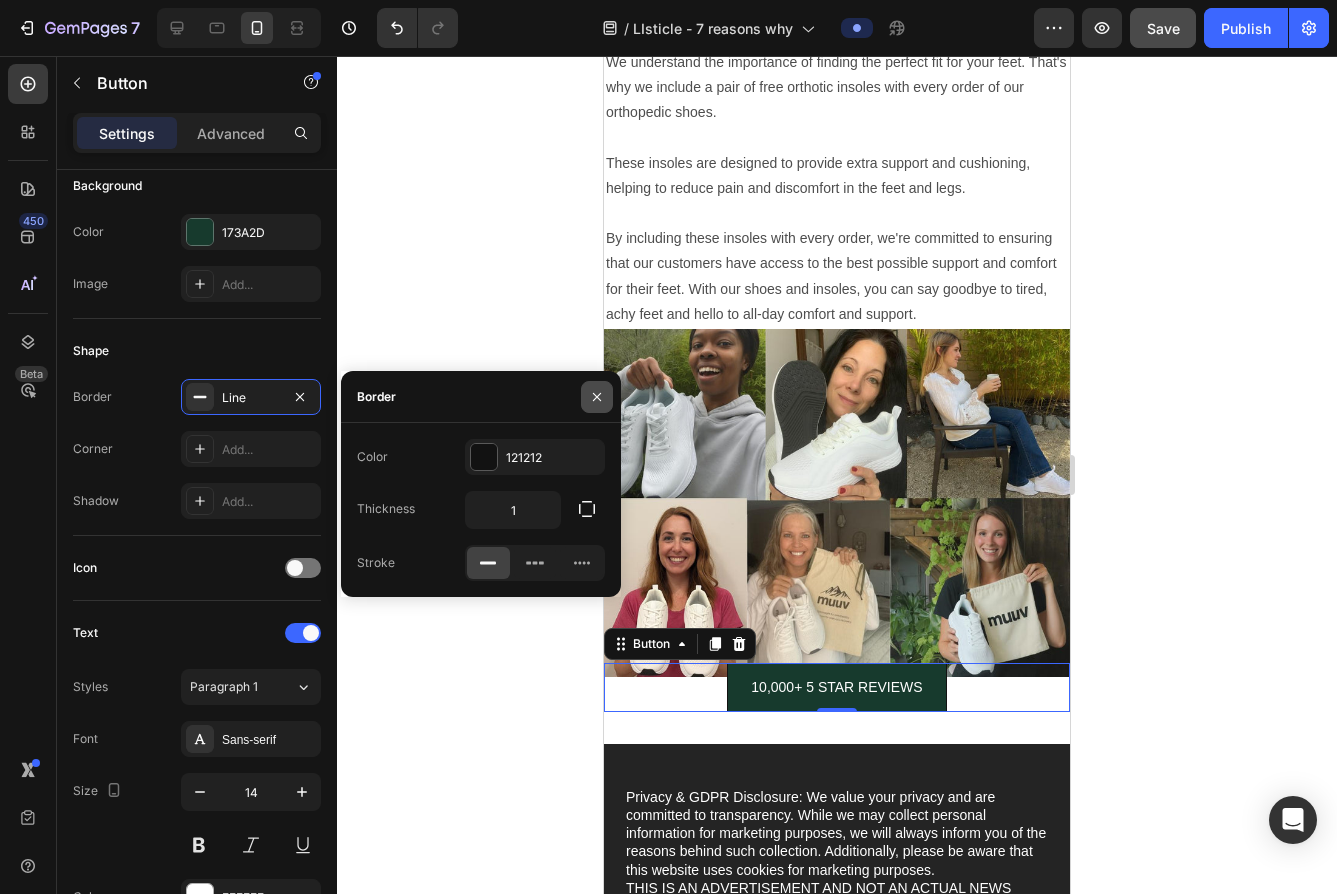 click at bounding box center [597, 397] 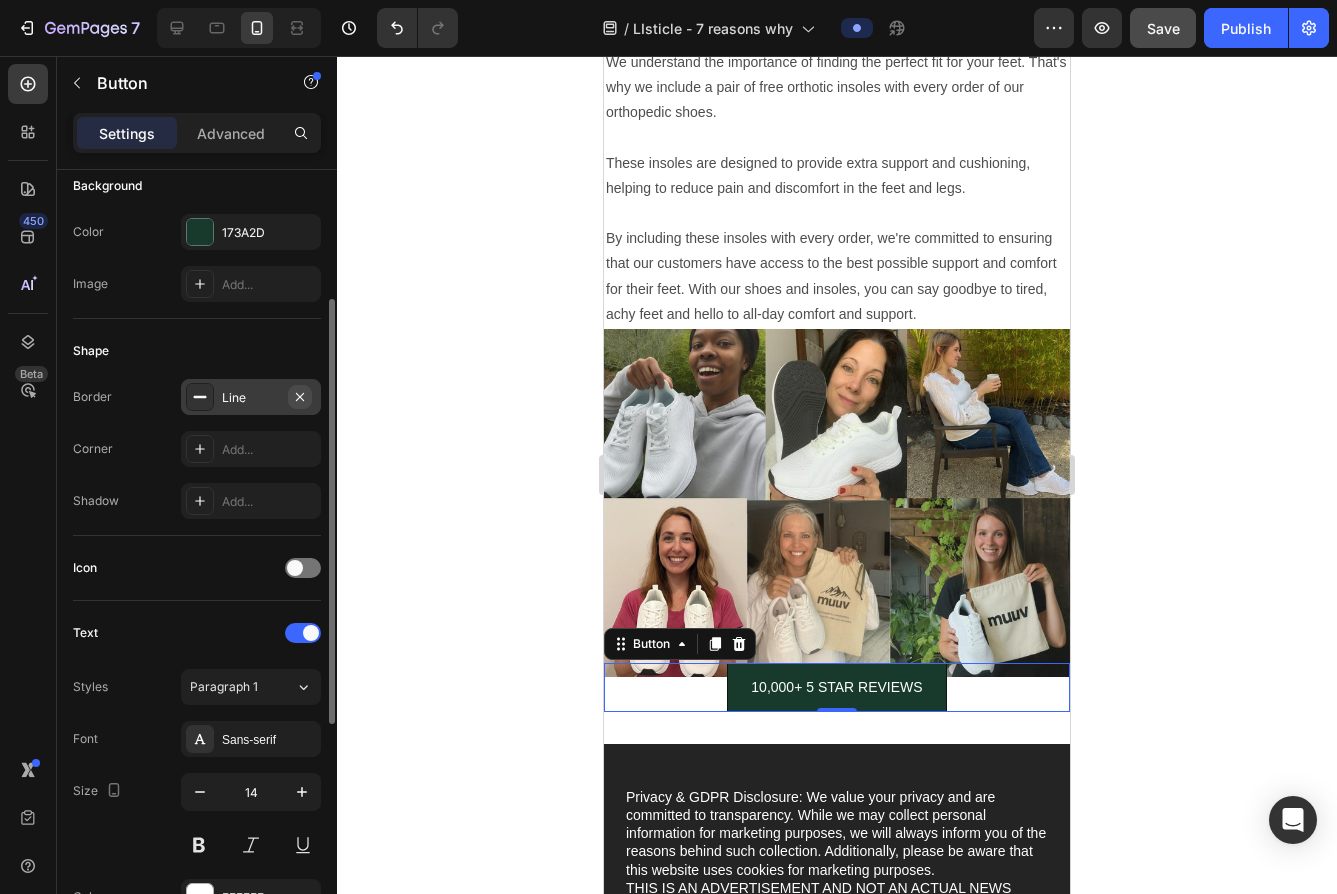 click 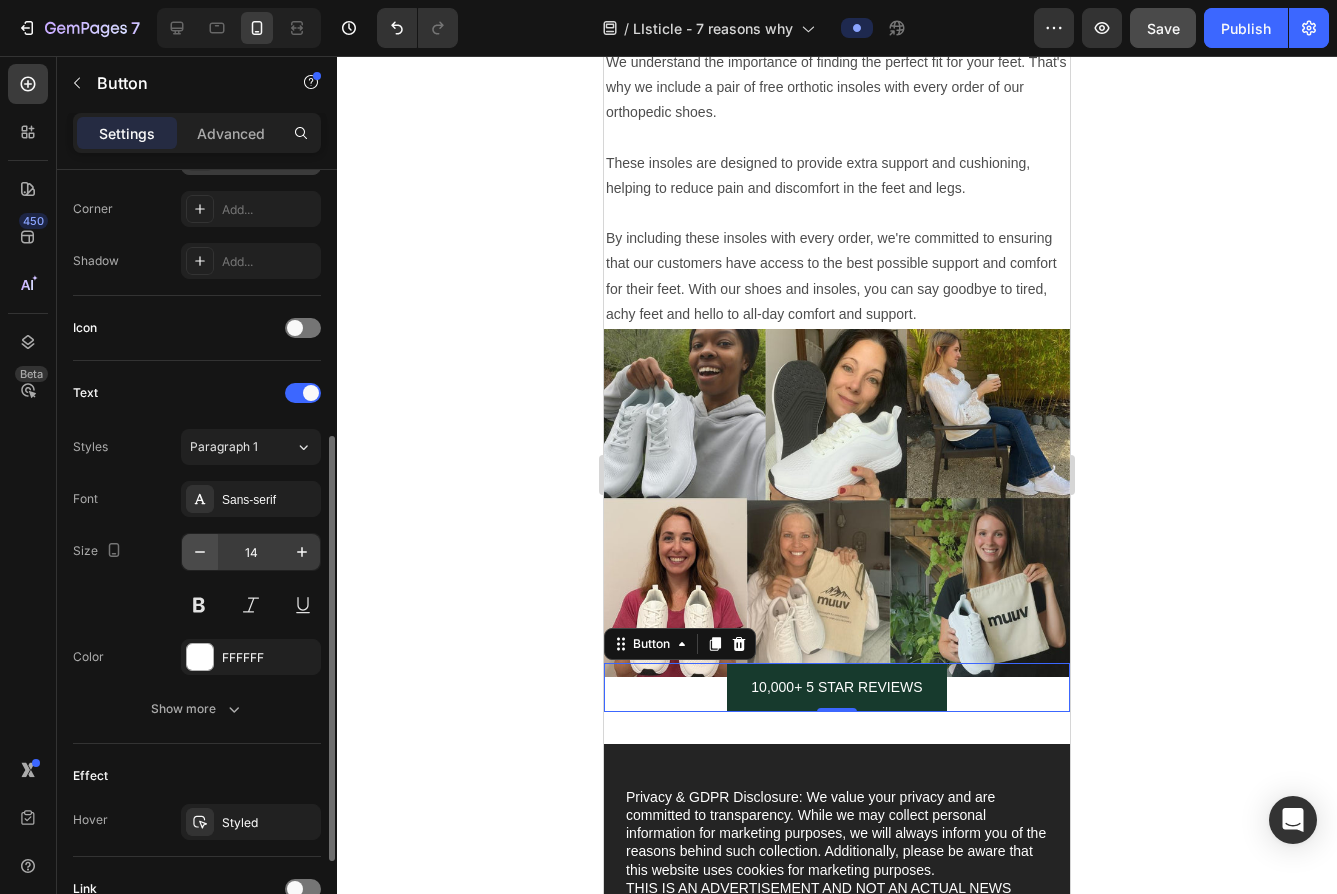 scroll, scrollTop: 515, scrollLeft: 0, axis: vertical 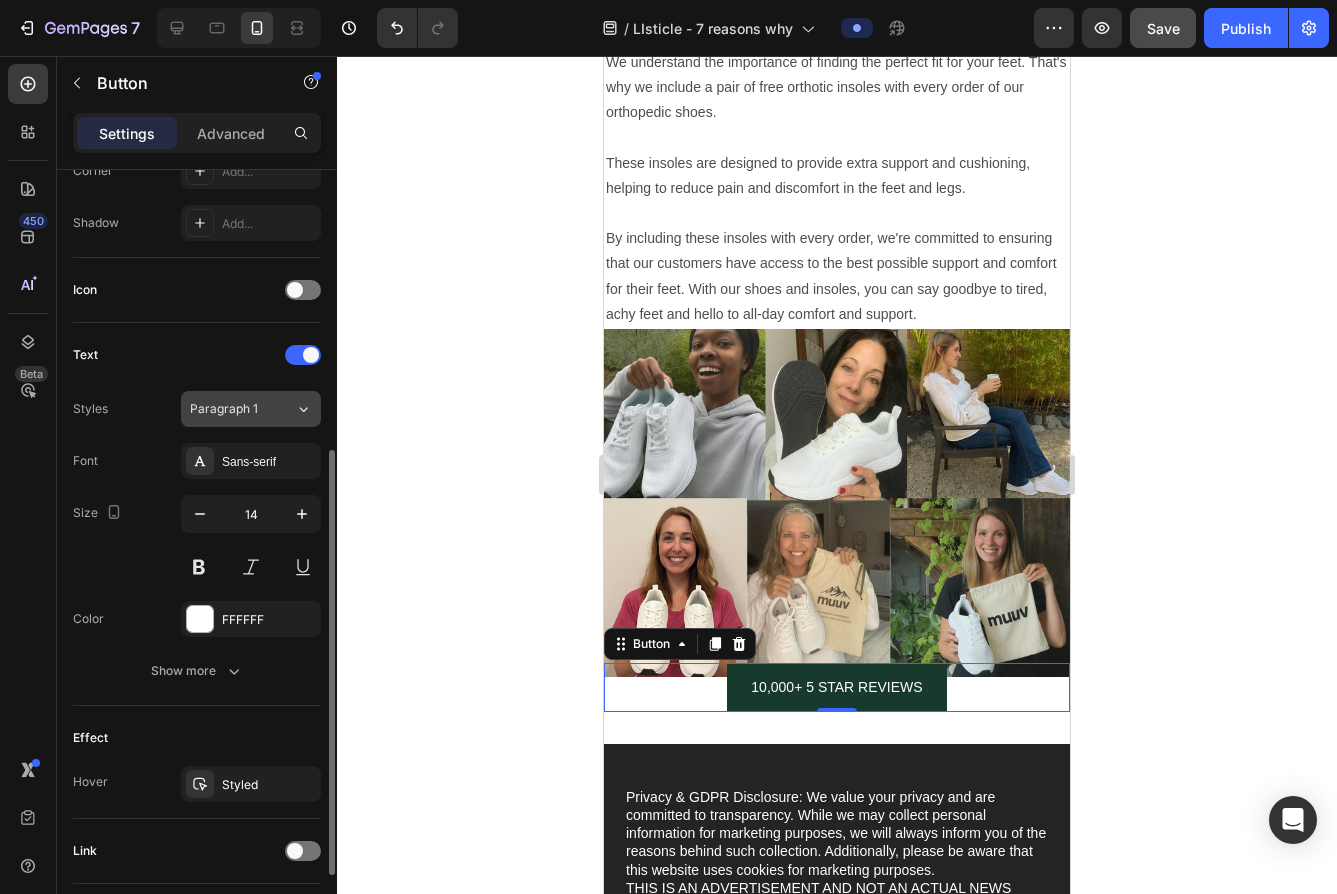 click on "Paragraph 1" at bounding box center [242, 409] 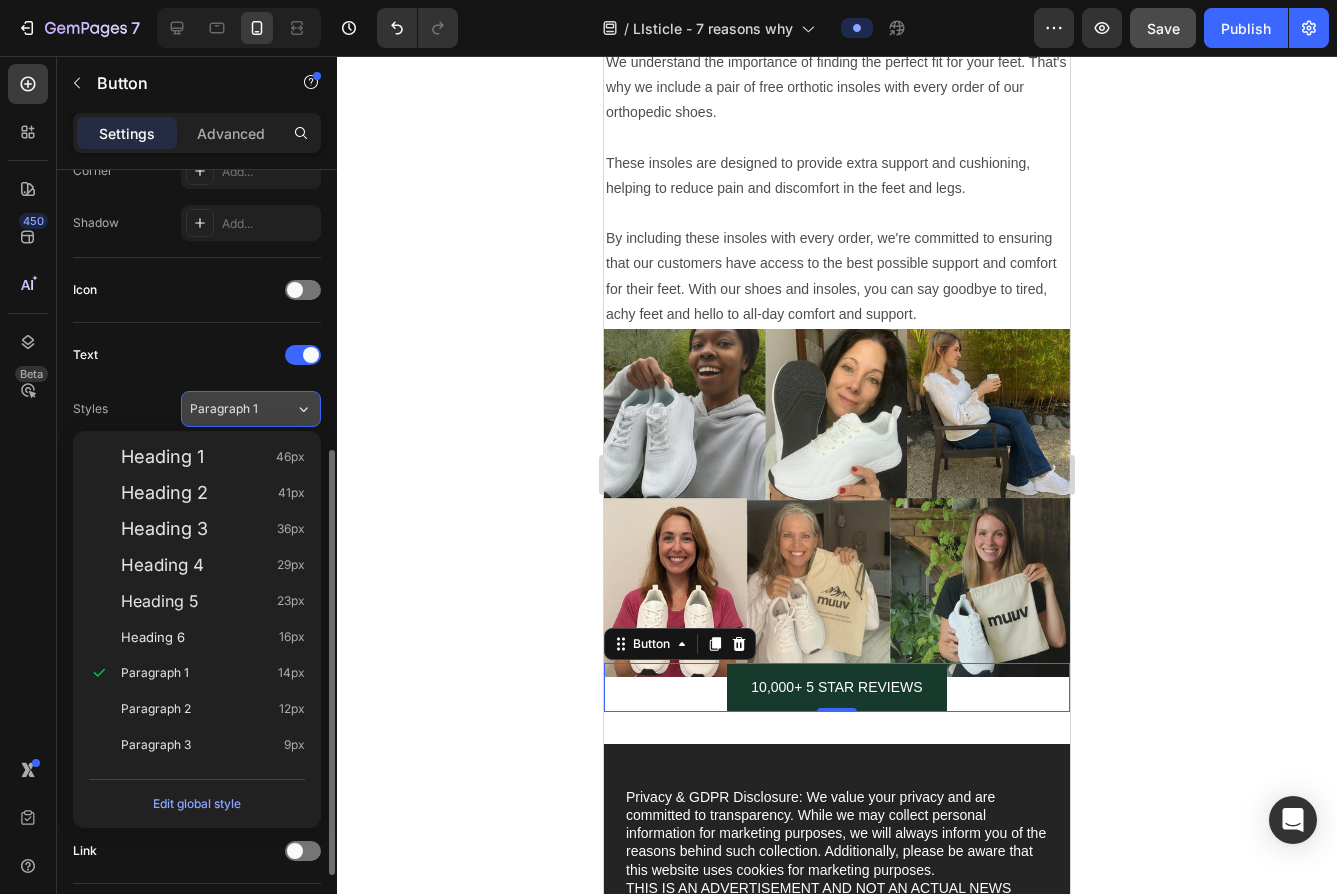 click on "Paragraph 1" at bounding box center (242, 409) 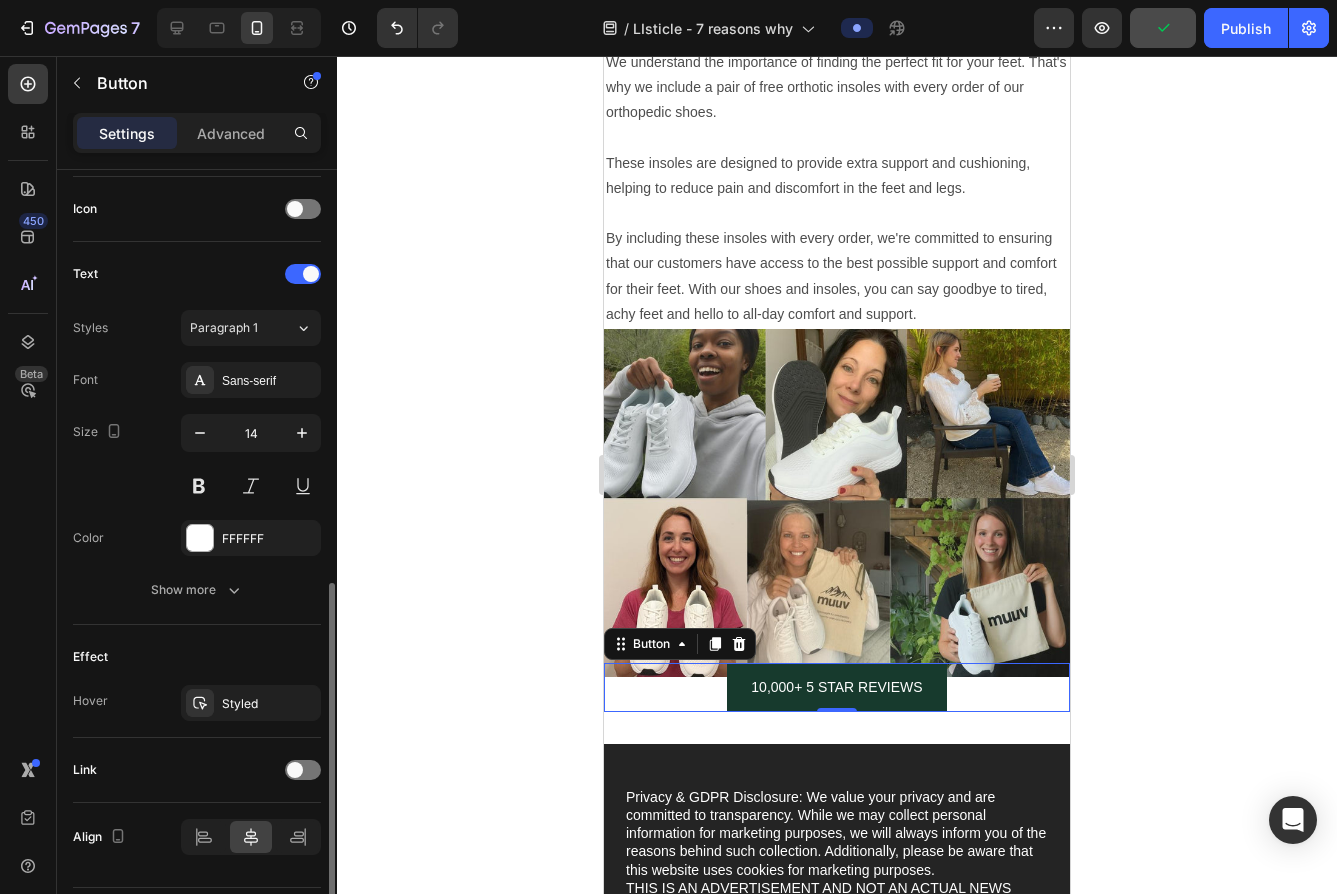 scroll, scrollTop: 653, scrollLeft: 0, axis: vertical 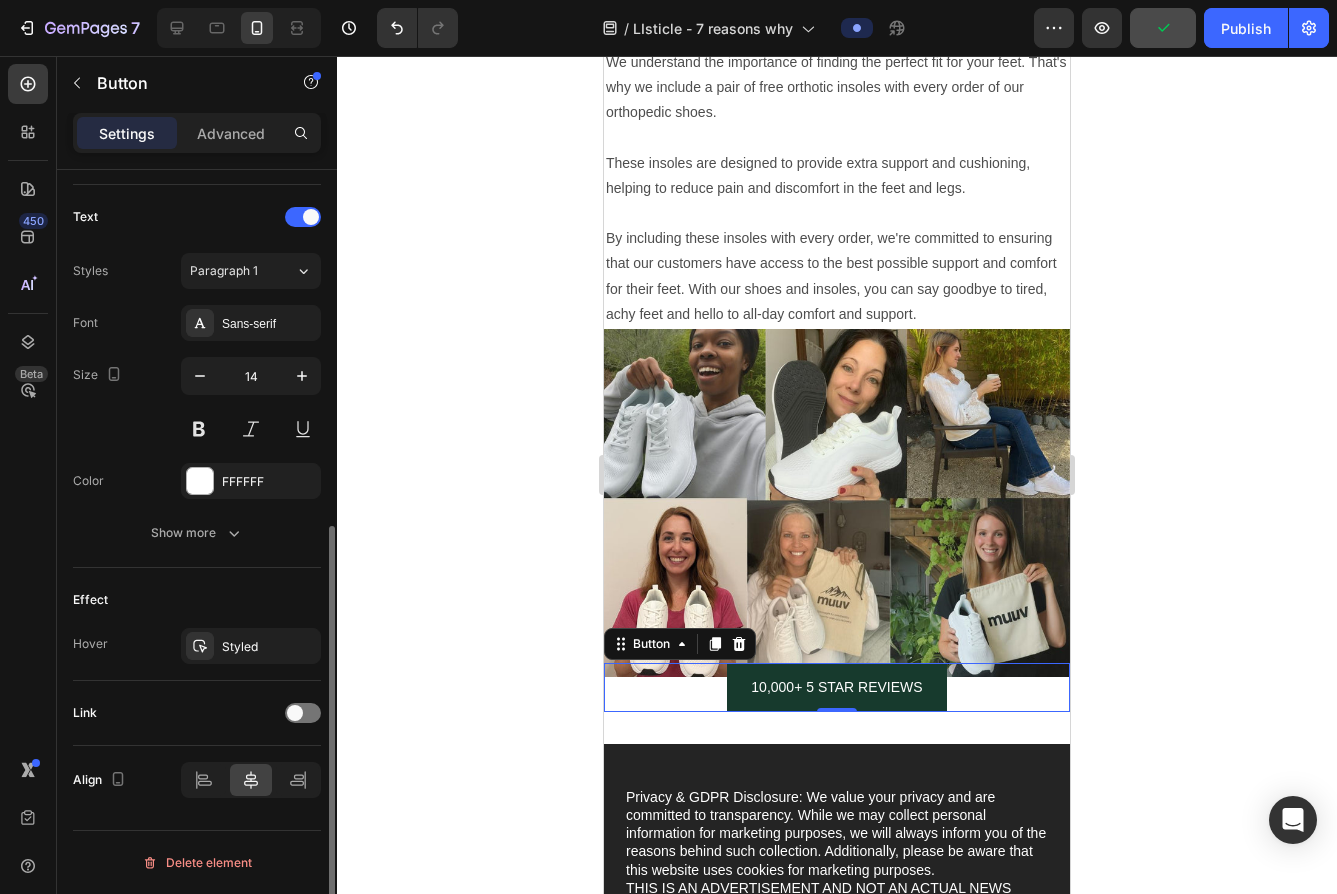 click on "Font Sans-serif Size 14 Color FFFFFF Show more" at bounding box center [197, 428] 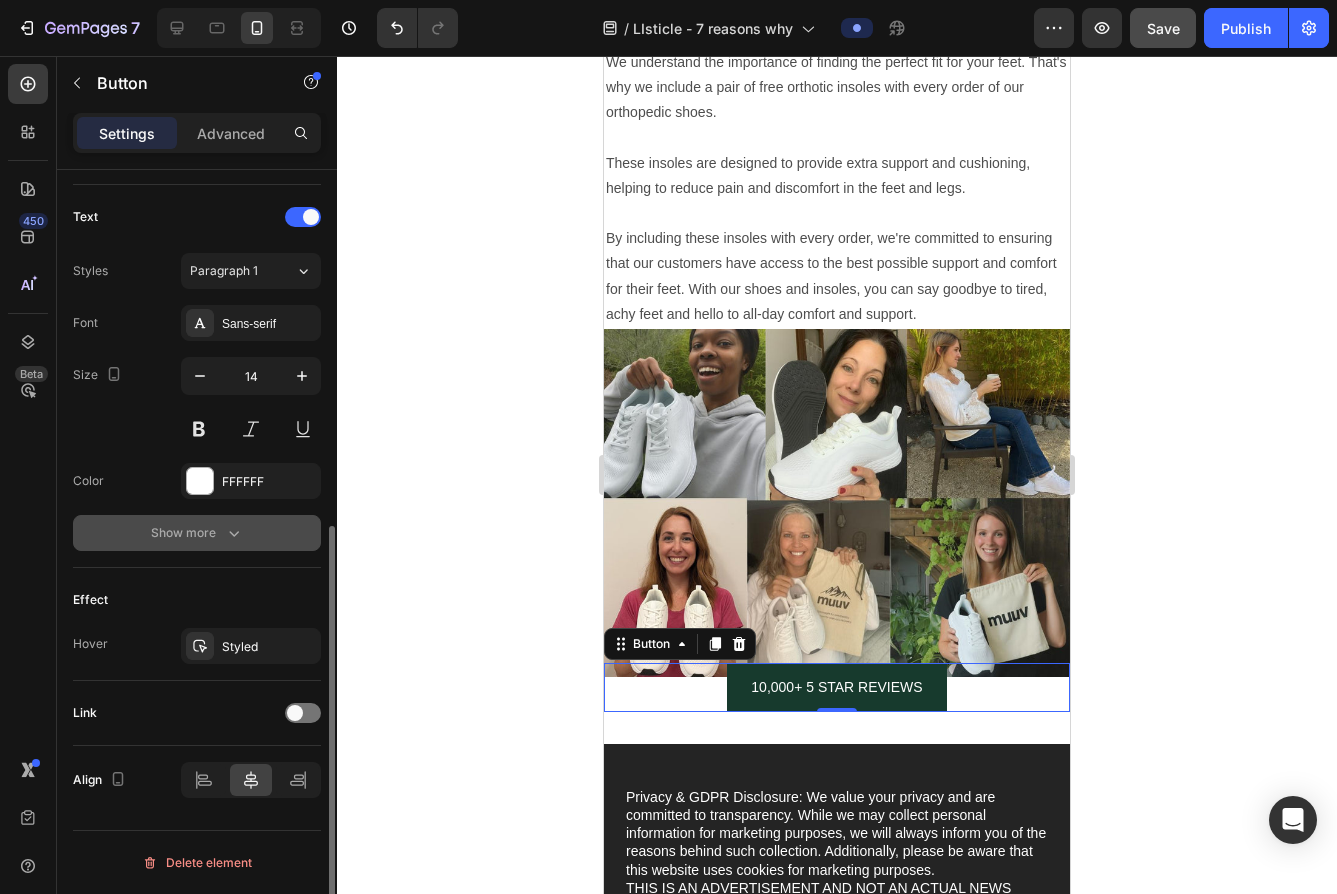 click on "Show more" at bounding box center [197, 533] 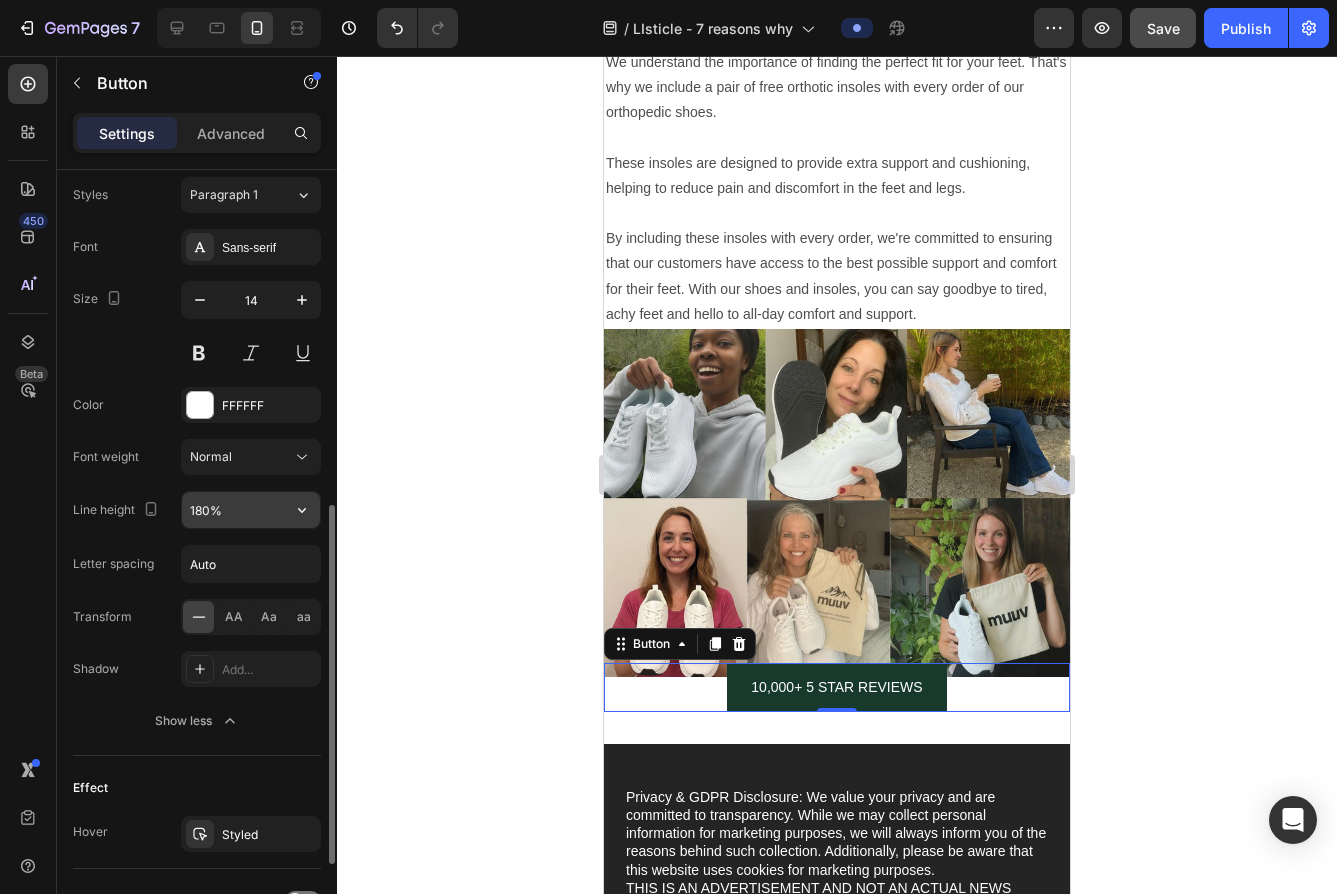 scroll, scrollTop: 764, scrollLeft: 0, axis: vertical 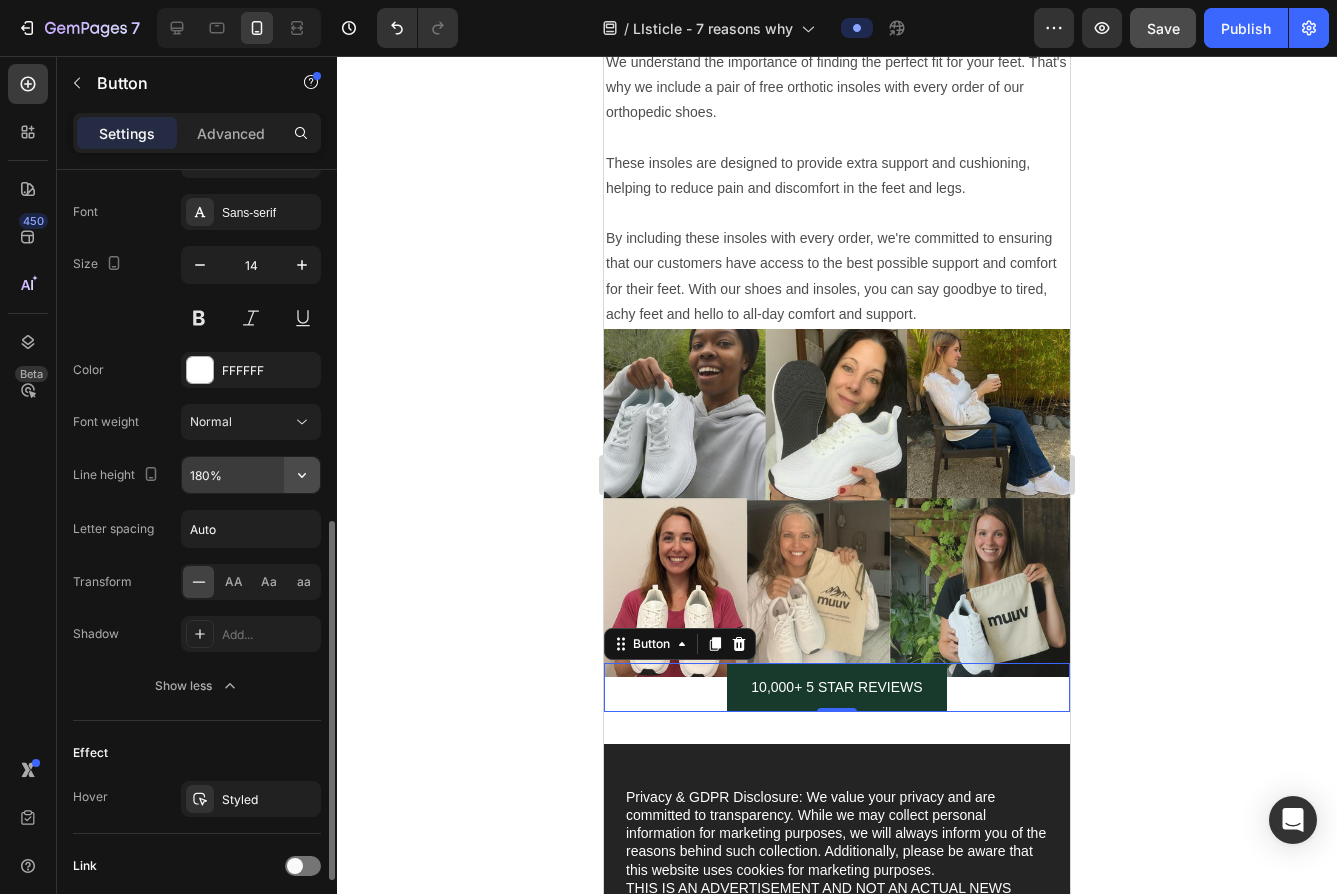 click 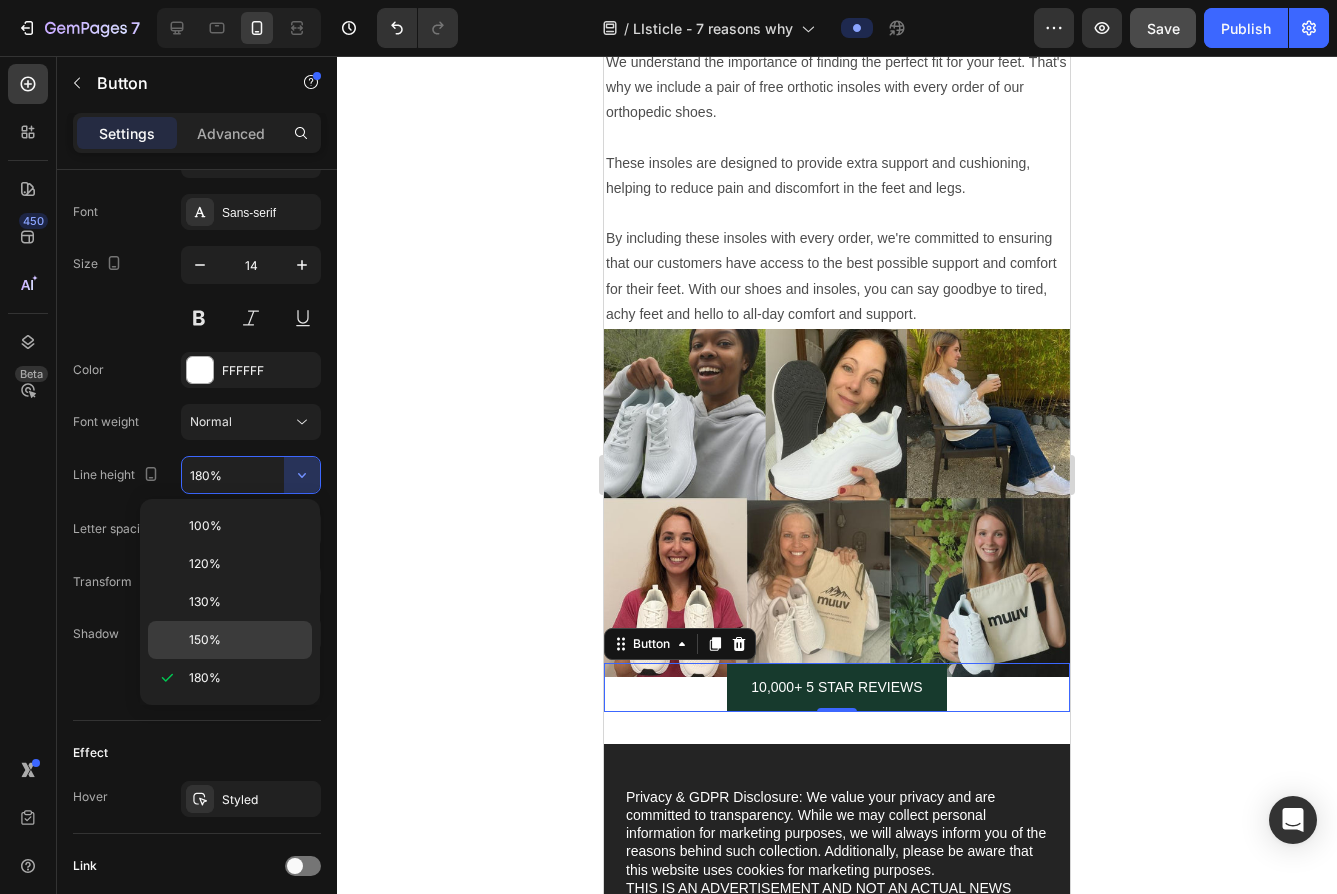 click on "150%" at bounding box center [205, 640] 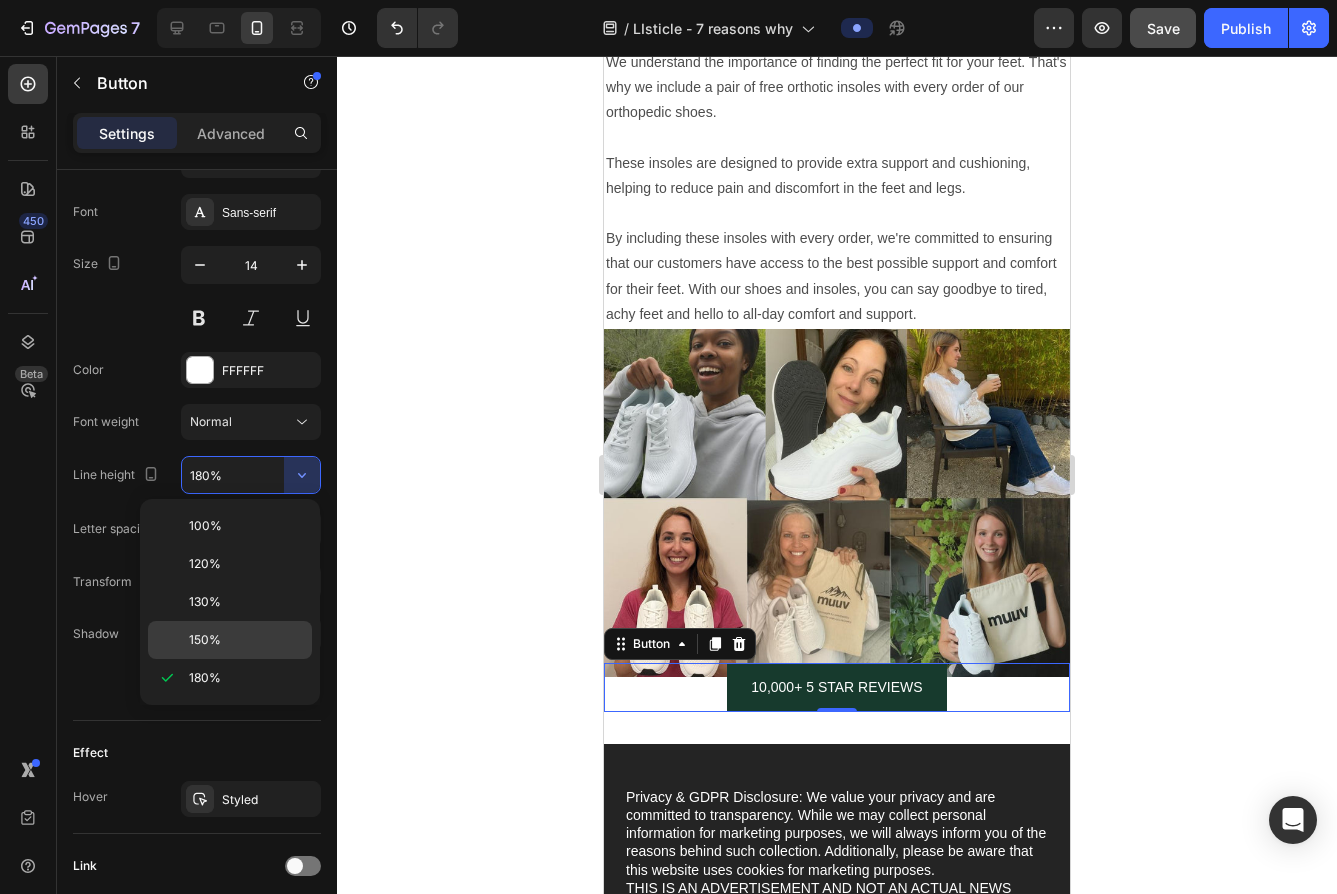 type on "150%" 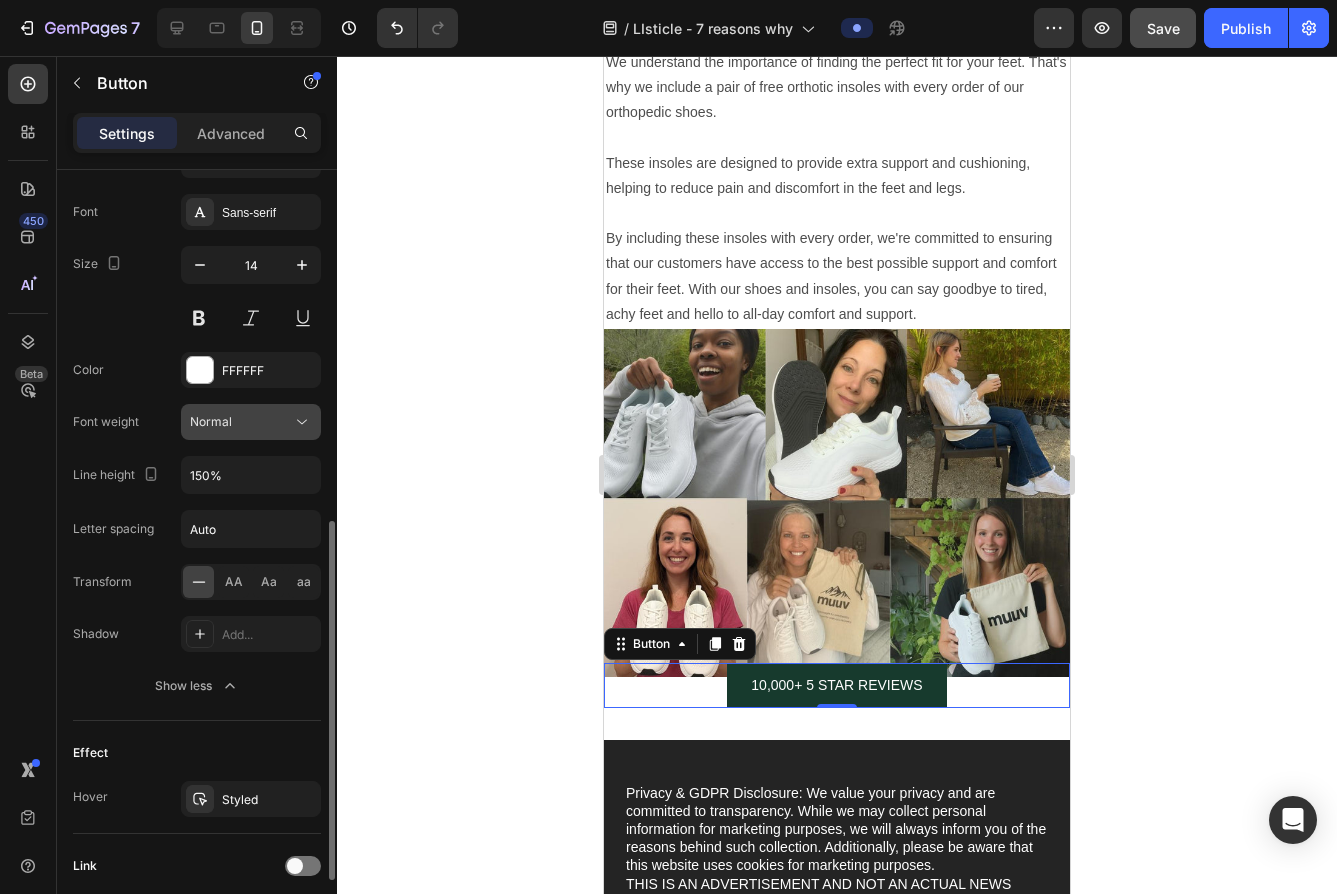 click 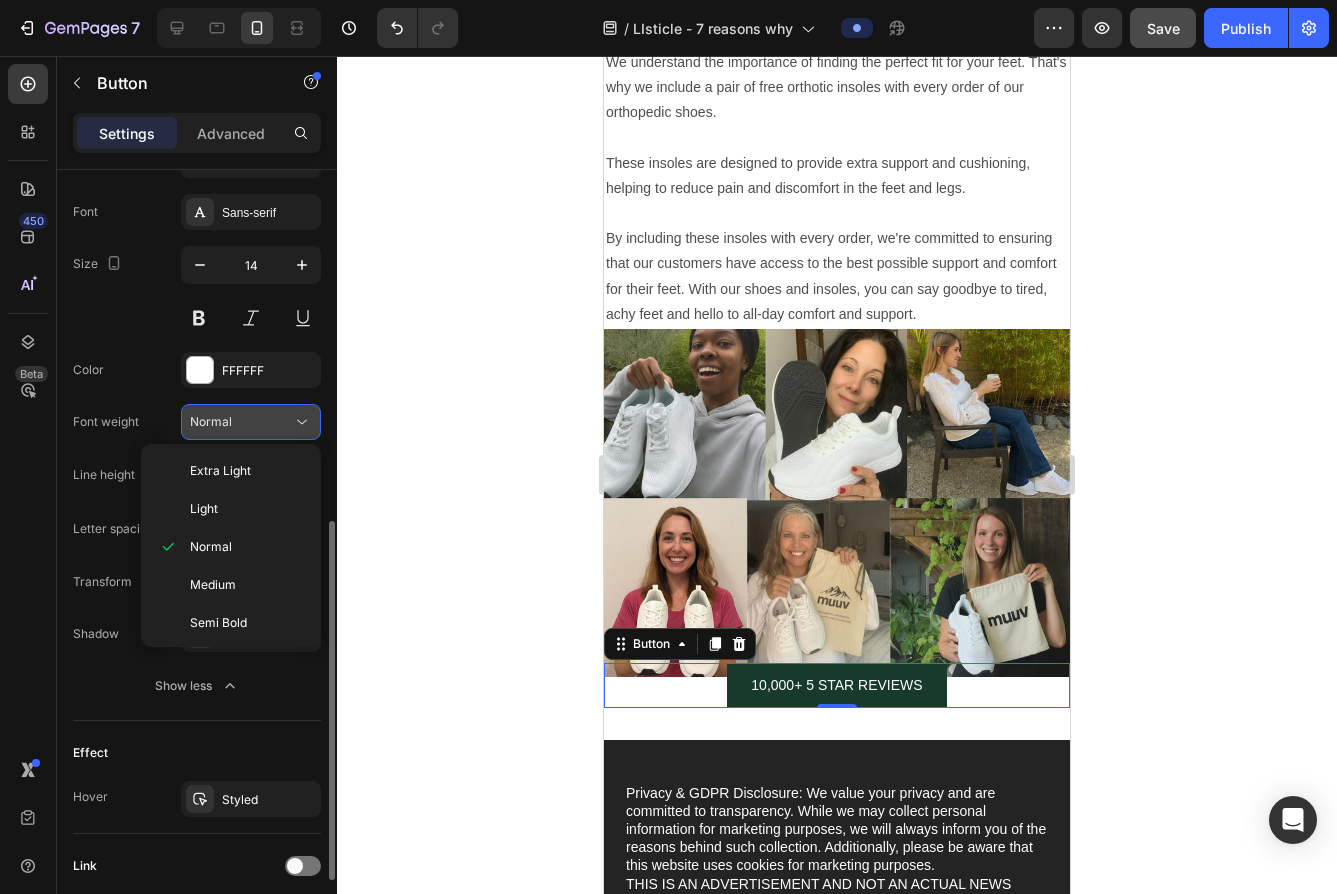click 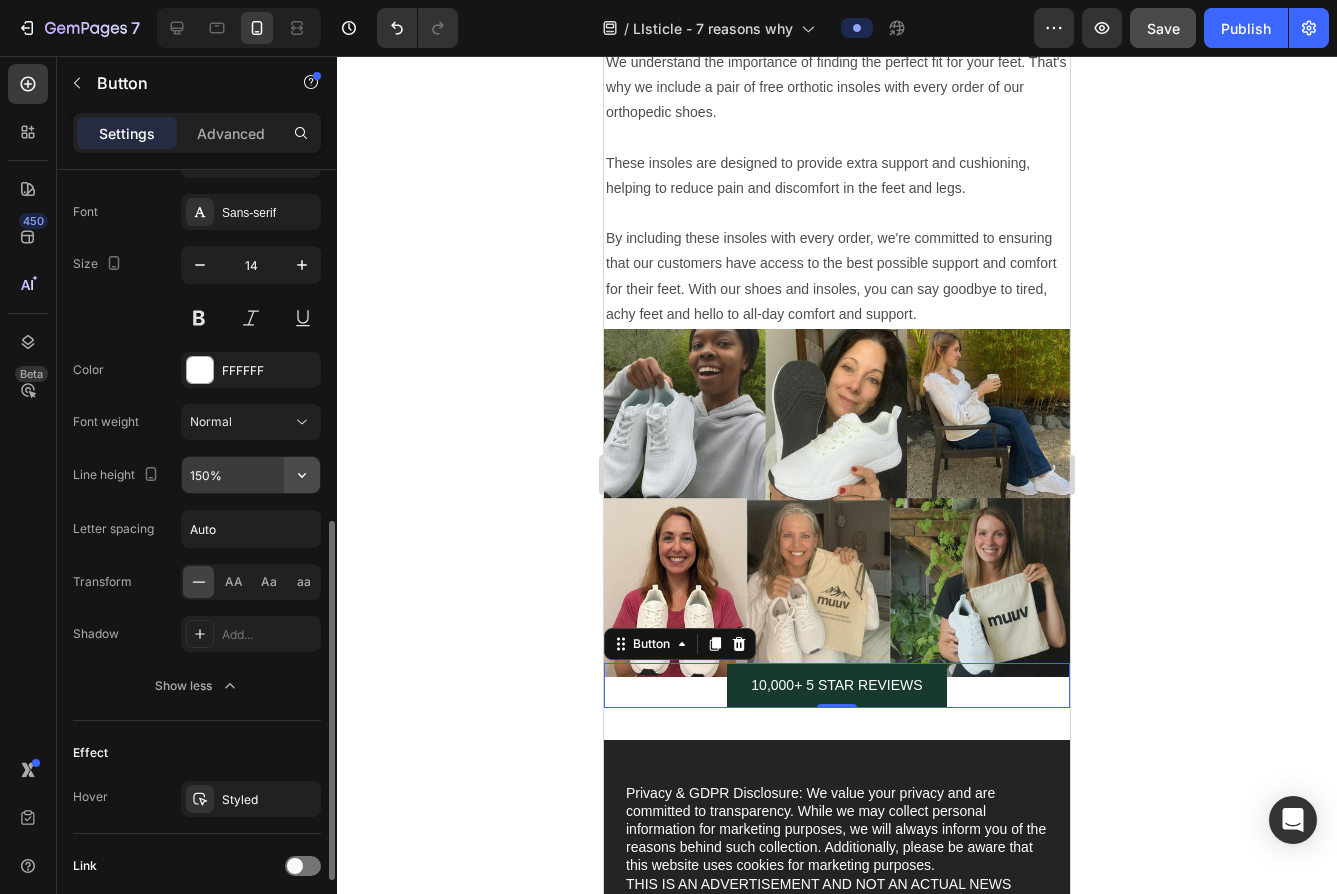 click 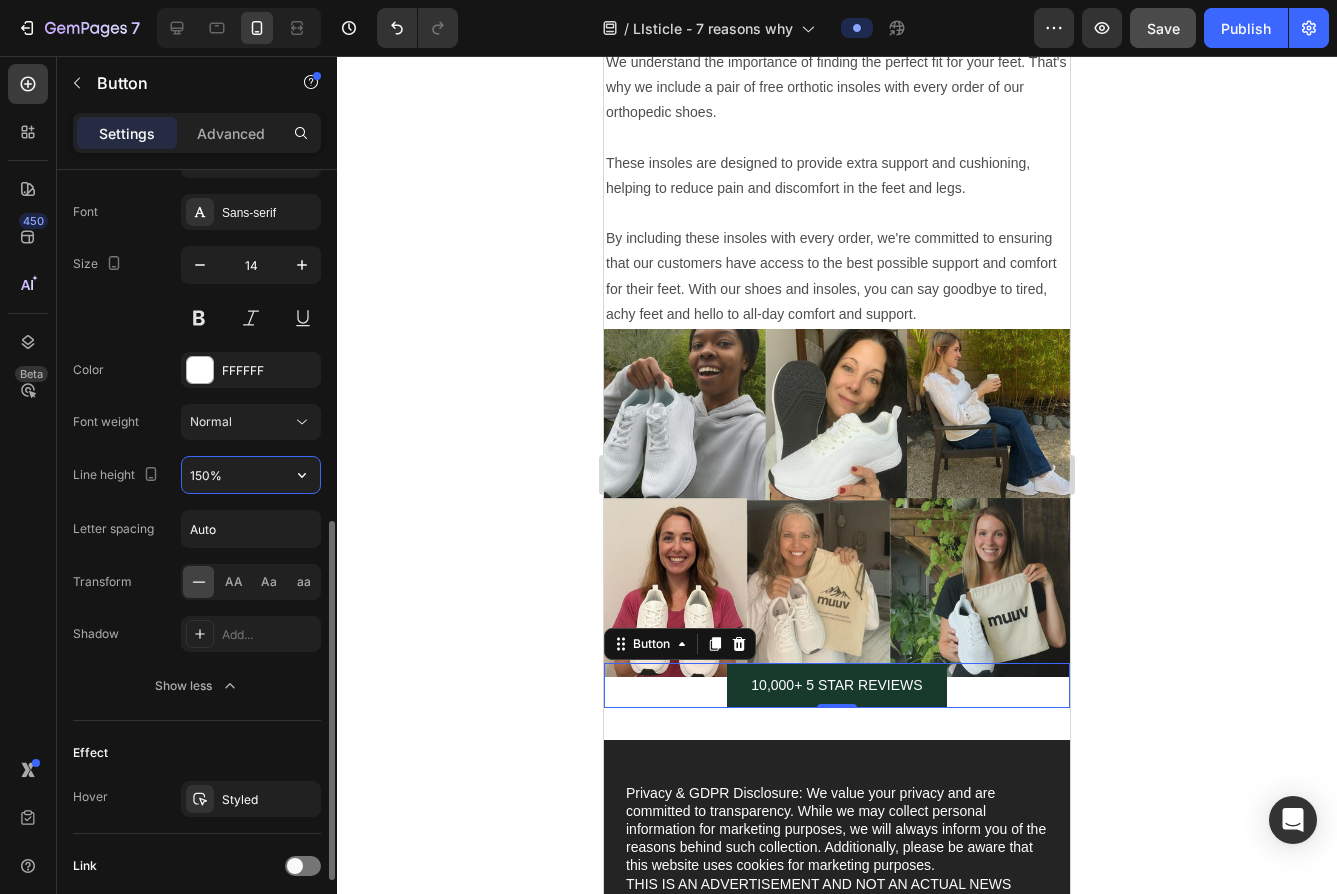click on "150%" at bounding box center [251, 475] 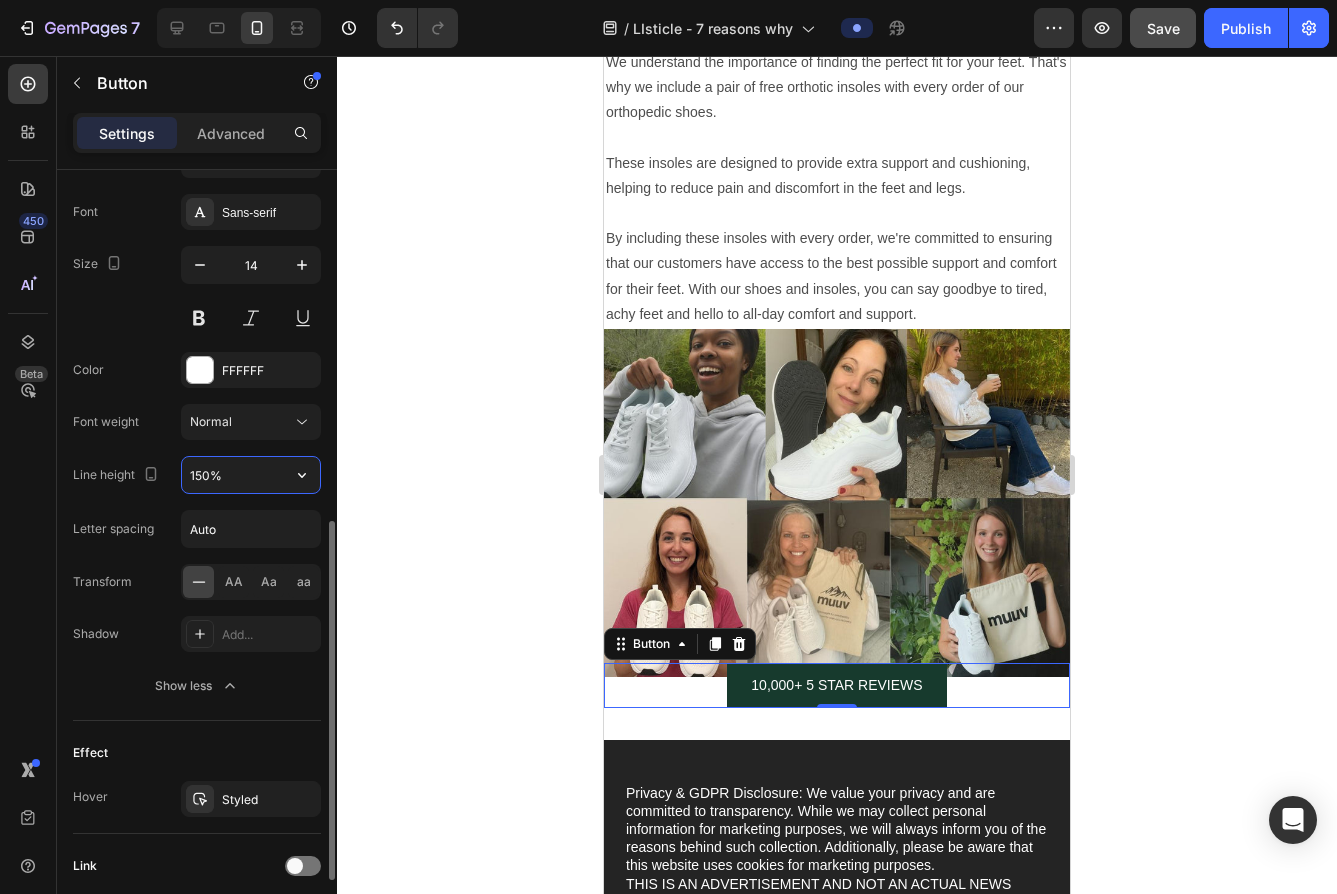 click 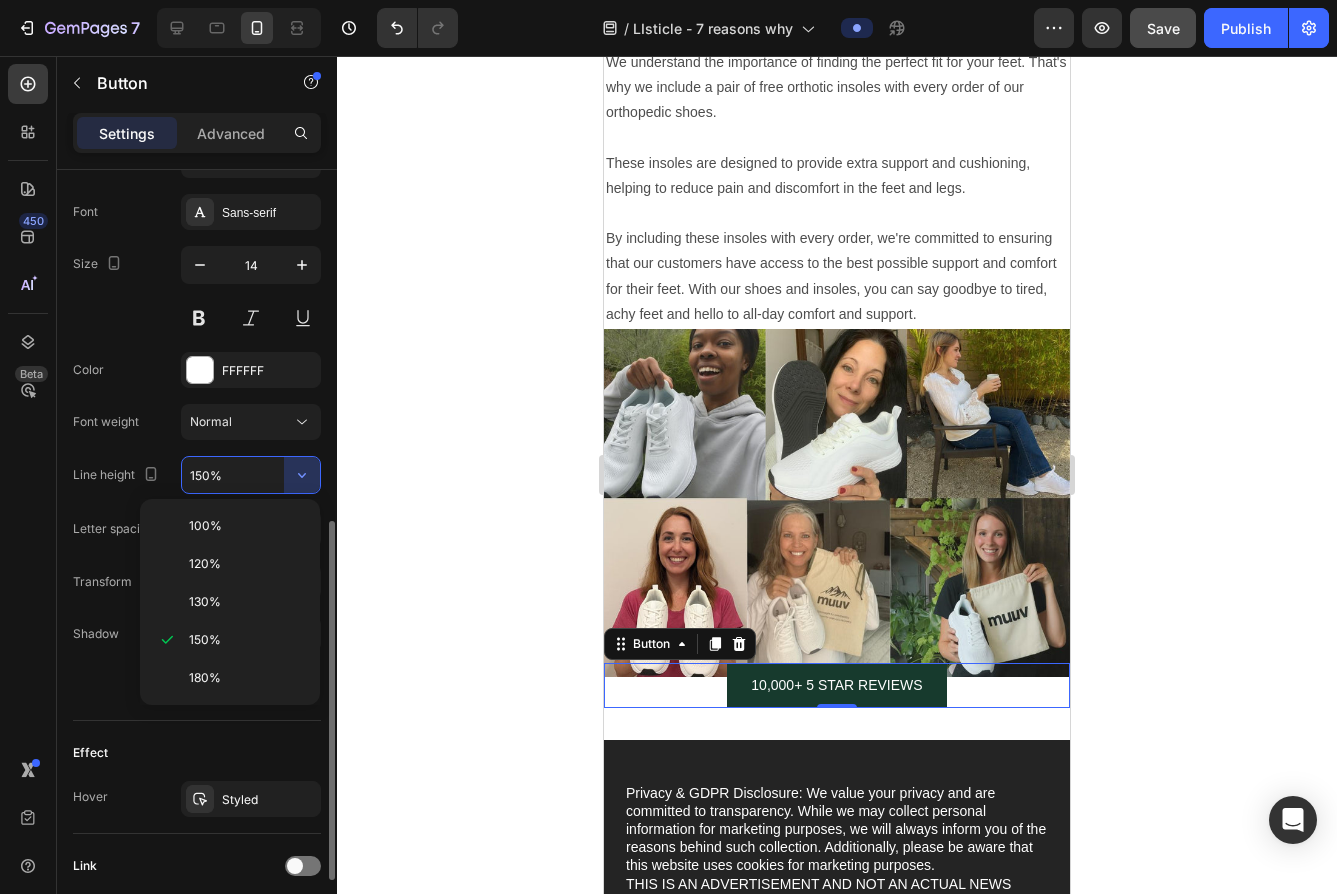 click on "Line height" at bounding box center [118, 475] 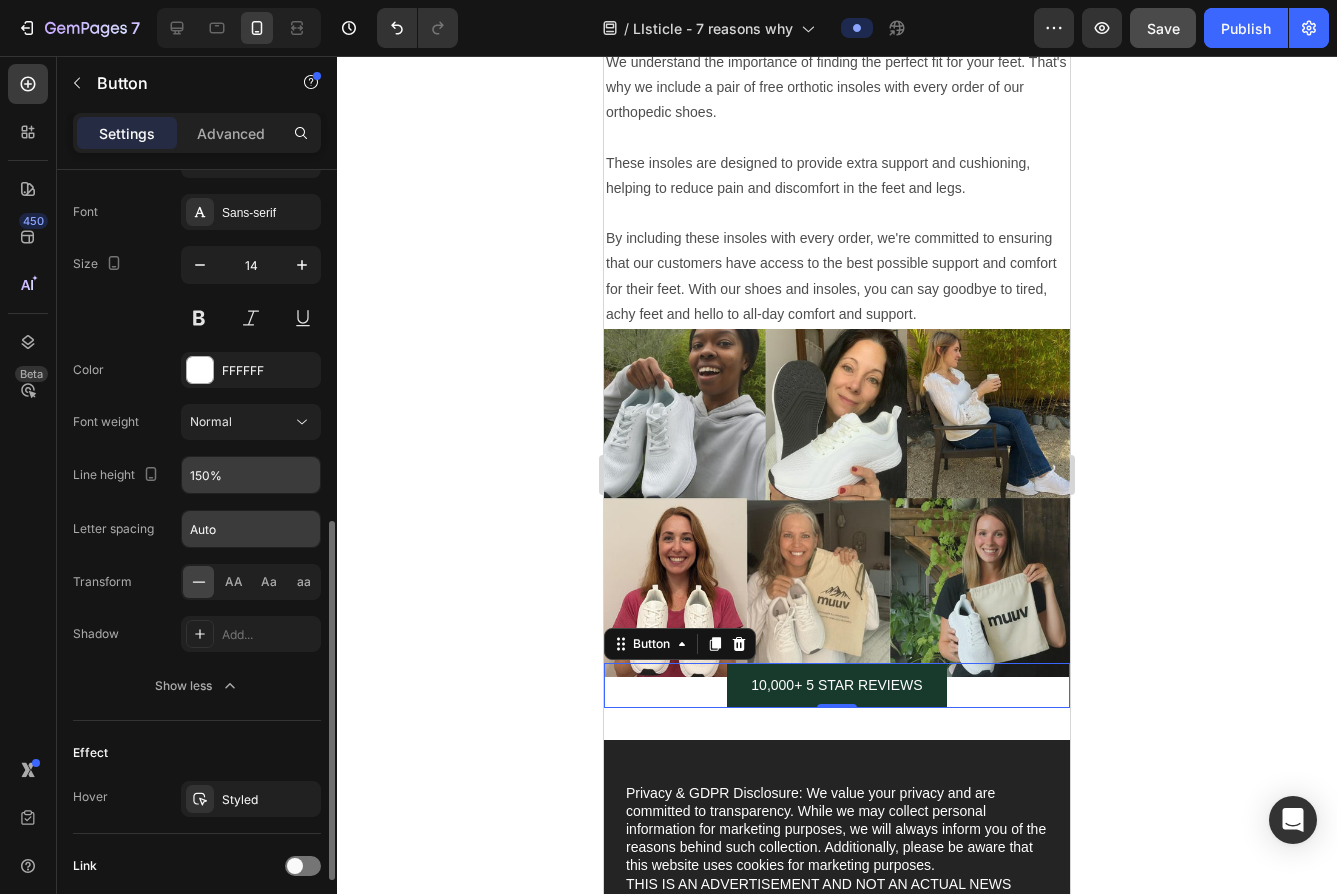 click on "Auto" at bounding box center [251, 529] 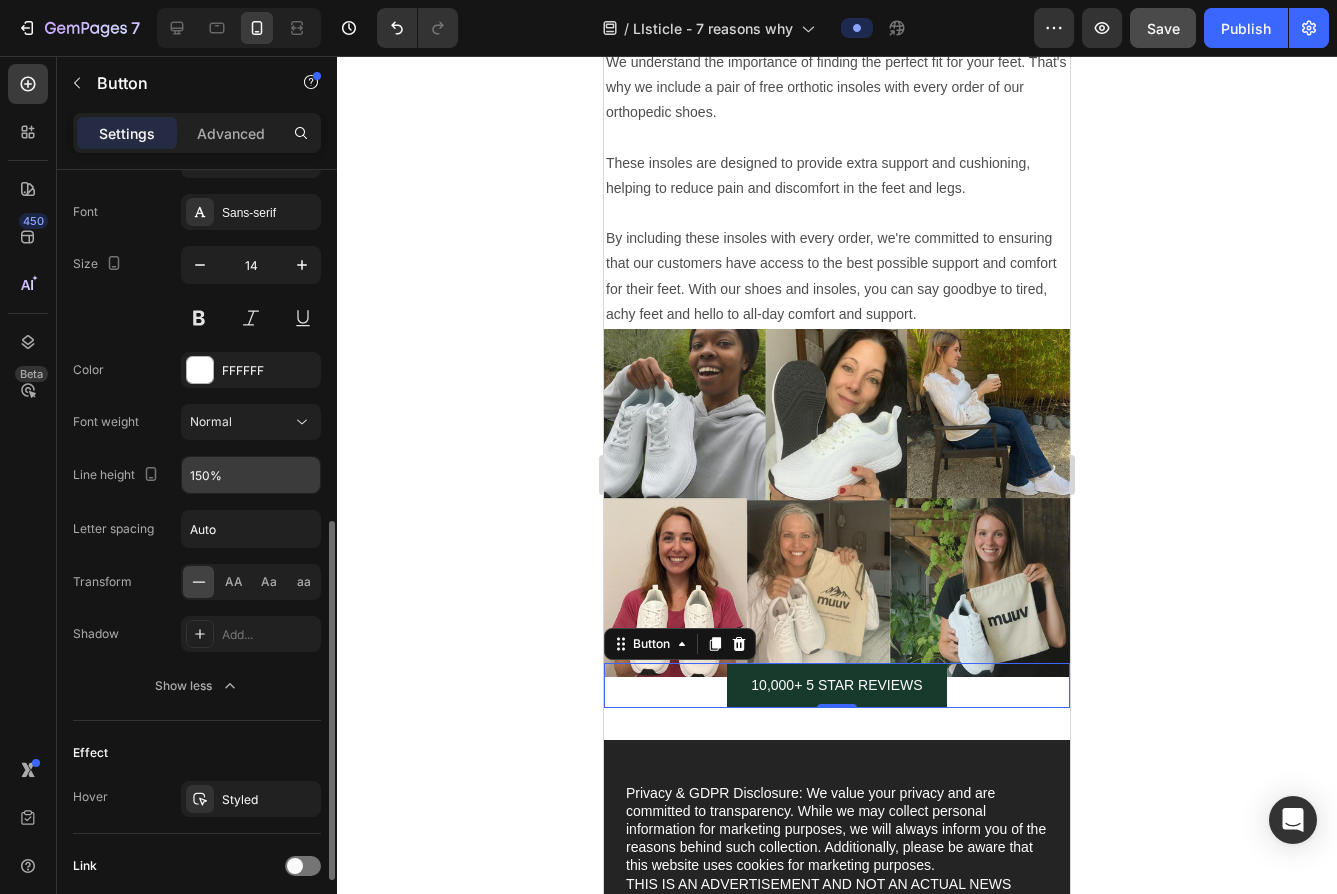 click on "Show less" at bounding box center (197, 686) 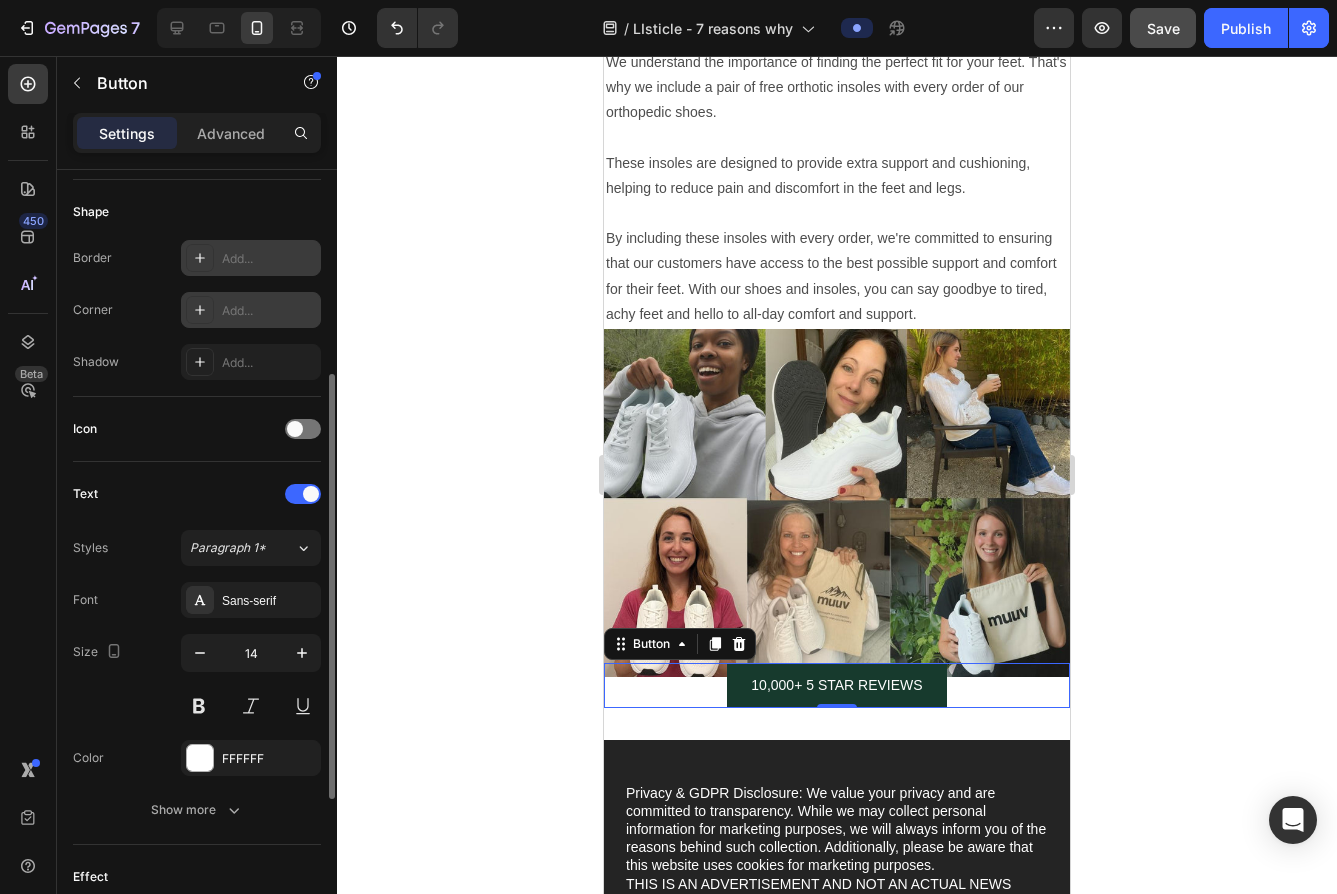 scroll, scrollTop: 0, scrollLeft: 0, axis: both 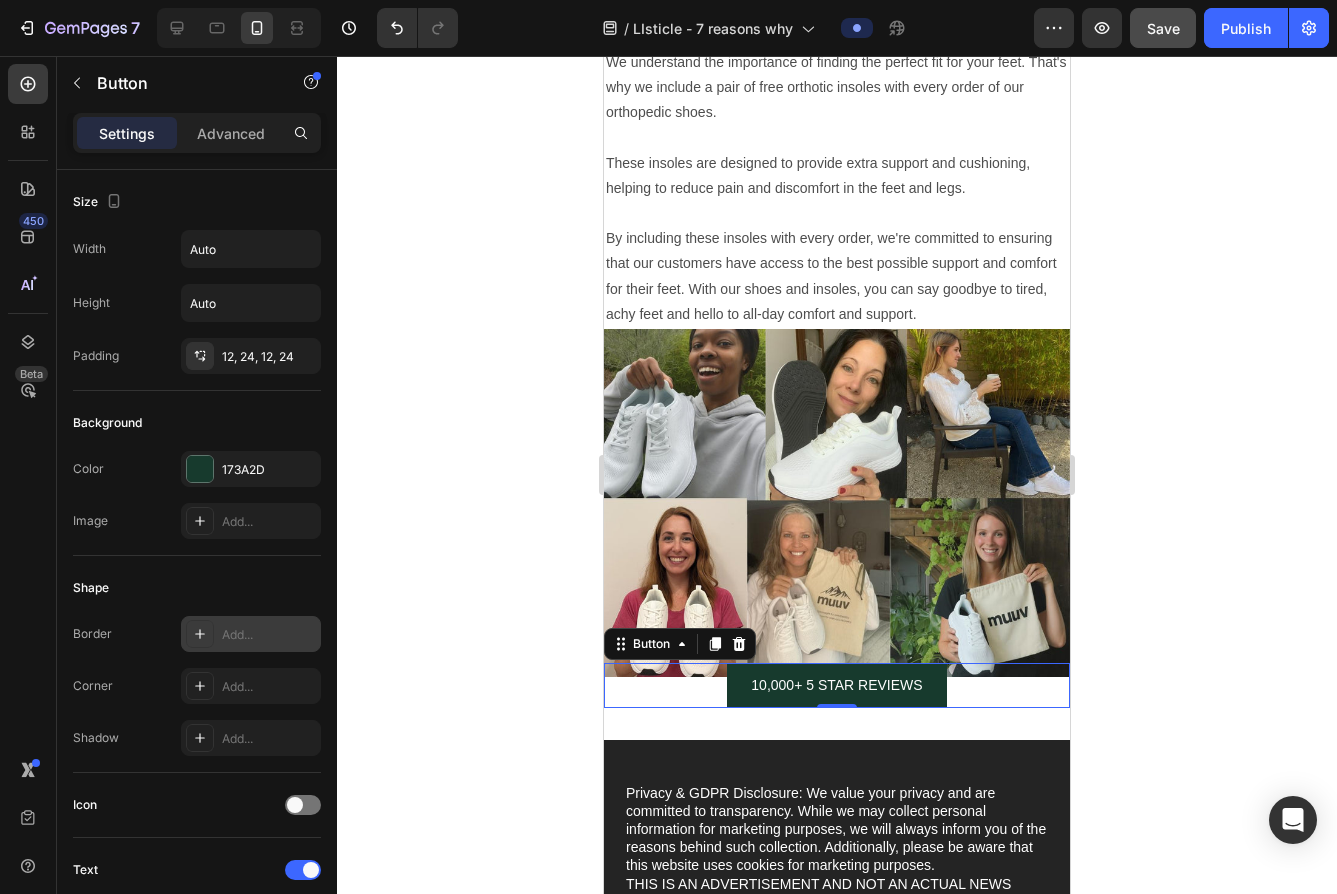 click on "Settings Advanced" at bounding box center (197, 133) 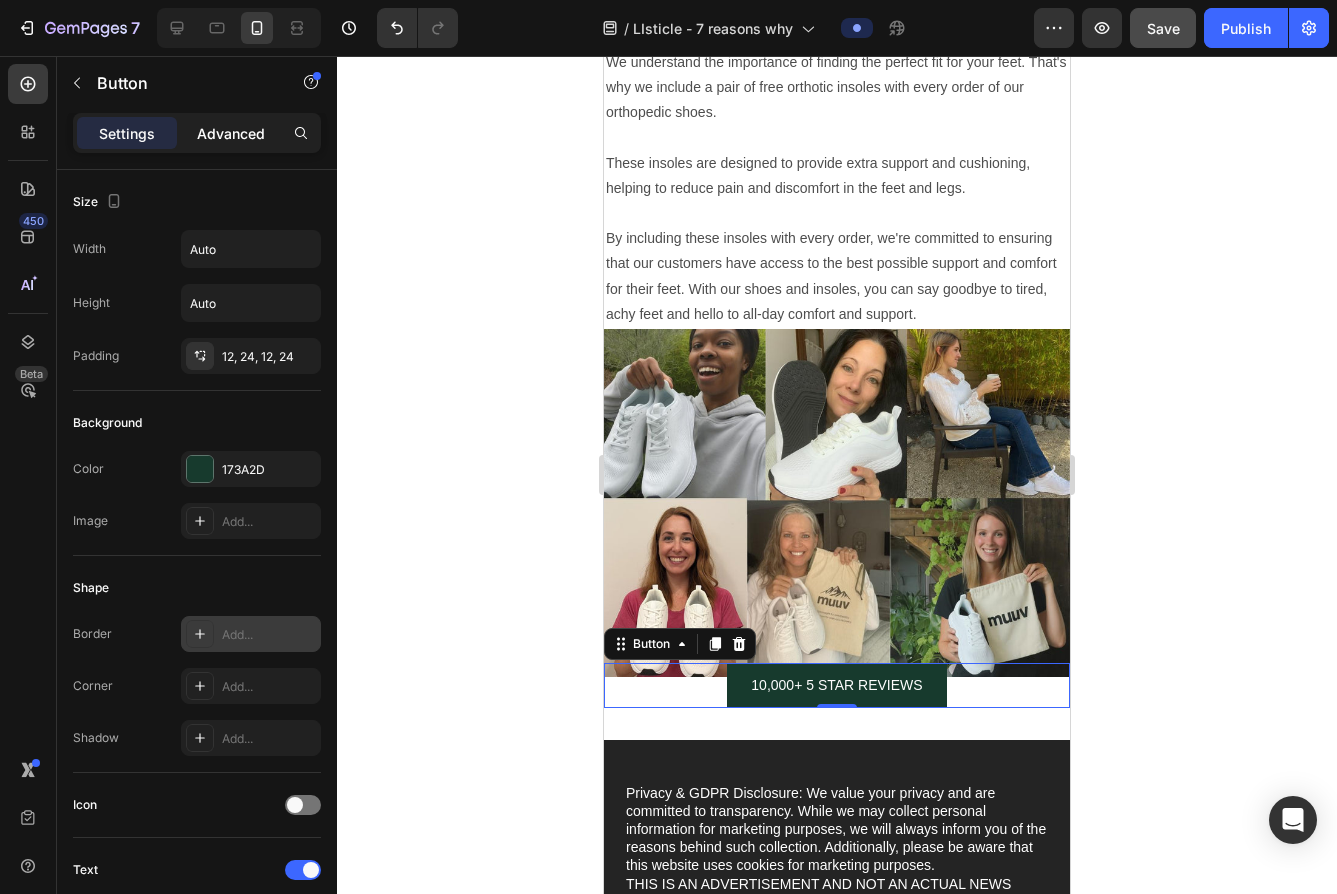 click on "Advanced" at bounding box center (231, 133) 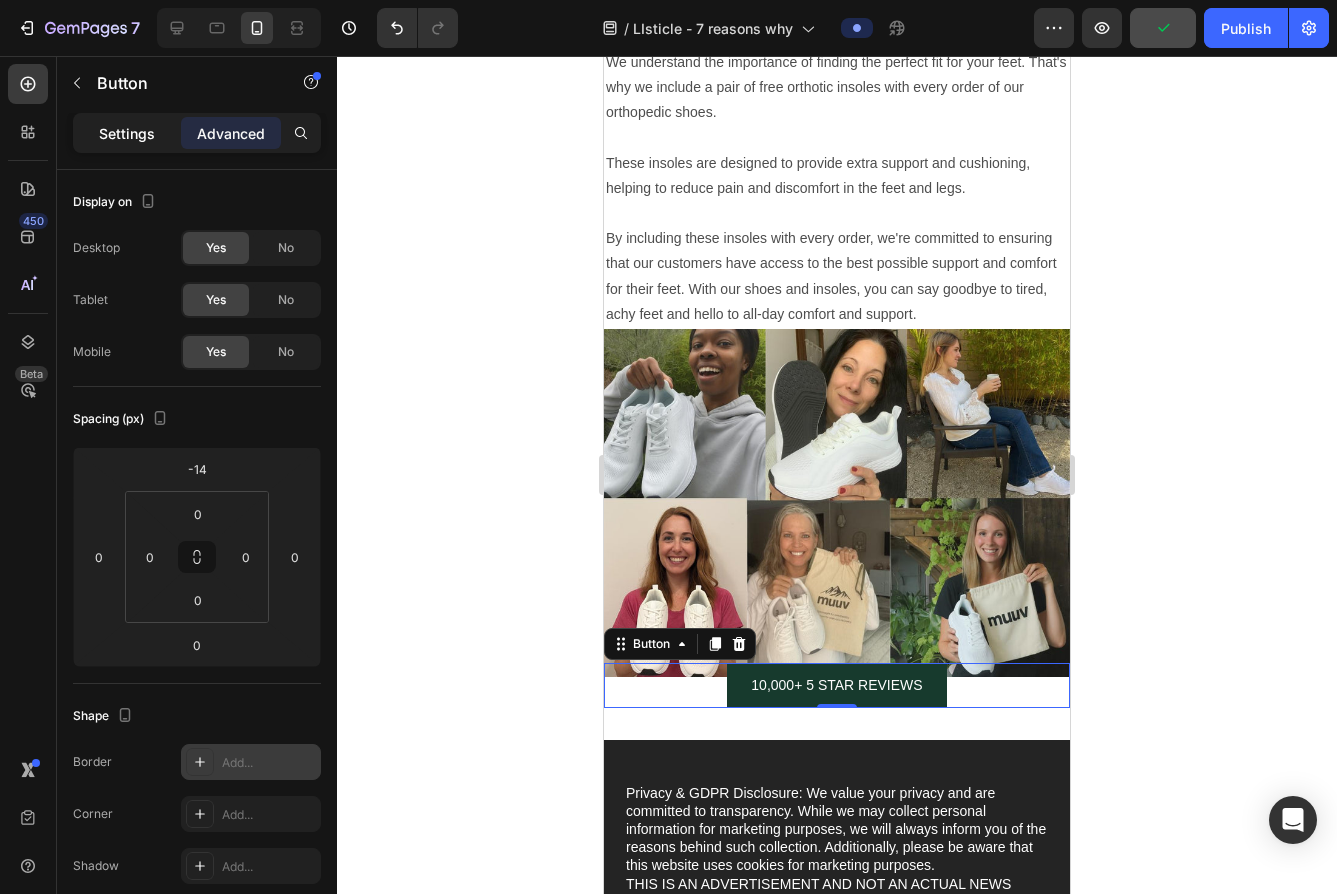 click on "Settings" 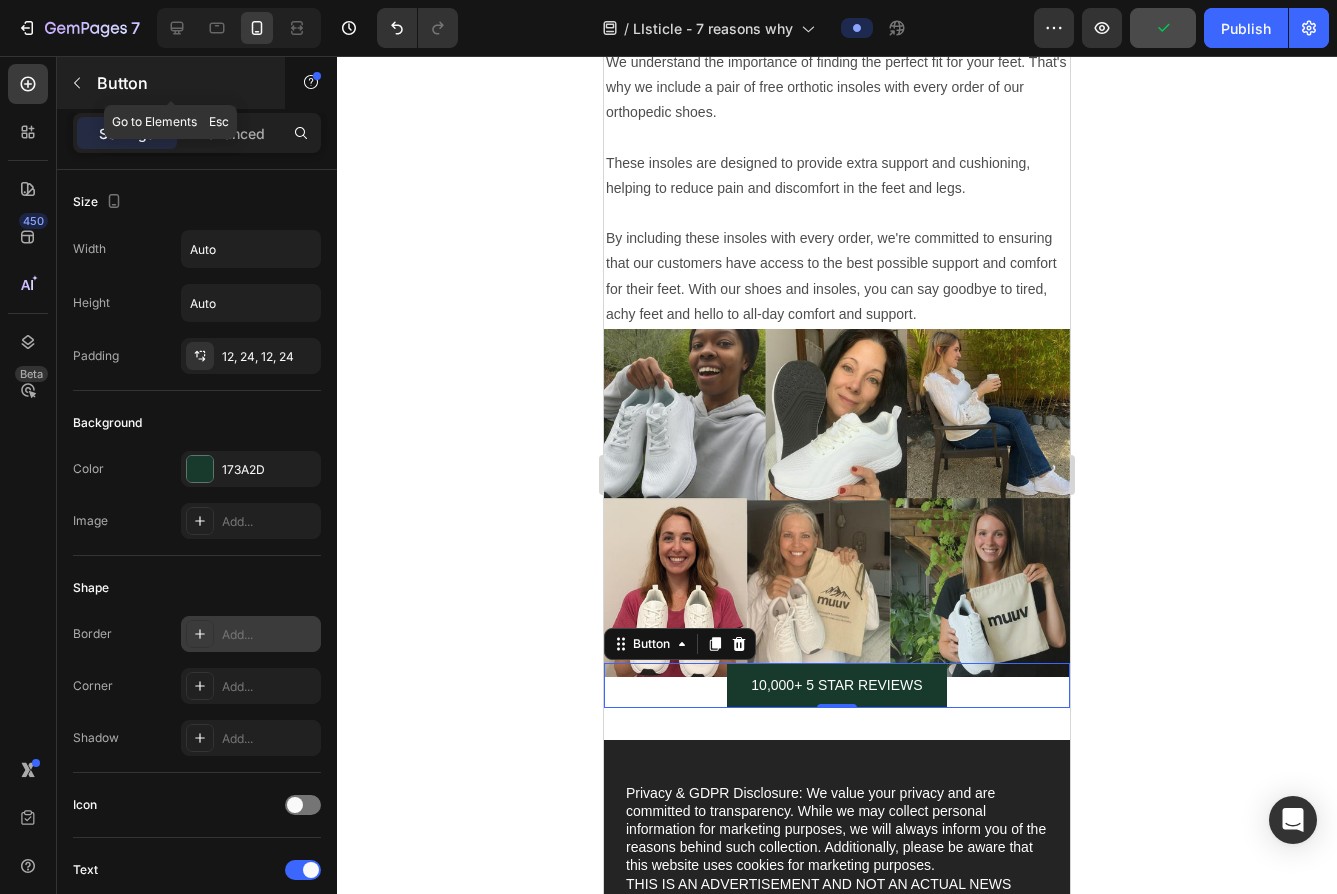 click on "Button" at bounding box center (182, 83) 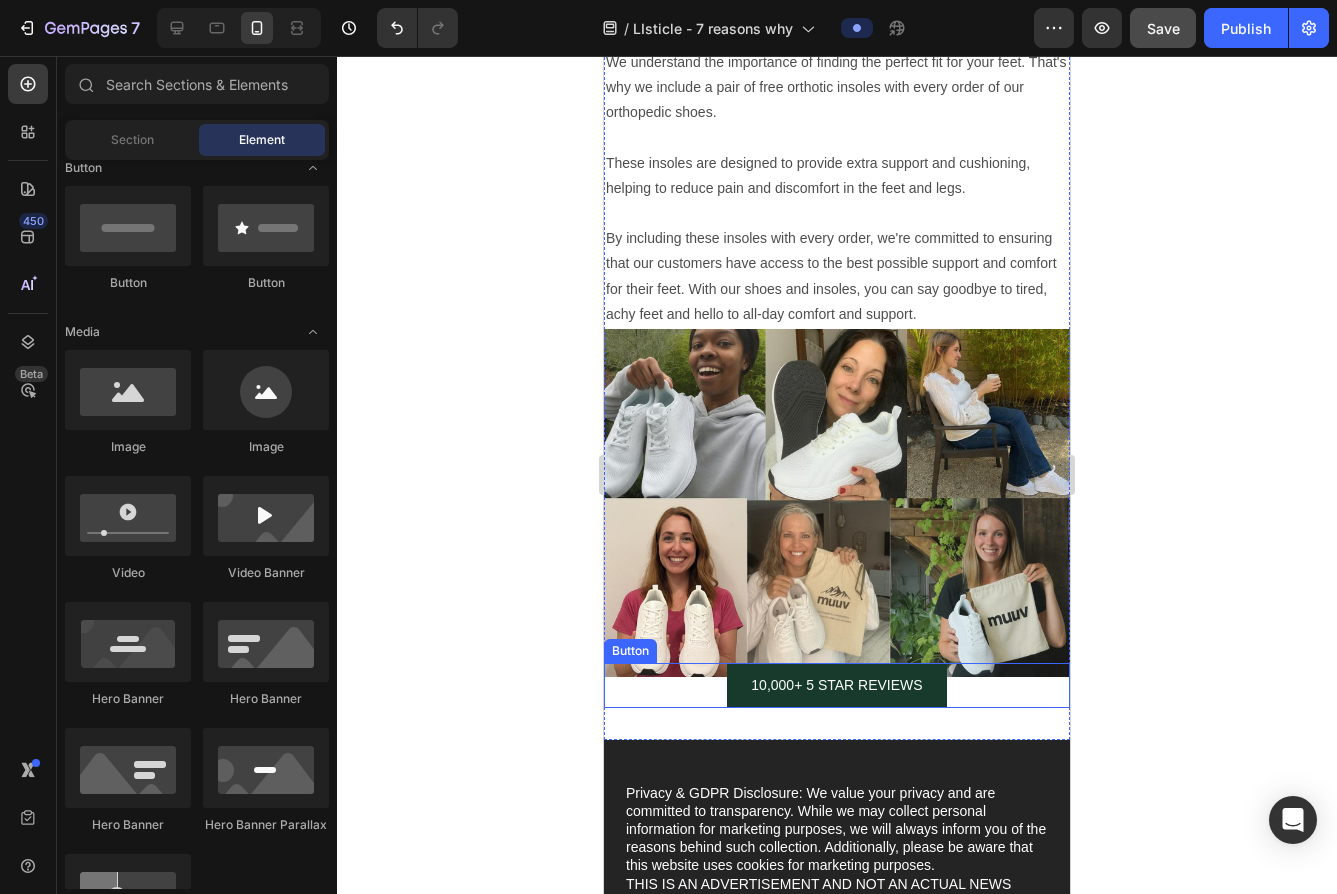 click on "10,000+ 5 STAR REVIEWS Button" at bounding box center (837, 685) 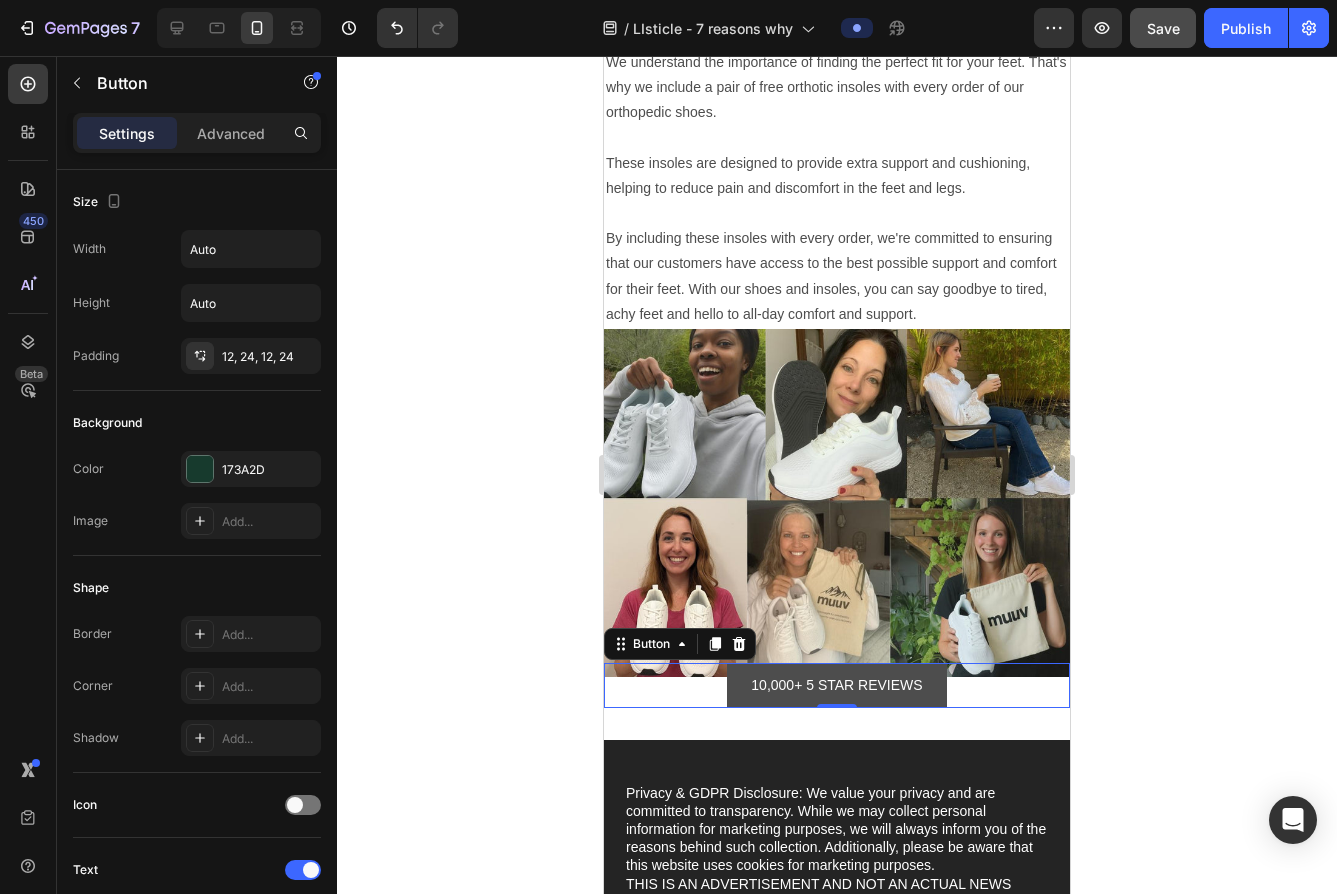 click on "10,000+ 5 STAR REVIEWS" at bounding box center (836, 685) 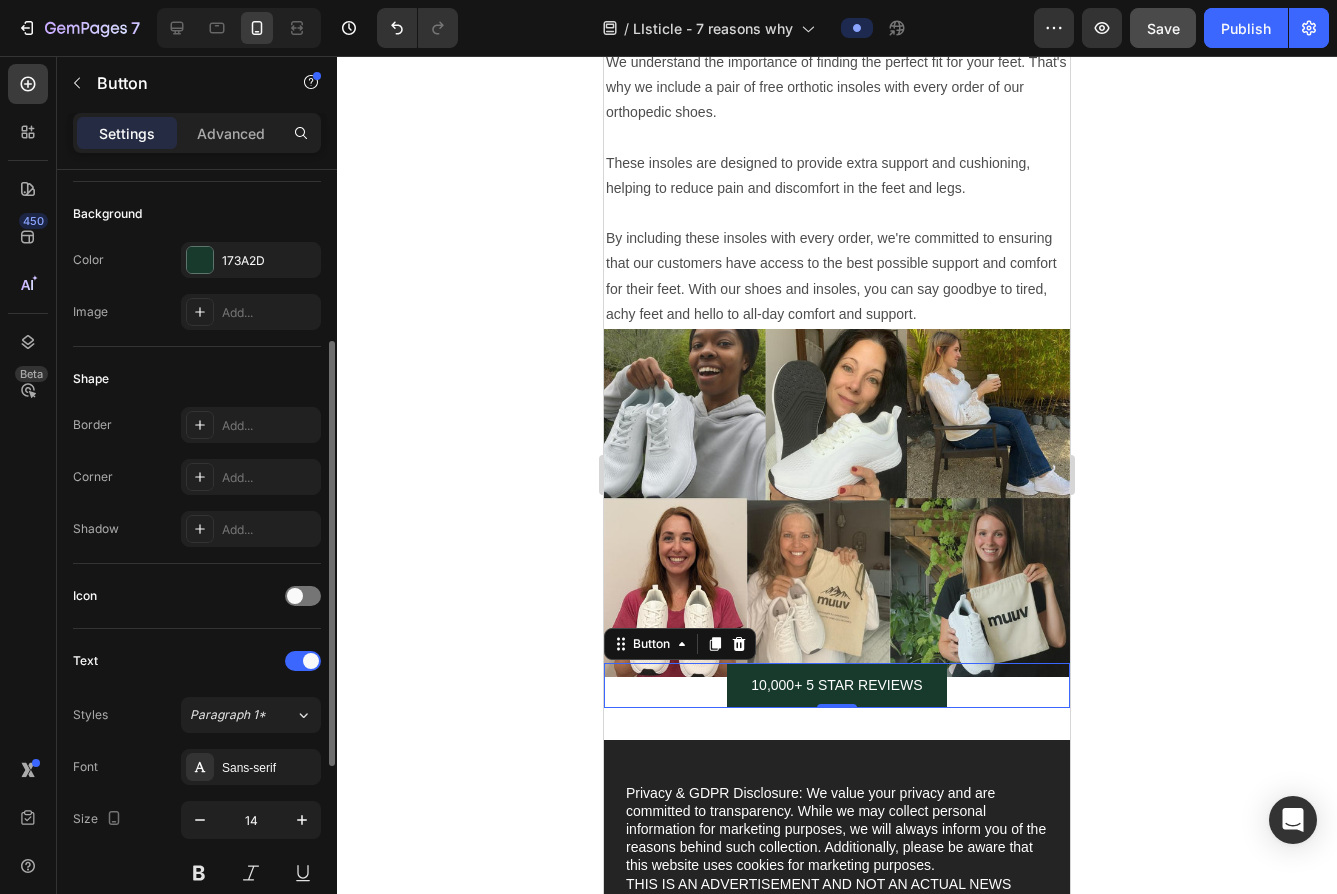scroll, scrollTop: 246, scrollLeft: 0, axis: vertical 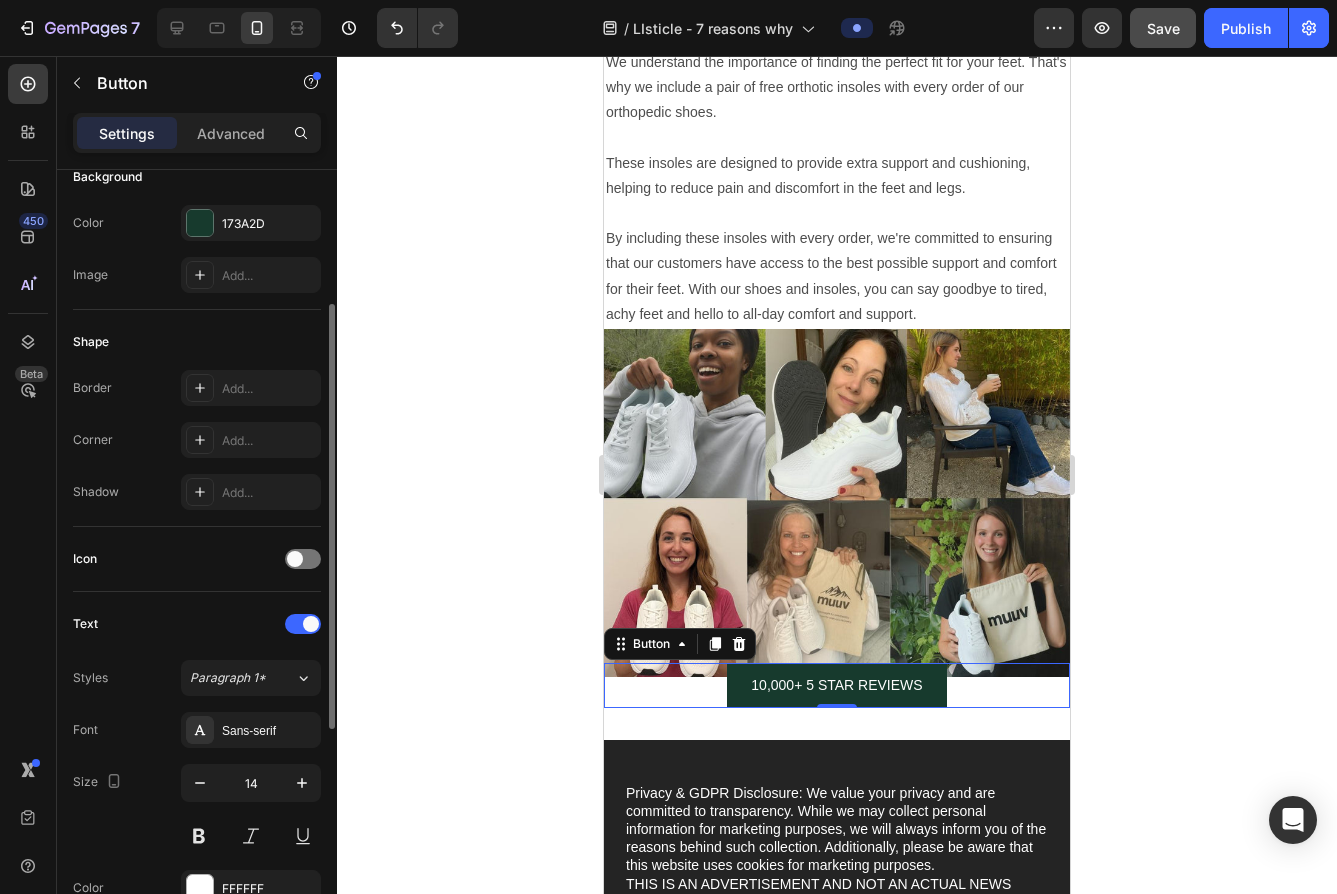 click on "Shape" at bounding box center [197, 342] 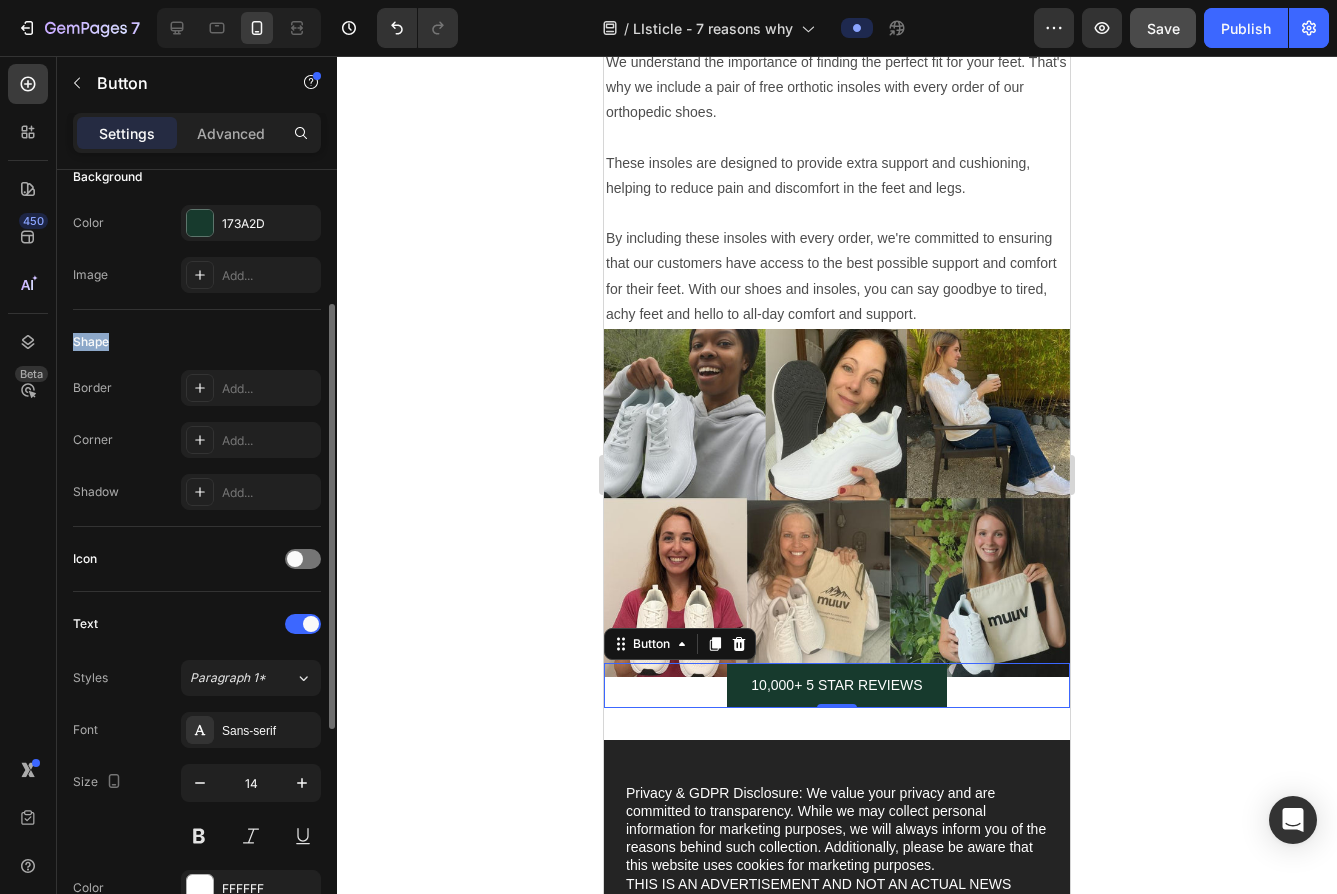 click on "Shape" at bounding box center [197, 342] 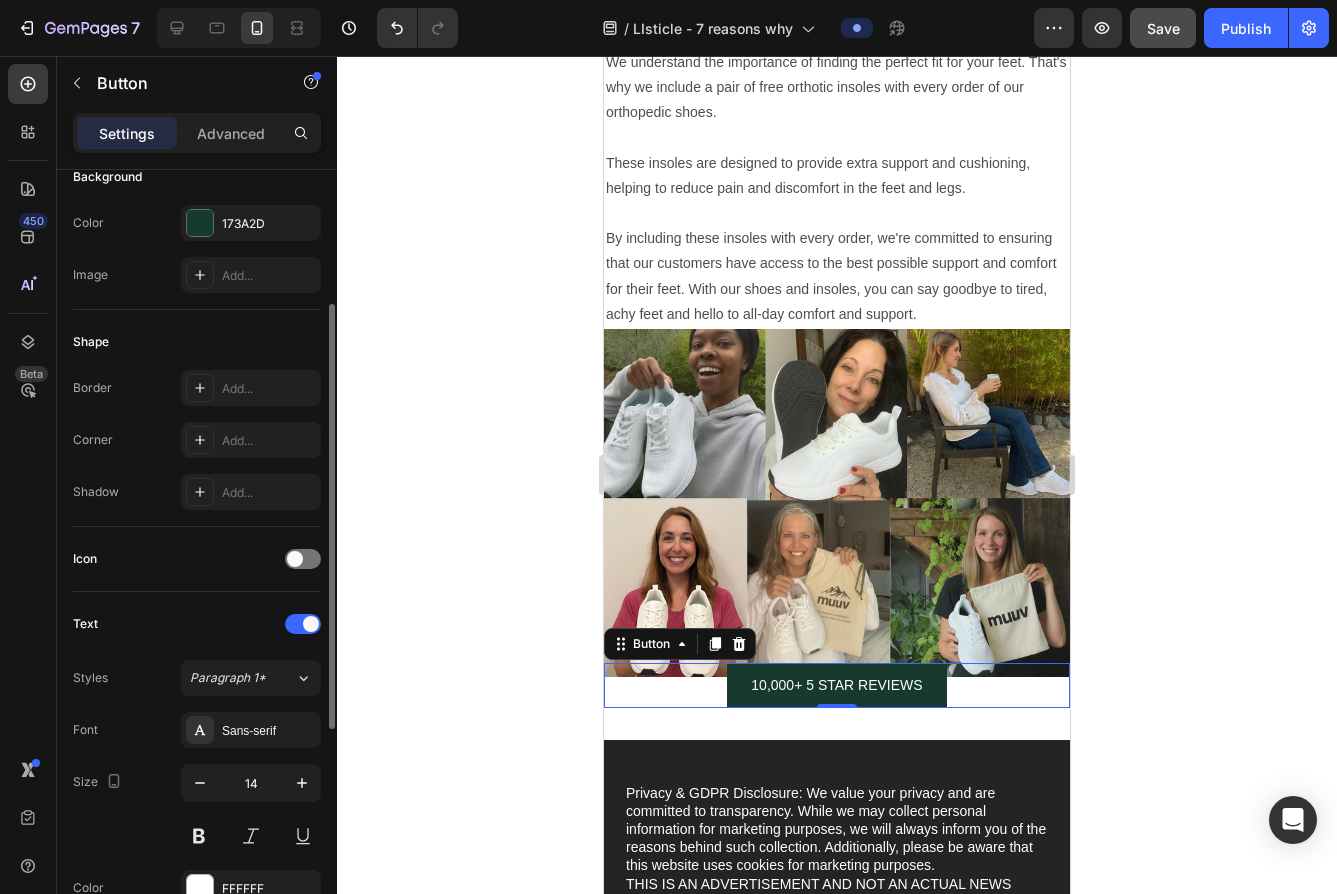 click on "Shape" at bounding box center [197, 342] 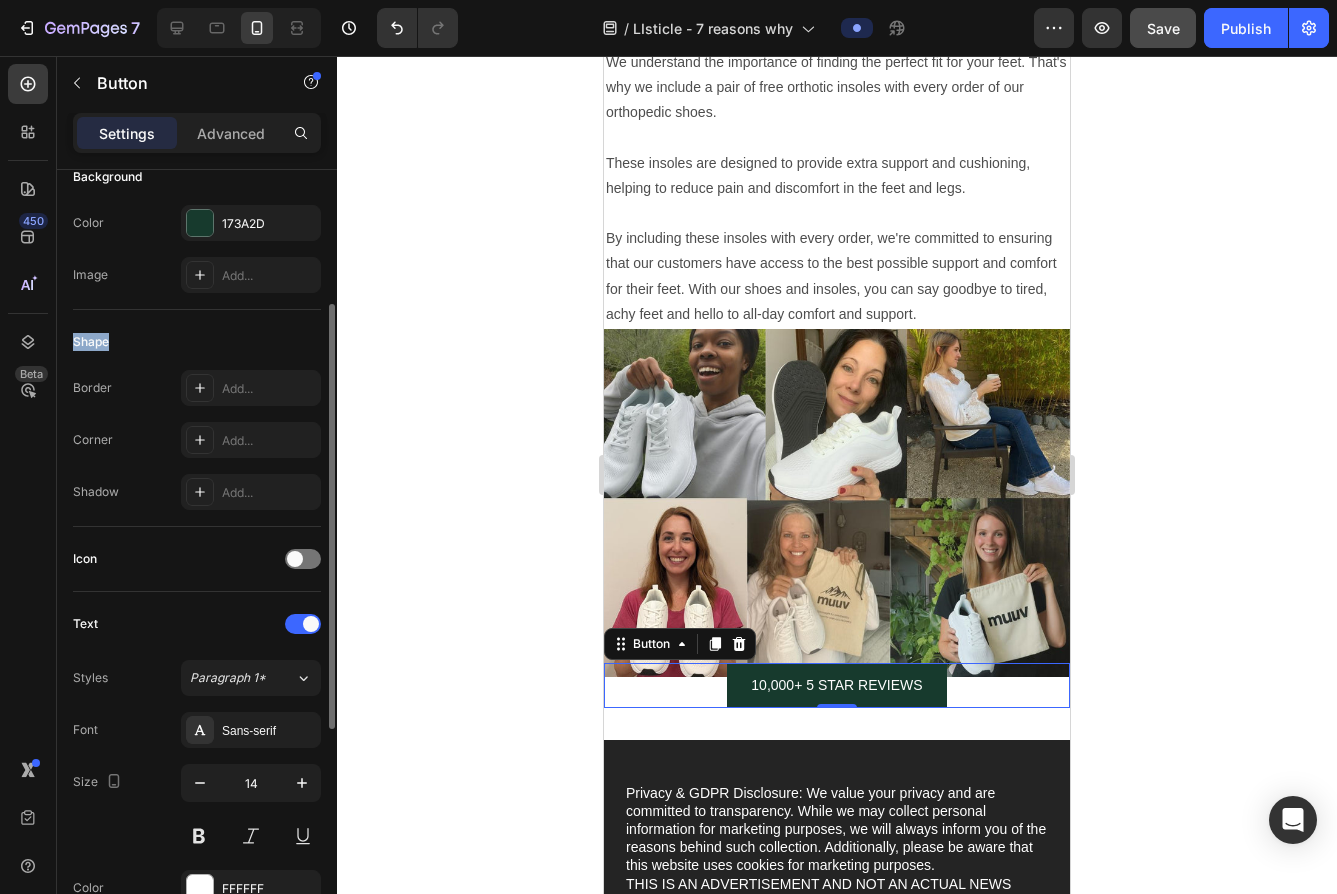 click on "Shape" at bounding box center [197, 342] 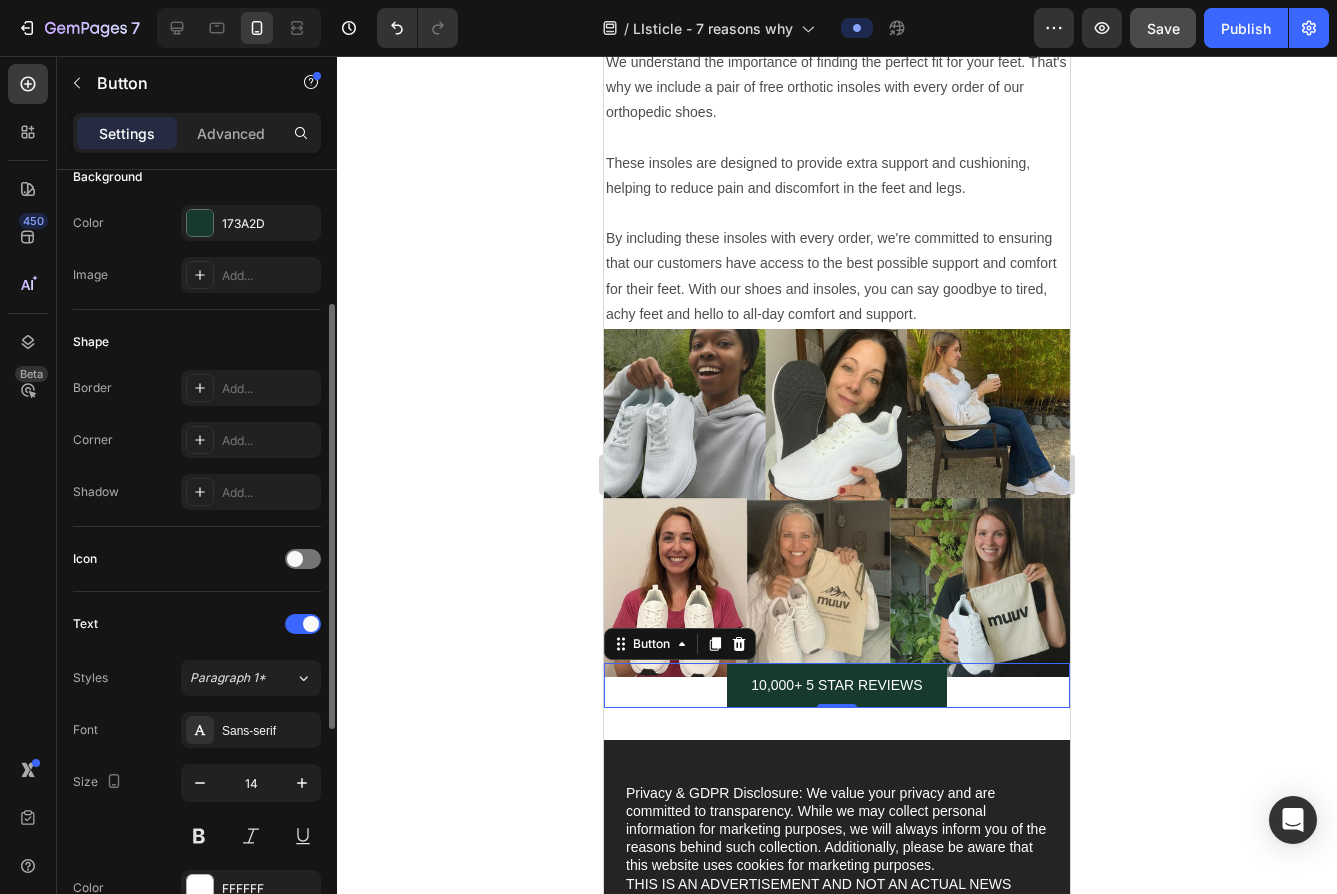 click on "Shape" at bounding box center (197, 342) 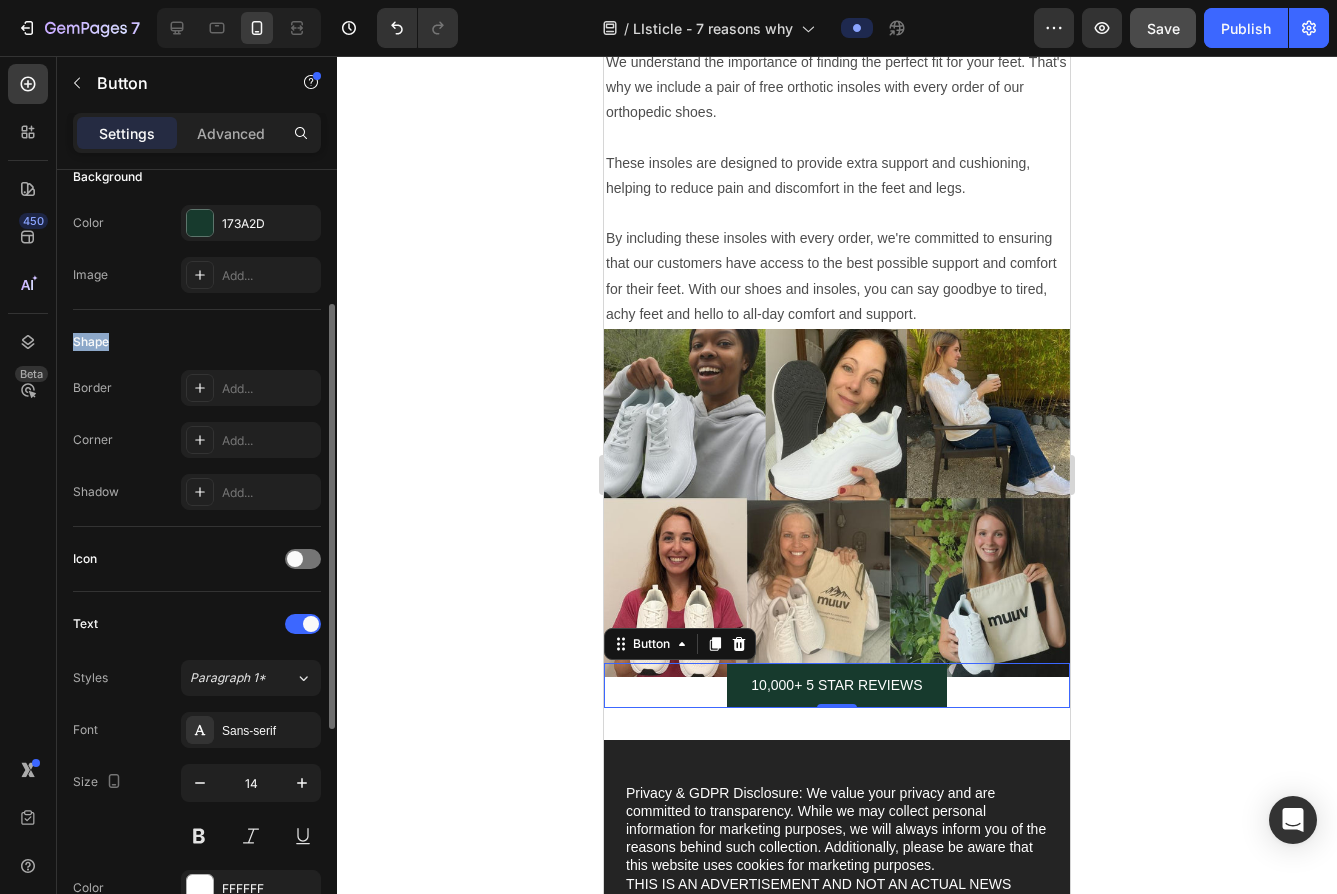 click on "Shape" at bounding box center (197, 342) 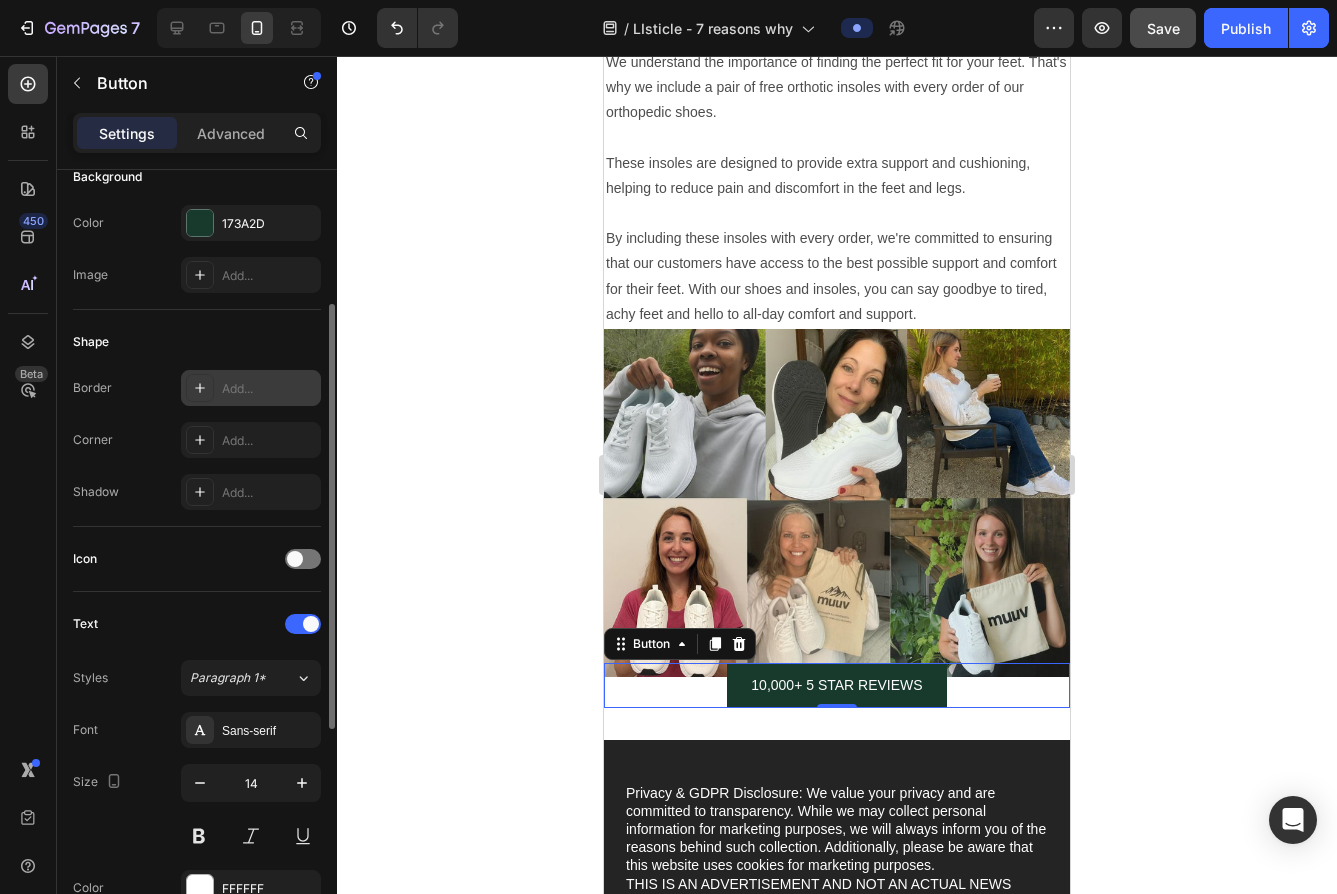 click on "Add..." at bounding box center (251, 388) 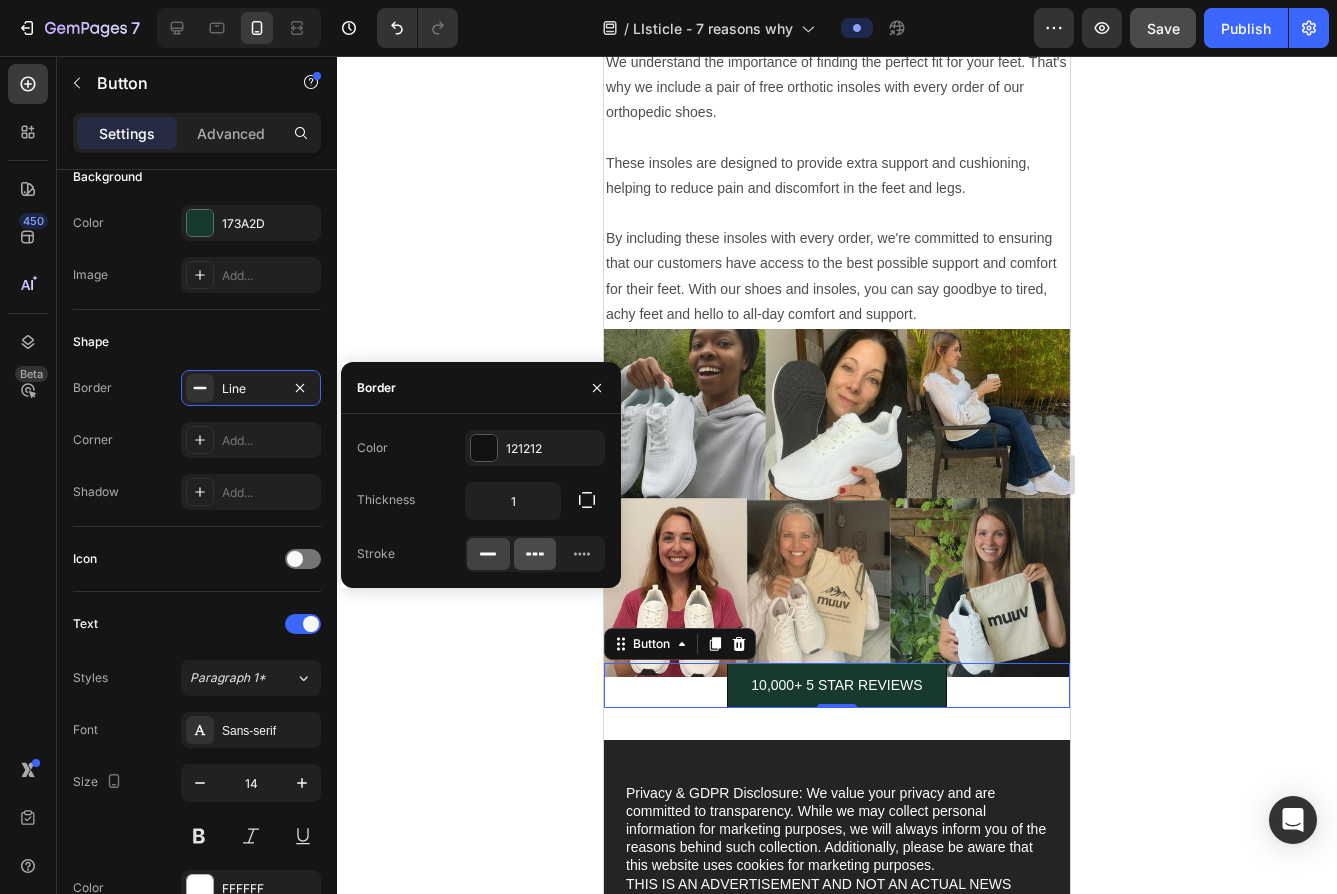 click 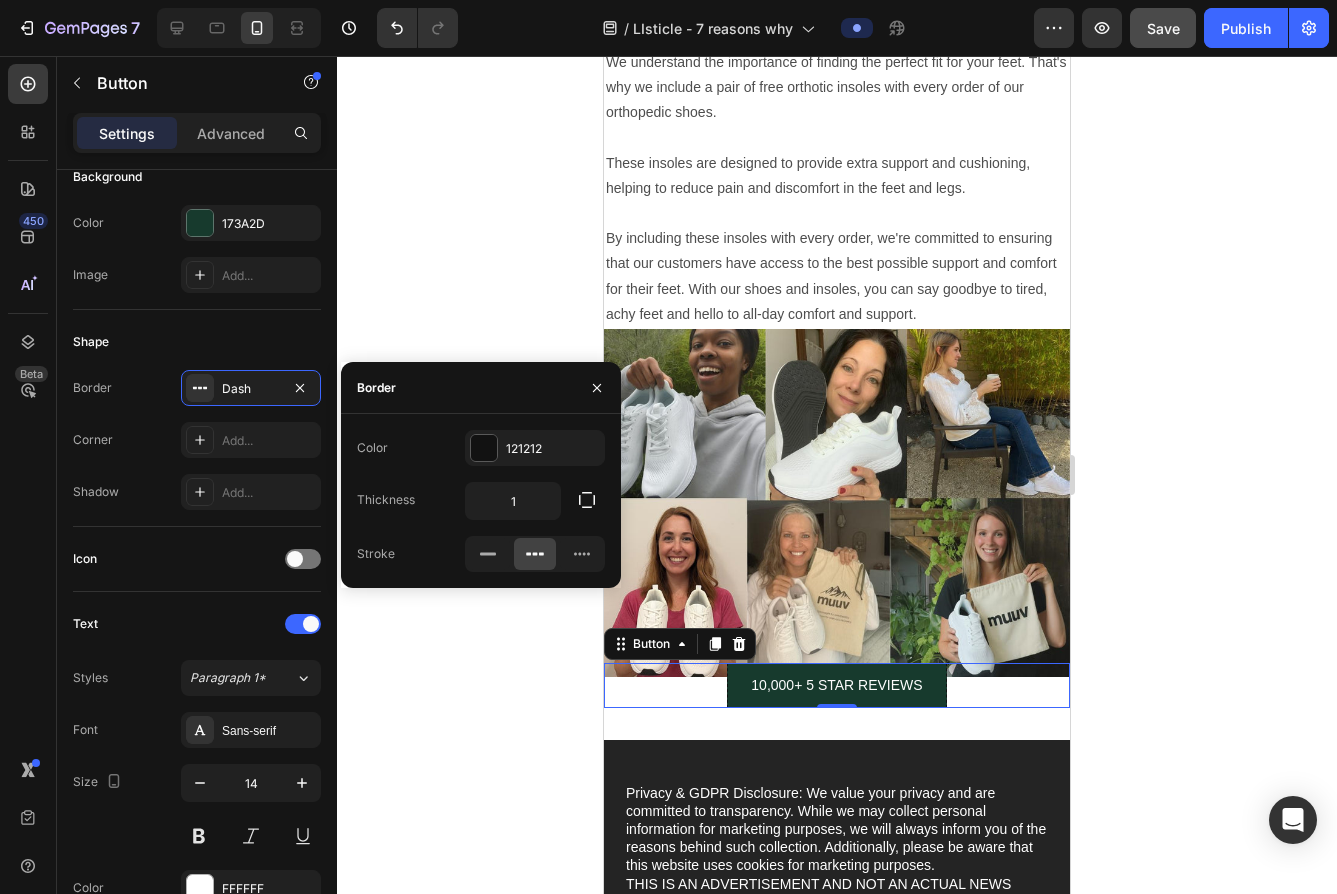 drag, startPoint x: 496, startPoint y: 552, endPoint x: 515, endPoint y: 552, distance: 19 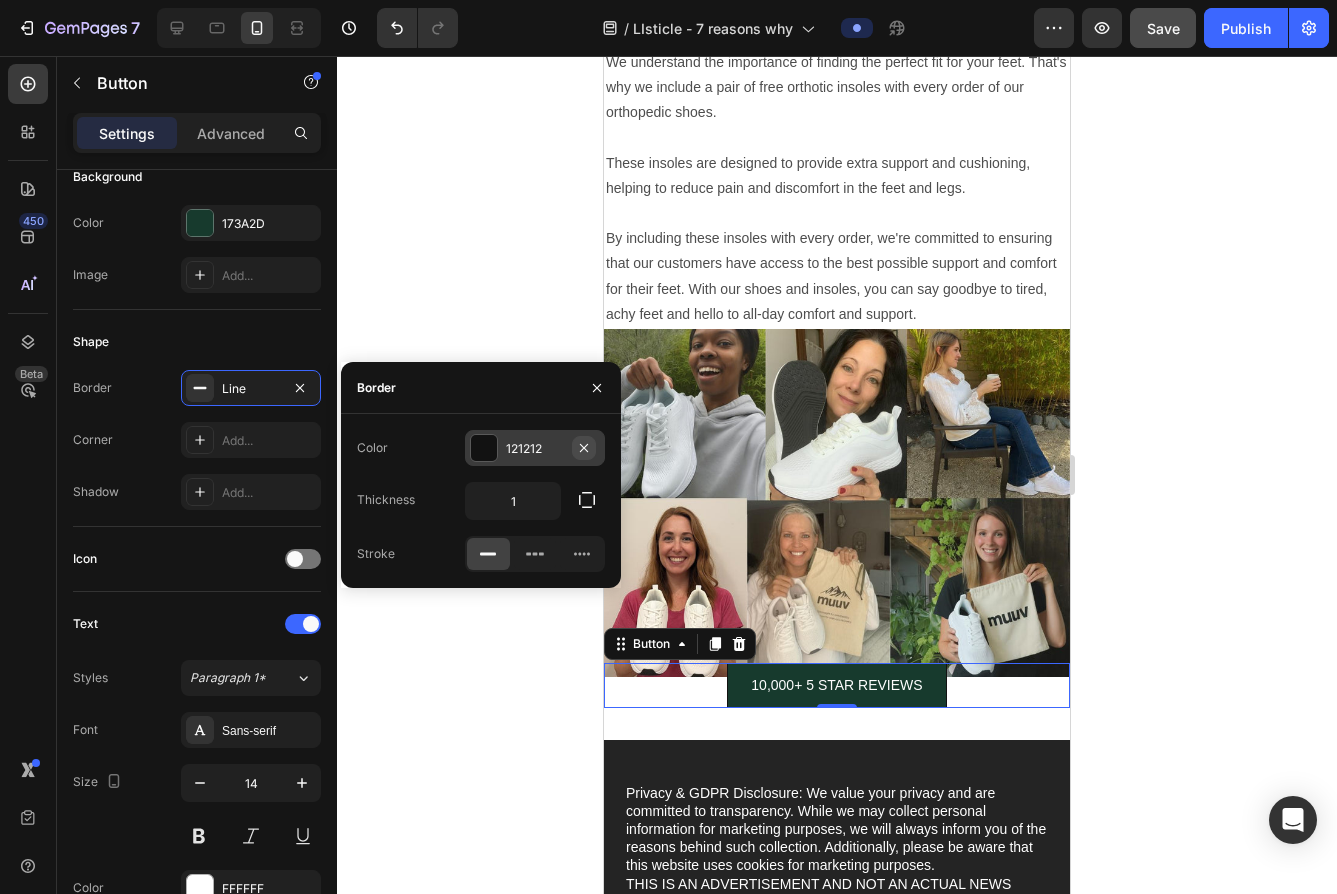 click 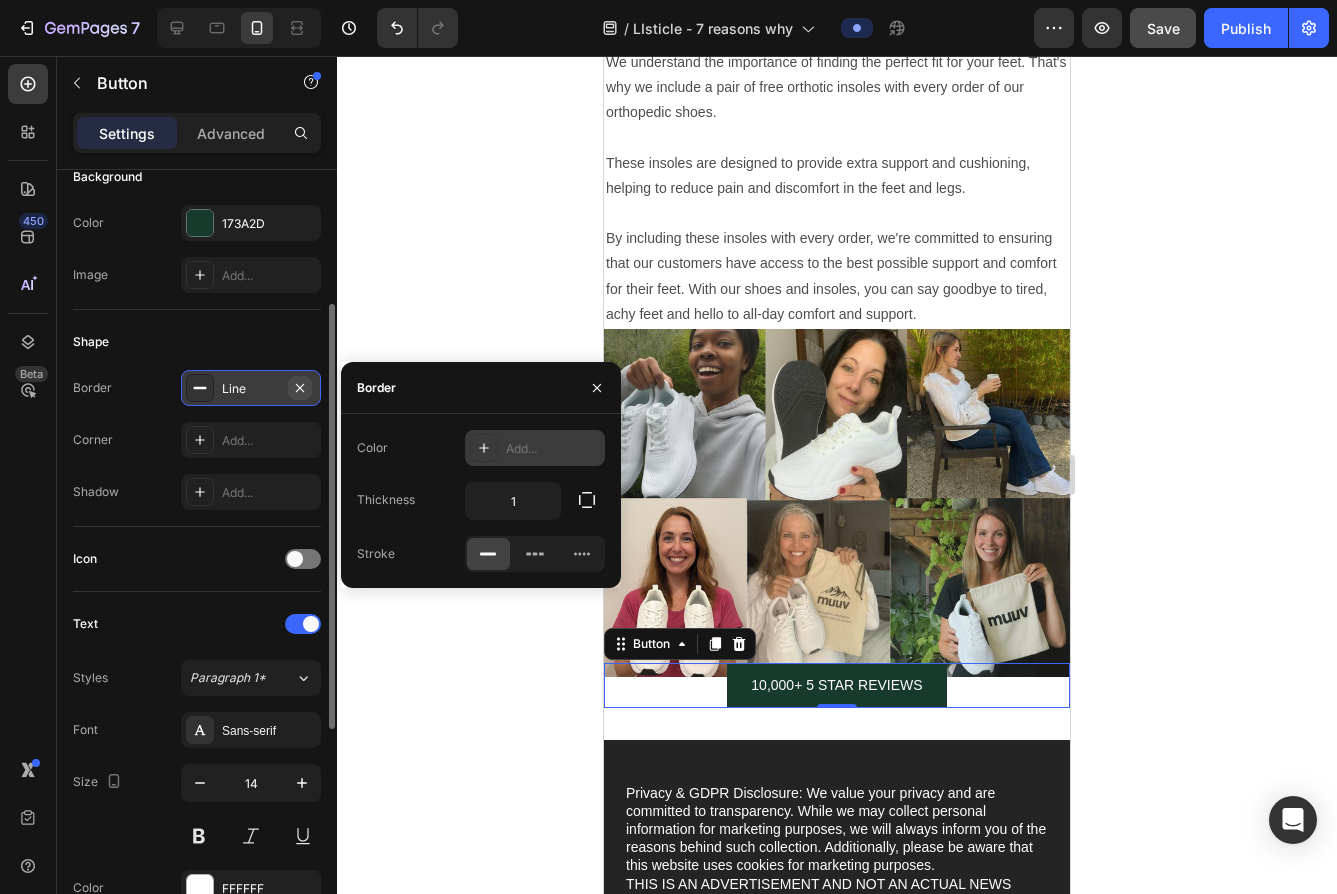 click 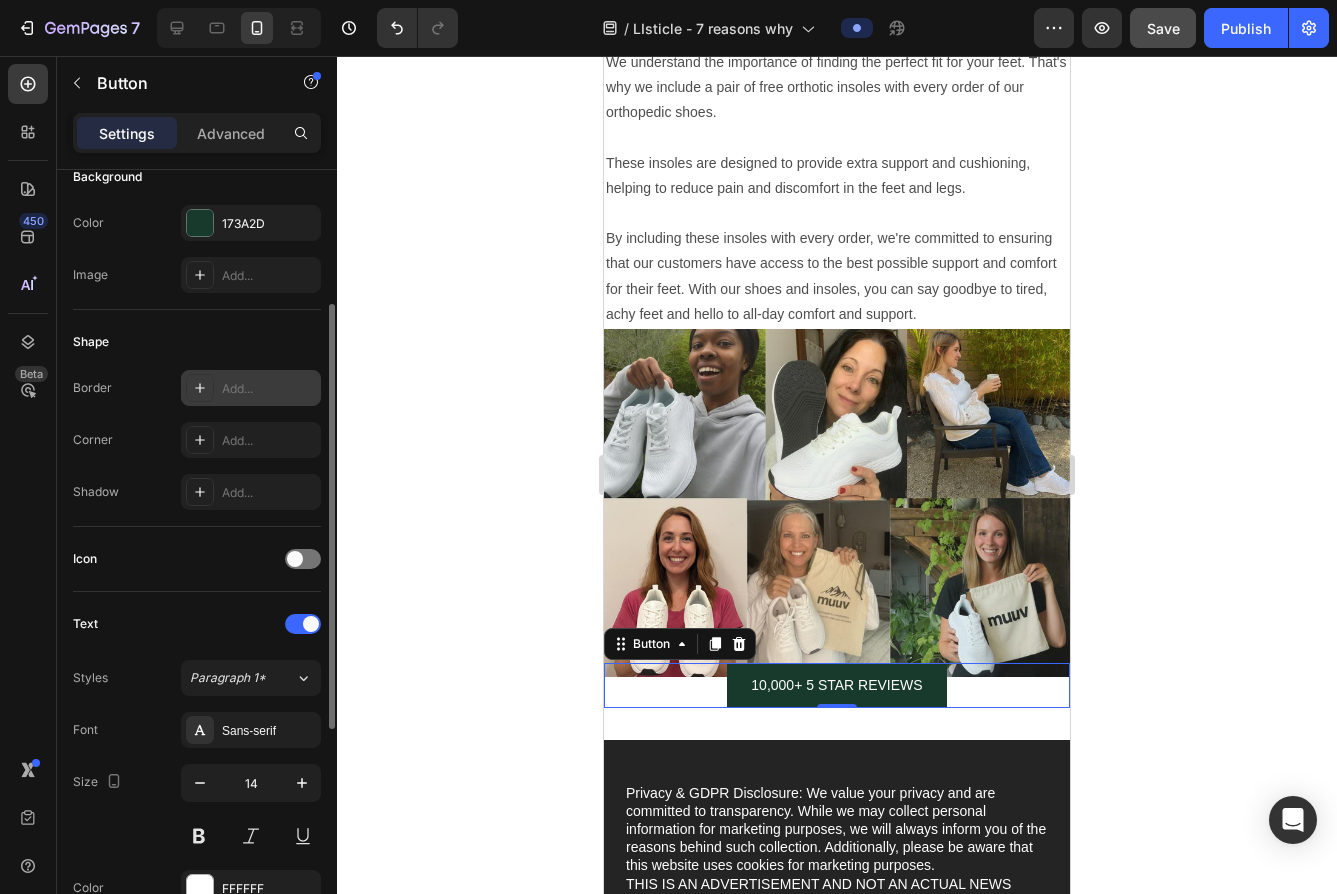 click on "Shadow Add..." at bounding box center (197, 492) 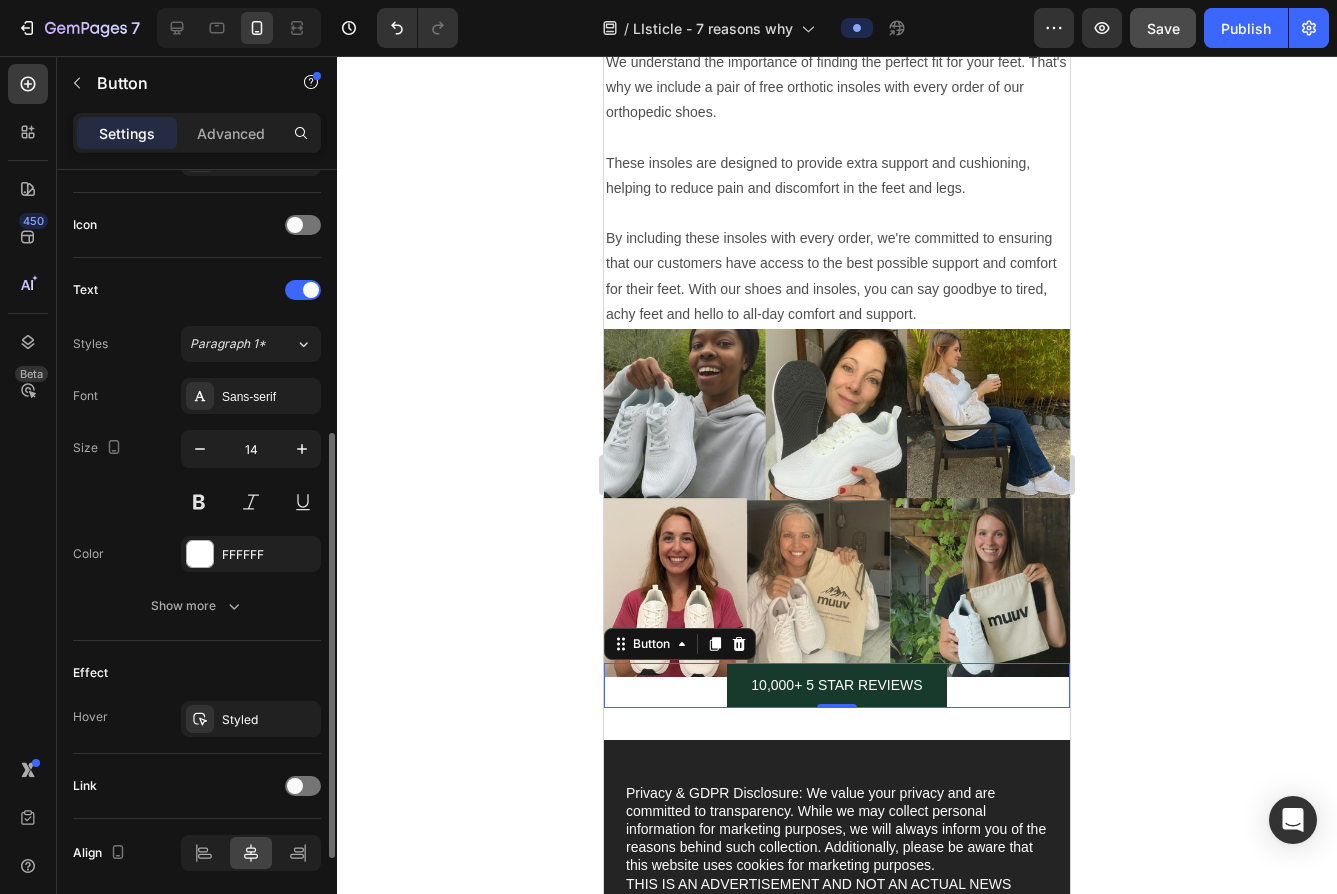 scroll, scrollTop: 653, scrollLeft: 0, axis: vertical 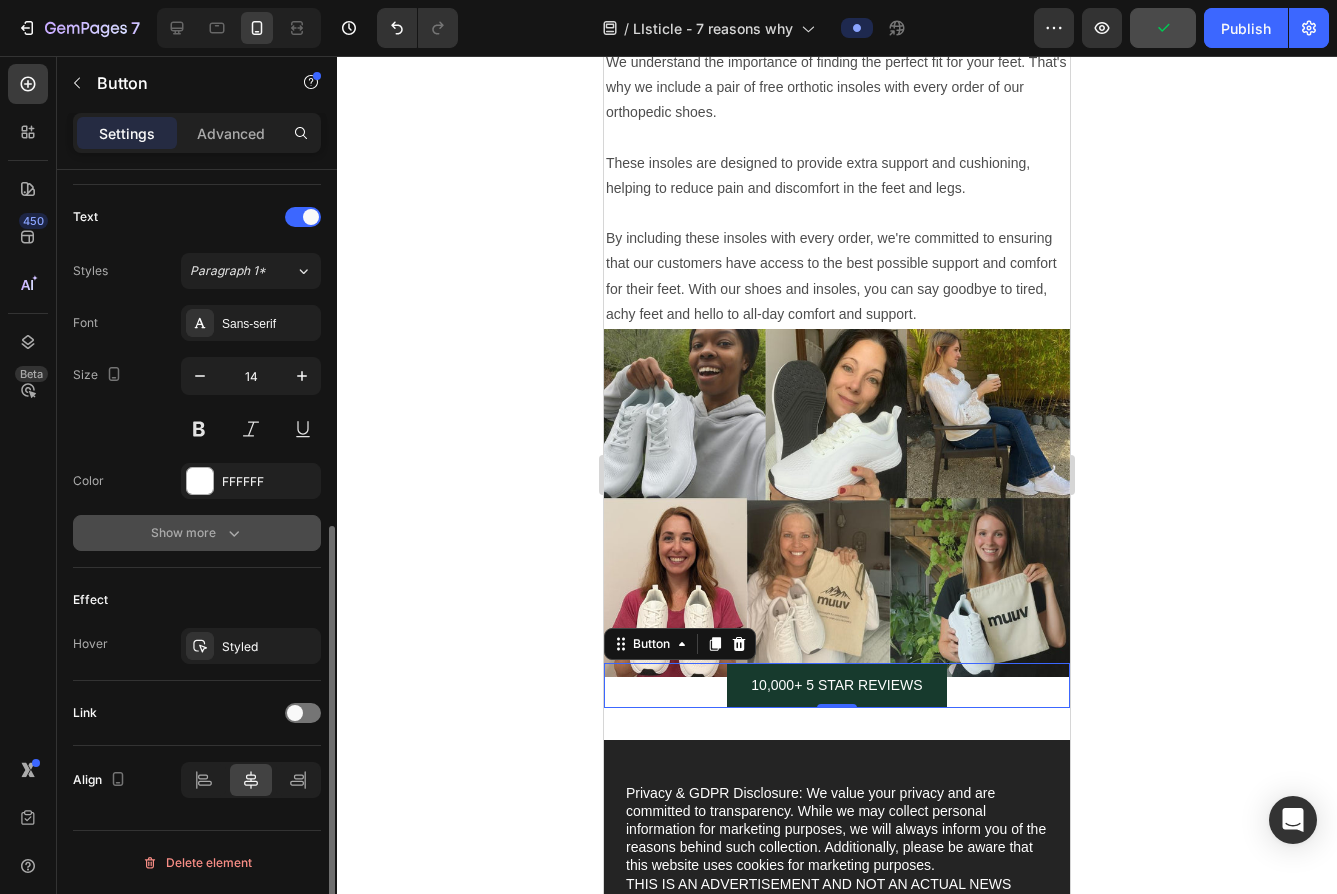click on "Show more" at bounding box center (197, 533) 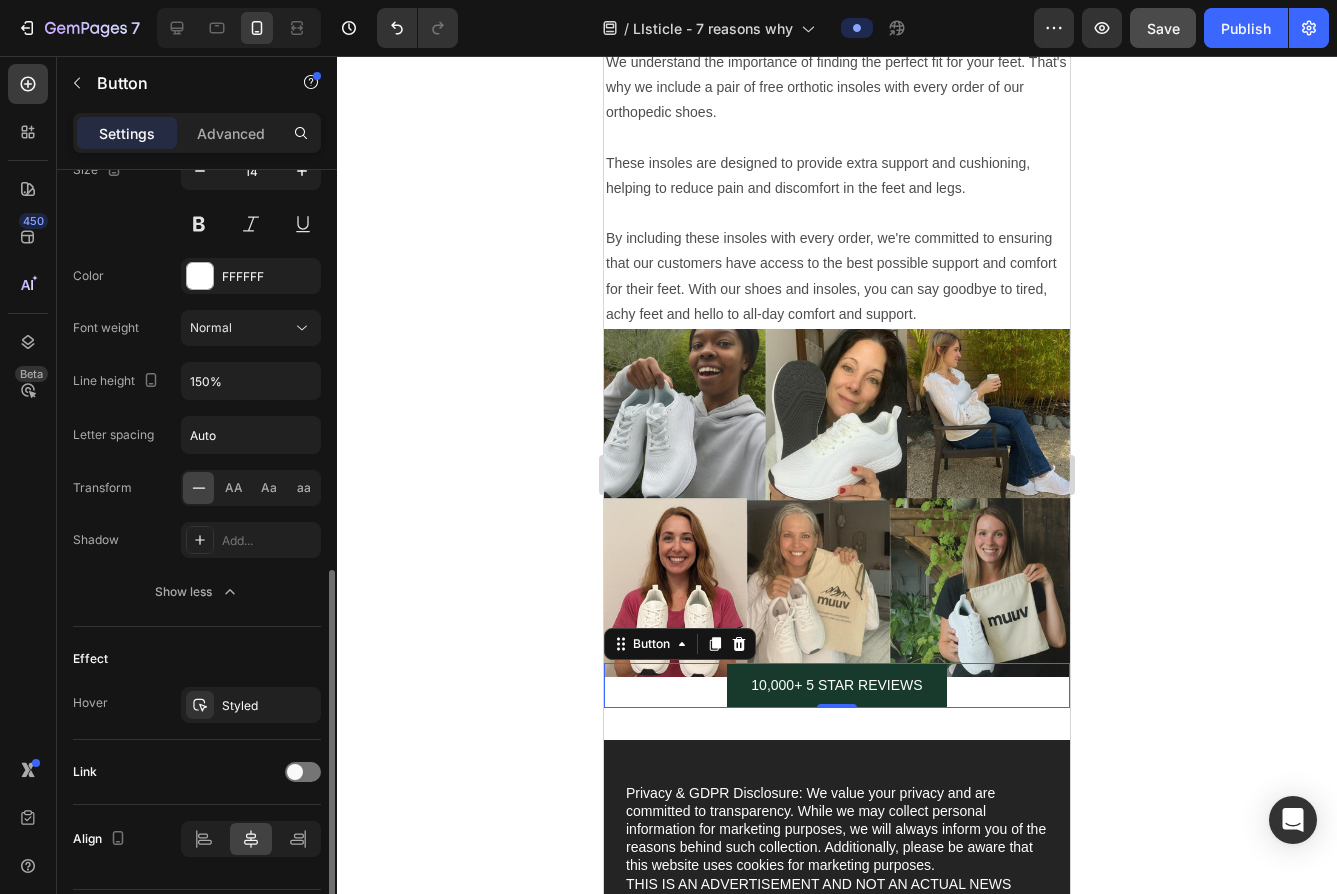 scroll, scrollTop: 917, scrollLeft: 0, axis: vertical 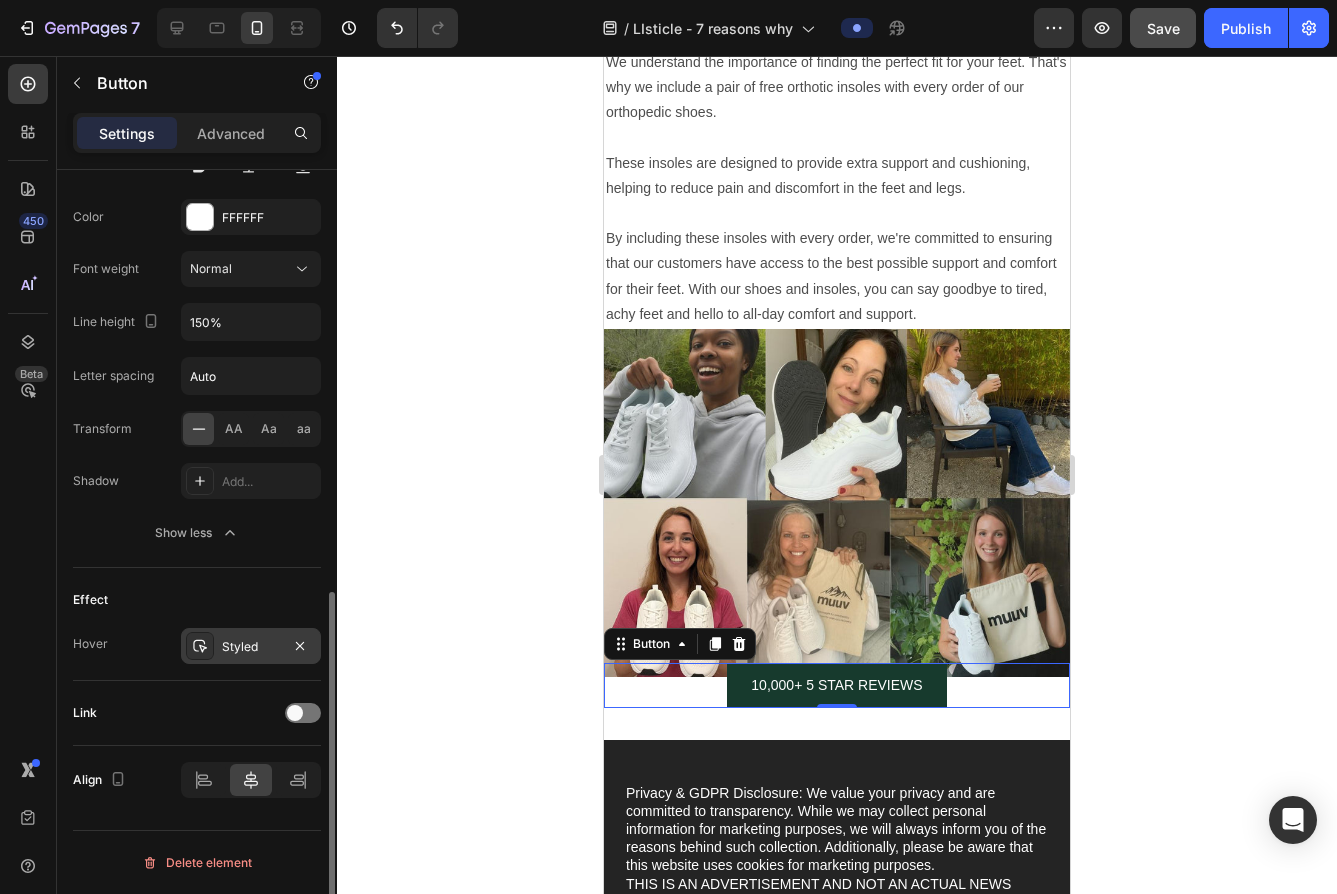 click on "Styled" at bounding box center (251, 647) 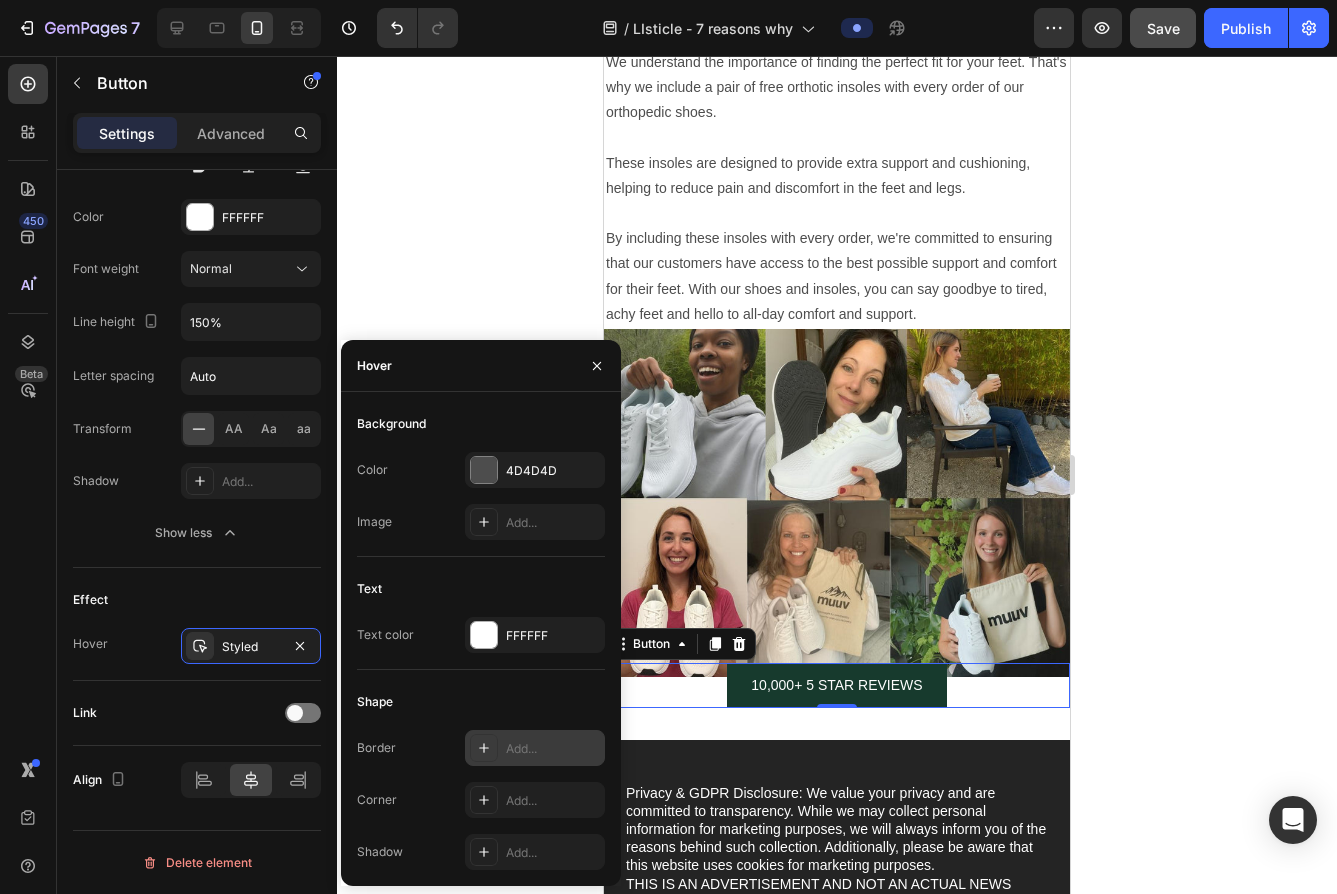 click on "Add..." at bounding box center (553, 749) 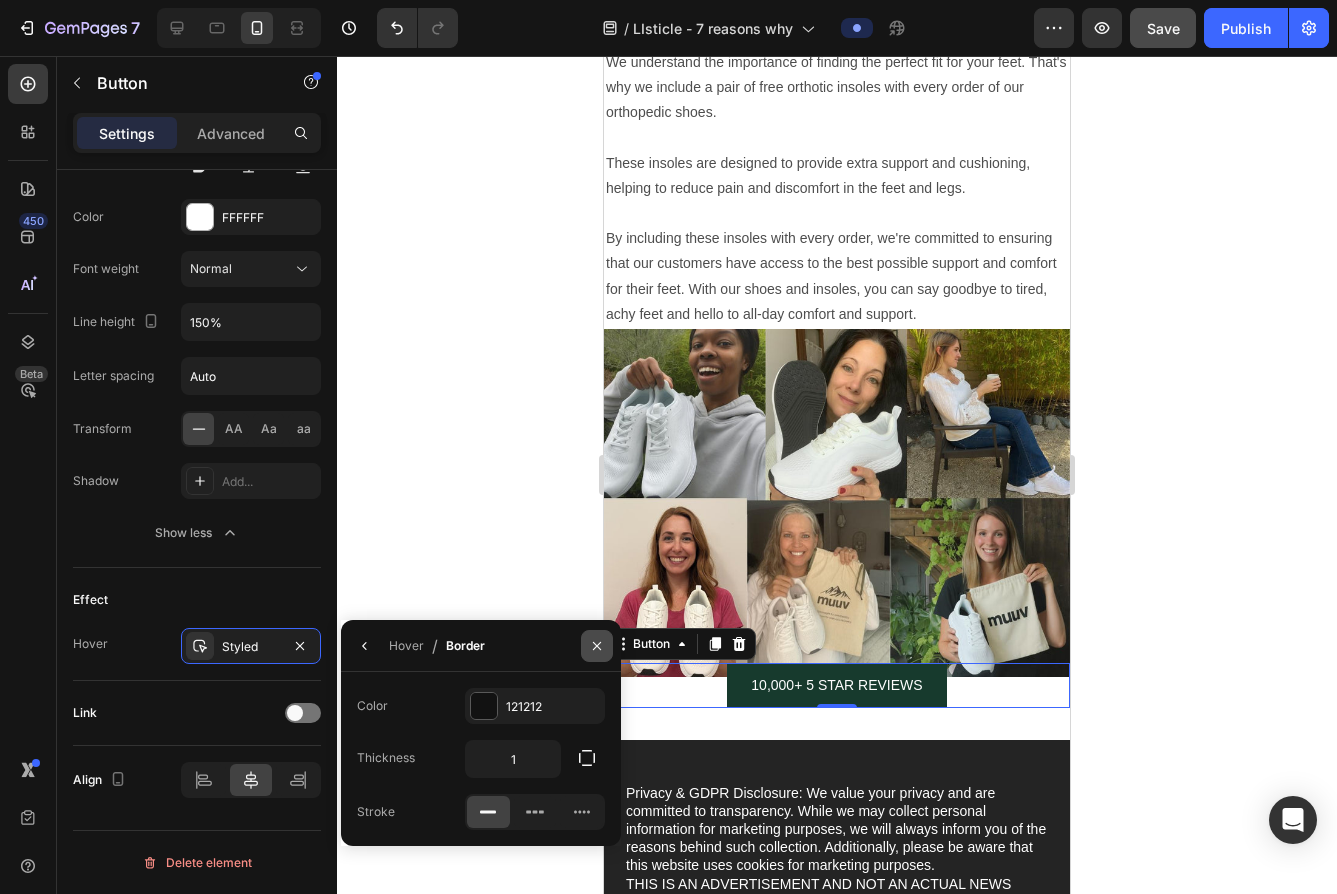 click at bounding box center (597, 646) 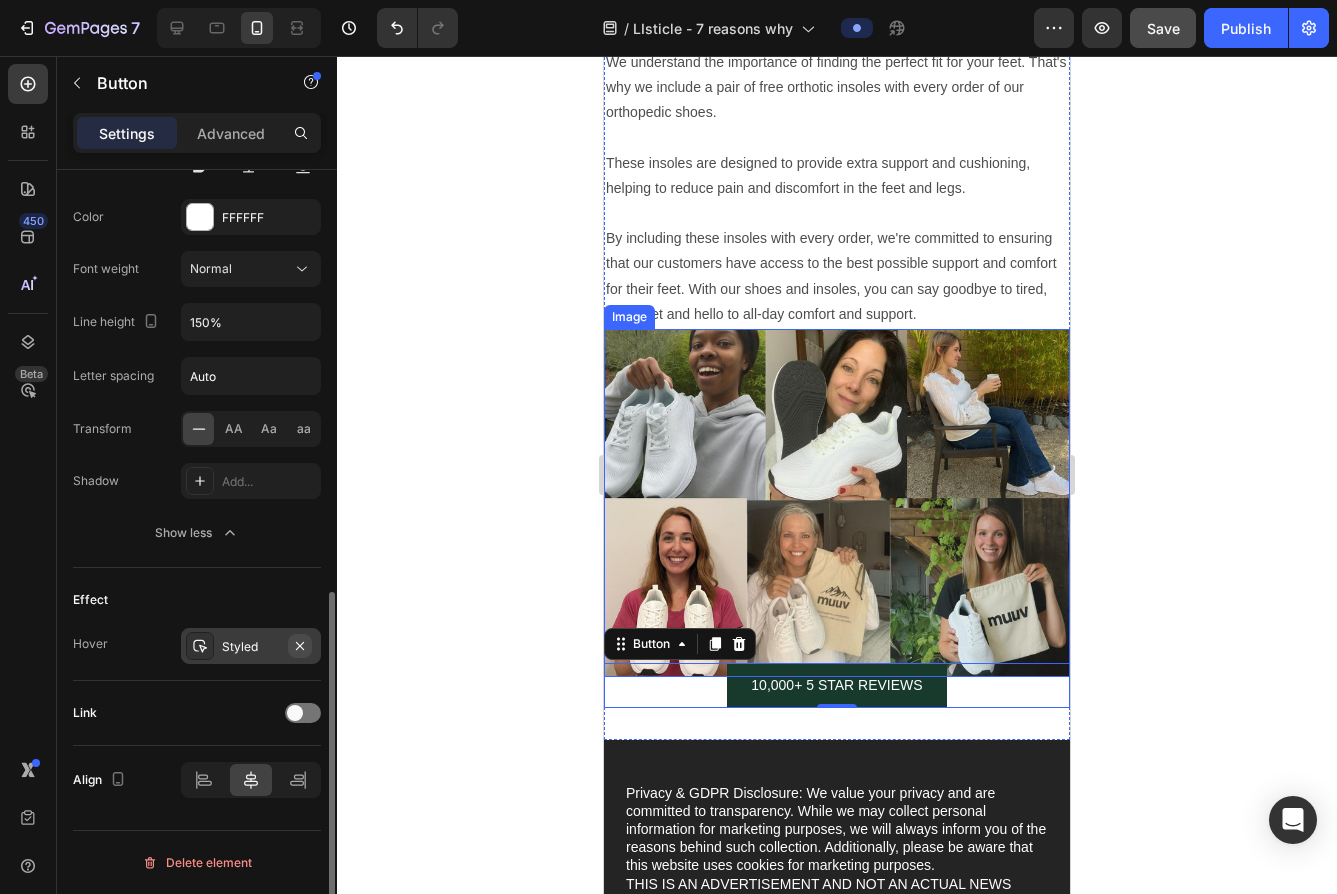 click 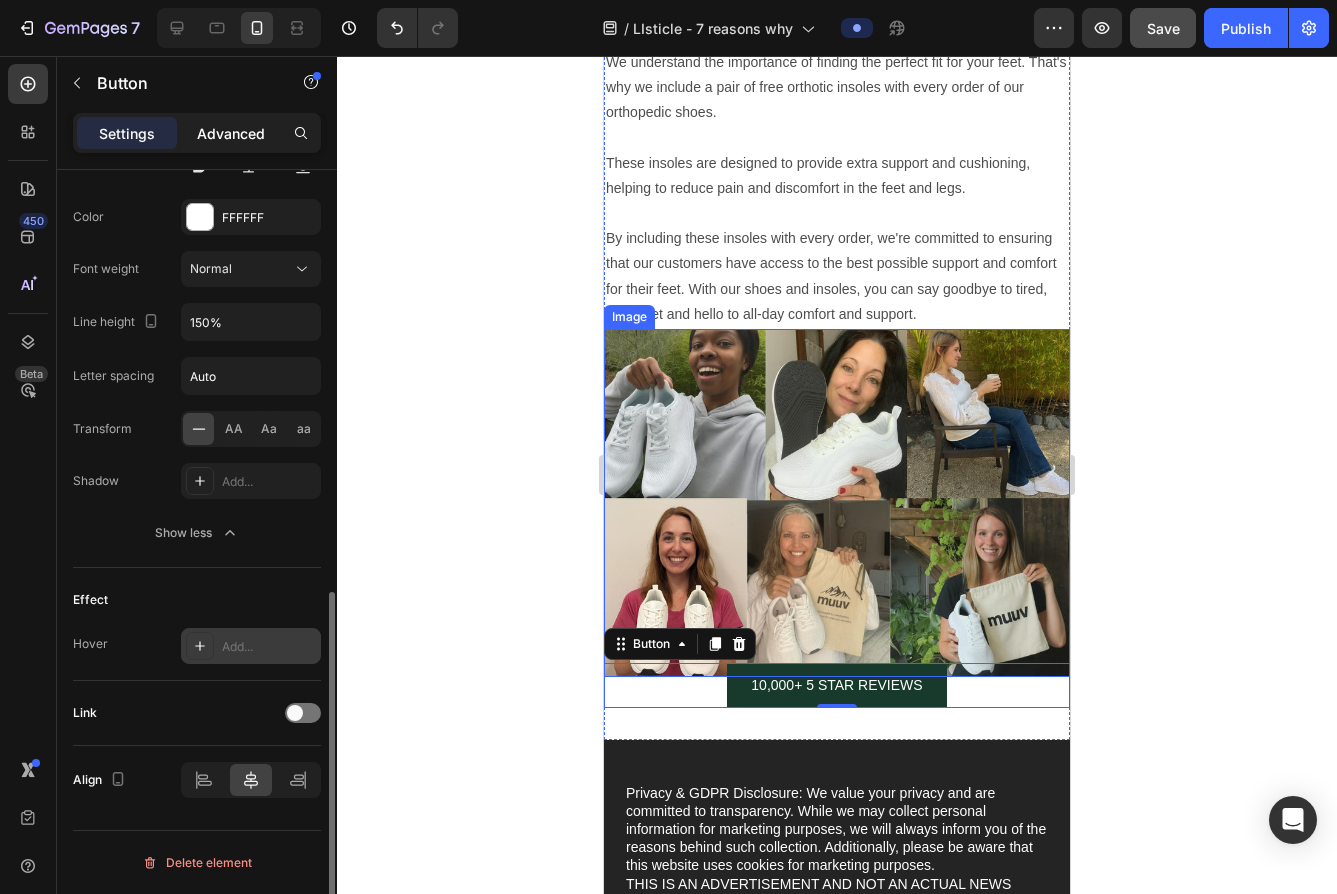 click on "Advanced" at bounding box center [231, 133] 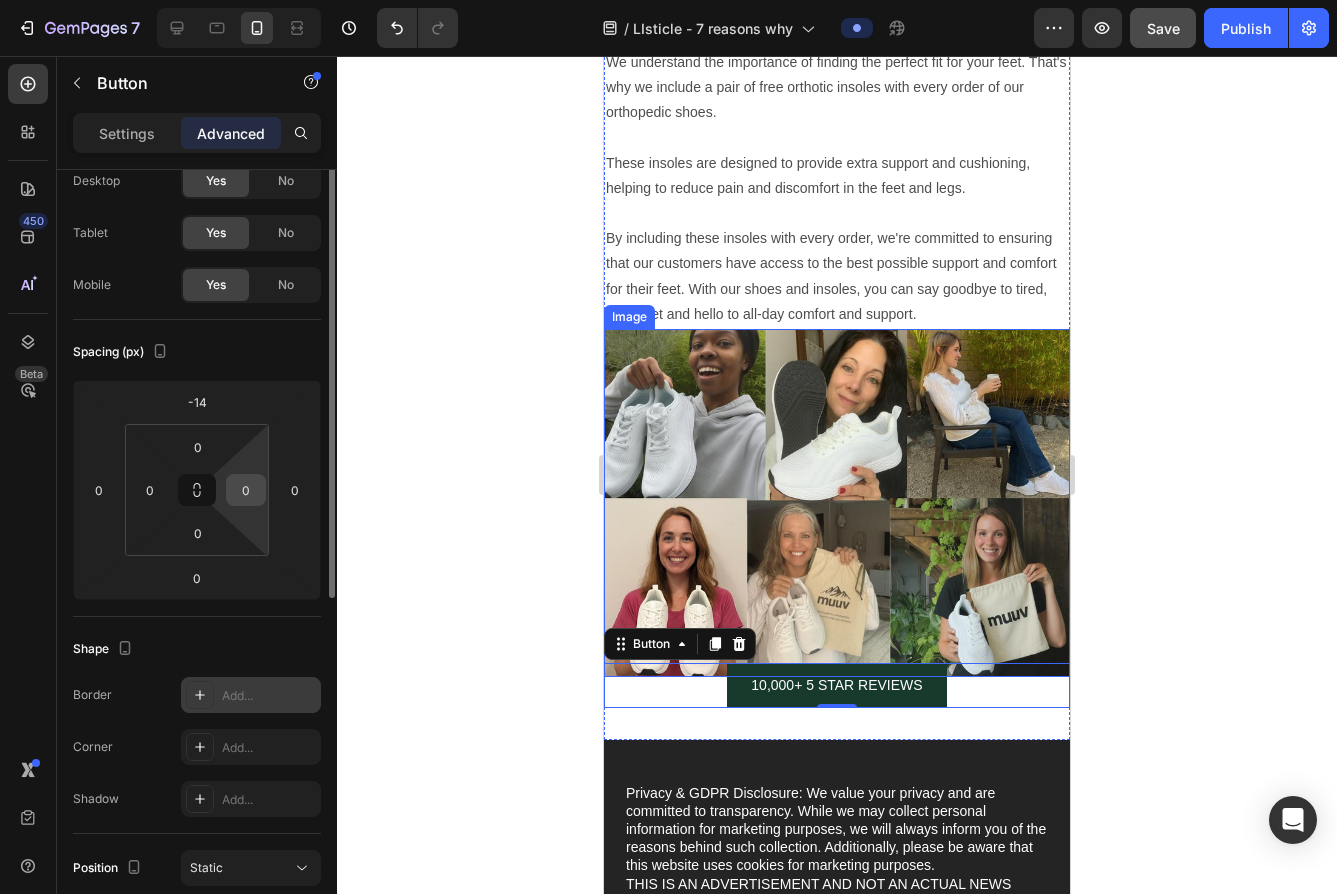 scroll, scrollTop: 0, scrollLeft: 0, axis: both 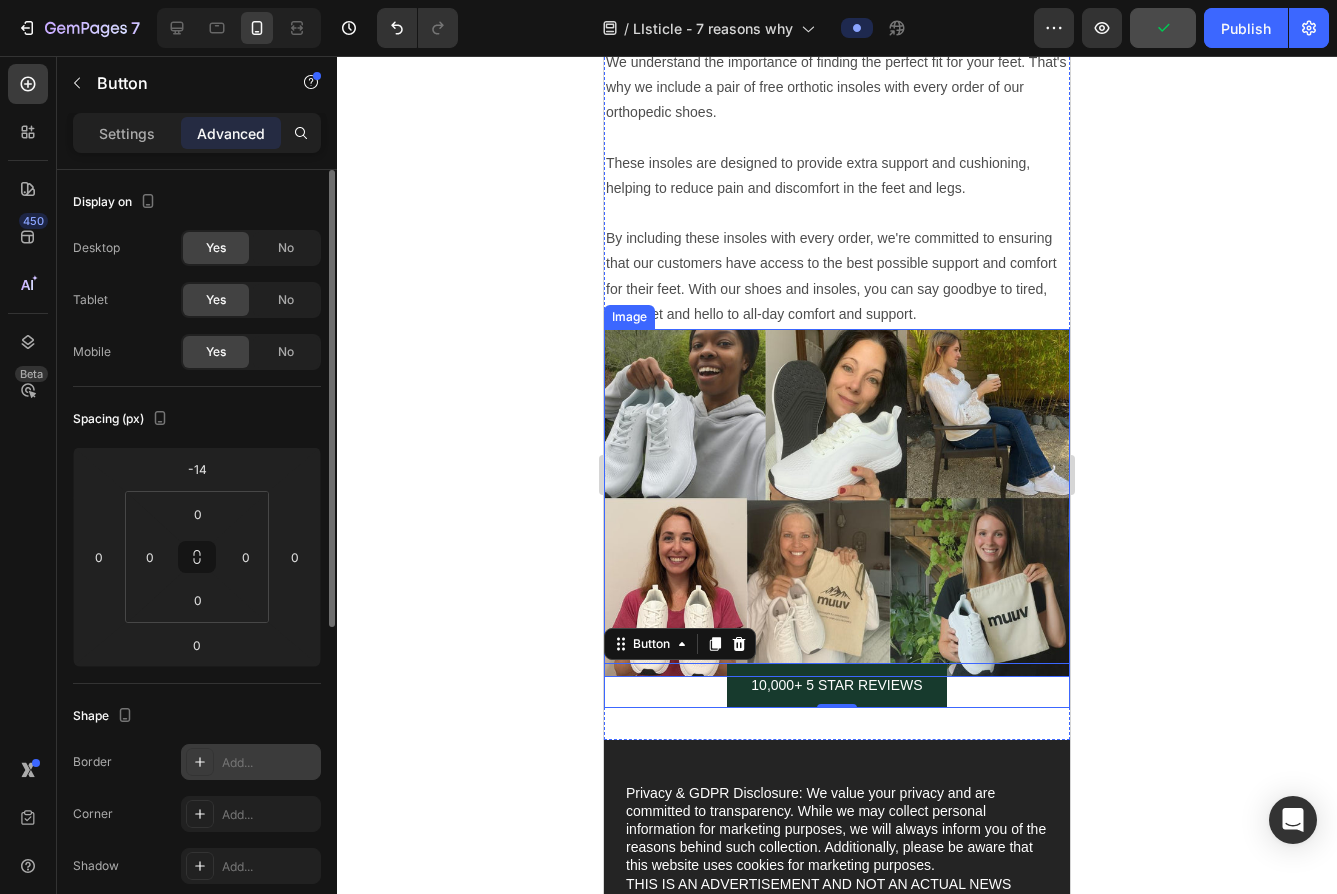 click on "Spacing (px)" at bounding box center (197, 419) 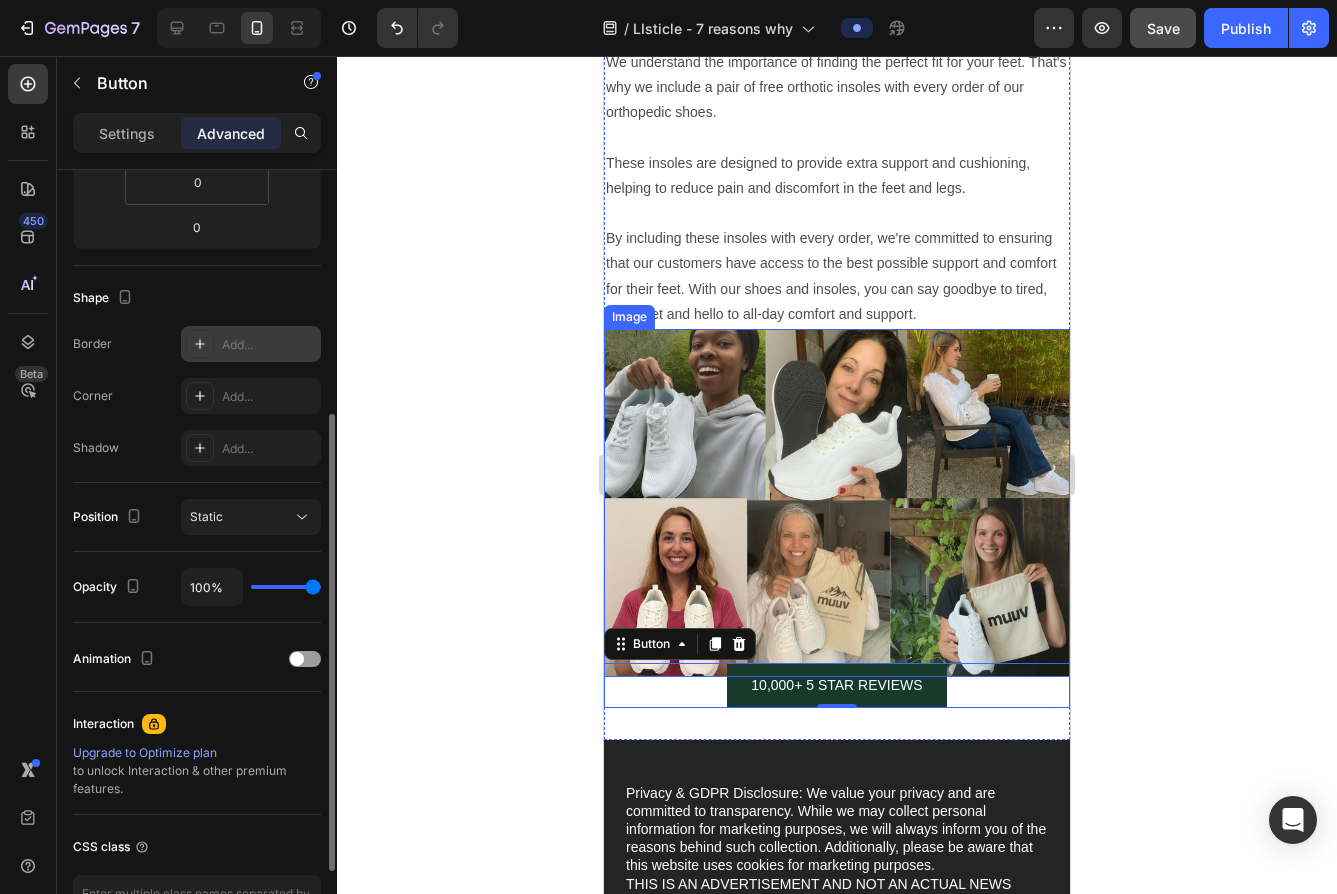scroll, scrollTop: 29, scrollLeft: 0, axis: vertical 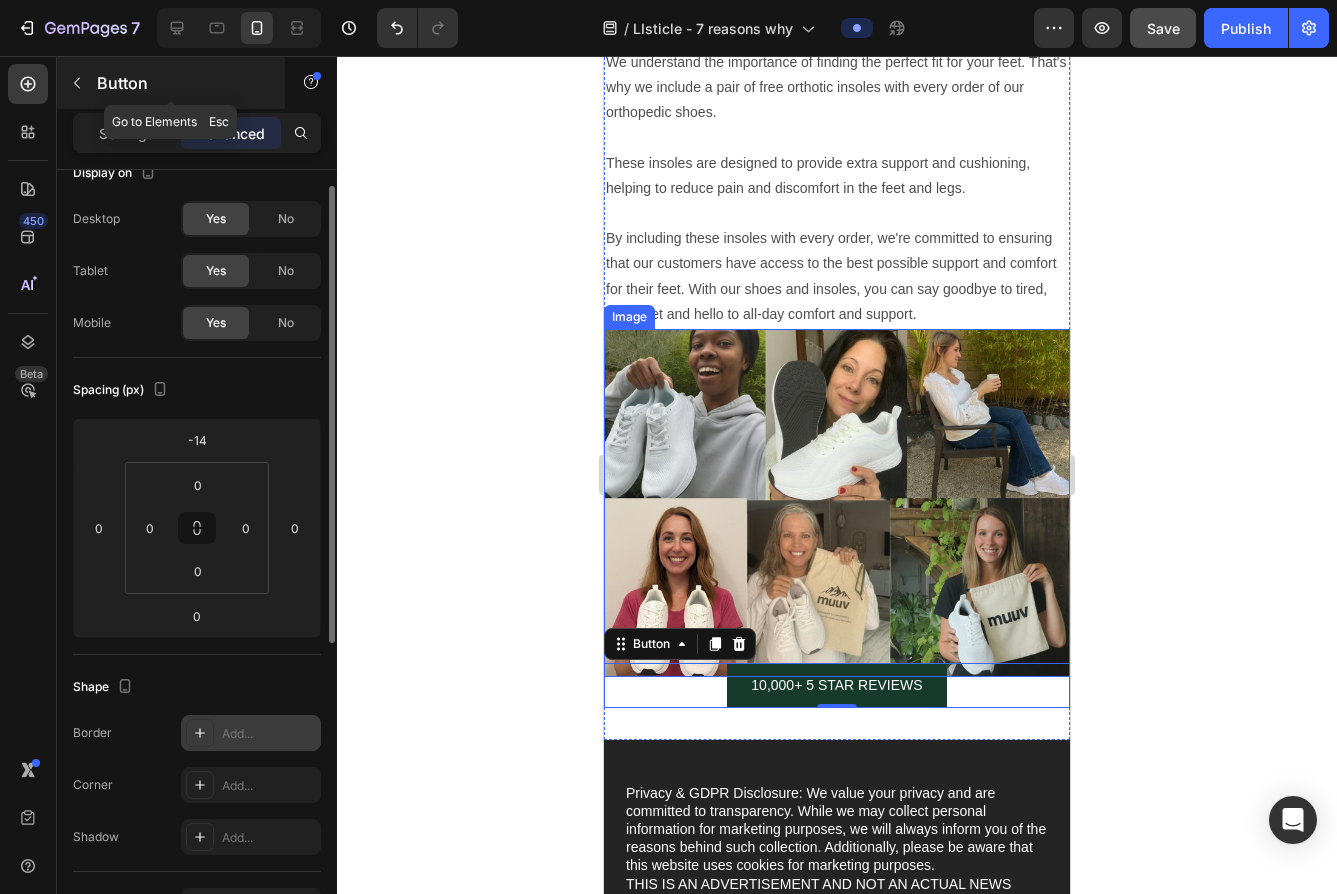 click on "Button" at bounding box center [182, 83] 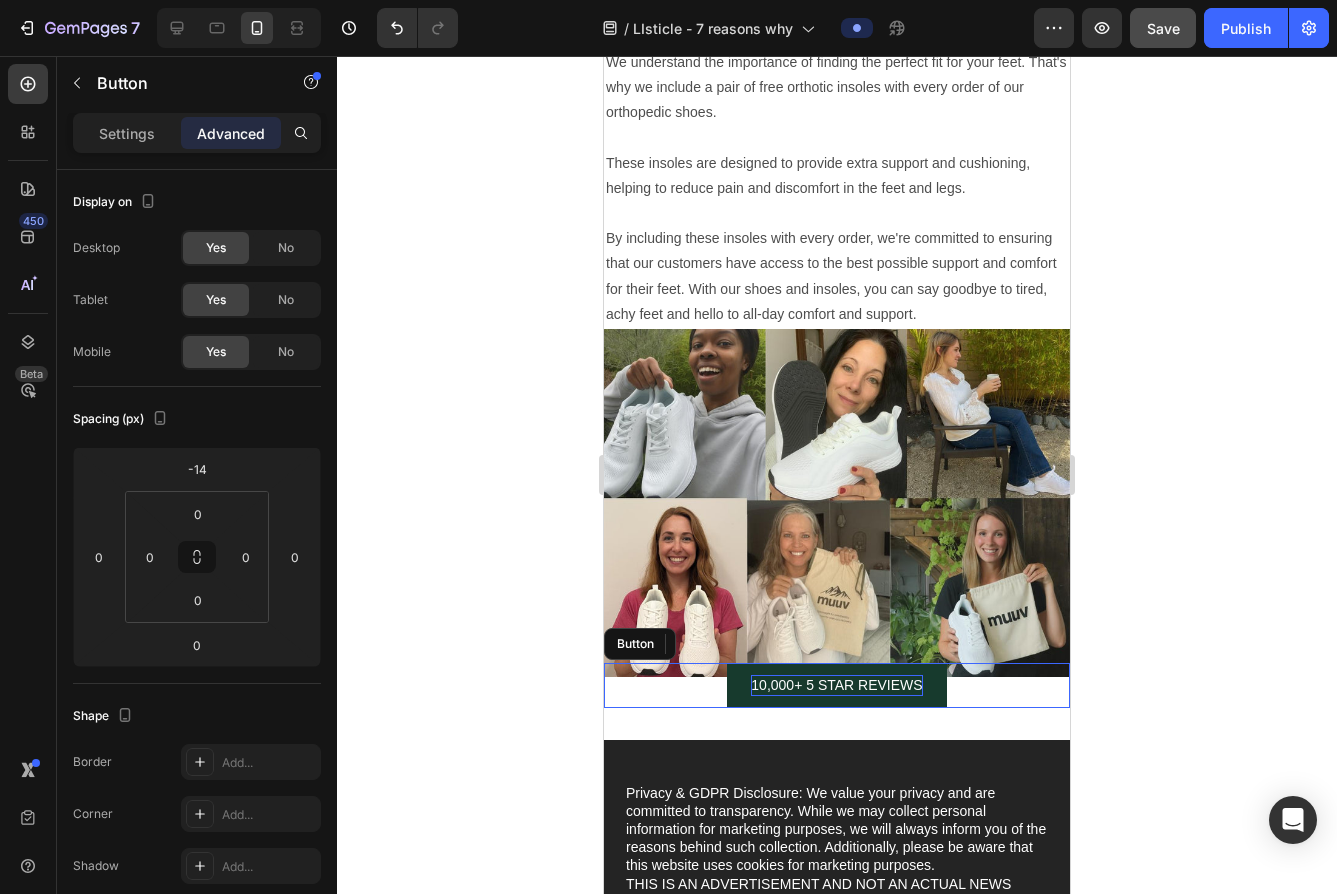 click on "10,000+ 5 STAR REVIEWS" at bounding box center (836, 685) 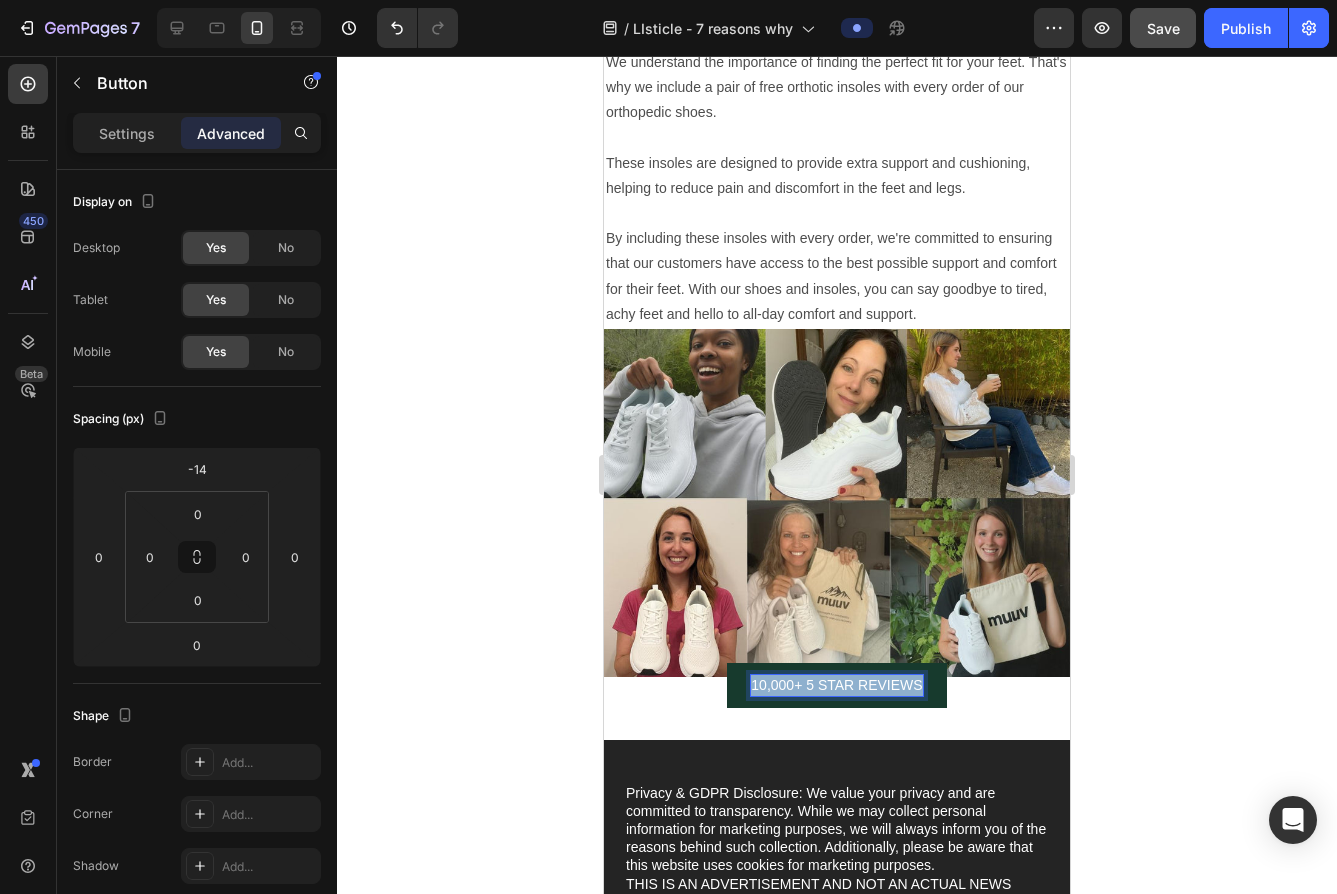 click on "10,000+ 5 STAR REVIEWS" at bounding box center [836, 685] 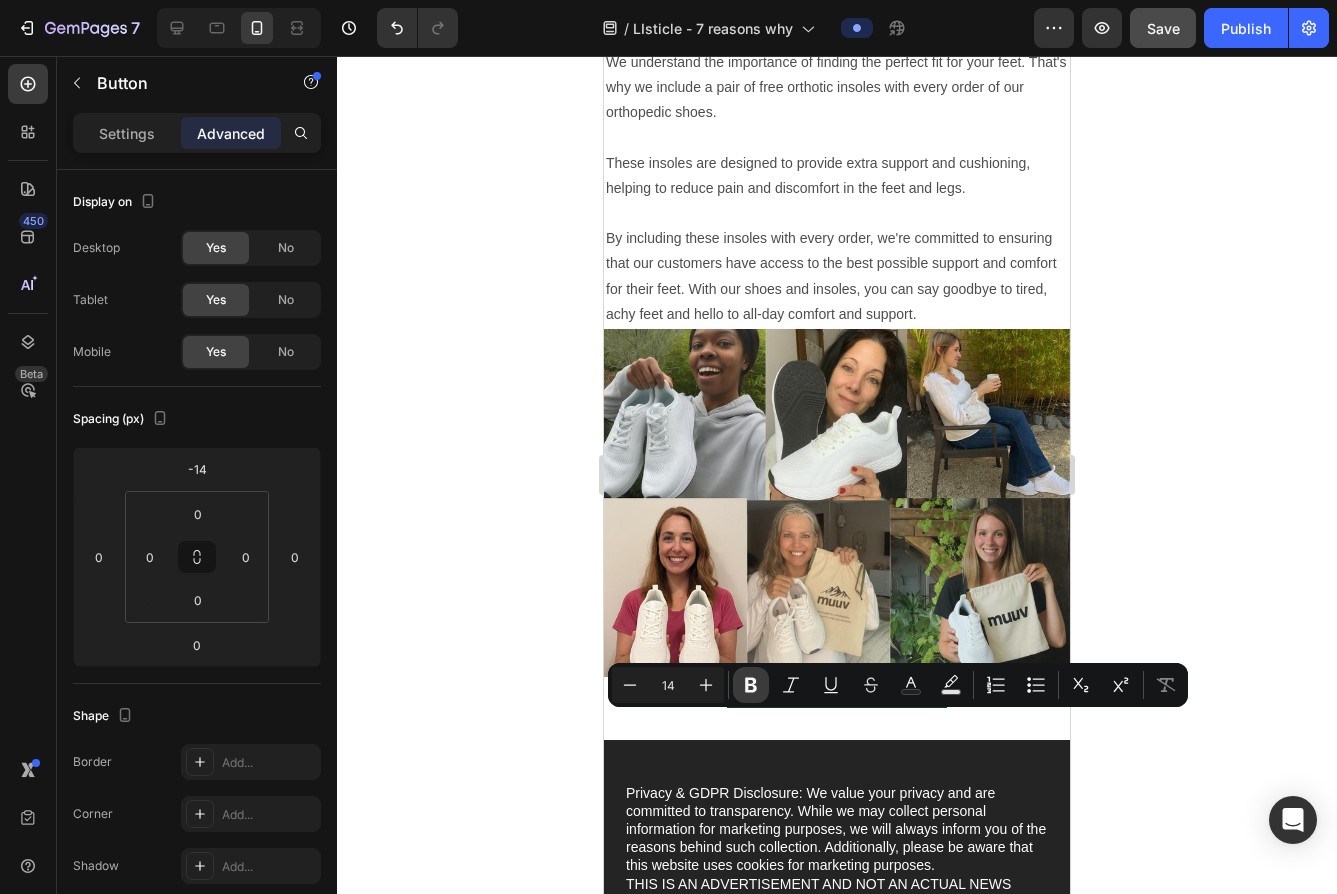 click 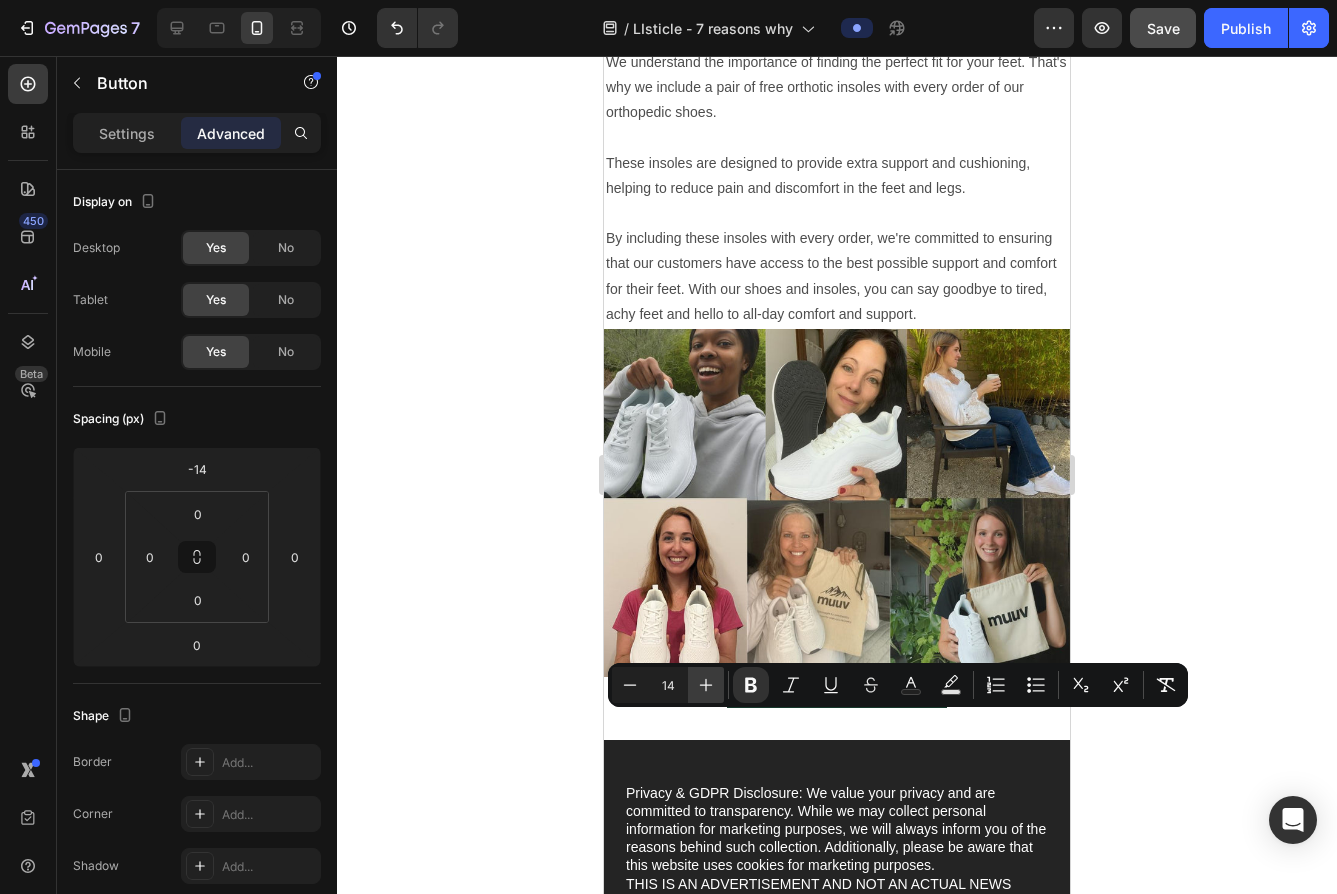 click 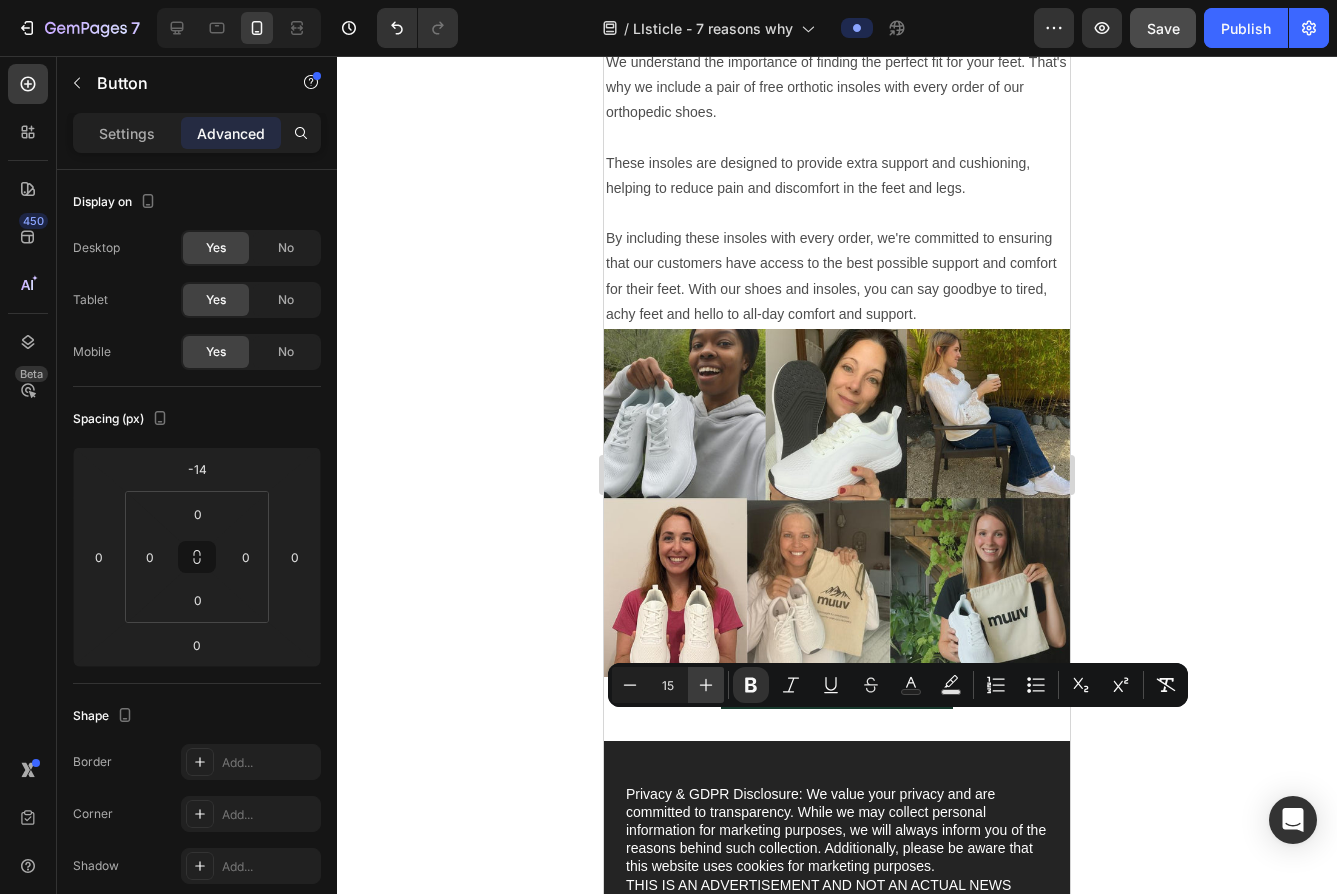 click 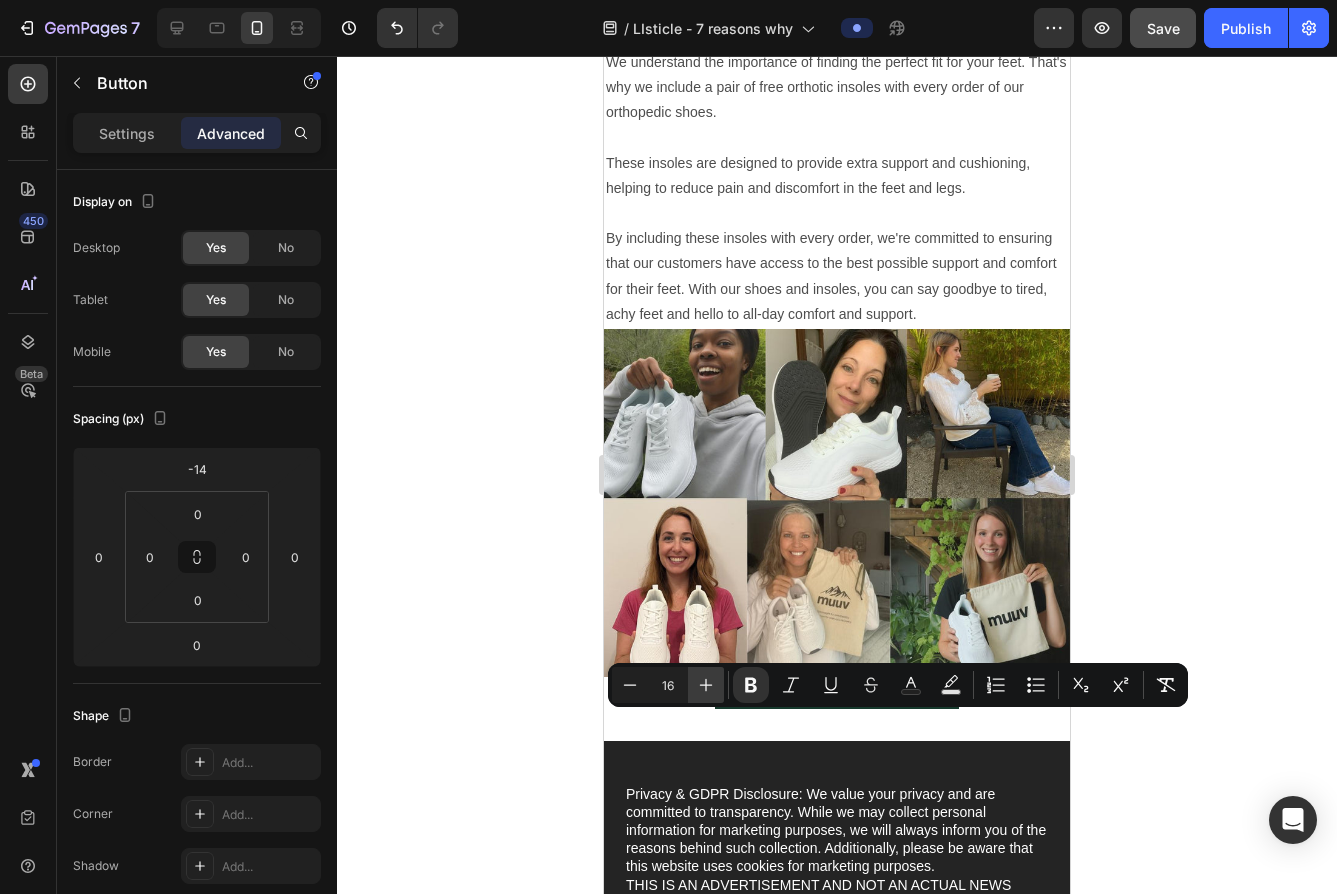 click 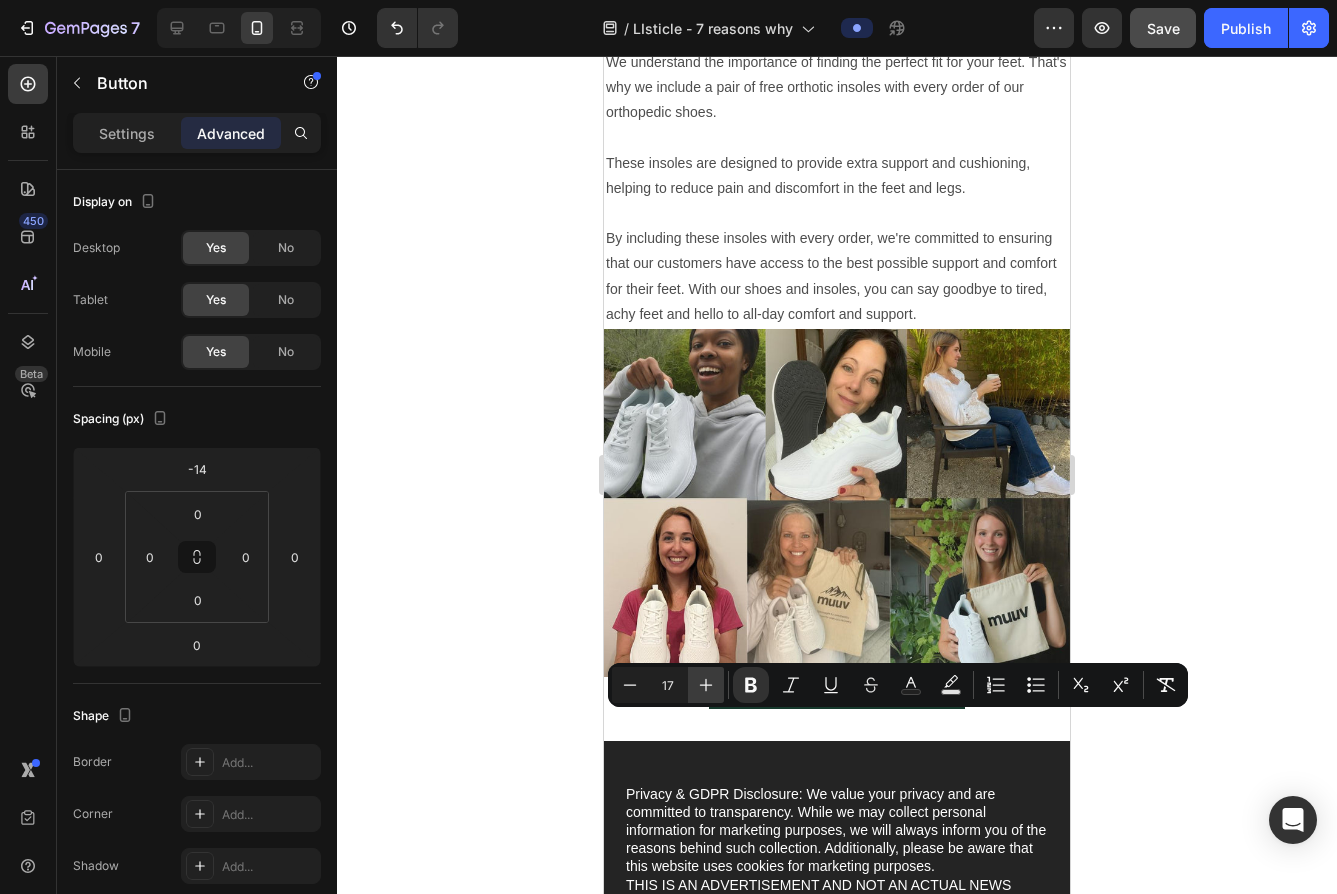 click 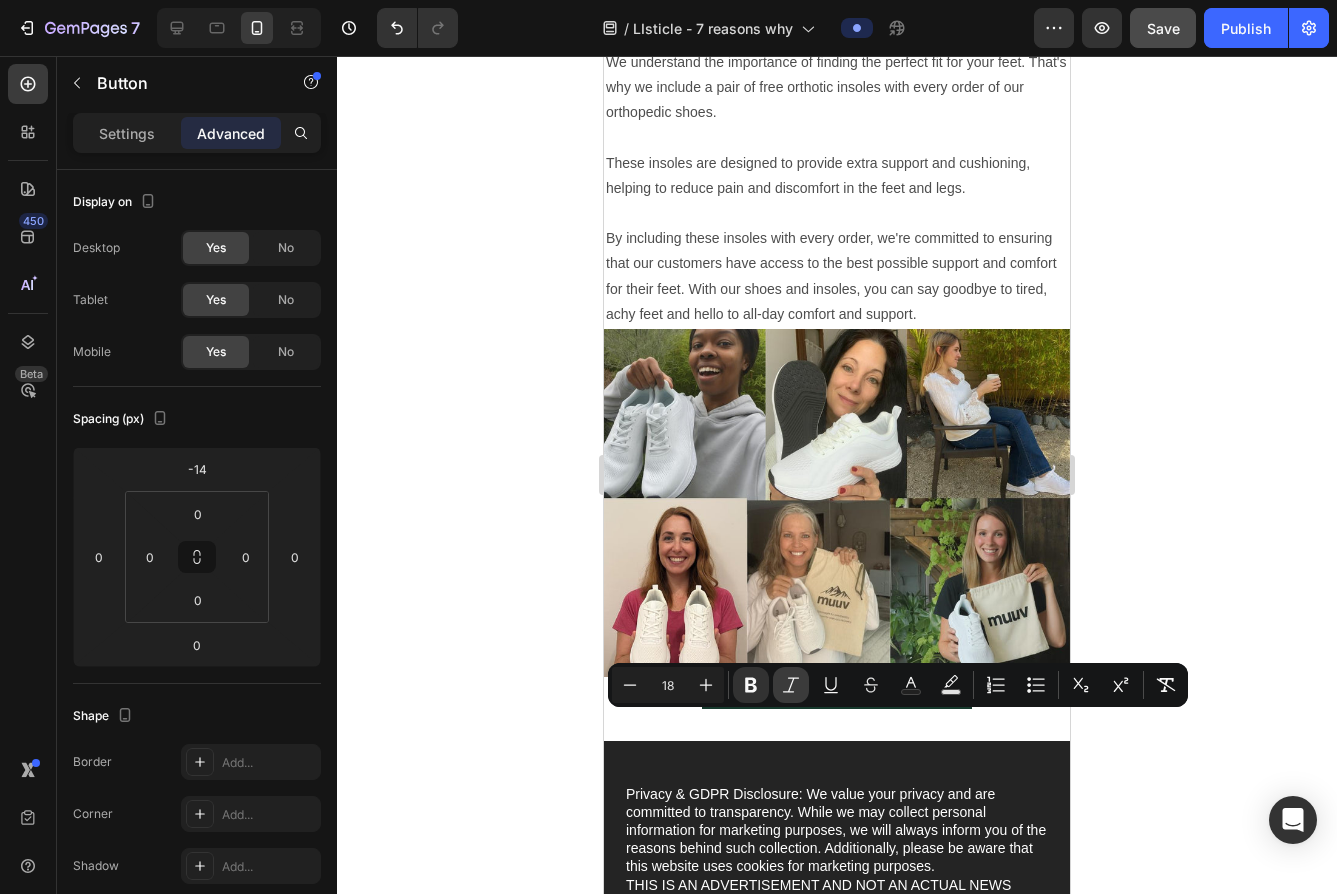 click 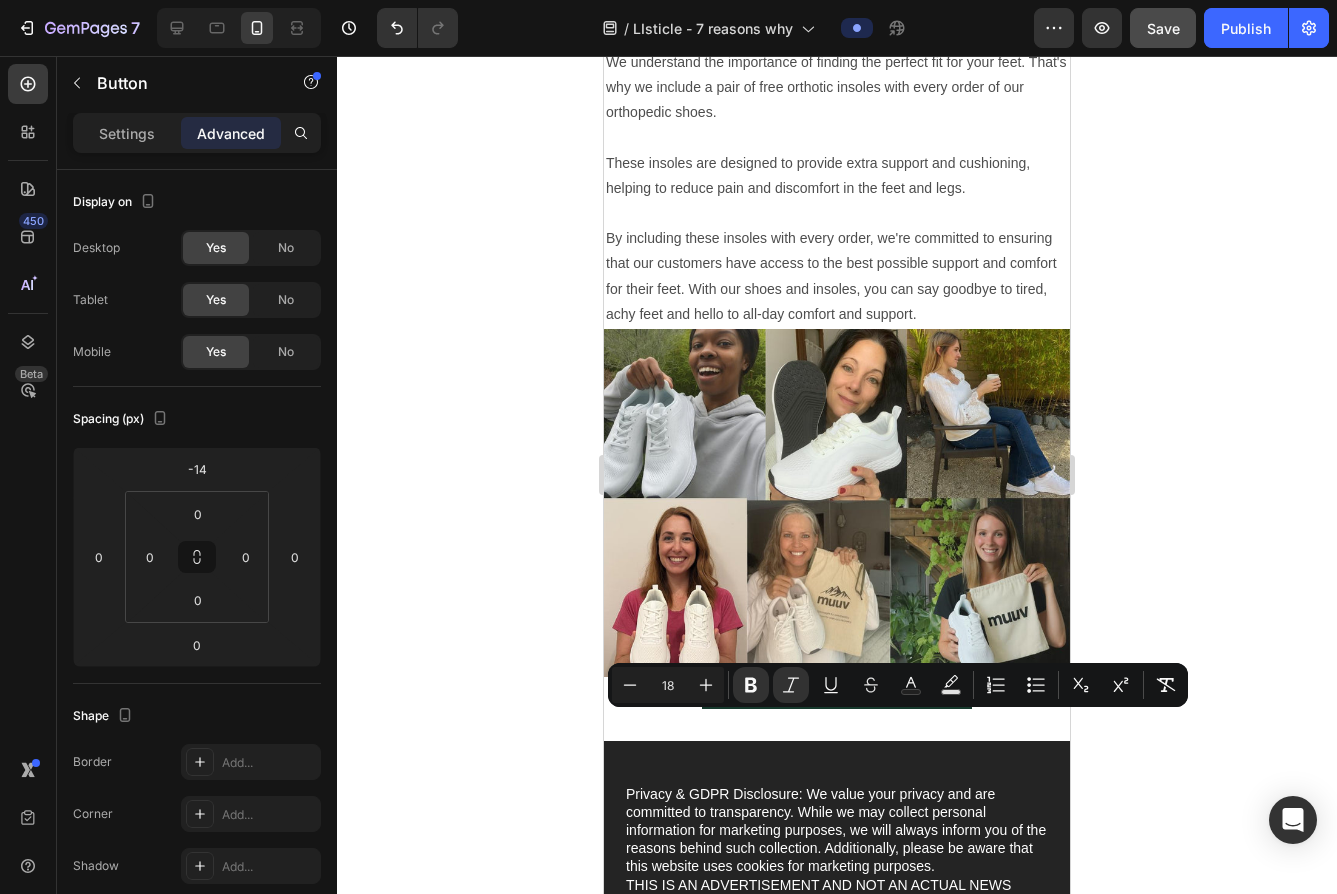 click 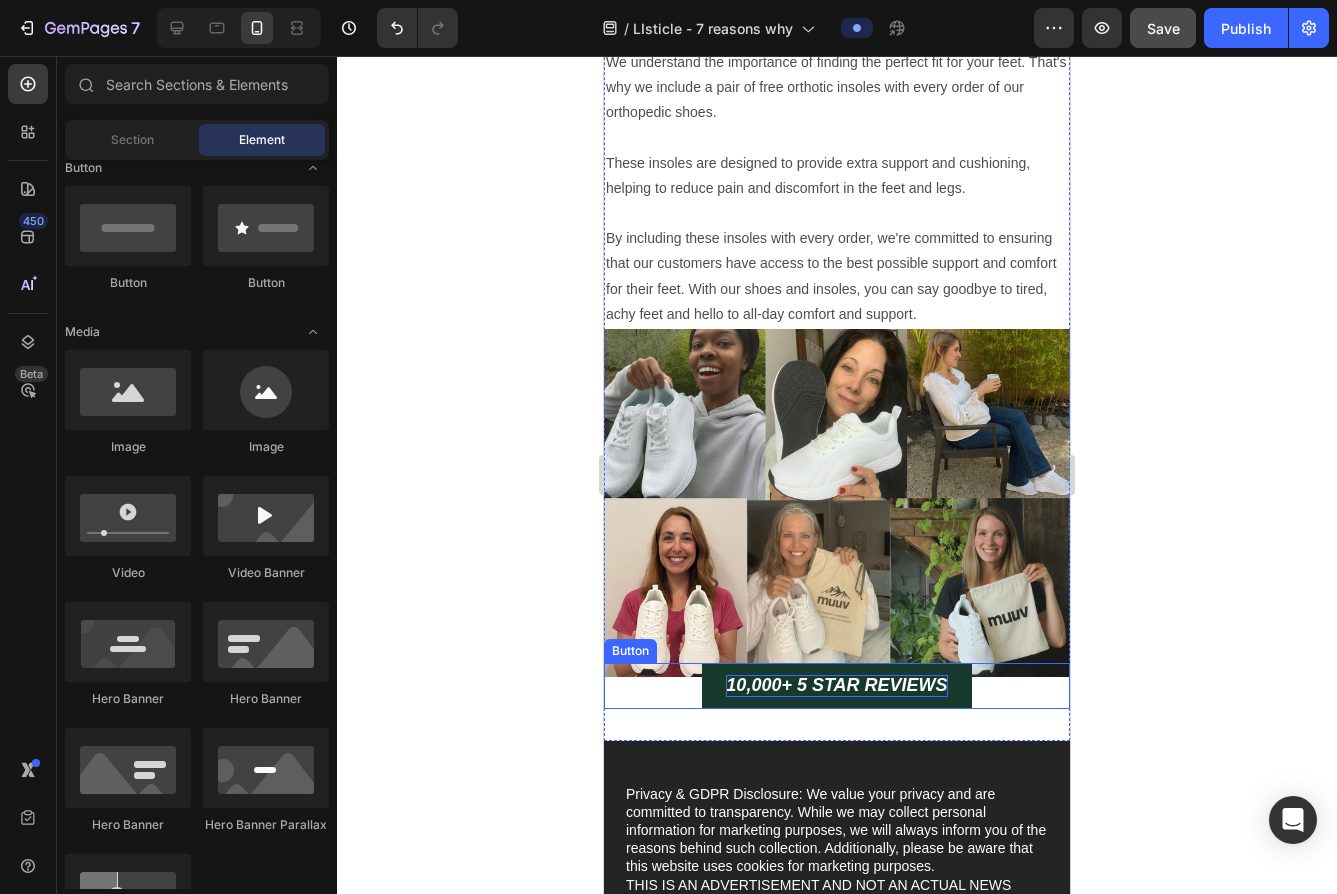 click on "10,000+ 5 STAR REVIEWS" at bounding box center [836, 685] 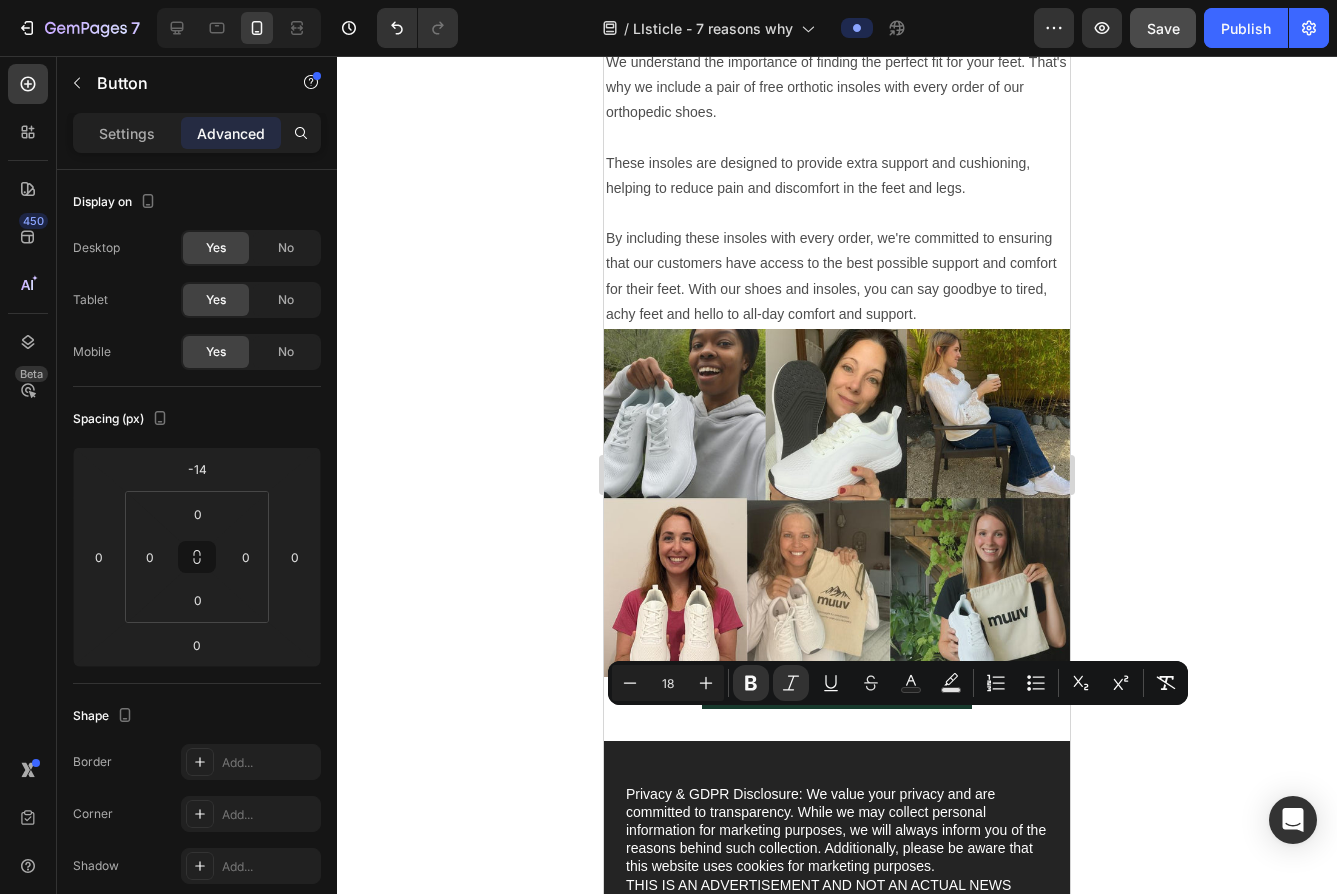 click on "10,000+ 5 STAR REVIEWS" at bounding box center [836, 686] 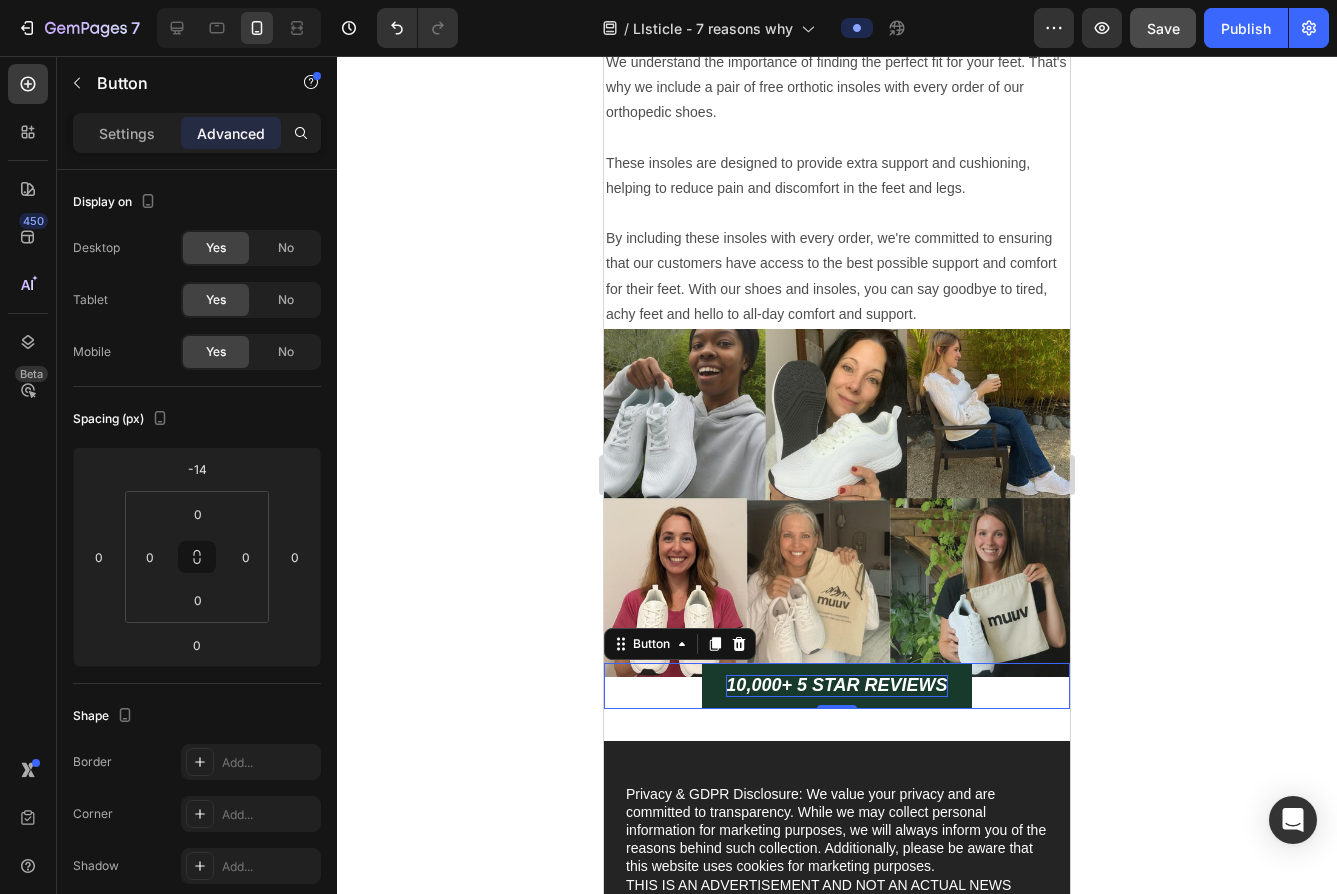 click on "10,000+ 5 STAR REVIEWS Button   0" at bounding box center (837, 686) 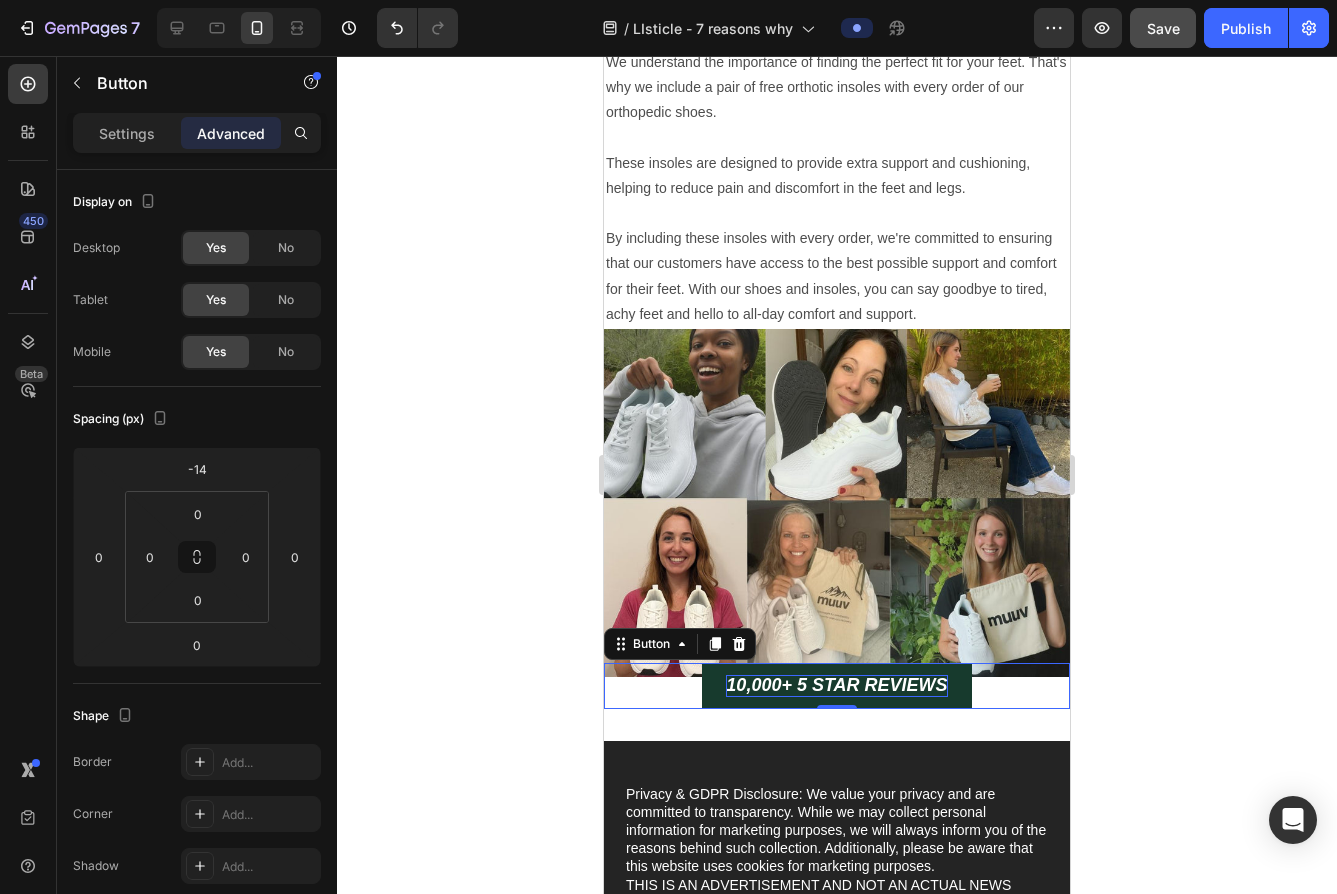 click 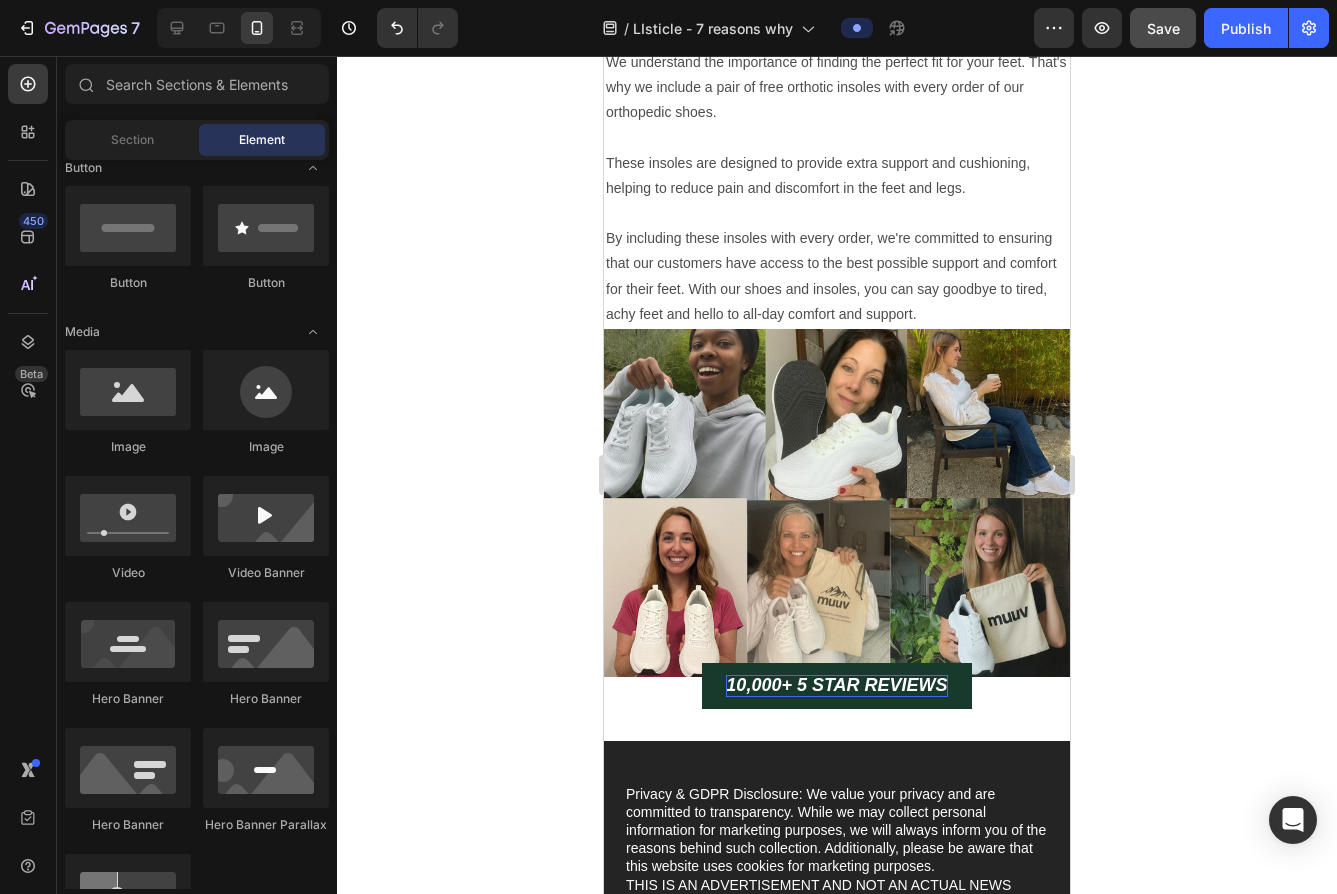 click 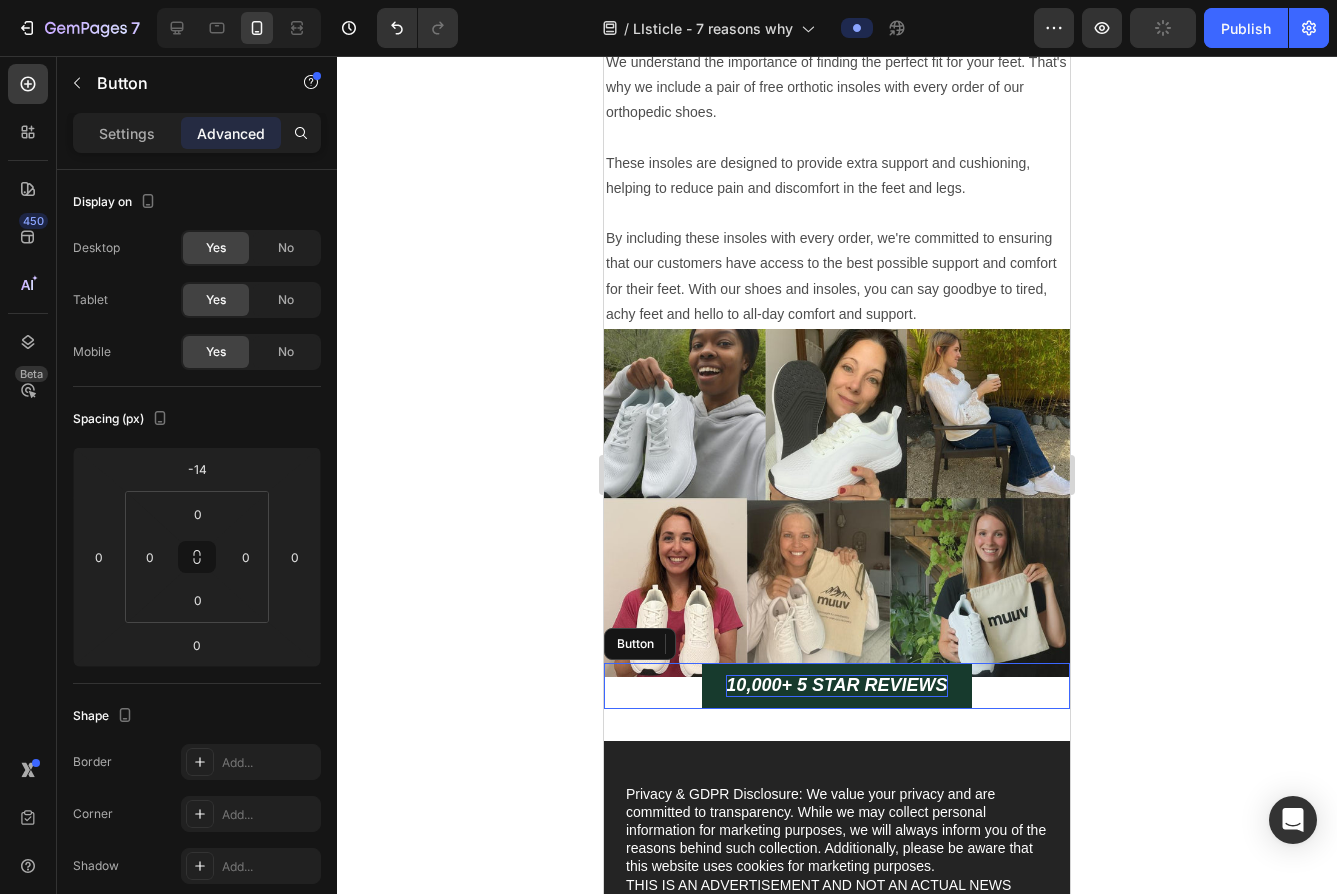 click on "10,000+ 5 STAR REVIEWS Button" at bounding box center (837, 686) 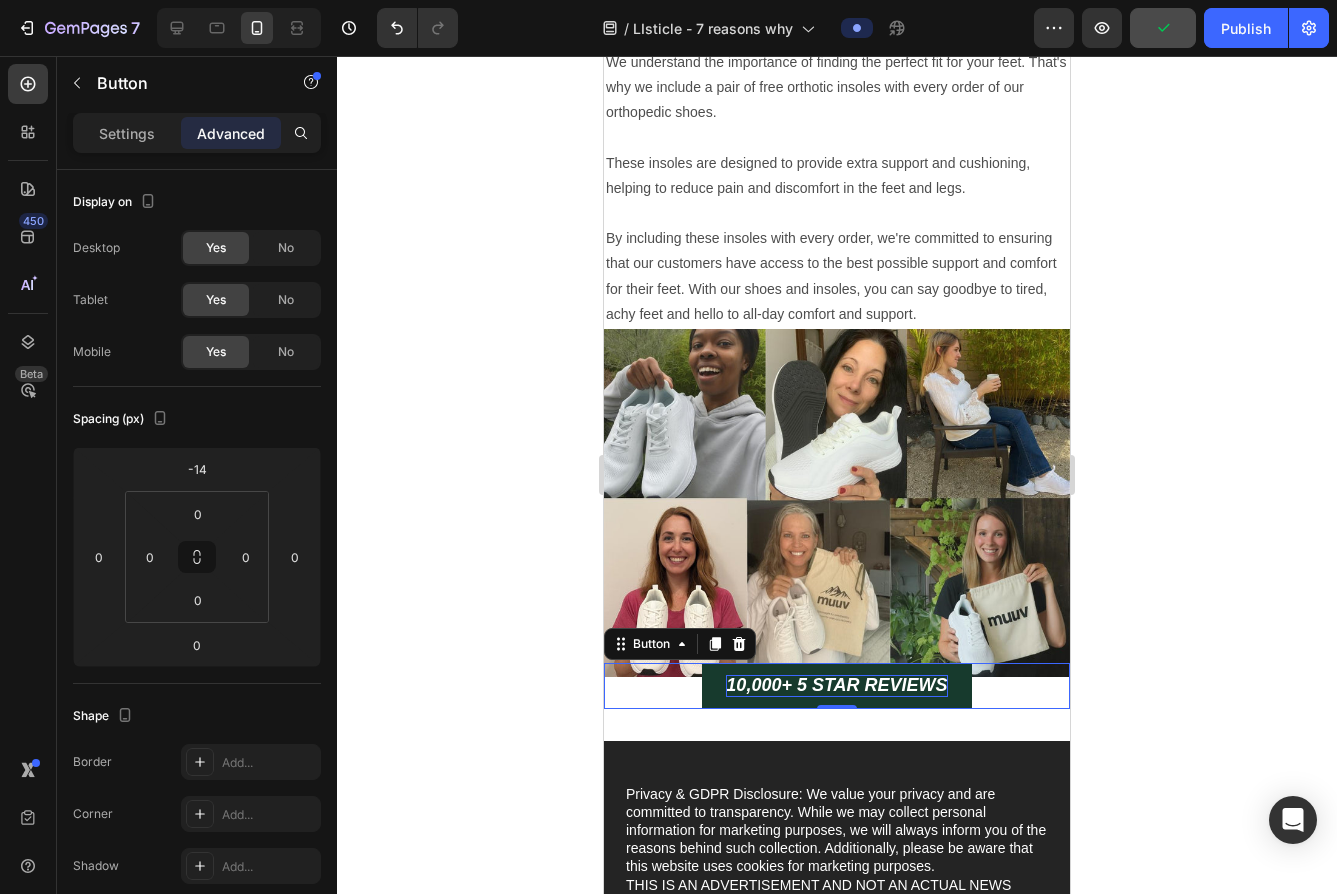 click on "10,000+ 5 STAR REVIEWS" at bounding box center [836, 686] 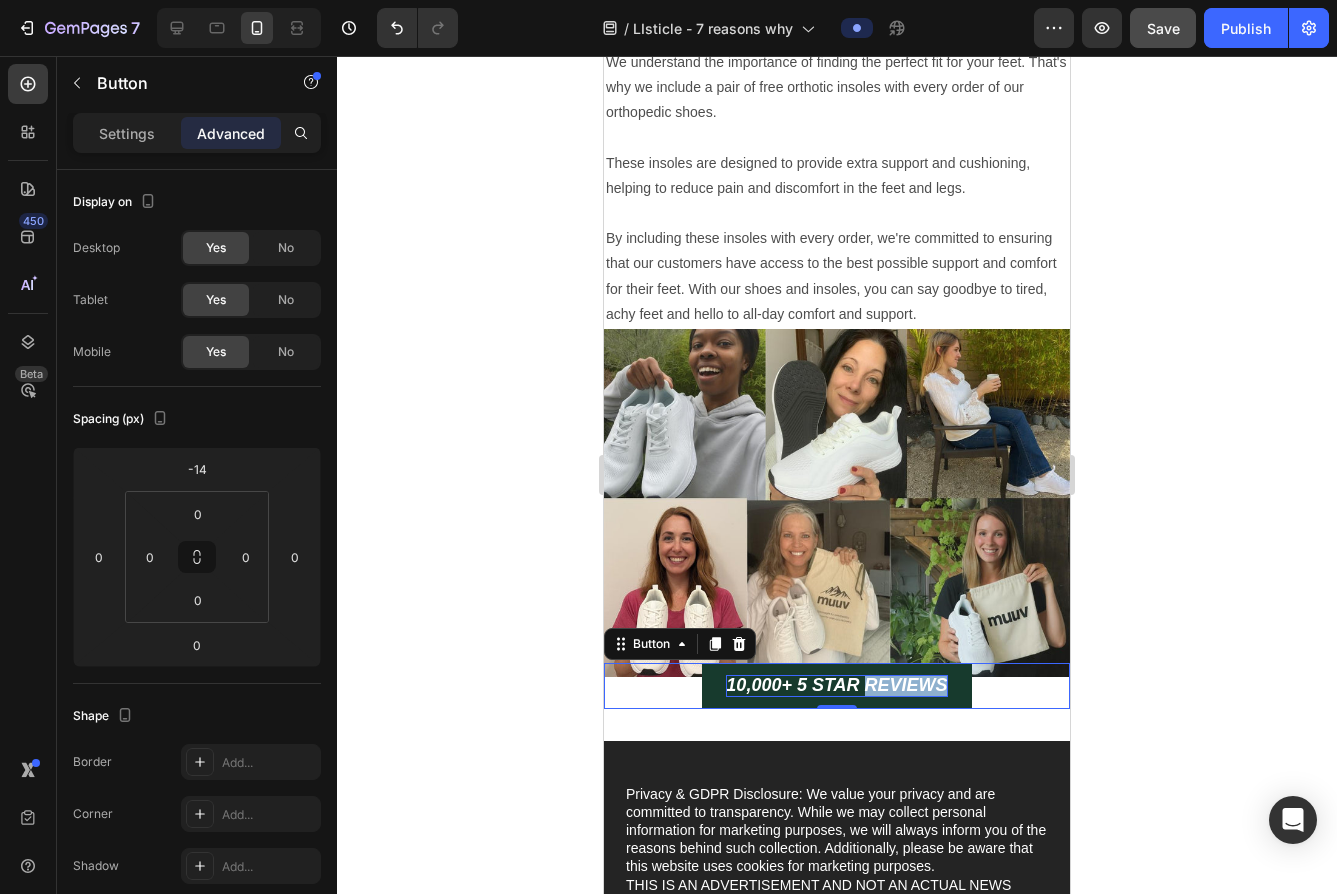 click on "10,000+ 5 STAR REVIEWS" at bounding box center (836, 685) 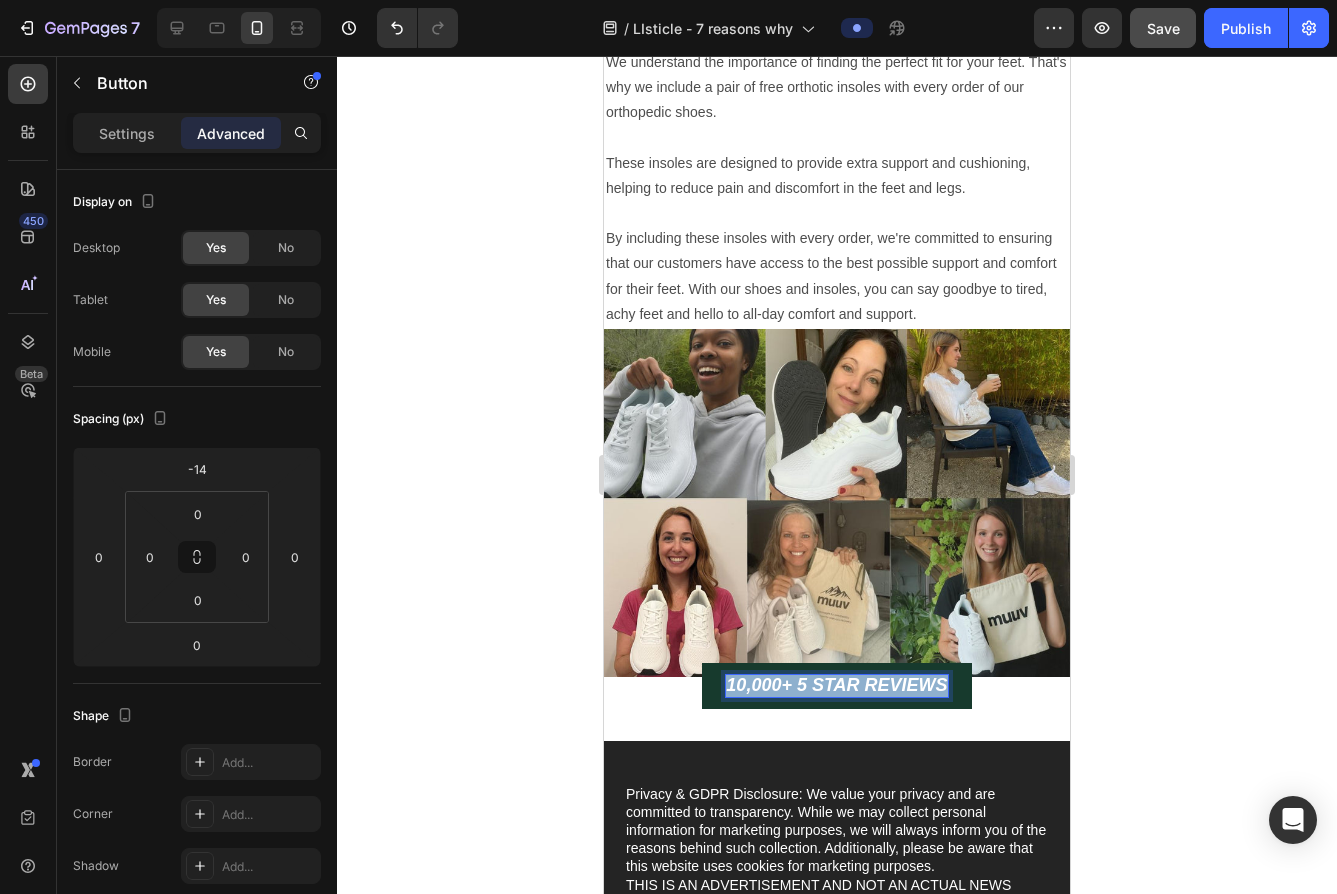 click on "10,000+ 5 STAR REVIEWS" at bounding box center [836, 685] 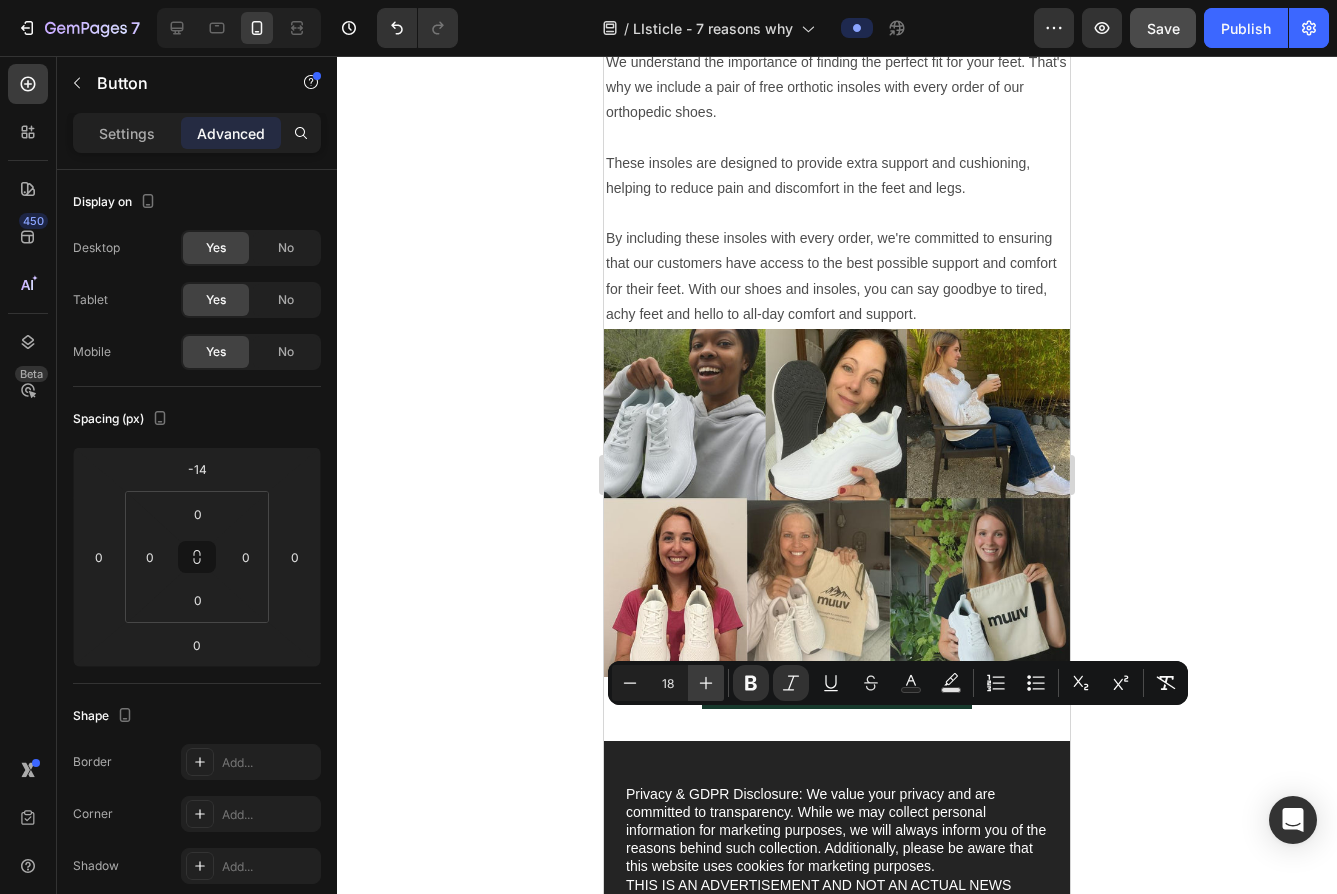 click 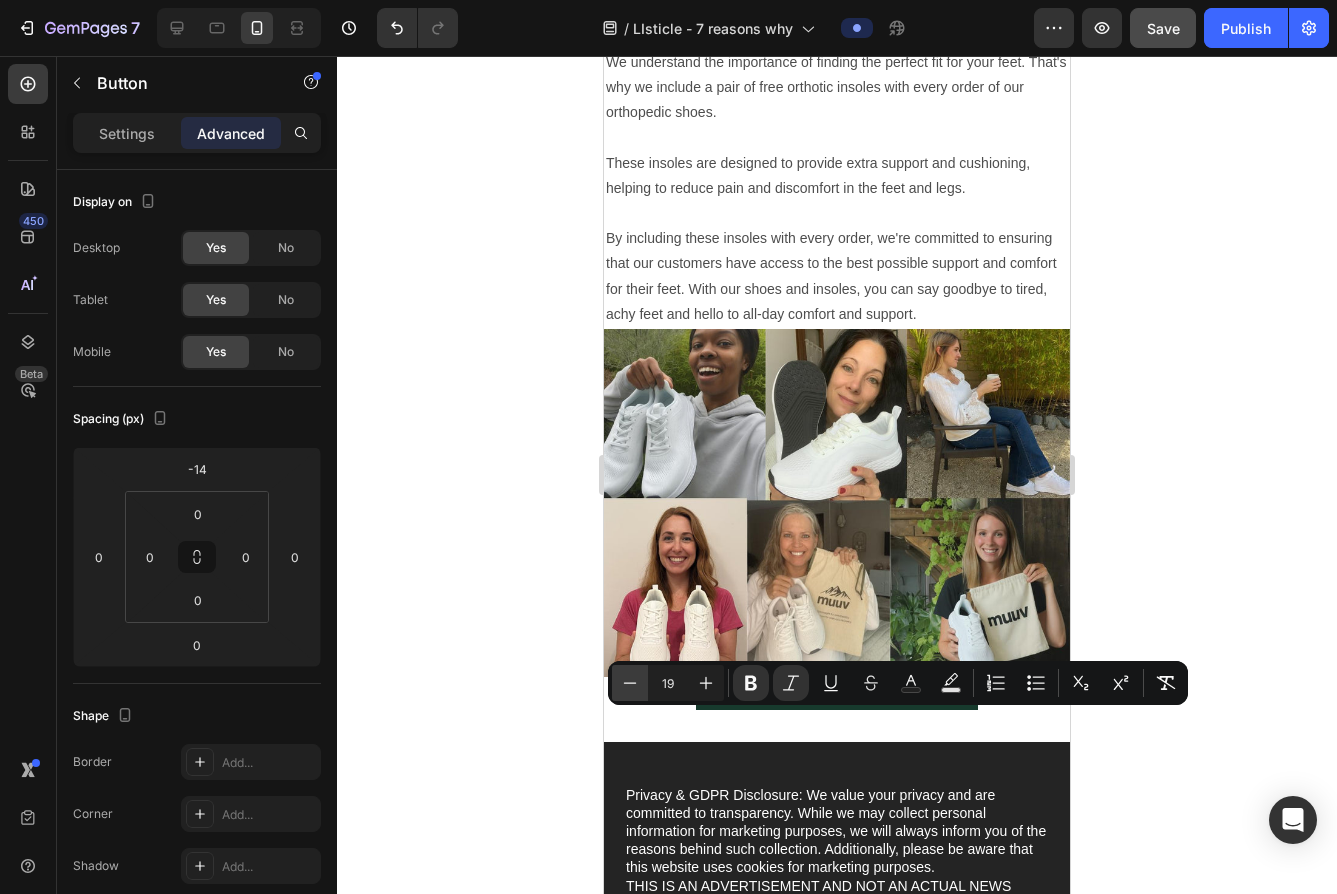 click on "Minus" at bounding box center [630, 683] 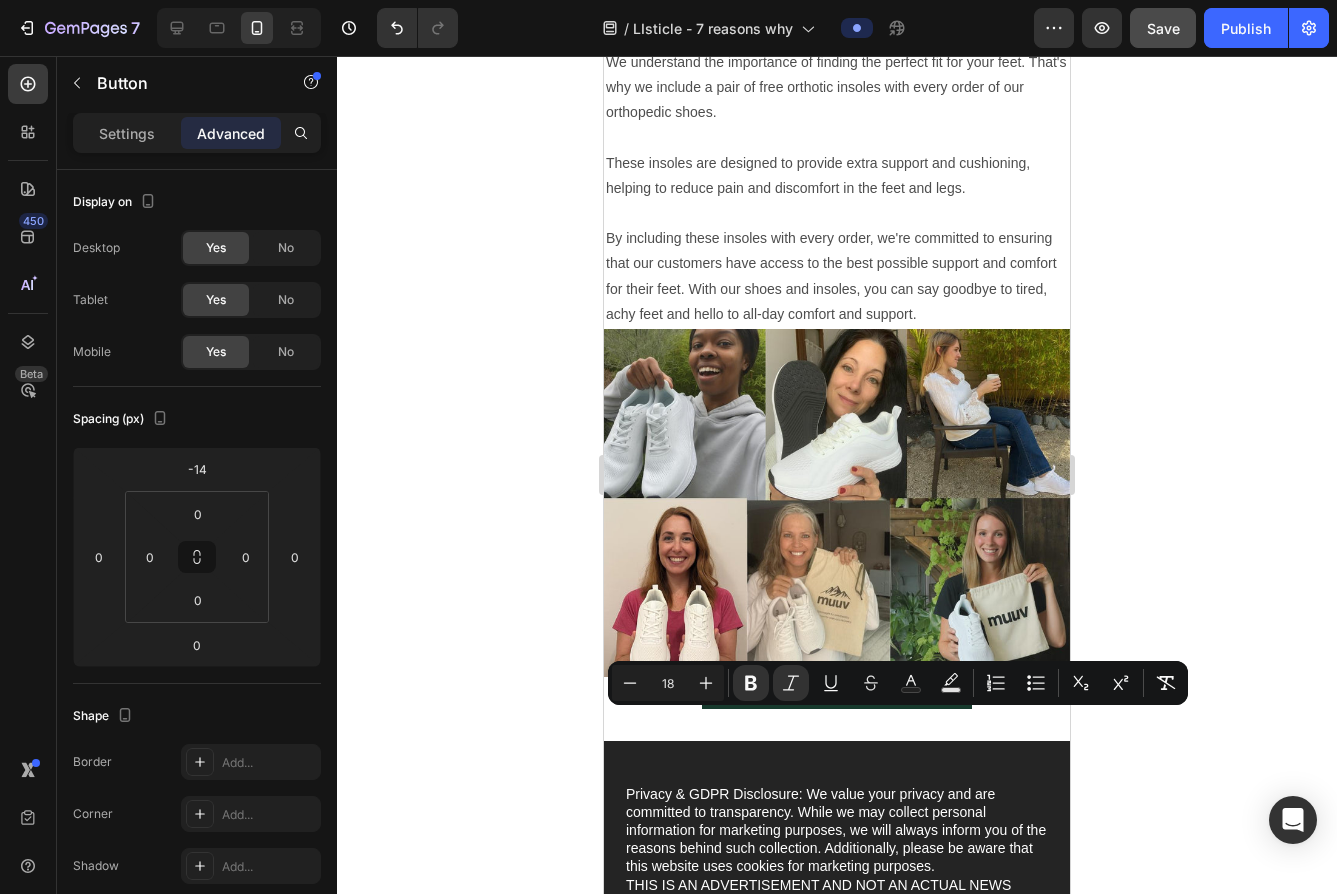 click 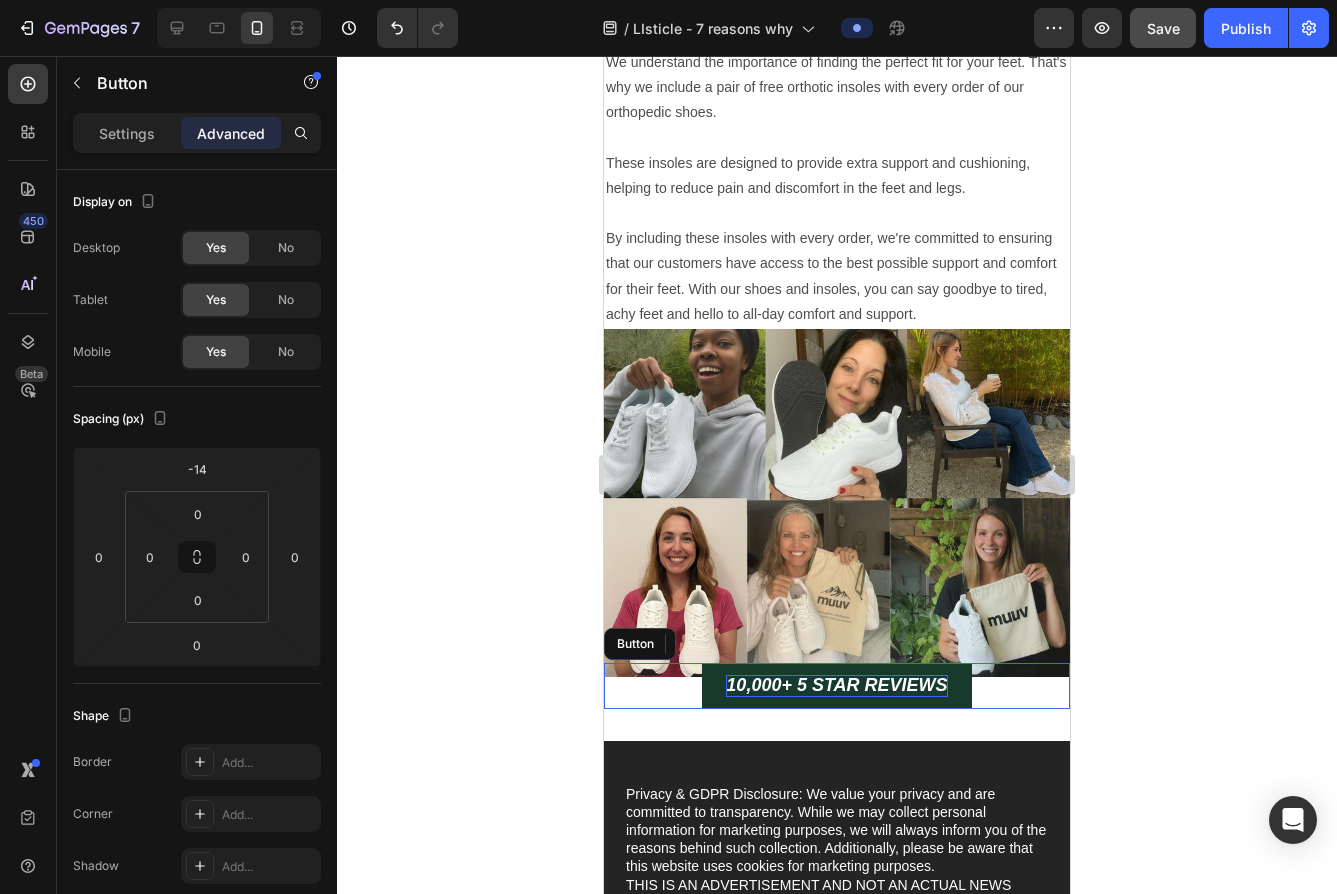 click on "10,000+ 5 STAR REVIEWS Button" at bounding box center [837, 686] 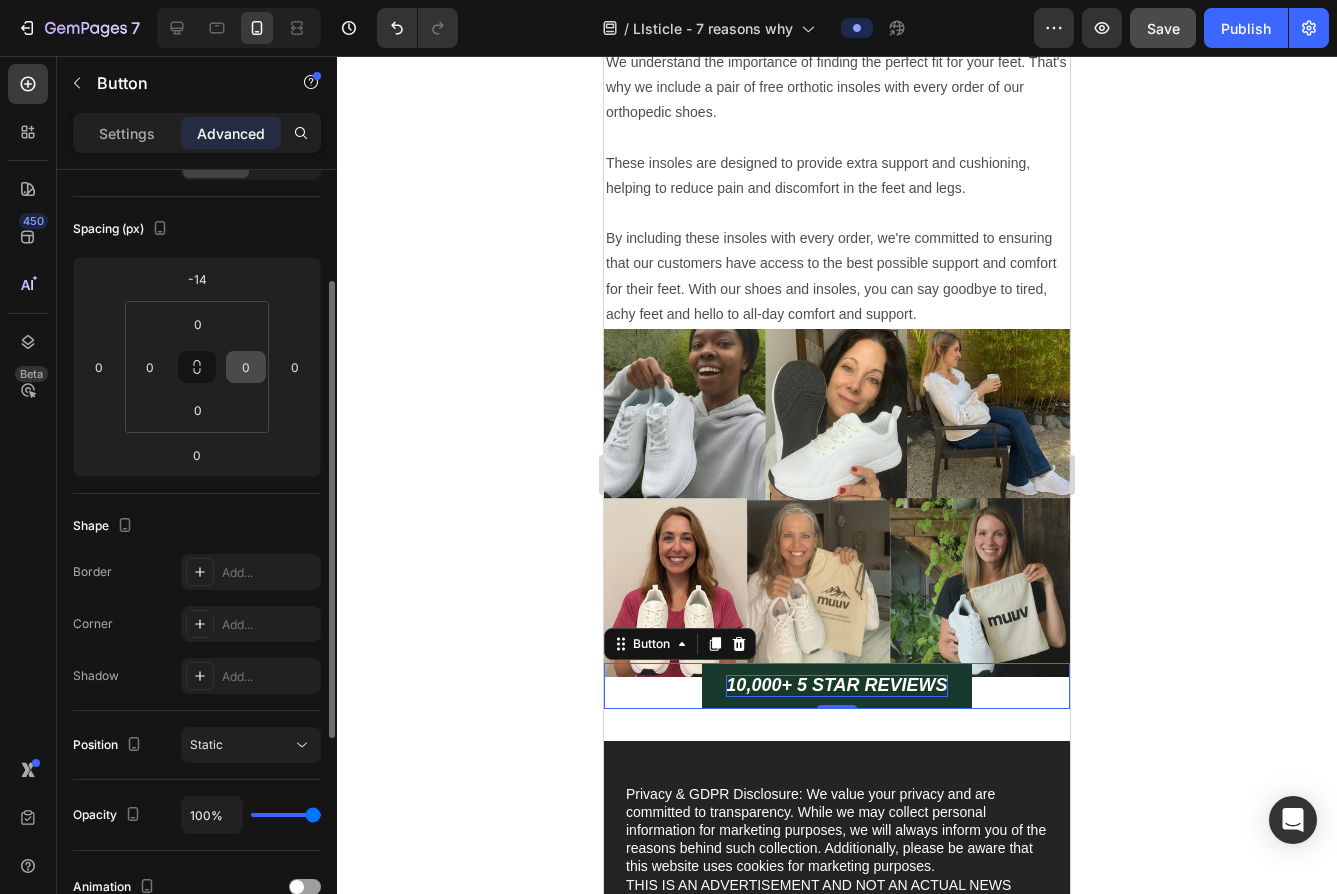 scroll, scrollTop: 338, scrollLeft: 0, axis: vertical 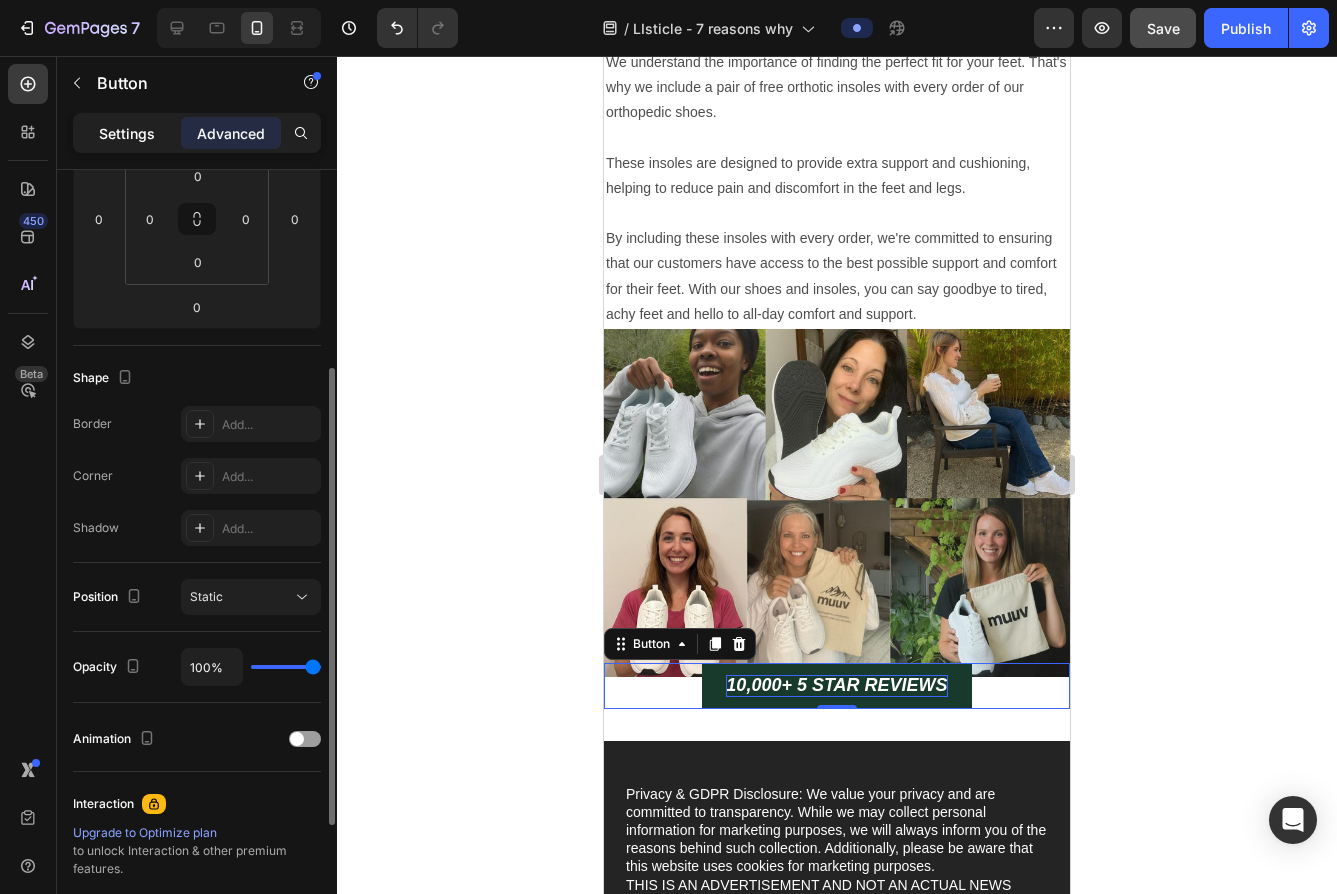 click on "Settings" 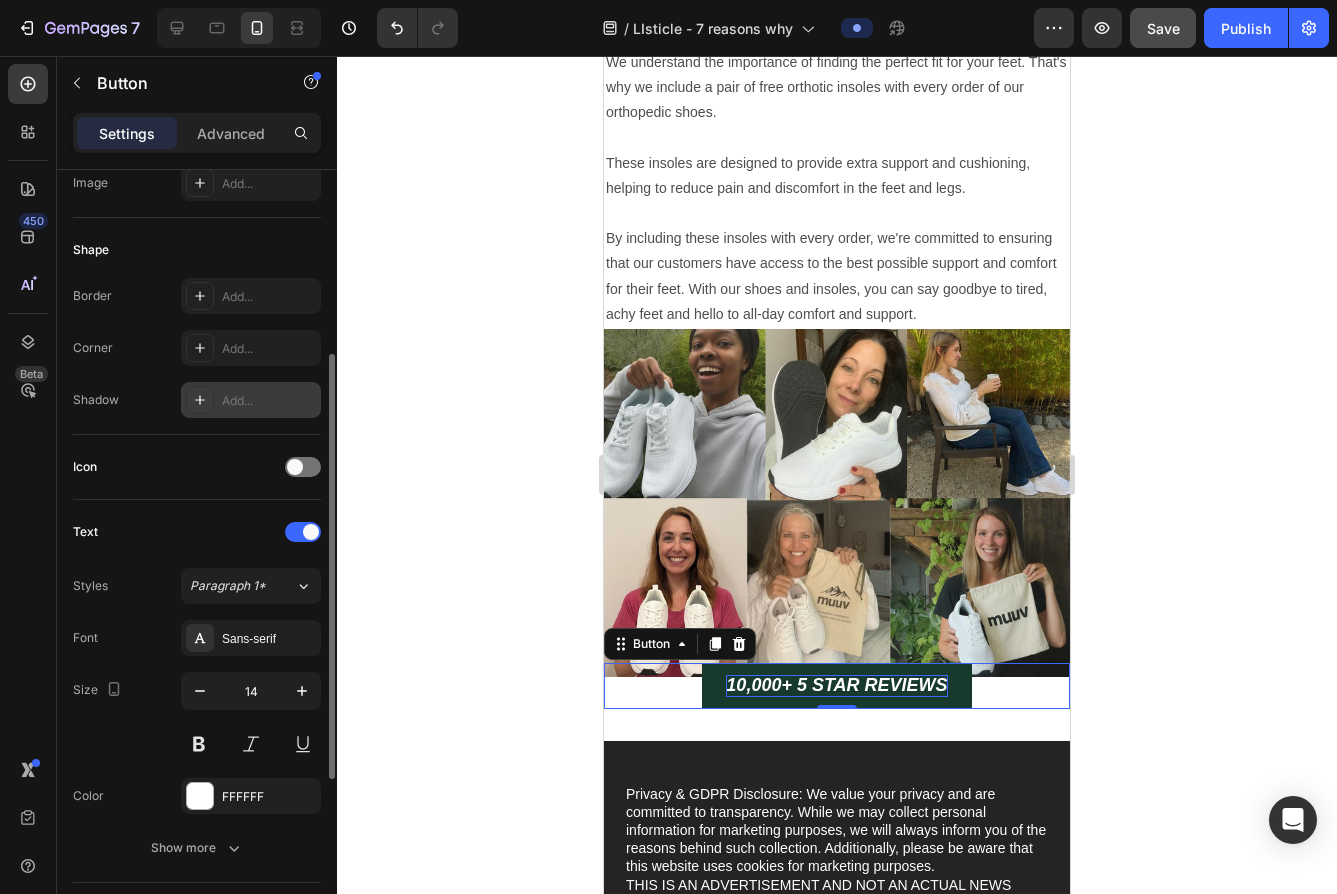 click on "Add..." at bounding box center (251, 400) 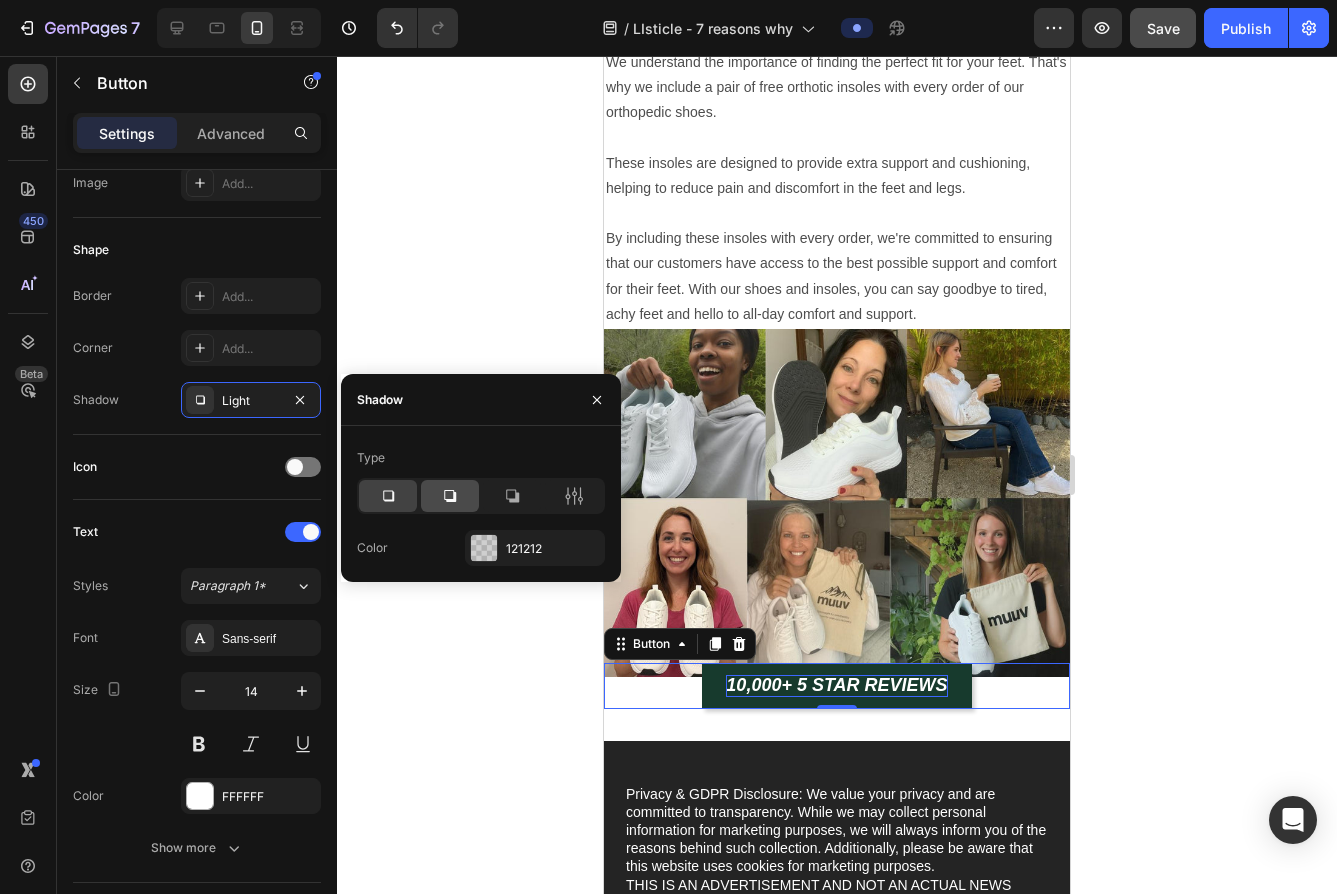 click 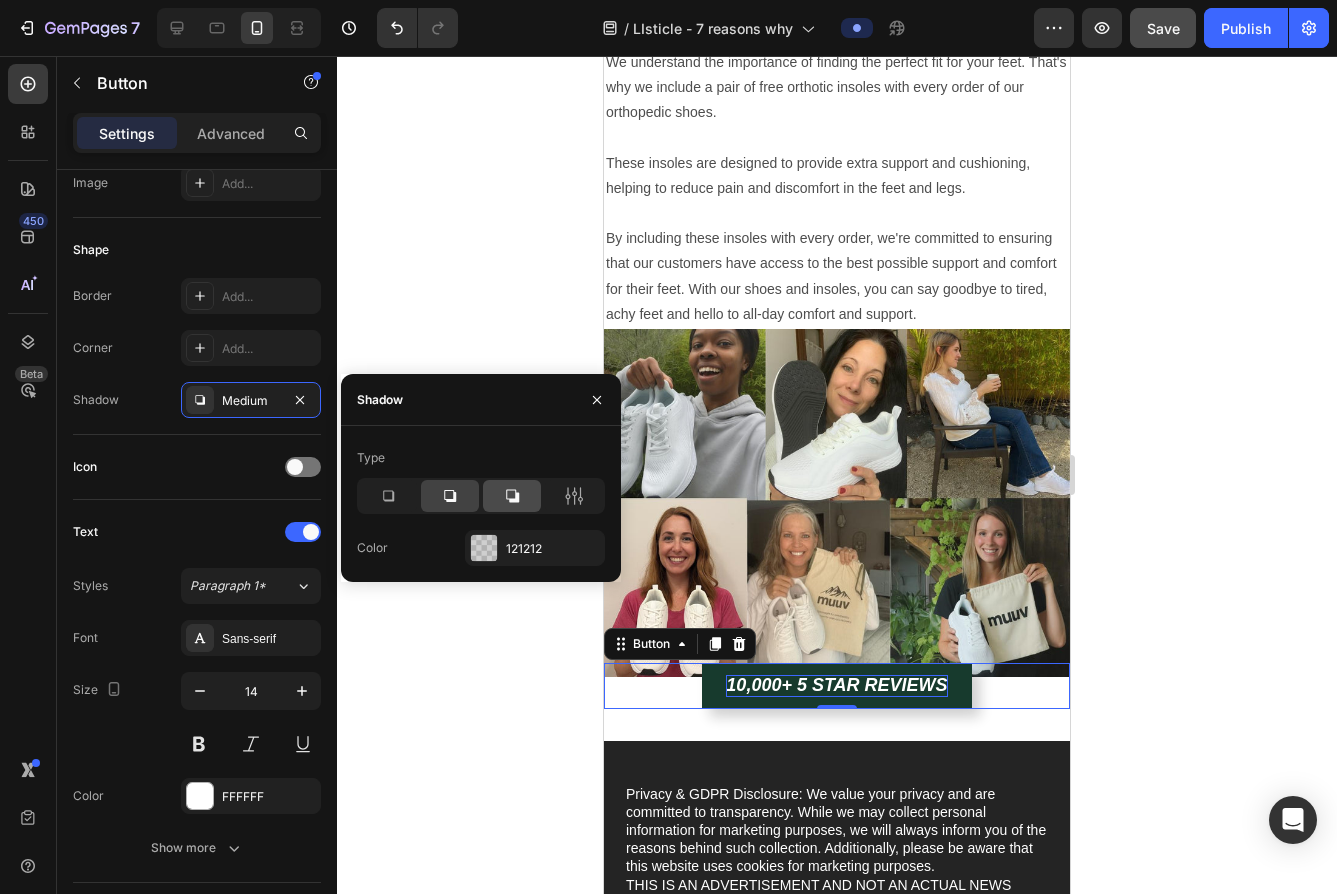 click 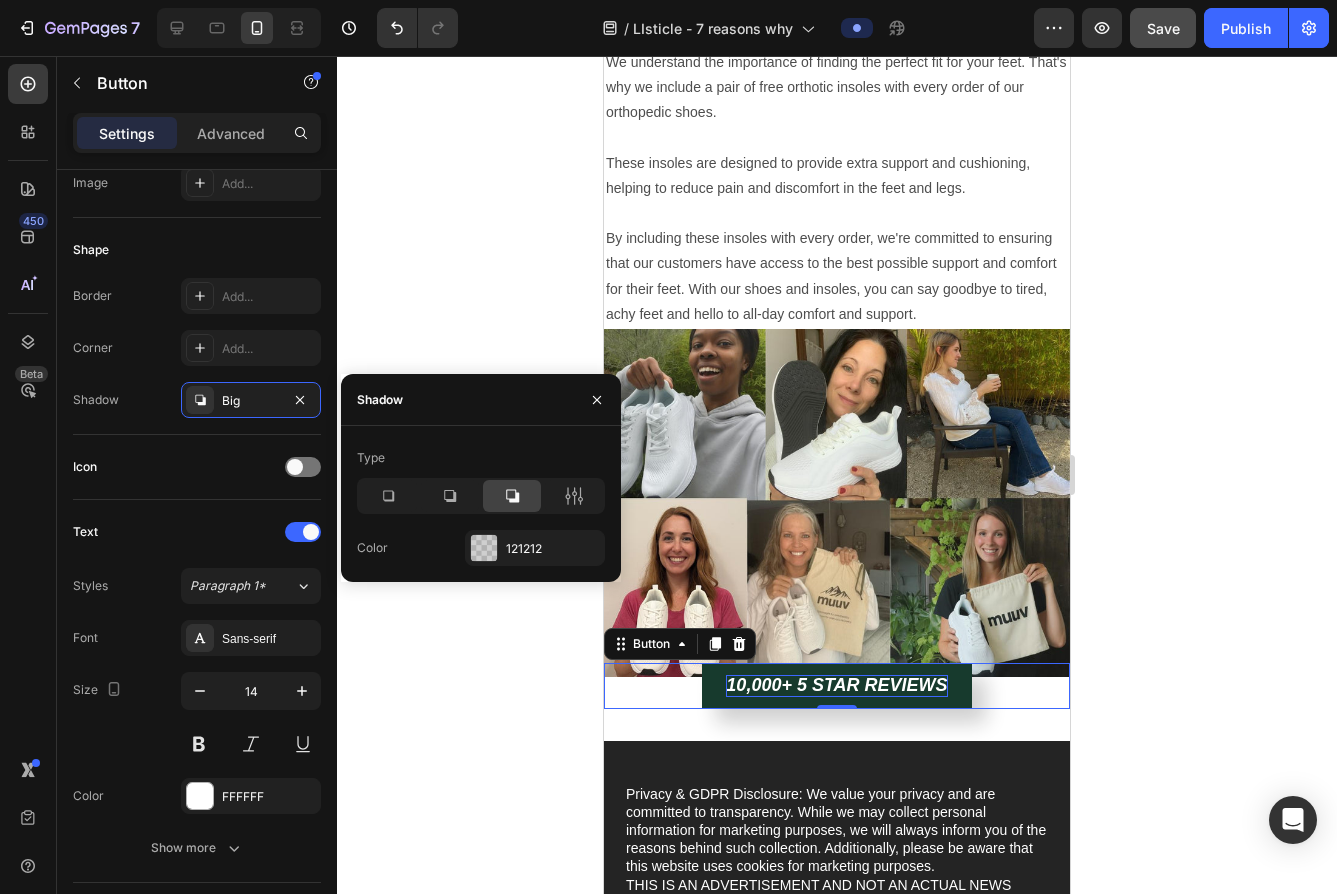 click 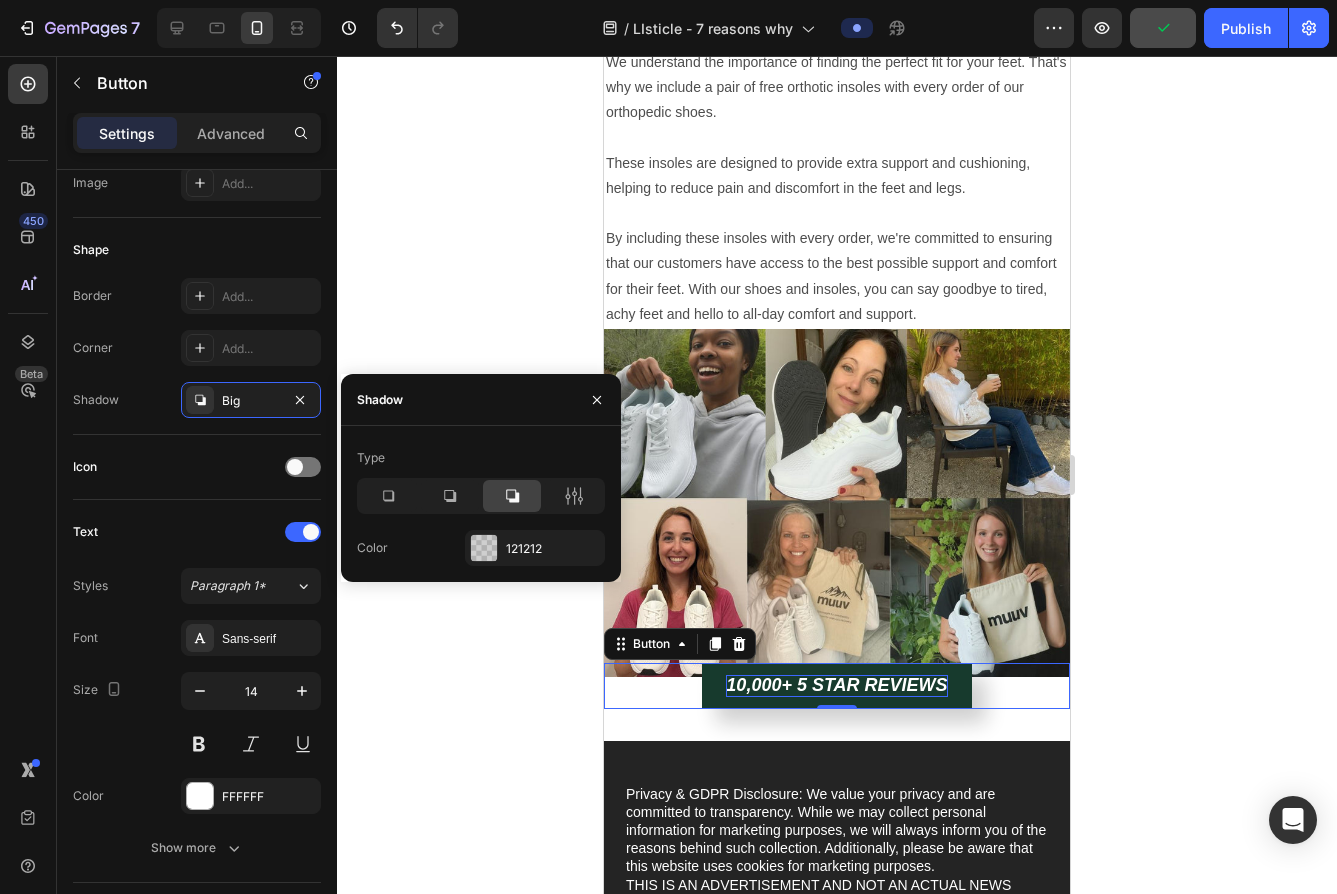 click 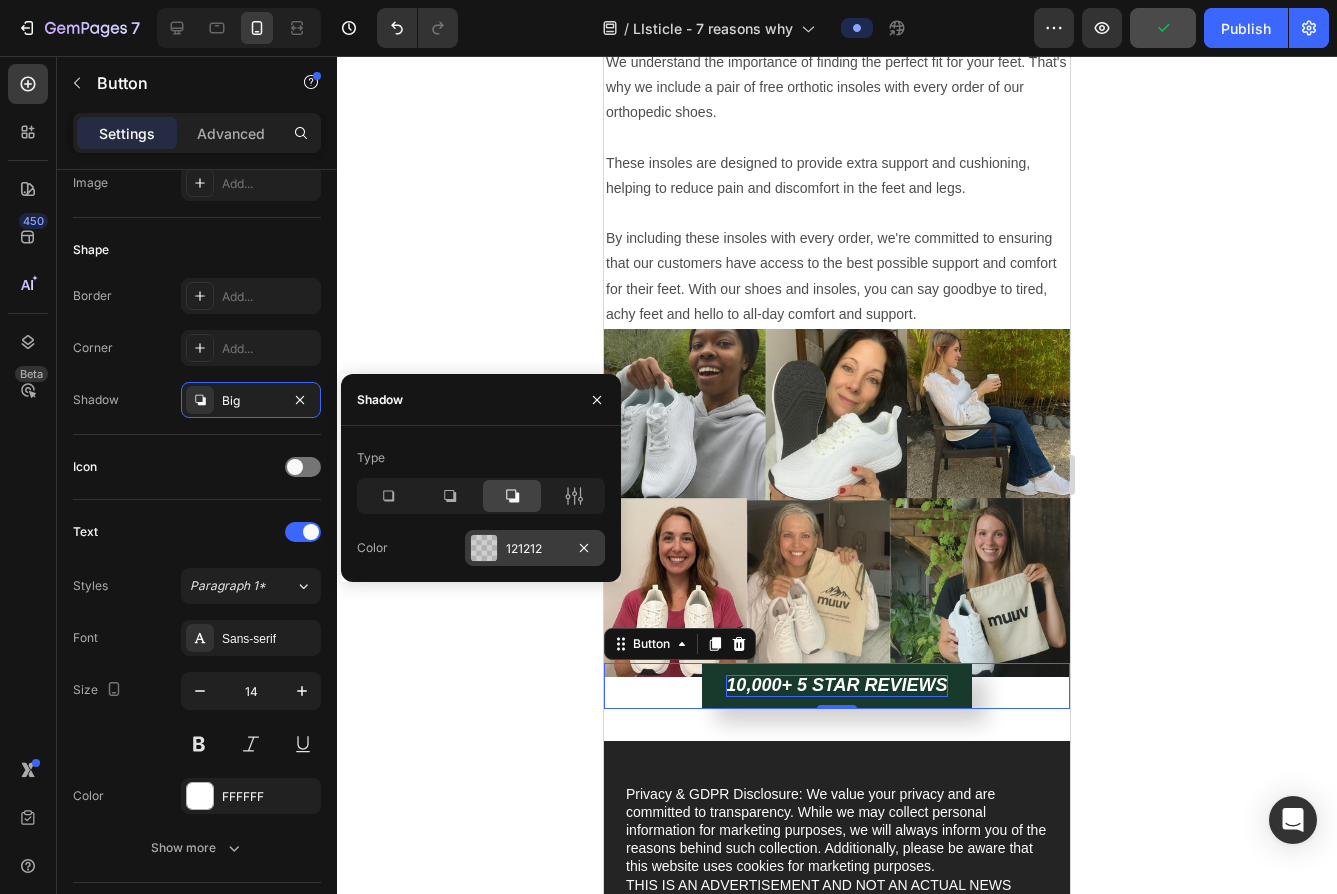 click at bounding box center (484, 548) 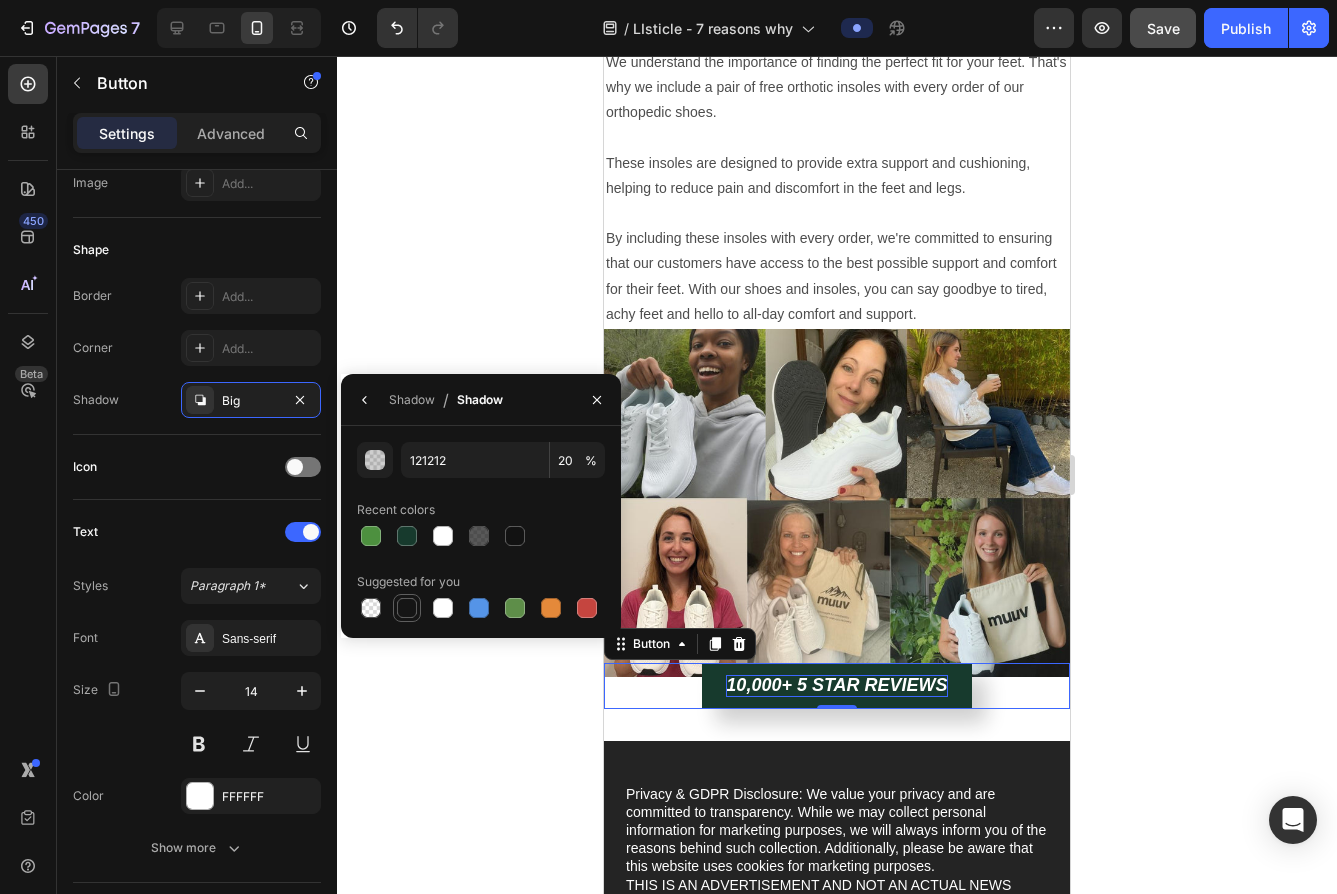 click at bounding box center [407, 608] 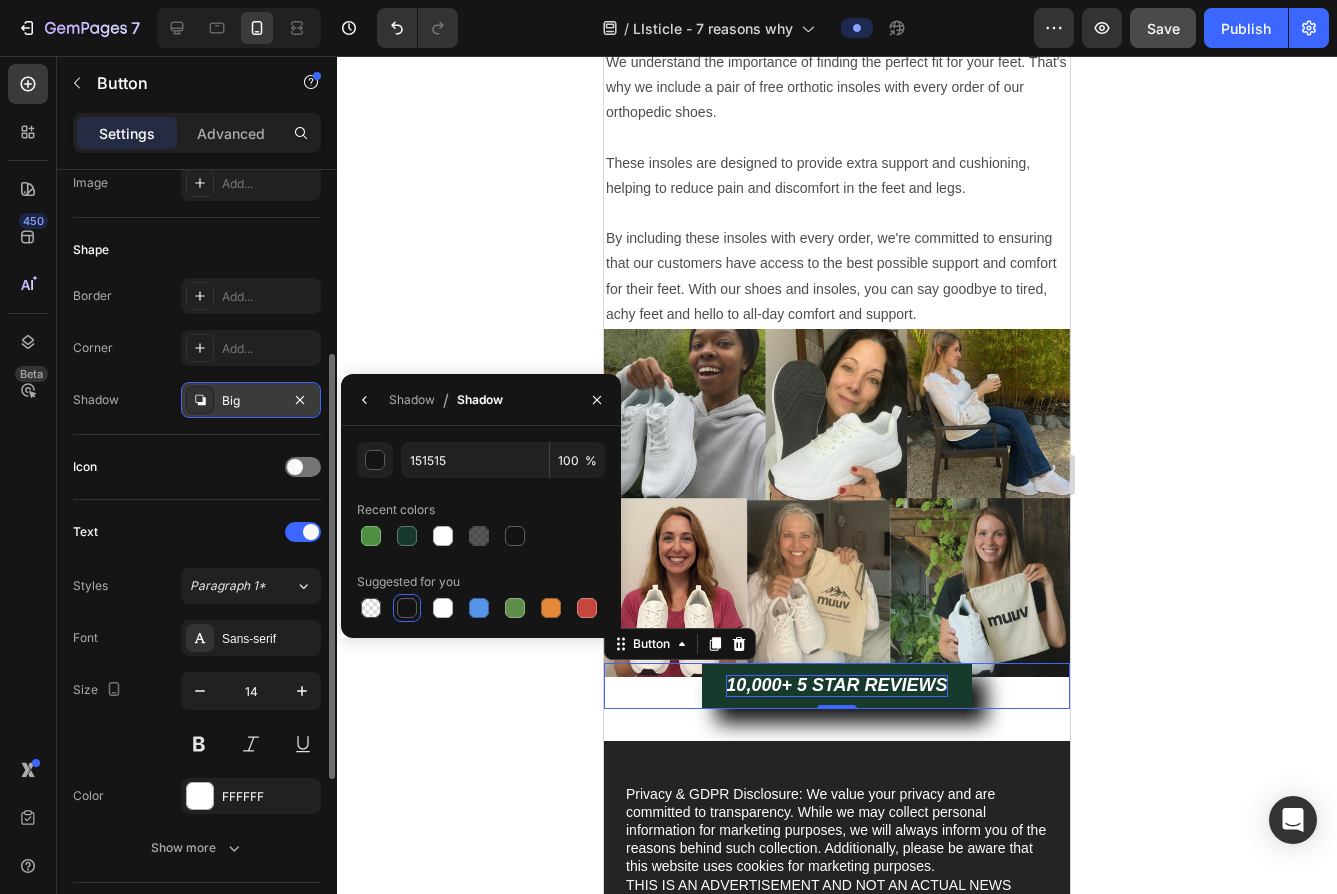 click on "Big" at bounding box center (251, 401) 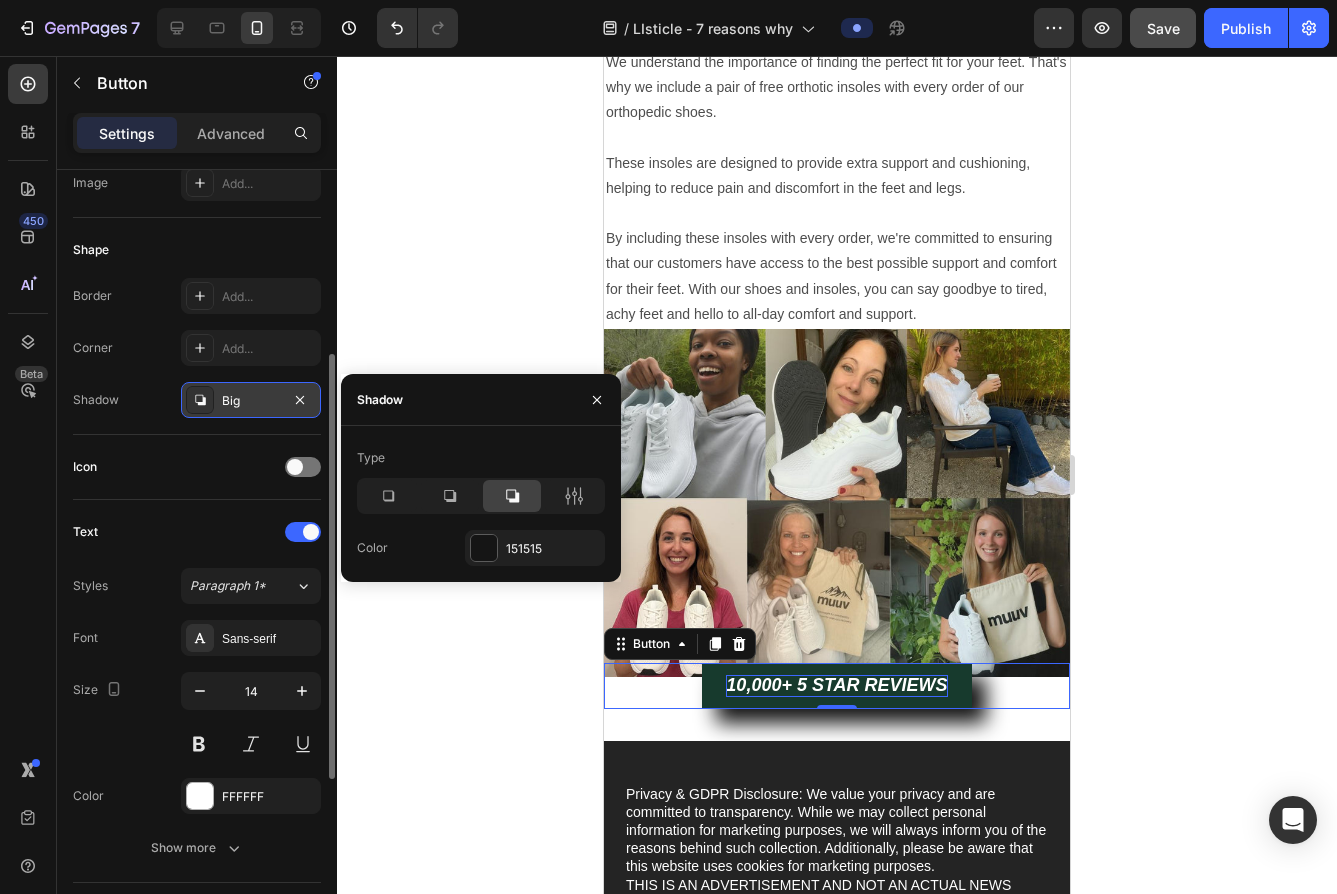 click on "Big" at bounding box center [251, 401] 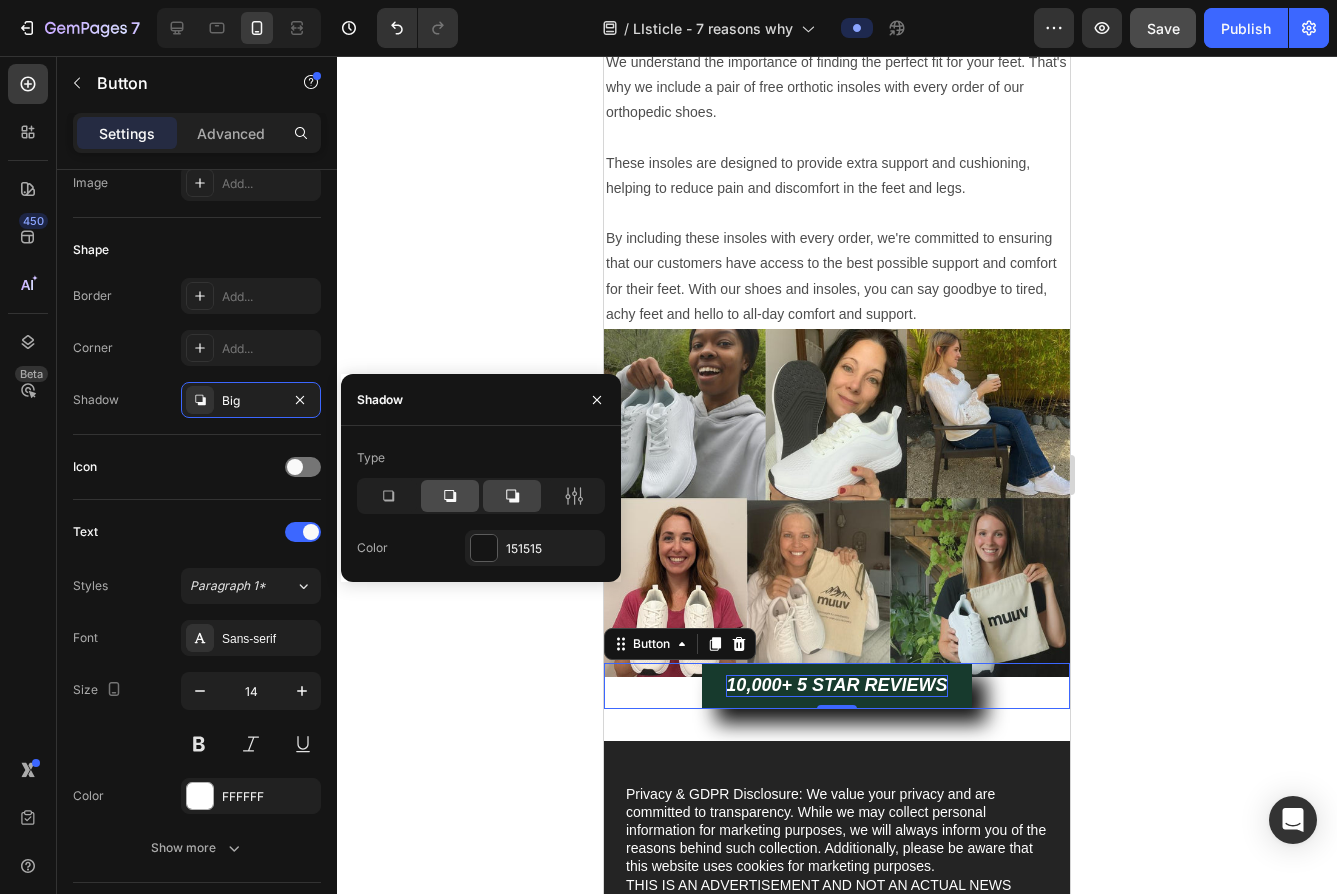 click 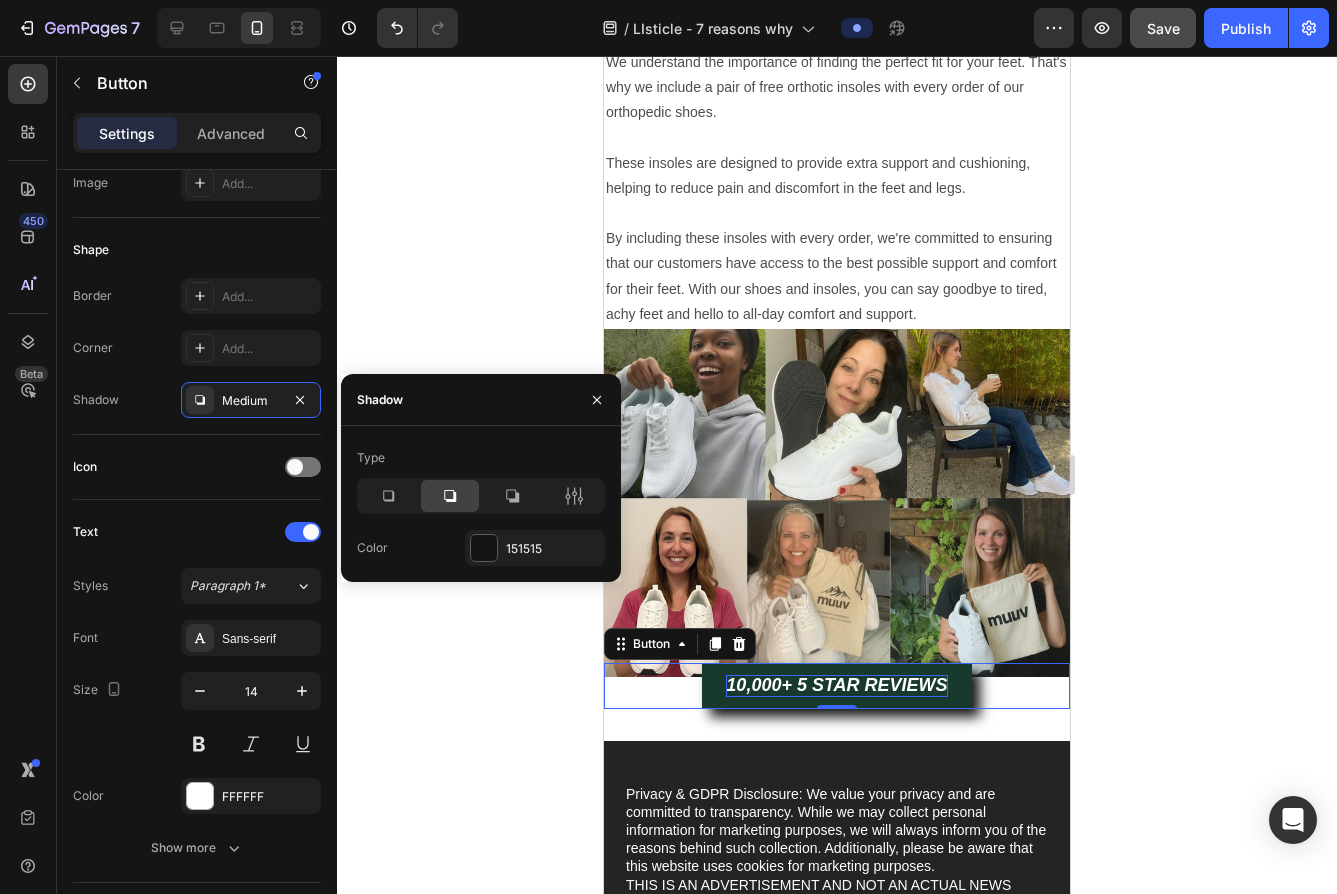 click 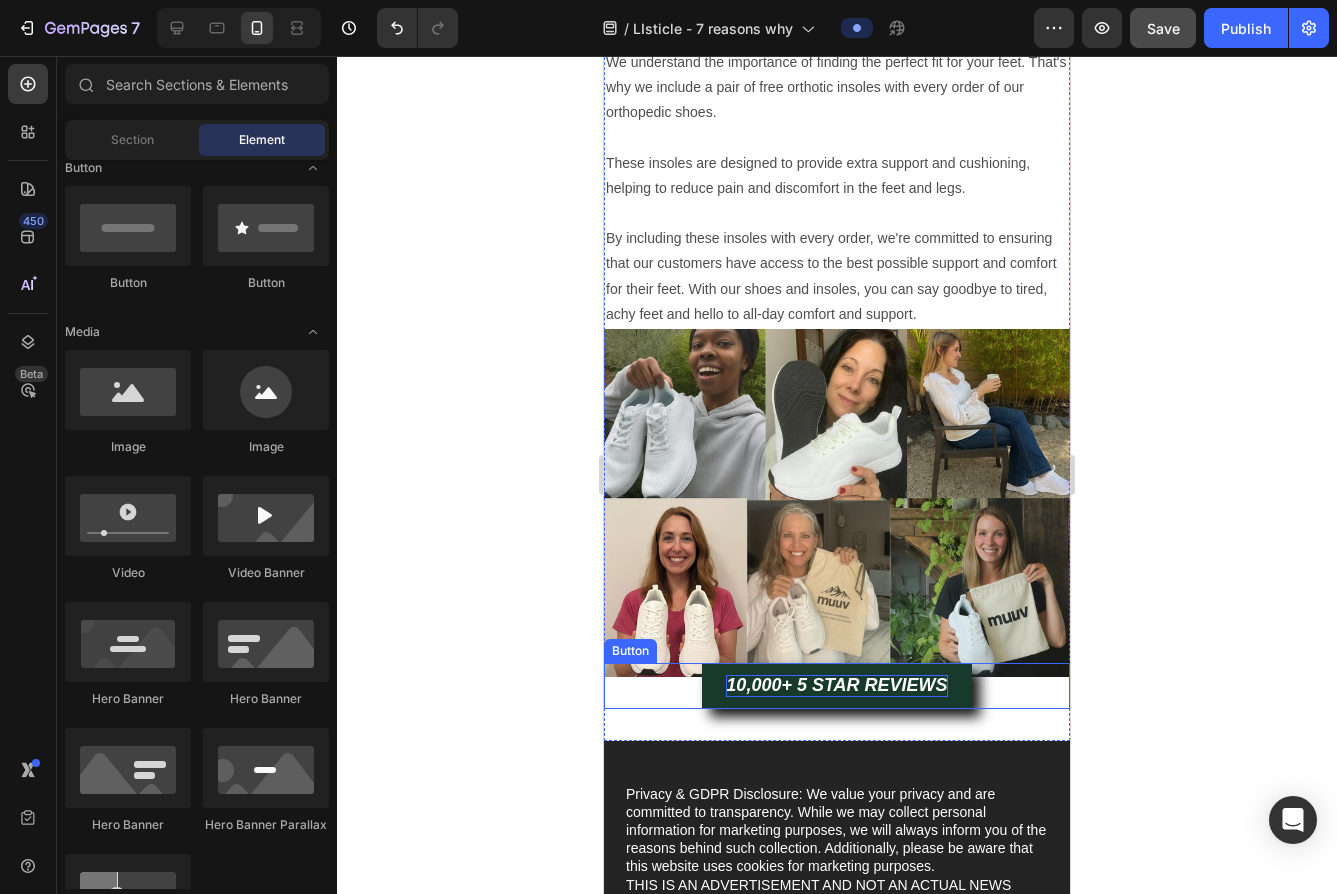 click on "10,000+ 5 STAR REVIEWS Button" at bounding box center [837, 686] 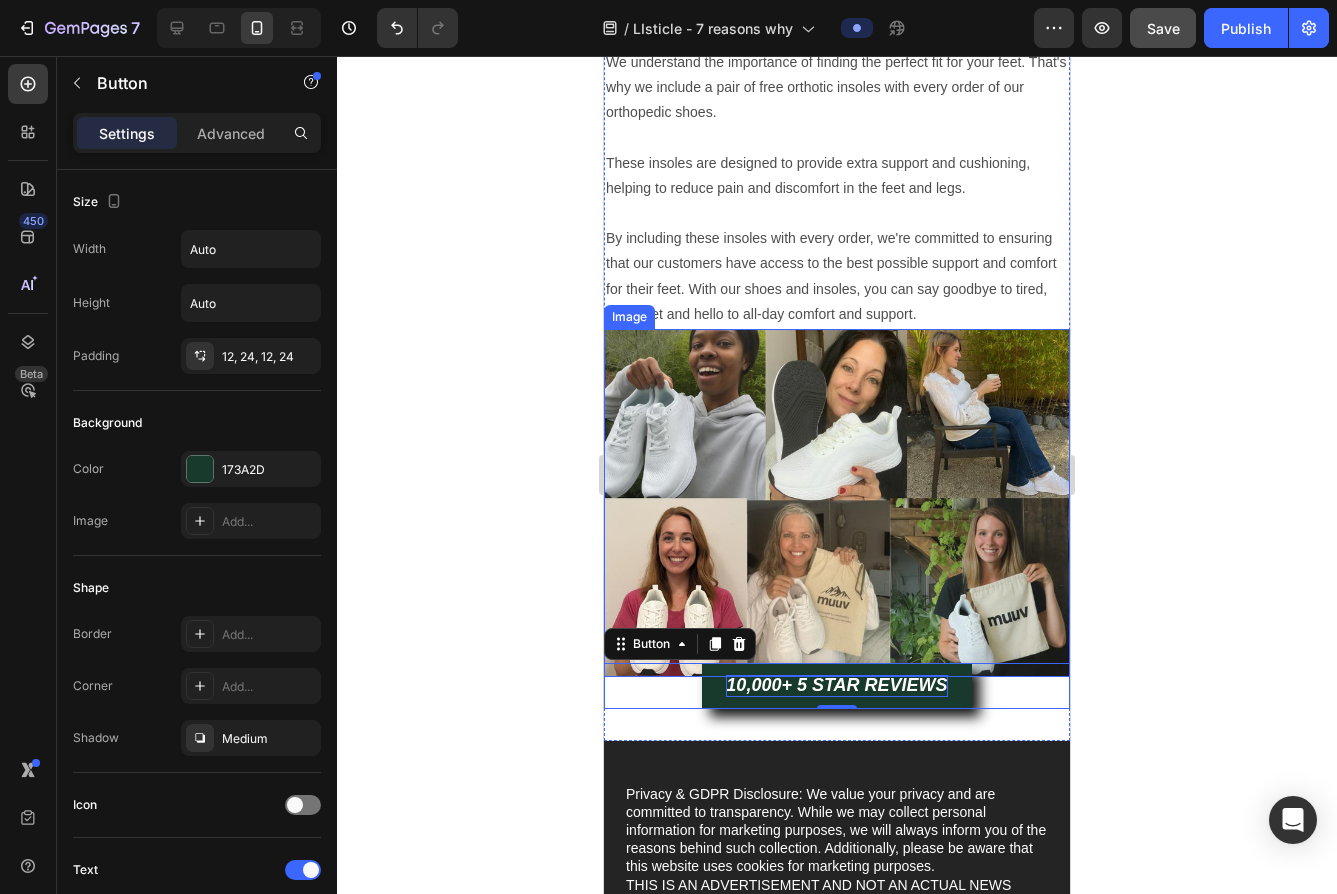 click at bounding box center (837, 503) 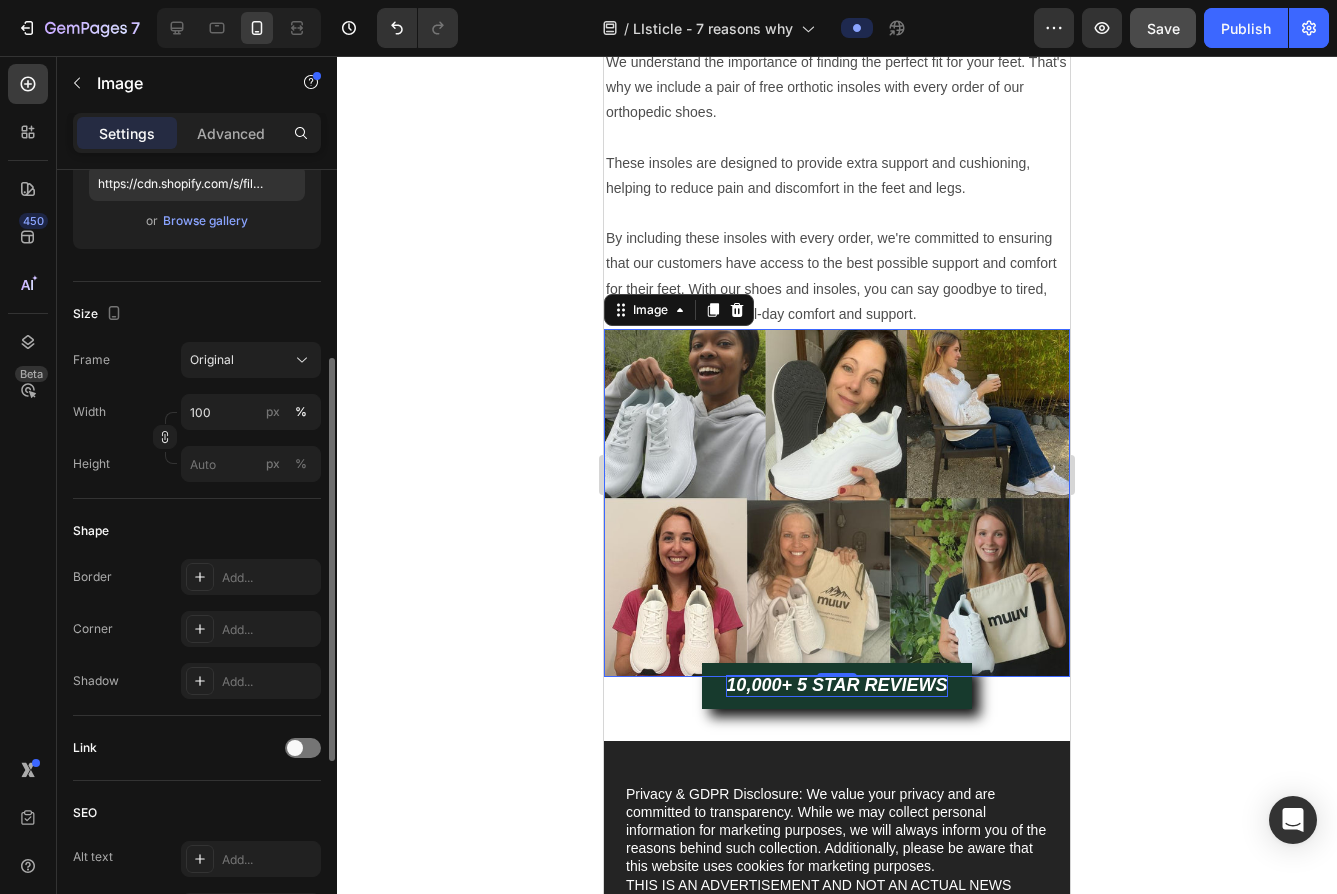 scroll, scrollTop: 402, scrollLeft: 0, axis: vertical 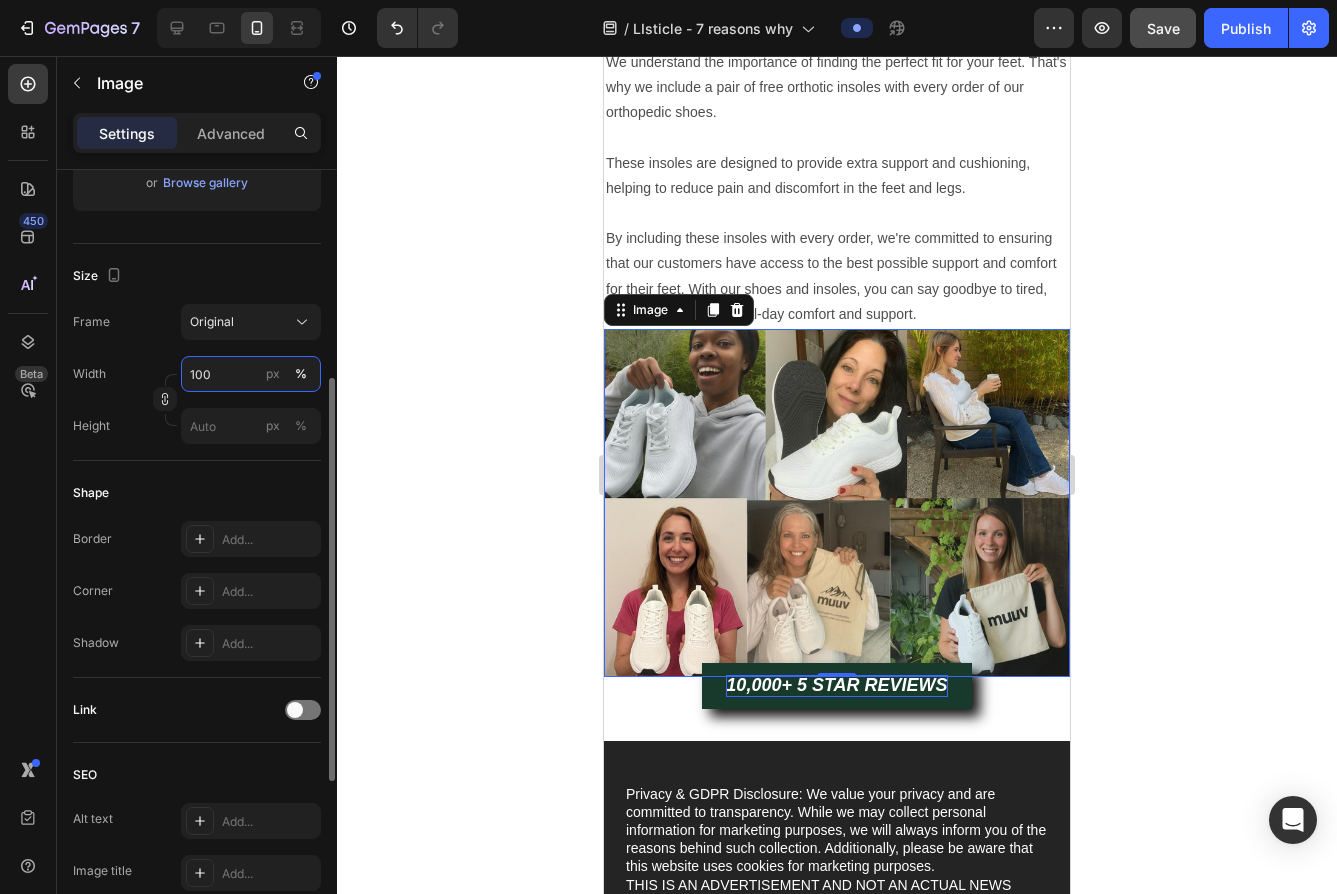 click on "100" at bounding box center [251, 374] 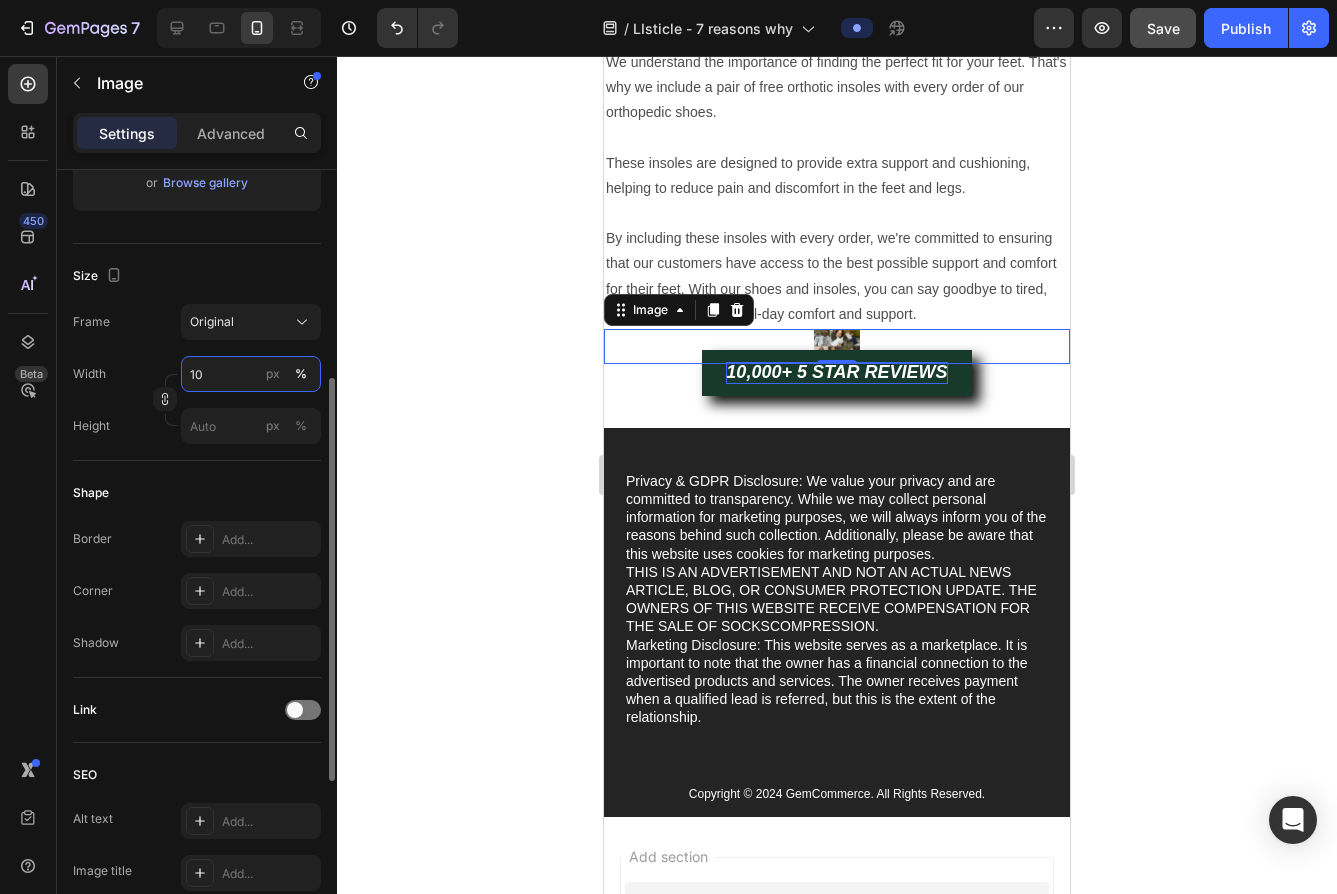 type on "1" 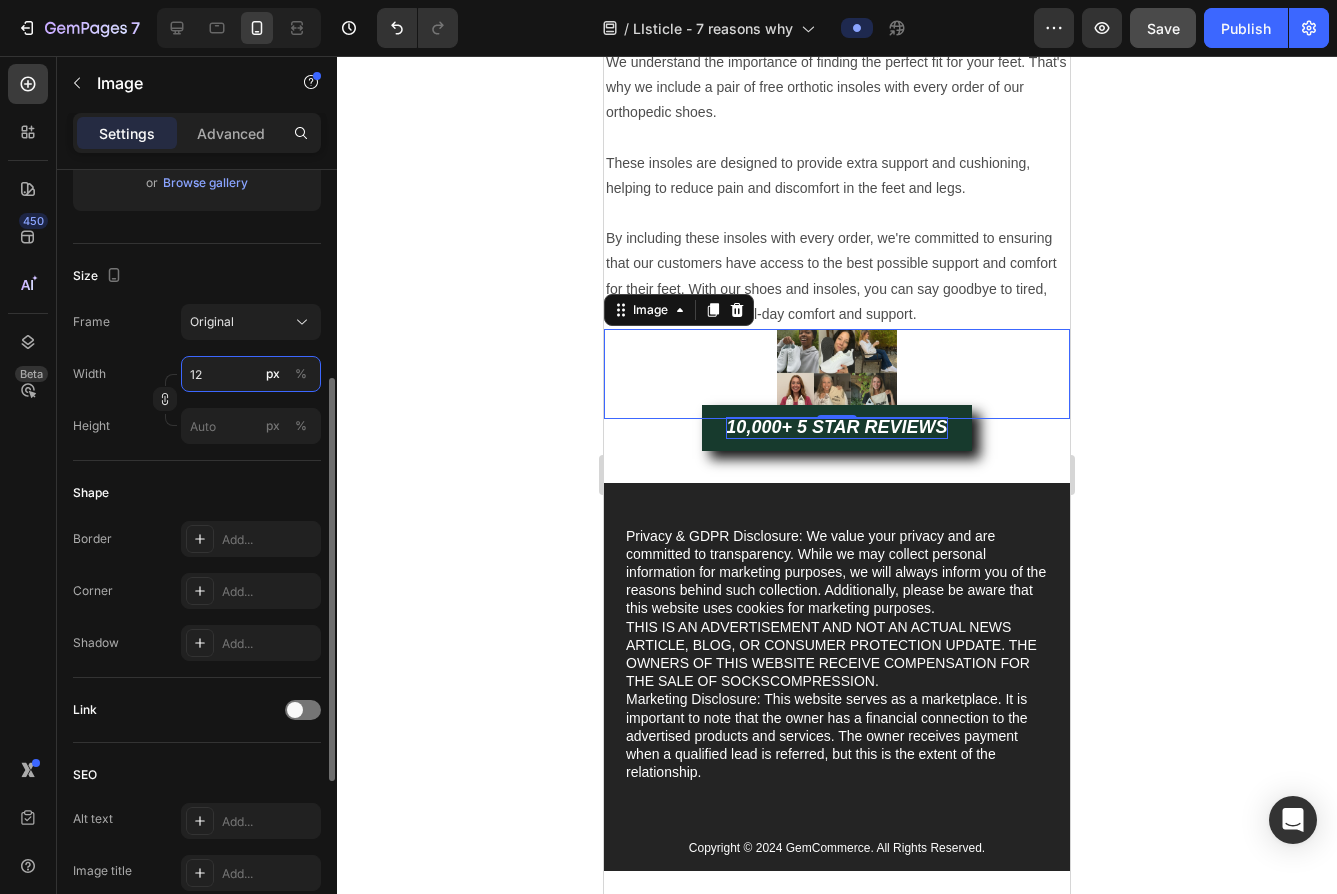 type on "1" 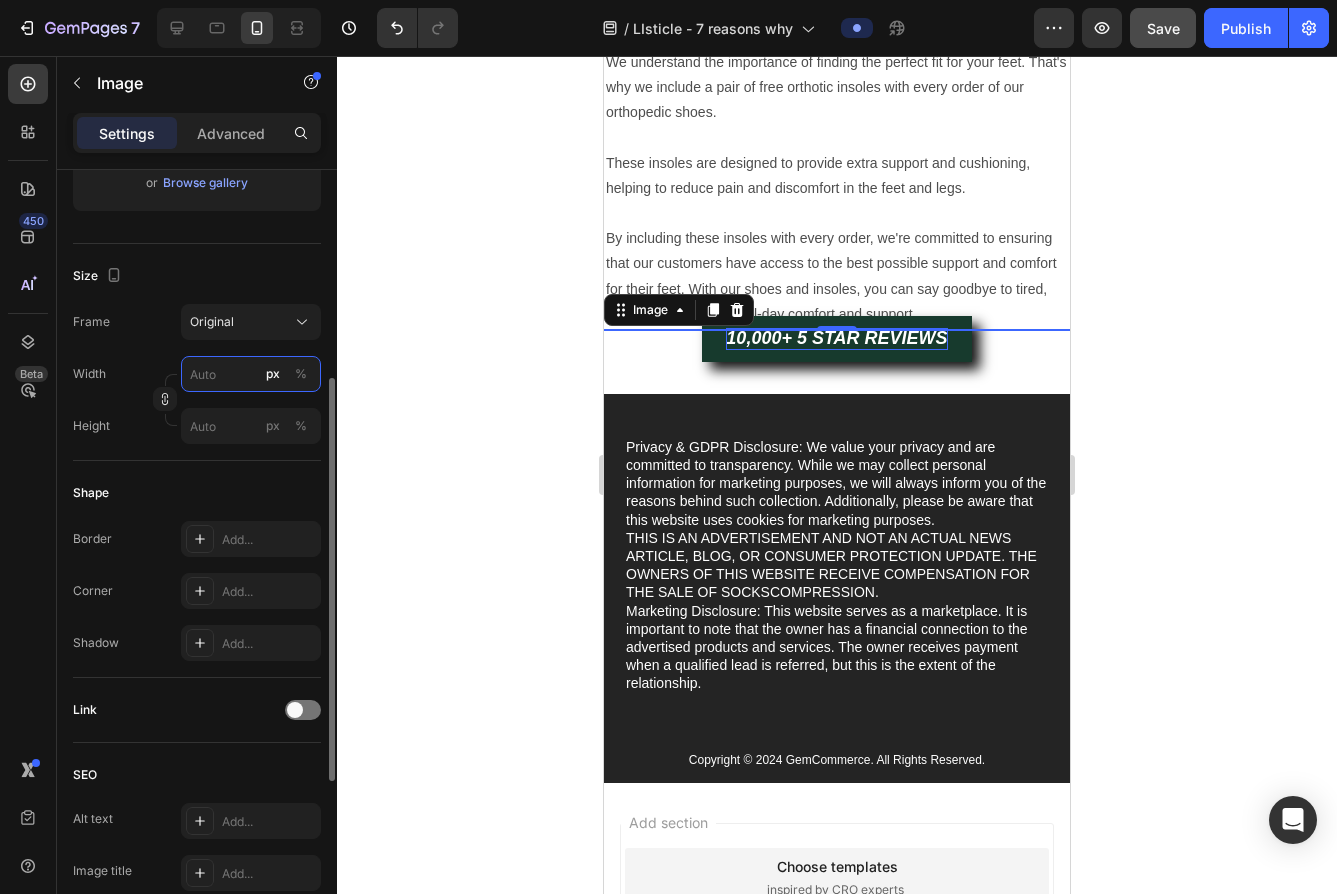 type on "1" 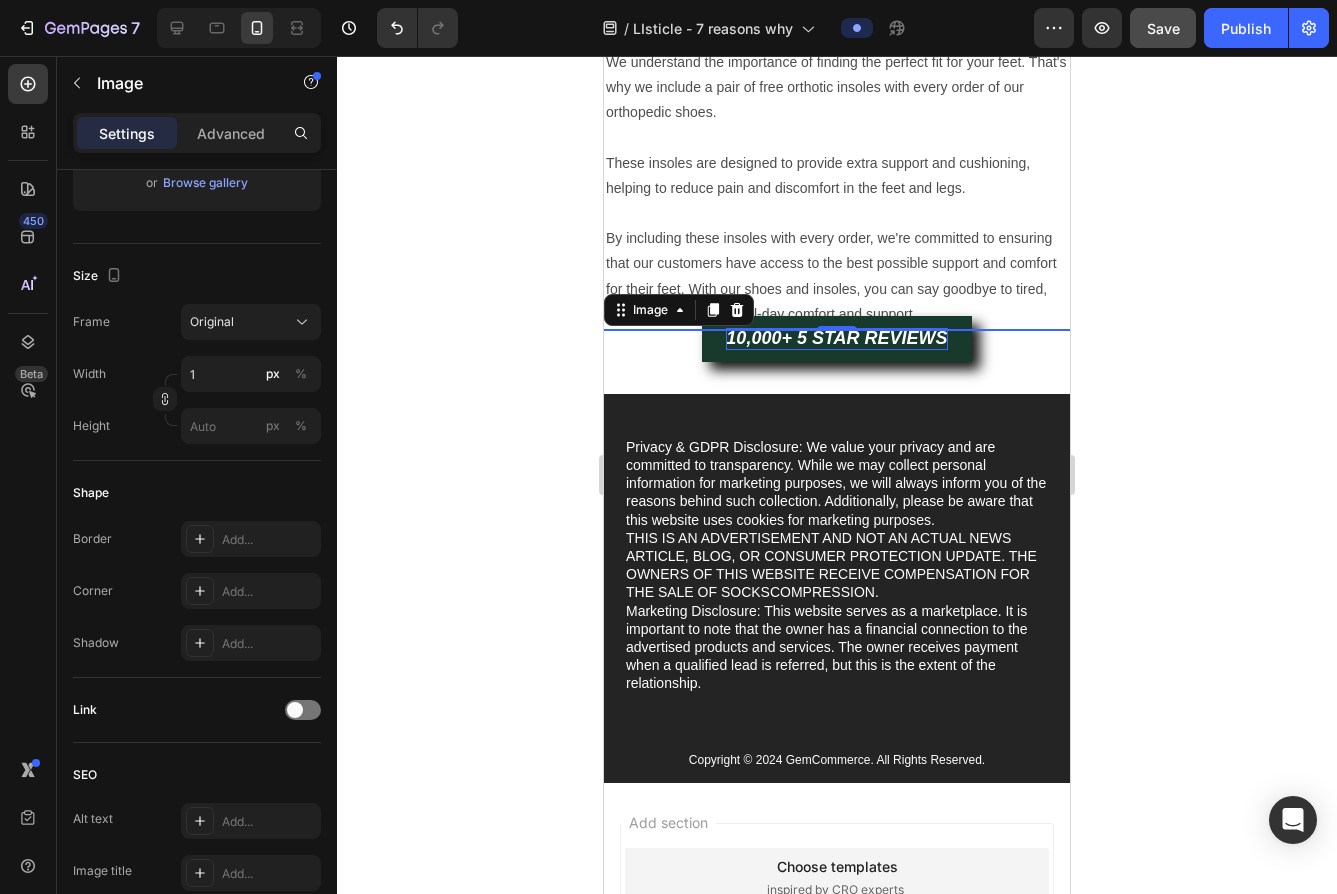 click 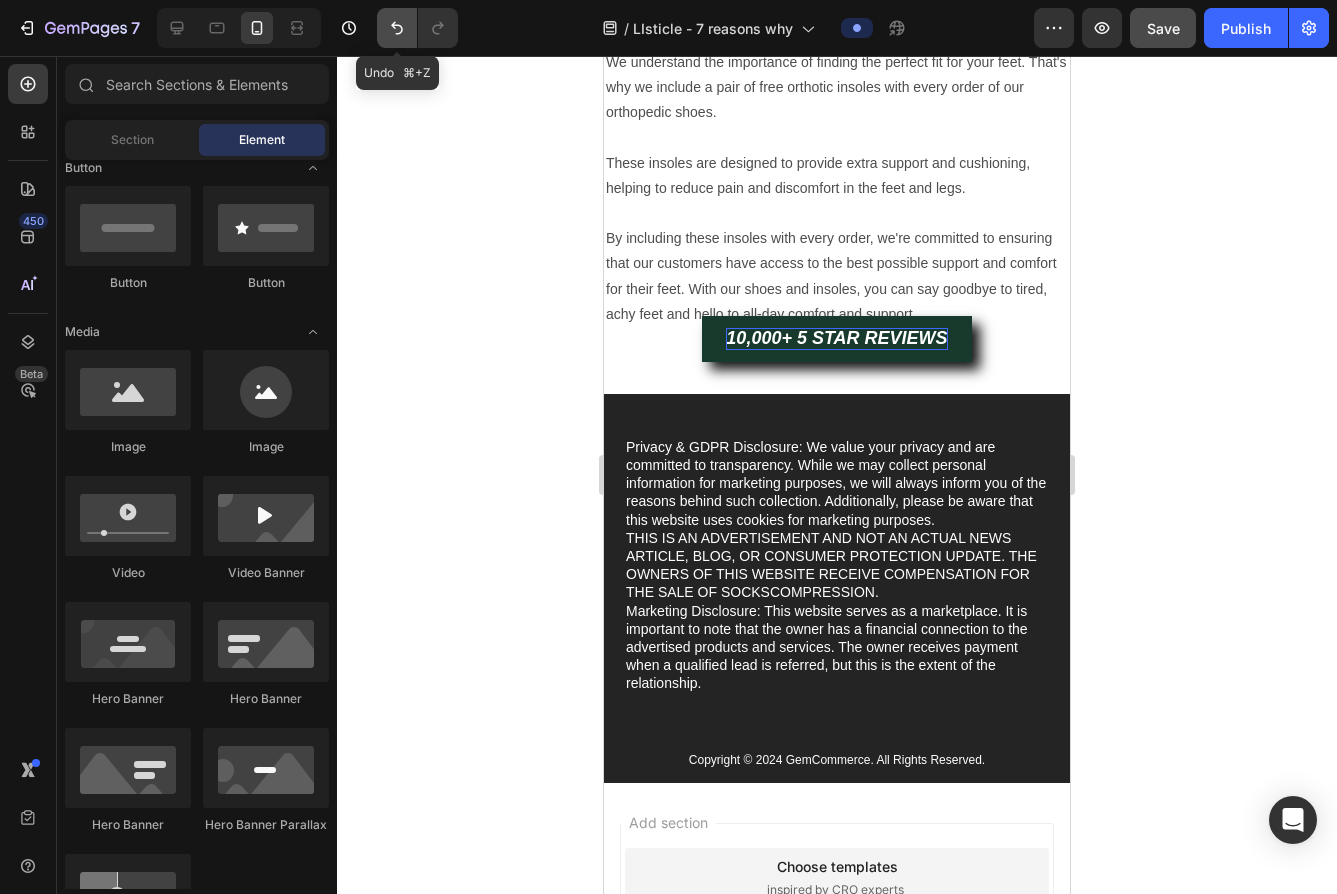 click 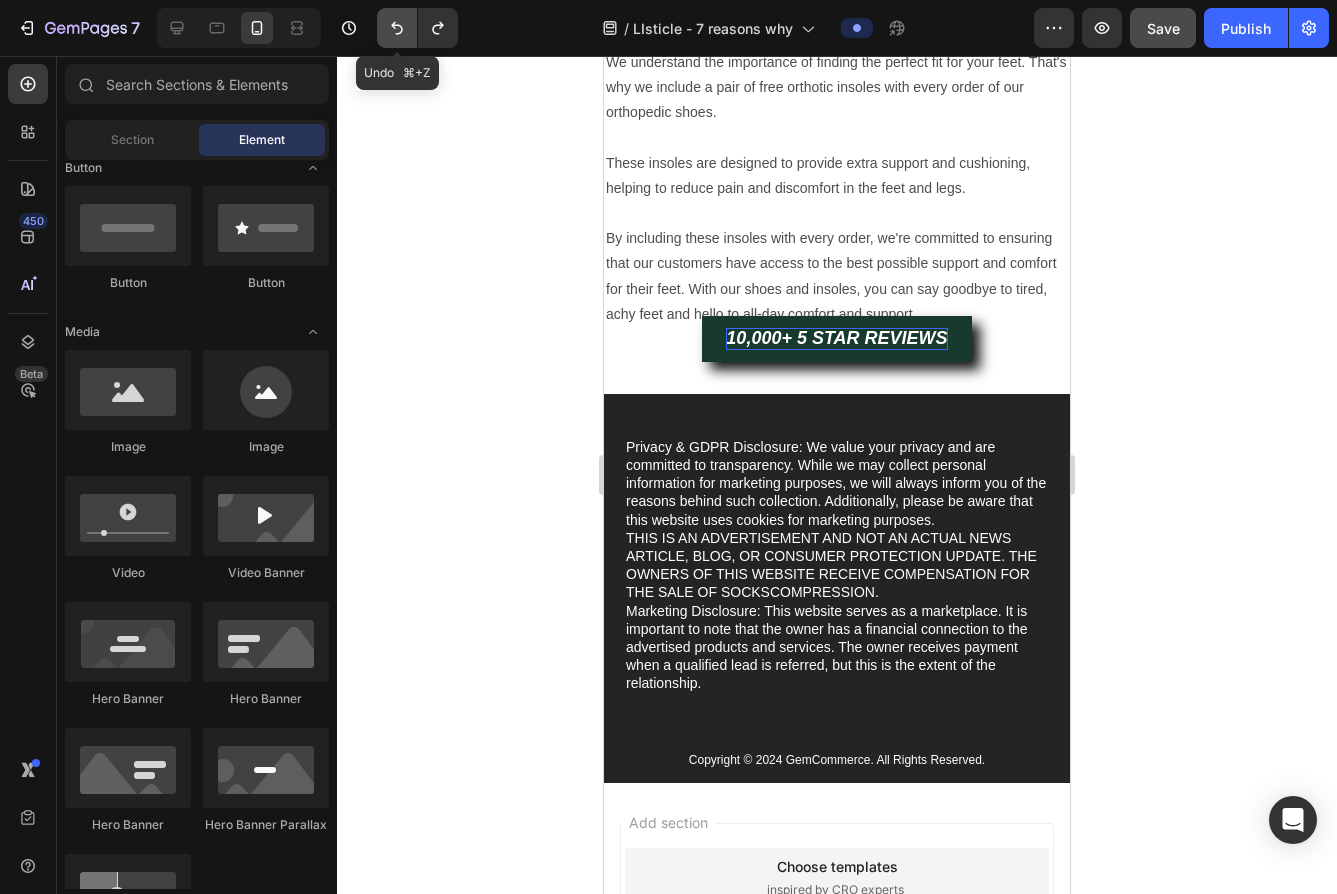 click 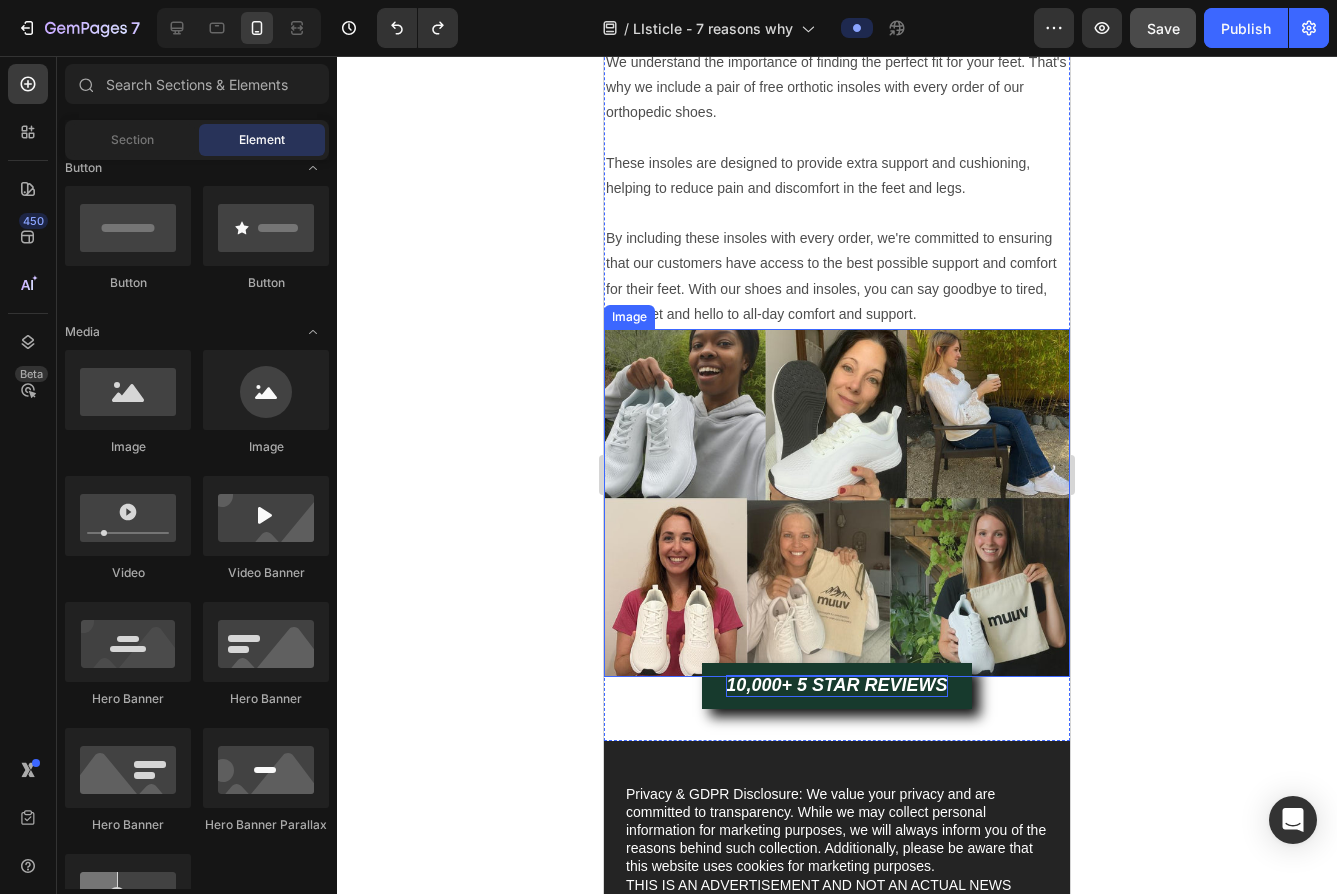 click at bounding box center [837, 503] 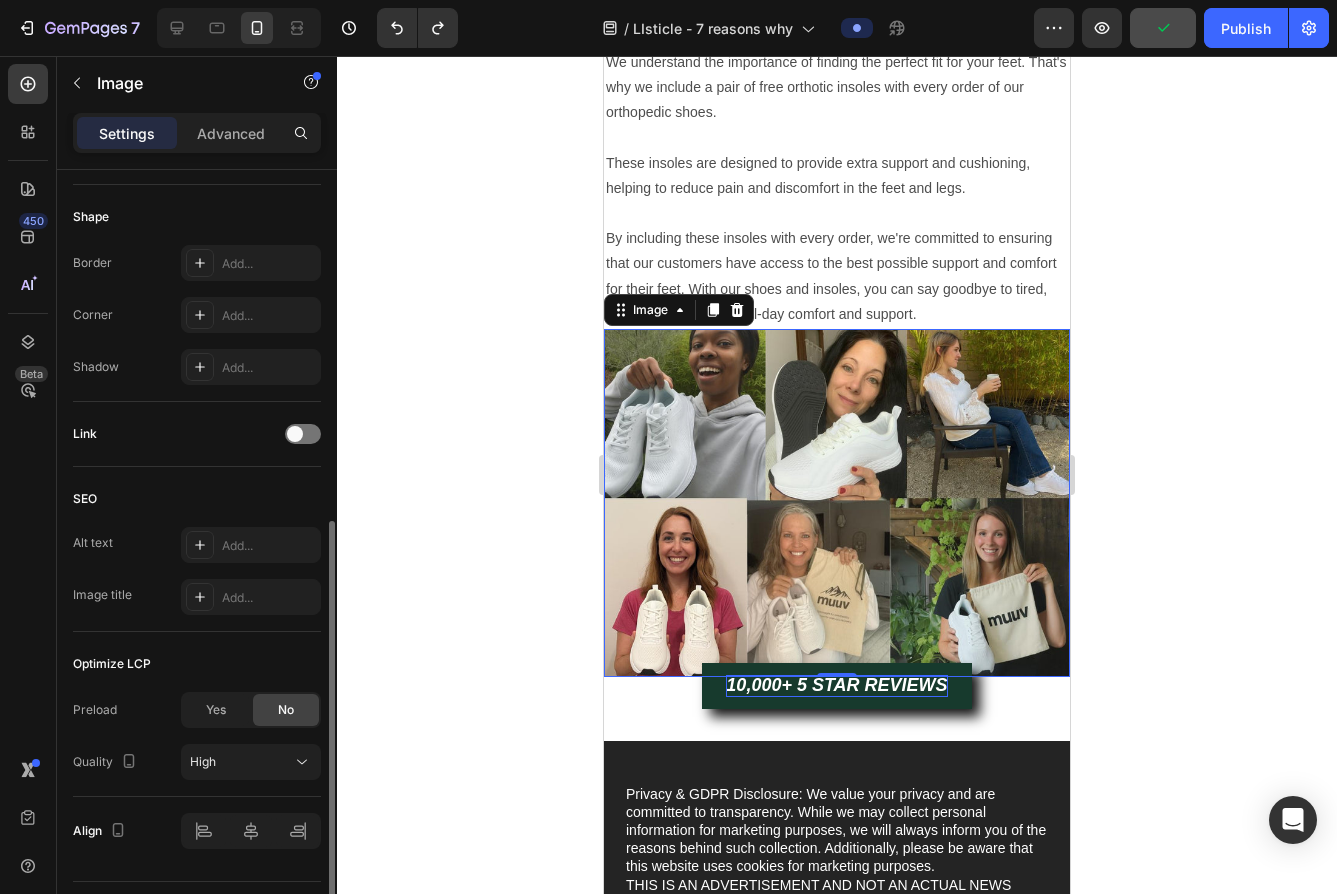 scroll, scrollTop: 253, scrollLeft: 0, axis: vertical 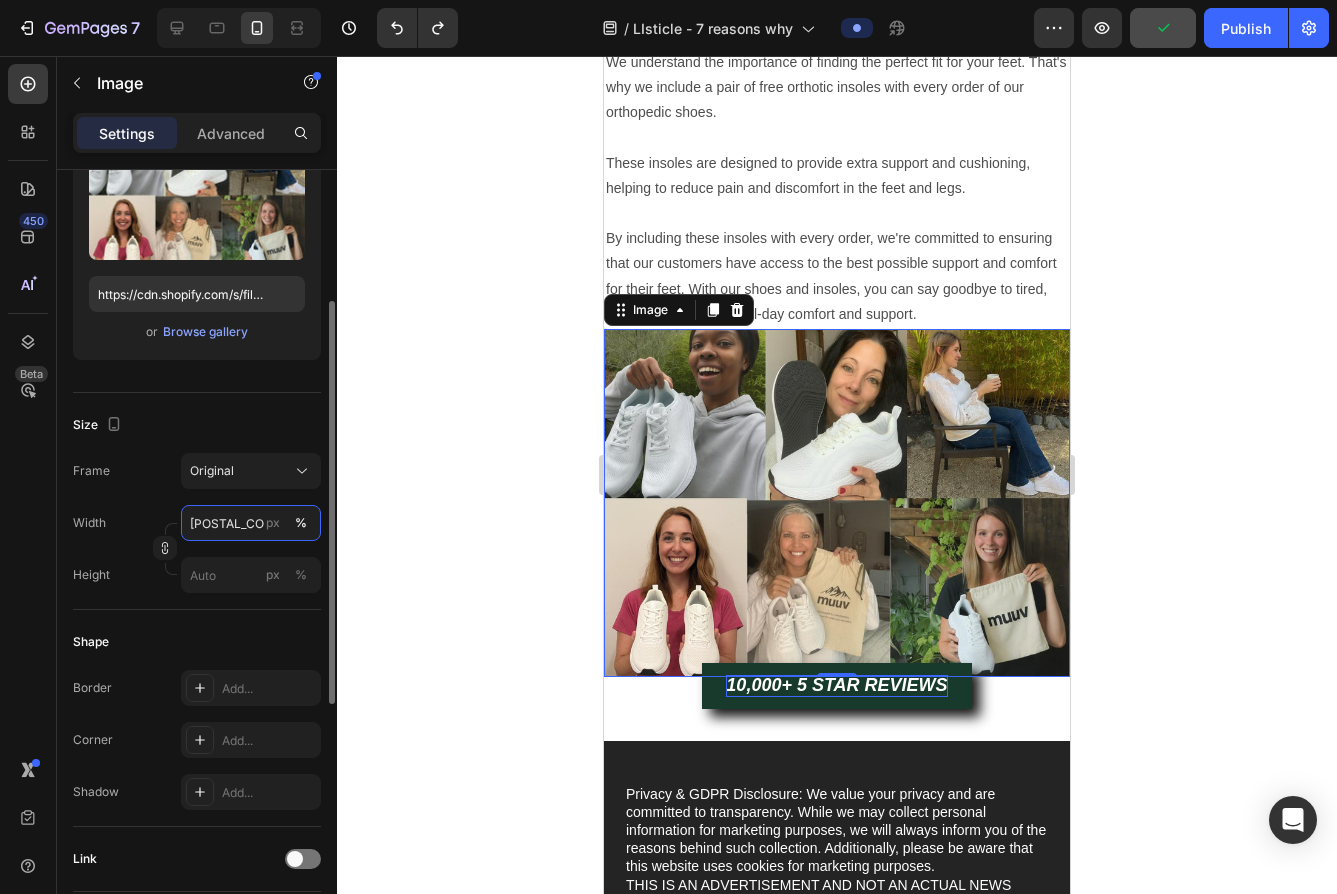 click on "[POSTAL_CODE]" at bounding box center [251, 523] 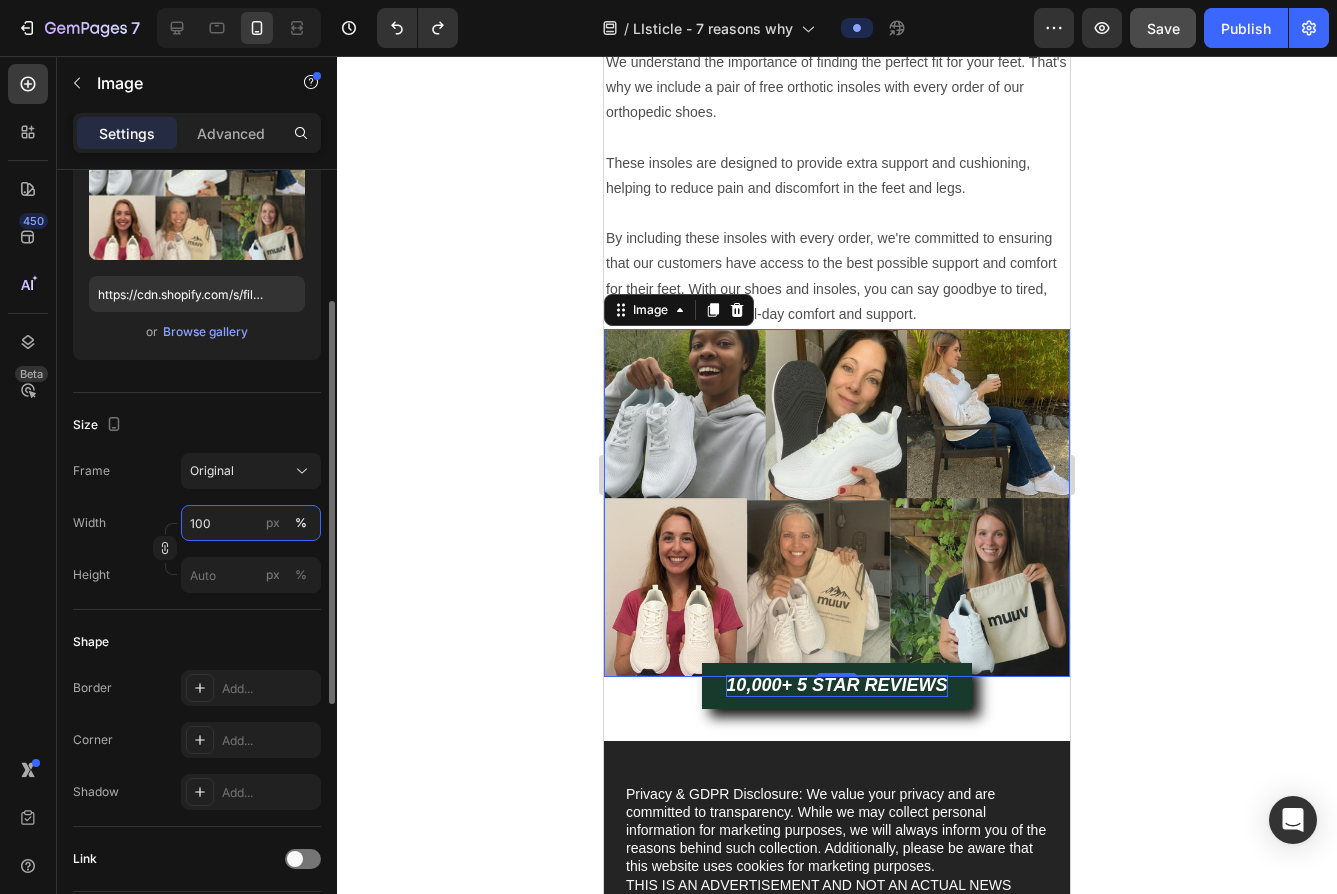 type on "100" 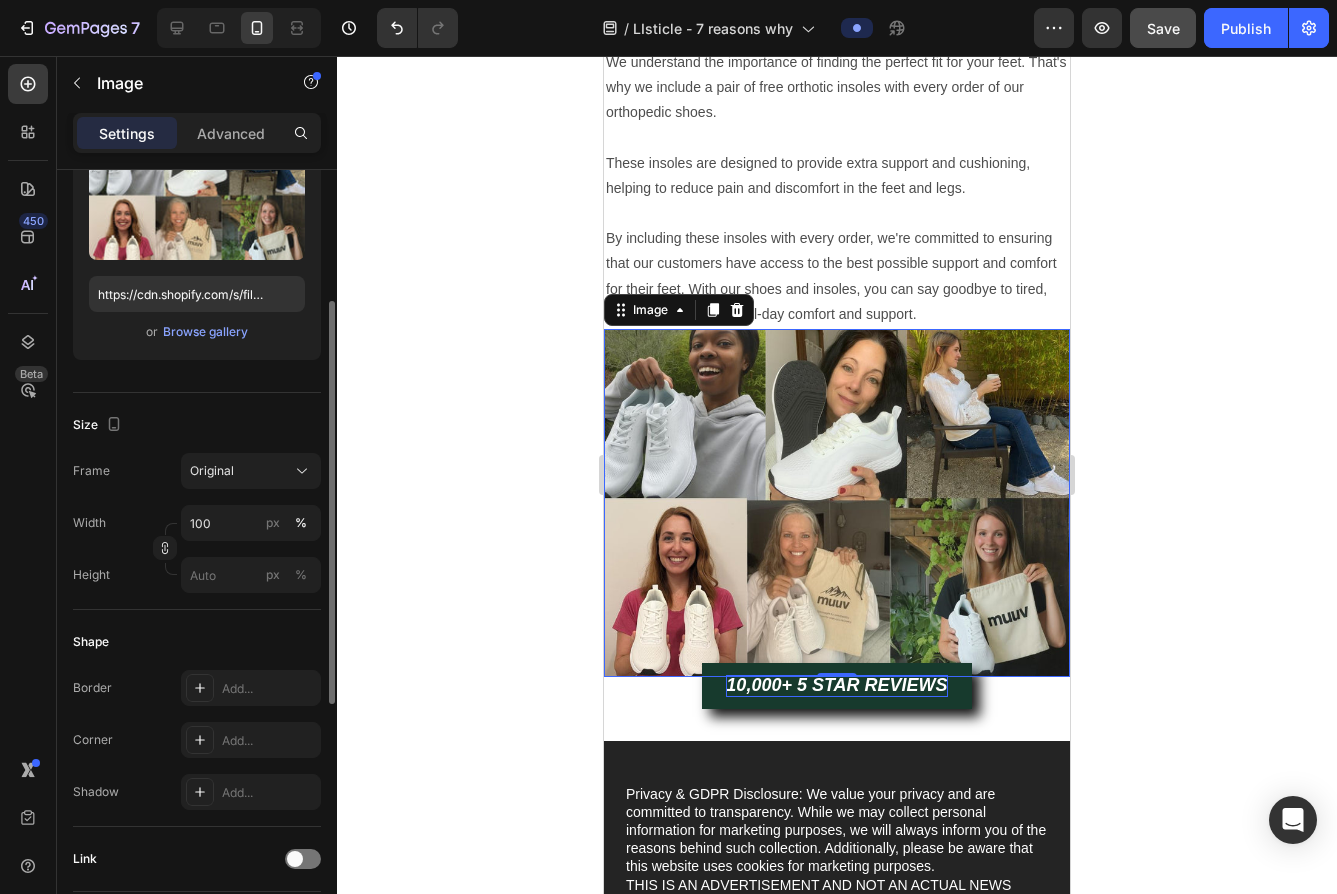 click on "Size" at bounding box center (197, 425) 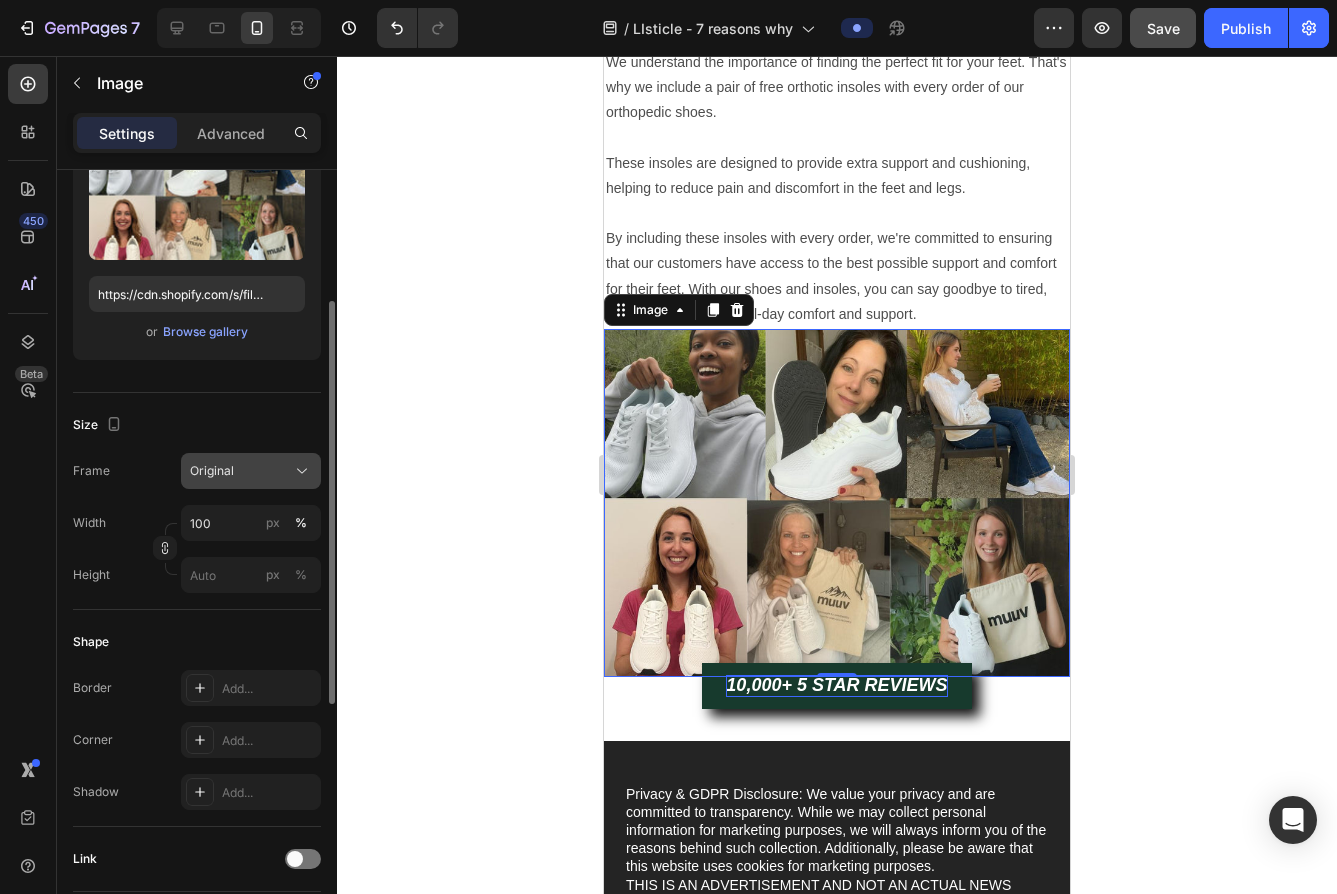 click on "Original" 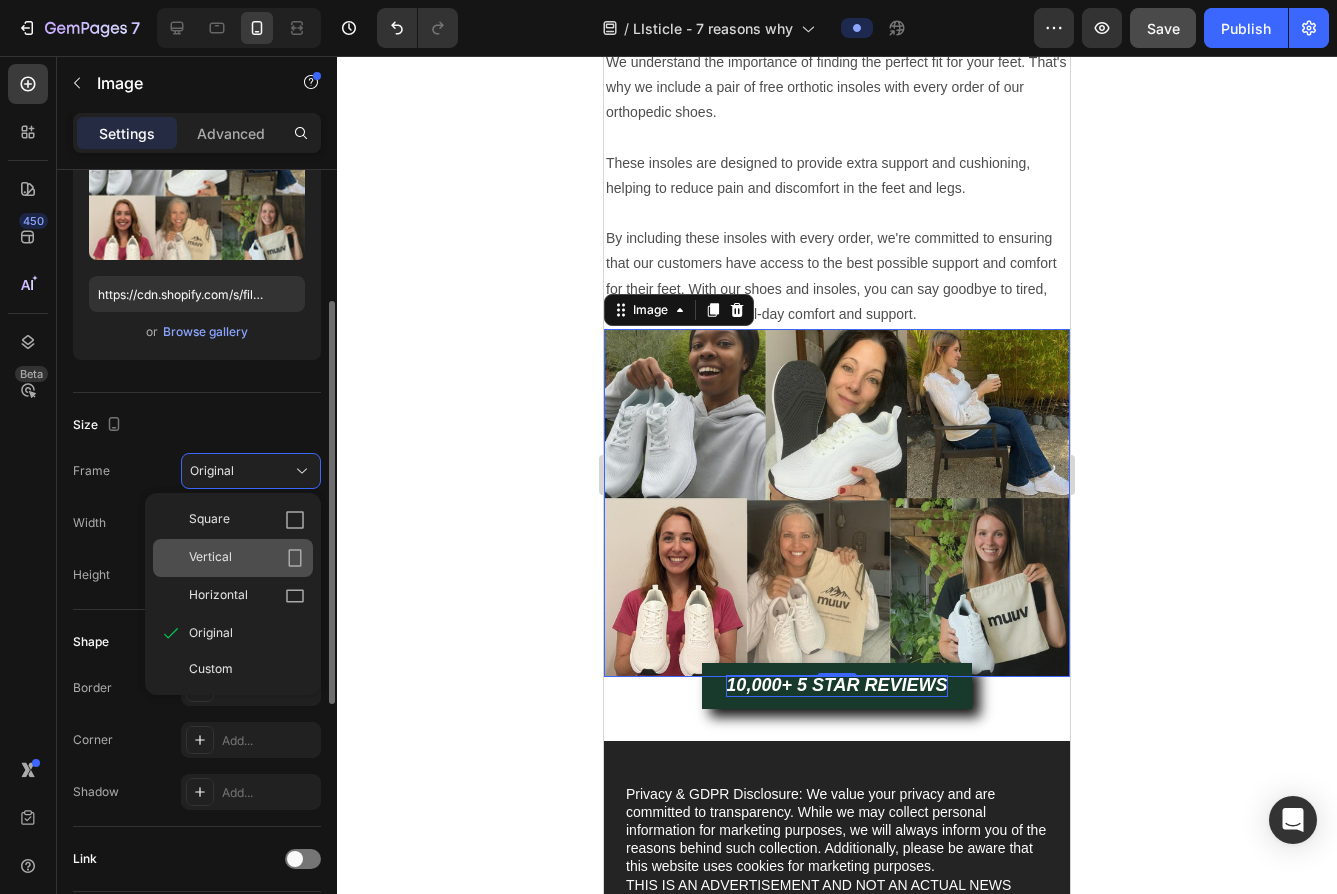 click on "Vertical" at bounding box center [247, 558] 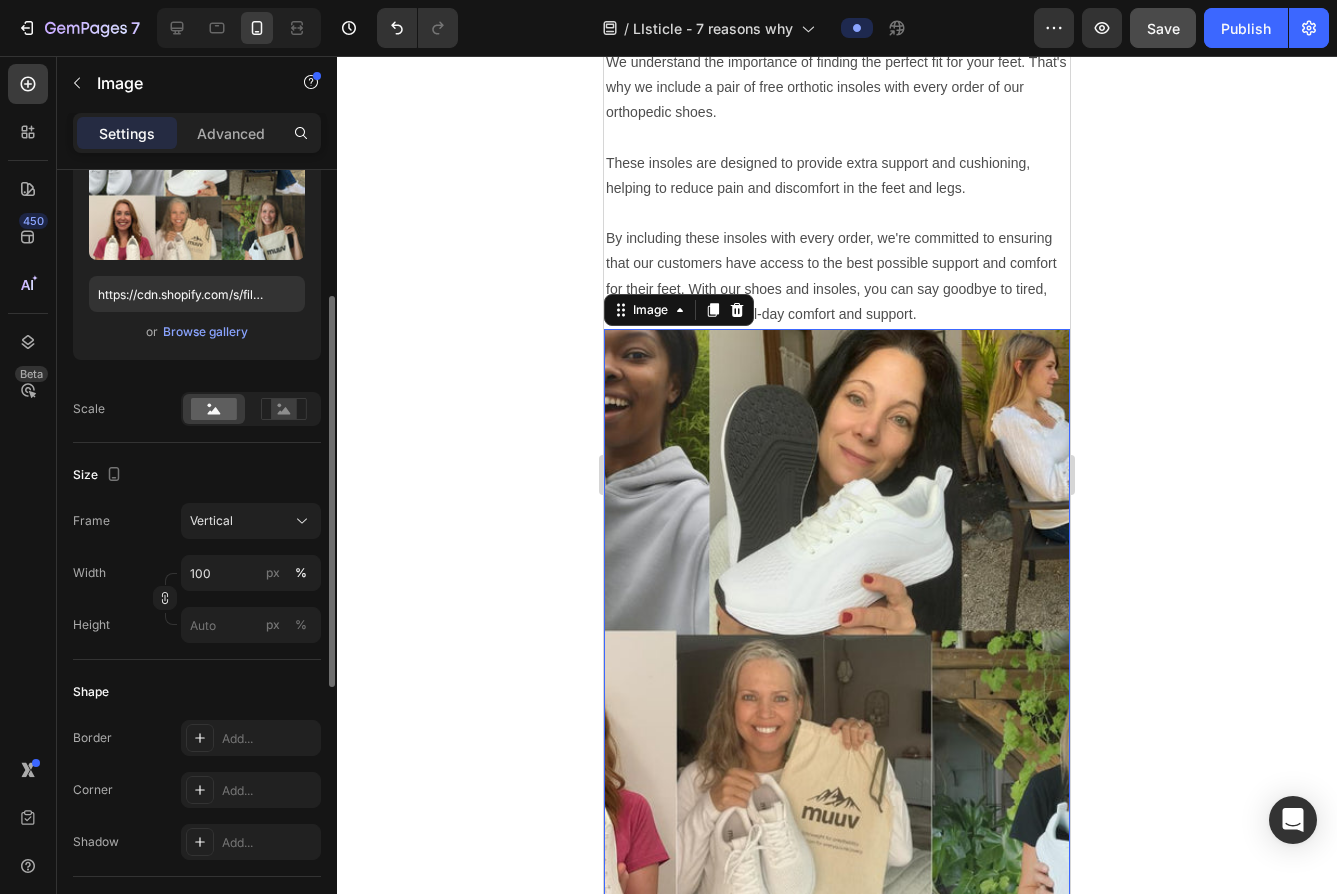 click on "Size" at bounding box center (197, 475) 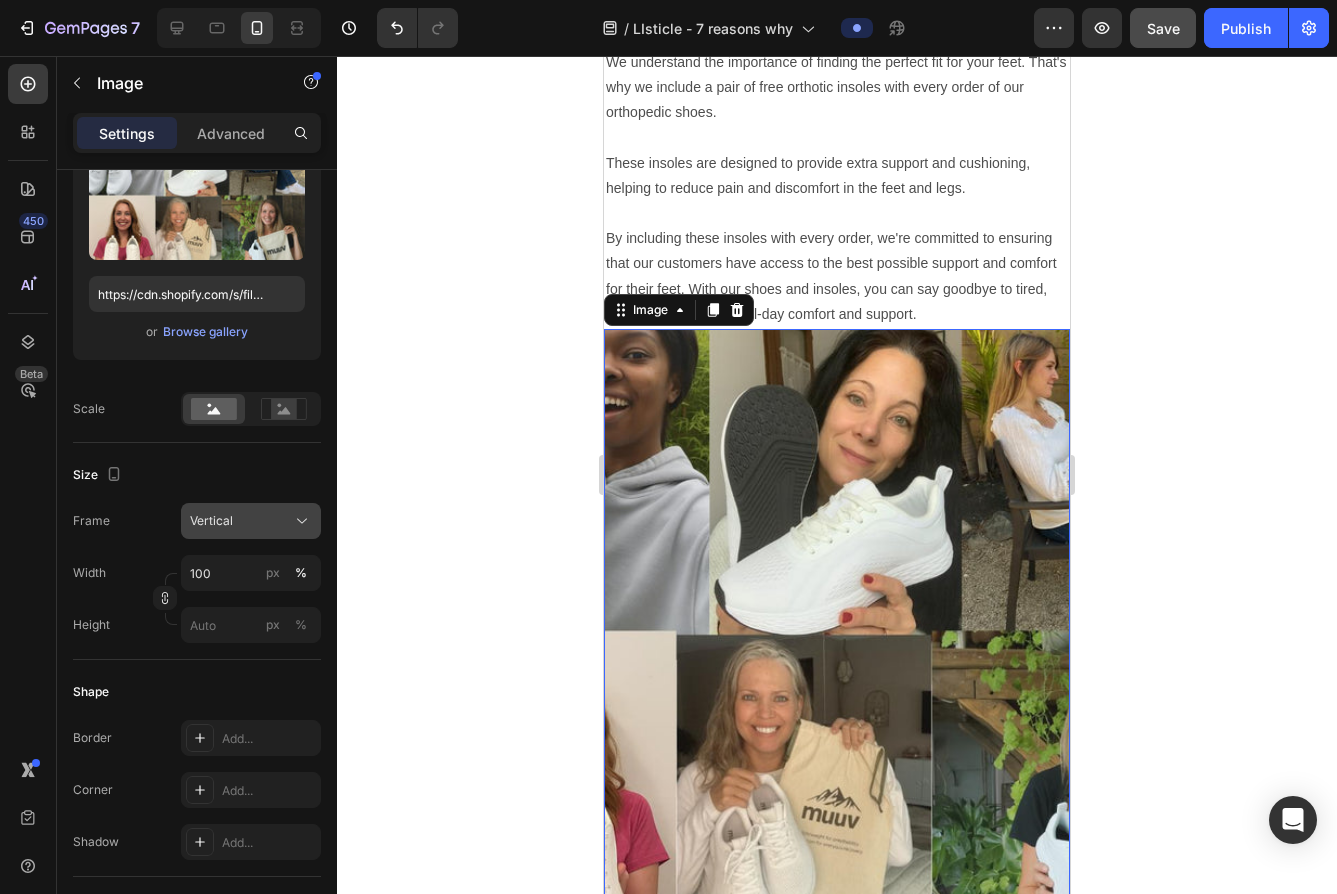 click on "Vertical" 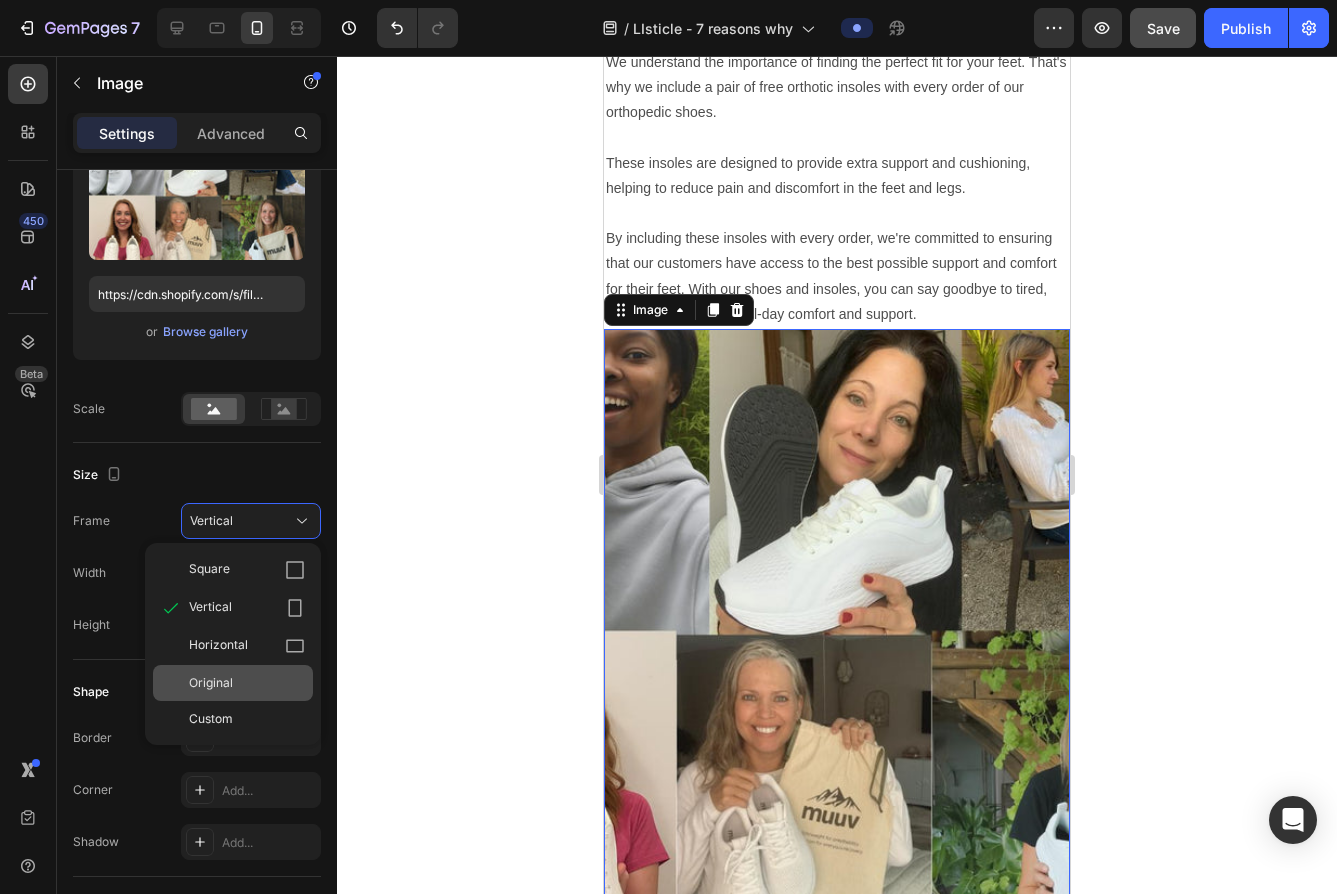click on "Original" 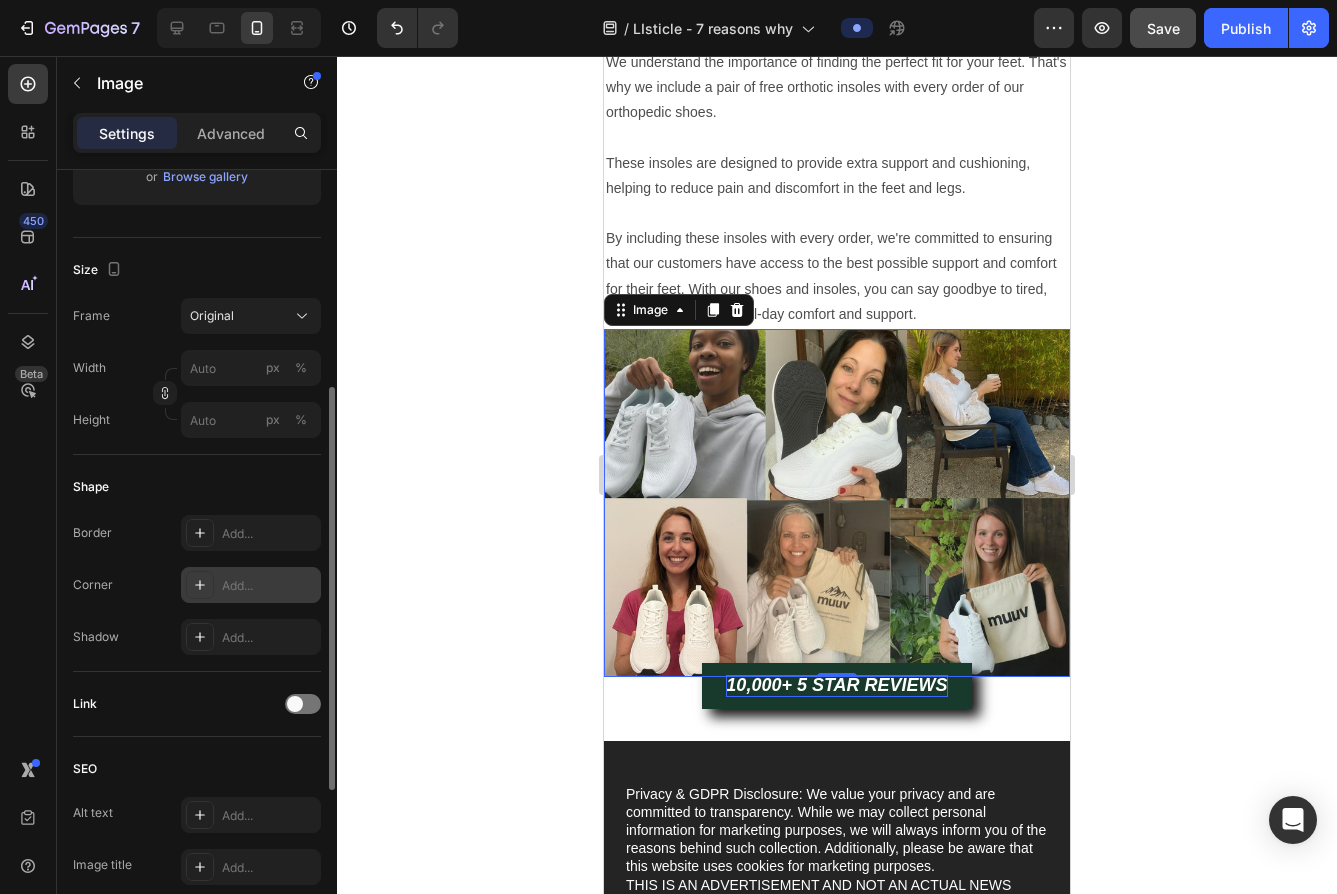 scroll, scrollTop: 412, scrollLeft: 0, axis: vertical 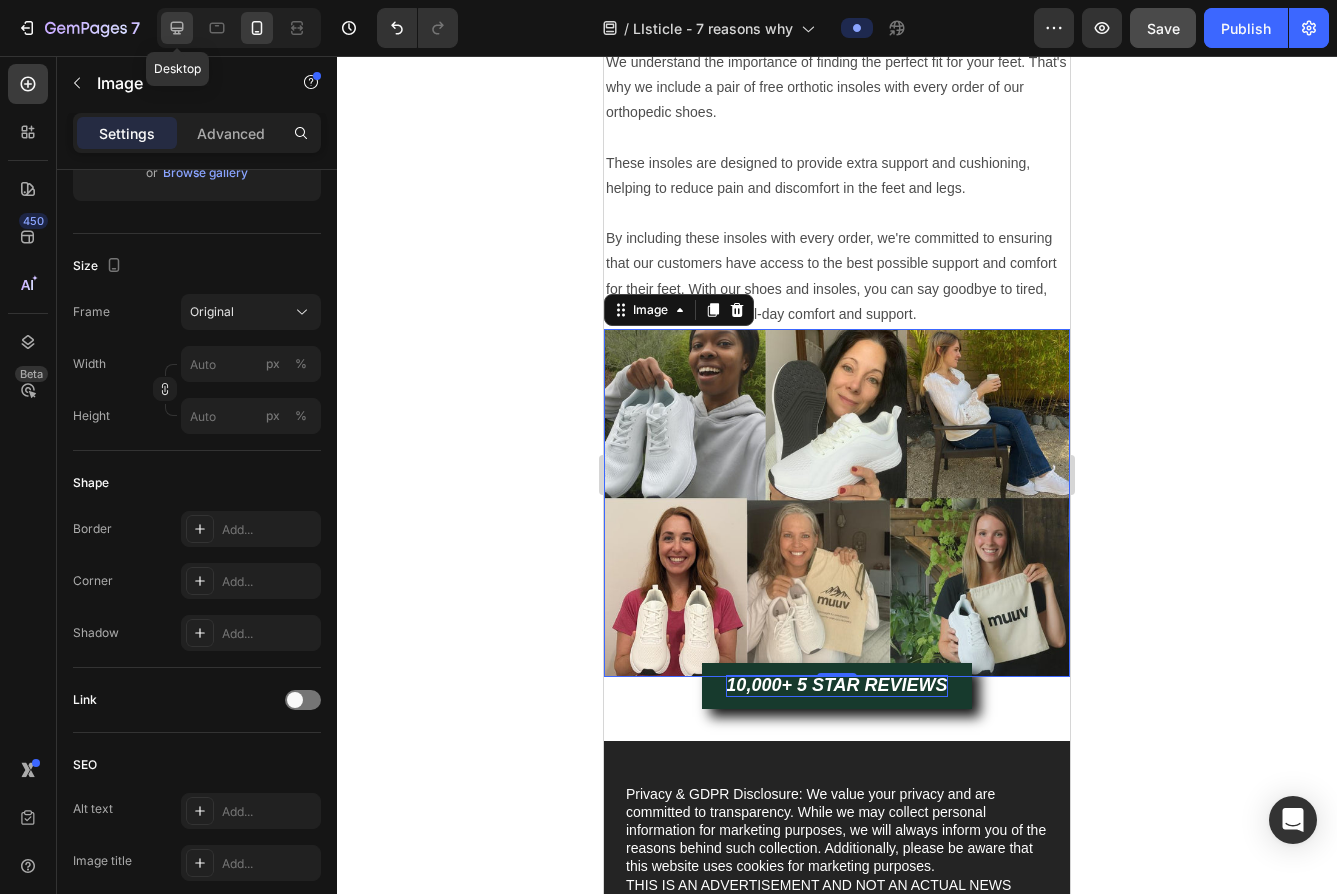 click 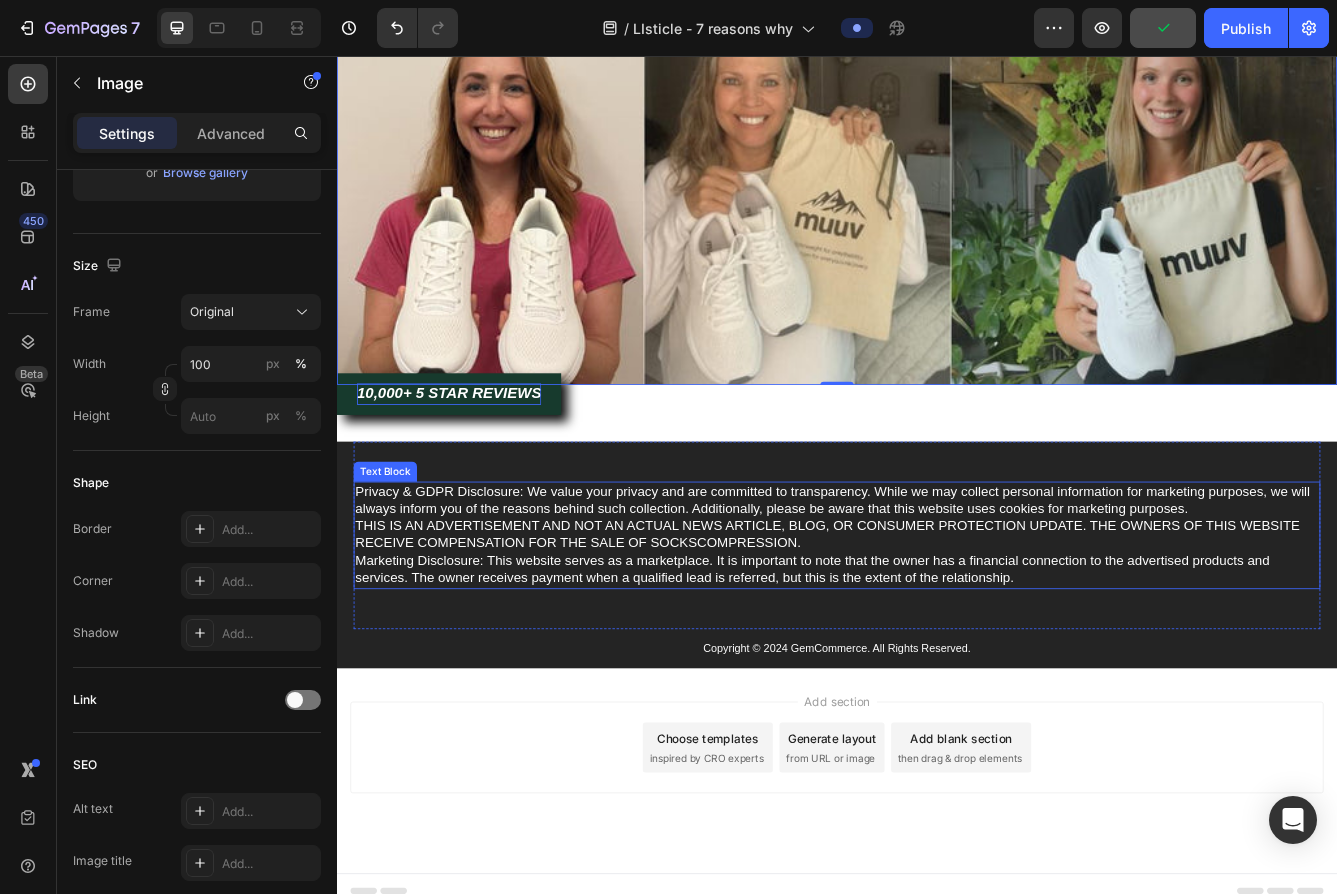 scroll, scrollTop: 5157, scrollLeft: 0, axis: vertical 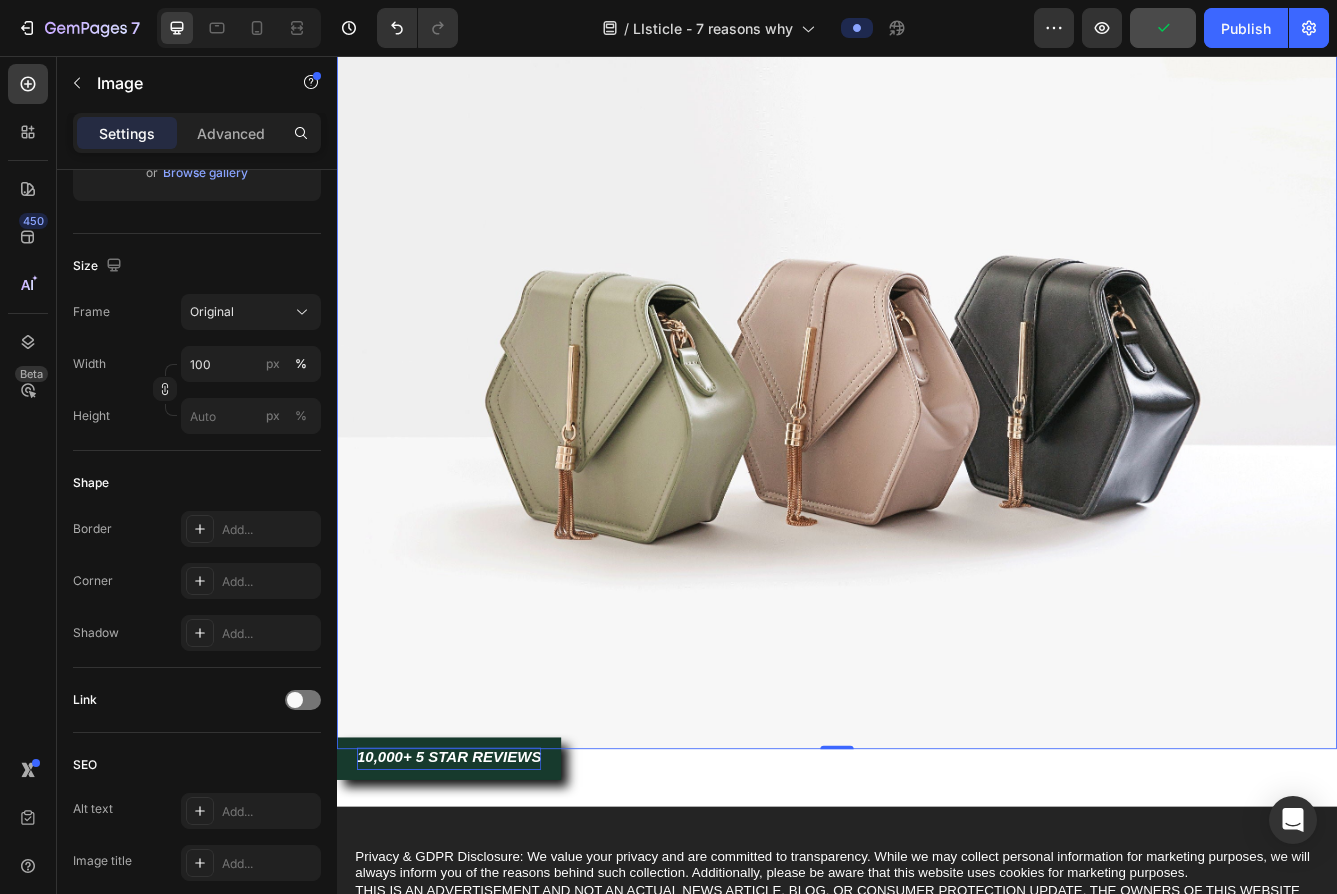 click at bounding box center [937, 438] 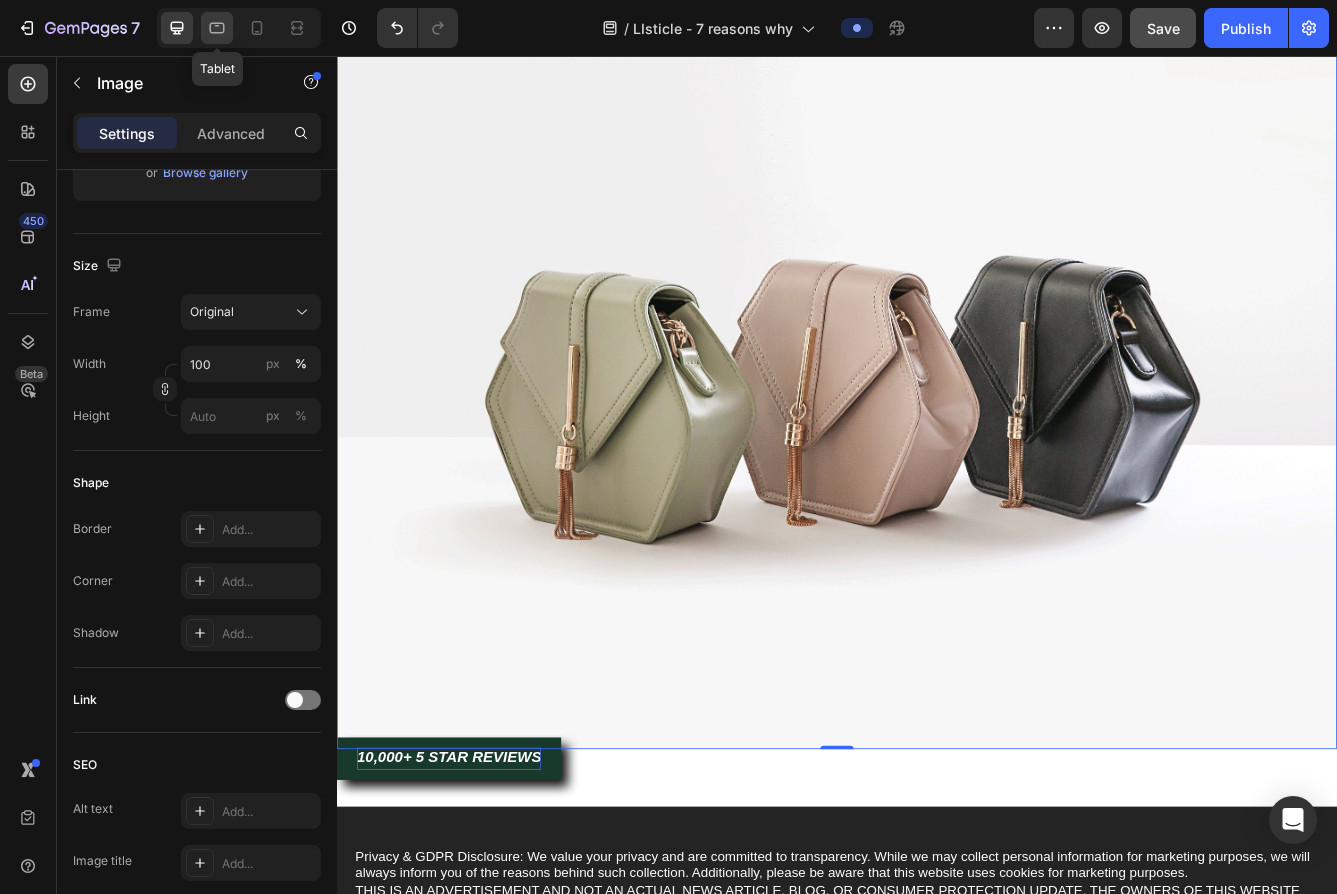 click 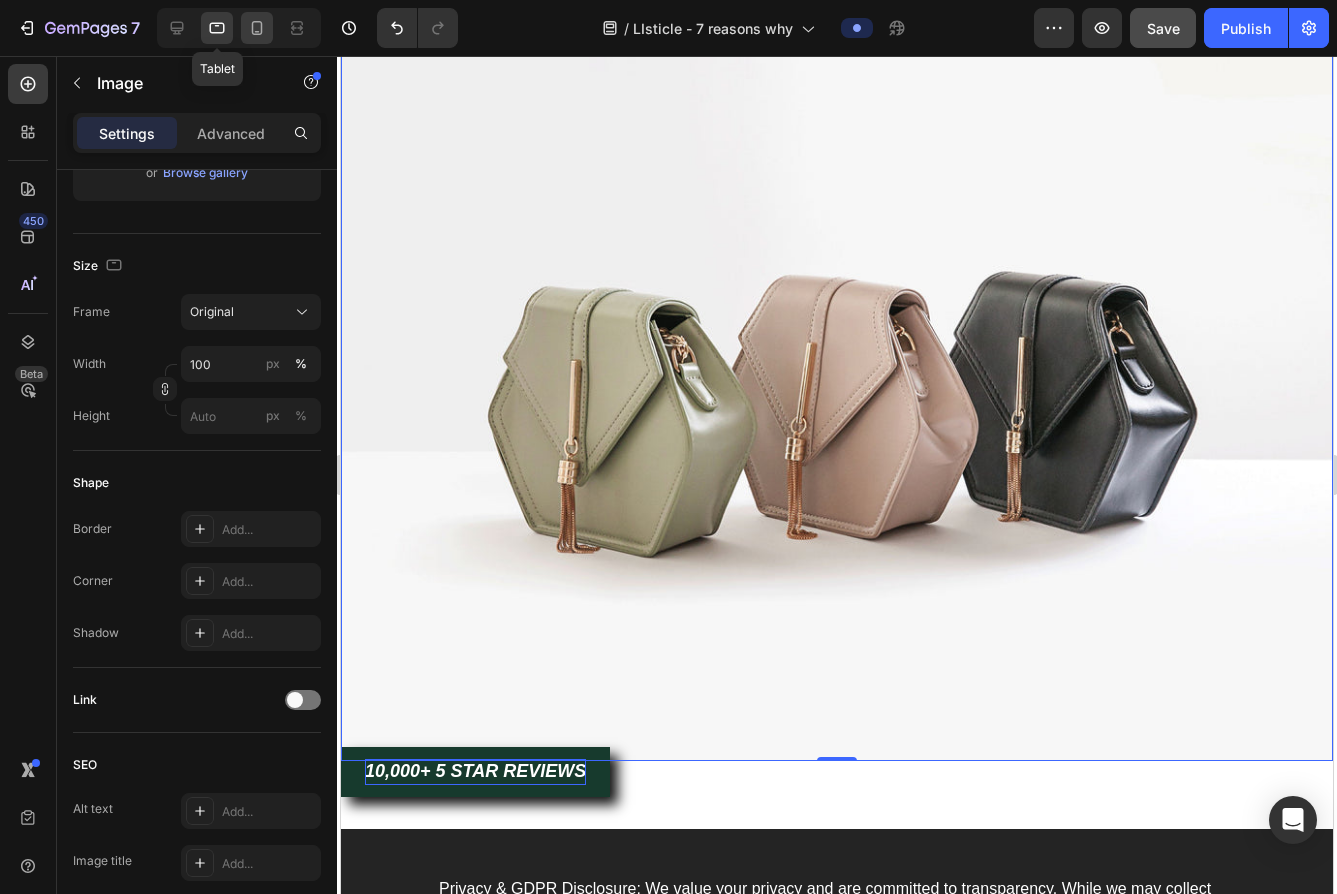 click 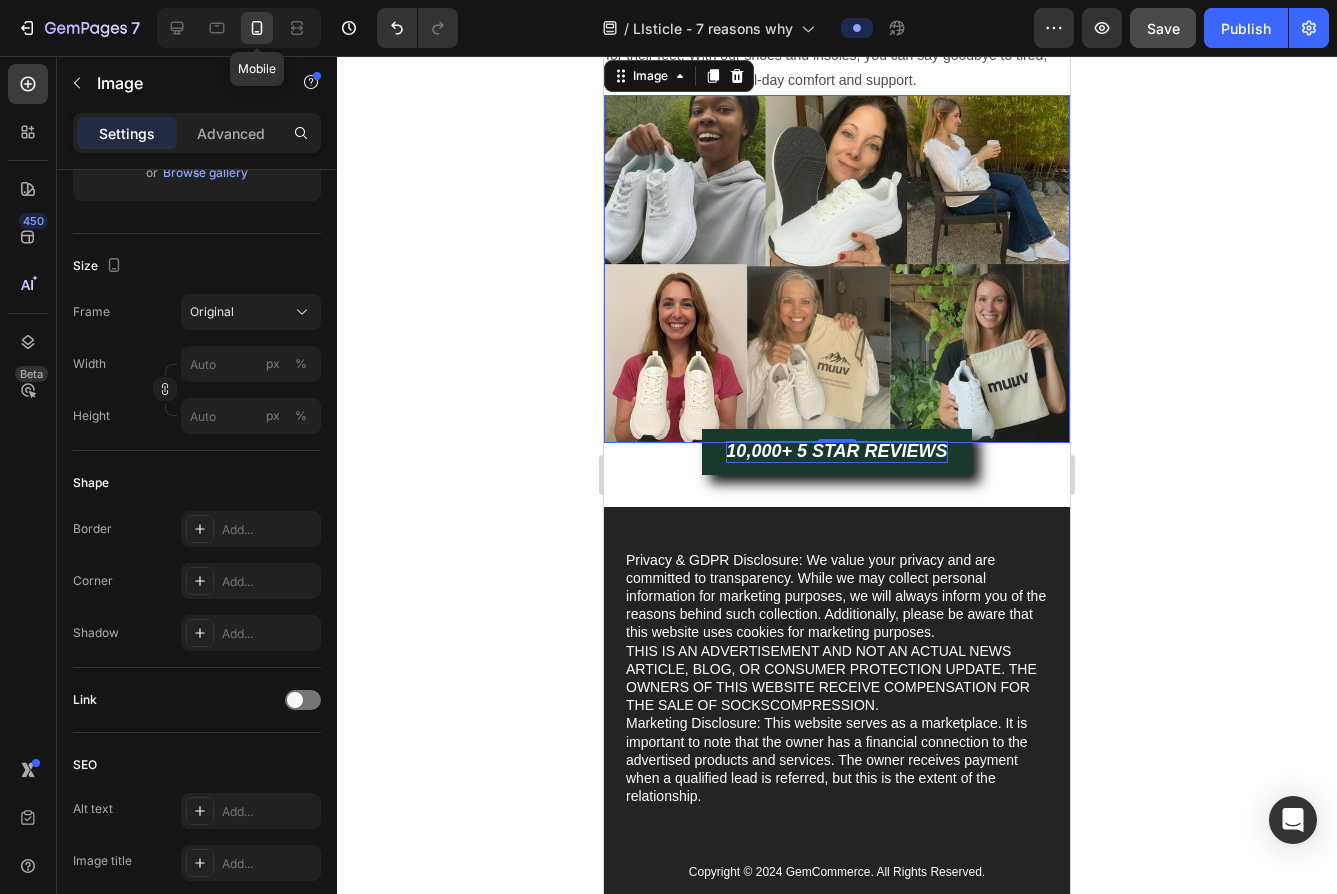 scroll, scrollTop: 5175, scrollLeft: 0, axis: vertical 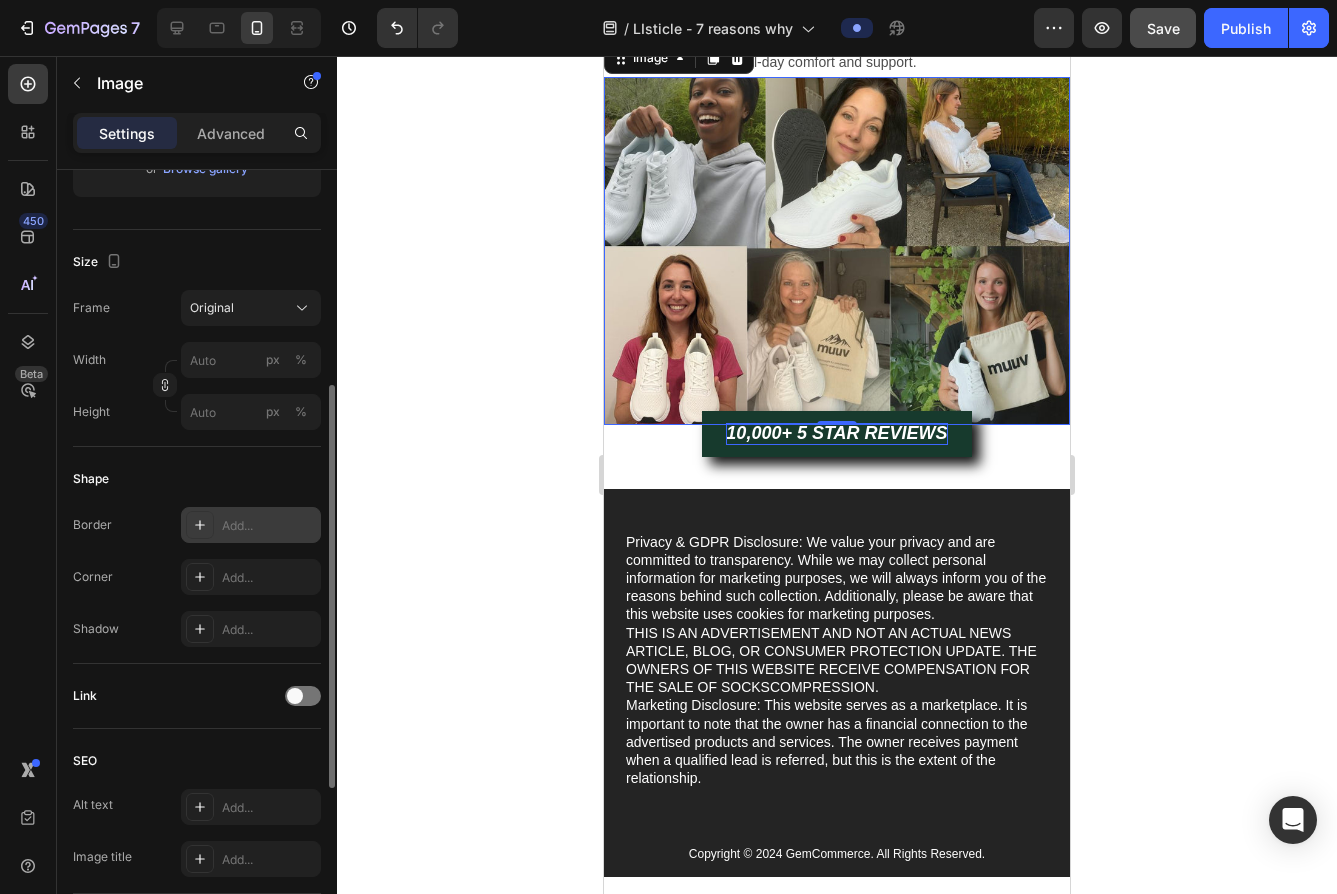 click on "Add..." at bounding box center (269, 526) 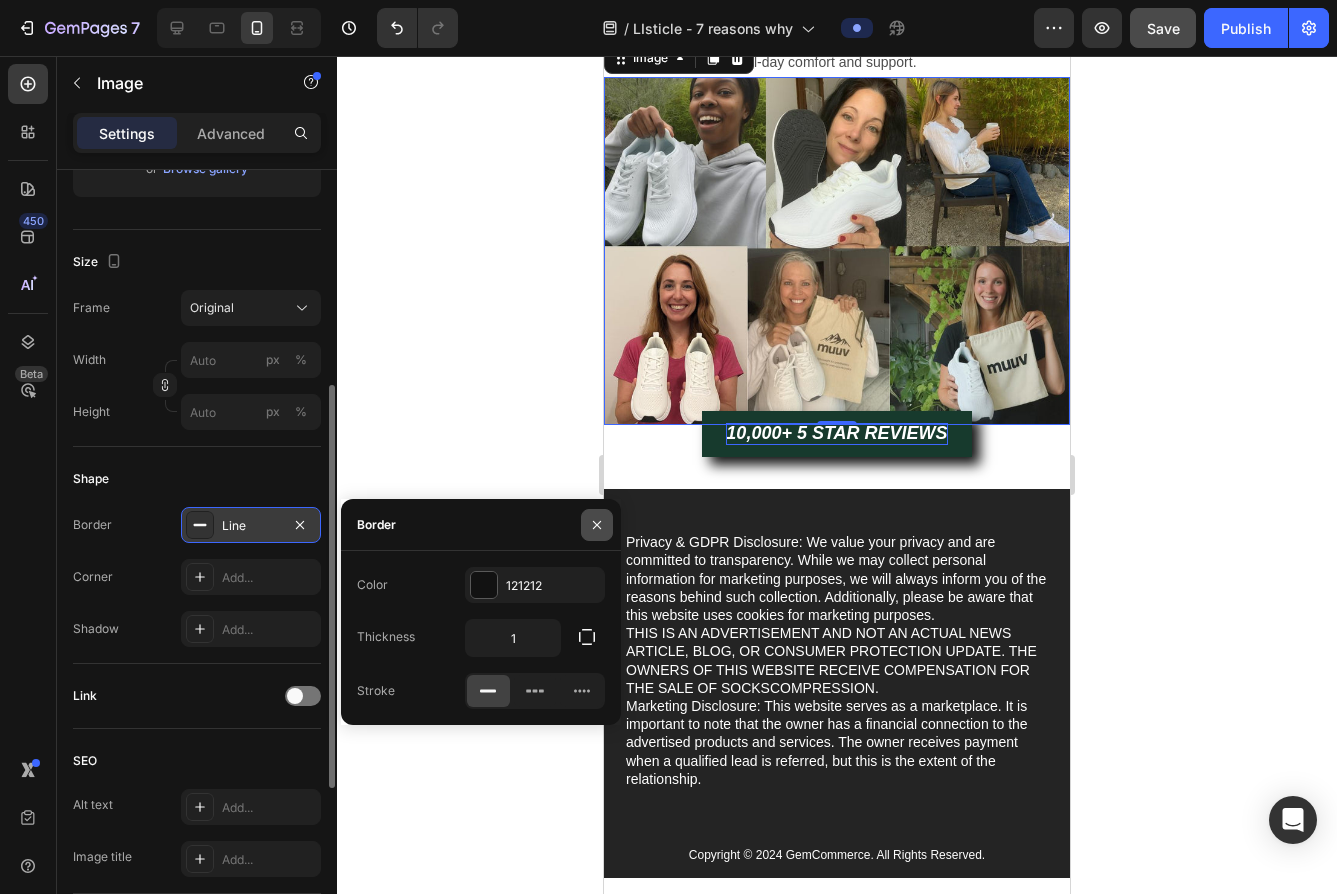 click 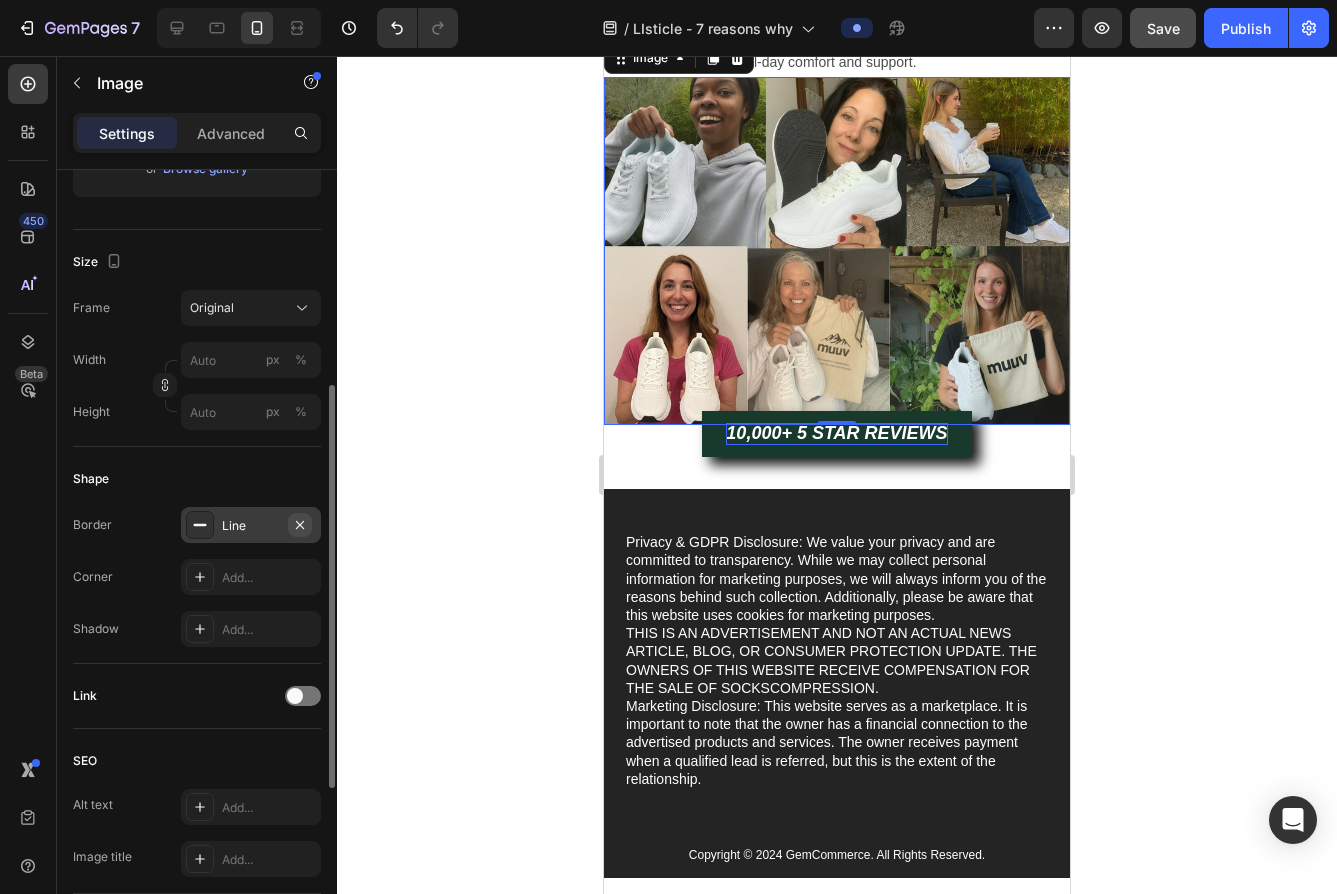 click 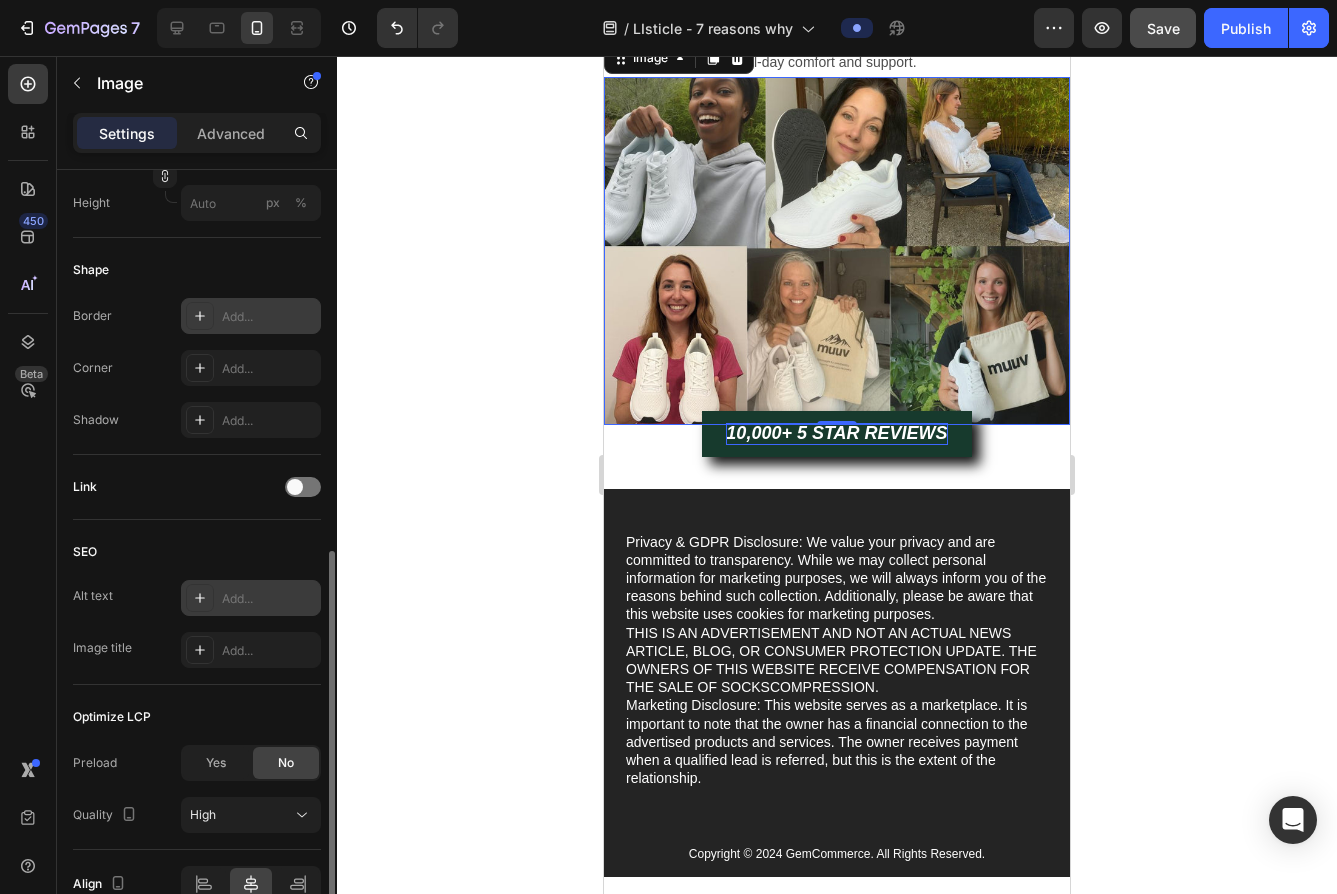 scroll, scrollTop: 729, scrollLeft: 0, axis: vertical 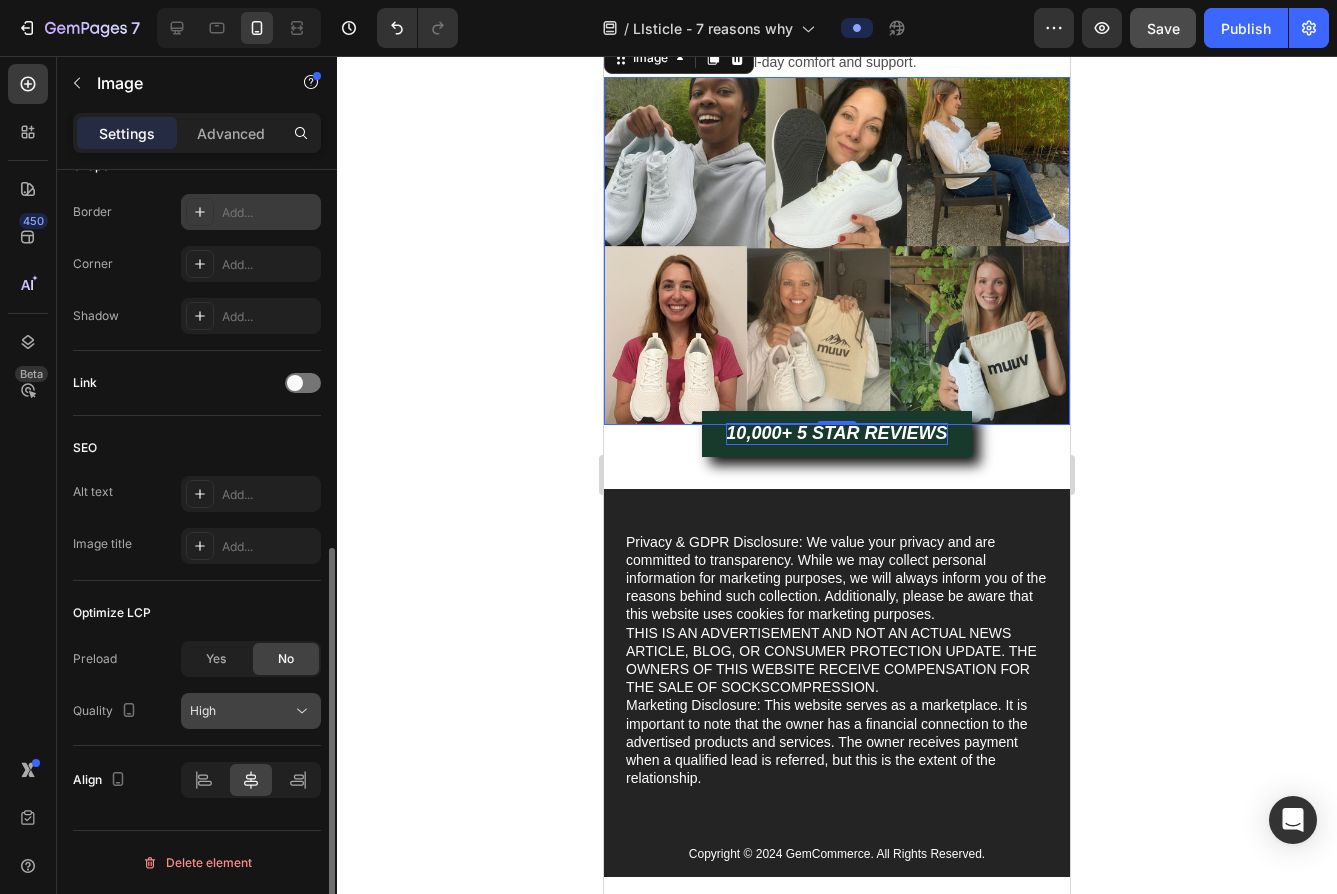 click on "High" 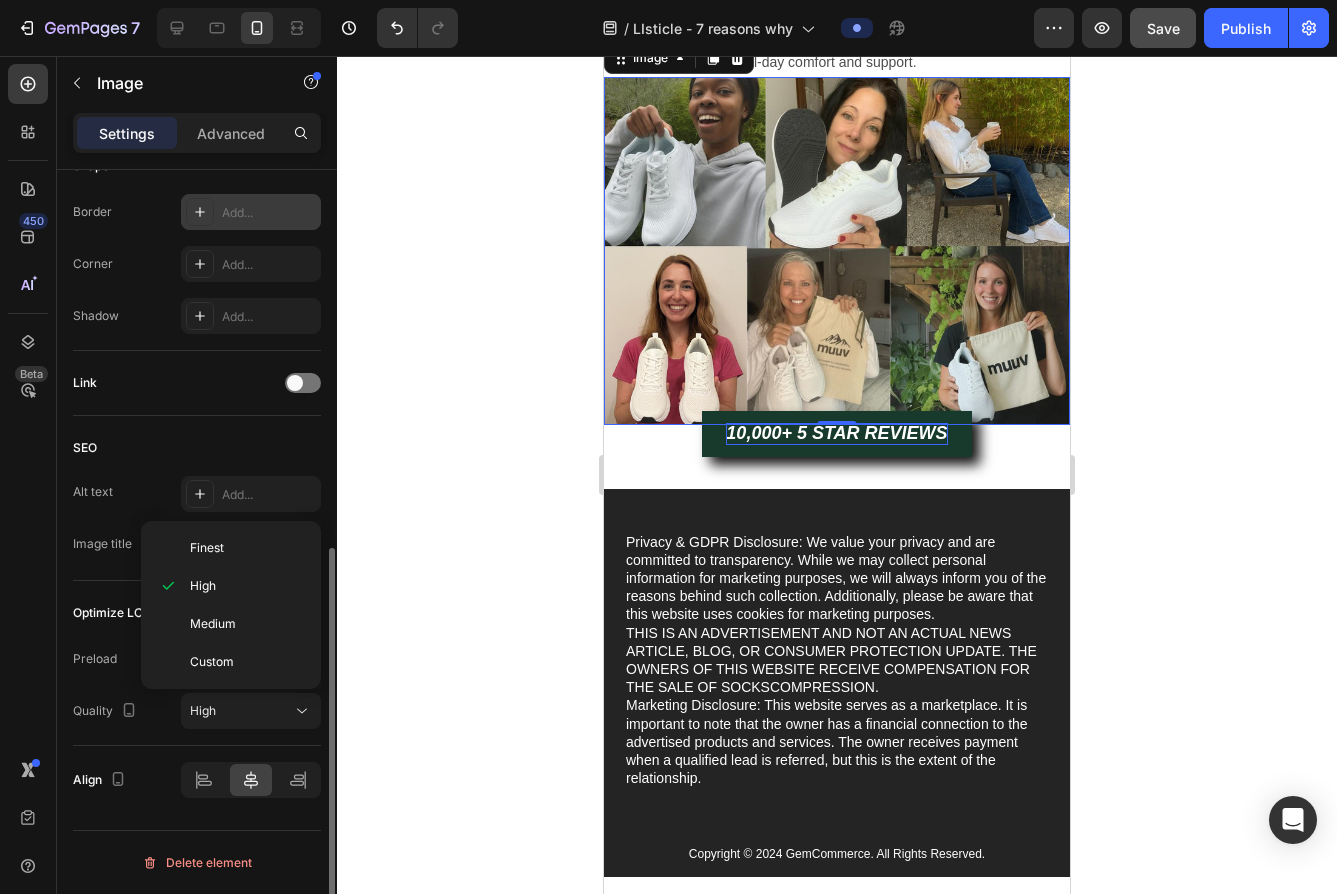 click on "Quality" at bounding box center (107, 711) 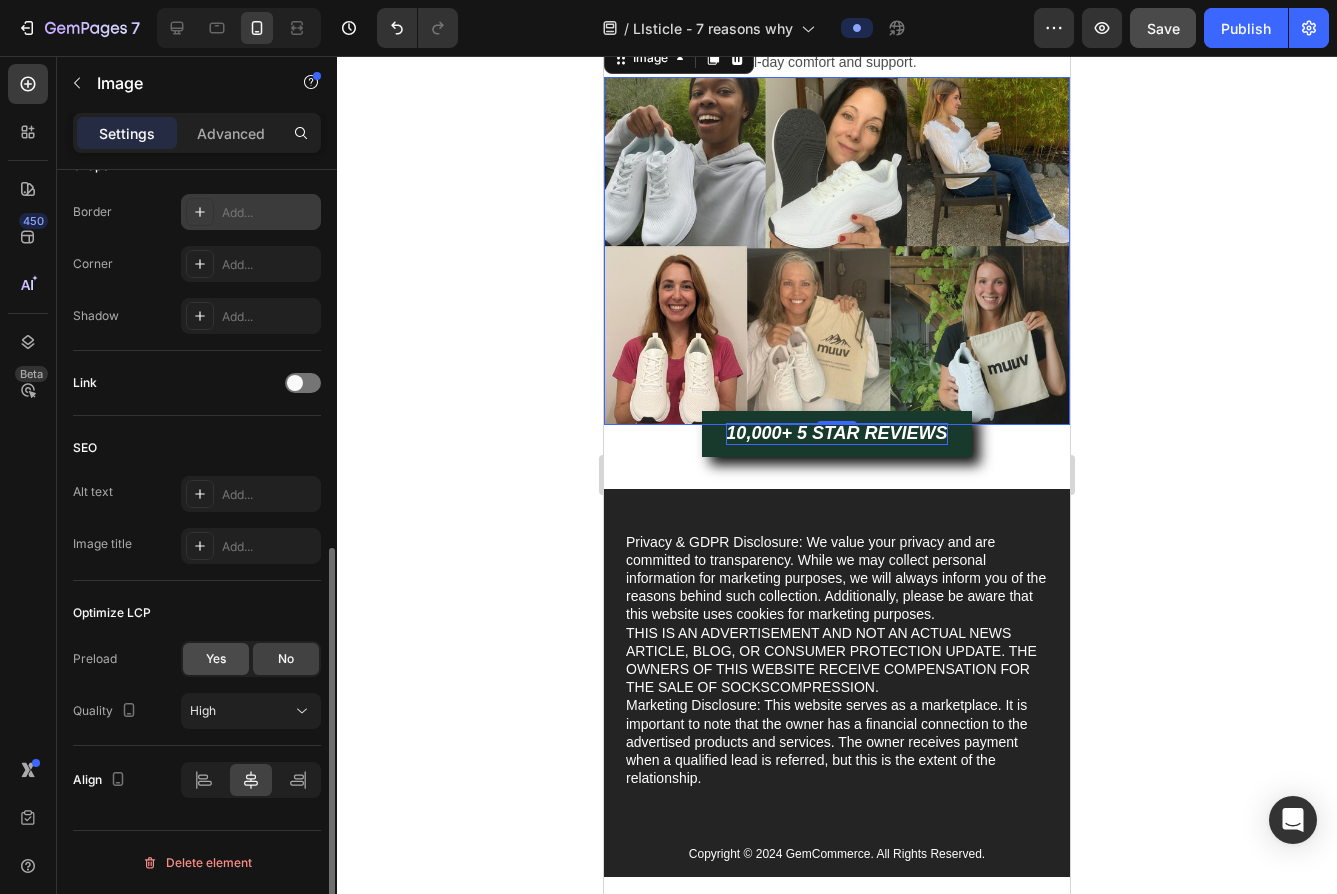 click on "Yes" 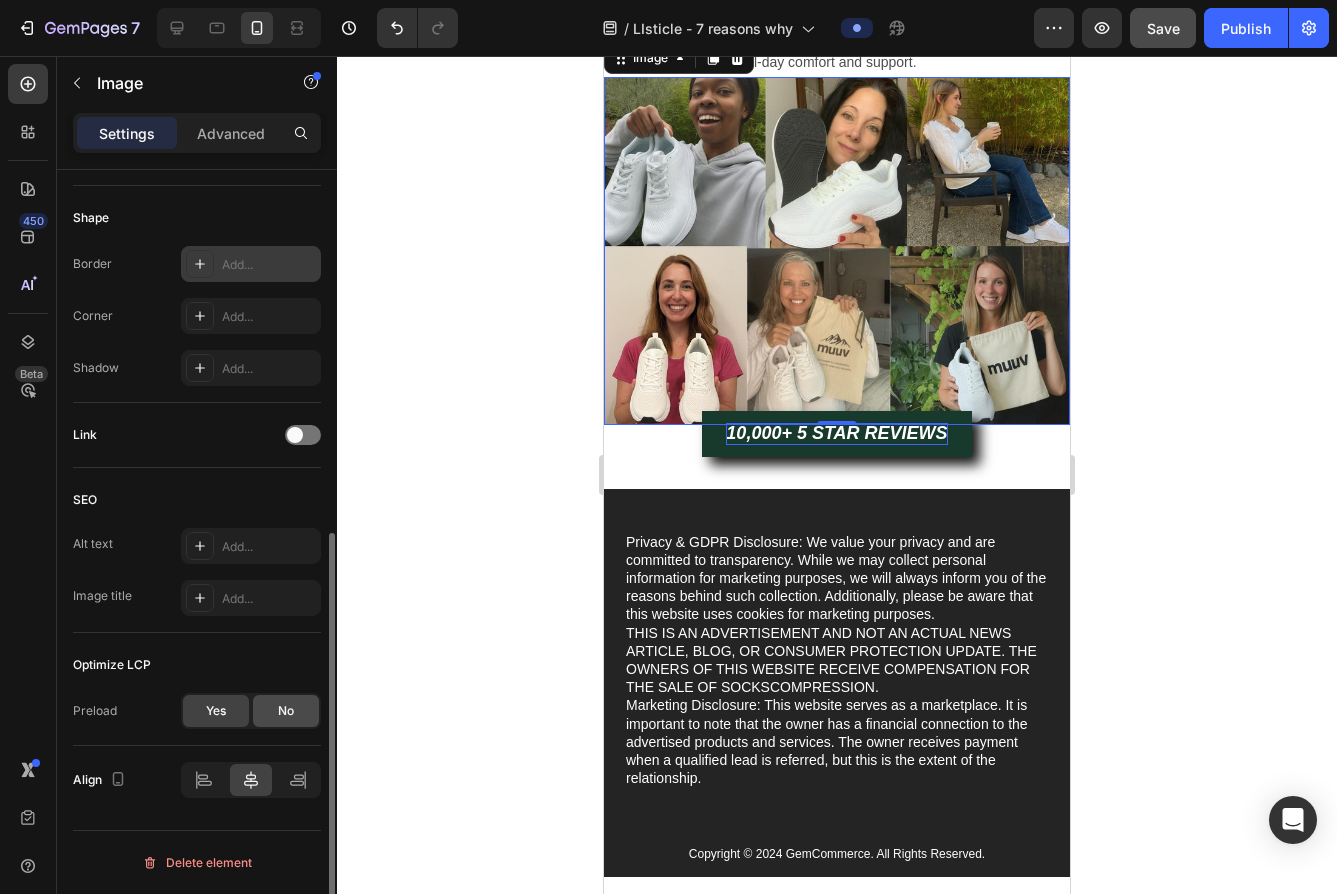click on "No" 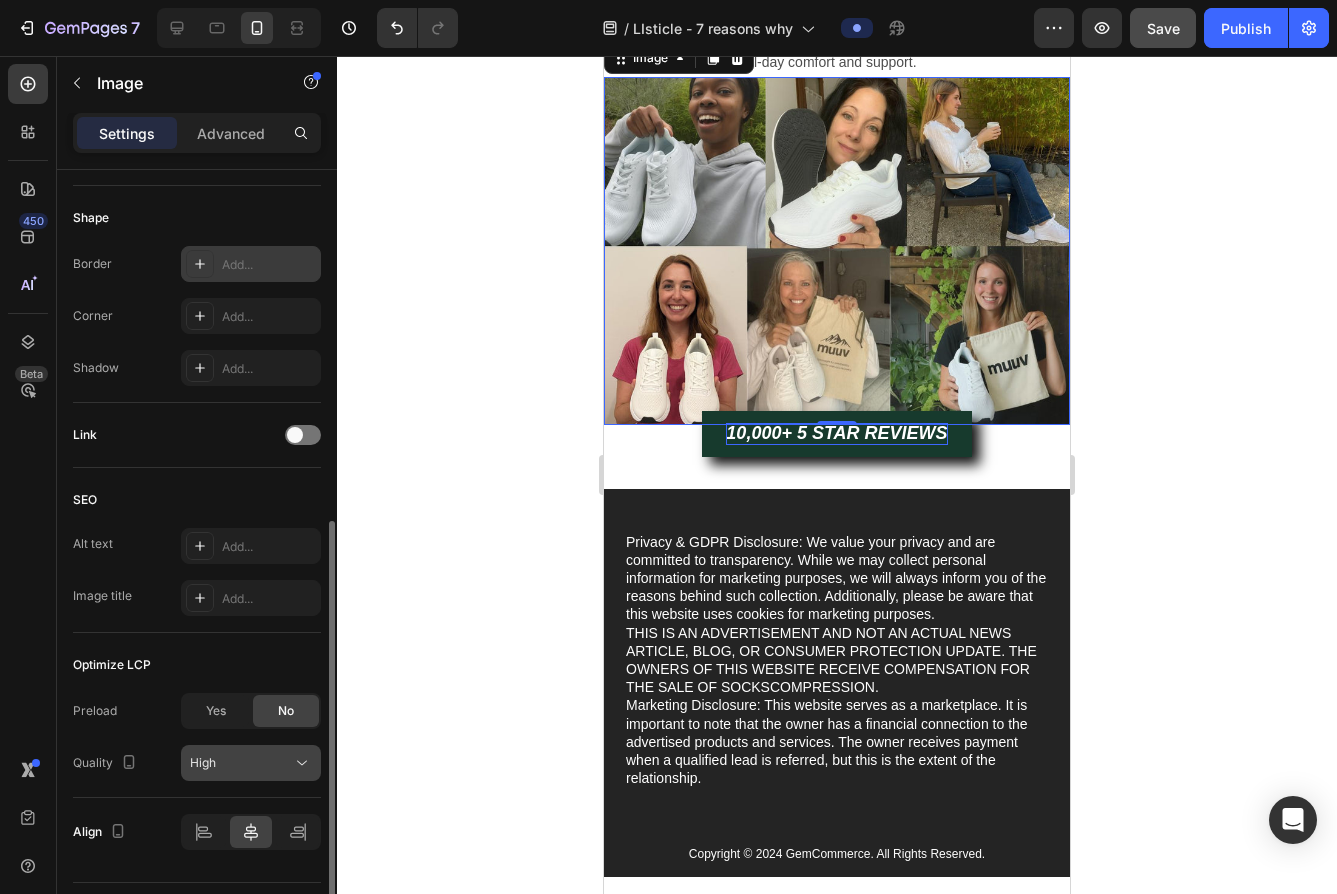 scroll, scrollTop: 729, scrollLeft: 0, axis: vertical 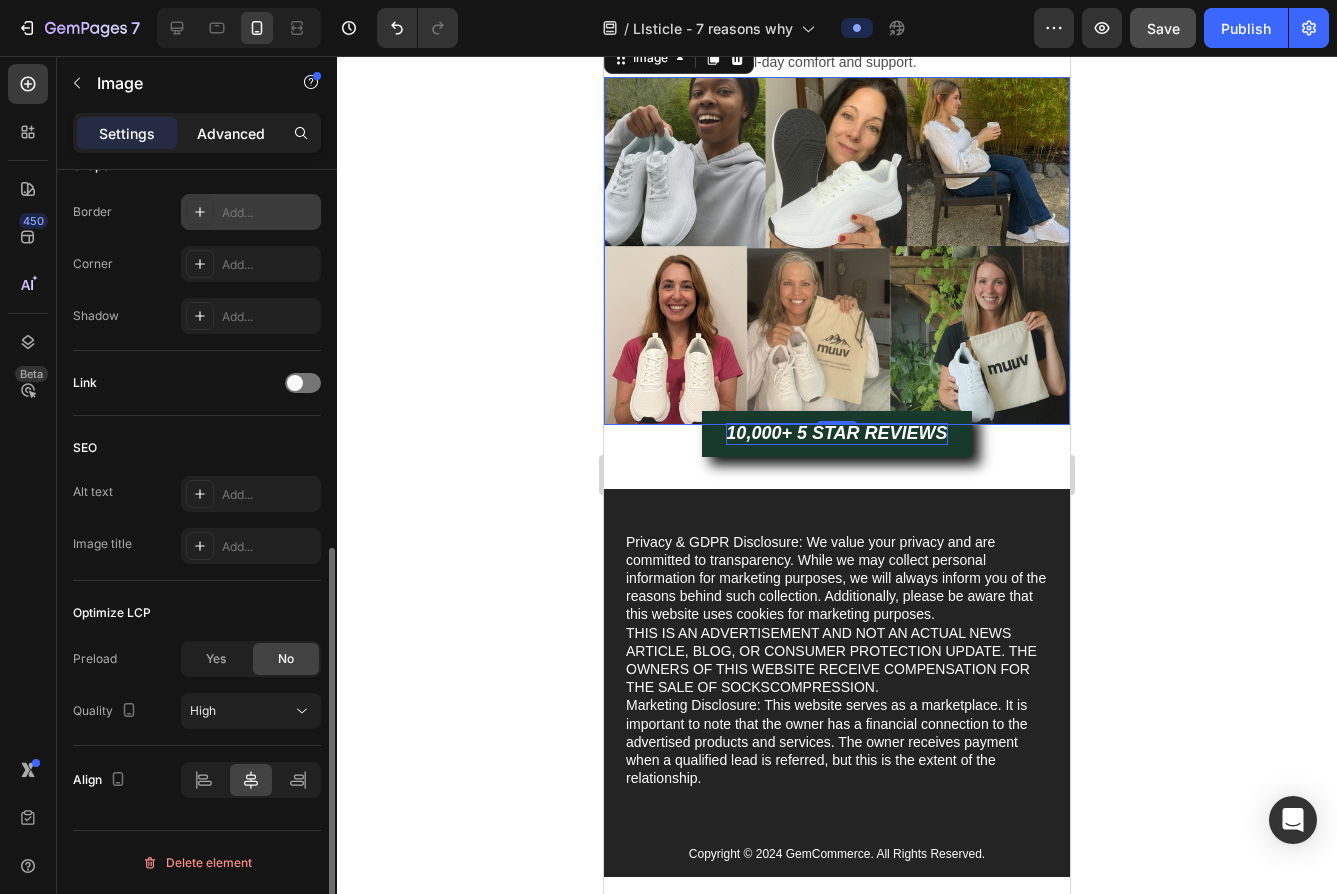 click on "Advanced" 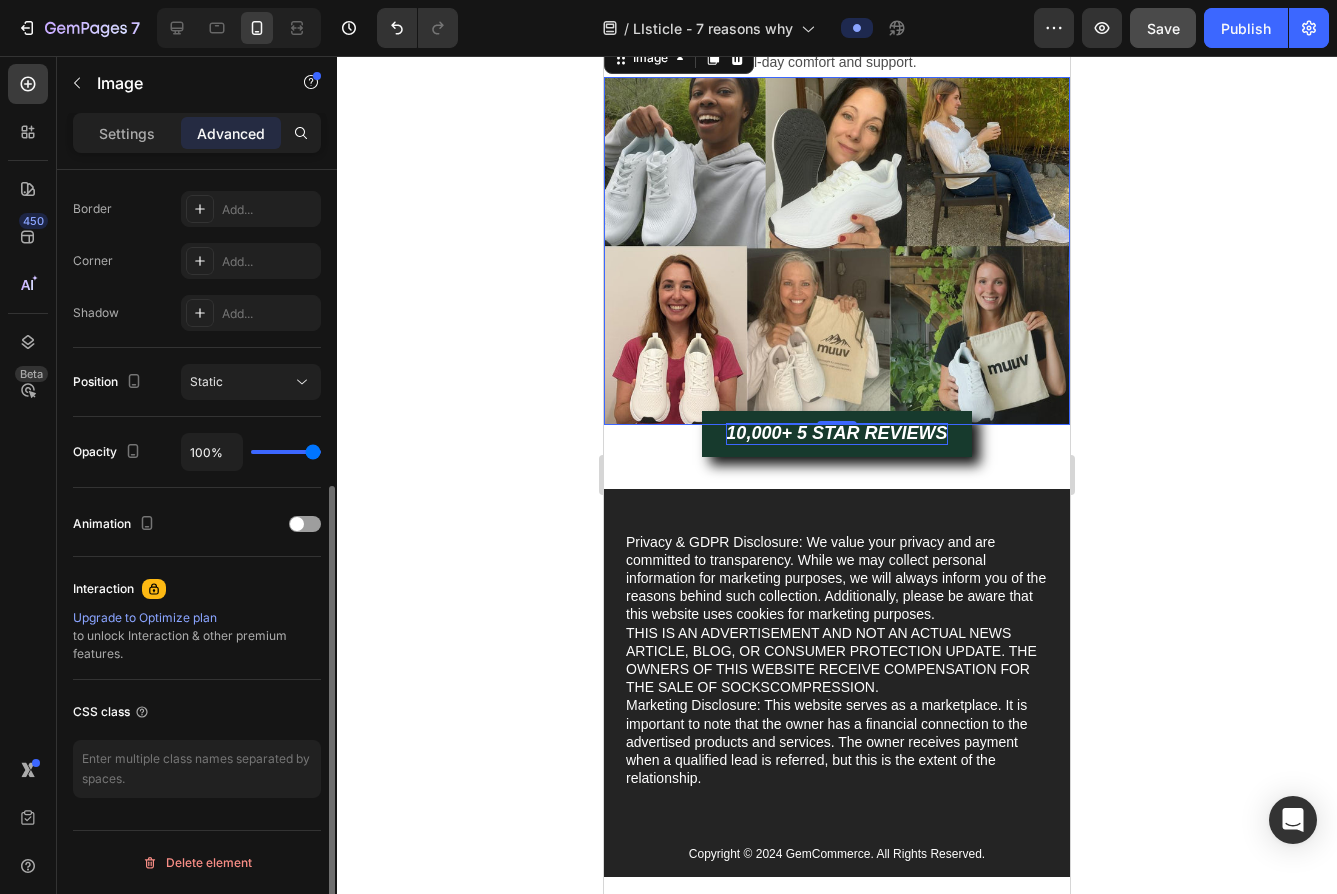 scroll, scrollTop: 548, scrollLeft: 0, axis: vertical 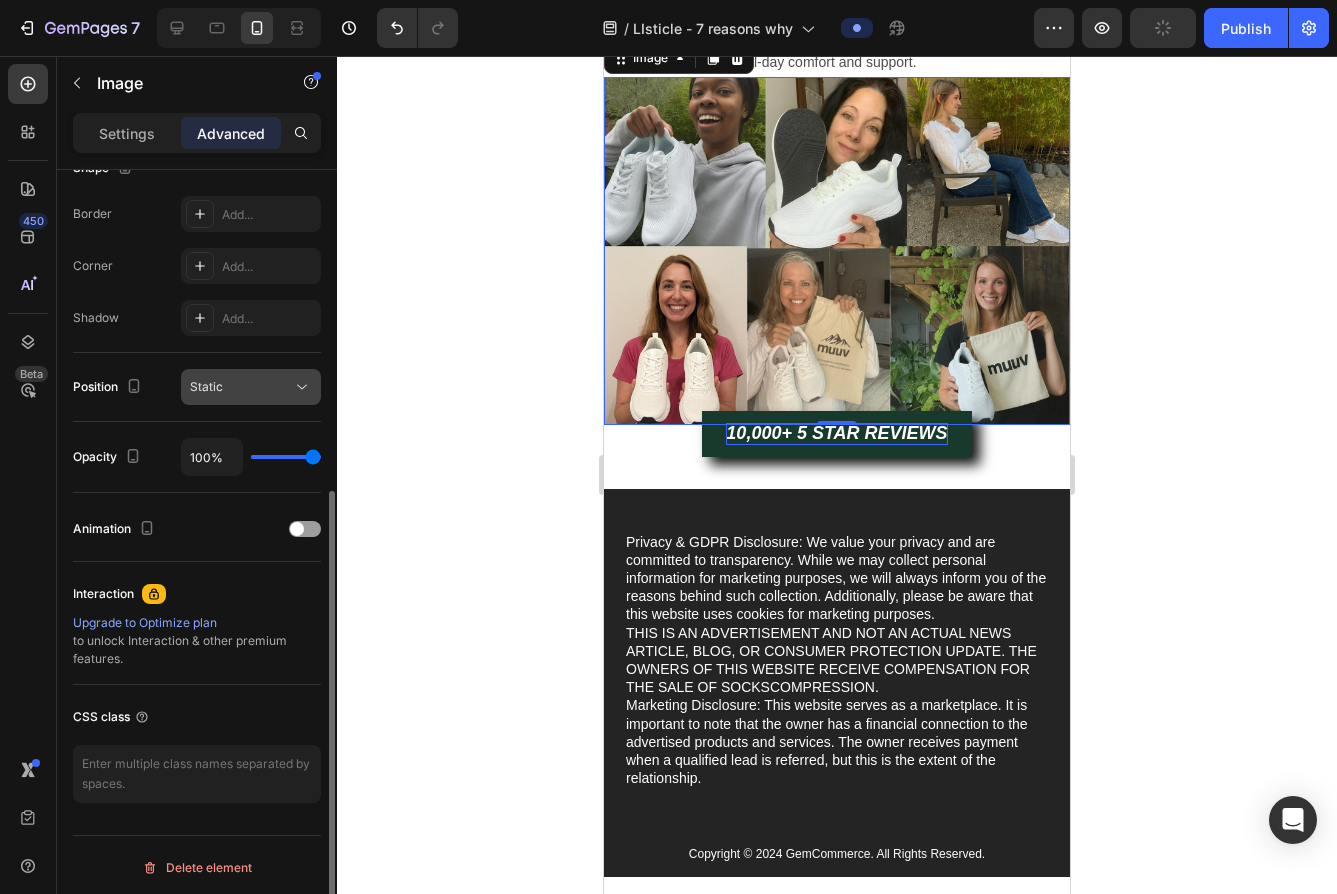click on "Static" at bounding box center (241, 387) 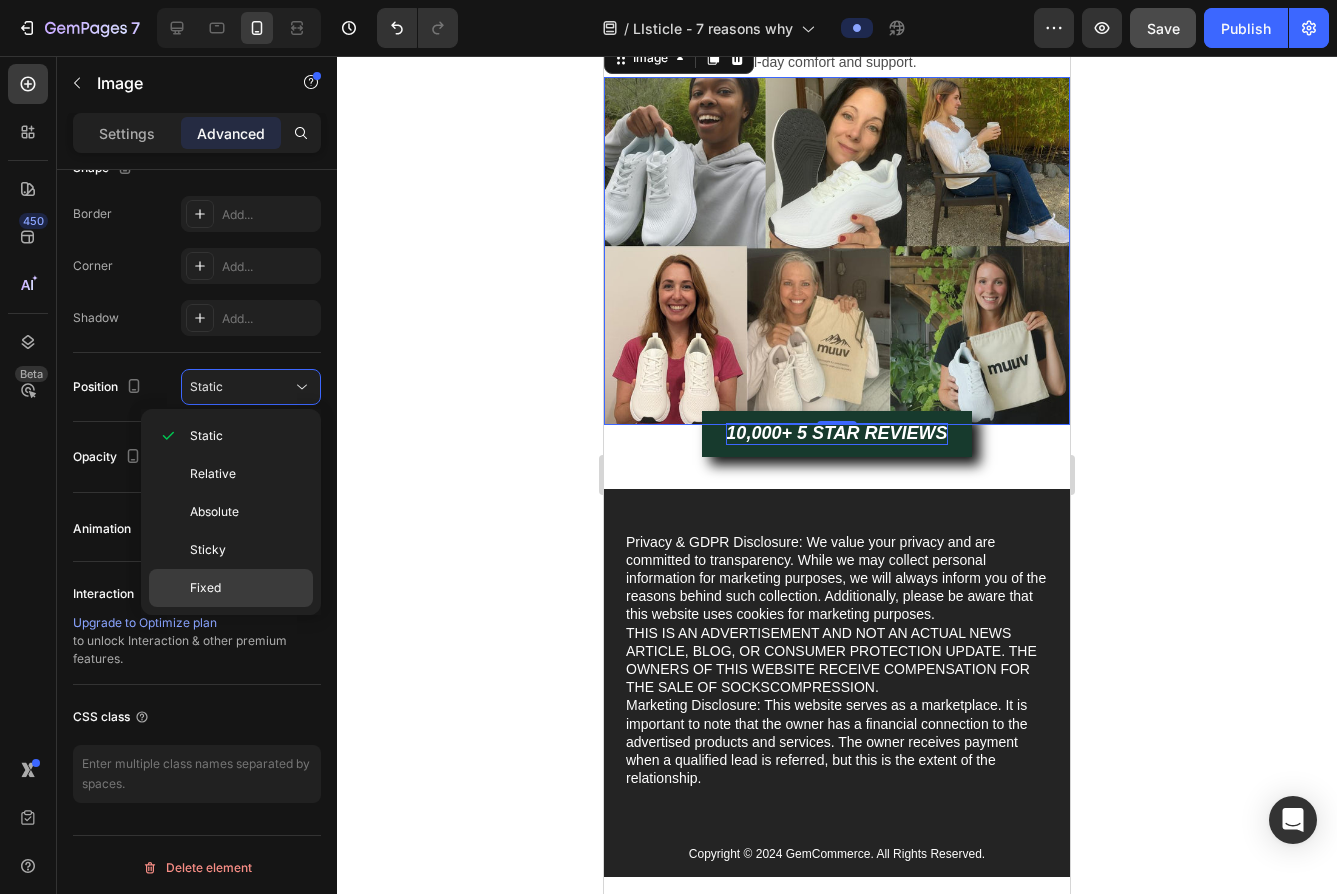 click on "Fixed" at bounding box center (247, 588) 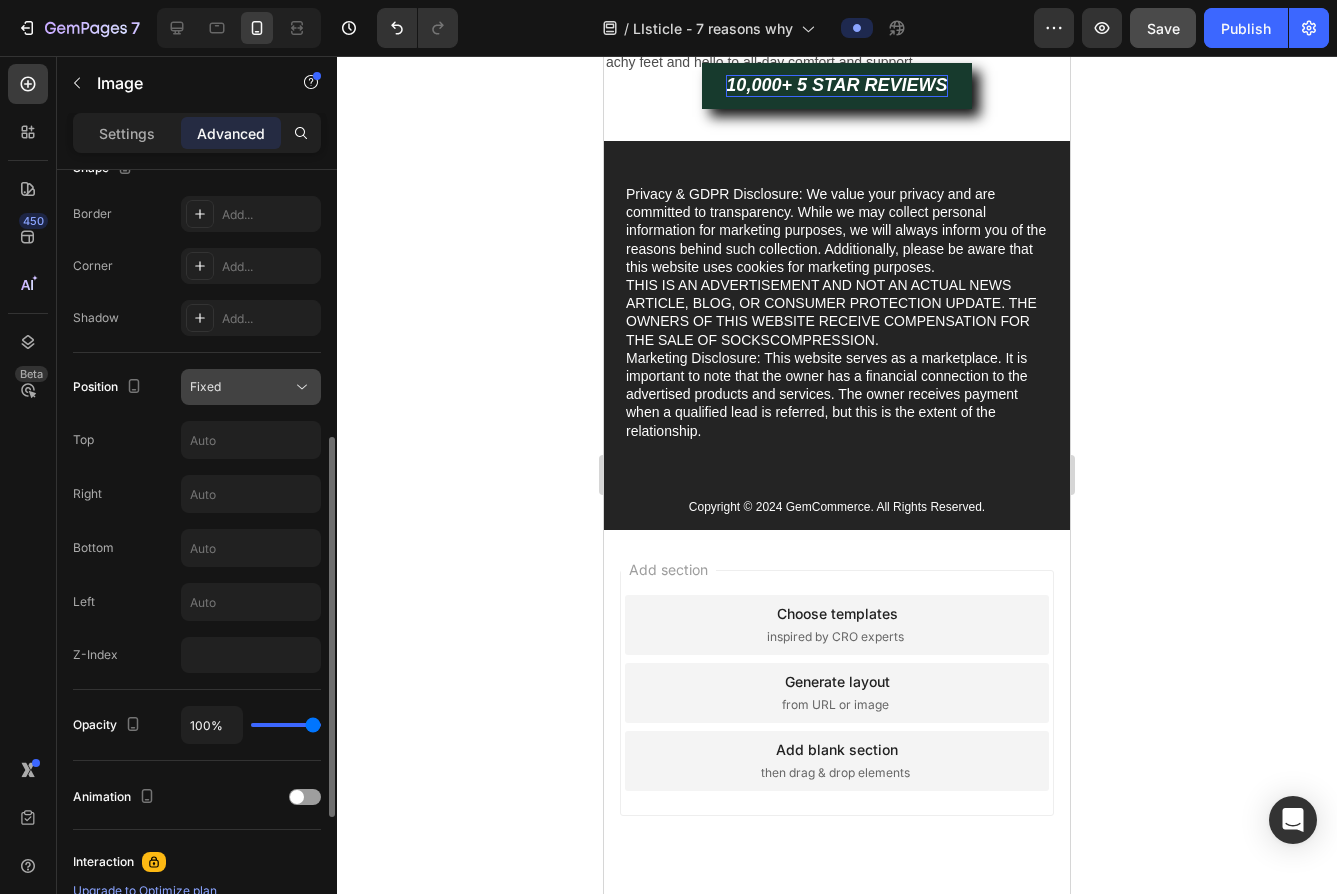 click on "Fixed" at bounding box center [241, 387] 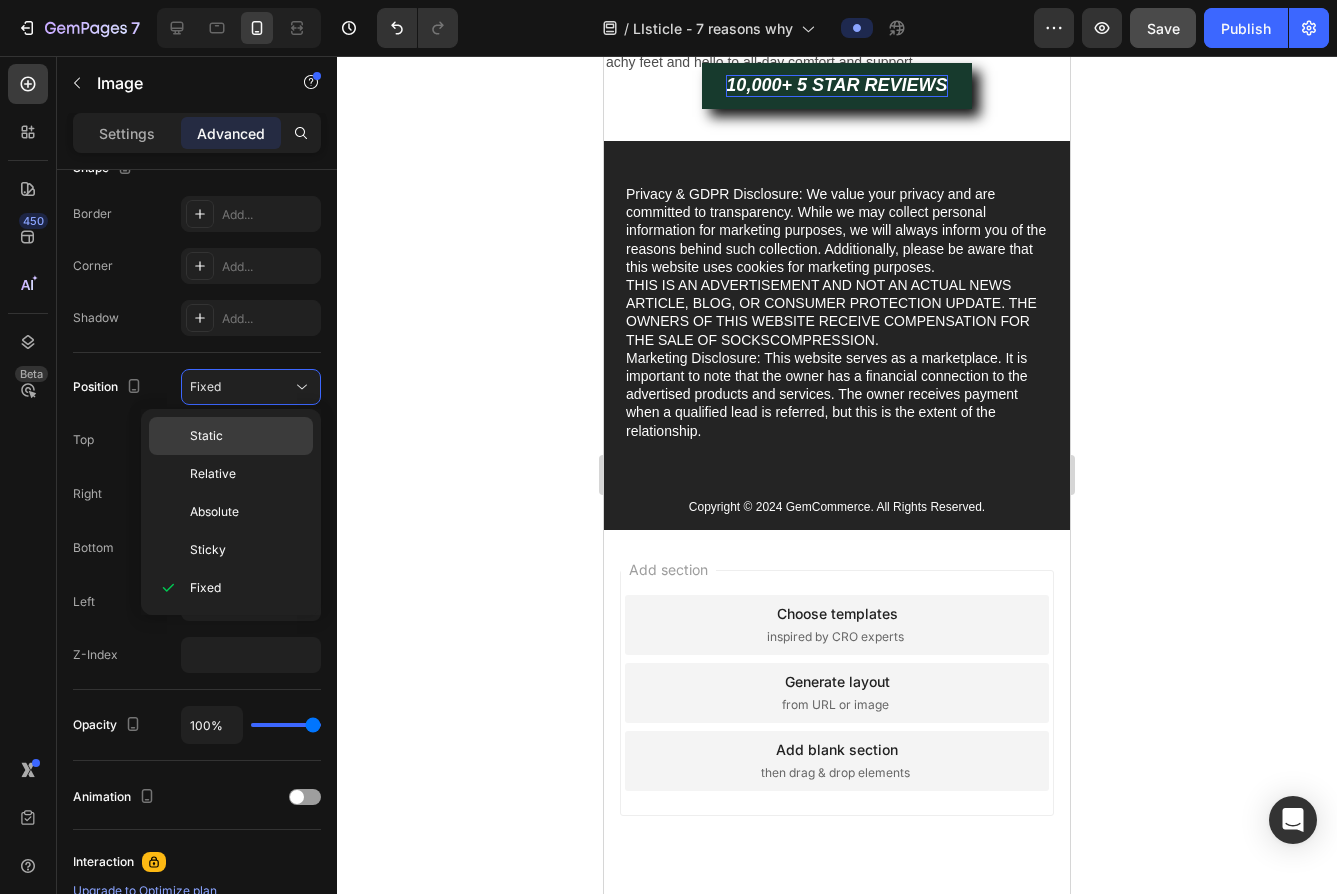click on "Static" at bounding box center [247, 436] 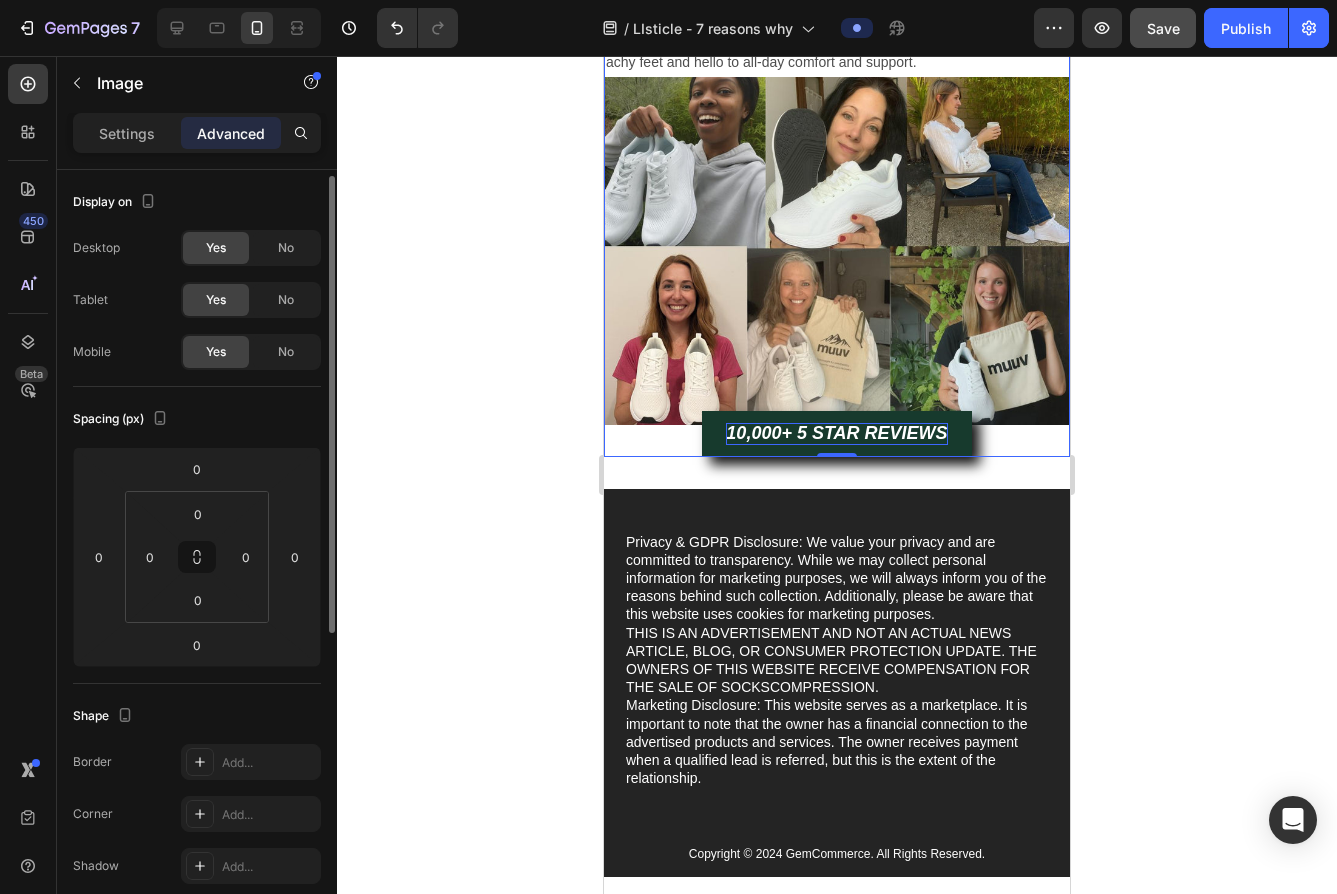 scroll, scrollTop: 4, scrollLeft: 0, axis: vertical 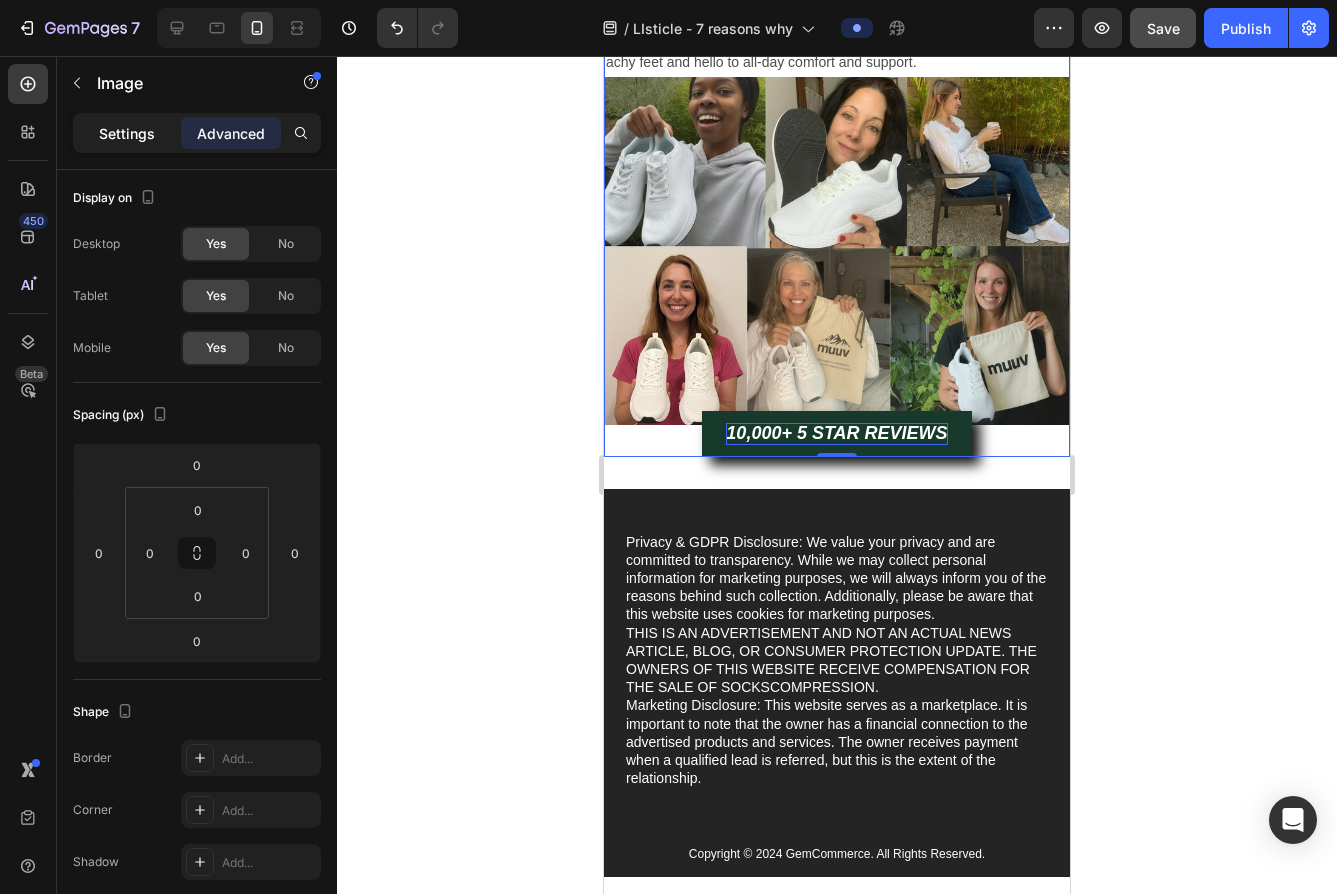 click on "Settings" 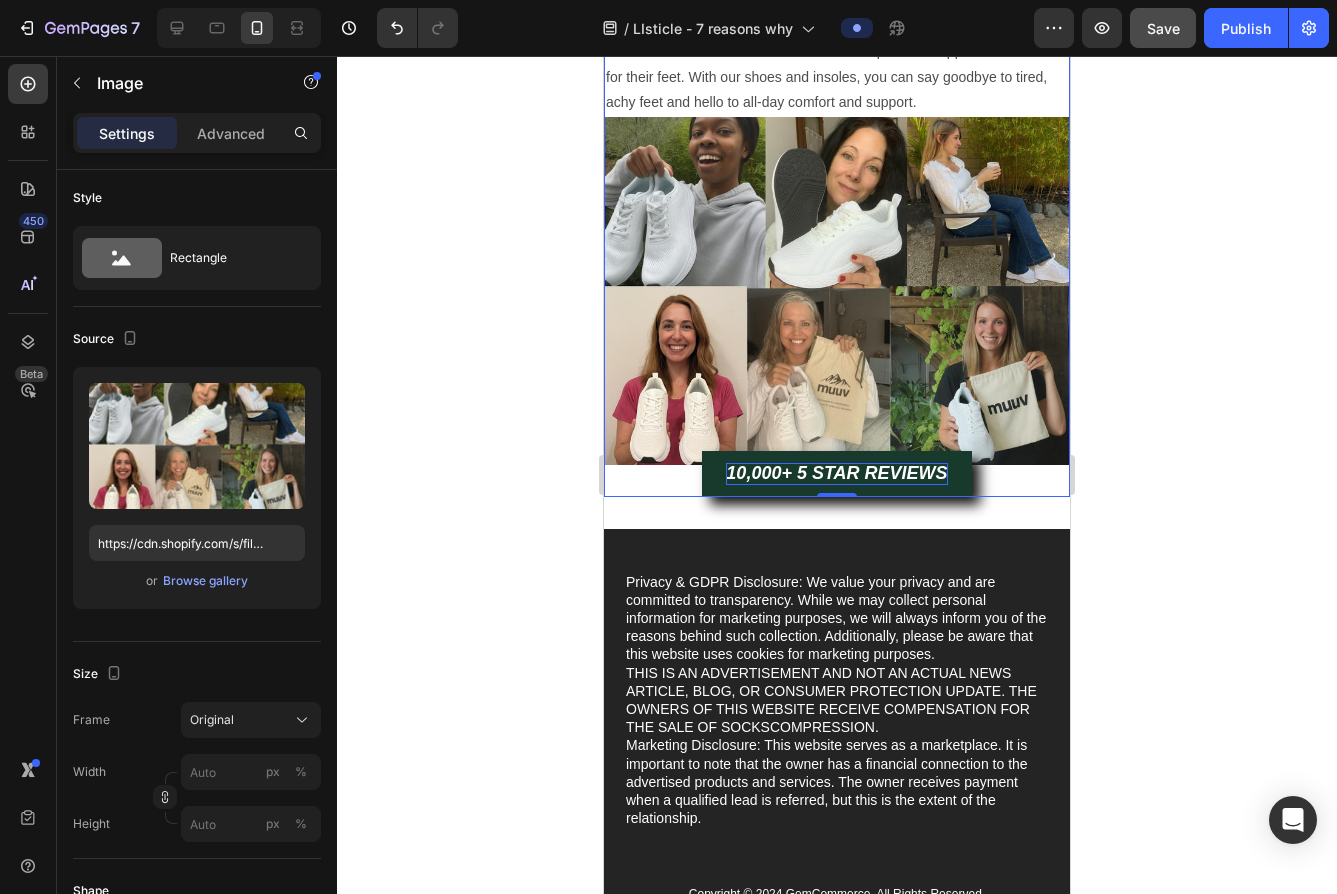 scroll, scrollTop: 5005, scrollLeft: 0, axis: vertical 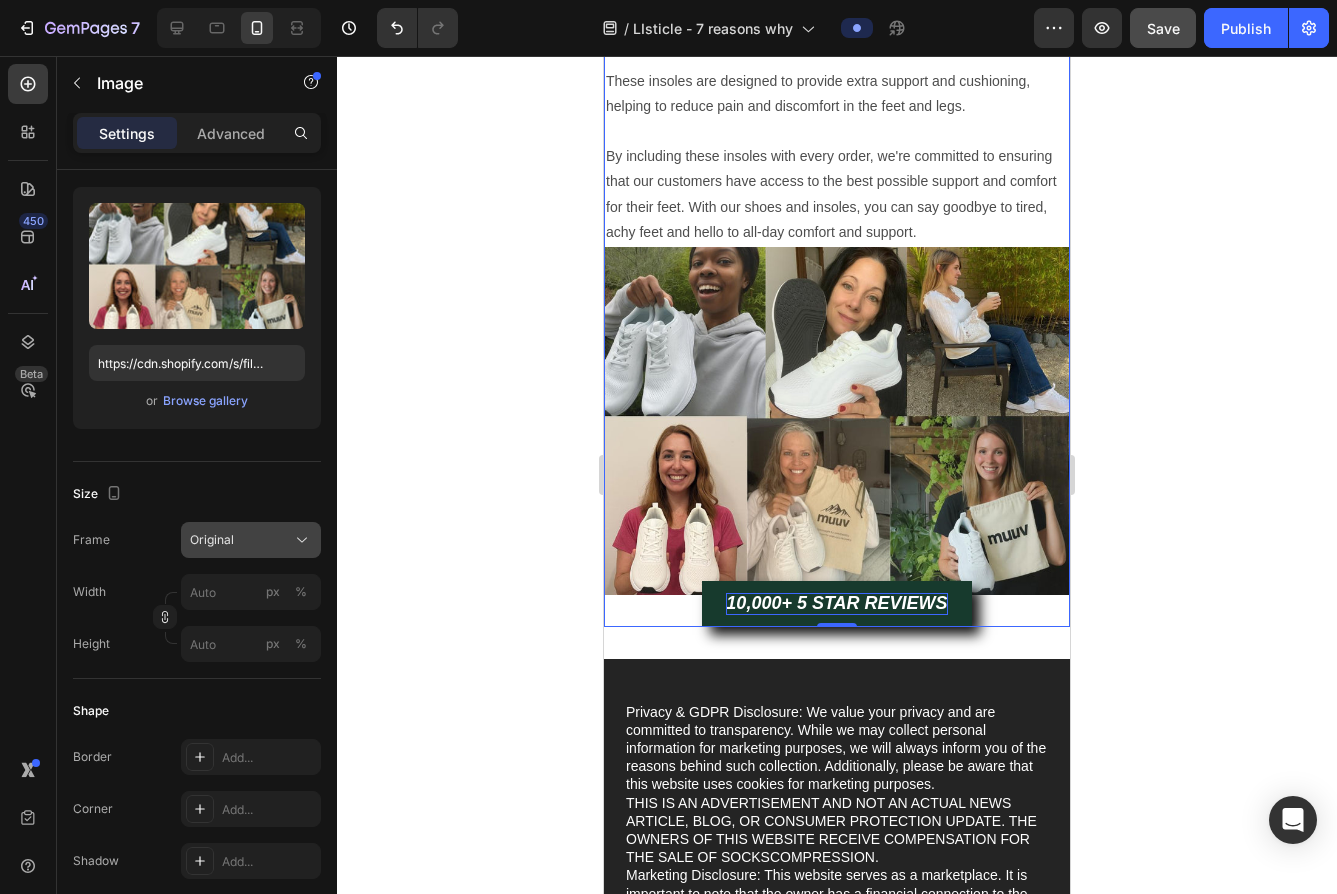 click on "Original" 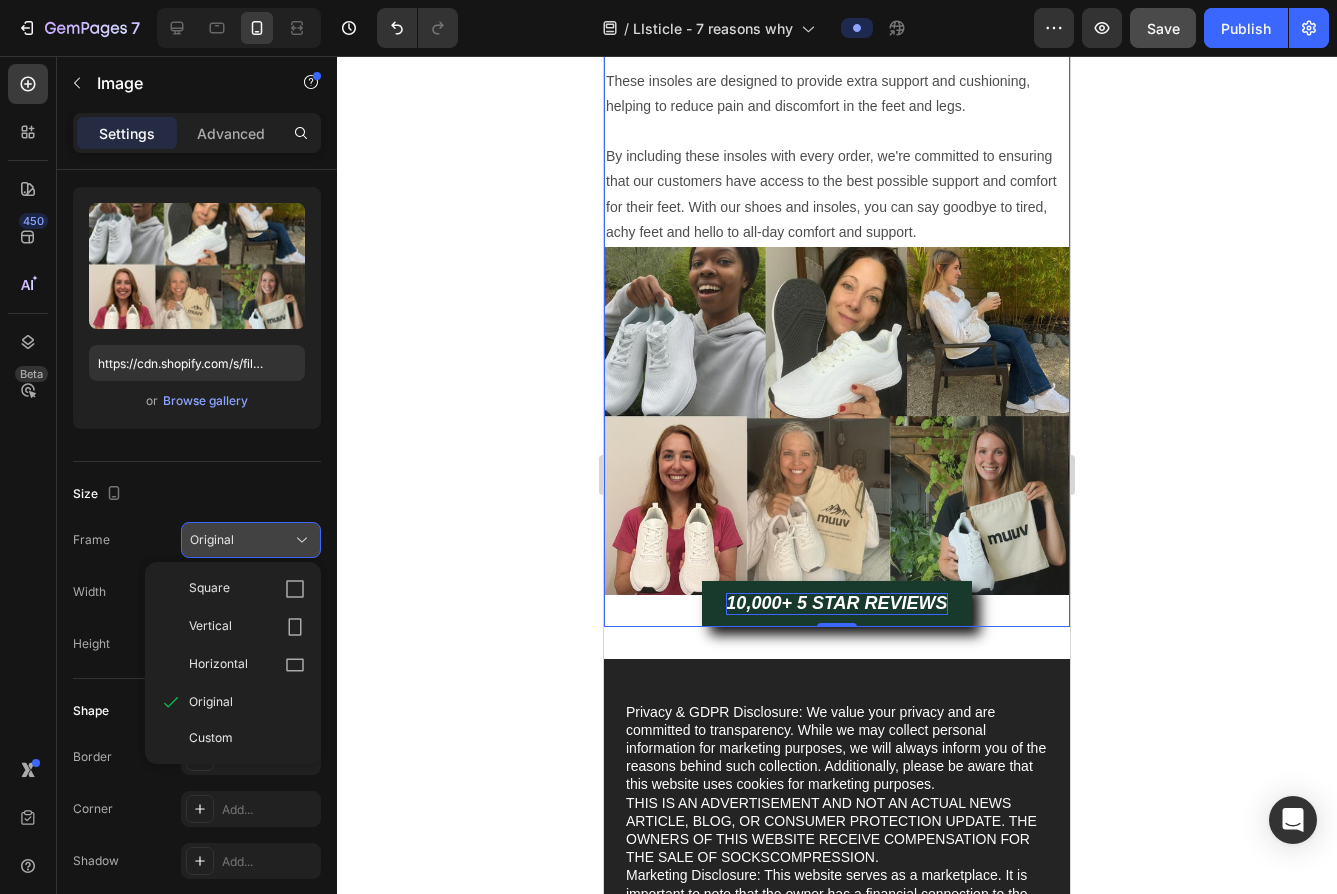 click on "Original" 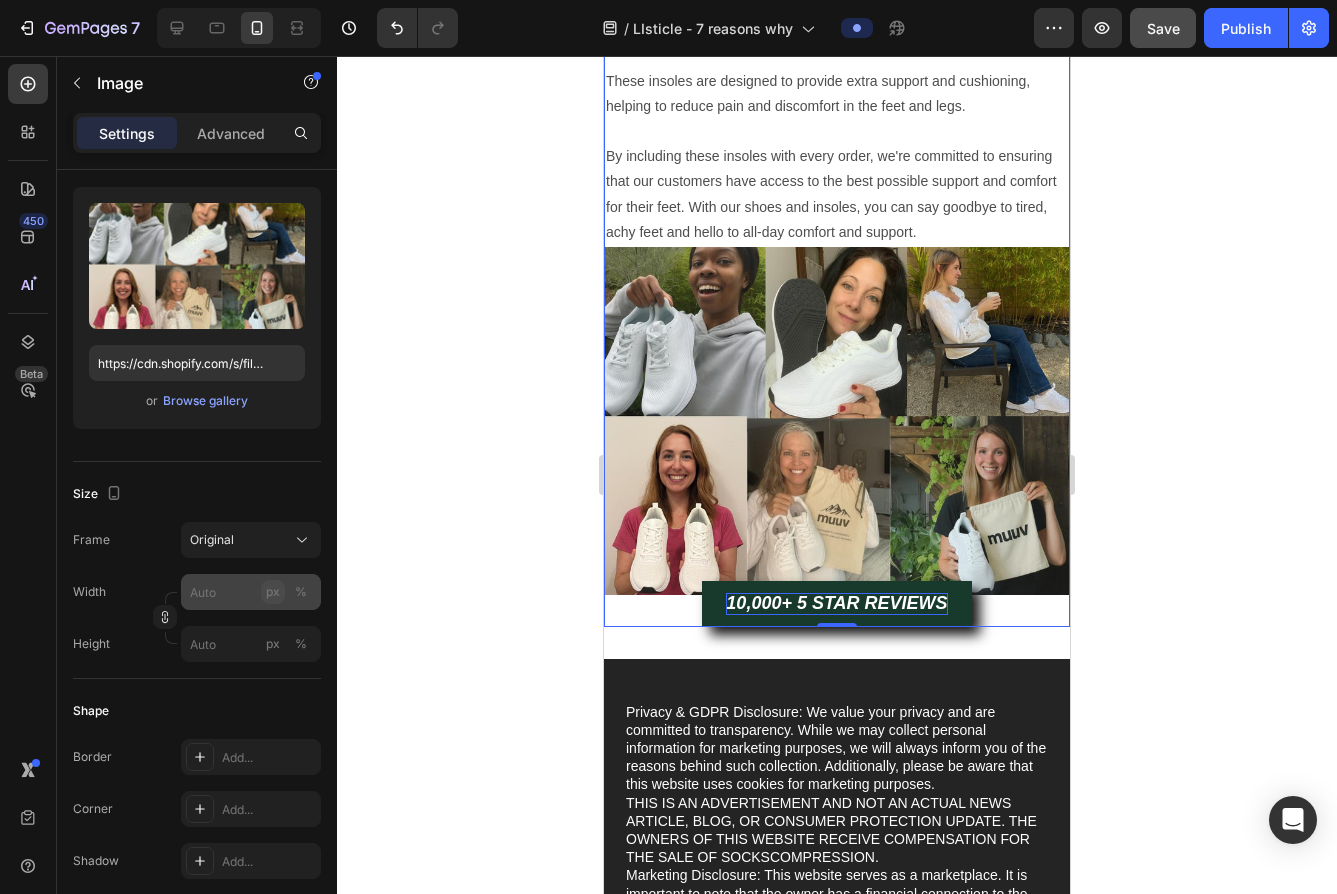 scroll, scrollTop: 214, scrollLeft: 0, axis: vertical 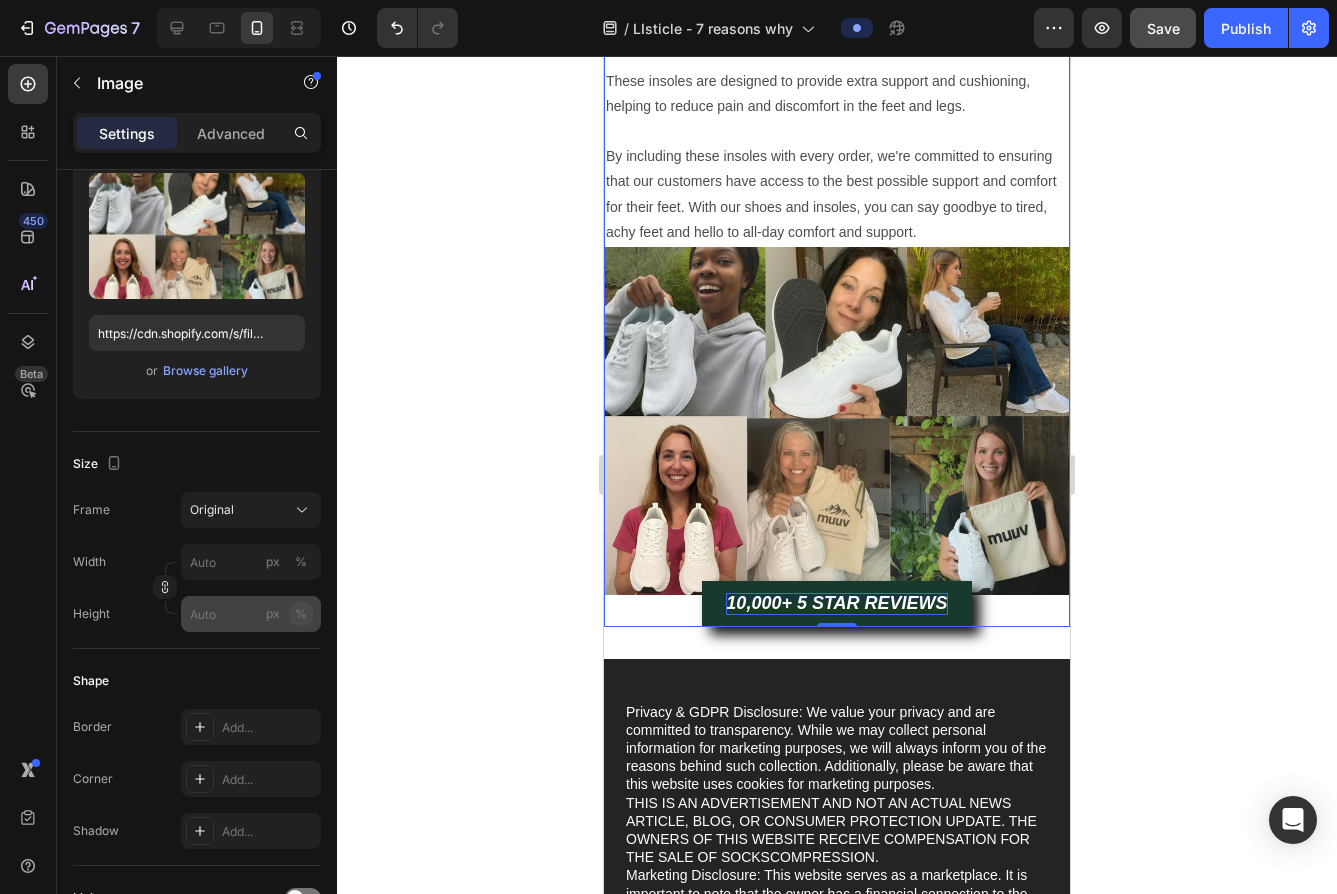 click on "%" at bounding box center (301, 614) 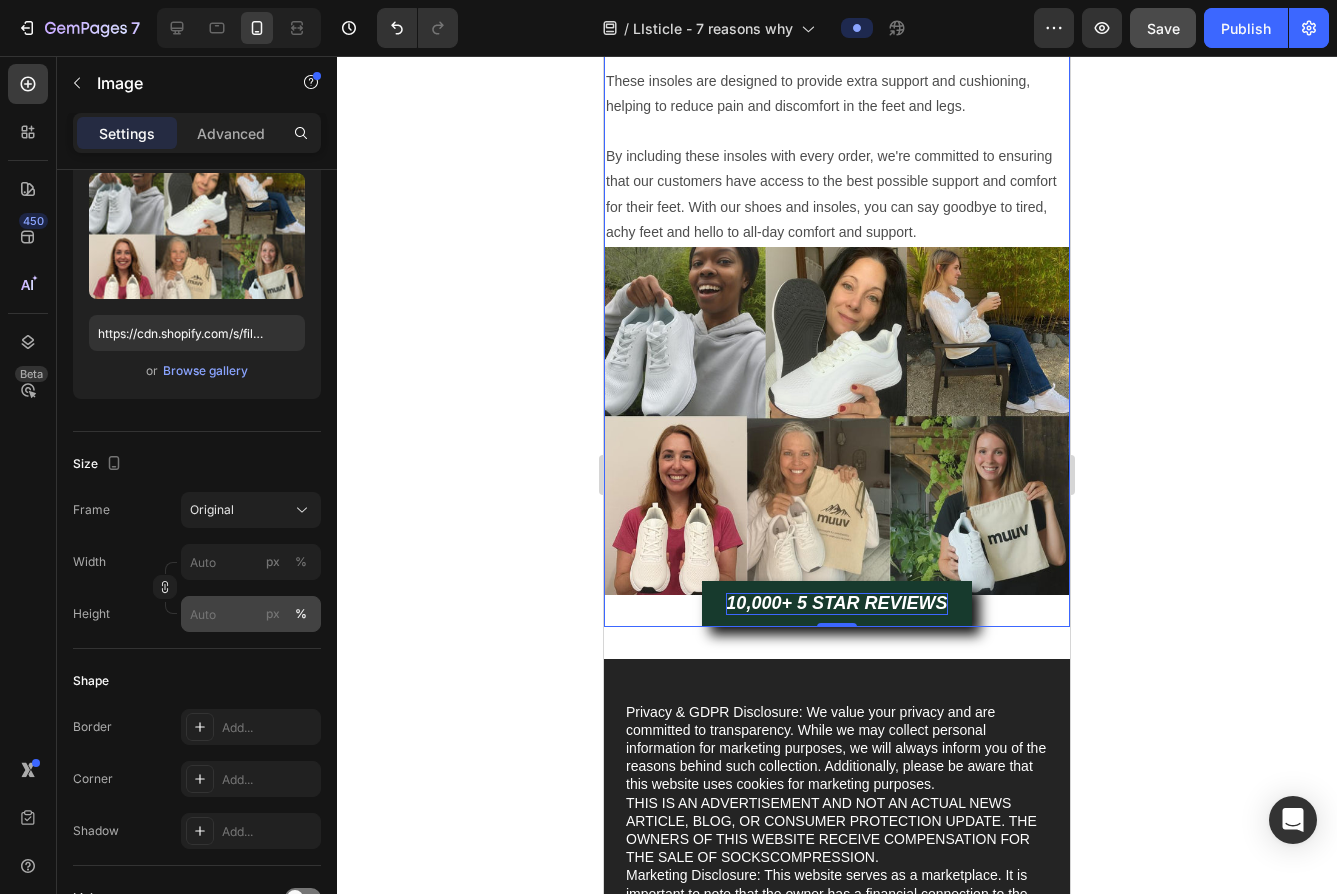 click on "%" at bounding box center [301, 614] 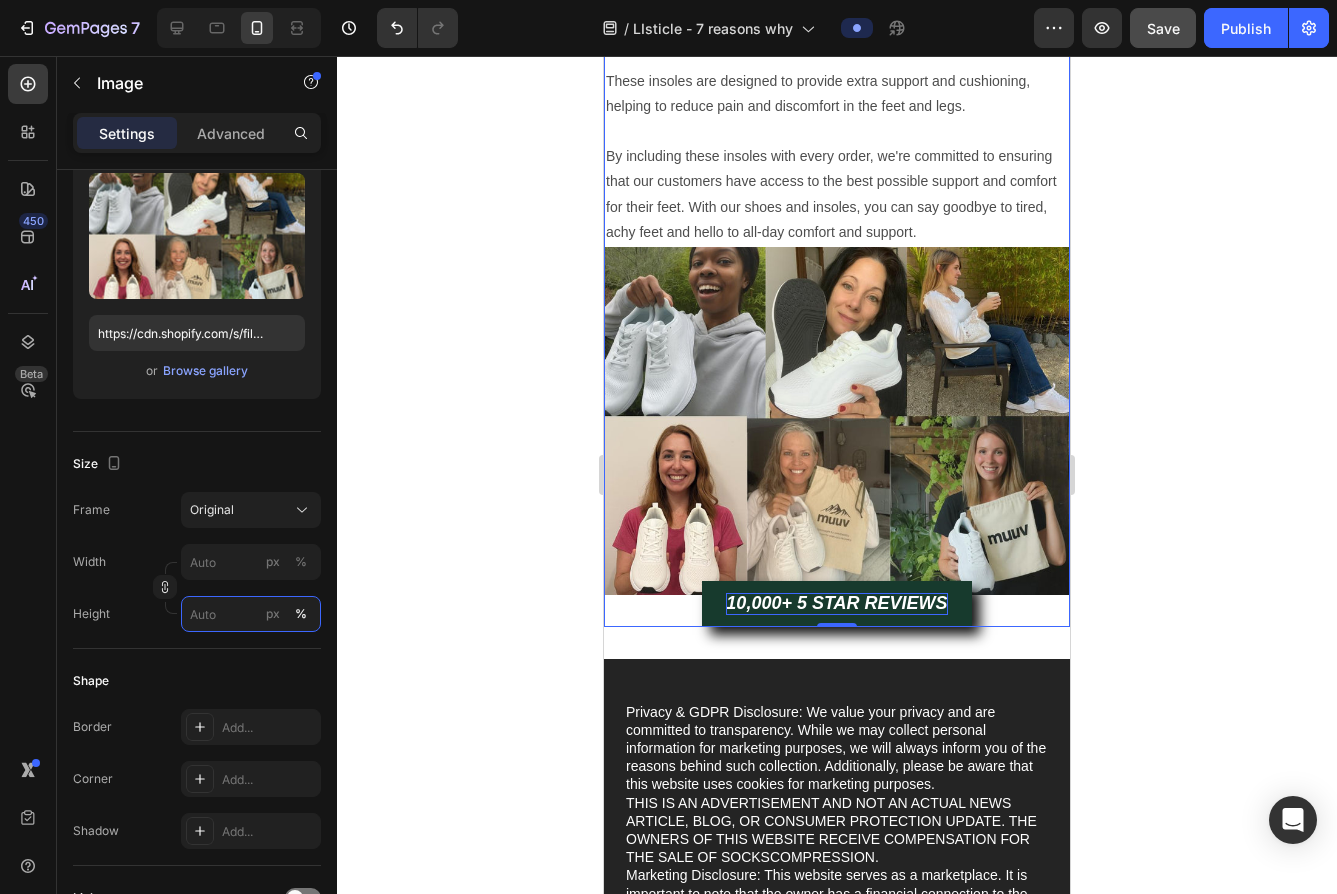 click on "px %" at bounding box center [251, 614] 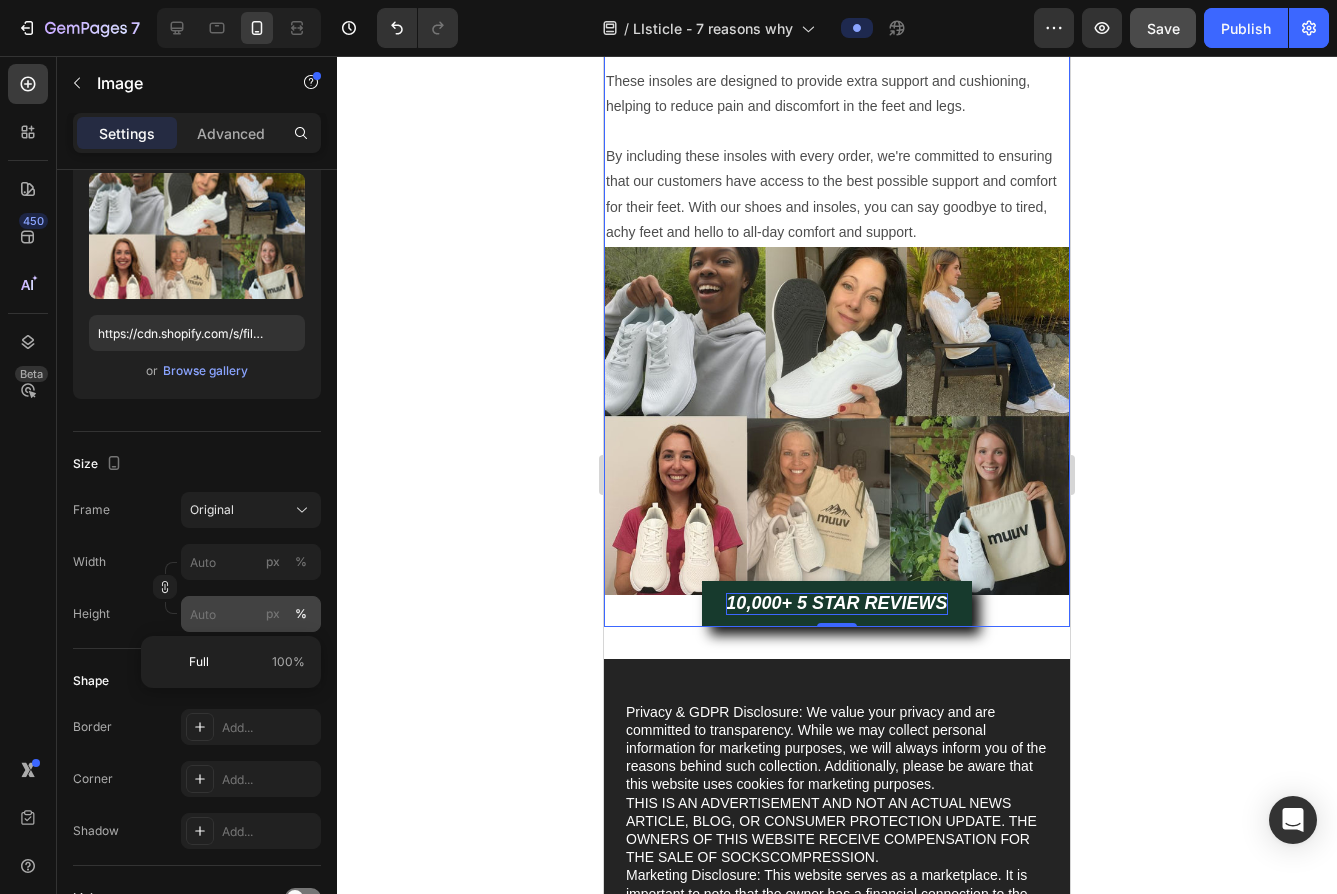 click on "%" 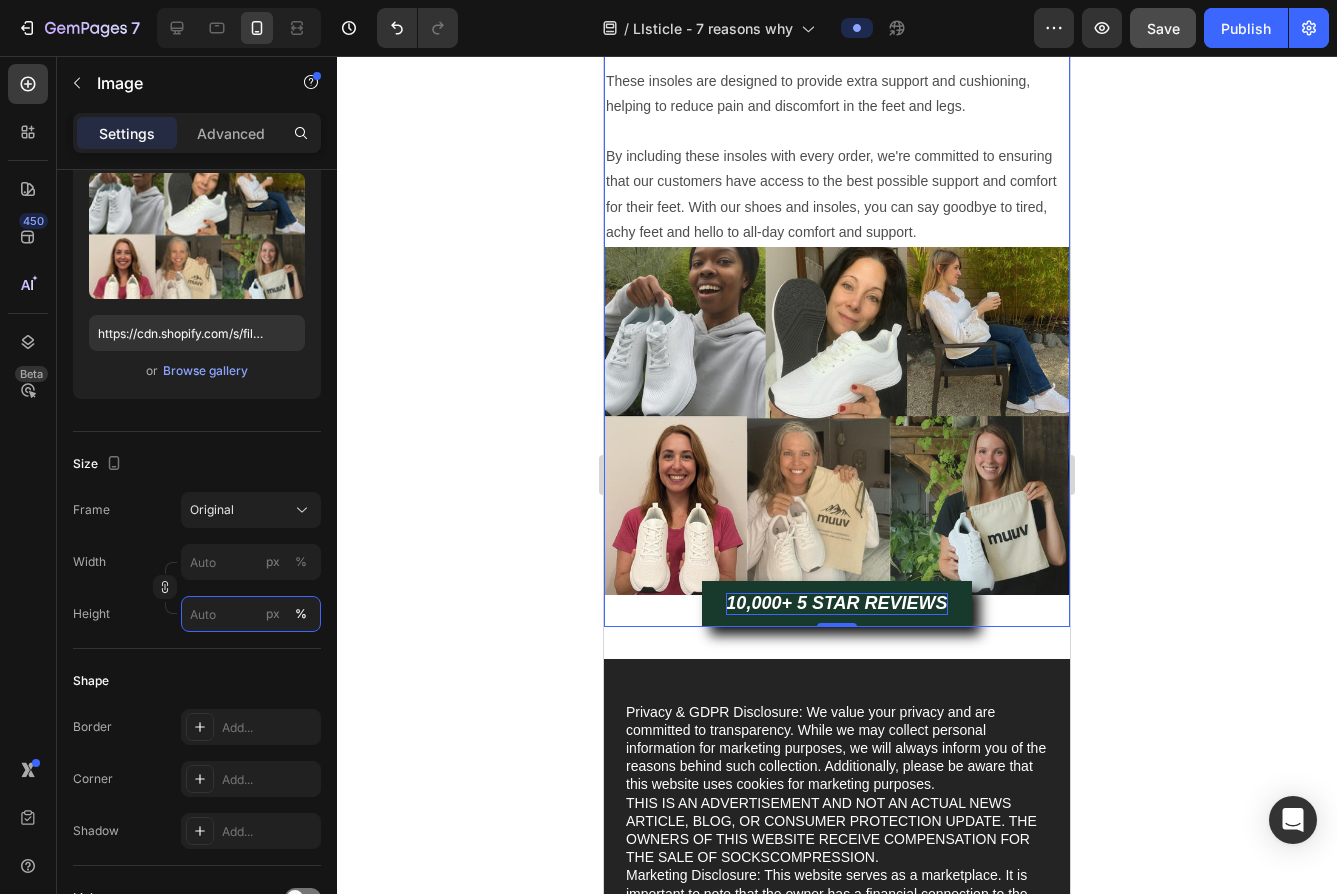 click on "px %" at bounding box center [251, 614] 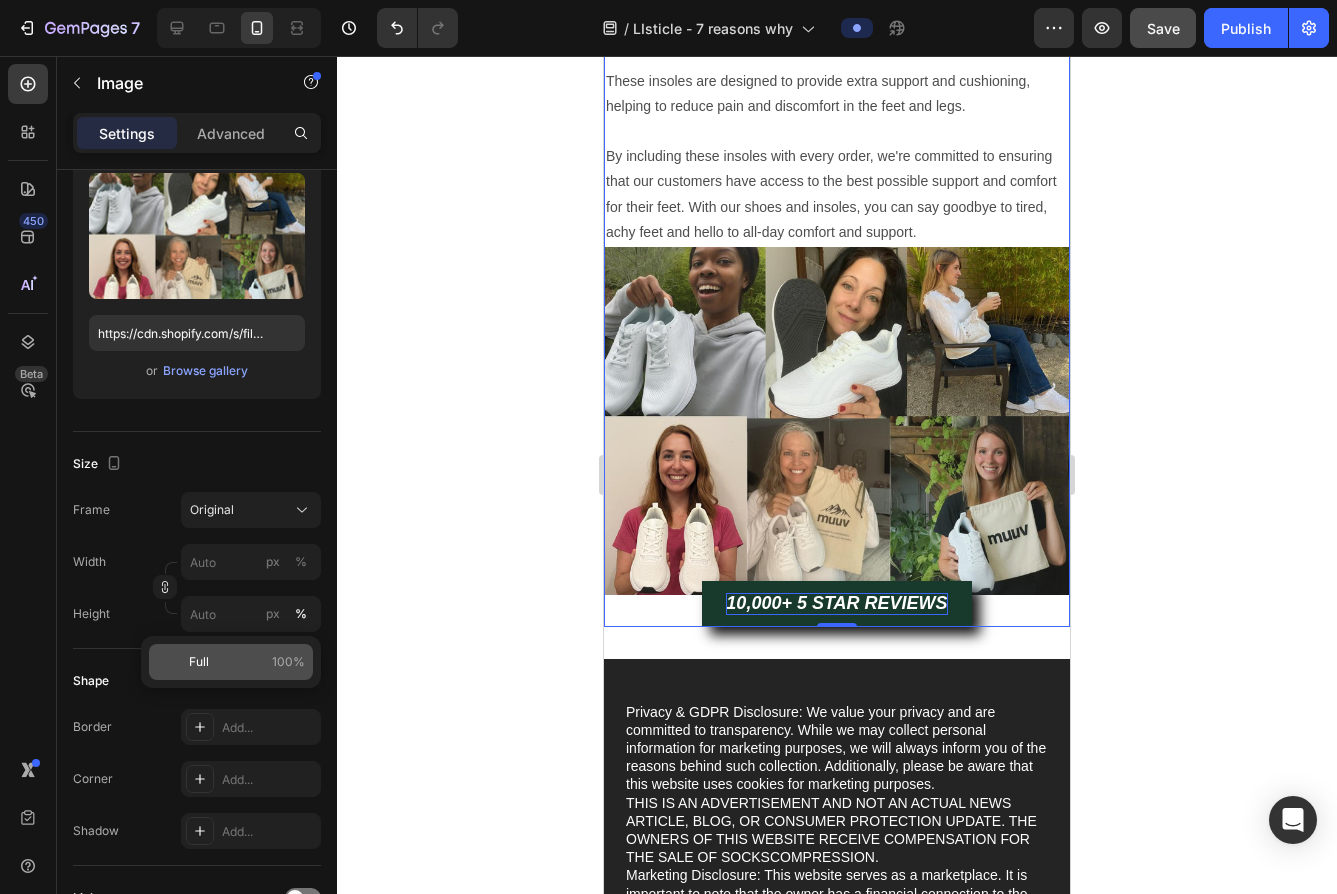 click on "Full 100%" 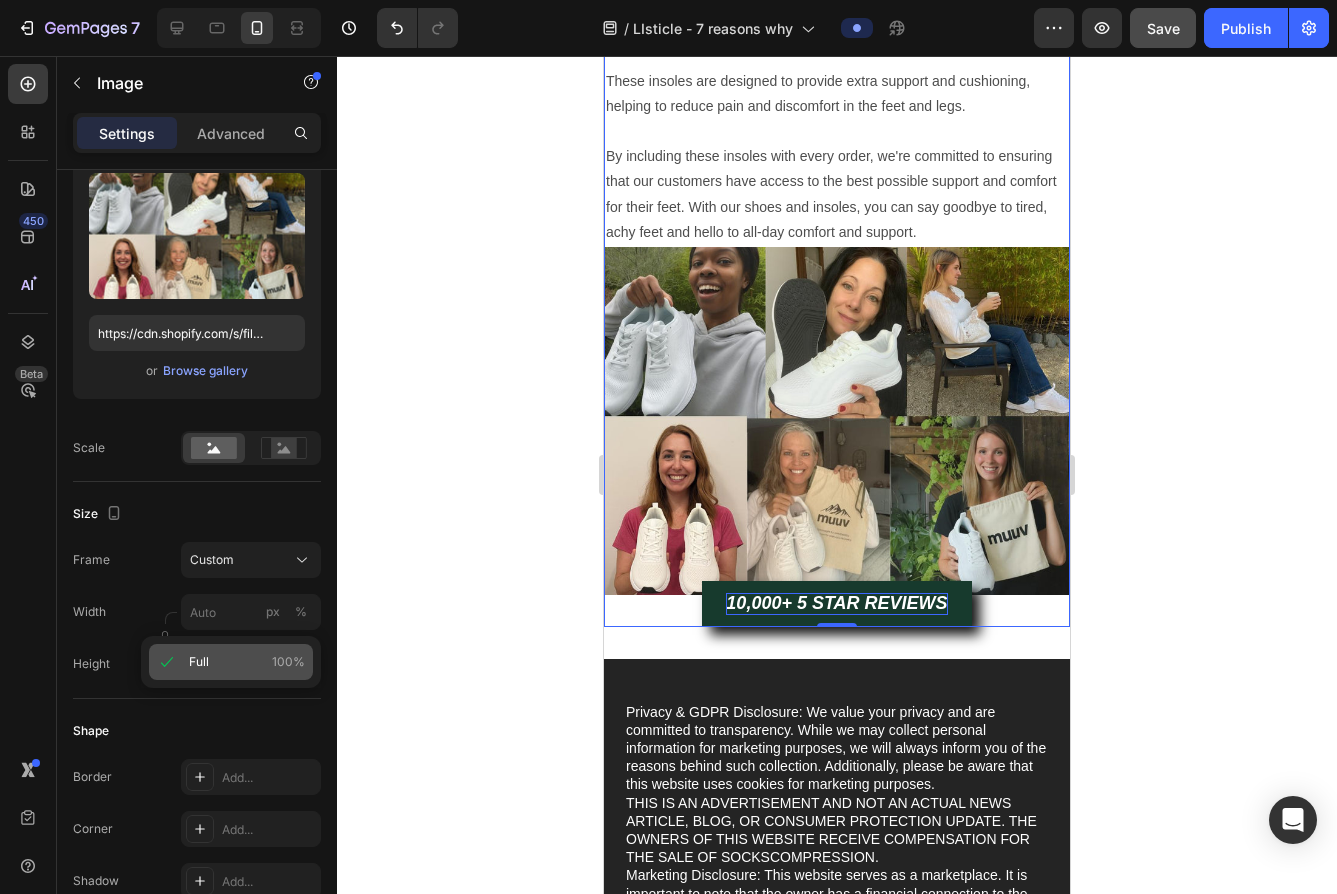 type on "100" 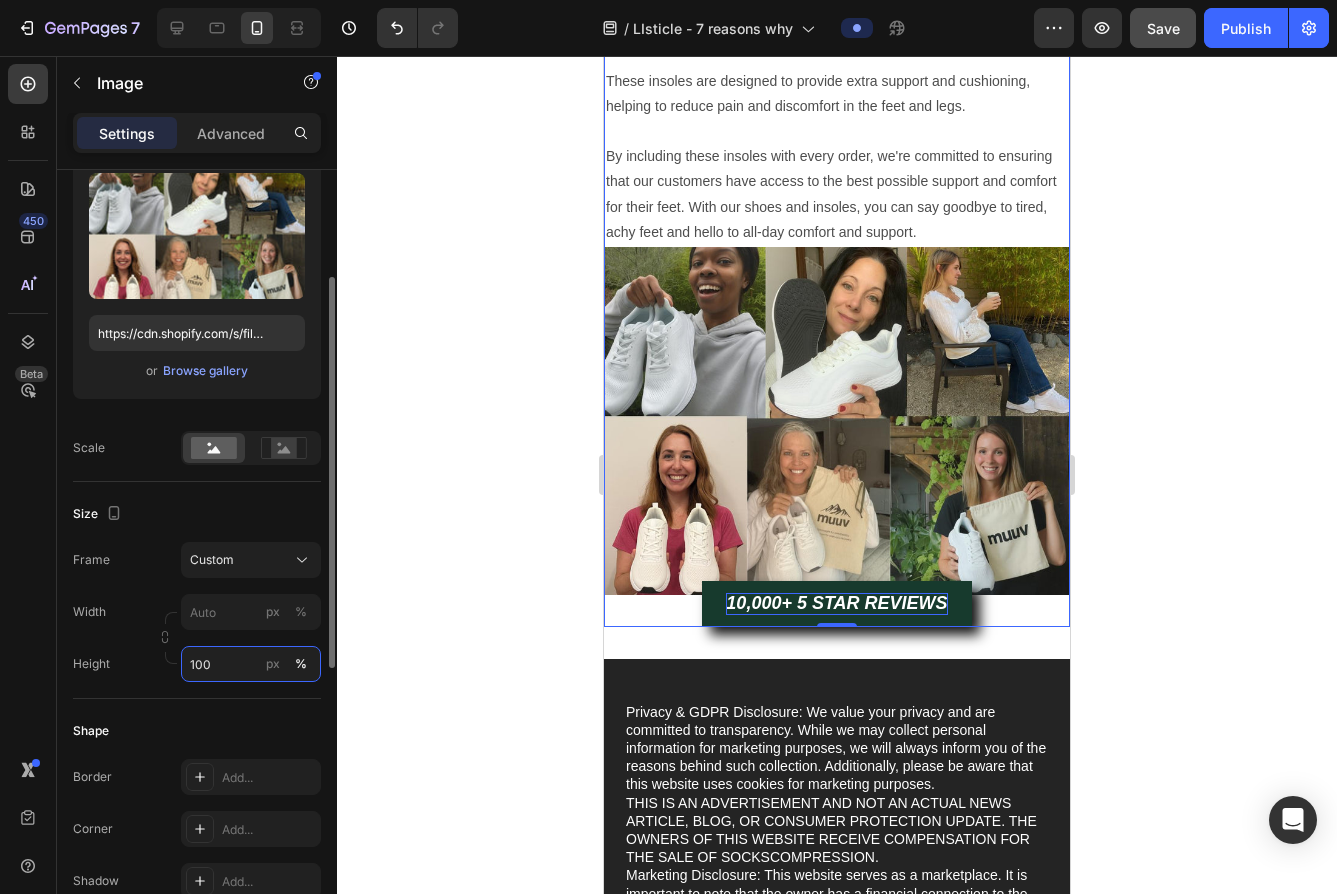 click on "100" at bounding box center [251, 664] 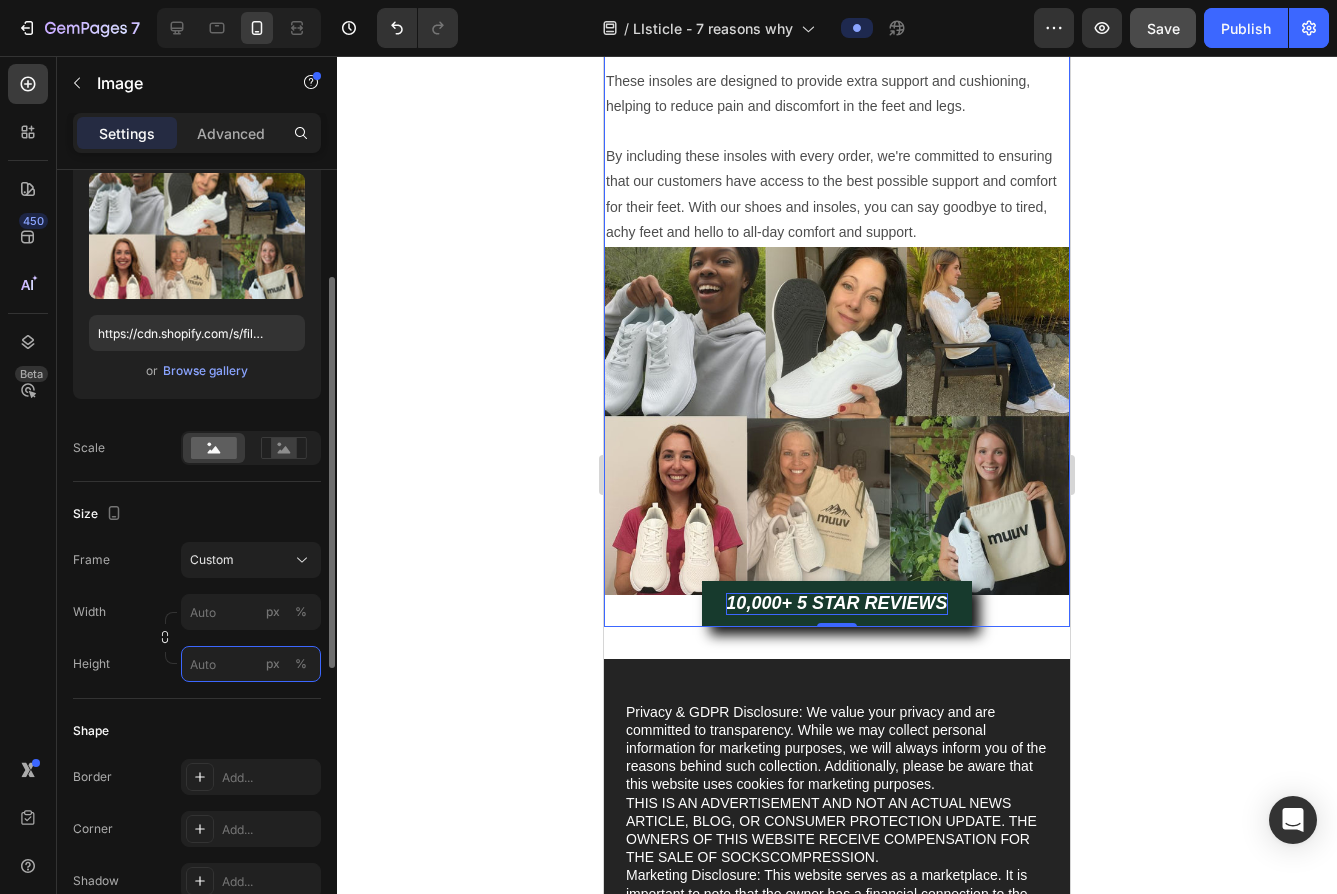 type 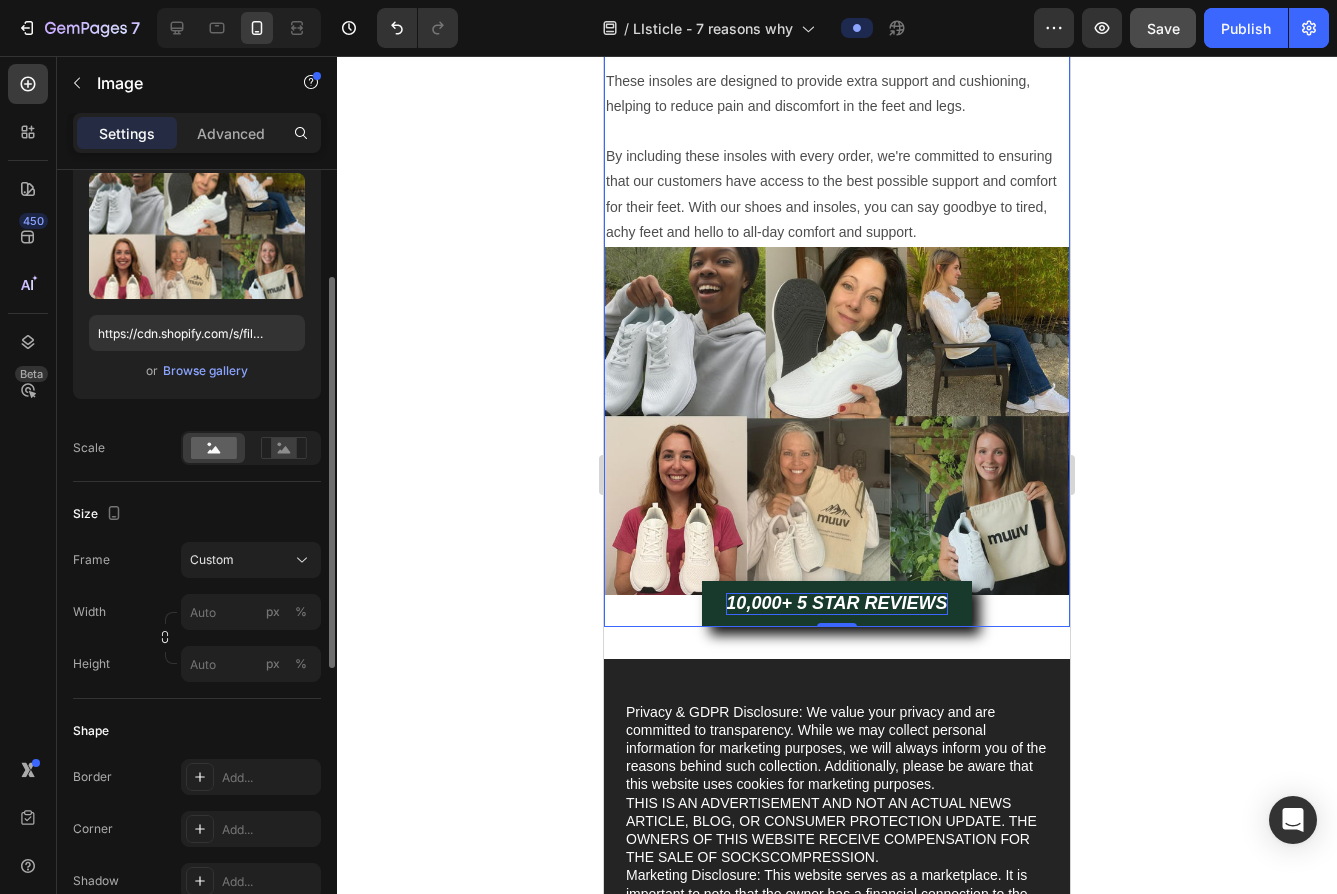 click on "Frame Custom Width px % Height px %" 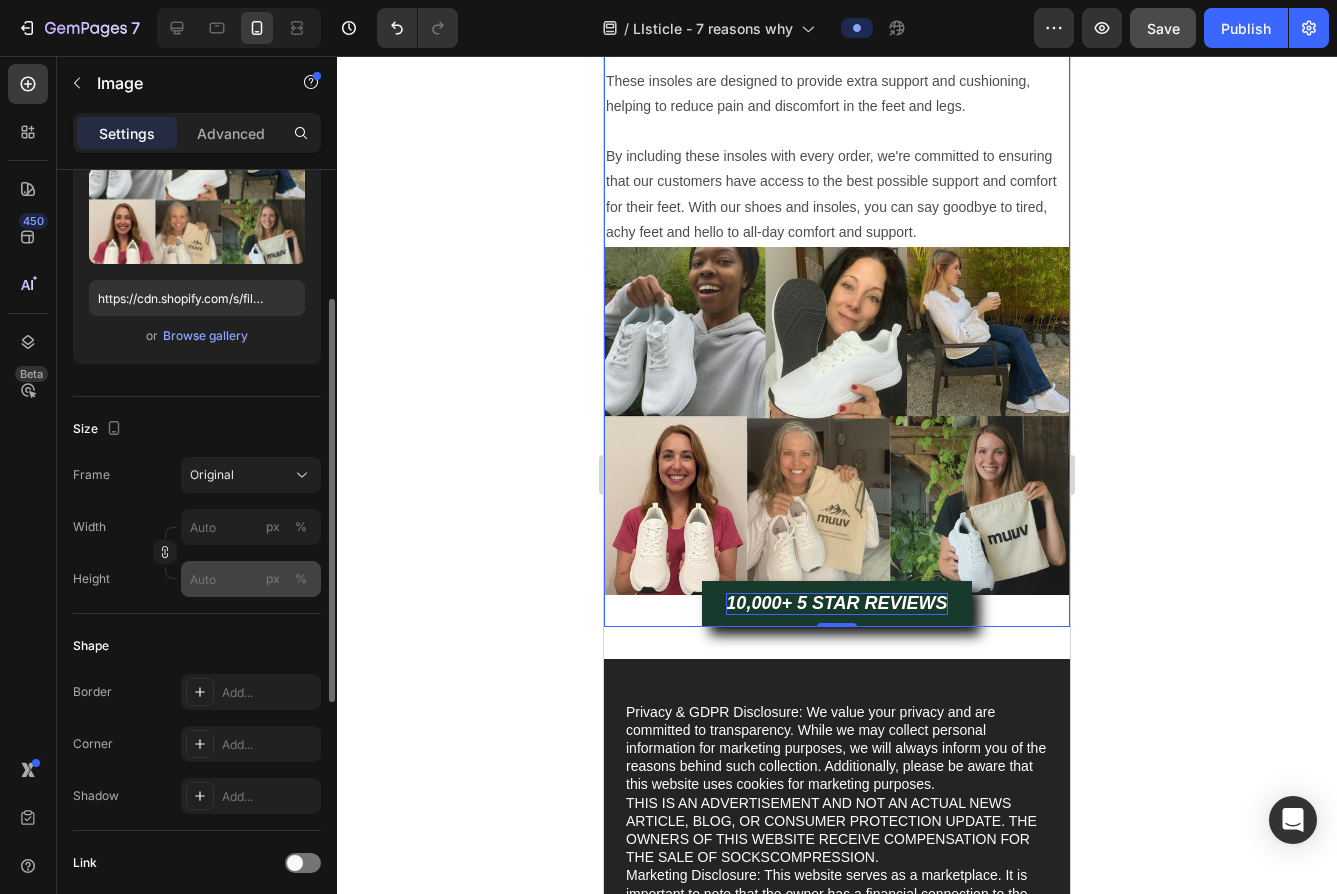 scroll, scrollTop: 276, scrollLeft: 0, axis: vertical 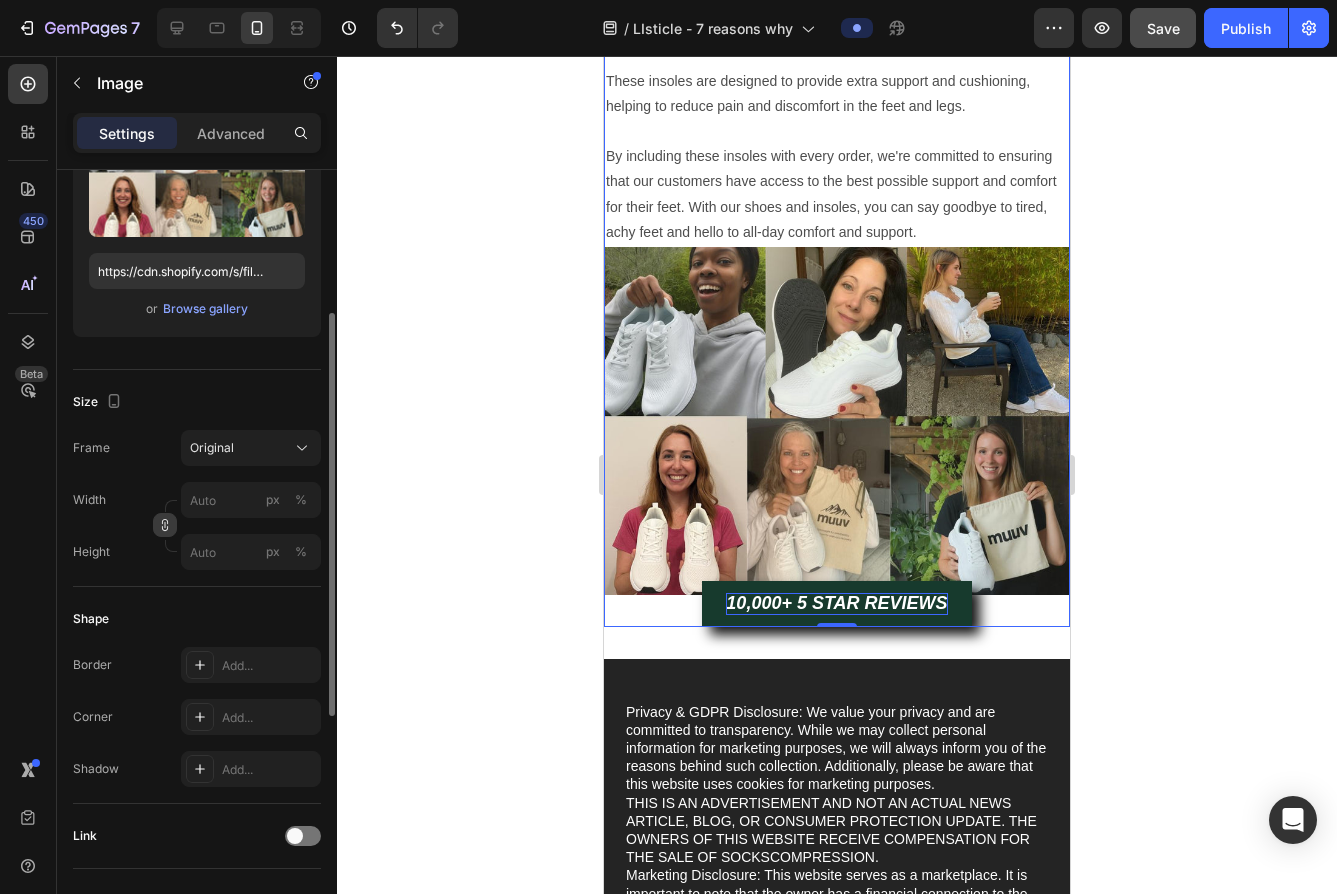 click 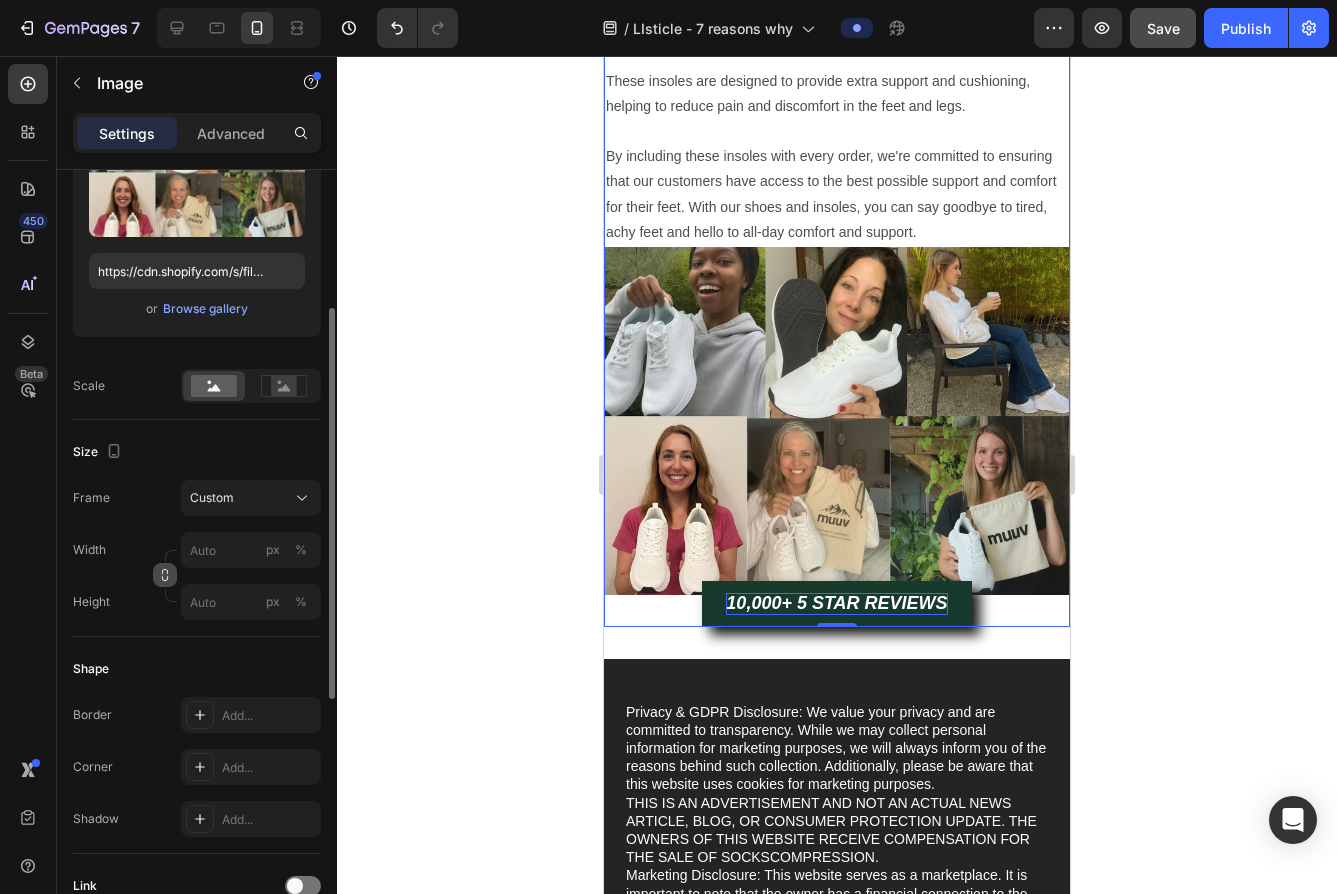 click 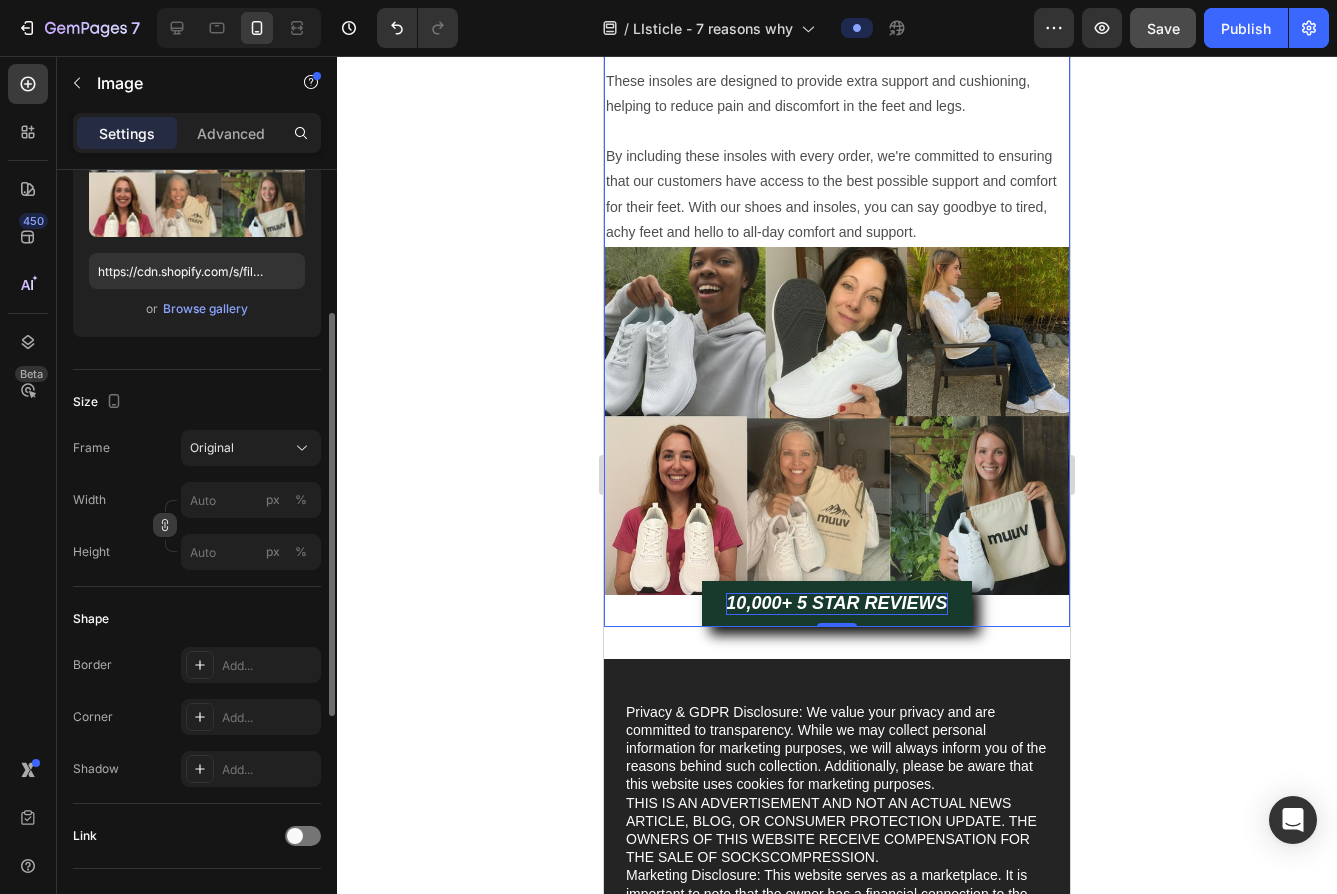 click 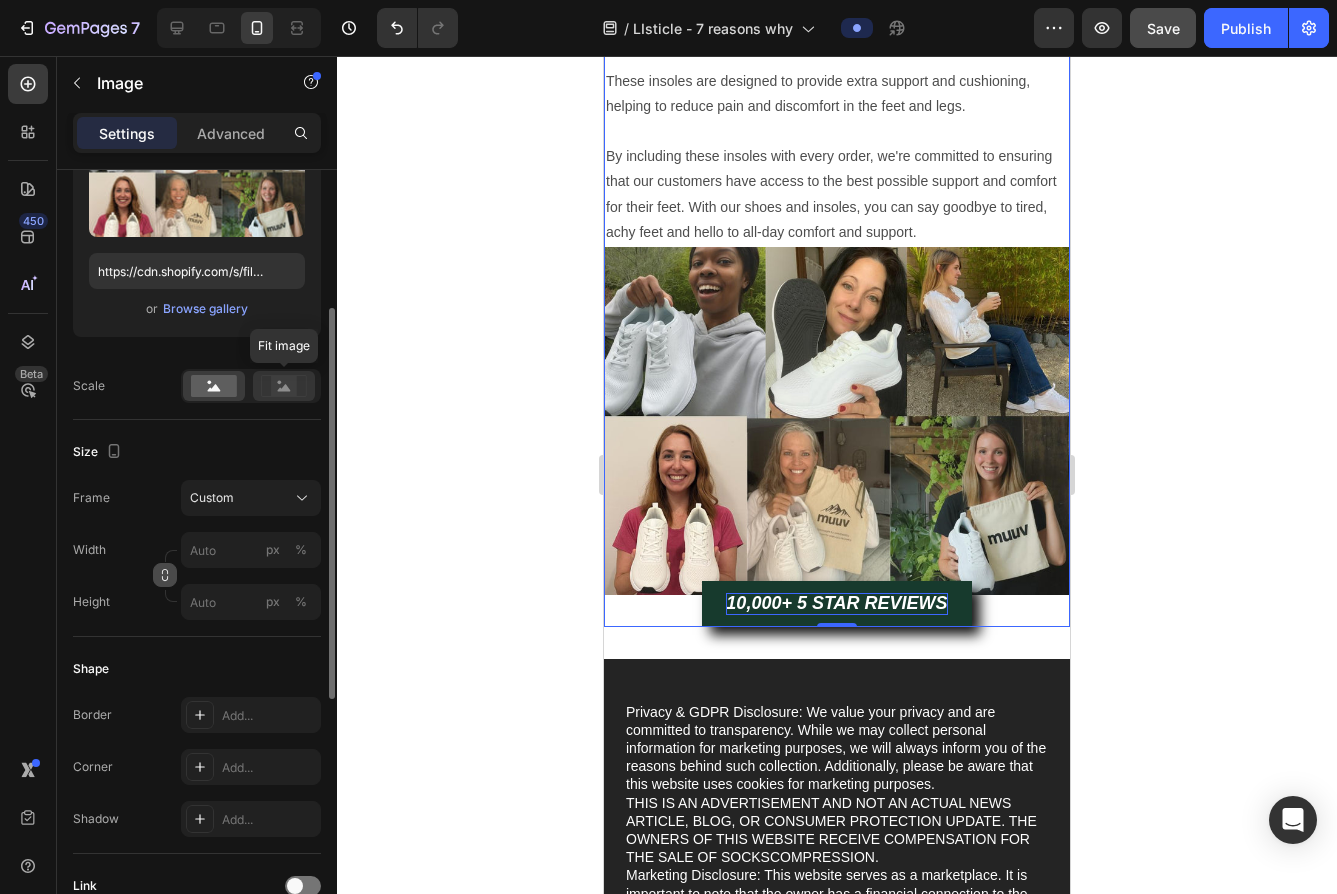 click 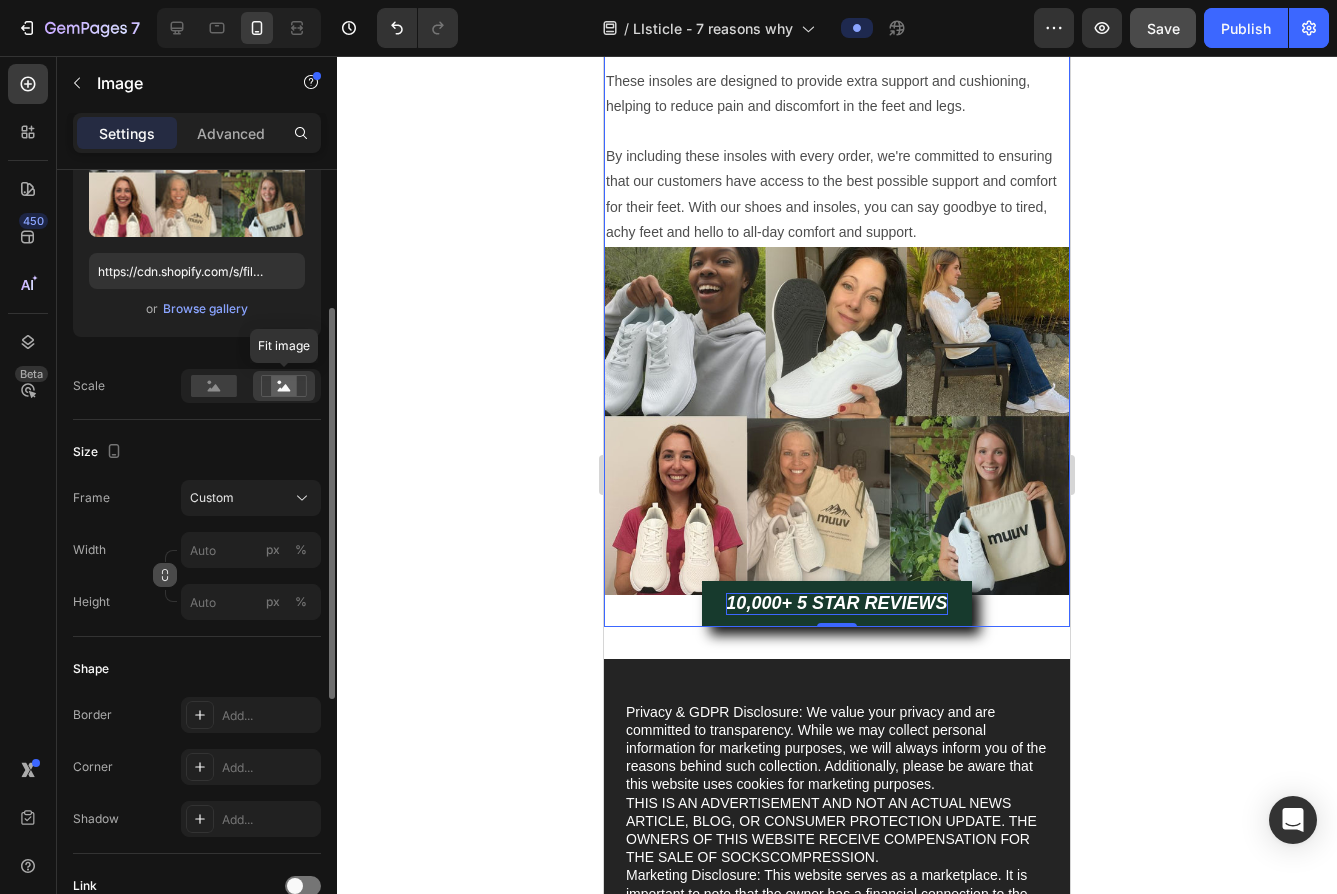 click 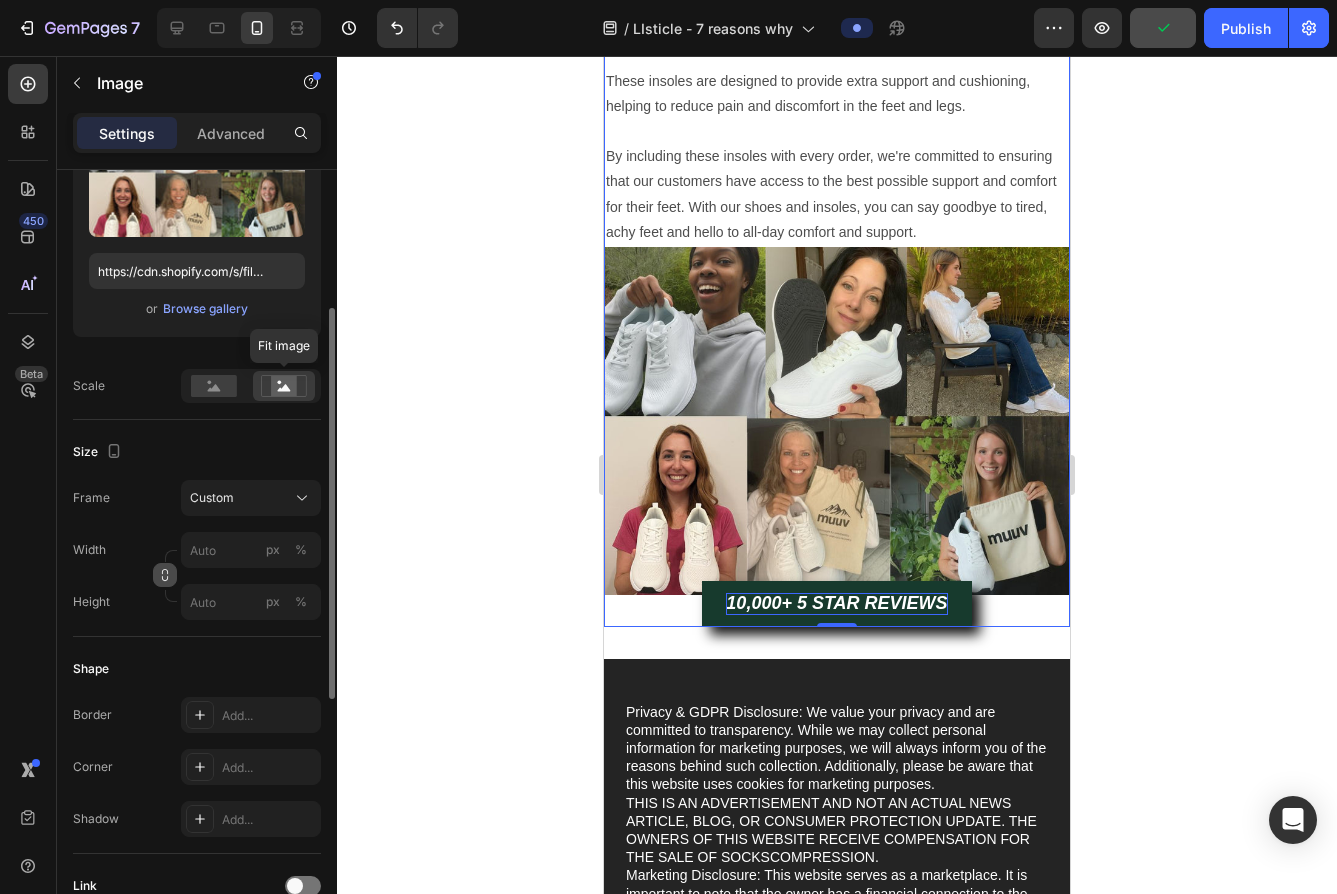 click 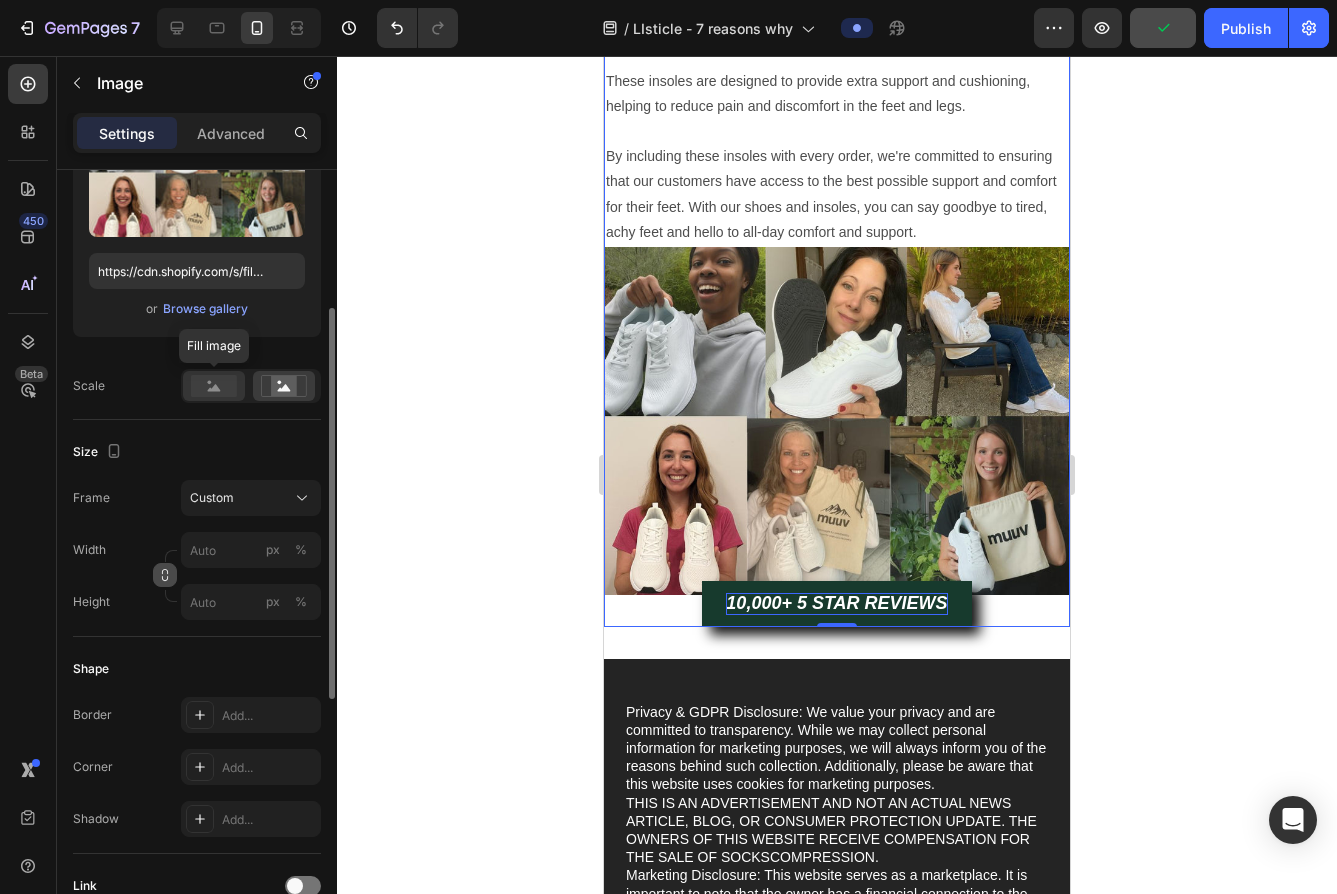 click 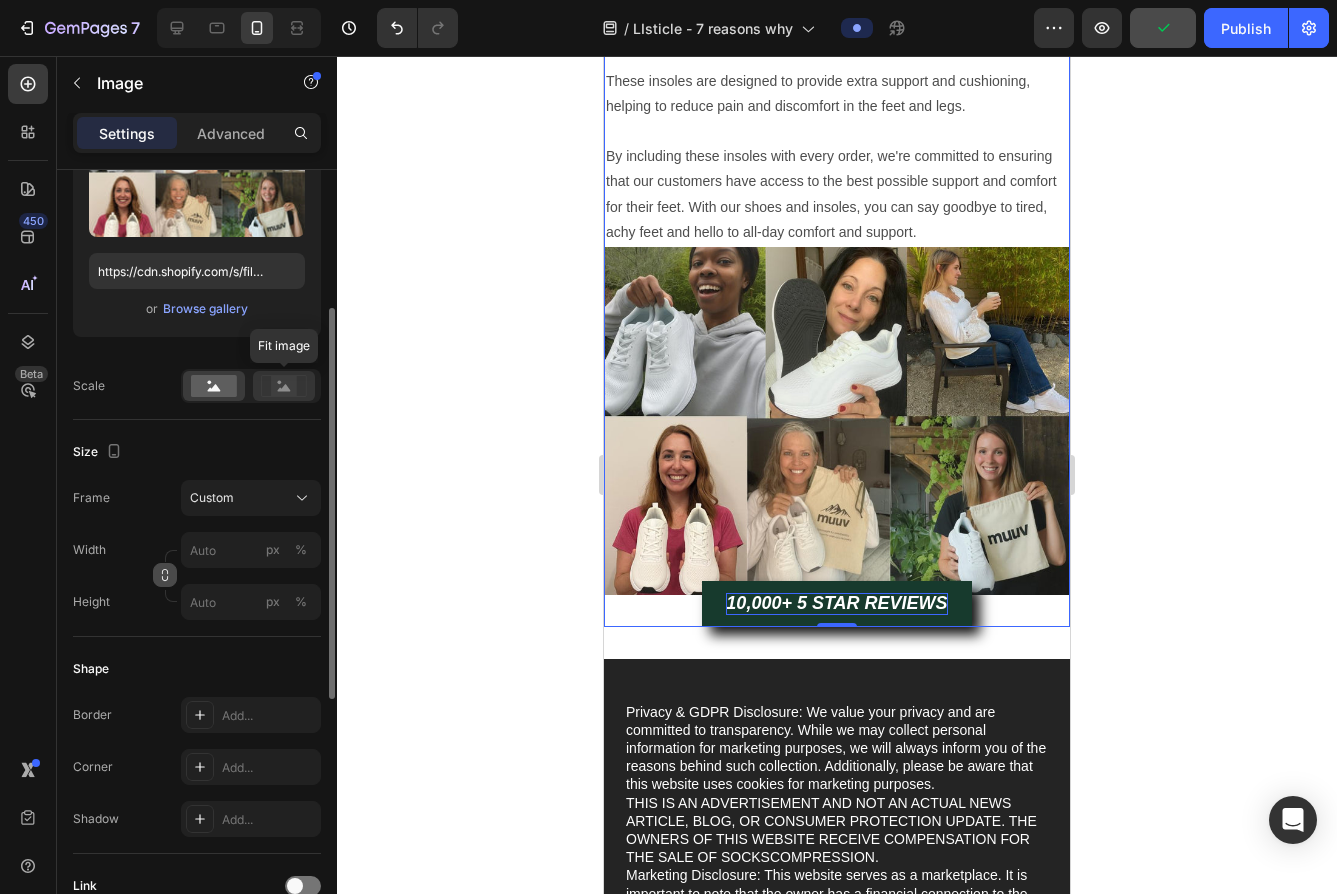 click 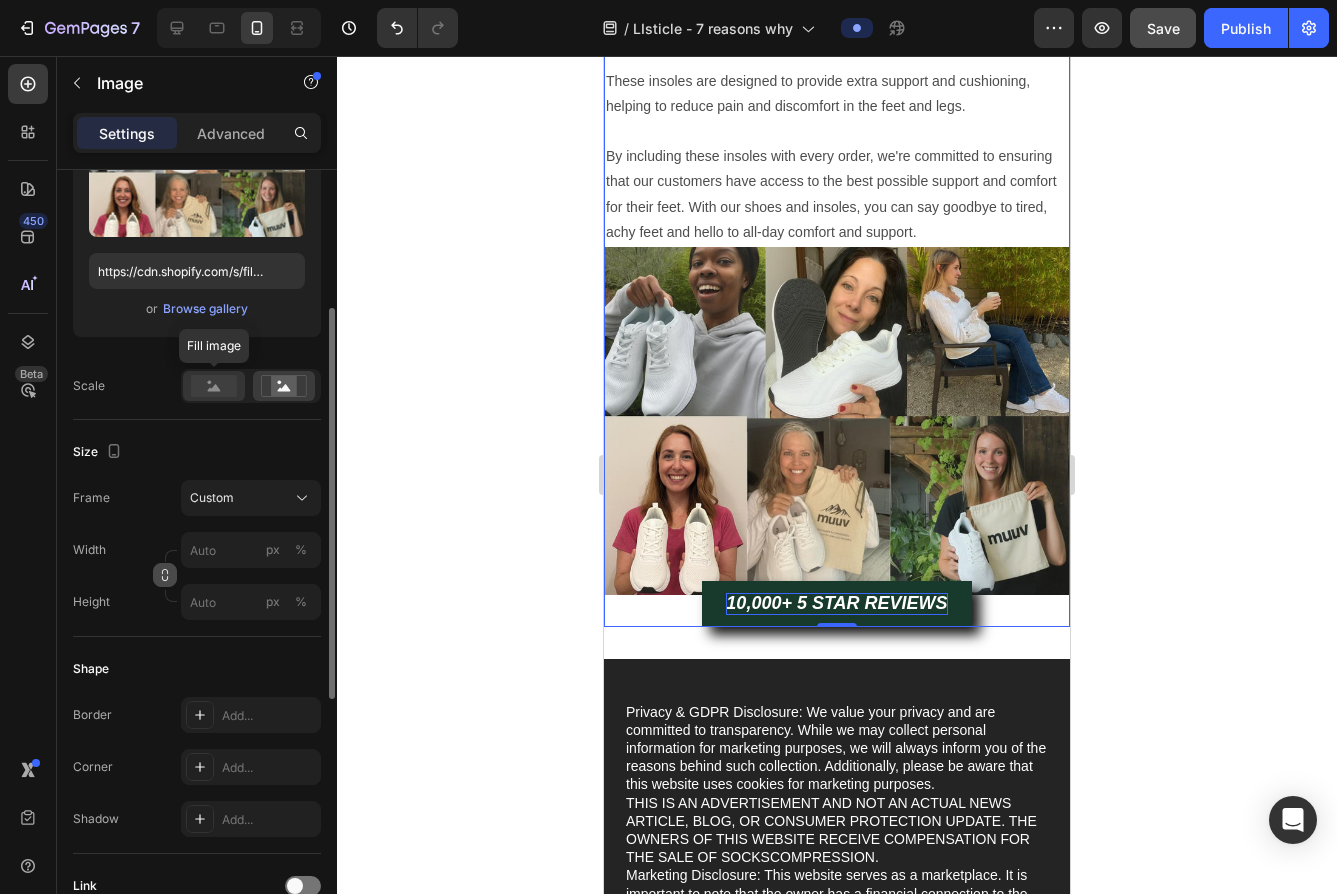 click 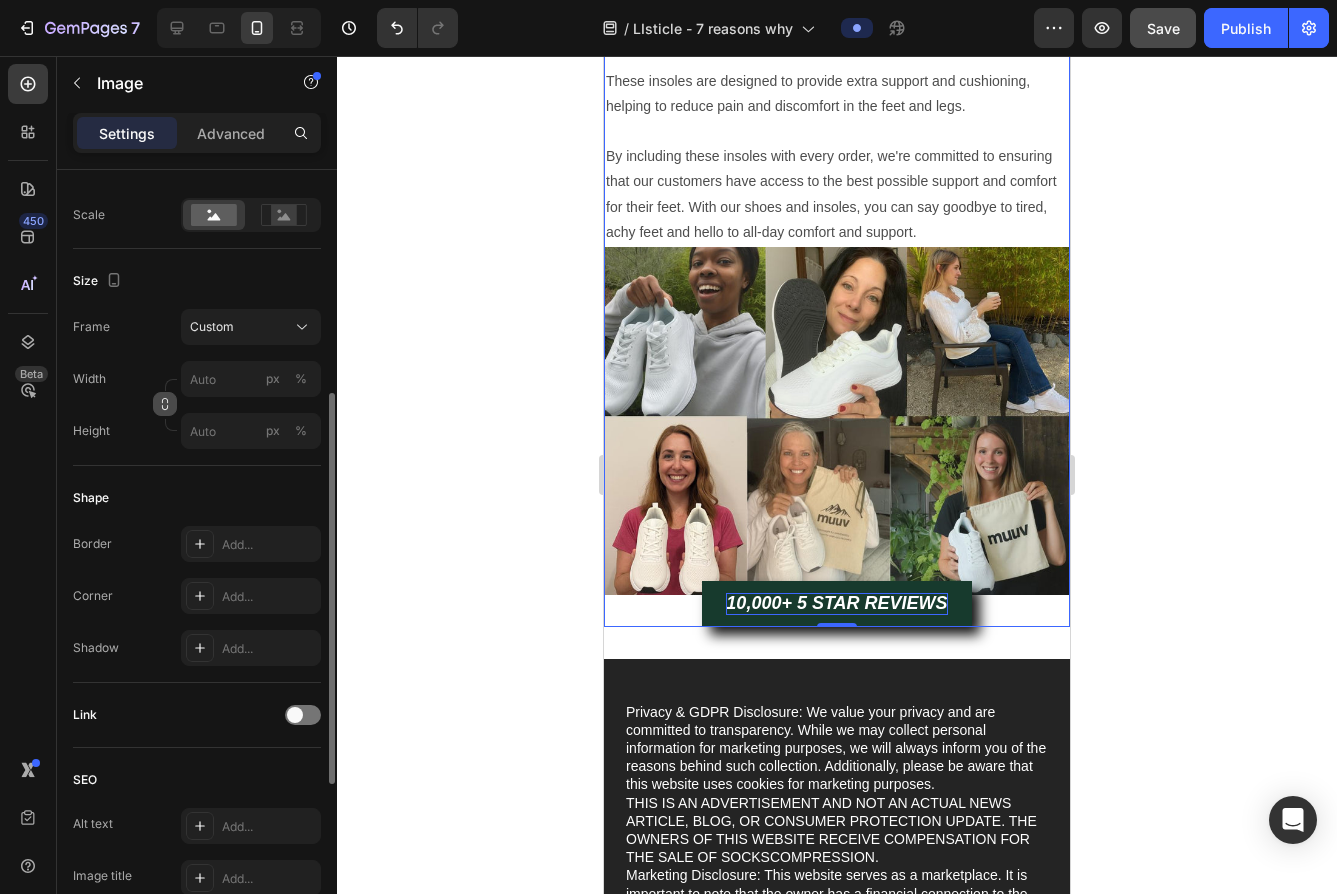 scroll, scrollTop: 479, scrollLeft: 0, axis: vertical 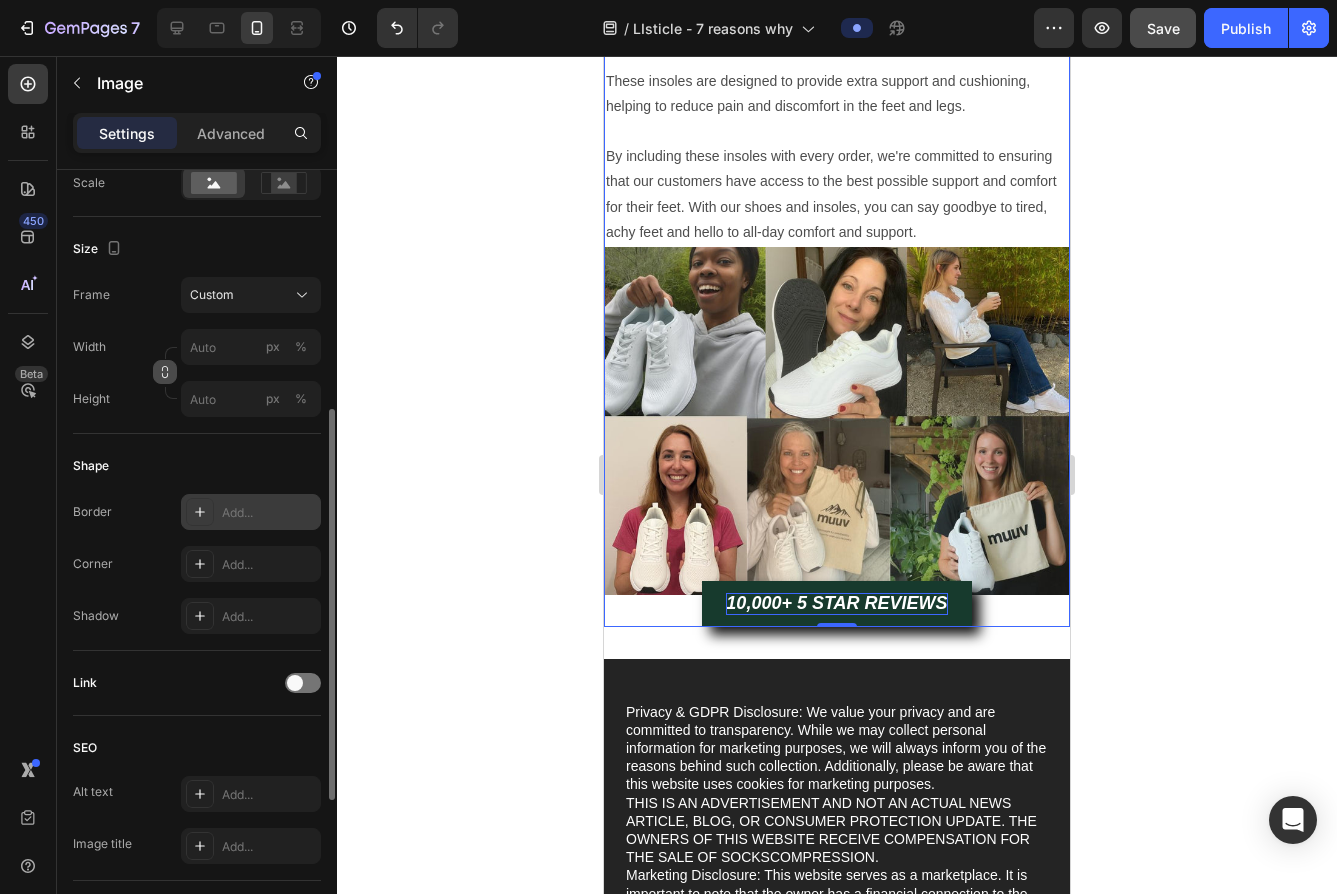click on "Add..." at bounding box center (269, 513) 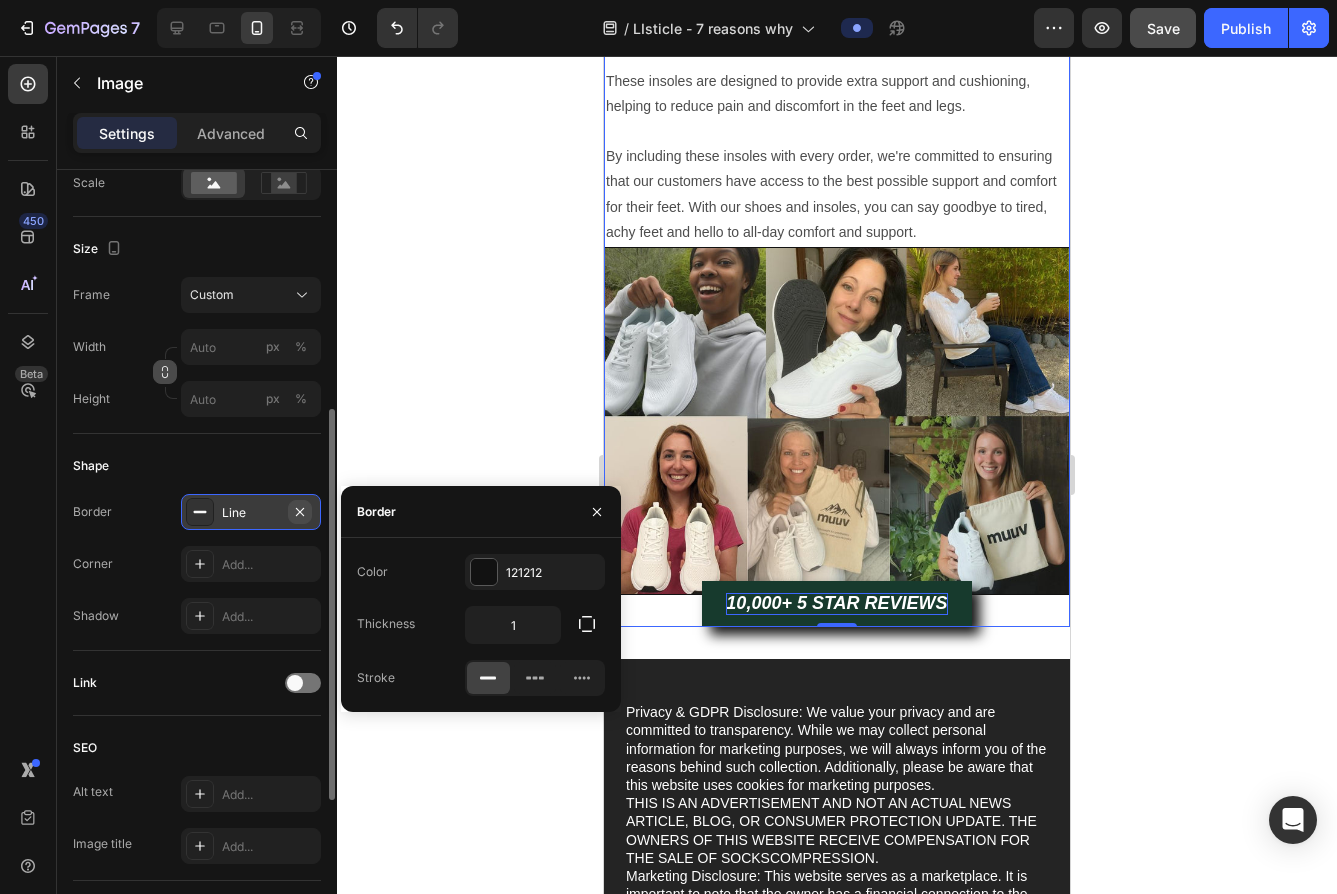 click 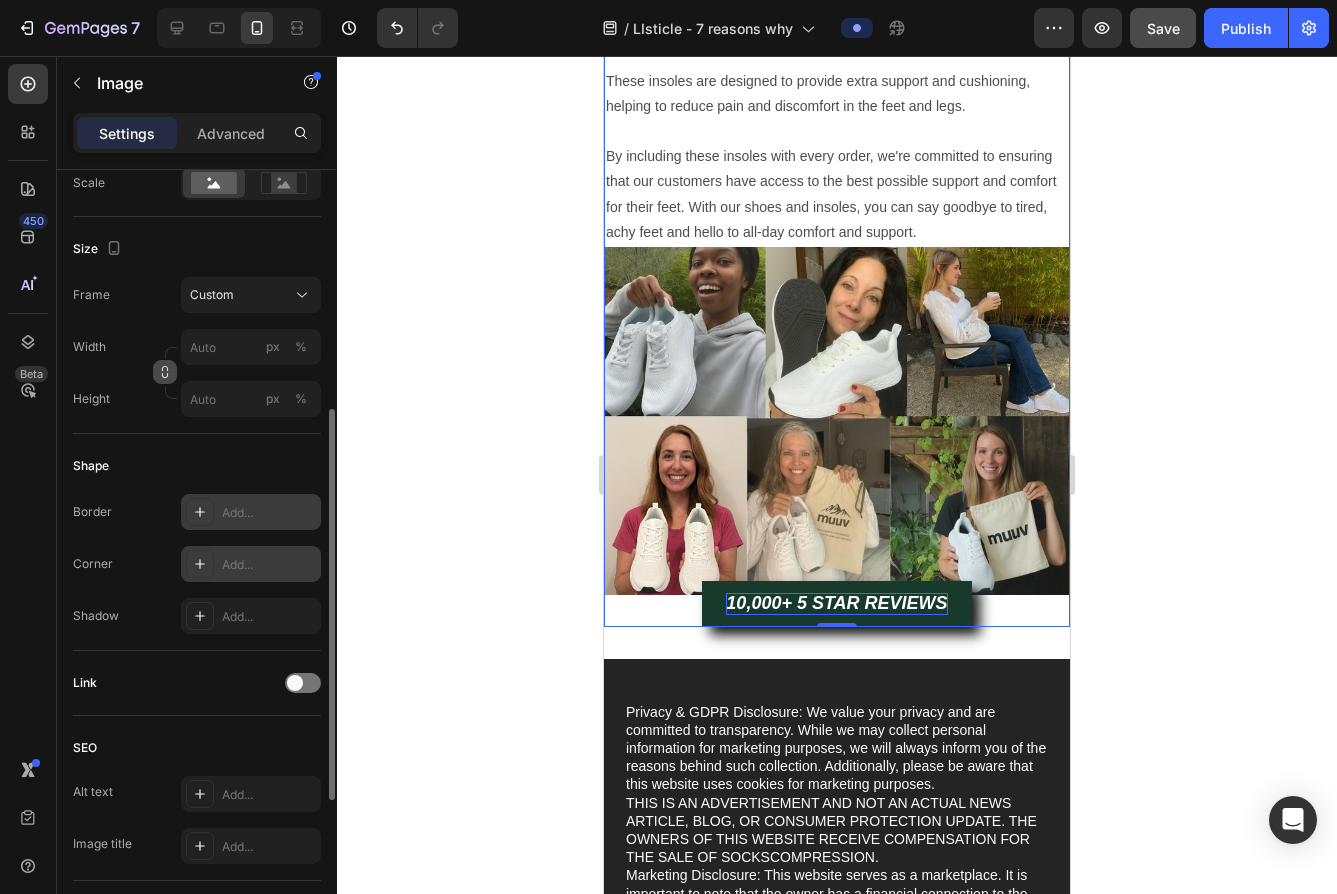 click on "Add..." at bounding box center [251, 564] 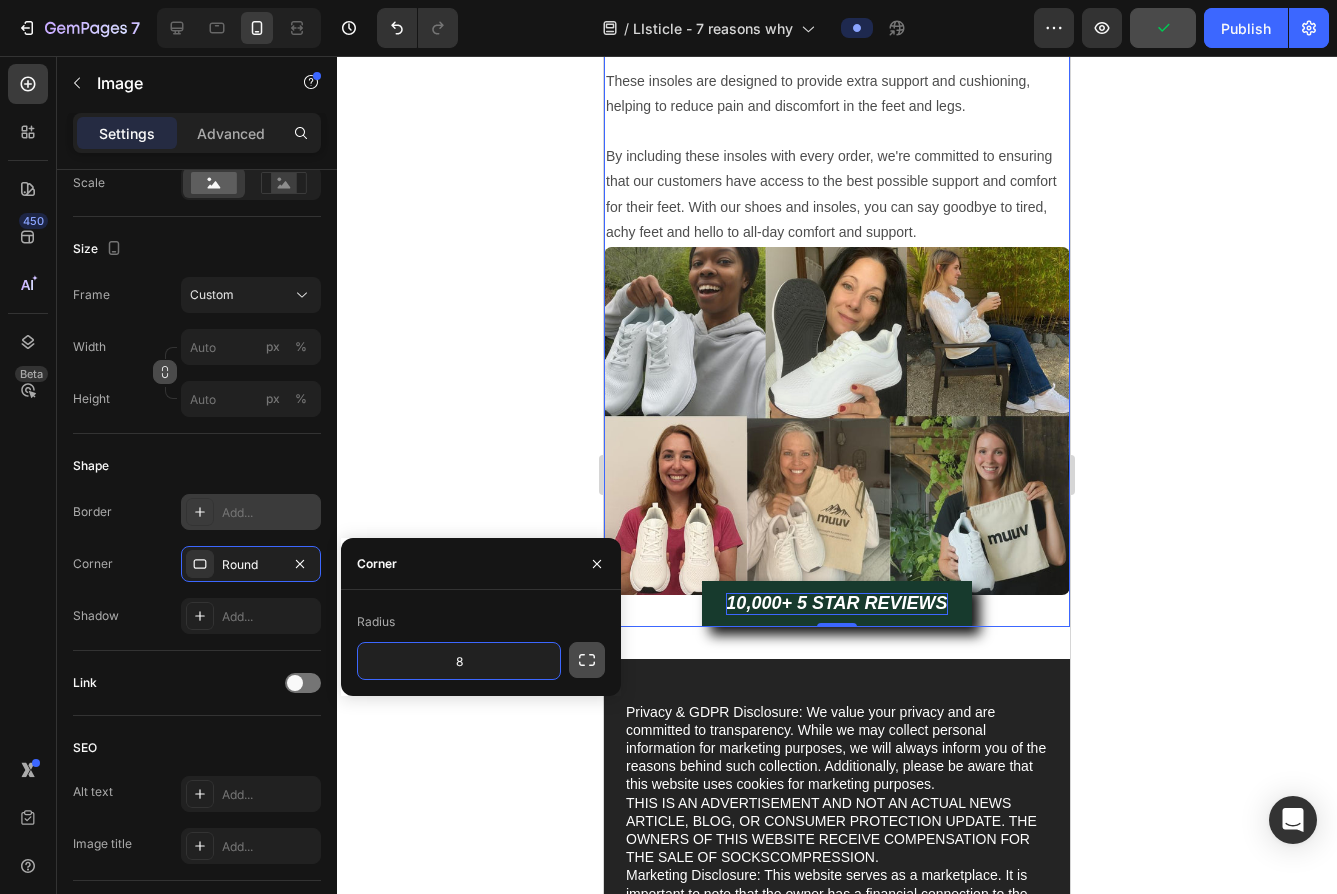 click 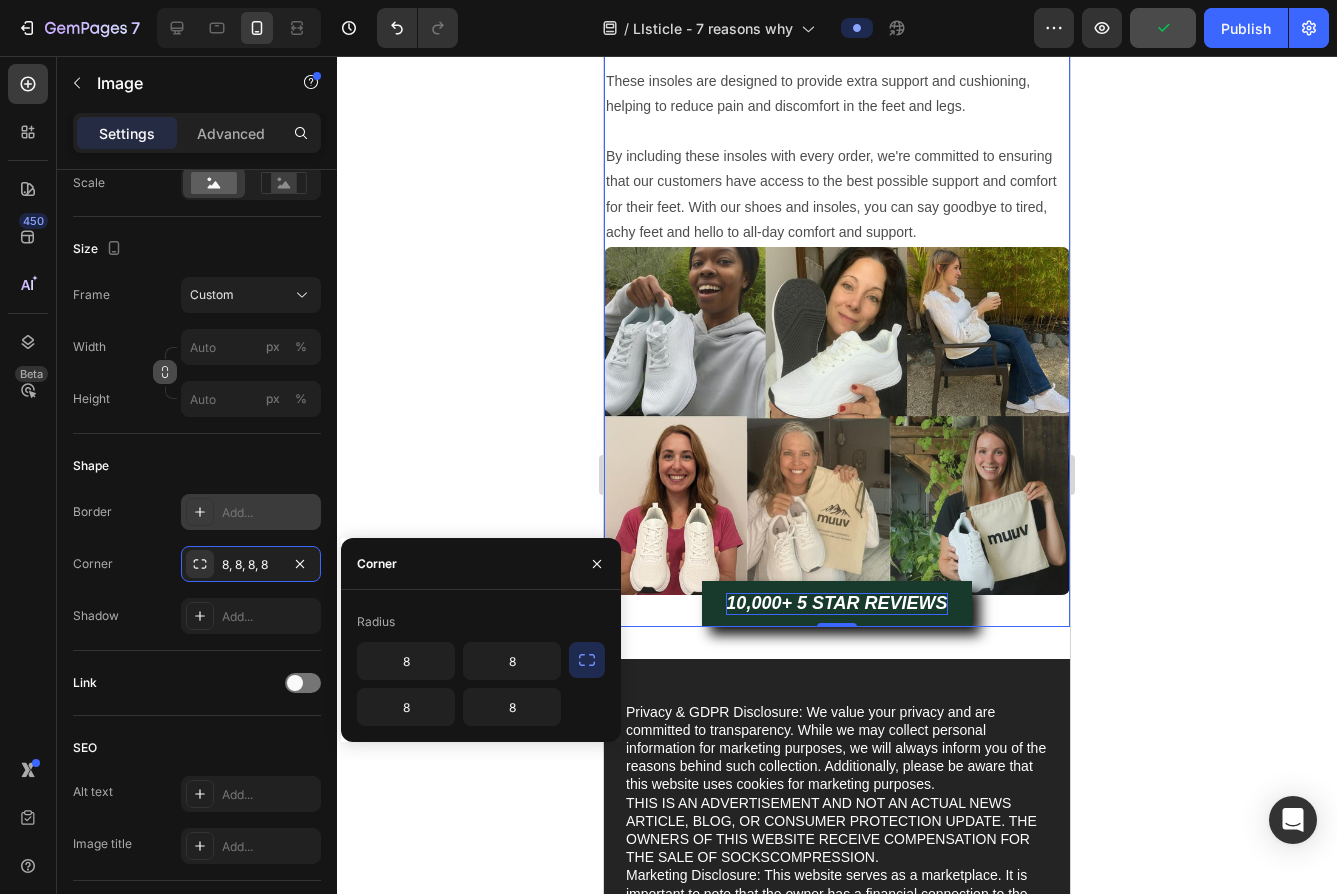 click 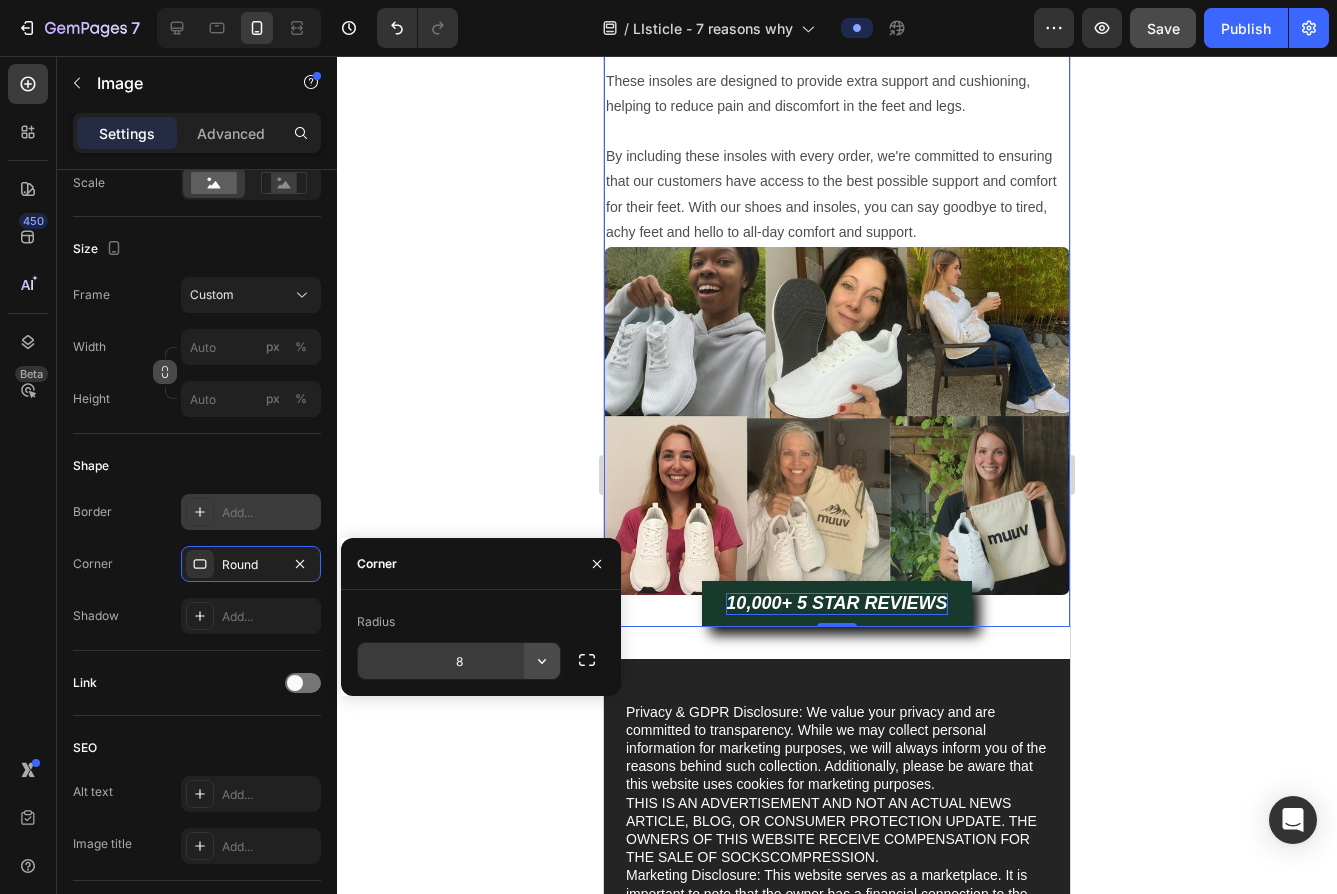 click 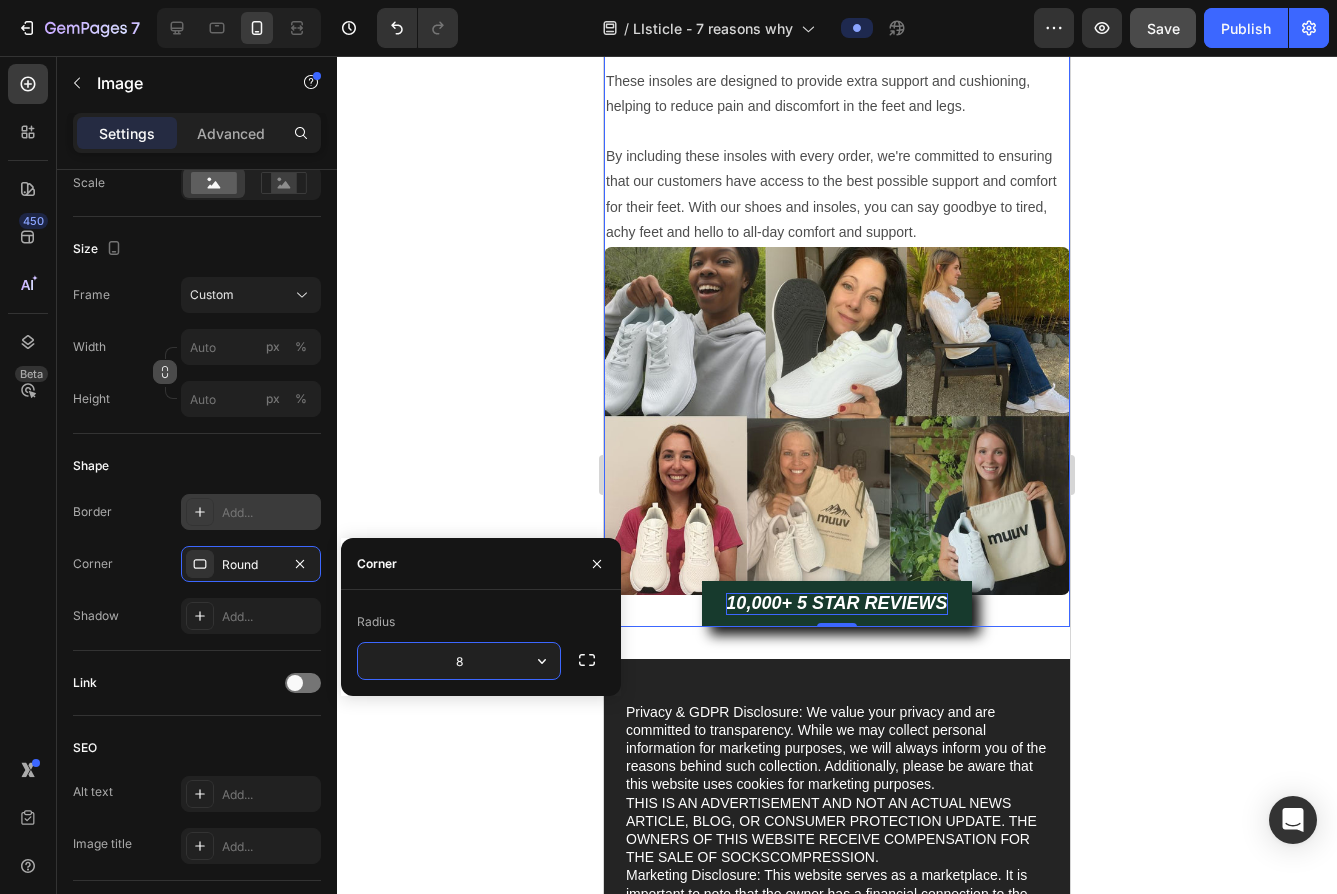 click on "8" at bounding box center (459, 661) 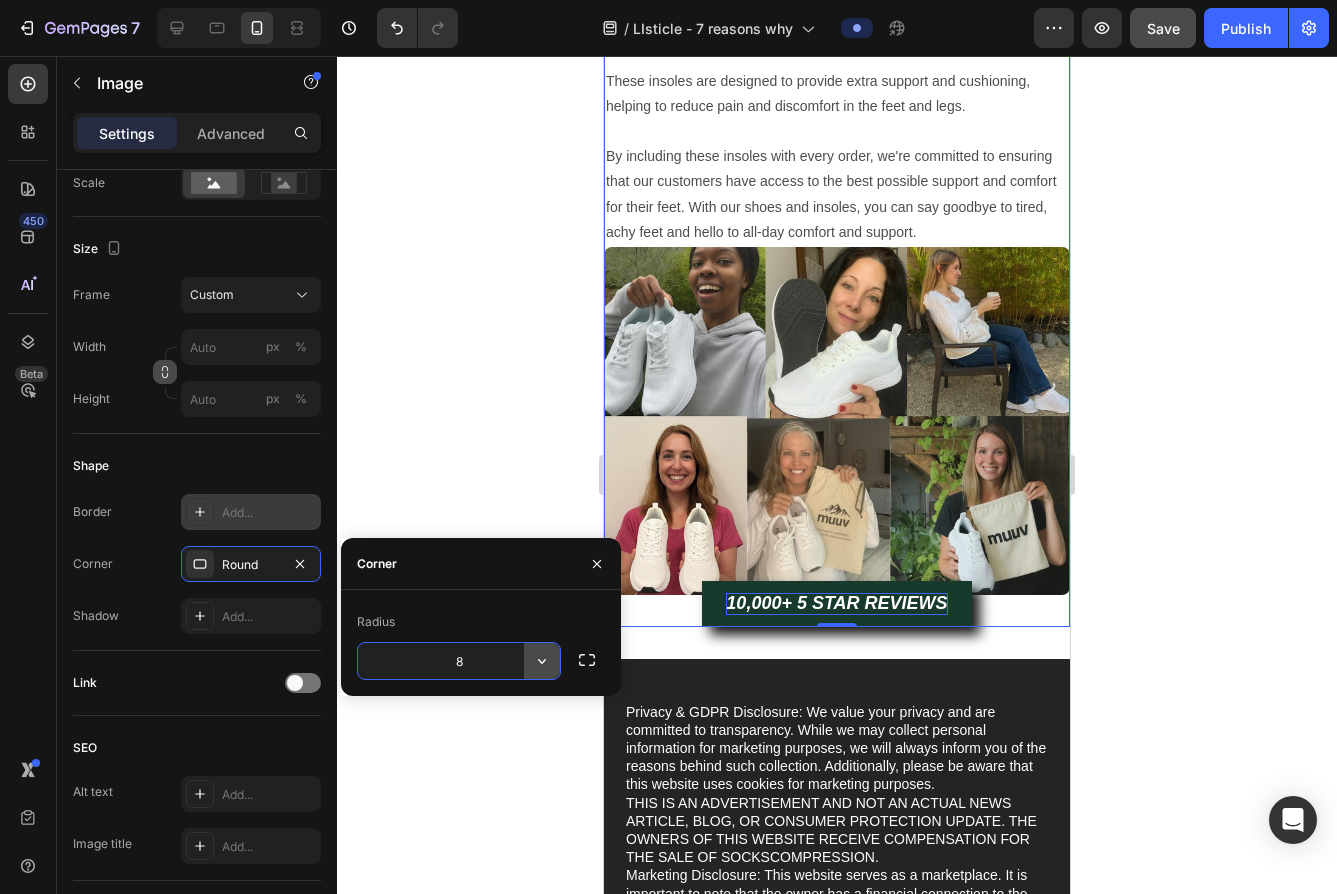click 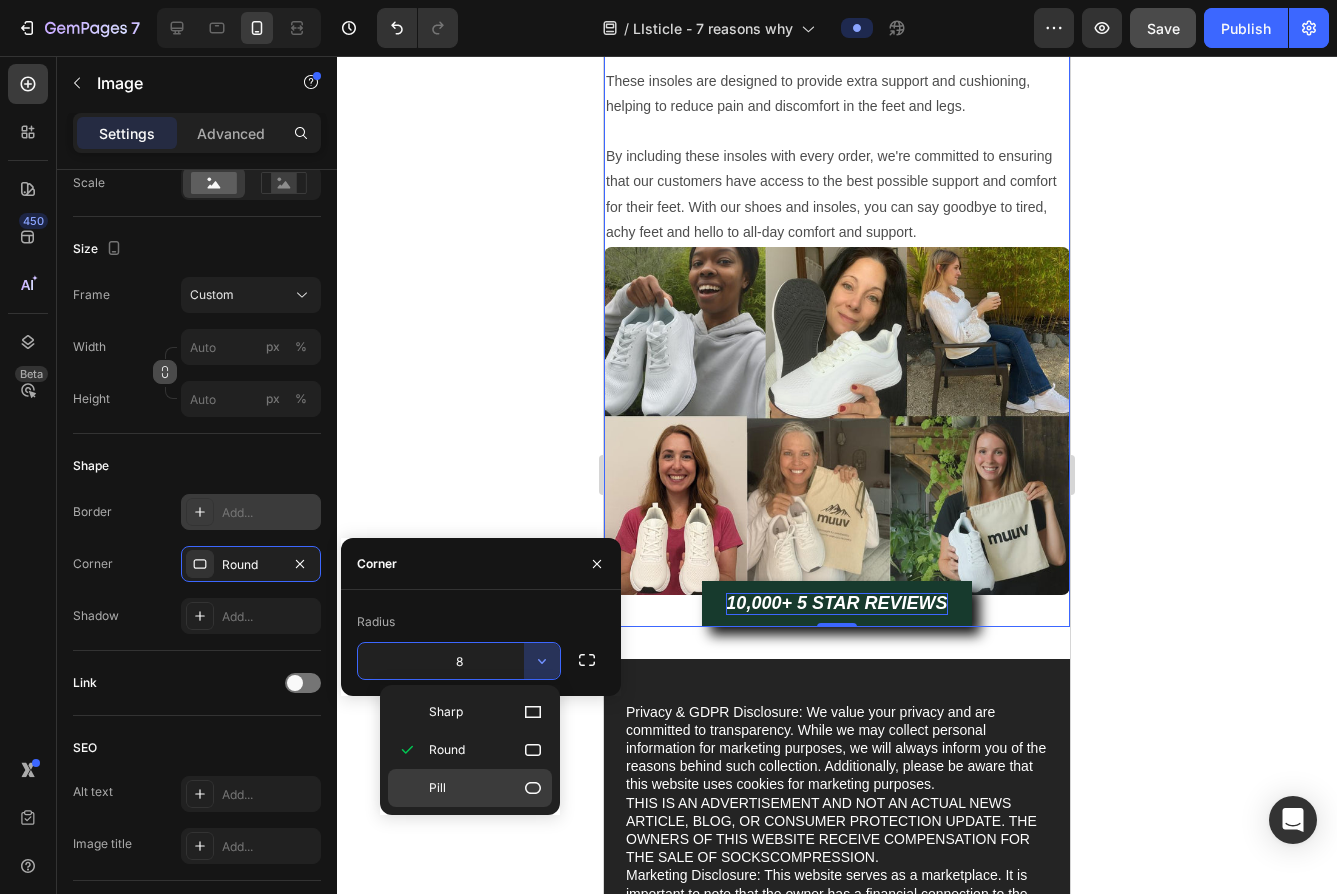 click on "Pill" 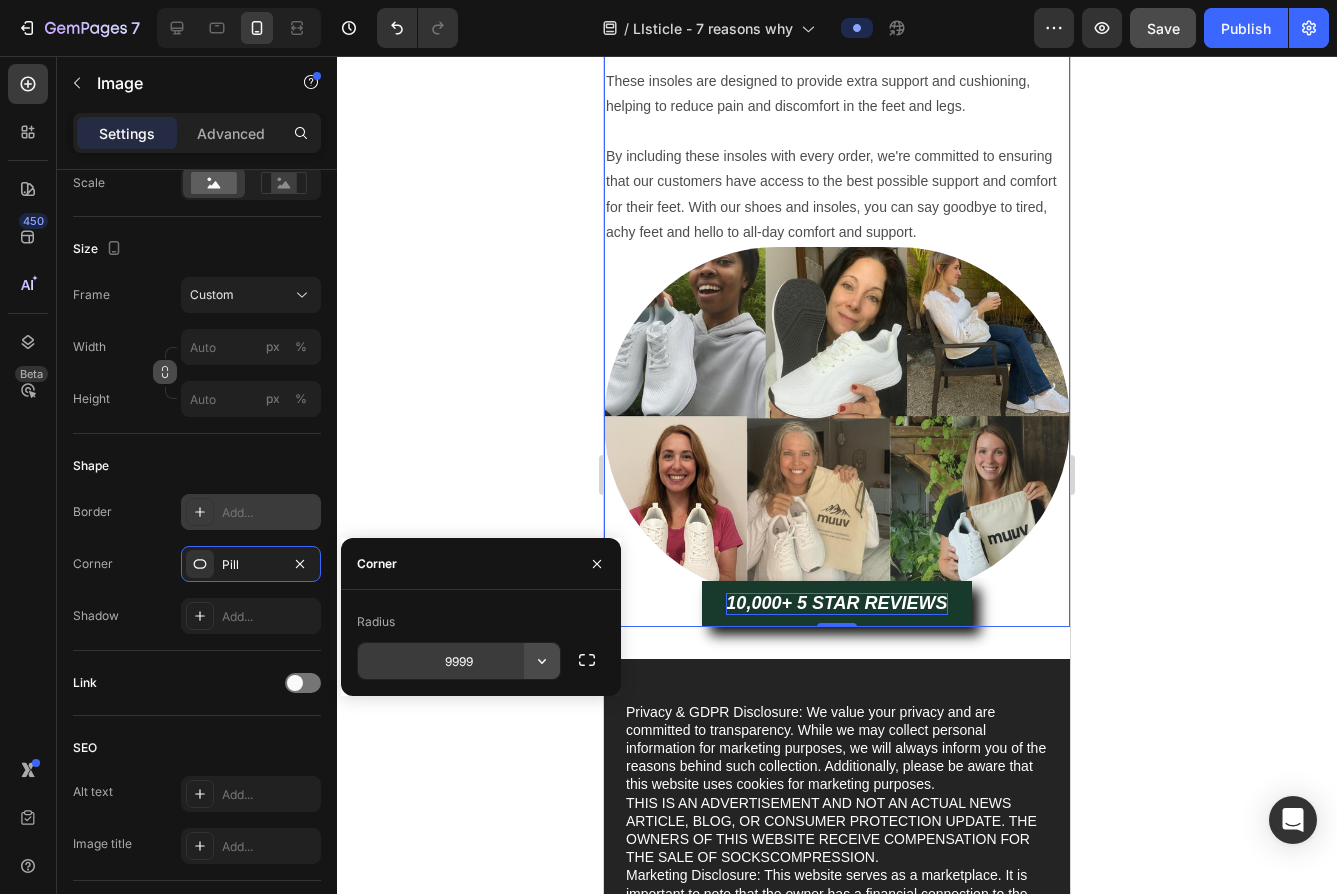 click 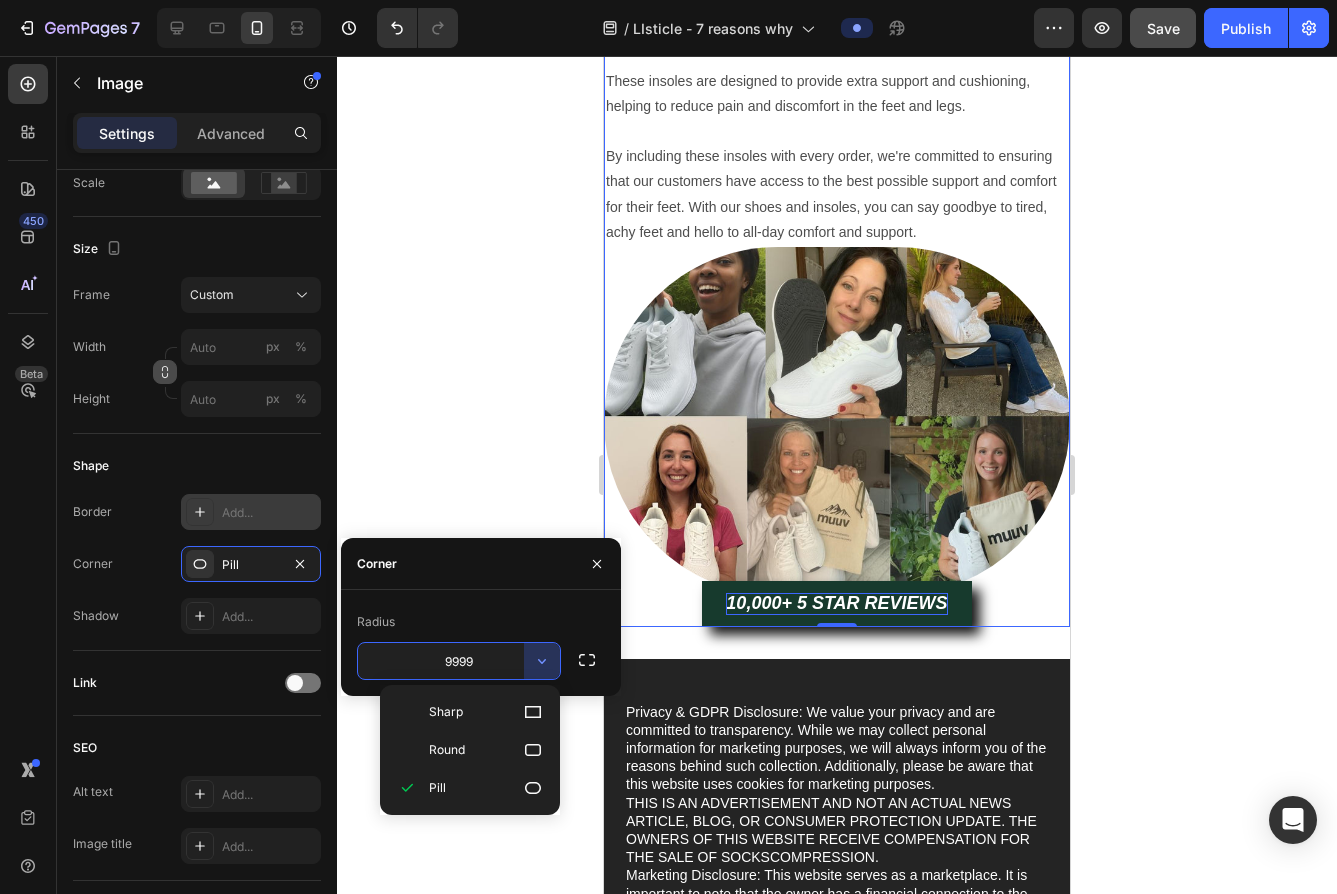 click on "Round" 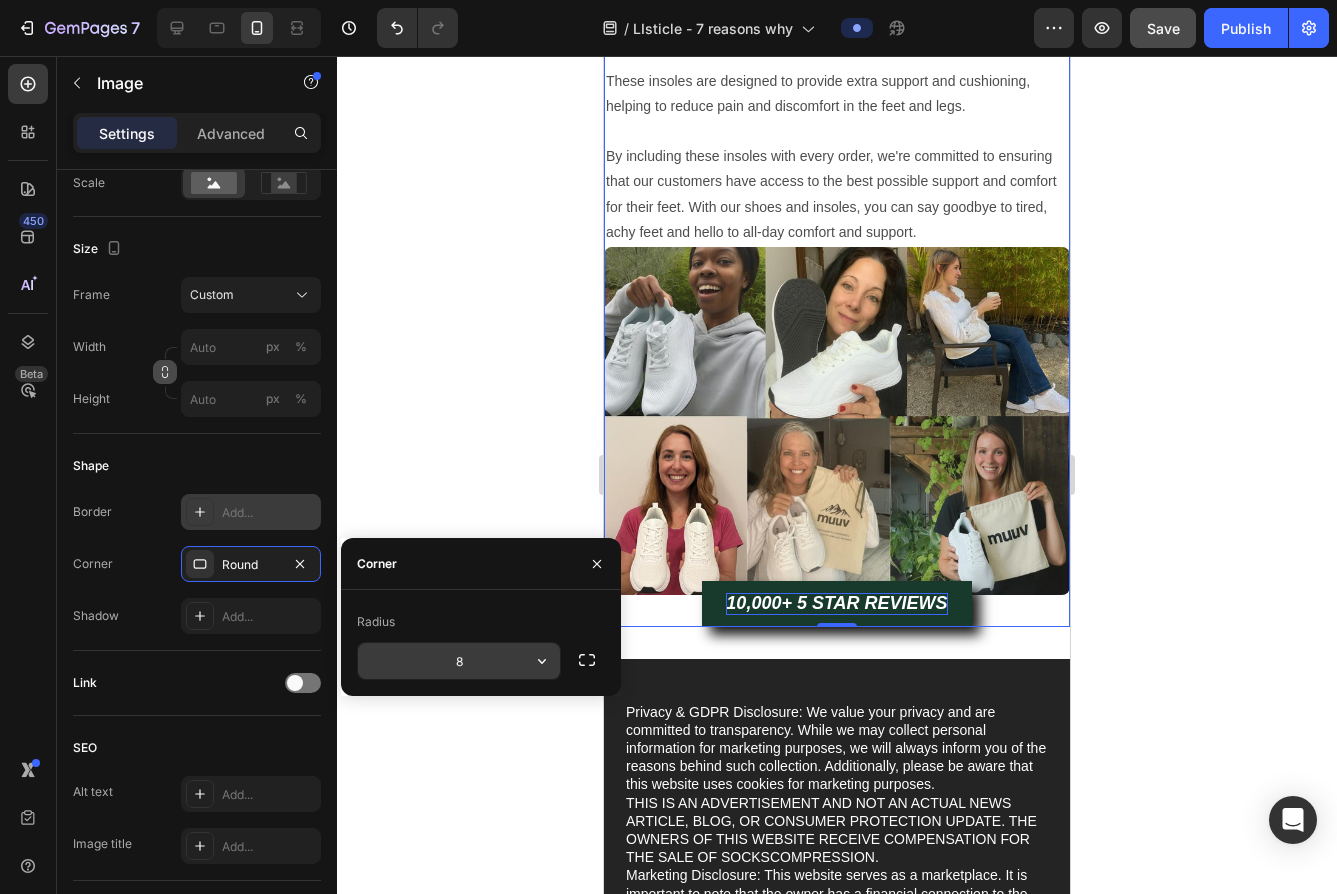 click on "8" at bounding box center [459, 661] 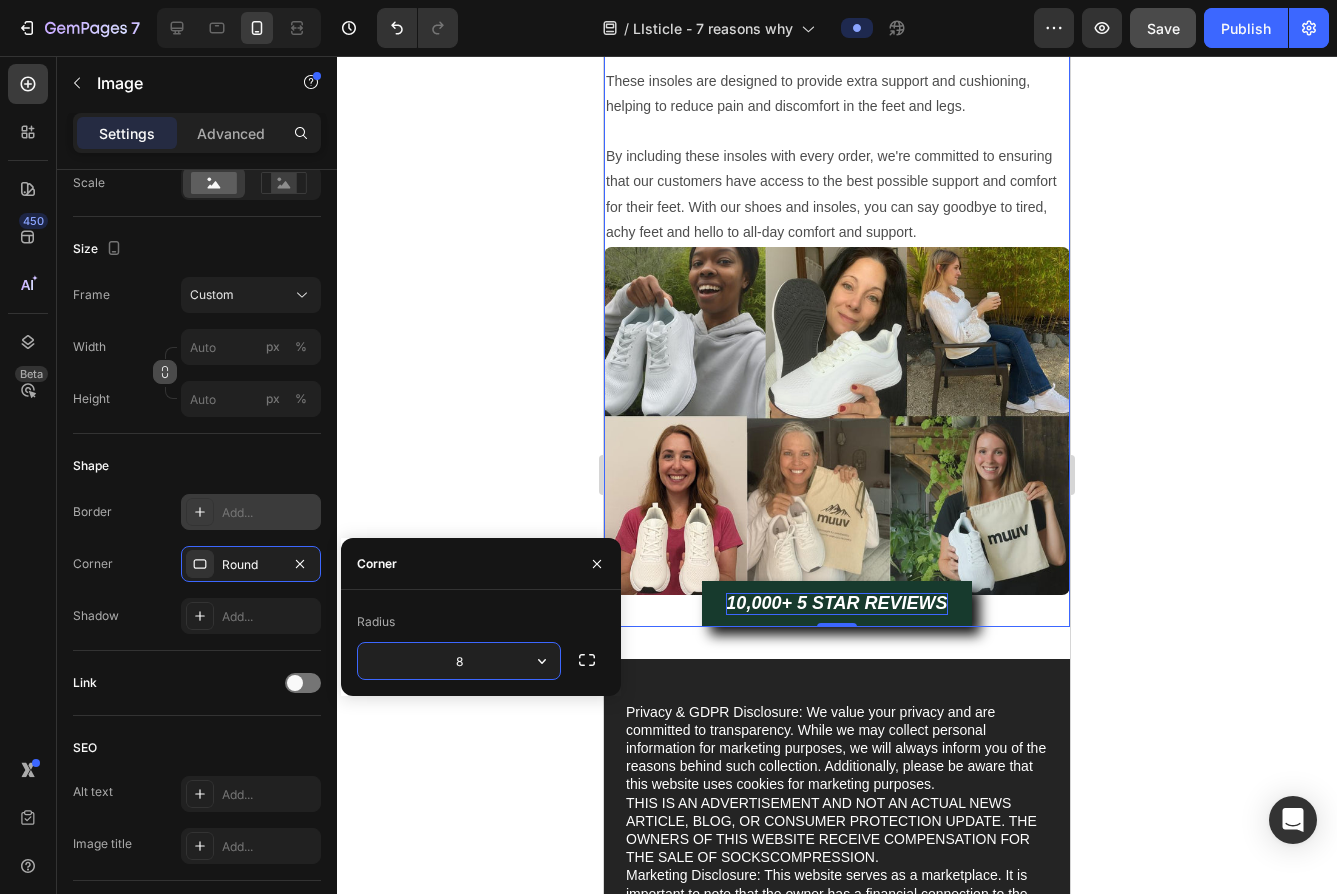 click on "8" at bounding box center [459, 661] 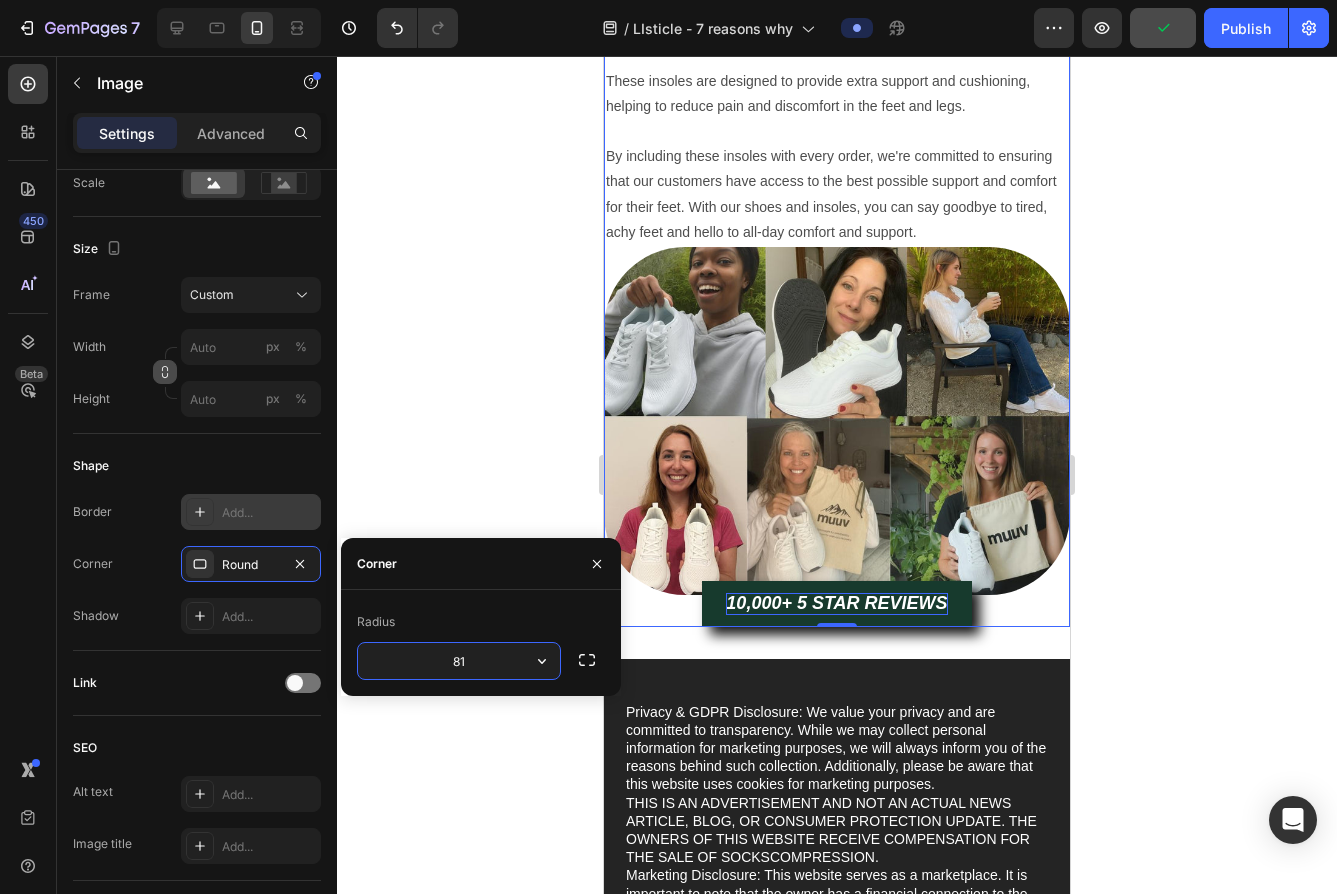 type on "8" 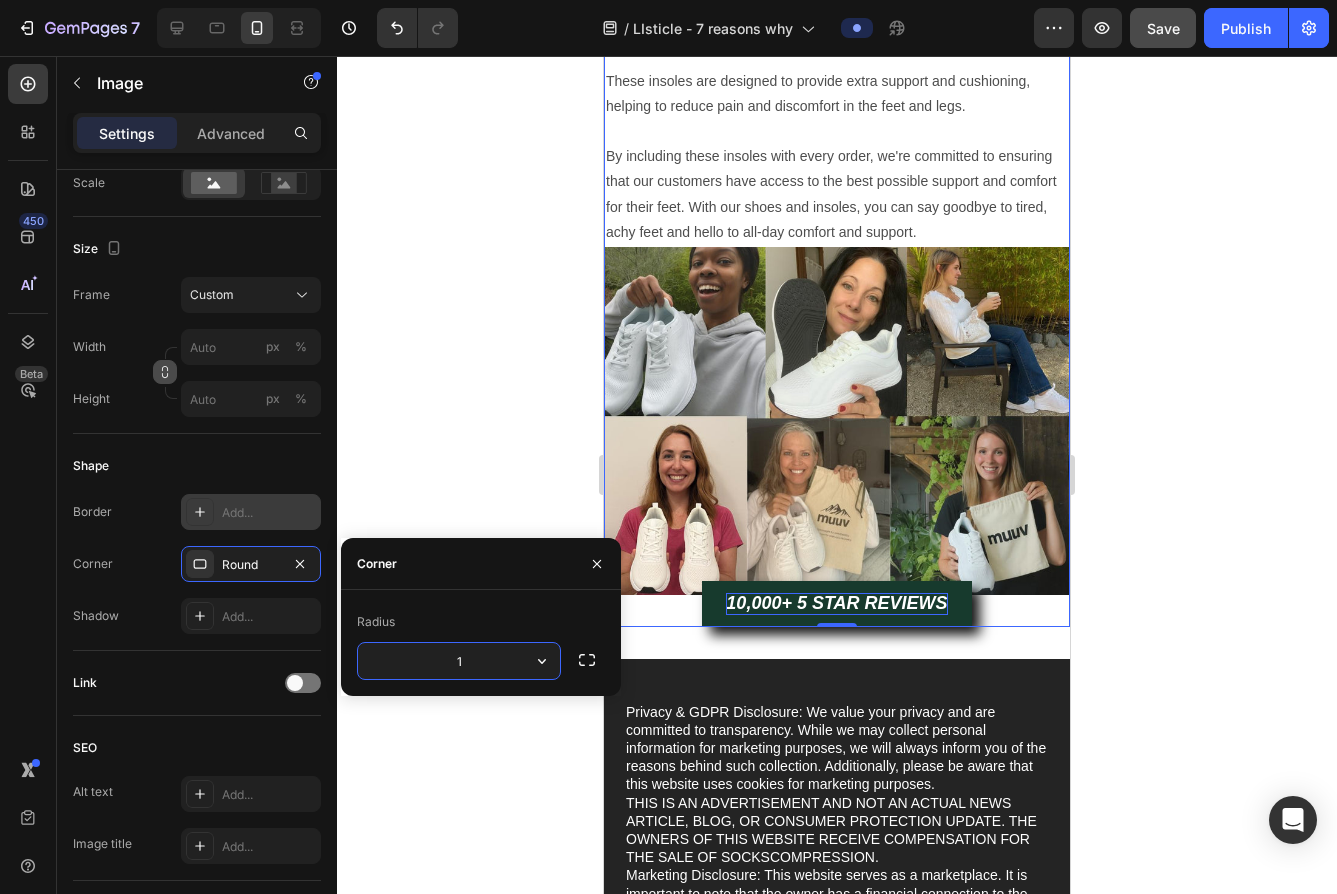 type on "18" 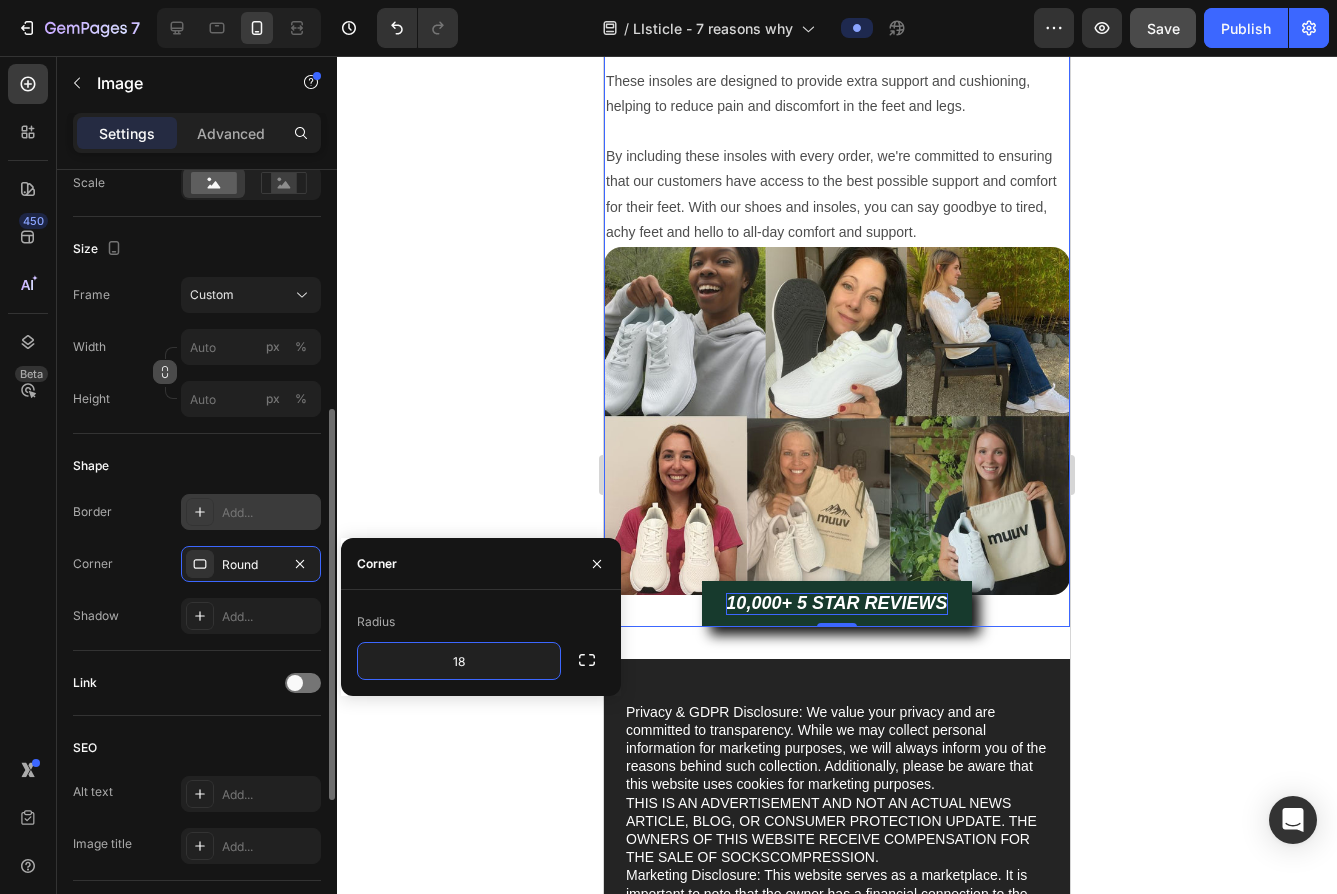click on "Corner Round" at bounding box center [197, 564] 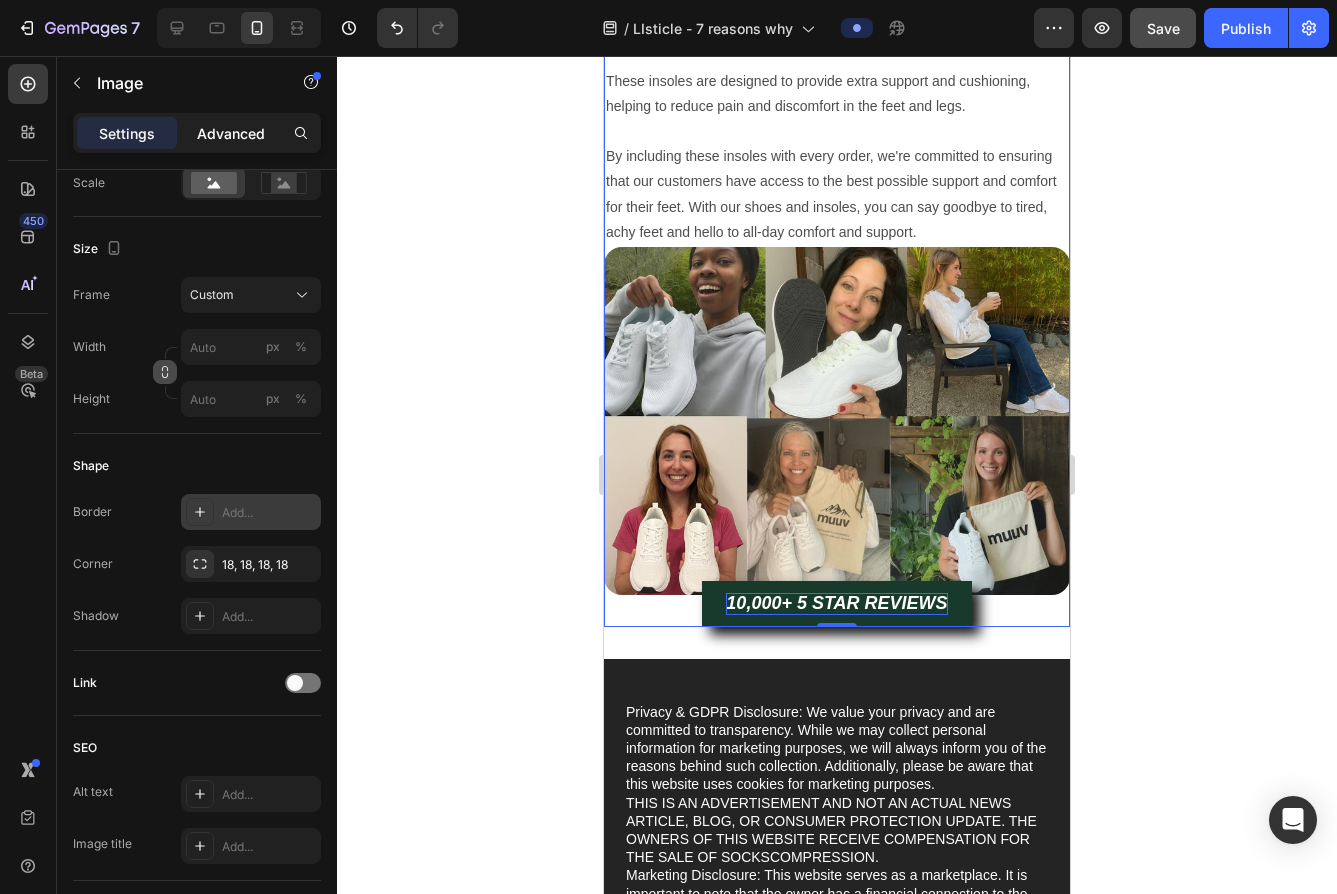 click on "Advanced" at bounding box center [231, 133] 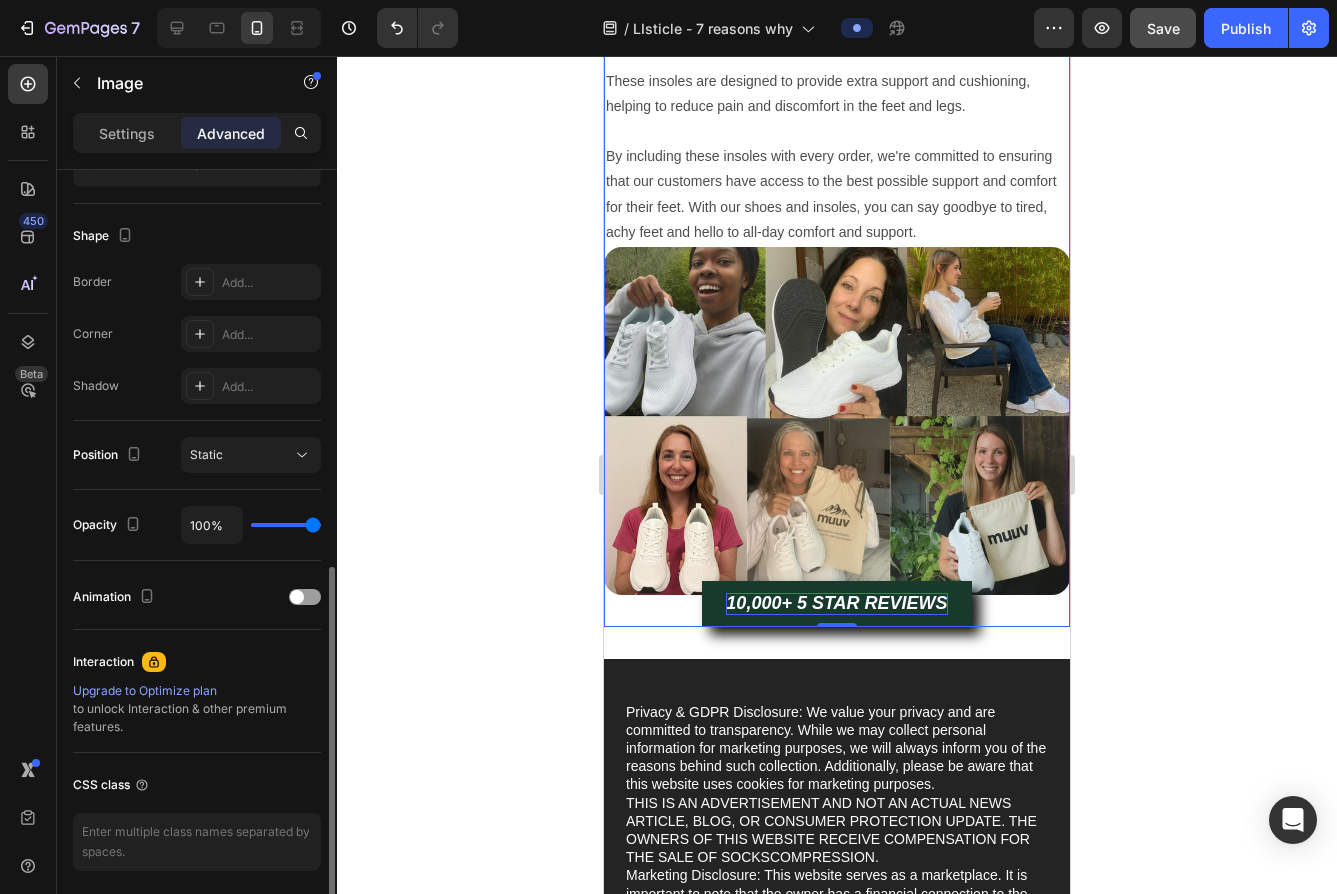 scroll, scrollTop: 0, scrollLeft: 0, axis: both 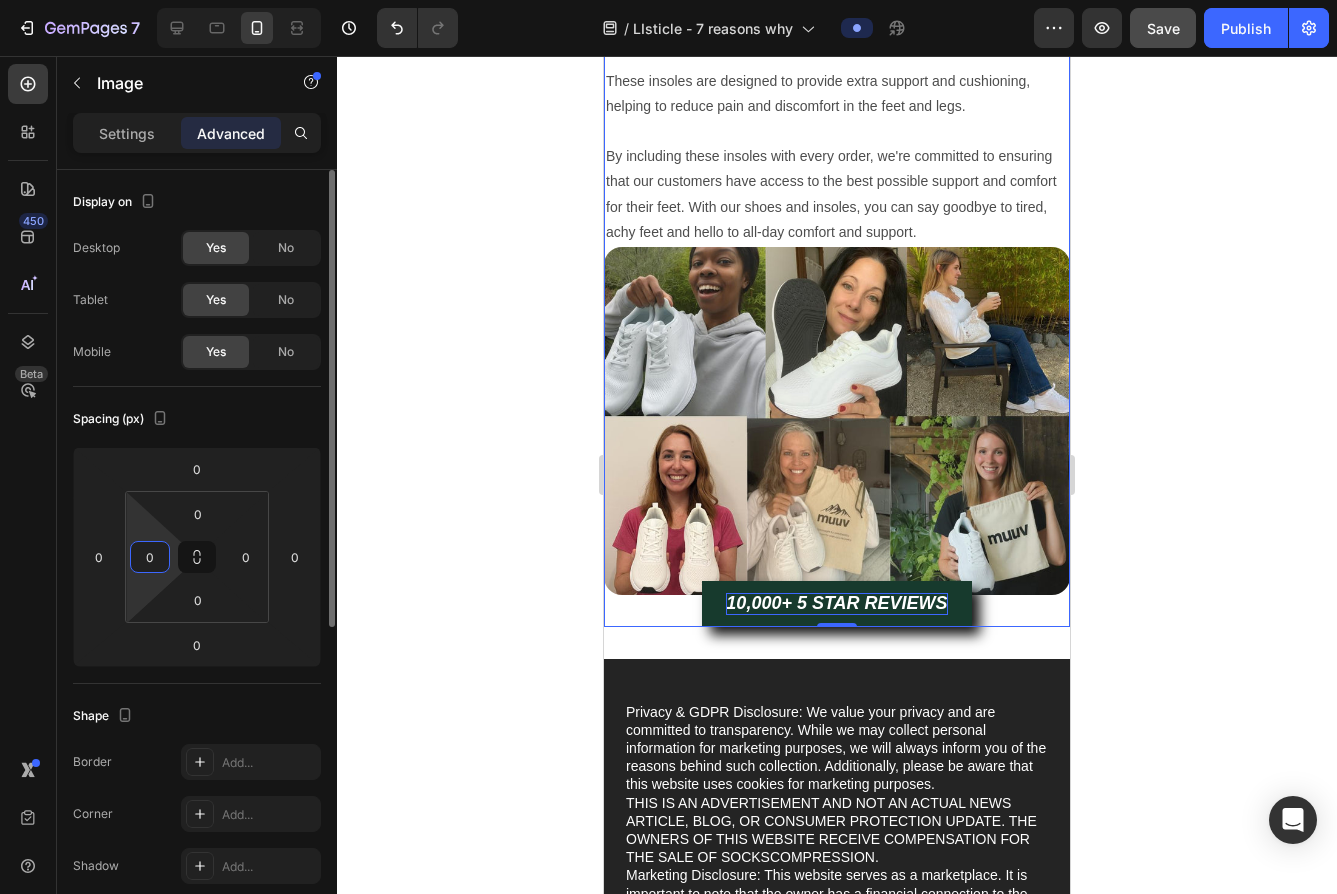 drag, startPoint x: 149, startPoint y: 553, endPoint x: 158, endPoint y: 401, distance: 152.26622 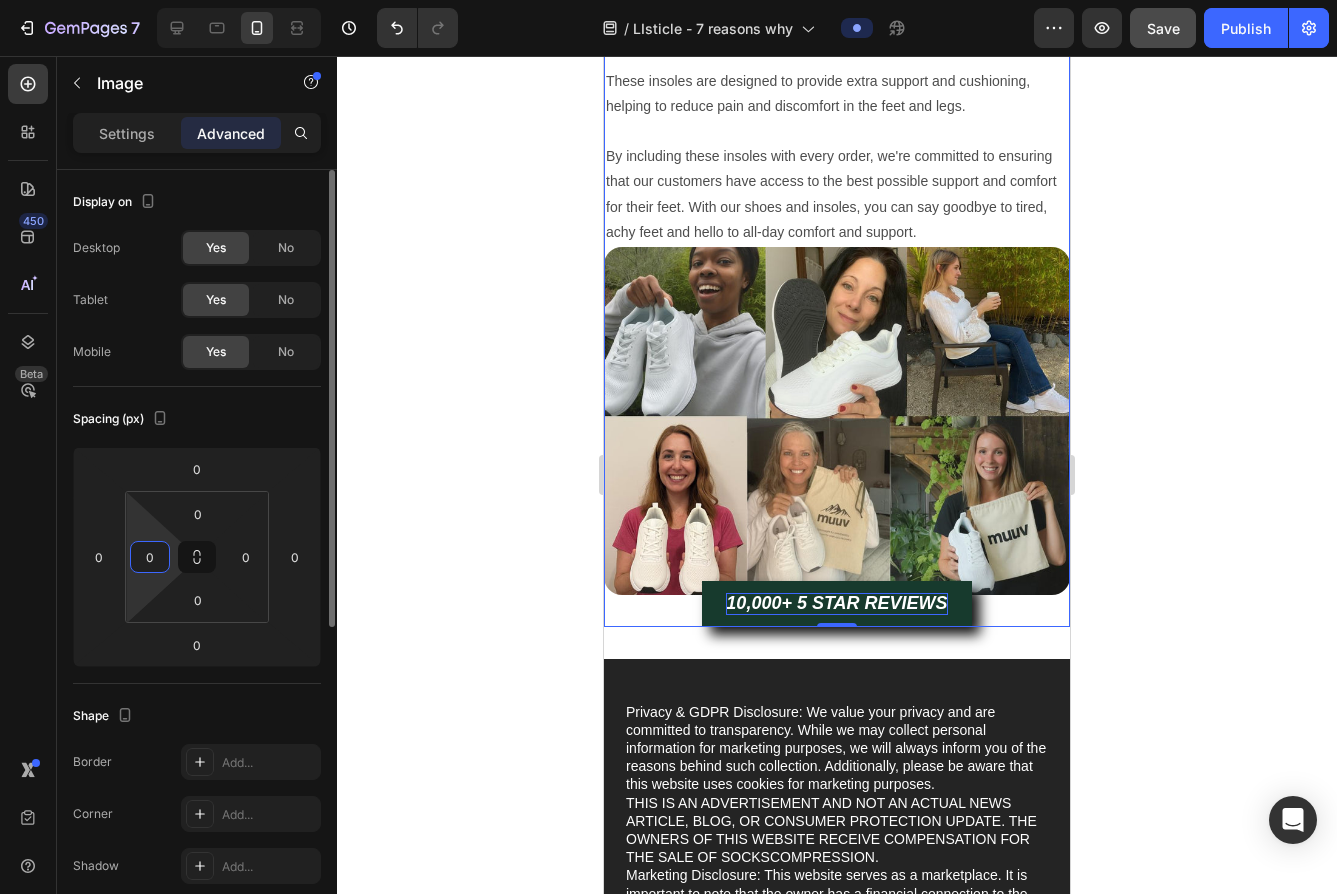 click on "Spacing (px) 0 0 0 0 0 0 0 0" 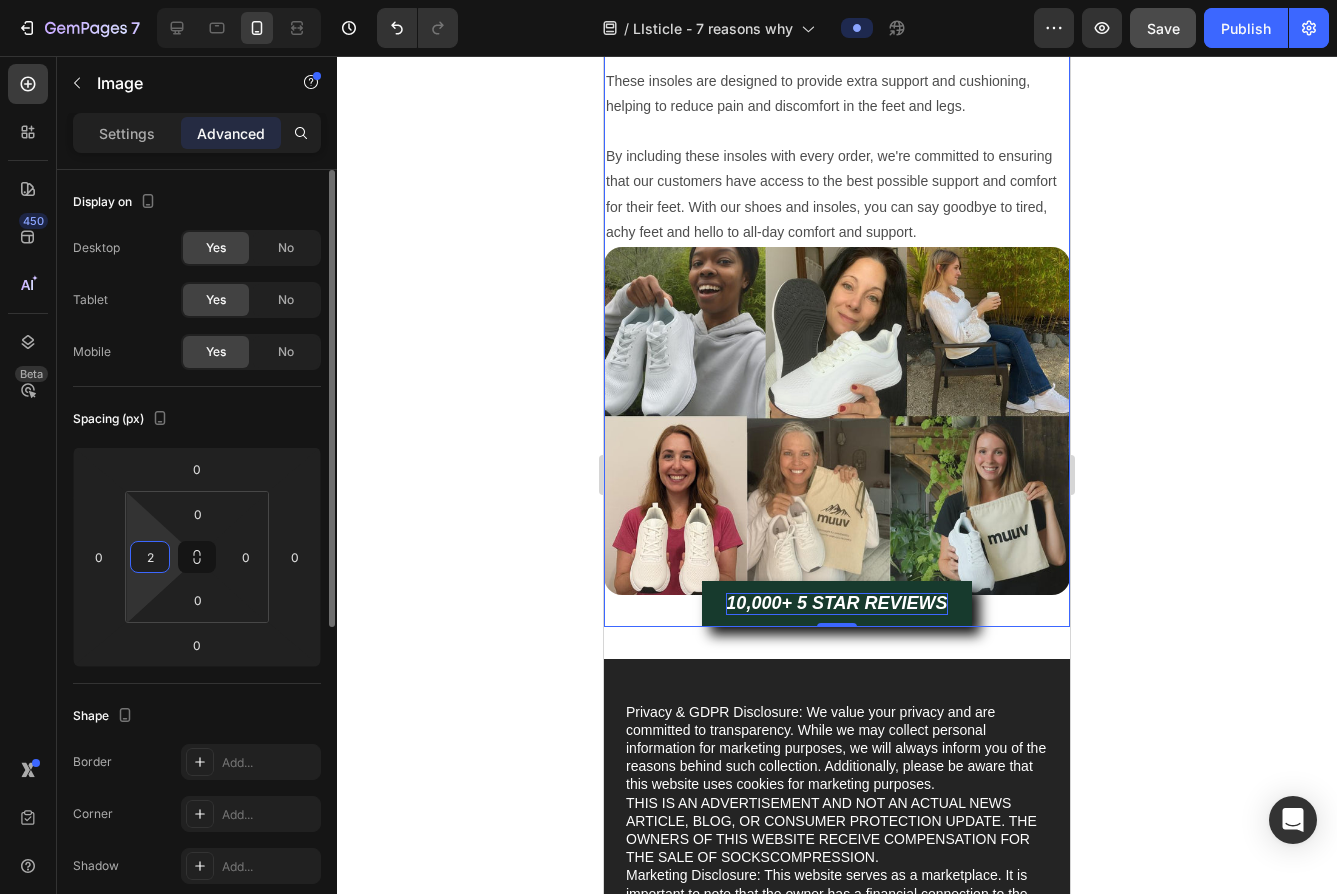 click on "7  Version history  /  LIsticle - 7 reasons why Preview  Save   Publish  450 Beta Sections(18) Elements(83) Section Element Hero Section Product Detail Brands Trusted Badges Guarantee Product Breakdown How to use Testimonials Compare Bundle FAQs Social Proof Brand Story Product List Collection Blog List Contact Sticky Add to Cart Custom Footer Browse Library 450 Layout
Row
Row
Row
Row Text
Heading
Text Block Button
Button
Button Media
Image
Image" at bounding box center [668, 0] 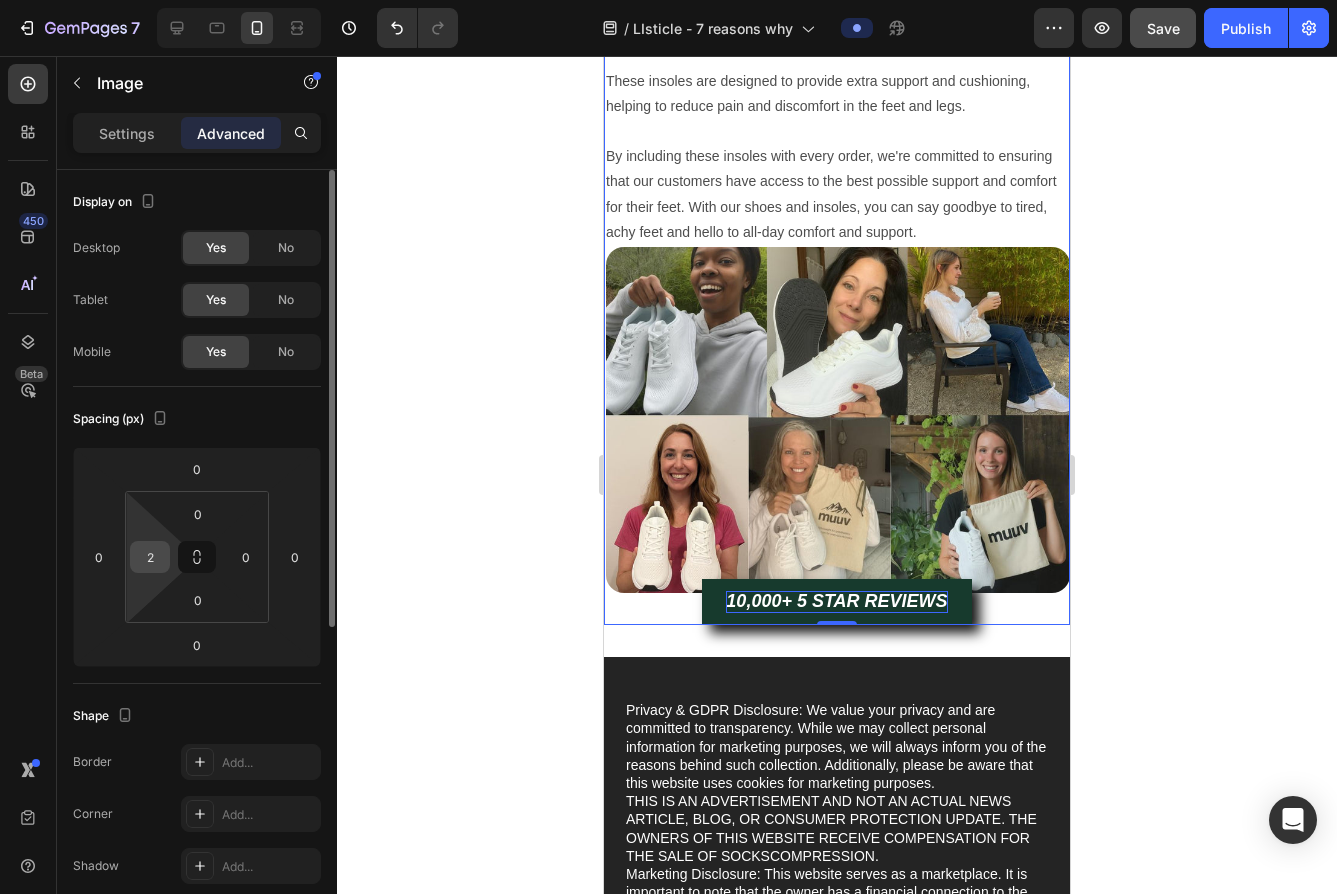 click on "2" at bounding box center (150, 557) 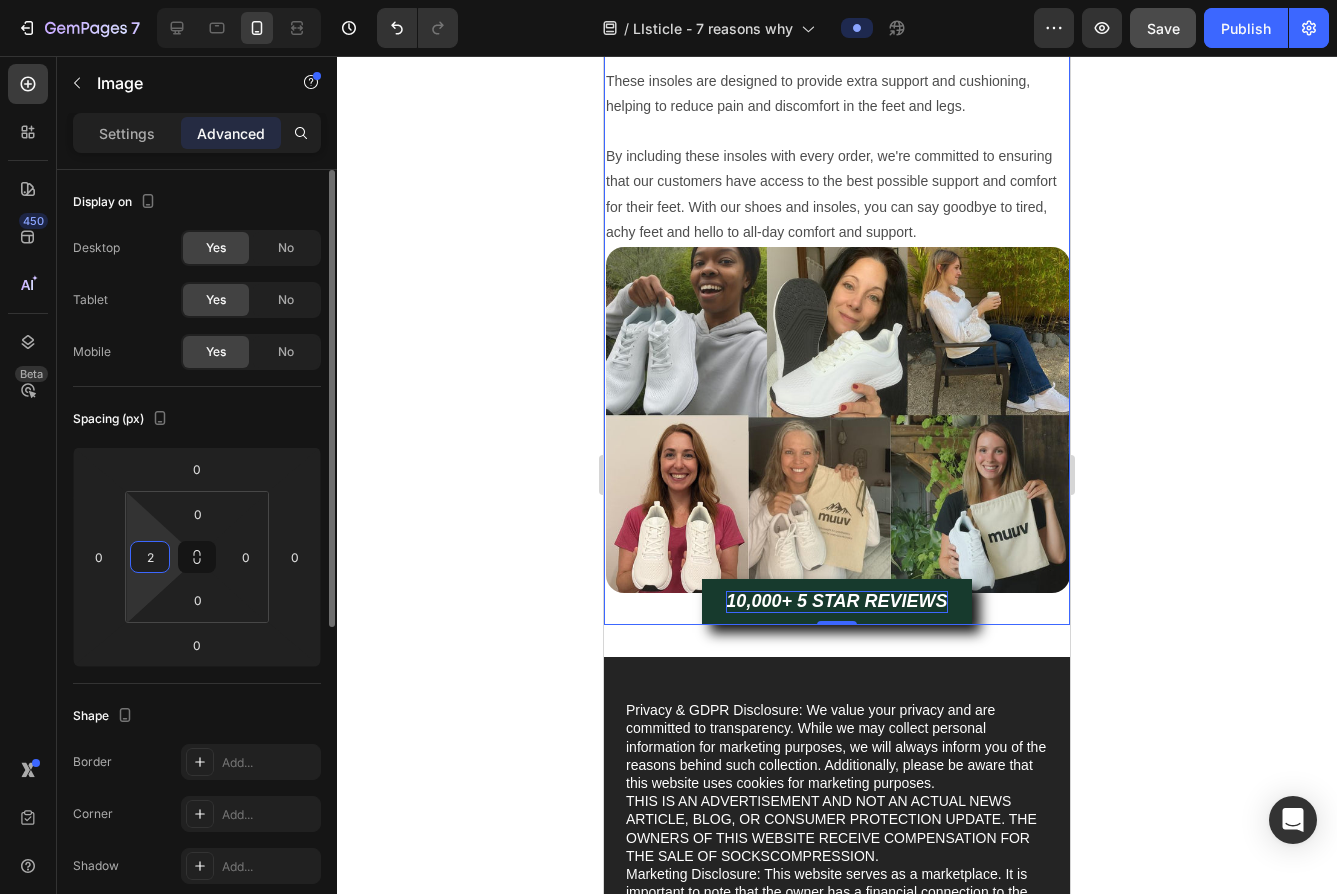 click on "2" at bounding box center (150, 557) 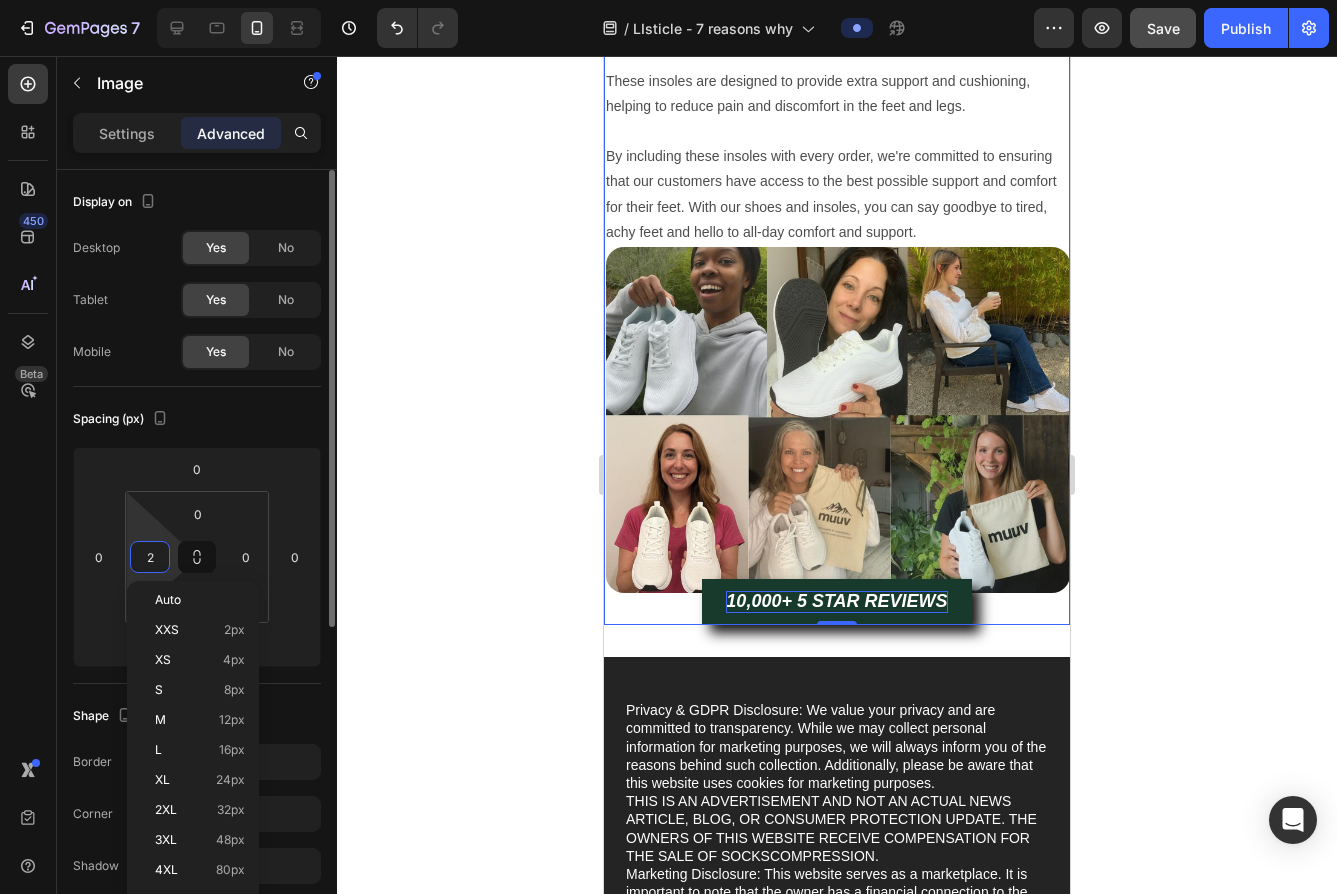 click on "2" at bounding box center (150, 557) 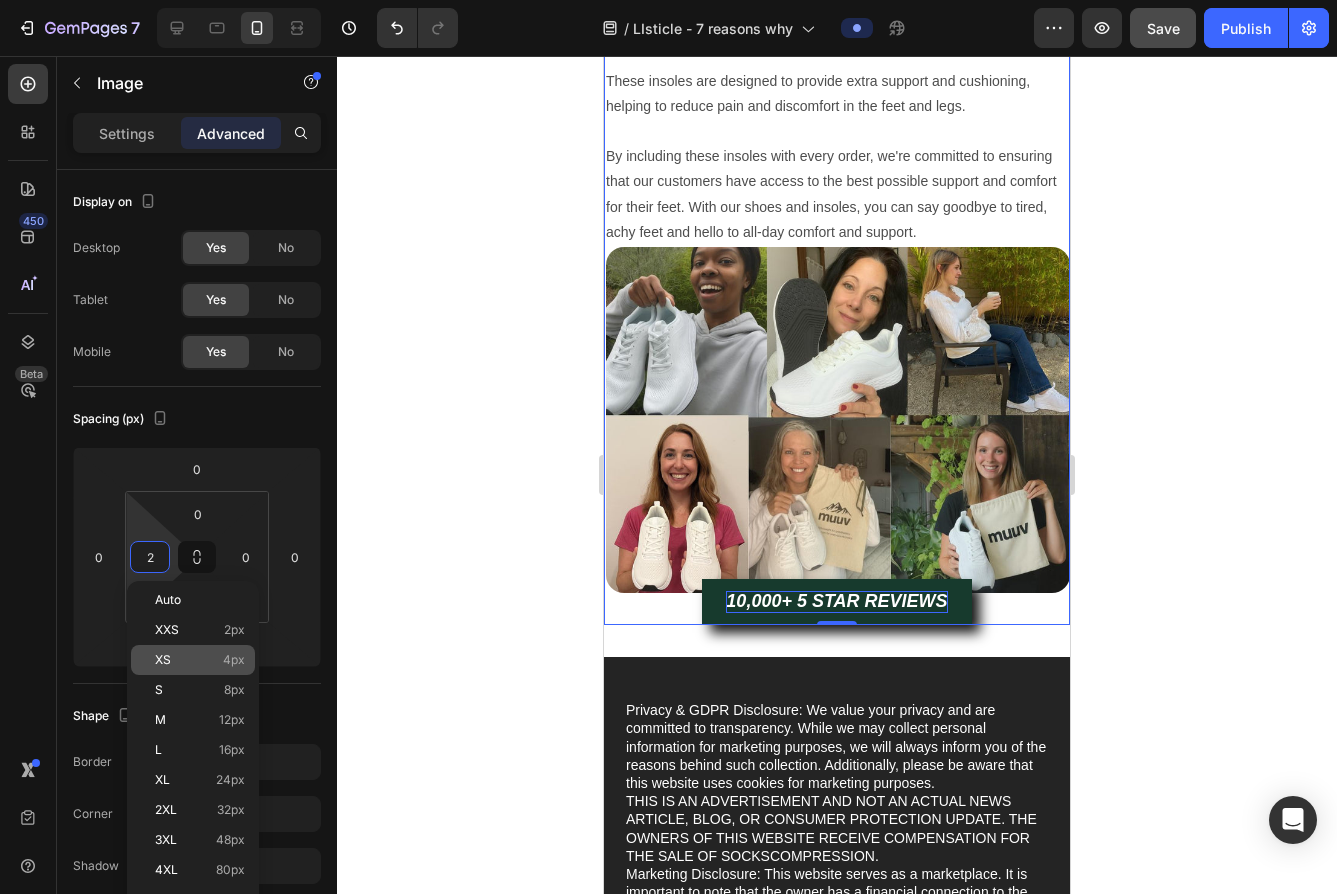 click on "XS 4px" at bounding box center (200, 660) 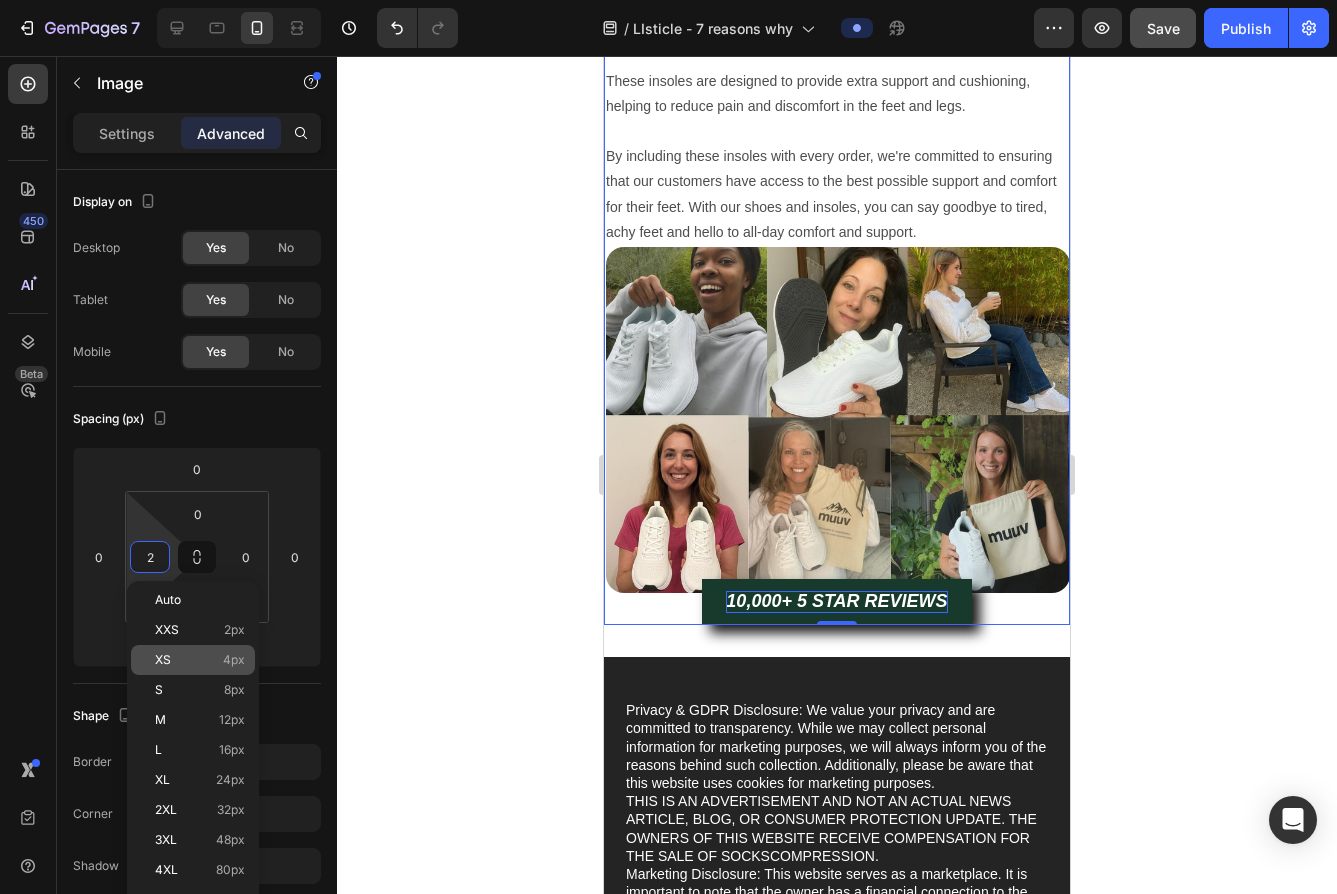 type on "4" 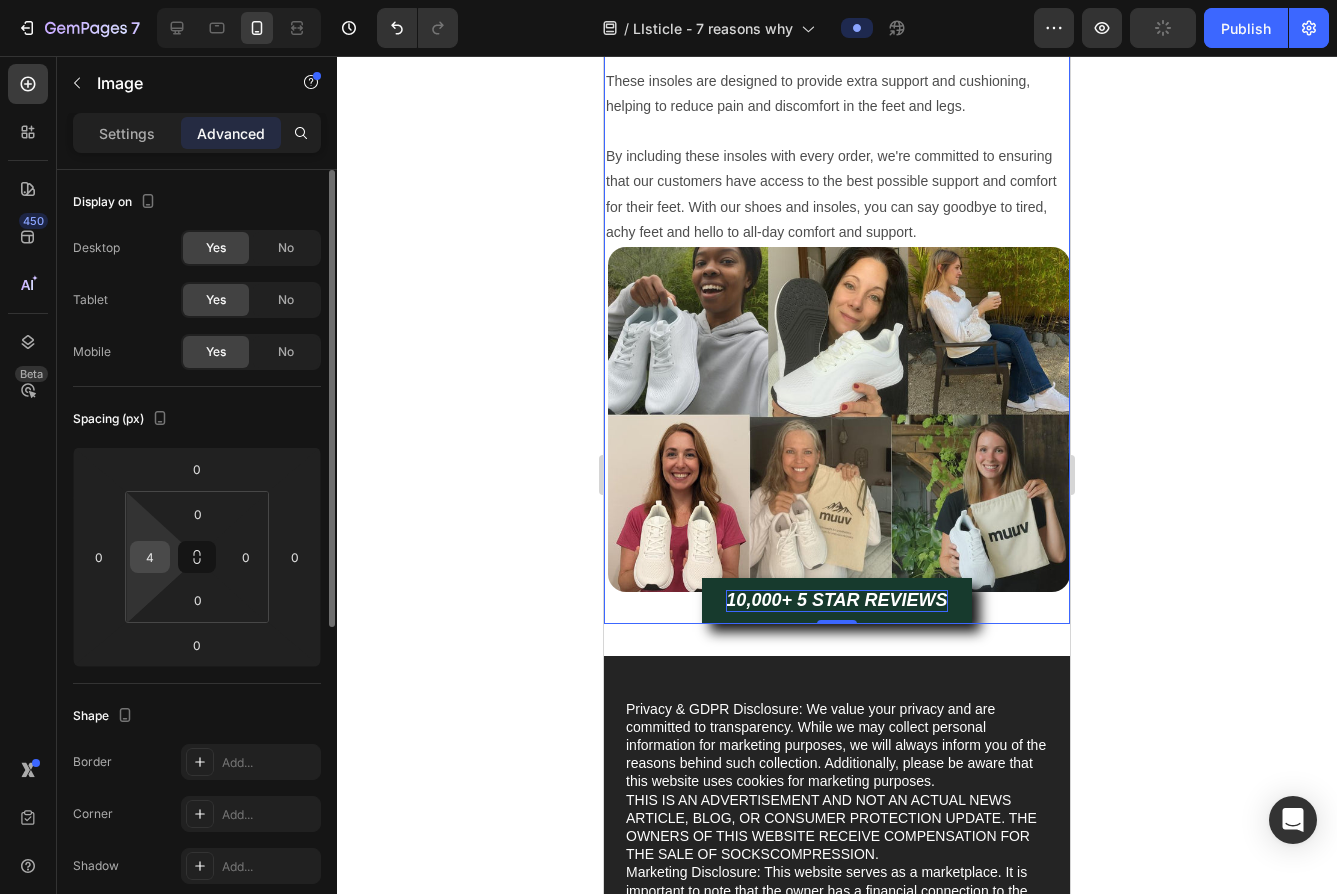 click on "4" at bounding box center (150, 557) 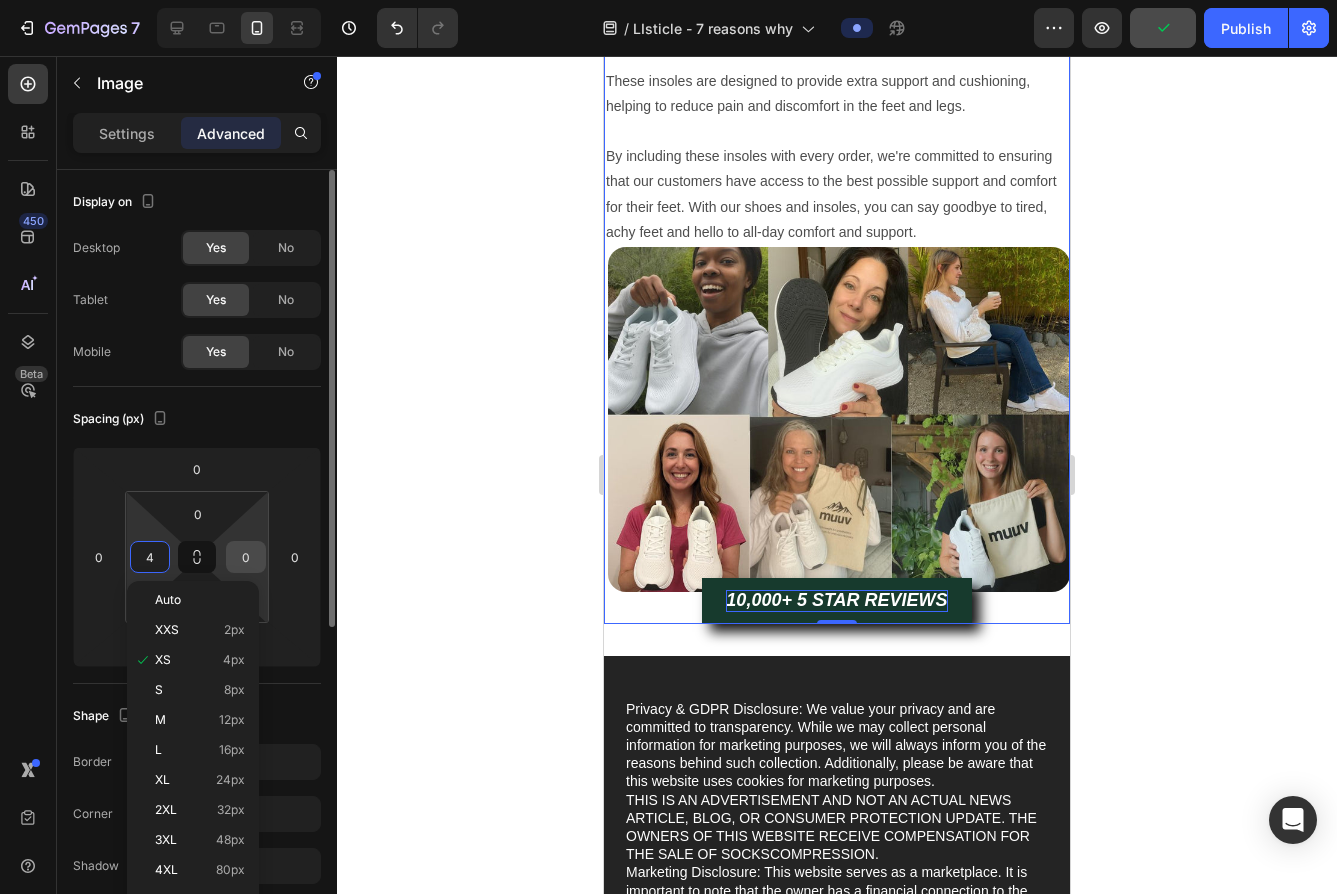 click on "0" at bounding box center [246, 557] 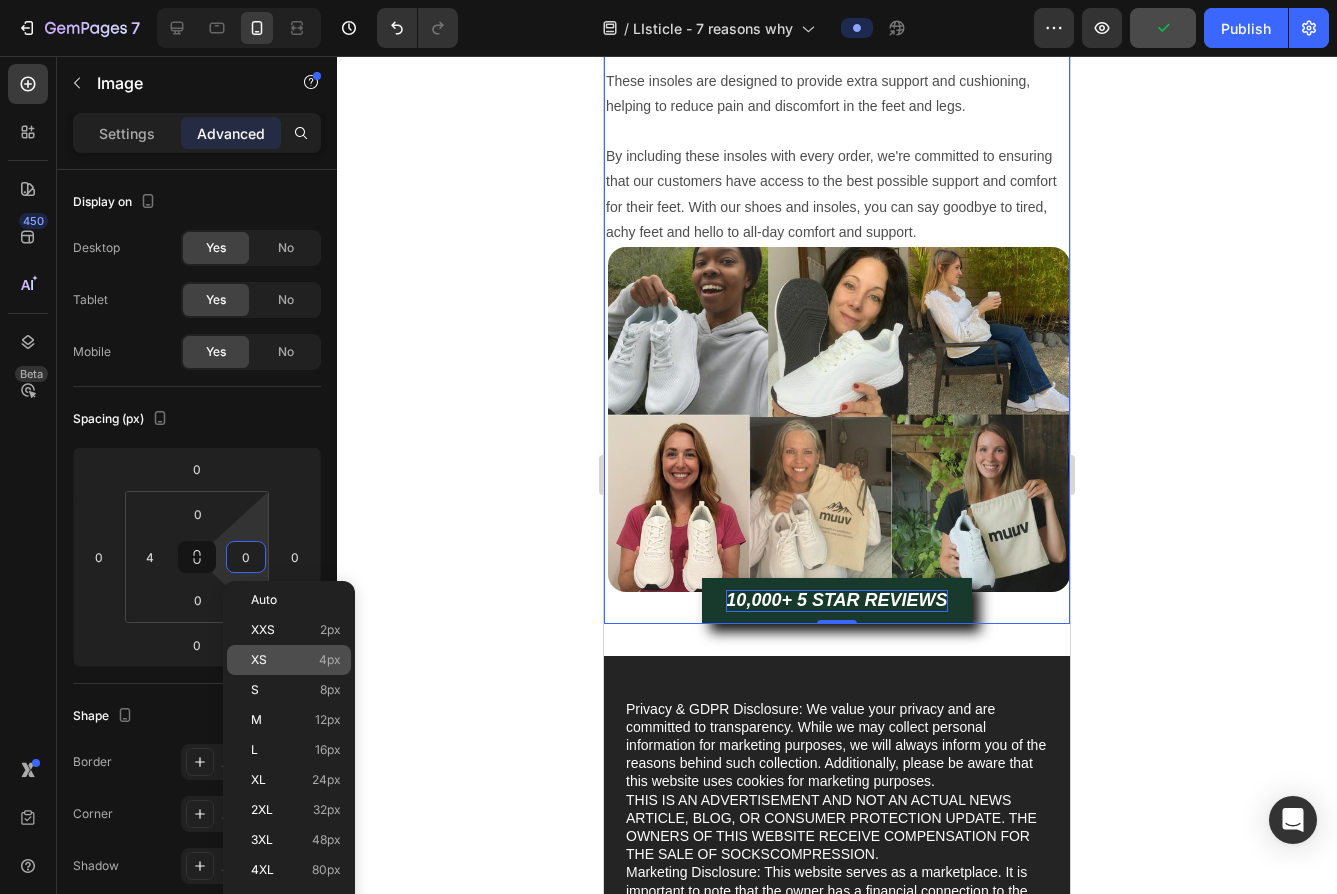 click on "XS 4px" at bounding box center [296, 660] 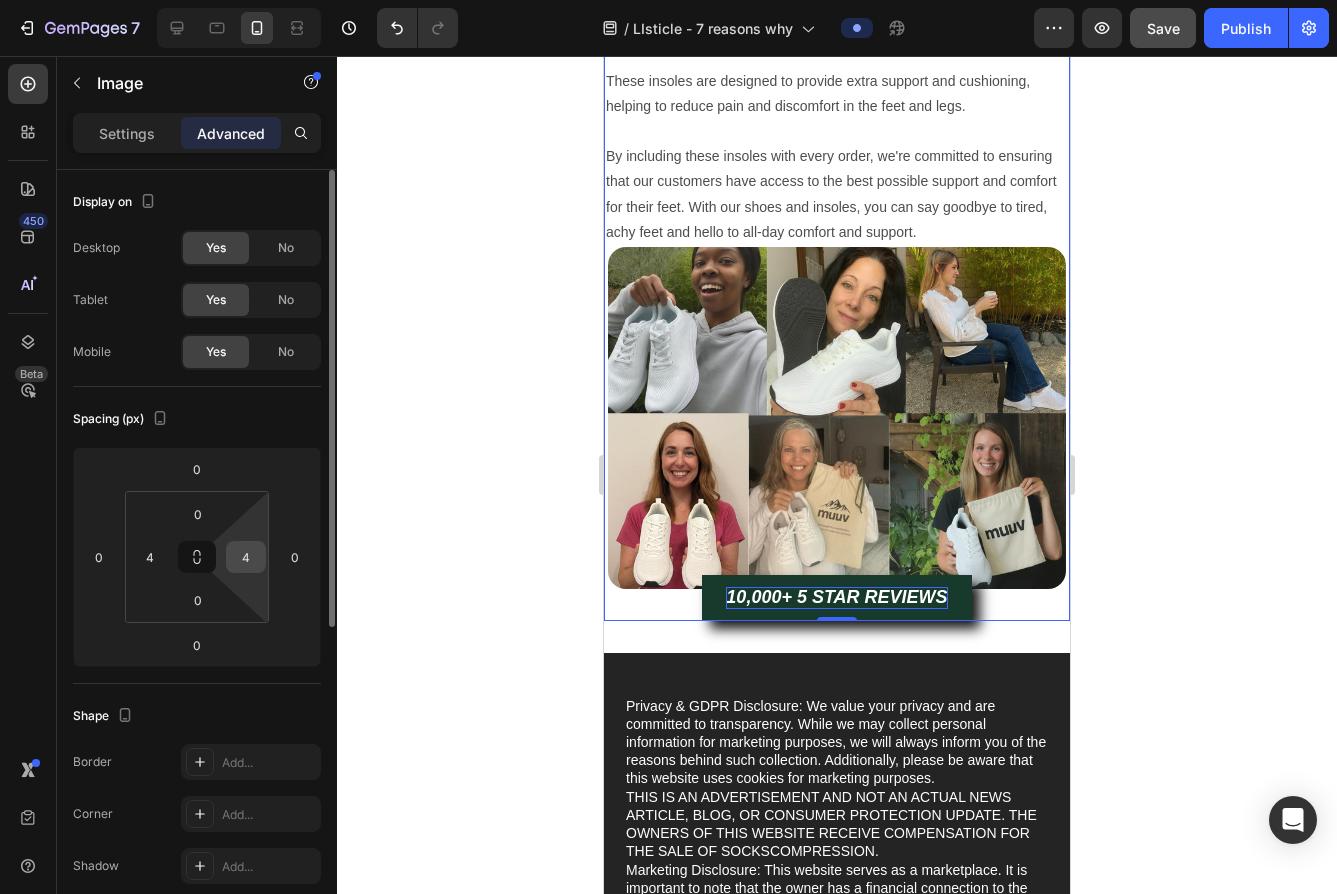 click on "4" at bounding box center (246, 557) 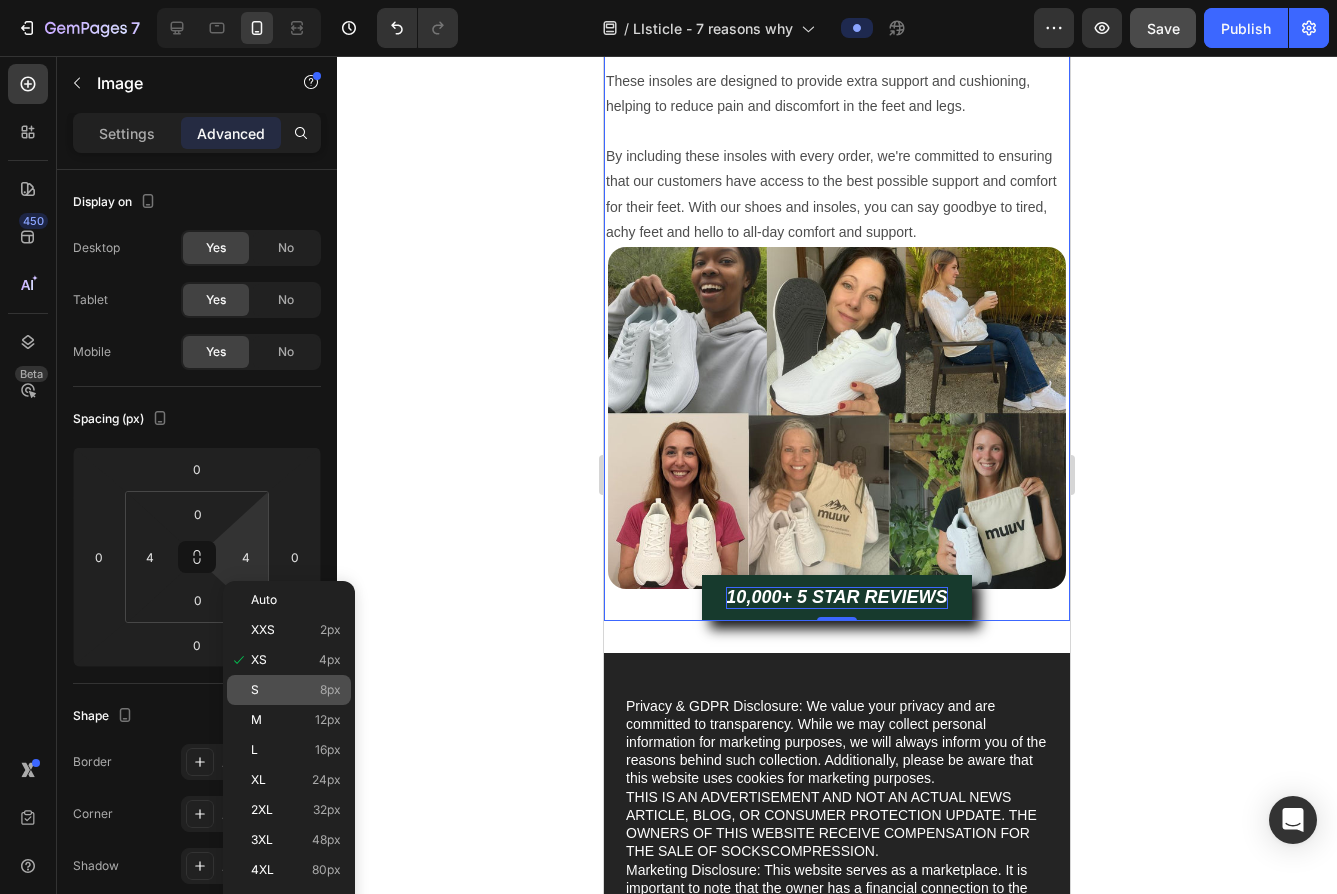 click on "S 8px" 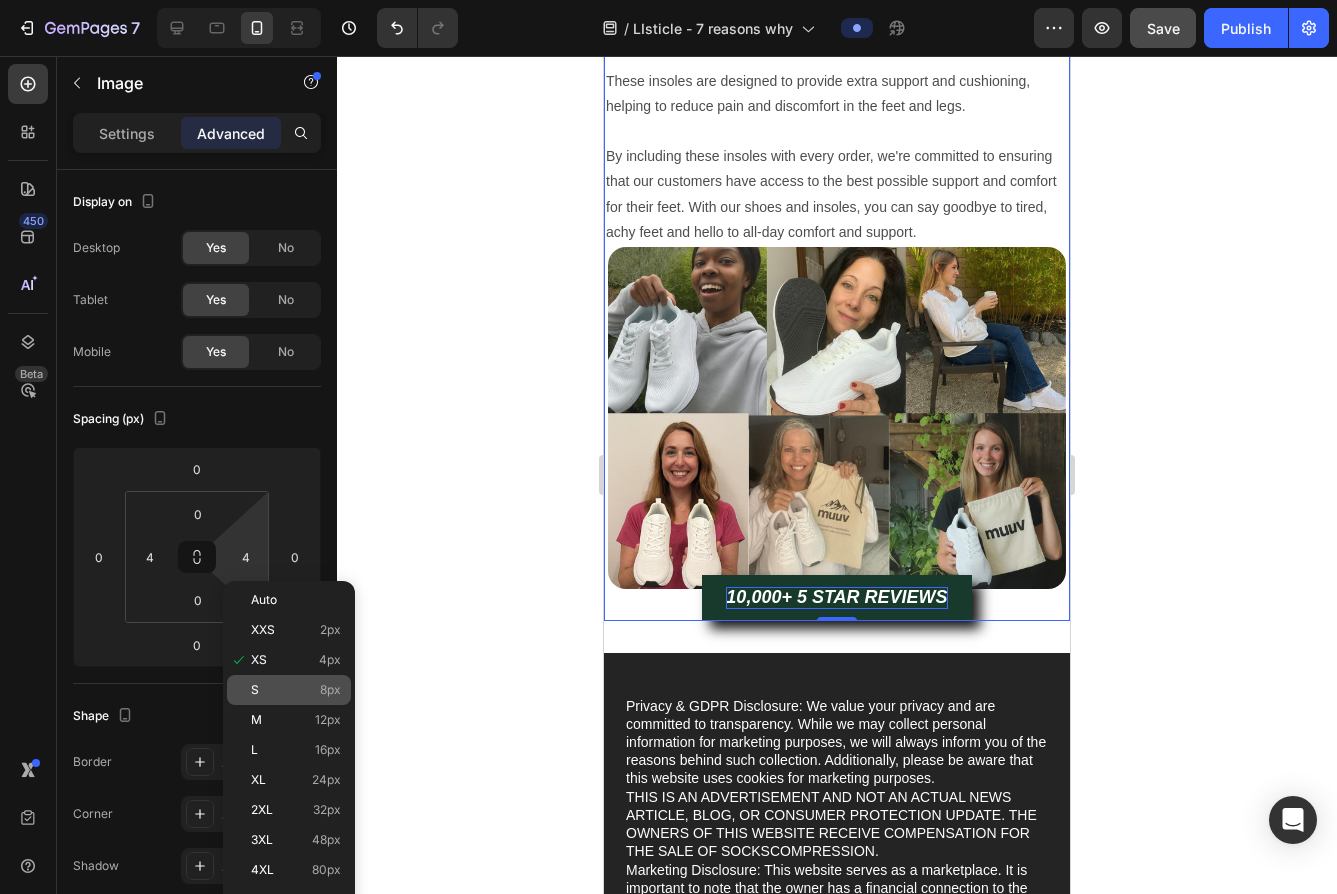 type on "8" 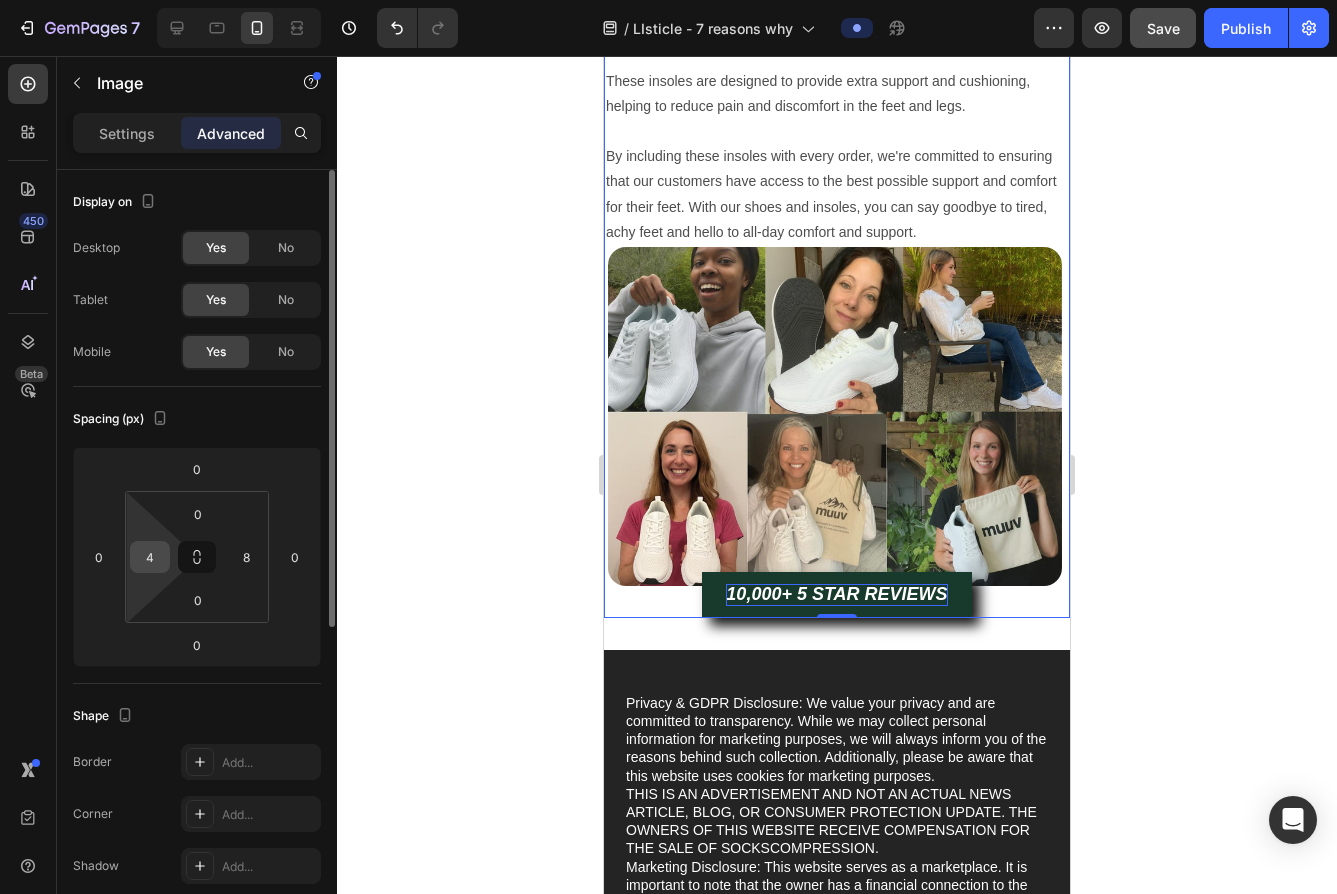click on "4" at bounding box center (150, 557) 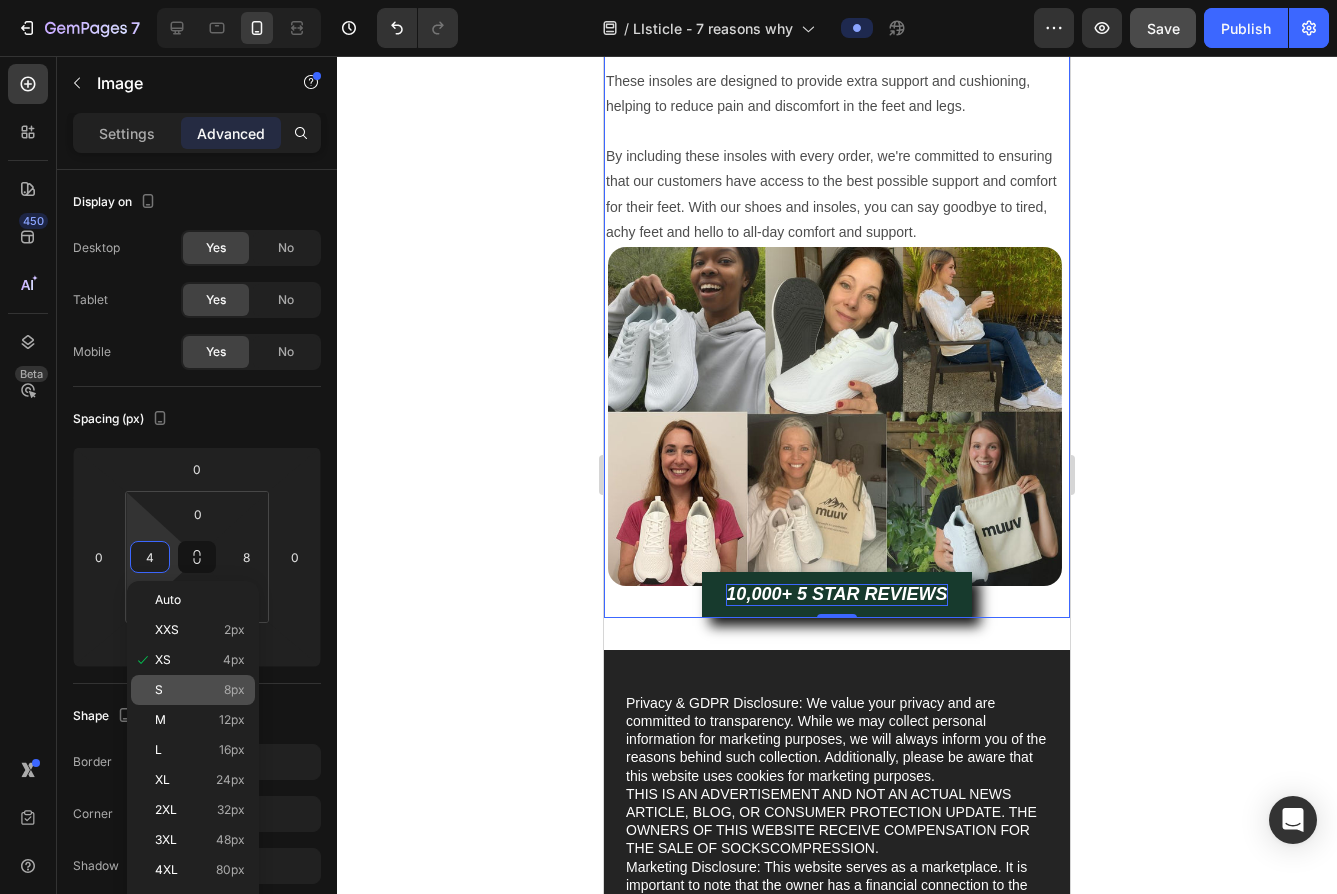 click on "S 8px" at bounding box center (200, 690) 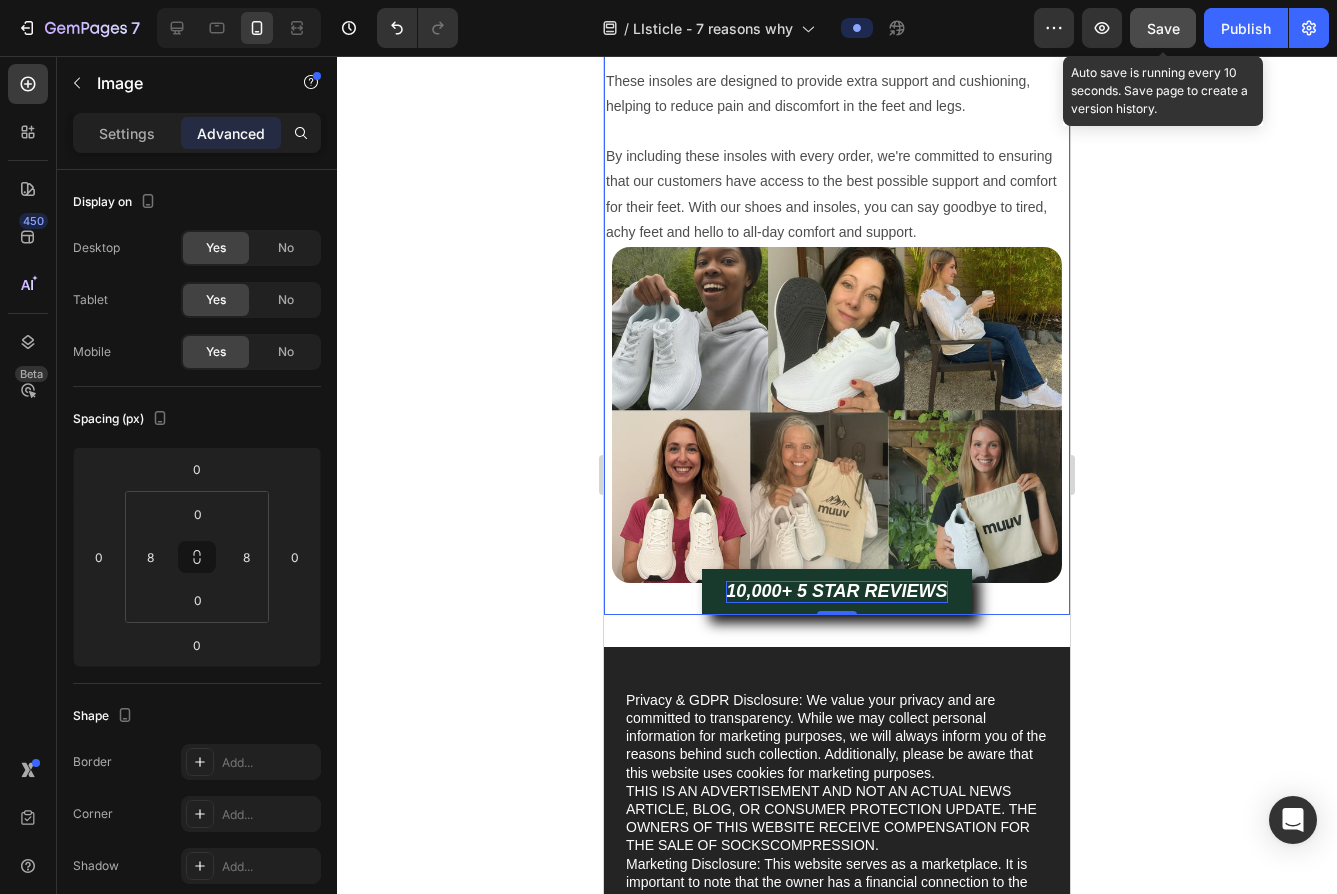click on "Save" at bounding box center [1163, 28] 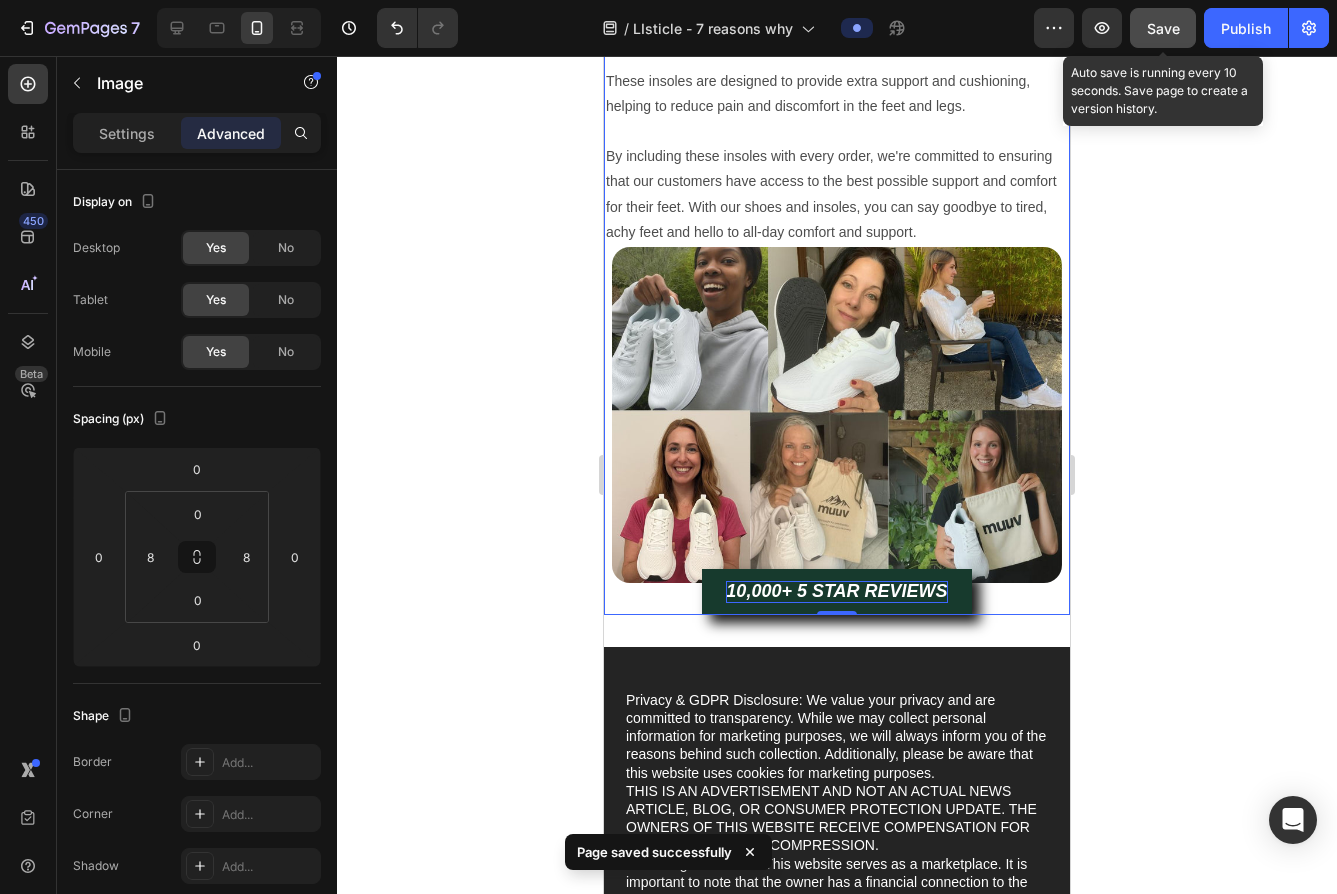click on "Save" at bounding box center (1163, 28) 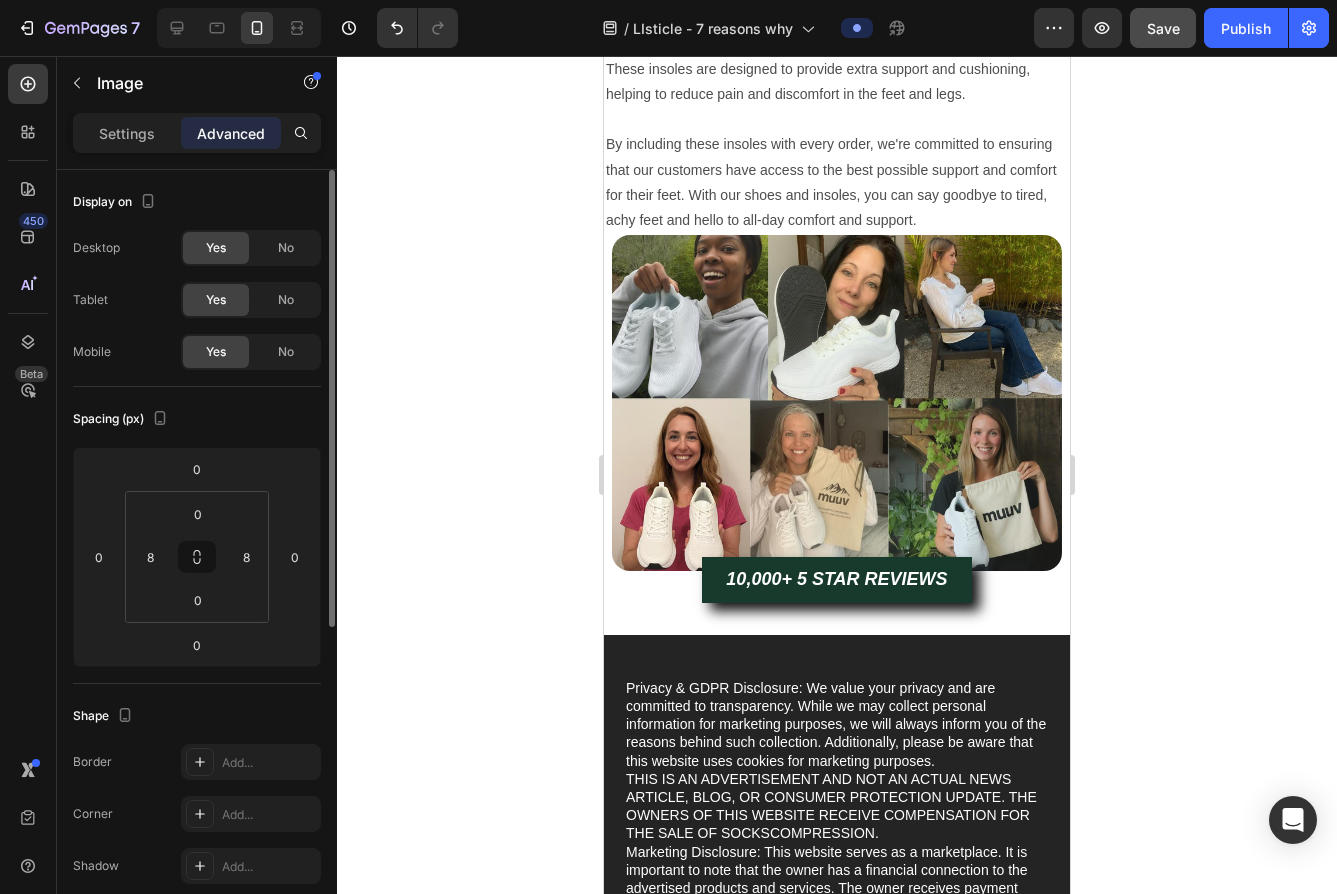 scroll, scrollTop: 2904, scrollLeft: 0, axis: vertical 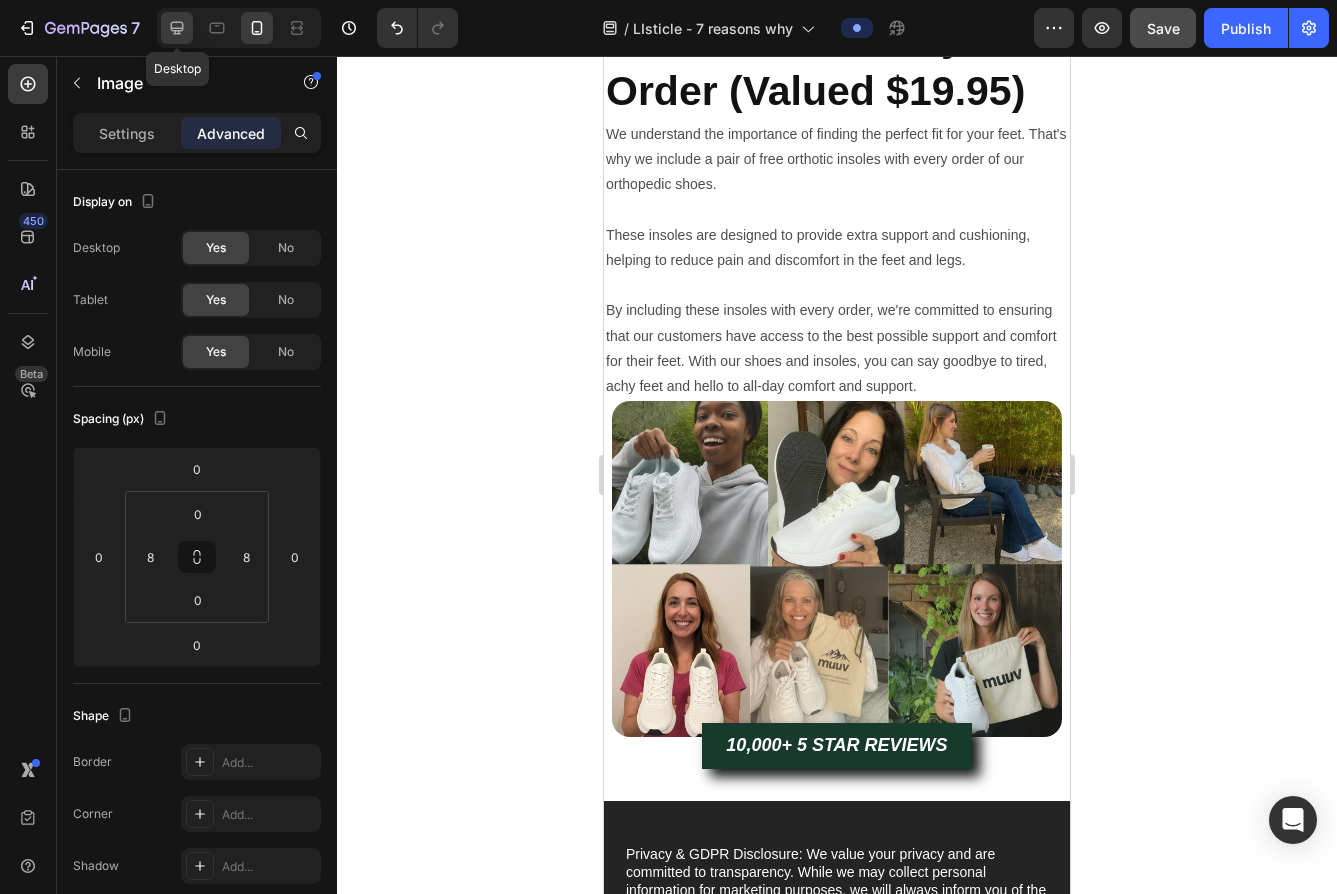 click 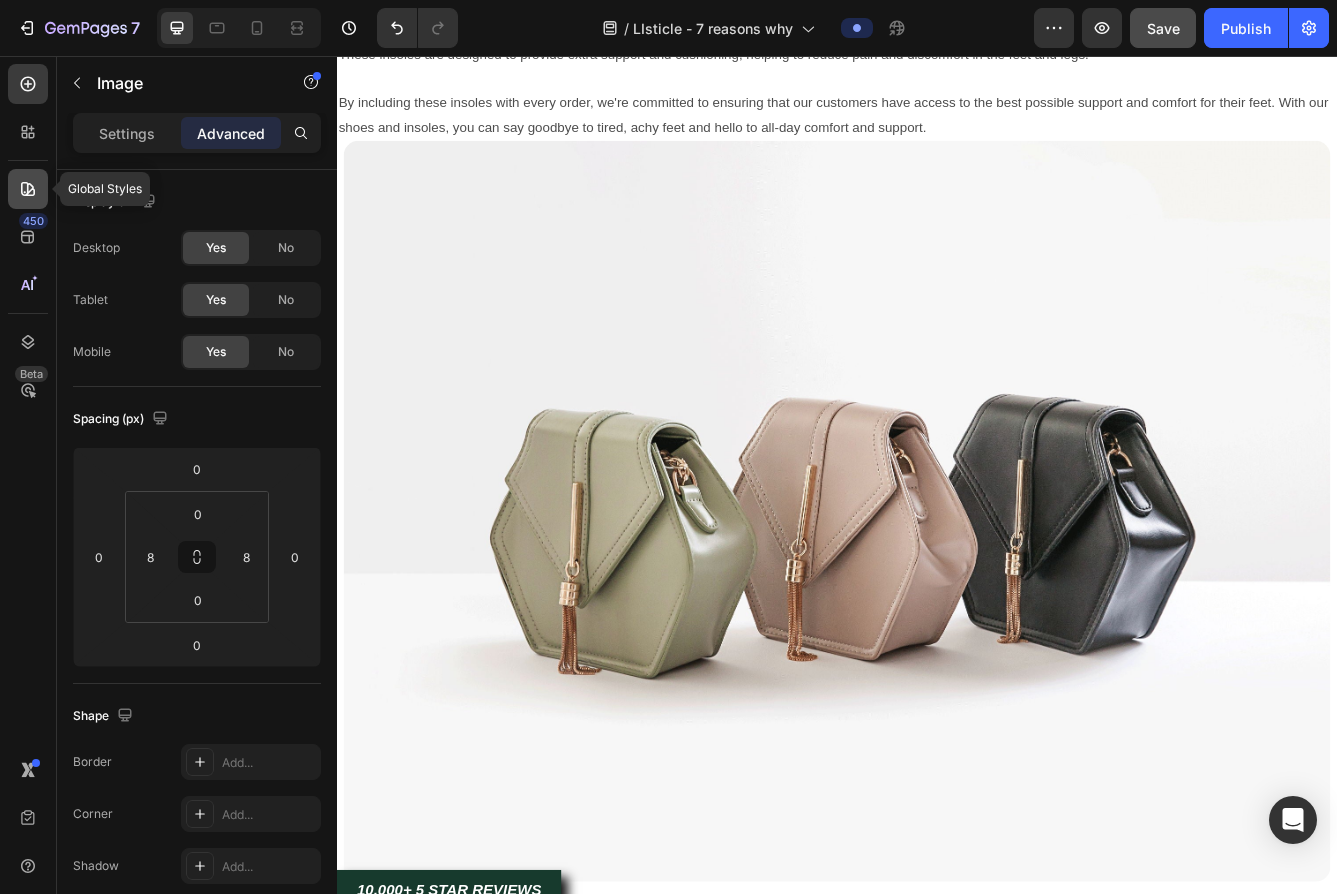 scroll, scrollTop: 3066, scrollLeft: 0, axis: vertical 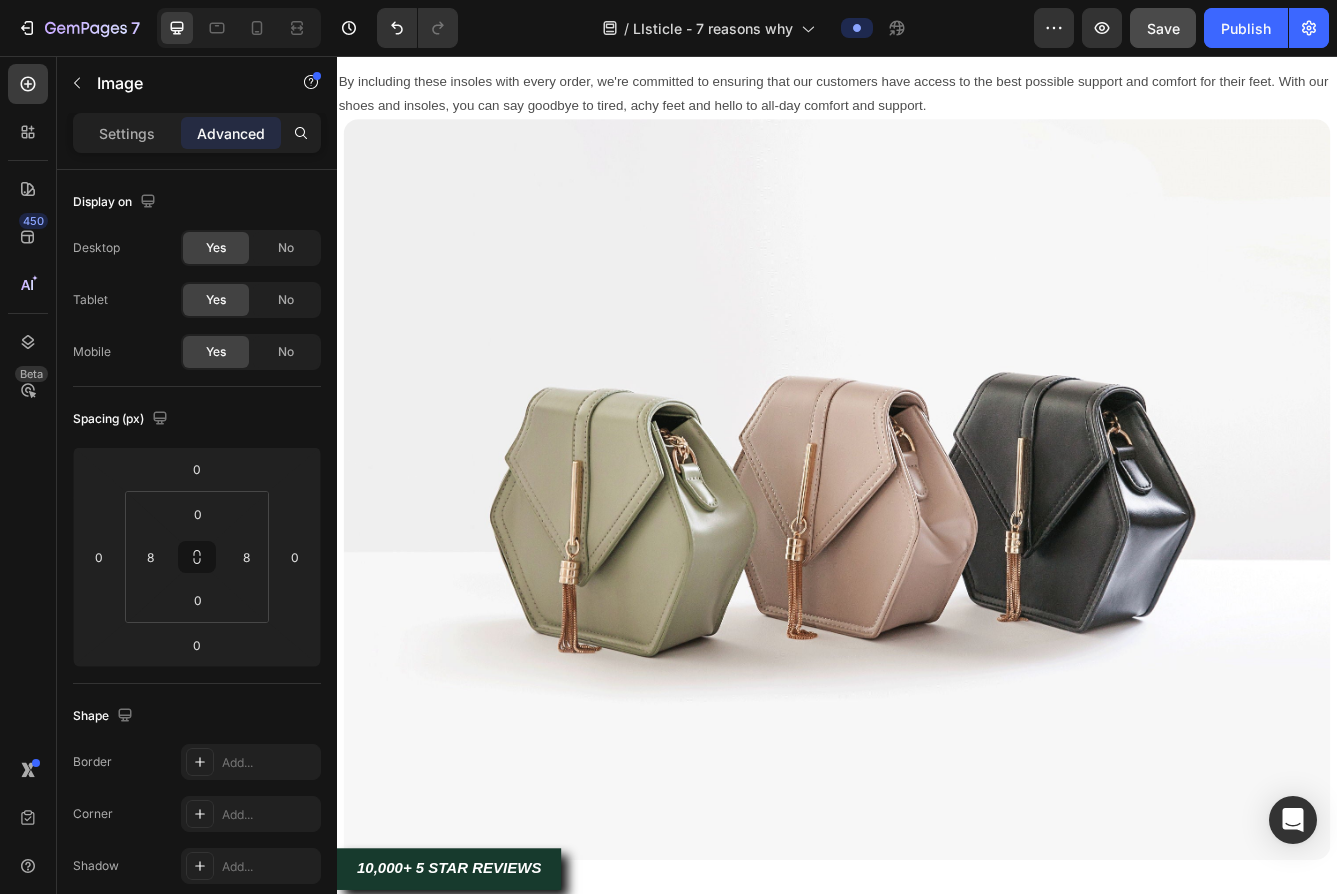click at bounding box center (937, 576) 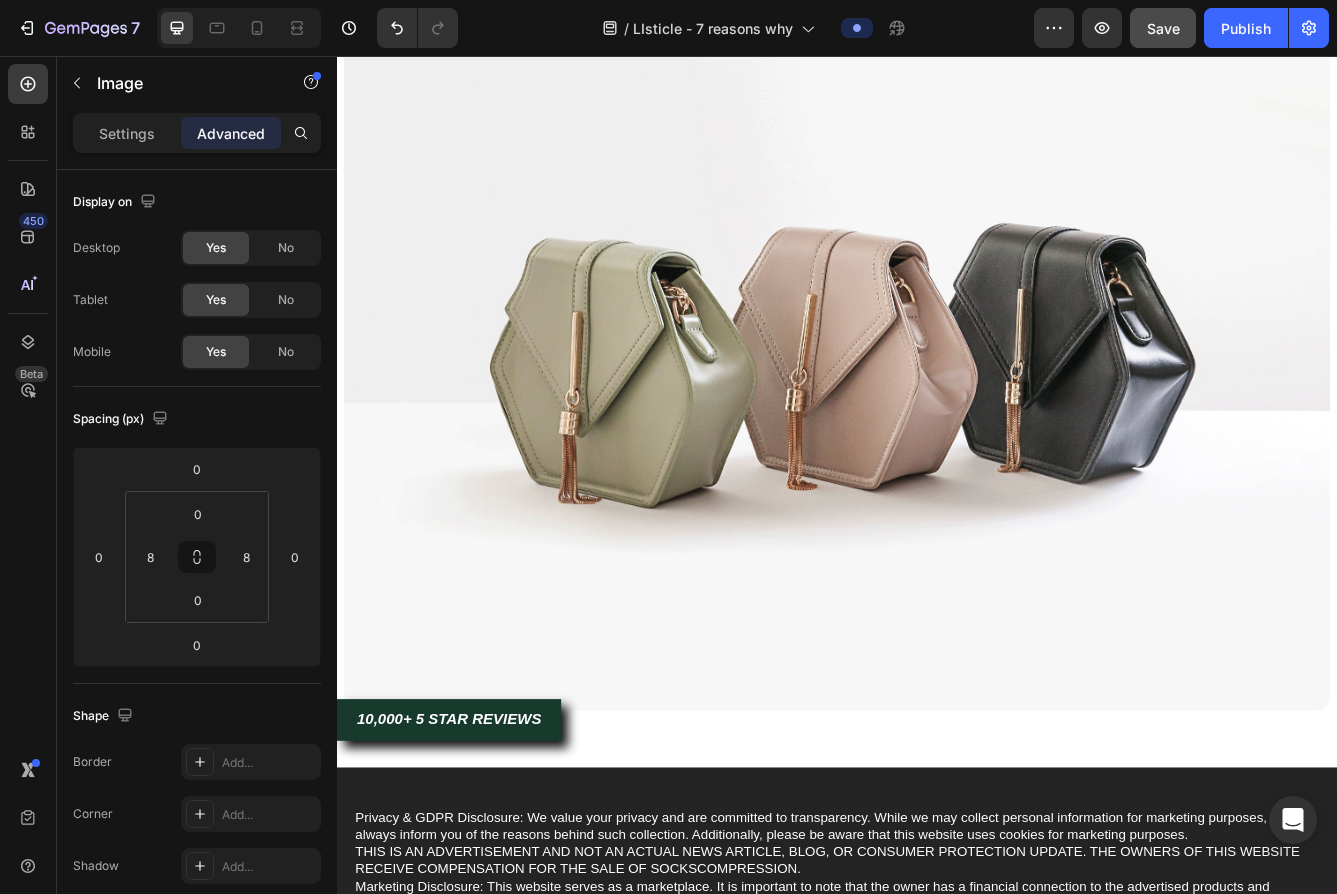 click at bounding box center (937, 397) 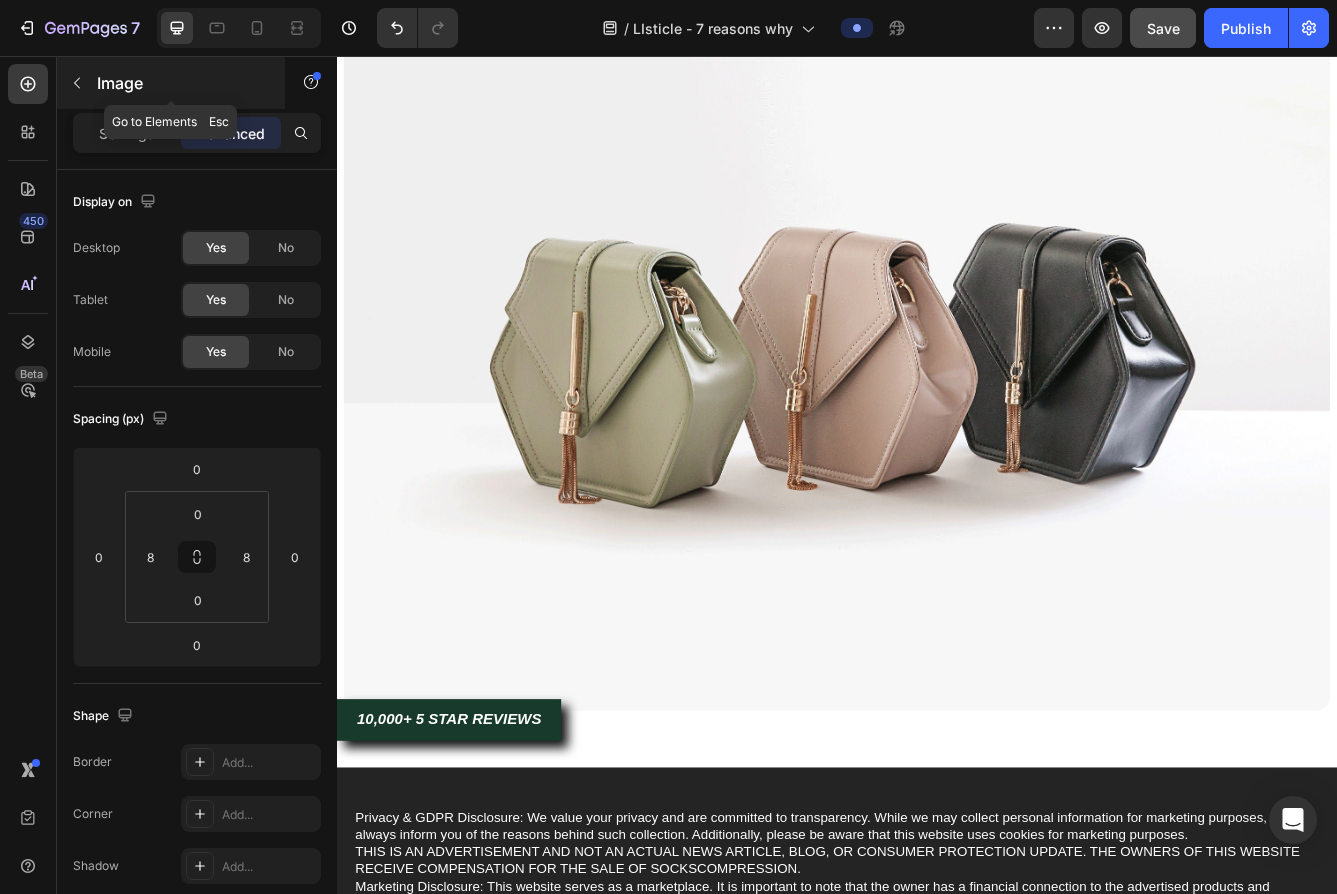 click at bounding box center (77, 83) 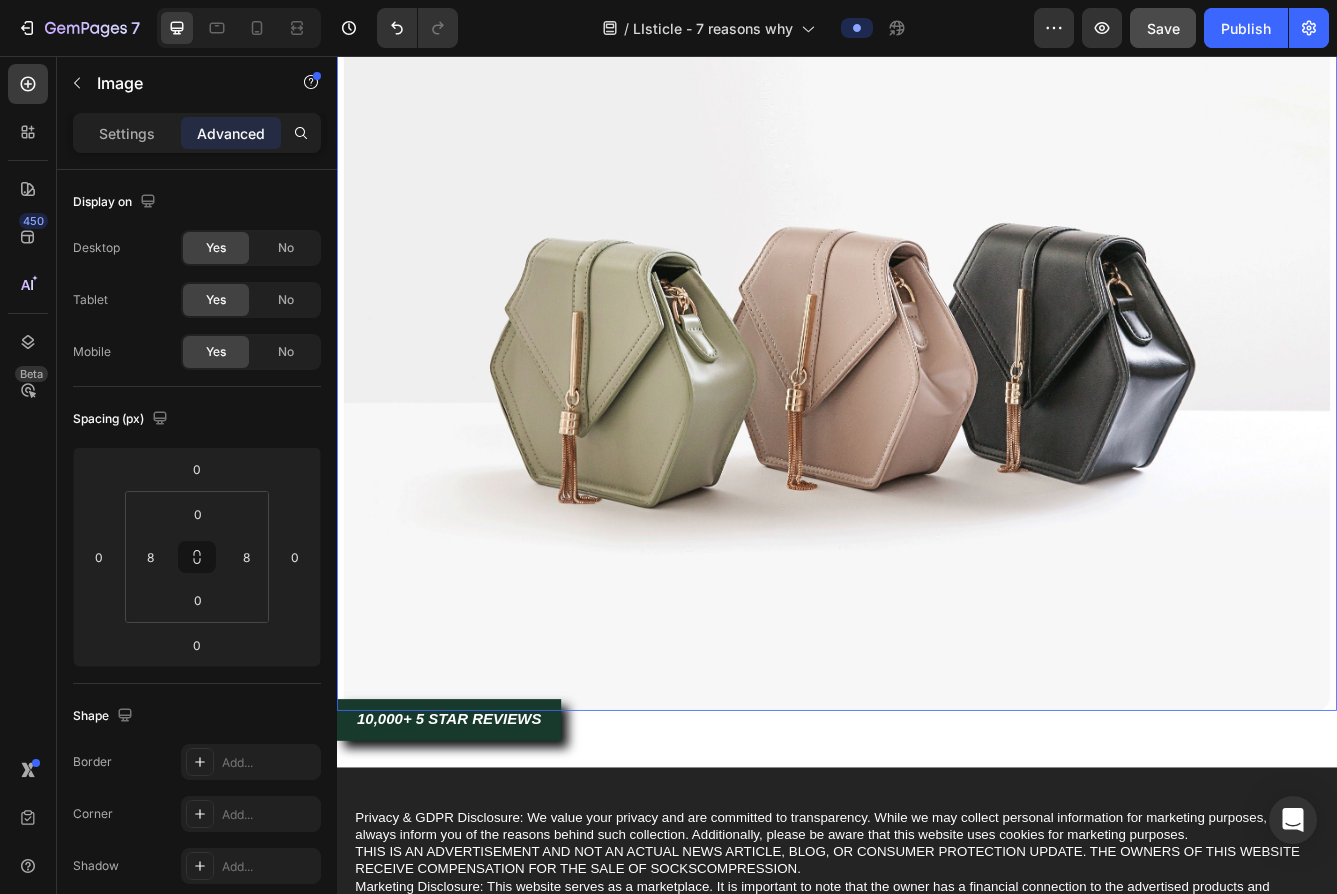 click at bounding box center (937, 397) 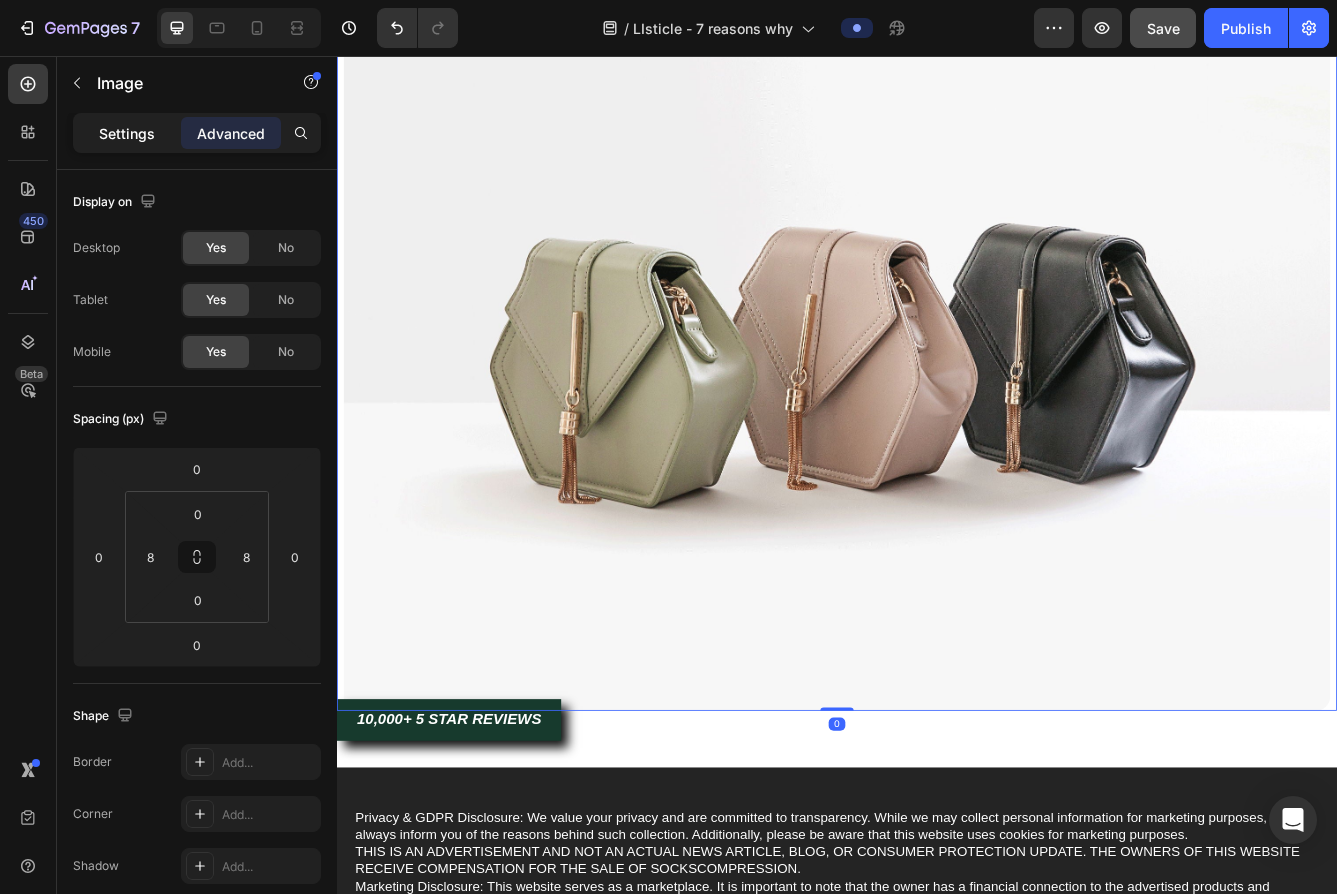 click on "Sections(18) Elements(83) Section Element Hero Section Product Detail Brands Trusted Badges Guarantee Product Breakdown How to use Testimonials Compare Bundle FAQs Social Proof Brand Story Product List Collection Blog List Contact Sticky Add to Cart Custom Footer Browse Library 450 Layout
Row
Row
Row
Row Text
Heading
Text Block Button
Button
Button Media
Image
Image
Video" at bounding box center [197, 475] 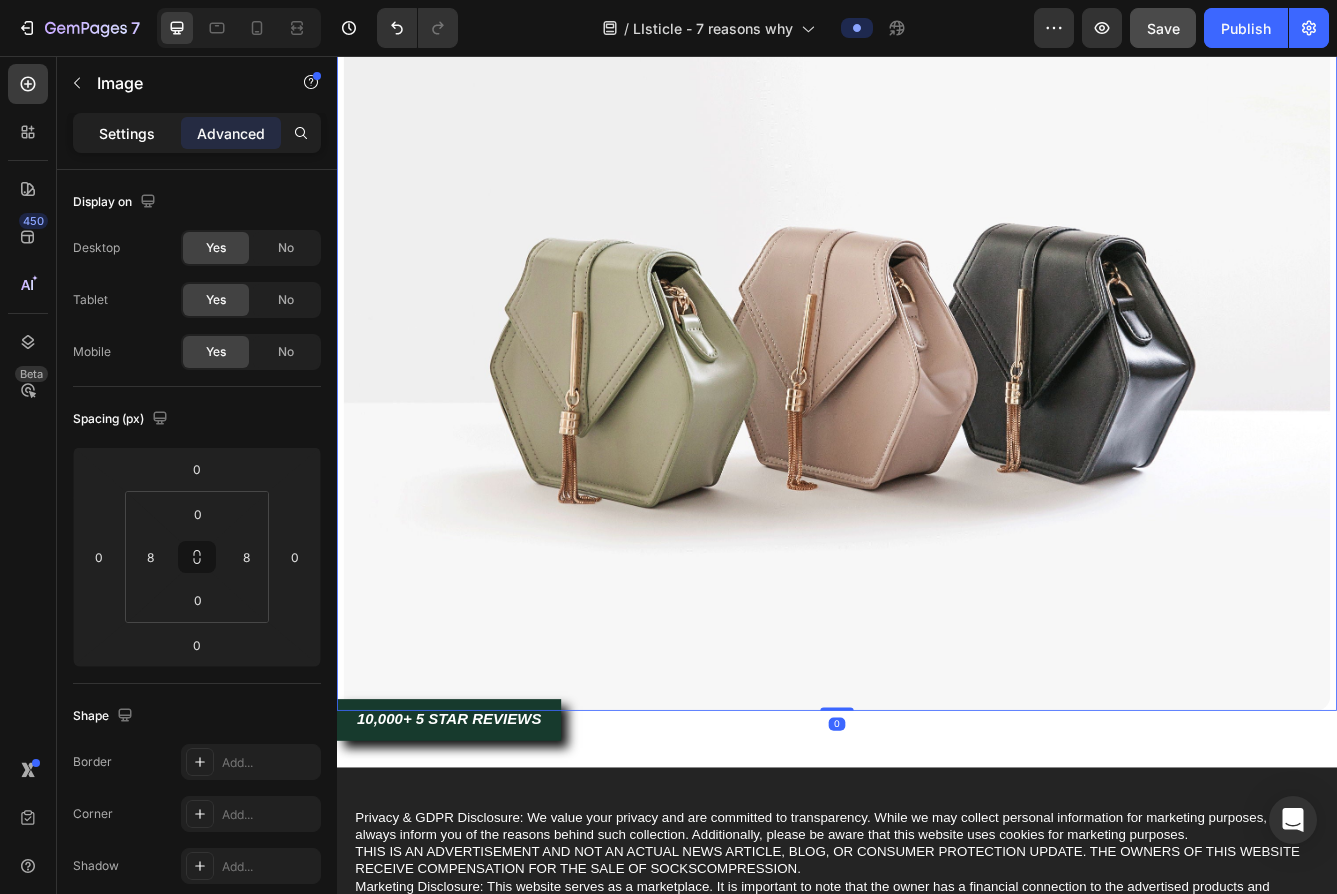 click on "Settings" at bounding box center [127, 133] 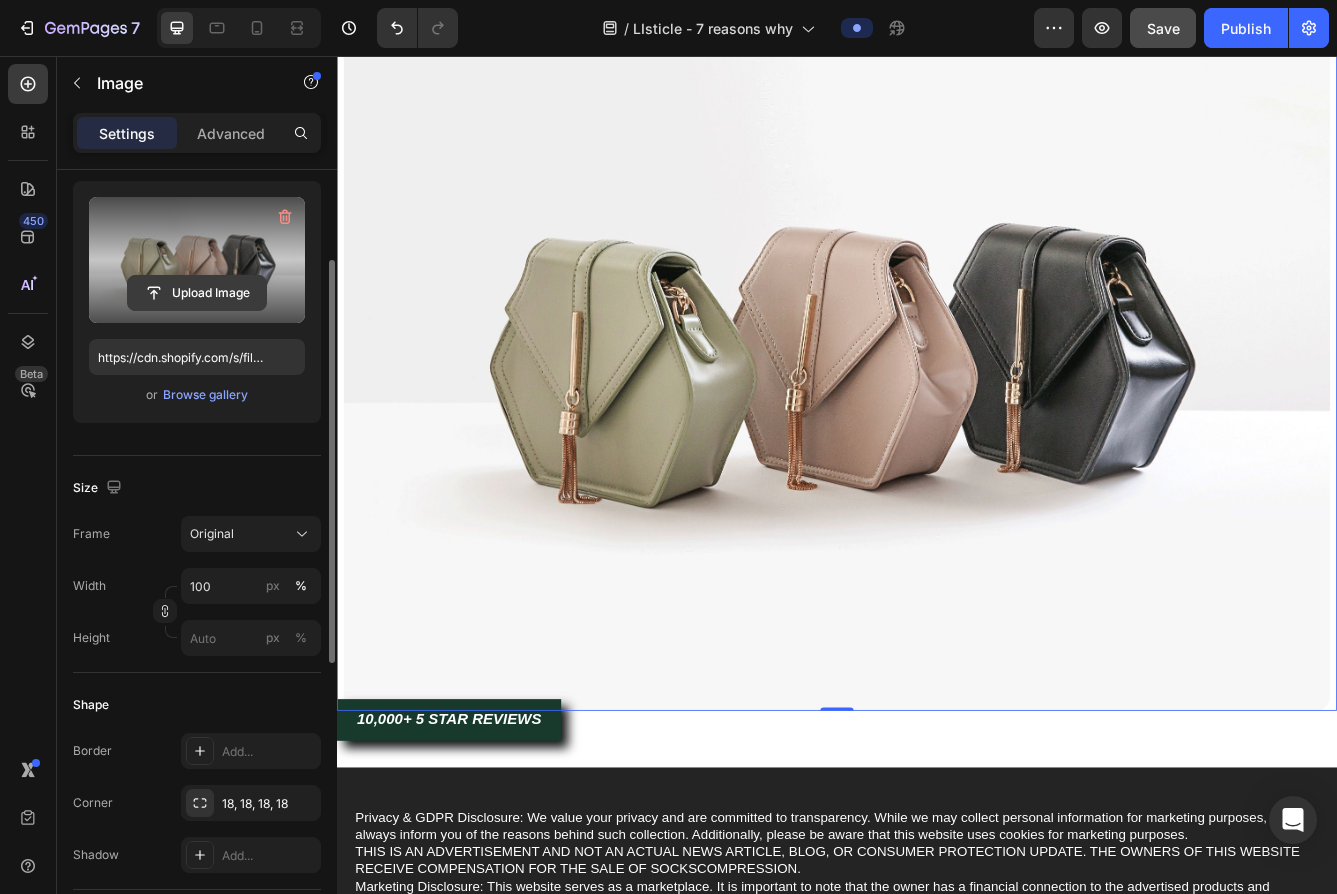 scroll, scrollTop: 185, scrollLeft: 0, axis: vertical 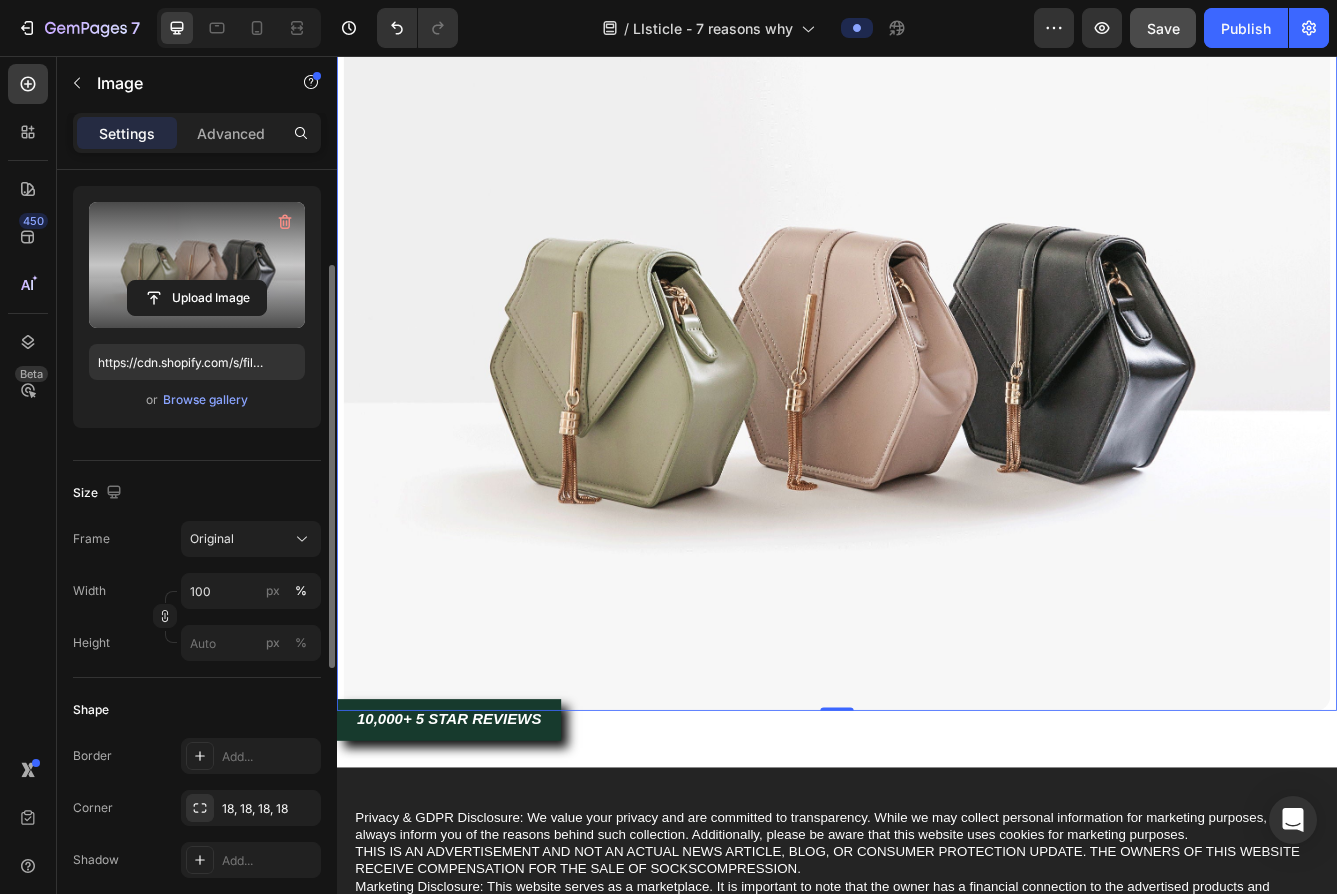 click at bounding box center [197, 265] 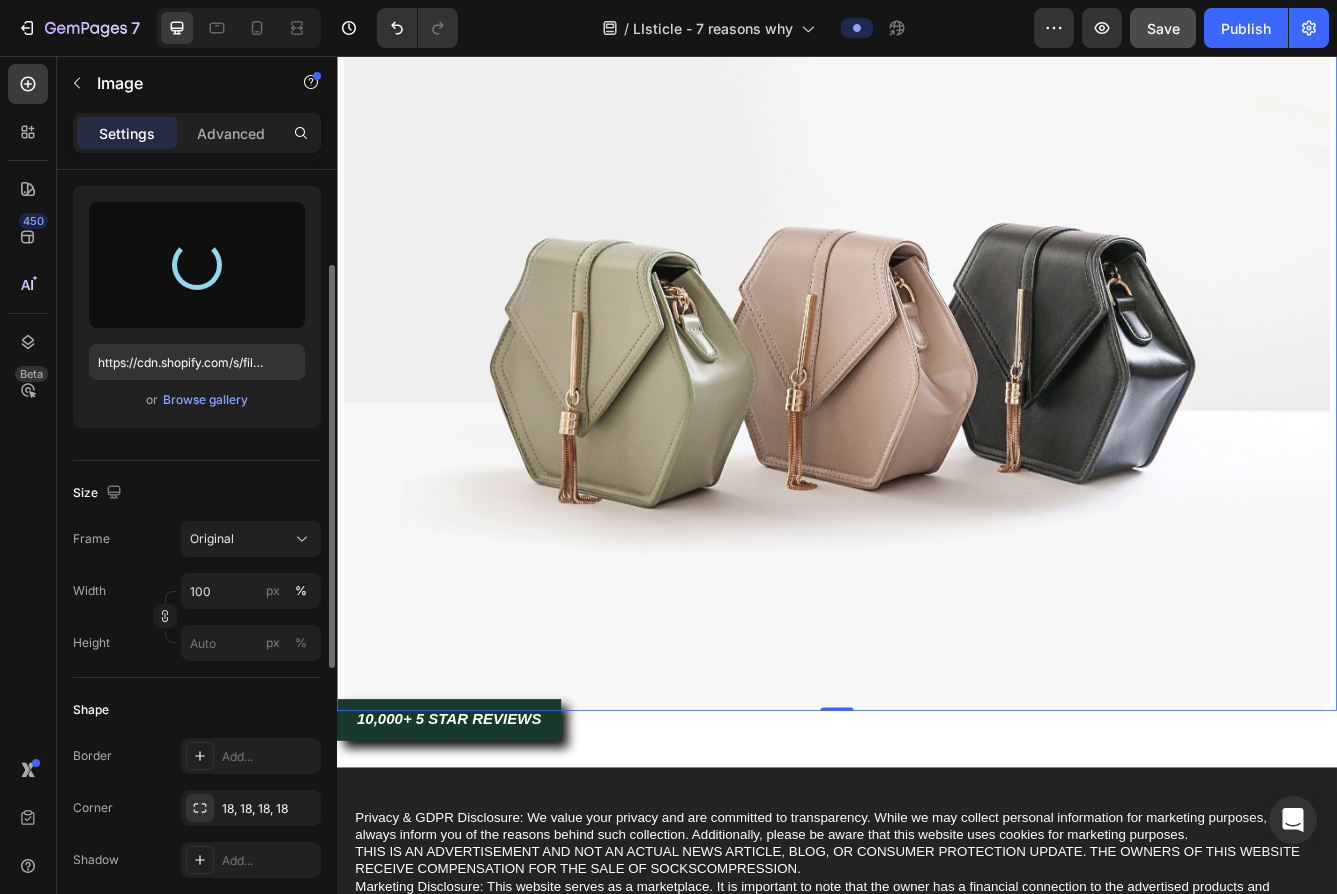 type on "https://cdn.shopify.com/s/files/1/0927/4723/5703/files/gempages_577040654576648931-4fa41951-b376-4f4b-8896-01712baba4dc.jpg" 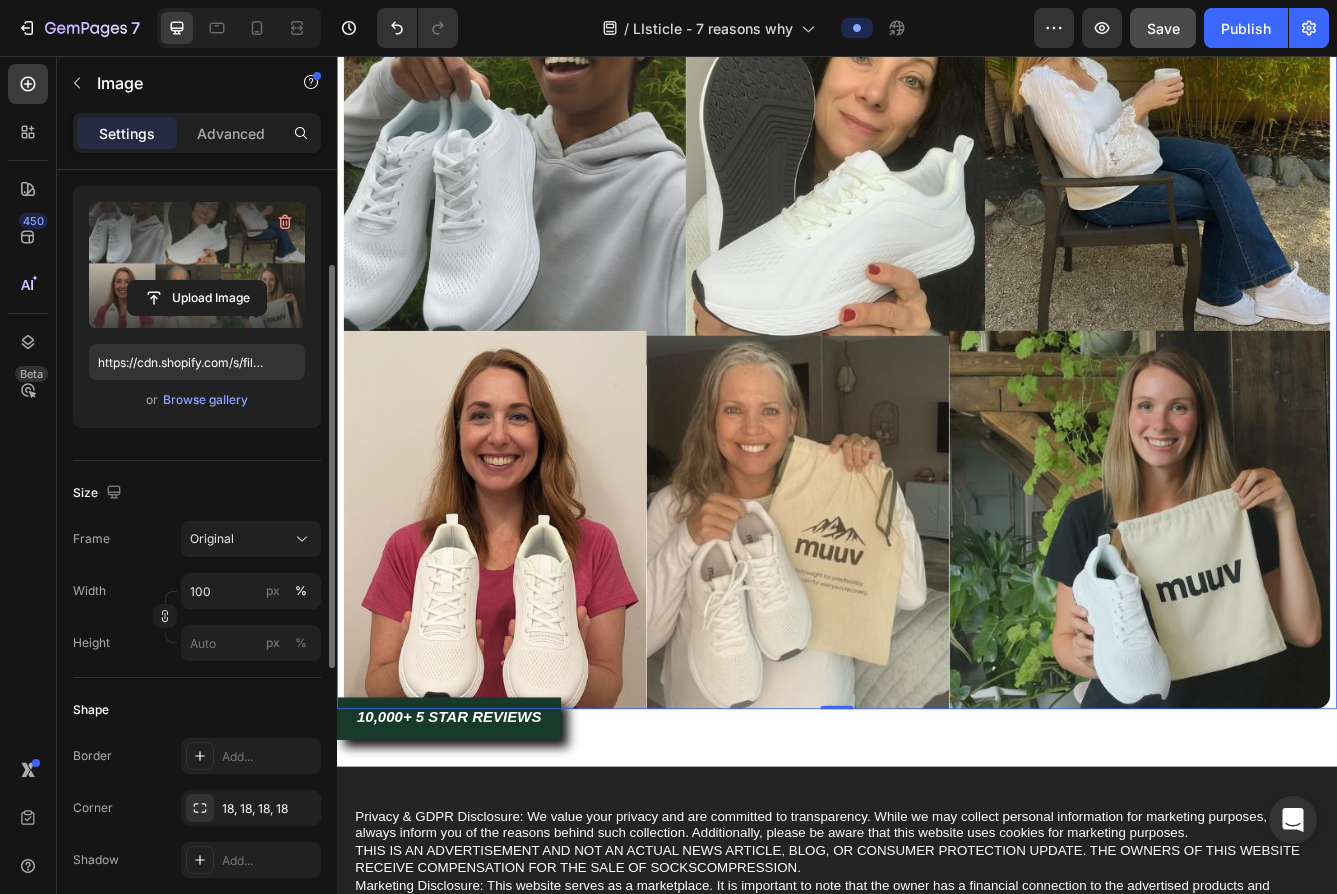 scroll, scrollTop: 2832, scrollLeft: 0, axis: vertical 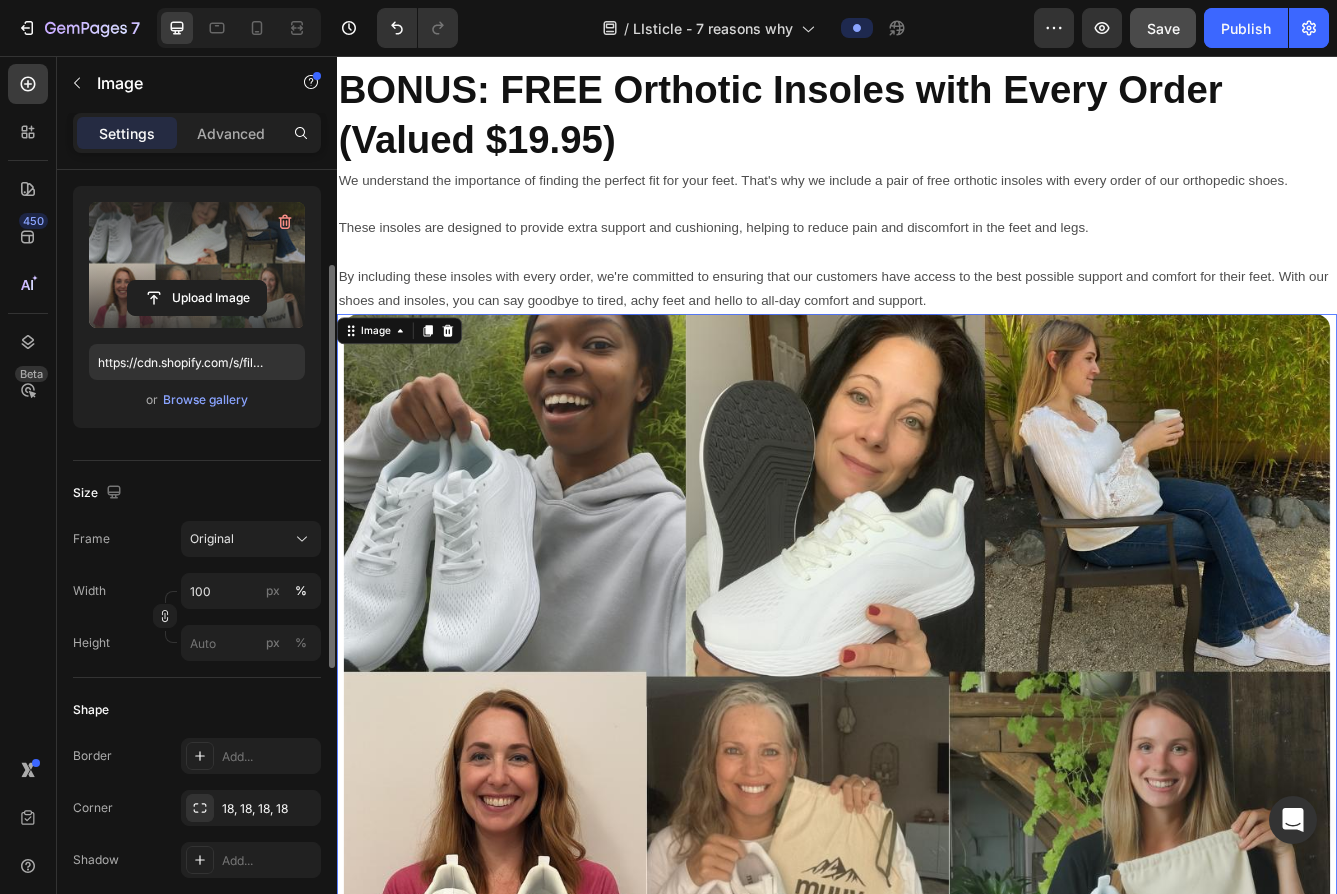 click at bounding box center [239, 28] 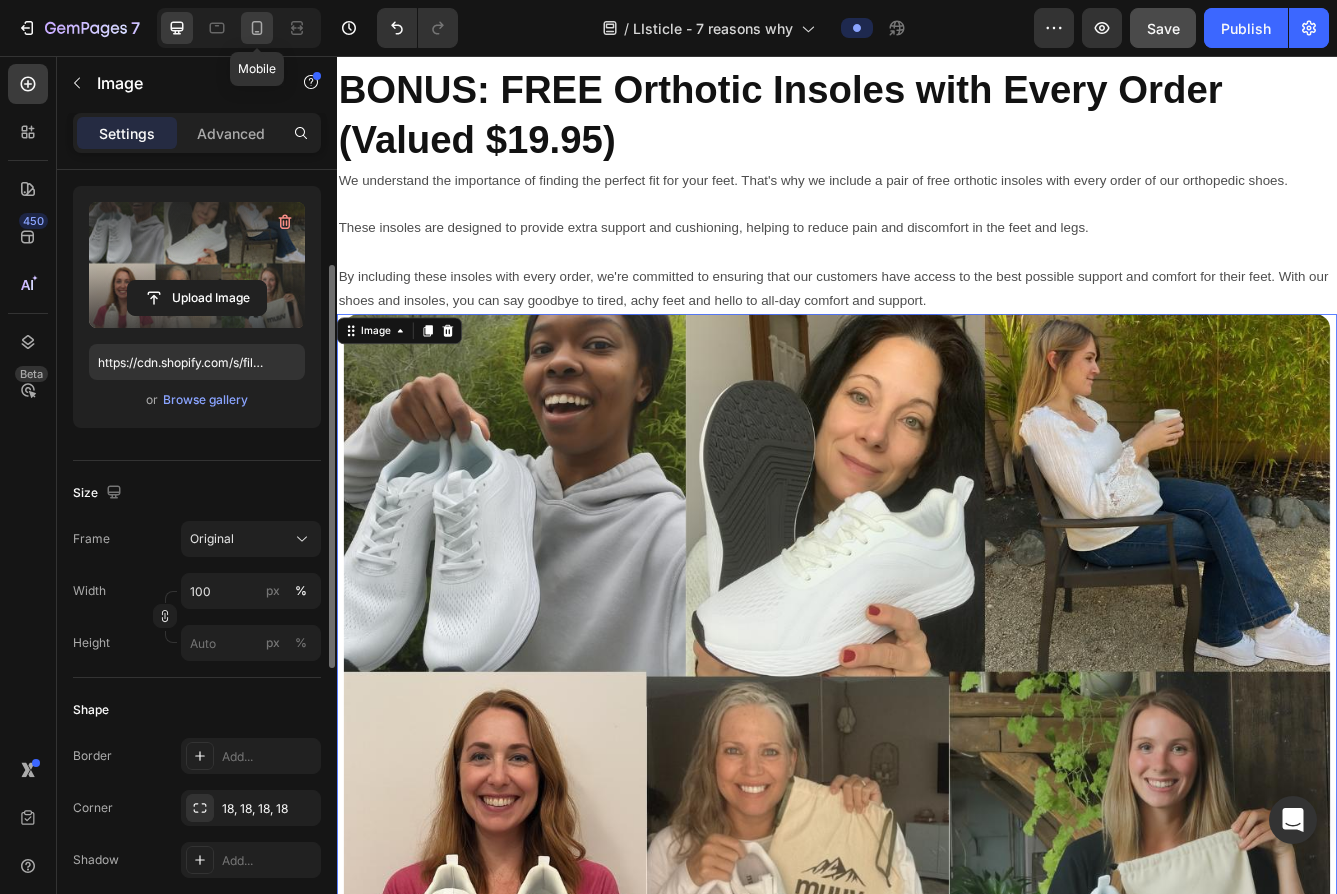 click 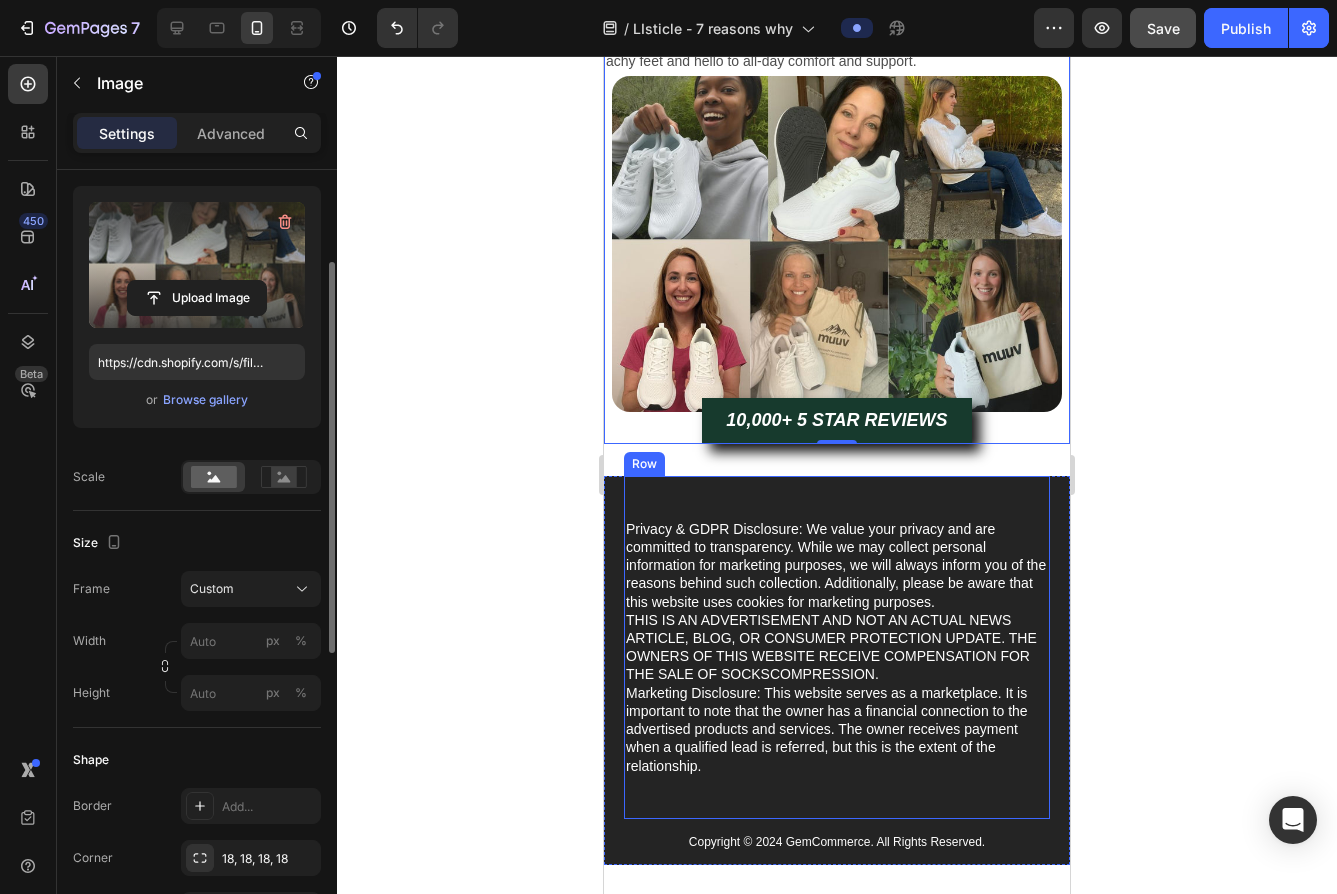 scroll, scrollTop: 3233, scrollLeft: 0, axis: vertical 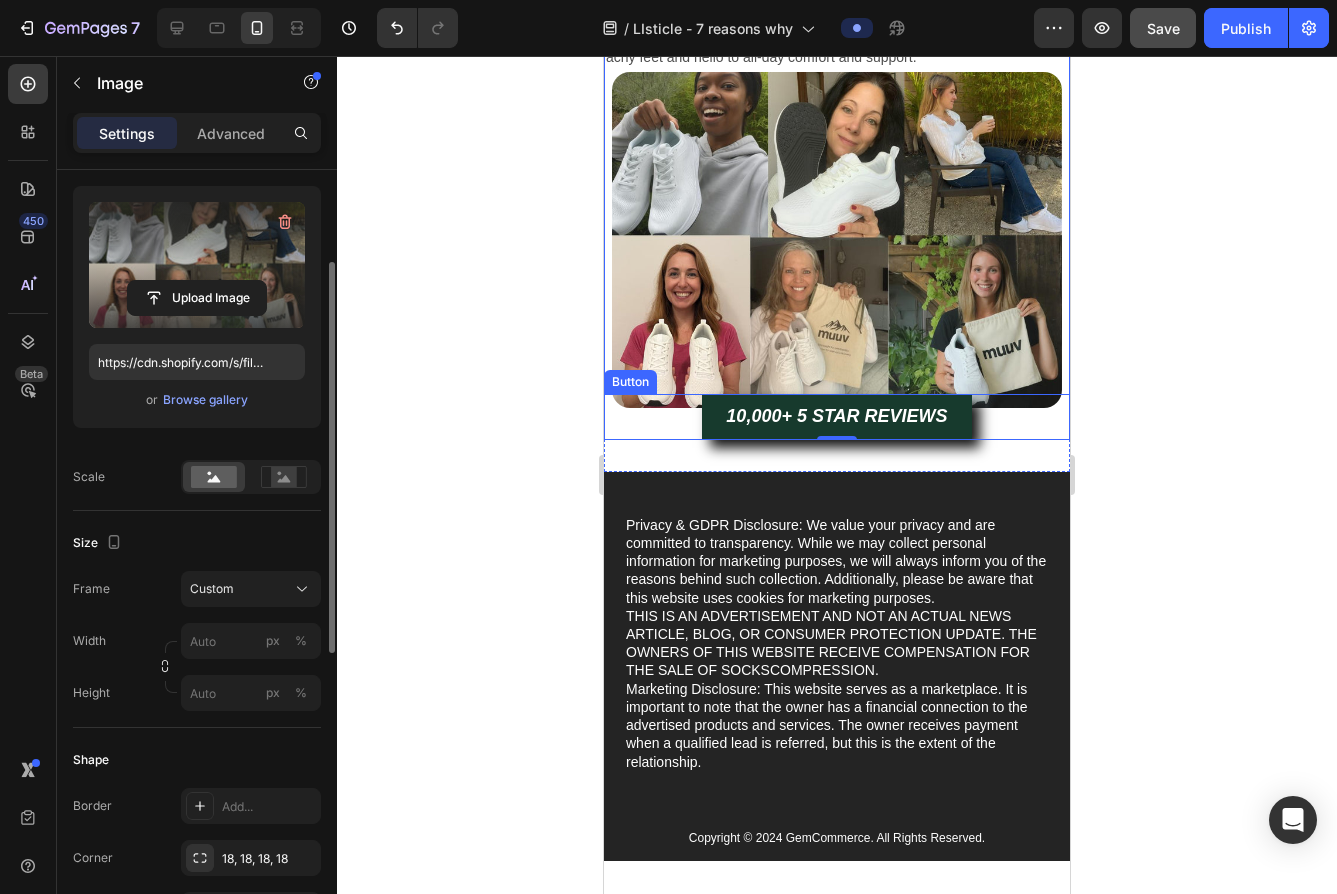 click on "10,000+ 5 STAR REVIEWS Button" at bounding box center (837, 417) 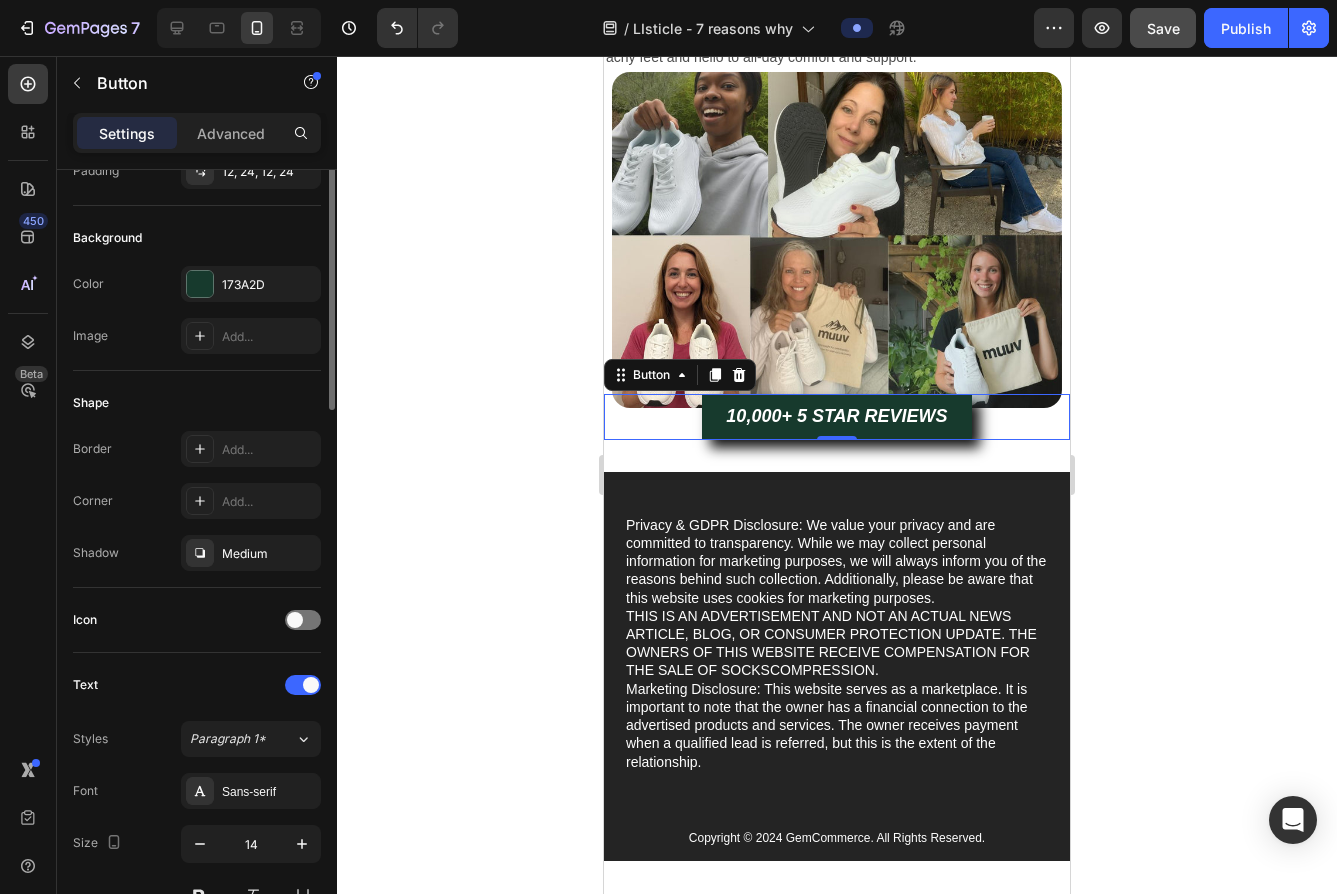 scroll, scrollTop: 0, scrollLeft: 0, axis: both 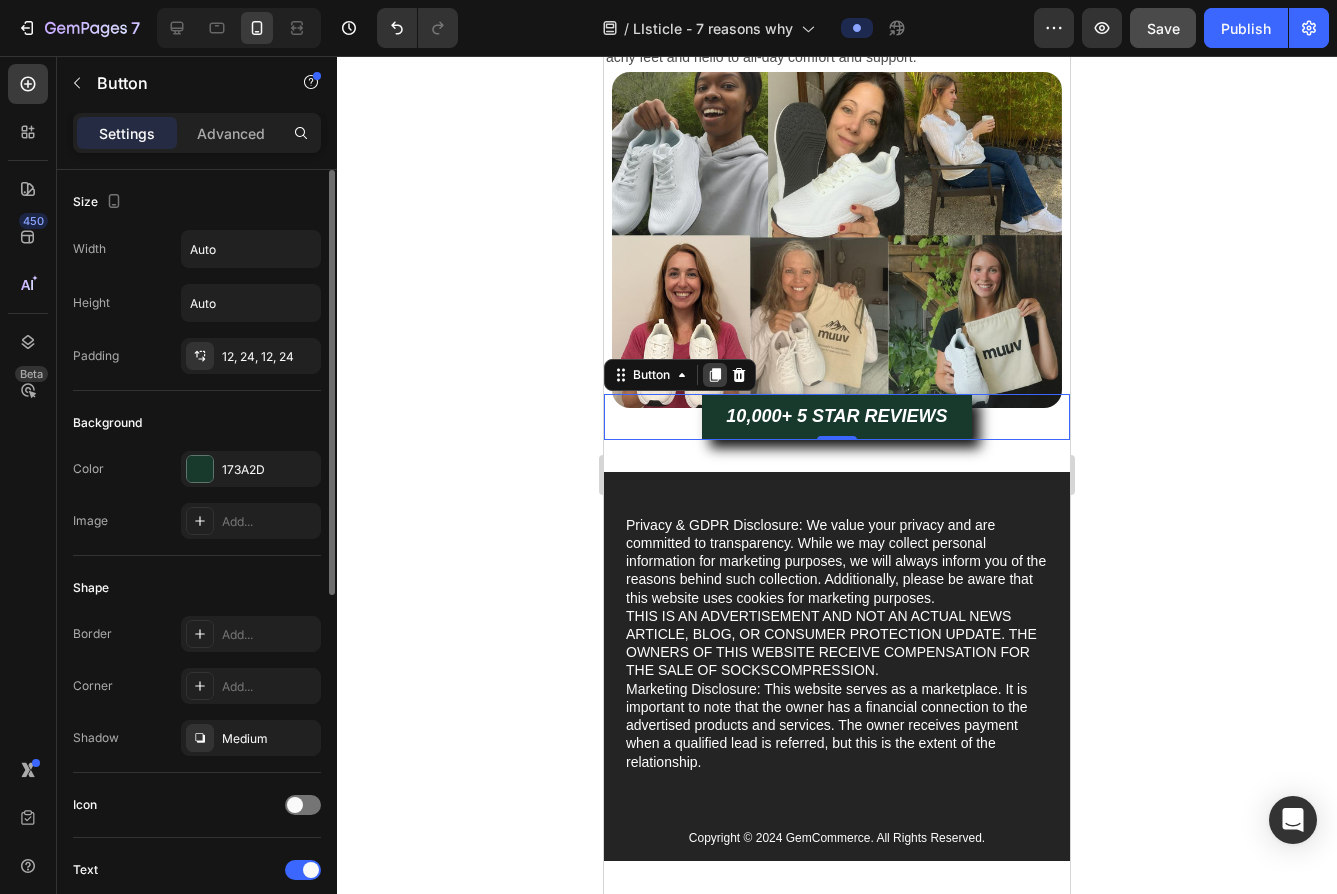 click 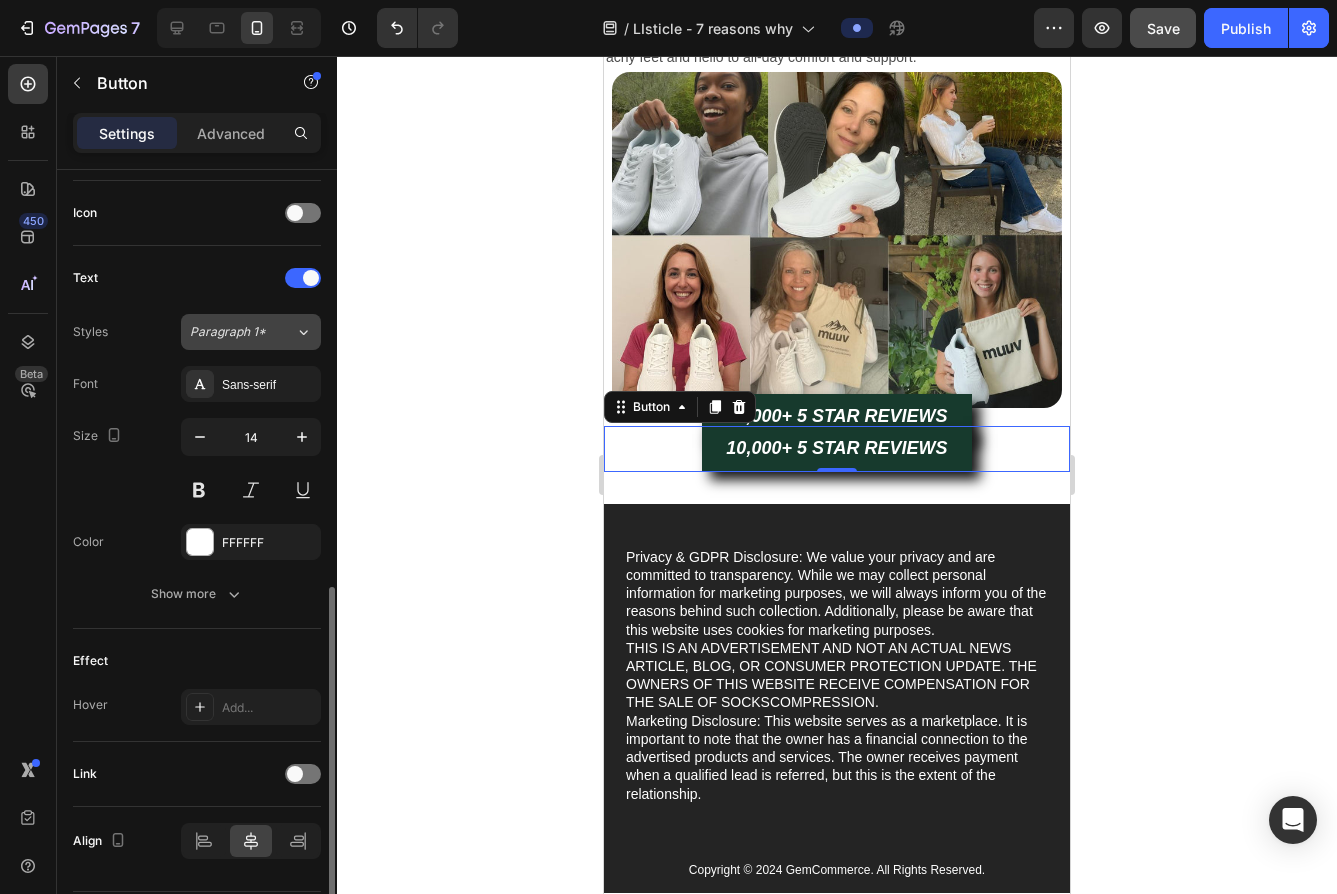 scroll, scrollTop: 653, scrollLeft: 0, axis: vertical 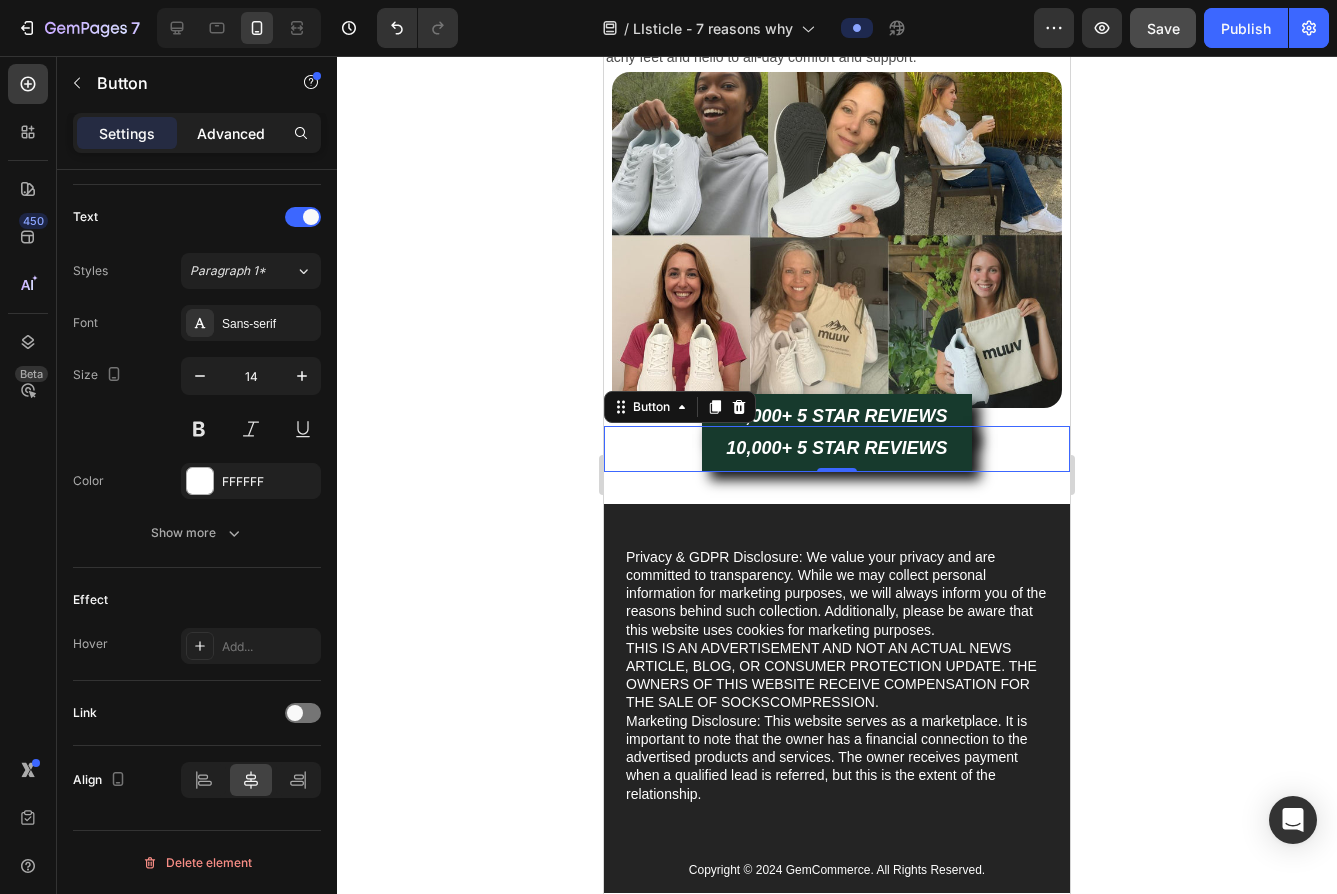 click on "Advanced" 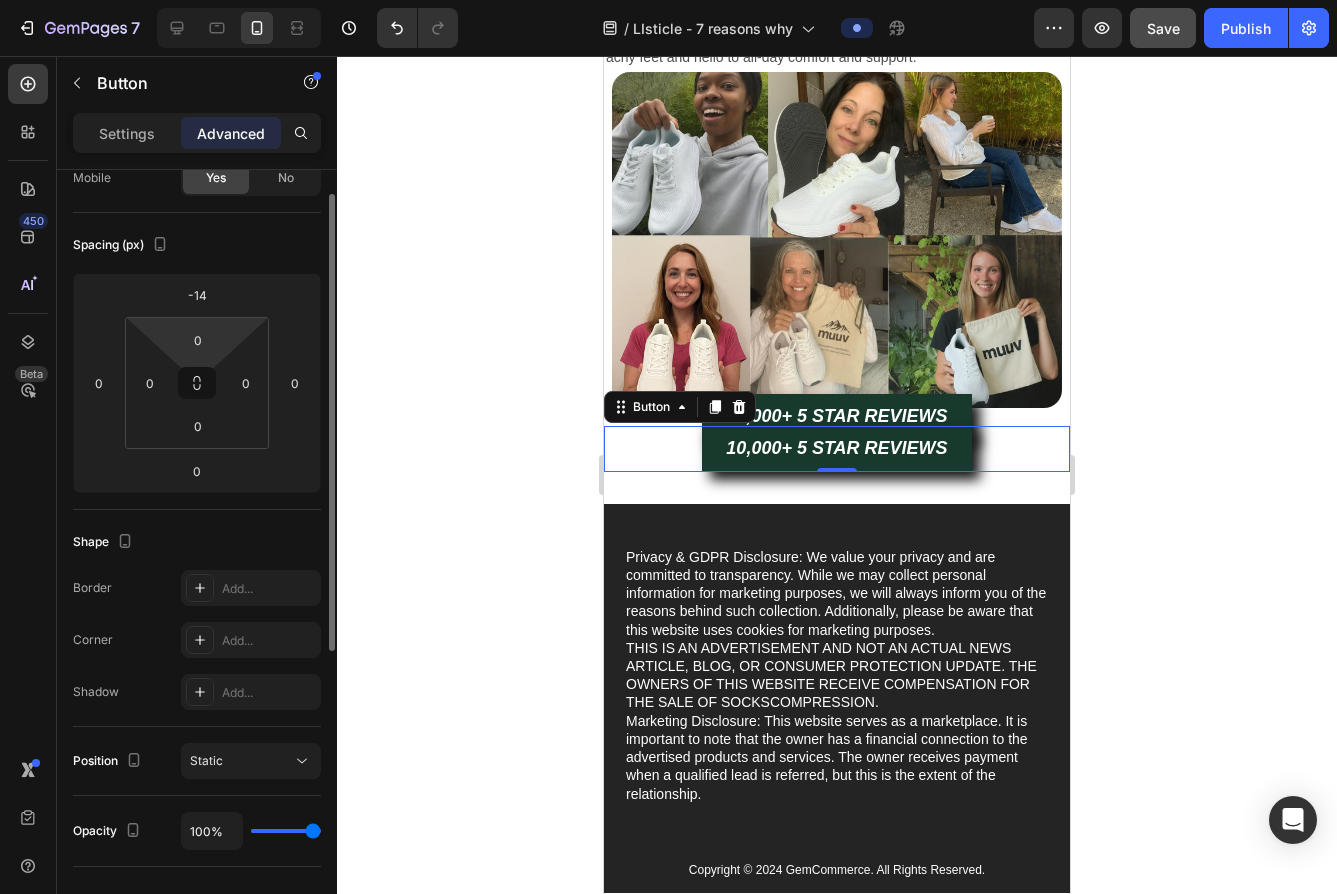 scroll, scrollTop: 0, scrollLeft: 0, axis: both 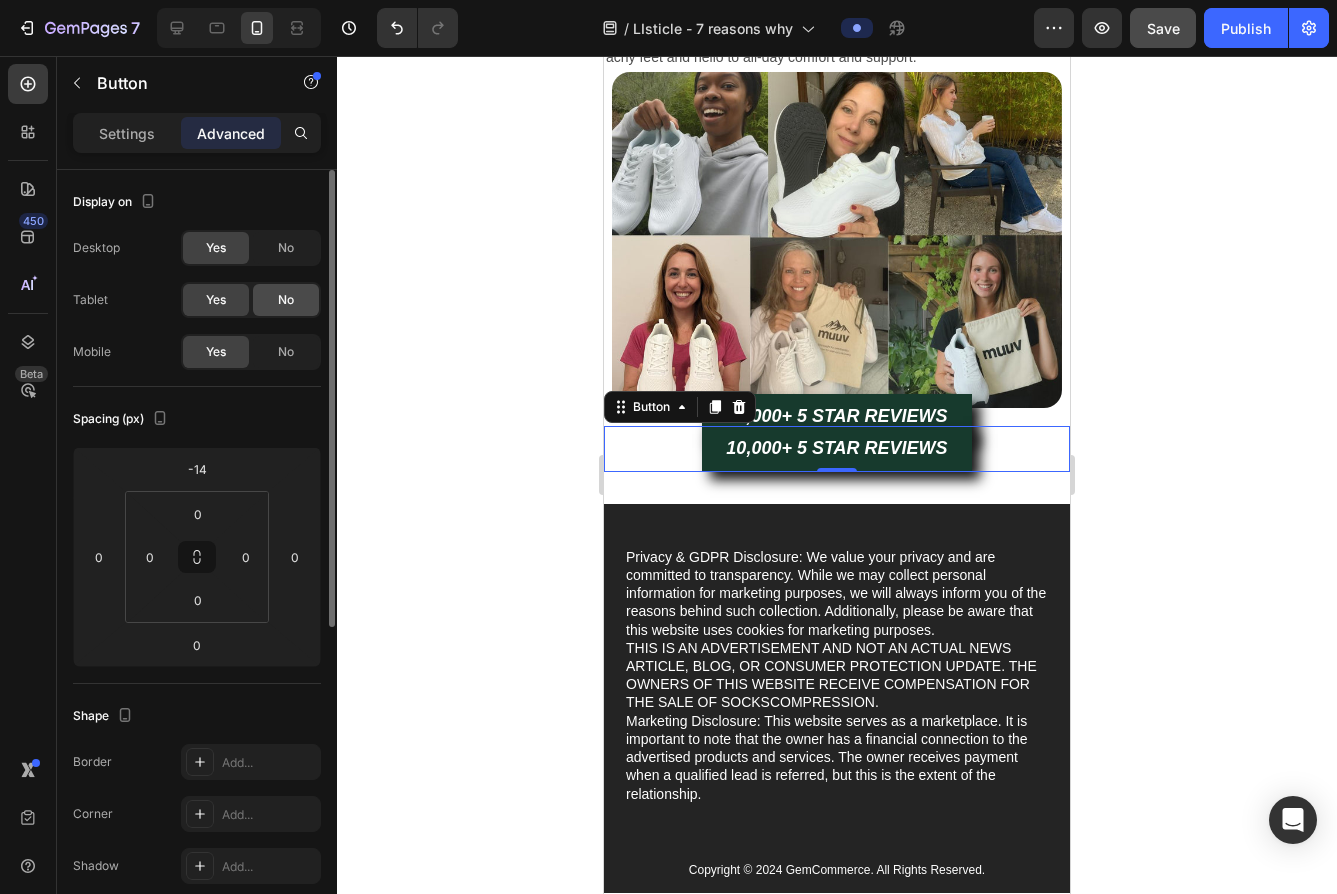 click on "No" 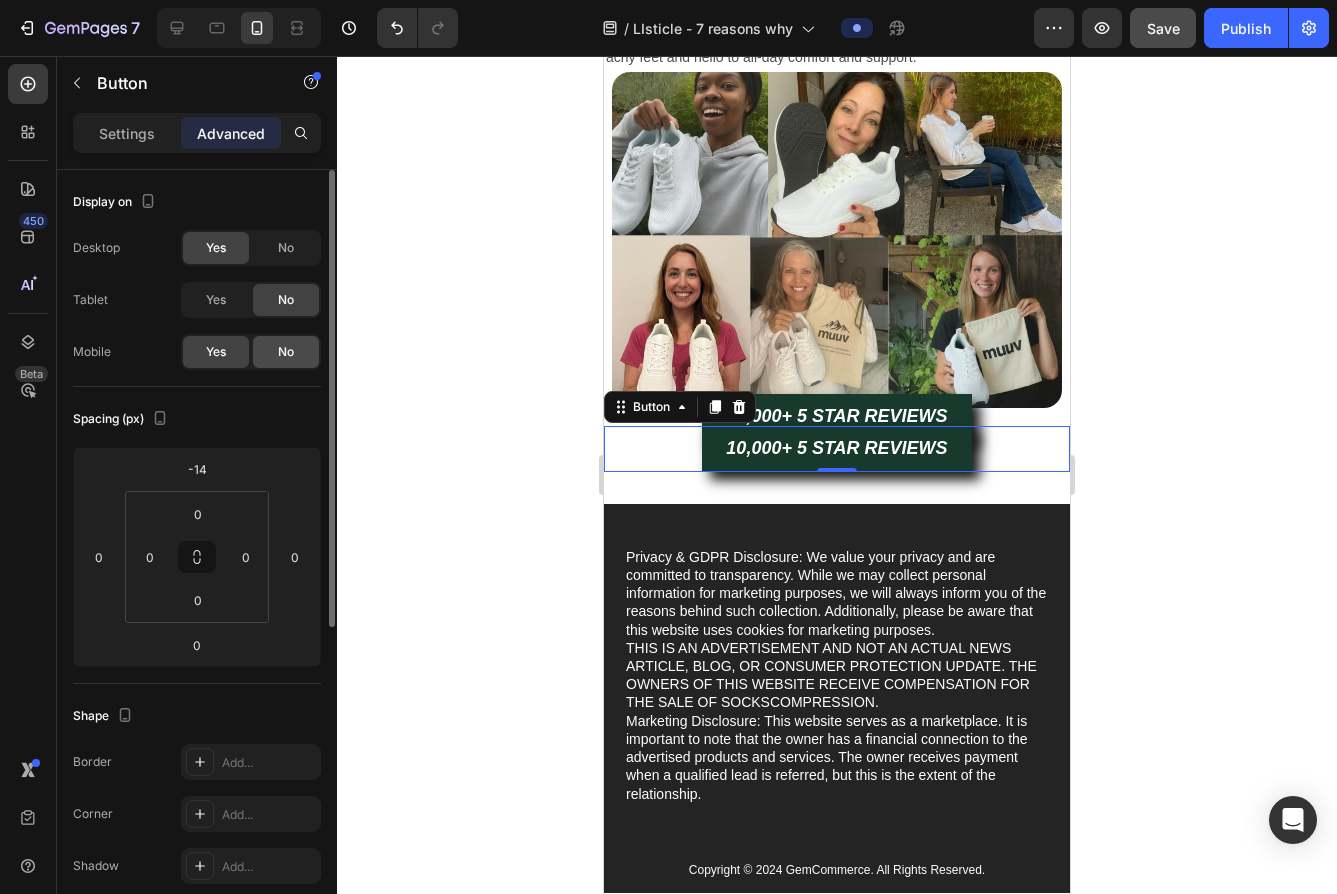 click on "No" 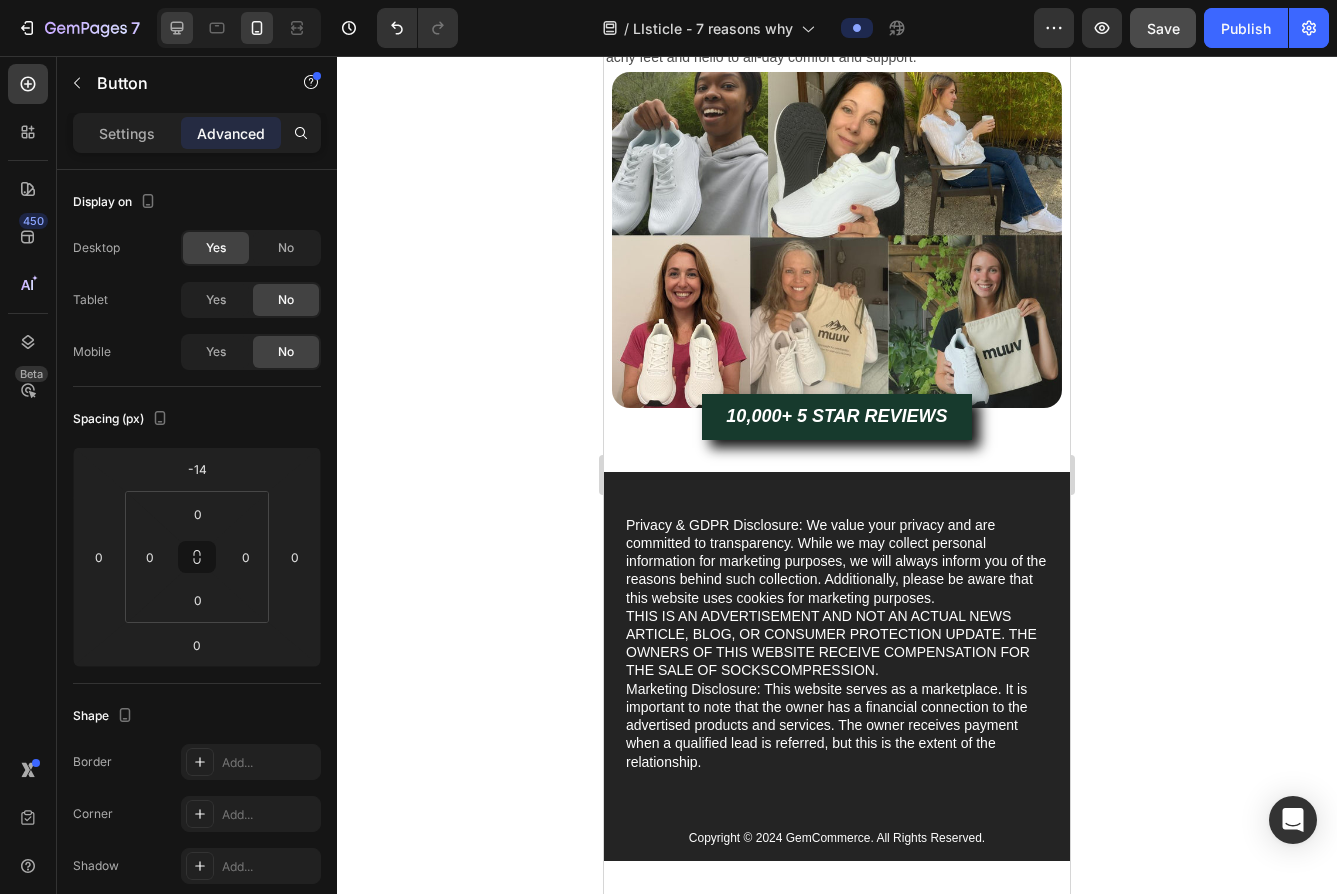 click 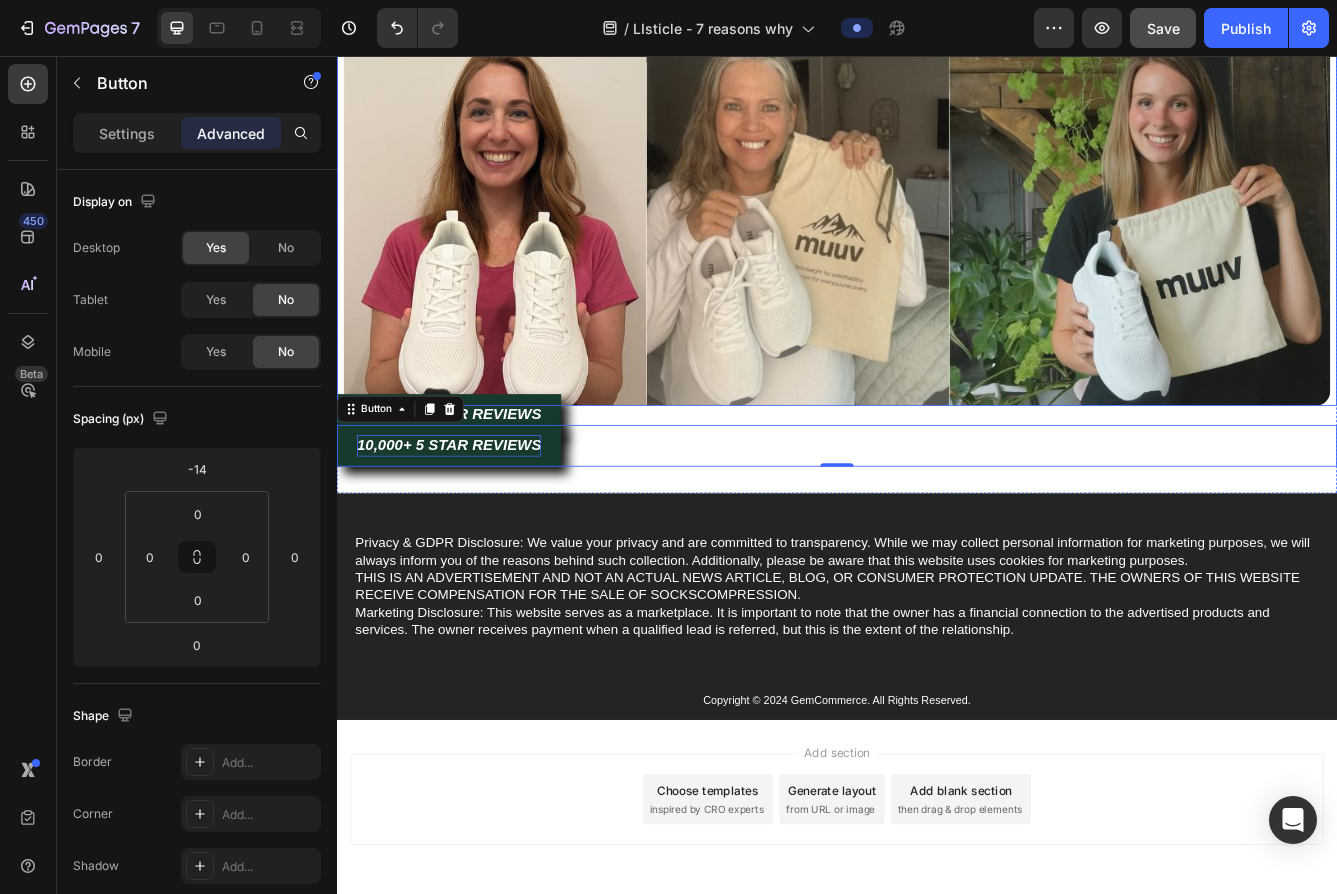 scroll, scrollTop: 3663, scrollLeft: 0, axis: vertical 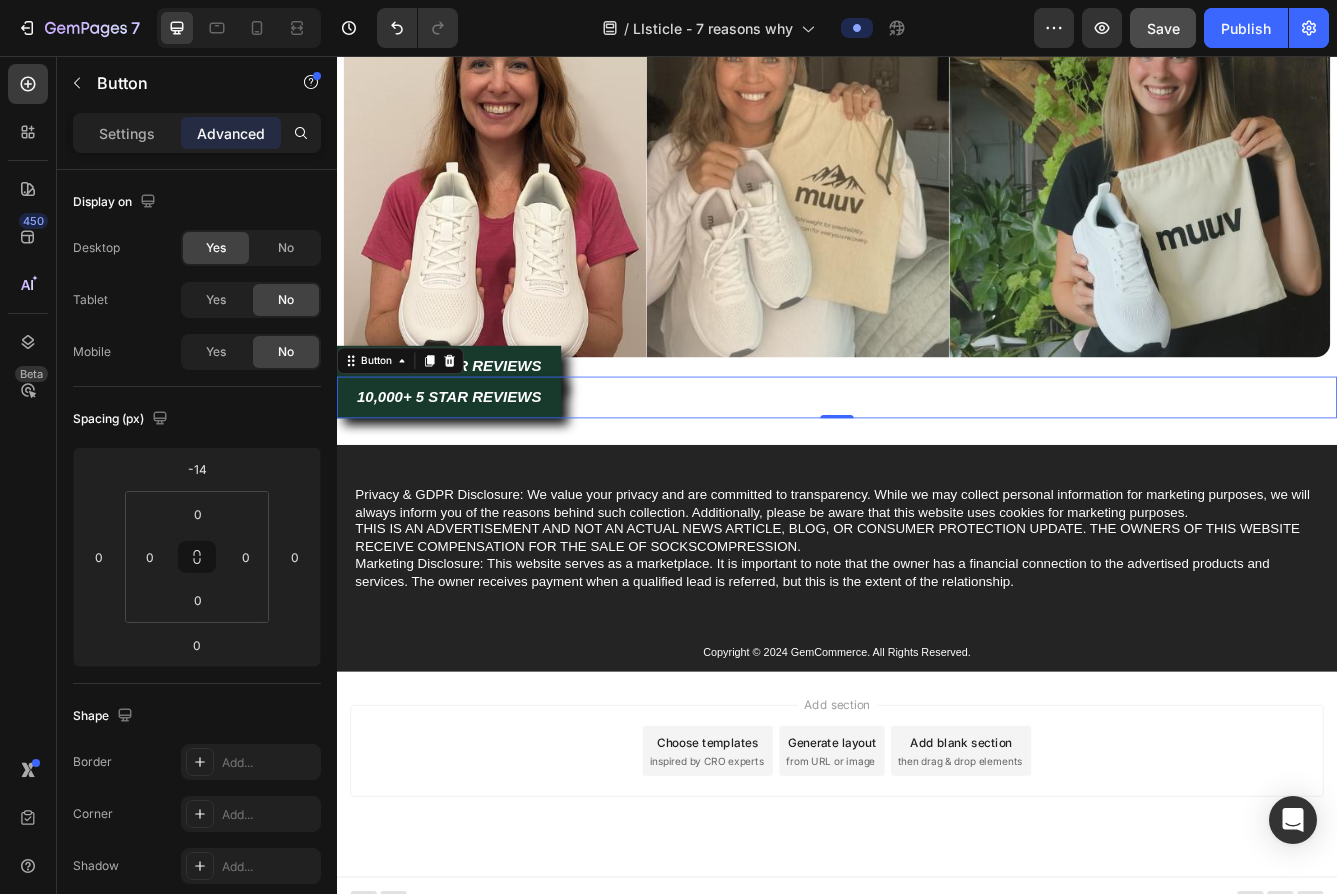 click on "10,000+ 5 STAR REVIEWS Button   0" at bounding box center [937, 466] 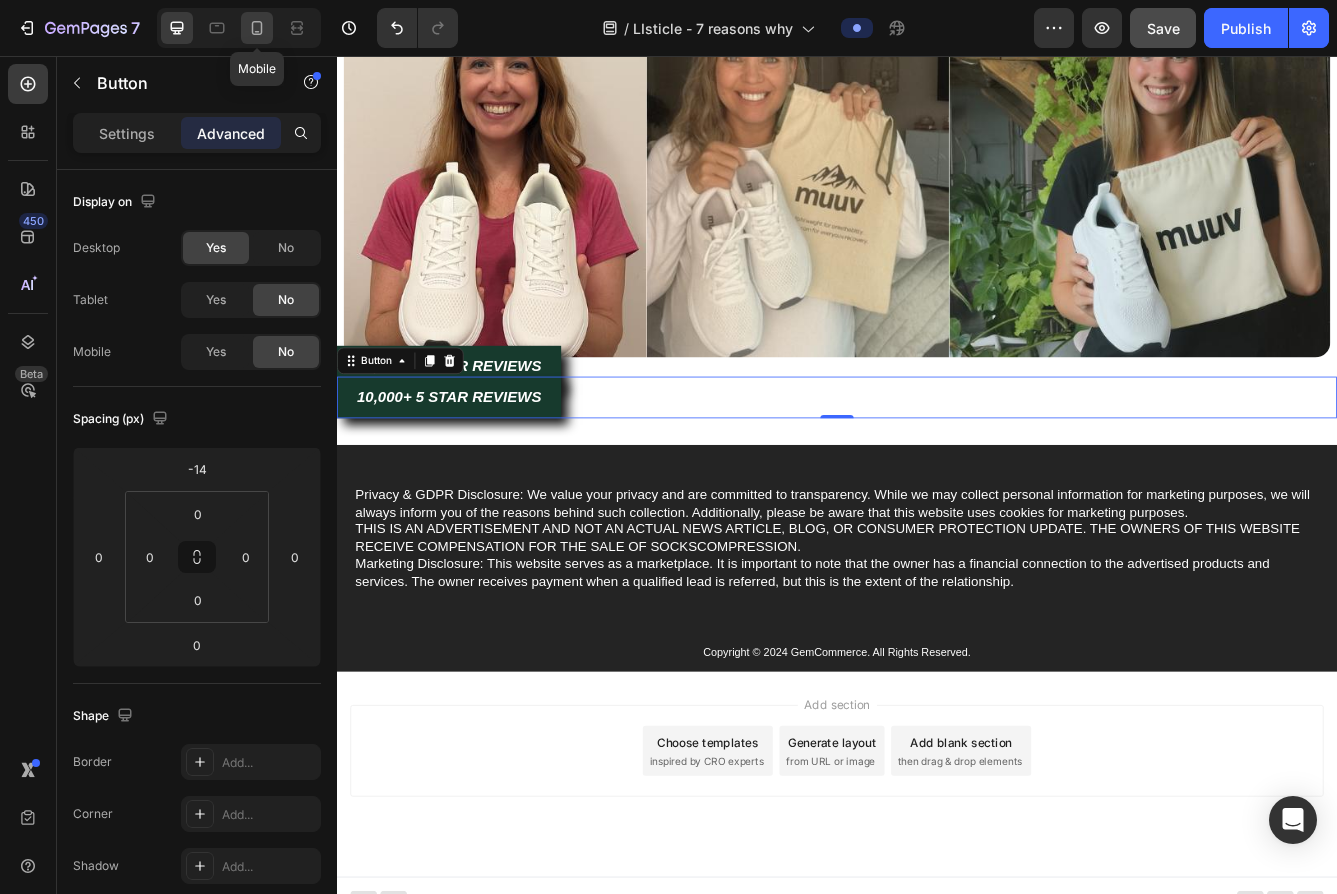 click 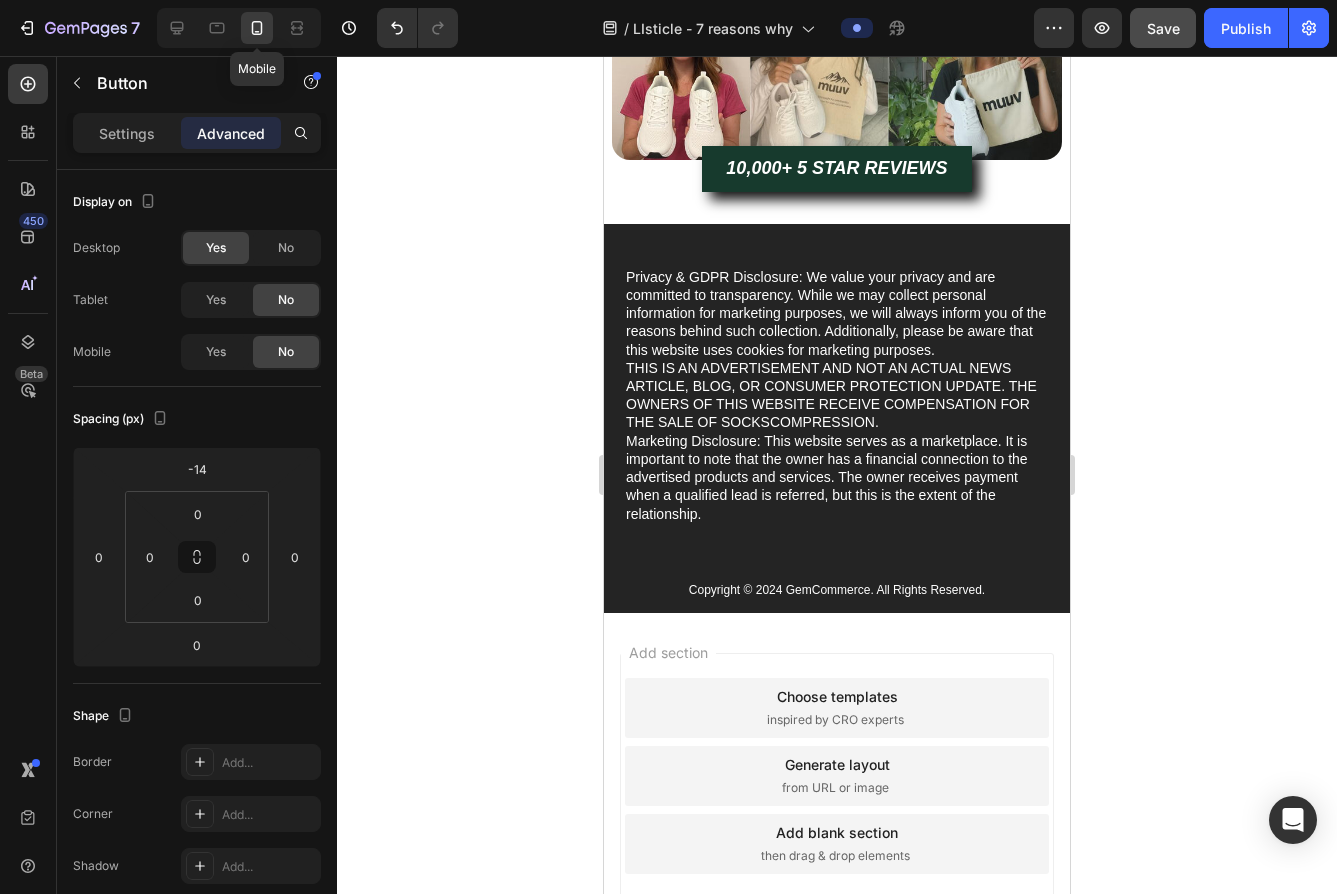 scroll, scrollTop: 3411, scrollLeft: 0, axis: vertical 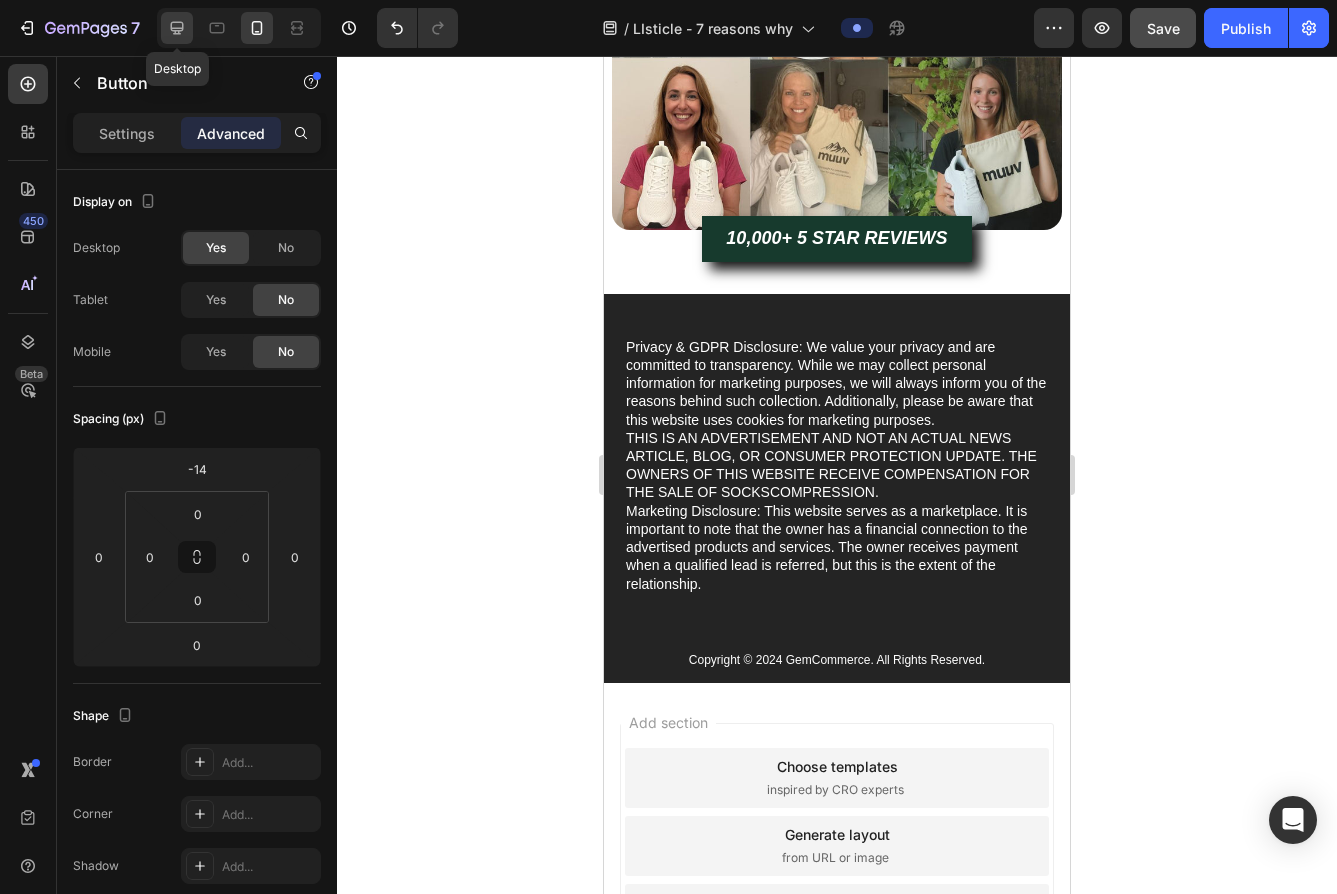 click 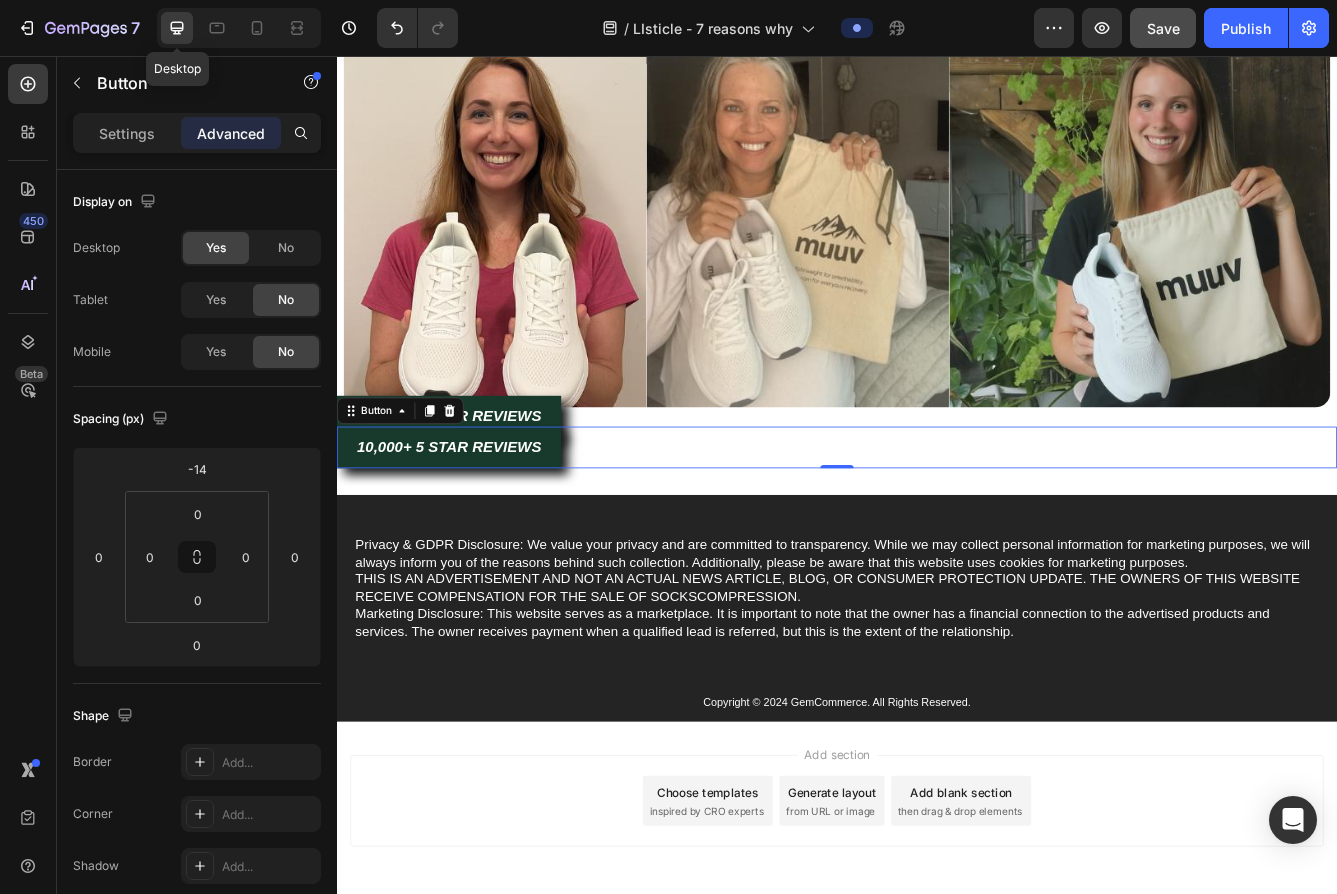scroll, scrollTop: 3663, scrollLeft: 0, axis: vertical 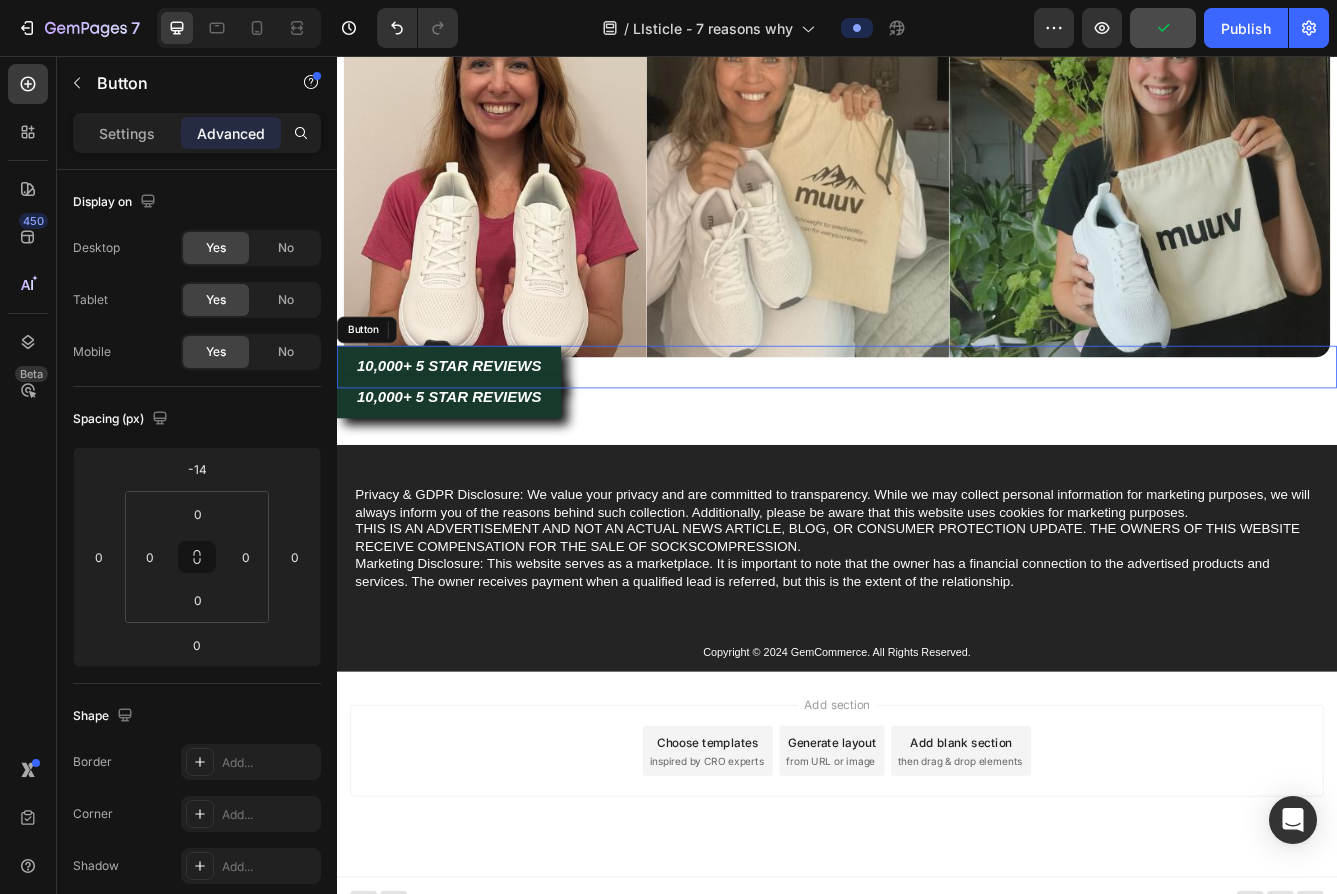 click on "10,000+ 5 STAR REVIEWS Button" at bounding box center [937, 429] 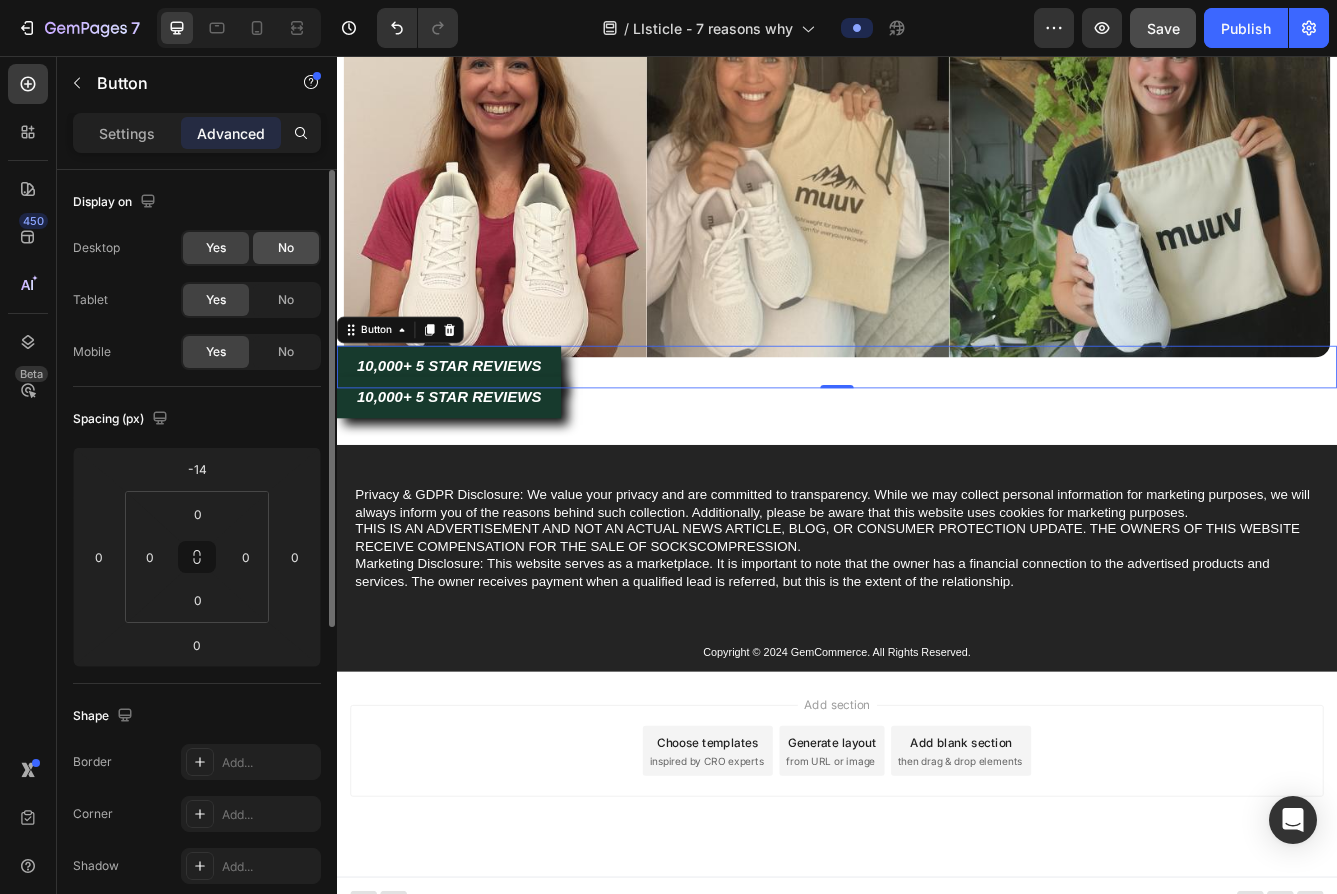click on "No" 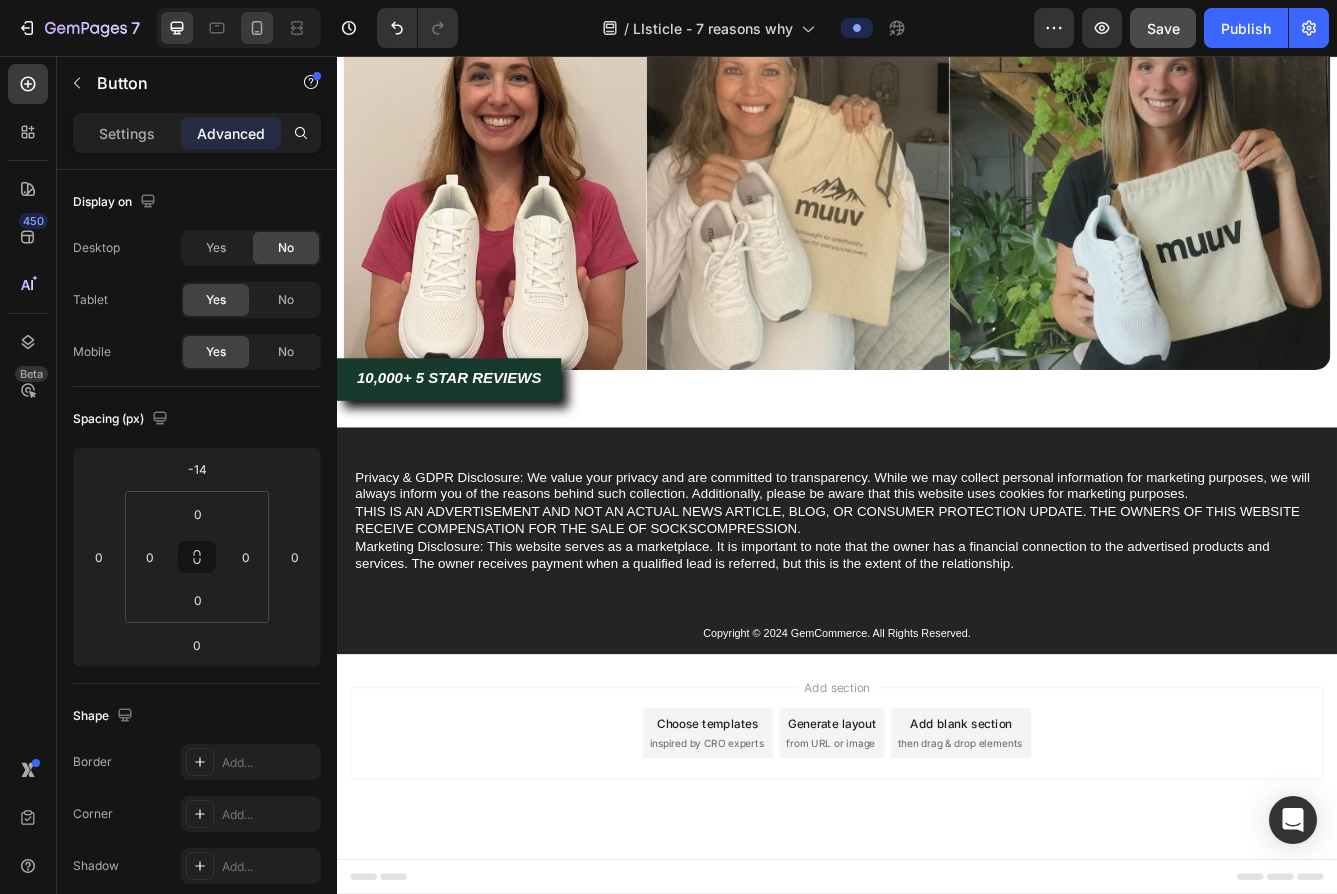 click 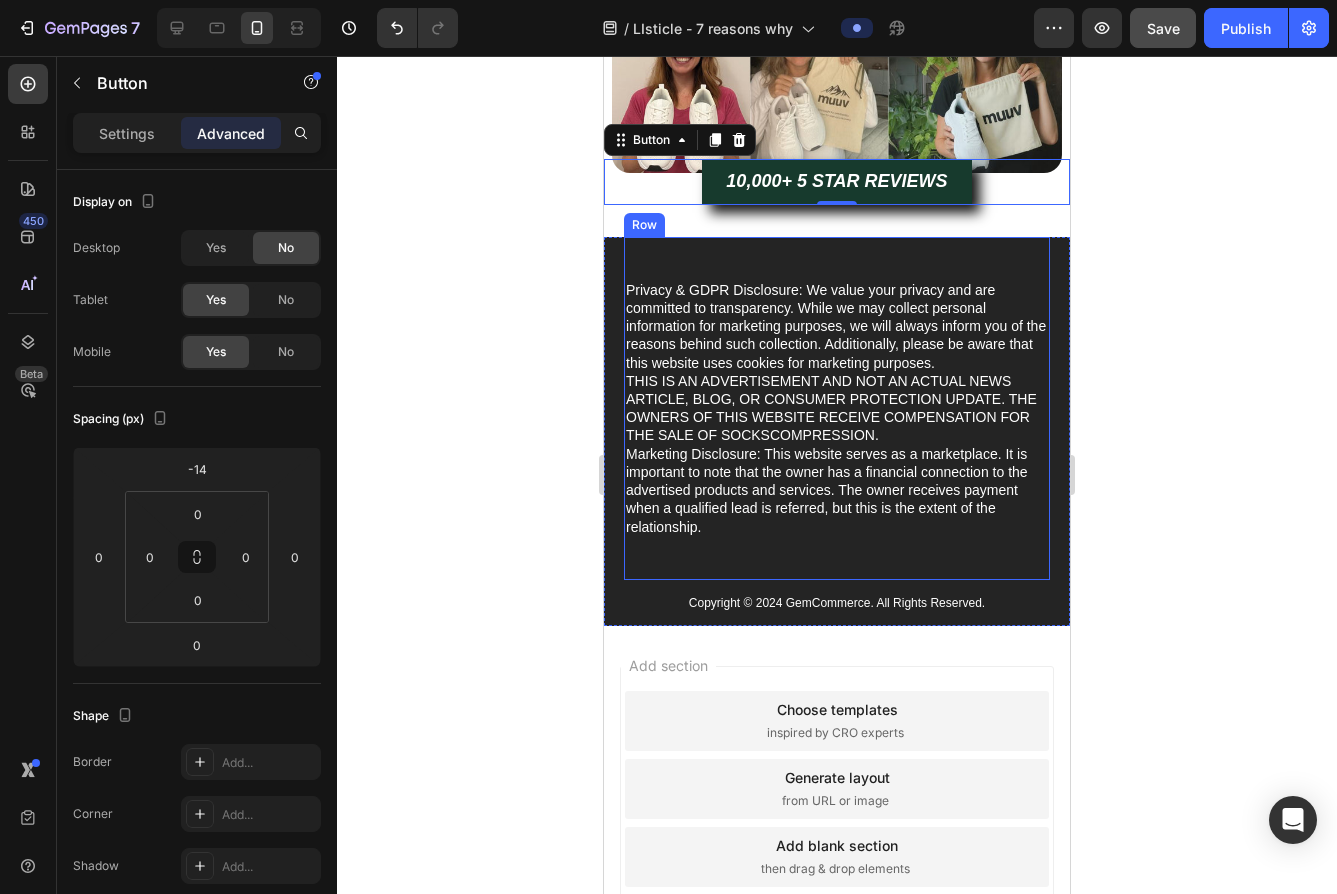 scroll, scrollTop: 3539, scrollLeft: 0, axis: vertical 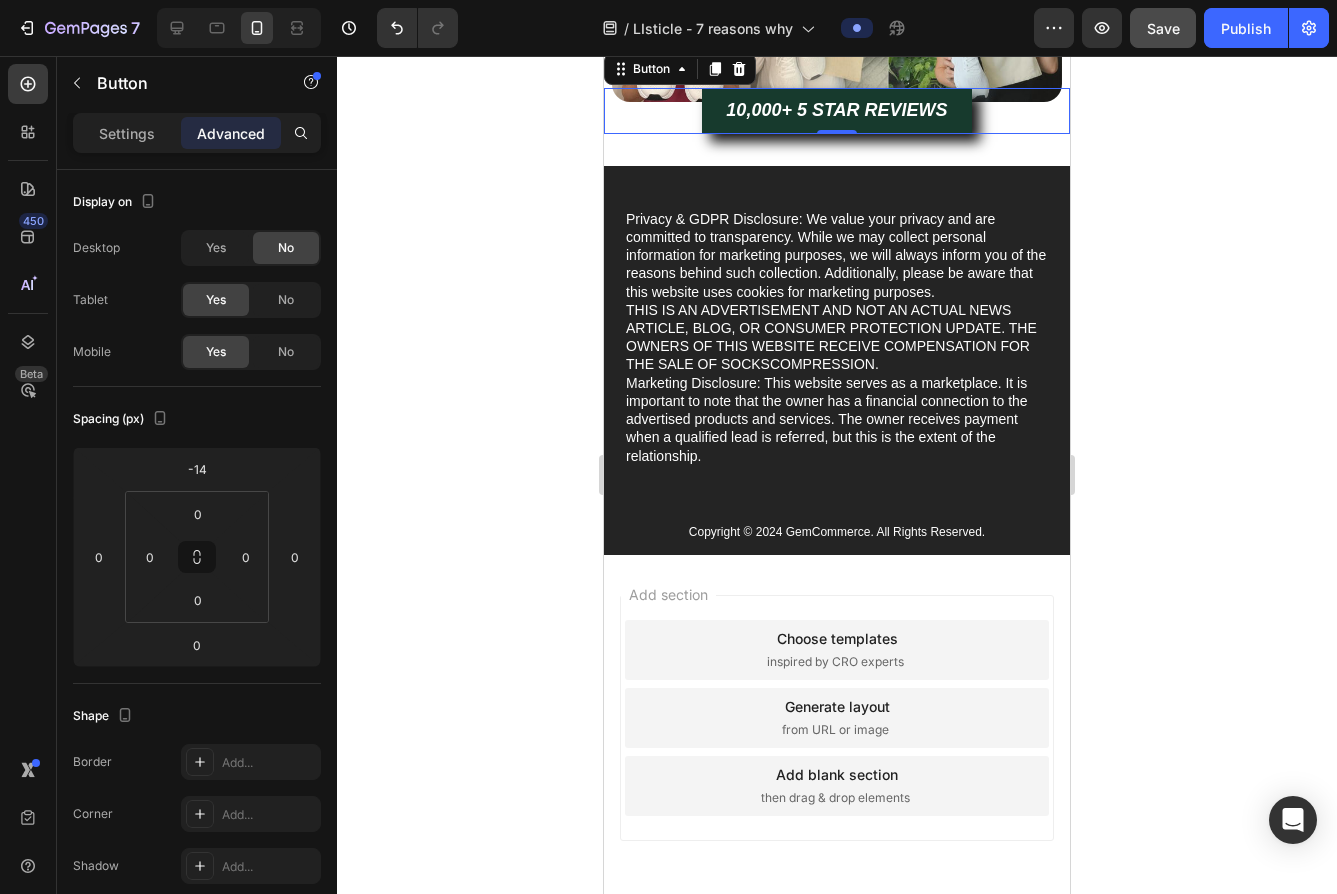 click 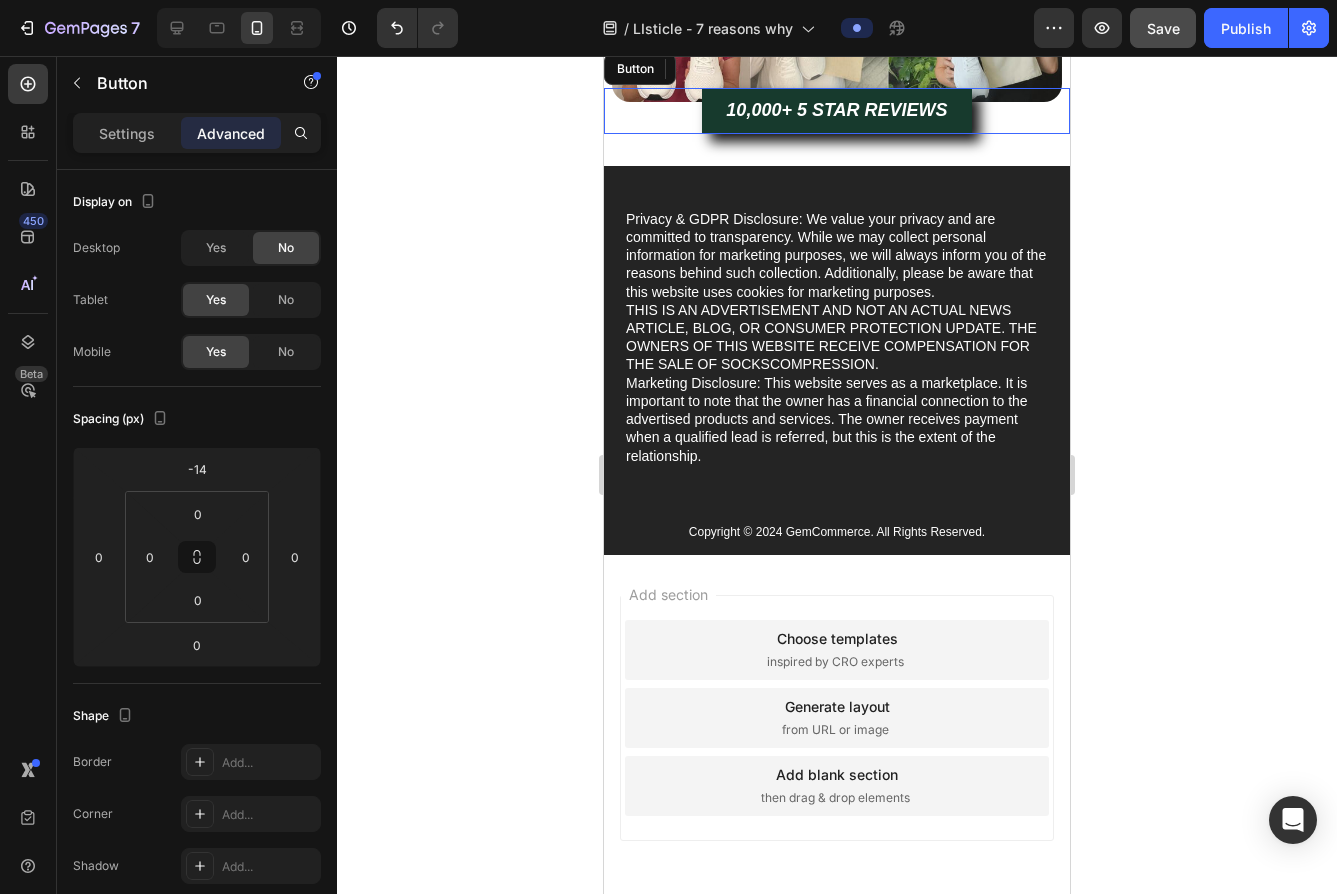 click on "10,000+ 5 STAR REVIEWS Button" at bounding box center [837, 111] 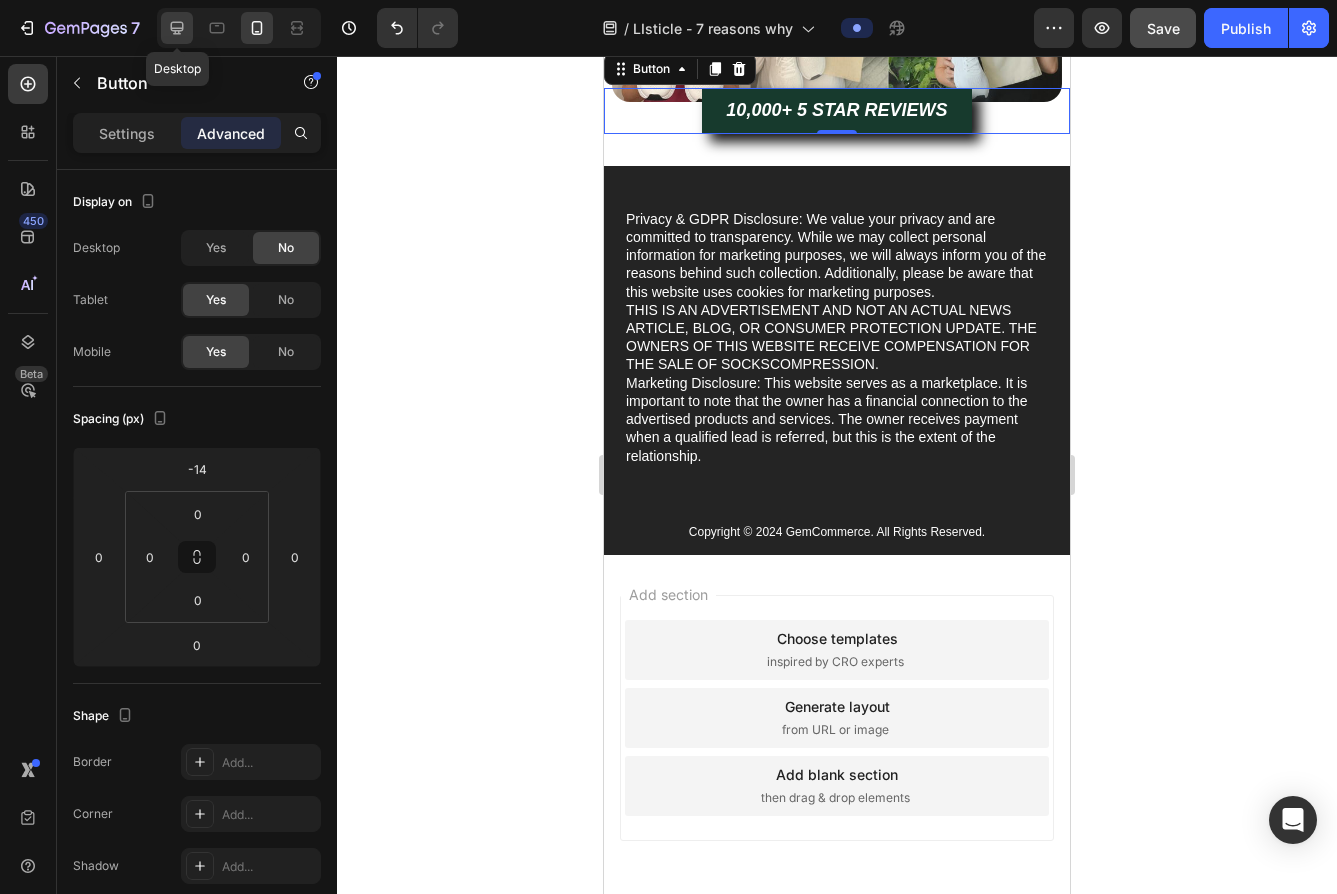 click 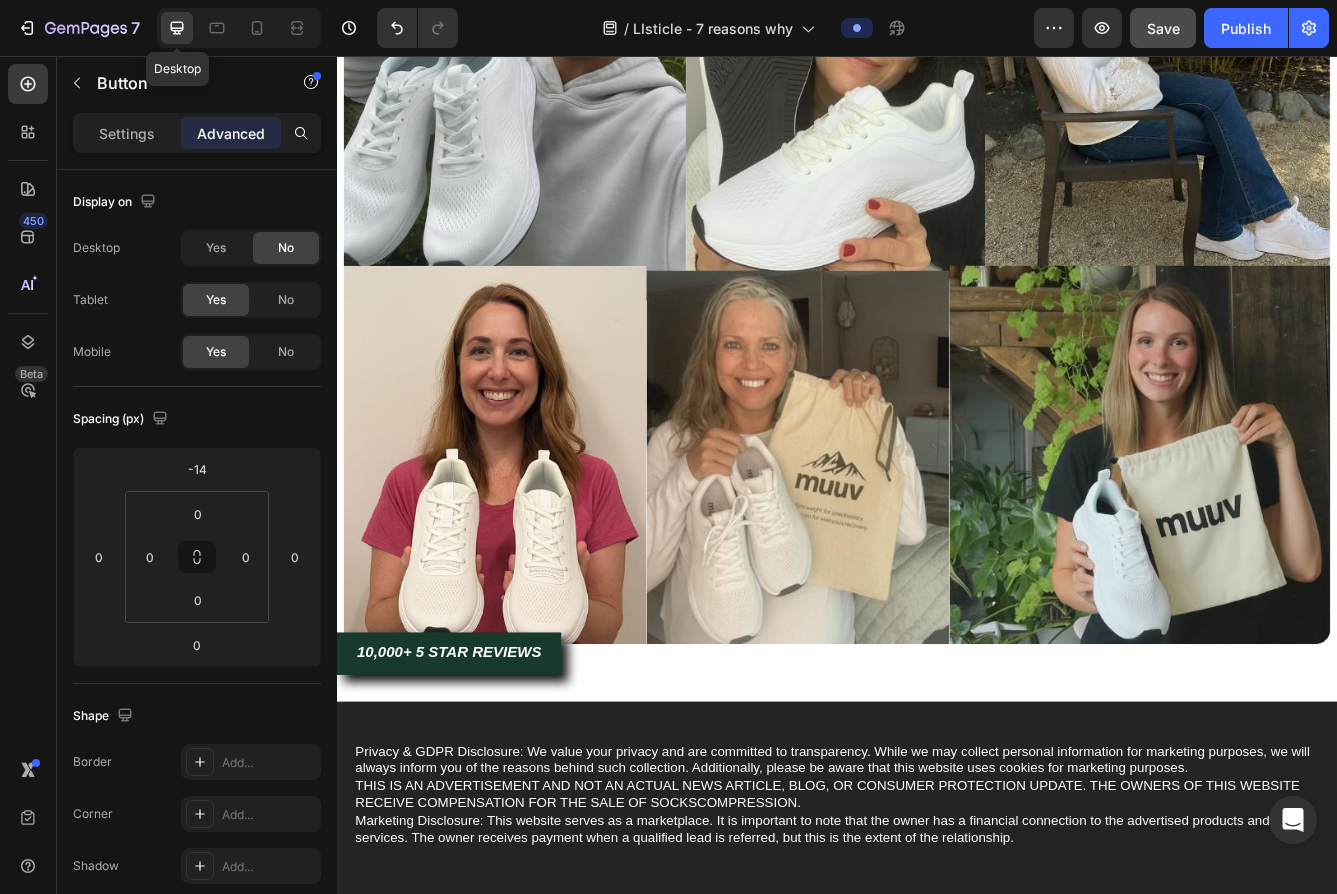 scroll, scrollTop: 3249, scrollLeft: 0, axis: vertical 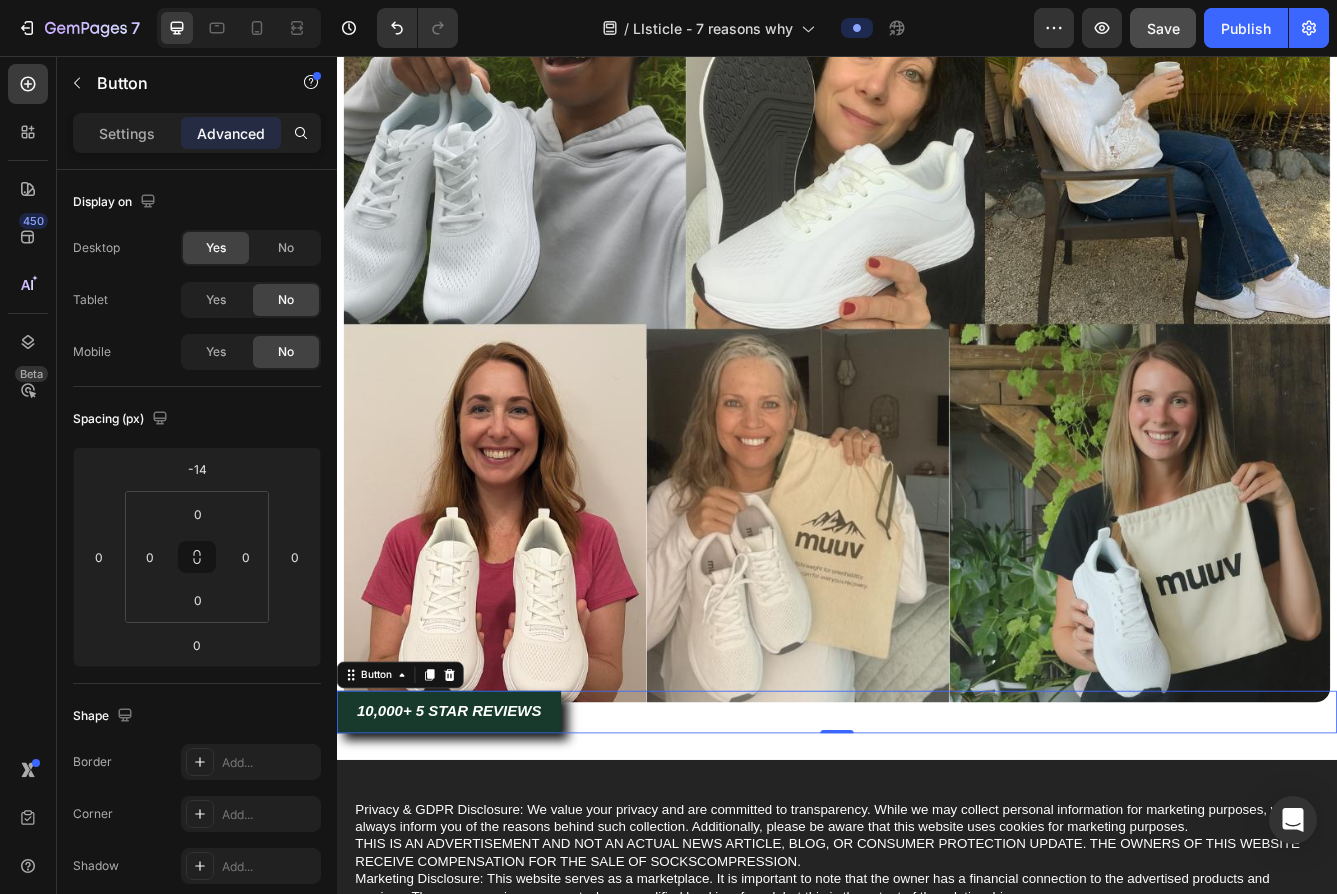 click on "10,000+ 5 STAR REVIEWS Button   0" at bounding box center [937, 843] 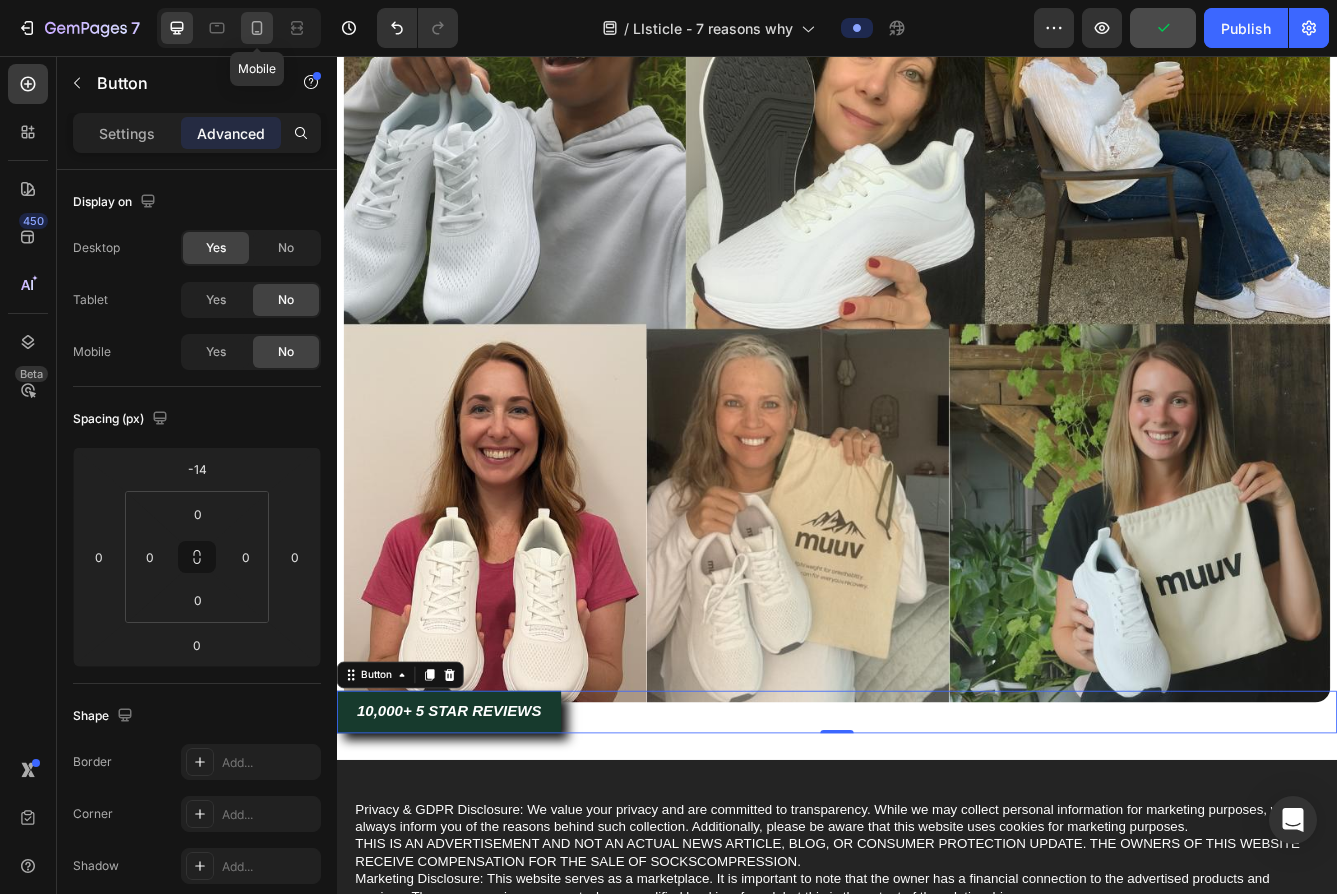 click 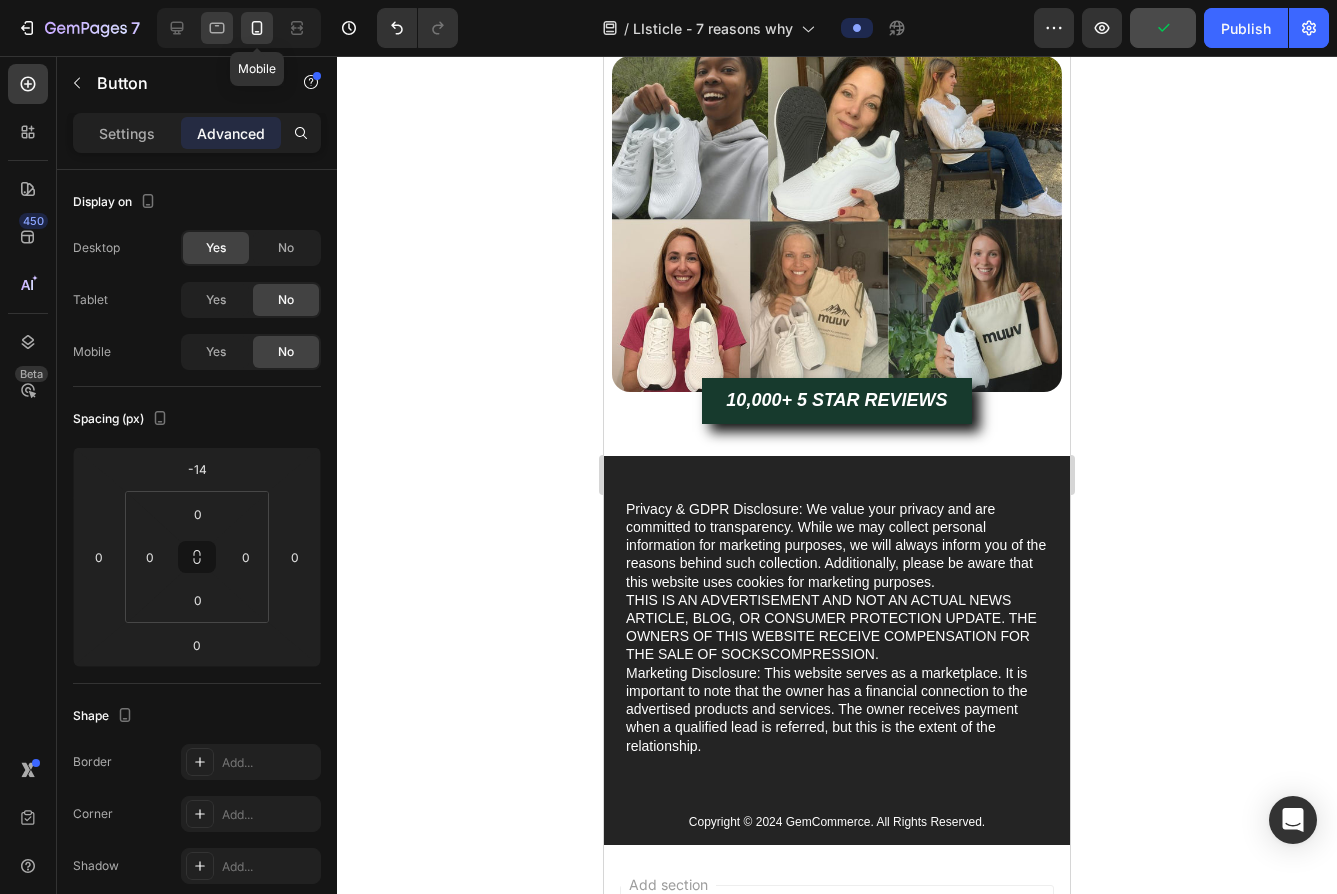 scroll, scrollTop: 3179, scrollLeft: 0, axis: vertical 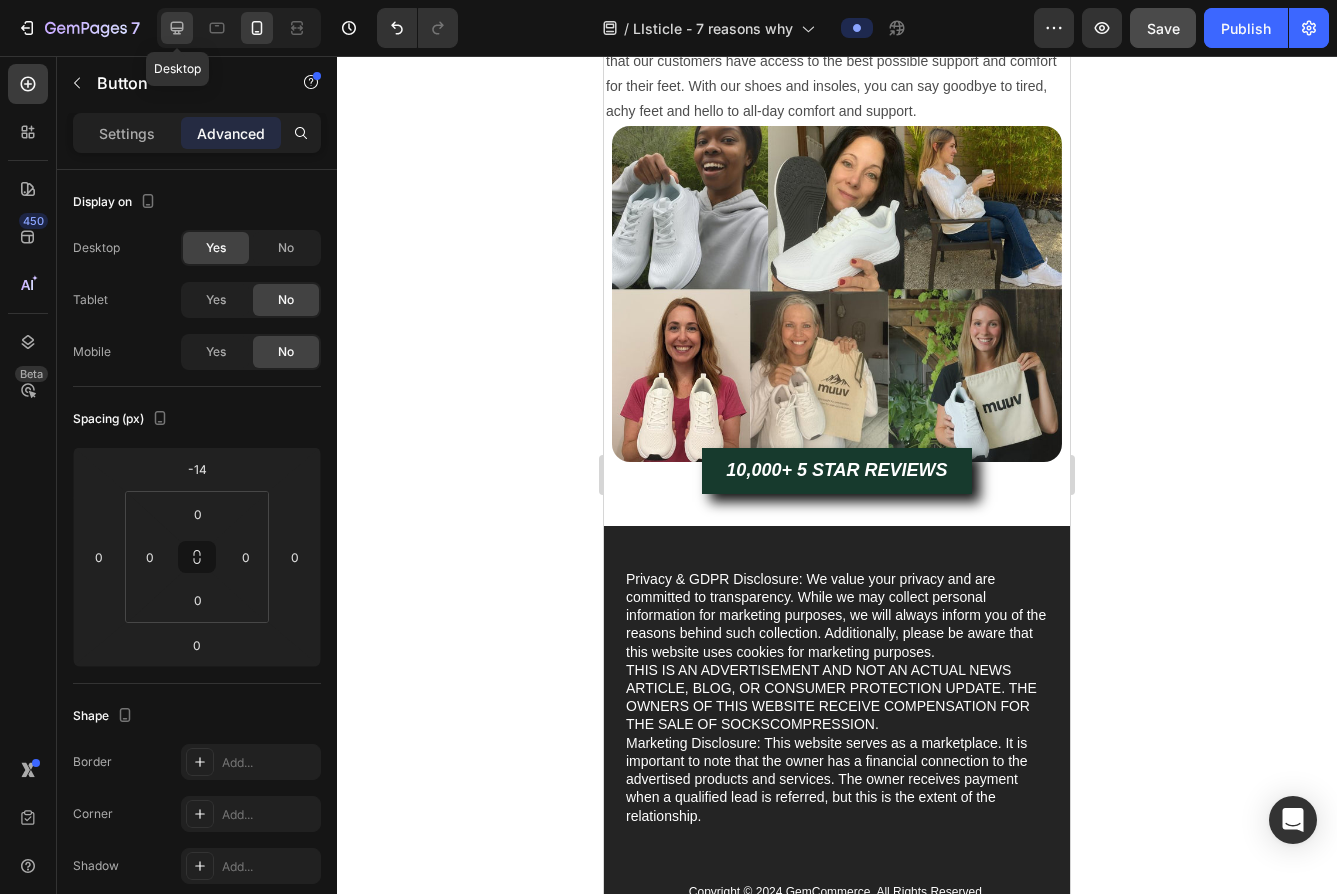 click 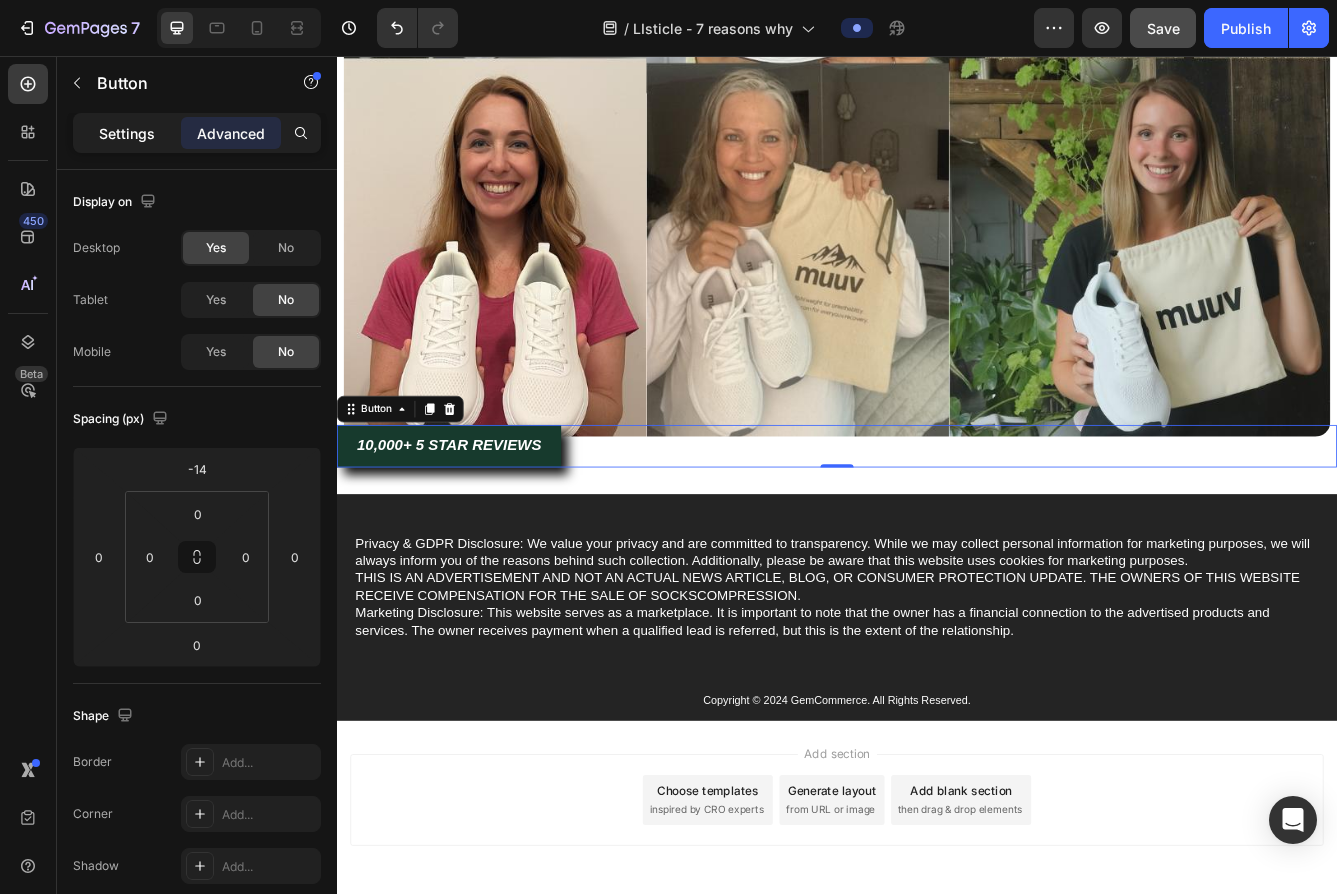 scroll, scrollTop: 3626, scrollLeft: 0, axis: vertical 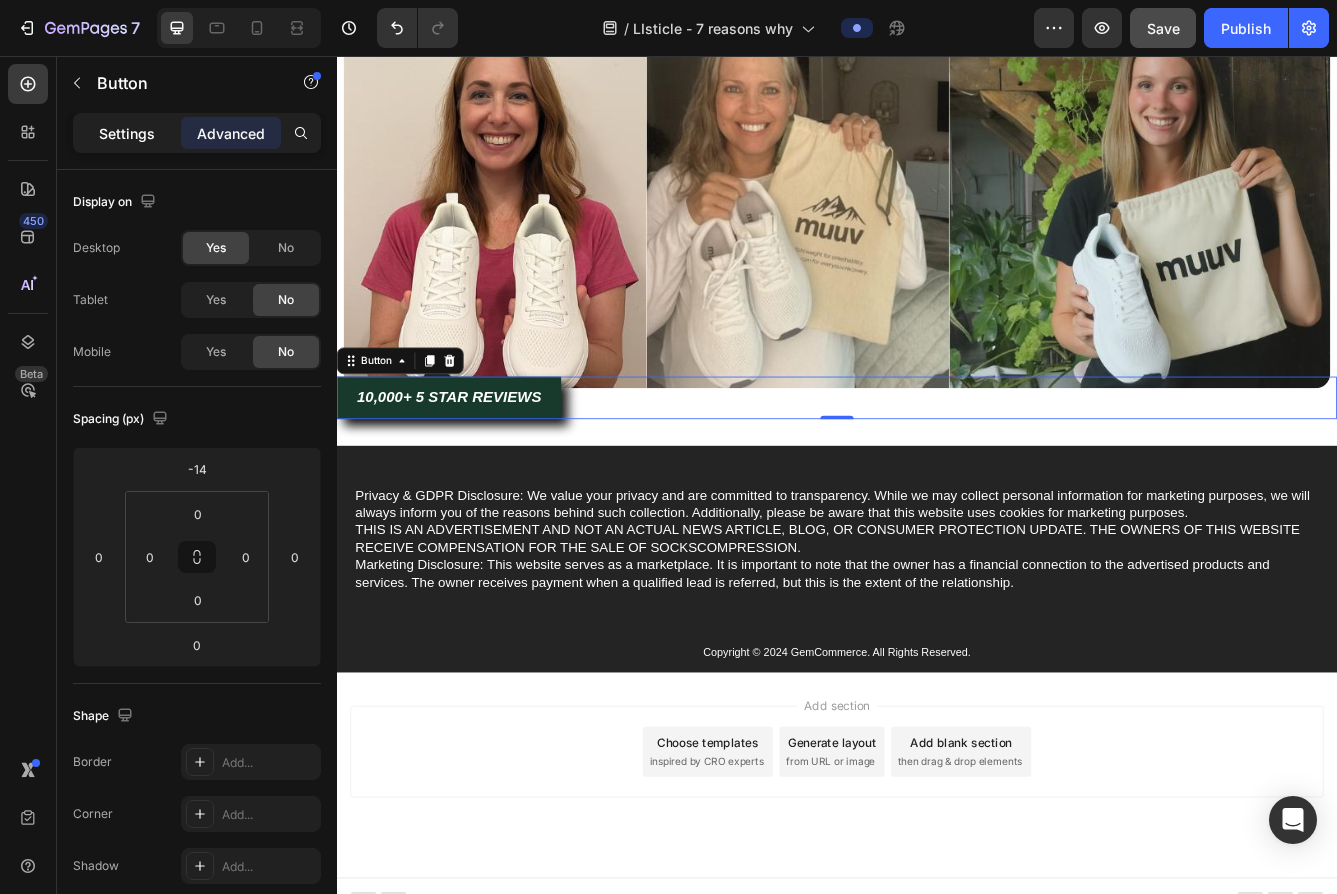 click on "Settings" at bounding box center (127, 133) 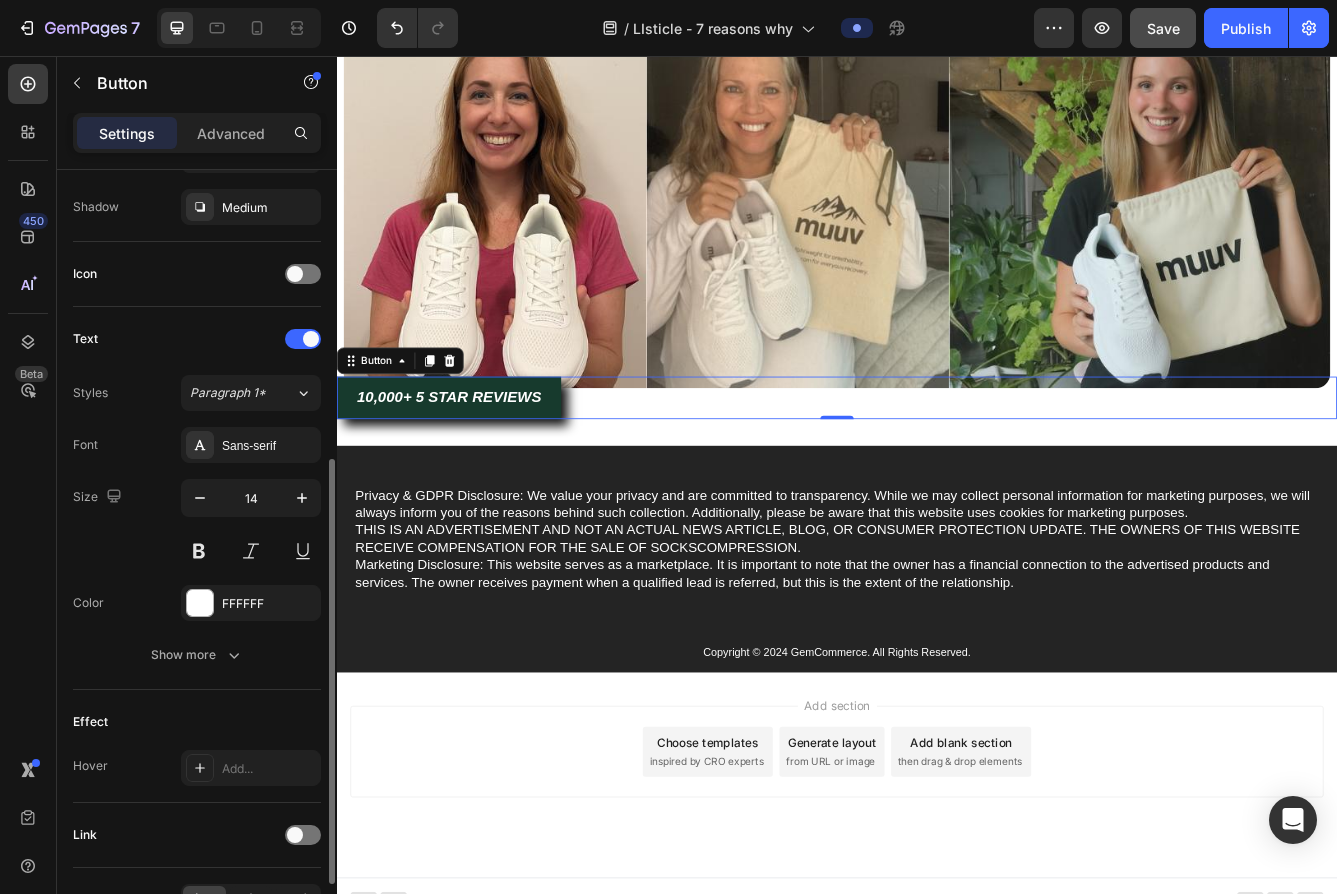 scroll, scrollTop: 653, scrollLeft: 0, axis: vertical 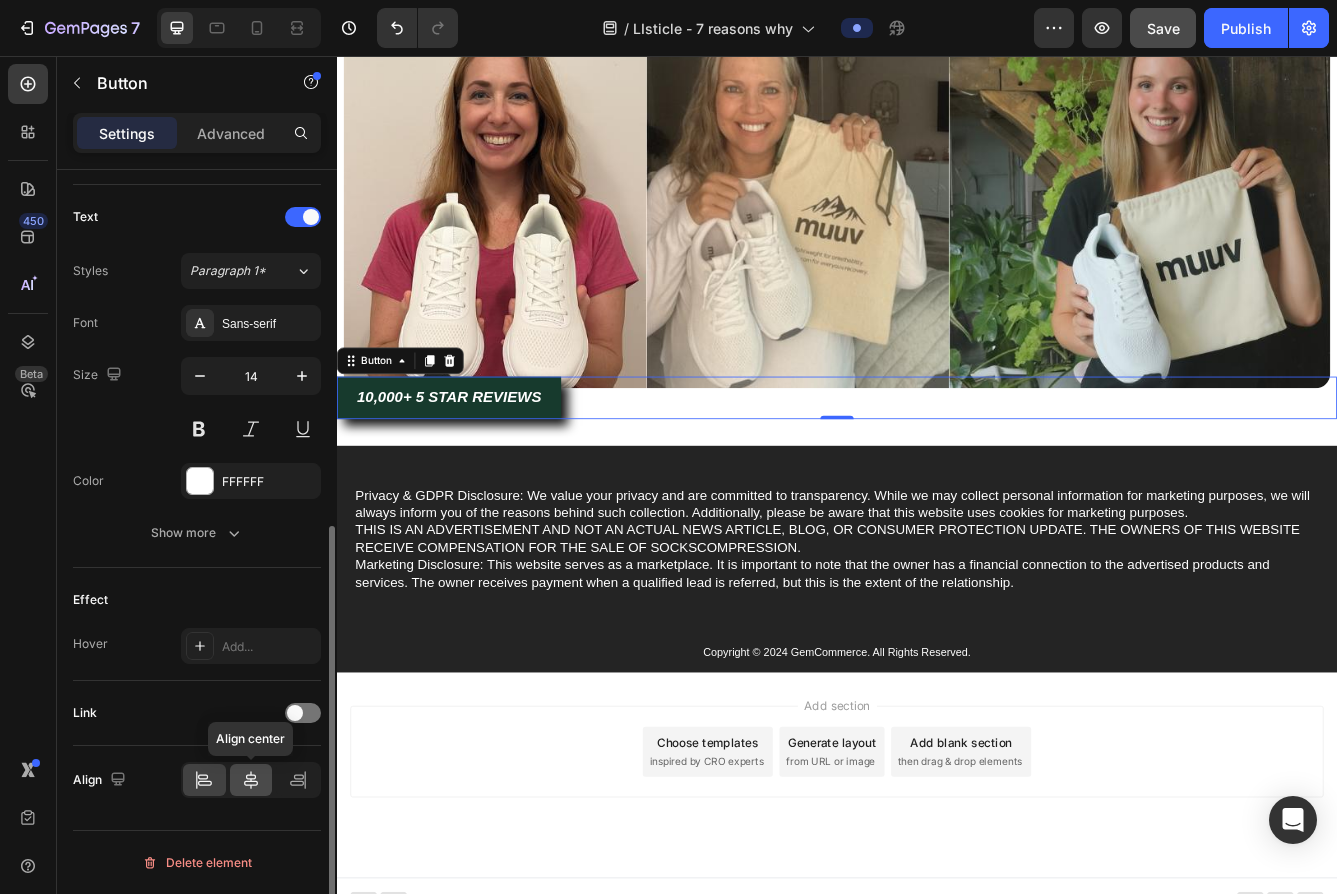click 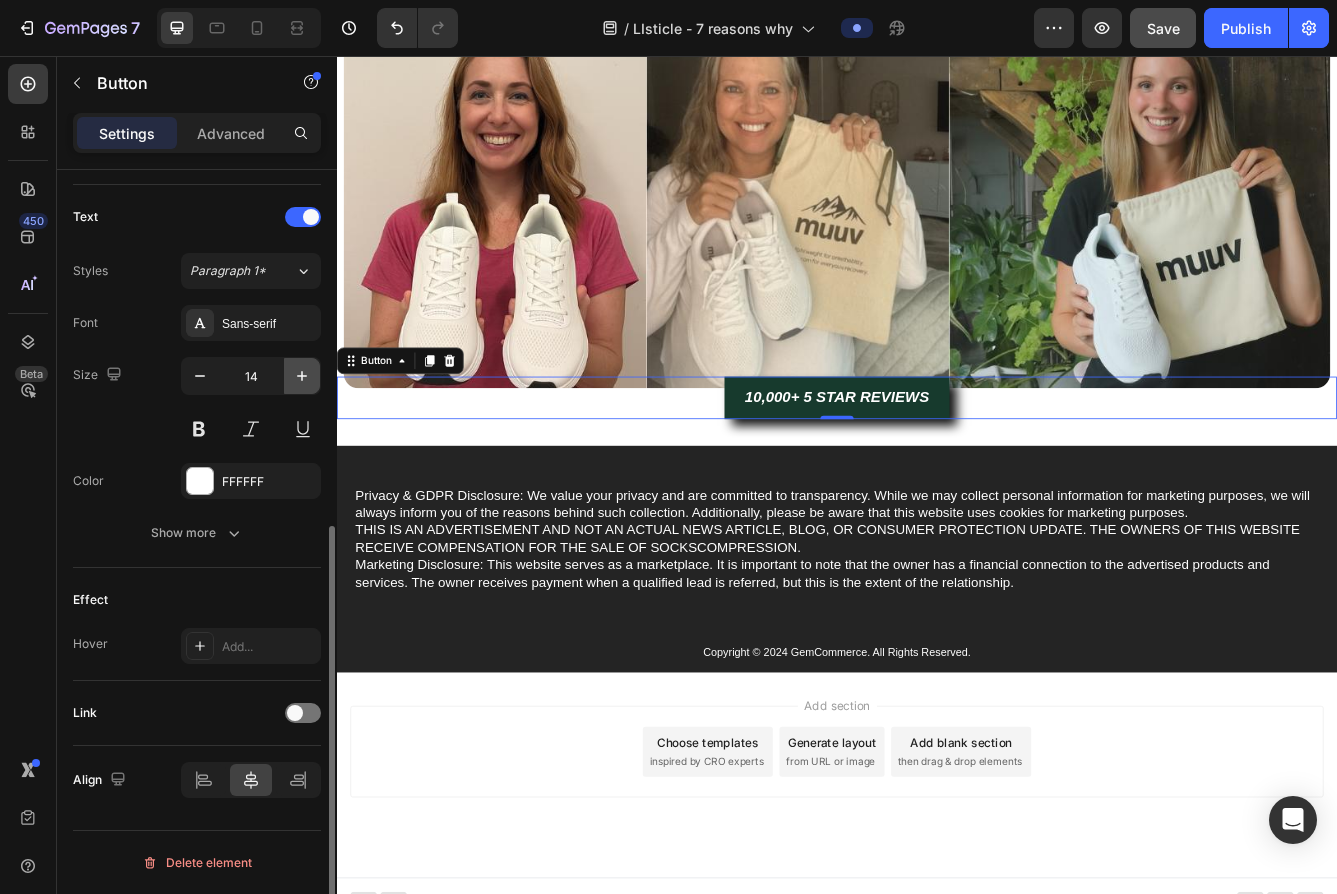 click at bounding box center [302, 376] 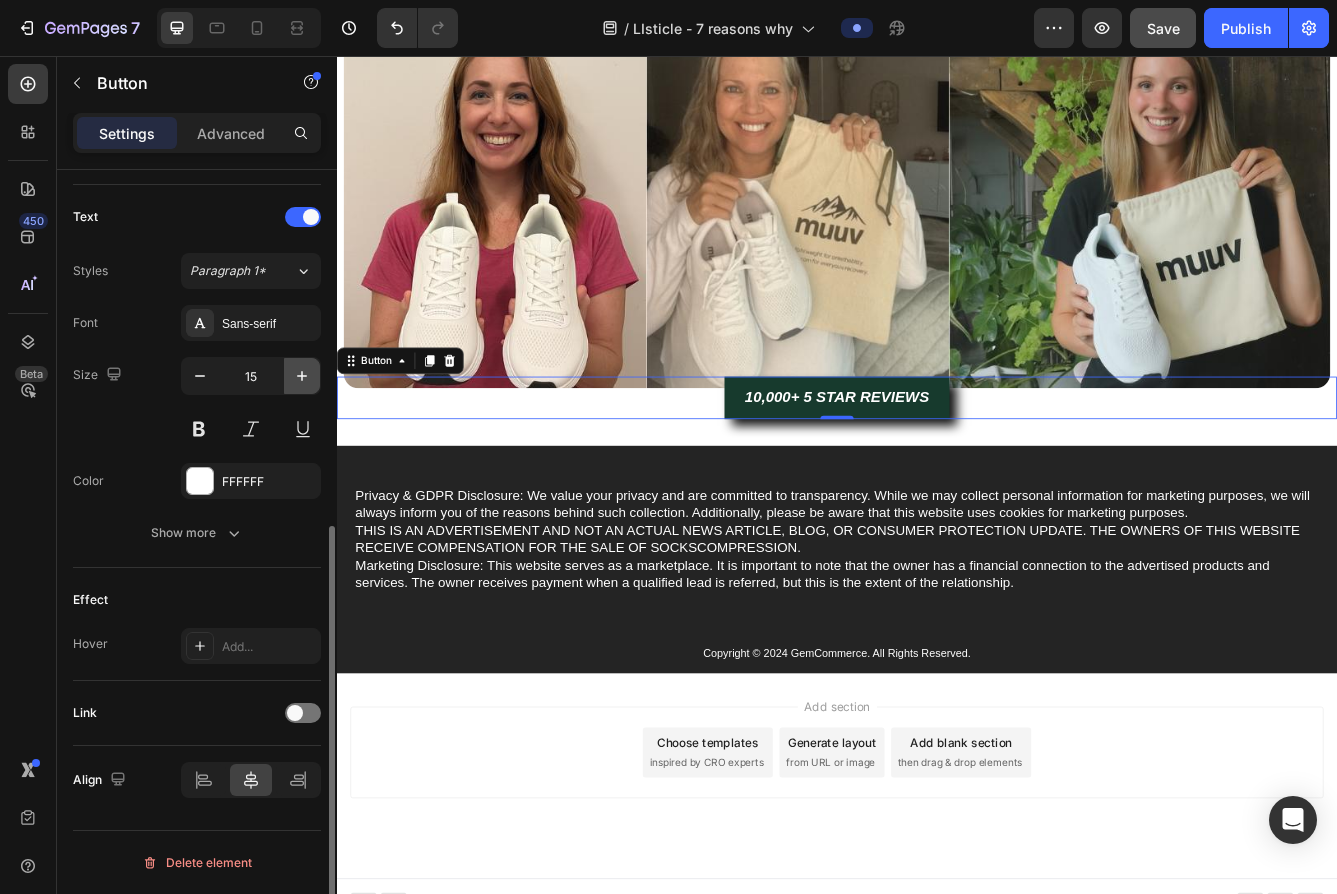 click at bounding box center [302, 376] 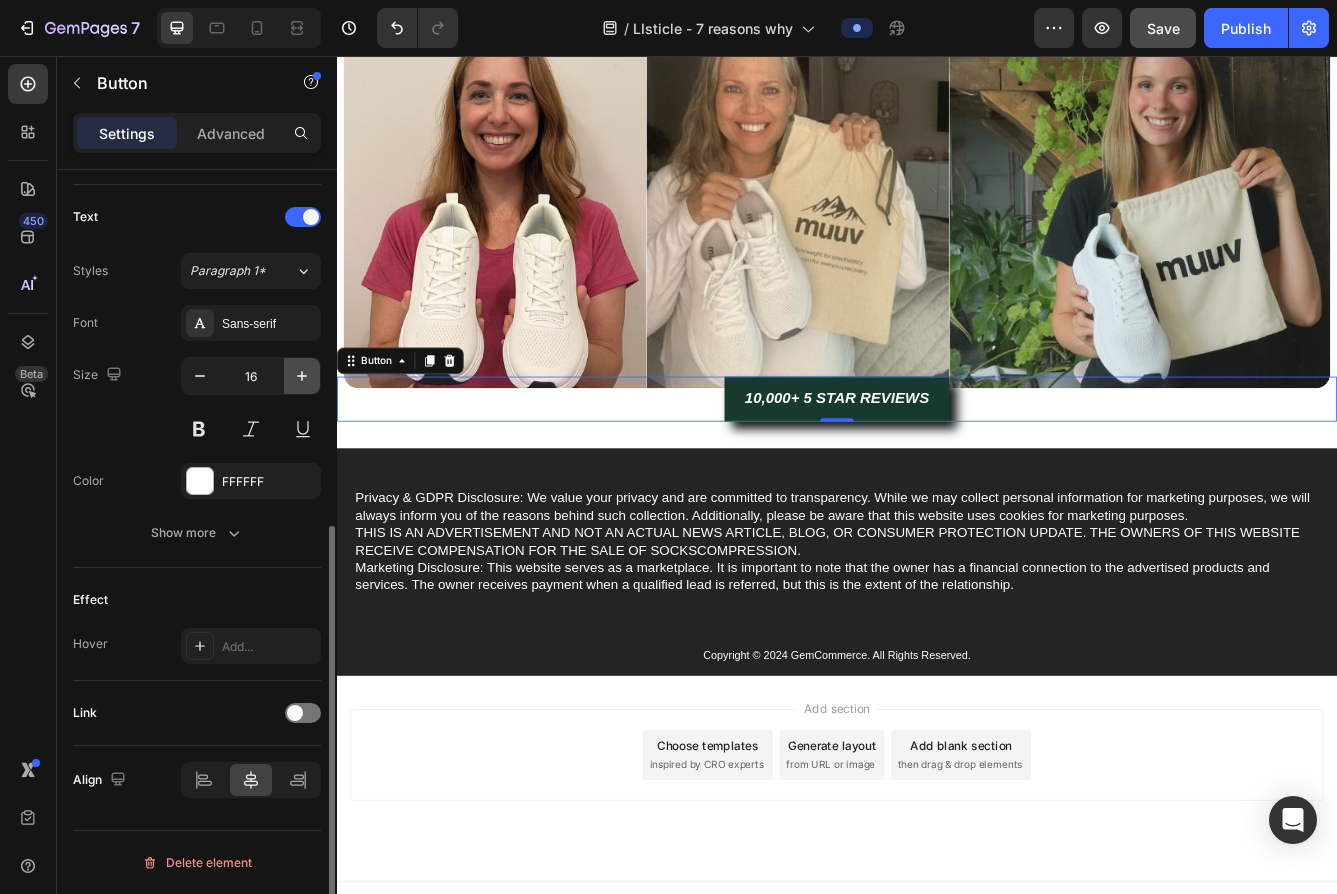 click at bounding box center (302, 376) 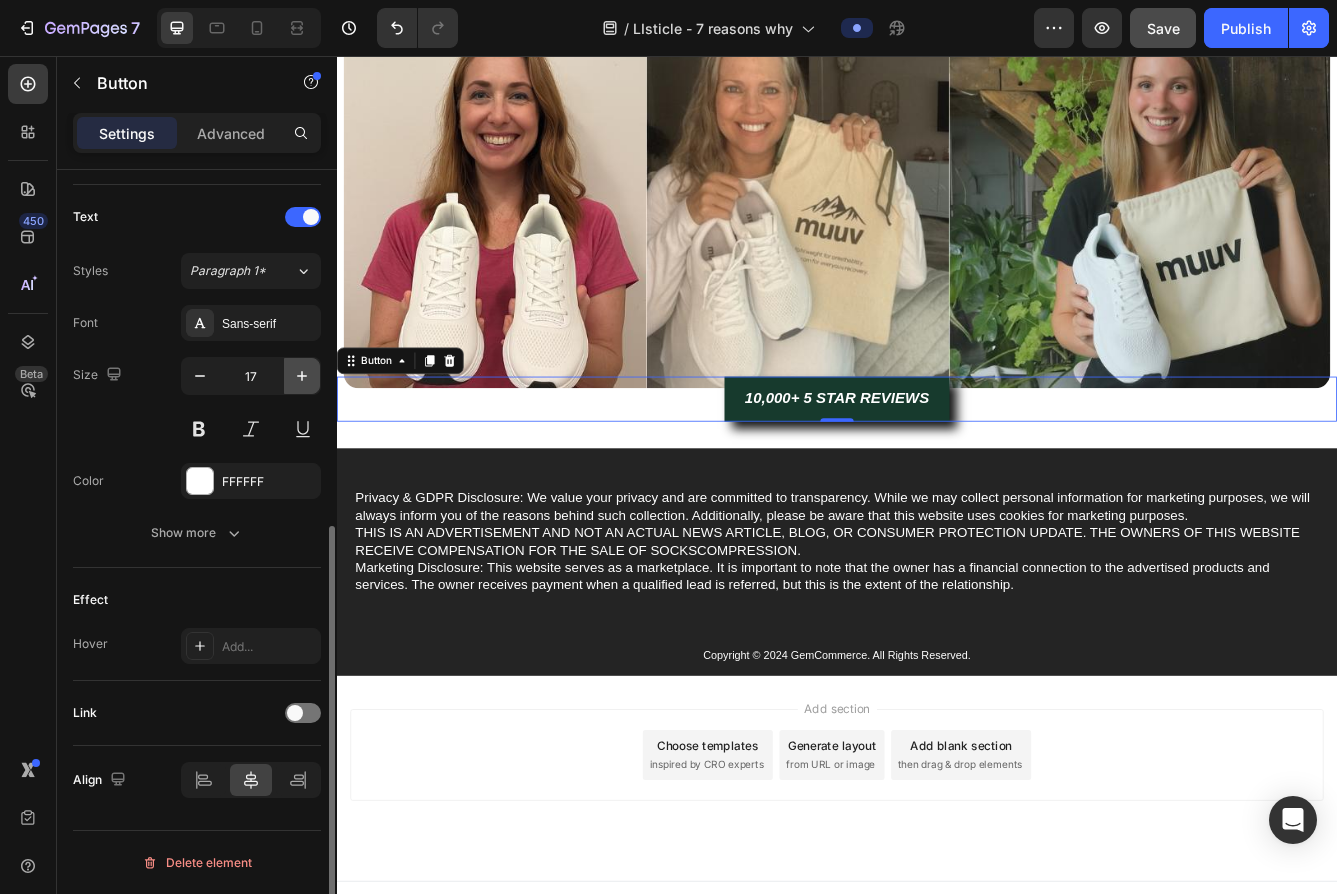 click at bounding box center (302, 376) 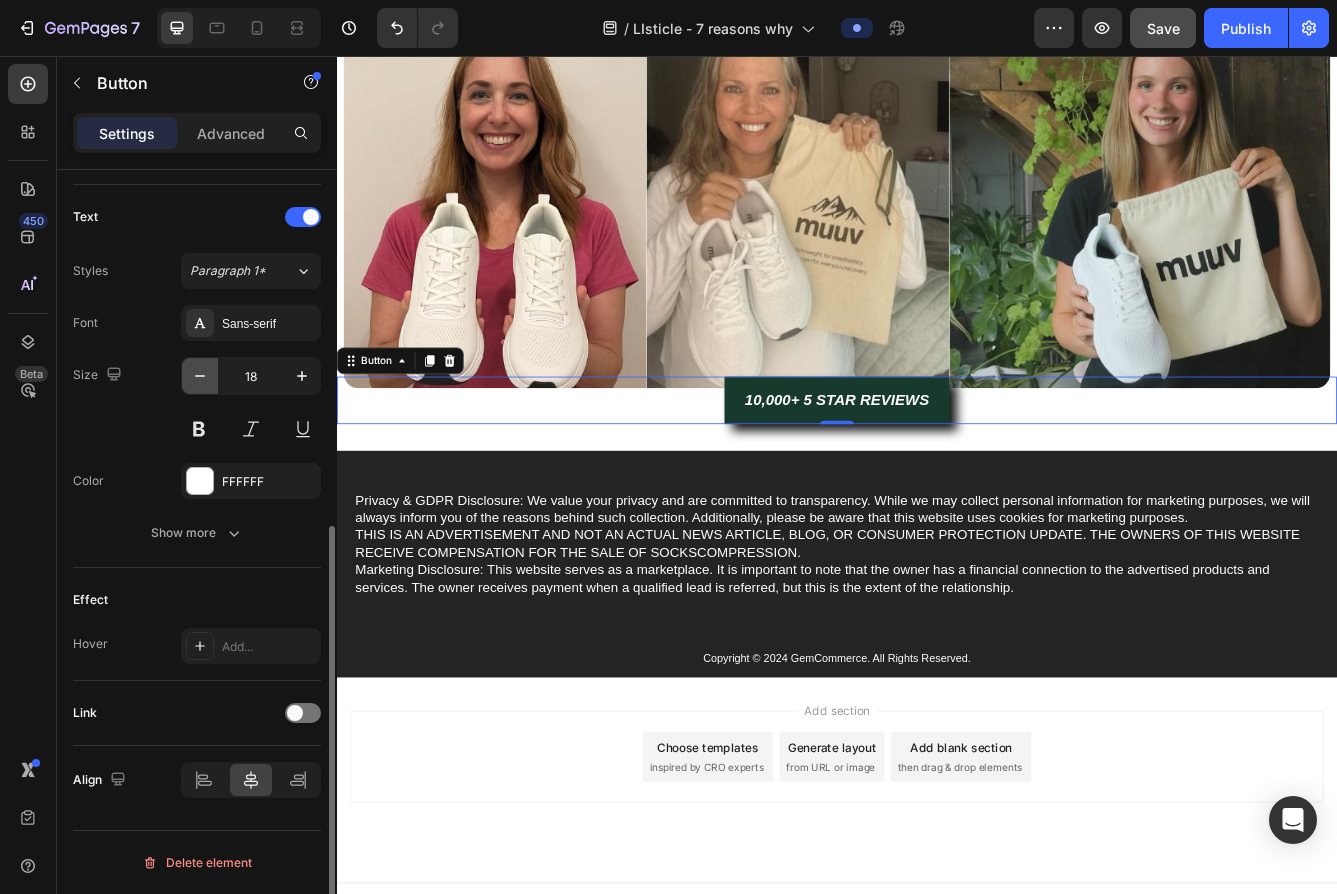 click 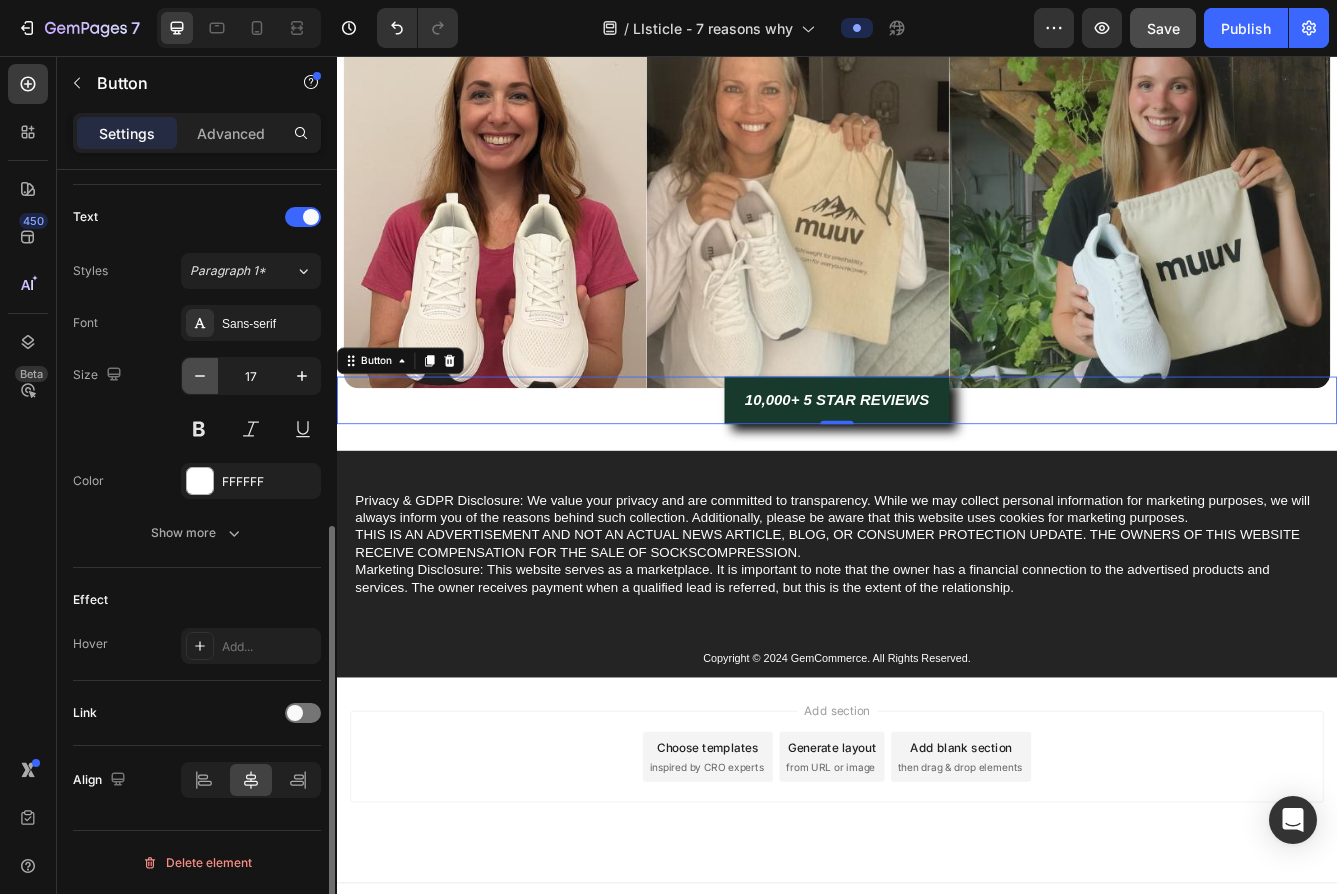 click 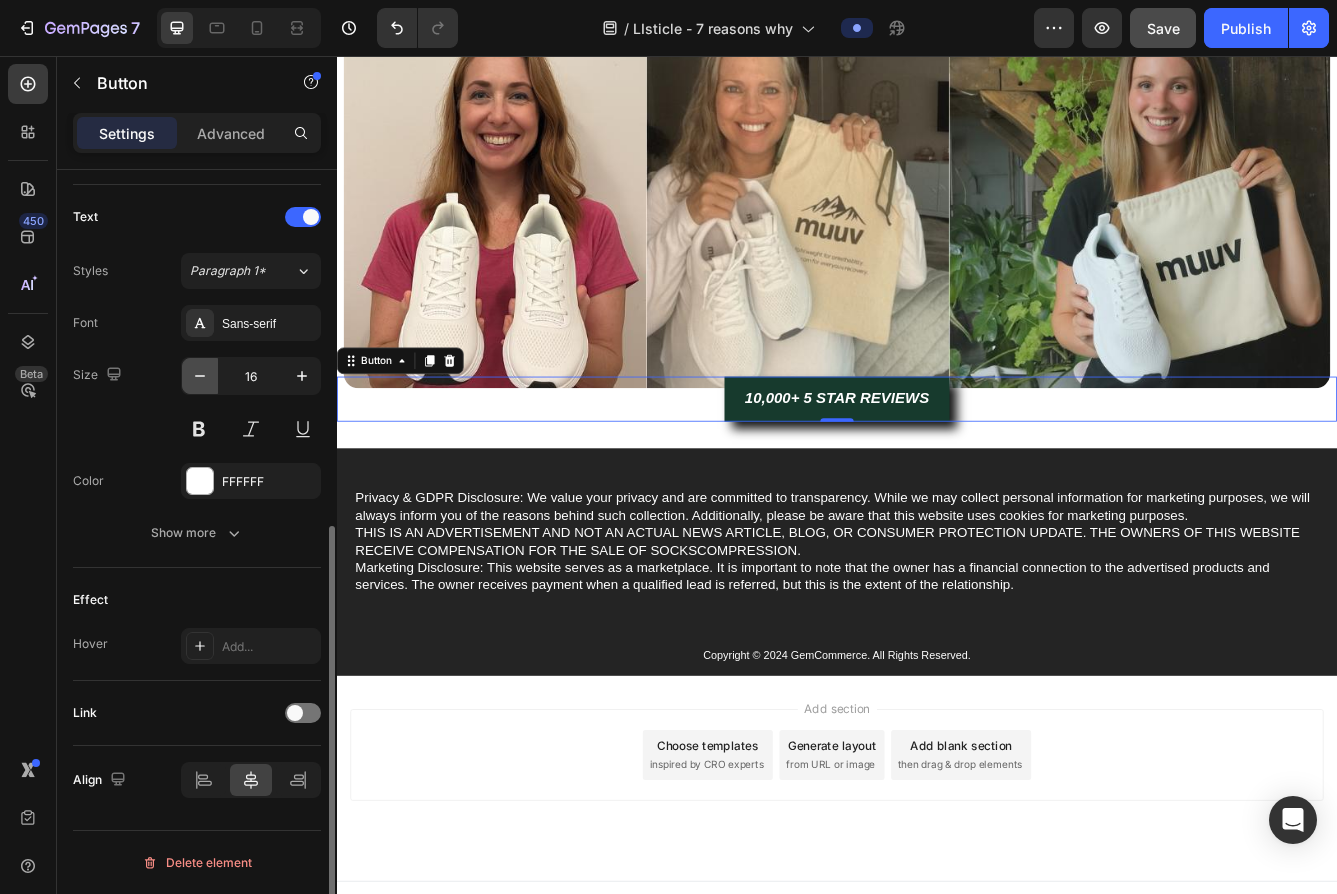 click 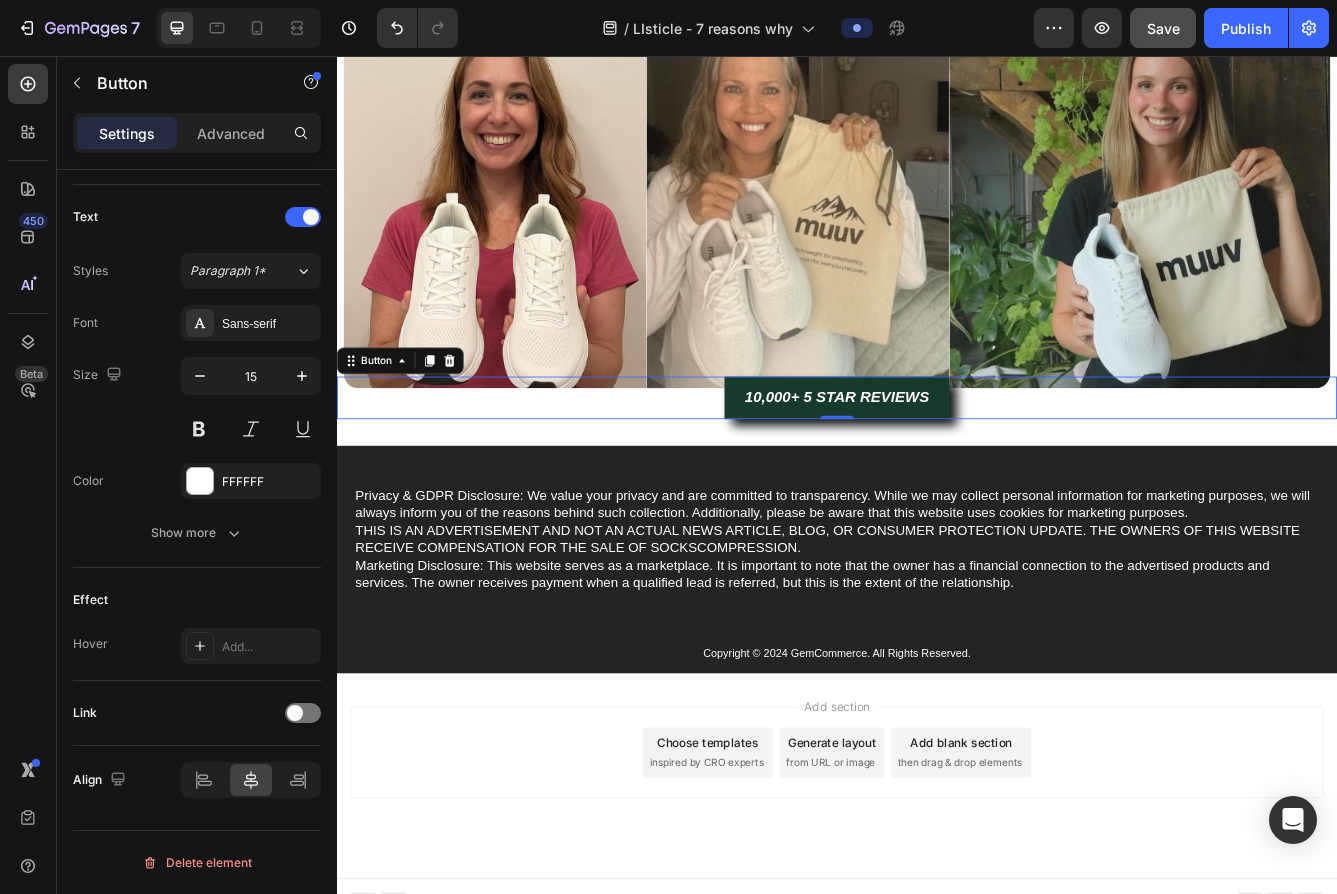 click on "10,000+ 5 STAR REVIEWS" at bounding box center [936, 466] 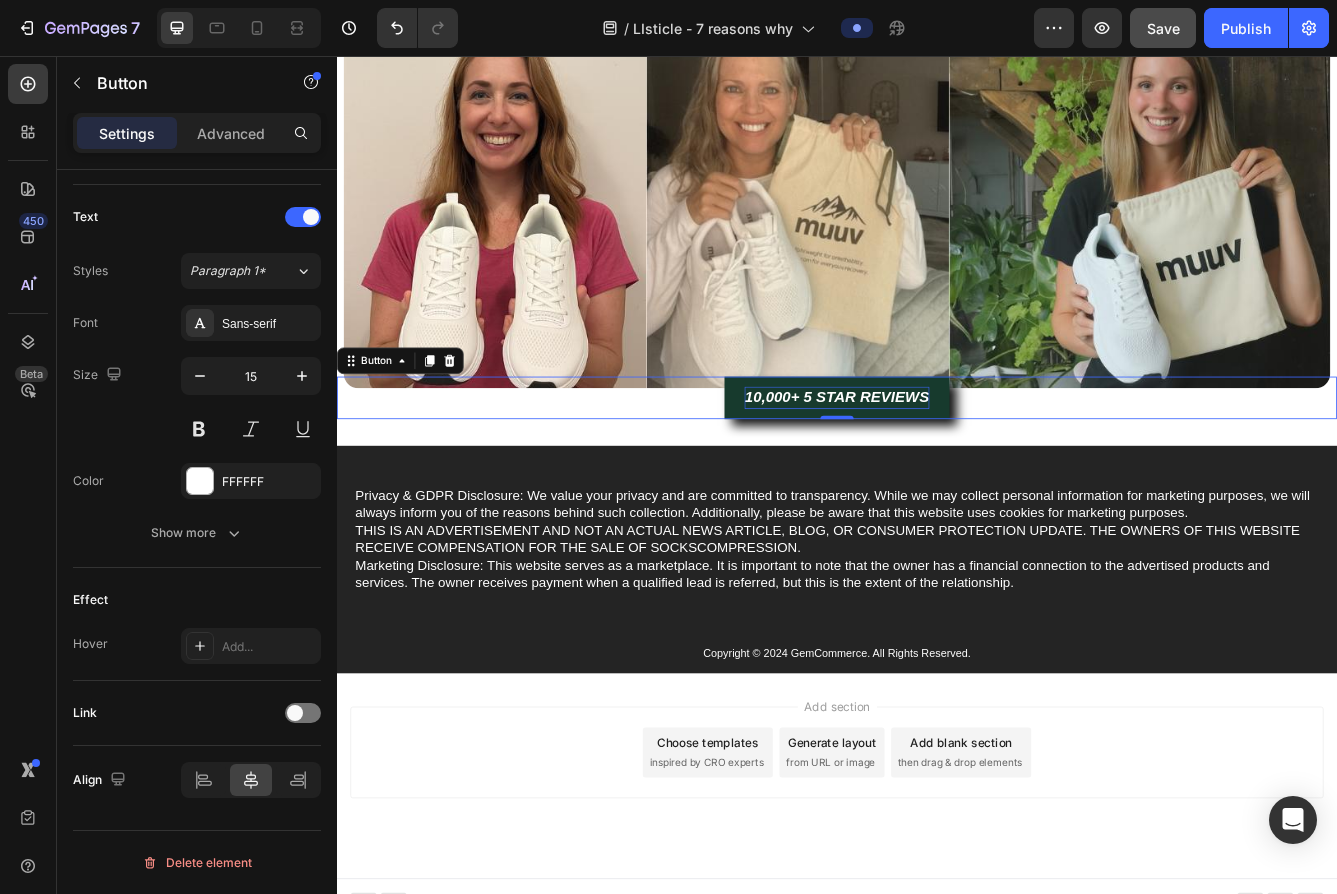 click on "10,000+ 5 STAR REVIEWS" at bounding box center (936, 466) 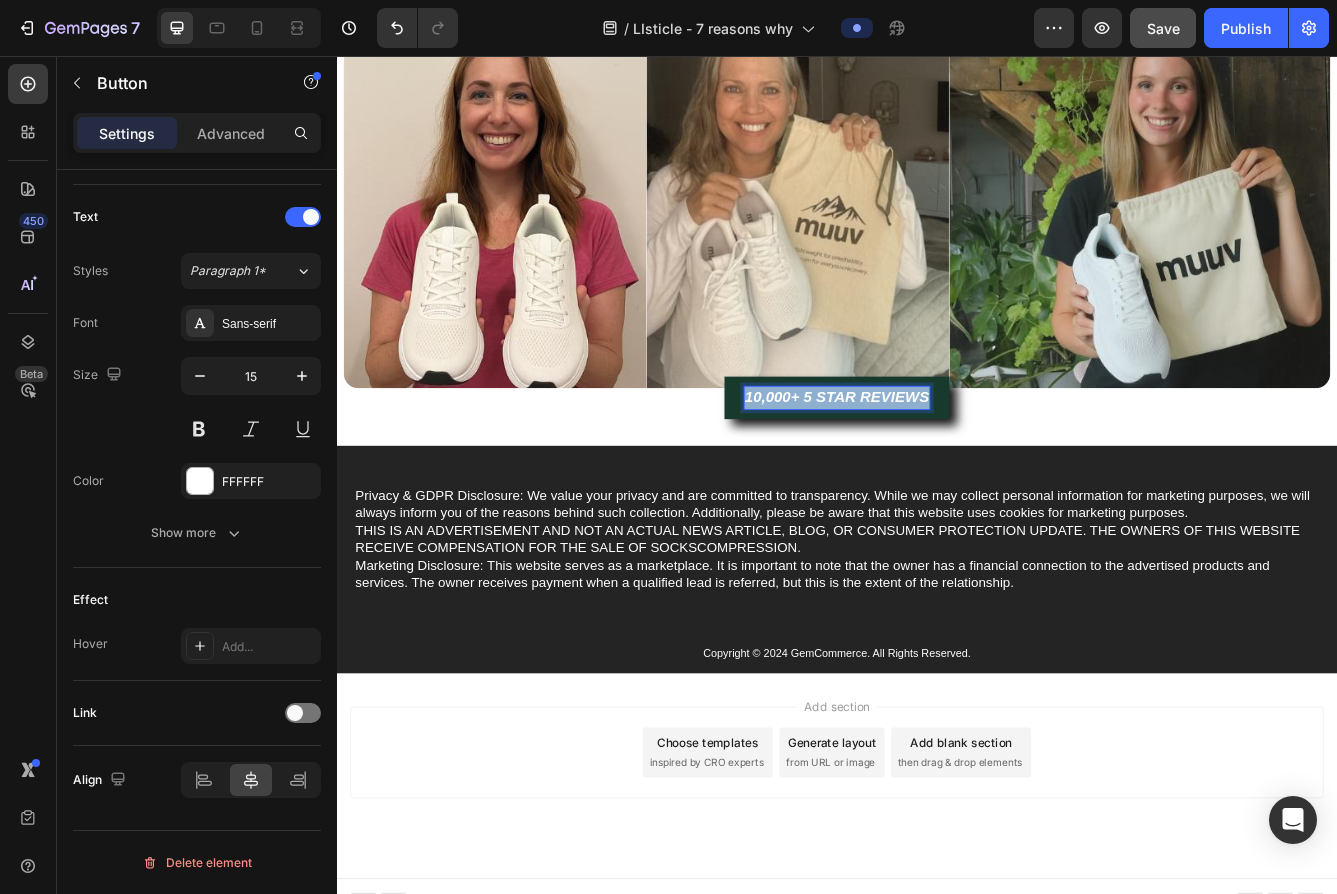 click on "10,000+ 5 STAR REVIEWS" at bounding box center [936, 466] 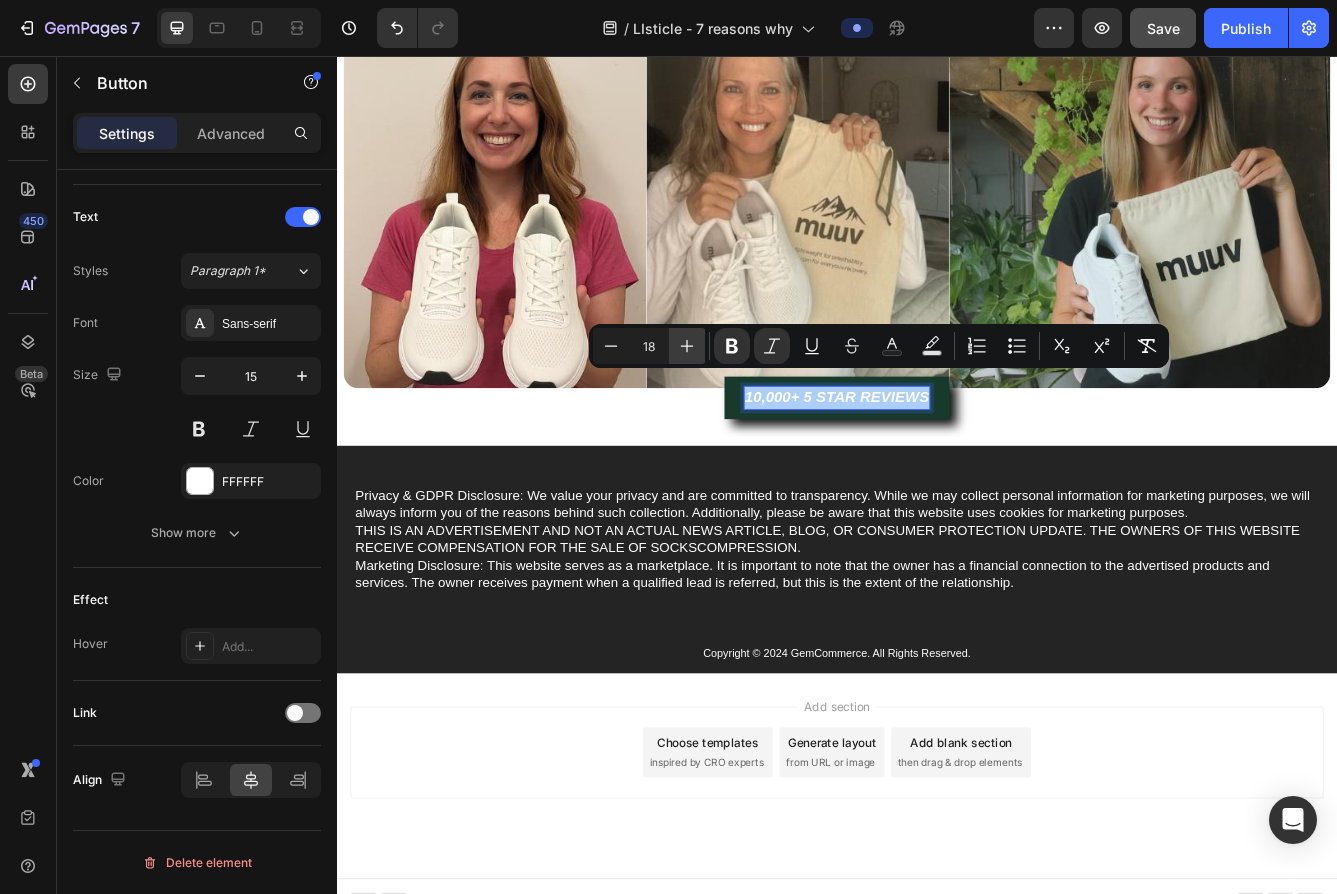 click 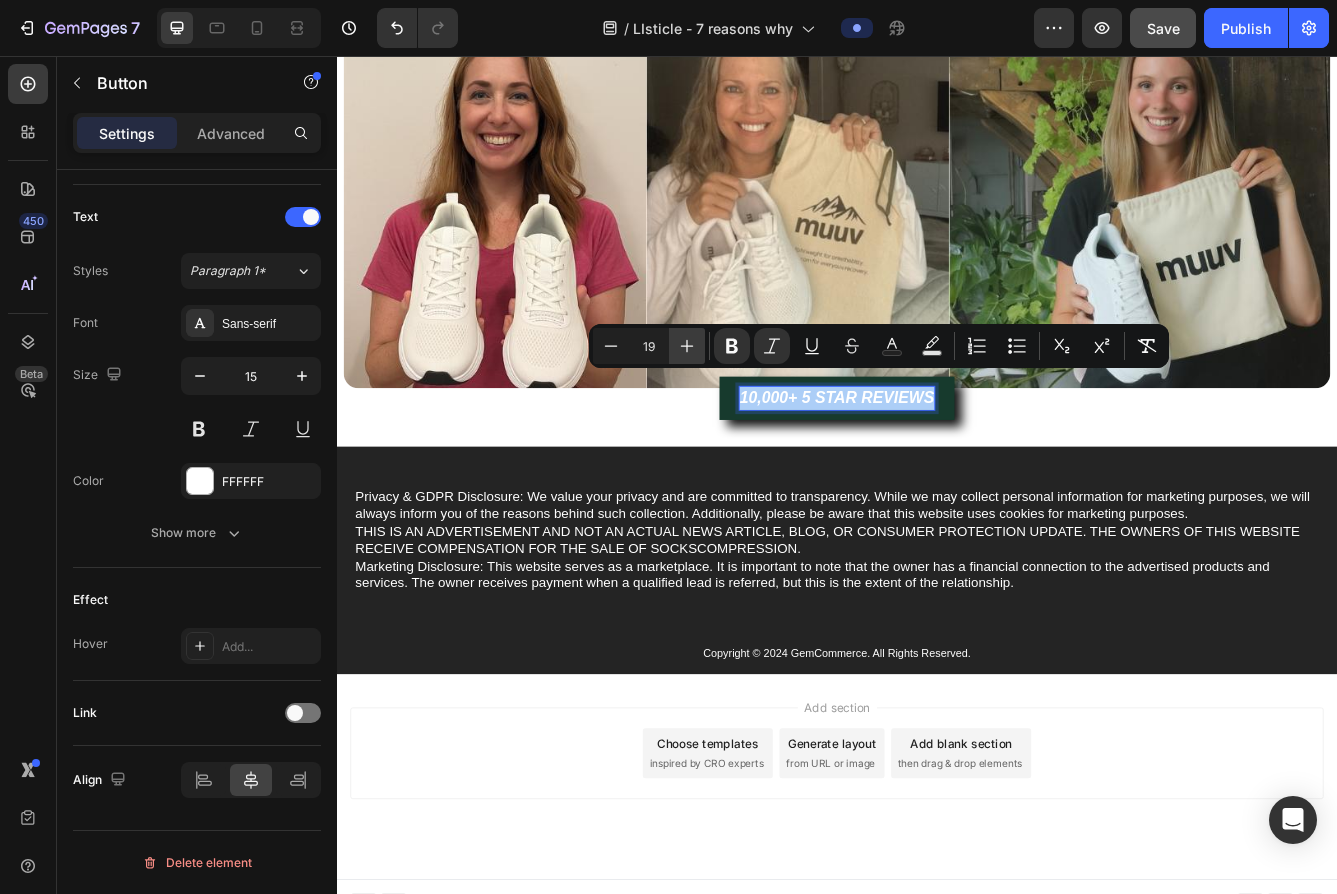 click 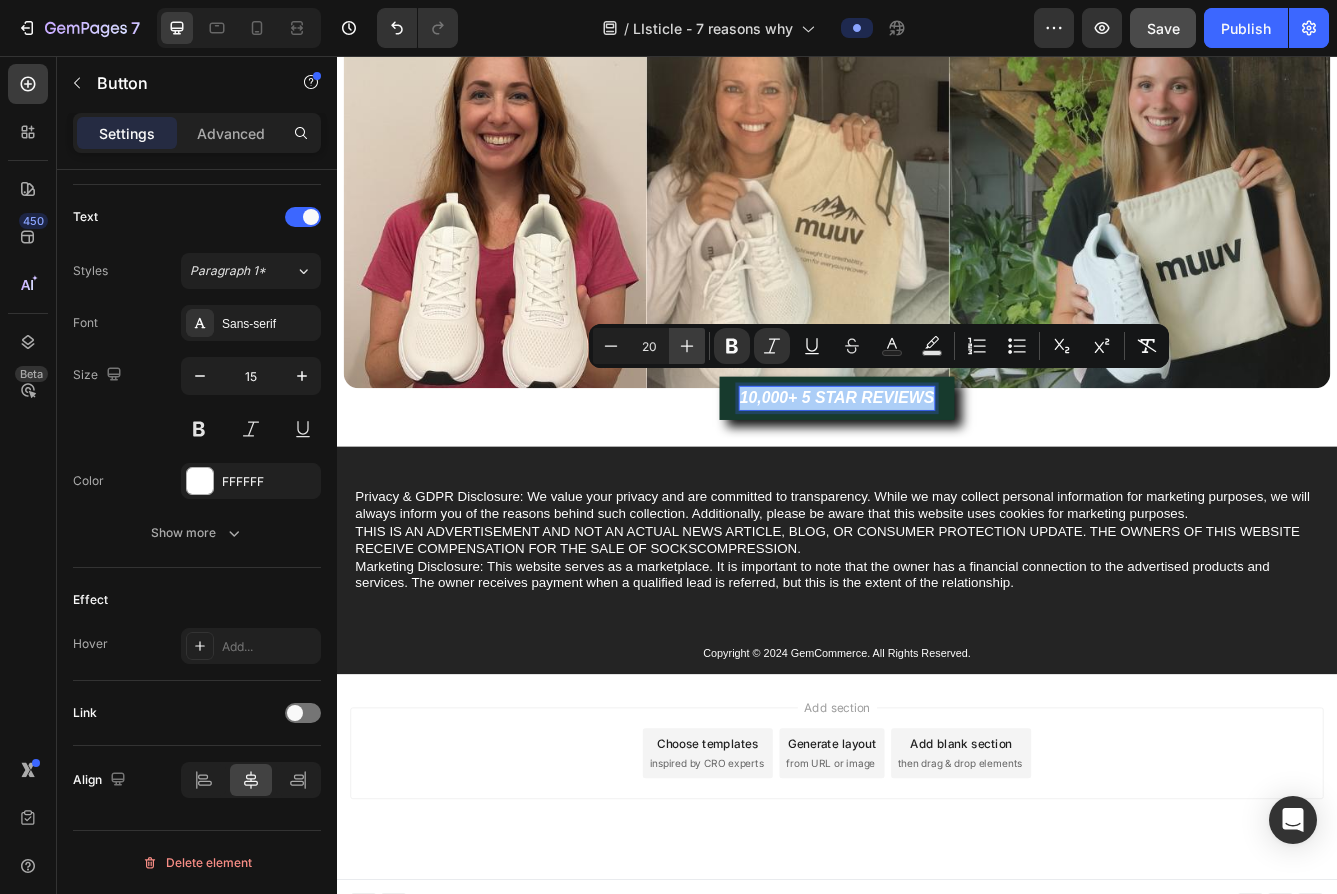 click 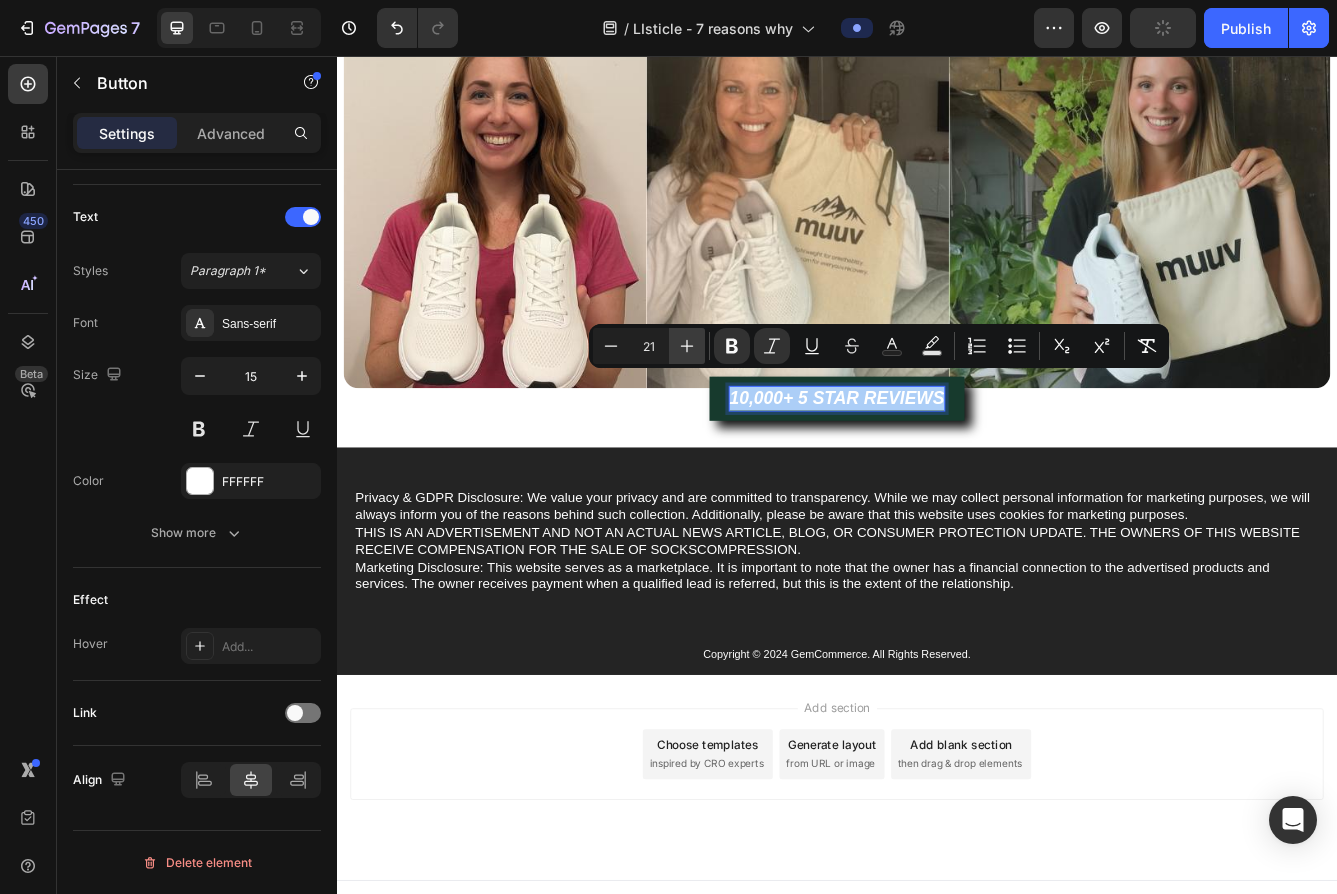 click 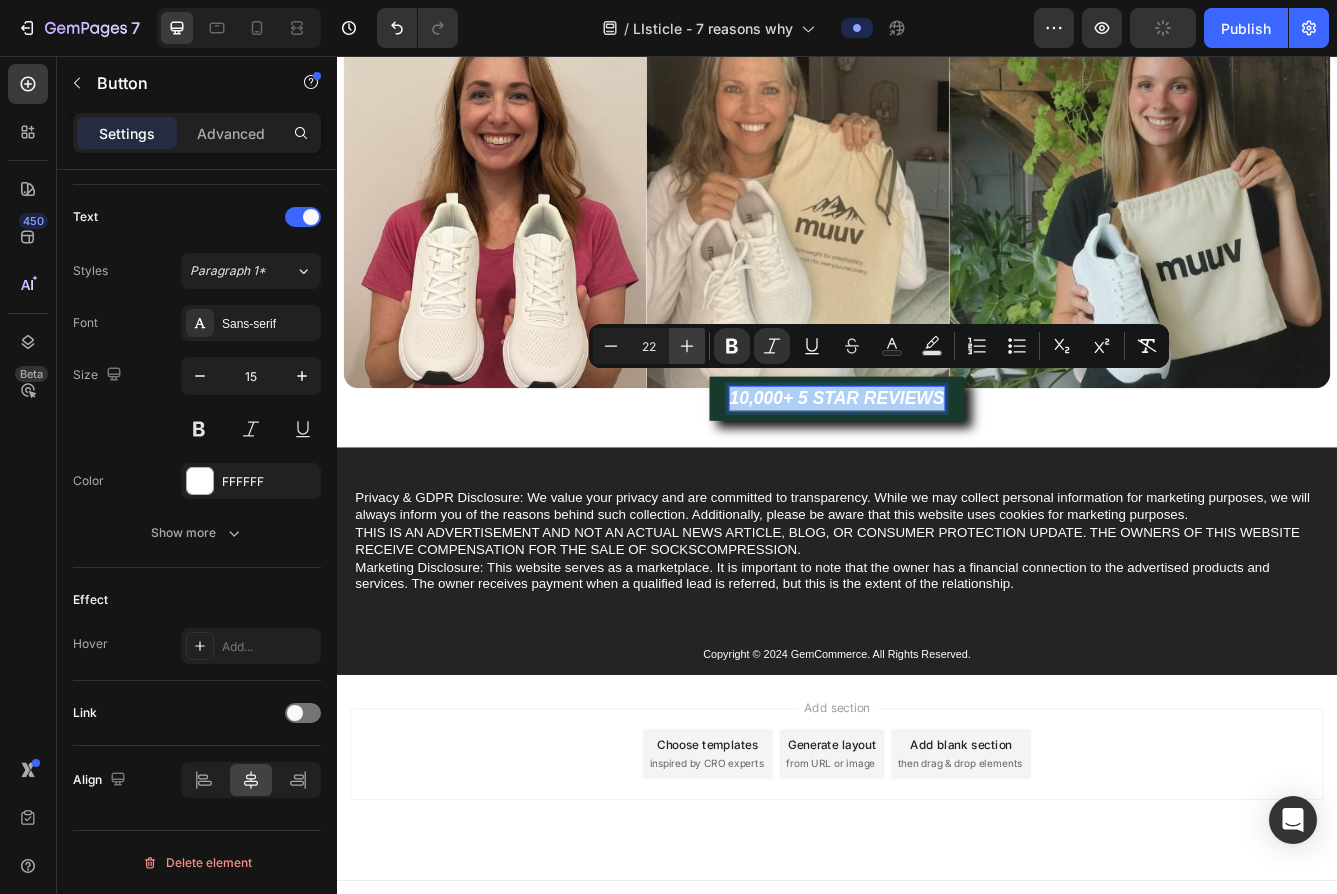 click 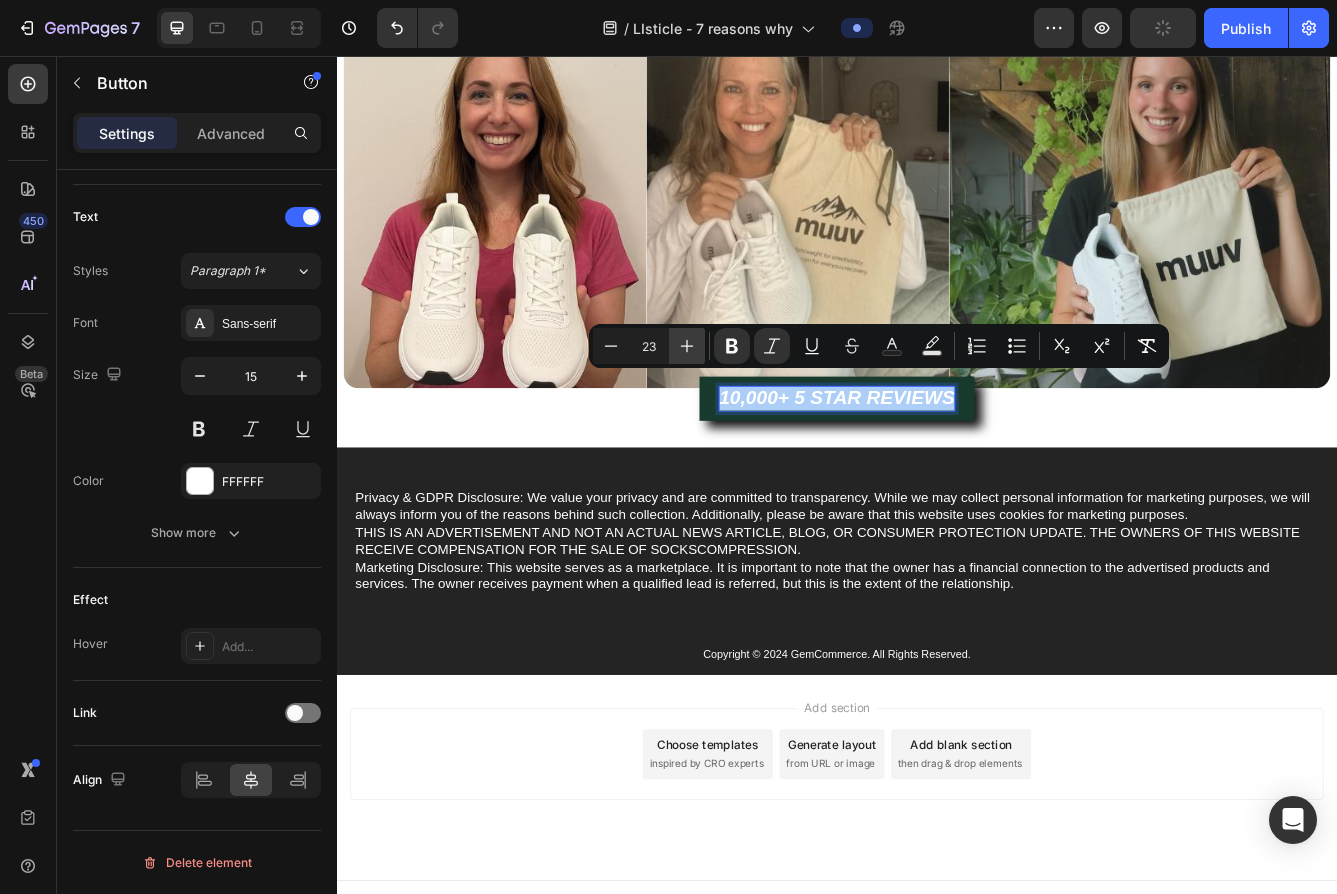 click 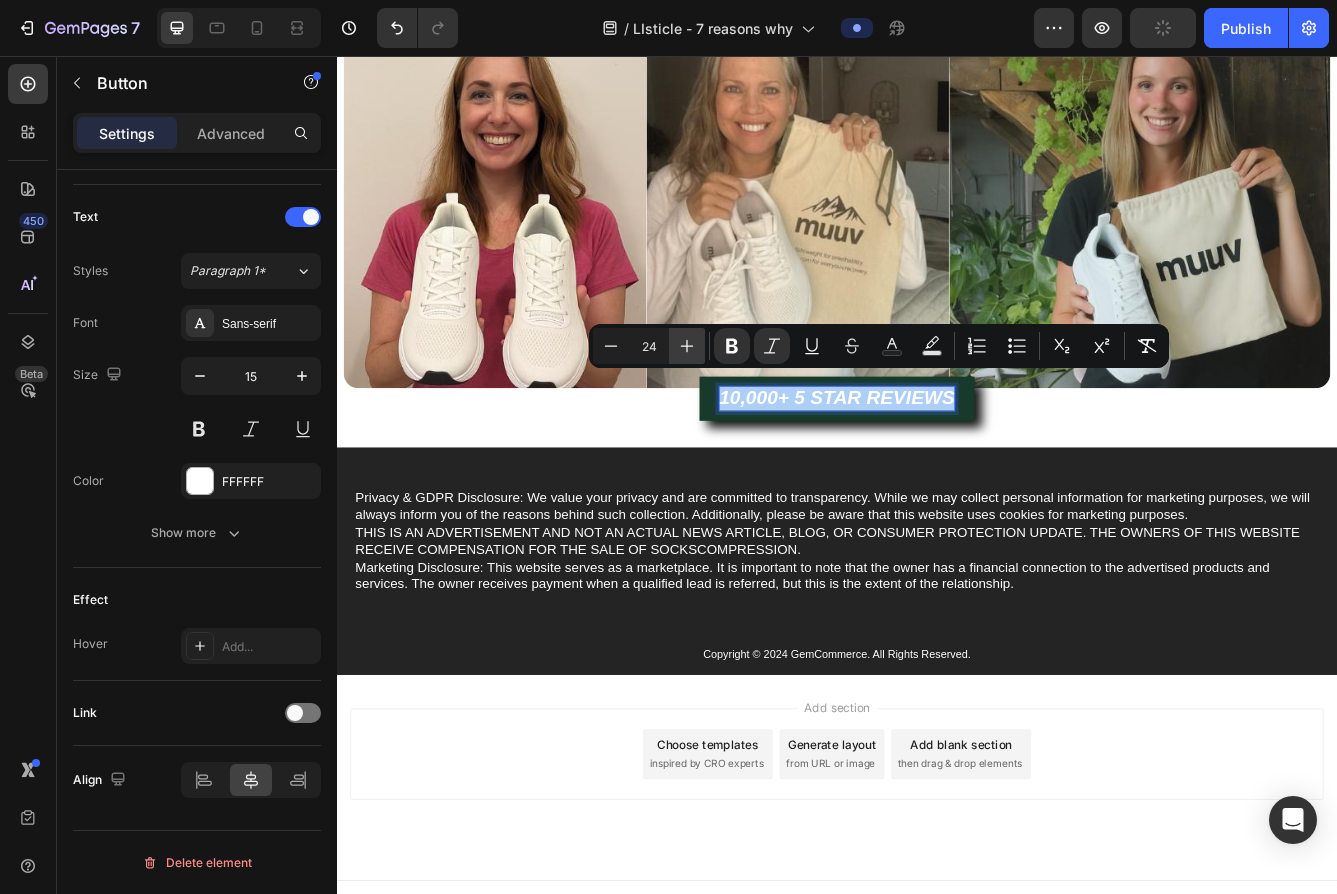 click 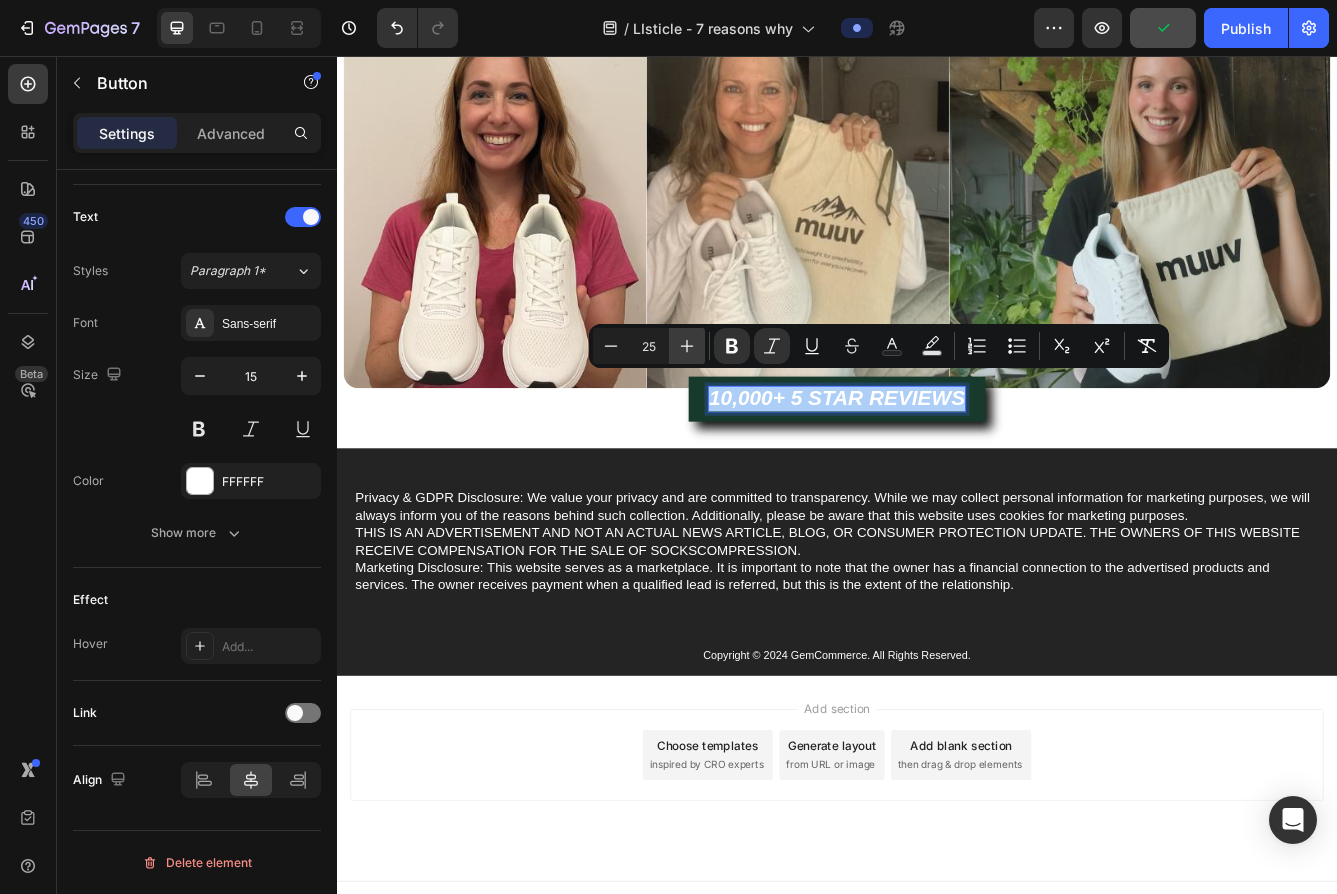 click 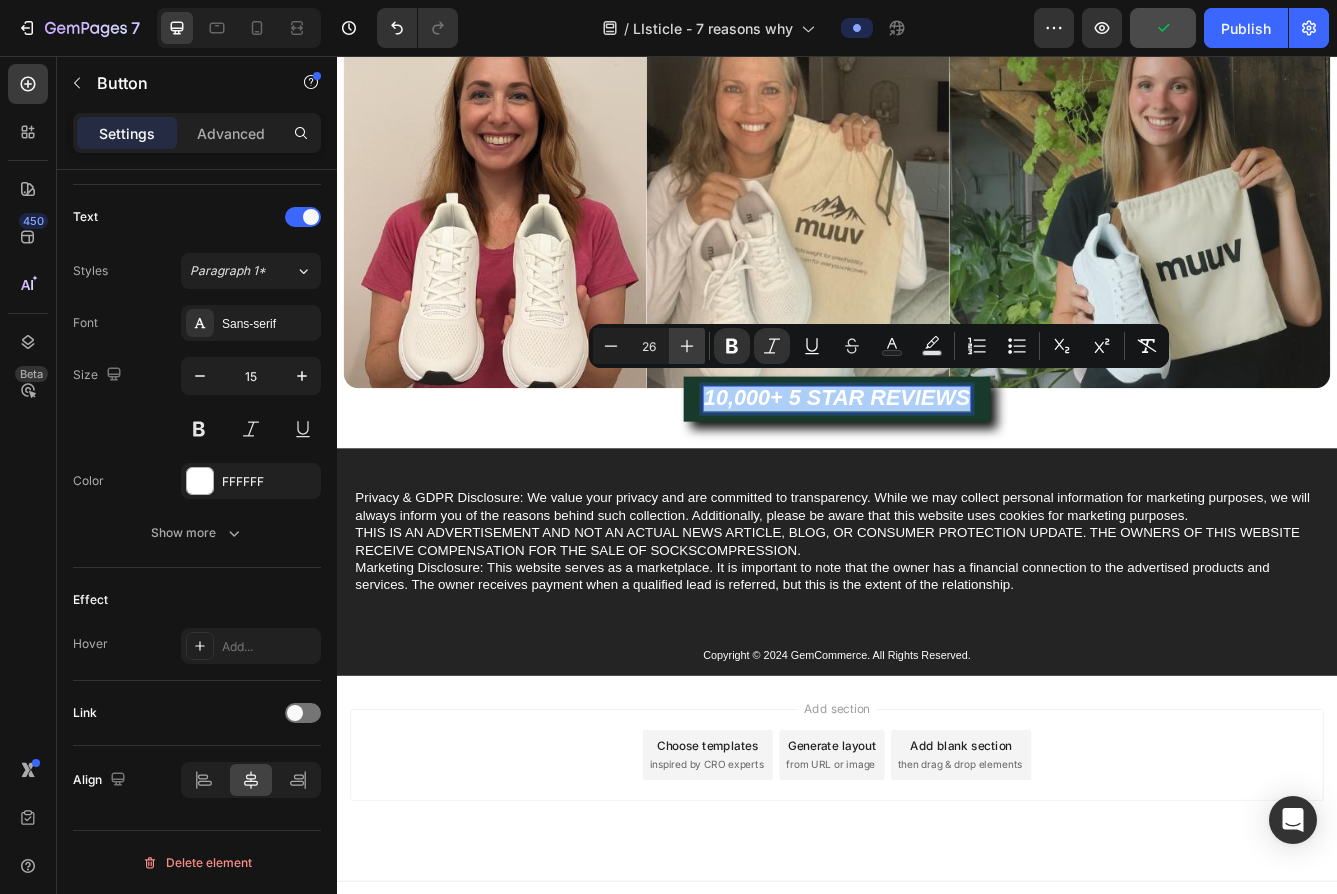 click 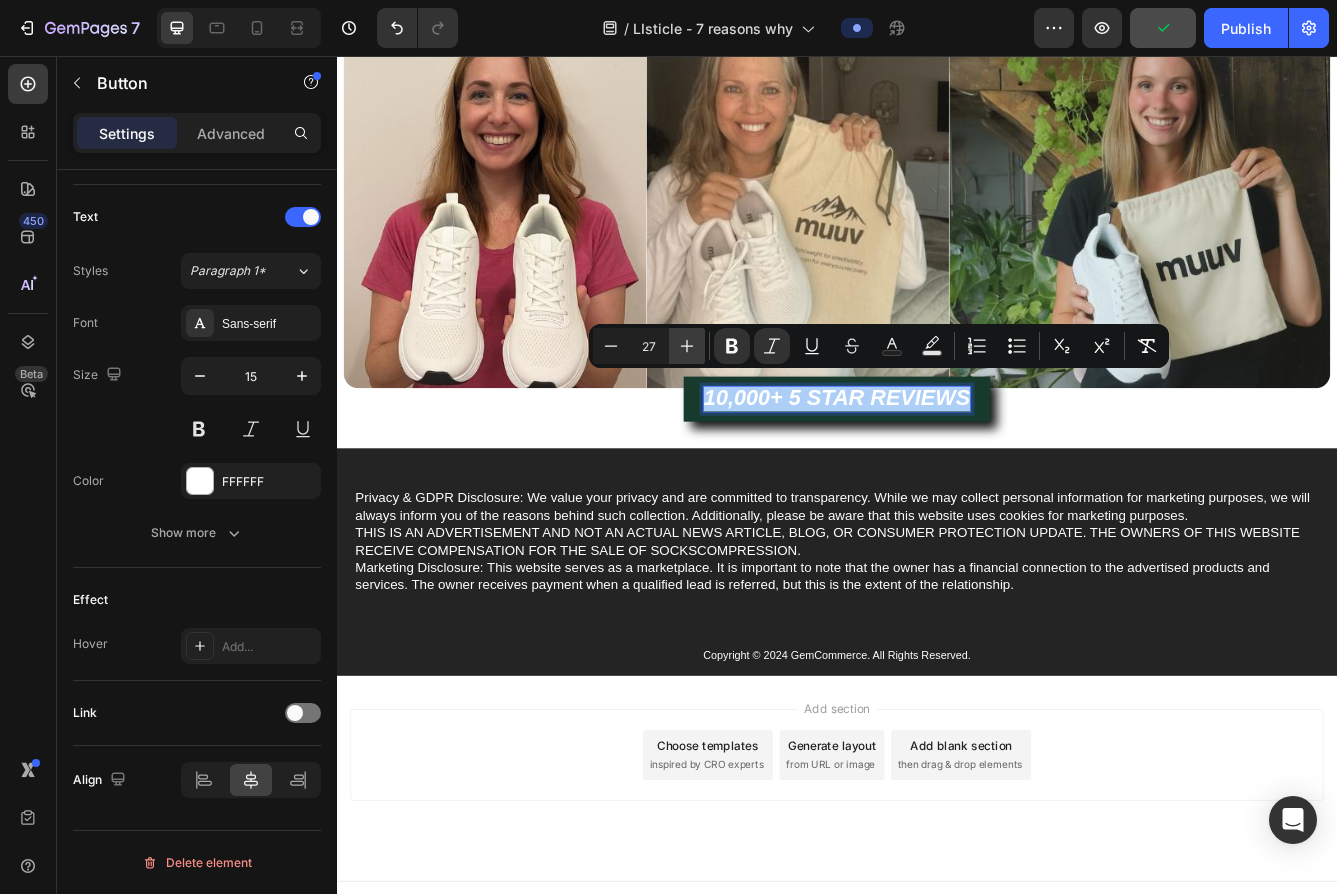 click 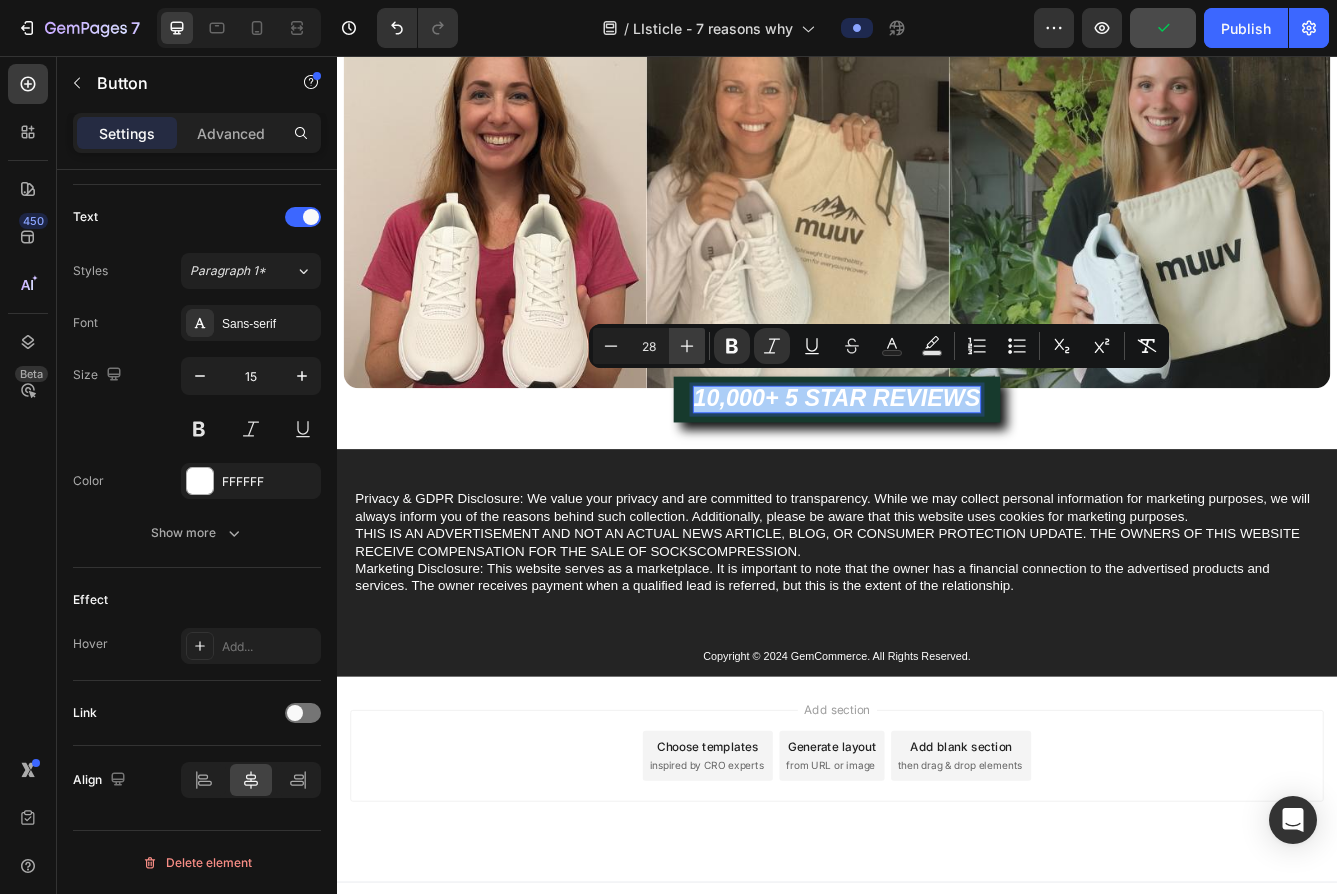 click 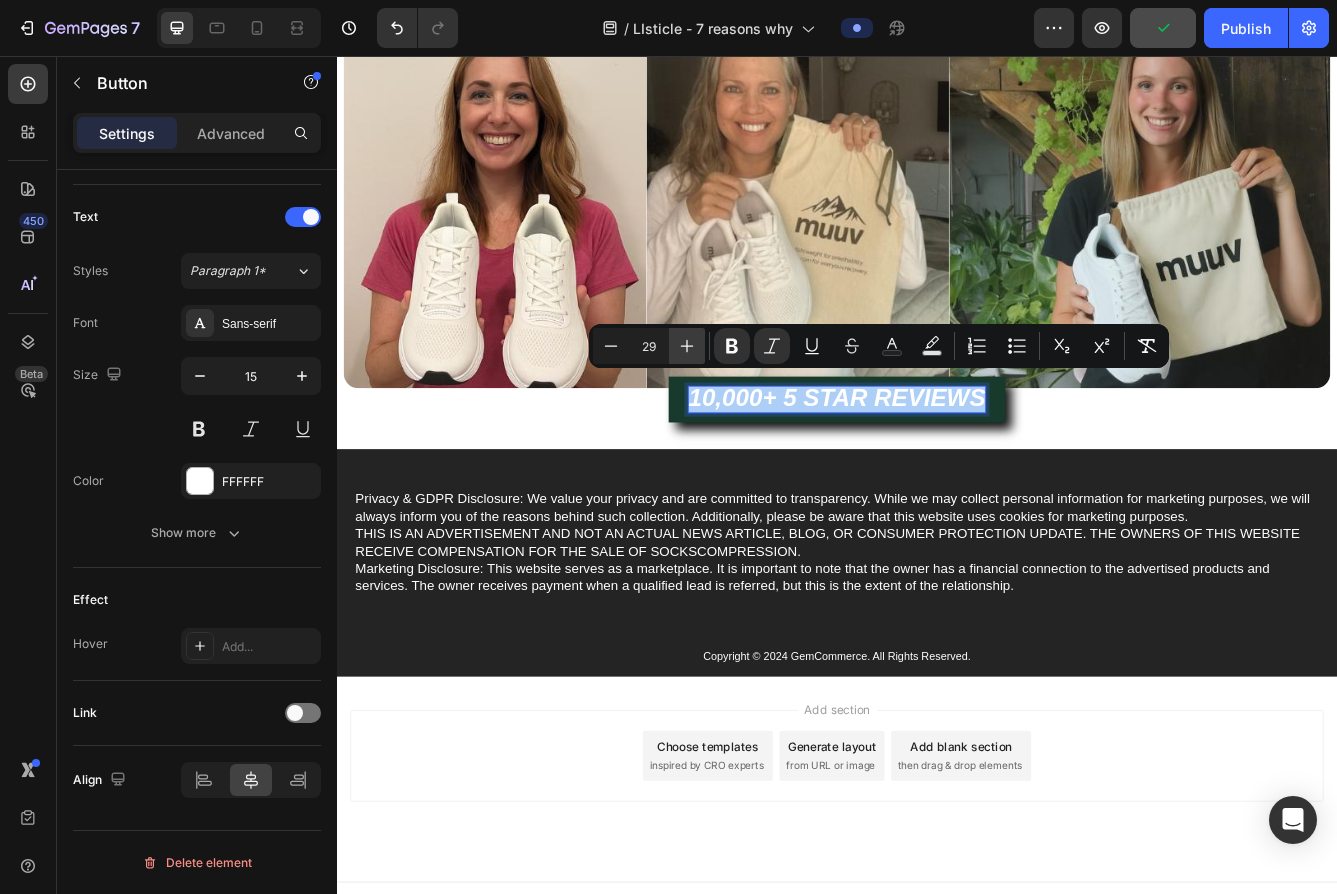 click 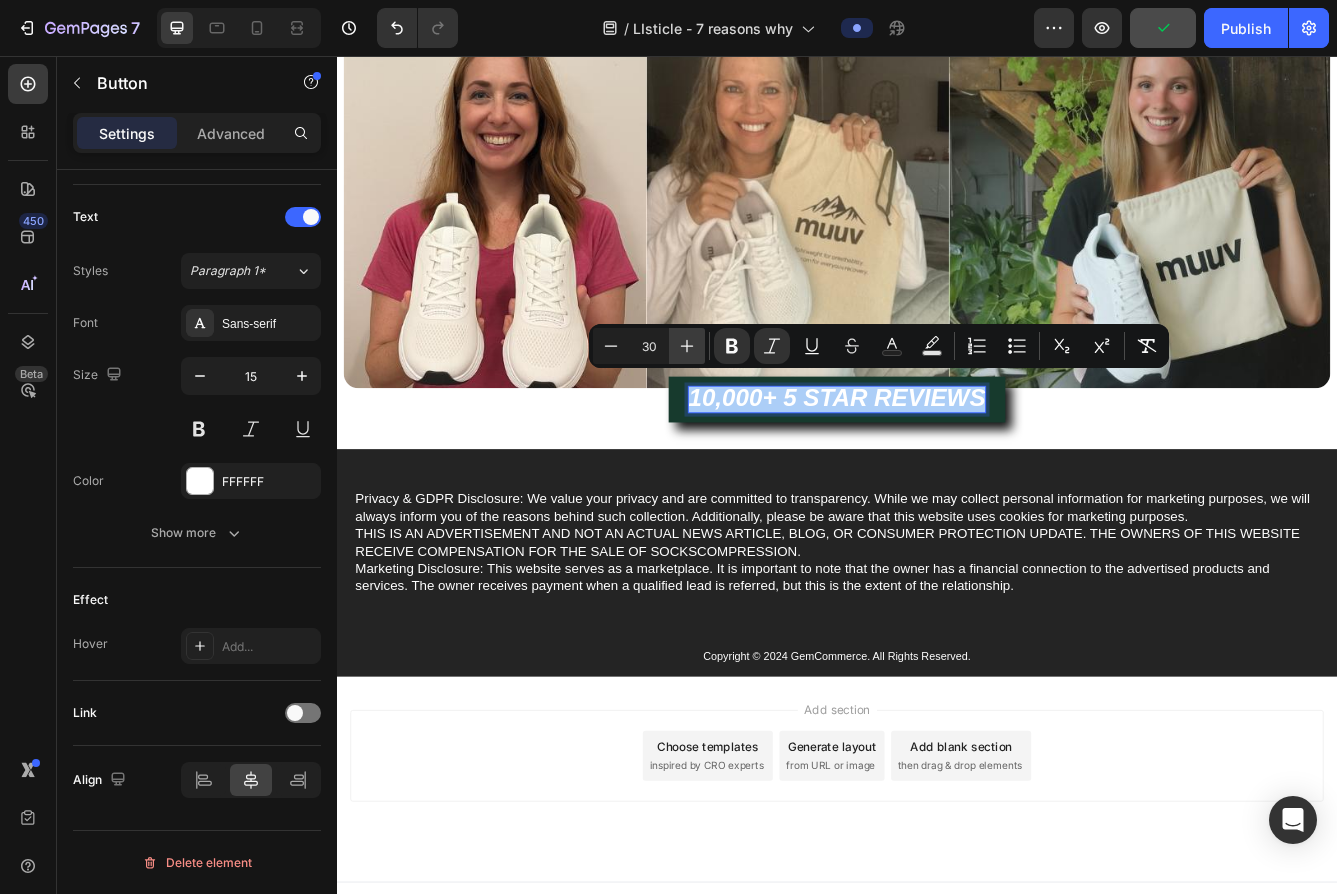click 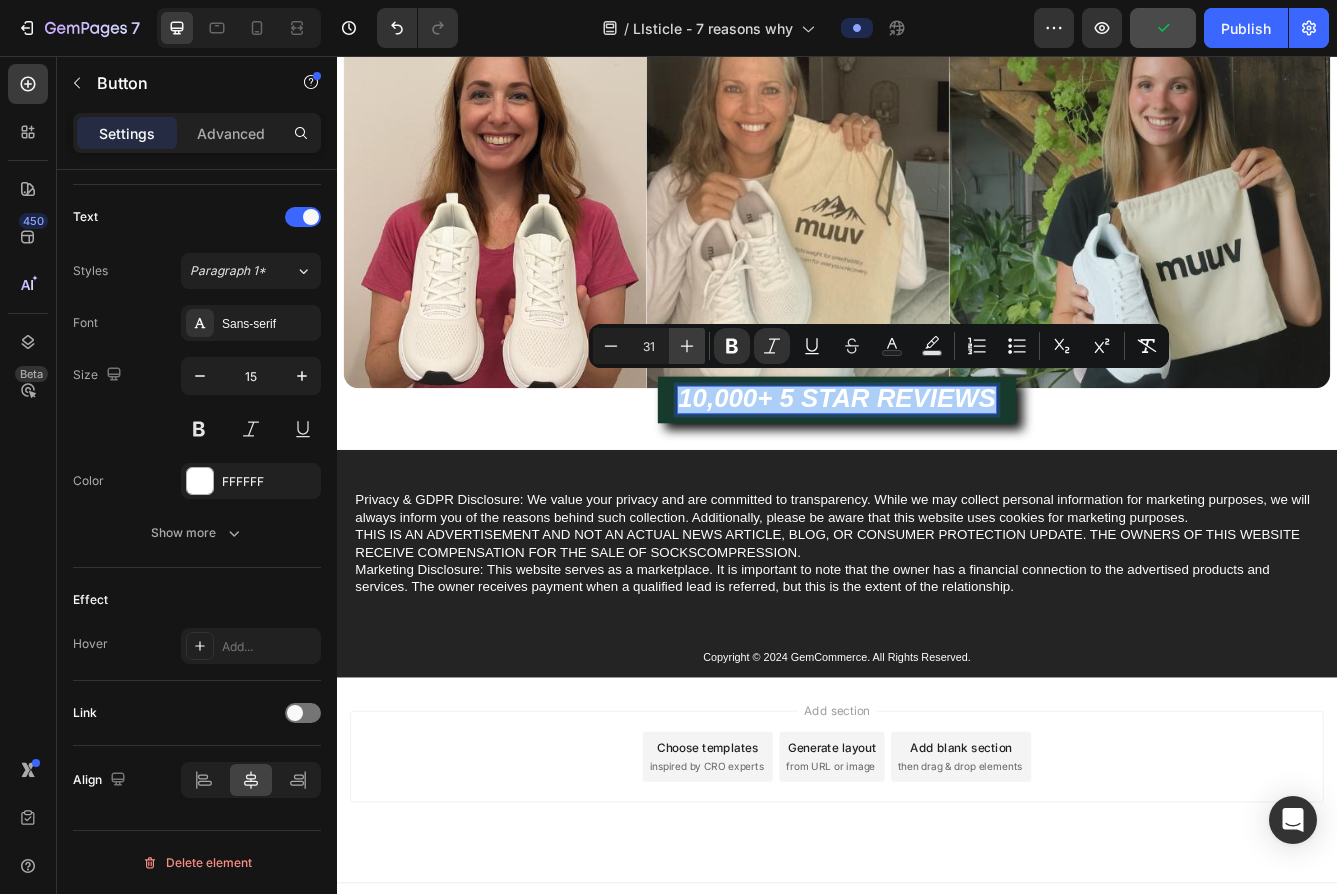 click 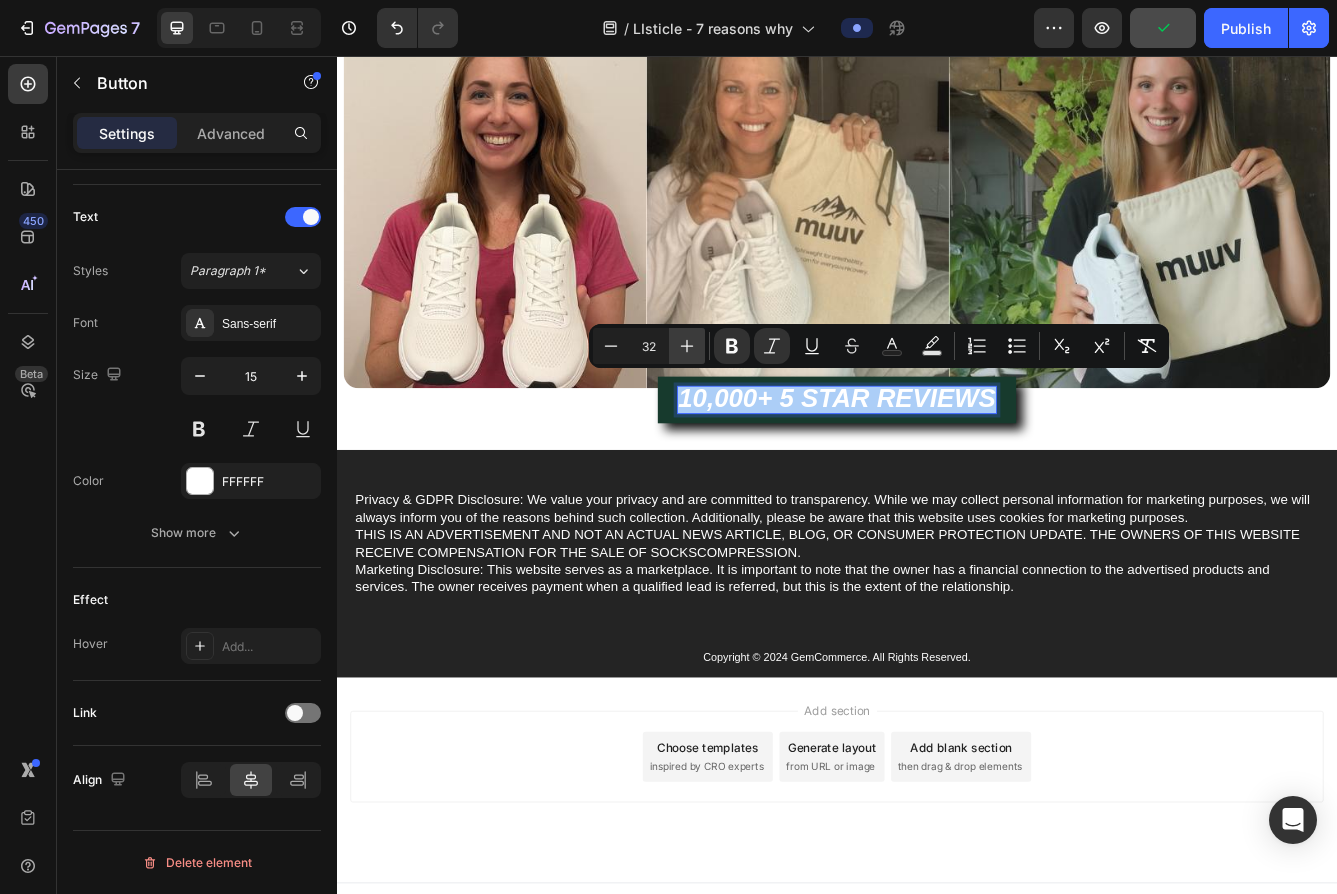 click 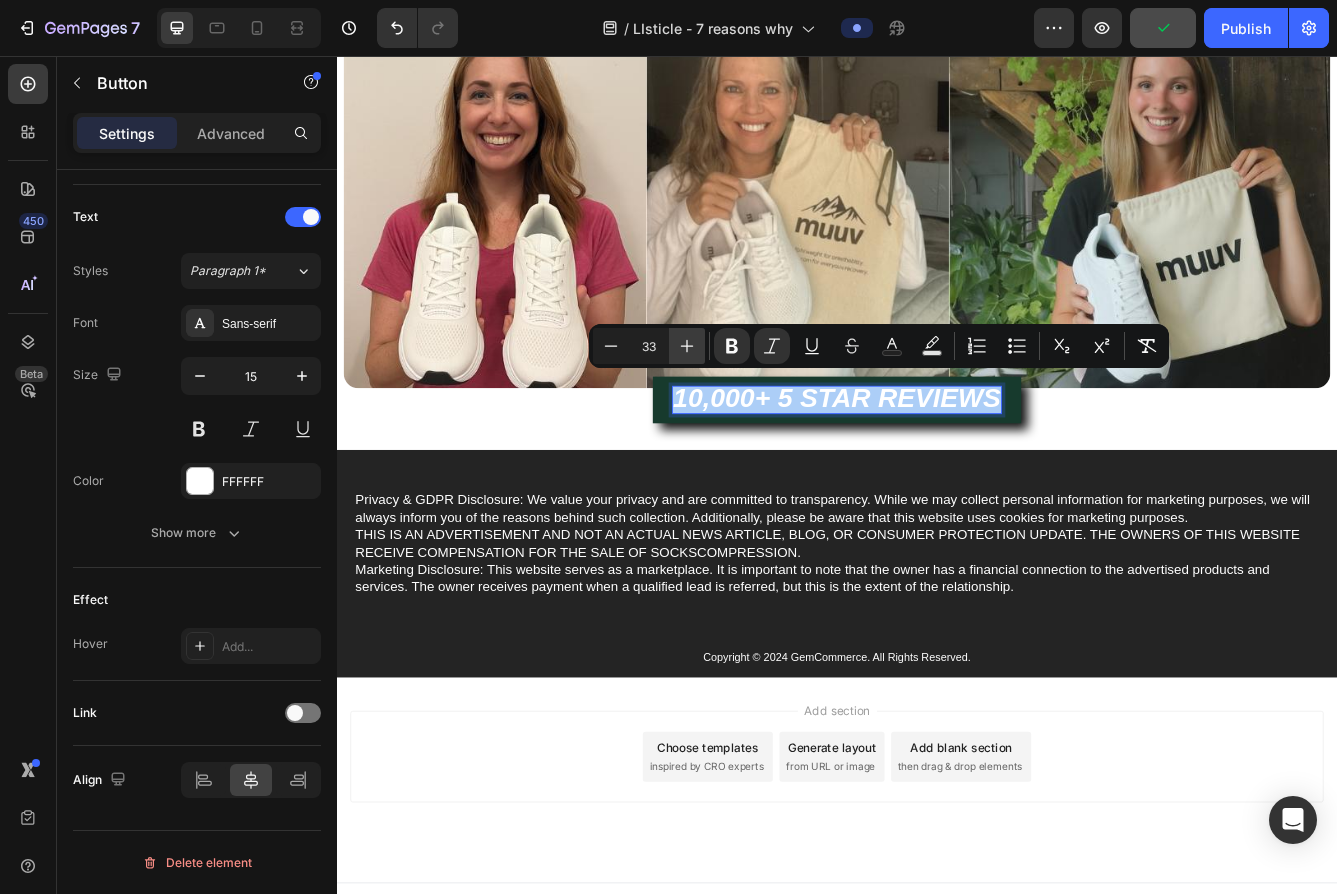 click 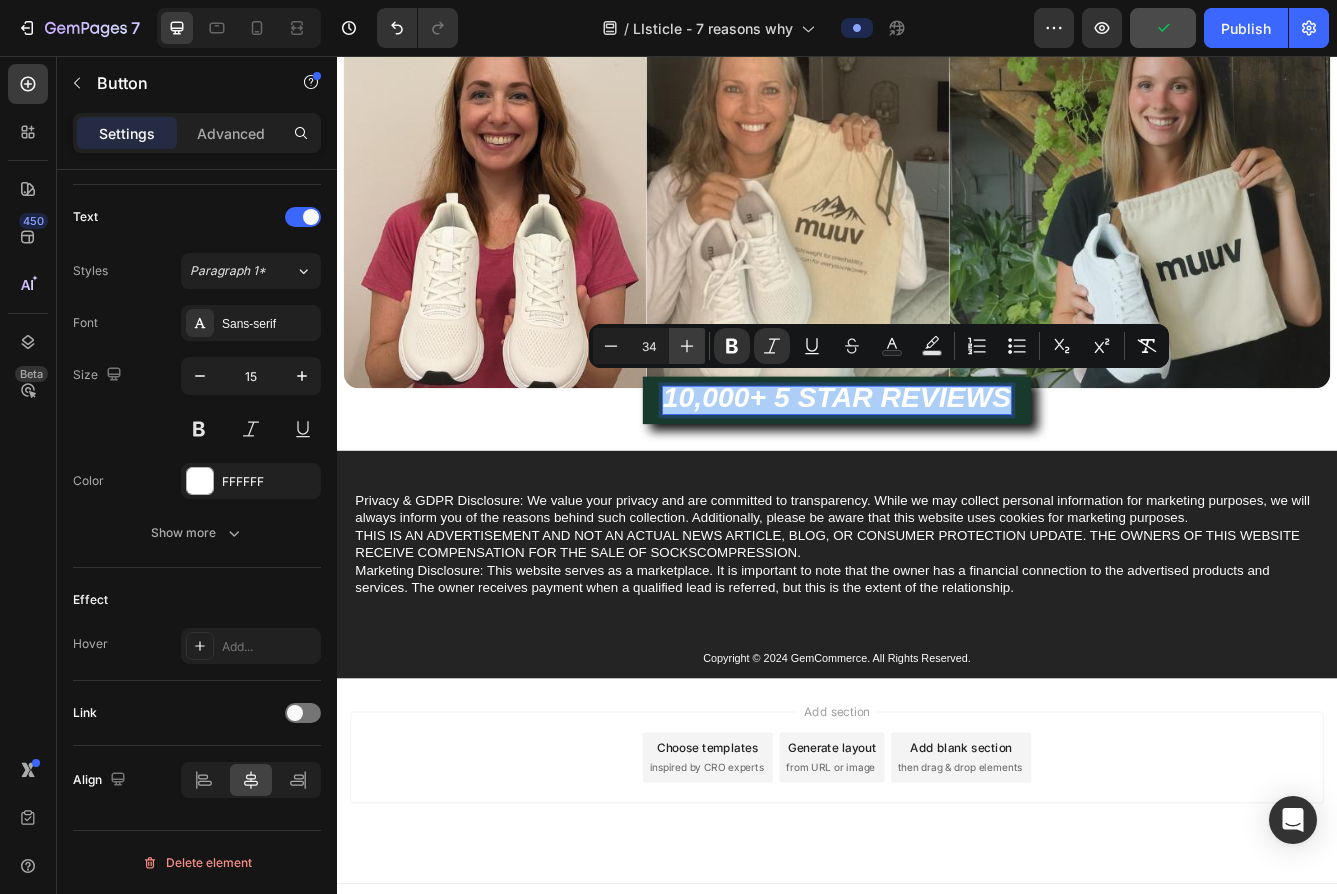 click 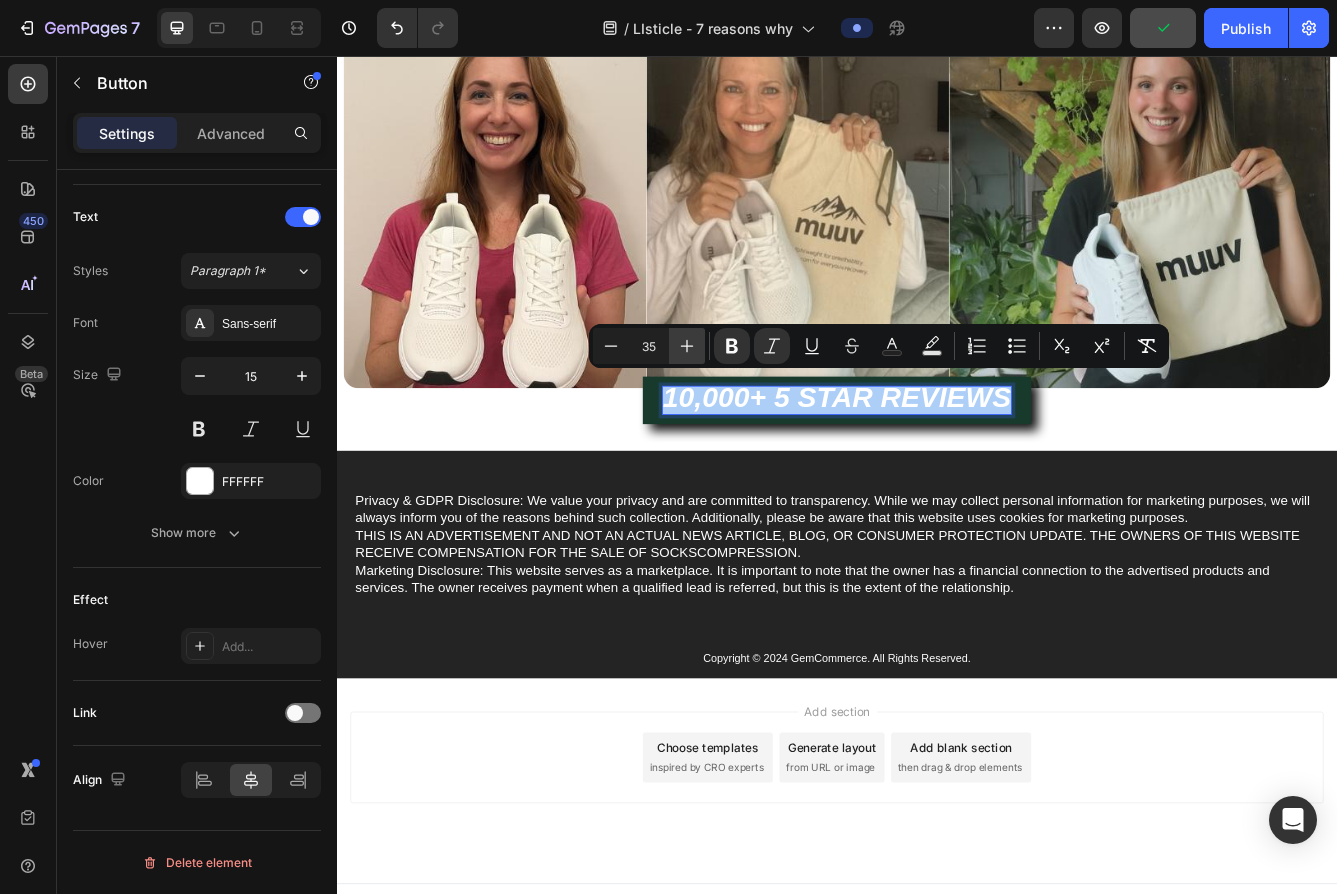 click 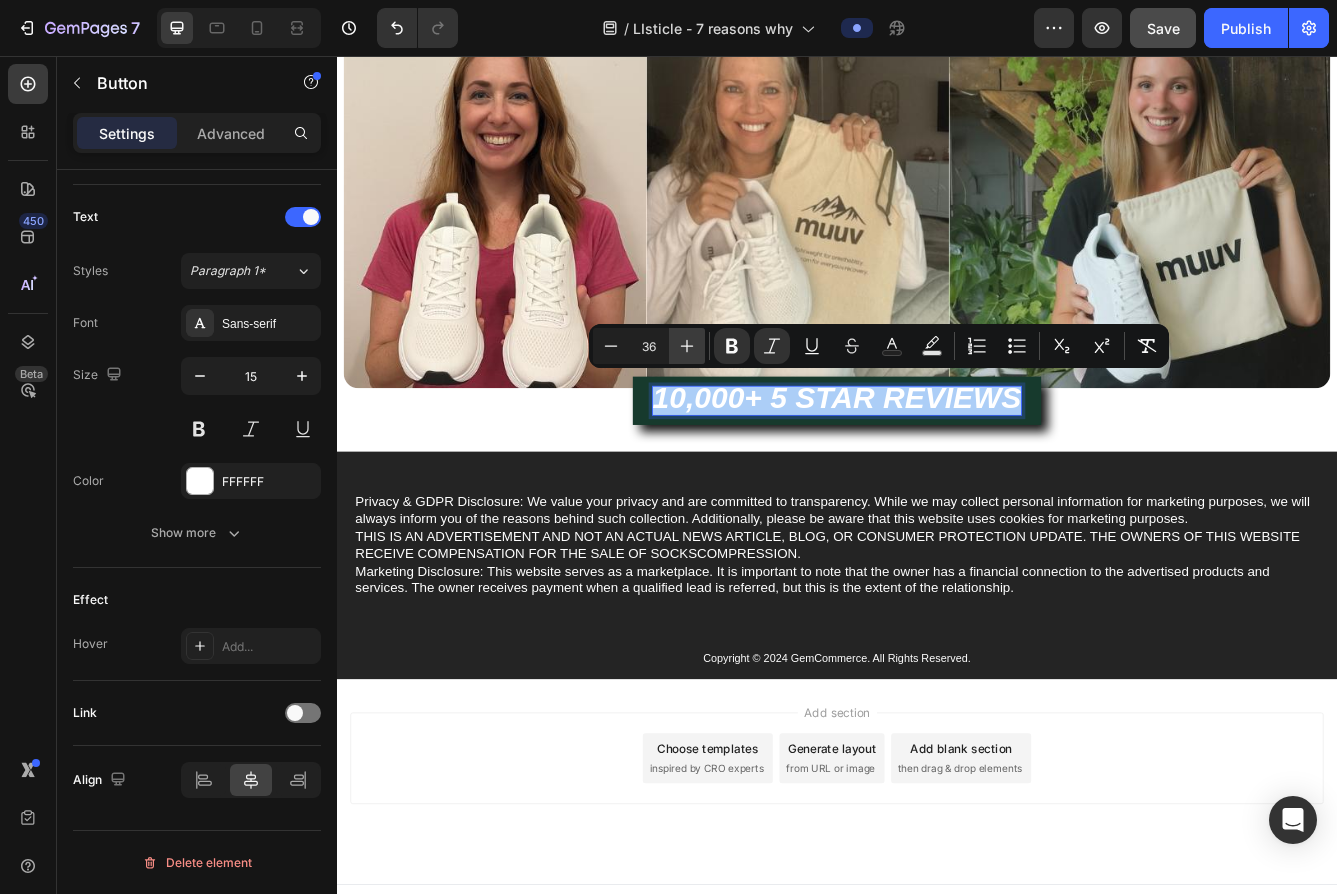 click 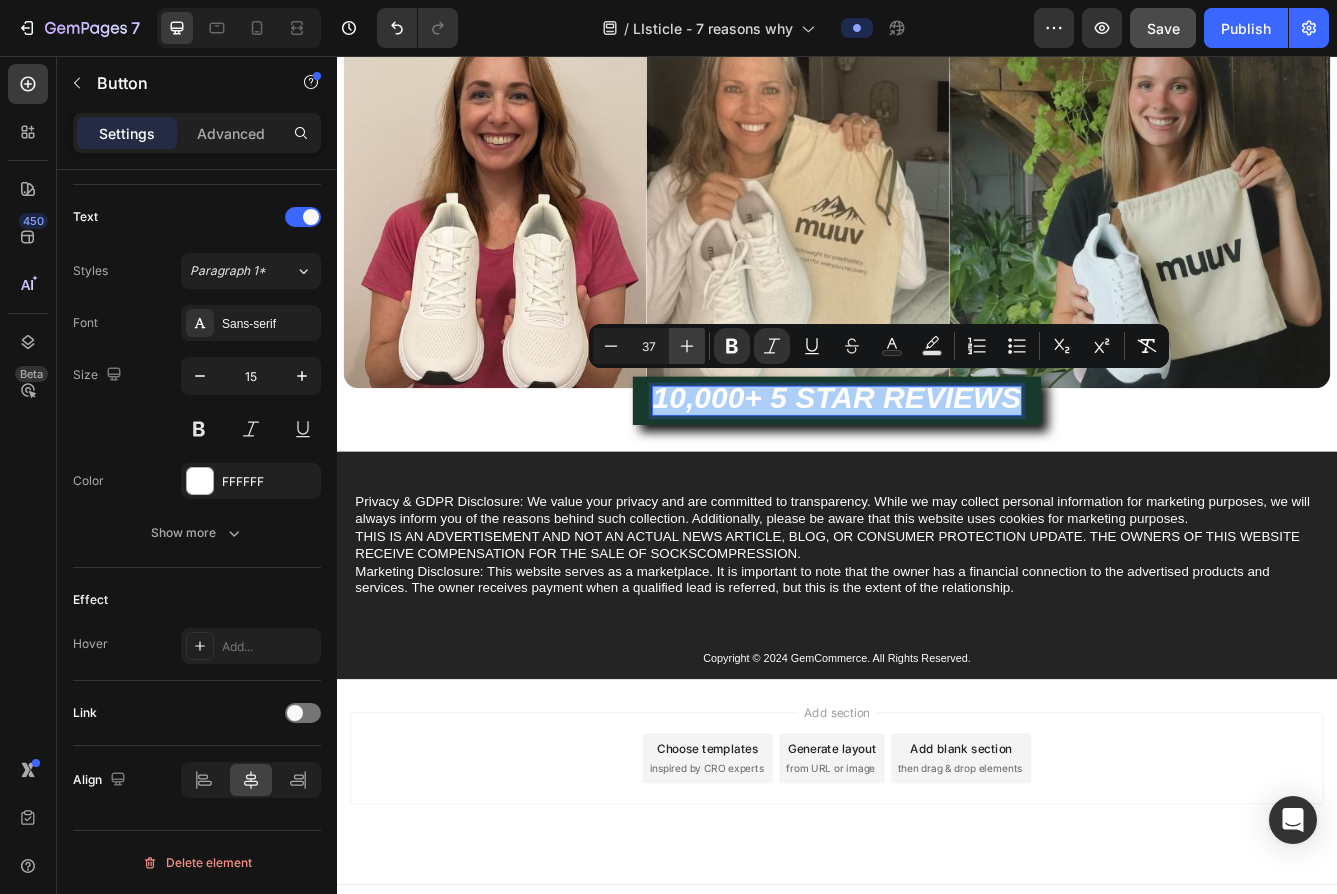 click 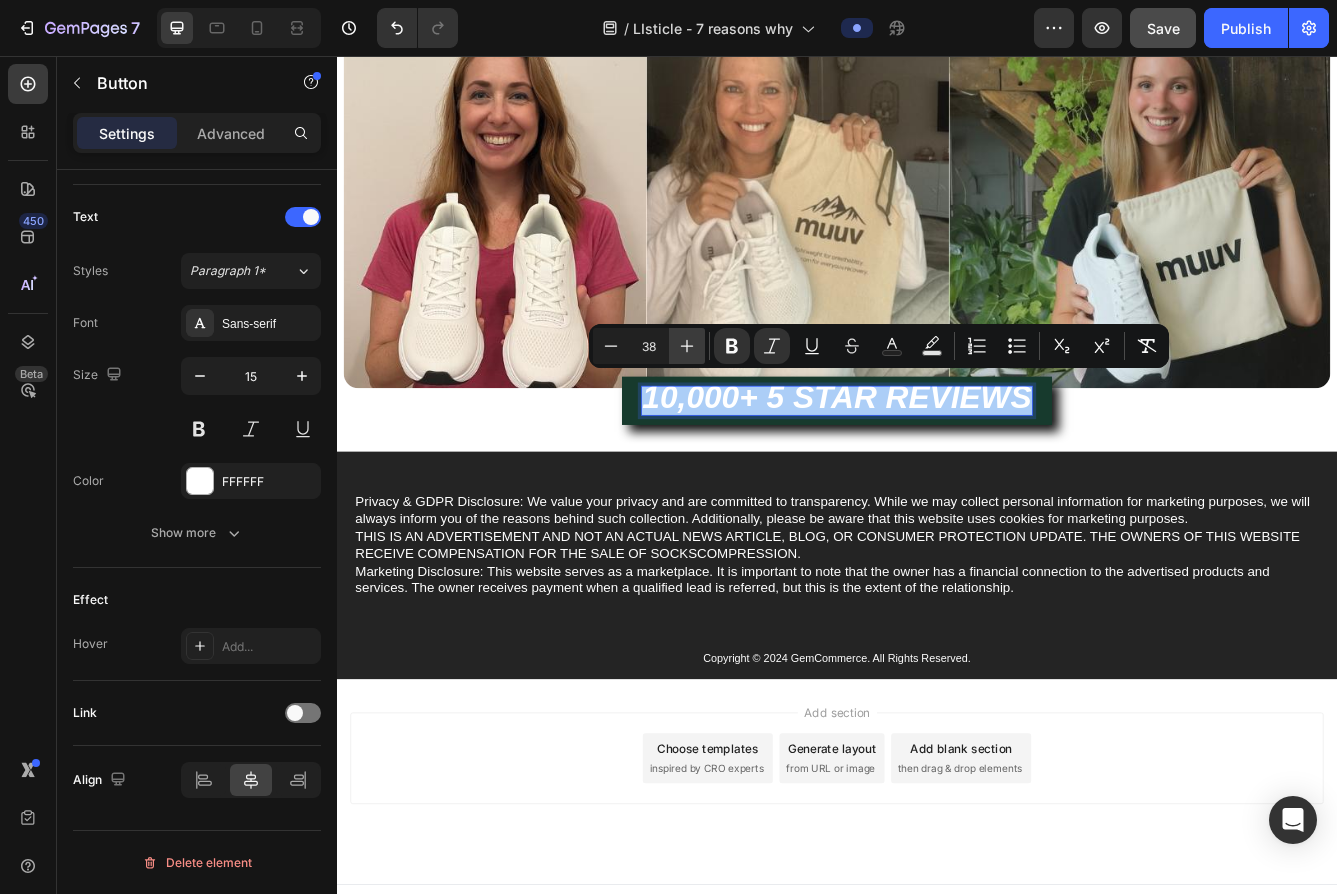 click 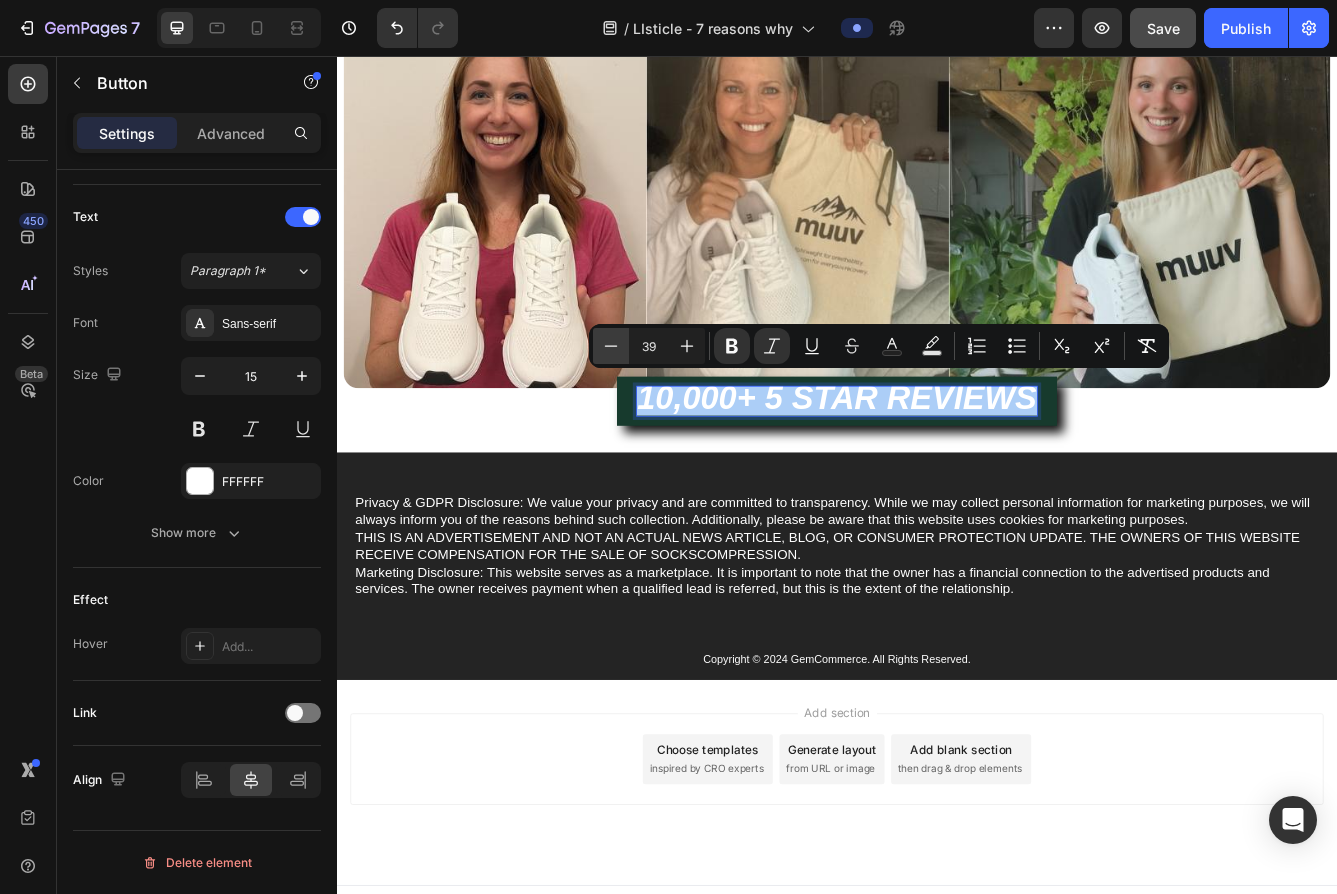 click 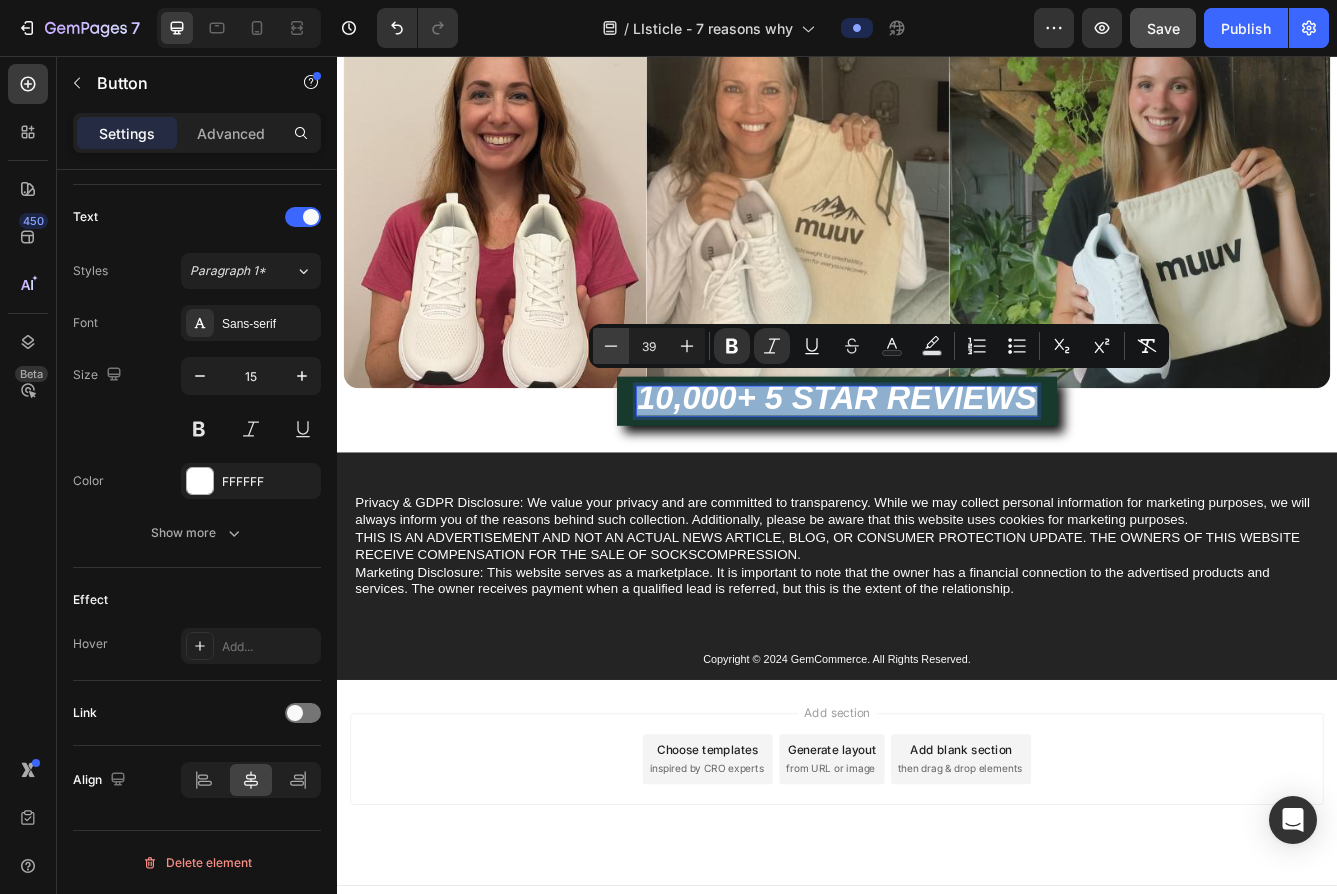 type on "38" 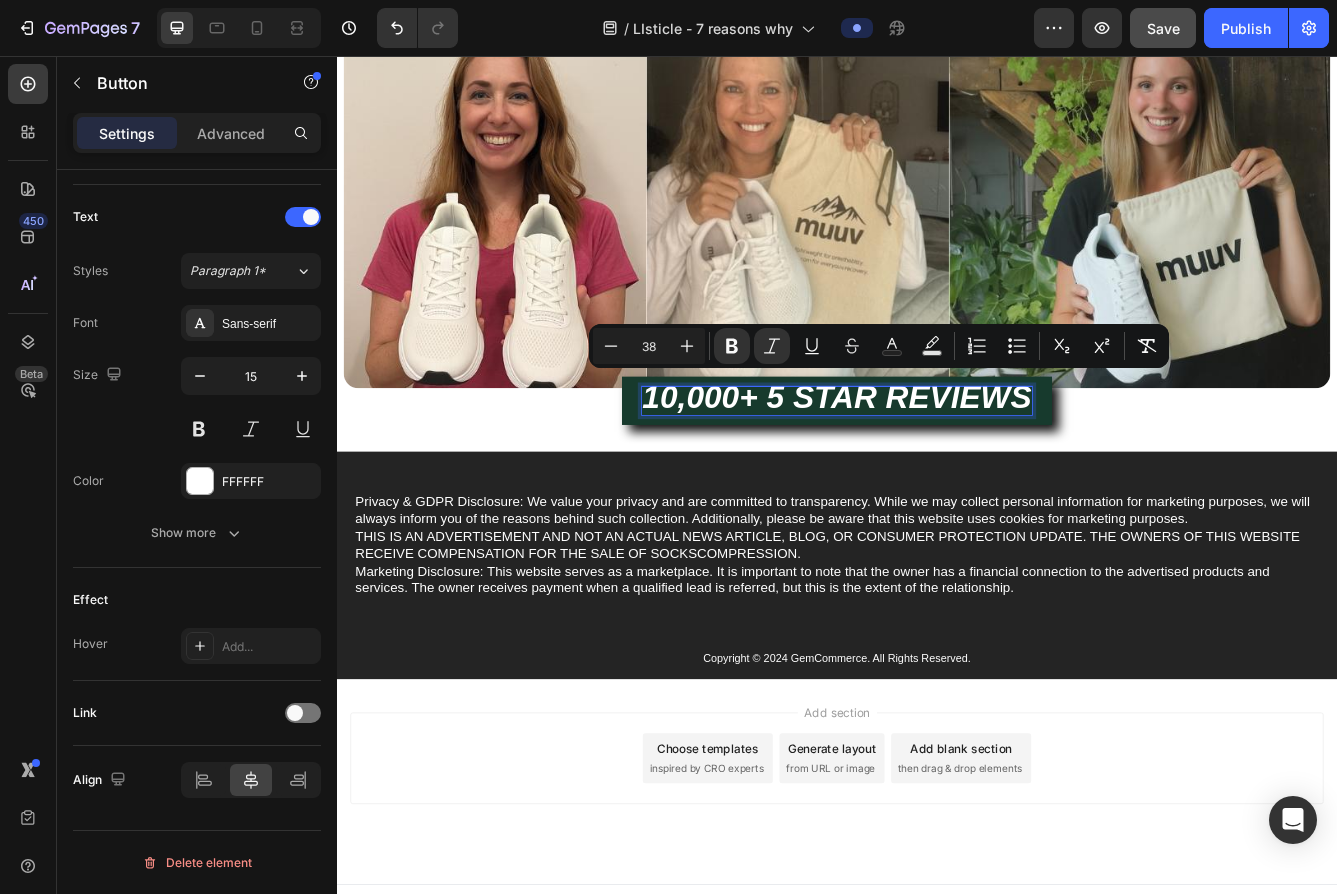 click on "10,000+ 5 STAR REVIEWS Button   0" at bounding box center [937, 470] 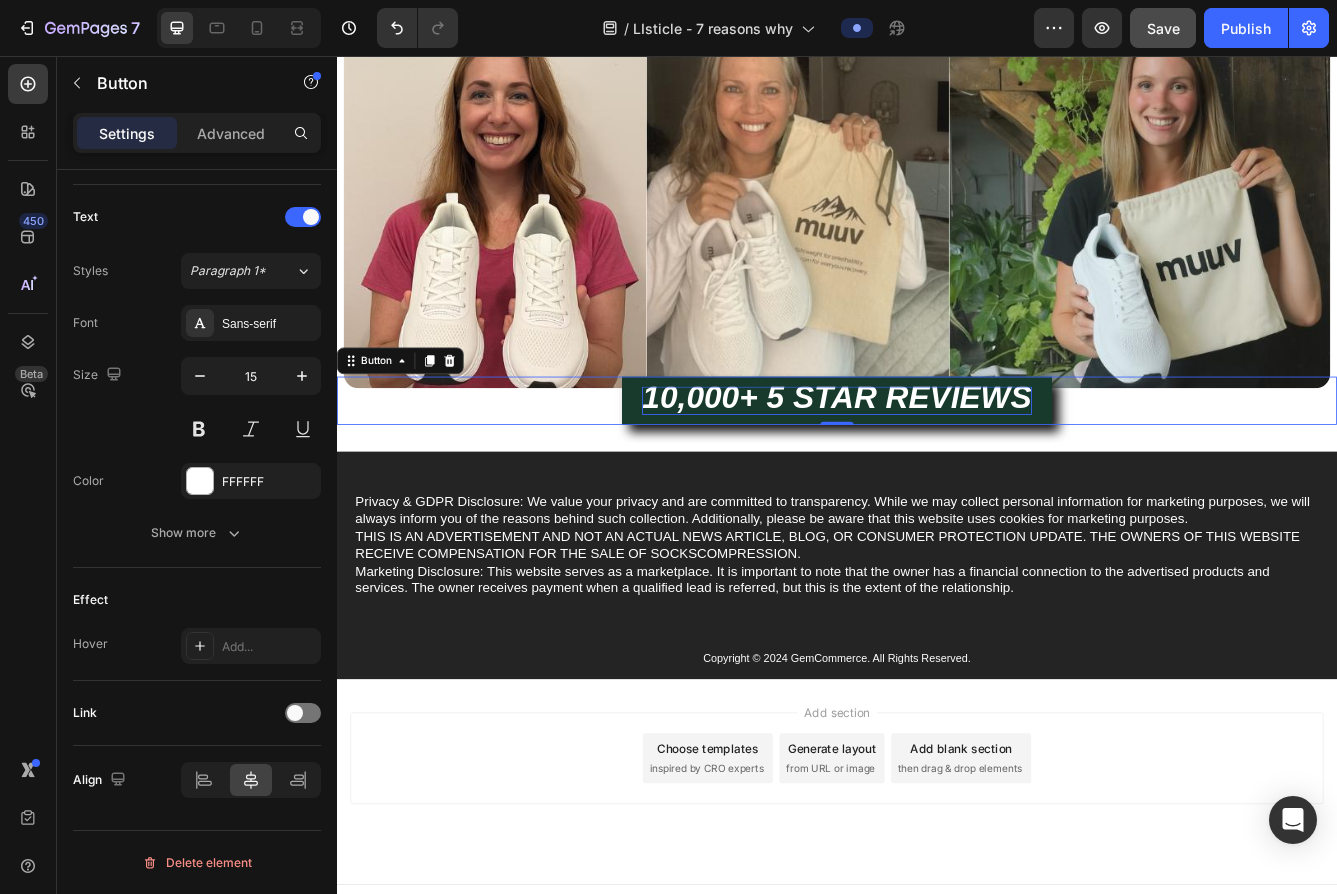 click on "10,000+ 5 STAR REVIEWS" at bounding box center (936, 466) 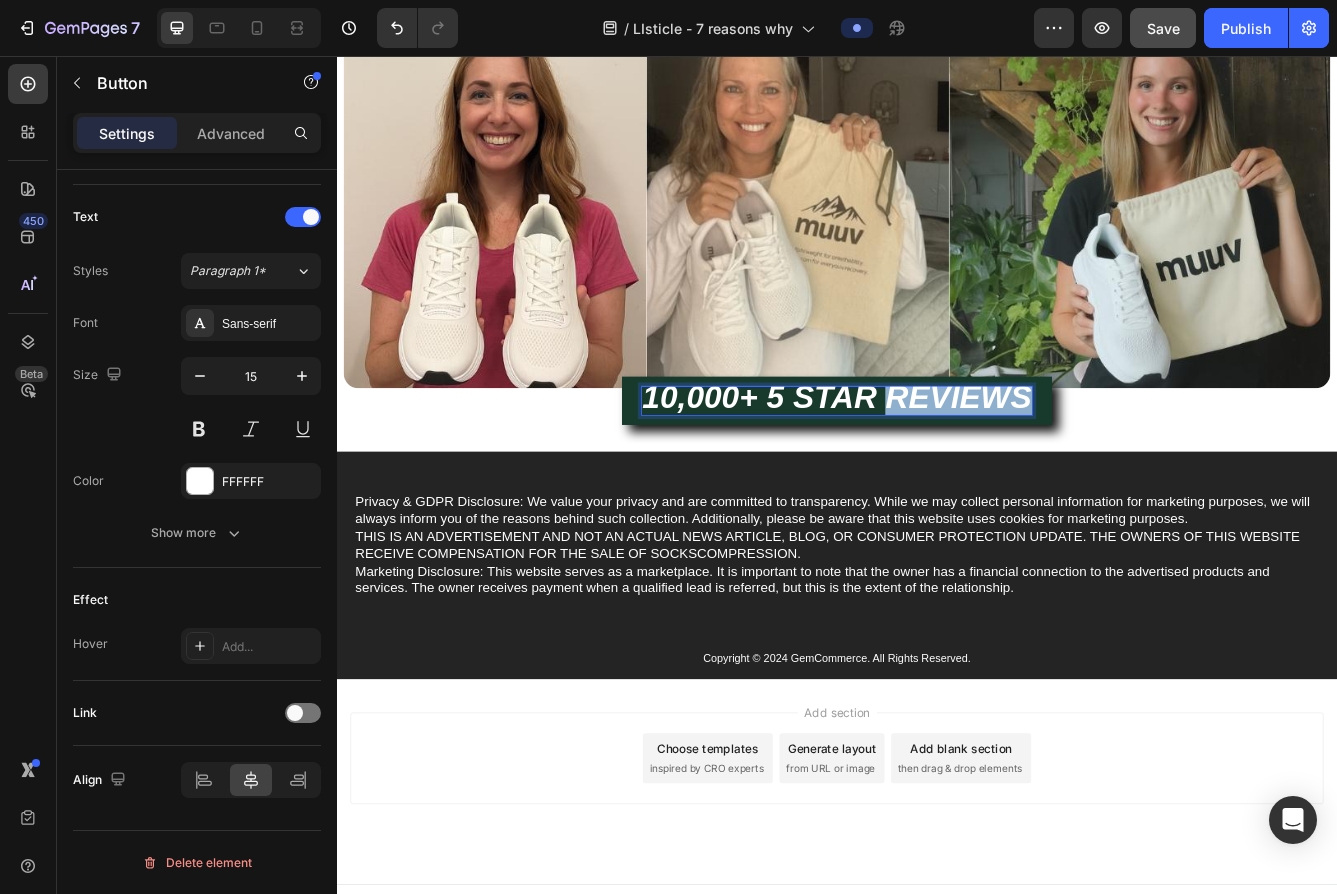 click on "10,000+ 5 STAR REVIEWS" at bounding box center [936, 466] 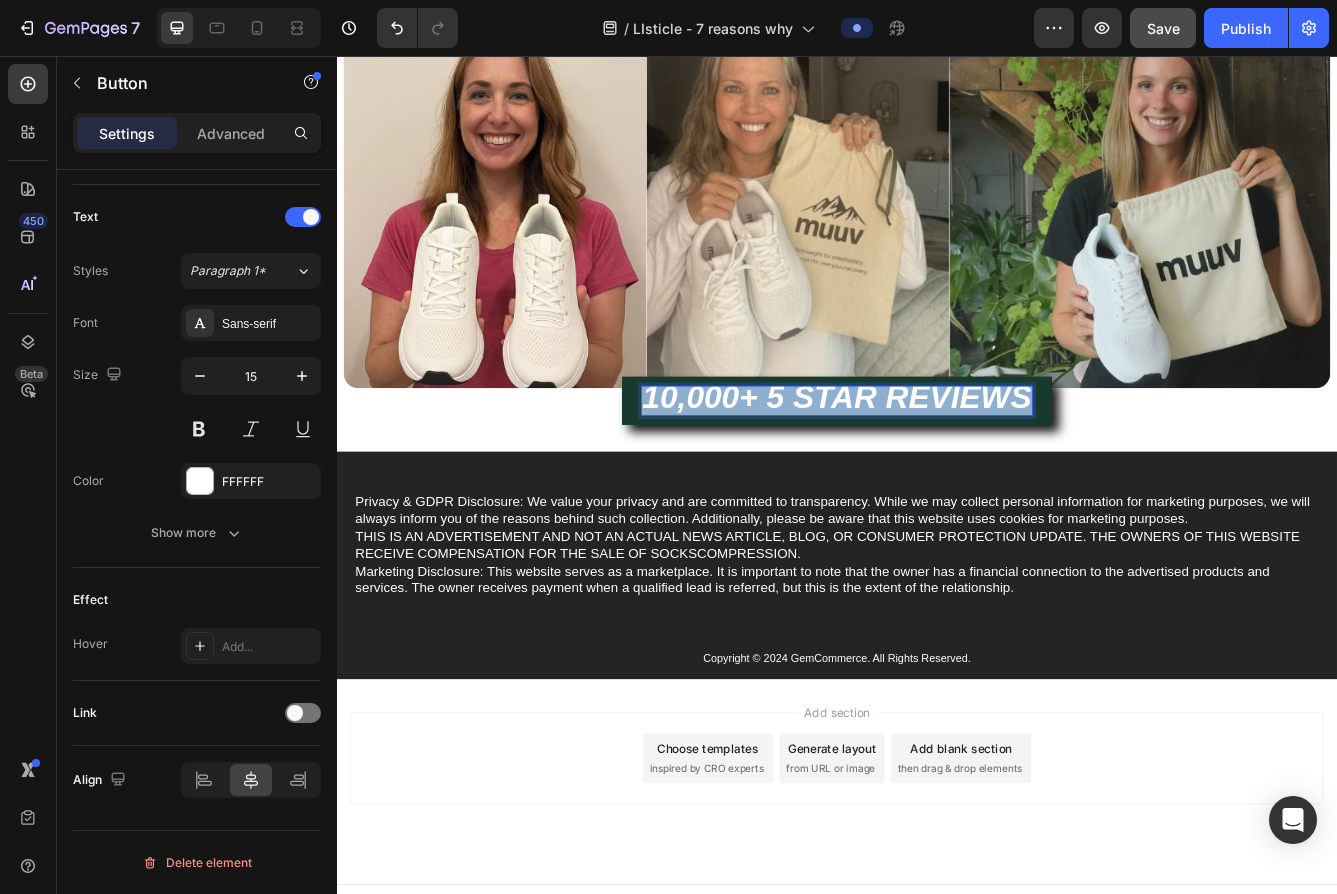click on "10,000+ 5 STAR REVIEWS" at bounding box center [936, 466] 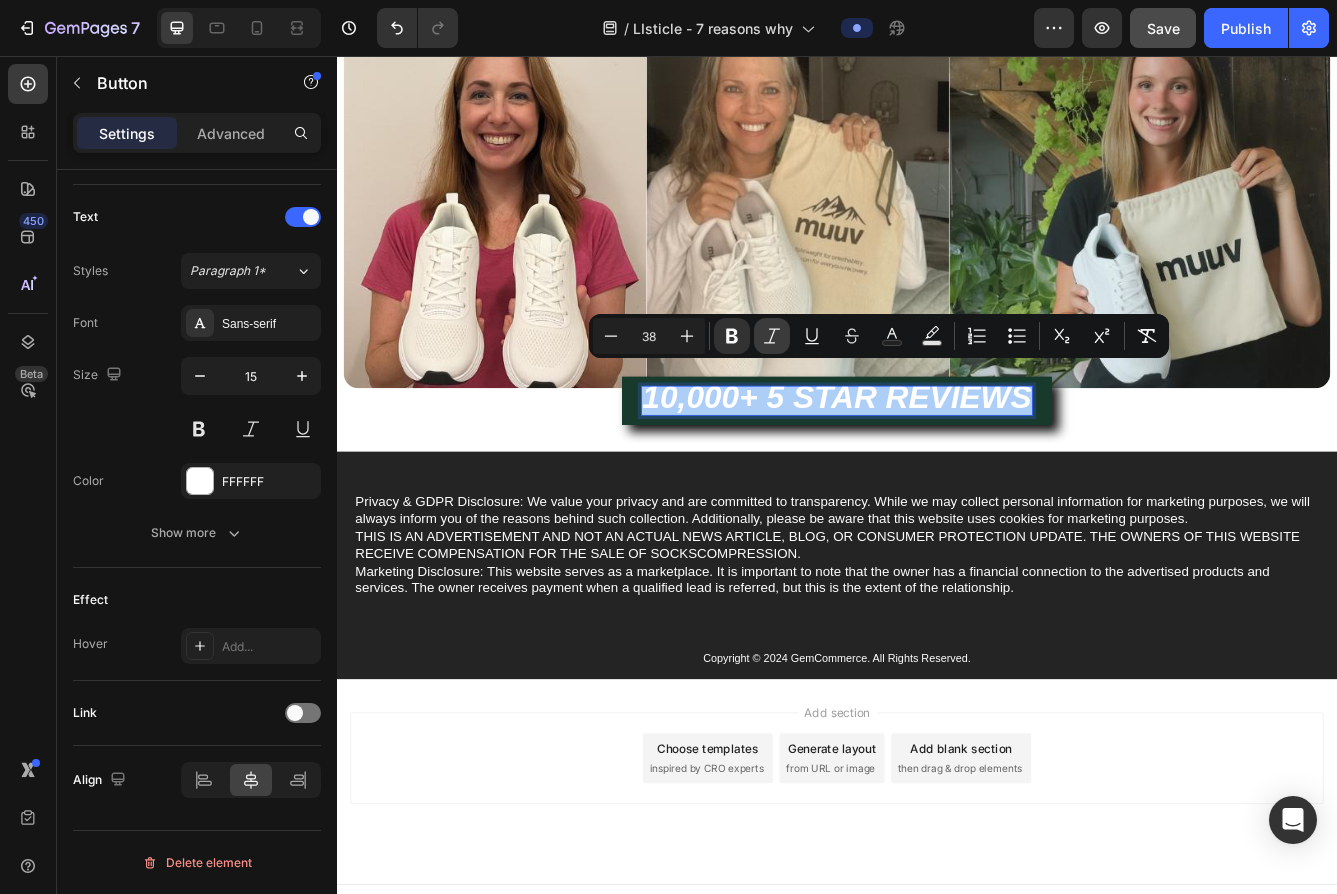 click on "Italic" at bounding box center [772, 336] 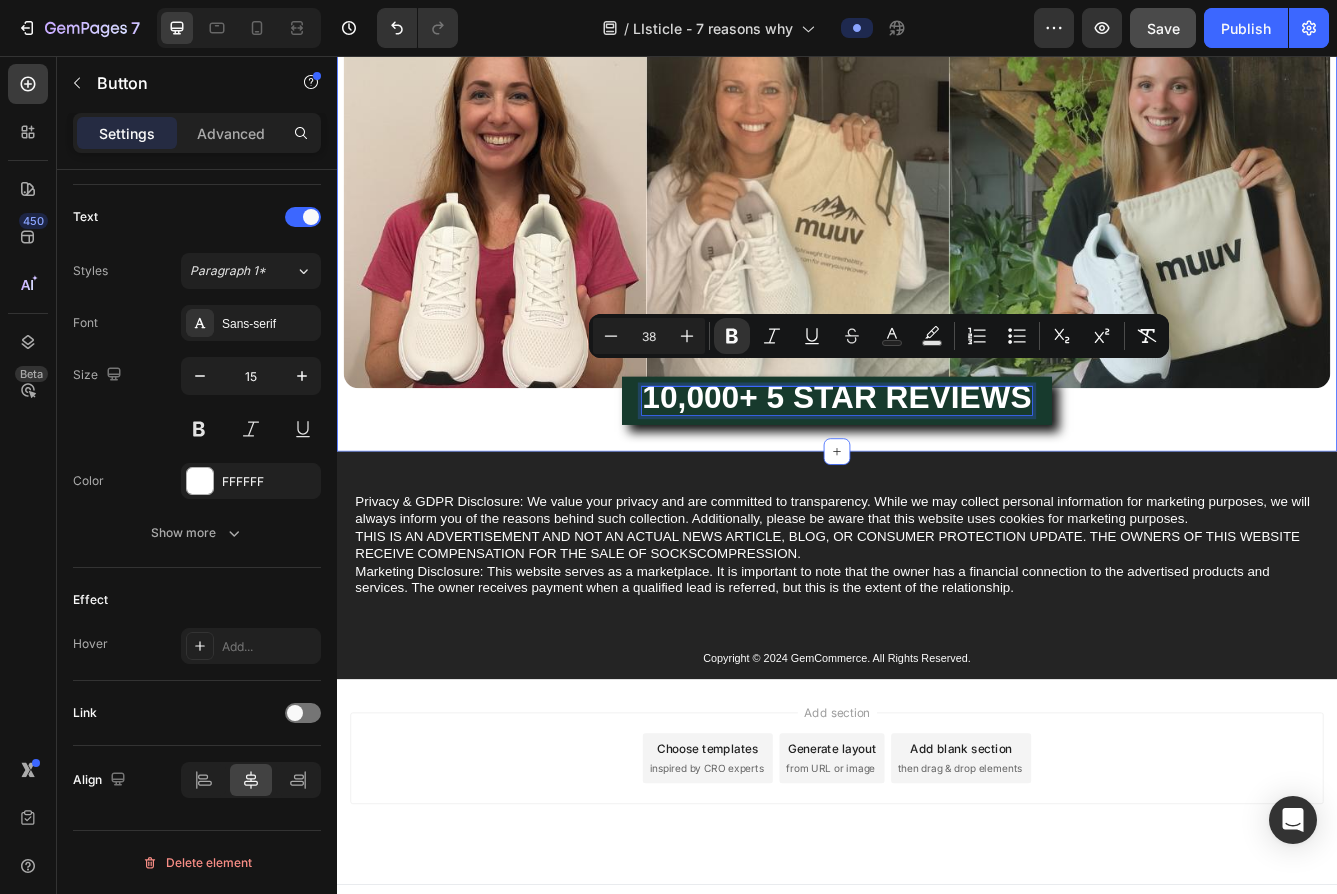 click on "BONUS: FREE Orthotic Insoles with Every Order (Valued $19.95) Heading We understand the importance of finding the perfect fit for your feet. That's why we include a pair of free orthotic insoles with every order of our orthopedic shoes.   These insoles are designed to provide extra support and cushioning, helping to reduce pain and discomfort in the feet and legs.   By including these insoles with every order, we're committed to ensuring that our customers have access to the best possible support and comfort for their feet. With our shoes and insoles, you can say goodbye to tired, achy feet and hello to all-day comfort and support. Text Block Image 10,000+ 5 STAR REVIEWS Button 10,000+ 5 STAR REVIEWS Button   0 Section 3" at bounding box center (937, -115) 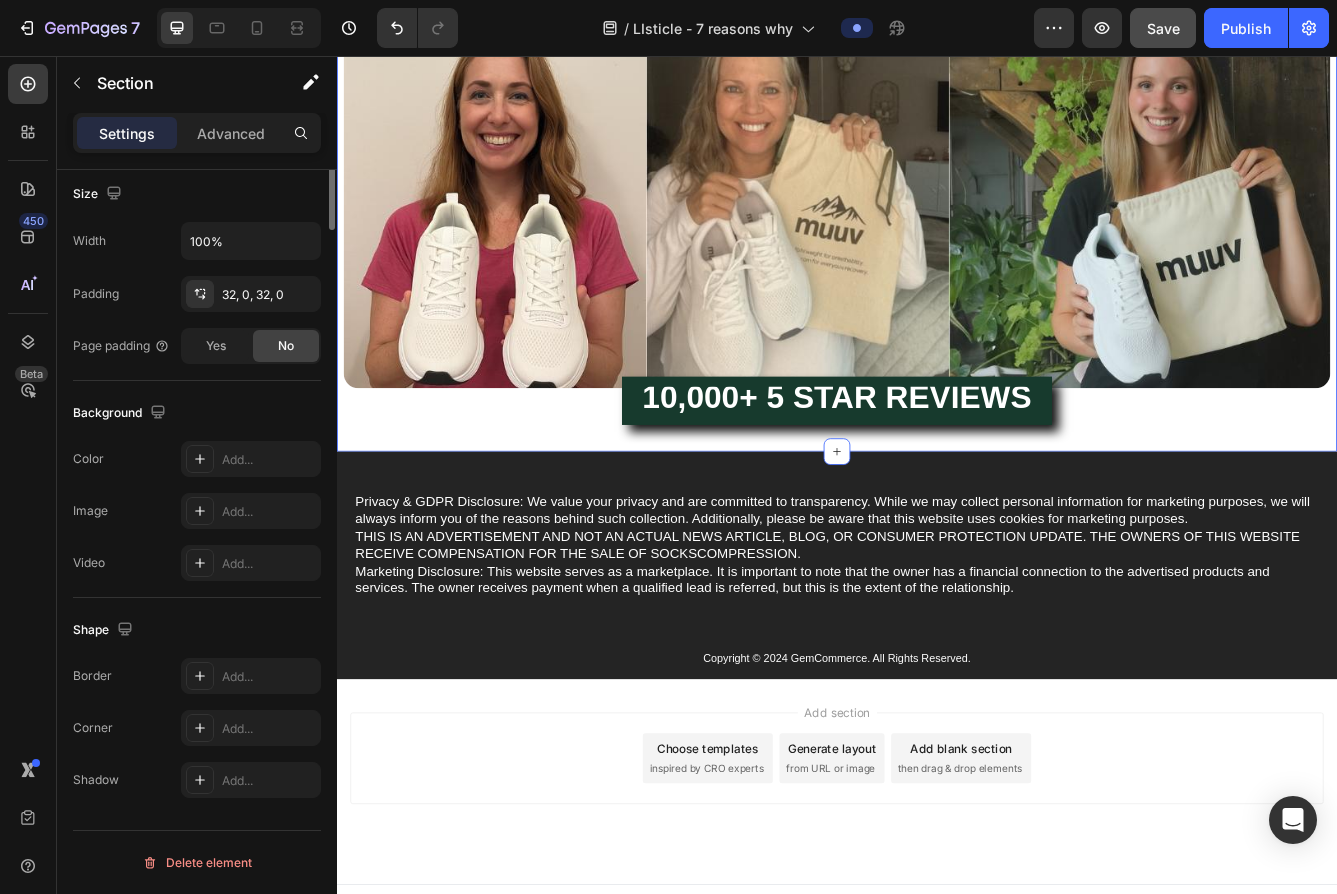 scroll, scrollTop: 0, scrollLeft: 0, axis: both 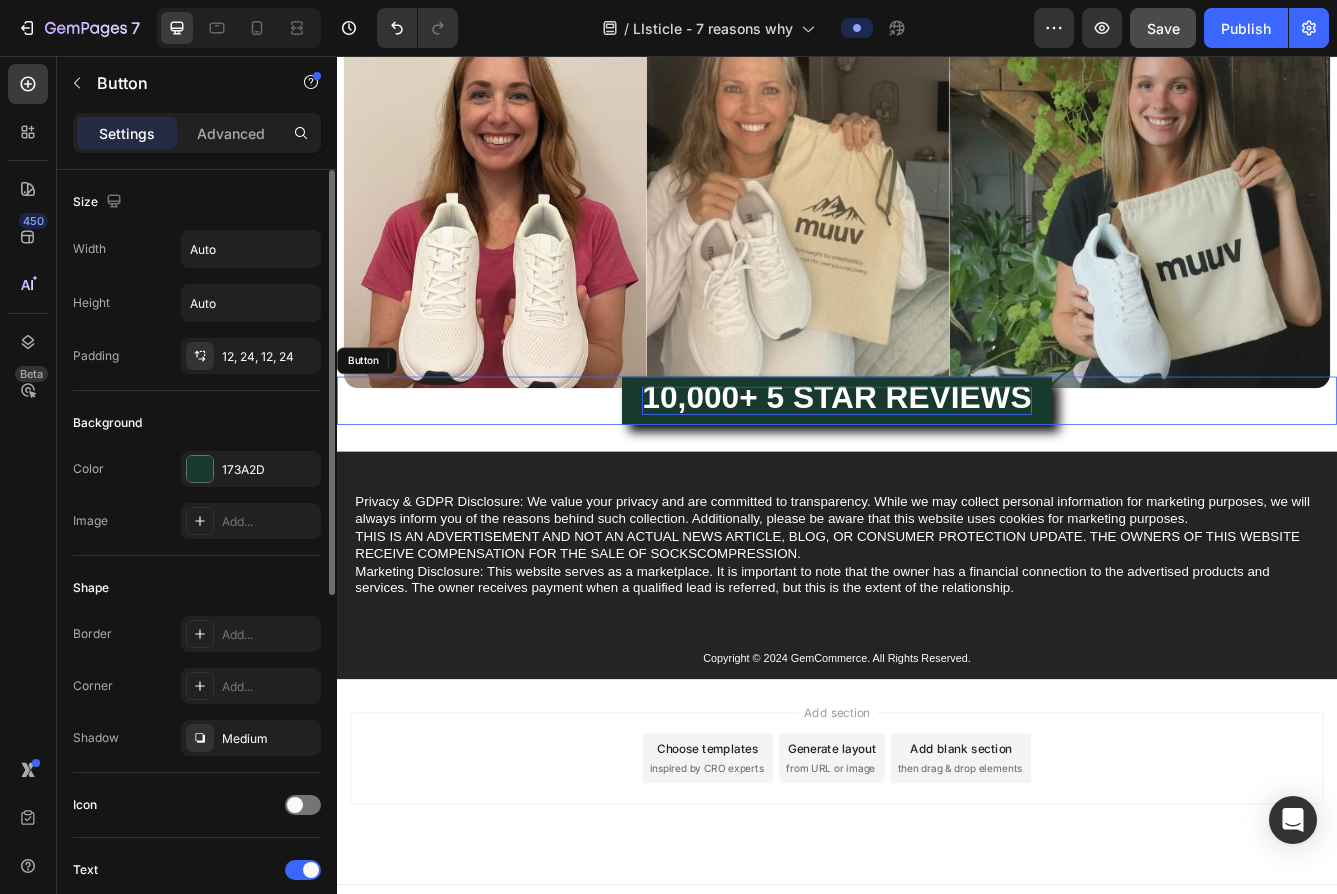 click on "10,000+ 5 STAR REVIEWS" at bounding box center [936, 466] 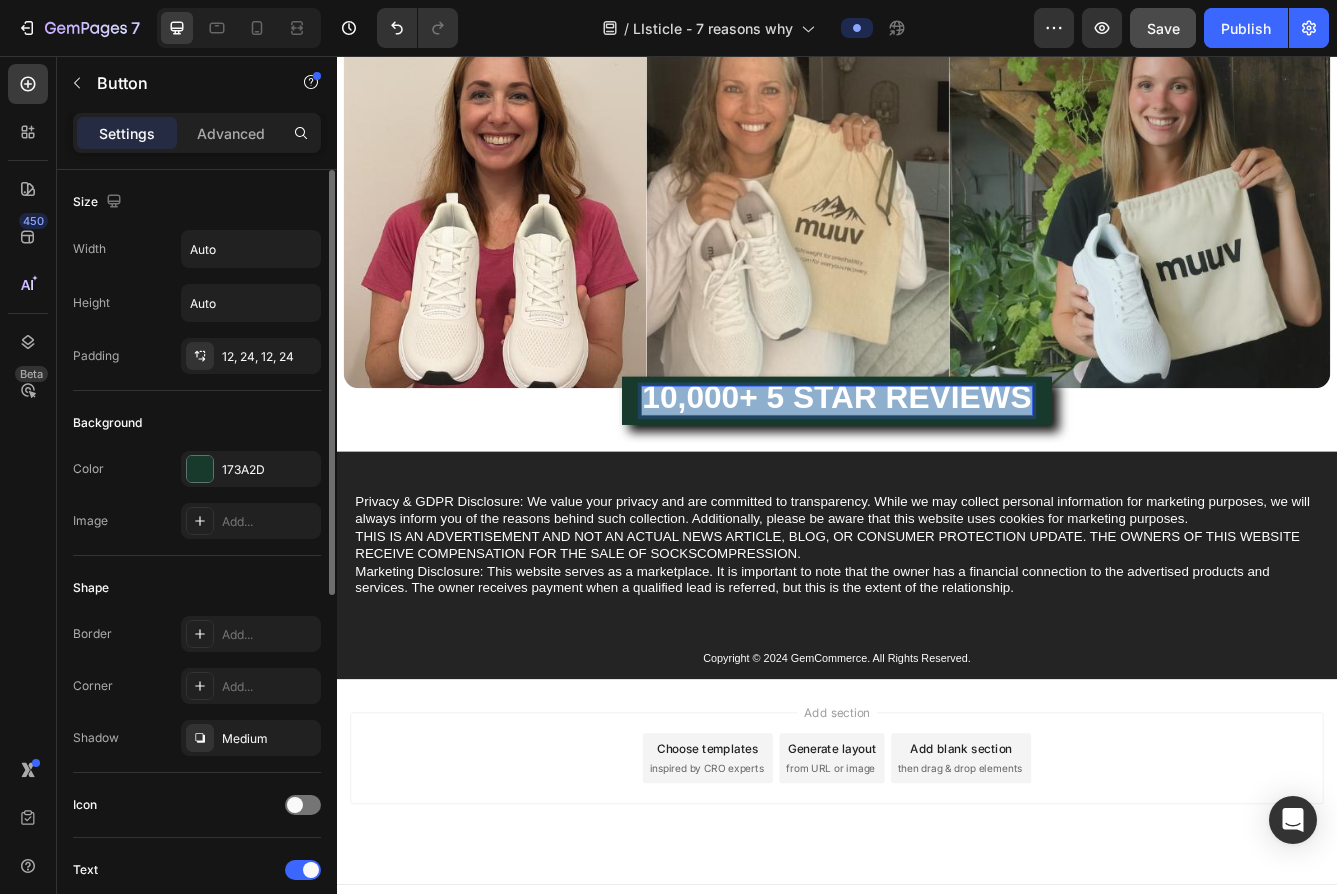 click on "10,000+ 5 STAR REVIEWS" at bounding box center [936, 466] 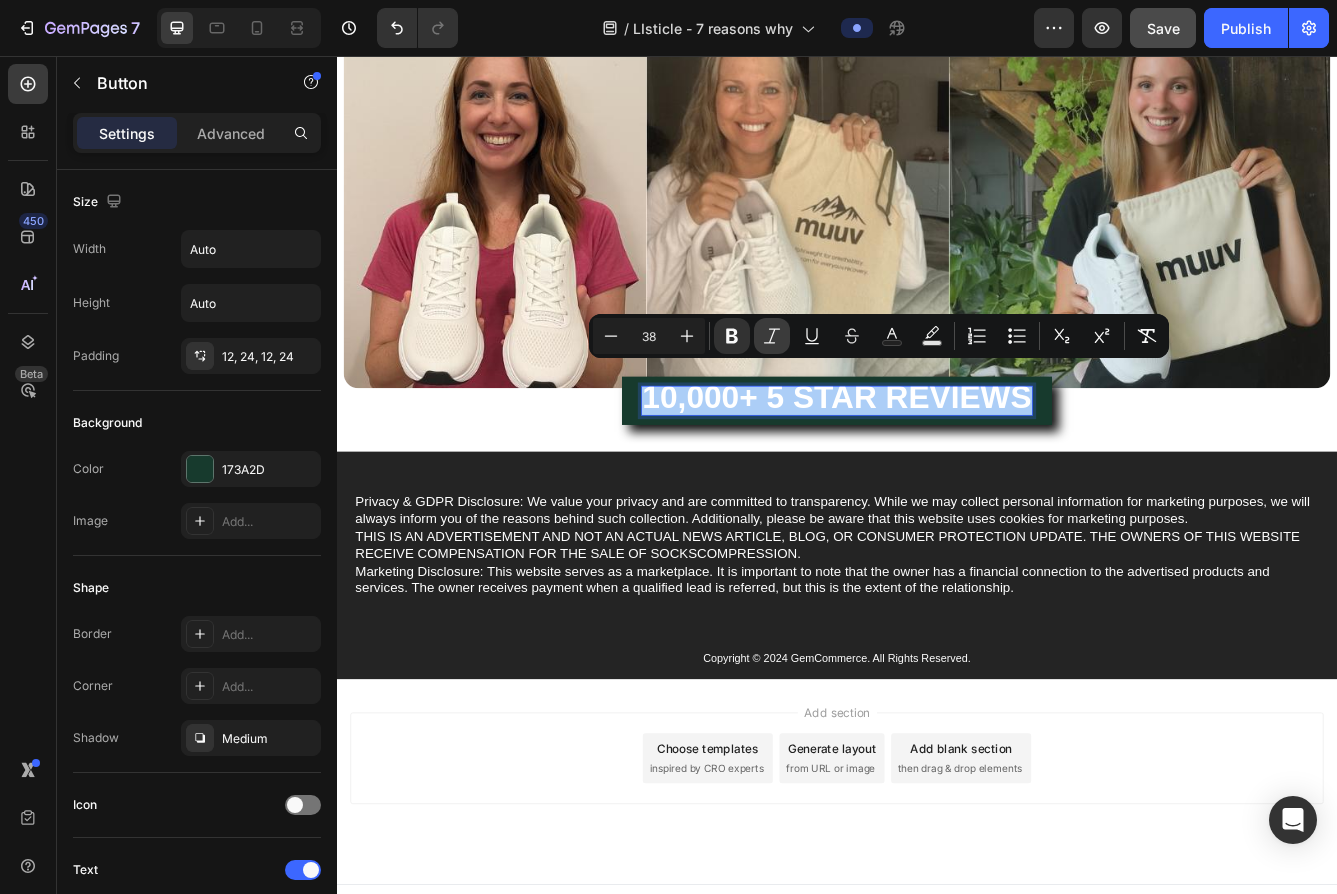 click on "Italic" at bounding box center [772, 336] 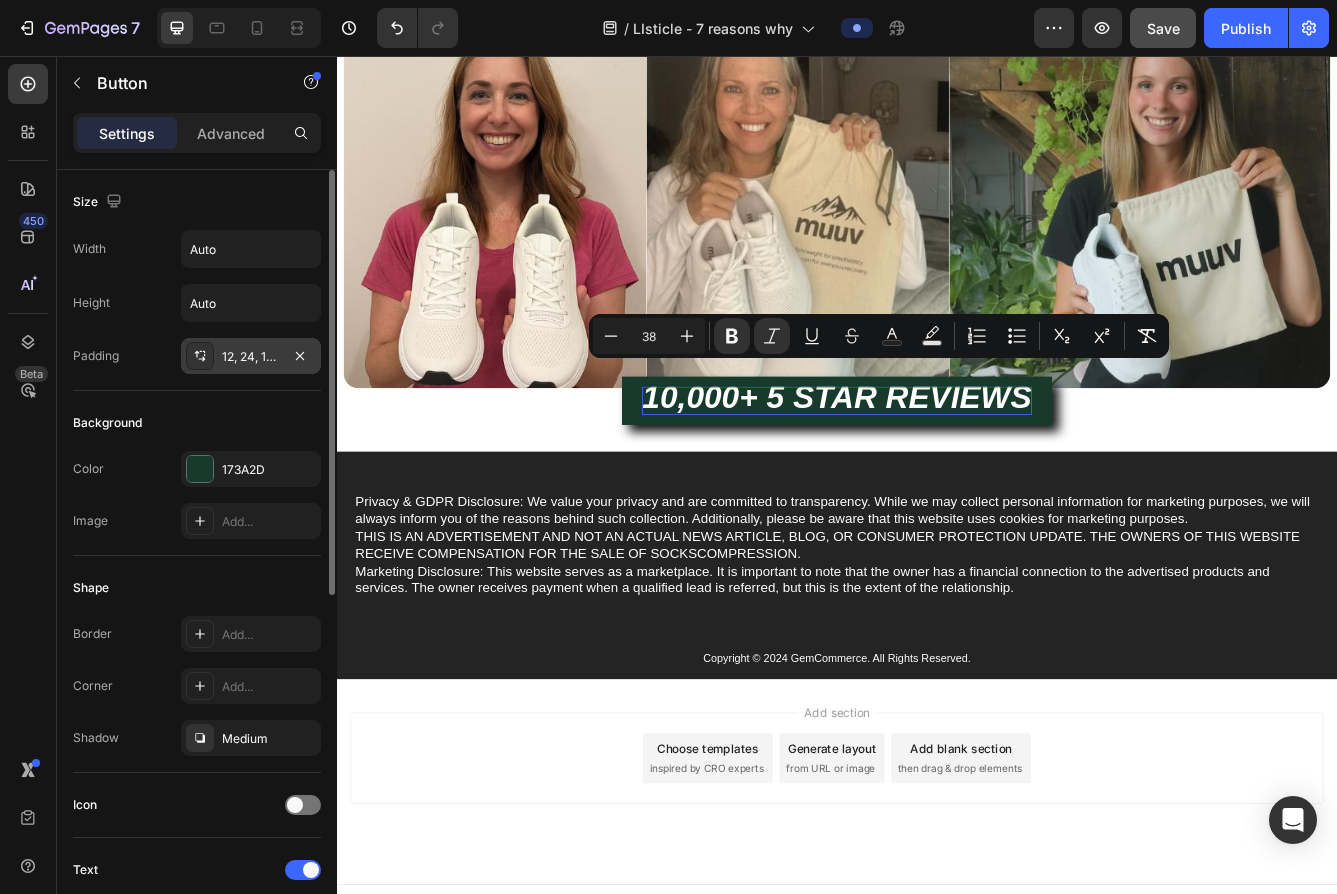 click 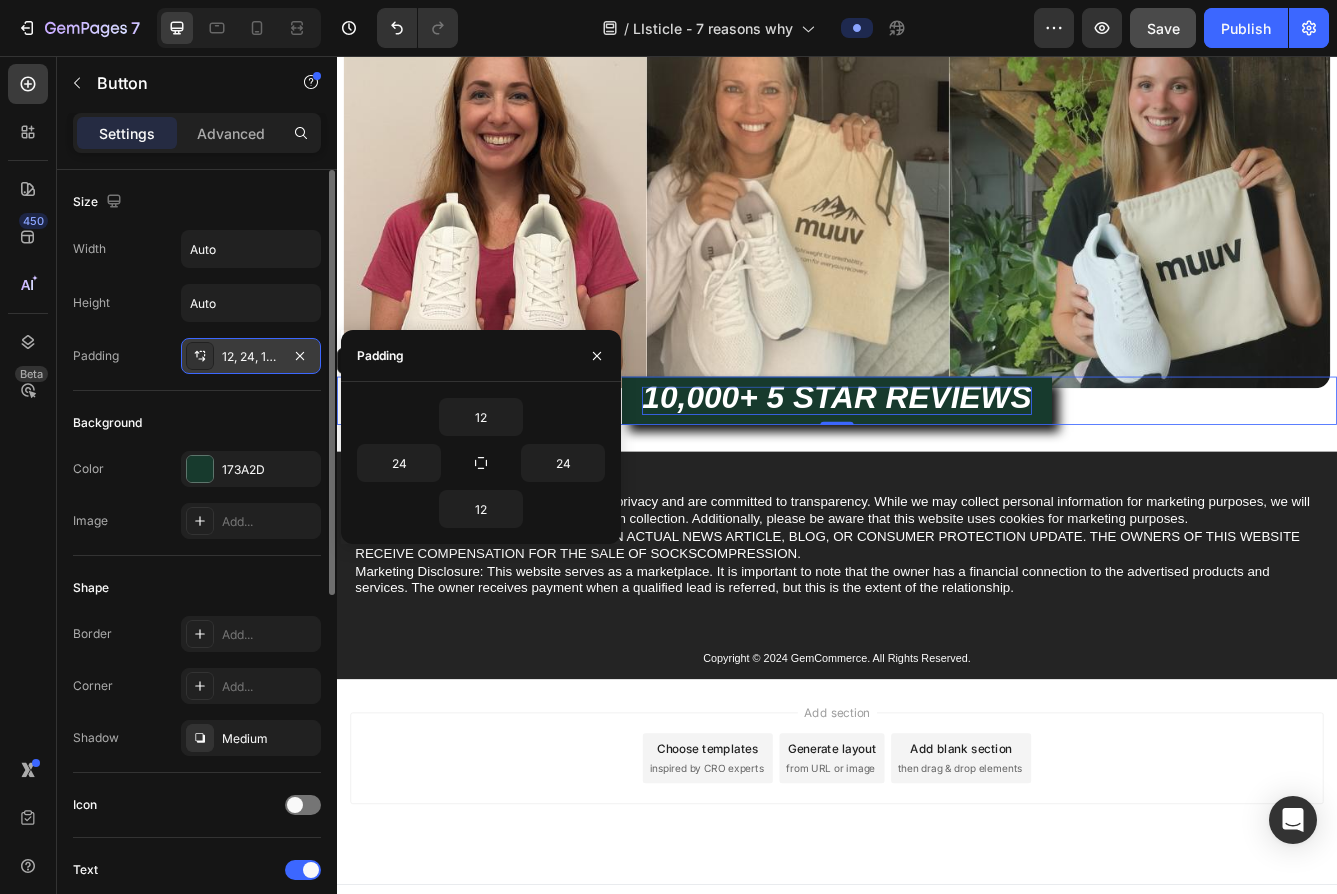 click 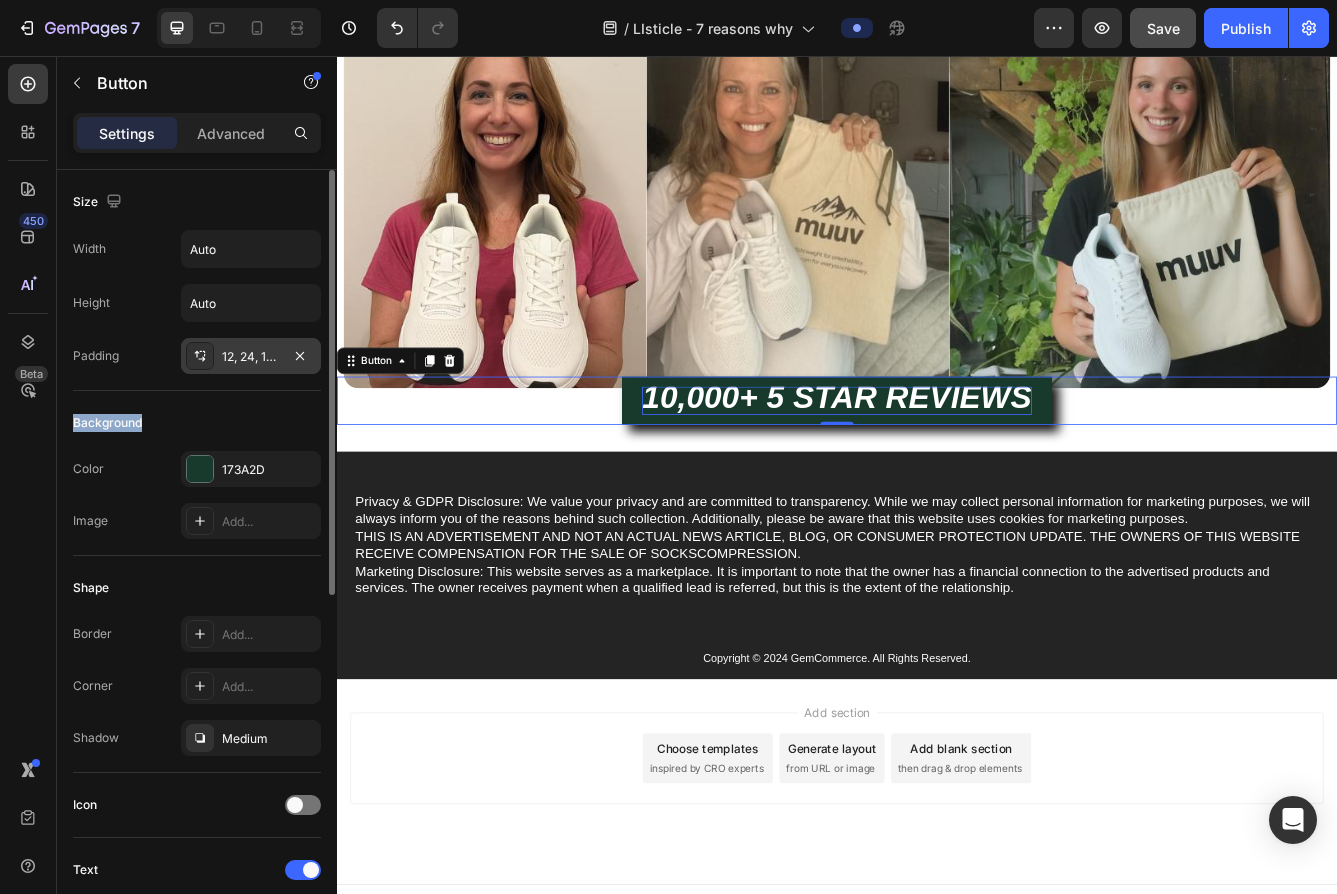 click 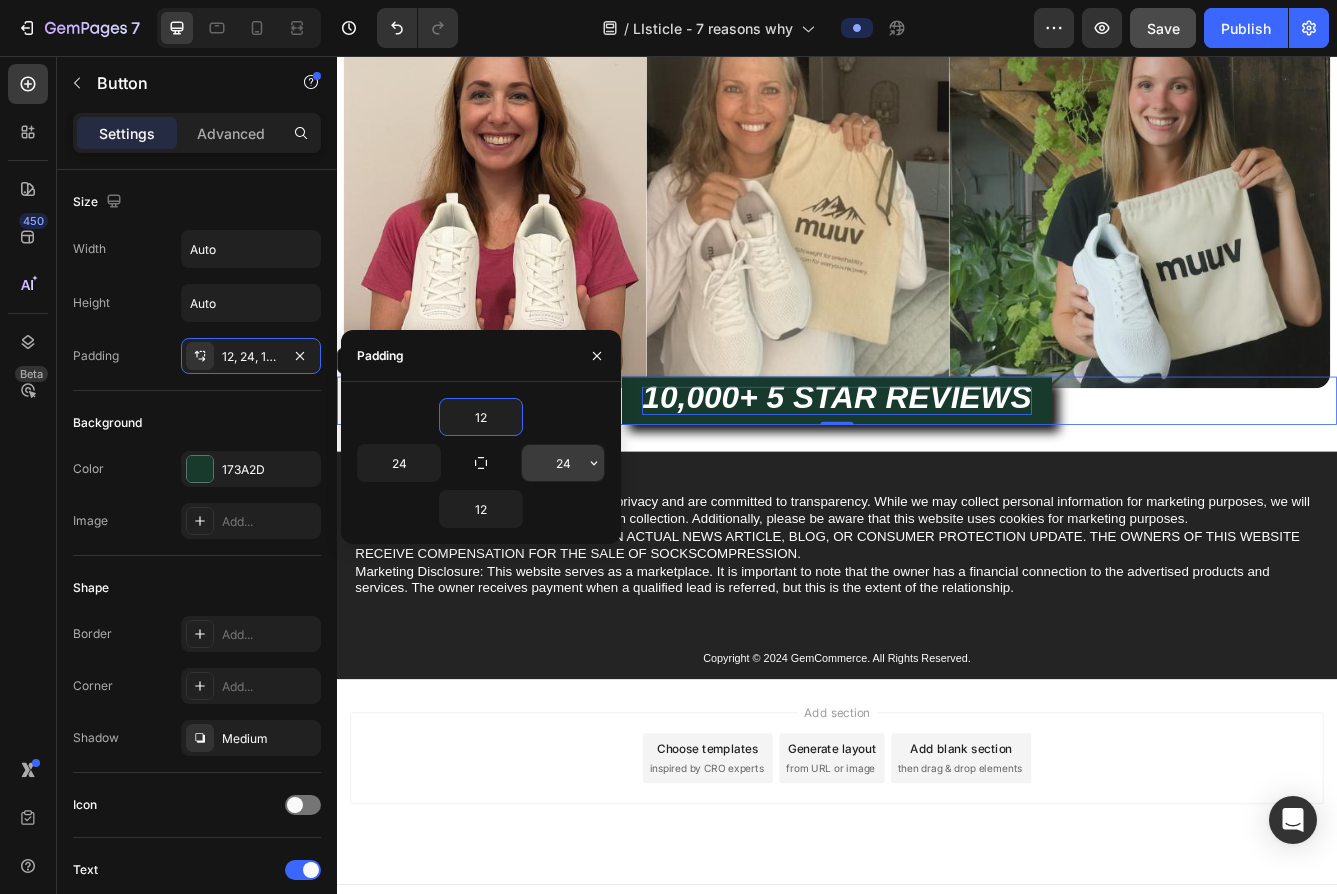 click on "24" at bounding box center [563, 463] 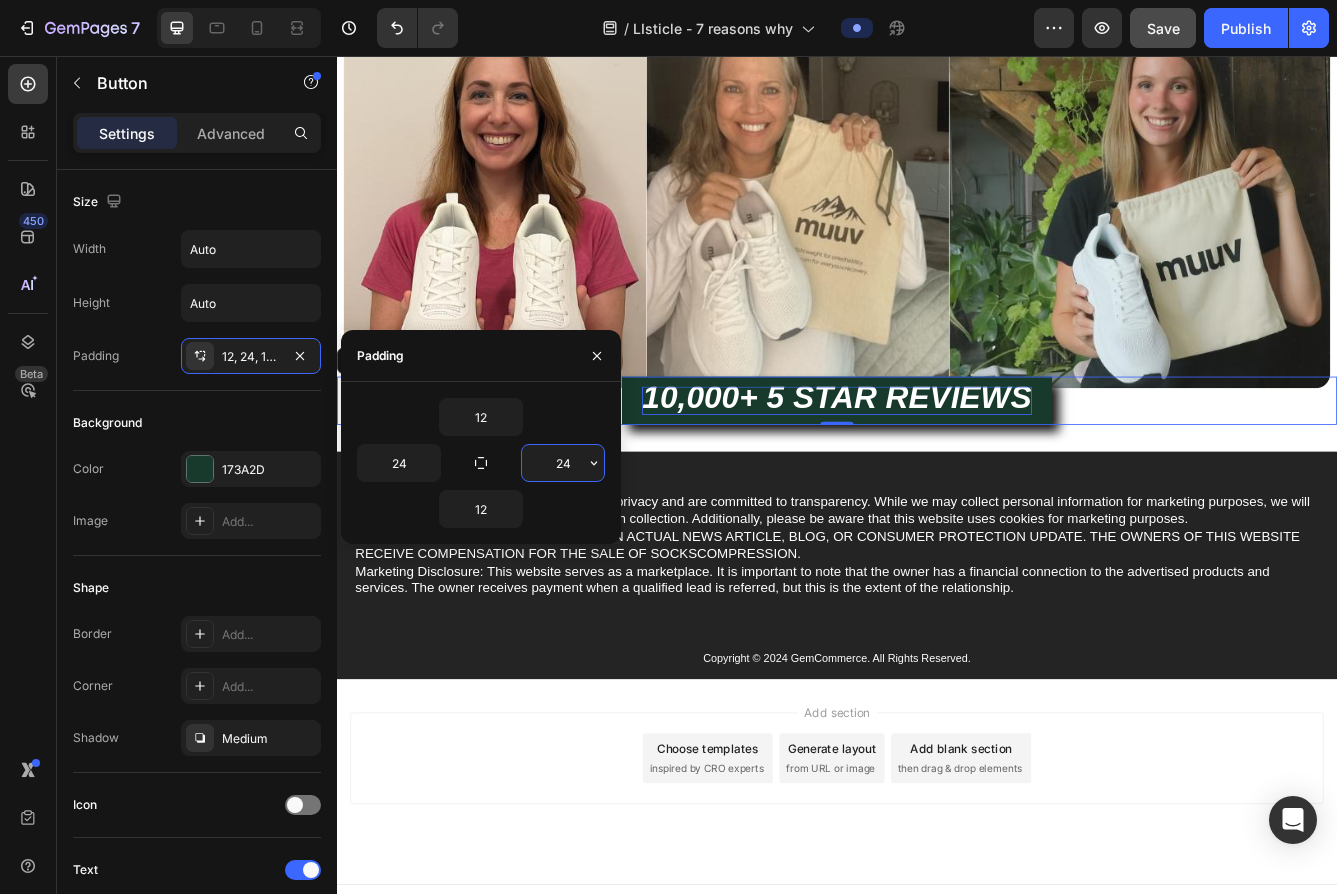 click on "24" at bounding box center [563, 463] 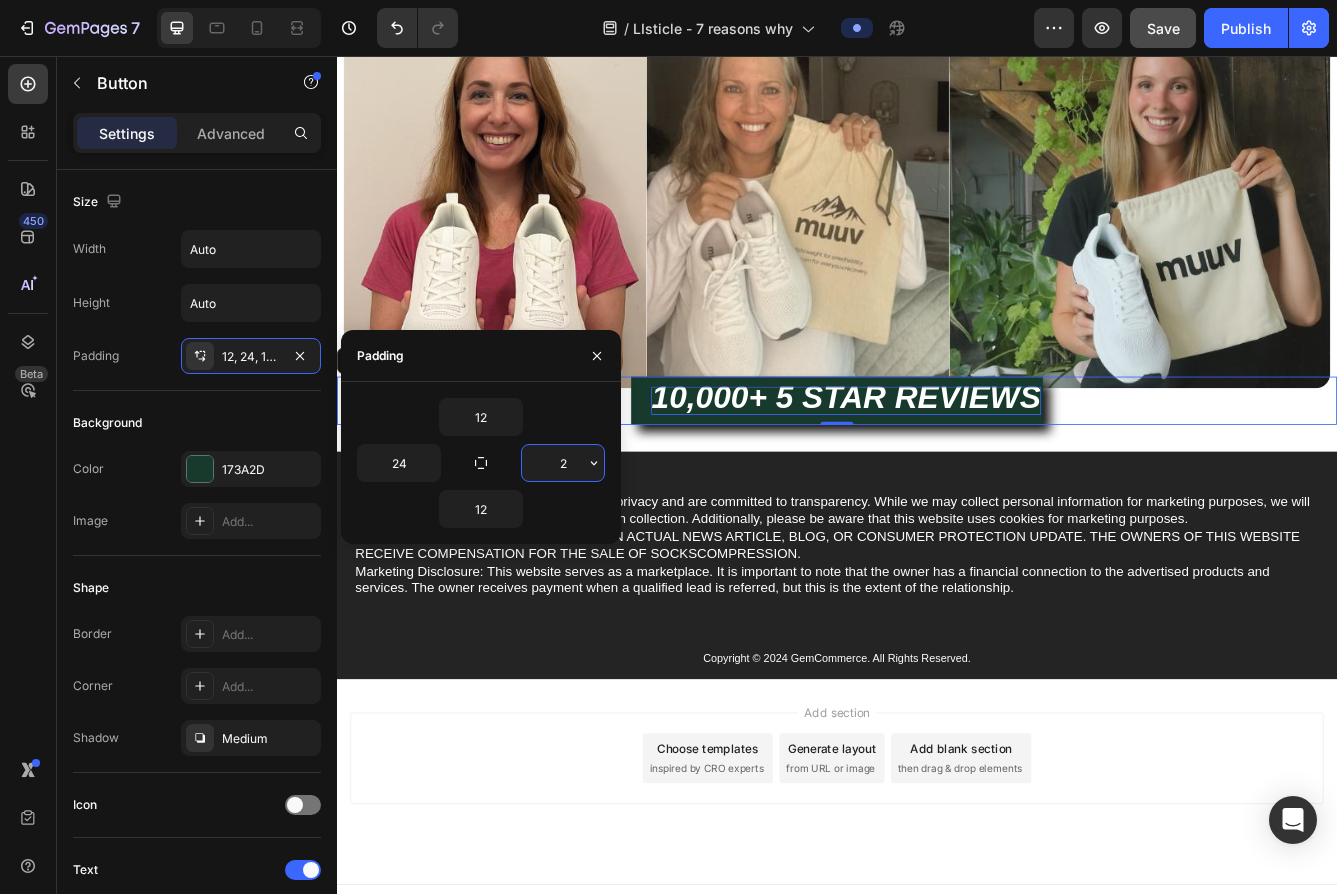 type on "24" 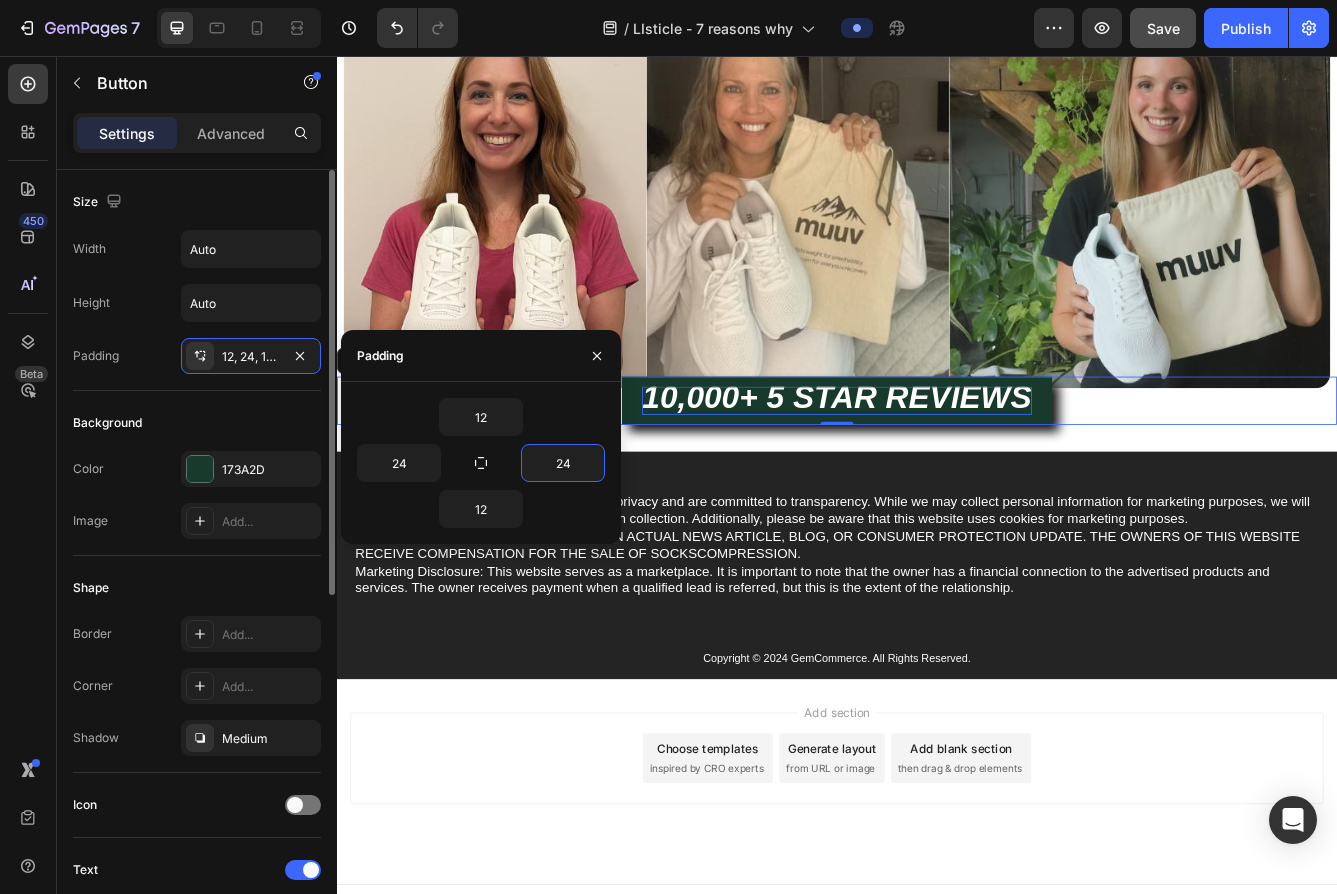 click on "Background" at bounding box center (197, 423) 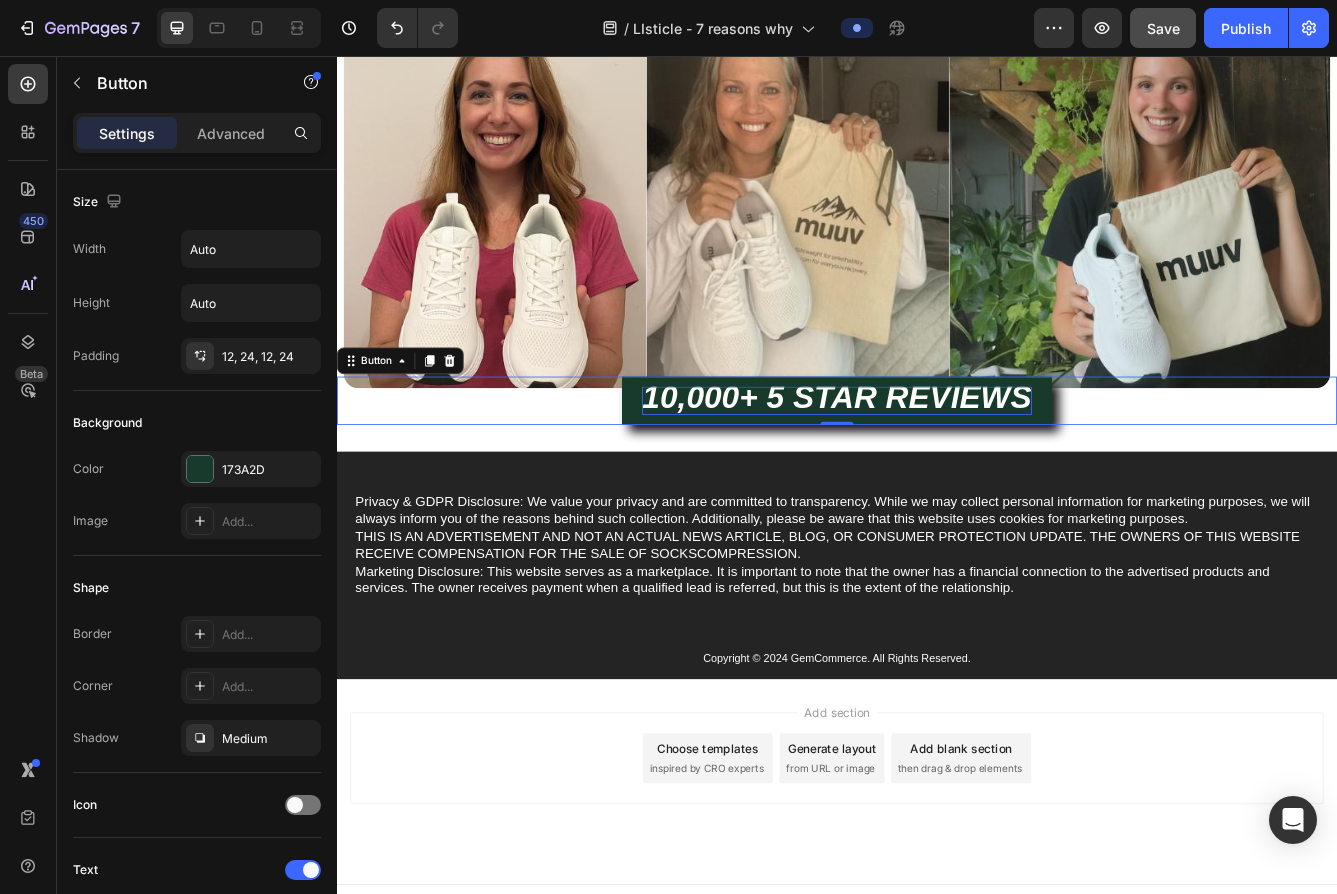 click on "10,000+ 5 STAR REVIEWS Button   0" at bounding box center (937, 470) 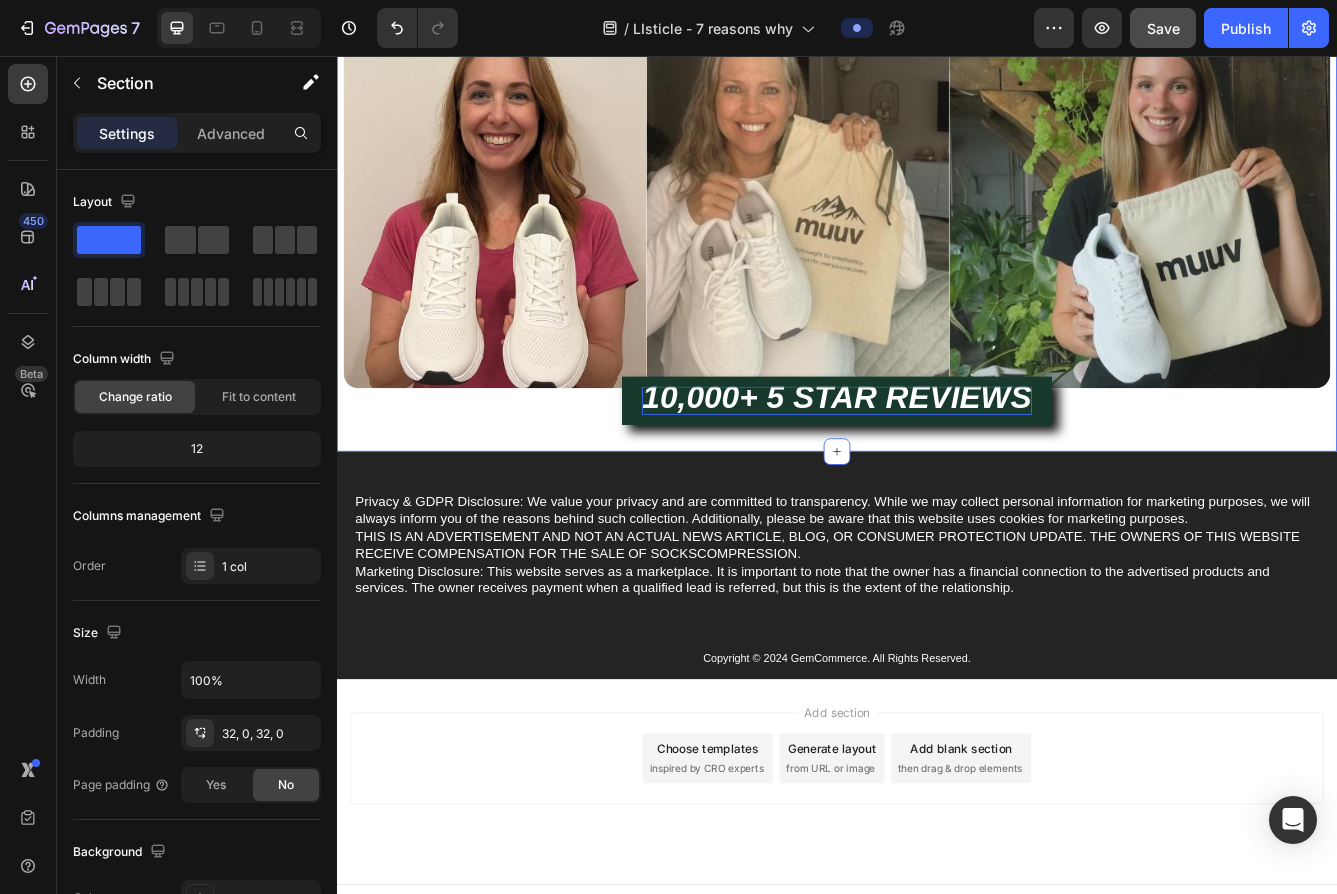 click on "BONUS: FREE Orthotic Insoles with Every Order (Valued $19.95) Heading We understand the importance of finding the perfect fit for your feet. That's why we include a pair of free orthotic insoles with every order of our orthopedic shoes.   These insoles are designed to provide extra support and cushioning, helping to reduce pain and discomfort in the feet and legs.   By including these insoles with every order, we're committed to ensuring that our customers have access to the best possible support and comfort for their feet. With our shoes and insoles, you can say goodbye to tired, achy feet and hello to all-day comfort and support. Text Block Image 10,000+ 5 STAR REVIEWS Button 10,000+ 5 STAR REVIEWS Button   0 Section 3" at bounding box center (937, -115) 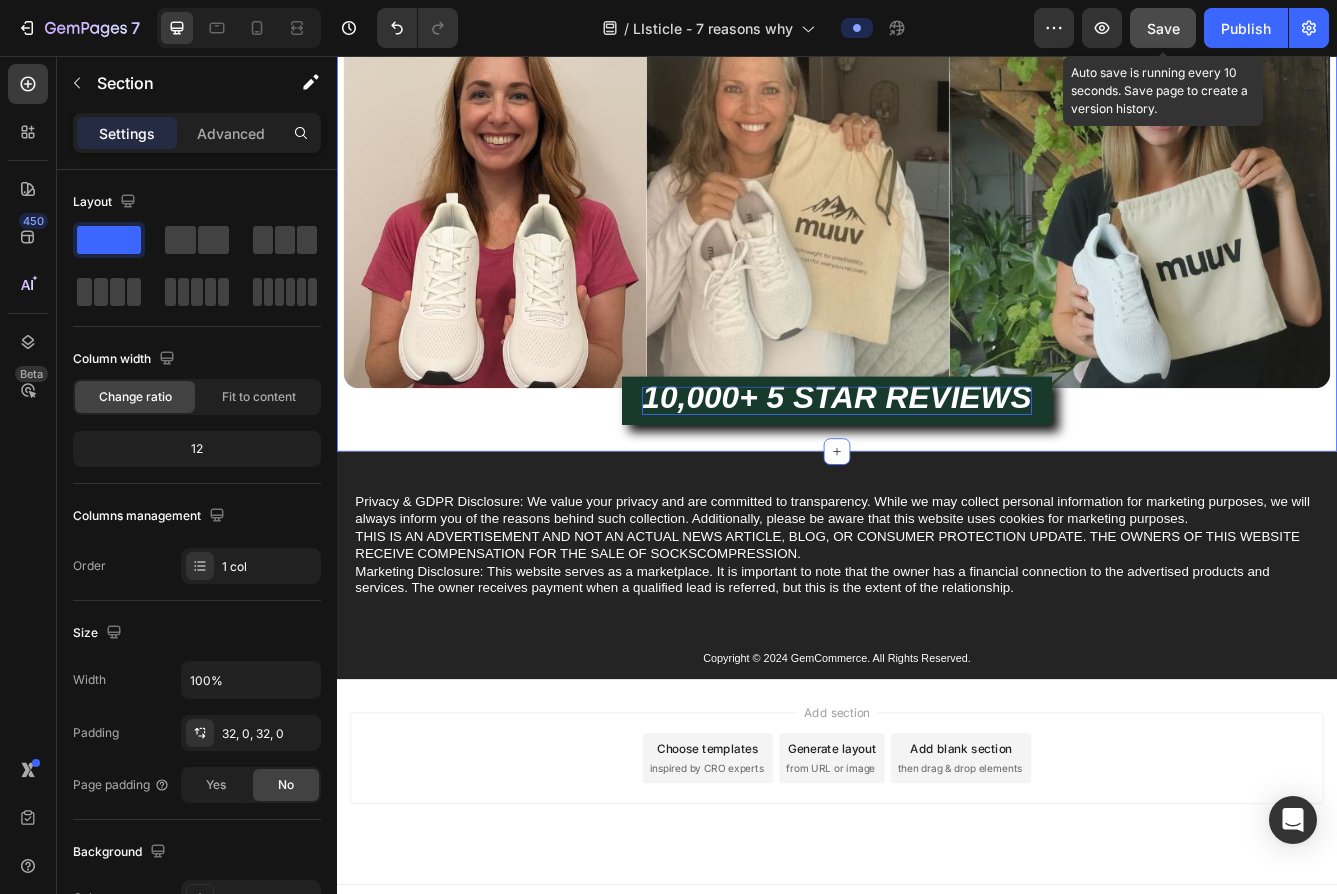 click on "Save" 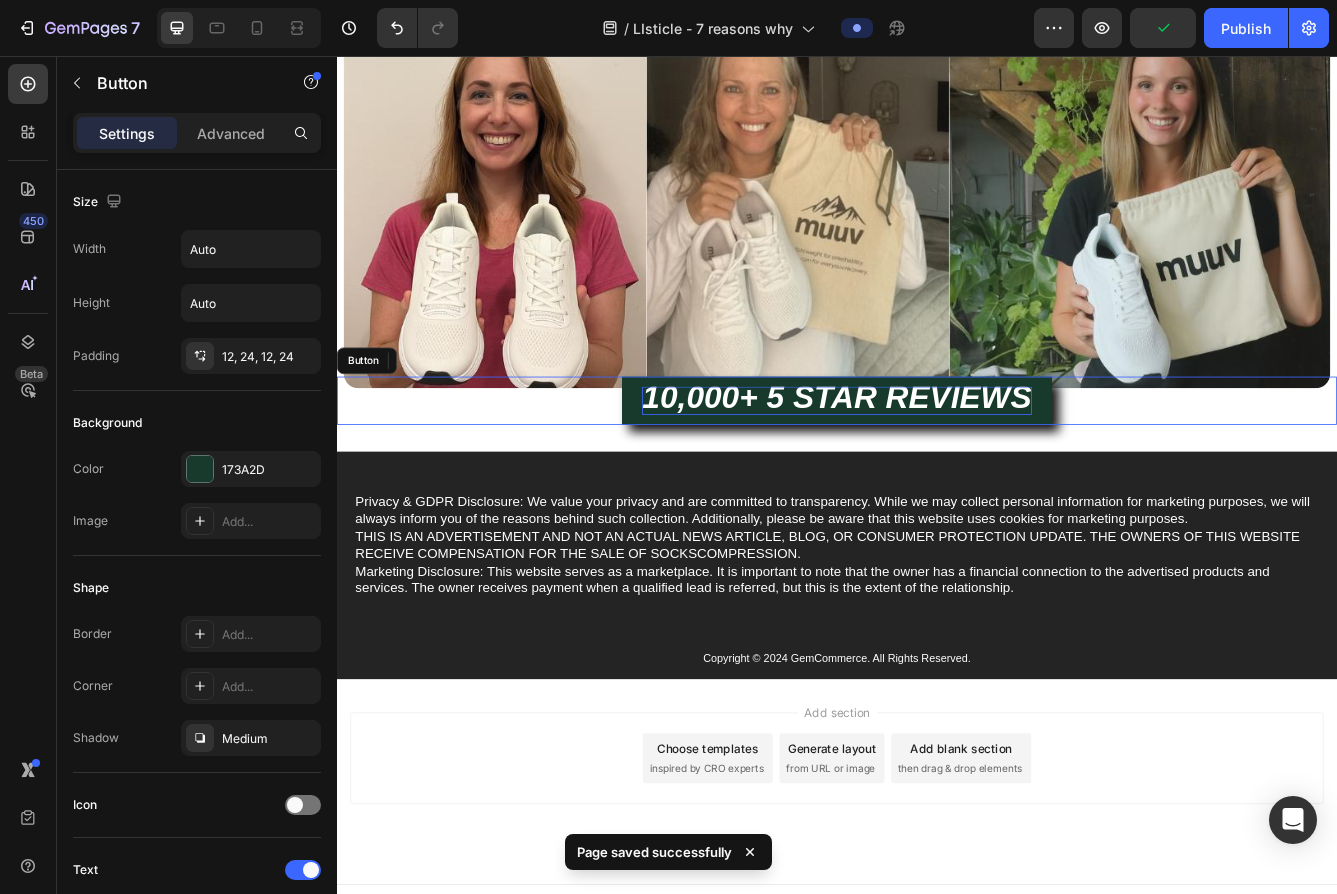 click on "10,000+ 5 STAR REVIEWS" at bounding box center [936, 466] 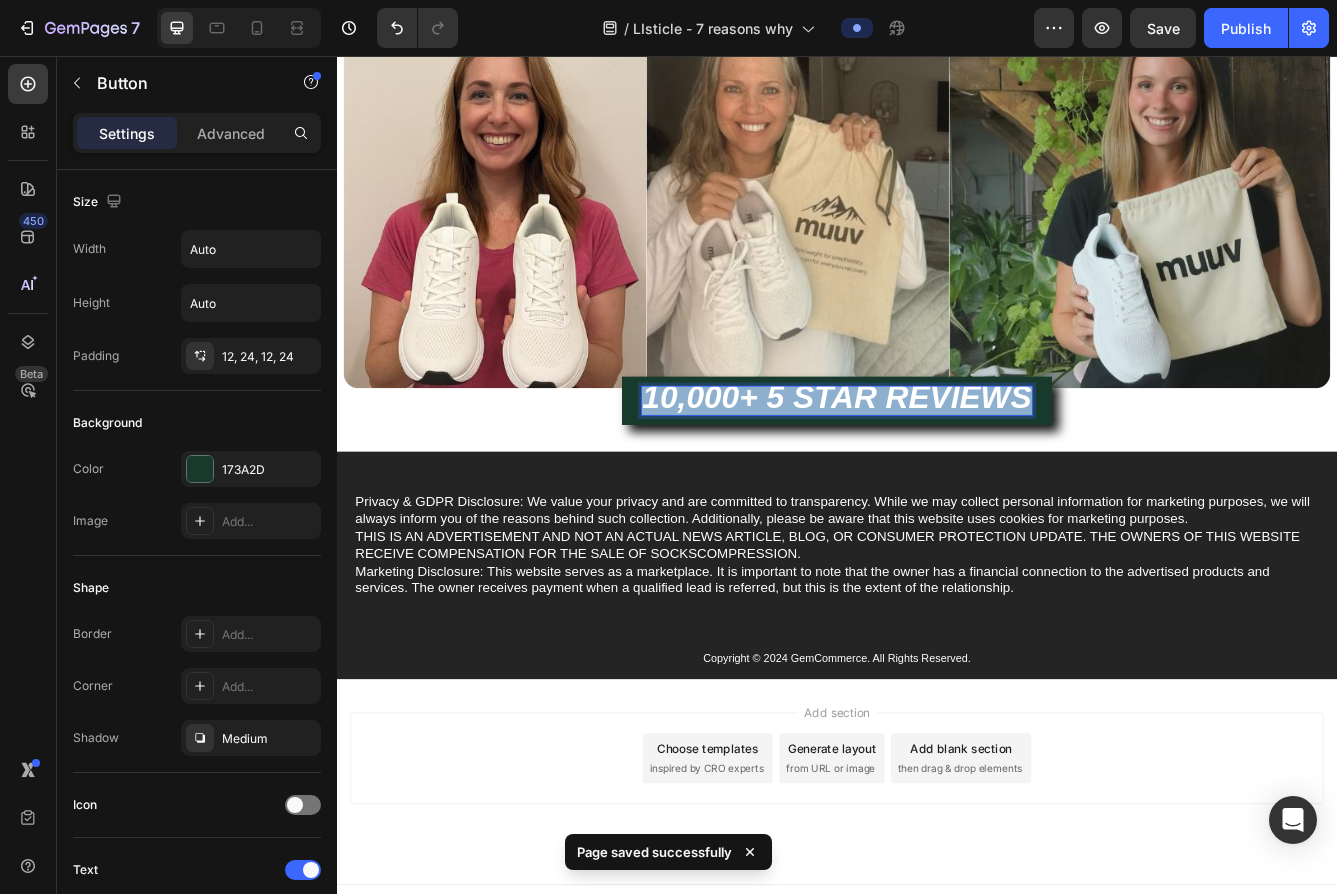 click on "10,000+ 5 STAR REVIEWS" at bounding box center [936, 466] 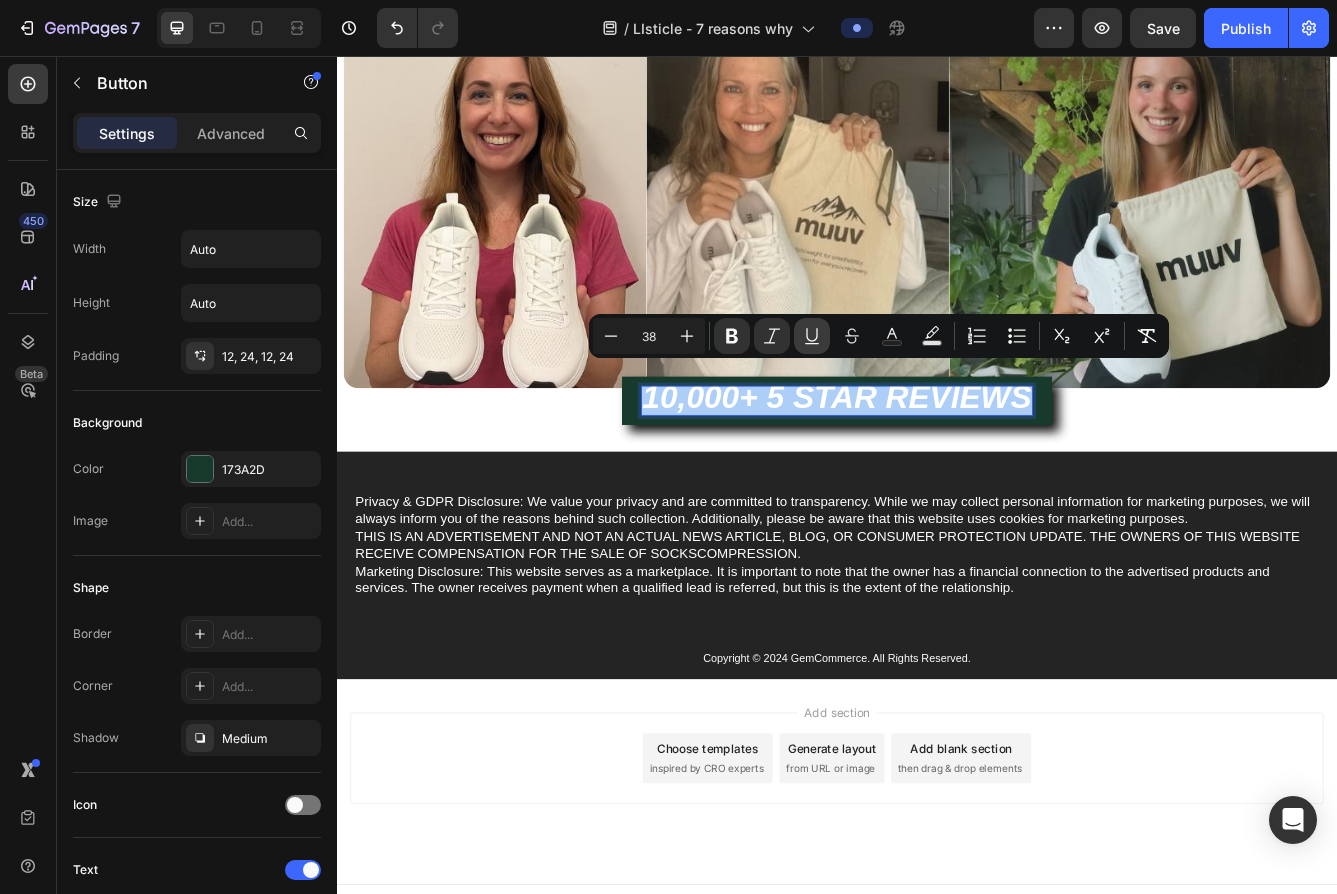 click 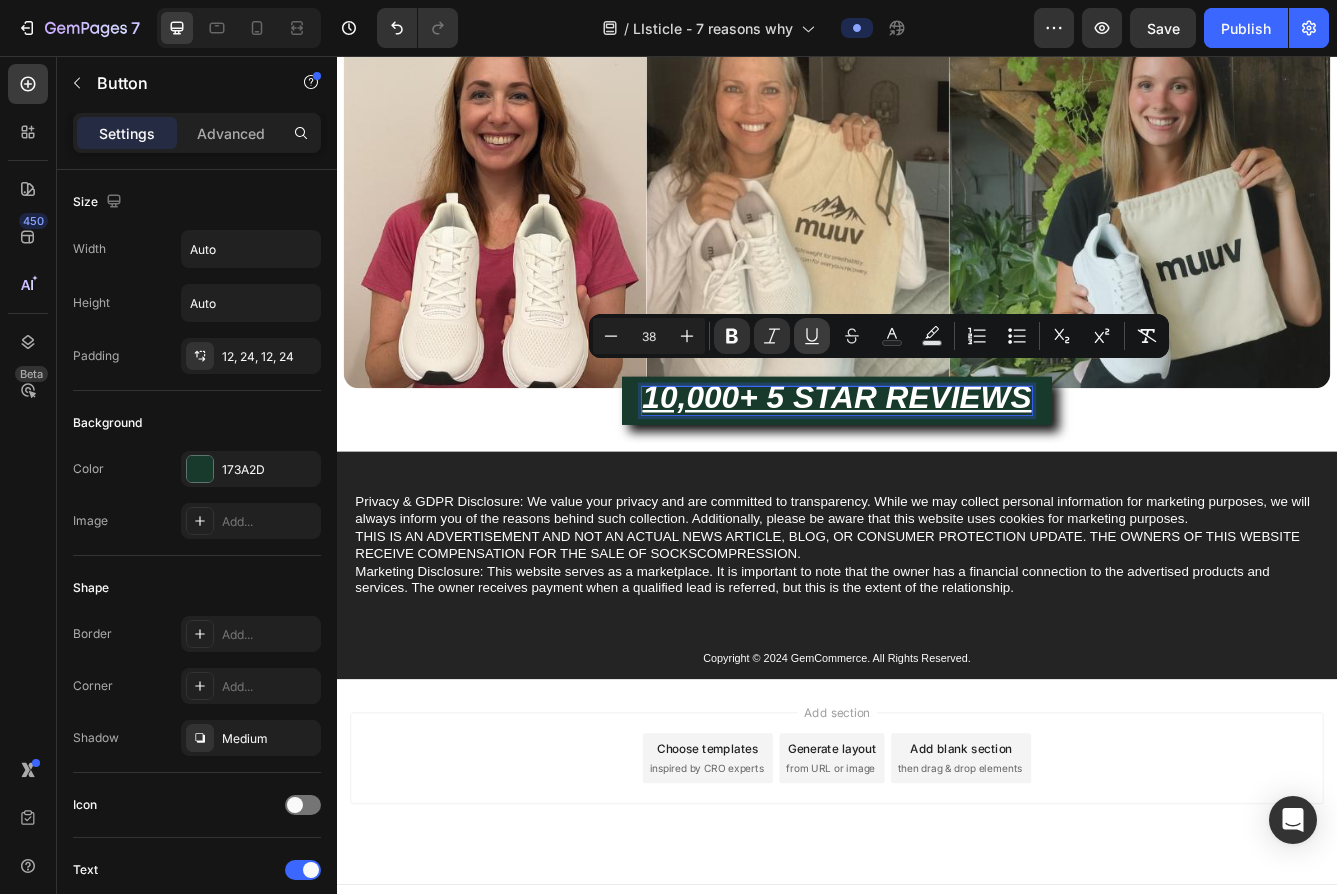 click 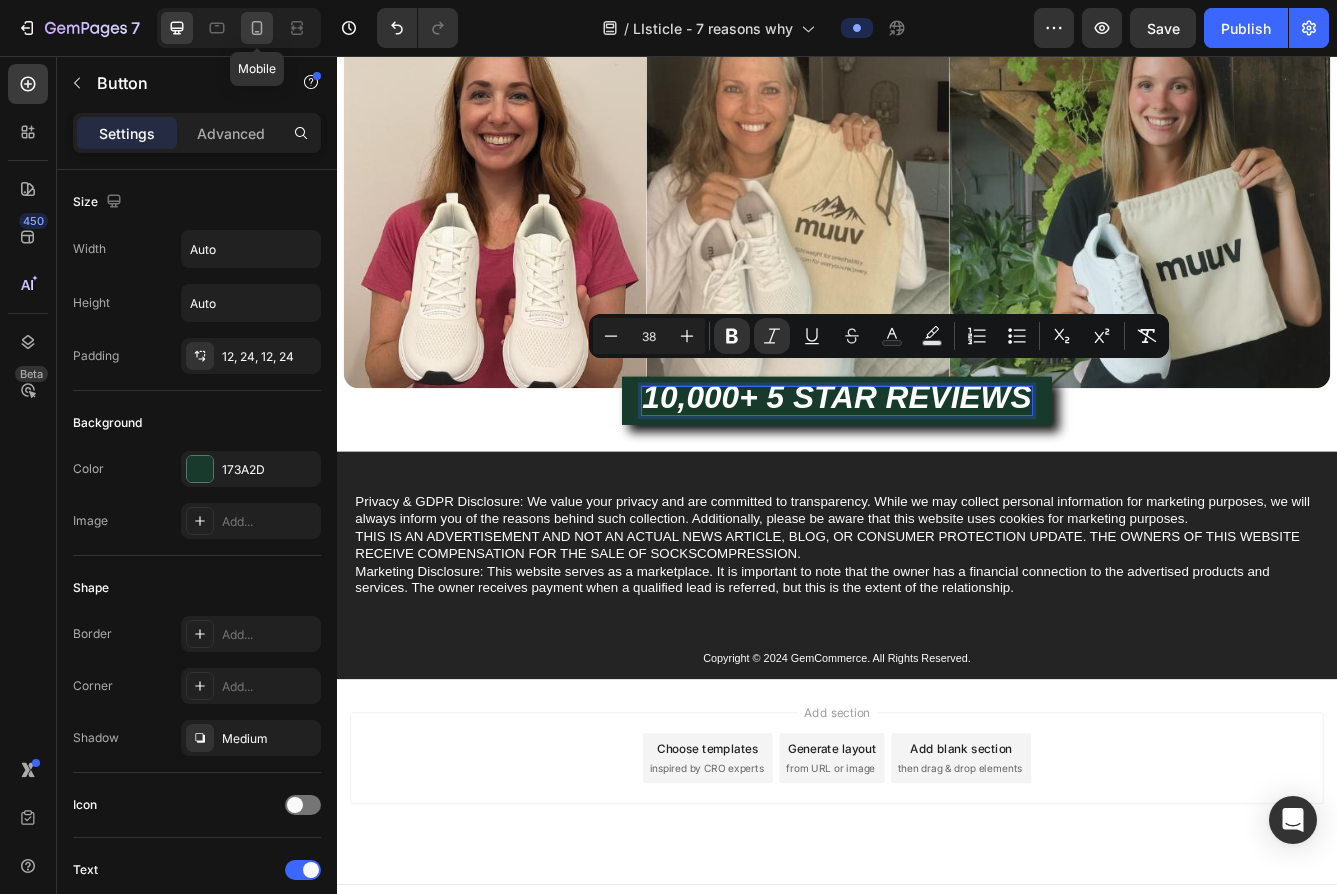 click 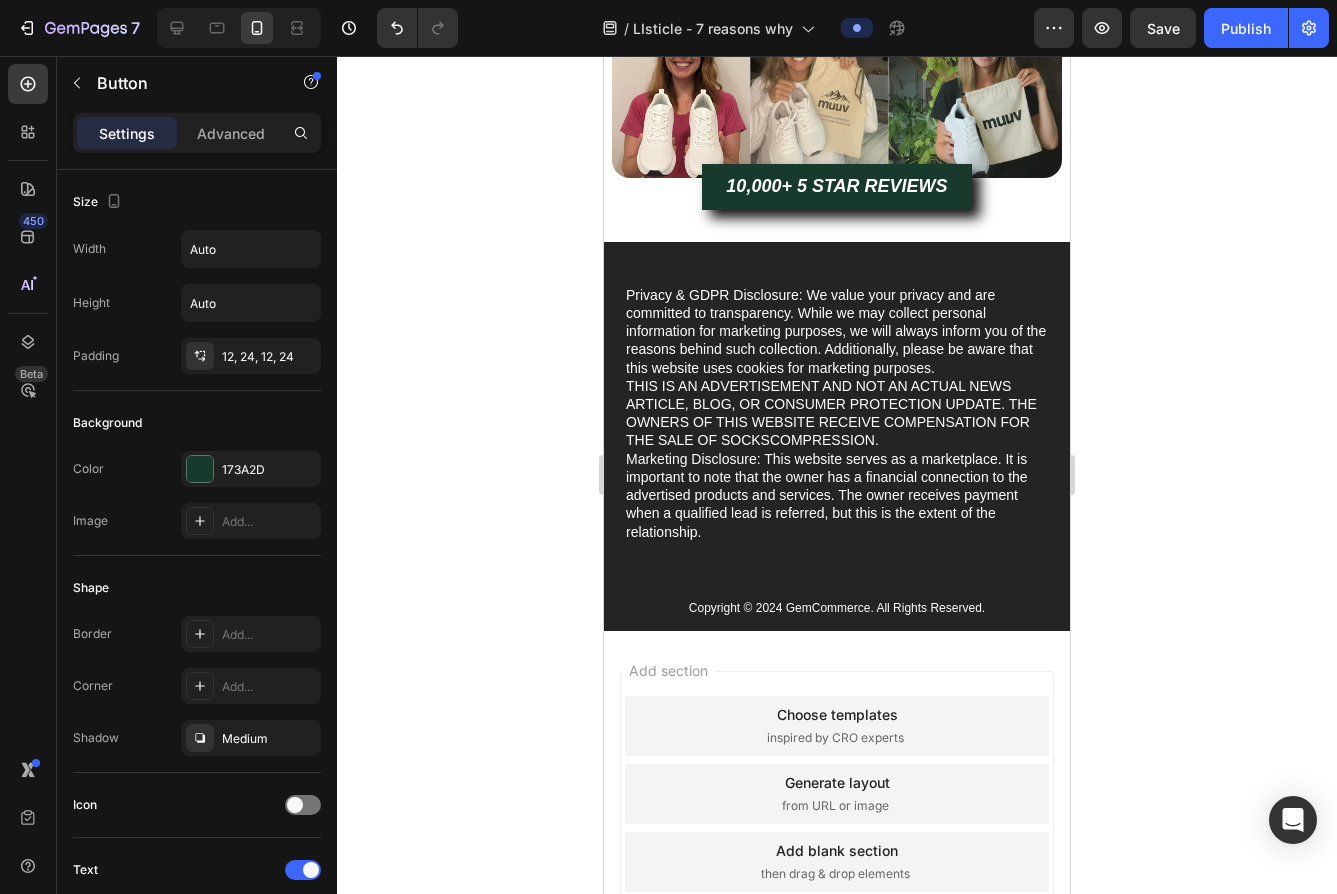 scroll, scrollTop: 3393, scrollLeft: 0, axis: vertical 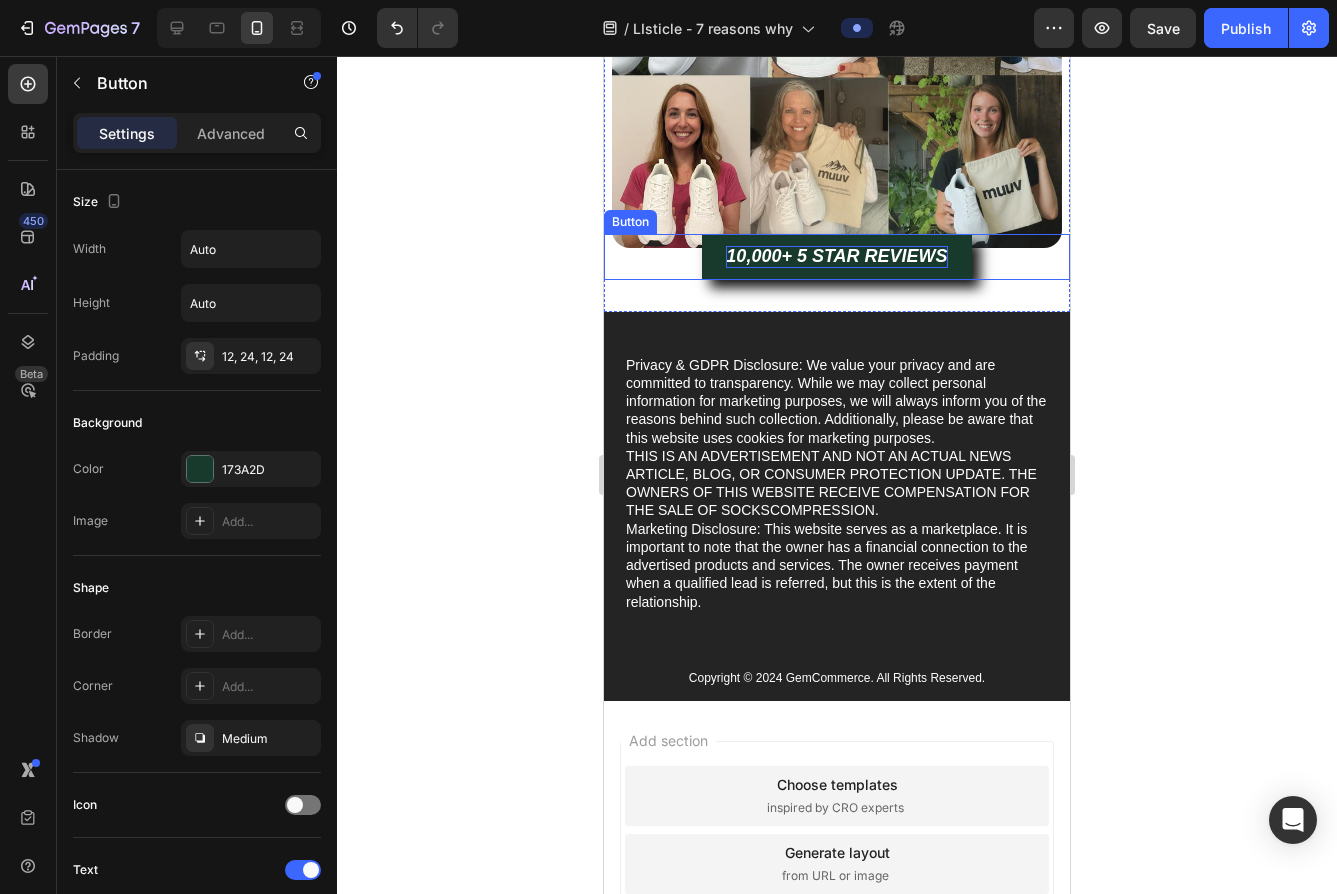 click on "10,000+ 5 STAR REVIEWS" at bounding box center (836, 256) 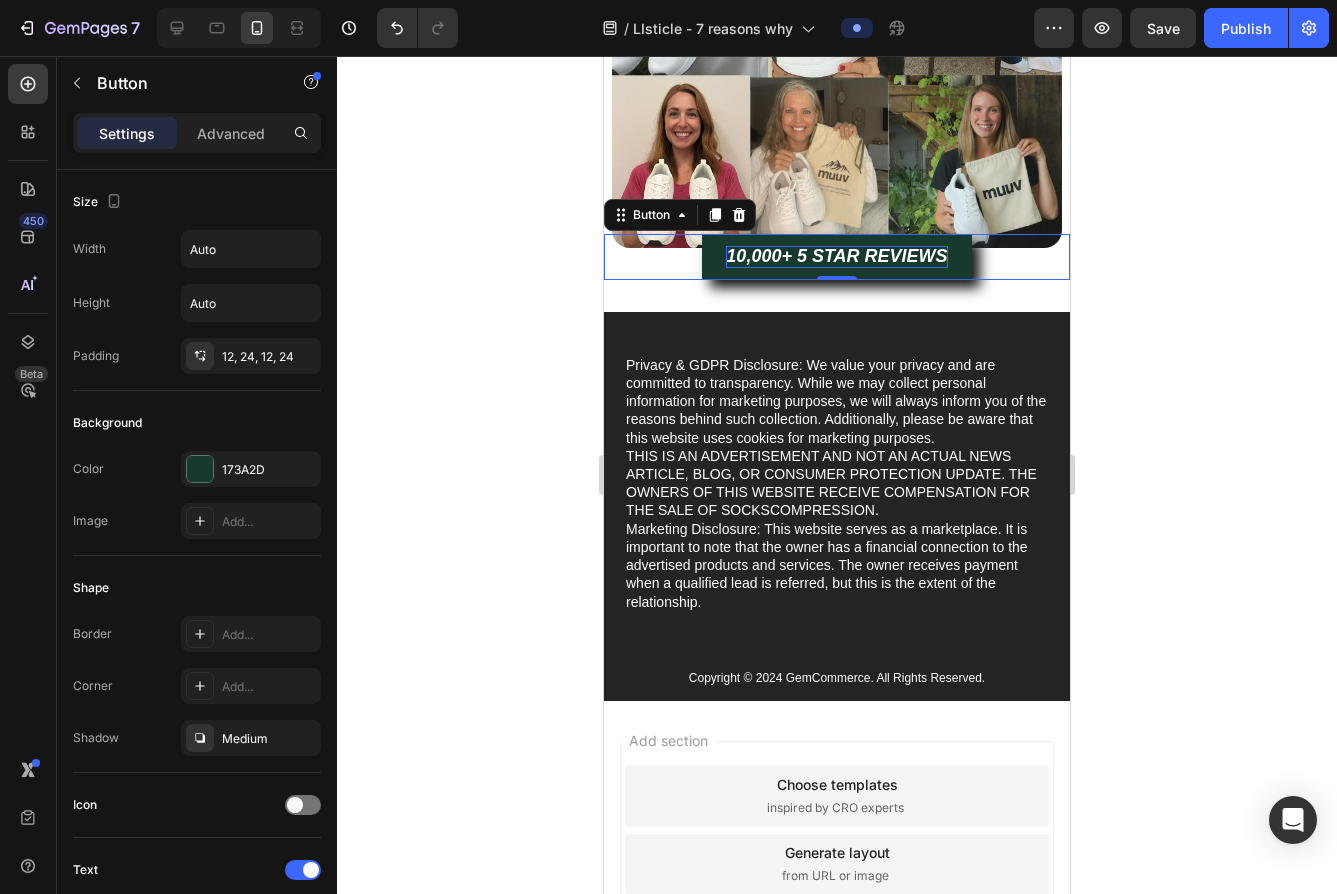 click on "10,000+ 5 STAR REVIEWS" at bounding box center [836, 256] 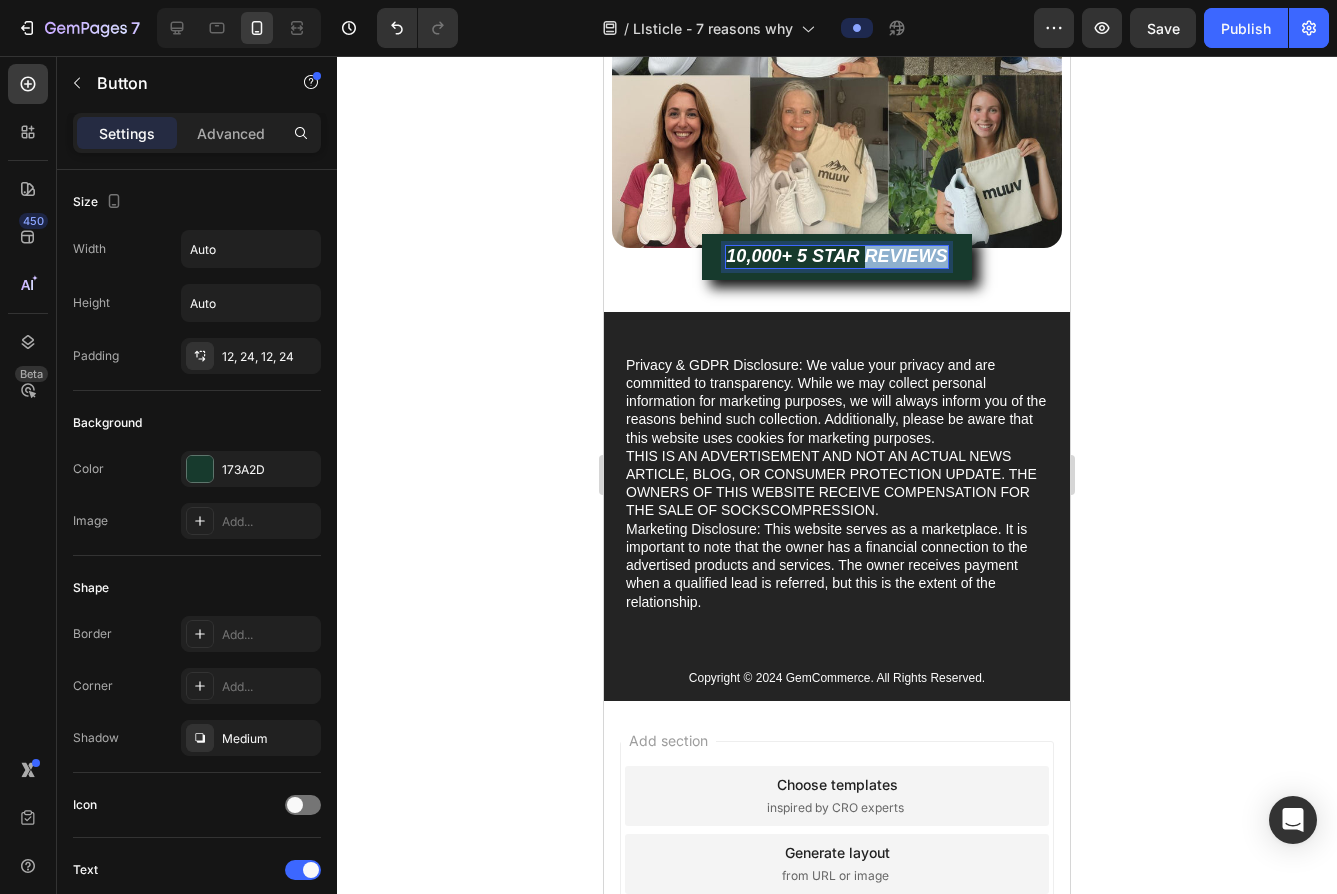 click on "10,000+ 5 STAR REVIEWS" at bounding box center (836, 256) 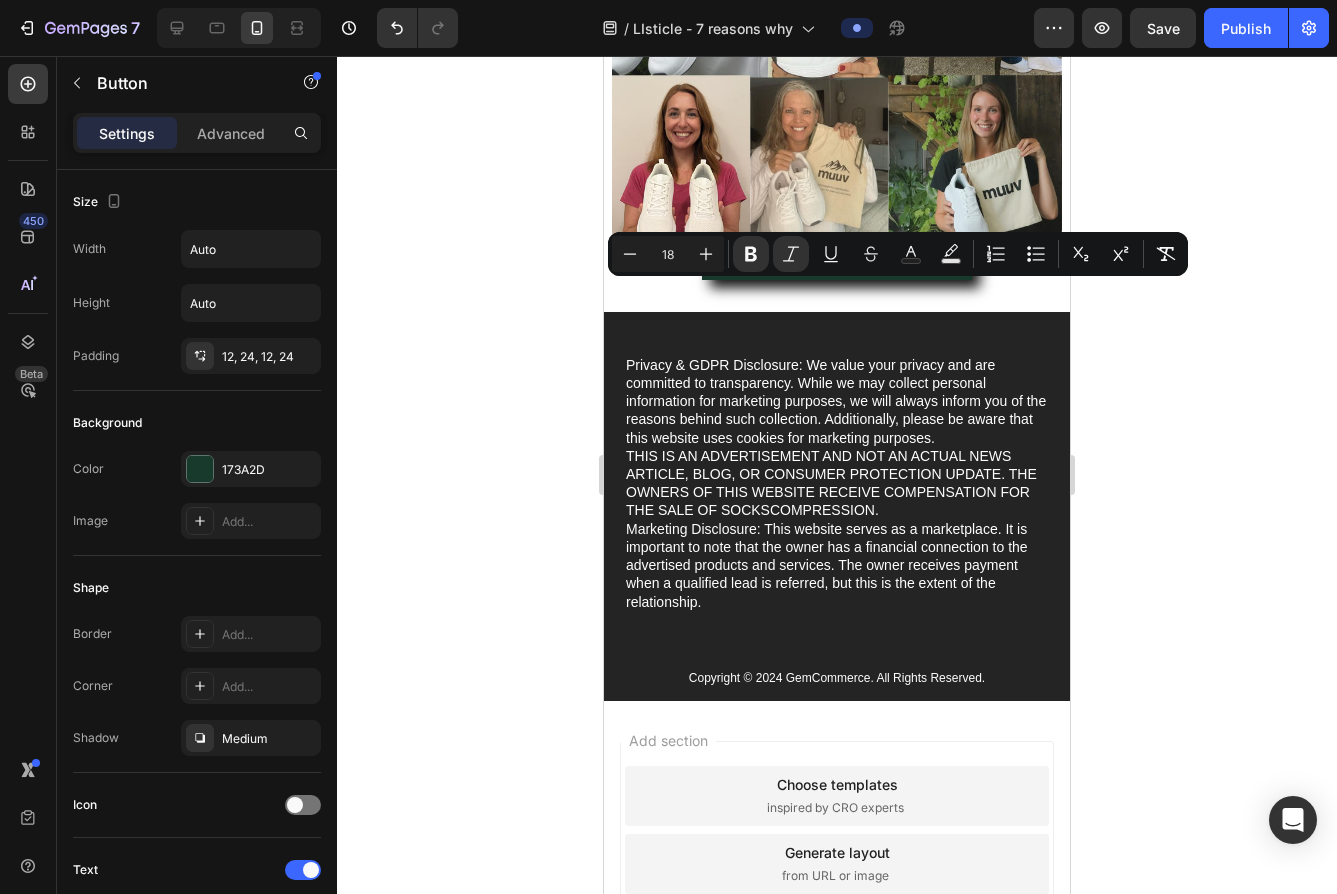 click on "10,000+ 5 STAR REVIEWS" at bounding box center [836, 256] 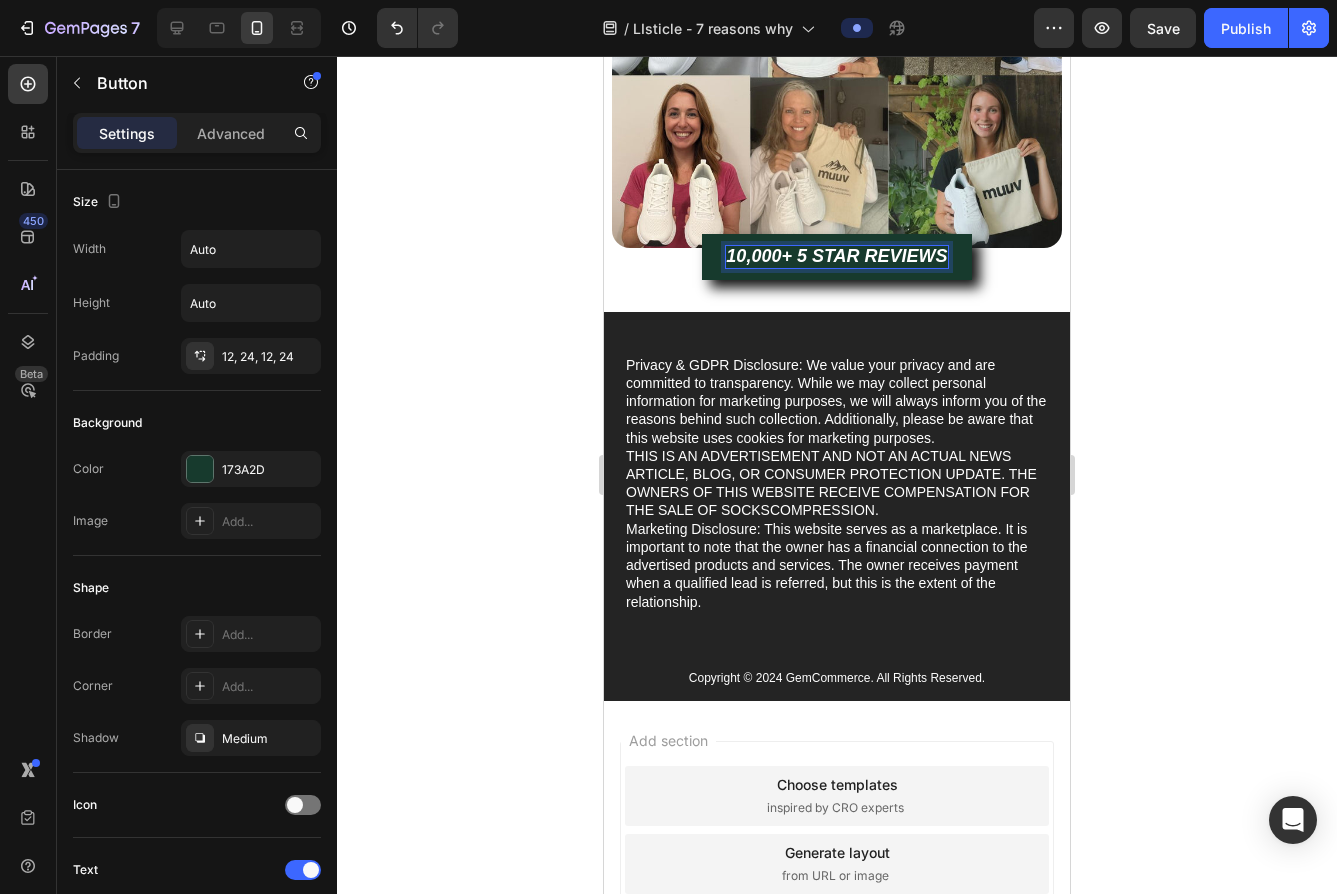 click on "10,000+ 5 STAR REVIEWS Button   0" at bounding box center (837, 257) 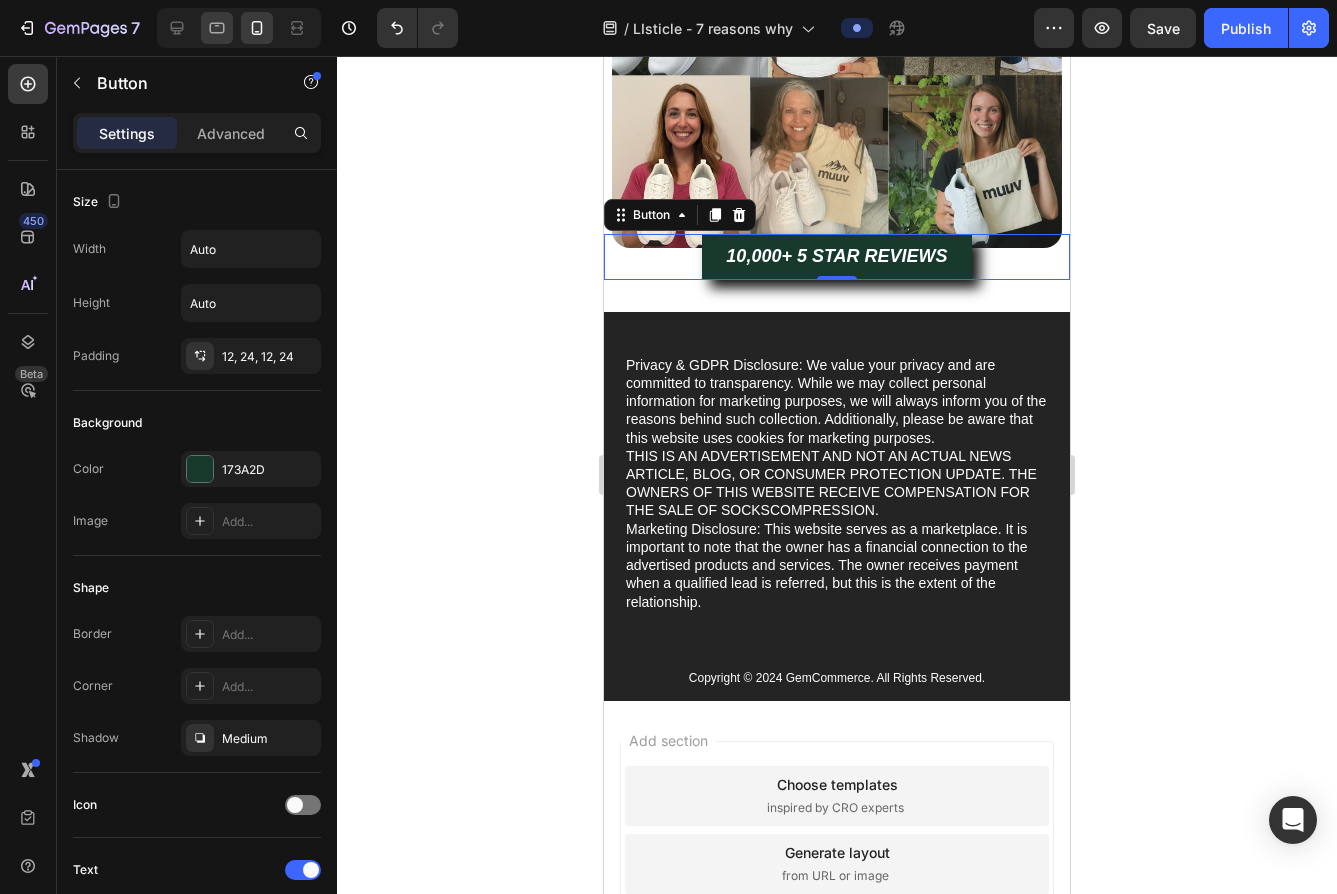 click 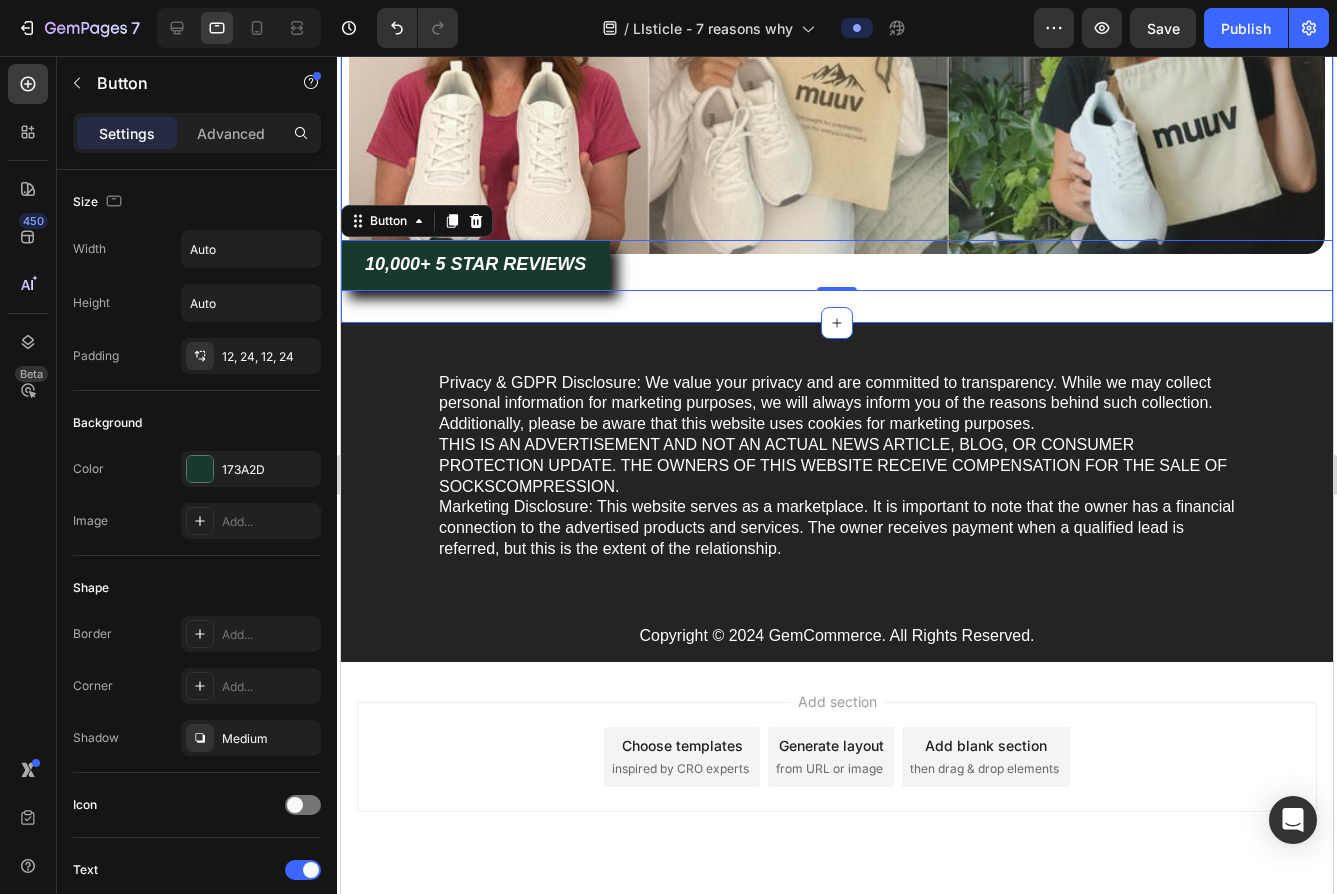 scroll, scrollTop: 3597, scrollLeft: 0, axis: vertical 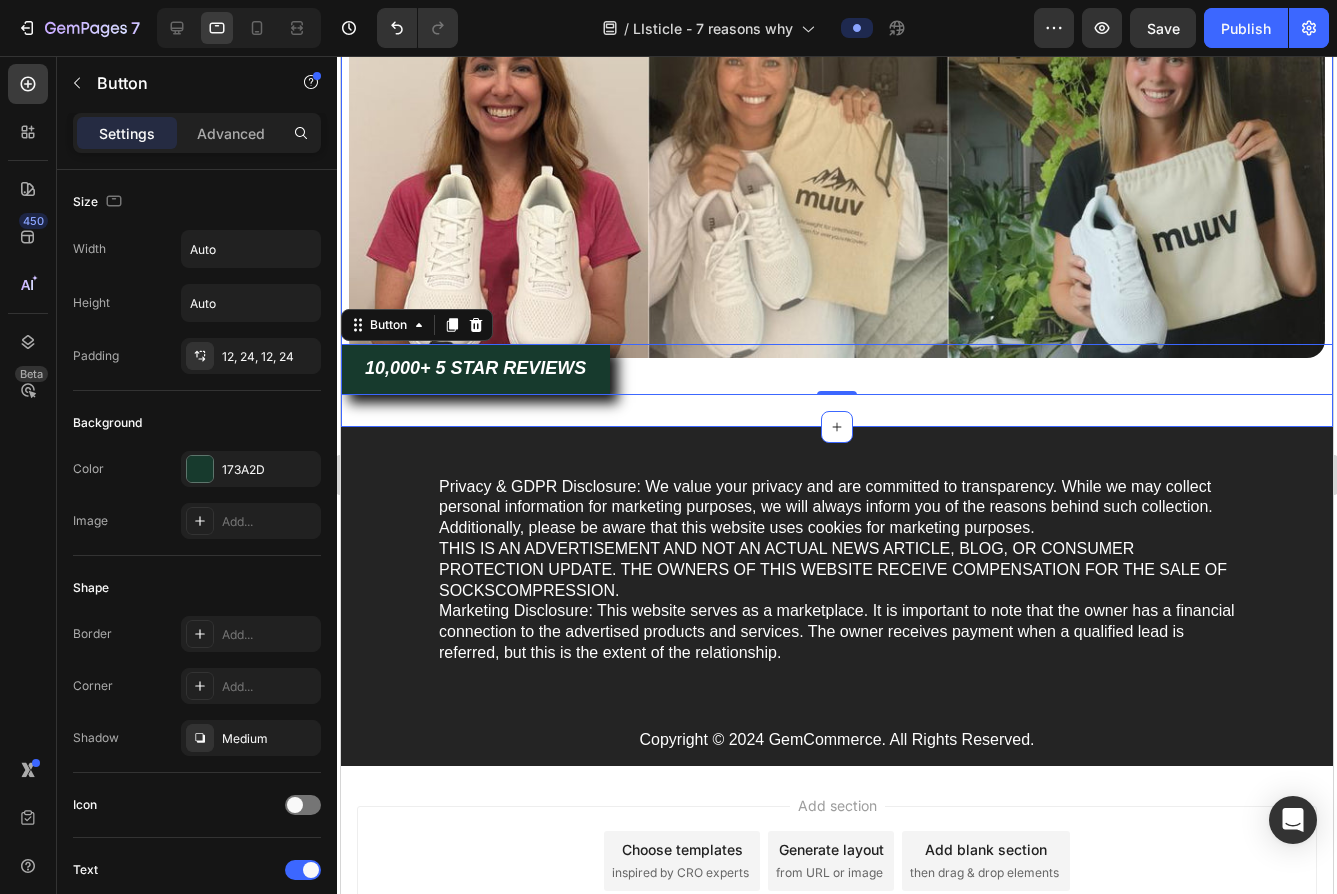 click on "10,000+ 5 STAR REVIEWS Button   0" at bounding box center (837, 369) 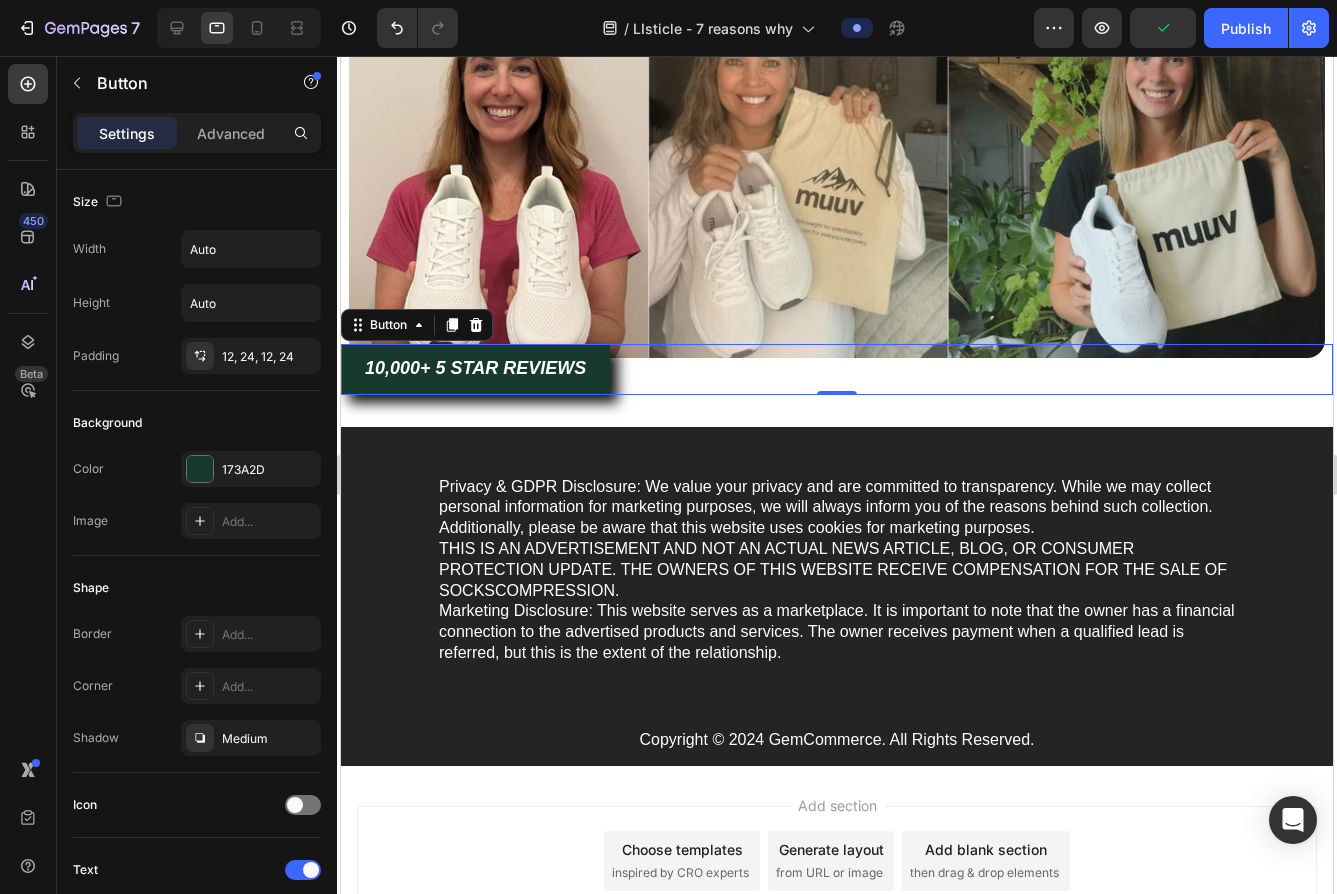 click on "10,000+ 5 STAR REVIEWS Button   0" at bounding box center (837, 369) 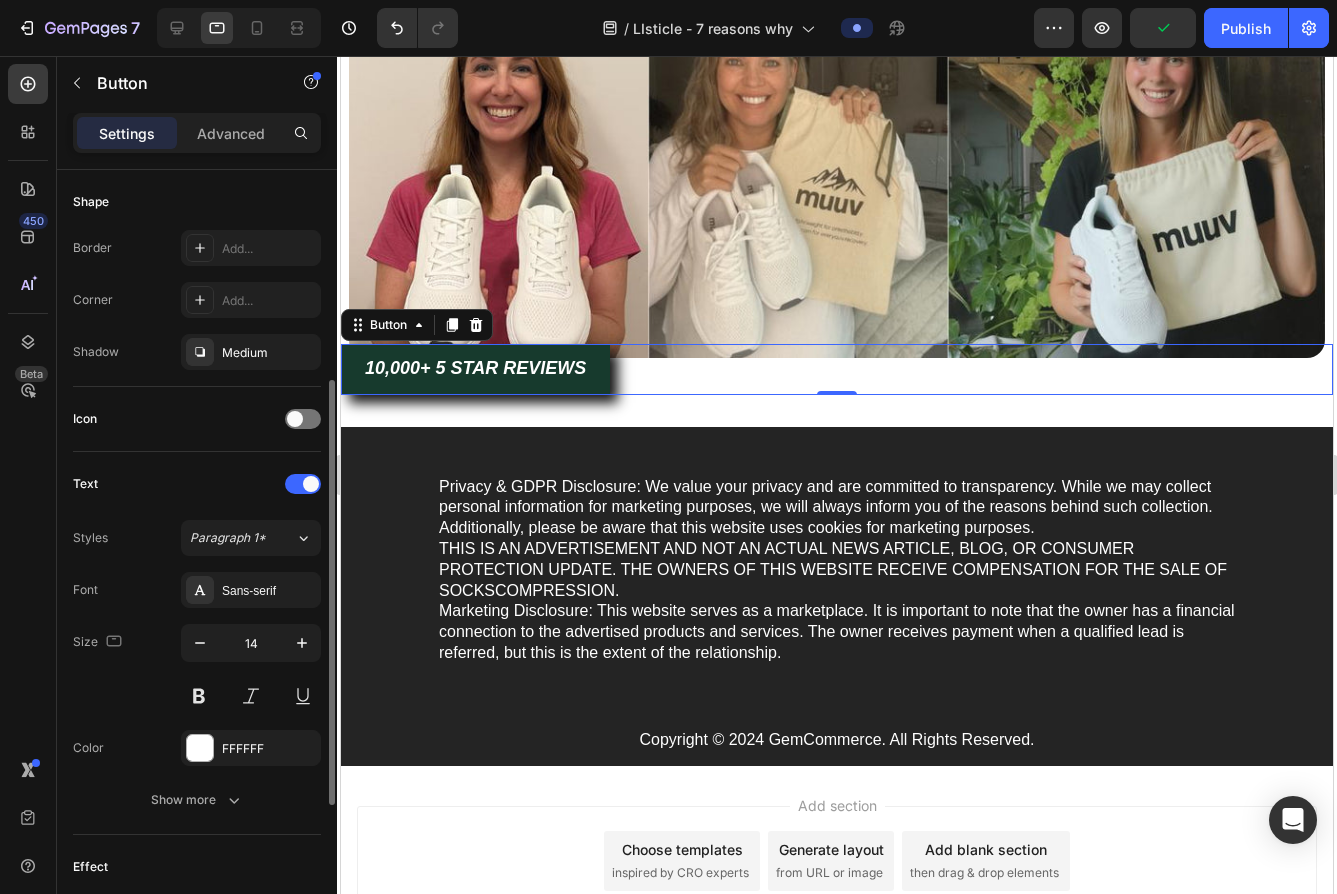 scroll, scrollTop: 653, scrollLeft: 0, axis: vertical 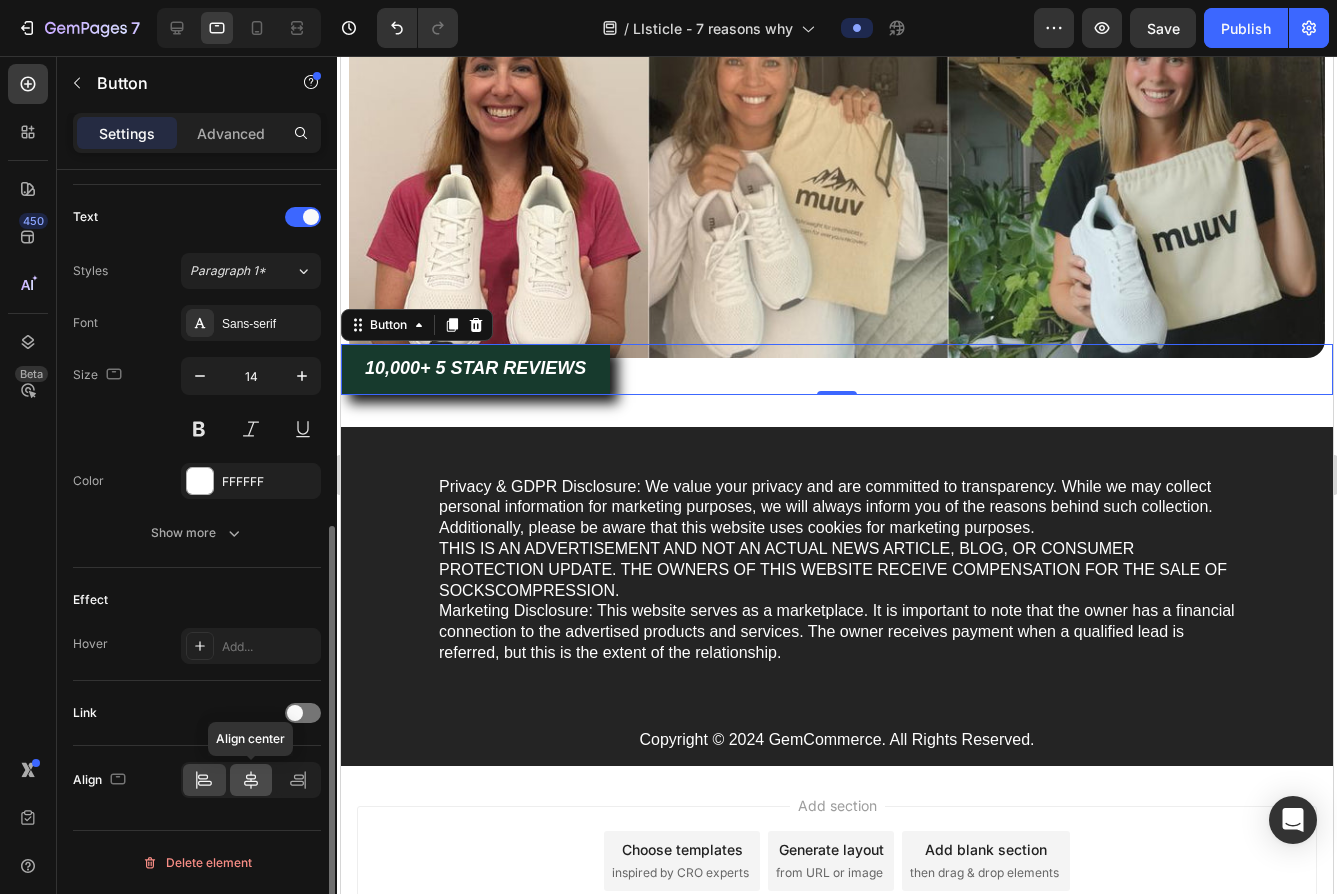 click 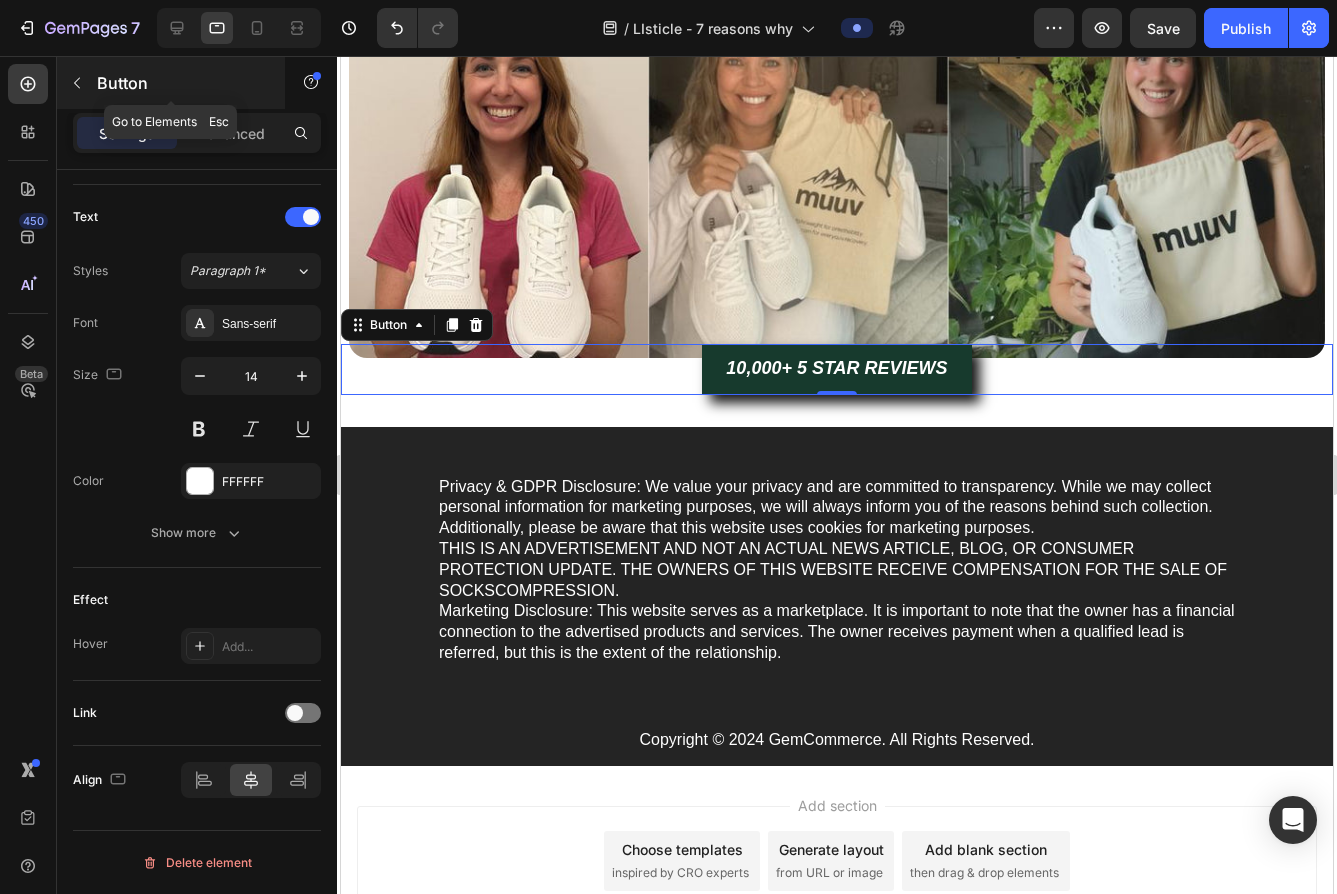 click on "Button" at bounding box center (182, 83) 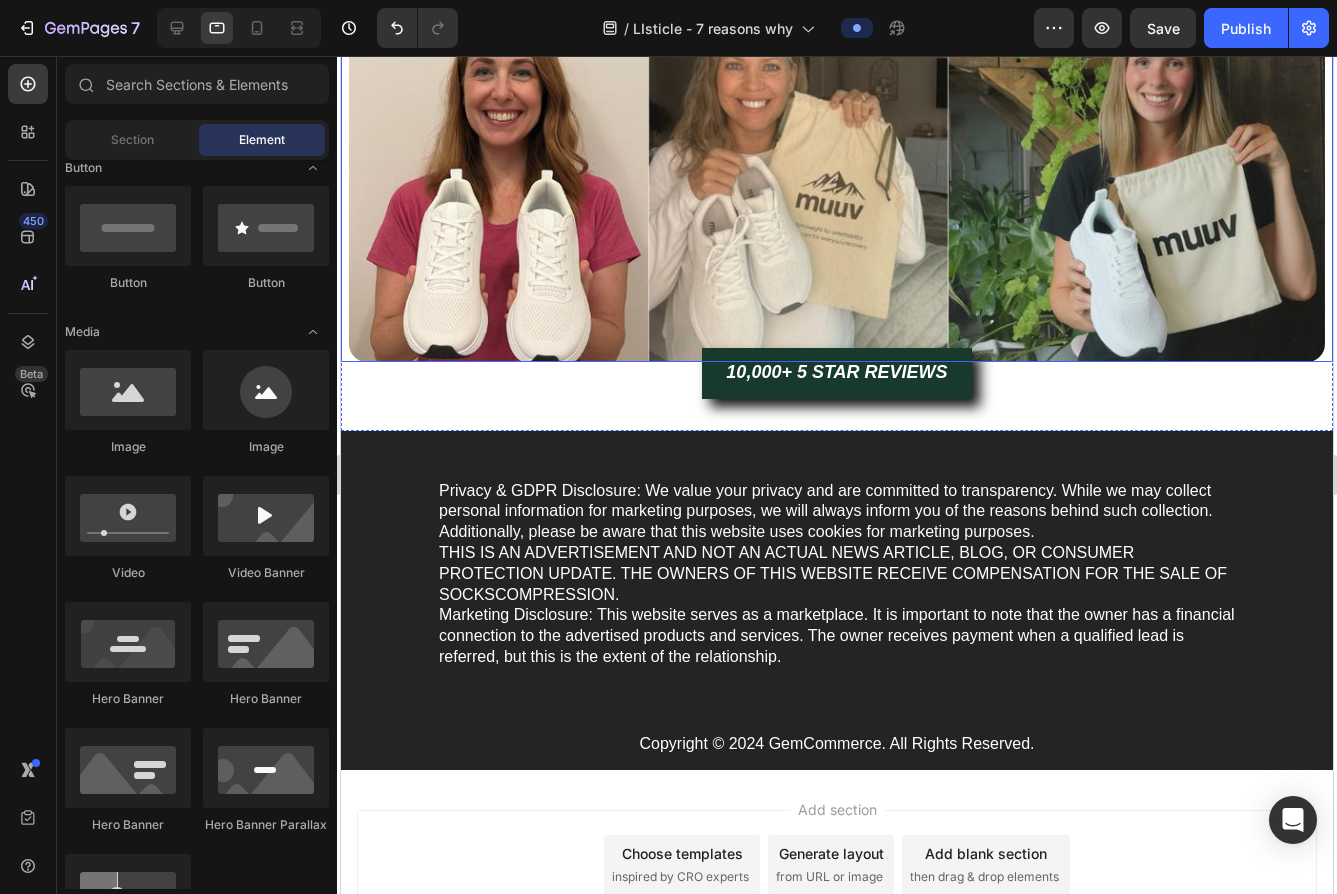 scroll, scrollTop: 3561, scrollLeft: 0, axis: vertical 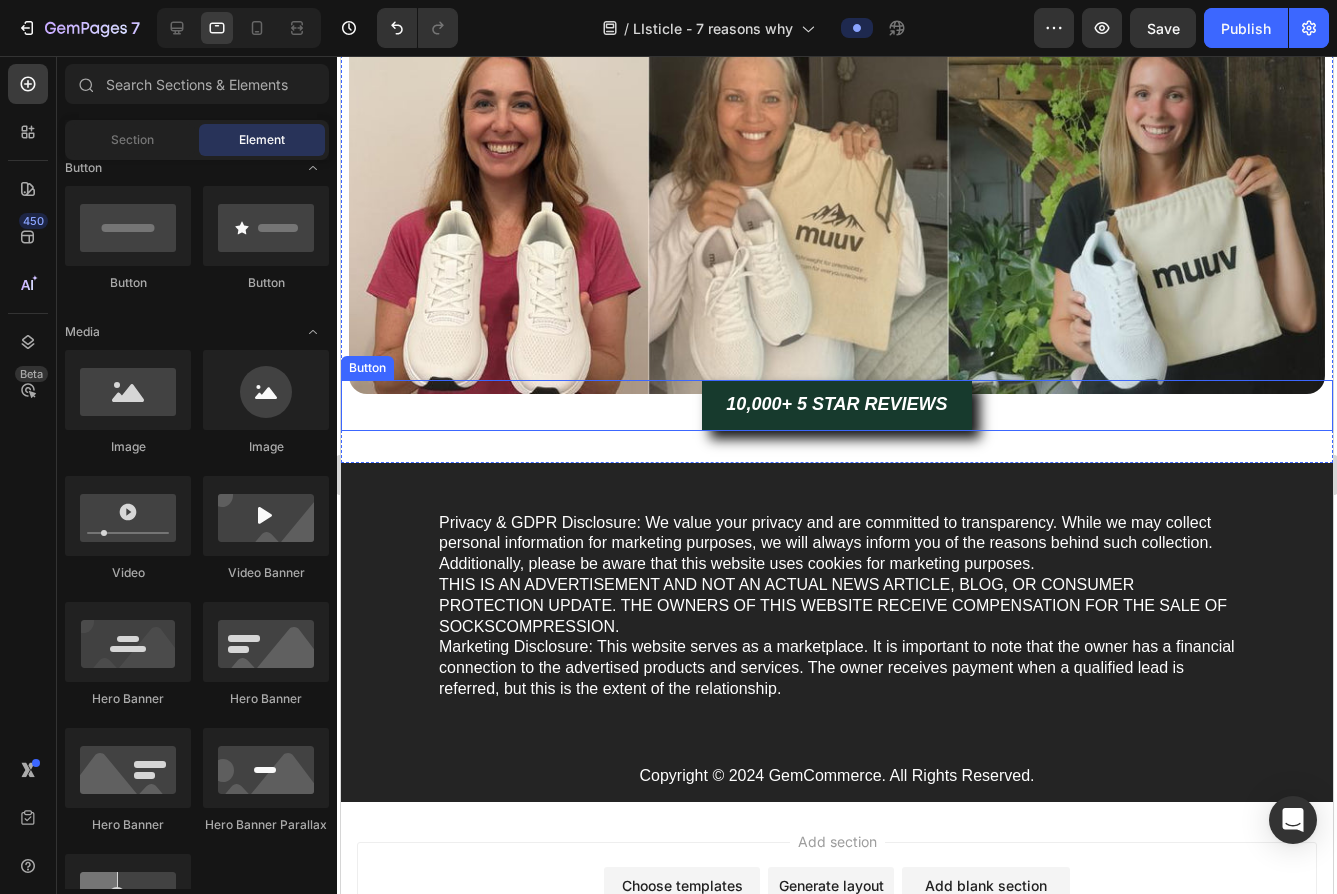 click on "10,000+ 5 STAR REVIEWS Button" at bounding box center (837, 405) 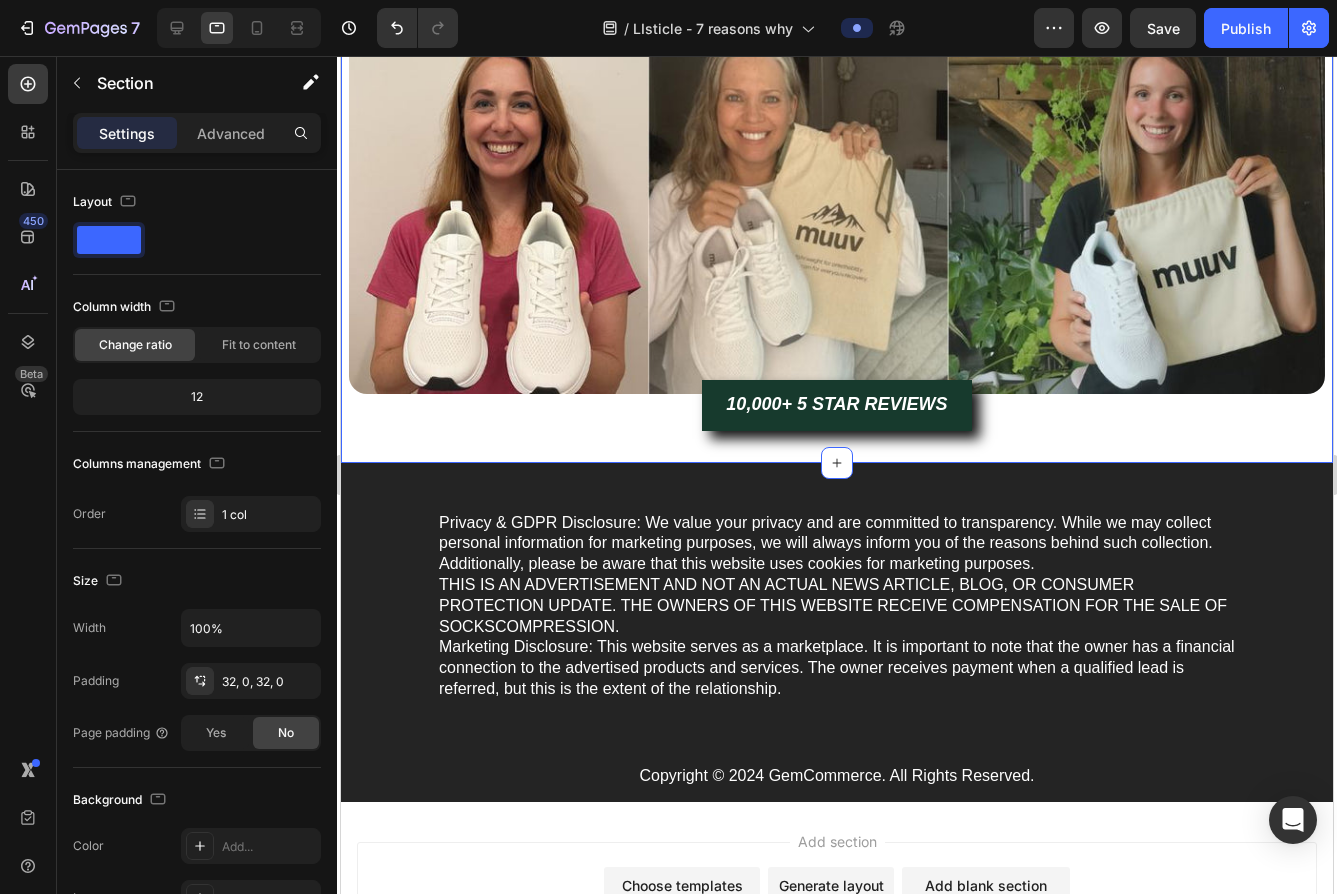 click on "BONUS: FREE Orthotic Insoles with Every Order (Valued $19.95) Heading We understand the importance of finding the perfect fit for your feet. That's why we include a pair of free orthotic insoles with every order of our orthopedic shoes.   These insoles are designed to provide extra support and cushioning, helping to reduce pain and discomfort in the feet and legs.   By including these insoles with every order, we're committed to ensuring that our customers have access to the best possible support and comfort for their feet. With our shoes and insoles, you can say goodbye to tired, achy feet and hello to all-day comfort and support. Text Block Image 10,000+ 5 STAR REVIEWS Button   0 10,000+ 5 STAR REVIEWS Button Section 3" at bounding box center (837, -116) 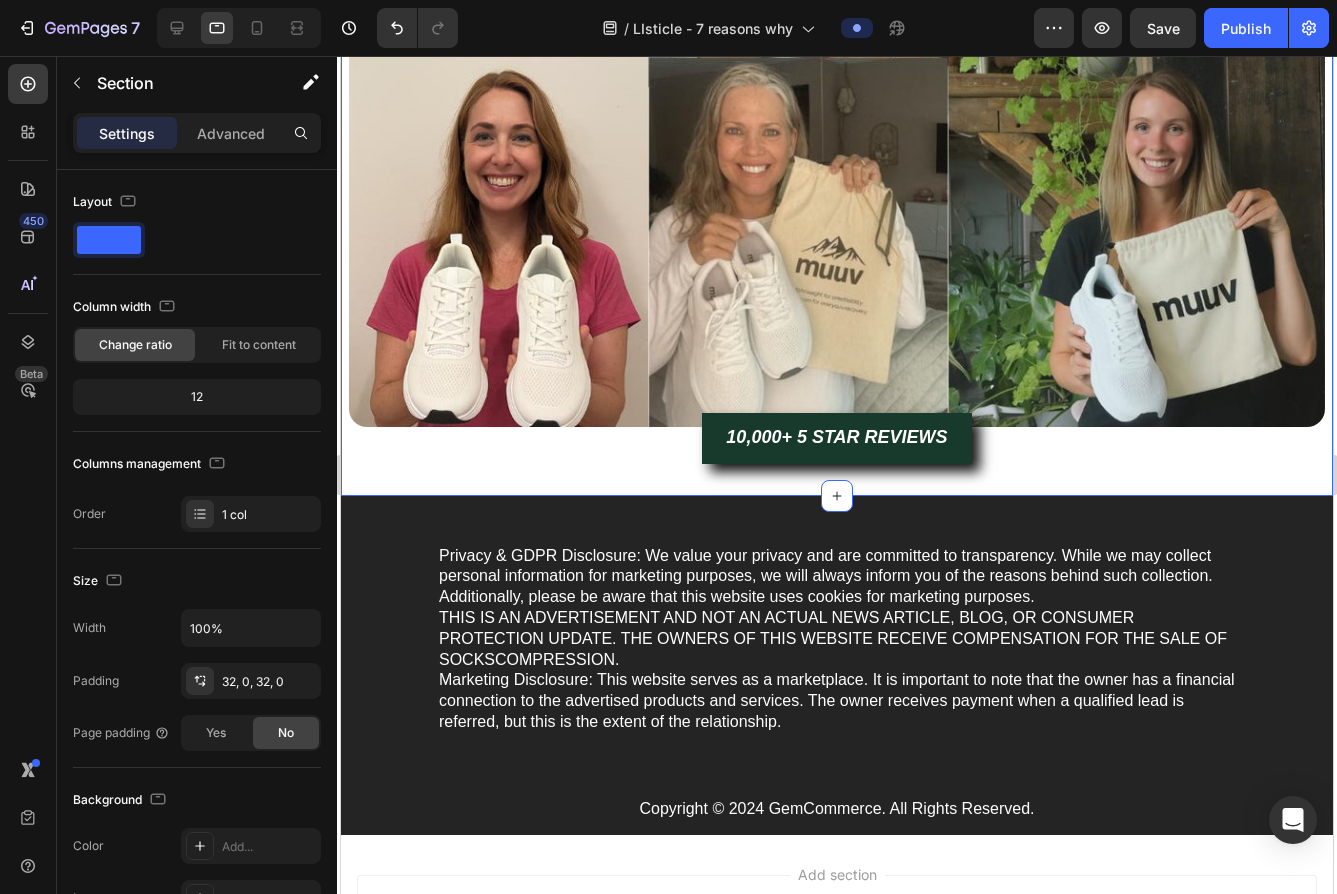 scroll, scrollTop: 3711, scrollLeft: 0, axis: vertical 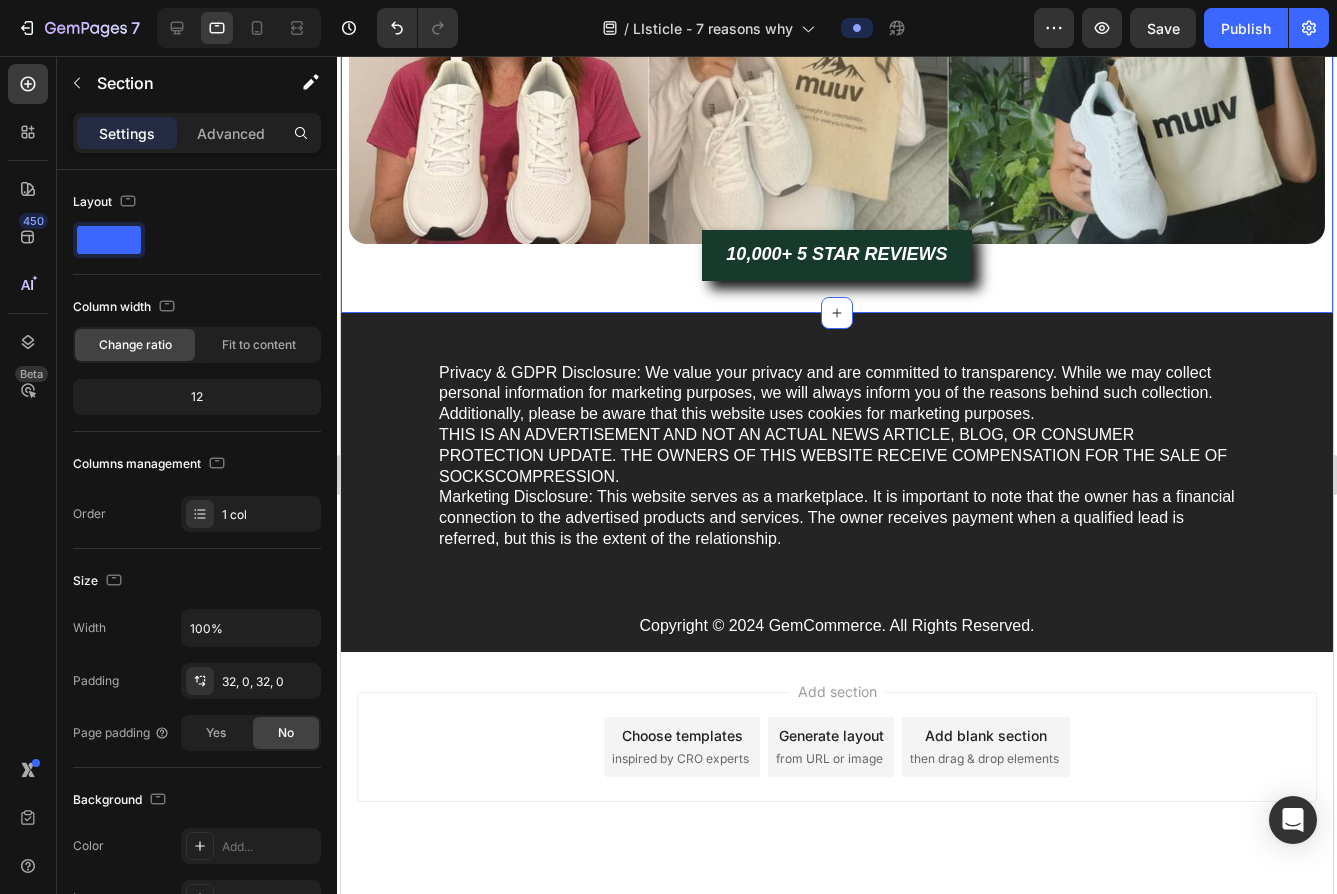 click 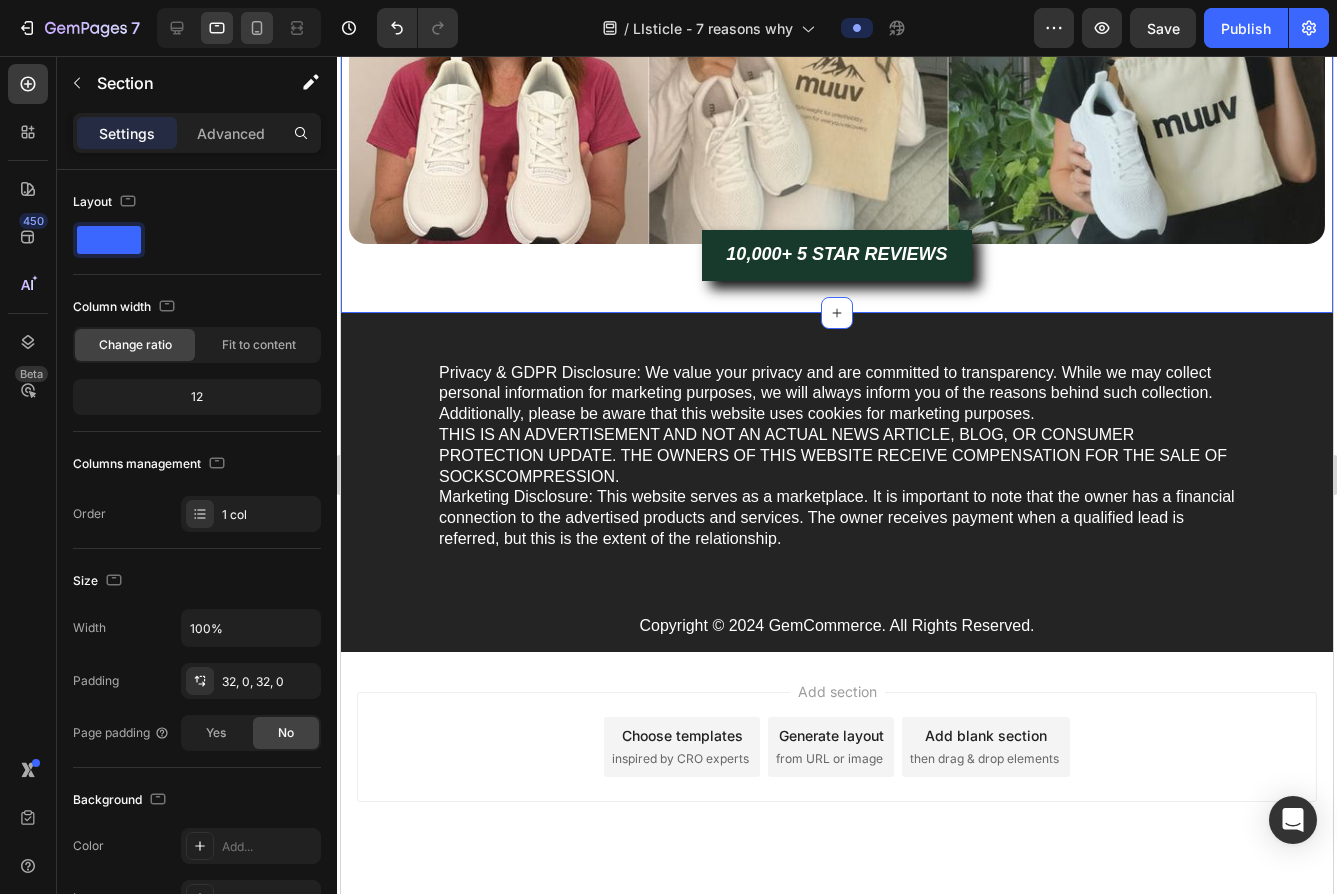 drag, startPoint x: 48, startPoint y: 452, endPoint x: 250, endPoint y: 25, distance: 472.36957 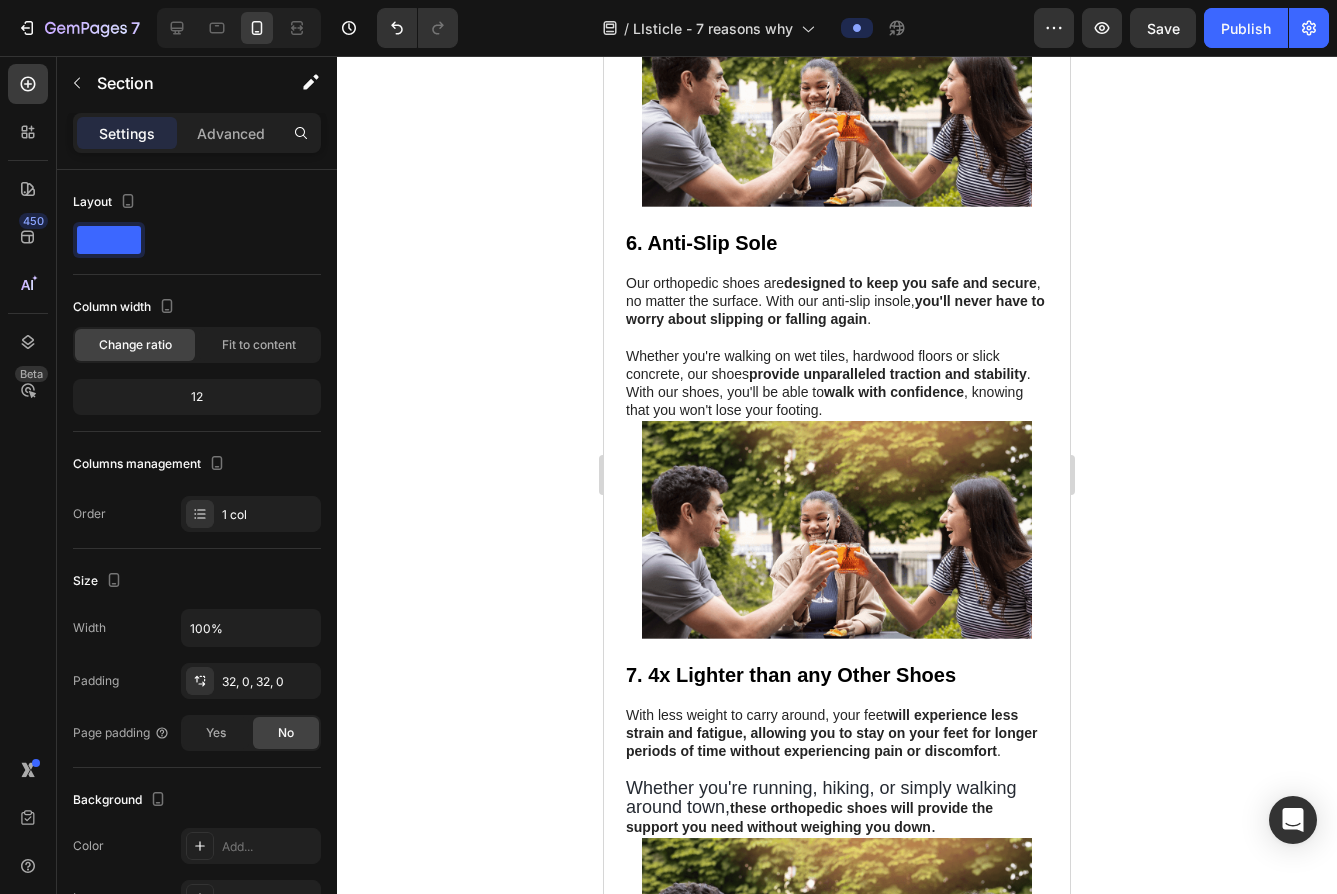 scroll, scrollTop: 3052, scrollLeft: 0, axis: vertical 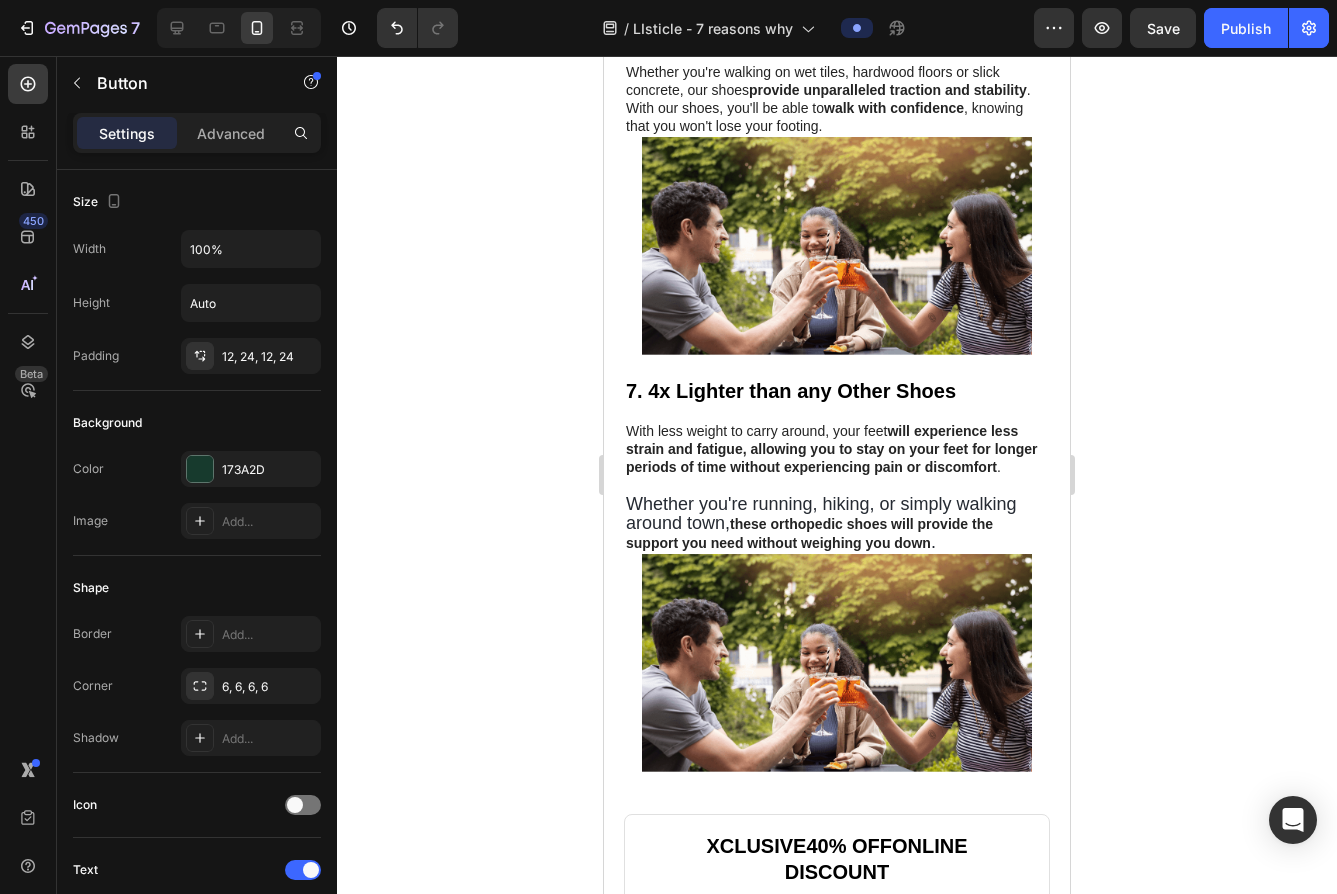 click on "Get Yours Today 👆" at bounding box center [837, 1416] 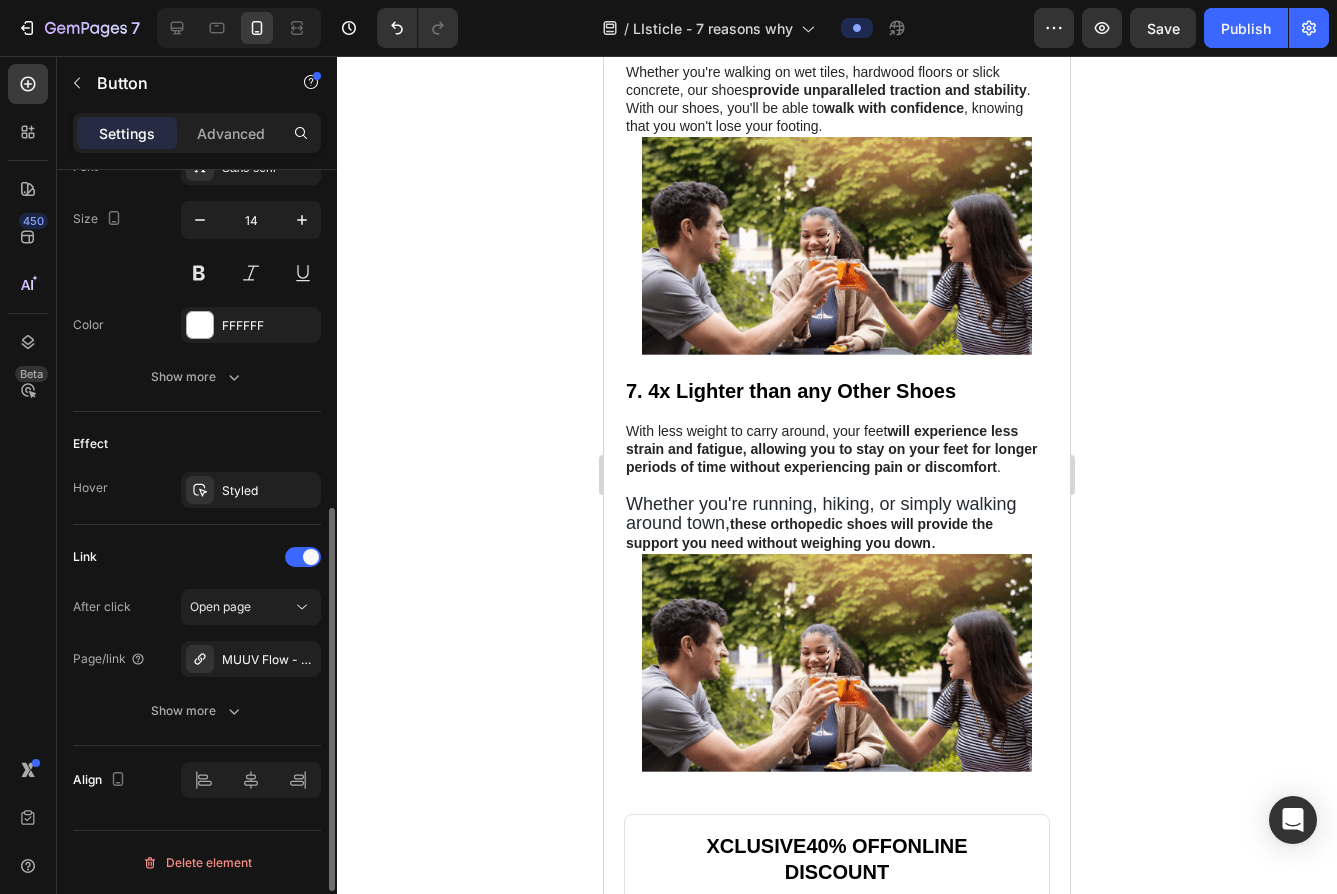 scroll, scrollTop: 769, scrollLeft: 0, axis: vertical 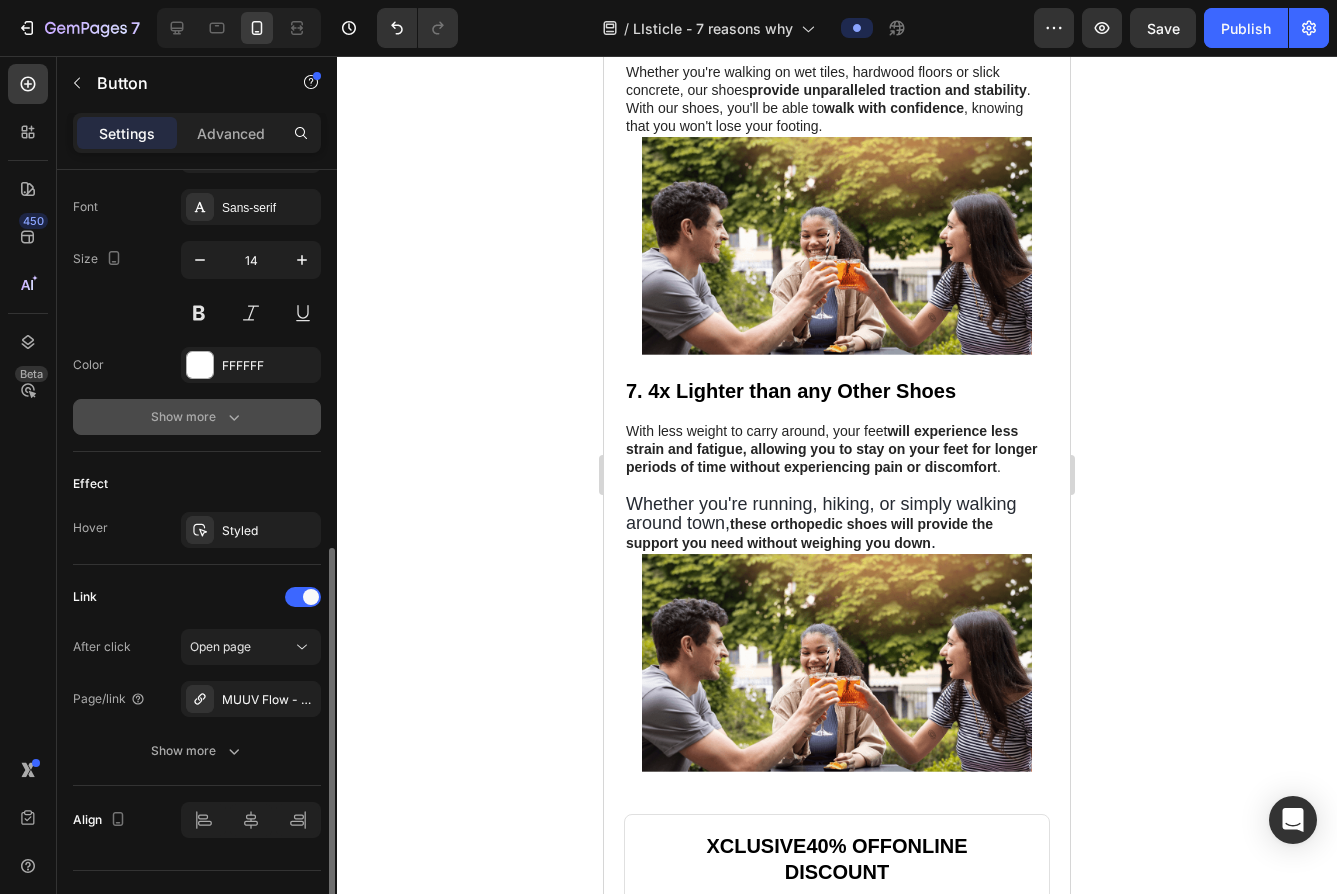 click on "Show more" at bounding box center [197, 417] 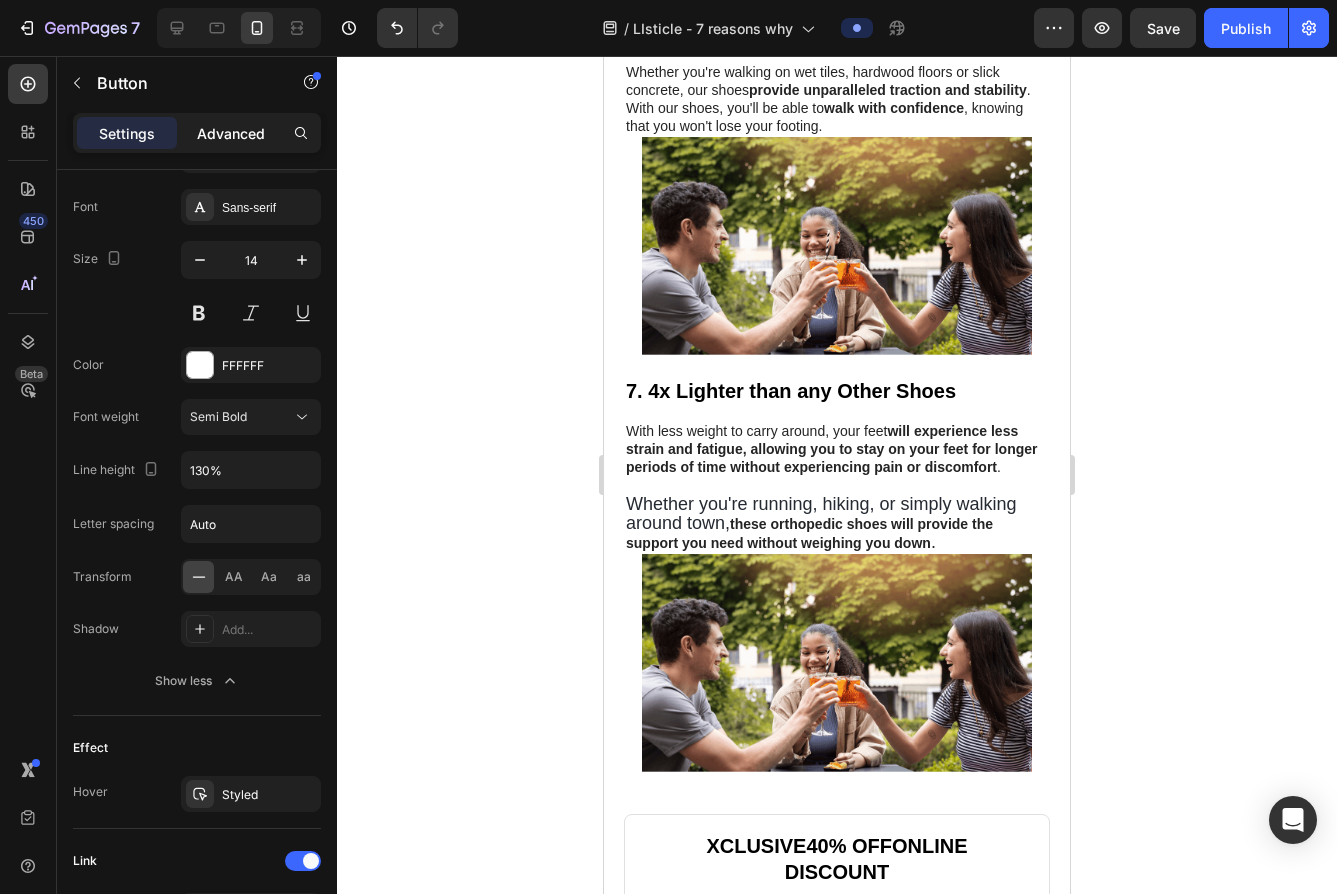 click on "Advanced" at bounding box center [231, 133] 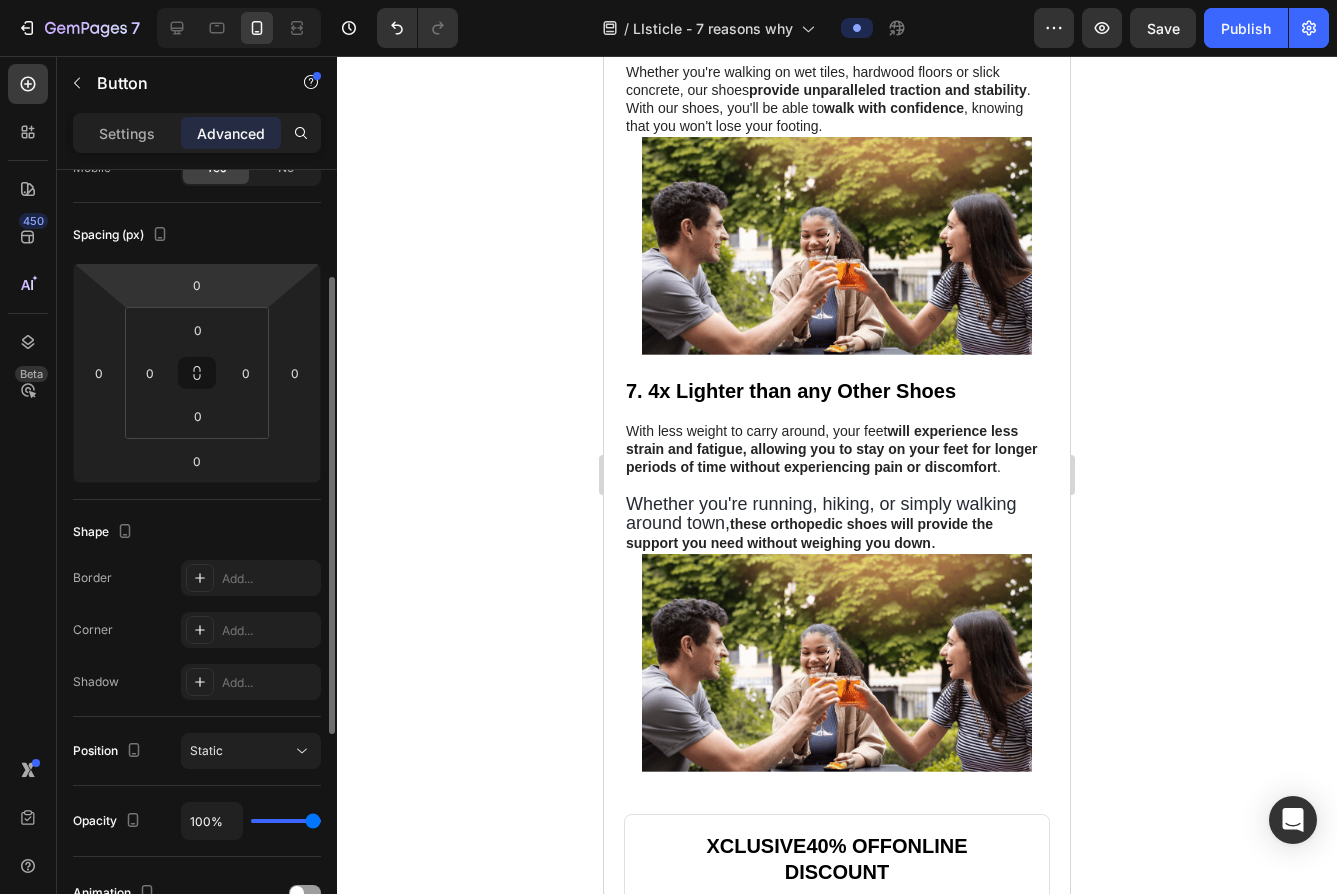 scroll, scrollTop: 0, scrollLeft: 0, axis: both 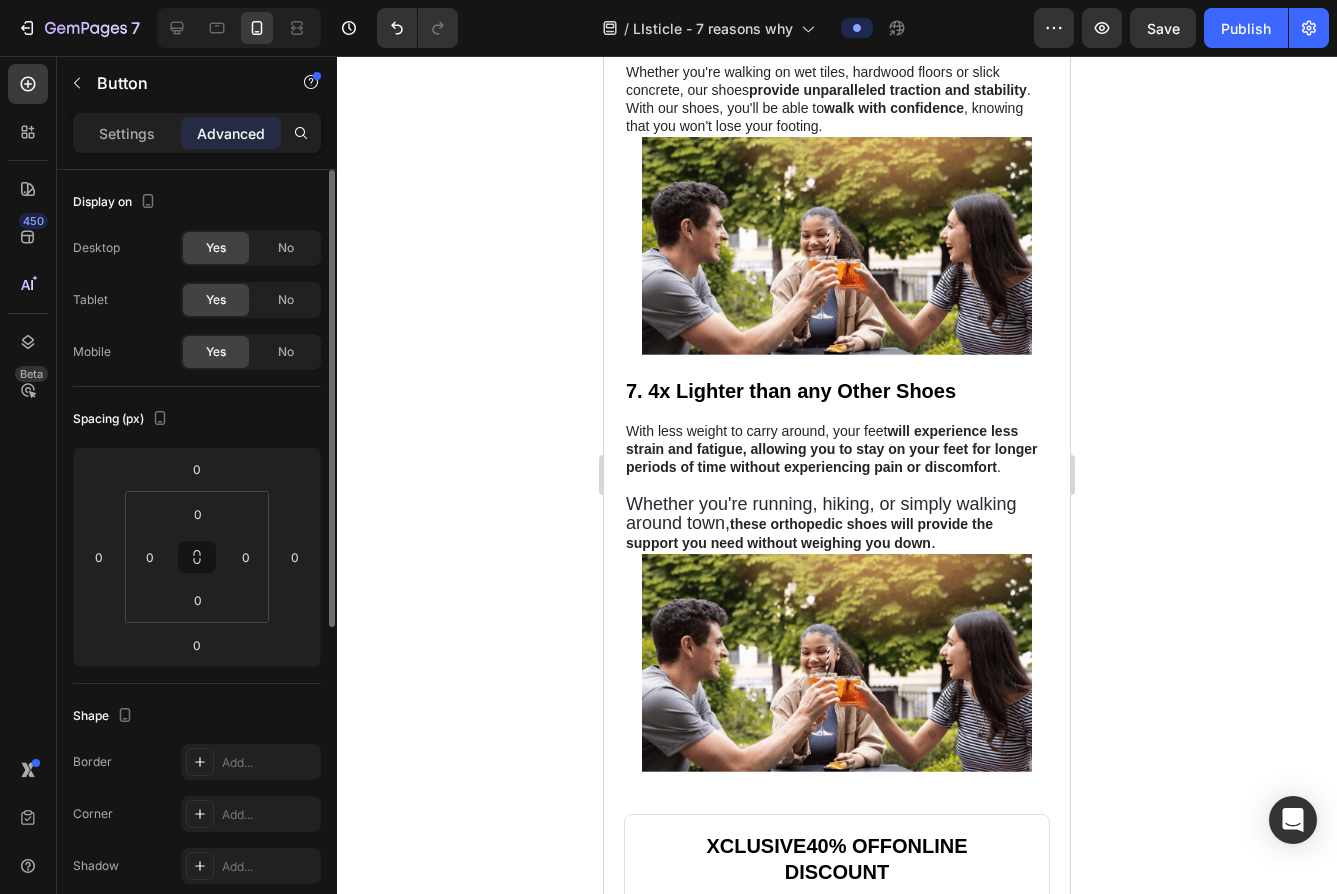 click on "Settings Advanced" at bounding box center (197, 133) 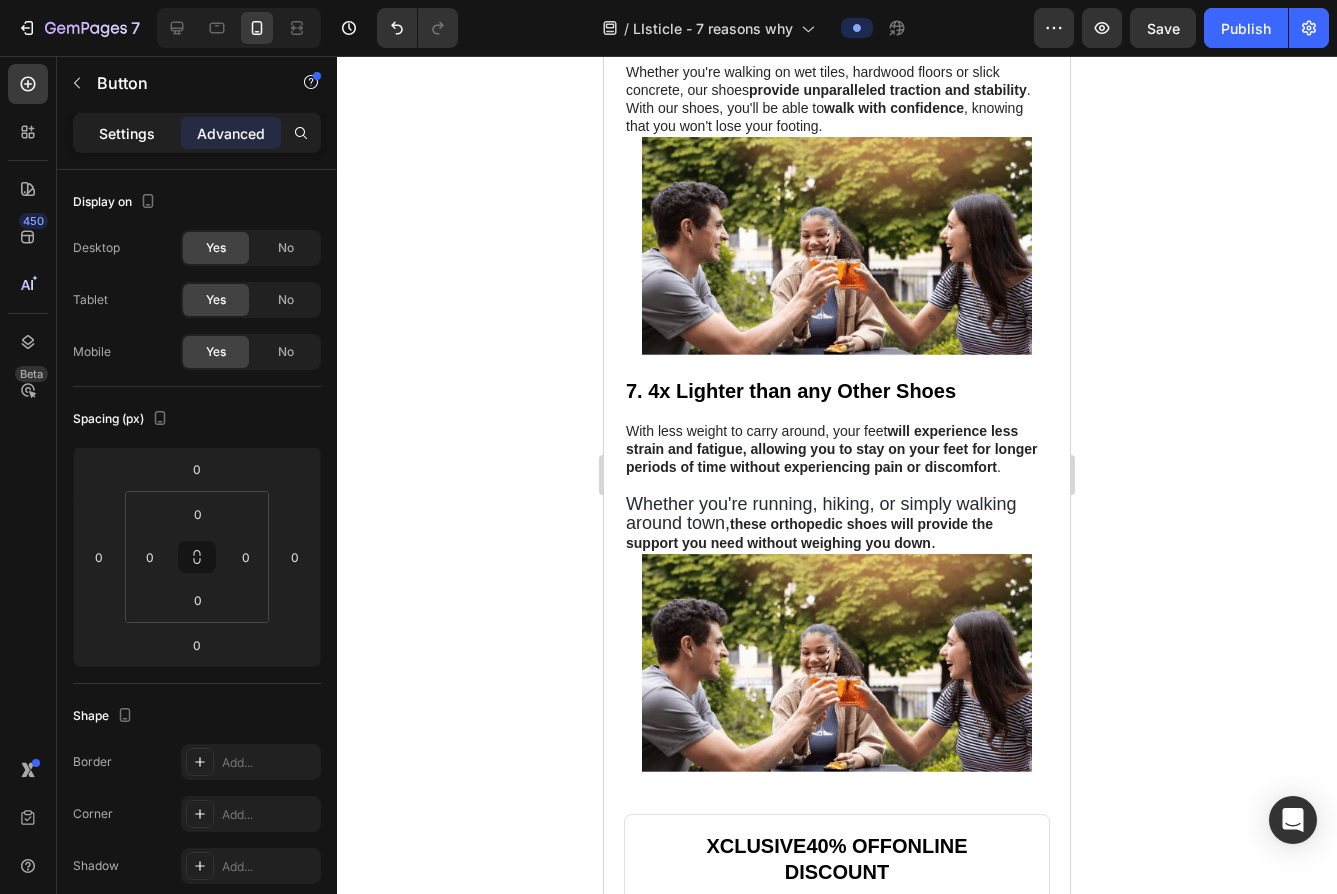 click on "Settings" at bounding box center [127, 133] 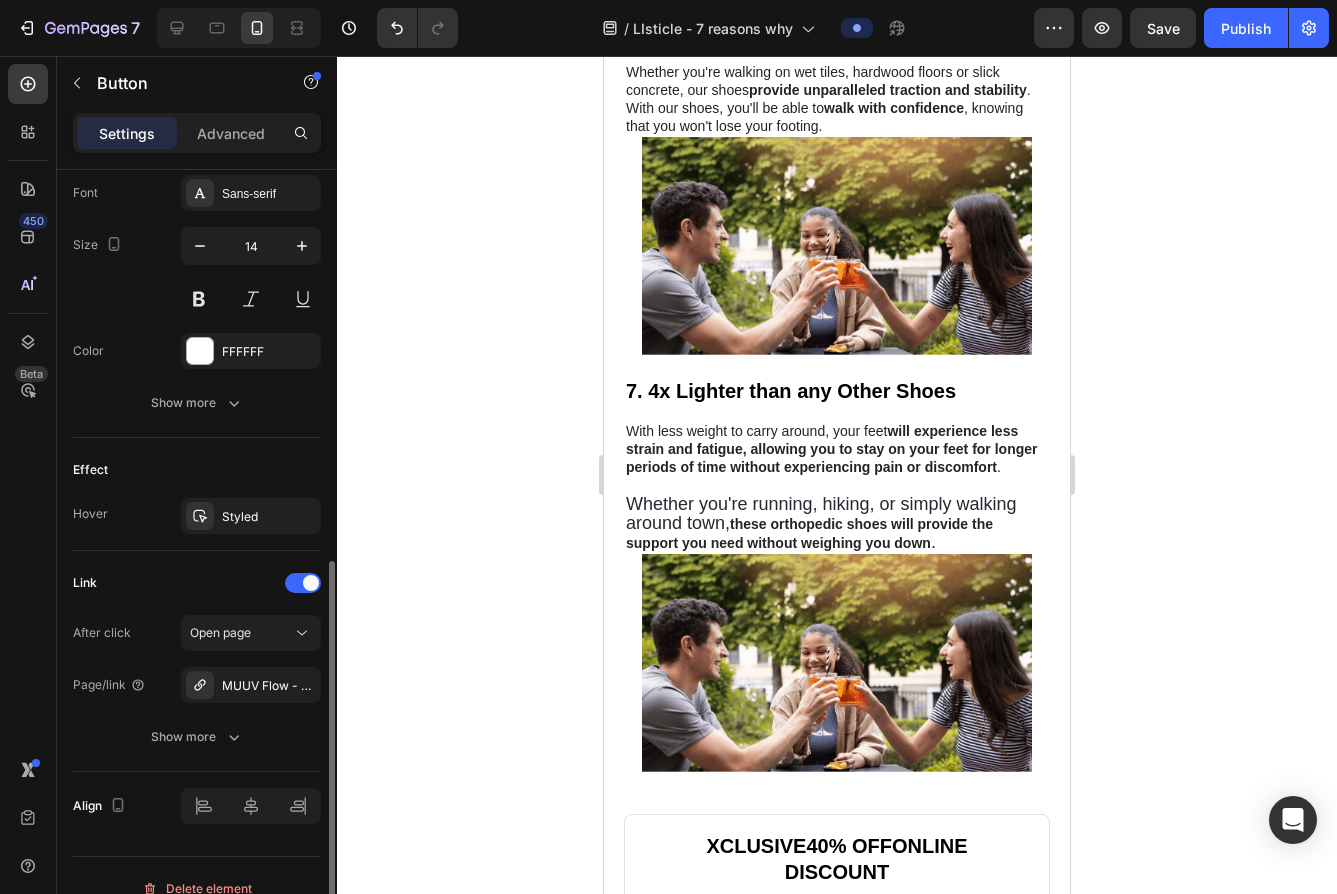 scroll, scrollTop: 809, scrollLeft: 0, axis: vertical 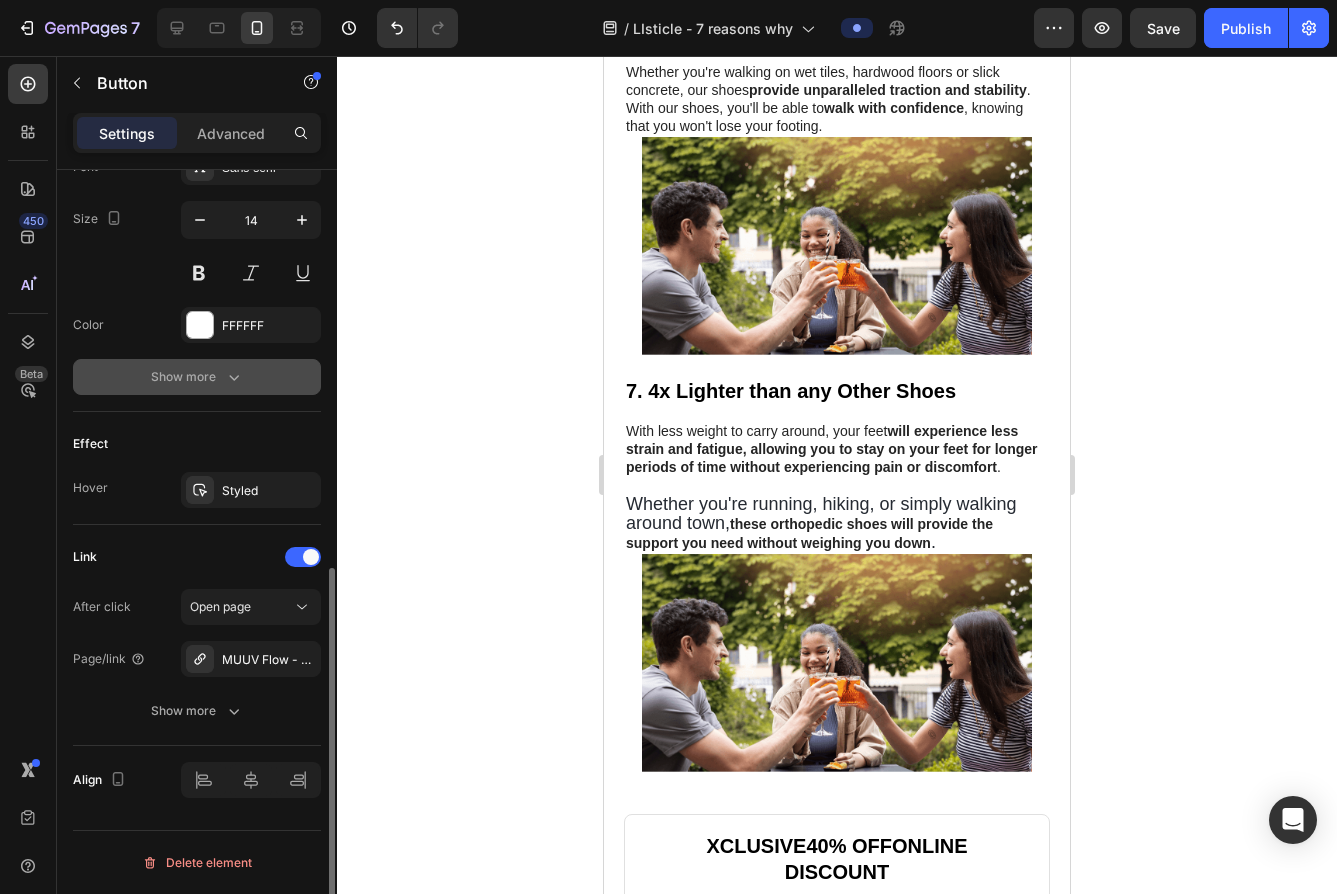 click on "Show more" at bounding box center [197, 377] 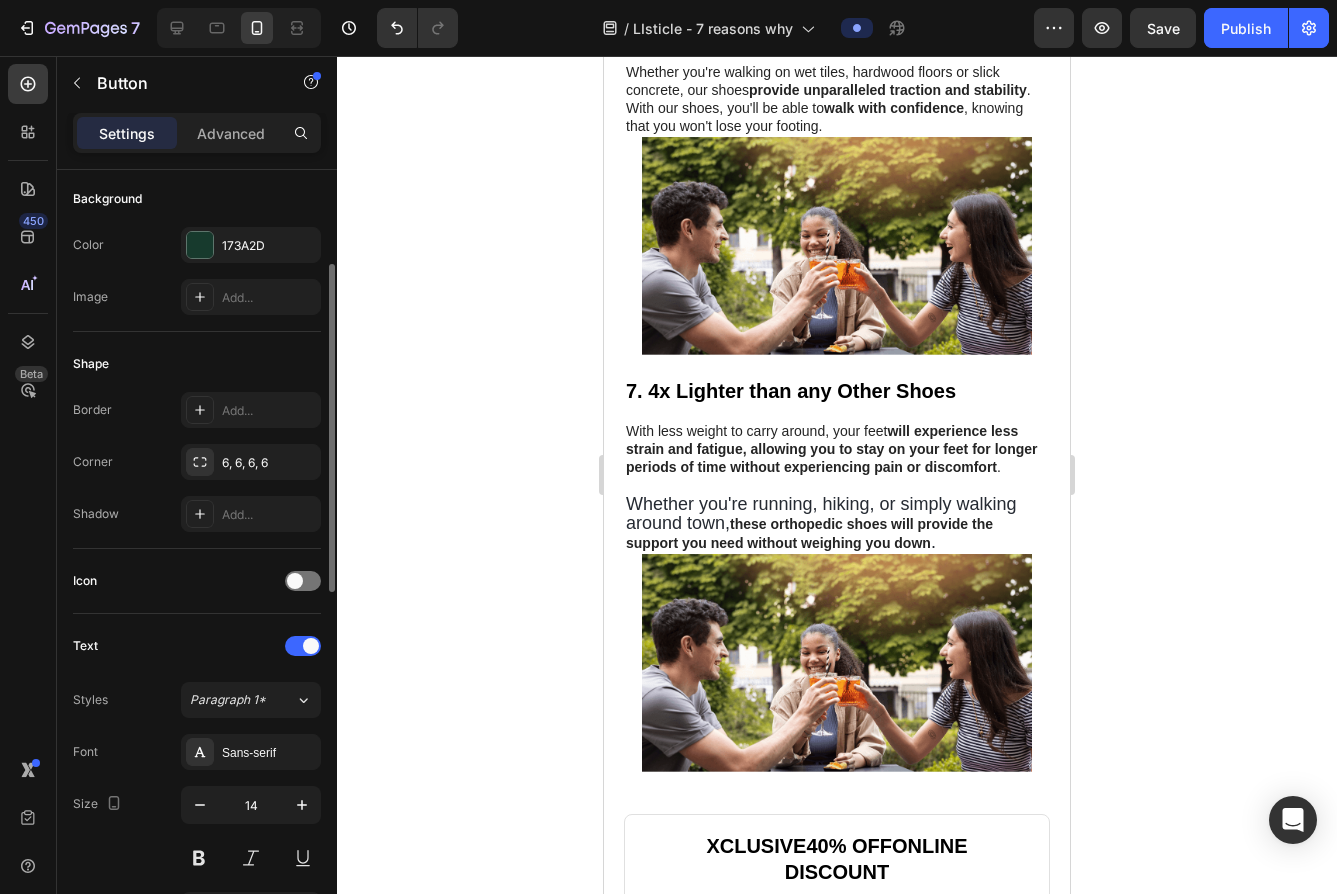 scroll, scrollTop: 0, scrollLeft: 0, axis: both 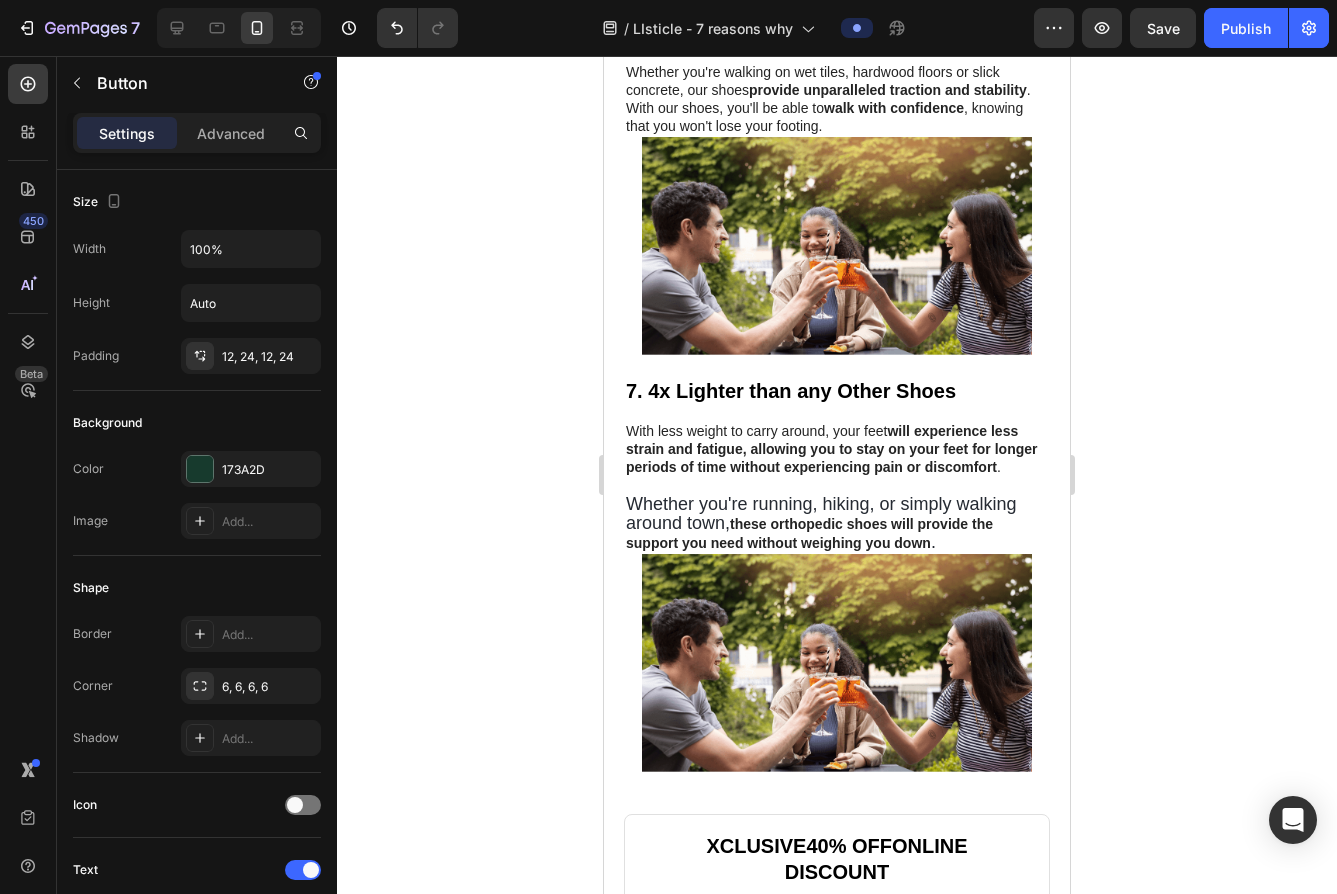 click on "Settings Advanced" at bounding box center (197, 133) 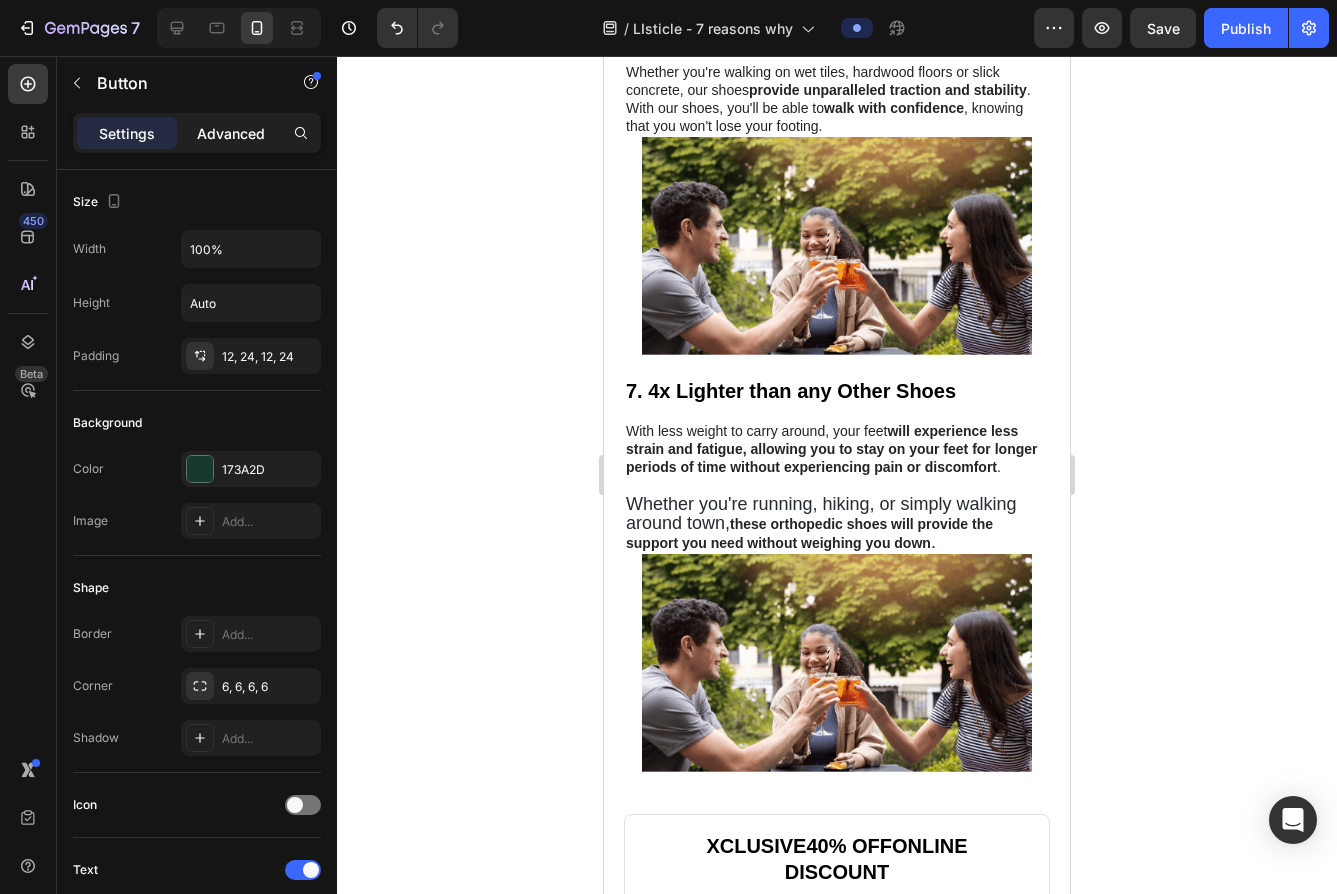 click on "Advanced" 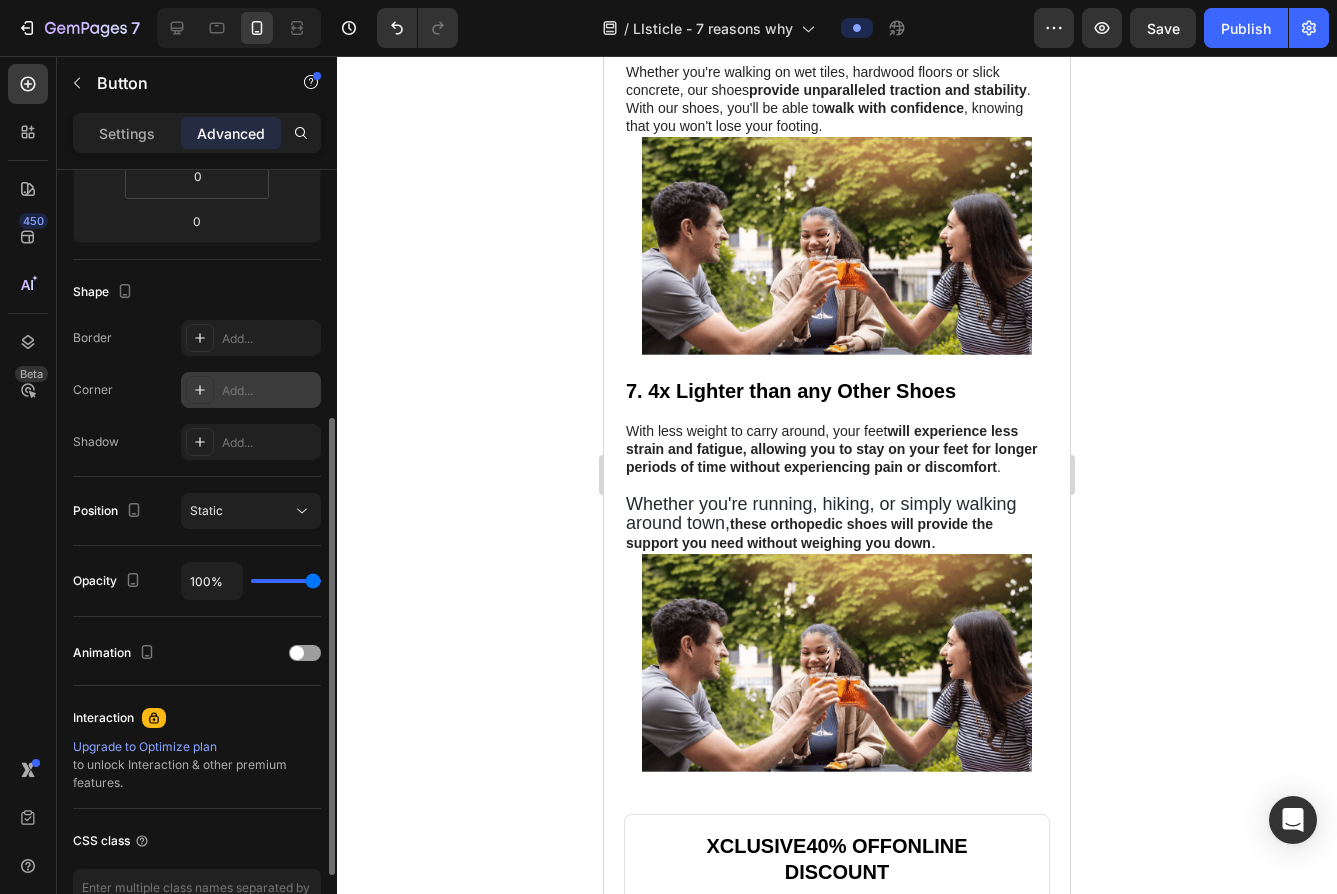 scroll, scrollTop: 553, scrollLeft: 0, axis: vertical 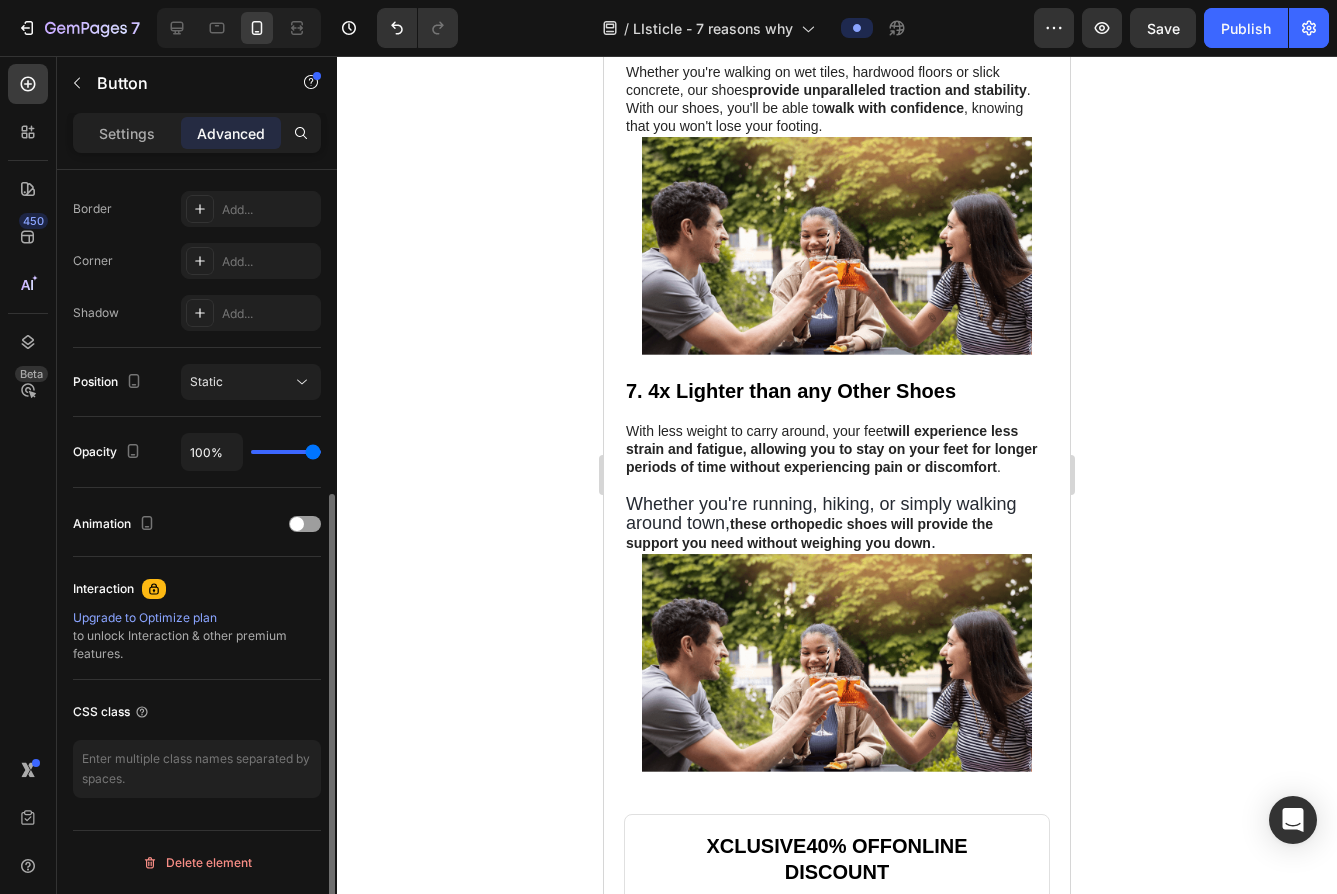 click on "Settings Advanced" at bounding box center (197, 133) 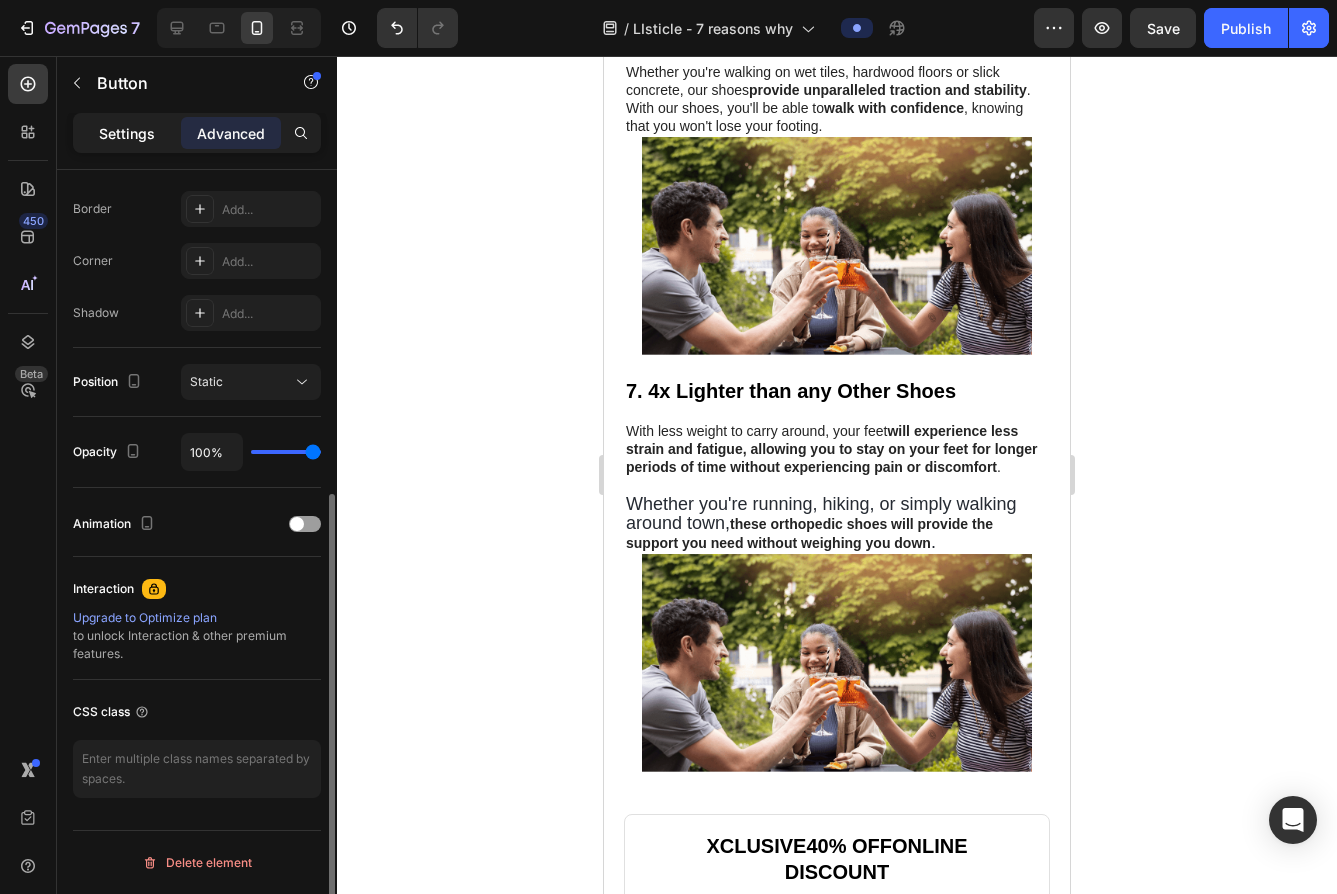 click on "Settings" 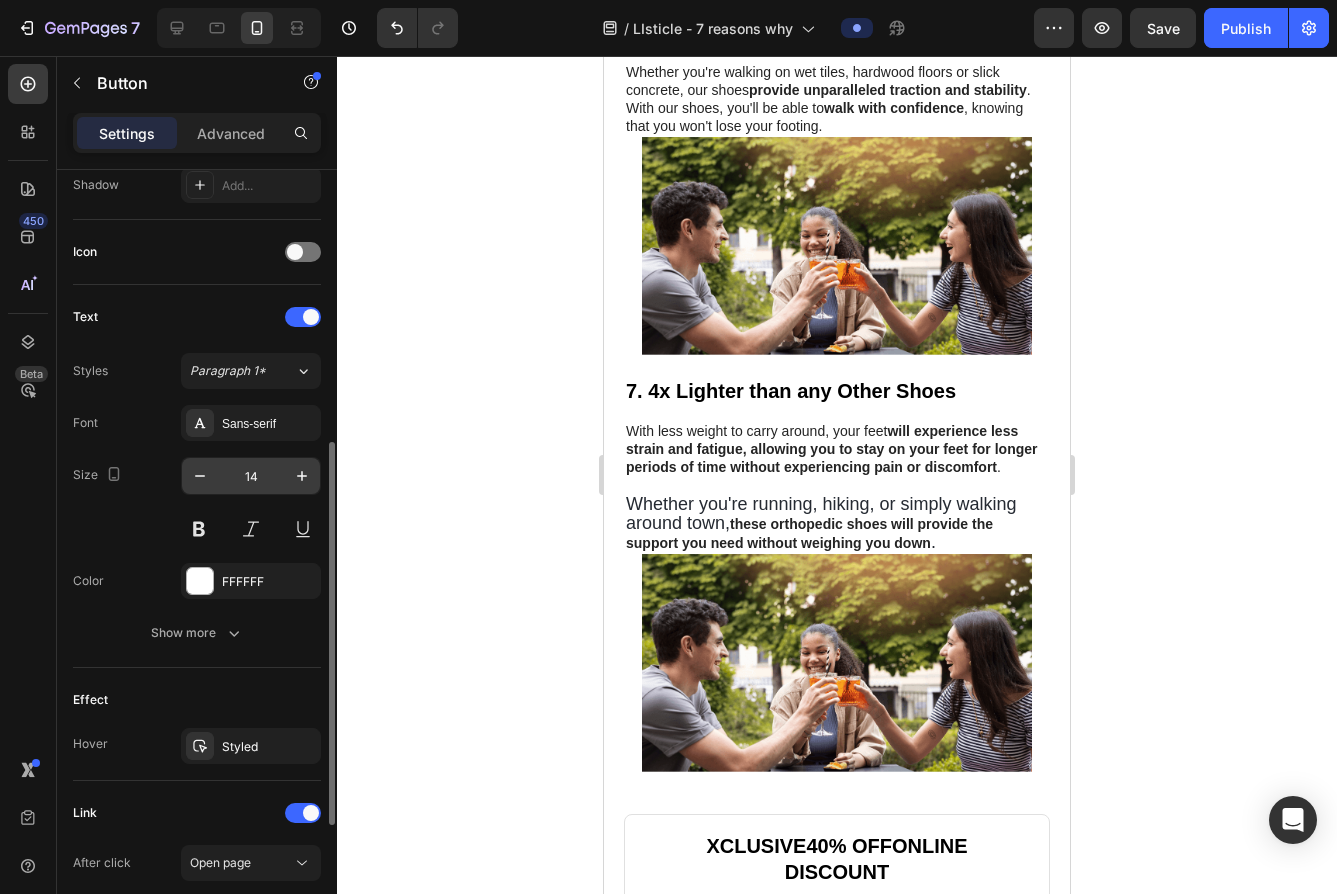 scroll, scrollTop: 809, scrollLeft: 0, axis: vertical 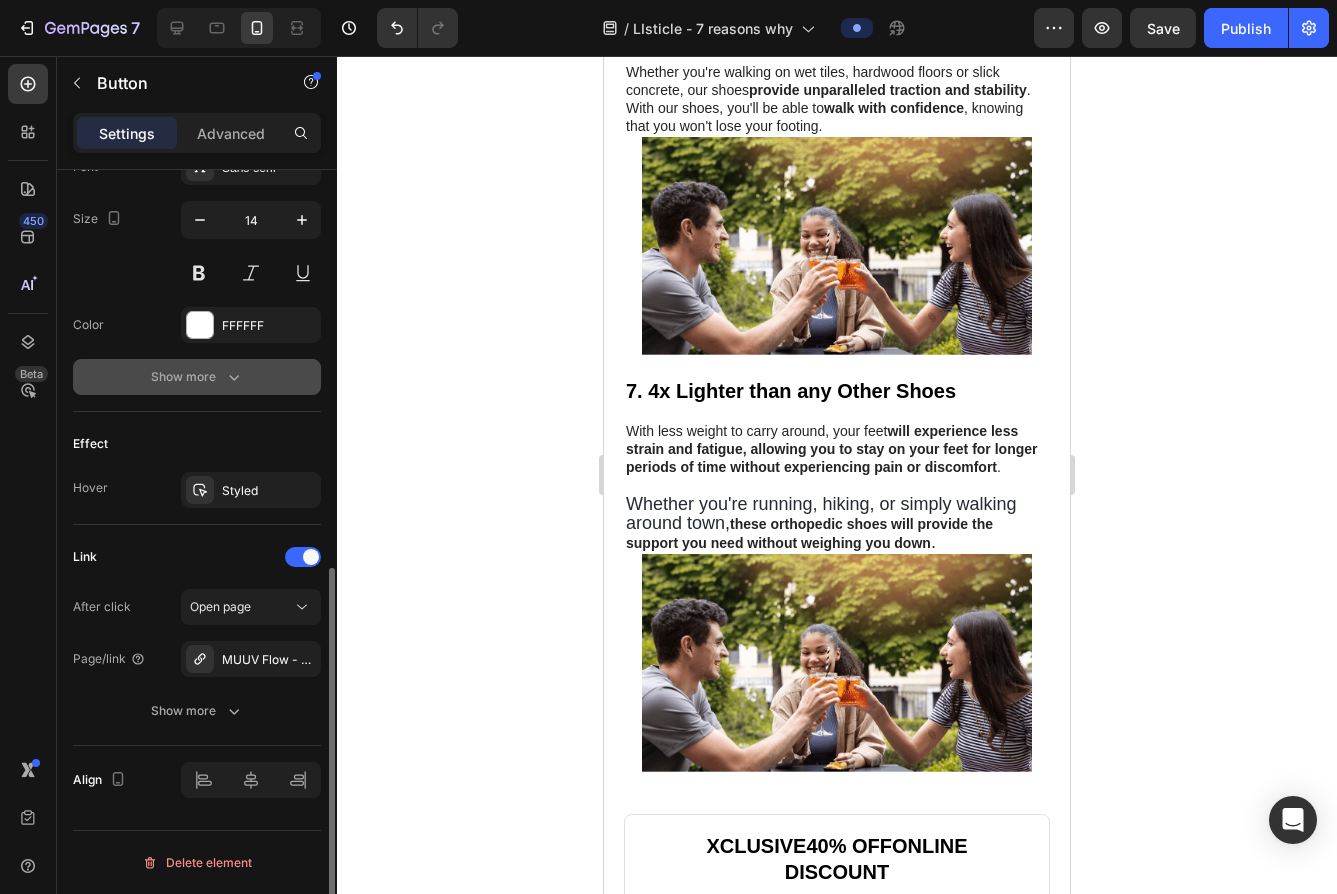 click on "Show more" at bounding box center (197, 377) 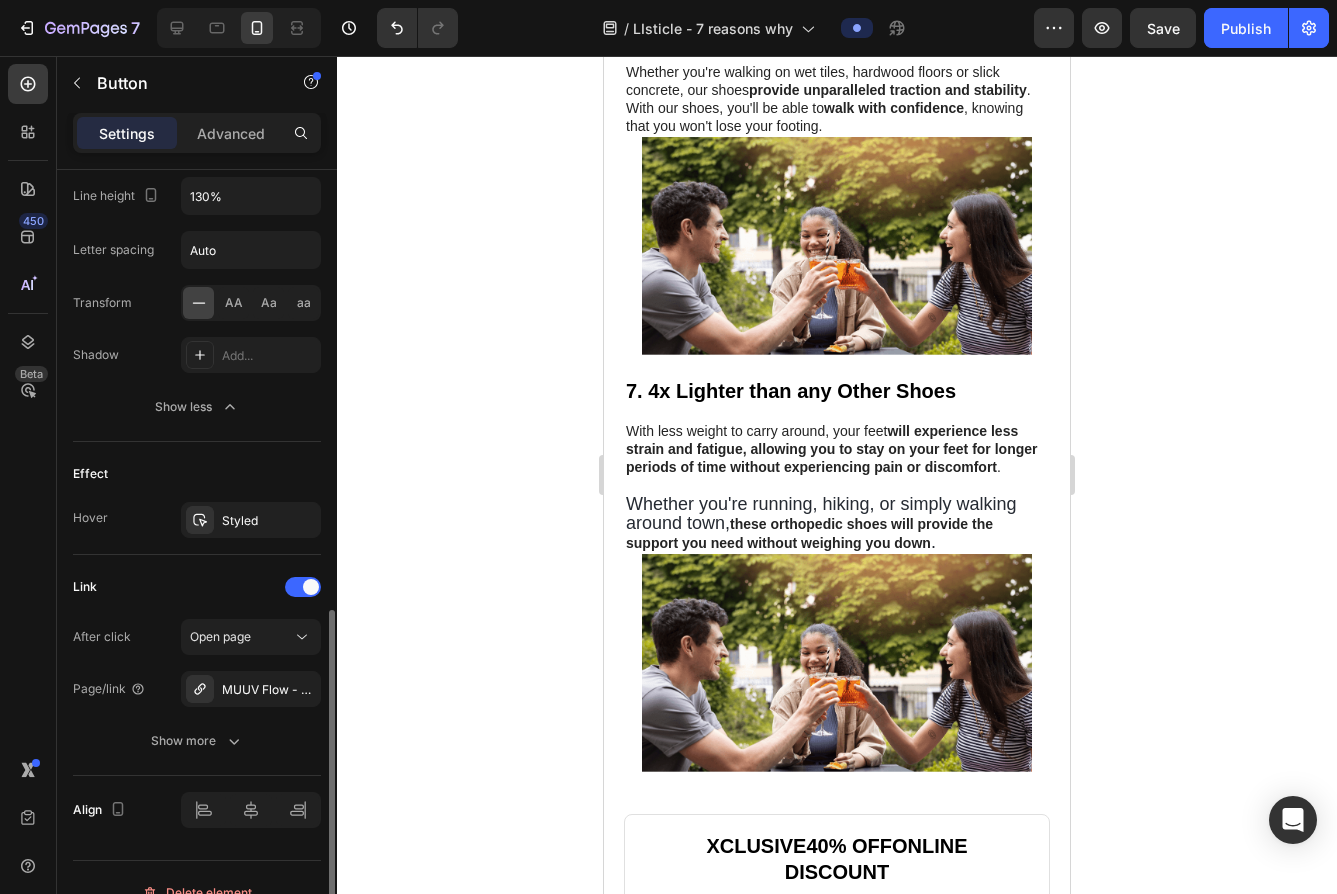 scroll, scrollTop: 1073, scrollLeft: 0, axis: vertical 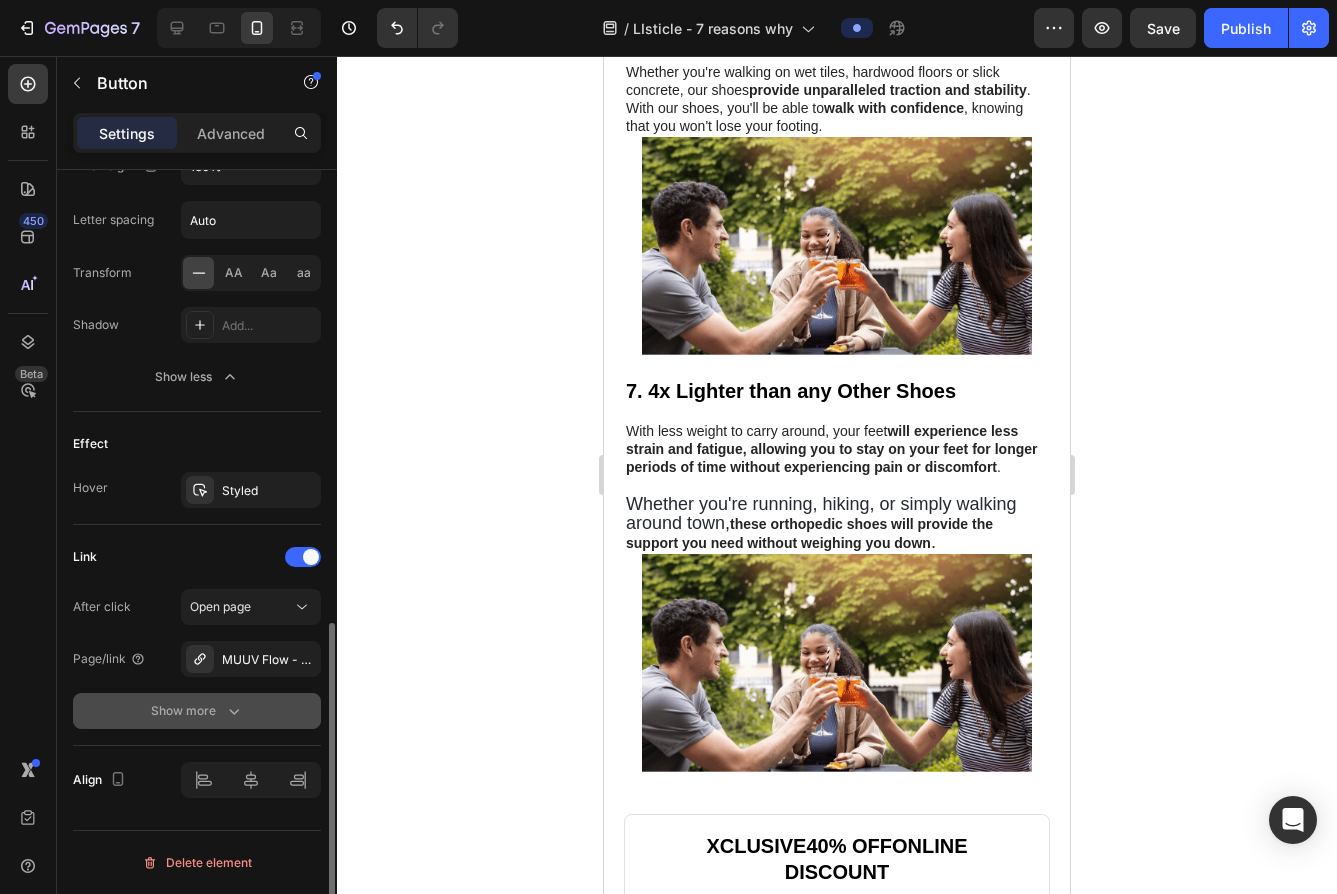 click on "Show more" at bounding box center [197, 711] 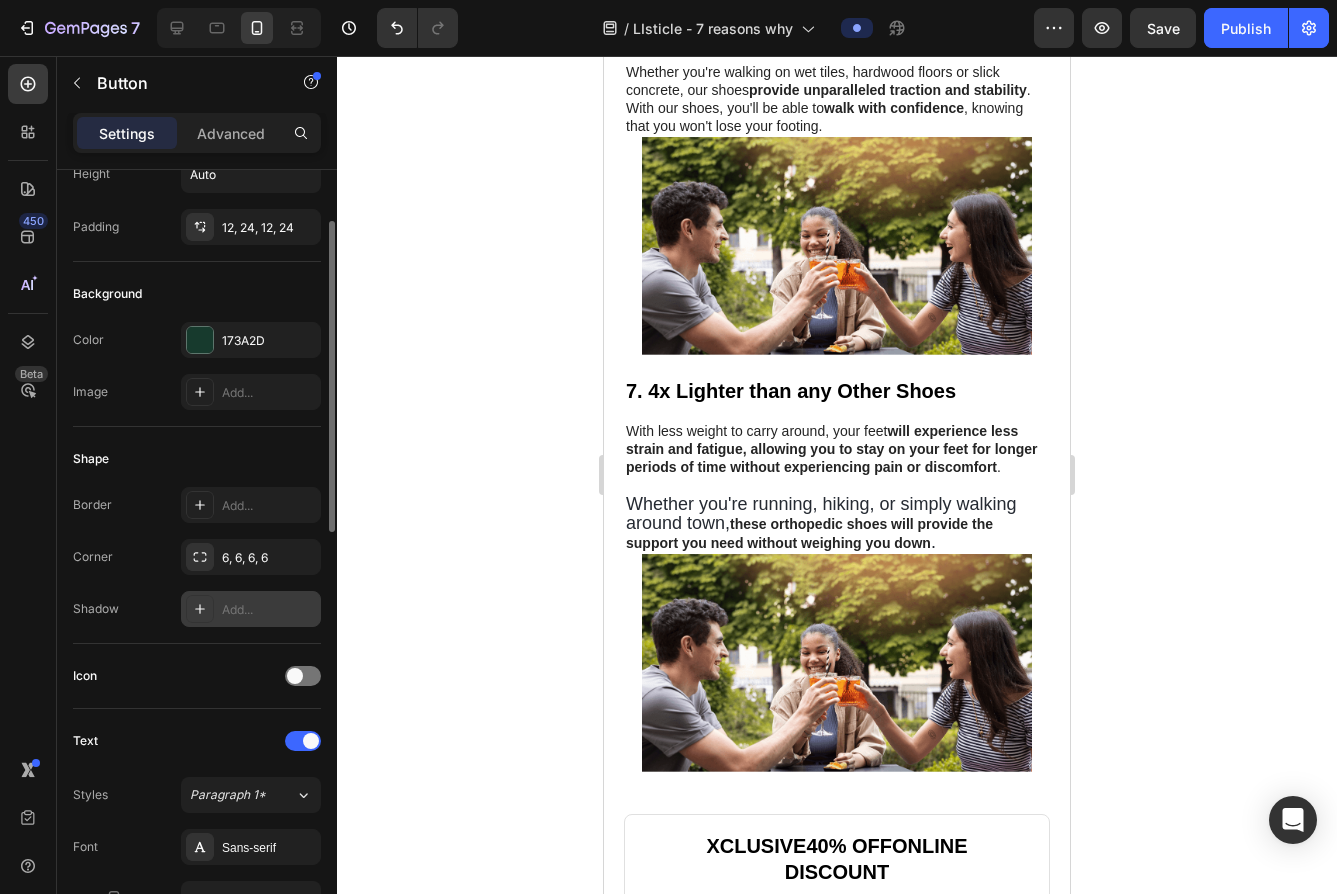 scroll, scrollTop: 0, scrollLeft: 0, axis: both 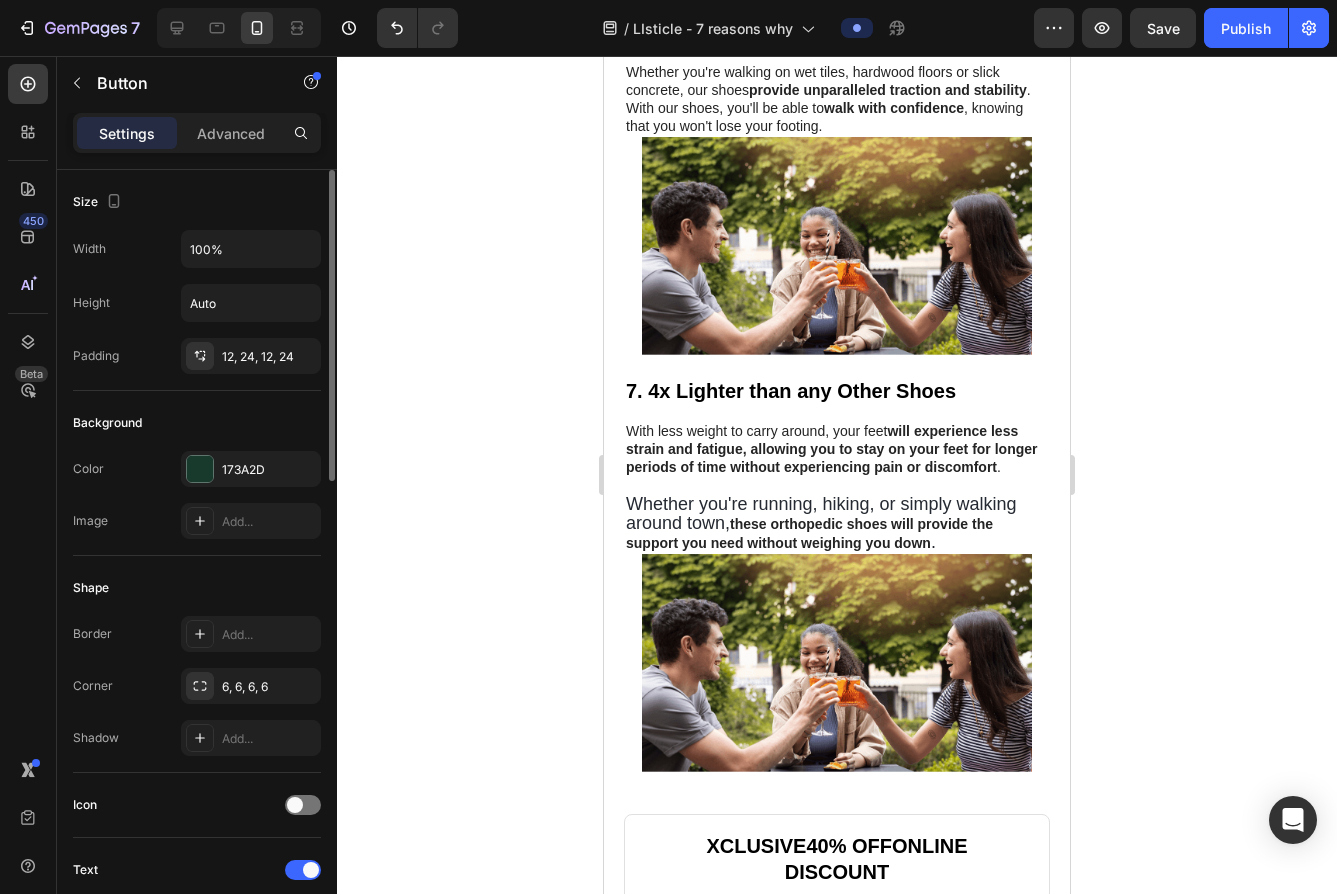 click on "Background Color 173A2D Image Add..." 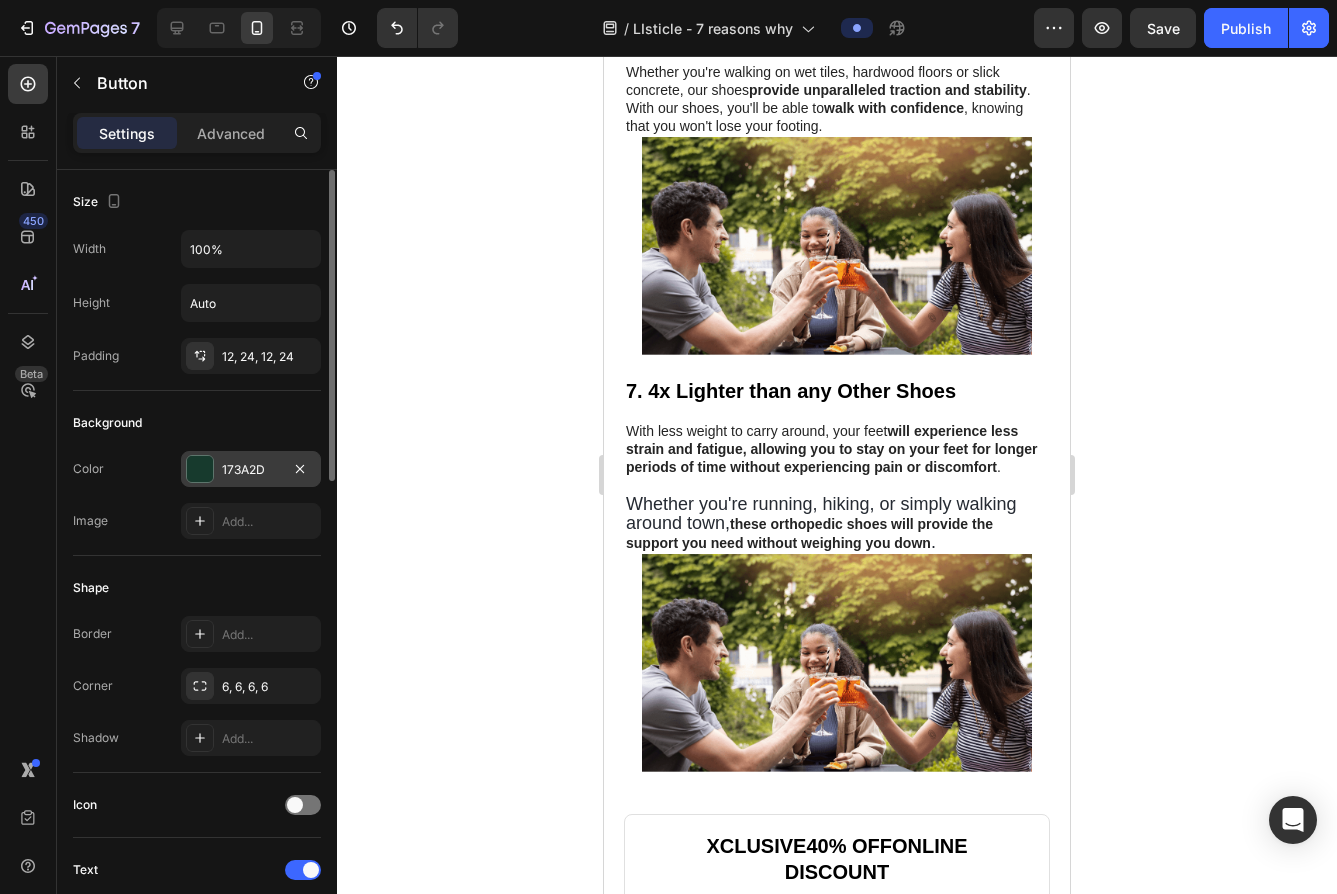click on "173A2D" at bounding box center (251, 470) 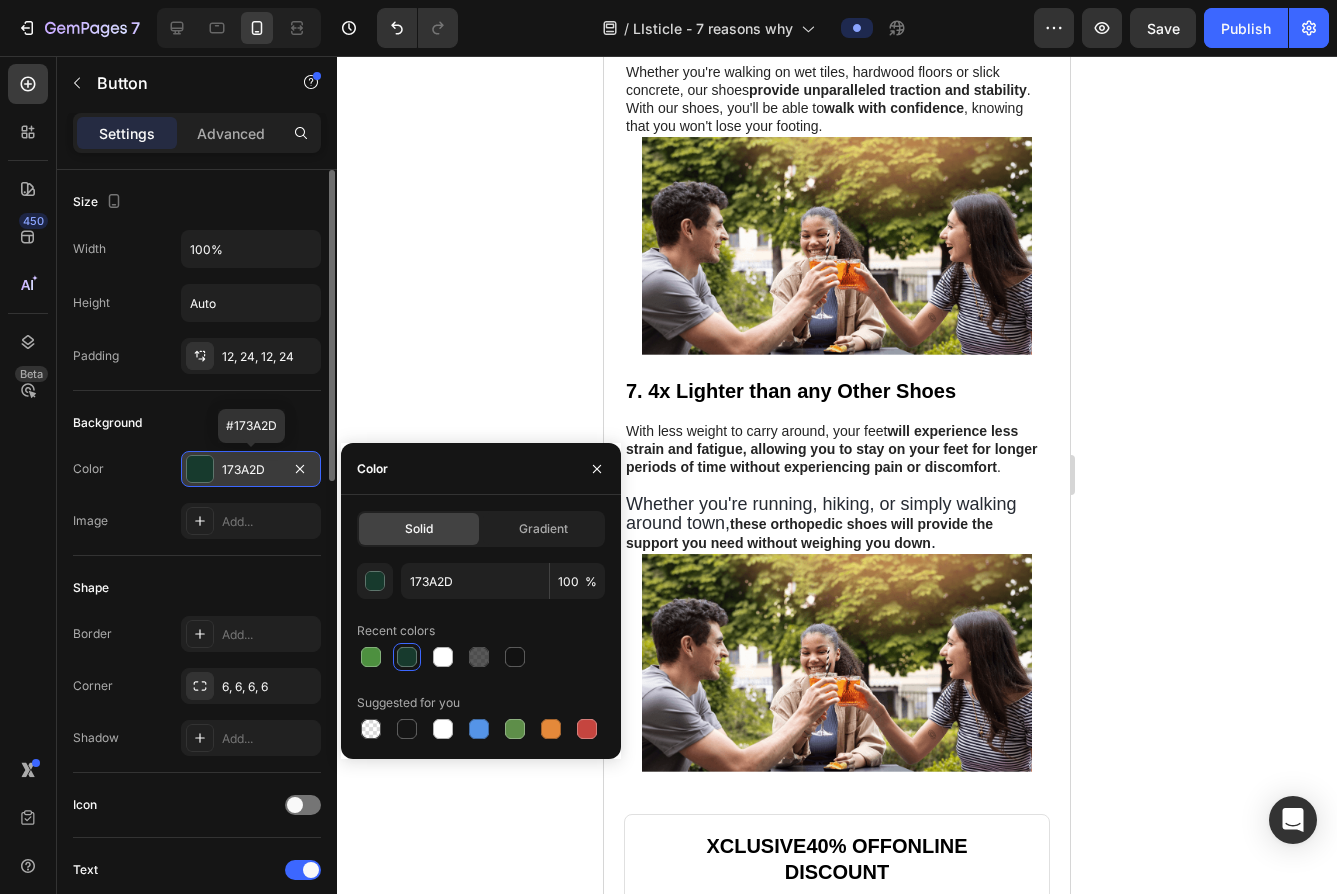 click on "173A2D" at bounding box center [251, 470] 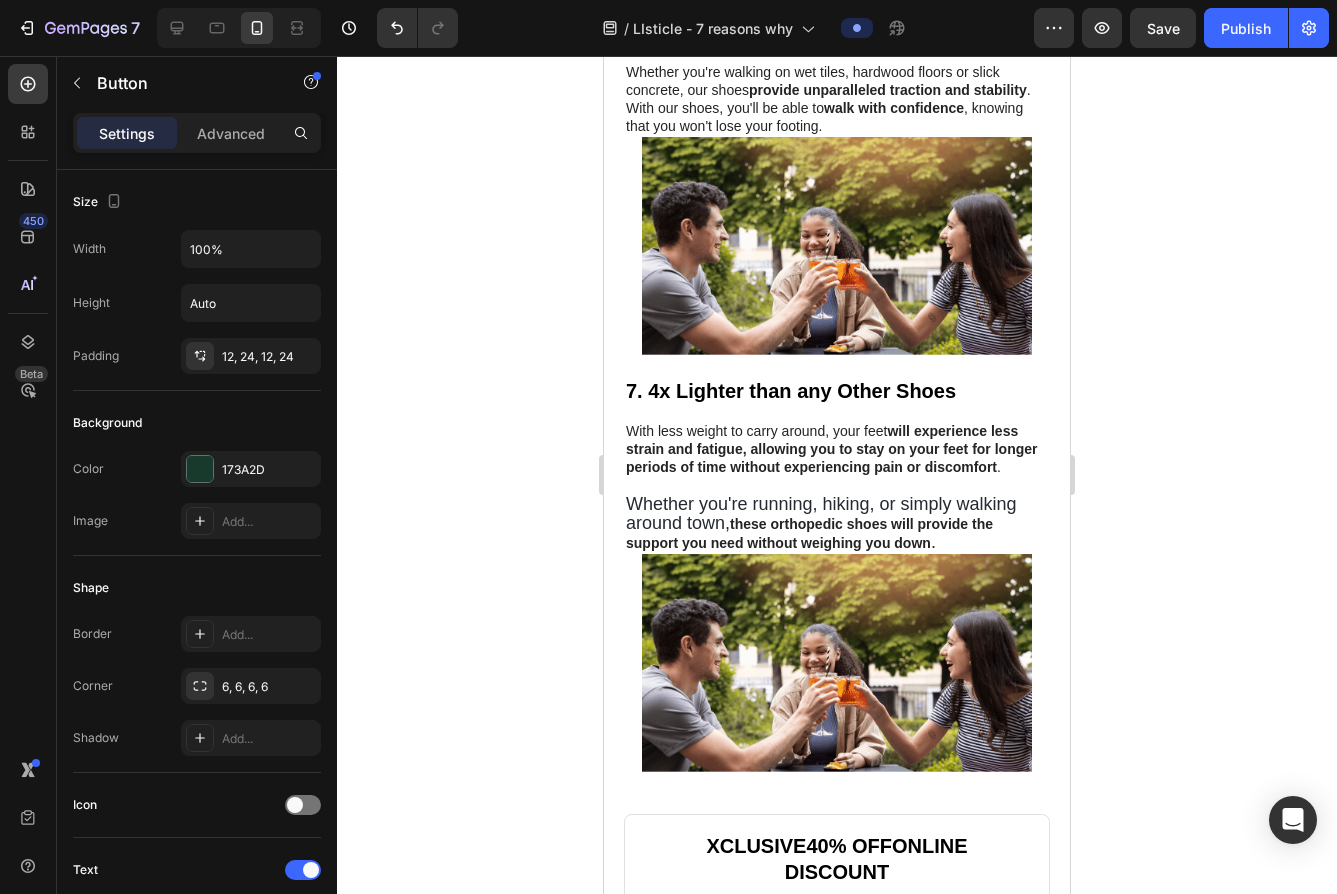 click on "Settings Advanced" at bounding box center (197, 141) 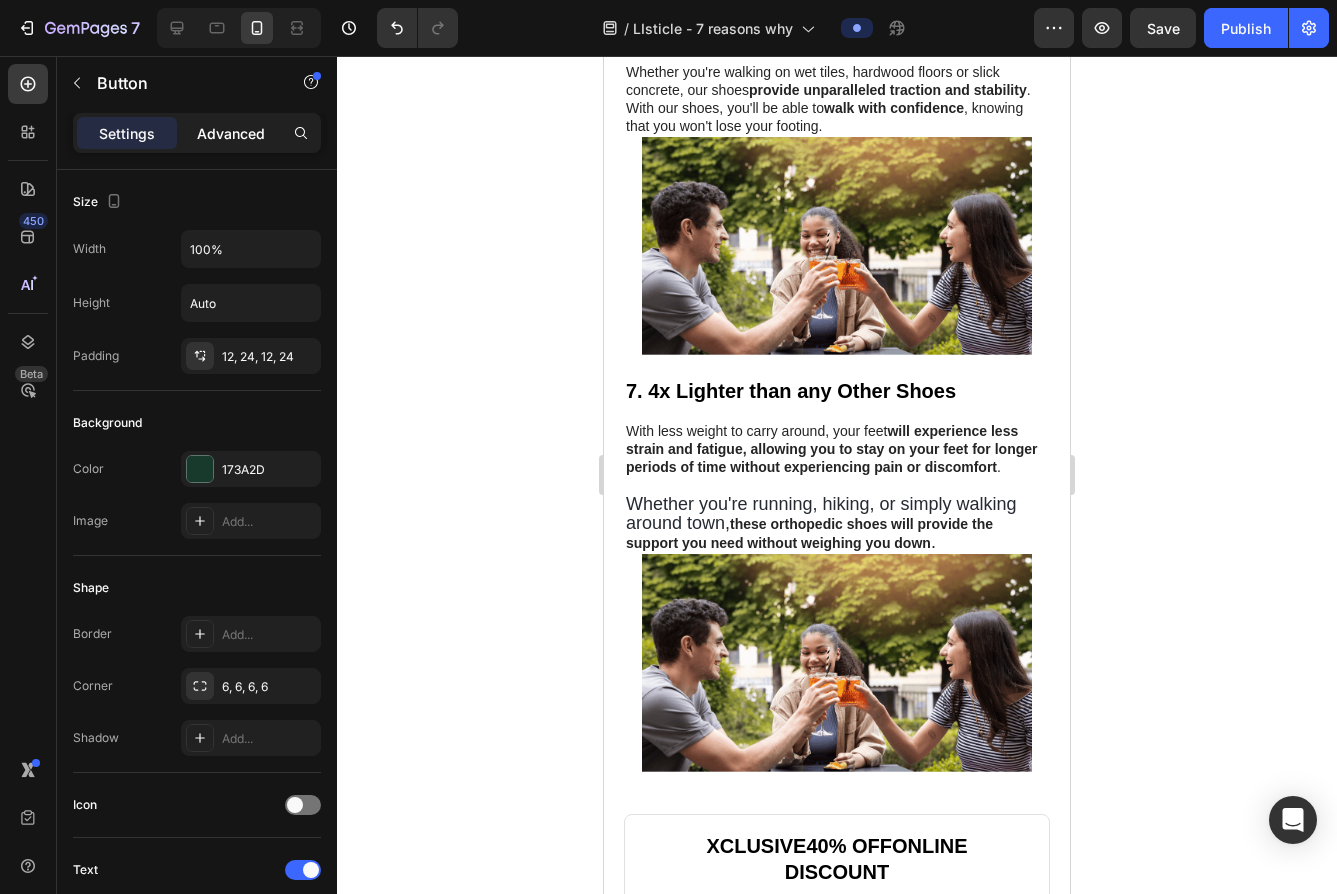 click on "Advanced" 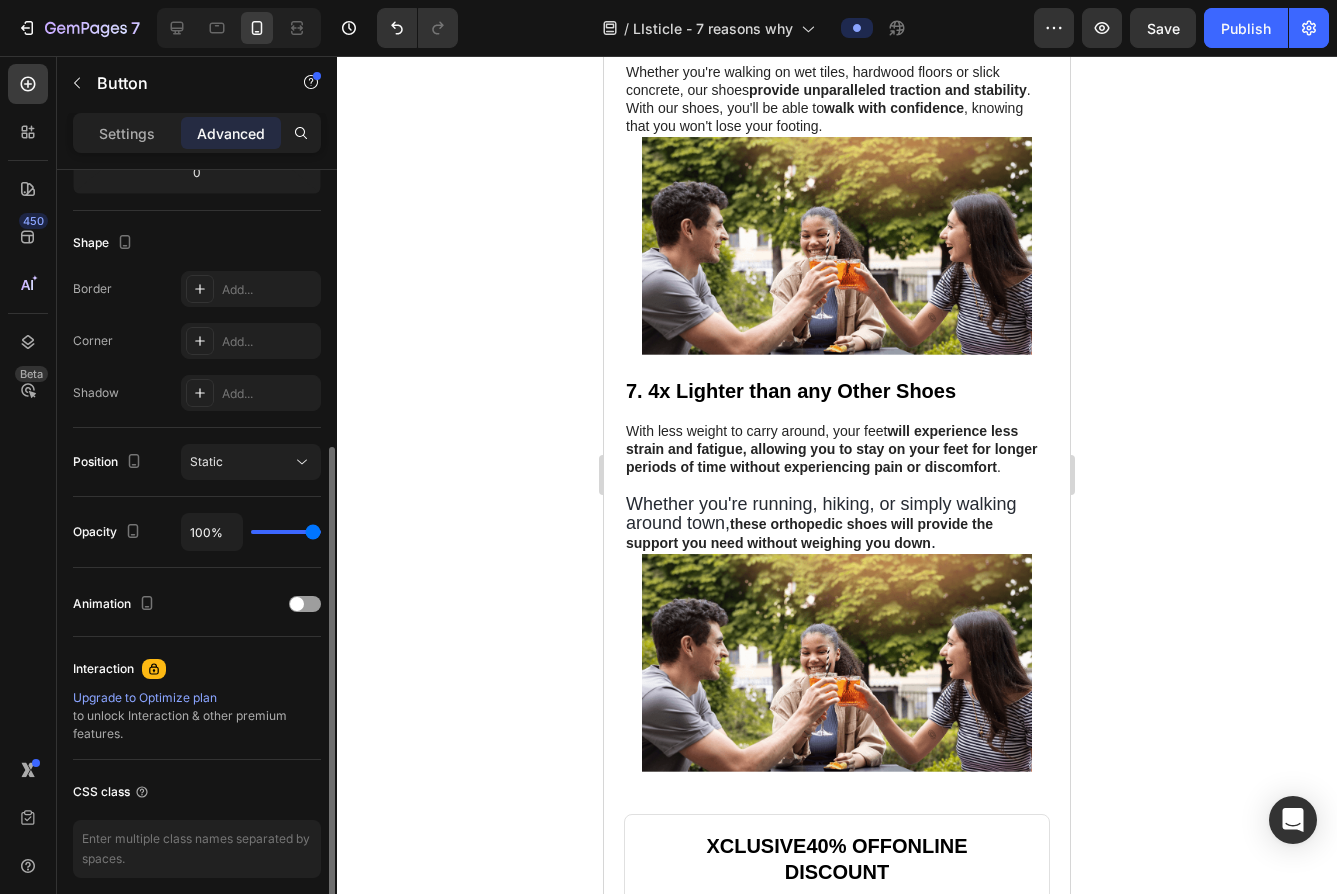 scroll, scrollTop: 553, scrollLeft: 0, axis: vertical 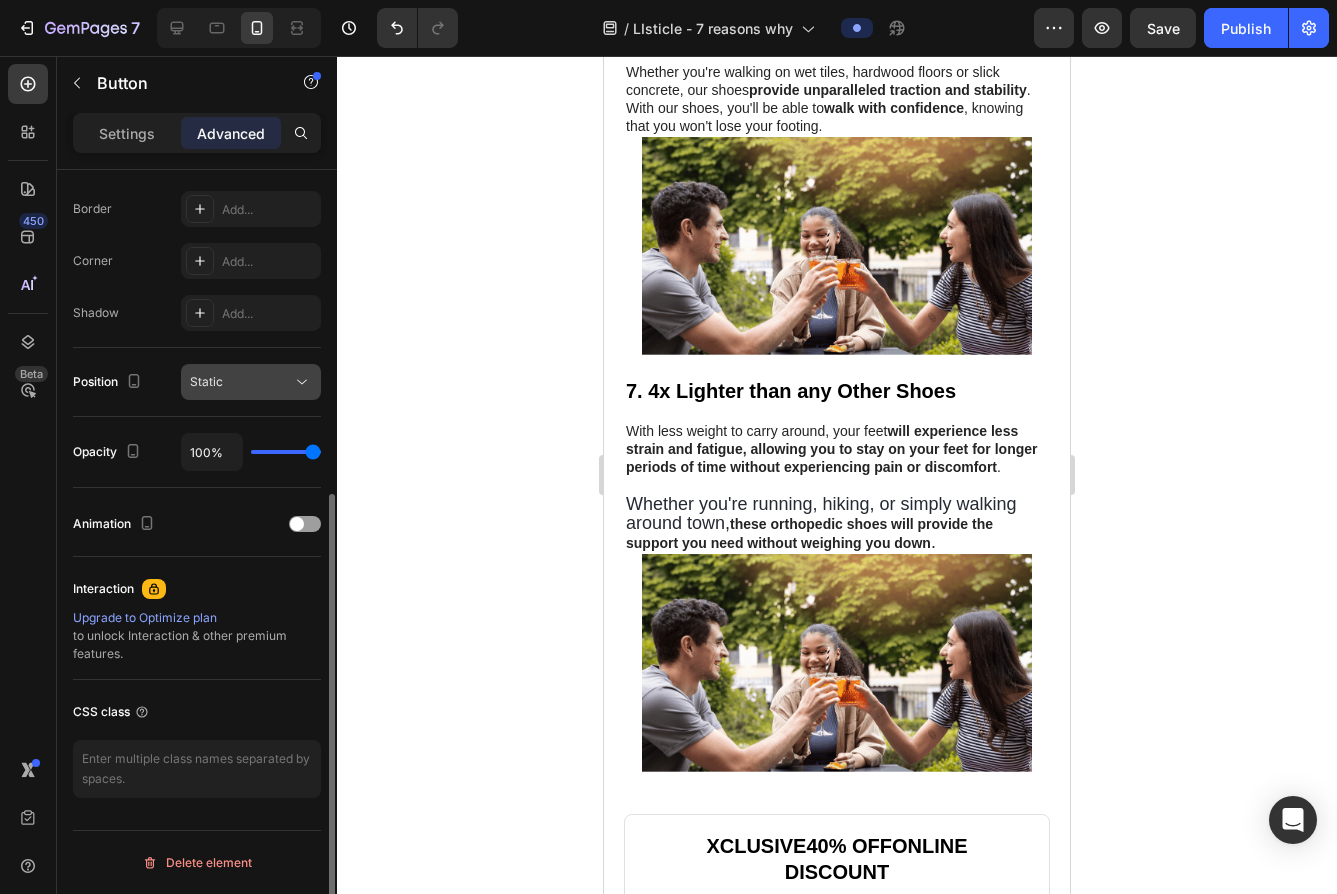 click on "Static" 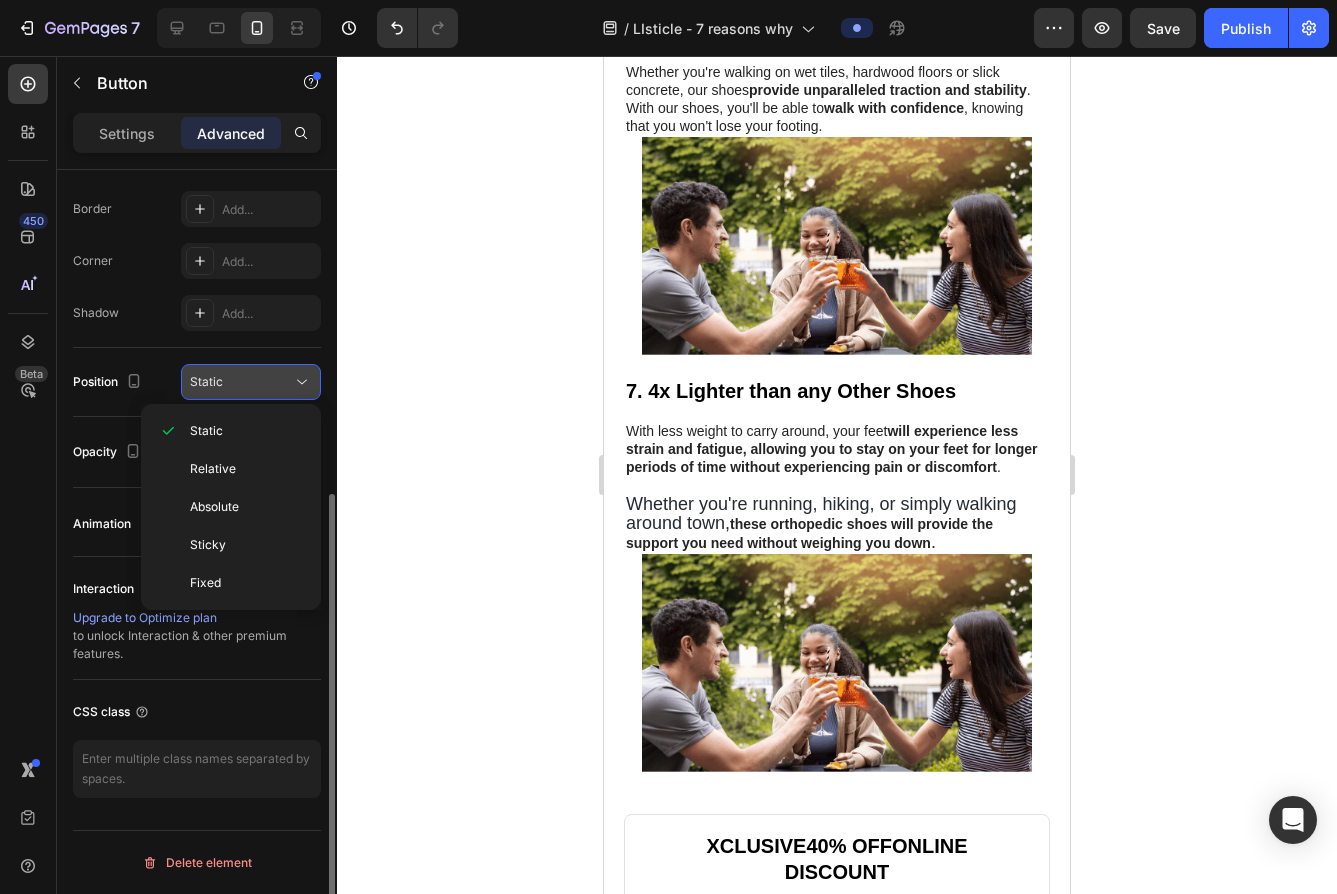 click on "Static" at bounding box center [241, 382] 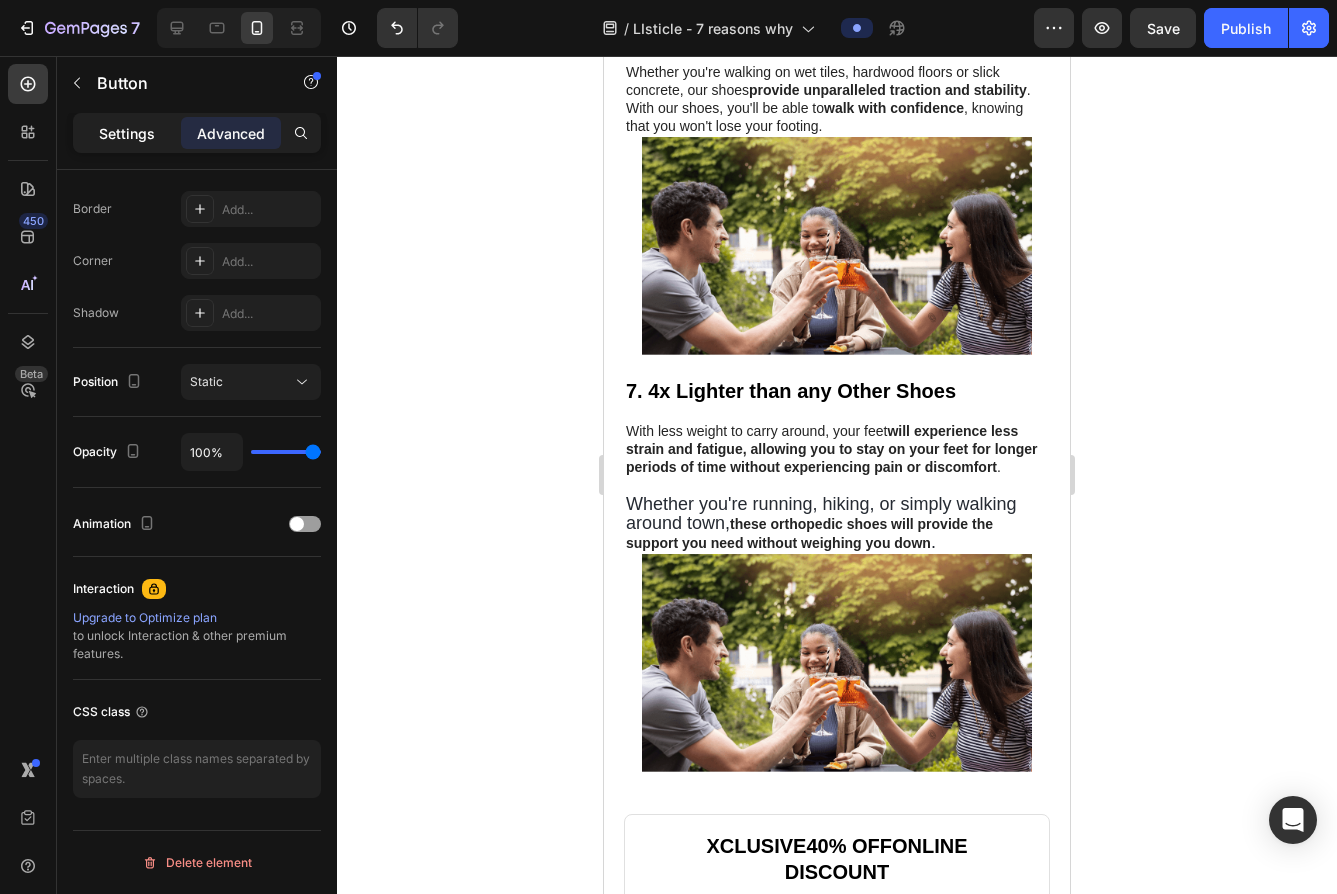 click on "Settings" at bounding box center [127, 133] 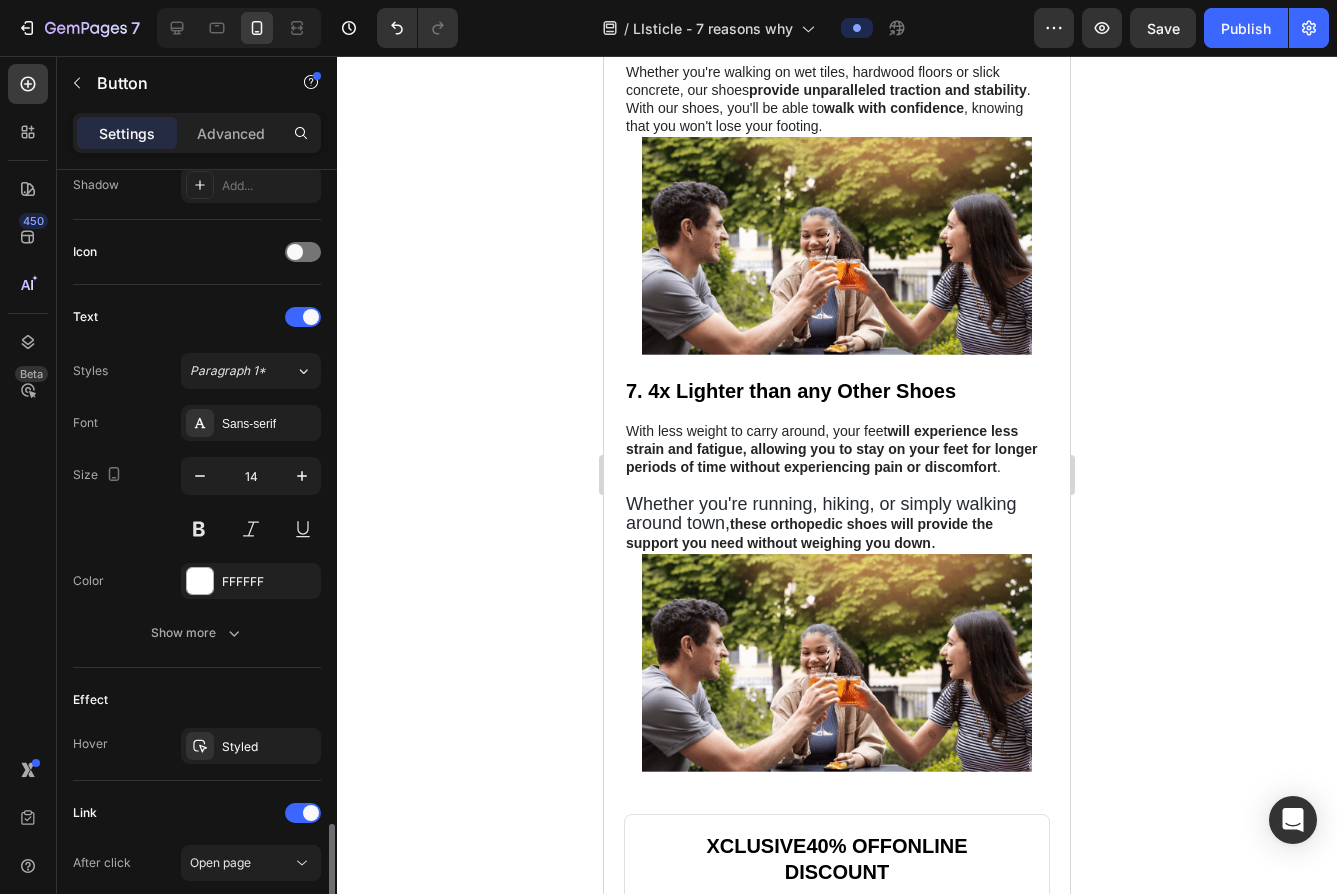 scroll, scrollTop: 809, scrollLeft: 0, axis: vertical 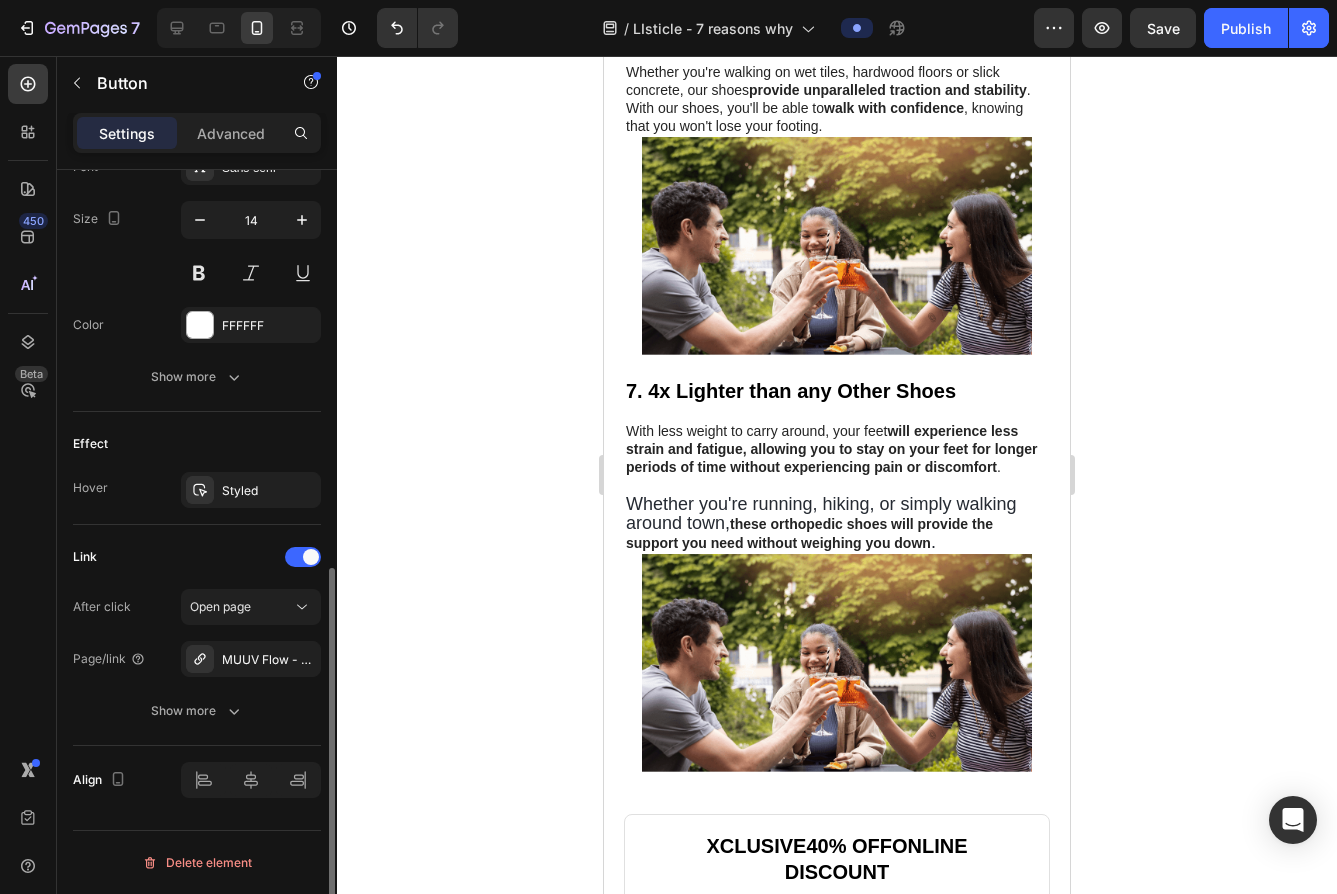 click on "Align" 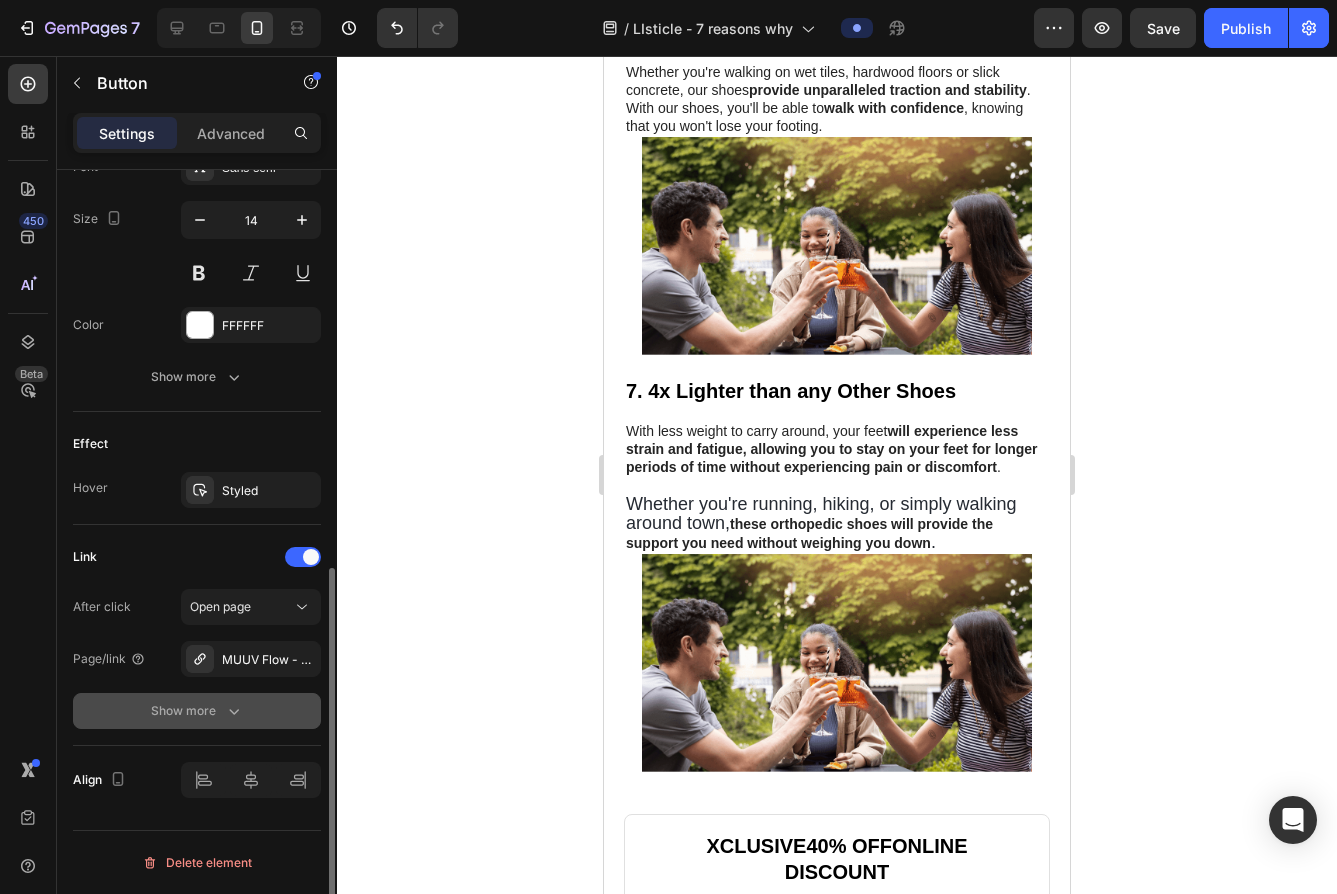 click on "Show more" at bounding box center [197, 711] 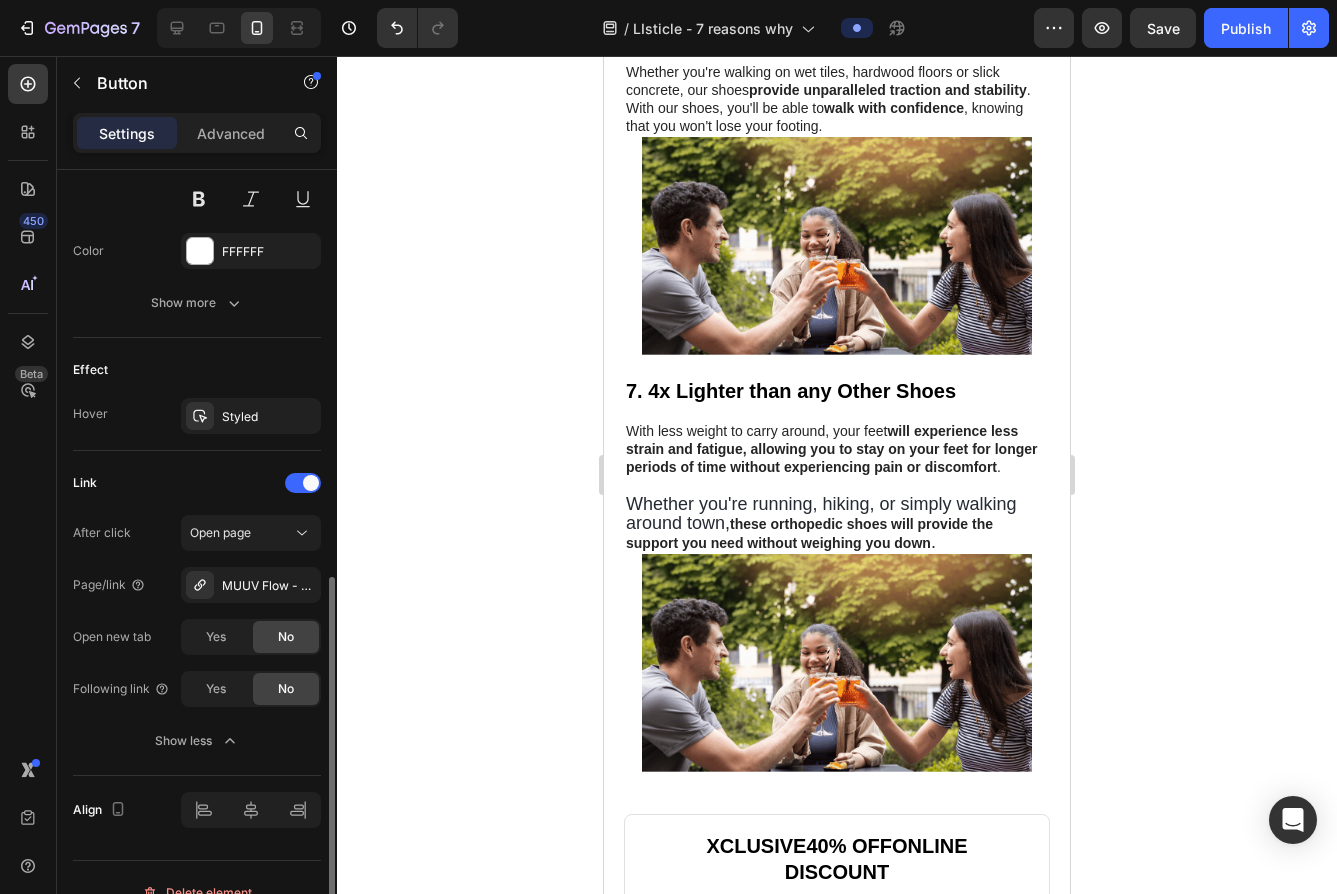 scroll, scrollTop: 913, scrollLeft: 0, axis: vertical 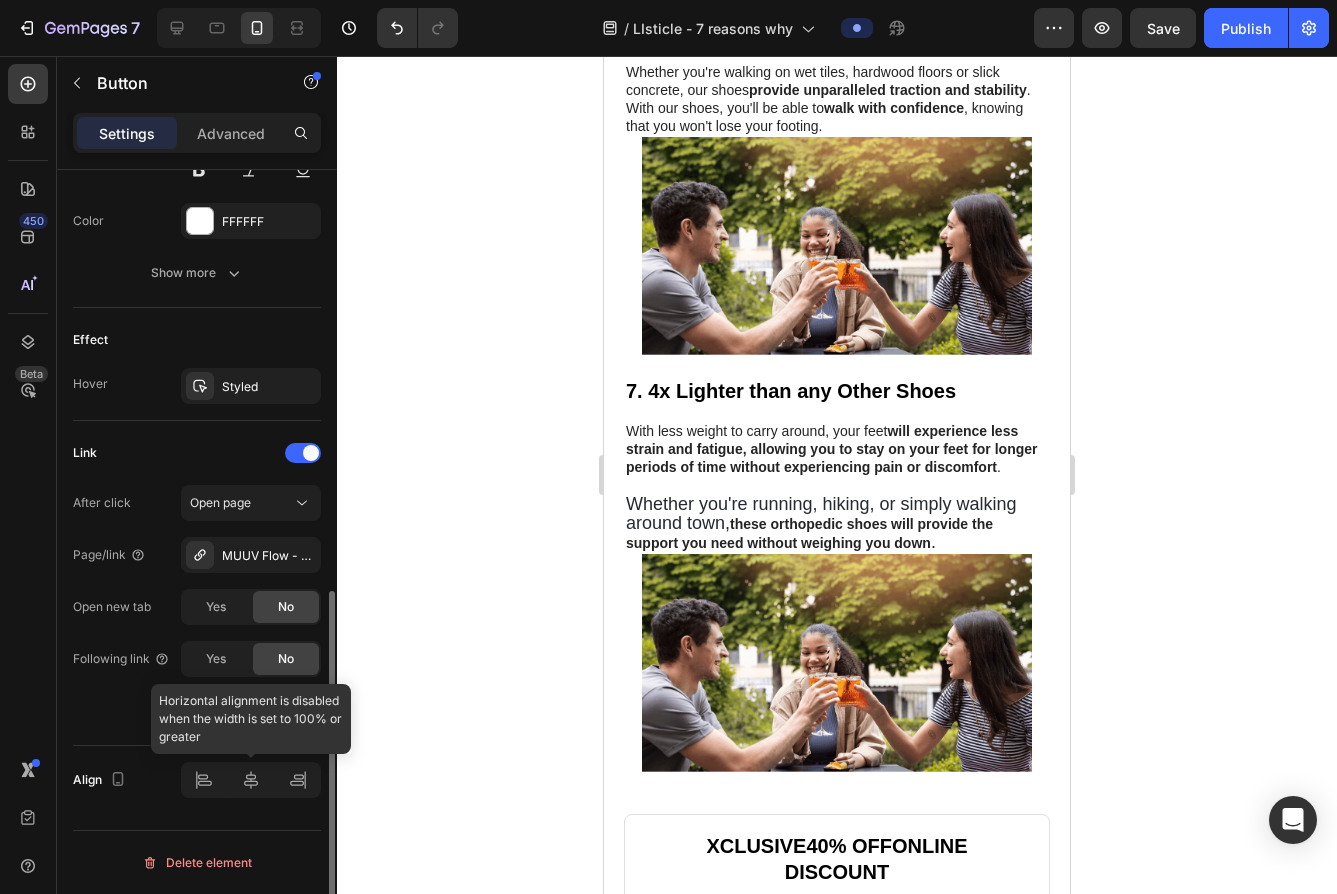 click 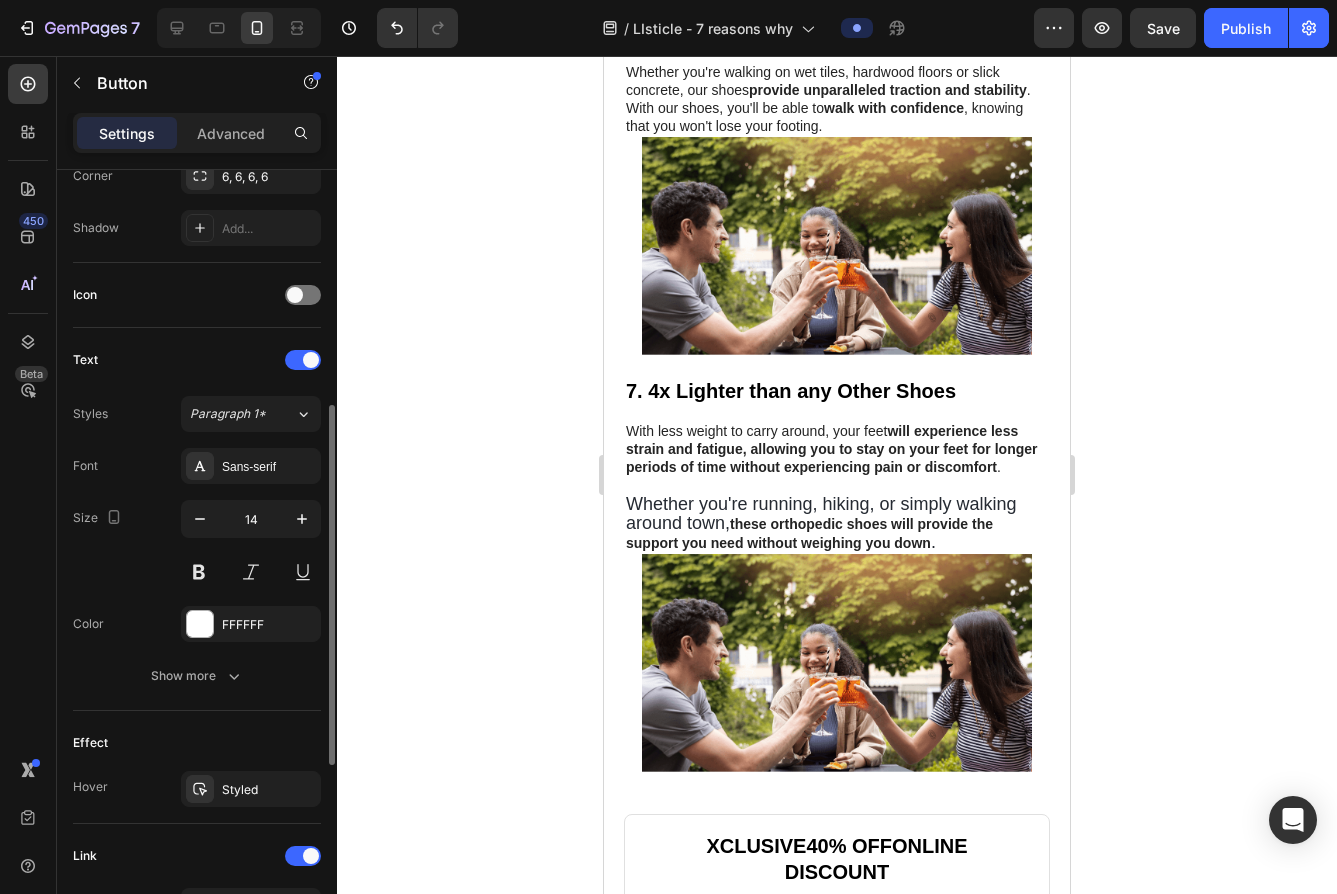 scroll, scrollTop: 317, scrollLeft: 0, axis: vertical 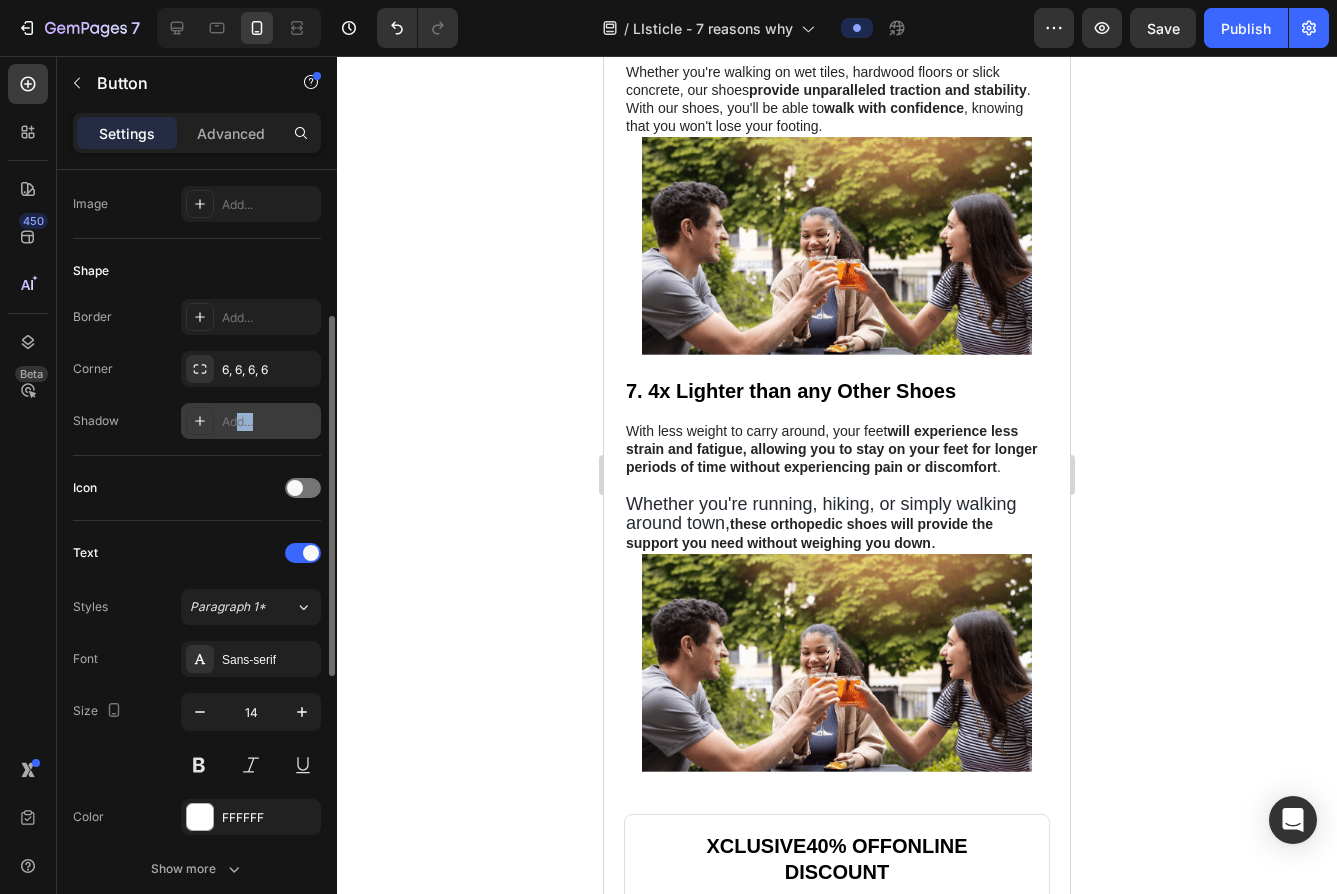 click on "Add..." at bounding box center (251, 421) 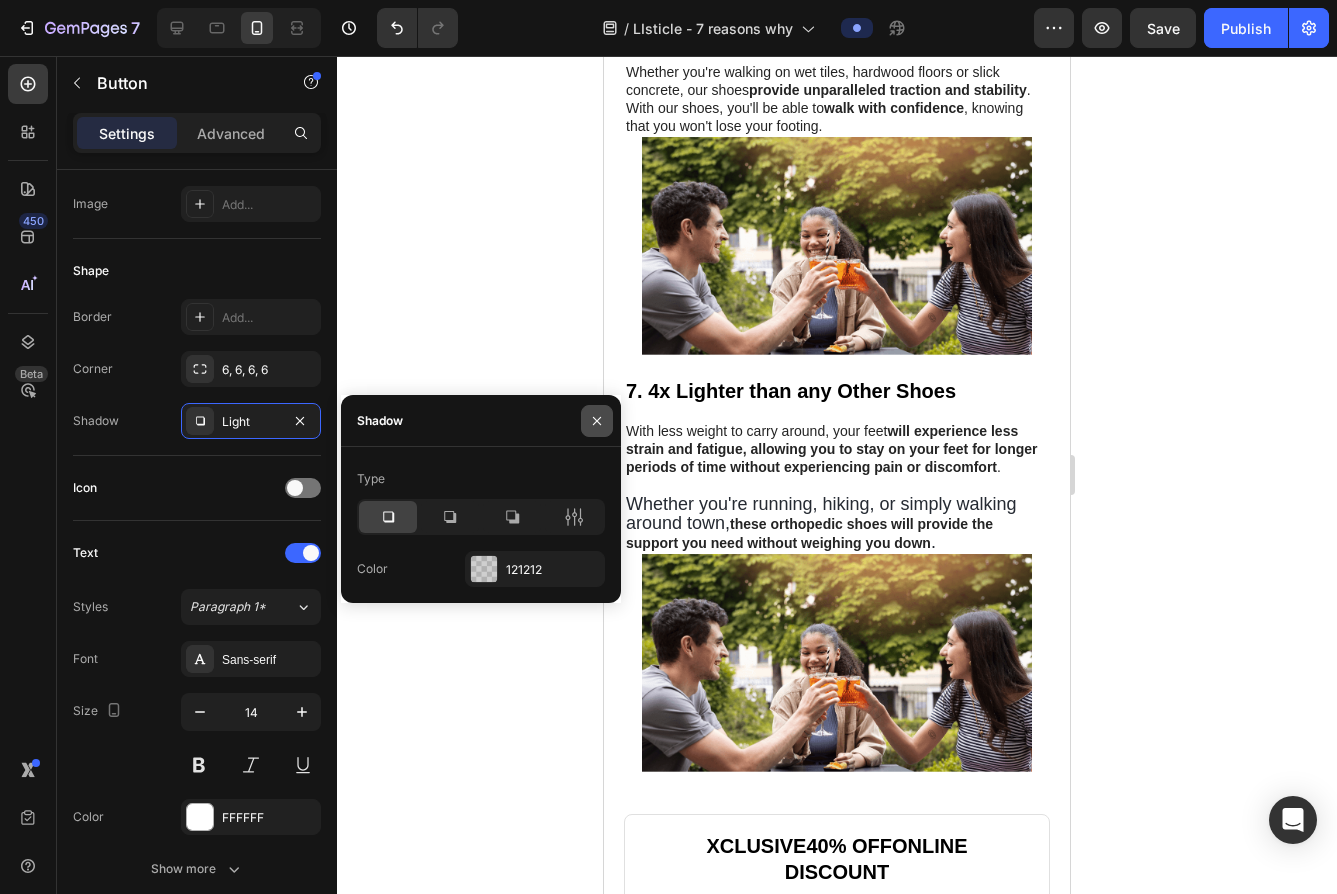 click at bounding box center [597, 421] 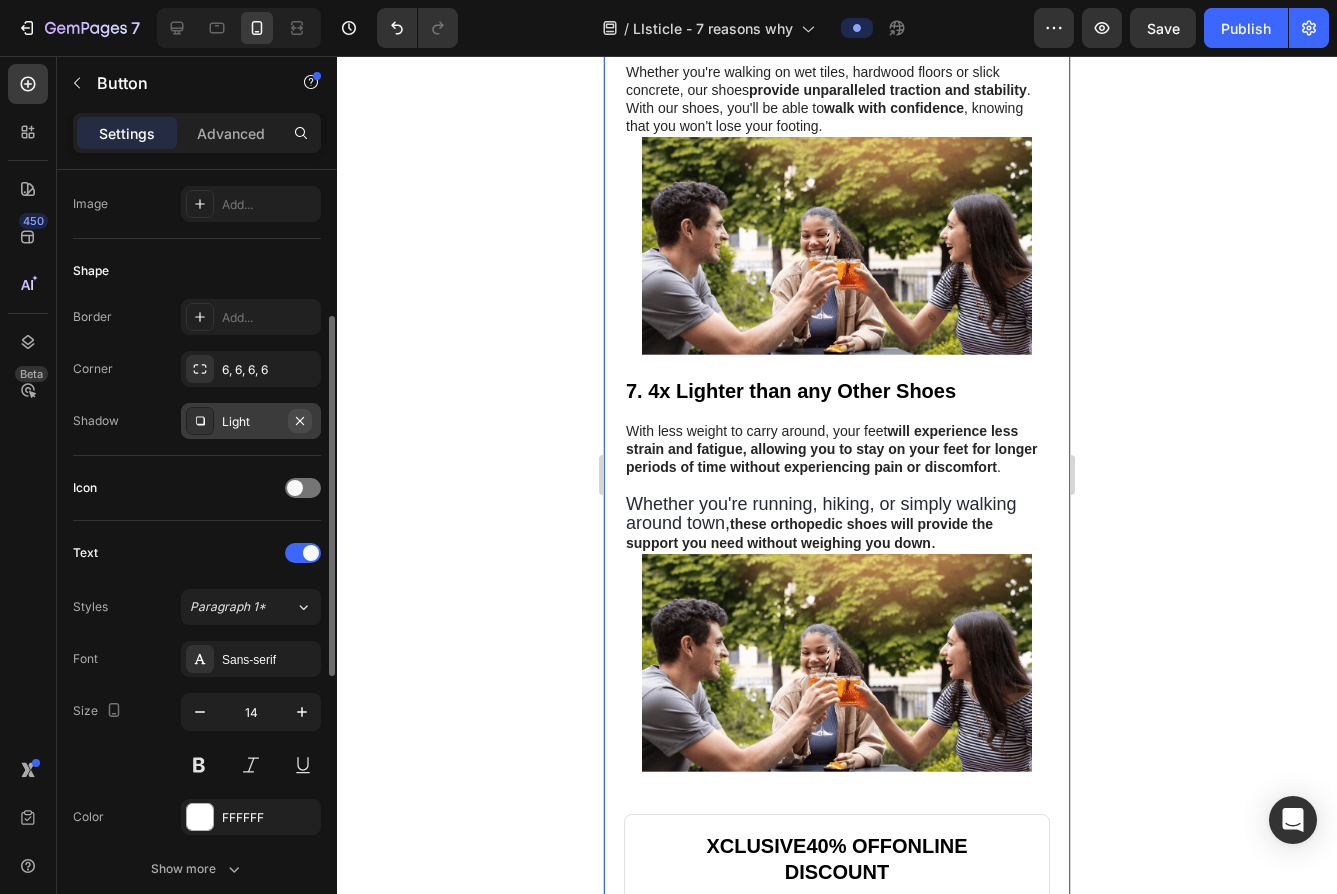 click 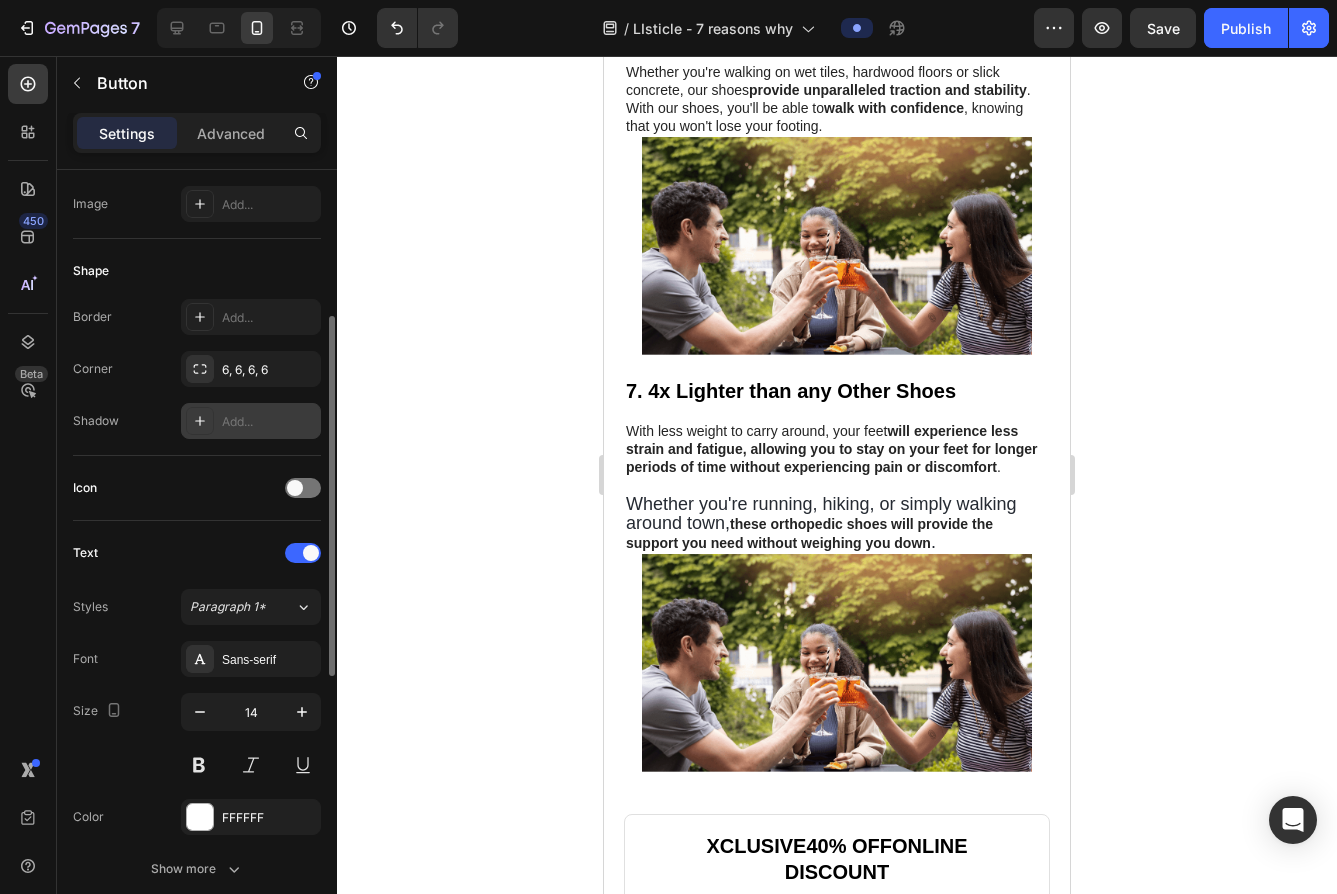 click 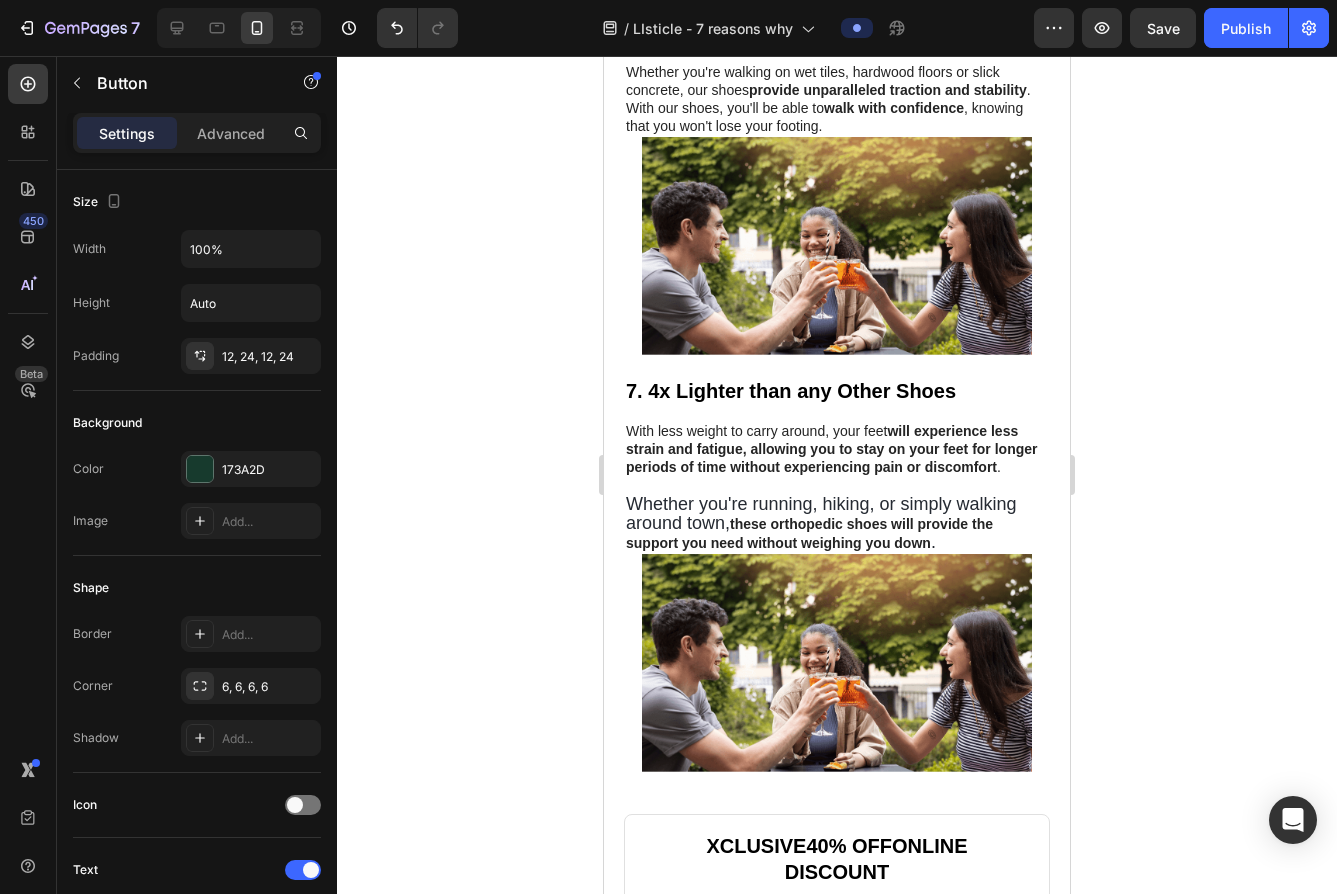 click on "Get Yours Today 👆" at bounding box center (837, 1416) 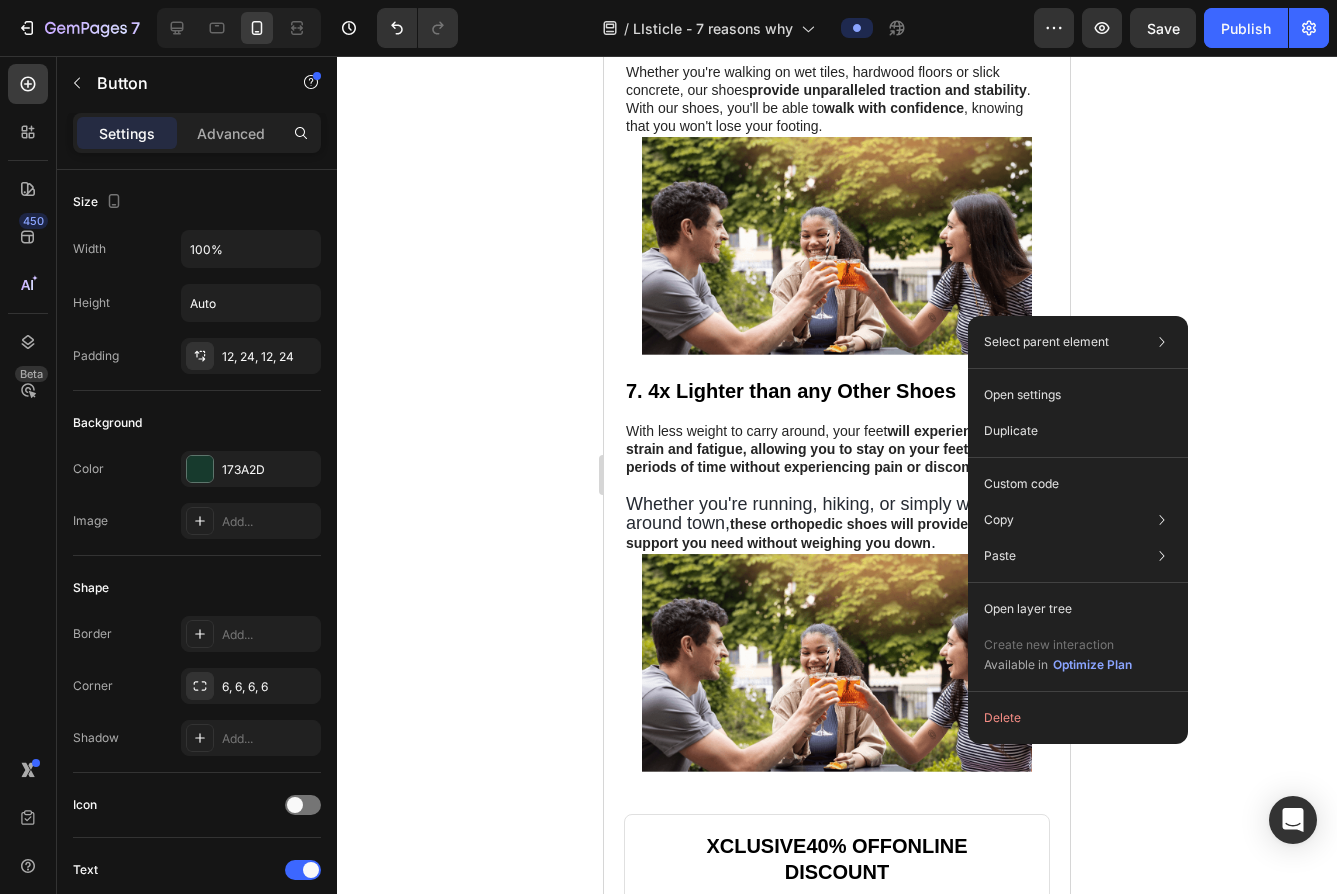 click on "Get Yours Today 👆" at bounding box center [837, 1416] 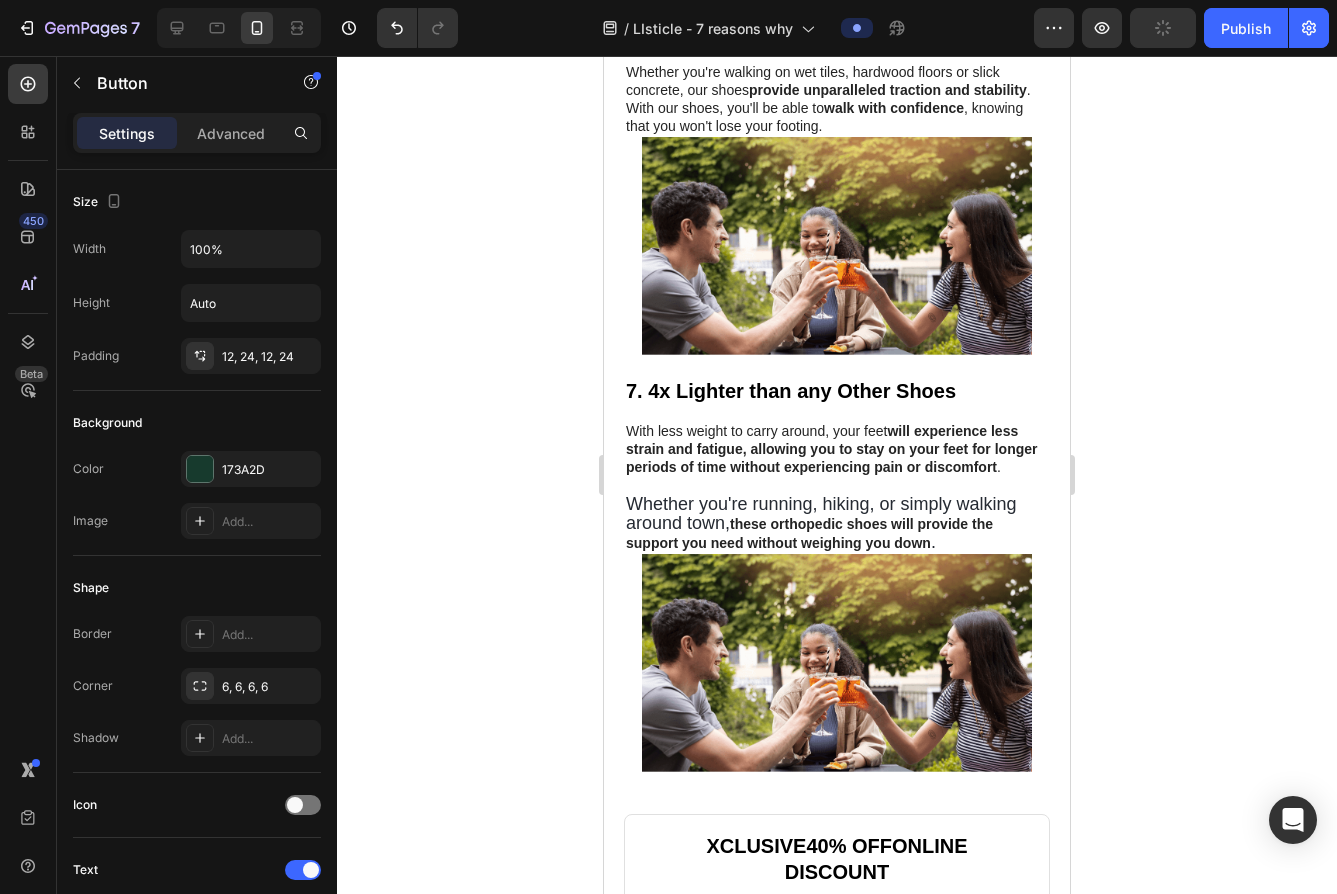 click 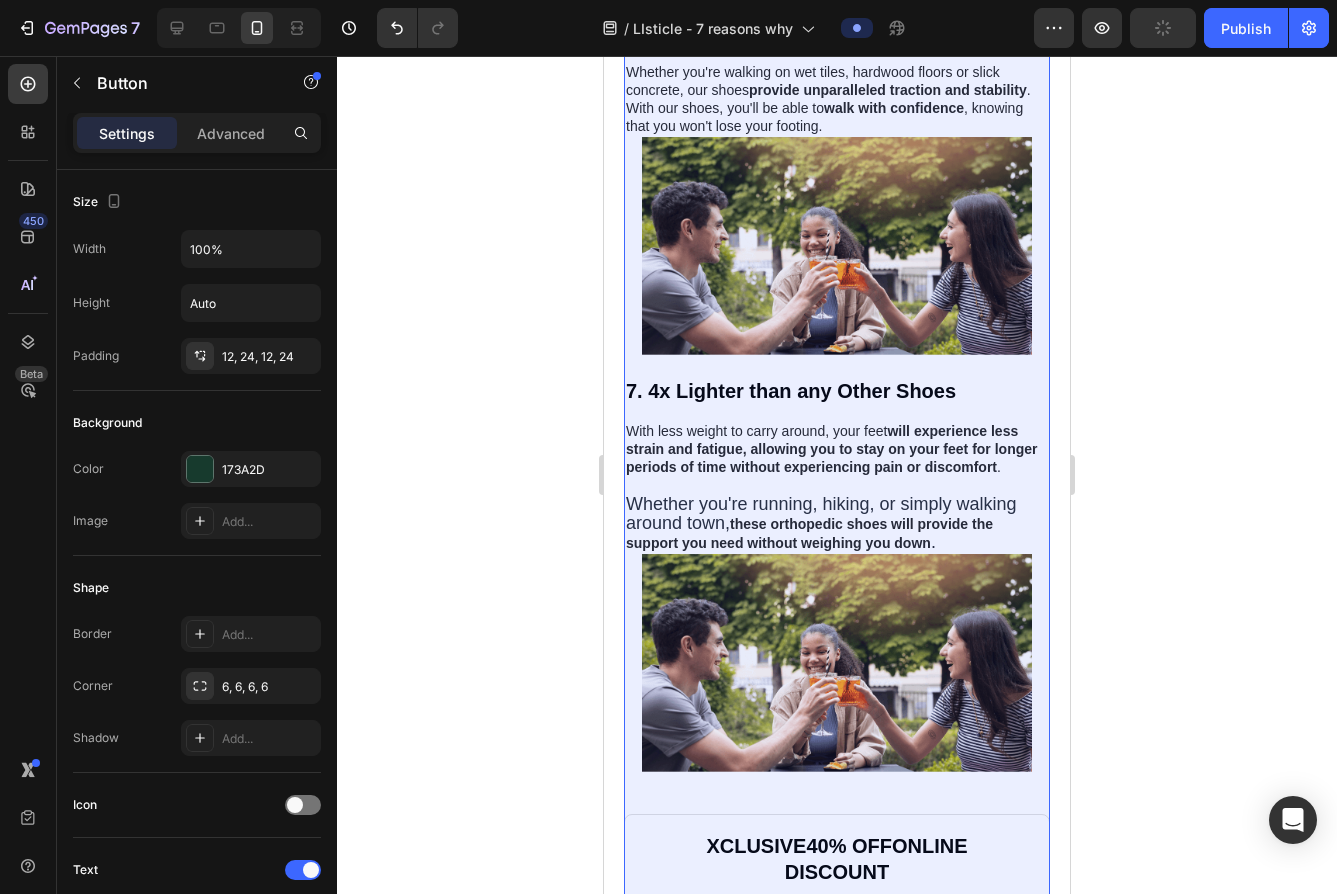 click on "Row 2 cols" at bounding box center [714, 1305] 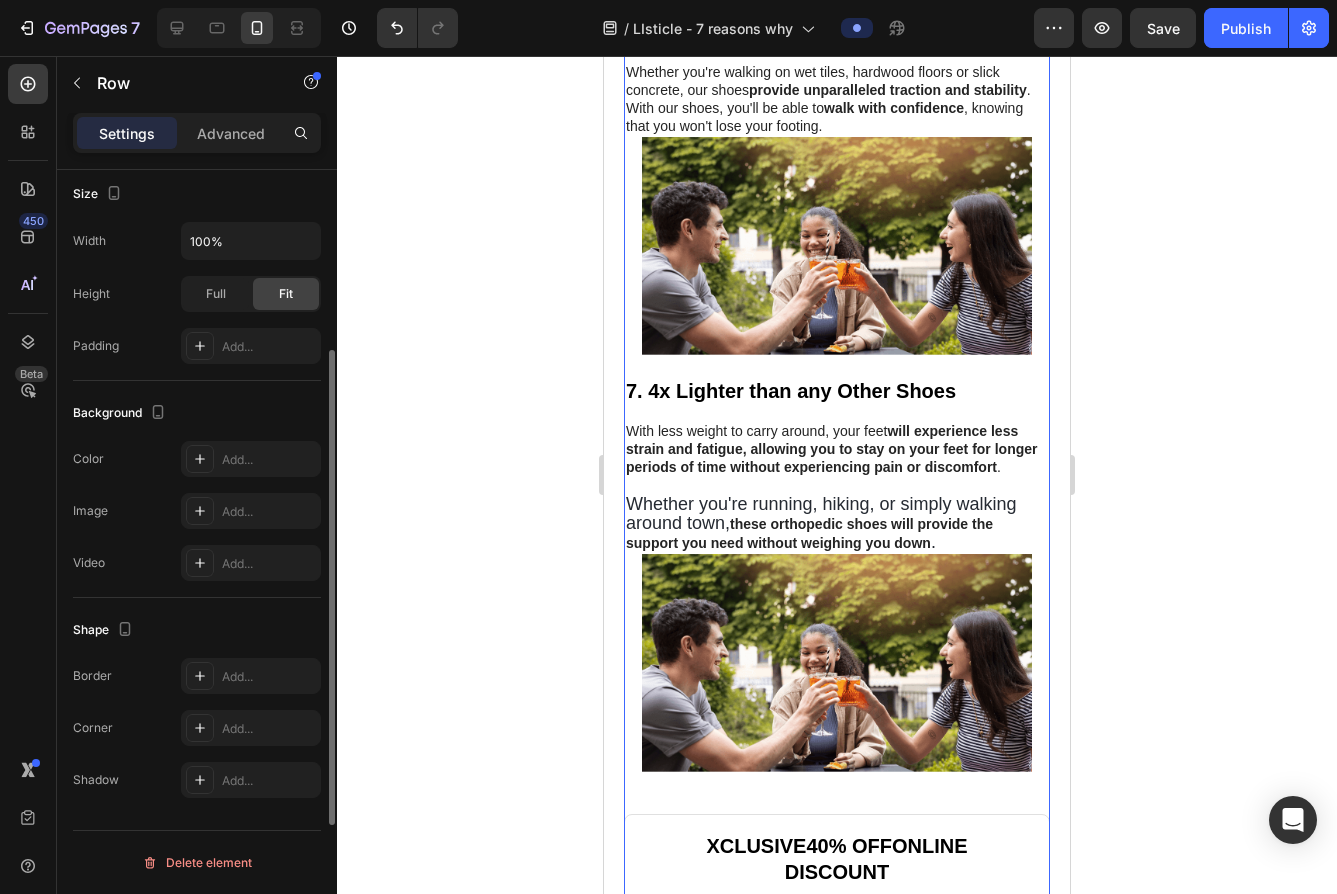 scroll, scrollTop: 502, scrollLeft: 0, axis: vertical 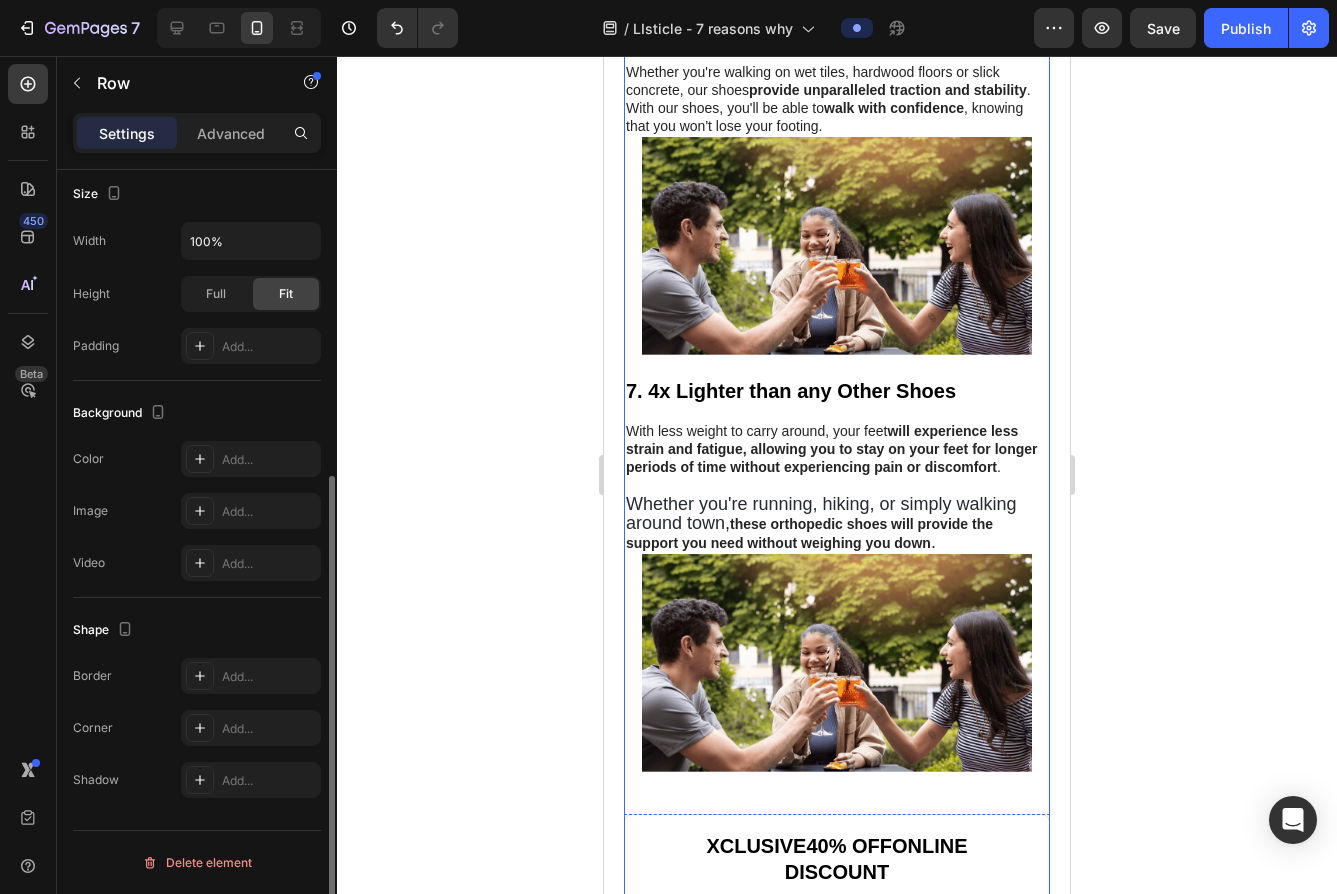 click on "Get Yours Today 👆" at bounding box center (837, 1416) 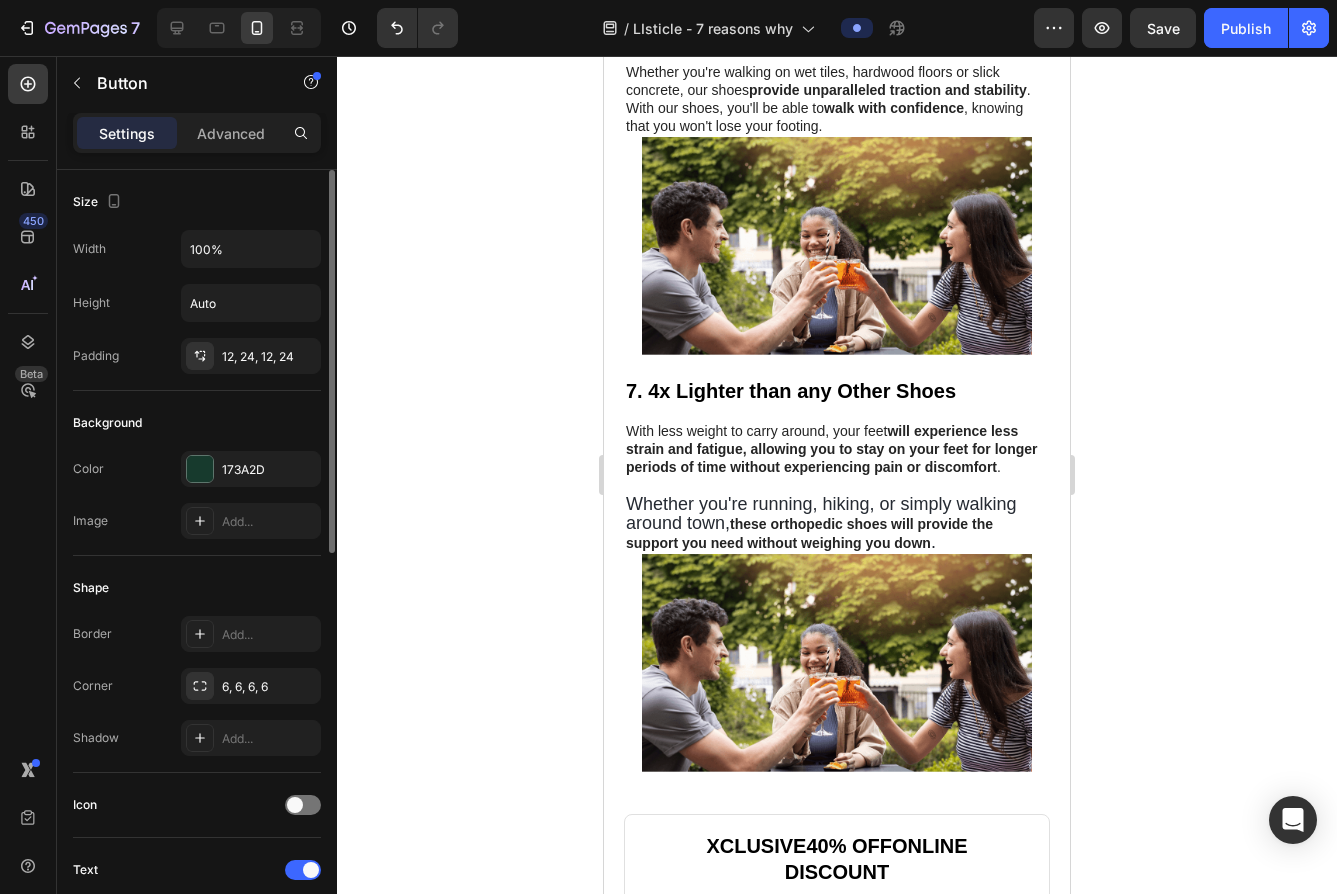 click on "Get Yours Today 👆" at bounding box center [837, 1416] 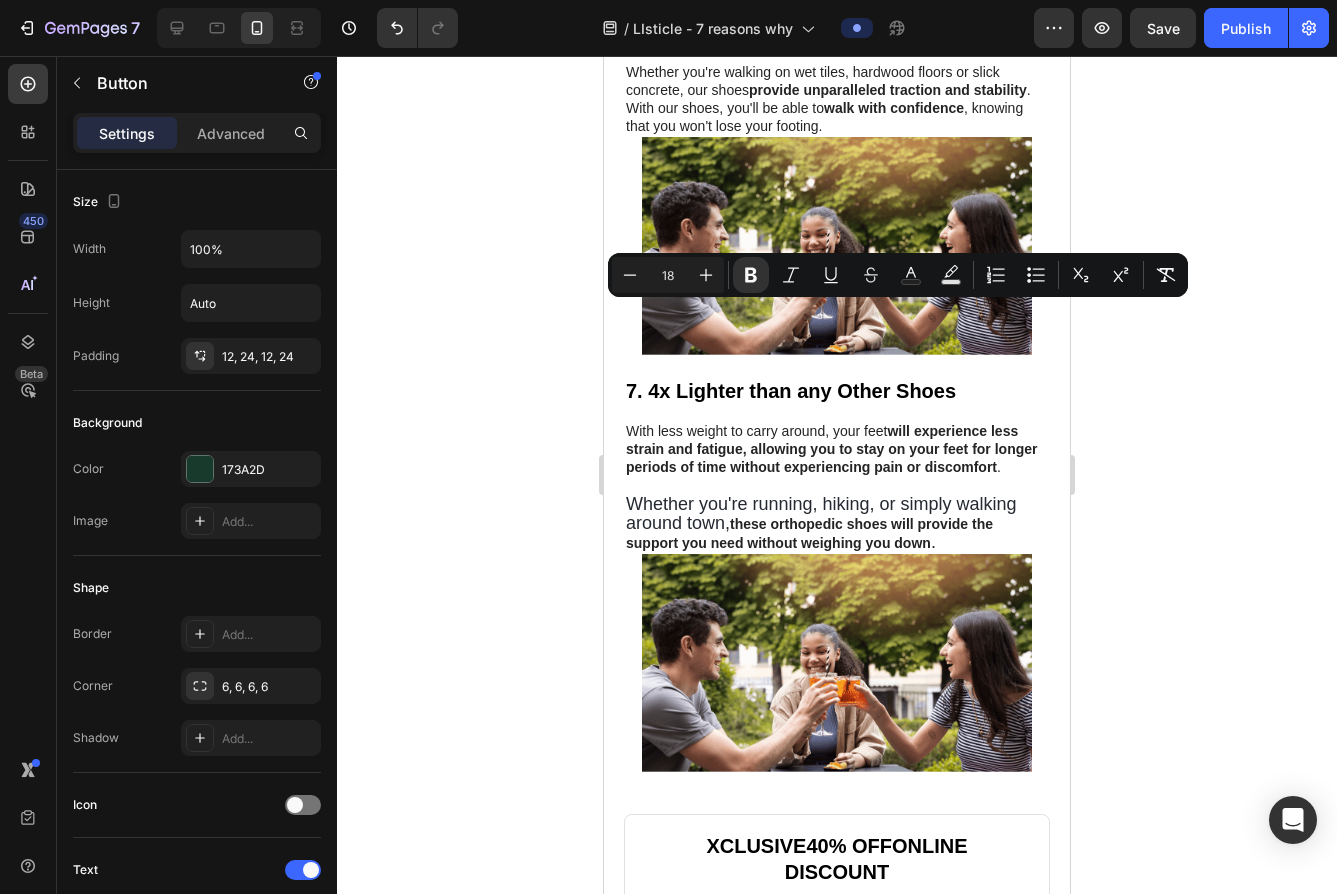 click on "Get Yours Today 👆" at bounding box center [837, 1416] 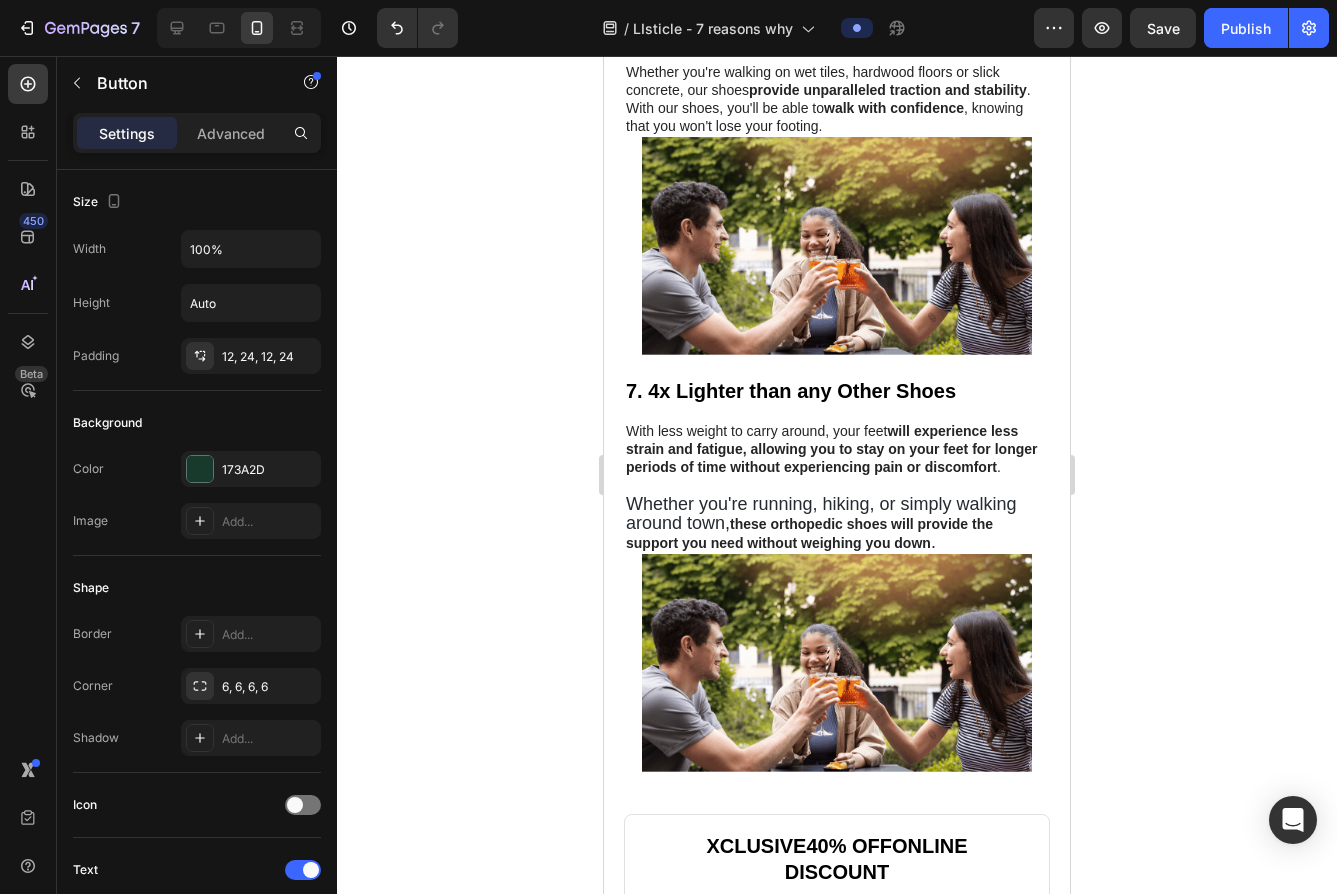 click on "Get Yours Today 👆" at bounding box center (837, 1416) 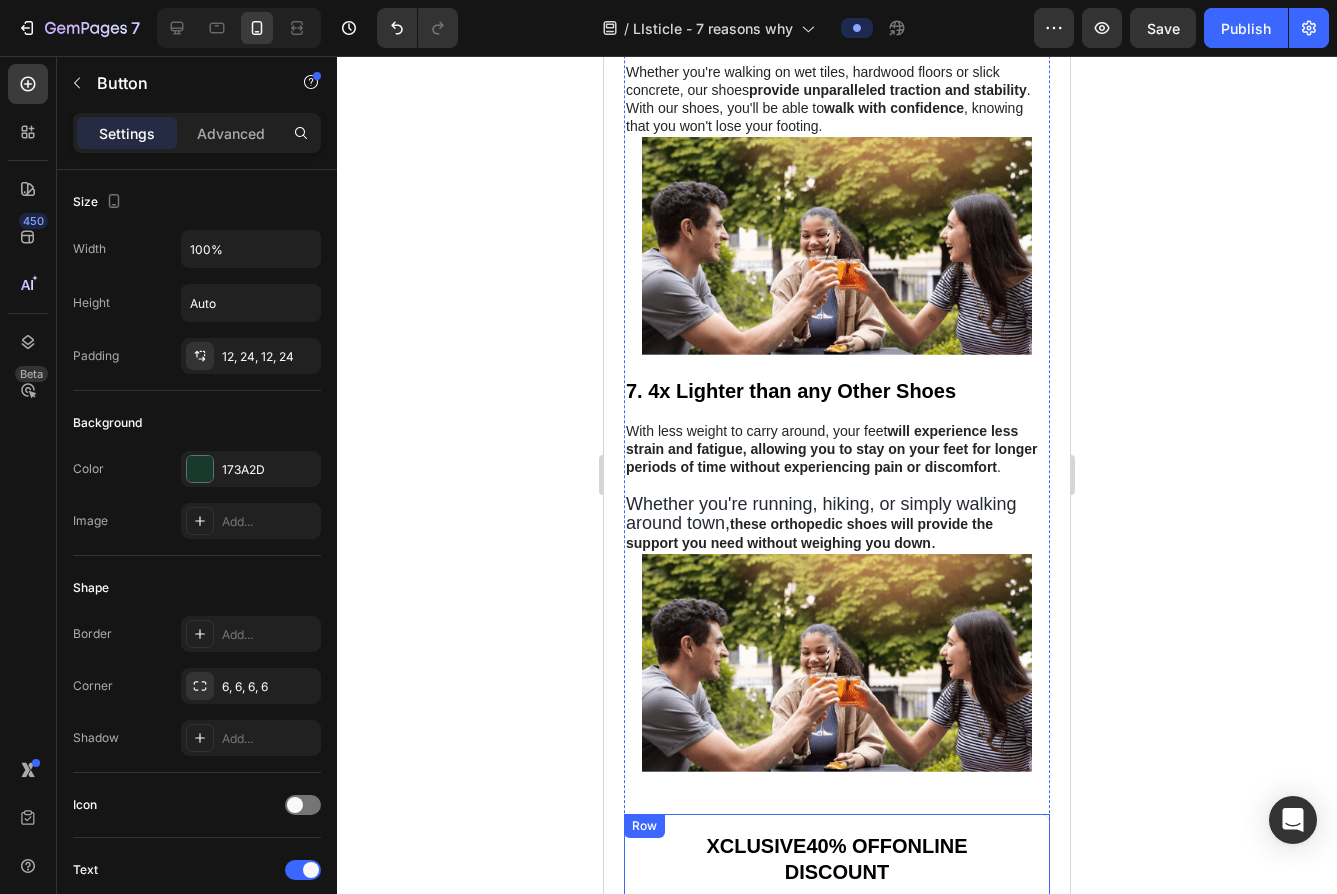 click 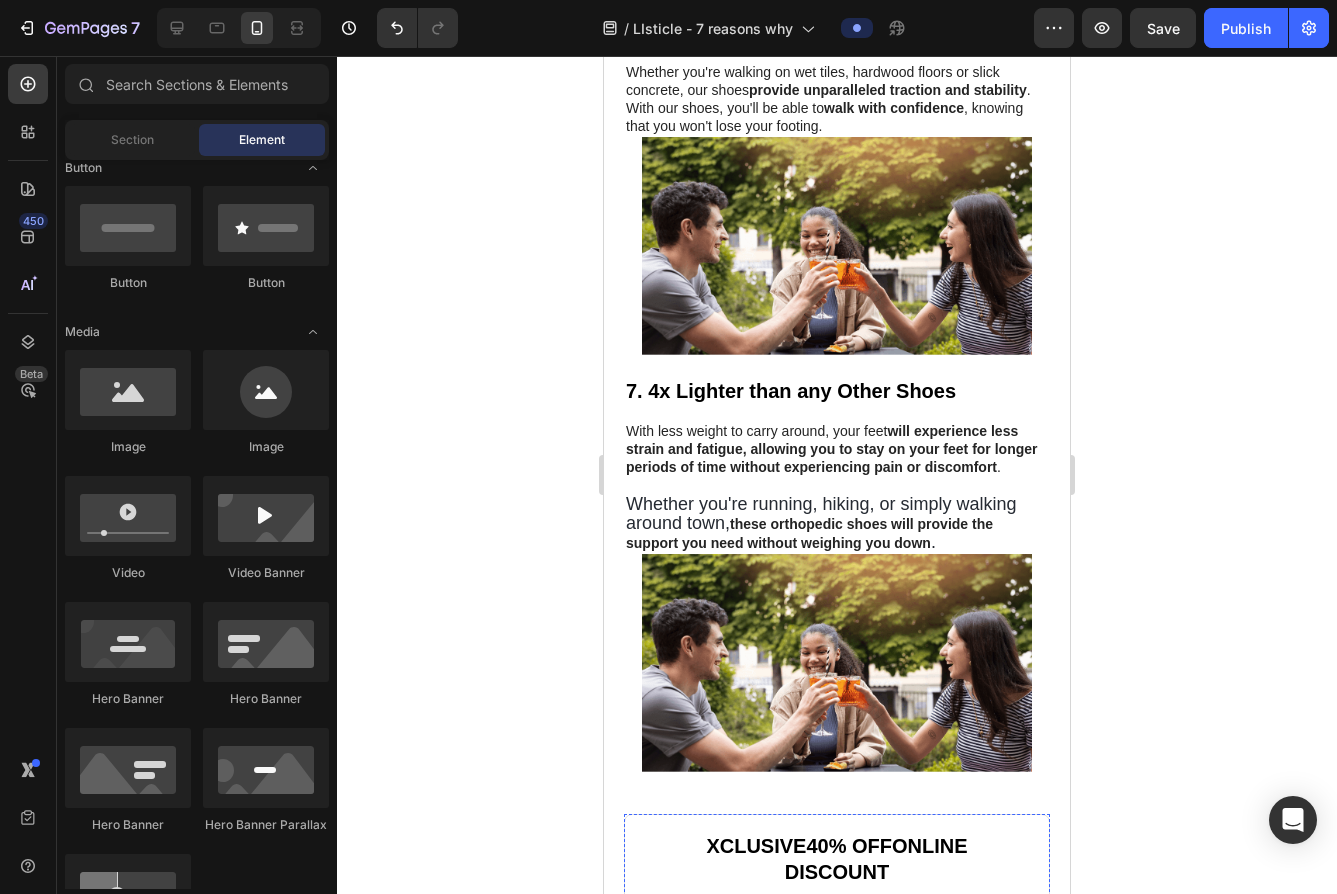 click on "Get Yours Today 👆" at bounding box center [837, 1416] 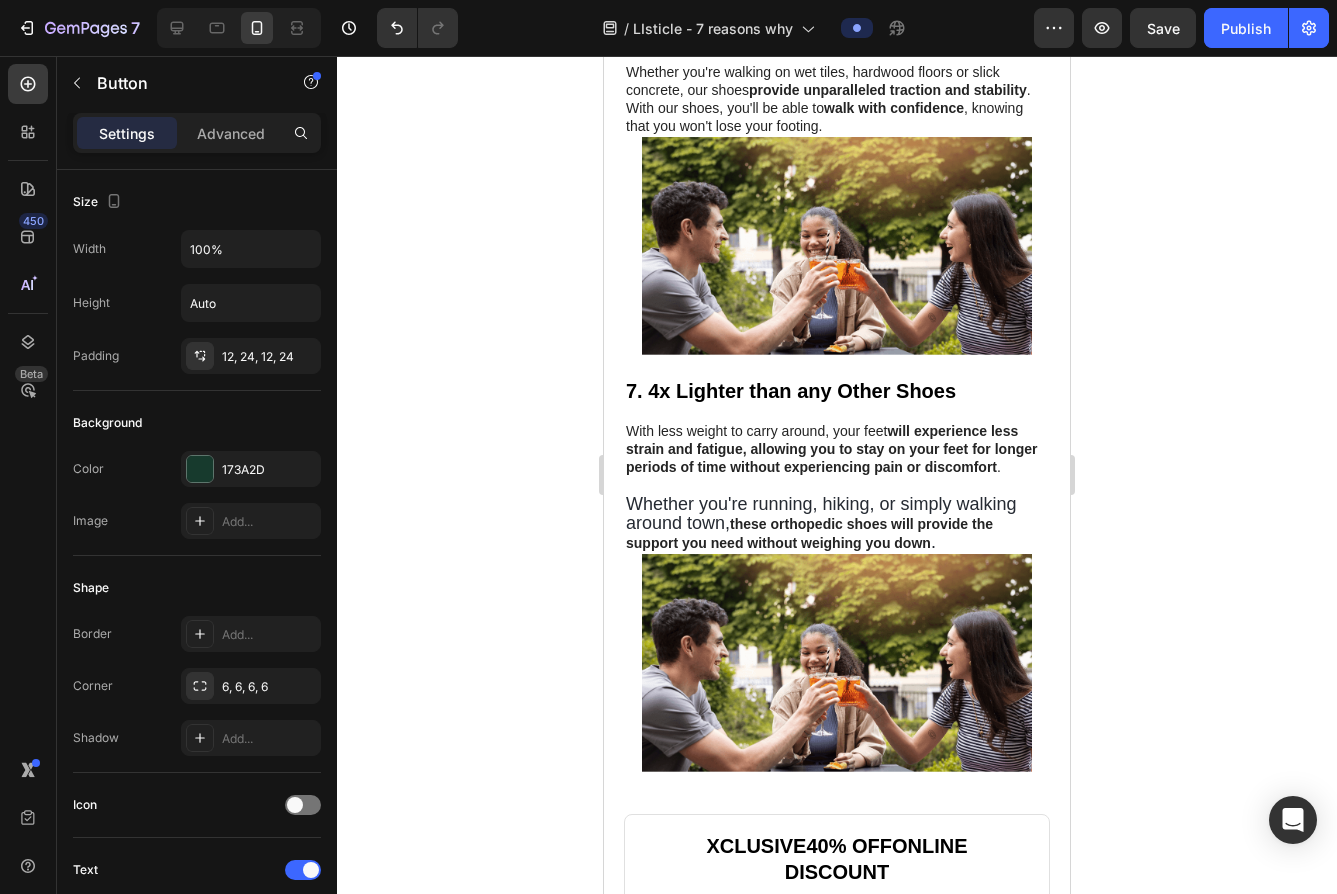 click on "Get Yours Today 👆" at bounding box center (837, 1416) 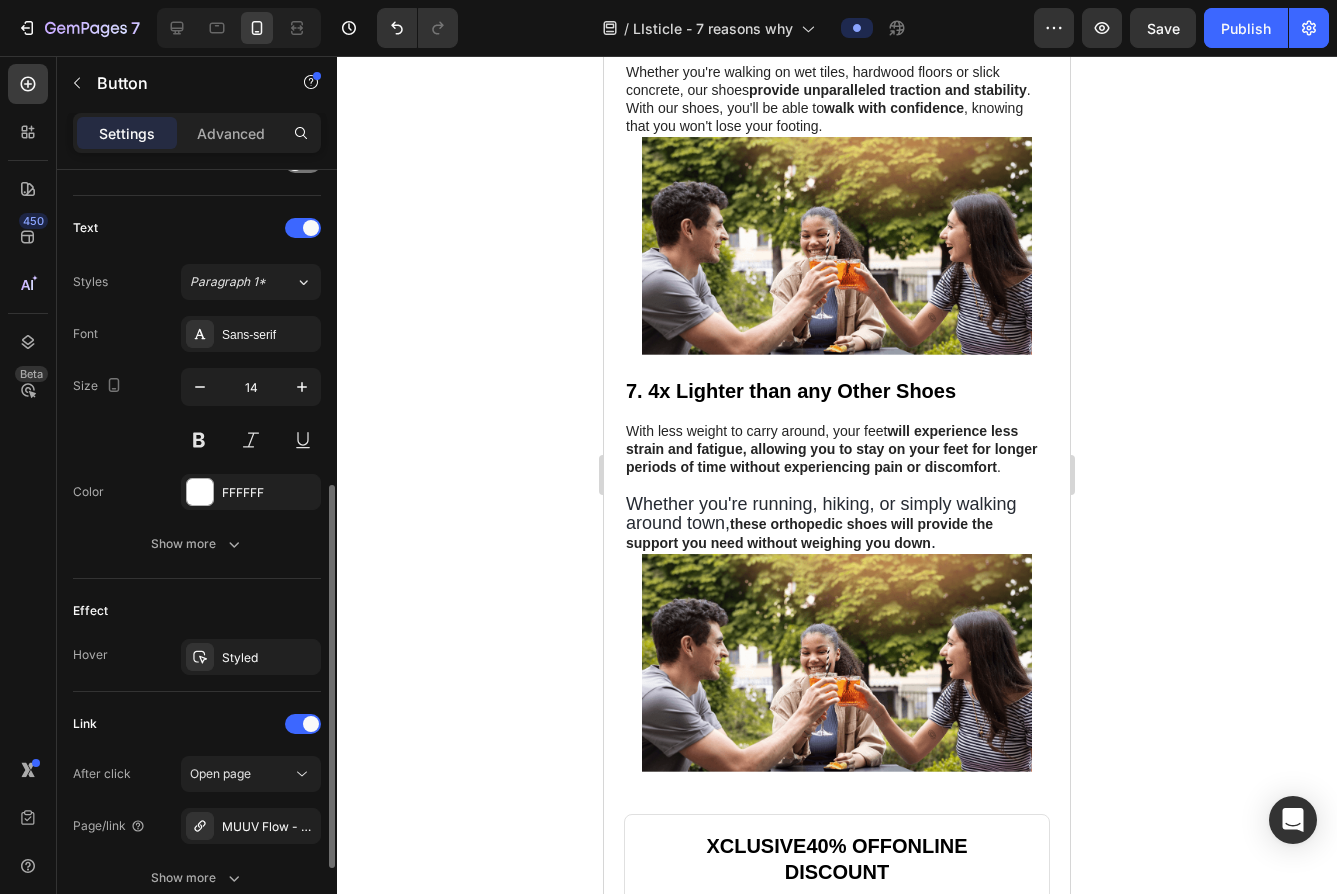 scroll, scrollTop: 809, scrollLeft: 0, axis: vertical 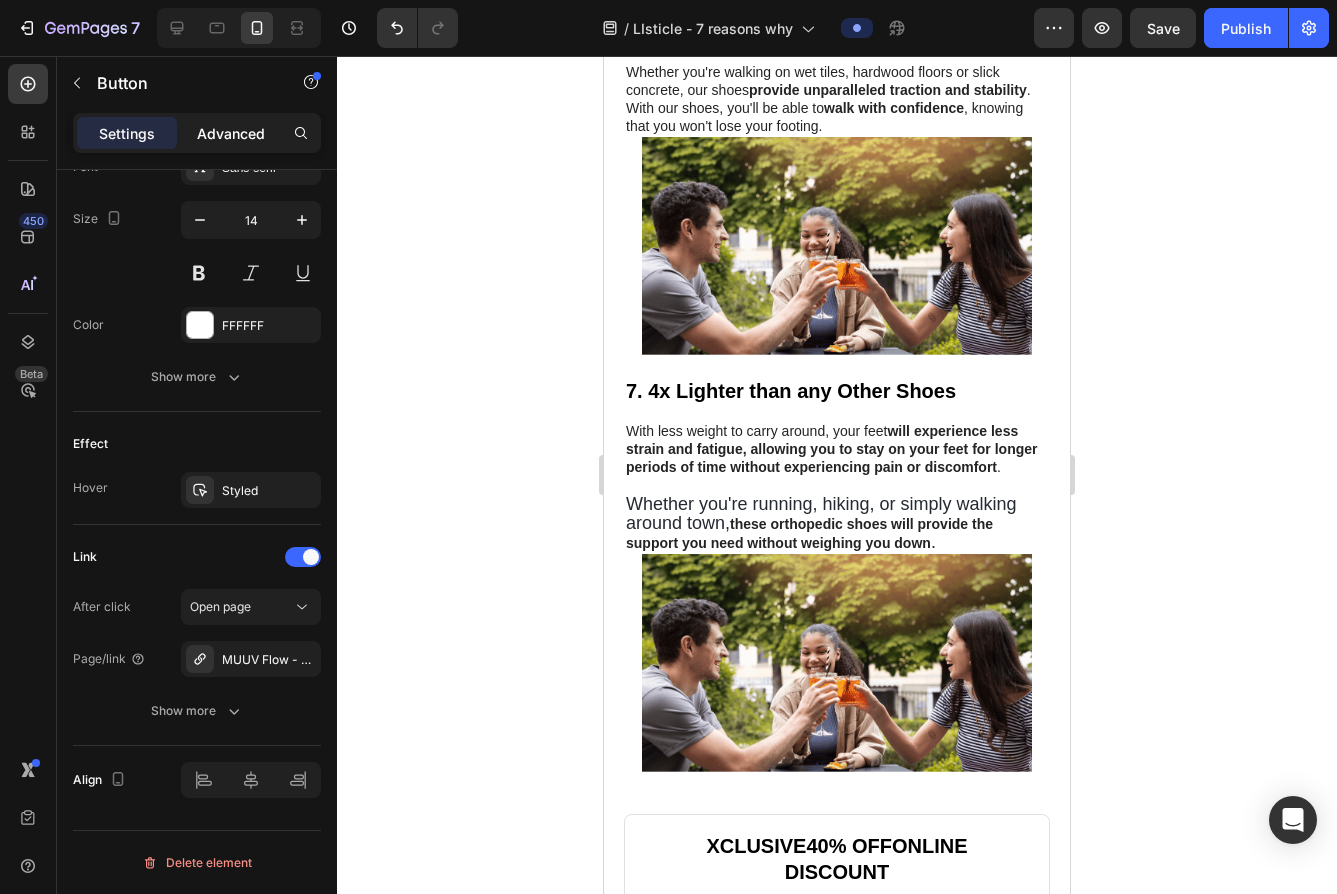 click on "Advanced" at bounding box center (231, 133) 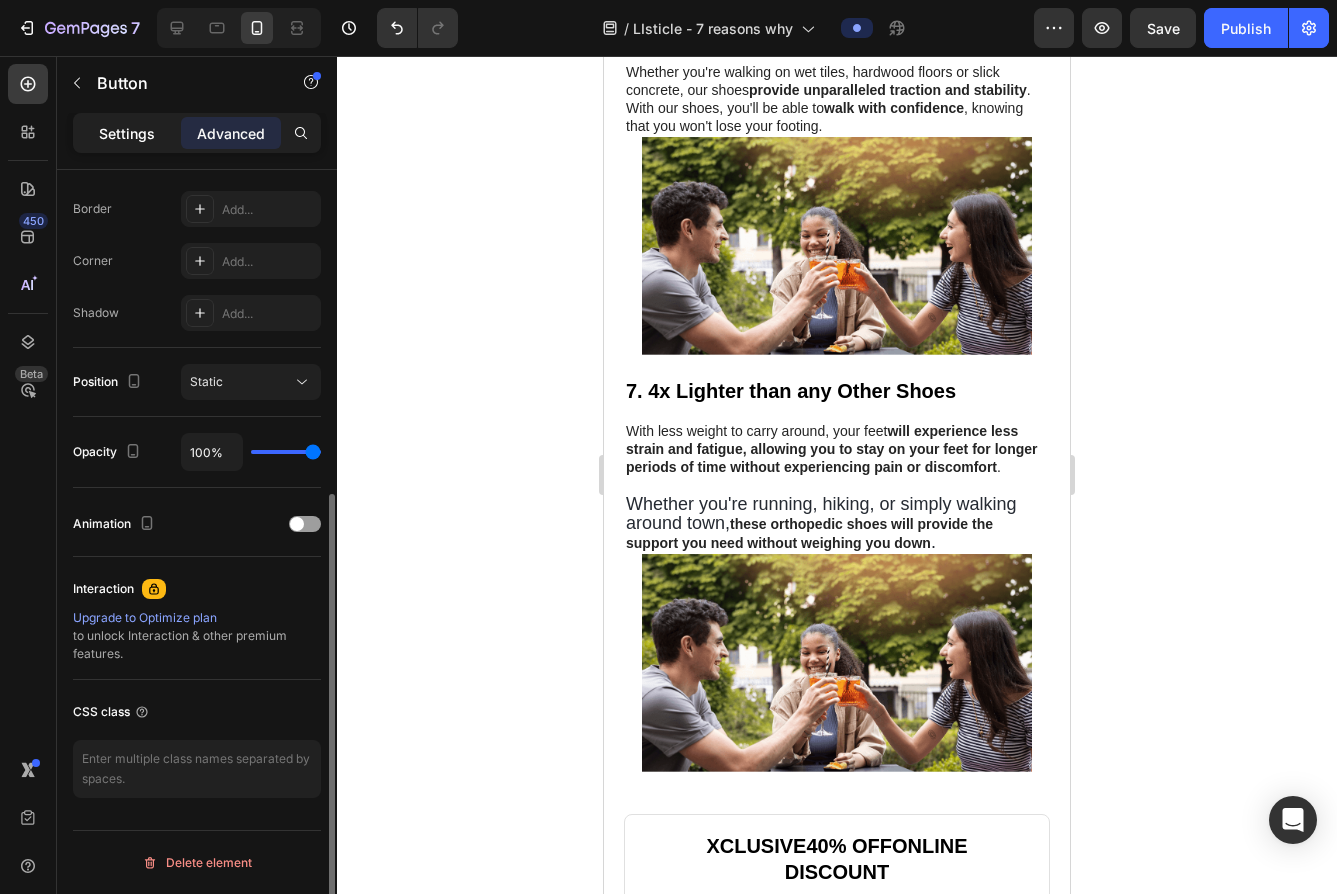 click on "Settings" 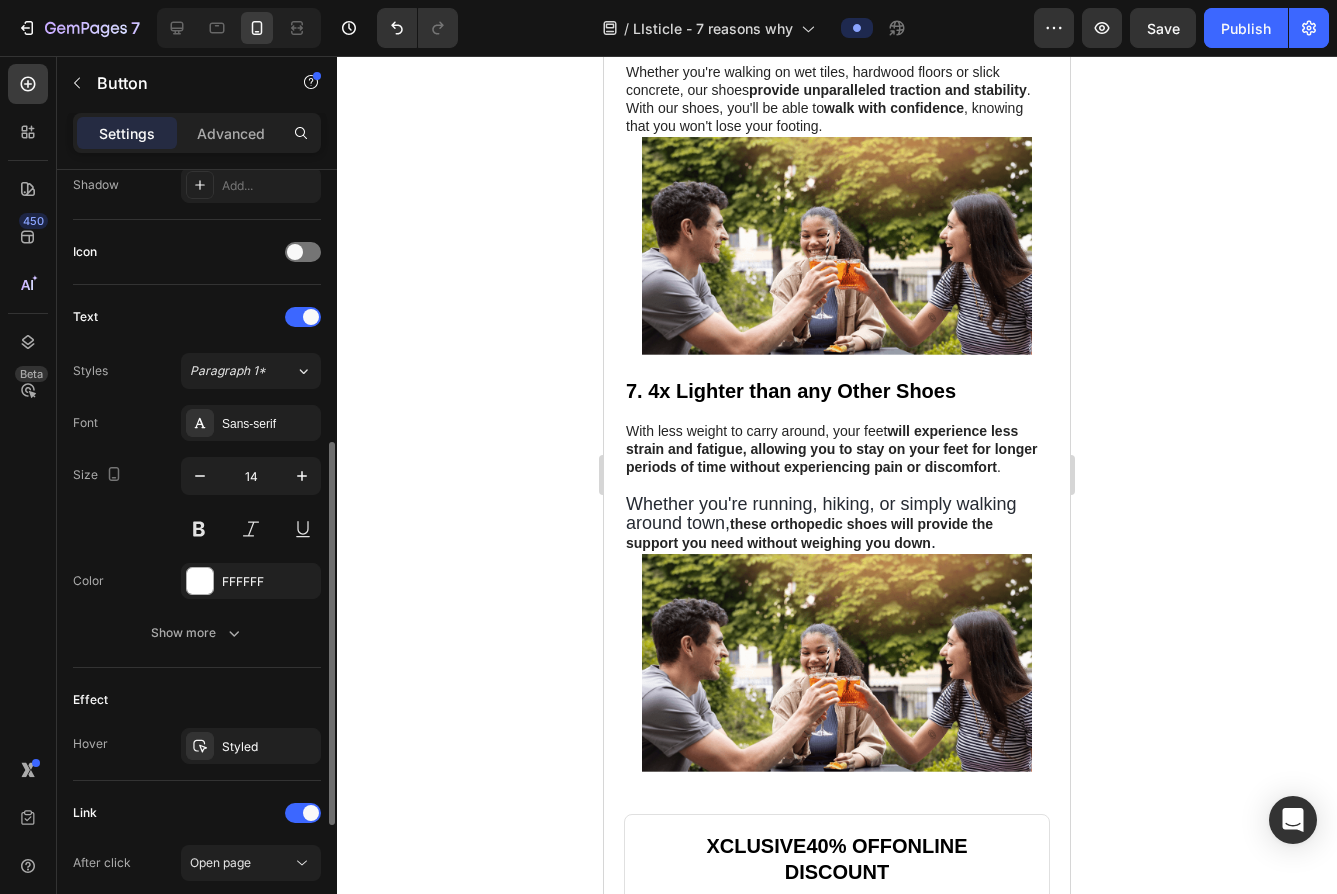 scroll, scrollTop: 809, scrollLeft: 0, axis: vertical 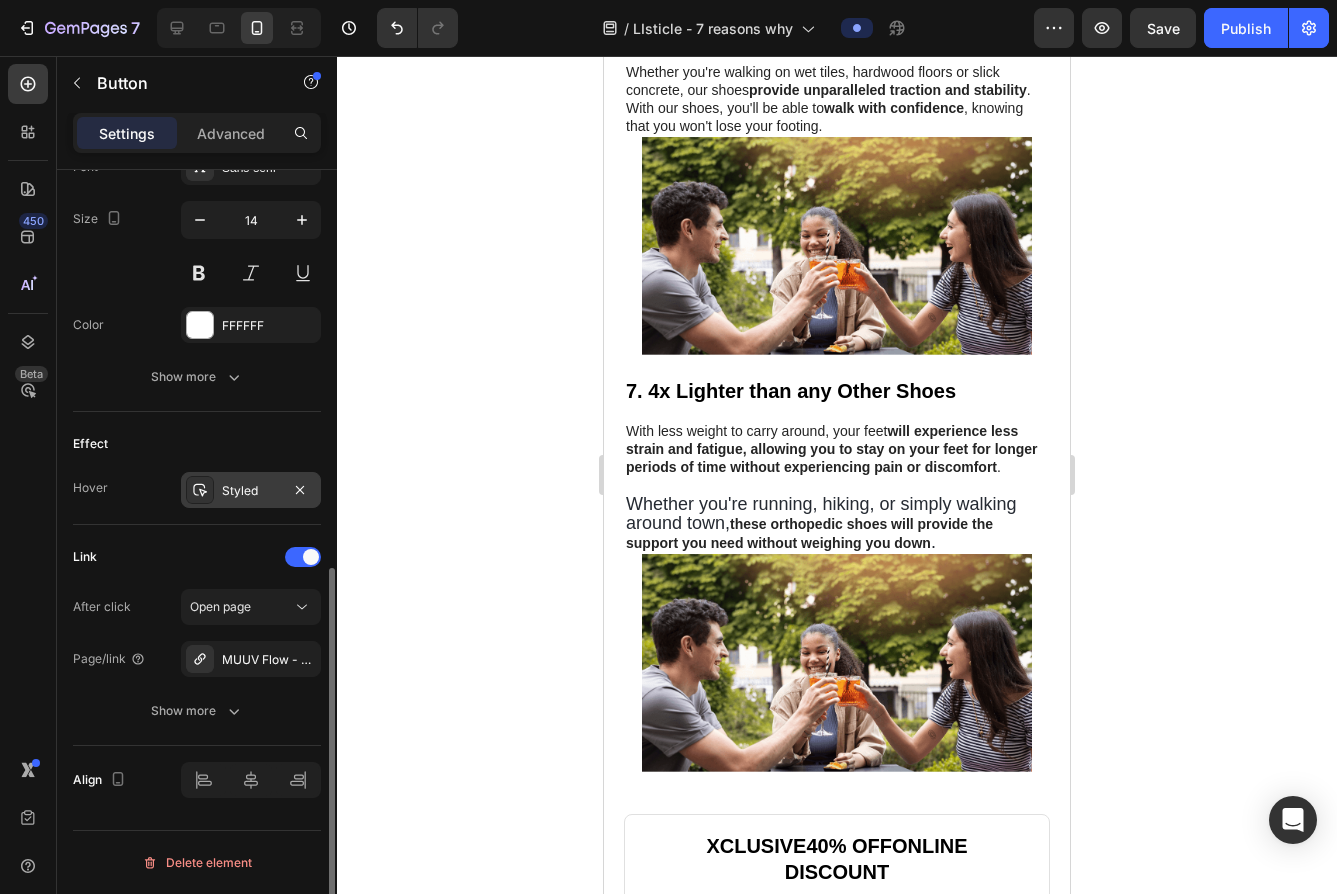 click on "Styled" at bounding box center (251, 491) 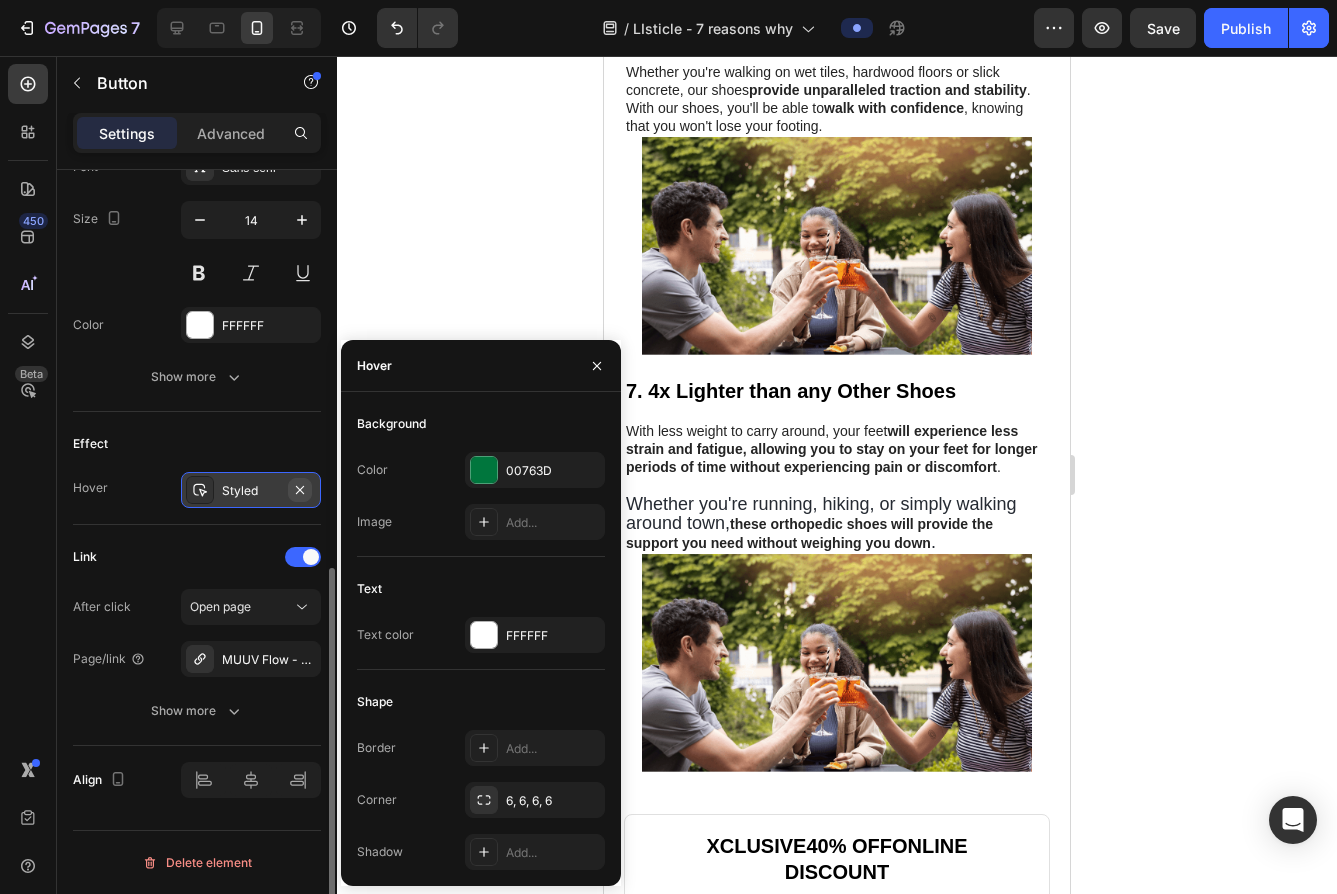click 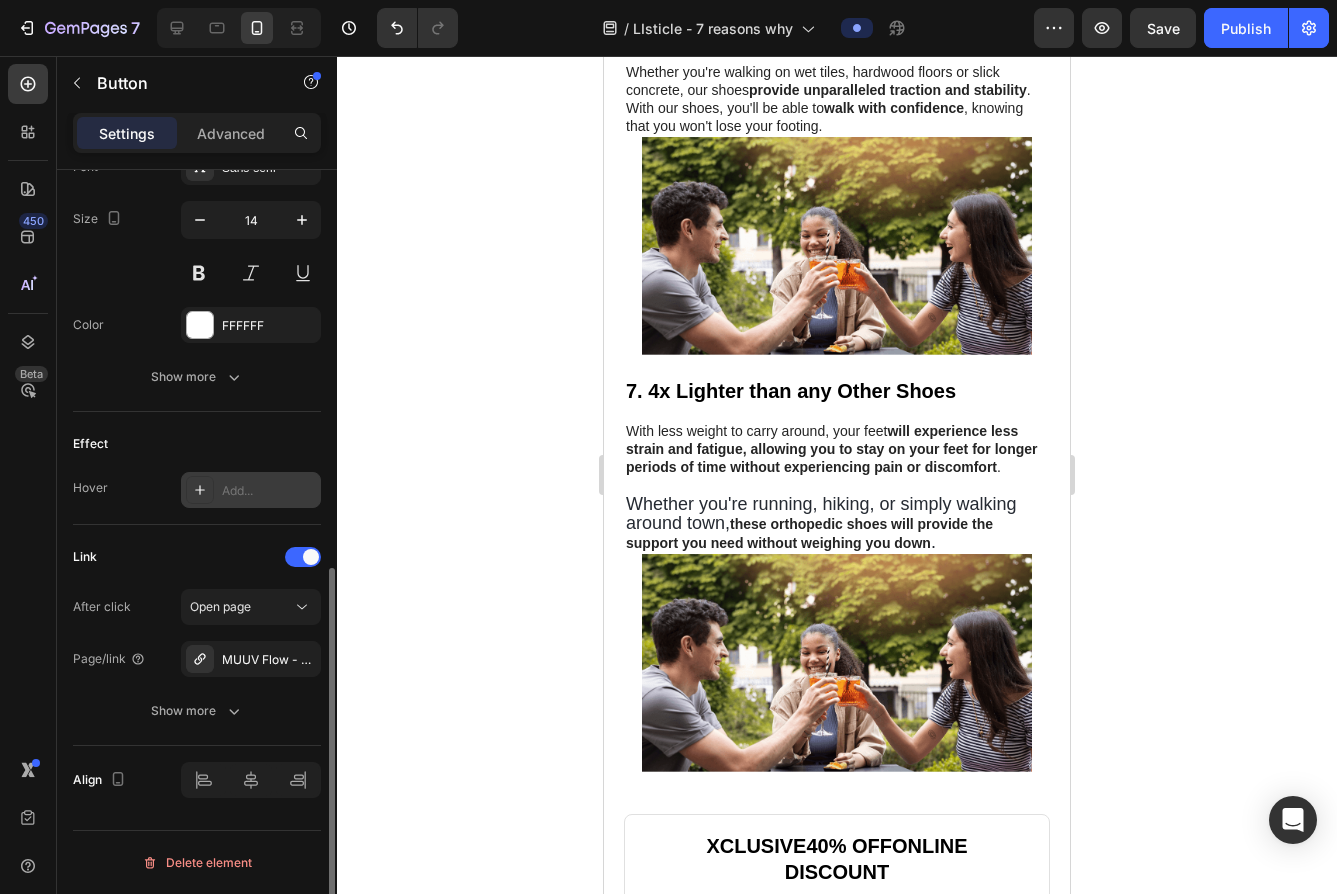 click 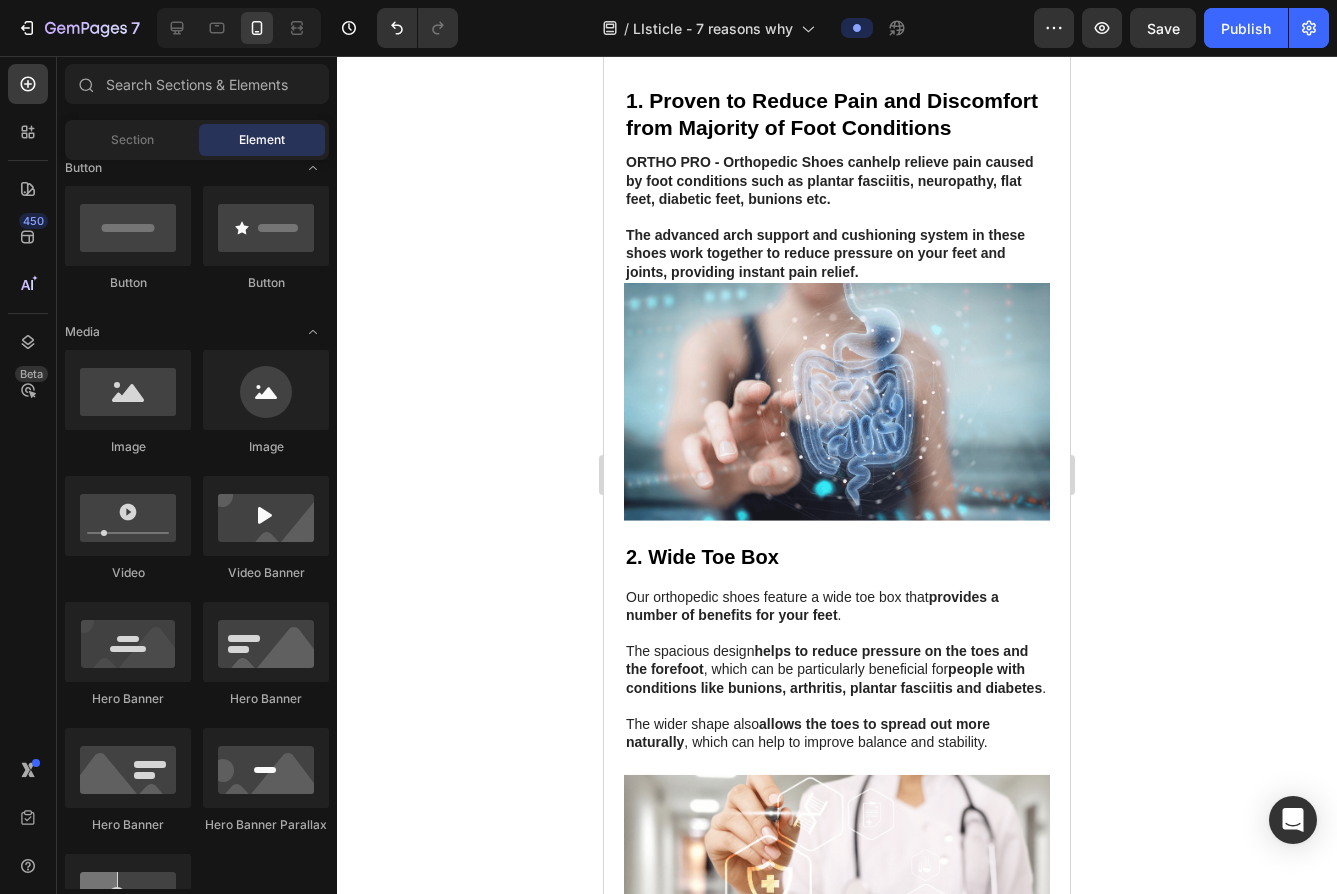 scroll, scrollTop: 0, scrollLeft: 0, axis: both 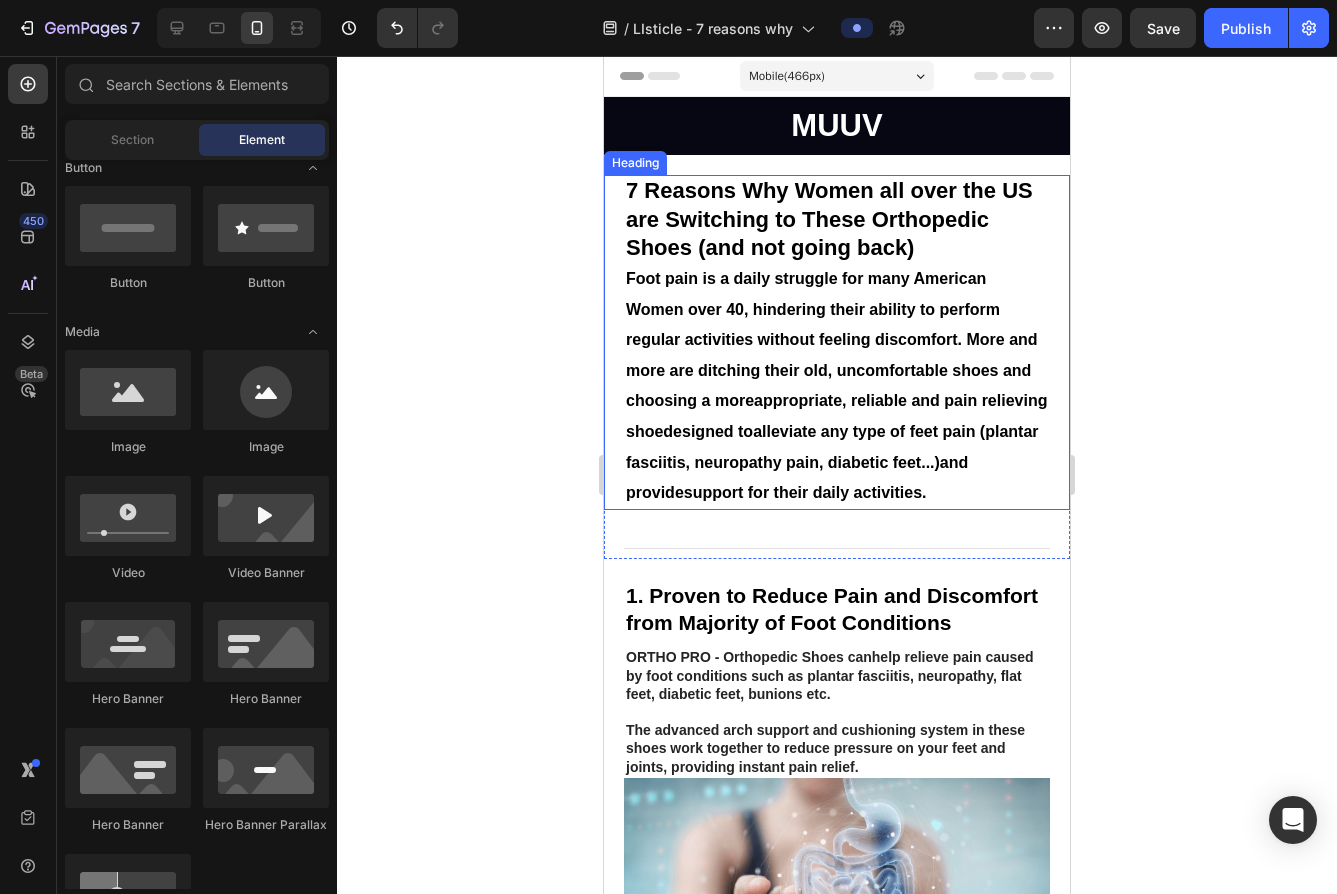 click on "7 Reasons Why Women all over the US are Switching to These Orthopedic Shoes (and not going back)" at bounding box center (829, 219) 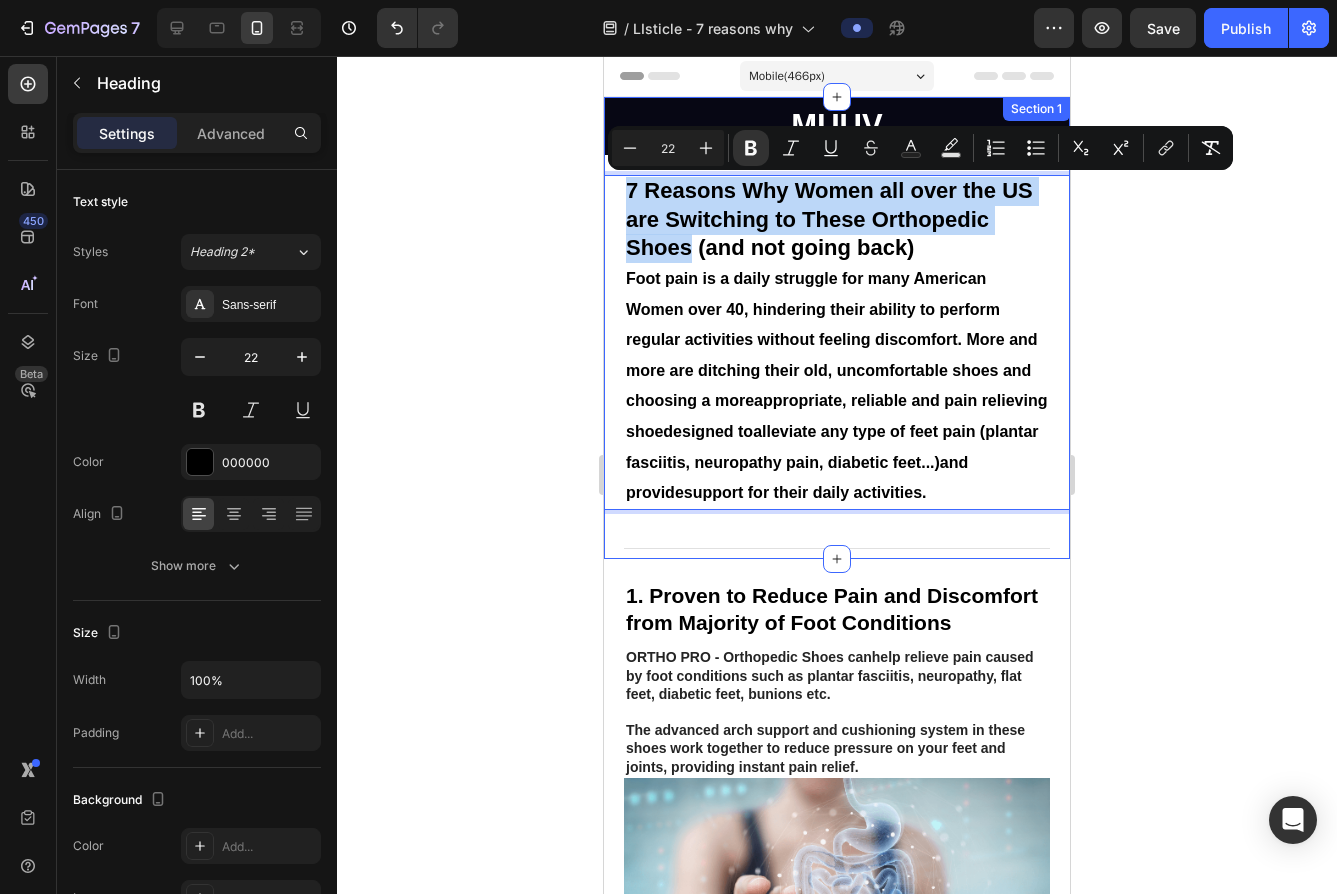 drag, startPoint x: 688, startPoint y: 245, endPoint x: 643, endPoint y: 172, distance: 85.75546 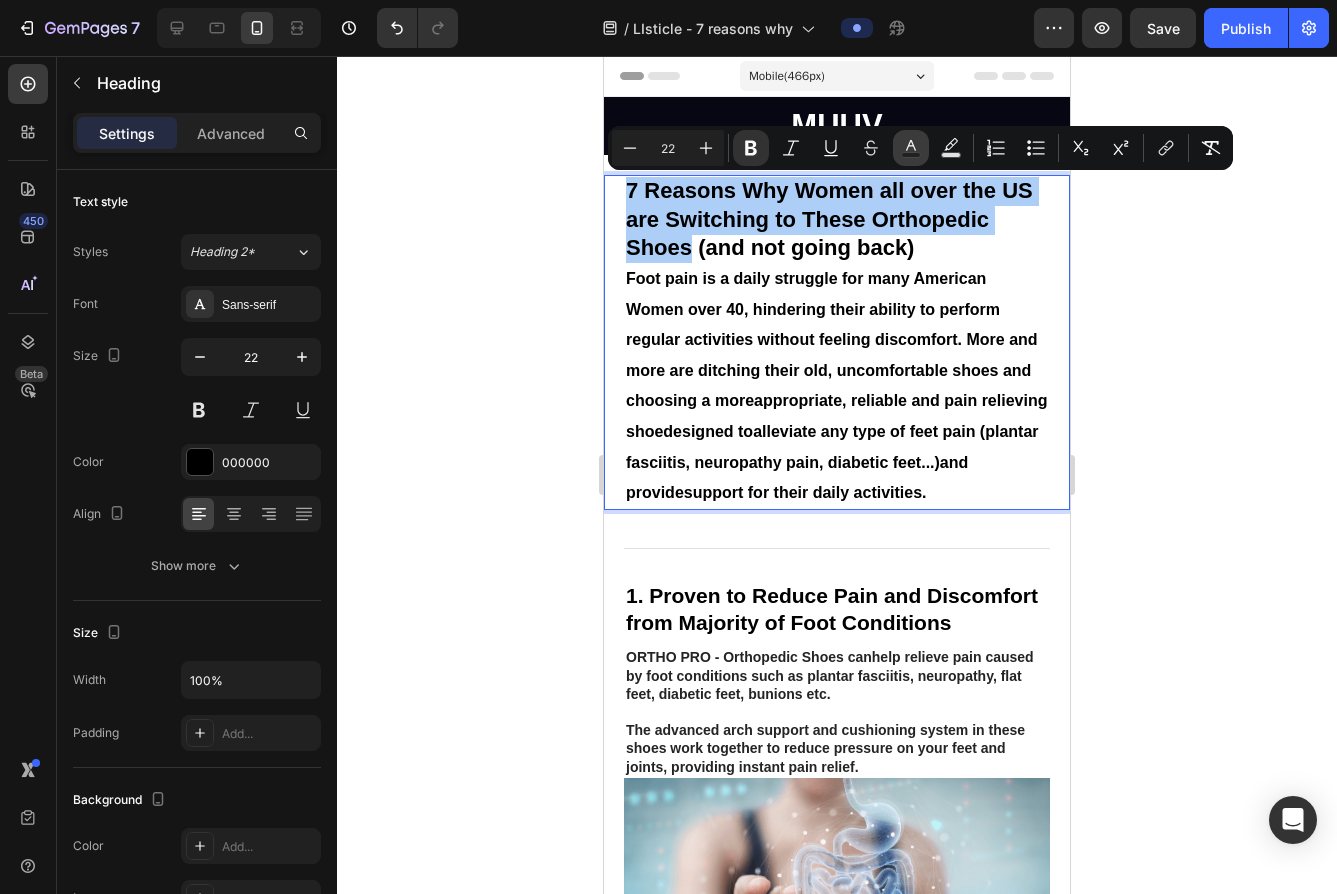 click 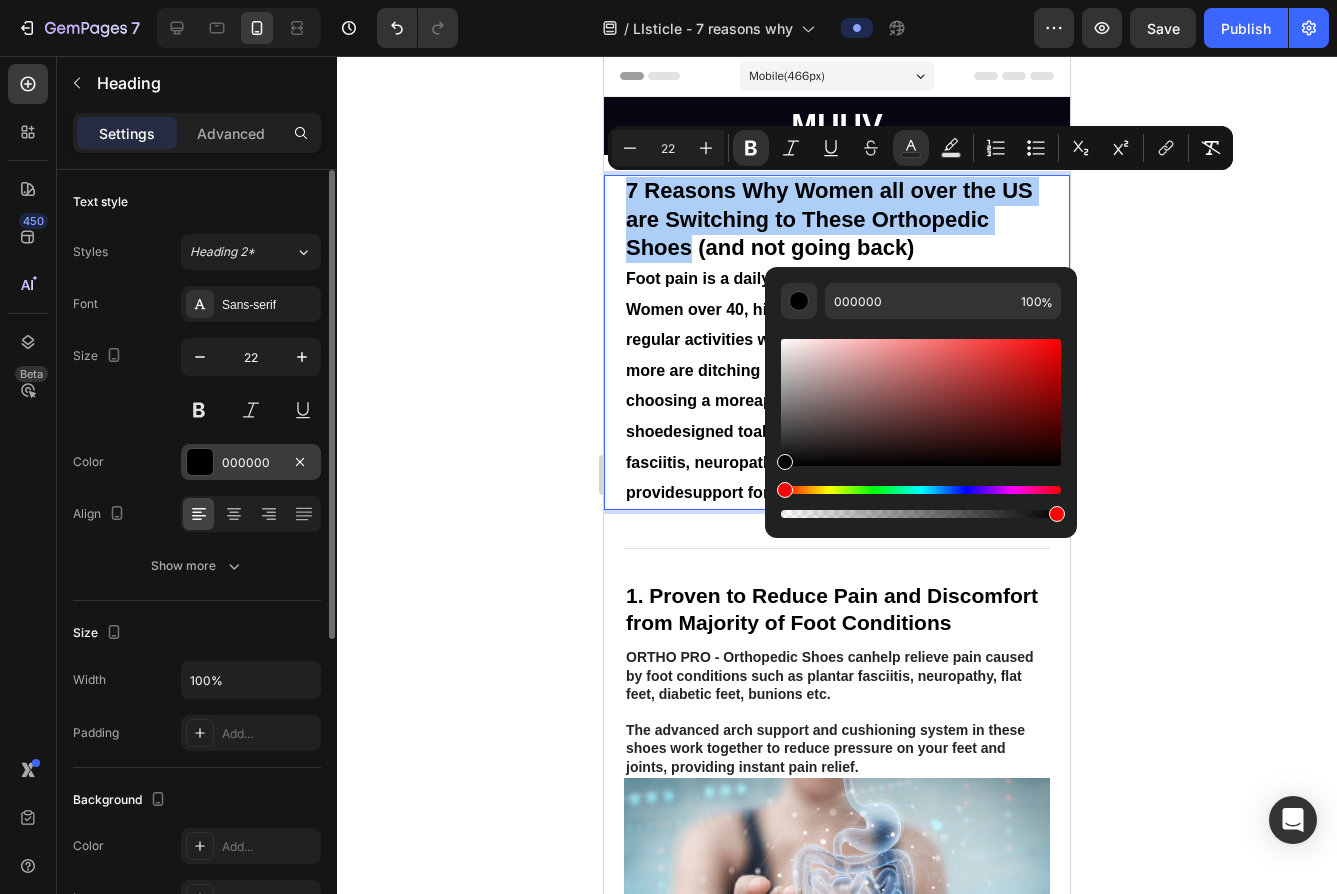click on "000000" at bounding box center [251, 463] 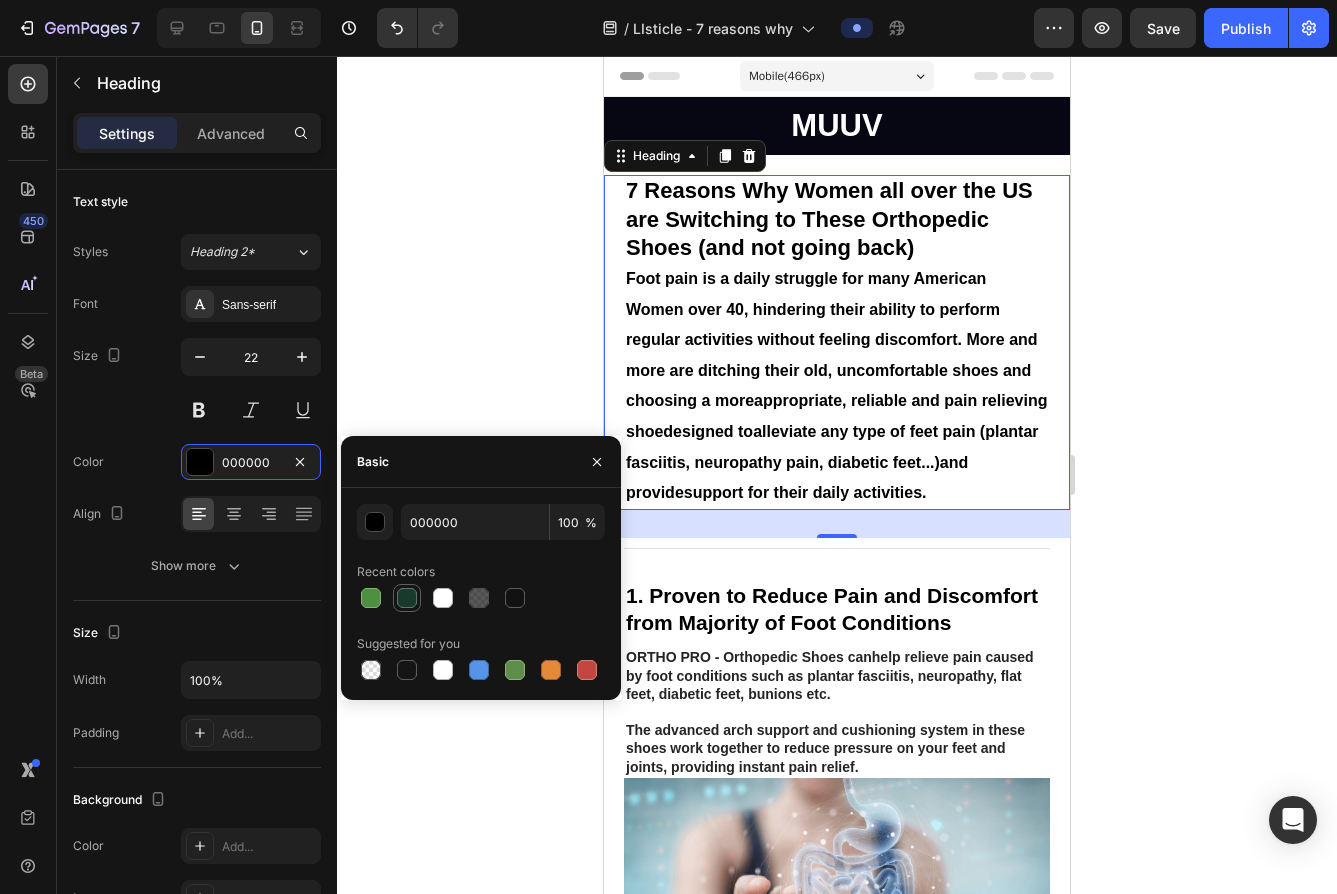 click at bounding box center [407, 598] 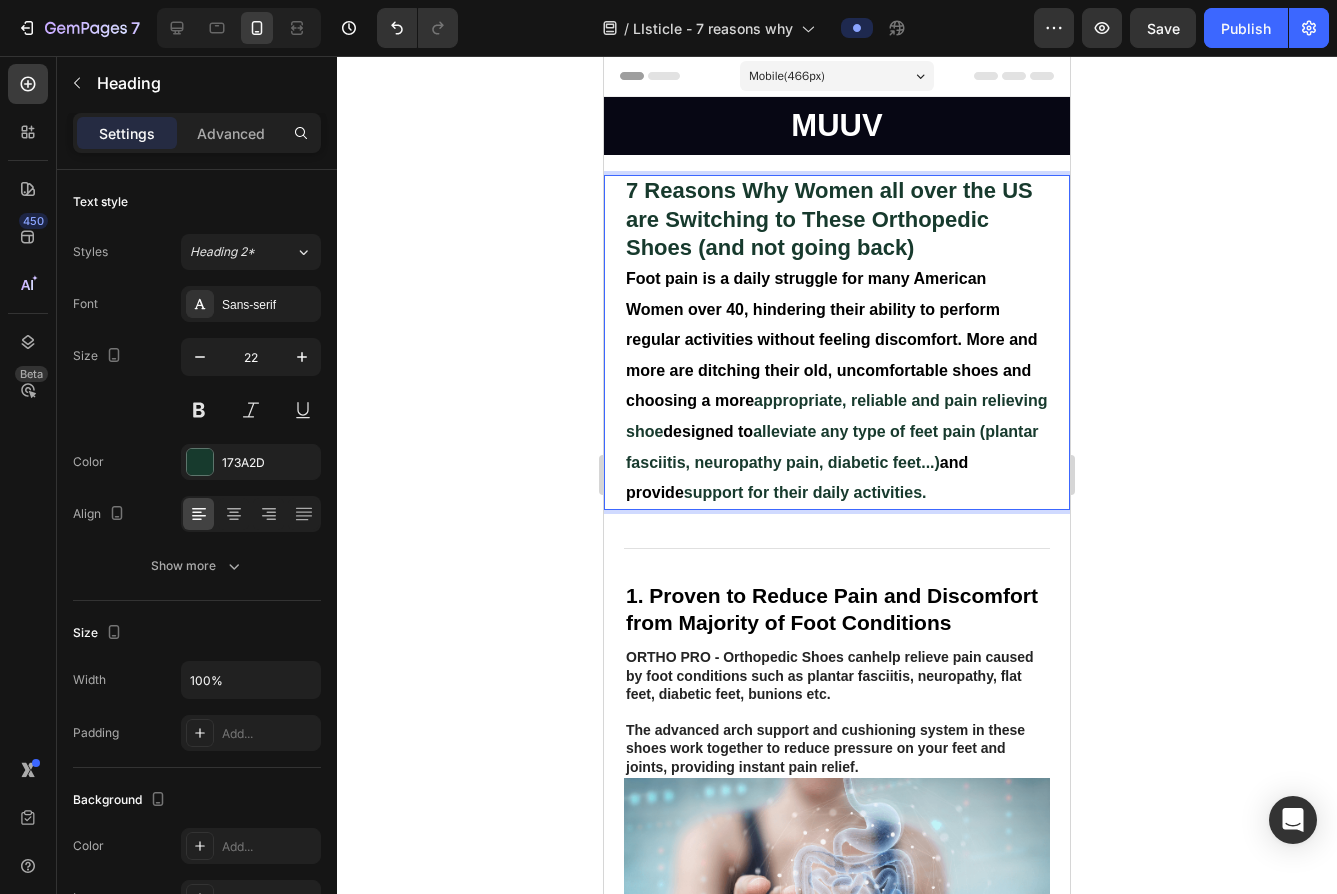 click on "7 Reasons Why Women all over the US are Switching to These Orthopedic Shoes (and not going back)" at bounding box center [829, 219] 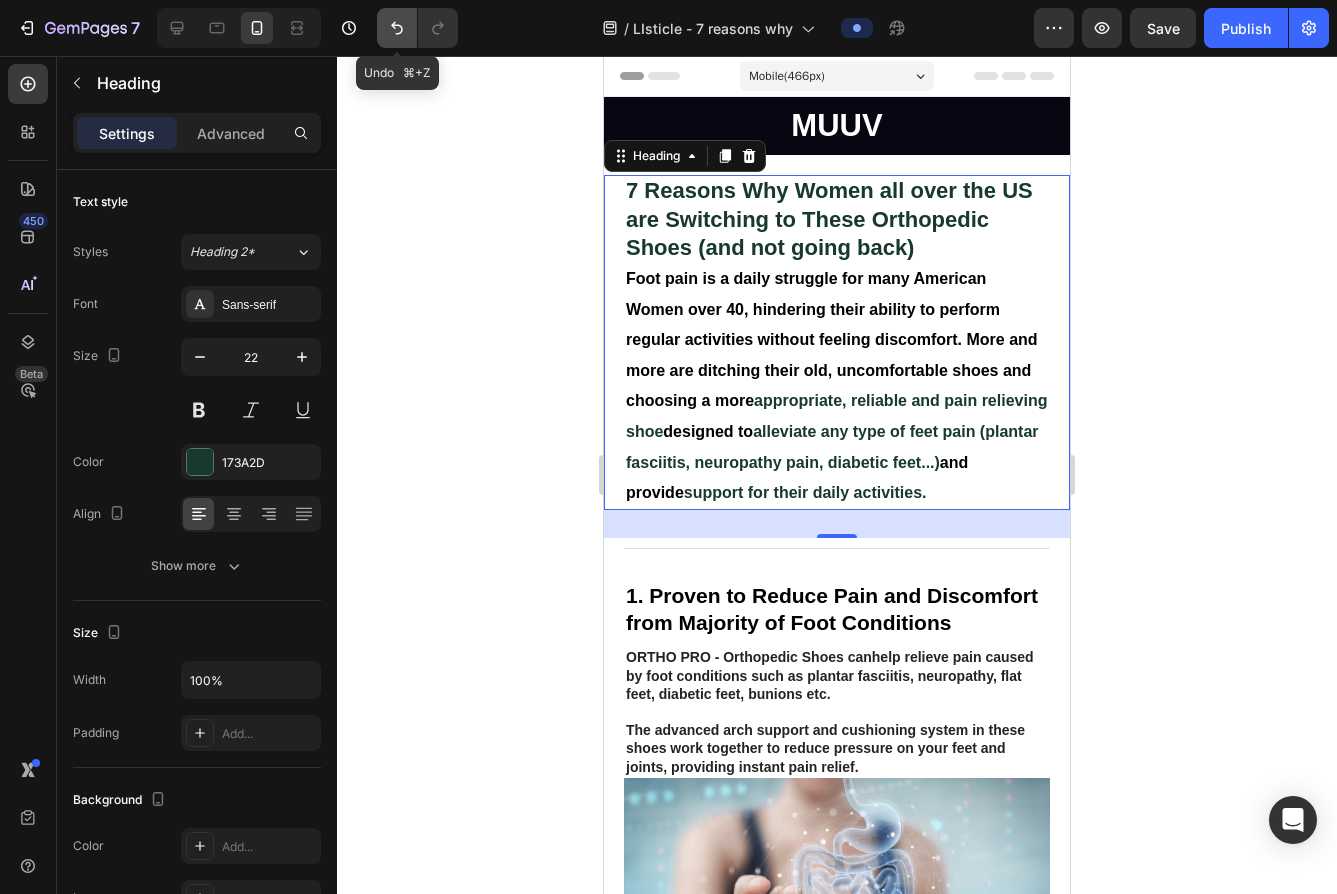 click 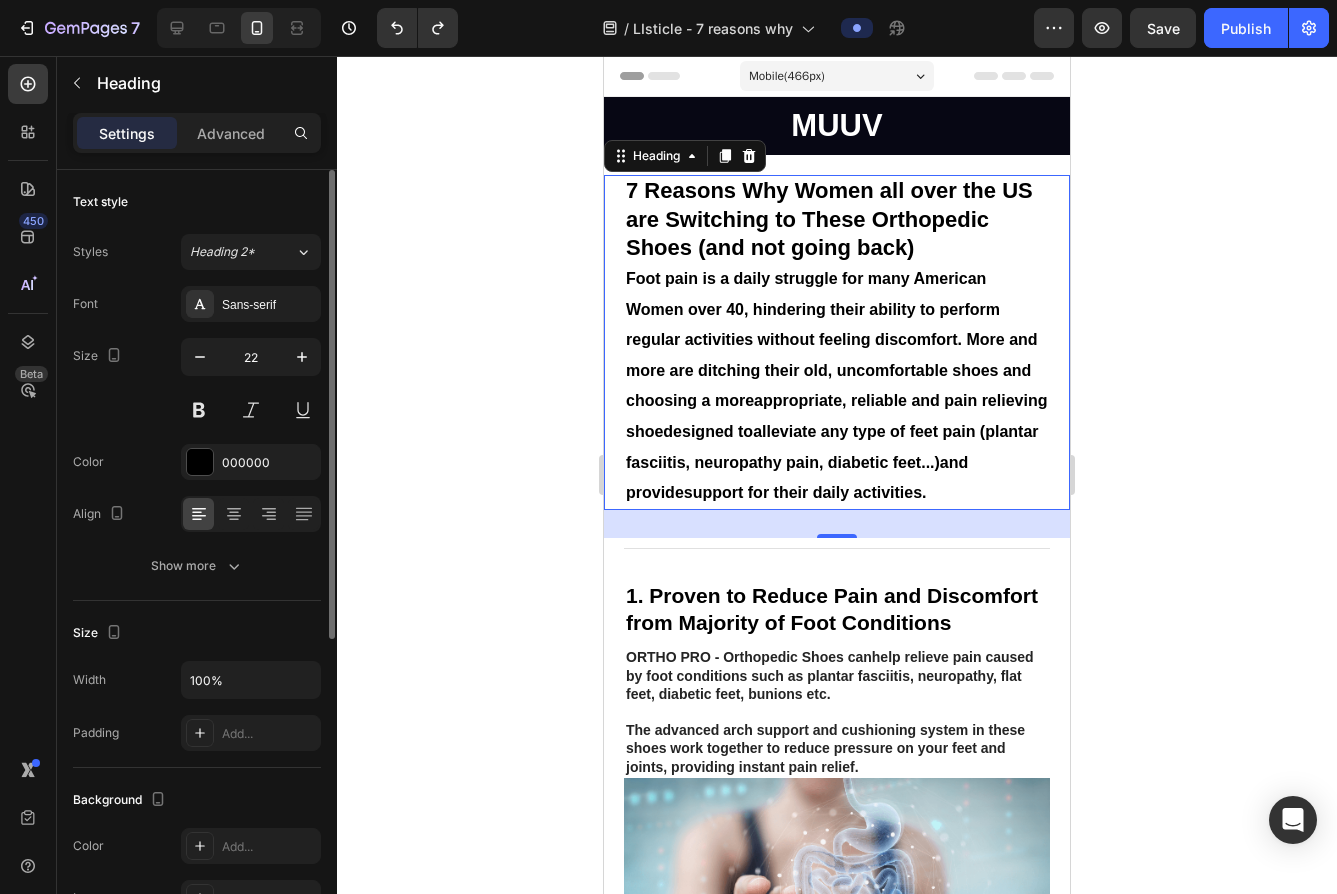 click on "Font Sans-serif Size 22 Color 000000 Align Show more" at bounding box center [197, 435] 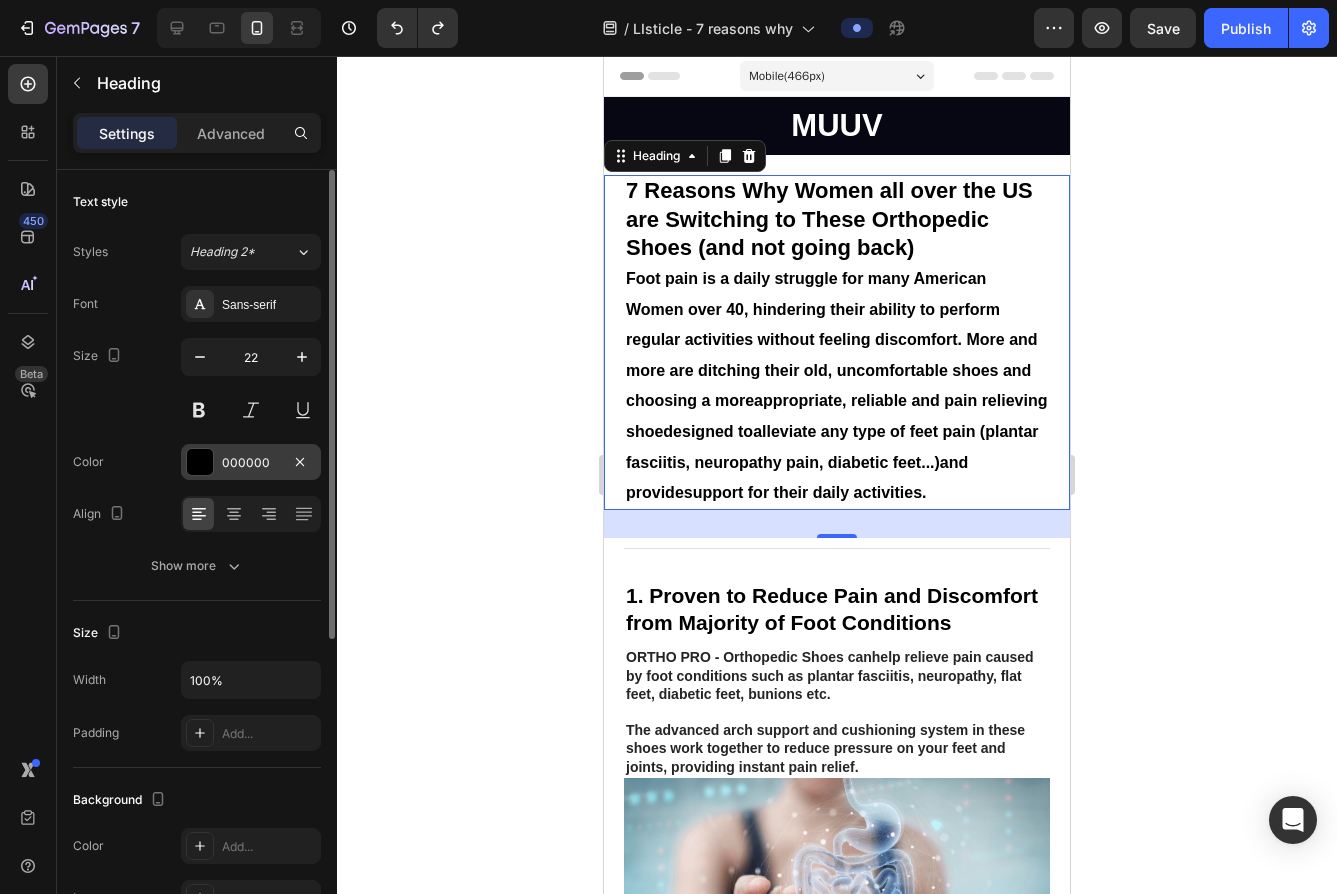 click on "000000" at bounding box center [251, 463] 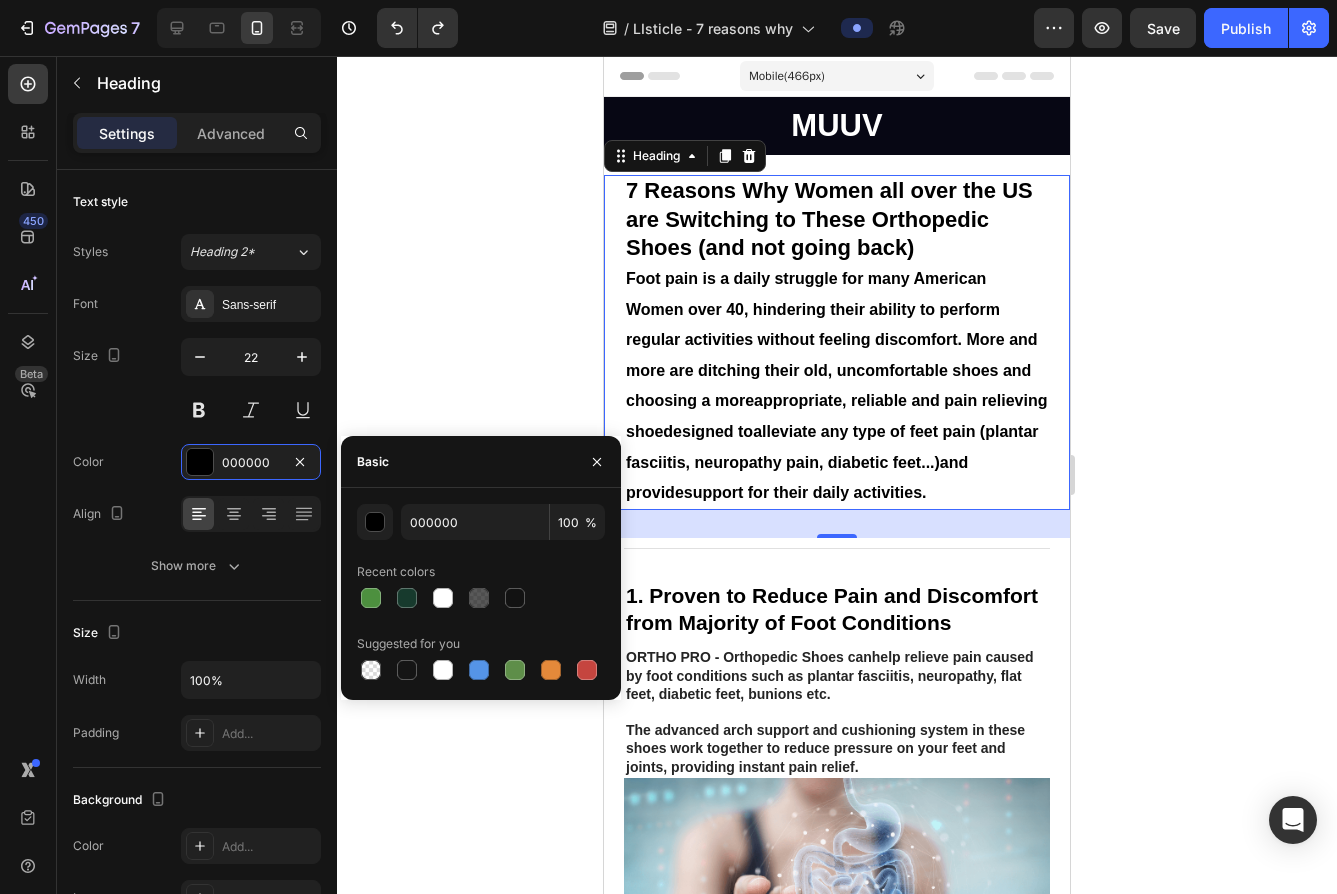 drag, startPoint x: 404, startPoint y: 592, endPoint x: 414, endPoint y: 582, distance: 14.142136 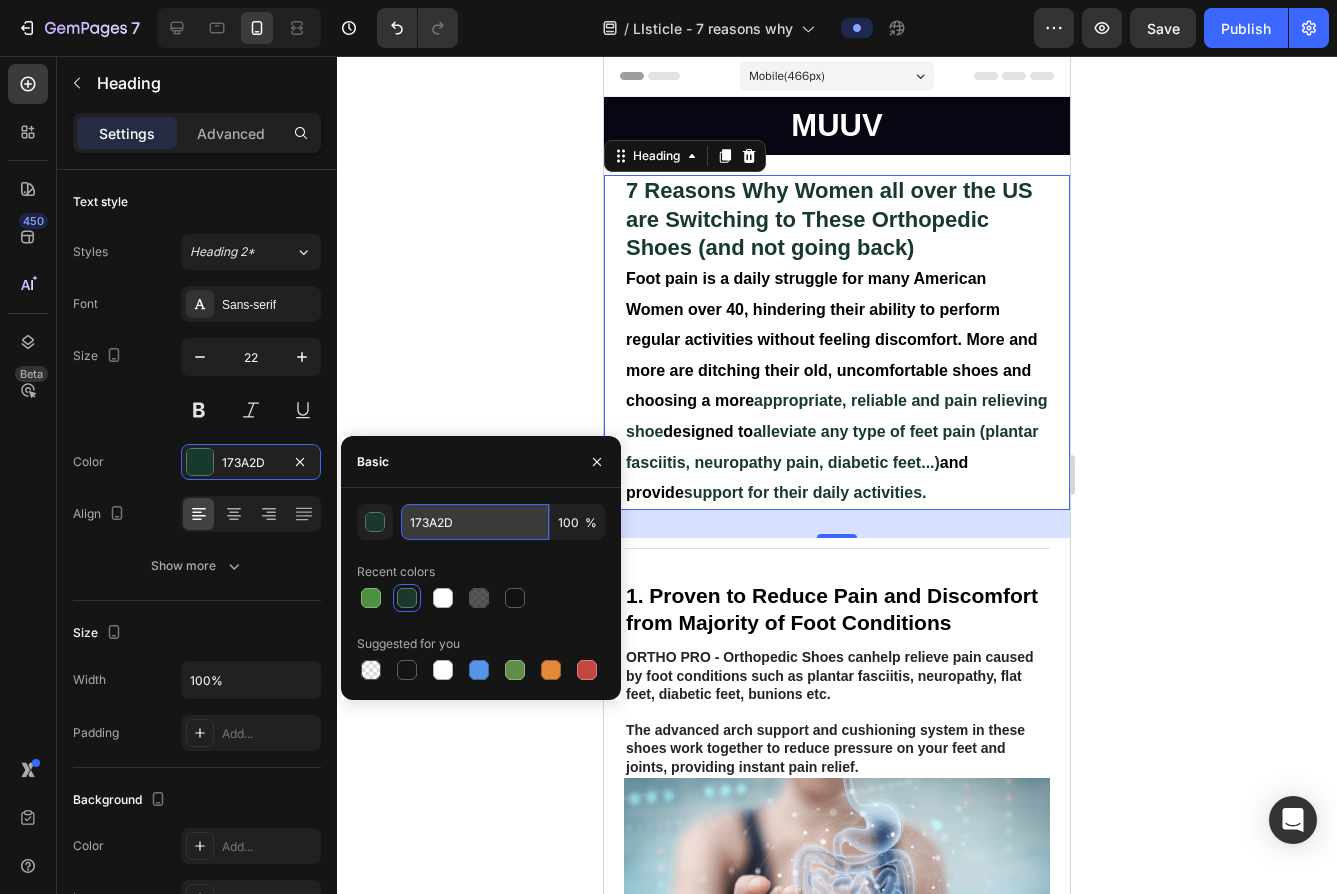 click on "173A2D" at bounding box center [475, 522] 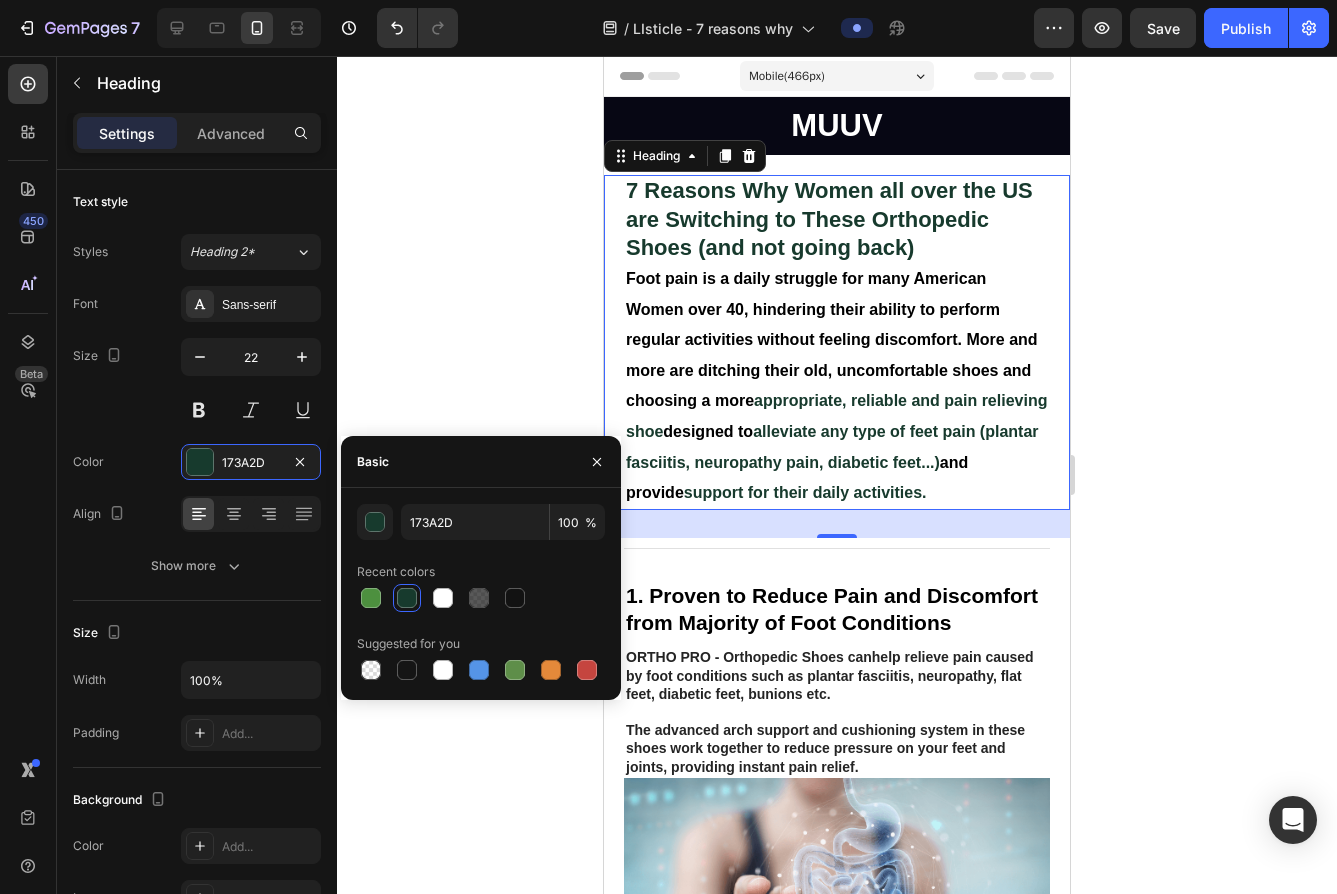 click 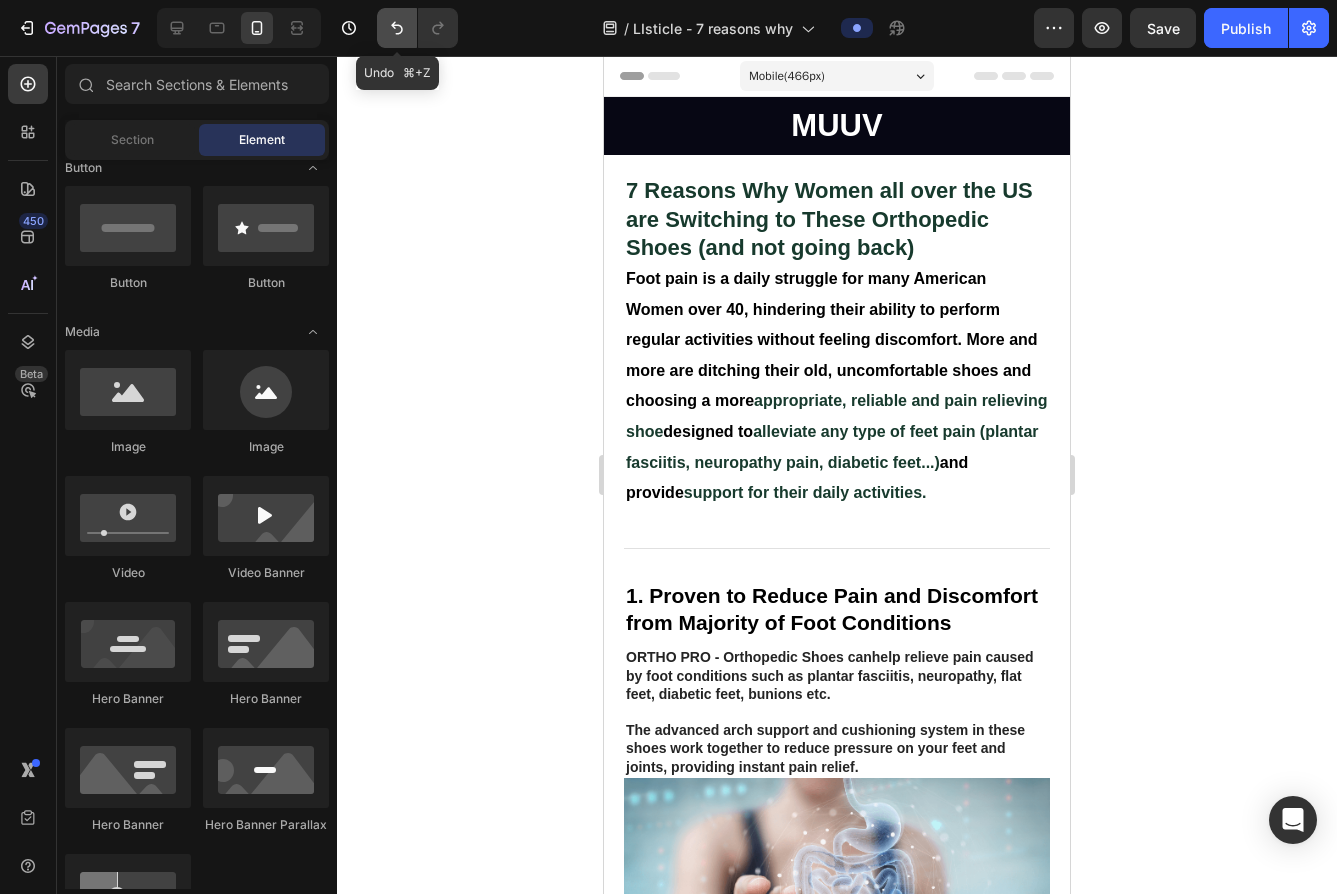 click 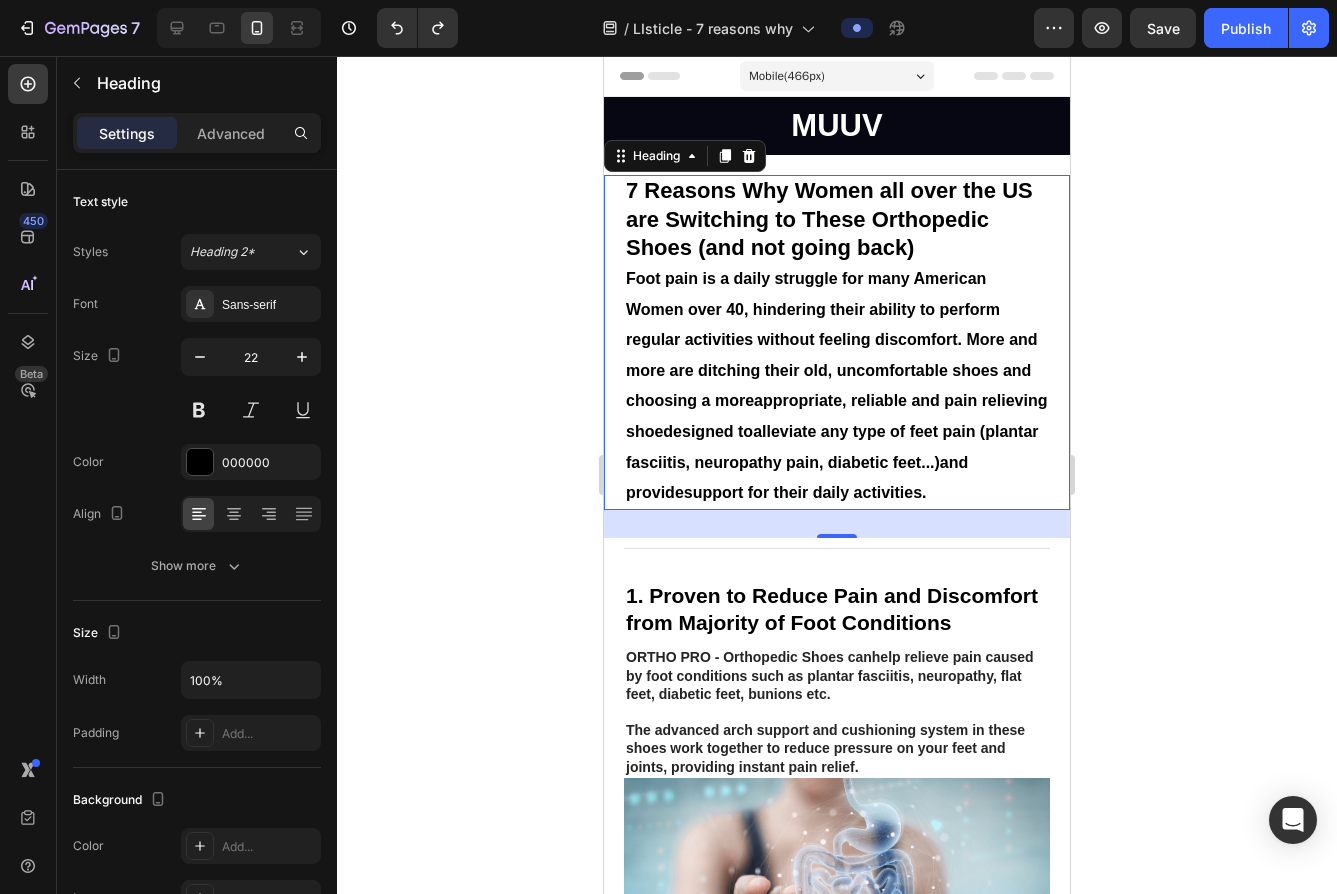 click on "7 Reasons Why Women all over the US are Switching to These Orthopedic Shoes (and not going back)" at bounding box center (829, 219) 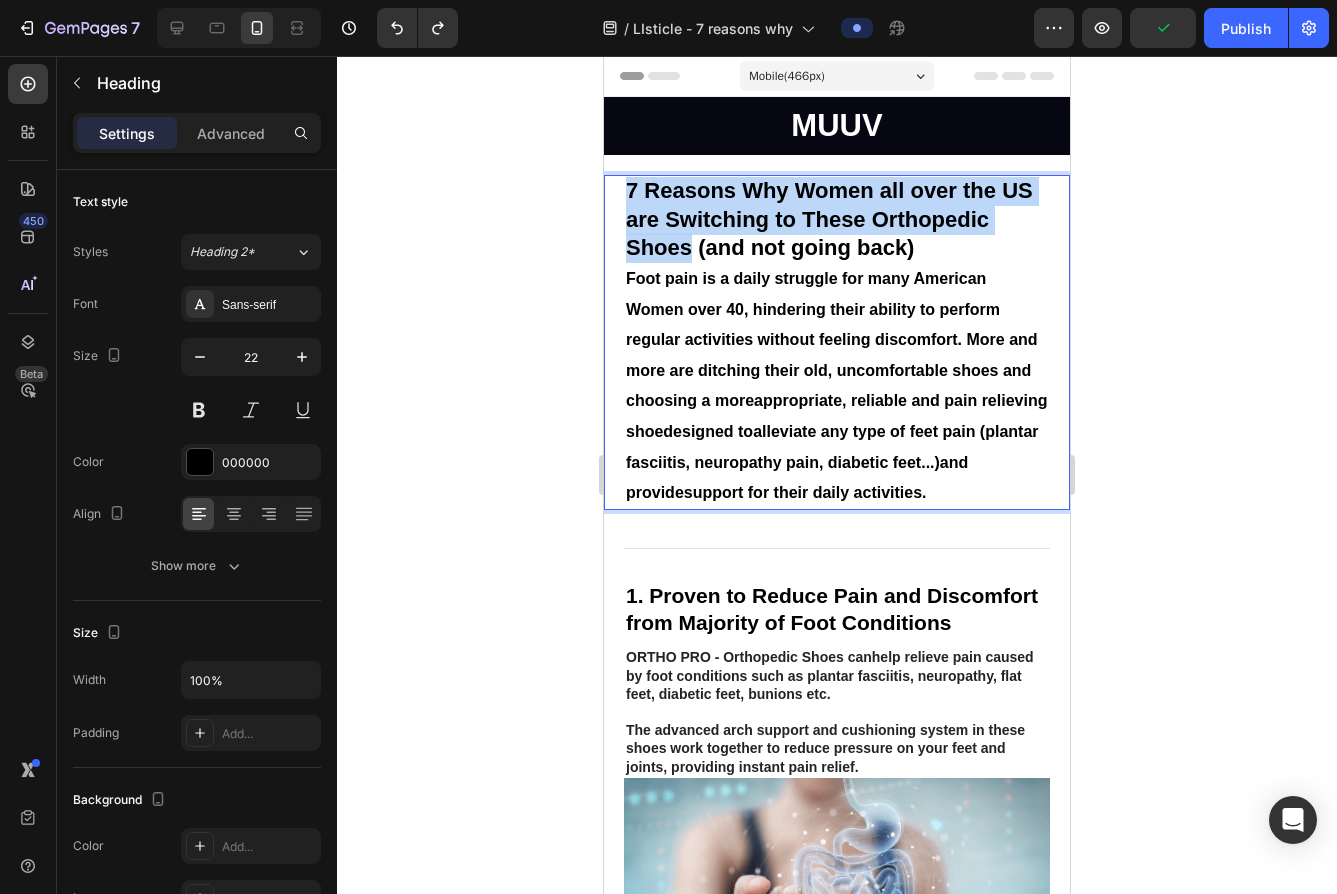 drag, startPoint x: 693, startPoint y: 250, endPoint x: 611, endPoint y: 183, distance: 105.89146 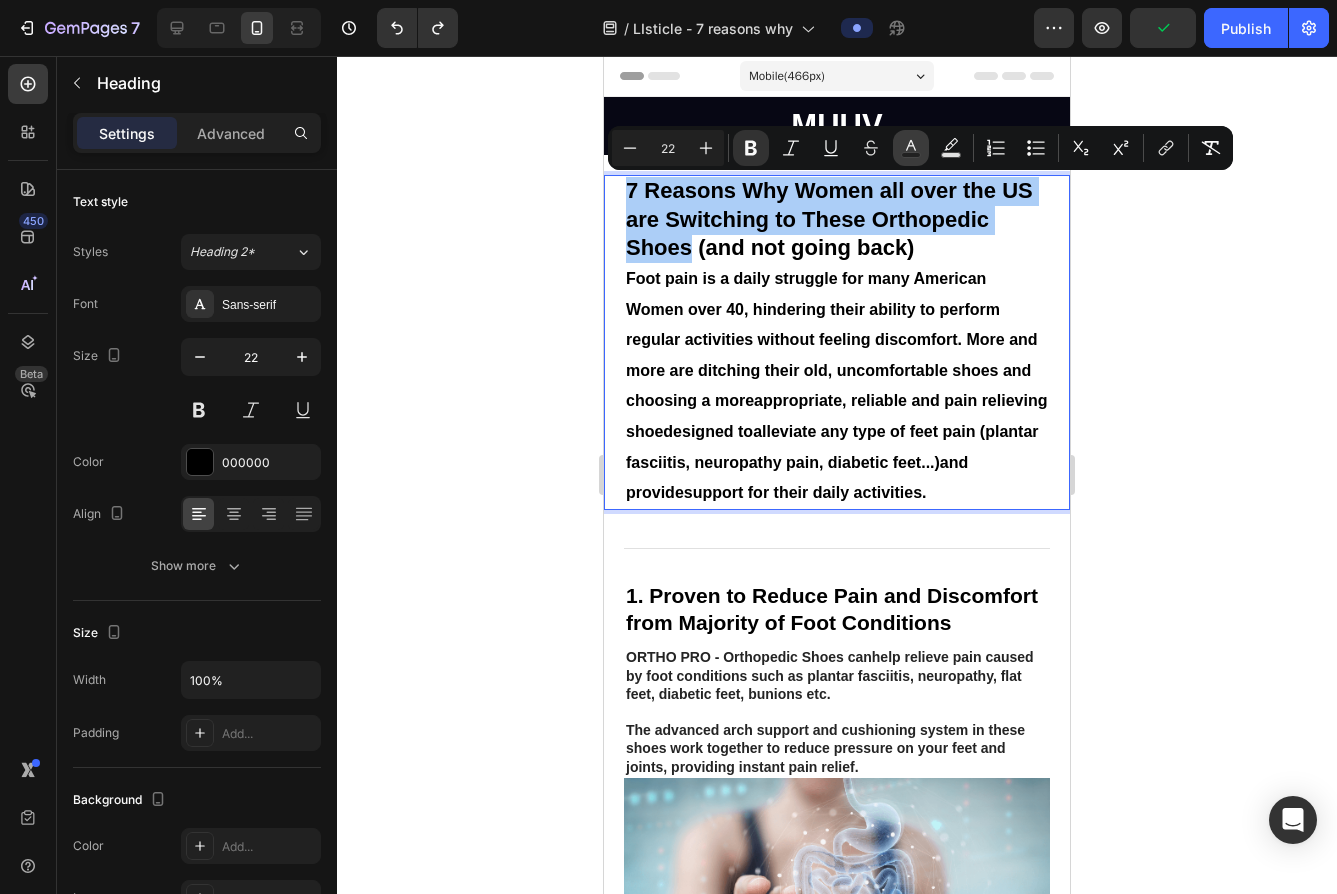 click 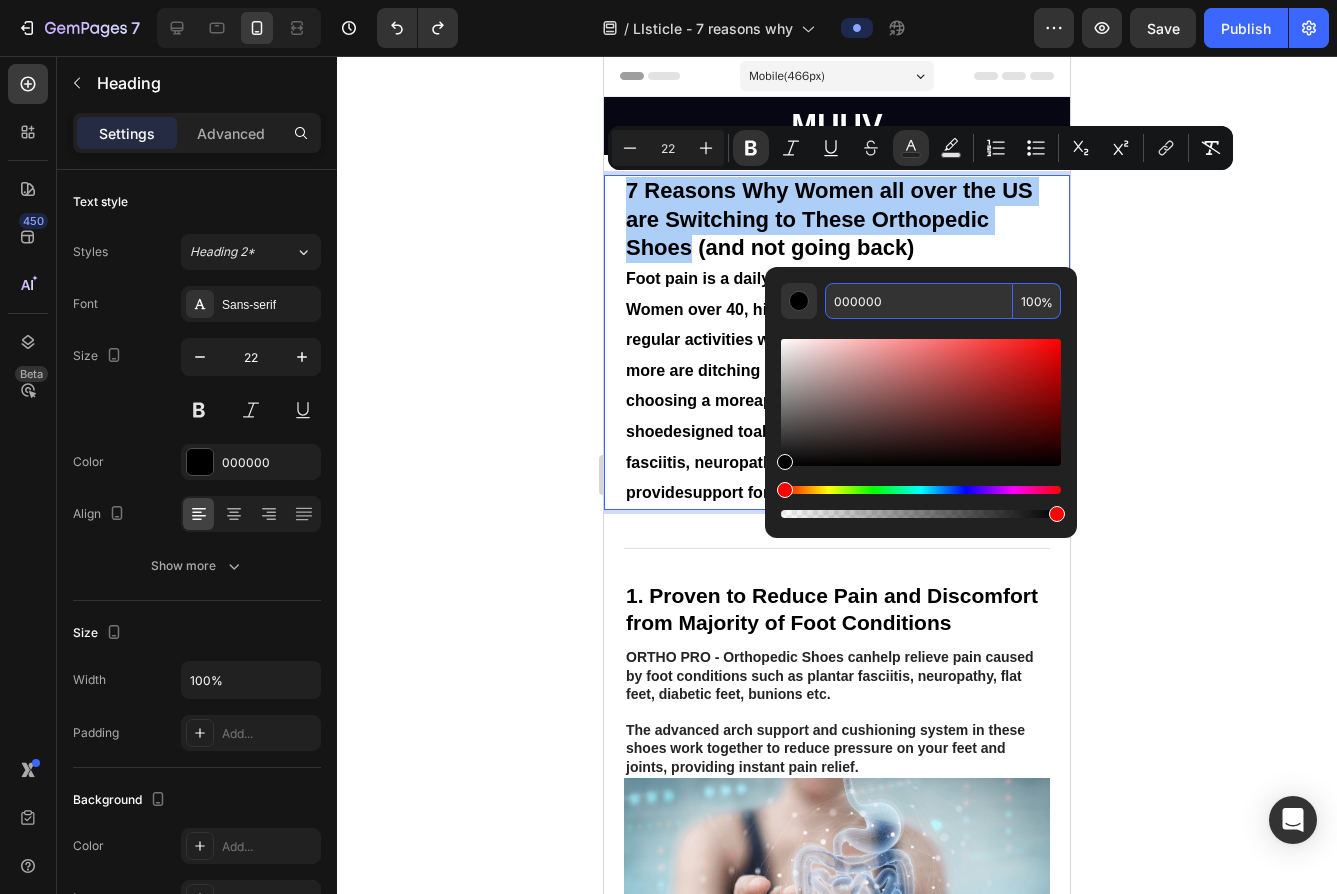 click on "000000" at bounding box center [919, 301] 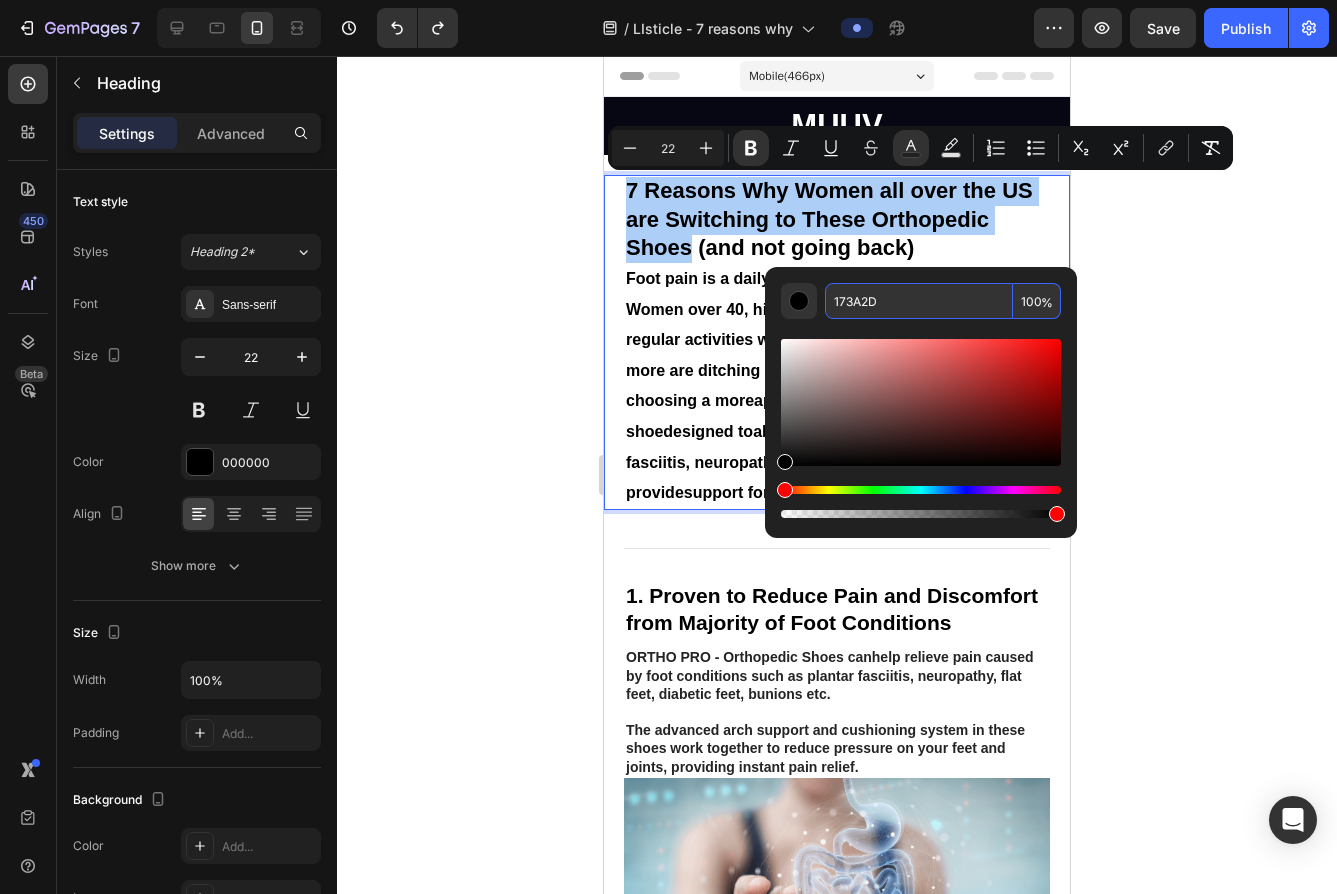 type on "173A2D" 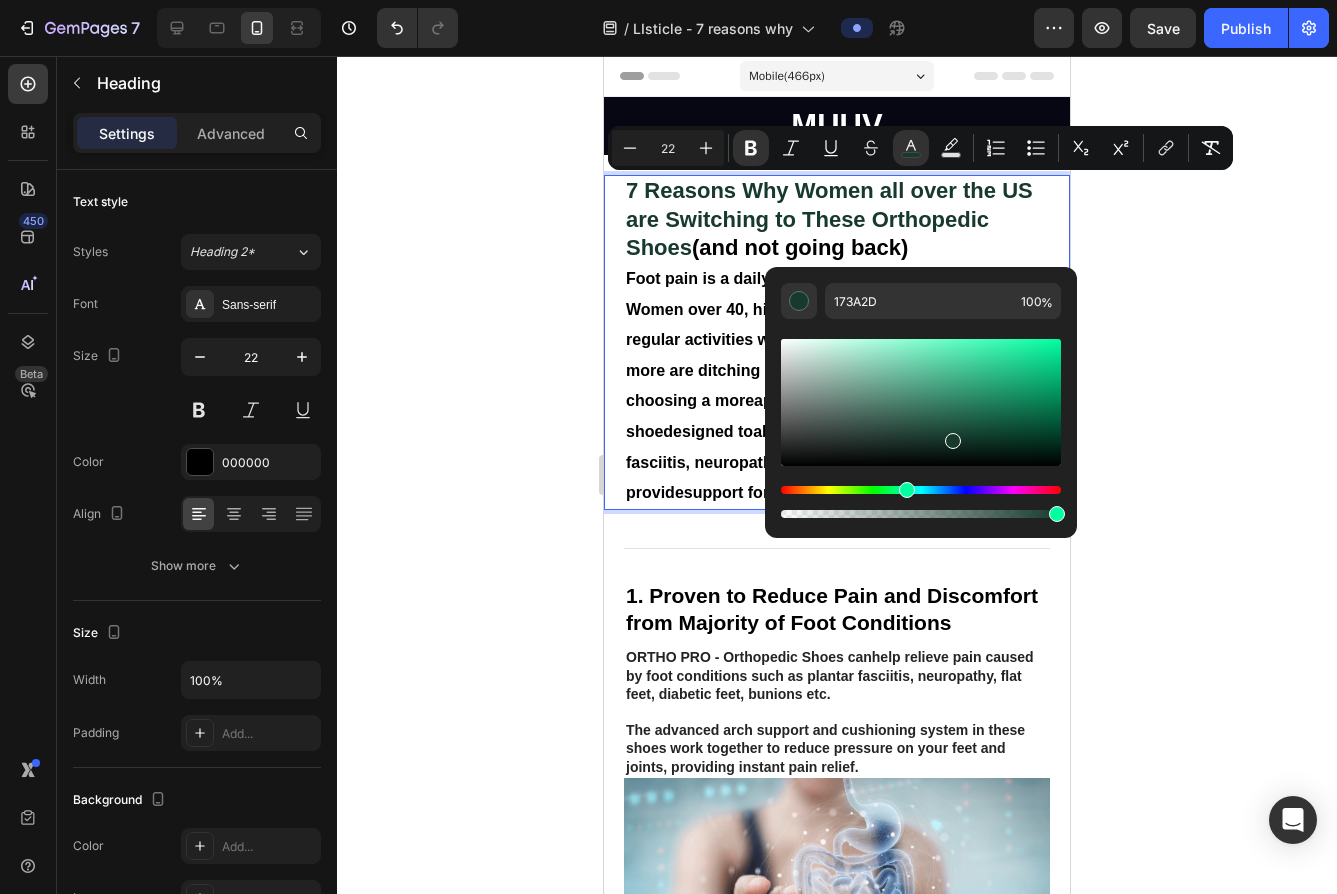 click 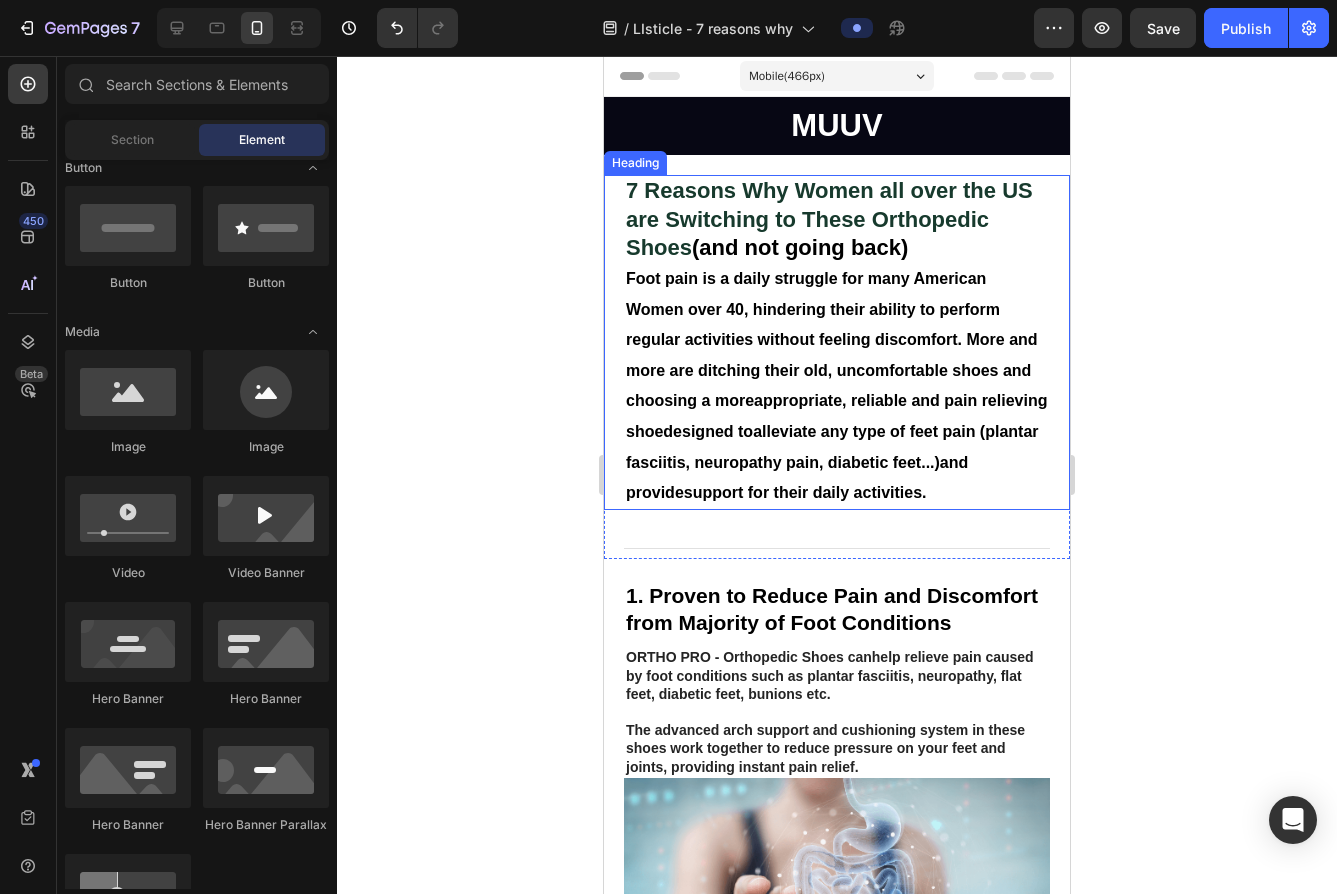 click on "Foot pain is a daily struggle for many American Women over 40, hindering their ability to perform regular activities without feeling discomfort. More and more are ditching their old, uncomfortable shoes and choosing a more" at bounding box center (832, 339) 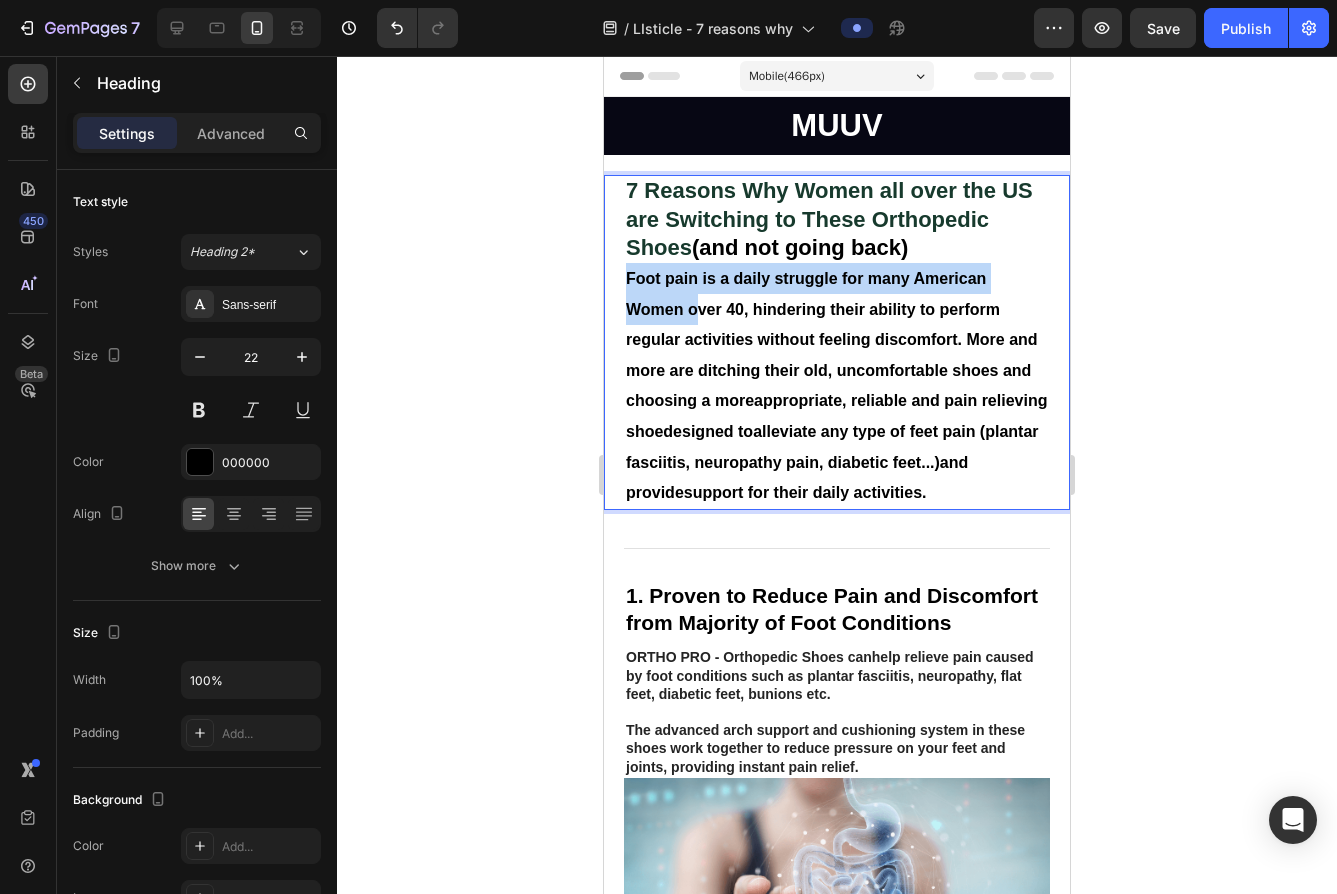 drag, startPoint x: 627, startPoint y: 274, endPoint x: 693, endPoint y: 315, distance: 77.698135 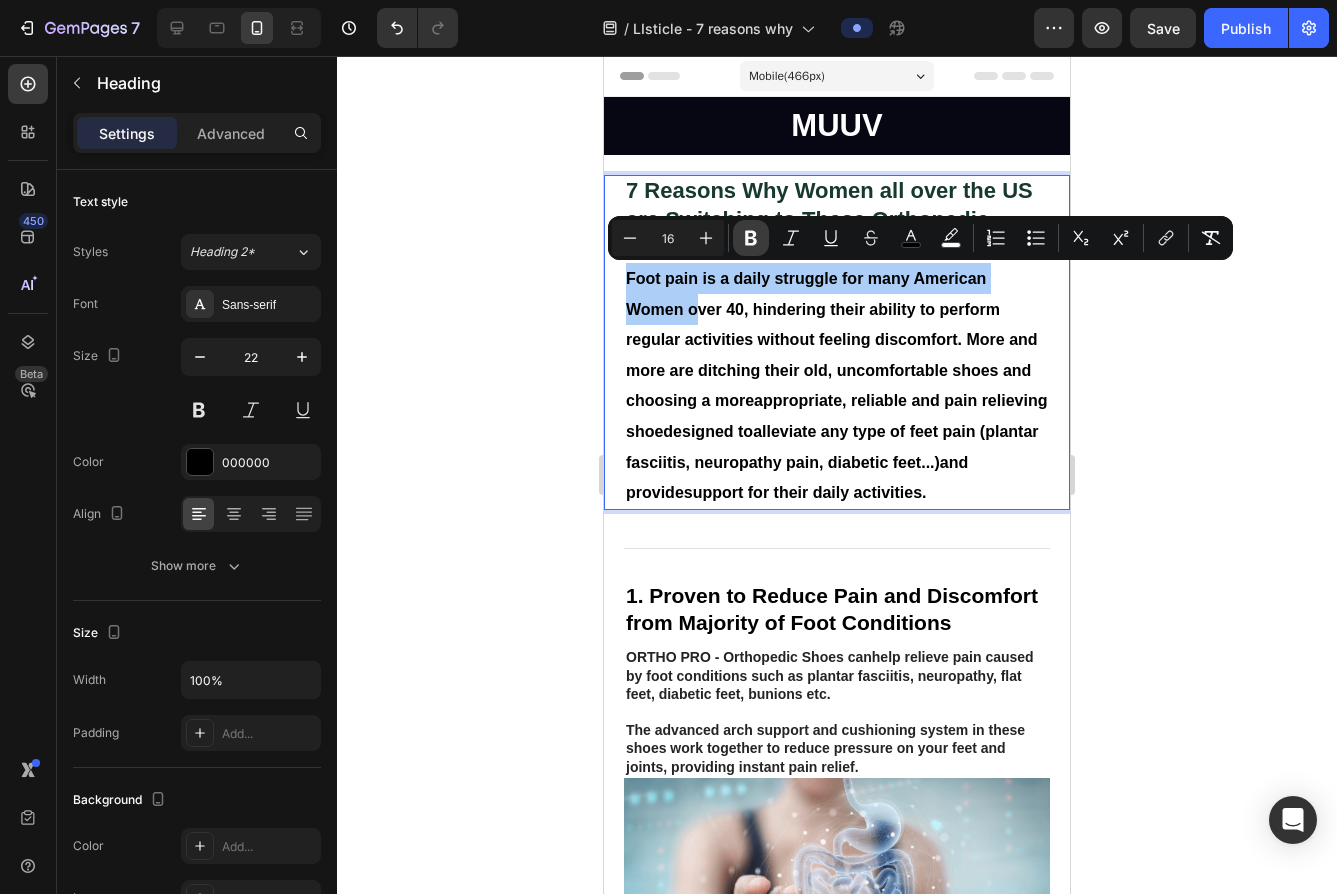 click 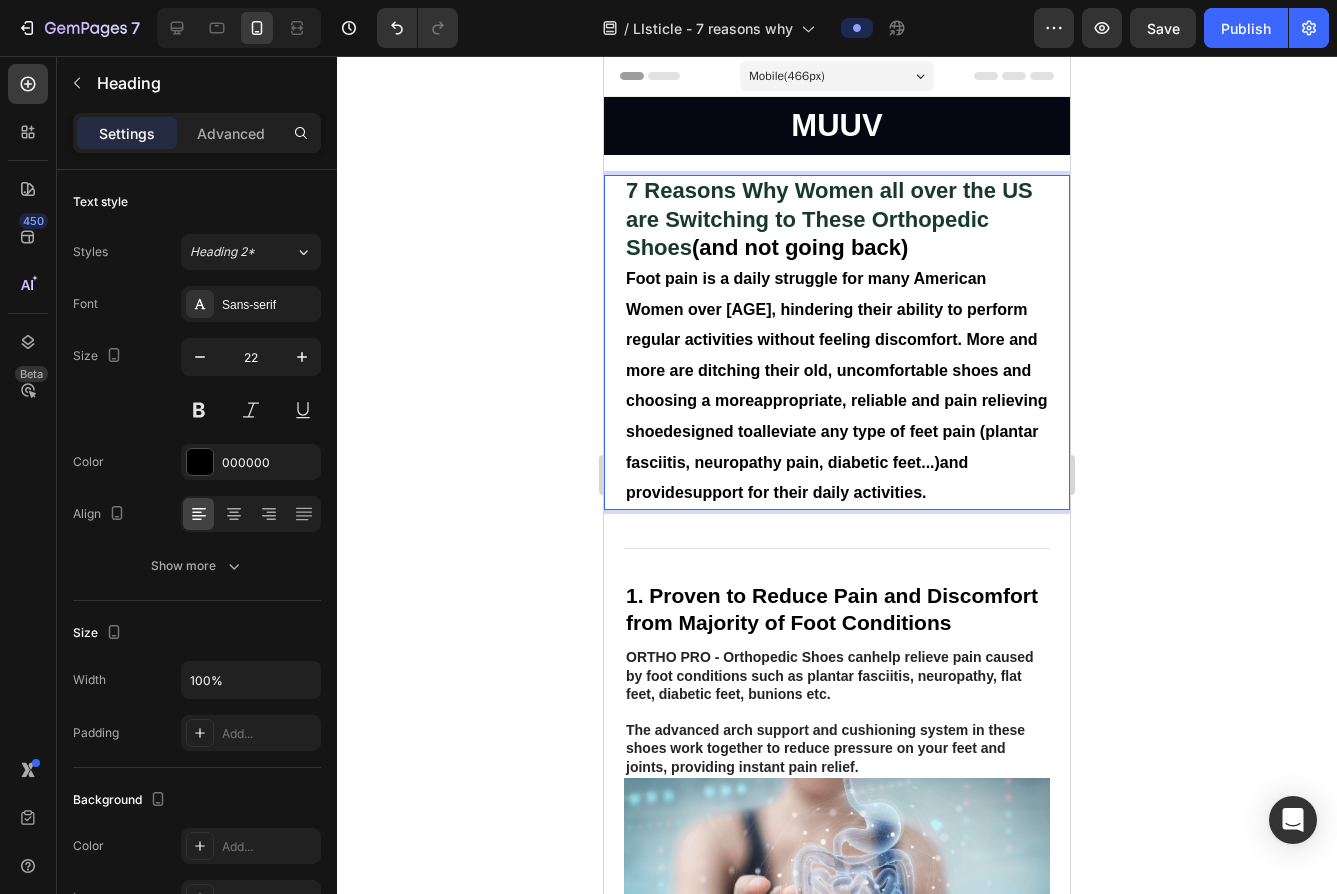 click on "Foot pain is a daily struggle for many American Women o" at bounding box center [806, 294] 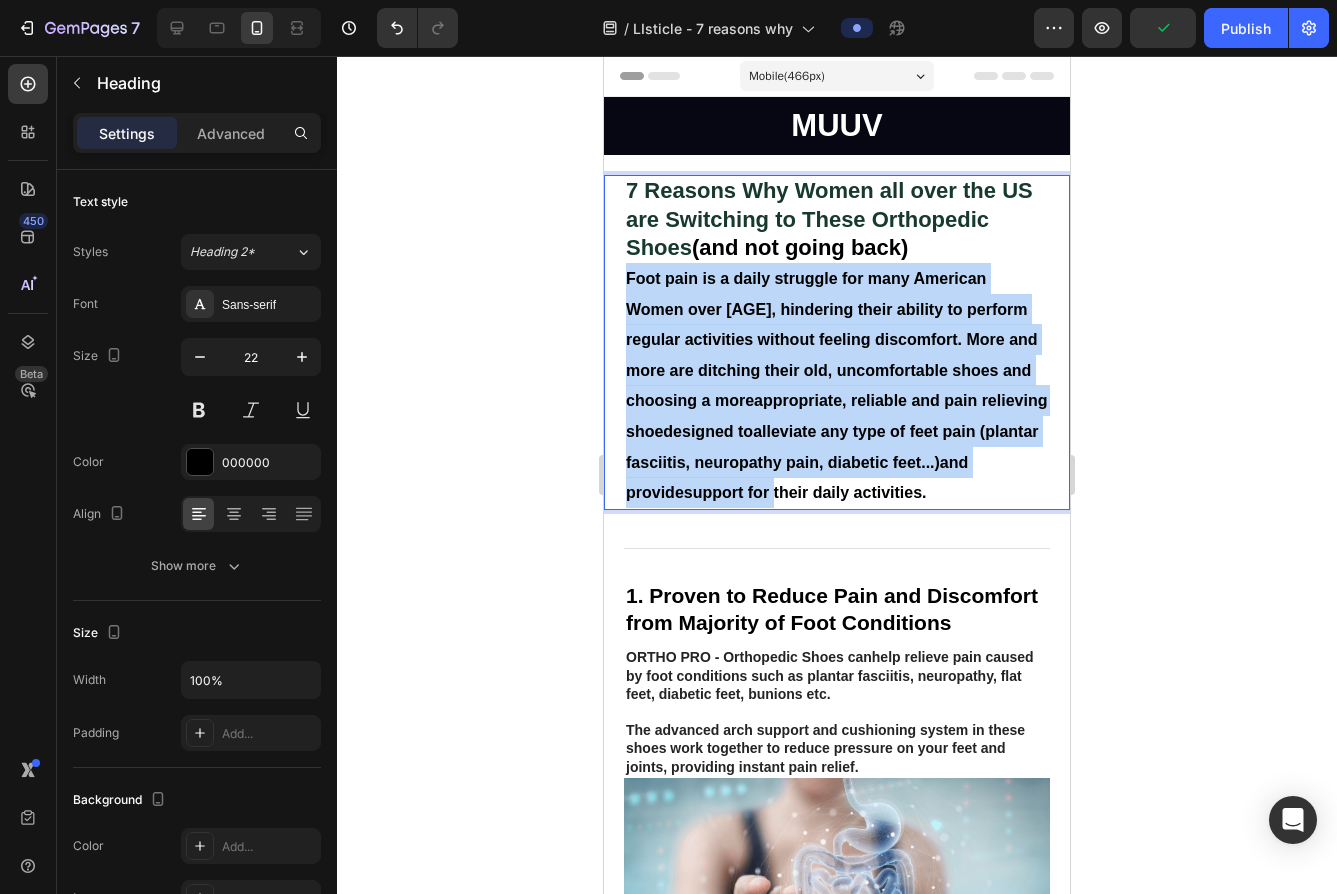 drag, startPoint x: 620, startPoint y: 273, endPoint x: 862, endPoint y: 484, distance: 321.06854 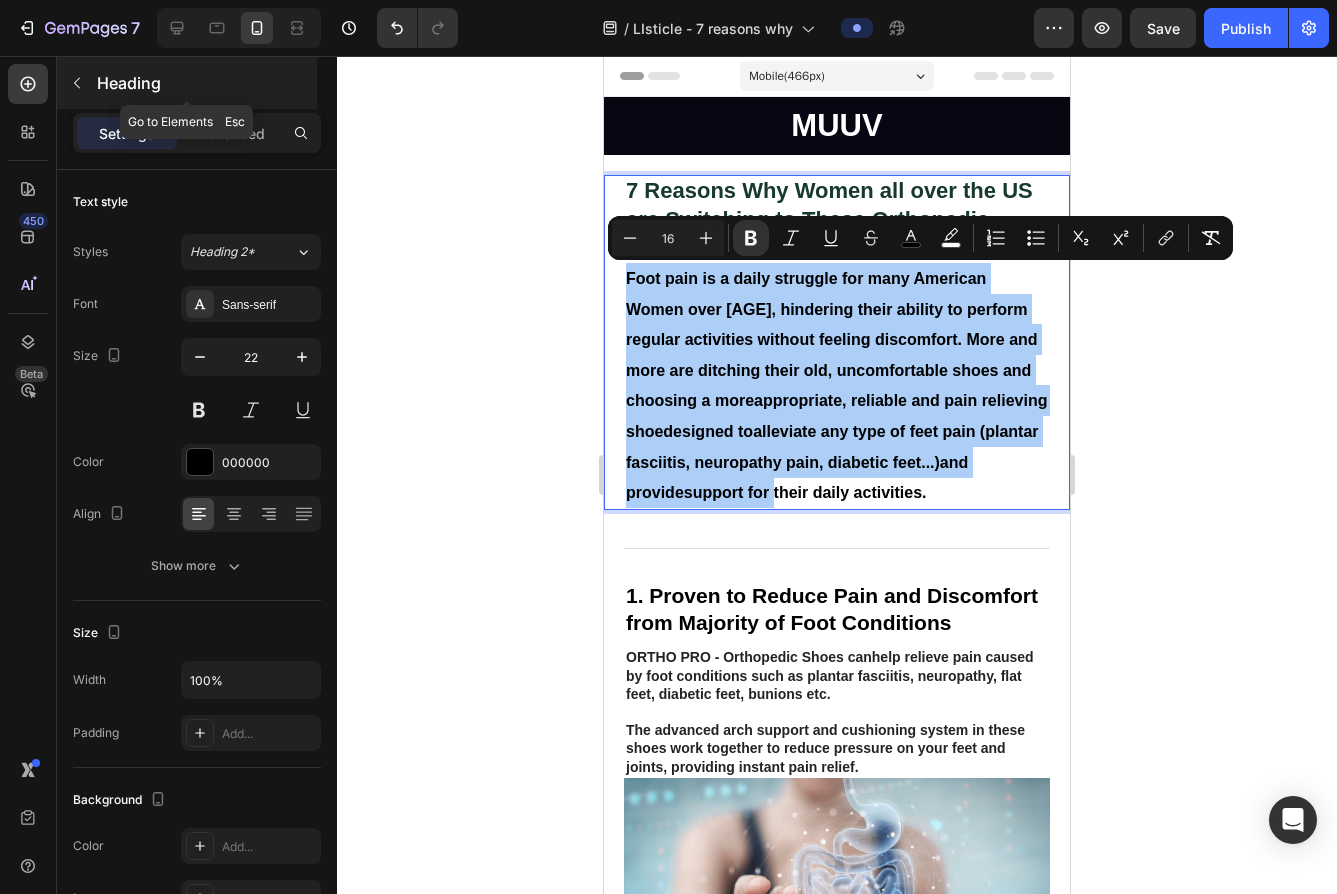 click 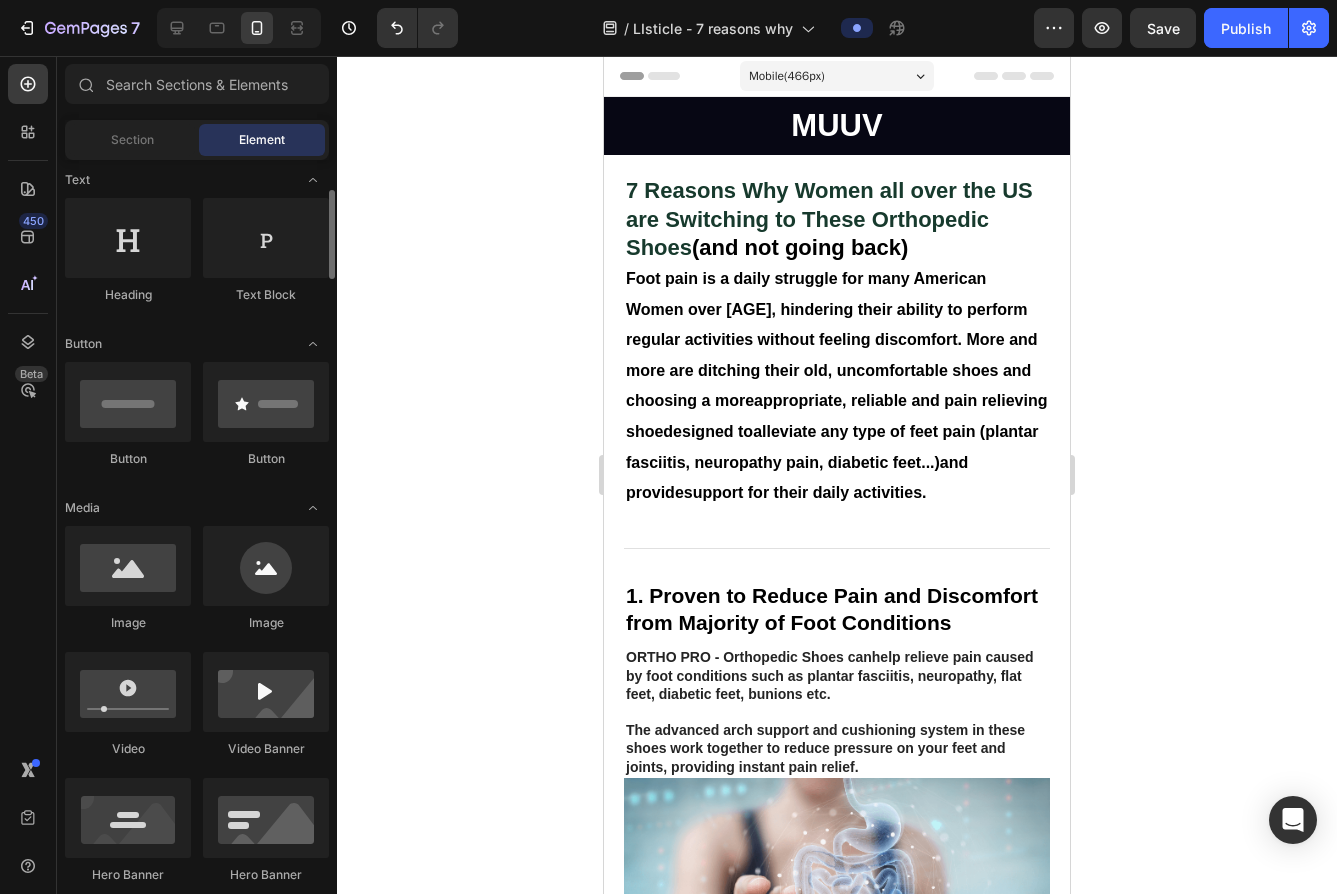 scroll, scrollTop: 291, scrollLeft: 0, axis: vertical 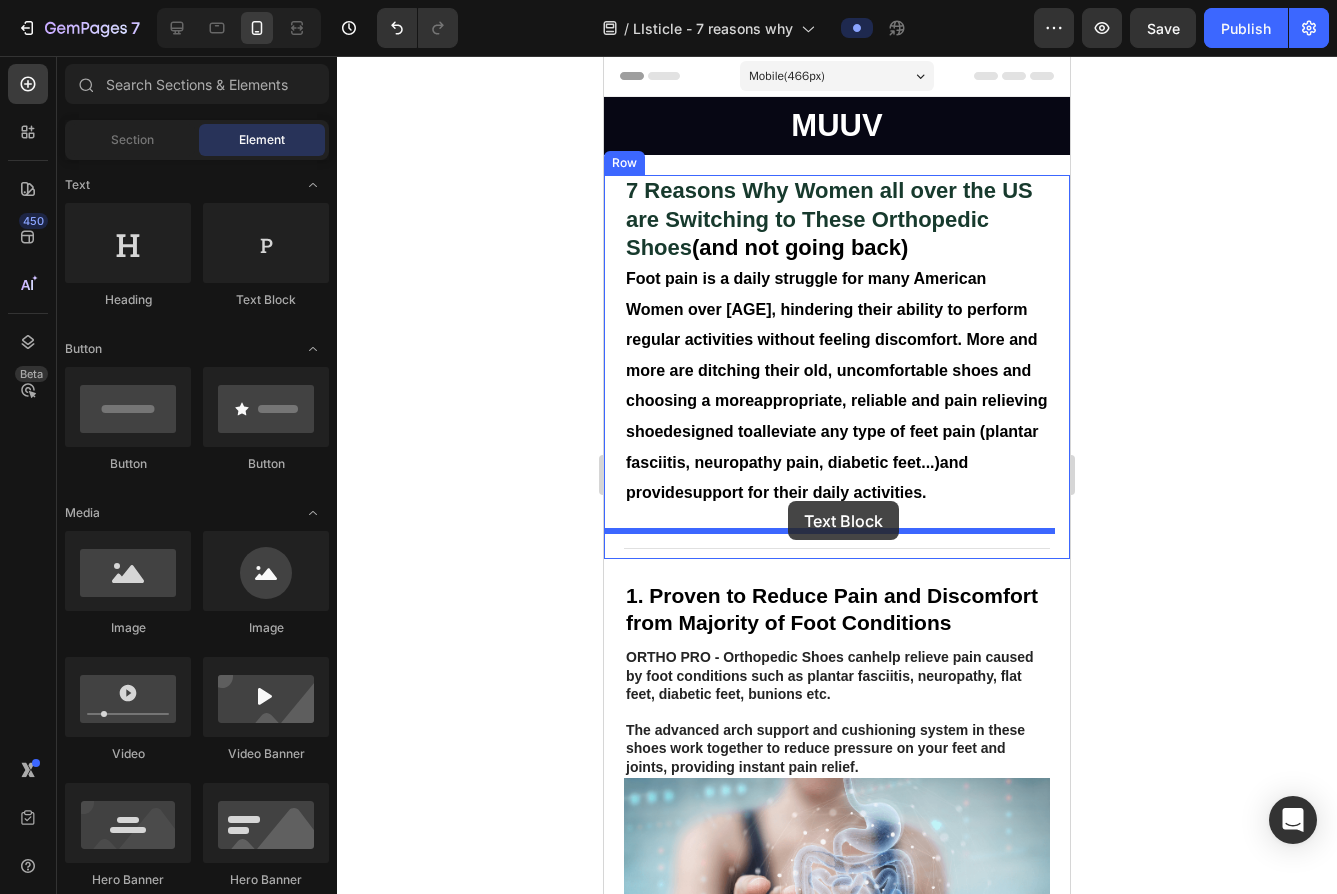 drag, startPoint x: 1056, startPoint y: 391, endPoint x: 788, endPoint y: 501, distance: 289.69638 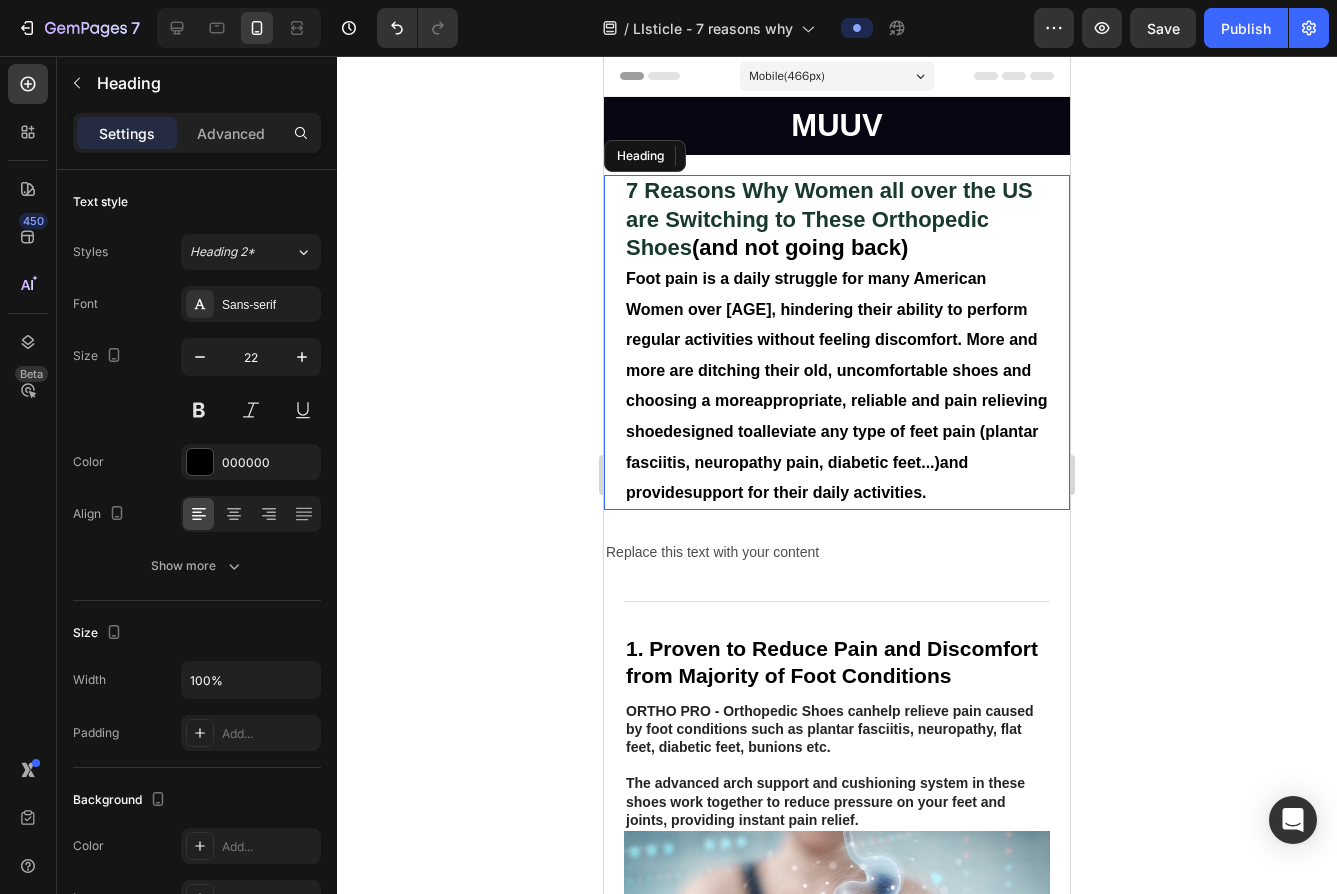 click on "alleviate any type of feet pain (plantar fasciitis, neuropathy pain, diabetic feet...)" at bounding box center [832, 447] 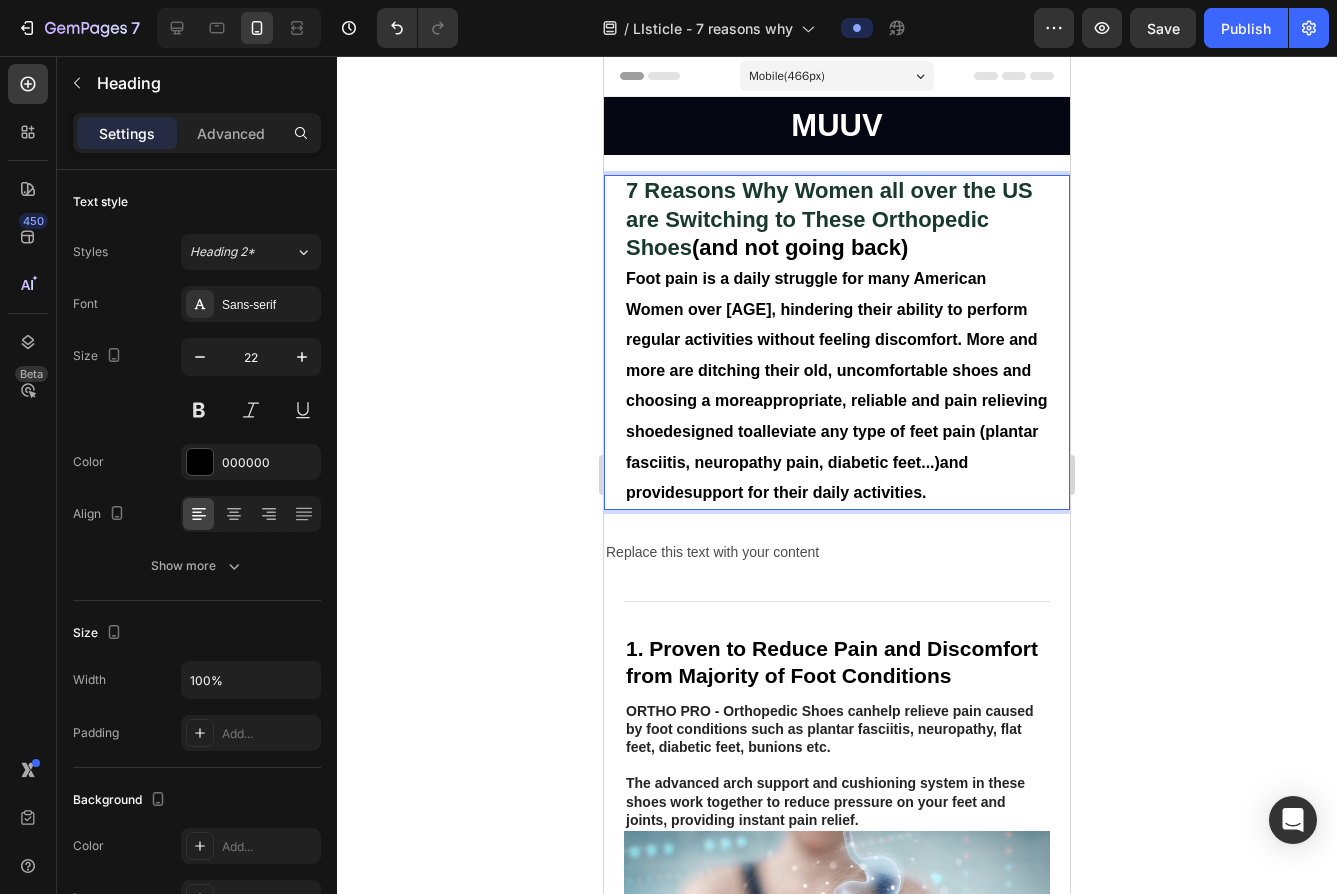 click on "7 Reasons Why Women all over the US are Switching to These Orthopedic Shoes  (and not going back)  Foot pain is a daily struggle for many American Women o ver [AGE], hindering their ability to perform regular activities without feeling discomfort. More and more are ditching their old, uncomfortable shoes and choosing a more  appropriate, reliable and pain relieving shoe  designed to  alleviate any type of feet pain (plantar fasciitis, neuropathy pain, diabetic feet...)  and provide  support for their daily activities." at bounding box center [837, 342] 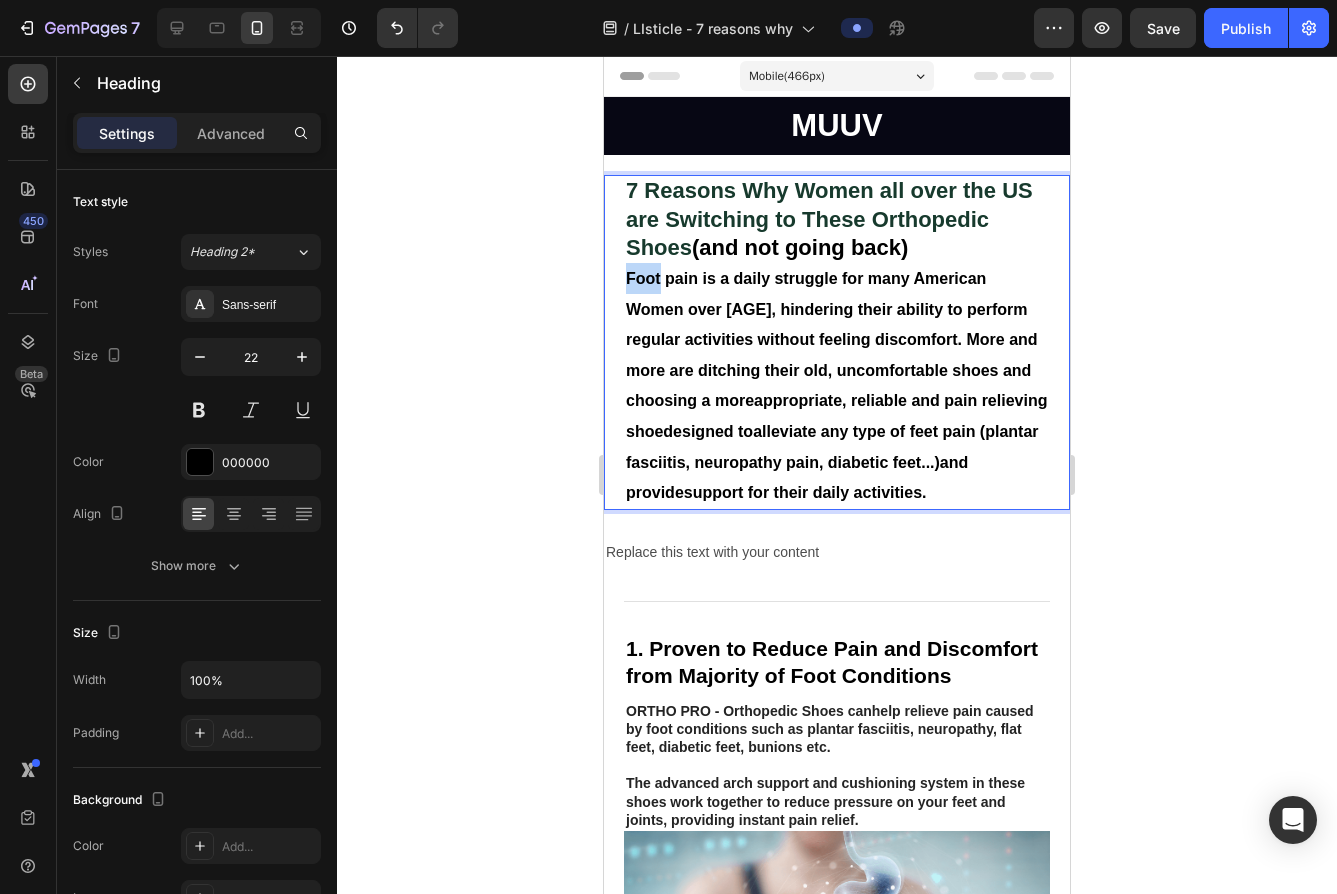 click on "7 Reasons Why Women all over the US are Switching to These Orthopedic Shoes  (and not going back)  Foot pain is a daily struggle for many American Women o ver [AGE], hindering their ability to perform regular activities without feeling discomfort. More and more are ditching their old, uncomfortable shoes and choosing a more  appropriate, reliable and pain relieving shoe  designed to  alleviate any type of feet pain (plantar fasciitis, neuropathy pain, diabetic feet...)  and provide  support for their daily activities." at bounding box center (837, 342) 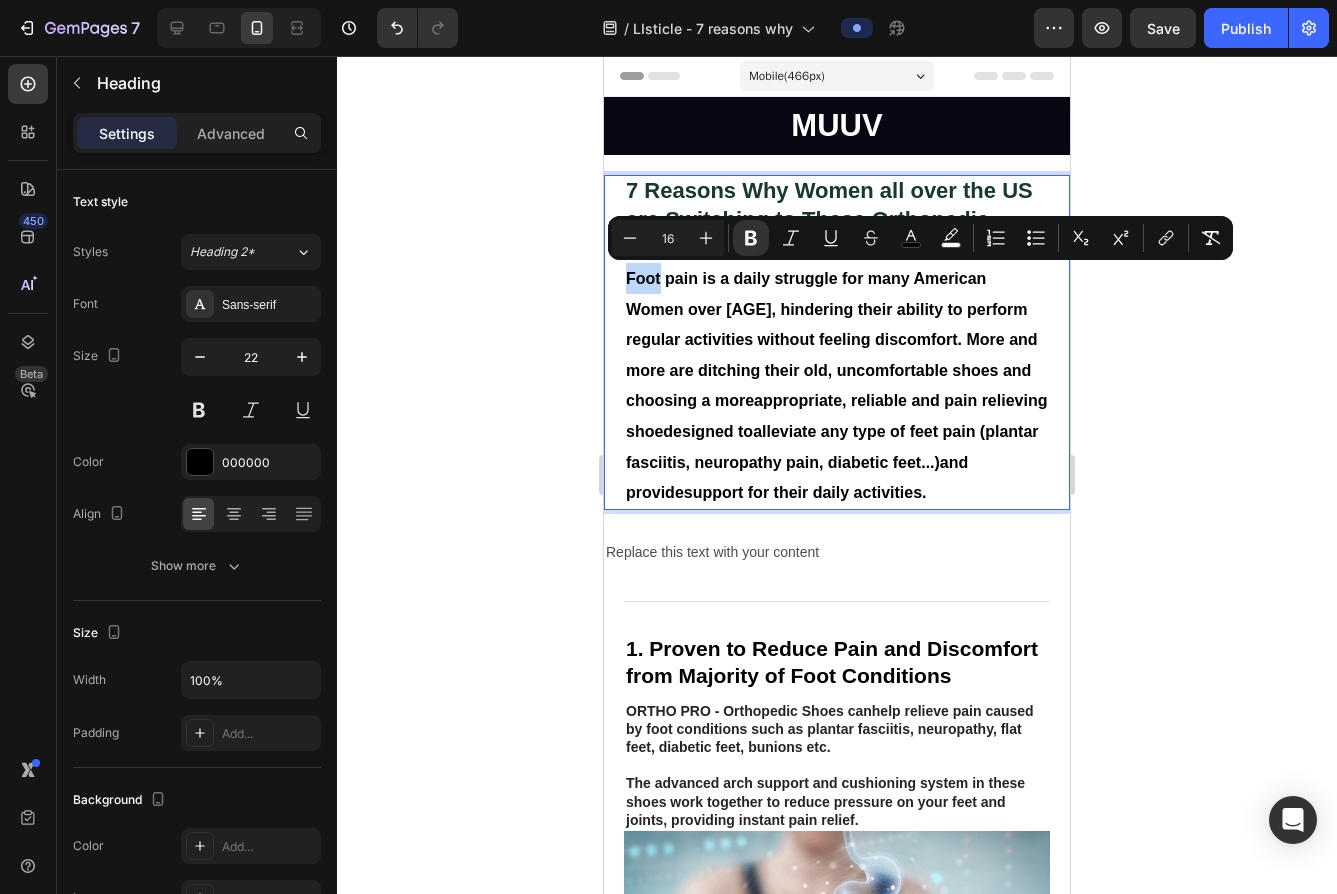 click on "7 Reasons Why Women all over the US are Switching to These Orthopedic Shoes  (and not going back)  Foot pain is a daily struggle for many American Women o ver [AGE], hindering their ability to perform regular activities without feeling discomfort. More and more are ditching their old, uncomfortable shoes and choosing a more  appropriate, reliable and pain relieving shoe  designed to  alleviate any type of feet pain (plantar fasciitis, neuropathy pain, diabetic feet...)  and provide  support for their daily activities." at bounding box center [837, 342] 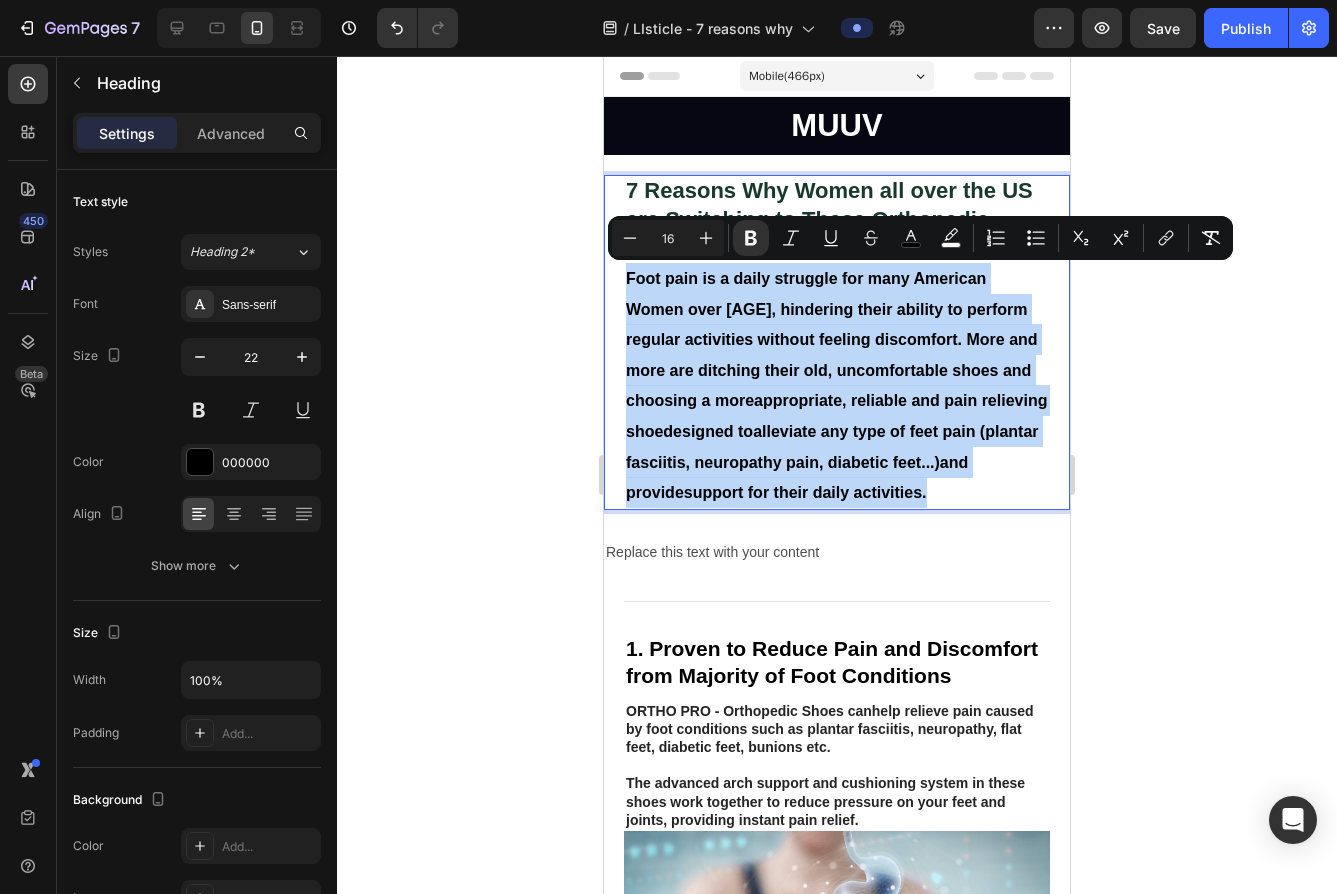 drag, startPoint x: 627, startPoint y: 268, endPoint x: 1006, endPoint y: 496, distance: 442.29514 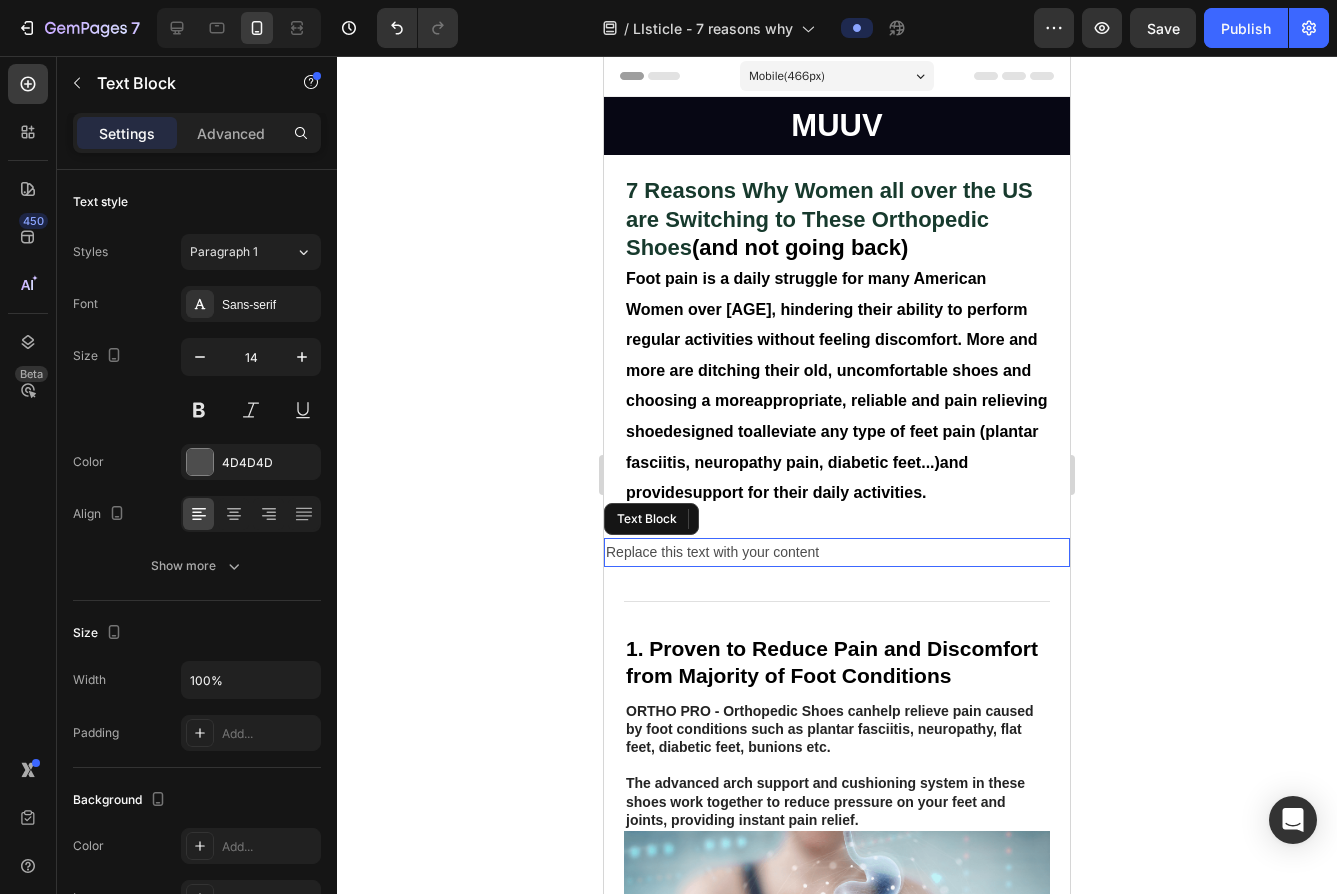 click on "Replace this text with your content" at bounding box center (837, 552) 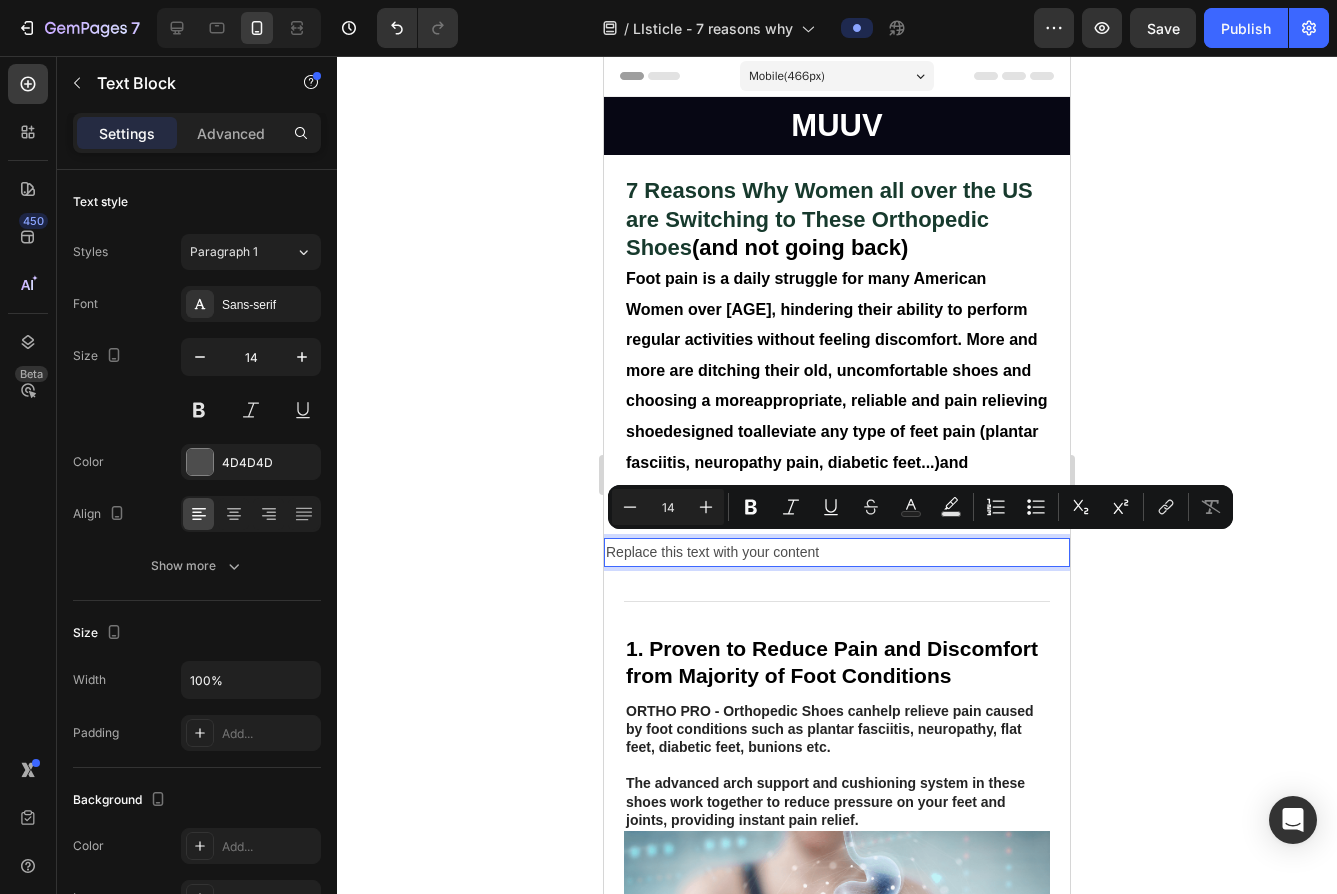 click on "Replace this text with your content" at bounding box center [837, 552] 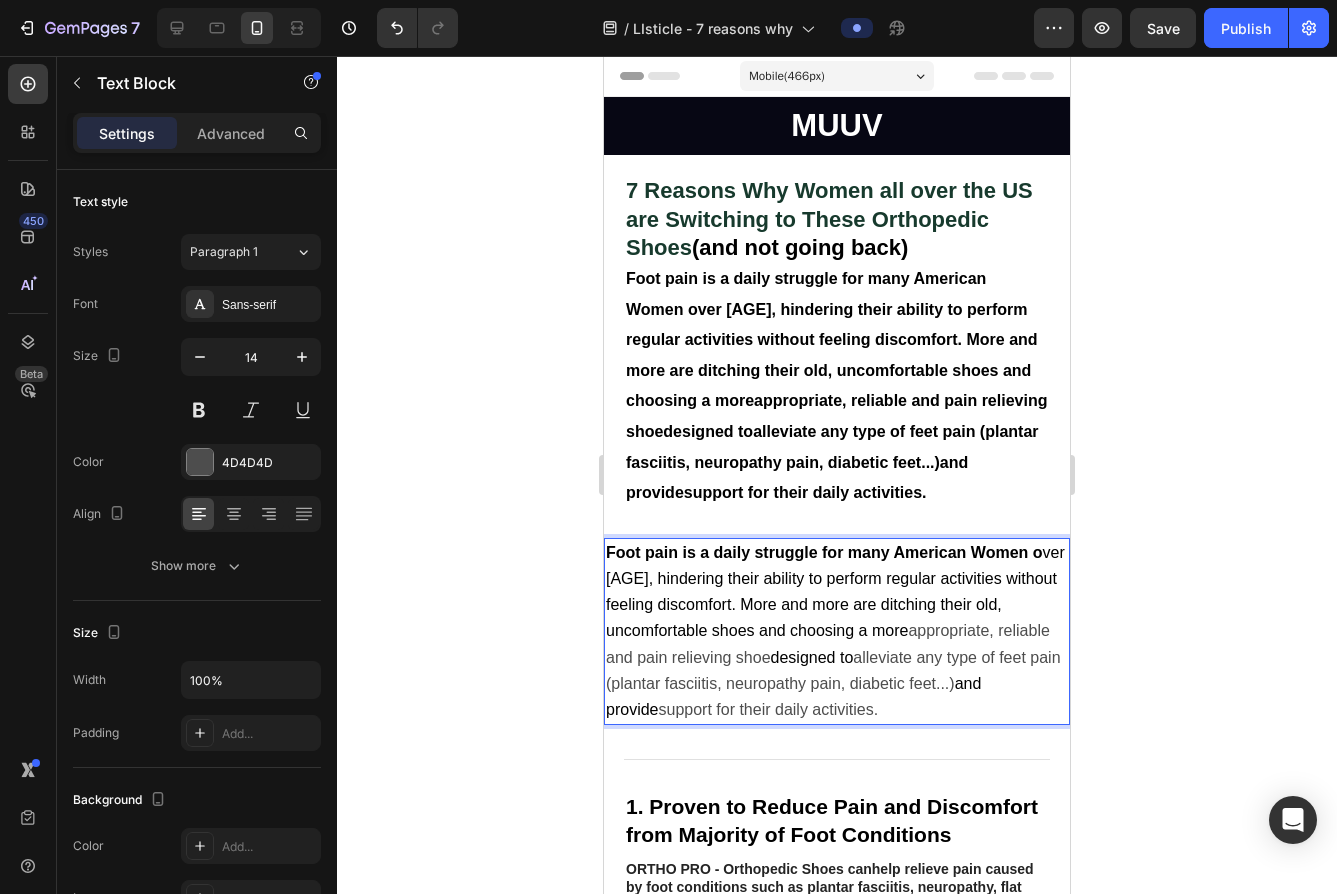click on "Foot pain is a daily struggle for many American Women o" at bounding box center [824, 552] 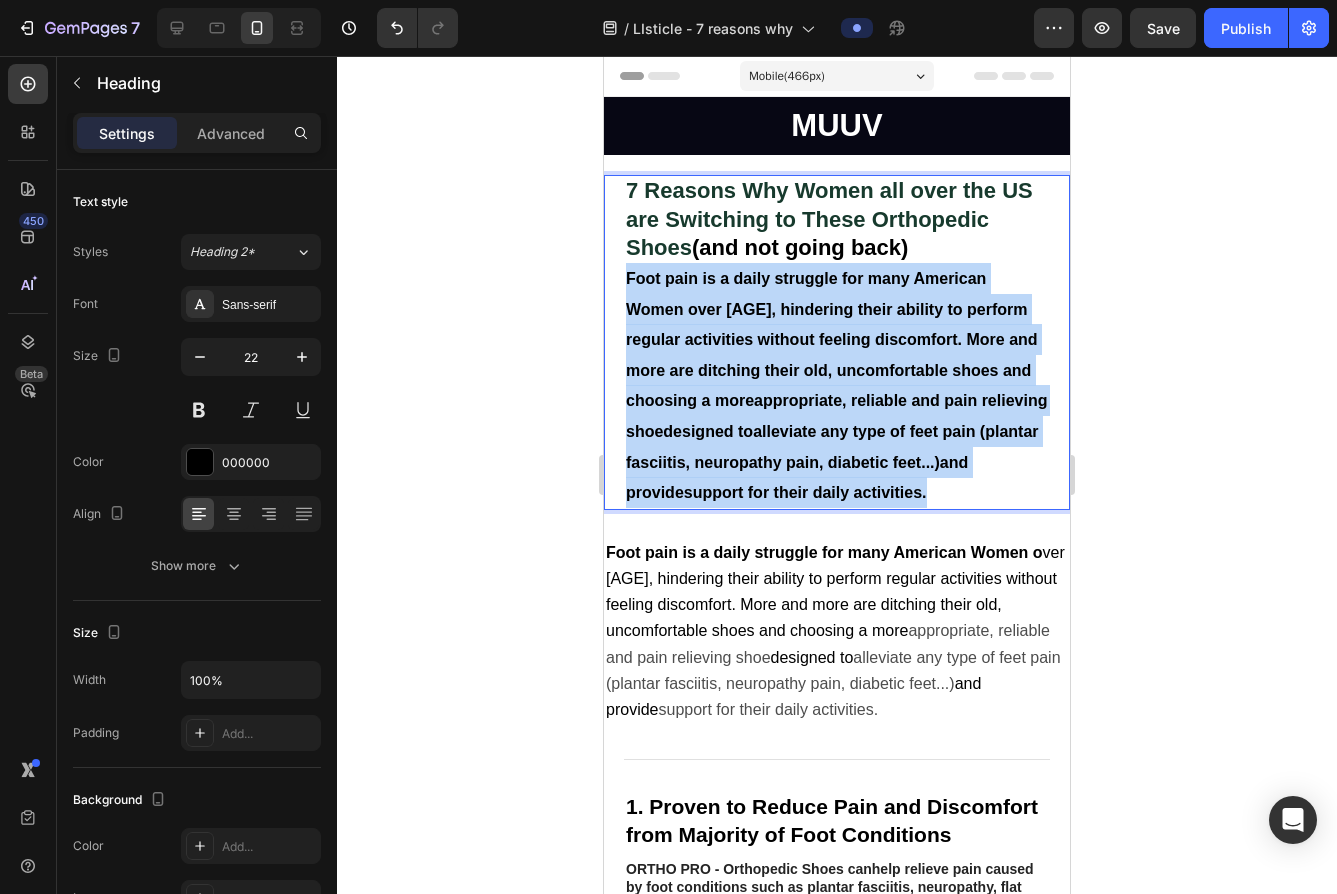 drag, startPoint x: 1030, startPoint y: 488, endPoint x: 591, endPoint y: 280, distance: 485.78287 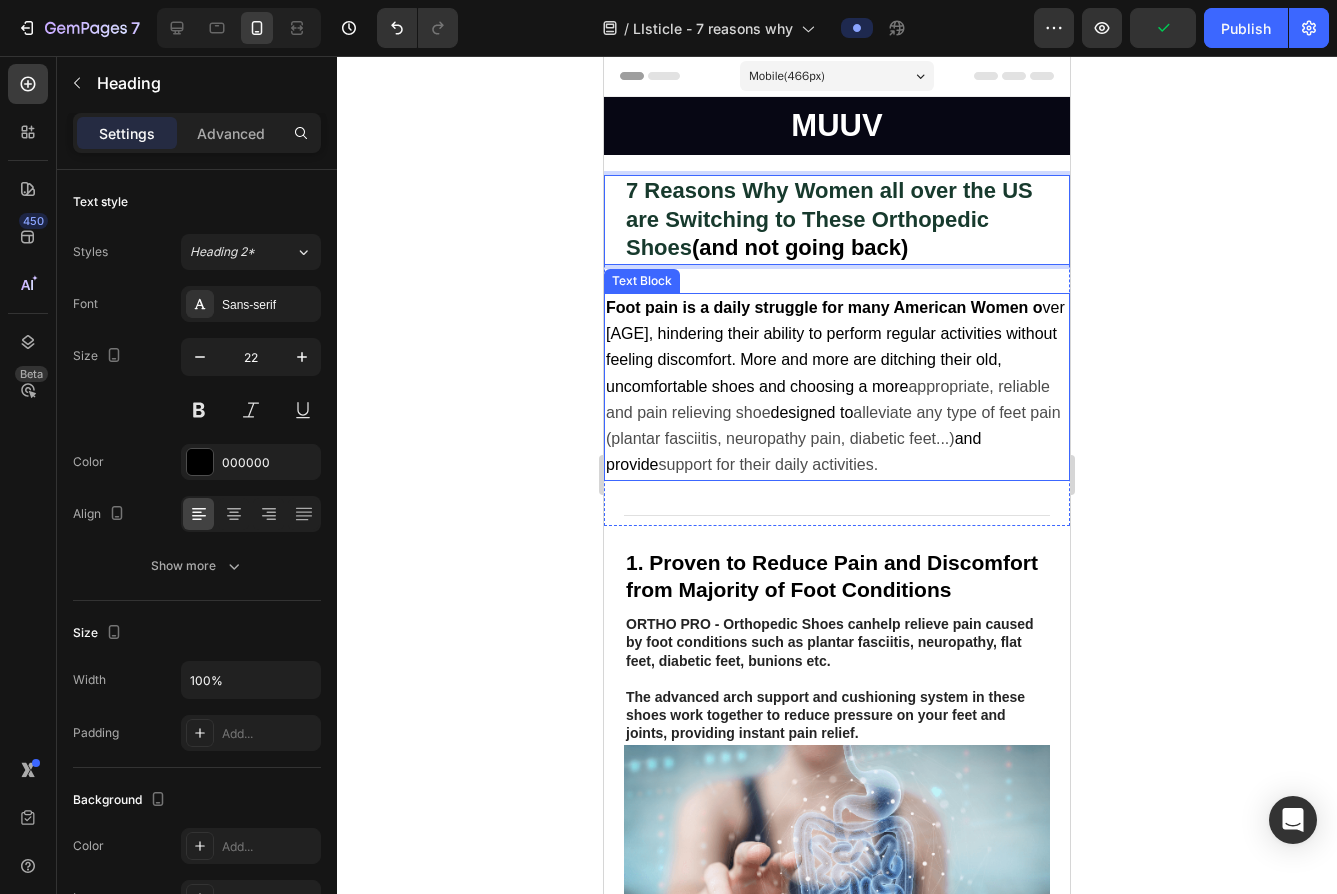 click 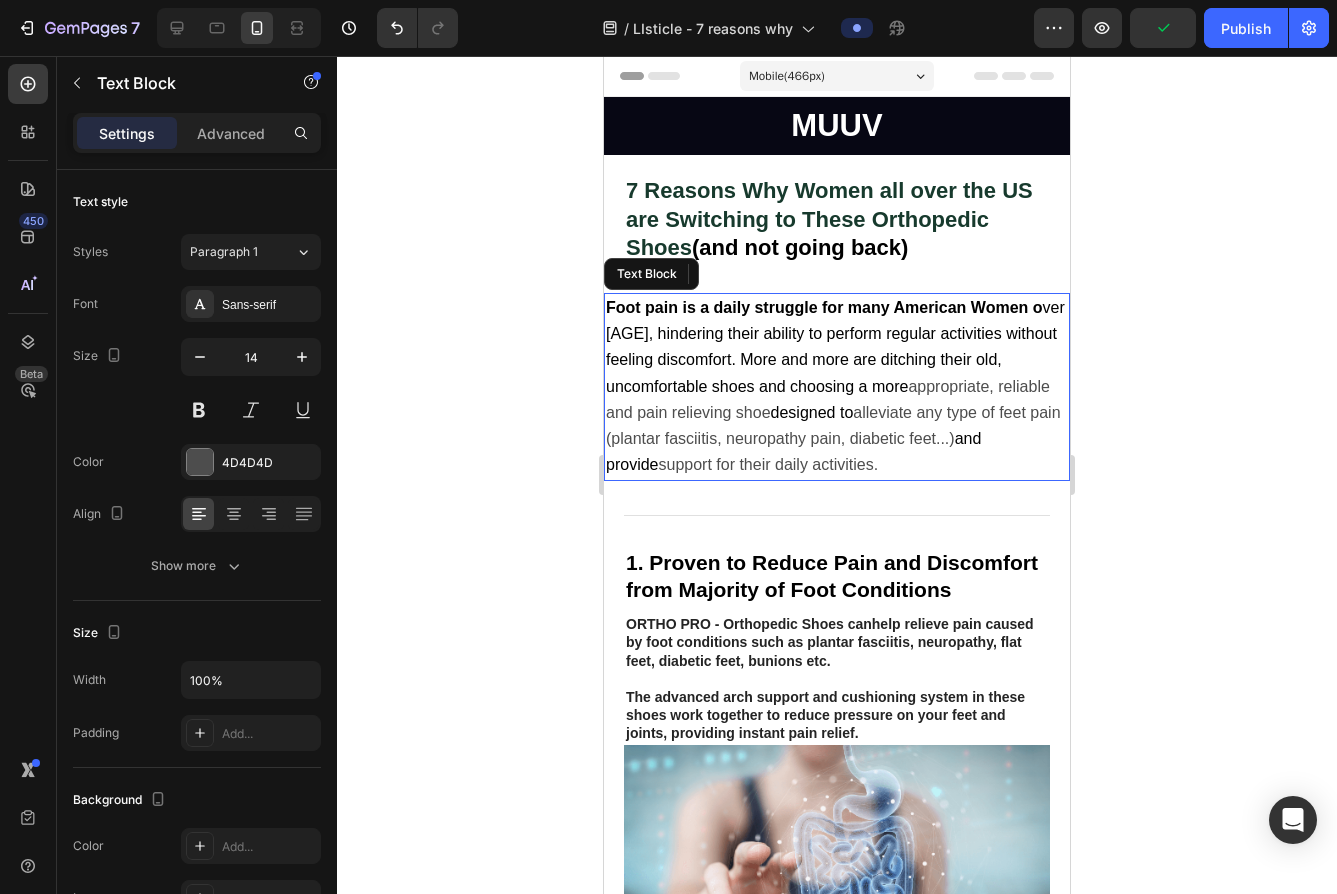 click on "Foot pain is a daily struggle for many American Women o ver [AGE], hindering their ability to perform regular activities without feeling discomfort. More and more are ditching their old, uncomfortable shoes and choosing a more  appropriate, reliable and pain relieving shoe  designed to  alleviate any type of feet pain (plantar fasciitis, neuropathy pain, diabetic feet...)  and provide  support for their daily activities." at bounding box center (837, 386) 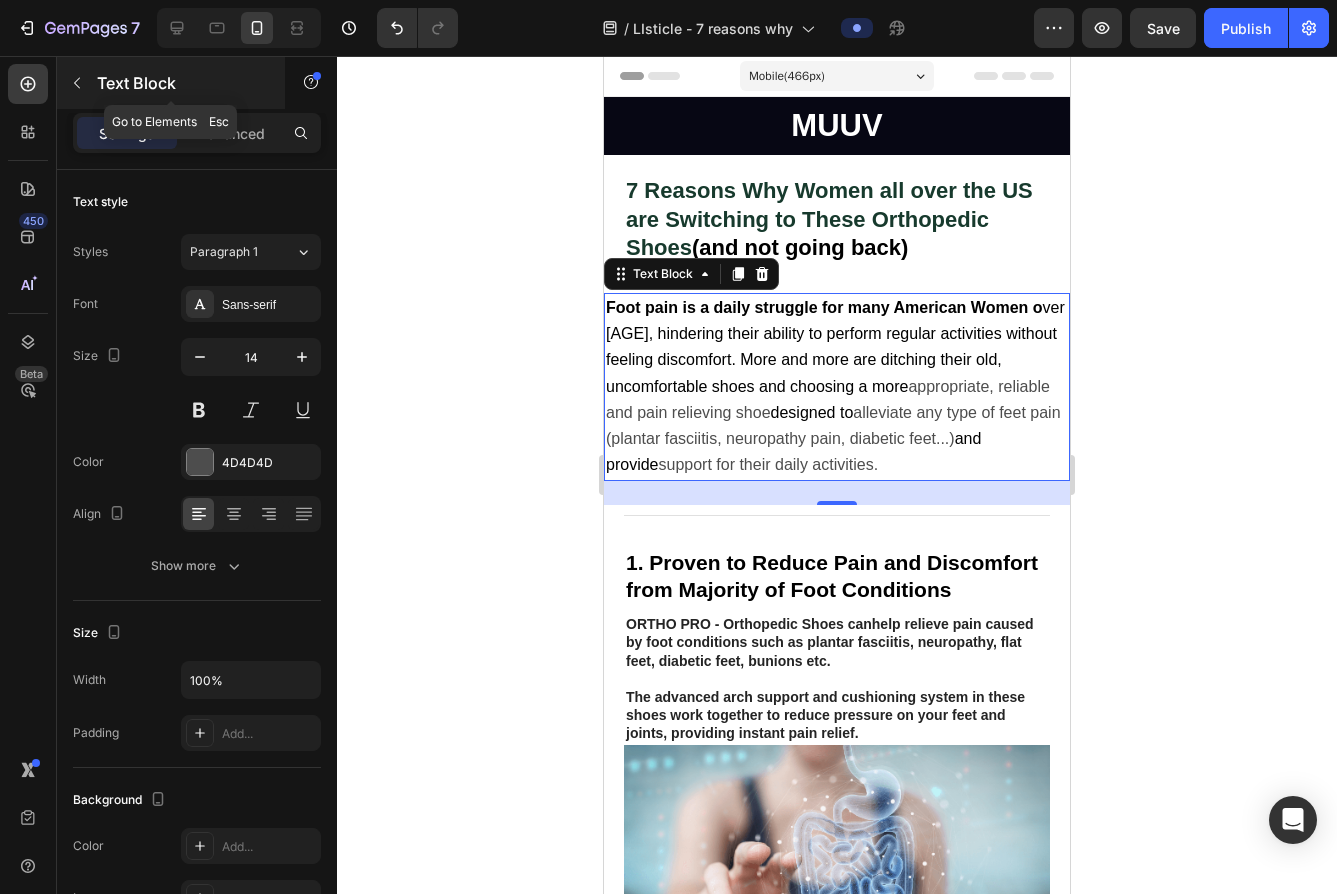 click at bounding box center [77, 83] 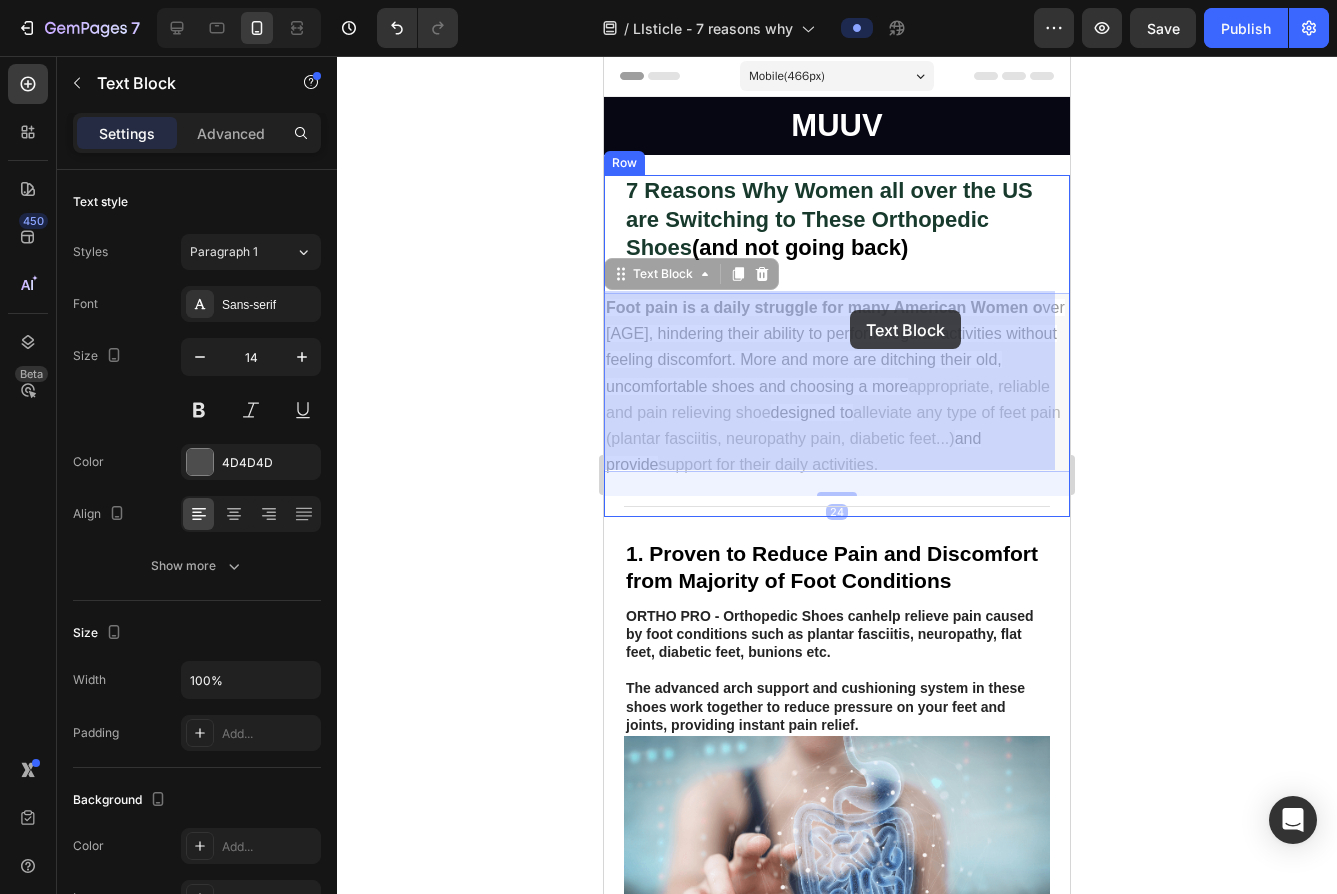drag, startPoint x: 831, startPoint y: 372, endPoint x: 850, endPoint y: 310, distance: 64.84597 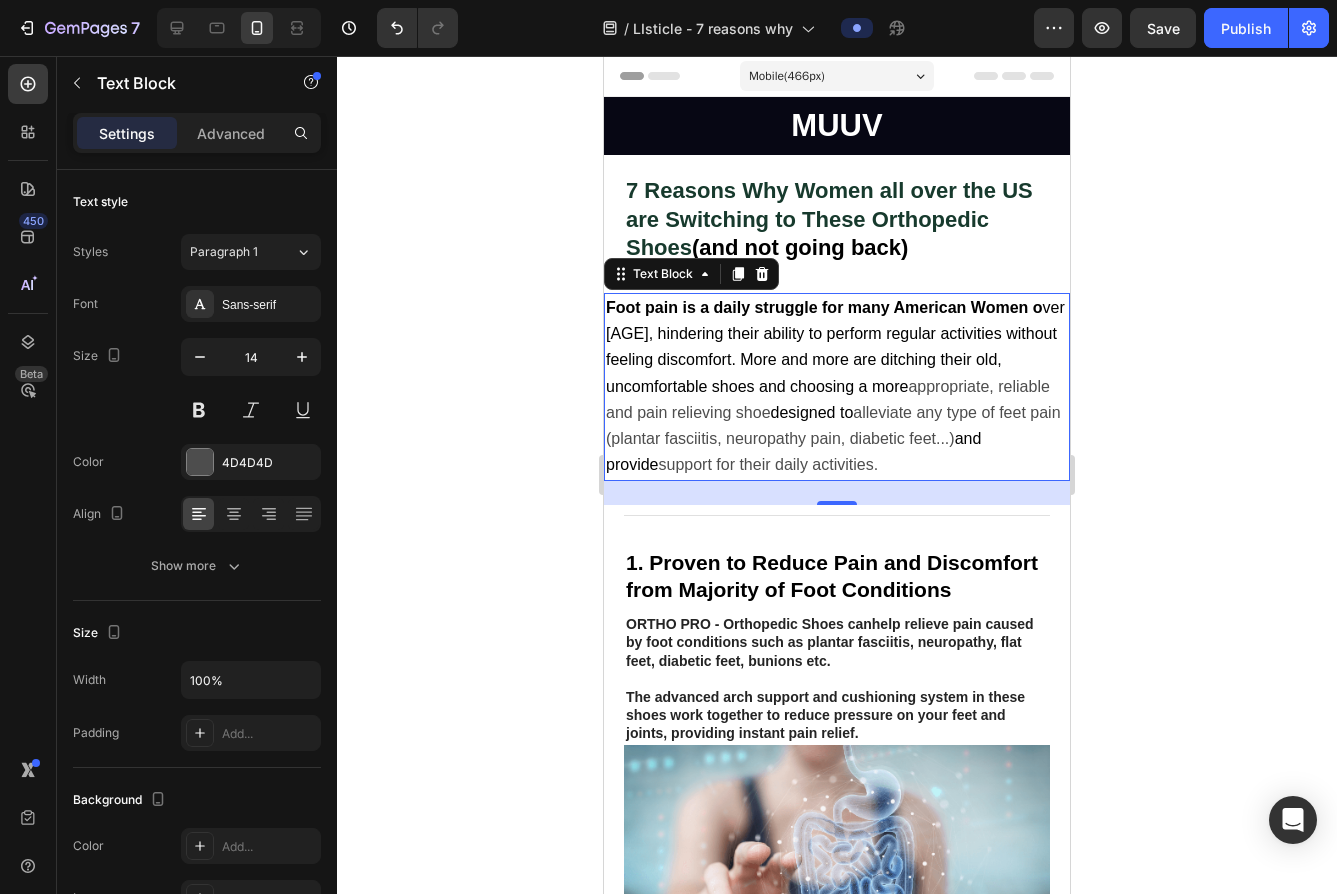 drag, startPoint x: 1095, startPoint y: 317, endPoint x: 394, endPoint y: 268, distance: 702.71045 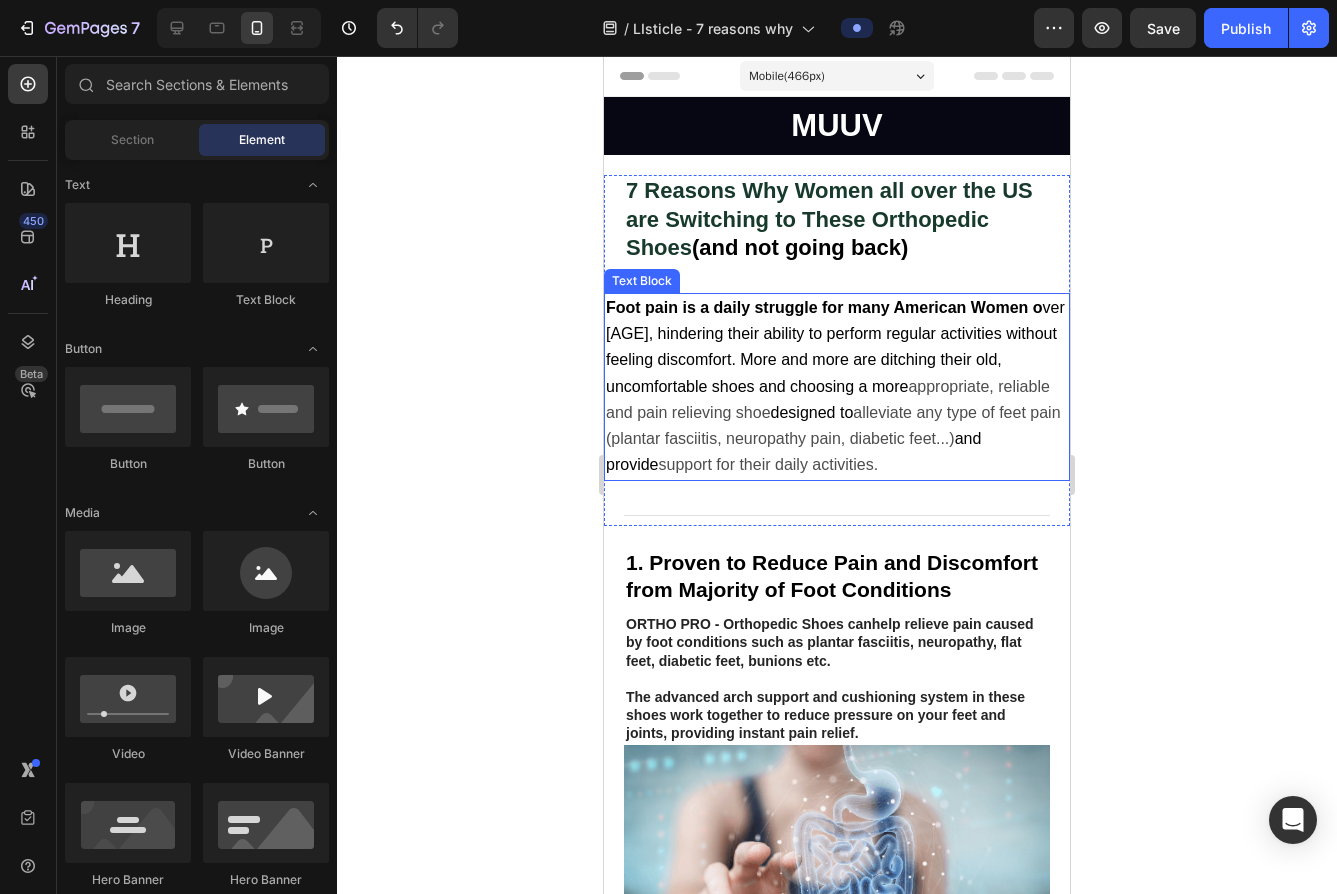 click on "Foot pain is a daily struggle for many American Women o ver [AGE], hindering their ability to perform regular activities without feeling discomfort. More and more are ditching their old, uncomfortable shoes and choosing a more" at bounding box center (835, 347) 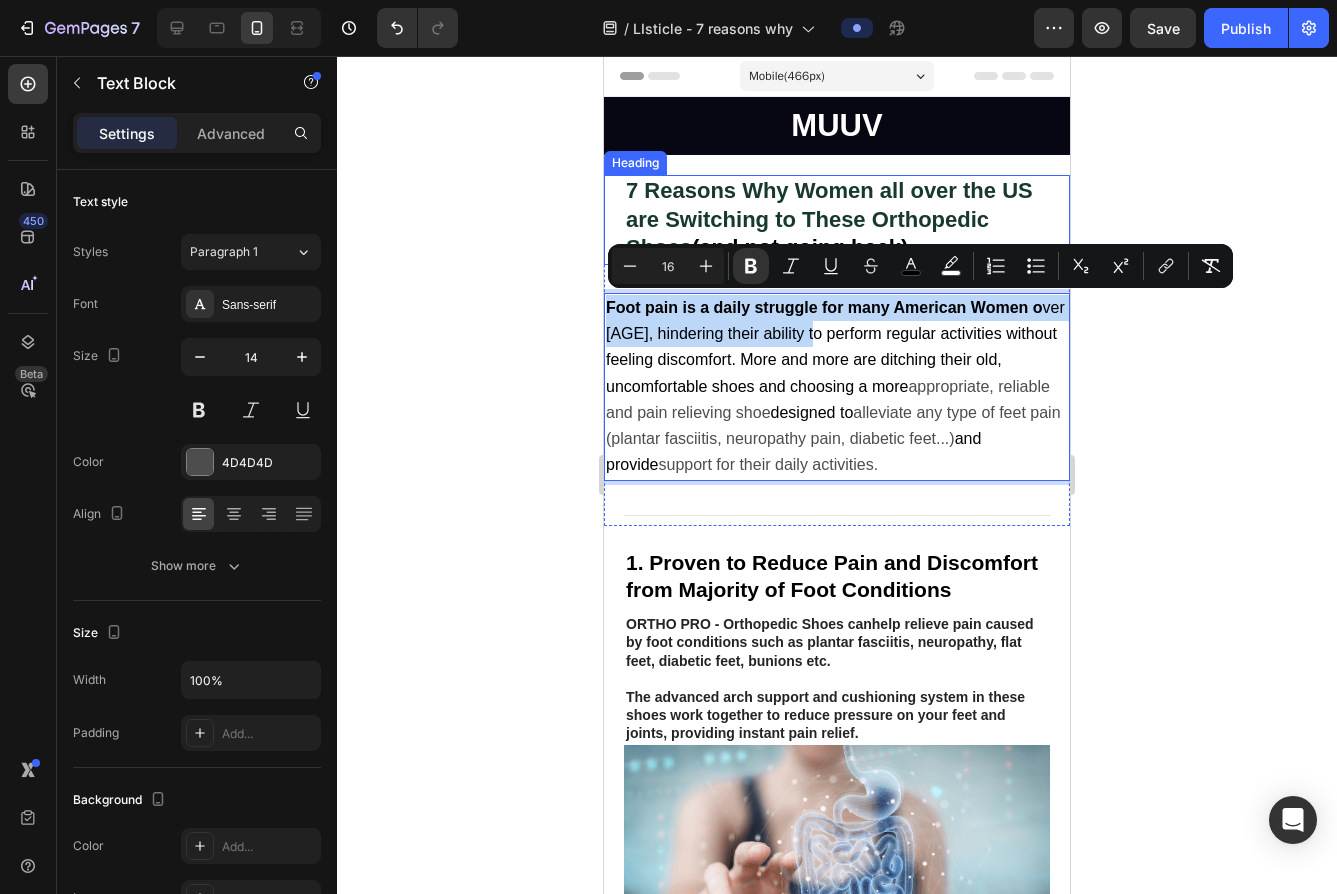 drag, startPoint x: 843, startPoint y: 331, endPoint x: 898, endPoint y: 238, distance: 108.04629 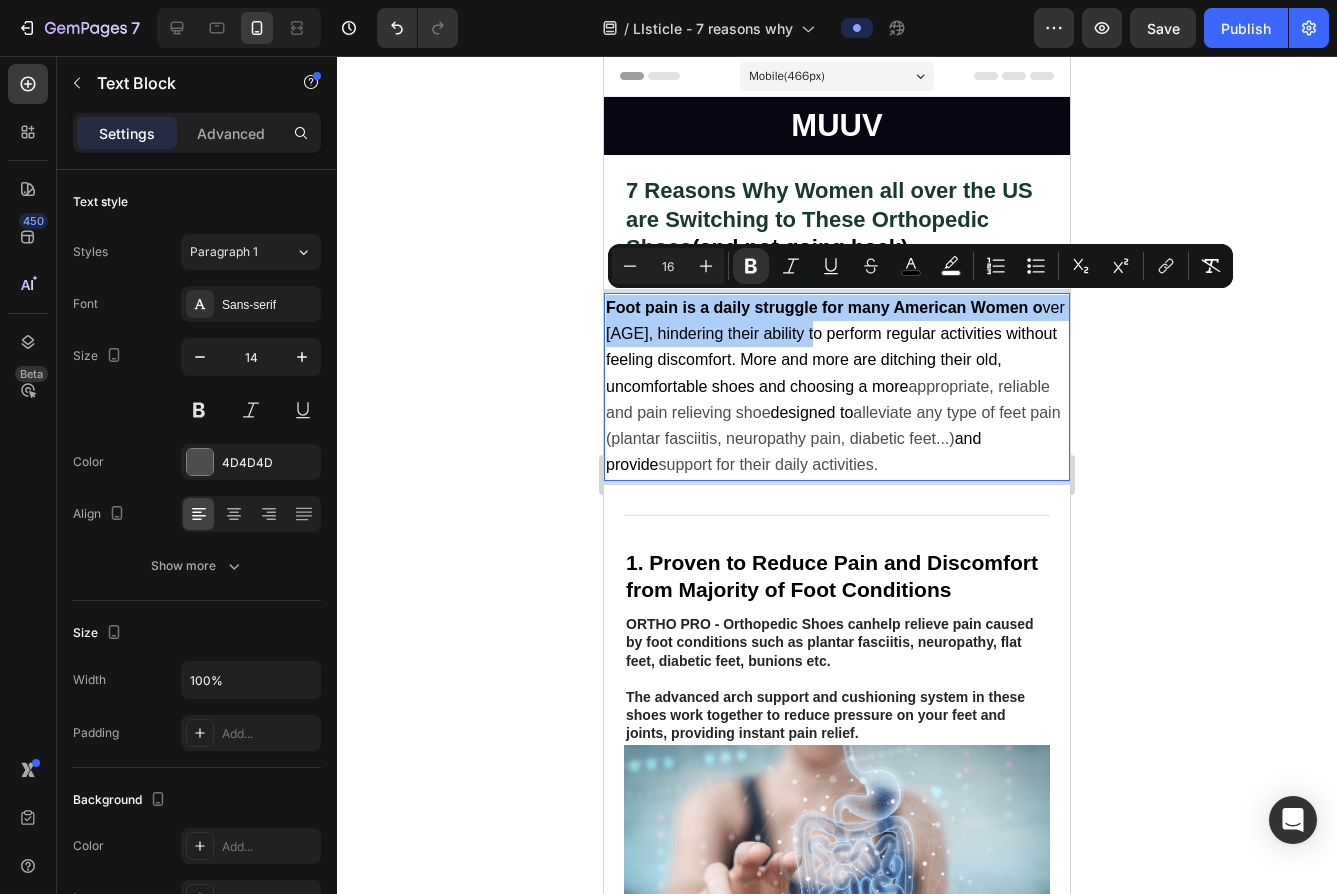 click 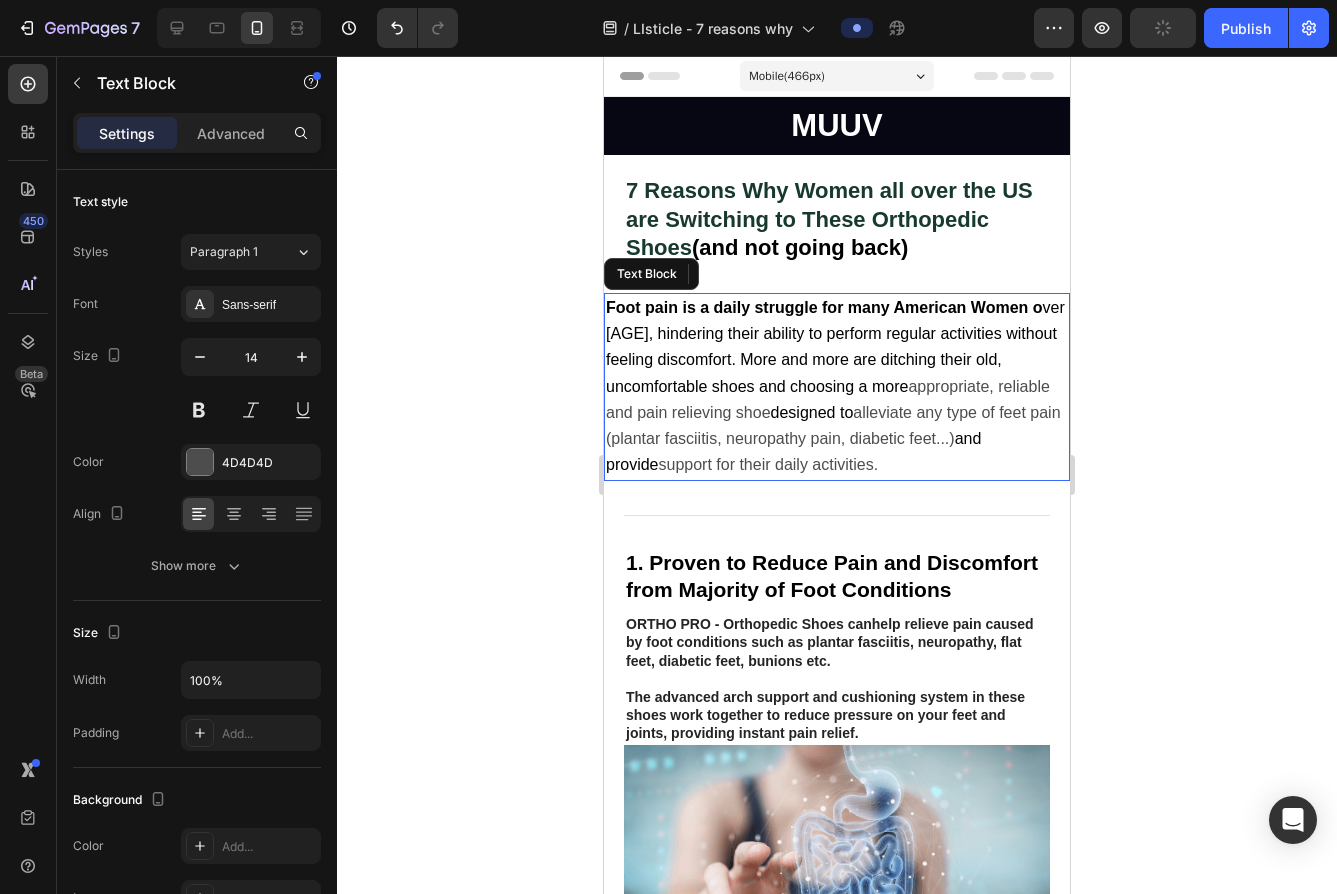 click on "Foot pain is a daily struggle for many American Women o ver [AGE], hindering their ability to perform regular activities without feeling discomfort. More and more are ditching their old, uncomfortable shoes and choosing a more  appropriate, reliable and pain relieving shoe  designed to  alleviate any type of feet pain (plantar fasciitis, neuropathy pain, diabetic feet...)  and provide  support for their daily activities." at bounding box center (837, 386) 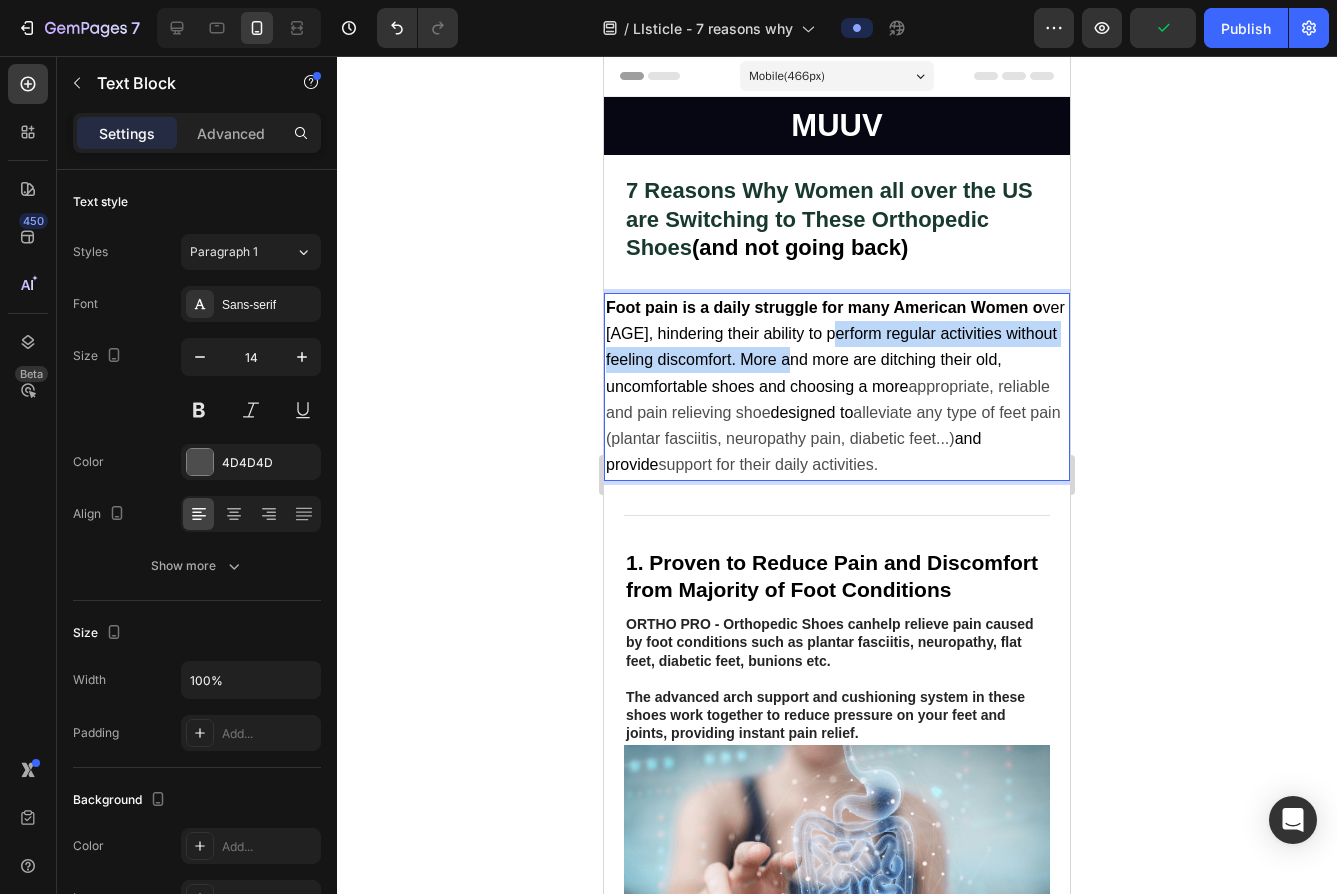 drag, startPoint x: 874, startPoint y: 363, endPoint x: 864, endPoint y: 328, distance: 36.40055 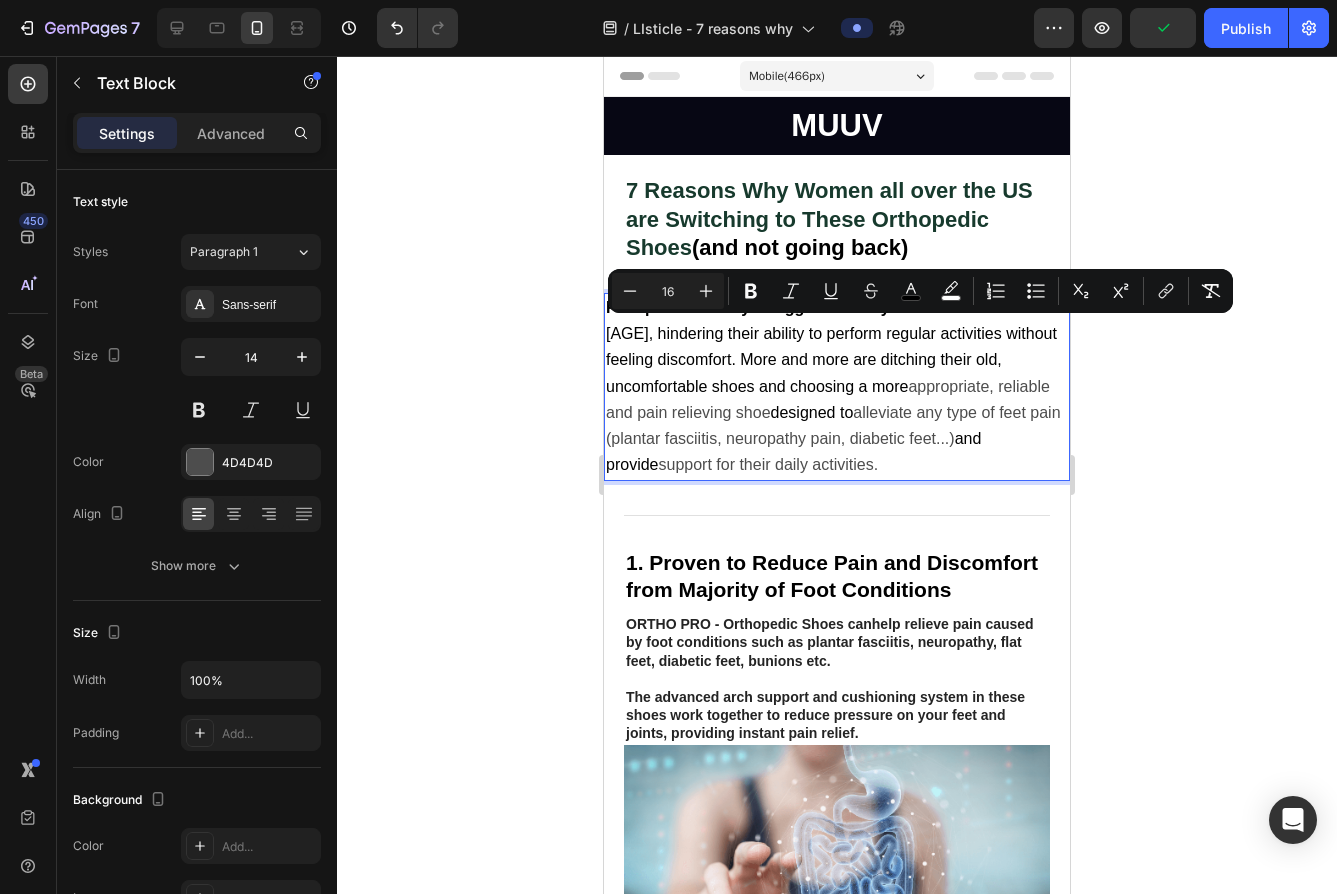 click on "Foot pain is a daily struggle for many American Women o ver [AGE], hindering their ability to perform regular activities without feeling discomfort. More and more are ditching their old, uncomfortable shoes and choosing a more  appropriate, reliable and pain relieving shoe  designed to  alleviate any type of feet pain (plantar fasciitis, neuropathy pain, diabetic feet...)  and provide  support for their daily activities." at bounding box center [837, 386] 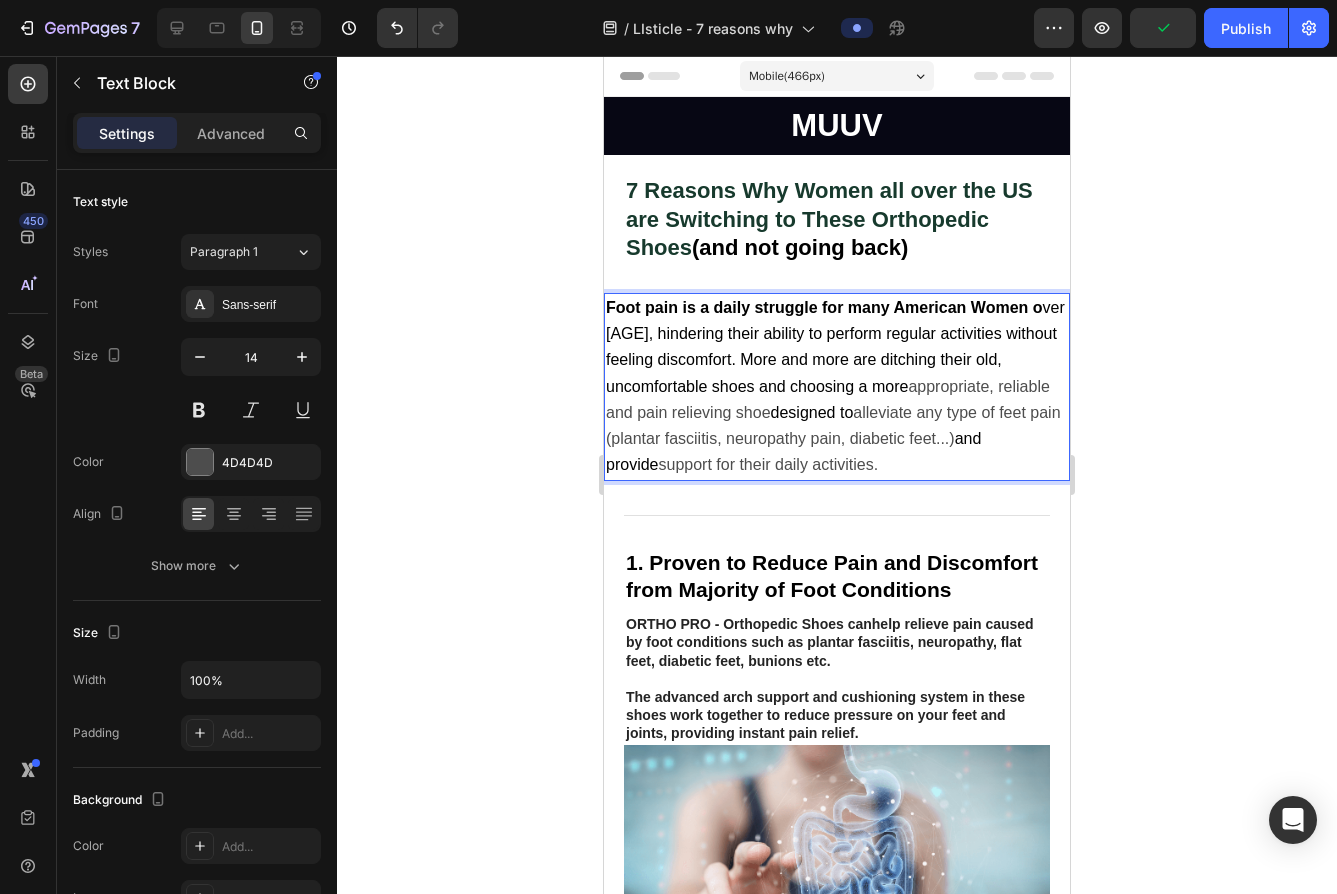 click on "alleviate any type of feet pain (plantar fasciitis, neuropathy pain, diabetic feet...)" at bounding box center [833, 425] 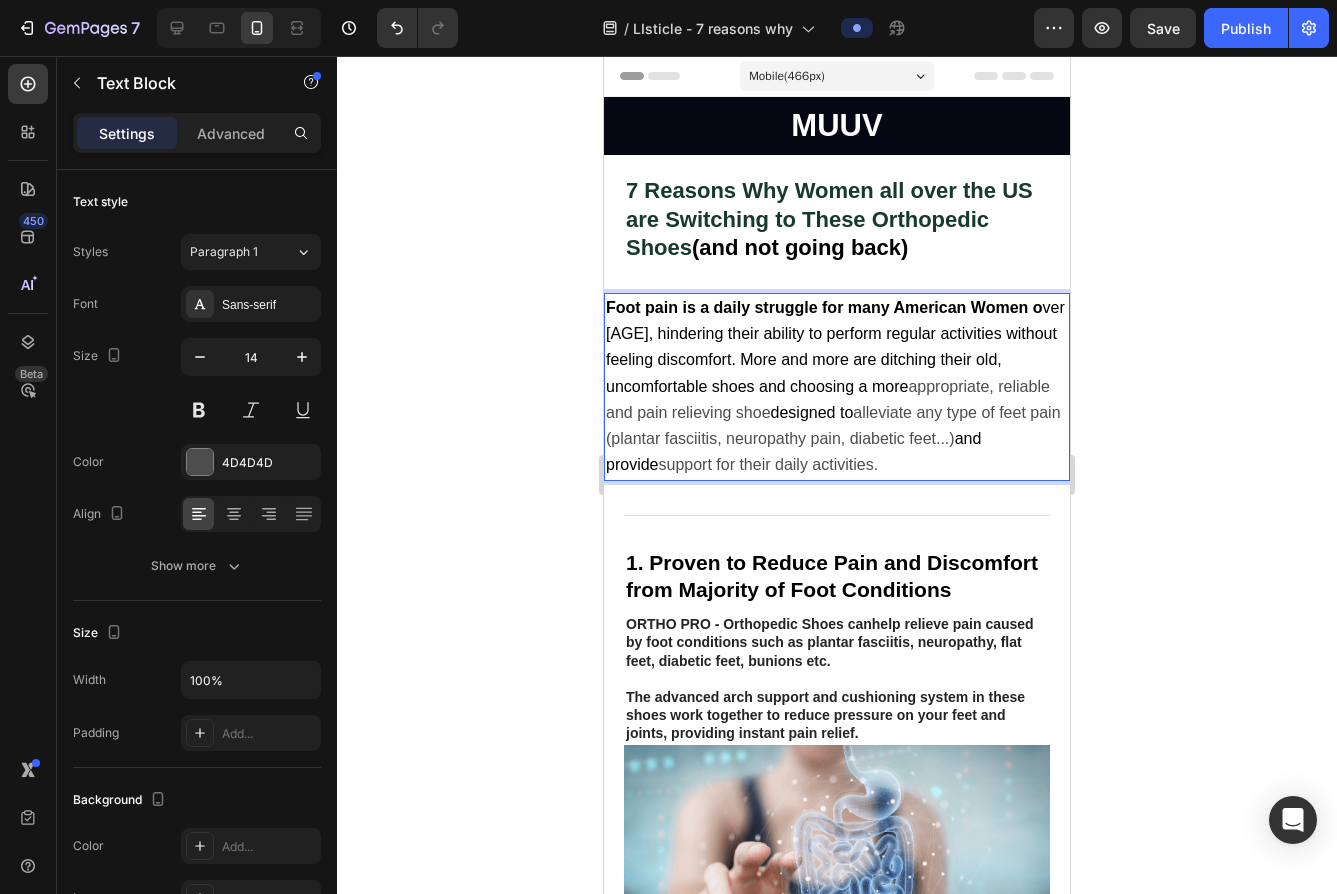 click 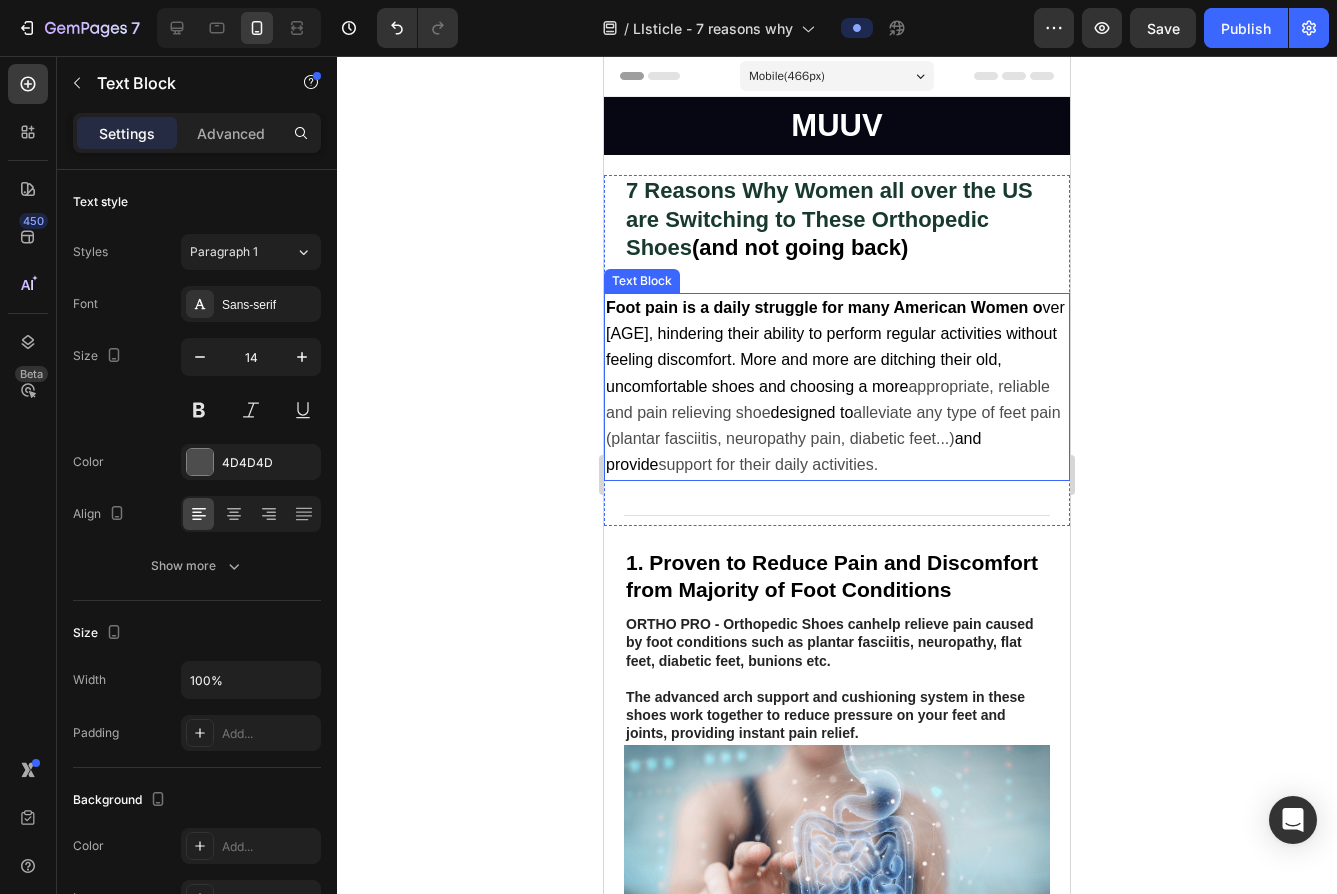 click on "alleviate any type of feet pain (plantar fasciitis, neuropathy pain, diabetic feet...)" at bounding box center (833, 425) 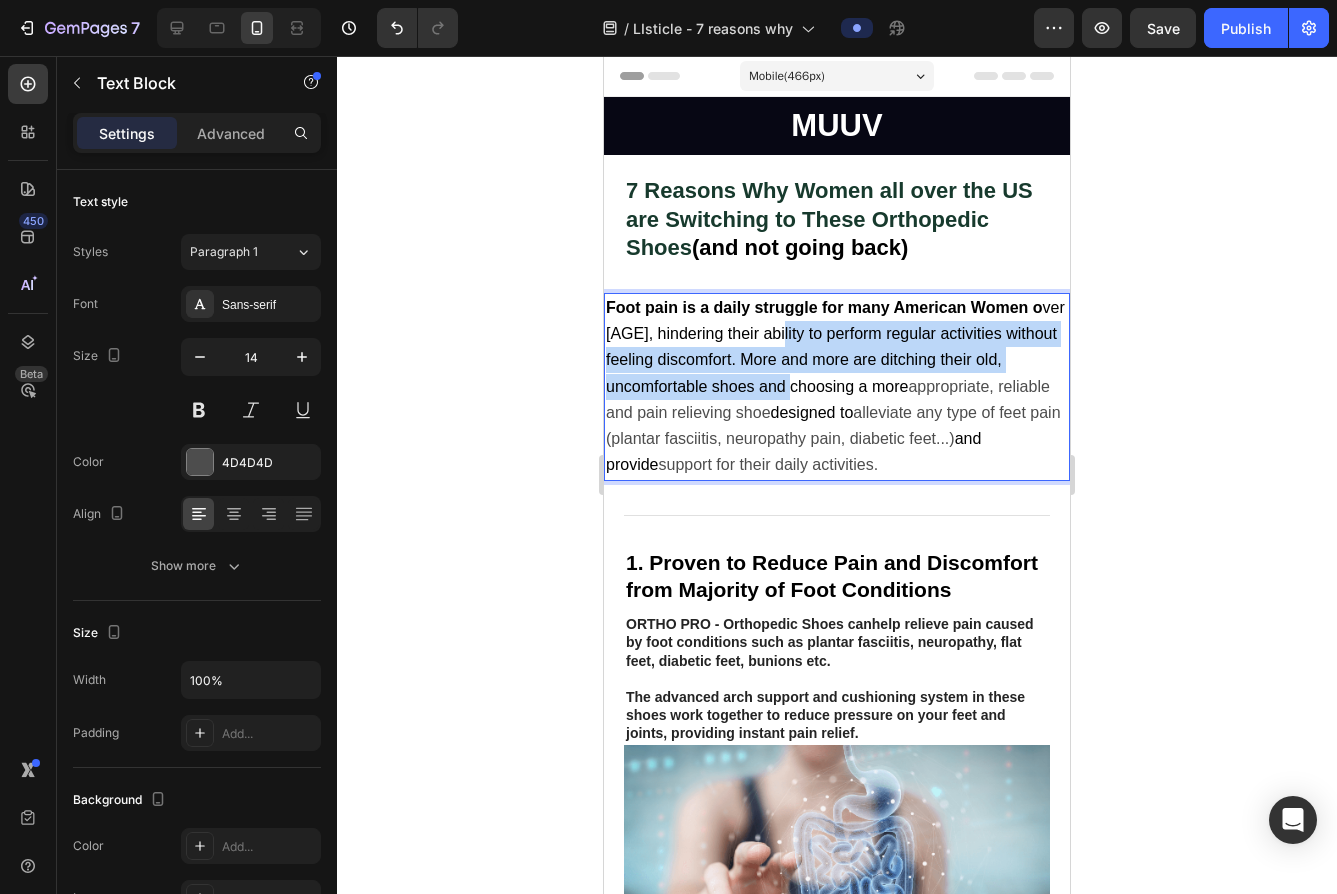 drag, startPoint x: 843, startPoint y: 381, endPoint x: 806, endPoint y: 333, distance: 60.60528 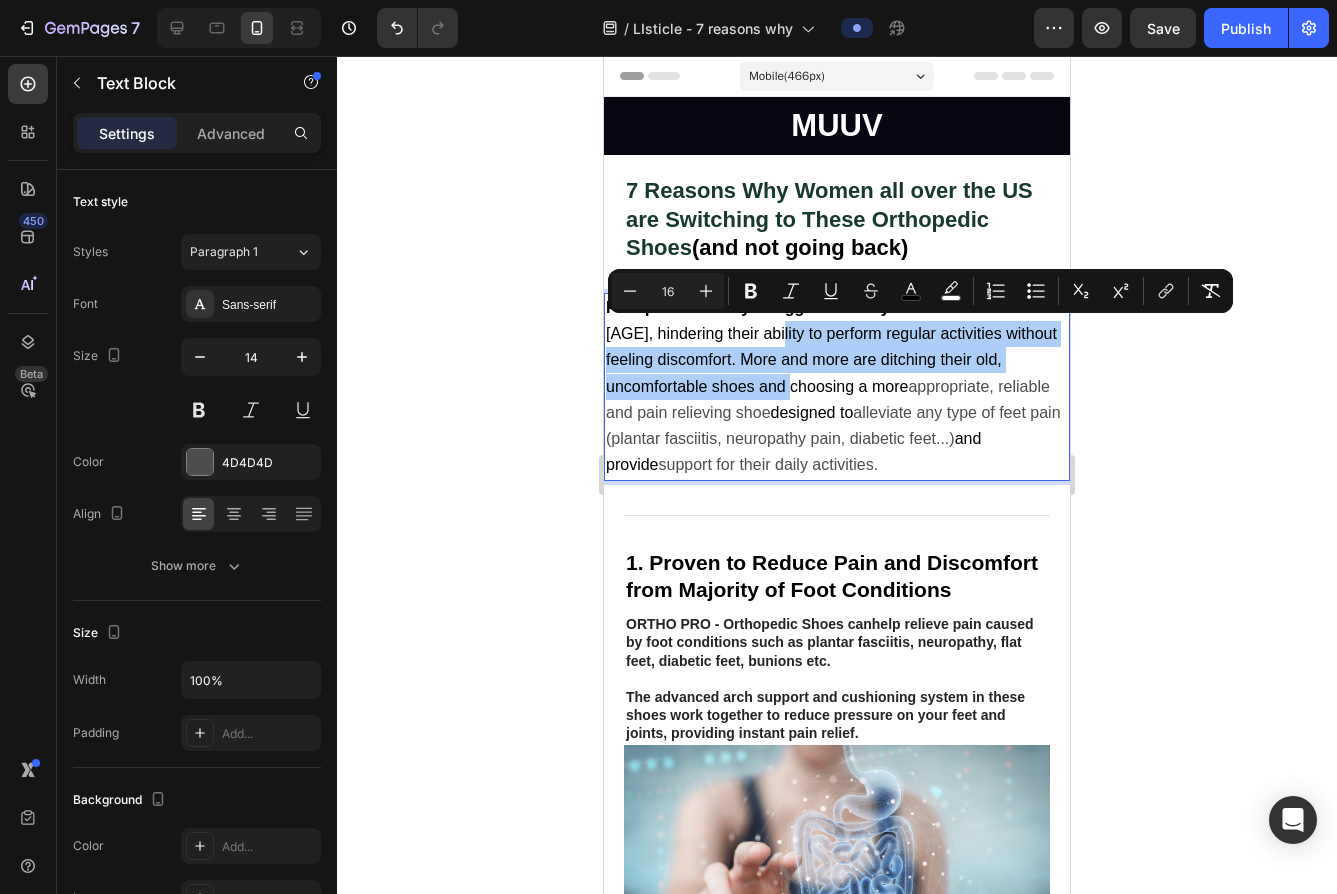 click 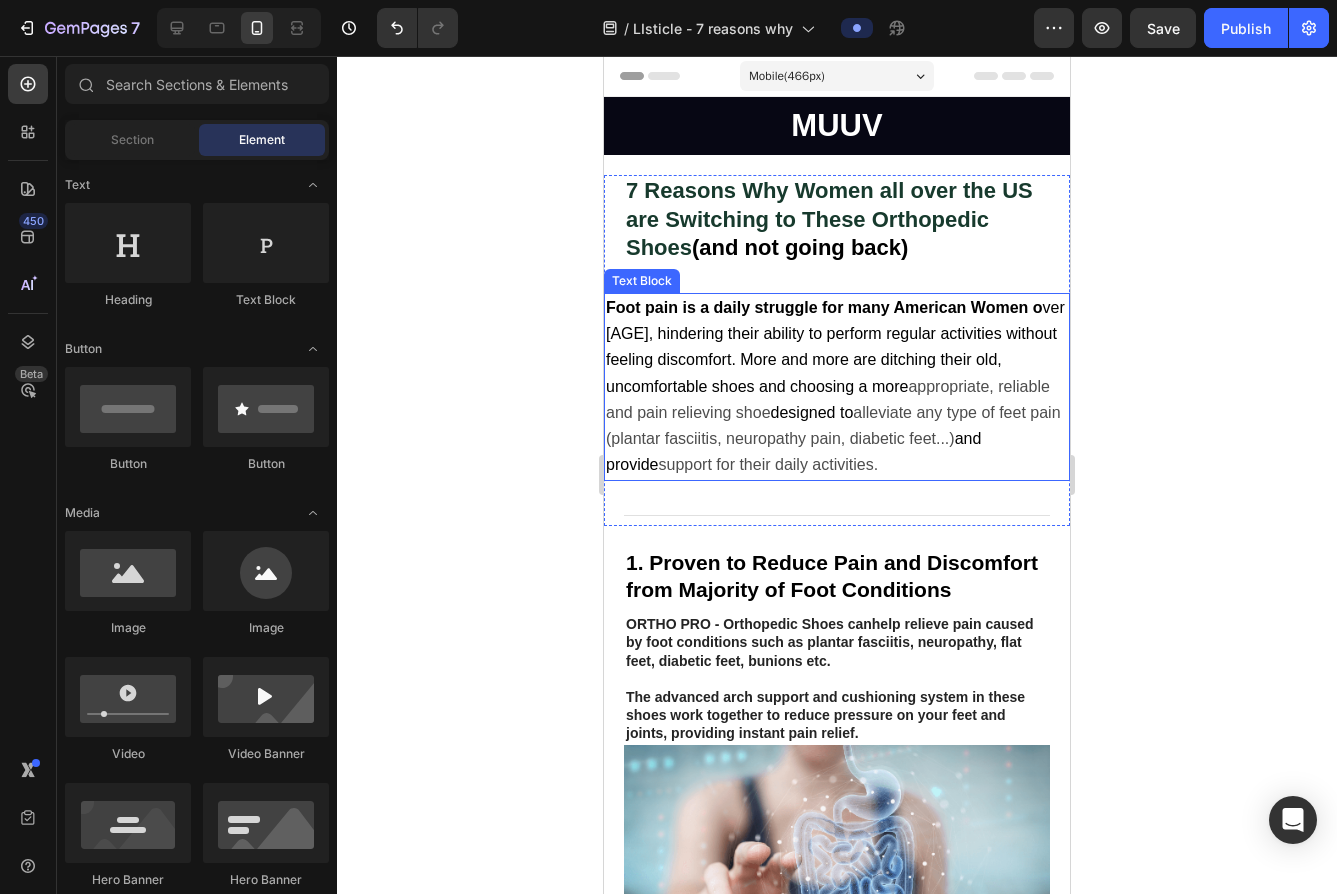 click on "alleviate any type of feet pain (plantar fasciitis, neuropathy pain, diabetic feet...)" at bounding box center (833, 425) 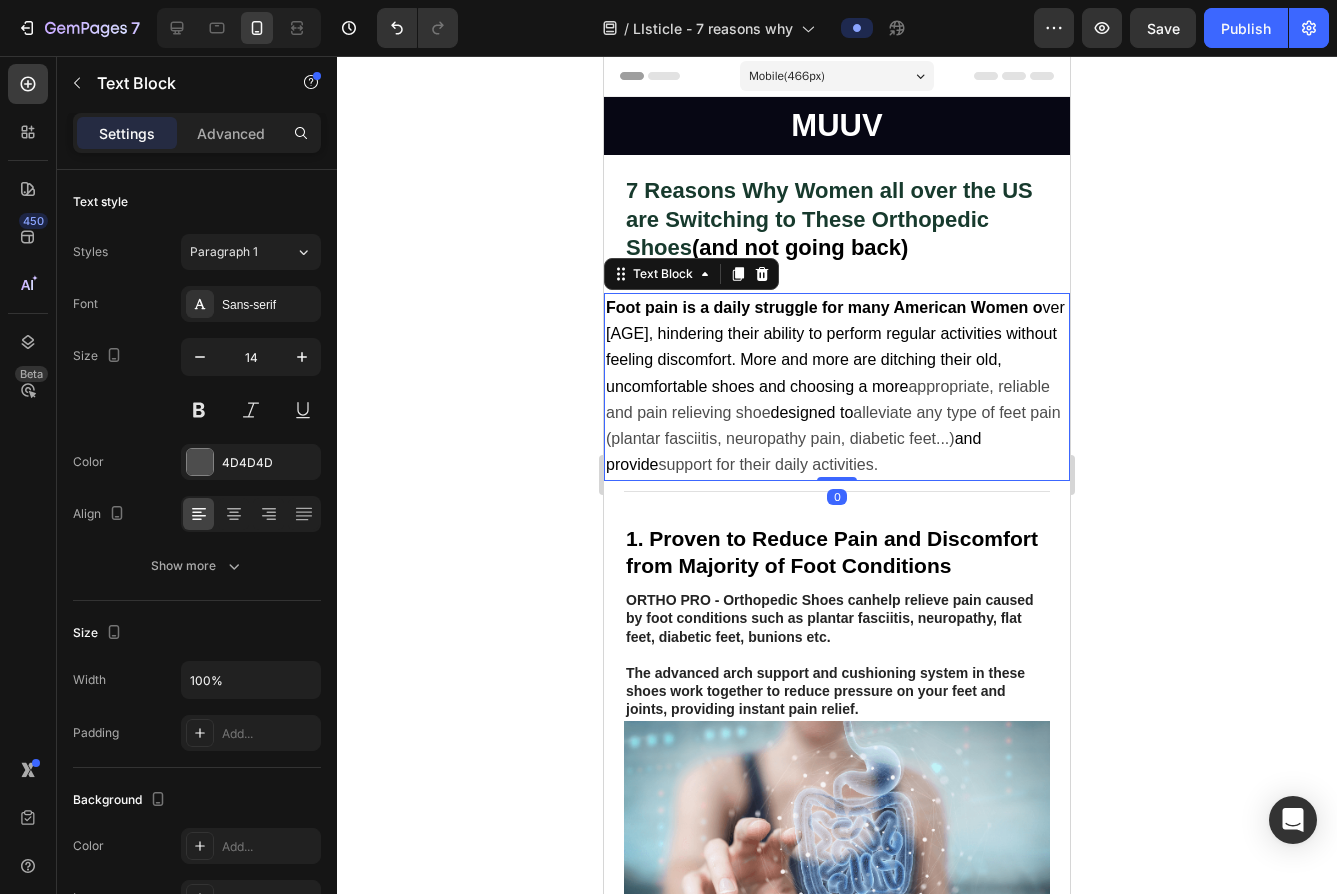drag, startPoint x: 817, startPoint y: 490, endPoint x: 818, endPoint y: 459, distance: 31.016125 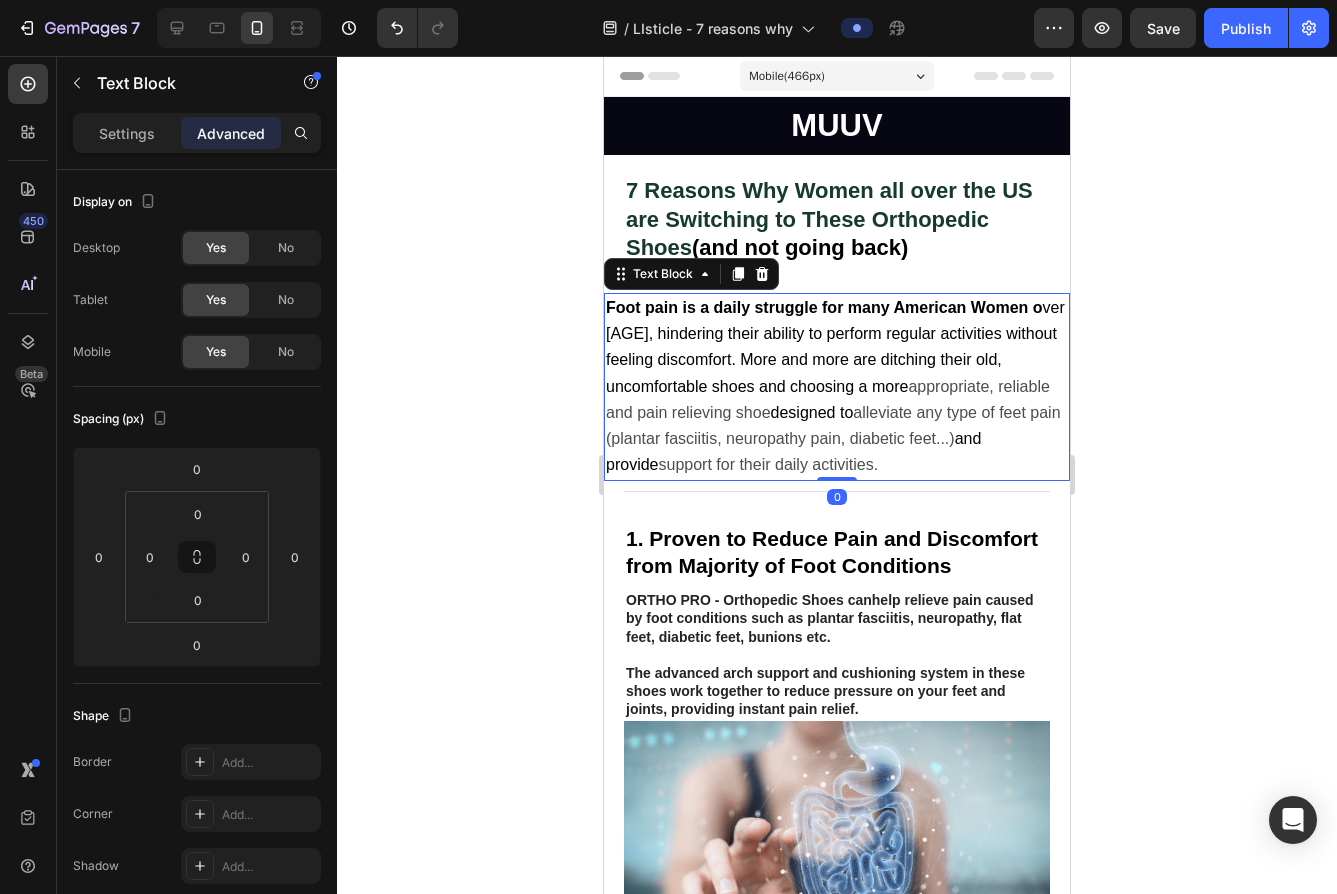click 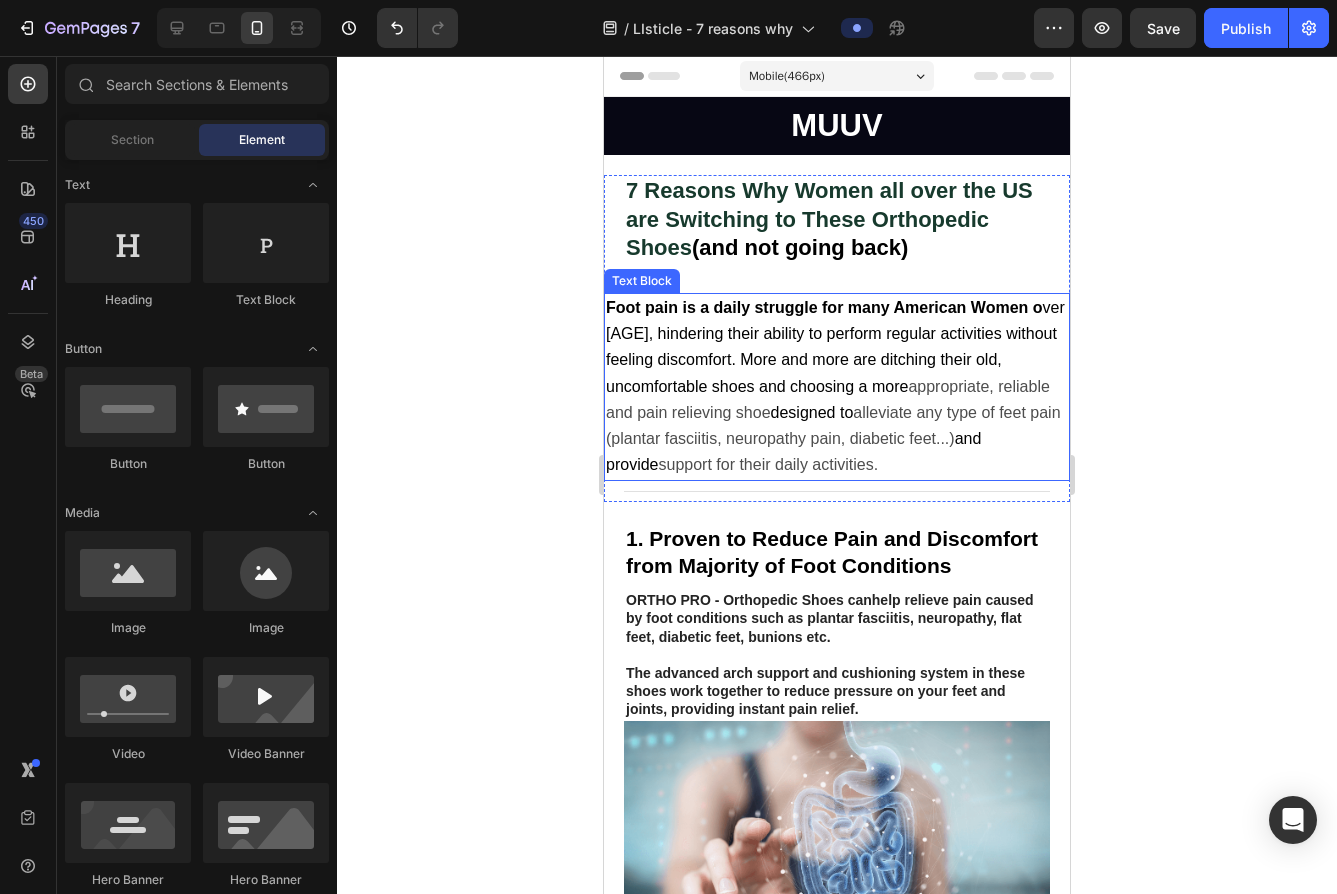 click on "Foot pain is a daily struggle for many American Women o ver [AGE], hindering their ability to perform regular activities without feeling discomfort. More and more are ditching their old, uncomfortable shoes and choosing a more  appropriate, reliable and pain relieving shoe  designed to  alleviate any type of feet pain (plantar fasciitis, neuropathy pain, diabetic feet...)  and provide  support for their daily activities." at bounding box center [837, 386] 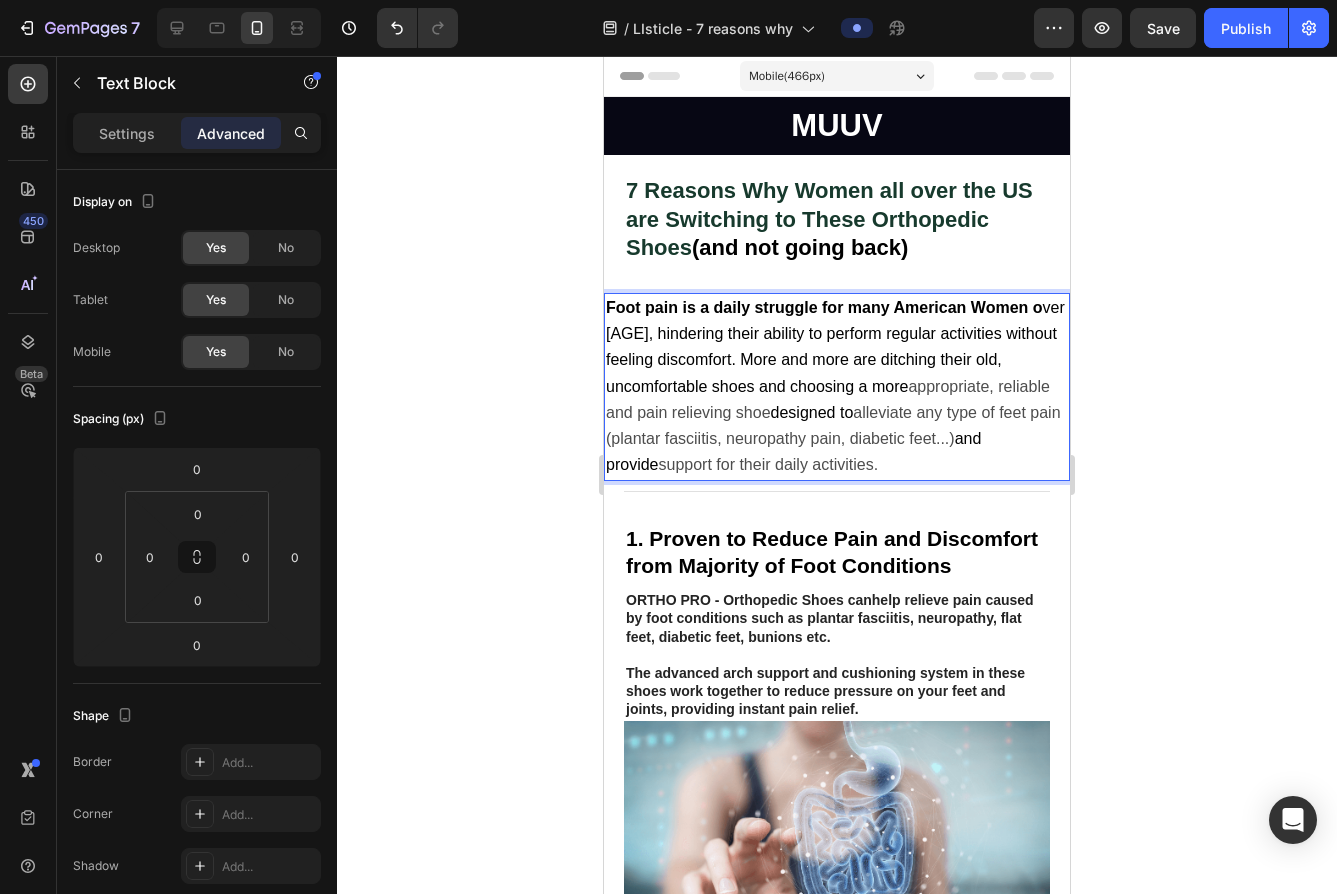 click 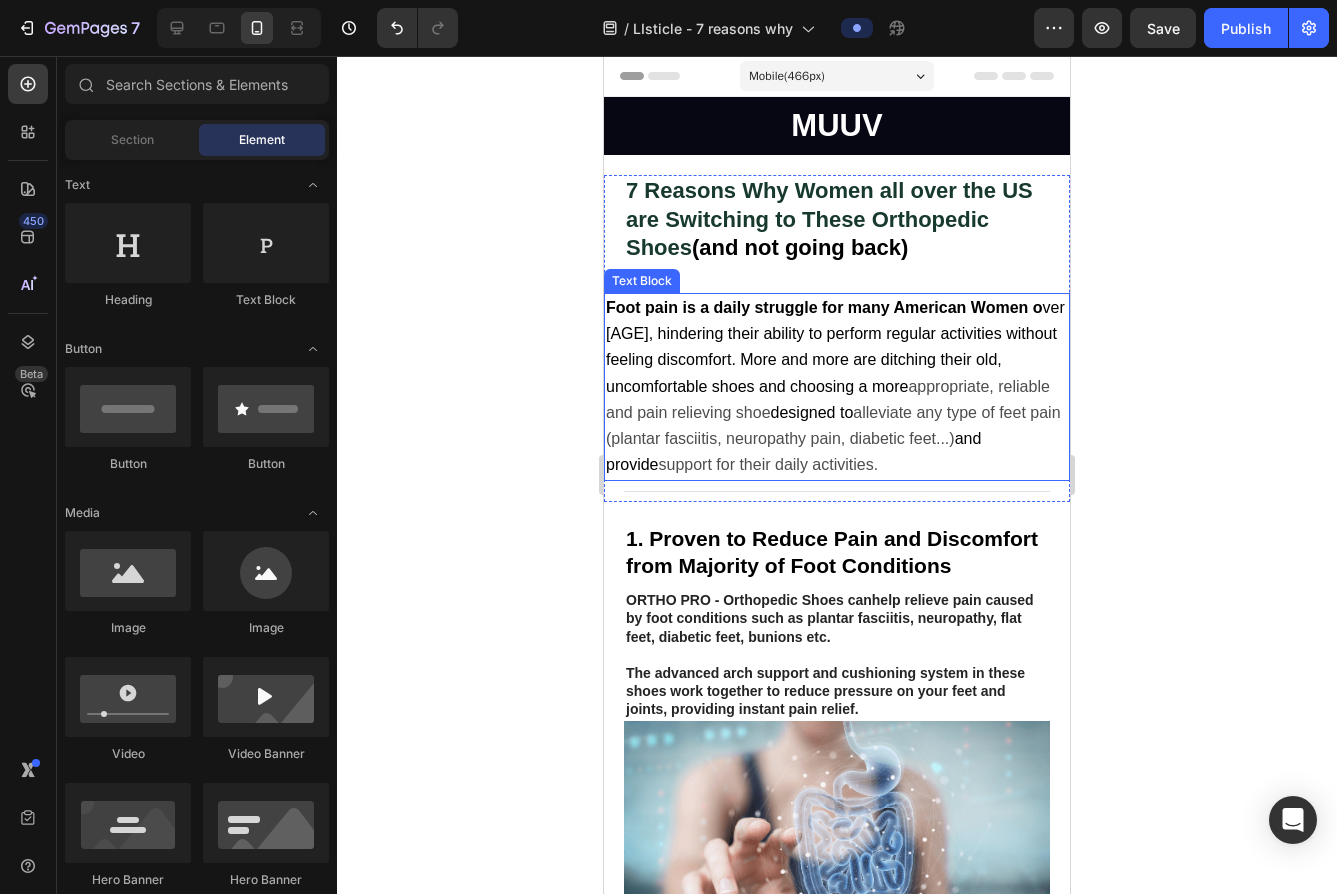 click on "appropriate, reliable and pain relieving shoe" at bounding box center (828, 399) 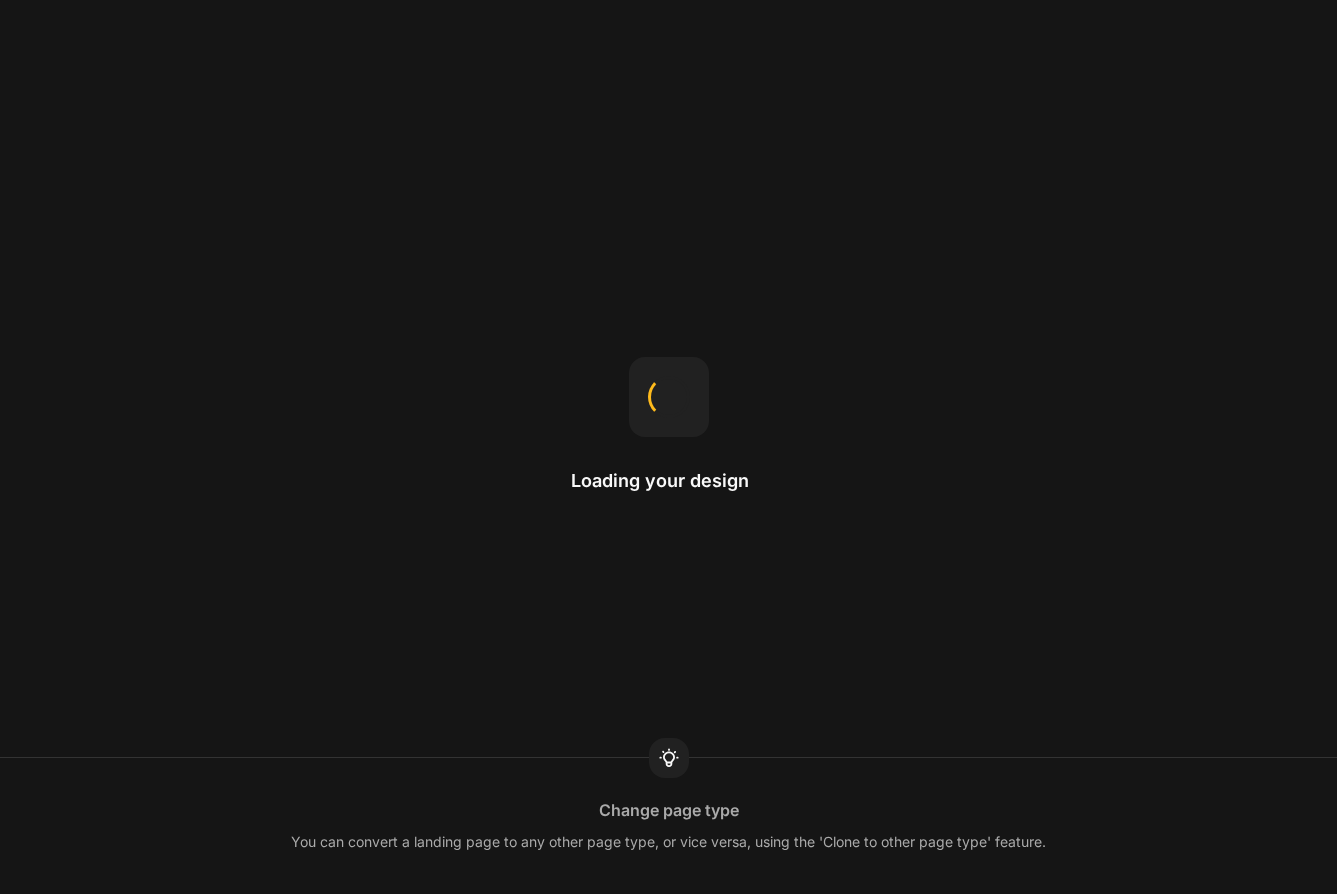 scroll, scrollTop: 0, scrollLeft: 0, axis: both 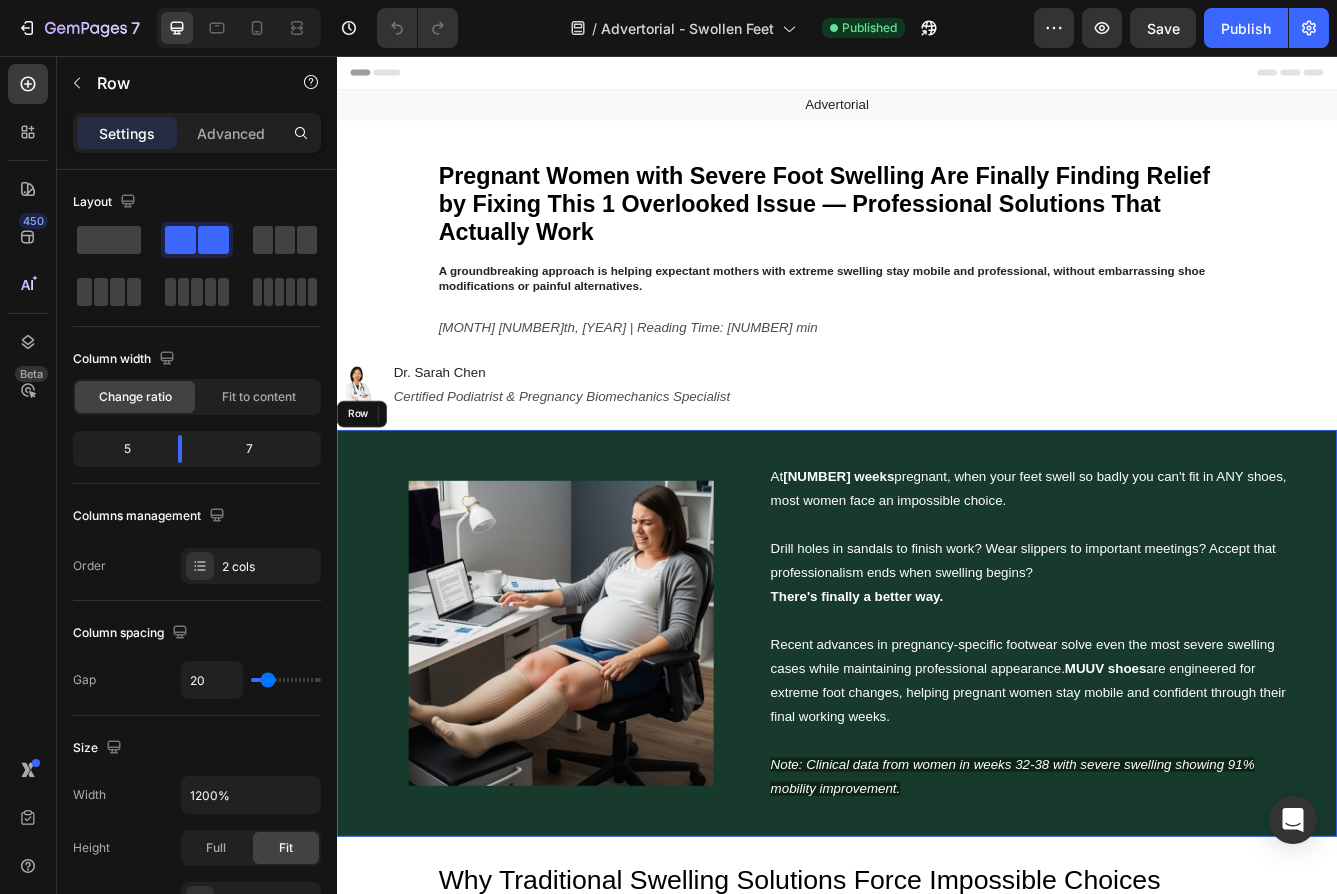 click on "Image At [NUMBER] weeks pregnant, when your feet swell so badly you can't fit in ANY shoes, most women face an impossible choice.   Drill holes in sandals to finish work? Wear slippers to important meetings? Accept that professionalism ends when swelling begins? There's finally a better way.   Recent advances in pregnancy-specific footwear solve even the most severe swelling cases while maintaining professional appearance.  MUUV shoes  are engineered for extreme foot changes, helping pregnant women stay mobile and confident through their final working weeks.   Note: Clinical data from women in weeks [NUMBER]-[NUMBER] with severe swelling showing [NUMBER]% mobility improvement. Text Block Row" at bounding box center (937, 748) 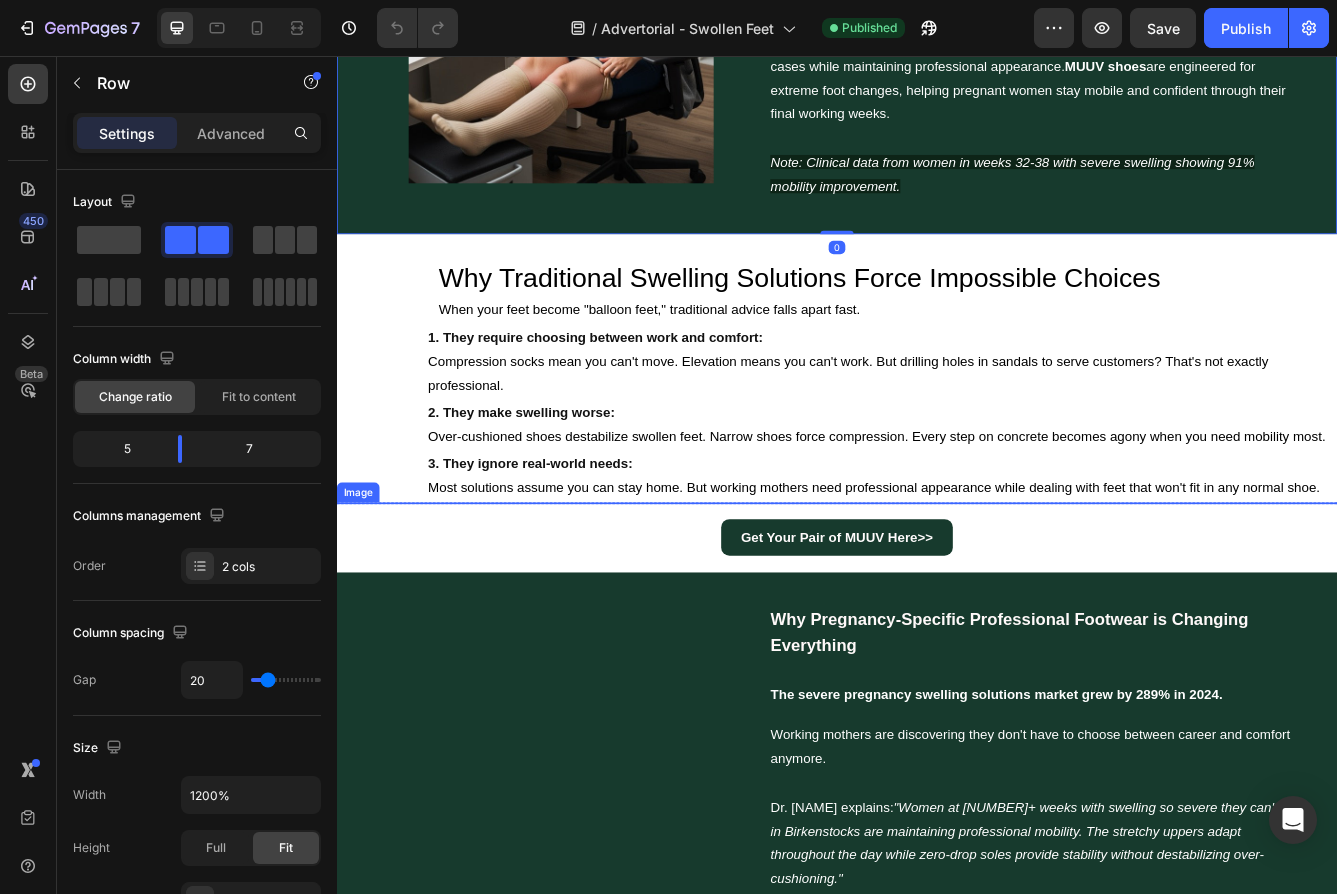 scroll, scrollTop: 1581, scrollLeft: 0, axis: vertical 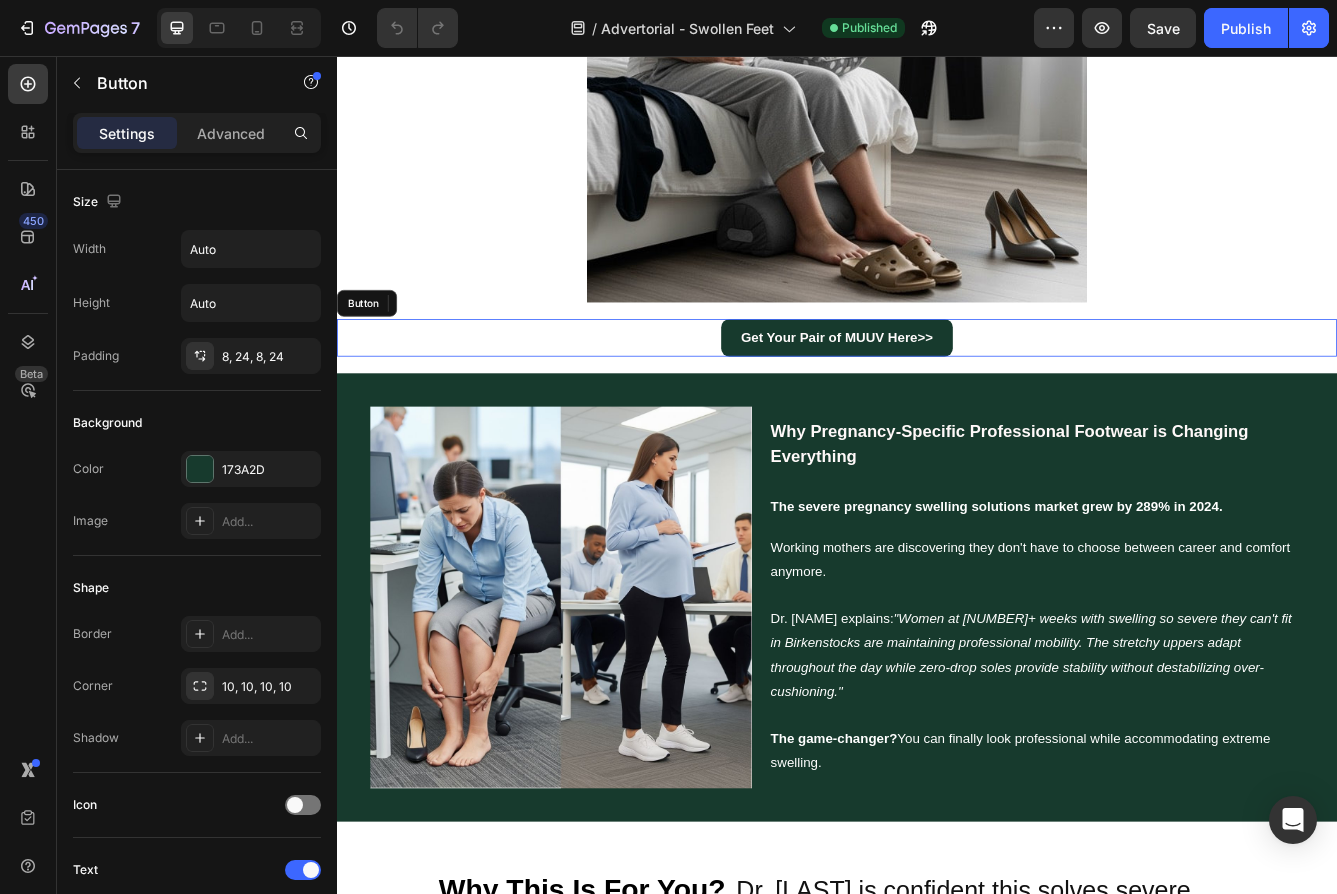 click on "Get Your Pair of MUUV Here>> Button" at bounding box center [937, 394] 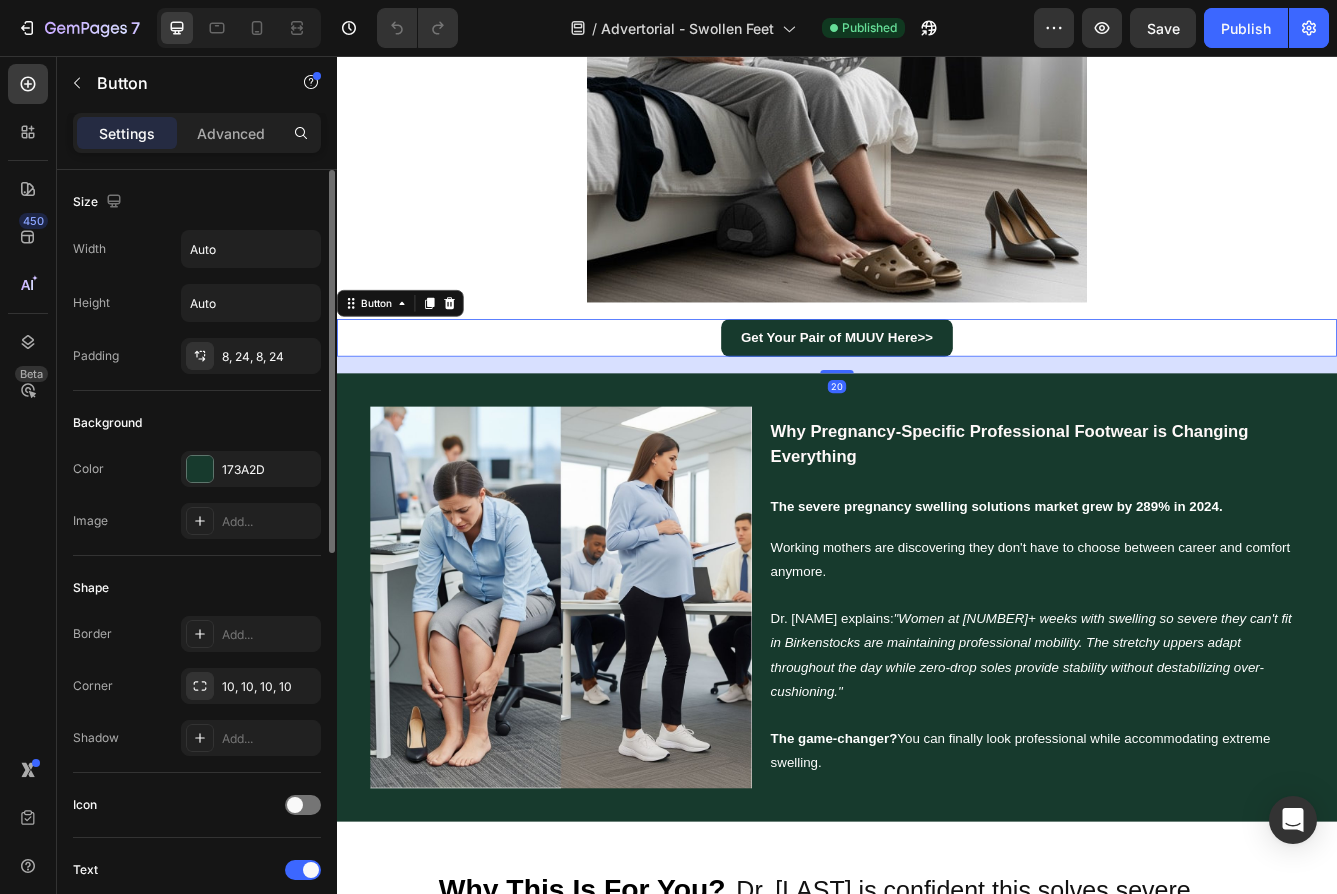 click on "Background Color 173A2D Image Add..." 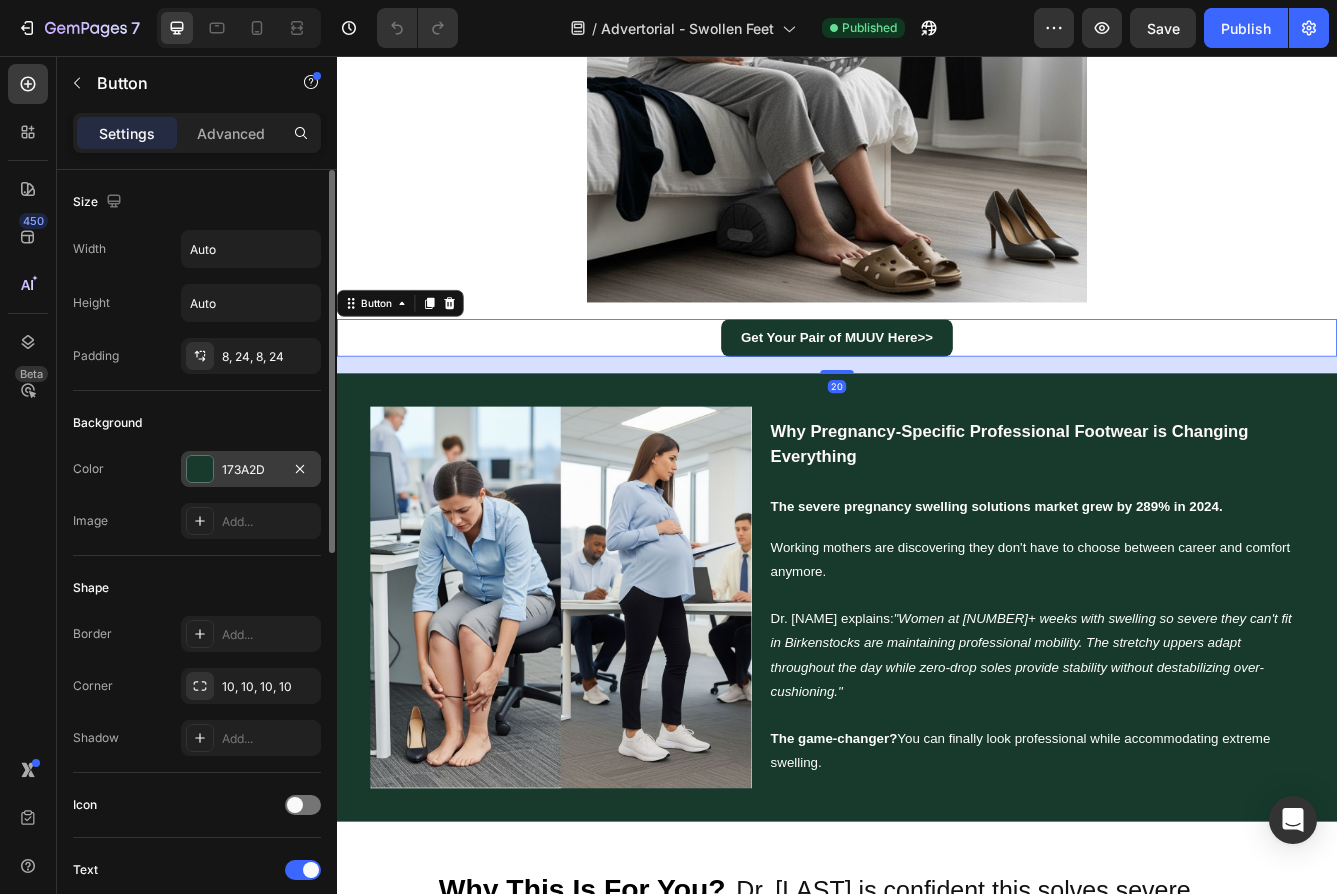 click on "173A2D" at bounding box center [251, 470] 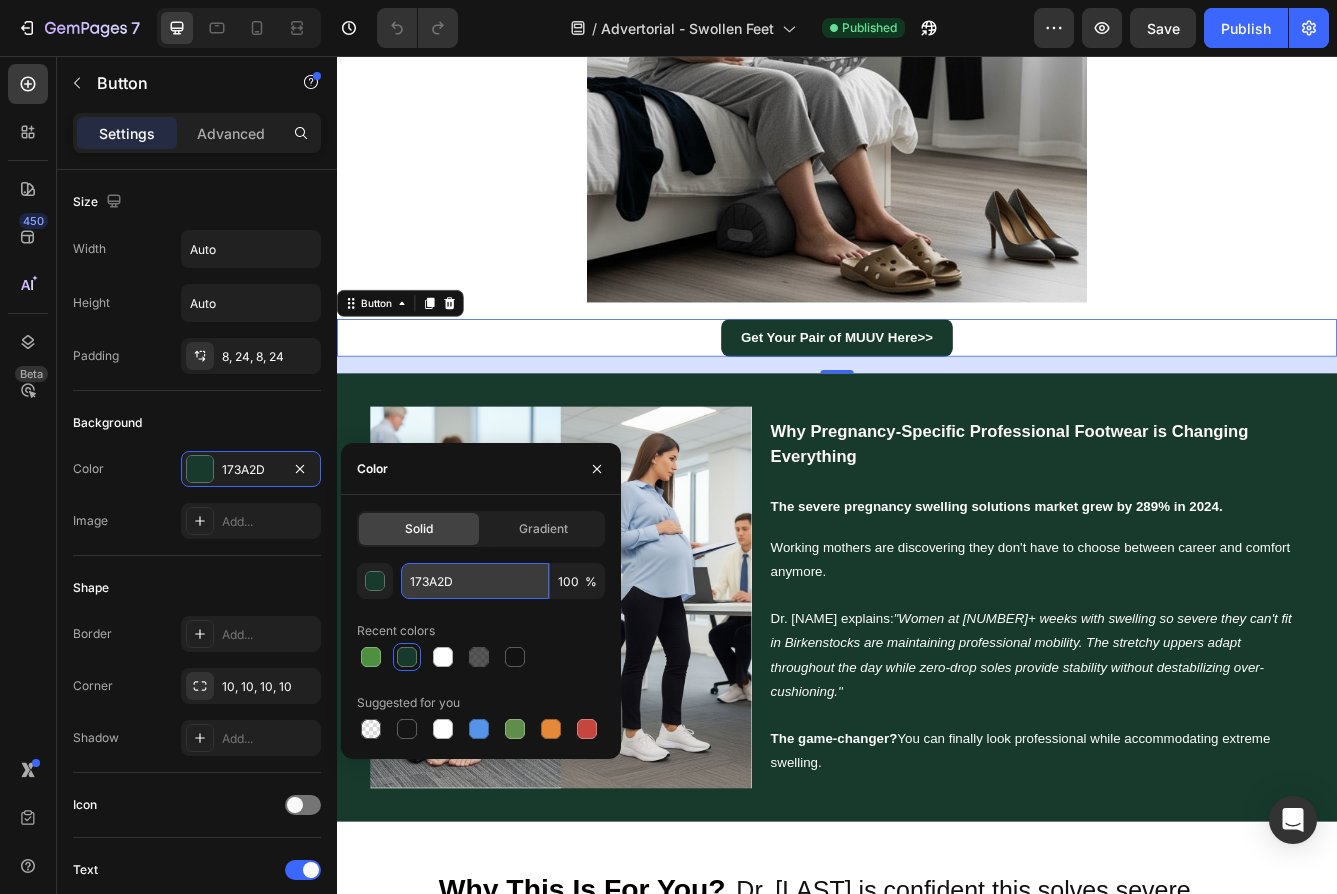 click on "173A2D" at bounding box center (475, 581) 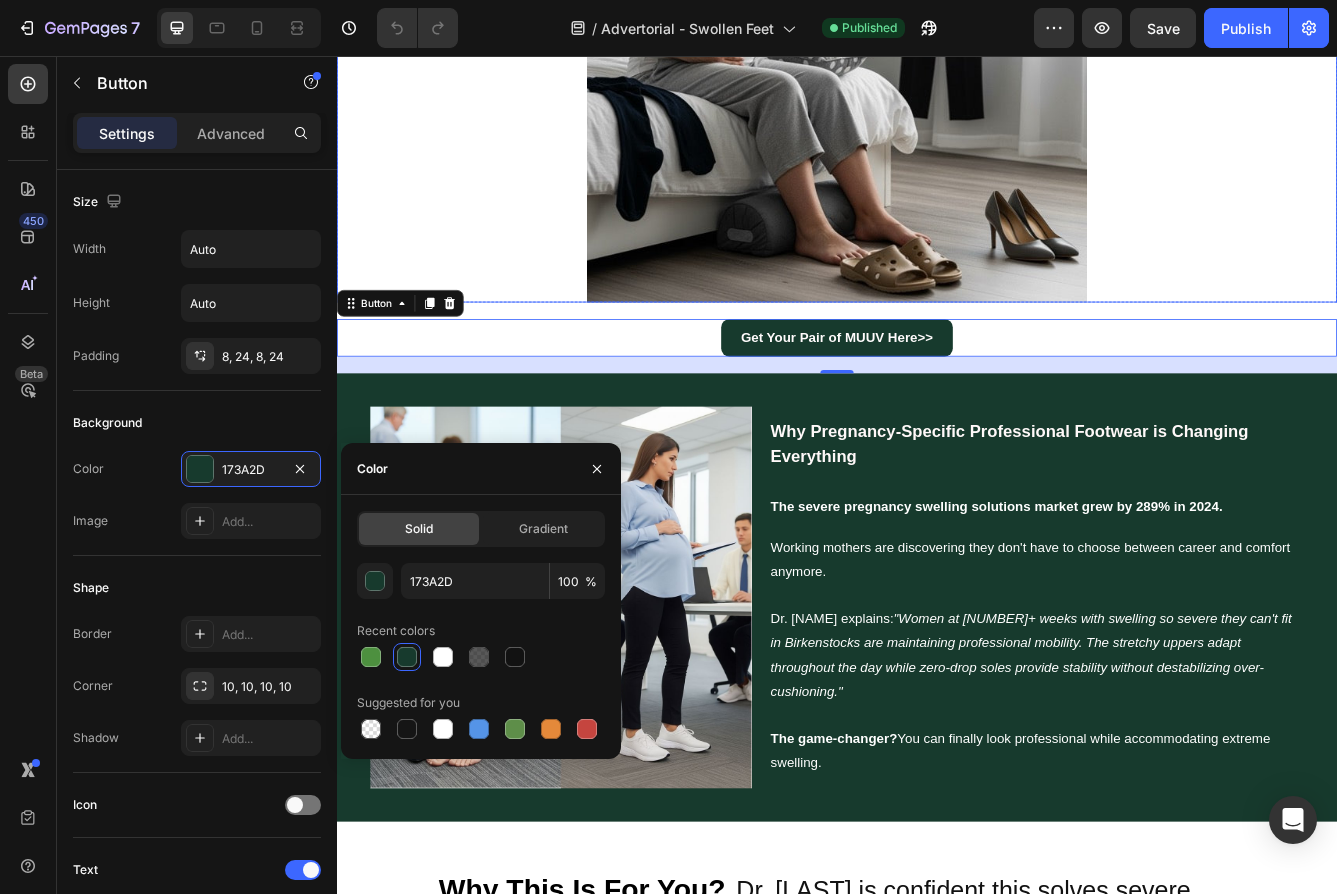 click at bounding box center (937, 52) 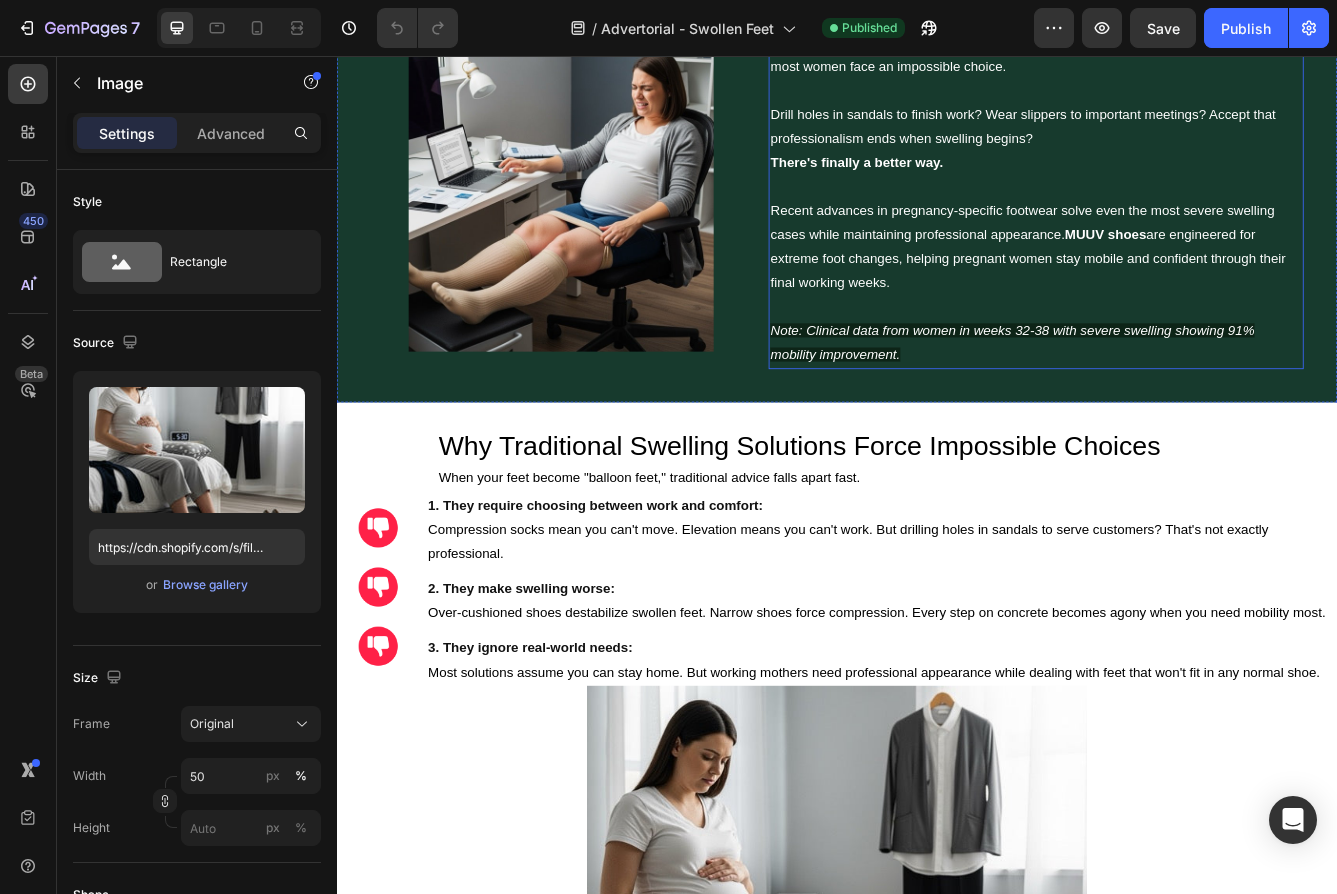scroll, scrollTop: 0, scrollLeft: 0, axis: both 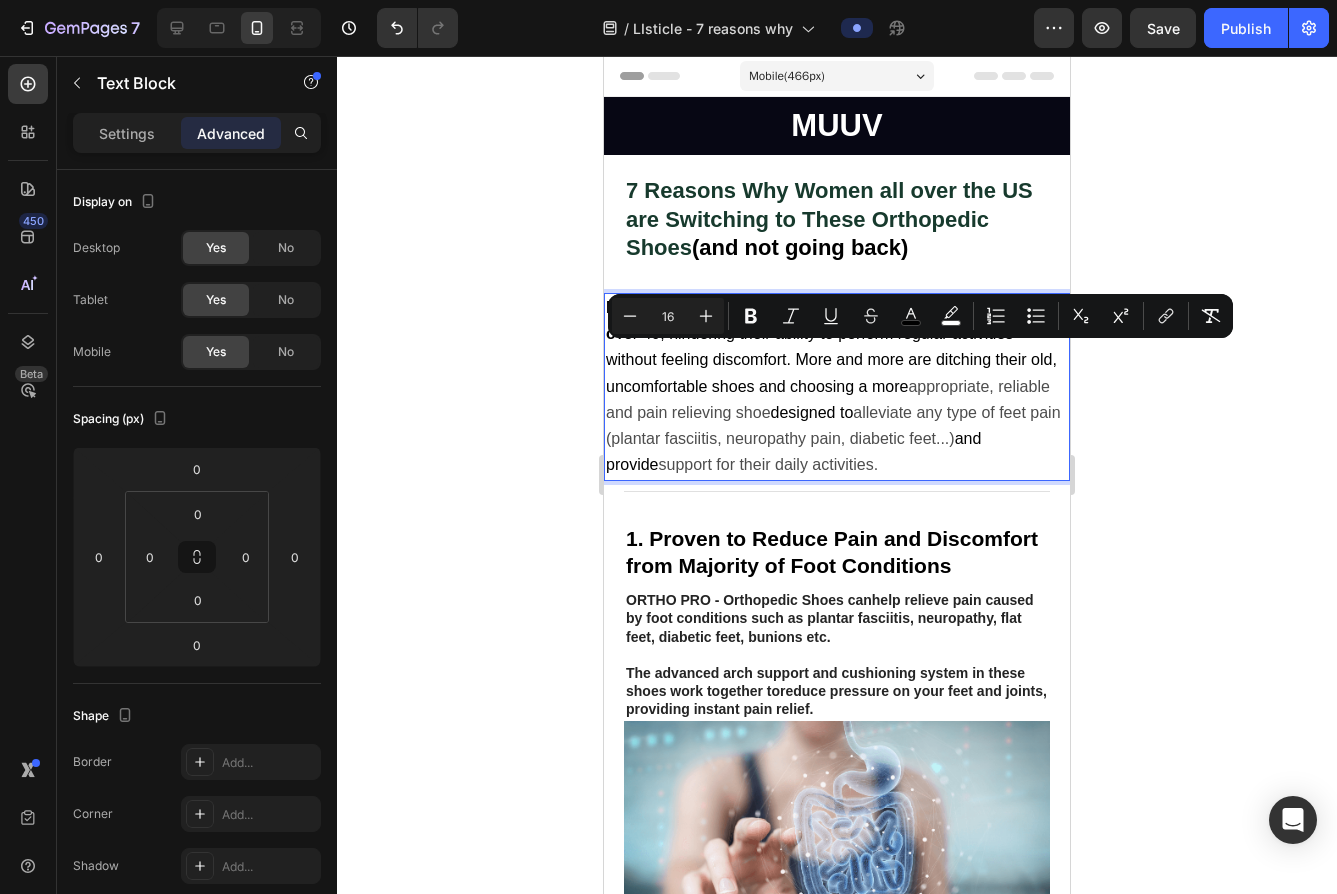 click on "alleviate any type of feet pain (plantar fasciitis, neuropathy pain, diabetic feet...)" at bounding box center [833, 425] 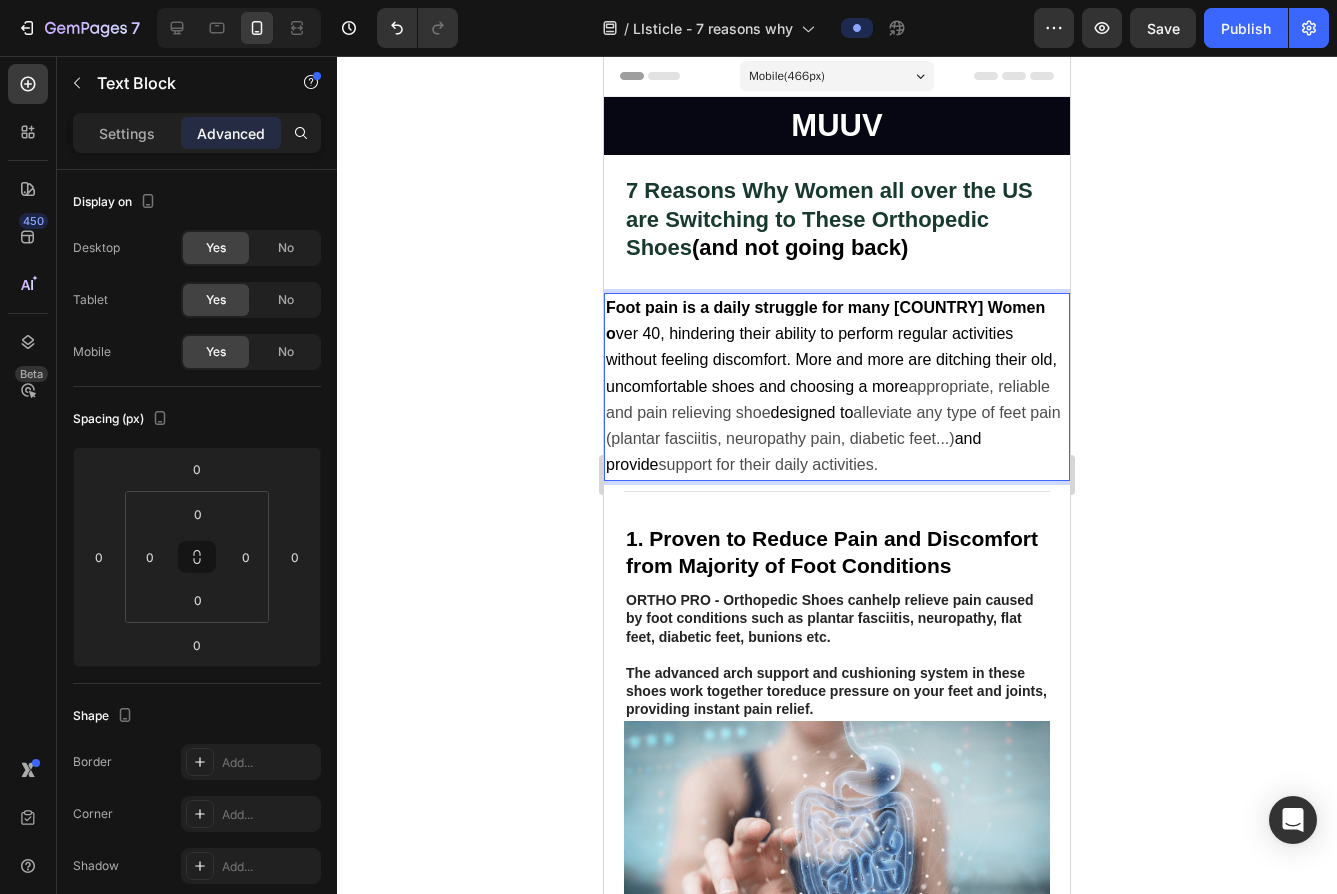 click on "Foot pain is a daily struggle for many American Women o ver [AGE], hindering their ability to perform regular activities without feeling discomfort. More and more are ditching their old, uncomfortable shoes and choosing a more  appropriate, reliable and pain relieving shoe  designed to  alleviate any type of feet pain (plantar fasciitis, neuropathy pain, diabetic feet...)  and provide  support for their daily activities." at bounding box center [837, 386] 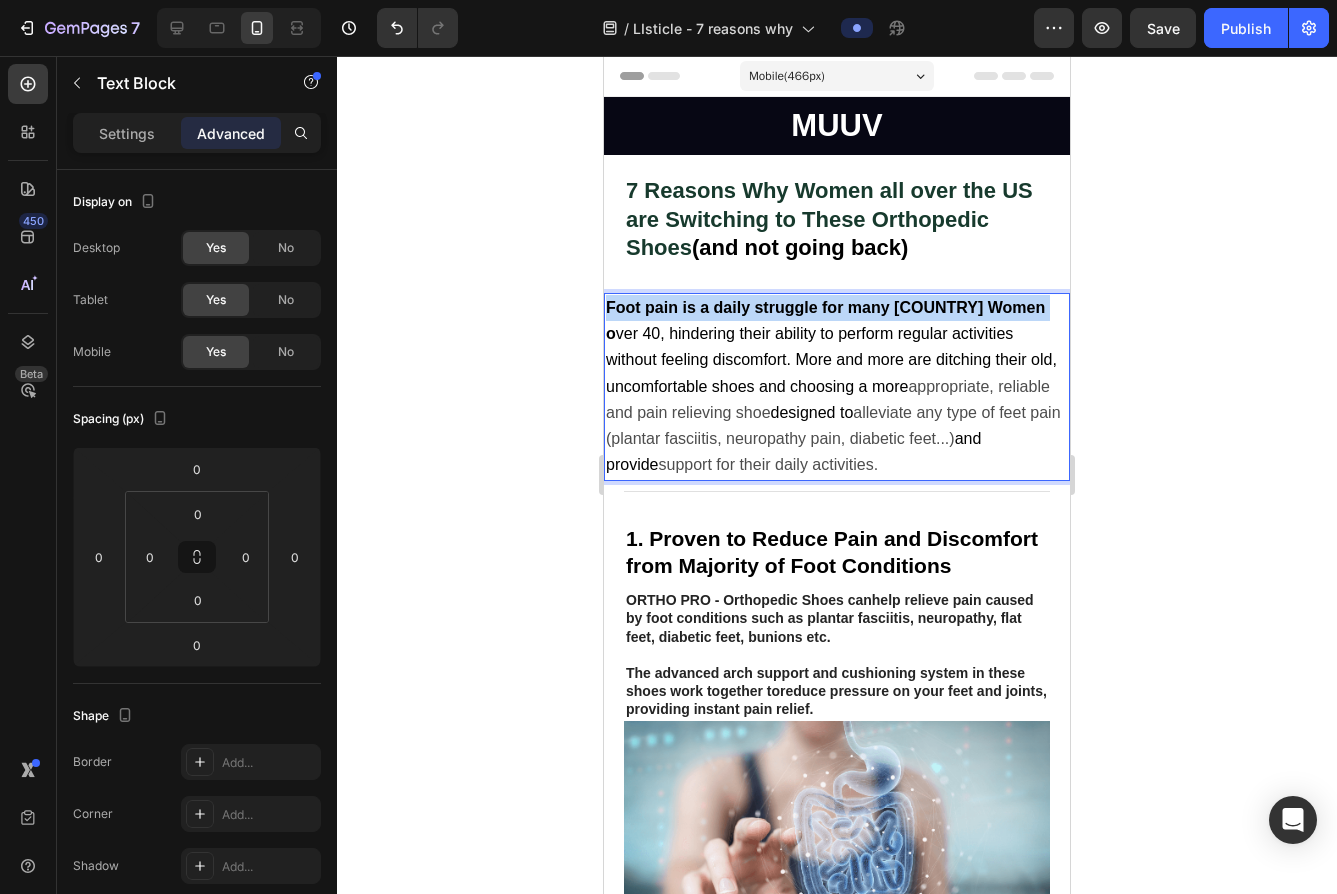 drag, startPoint x: 609, startPoint y: 304, endPoint x: 618, endPoint y: 326, distance: 23.769728 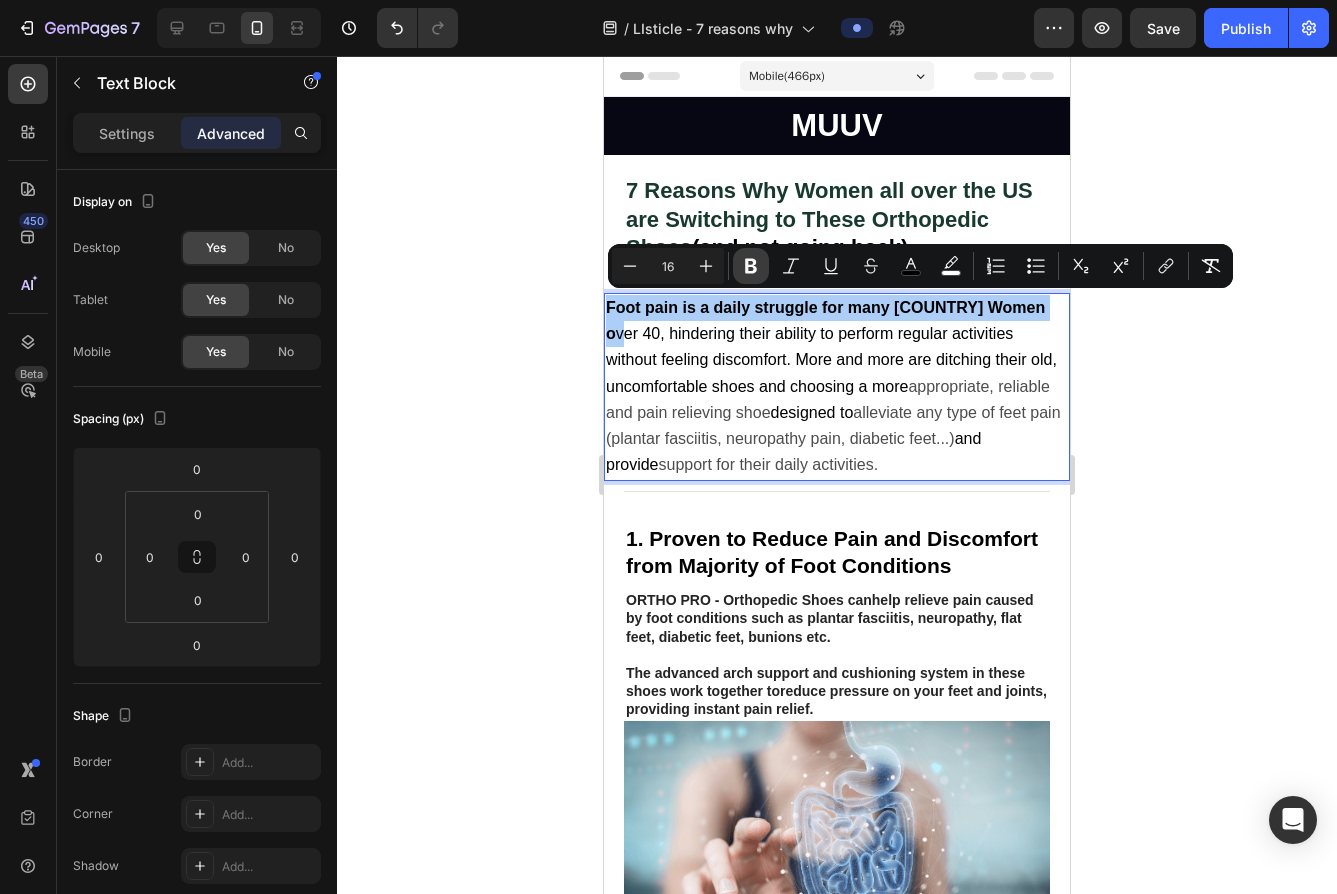click 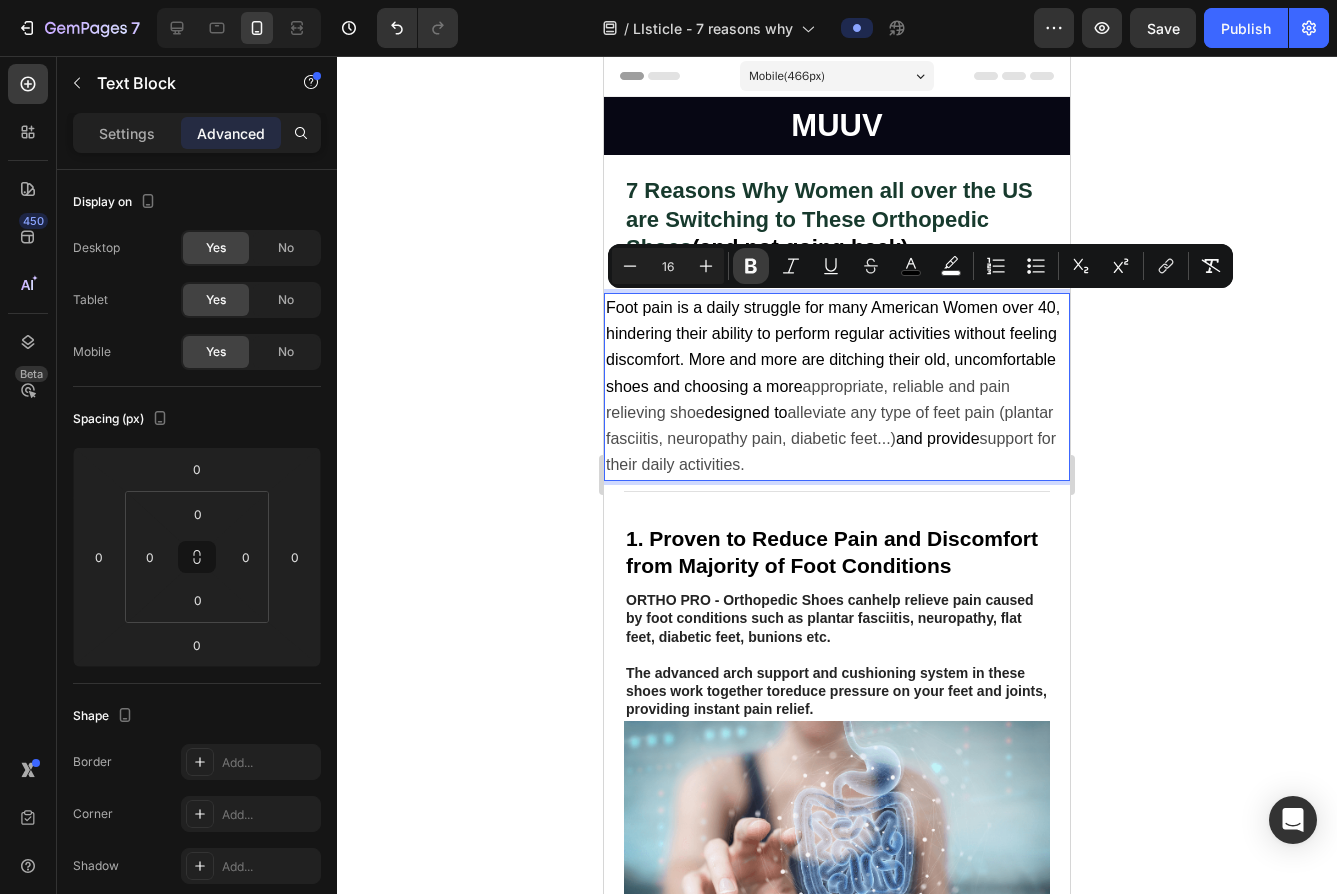 click 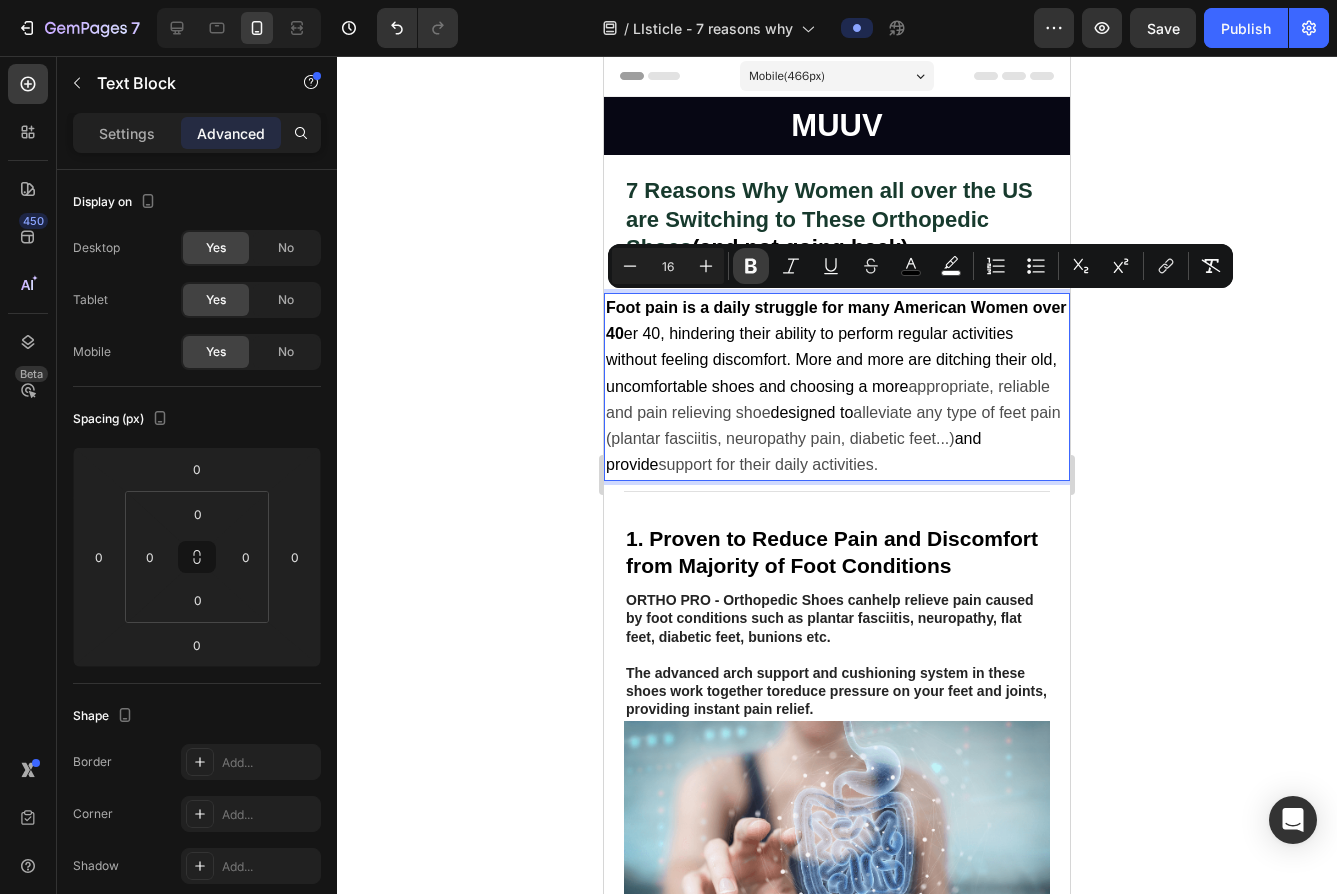 click 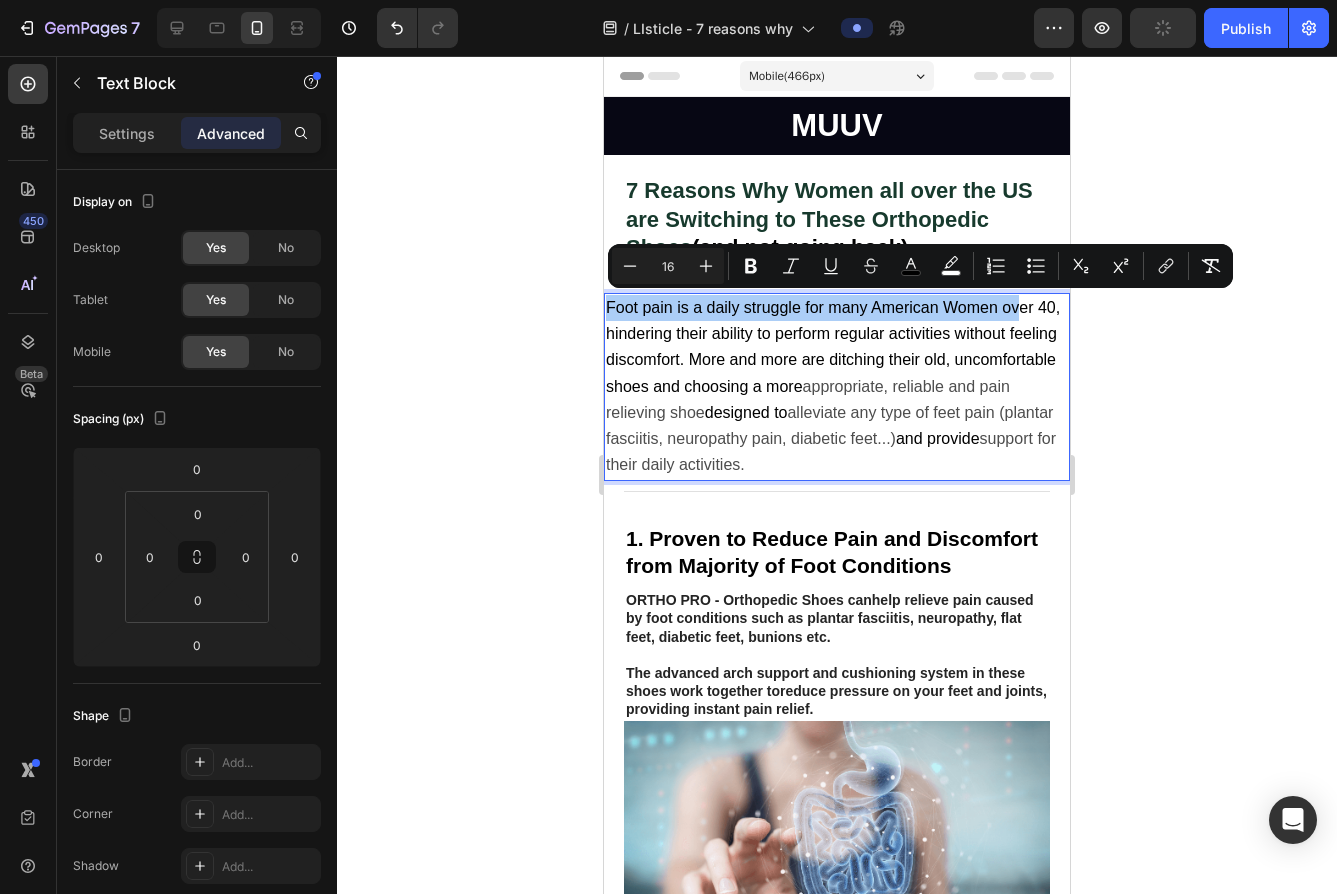 click 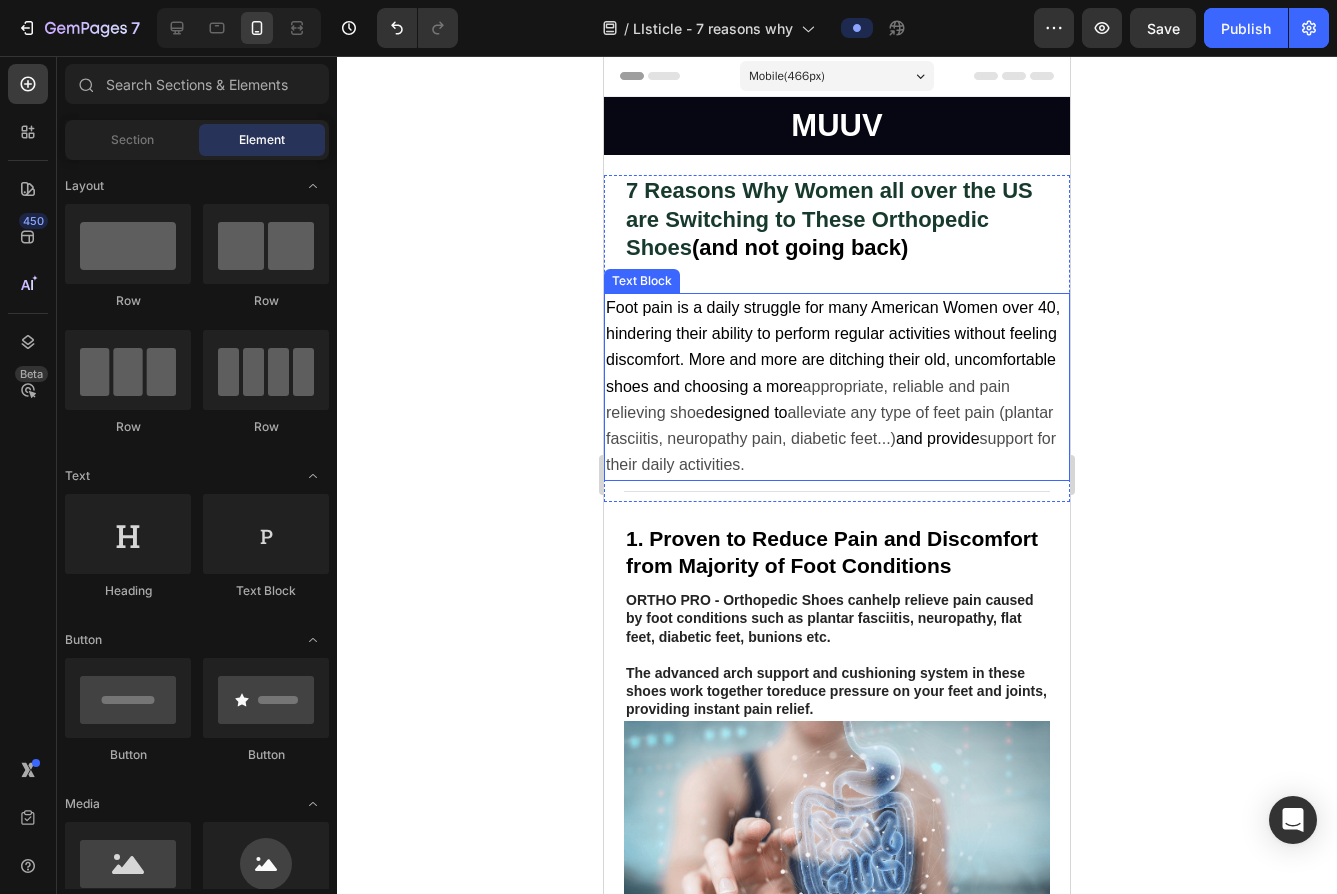 click on "Foot pain is a daily struggle for many American Women over 40, hindering their ability to perform regular activities without feeling discomfort. More and more are ditching their old, uncomfortable shoes and choosing a more  appropriate, reliable and pain relieving shoe  designed to  alleviate any type of feet pain (plantar fasciitis, neuropathy pain, diabetic feet...)  and provide  support for their daily activities." at bounding box center (837, 386) 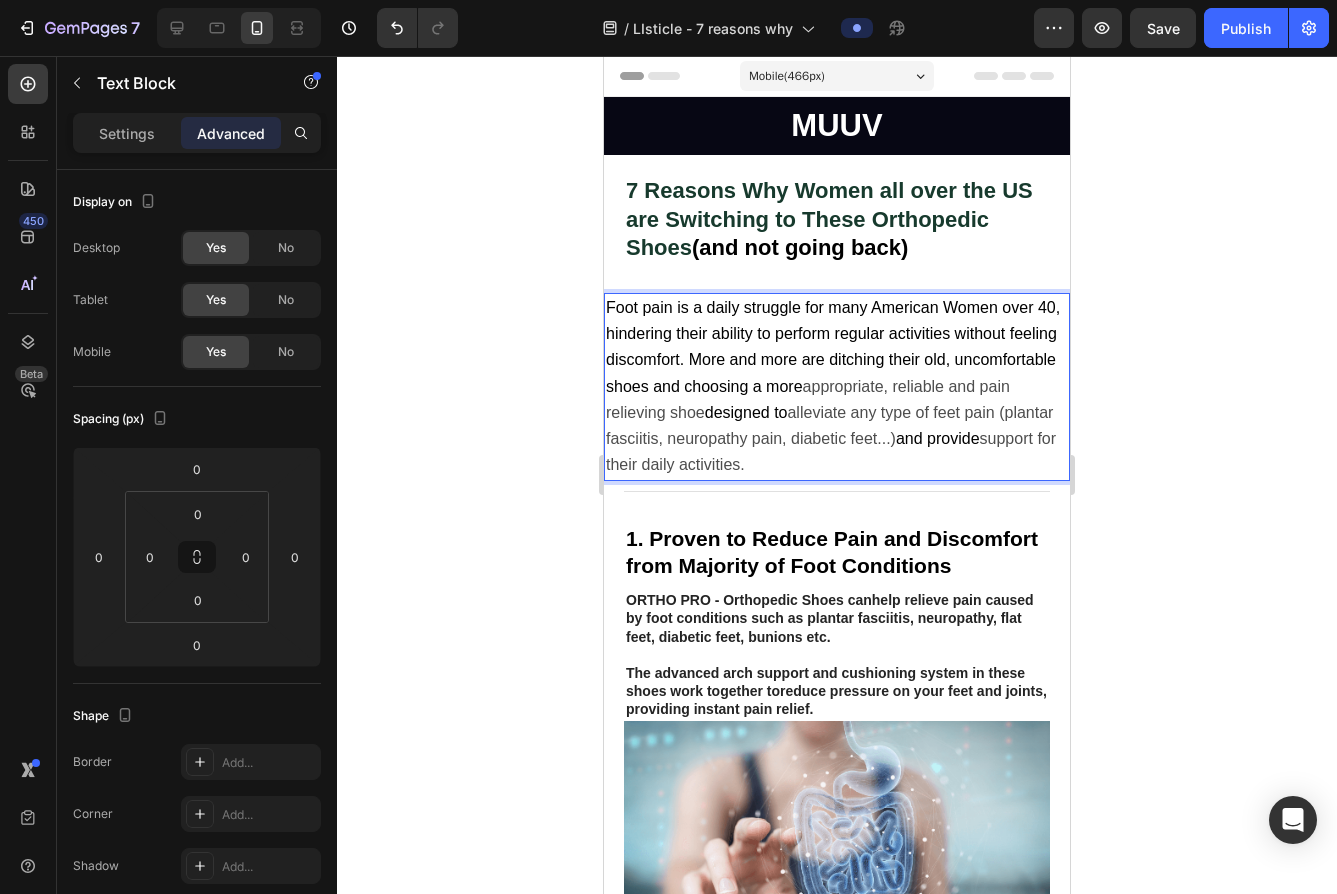 click on "Foot pain is a daily struggle for many American Women over 40, hindering their ability to perform regular activities without feeling discomfort. More and more are ditching their old, uncomfortable shoes and choosing a more  appropriate, reliable and pain relieving shoe  designed to  alleviate any type of feet pain (plantar fasciitis, neuropathy pain, diabetic feet...)  and provide  support for their daily activities." at bounding box center [837, 386] 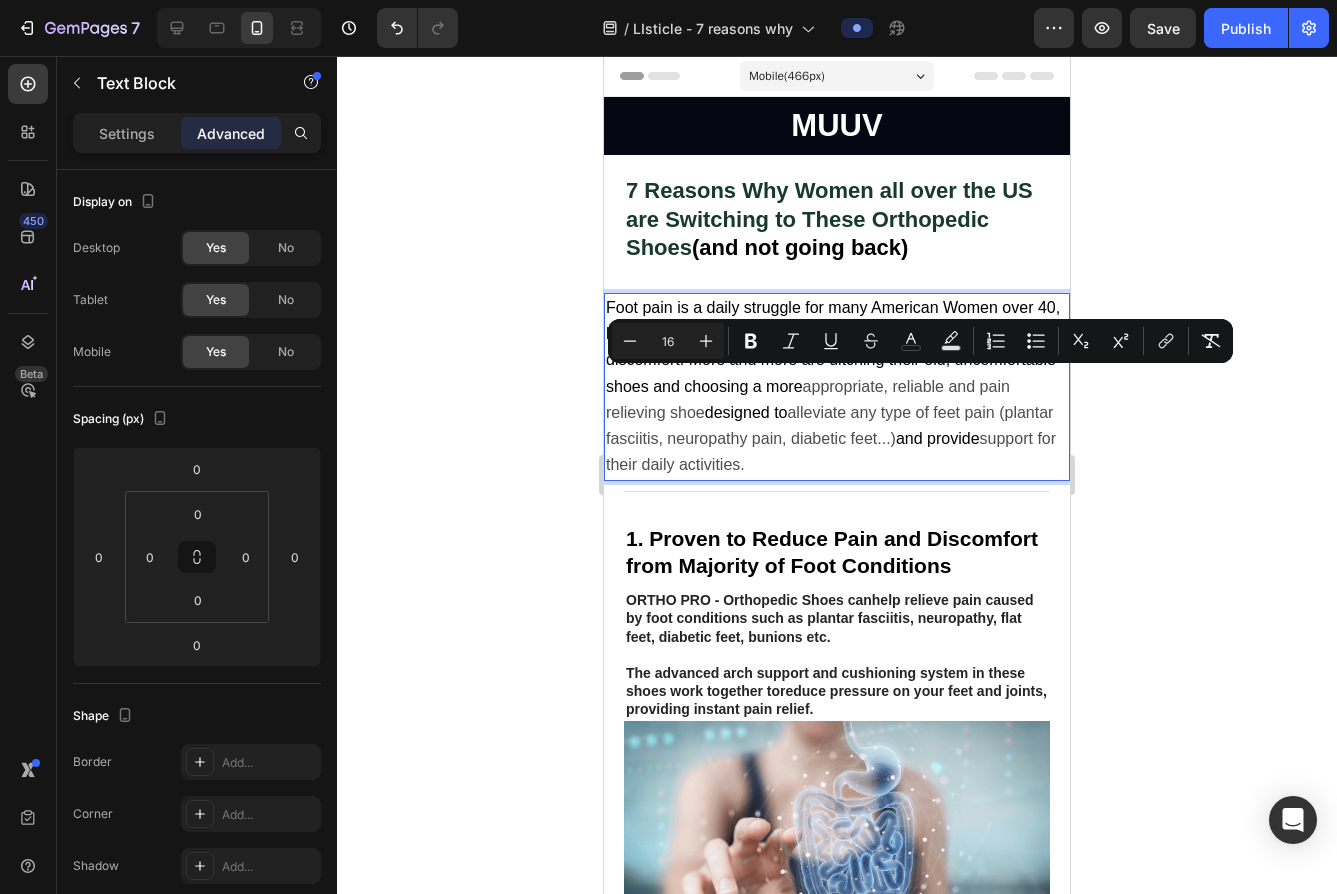 drag, startPoint x: 914, startPoint y: 381, endPoint x: 825, endPoint y: 410, distance: 93.60555 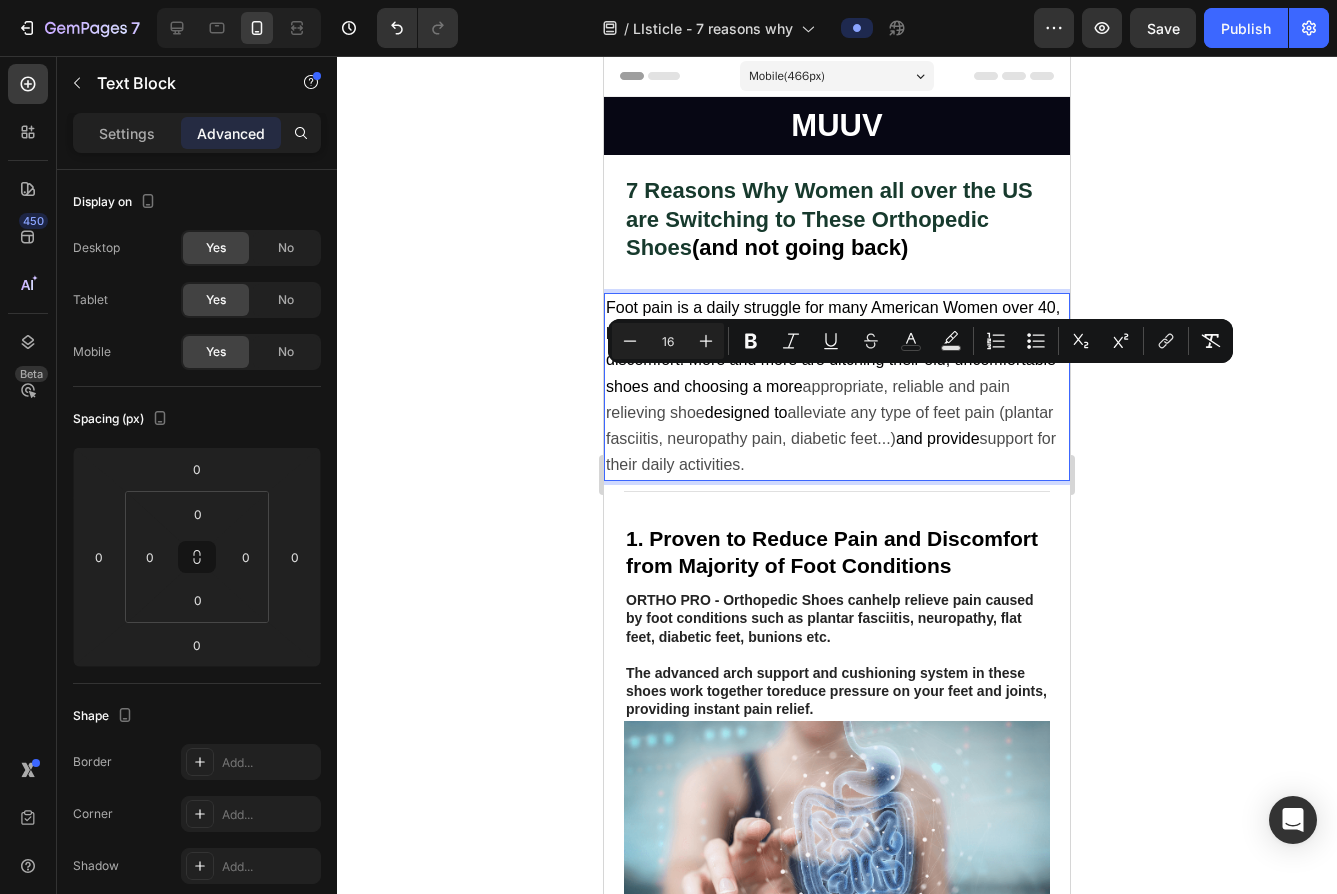 click on "appropriate, reliable and pain relieving shoe" at bounding box center [808, 399] 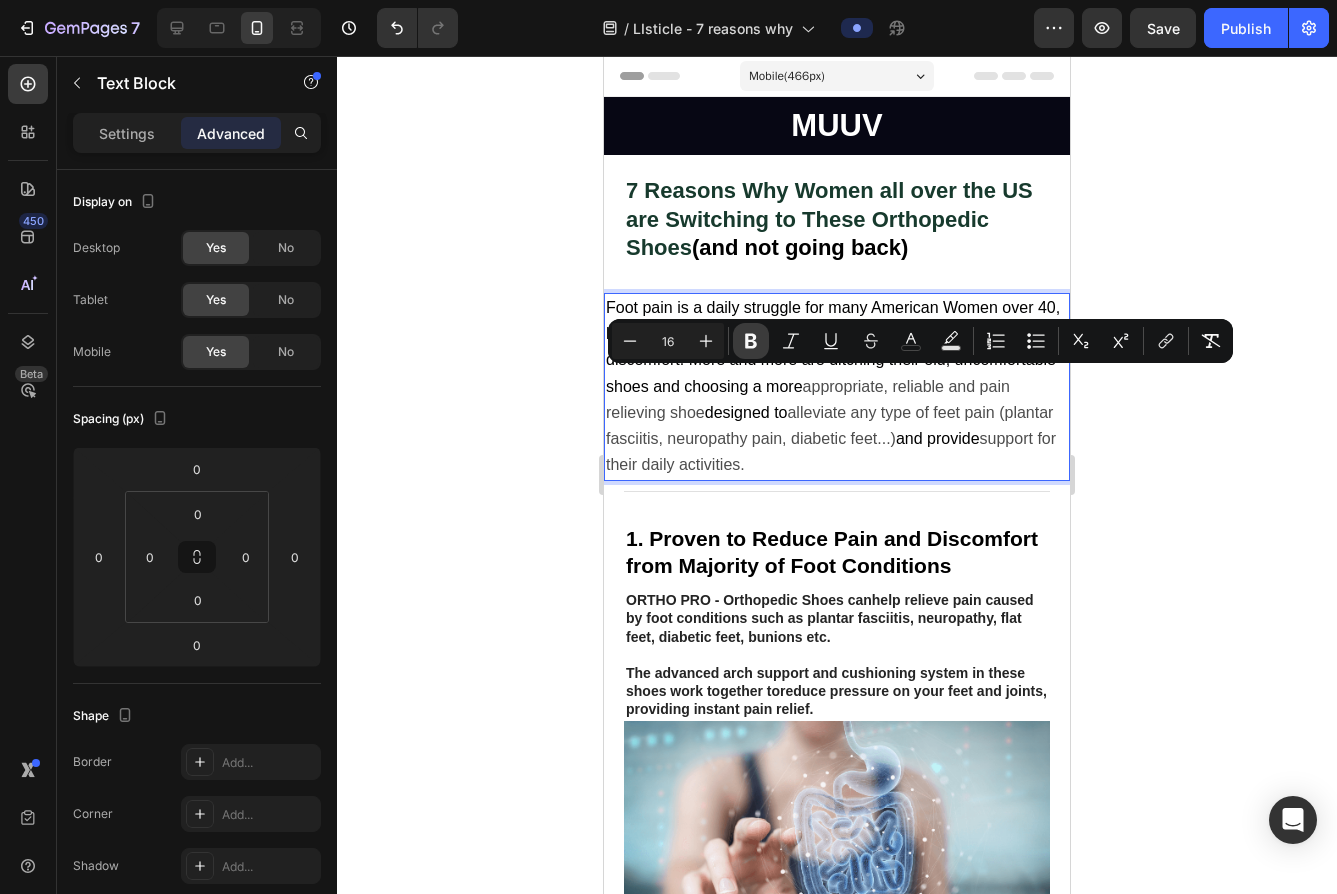 click 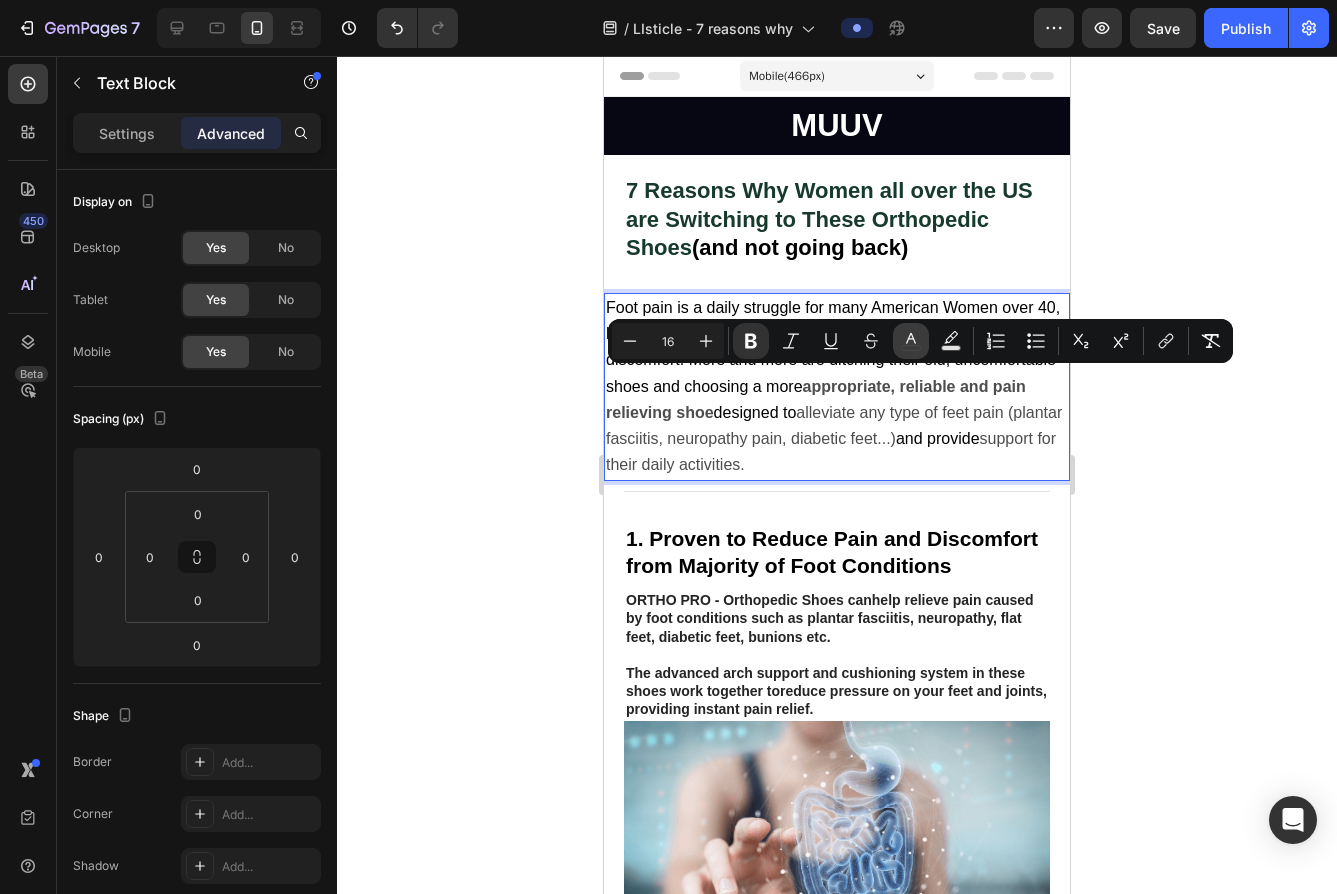 click 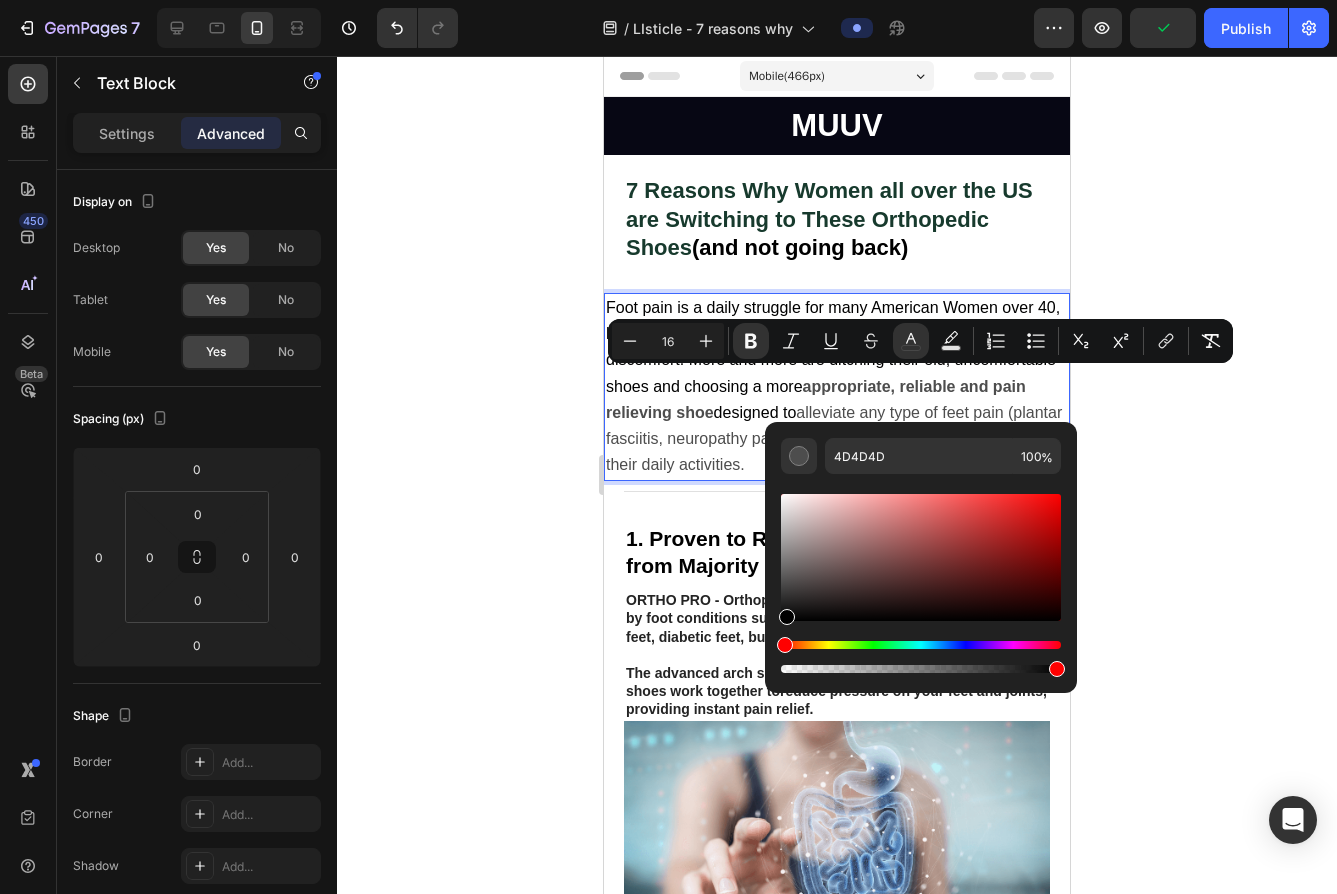 drag, startPoint x: 787, startPoint y: 609, endPoint x: 786, endPoint y: 624, distance: 15.033297 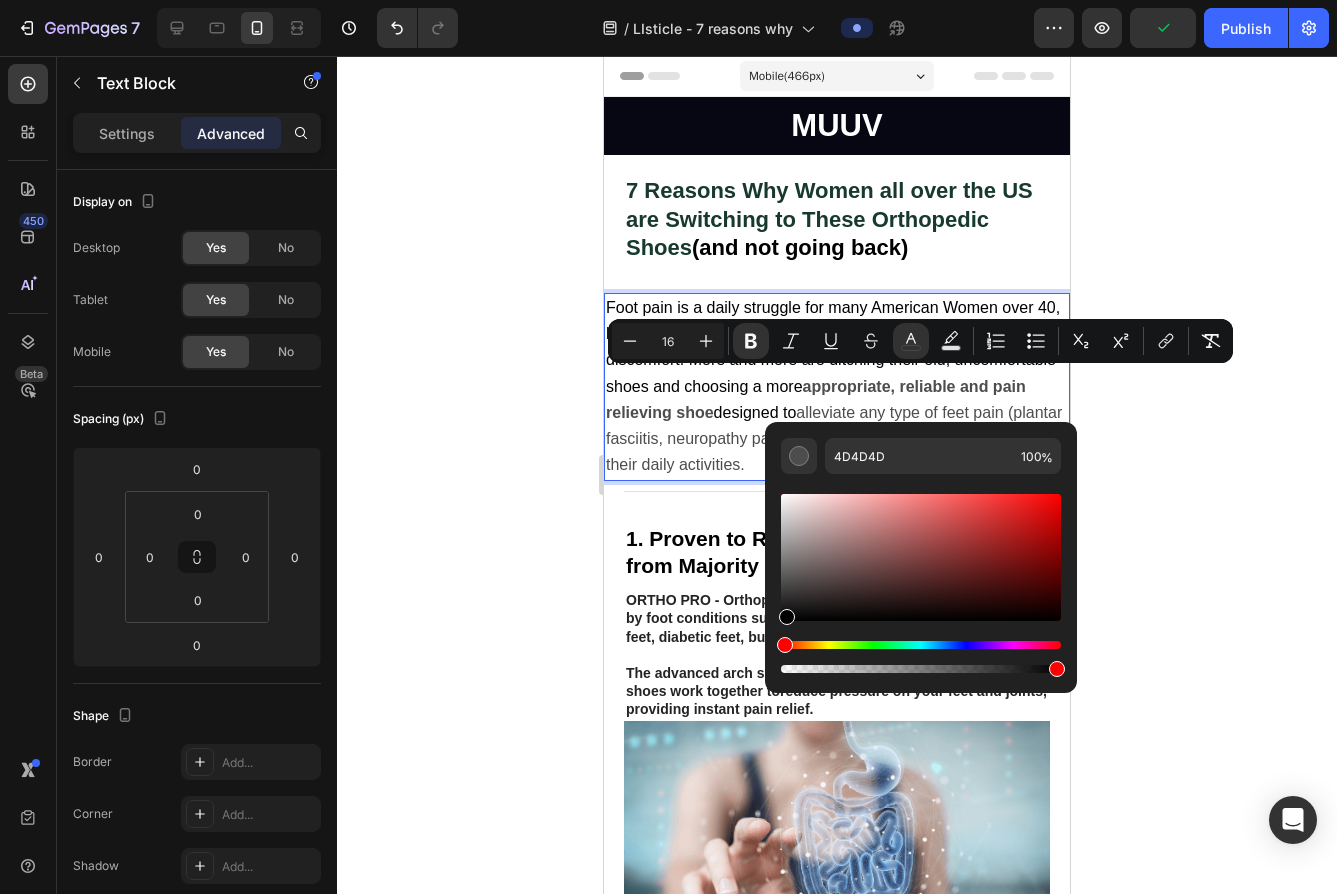 type on "000000" 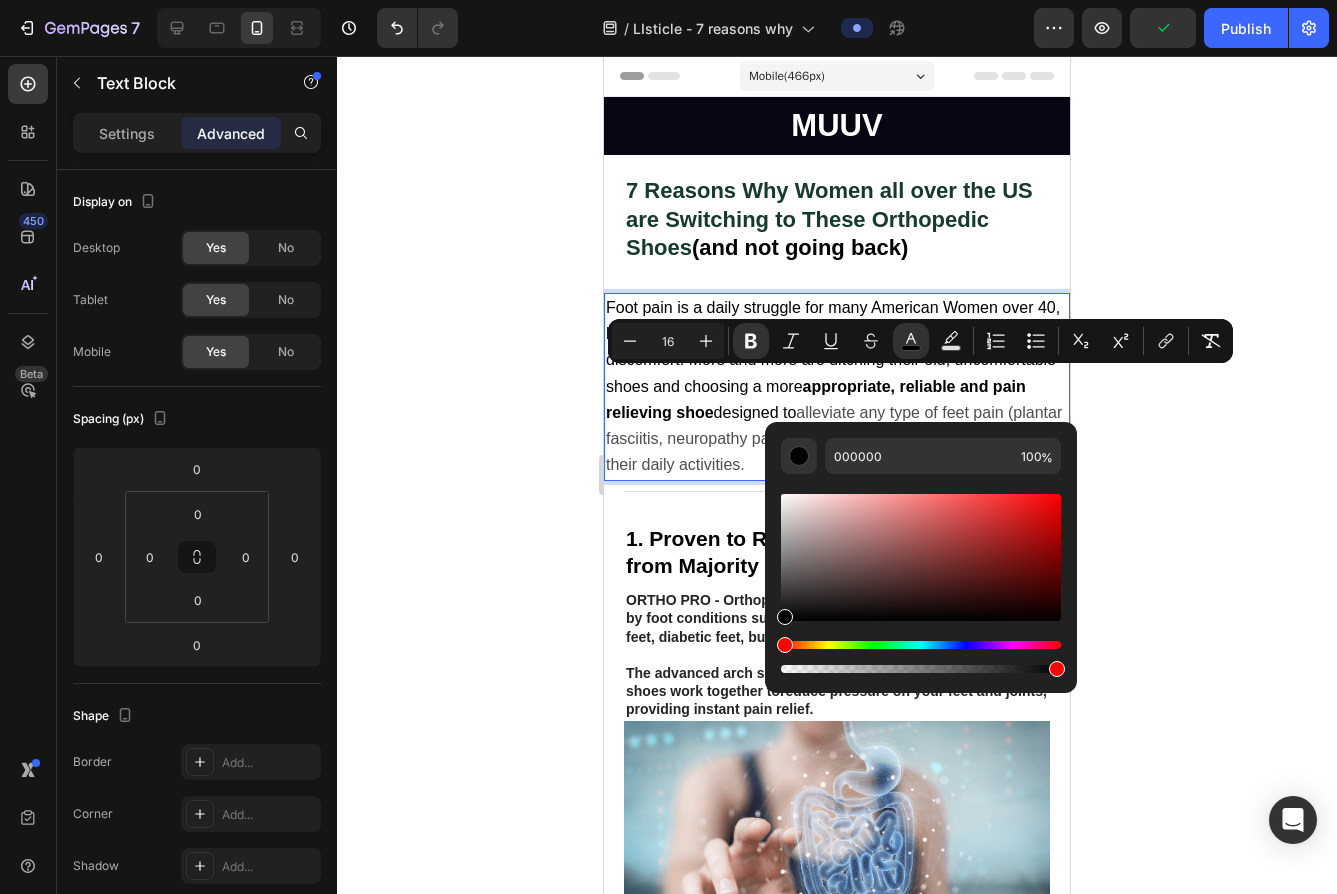 click 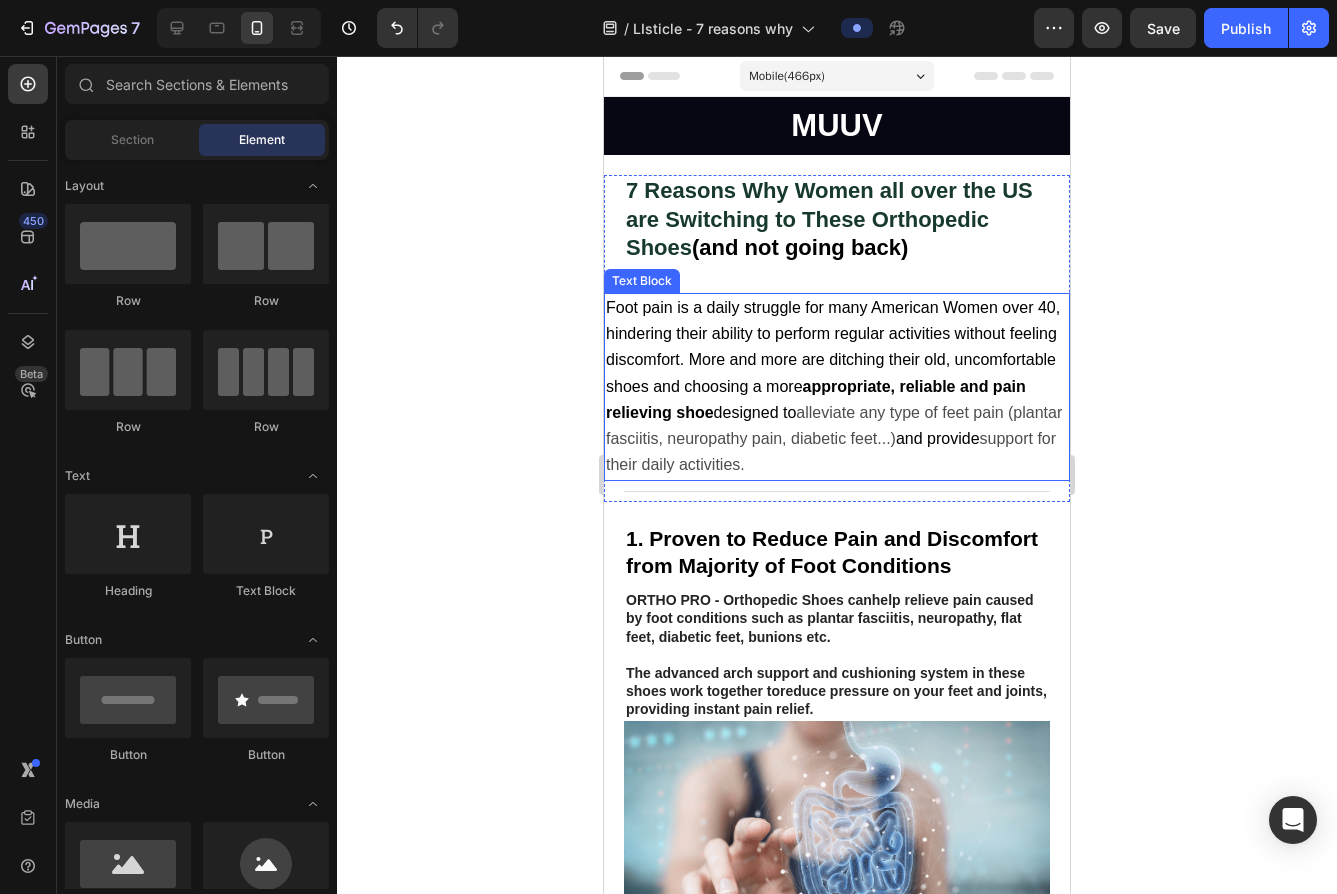 click on "alleviate any type of feet pain (plantar fasciitis, neuropathy pain, diabetic feet...)" at bounding box center (834, 425) 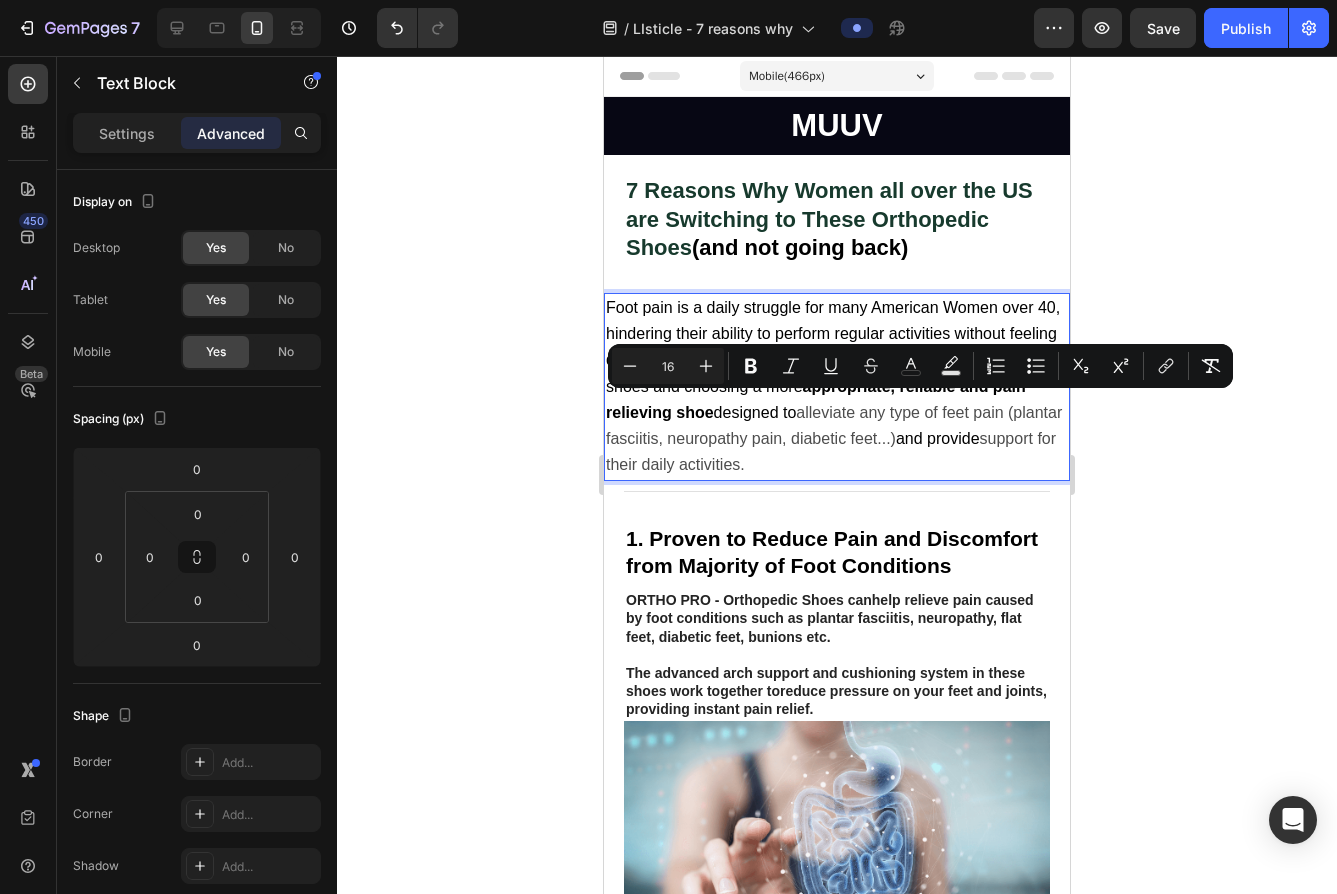 drag, startPoint x: 938, startPoint y: 404, endPoint x: 651, endPoint y: 458, distance: 292.03595 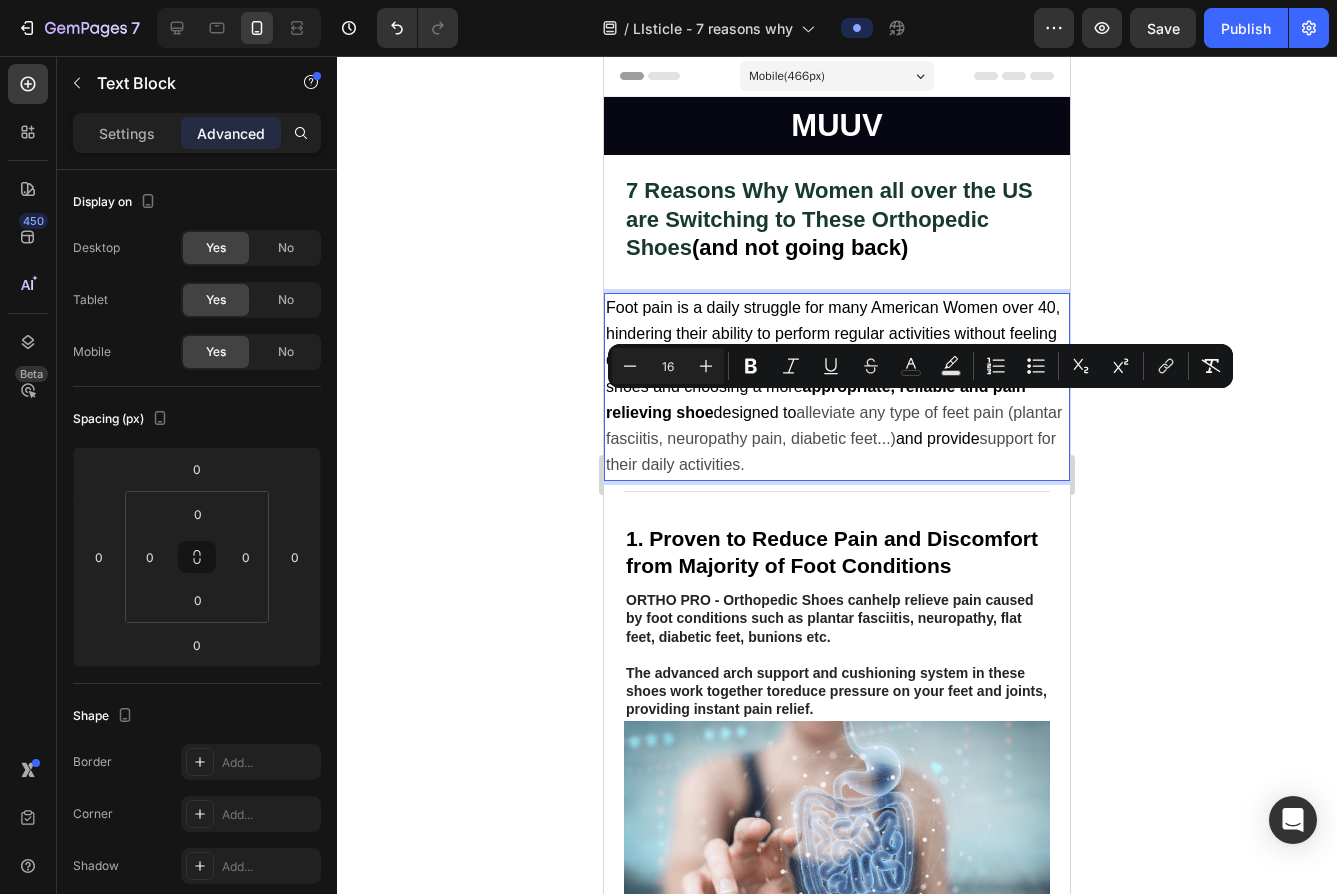 click on "Foot pain is a daily struggle for many American Women over 40, hindering their ability to perform regular activities without feeling discomfort. More and more are ditching their old, uncomfortable shoes and choosing a more  appropriate, reliable and pain relieving shoe  designed to  alleviate any type of feet pain (plantar fasciitis, neuropathy pain, diabetic feet...)  and provide  support for their daily activities." at bounding box center (837, 386) 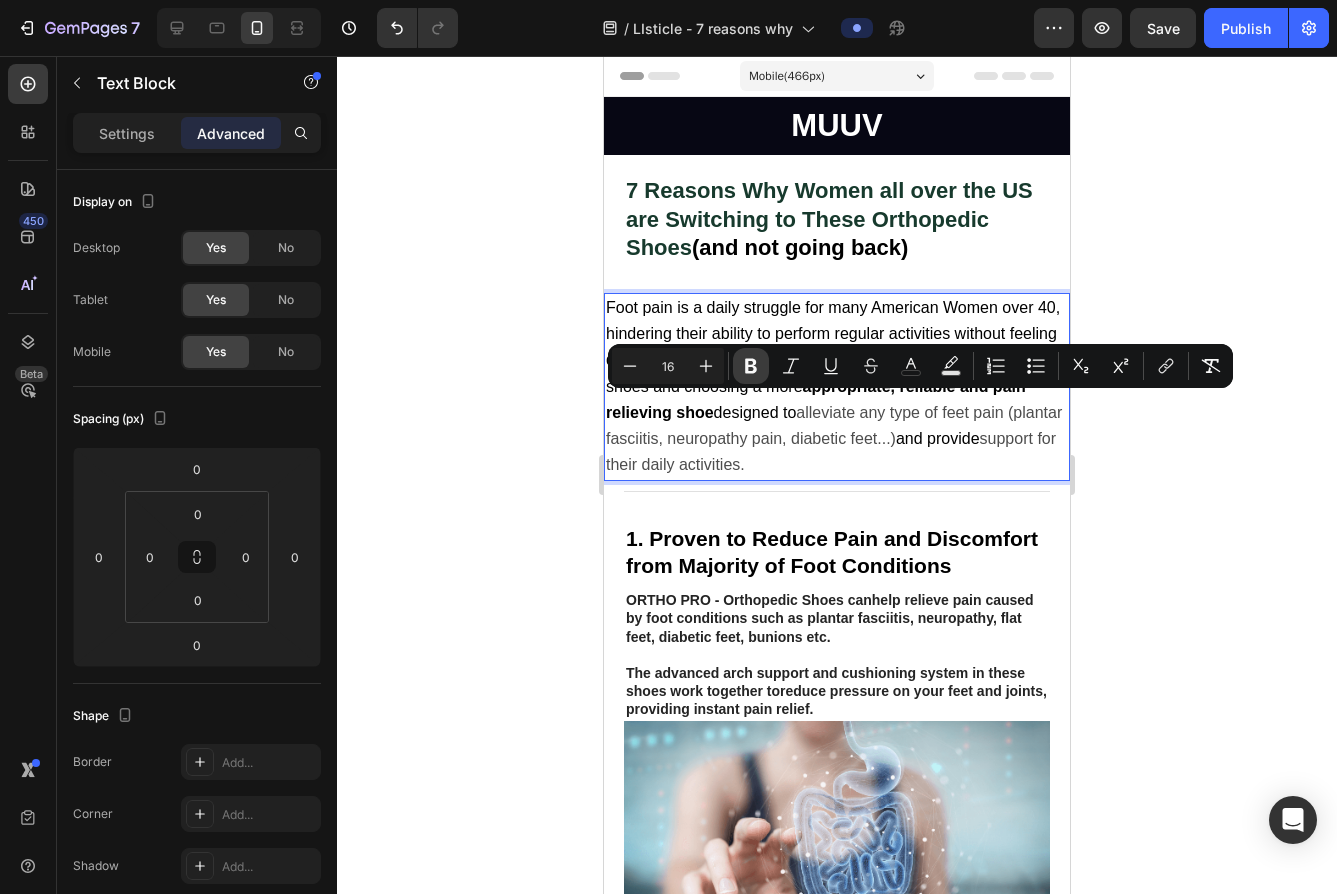 click 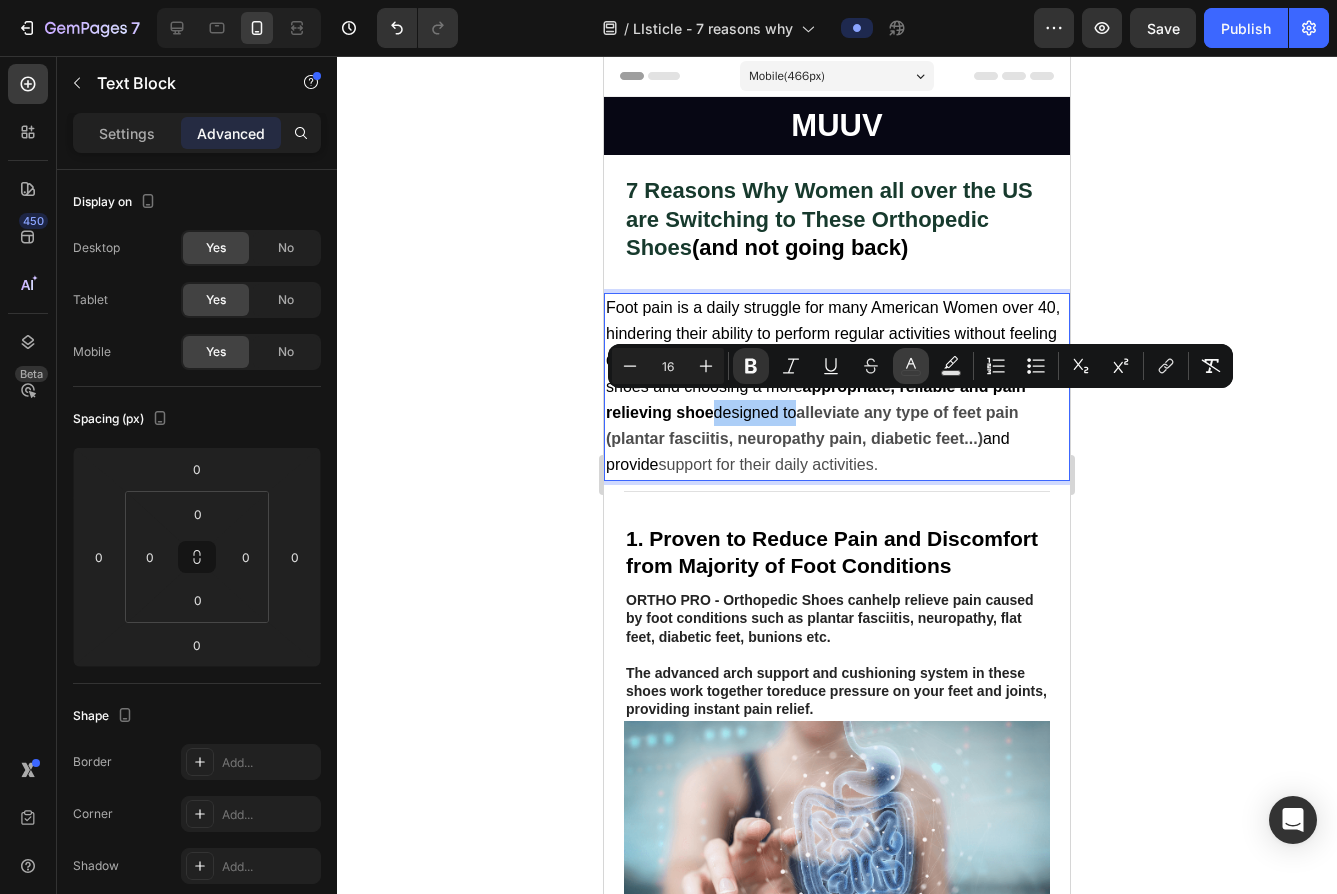 click 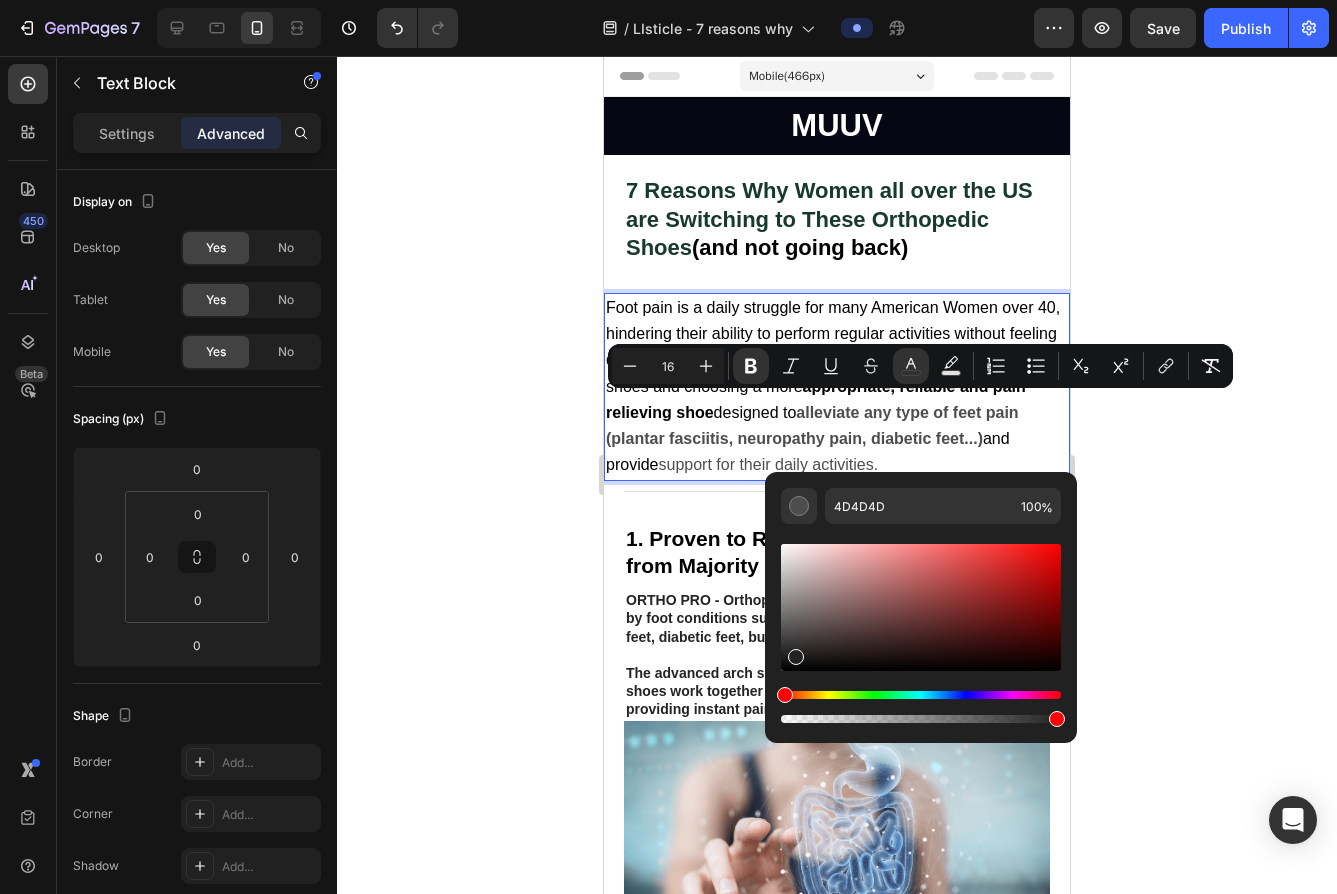 drag, startPoint x: 792, startPoint y: 652, endPoint x: 780, endPoint y: 675, distance: 25.942244 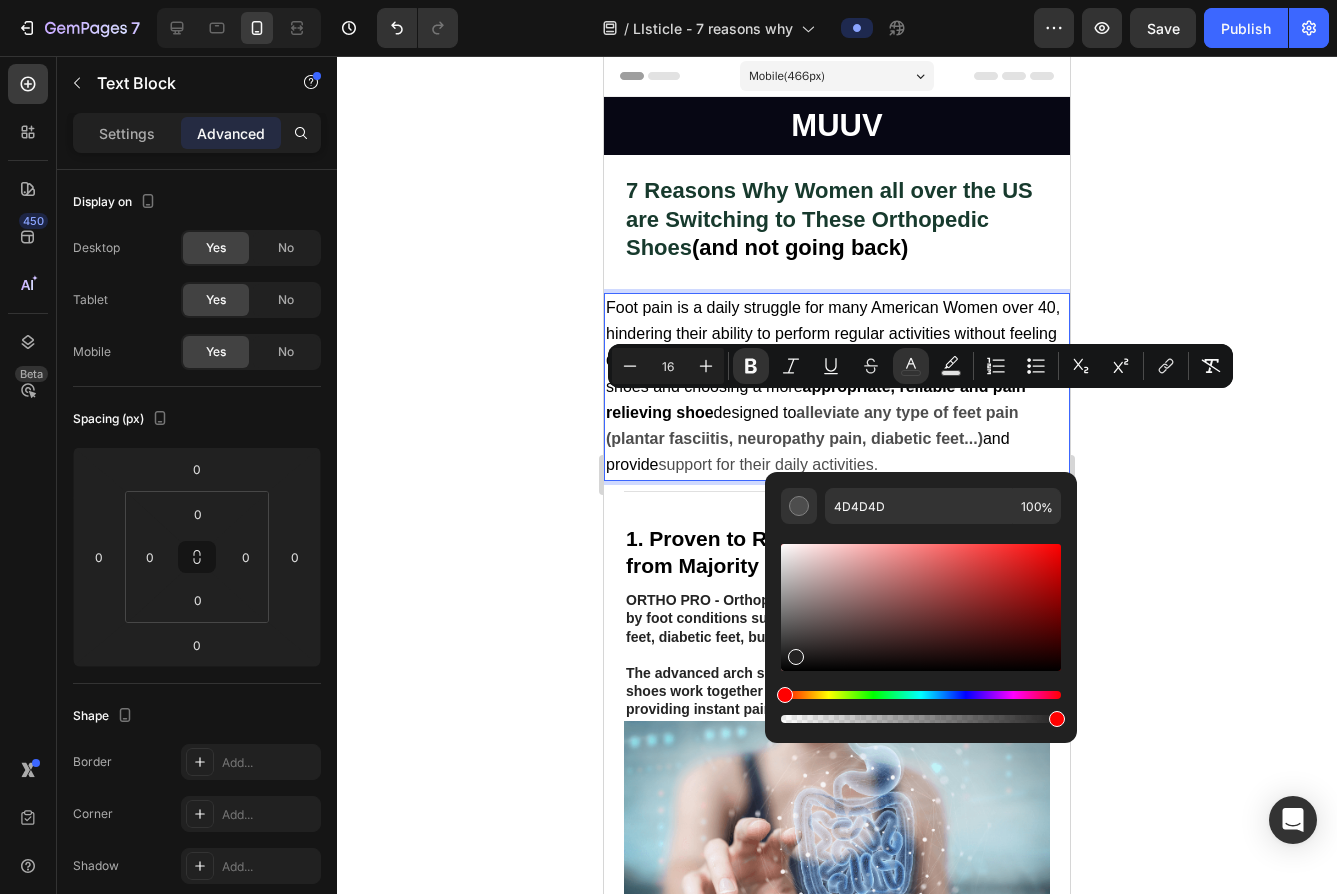 click on "4D4D4D 100 %" at bounding box center [921, 599] 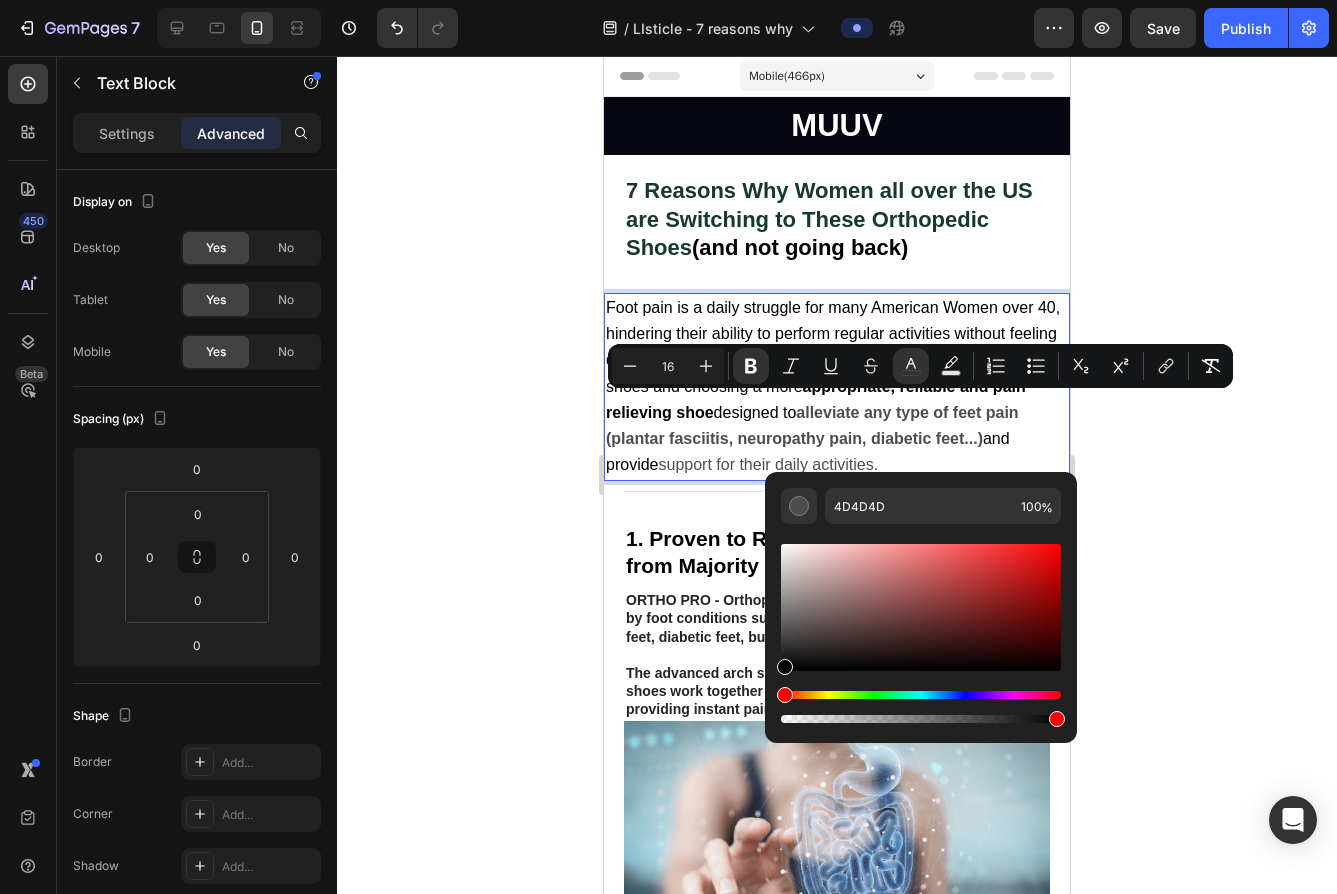 type on "000000" 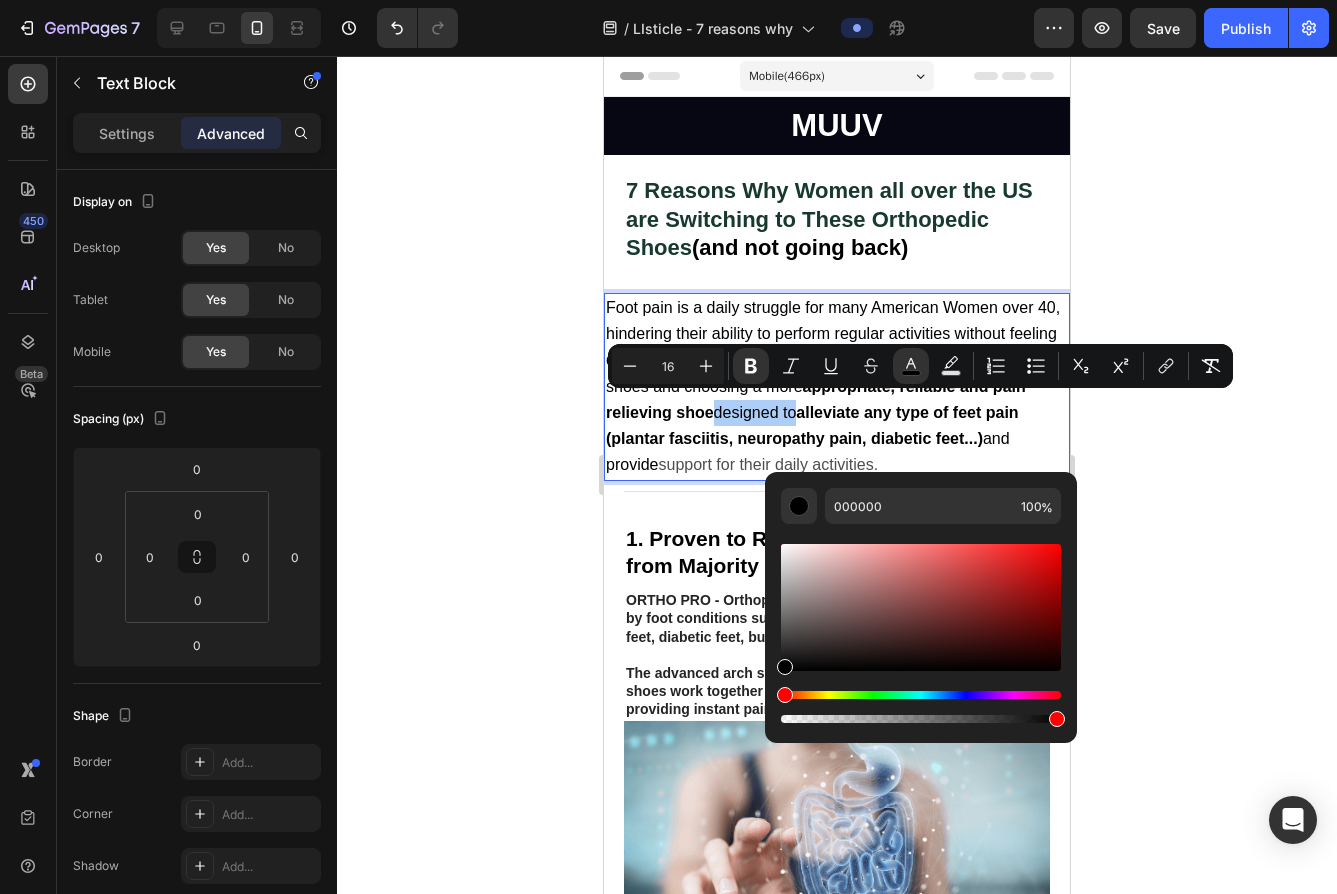 click 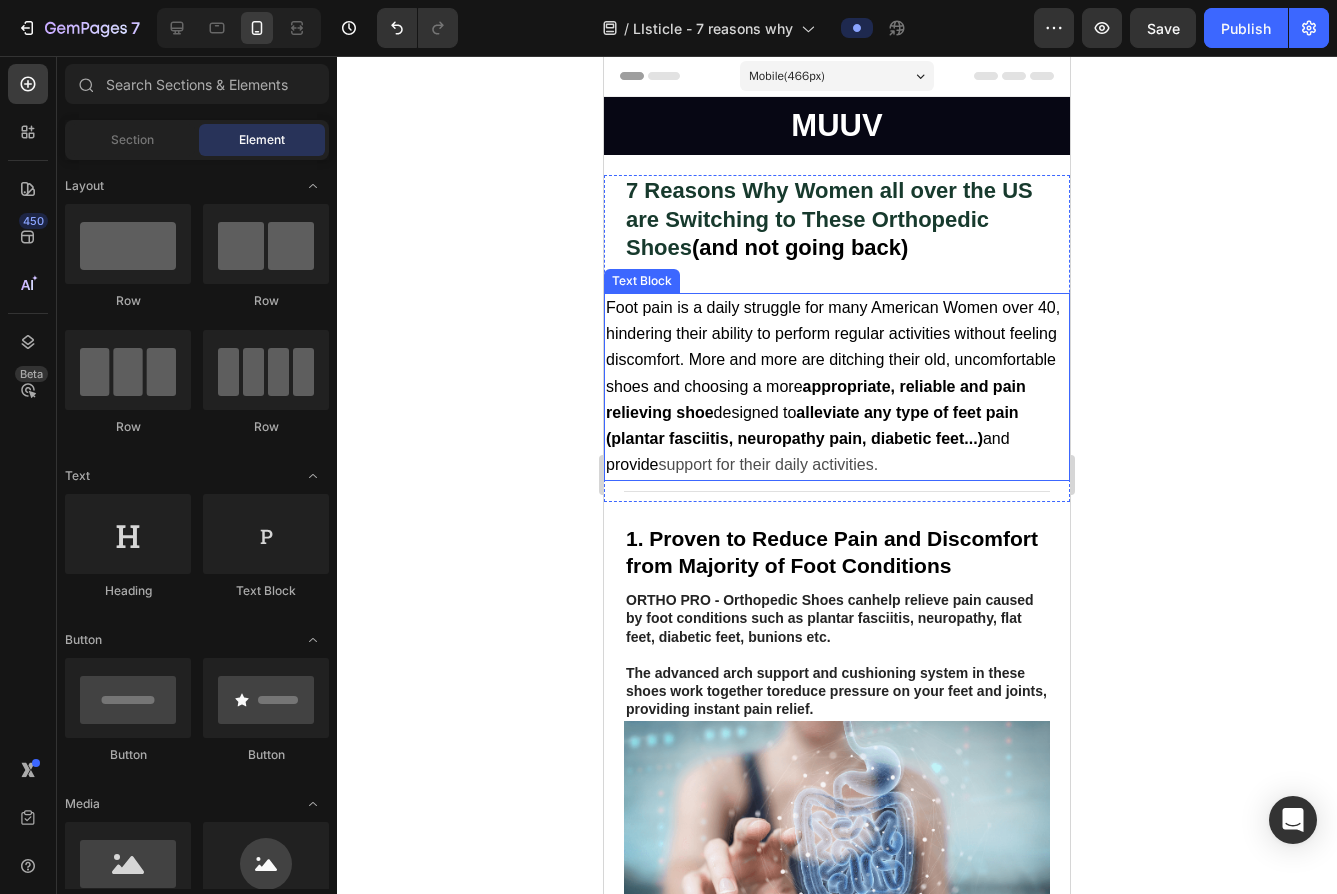 click on "support for their daily activities." at bounding box center (768, 464) 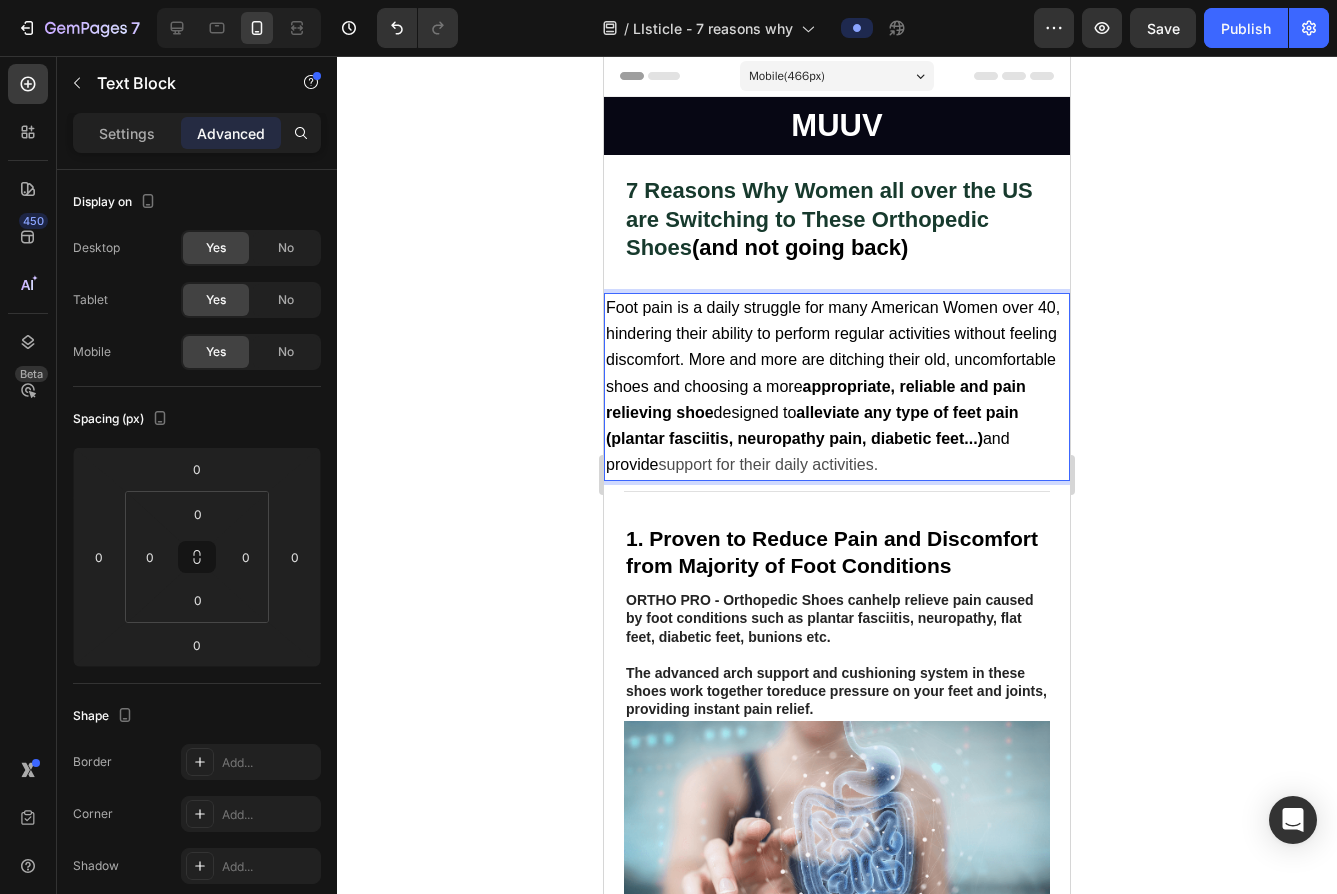 click on "support for their daily activities." at bounding box center (768, 464) 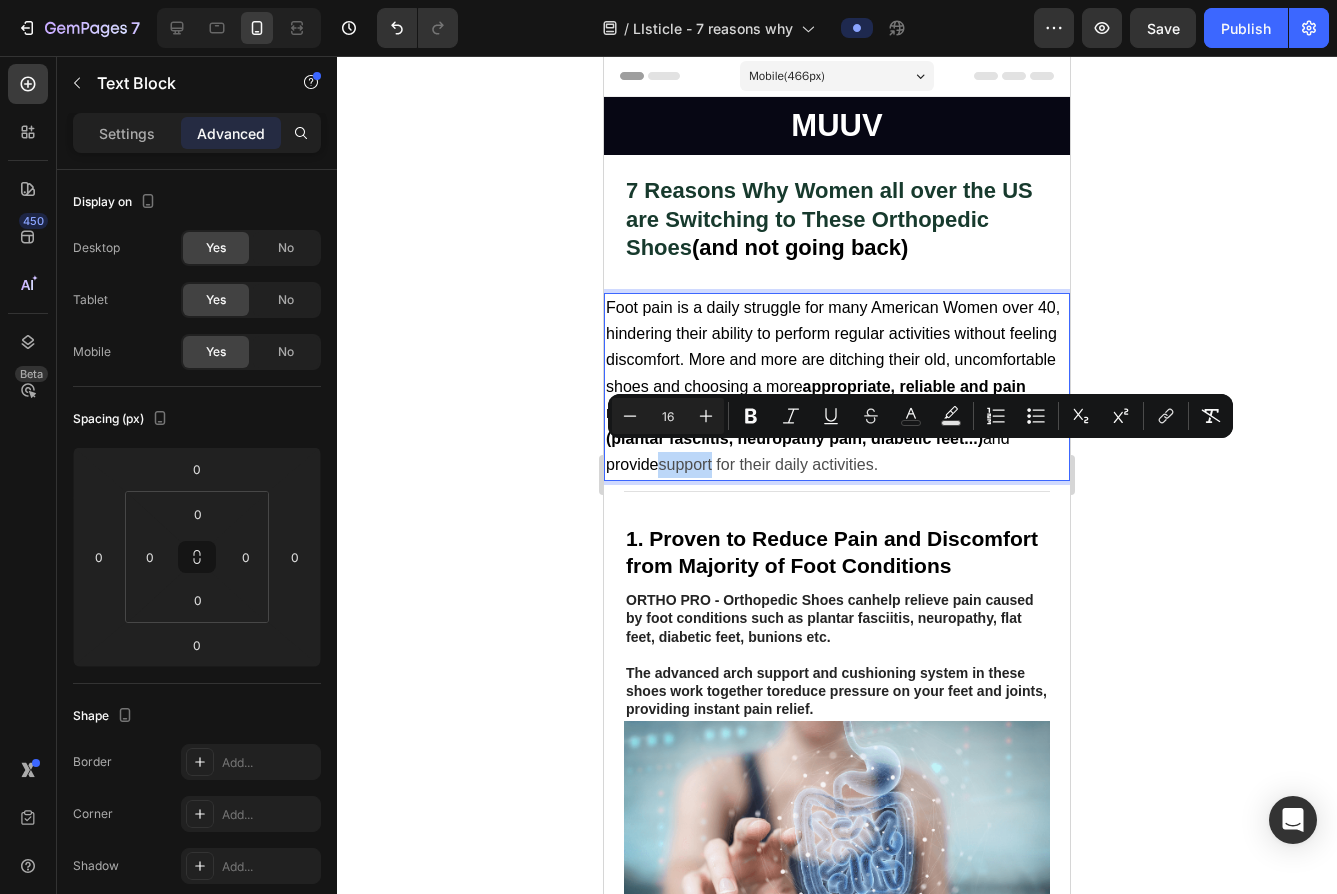 click on "support for their daily activities." at bounding box center [768, 464] 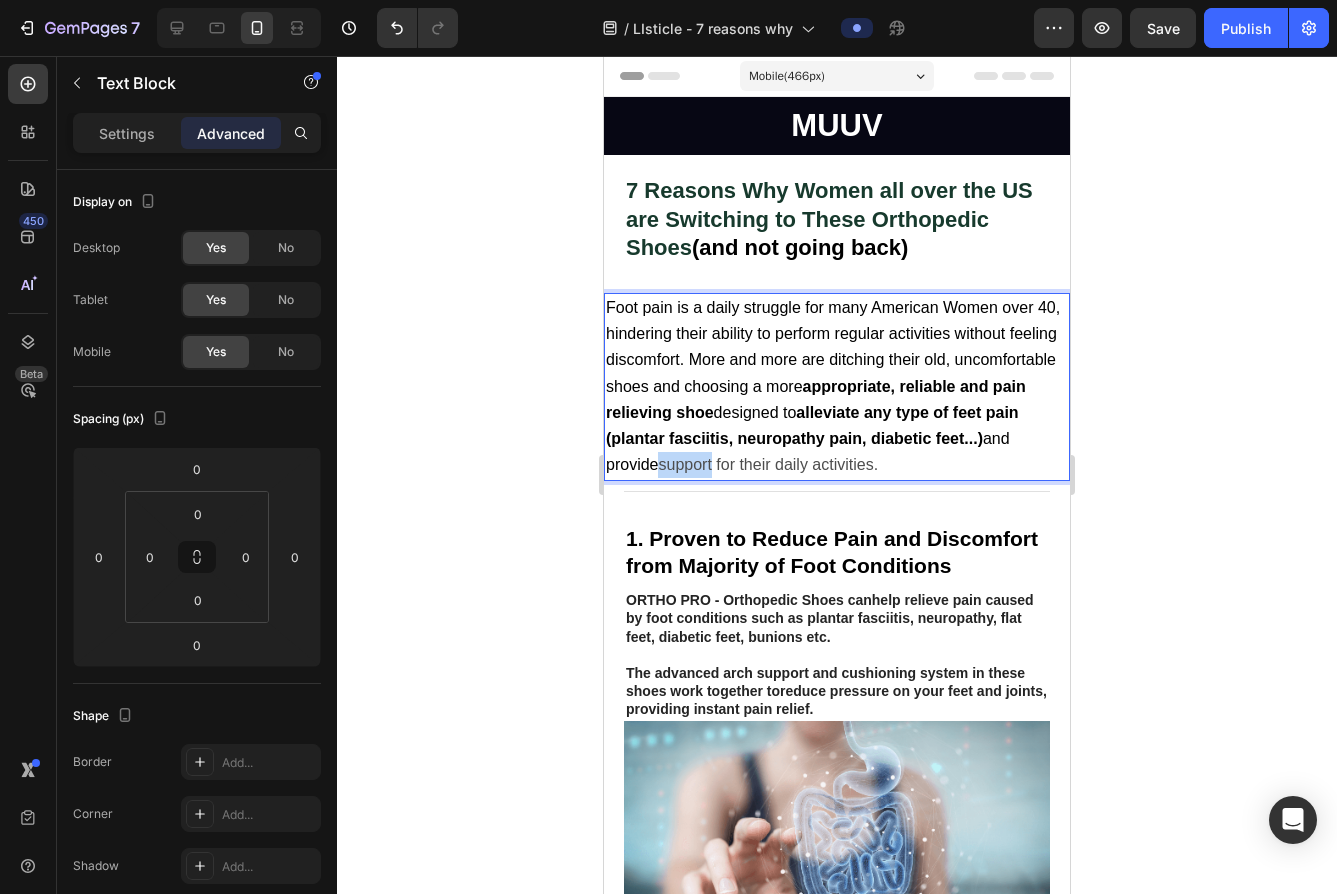 drag, startPoint x: 811, startPoint y: 453, endPoint x: 1049, endPoint y: 454, distance: 238.0021 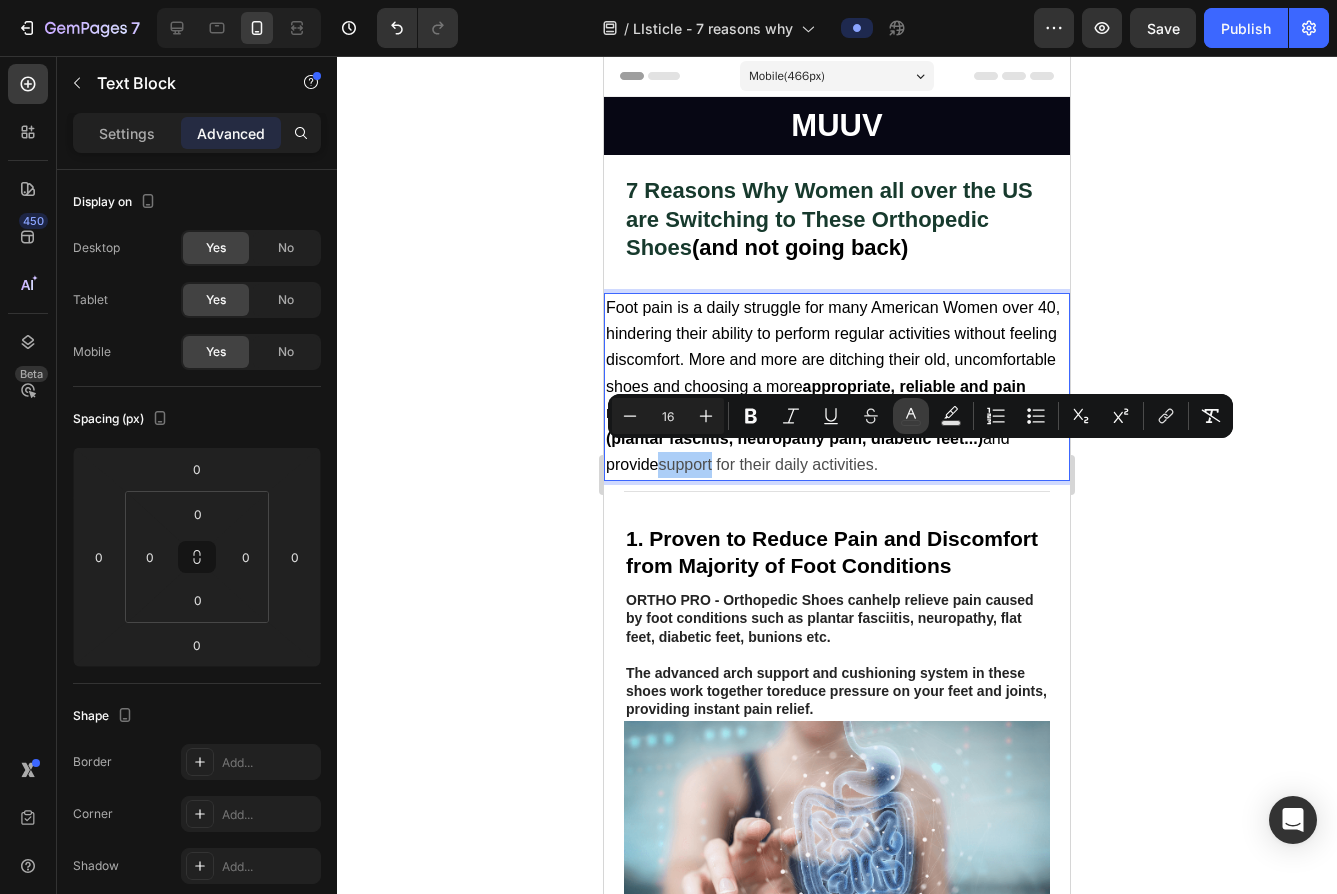 click on "color" at bounding box center (911, 416) 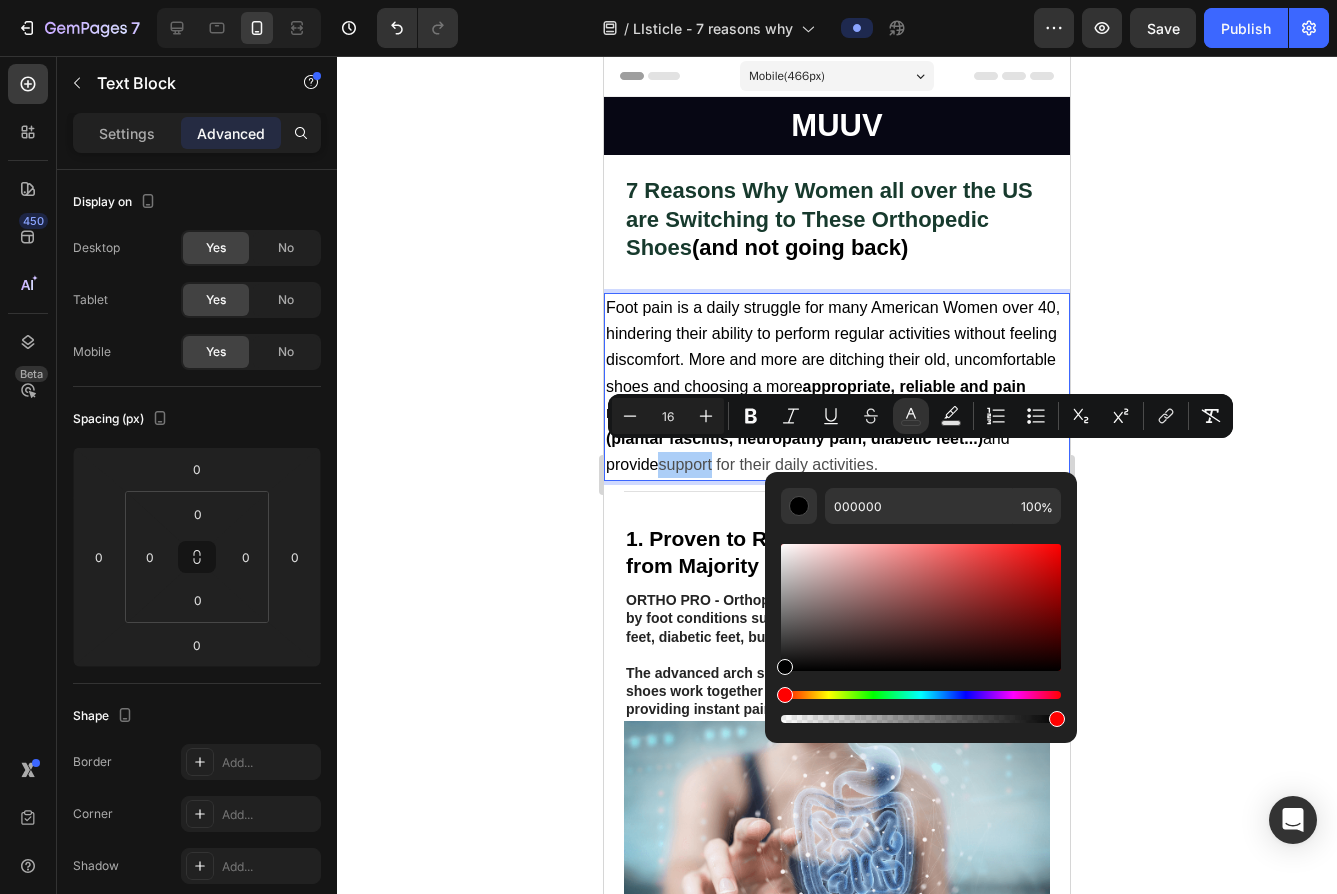 drag, startPoint x: 794, startPoint y: 665, endPoint x: 808, endPoint y: 650, distance: 20.518284 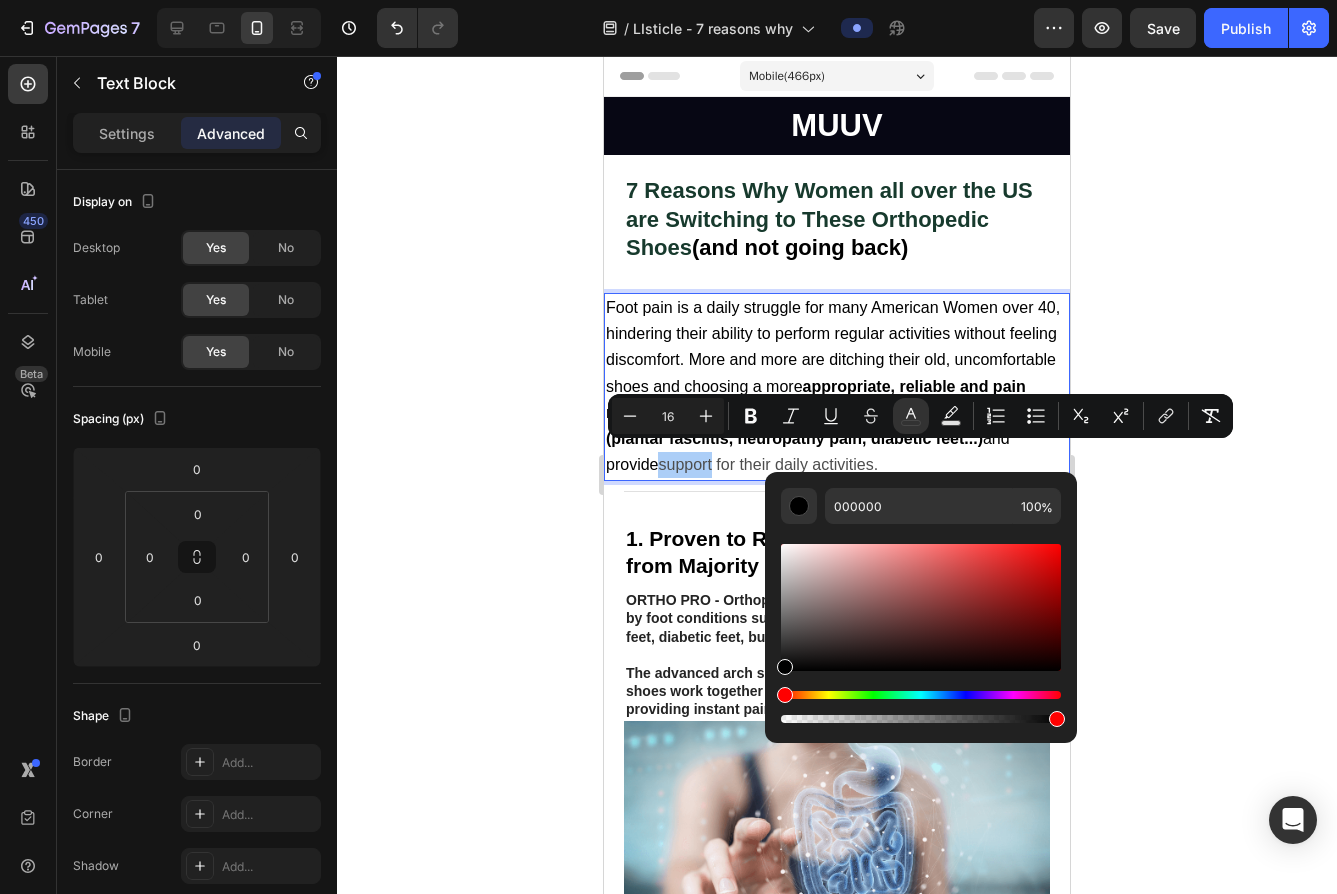 click at bounding box center (921, 607) 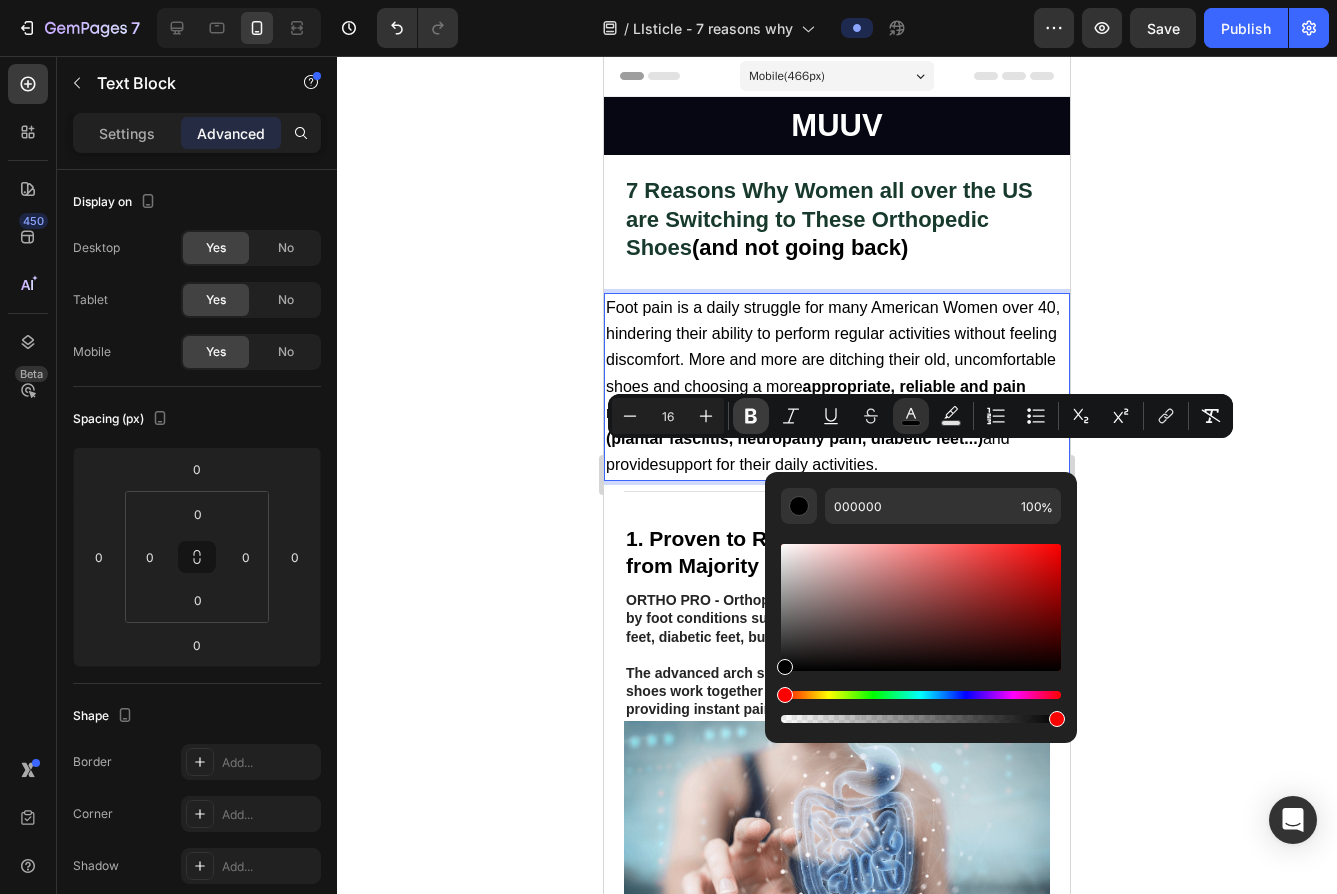 click 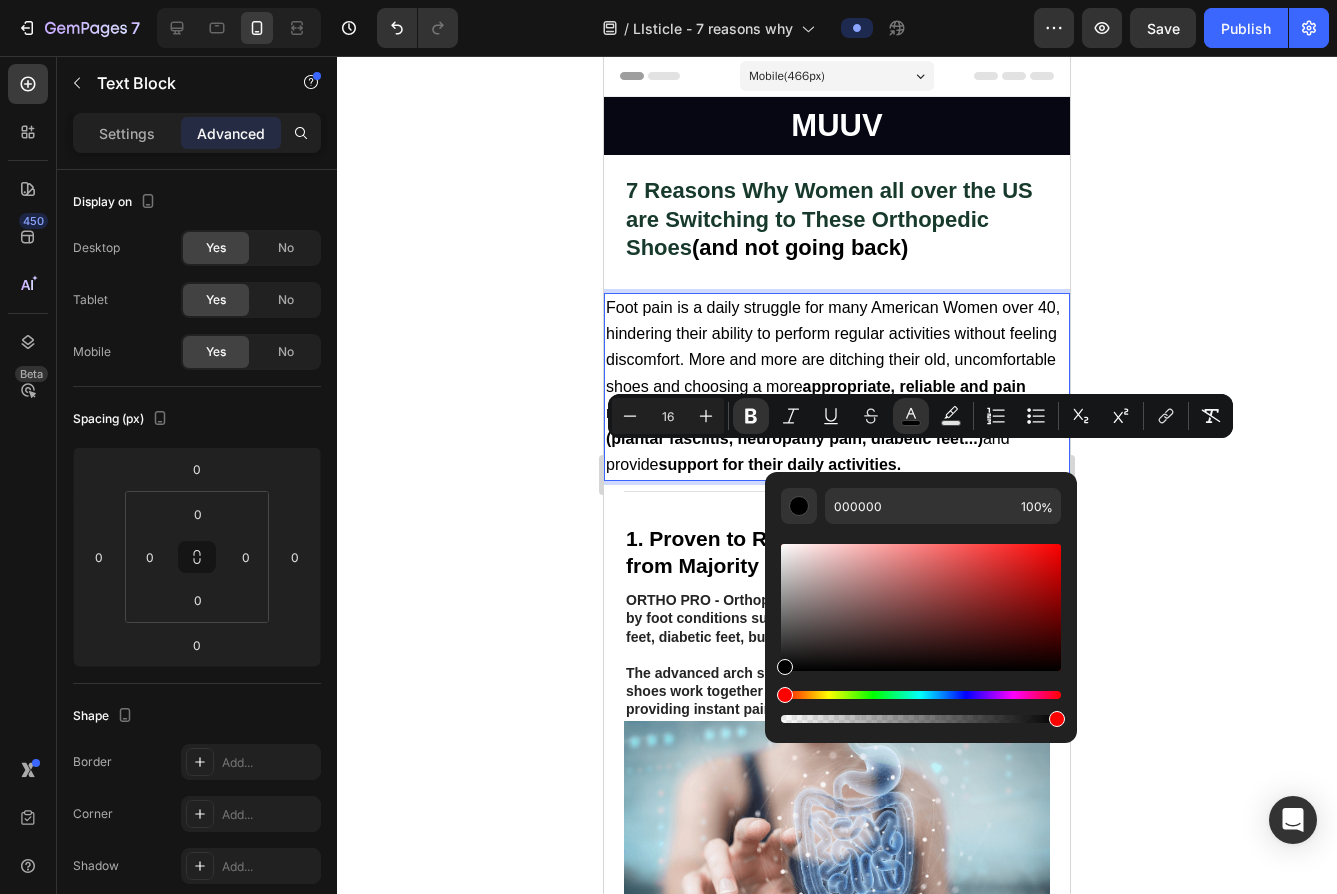 click 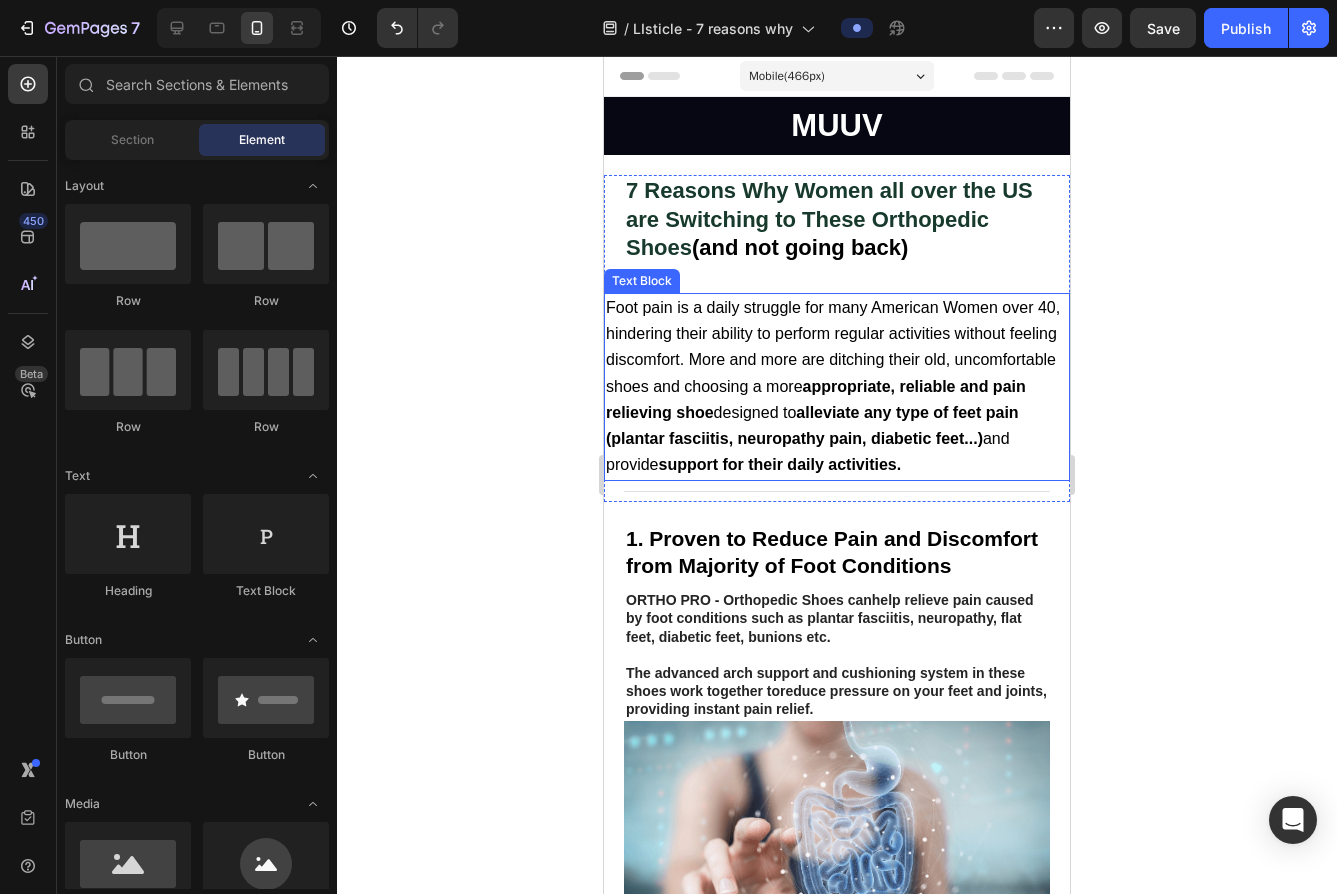click on "Foot pain is a daily struggle for many American Women over 40, hindering their ability to perform regular activities without feeling discomfort. More and more are ditching their old, uncomfortable shoes and choosing a more  appropriate, reliable and pain relieving shoe  designed to  alleviate any type of feet pain (plantar fasciitis, neuropathy pain, diabetic feet...)  and provide  support for their daily activities." at bounding box center (837, 386) 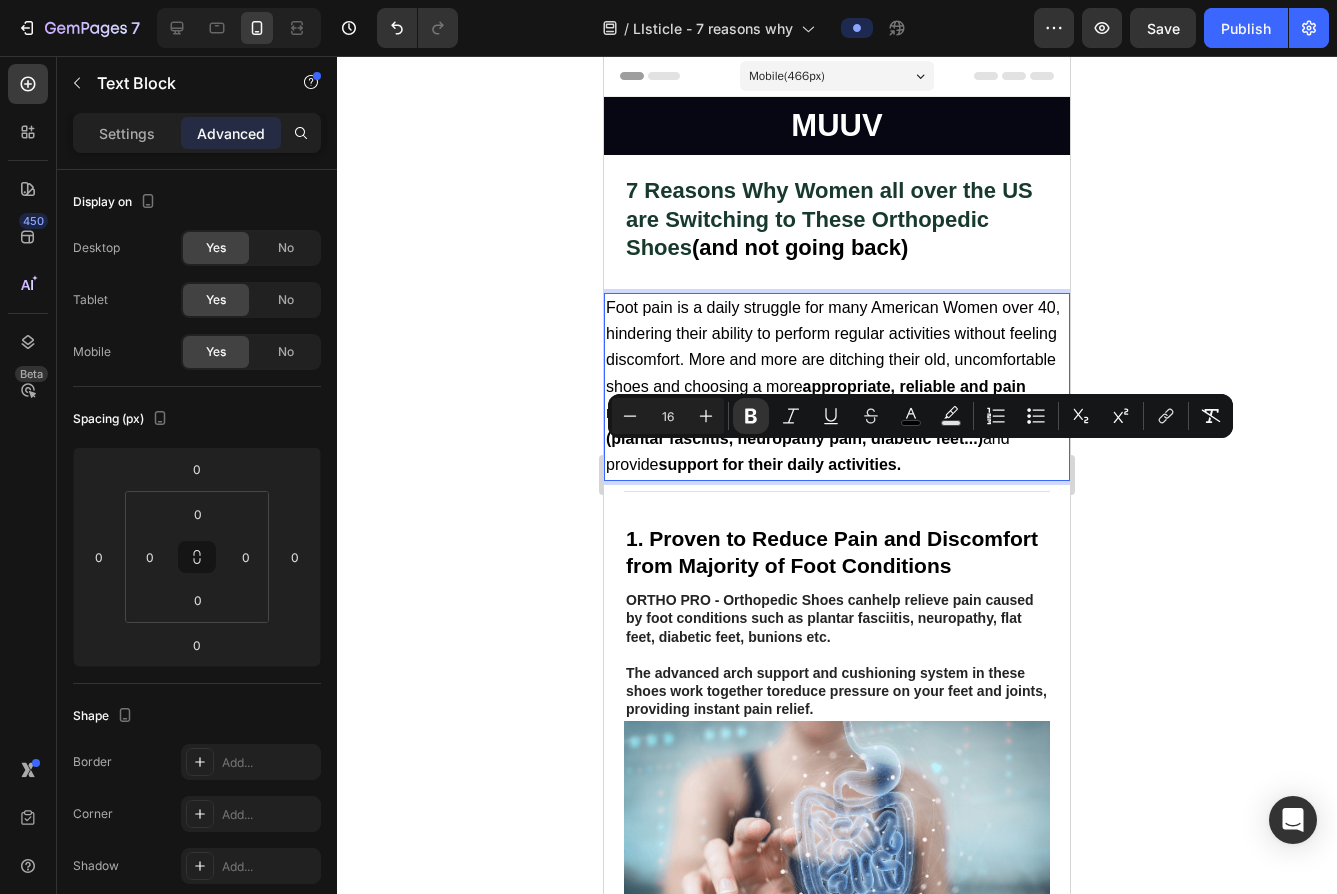 click on "support for their daily activities." at bounding box center (779, 464) 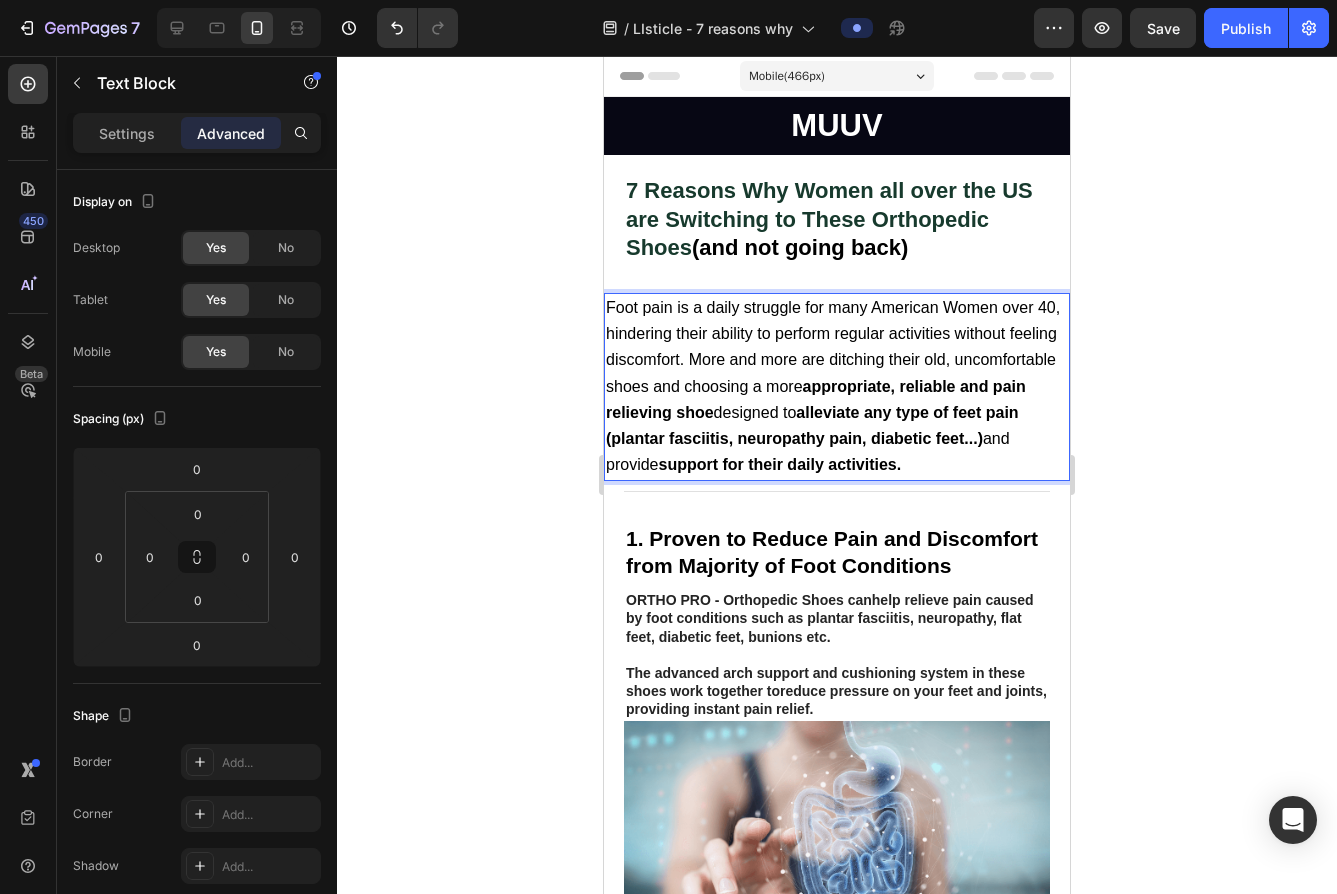 click on "Foot pain is a daily struggle for many American Women over 40, hindering their ability to perform regular activities without feeling discomfort. More and more are ditching their old, uncomfortable shoes and choosing a more  appropriate, reliable and pain relieving shoe  designed to  alleviate any type of feet pain (plantar fasciitis, neuropathy pain, diabetic feet...)  and provide  support for their daily activities." at bounding box center [837, 386] 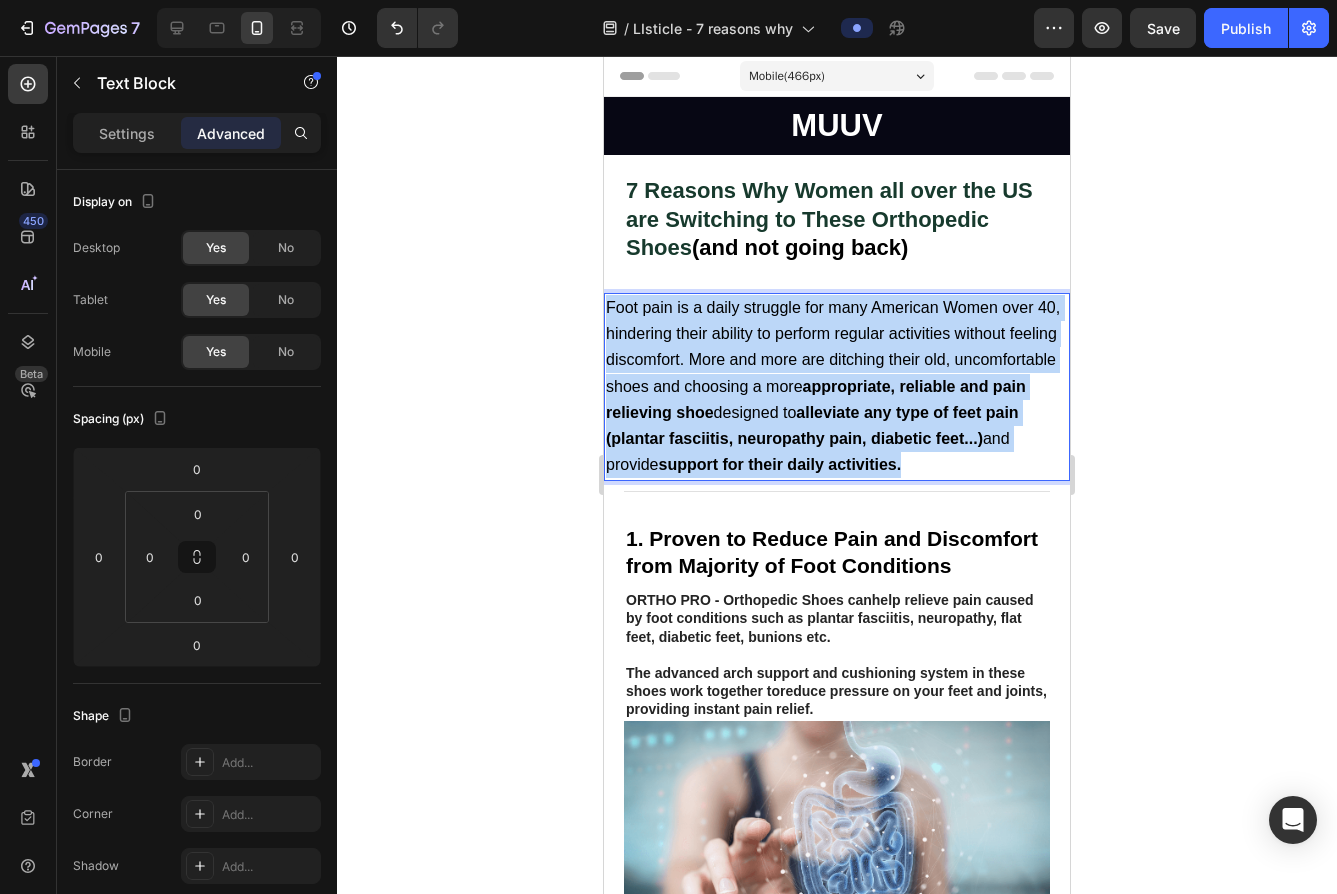click on "Foot pain is a daily struggle for many American Women over 40, hindering their ability to perform regular activities without feeling discomfort. More and more are ditching their old, uncomfortable shoes and choosing a more  appropriate, reliable and pain relieving shoe  designed to  alleviate any type of feet pain (plantar fasciitis, neuropathy pain, diabetic feet...)  and provide  support for their daily activities." at bounding box center (837, 386) 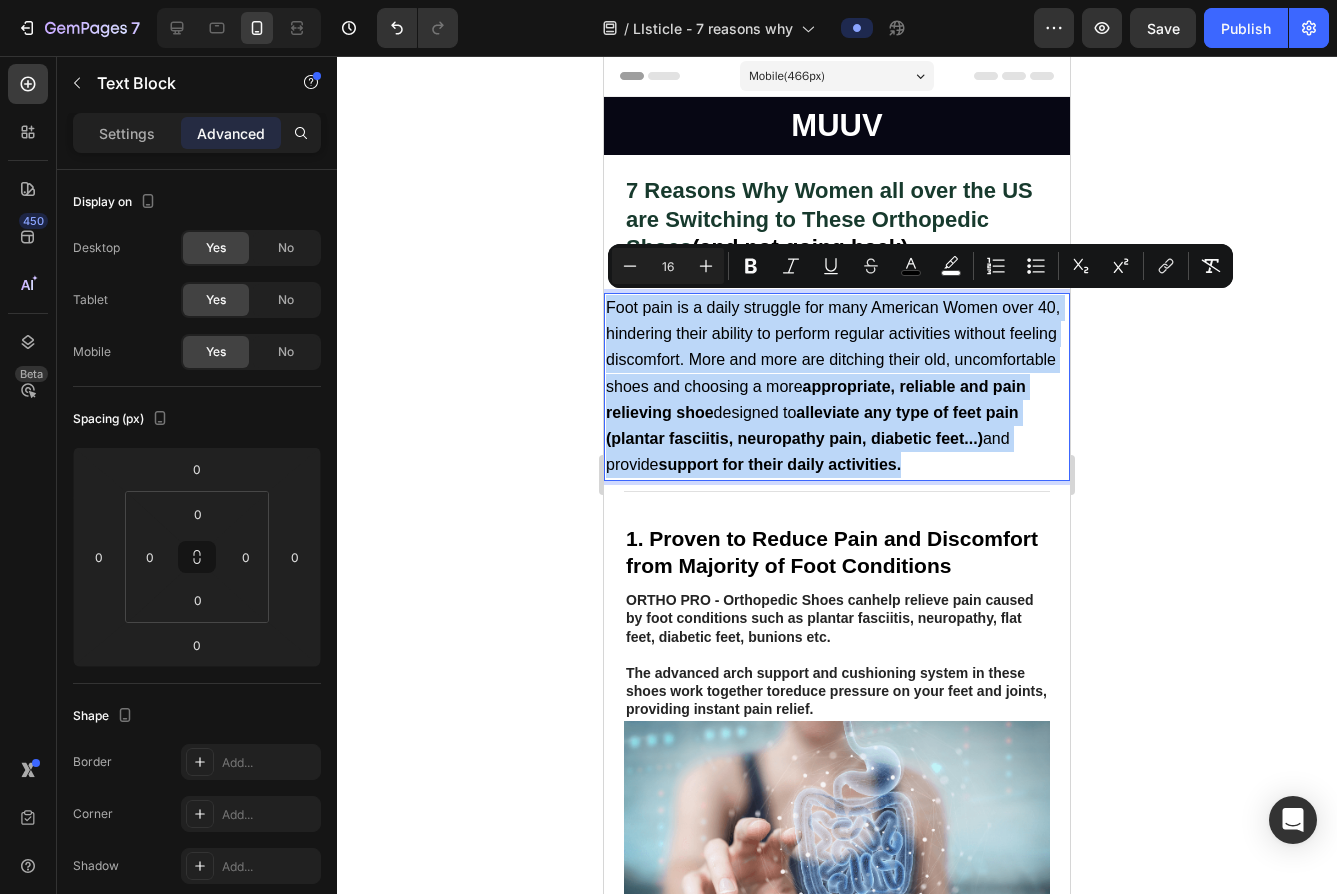 click on "Foot pain is a daily struggle for many American Women over 40, hindering their ability to perform regular activities without feeling discomfort. More and more are ditching their old, uncomfortable shoes and choosing a more  appropriate, reliable and pain relieving shoe  designed to  alleviate any type of feet pain (plantar fasciitis, neuropathy pain, diabetic feet...)  and provide  support for their daily activities." at bounding box center (837, 386) 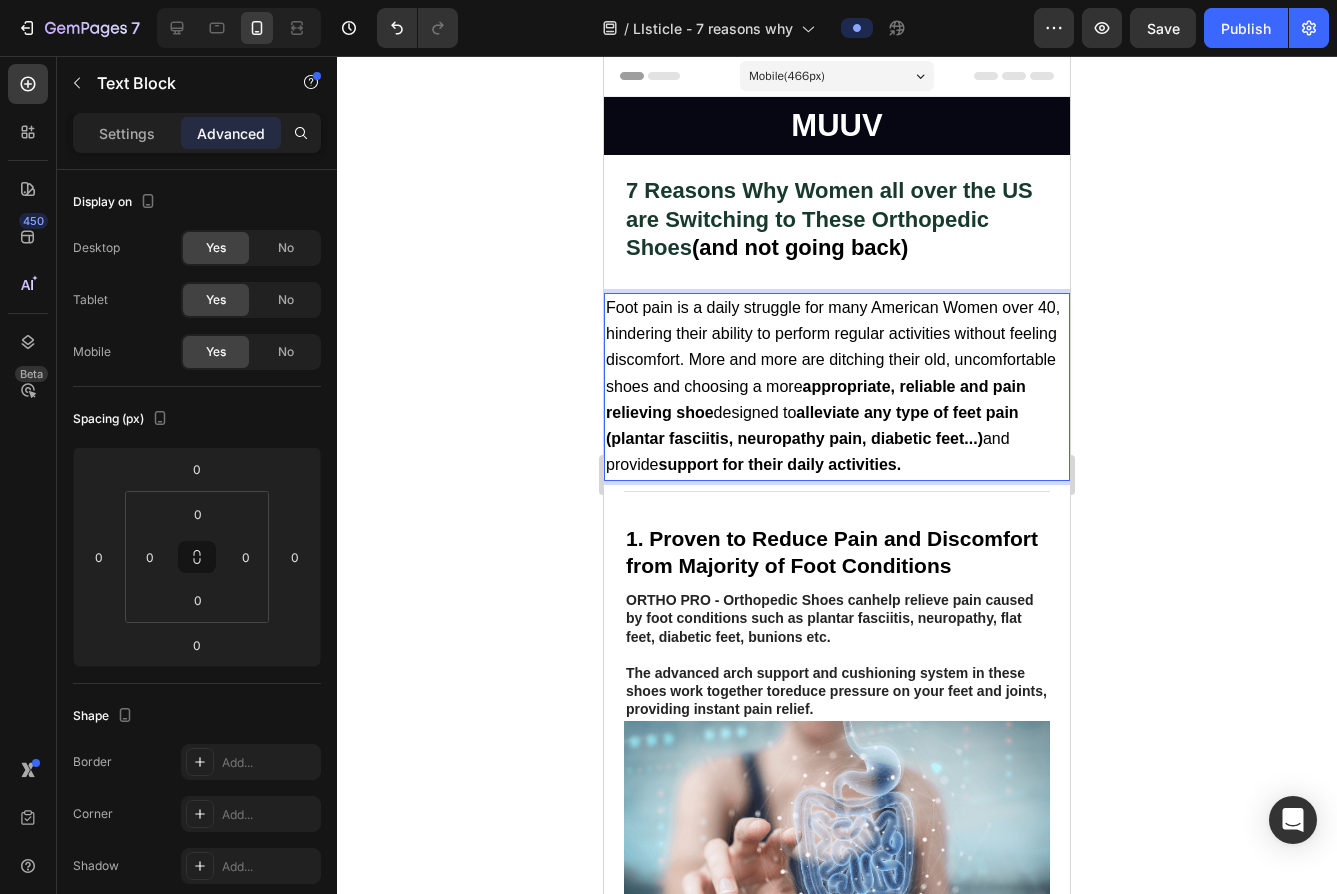 click on "Foot pain is a daily struggle for many American Women over 40, hindering their ability to perform regular activities without feeling discomfort. More and more are ditching their old, uncomfortable shoes and choosing a more  appropriate, reliable and pain relieving shoe  designed to  alleviate any type of feet pain (plantar fasciitis, neuropathy pain, diabetic feet...)  and provide  support for their daily activities." at bounding box center [837, 386] 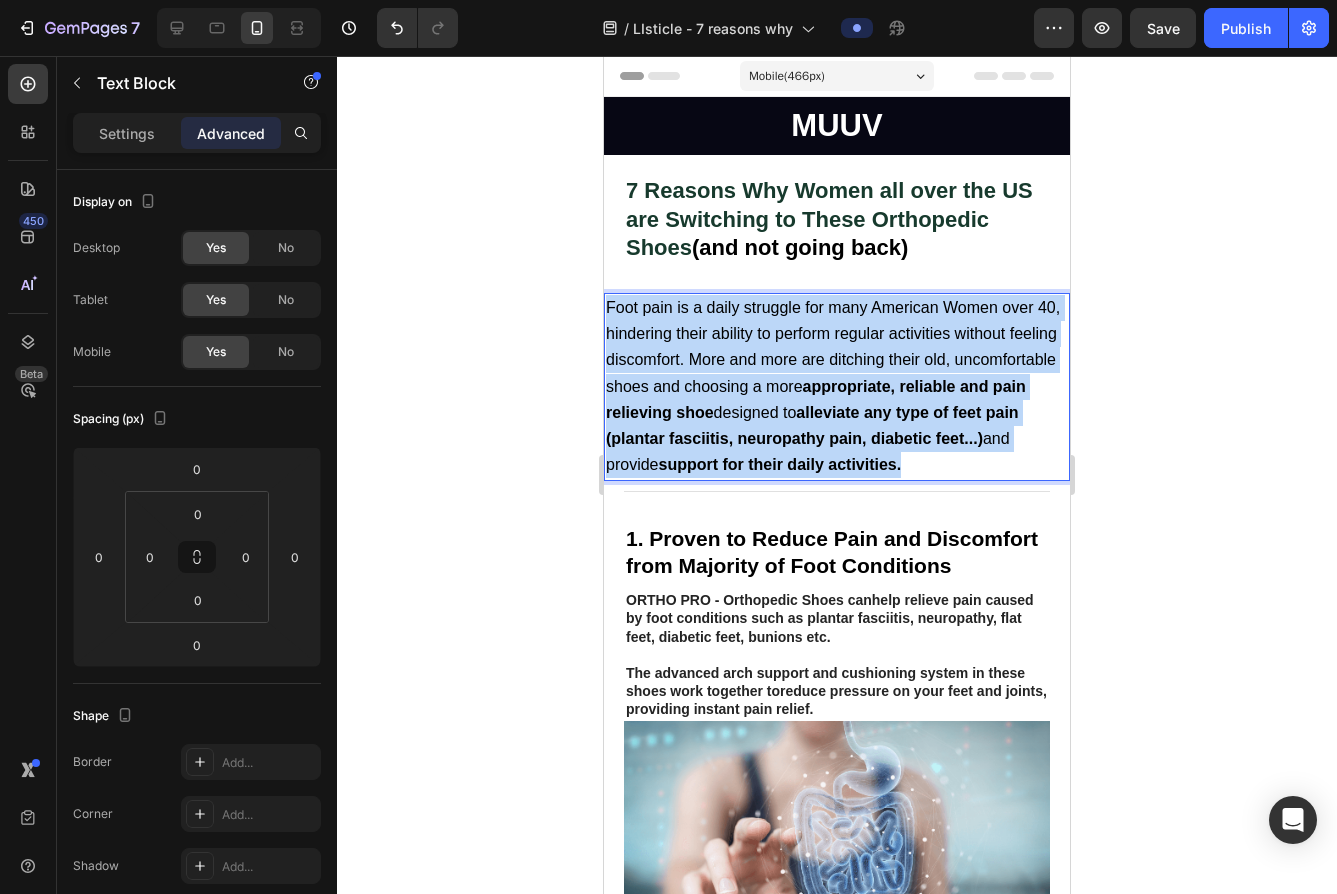 click on "Foot pain is a daily struggle for many American Women over 40, hindering their ability to perform regular activities without feeling discomfort. More and more are ditching their old, uncomfortable shoes and choosing a more  appropriate, reliable and pain relieving shoe  designed to  alleviate any type of feet pain (plantar fasciitis, neuropathy pain, diabetic feet...)  and provide  support for their daily activities." at bounding box center [837, 386] 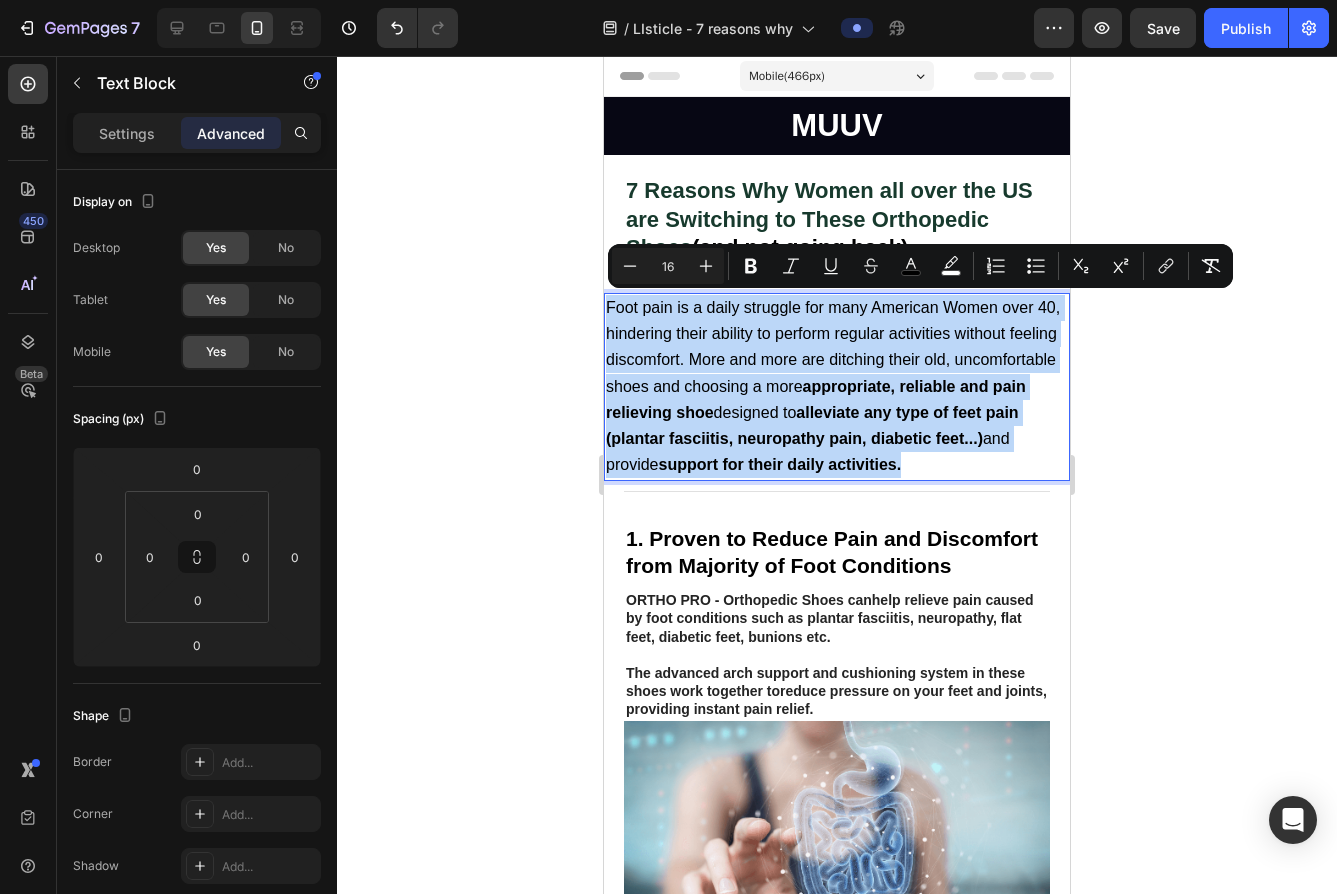 click on "Foot pain is a daily struggle for many American Women over 40, hindering their ability to perform regular activities without feeling discomfort. More and more are ditching their old, uncomfortable shoes and choosing a more  appropriate, reliable and pain relieving shoe  designed to  alleviate any type of feet pain (plantar fasciitis, neuropathy pain, diabetic feet...)  and provide  support for their daily activities." at bounding box center (837, 386) 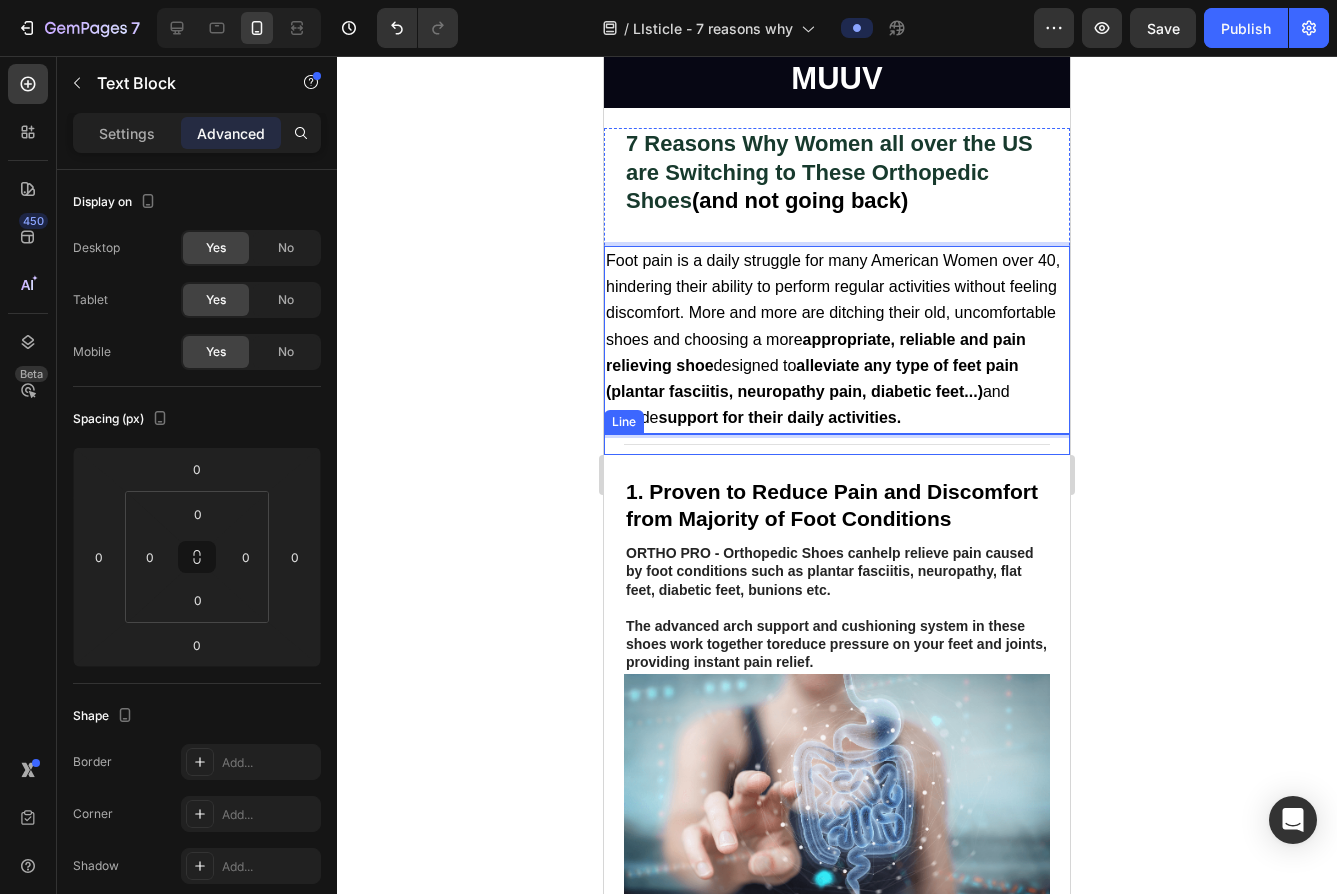 scroll, scrollTop: 132, scrollLeft: 0, axis: vertical 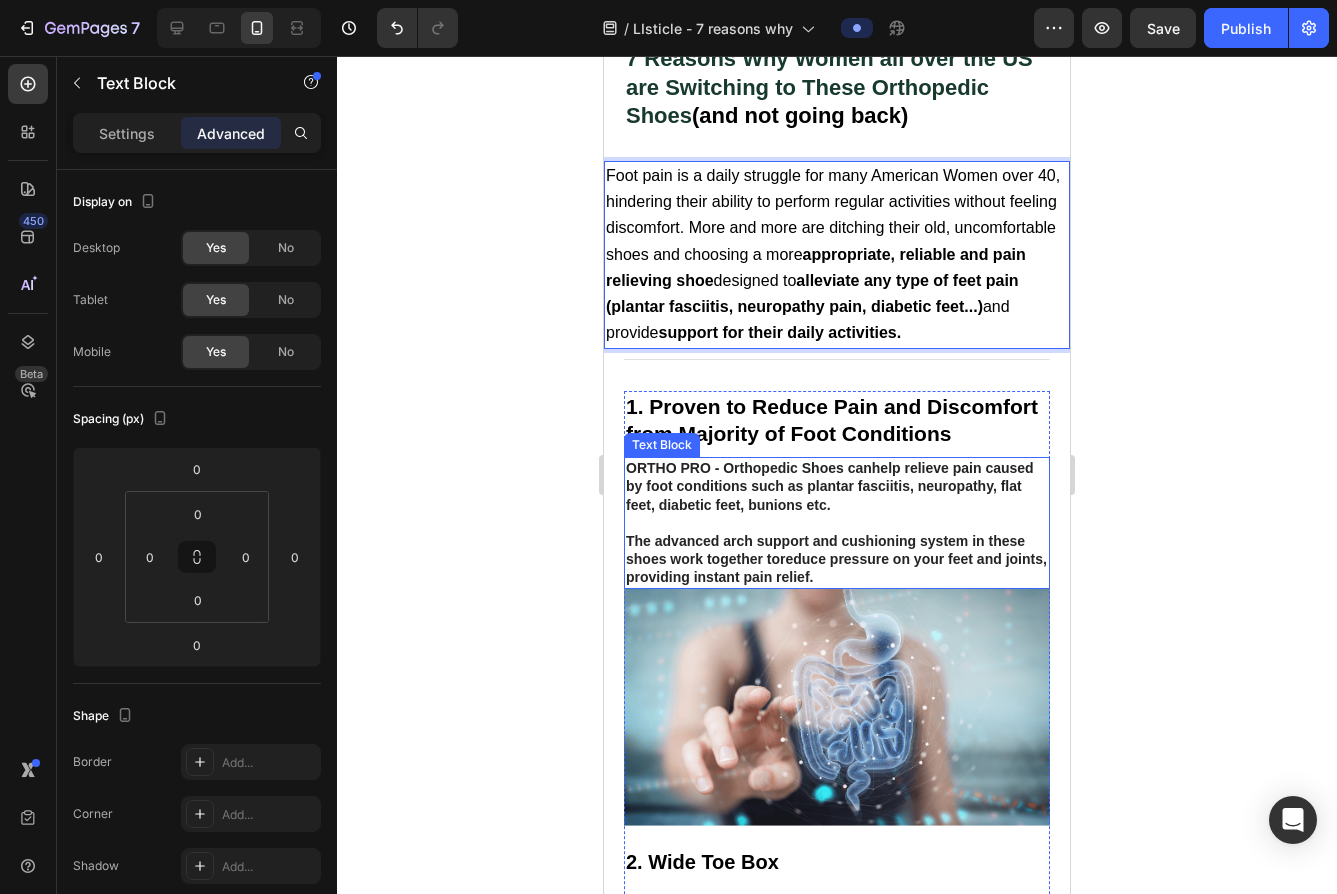 click on "help relieve pain caused by foot conditions such as plantar fasciitis, neuropathy, flat feet, diabetic feet, bunions etc" at bounding box center [830, 486] 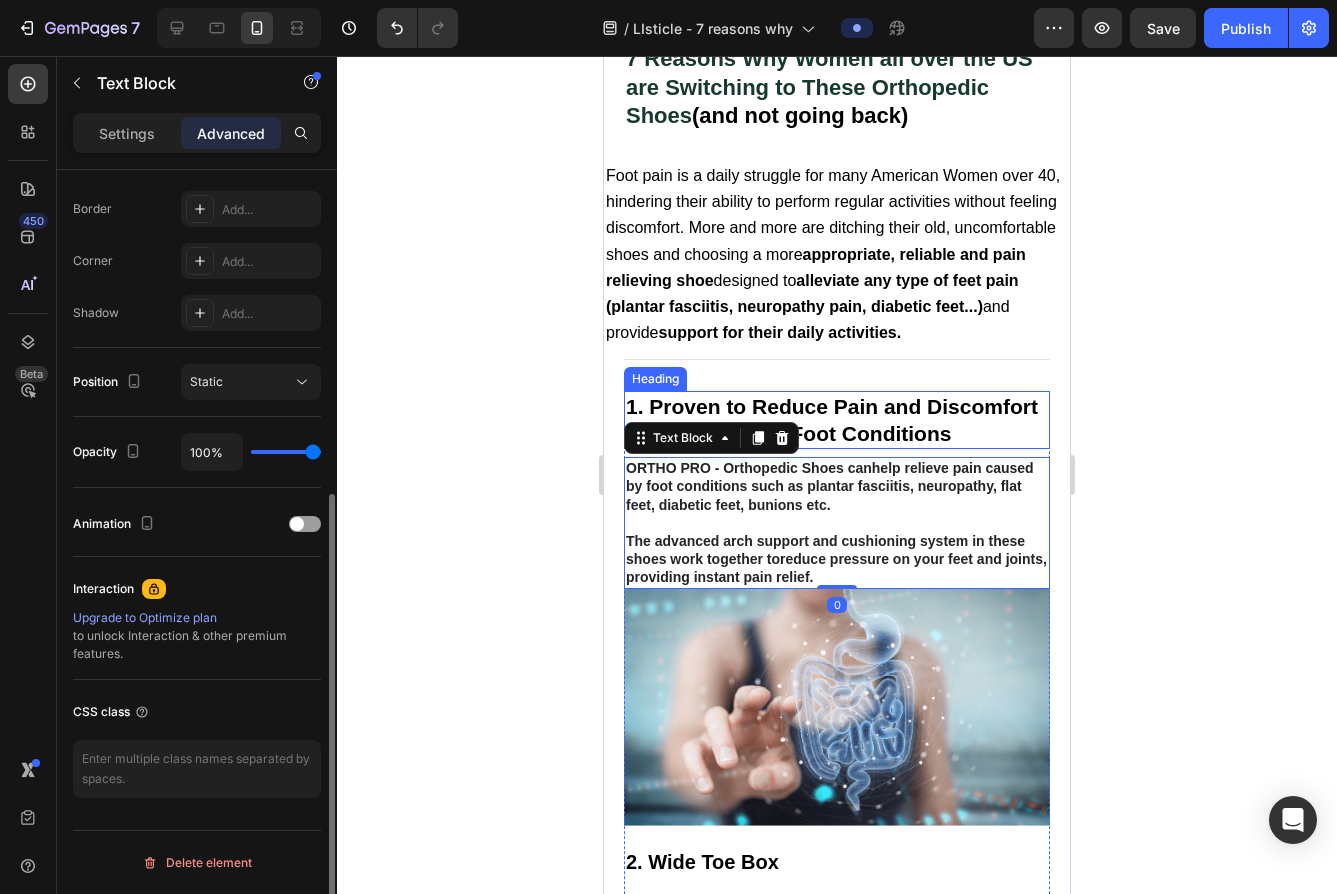 click on "1. Proven to Reduce Pain and Discomfort from Majority of Foot Conditions" at bounding box center (832, 420) 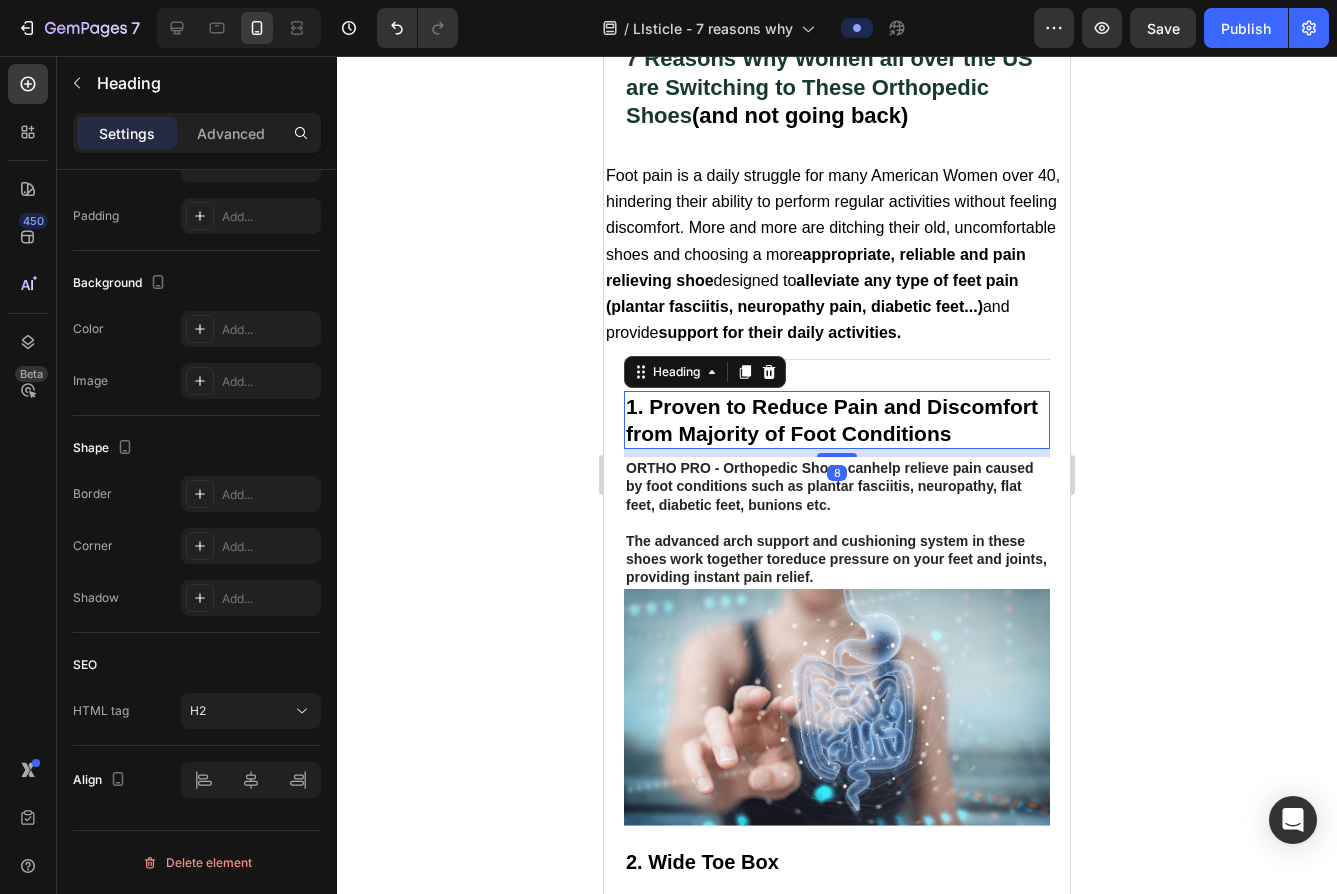 scroll, scrollTop: 0, scrollLeft: 0, axis: both 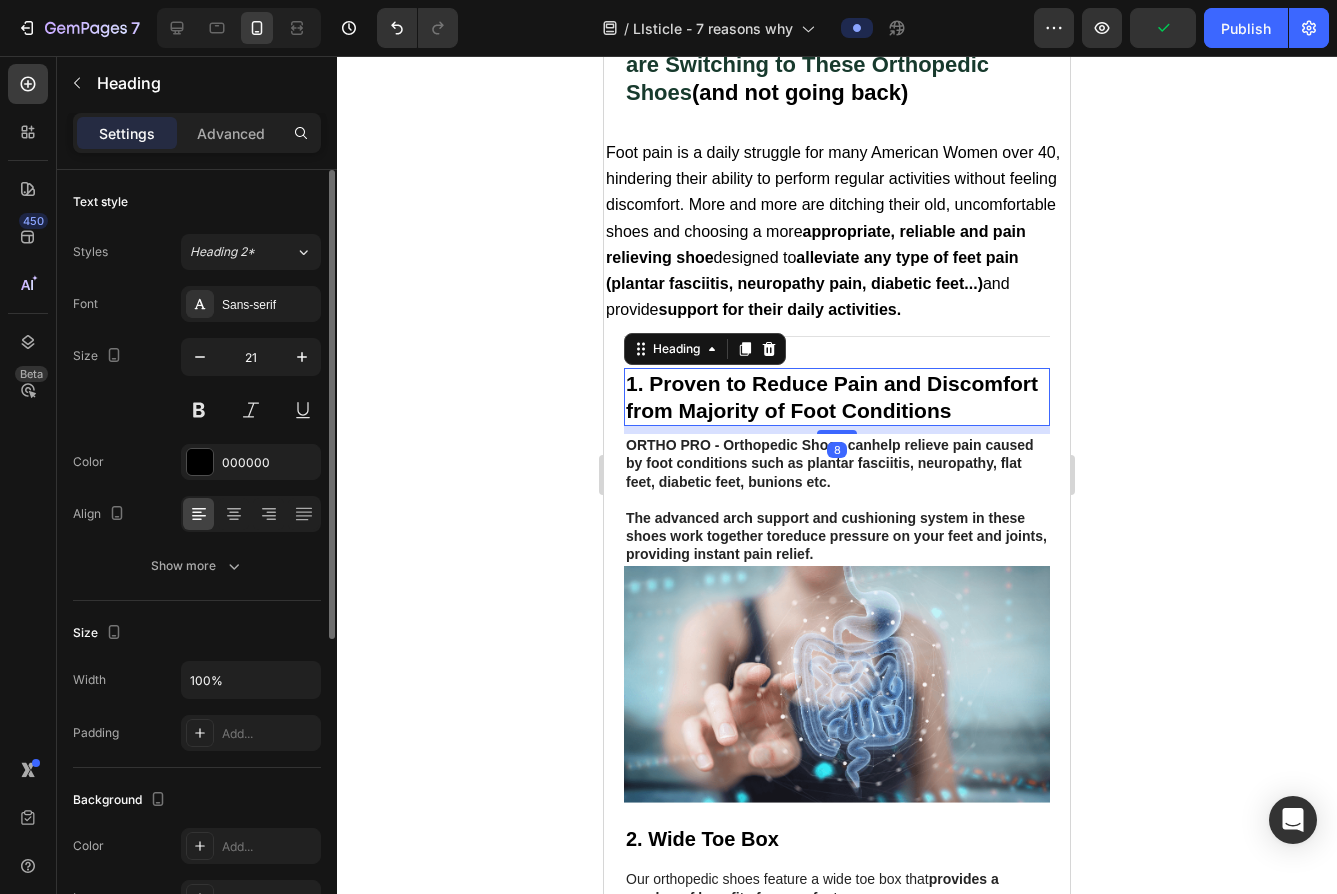 click 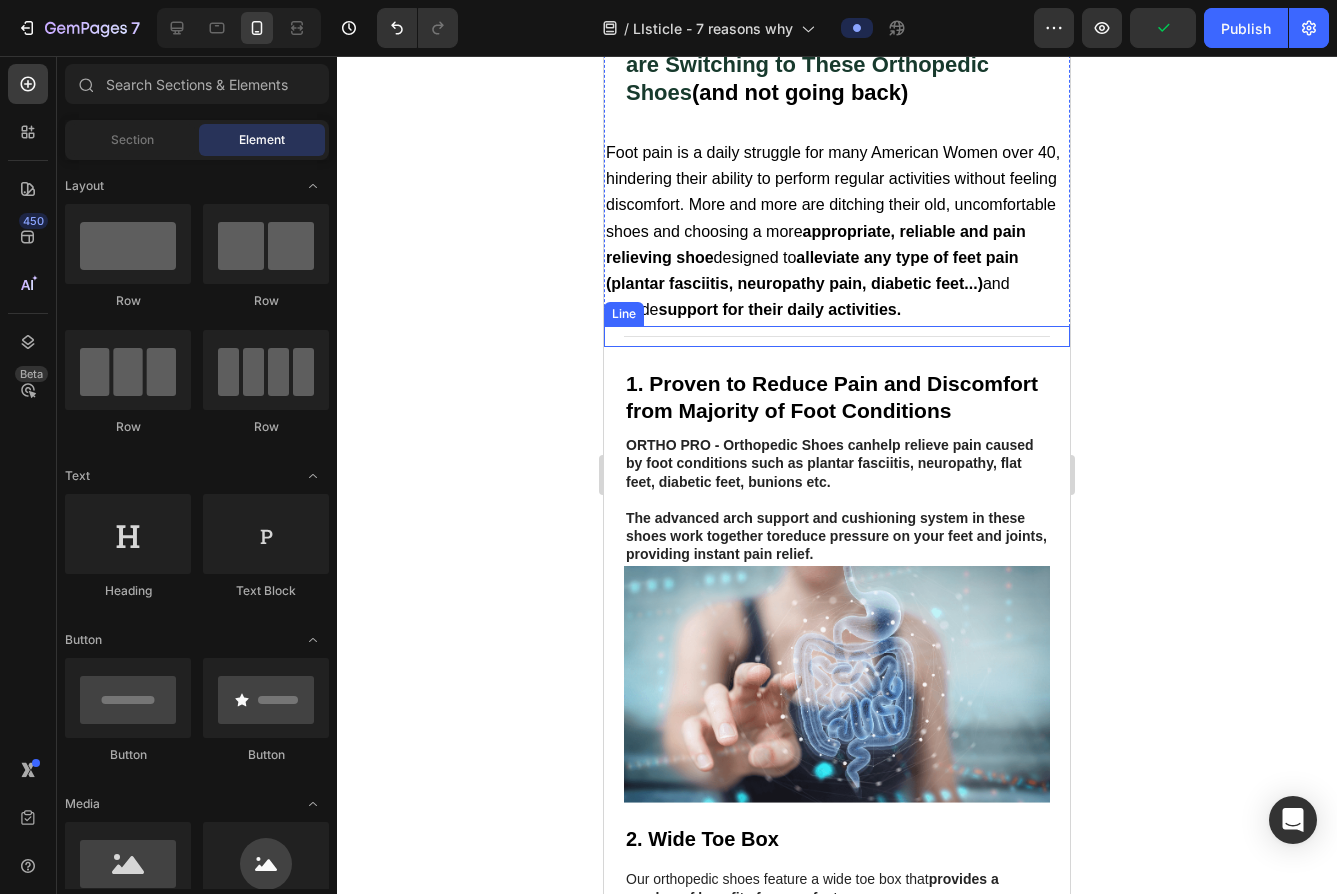 click on "Title Line" at bounding box center (837, 336) 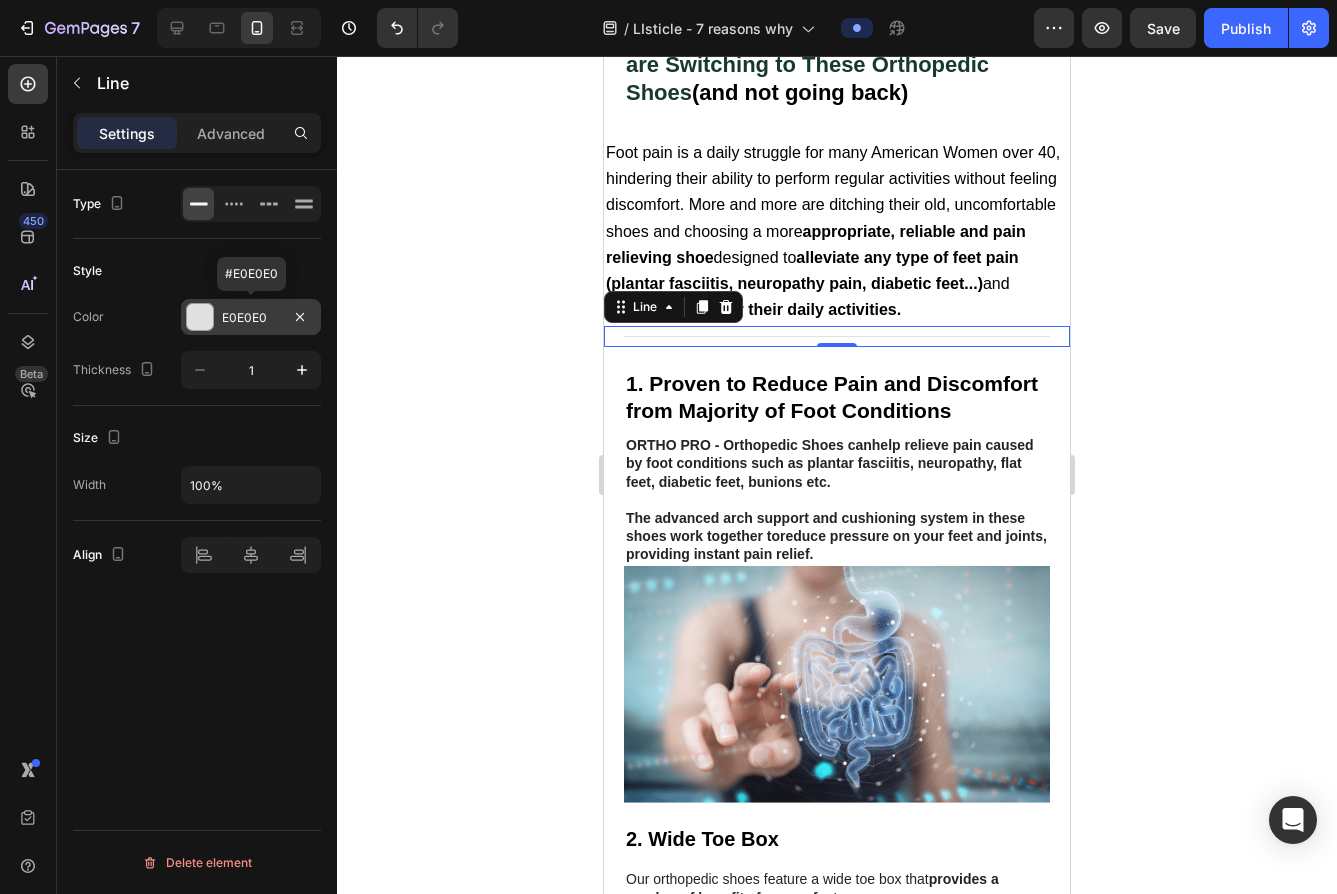 click on "E0E0E0" at bounding box center [251, 318] 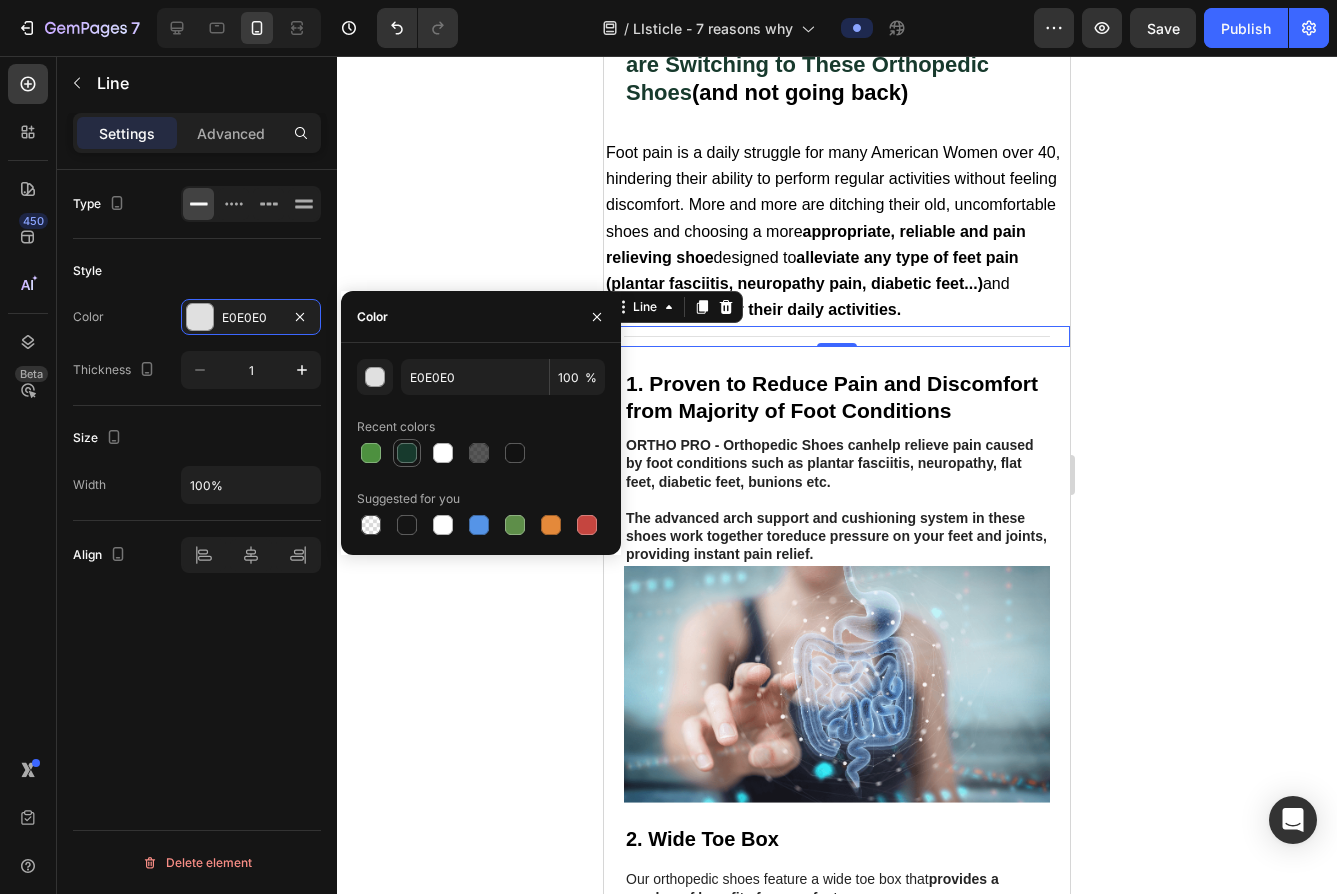 click at bounding box center (407, 453) 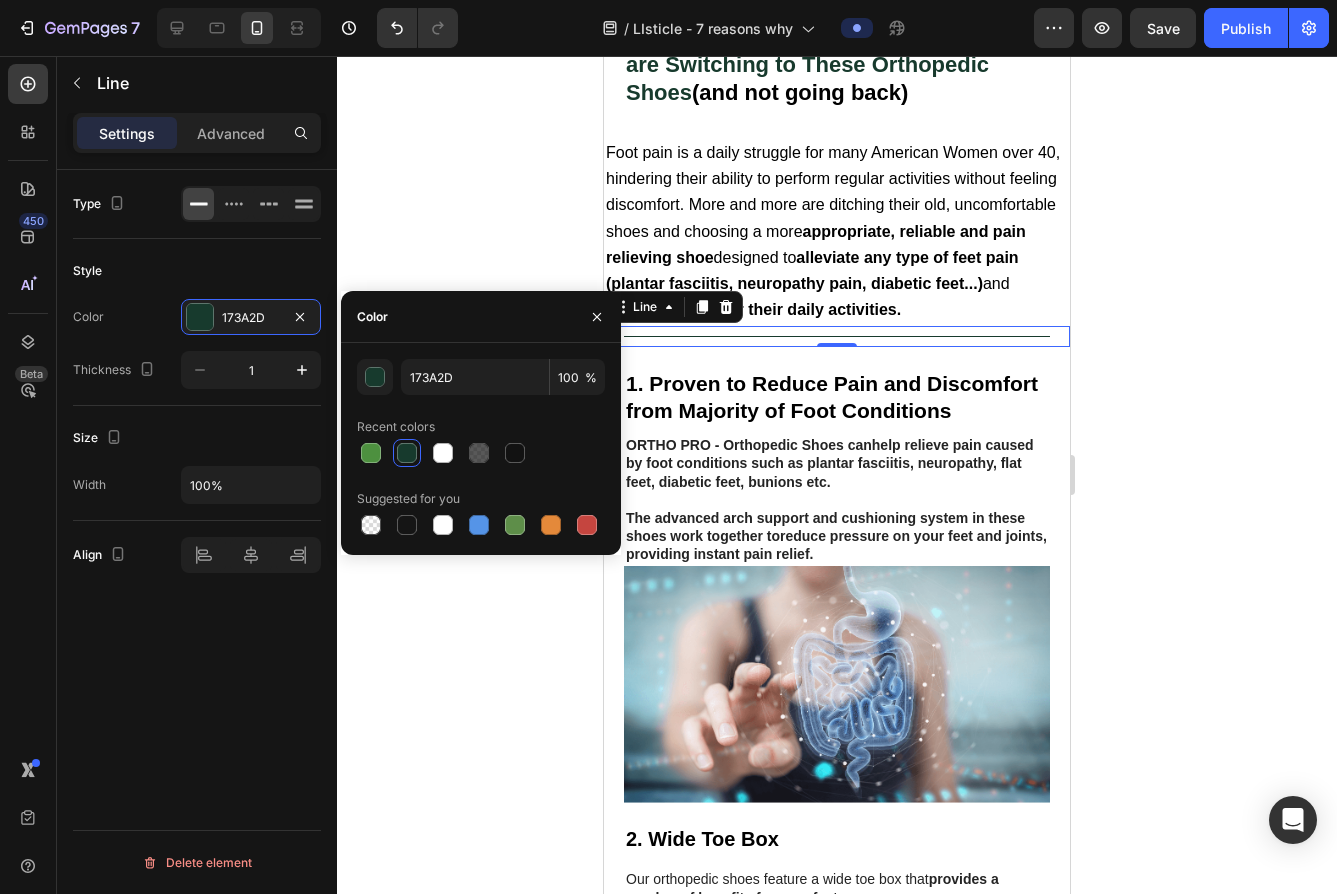 click 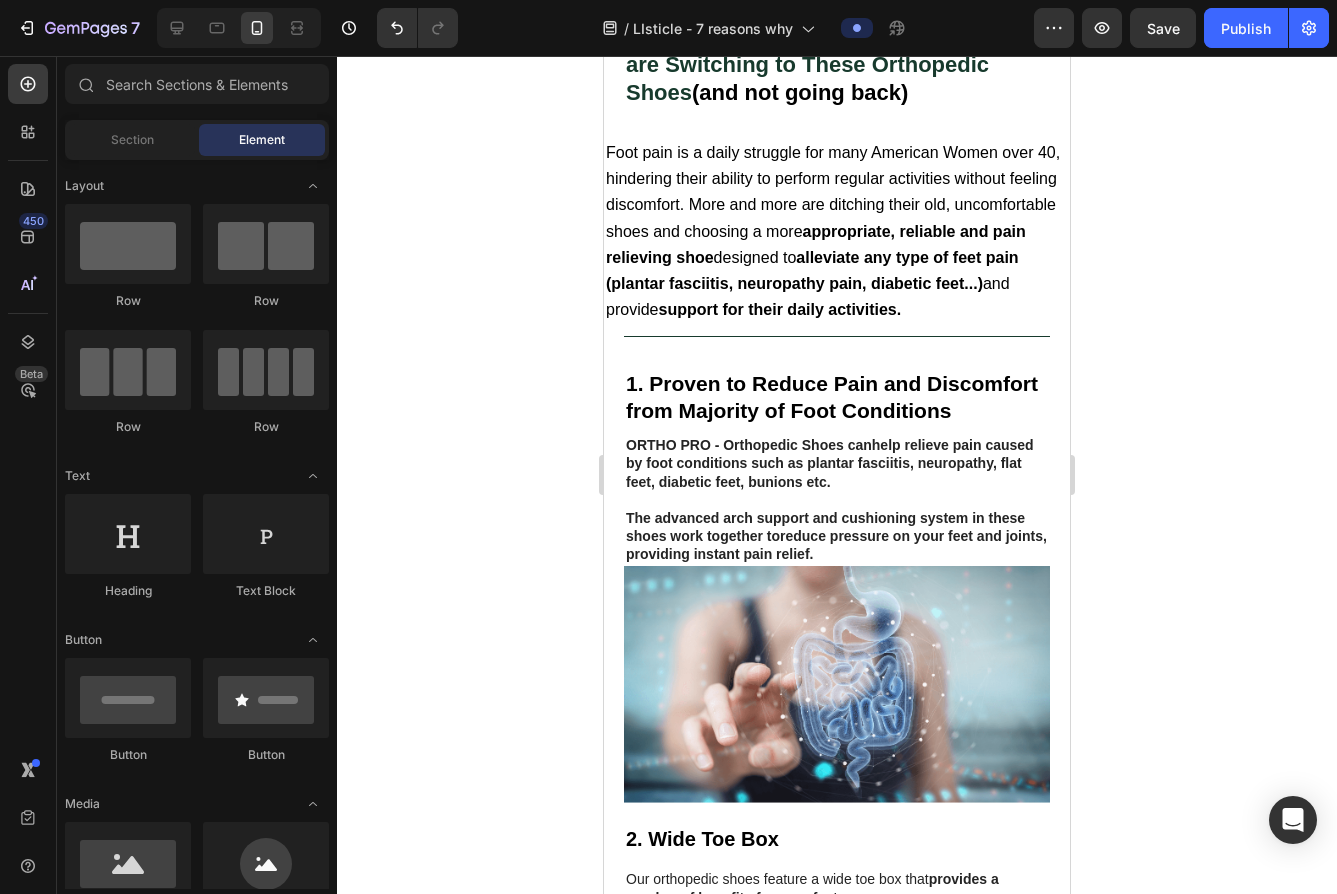 click 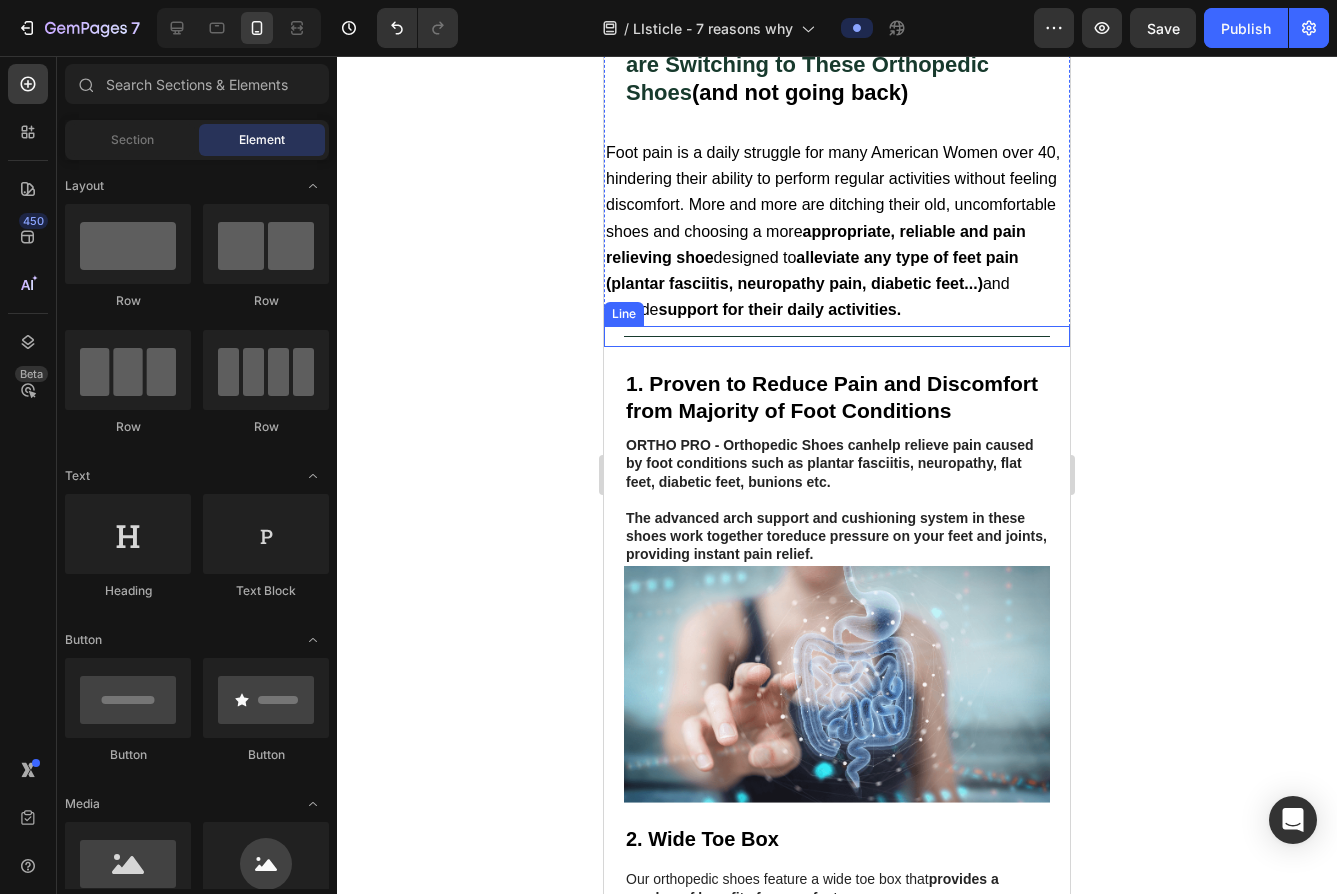 click on "Title Line" at bounding box center (837, 336) 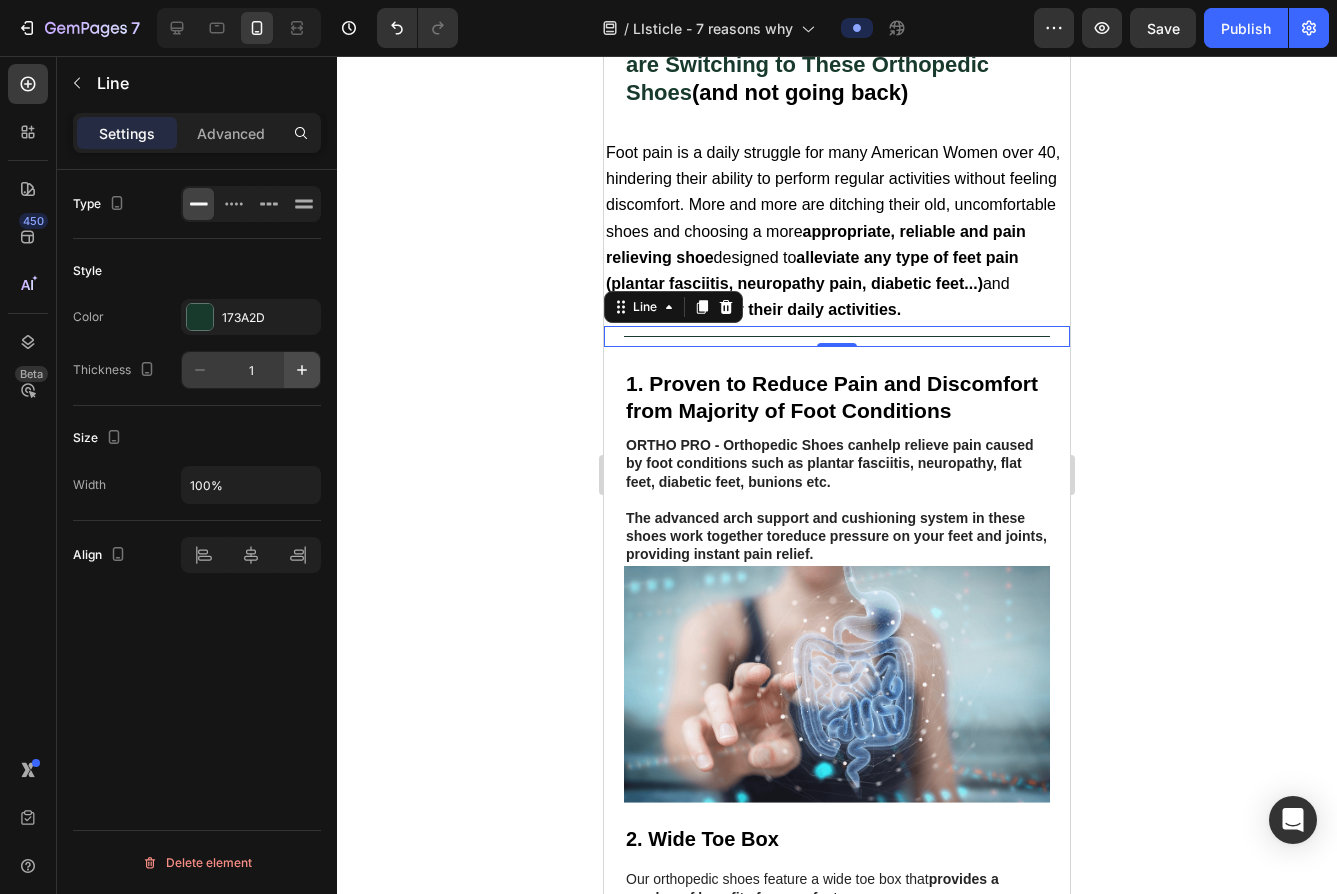 click 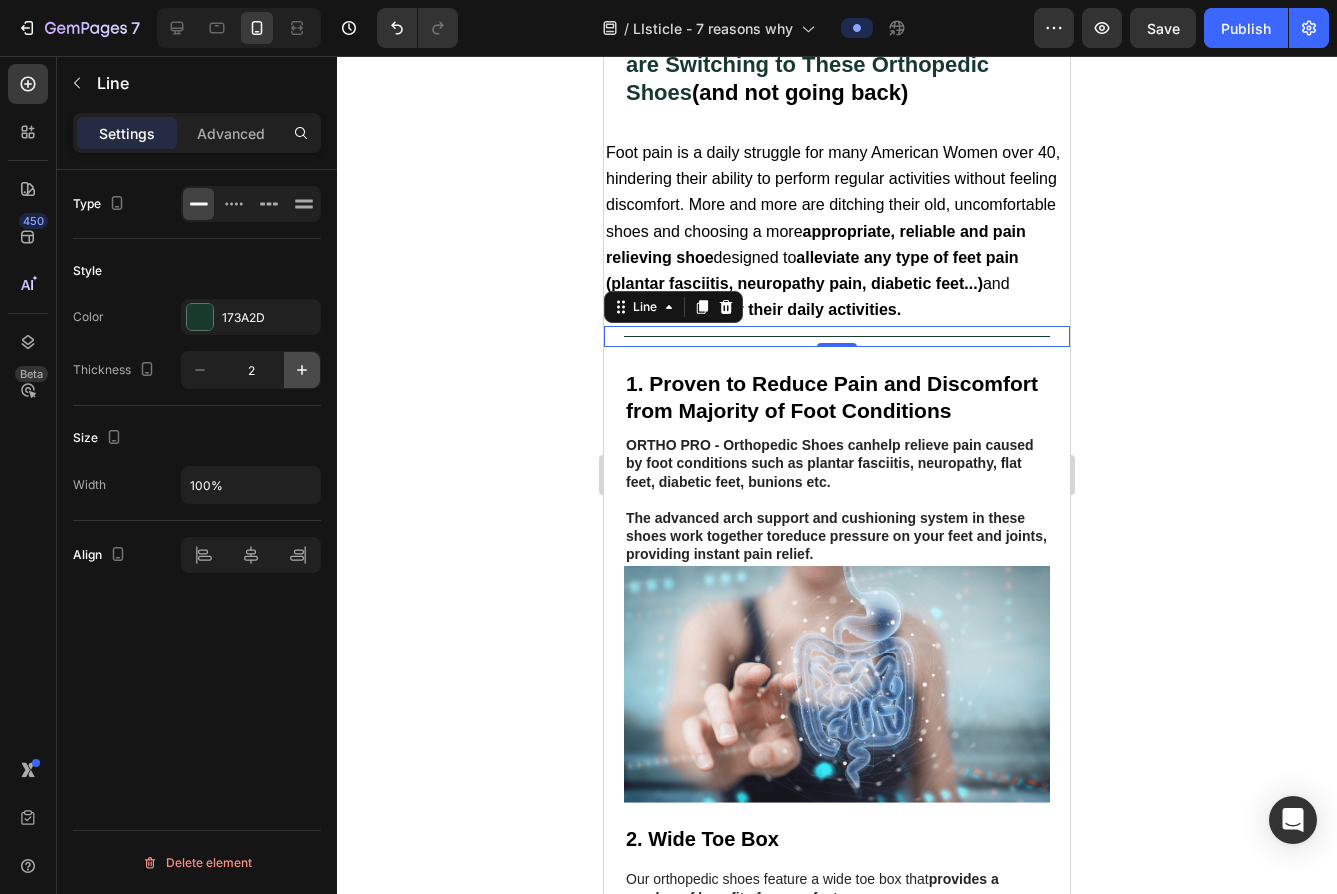 click 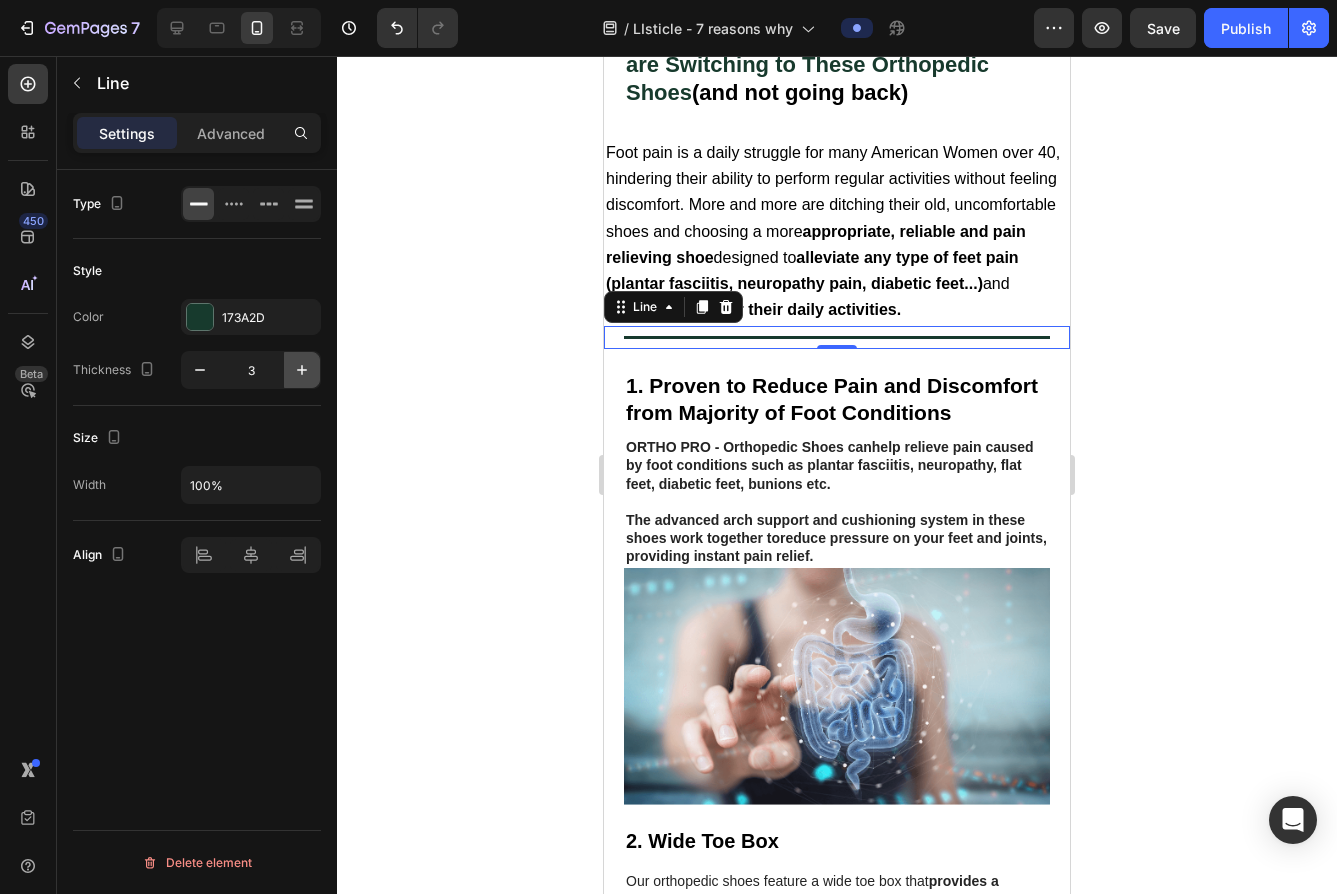 click 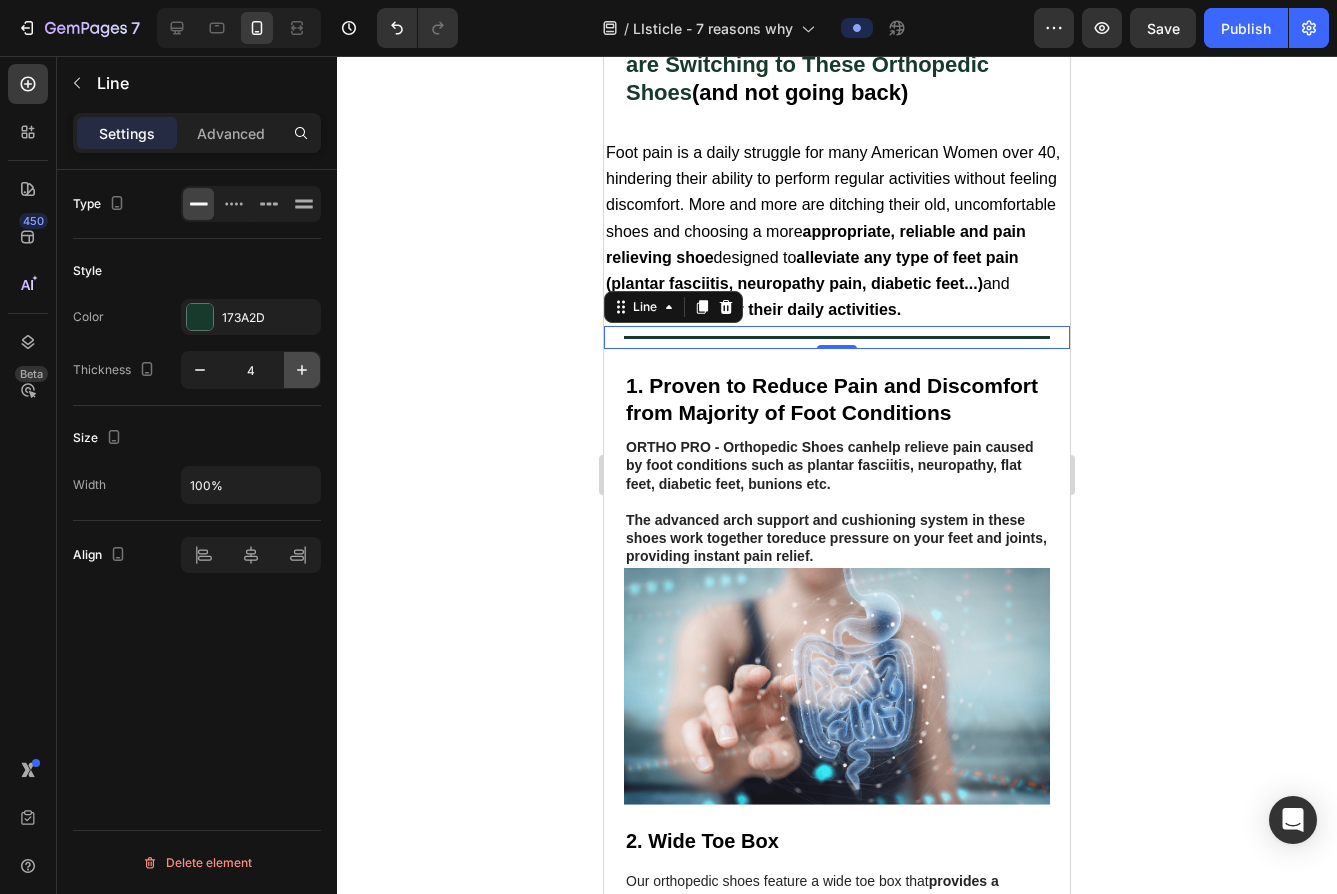 click 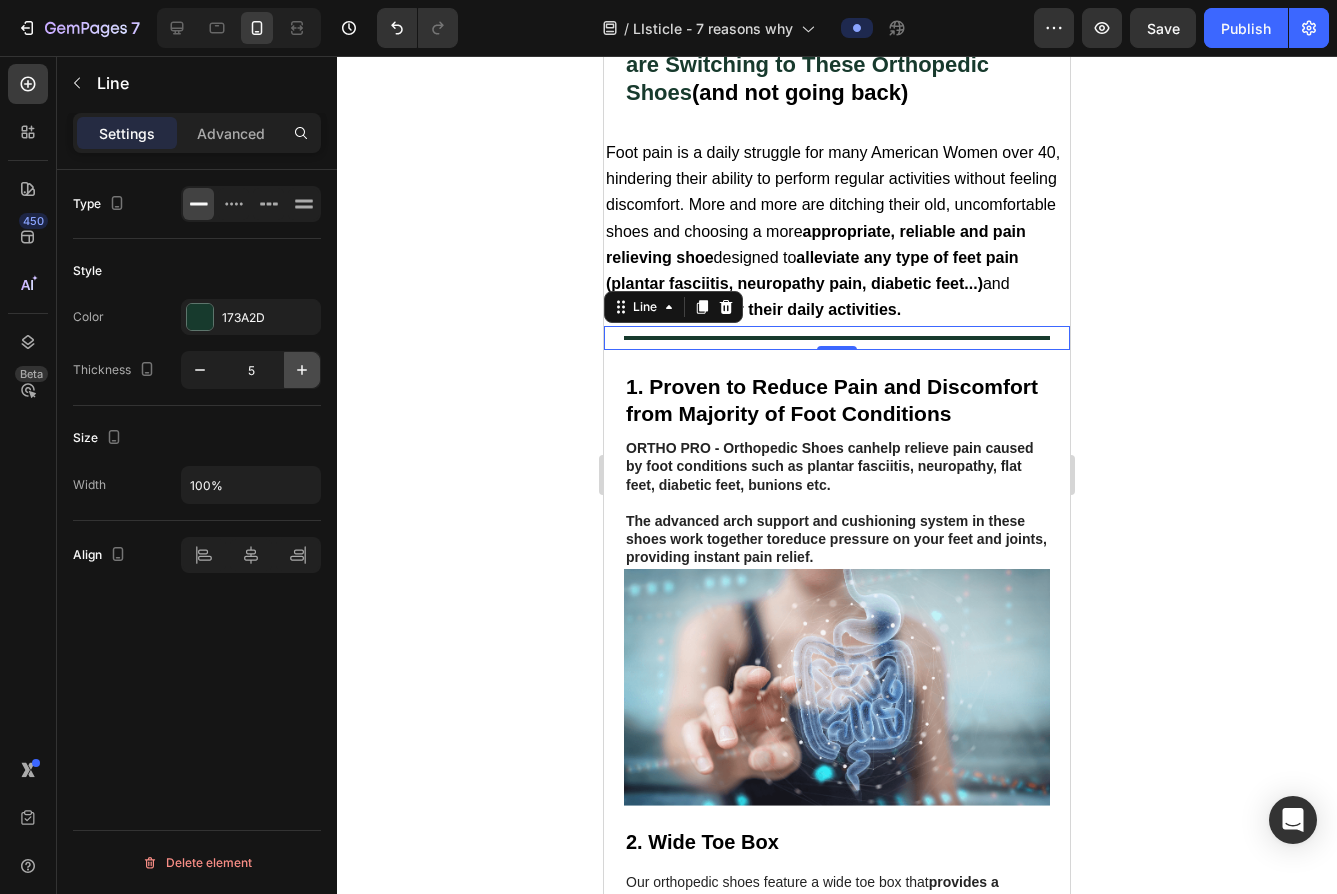 click 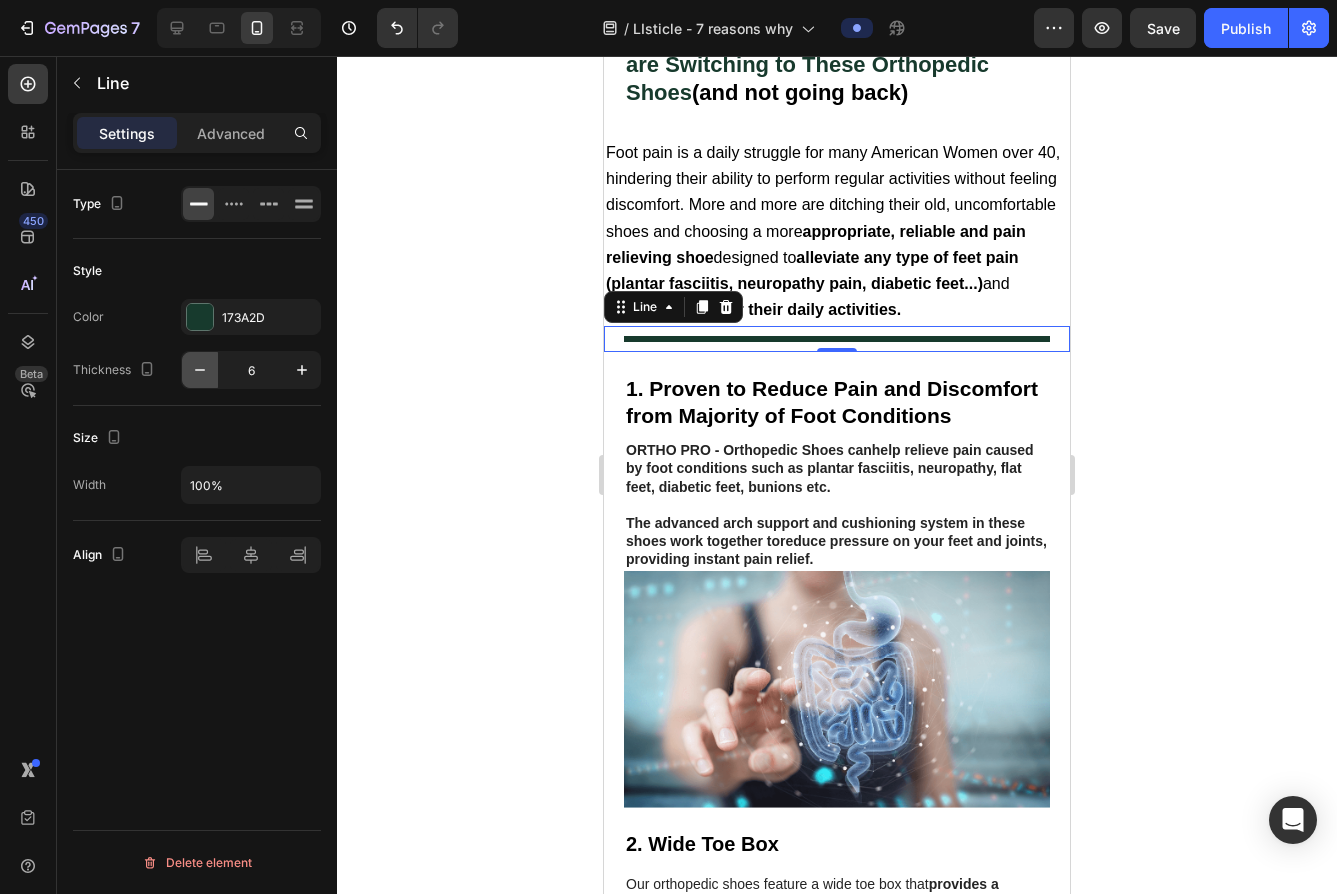 click 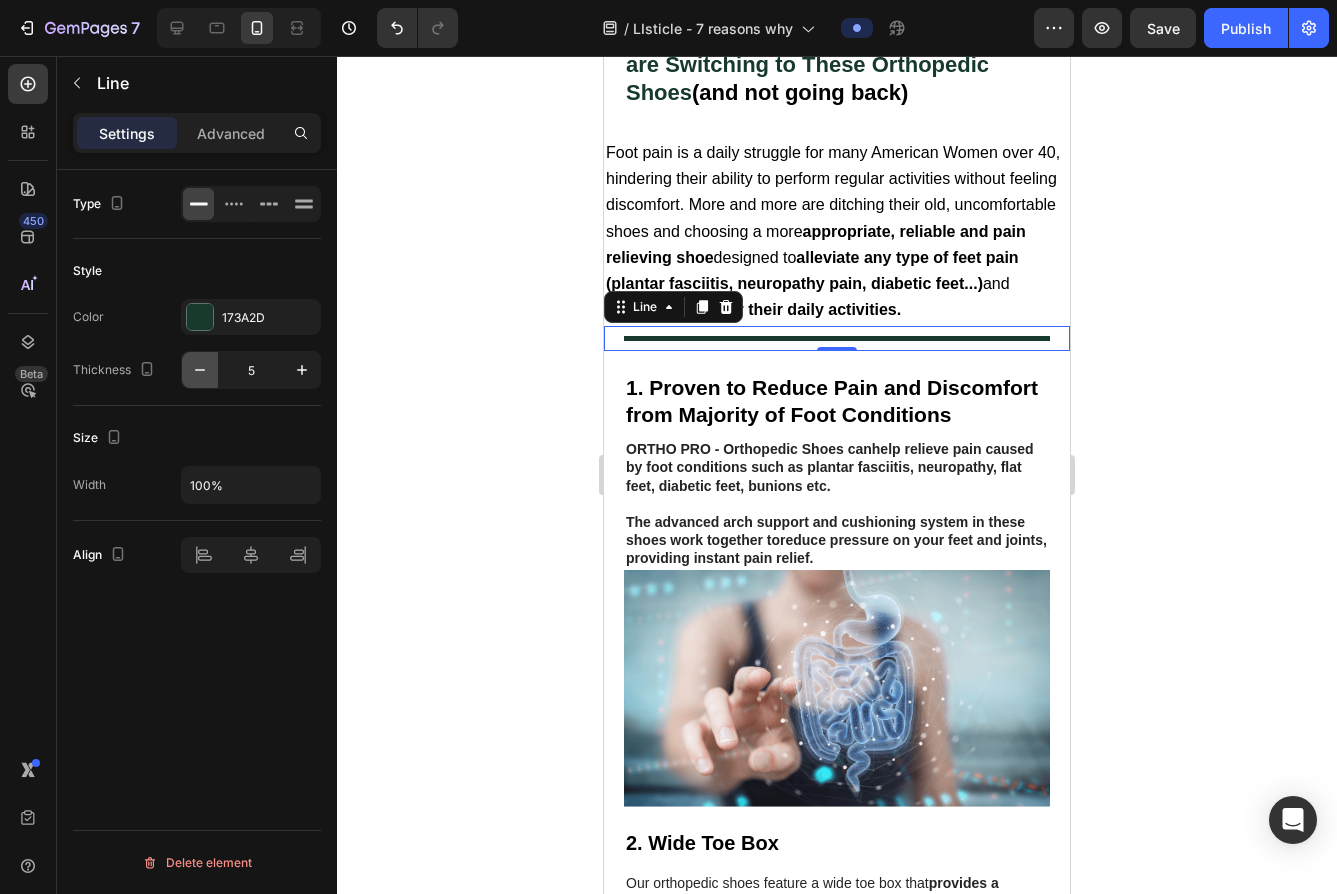 click 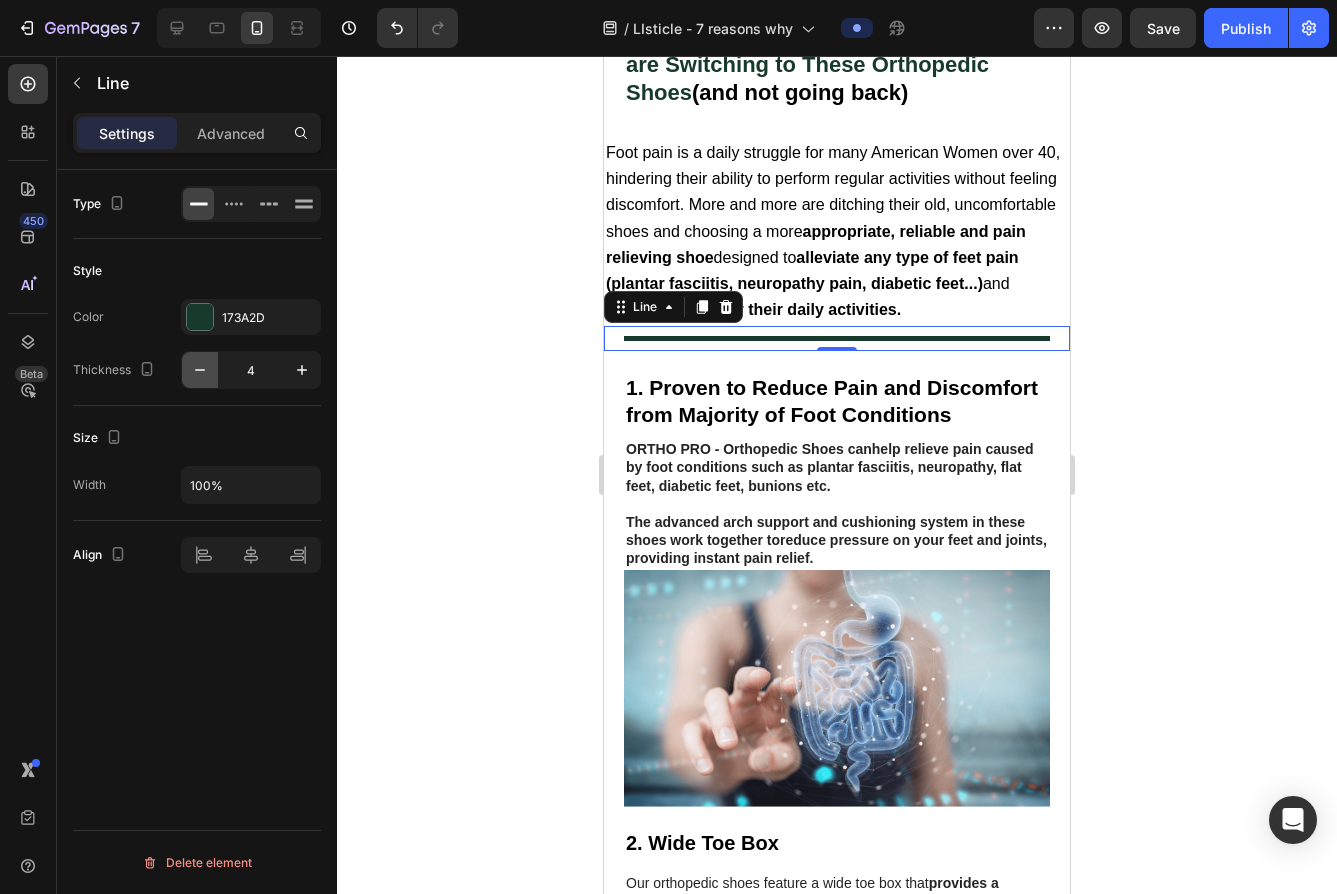 click 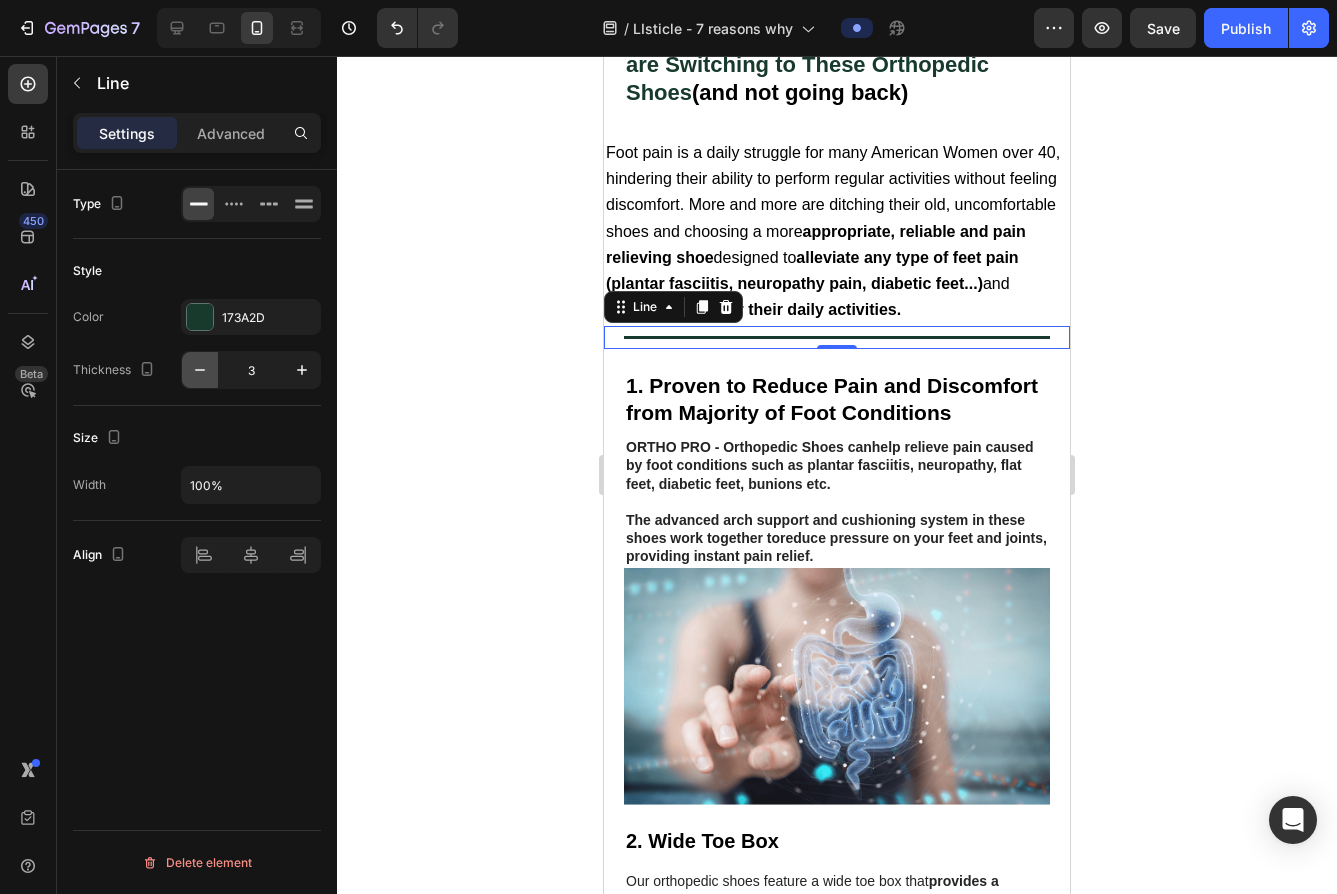 click 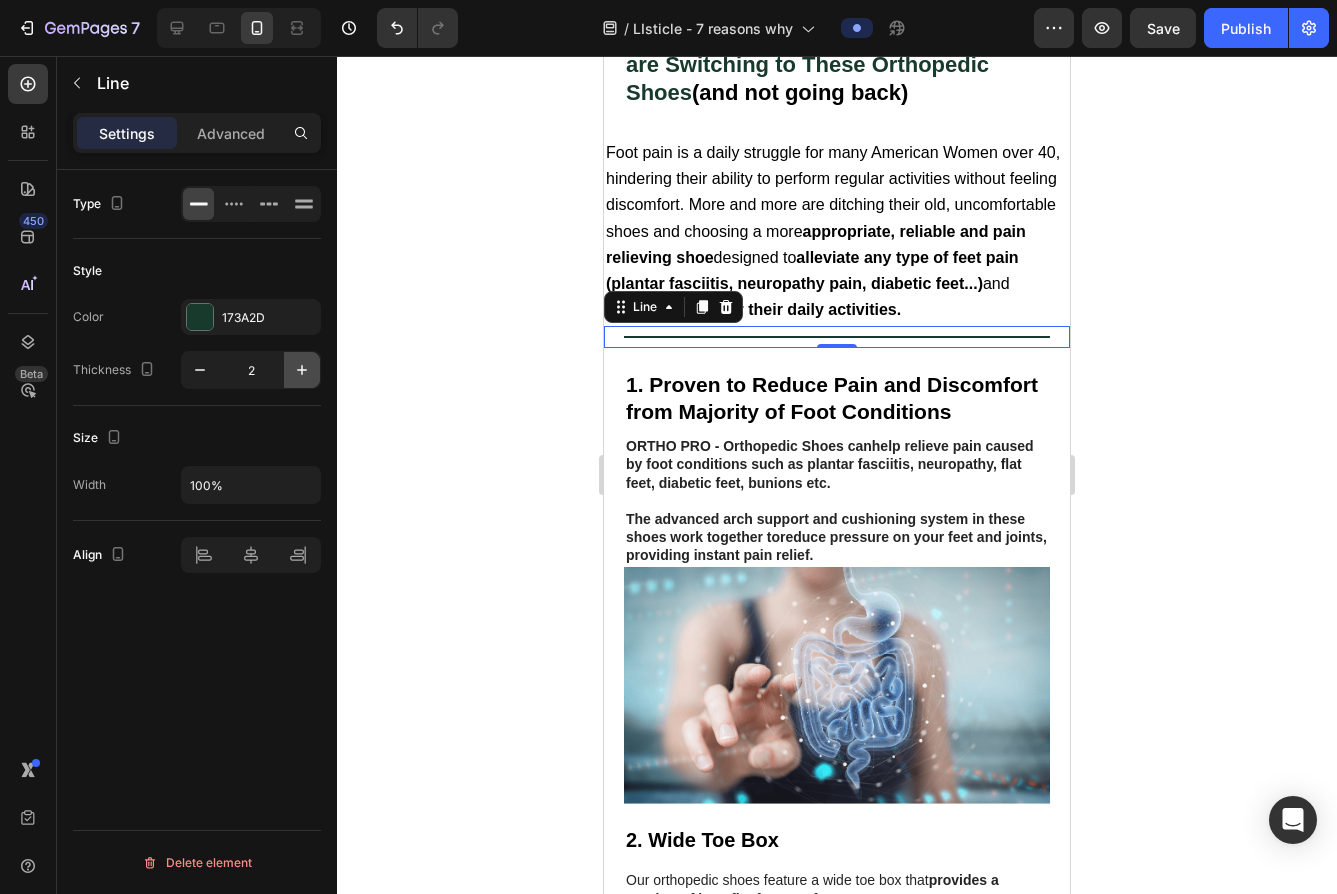 click 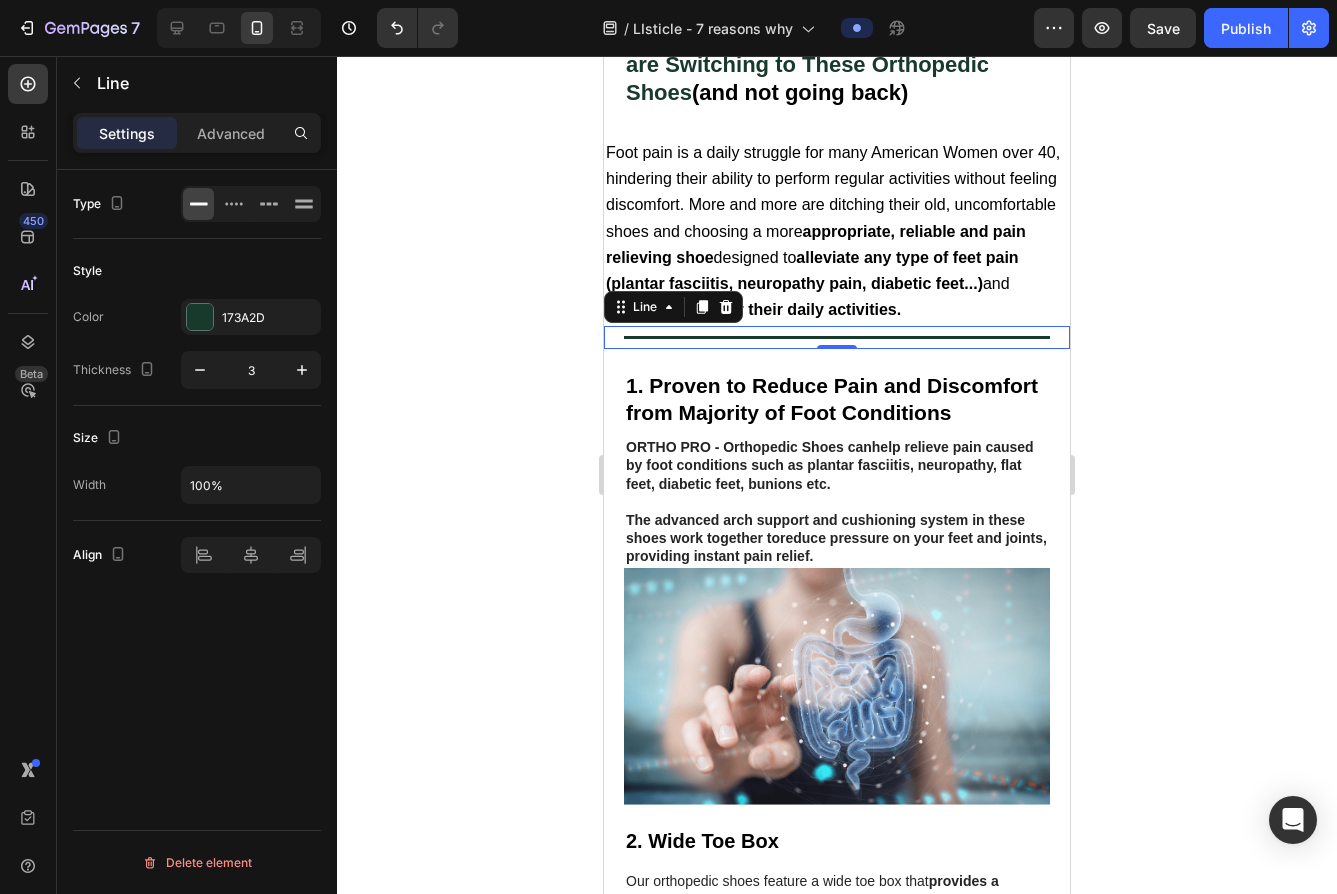 click 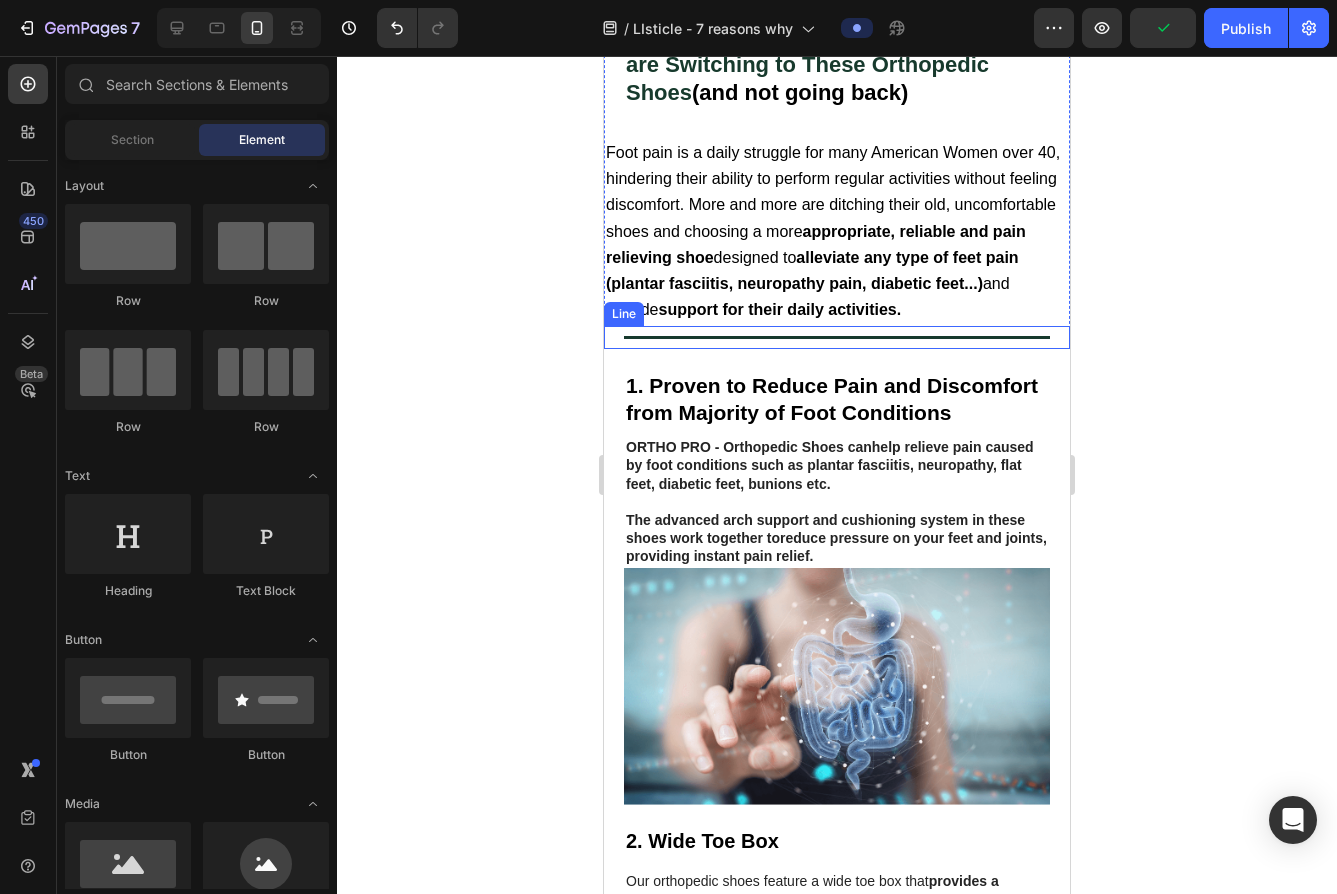 click on "Title Line" at bounding box center [837, 337] 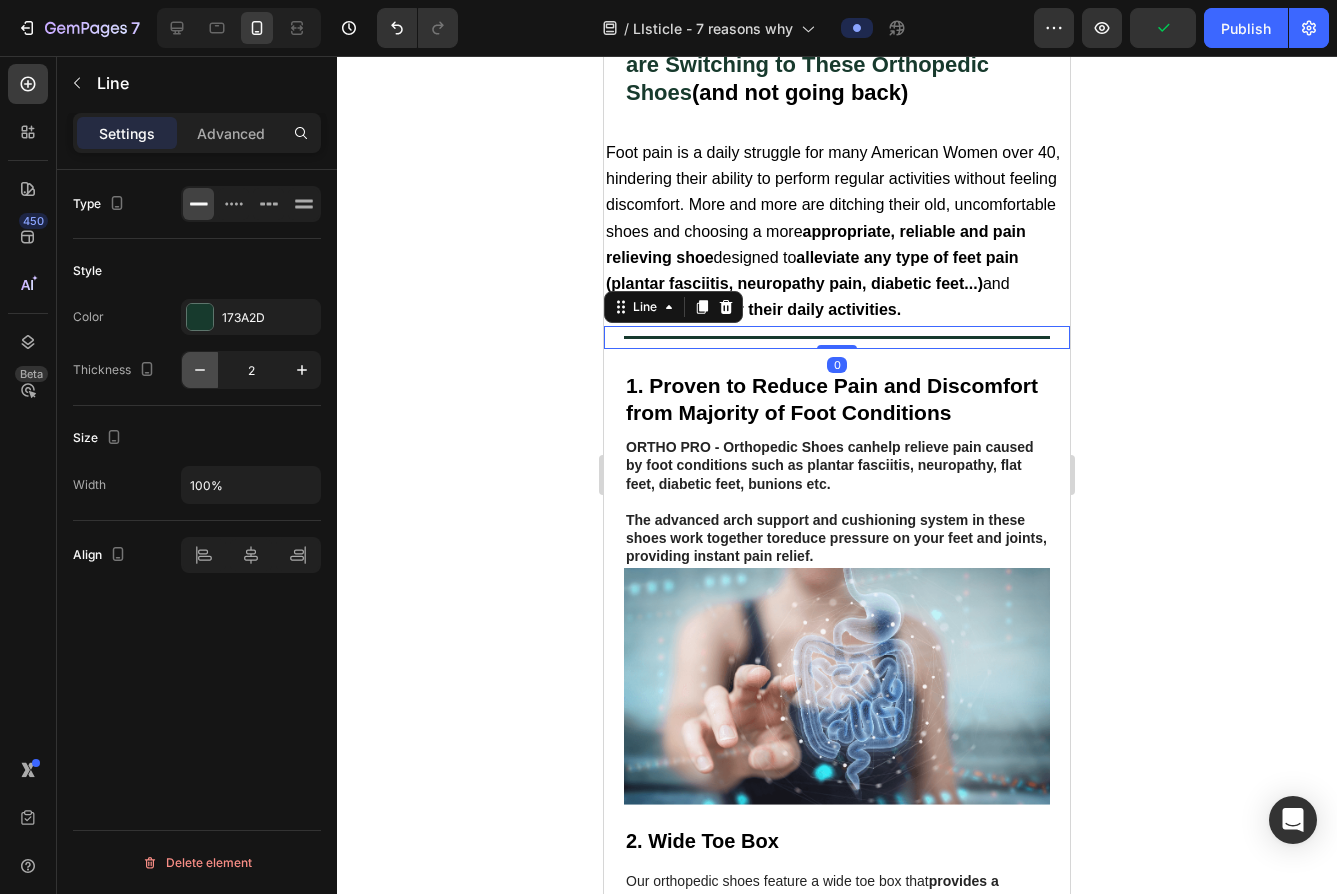 click 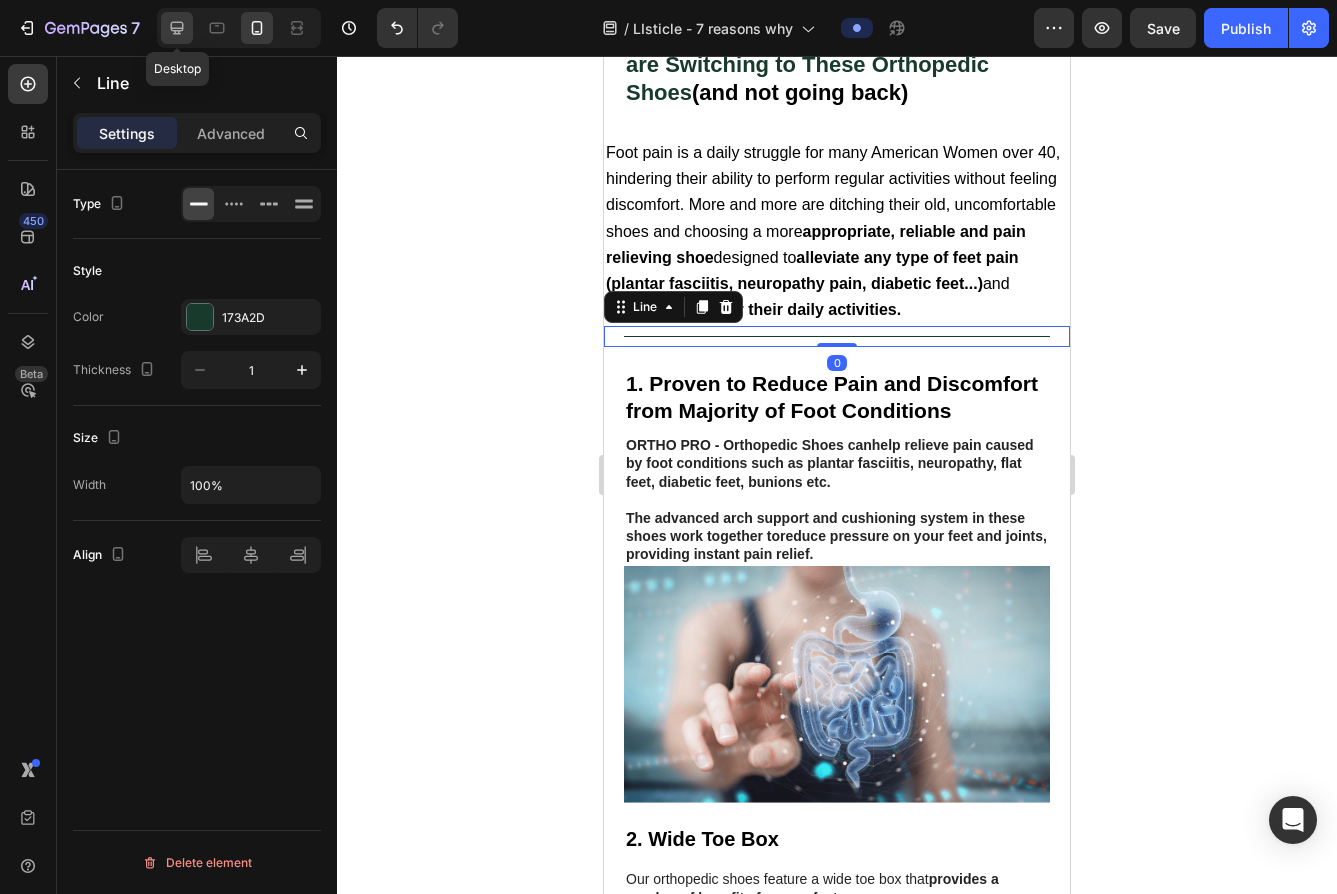 click 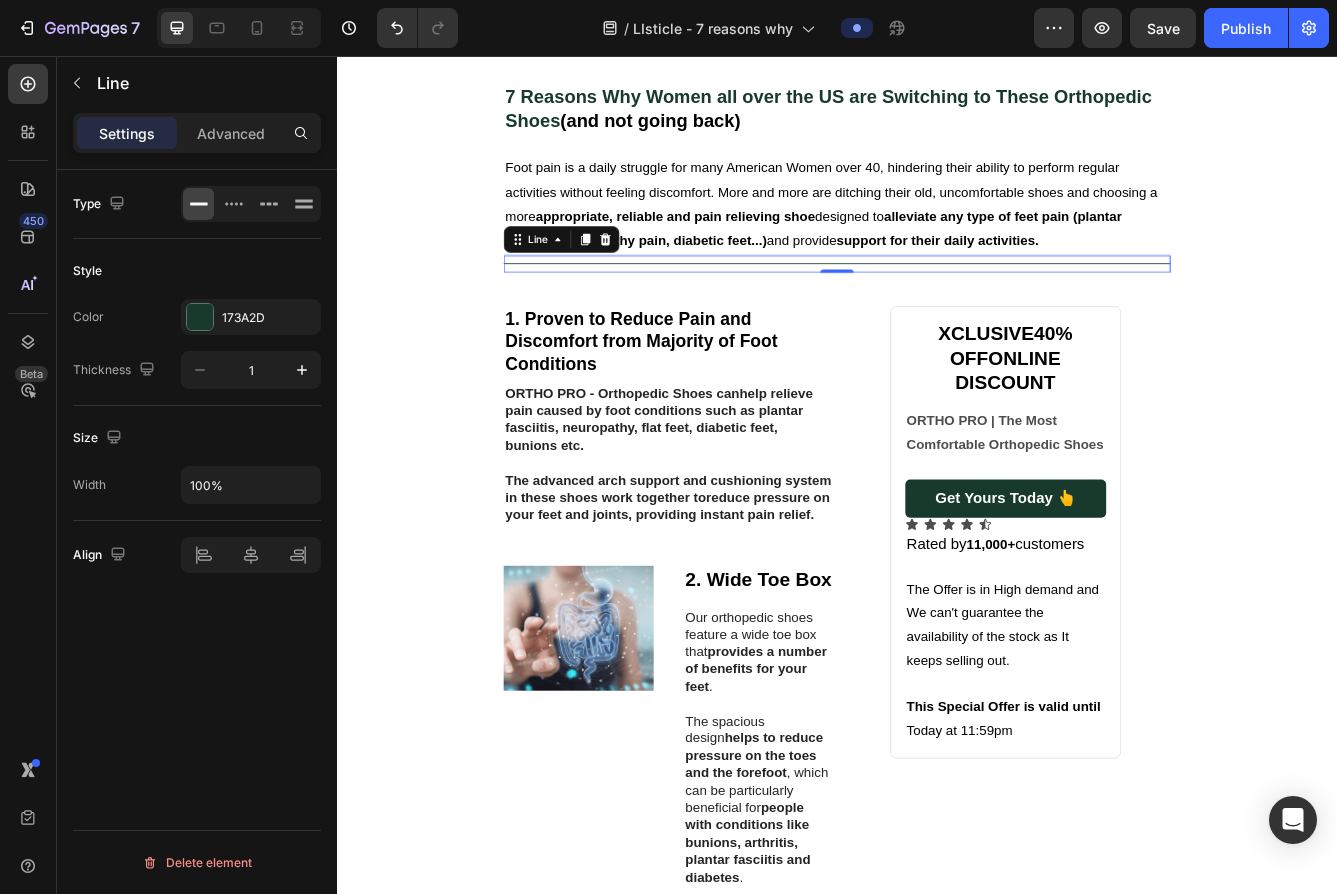 scroll, scrollTop: 319, scrollLeft: 0, axis: vertical 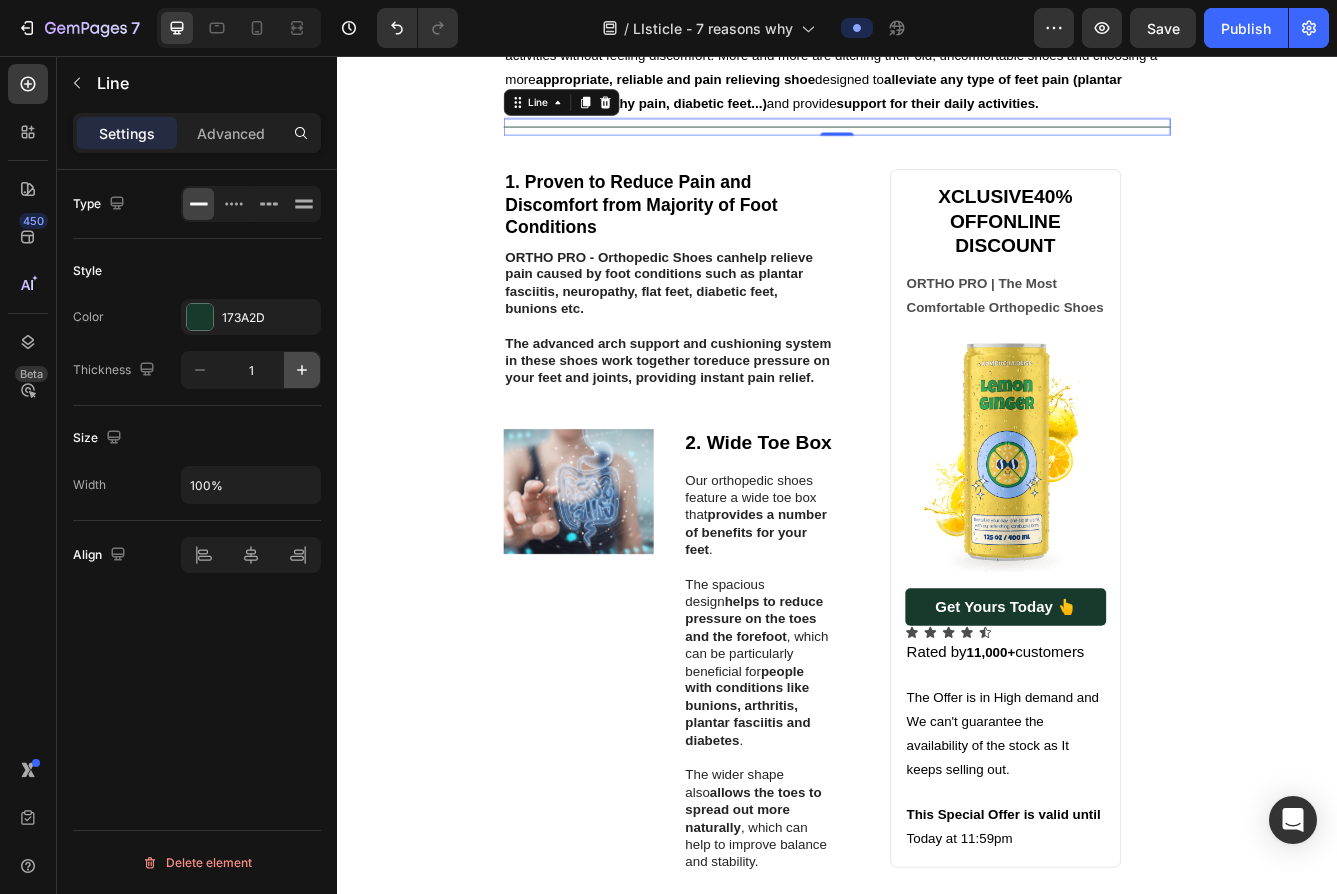 click 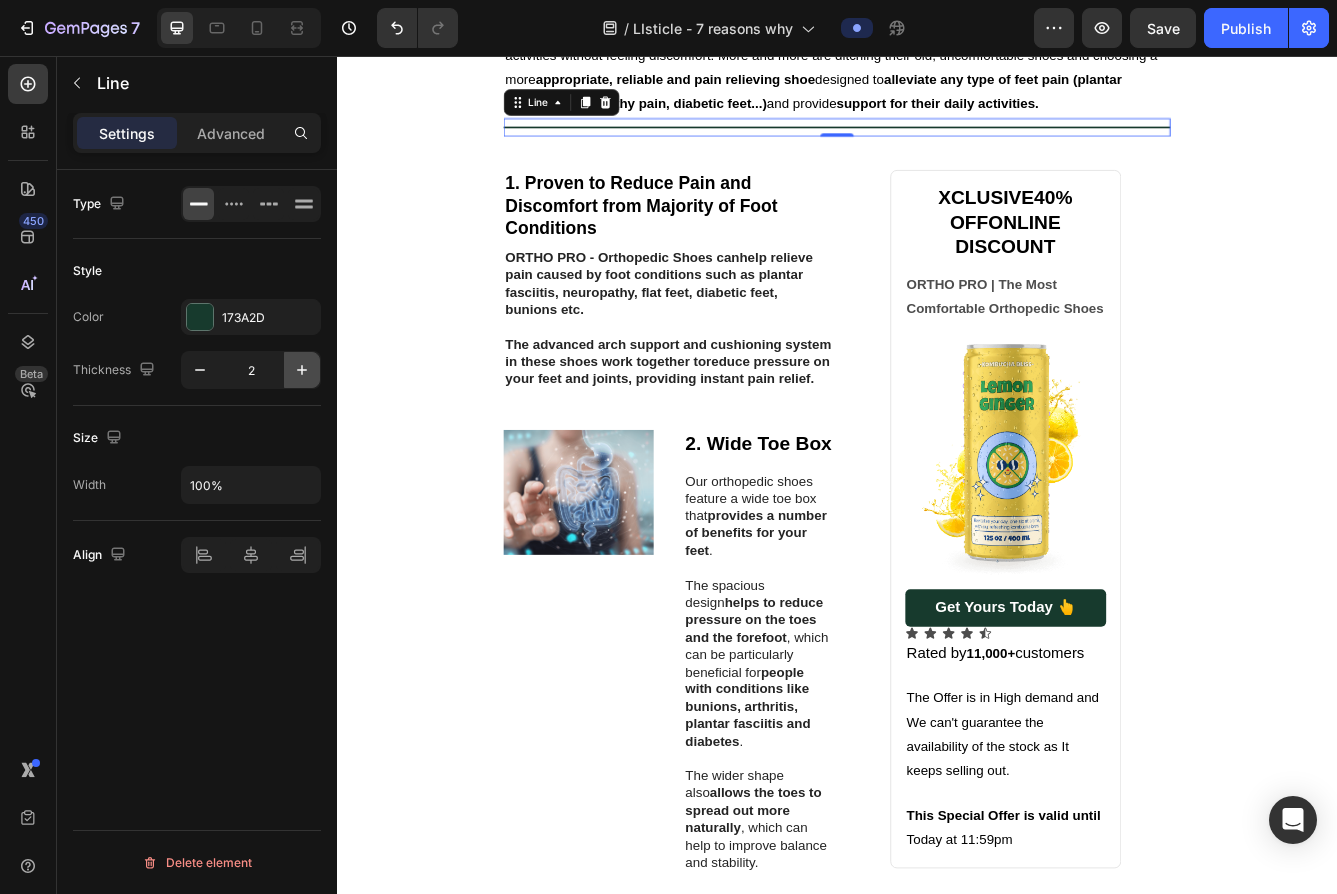 click 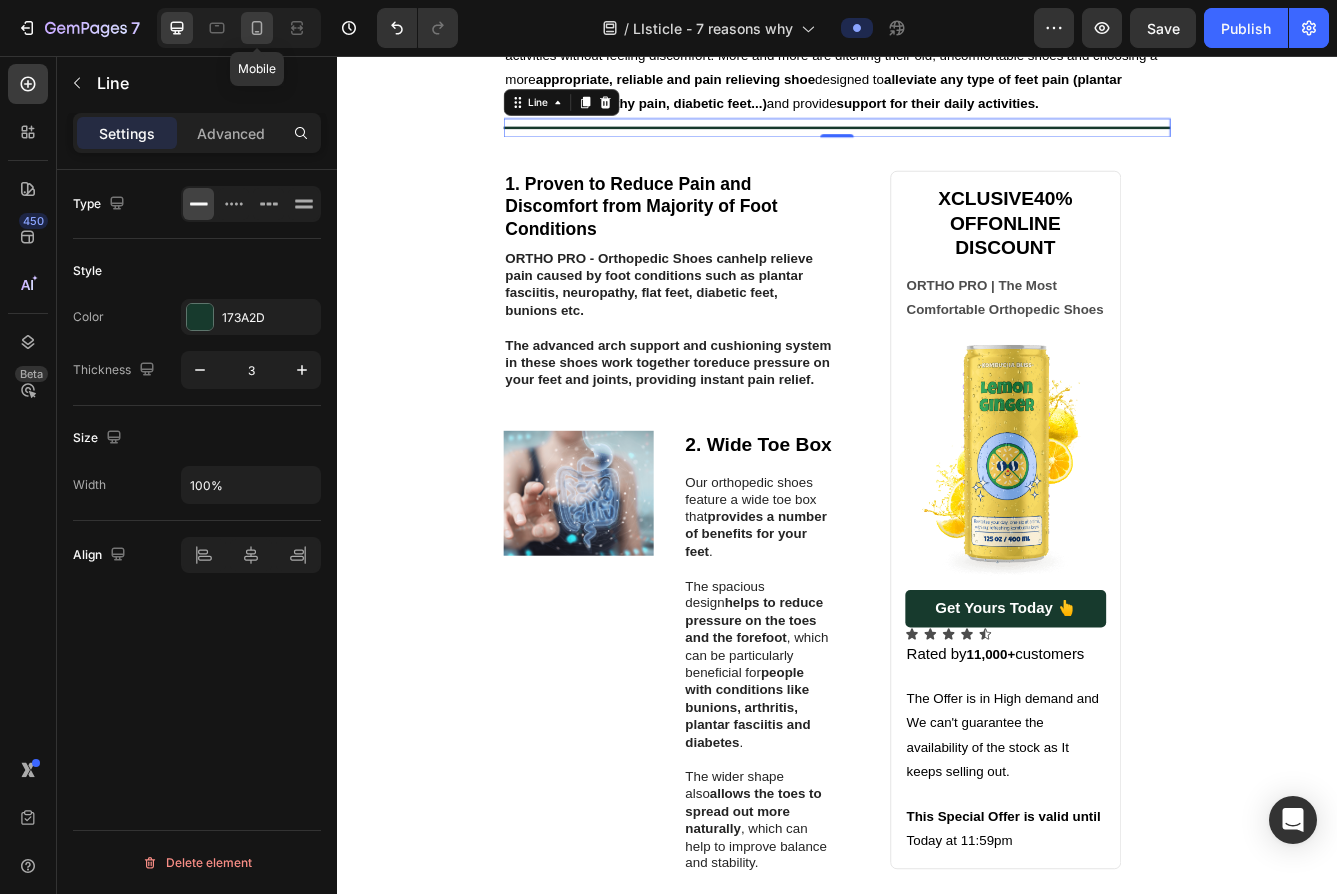 click 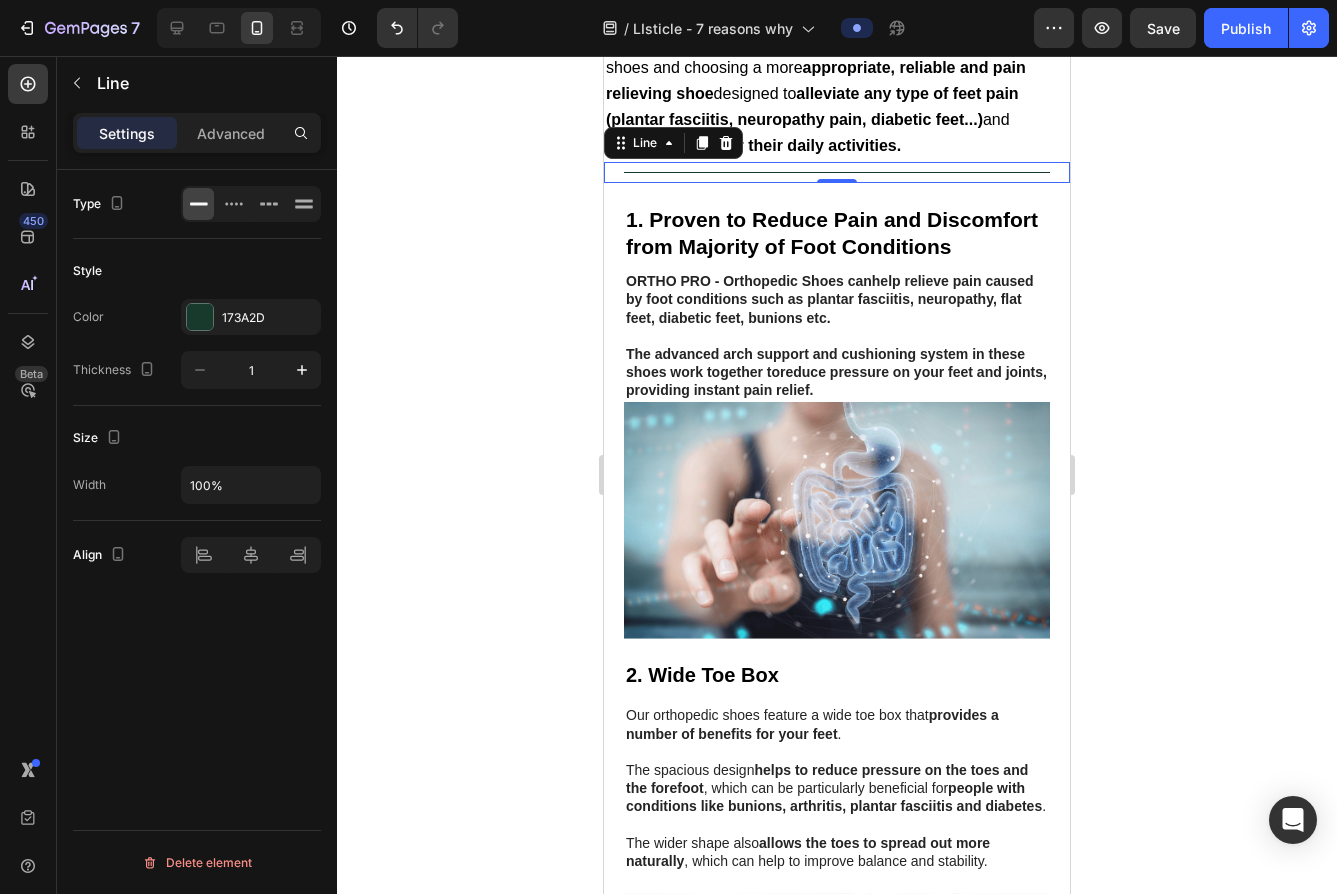 scroll, scrollTop: 369, scrollLeft: 0, axis: vertical 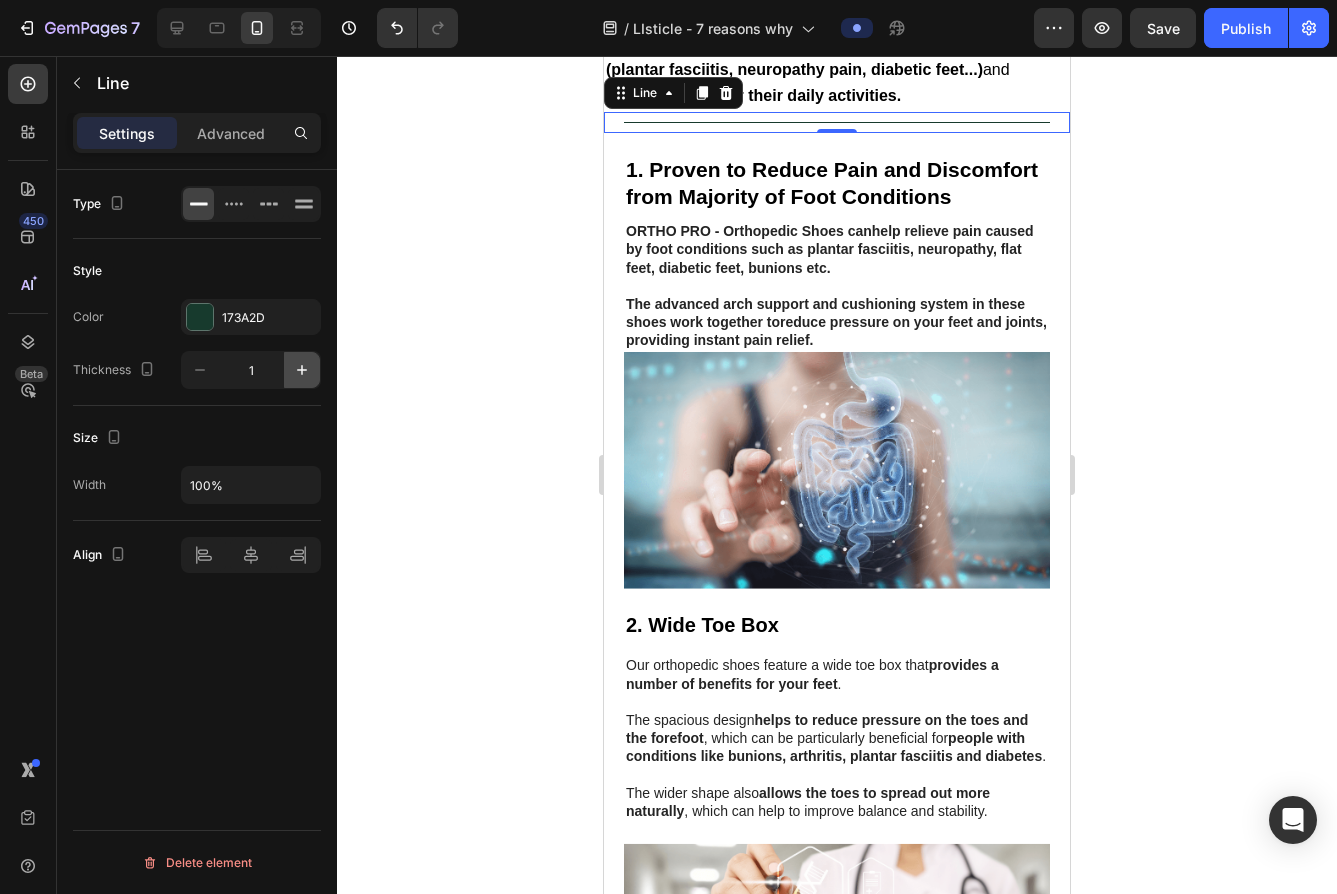 click at bounding box center [302, 370] 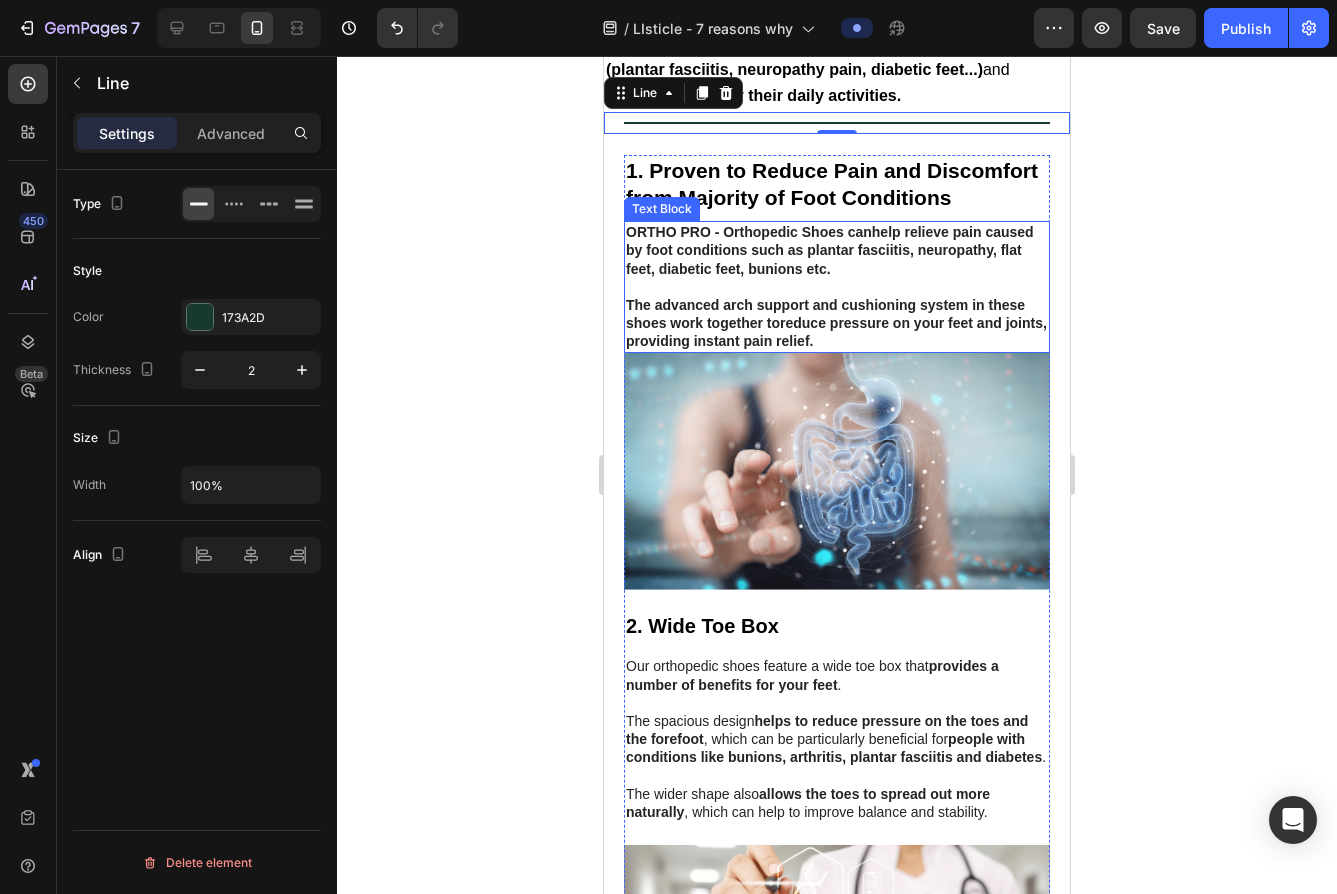 scroll, scrollTop: 215, scrollLeft: 0, axis: vertical 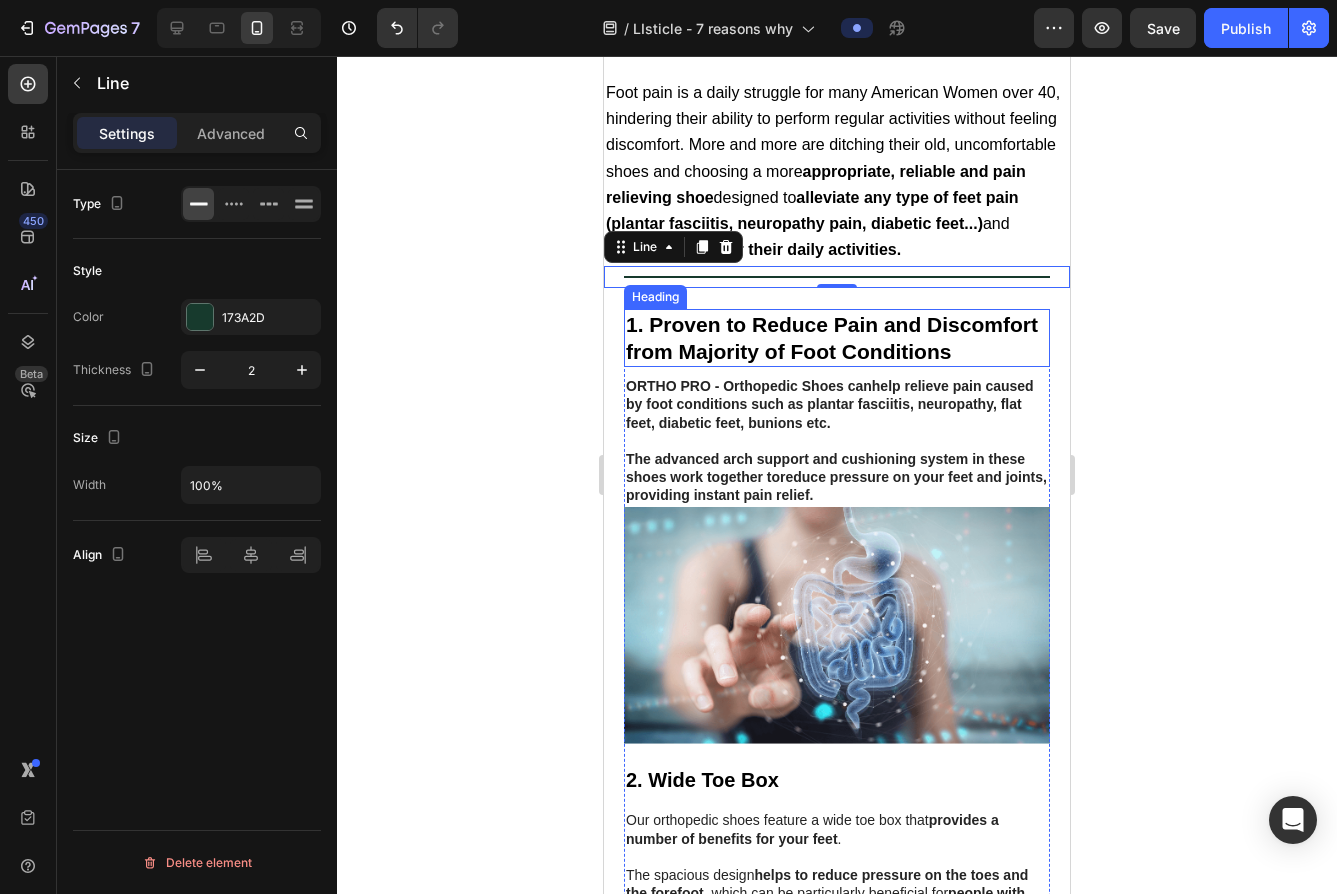 click on "1. Proven to Reduce Pain and Discomfort from Majority of Foot Conditions" at bounding box center (837, 338) 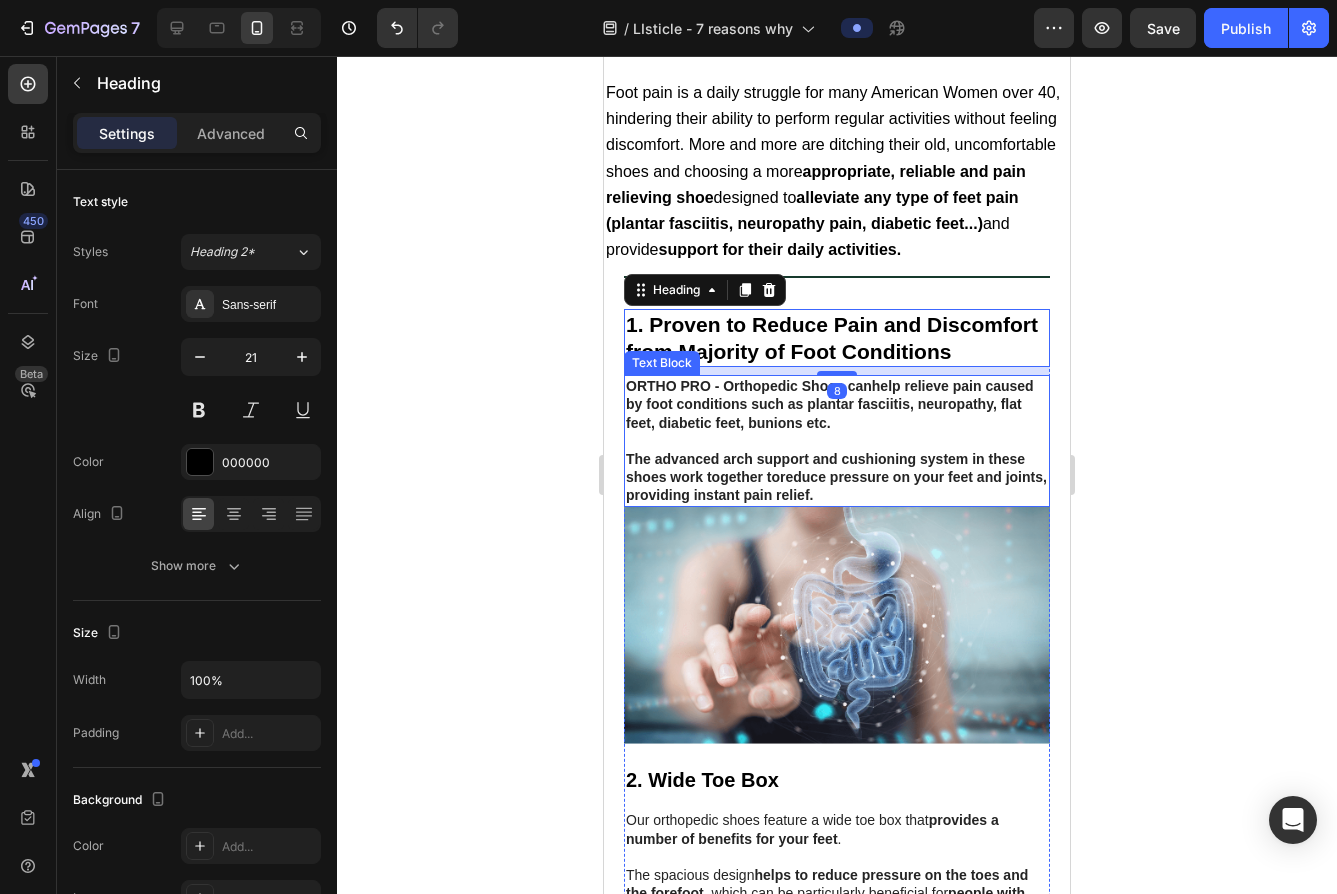 click on "help relieve pain caused by foot conditions such as plantar fasciitis, neuropathy, flat feet, diabetic feet, bunions etc" at bounding box center (830, 404) 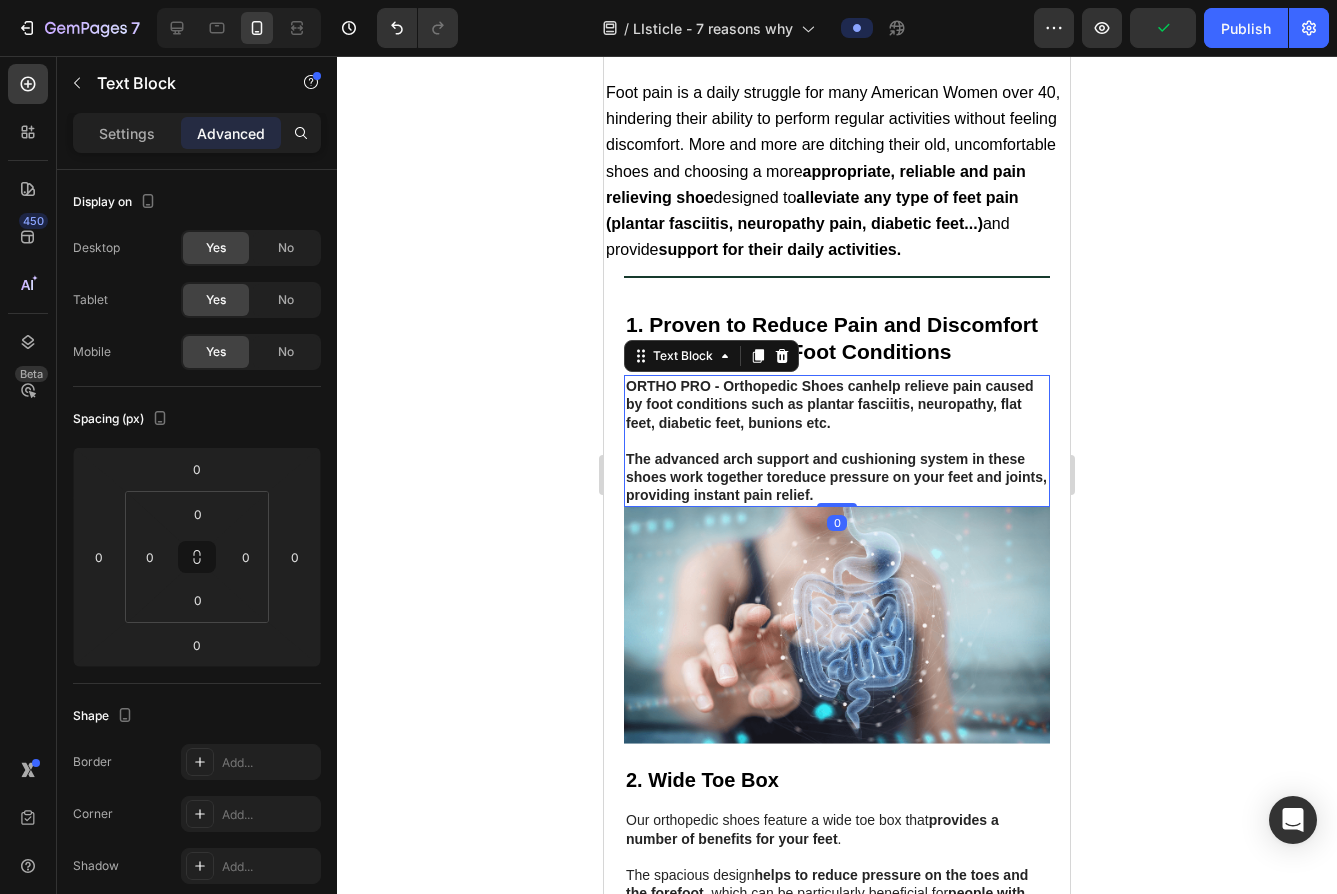 click at bounding box center [239, 28] 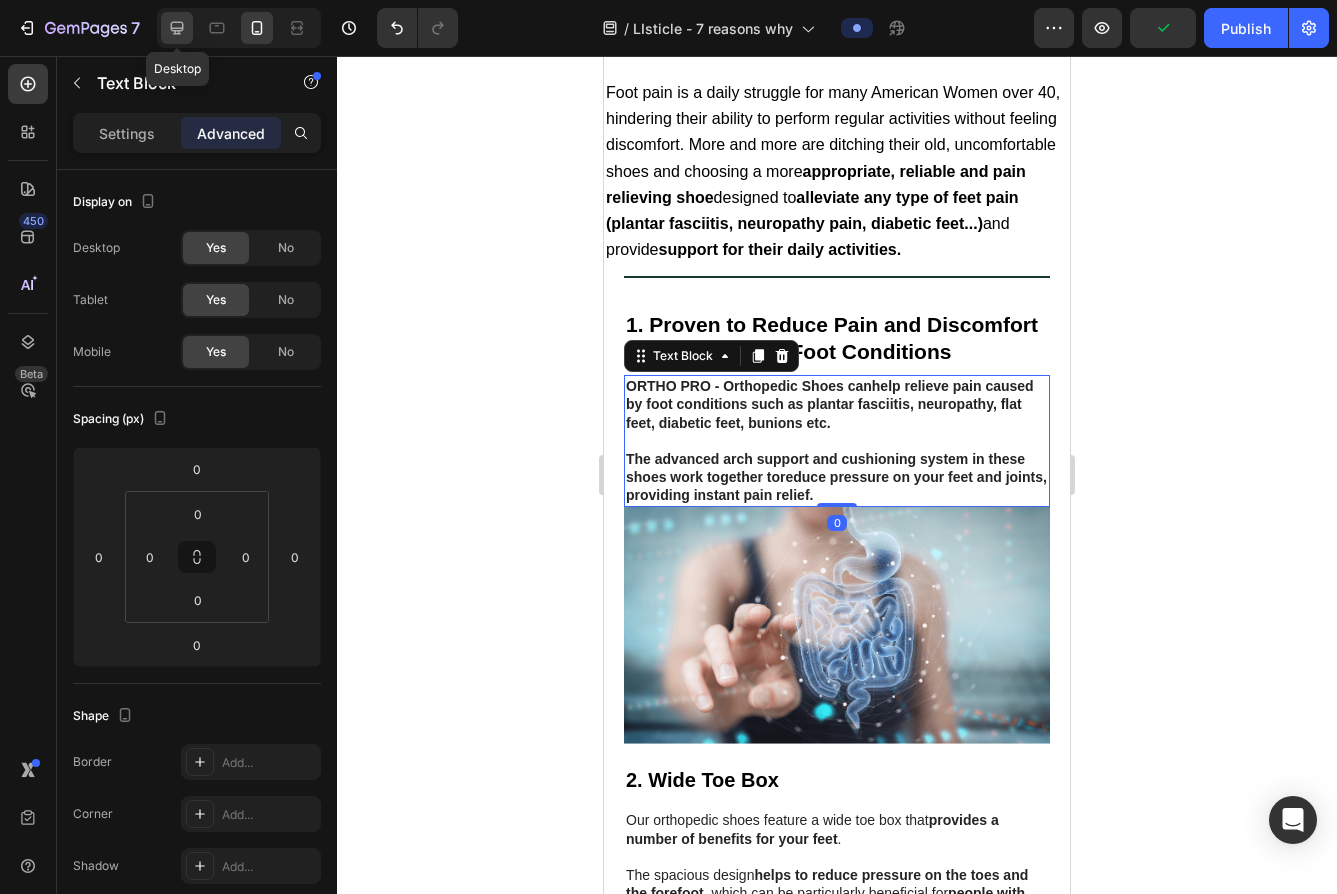 click 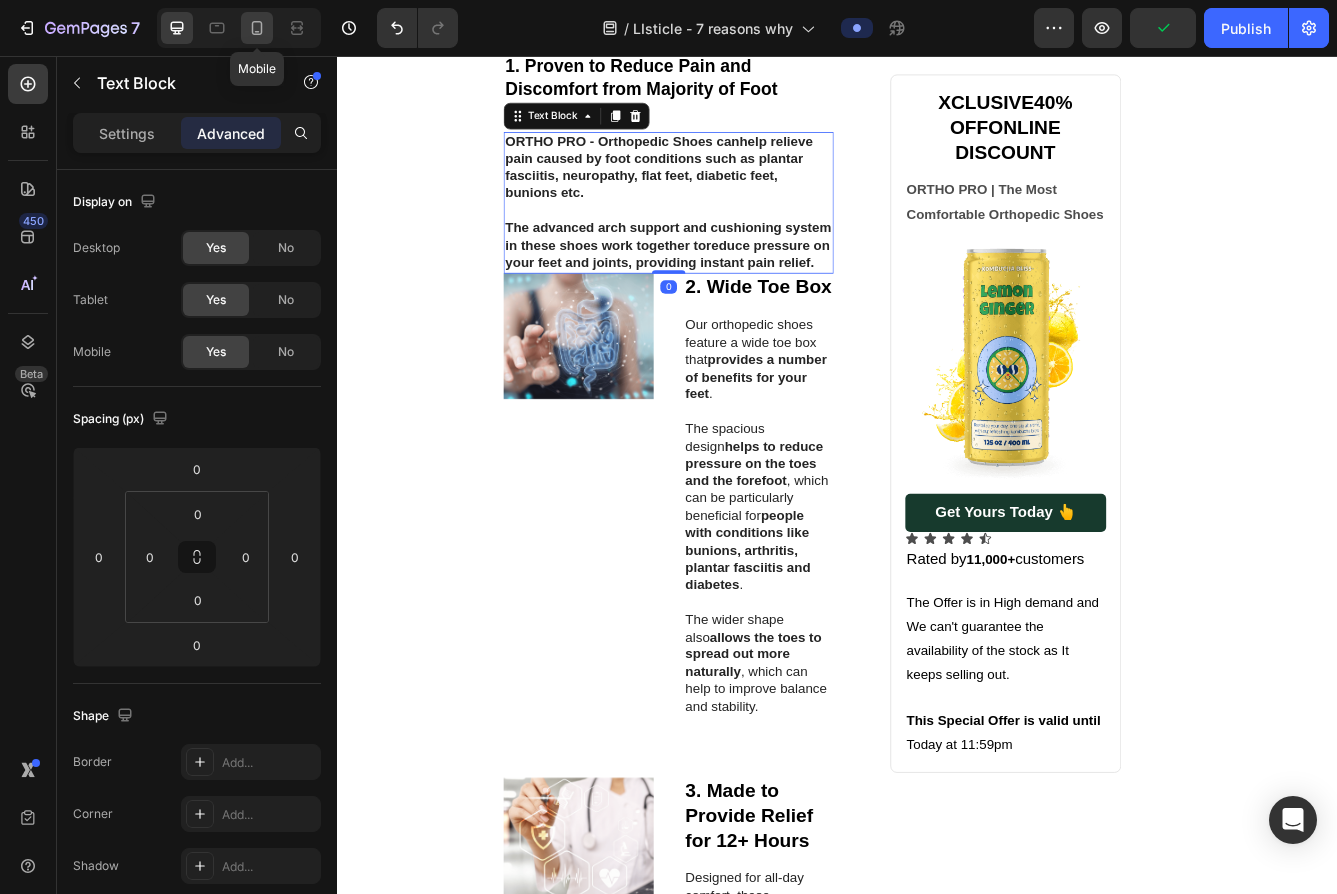 scroll, scrollTop: 475, scrollLeft: 0, axis: vertical 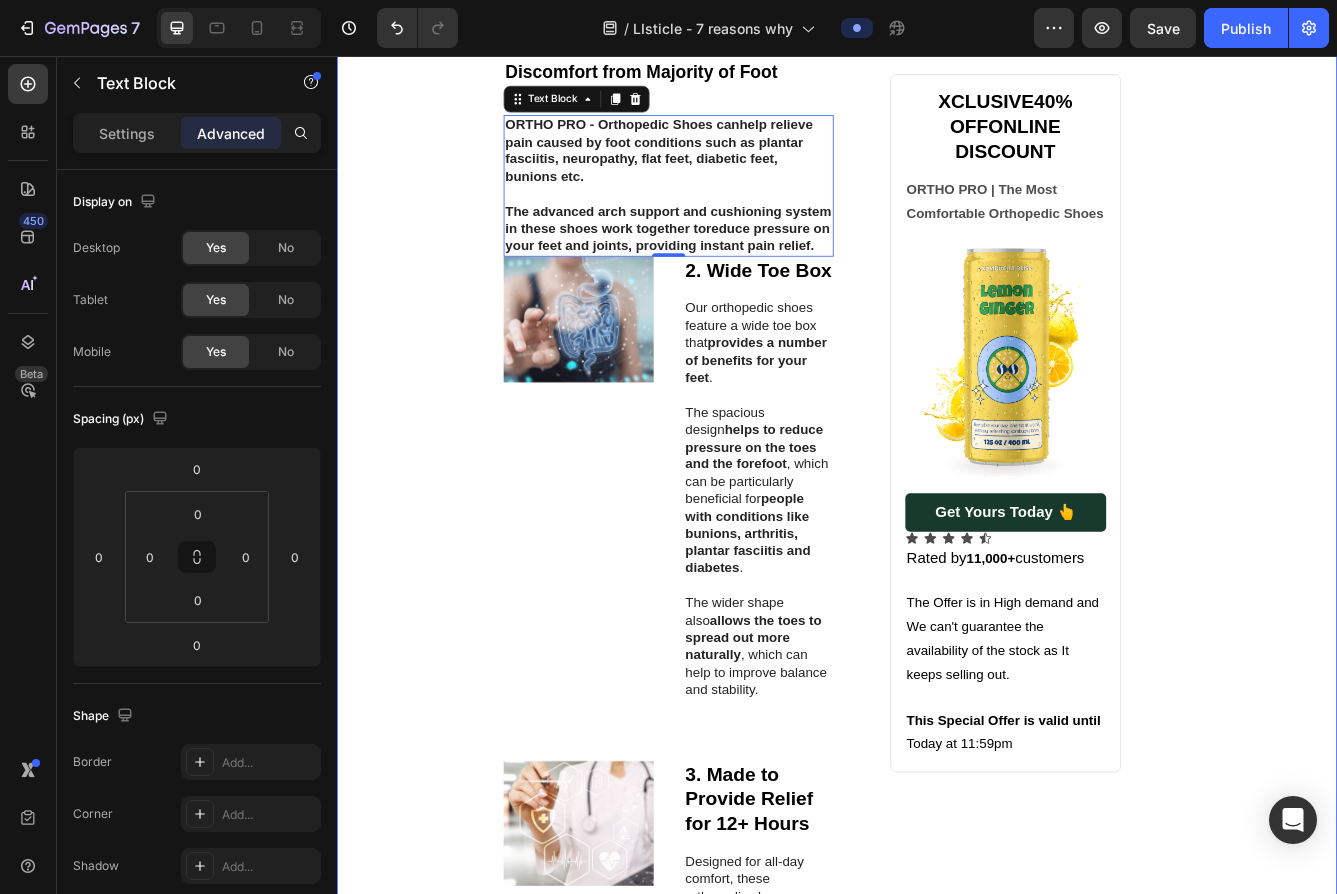 click on "1. Proven to Reduce Pain and Discomfort from Majority of Foot Conditions Heading ORTHO PRO - Orthopedic Shoes can  help relieve pain caused by foot conditions such as plantar fasciitis, neuropathy, flat feet, diabetic feet, bunions etc .   ﻿The advanced arch support and cushioning system in these shoes work together to  reduce pressure on your feet and joints , providing instant pain relief. Text Block   0 Image 2. Wide Toe Box Heading Our orthopedic shoes feature a wide toe box that  provides a number of benefits for your feet .   The spacious design  helps to reduce pressure on the toes and the forefoot , which can be particularly beneficial for  people with conditions like bunions, arthritis, plantar fasciitis and diabetes .   The wider shape also  allows the toes to spread out more naturally , which can help to improve balance and stability. Text Block Row Row Image 3. Made to Provide Relief for 12+ Hours Heading Designed for all-day comfort, these orthopedic shoes offer    Text Block Row Row Image" at bounding box center (937, 1839) 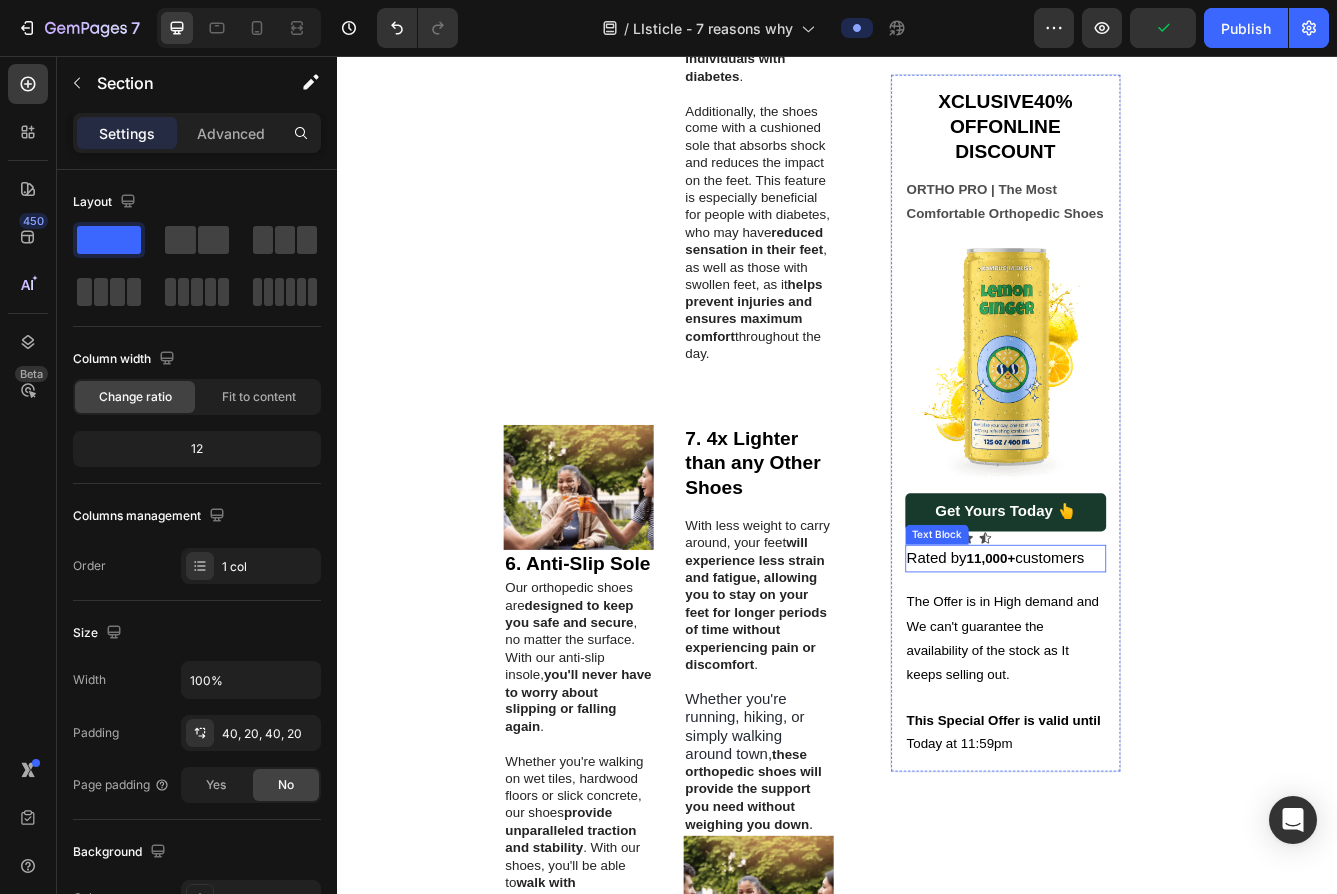 scroll, scrollTop: 2784, scrollLeft: 0, axis: vertical 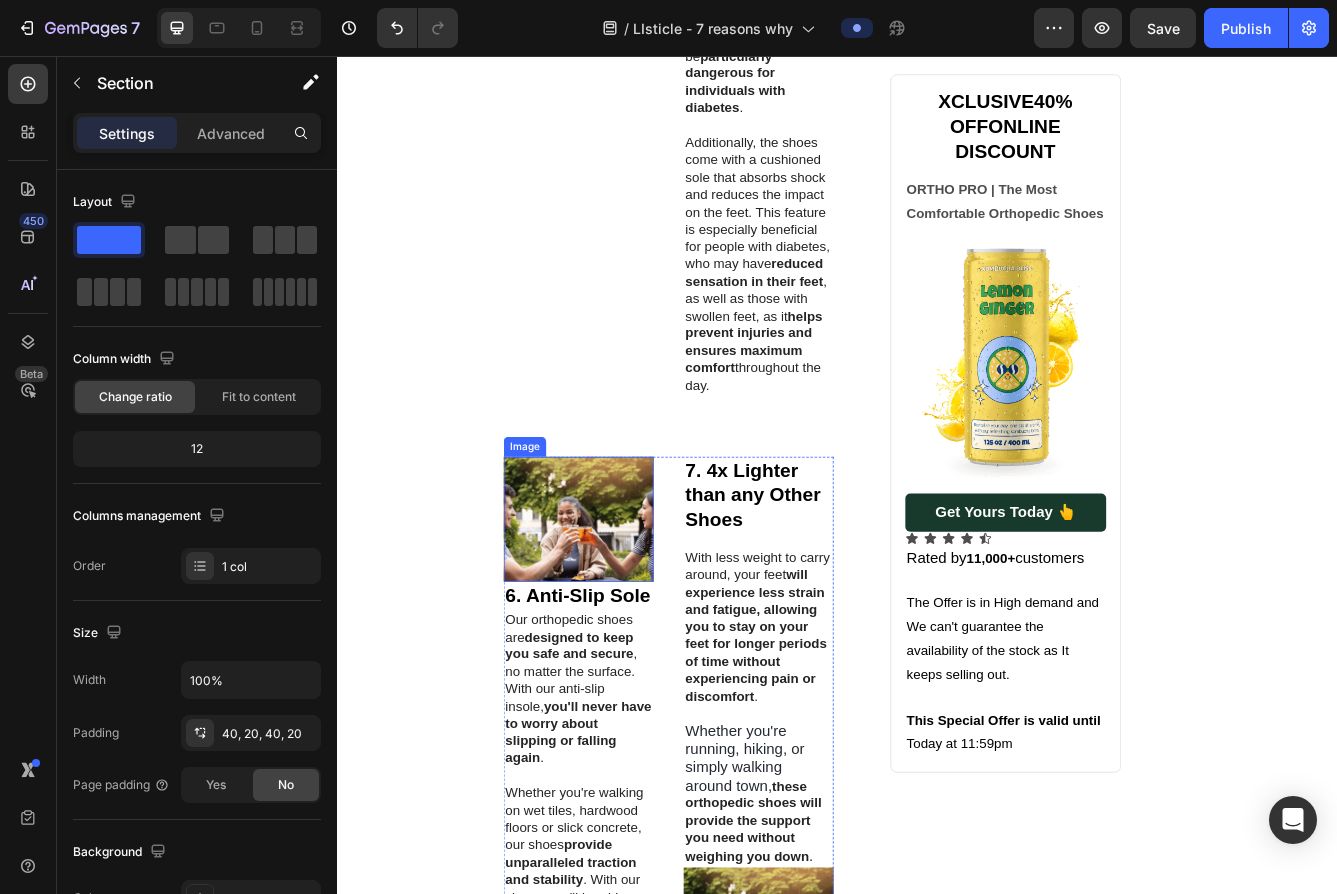 click at bounding box center (627, 612) 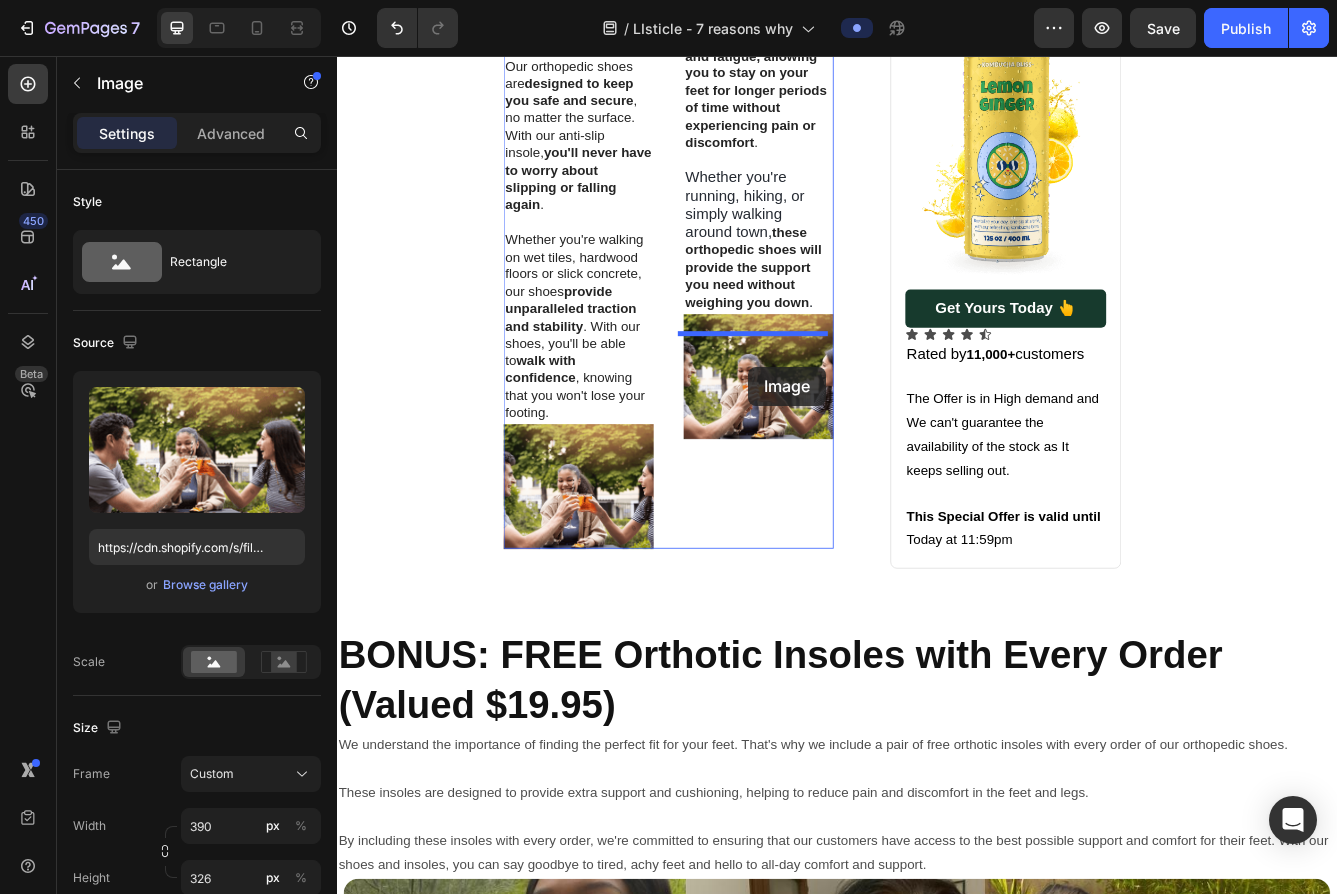 scroll, scrollTop: 3090, scrollLeft: 0, axis: vertical 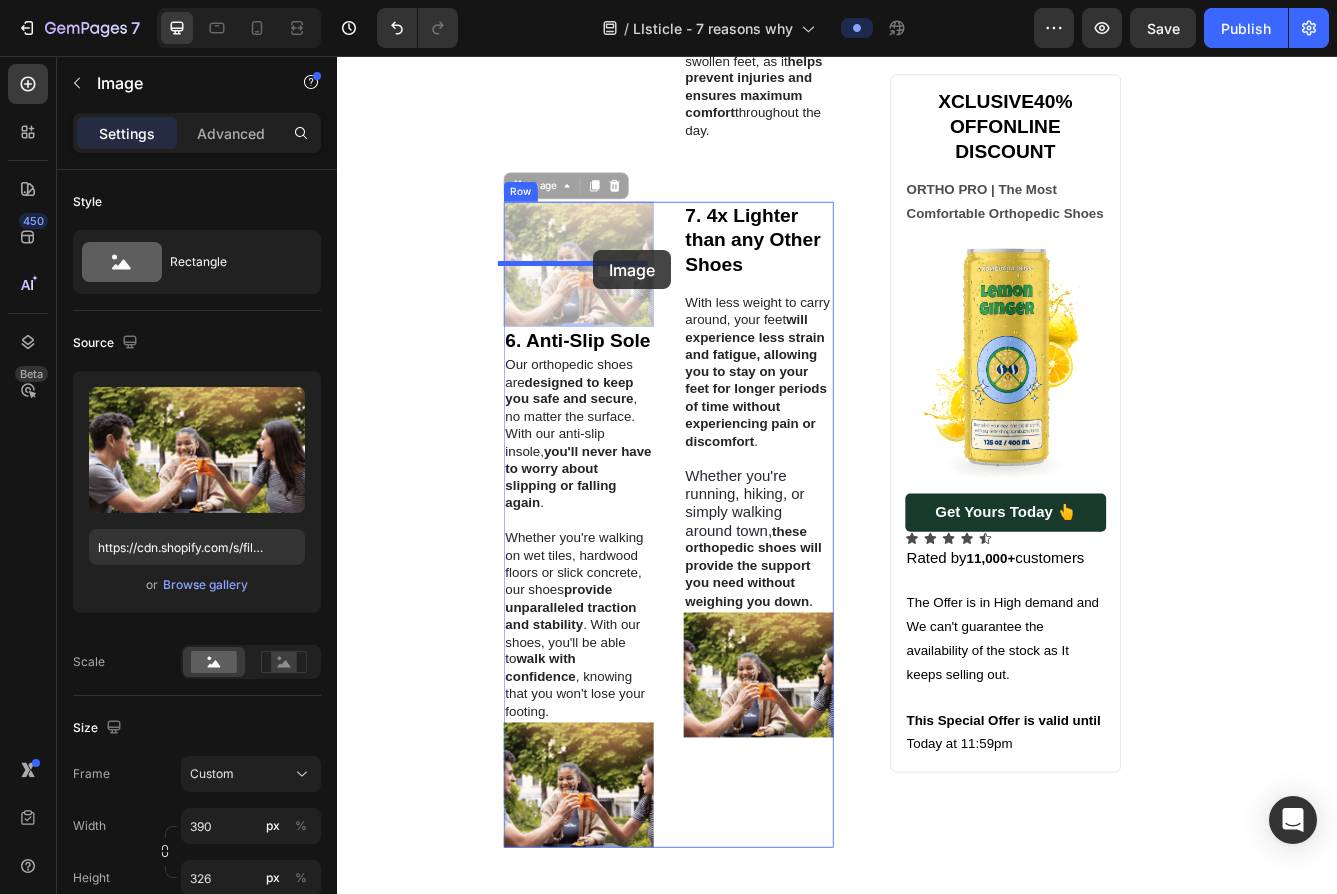 drag, startPoint x: 663, startPoint y: 499, endPoint x: 642, endPoint y: 284, distance: 216.02315 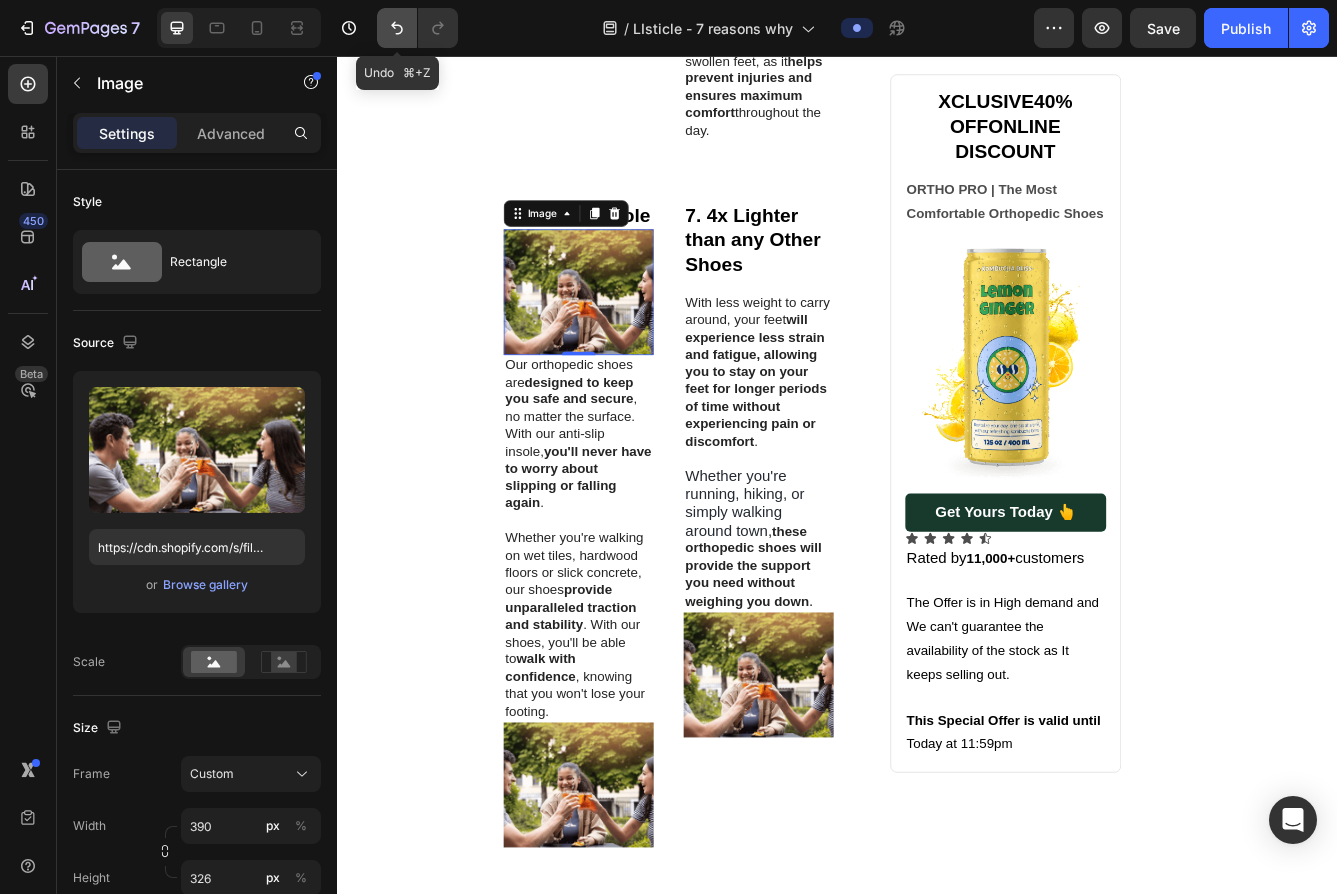 click 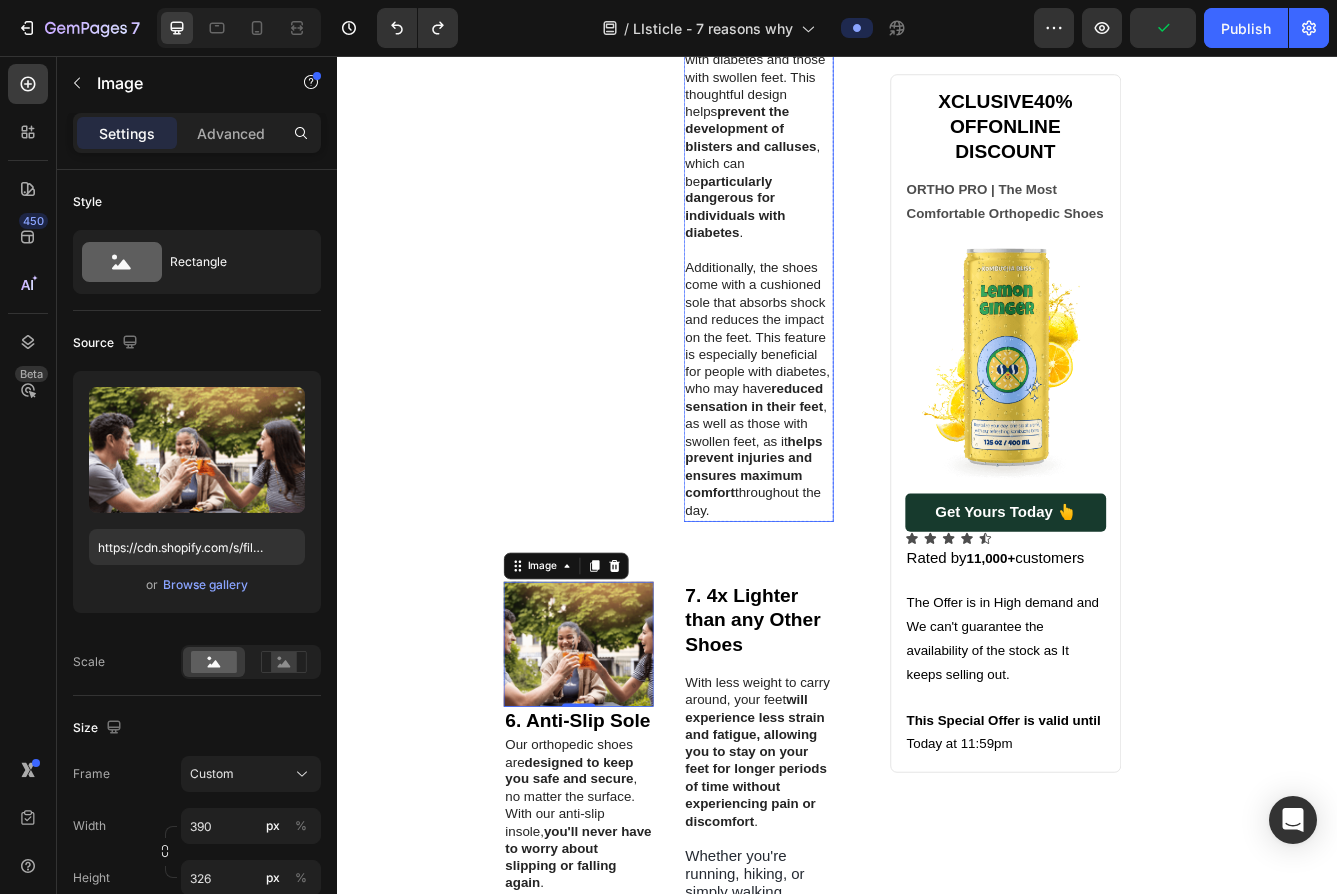 scroll, scrollTop: 2816, scrollLeft: 0, axis: vertical 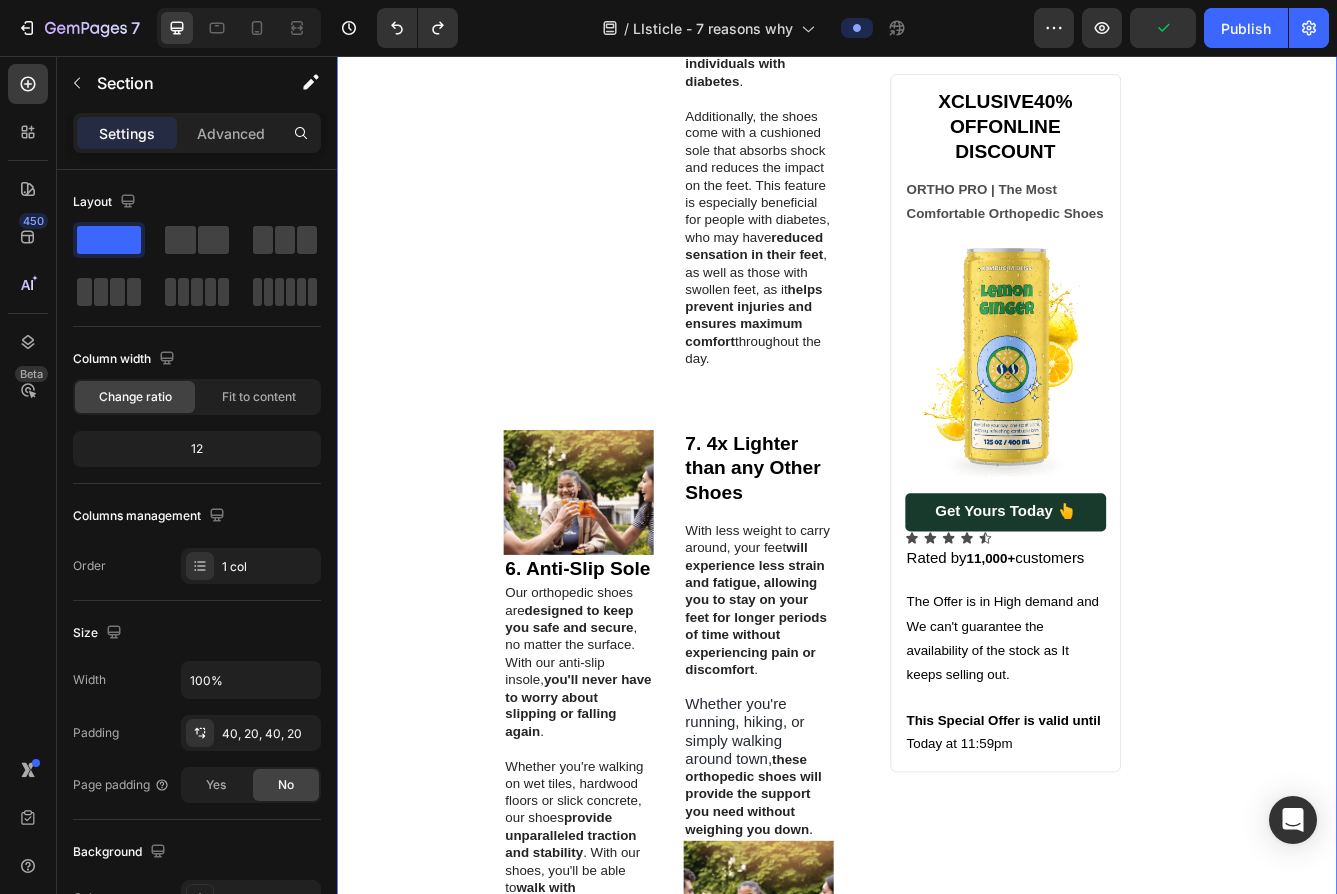 click on "1. Proven to Reduce Pain and Discomfort from Majority of Foot Conditions Heading ORTHO PRO - Orthopedic Shoes can  help relieve pain caused by foot conditions such as plantar fasciitis, neuropathy, flat feet, diabetic feet, bunions etc .   ﻿The advanced arch support and cushioning system in these shoes work together to  reduce pressure on your feet and joints , providing instant pain relief. Text Block Image 2. Wide Toe Box Heading Our orthopedic shoes feature a wide toe box that  provides a number of benefits for your feet .   The spacious design  helps to reduce pressure on the toes and the forefoot , which can be particularly beneficial for  people with conditions like bunions, arthritis, plantar fasciitis and diabetes .   The wider shape also  allows the toes to spread out more naturally , which can help to improve balance and stability. Text Block Row Row Image 3. Made to Provide Relief for 12+ Hours Heading Designed for all-day comfort, these orthopedic shoes offer  lasting relief for over 12 hours" at bounding box center (937, -502) 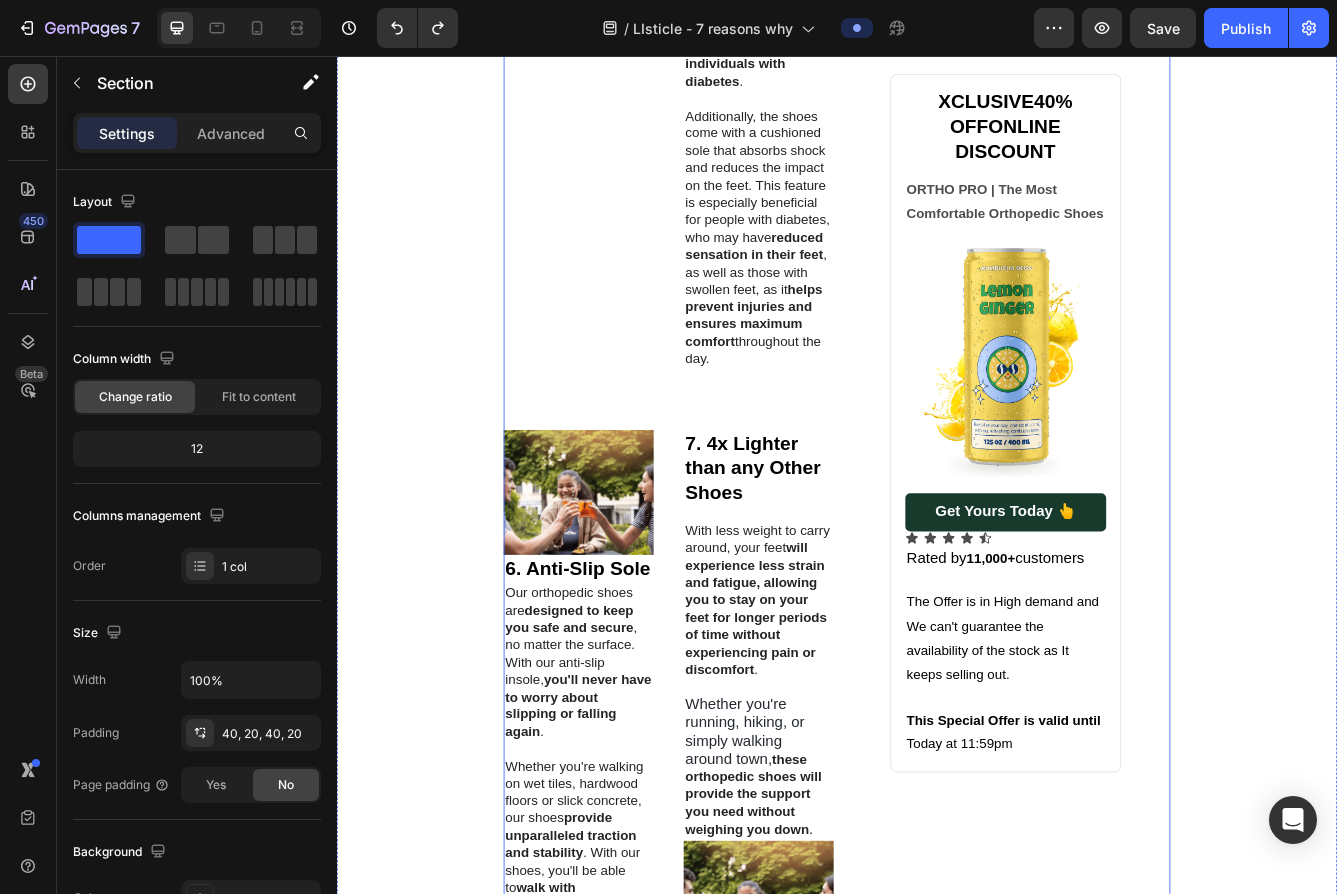 click on "XCLUSIVE 40% OFF ONLINE DISCOUNT Heading ORTHO PRO | The Most Comfortable Orthopedic Shoes Text Block Image Get Yours Today 👆 Button Icon Icon Icon Icon Icon Icon List Rated by  11,000+  customers Text Block The Offer is in High demand and We can't guarantee the availability of the stock as It keeps selling out. Text Block This Special Offer is valid until Today at 11:59pm Text Block Row" at bounding box center [1139, -502] 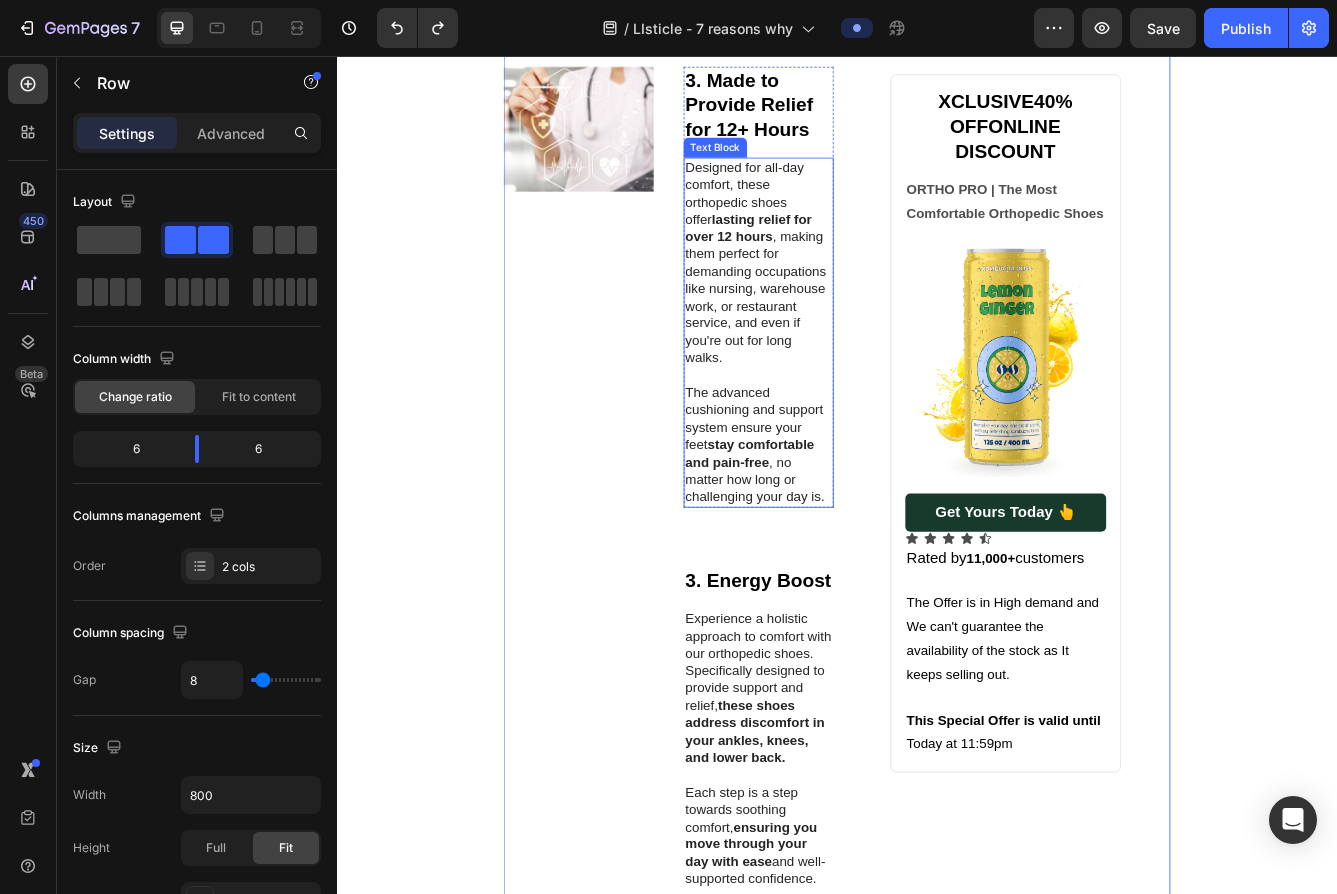 scroll, scrollTop: 328, scrollLeft: 0, axis: vertical 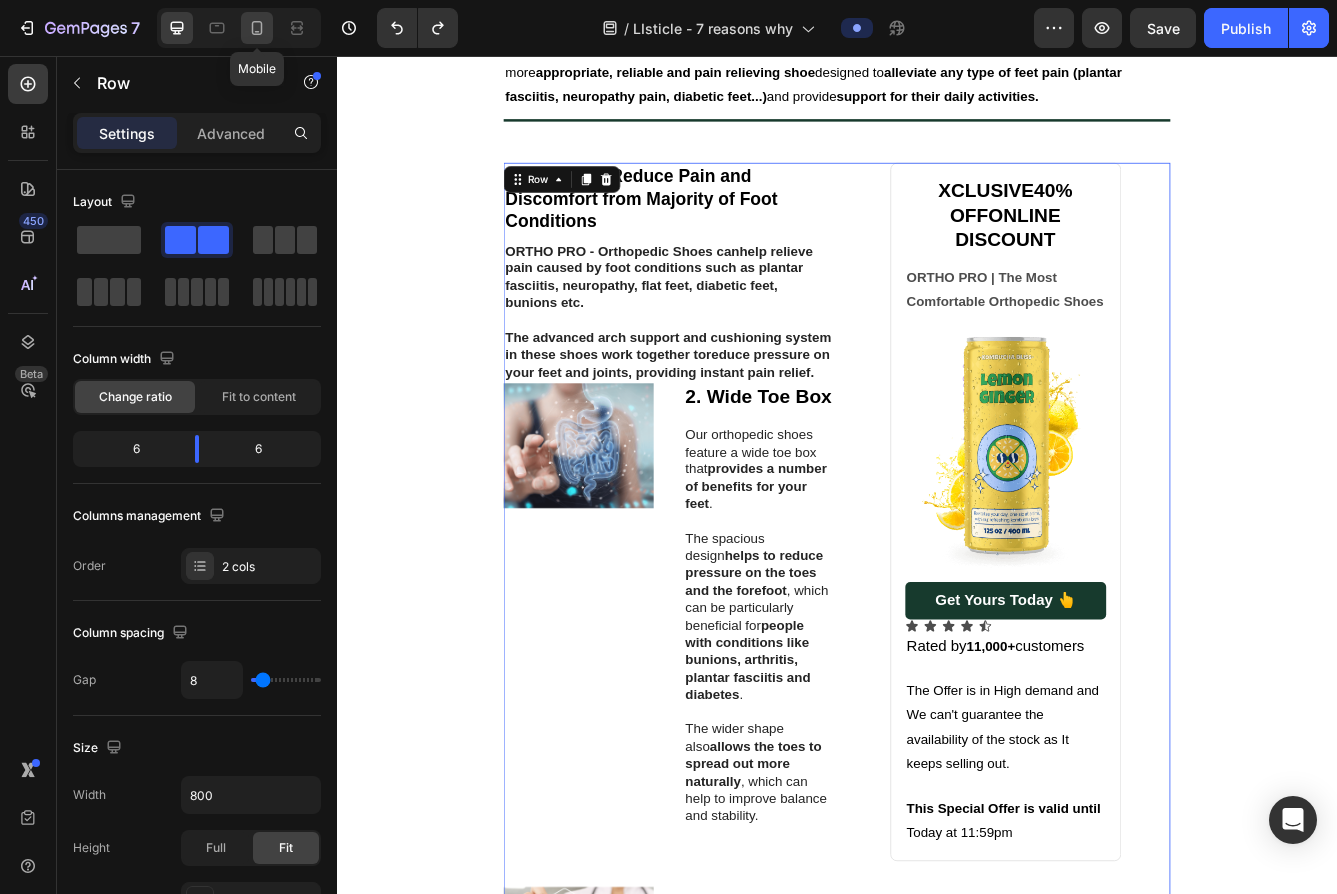 click 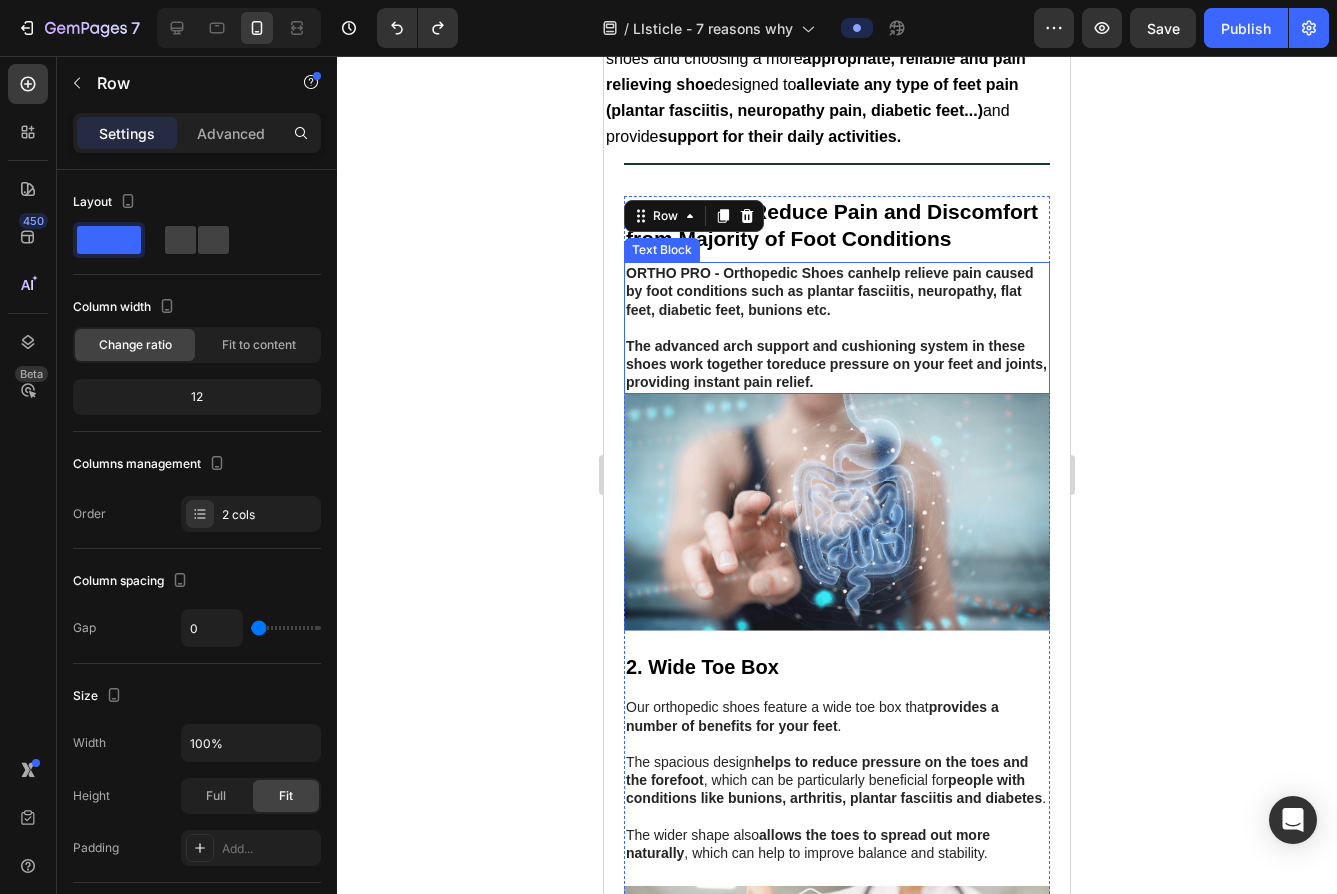 scroll, scrollTop: 412, scrollLeft: 0, axis: vertical 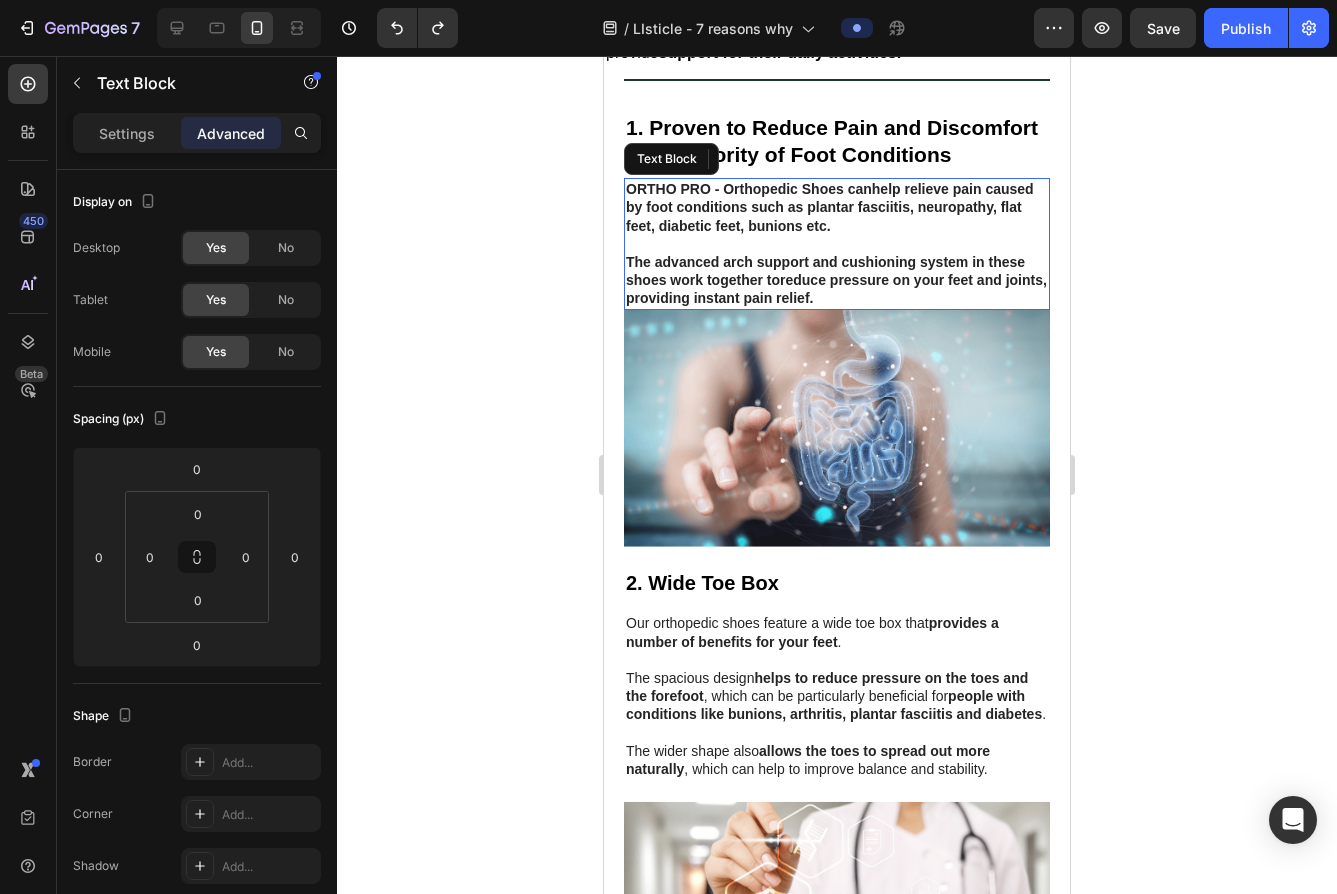 click on "﻿The advanced arch support and cushioning system in these shoes work together to" at bounding box center (825, 271) 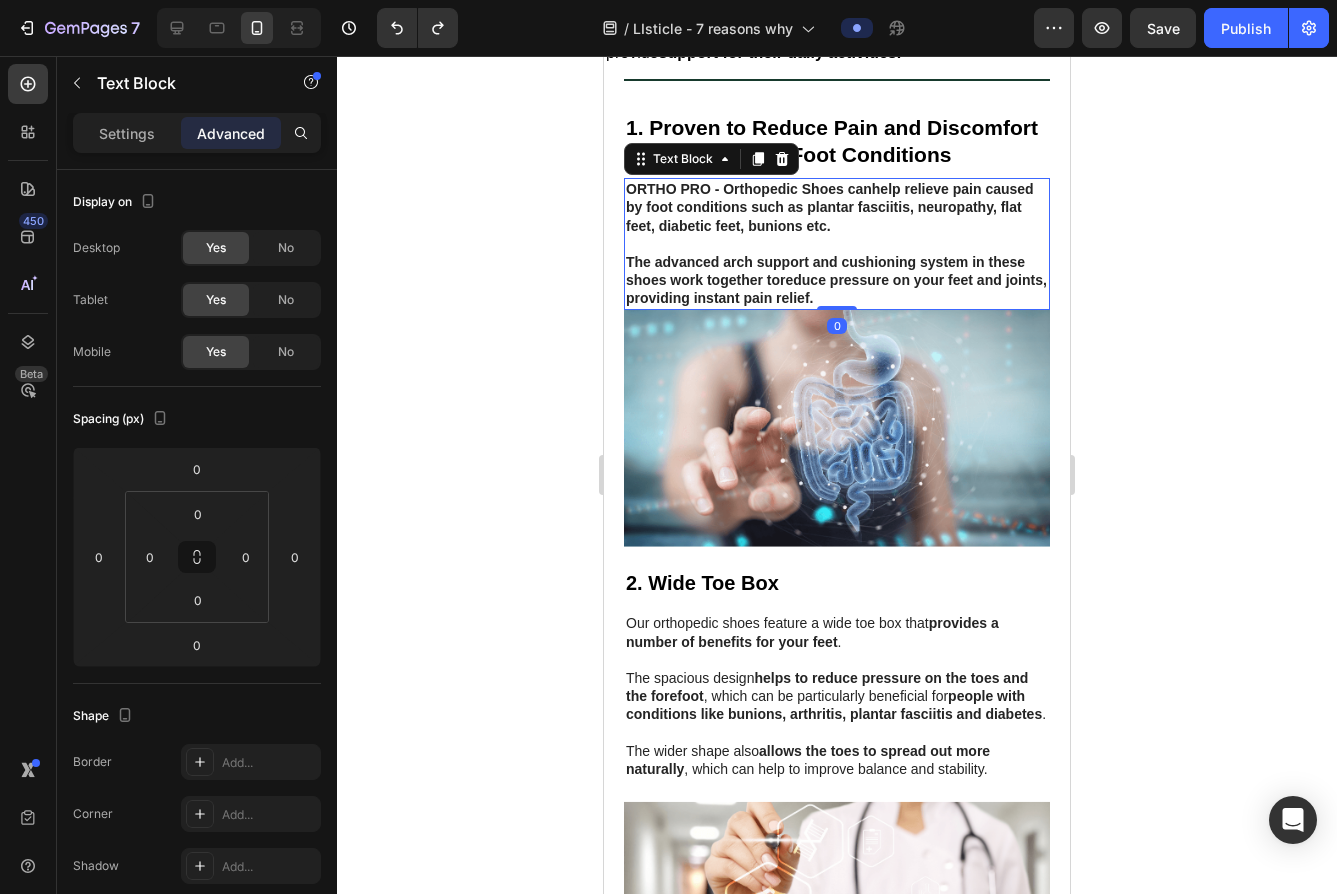 click on "1. Proven to Reduce Pain and Discomfort from Majority of Foot Conditions" at bounding box center (832, 141) 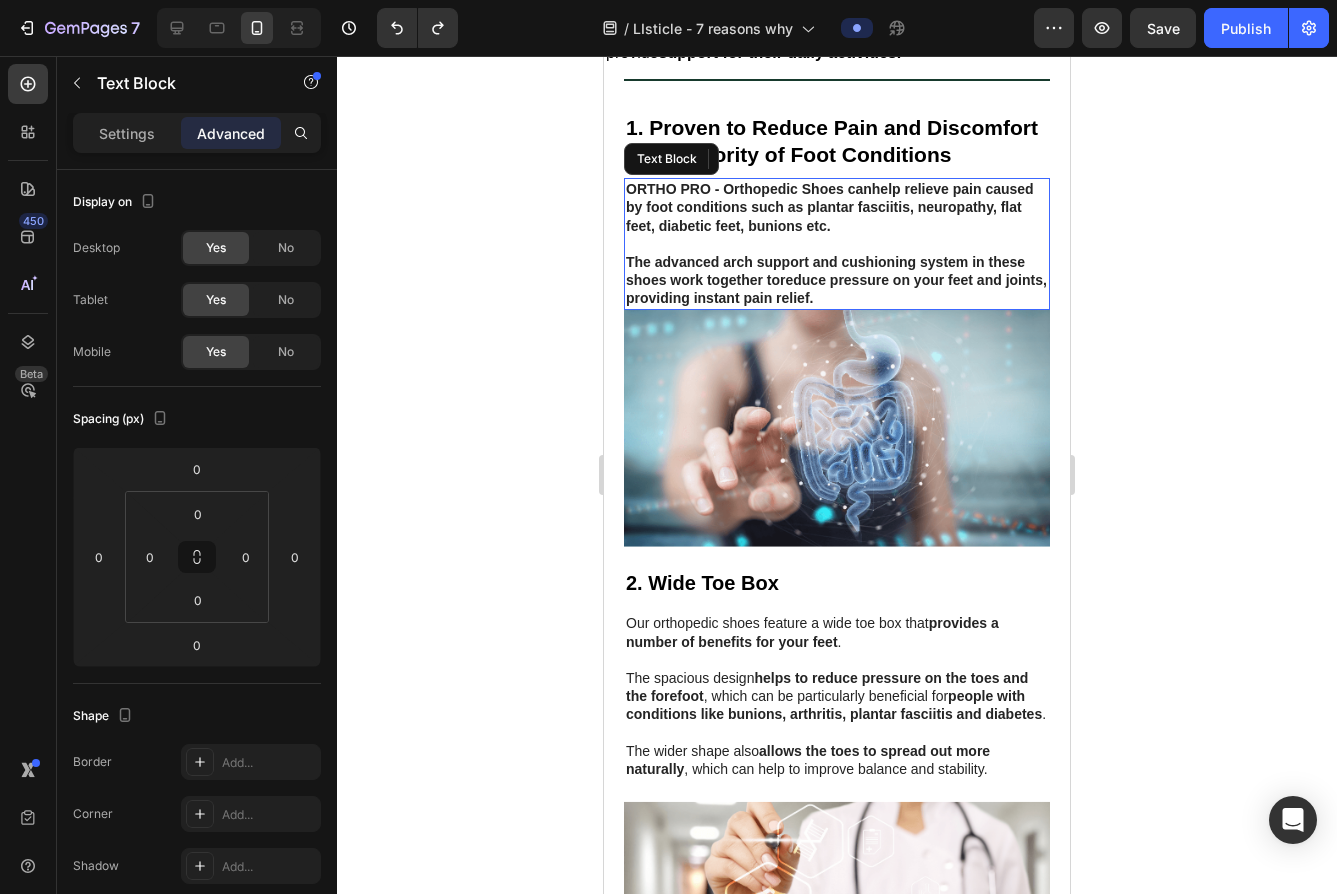 drag, startPoint x: 862, startPoint y: 272, endPoint x: 796, endPoint y: 278, distance: 66.27216 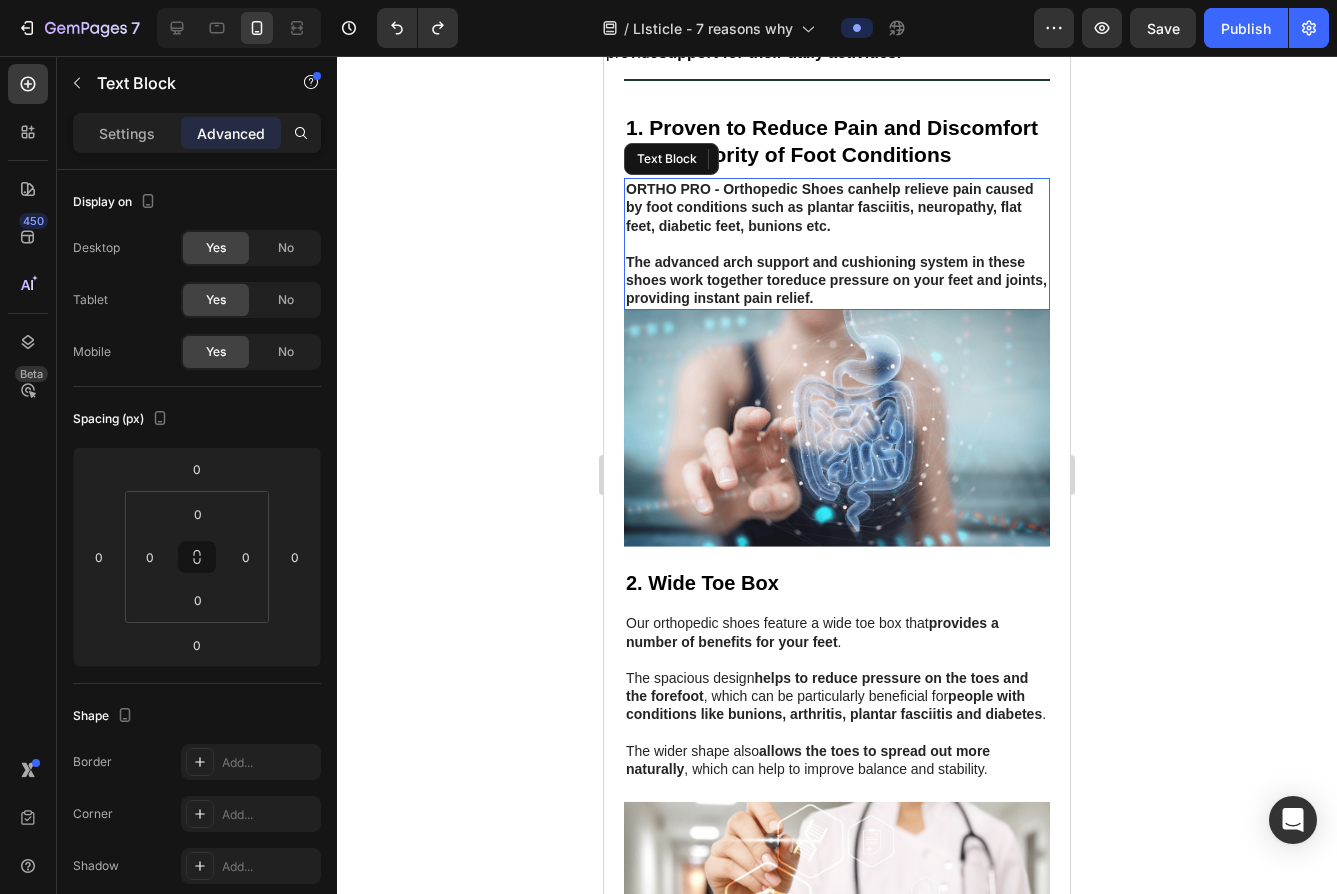 click on "help relieve pain caused by foot conditions such as plantar fasciitis, neuropathy, flat feet, diabetic feet, bunions etc" at bounding box center [830, 207] 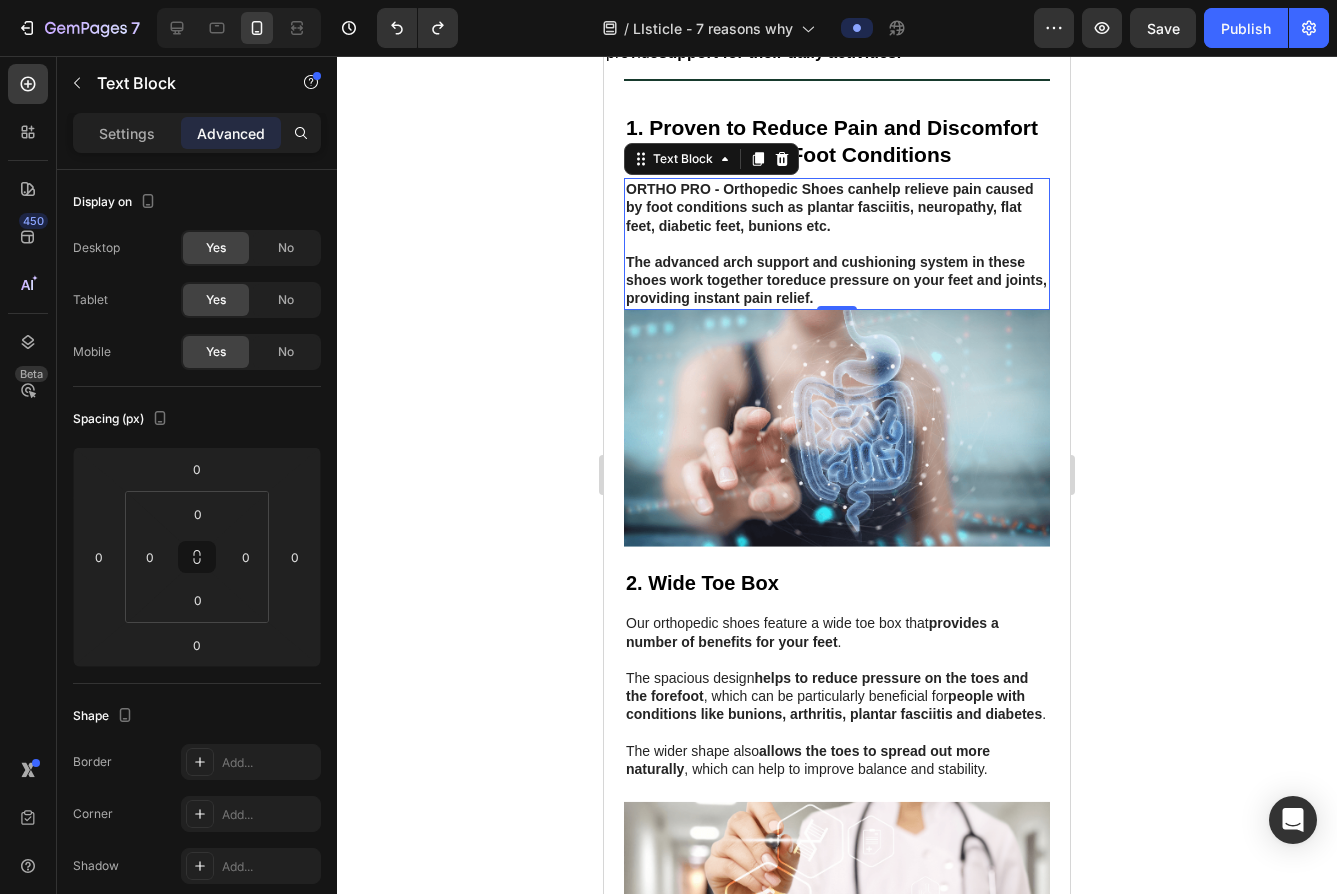 click on "ORTHO PRO - Orthopedic Shoes can  help relieve pain caused by foot conditions such as plantar fasciitis, neuropathy, flat feet, diabetic feet, bunions etc .   ﻿The advanced arch support and cushioning system in these shoes work together to  reduce pressure on your feet and joints , providing instant pain relief." at bounding box center [837, 243] 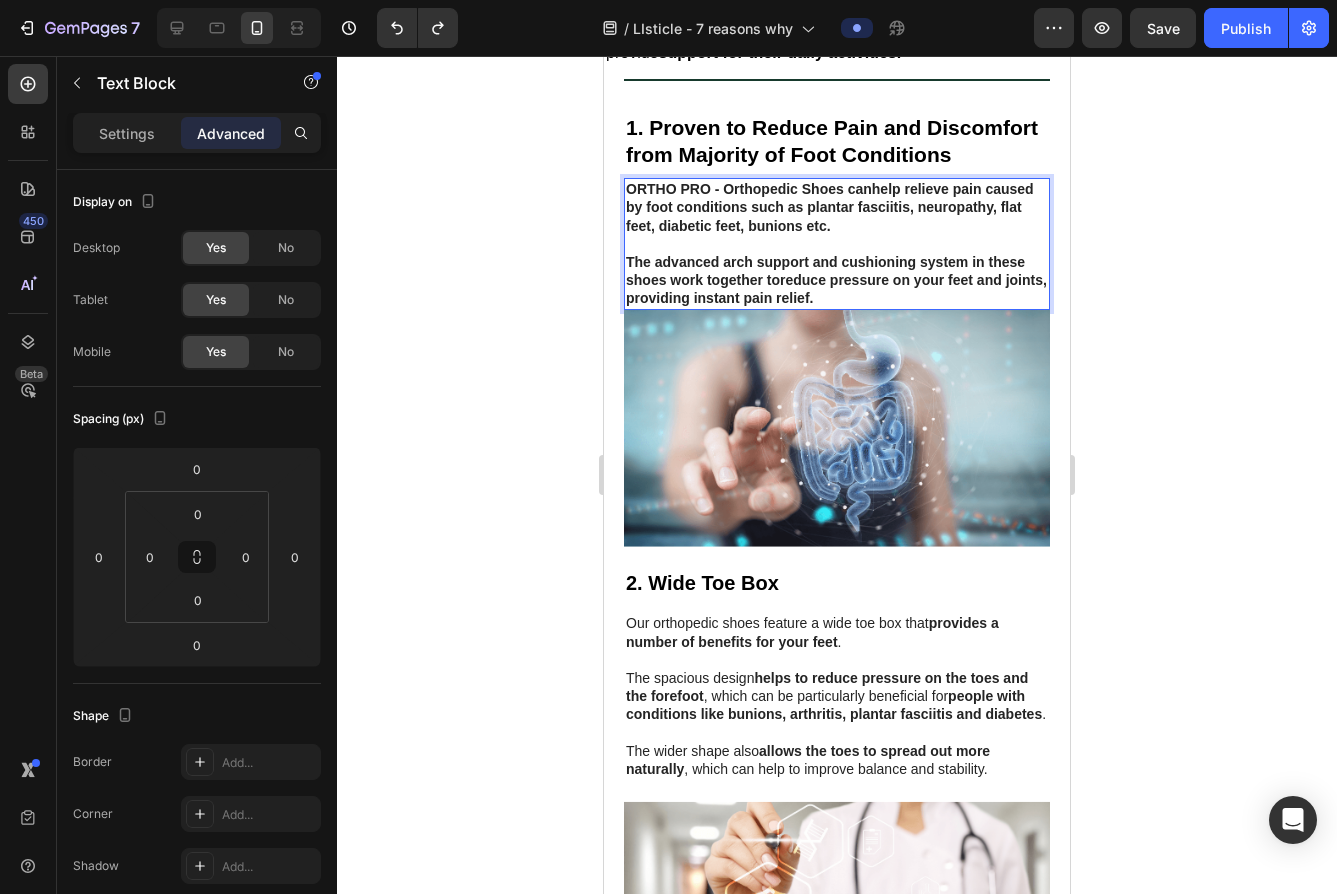 click on "﻿The advanced arch support and cushioning system in these shoes work together to" at bounding box center [825, 271] 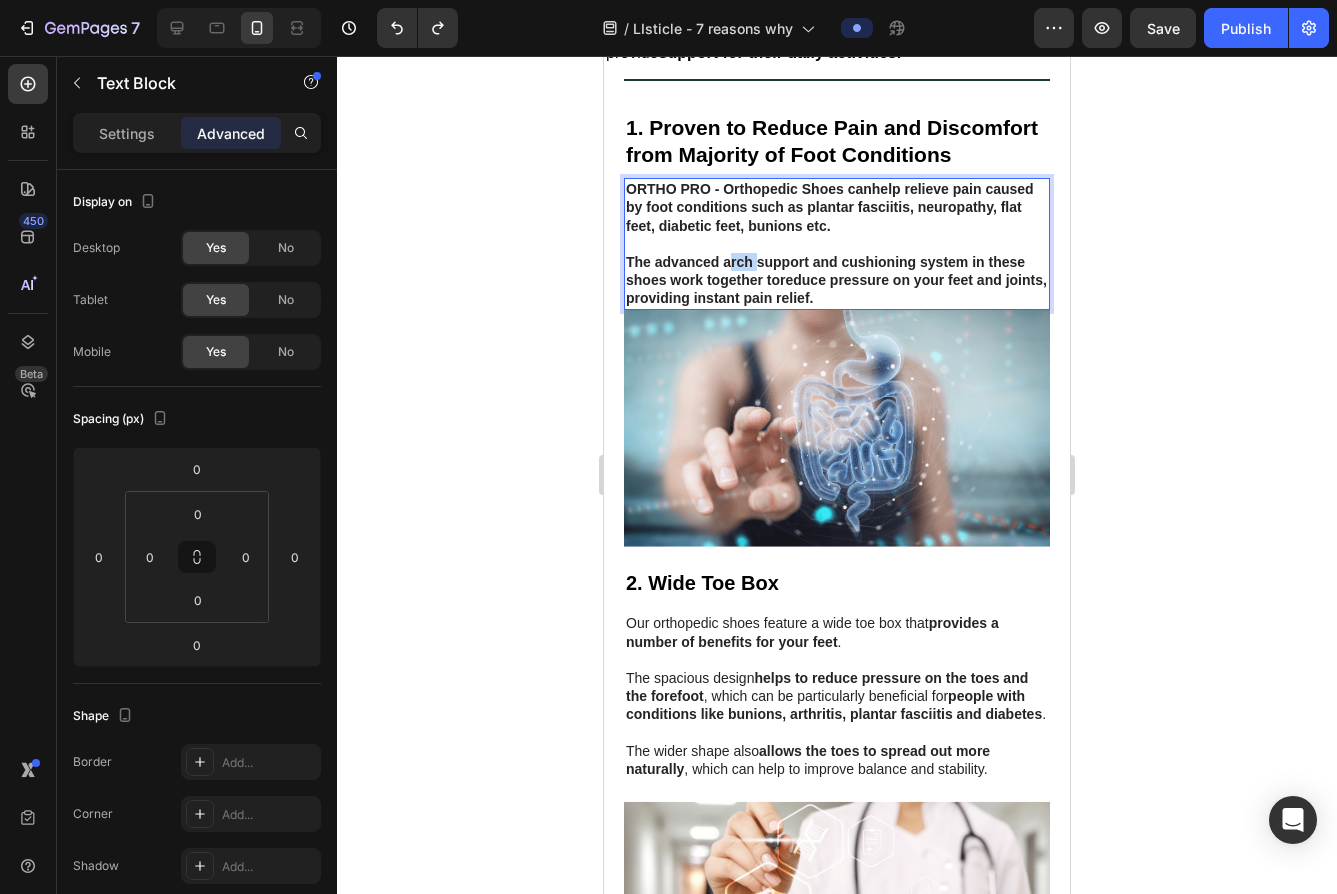 click on "﻿The advanced arch support and cushioning system in these shoes work together to" at bounding box center (825, 271) 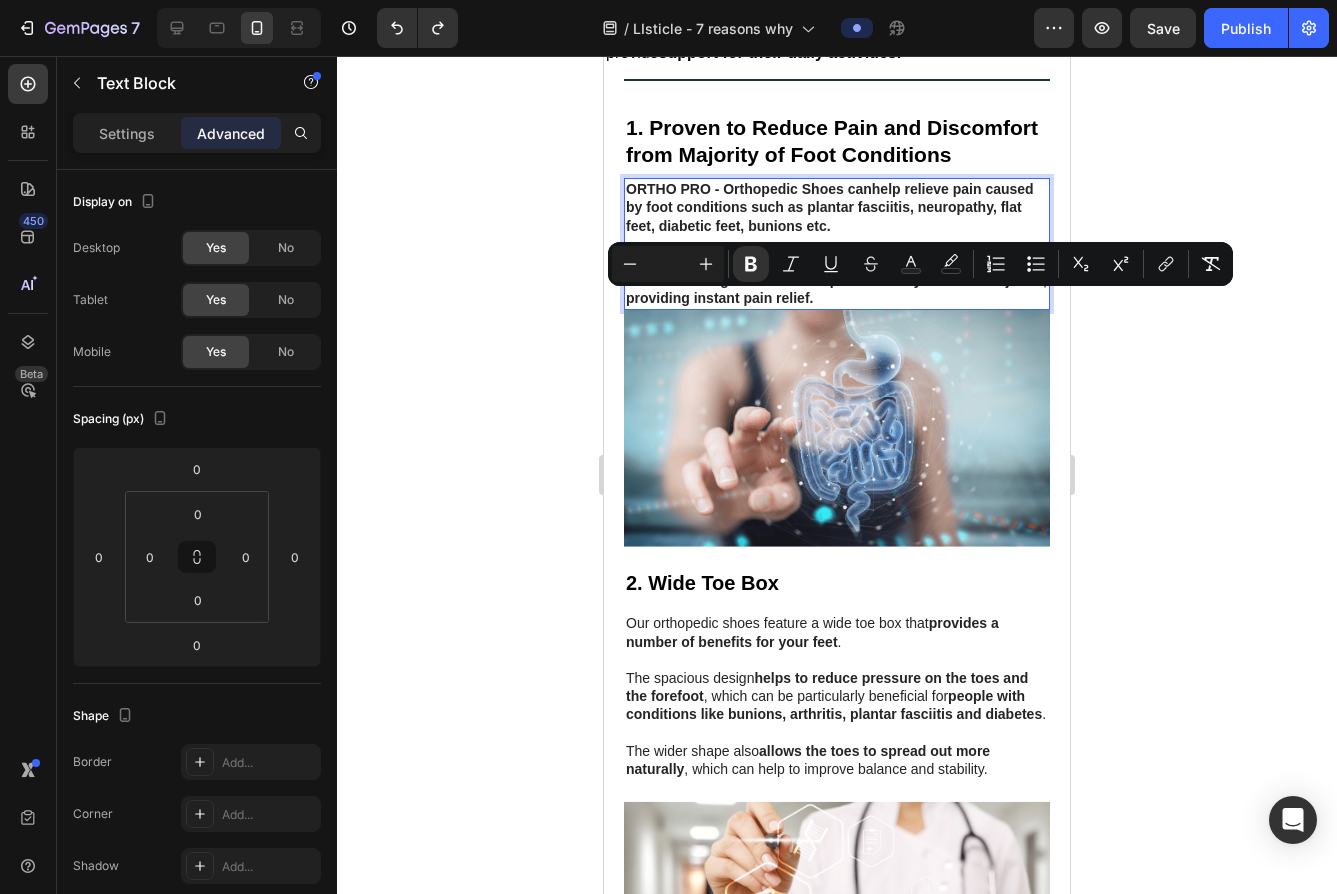 click on "Minus Plus Bold Italic Underline       Strikethrough
Text Color
color Numbered List Bulleted List Subscript Superscript       link Remove Format" at bounding box center (920, 264) 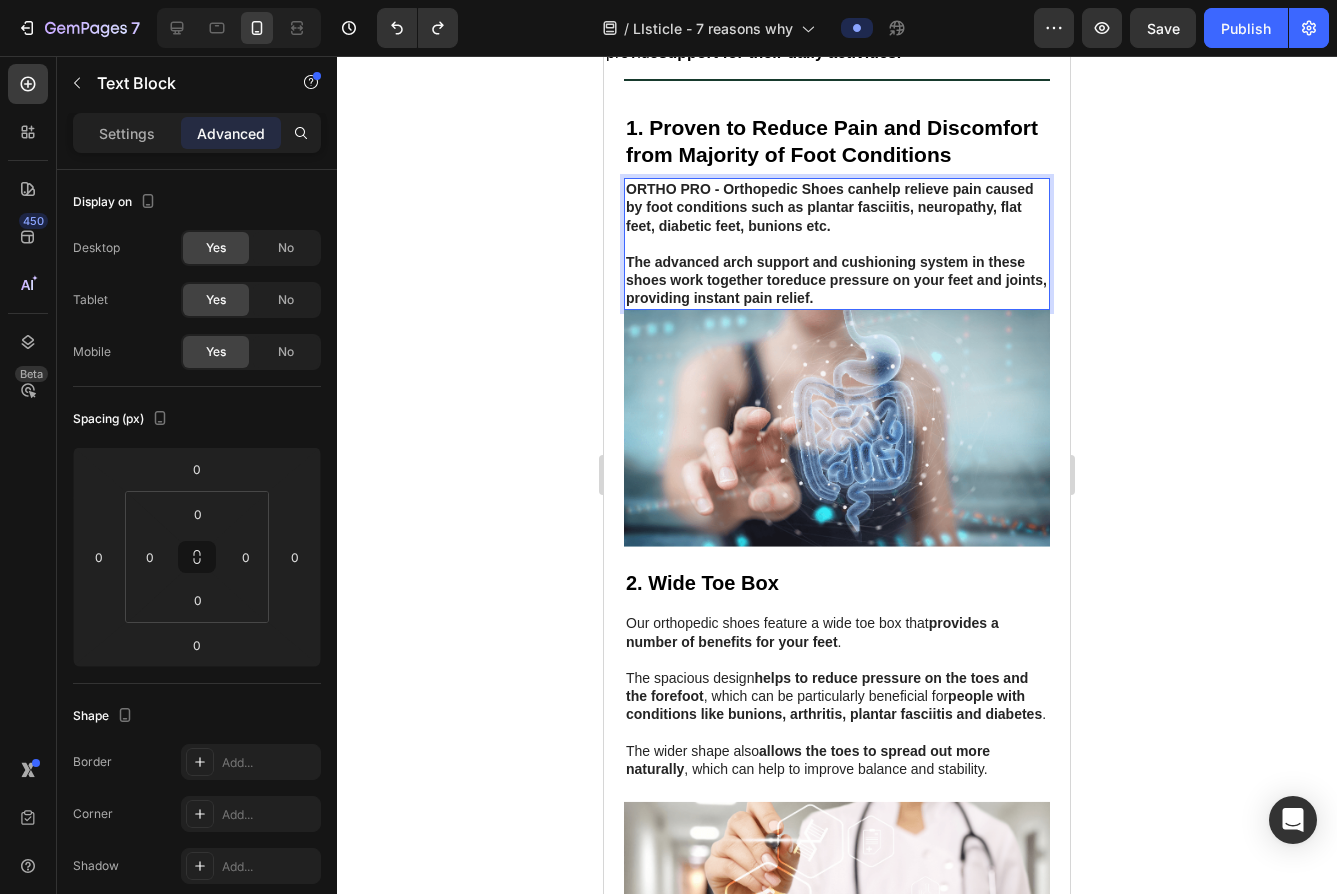 click on "ORTHO PRO - Orthopedic Shoes can" at bounding box center [749, 189] 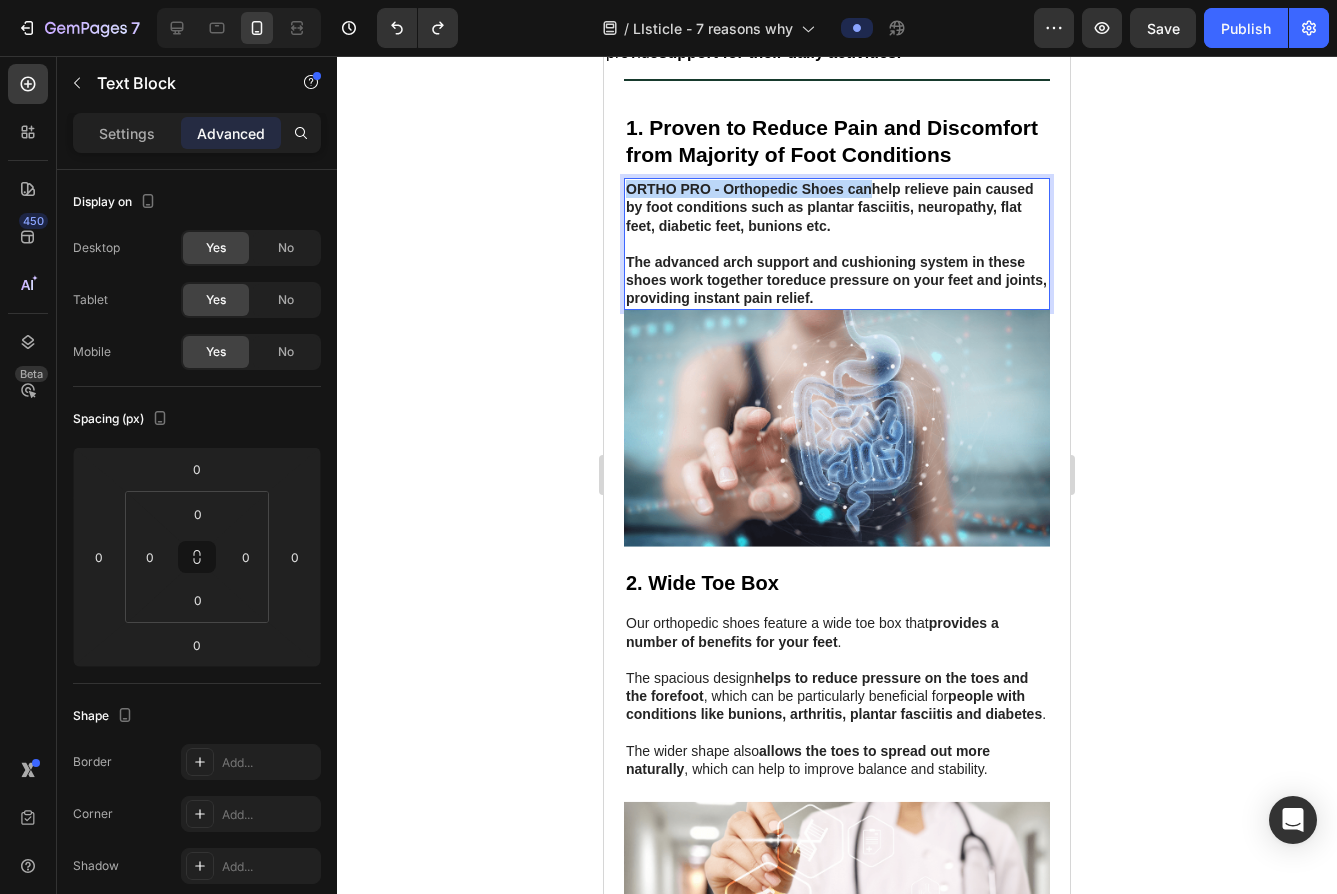 scroll, scrollTop: 416, scrollLeft: 0, axis: vertical 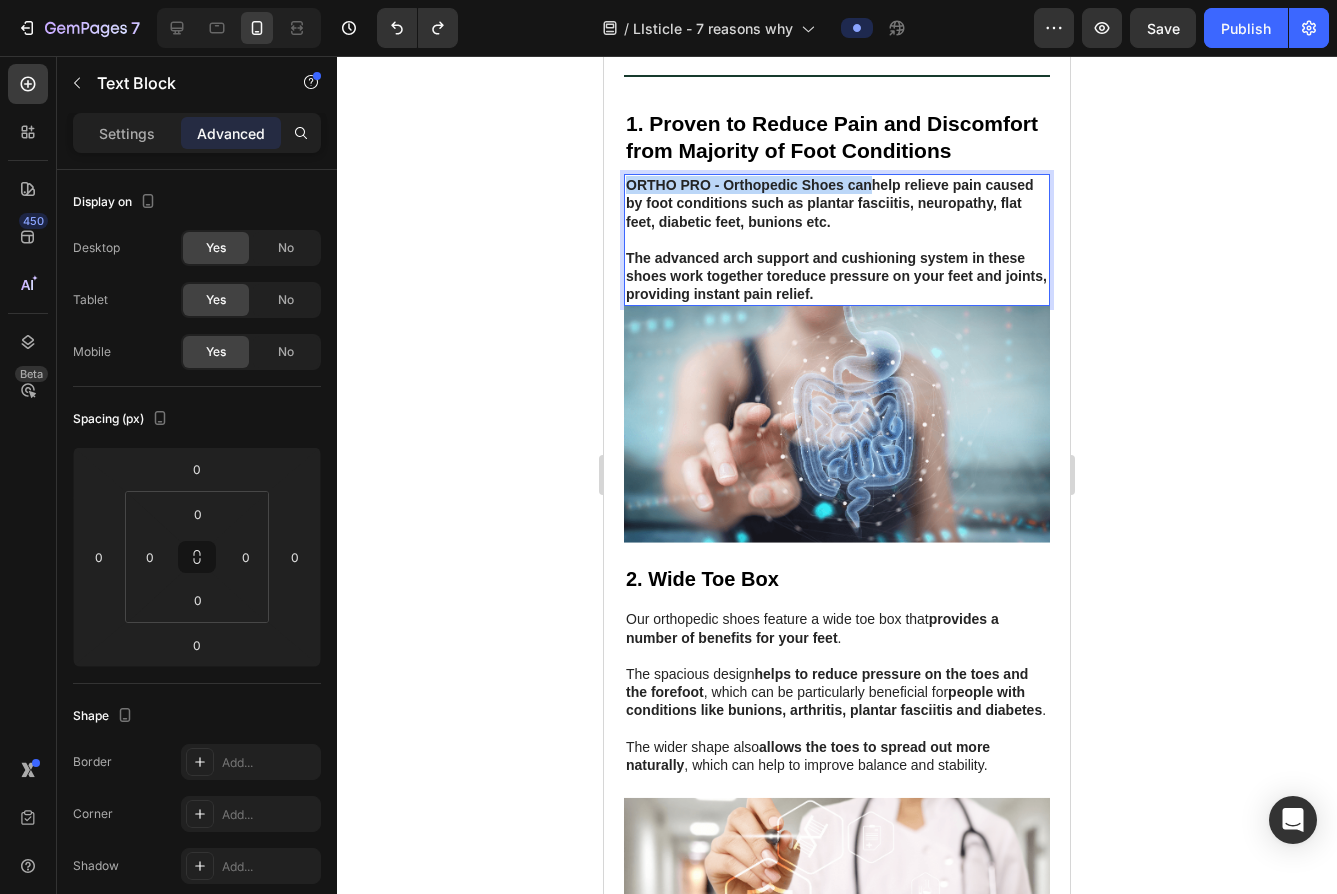drag, startPoint x: 872, startPoint y: 231, endPoint x: 629, endPoint y: 231, distance: 243 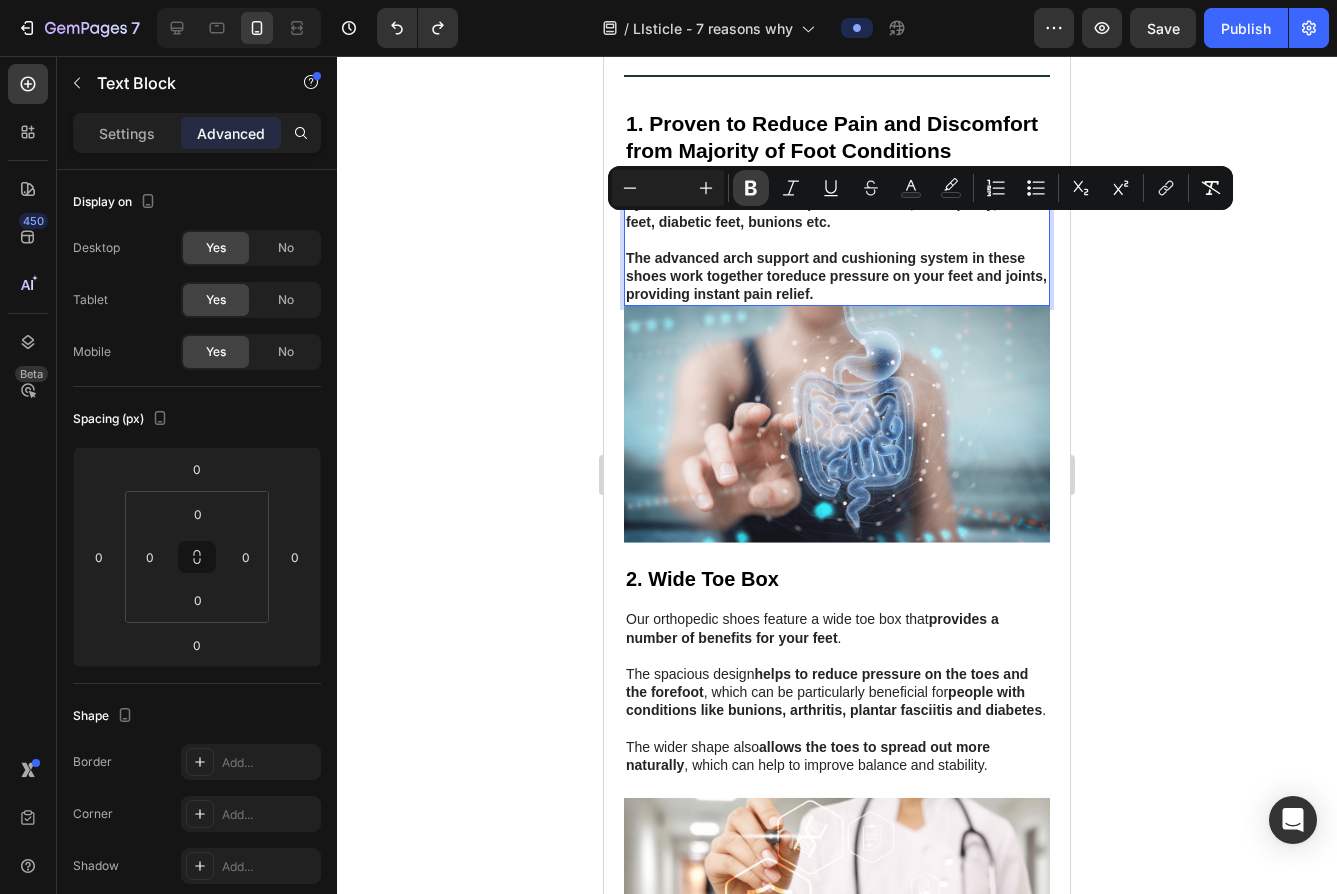 click 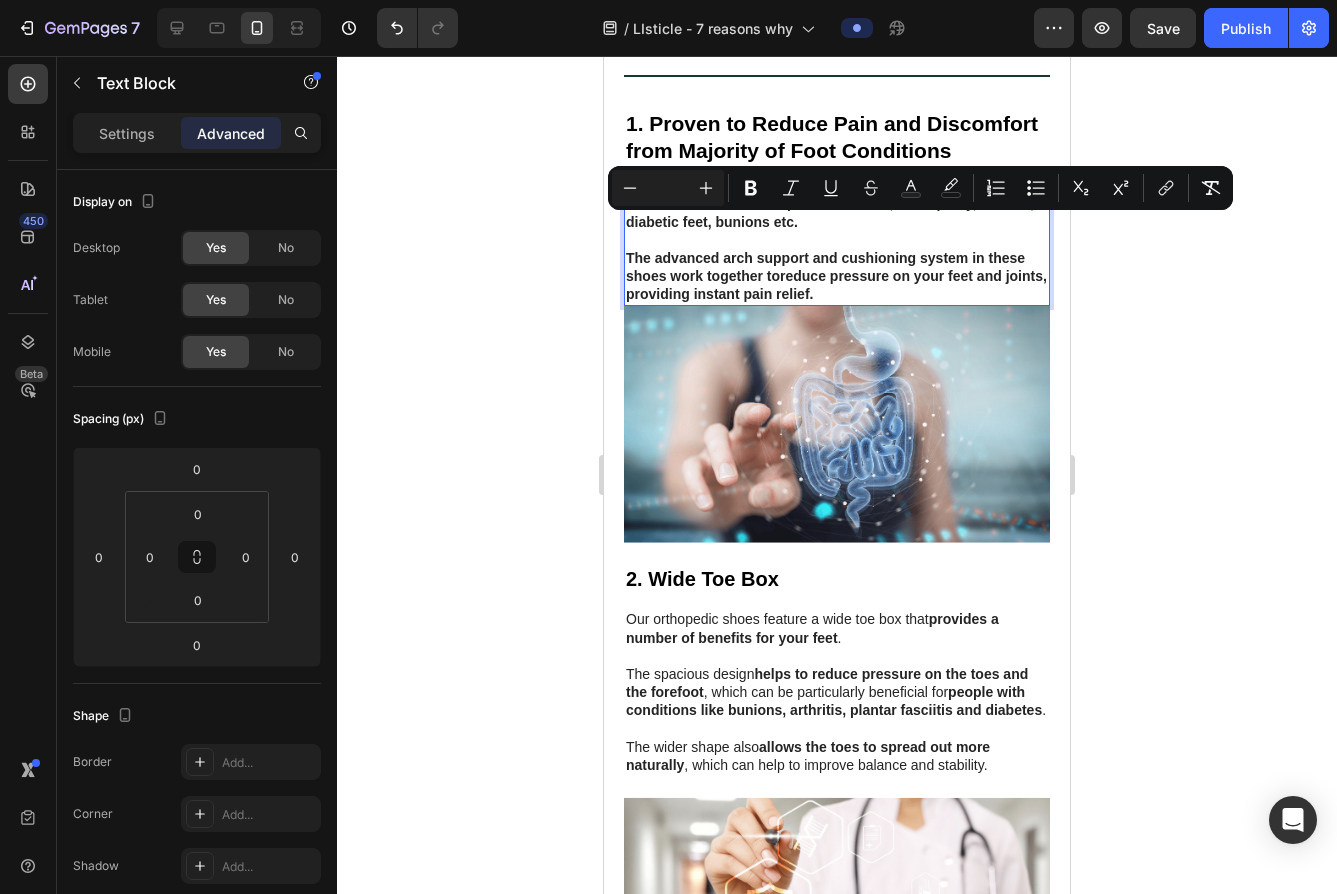 click on "ORTHO PRO - Orthopedic Shoes can   help relieve pain caused by foot conditions such as plantar fasciitis, neuropathy, flat feet, diabetic feet, bunions etc .   ﻿The advanced arch support and cushioning system in these shoes work together to  reduce pressure on your feet and joints , providing instant pain relief." at bounding box center (837, 239) 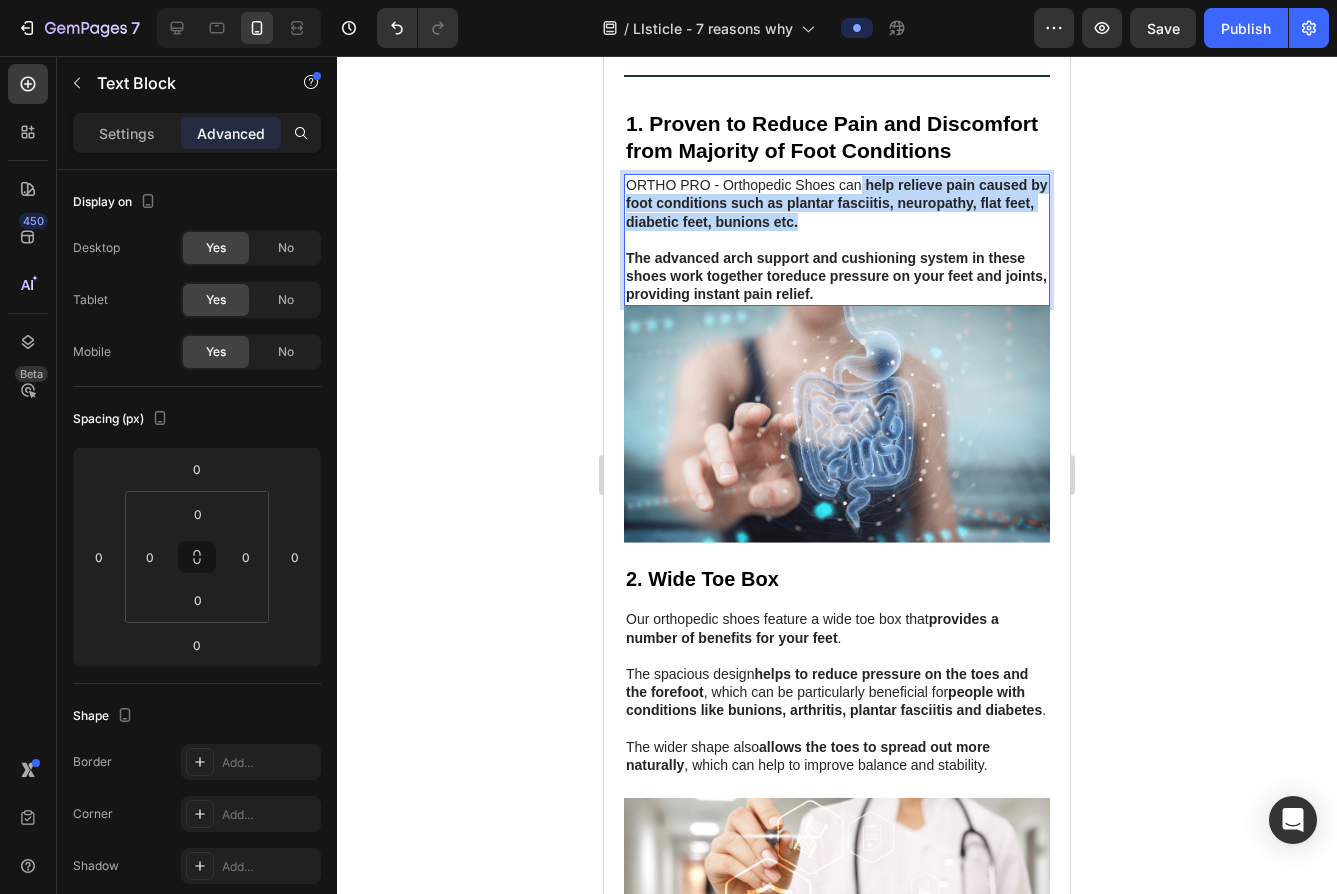 drag, startPoint x: 861, startPoint y: 261, endPoint x: 861, endPoint y: 226, distance: 35 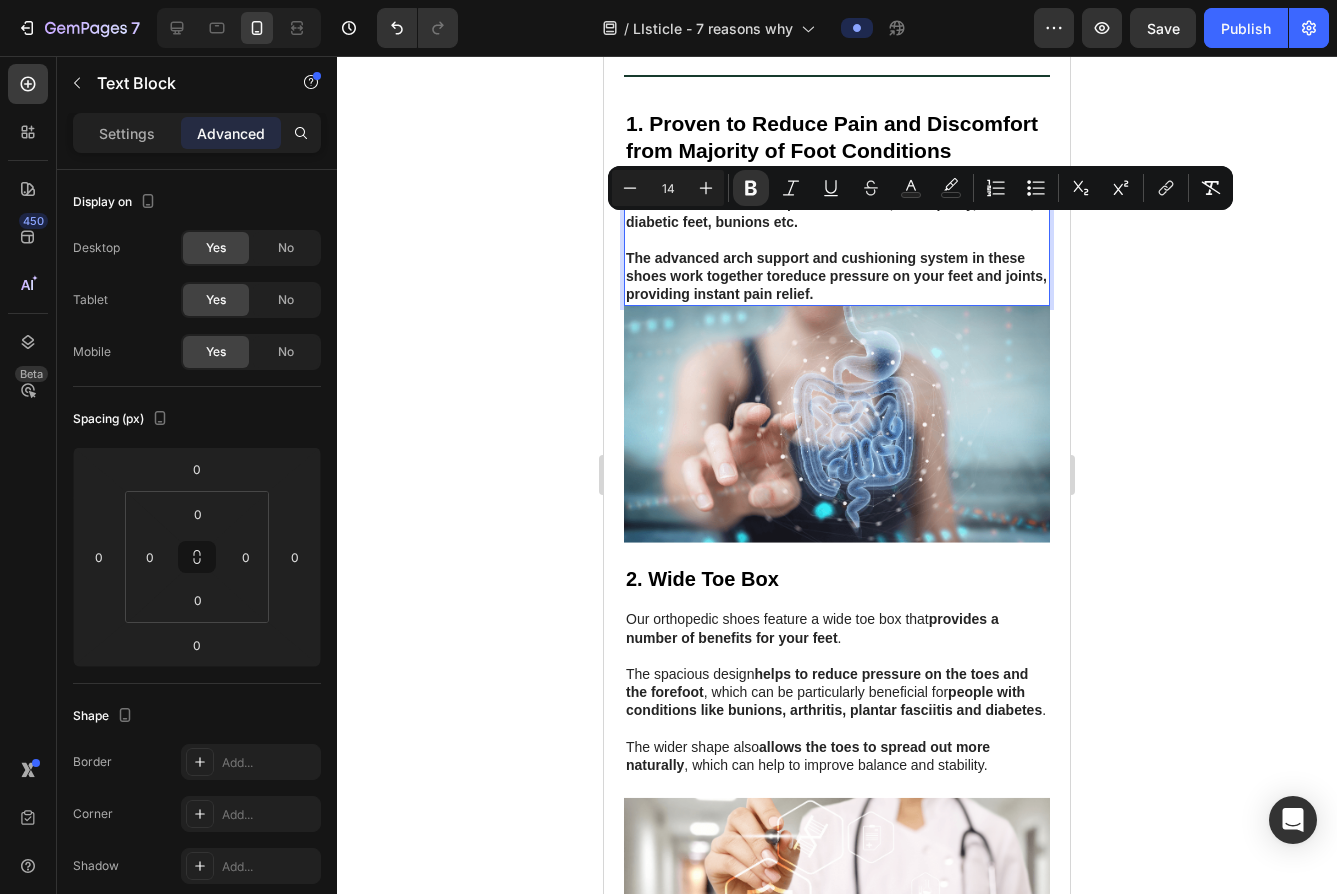 click on "help relieve pain caused by foot conditions such as plantar fasciitis, neuropathy, flat feet, diabetic feet, bunions etc" at bounding box center (836, 203) 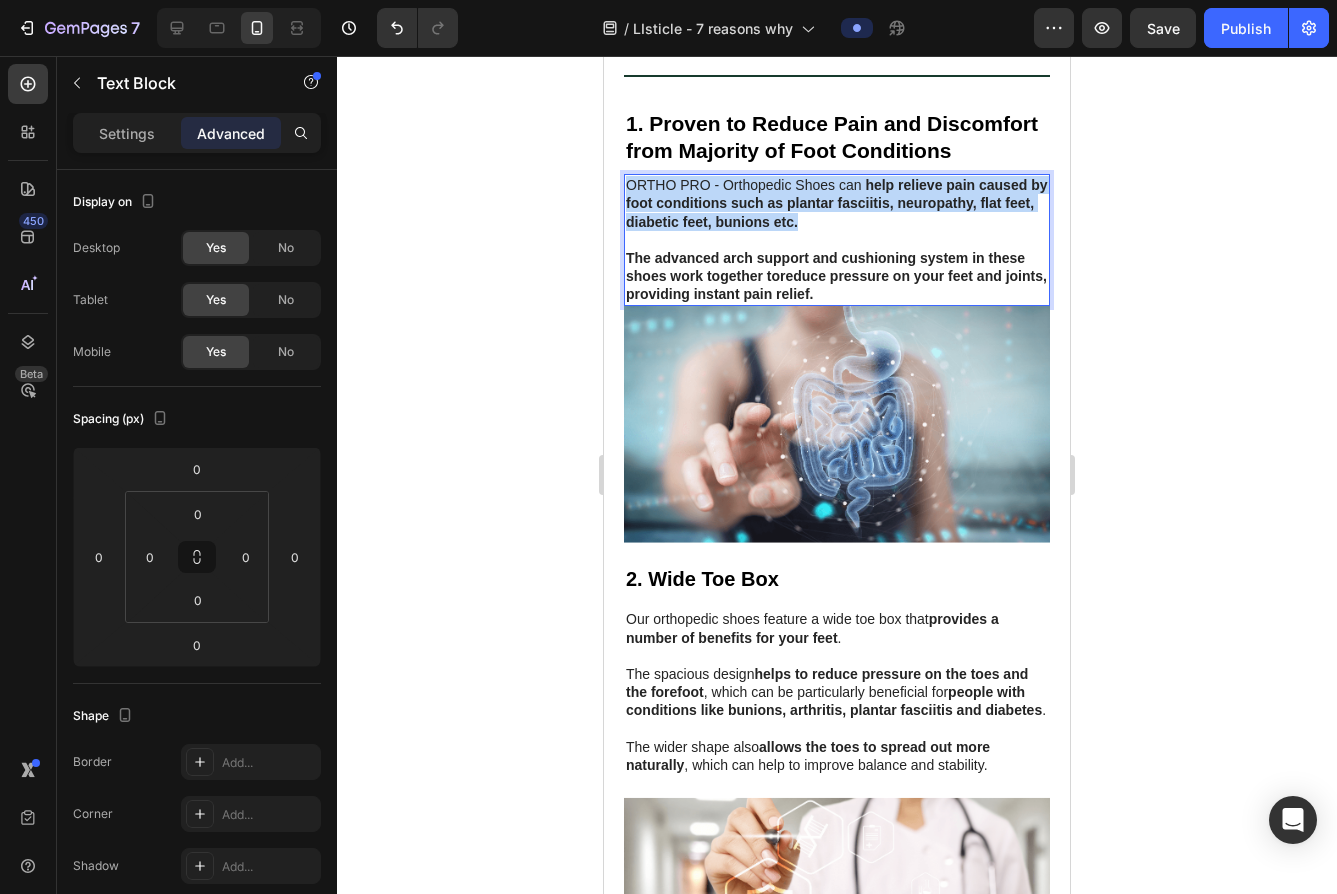 drag, startPoint x: 865, startPoint y: 258, endPoint x: 514, endPoint y: 201, distance: 355.59808 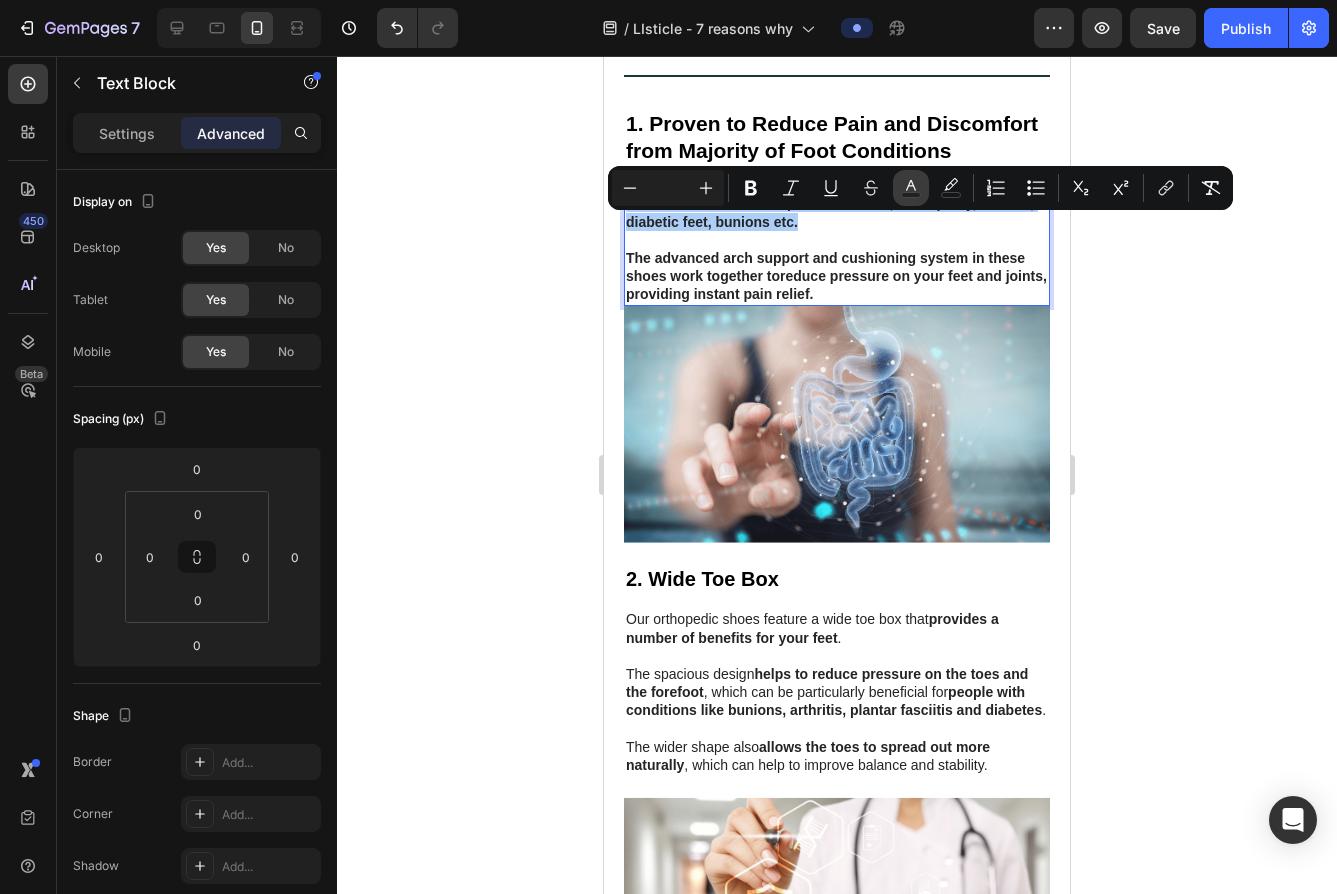 click 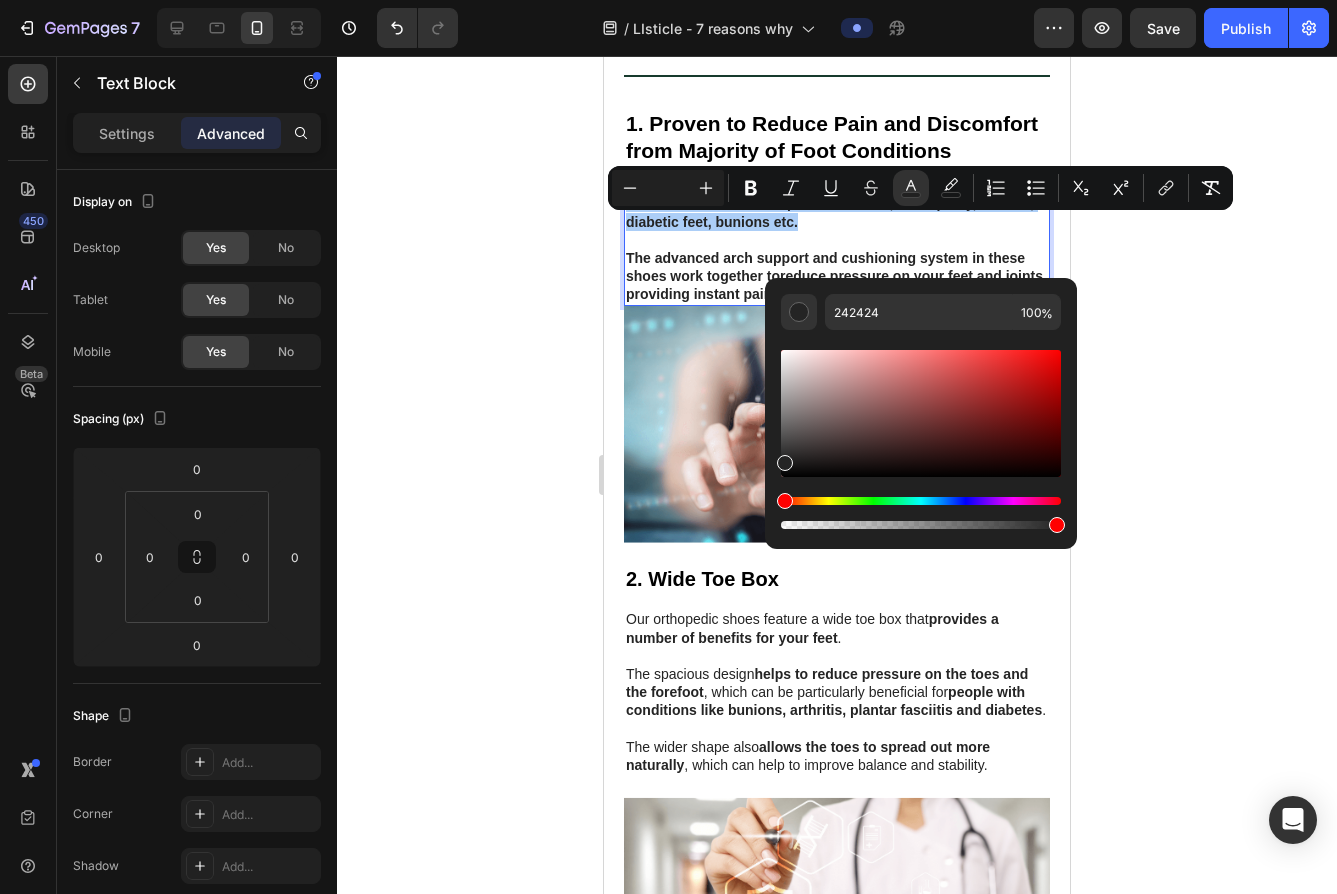 drag, startPoint x: 791, startPoint y: 468, endPoint x: 770, endPoint y: 492, distance: 31.890438 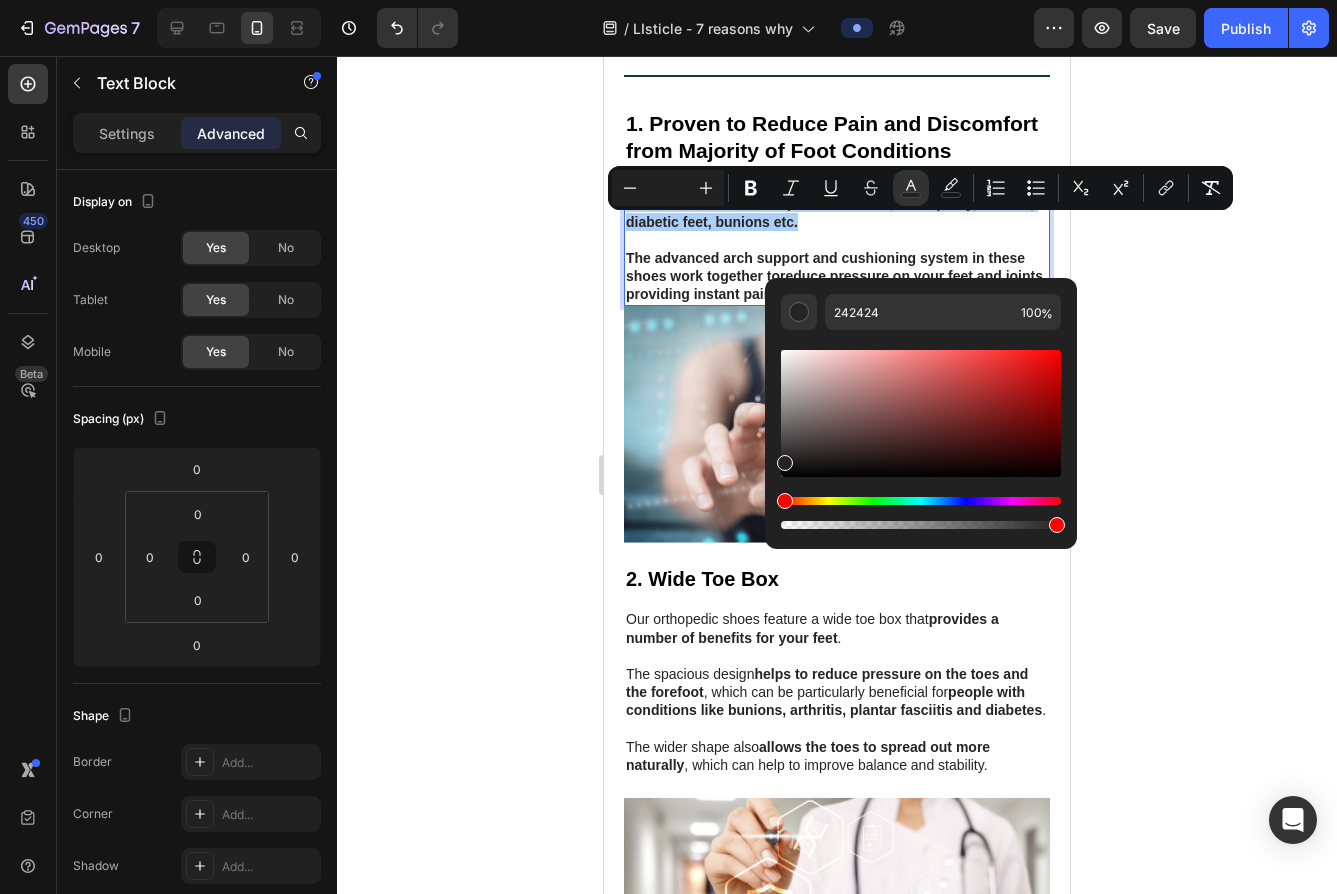 click on "242424 100 %" at bounding box center [921, 405] 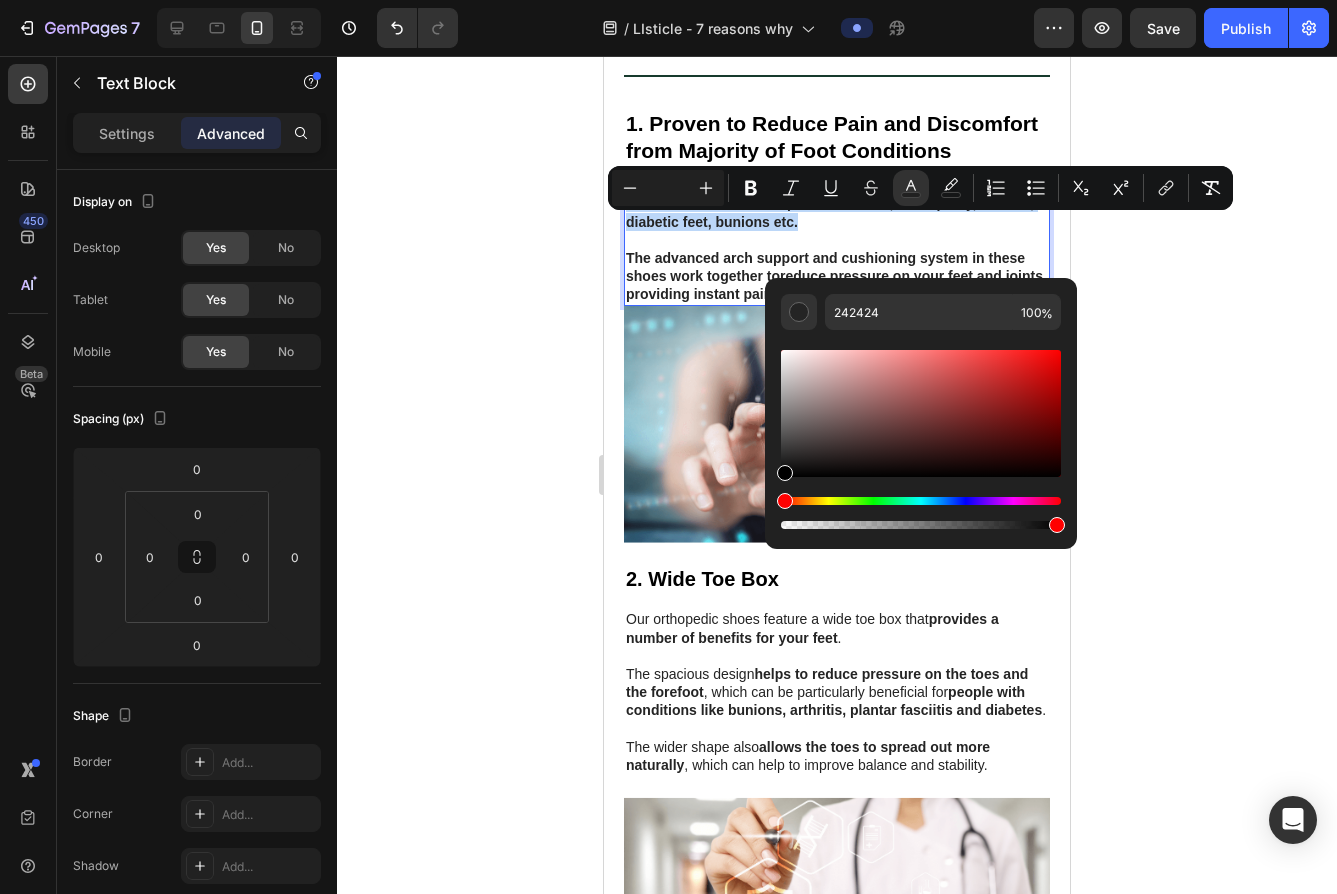 type on "000000" 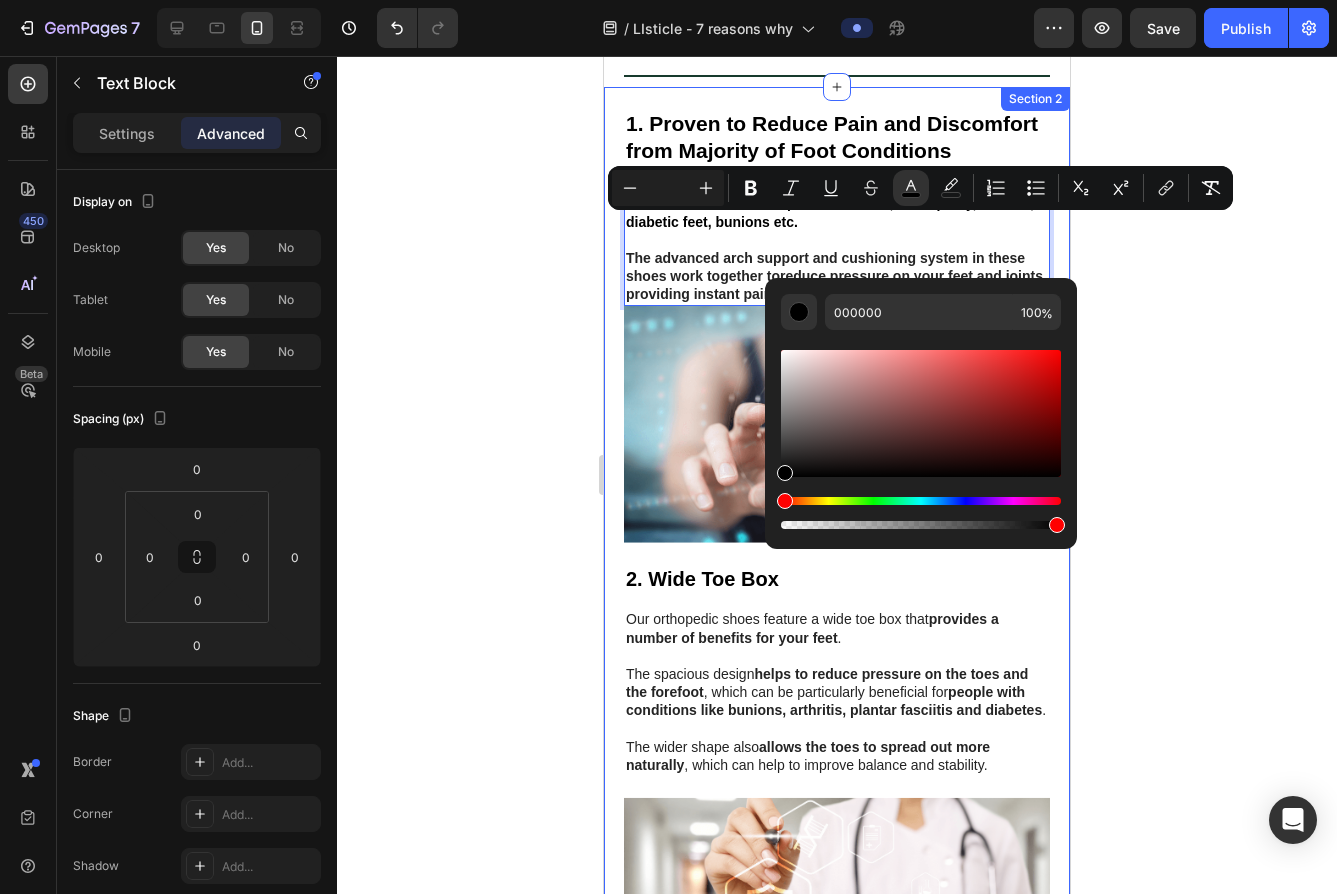 drag, startPoint x: 485, startPoint y: 352, endPoint x: 581, endPoint y: 342, distance: 96.519424 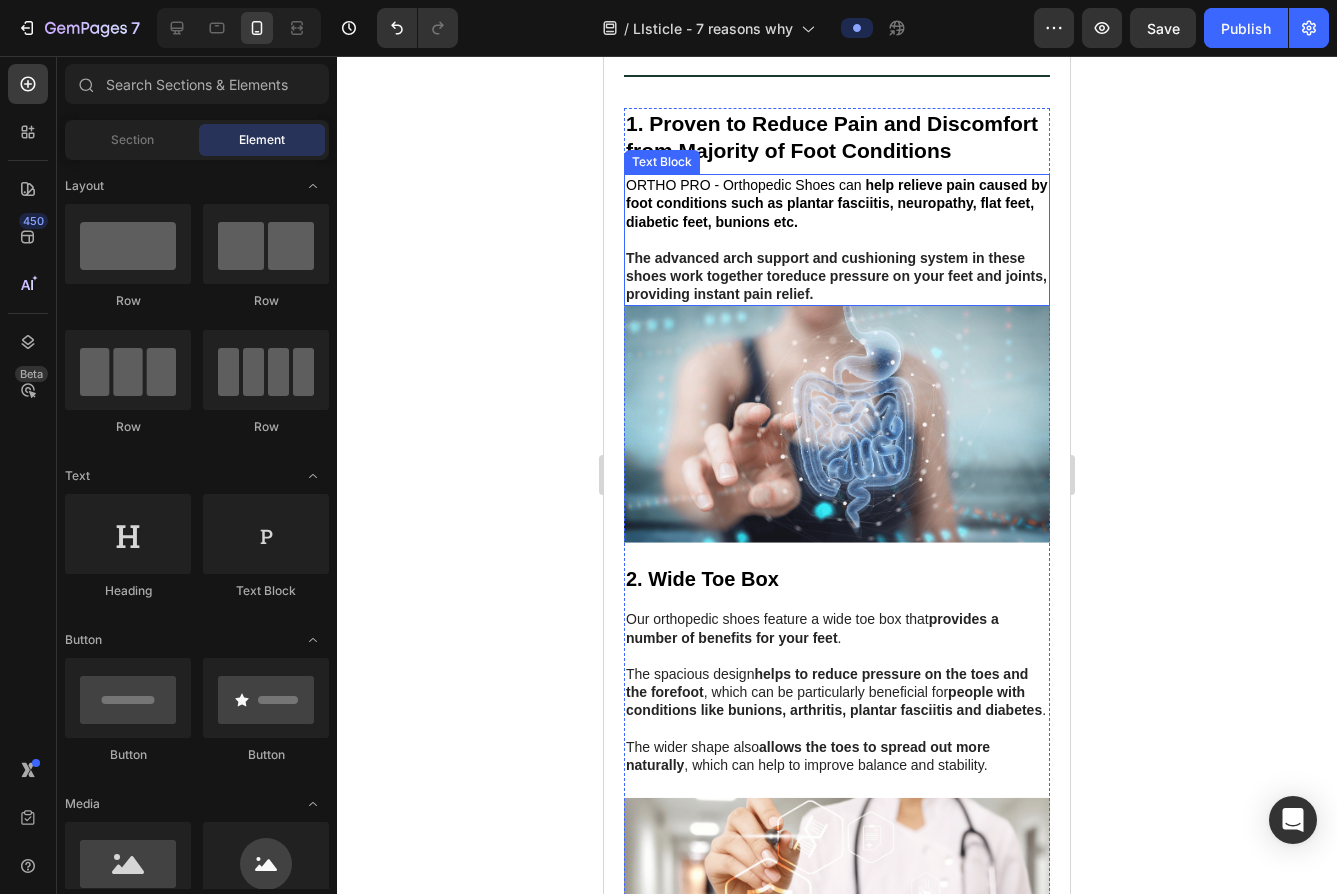click on "﻿The advanced arch support and cushioning system in these shoes work together to" at bounding box center [825, 267] 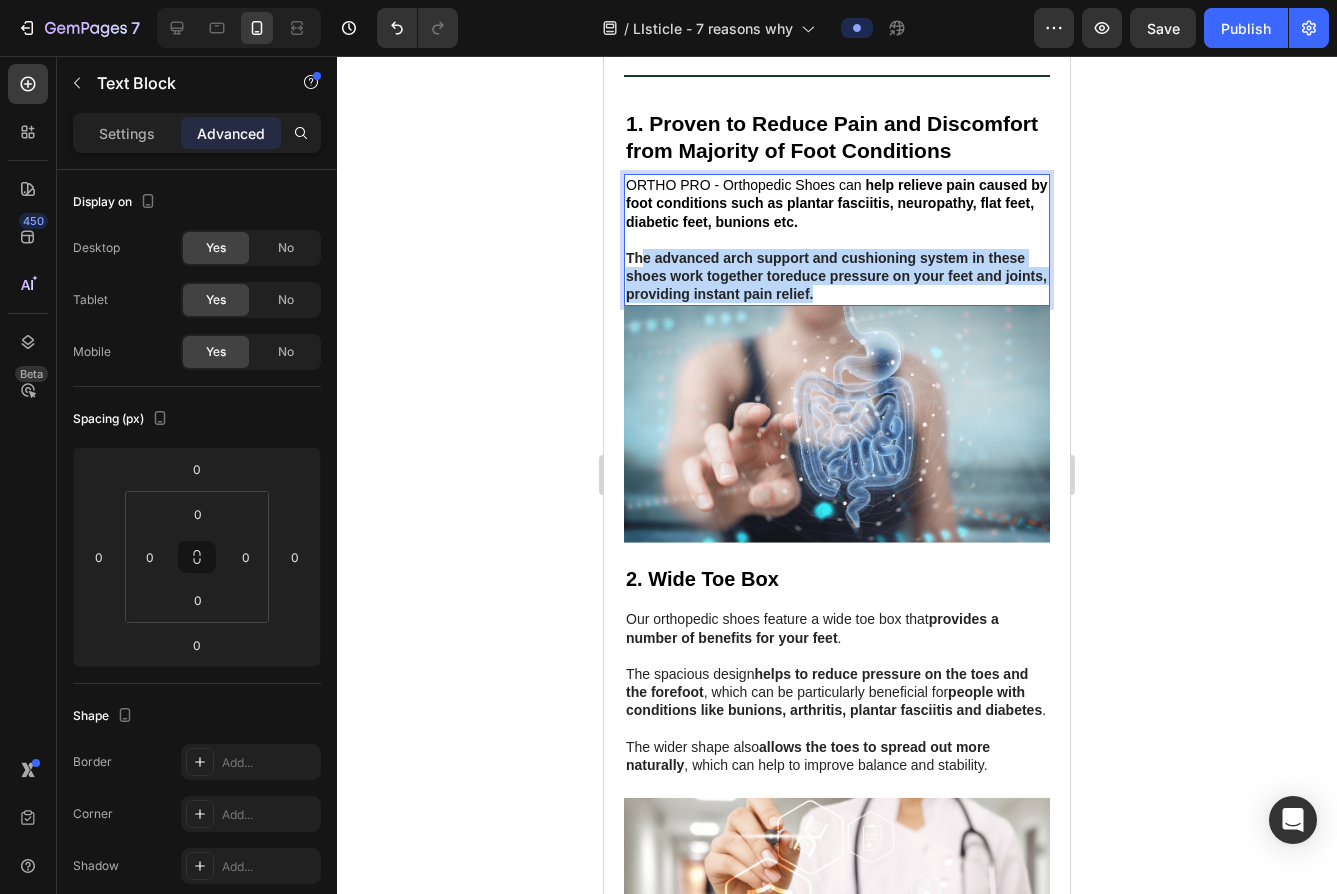 drag, startPoint x: 631, startPoint y: 298, endPoint x: 893, endPoint y: 328, distance: 263.71198 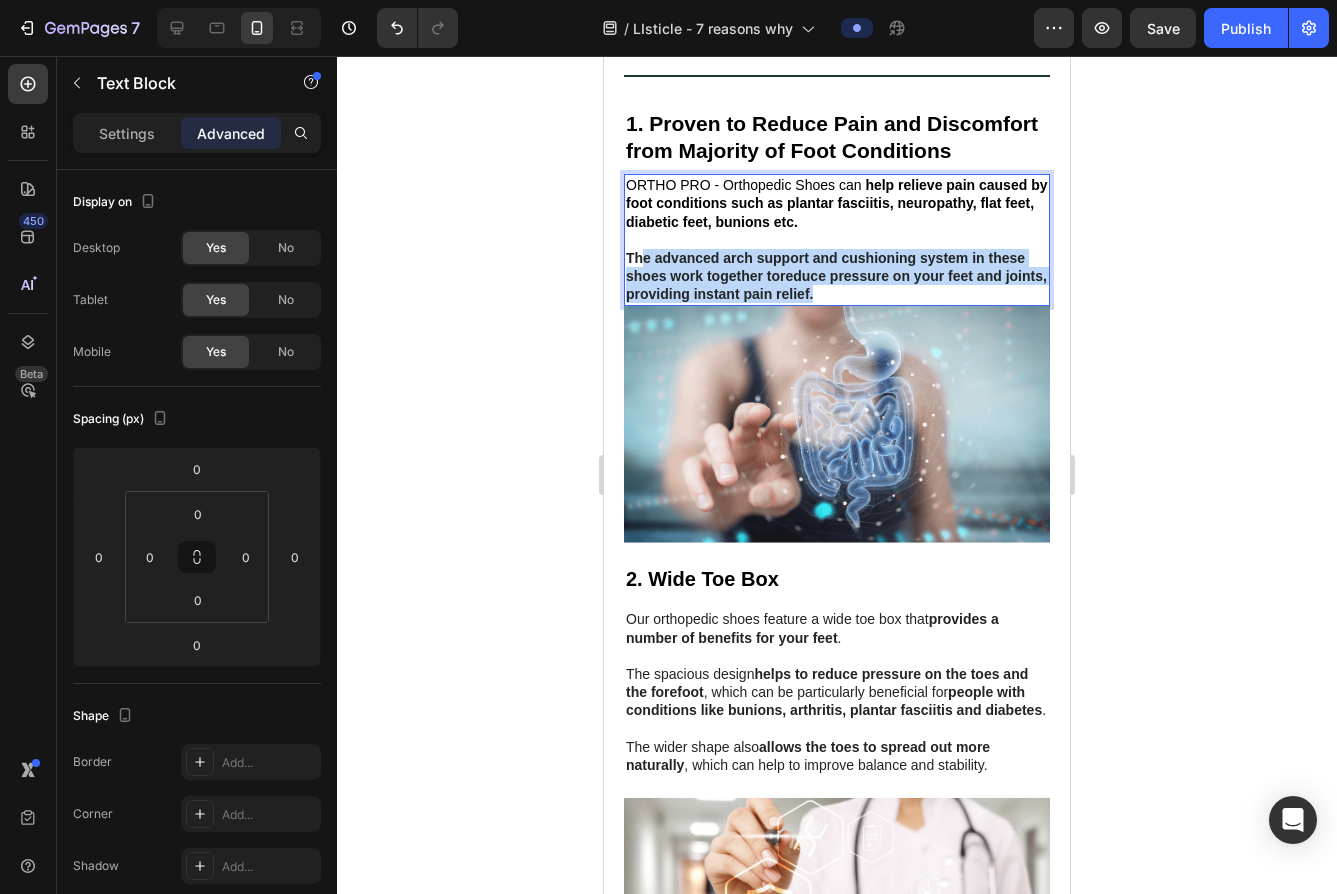 click on "ORTHO PRO - Orthopedic Shoes can   help relieve pain caused by foot conditions such as plantar fasciitis, neuropathy, flat feet, diabetic feet, bunions etc .   ﻿The advanced arch support and cushioning system in these shoes work together to  reduce pressure on your feet and joints , providing instant pain relief." at bounding box center [837, 239] 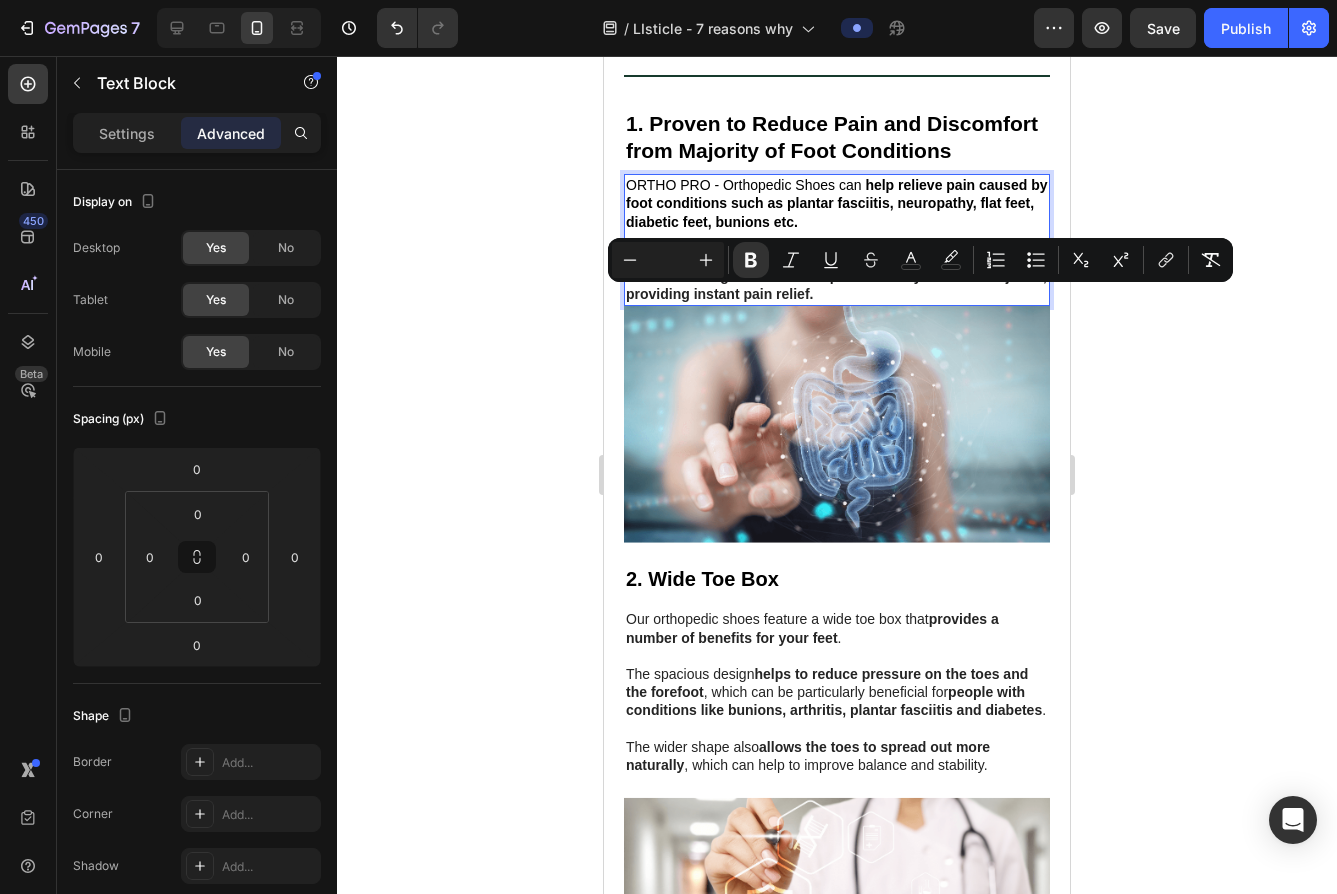 click on "ORTHO PRO - Orthopedic Shoes can   help relieve pain caused by foot conditions such as plantar fasciitis, neuropathy, flat feet, diabetic feet, bunions etc .   ﻿The advanced arch support and cushioning system in these shoes work together to  reduce pressure on your feet and joints , providing instant pain relief." at bounding box center [837, 239] 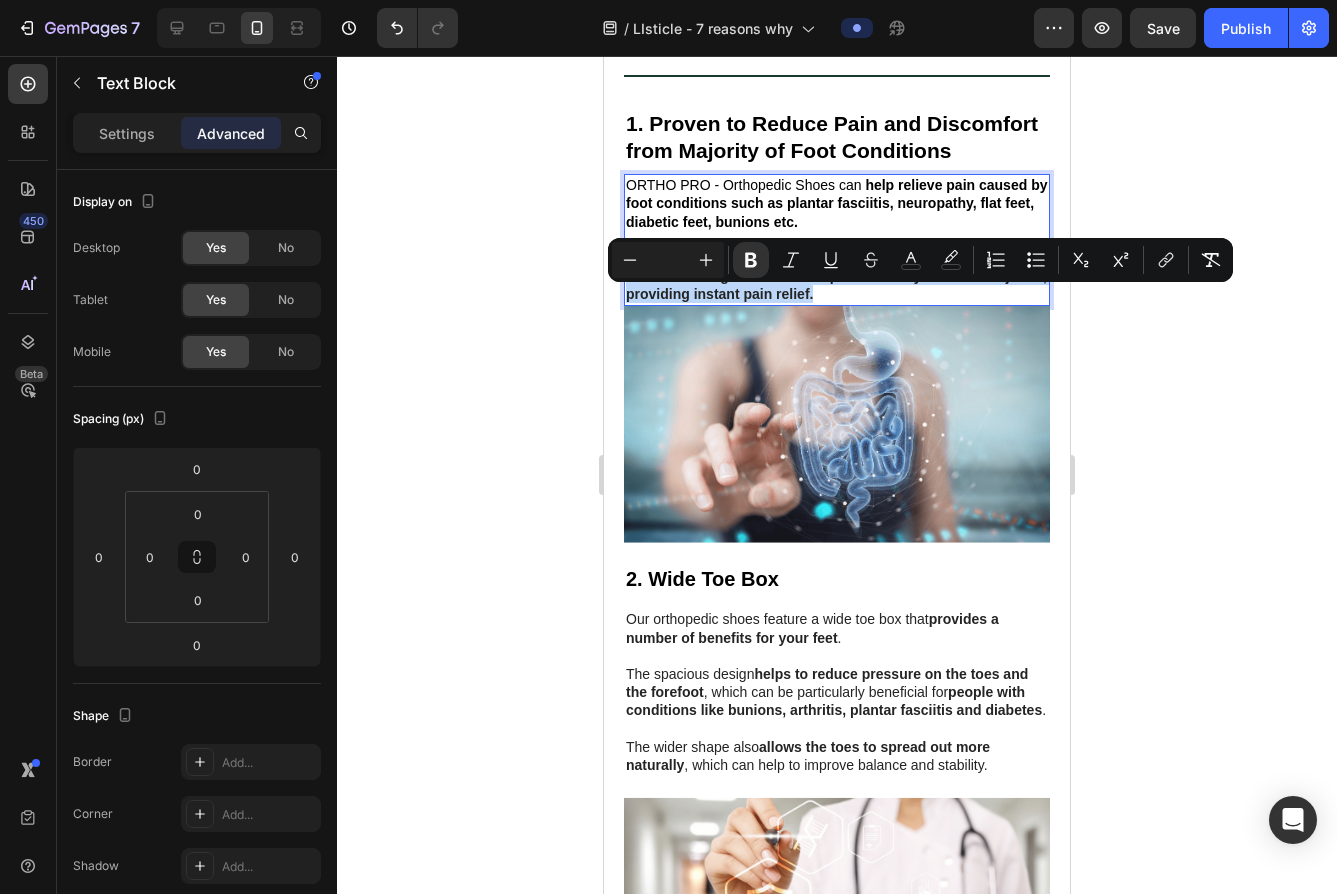 drag, startPoint x: 898, startPoint y: 328, endPoint x: 624, endPoint y: 303, distance: 275.13815 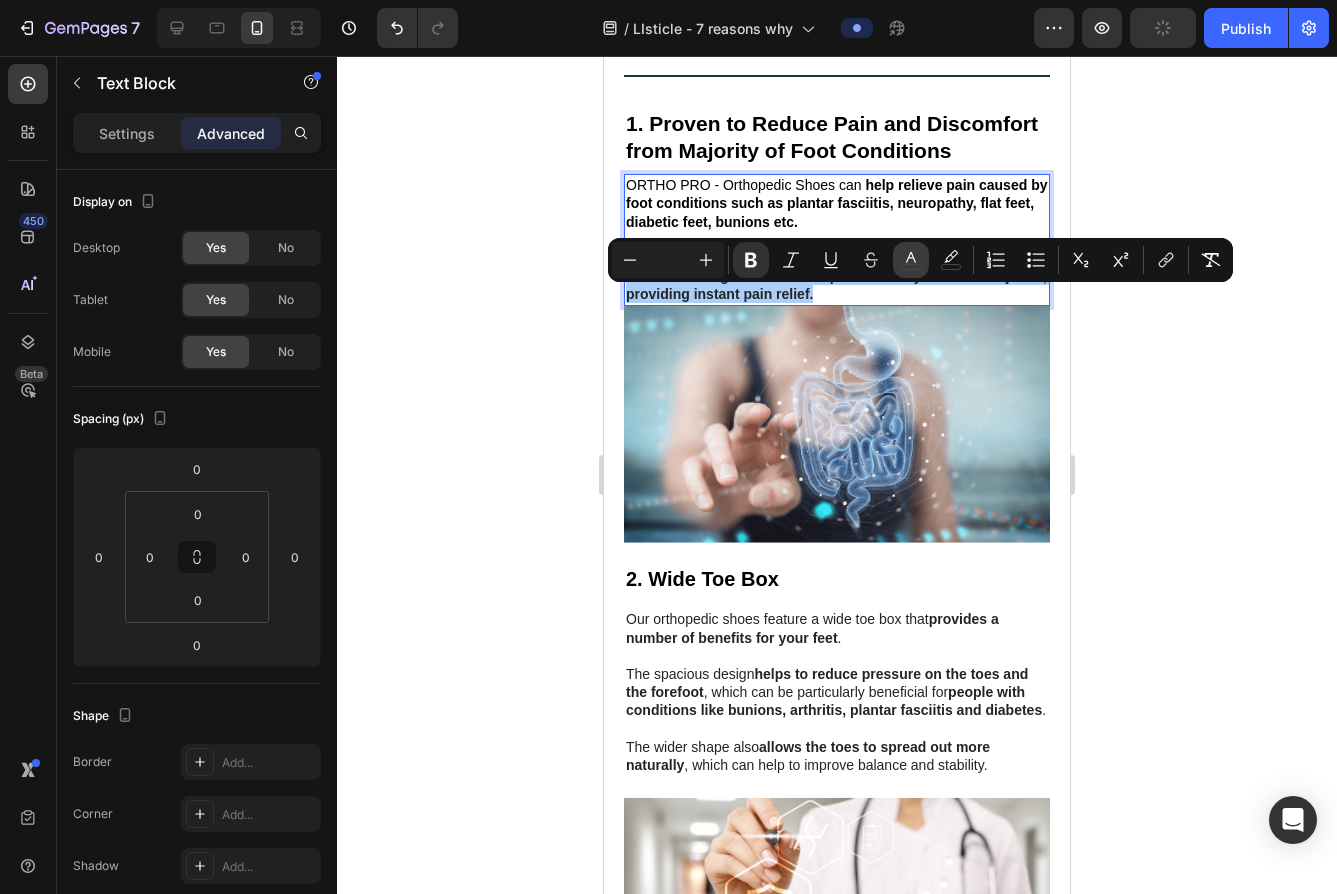 click 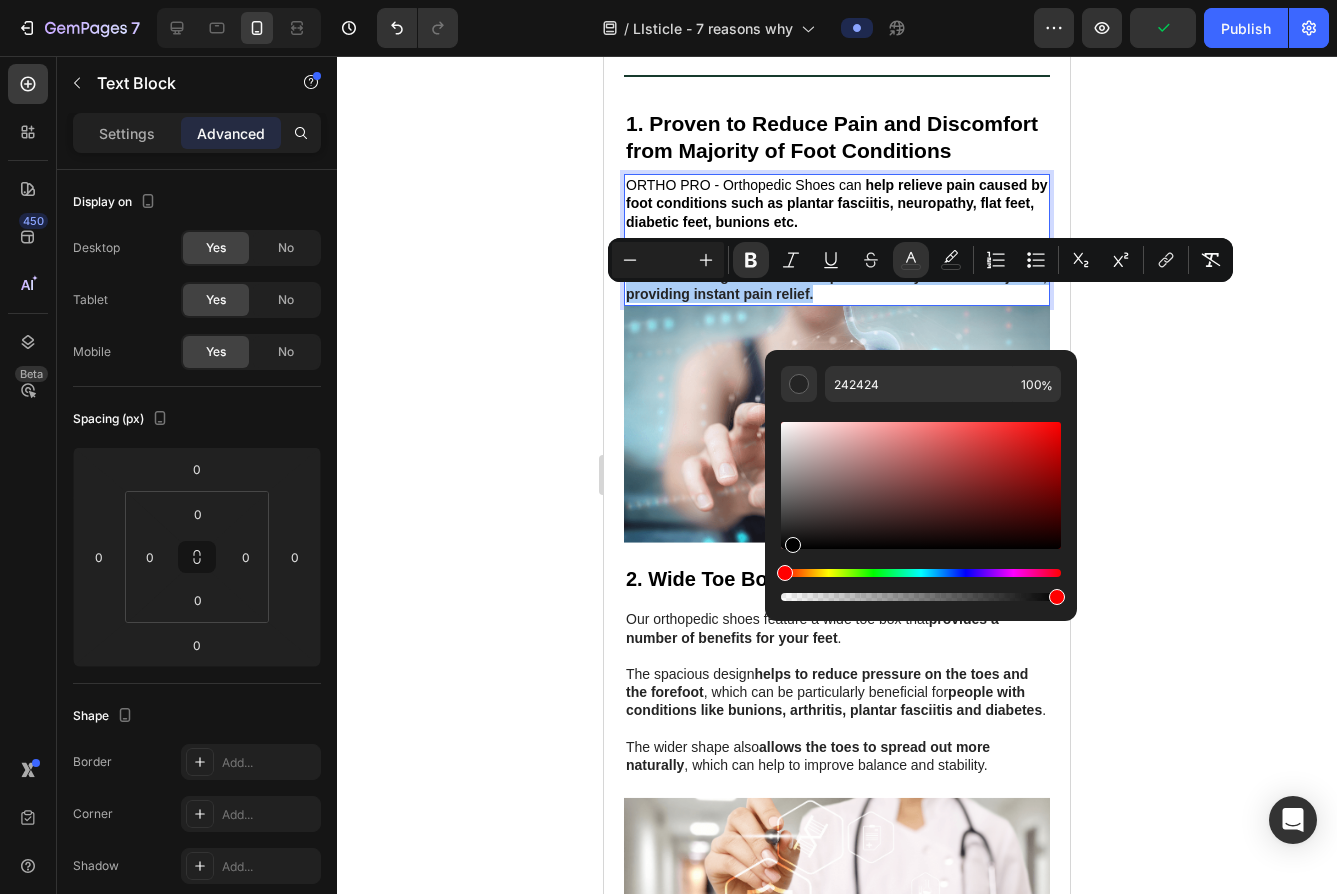drag, startPoint x: 794, startPoint y: 535, endPoint x: 780, endPoint y: 553, distance: 22.803509 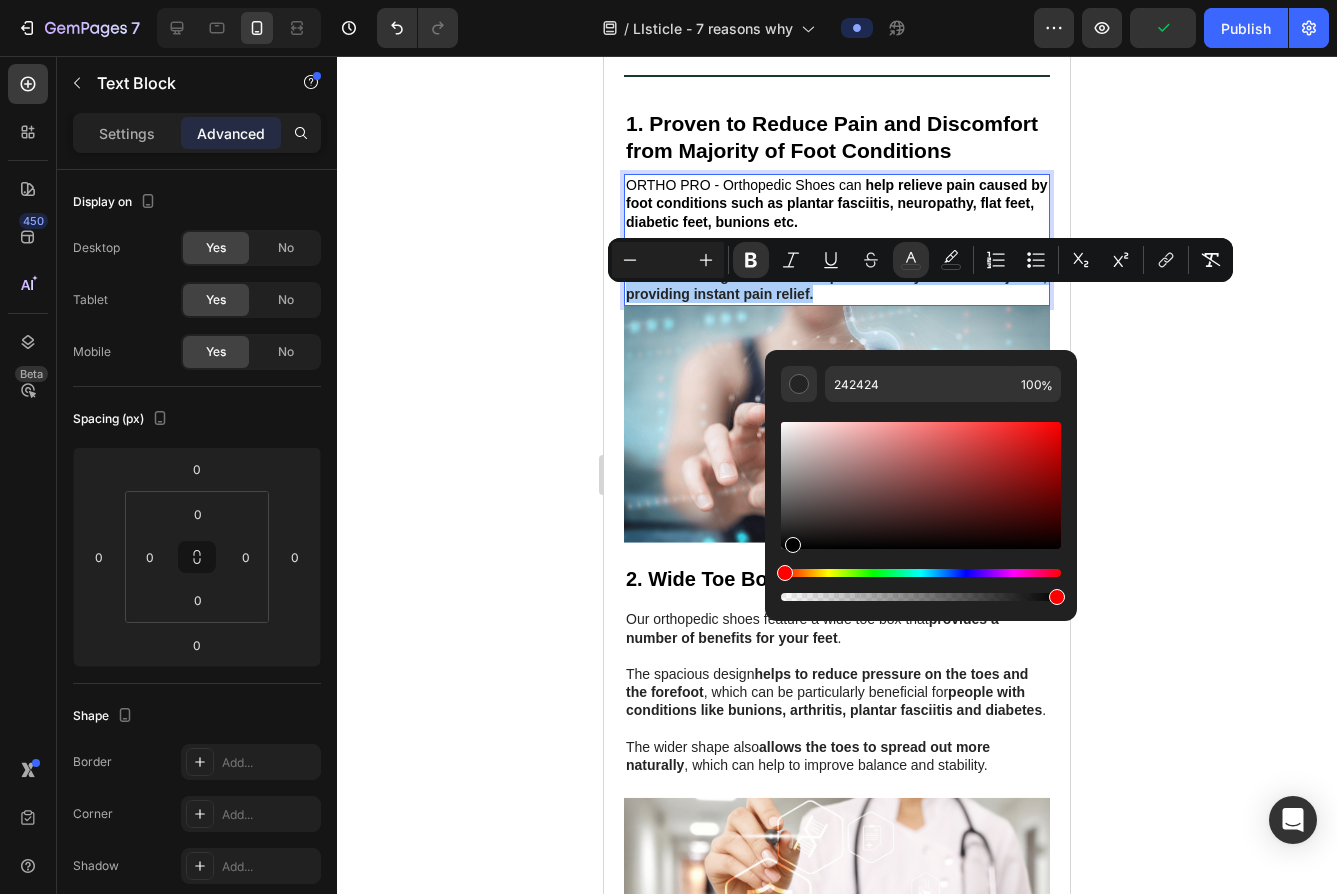 click on "242424 100 %" at bounding box center [921, 477] 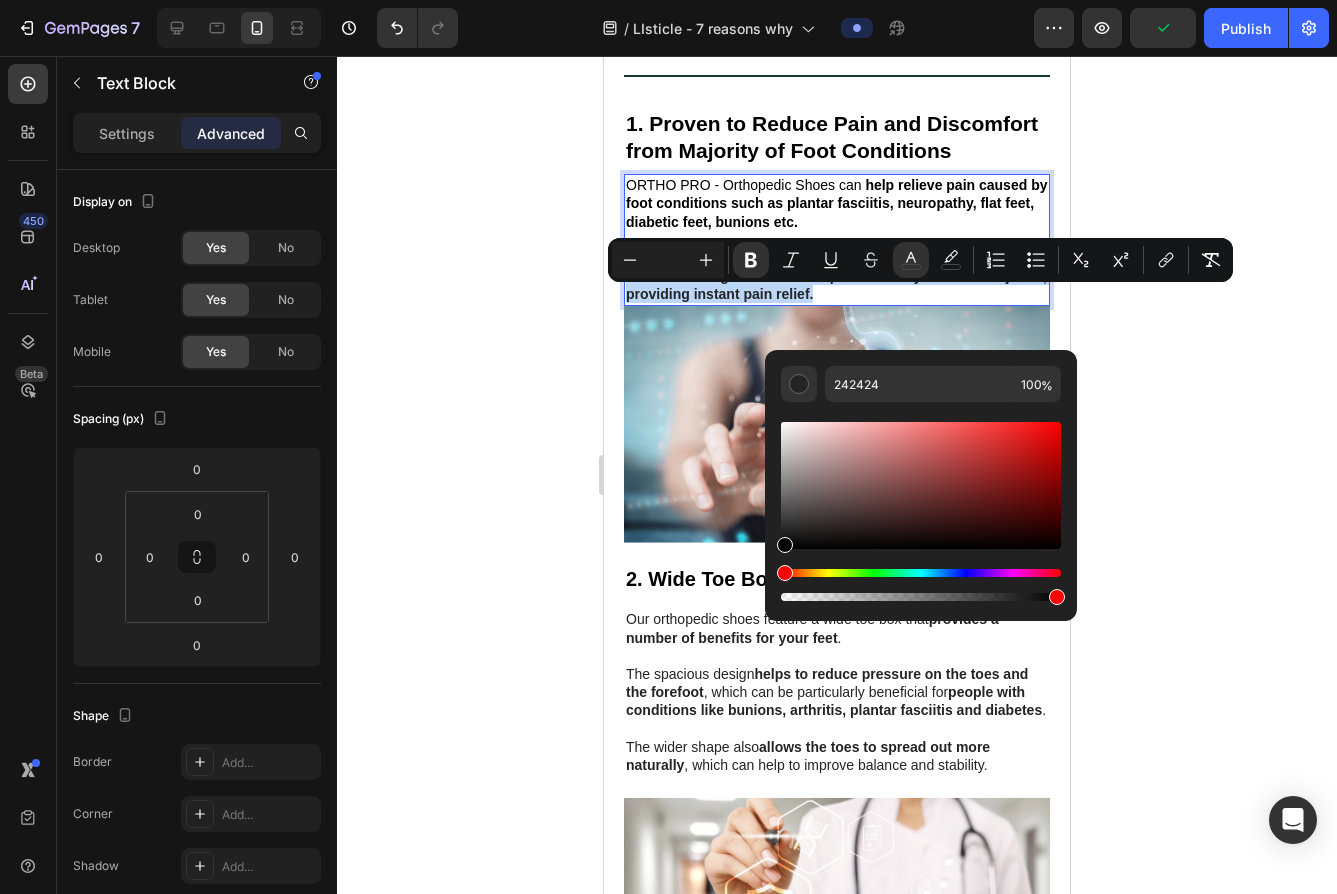 type on "000000" 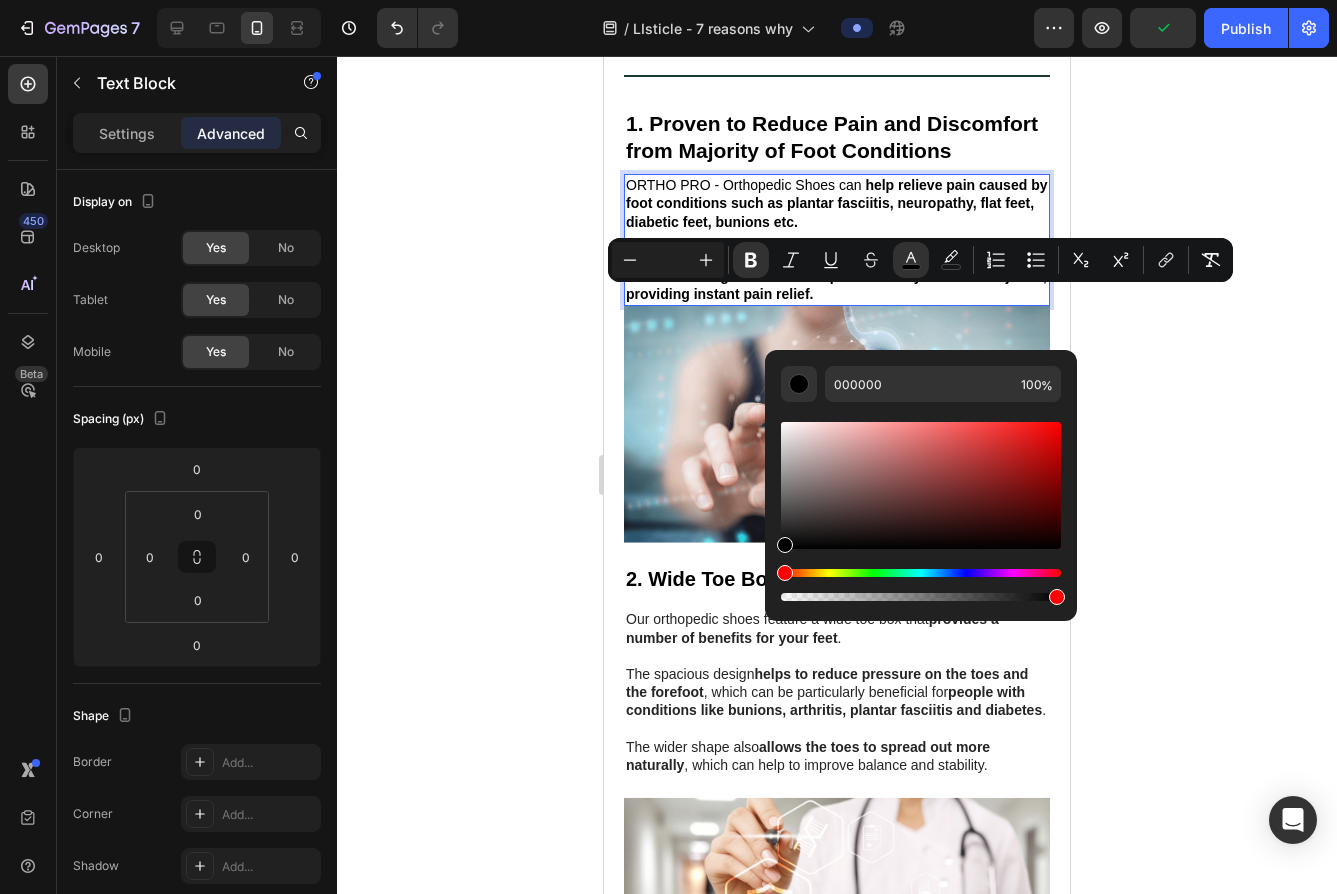 click 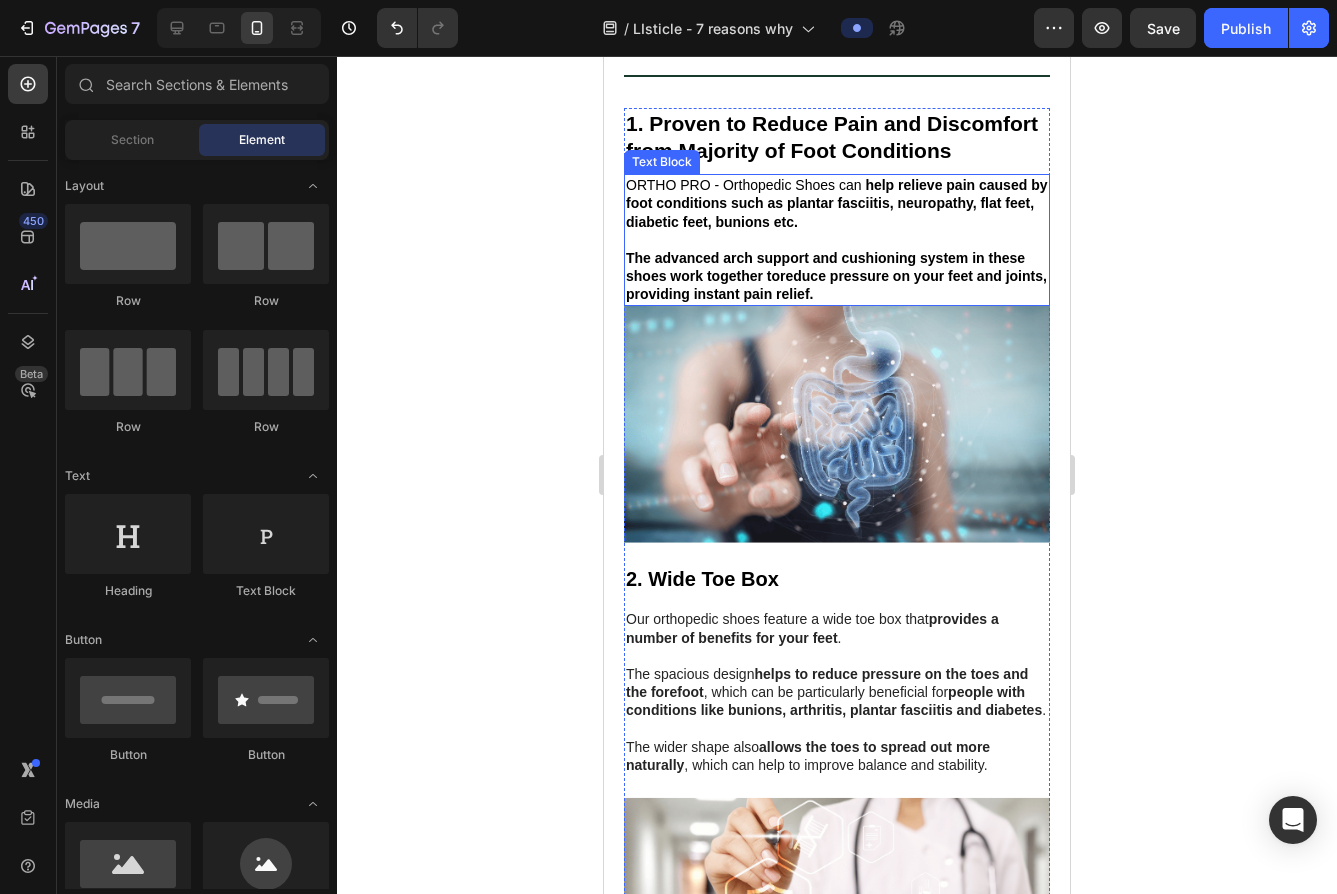 click on "help relieve pain caused by foot conditions such as plantar fasciitis, neuropathy, flat feet, diabetic feet, bunions etc" at bounding box center (836, 203) 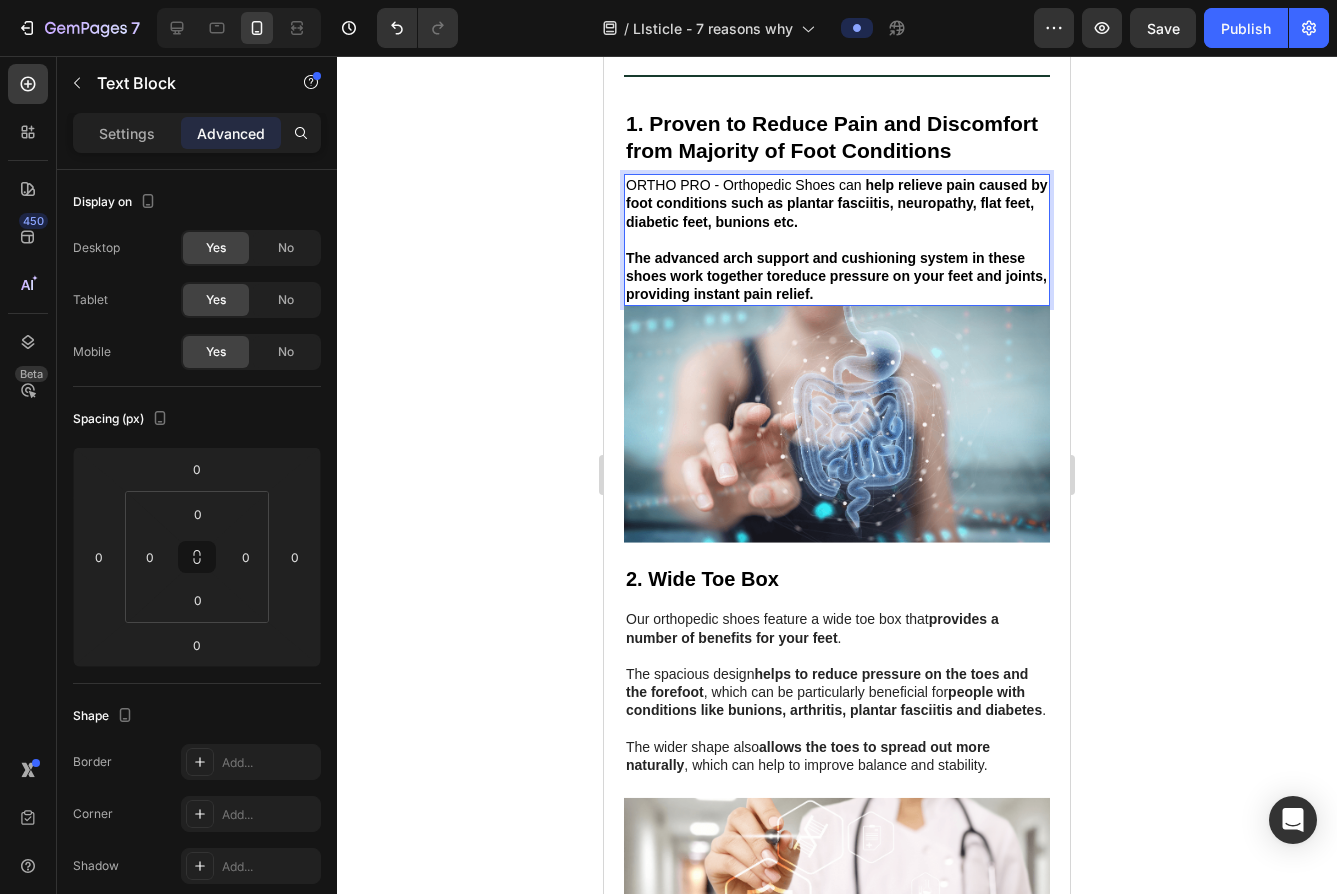 click on "ORTHO PRO - Orthopedic Shoes can   help relieve pain caused by foot conditions such as plantar fasciitis, neuropathy, flat feet, diabetic feet, bunions etc .   ﻿The advanced arch support and cushioning system in these shoes work together to  reduce pressure on your feet and joints , providing instant pain relief." at bounding box center [837, 239] 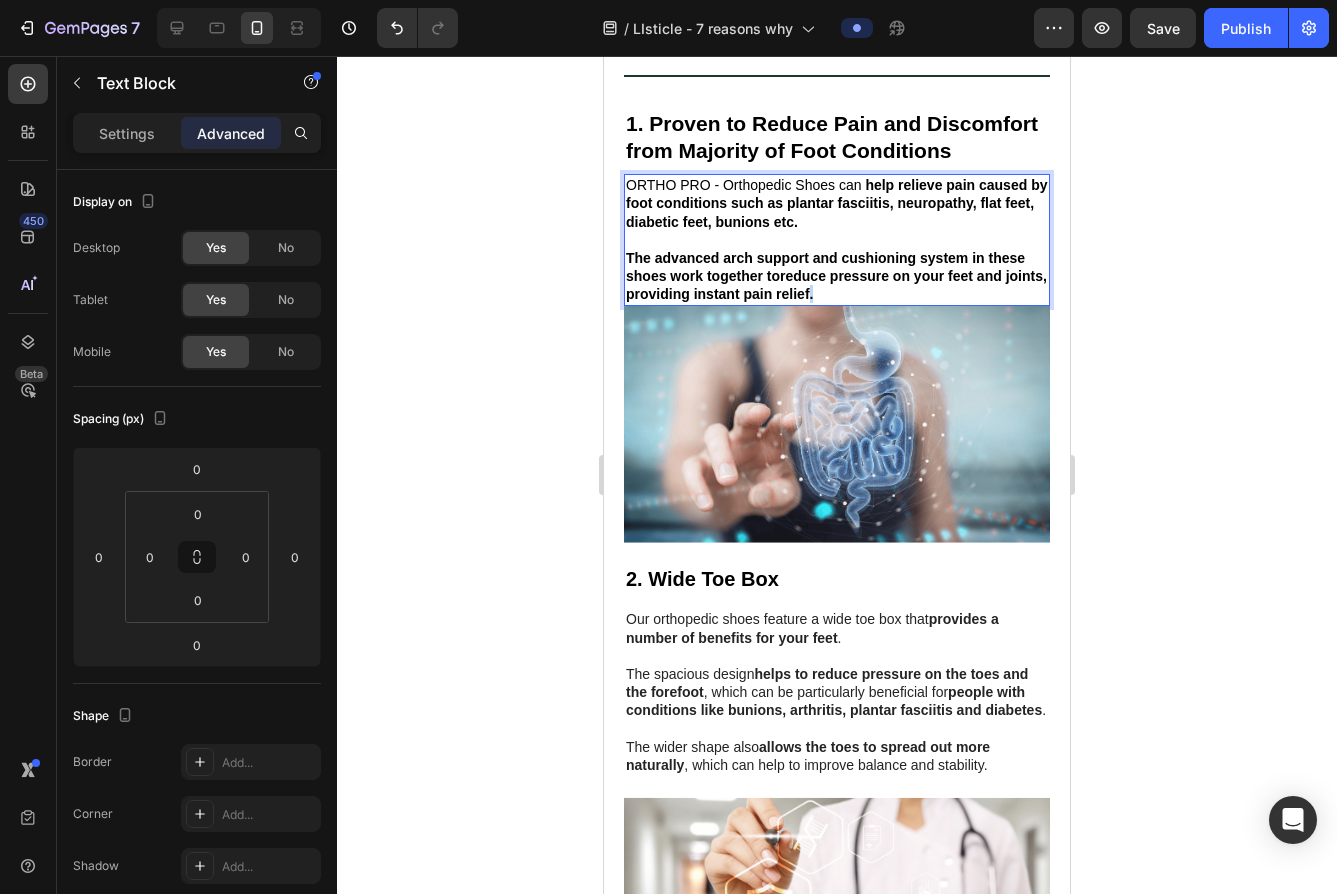 click on "ORTHO PRO - Orthopedic Shoes can   help relieve pain caused by foot conditions such as plantar fasciitis, neuropathy, flat feet, diabetic feet, bunions etc .   ﻿The advanced arch support and cushioning system in these shoes work together to  reduce pressure on your feet and joints , providing instant pain relief." at bounding box center (837, 239) 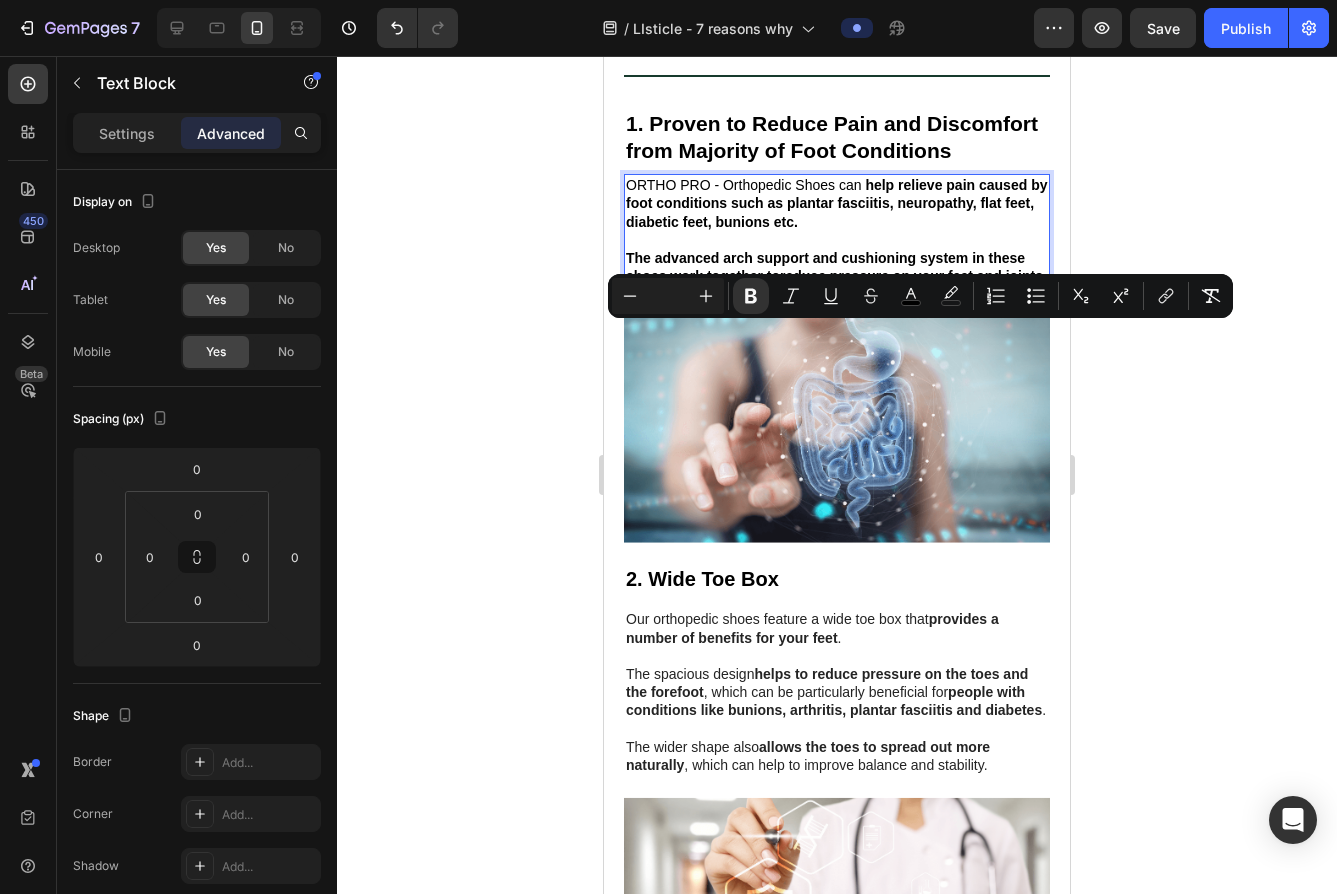 click on "ORTHO PRO - Orthopedic Shoes can   help relieve pain caused by foot conditions such as plantar fasciitis, neuropathy, flat feet, diabetic feet, bunions etc .   ﻿The advanced arch support and cushioning system in these shoes work together to  reduce pressure on your feet and joints , providing instant pain relief." at bounding box center (837, 239) 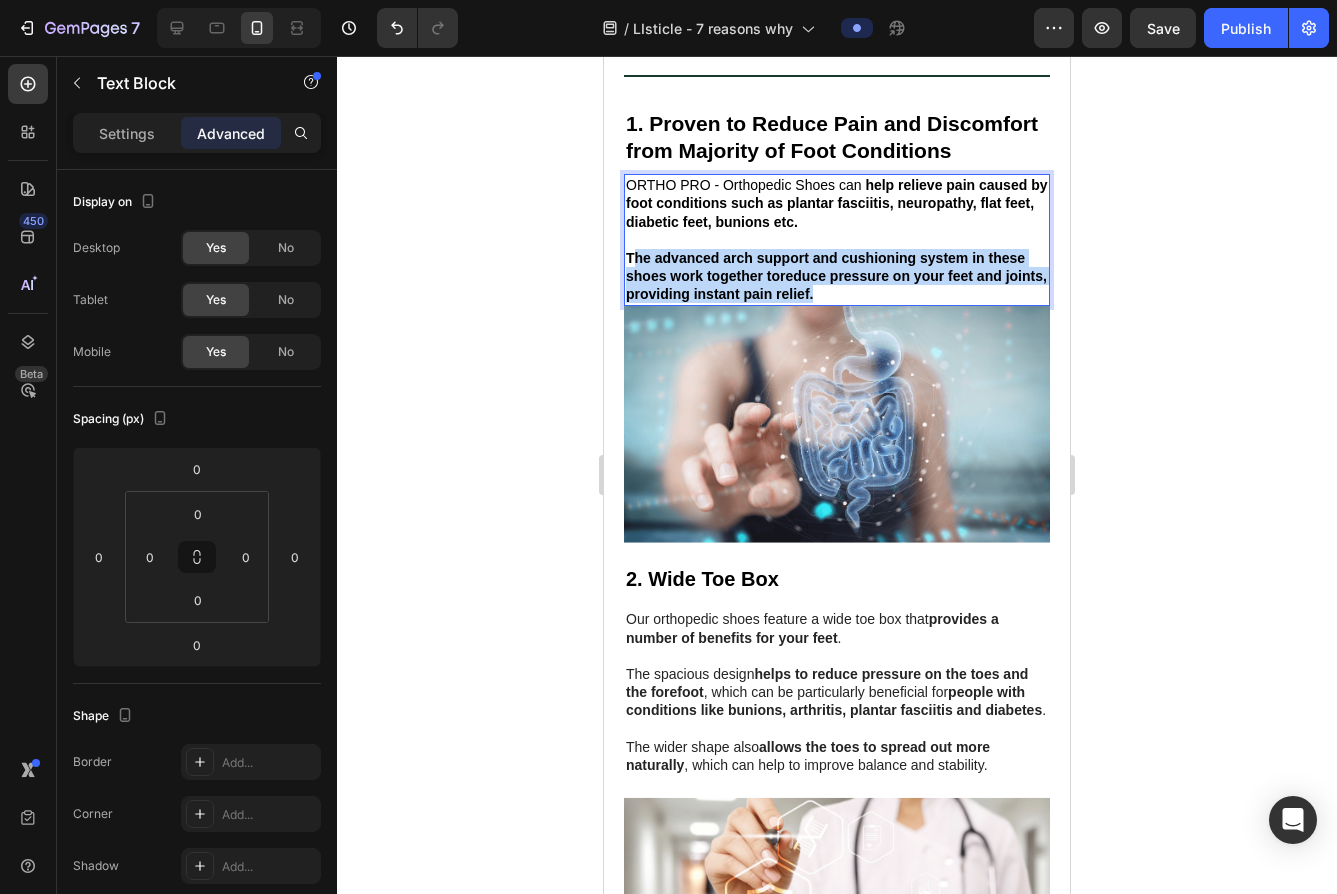 drag, startPoint x: 874, startPoint y: 330, endPoint x: 629, endPoint y: 300, distance: 246.8299 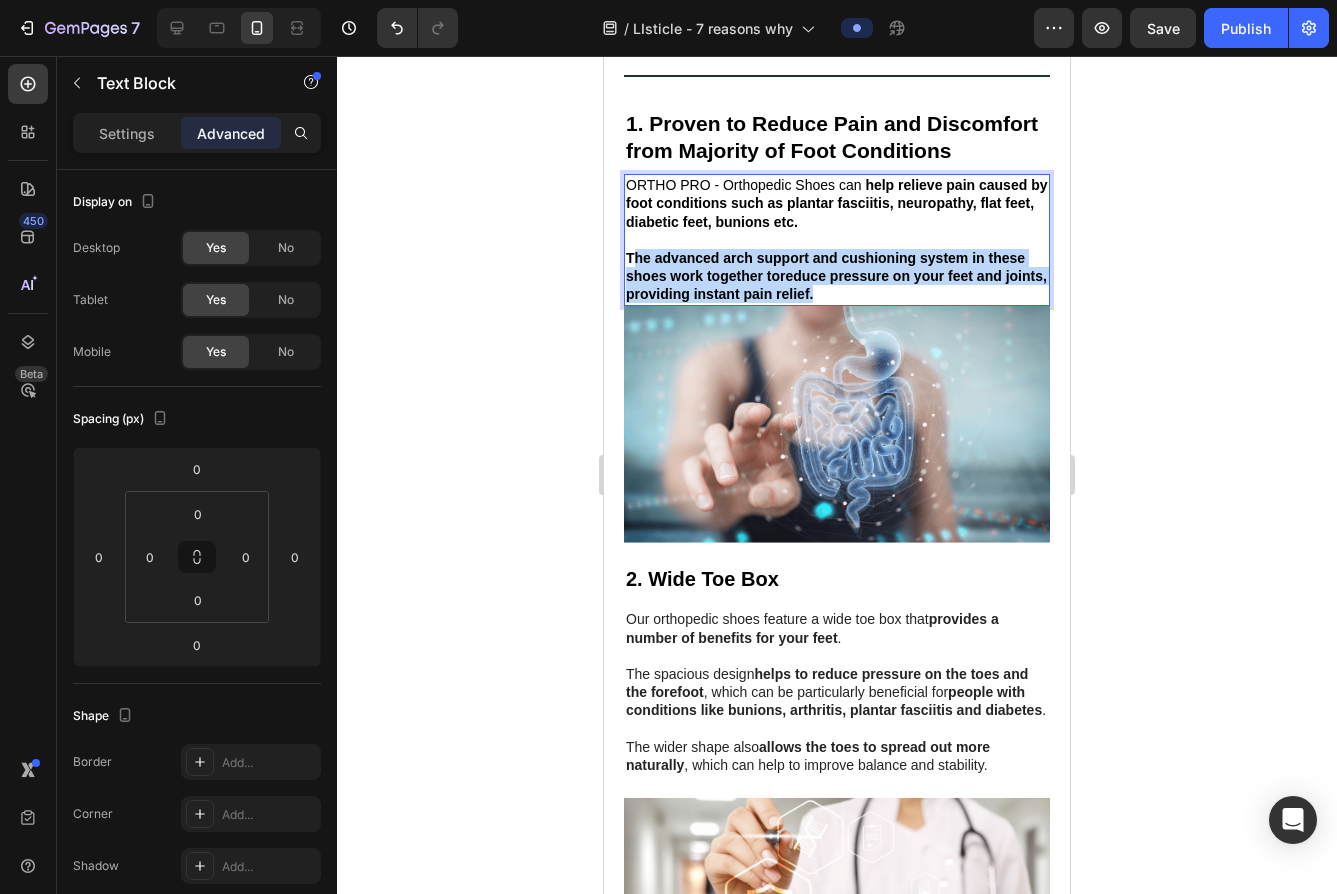 click on "ORTHO PRO - Orthopedic Shoes can   help relieve pain caused by foot conditions such as plantar fasciitis, neuropathy, flat feet, diabetic feet, bunions etc .   ﻿The advanced arch support and cushioning system in these shoes work together to  reduce pressure on your feet and joints , providing instant pain relief." at bounding box center (837, 239) 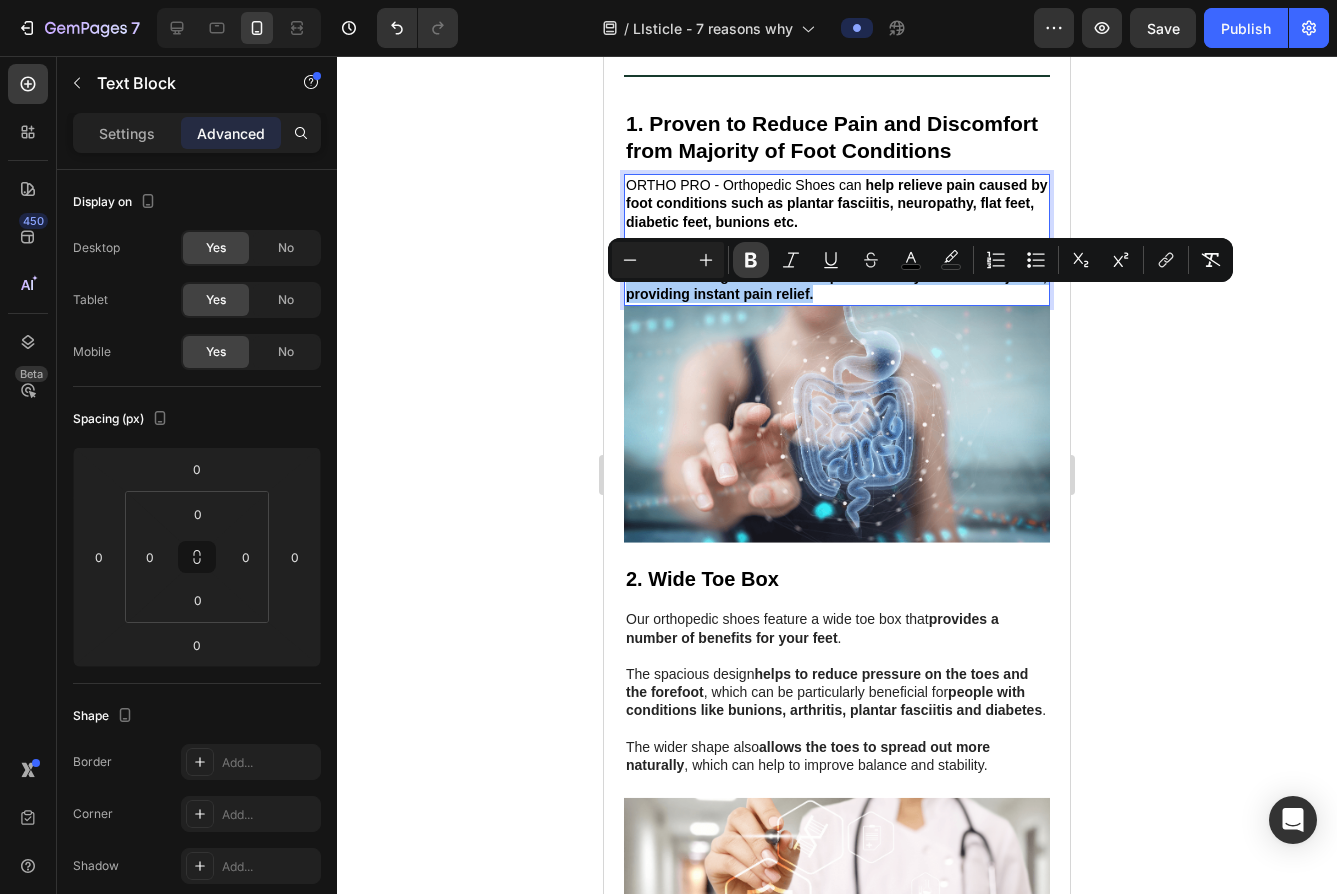 click 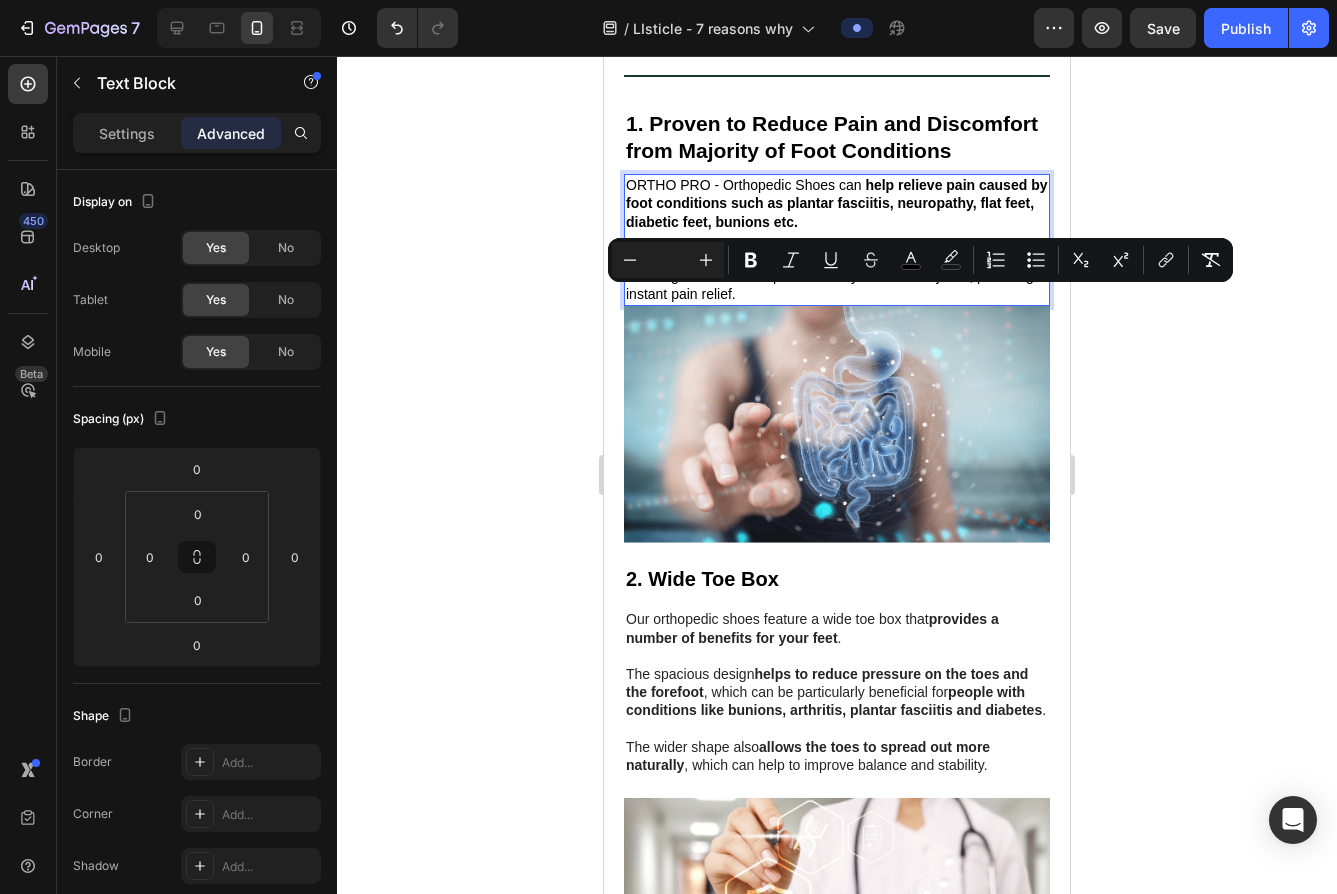 click on "reduce pressure on your feet and joints" at bounding box center (847, 276) 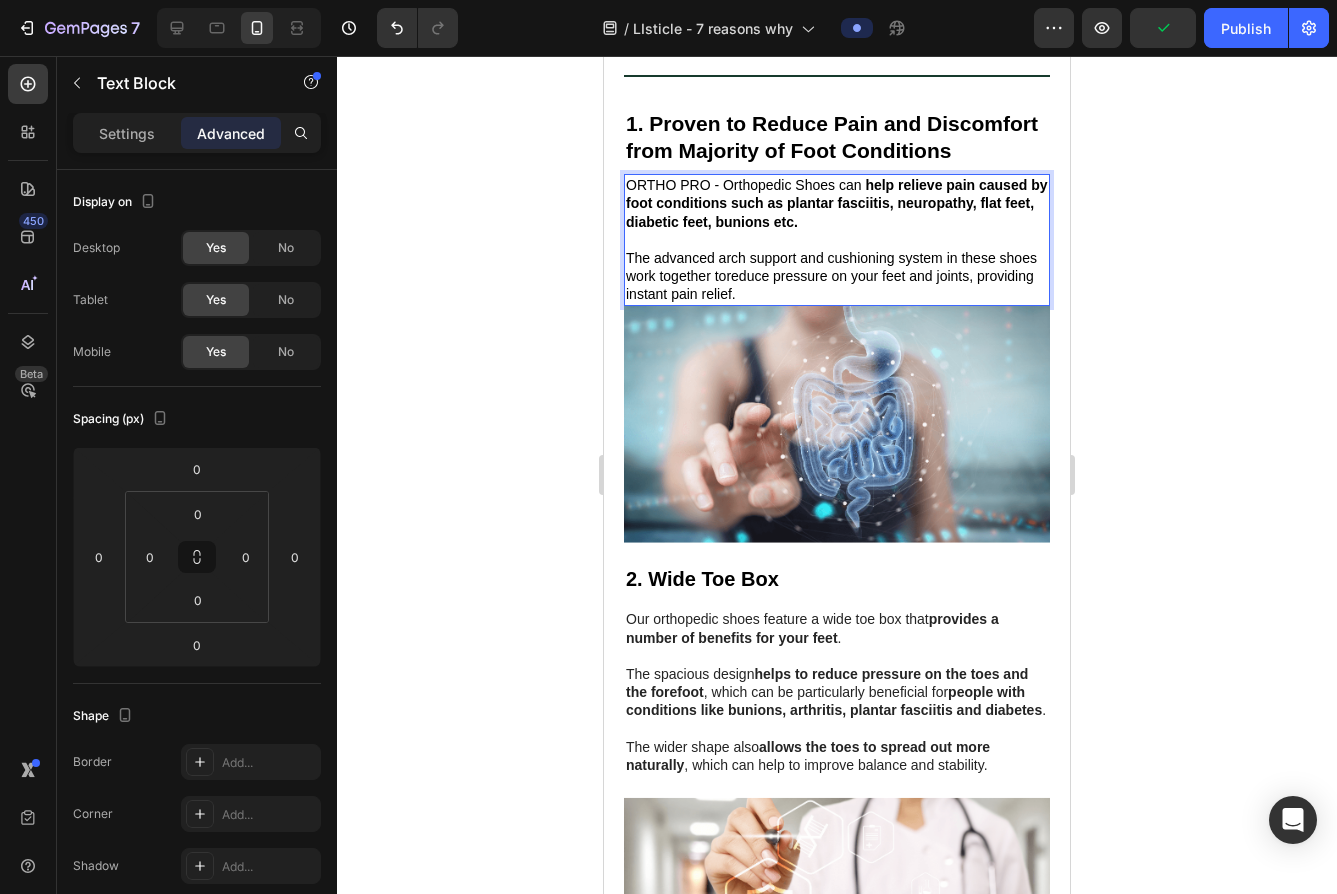drag, startPoint x: 773, startPoint y: 313, endPoint x: 1010, endPoint y: 314, distance: 237.0021 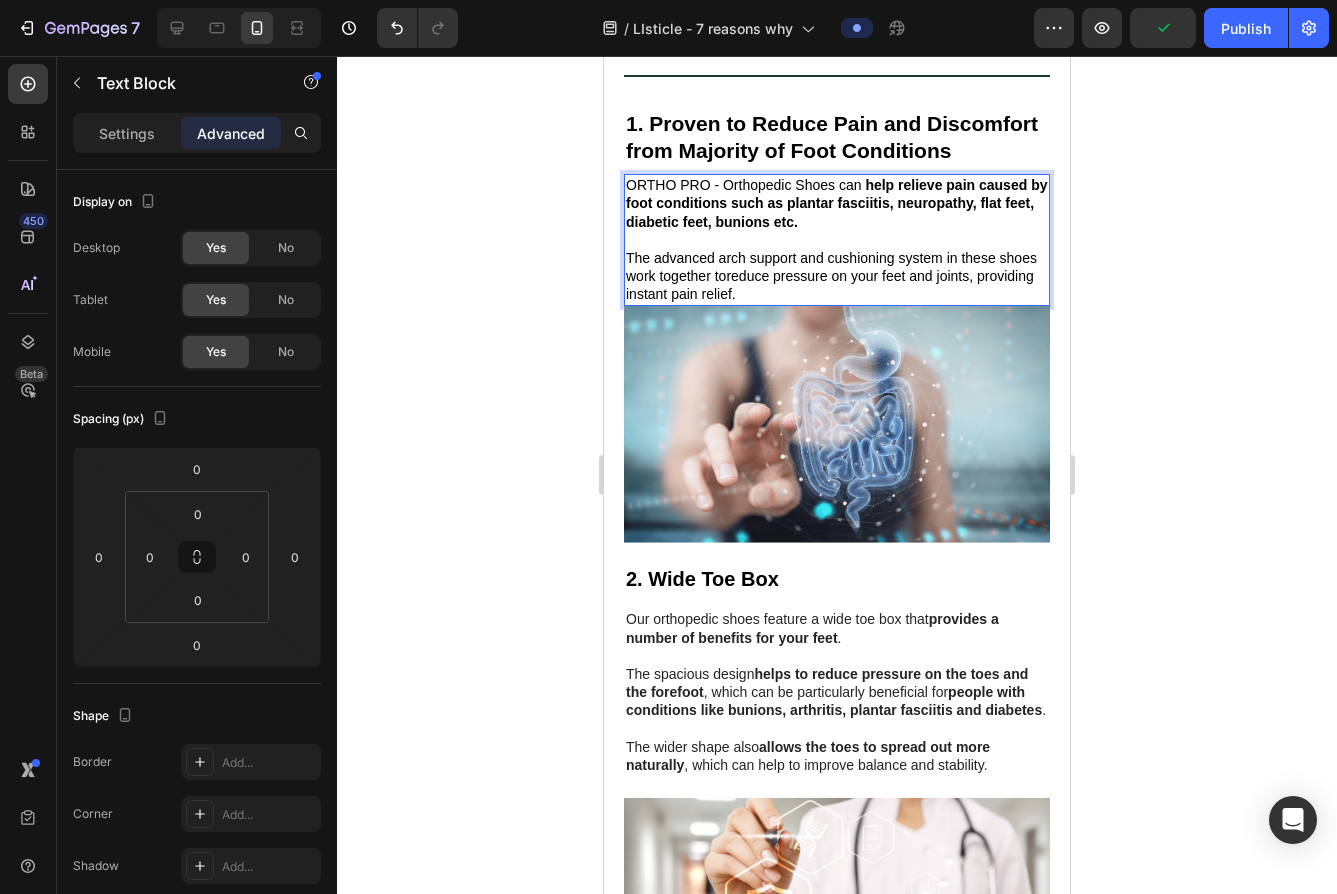 click on "reduce pressure on your feet and joints" at bounding box center [847, 276] 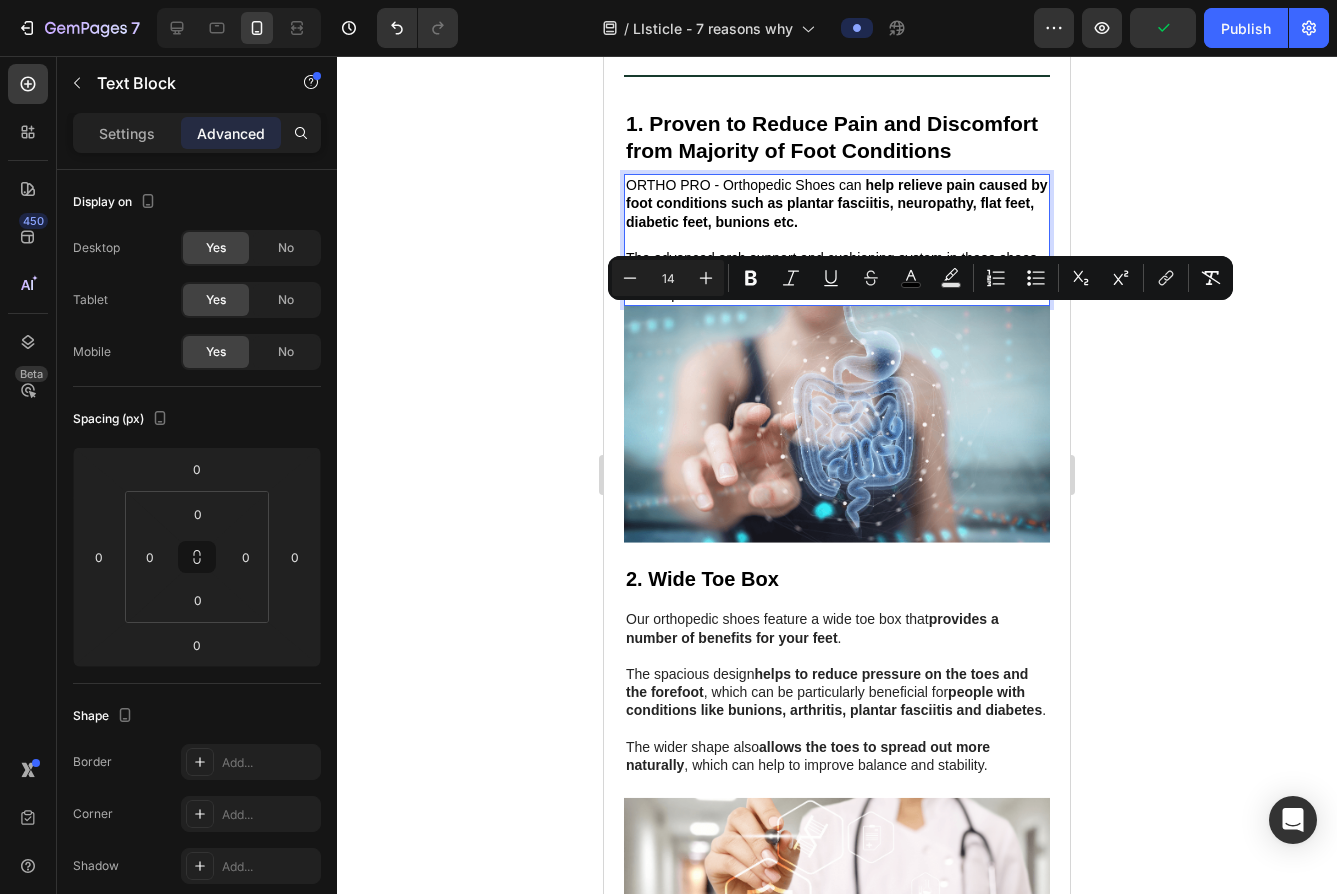click on "reduce pressure on your feet and joints" at bounding box center (847, 276) 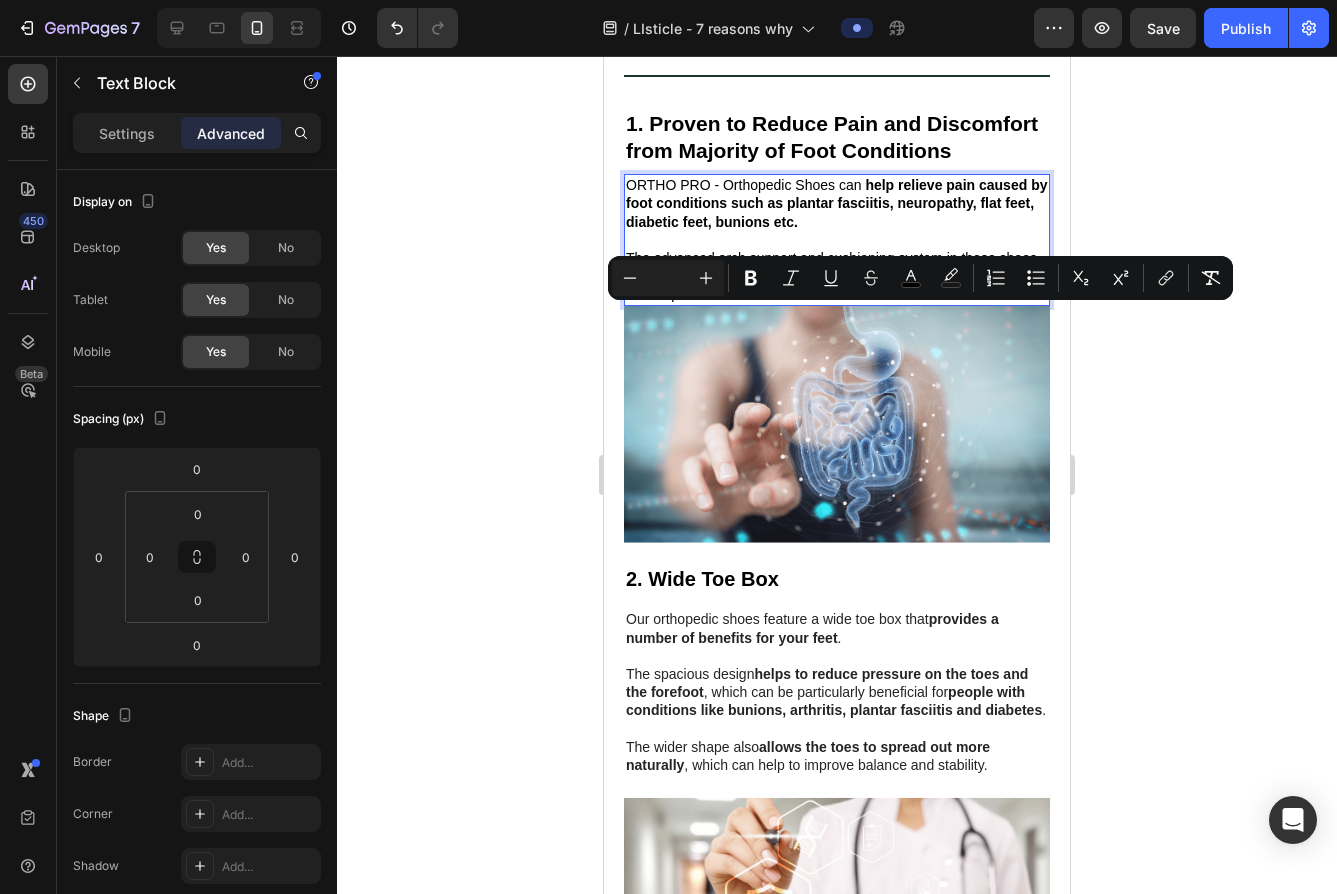 type on "14" 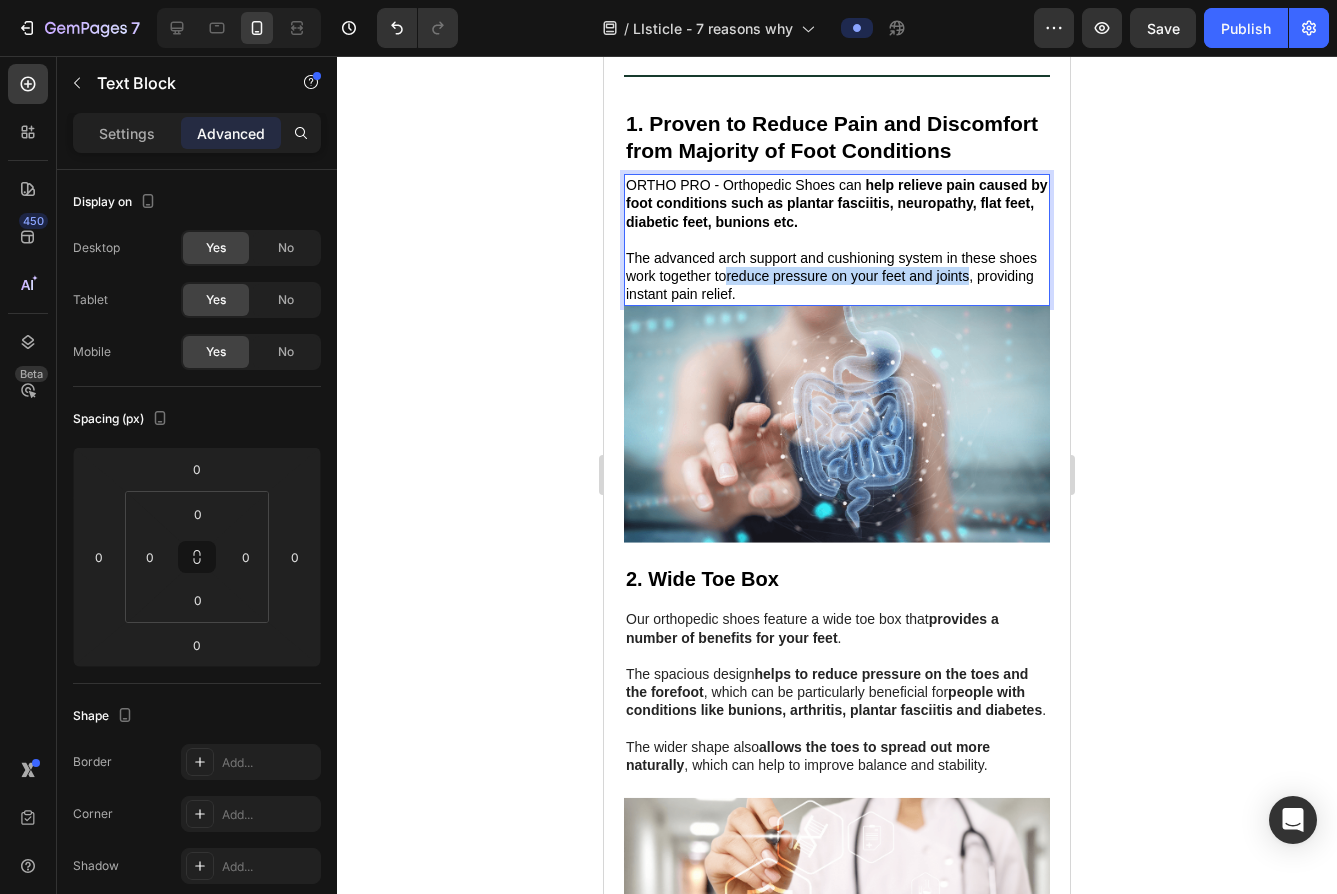 drag, startPoint x: 1013, startPoint y: 315, endPoint x: 772, endPoint y: 317, distance: 241.0083 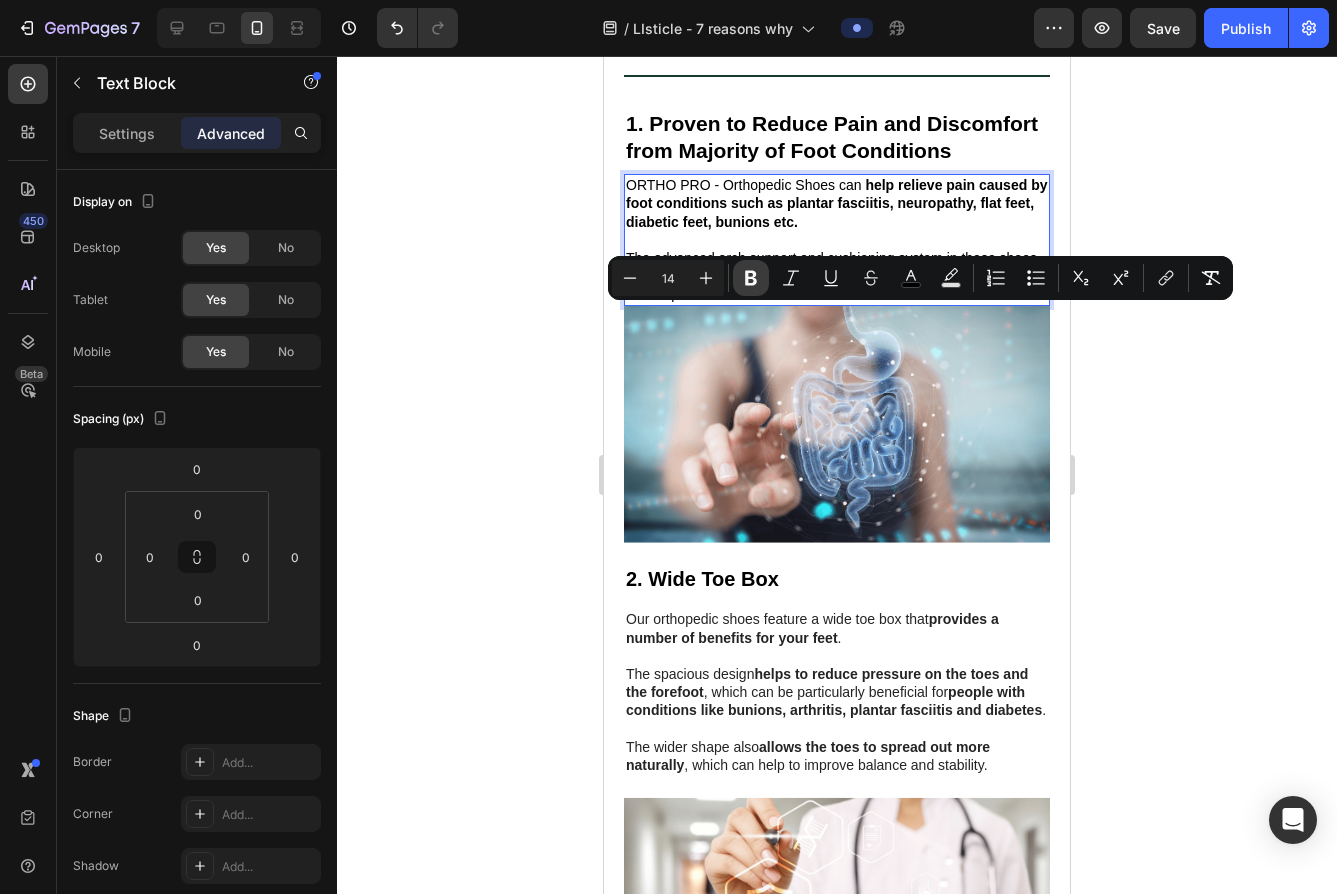 click 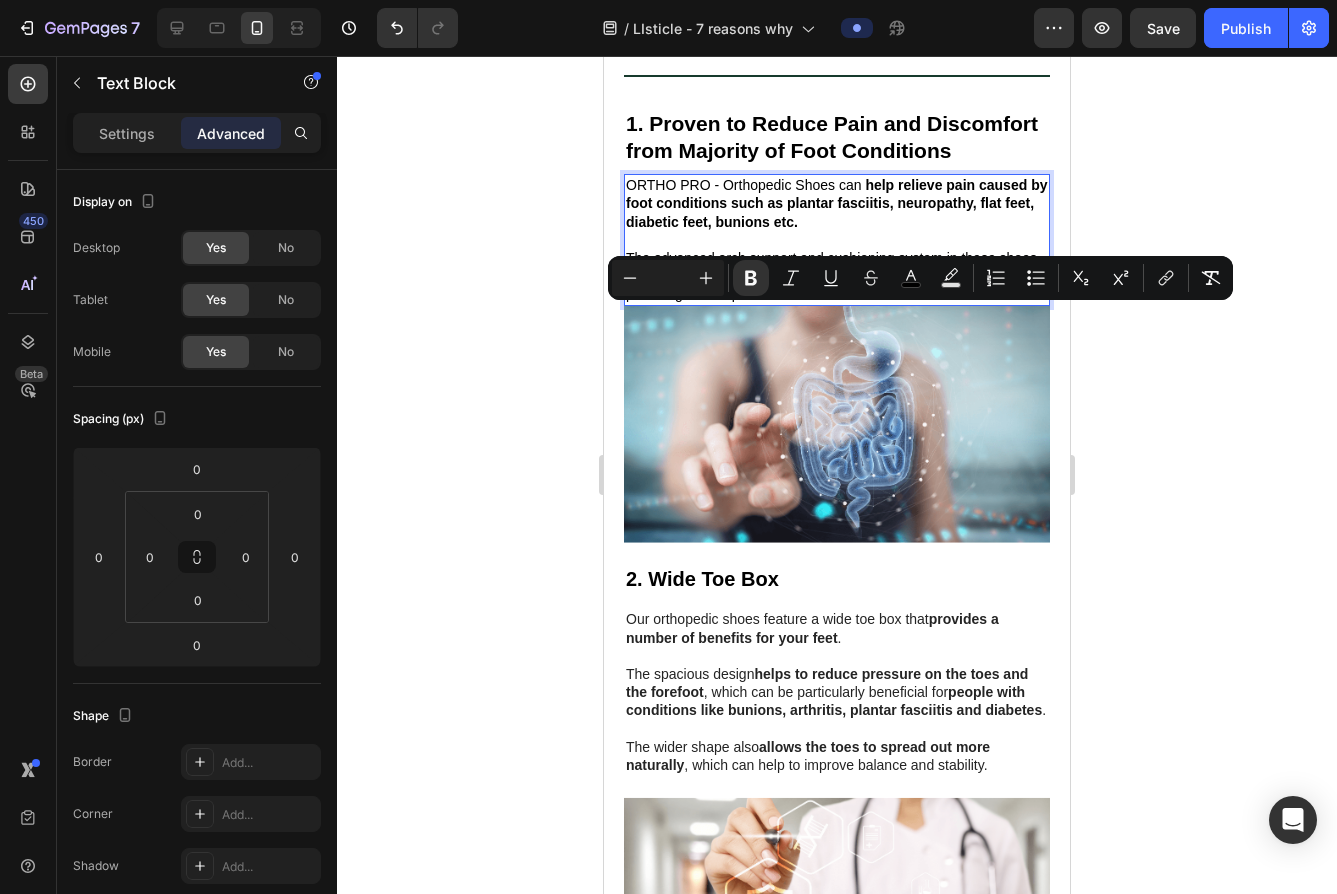 click on "ORTHO PRO - Orthopedic Shoes can   help relieve pain caused by foot conditions such as plantar fasciitis, neuropathy, flat feet, diabetic feet, bunions etc .   ﻿ The advanced arch support and cushioning system in these shoes work together to  reduce pressure on your feet and joints , providing instant pain relief." at bounding box center [837, 239] 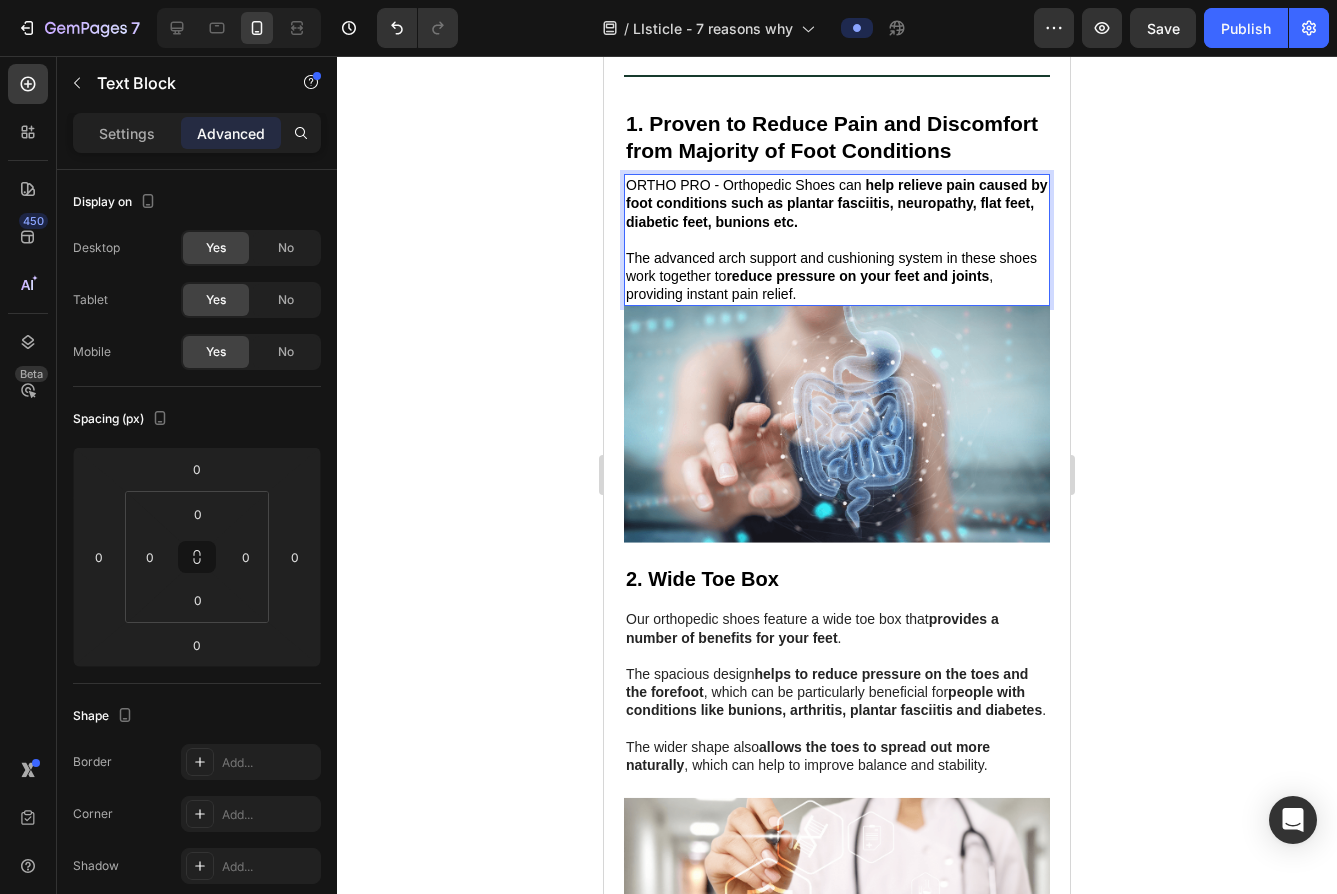 scroll, scrollTop: 449, scrollLeft: 0, axis: vertical 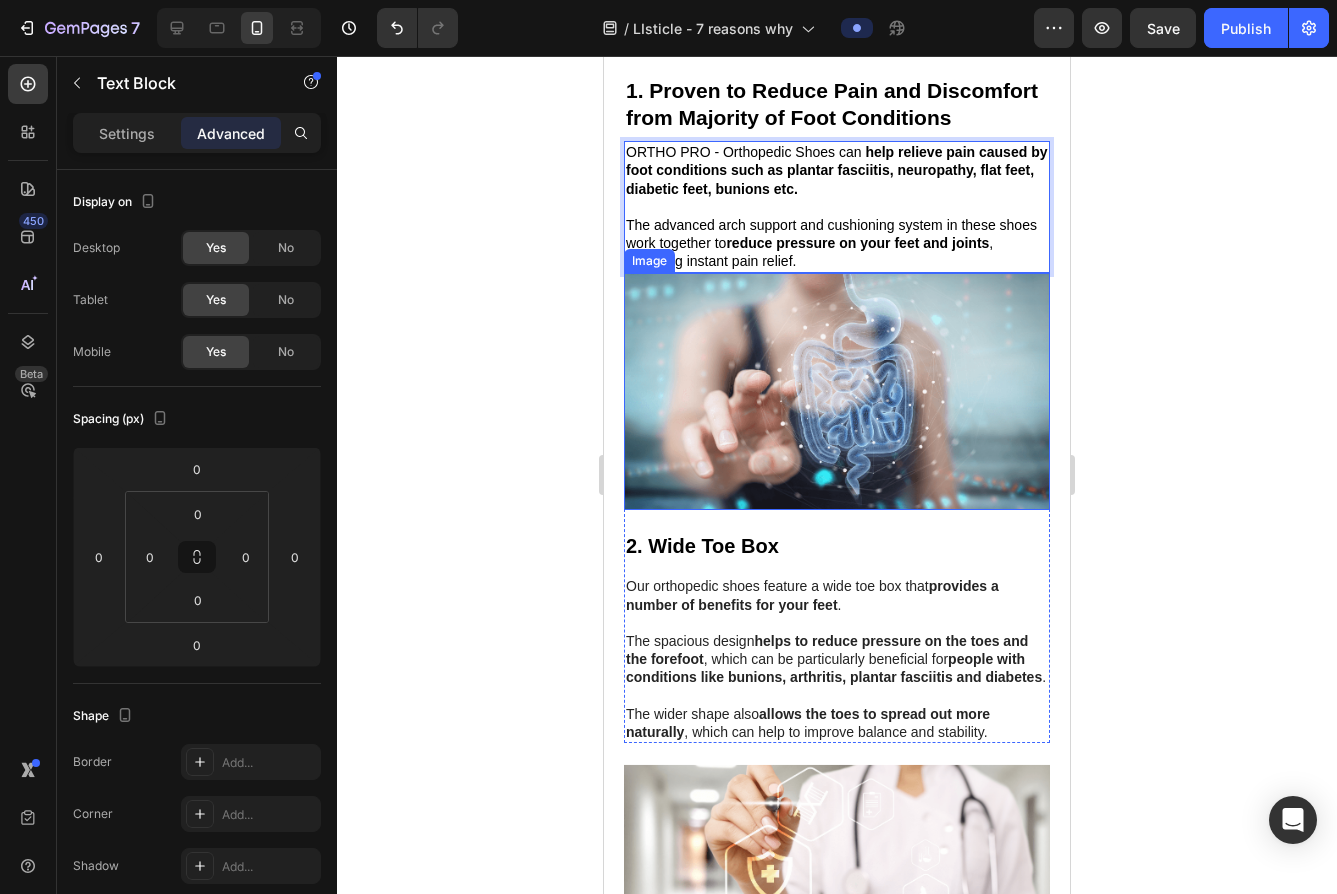 click at bounding box center [837, 392] 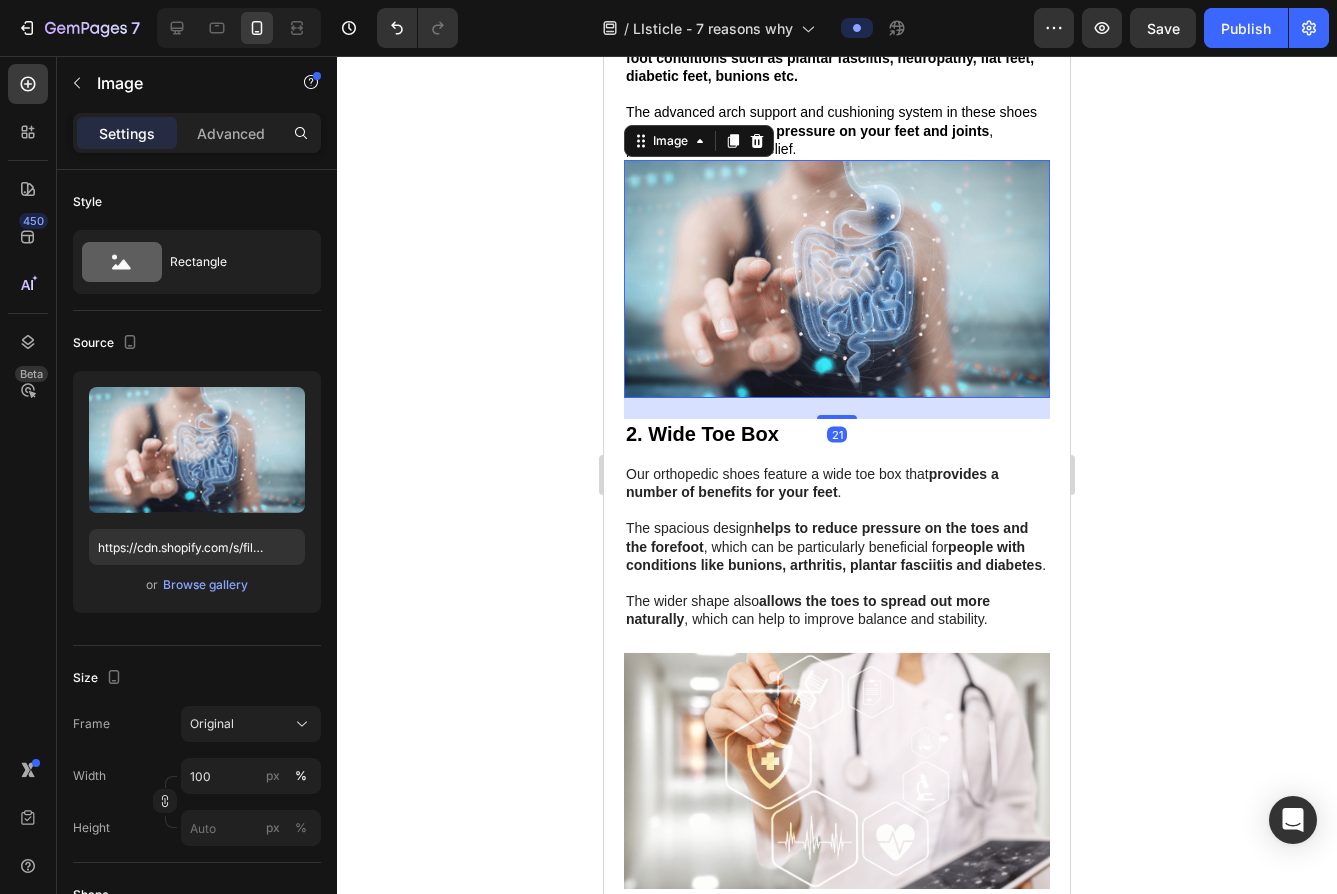 scroll, scrollTop: 620, scrollLeft: 0, axis: vertical 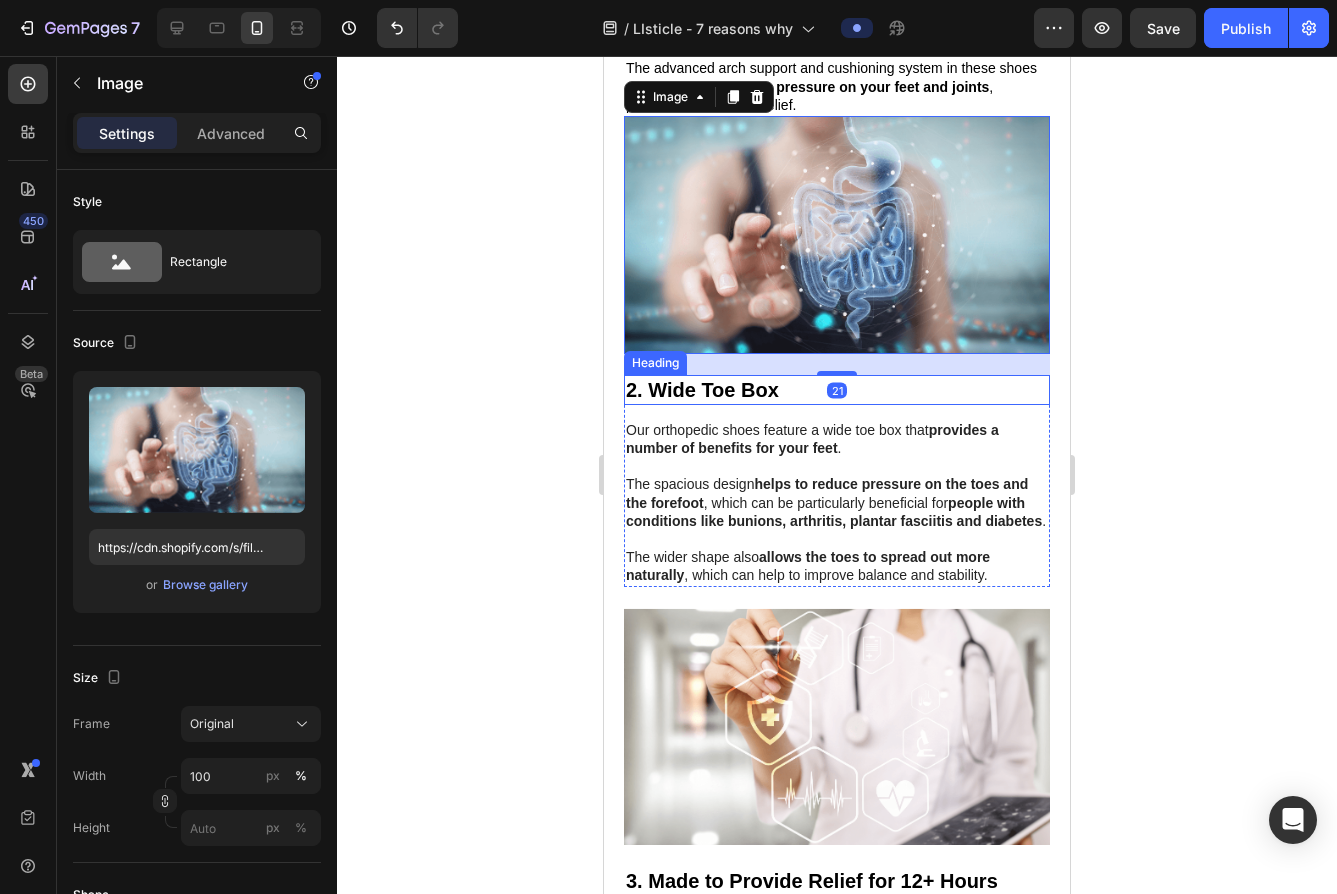 click on "2. Wide Toe Box" at bounding box center (837, 390) 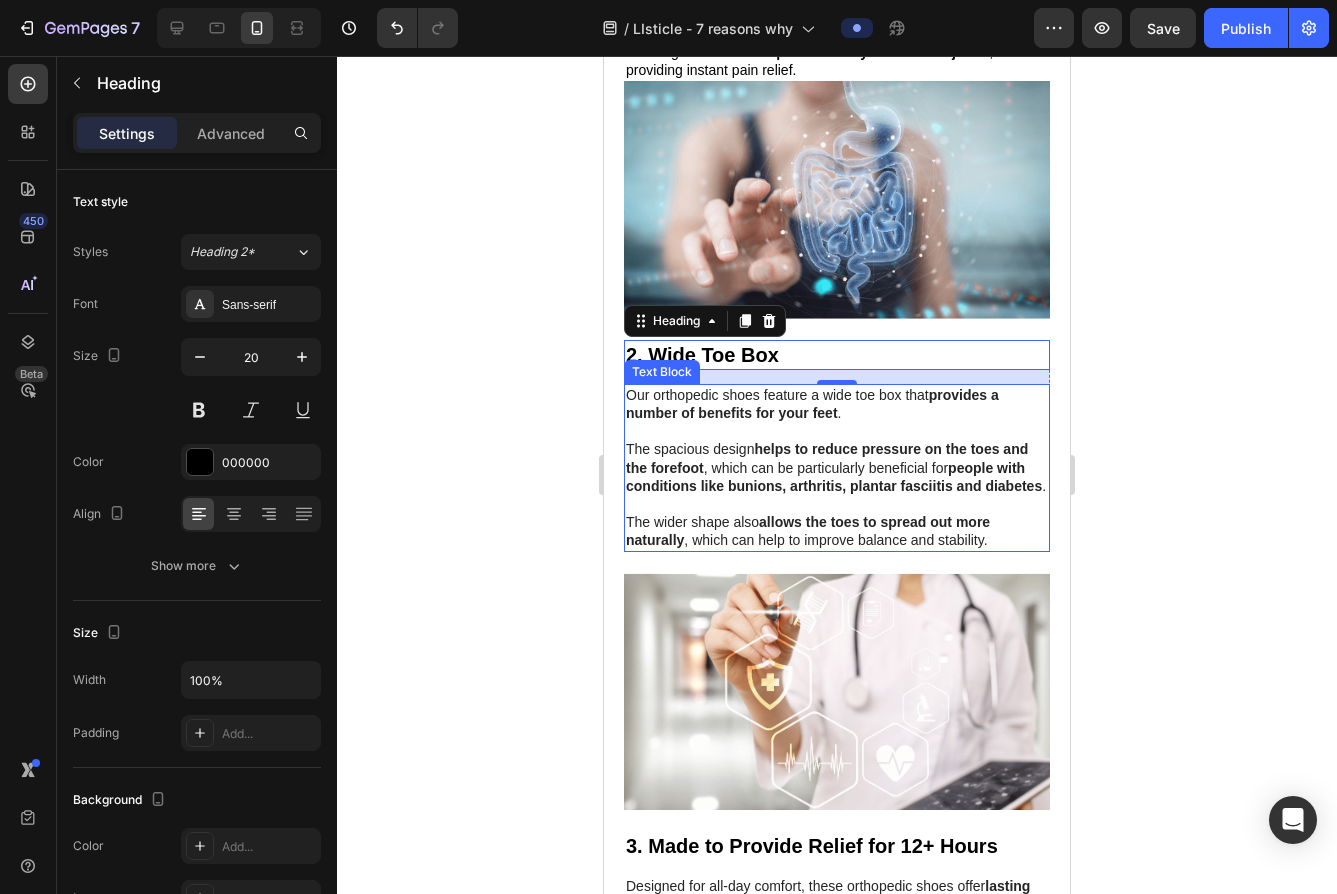 scroll, scrollTop: 692, scrollLeft: 0, axis: vertical 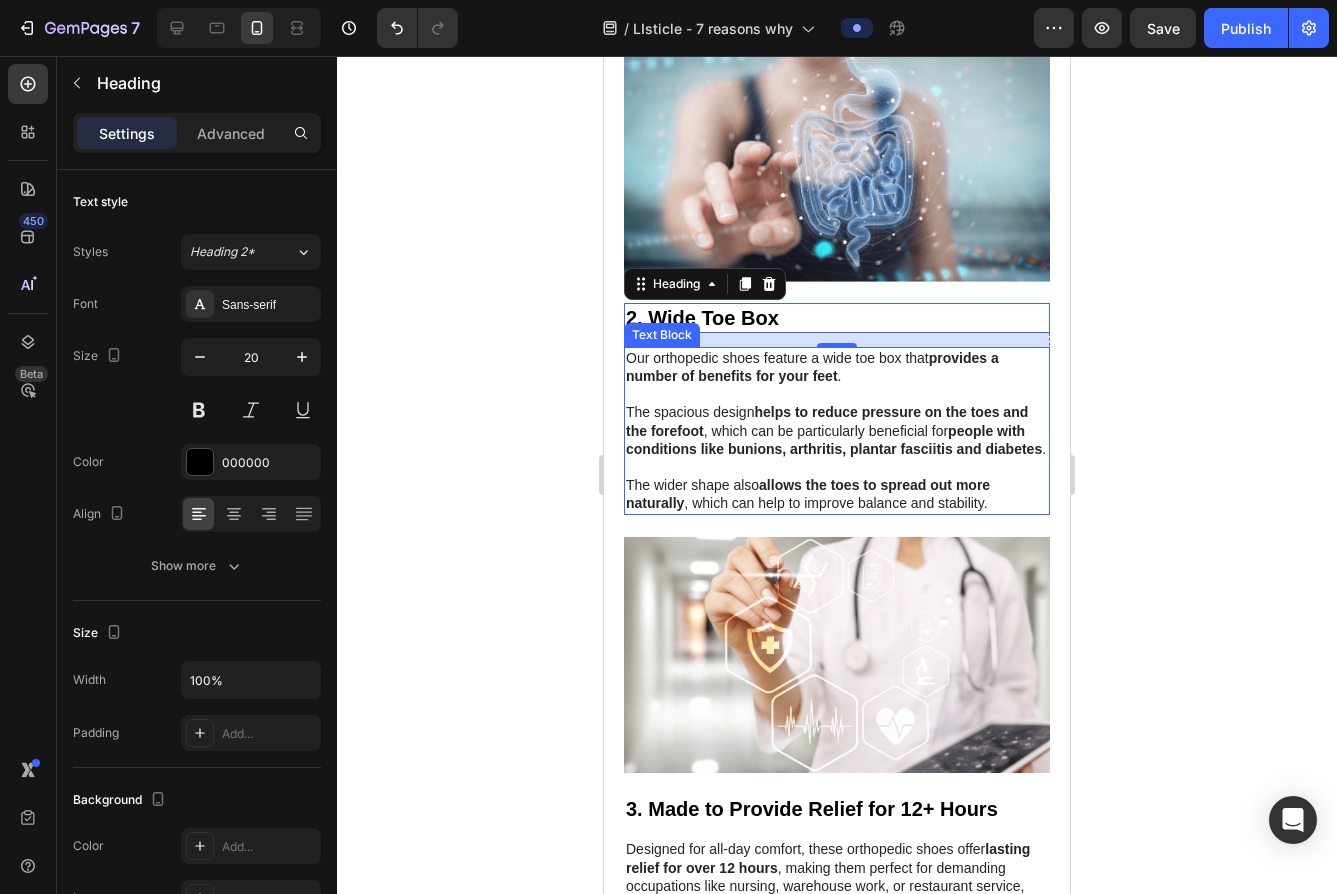 click on "The spacious design  helps to reduce pressure on the toes and the forefoot , which can be particularly beneficial for  people with conditions like bunions, arthritis, plantar fasciitis and diabetes ." at bounding box center (837, 430) 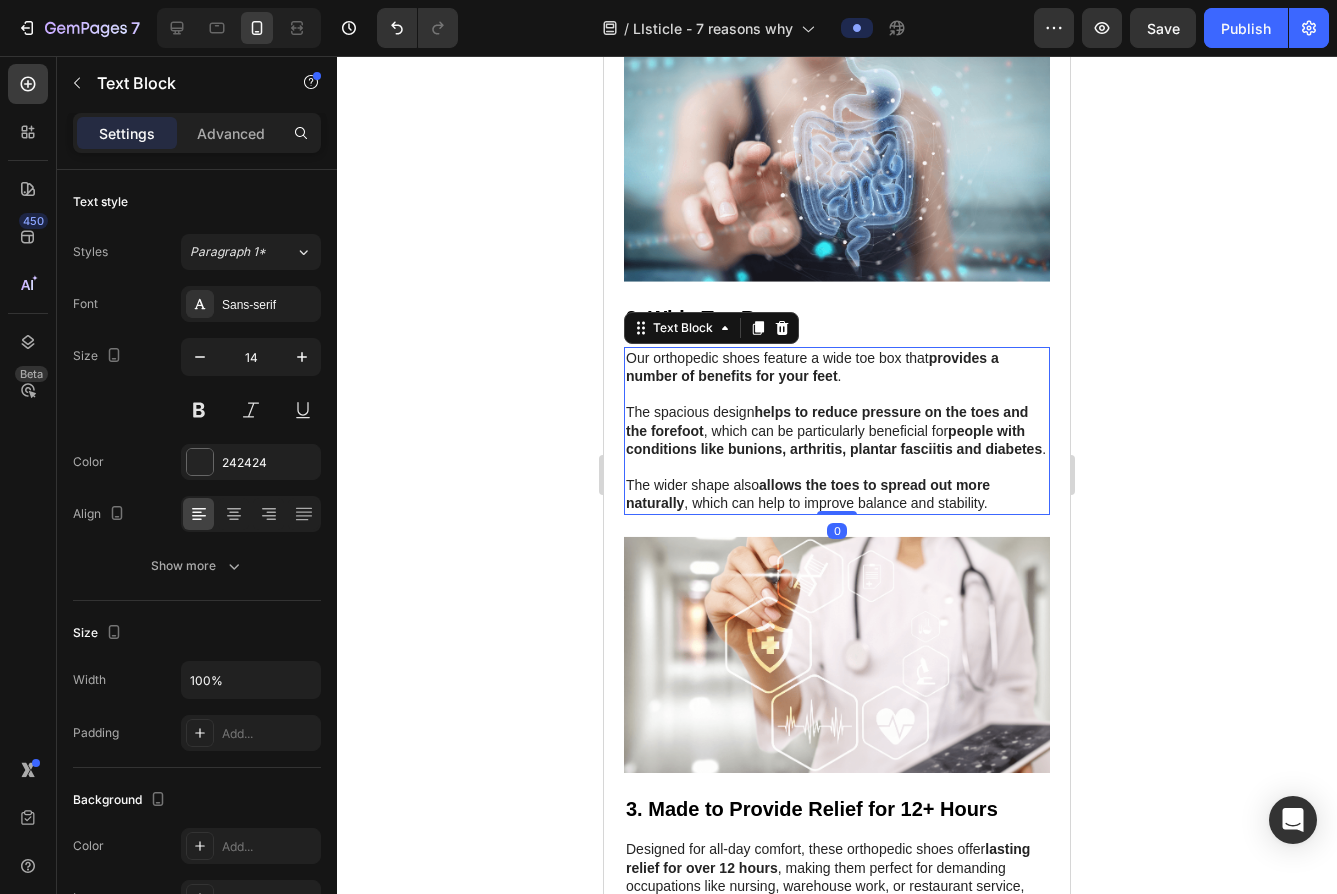 click on "The spacious design  helps to reduce pressure on the toes and the forefoot , which can be particularly beneficial for  people with conditions like bunions, arthritis, plantar fasciitis and diabetes ." at bounding box center [837, 430] 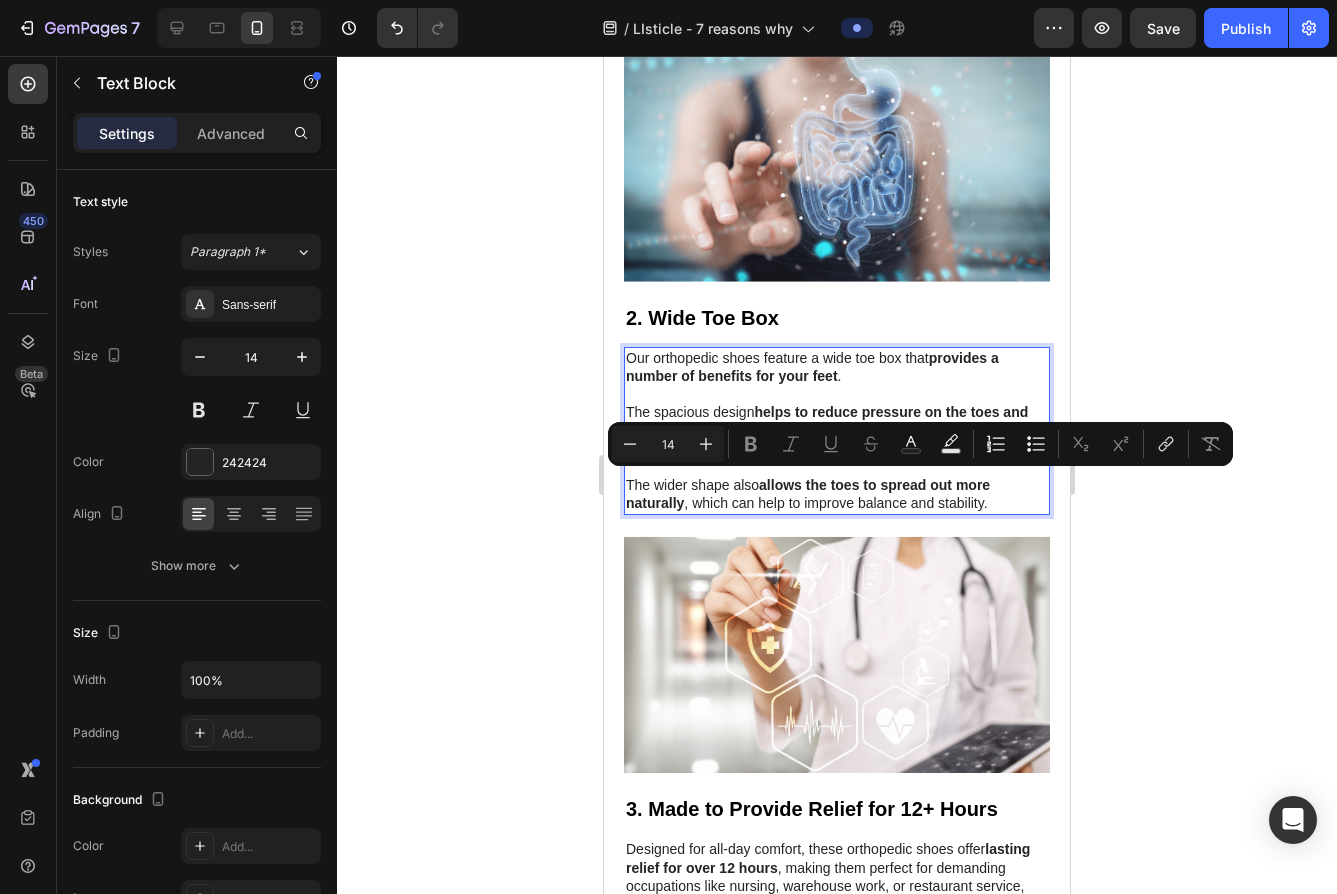 click on "The wider shape also  allows the toes to spread out more naturally , which can help to improve balance and stability." at bounding box center (837, 494) 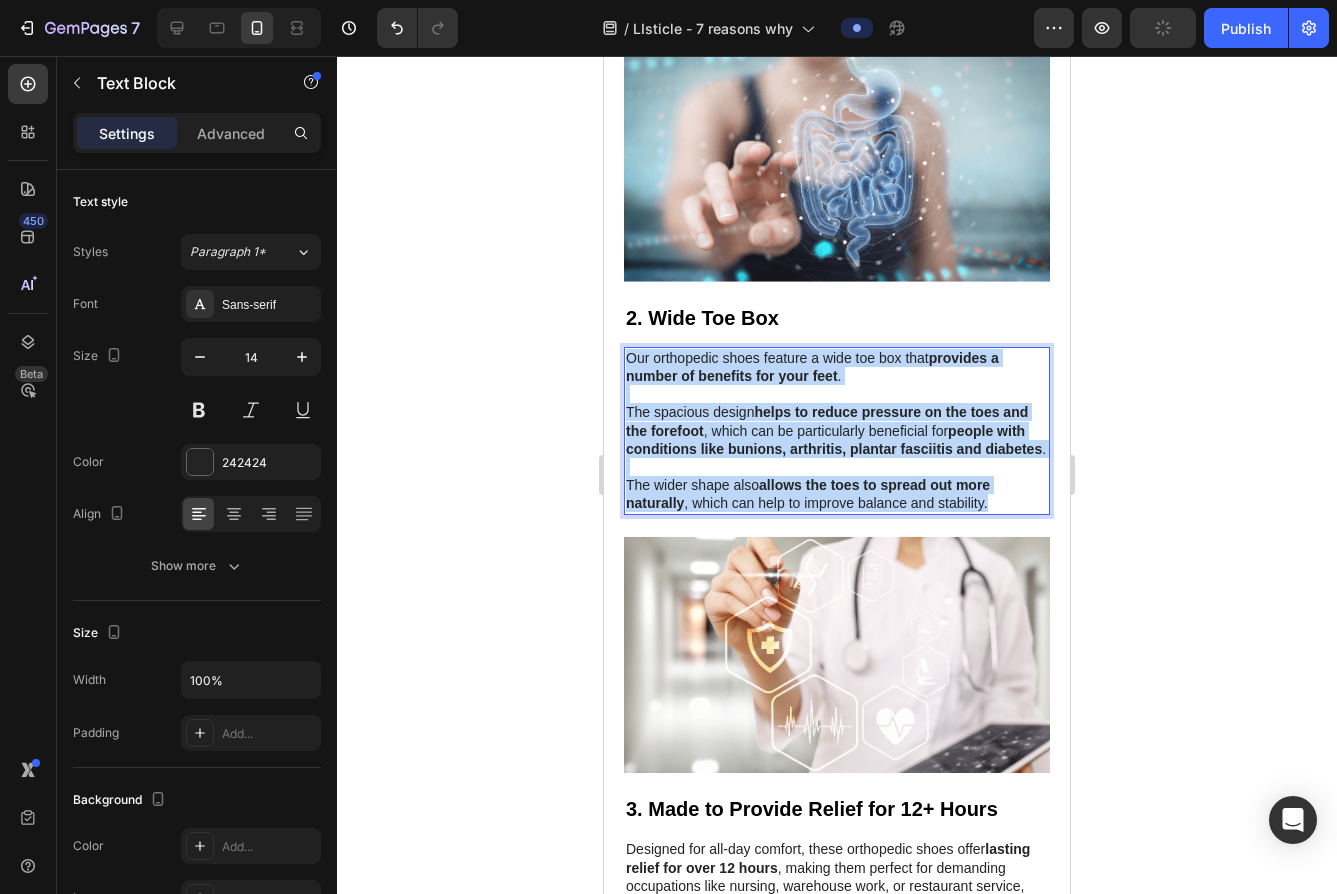 drag, startPoint x: 1007, startPoint y: 542, endPoint x: 633, endPoint y: 378, distance: 408.3773 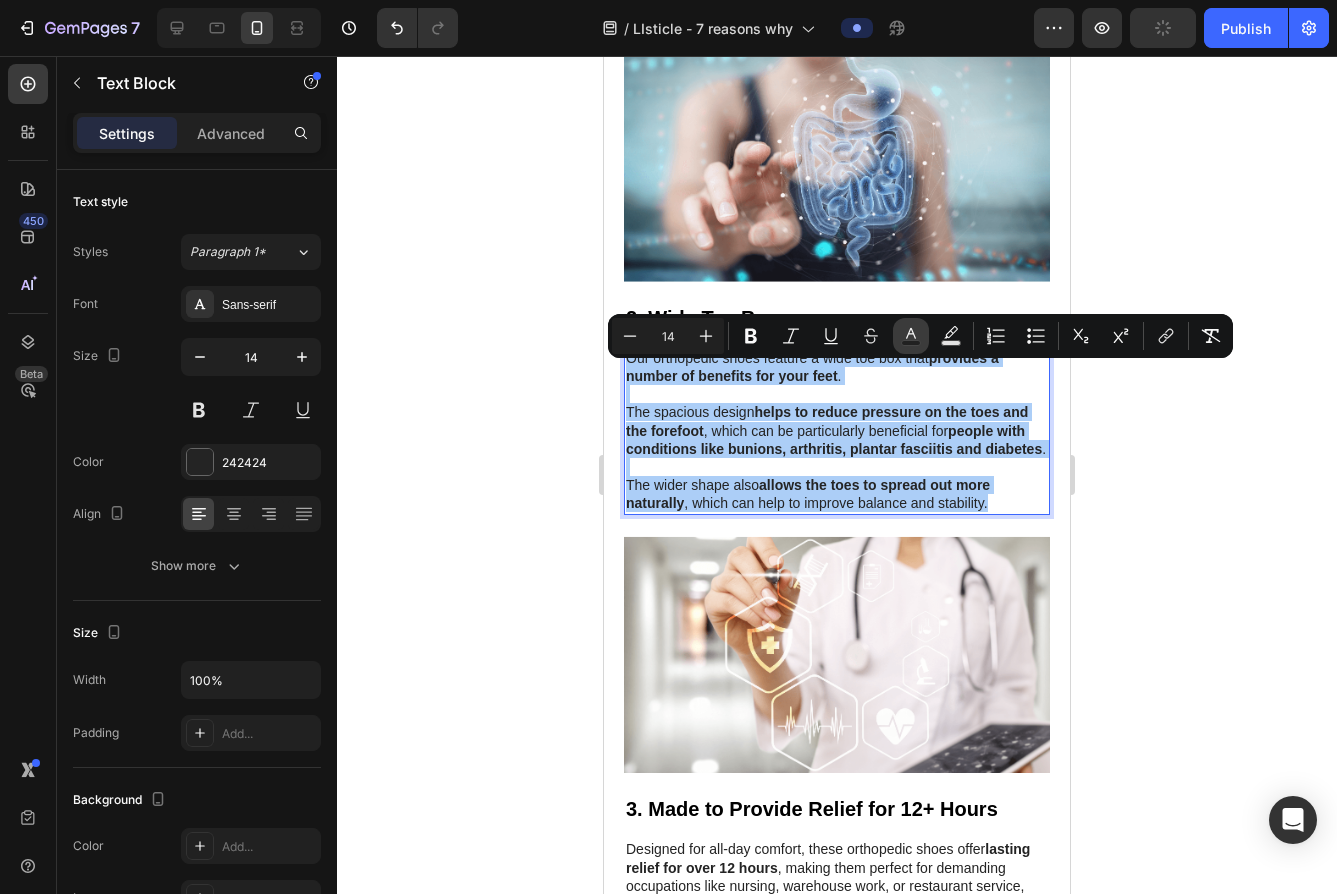 click on "Text Color" at bounding box center [911, 336] 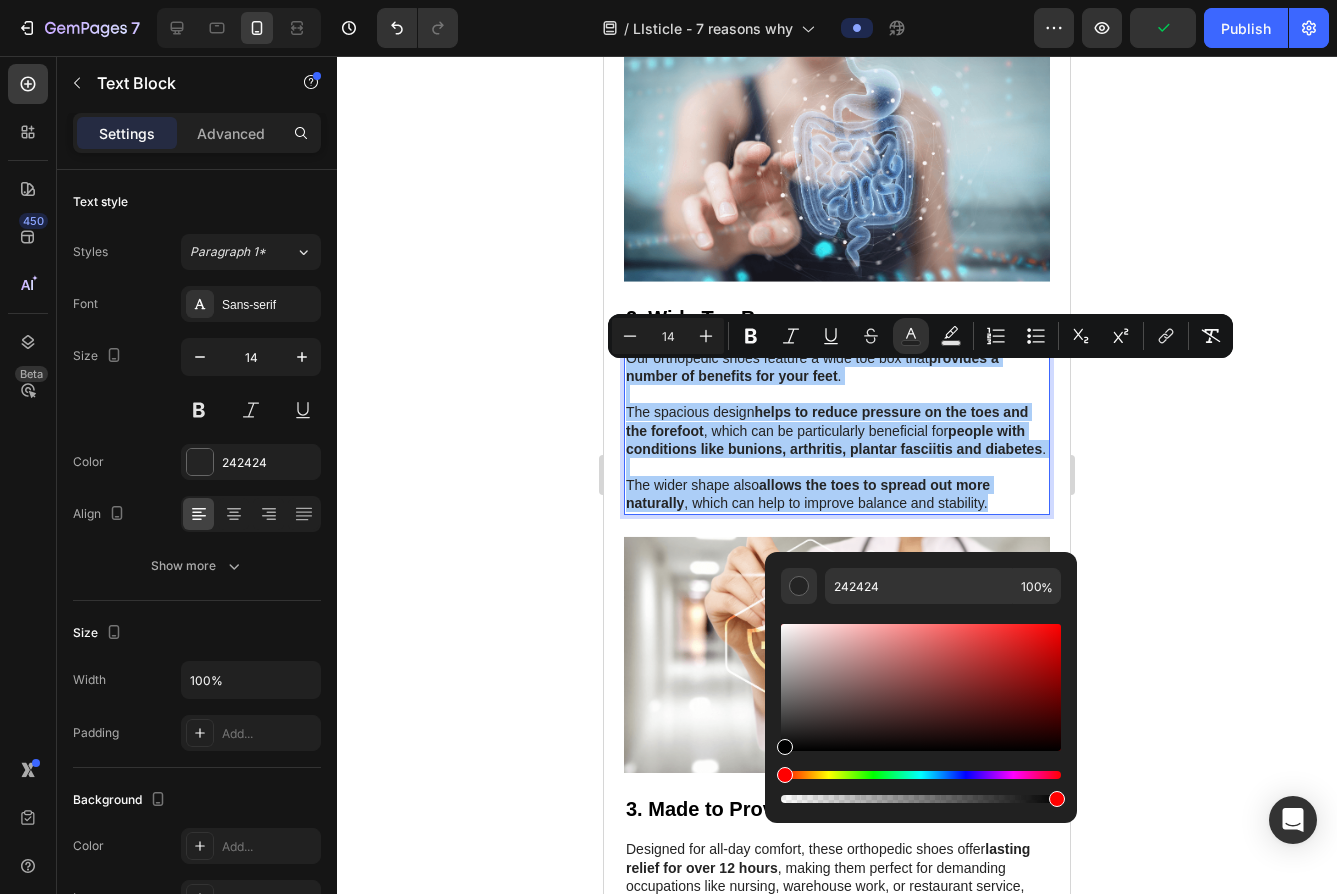 click at bounding box center [921, 687] 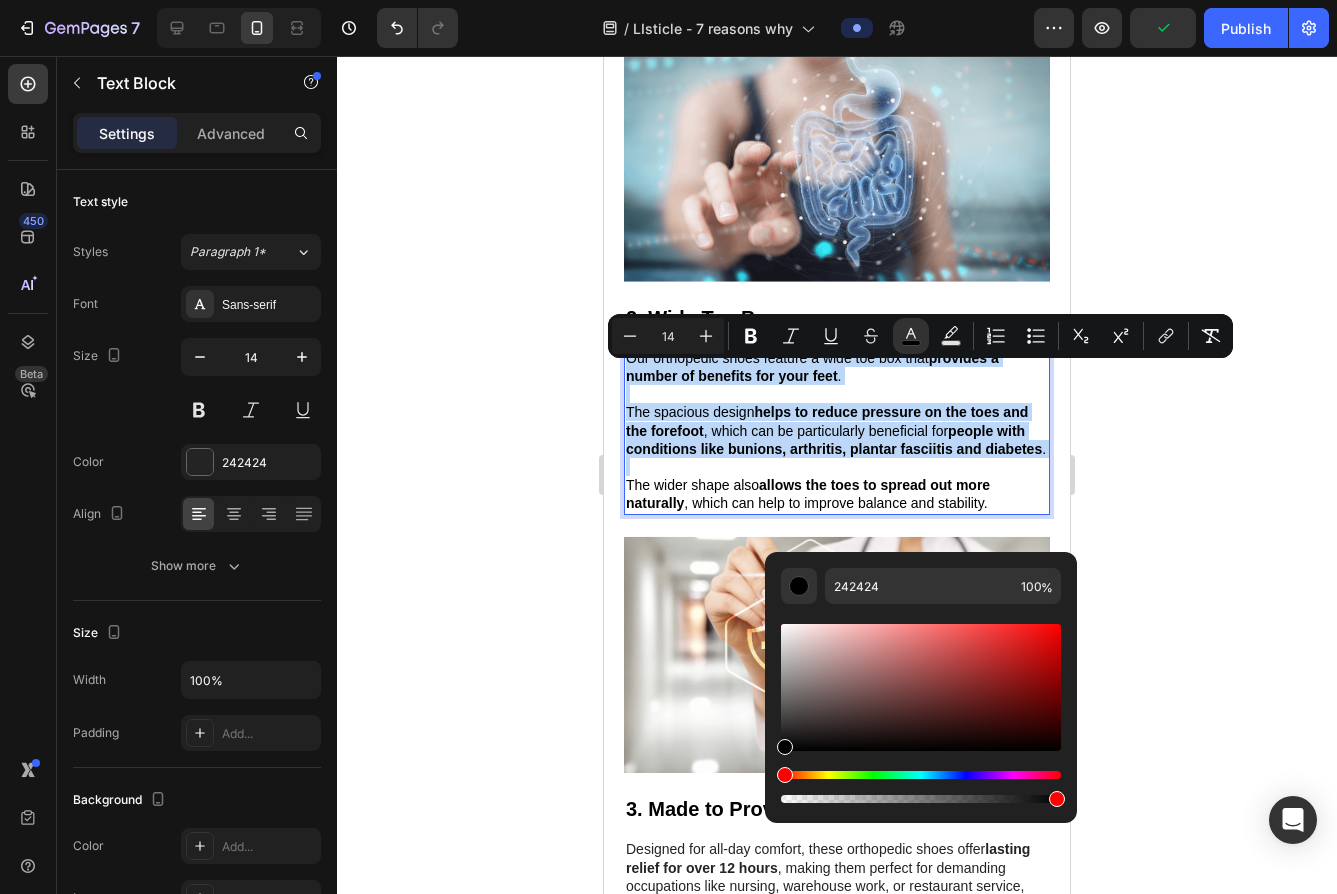 type on "000000" 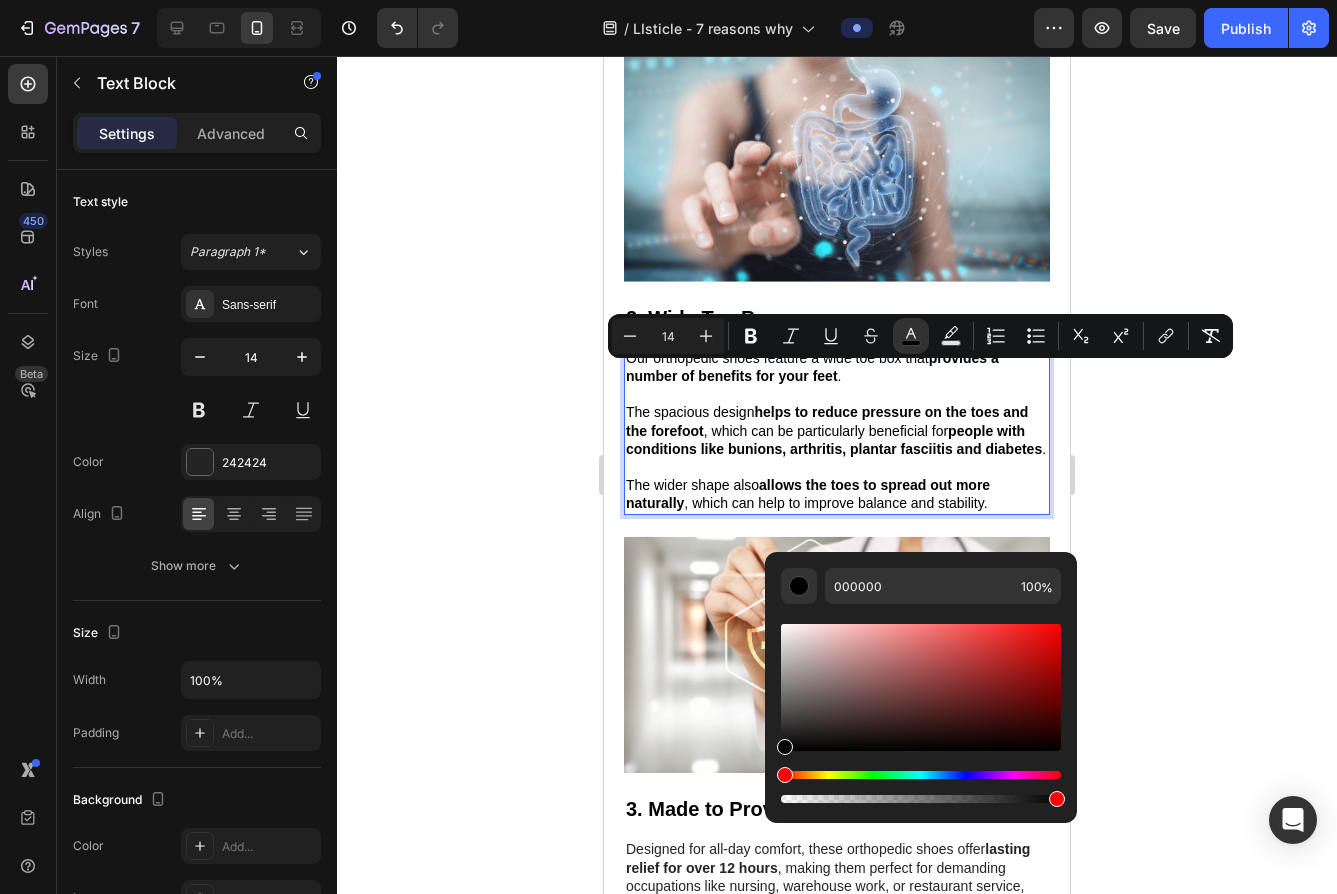 click 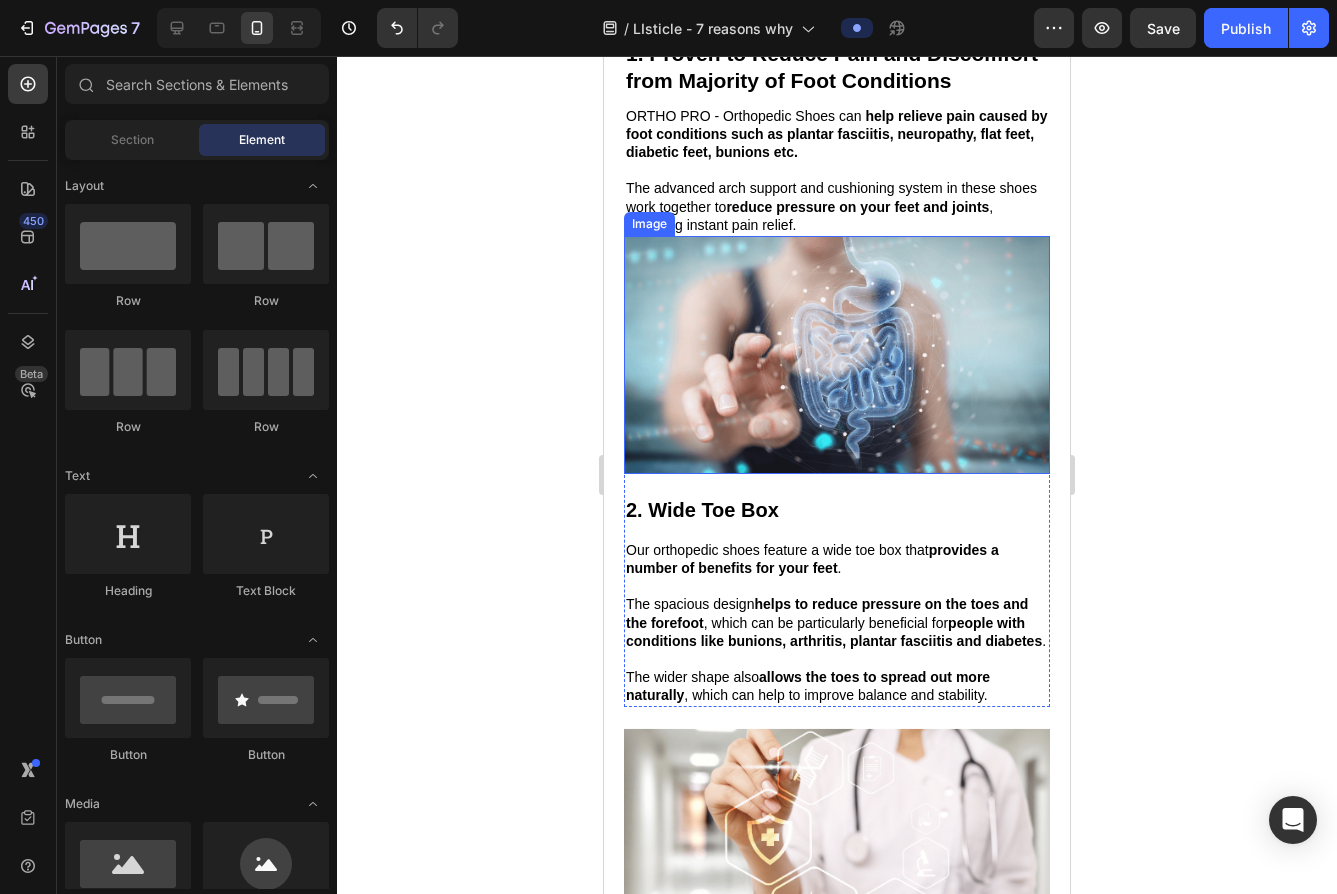 scroll, scrollTop: 102, scrollLeft: 0, axis: vertical 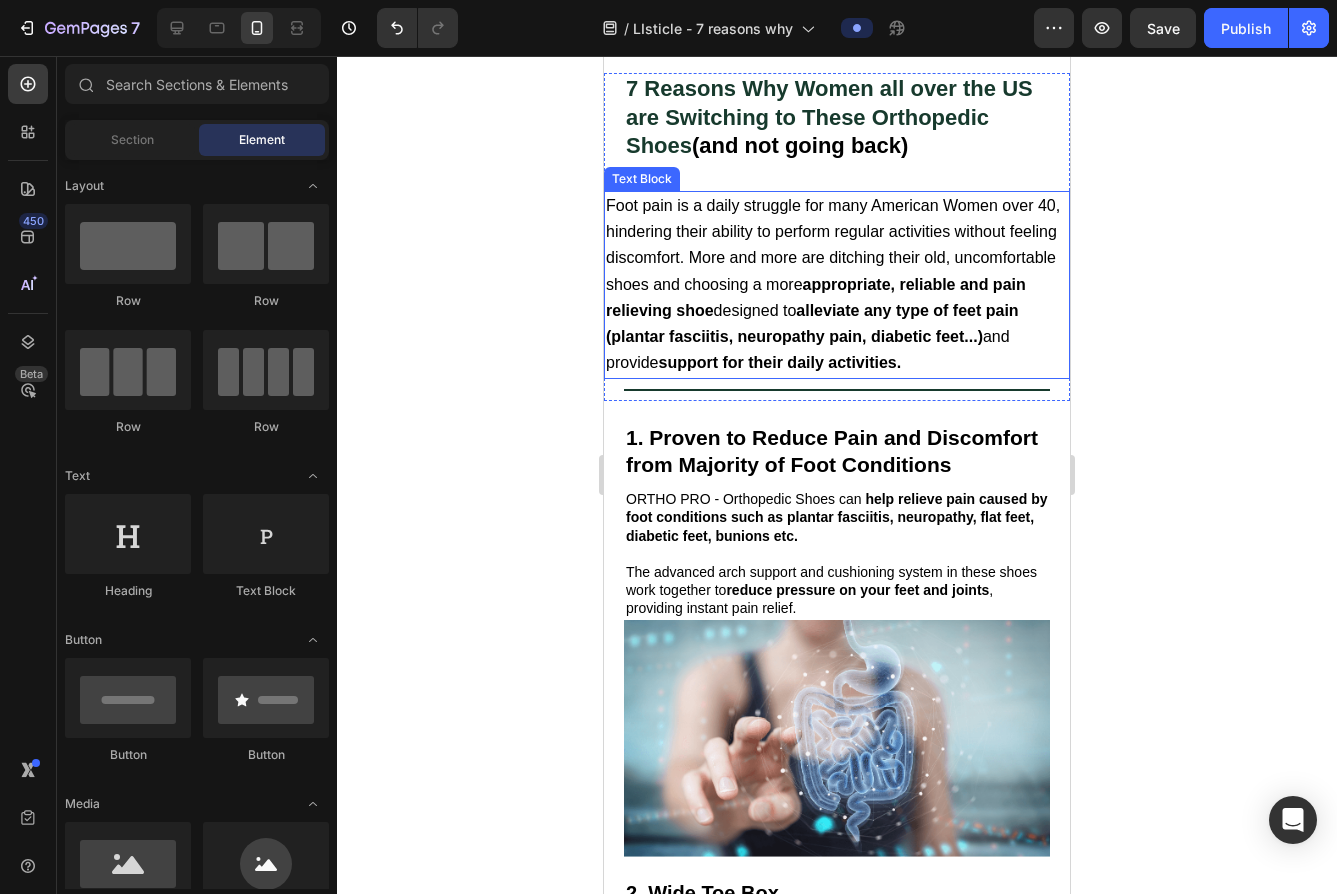 click on "and provide" at bounding box center [808, 349] 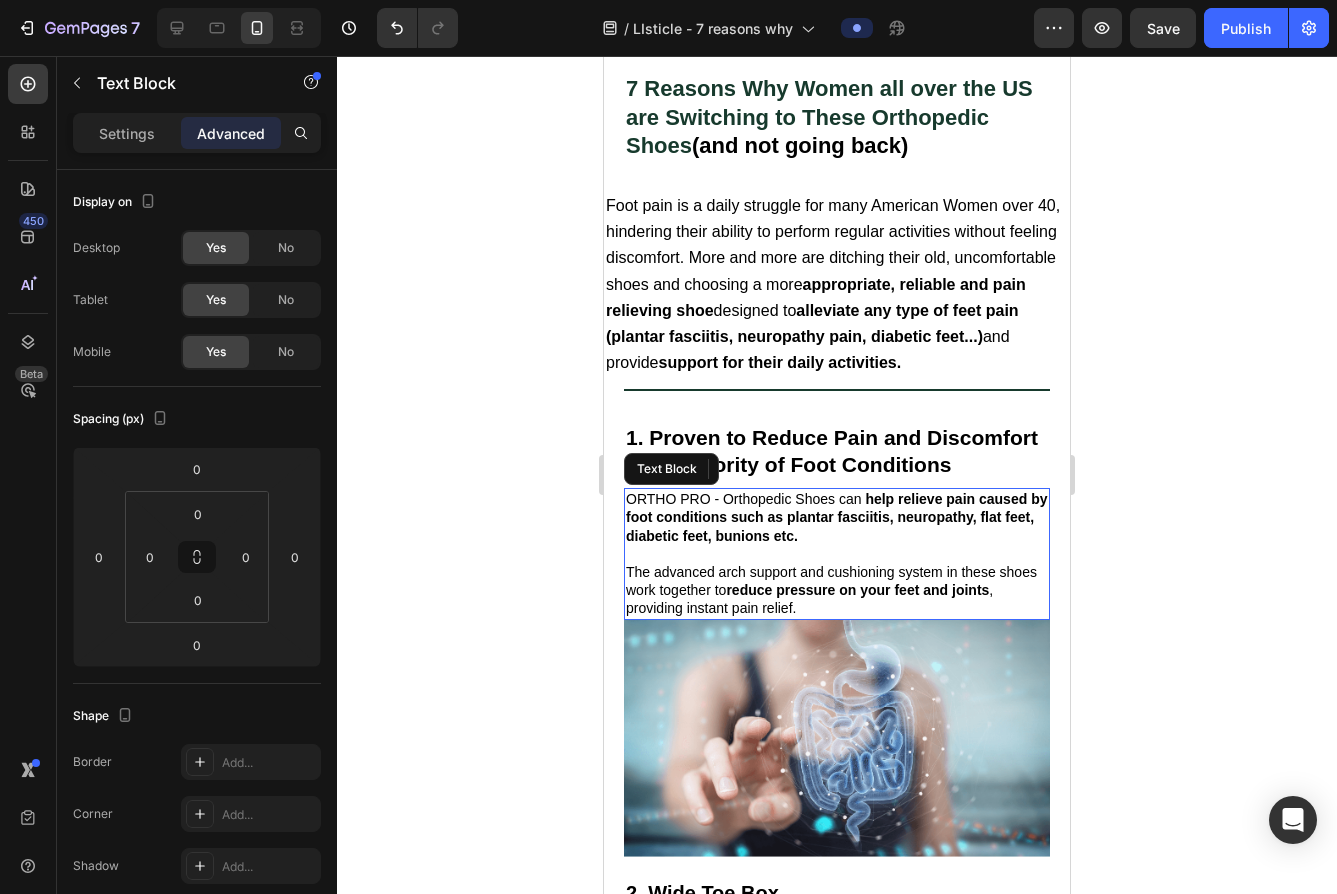 click on "help relieve pain caused by foot conditions such as plantar fasciitis, neuropathy, flat feet, diabetic feet, bunions etc" at bounding box center (836, 517) 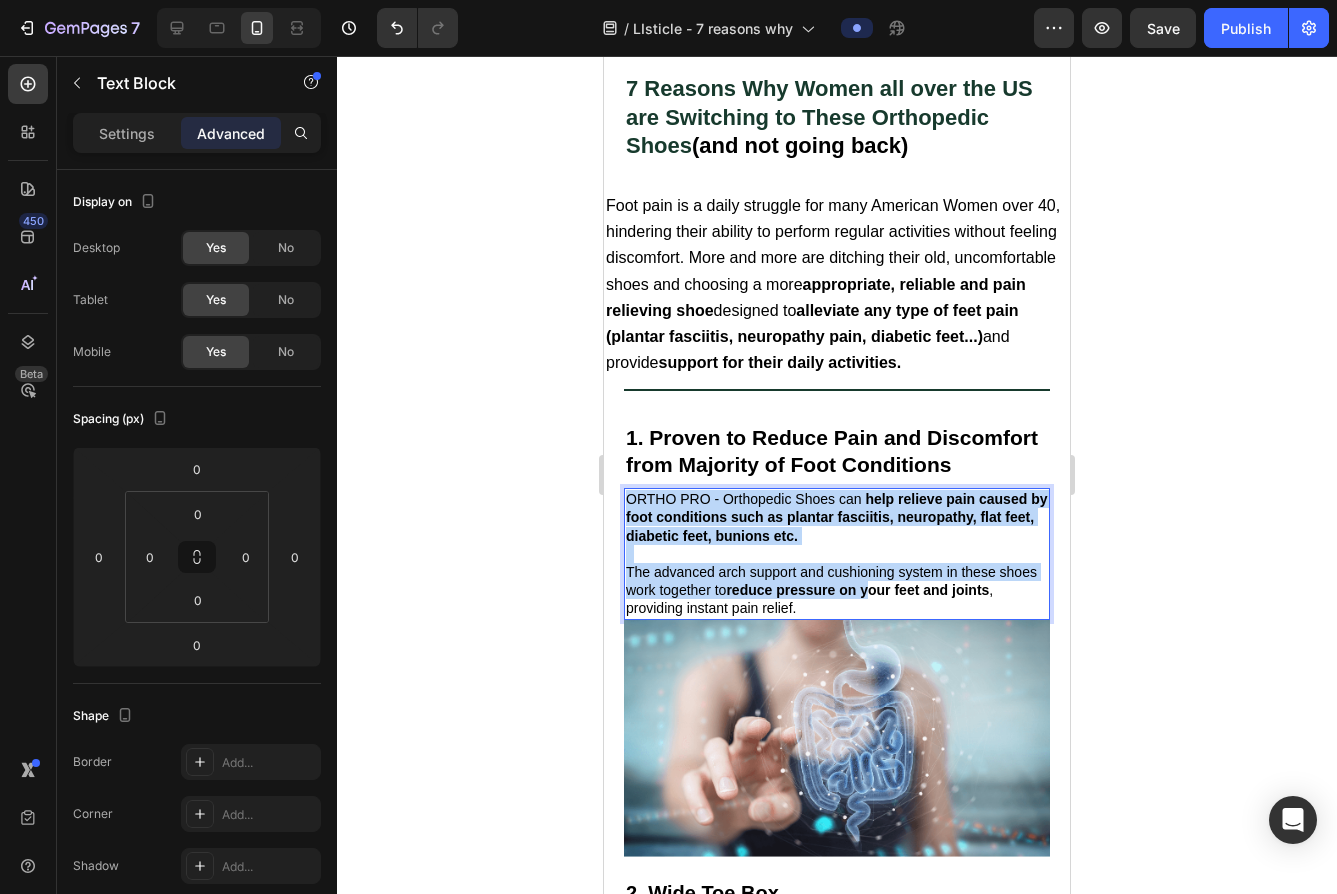 drag, startPoint x: 902, startPoint y: 627, endPoint x: 582, endPoint y: 525, distance: 335.86307 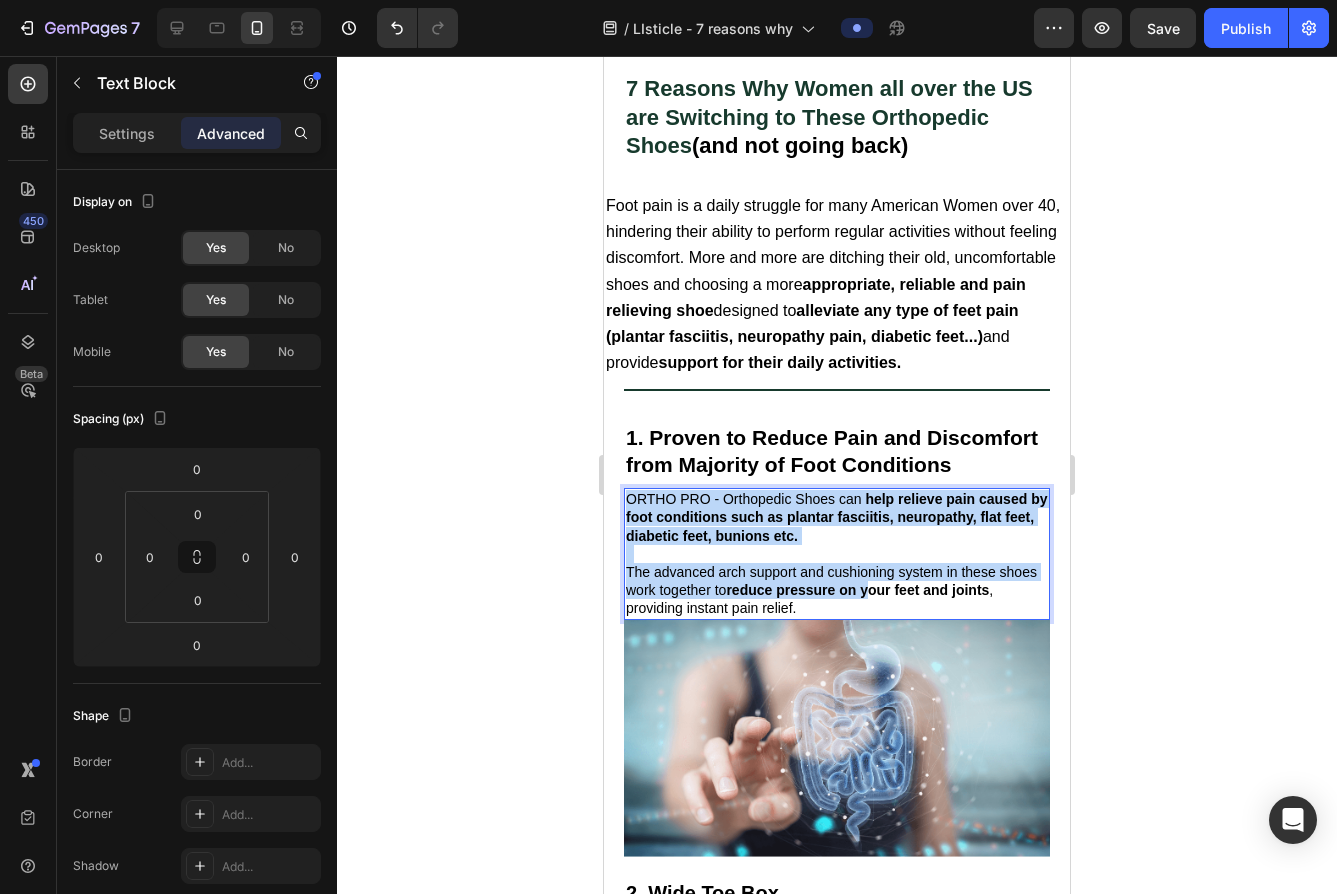 click on "Mobile  ( 466 px) iPhone 13 Mini iPhone 13 Pro iPhone 11 Pro Max iPhone 15 Pro Max Pixel 7 Galaxy S8+ Galaxy S20 Ultra iPad Mini iPad Air iPad Pro Header MUUV Text Block Row 7 Reasons Why Women all over the US are Switching to These Orthopedic Shoes  (and not going back)  Heading Foot pain is a daily struggle for many American Women over 40, hindering their ability to perform regular activities without feeling discomfort. More and more are ditching their old, uncomfortable shoes and choosing a more  appropriate, reliable and pain relieving shoe  designed to  alleviate any type of feet pain (plantar fasciitis, neuropathy pain, diabetic feet...)  and provide  support for their daily activities. Text Block                Title Line Row Section 1 1. Proven to Reduce Pain and Discomfort from Majority of Foot Conditions Heading ORTHO PRO - Orthopedic Shoes can   help relieve pain caused by foot conditions such as plantar fasciitis, neuropathy, flat feet, diabetic feet, bunions etc .   ﻿ Text Block   0 Image . ." at bounding box center (837, 3137) 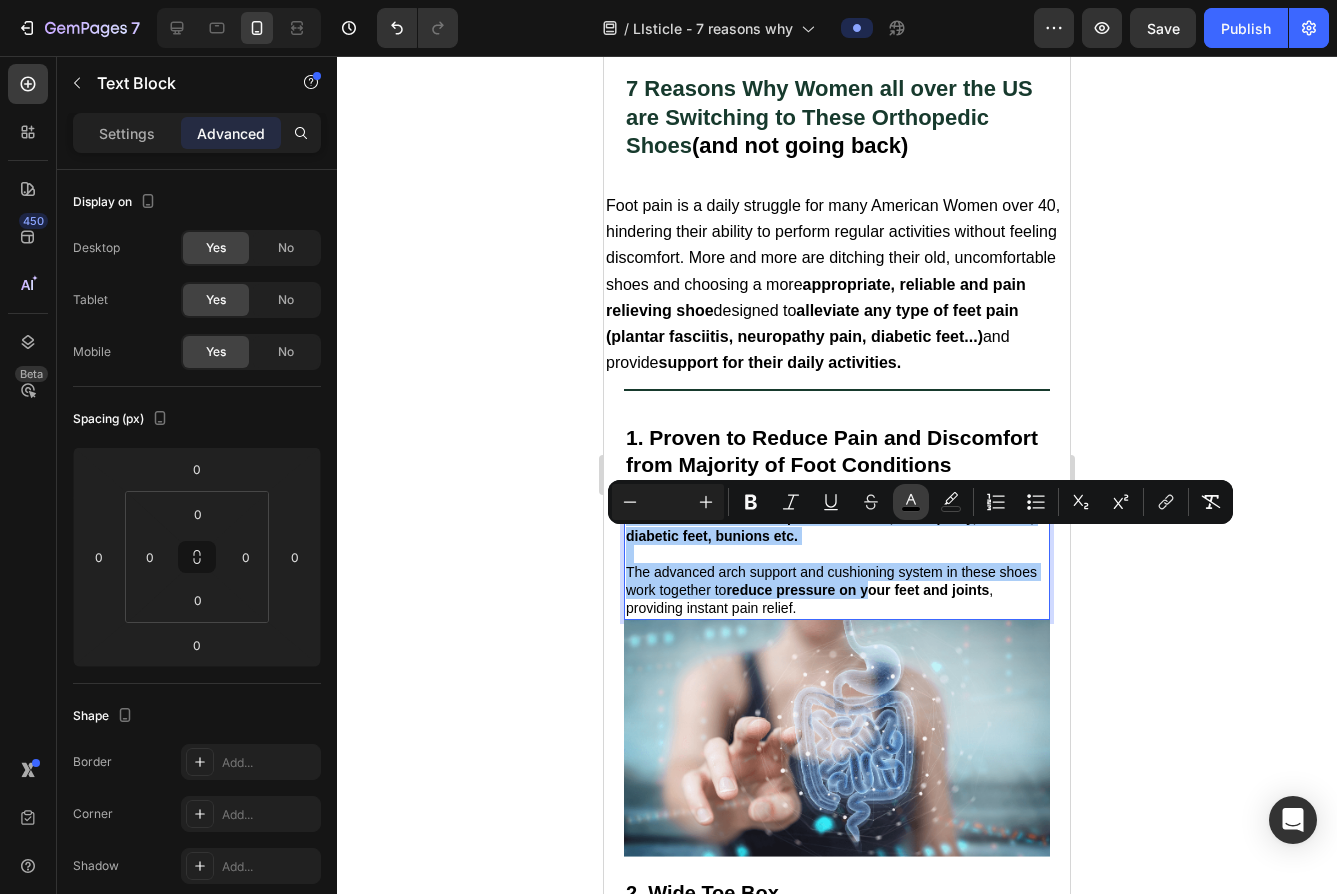 click 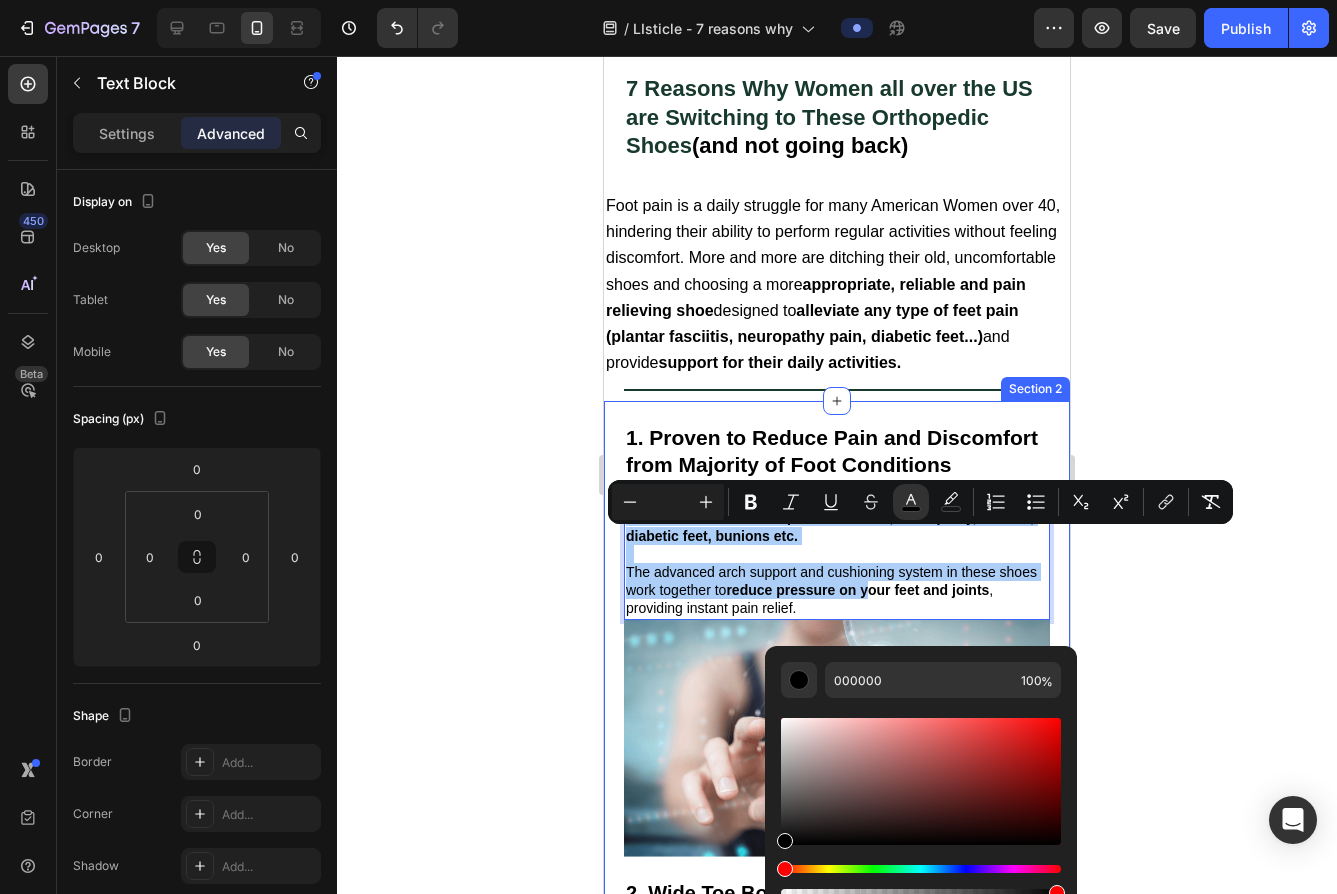 click 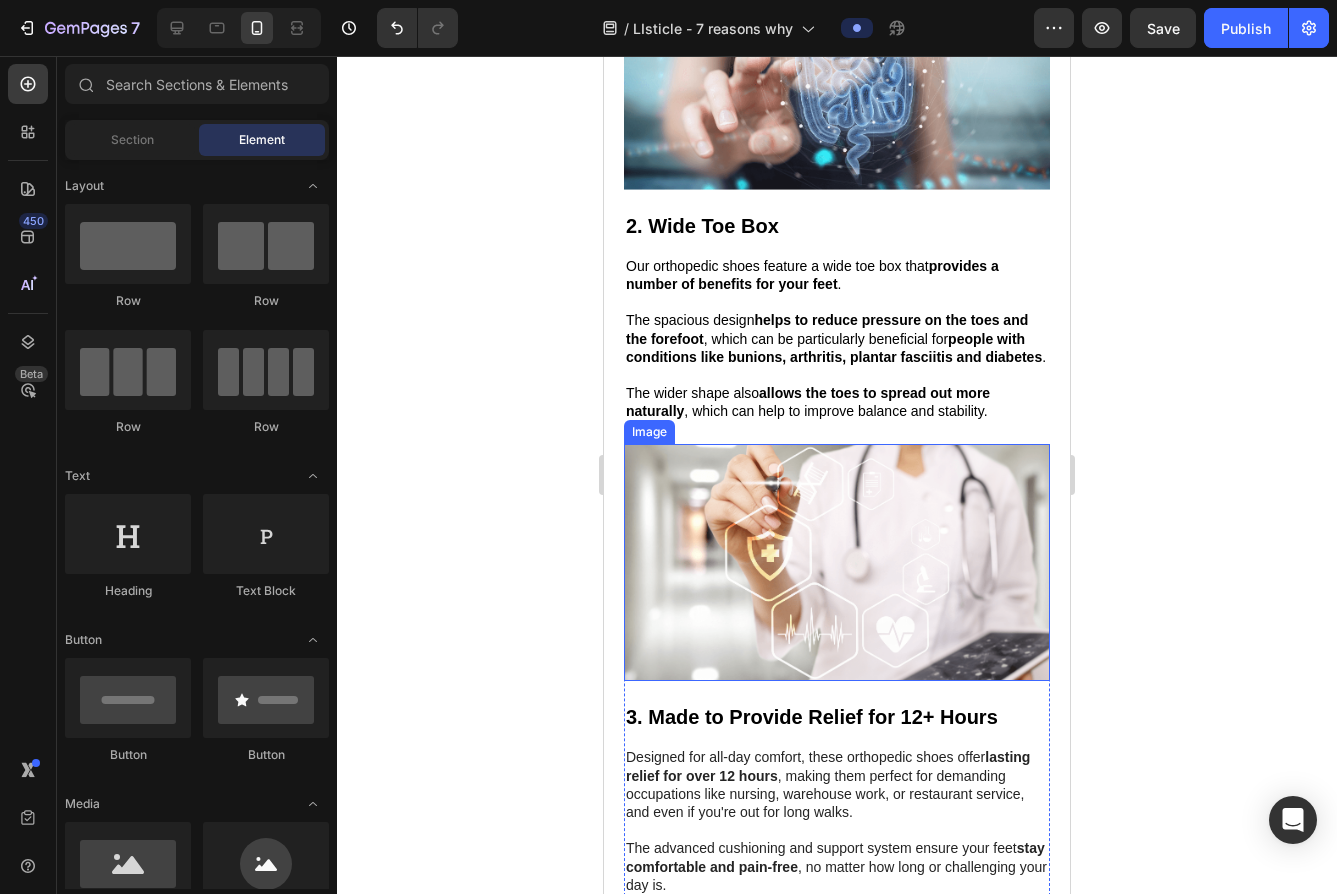 scroll, scrollTop: 1212, scrollLeft: 0, axis: vertical 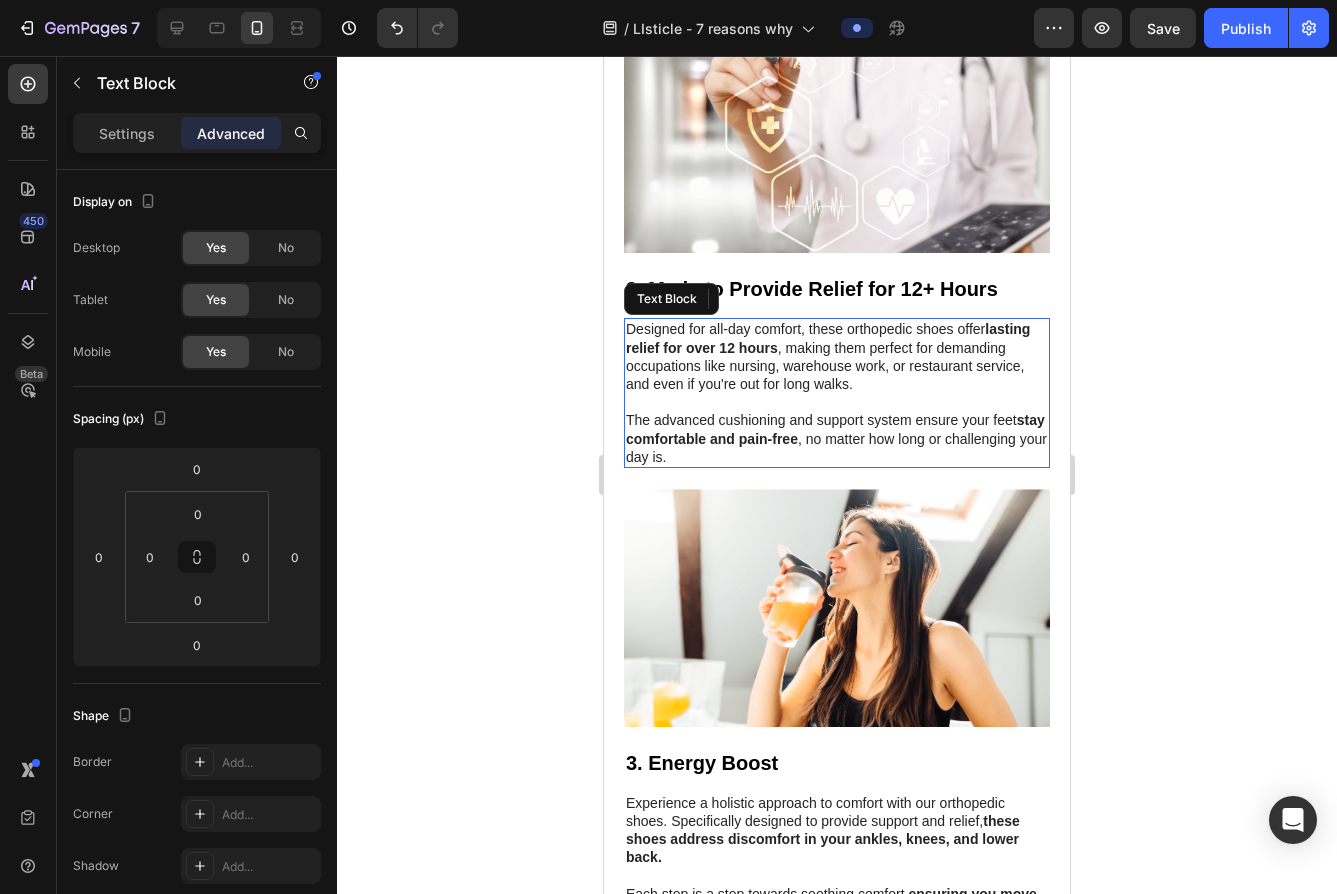 click on "Designed for all-day comfort, these orthopedic shoes offer  lasting relief for over 12 hours , making them perfect for demanding occupations like nursing, warehouse work, or restaurant service, and even if you're out for long walks." at bounding box center [837, 356] 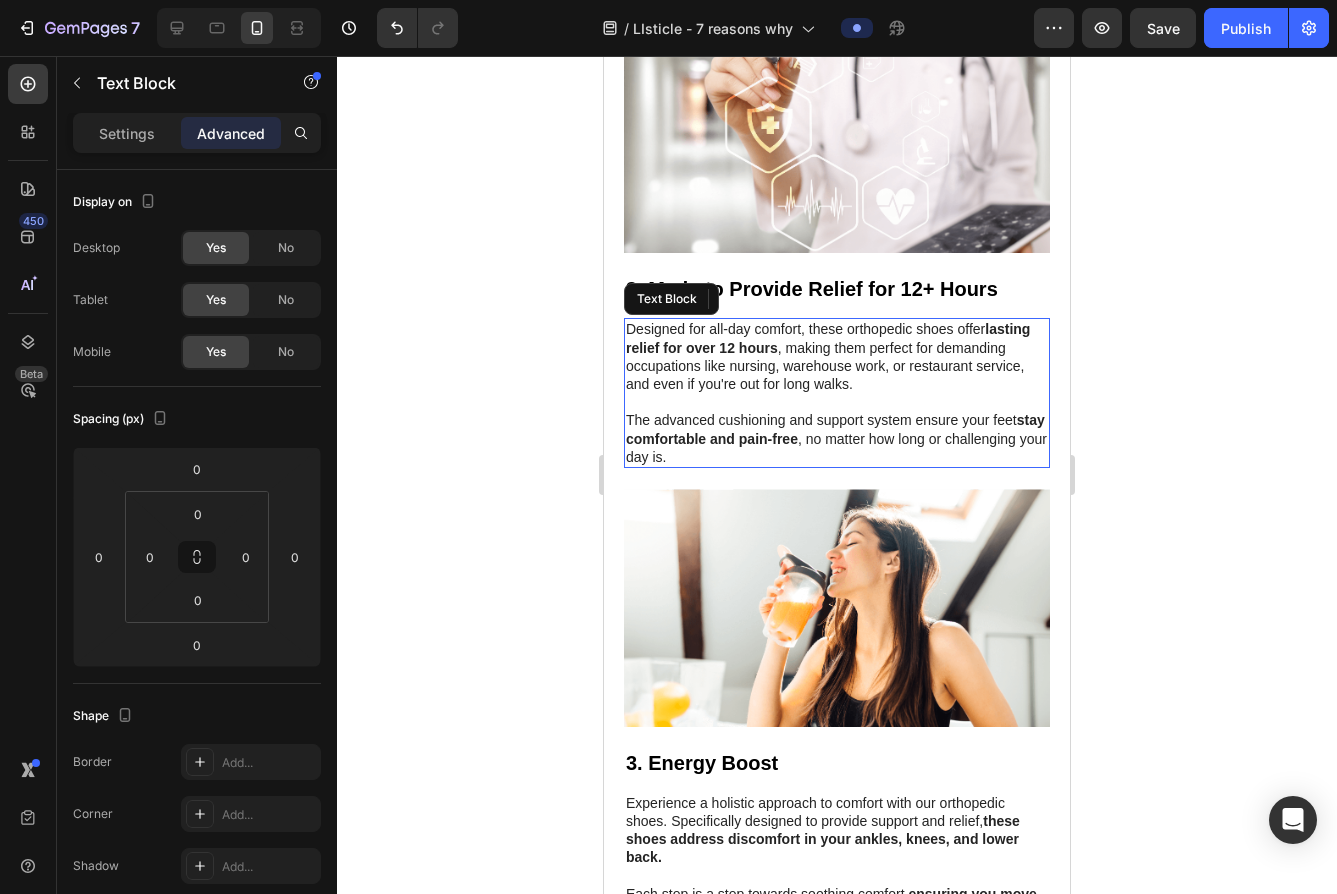 click on "Designed for all-day comfort, these orthopedic shoes offer  lasting relief for over 12 hours , making them perfect for demanding occupations like nursing, warehouse work, or restaurant service, and even if you're out for long walks." at bounding box center [837, 356] 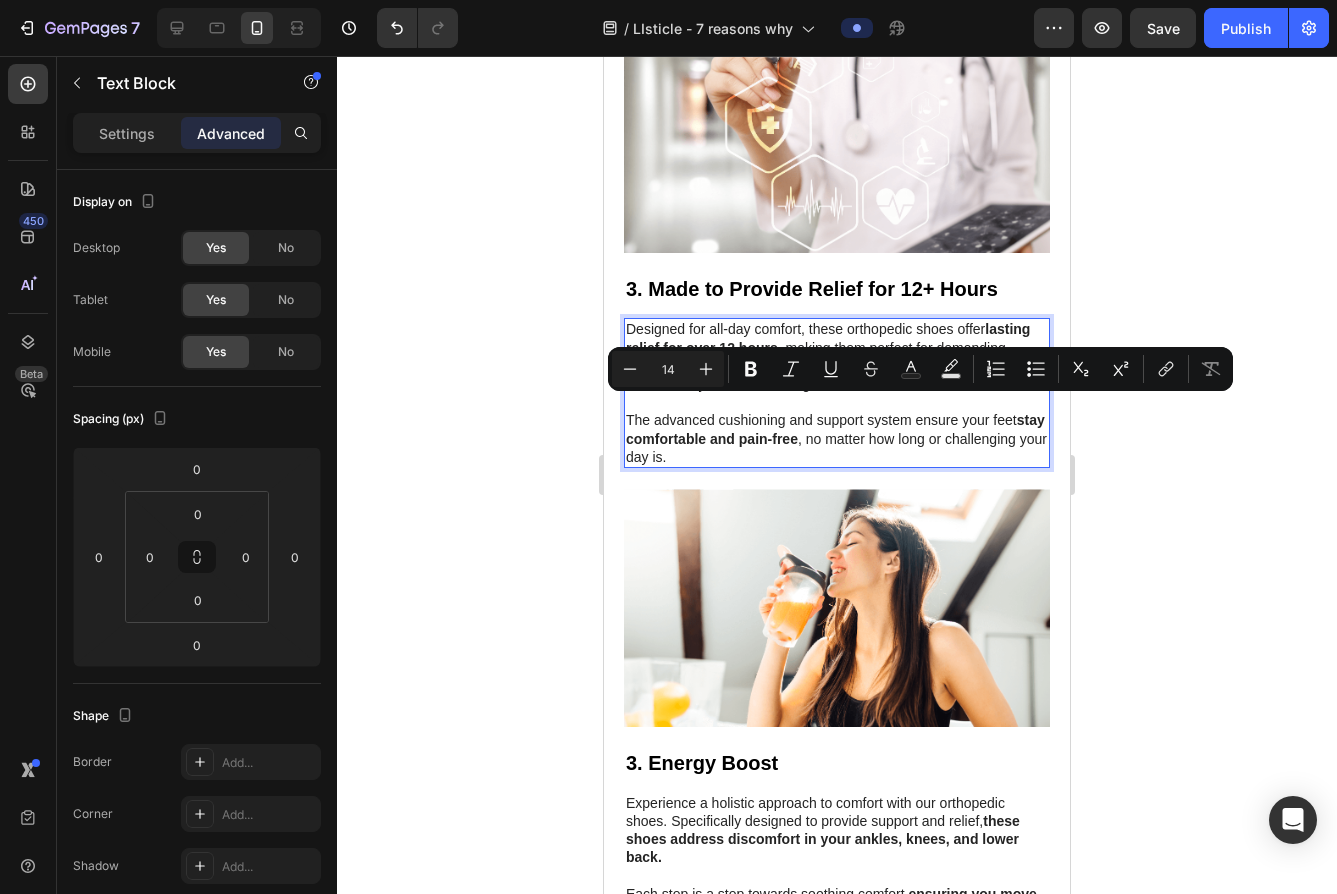 click on "The advanced cushioning and support system ensure your feet  stay comfortable and pain-free , no matter how long or challenging your day is." at bounding box center (837, 438) 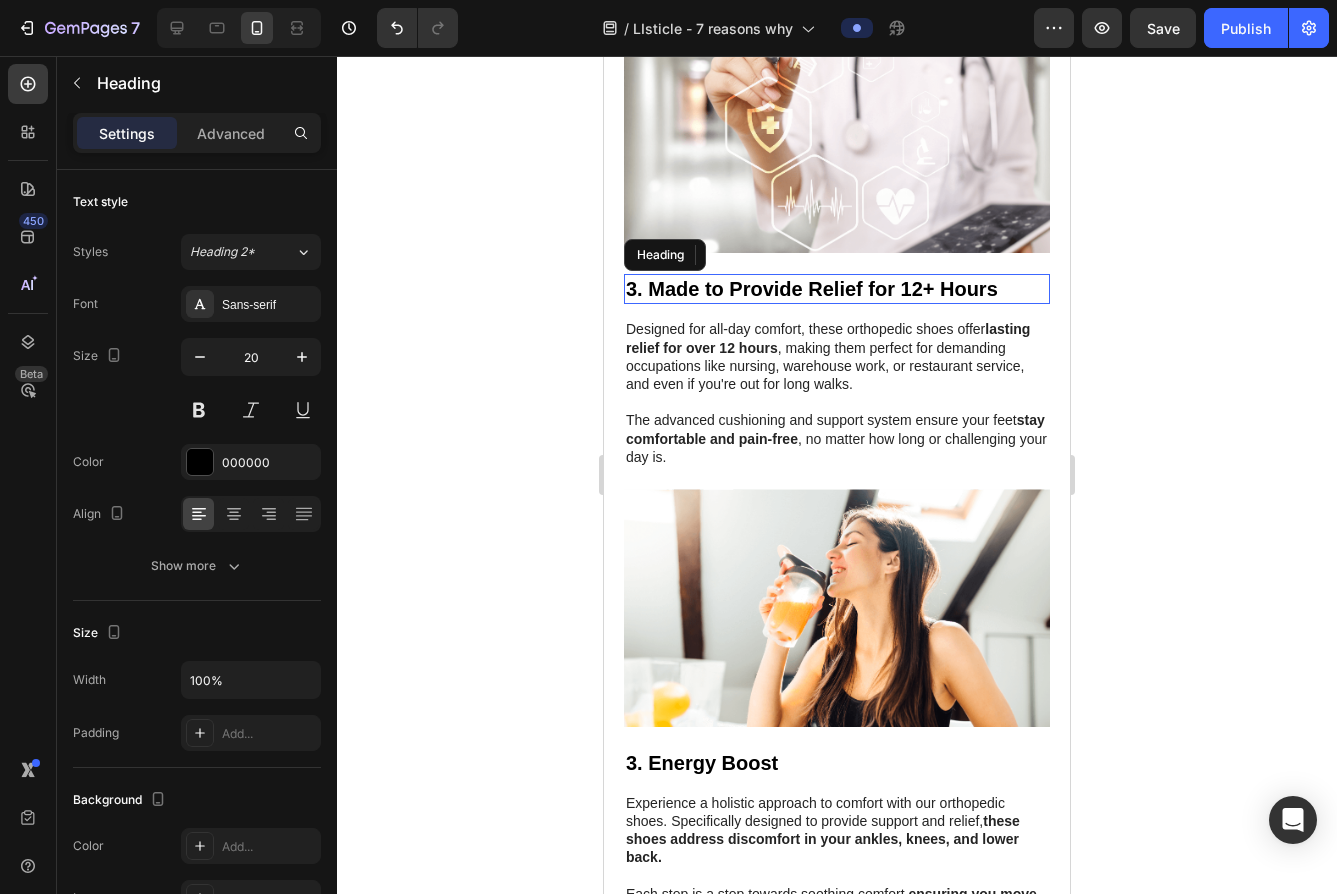 click on "3. Made to Provide Relief for 12+ Hours" at bounding box center [812, 289] 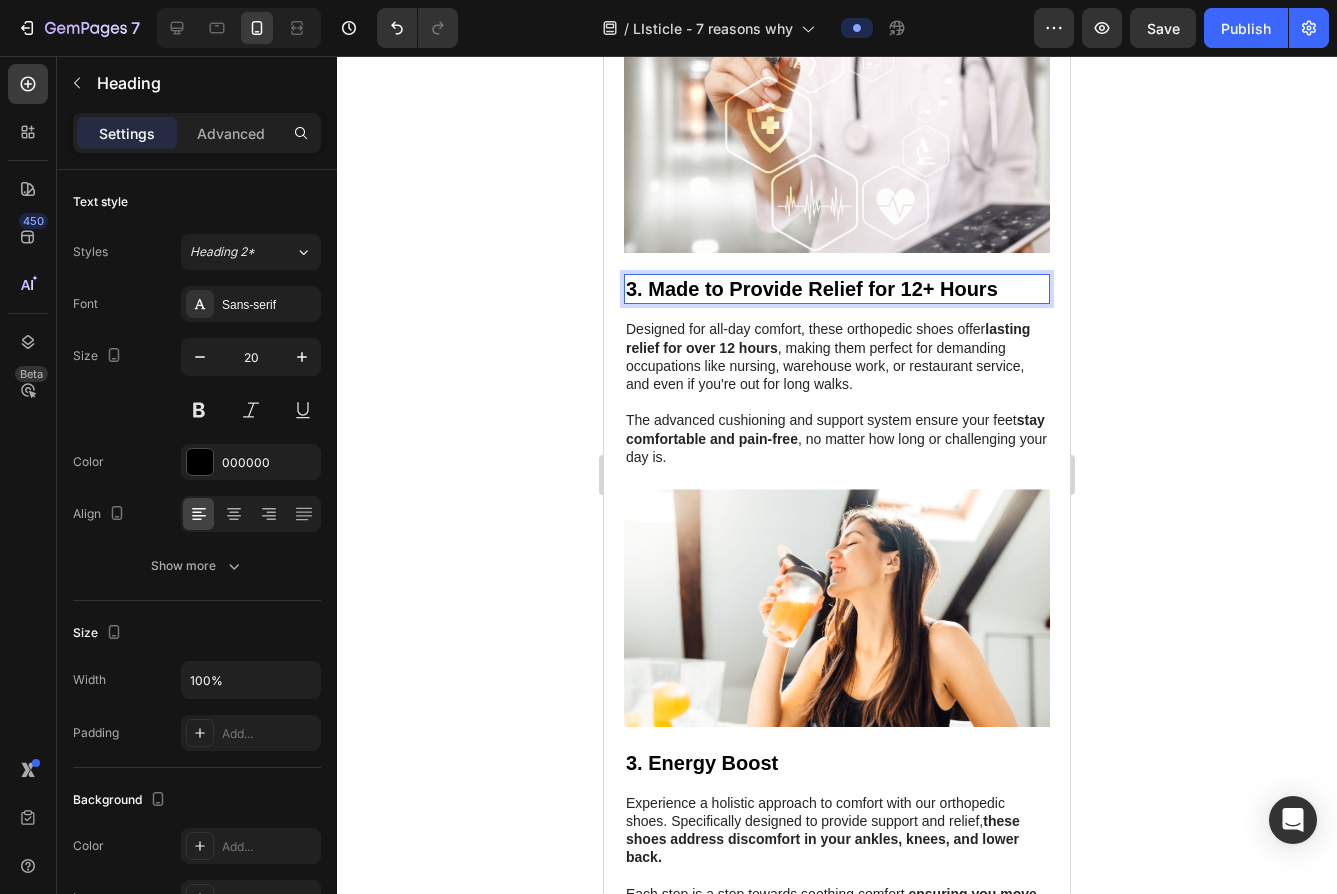 click on "3. Made to Provide Relief for 12+ Hours" at bounding box center (812, 289) 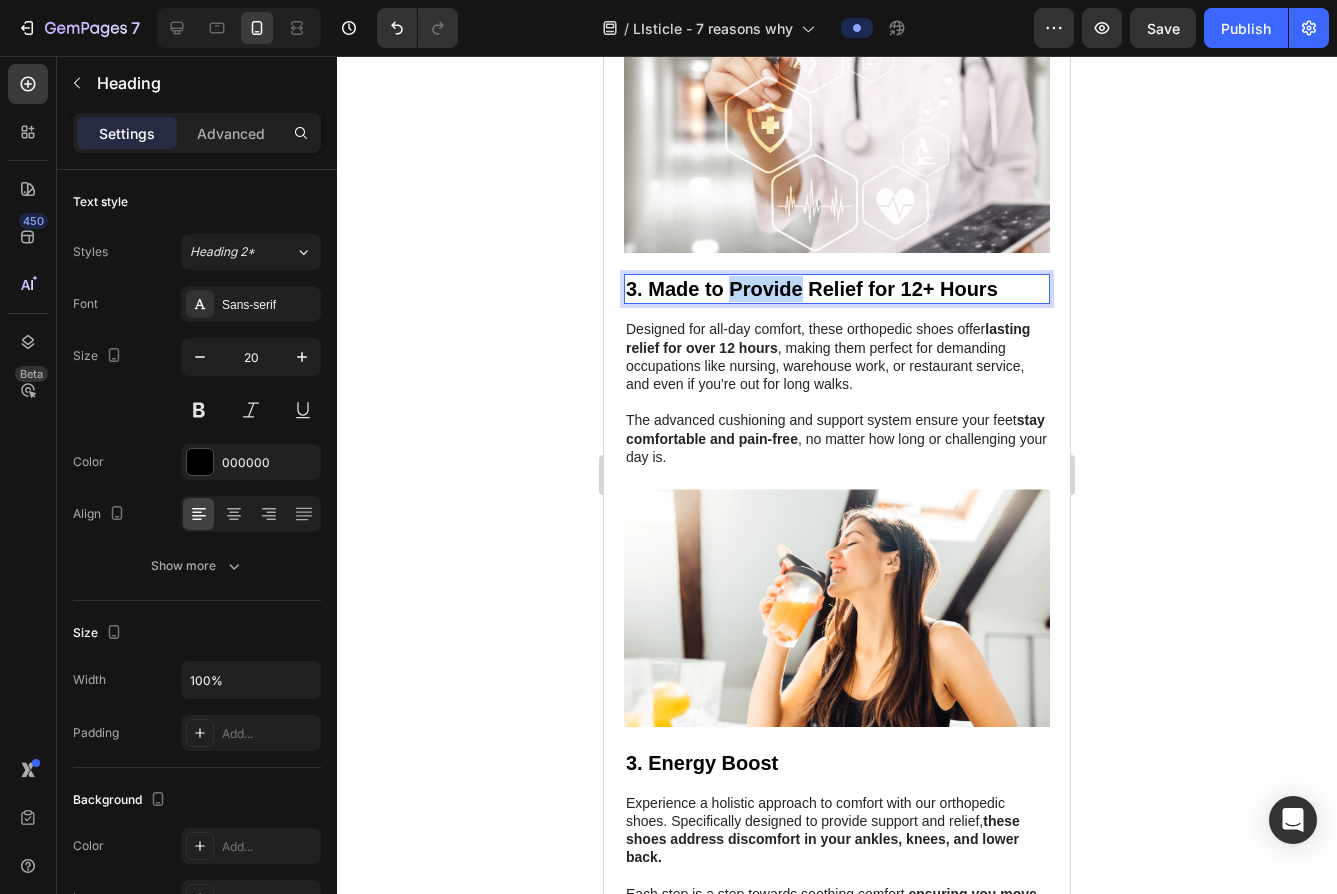 click on "3. Made to Provide Relief for 12+ Hours" at bounding box center (812, 289) 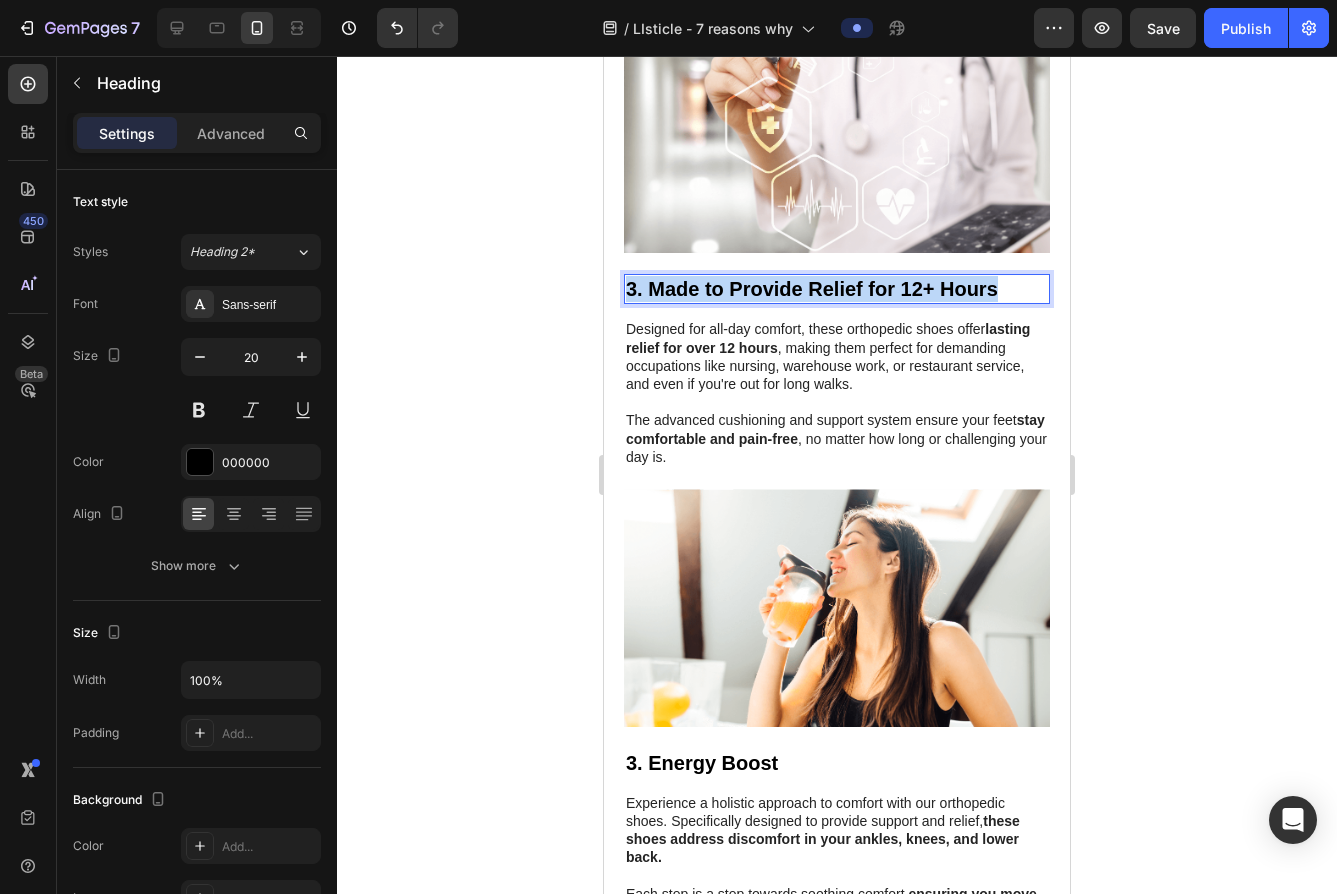 click on "3. Made to Provide Relief for 12+ Hours" at bounding box center [812, 289] 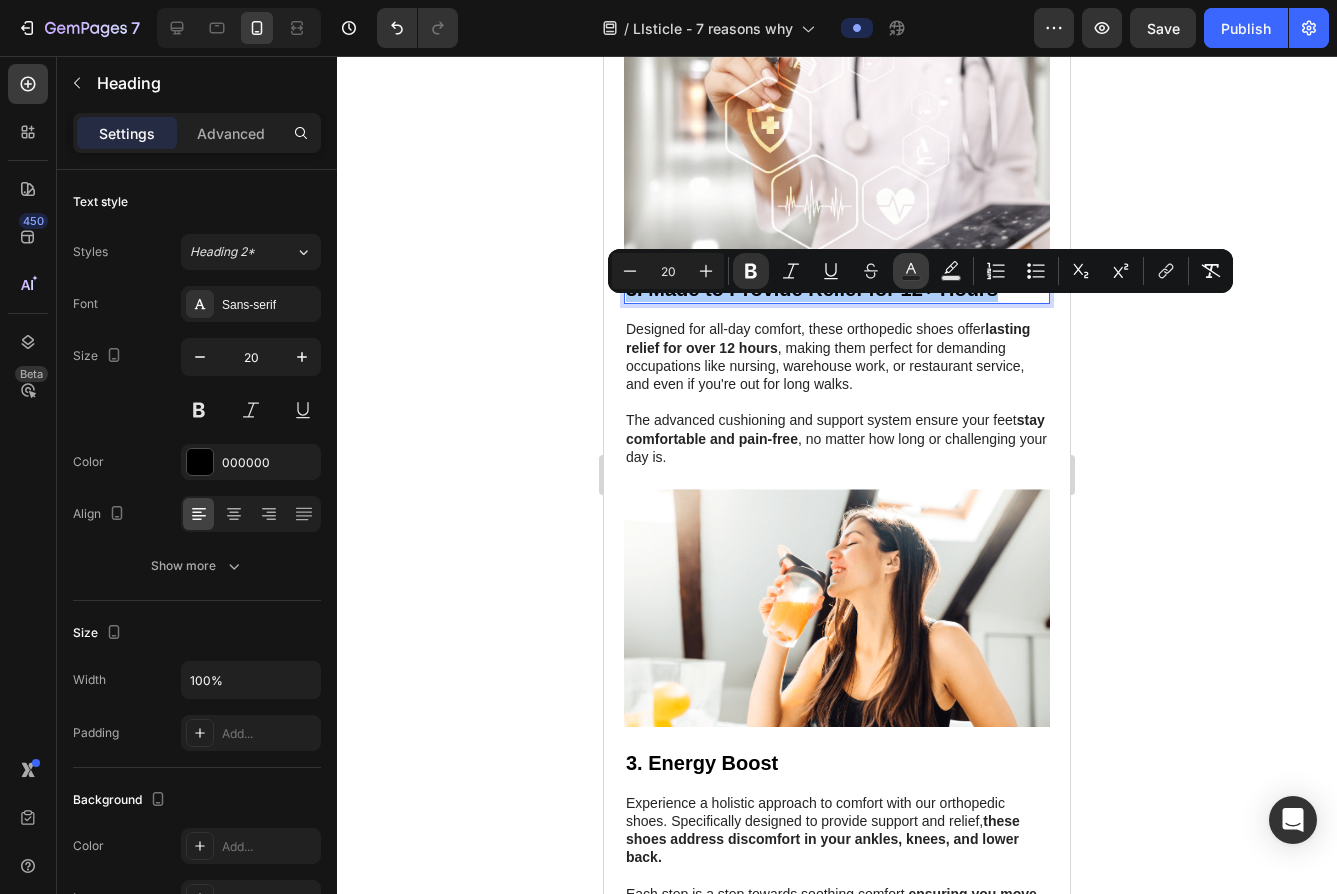 click 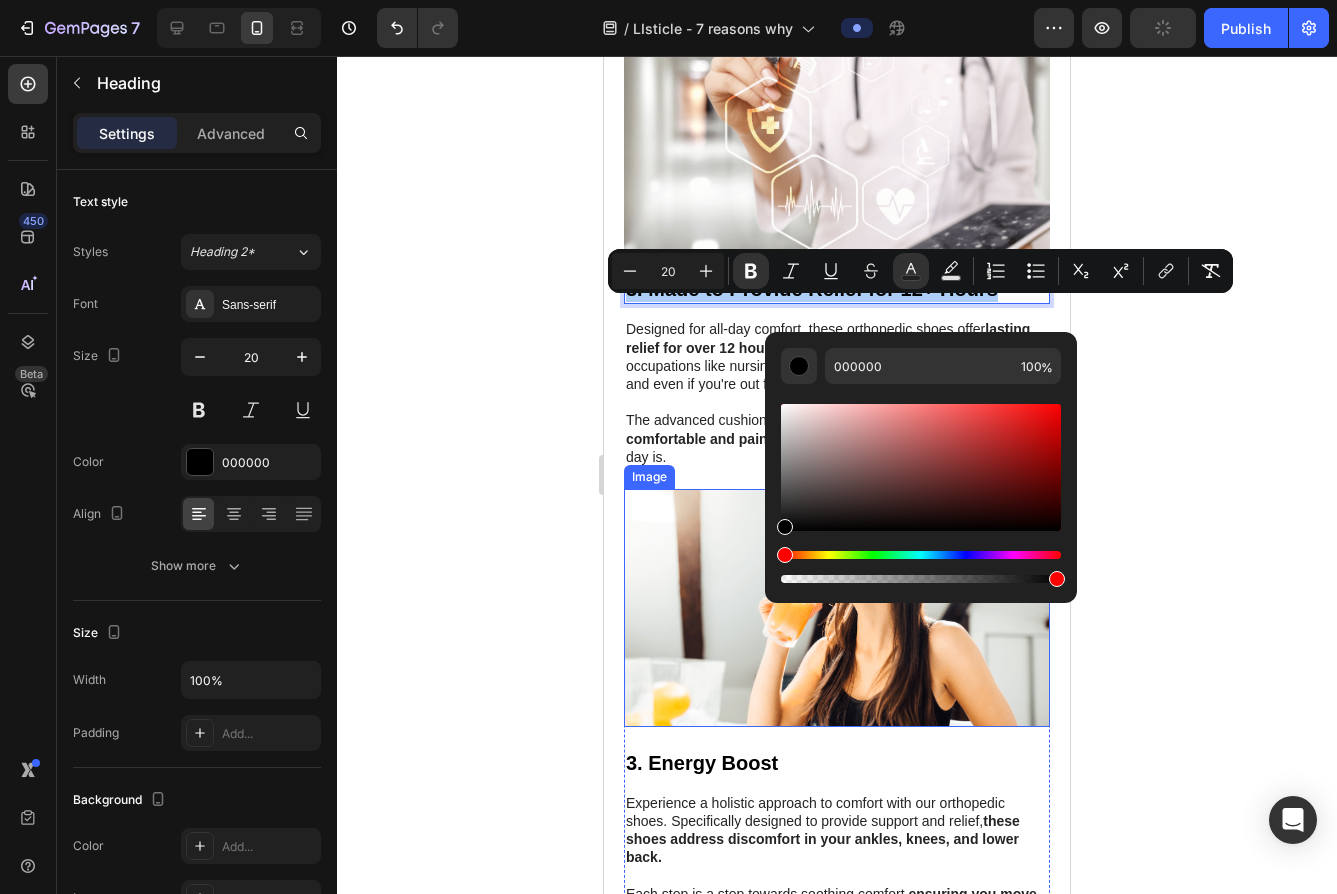 click 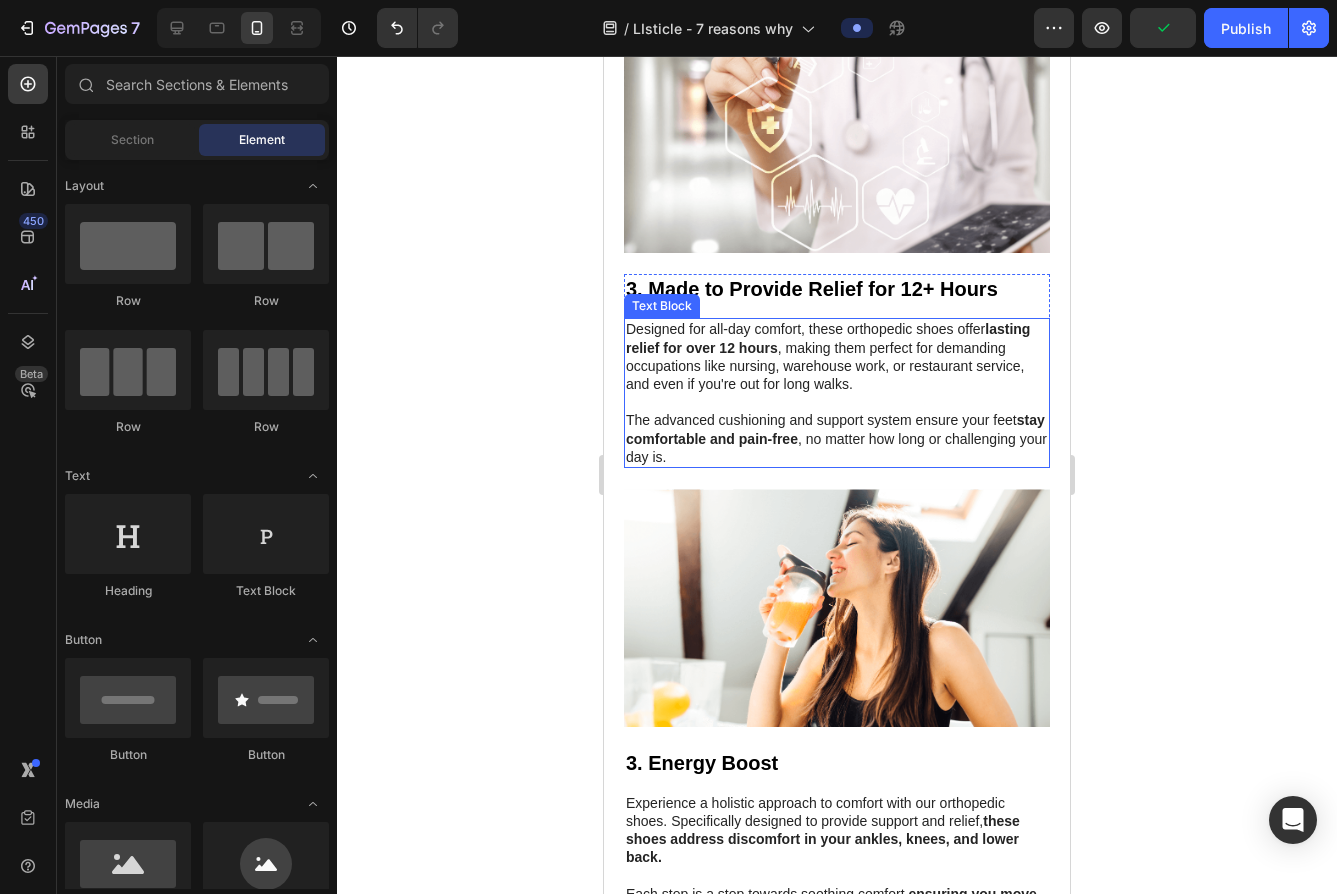 click on "stay comfortable and pain-free" at bounding box center (835, 429) 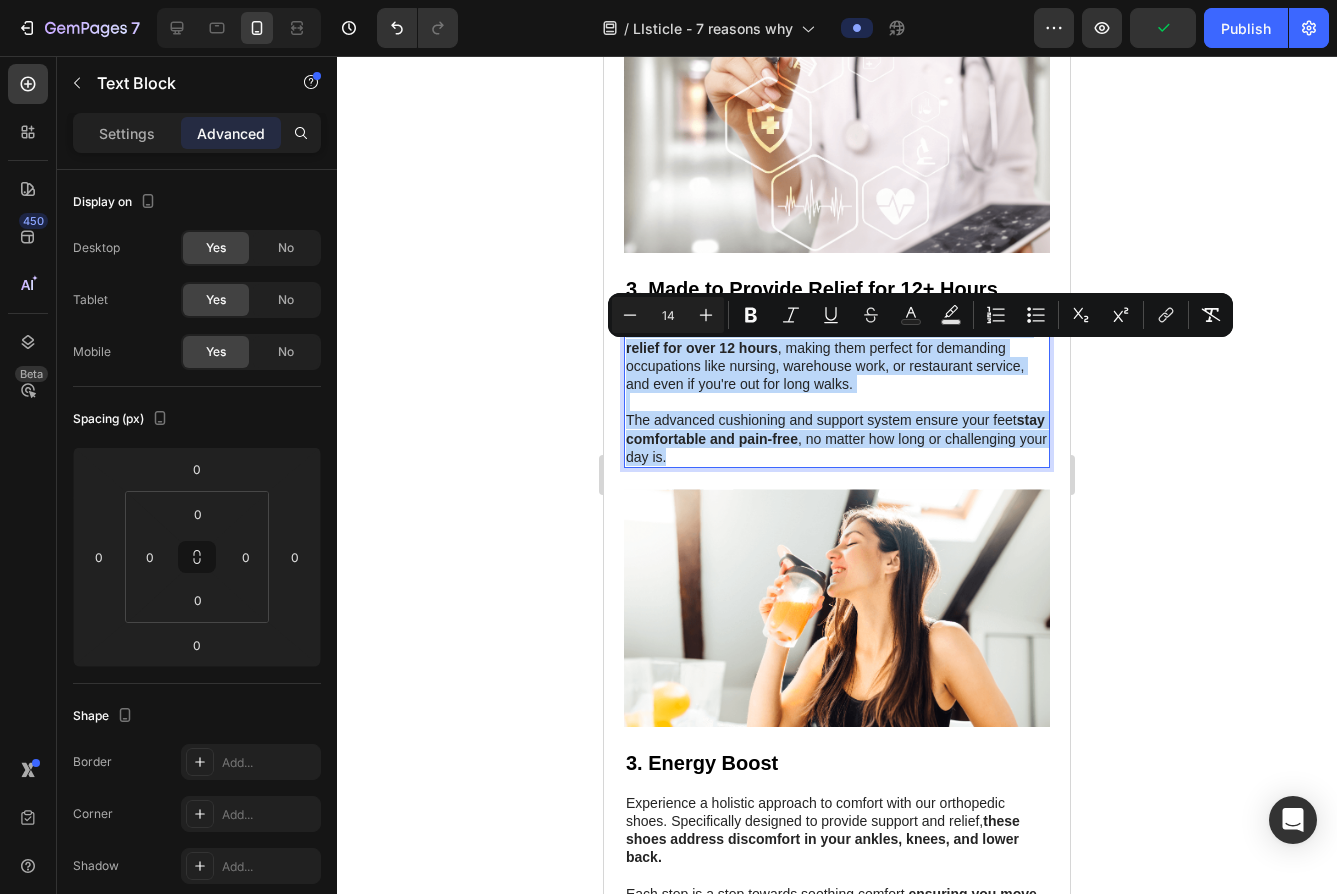 drag, startPoint x: 811, startPoint y: 476, endPoint x: 597, endPoint y: 355, distance: 245.83939 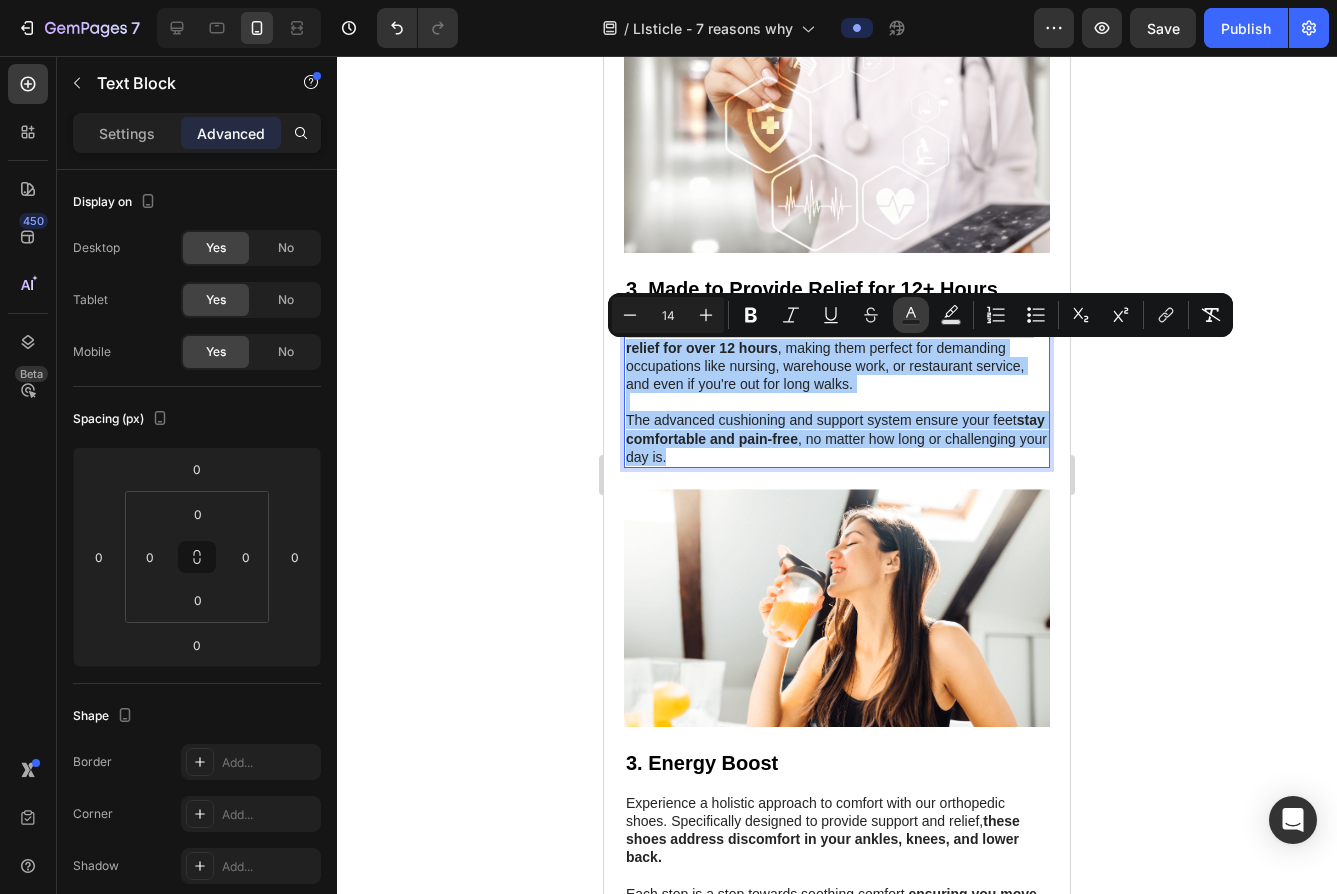 drag, startPoint x: 918, startPoint y: 317, endPoint x: 912, endPoint y: 329, distance: 13.416408 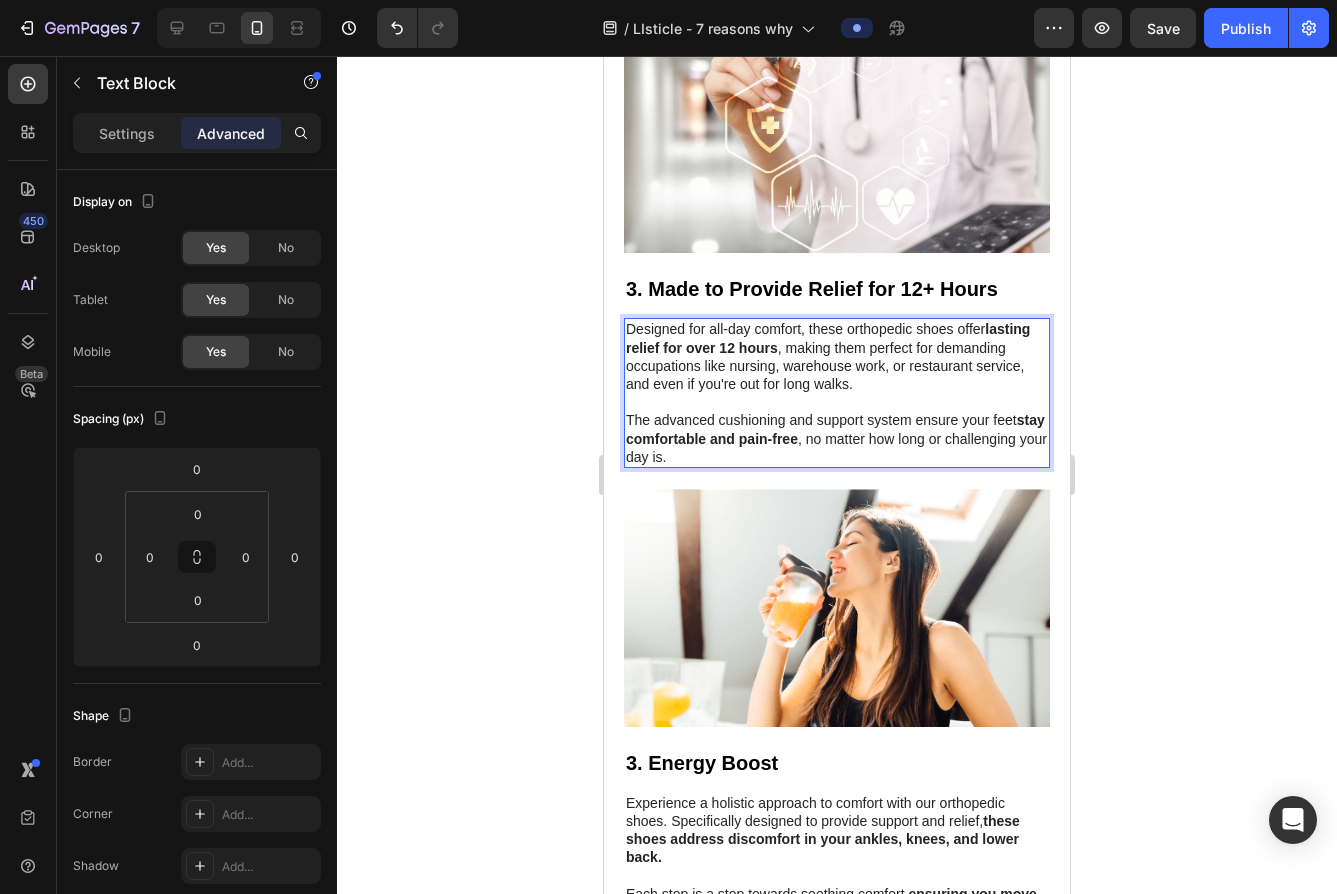 click on "The advanced cushioning and support system ensure your feet  stay comfortable and pain-free , no matter how long or challenging your day is." at bounding box center (837, 438) 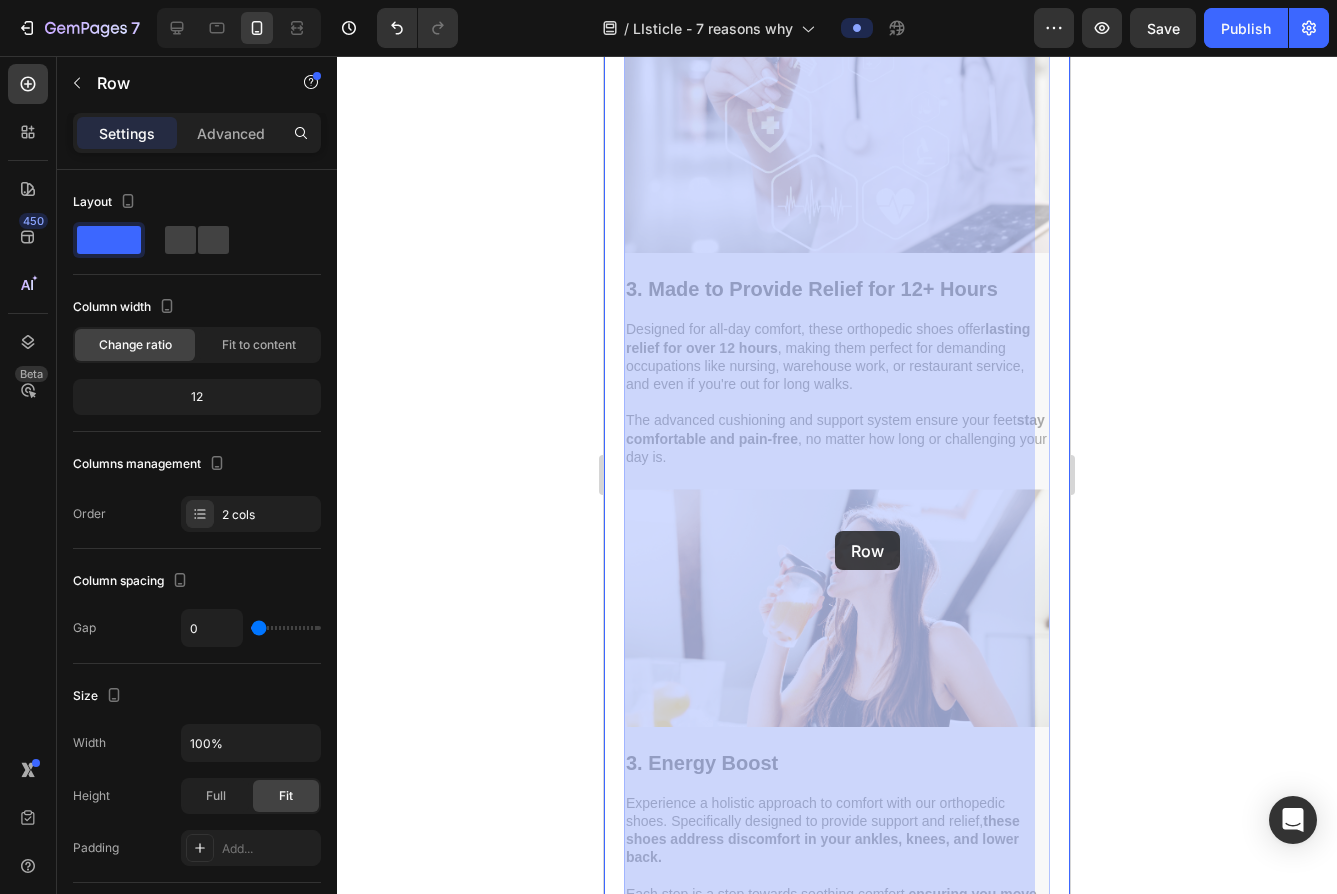 drag, startPoint x: 788, startPoint y: 491, endPoint x: 835, endPoint y: 531, distance: 61.7171 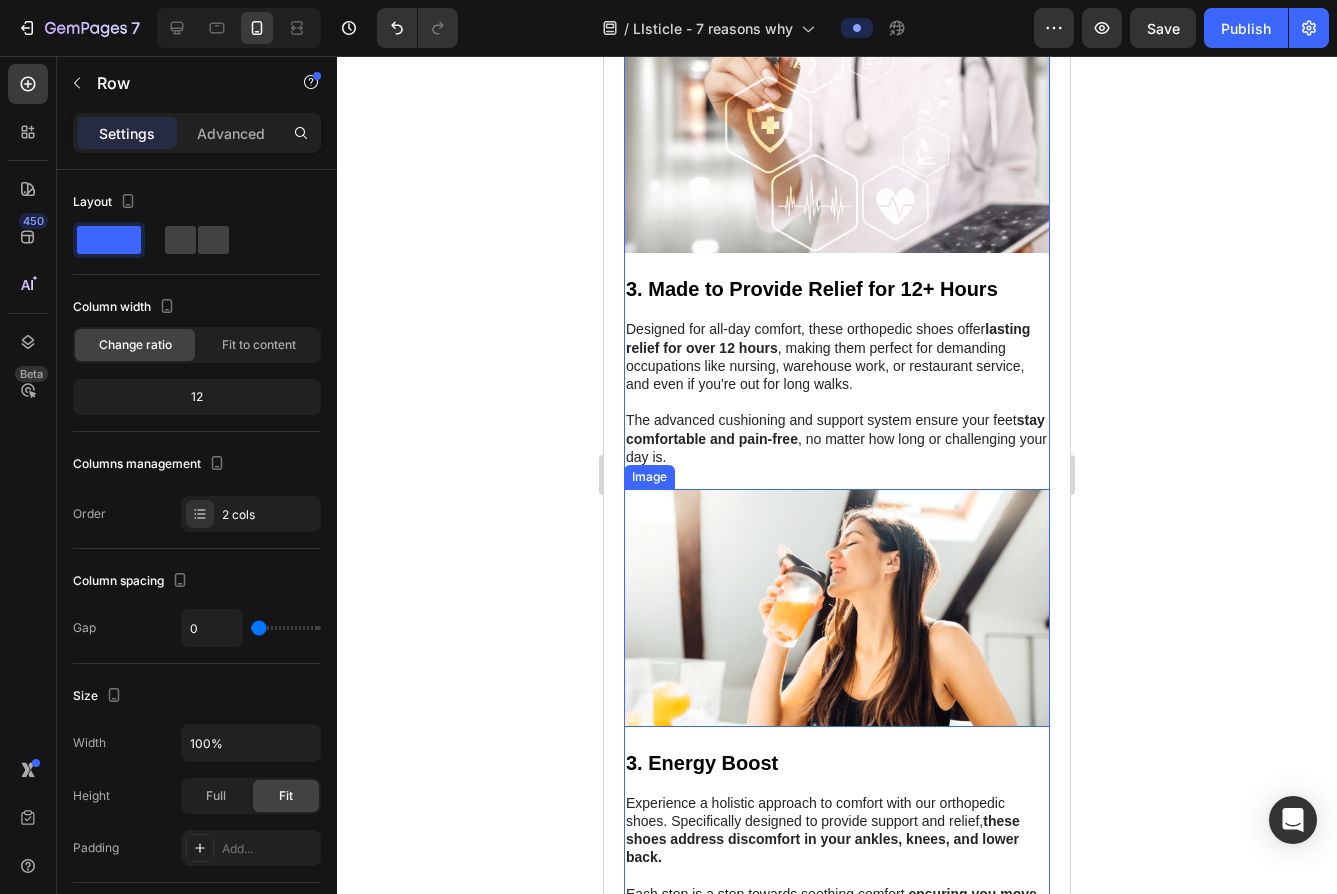 scroll, scrollTop: 1612, scrollLeft: 0, axis: vertical 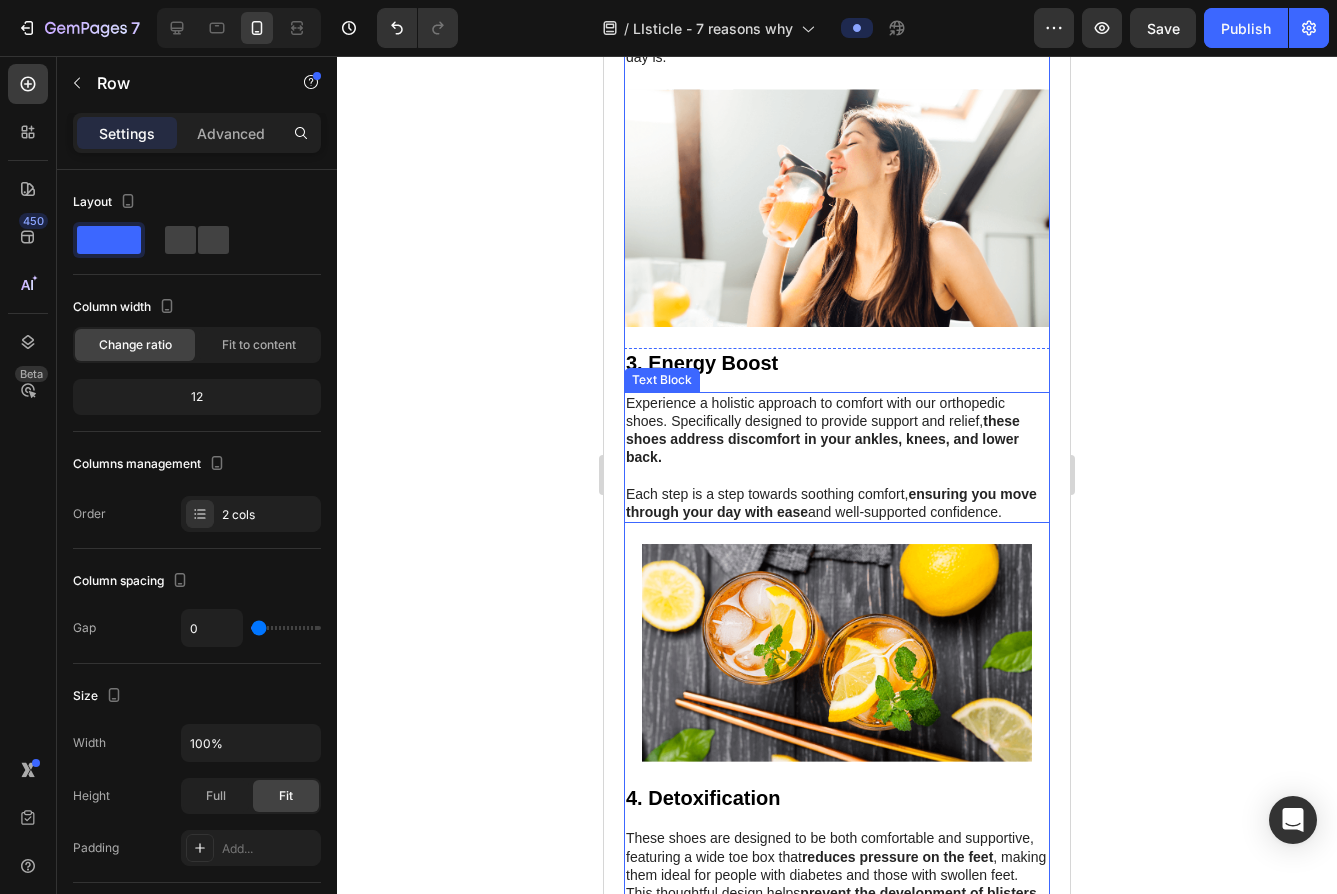 click on "Experience a holistic approach to comfort with our orthopedic shoes. Specifically designed to provide support and relief,  these shoes address discomfort in your ankles, knees, and lower back." at bounding box center [837, 430] 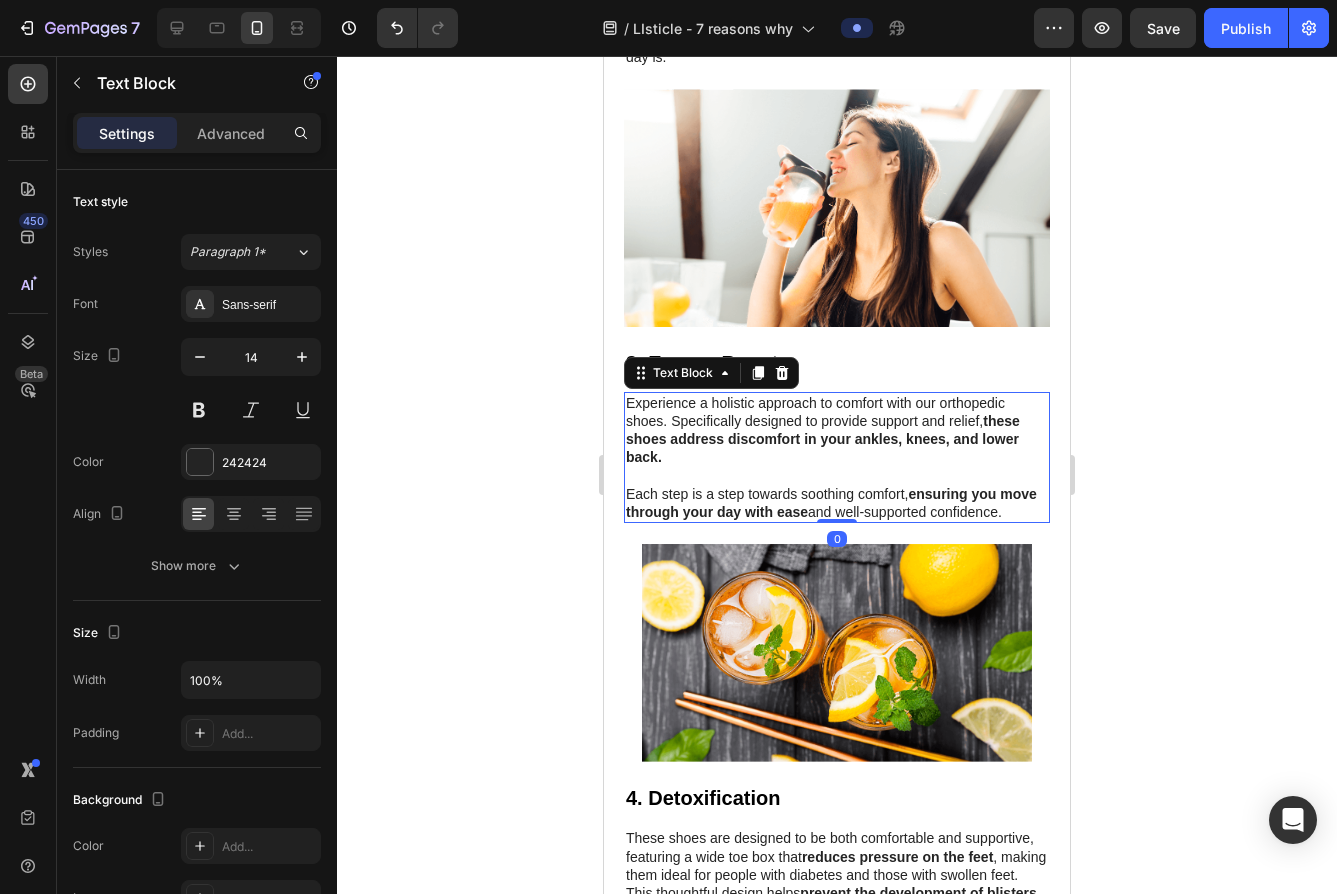 click on "ensuring you move through your day with ease" at bounding box center [831, 503] 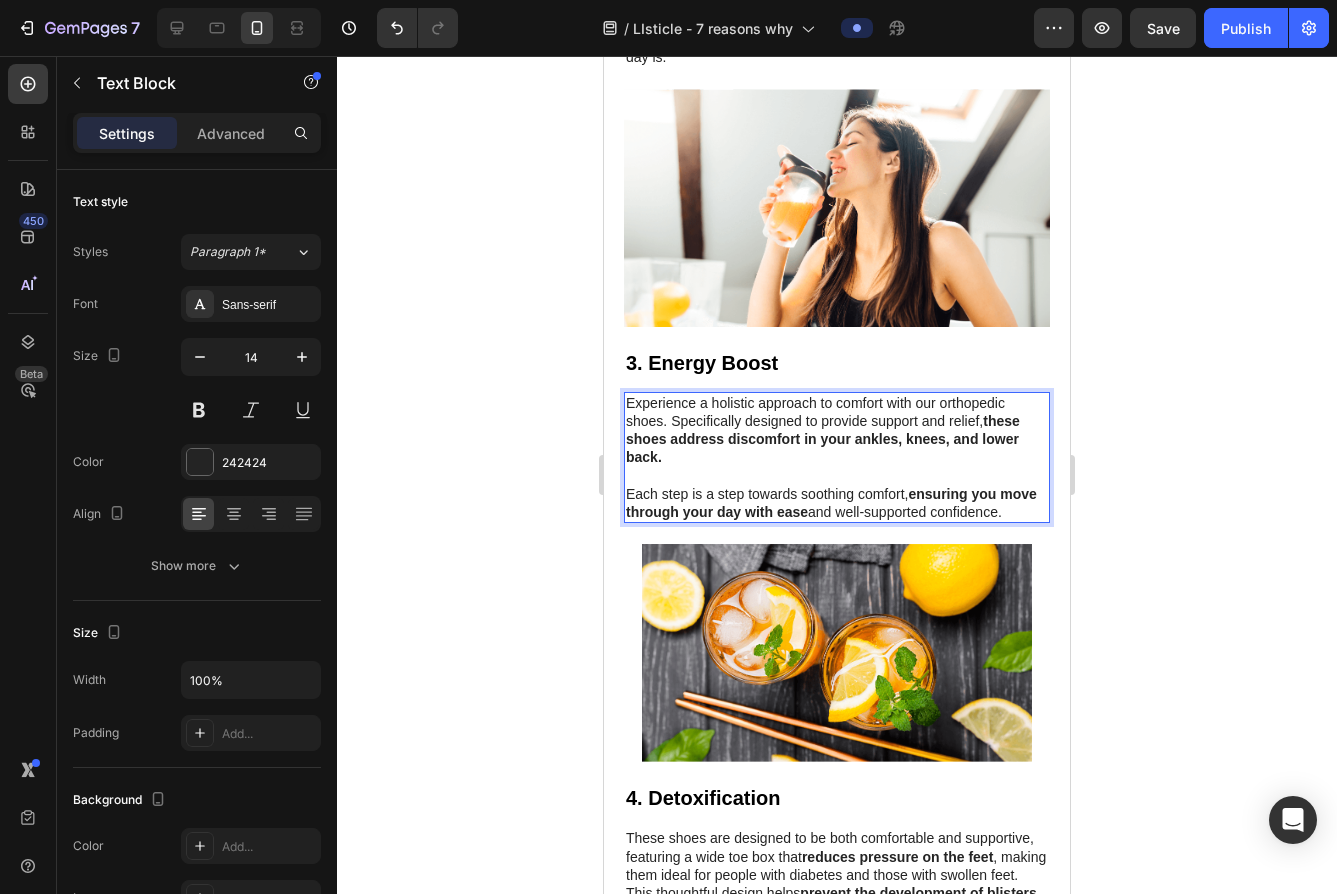 click on "ensuring you move through your day with ease" at bounding box center [831, 503] 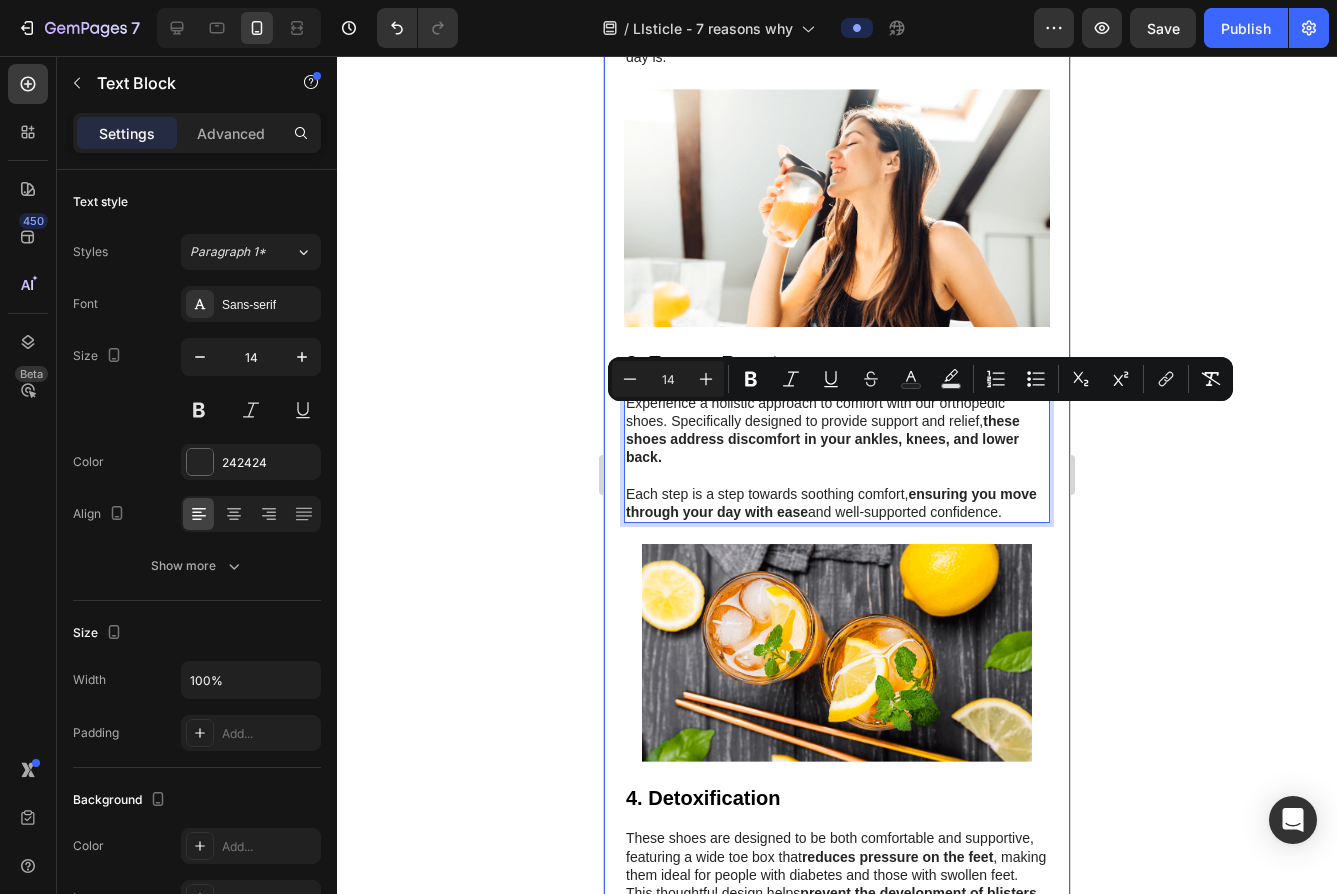 drag, startPoint x: 734, startPoint y: 544, endPoint x: 616, endPoint y: 415, distance: 174.82849 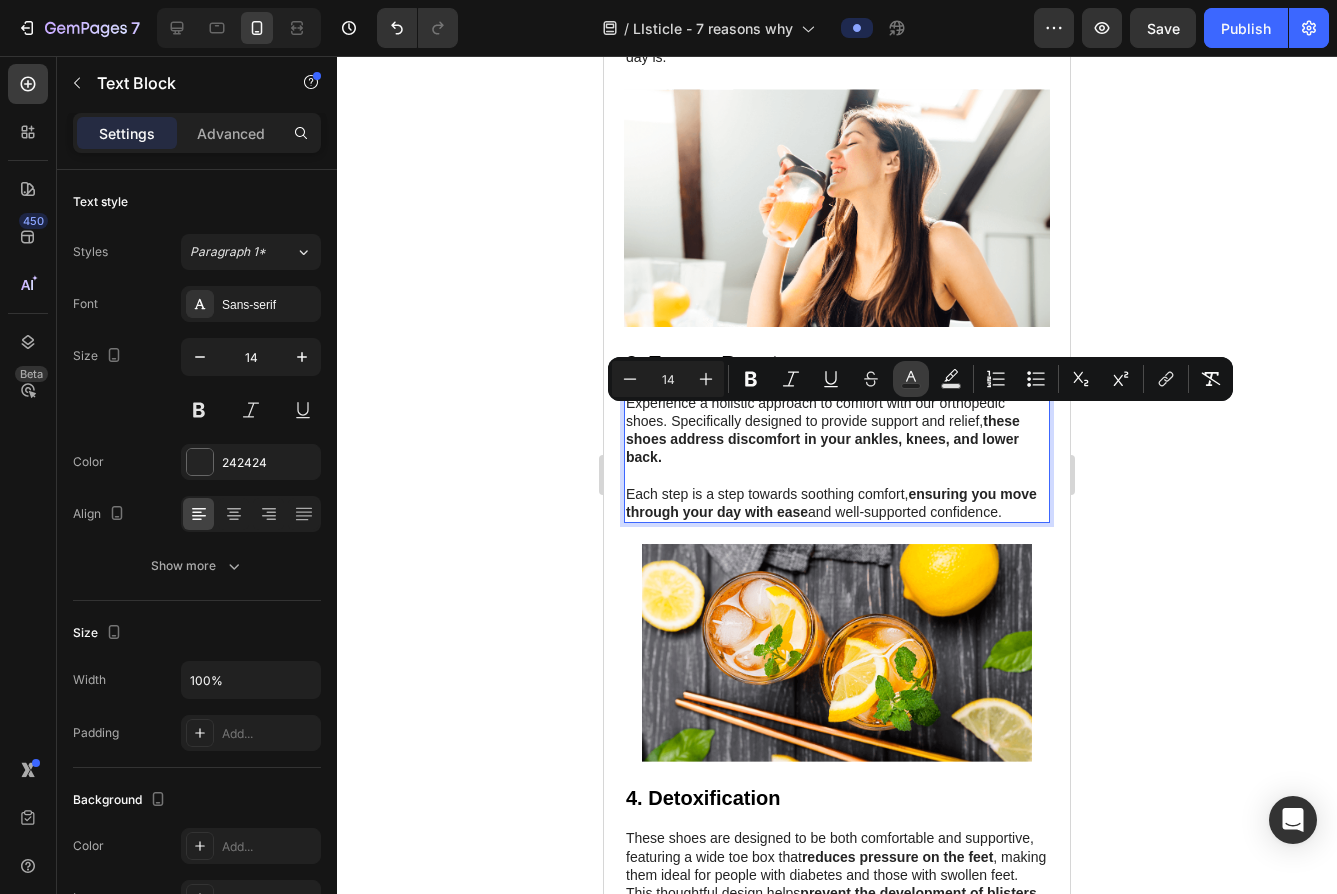 click 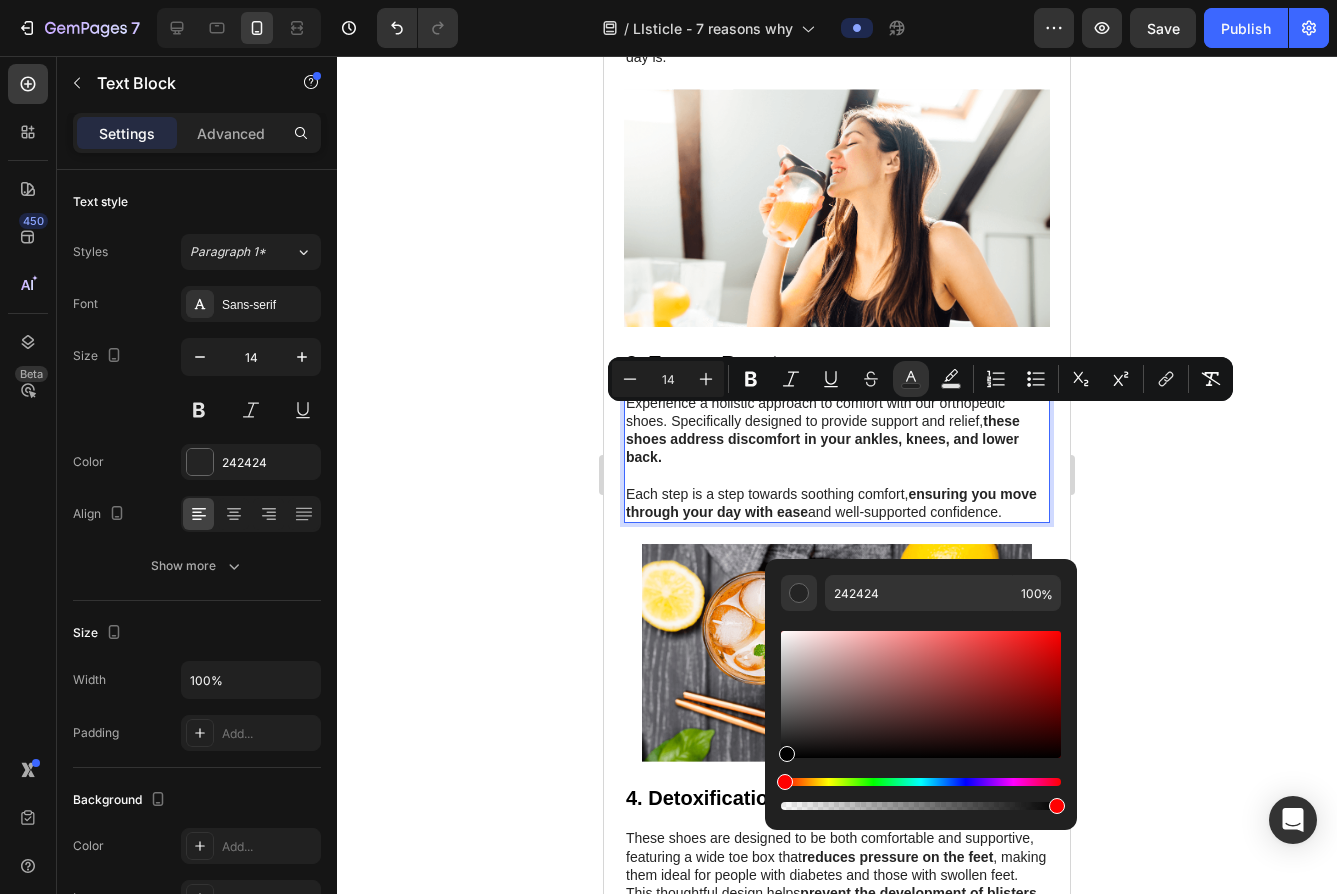 click at bounding box center (921, 694) 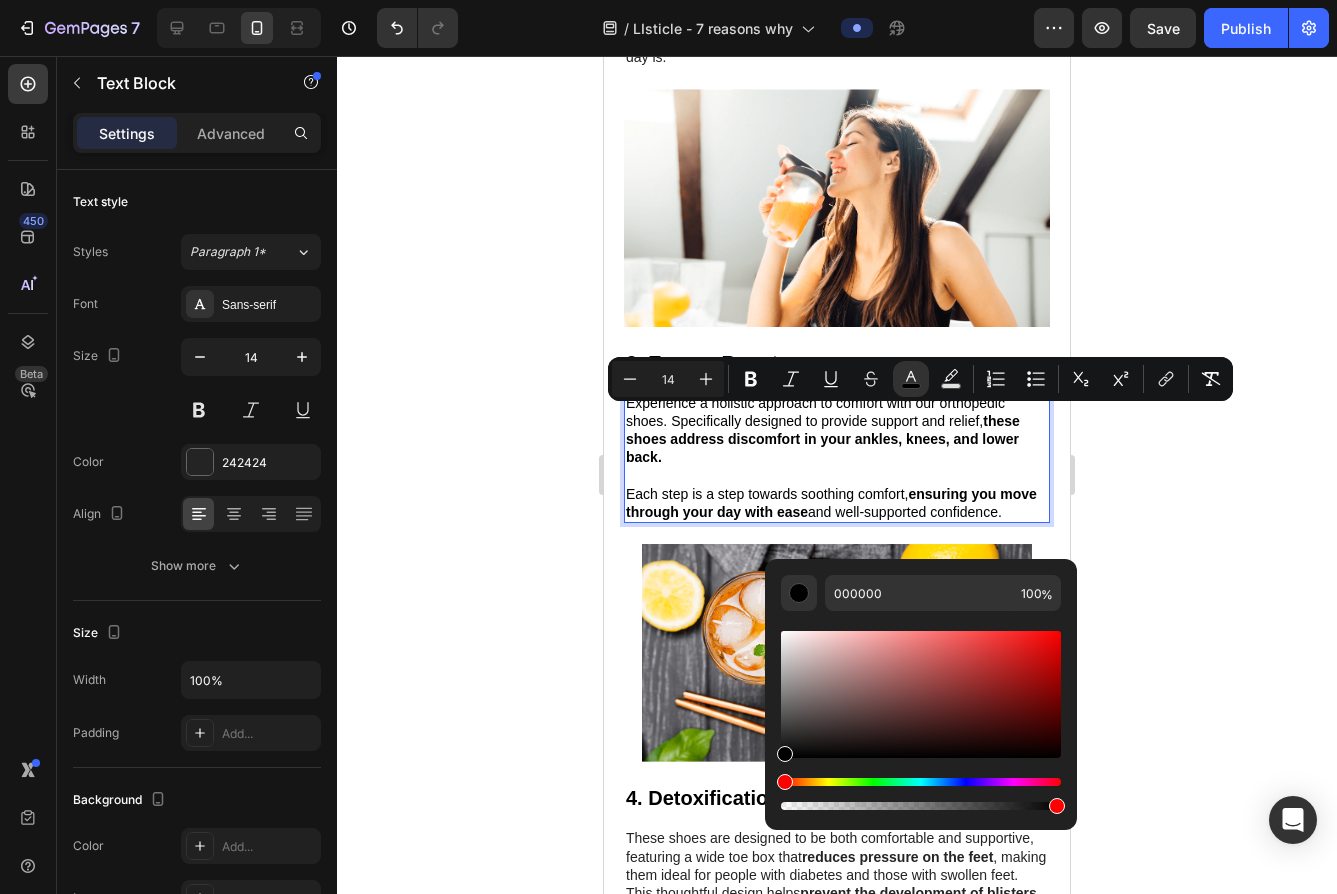 click 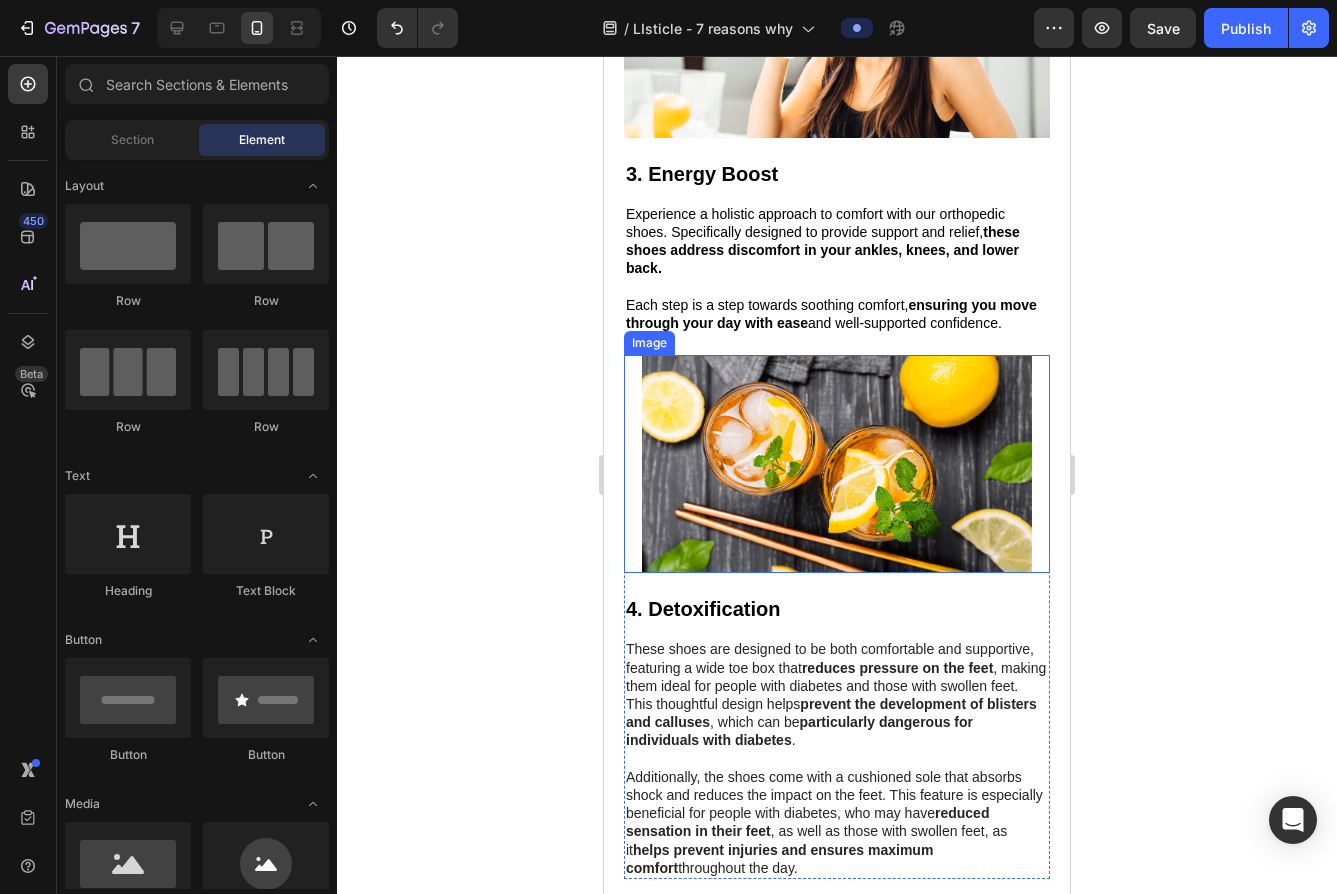 scroll, scrollTop: 2001, scrollLeft: 0, axis: vertical 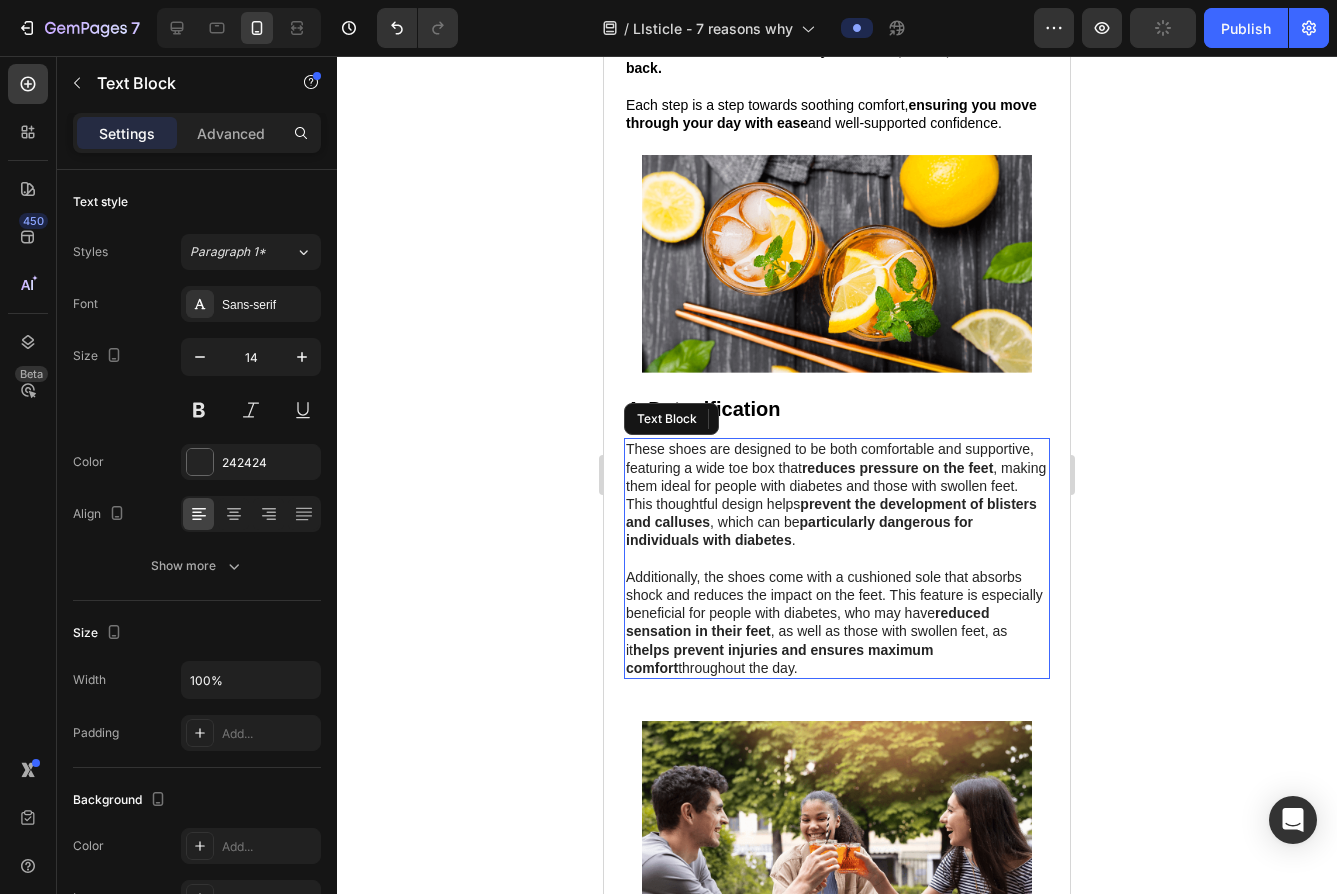 click on "reduces pressure on the feet" at bounding box center [897, 468] 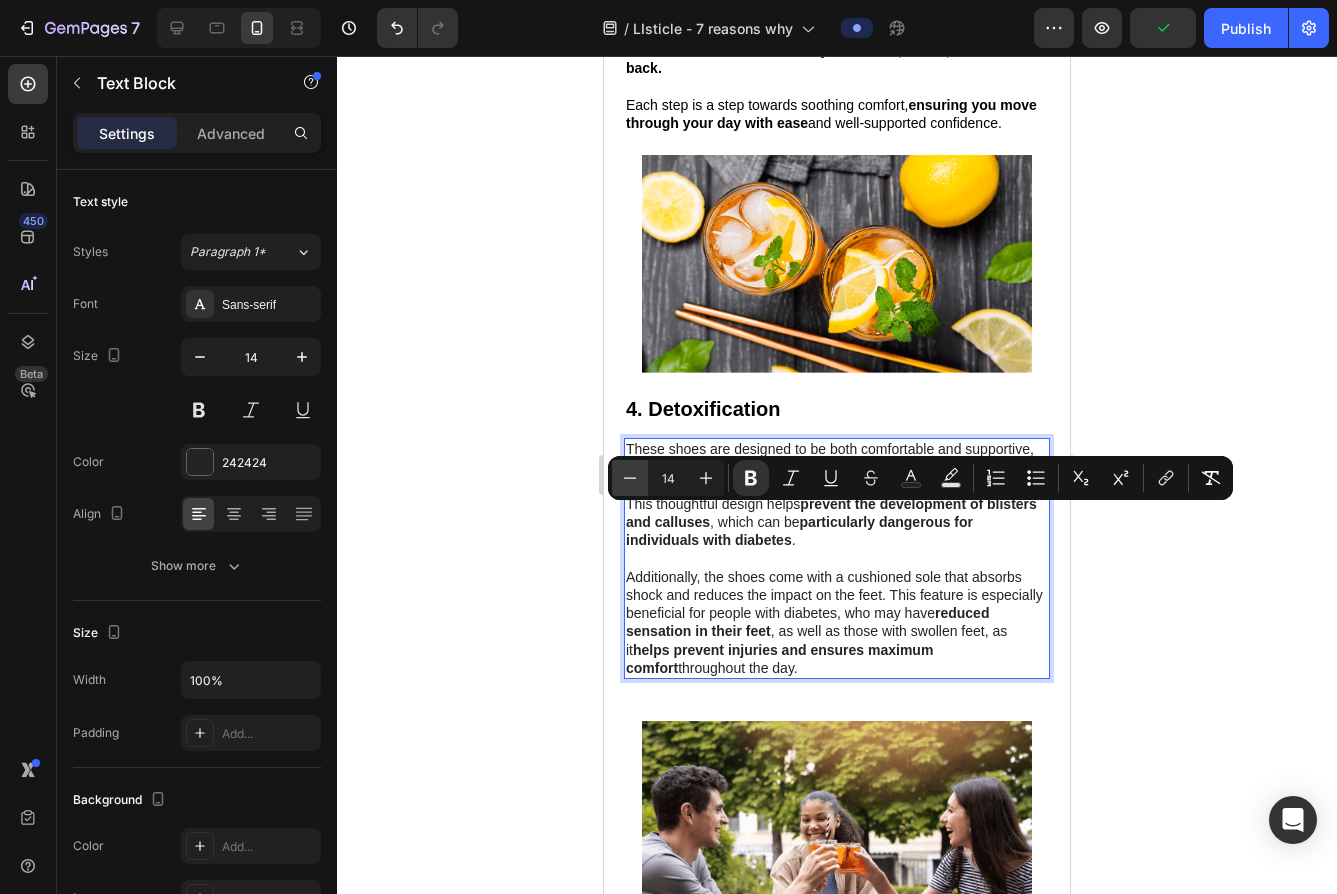 click 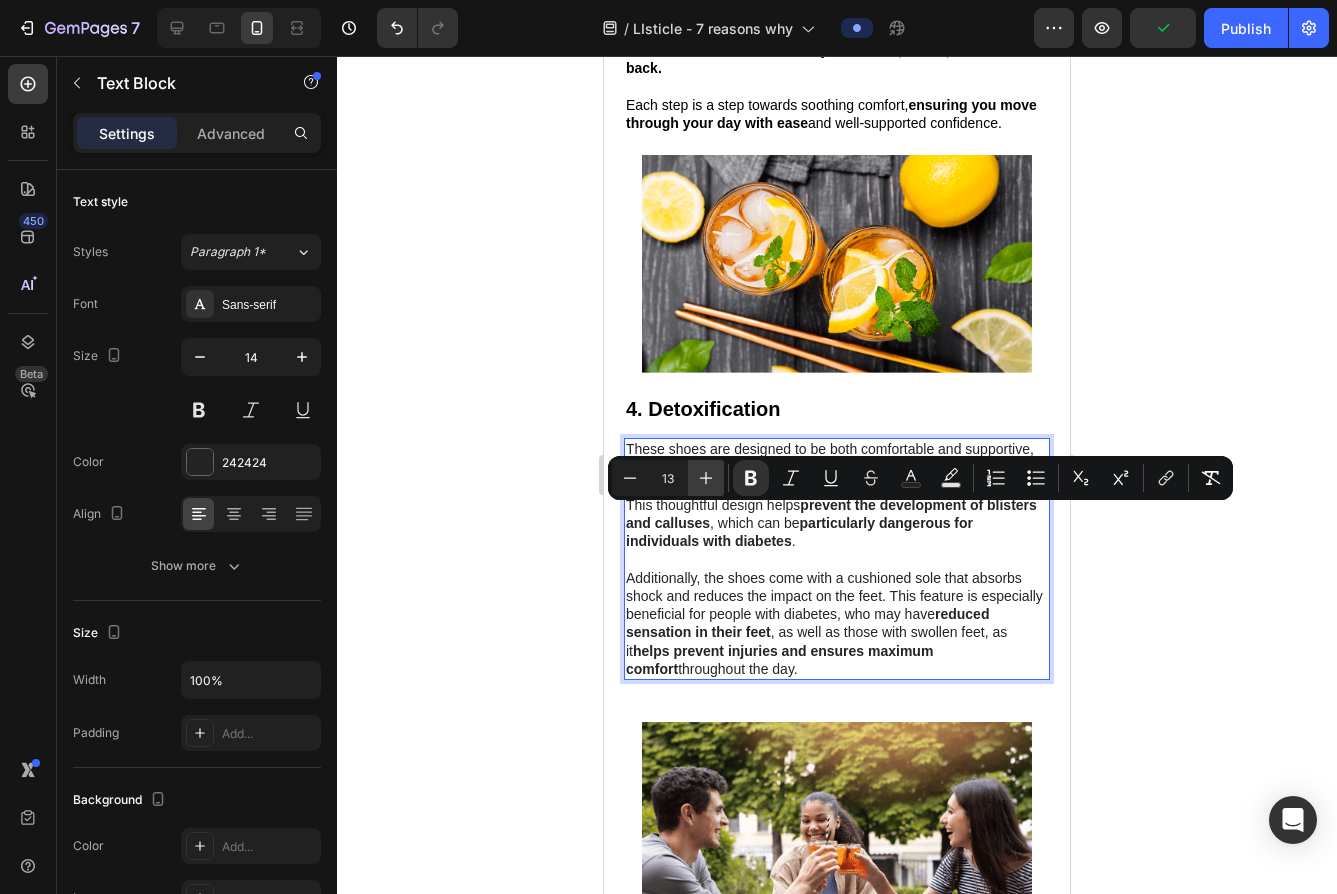click 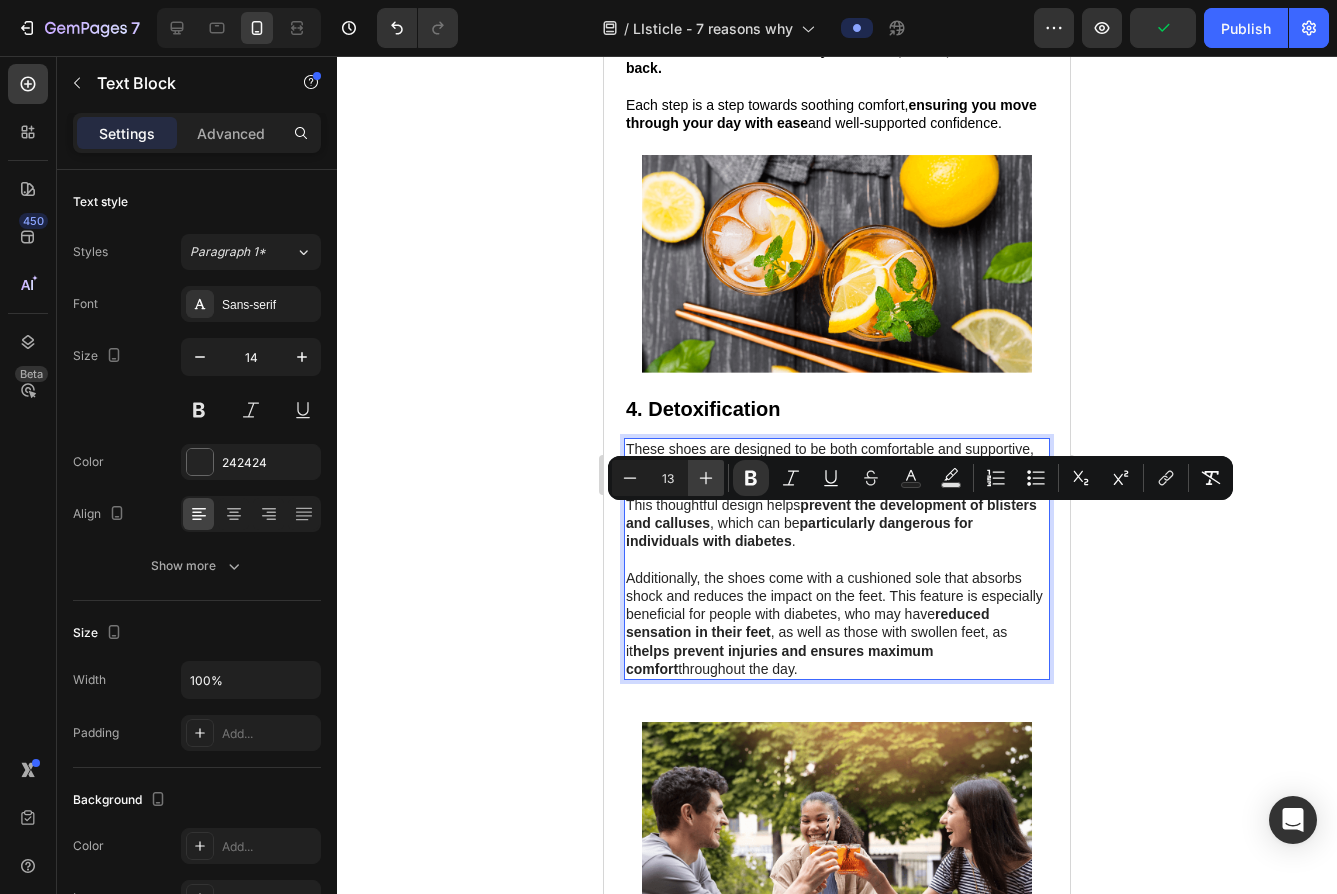 type on "14" 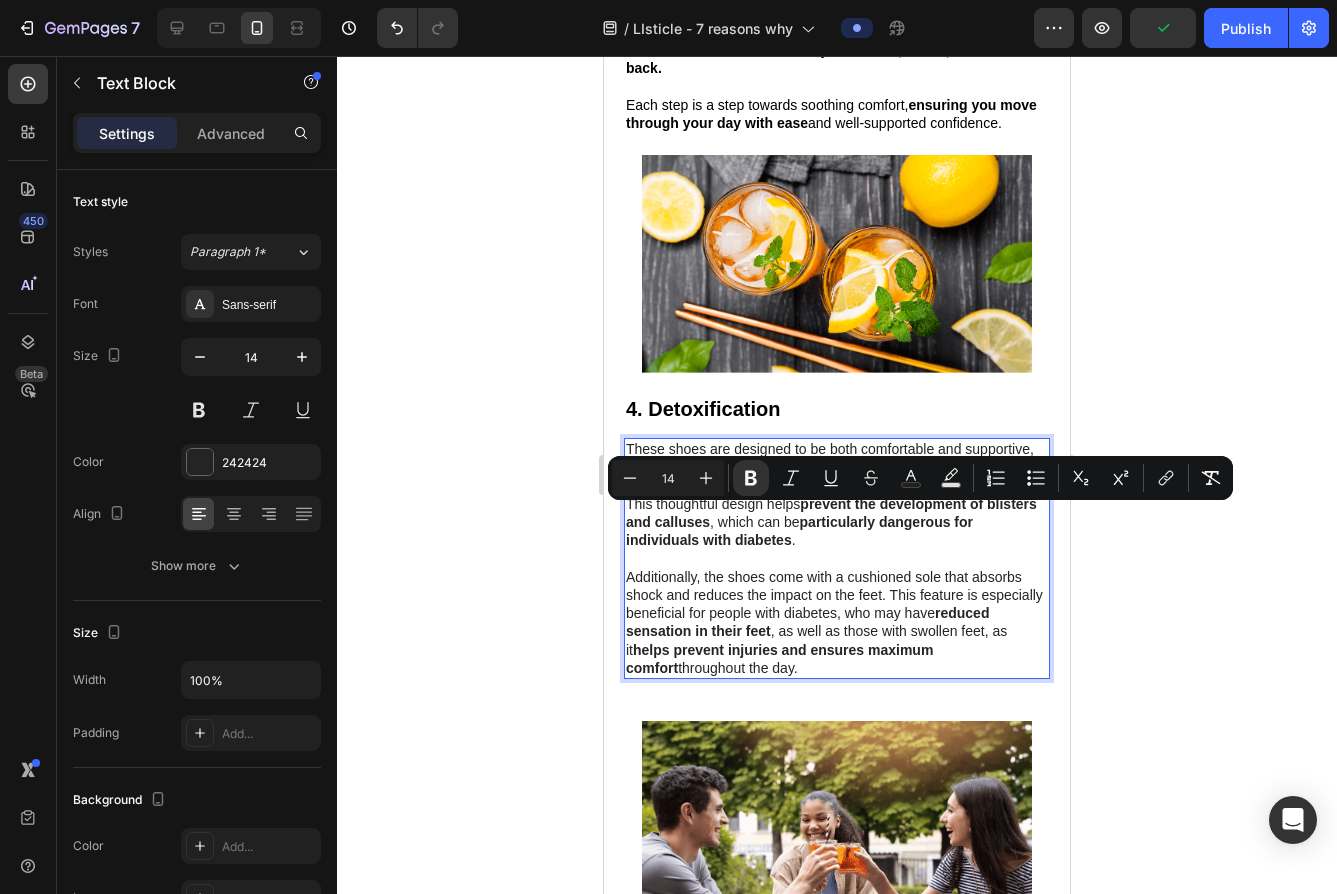 click on "Additionally, the shoes come with a cushioned sole that absorbs shock and reduces the impact on the feet. This feature is especially beneficial for people with diabetes, who may have  reduced sensation in their feet , as well as those with swollen feet, as it  helps prevent injuries and ensures maximum comfort  throughout the day." at bounding box center [837, 622] 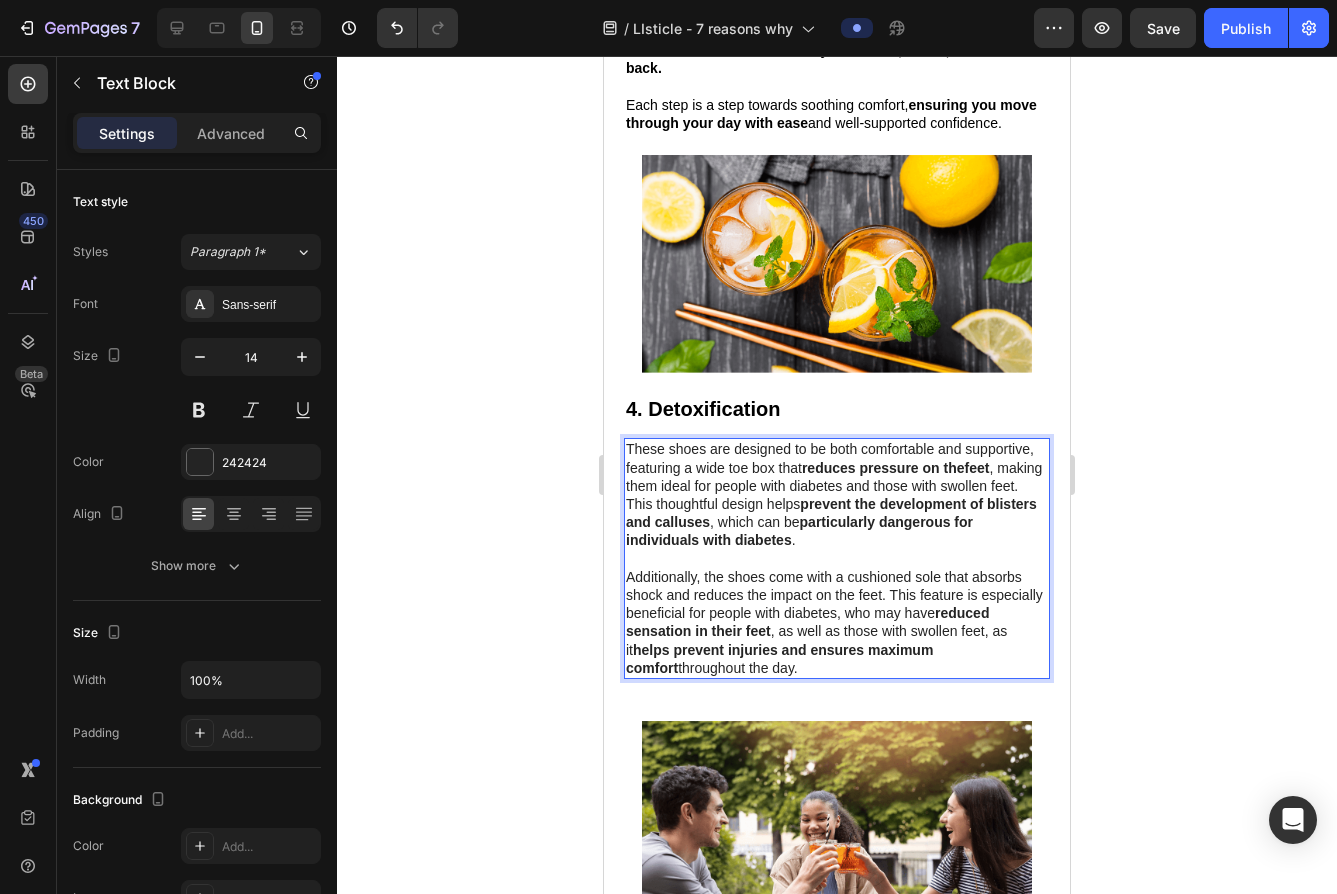 drag, startPoint x: 822, startPoint y: 697, endPoint x: 628, endPoint y: 483, distance: 288.84598 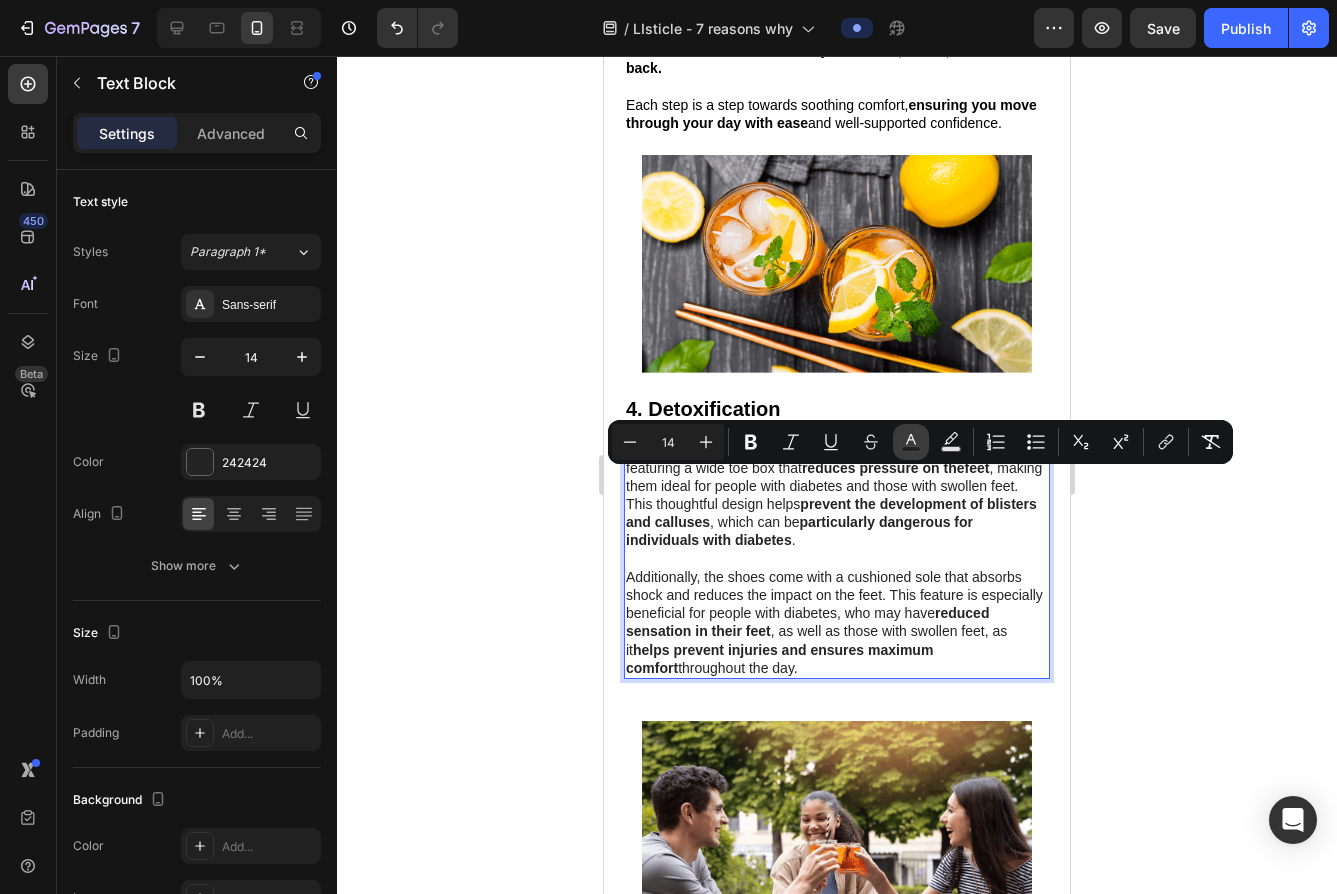 click 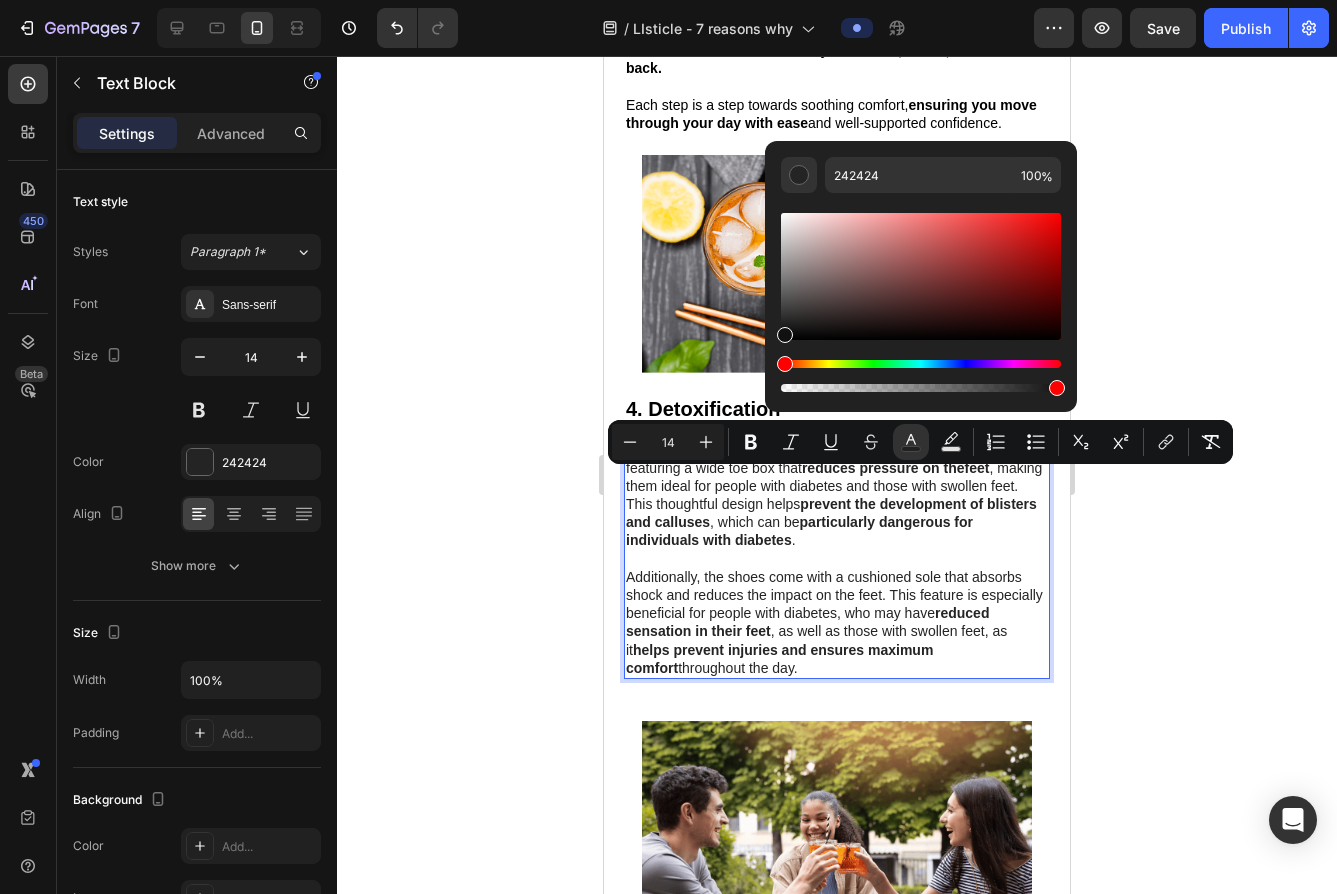 drag, startPoint x: 789, startPoint y: 323, endPoint x: 782, endPoint y: 333, distance: 12.206555 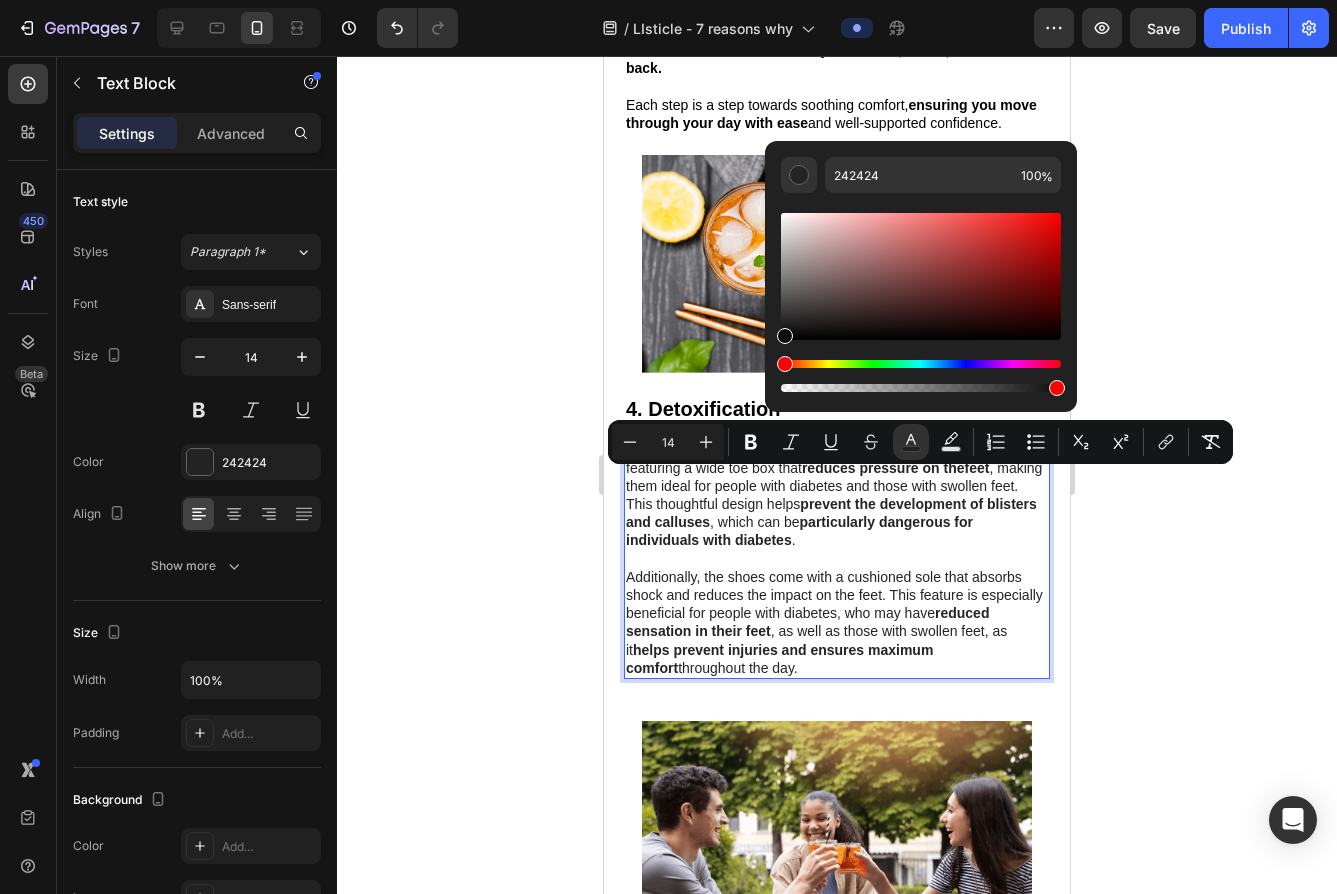 type on "0C0C0C" 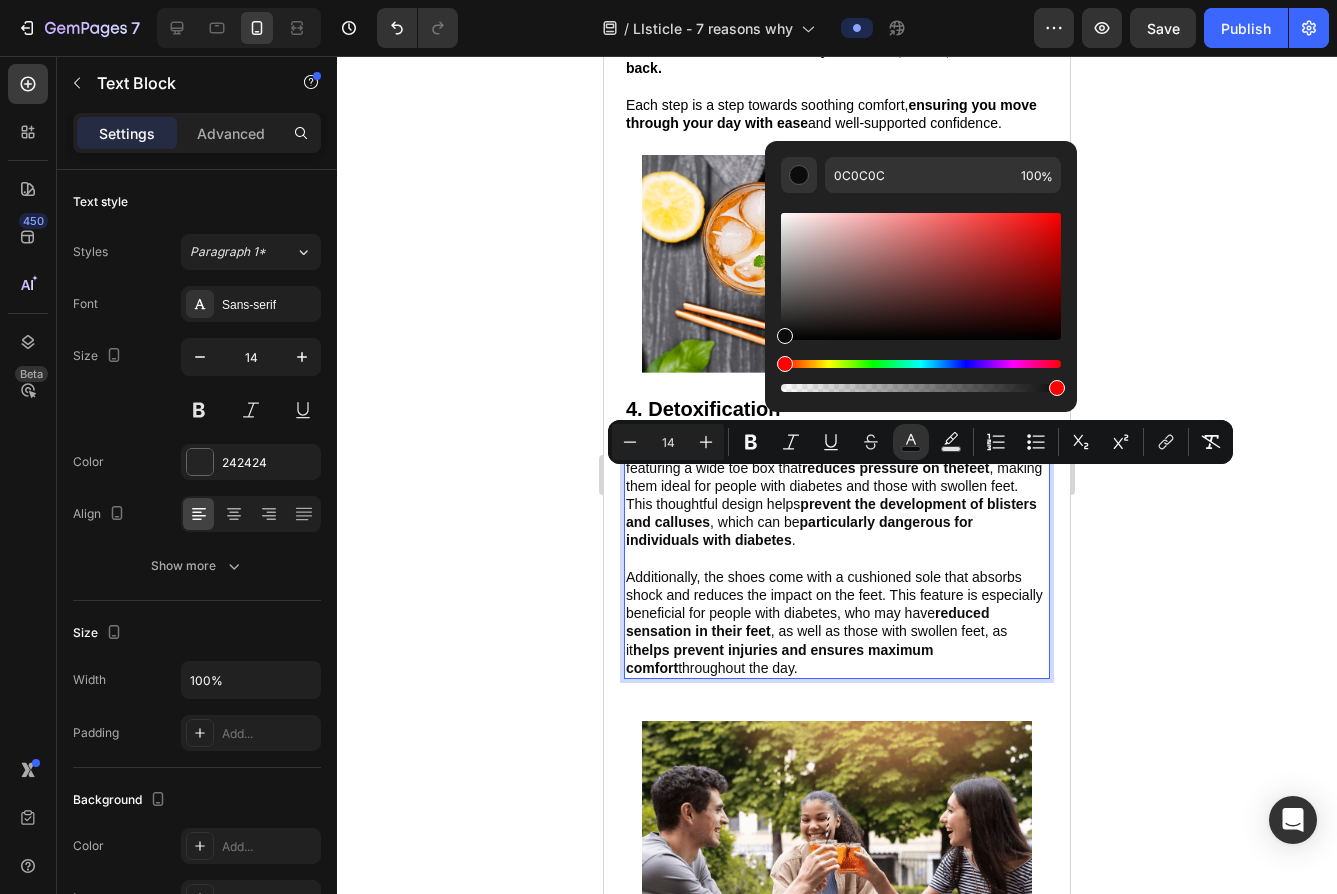 click 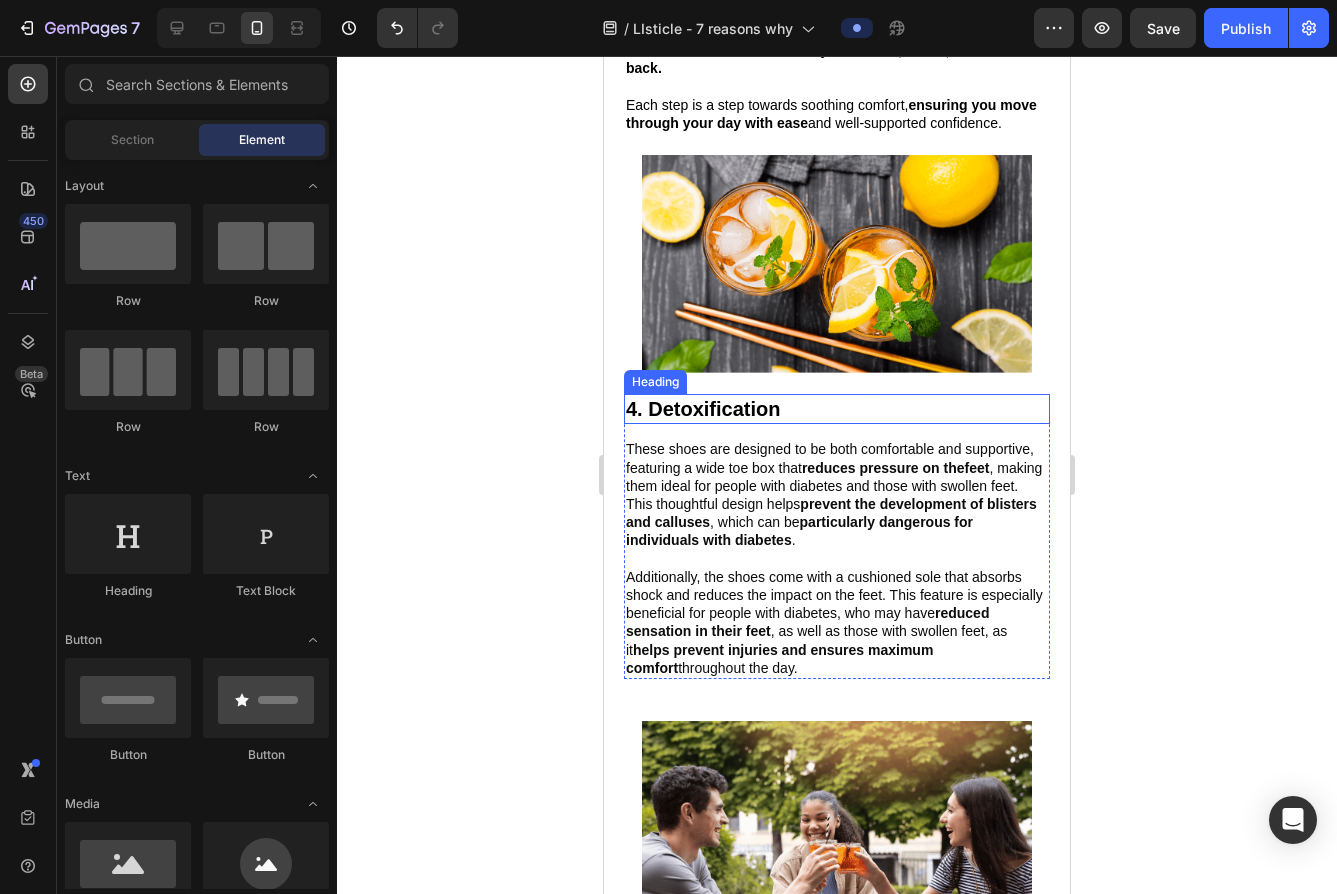 click on "4. Detoxification" at bounding box center (837, 409) 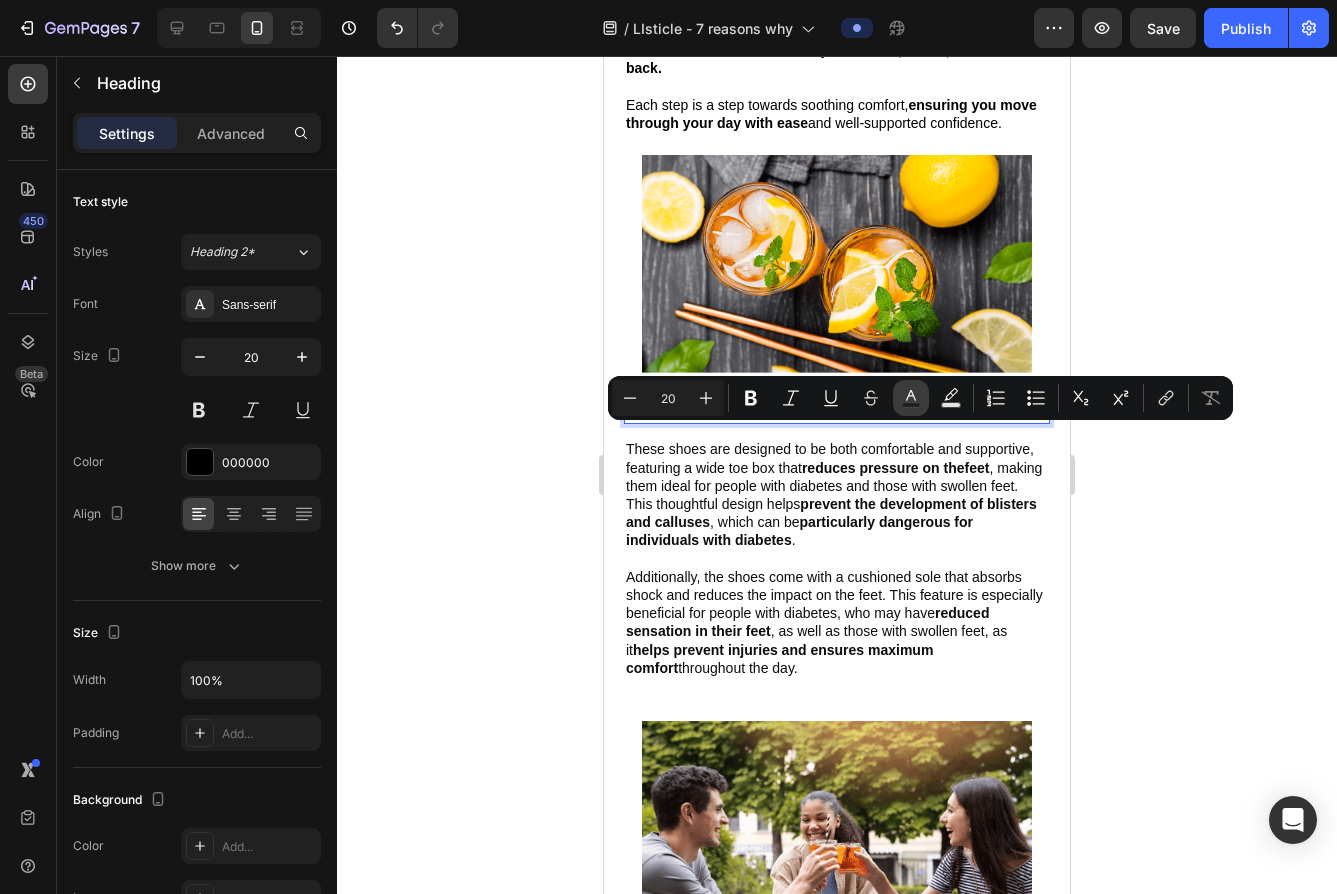 click 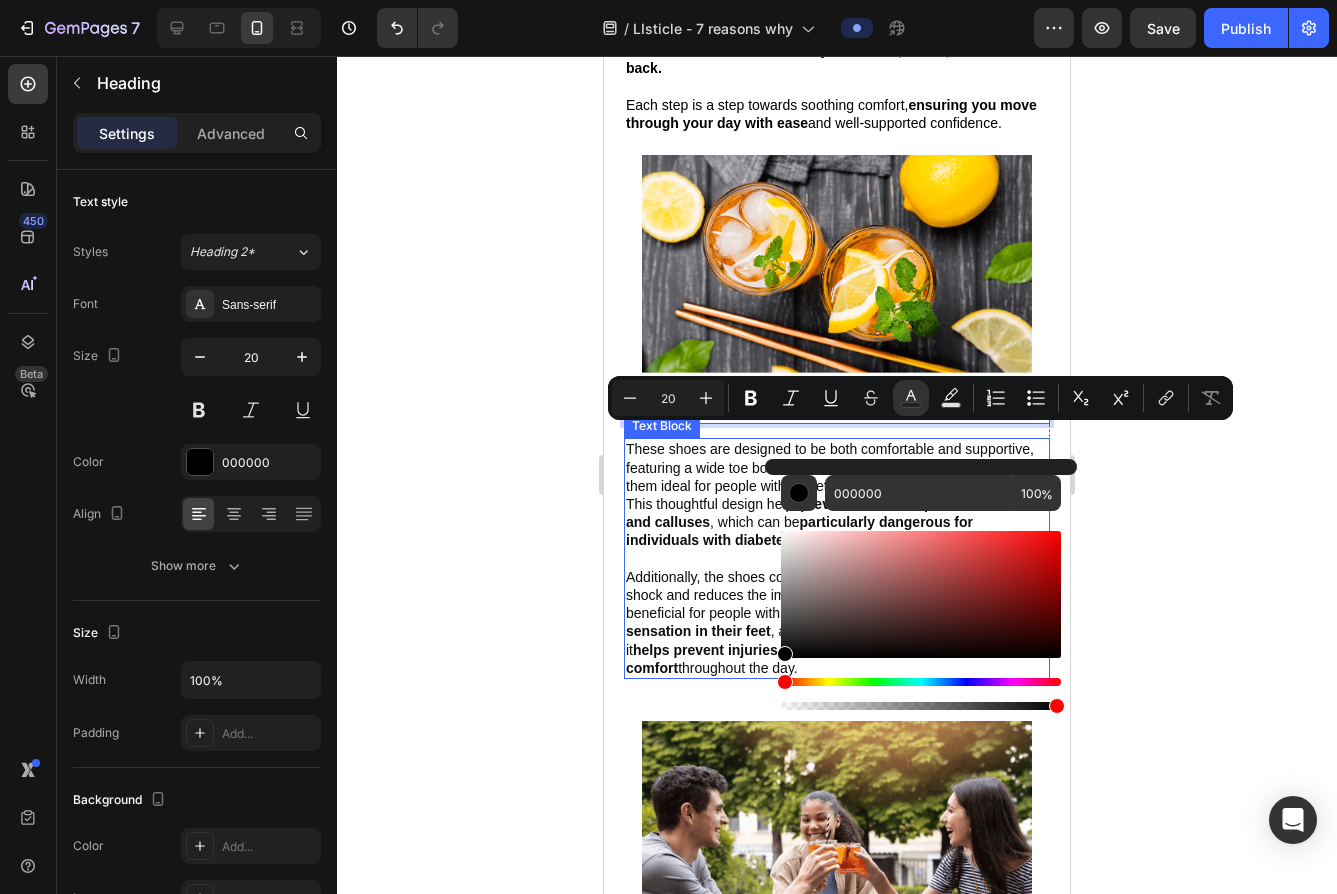 click 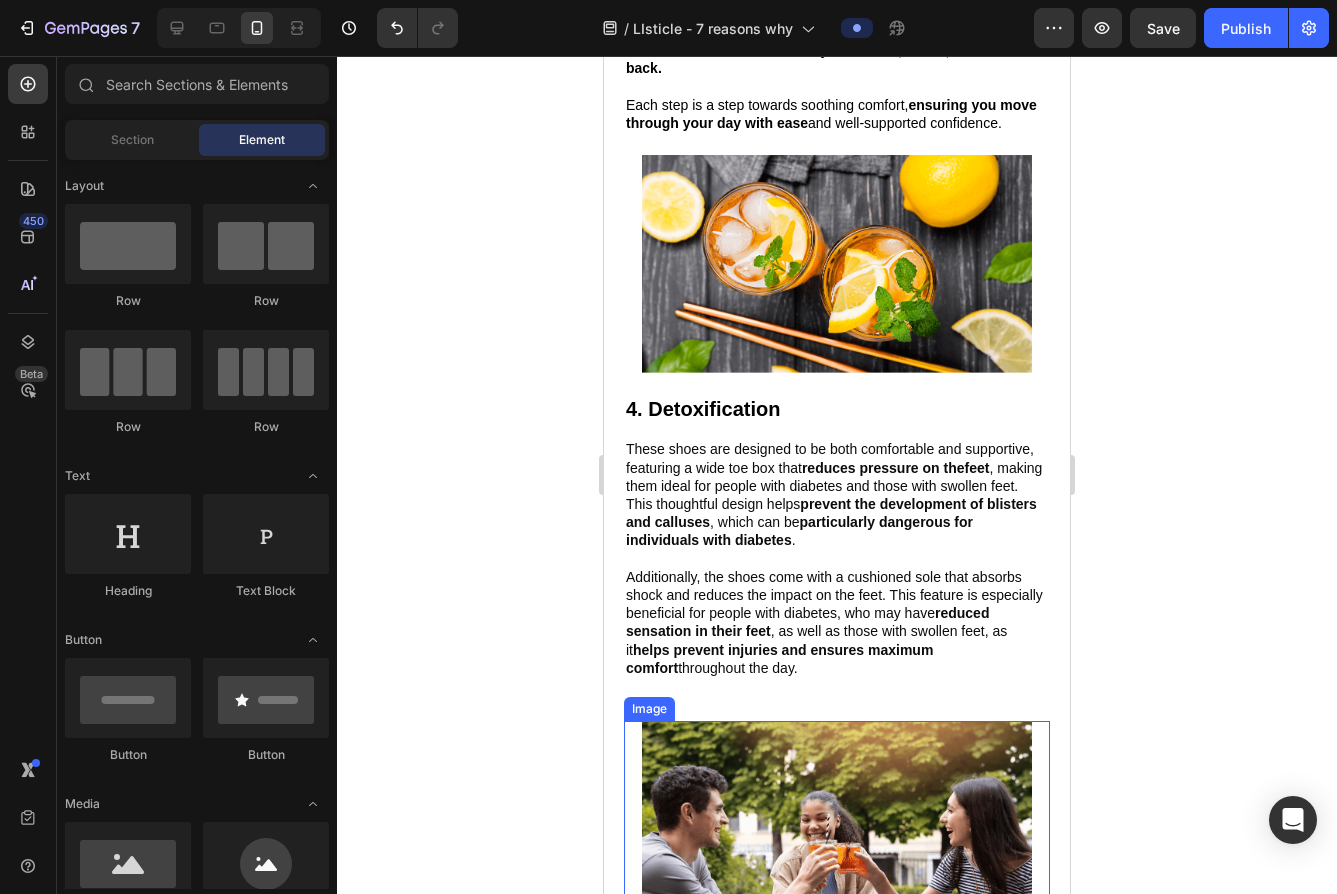 scroll, scrollTop: 2376, scrollLeft: 0, axis: vertical 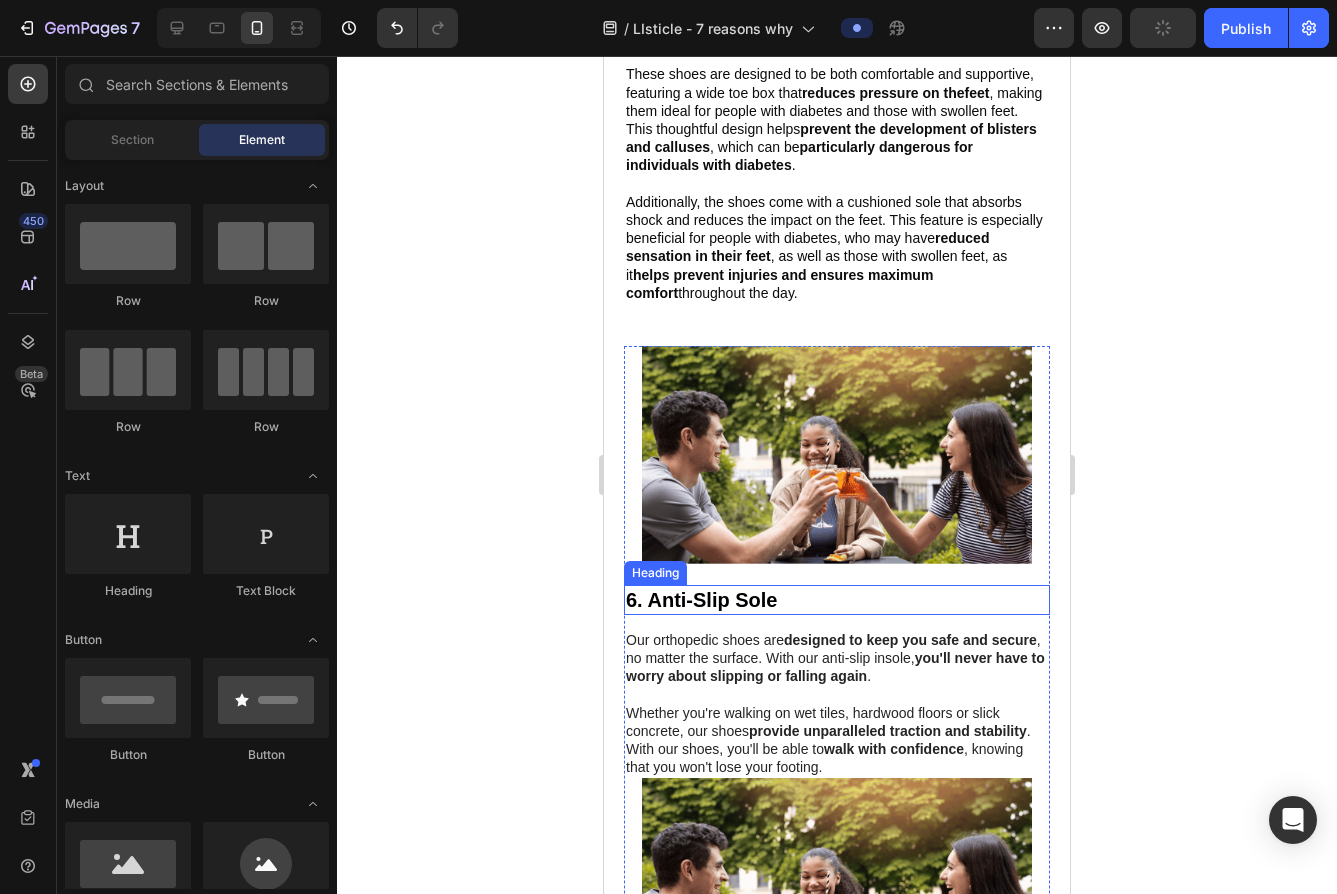 click on "6. Anti-Slip Sole" at bounding box center (702, 600) 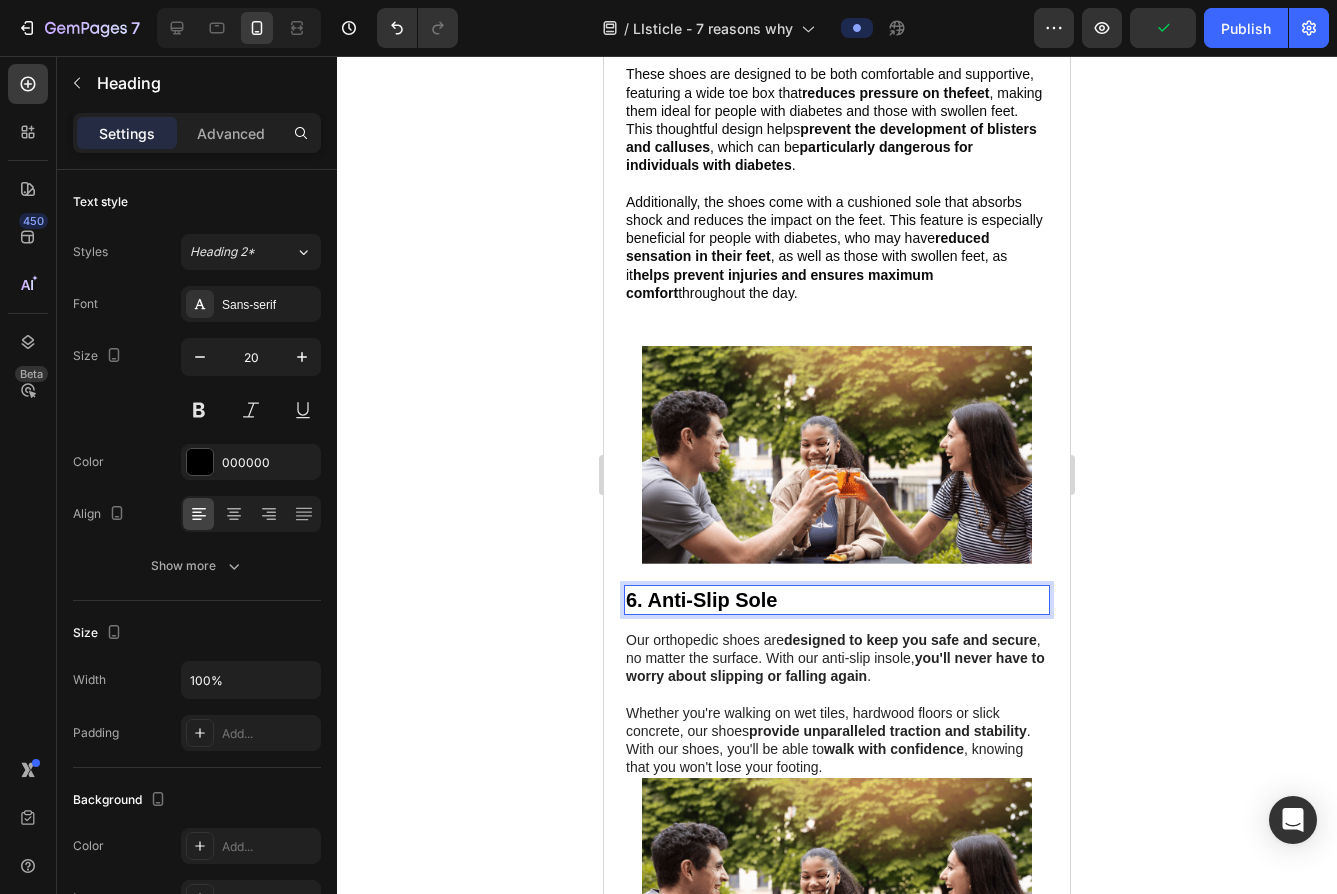 click on "6. Anti-Slip Sole" at bounding box center (702, 600) 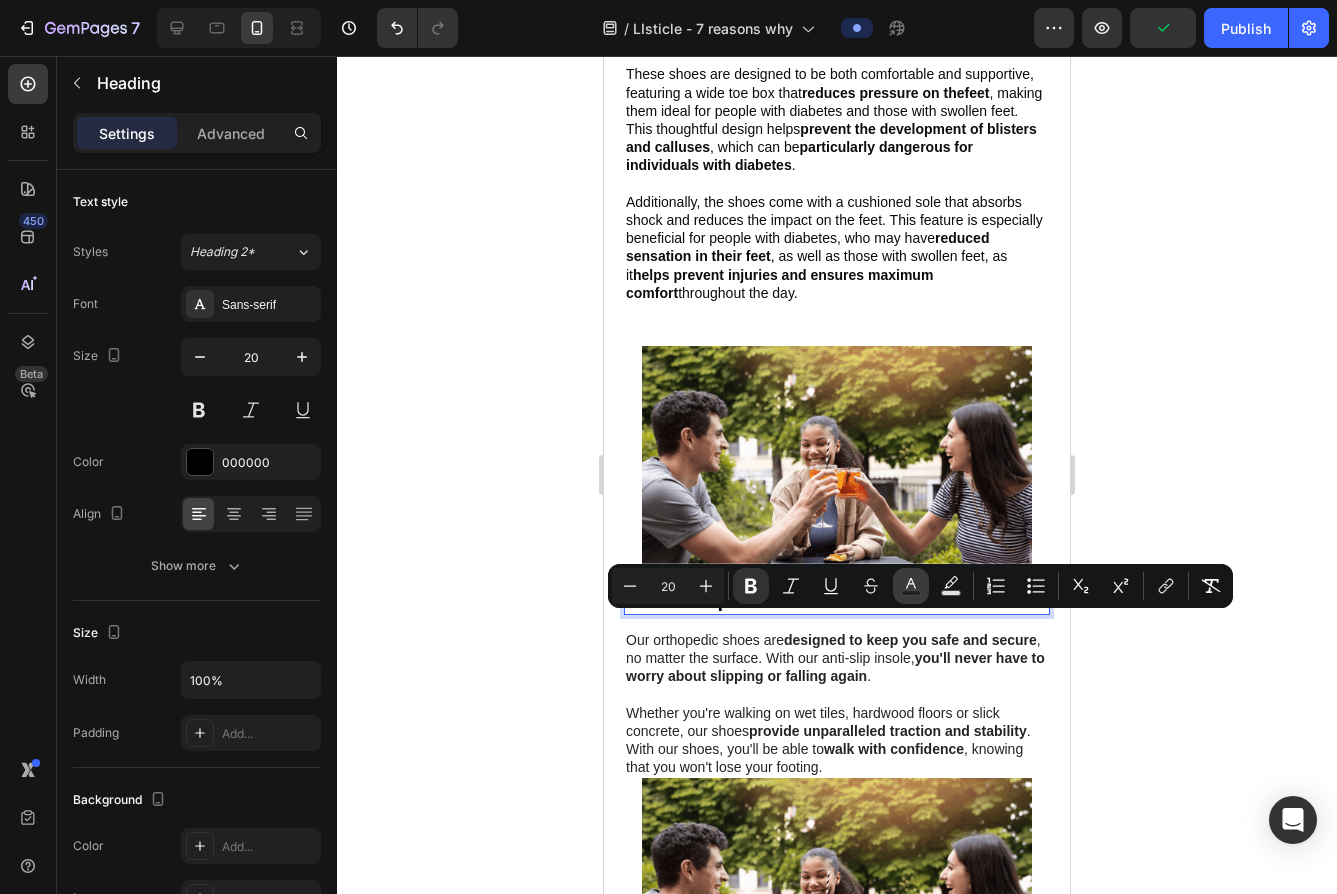 click 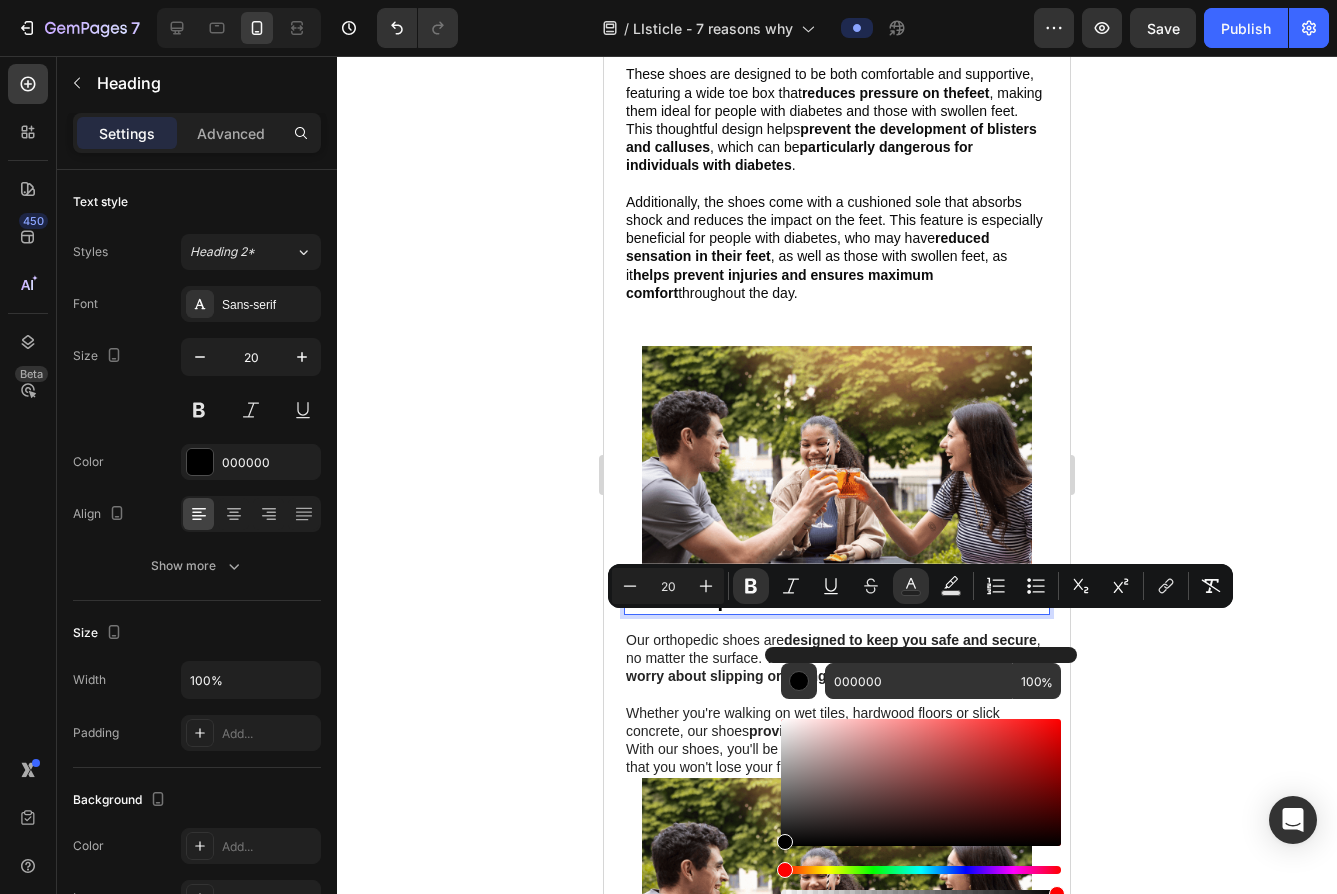 click at bounding box center [785, 842] 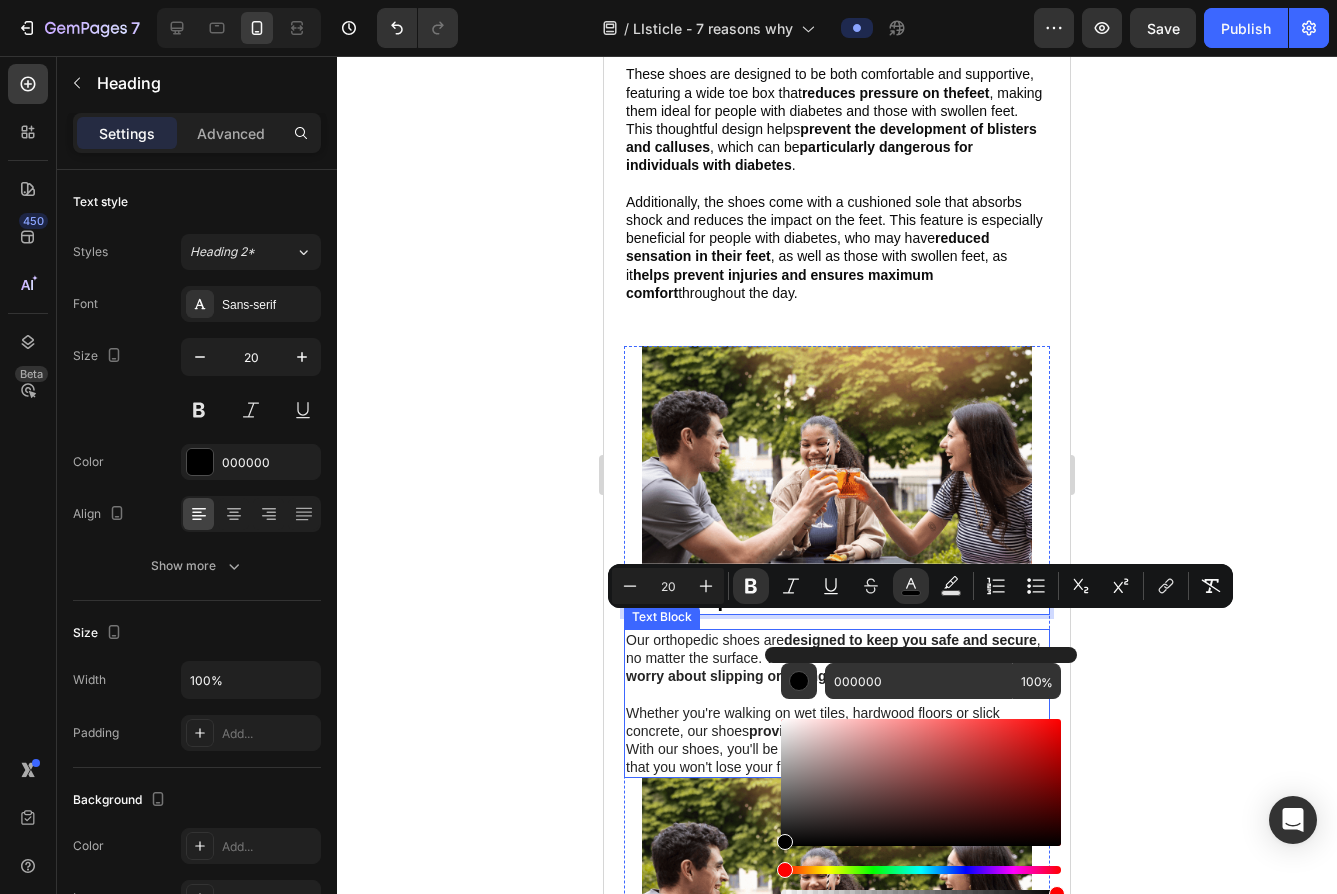 scroll, scrollTop: 2536, scrollLeft: 0, axis: vertical 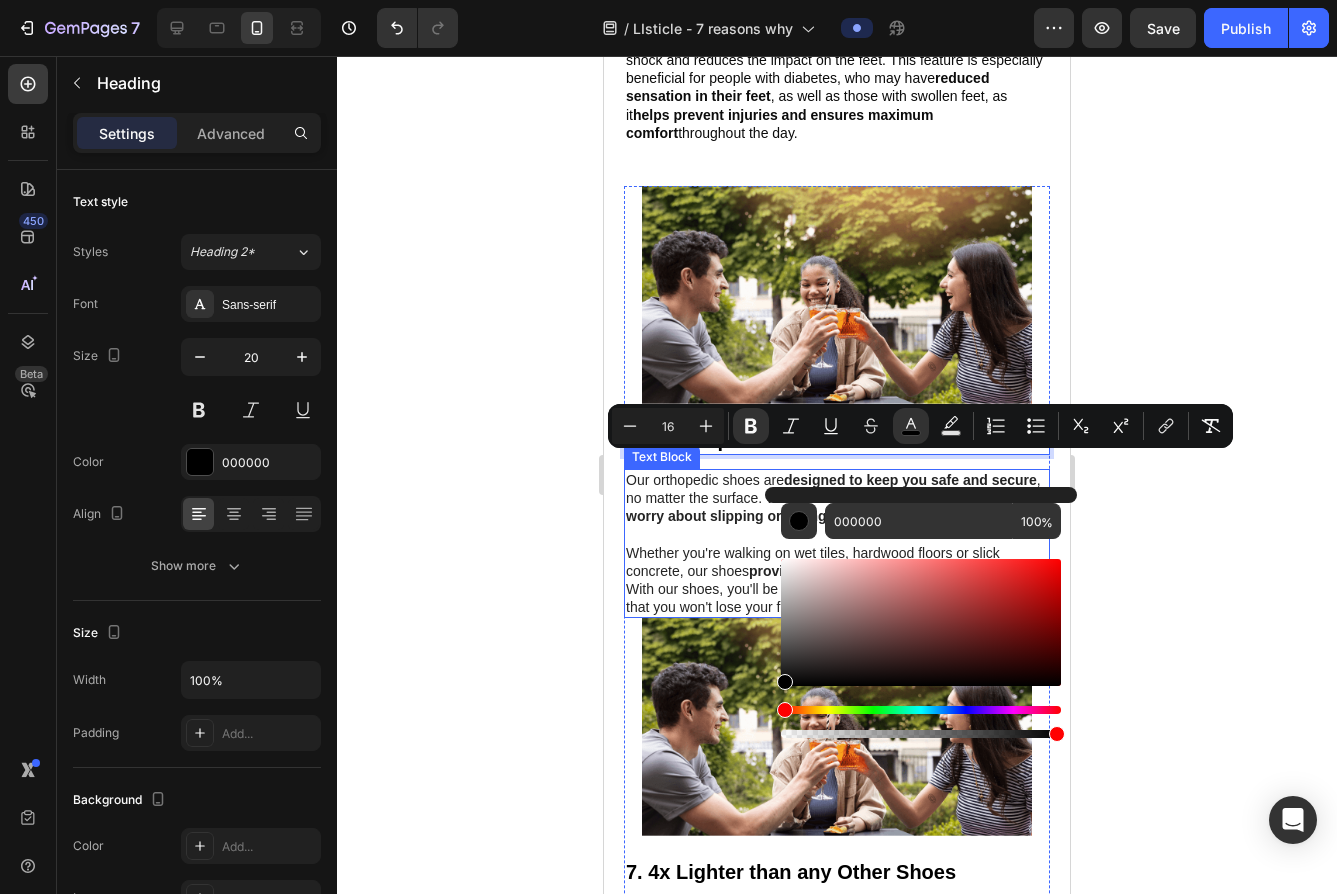 click at bounding box center (837, 534) 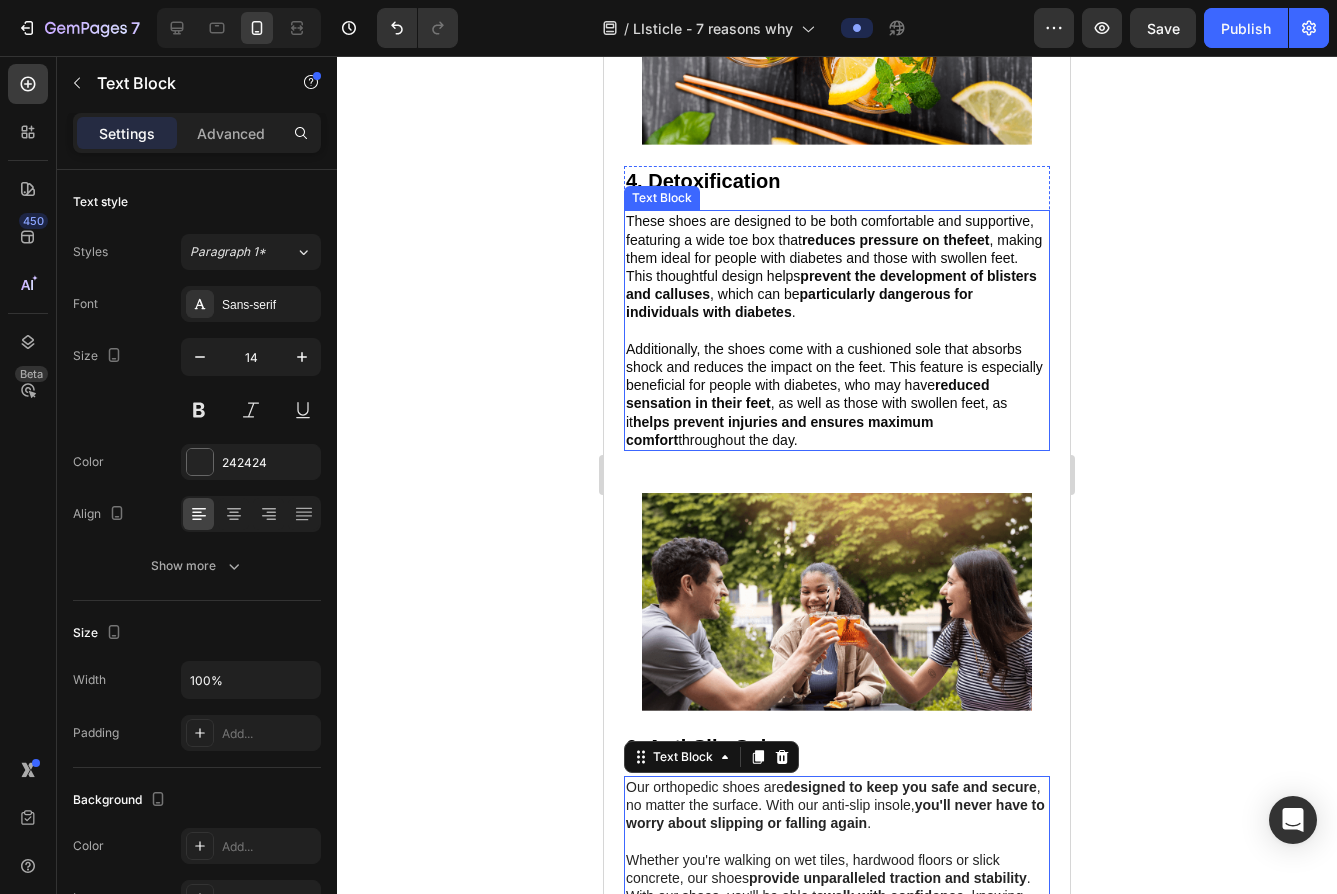 scroll, scrollTop: 2191, scrollLeft: 0, axis: vertical 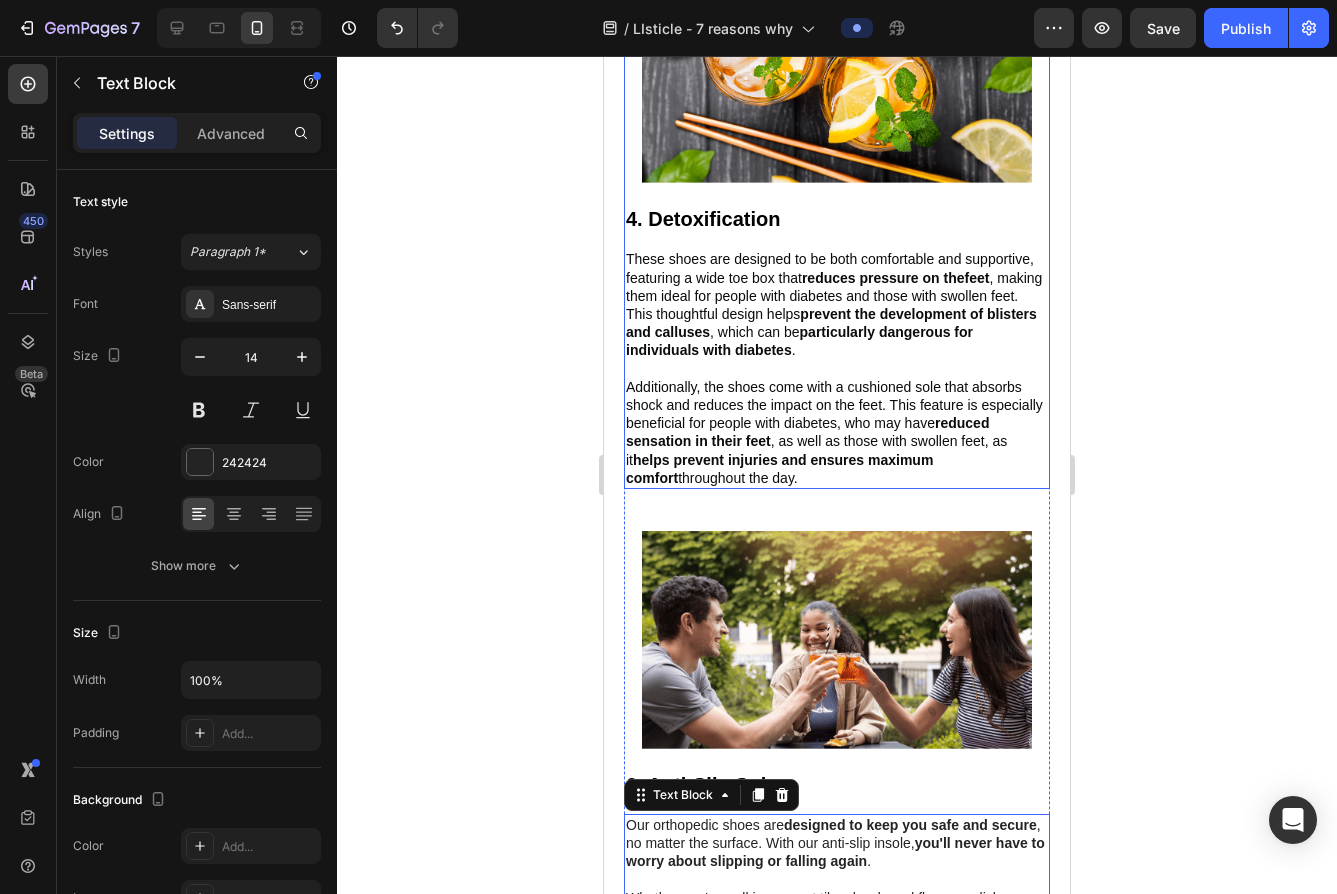 click on "Image" at bounding box center (837, 84) 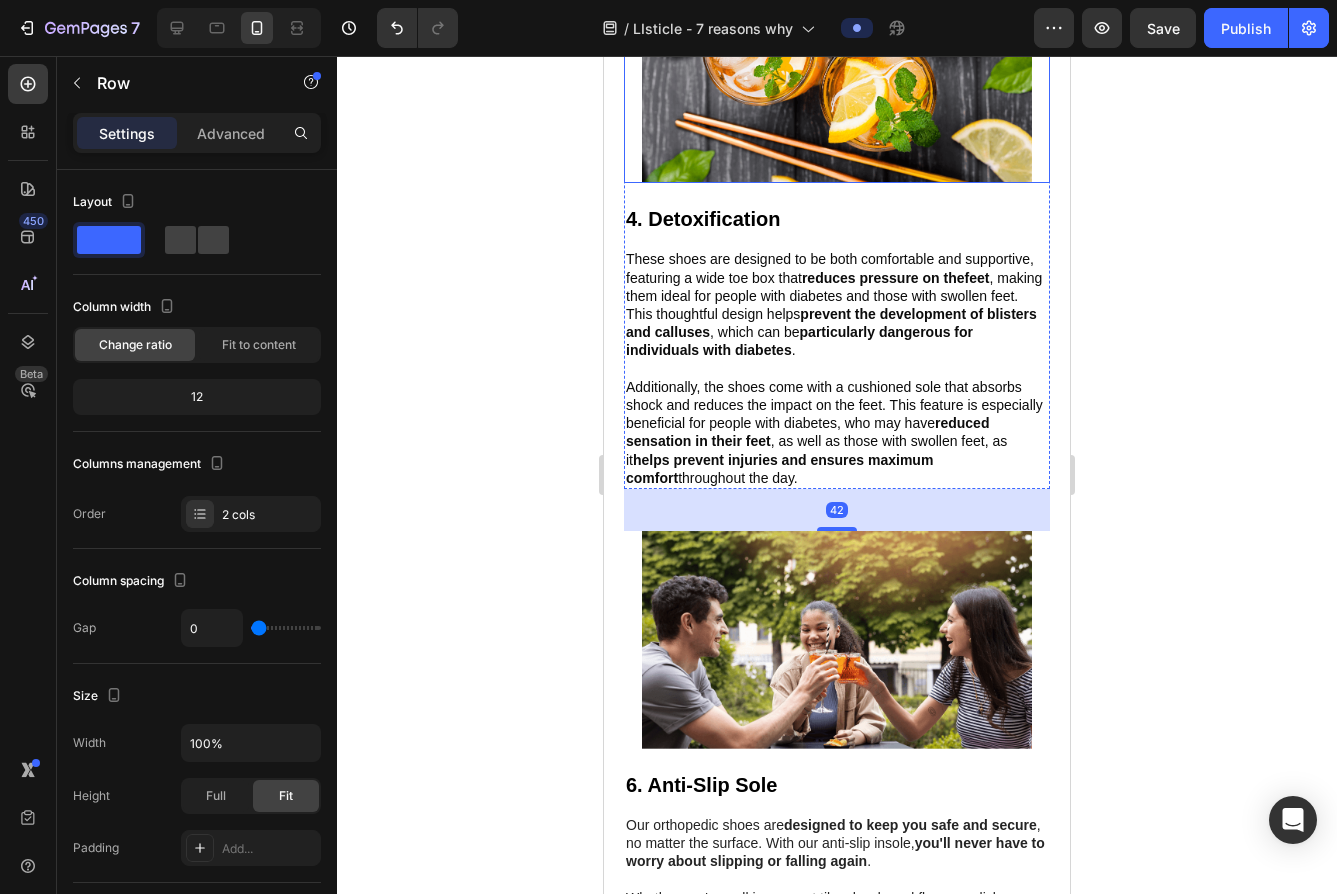 scroll, scrollTop: 1803, scrollLeft: 0, axis: vertical 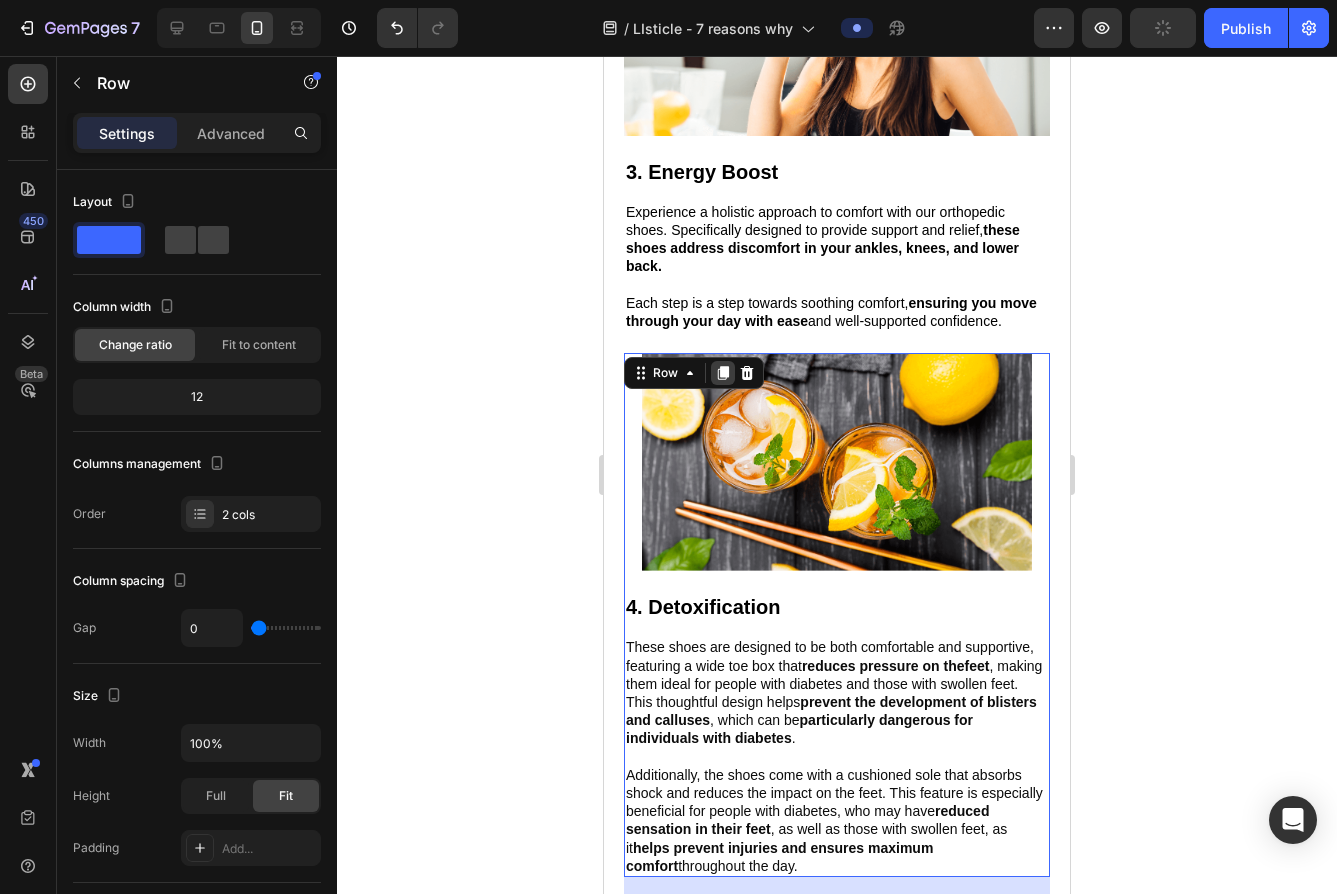 click 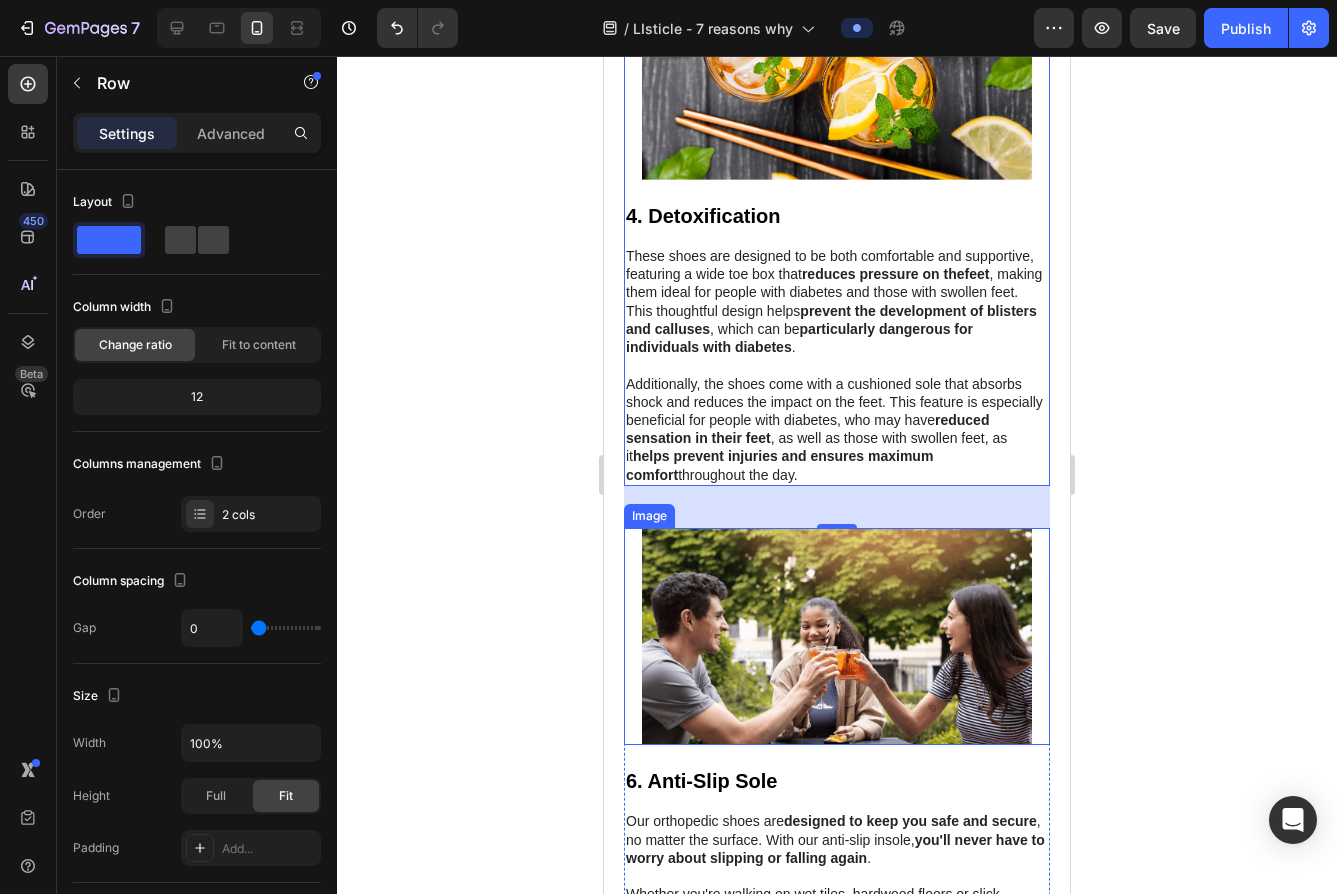 scroll, scrollTop: 2921, scrollLeft: 0, axis: vertical 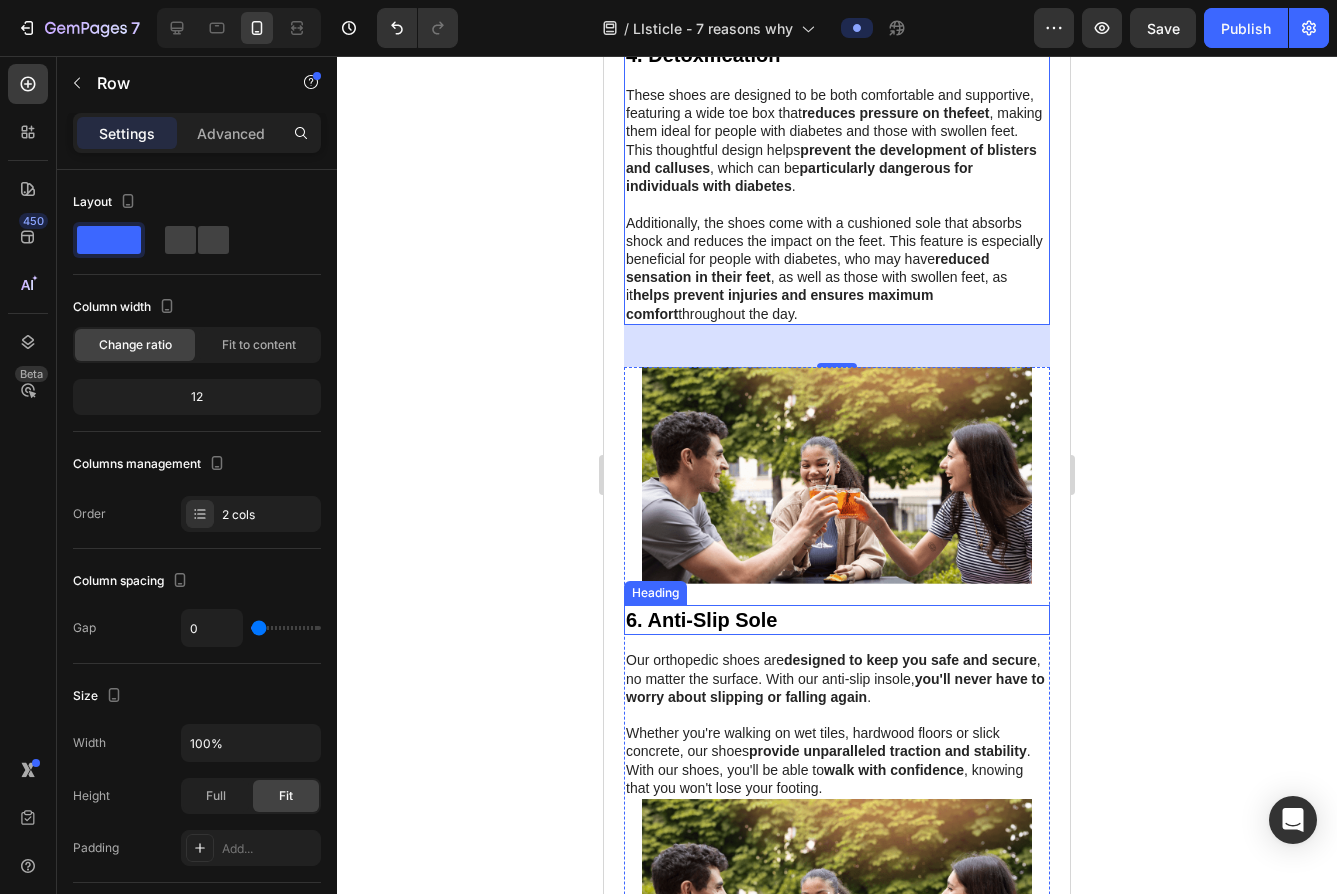 click on "6. Anti-Slip Sole" at bounding box center [702, 620] 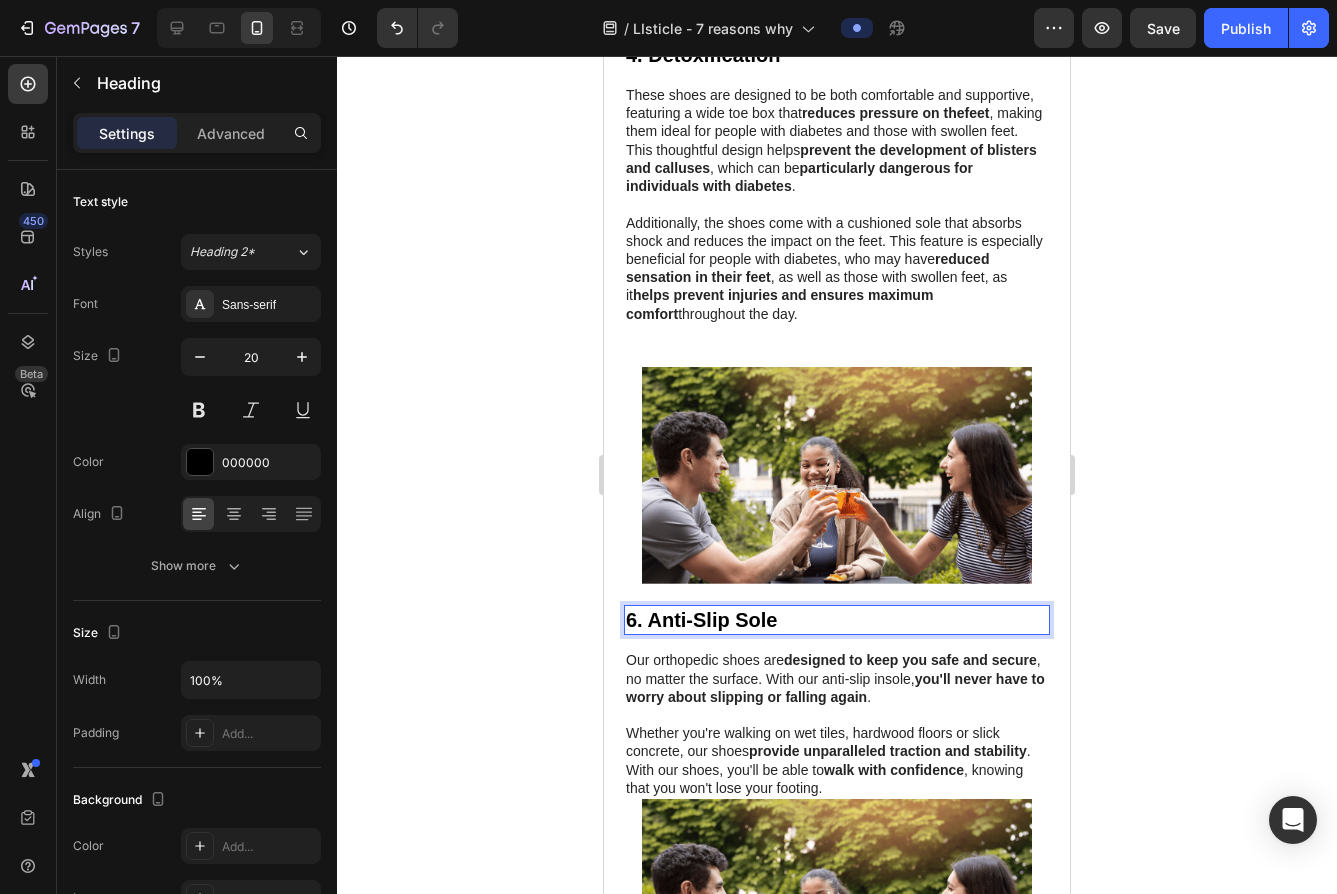 click on "6. Anti-Slip Sole" at bounding box center (702, 620) 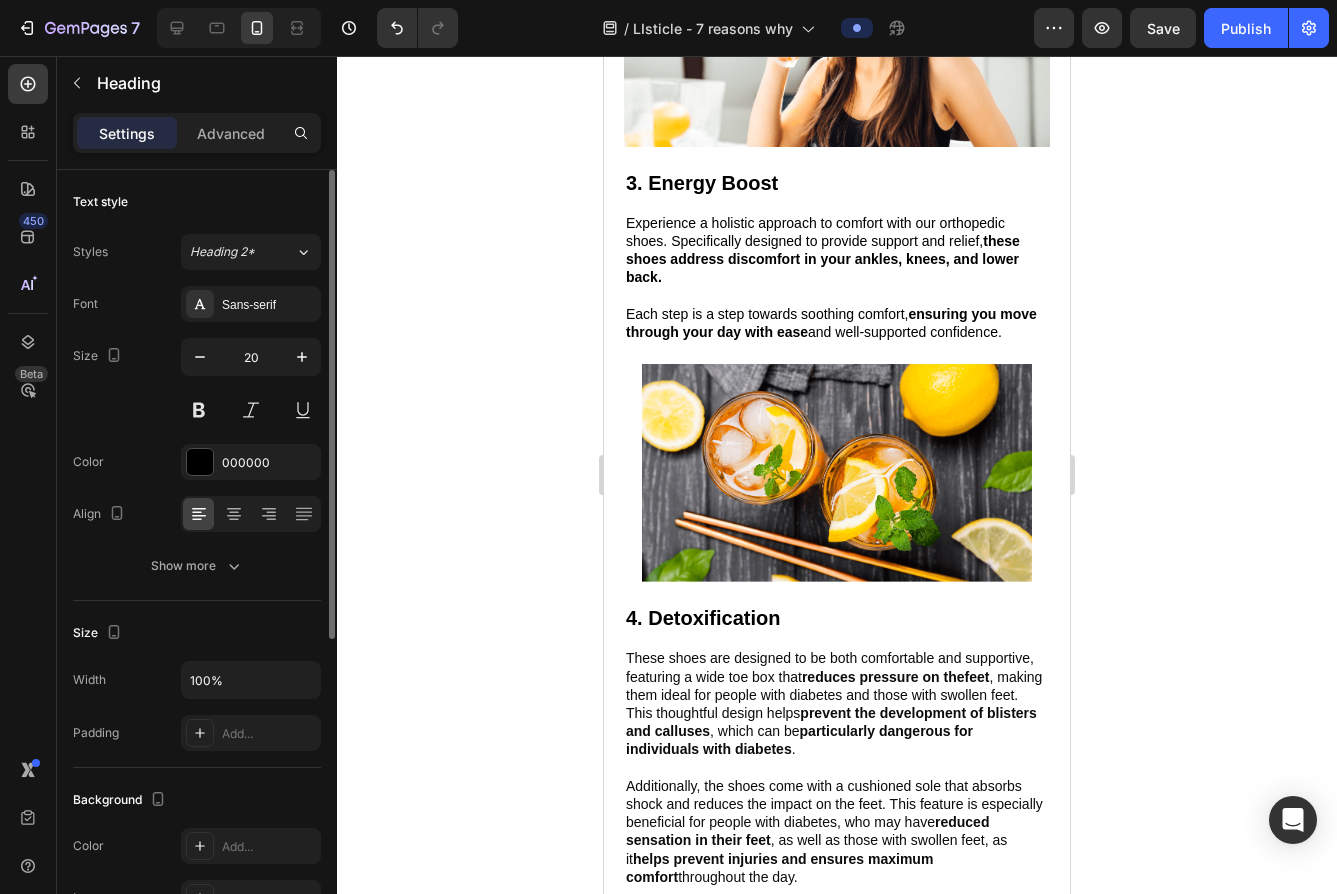 scroll, scrollTop: 2142, scrollLeft: 0, axis: vertical 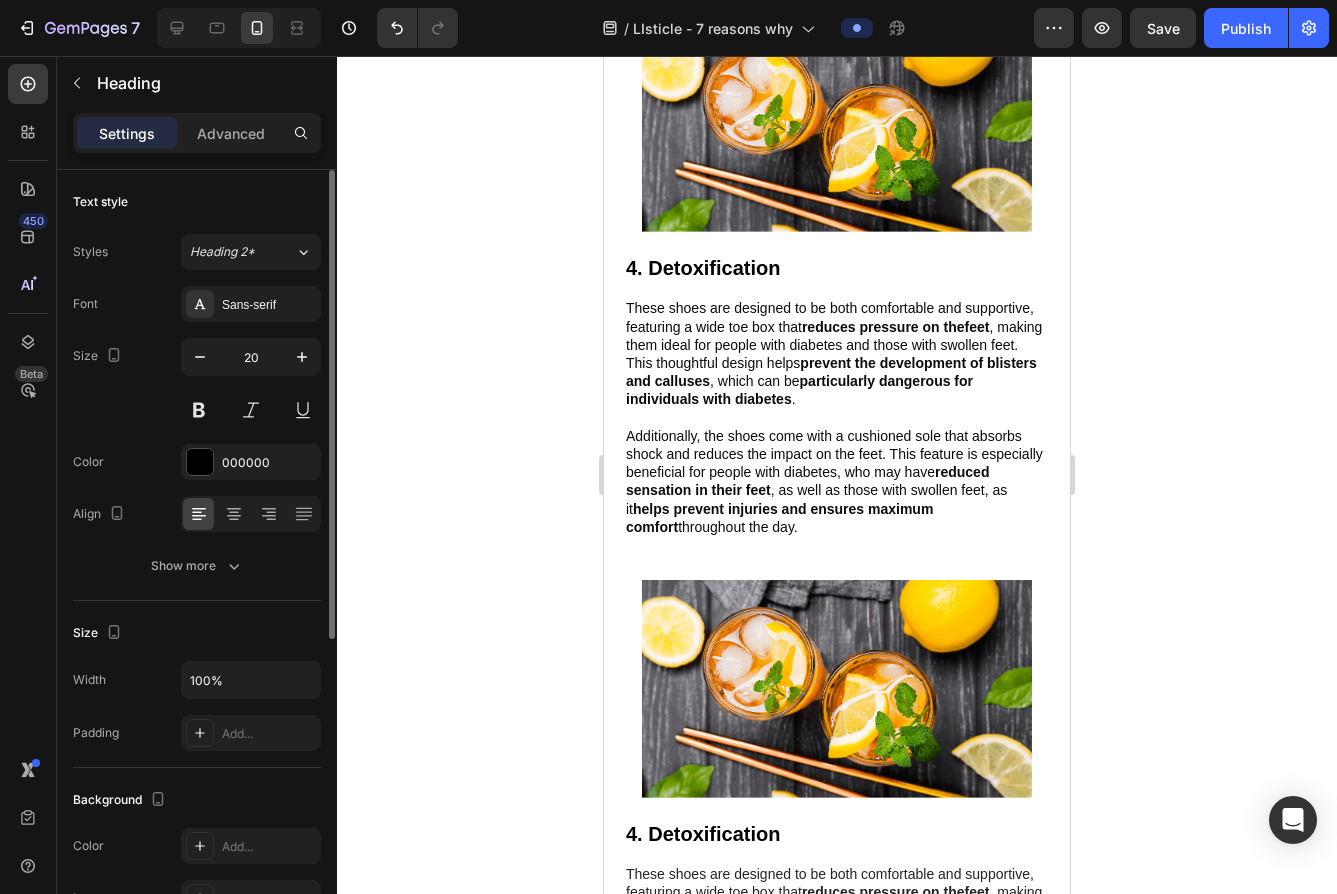 click on "4. Detoxification" at bounding box center (837, 268) 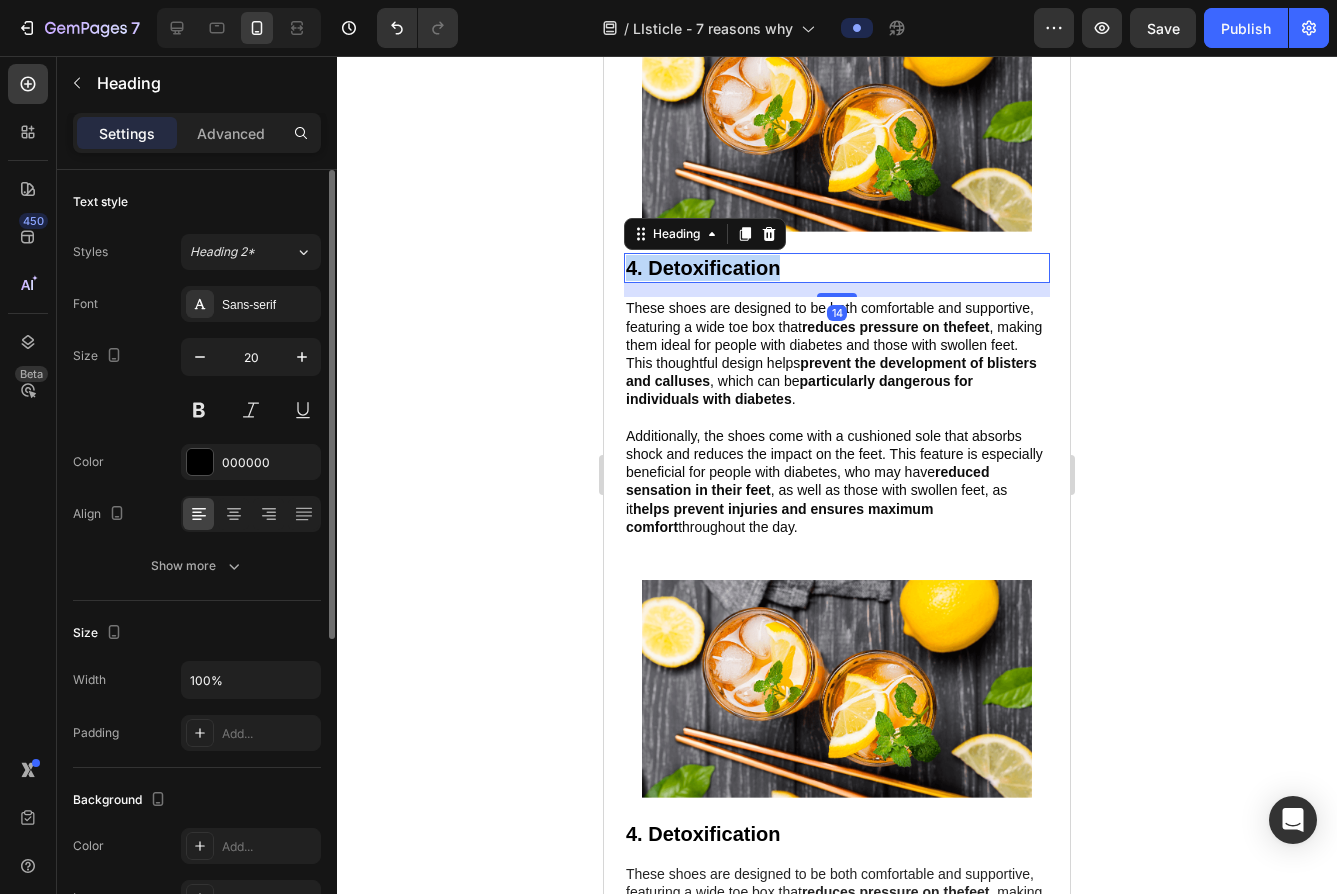 click on "4. Detoxification" at bounding box center (837, 268) 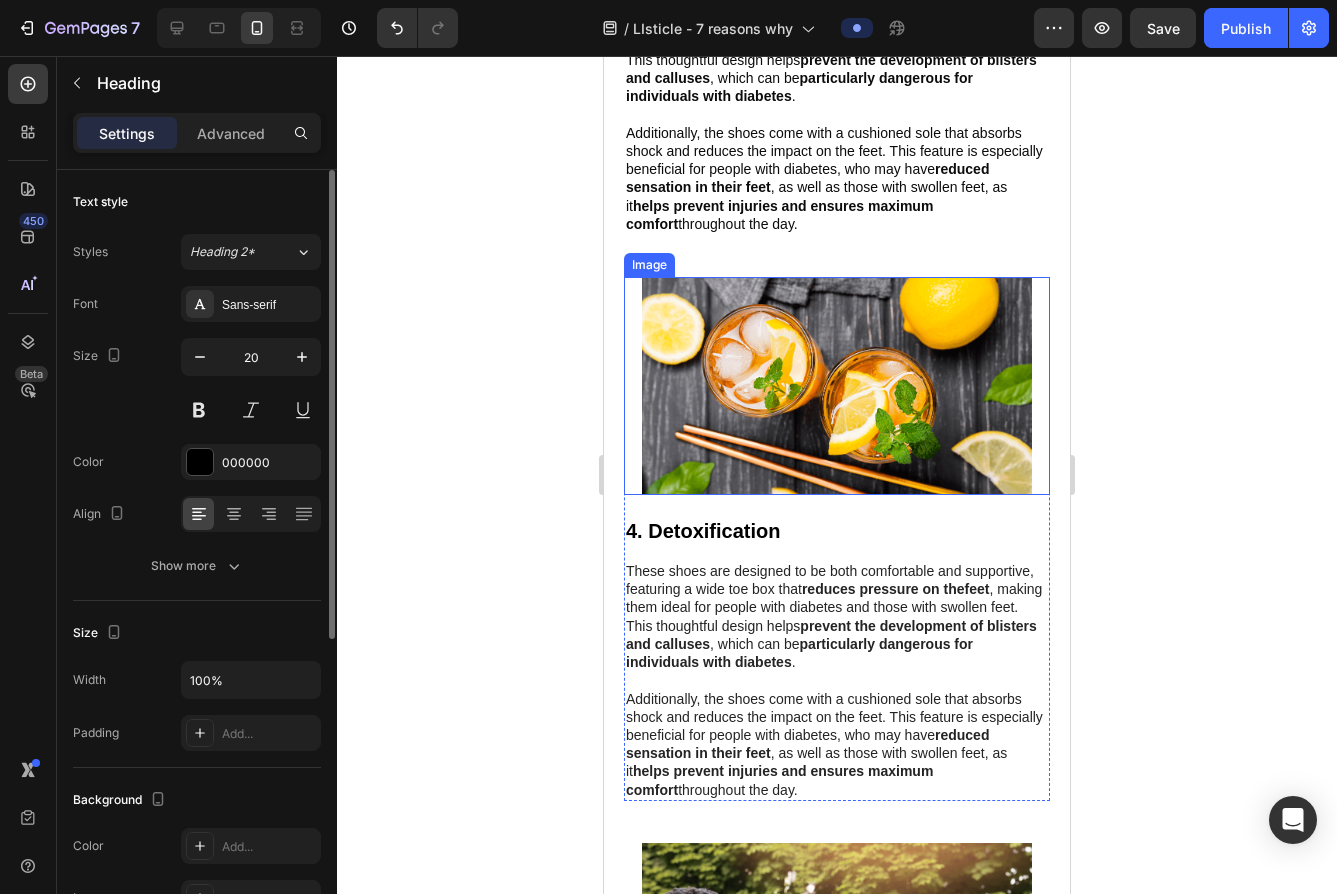 scroll, scrollTop: 2611, scrollLeft: 0, axis: vertical 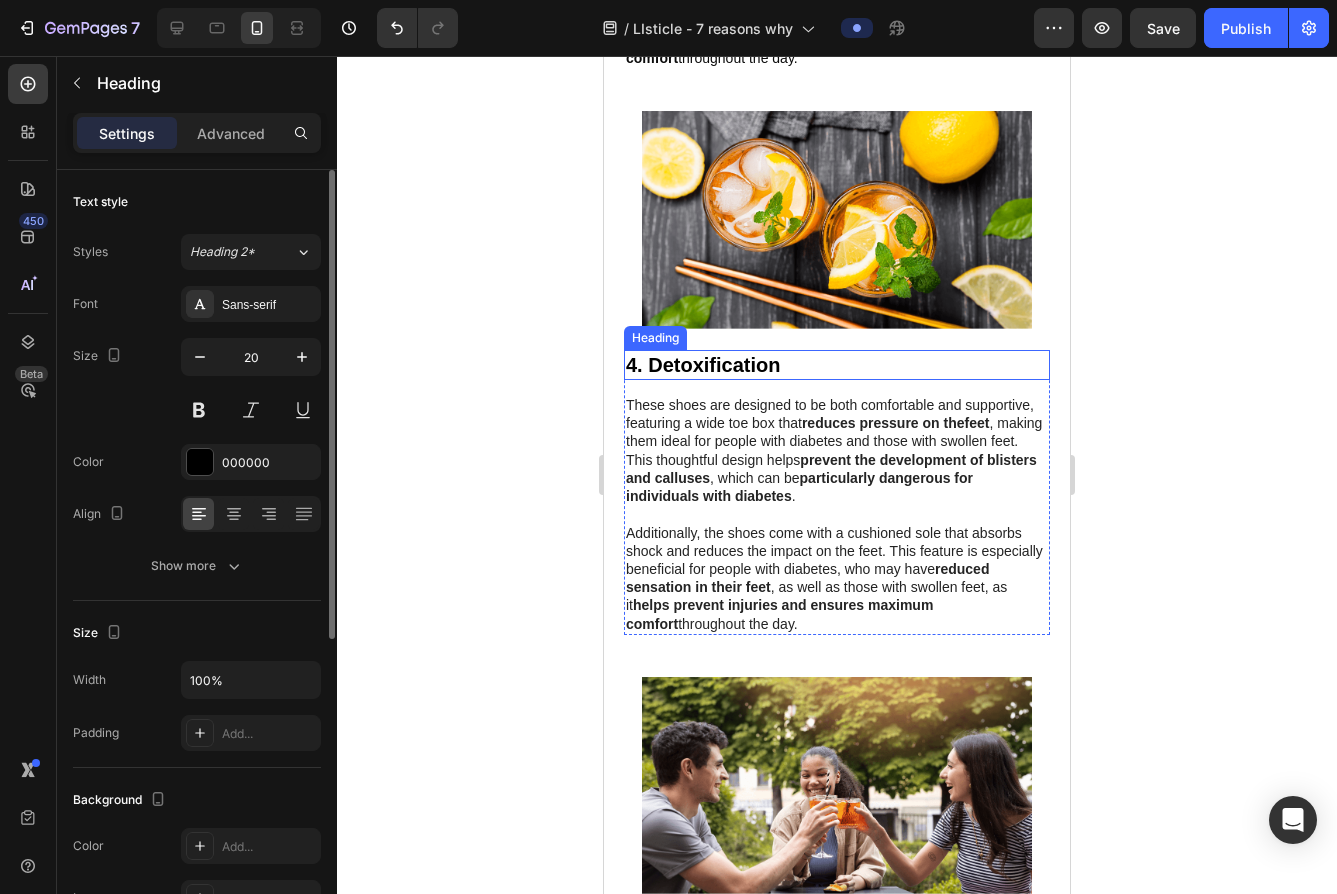 click on "4. Detoxification" at bounding box center [837, 365] 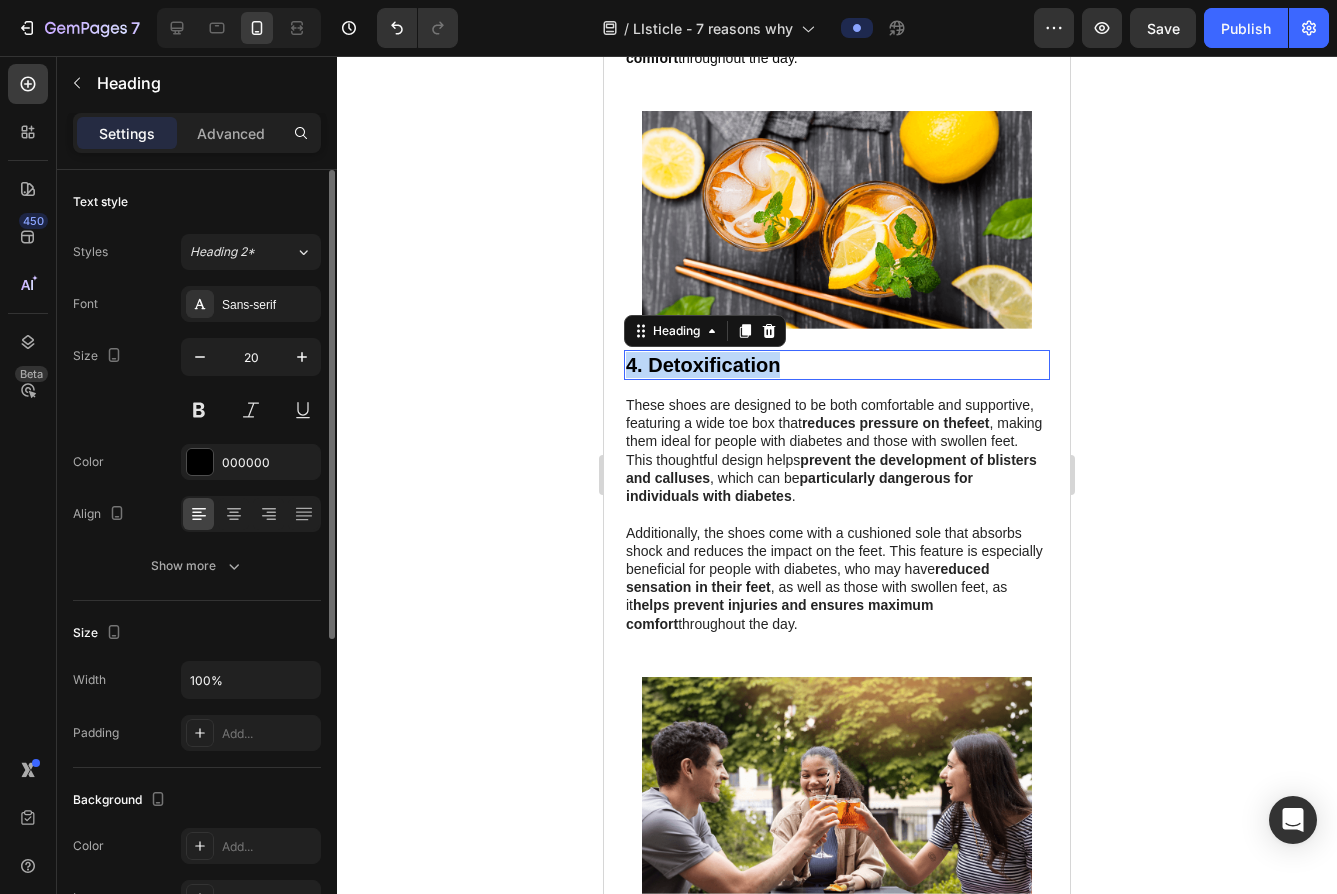 click on "4. Detoxification" at bounding box center [837, 365] 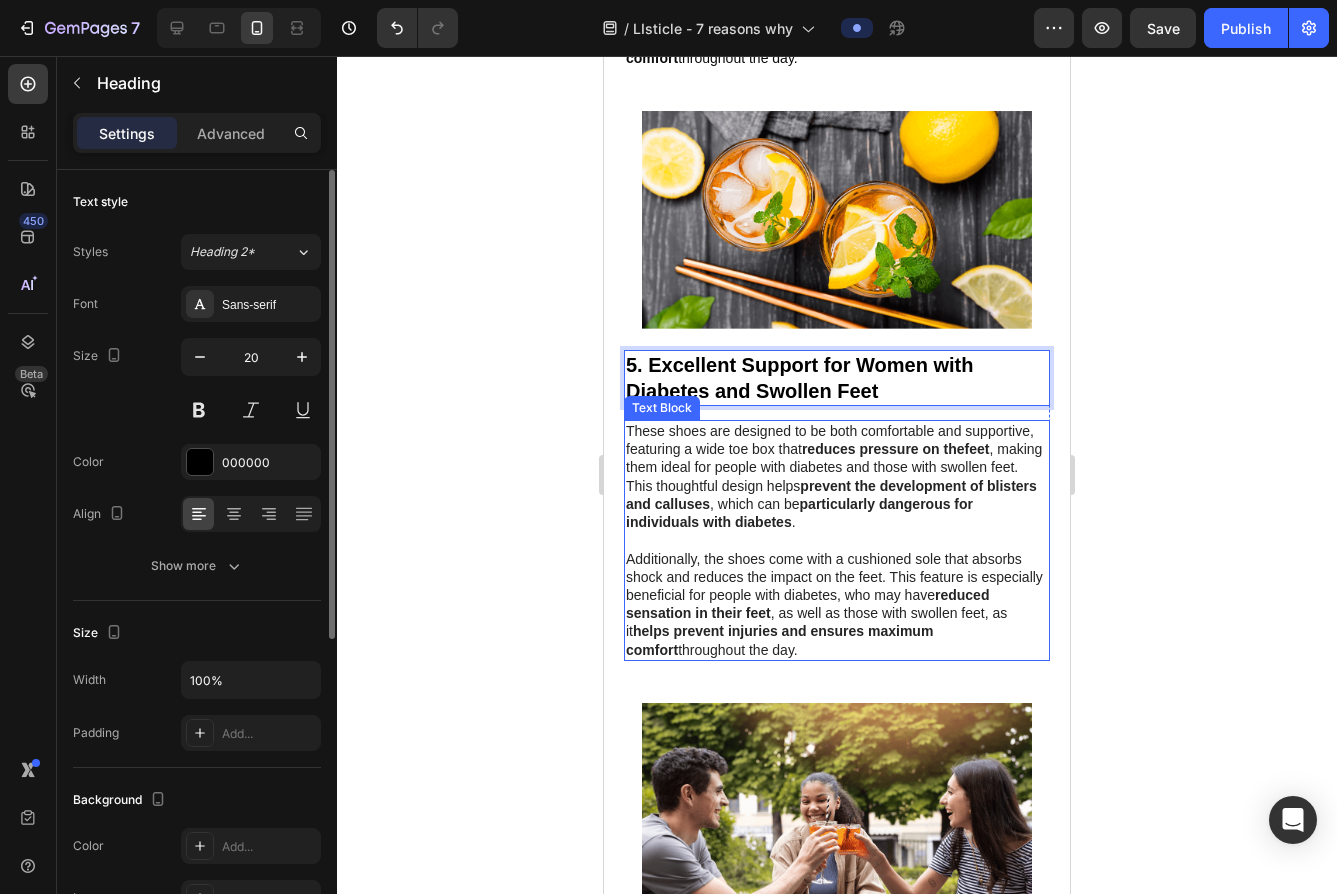 click on "reduced sensation in their feet" at bounding box center (807, 604) 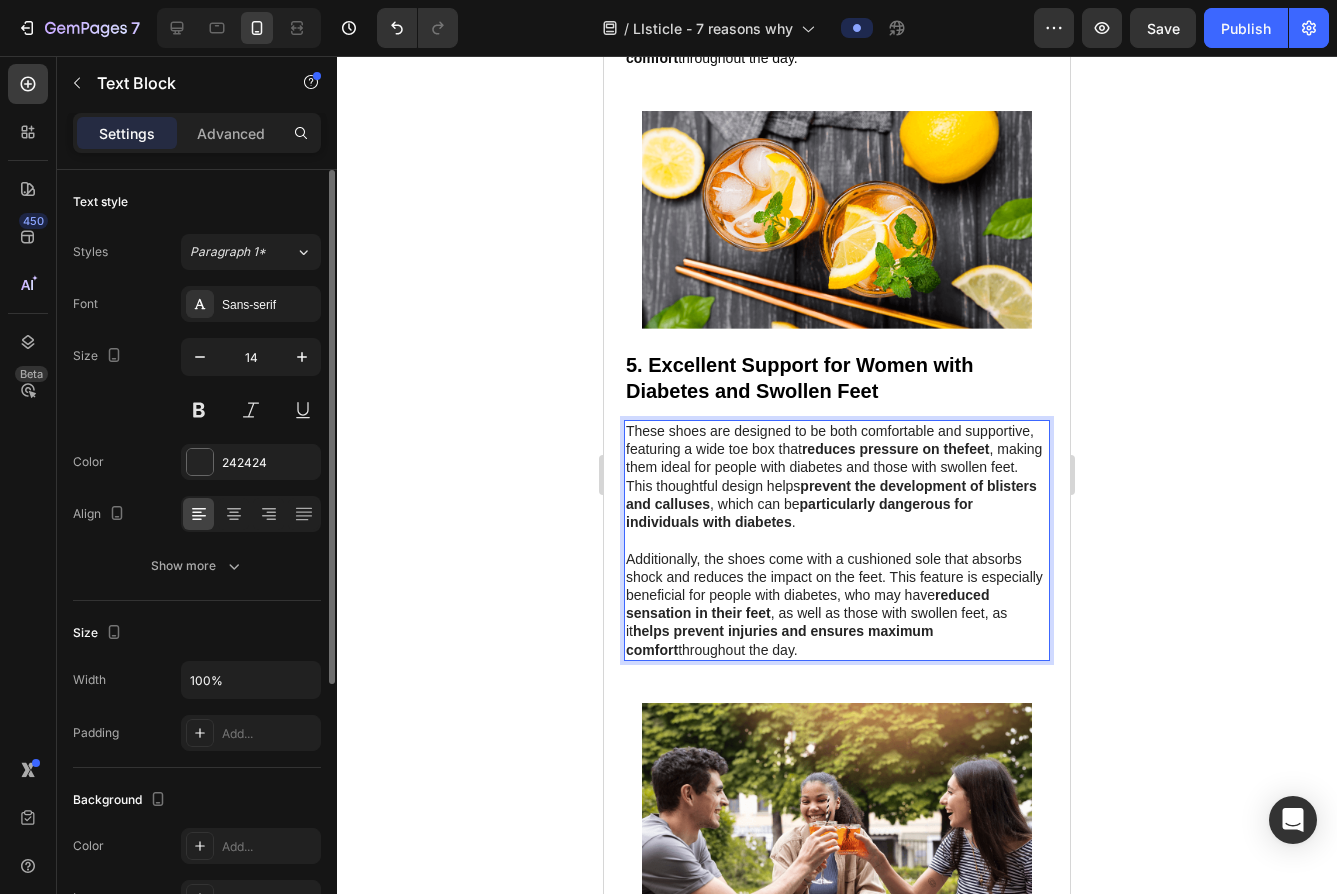 click on "Additionally, the shoes come with a cushioned sole that absorbs shock and reduces the impact on the feet. This feature is especially beneficial for people with diabetes, who may have  reduced sensation in their feet , as well as those with swollen feet, as it  helps prevent injuries and ensures maximum comfort  throughout the day." at bounding box center (837, 604) 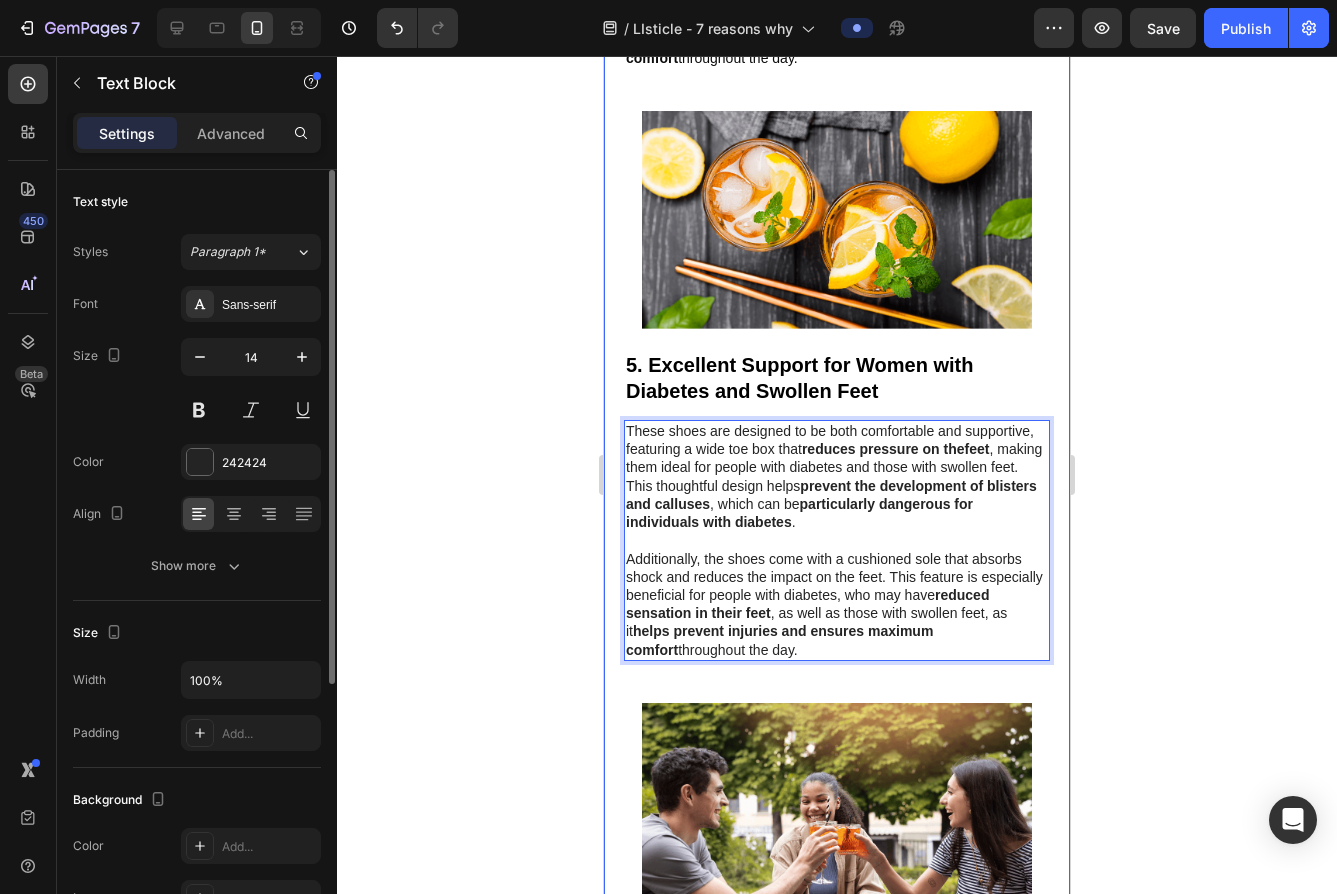 drag, startPoint x: 812, startPoint y: 675, endPoint x: 620, endPoint y: 461, distance: 287.50653 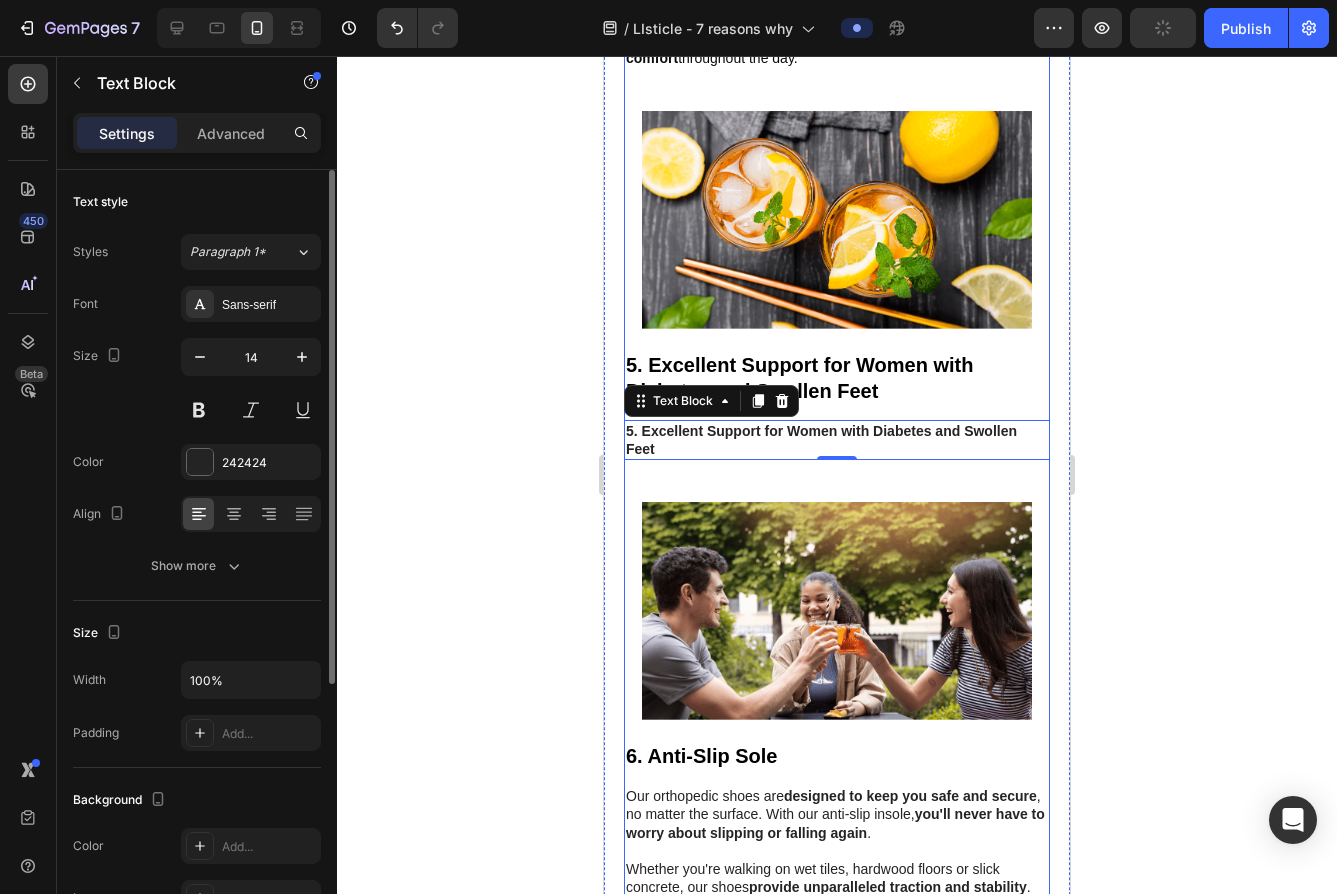 click on "5. Excellent Support for Women with Diabetes and Swollen Feet" at bounding box center [837, 440] 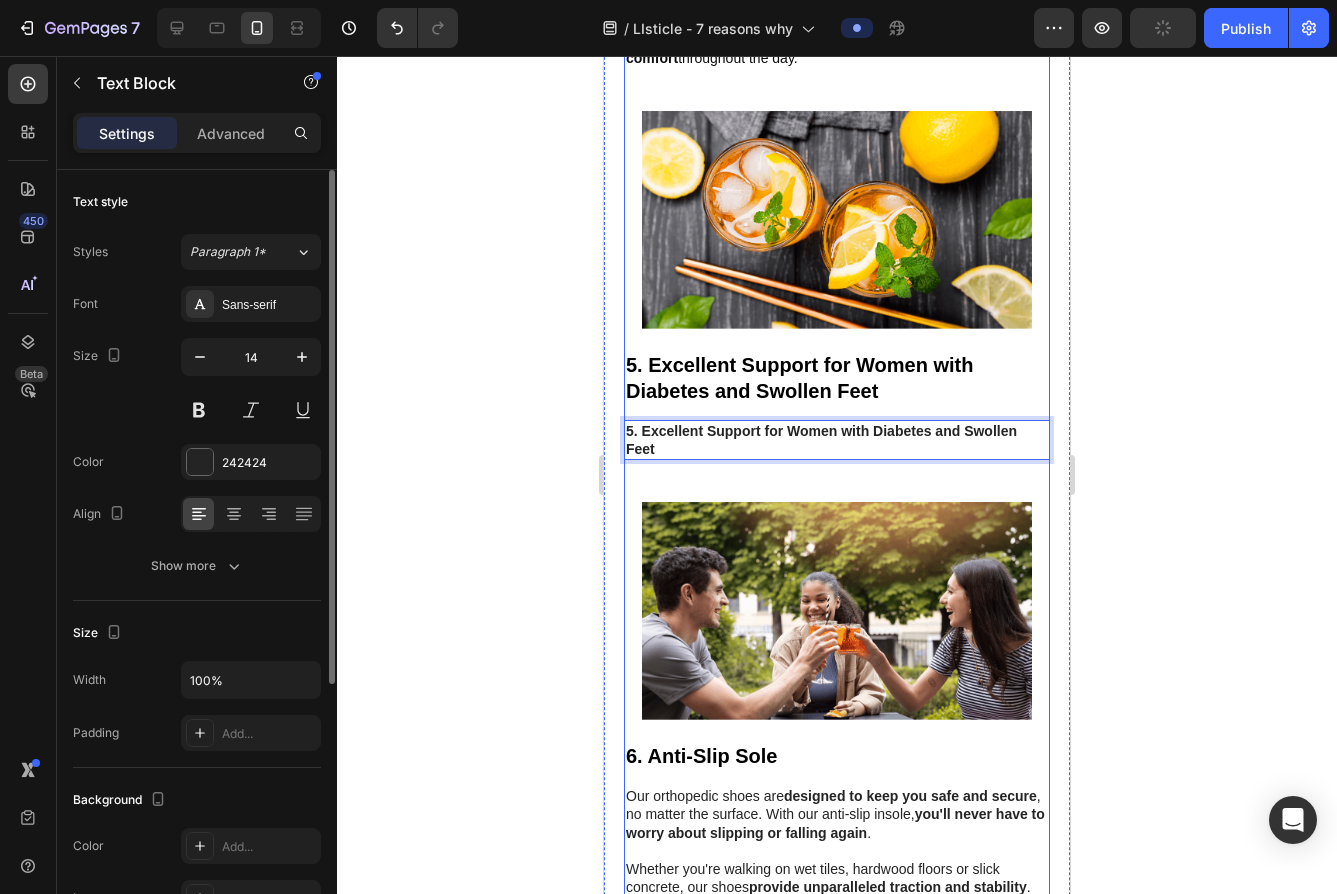 click on "5. Excellent Support for Women with Diabetes and Swollen Feet" at bounding box center [837, 440] 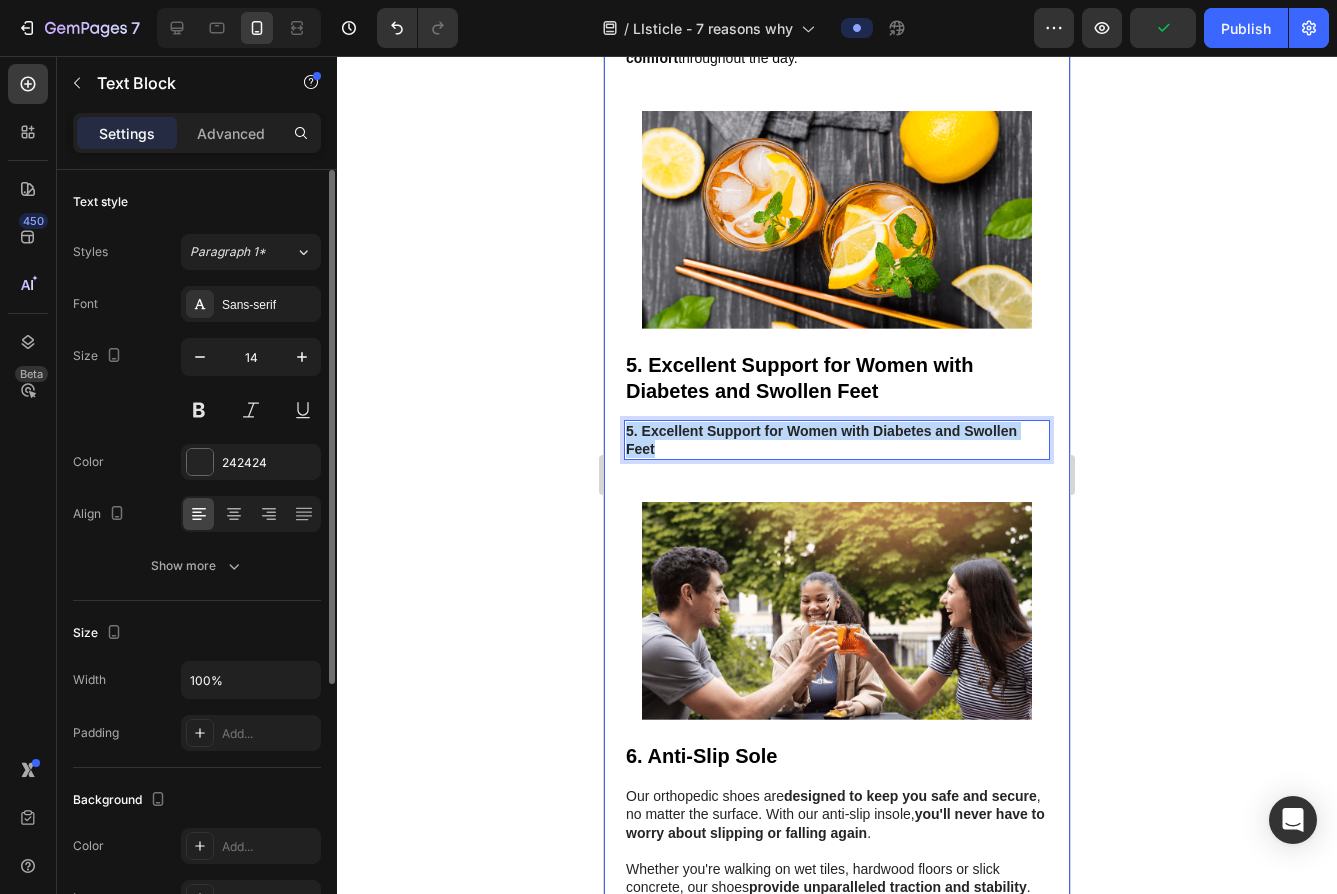 drag, startPoint x: 702, startPoint y: 480, endPoint x: 606, endPoint y: 451, distance: 100.28459 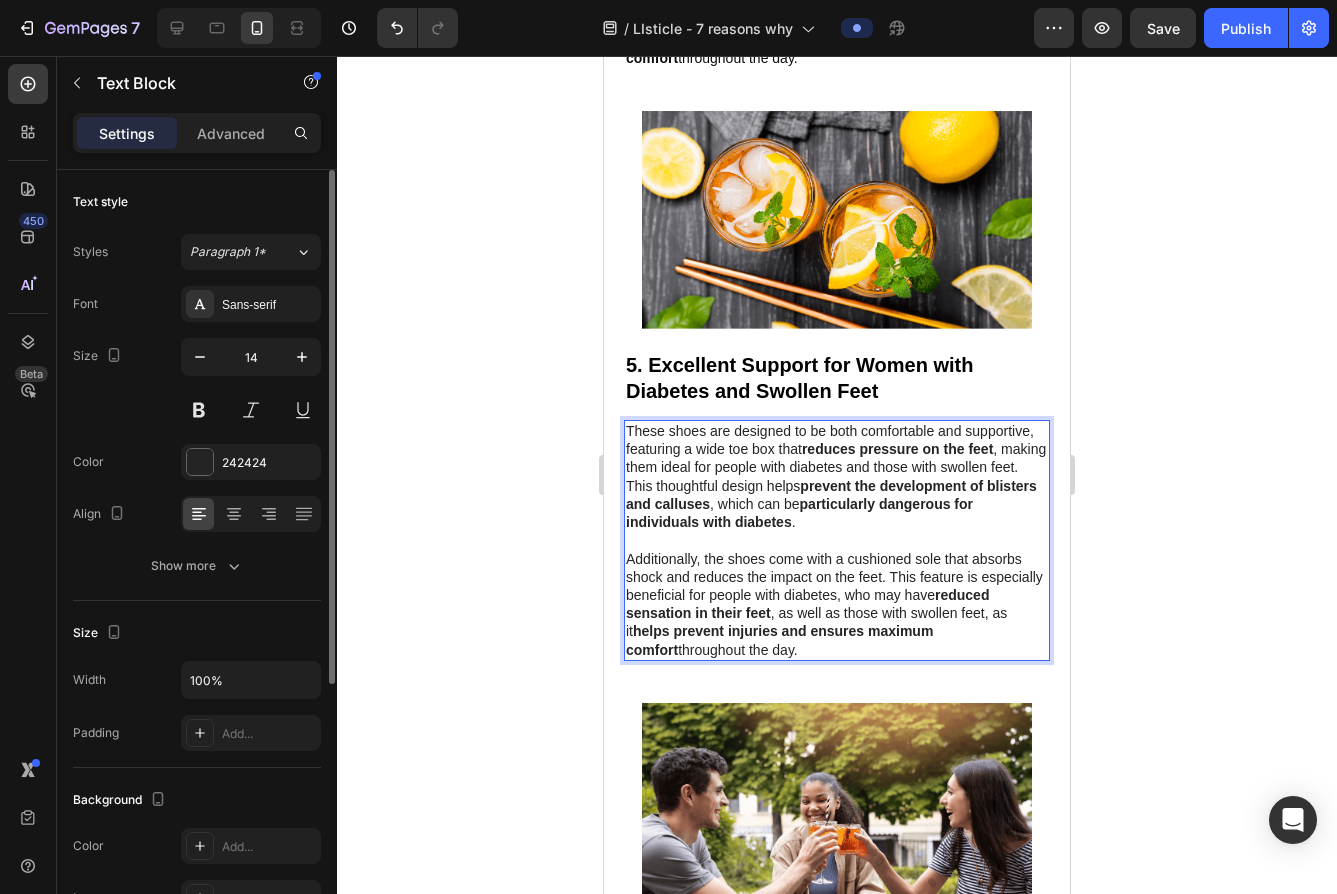 scroll, scrollTop: 3031, scrollLeft: 0, axis: vertical 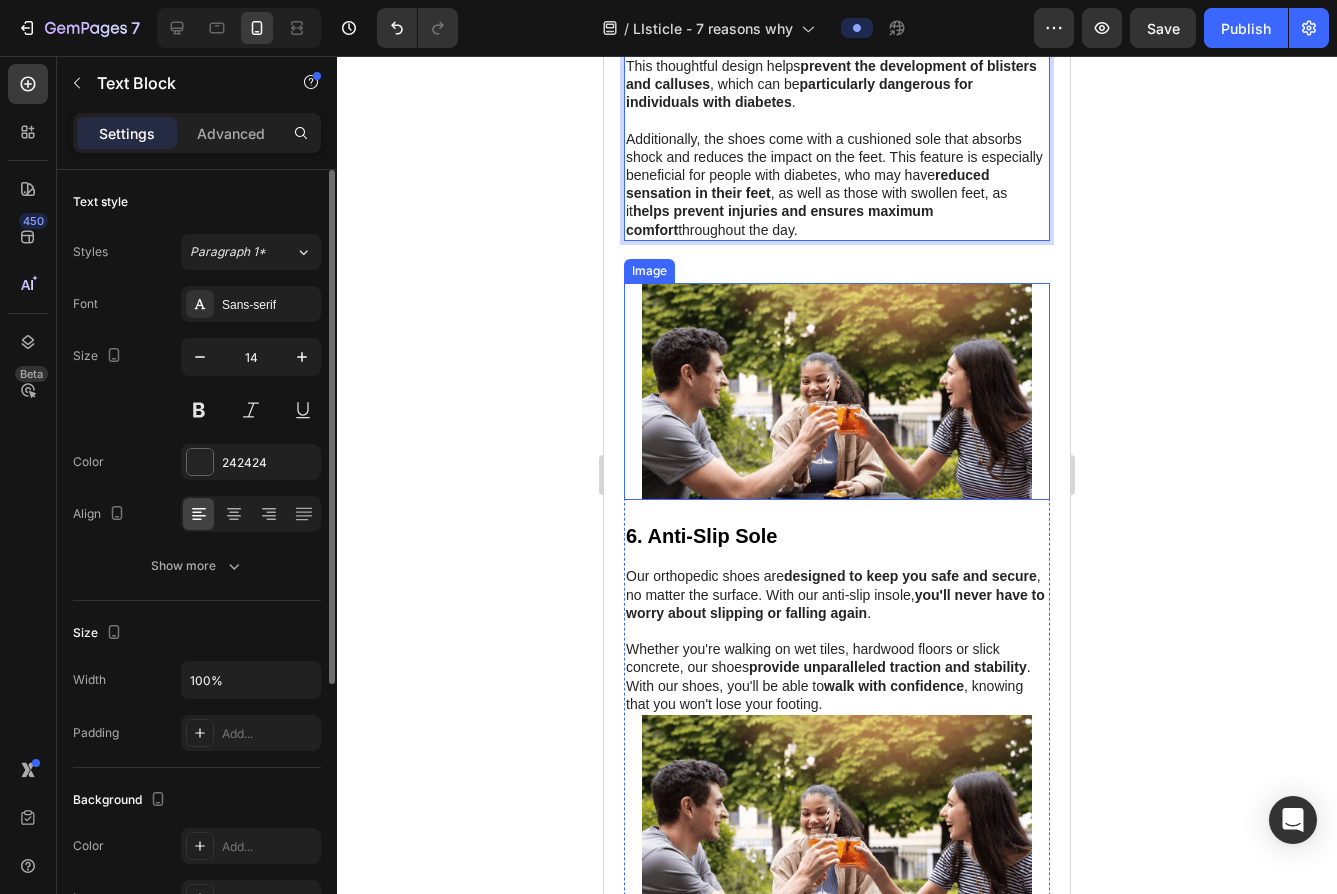 click at bounding box center (837, 392) 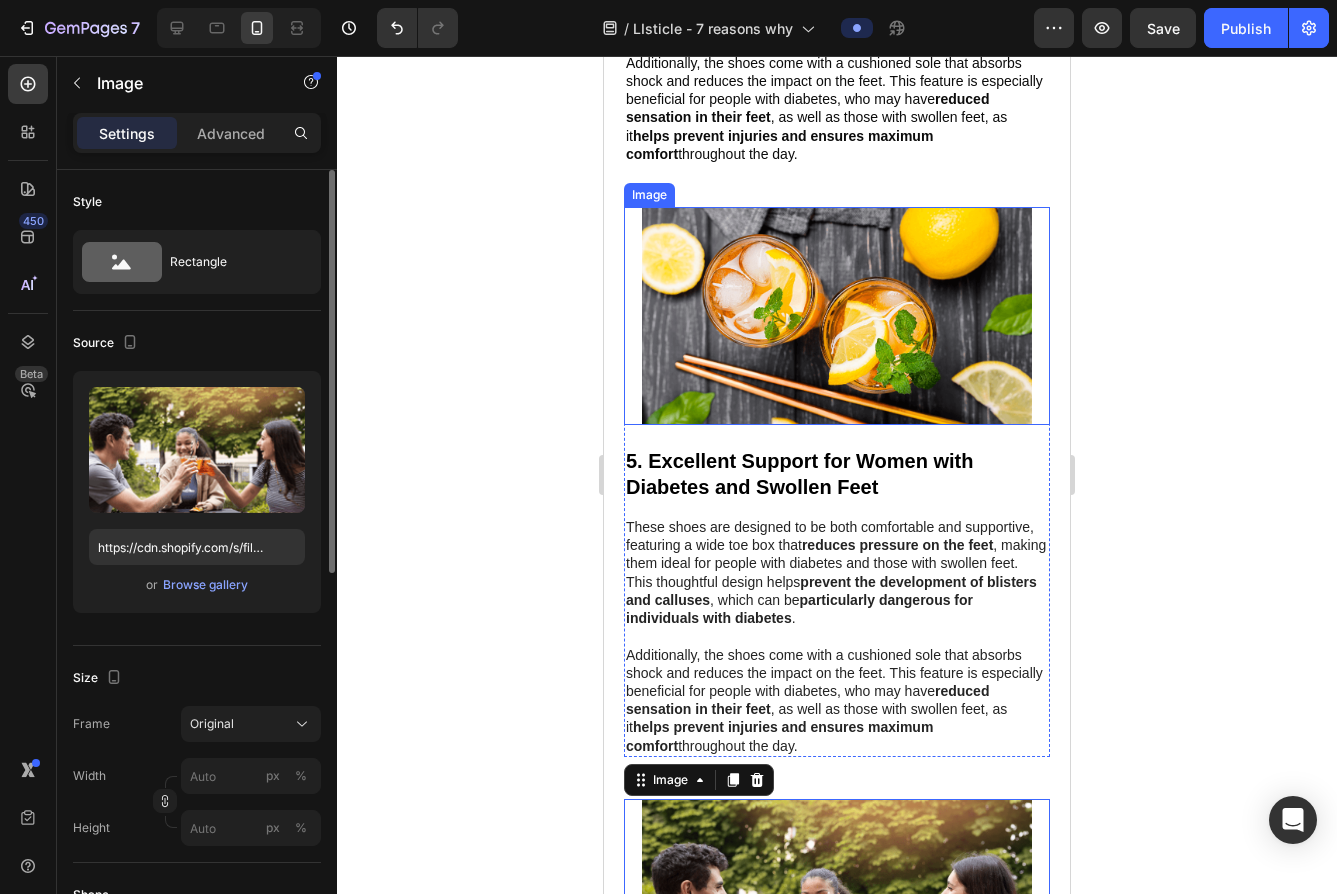 scroll, scrollTop: 2511, scrollLeft: 0, axis: vertical 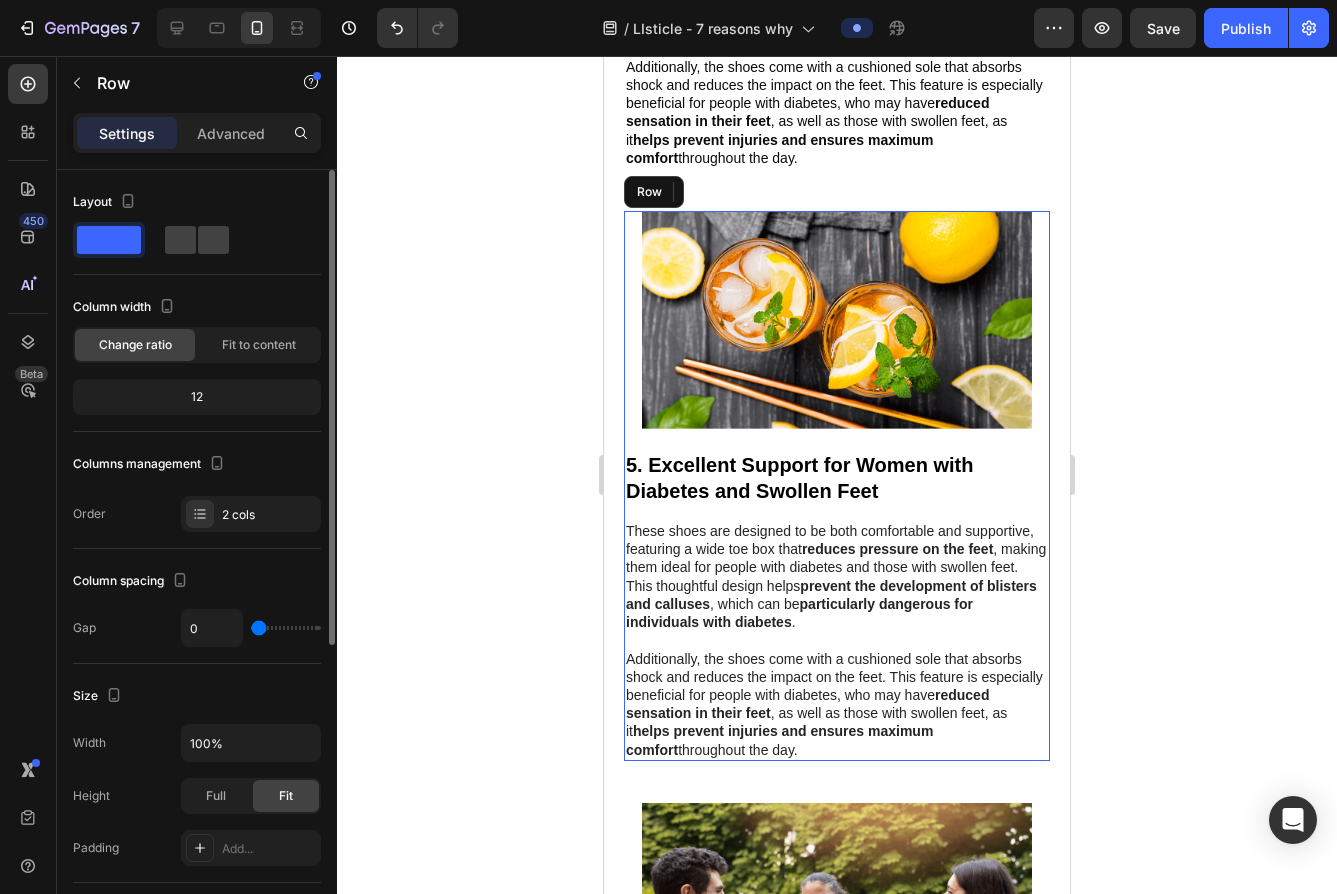 click on "Image" at bounding box center [837, 330] 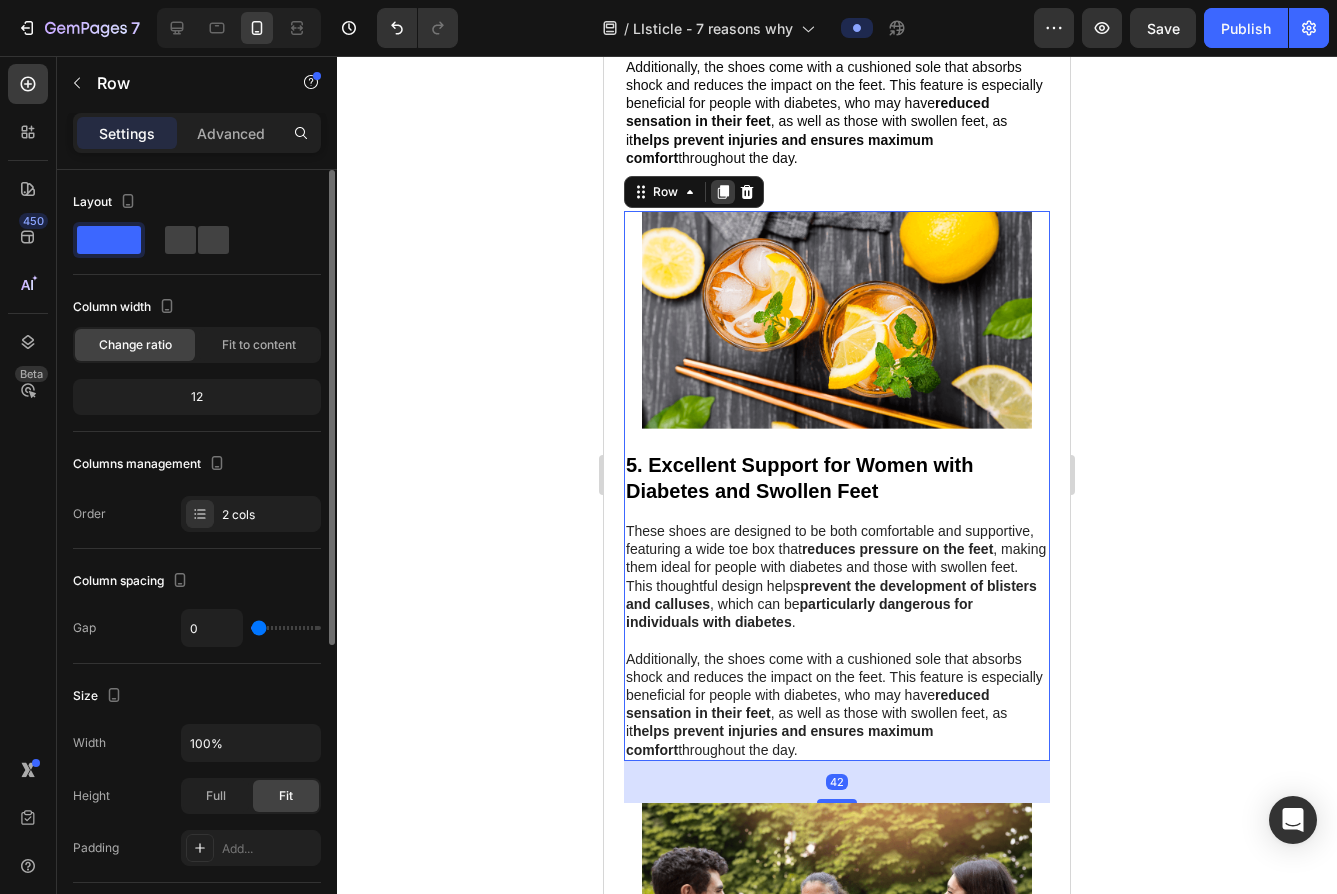 click 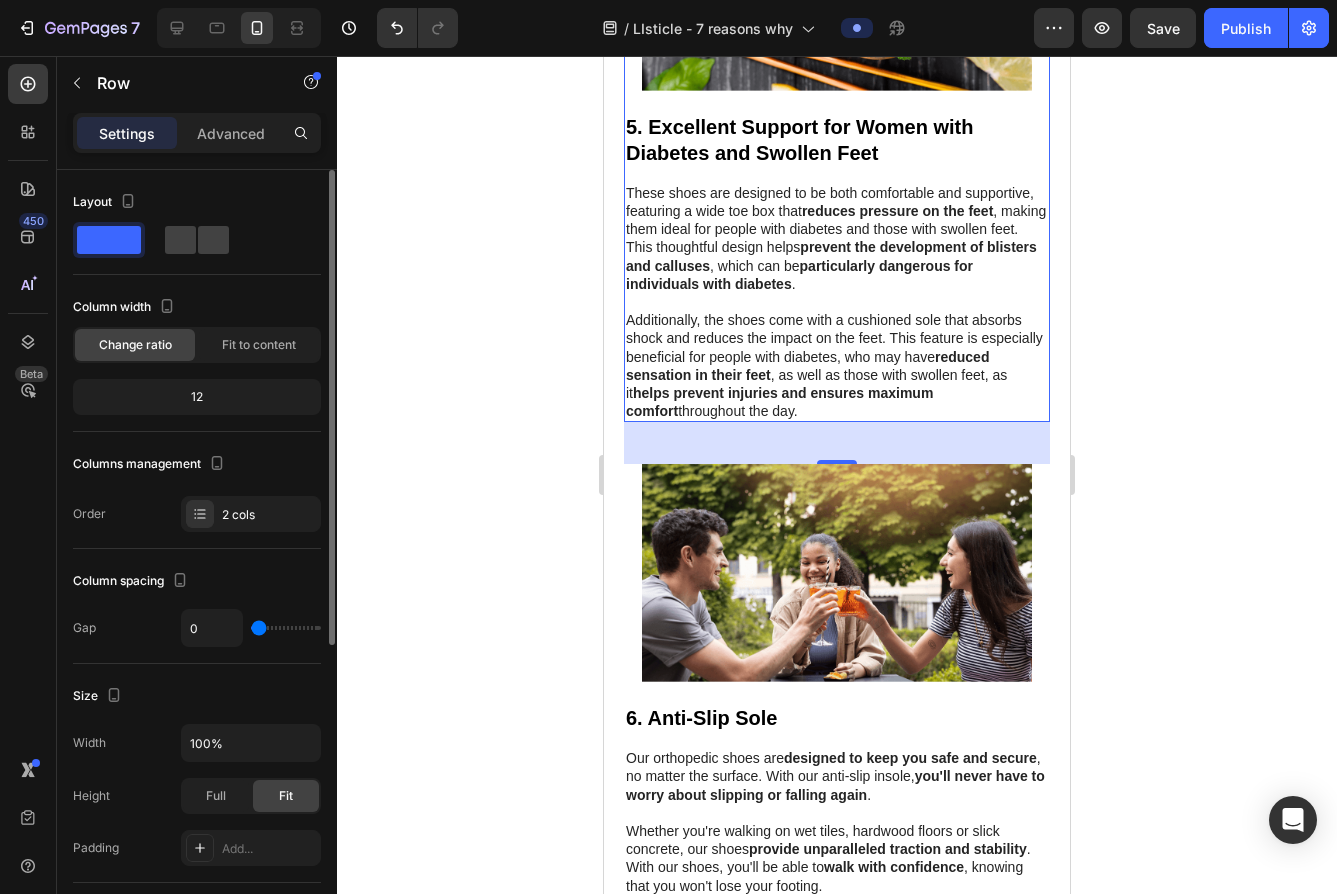 scroll, scrollTop: 3288, scrollLeft: 0, axis: vertical 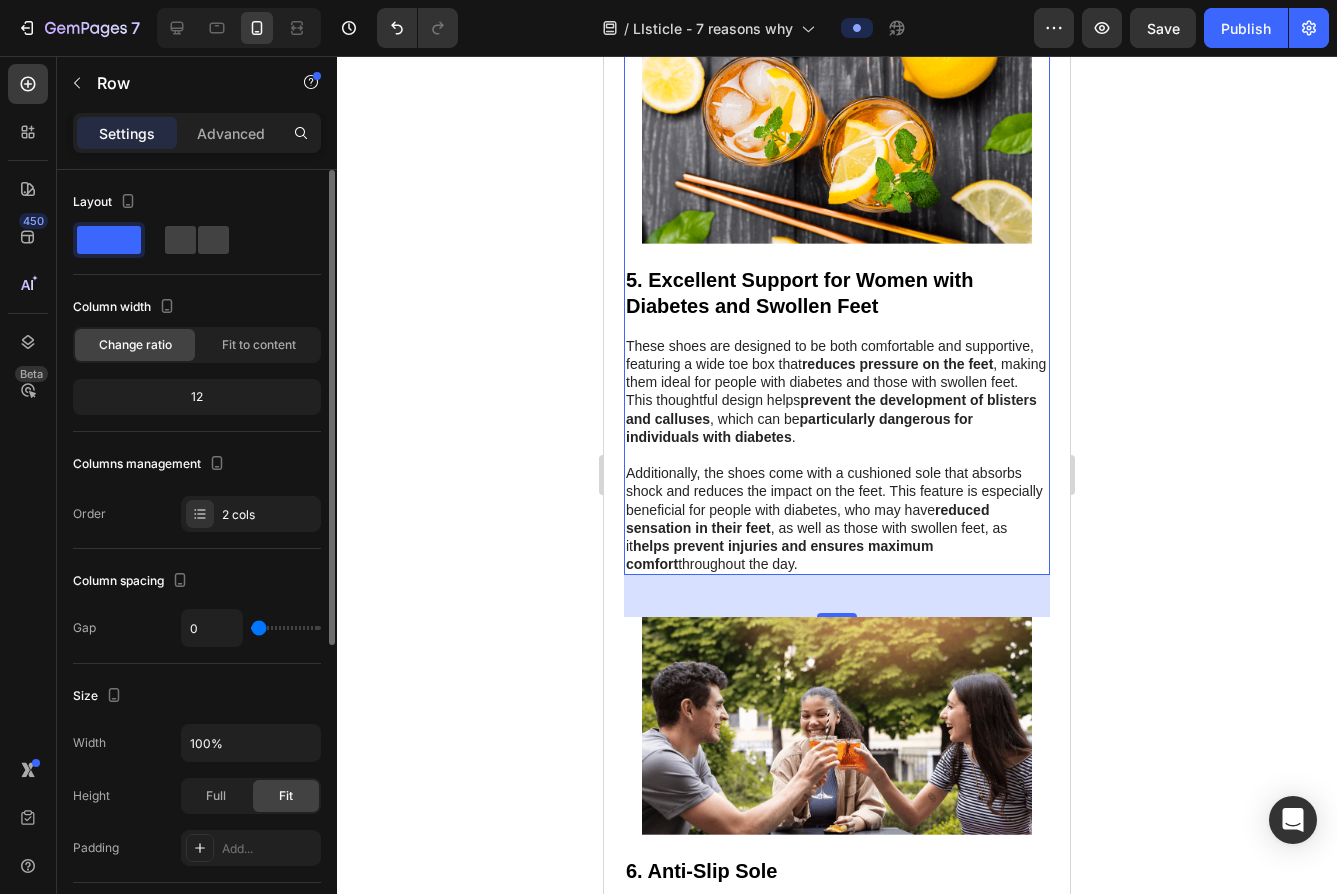 click on "5. Excellent Support for Women with Diabetes and Swollen Feet" at bounding box center [799, 293] 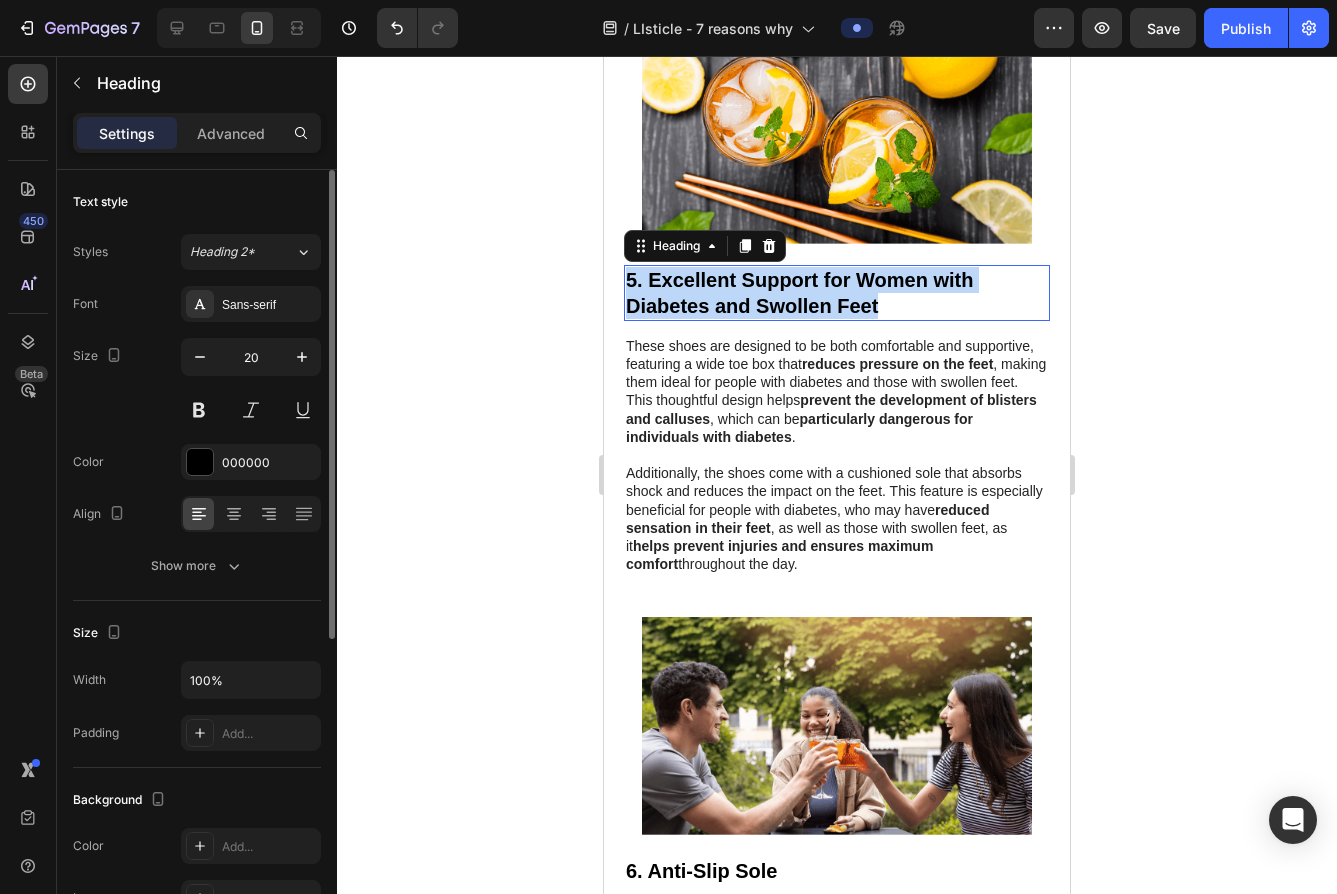 click on "5. Excellent Support for Women with Diabetes and Swollen Feet" at bounding box center (799, 293) 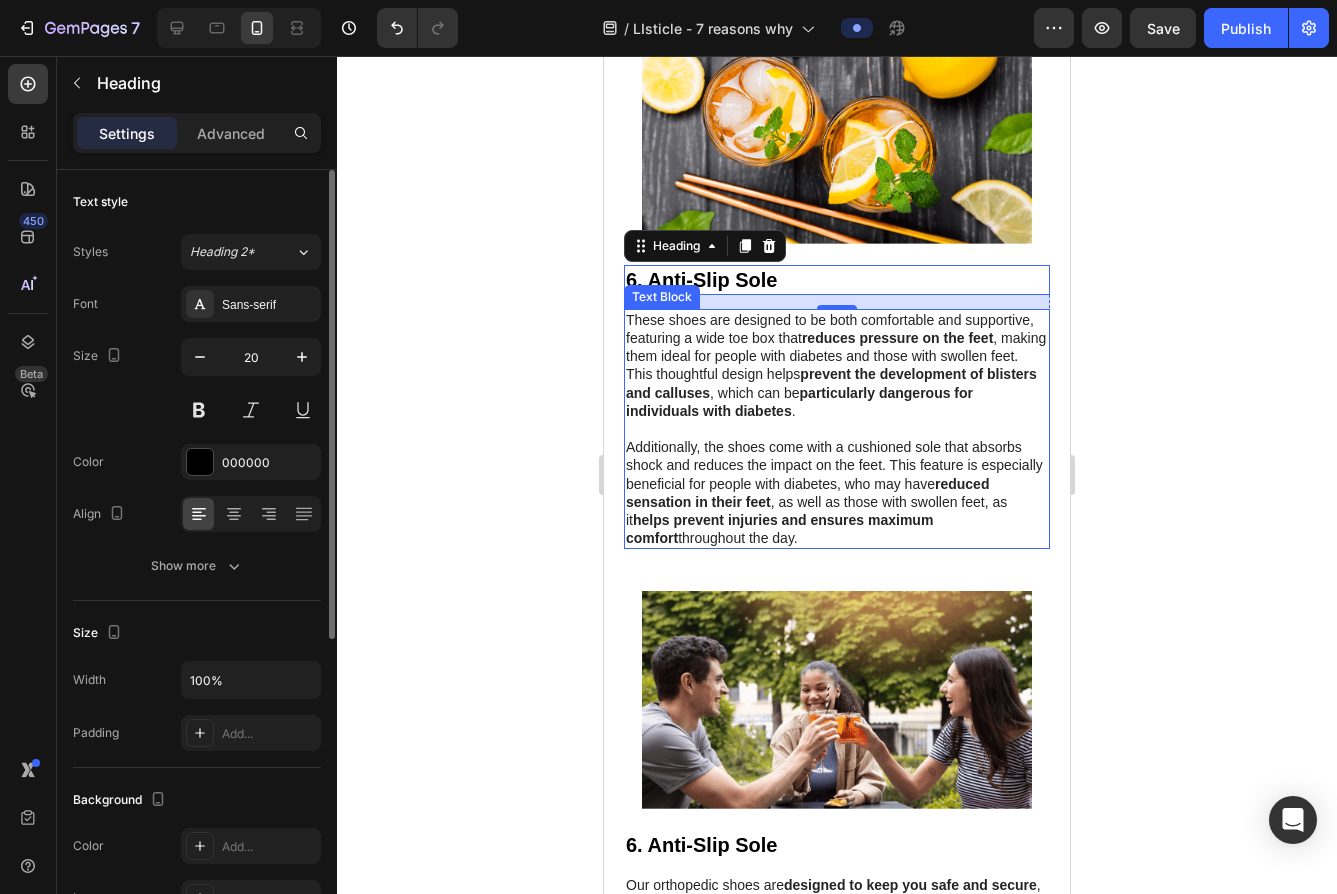 click on "prevent the development of blisters and calluses" at bounding box center (831, 383) 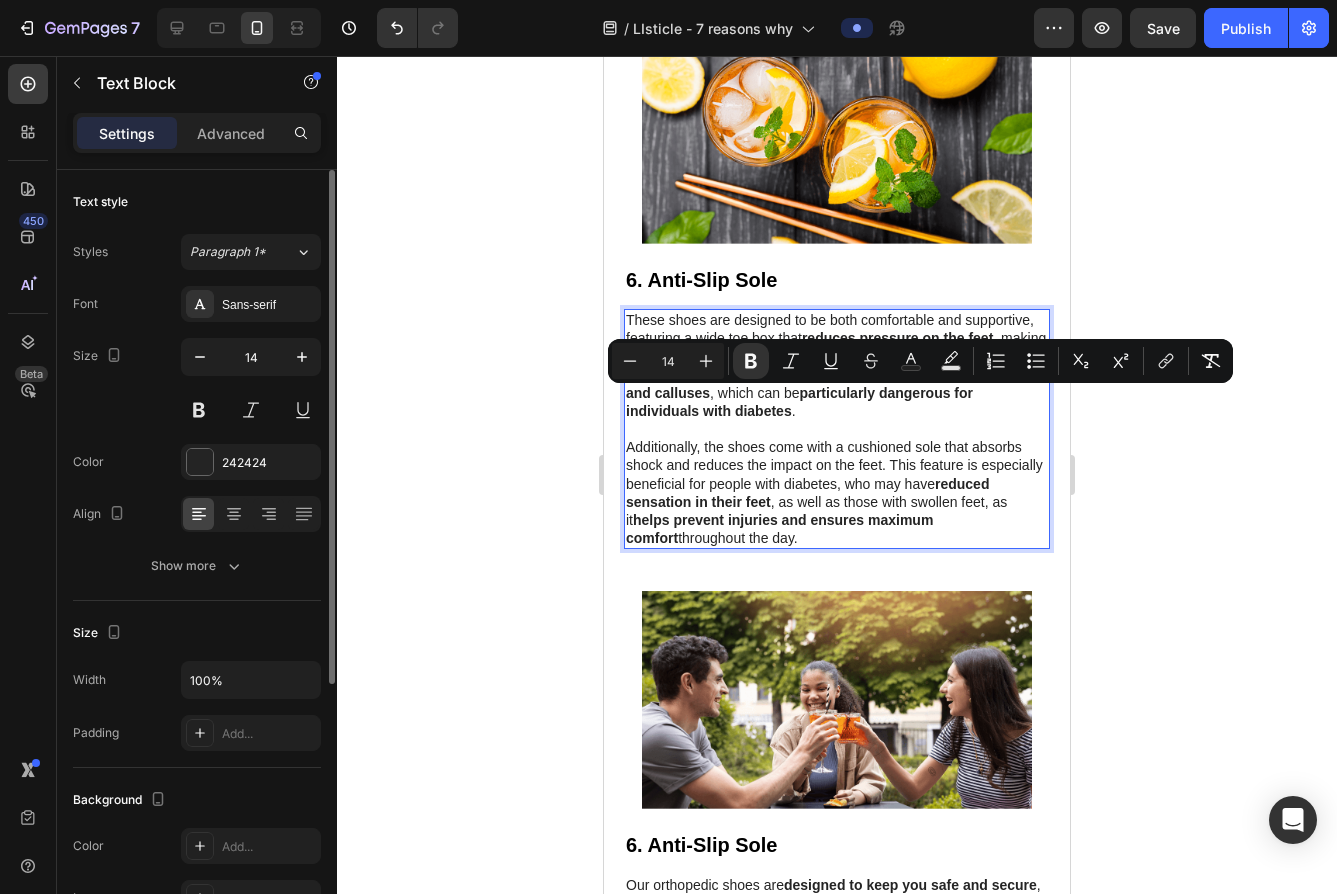 click on "reduced sensation in their feet" at bounding box center [807, 493] 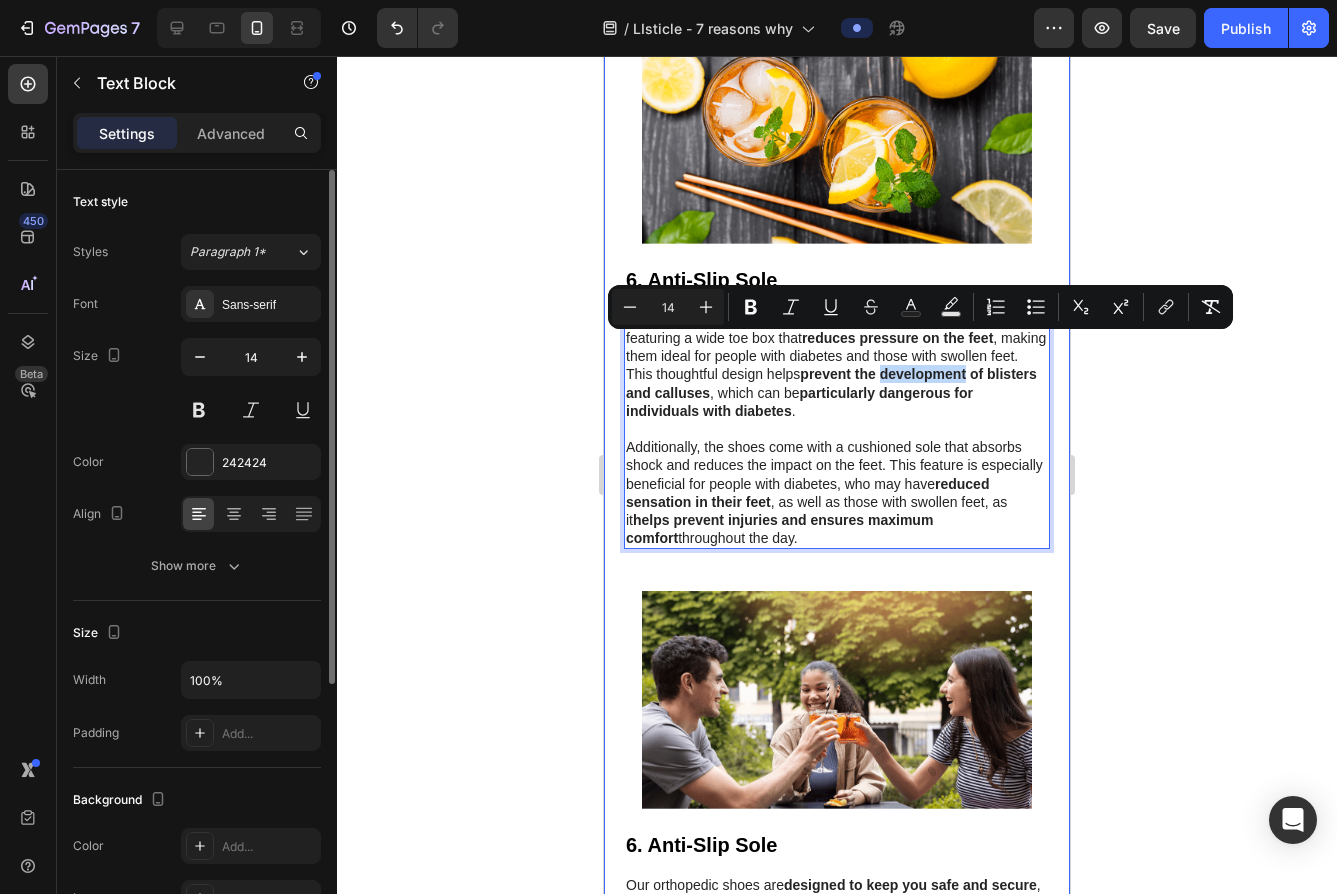 drag, startPoint x: 818, startPoint y: 563, endPoint x: 623, endPoint y: 348, distance: 290.2585 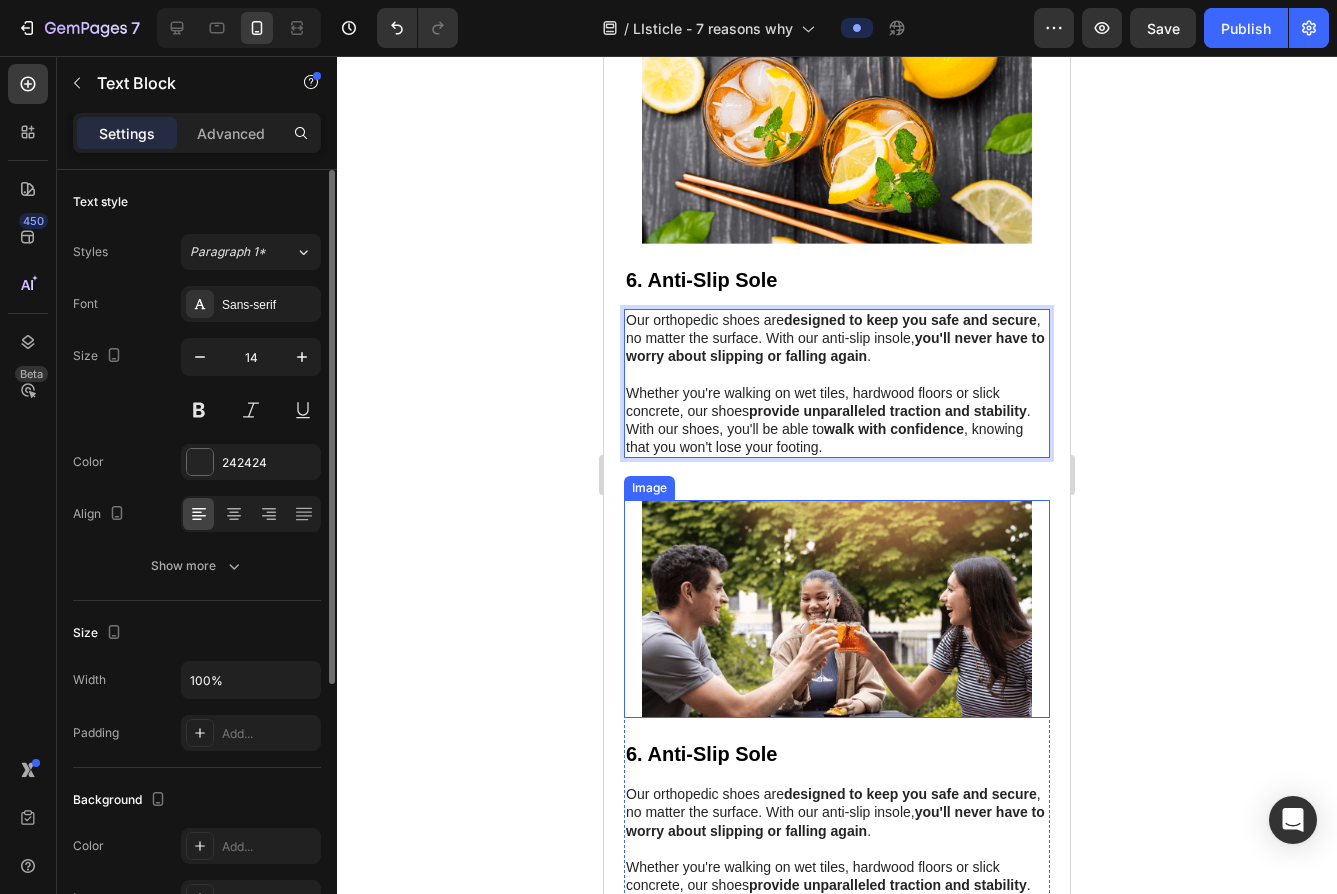 scroll, scrollTop: 3465, scrollLeft: 0, axis: vertical 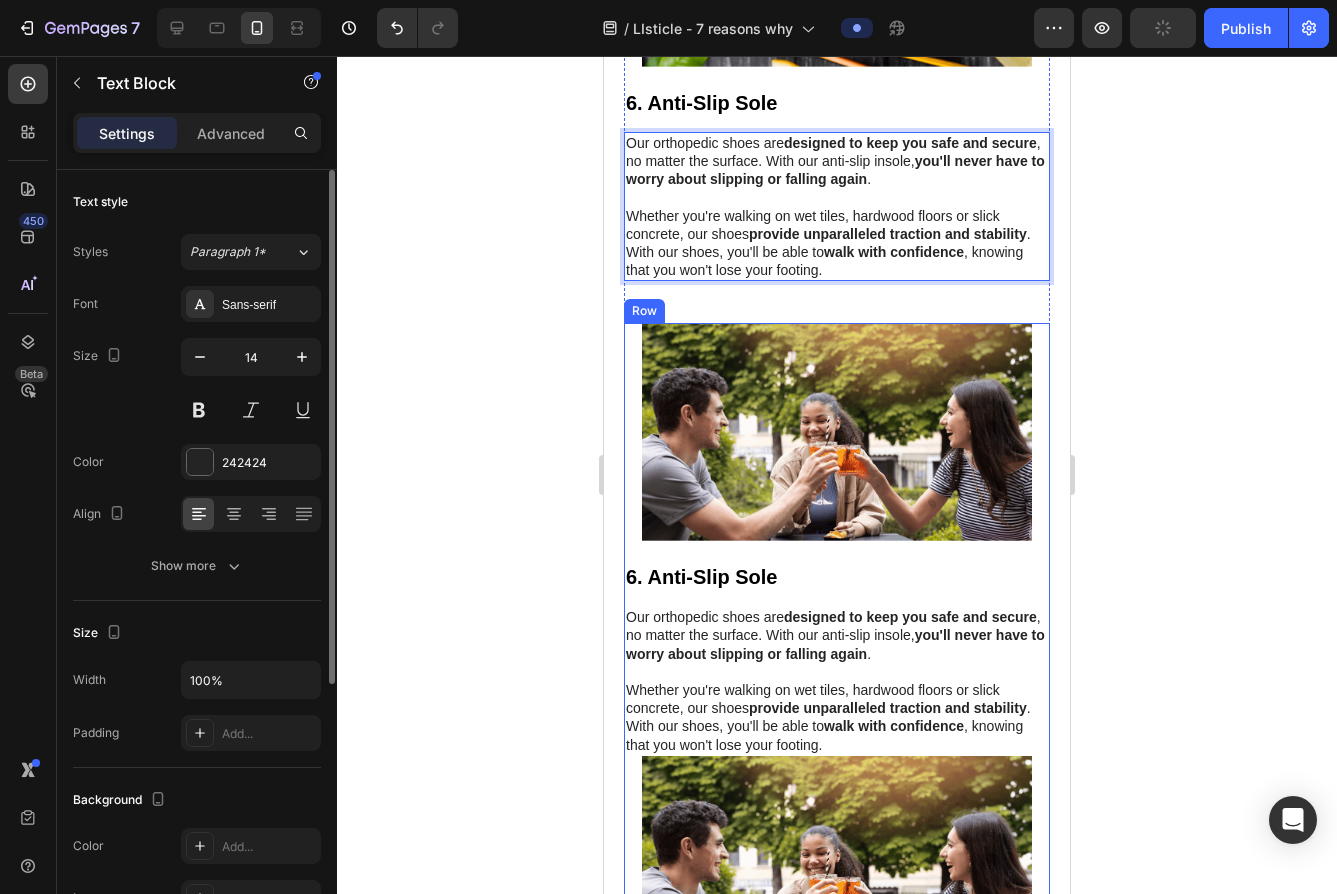 click on "Image ⁠⁠⁠⁠⁠⁠⁠ 6. Anti-Slip Sole Heading Our orthopedic shoes are  designed to keep you safe and secure , no matter the surface. With our anti-slip insole,  you'll never have to worry about slipping or falling again .   Whether you're walking on wet tiles, hardwood floors or slick concrete, our shoes  provide unparalleled traction and stability . With our shoes, you'll be able to  walk with confidence , knowing that you won't lose your footing. Text Block Image" at bounding box center [837, 658] 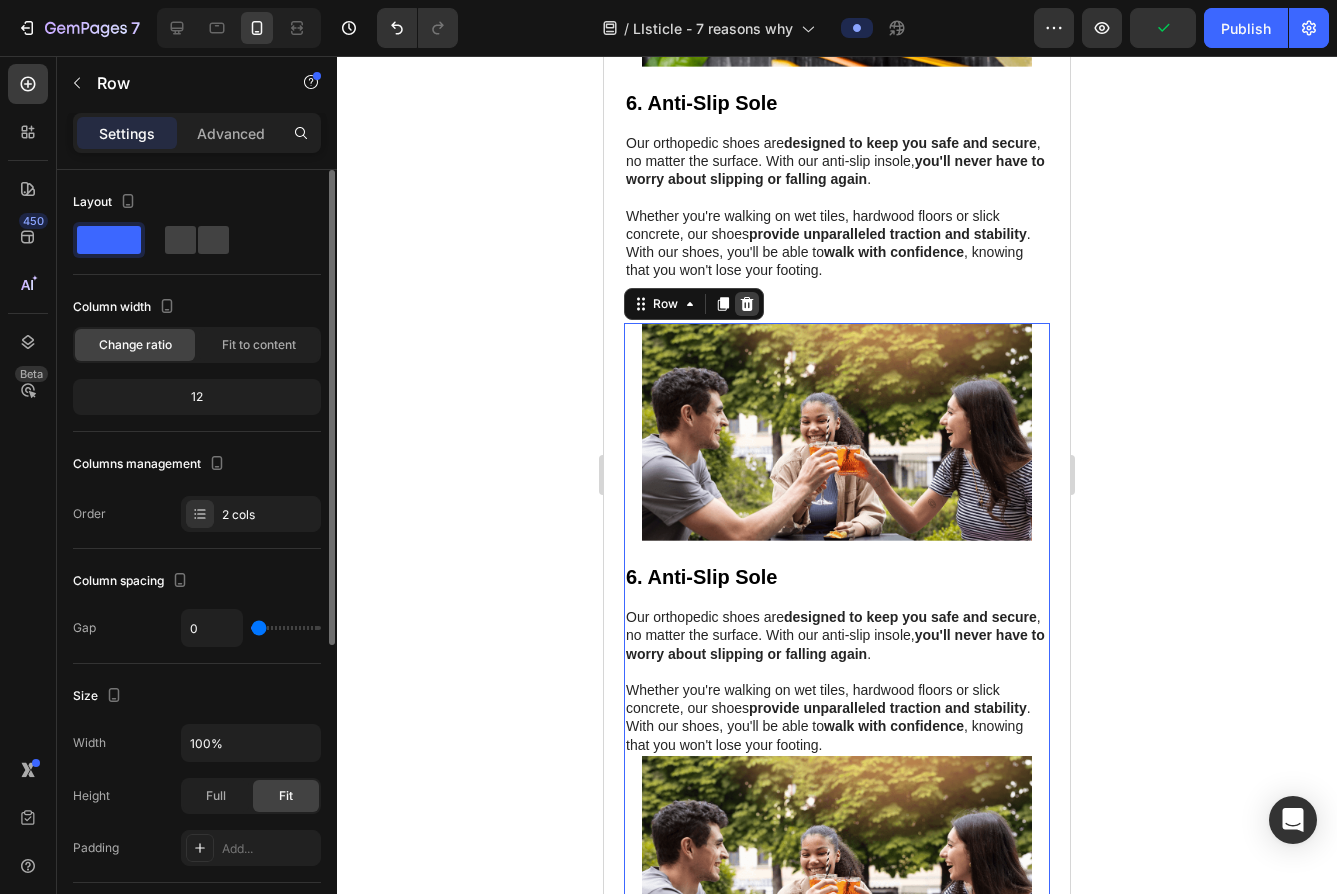 click 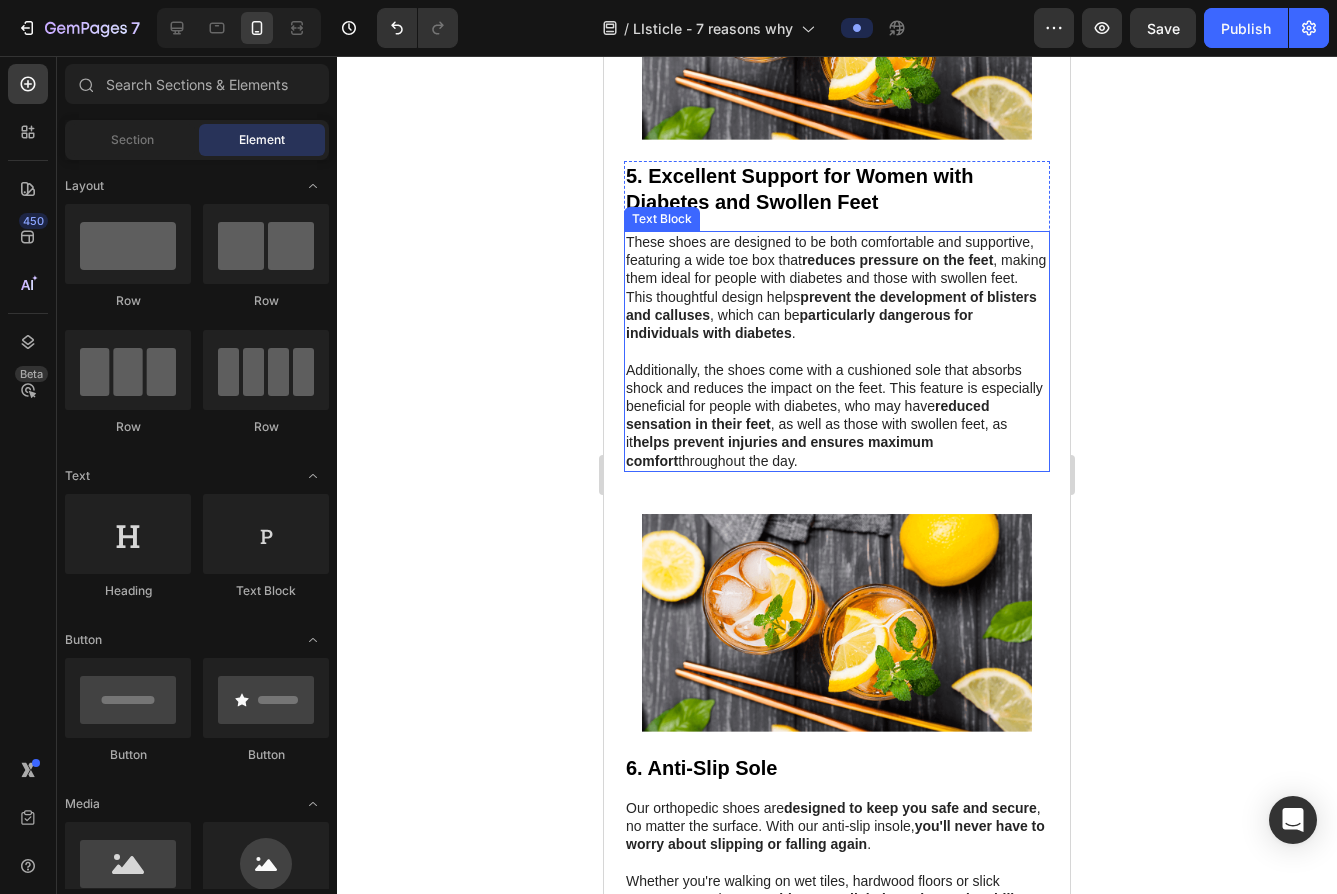 scroll, scrollTop: 2990, scrollLeft: 0, axis: vertical 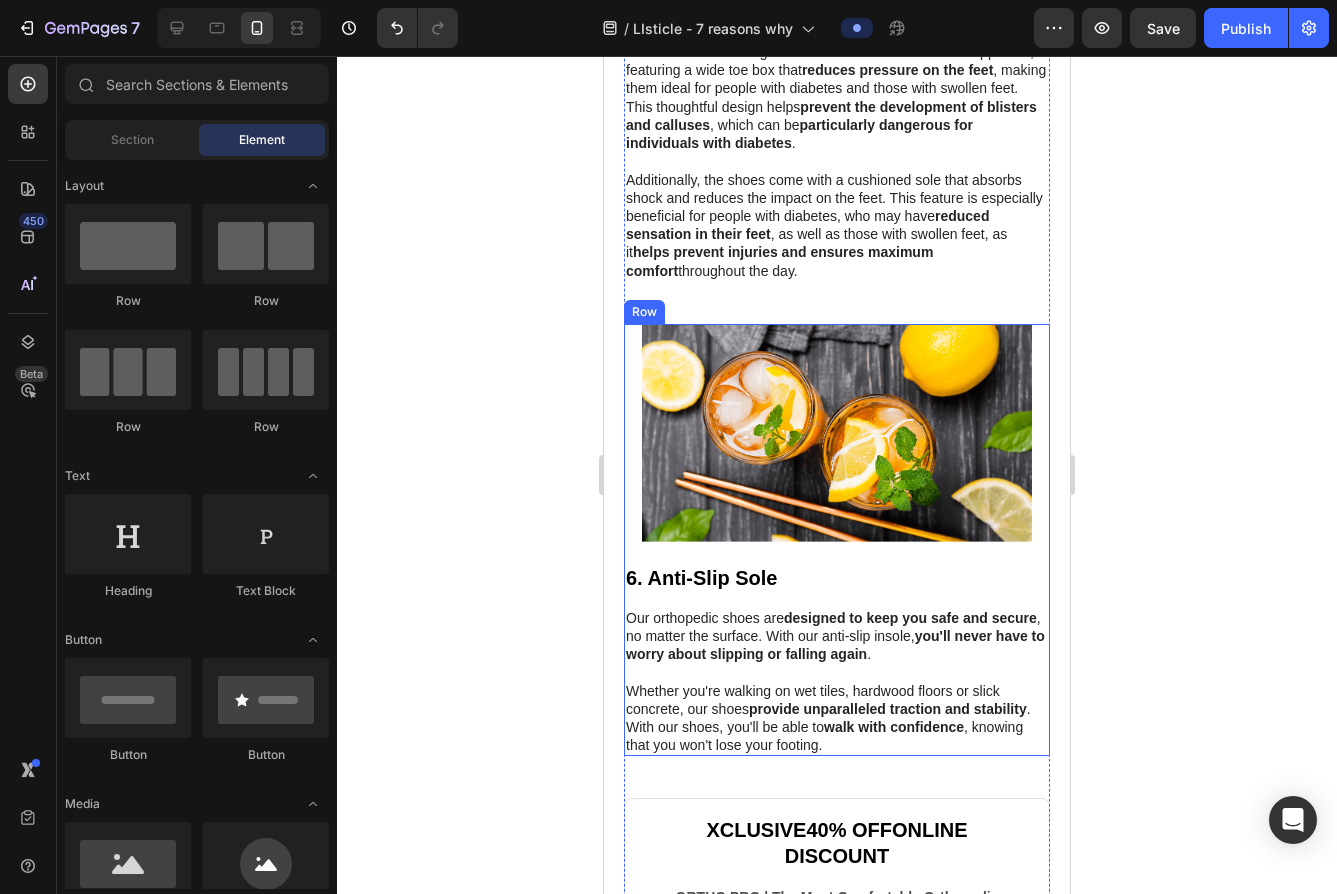 click on "Image" at bounding box center [837, 443] 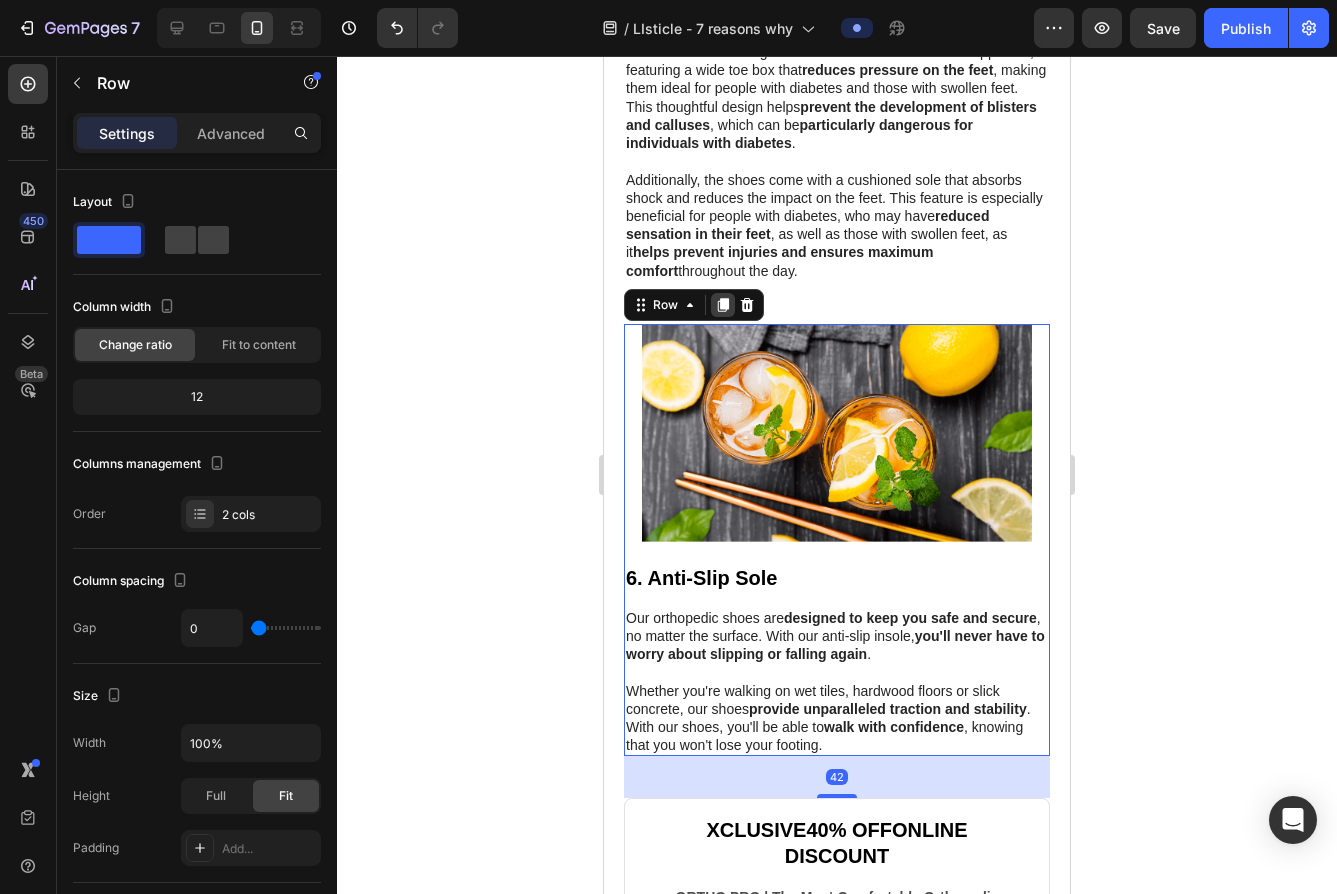 click 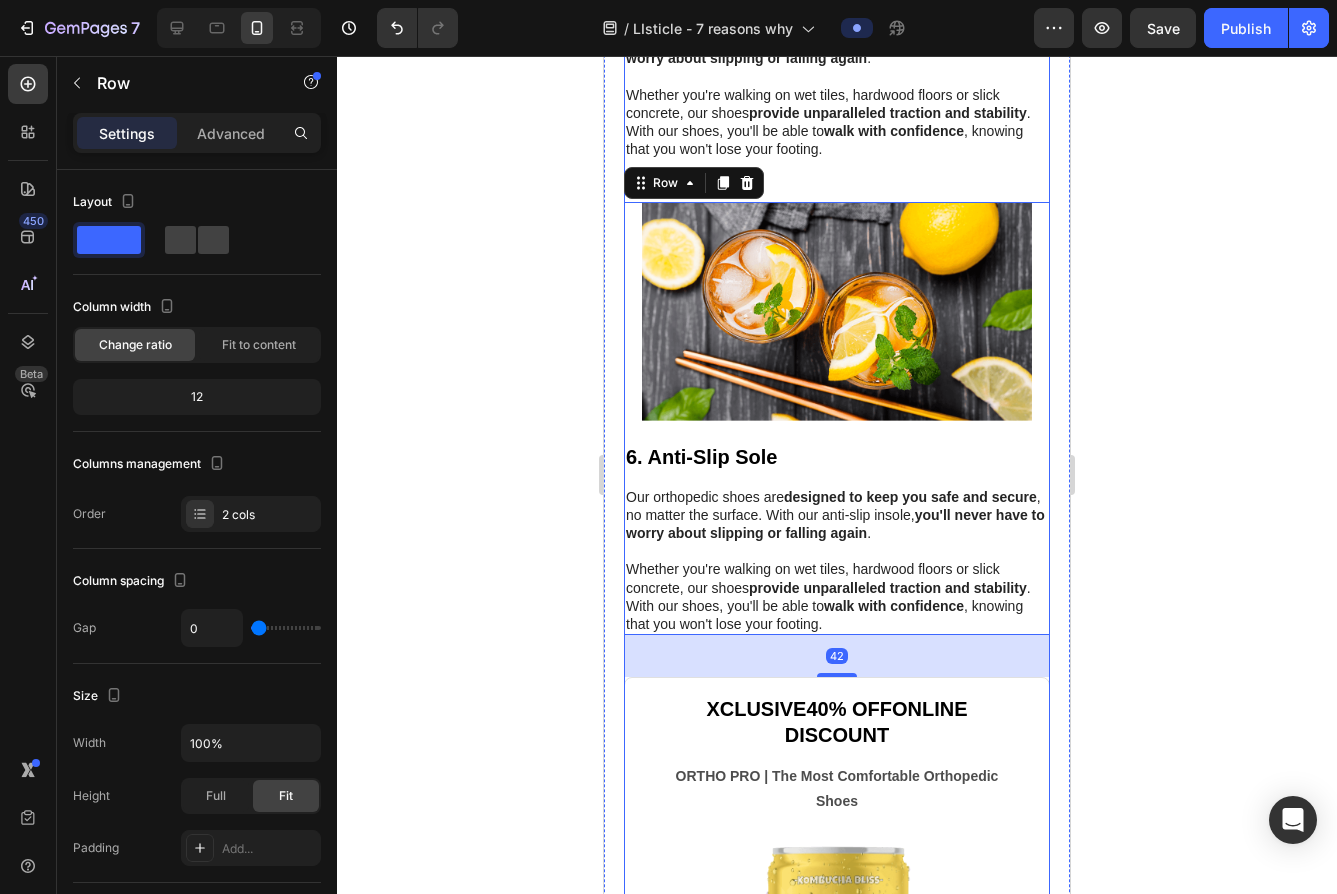 scroll, scrollTop: 3686, scrollLeft: 0, axis: vertical 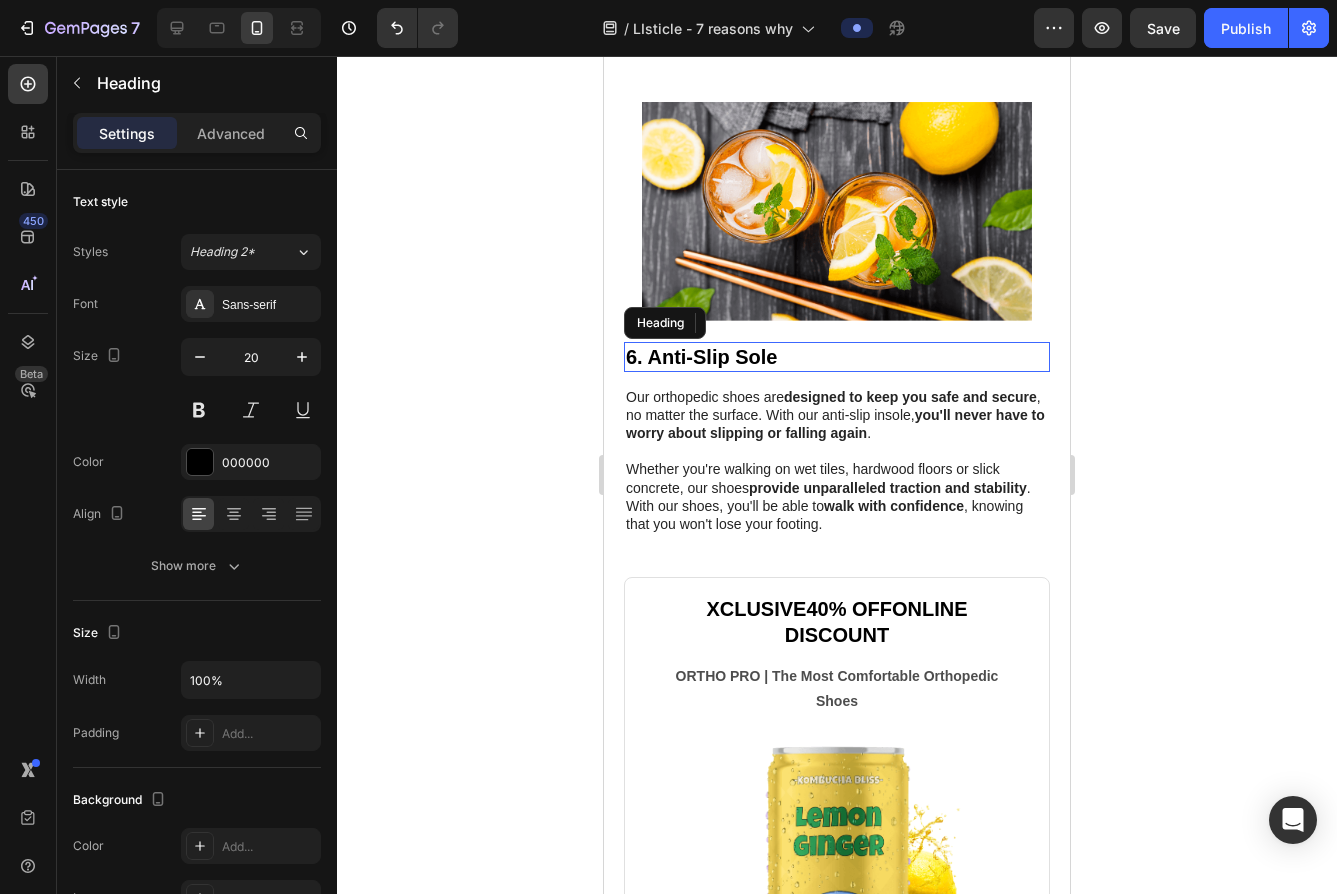 click on "6. Anti-Slip Sole" at bounding box center [702, 357] 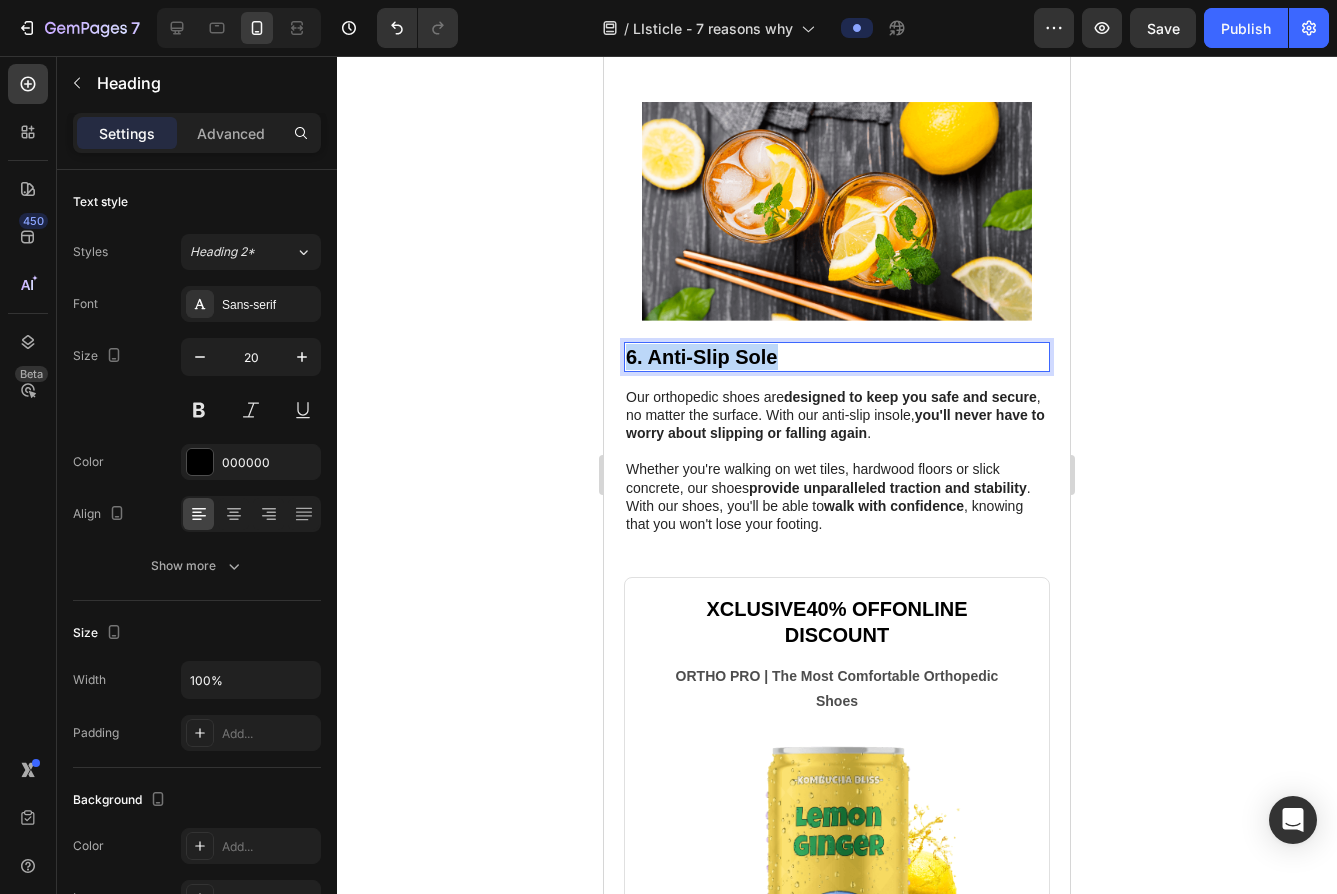 click on "6. Anti-Slip Sole" at bounding box center [702, 357] 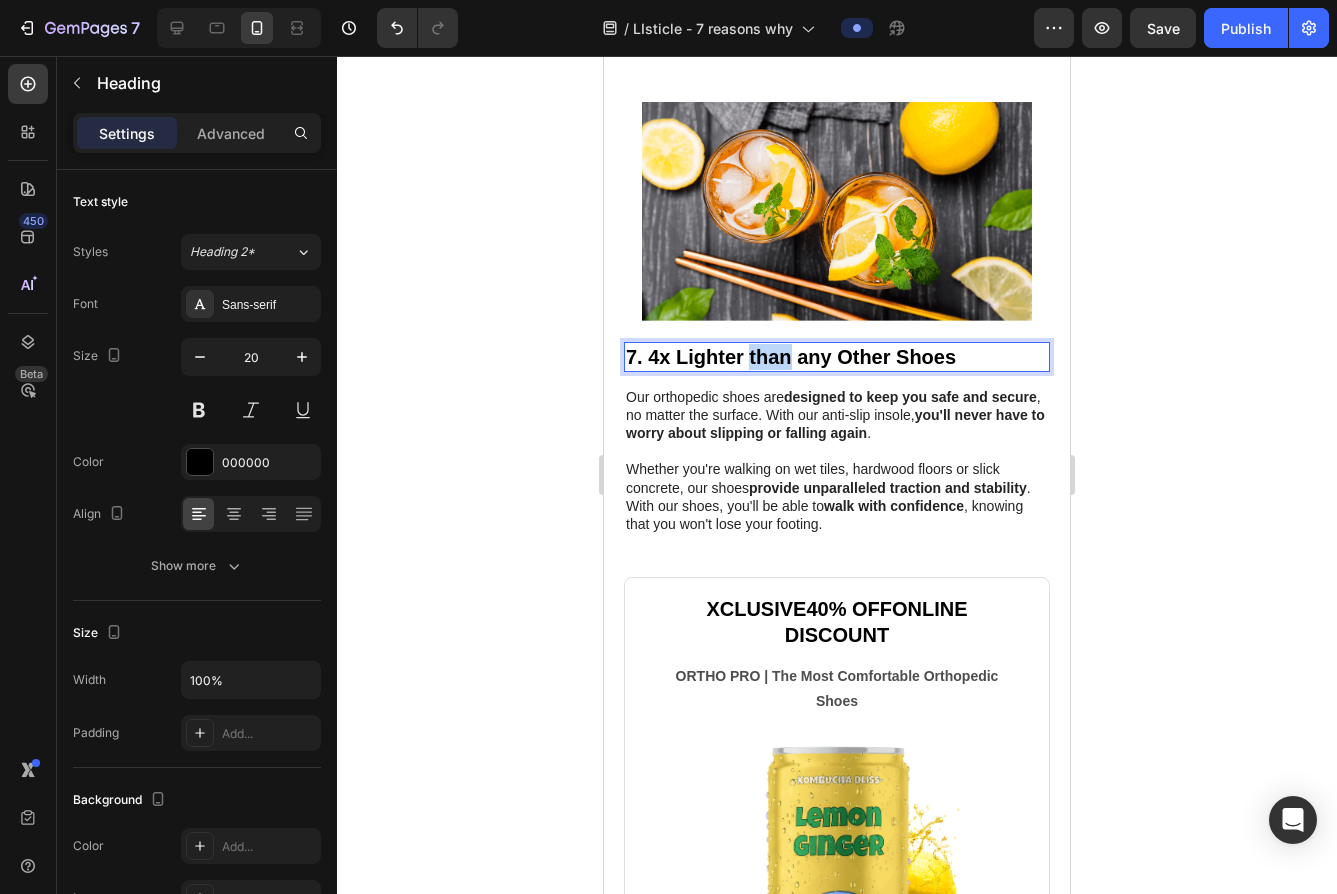 click on "7. 4x Lighter than any Other Shoes" at bounding box center (791, 357) 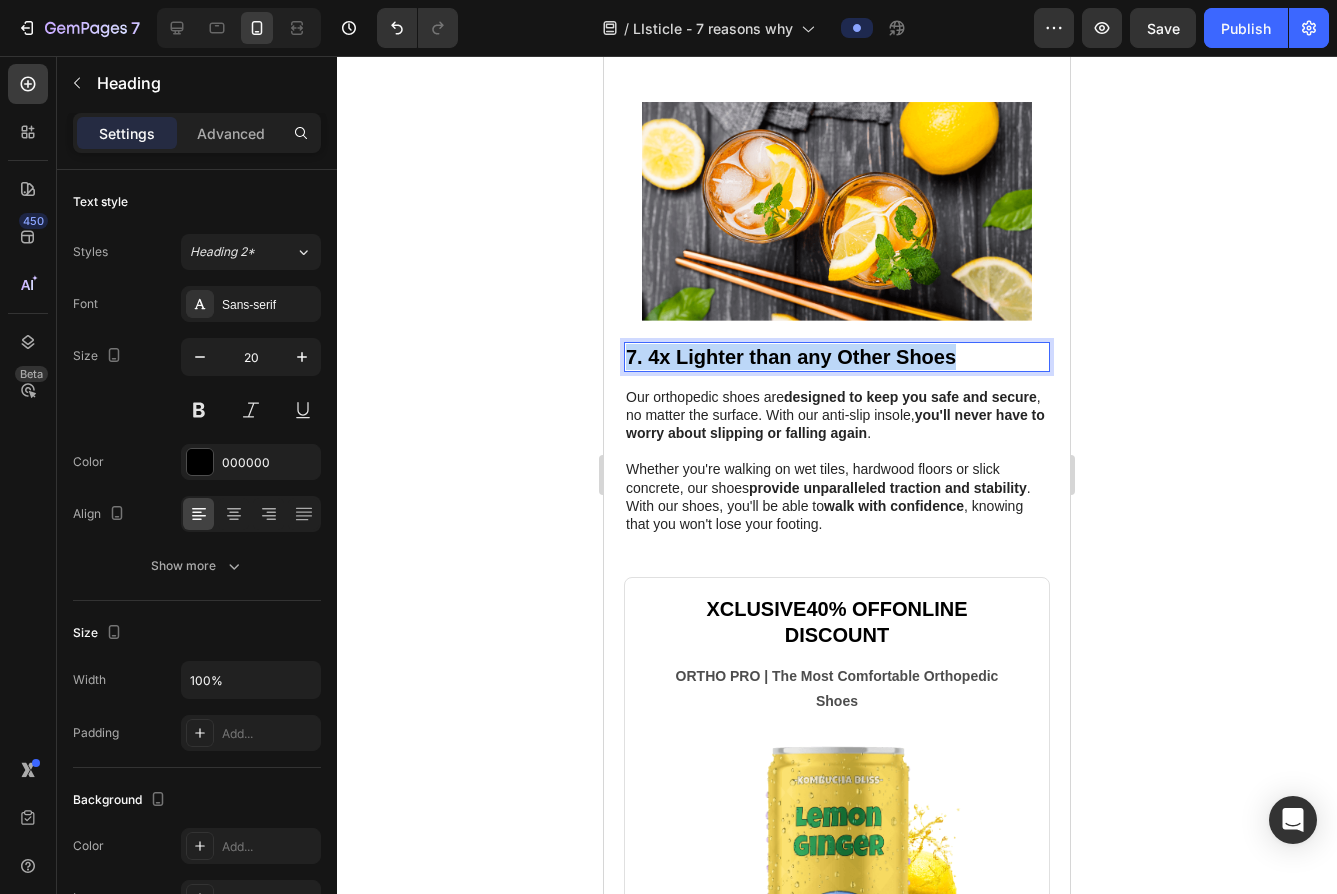 click on "7. 4x Lighter than any Other Shoes" at bounding box center [791, 357] 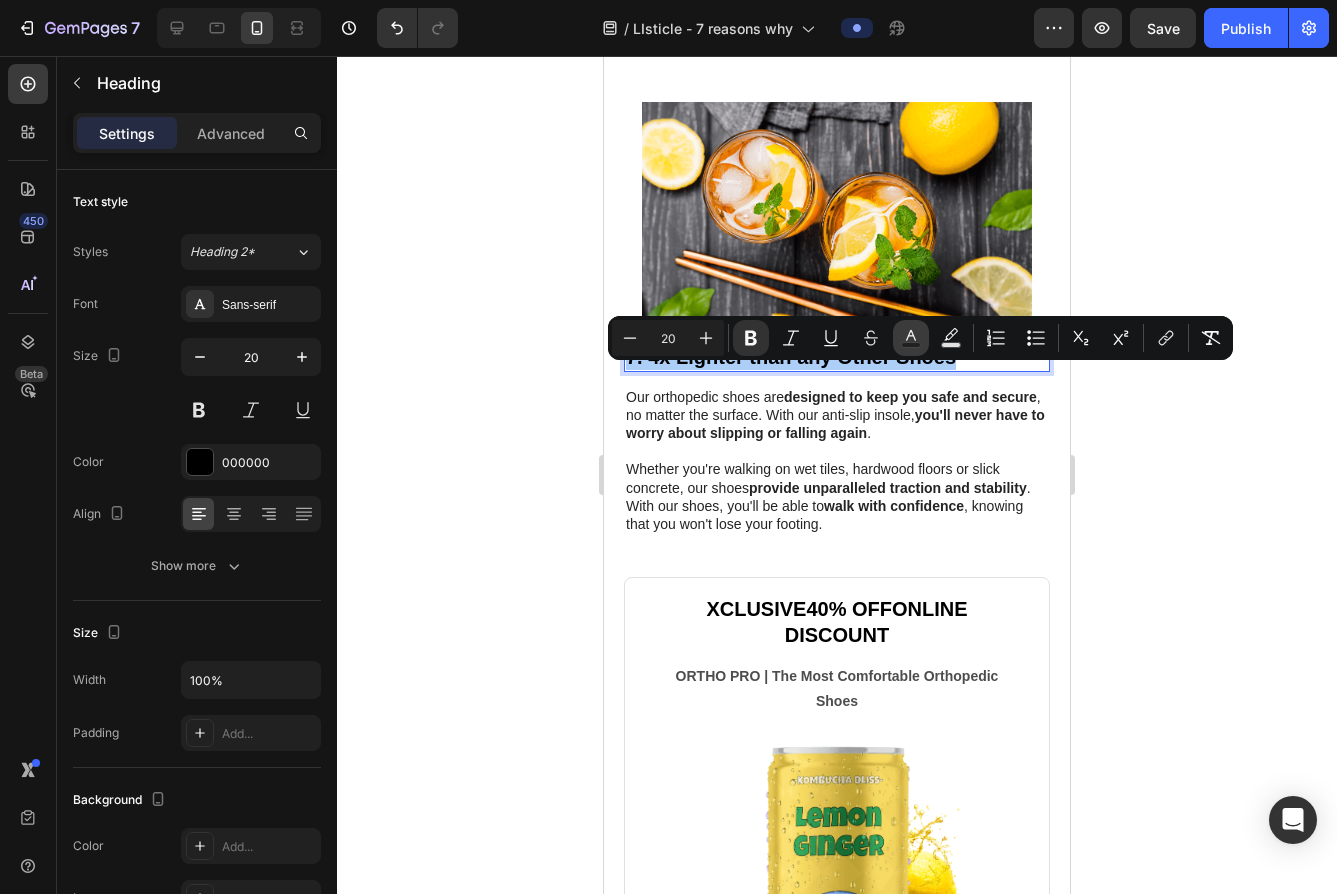 click on "Text Color" at bounding box center (911, 338) 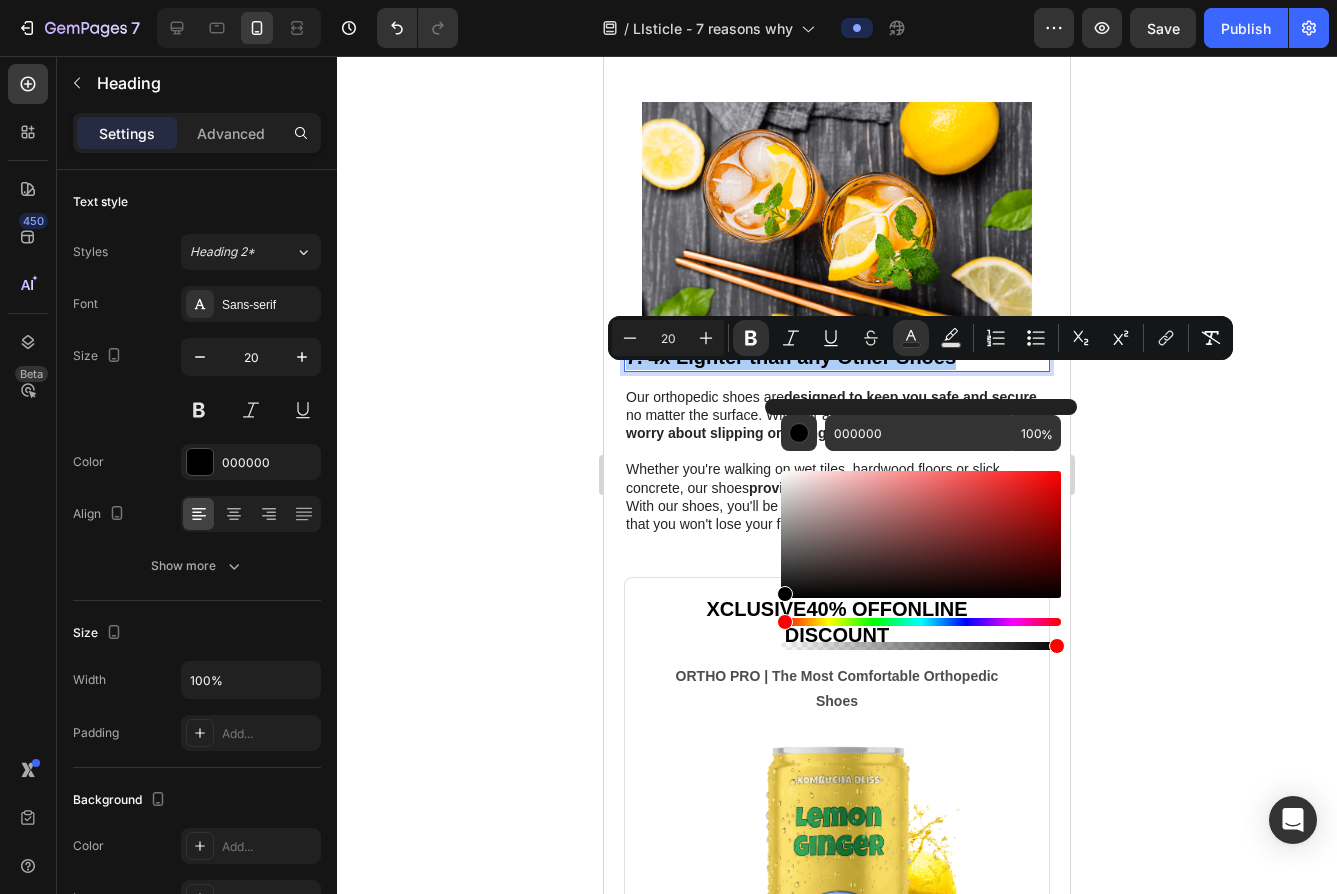 click 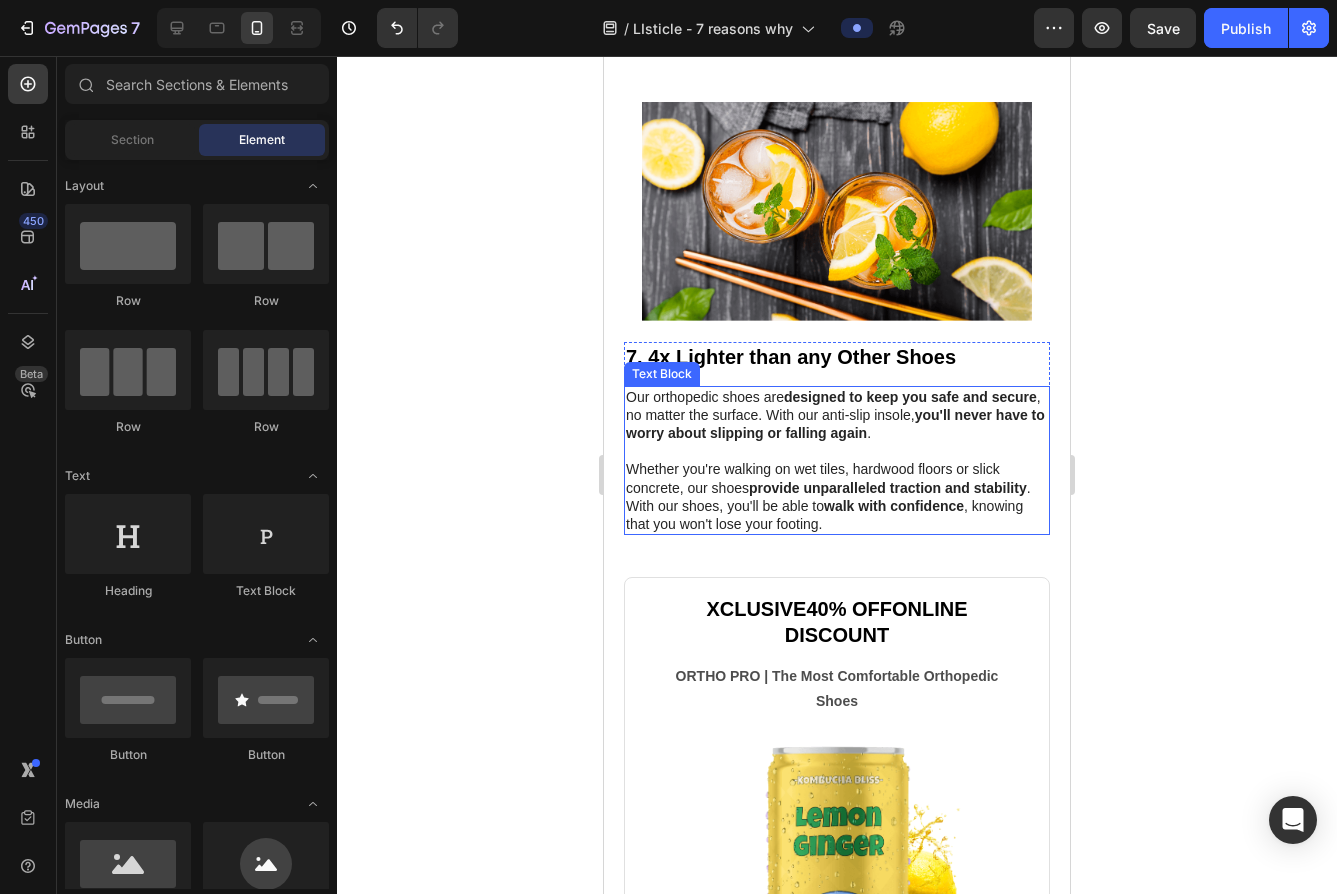 click on "Whether you're walking on wet tiles, hardwood floors or slick concrete, our shoes  provide unparalleled traction and stability . With our shoes, you'll be able to  walk with confidence , knowing that you won't lose your footing." at bounding box center (837, 496) 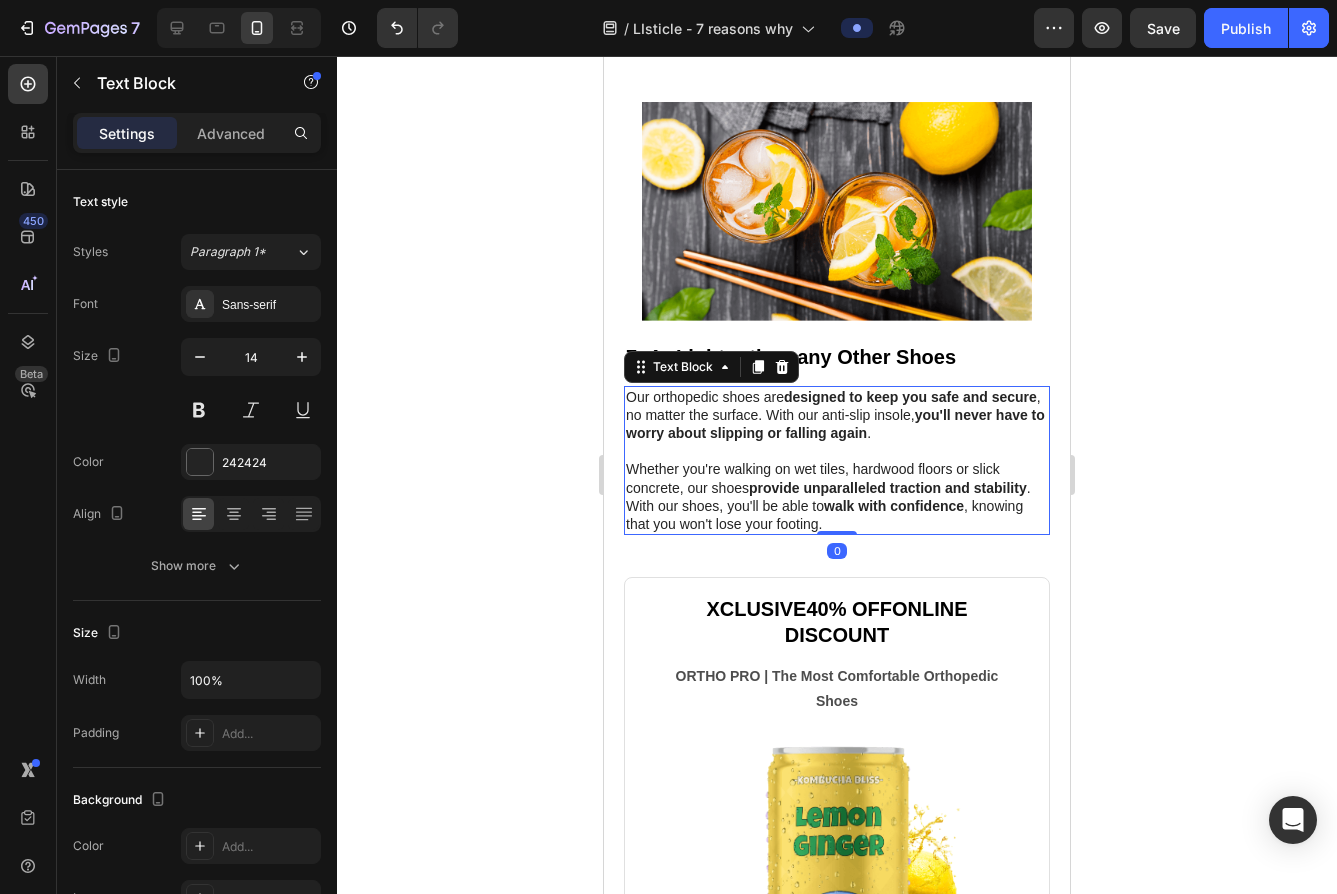 click on "Our orthopedic shoes are  designed to keep you safe and secure , no matter the surface. With our anti-slip insole,  you'll never have to worry about slipping or falling again . Whether you're walking on wet tiles, hardwood floors or slick concrete, our shoes  provide unparalleled traction and stability . With our shoes, you'll be able to  walk with confidence , knowing that you won't lose your footing." at bounding box center [837, 461] 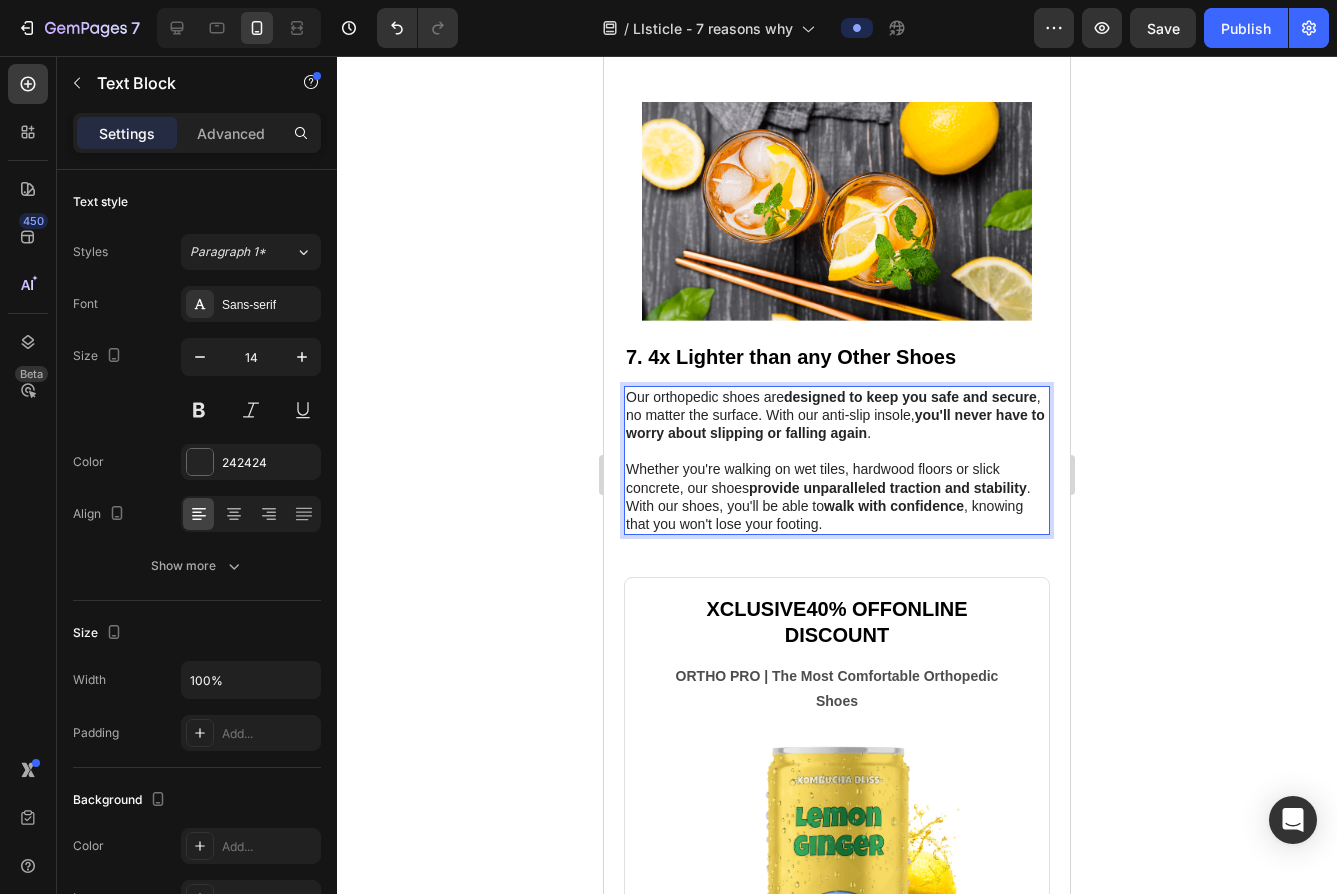 click on "Whether you're walking on wet tiles, hardwood floors or slick concrete, our shoes  provide unparalleled traction and stability . With our shoes, you'll be able to  walk with confidence , knowing that you won't lose your footing." at bounding box center [837, 496] 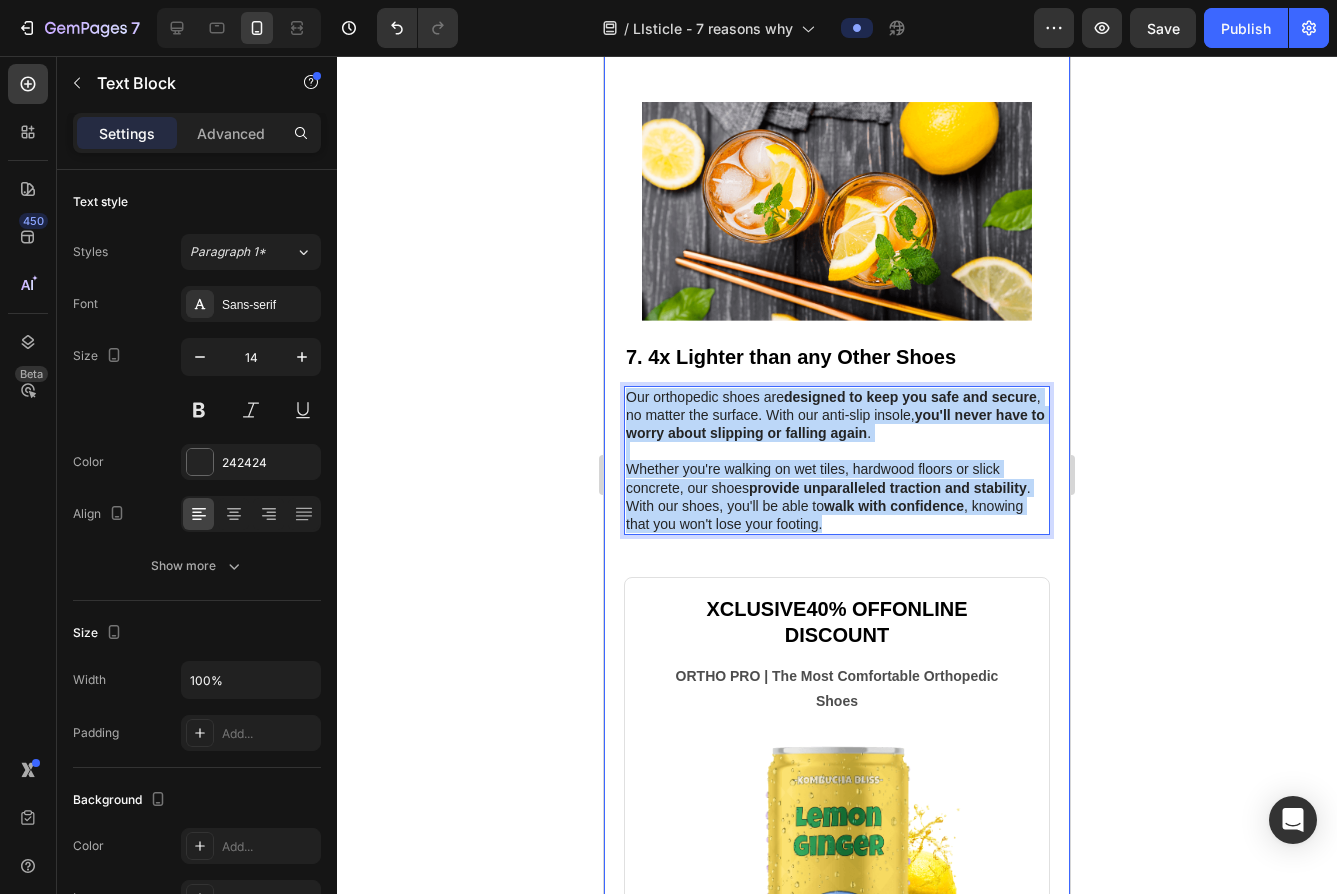 drag, startPoint x: 906, startPoint y: 547, endPoint x: 615, endPoint y: 400, distance: 326.02148 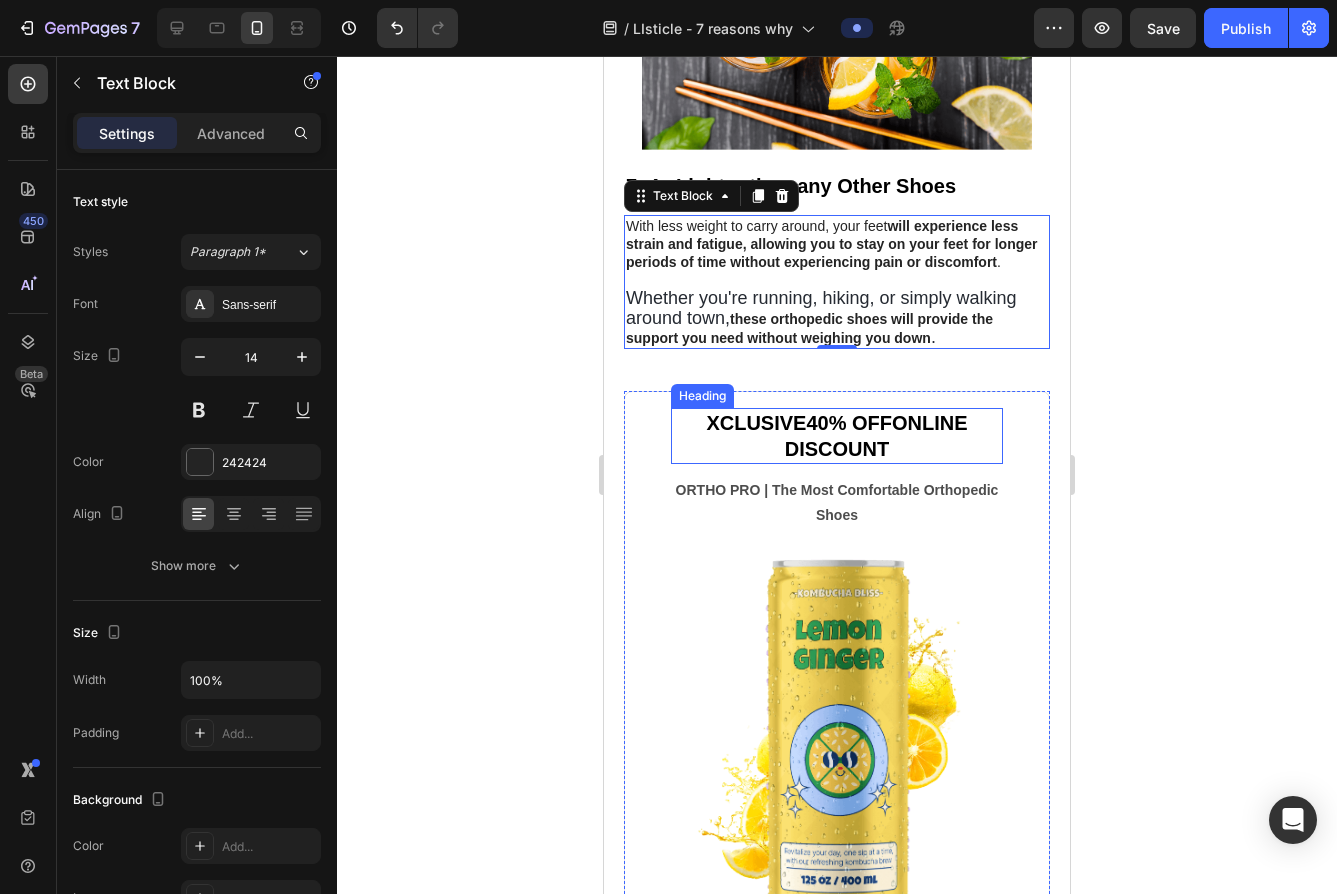 scroll, scrollTop: 3460, scrollLeft: 0, axis: vertical 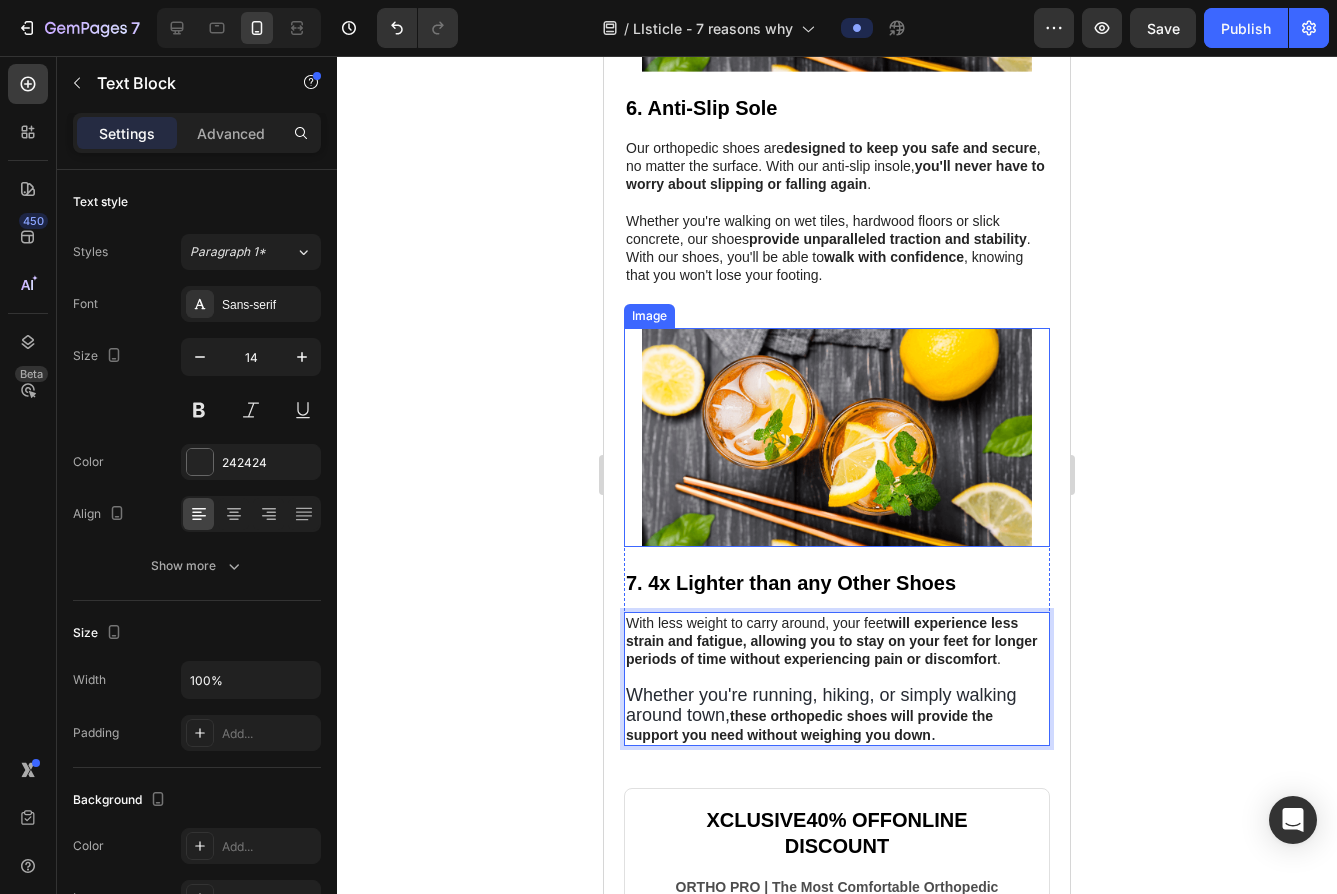 click at bounding box center [837, 437] 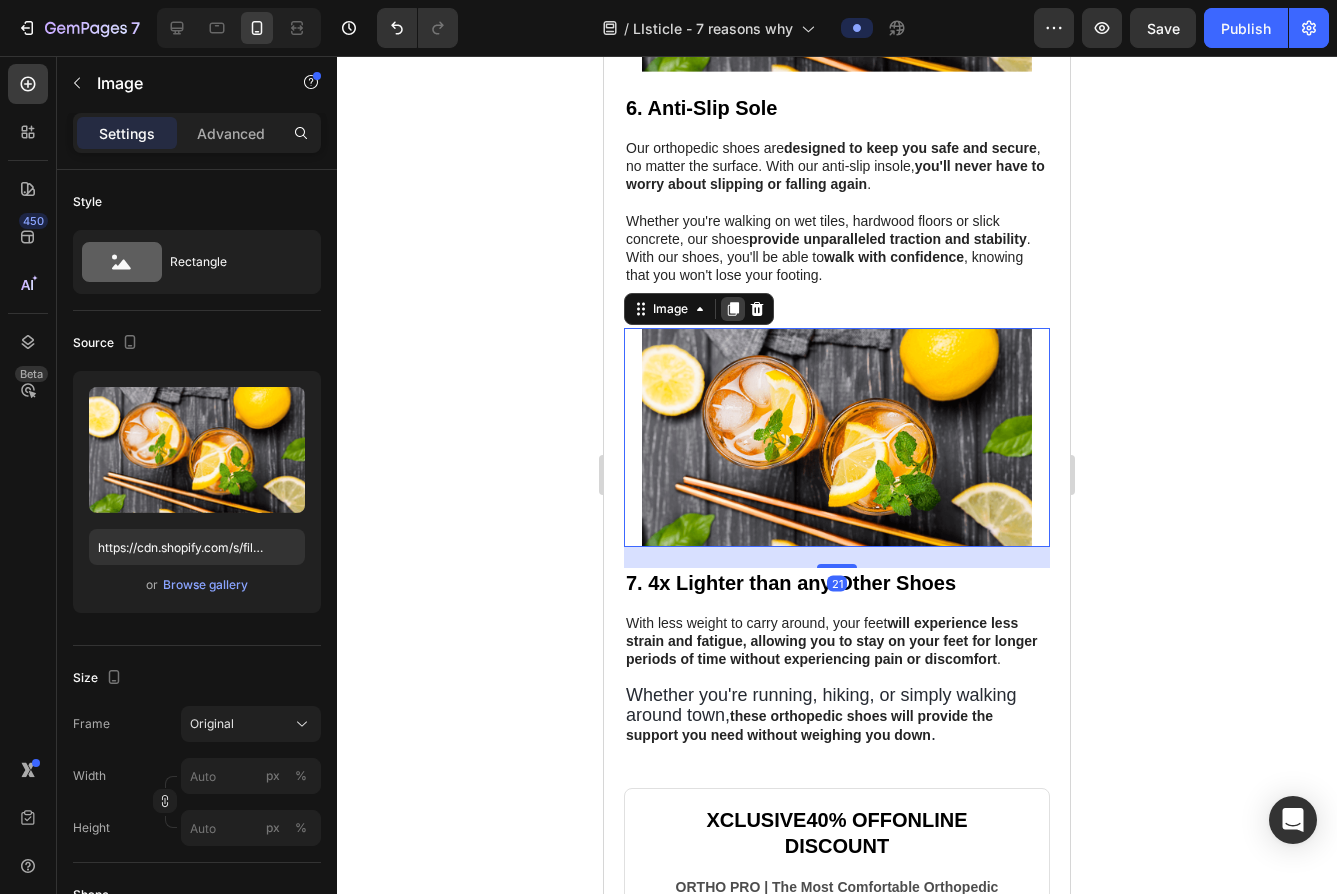 click 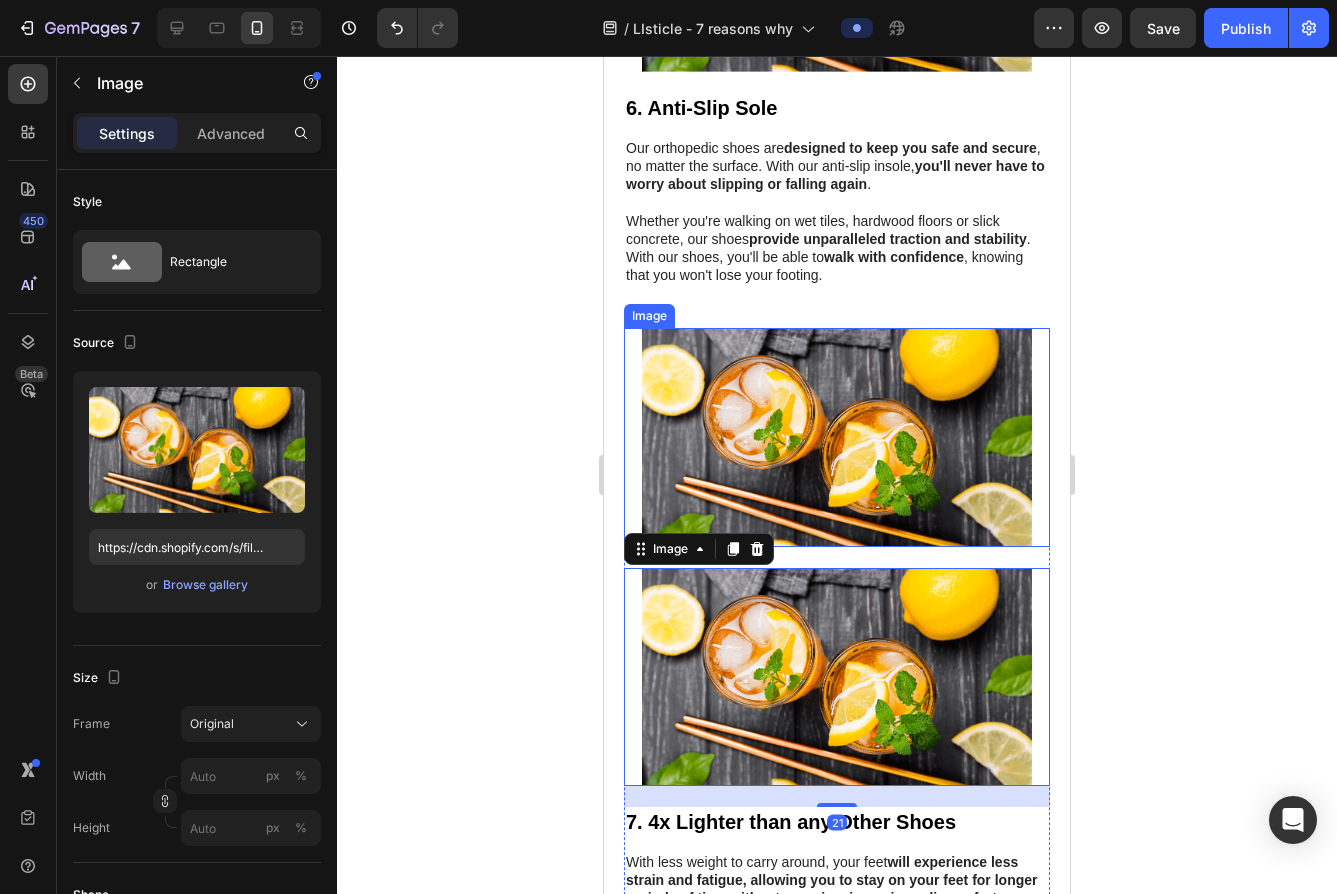 scroll, scrollTop: 3650, scrollLeft: 0, axis: vertical 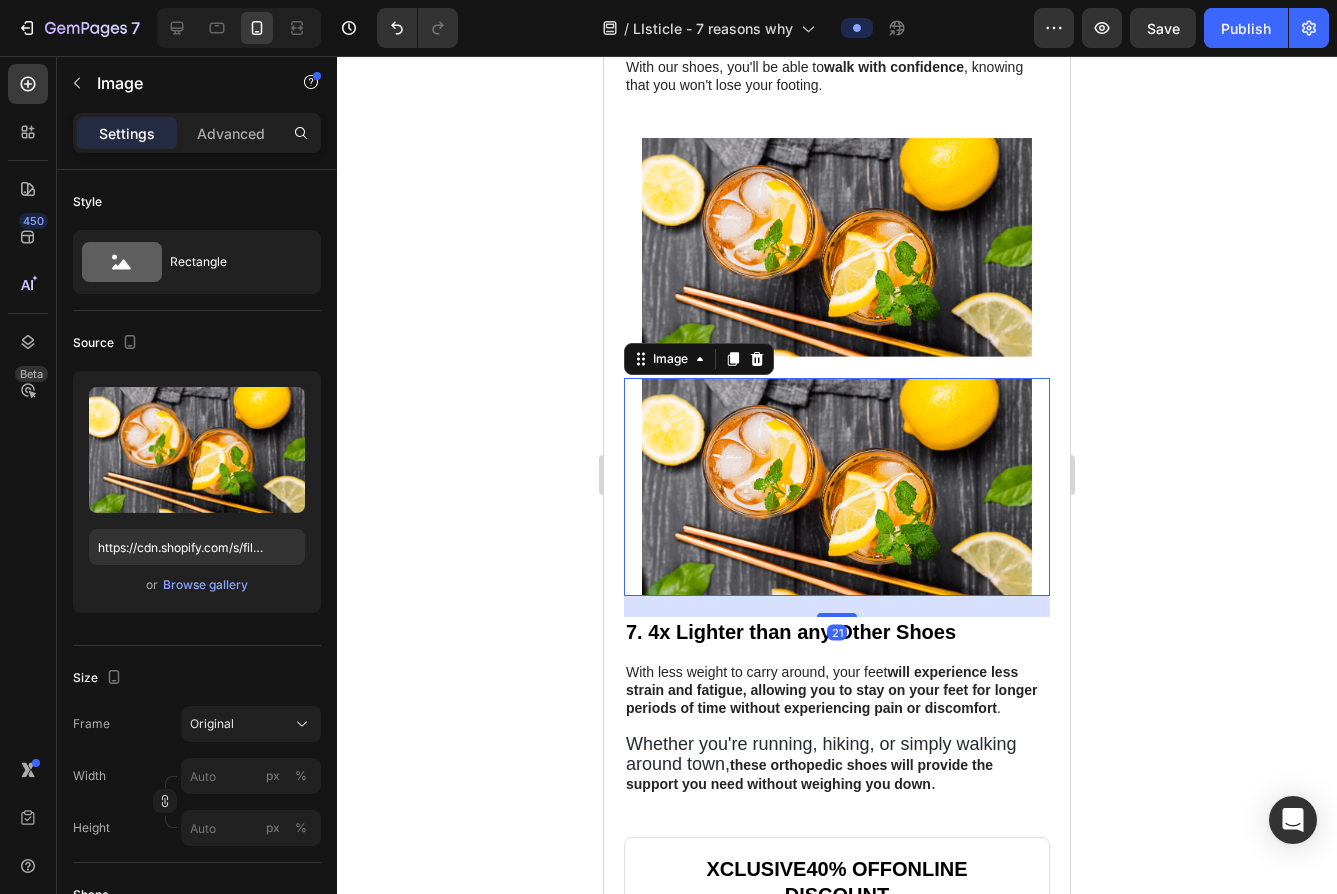 click at bounding box center (837, 487) 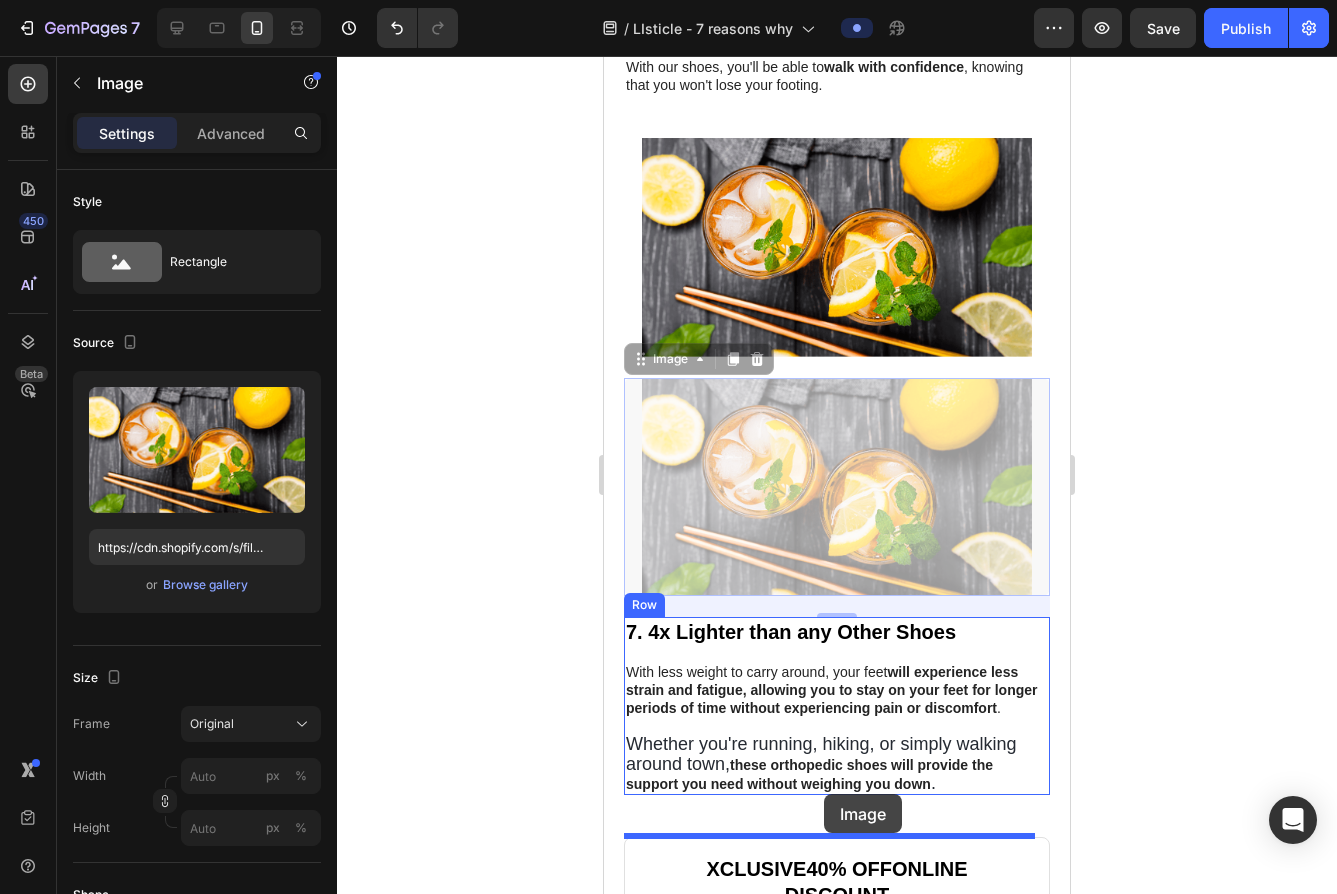 drag, startPoint x: 868, startPoint y: 497, endPoint x: 824, endPoint y: 794, distance: 300.24158 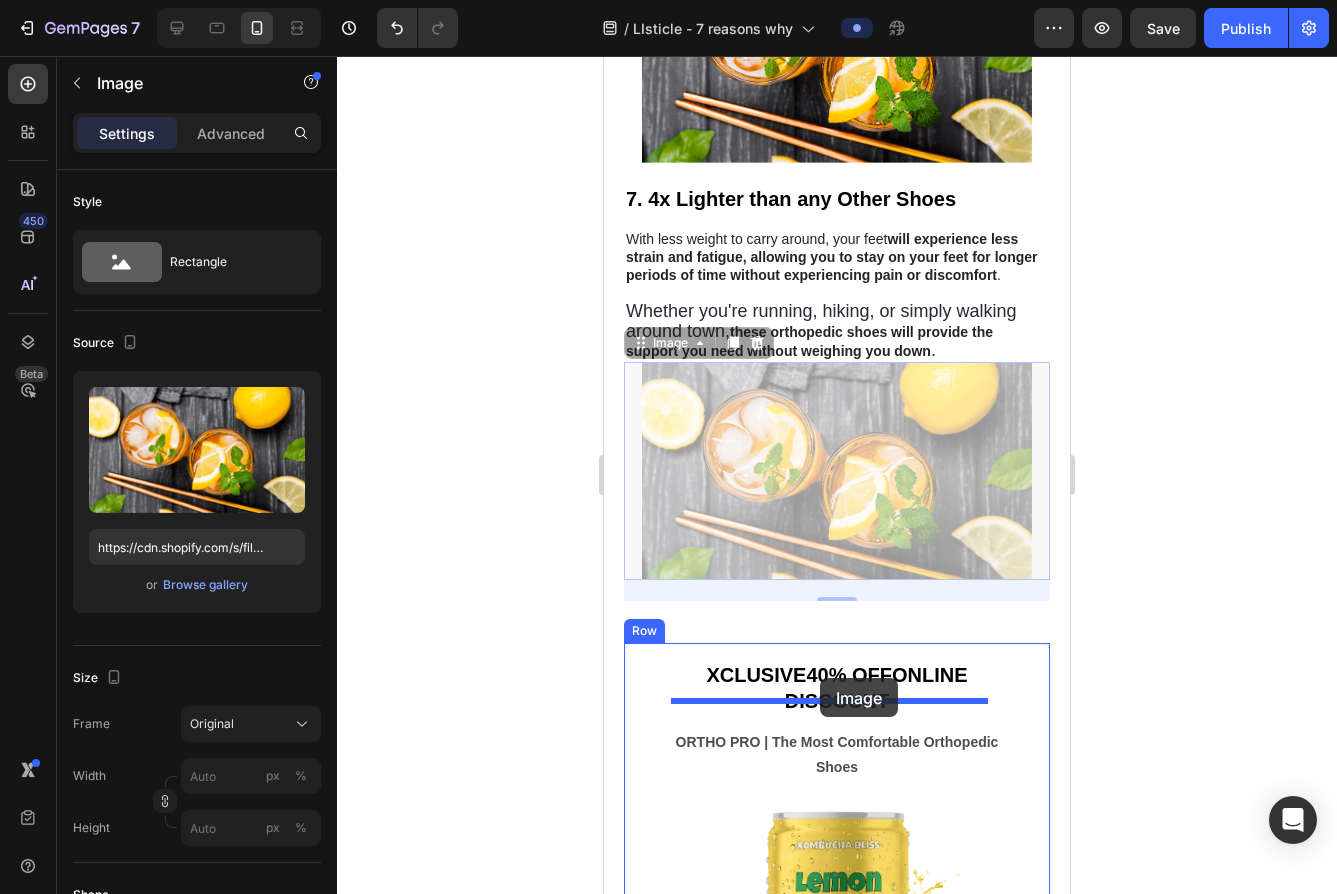 scroll, scrollTop: 3888, scrollLeft: 0, axis: vertical 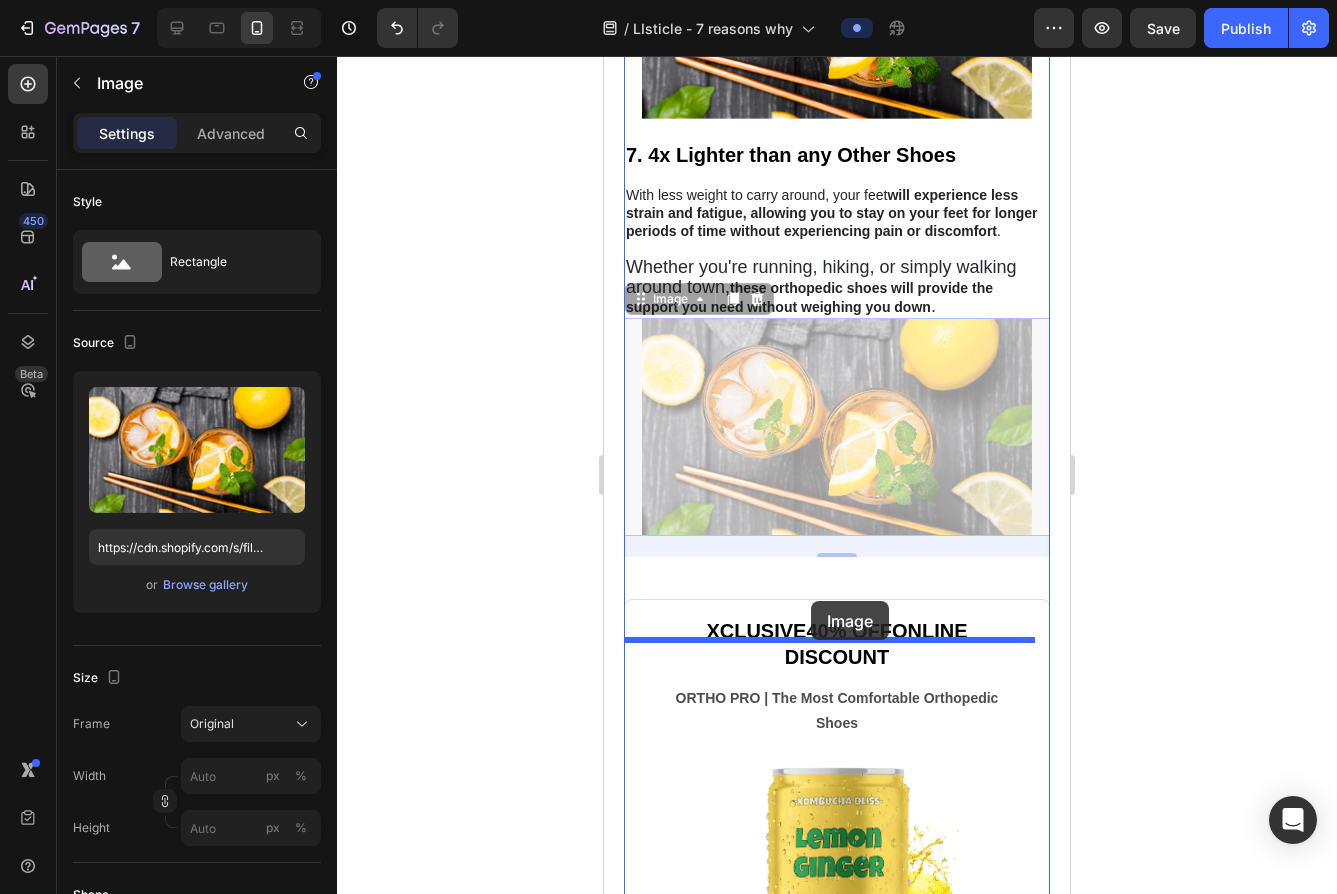 drag, startPoint x: 814, startPoint y: 660, endPoint x: 811, endPoint y: 601, distance: 59.07622 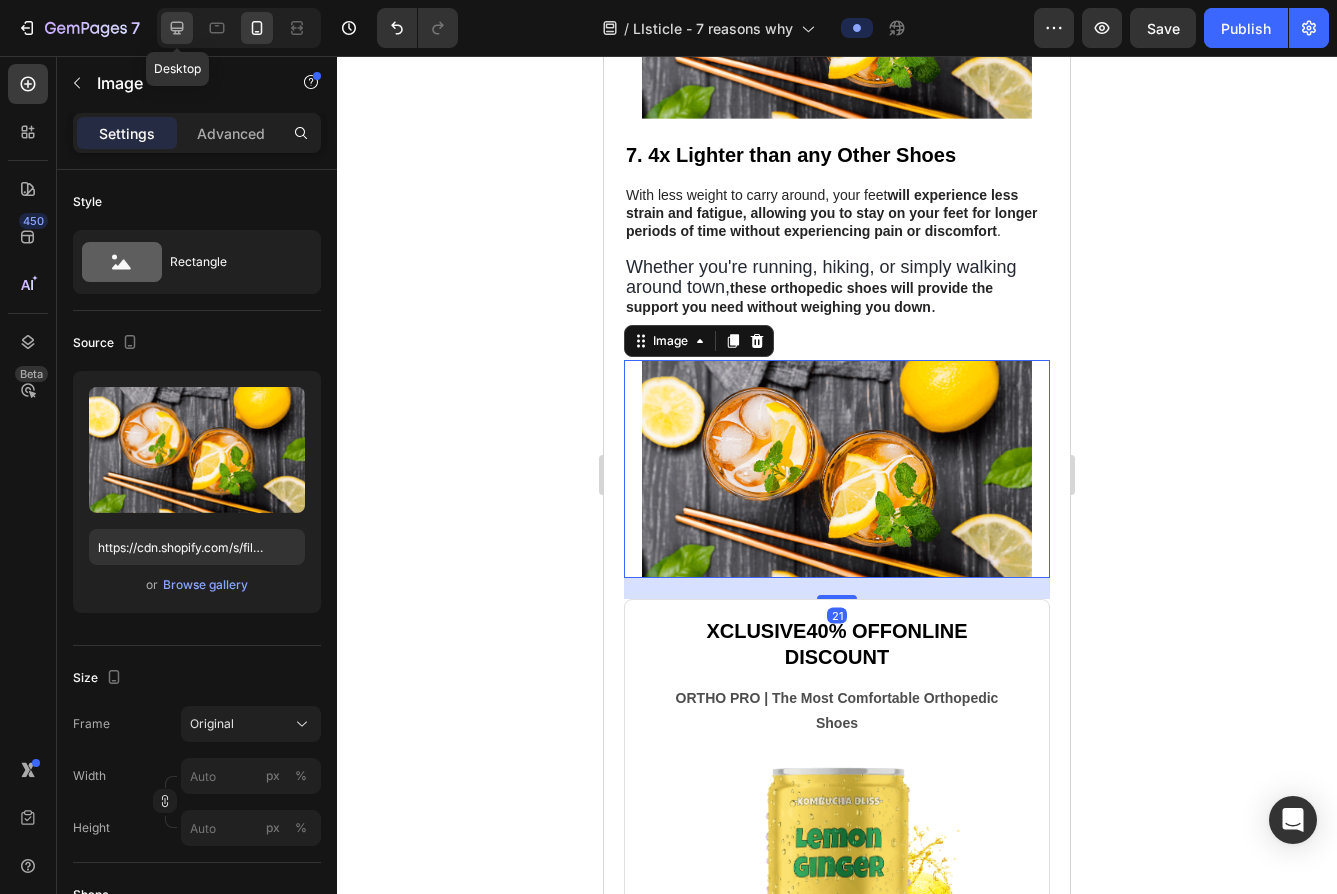 click 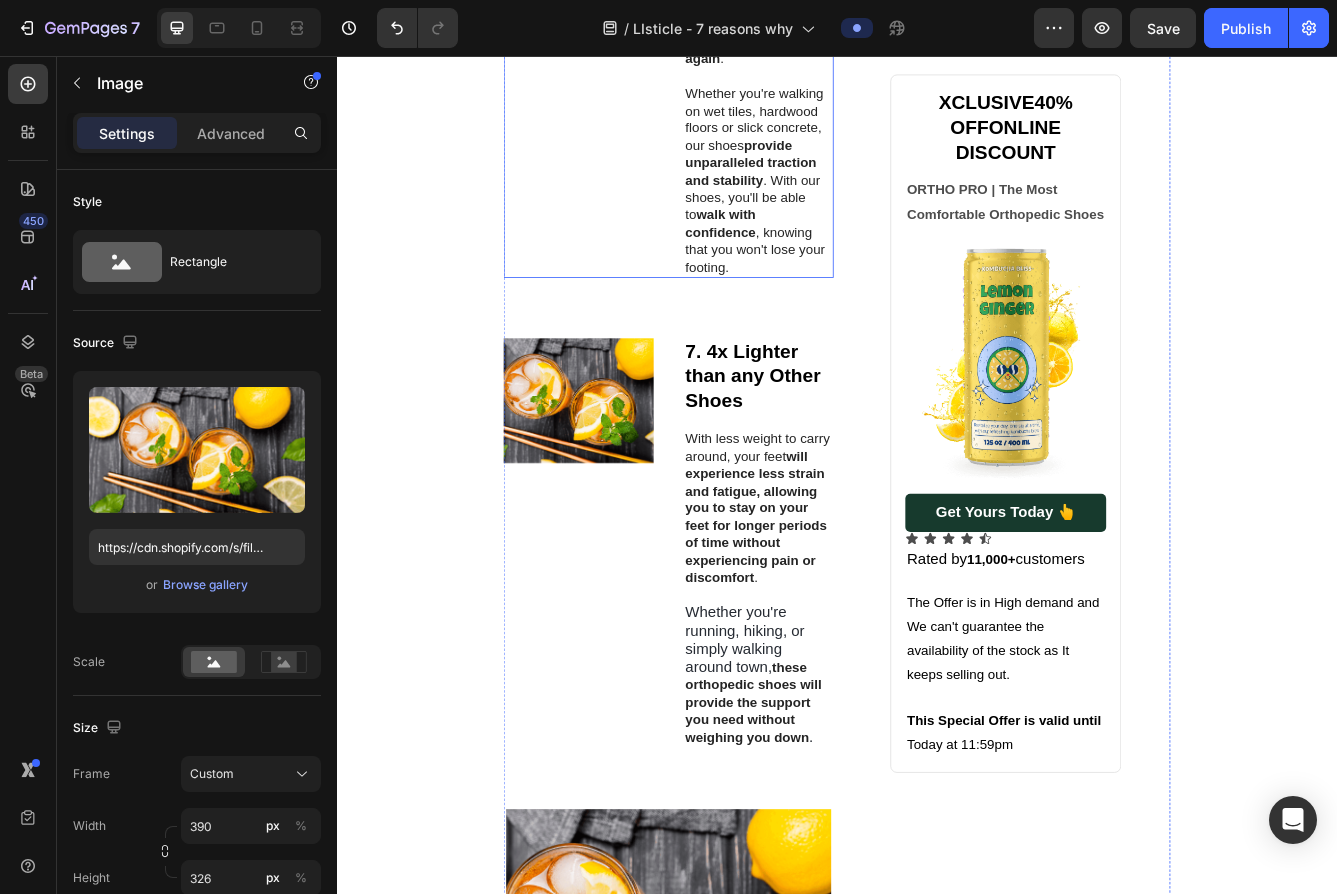 scroll, scrollTop: 4506, scrollLeft: 0, axis: vertical 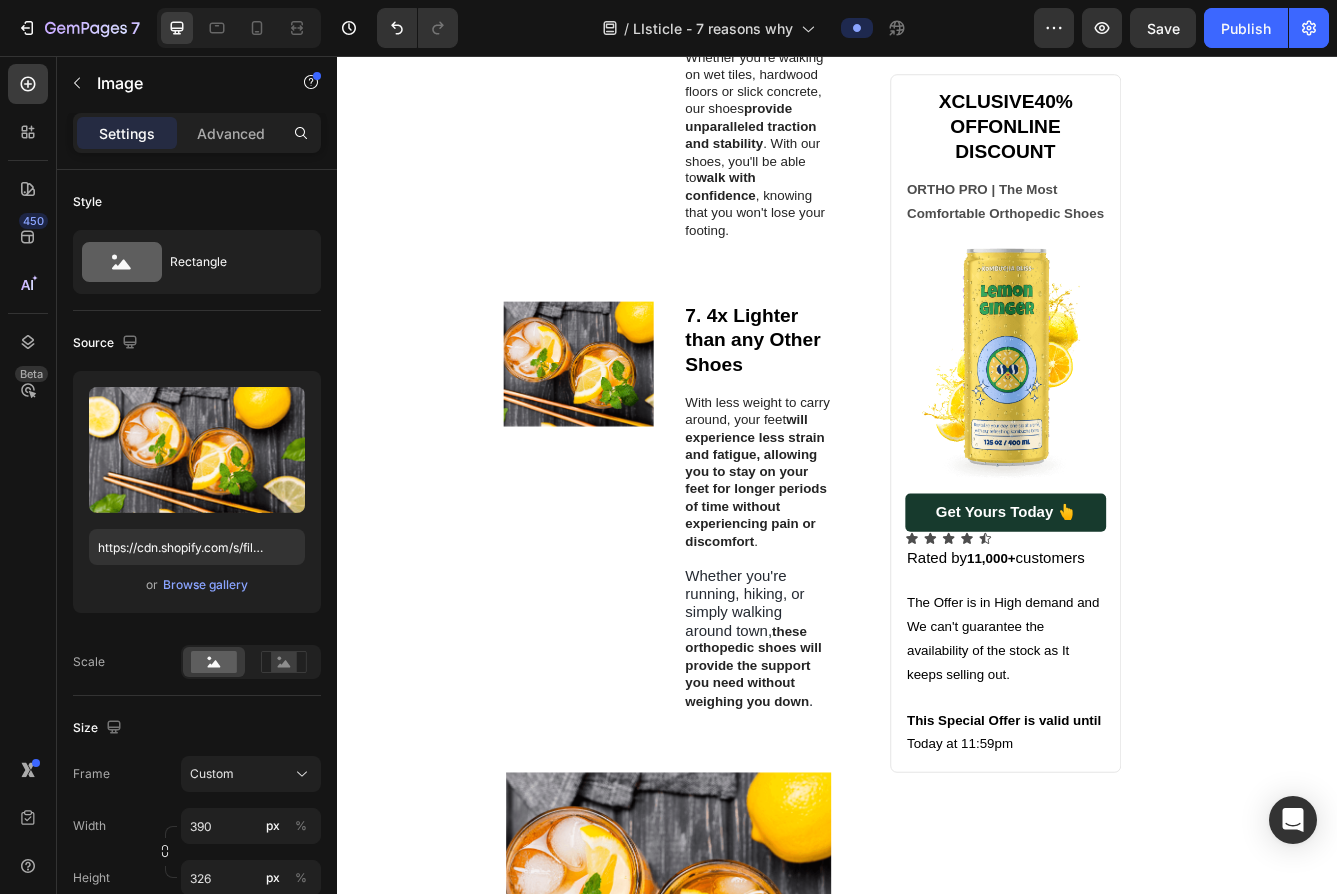 click at bounding box center (735, 1079) 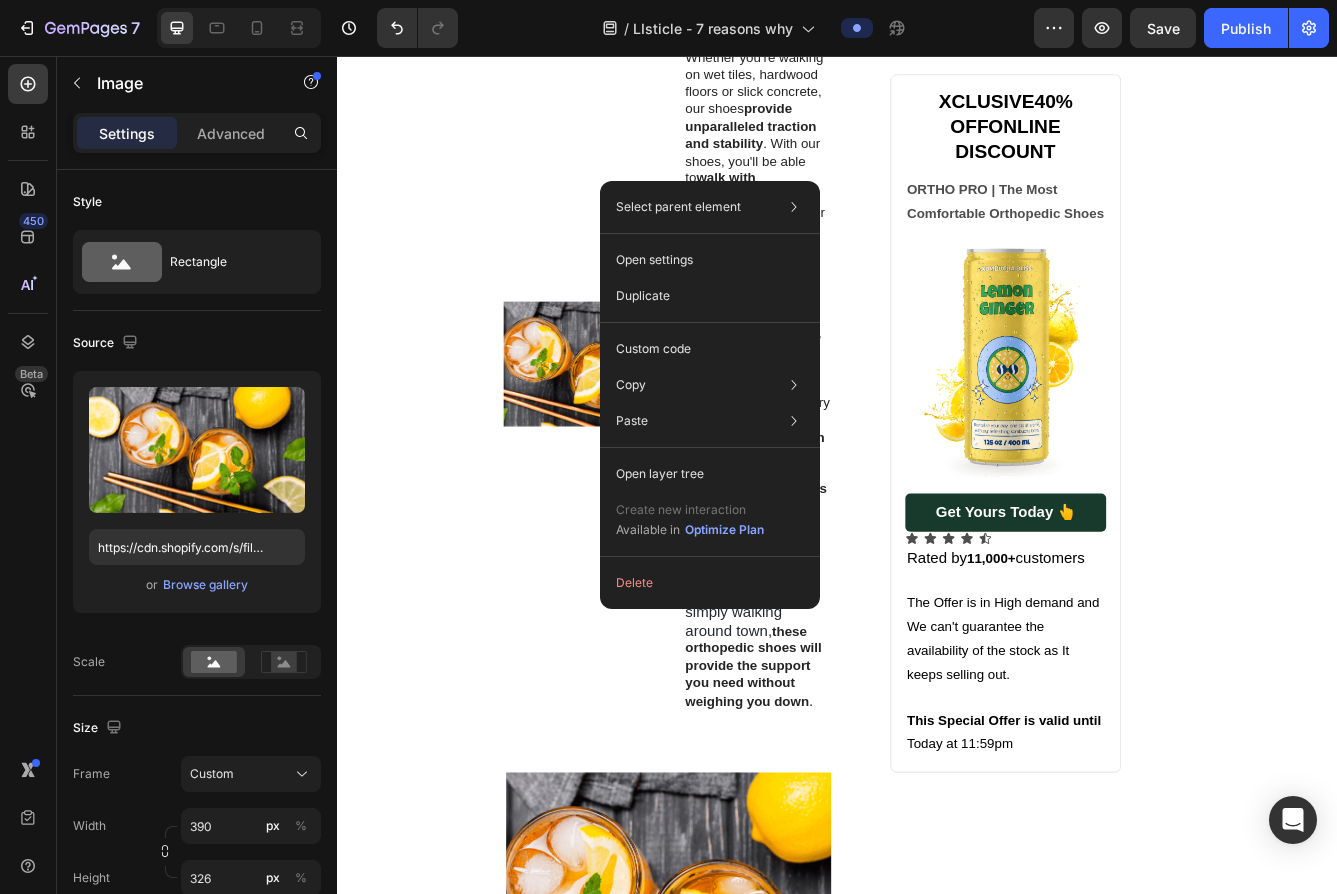 drag, startPoint x: 773, startPoint y: 720, endPoint x: 1040, endPoint y: 665, distance: 272.60596 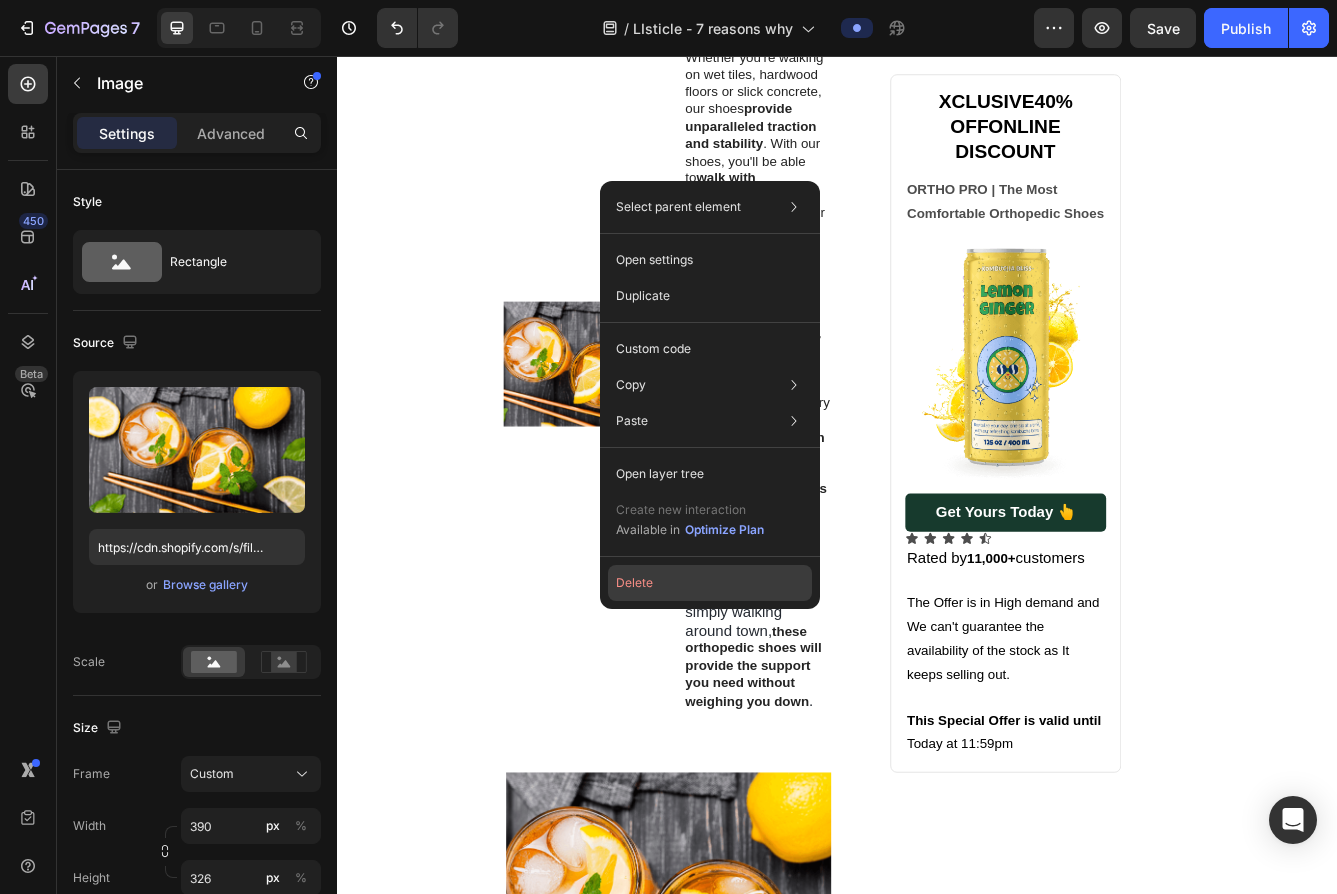click on "Delete" 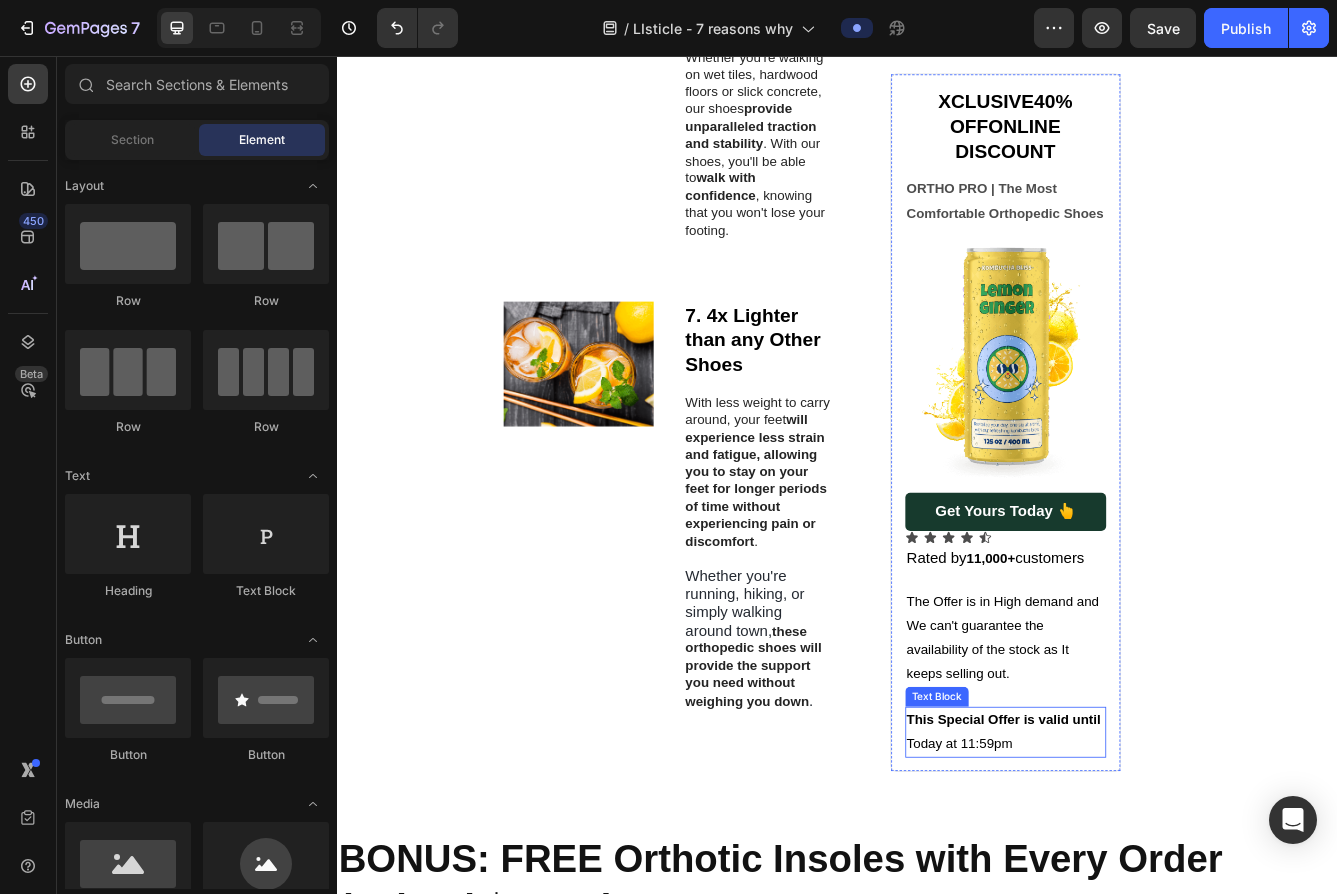 scroll, scrollTop: 4656, scrollLeft: 0, axis: vertical 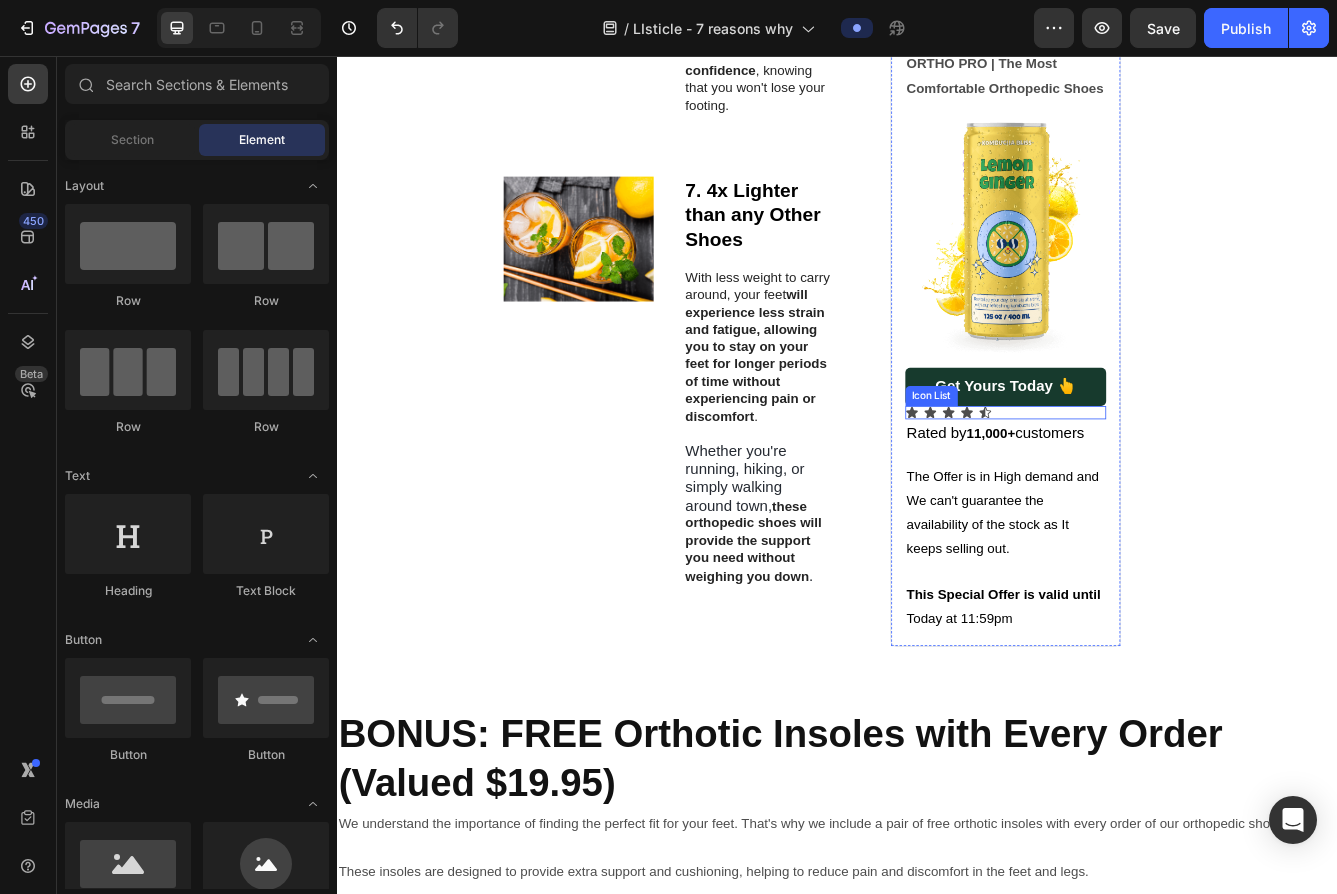 click on "Icon Icon Icon Icon Icon" at bounding box center [1139, 484] 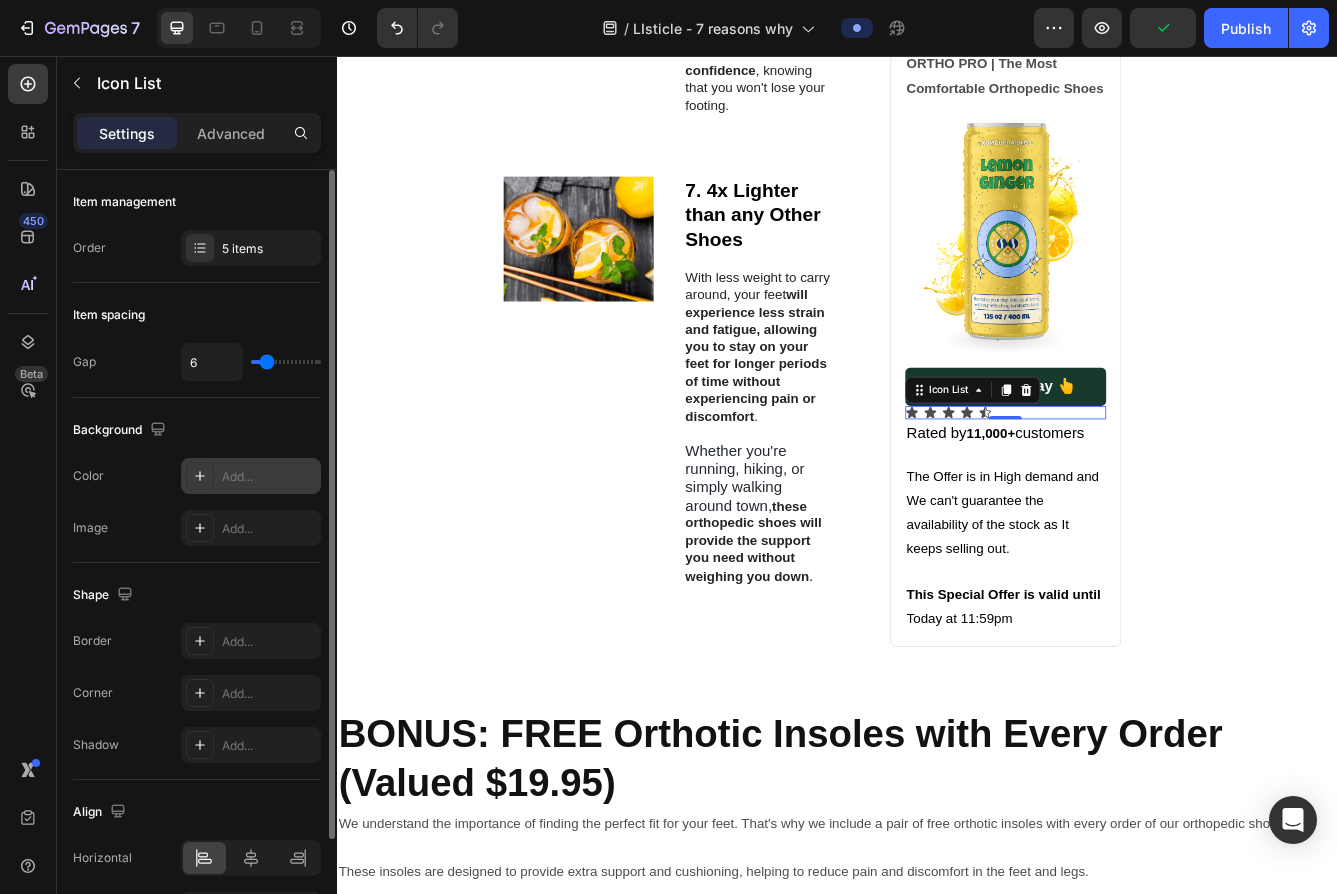 click on "Add..." at bounding box center (269, 477) 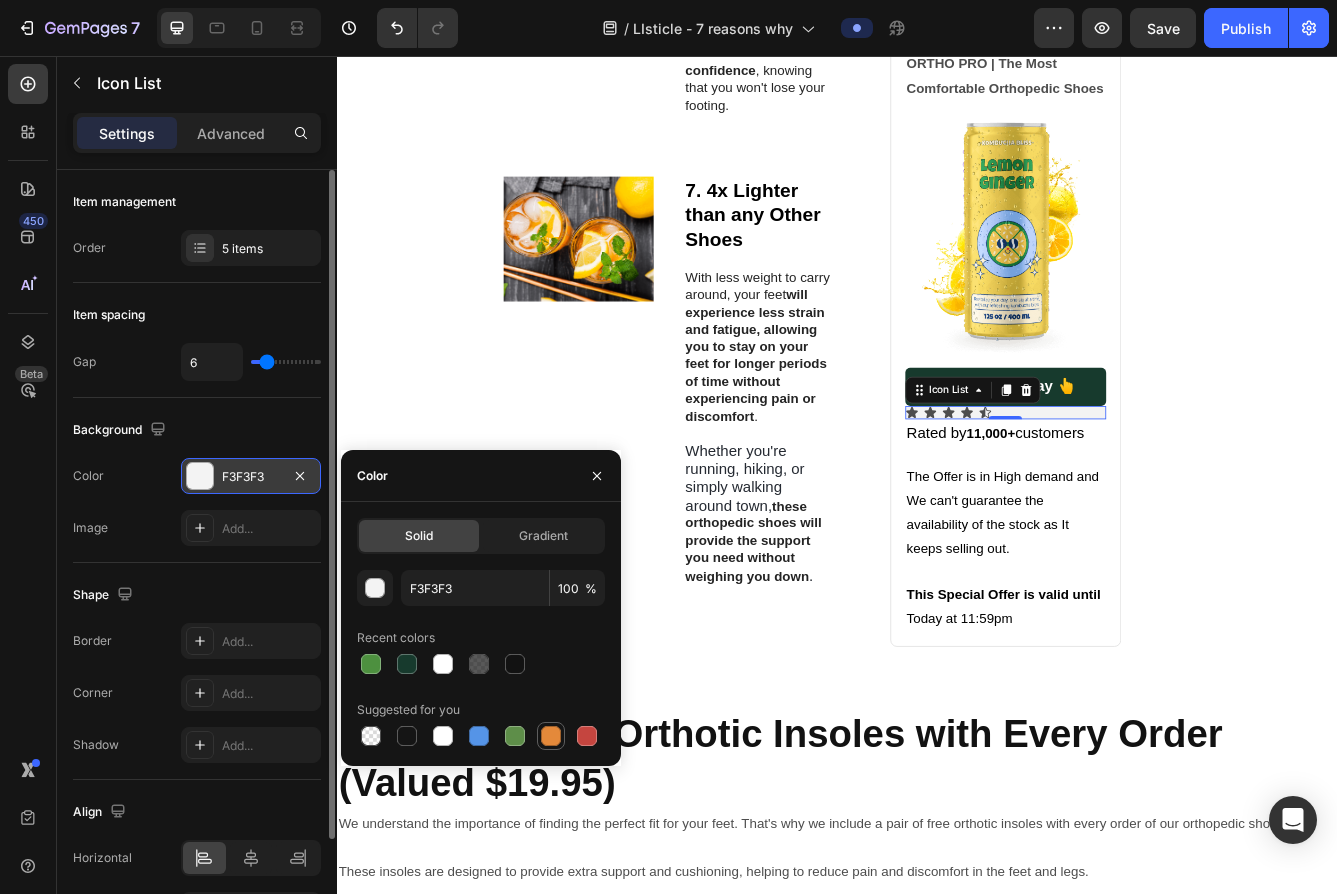 click at bounding box center [551, 736] 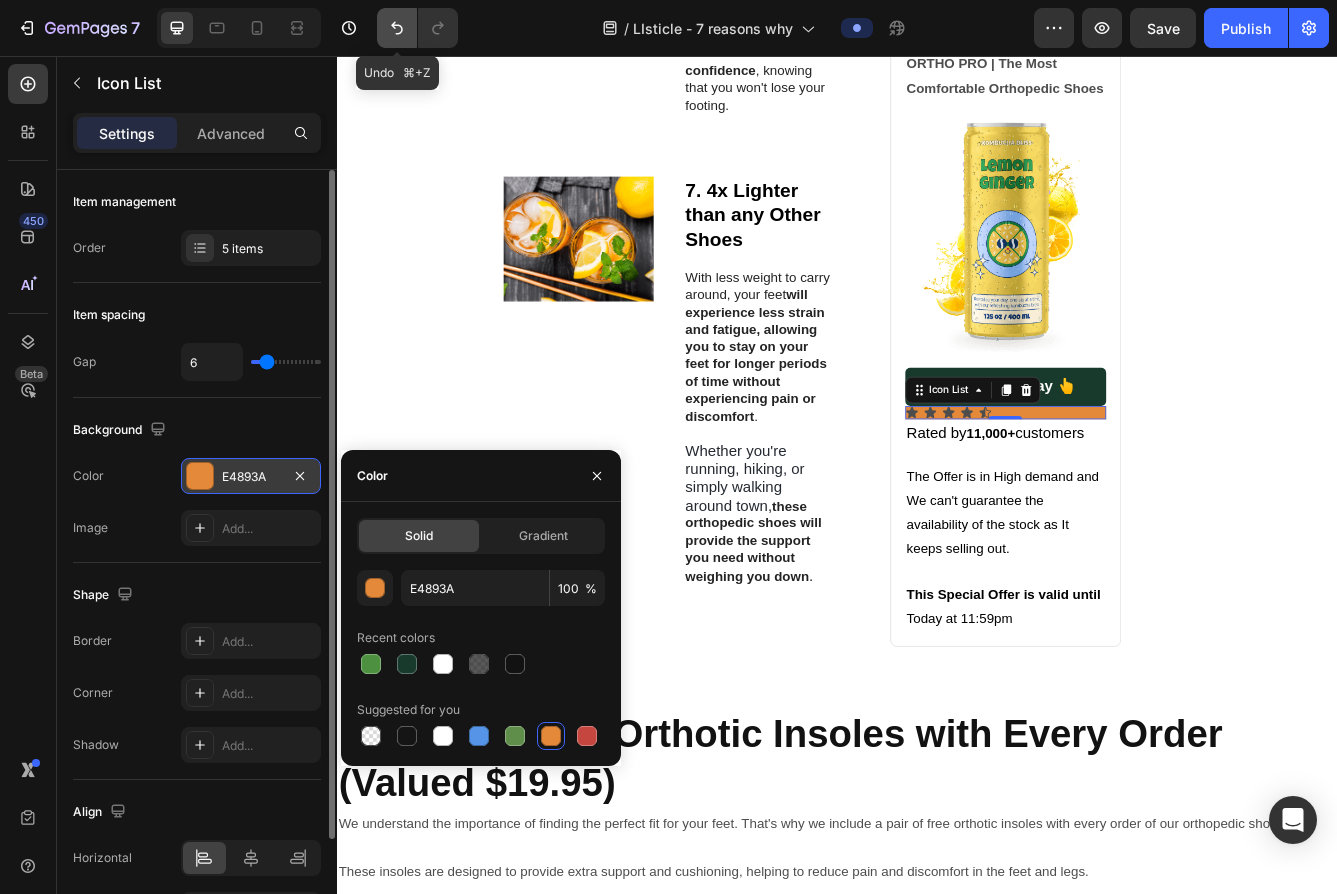 click 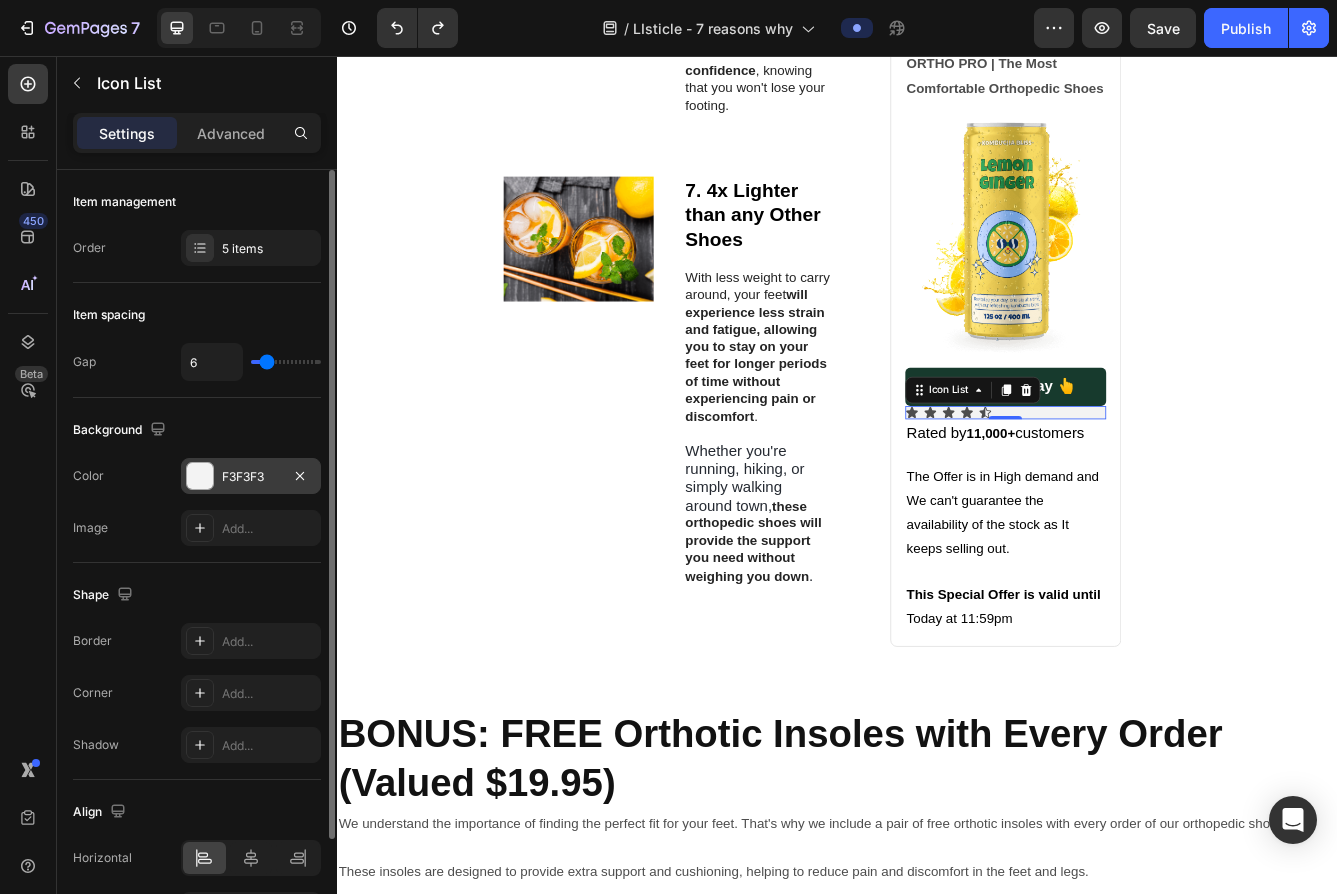 scroll, scrollTop: 130, scrollLeft: 0, axis: vertical 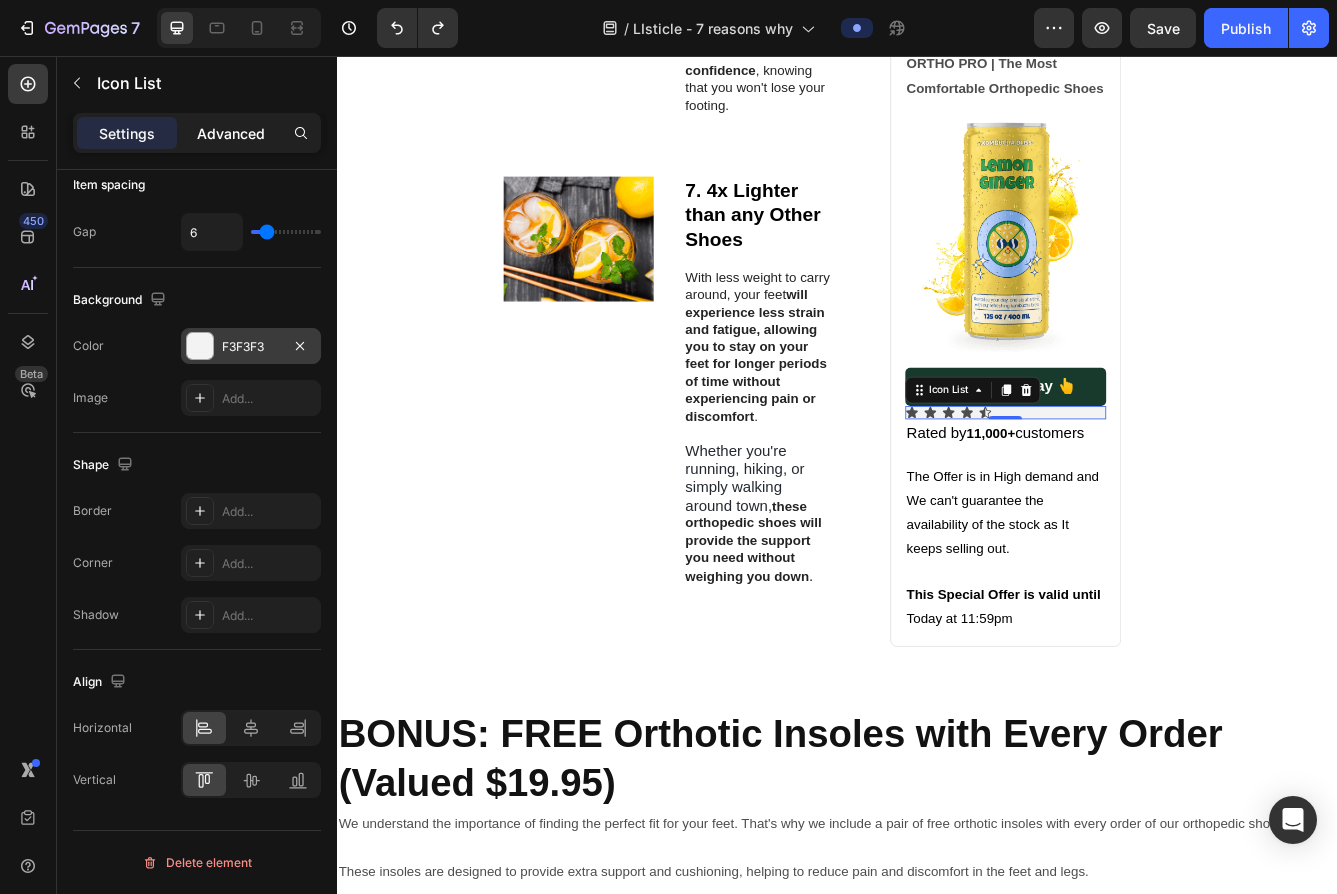 click on "Advanced" 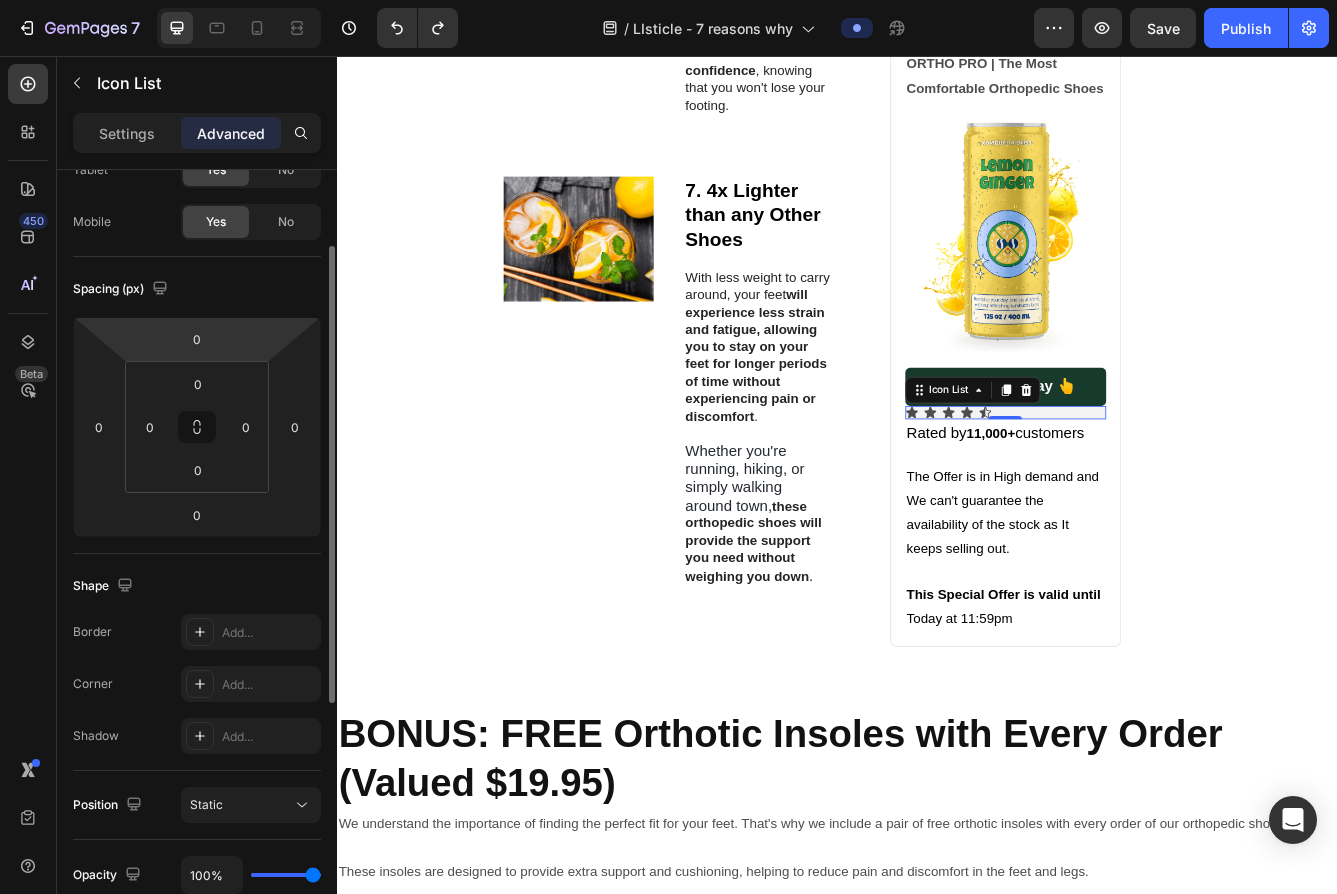 scroll, scrollTop: 0, scrollLeft: 0, axis: both 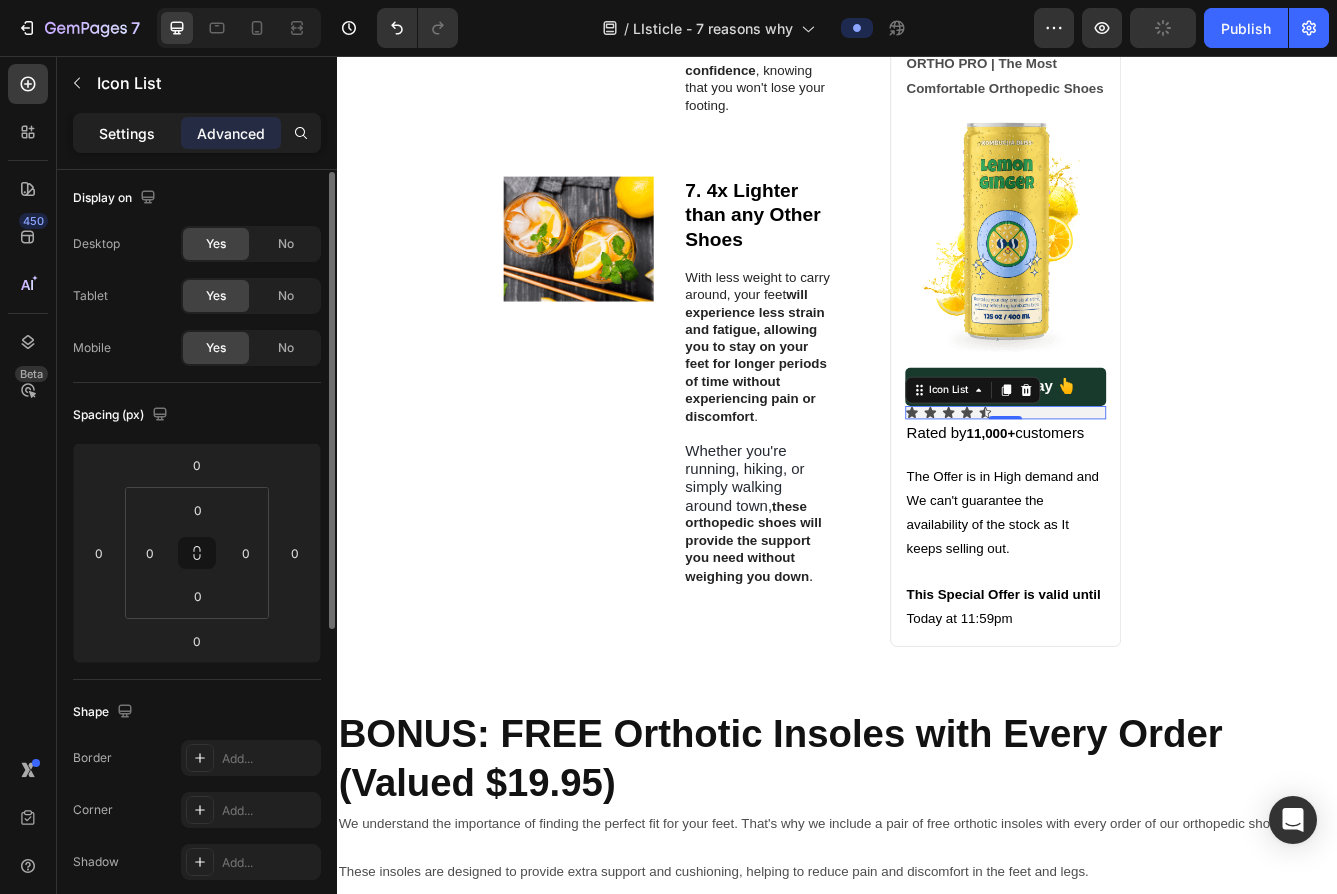 click on "Settings" at bounding box center [127, 133] 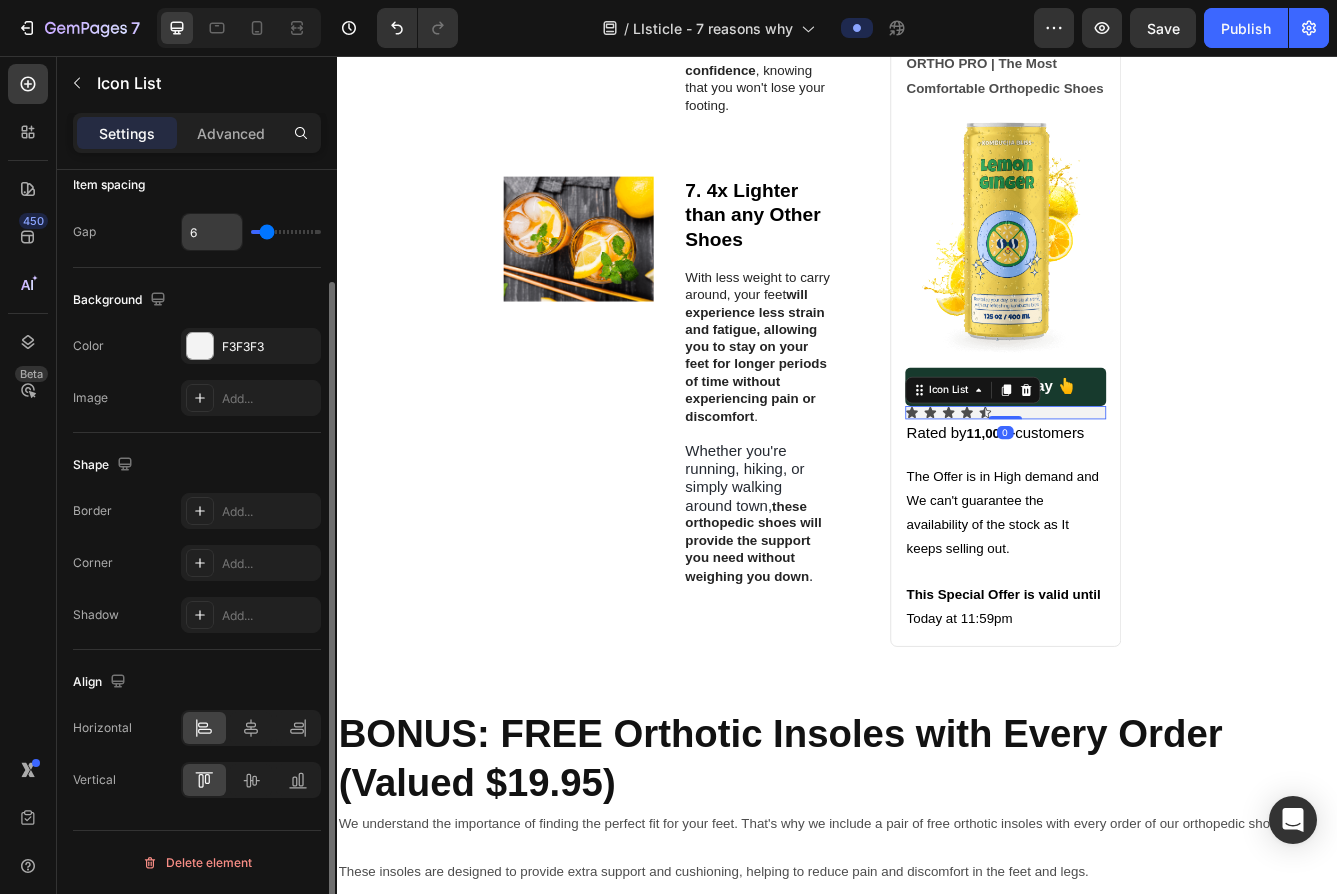scroll, scrollTop: 0, scrollLeft: 0, axis: both 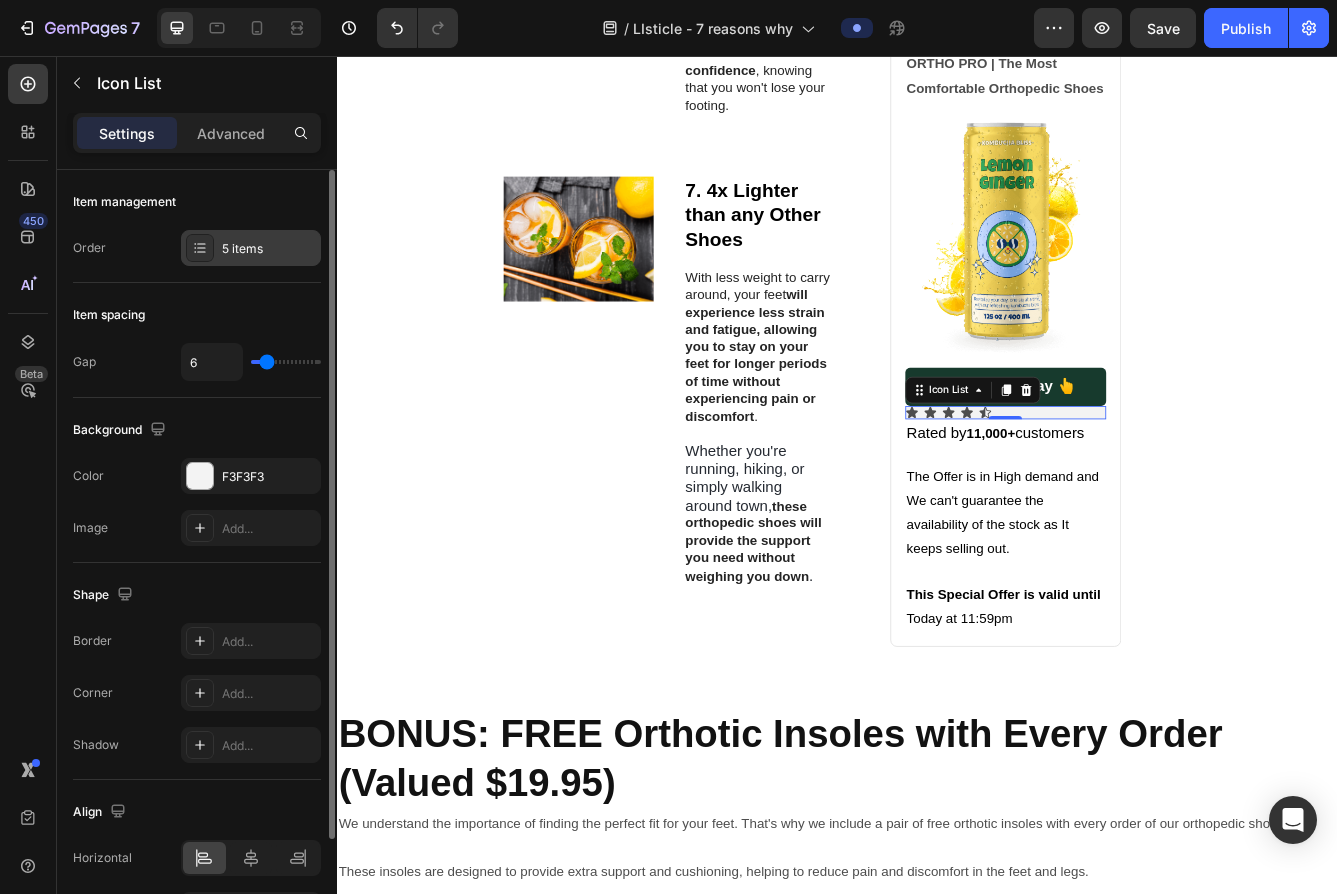 click on "5 items" at bounding box center (251, 248) 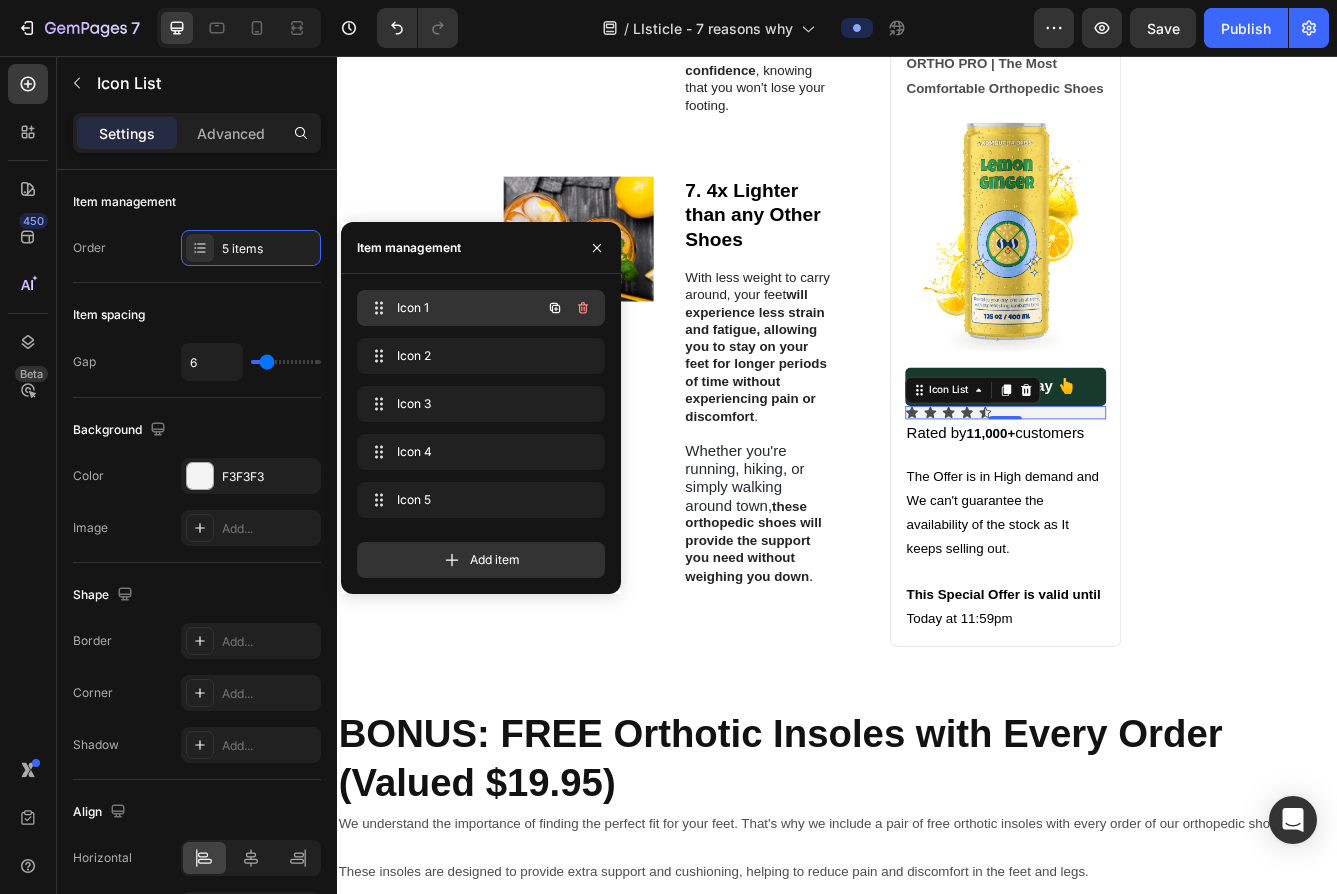 click on "Icon 1" at bounding box center (453, 308) 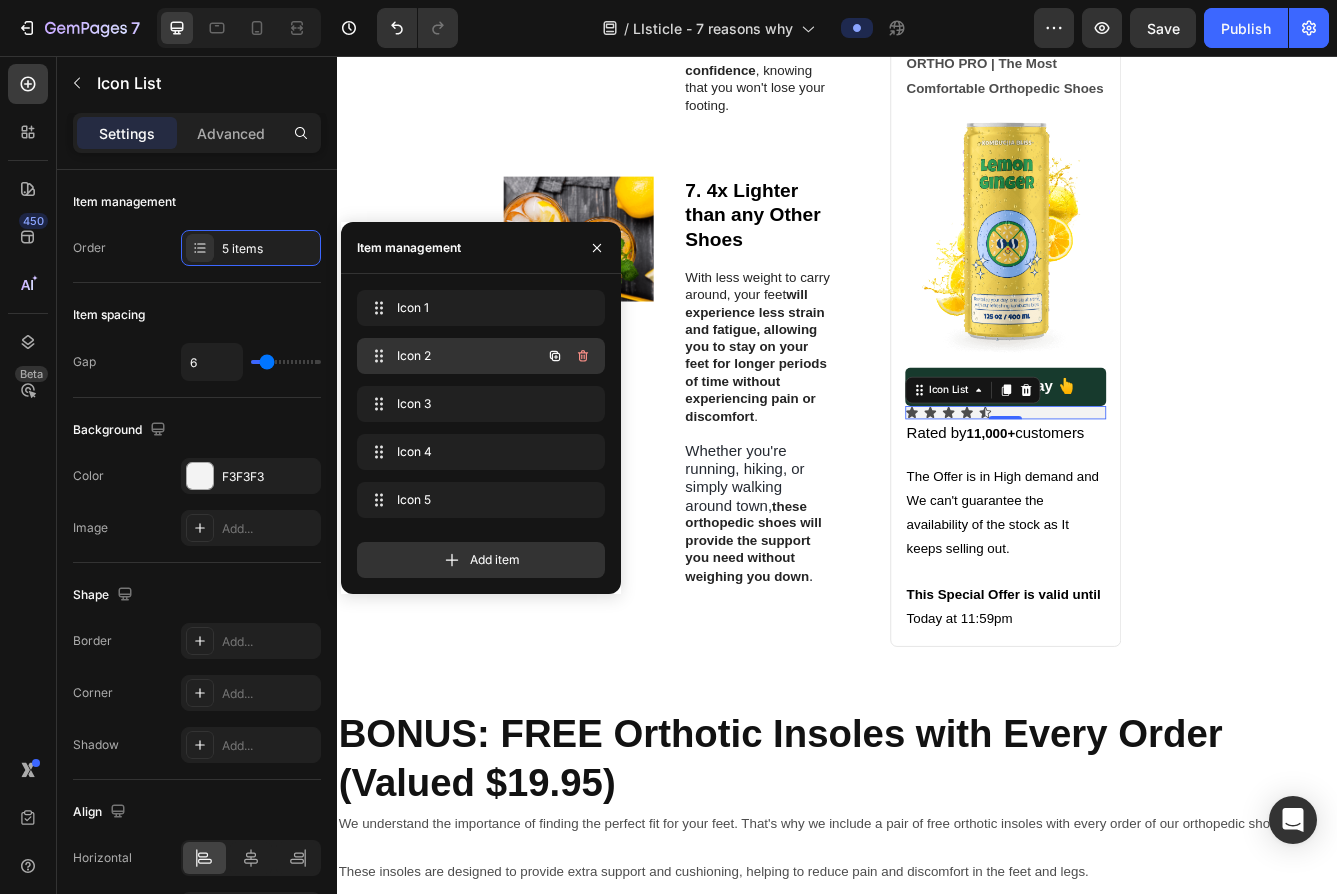 click on "Icon 2" at bounding box center (453, 356) 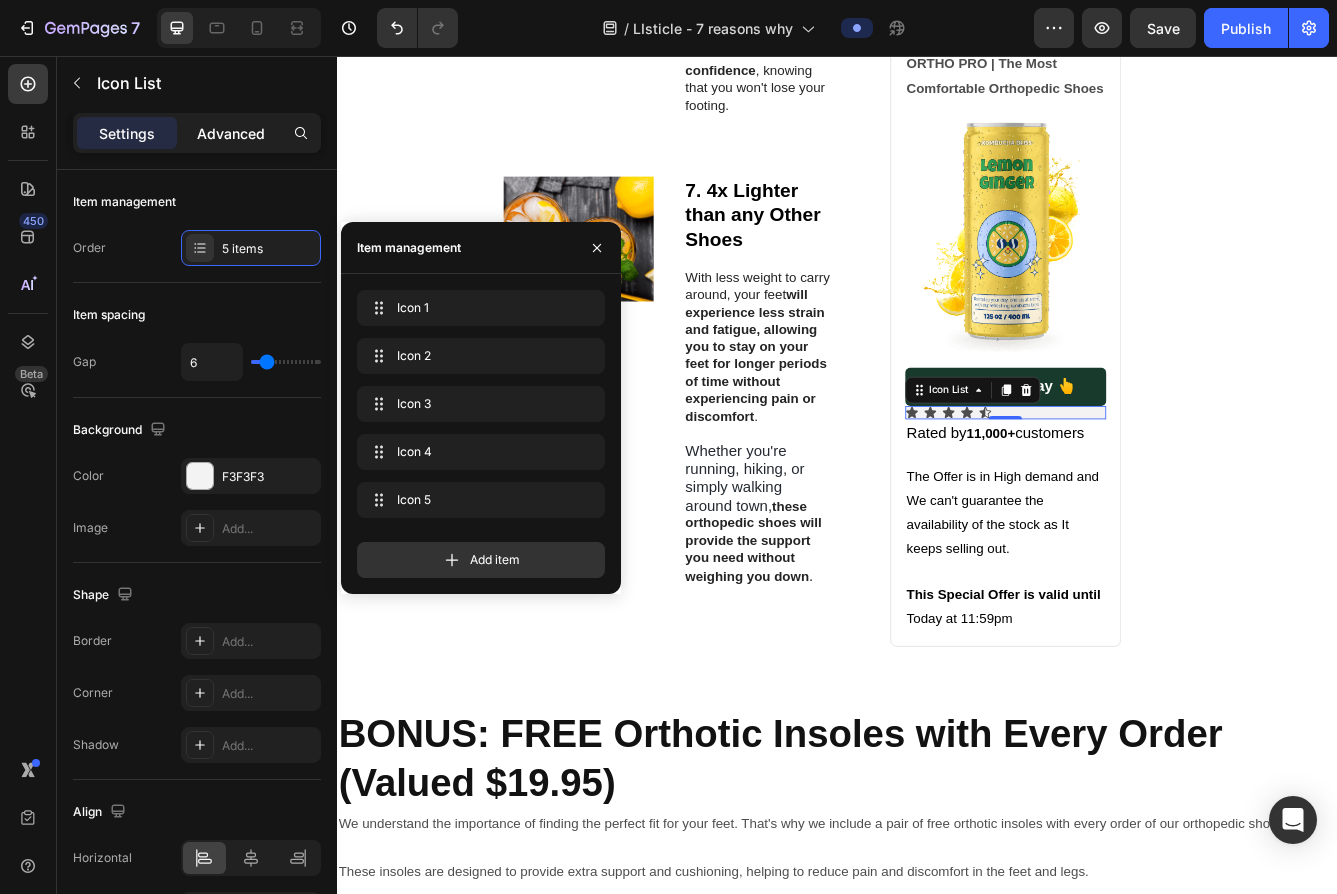 click on "Advanced" at bounding box center [231, 133] 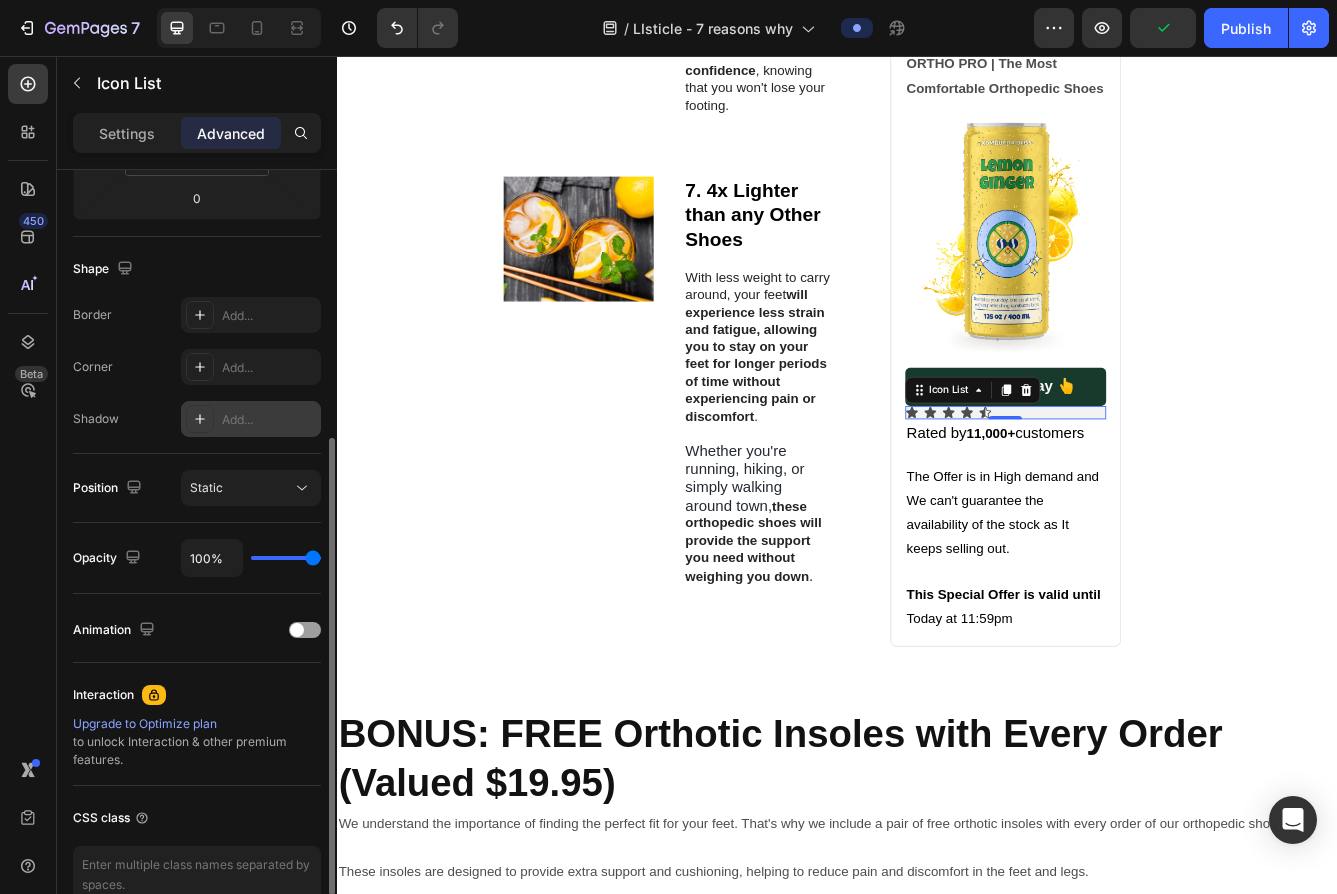 scroll, scrollTop: 485, scrollLeft: 0, axis: vertical 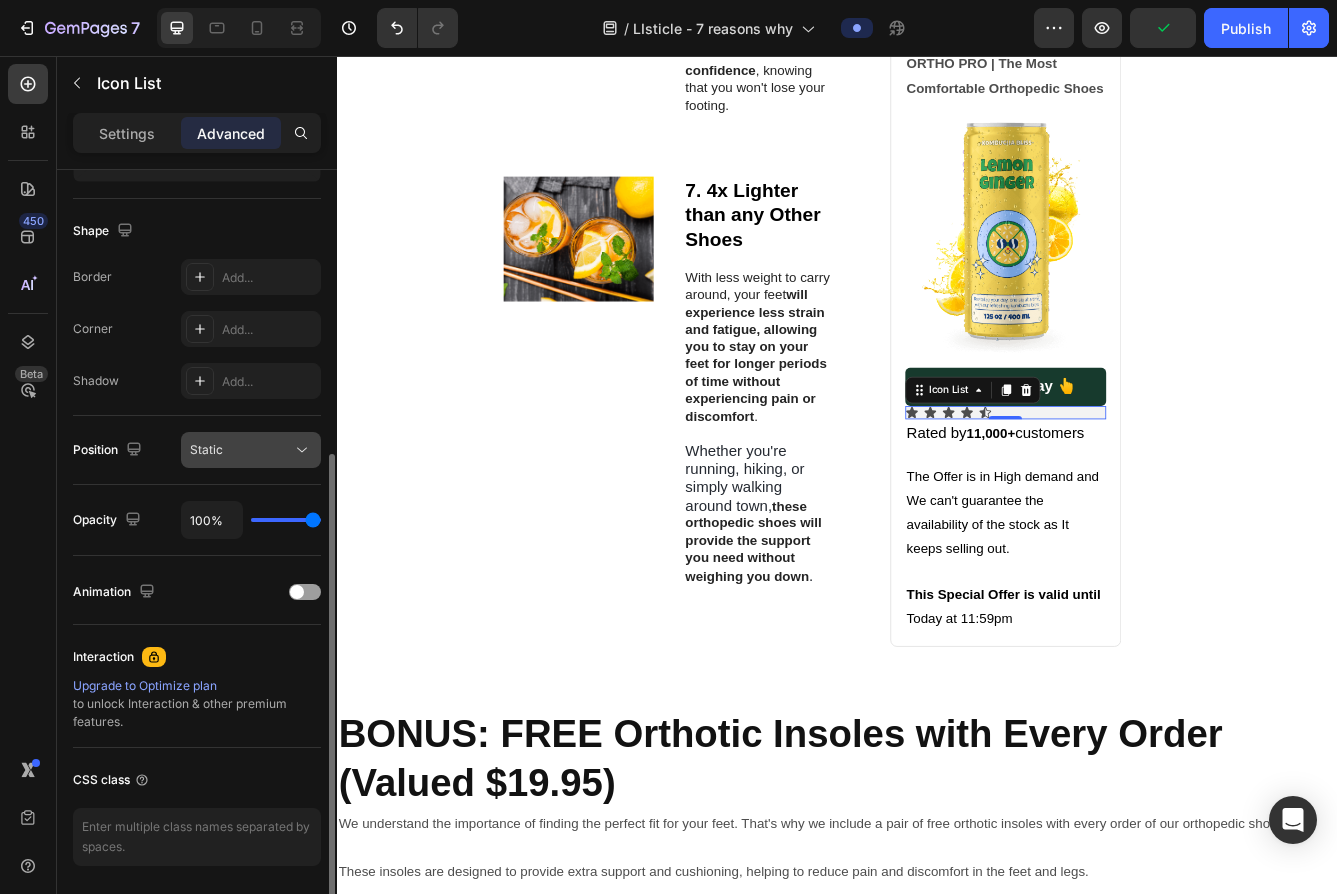 click on "Static" at bounding box center (241, 450) 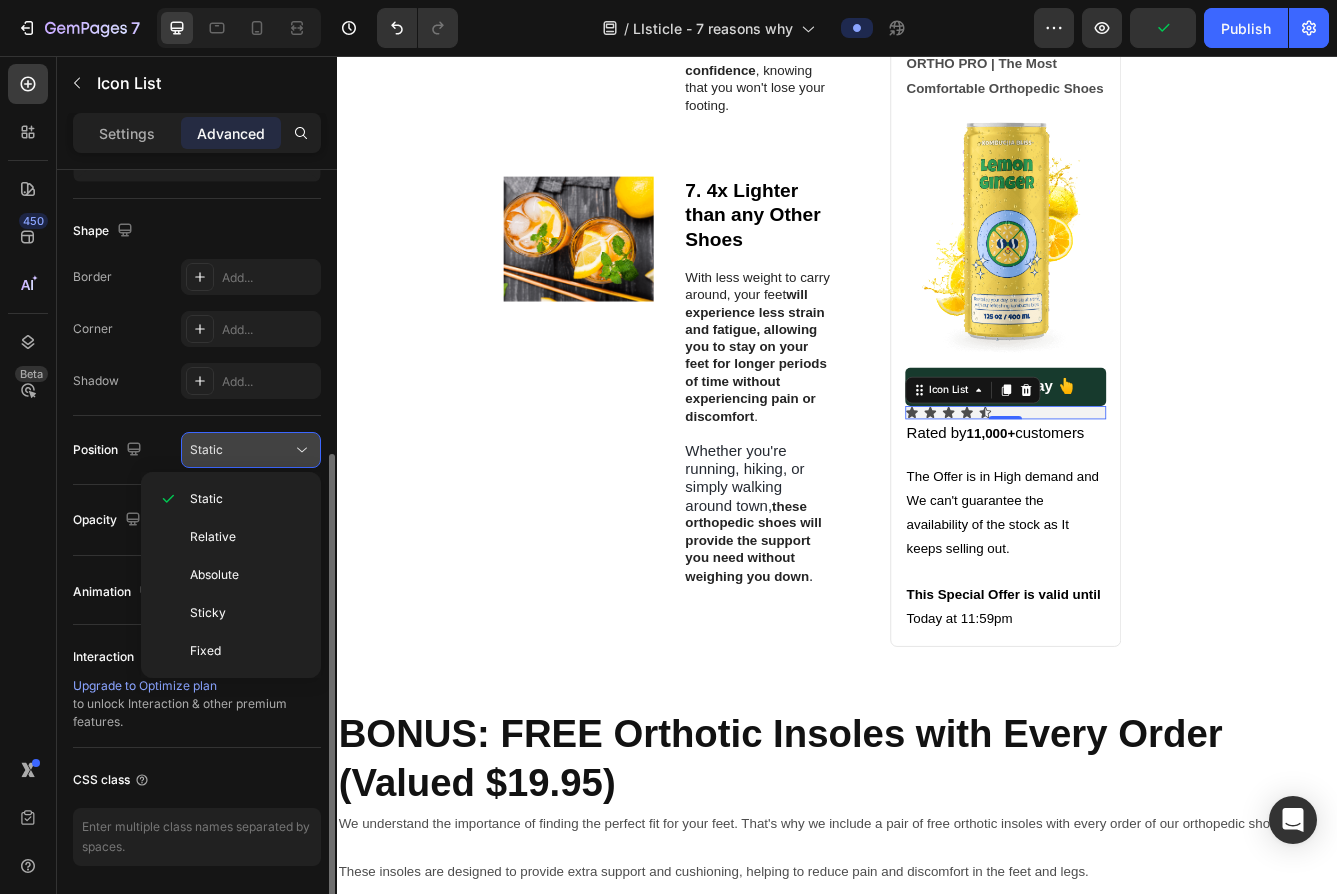 click on "Static" at bounding box center (241, 450) 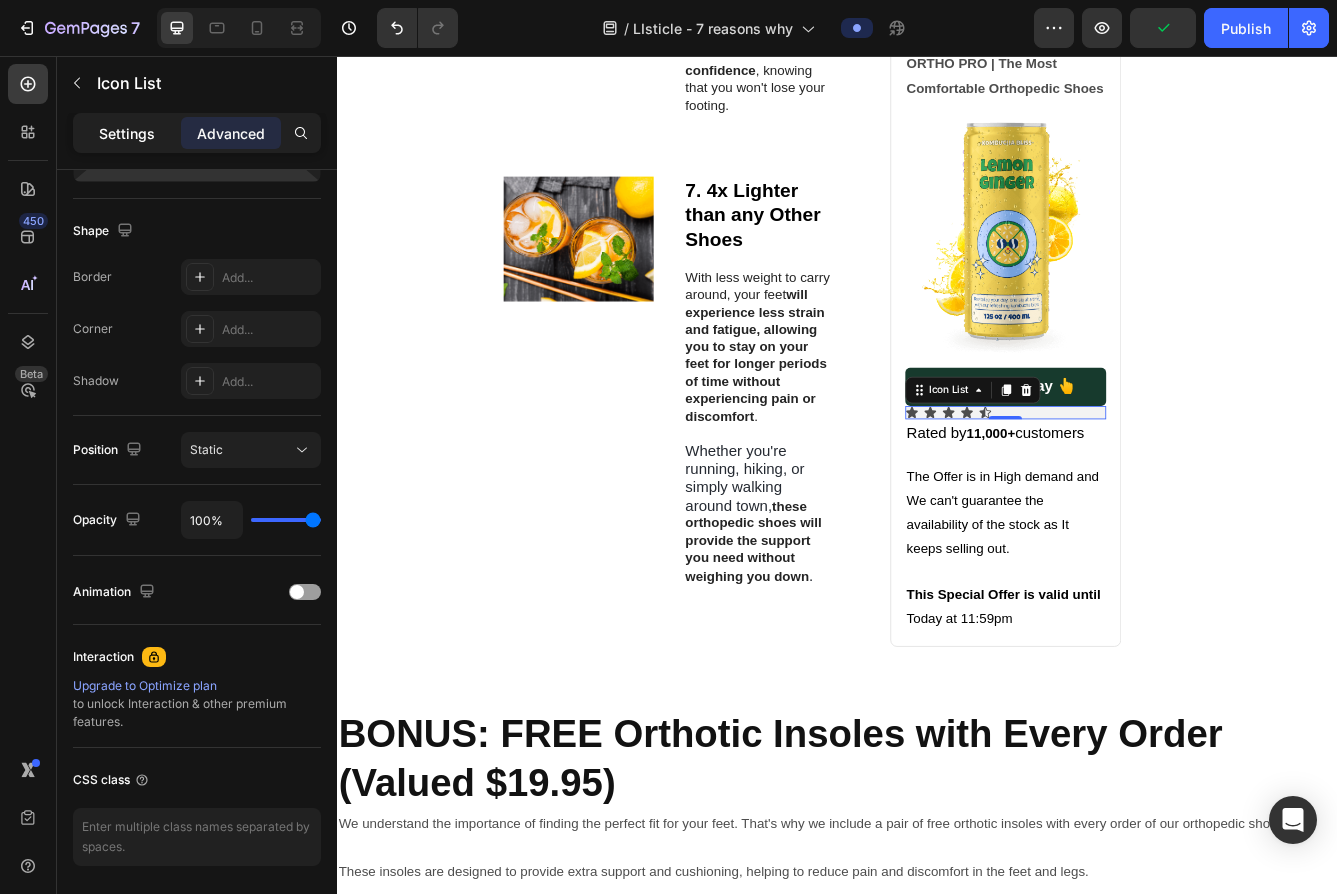 click on "Settings" 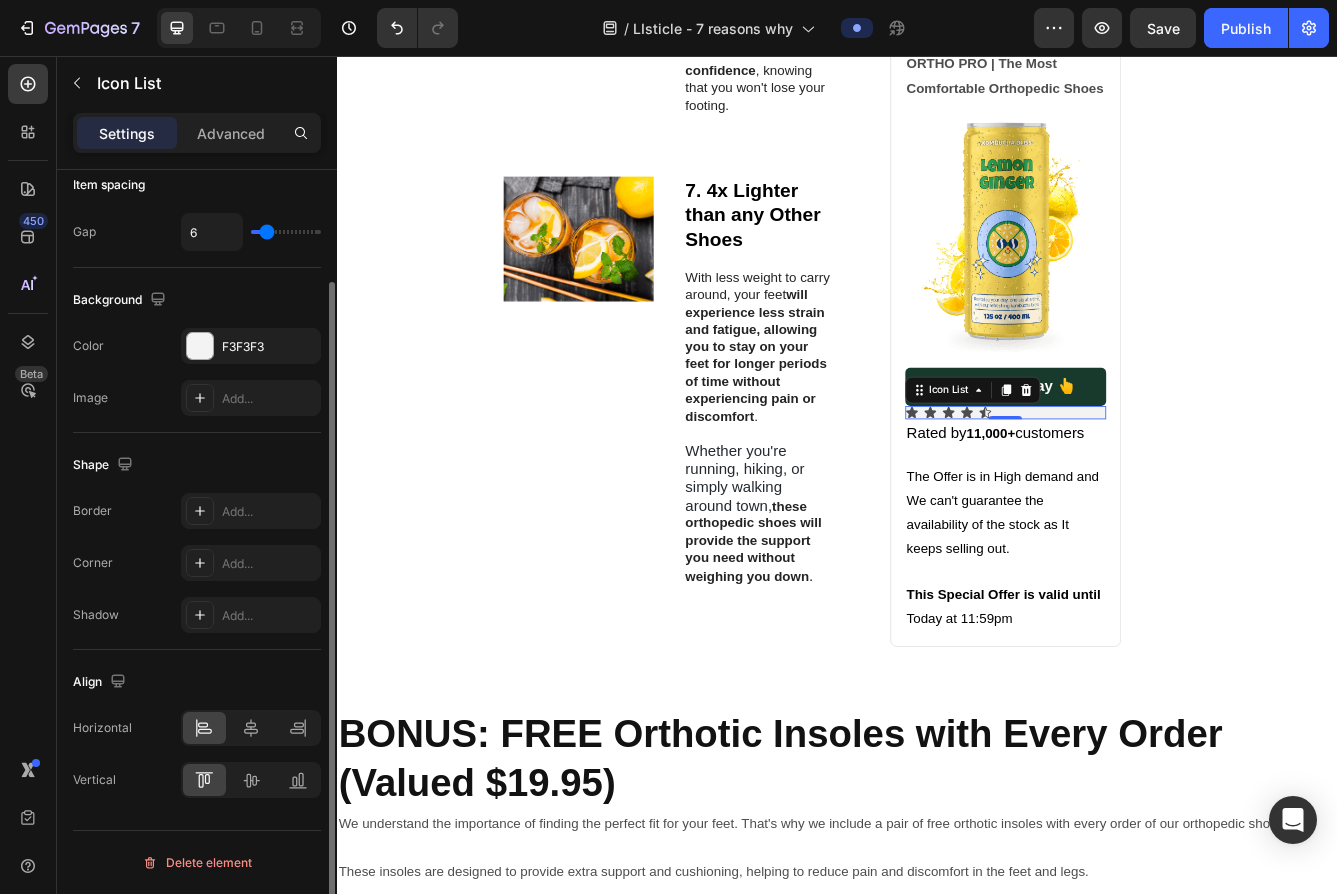 scroll, scrollTop: 130, scrollLeft: 0, axis: vertical 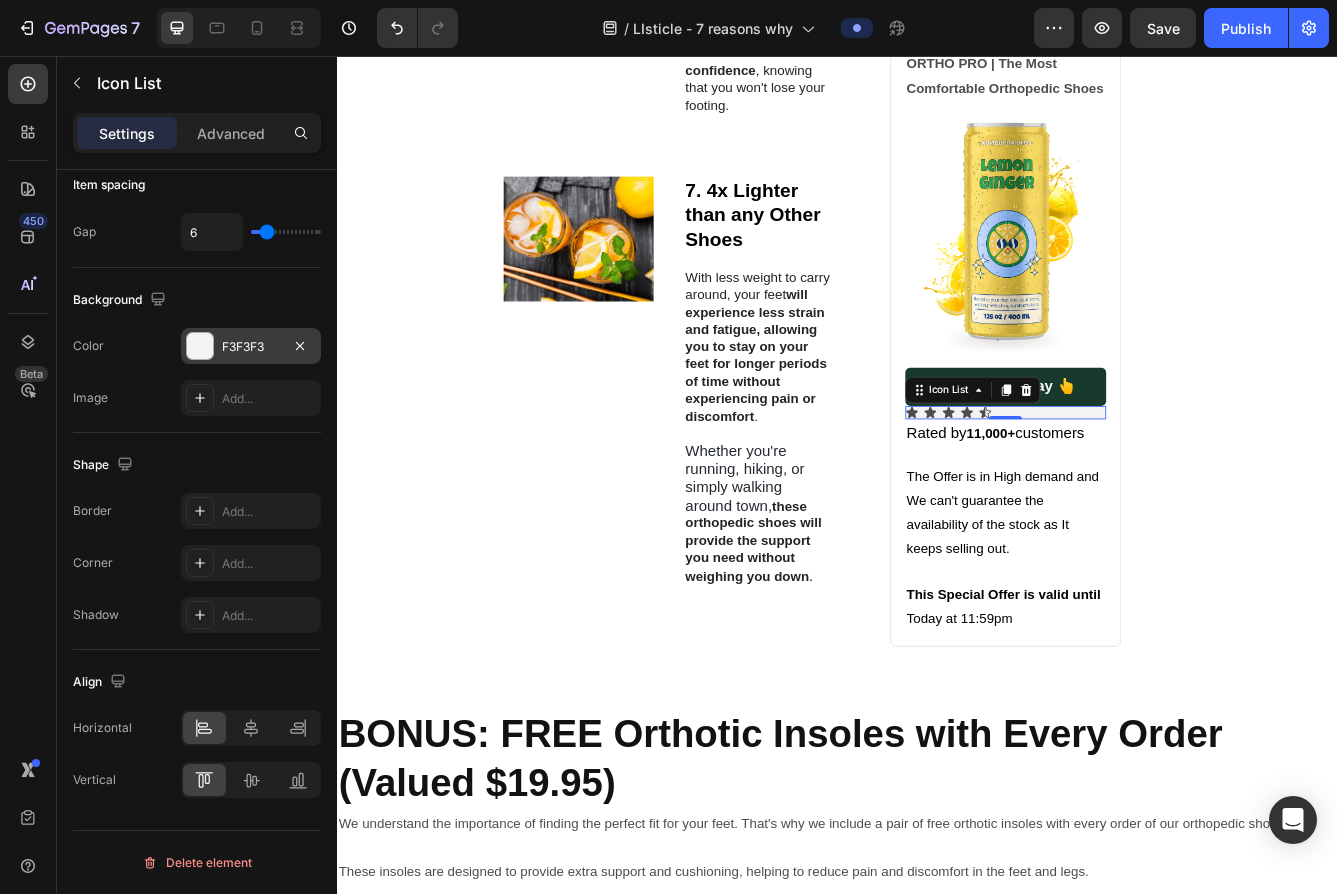 click at bounding box center (200, 346) 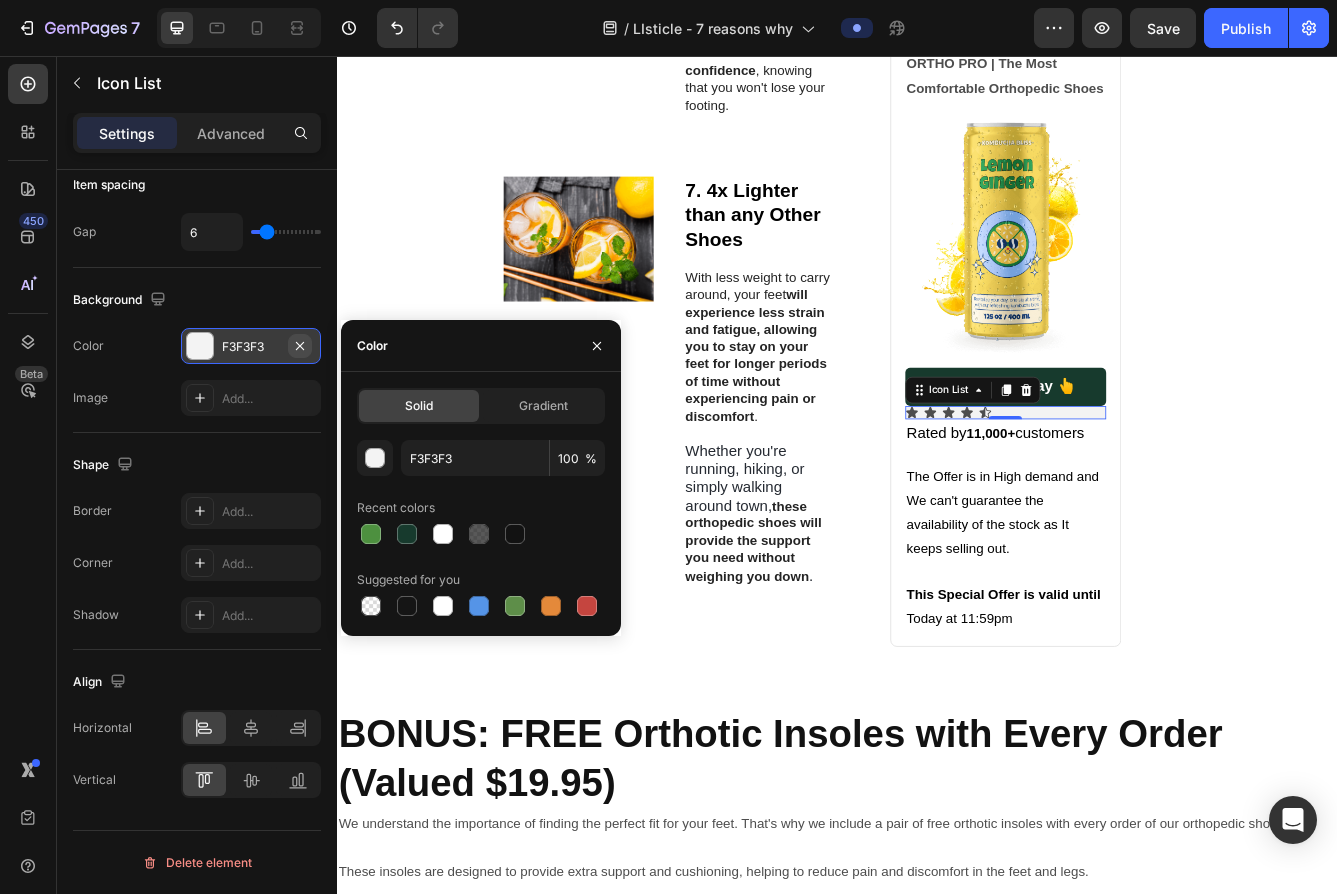 click 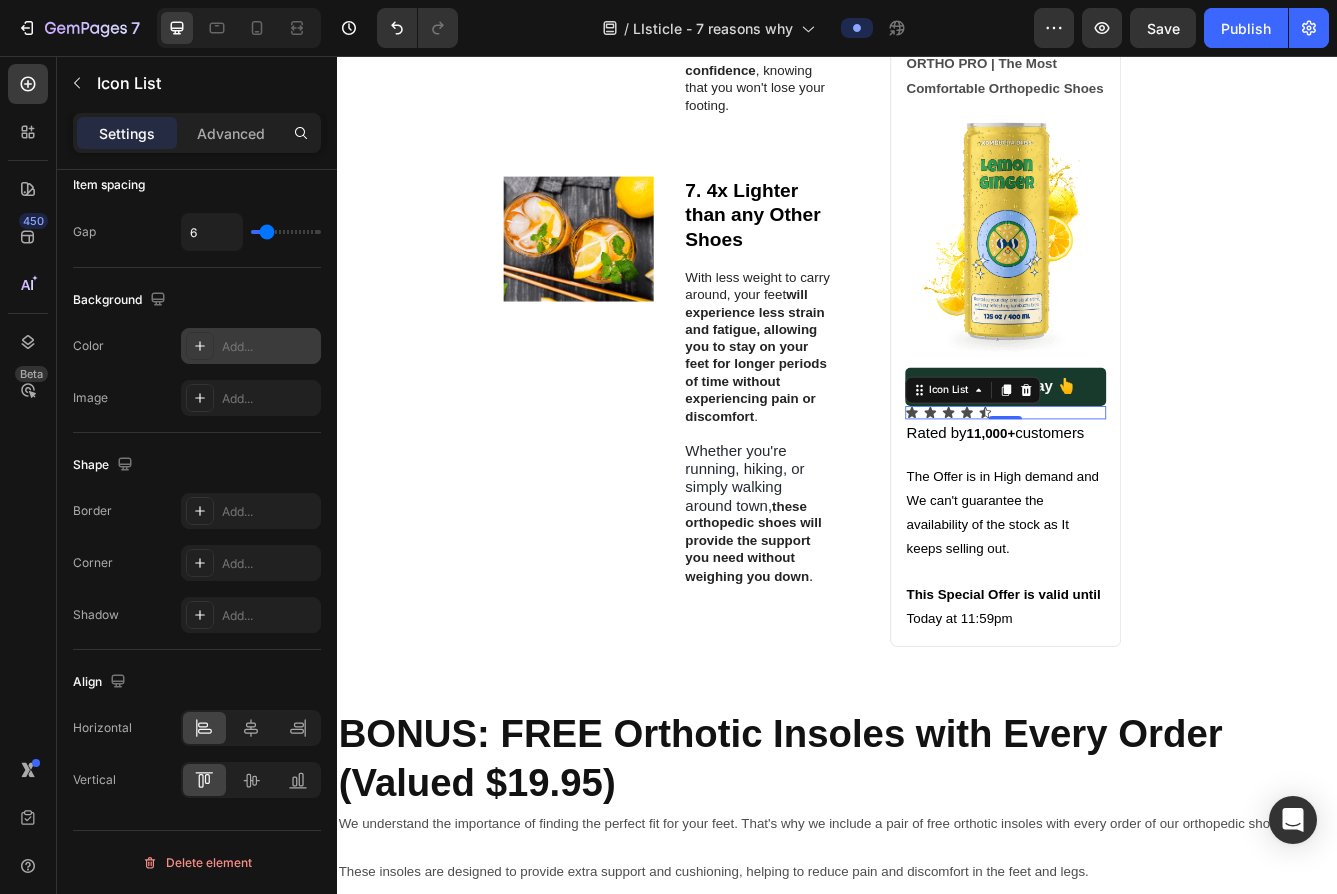 click on "The changes might be hidden by  the video. Color Add... Image Add..." 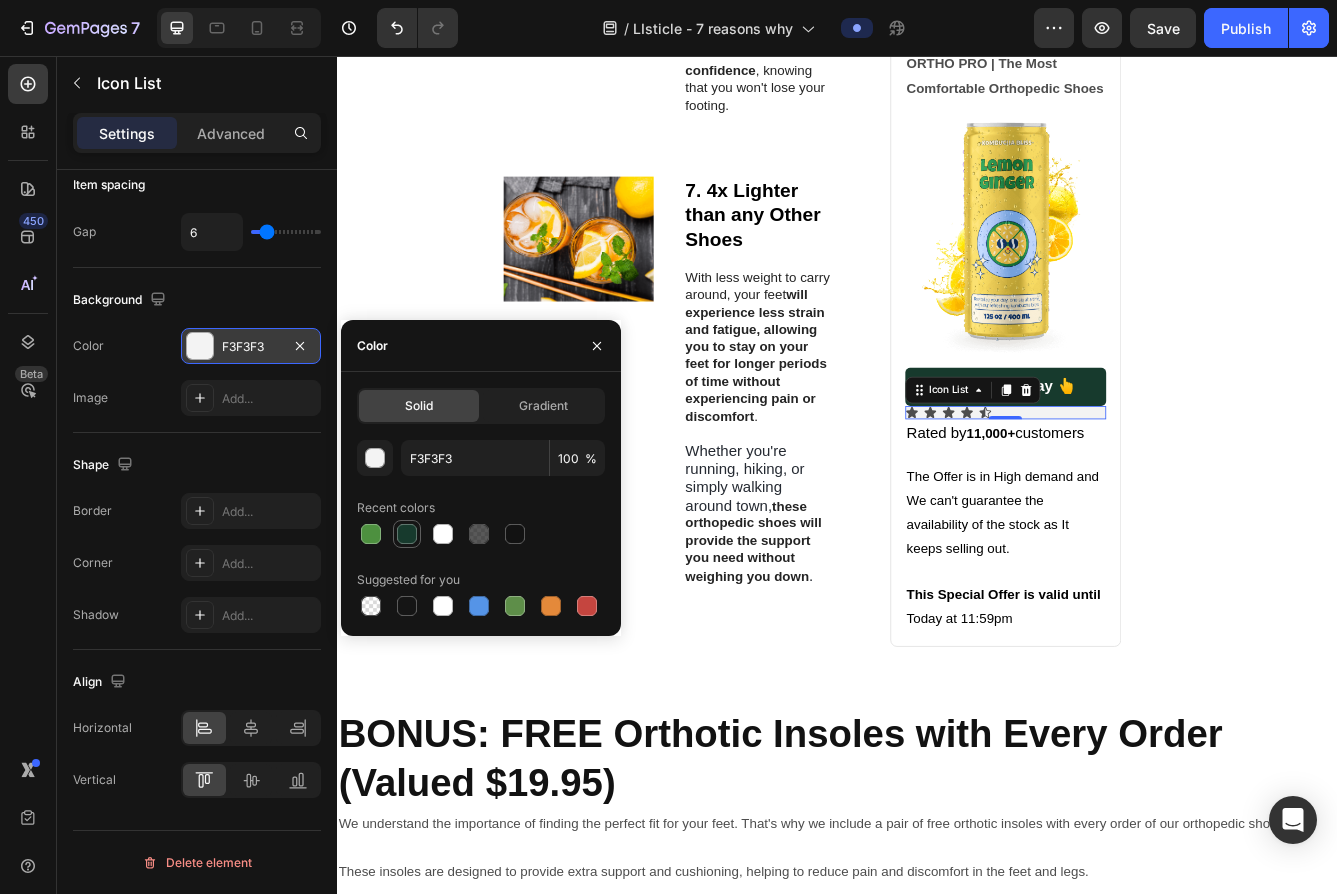 click at bounding box center (407, 534) 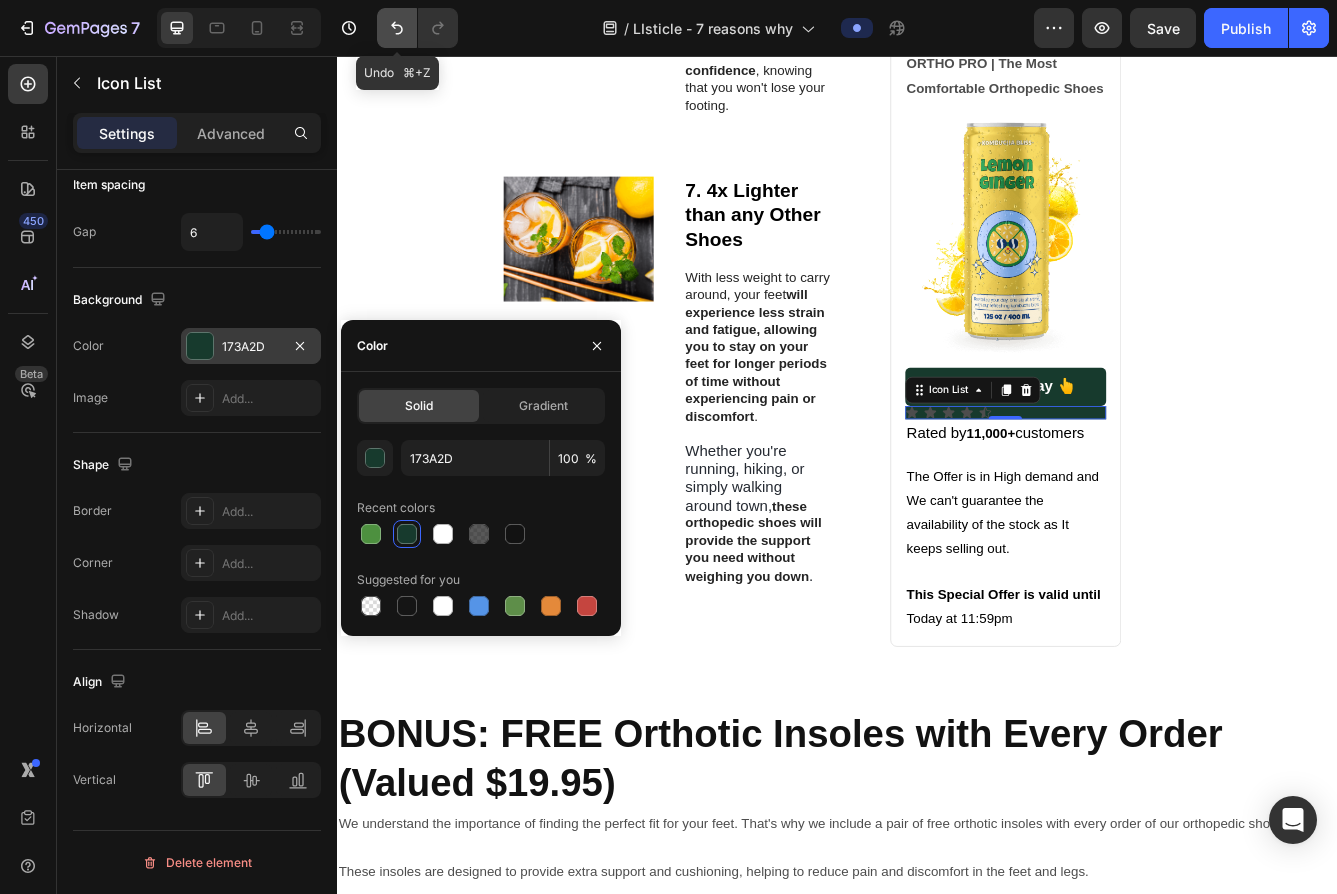 click 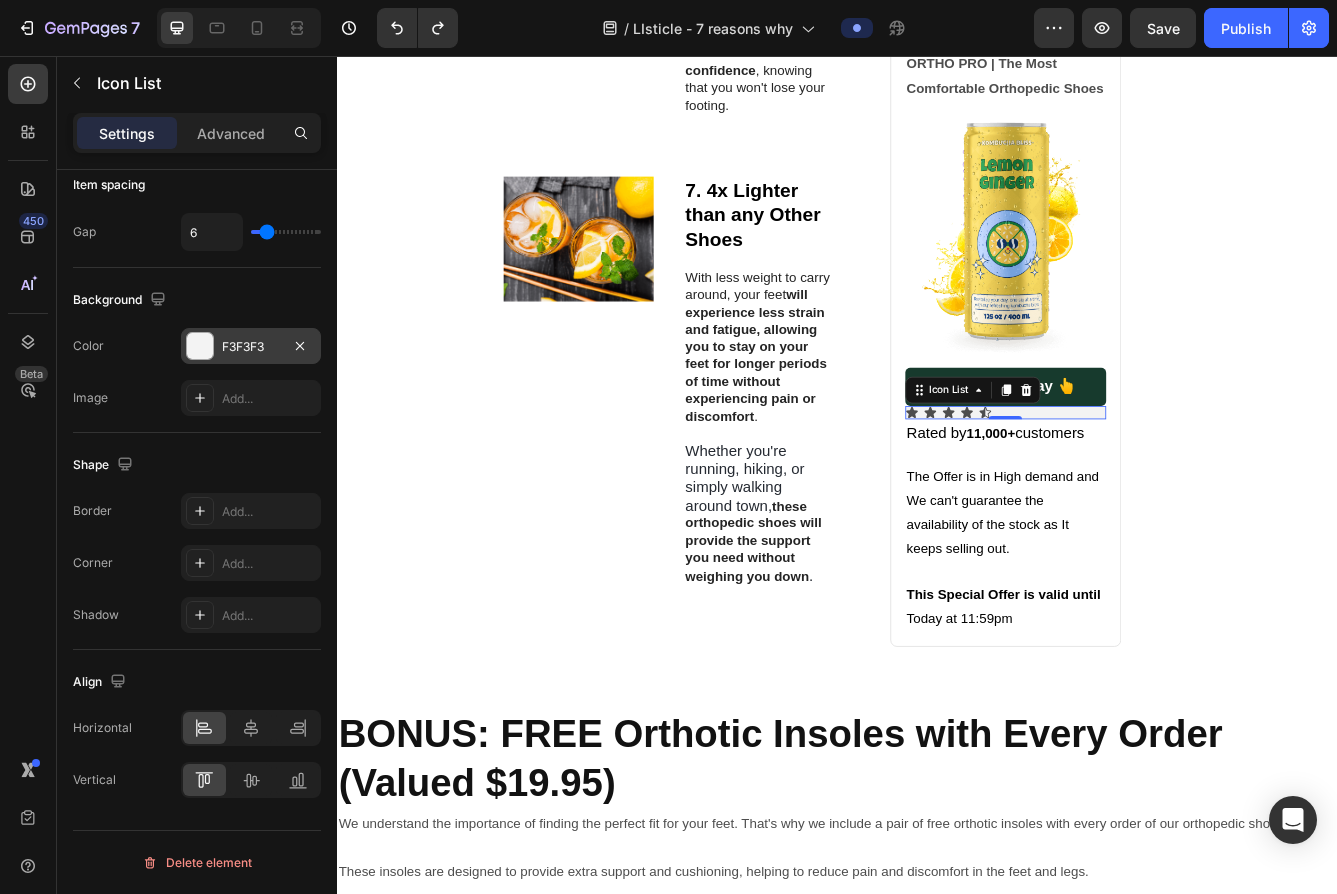 click at bounding box center [200, 346] 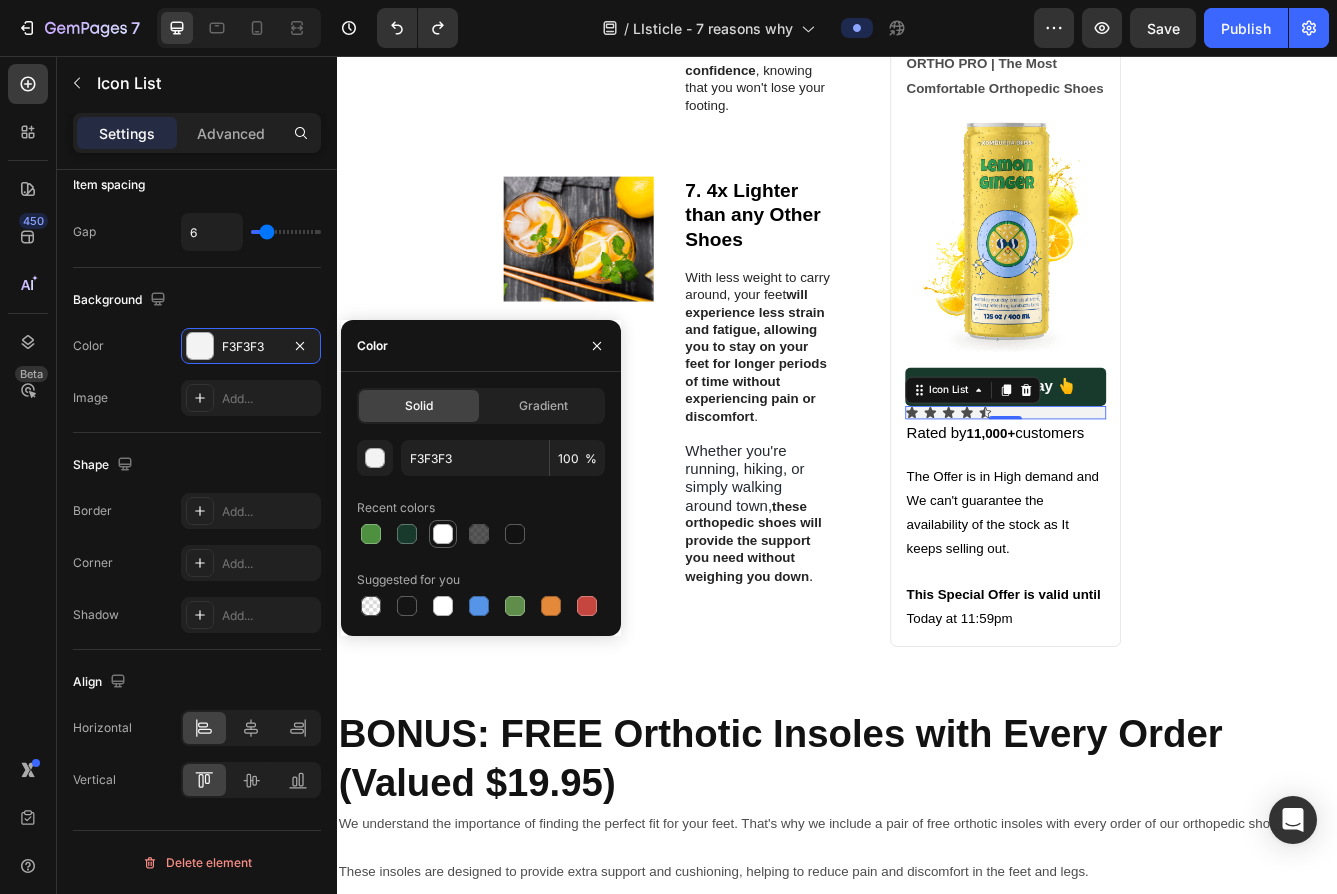 click at bounding box center (479, 534) 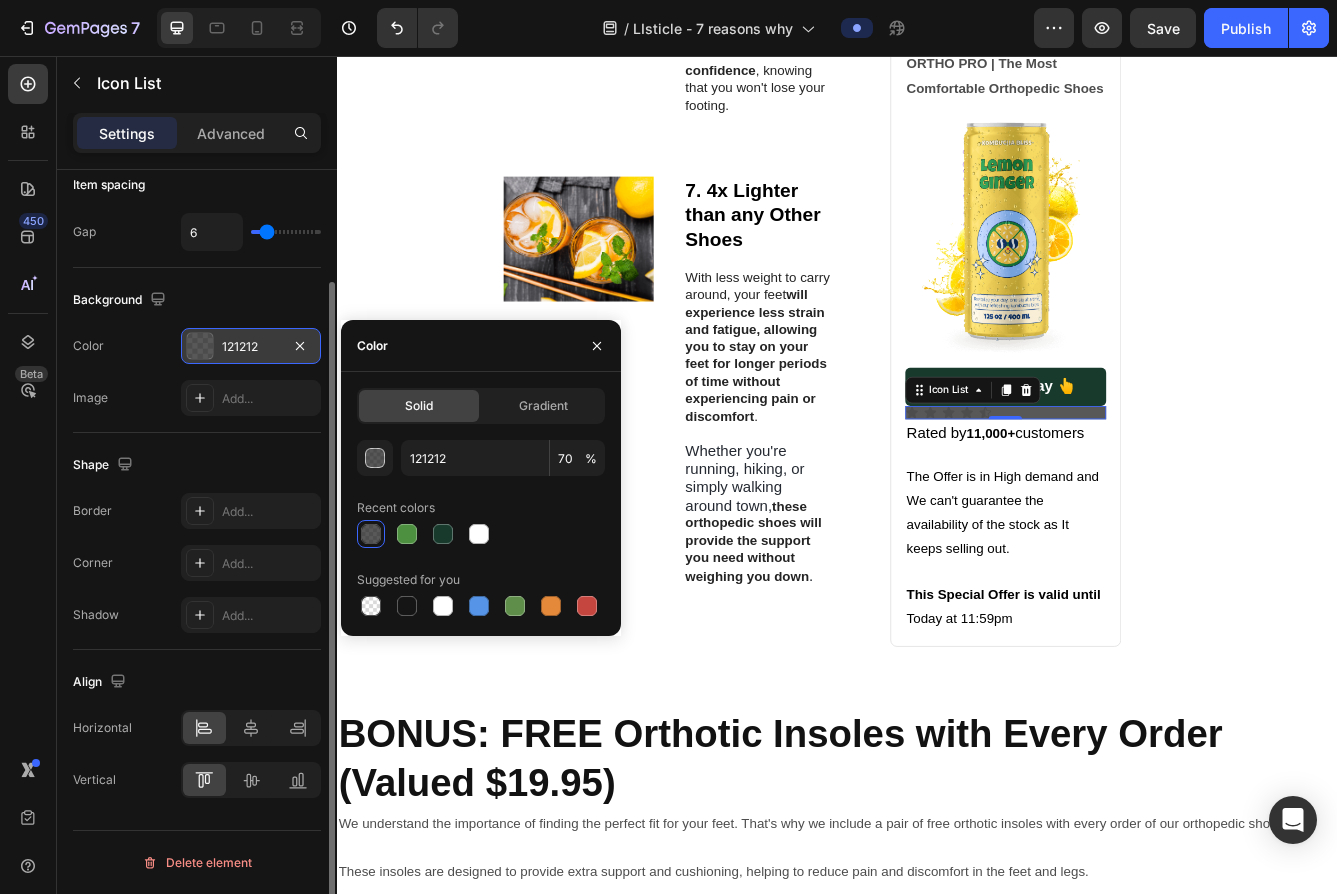 click on "121212" at bounding box center [251, 346] 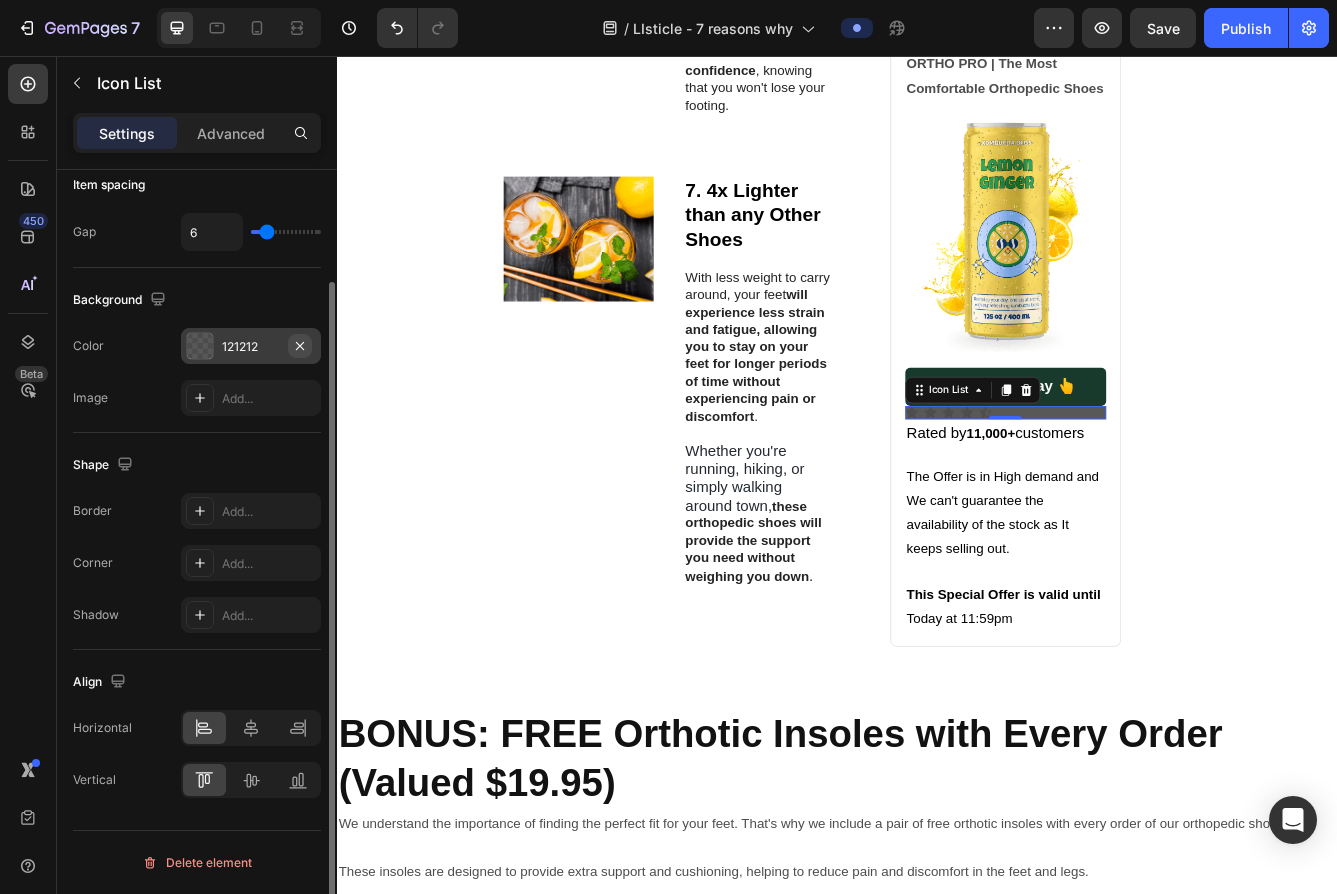 click 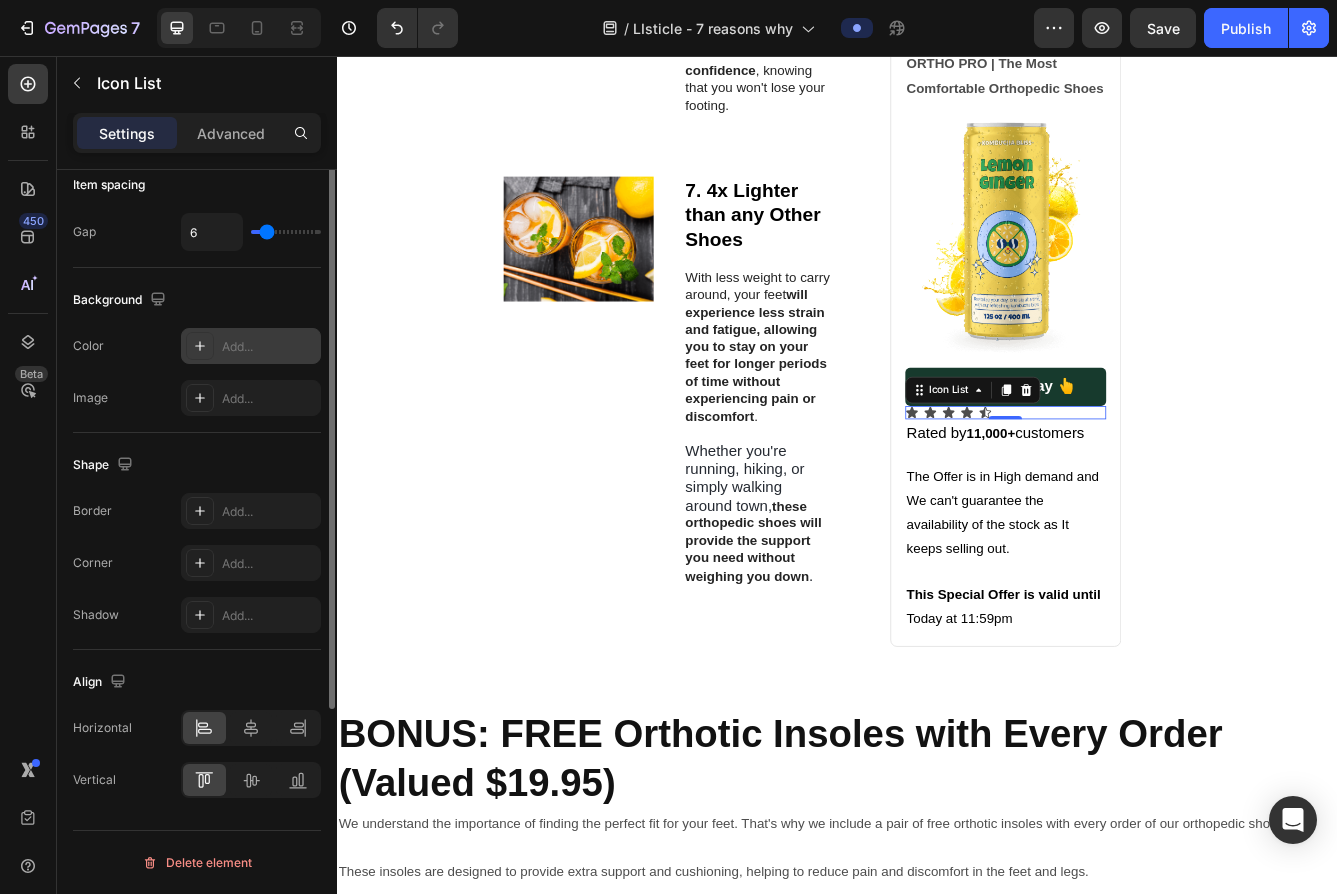 scroll, scrollTop: 0, scrollLeft: 0, axis: both 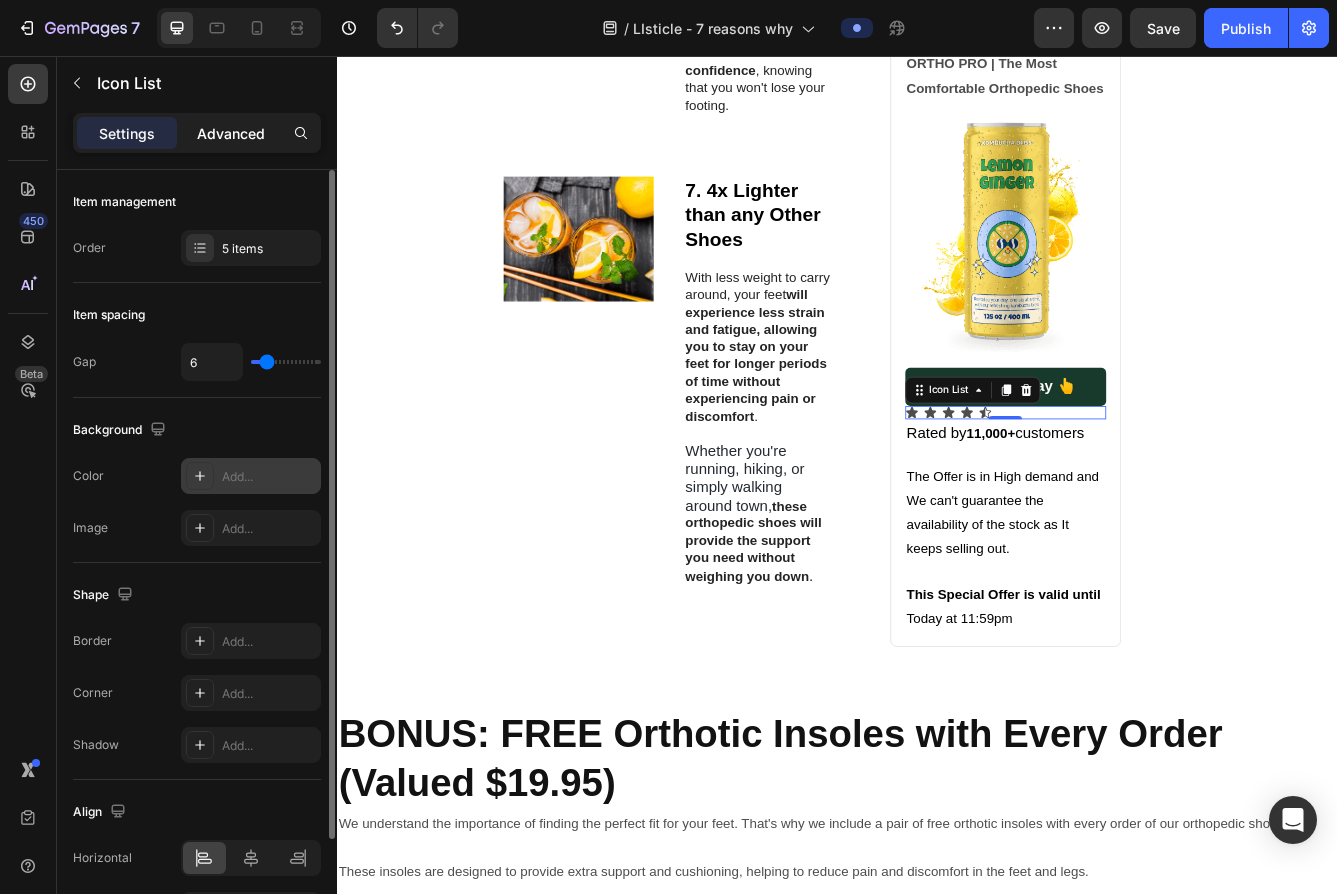 click on "Advanced" at bounding box center [231, 133] 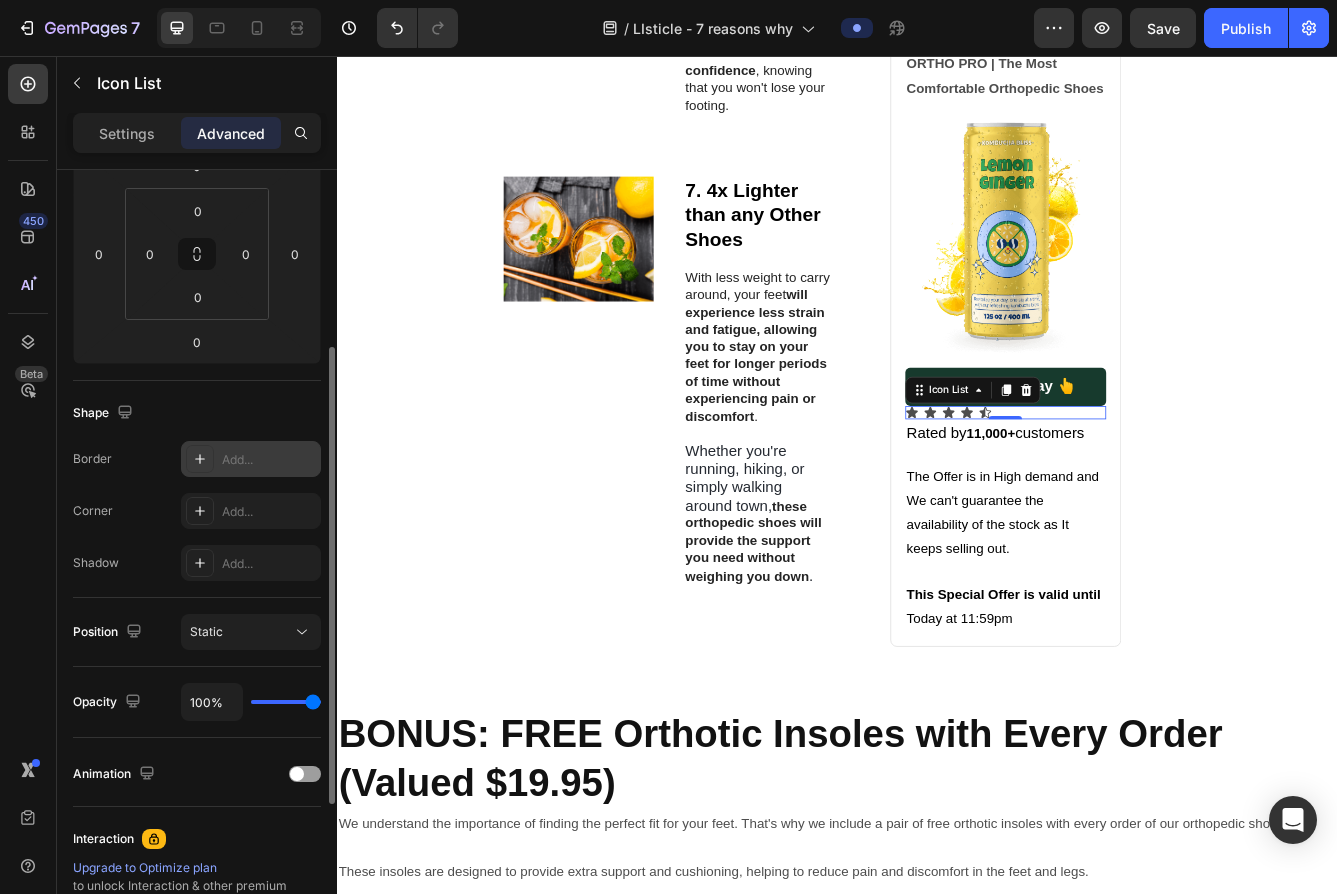 scroll, scrollTop: 307, scrollLeft: 0, axis: vertical 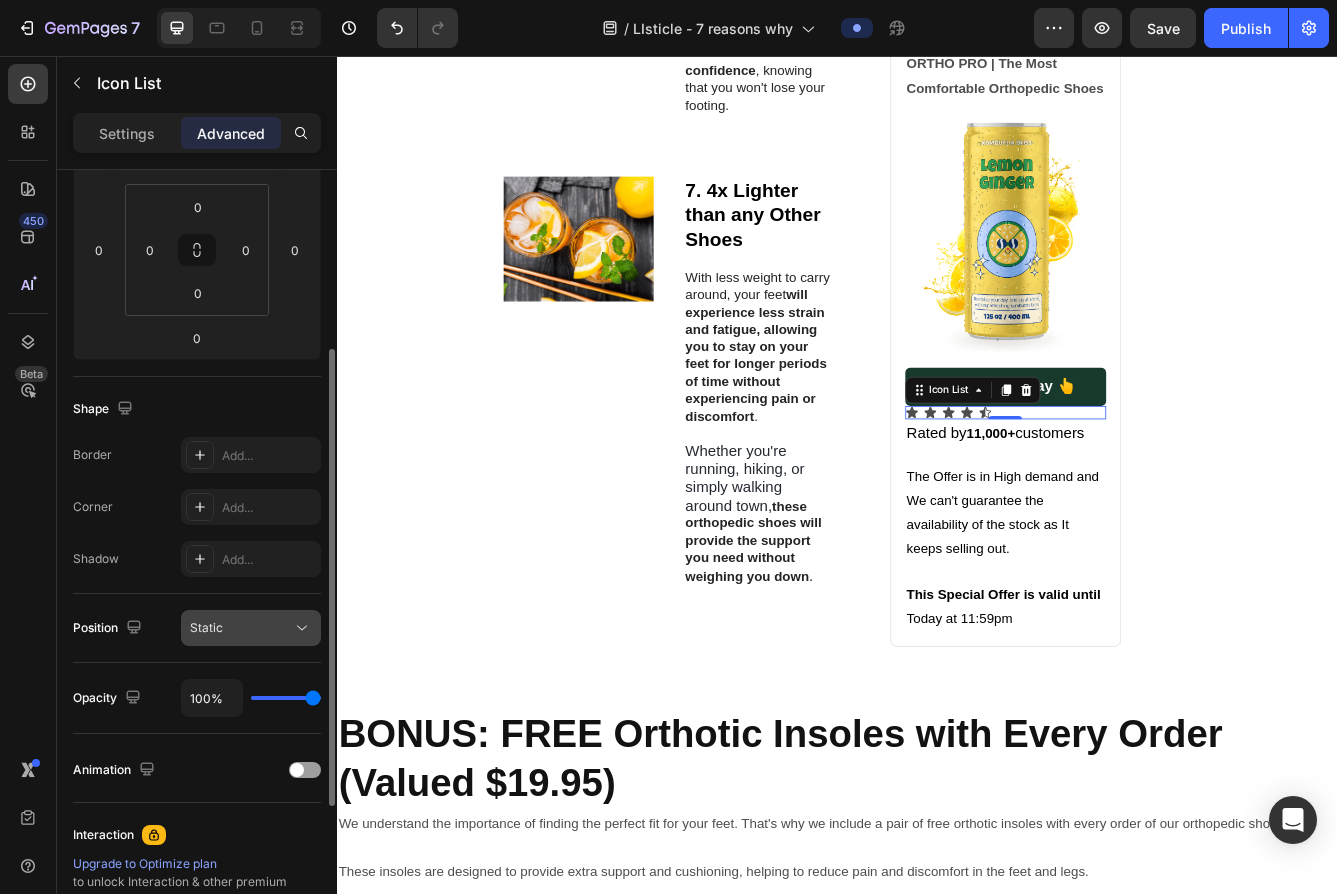 click on "Static" at bounding box center [206, 628] 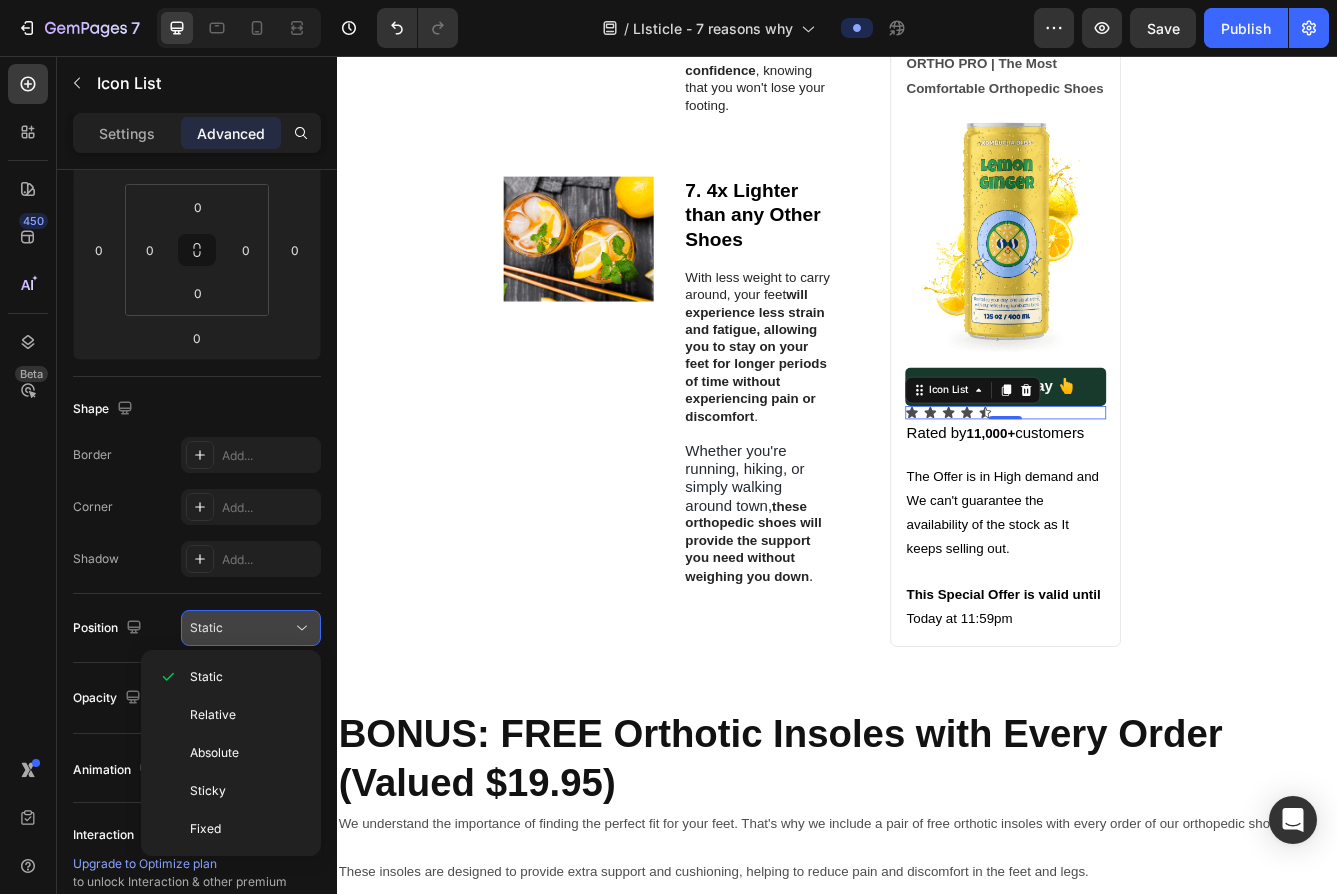 click on "Static" at bounding box center (241, 628) 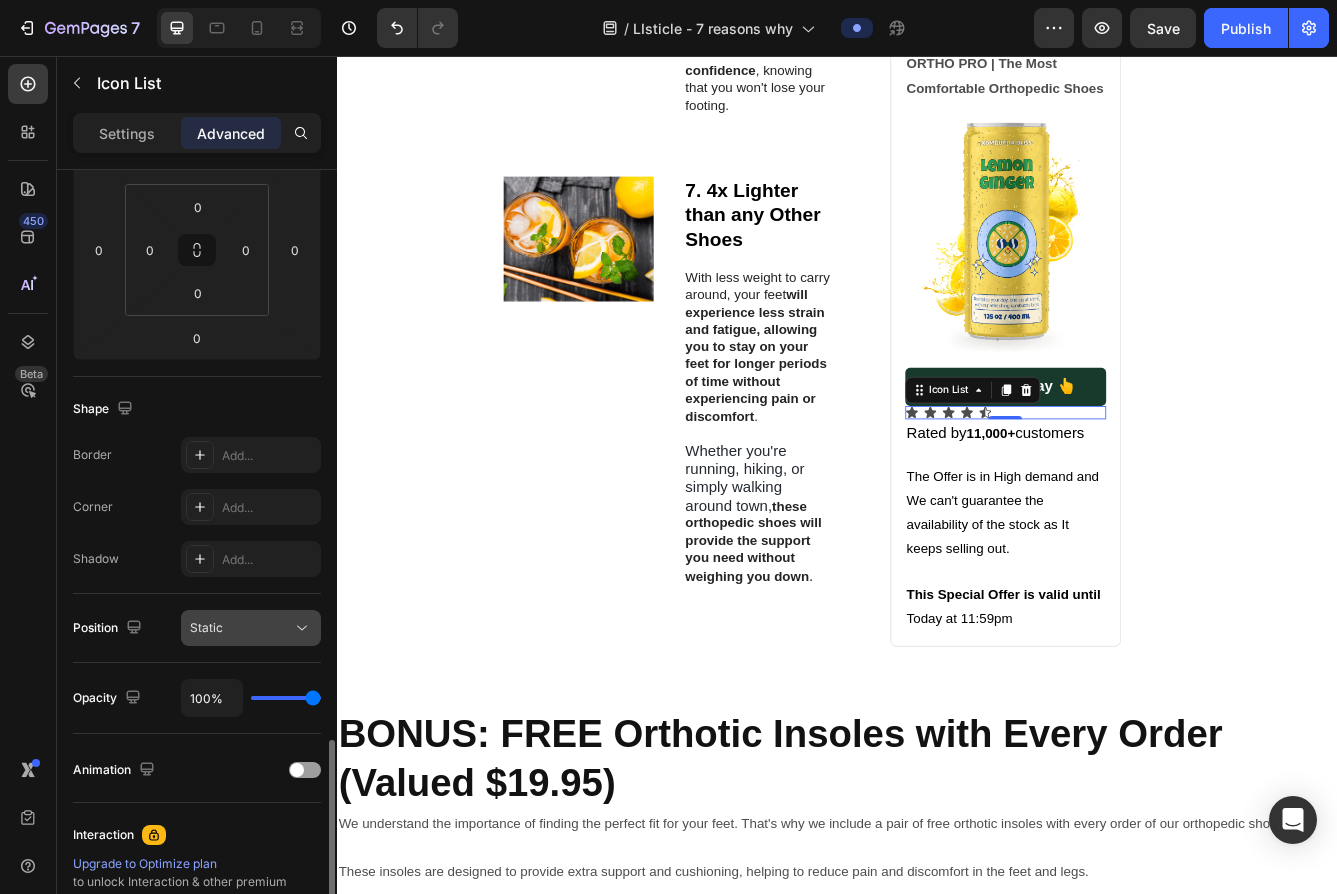 scroll, scrollTop: 553, scrollLeft: 0, axis: vertical 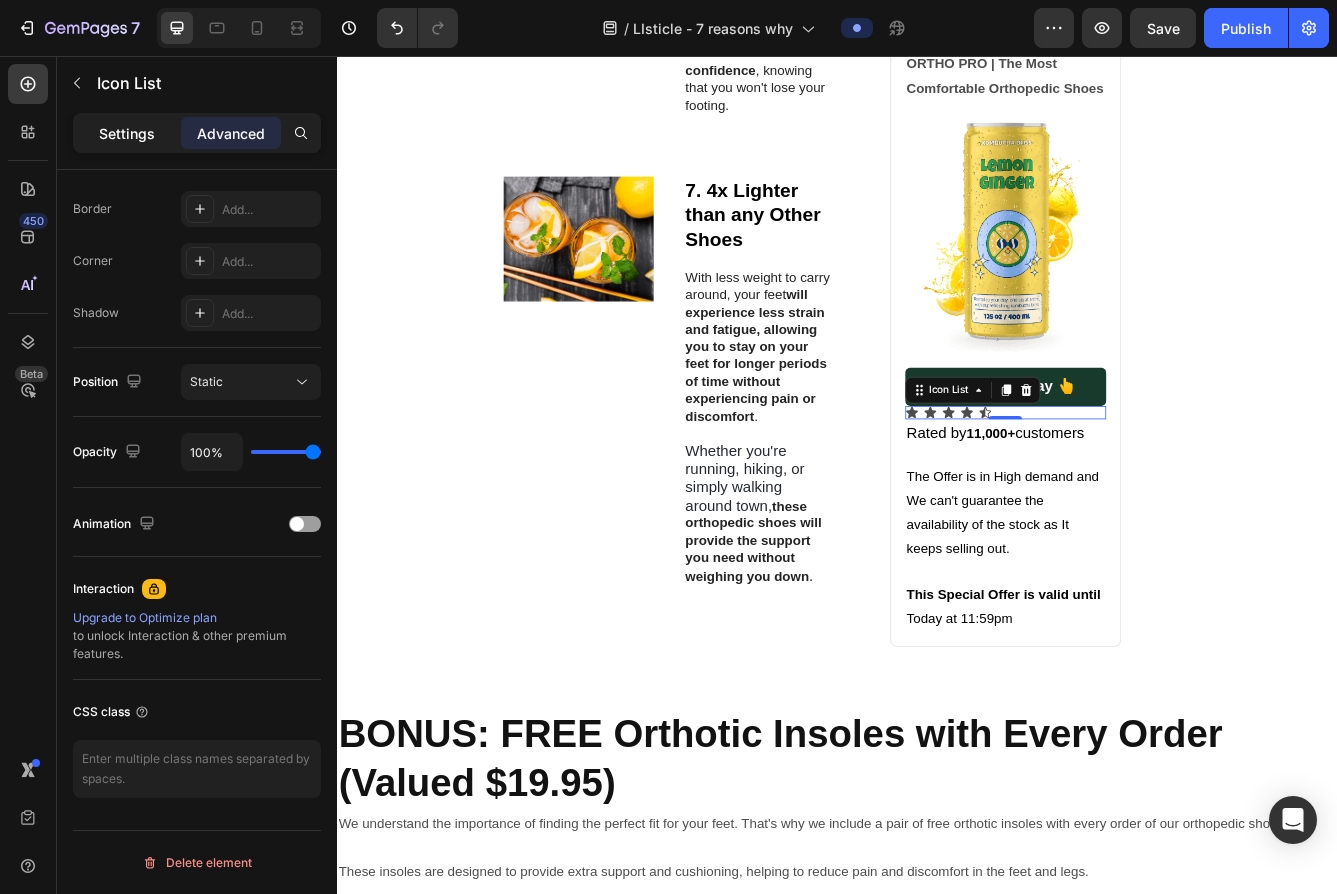 click on "Settings" at bounding box center [127, 133] 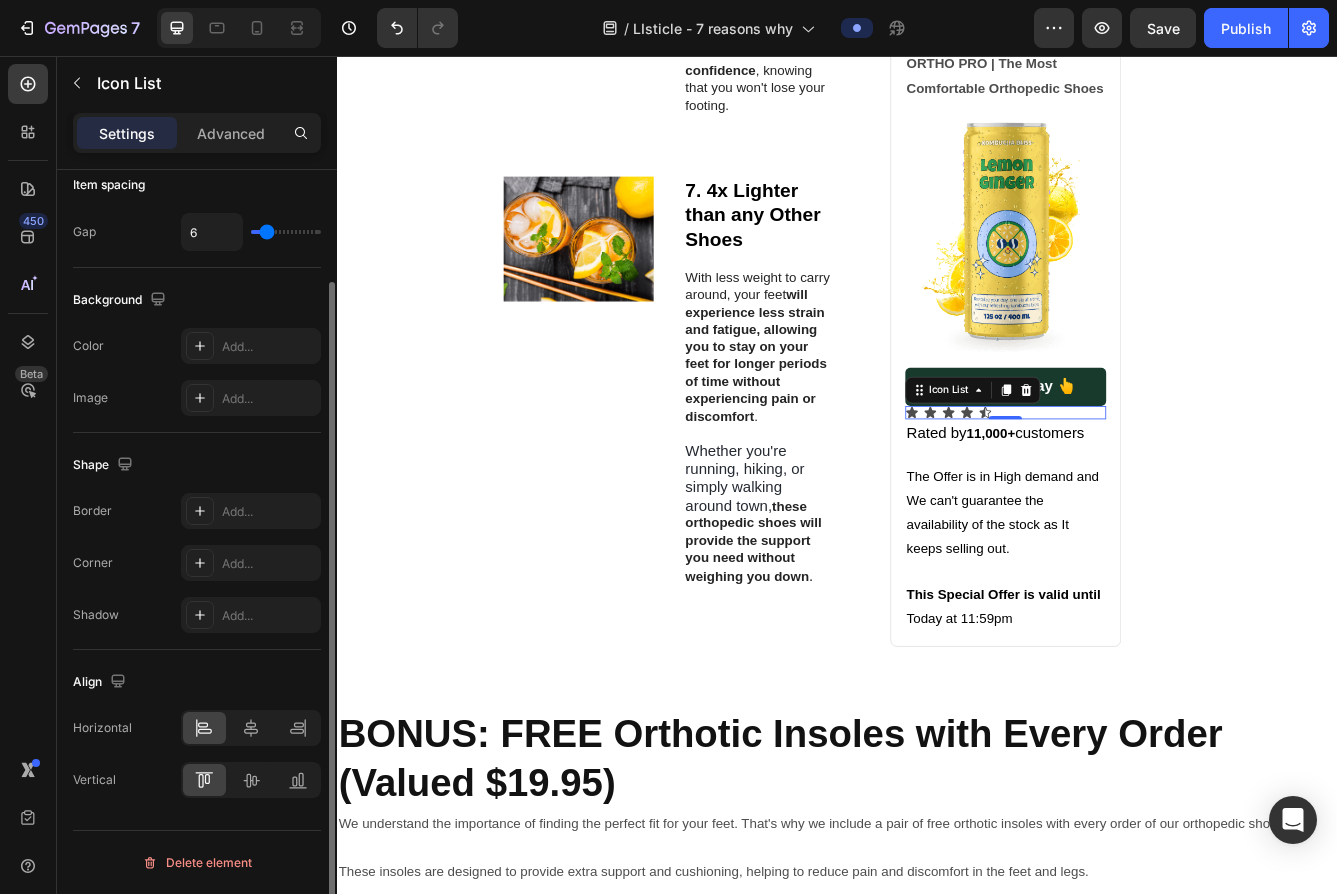 scroll, scrollTop: 130, scrollLeft: 0, axis: vertical 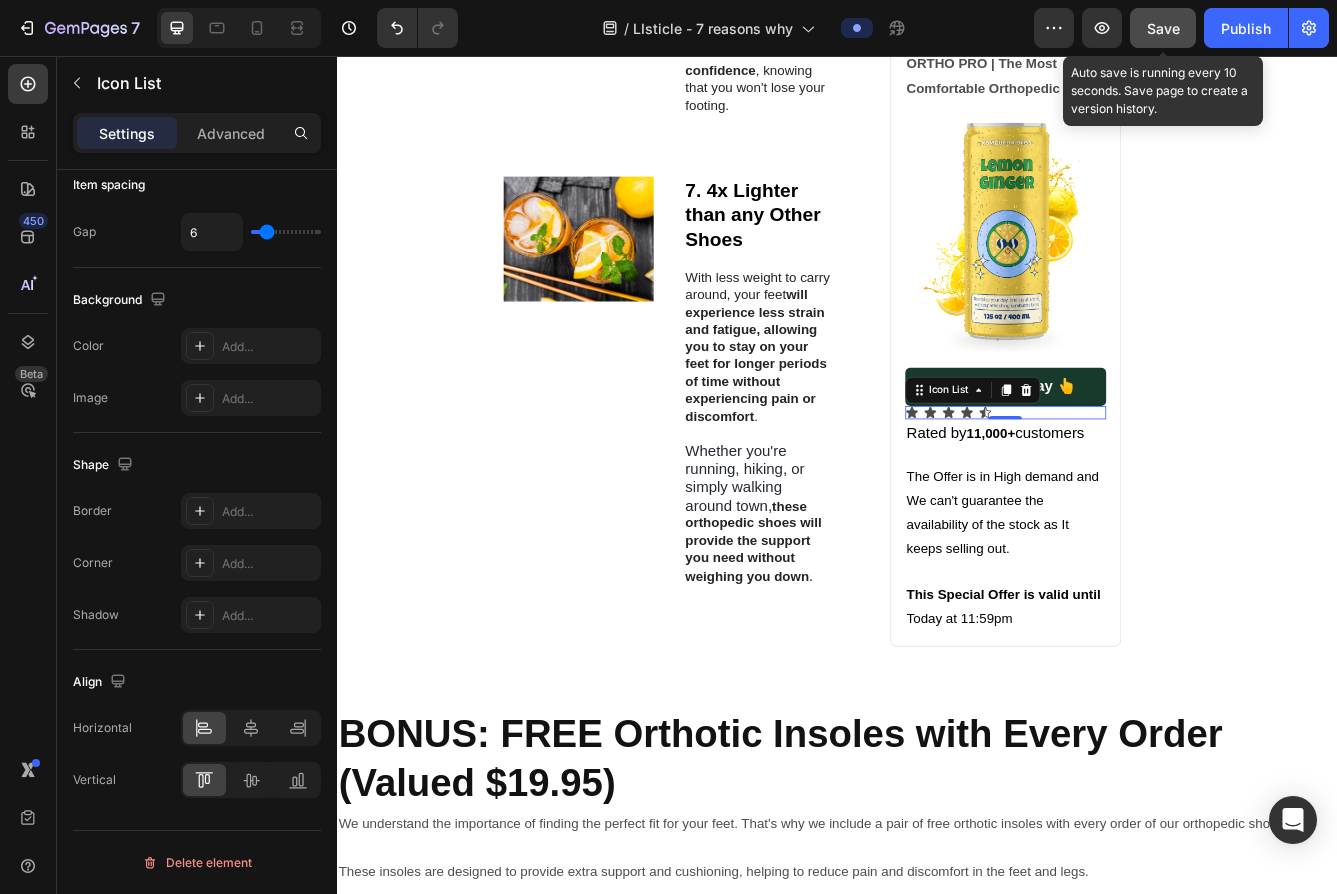 click on "Save" 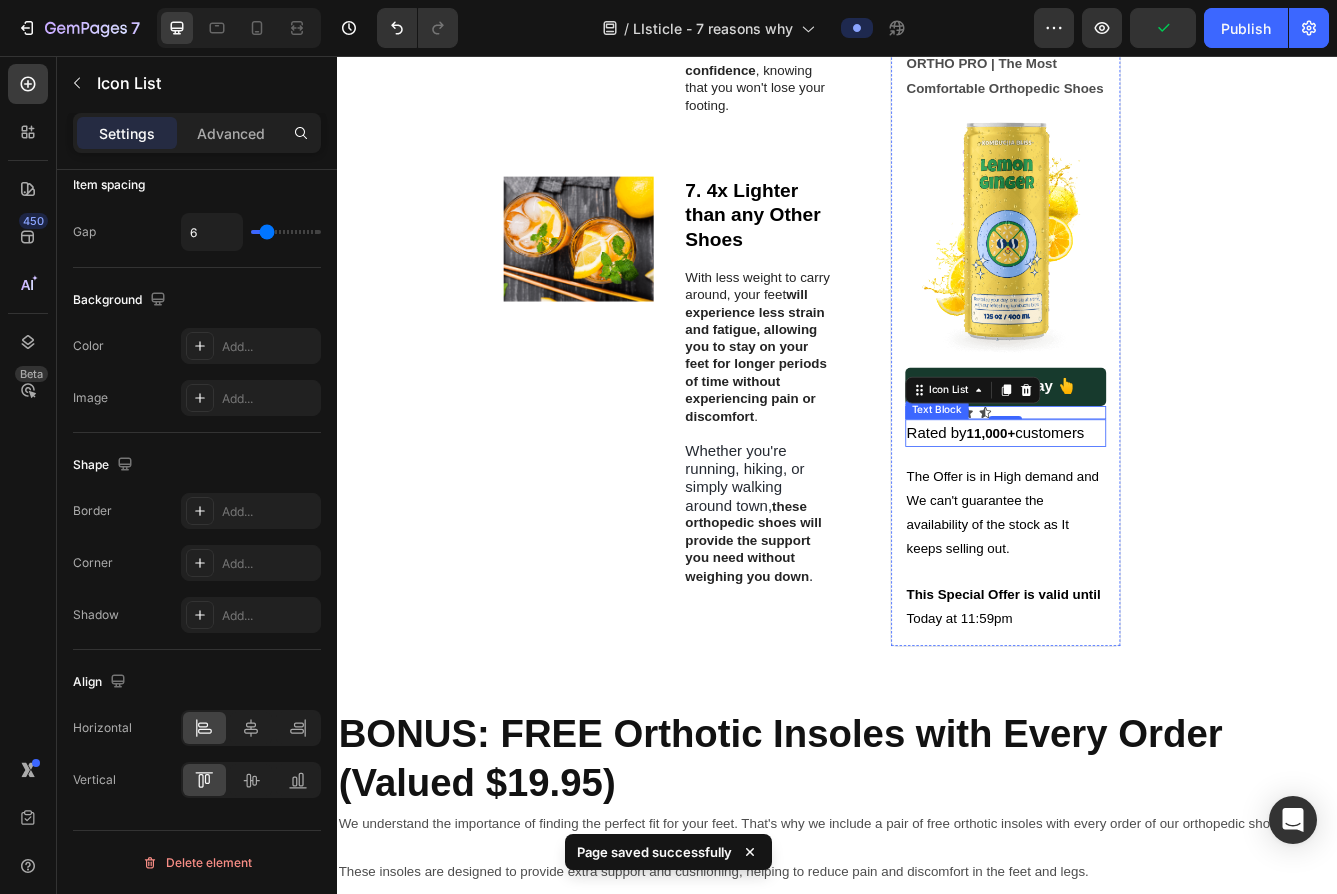 scroll, scrollTop: 4261, scrollLeft: 0, axis: vertical 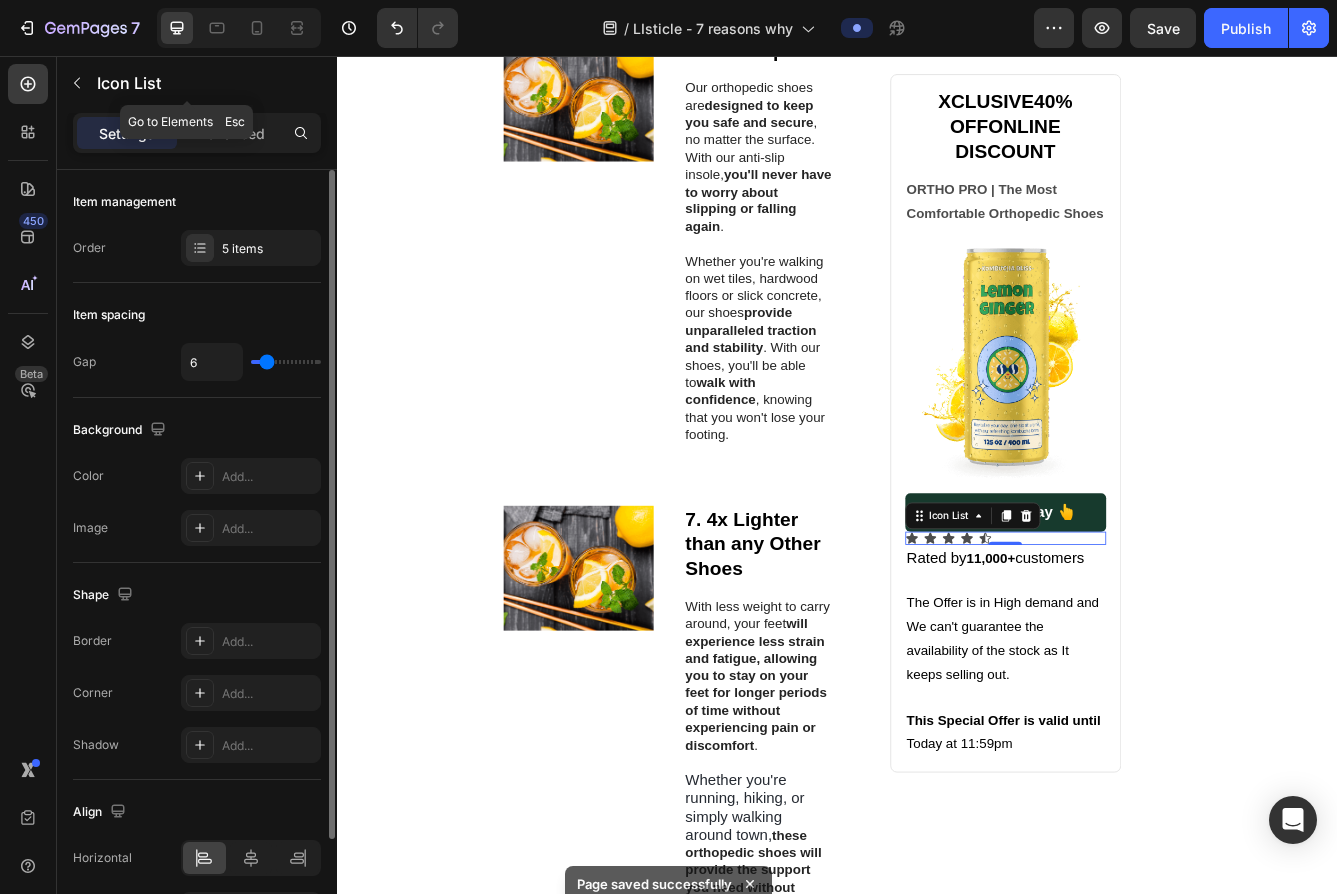 click on "7  Version history  /  LIsticle - 7 reasons why Preview  Save   Publish" 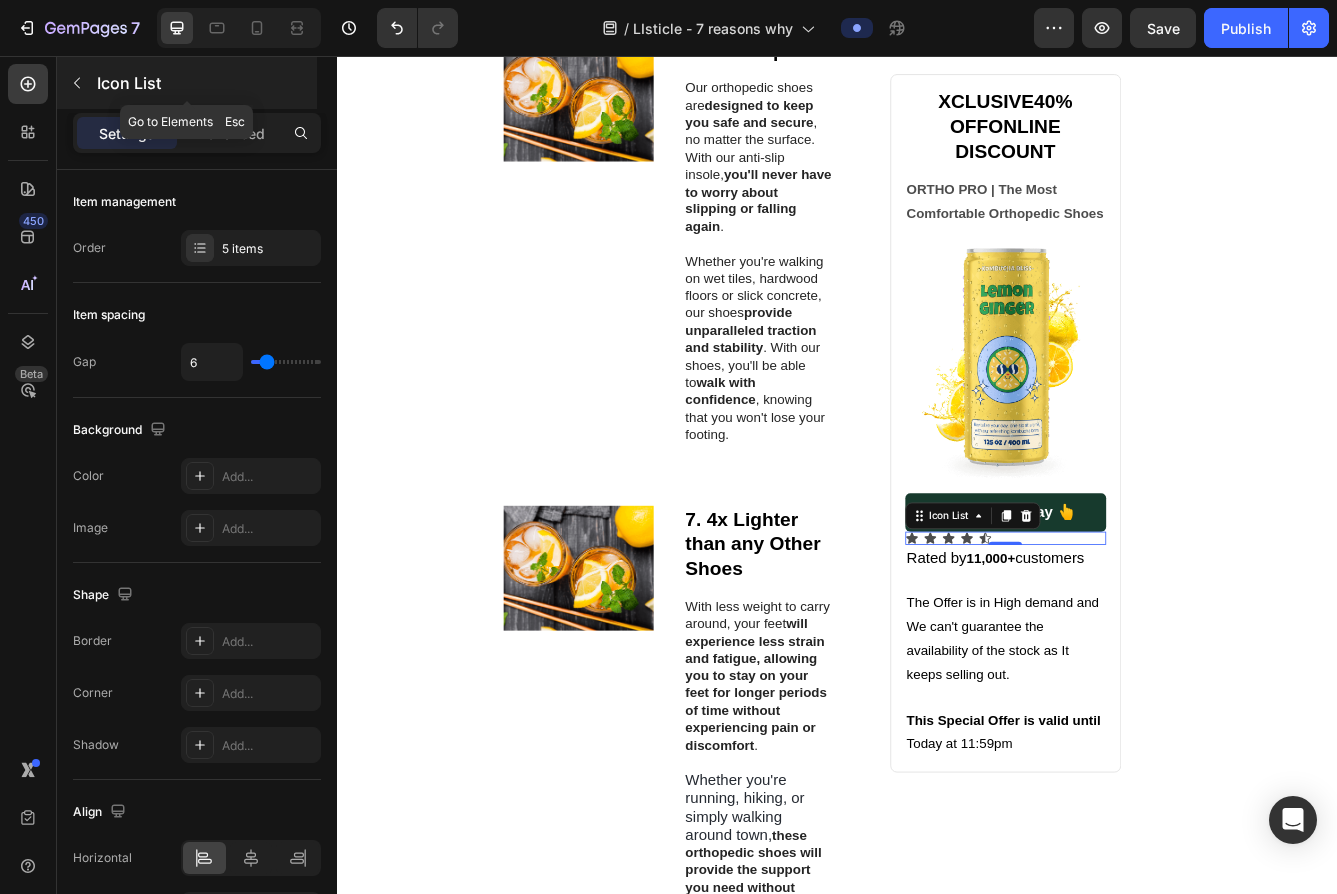 click 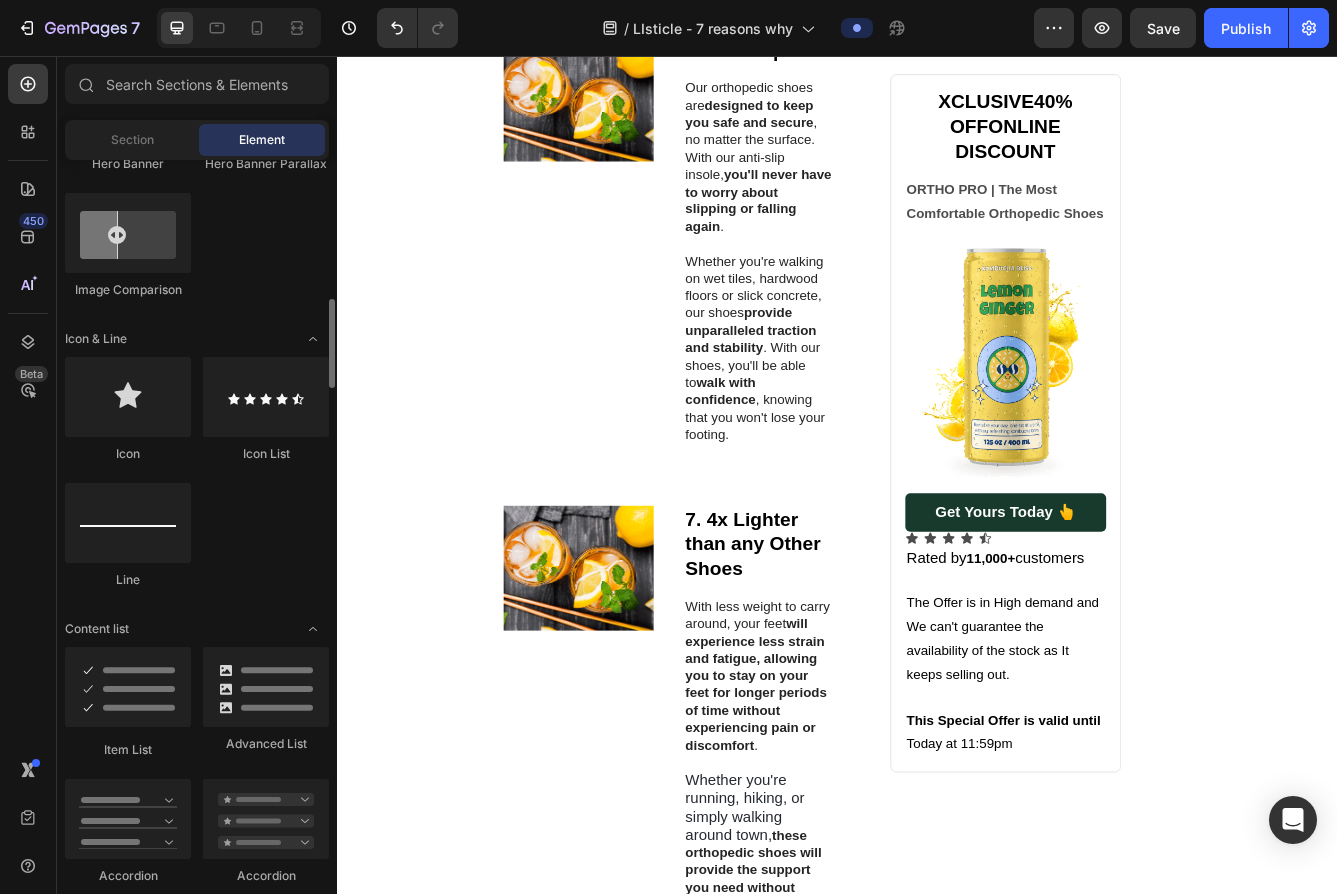 scroll, scrollTop: 1171, scrollLeft: 0, axis: vertical 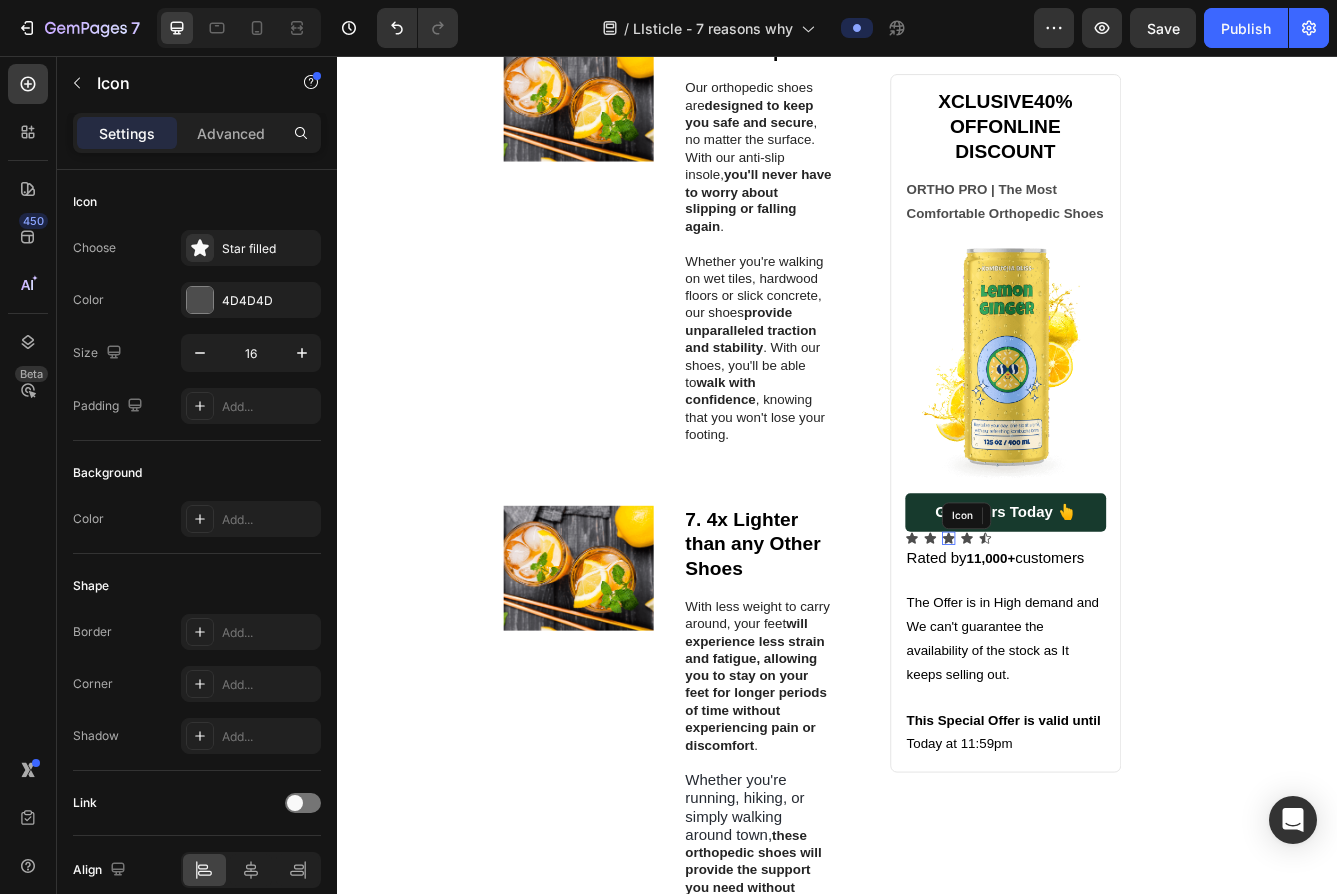 click 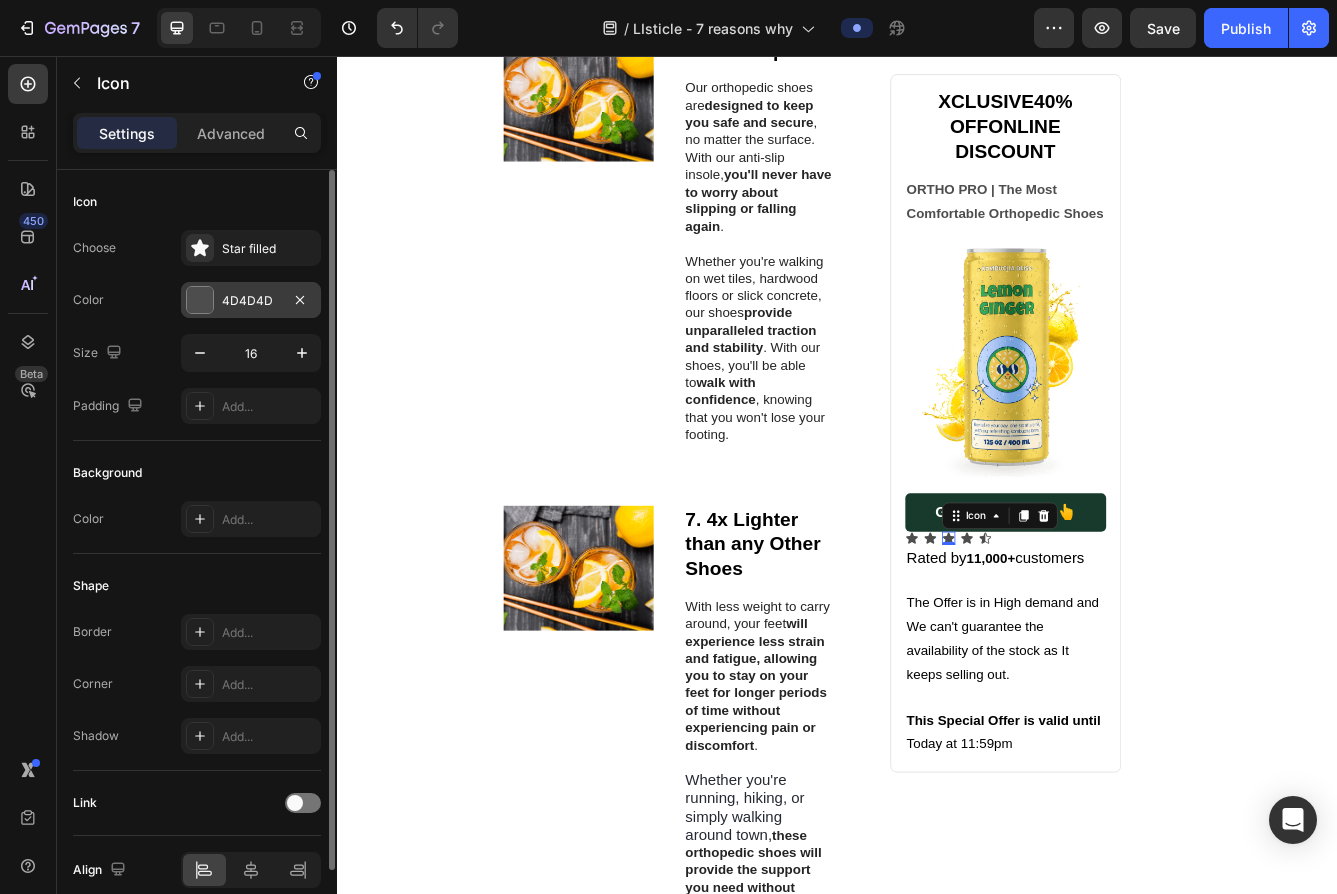 click at bounding box center [200, 300] 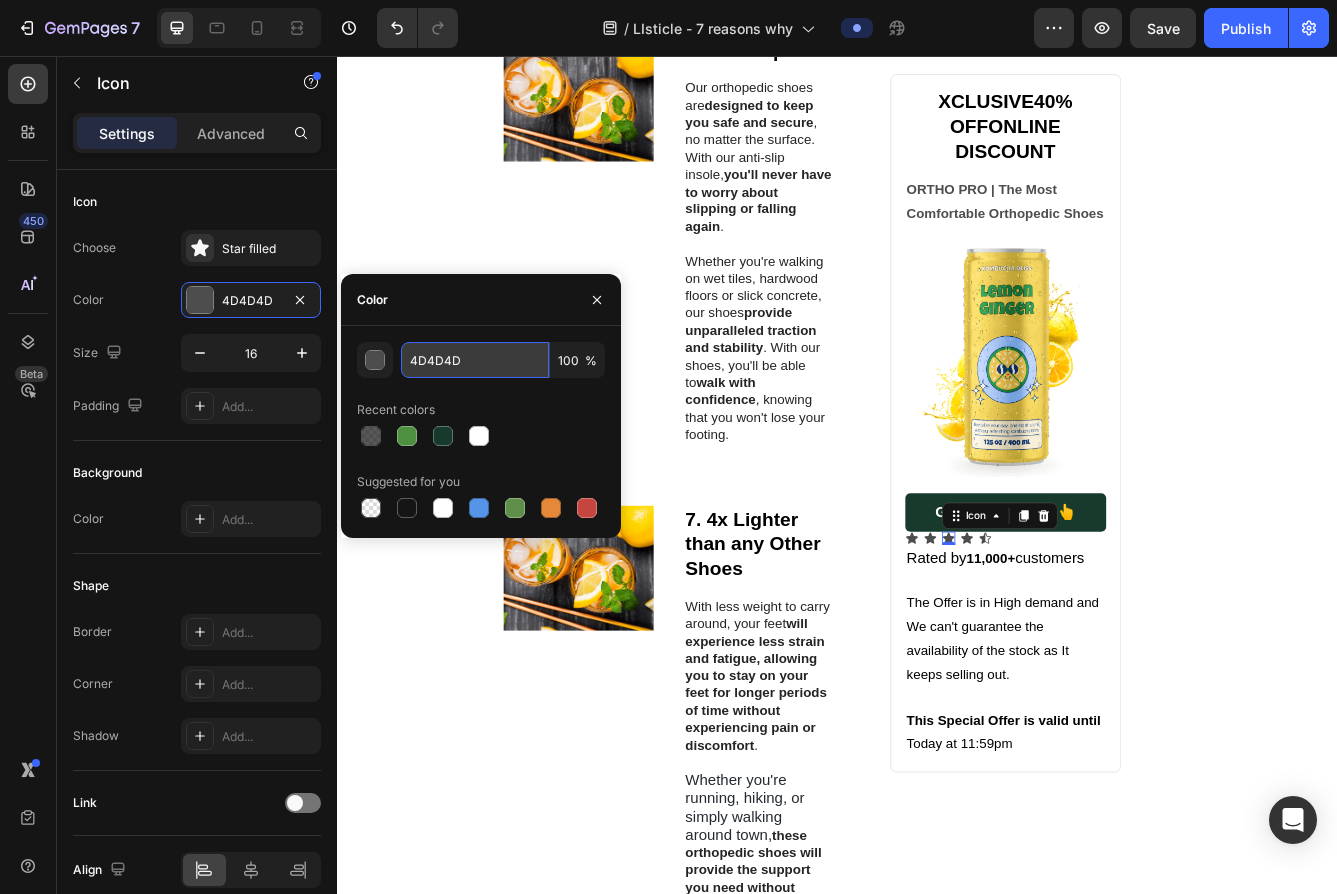 click on "4D4D4D" at bounding box center (475, 360) 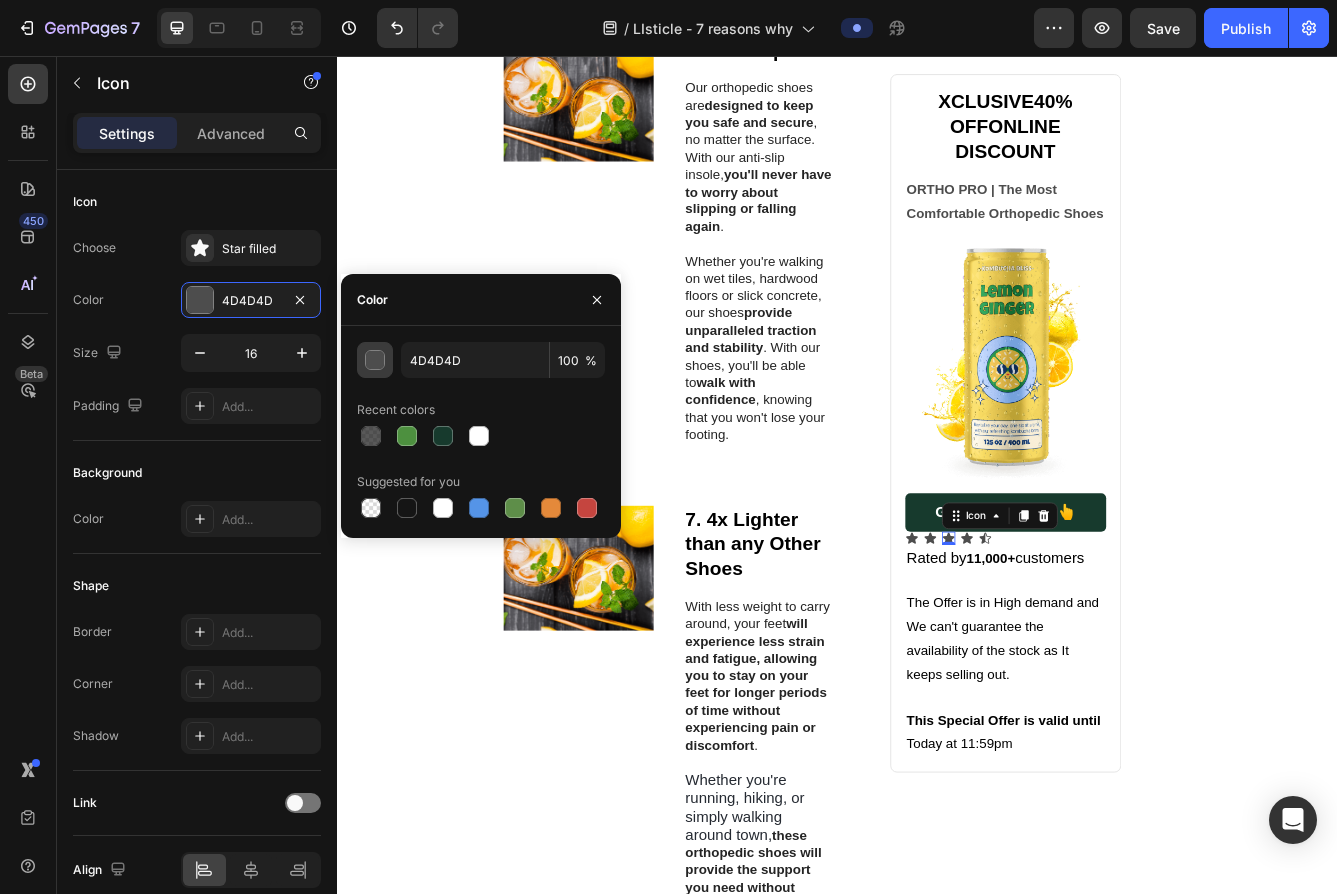 click at bounding box center (376, 361) 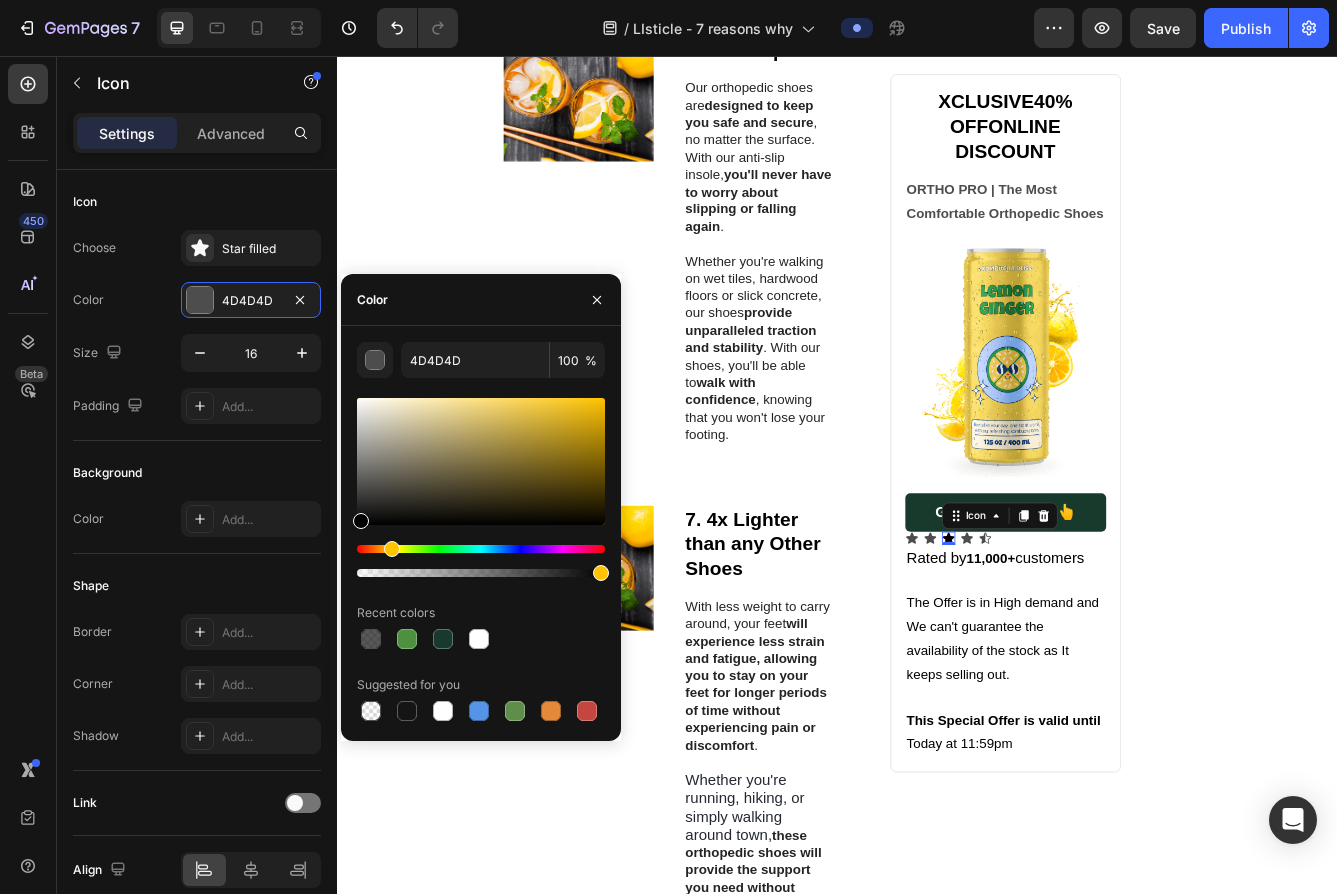 click at bounding box center [481, 549] 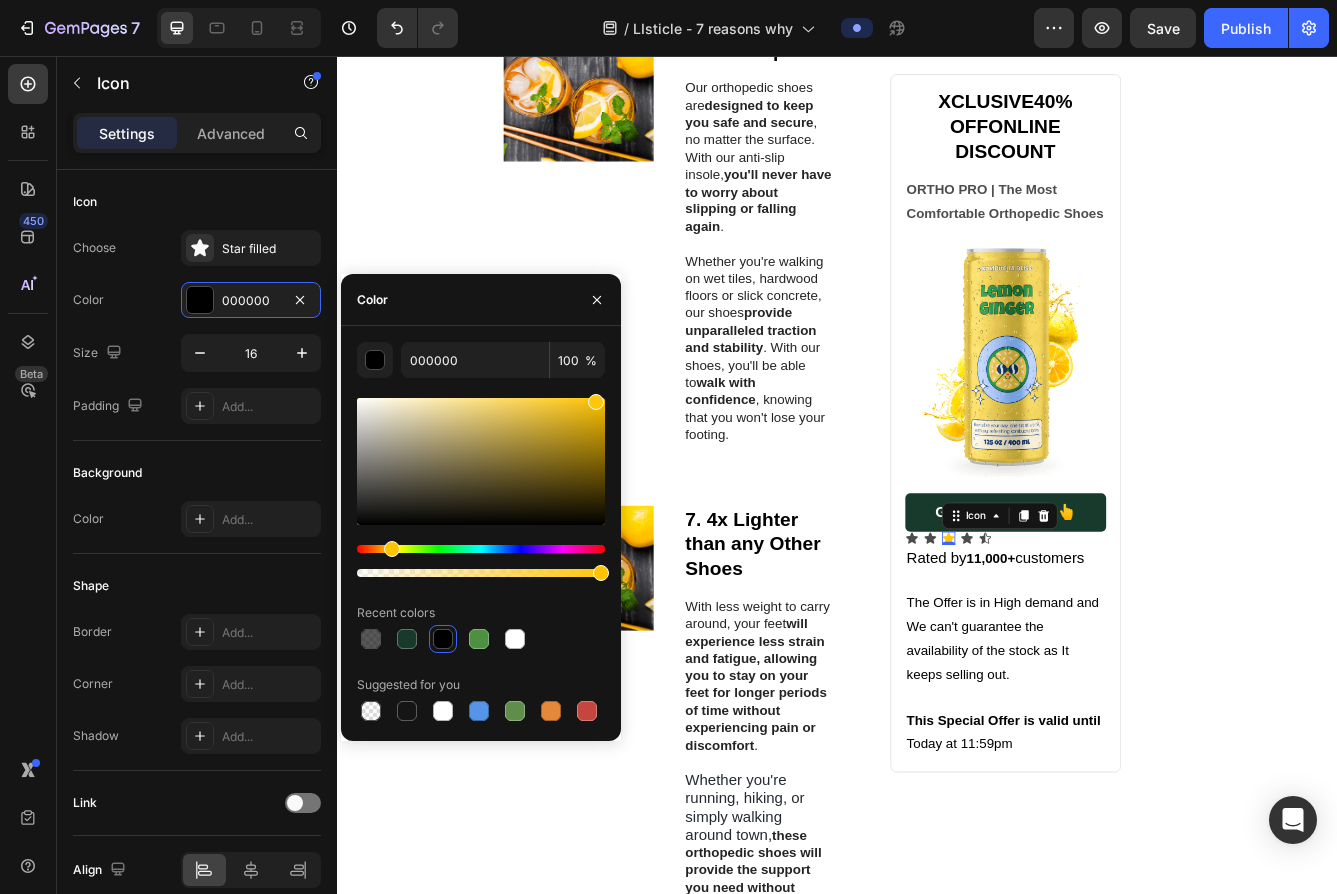 drag, startPoint x: 566, startPoint y: 444, endPoint x: 593, endPoint y: 388, distance: 62.169125 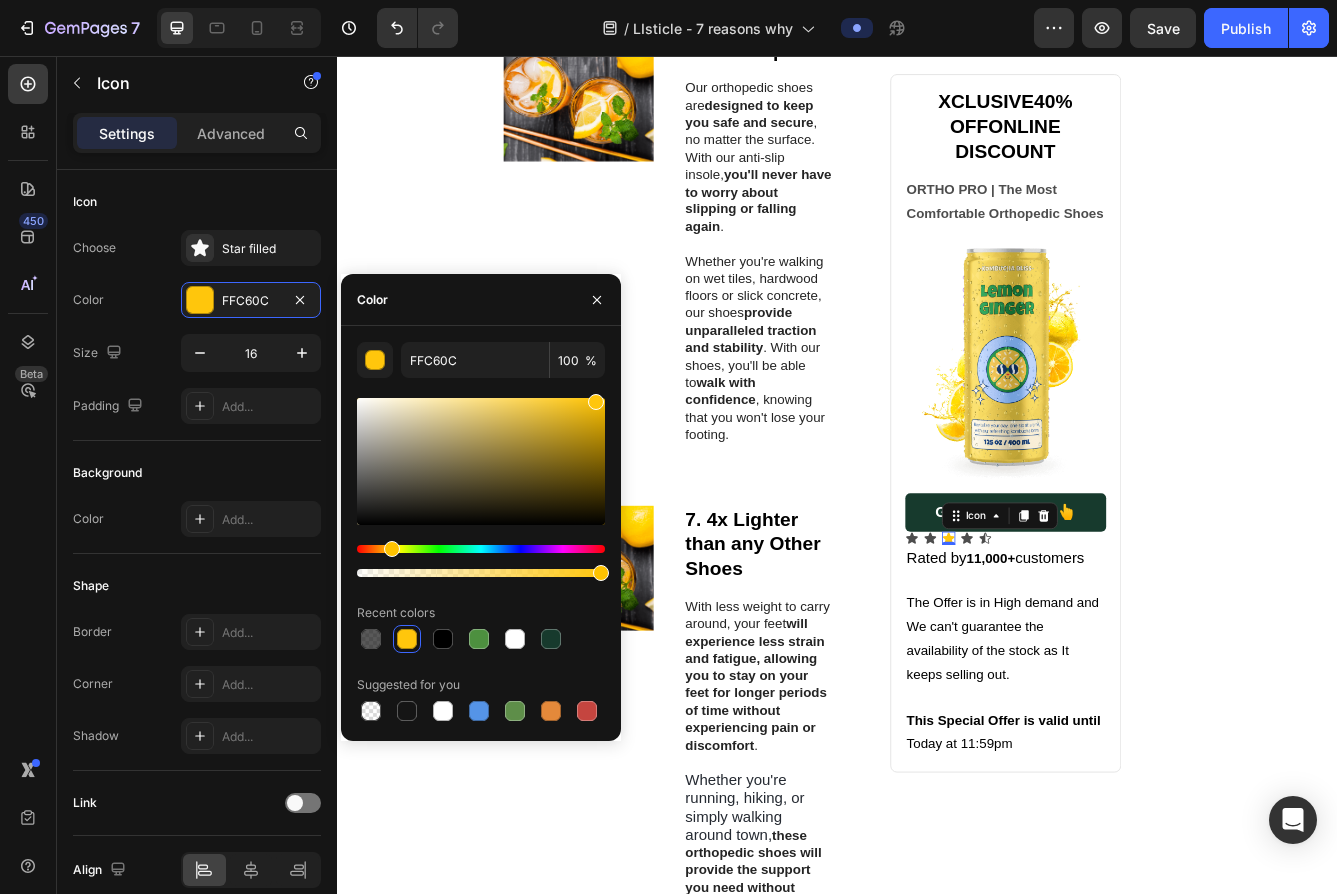 drag, startPoint x: 934, startPoint y: 457, endPoint x: 679, endPoint y: 451, distance: 255.07057 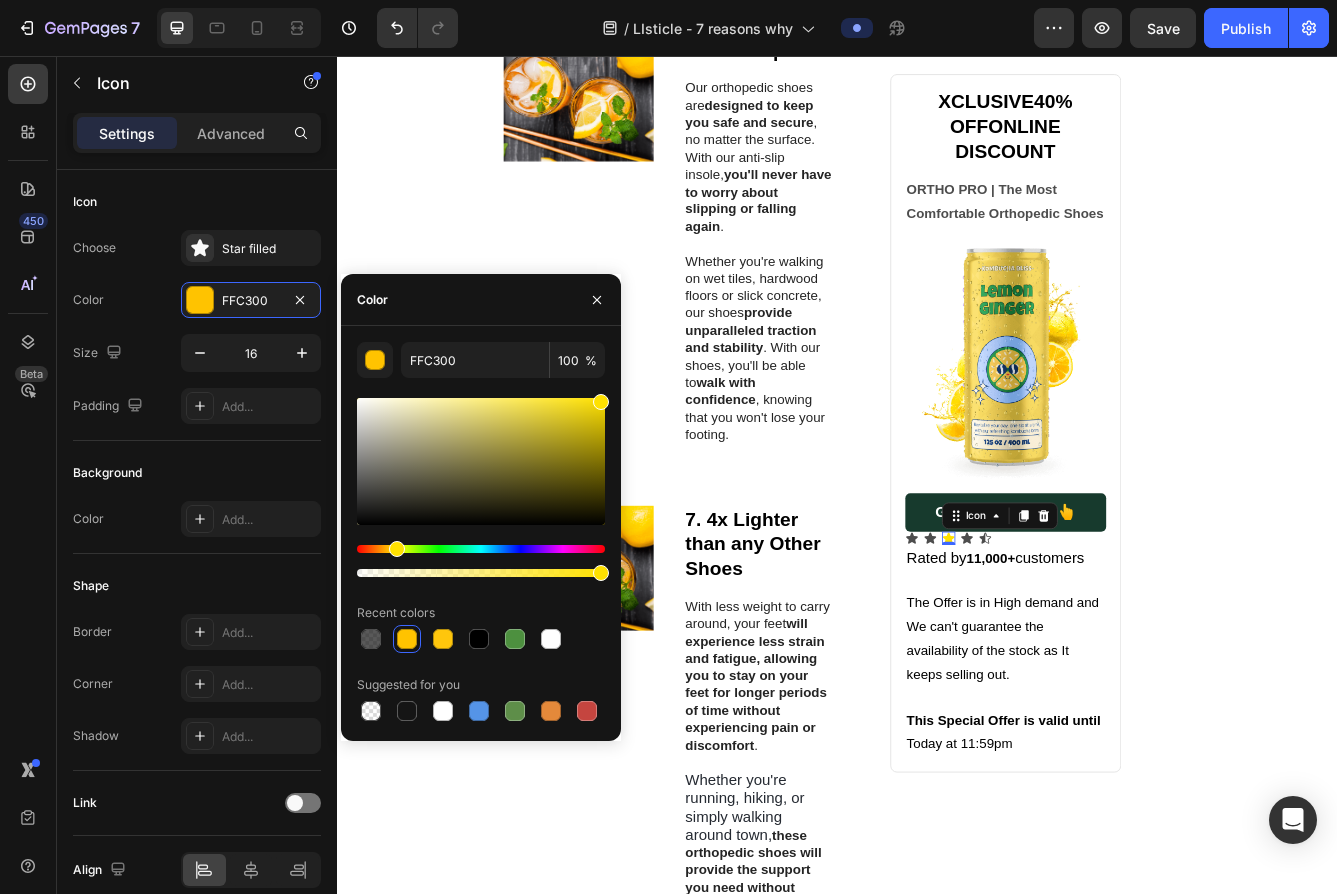 click at bounding box center (397, 549) 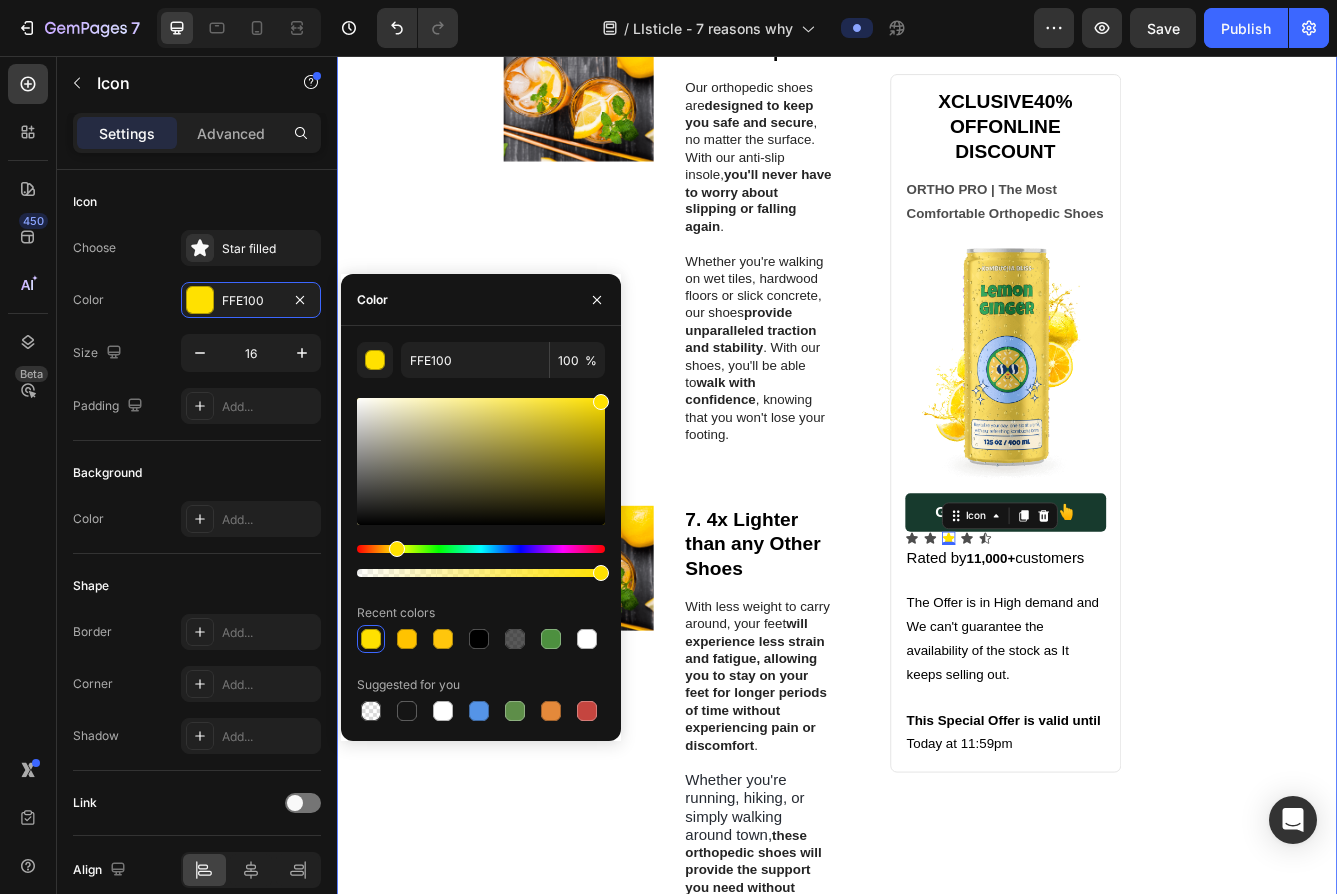 click on "1. Proven to Reduce Pain and Discomfort from Majority of Foot Conditions Heading ORTHO PRO - Orthopedic Shoes can   help relieve pain caused by foot conditions such as plantar fasciitis, neuropathy, flat feet, diabetic feet, bunions etc .   ﻿ The advanced arch support and cushioning system in these shoes work together to  reduce pressure on your feet and joints , providing instant pain relief. Text Block Image 2. Wide Toe Box Heading Our orthopedic shoes feature a wide toe box that  provides a number of benefits for your feet .   The spacious design  helps to reduce pressure on the toes and the forefoot , which can be particularly beneficial for  people with conditions like bunions, arthritis, plantar fasciitis and diabetes .   The wider shape also  allows the toes to spread out more naturally , which can help to improve balance and stability. Text Block Row Row Image 3. Made to Provide Relief for 12+ Hours Heading Designed for all-day comfort, these orthopedic shoes offer    Text Block Row Row Image" at bounding box center [937, -1296] 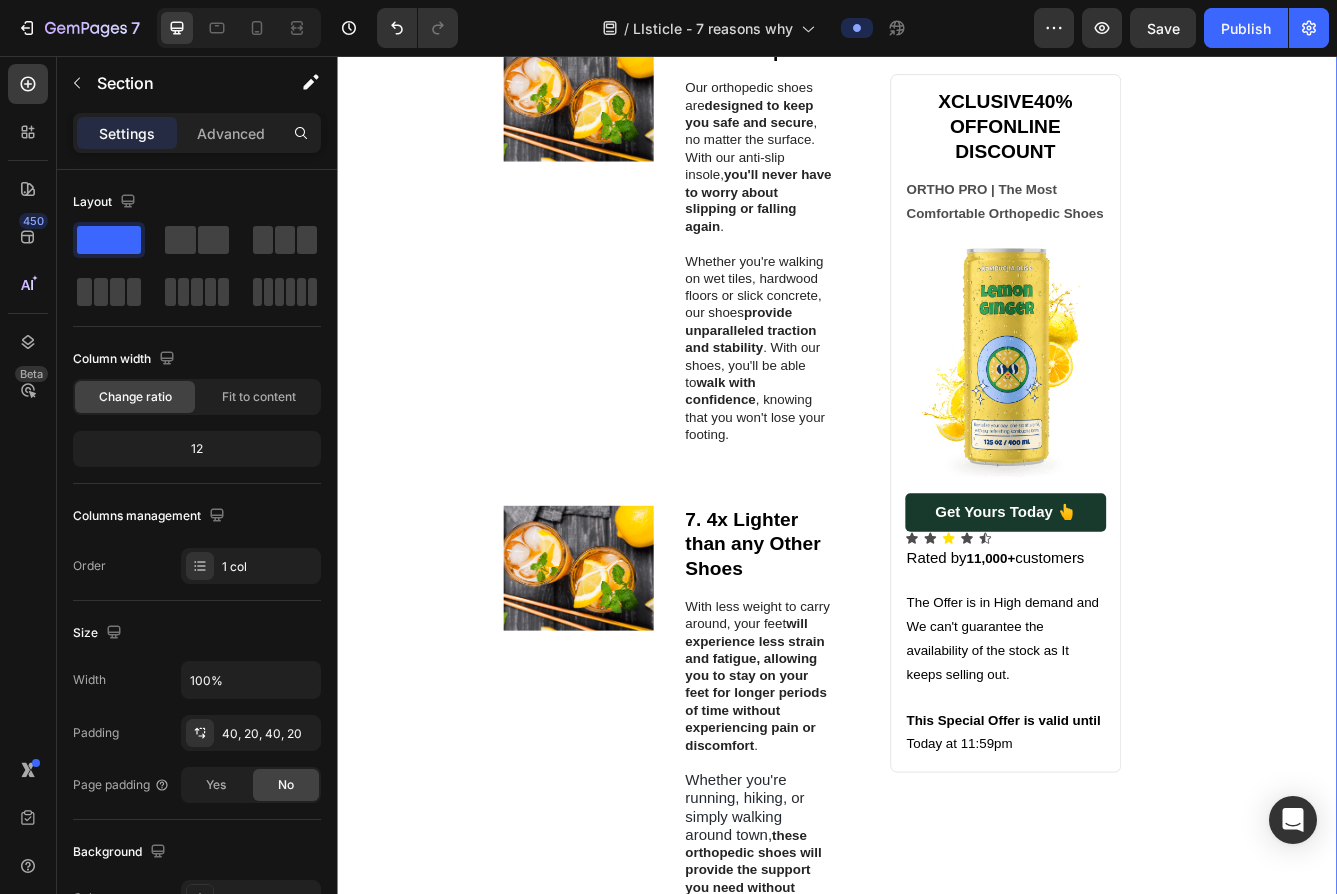 click on "1. Proven to Reduce Pain and Discomfort from Majority of Foot Conditions Heading ORTHO PRO - Orthopedic Shoes can   help relieve pain caused by foot conditions such as plantar fasciitis, neuropathy, flat feet, diabetic feet, bunions etc .   ﻿ The advanced arch support and cushioning system in these shoes work together to  reduce pressure on your feet and joints , providing instant pain relief. Text Block Image 2. Wide Toe Box Heading Our orthopedic shoes feature a wide toe box that  provides a number of benefits for your feet .   The spacious design  helps to reduce pressure on the toes and the forefoot , which can be particularly beneficial for  people with conditions like bunions, arthritis, plantar fasciitis and diabetes .   The wider shape also  allows the toes to spread out more naturally , which can help to improve balance and stability. Text Block Row Row Image 3. Made to Provide Relief for 12+ Hours Heading Designed for all-day comfort, these orthopedic shoes offer    Text Block Row Row Image" at bounding box center [937, -1296] 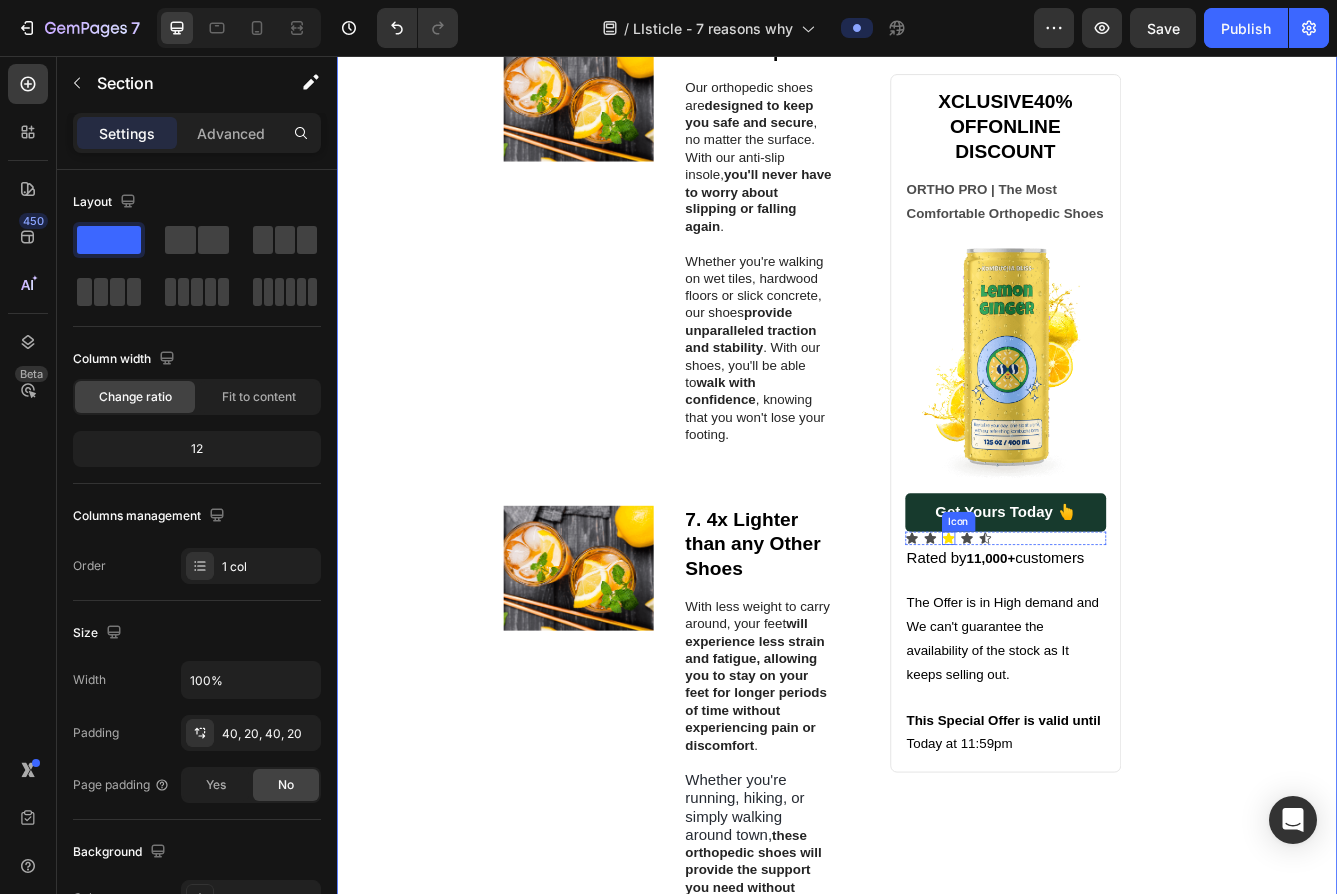 click 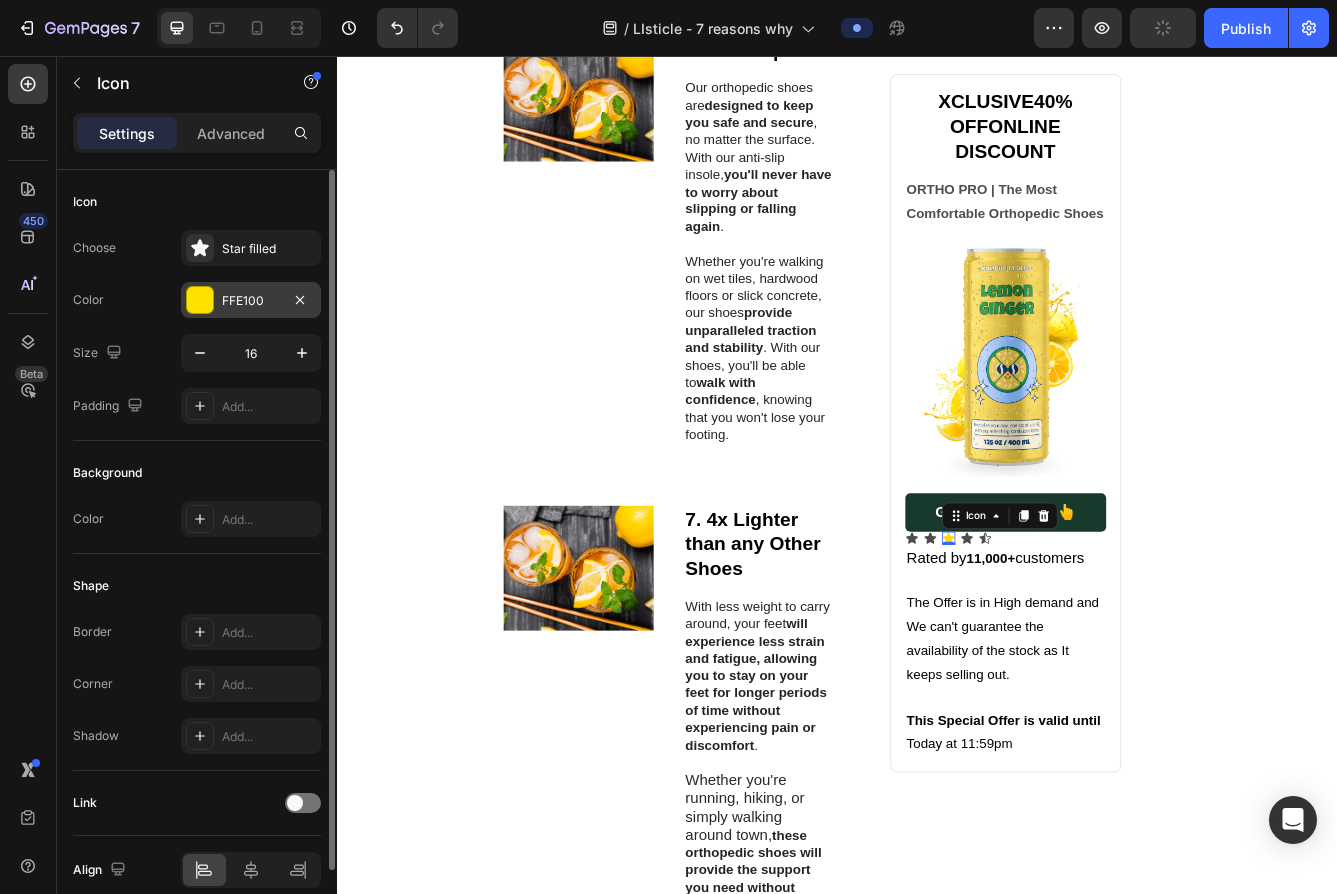 click on "FFE100" at bounding box center (251, 300) 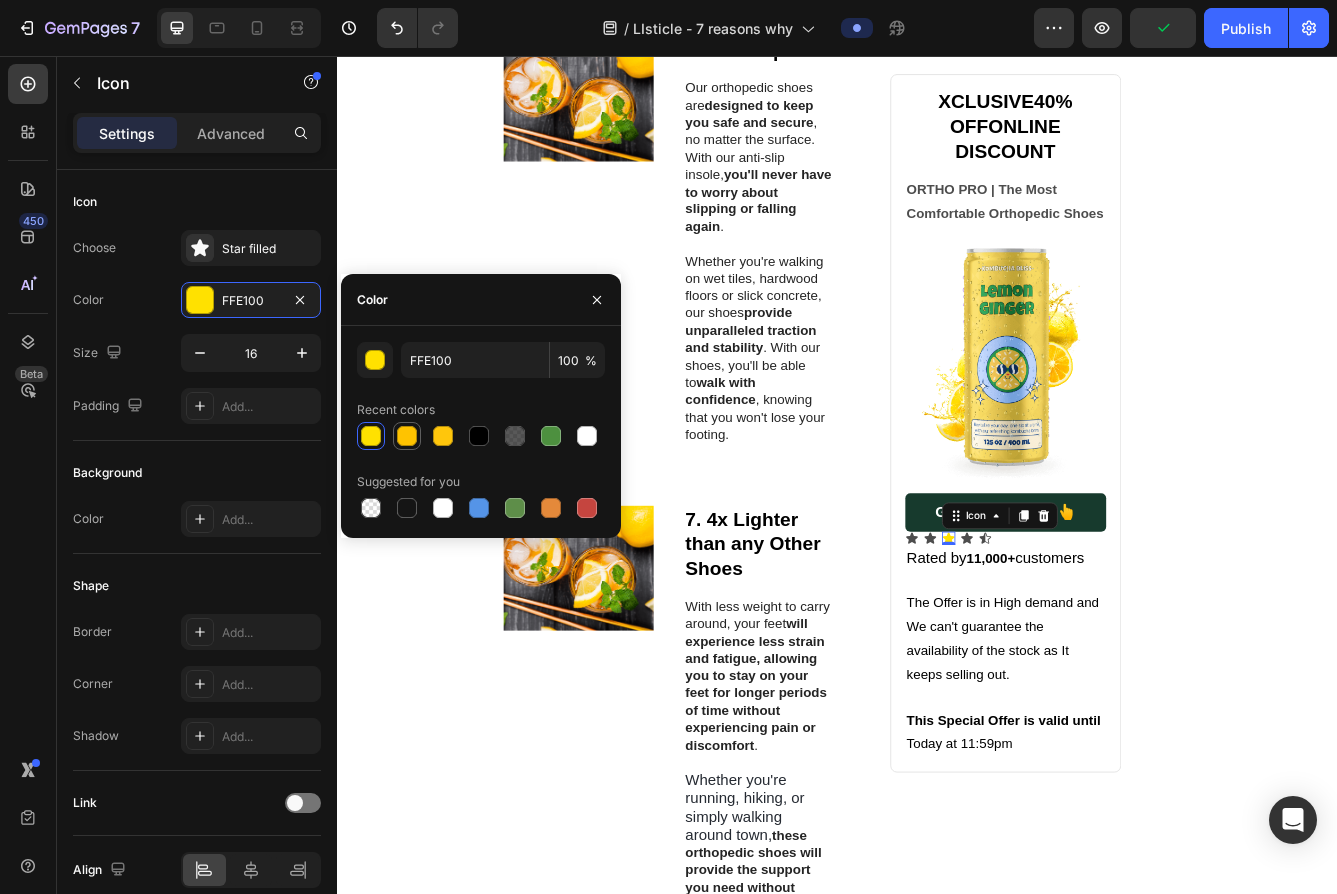 click at bounding box center [407, 436] 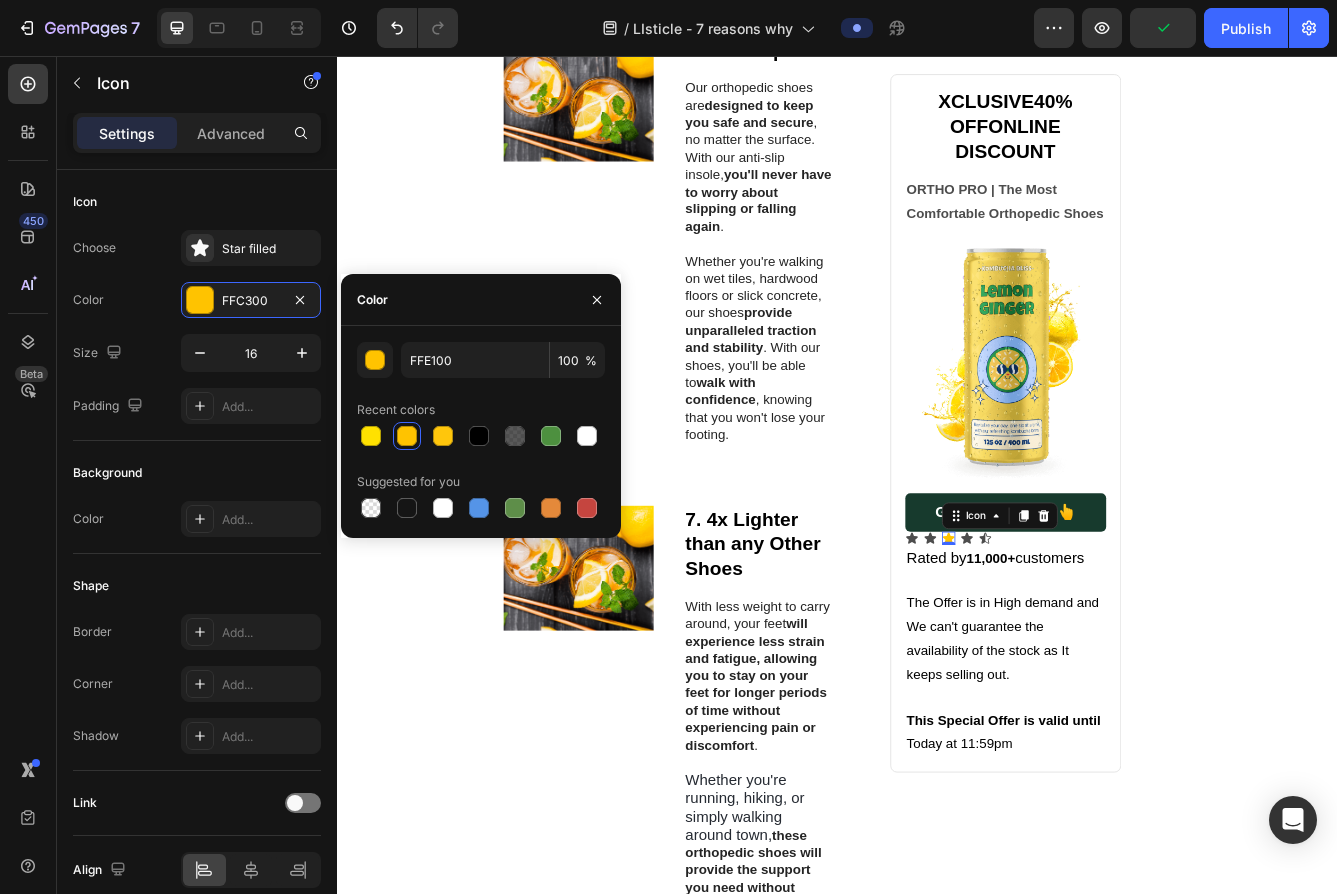 type on "FFC300" 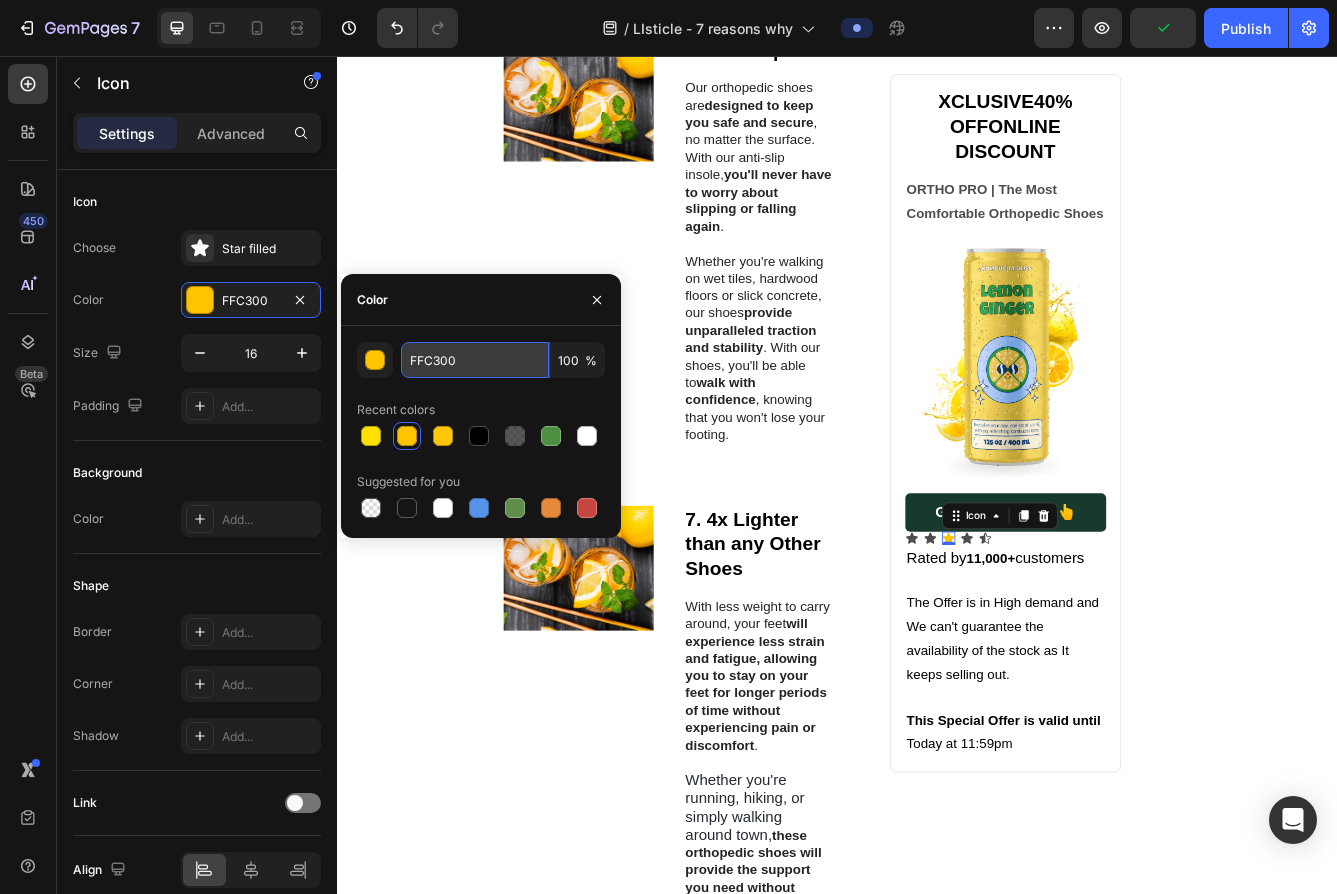 click on "FFC300" at bounding box center (475, 360) 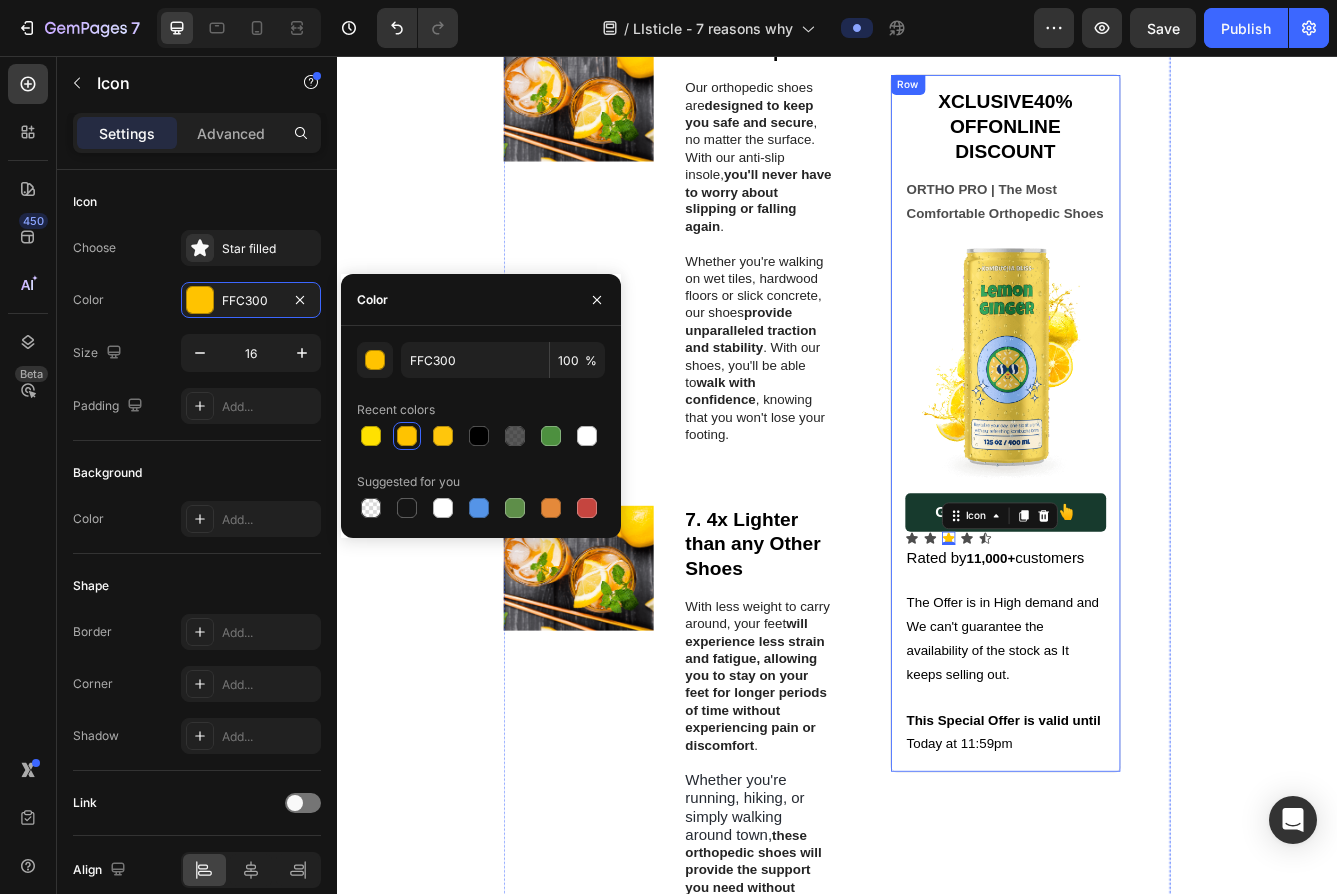 click on "XCLUSIVE 40% OFF ONLINE DISCOUNT Heading ORTHO PRO | The Most Comfortable Orthopedic Shoes Text Block Image Get Yours Today 👆 Button Icon Icon Icon   0 Icon Icon Icon List Rated by  11,000+  customers Text Block The Offer is in High demand and We can't guarantee the availability of the stock as It keeps selling out. Text Block This Special Offer is valid until Today at 11:59pm Text Block Row" at bounding box center (1139, 497) 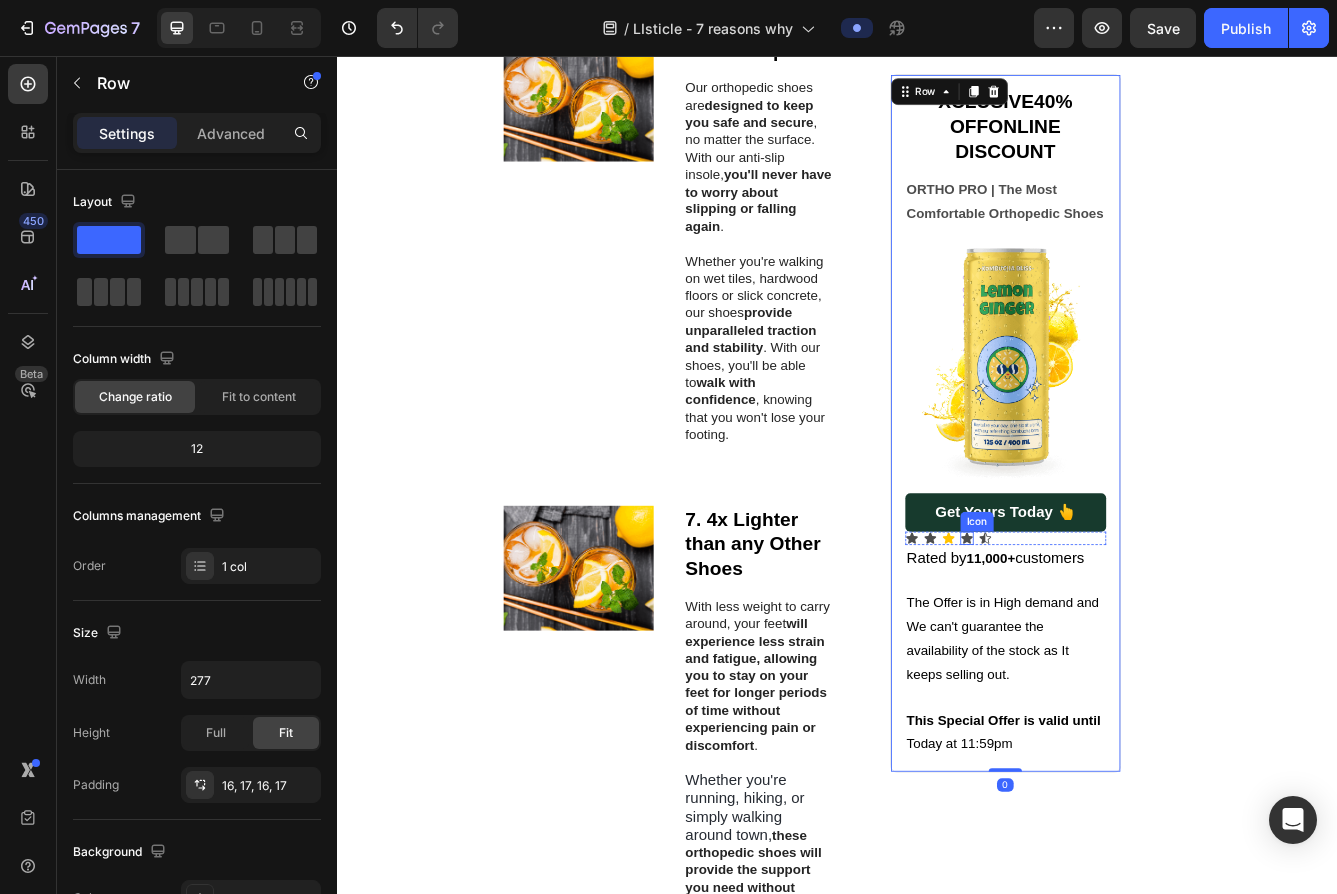click on "Icon" at bounding box center (1093, 635) 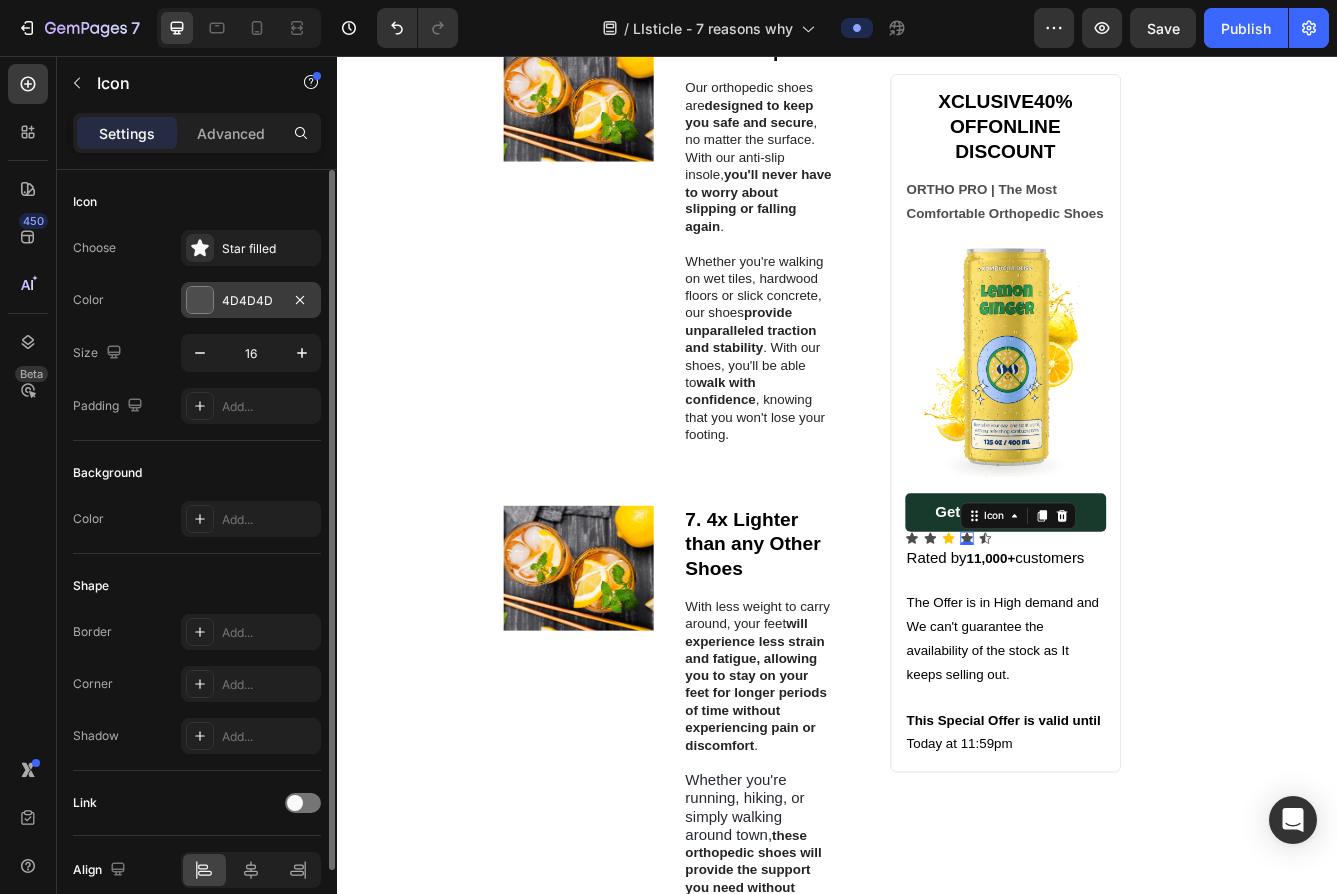 click on "4D4D4D" at bounding box center (251, 300) 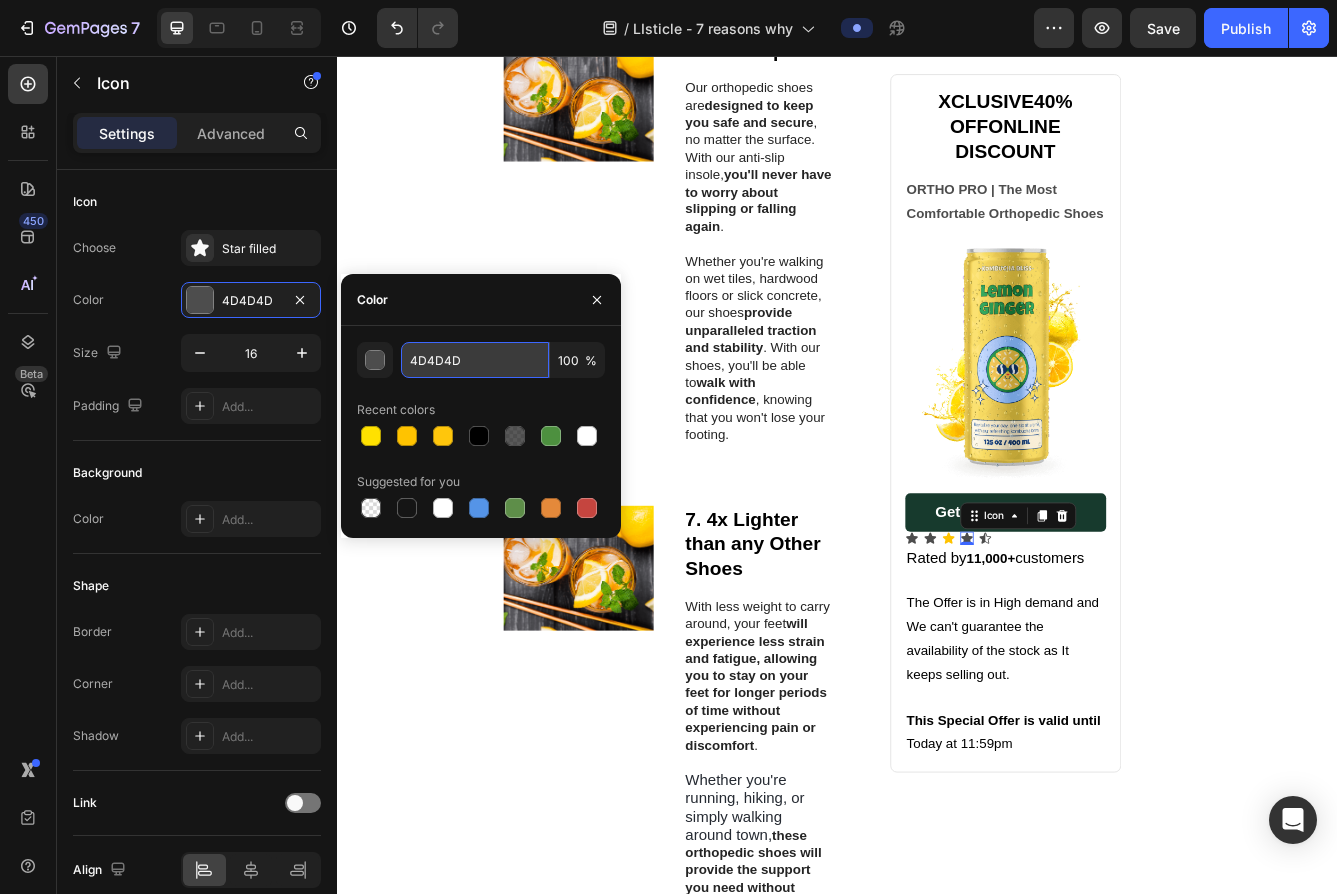 click on "4D4D4D" at bounding box center (475, 360) 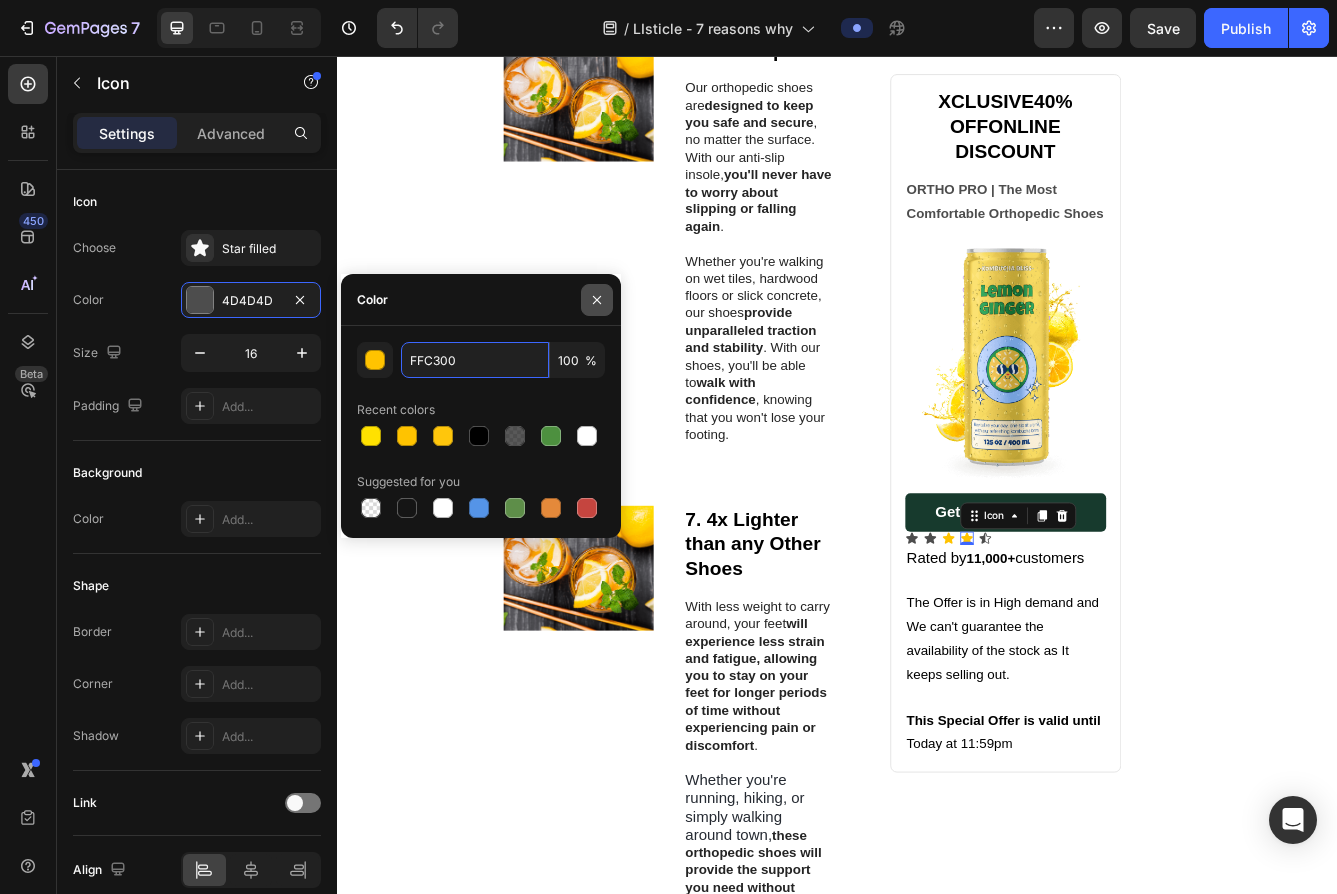 type on "FFC300" 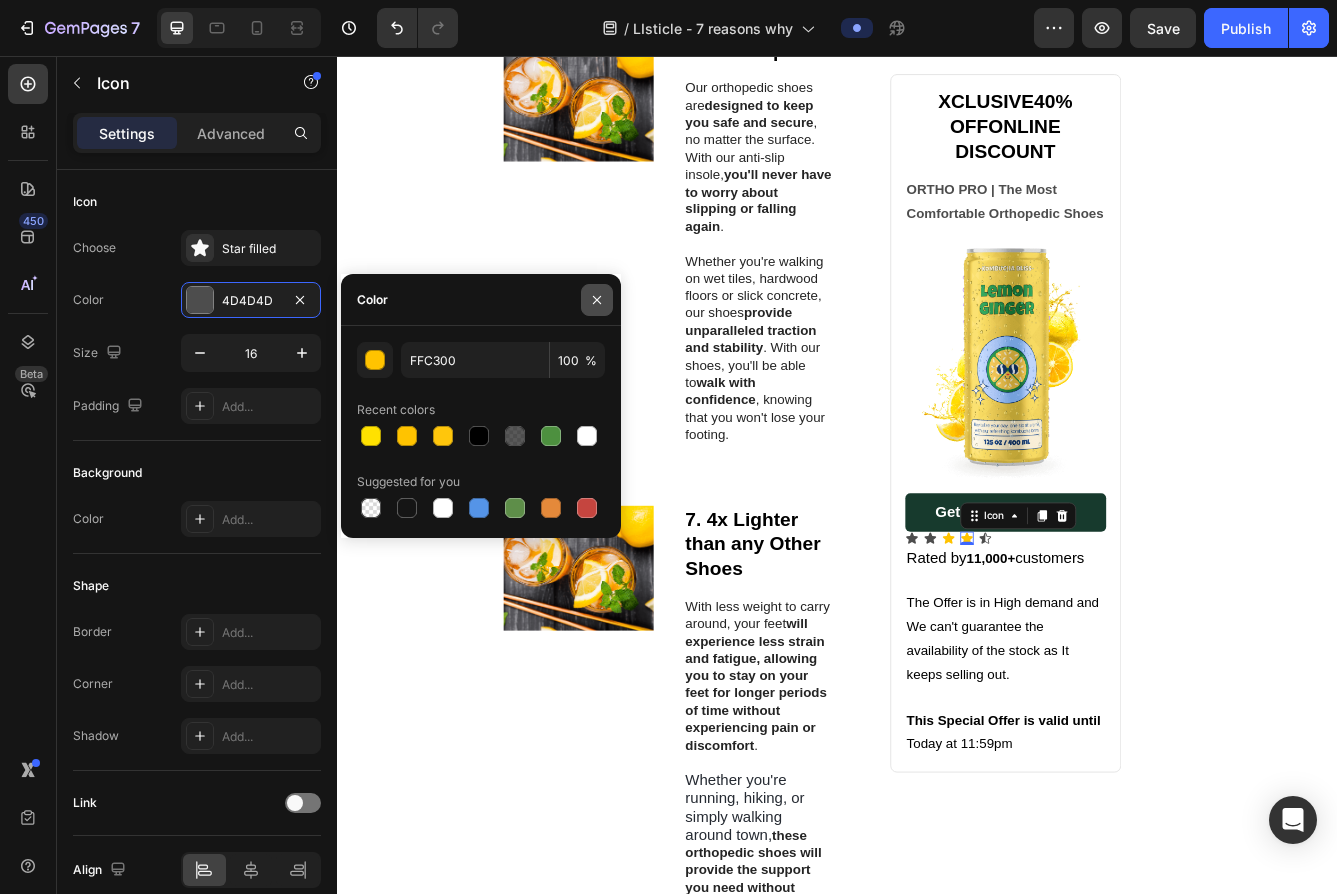click at bounding box center [597, 300] 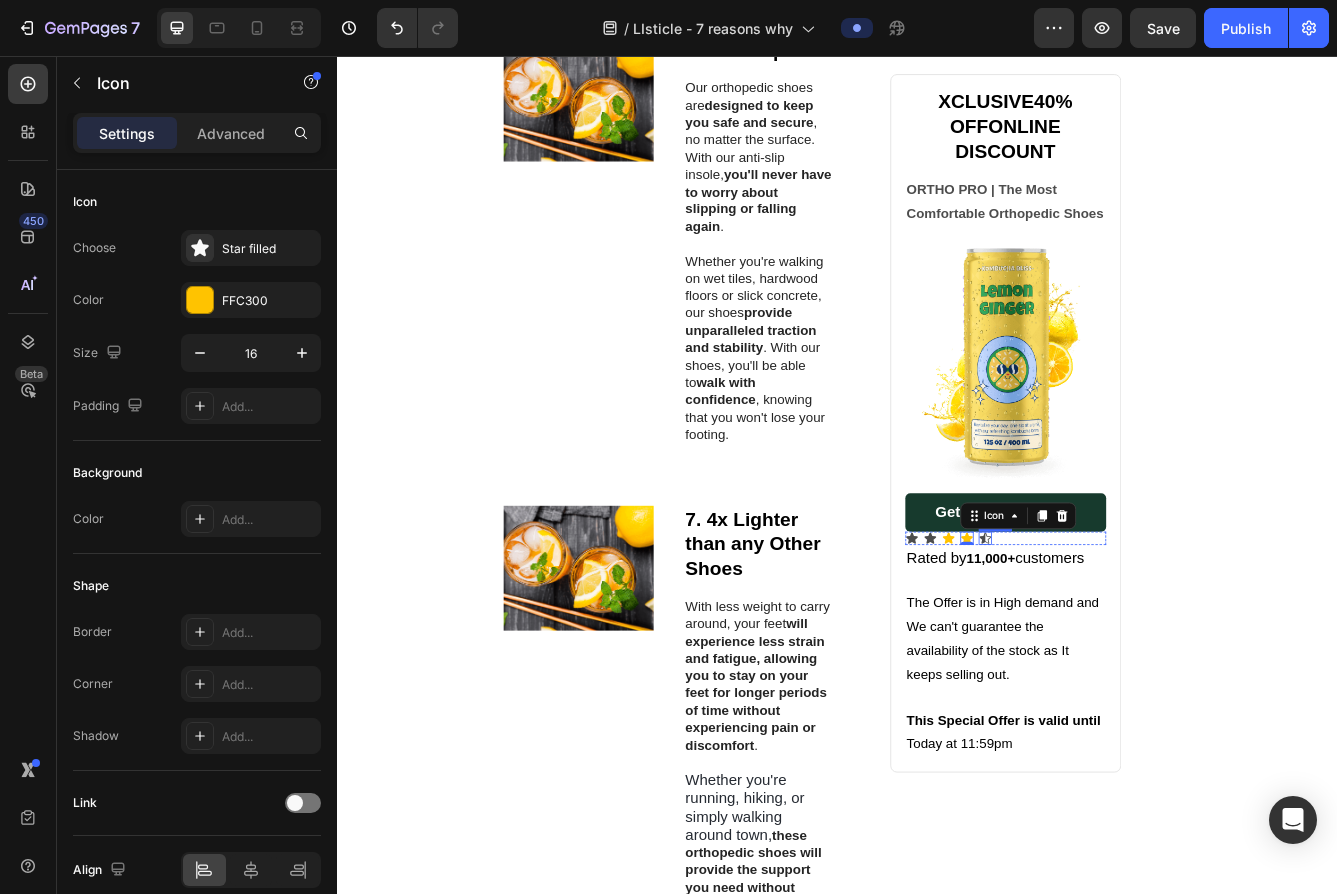 click 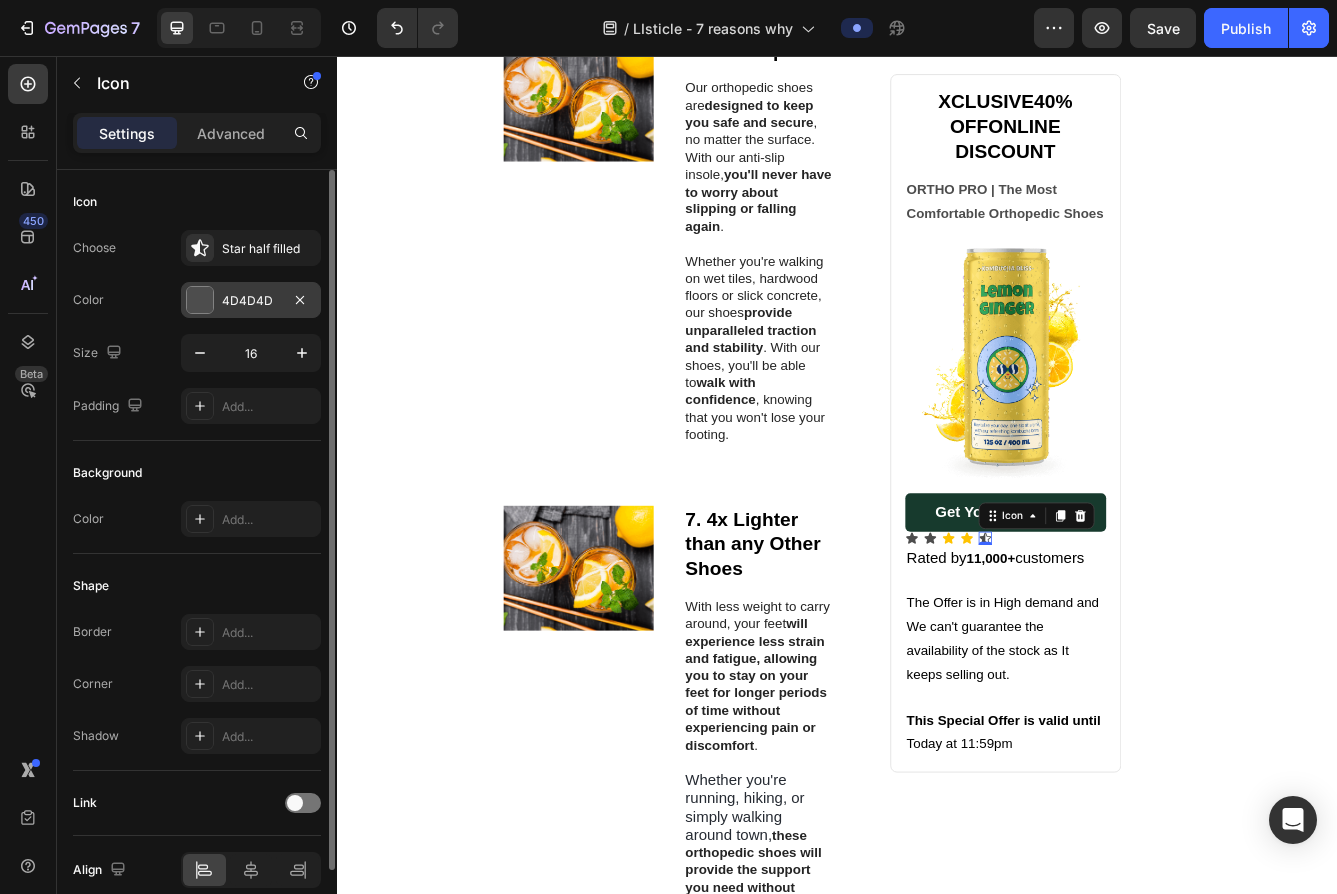 click on "4D4D4D" at bounding box center [251, 300] 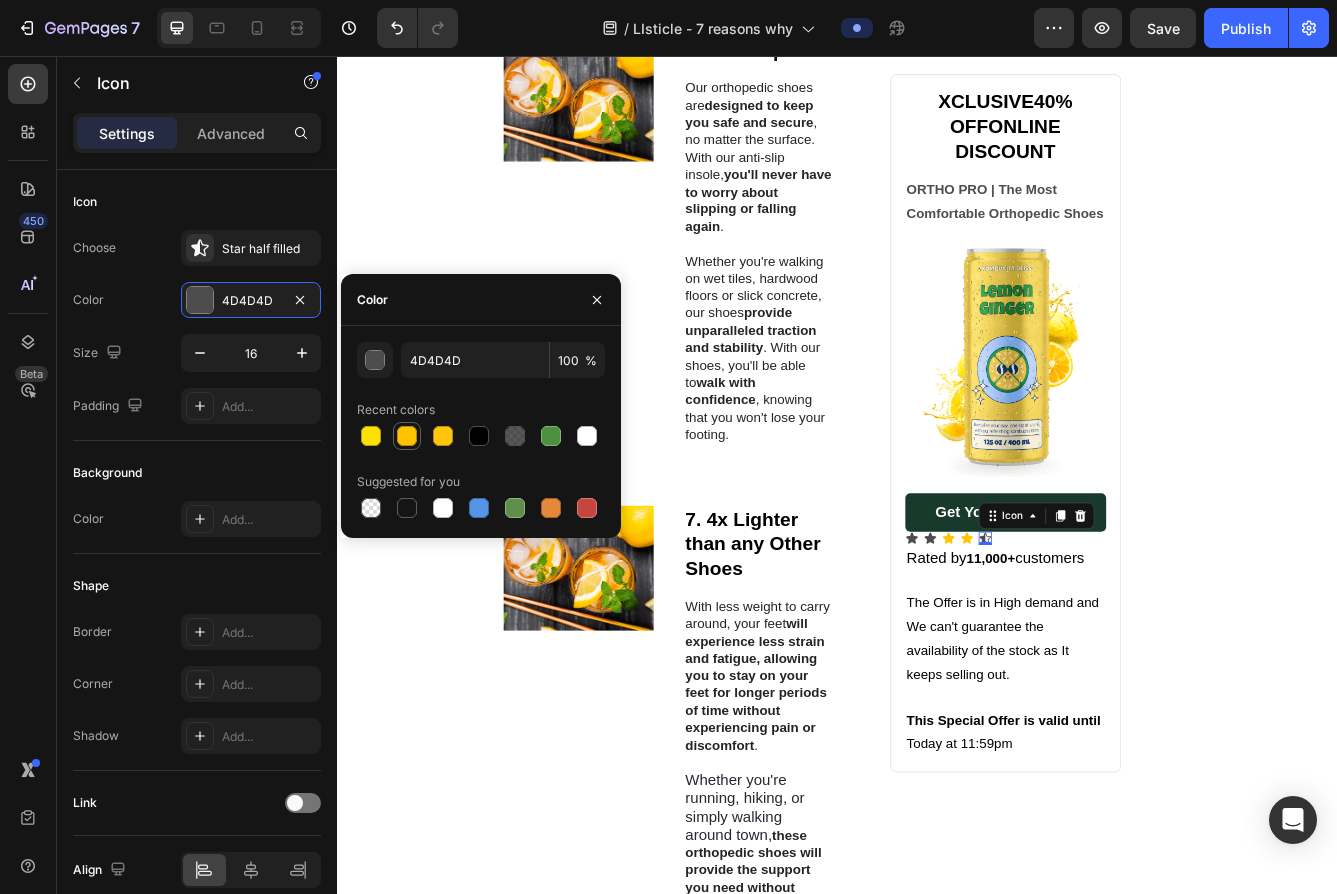click at bounding box center [407, 436] 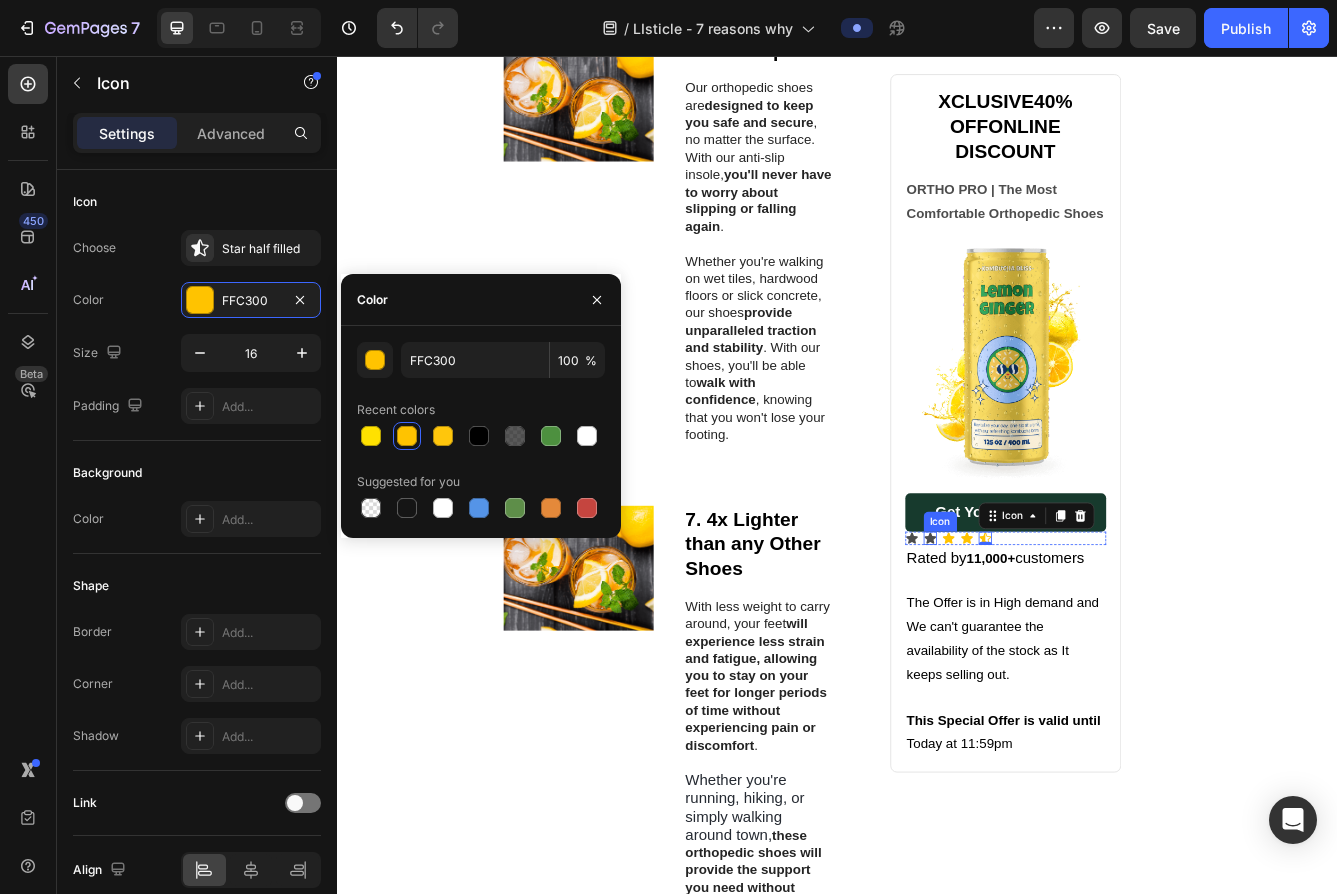 click 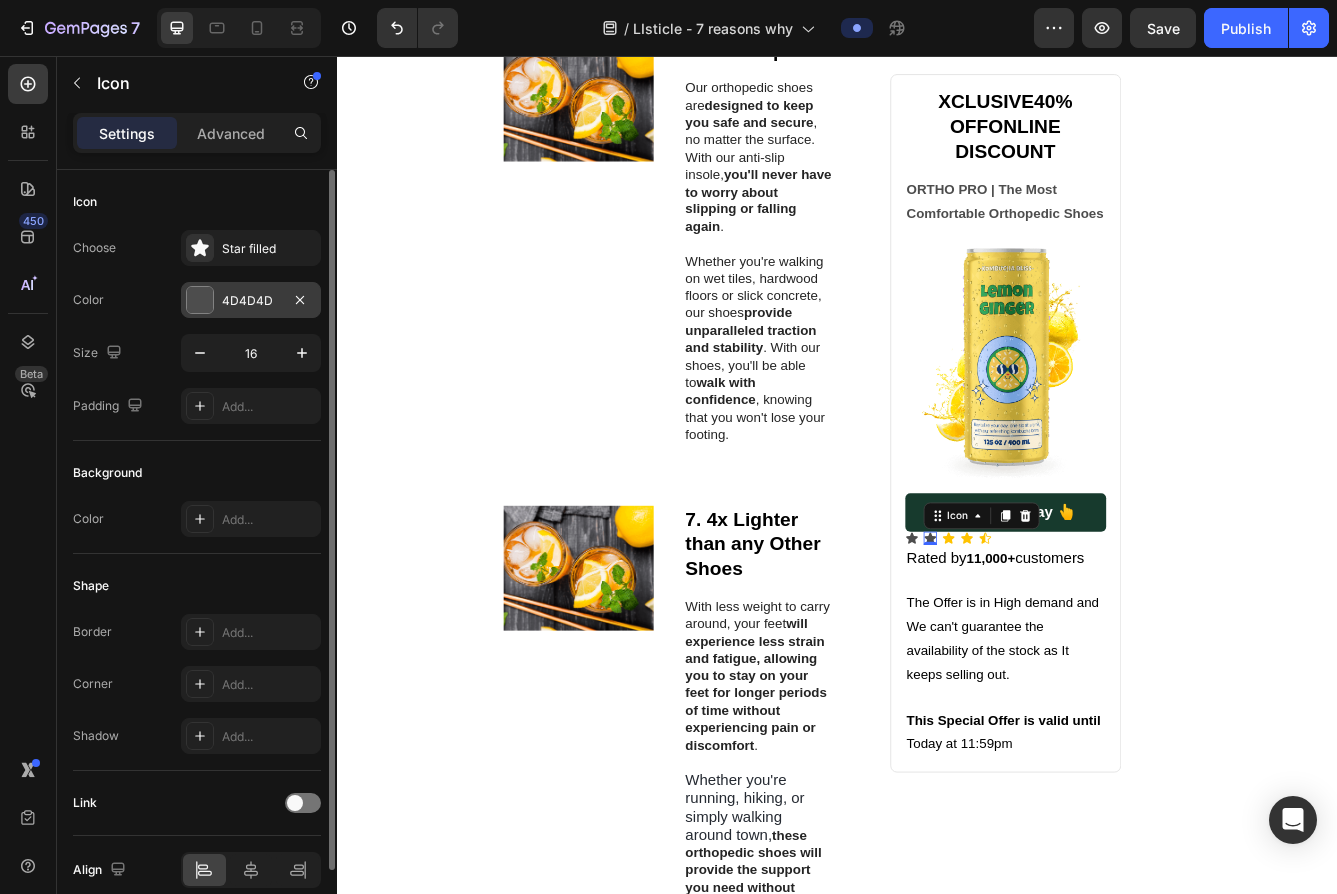 click on "4D4D4D" at bounding box center [251, 301] 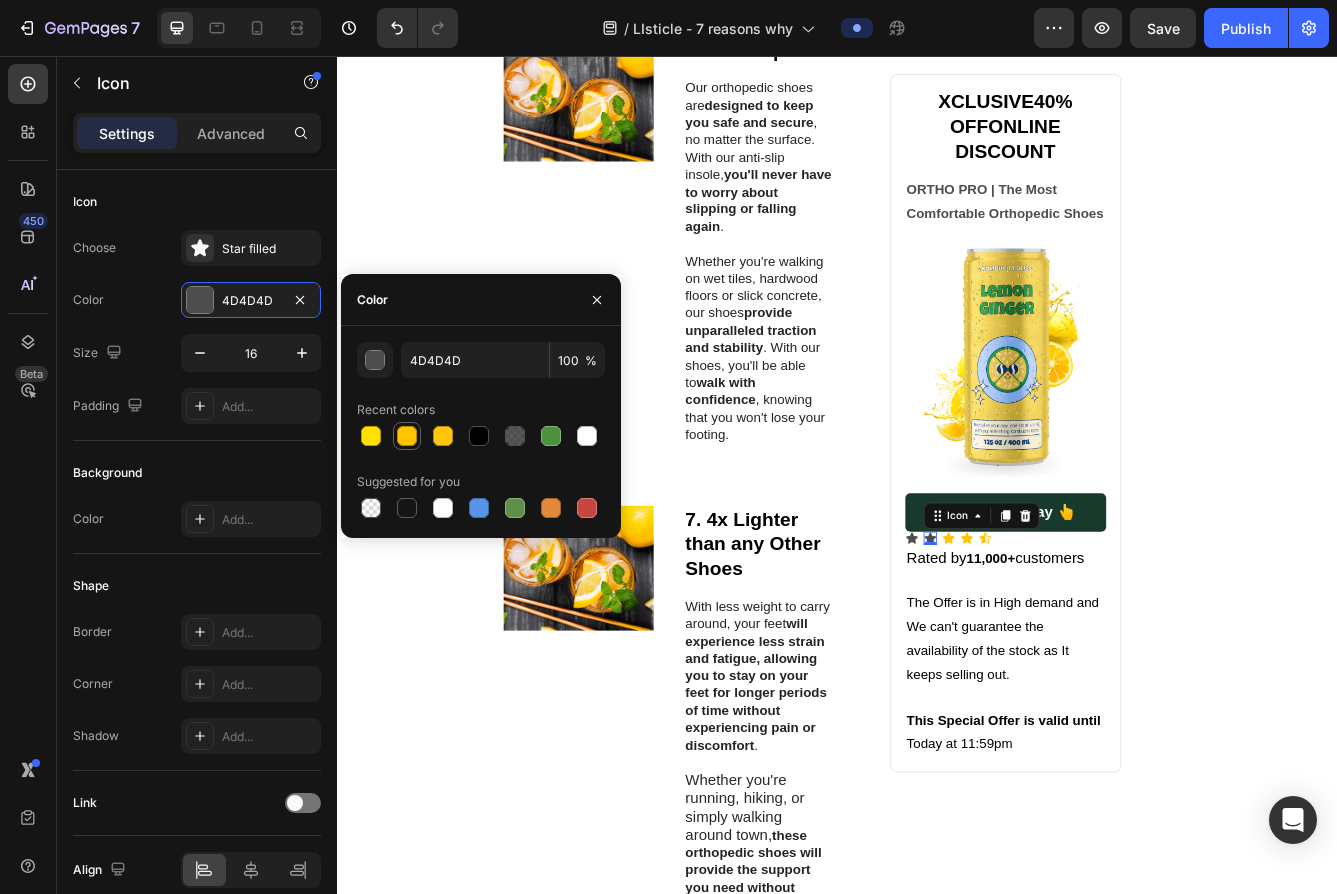 click 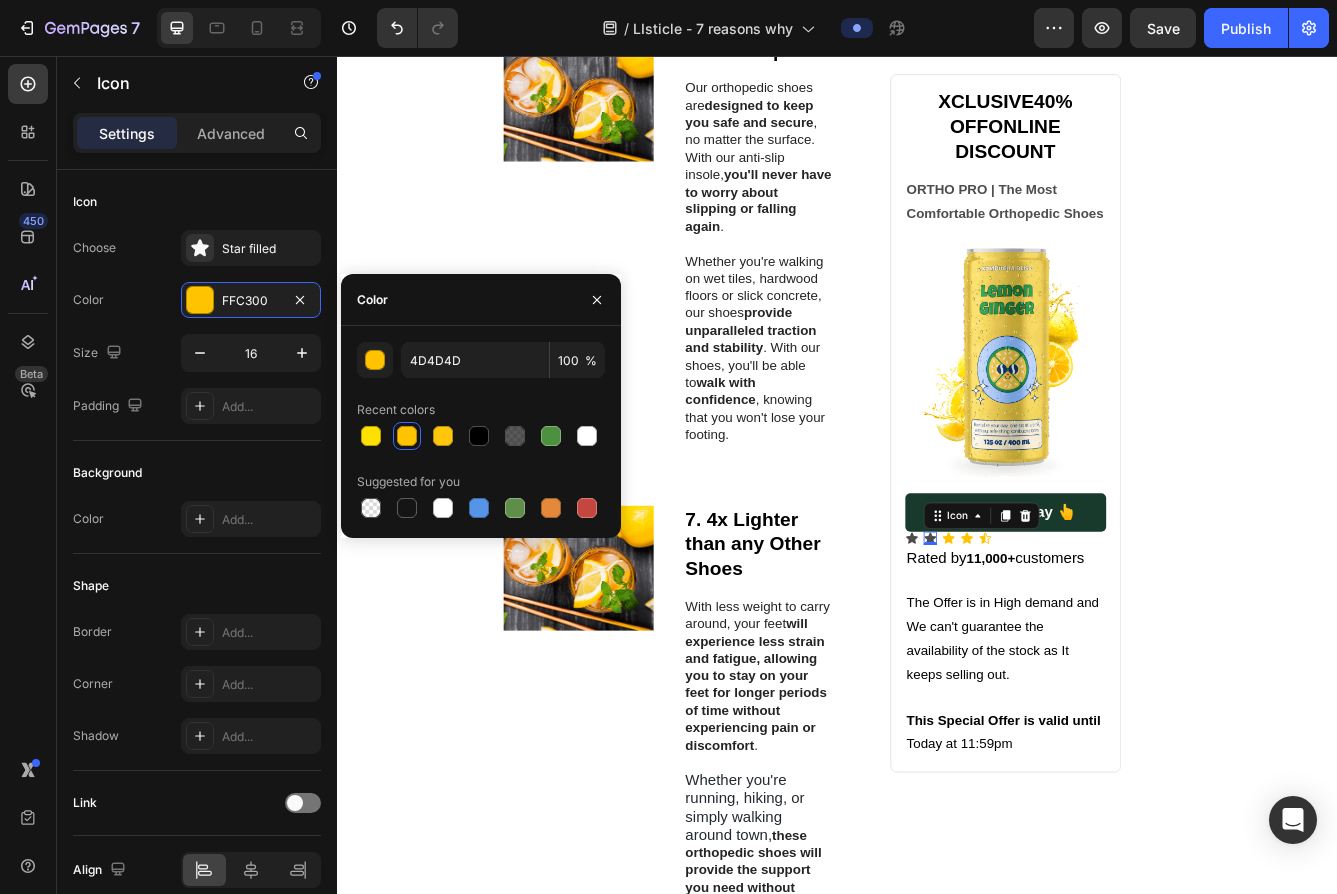type on "FFC300" 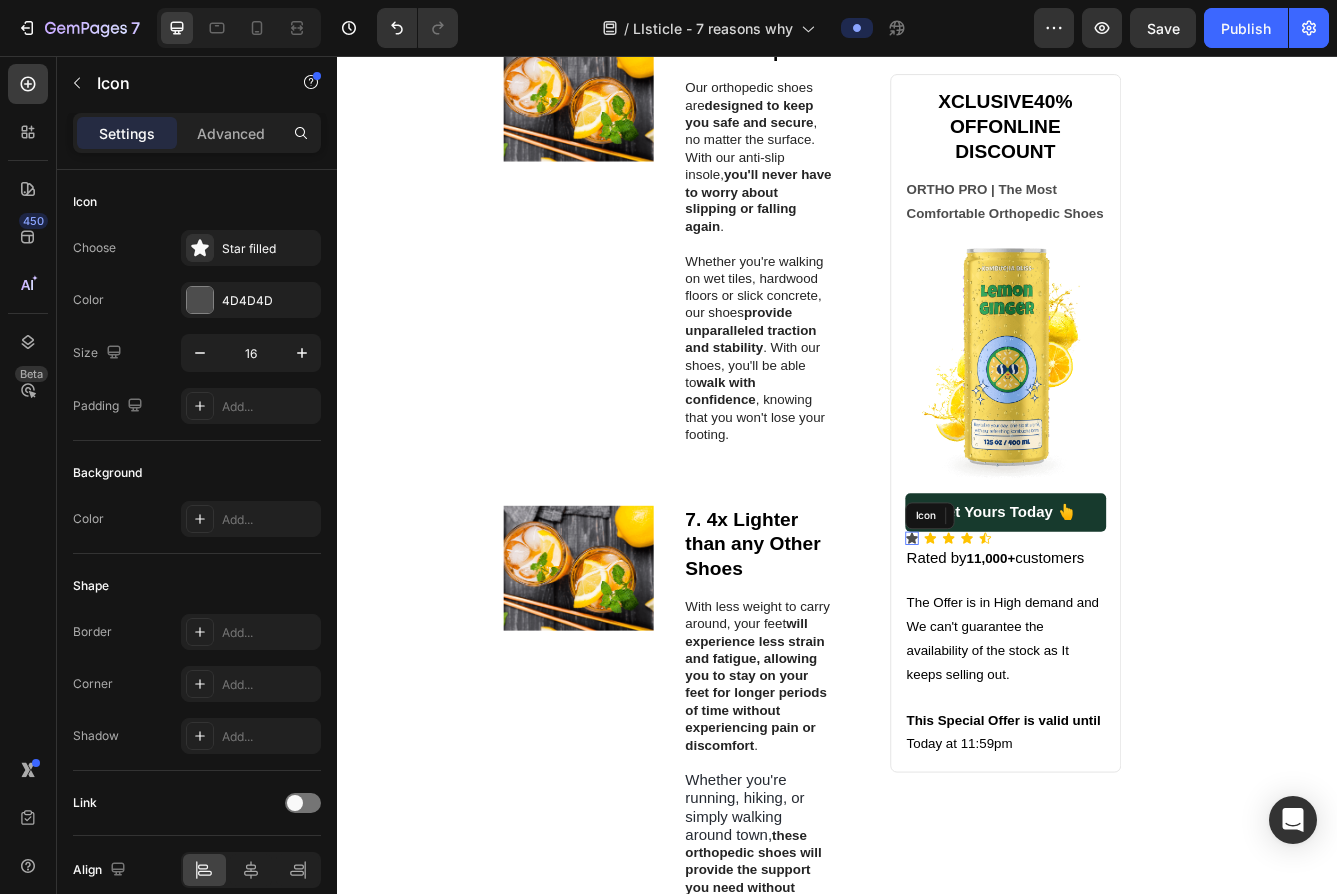 click 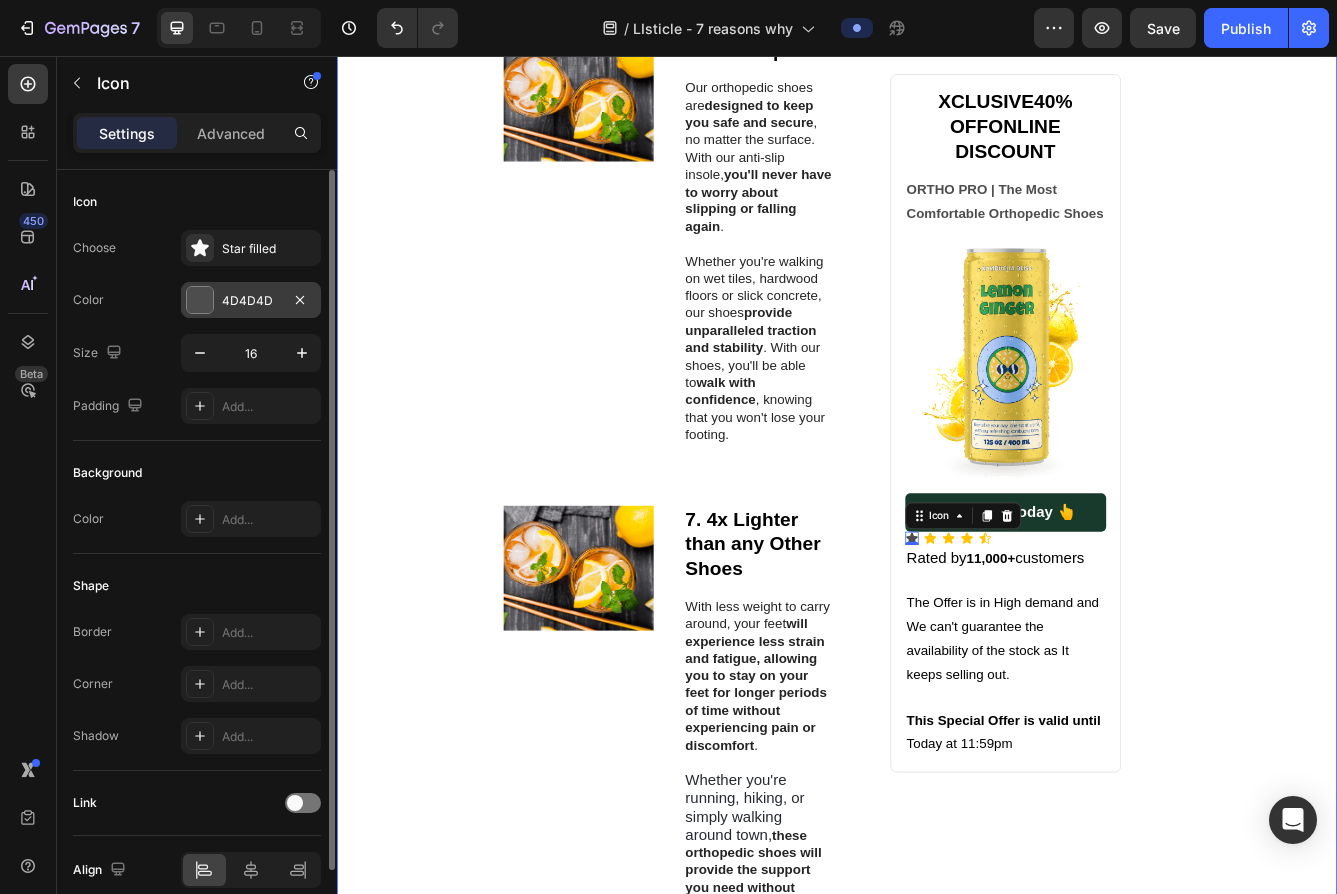 click 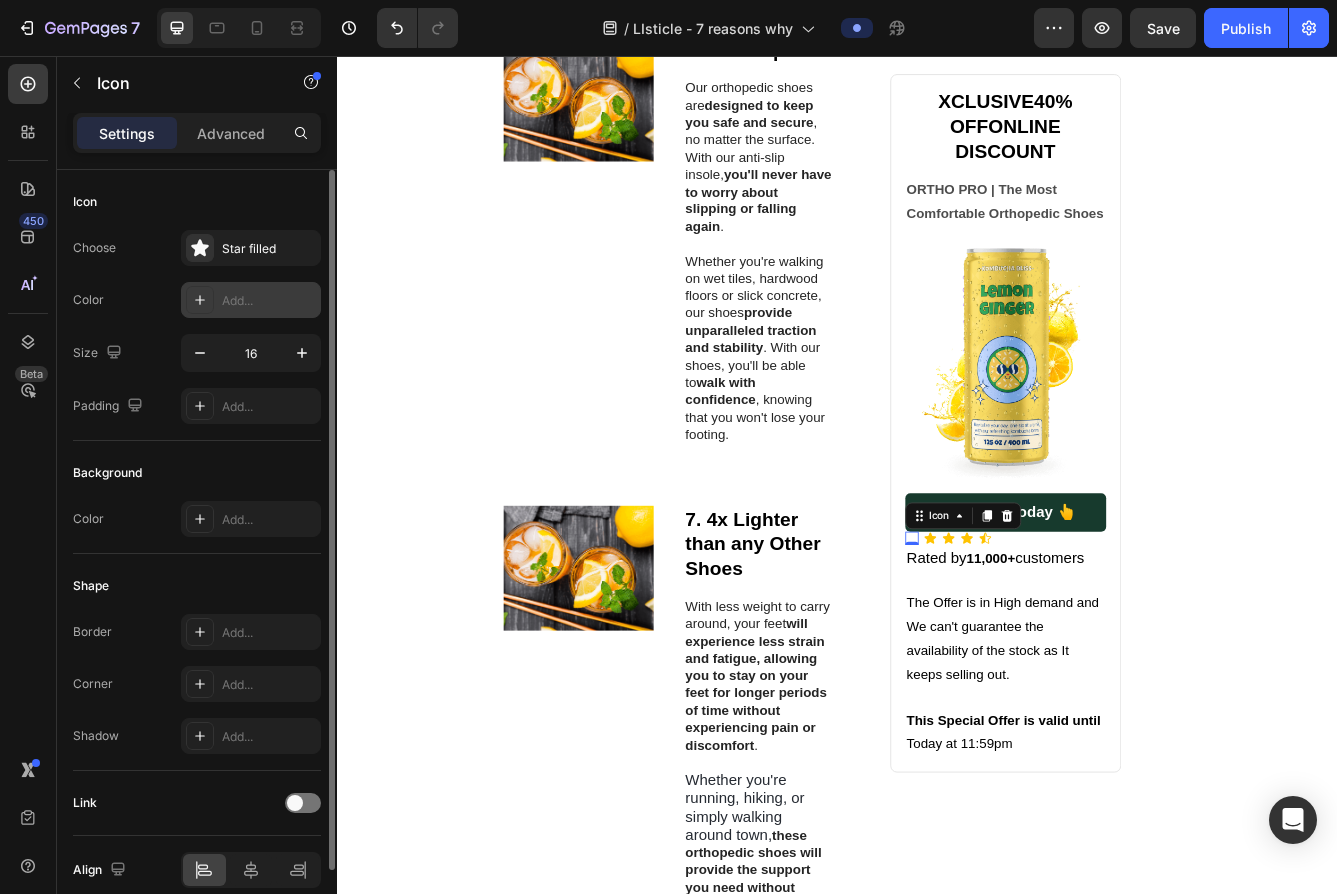 click on "Add..." at bounding box center [269, 301] 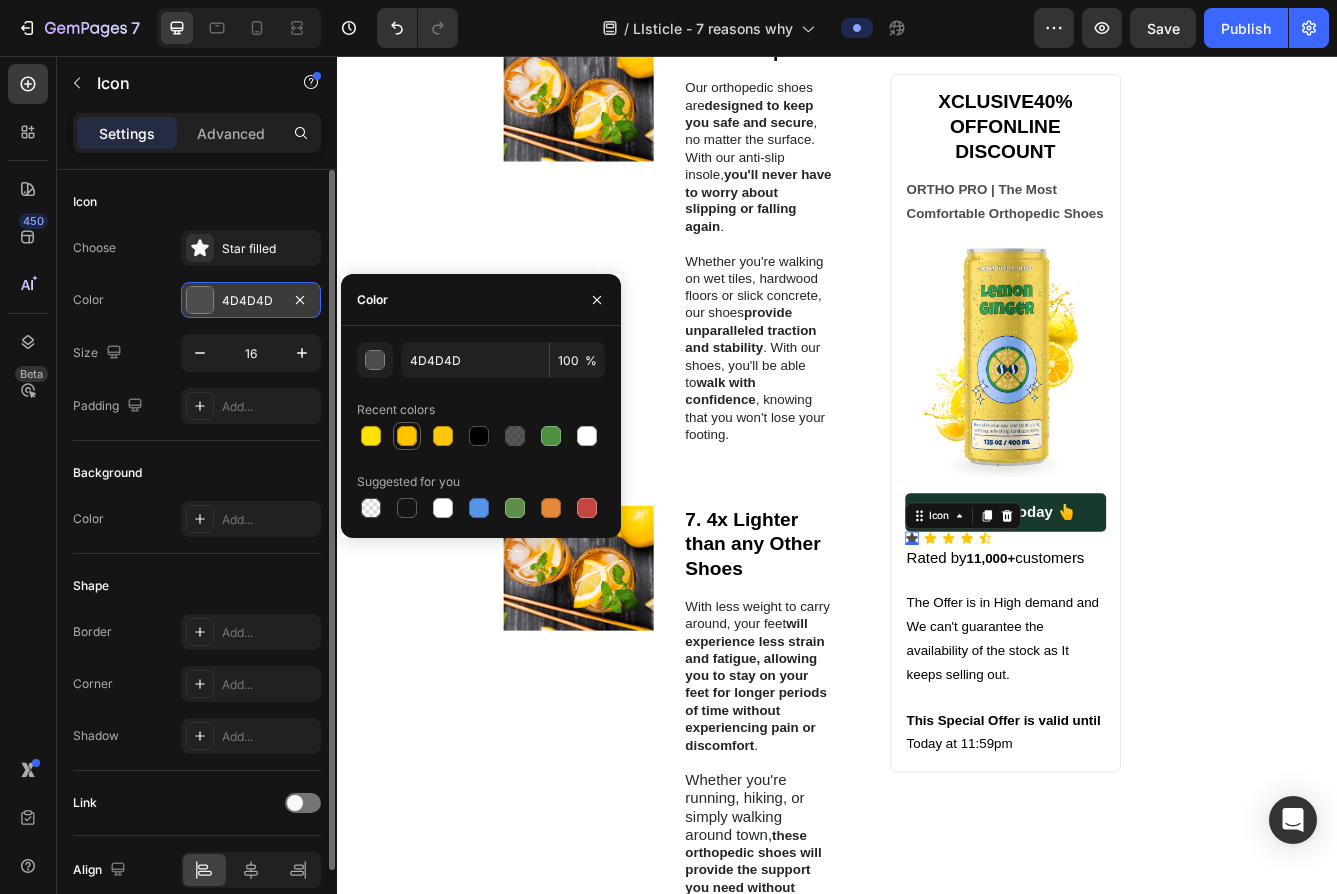 click at bounding box center [407, 436] 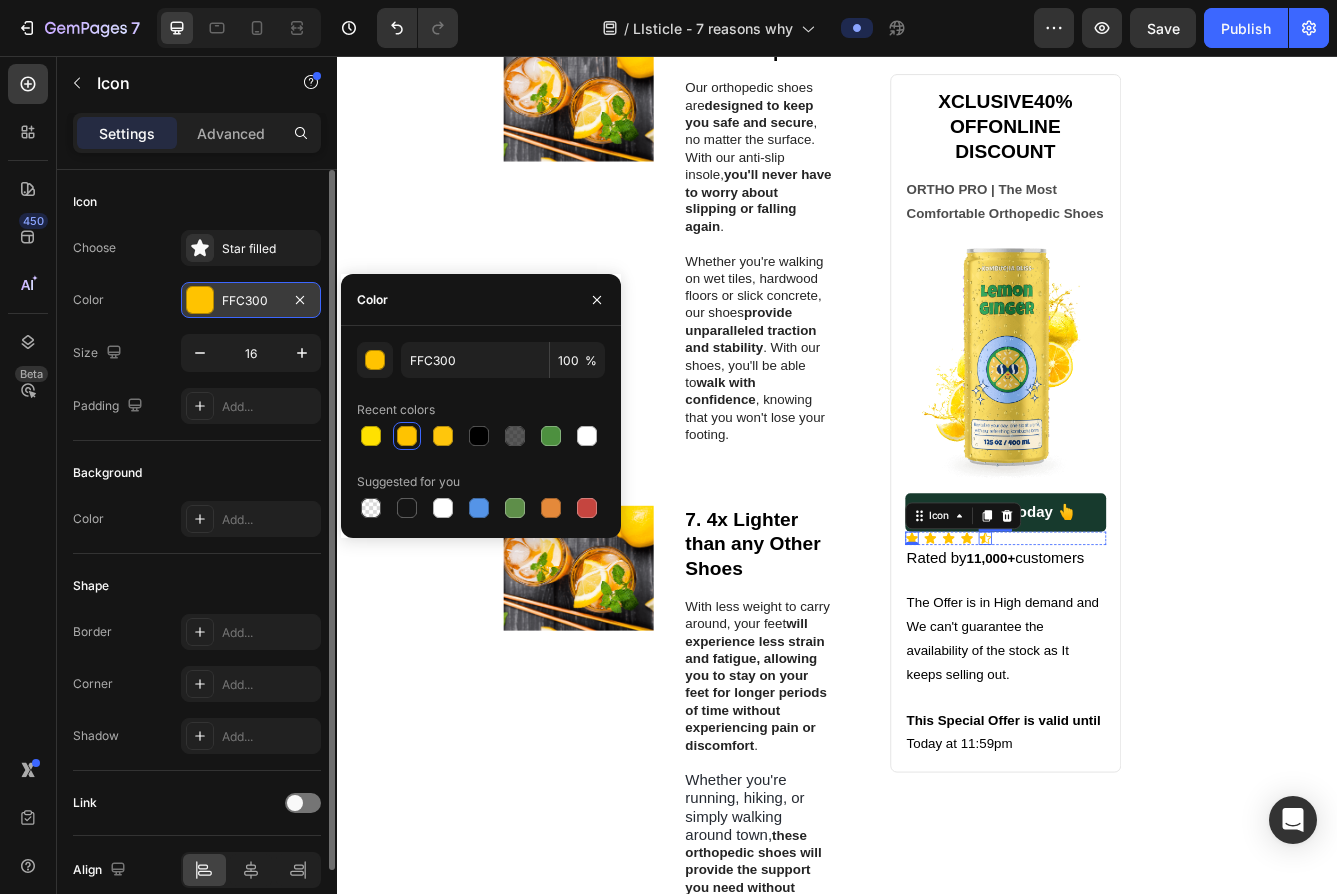 click on "Icon" at bounding box center [1115, 635] 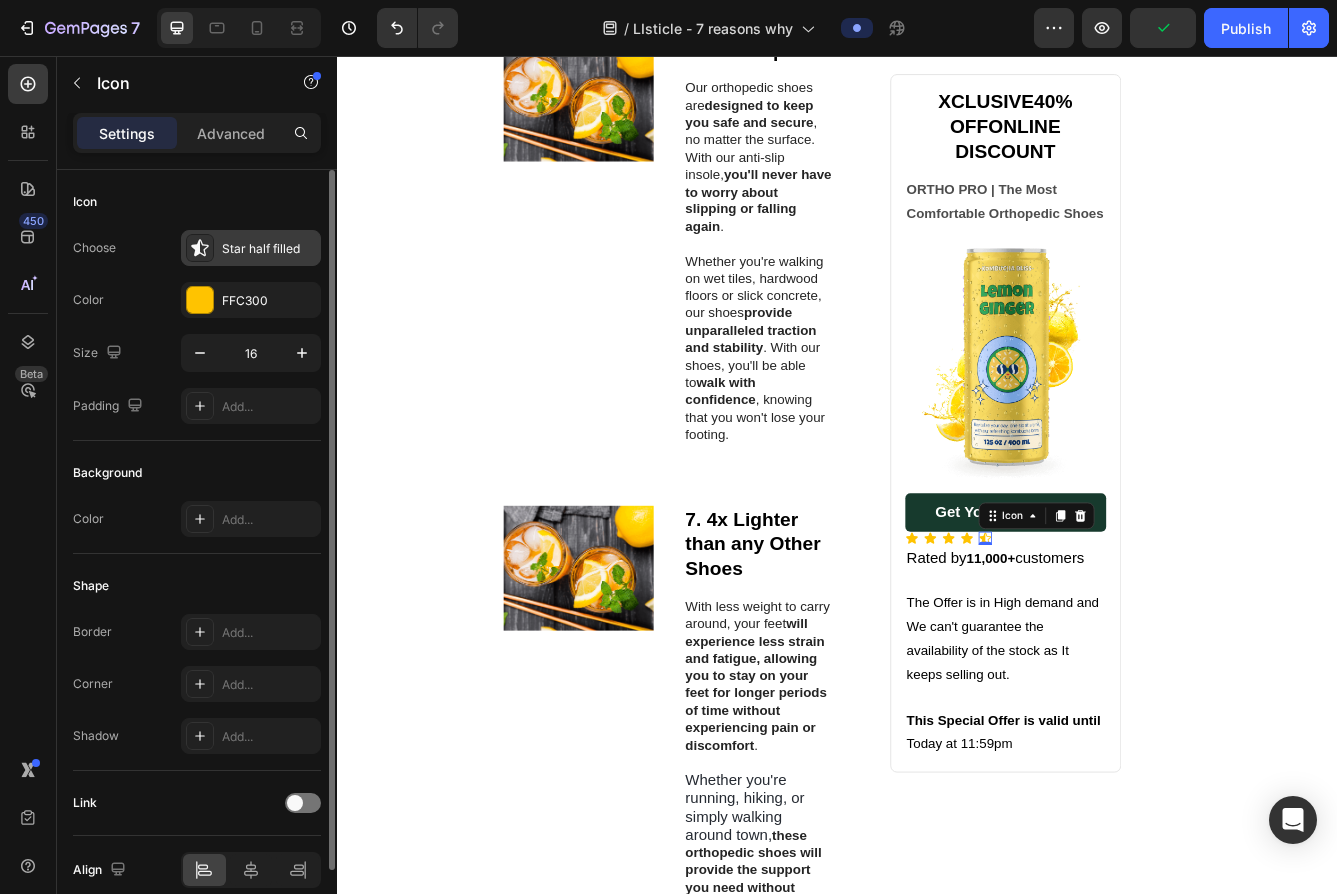click on "Star half filled" at bounding box center [269, 249] 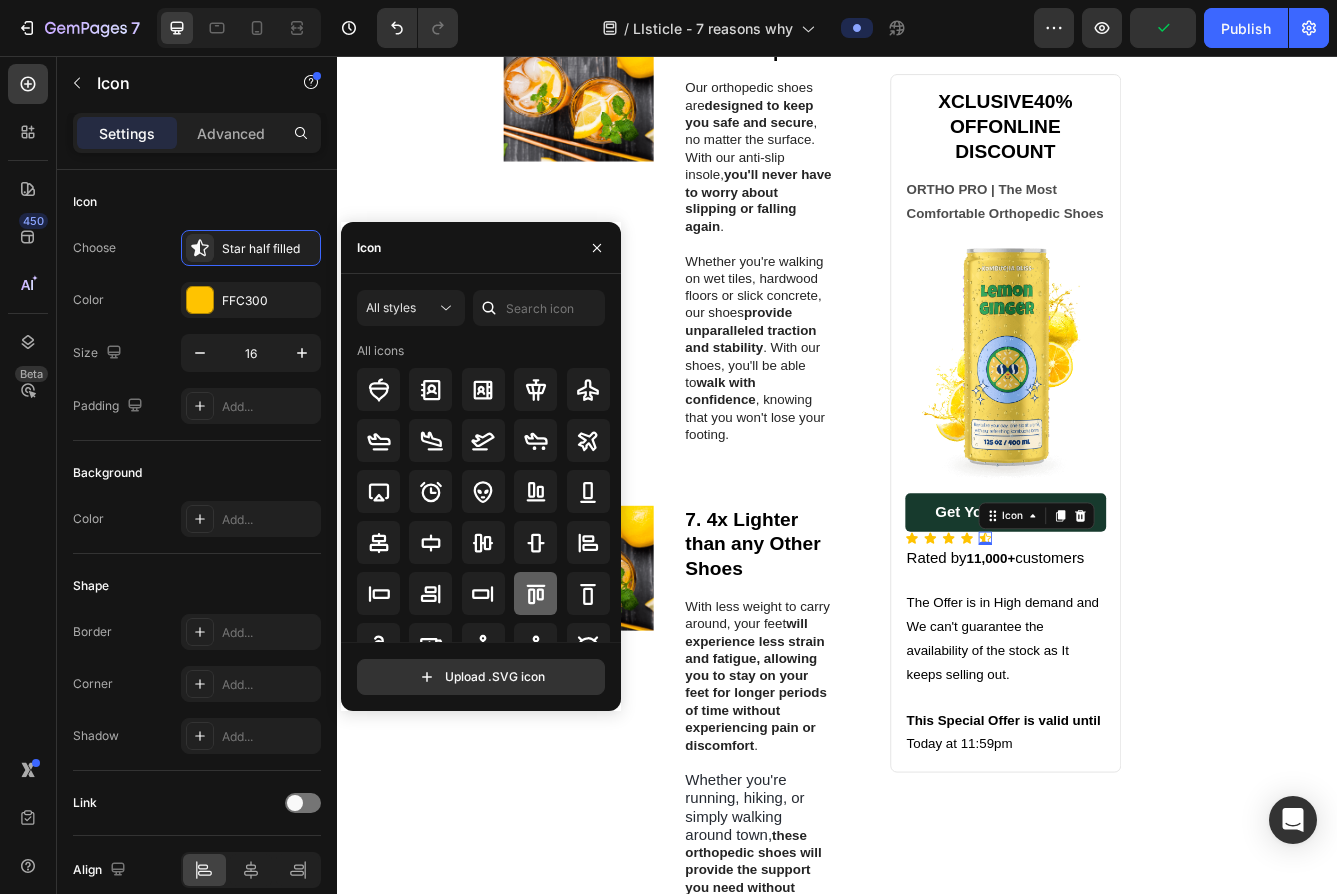 scroll, scrollTop: 220, scrollLeft: 0, axis: vertical 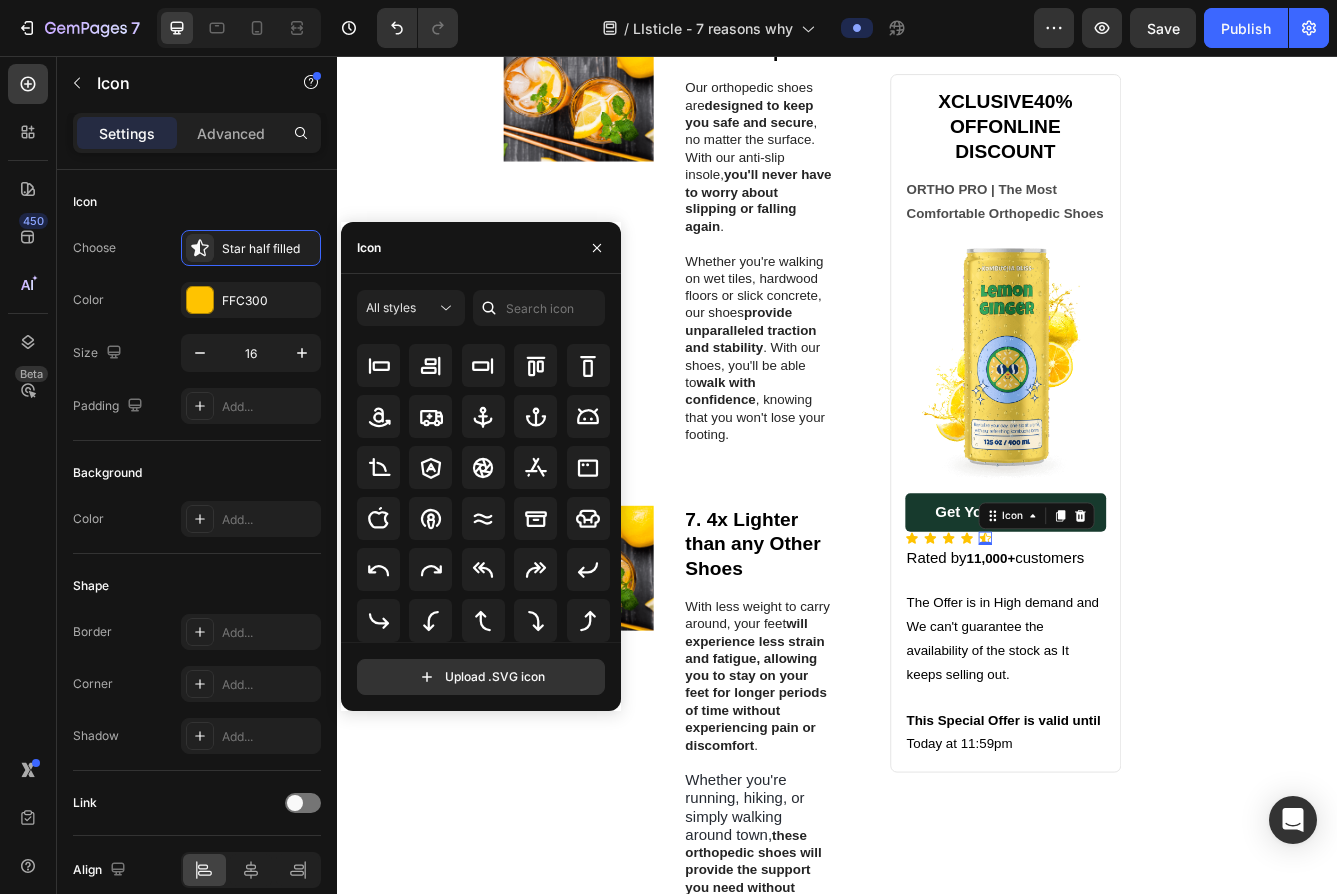 click on "All styles All icons  Upload .SVG icon" at bounding box center [481, 492] 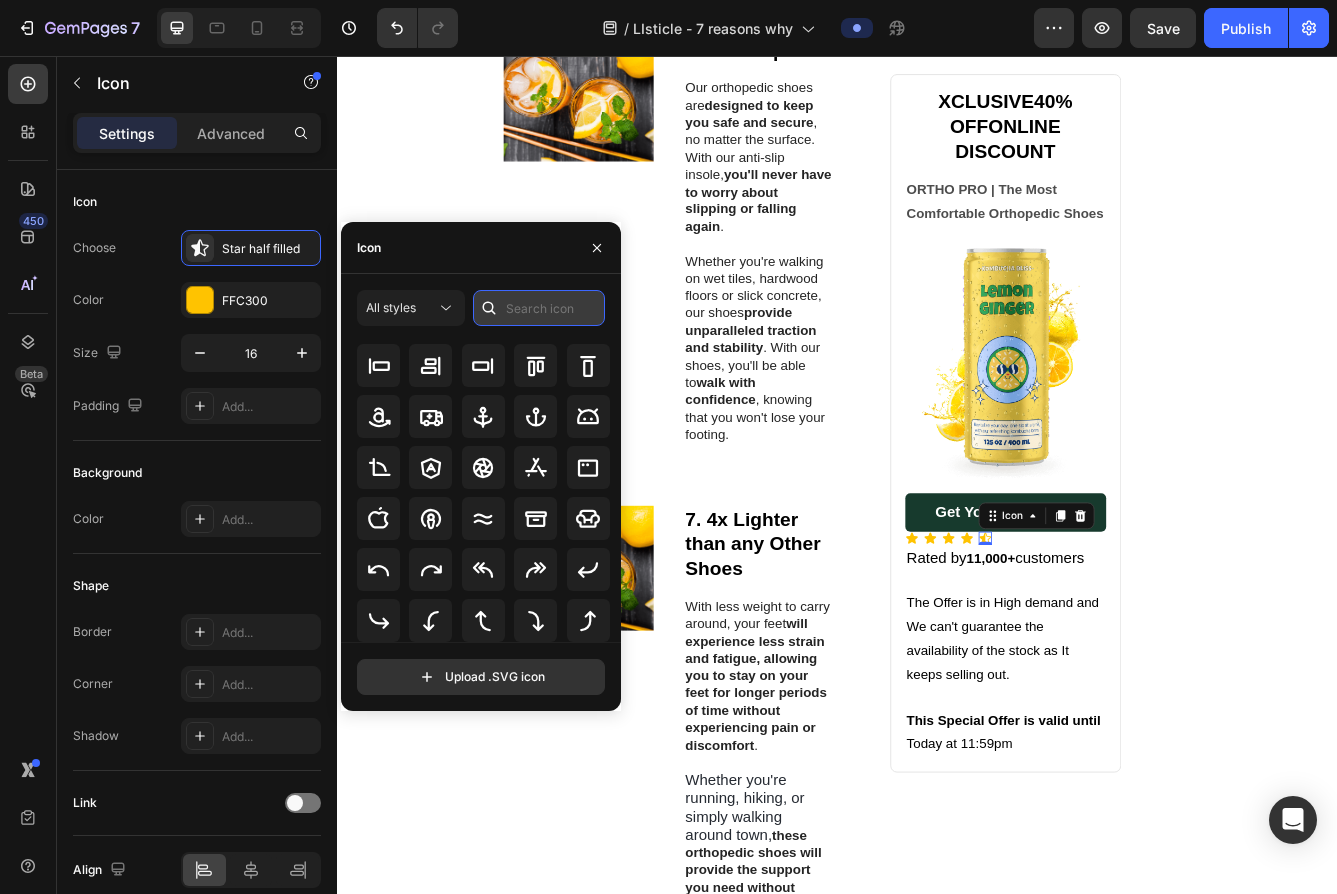 click at bounding box center (539, 308) 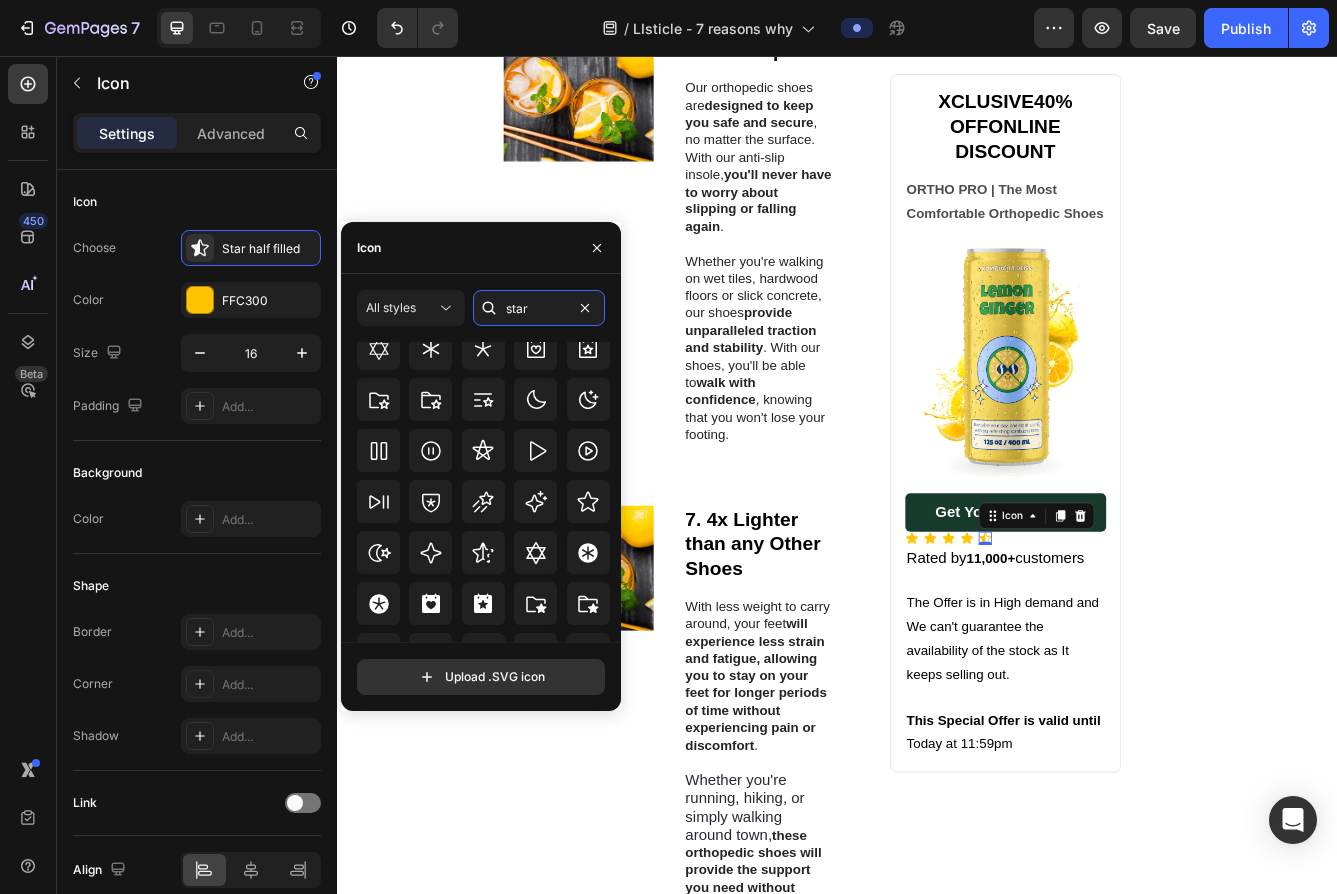 scroll, scrollTop: 607, scrollLeft: 0, axis: vertical 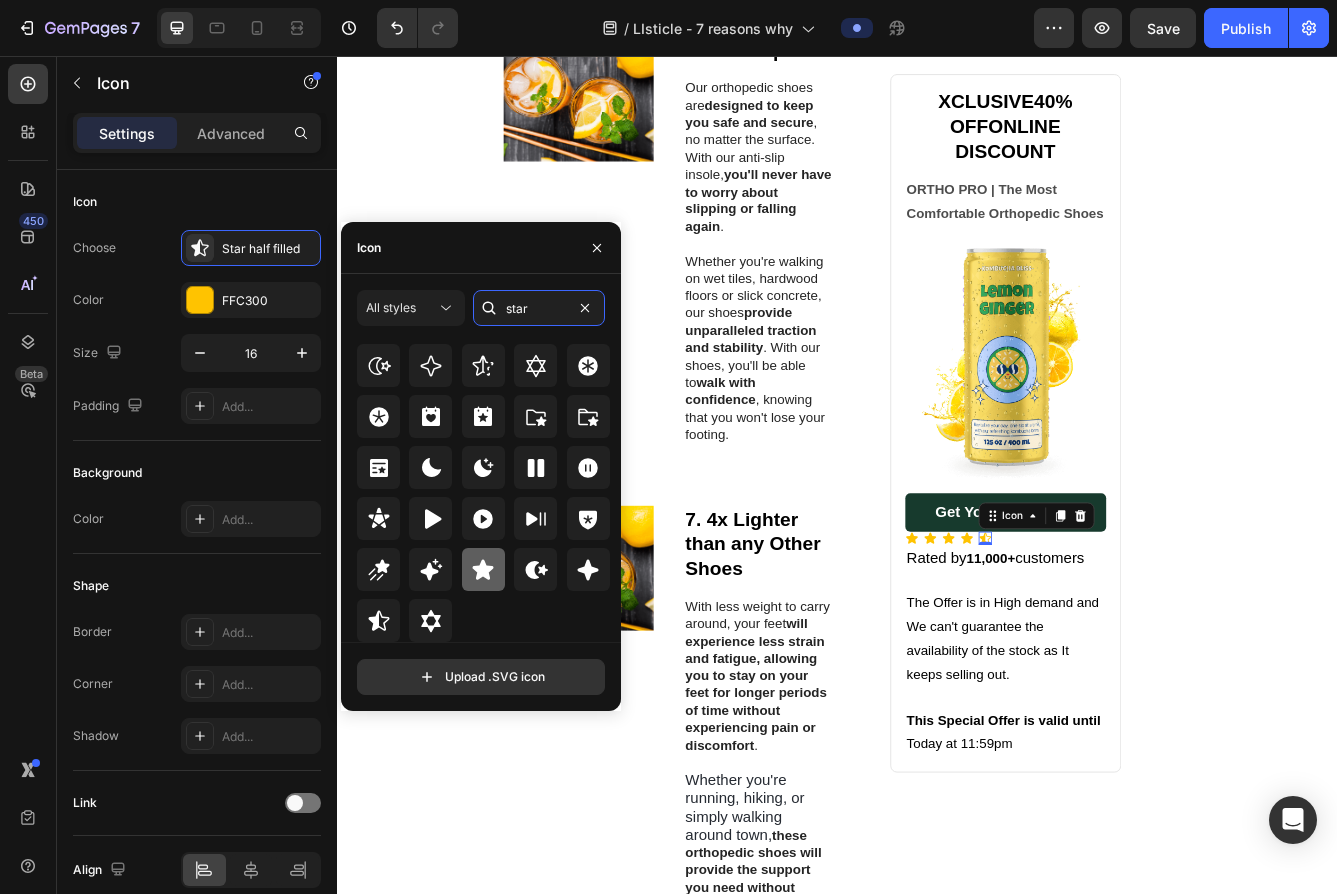 type on "star" 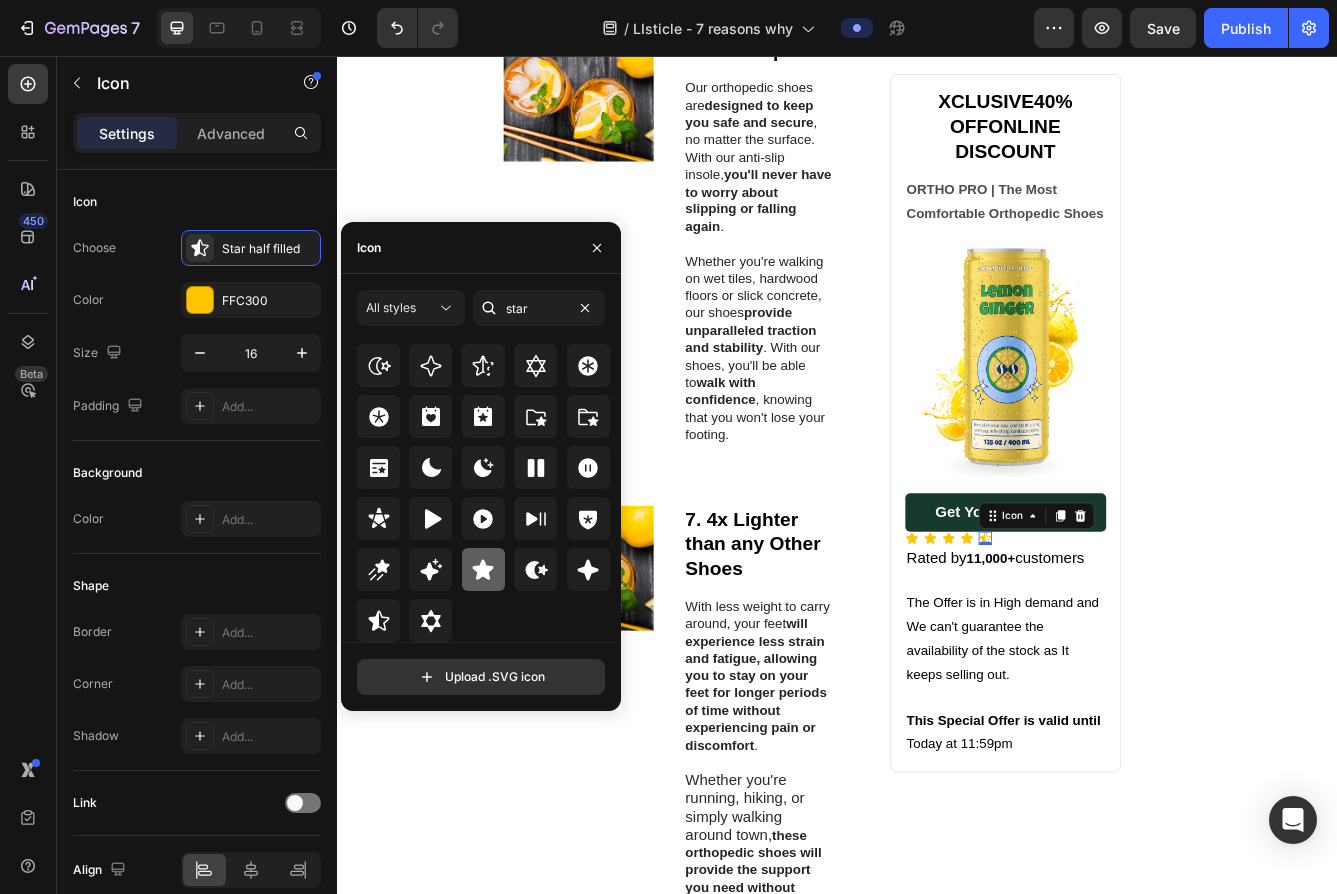 click 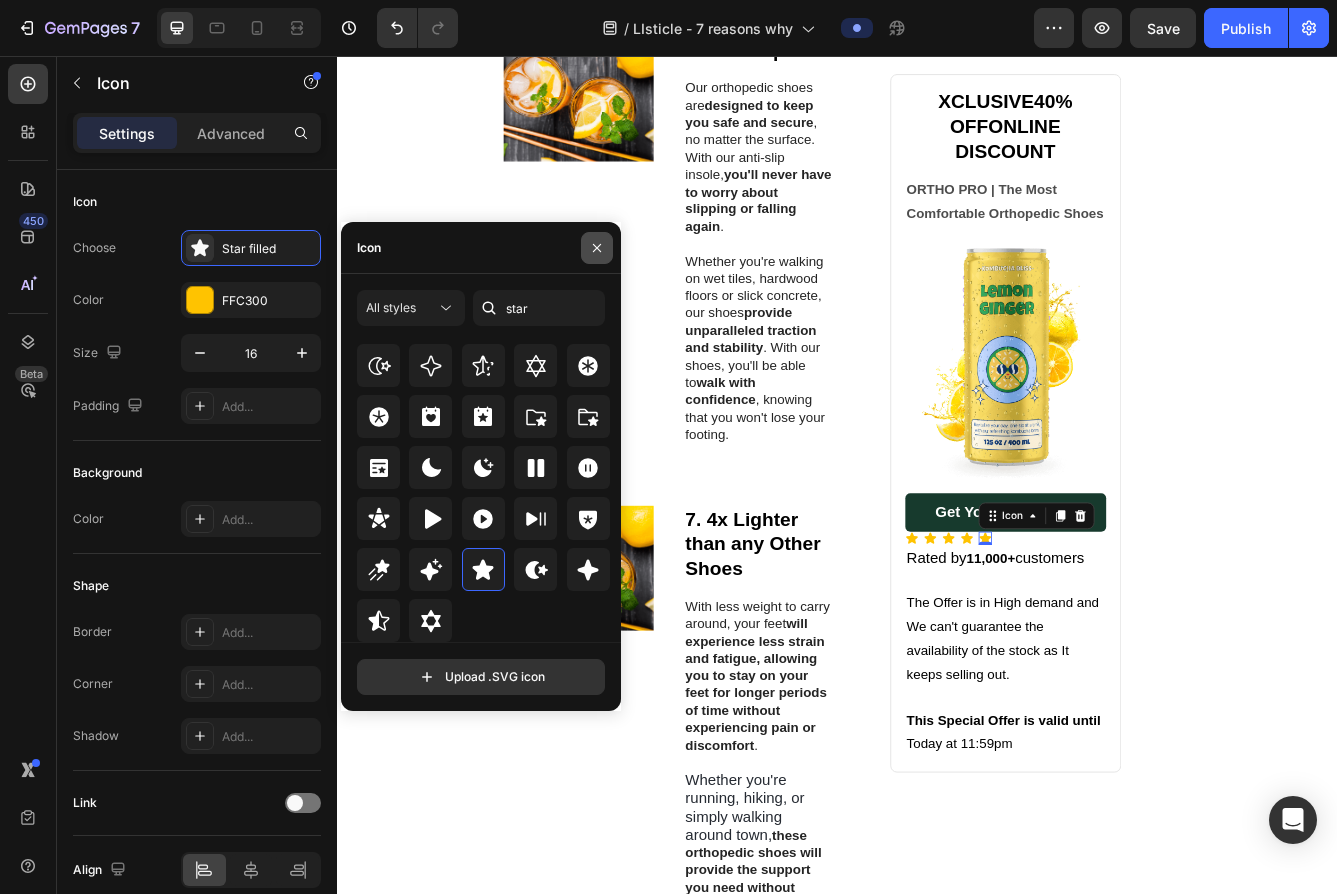 click 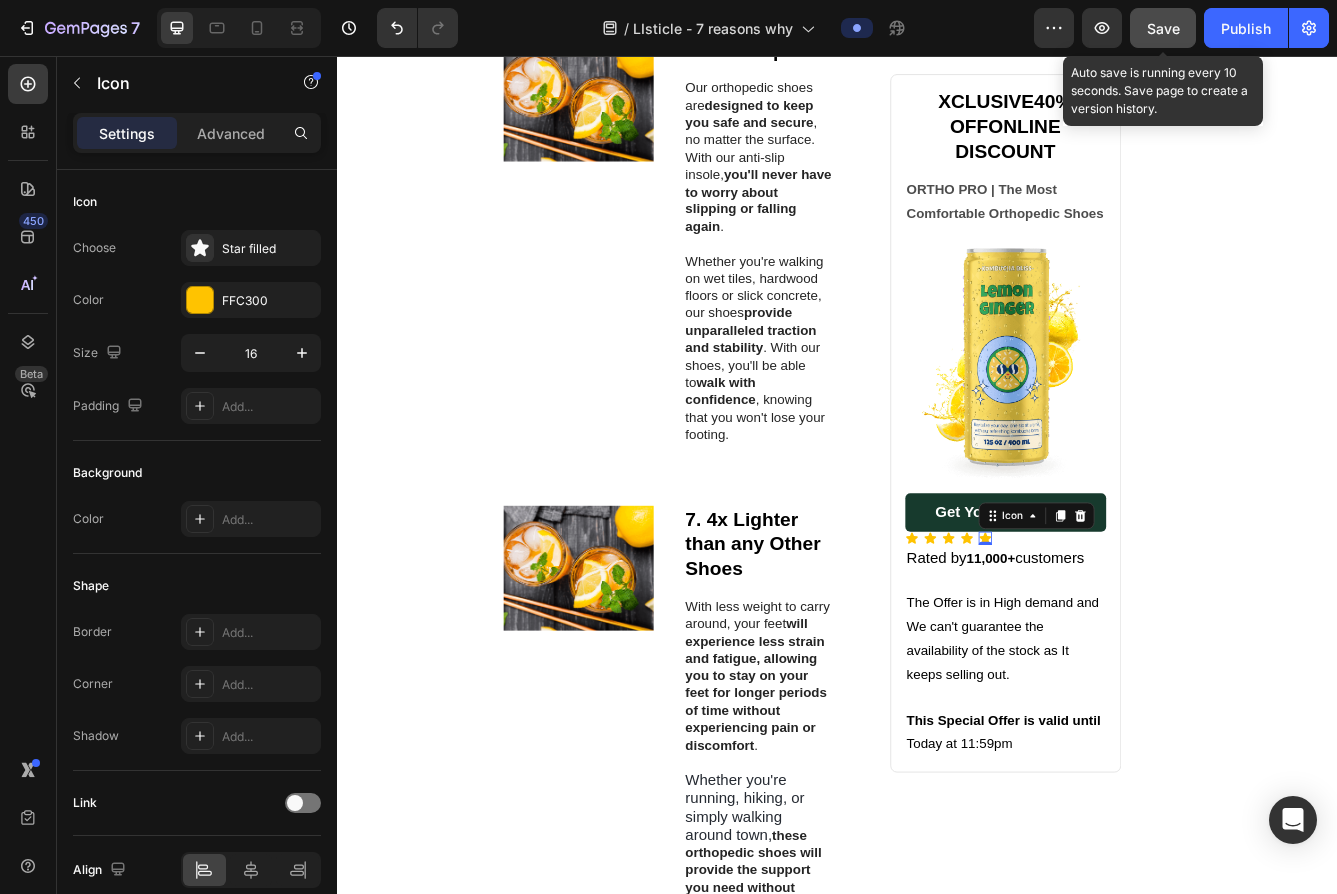 click on "Save" at bounding box center [1163, 28] 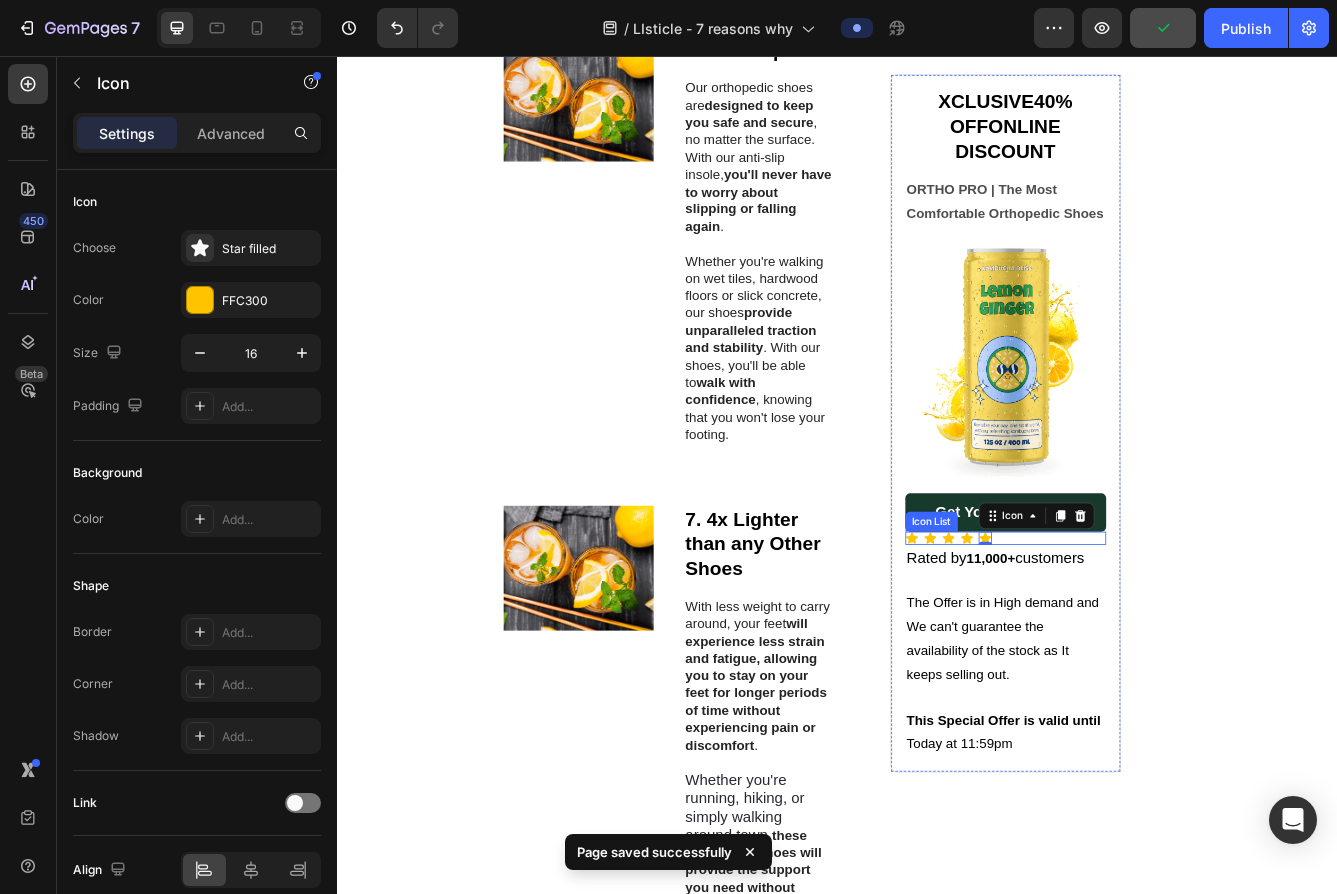 click on "Icon Icon Icon Icon
Icon   0" at bounding box center [1139, 635] 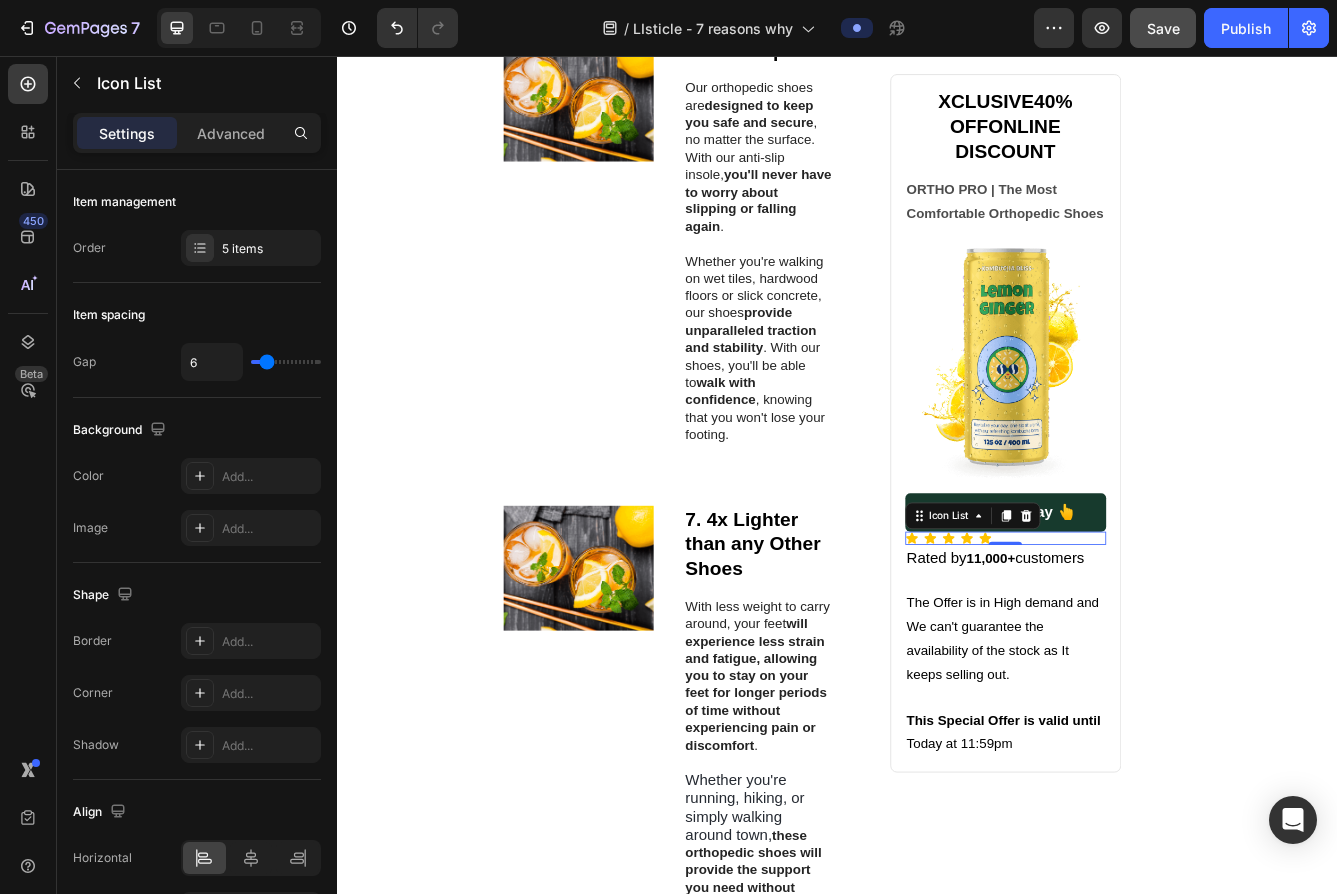 click on "Icon Icon Icon Icon
Icon" at bounding box center [1139, 635] 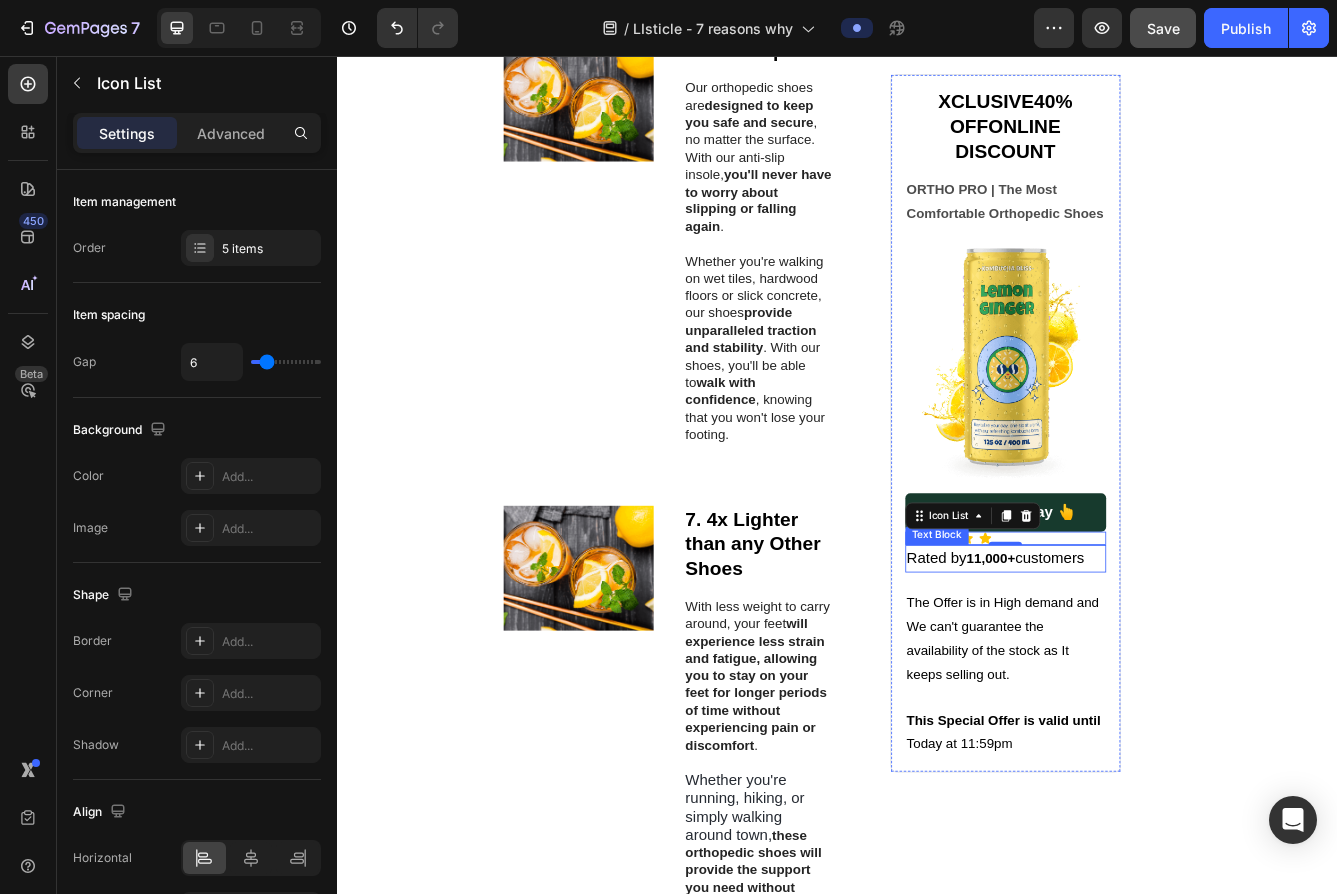 click on "customers" at bounding box center [1192, 659] 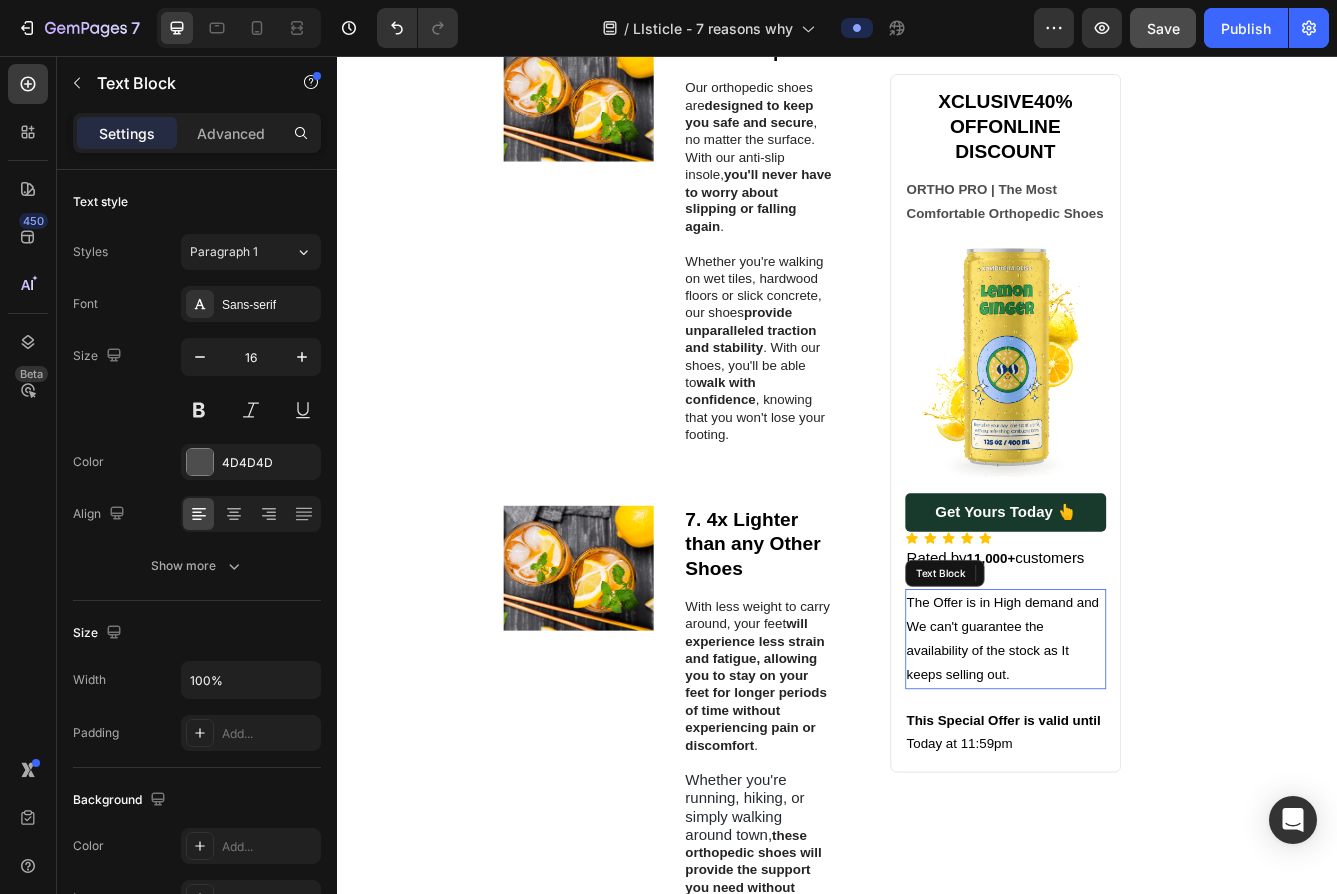 click on "The Offer is in High demand and We can't guarantee the availability of the stock as It keeps selling out." at bounding box center (1139, 755) 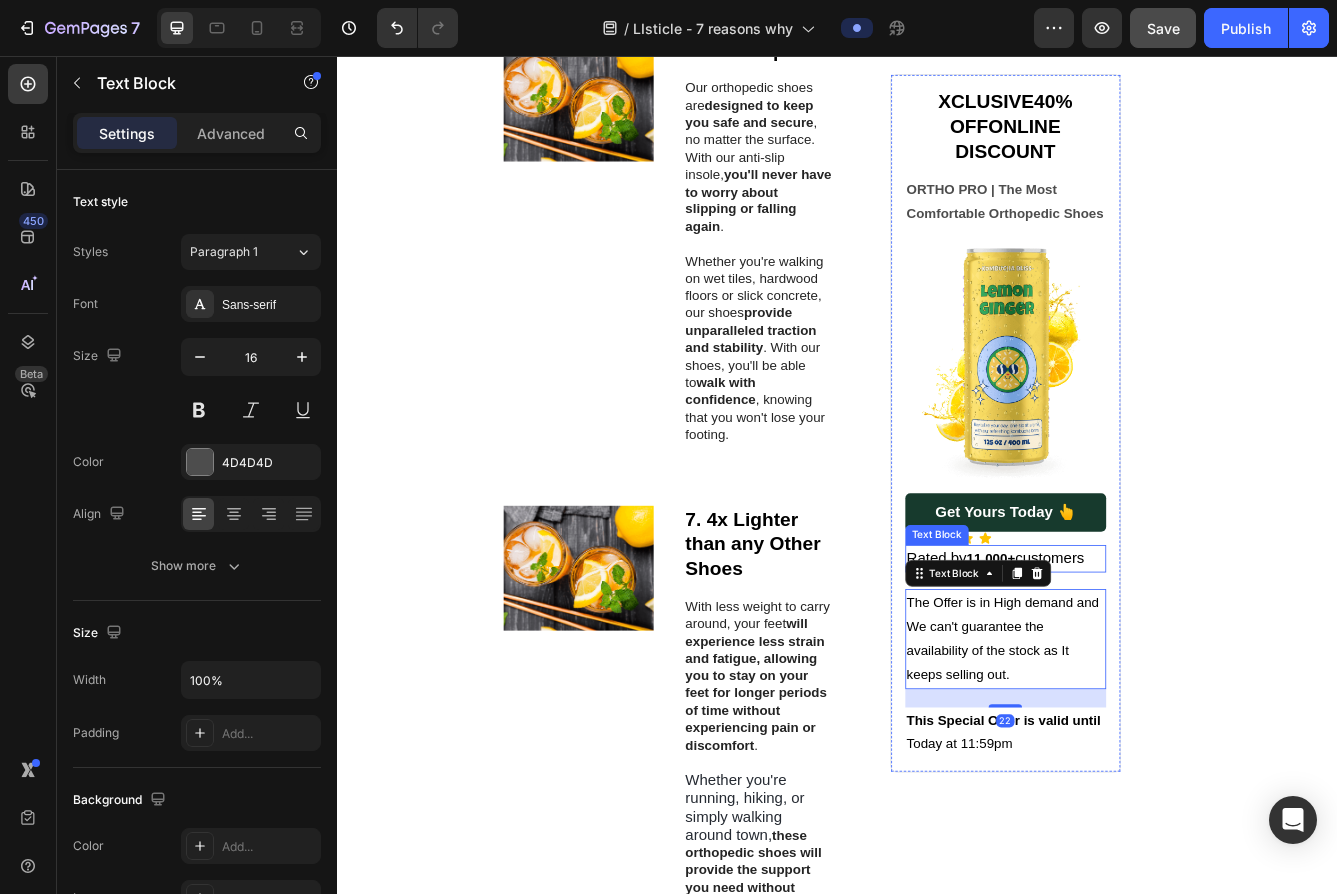 click on "customers" at bounding box center (1192, 659) 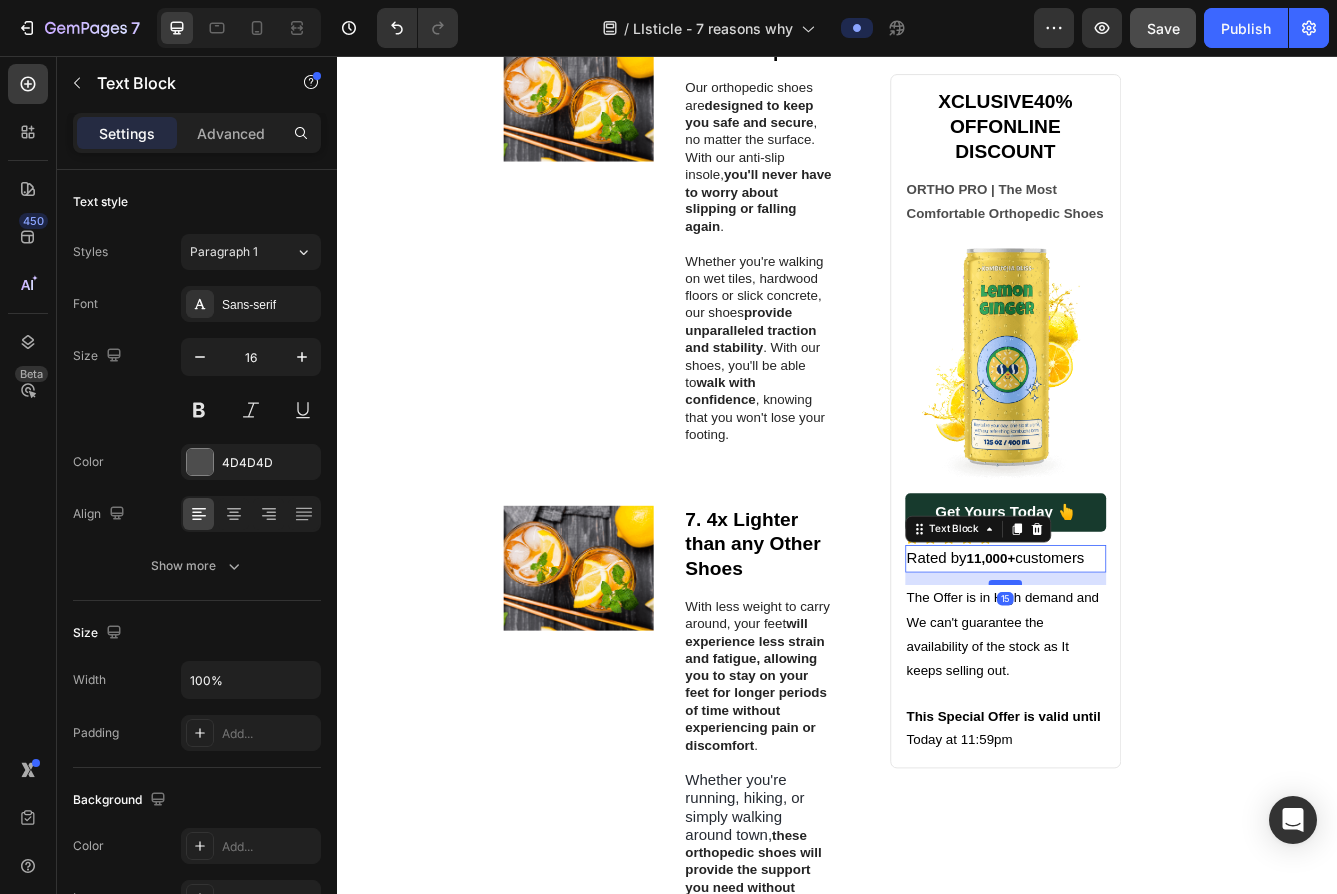 click at bounding box center (1139, 688) 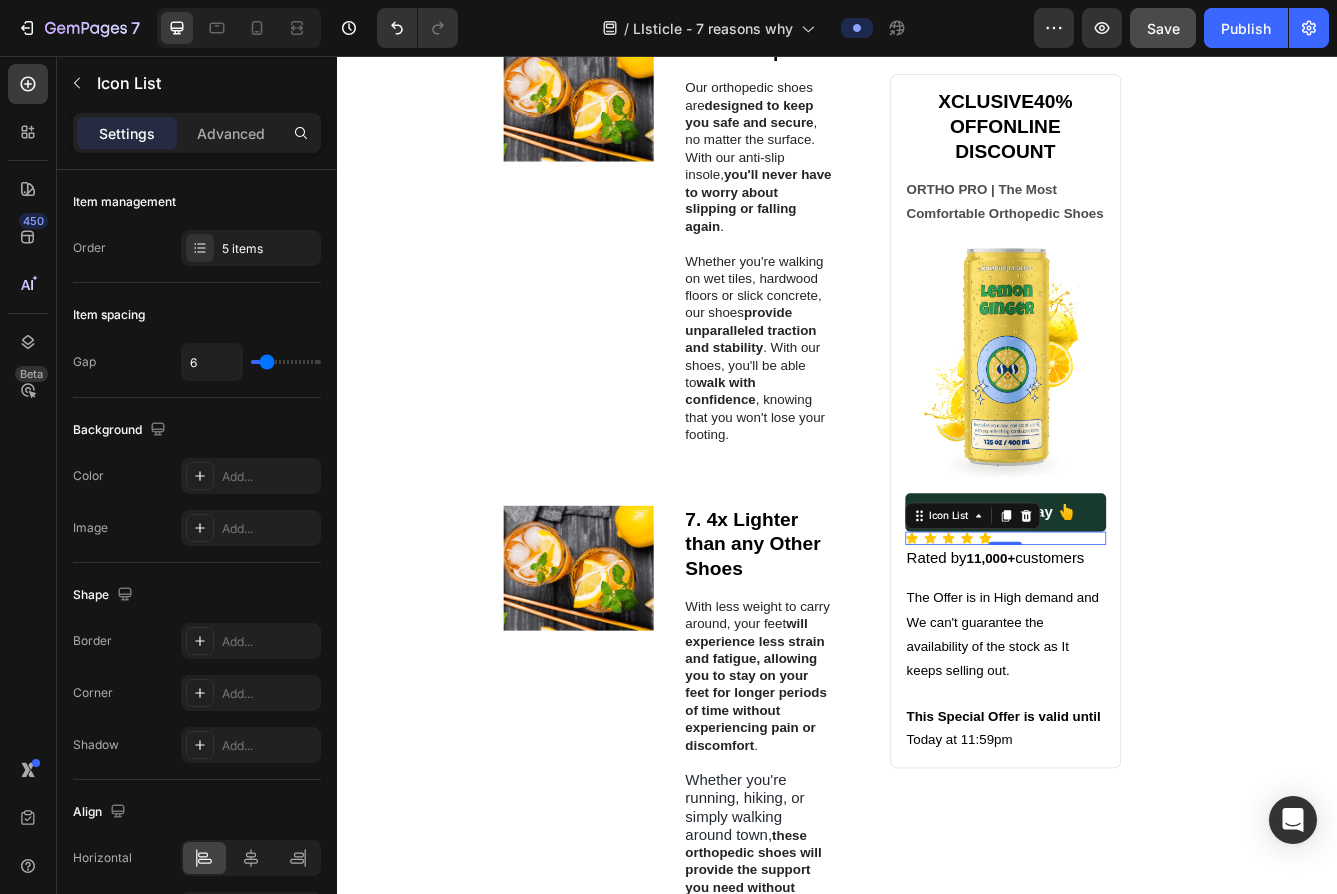 click on "Icon Icon Icon Icon
Icon" at bounding box center [1139, 635] 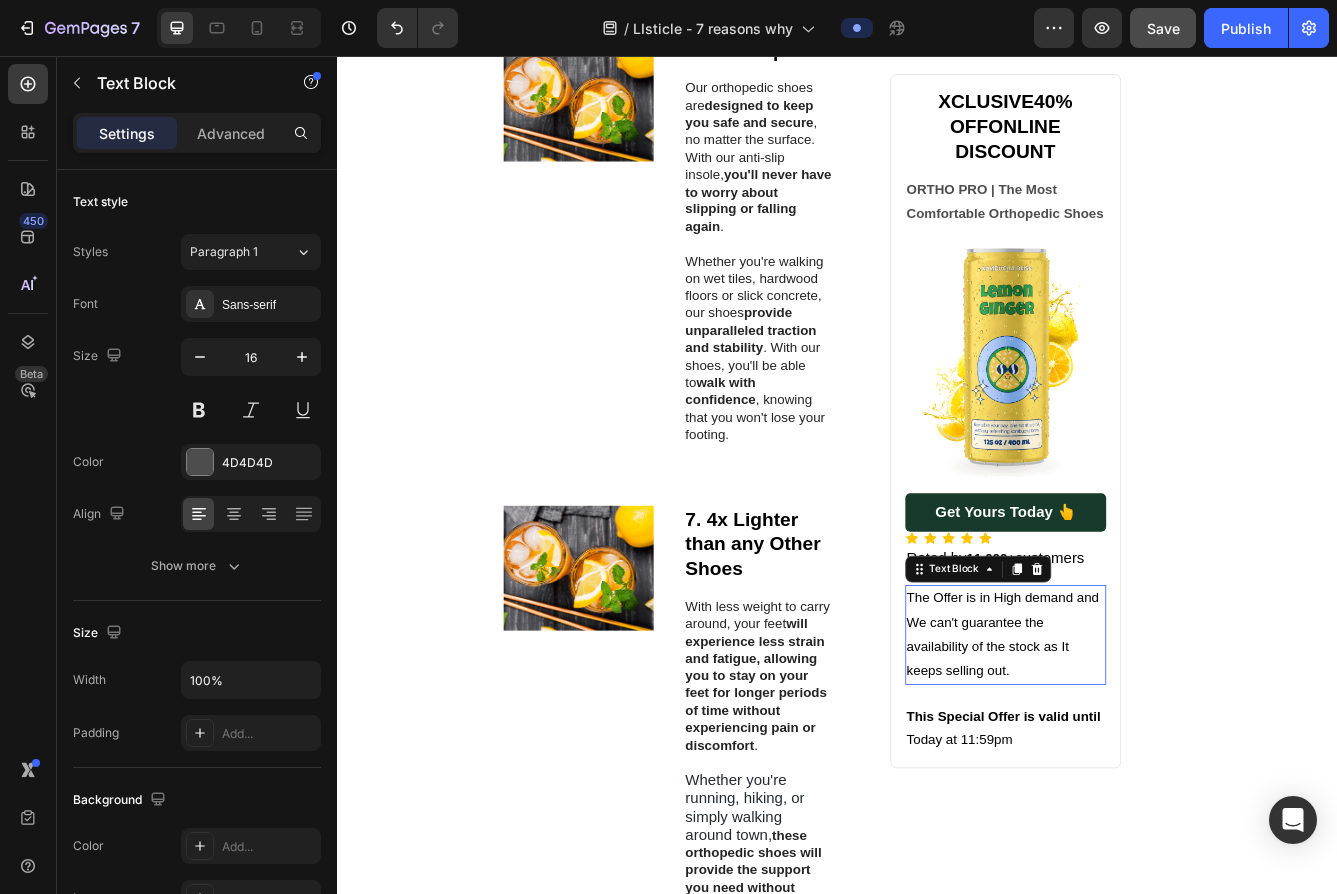 click on "The Offer is in High demand and We can't guarantee the availability of the stock as It keeps selling out." at bounding box center (1136, 749) 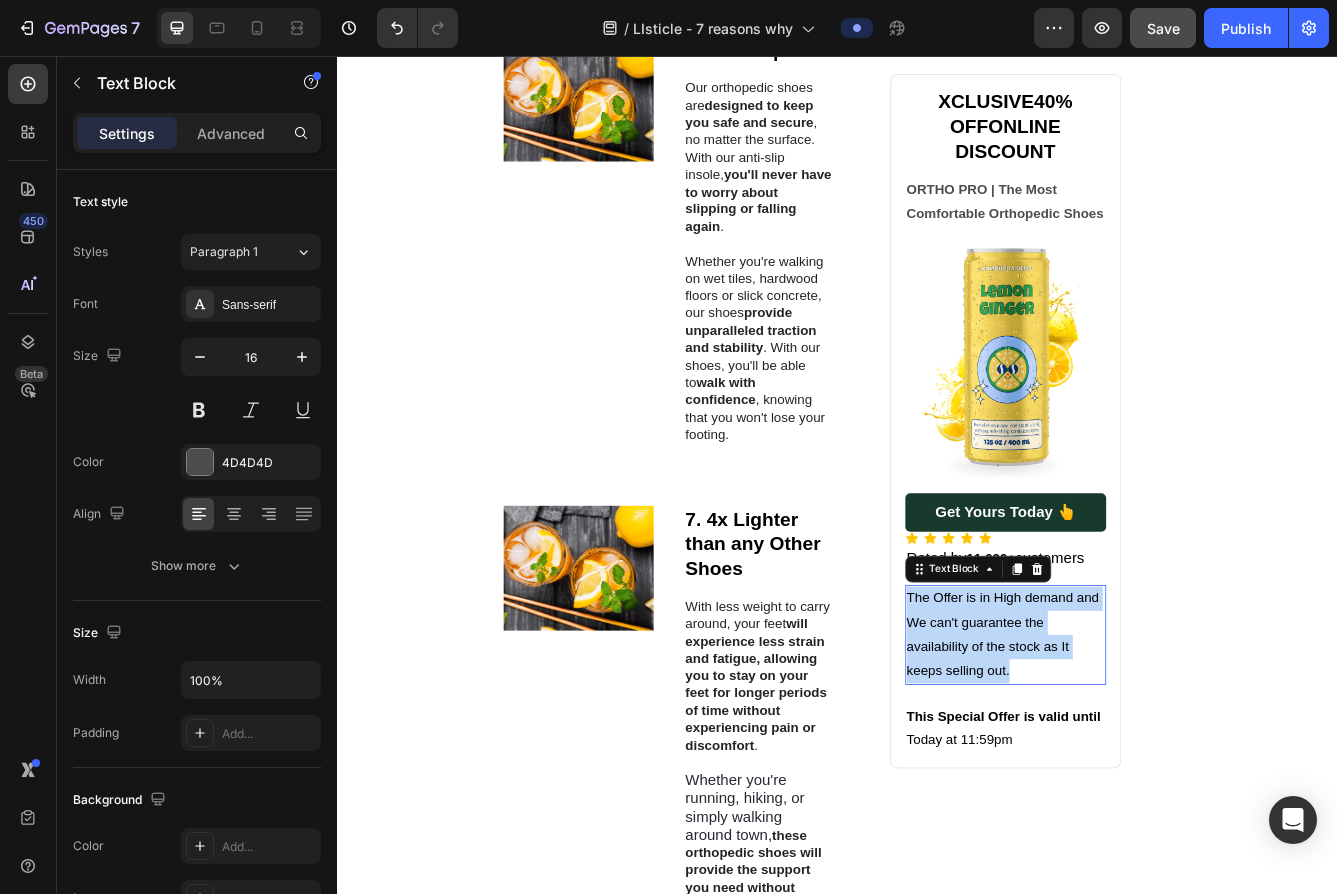click on "The Offer is in High demand and We can't guarantee the availability of the stock as It keeps selling out." at bounding box center (1136, 749) 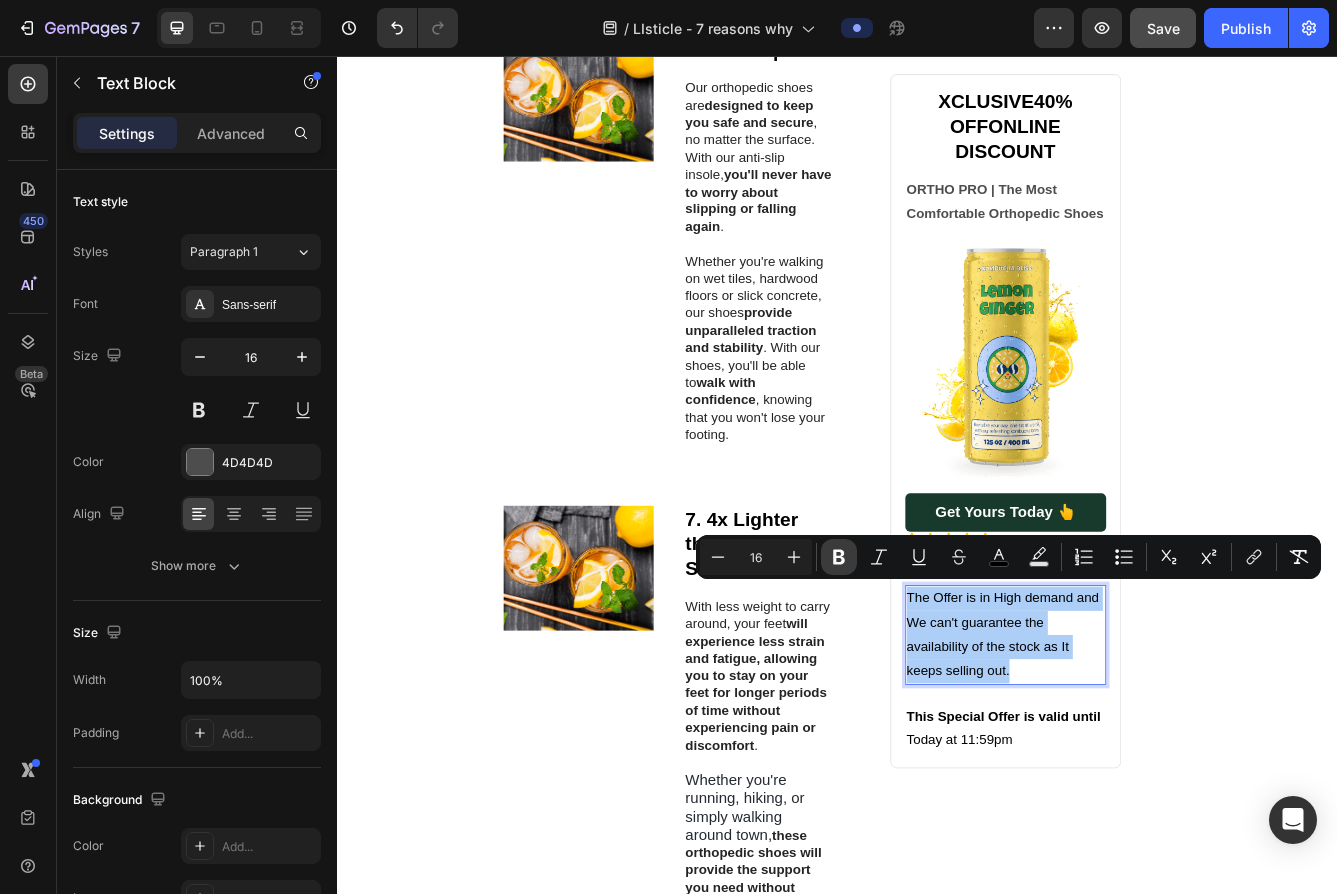 click on "Bold" at bounding box center (839, 557) 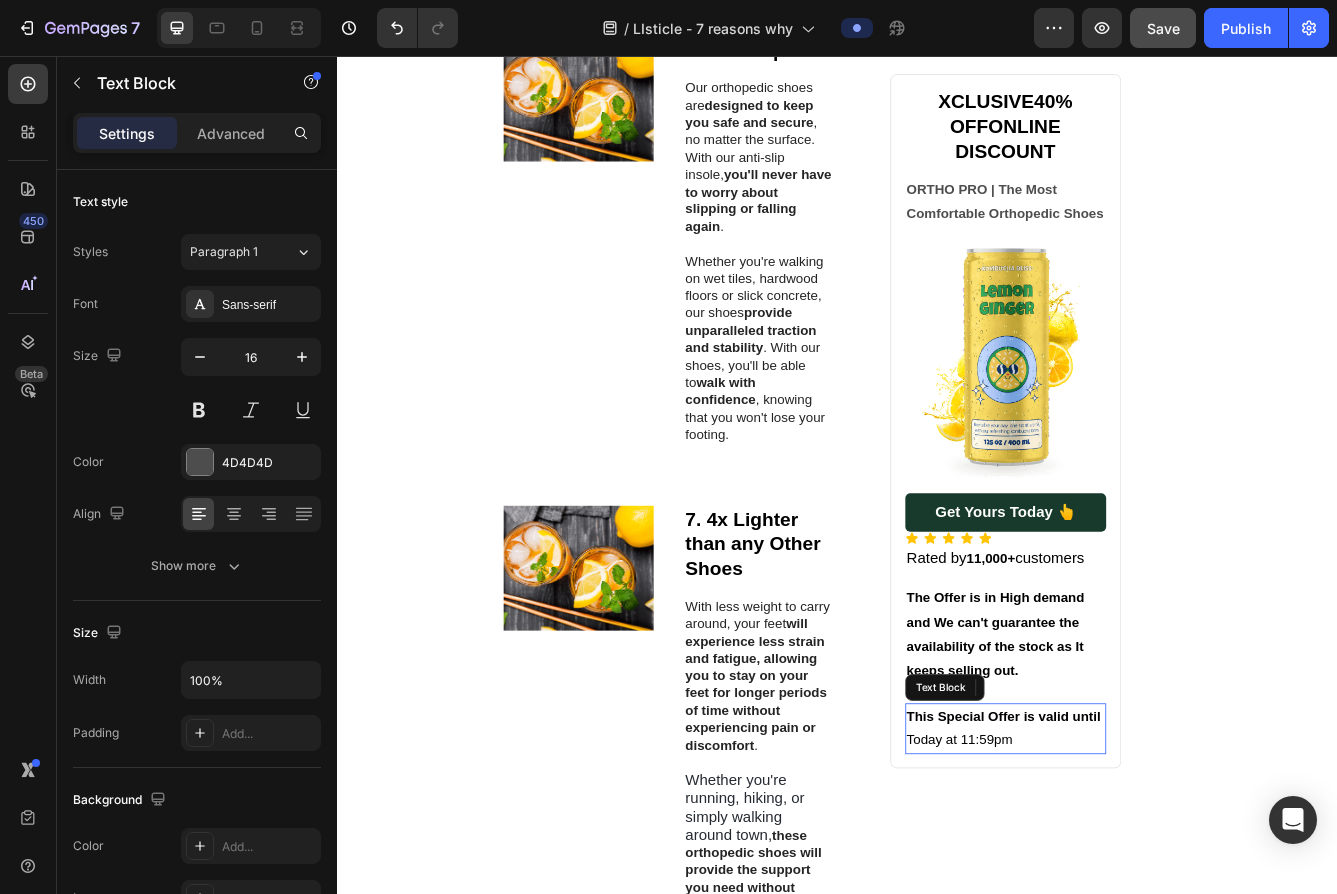 click on "Today at 11:59pm" at bounding box center [1084, 876] 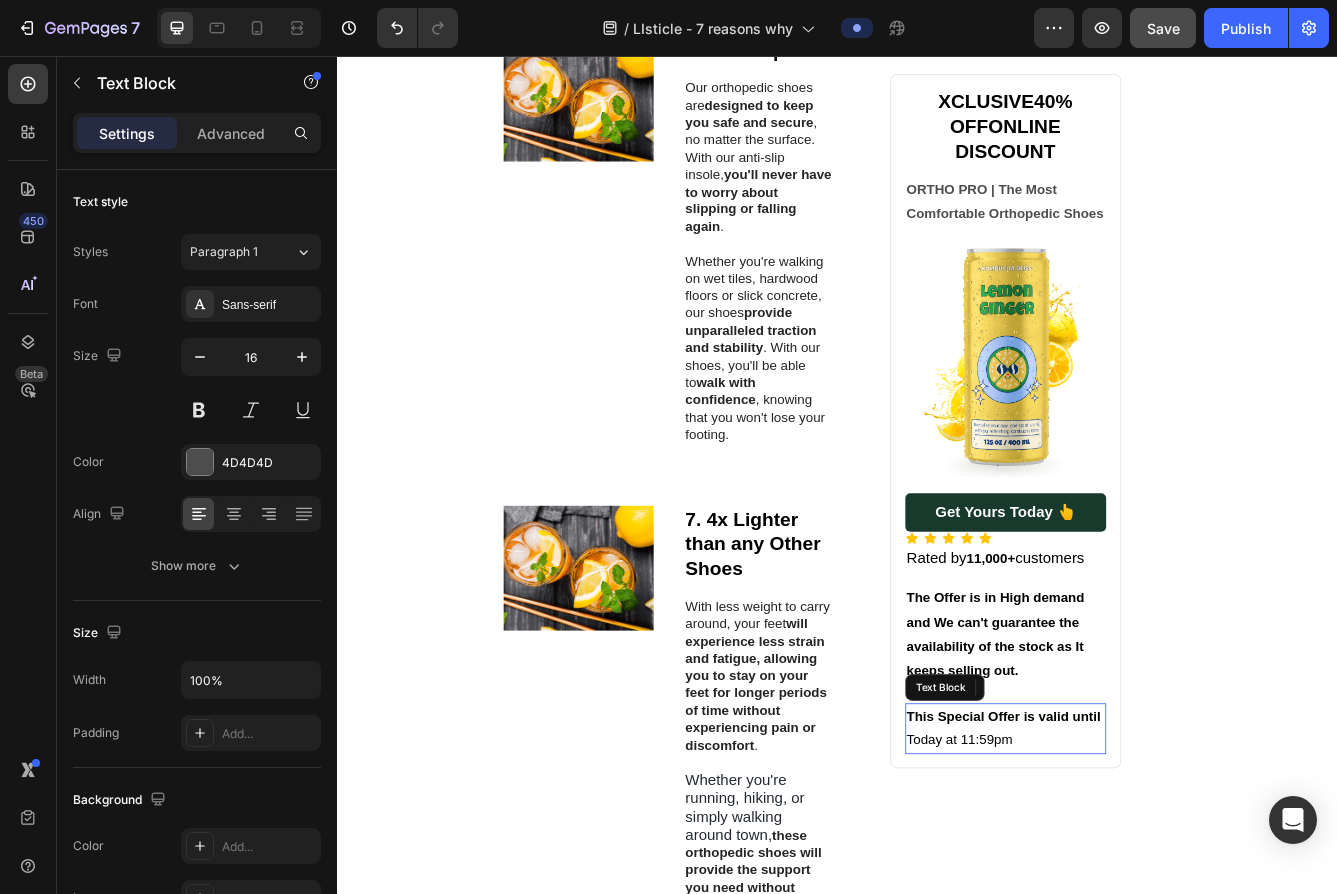 click on "Today at 11:59pm" at bounding box center [1084, 876] 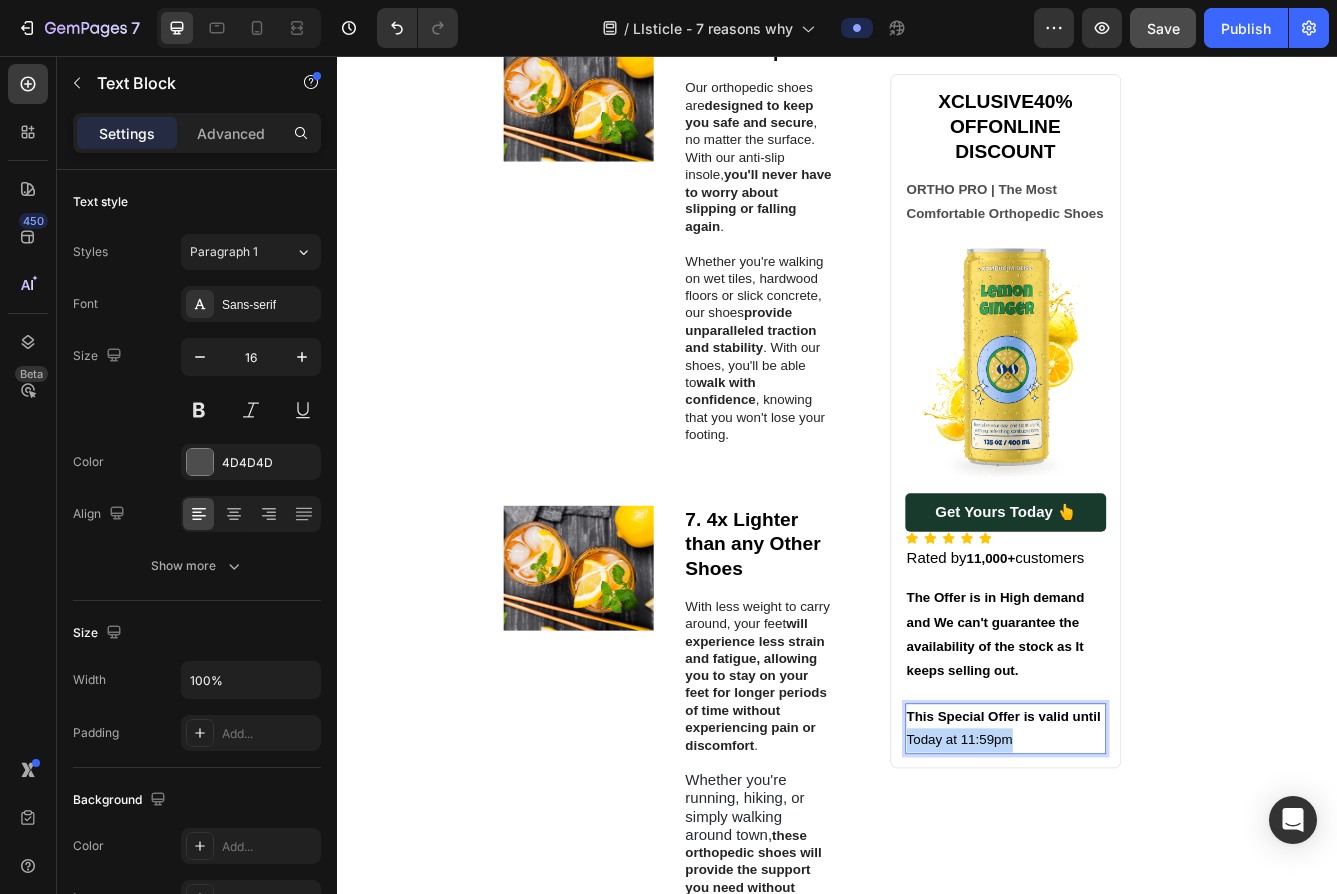 click on "Today at 11:59pm" at bounding box center (1084, 876) 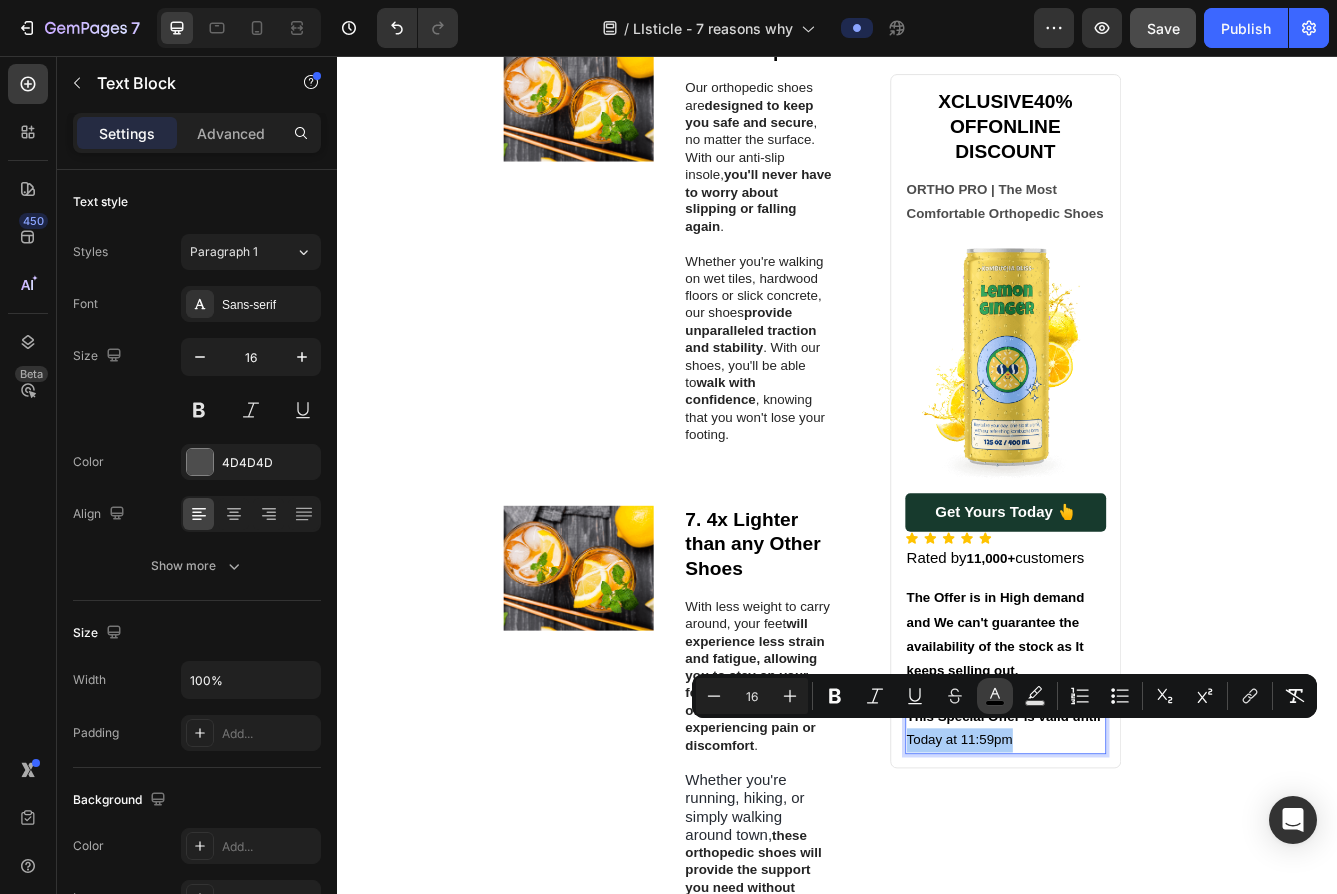 click on "color" at bounding box center [995, 696] 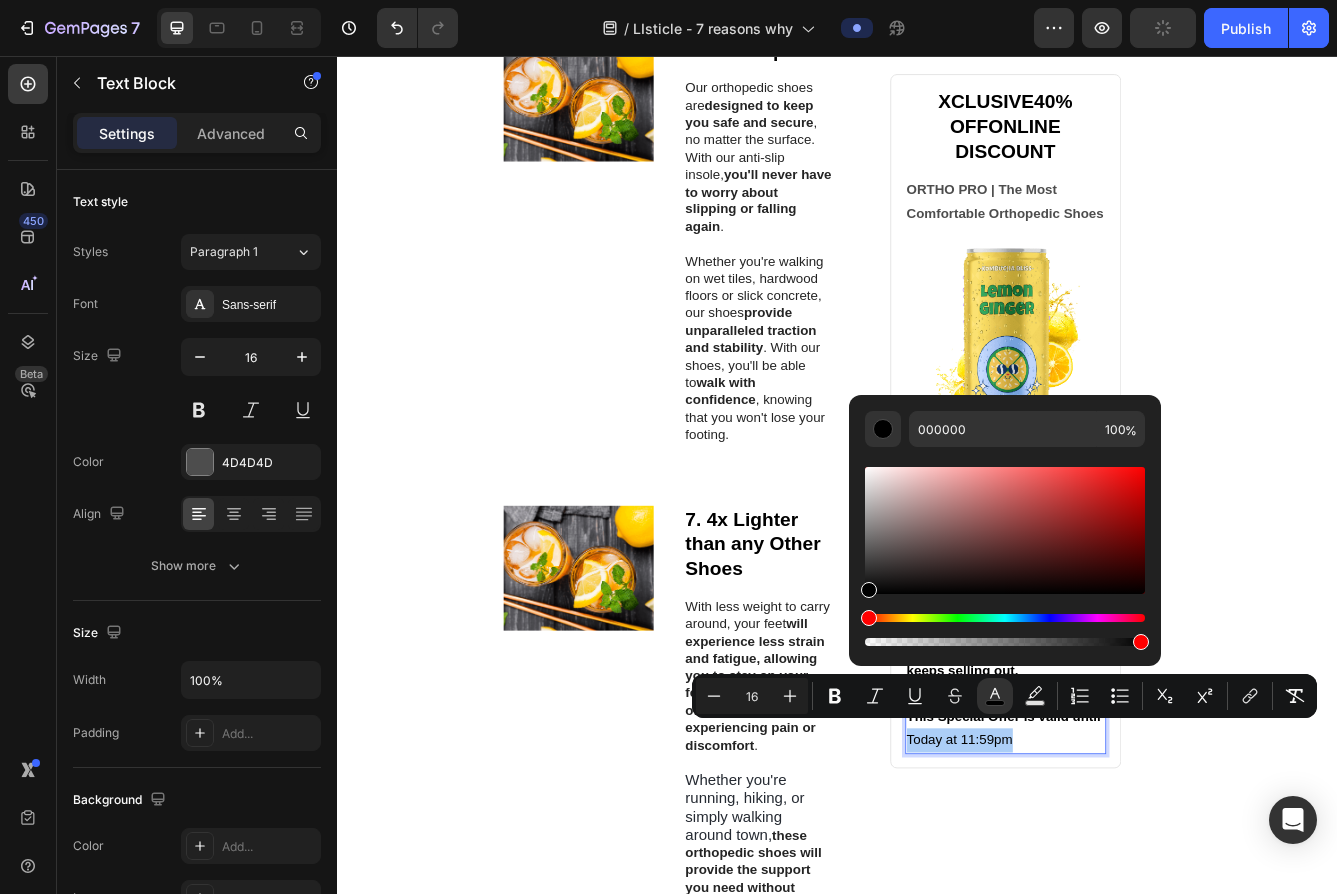 click at bounding box center [1005, 618] 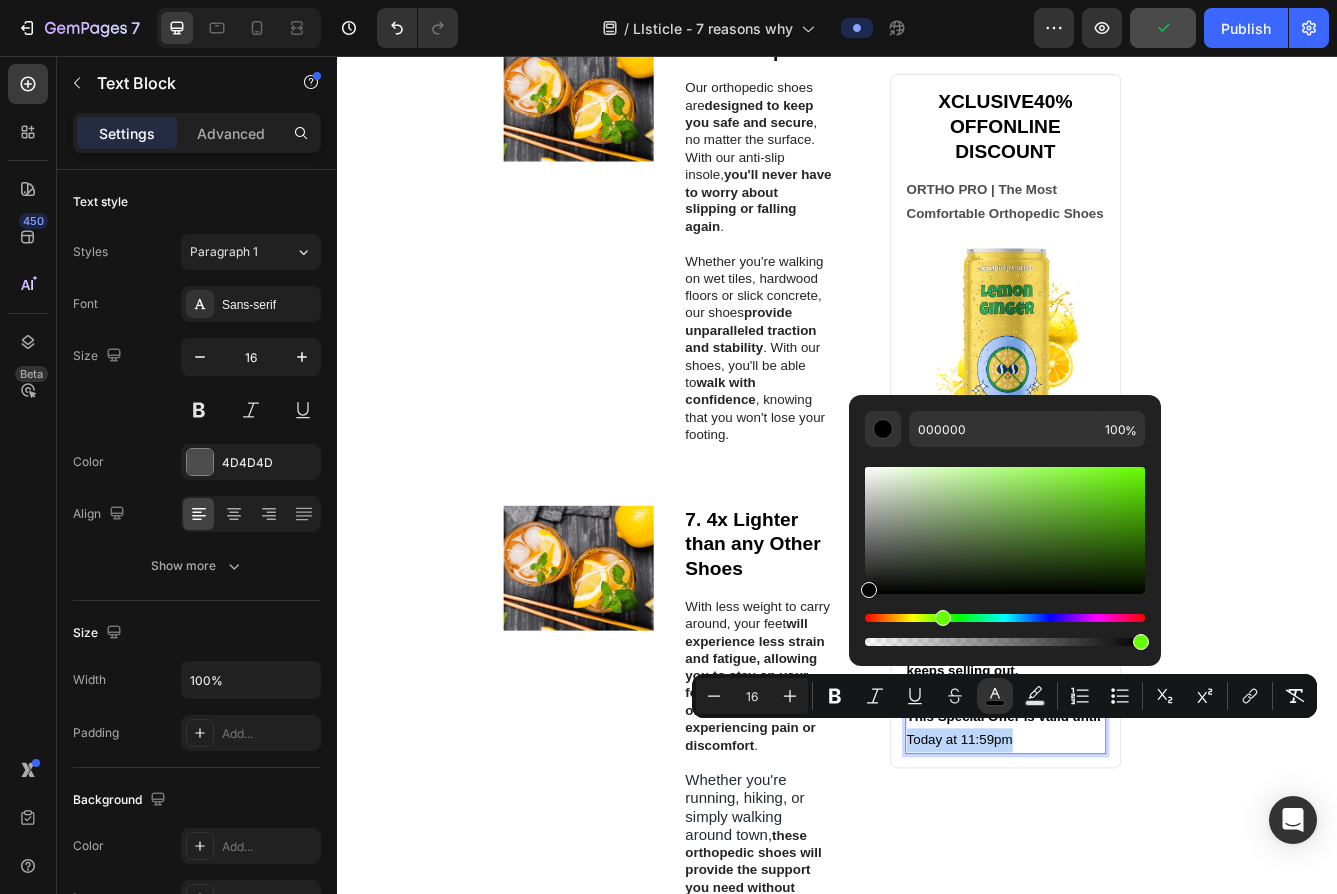 click at bounding box center [943, 618] 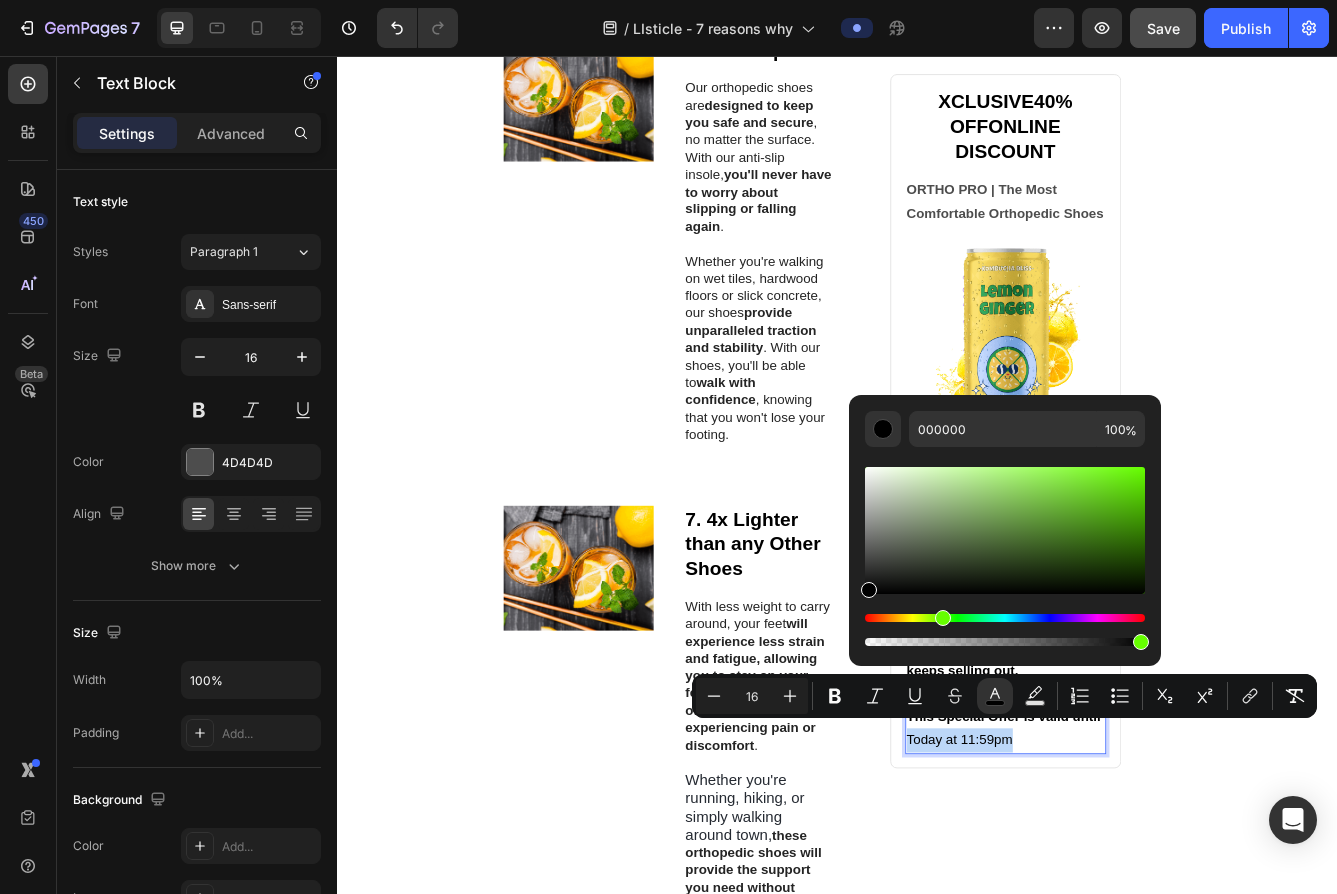 click on "Today at 11:59pm" at bounding box center (1084, 876) 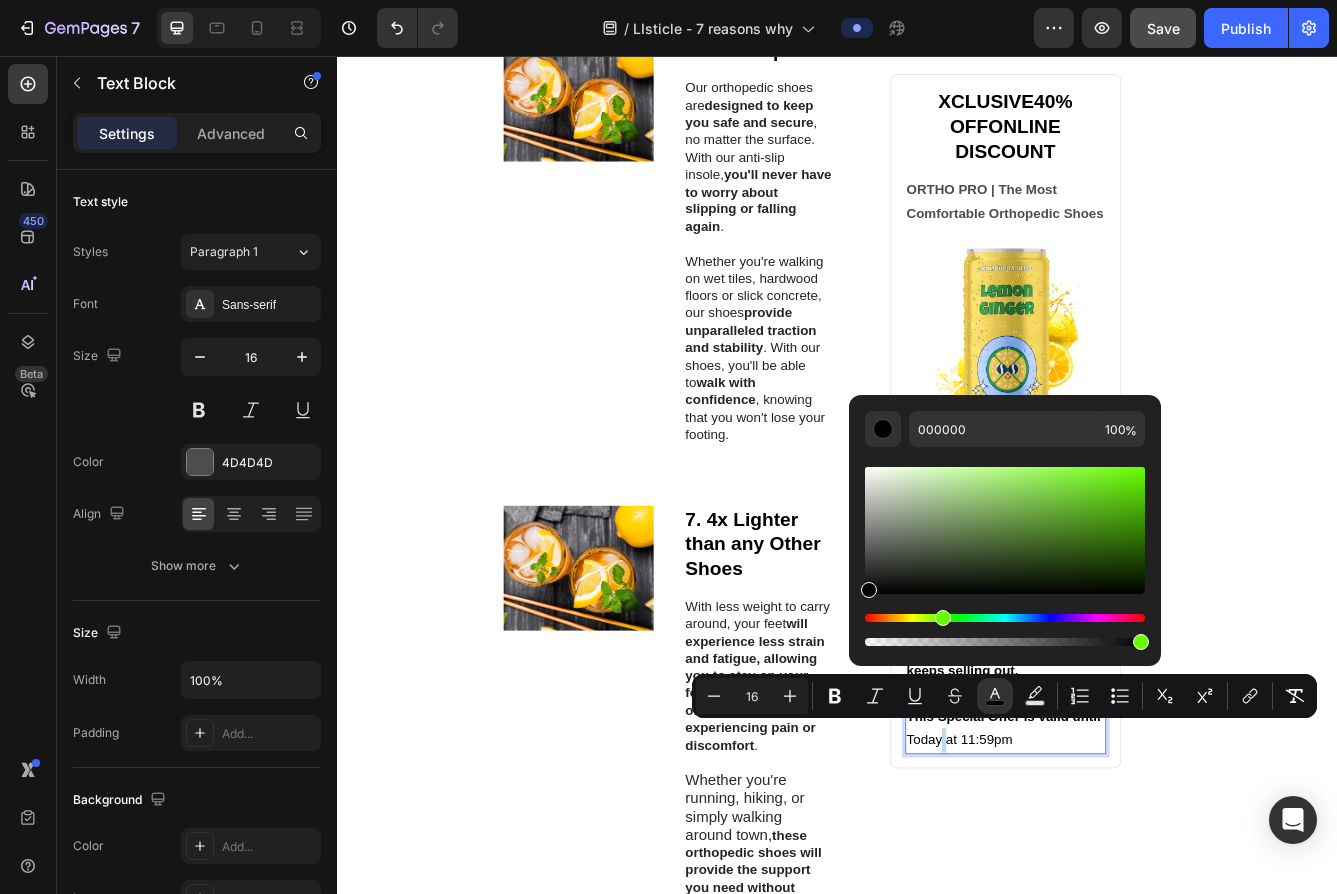 click on "Today at 11:59pm" at bounding box center [1084, 876] 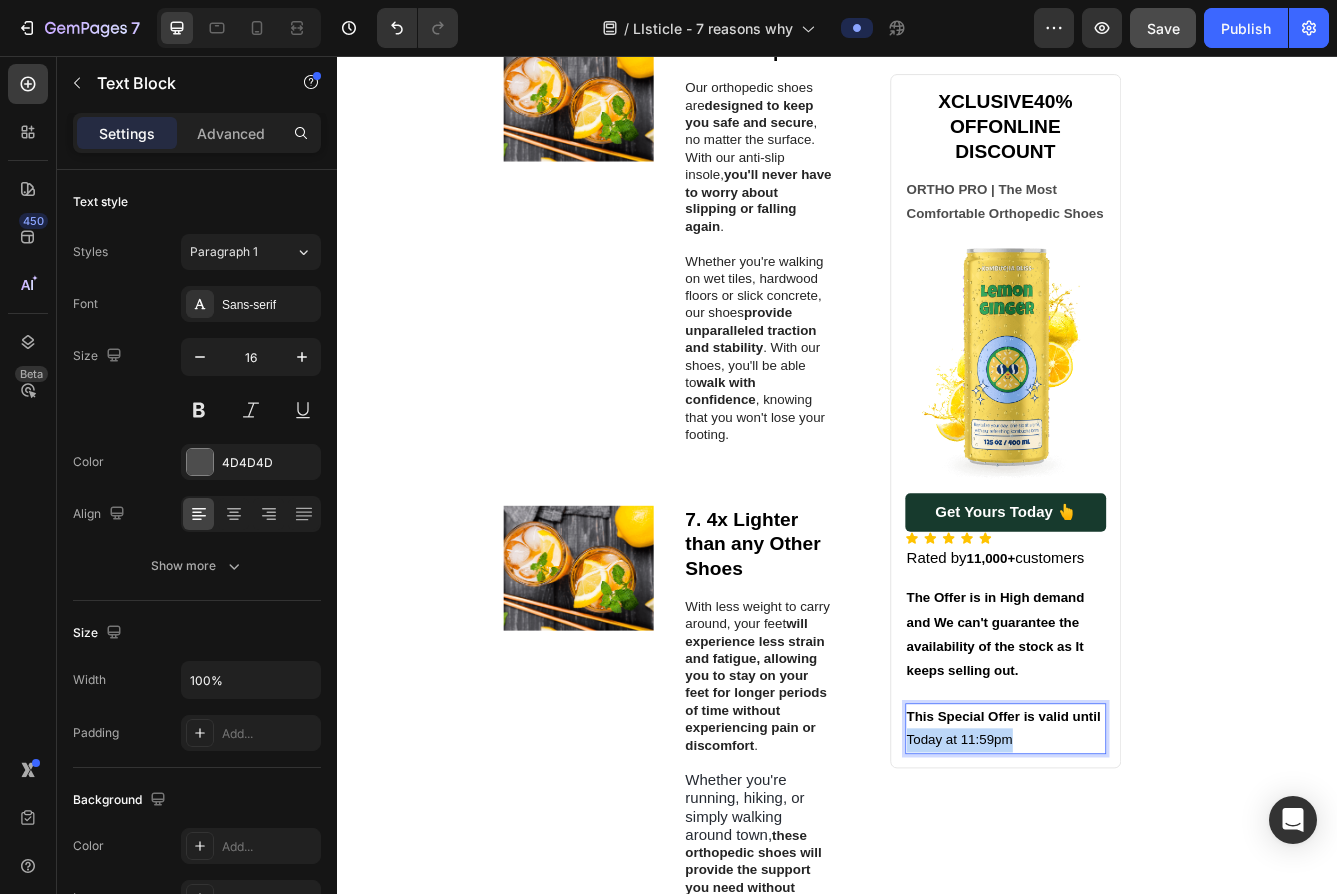 click on "Today at 11:59pm" at bounding box center [1084, 876] 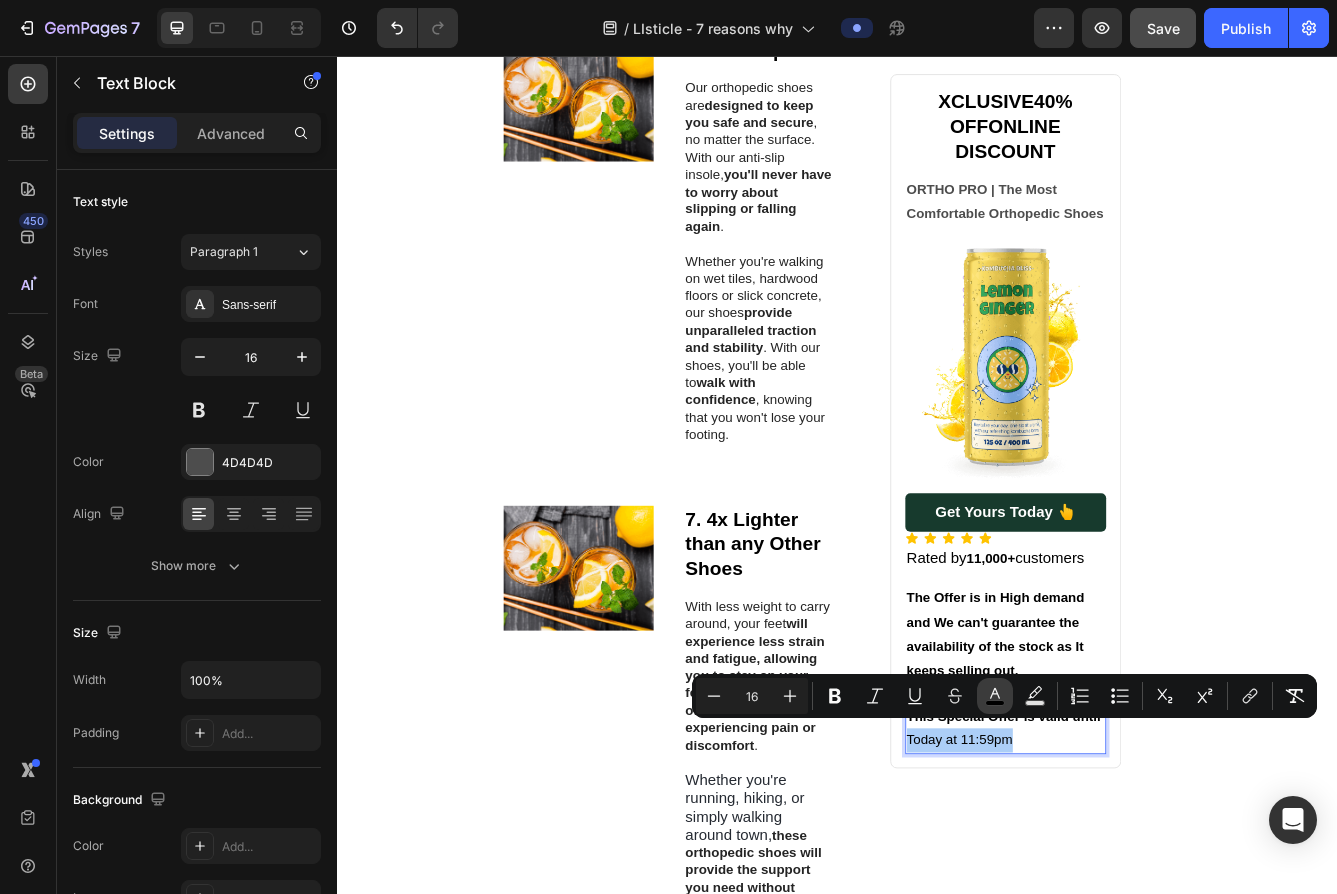 click 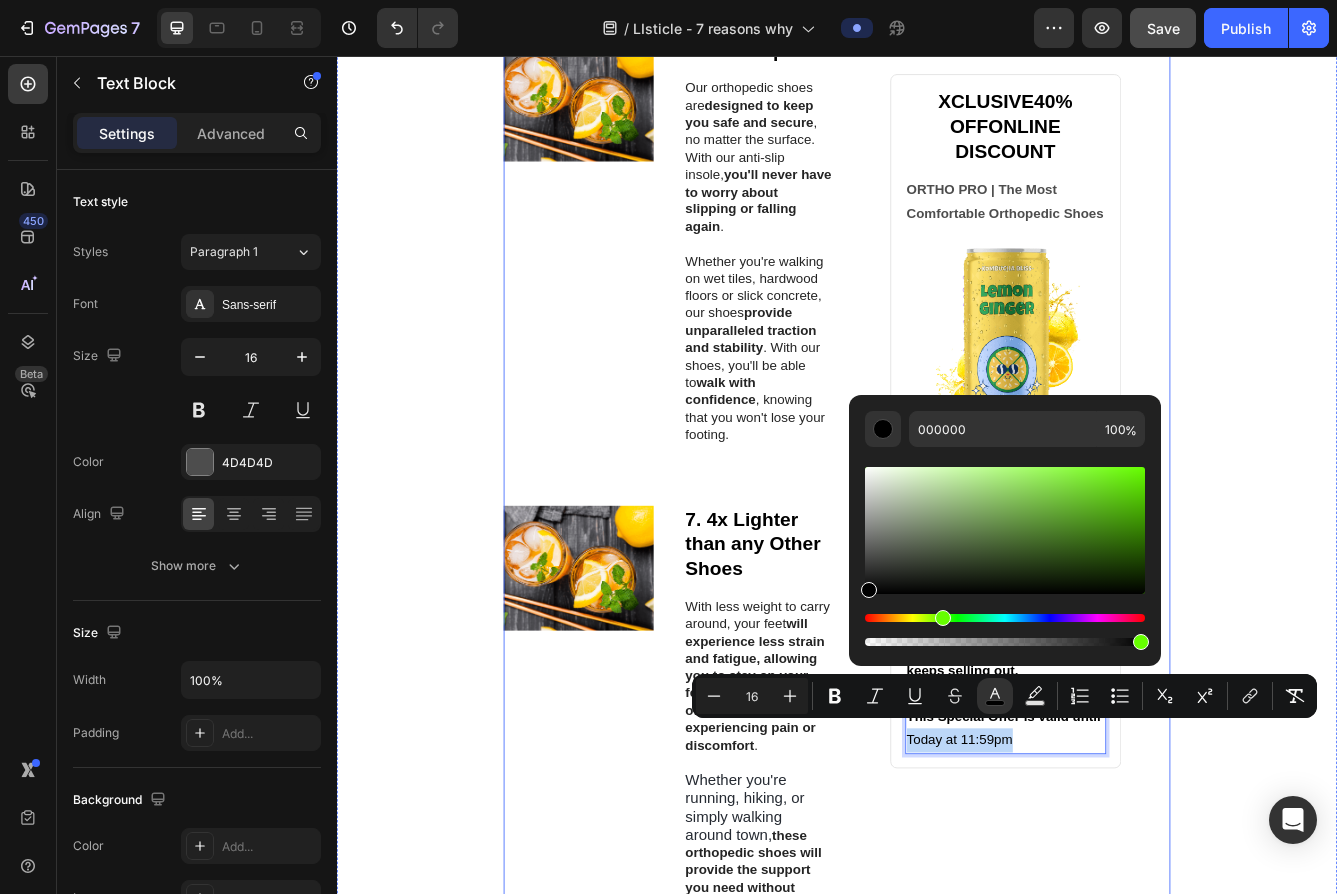 click on "1. Proven to Reduce Pain and Discomfort from Majority of Foot Conditions Heading ORTHO PRO - Orthopedic Shoes can   help relieve pain caused by foot conditions such as plantar fasciitis, neuropathy, flat feet, diabetic feet, bunions etc .   ﻿ The advanced arch support and cushioning system in these shoes work together to  reduce pressure on your feet and joints , providing instant pain relief. Text Block Image 2. Wide Toe Box Heading Our orthopedic shoes feature a wide toe box that  provides a number of benefits for your feet .   The spacious design  helps to reduce pressure on the toes and the forefoot , which can be particularly beneficial for  people with conditions like bunions, arthritis, plantar fasciitis and diabetes .   The wider shape also  allows the toes to spread out more naturally , which can help to improve balance and stability. Text Block Row Row Image 3. Made to Provide Relief for 12+ Hours Heading Designed for all-day comfort, these orthopedic shoes offer    Text Block Row Row Image" at bounding box center (735, -1296) 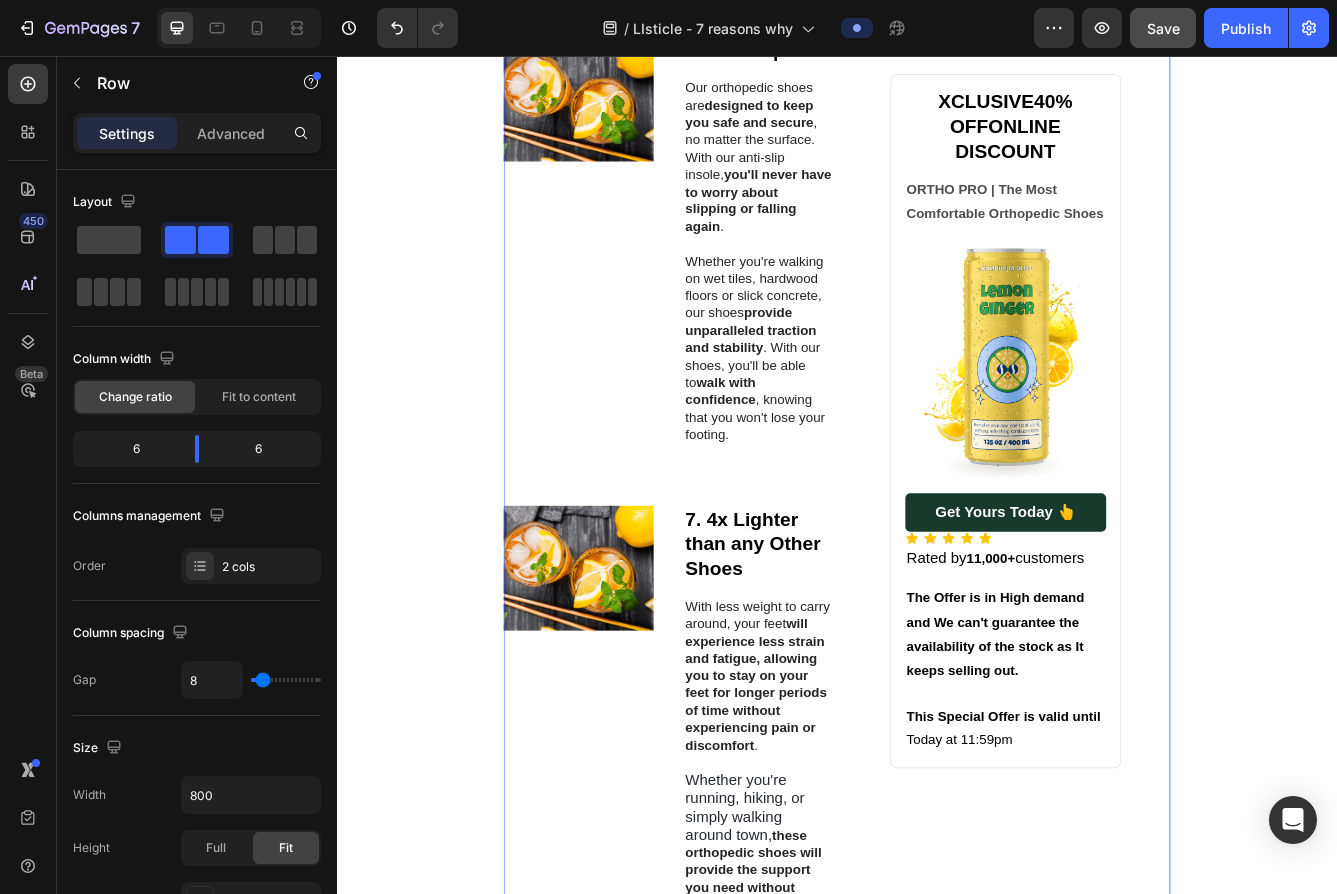 click on "Today at 11:59pm" at bounding box center [1084, 876] 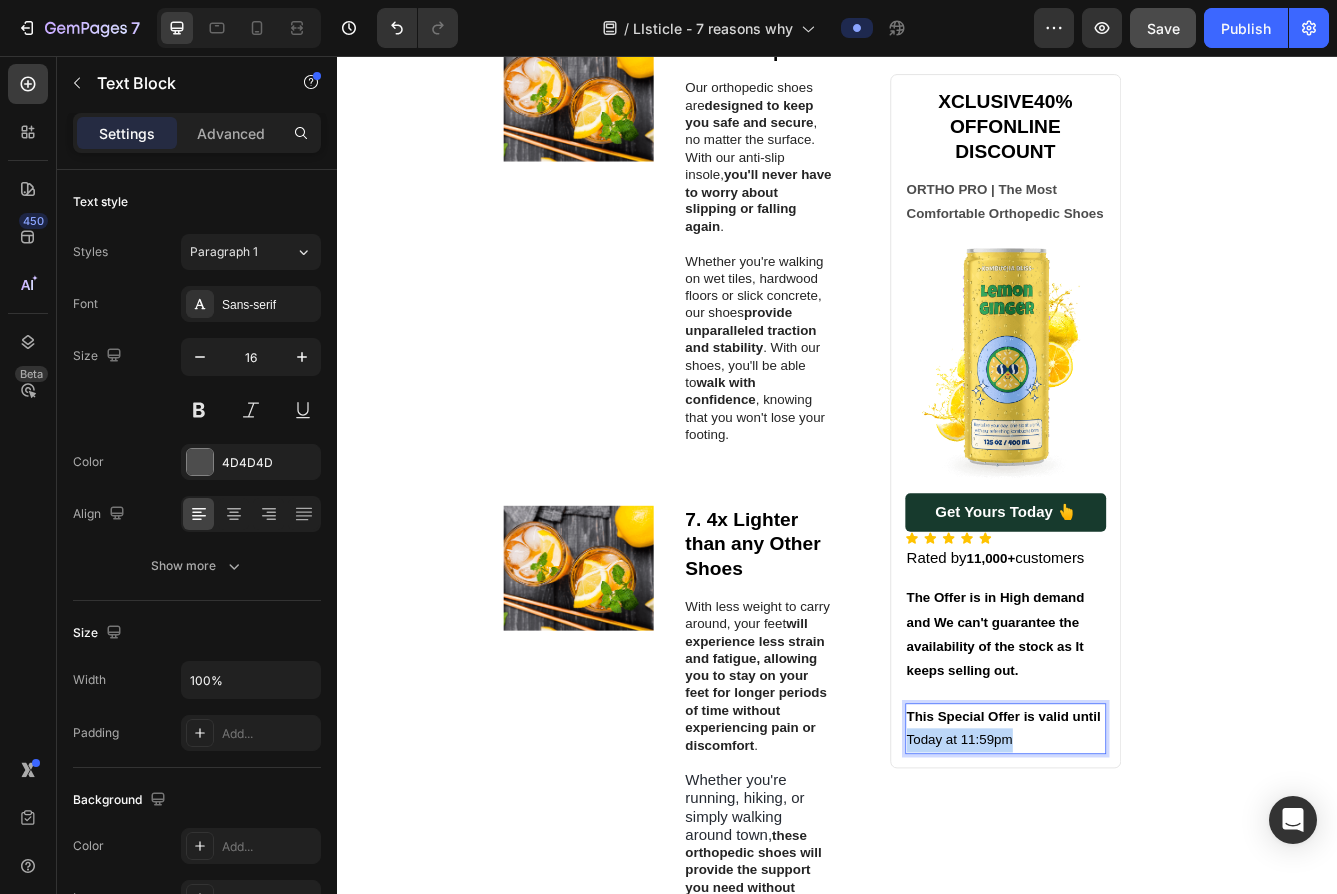 click on "Today at 11:59pm" at bounding box center [1084, 876] 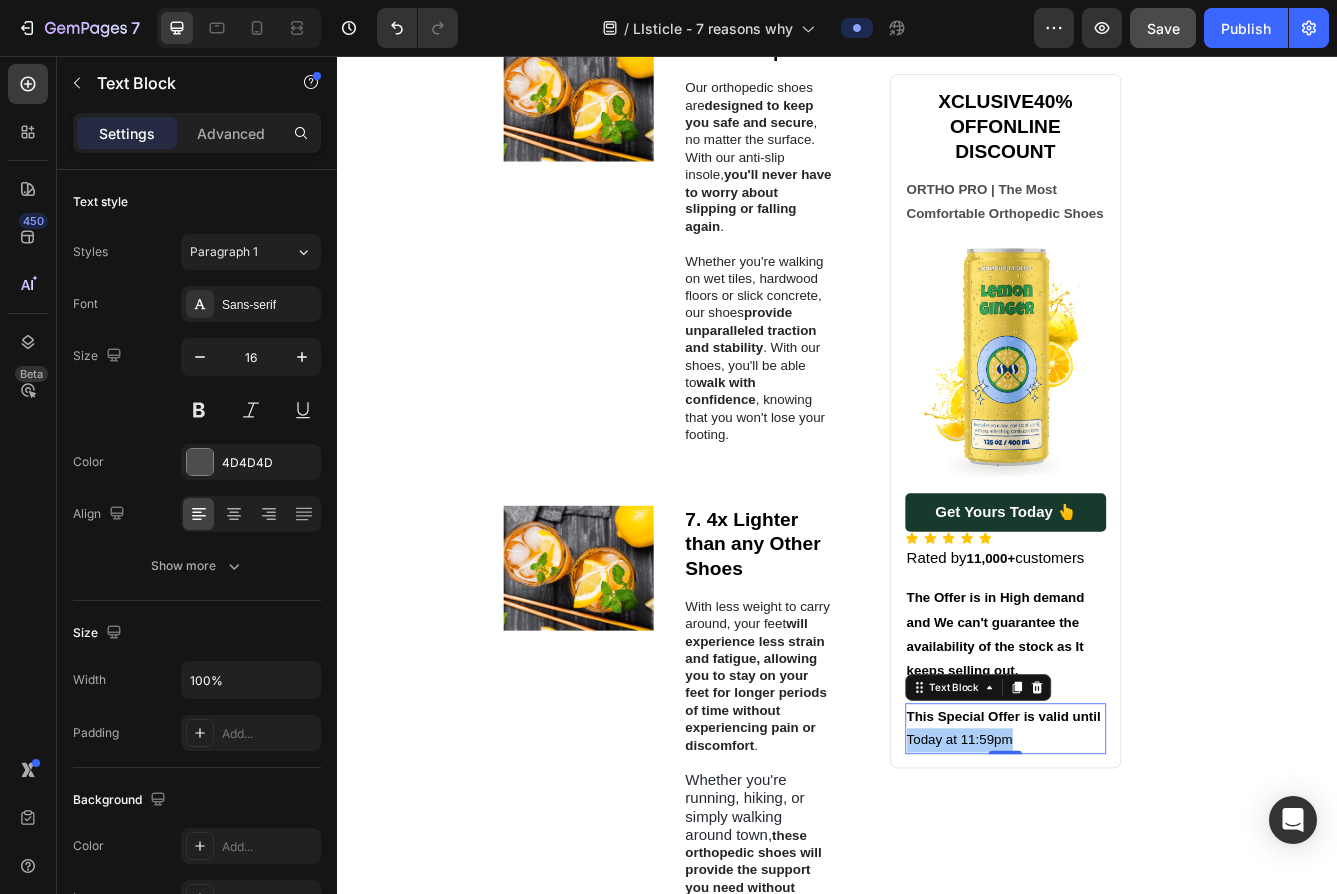 click on "Today at 11:59pm" at bounding box center [1084, 876] 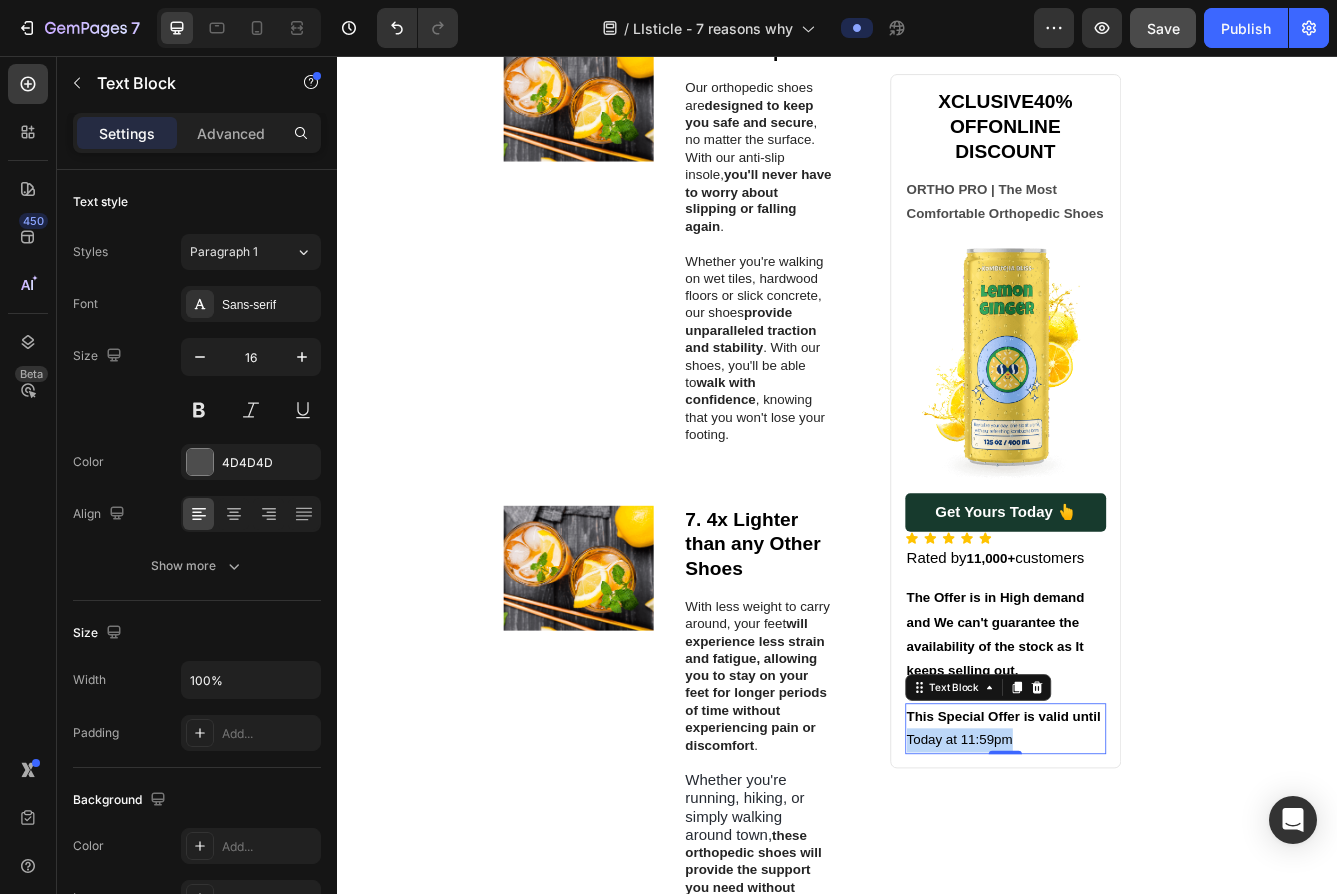 click on "Today at 11:59pm" at bounding box center (1084, 876) 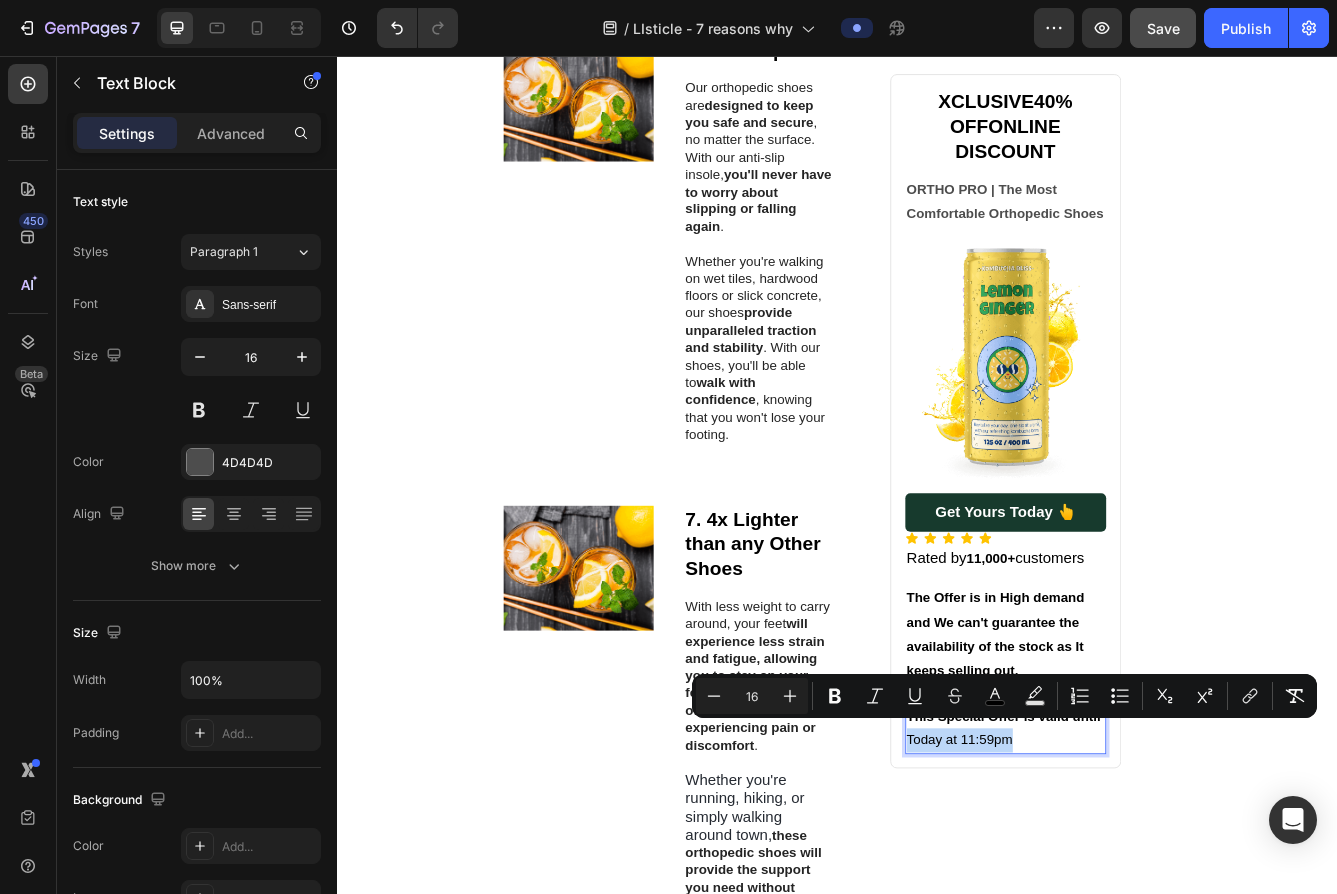 click on "Today at 11:59pm" at bounding box center [1084, 876] 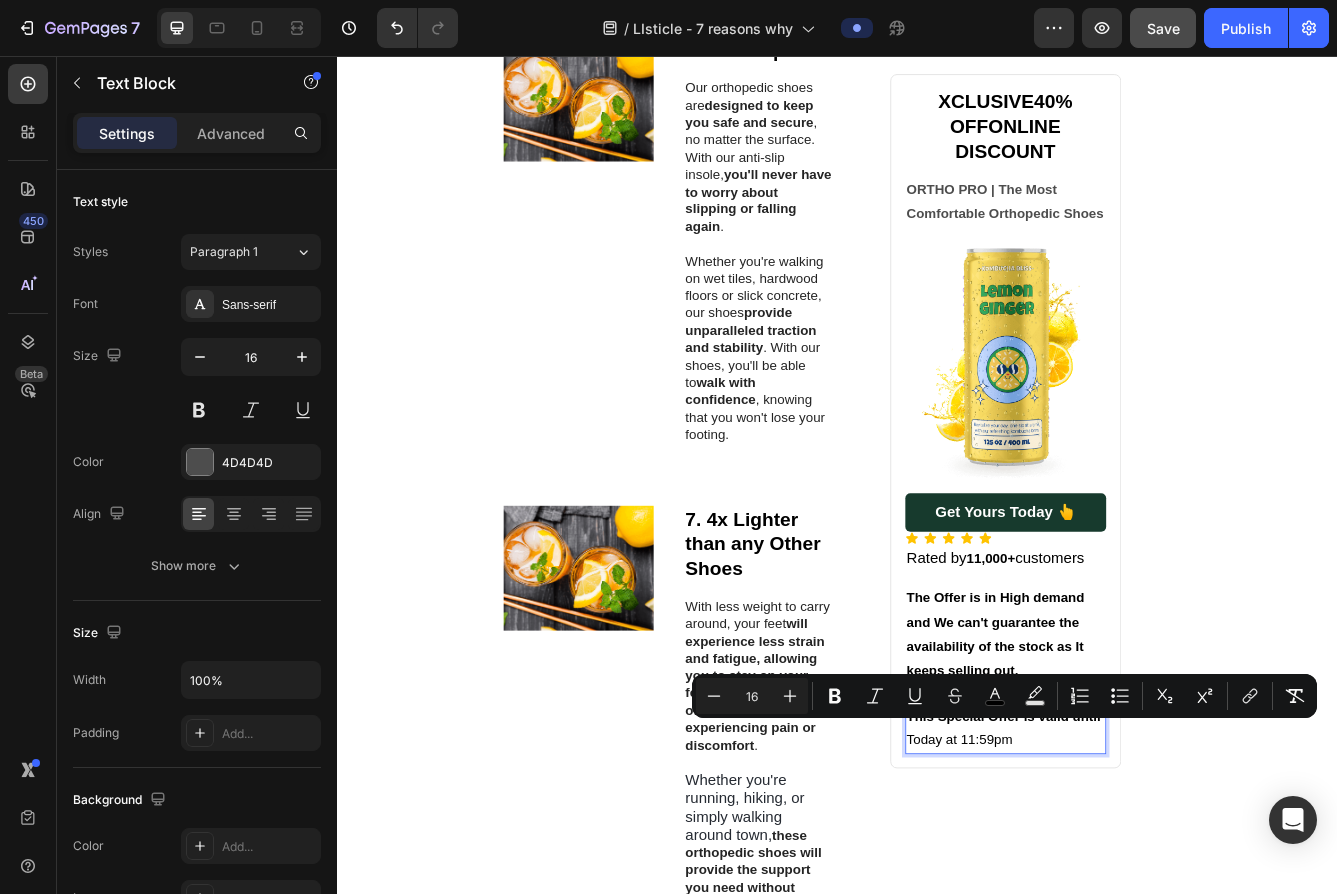 click on "Today at 11:59pm" at bounding box center [1084, 876] 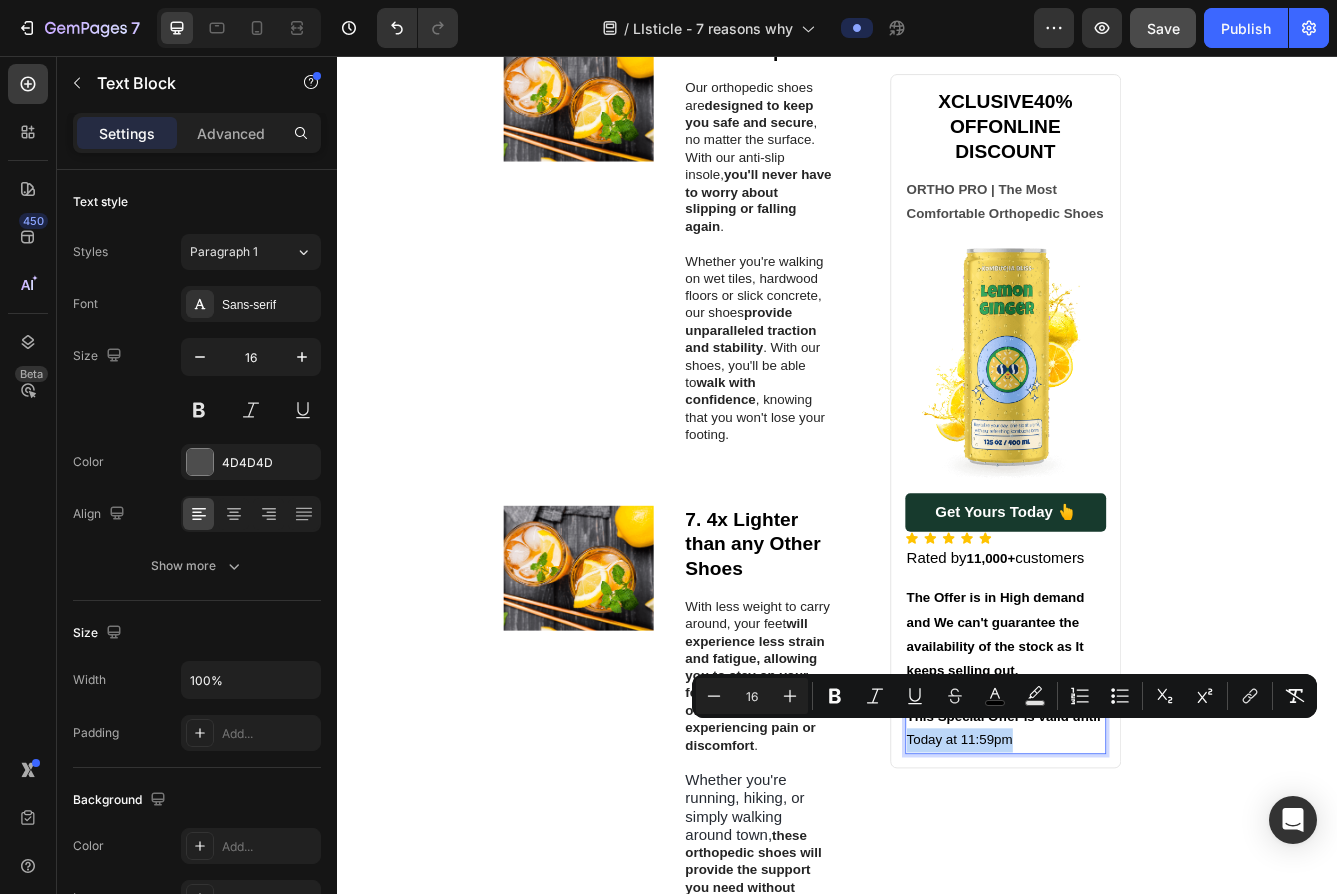 click on "Today at 11:59pm" at bounding box center [1084, 876] 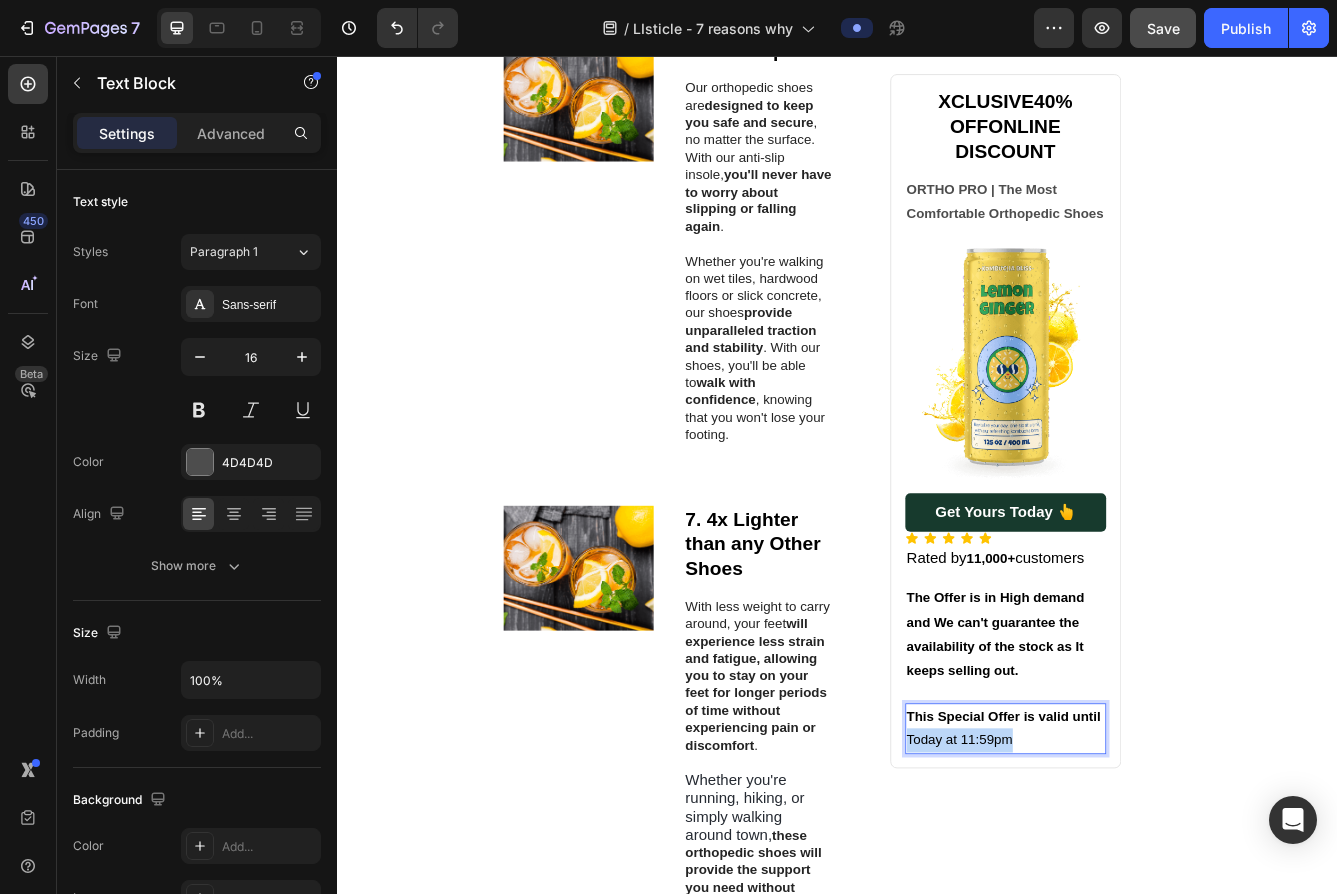 click on "Today at 11:59pm" at bounding box center (1084, 876) 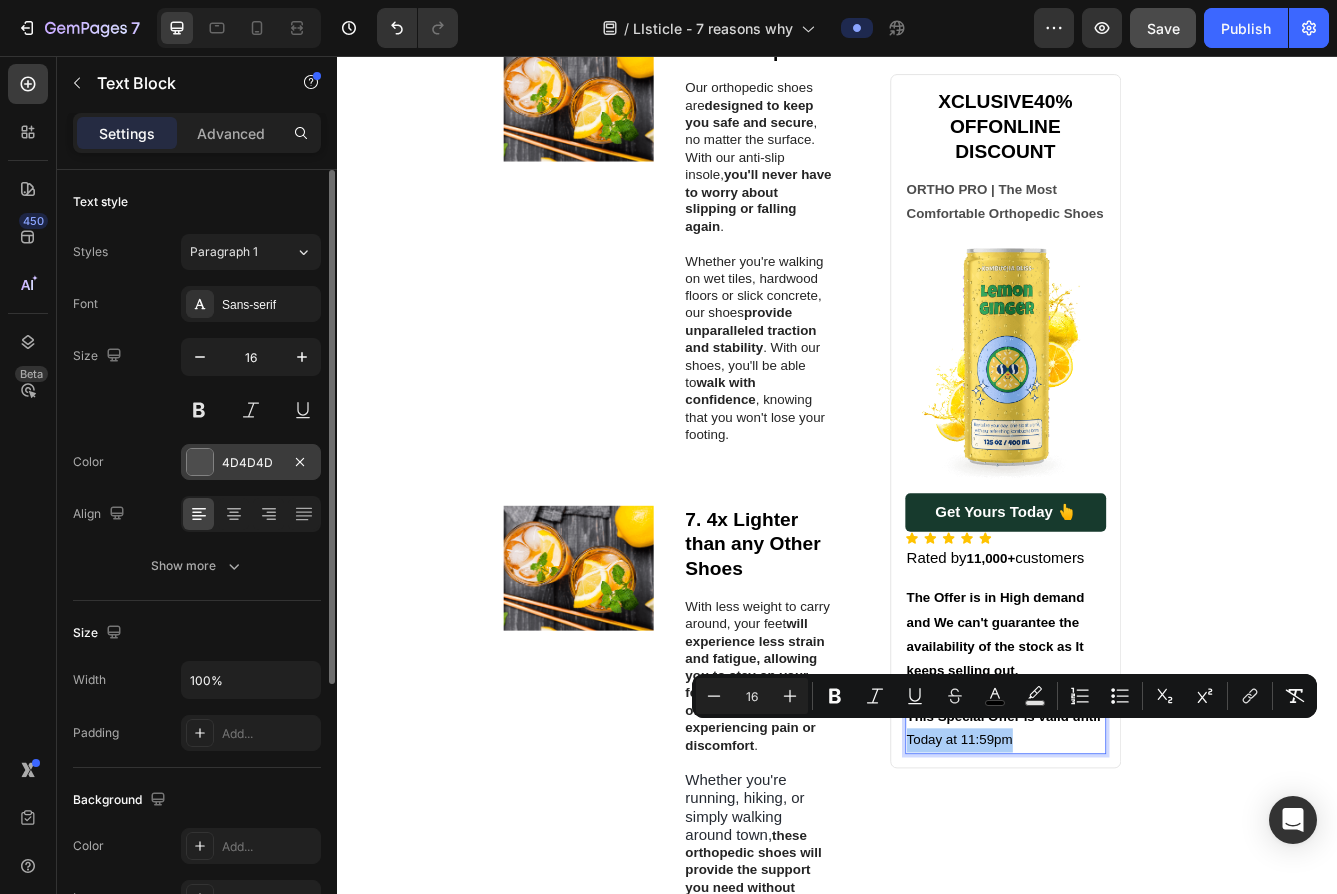click at bounding box center [200, 462] 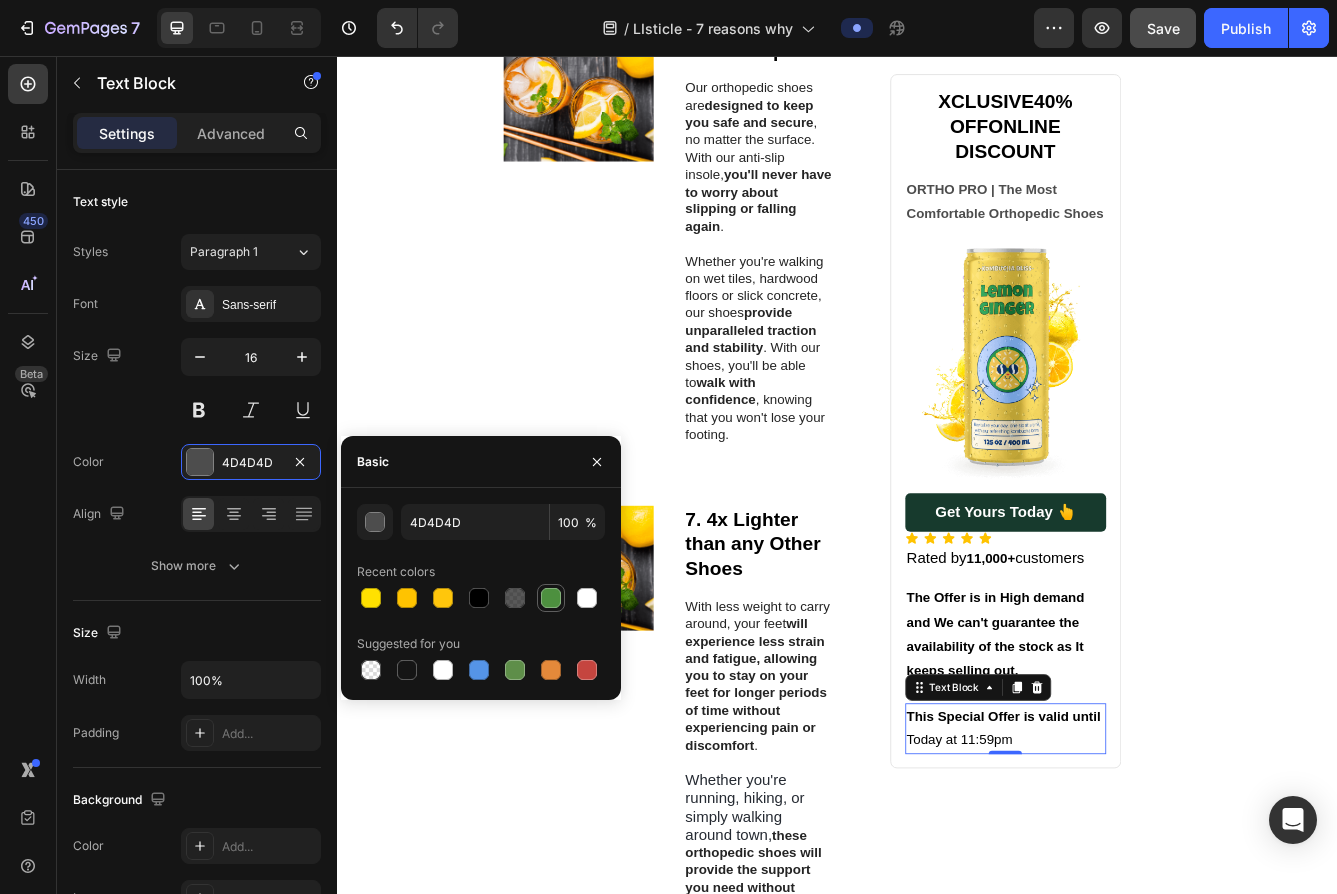 click at bounding box center (551, 598) 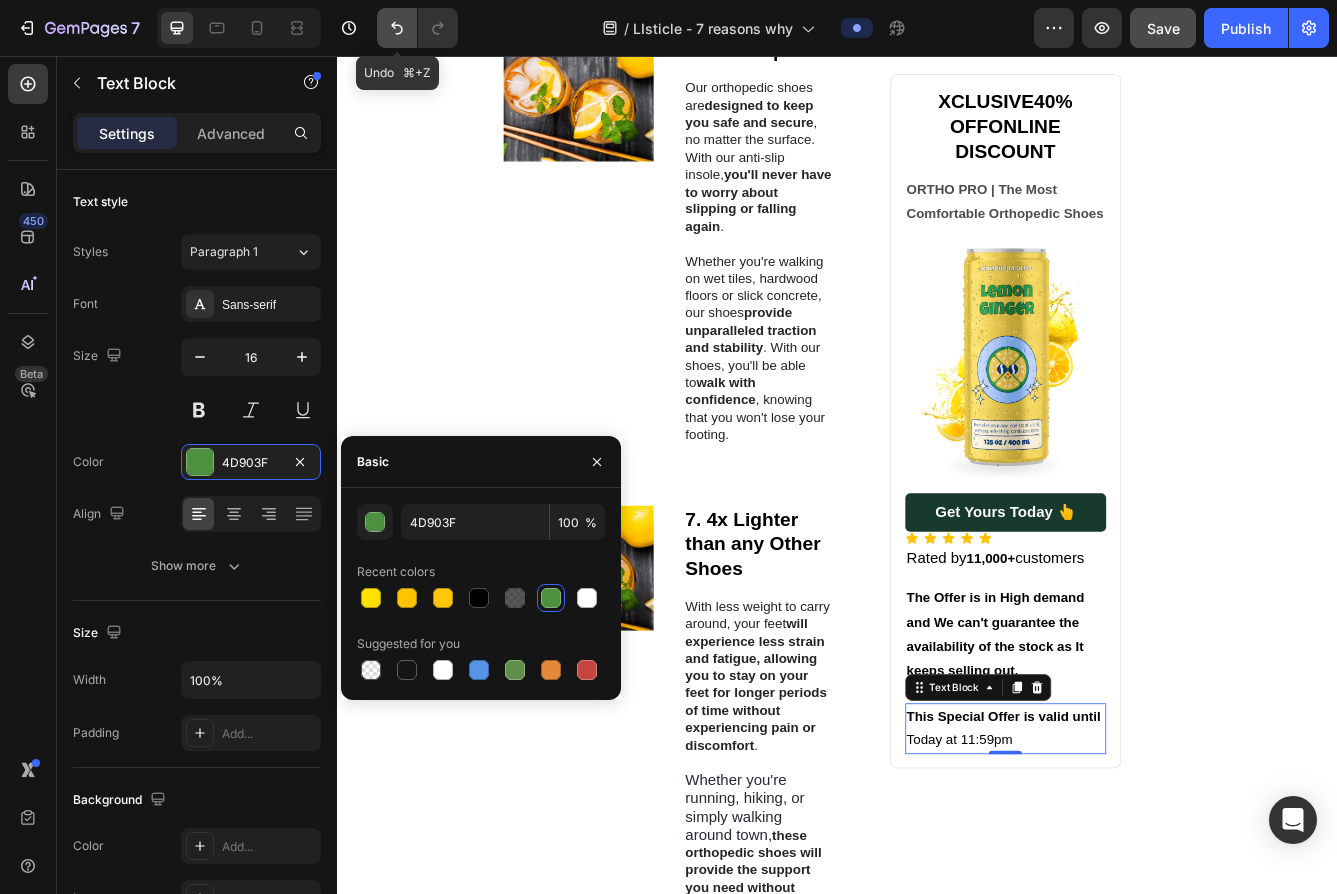 click 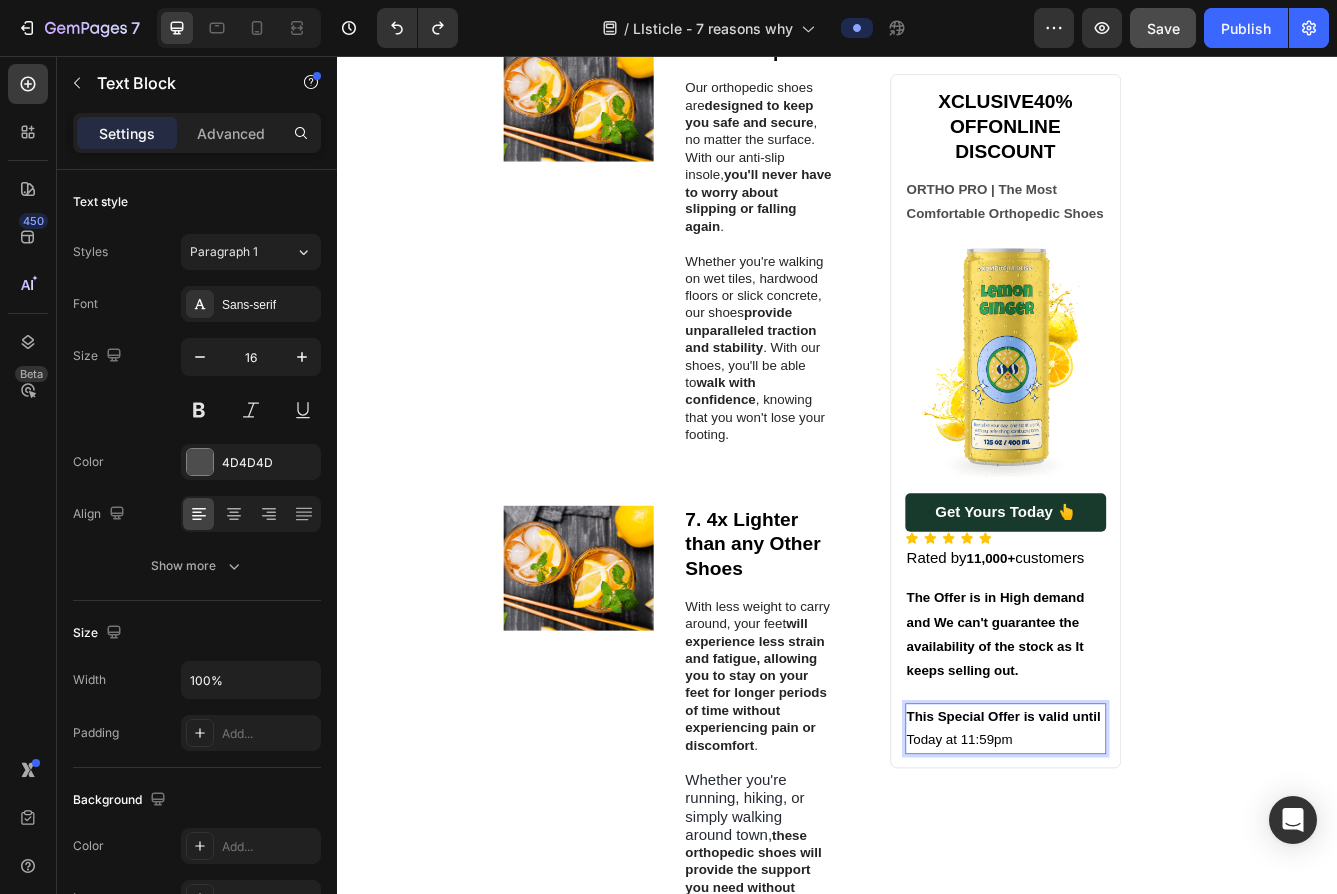 click on "This Special Offer is valid until" at bounding box center [1137, 848] 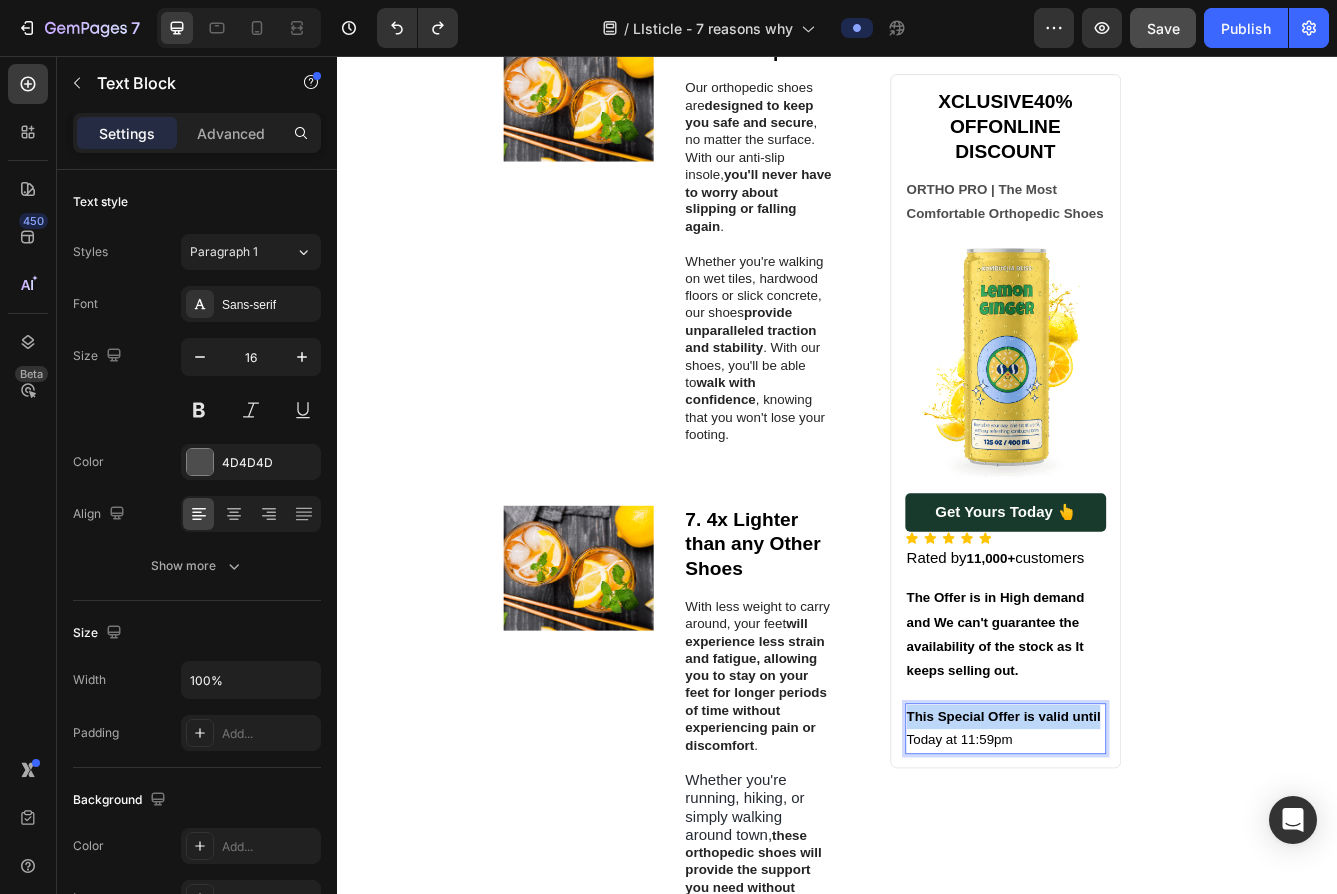 click on "This Special Offer is valid until" at bounding box center [1137, 848] 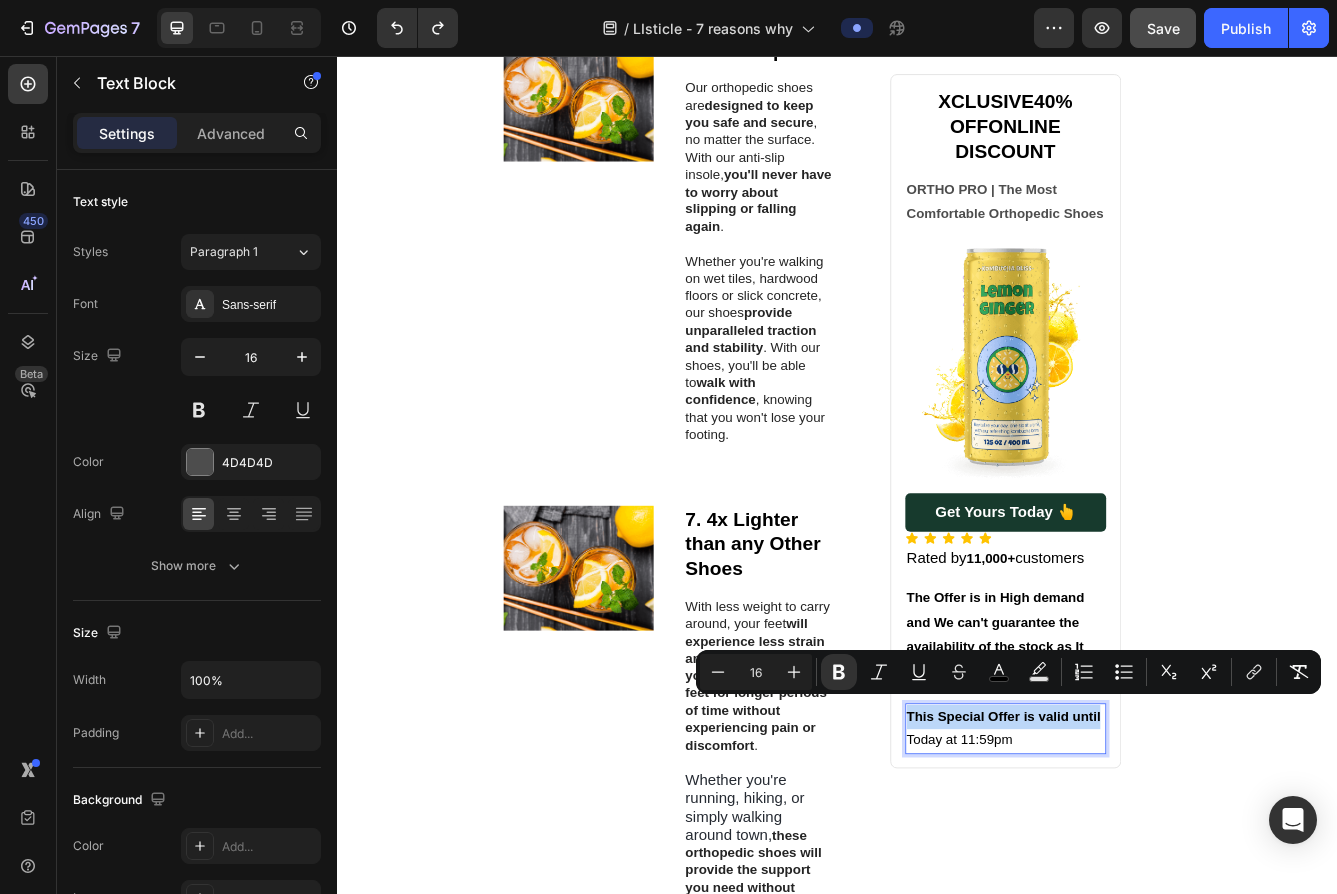 click on "Today at 11:59pm" at bounding box center (1139, 877) 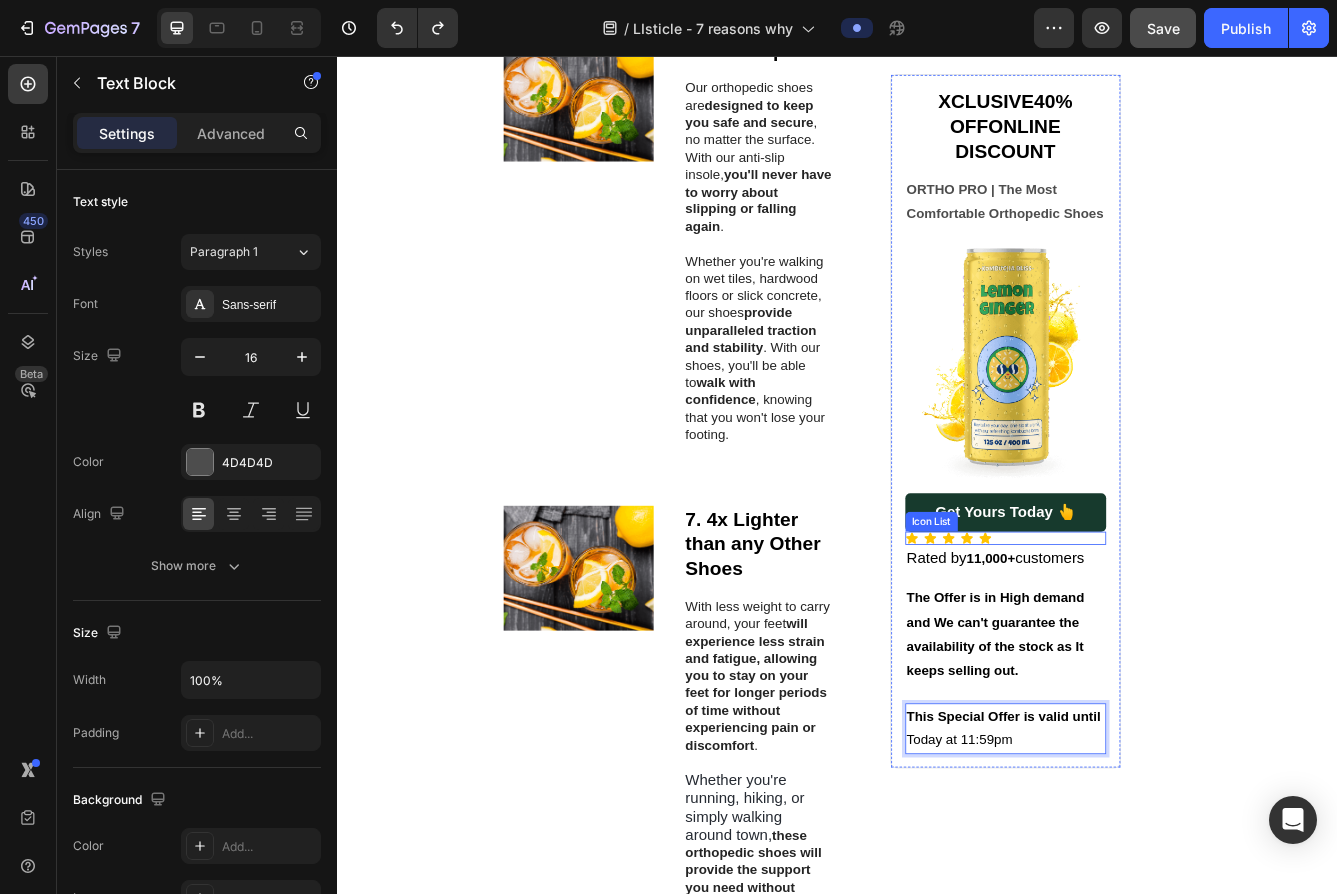 click on "Icon Icon Icon Icon
Icon" at bounding box center (1139, 635) 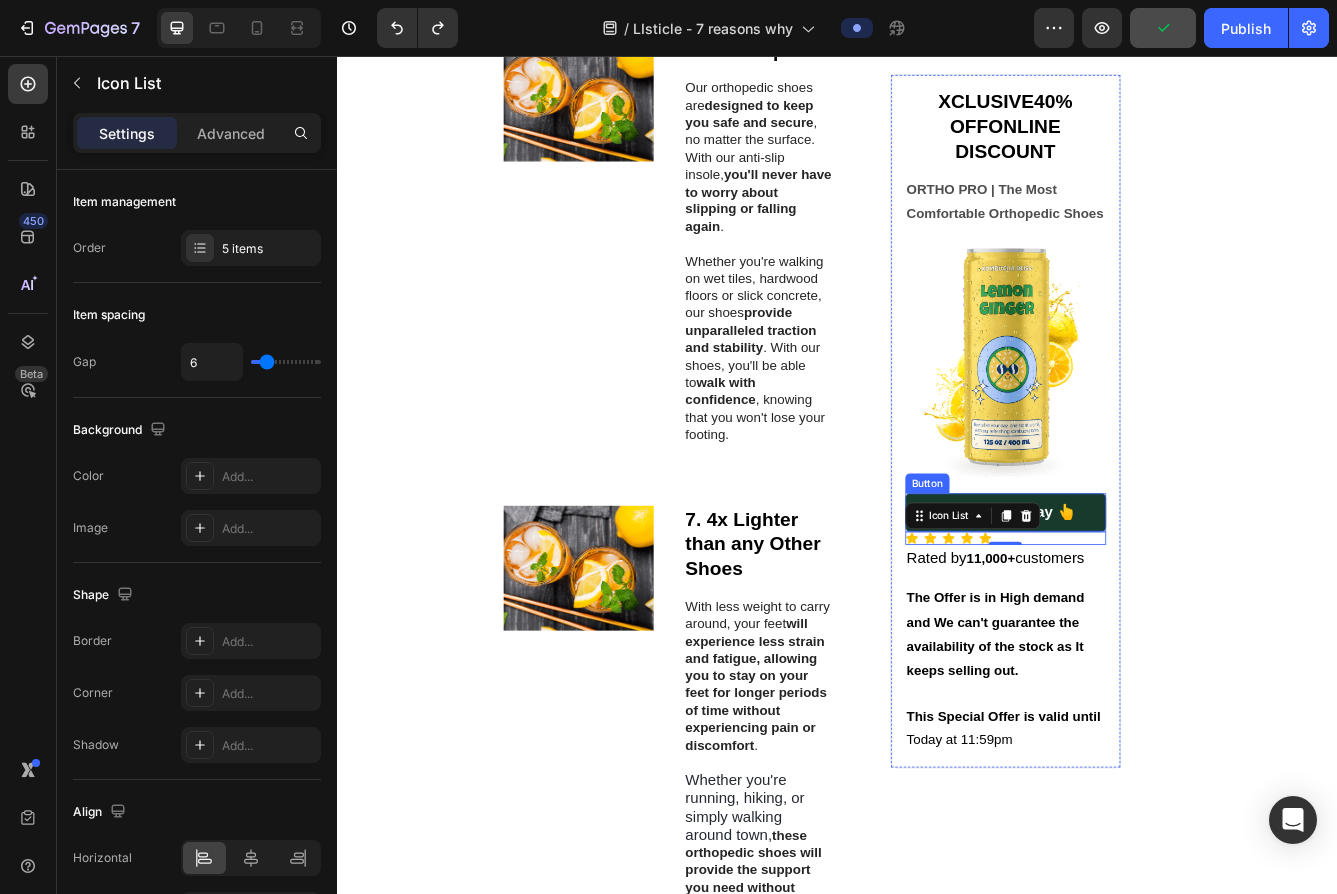 click on "Get Yours Today 👆" at bounding box center (1139, 604) 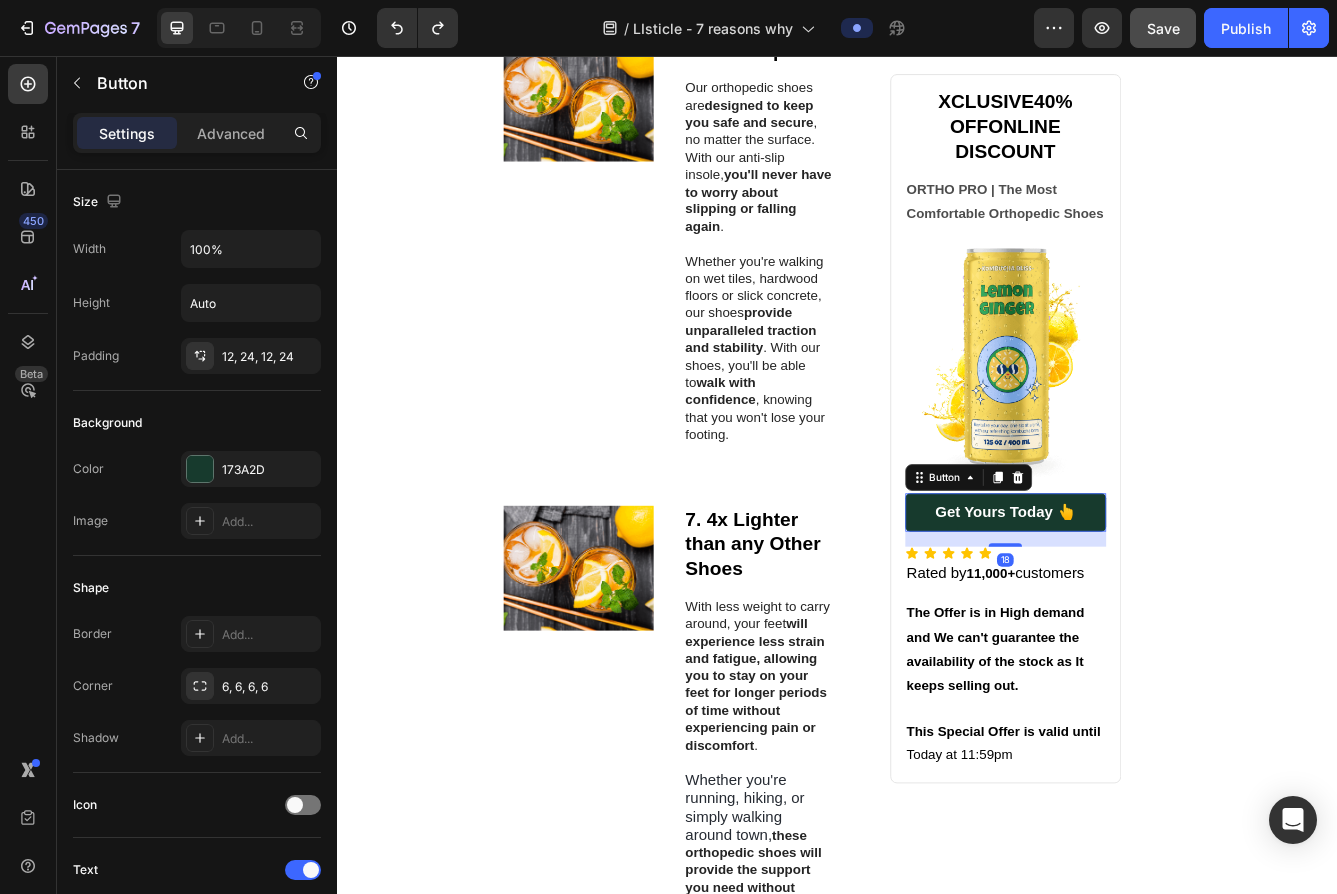 drag, startPoint x: 1139, startPoint y: 621, endPoint x: 1140, endPoint y: 639, distance: 18.027756 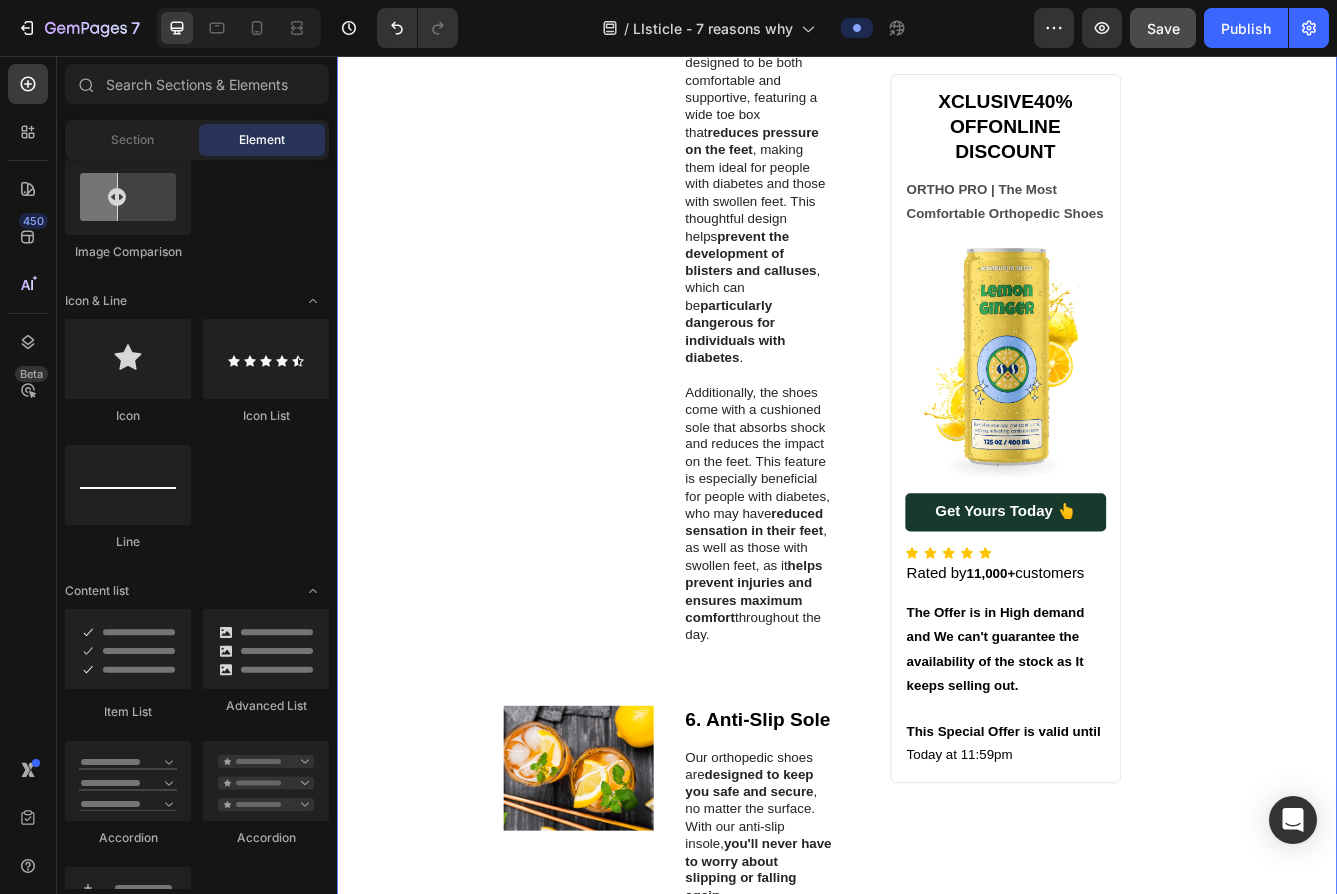 scroll, scrollTop: 3456, scrollLeft: 0, axis: vertical 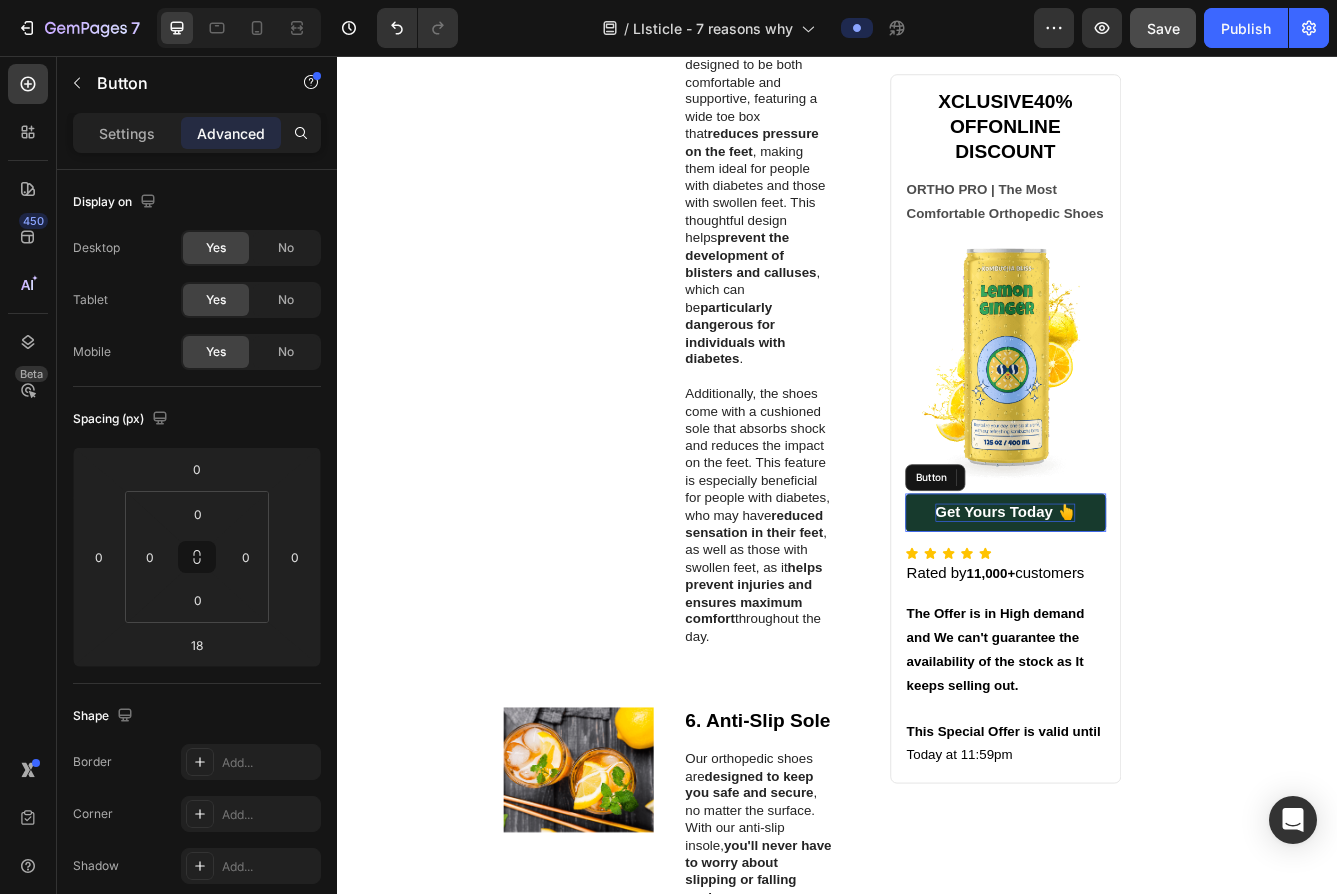 click on "Get Yours Today 👆" at bounding box center (1139, 603) 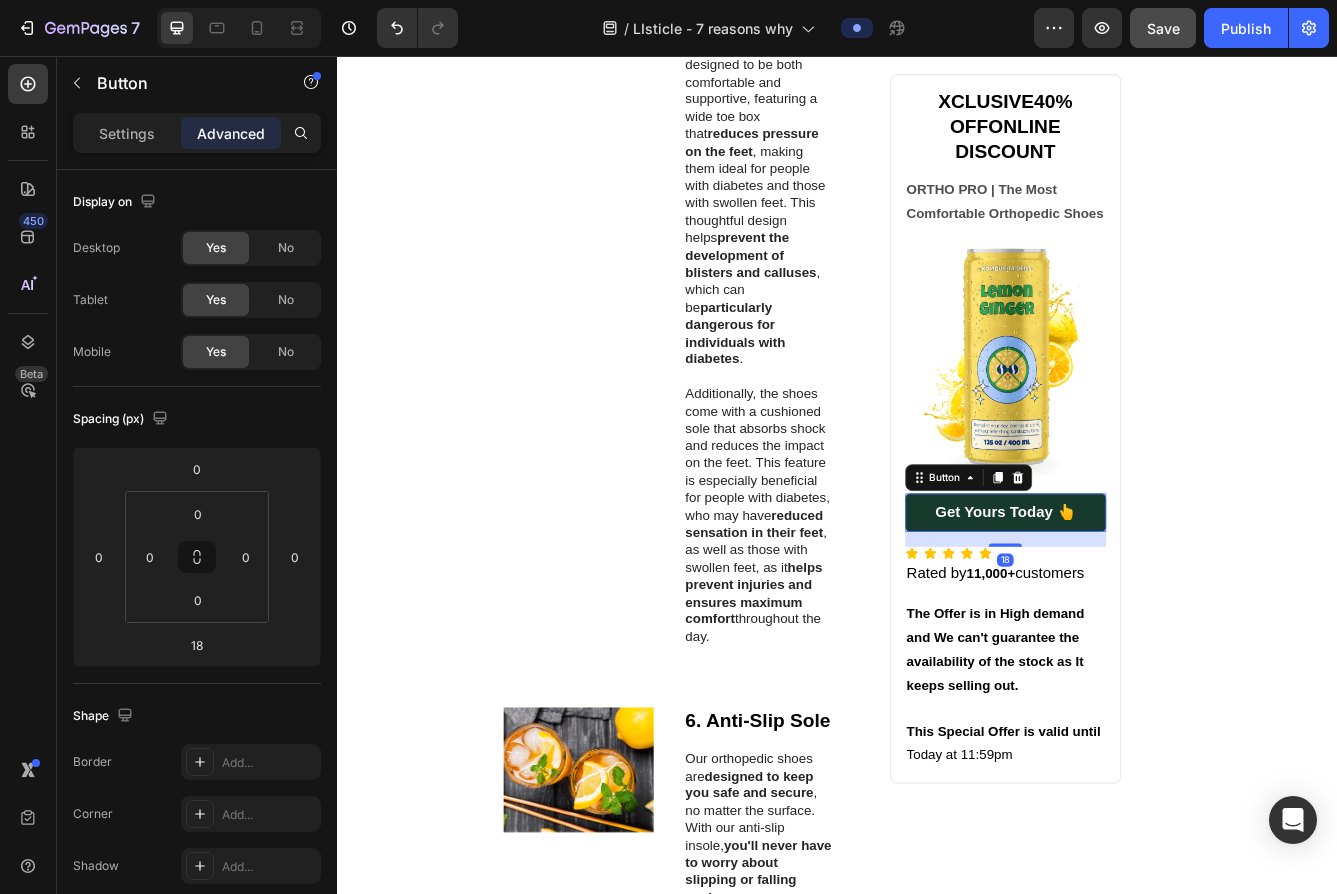 click on "Get Yours Today 👆" at bounding box center [1139, 604] 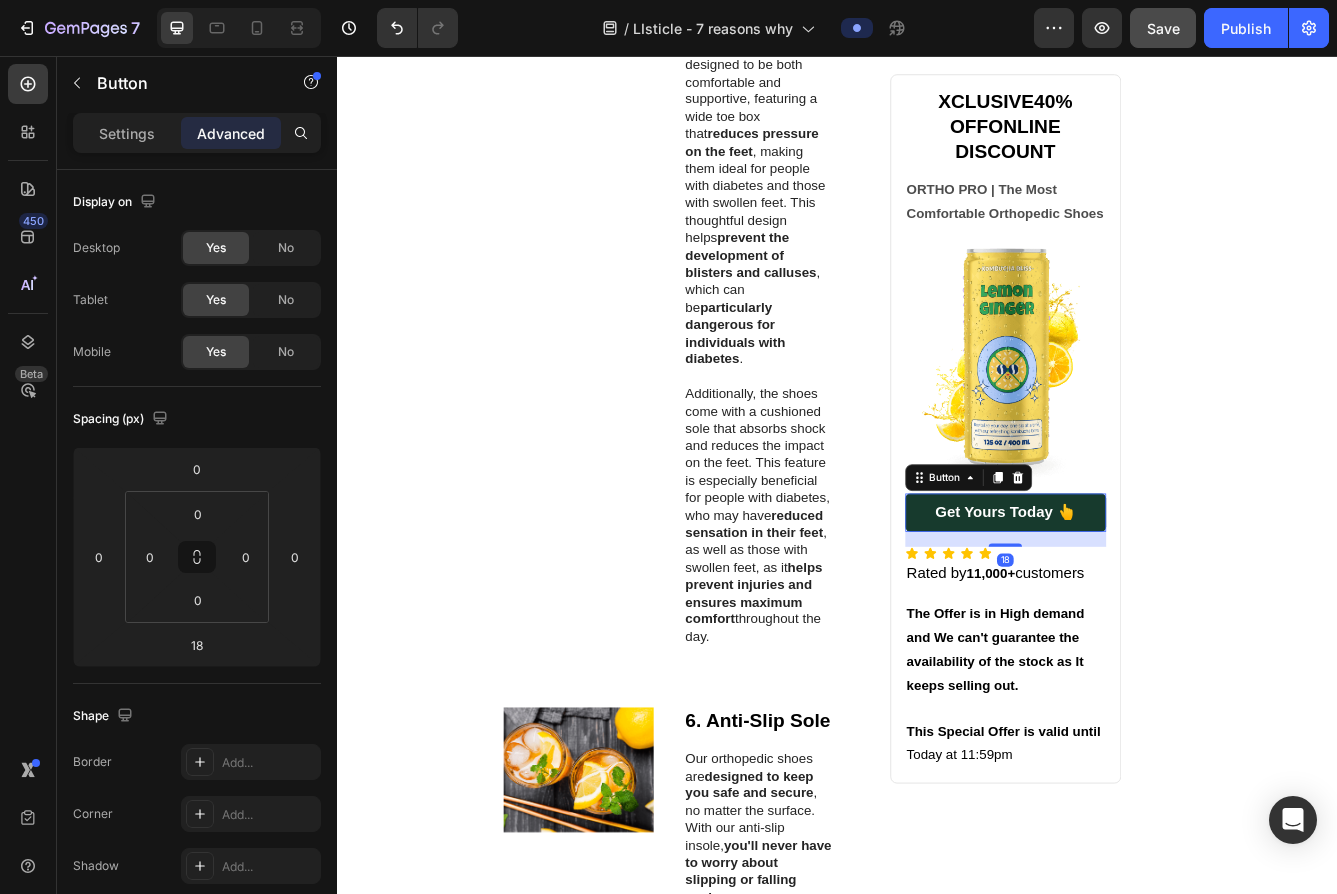scroll, scrollTop: 553, scrollLeft: 0, axis: vertical 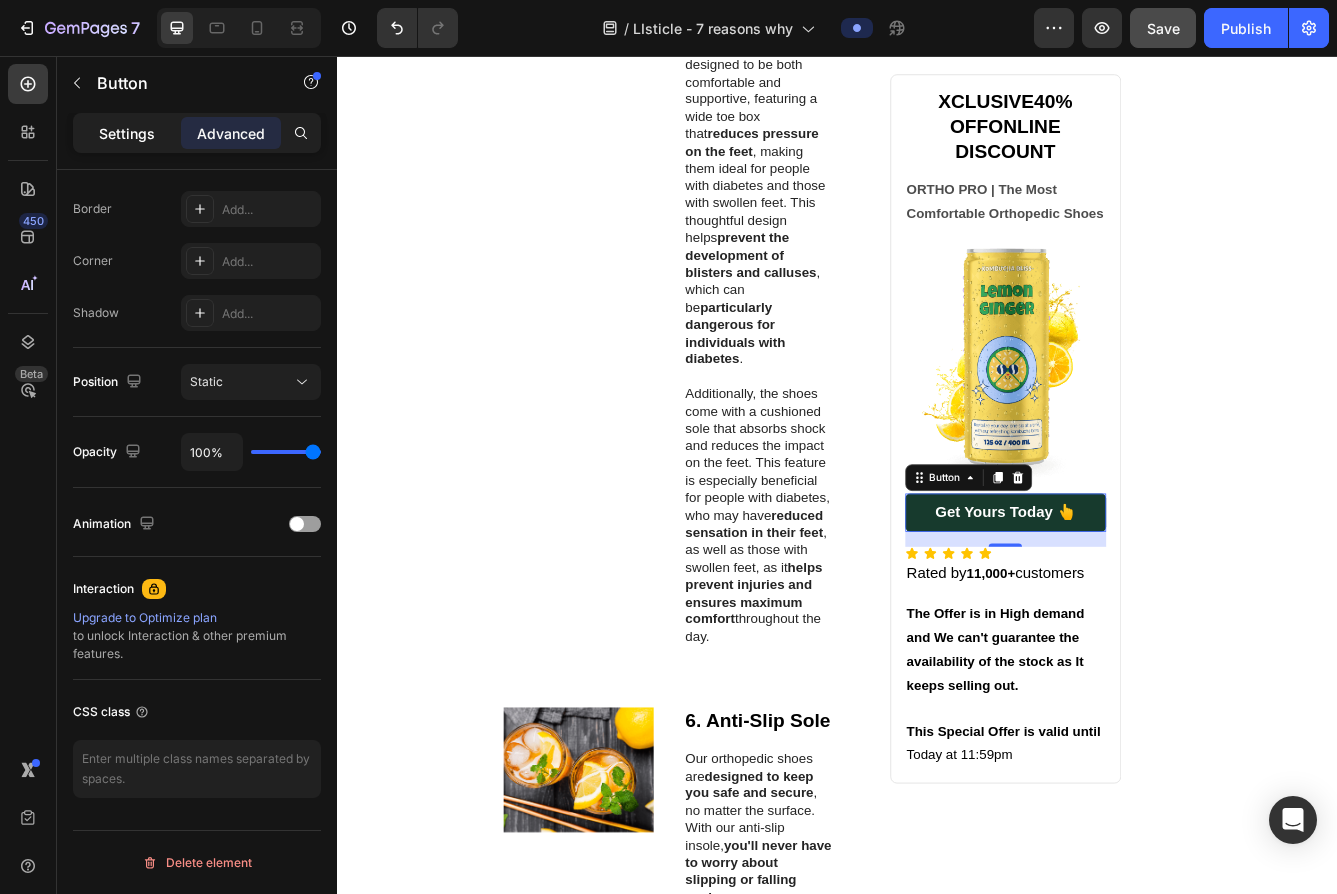 click on "Settings" at bounding box center [127, 133] 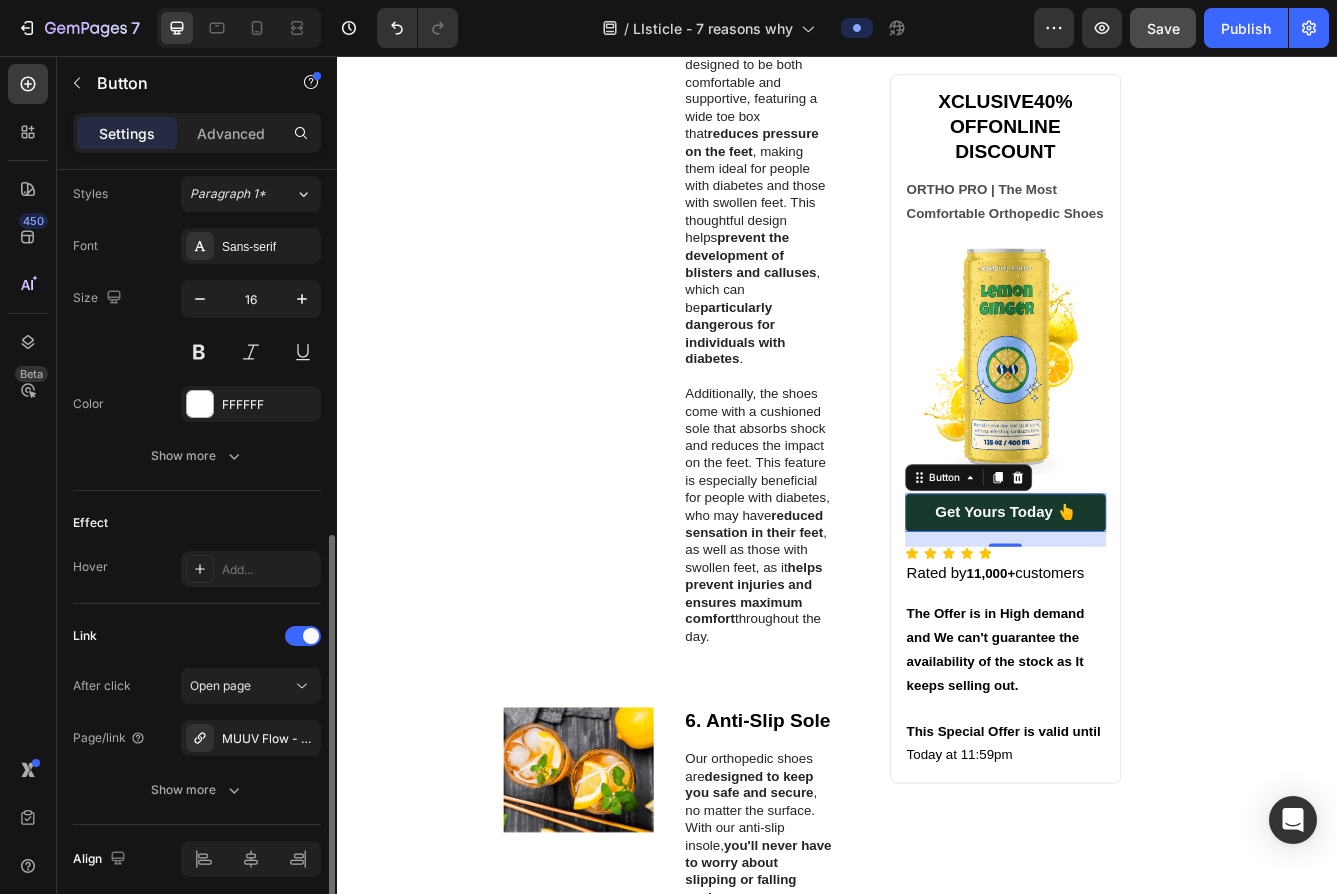 scroll, scrollTop: 809, scrollLeft: 0, axis: vertical 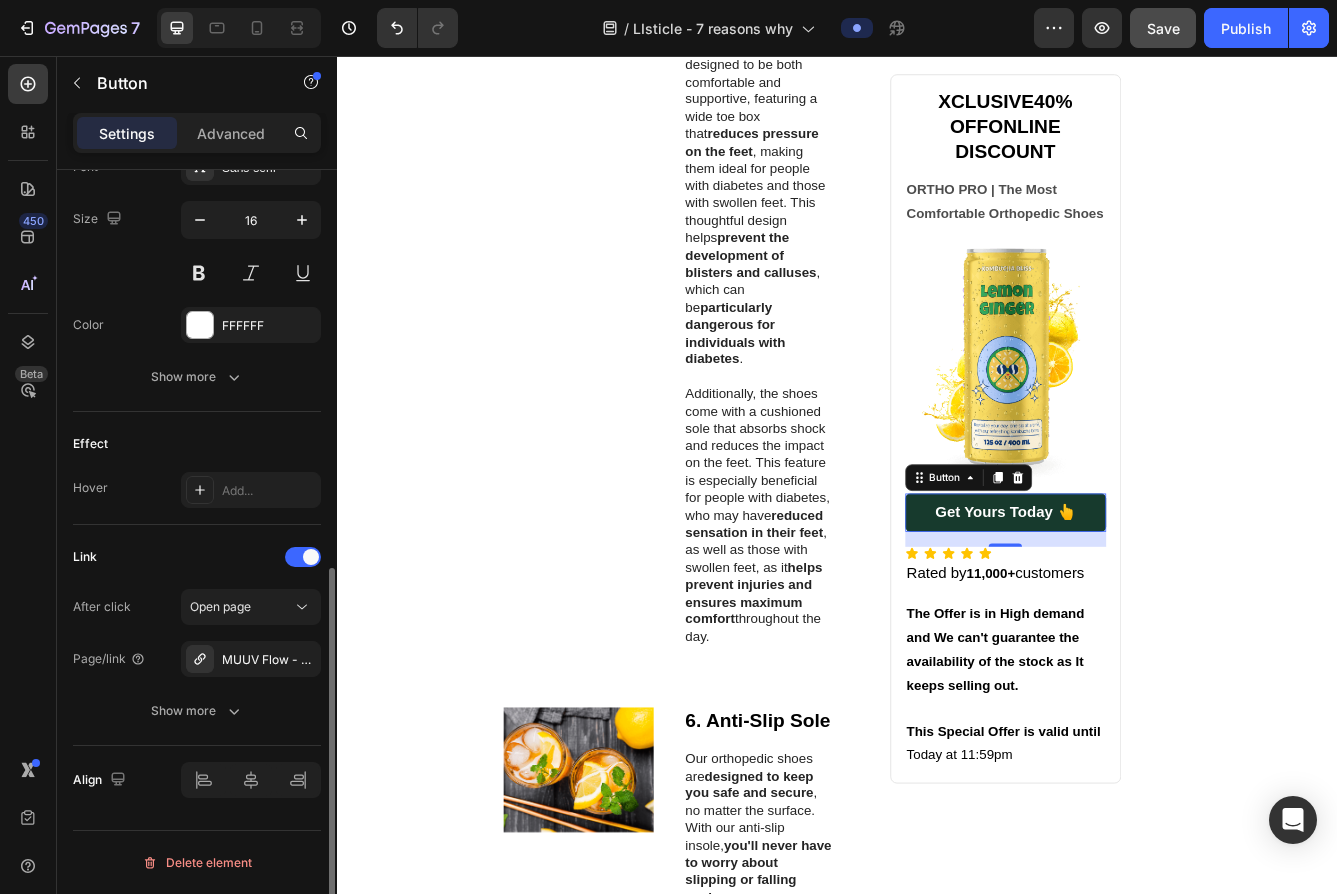 click on "Effect" at bounding box center (197, 444) 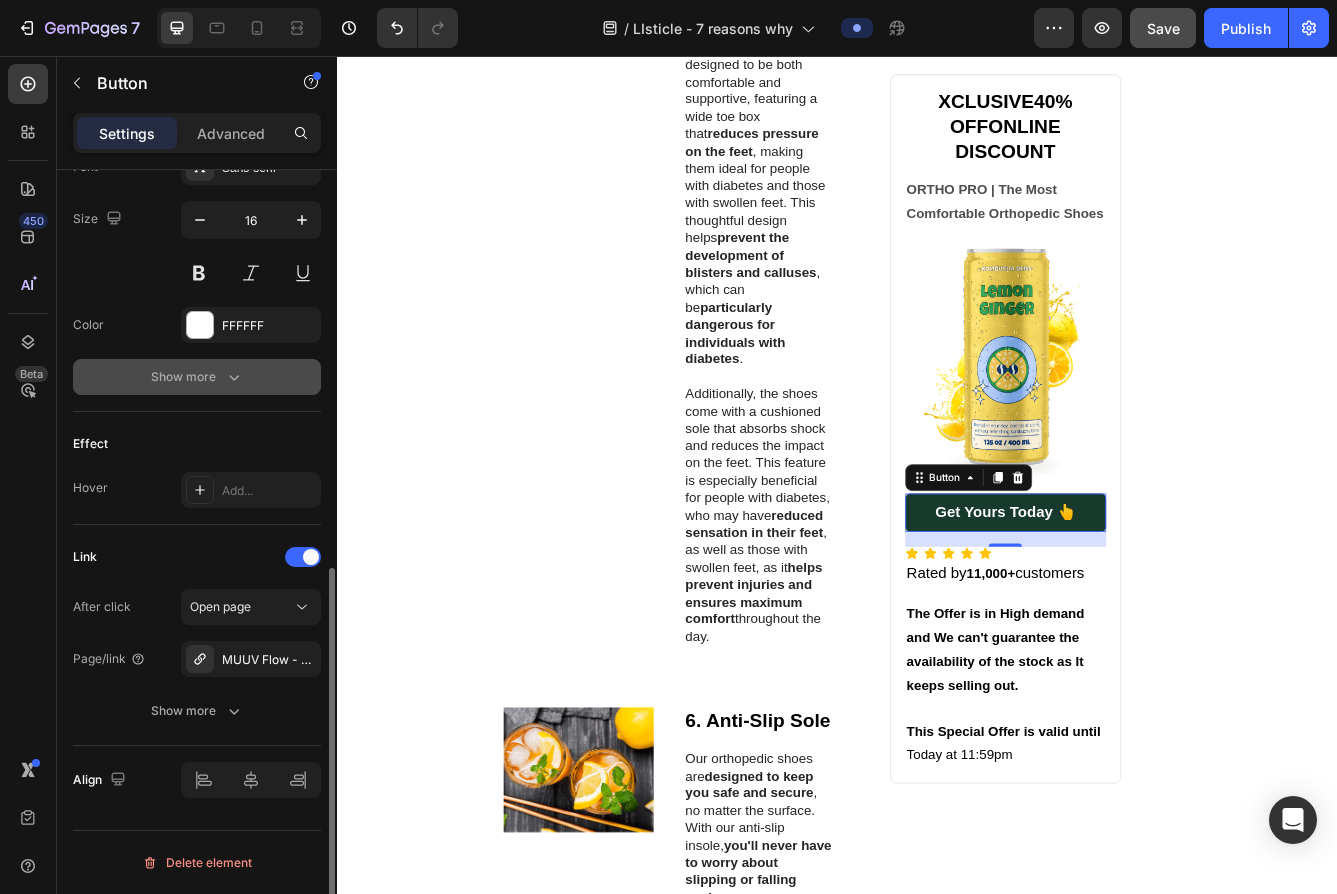 click on "Show more" at bounding box center (197, 377) 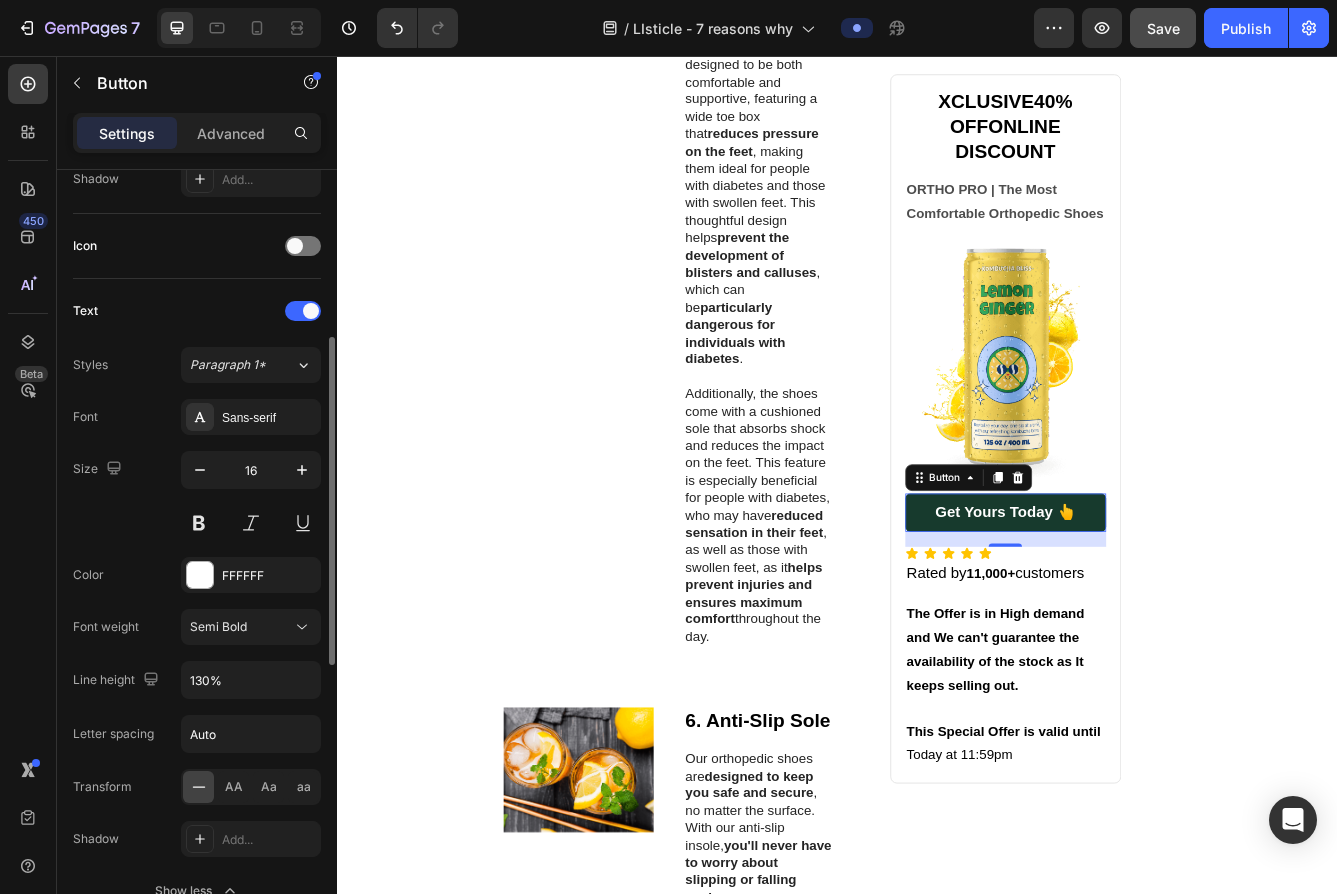 scroll, scrollTop: 352, scrollLeft: 0, axis: vertical 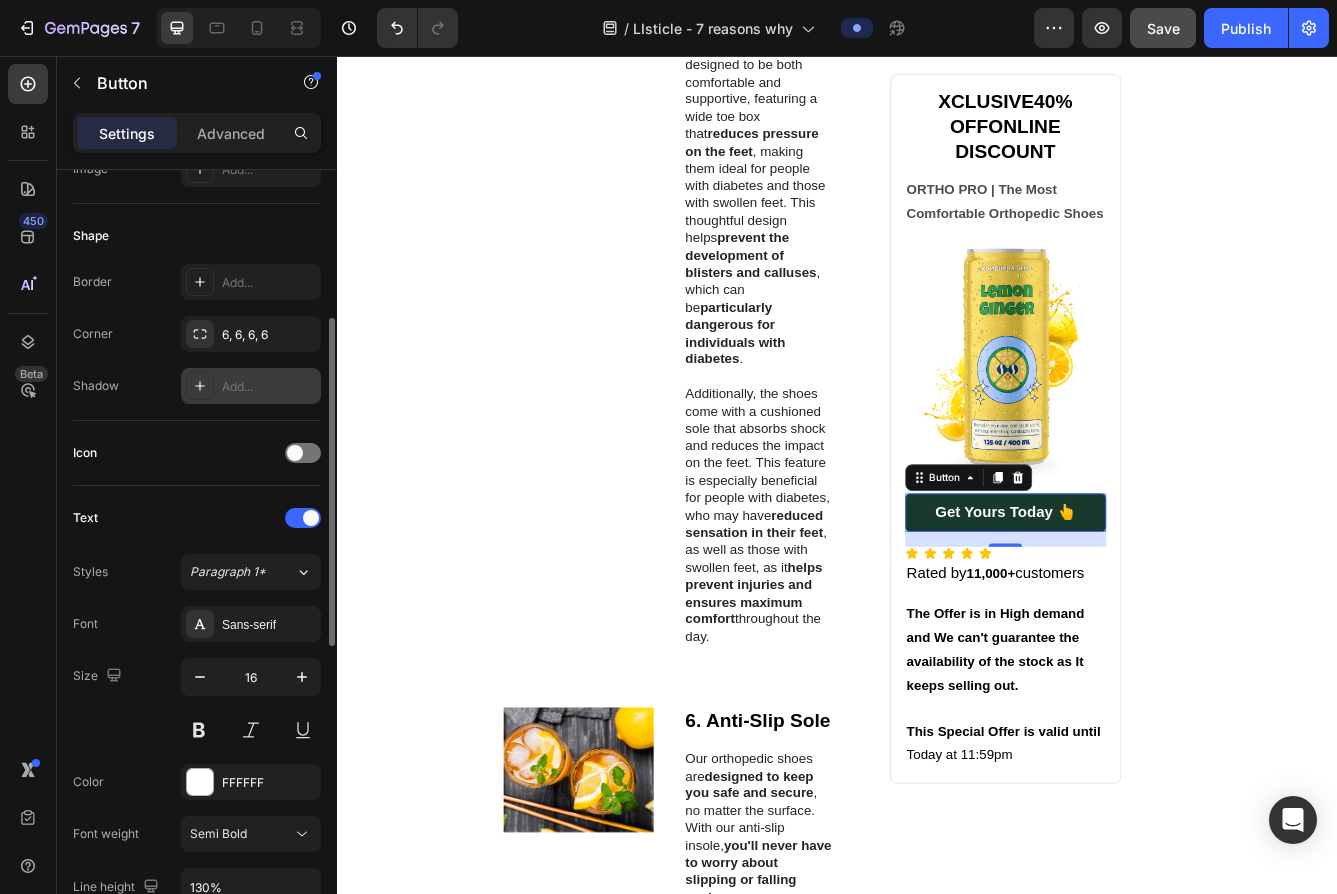 click on "Add..." at bounding box center (251, 386) 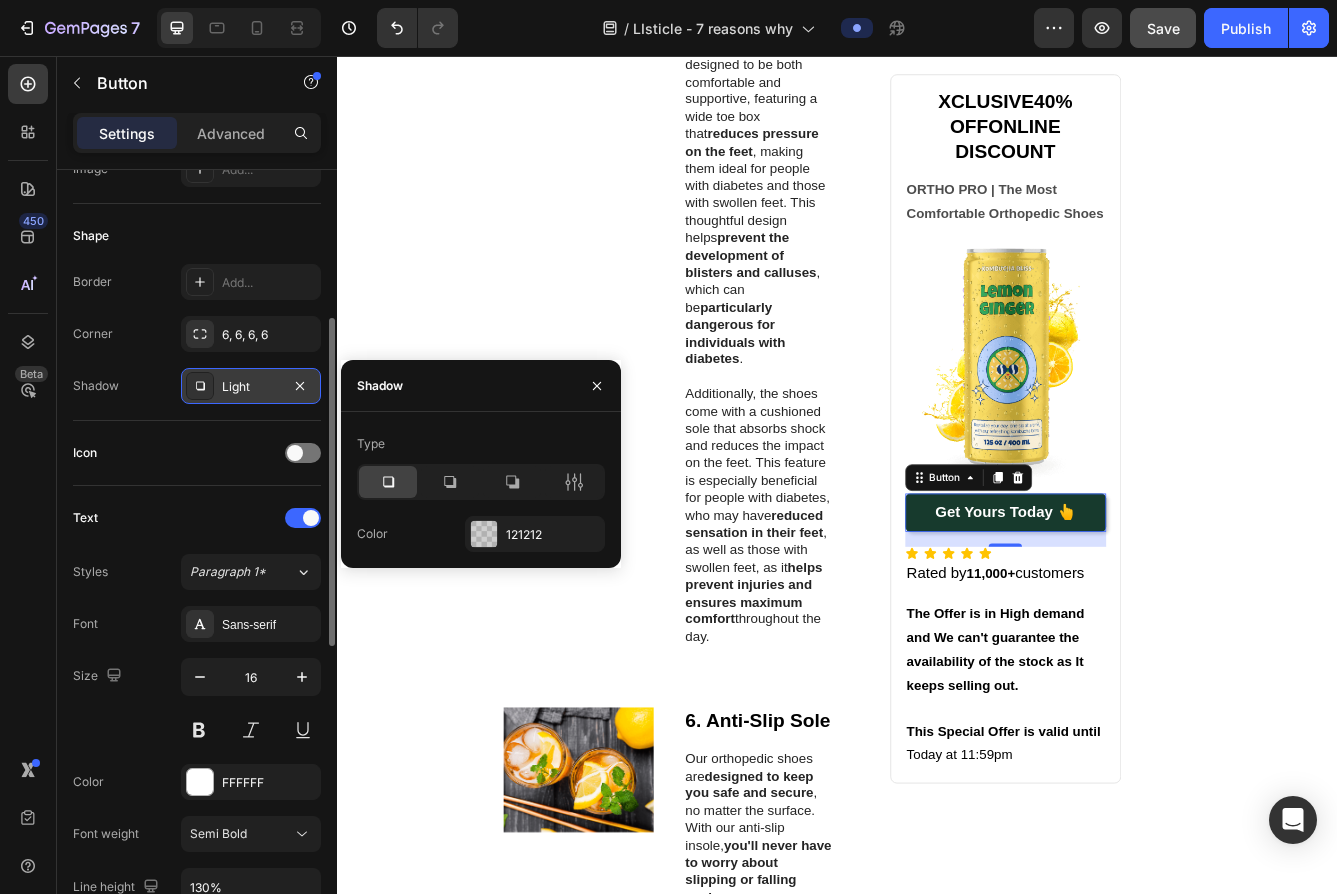 click on "Light" at bounding box center (251, 386) 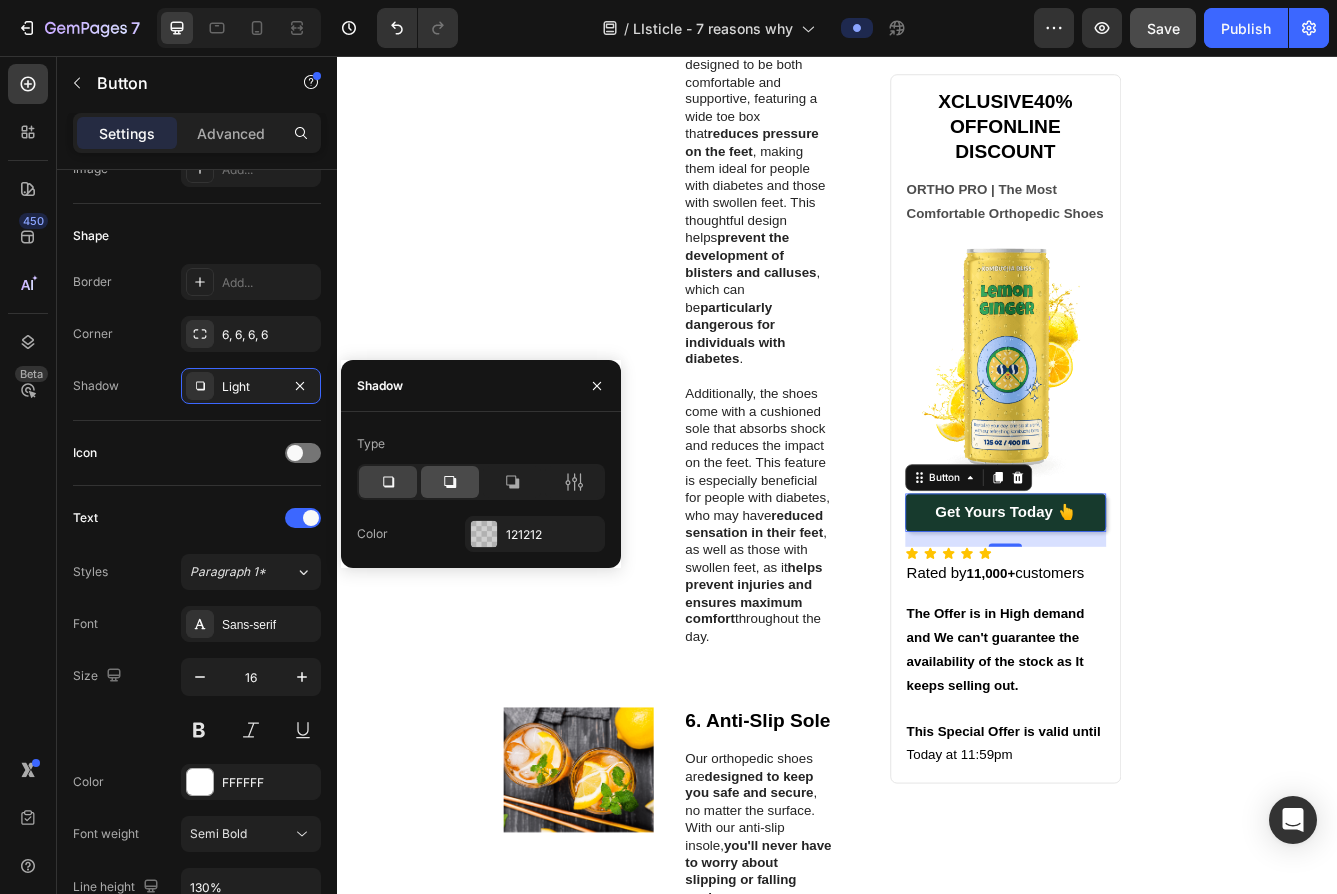 click 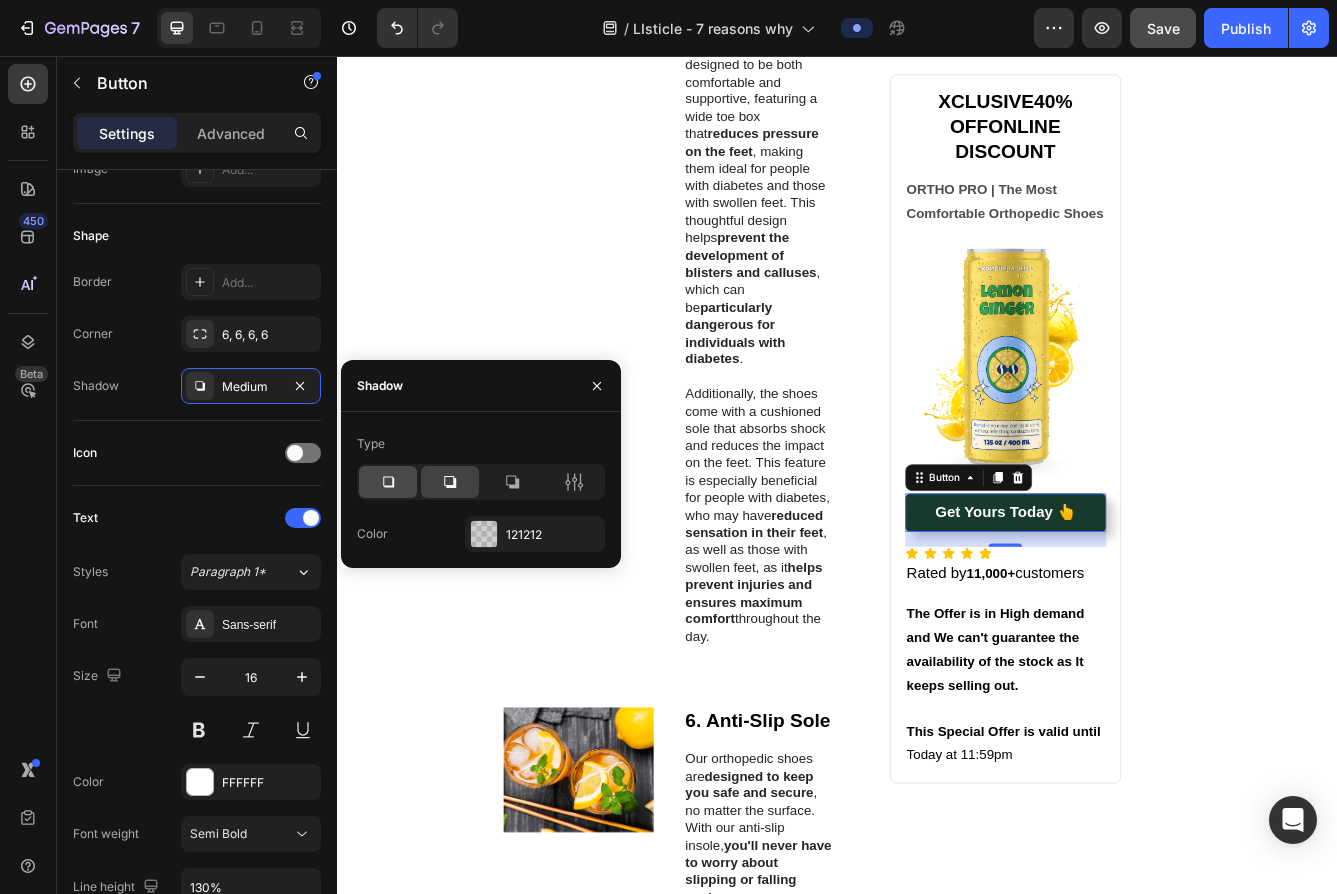 click 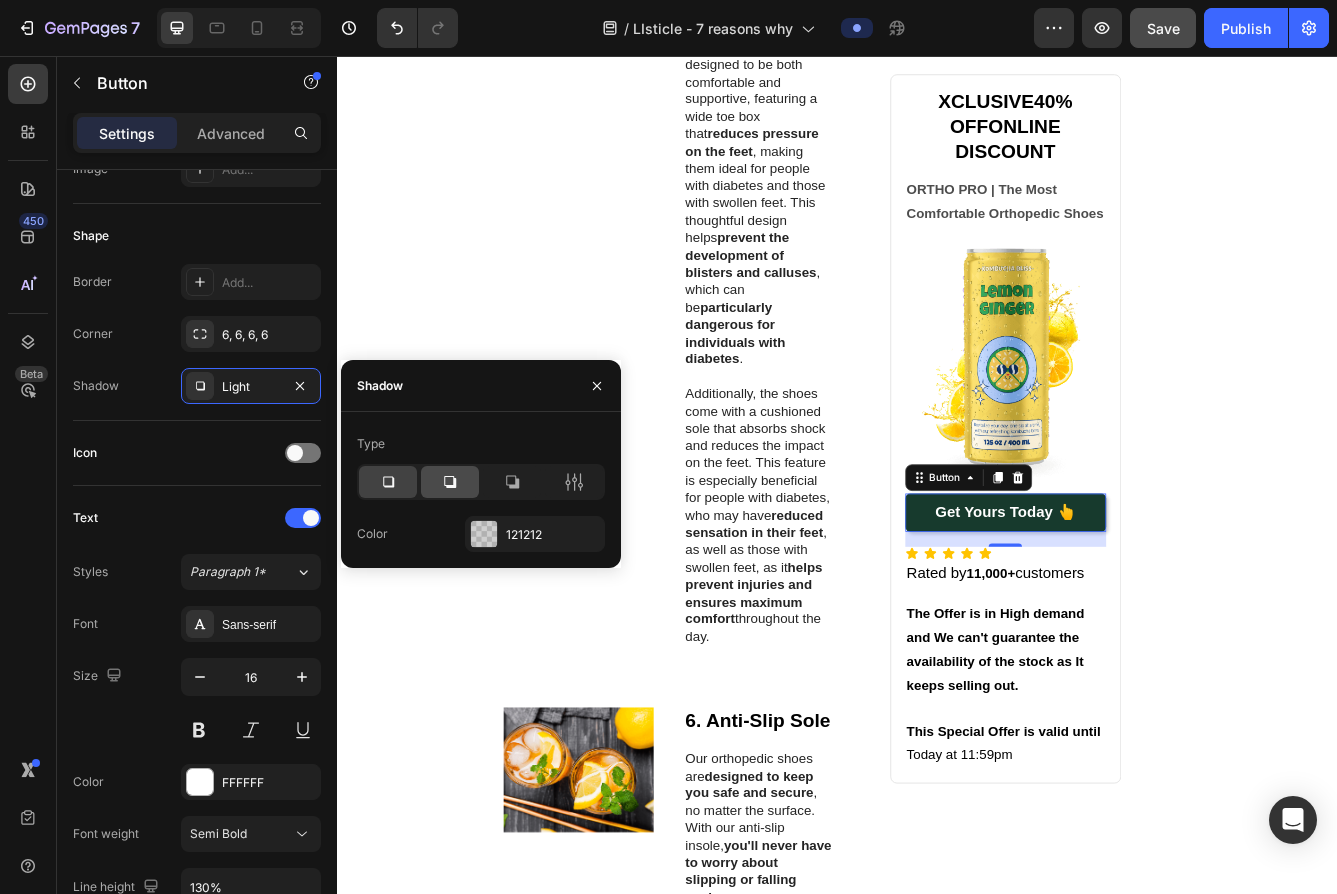 click 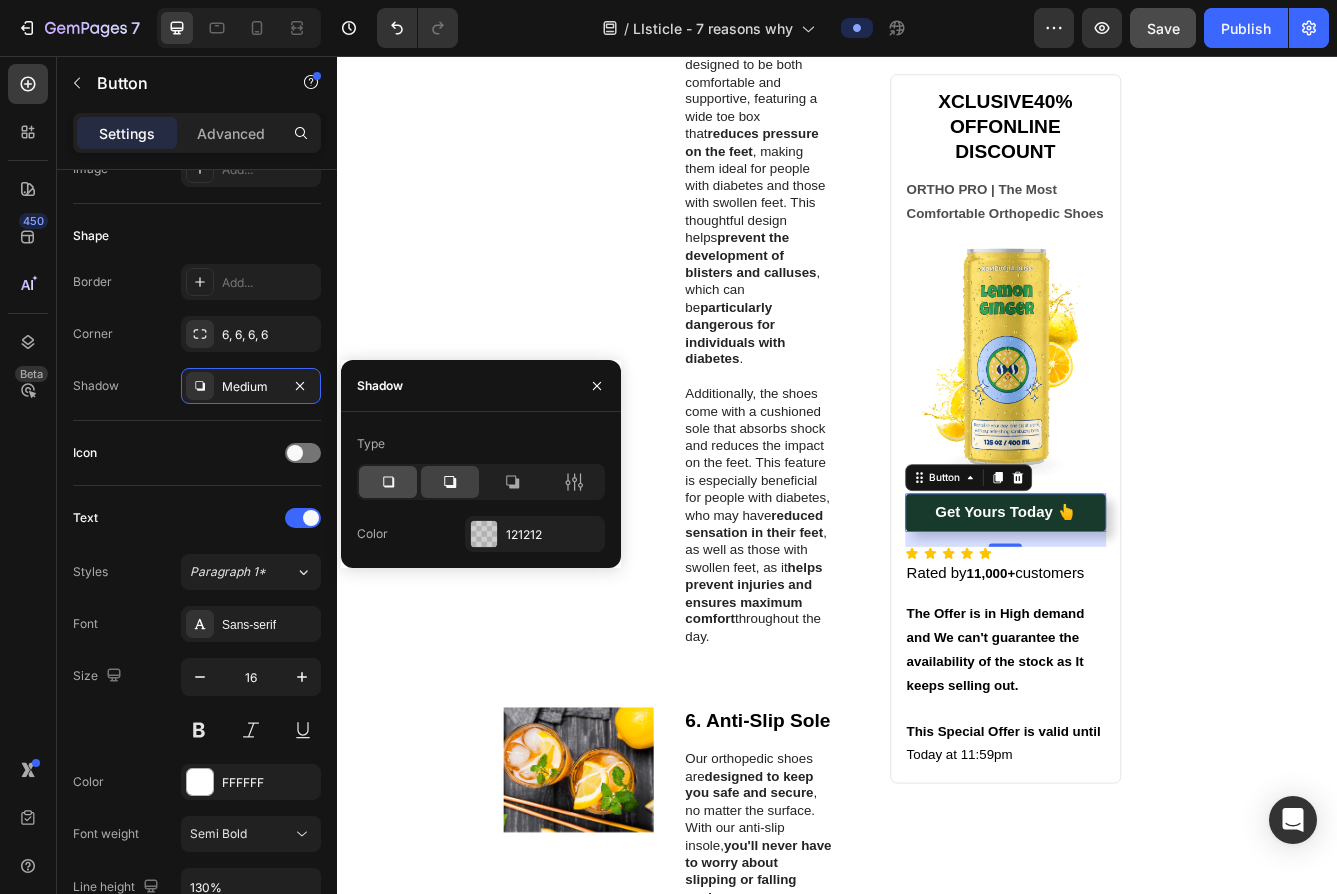 click 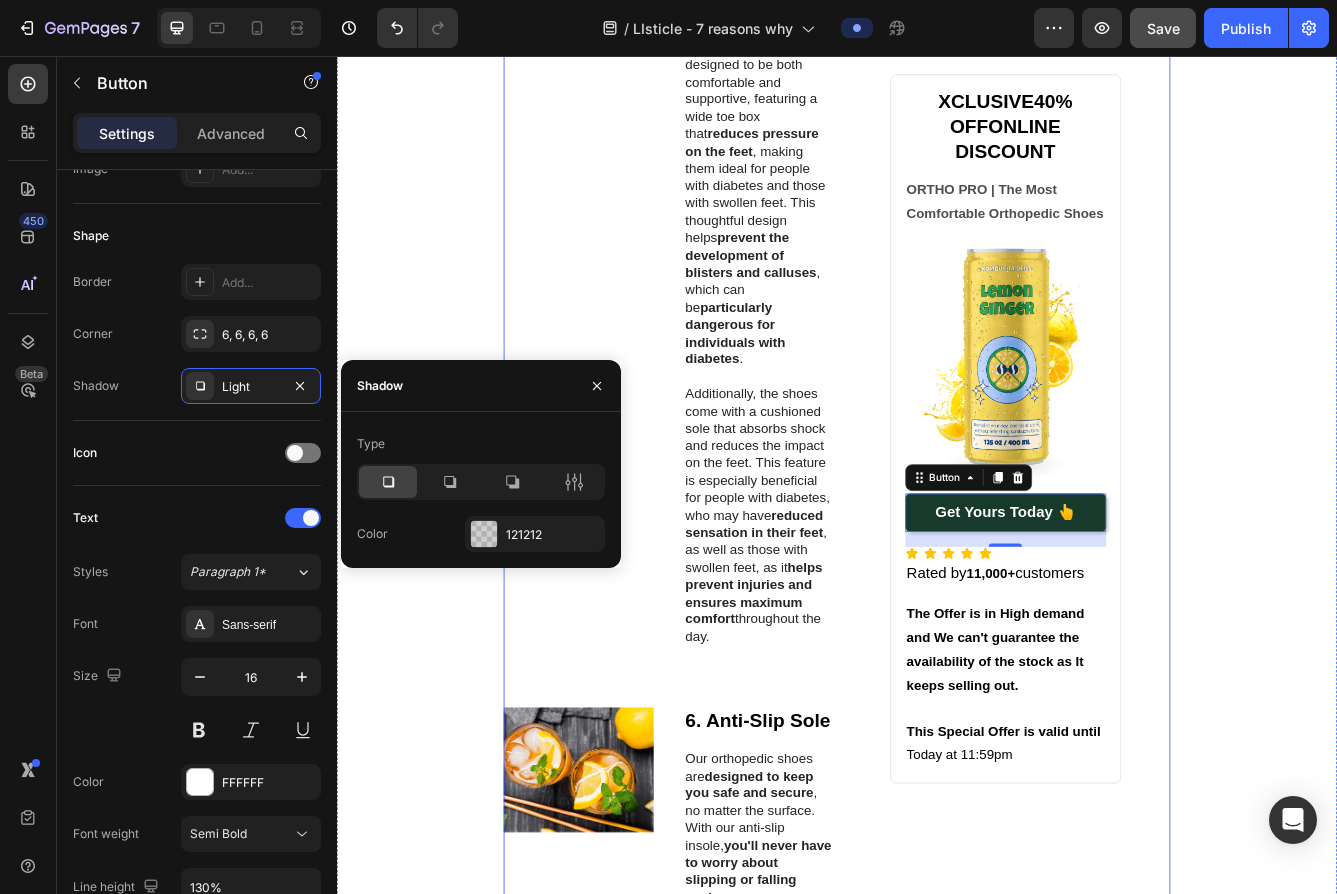 click on "XCLUSIVE 40% OFF ONLINE DISCOUNT Heading ORTHO PRO | The Most Comfortable Orthopedic Shoes Text Block Image Get Yours Today 👆 Button   18 Icon Icon Icon Icon
Icon Icon List Rated by  11,000+  customers Text Block The Offer is in High demand and We can't guarantee the availability of the stock as It keeps selling out. Text Block This Special Offer is valid until Today at 11:59pm Text Block Row" at bounding box center (1139, -491) 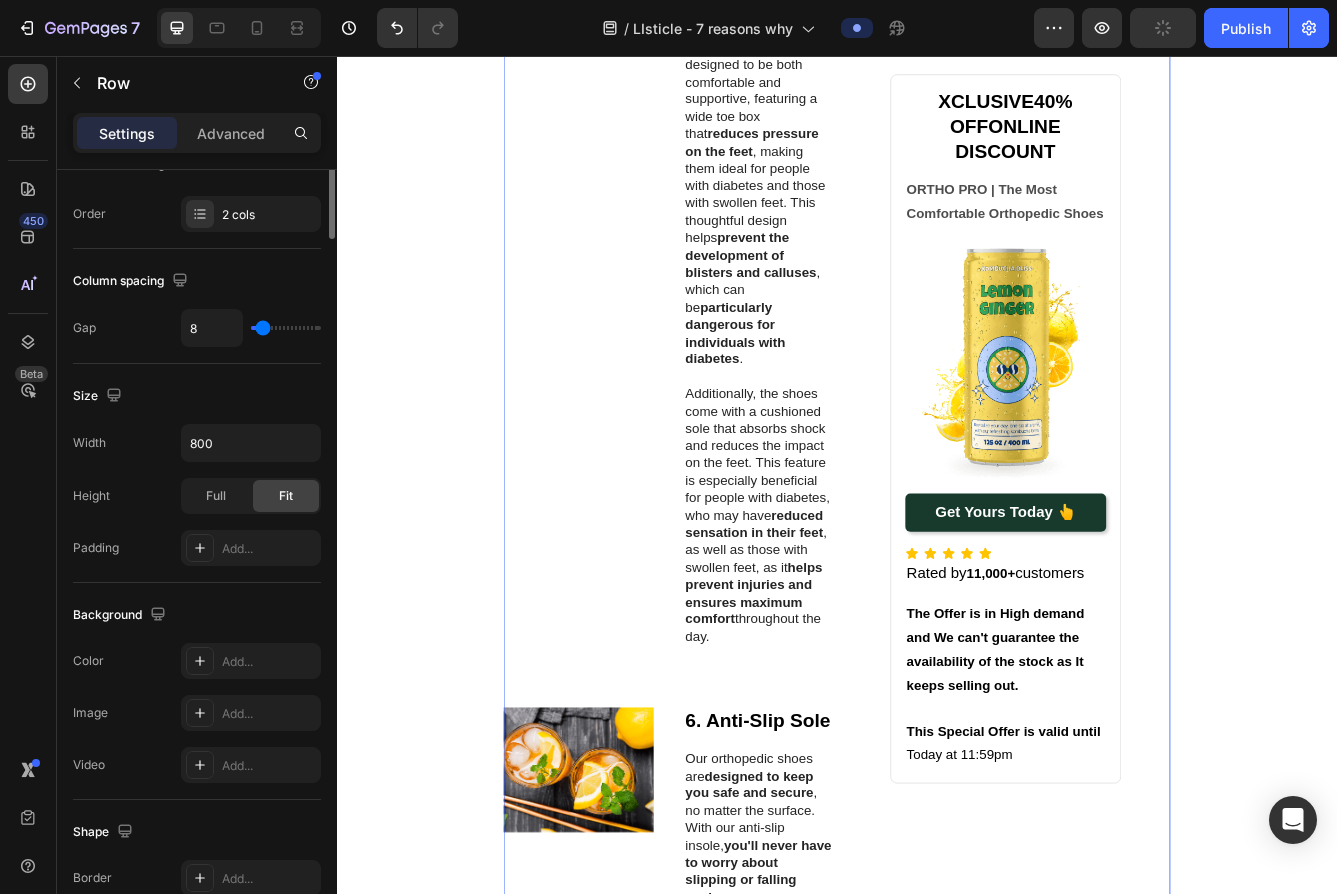 scroll, scrollTop: 0, scrollLeft: 0, axis: both 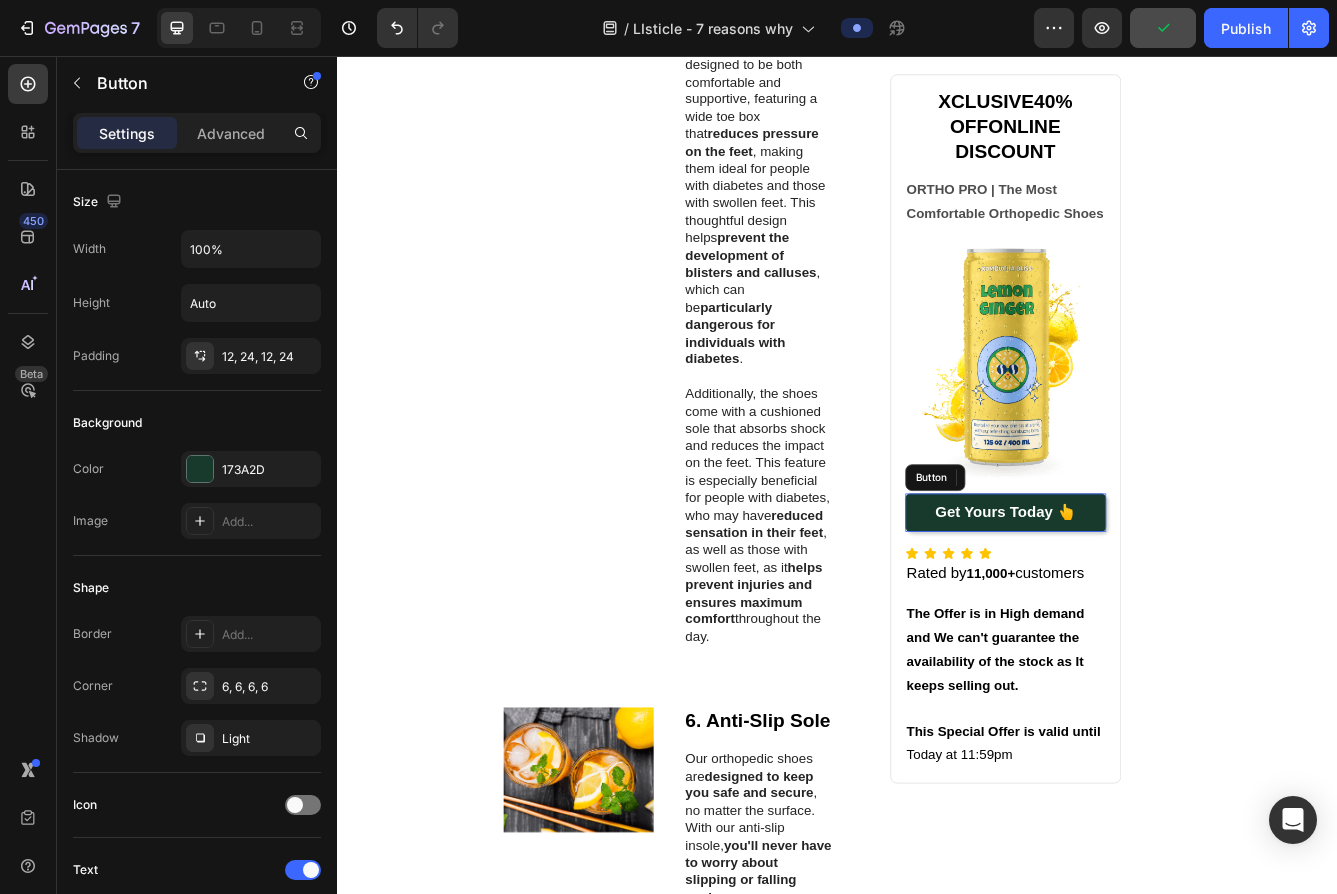click on "Get Yours Today 👆" at bounding box center [1139, 604] 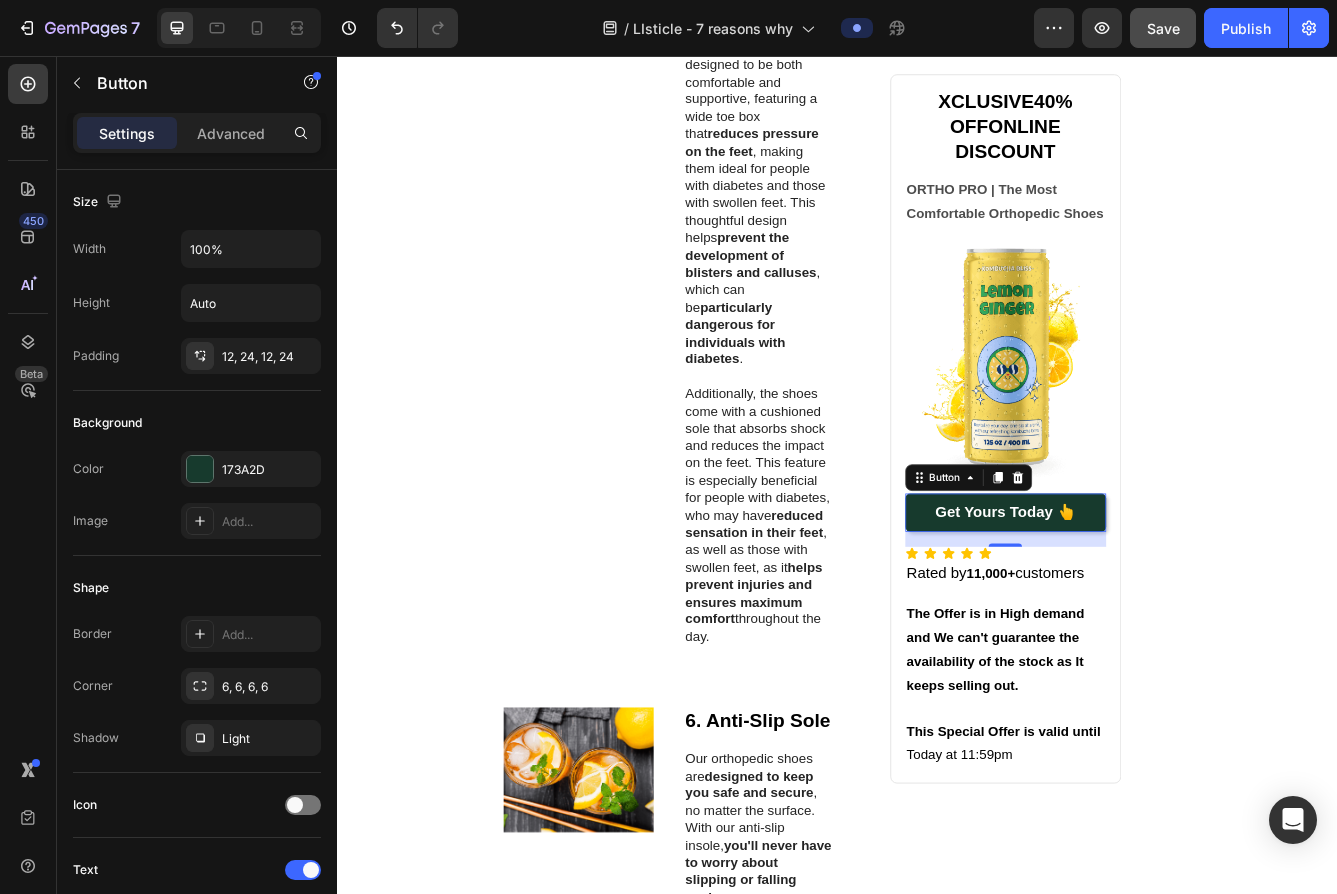 click on "18" at bounding box center (1139, 636) 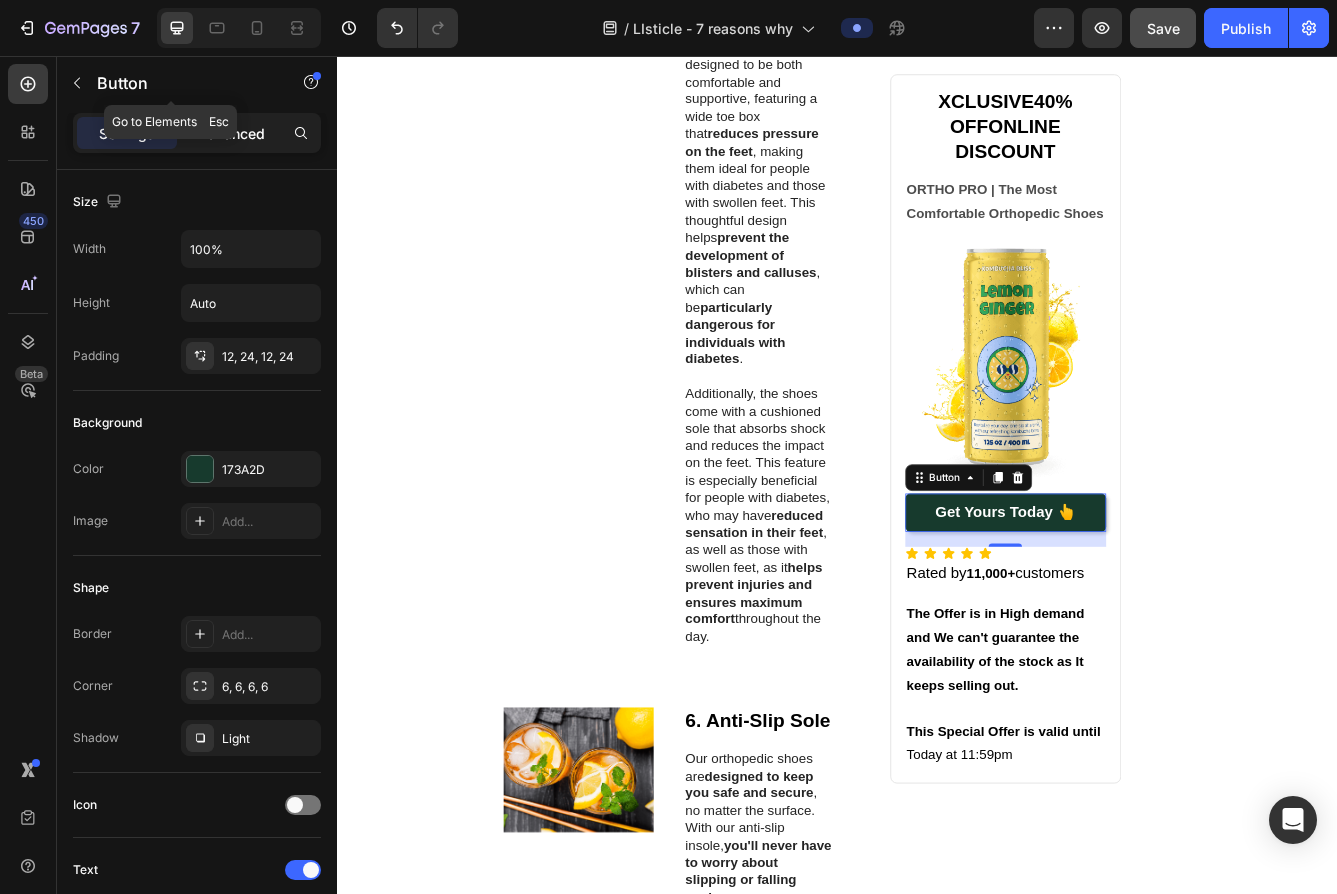 click on "Advanced" at bounding box center (231, 133) 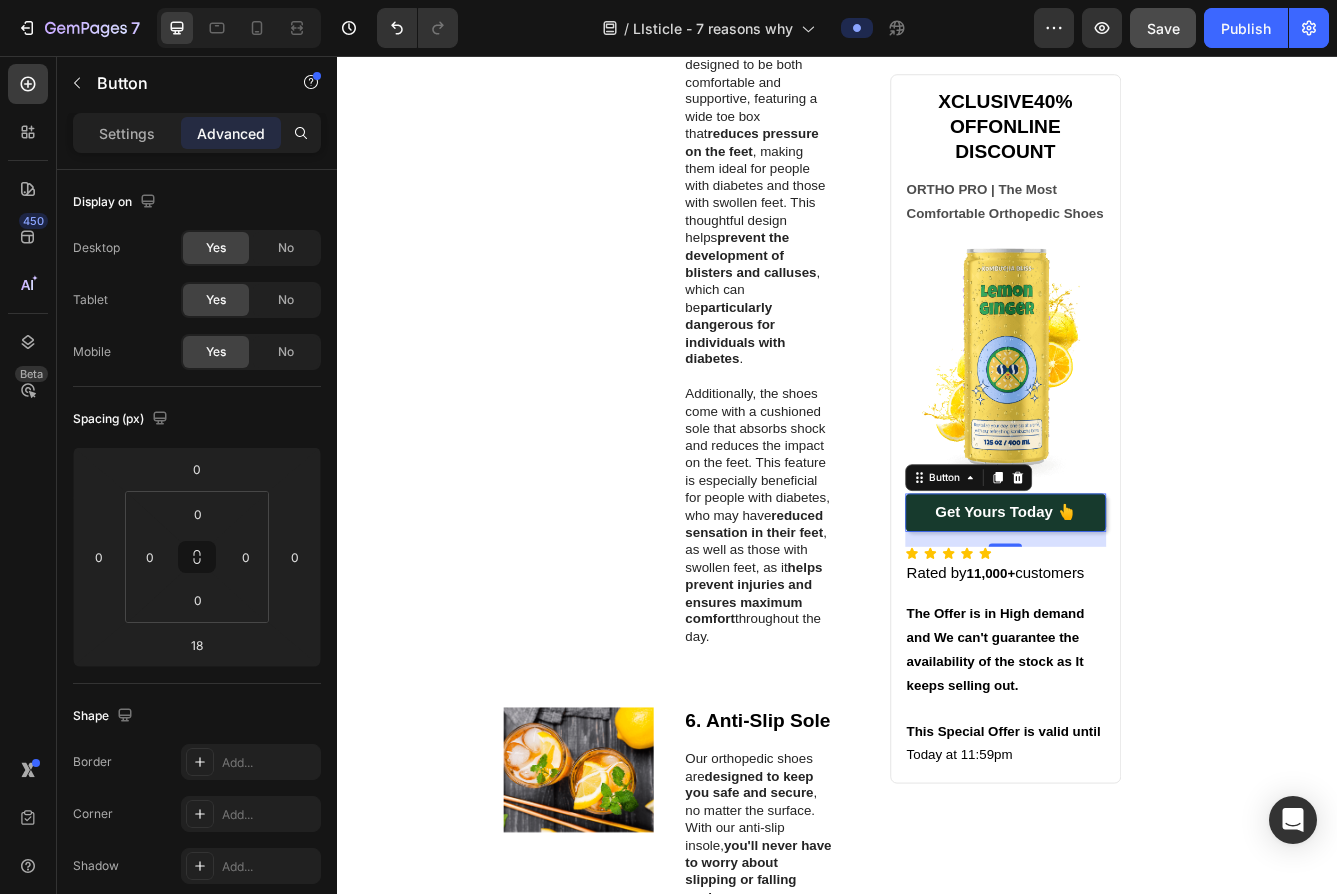 click on "Settings Advanced" at bounding box center (197, 133) 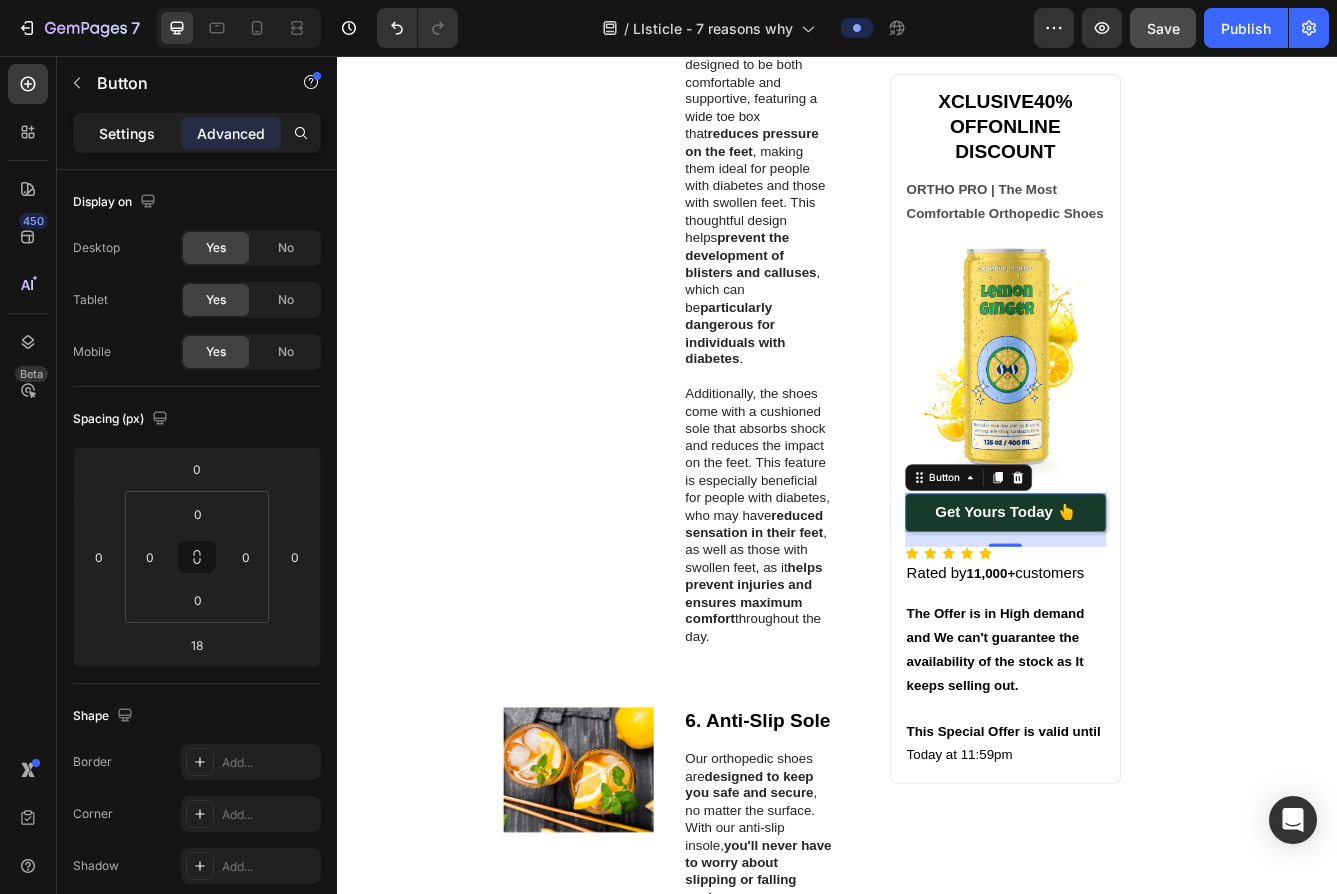 click on "Settings" at bounding box center (127, 133) 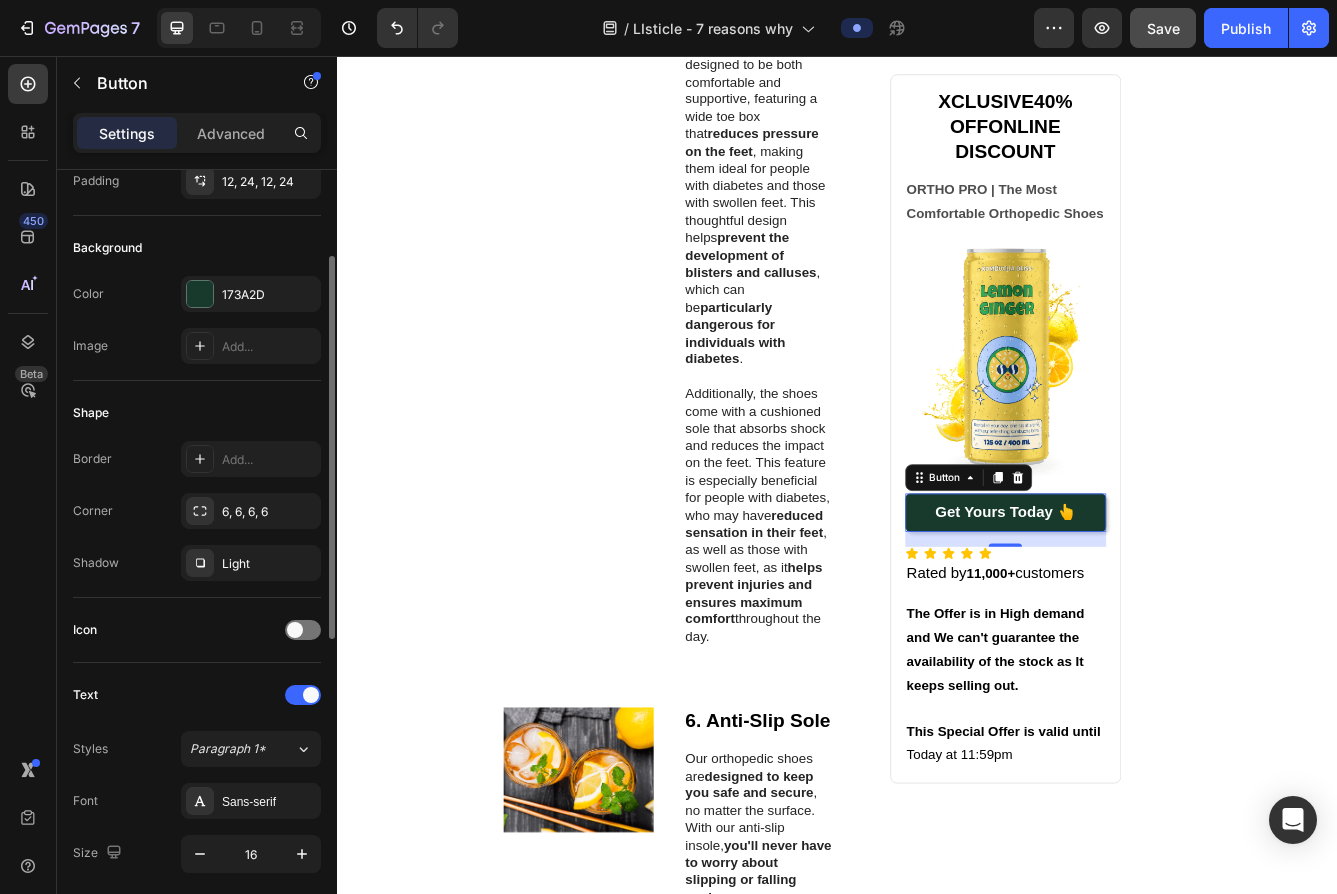 scroll, scrollTop: 337, scrollLeft: 0, axis: vertical 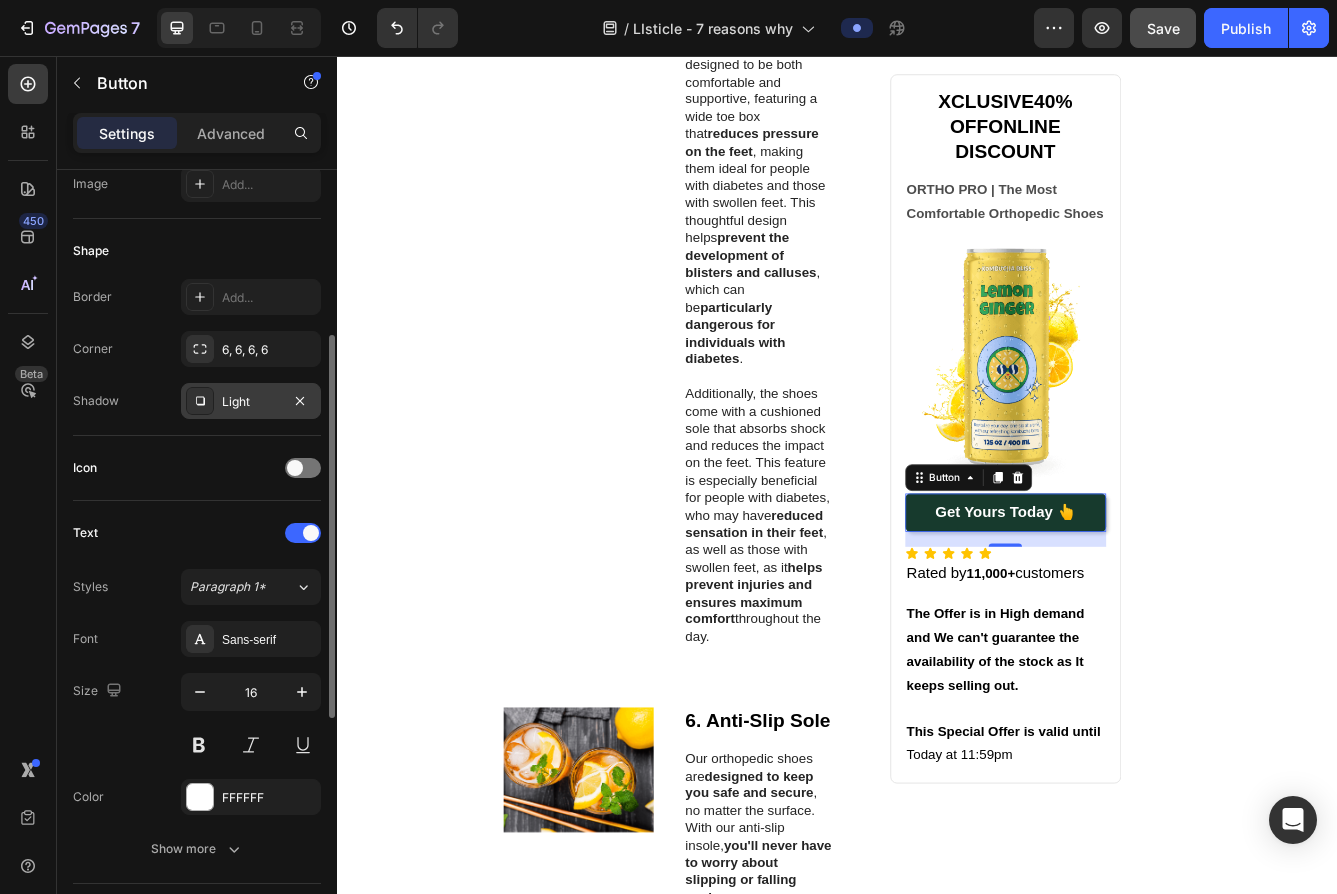 click on "Light" at bounding box center (251, 401) 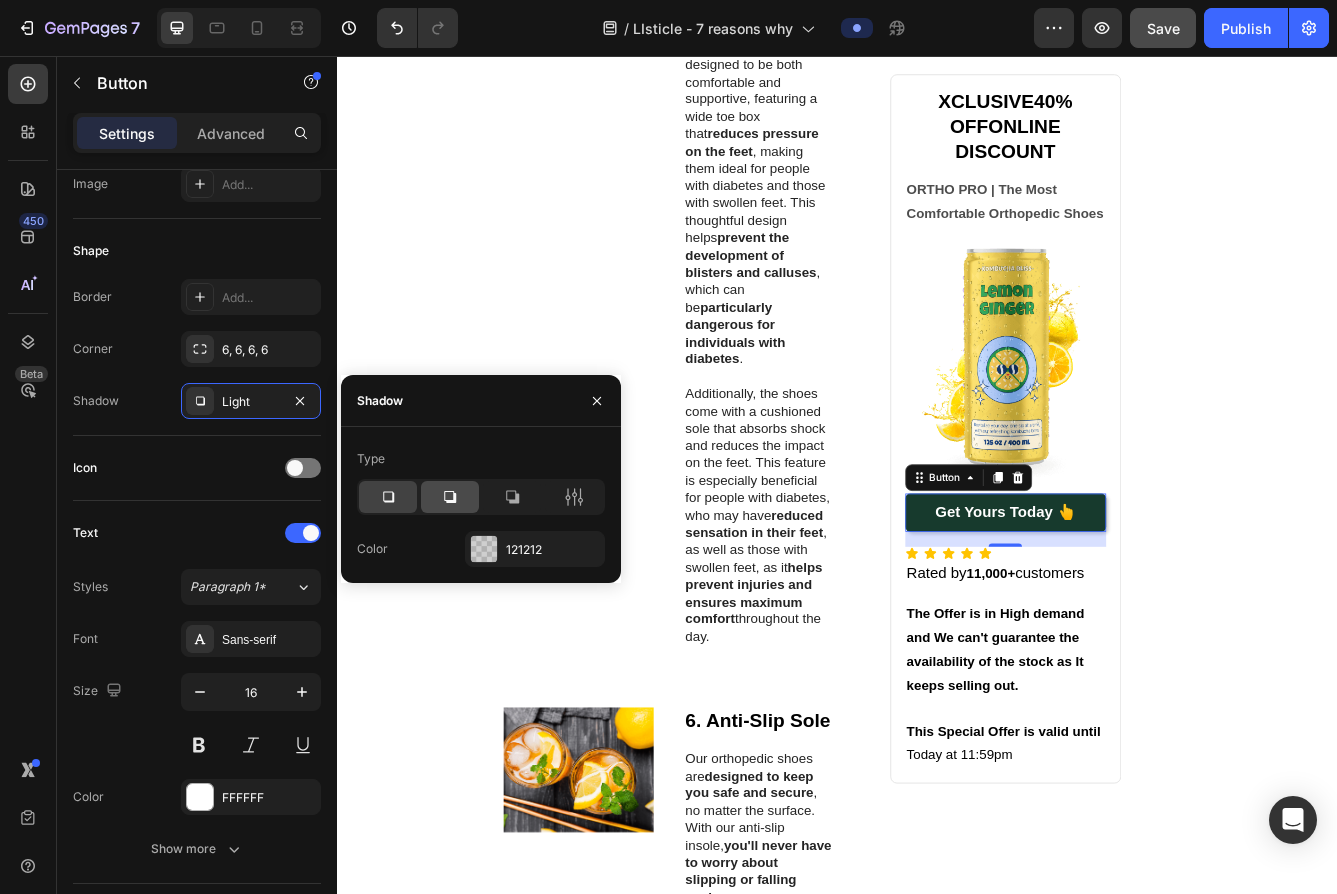 click 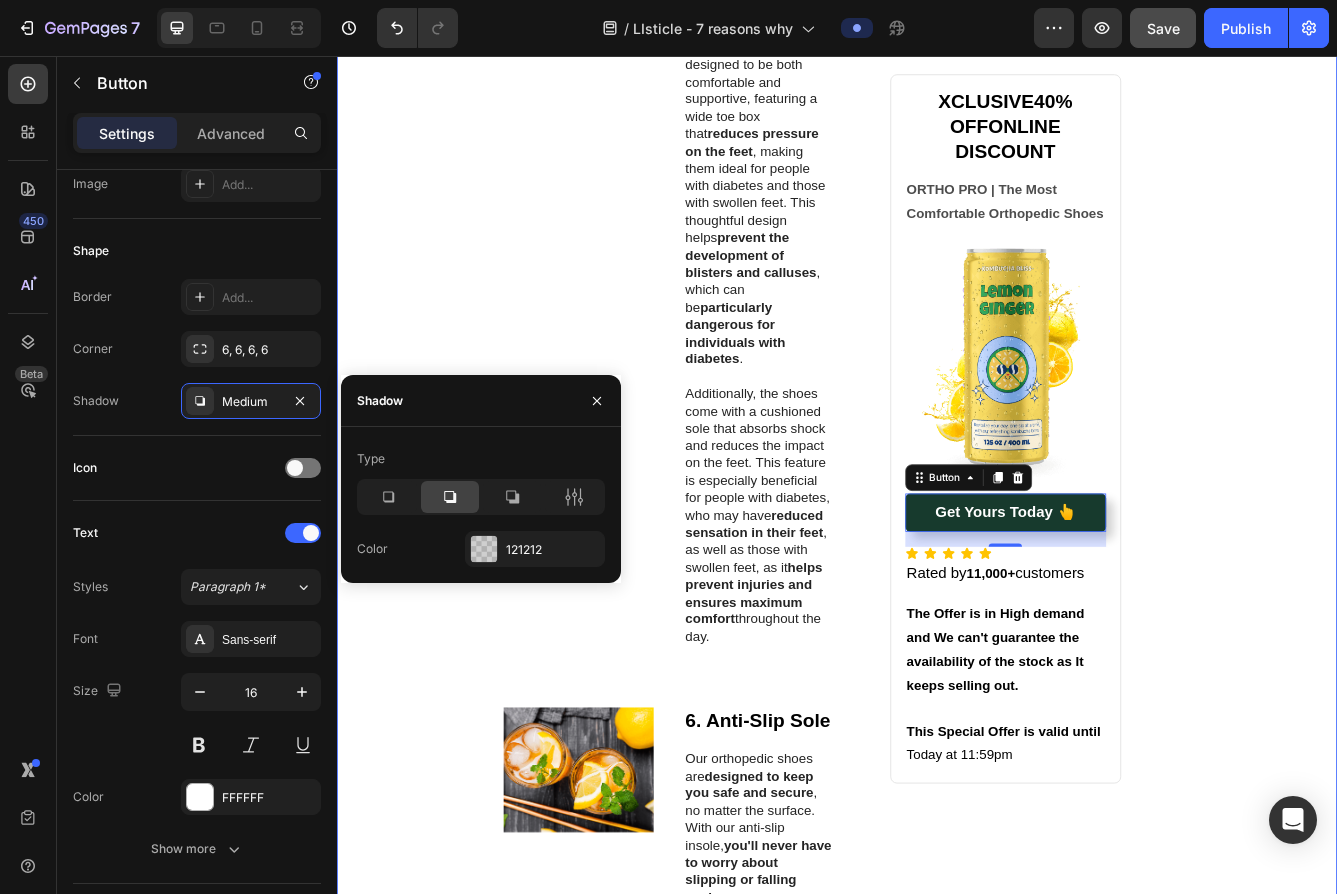 click on "1. Proven to Reduce Pain and Discomfort from Majority of Foot Conditions Heading ORTHO PRO - Orthopedic Shoes can   help relieve pain caused by foot conditions such as plantar fasciitis, neuropathy, flat feet, diabetic feet, bunions etc .   ﻿ The advanced arch support and cushioning system in these shoes work together to  reduce pressure on your feet and joints , providing instant pain relief. Text Block Image 2. Wide Toe Box Heading Our orthopedic shoes feature a wide toe box that  provides a number of benefits for your feet .   The spacious design  helps to reduce pressure on the toes and the forefoot , which can be particularly beneficial for  people with conditions like bunions, arthritis, plantar fasciitis and diabetes .   The wider shape also  allows the toes to spread out more naturally , which can help to improve balance and stability. Text Block Row Row Image 3. Made to Provide Relief for 12+ Hours Heading Designed for all-day comfort, these orthopedic shoes offer    Text Block Row Row Image" at bounding box center (937, -491) 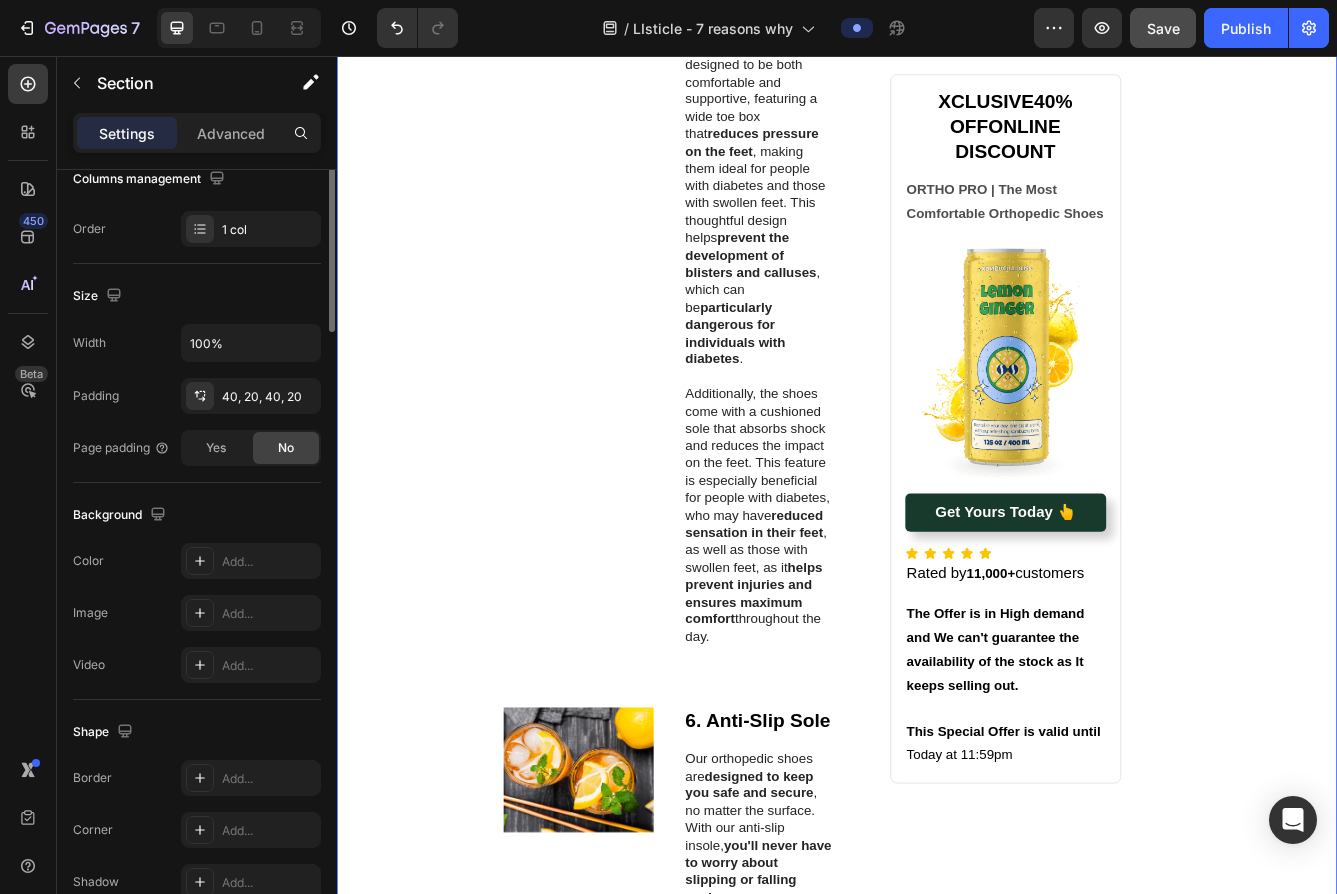scroll, scrollTop: 0, scrollLeft: 0, axis: both 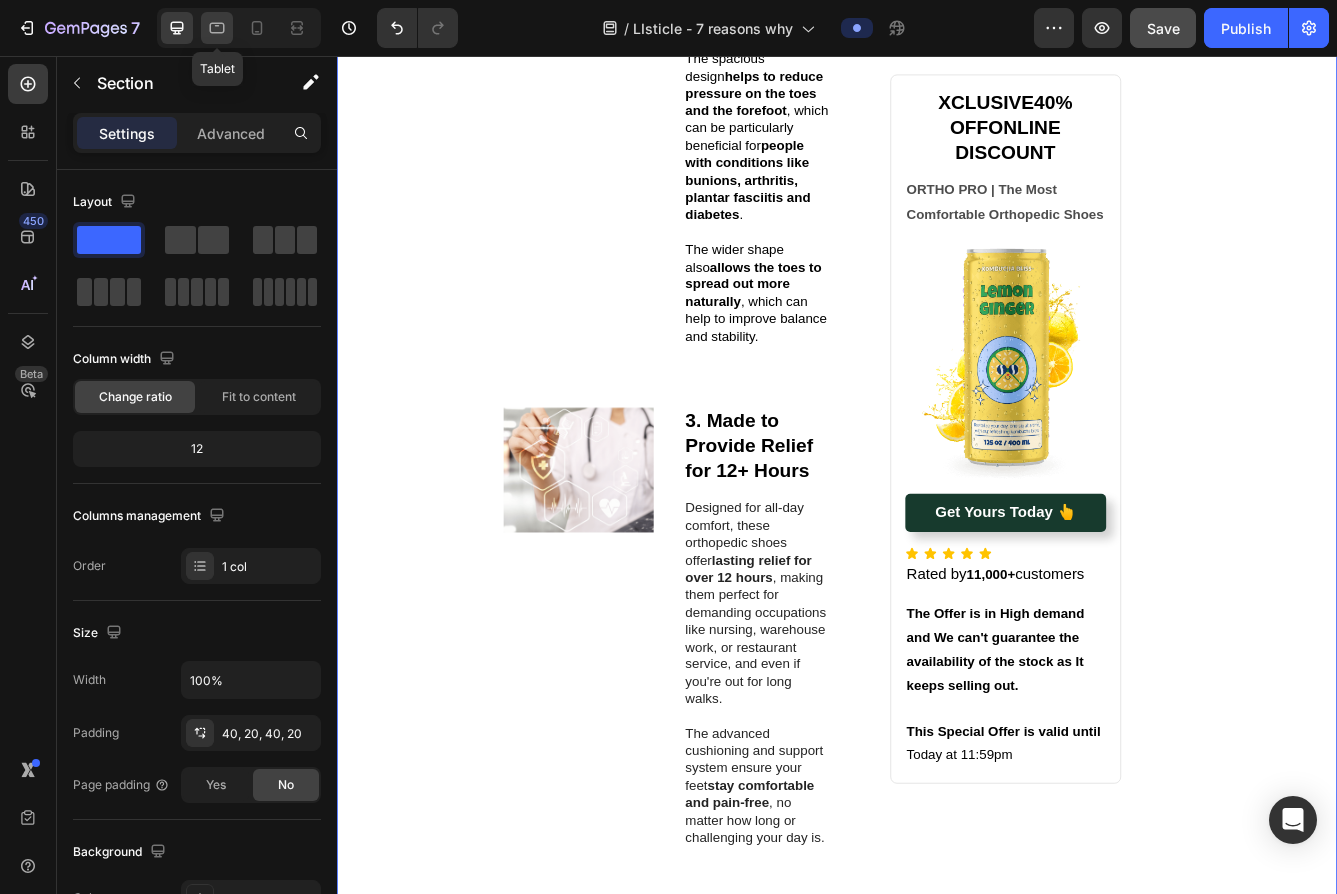 click 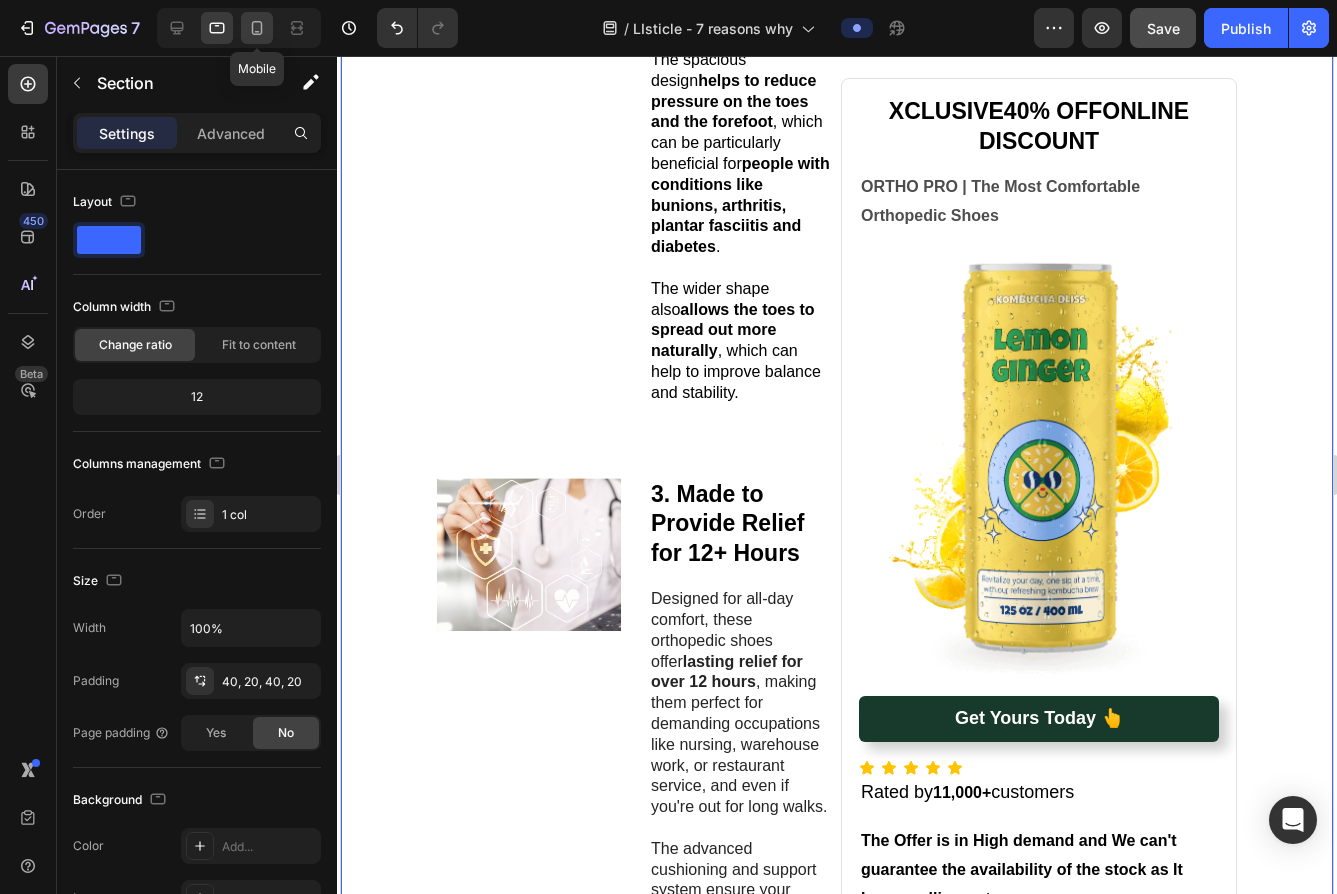 click 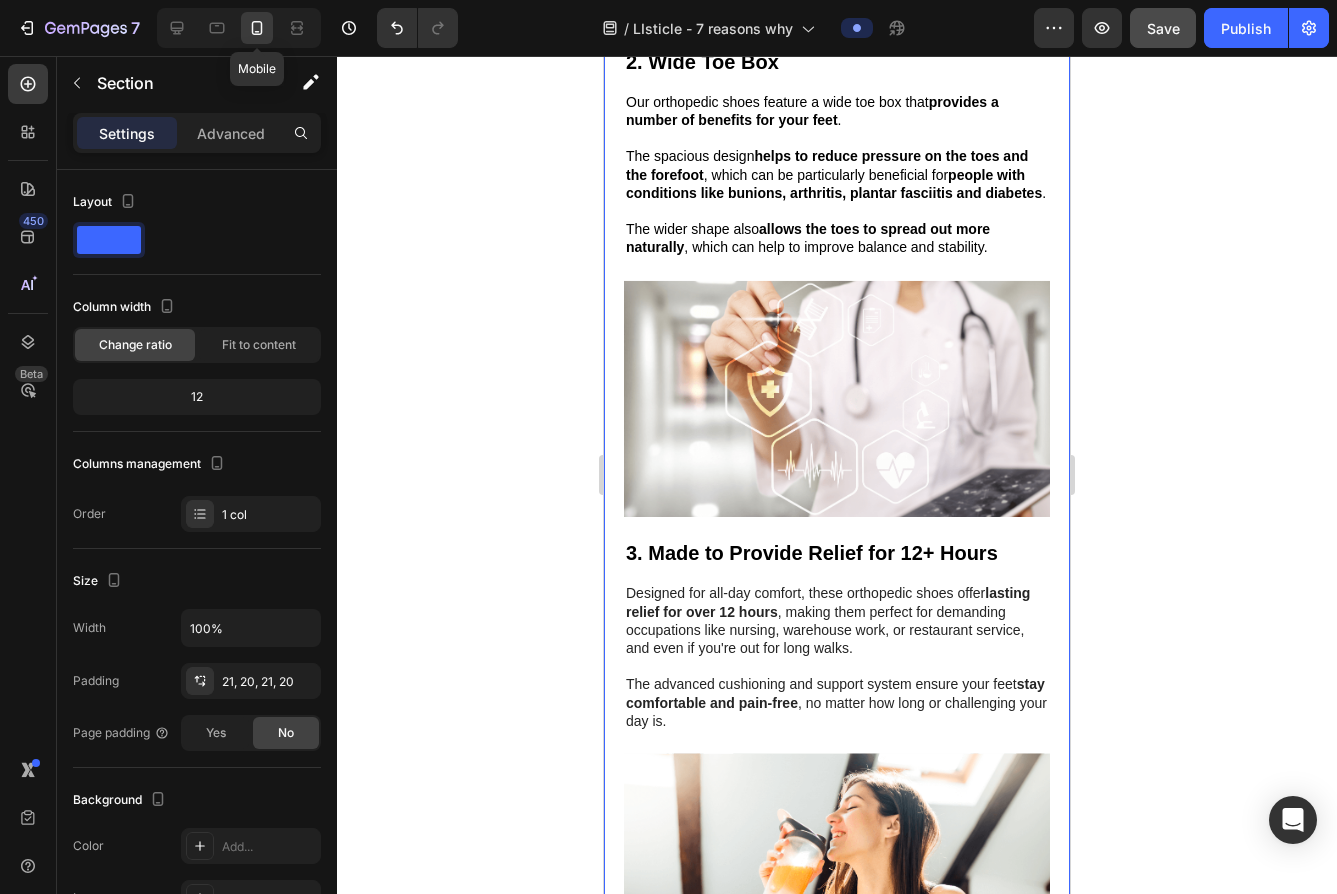 click 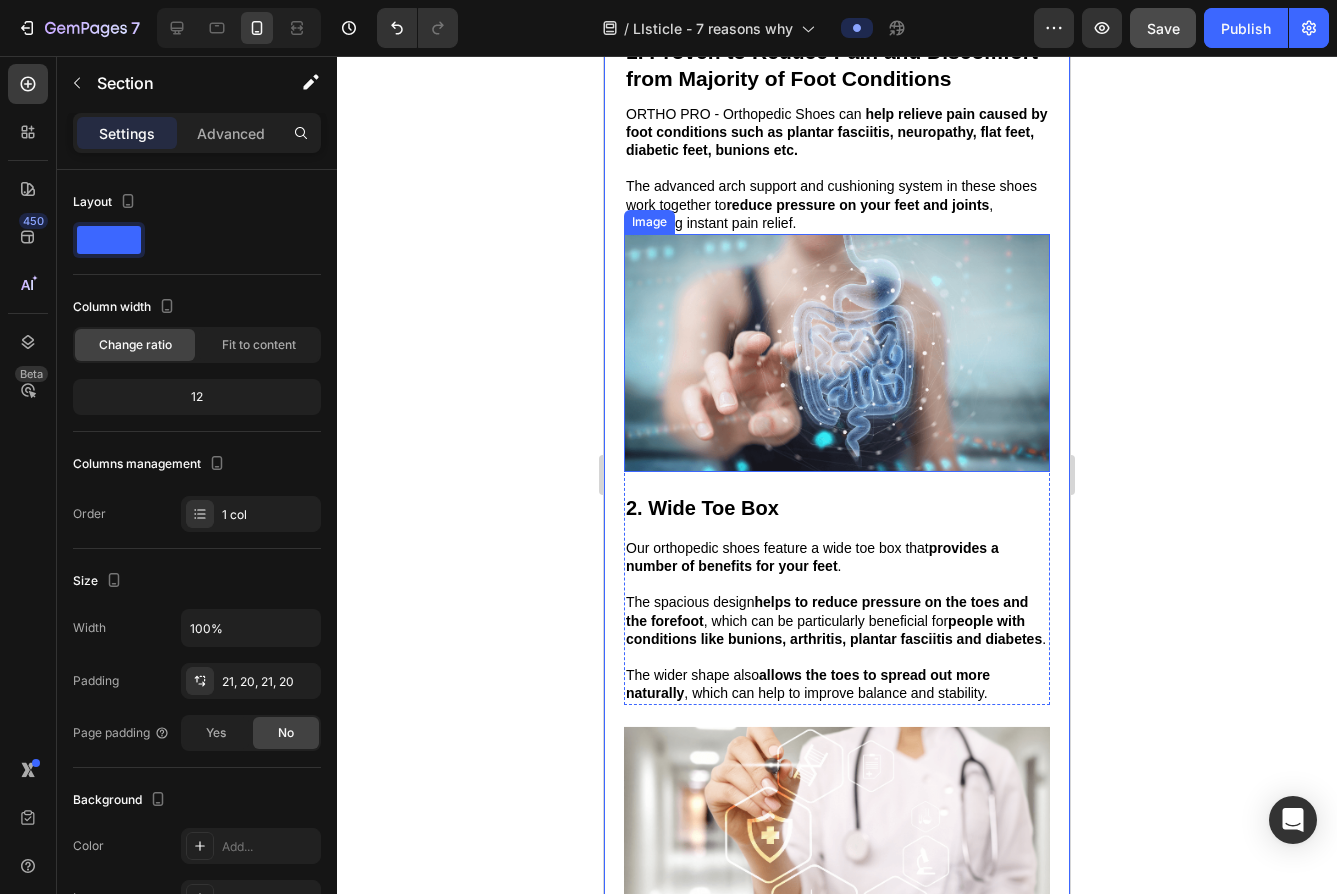 scroll, scrollTop: 534, scrollLeft: 0, axis: vertical 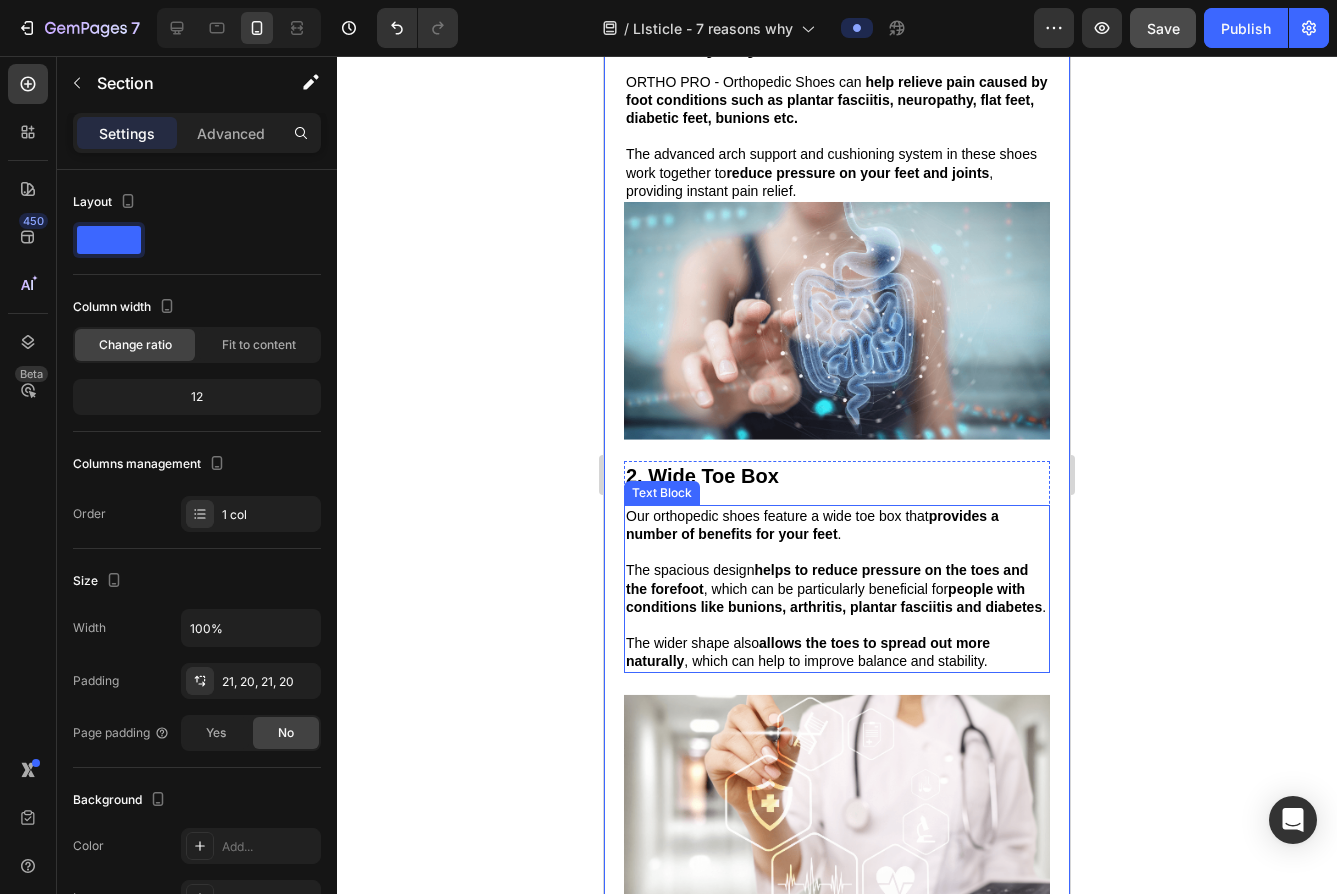 click at bounding box center (837, 552) 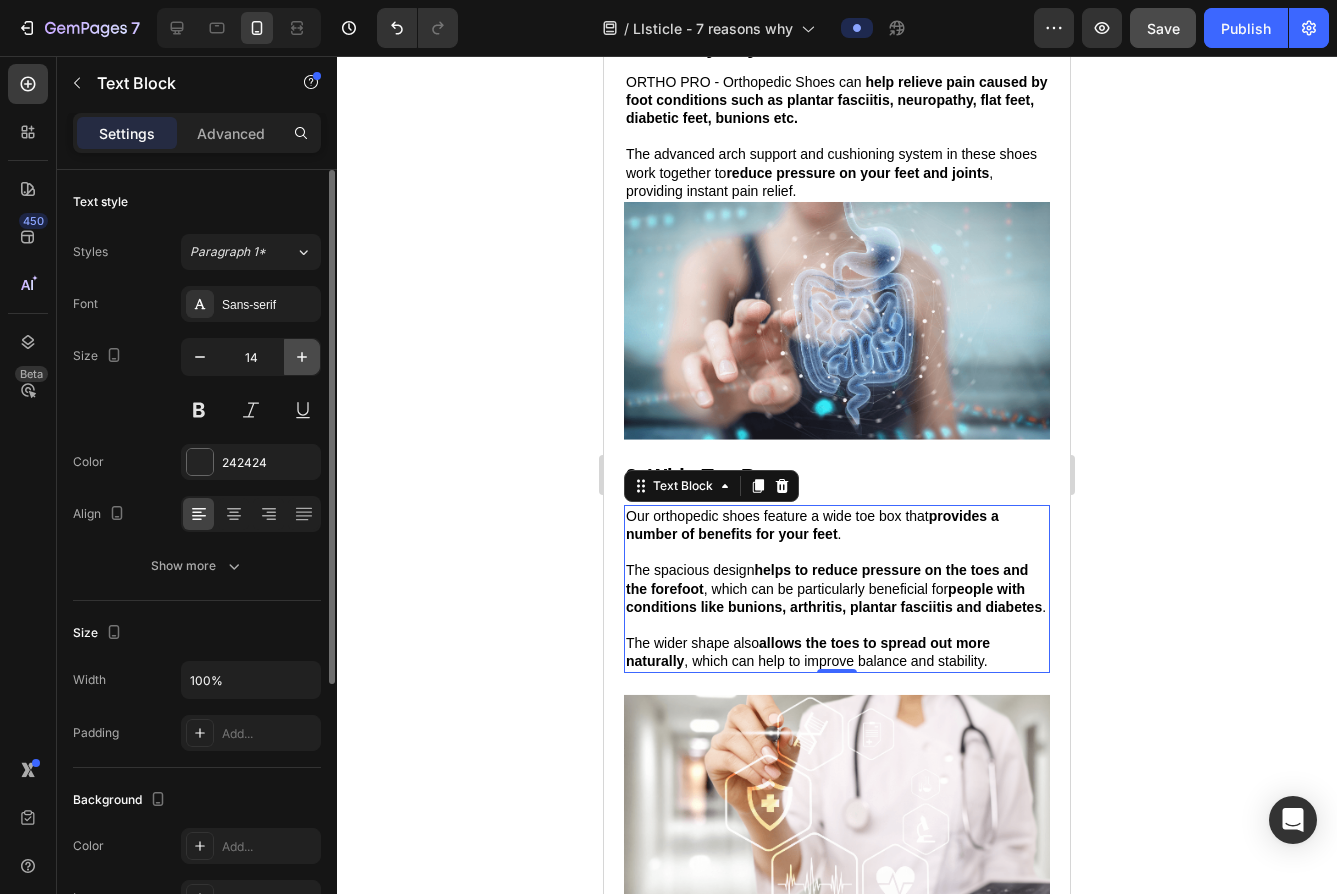 click at bounding box center (302, 357) 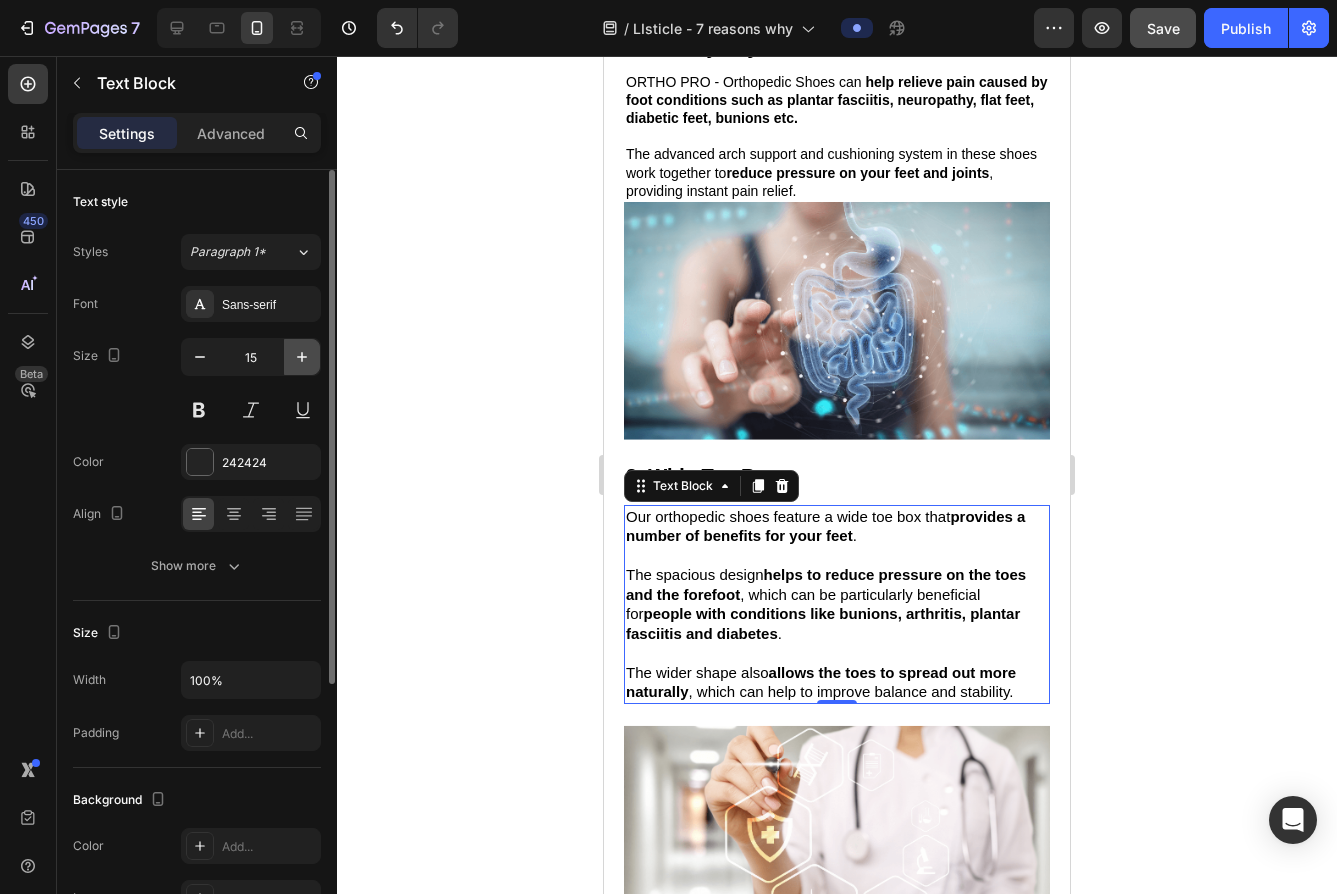 click at bounding box center (302, 357) 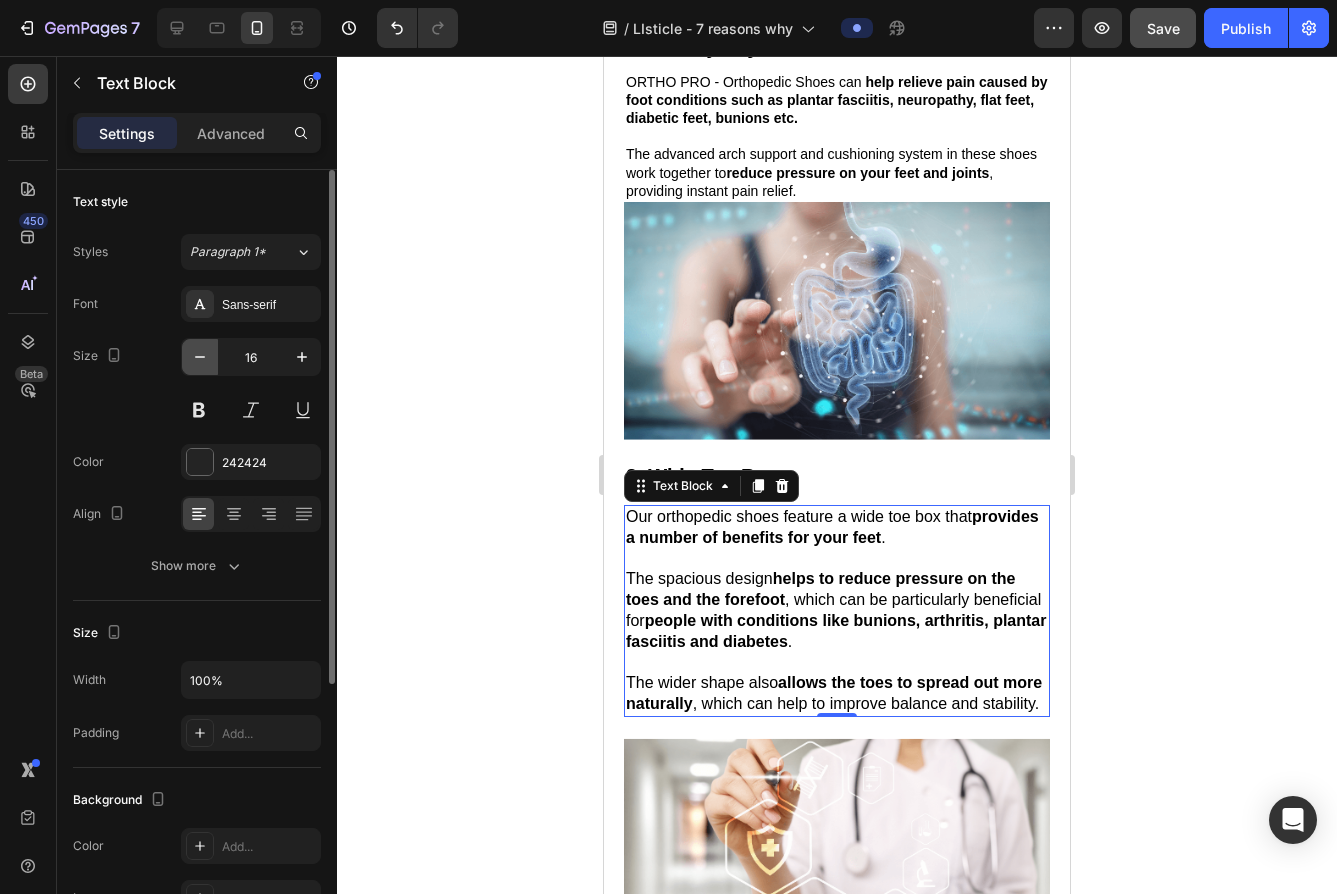 click at bounding box center (200, 357) 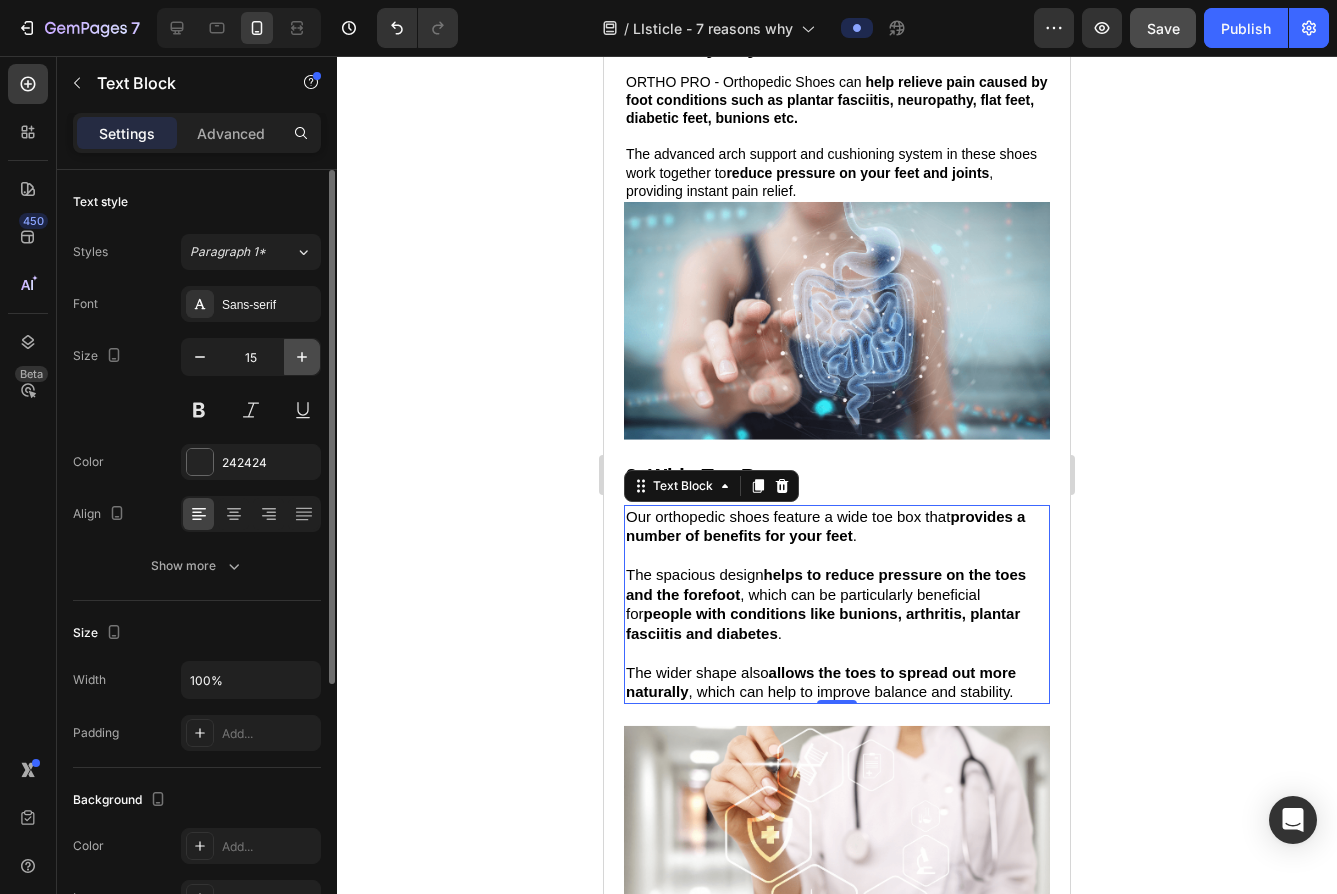 click 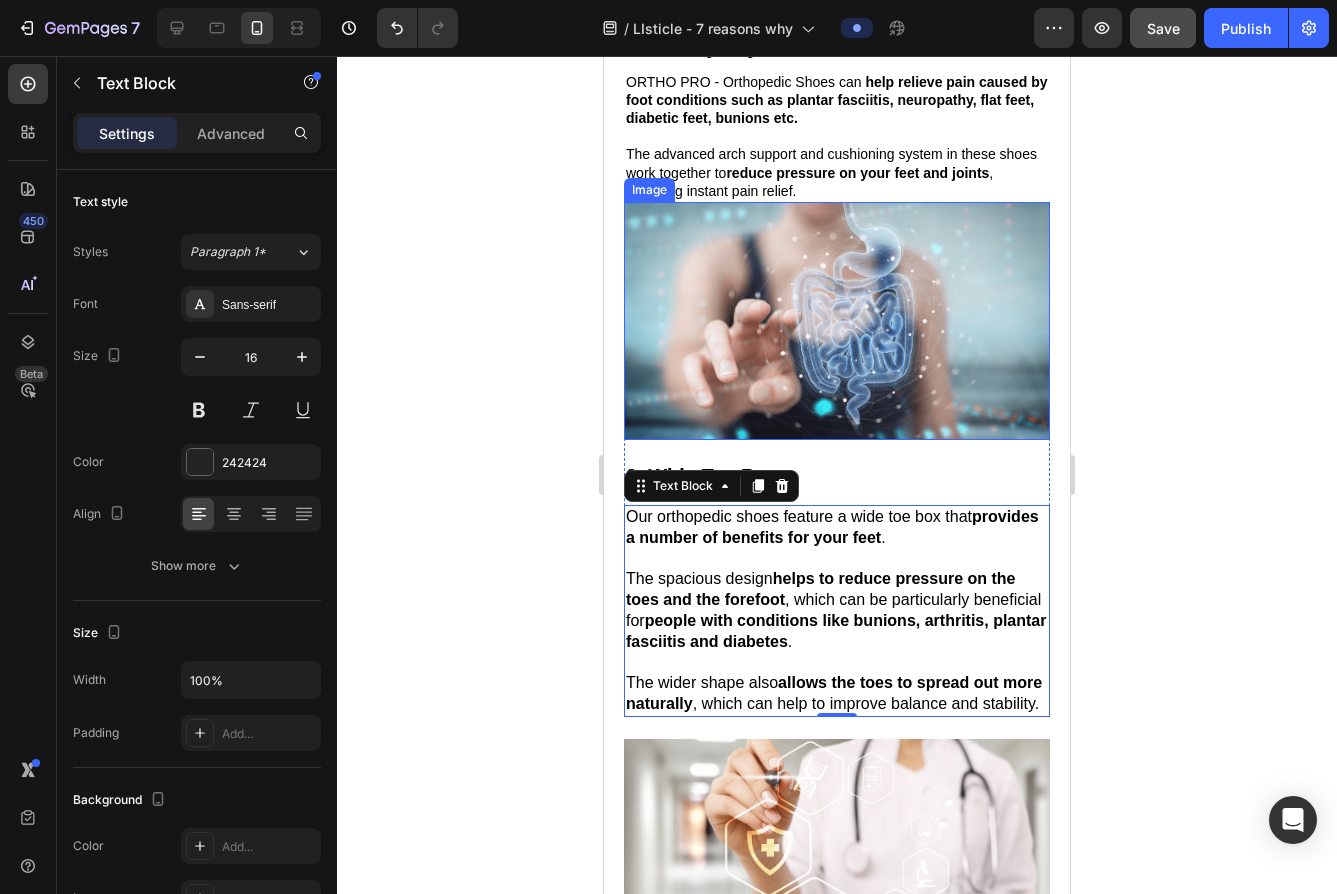 scroll, scrollTop: 530, scrollLeft: 0, axis: vertical 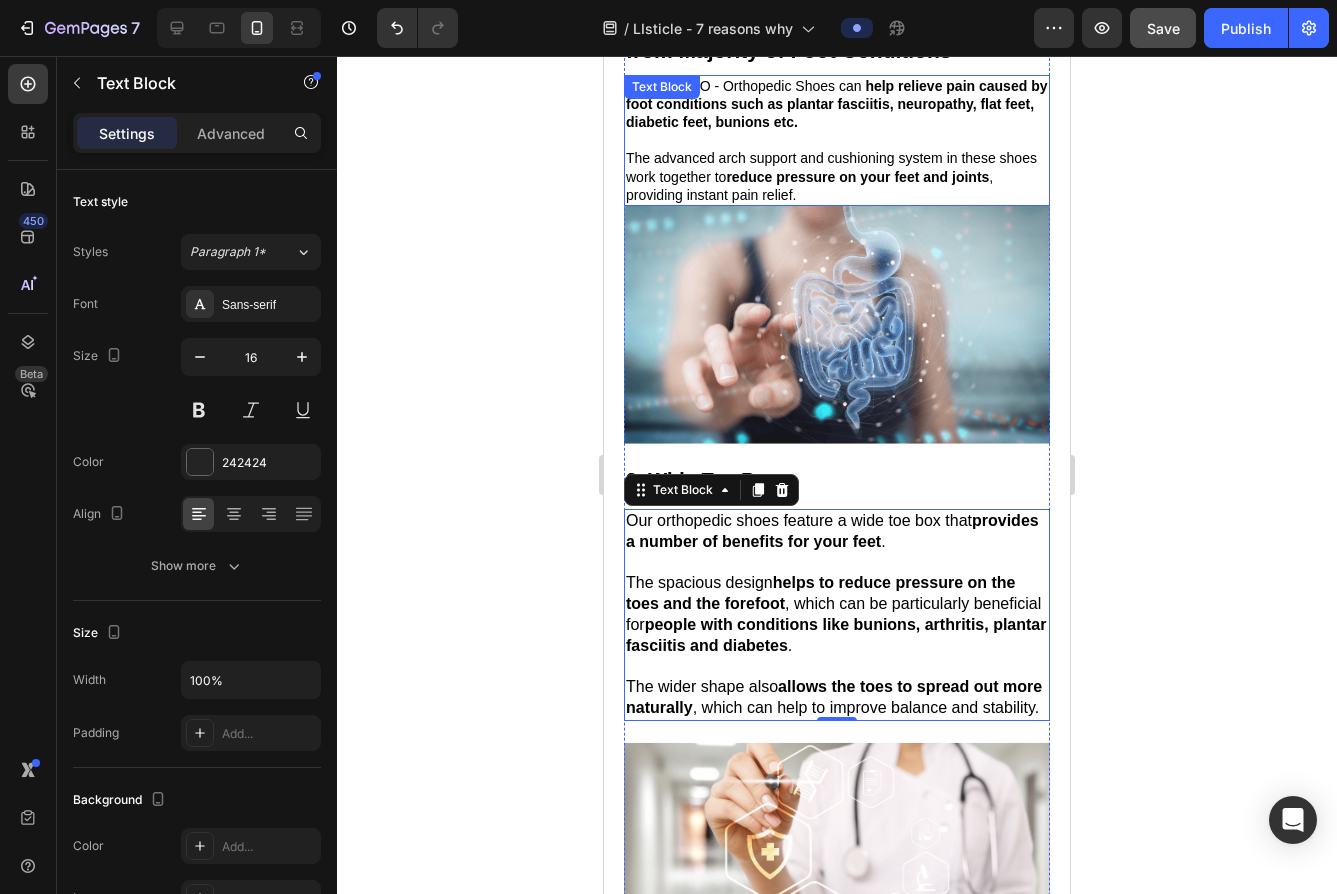 click on "ORTHO PRO - Orthopedic Shoes can   help relieve pain caused by foot conditions such as plantar fasciitis, neuropathy, flat feet, diabetic feet, bunions etc .   ﻿ The advanced arch support and cushioning system in these shoes work together to  reduce pressure on your feet and joints , providing instant pain relief." at bounding box center [837, 140] 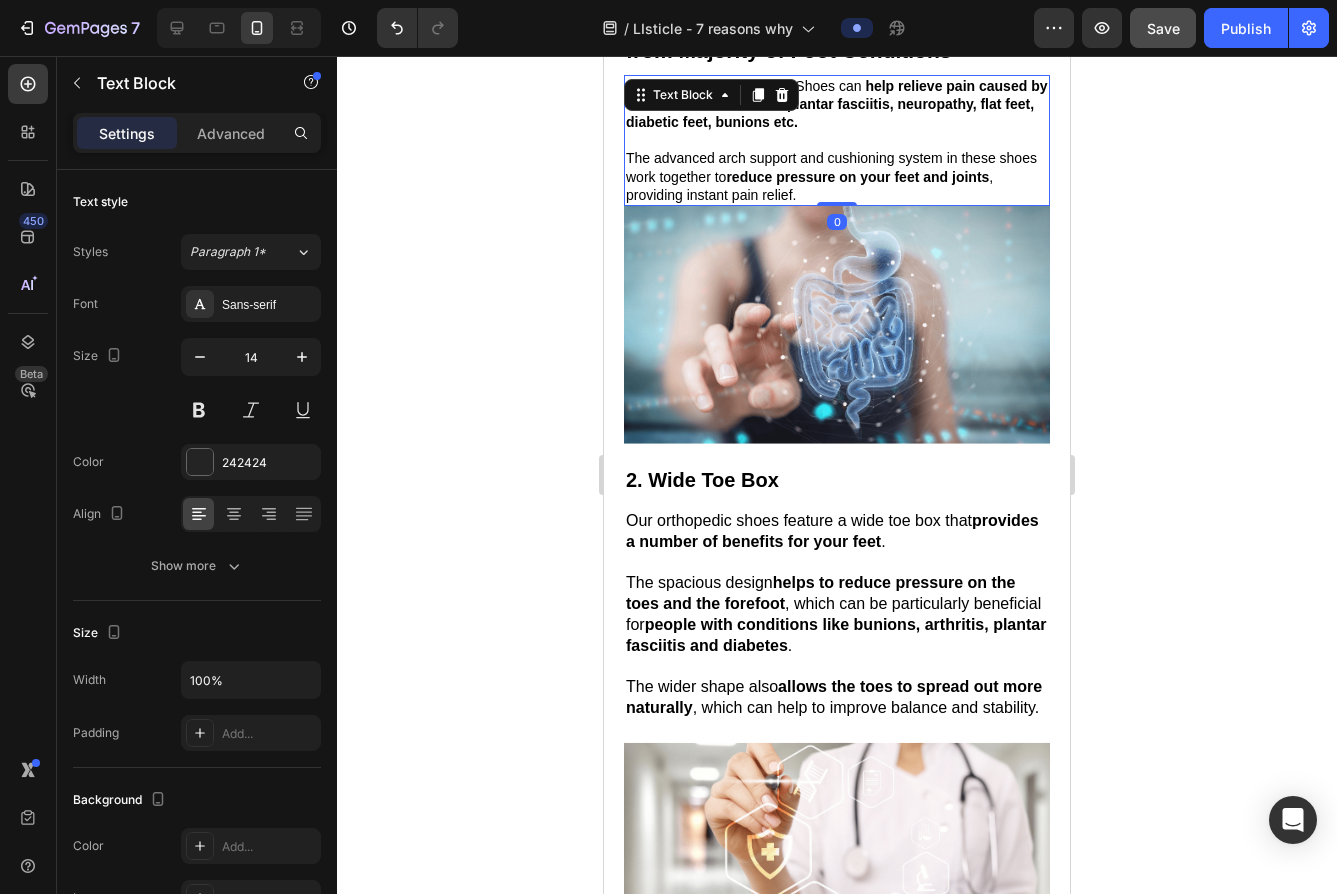 click on "﻿ The advanced arch support and cushioning system in these shoes work together to" at bounding box center [831, 167] 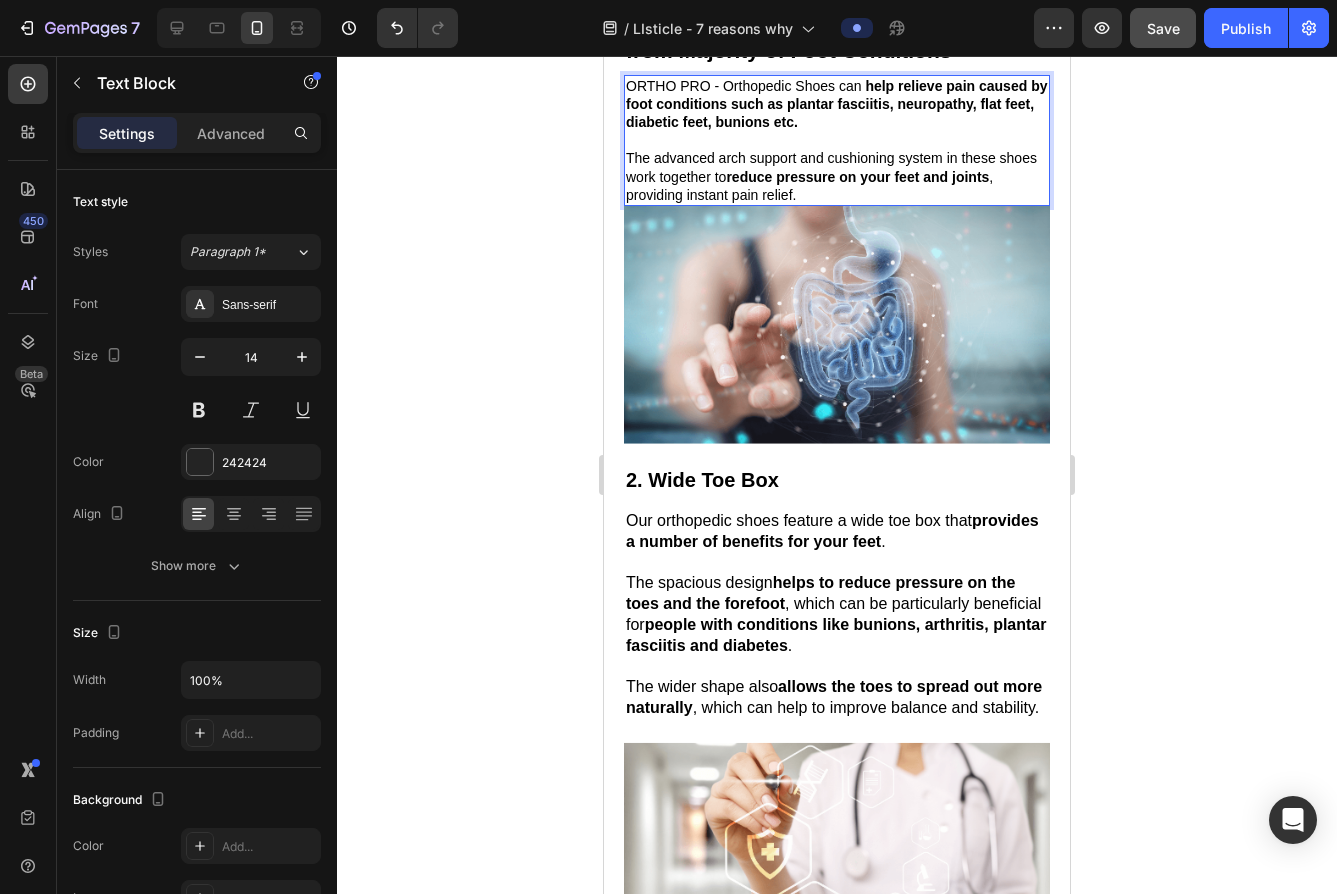 click 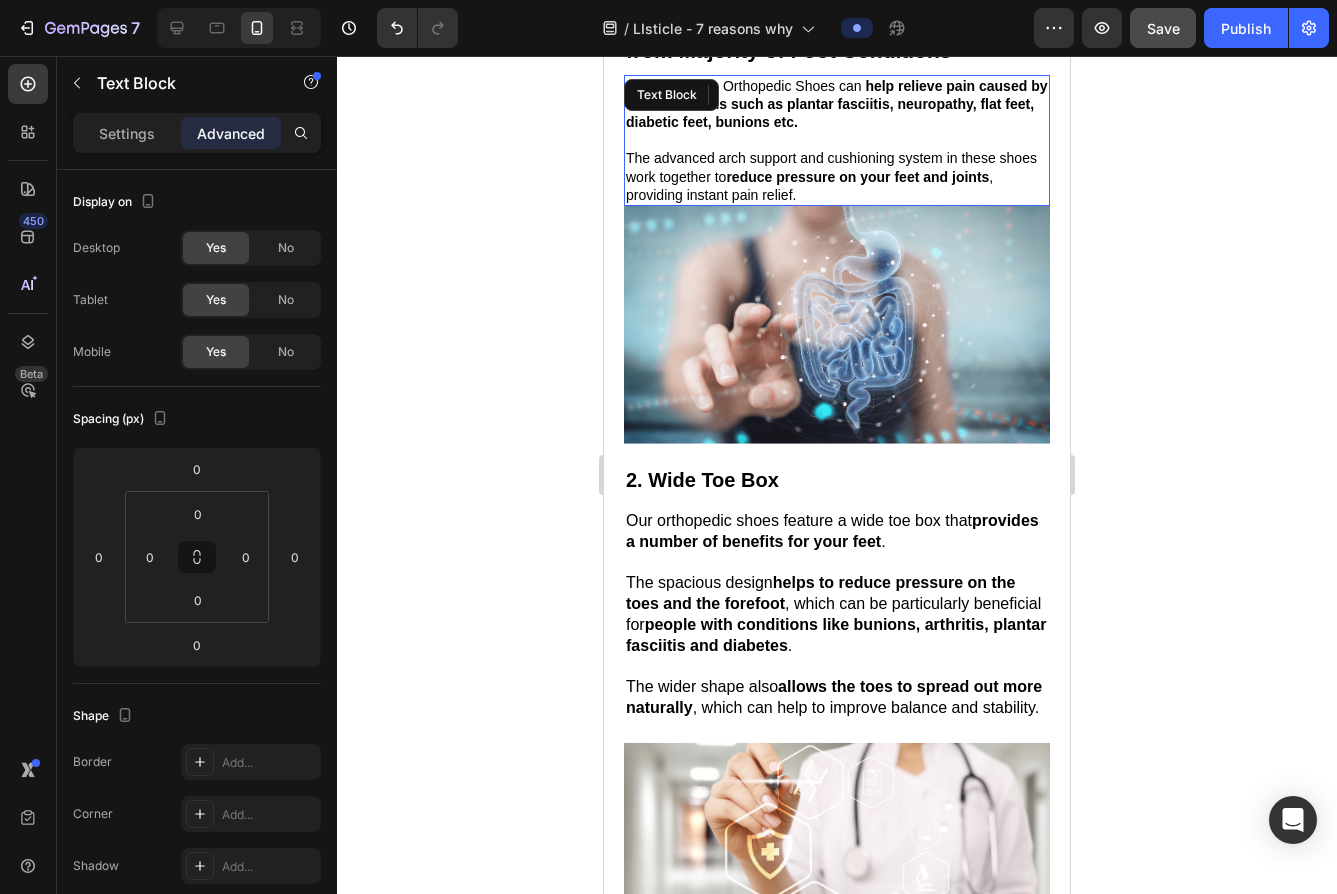 click on "ORTHO PRO - Orthopedic Shoes can   help relieve pain caused by foot conditions such as plantar fasciitis, neuropathy, flat feet, diabetic feet, bunions etc .   ﻿ The advanced arch support and cushioning system in these shoes work together to  reduce pressure on your feet and joints , providing instant pain relief." at bounding box center [837, 140] 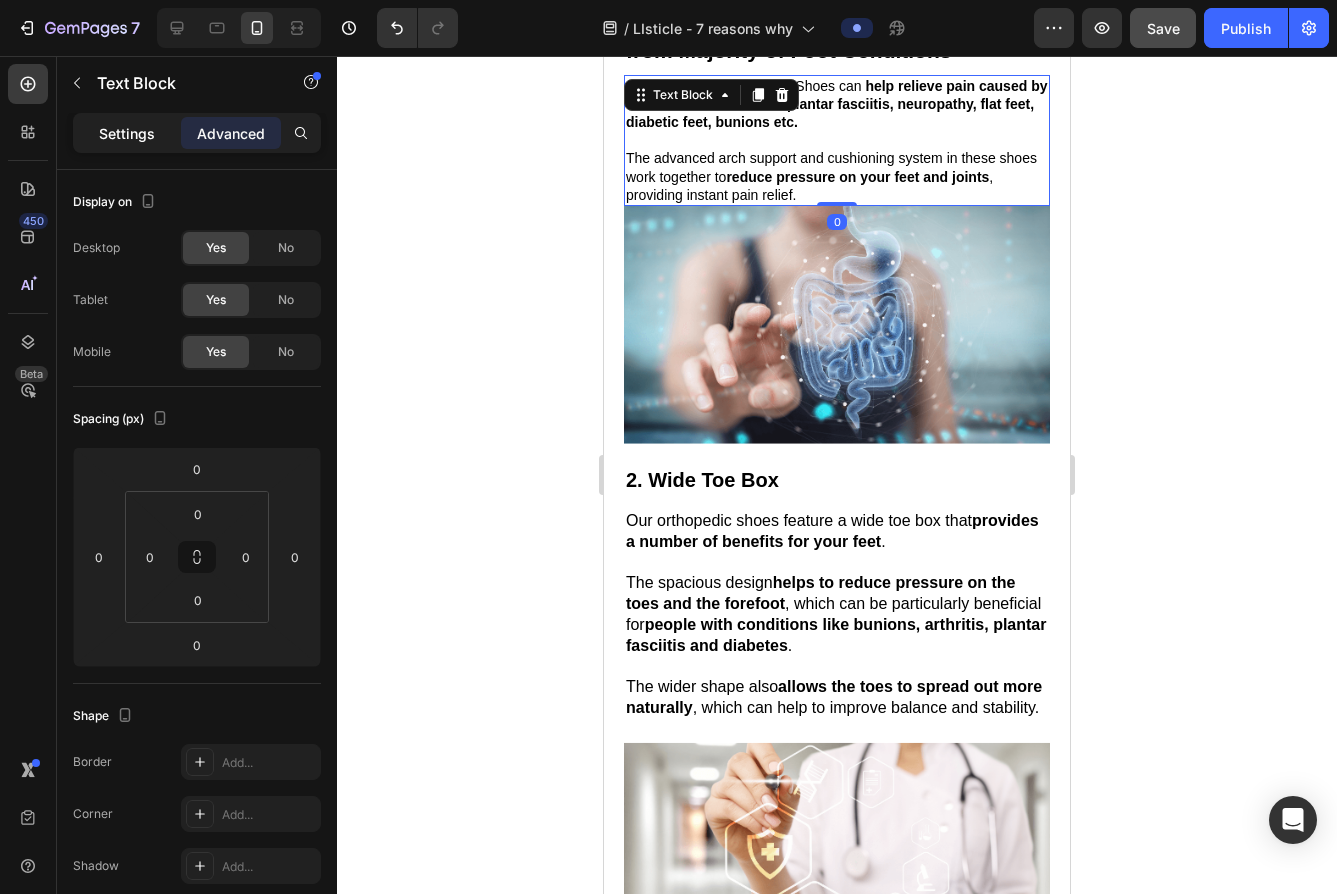 click on "Settings" 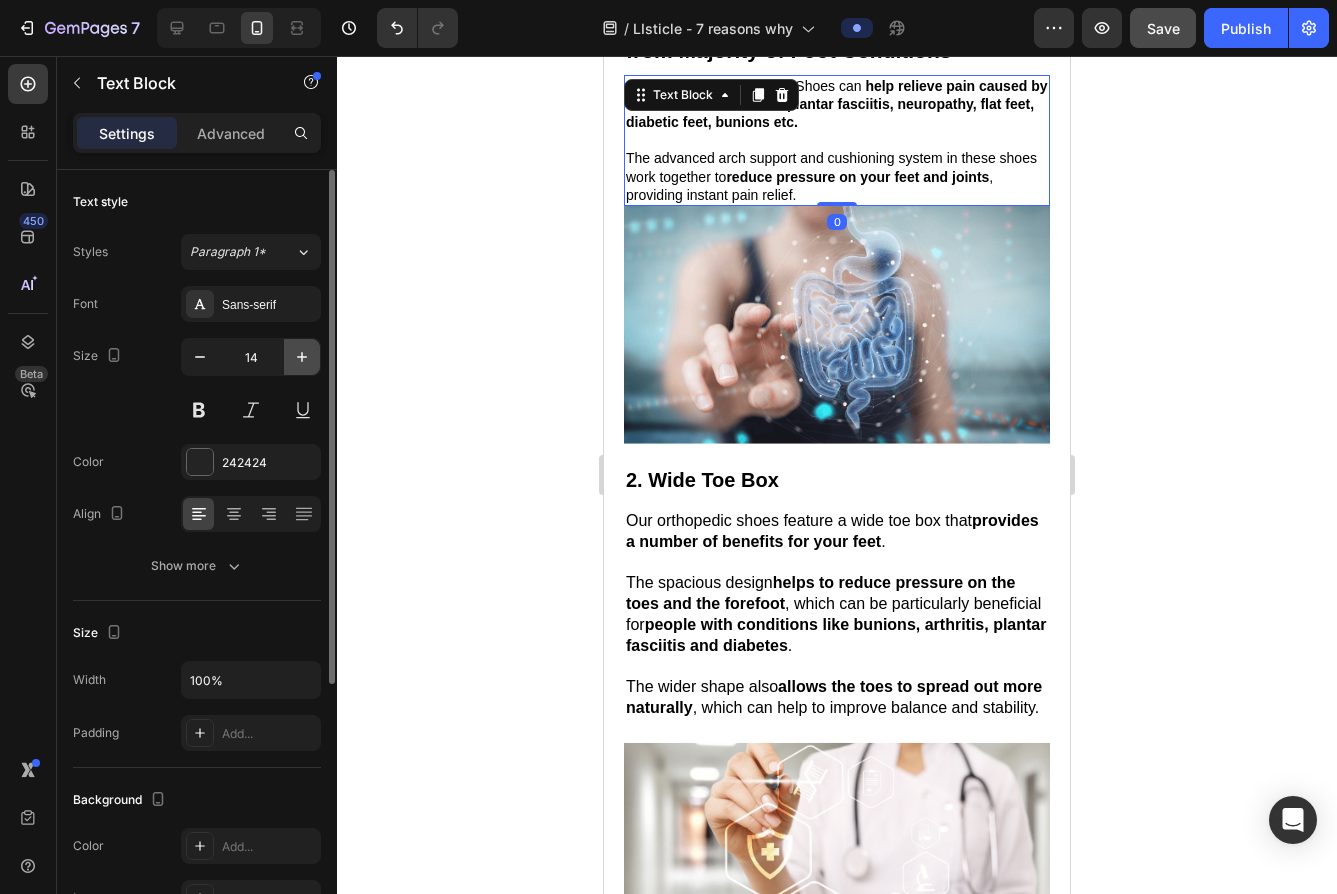 click 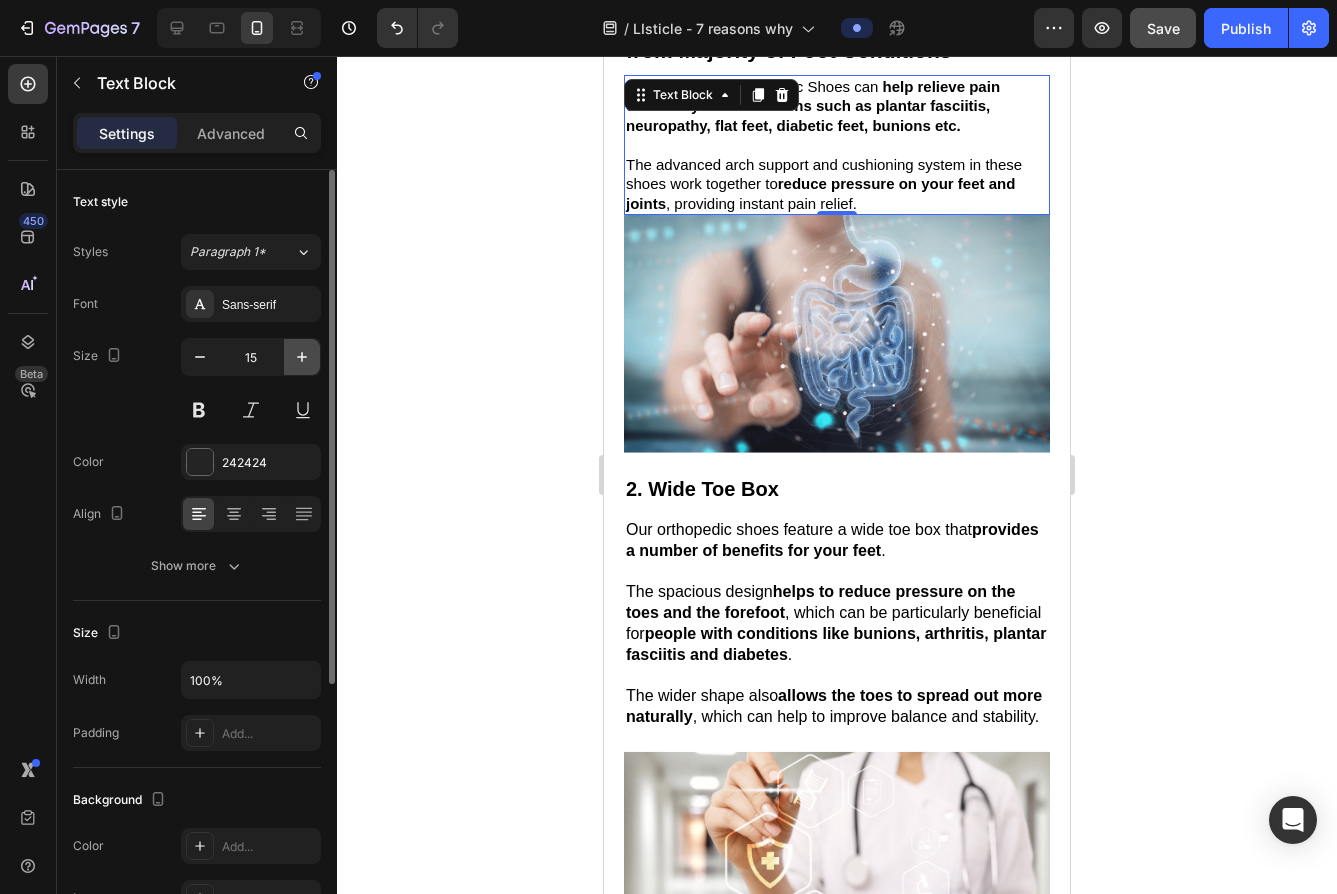 click 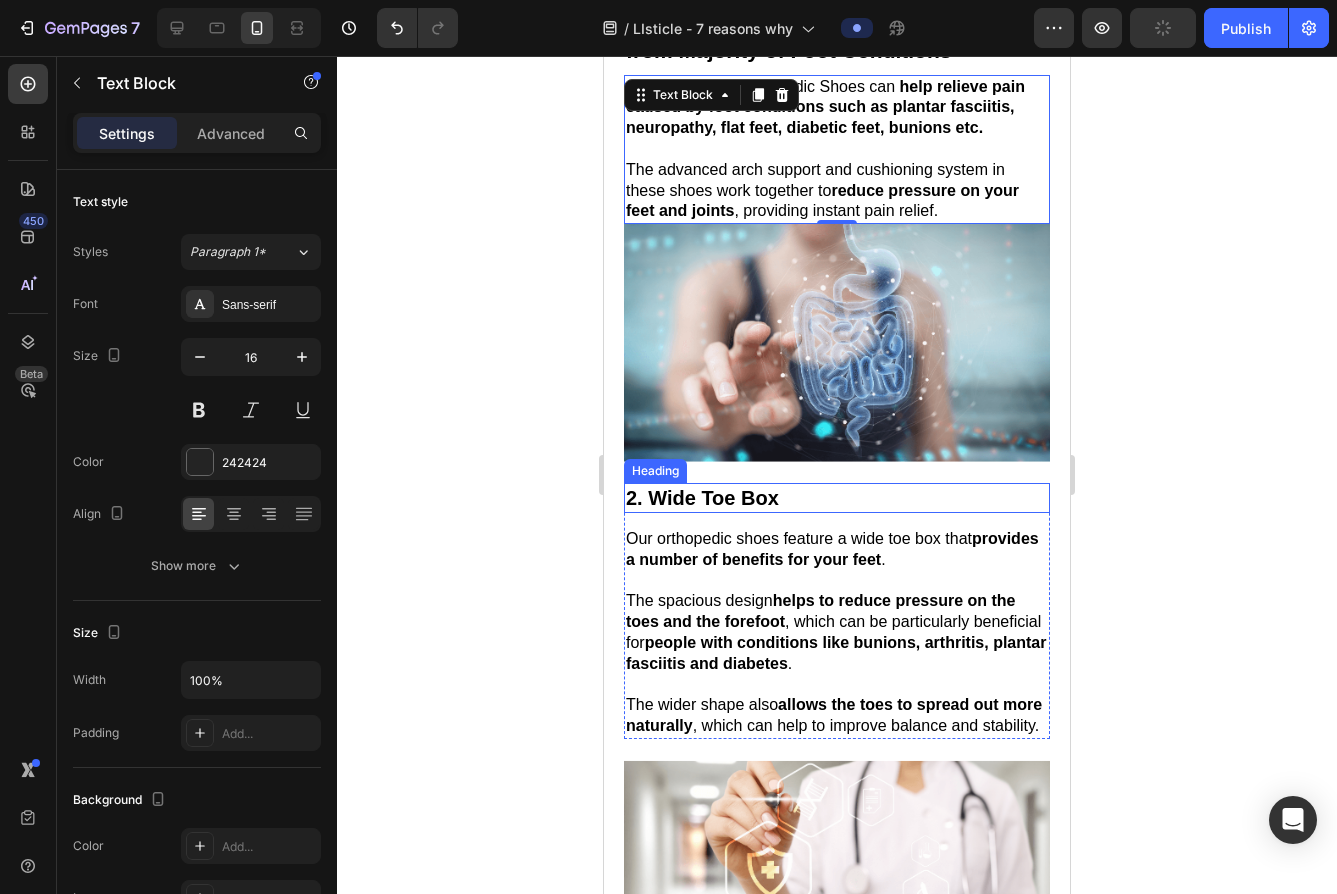 click on "2. Wide Toe Box" at bounding box center (837, 498) 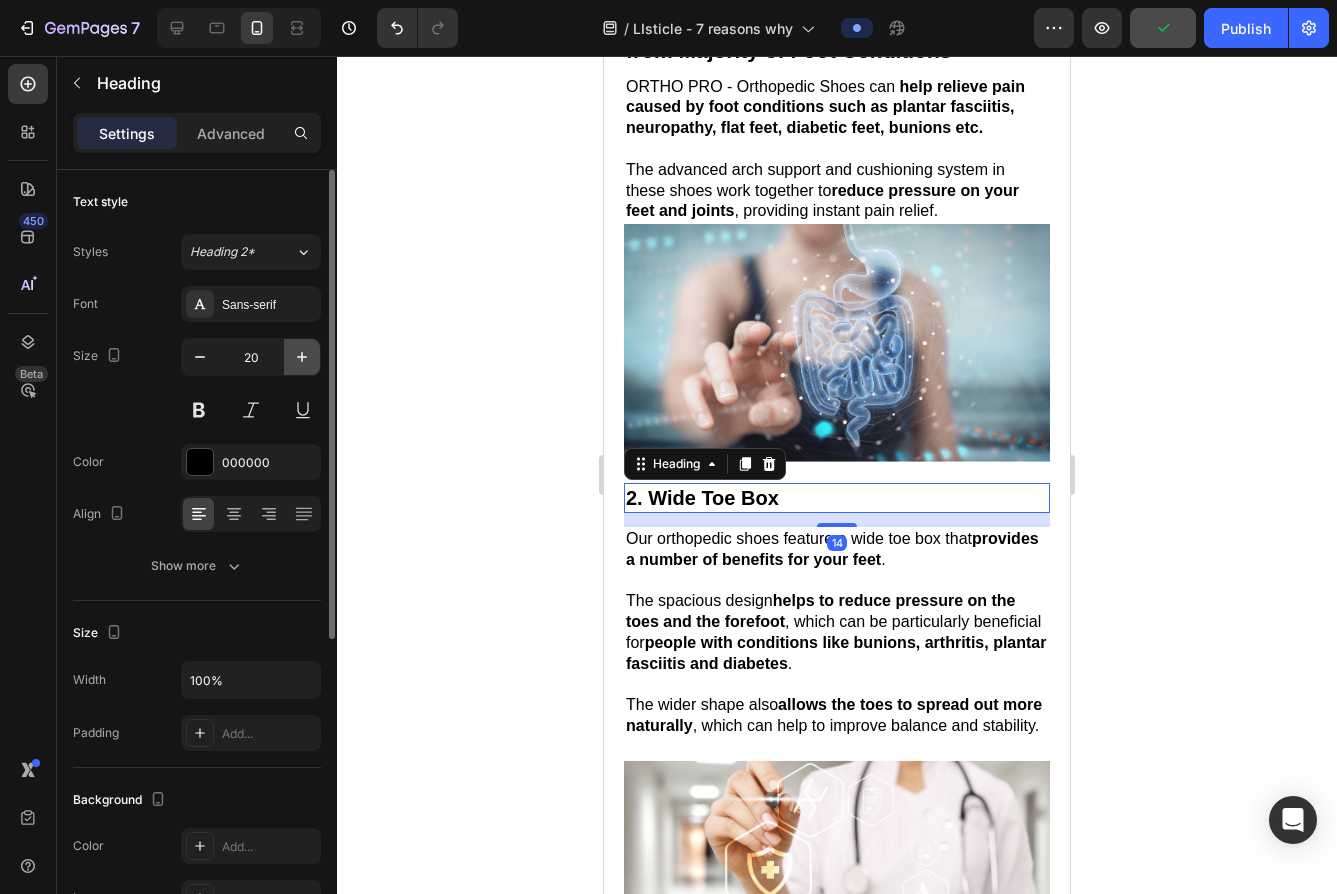 click 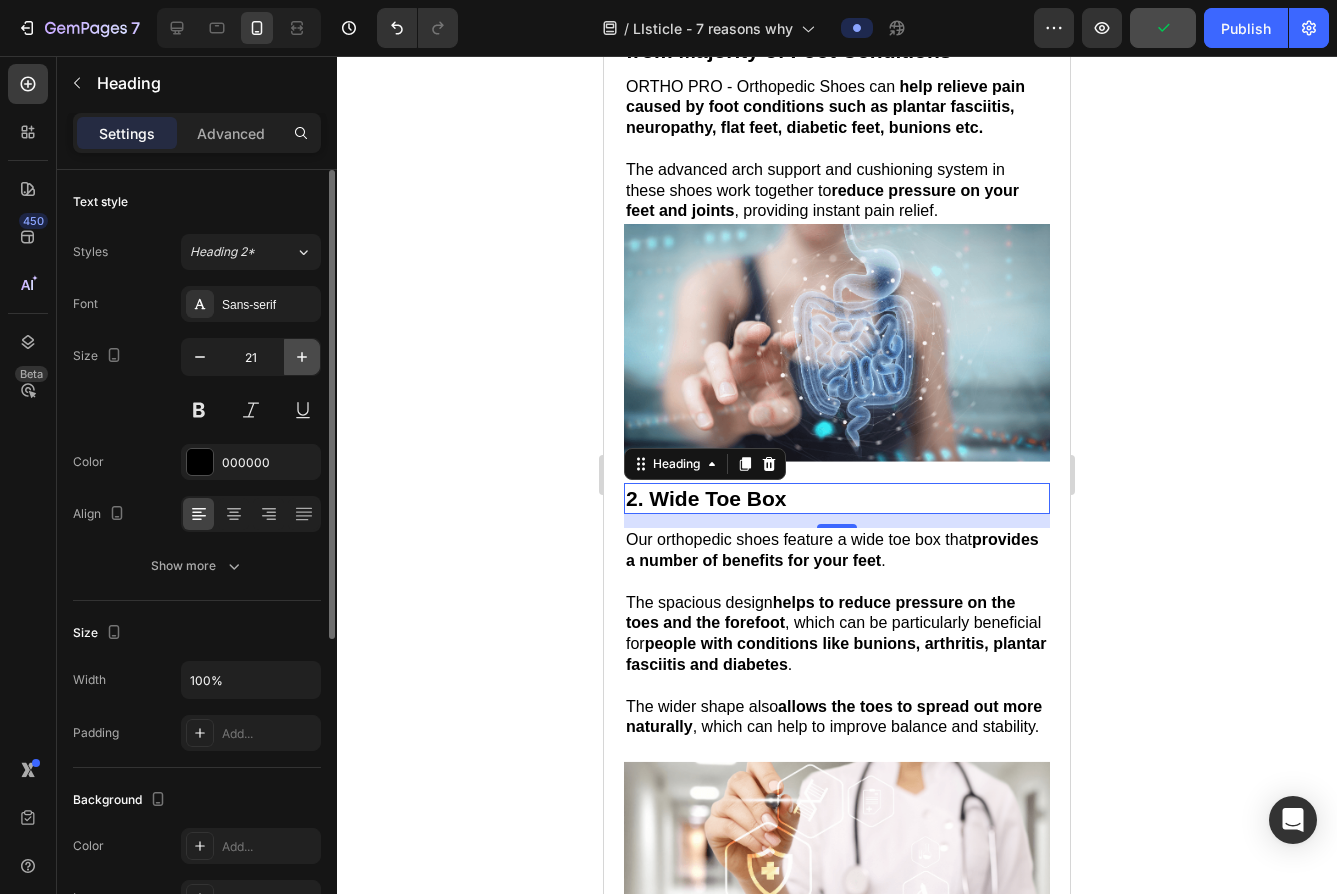 click 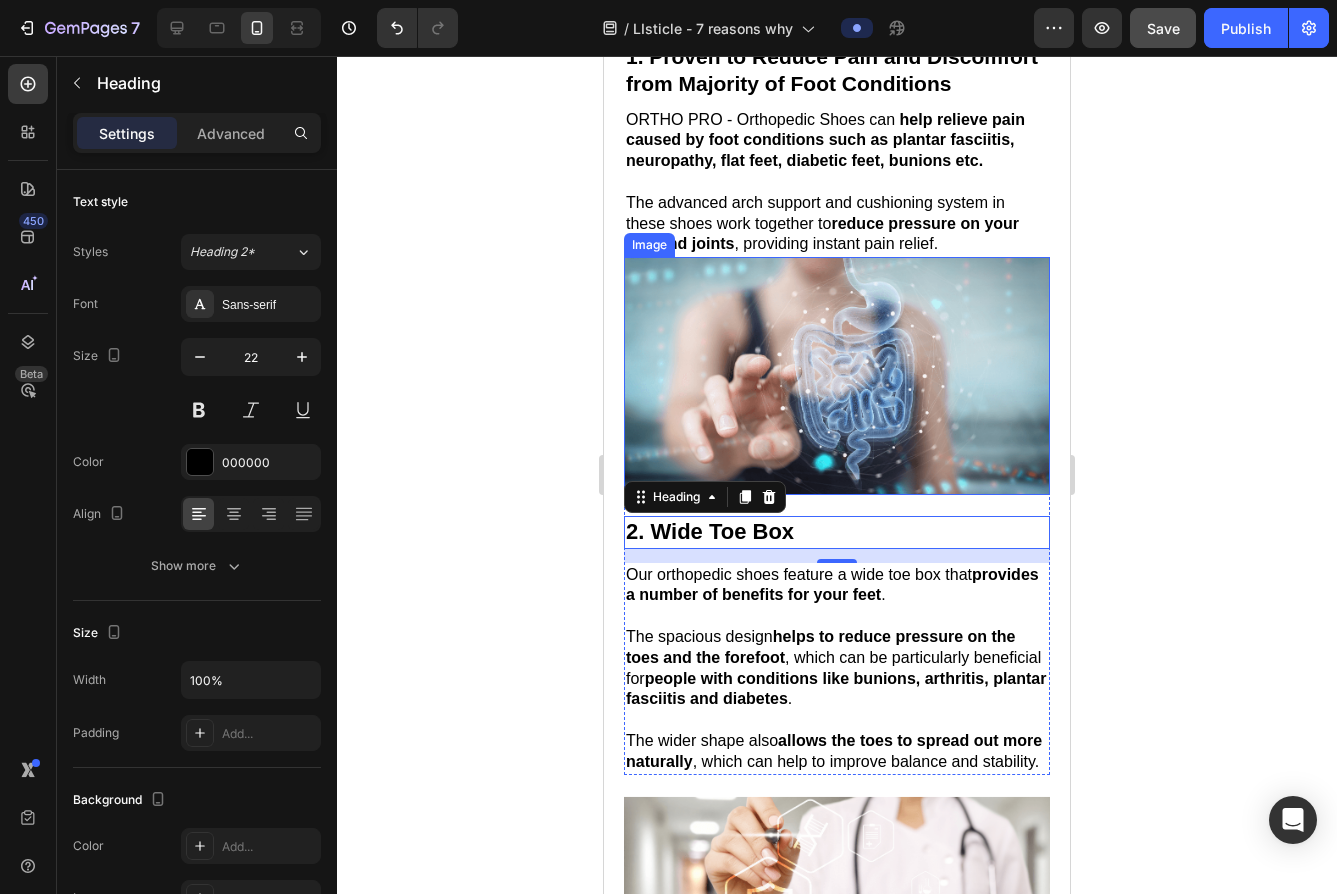 scroll, scrollTop: 399, scrollLeft: 0, axis: vertical 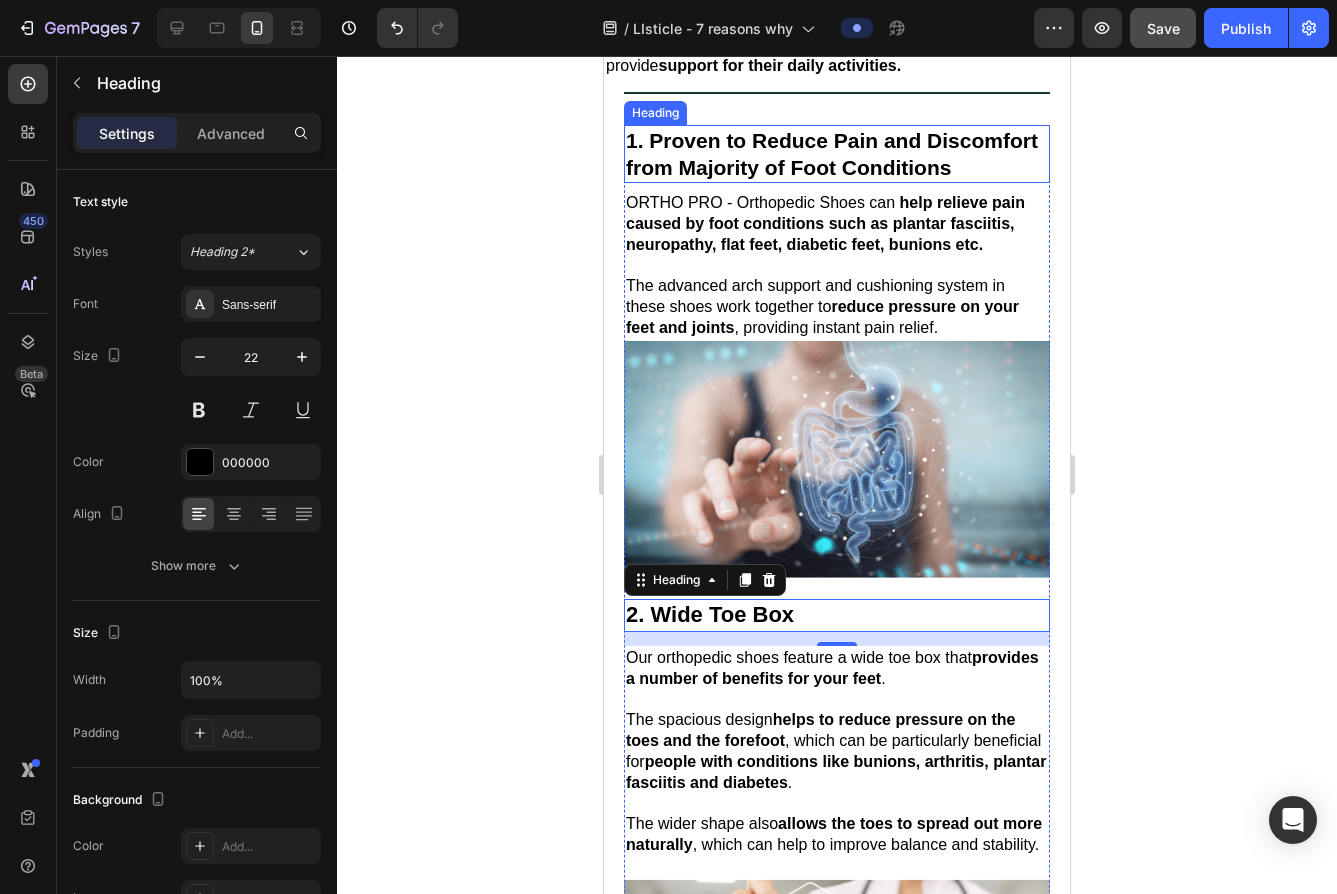 click on "1. Proven to Reduce Pain and Discomfort from Majority of Foot Conditions" at bounding box center (832, 154) 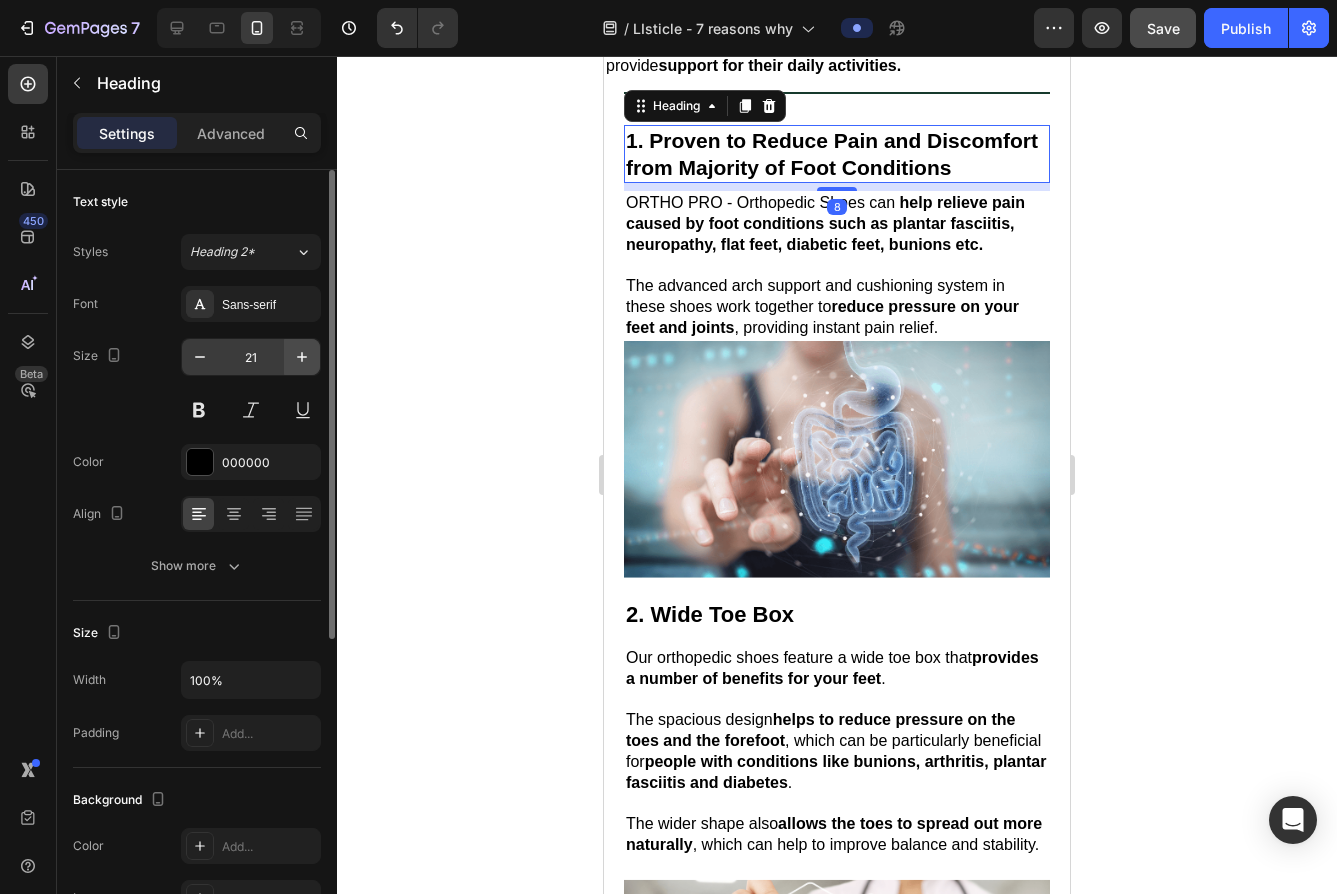 click 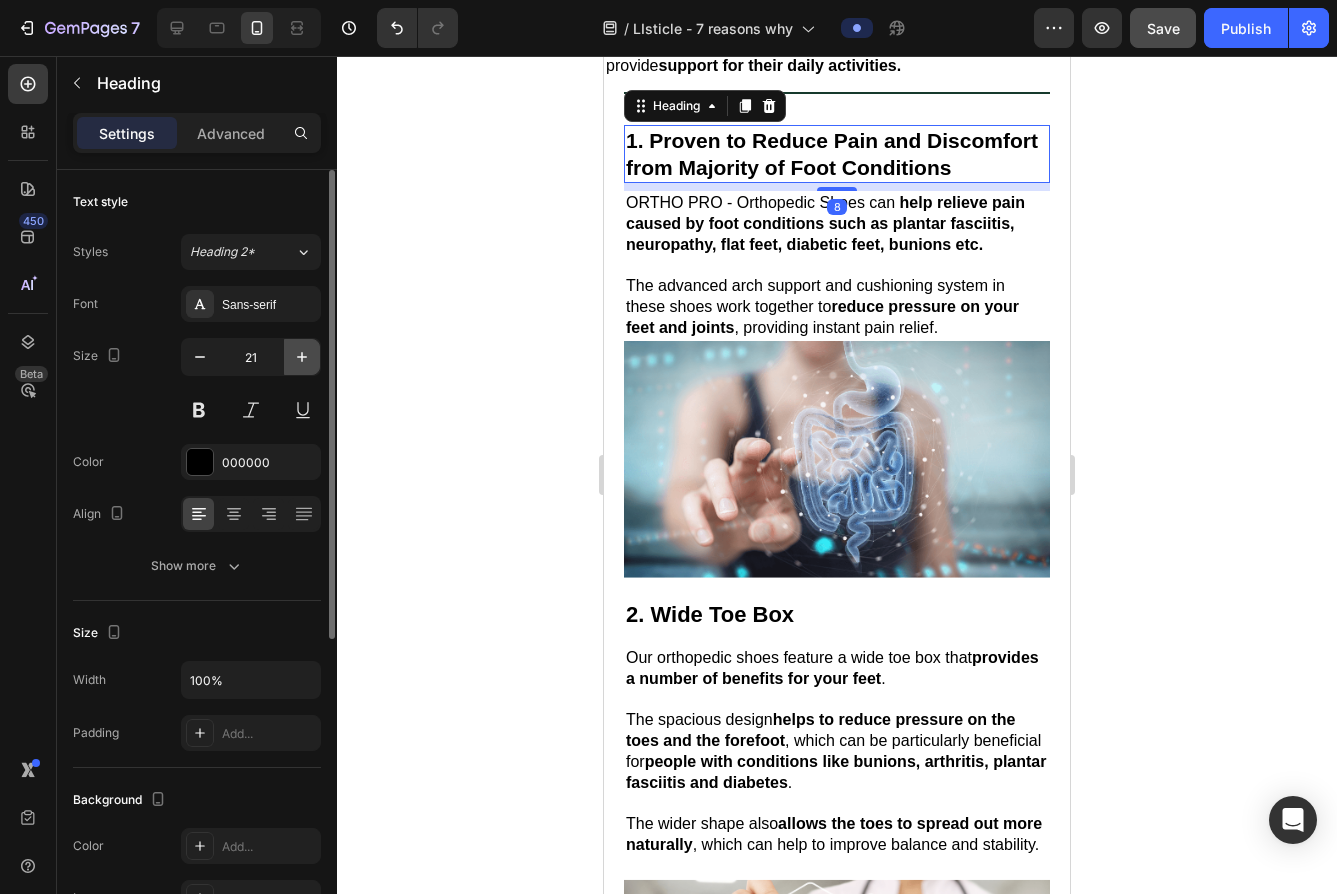 type on "22" 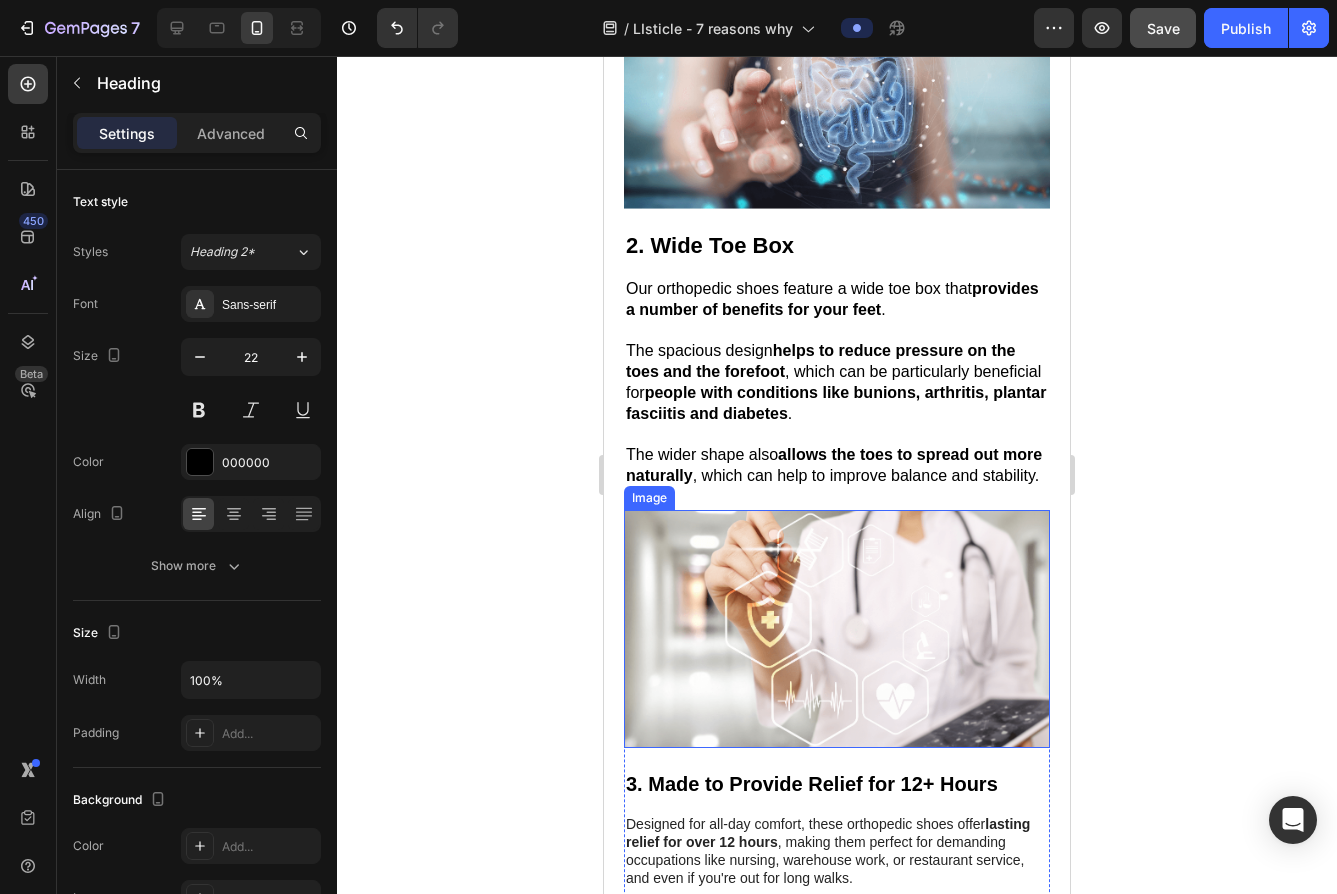scroll, scrollTop: 1219, scrollLeft: 0, axis: vertical 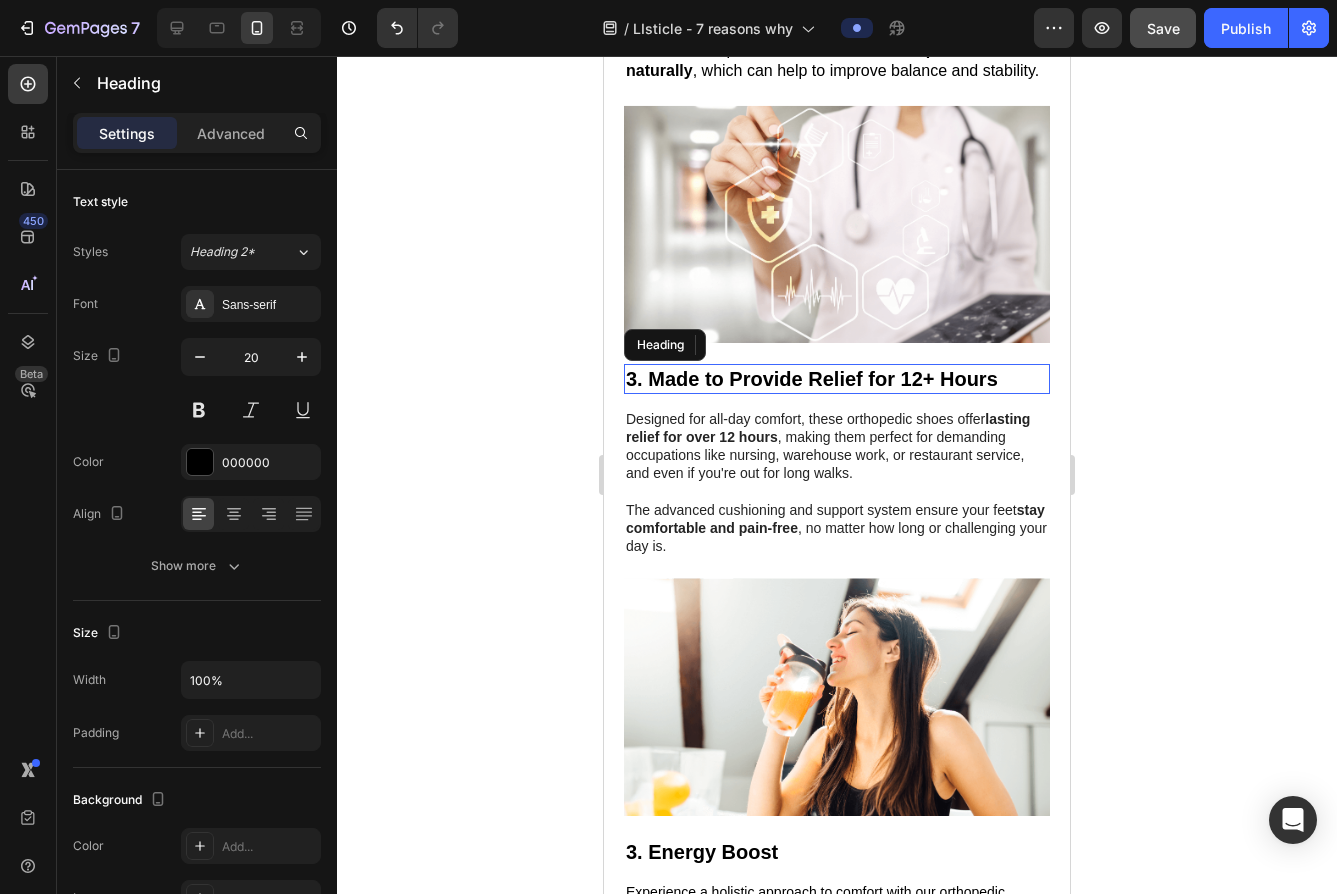 click on "3. Made to Provide Relief for 12+ Hours" at bounding box center (837, 379) 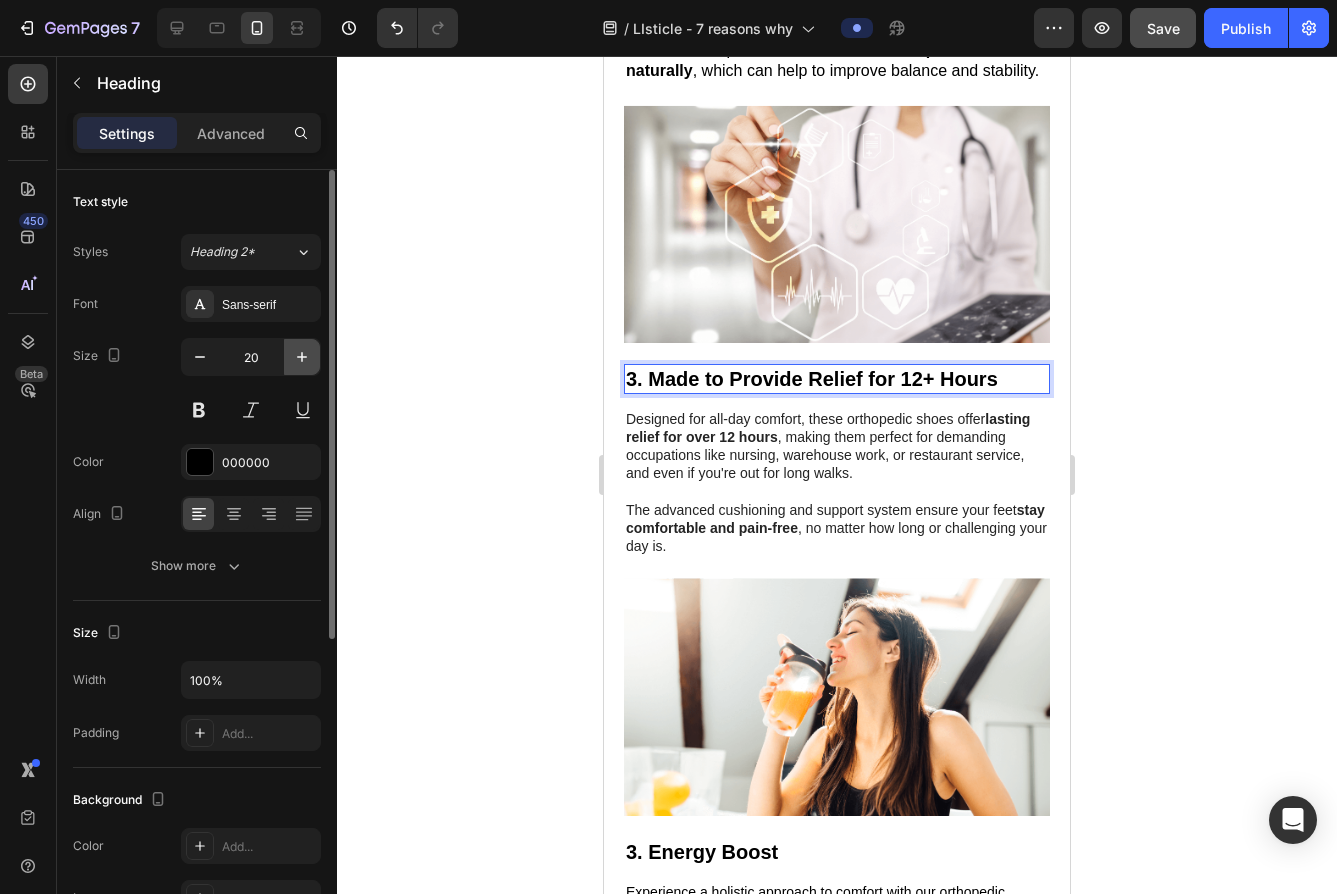 click 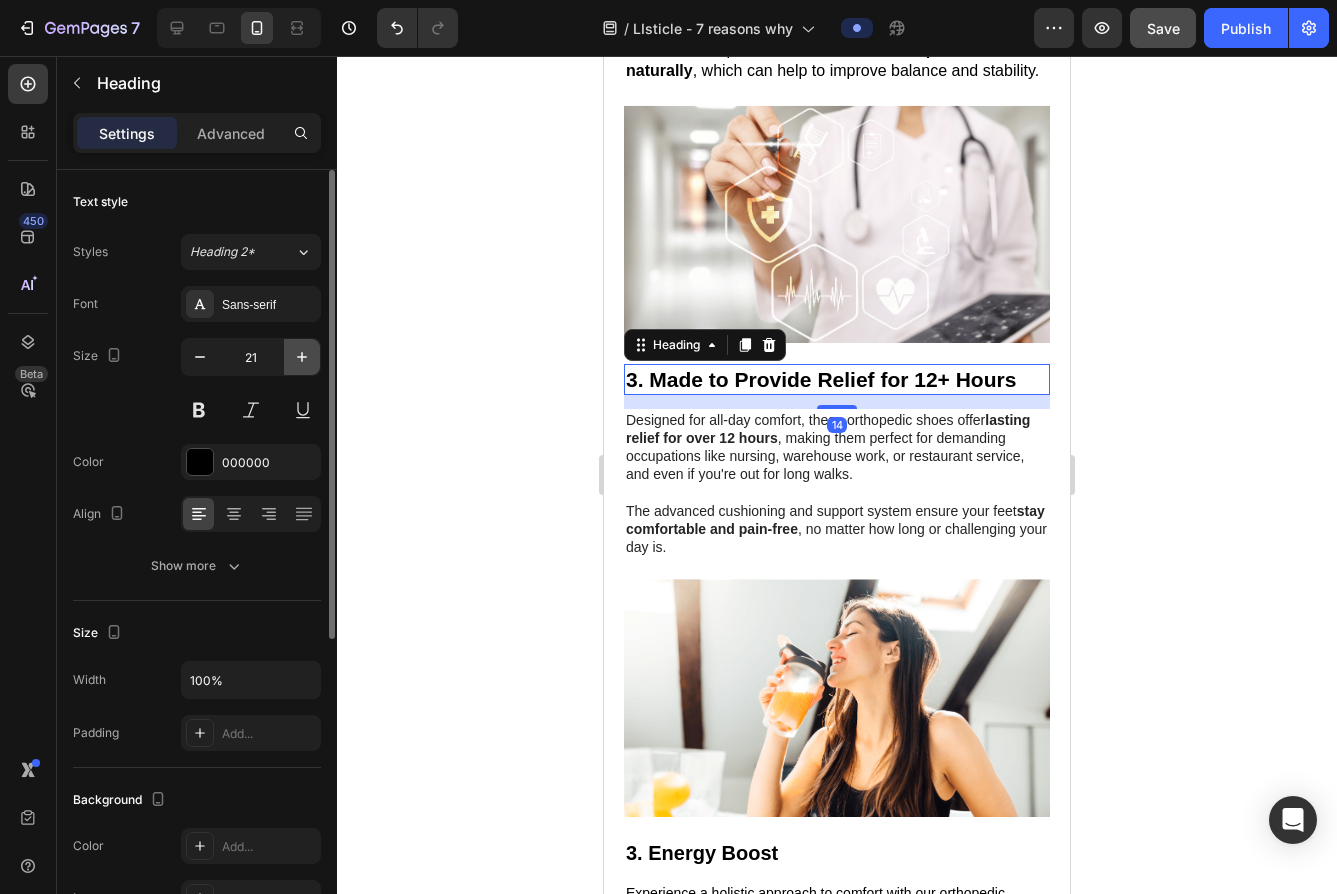 click 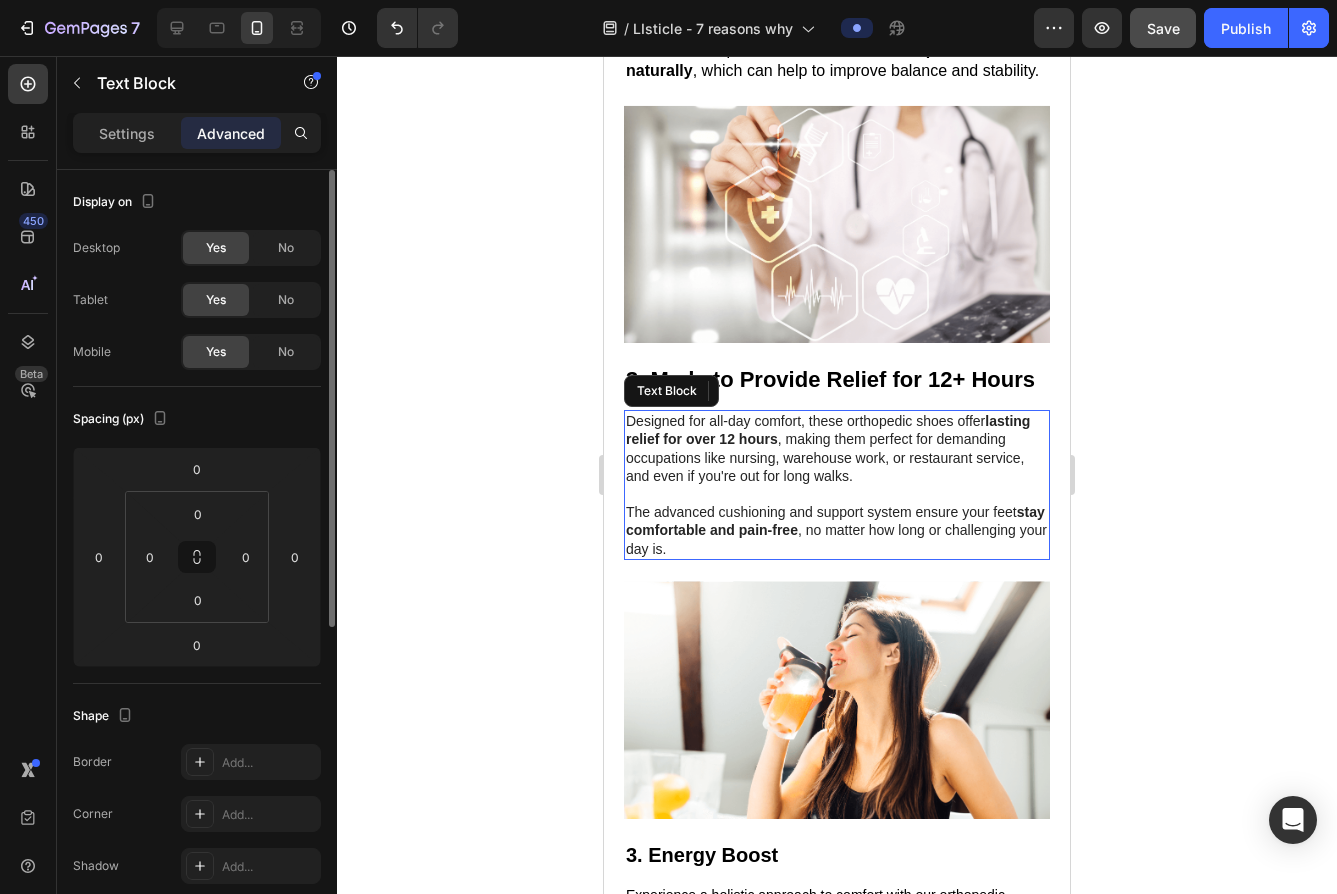 click on "lasting relief for over 12 hours" at bounding box center (828, 430) 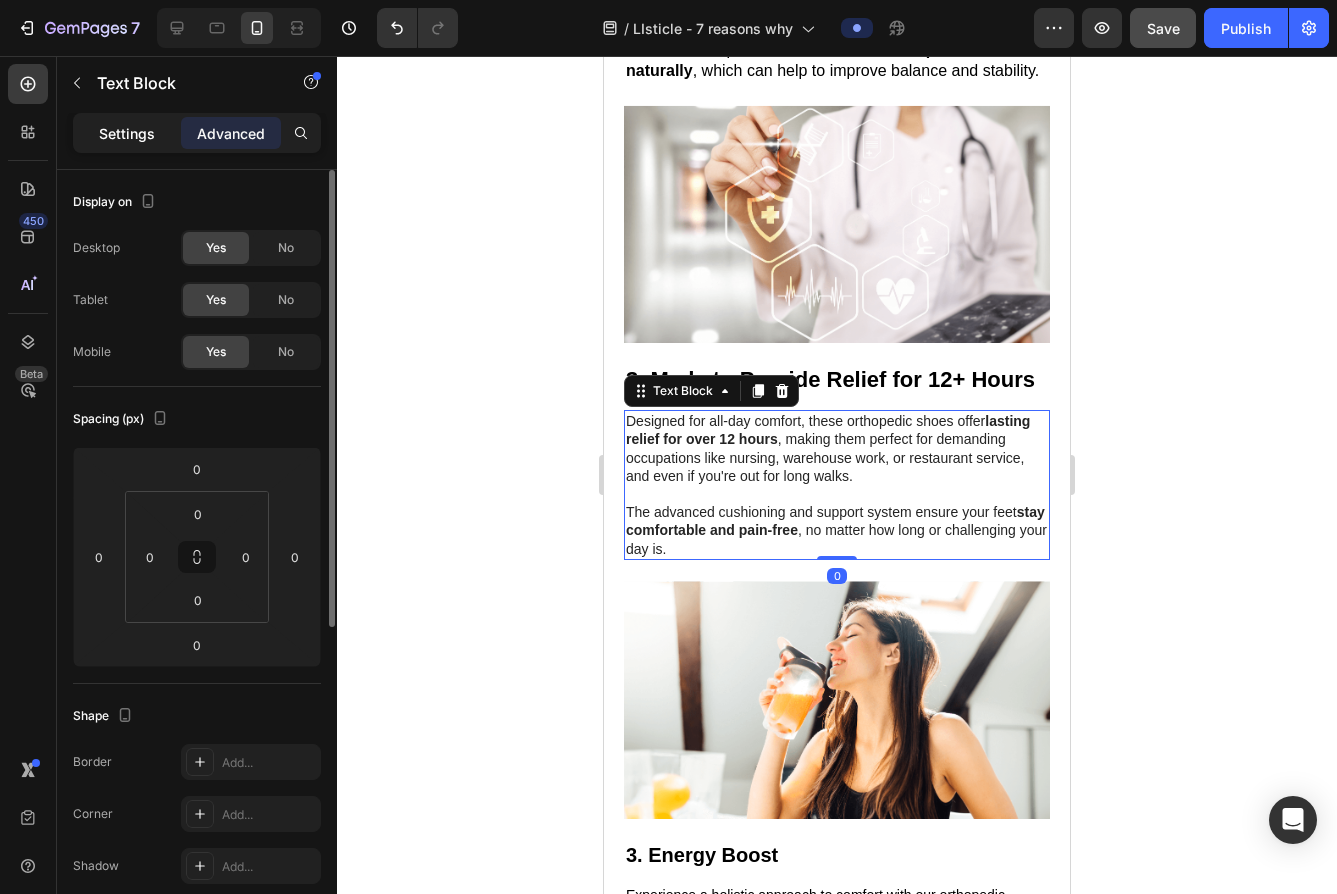 click on "Settings Advanced" at bounding box center [197, 133] 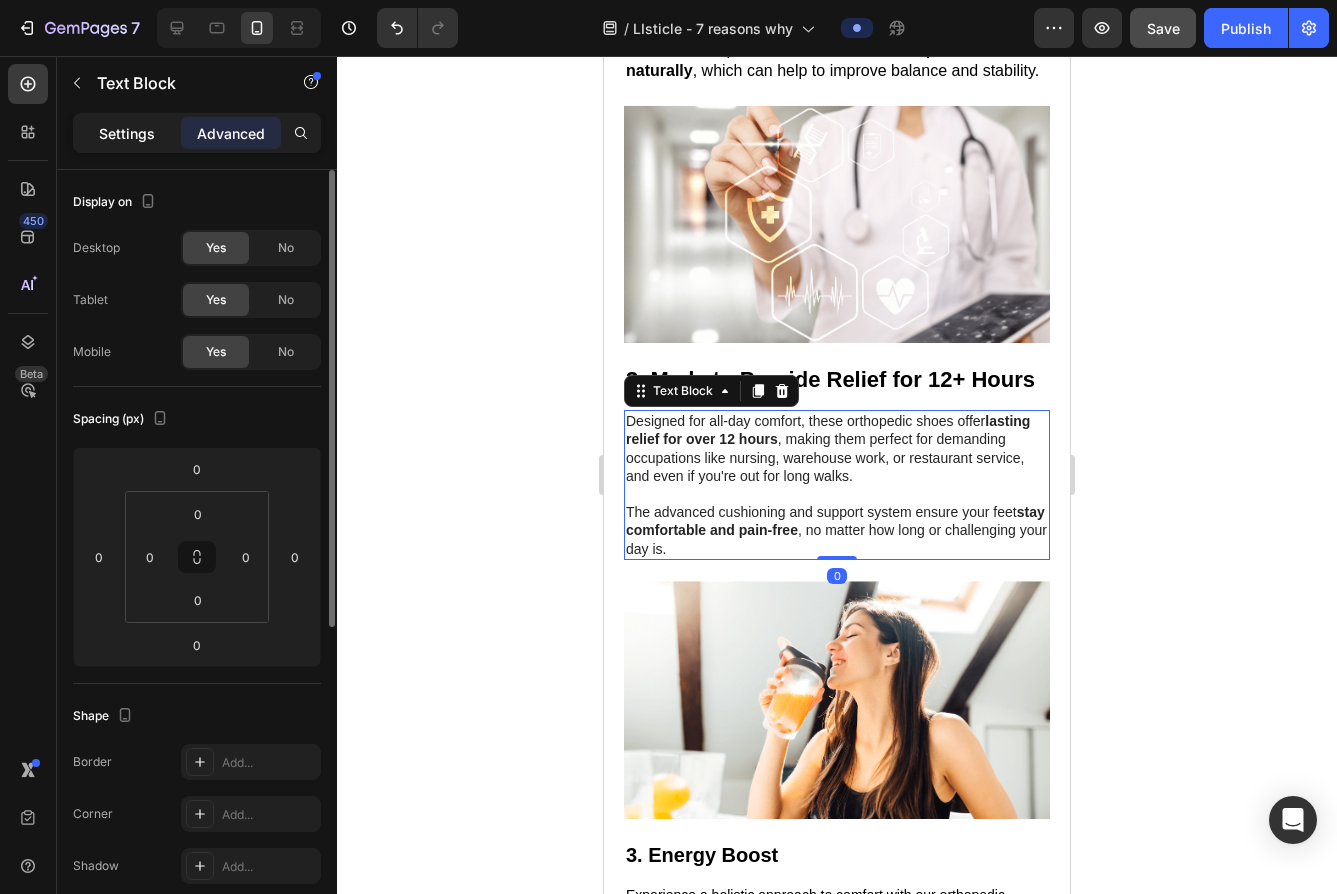 click on "Settings" at bounding box center [127, 133] 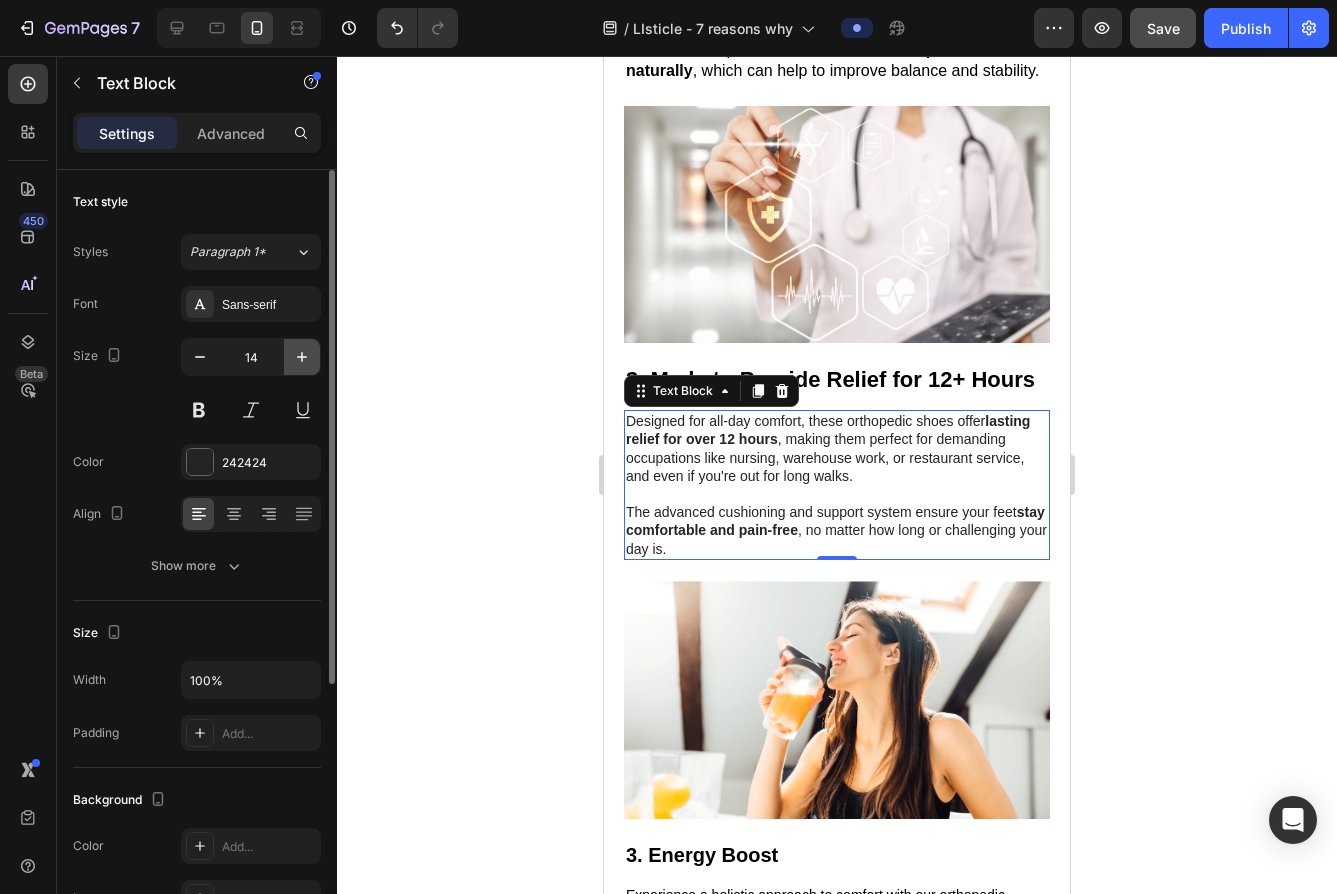 click 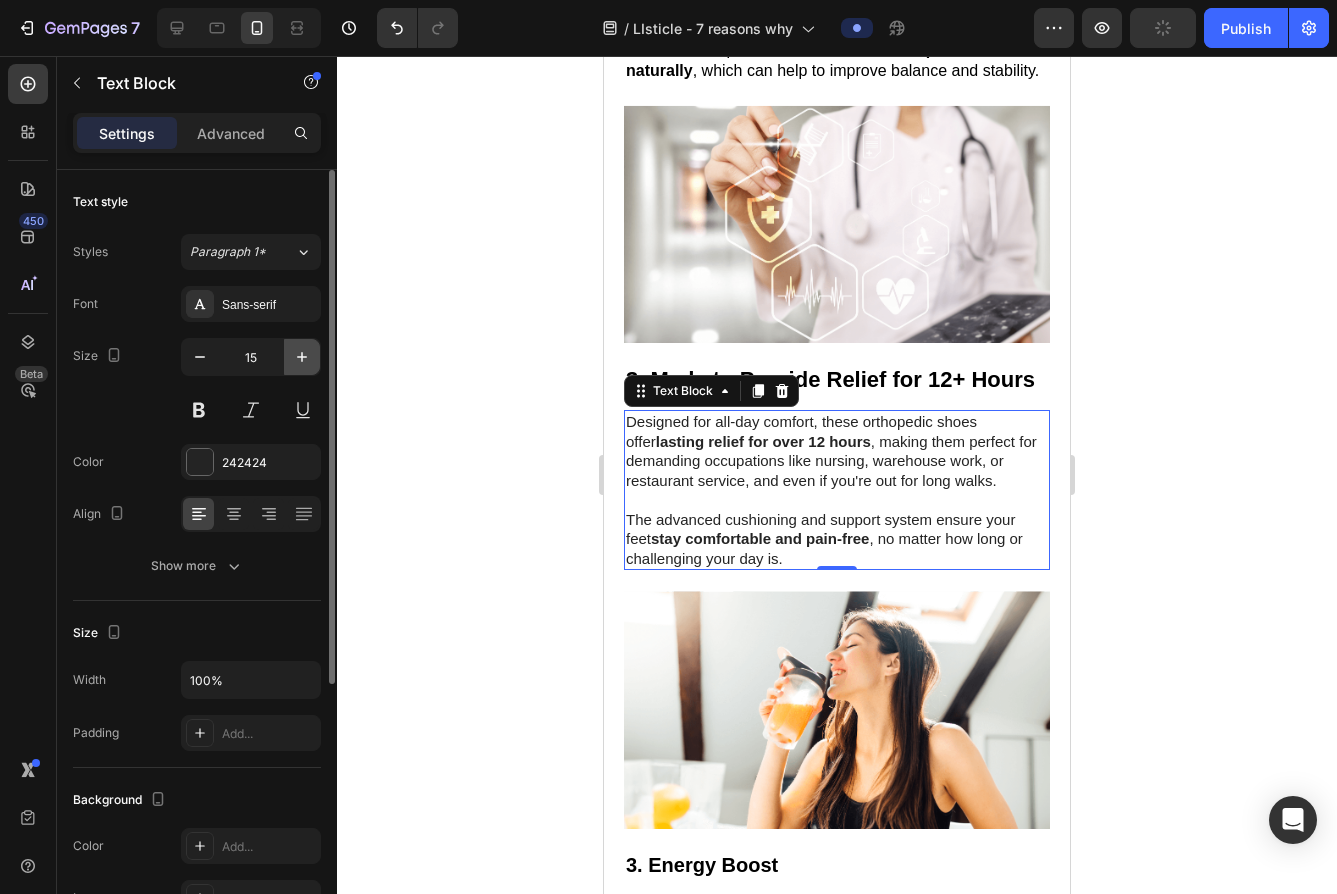 click 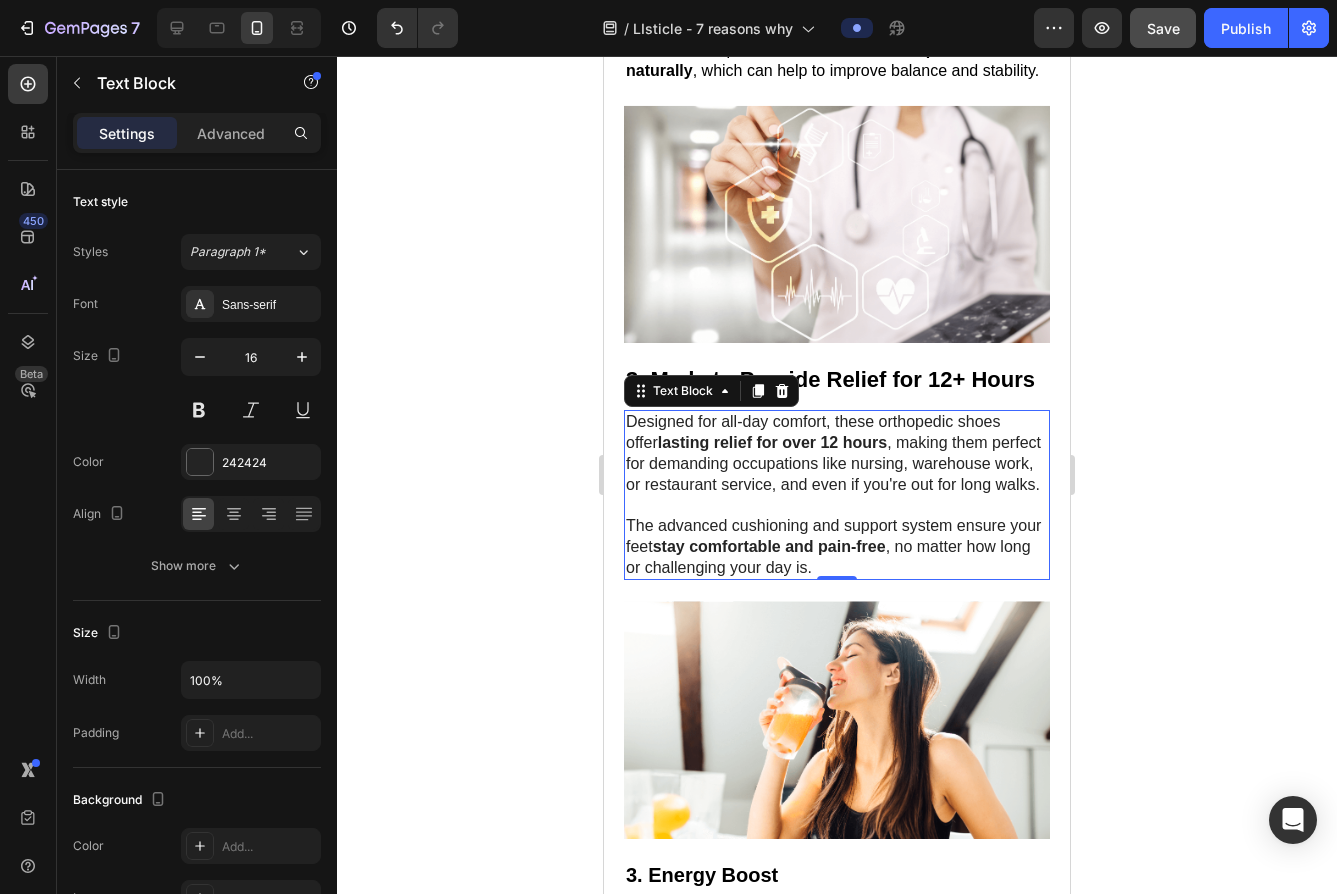 click on "The advanced cushioning and support system ensure your feet  stay comfortable and pain-free , no matter how long or challenging your day is." at bounding box center [837, 547] 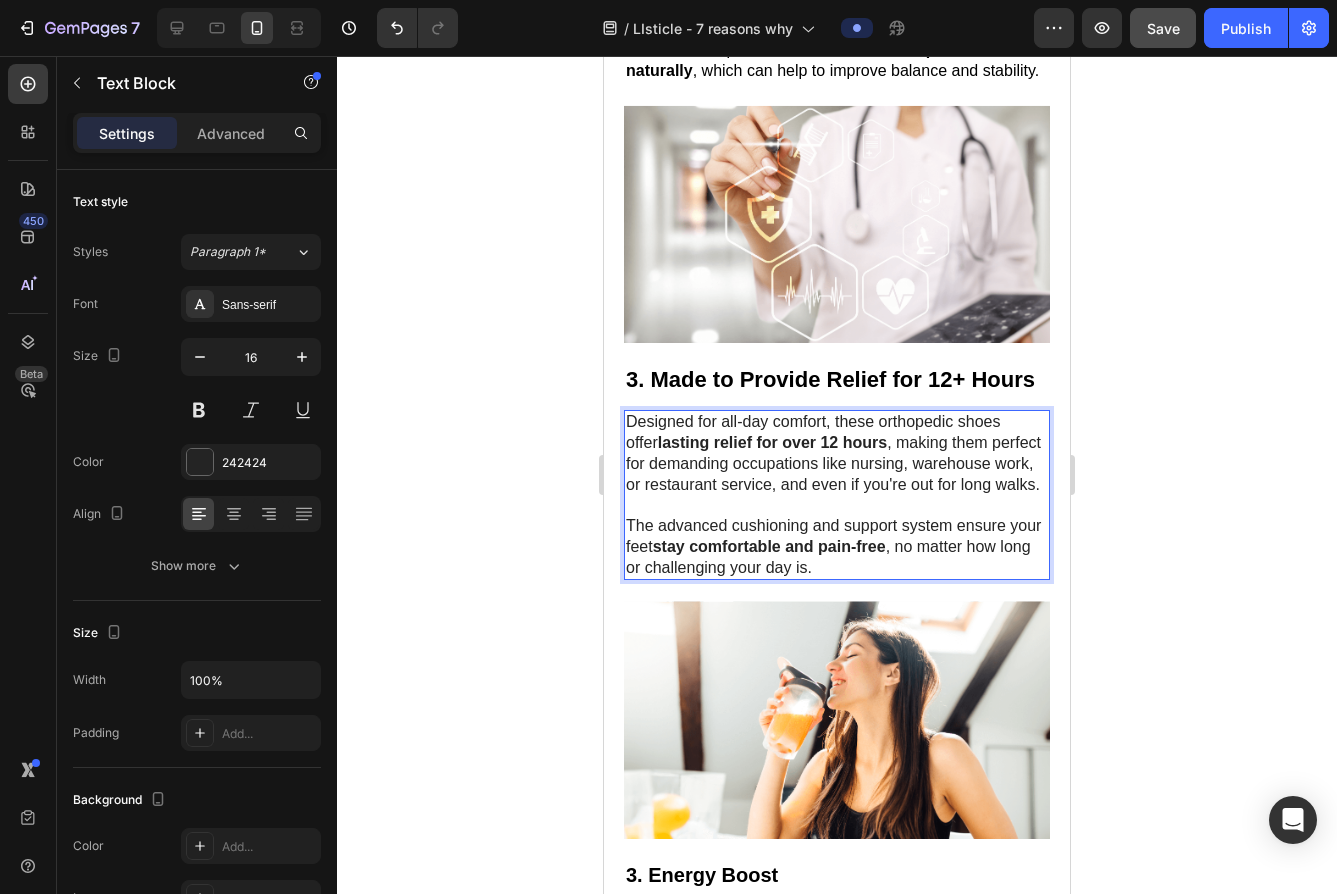 click on "The advanced cushioning and support system ensure your feet  stay comfortable and pain-free , no matter how long or challenging your day is." at bounding box center [837, 547] 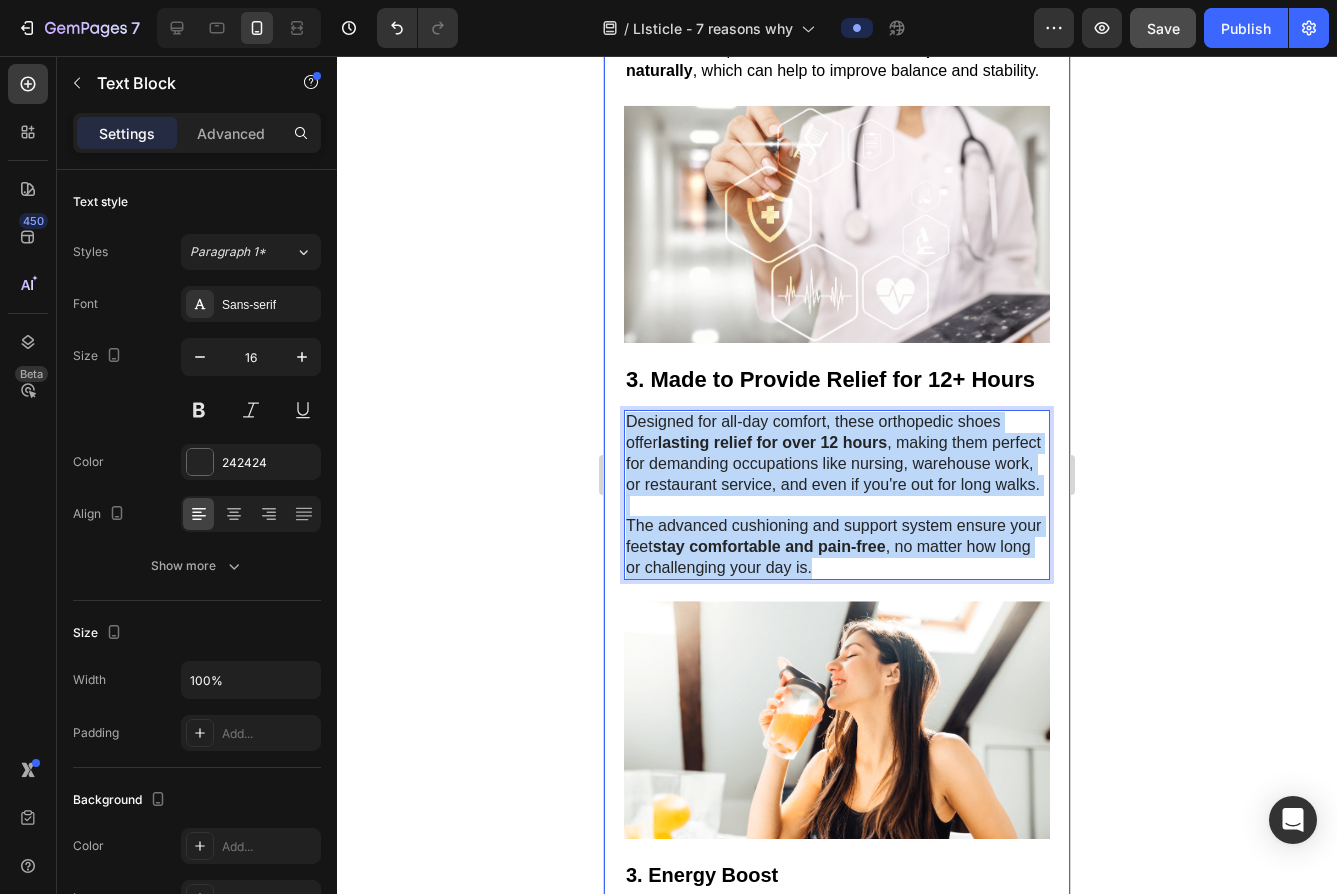drag, startPoint x: 916, startPoint y: 596, endPoint x: 619, endPoint y: 429, distance: 340.73157 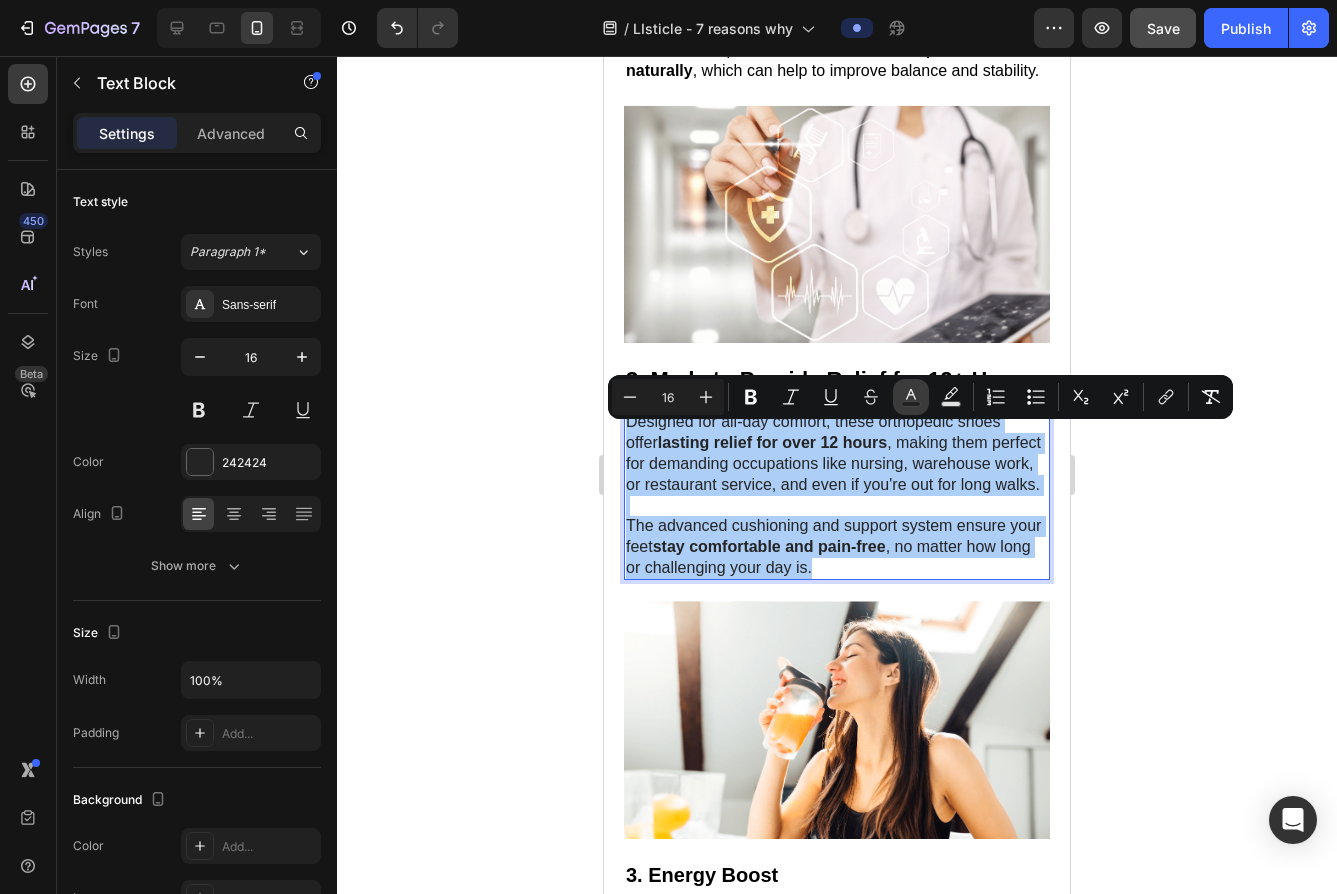 click on "Text Color" at bounding box center [911, 397] 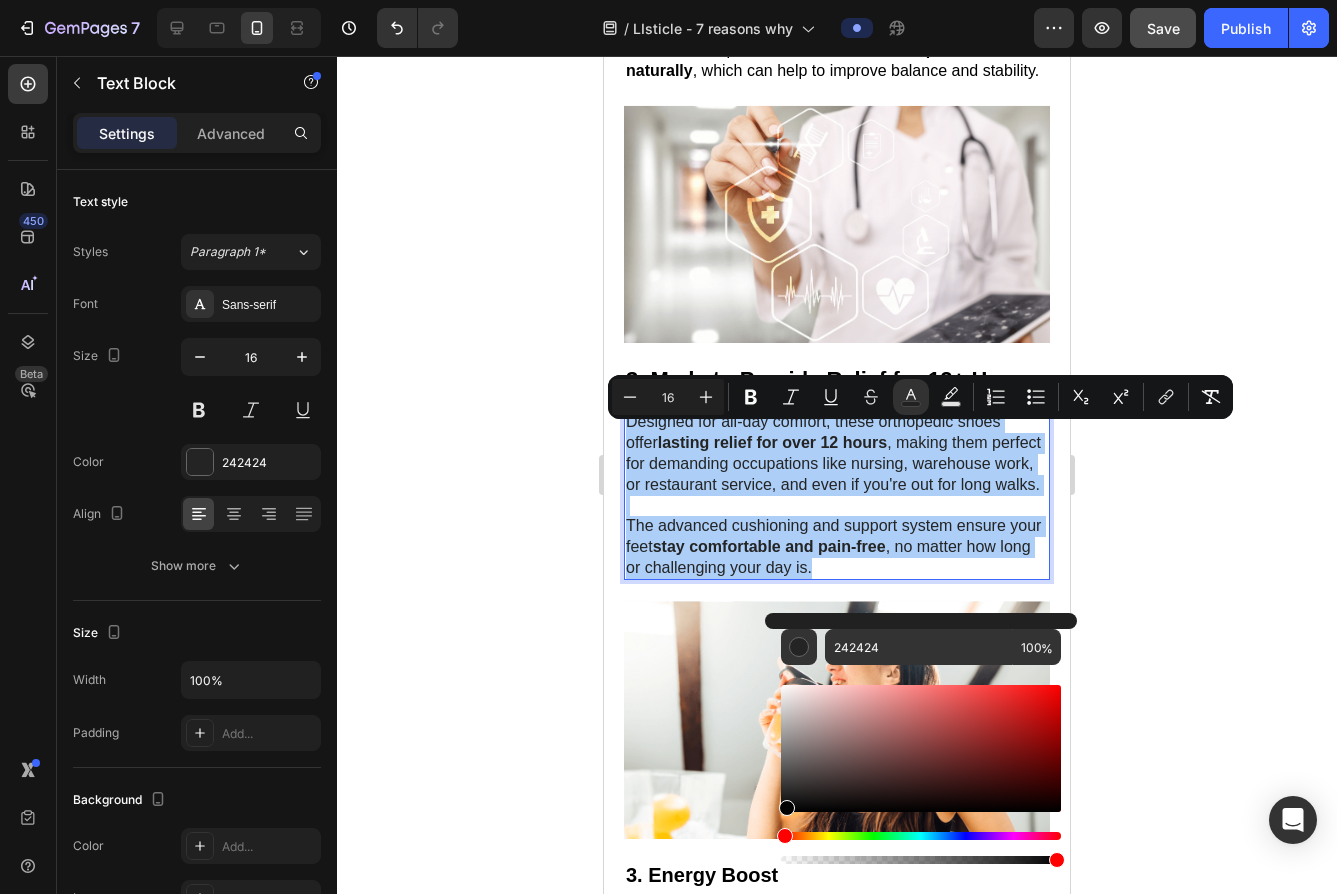 drag, startPoint x: 795, startPoint y: 803, endPoint x: 783, endPoint y: 812, distance: 15 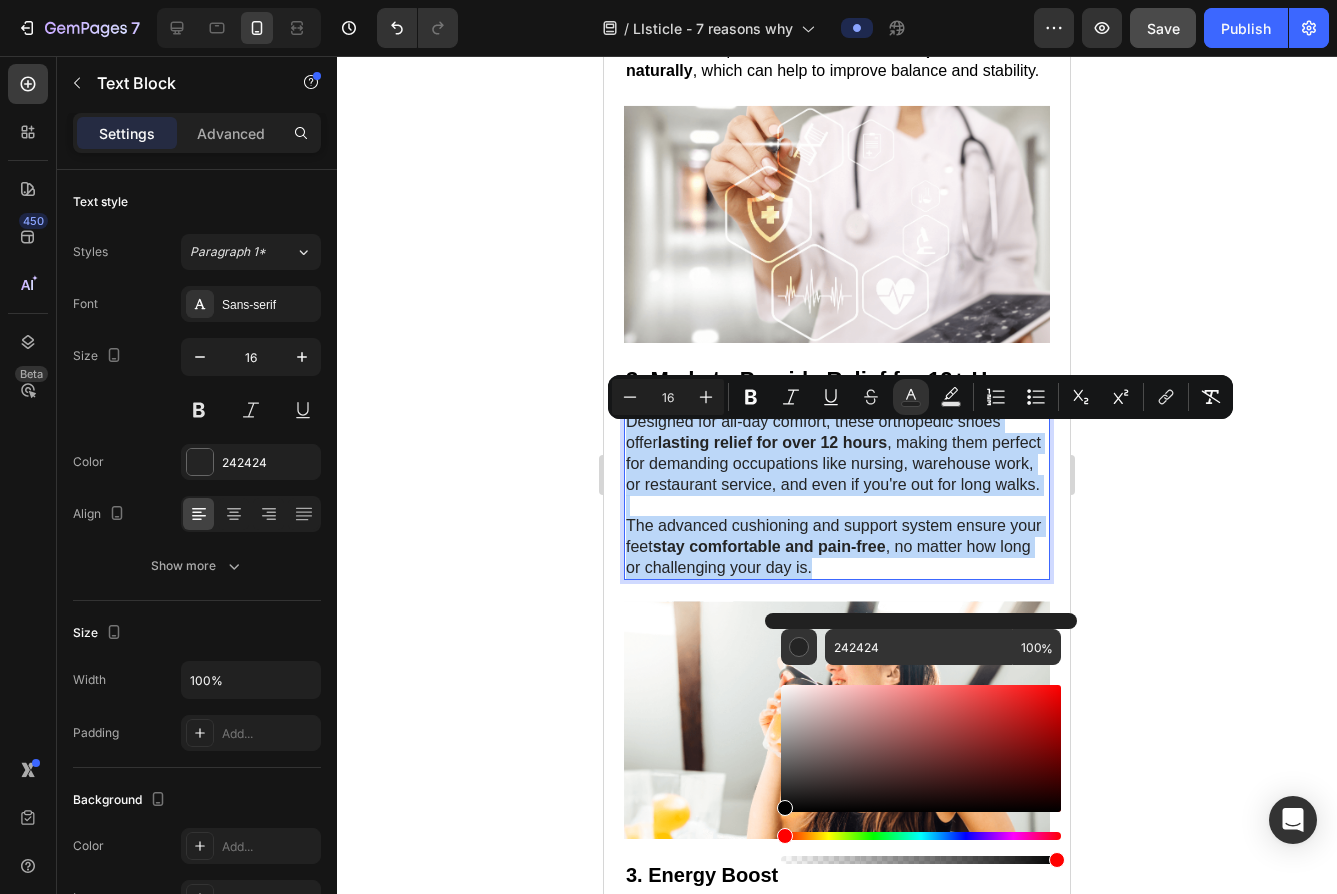 type on "000000" 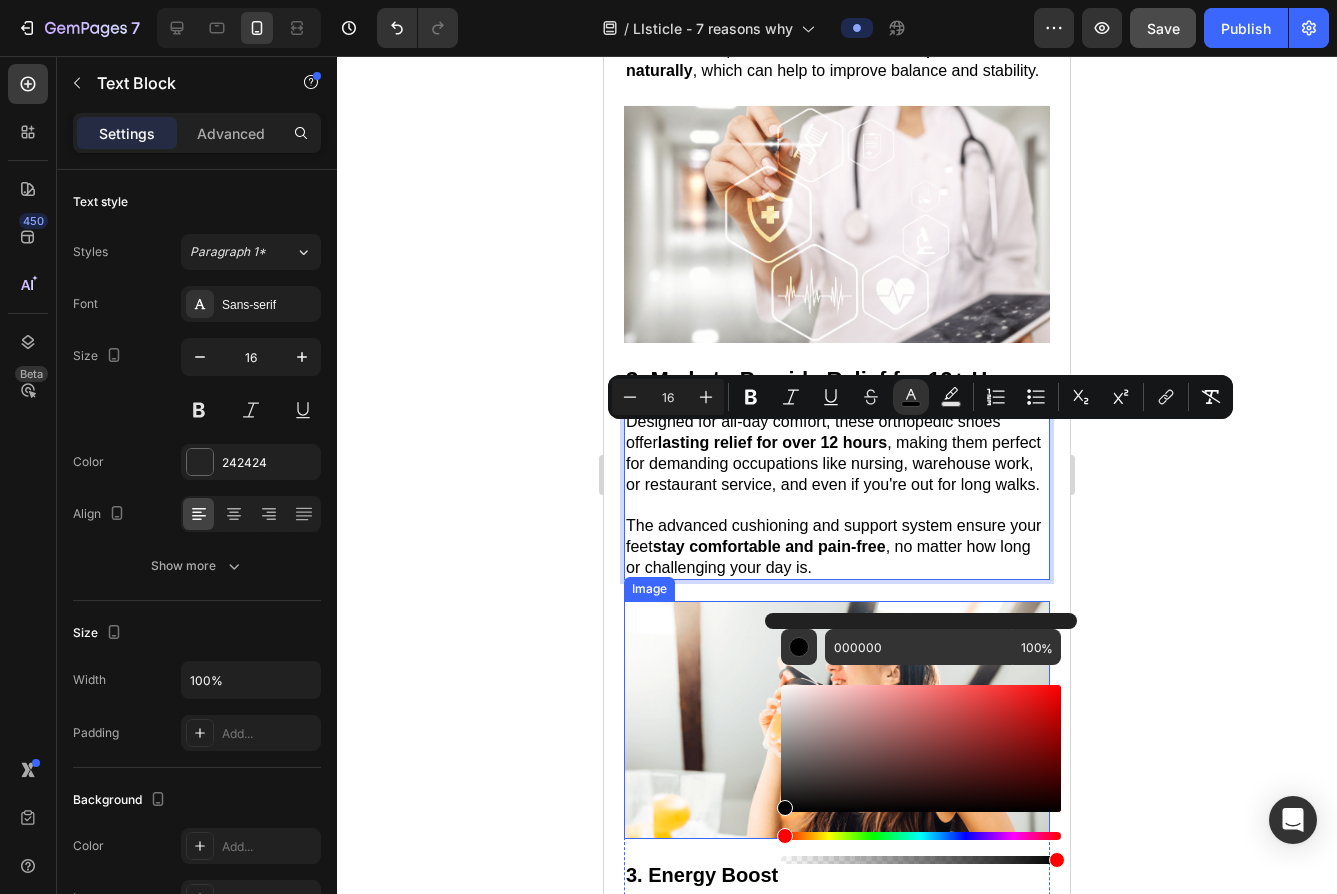 click 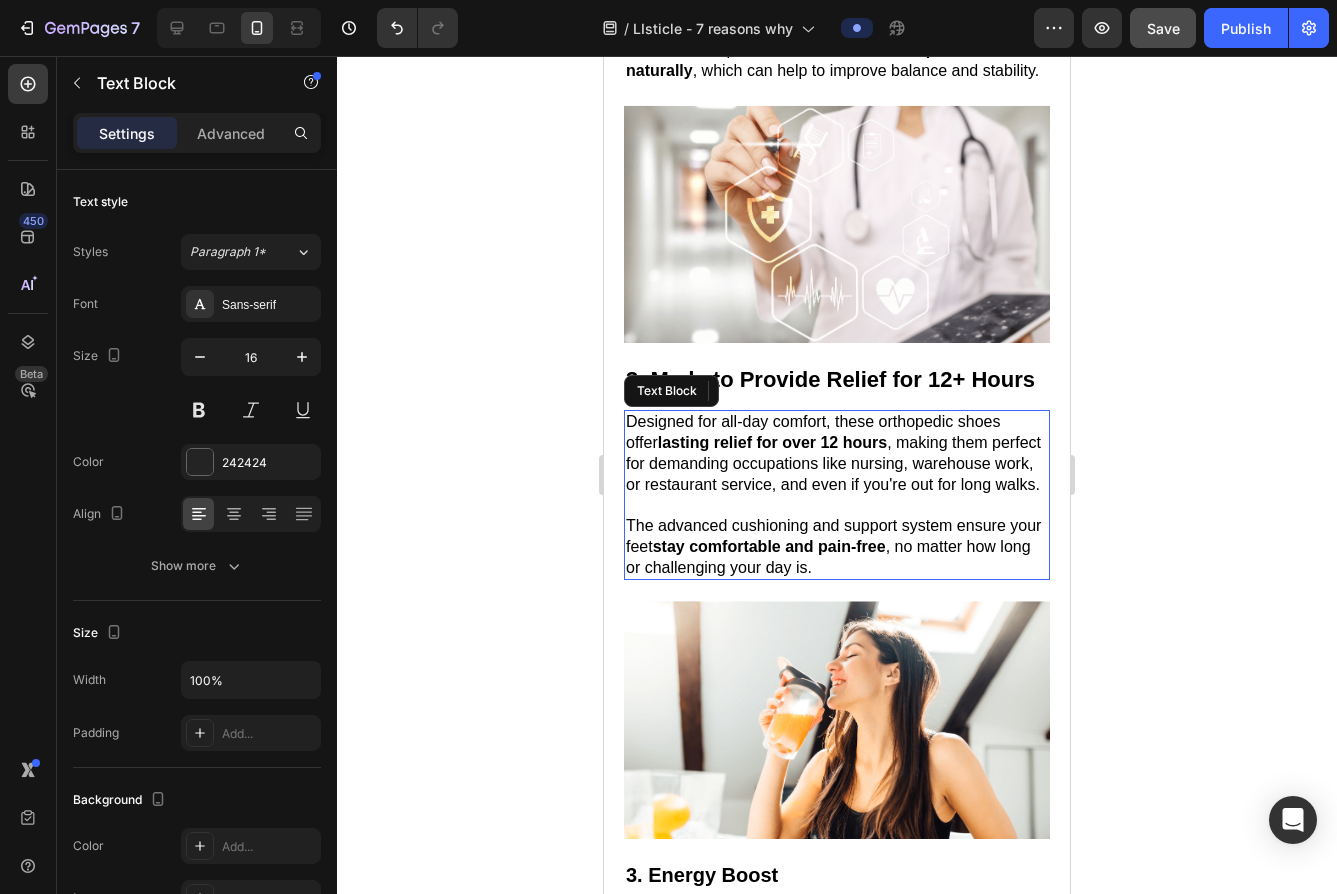 click on "Designed for all-day comfort, these orthopedic shoes offer  lasting relief for over 12 hours , making them perfect for demanding occupations like nursing, warehouse work, or restaurant service, and even if you're out for long walks." at bounding box center (833, 452) 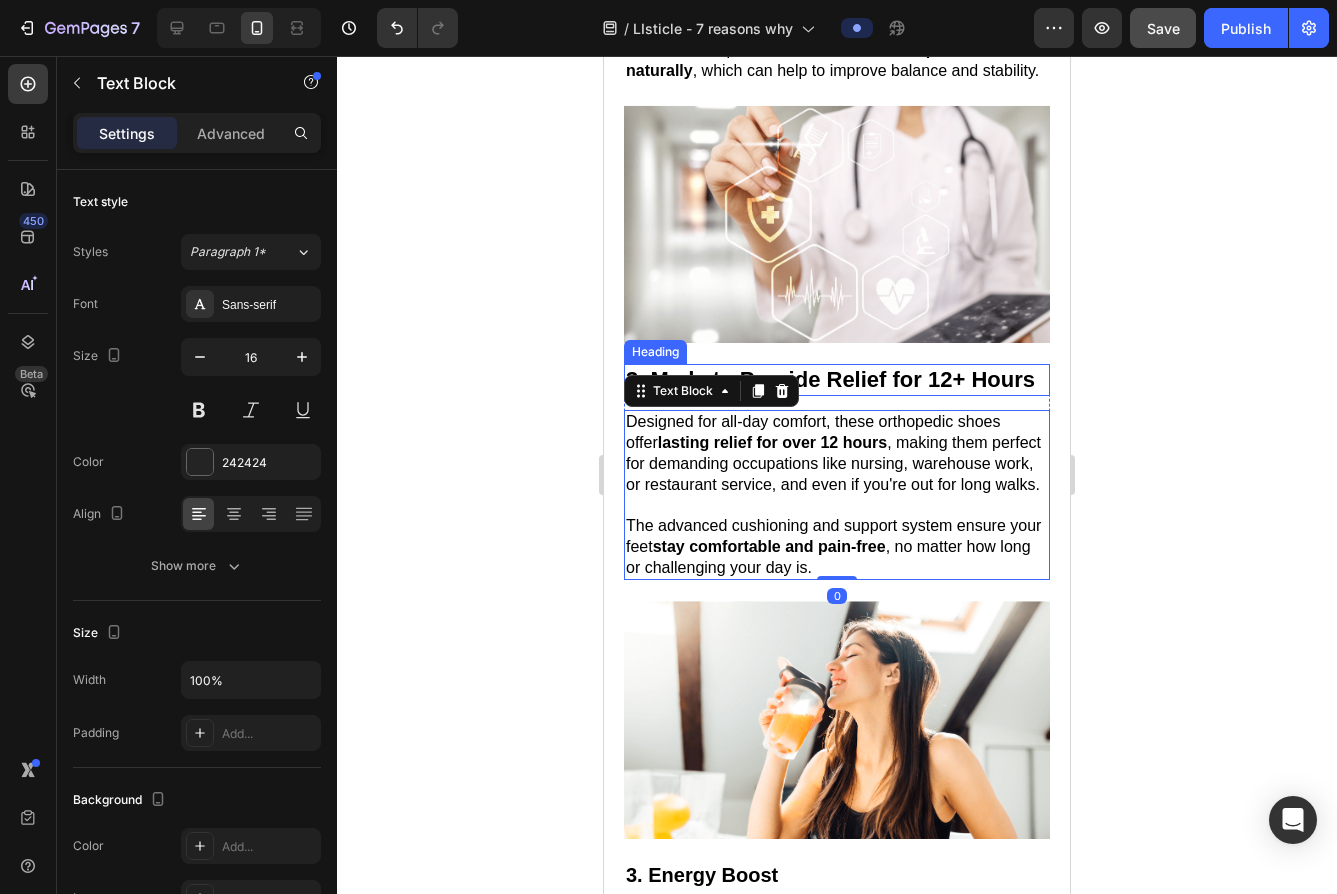 click on "⁠⁠⁠⁠⁠⁠⁠ 3. Made to Provide Relief for 12+ Hours" at bounding box center (837, 380) 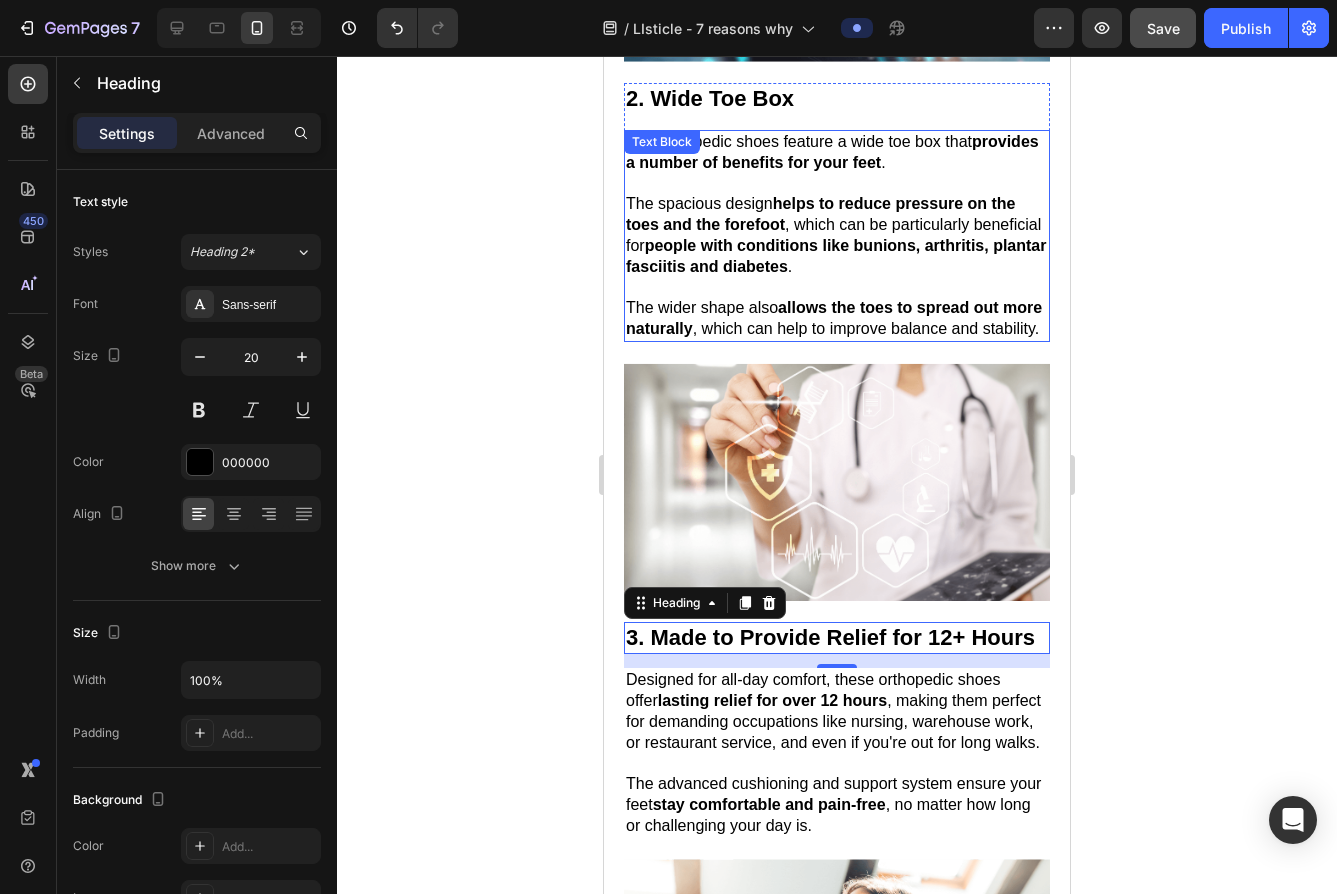 scroll, scrollTop: 834, scrollLeft: 0, axis: vertical 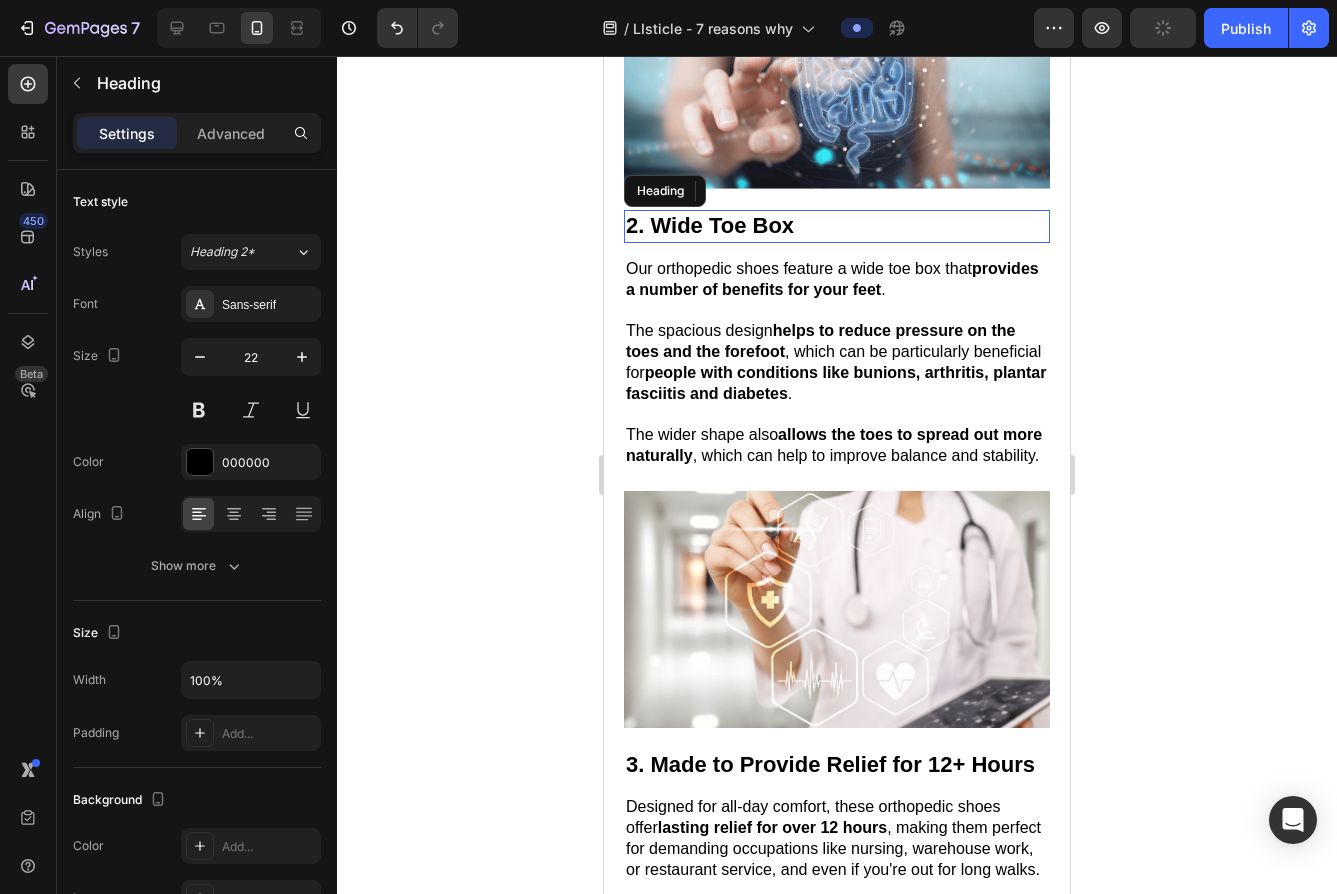 click on "2. Wide Toe Box" at bounding box center [710, 225] 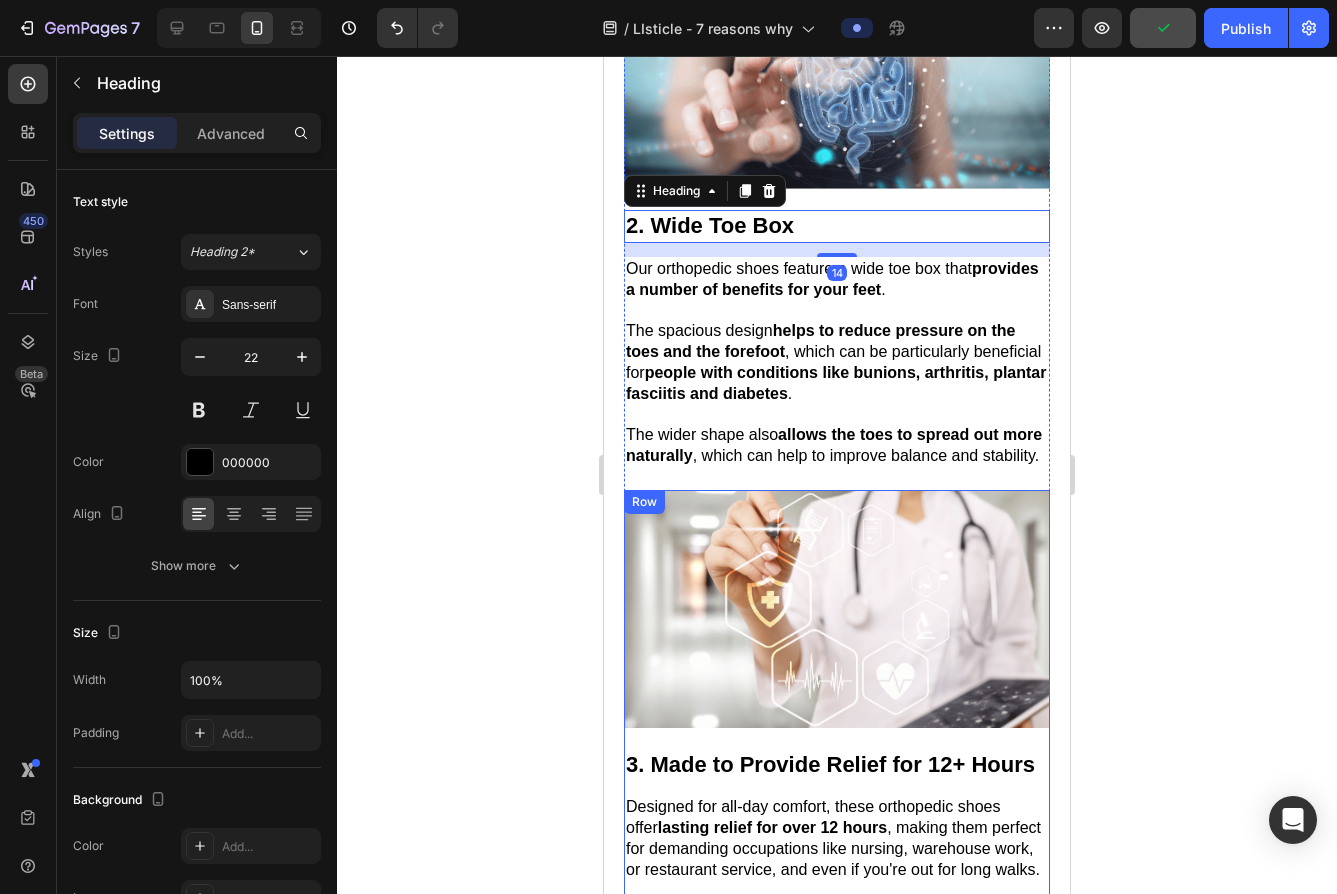 scroll, scrollTop: 1265, scrollLeft: 0, axis: vertical 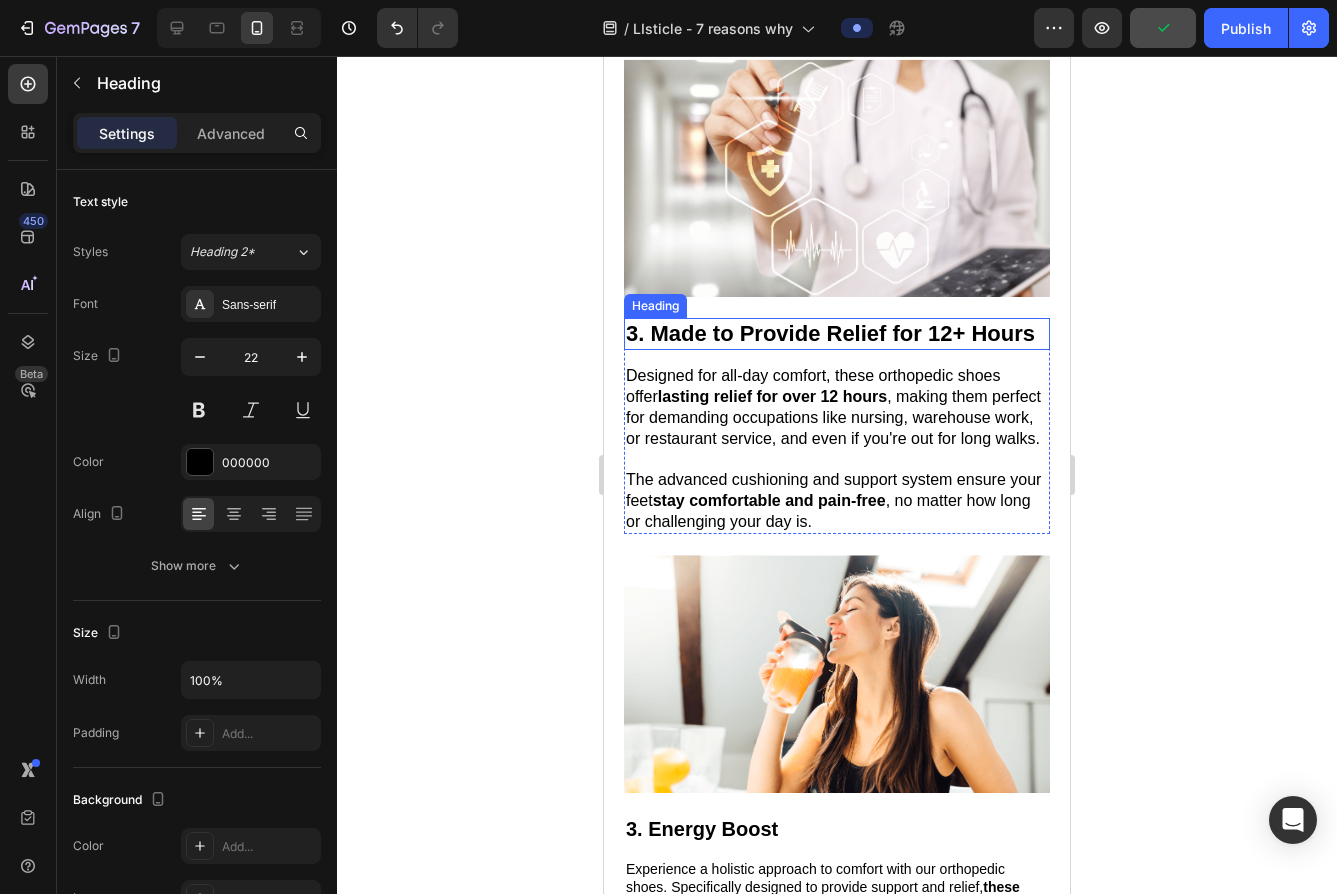 click on "3. Made to Provide Relief for 12+ Hours" at bounding box center (830, 333) 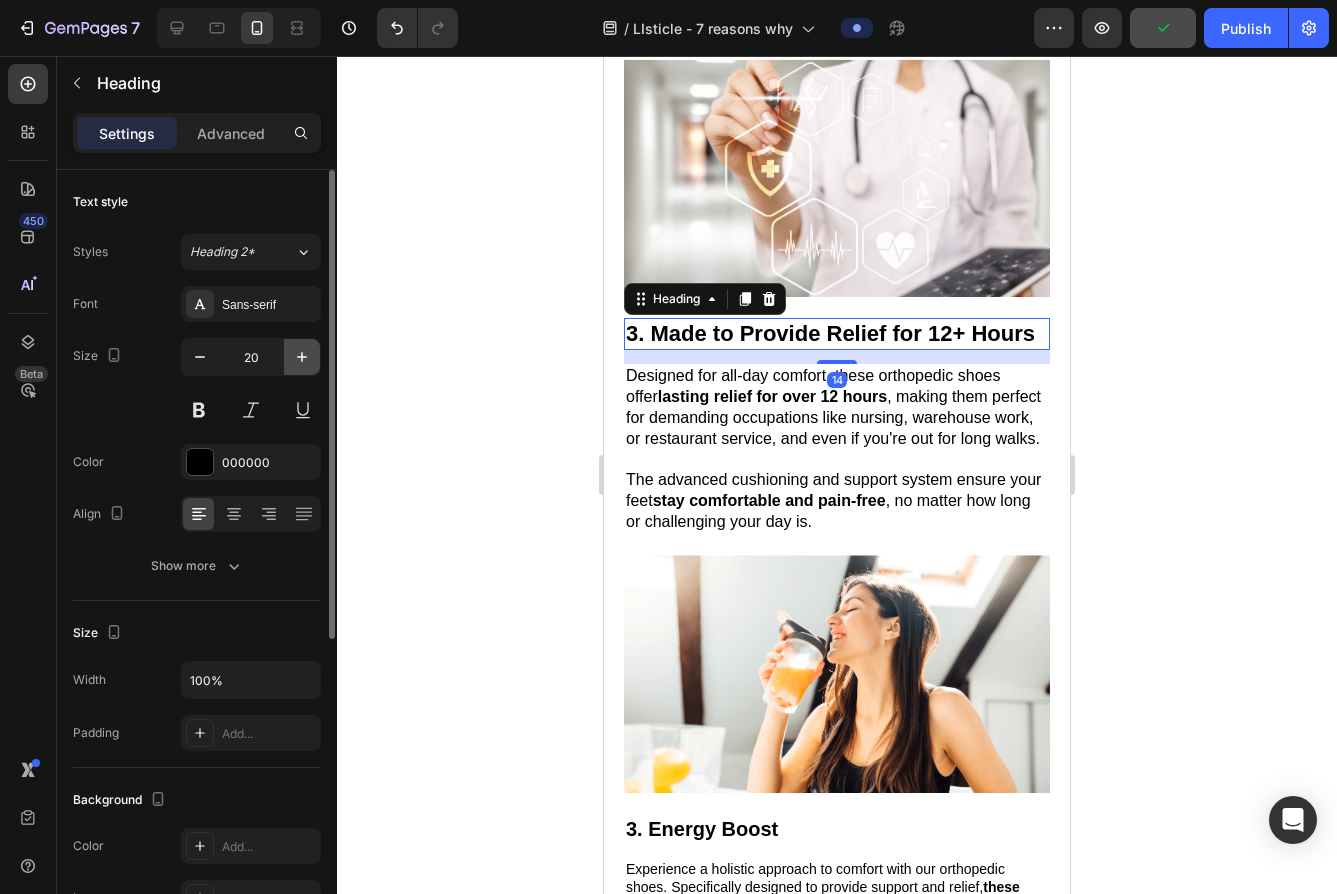 click at bounding box center [302, 357] 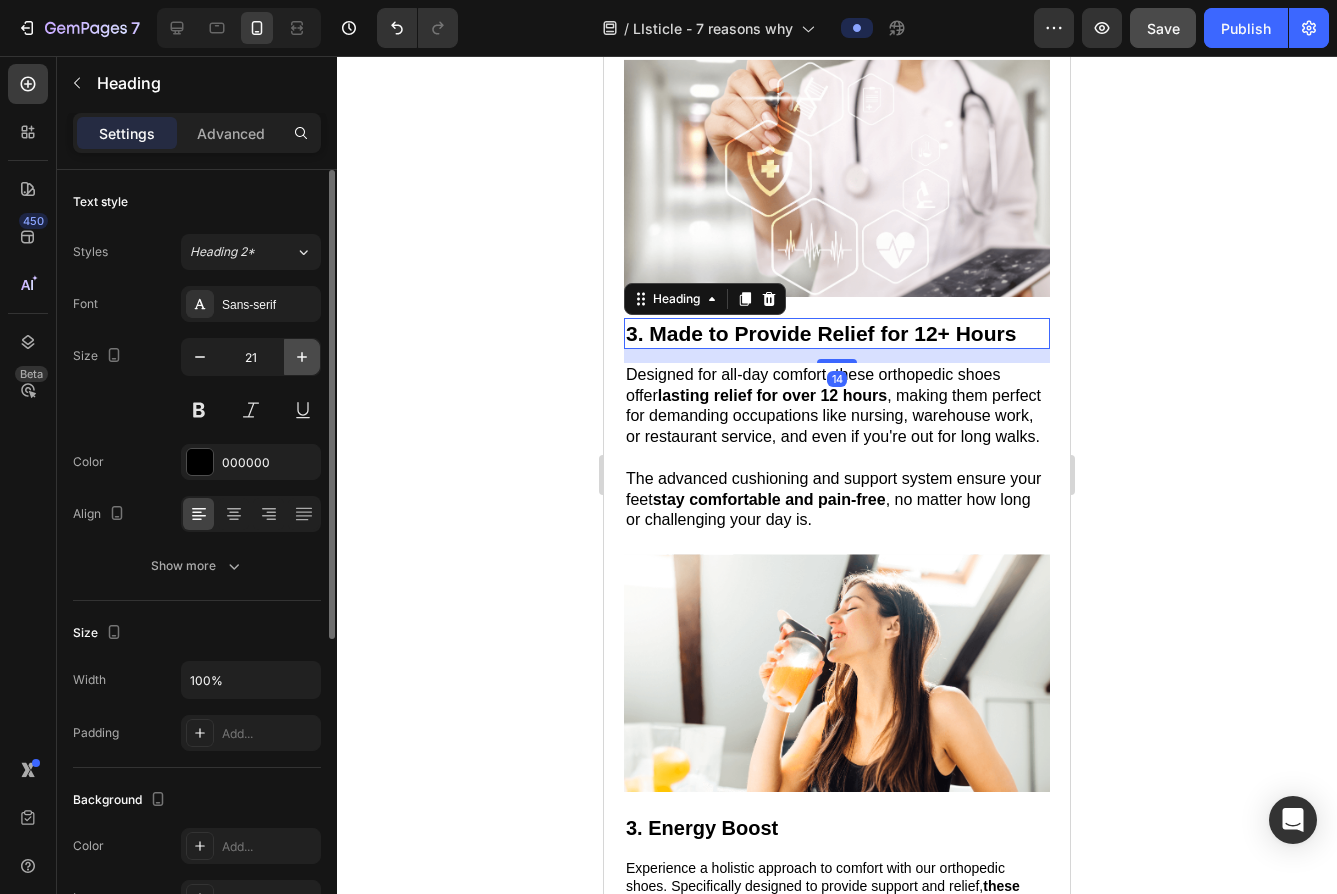 click at bounding box center [302, 357] 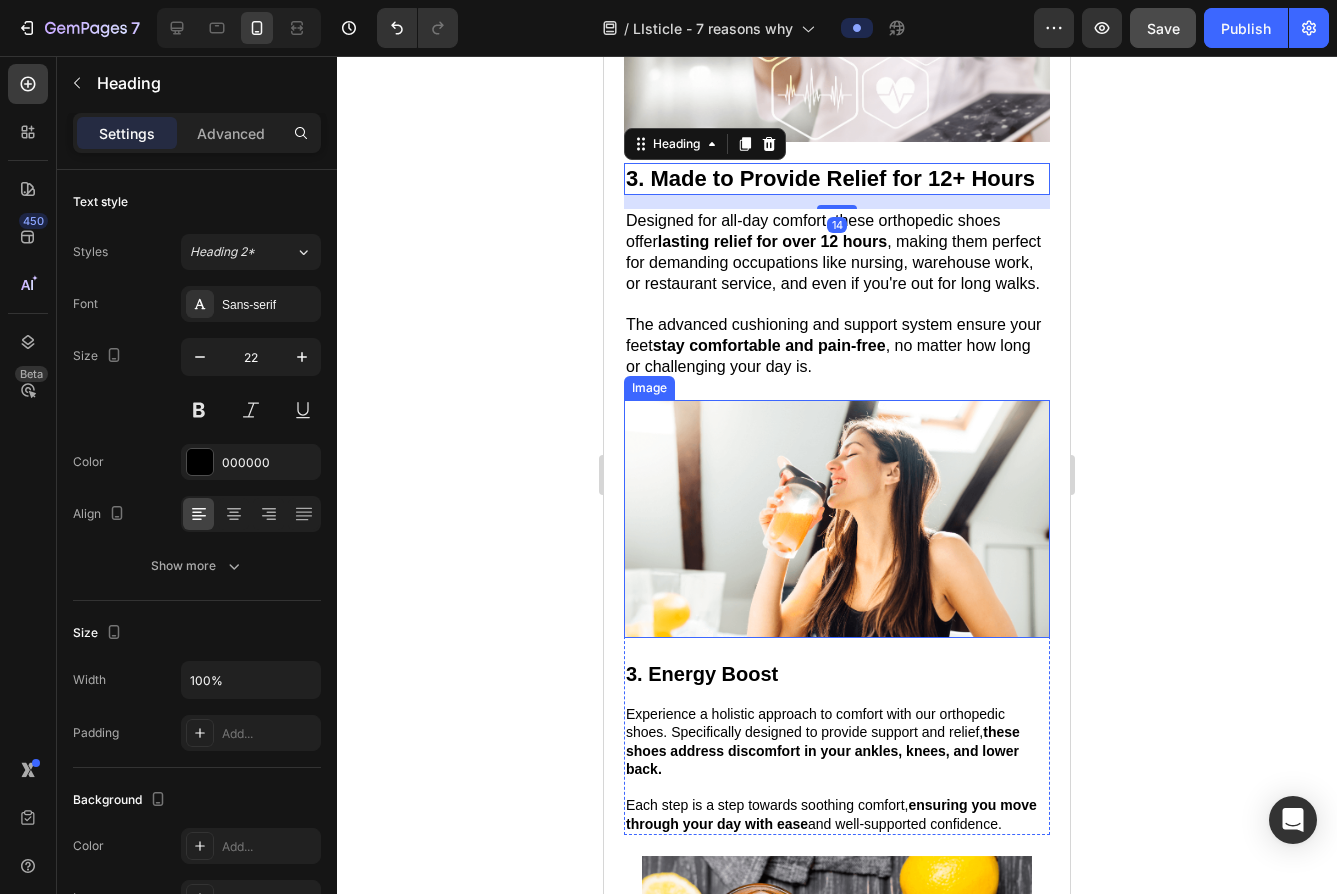 scroll, scrollTop: 1611, scrollLeft: 0, axis: vertical 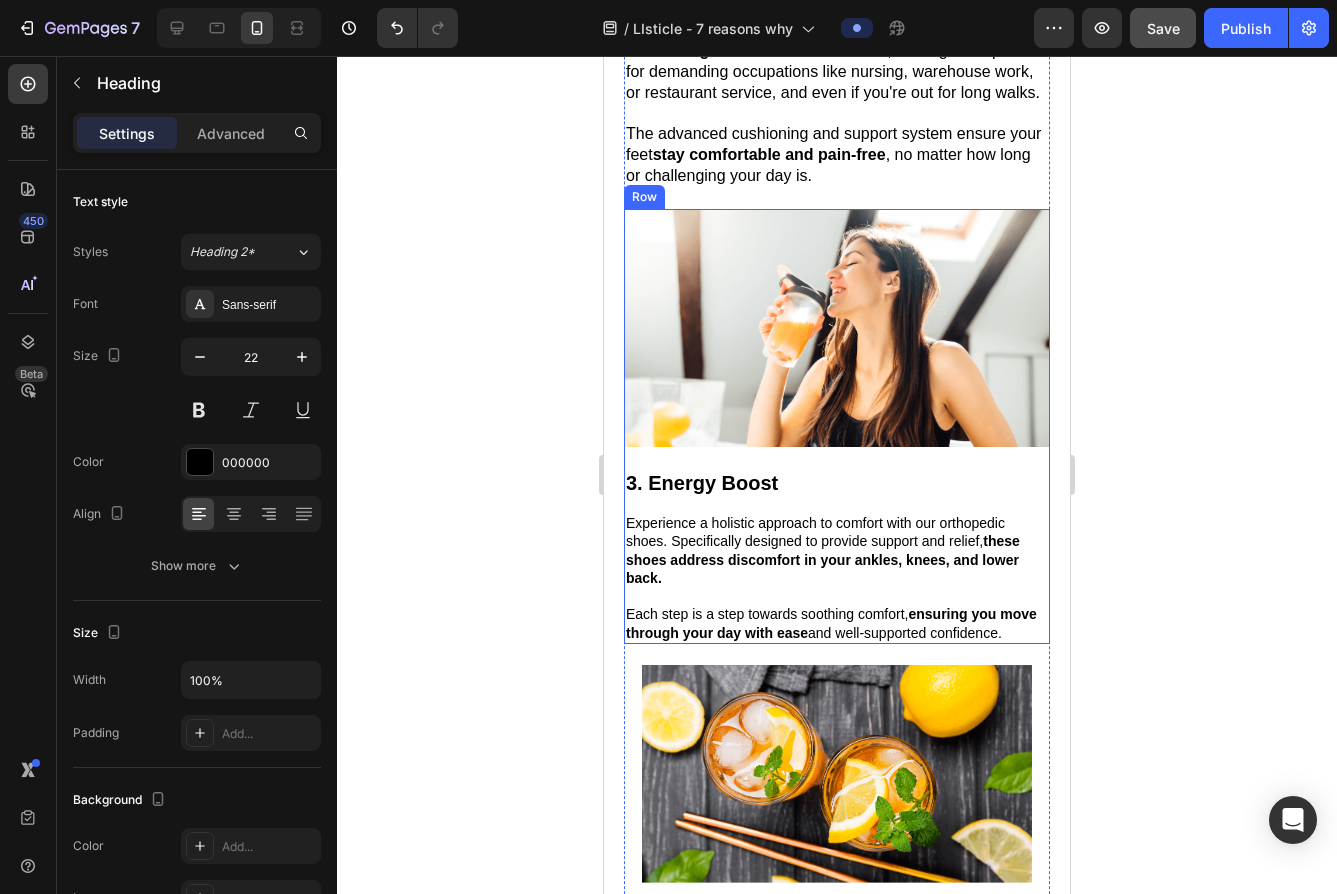 click on "Image" at bounding box center (837, 338) 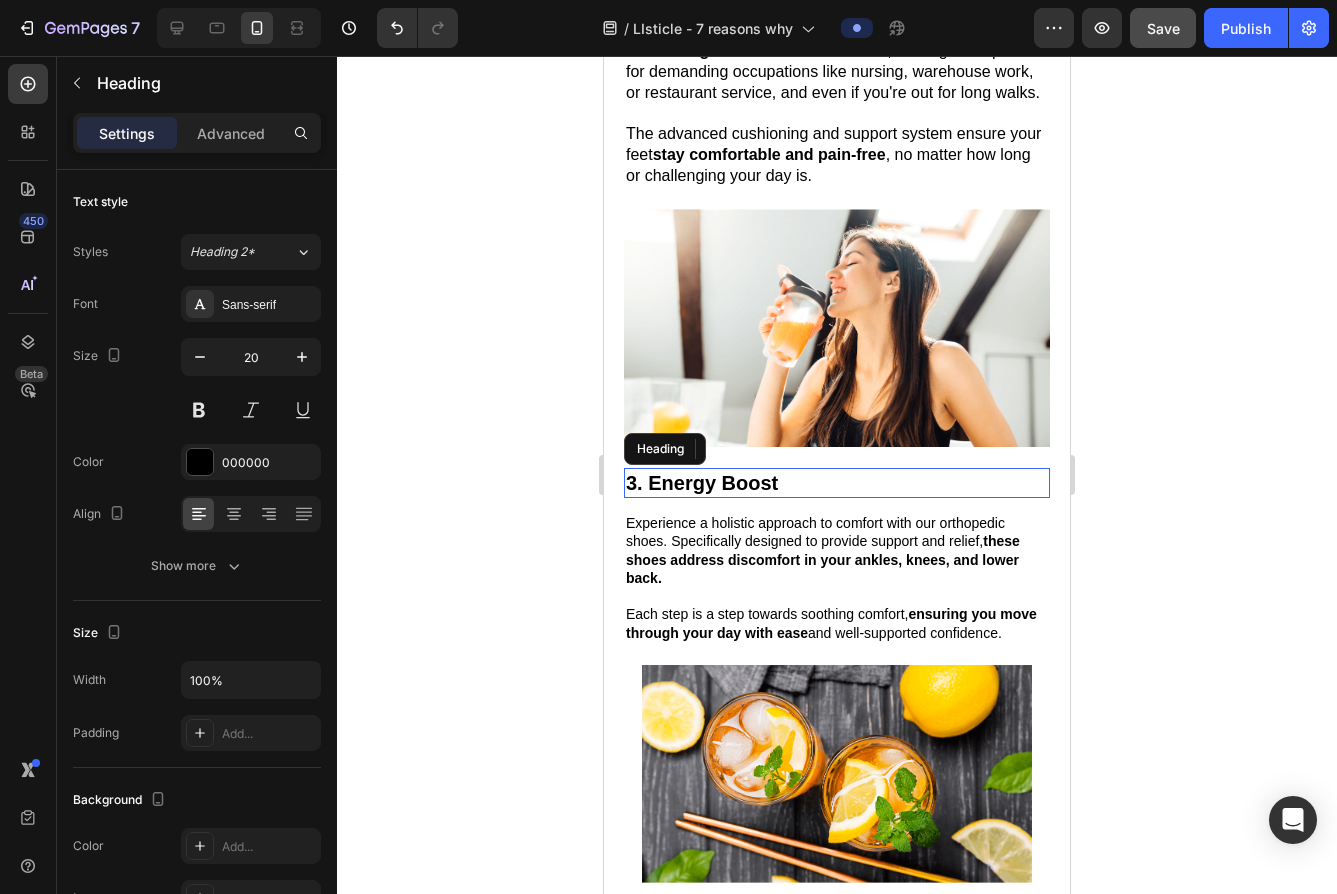 click on "3. Energy Boost" at bounding box center [837, 483] 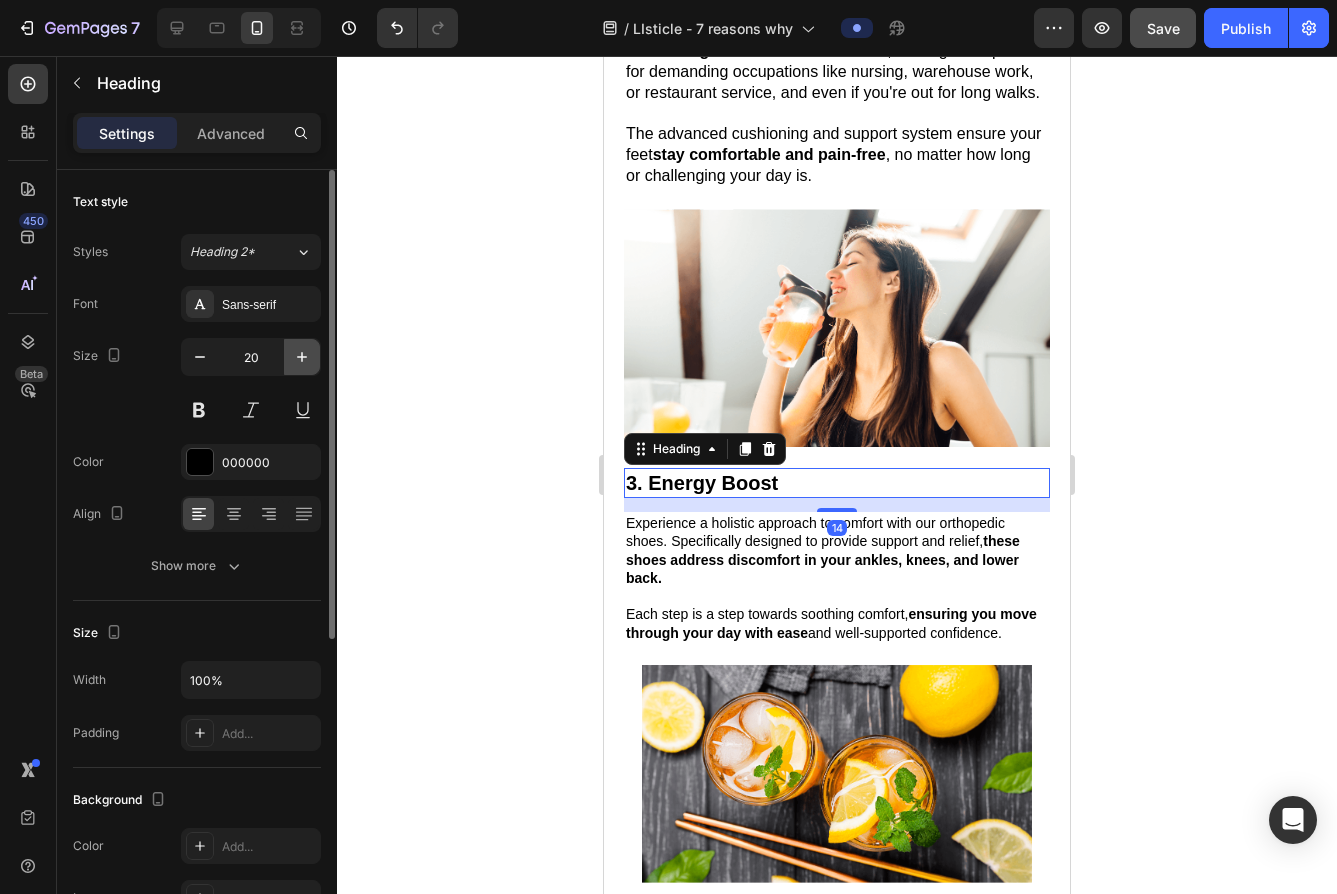 click 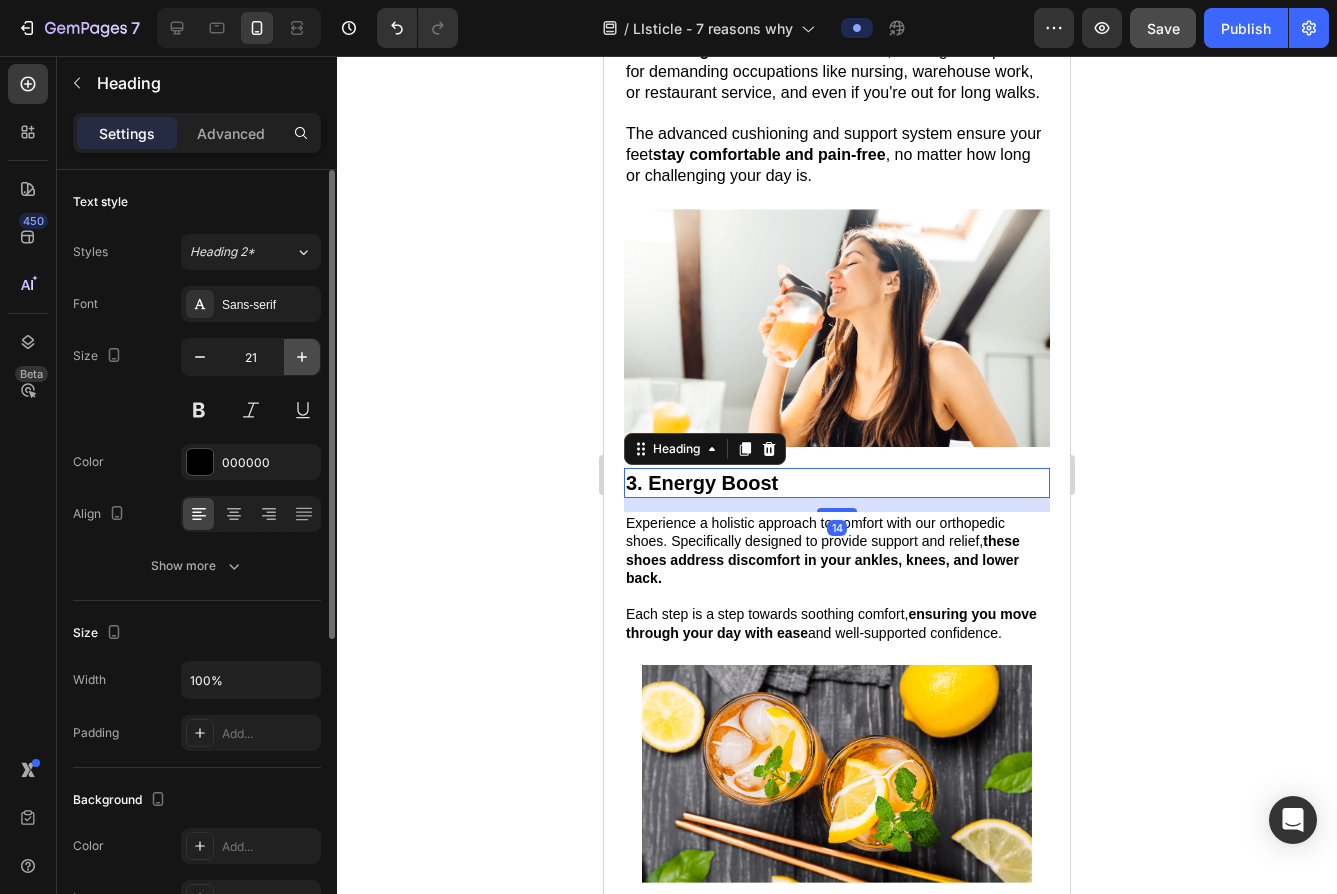 click 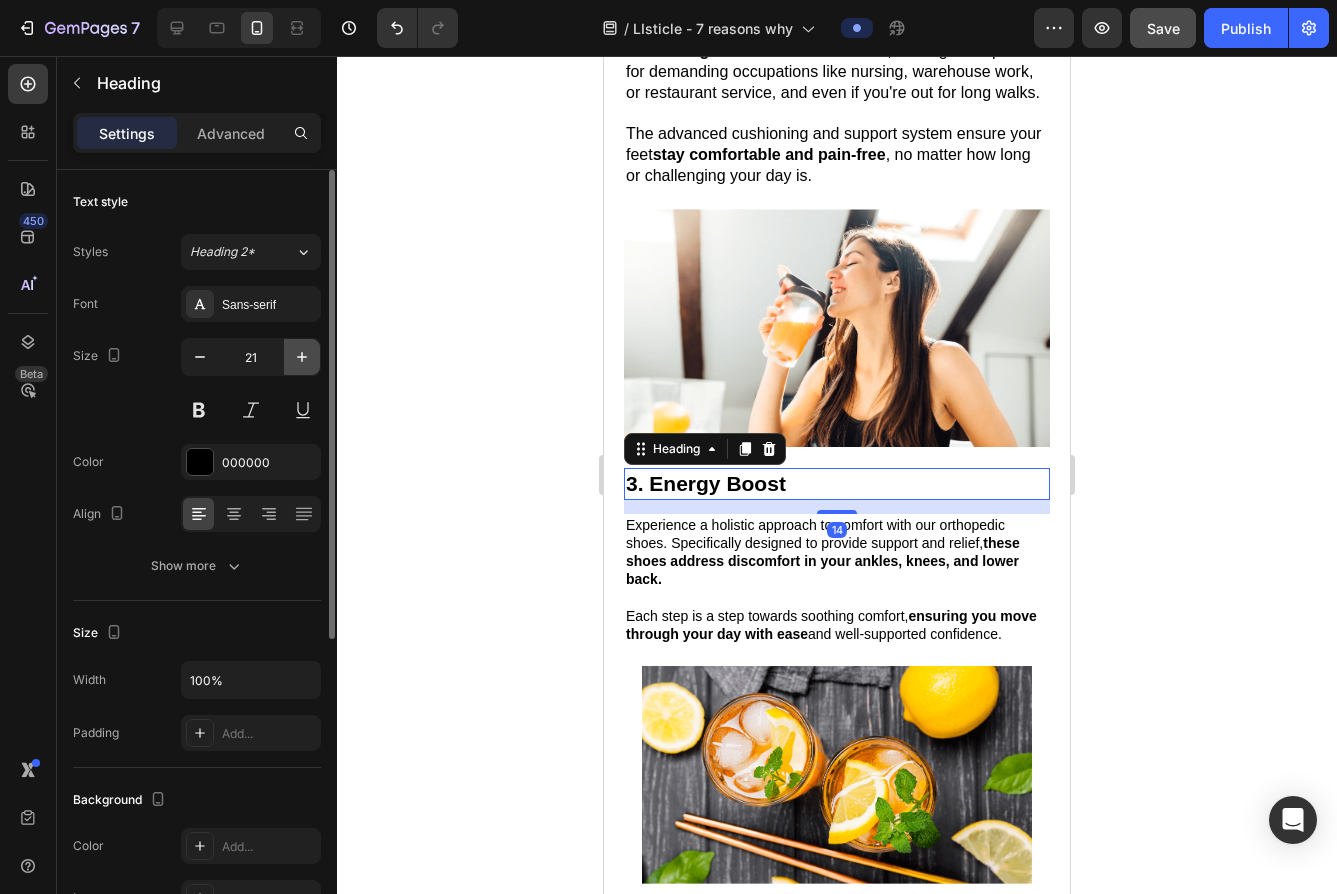 type on "22" 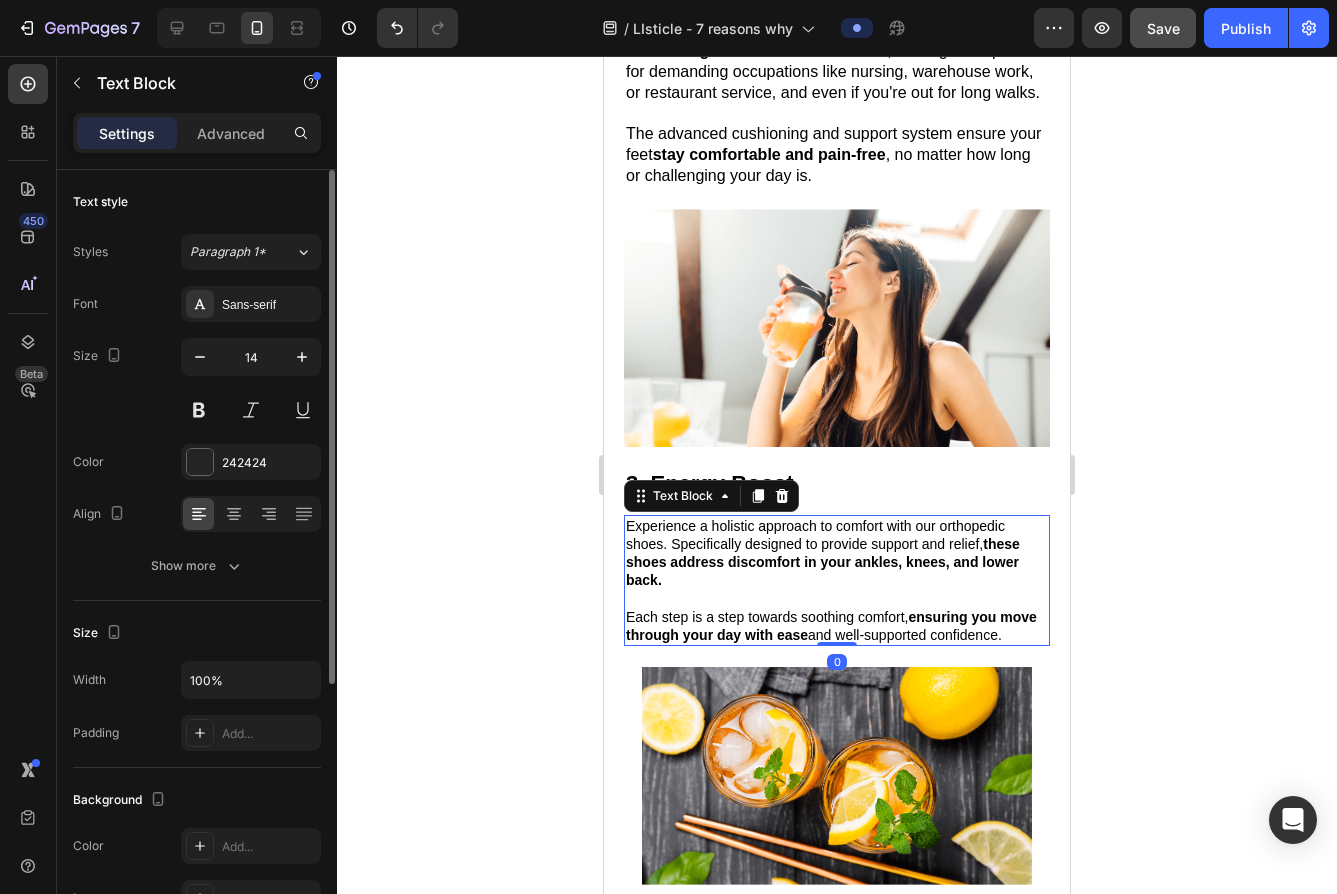 click on "Experience a holistic approach to comfort with our orthopedic shoes. Specifically designed to provide support and relief,  these shoes address discomfort in your ankles, knees, and lower back." at bounding box center (823, 553) 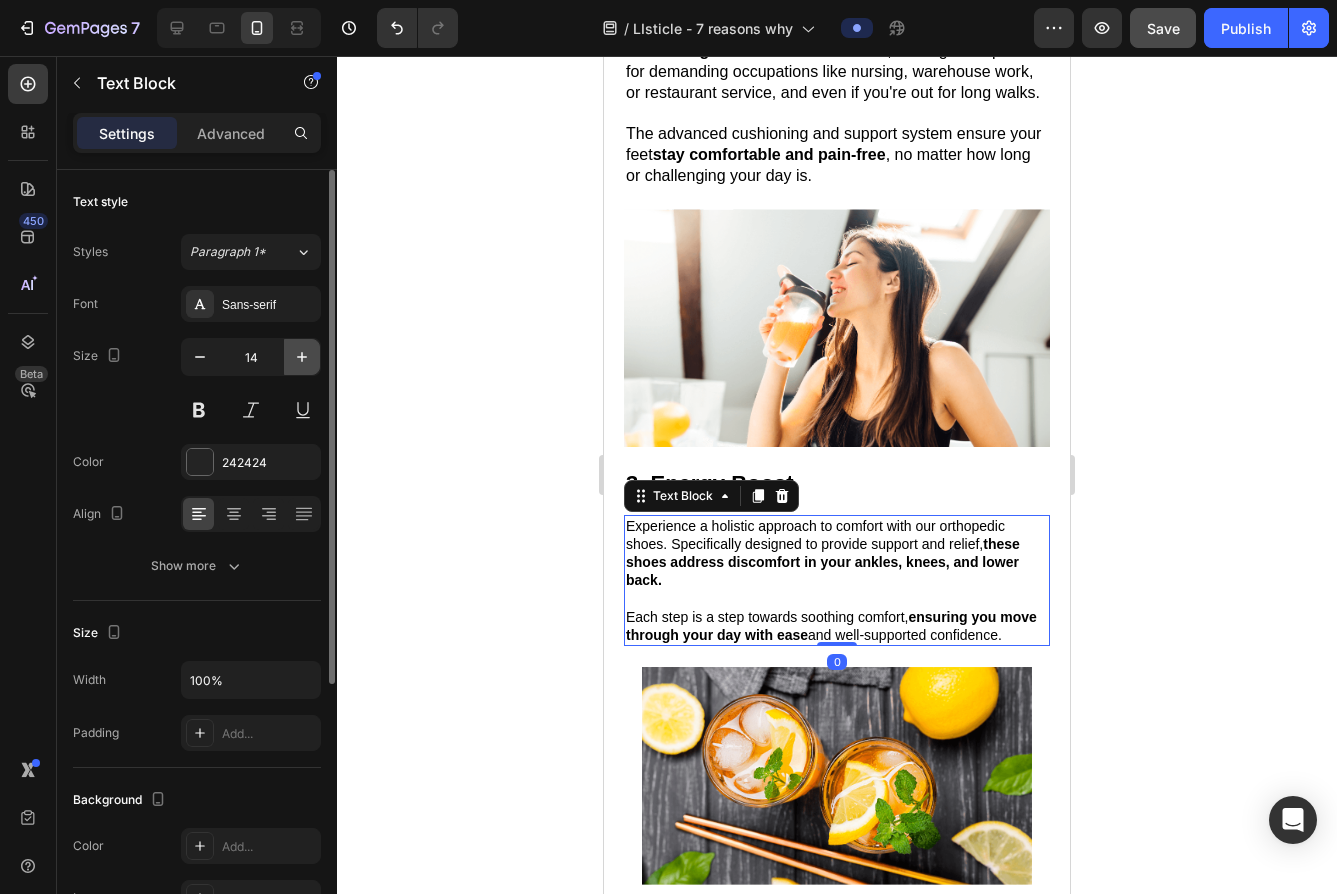 click 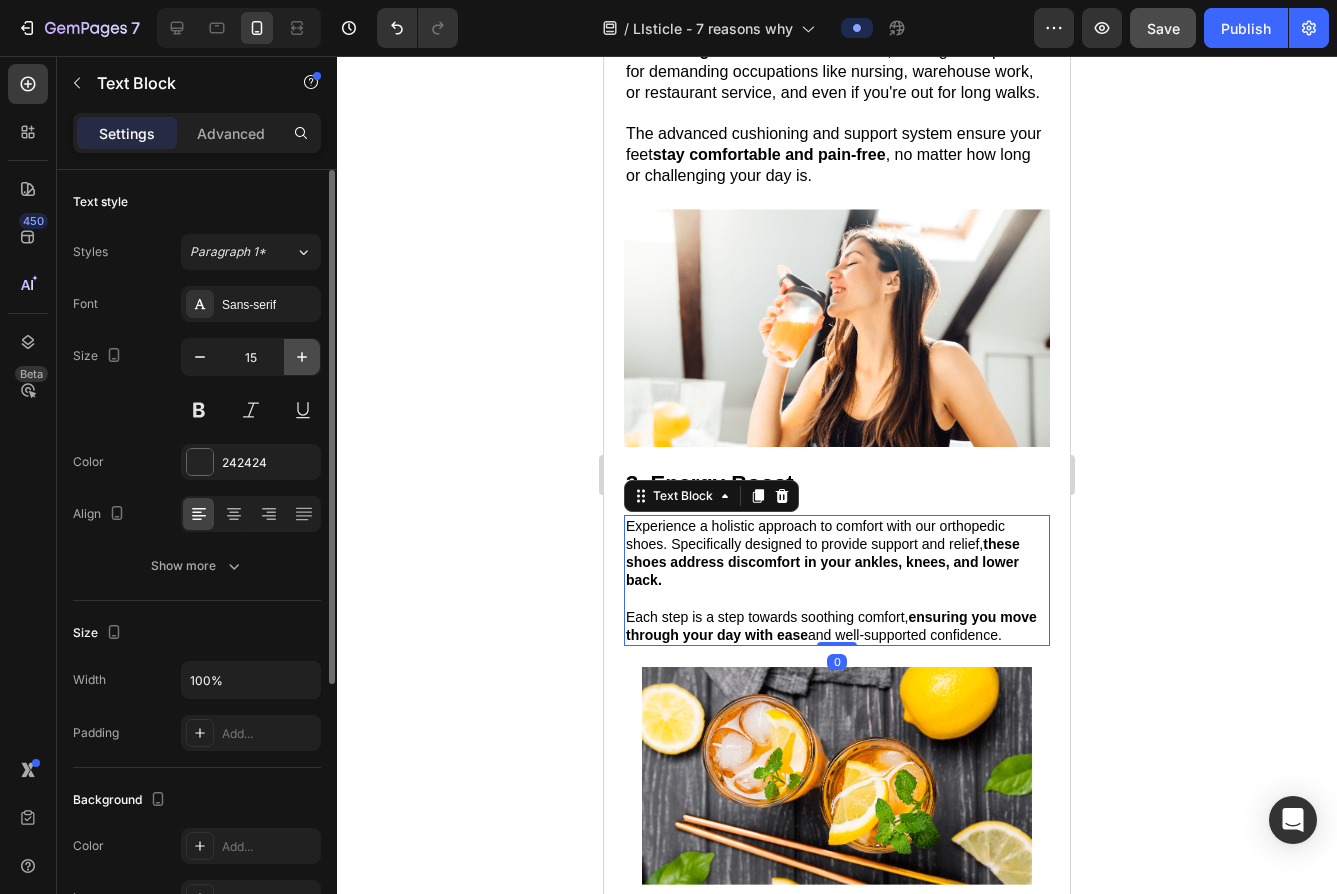 click 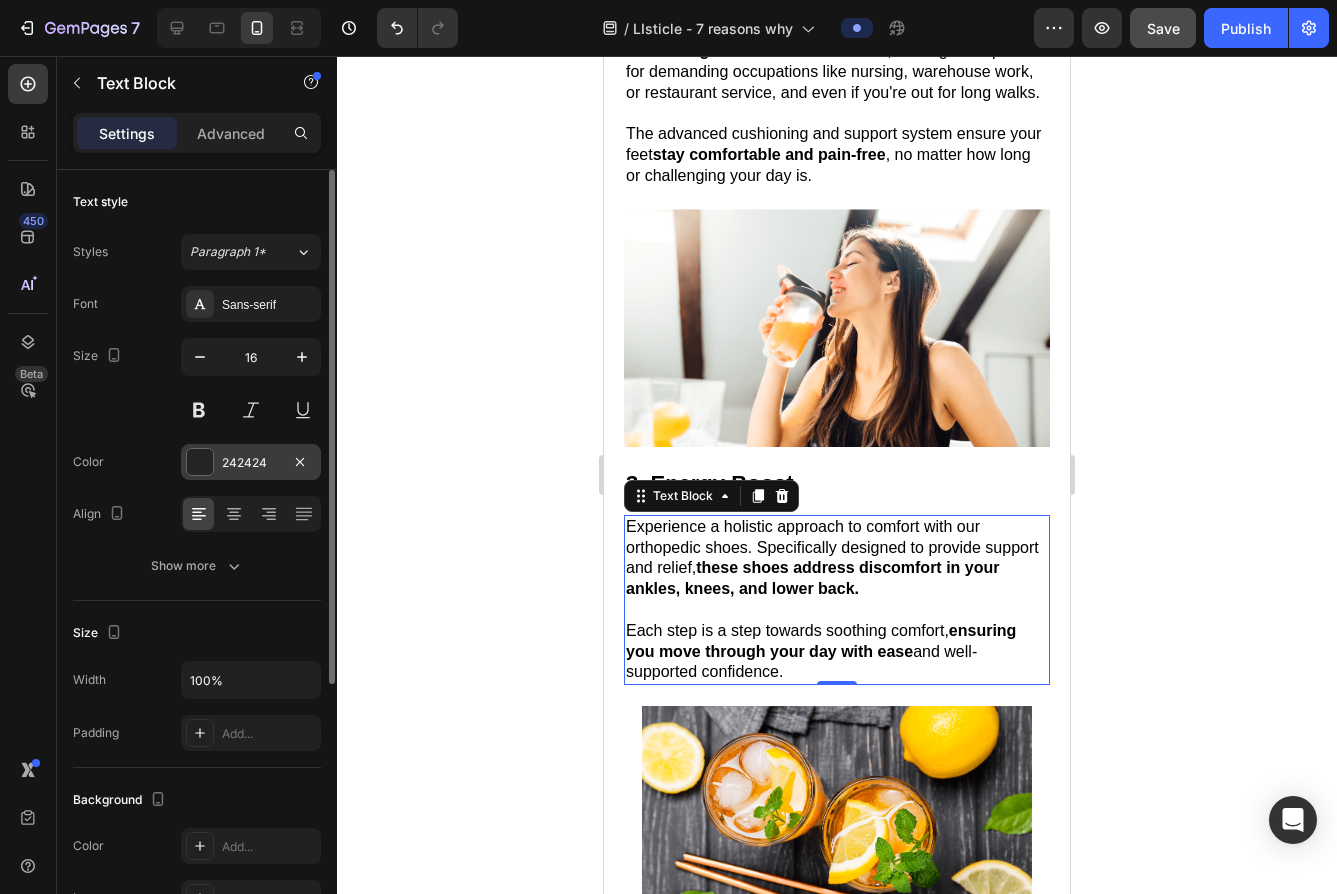click at bounding box center [200, 462] 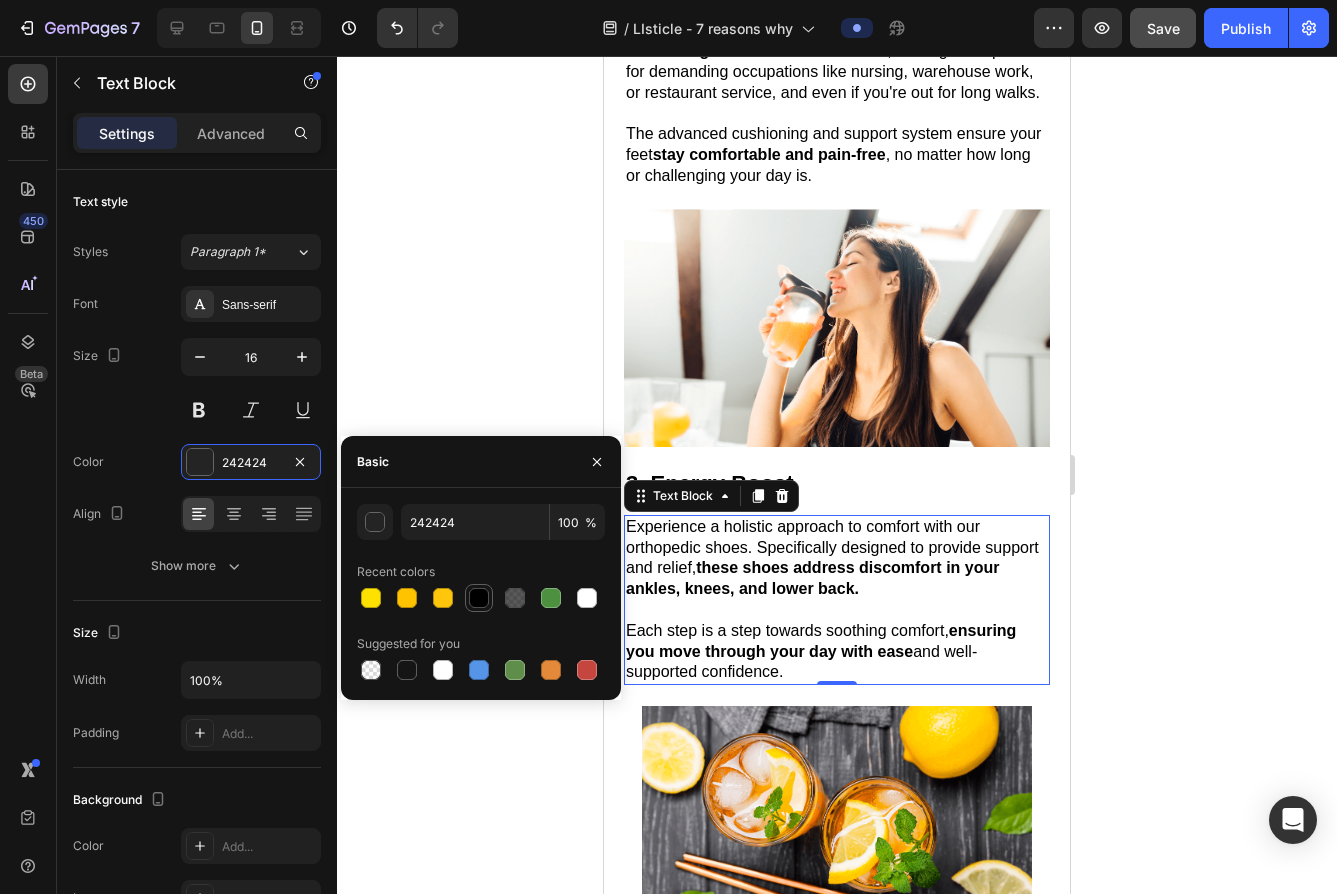 click at bounding box center (479, 598) 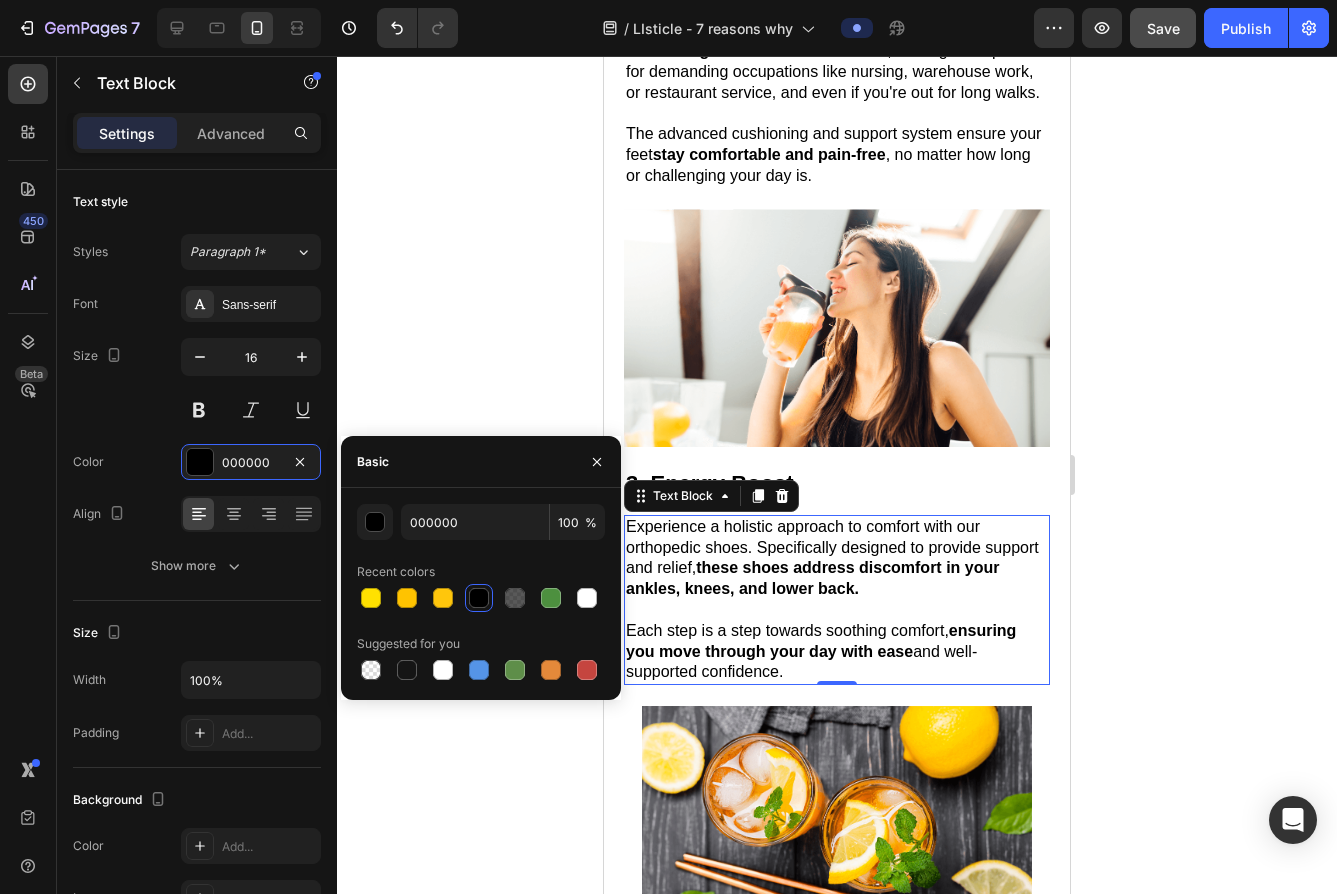 click 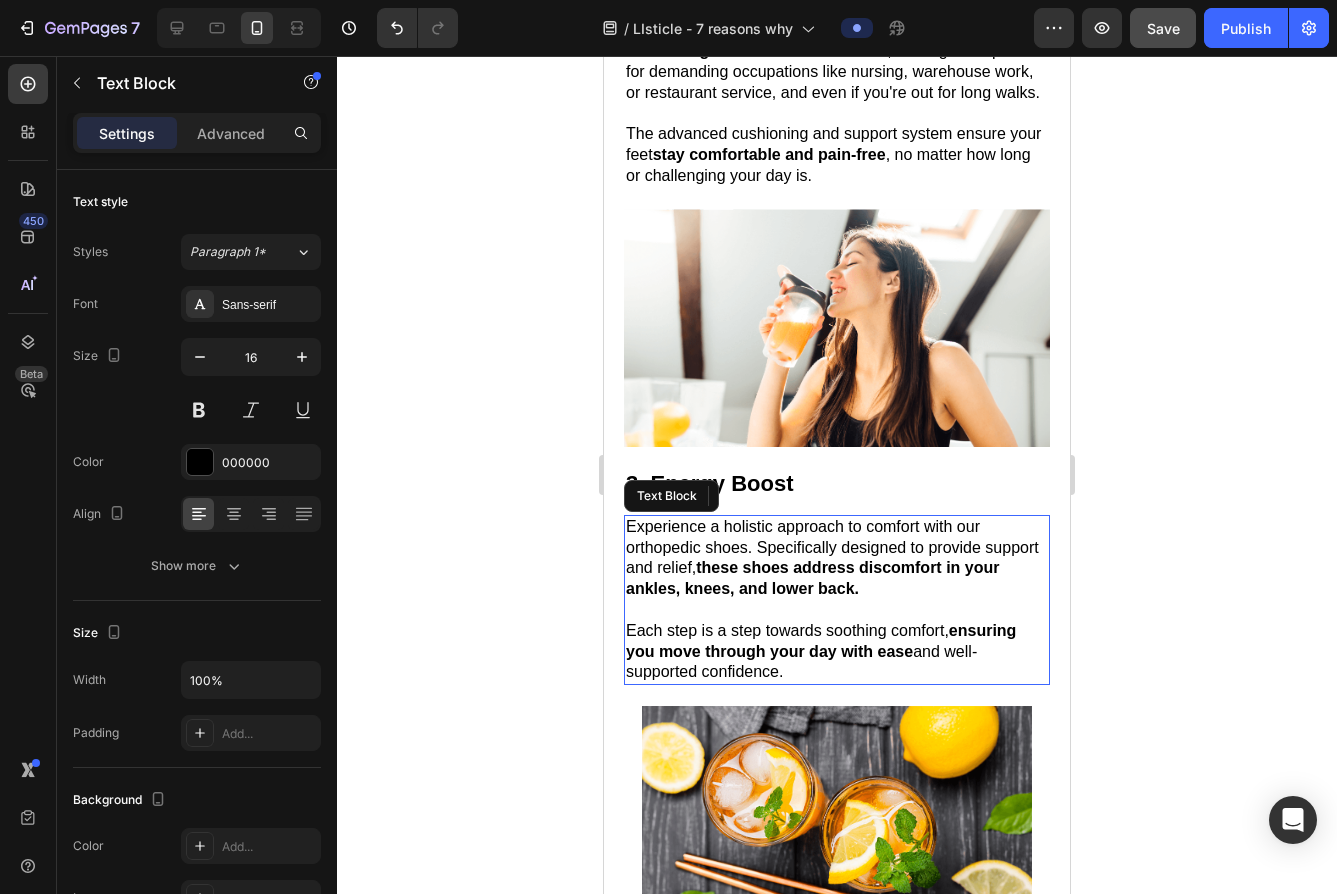 click on "Experience a holistic approach to comfort with our orthopedic shoes. Specifically designed to provide support and relief,  these shoes address discomfort in your ankles, knees, and lower back." at bounding box center [832, 557] 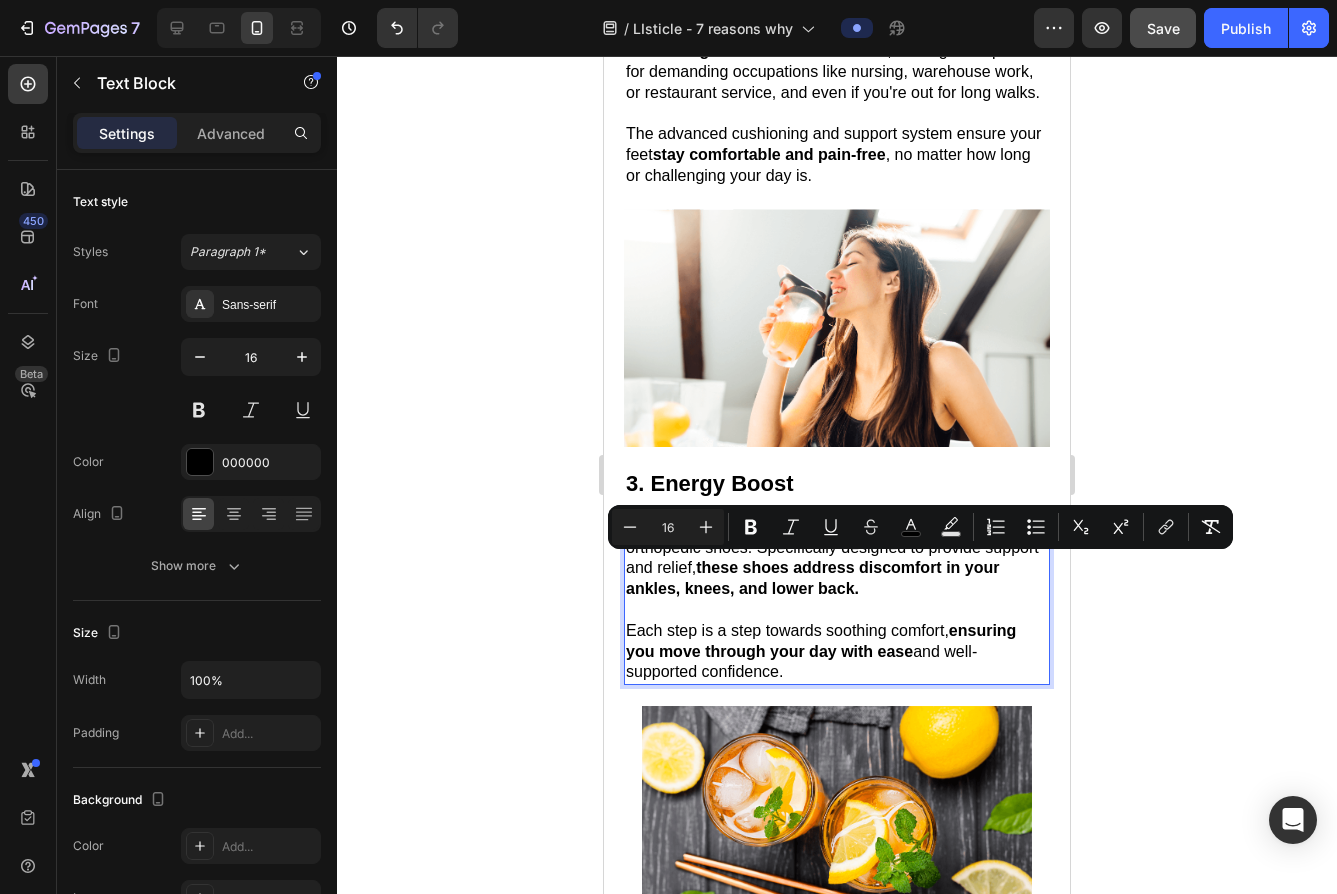 click on "Each step is a step towards soothing comfort,  ensuring you move through your day with ease  and well-supported confidence." at bounding box center [837, 652] 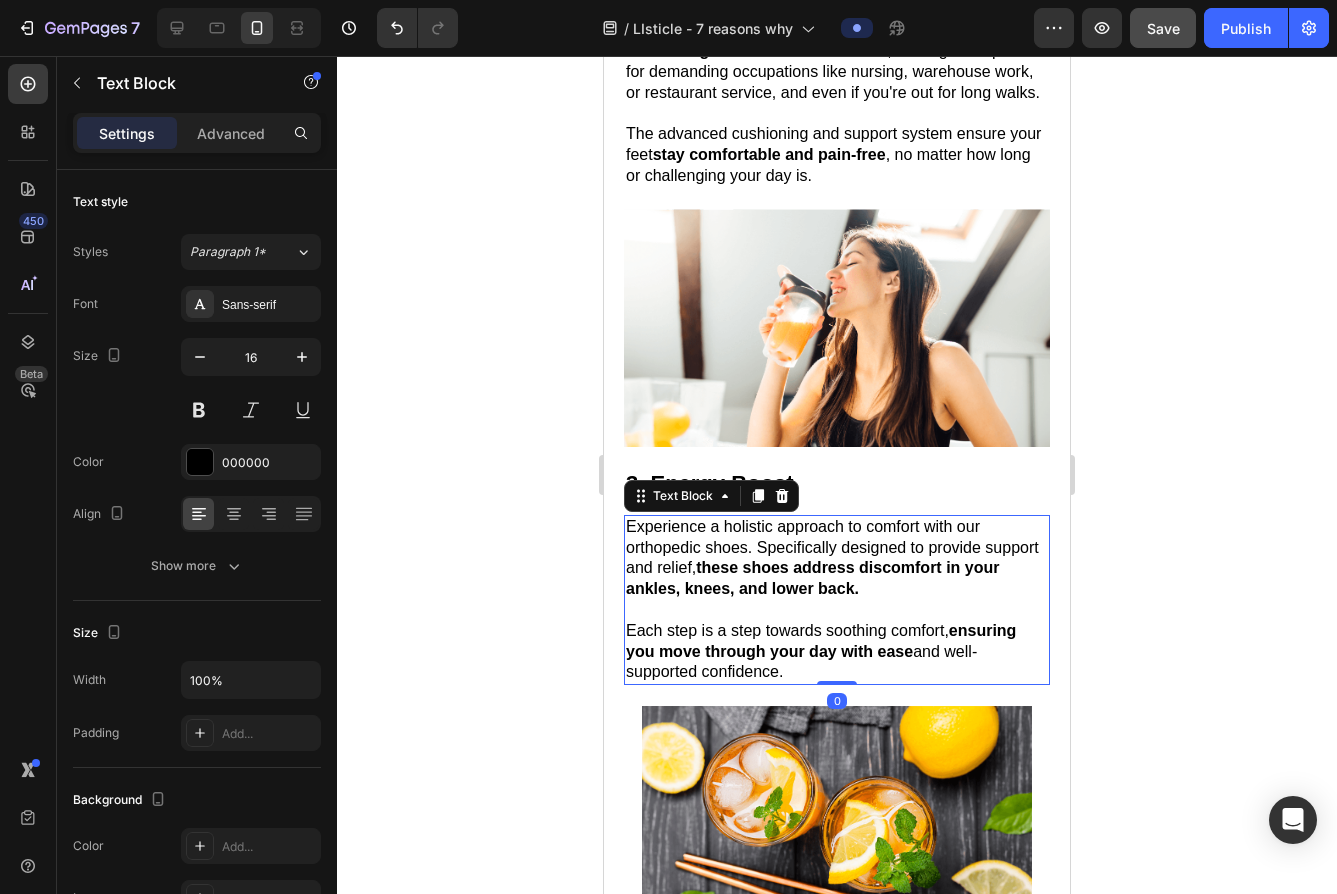 click 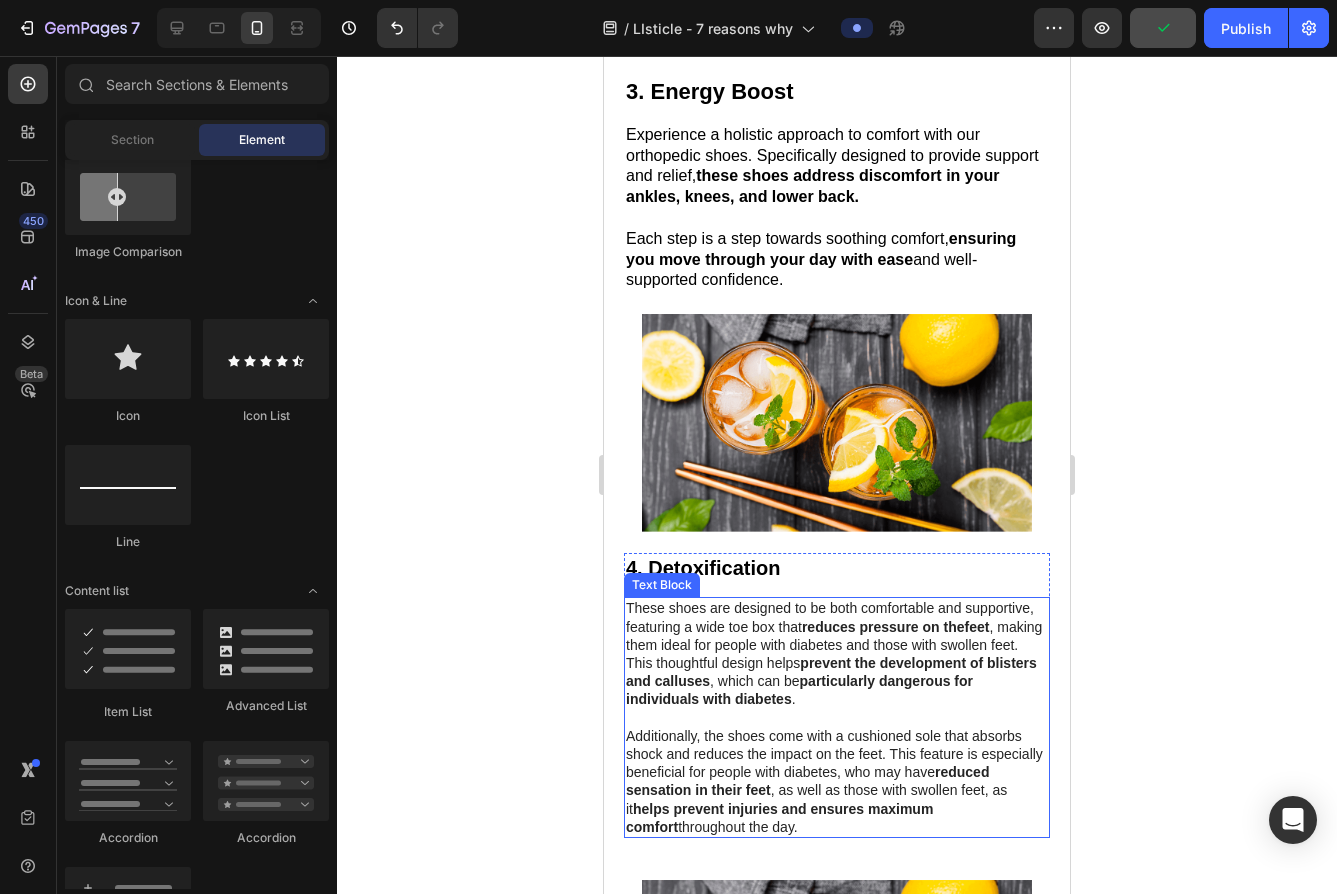scroll, scrollTop: 2007, scrollLeft: 0, axis: vertical 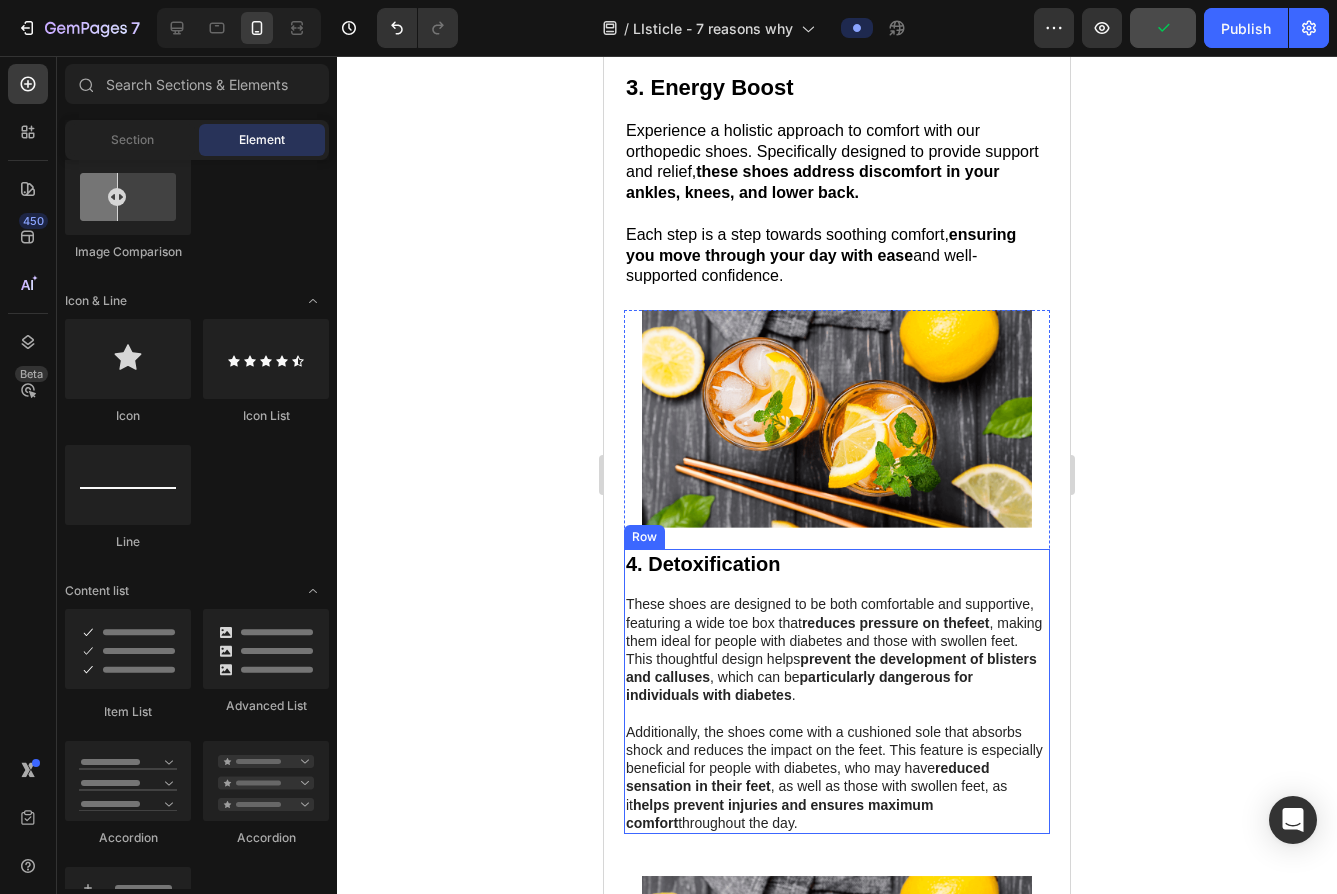 click on "4. Detoxification" at bounding box center (837, 564) 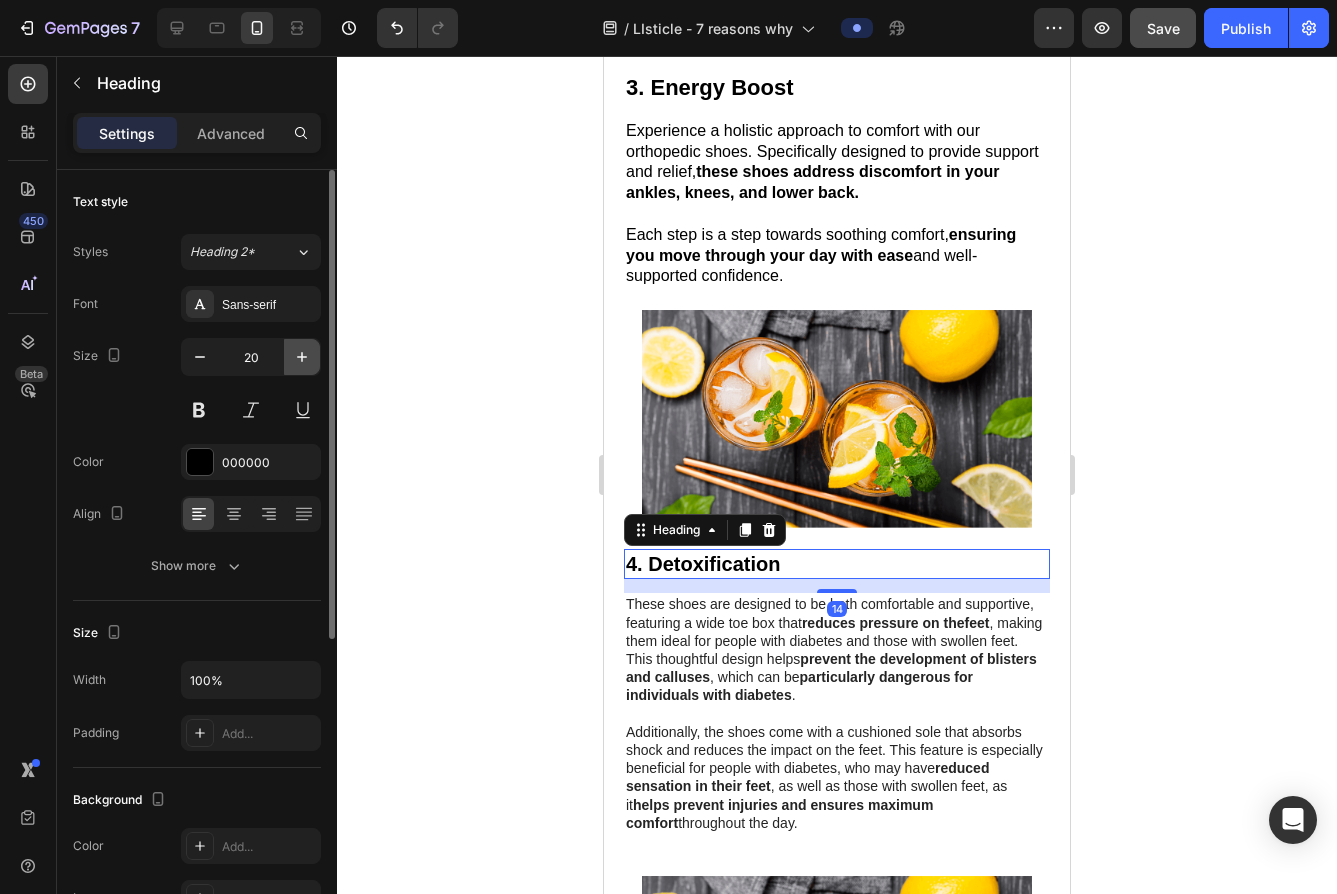 click 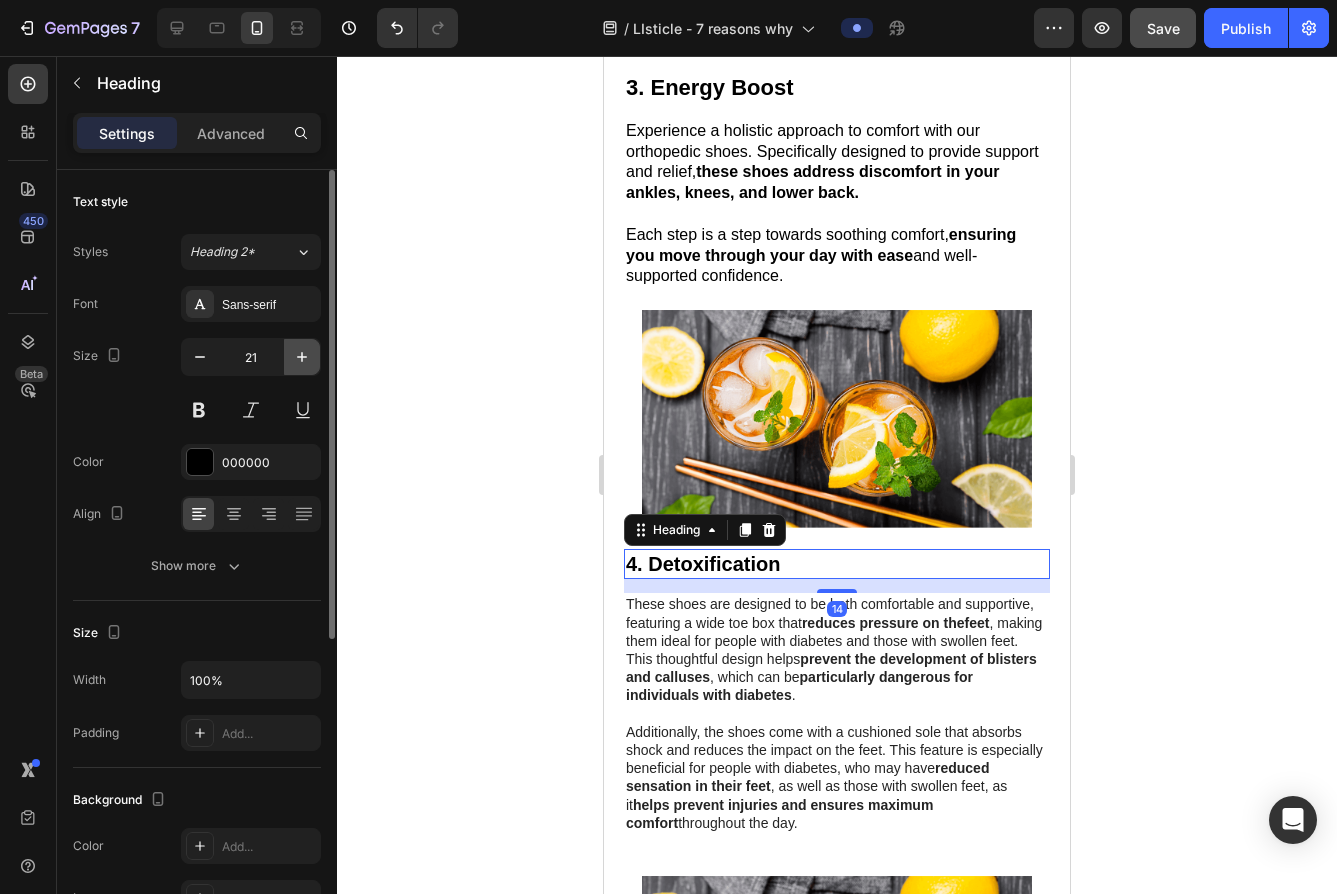 click 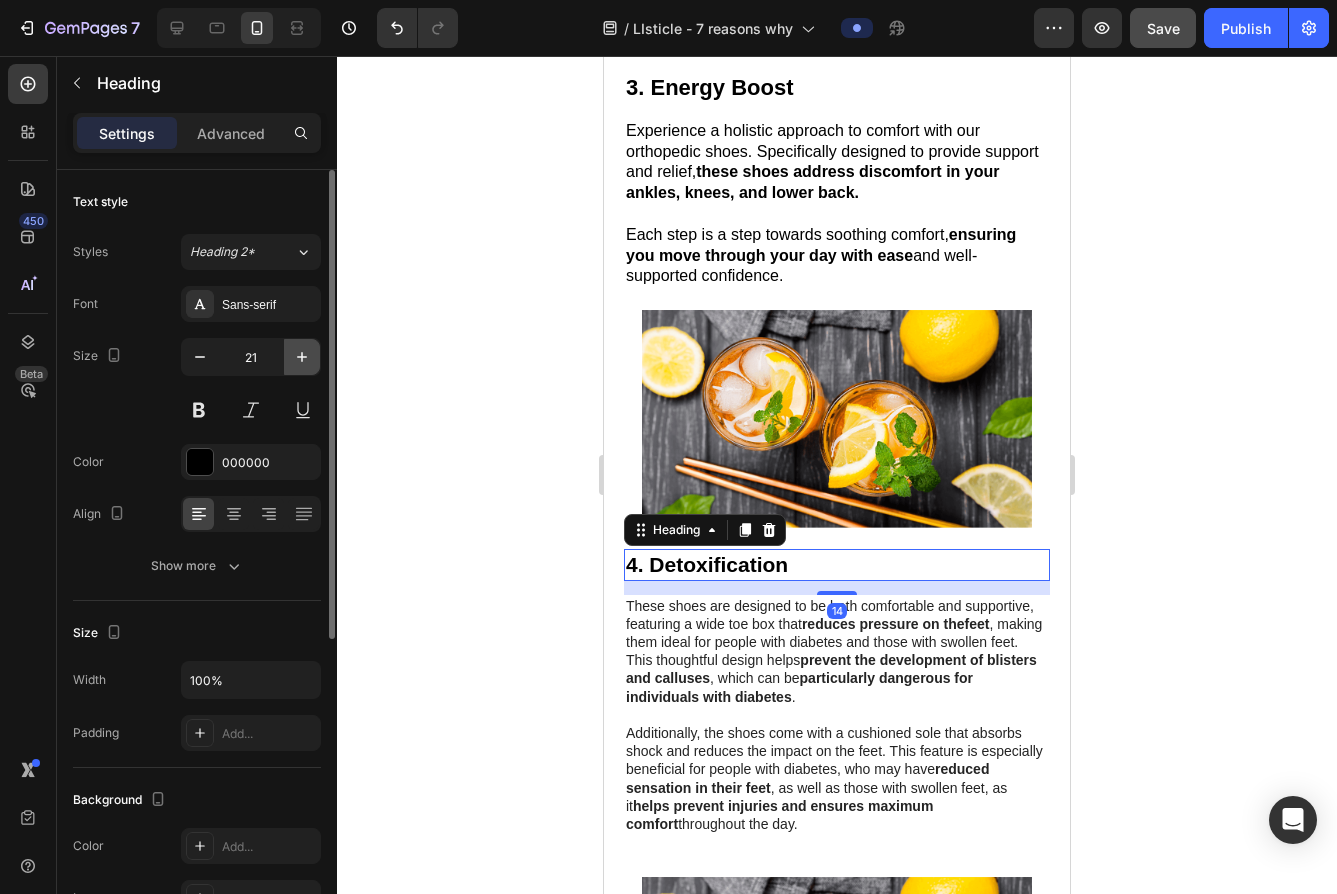 type on "22" 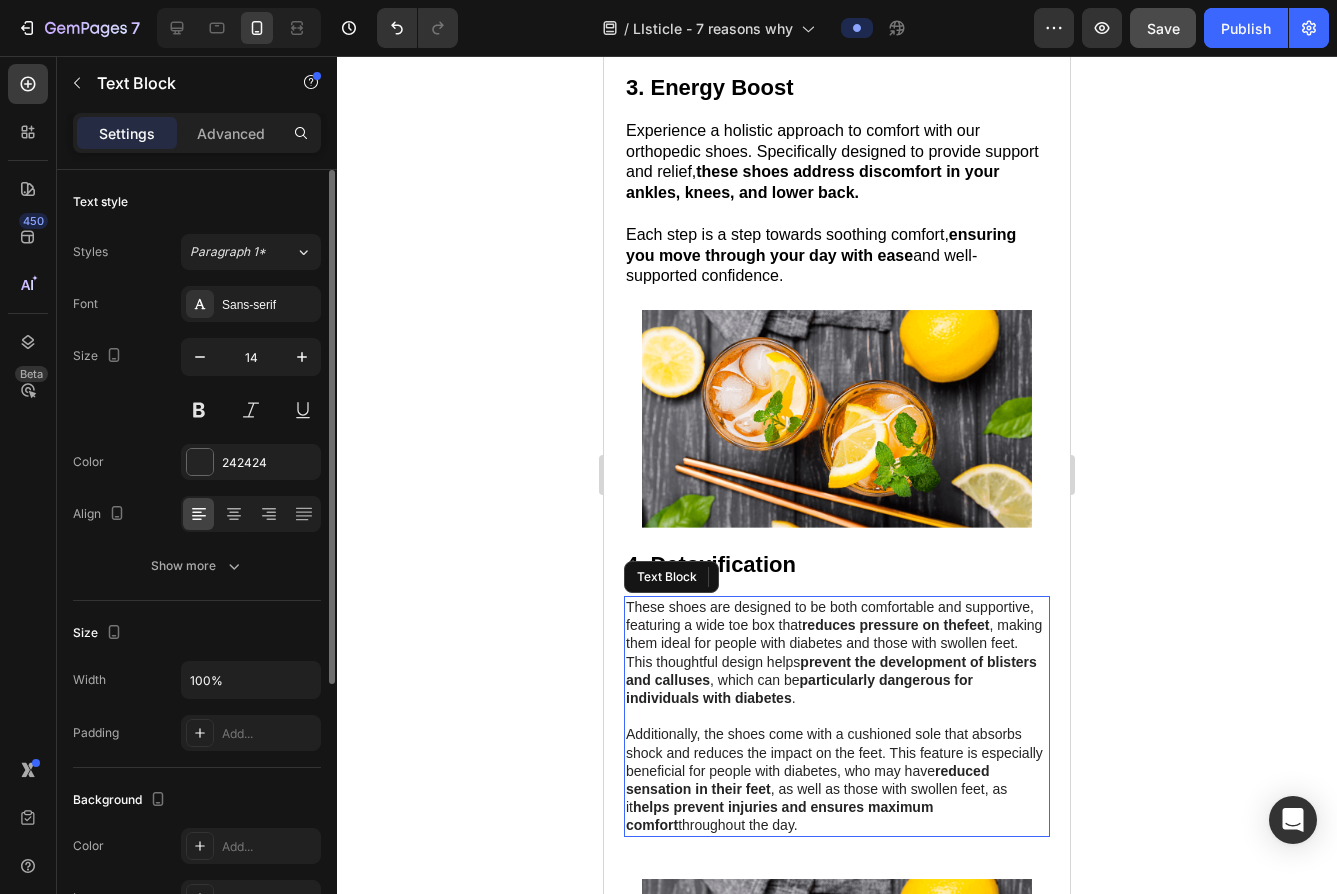 click on "These shoes are designed to be both comfortable and supportive, featuring a wide toe box that  reduces pressure on the  feet , making them ideal for people with diabetes and those with swollen feet. This thoughtful design helps  prevent the development of blisters and calluses , which can be  particularly dangerous for individuals with diabetes ." at bounding box center [837, 652] 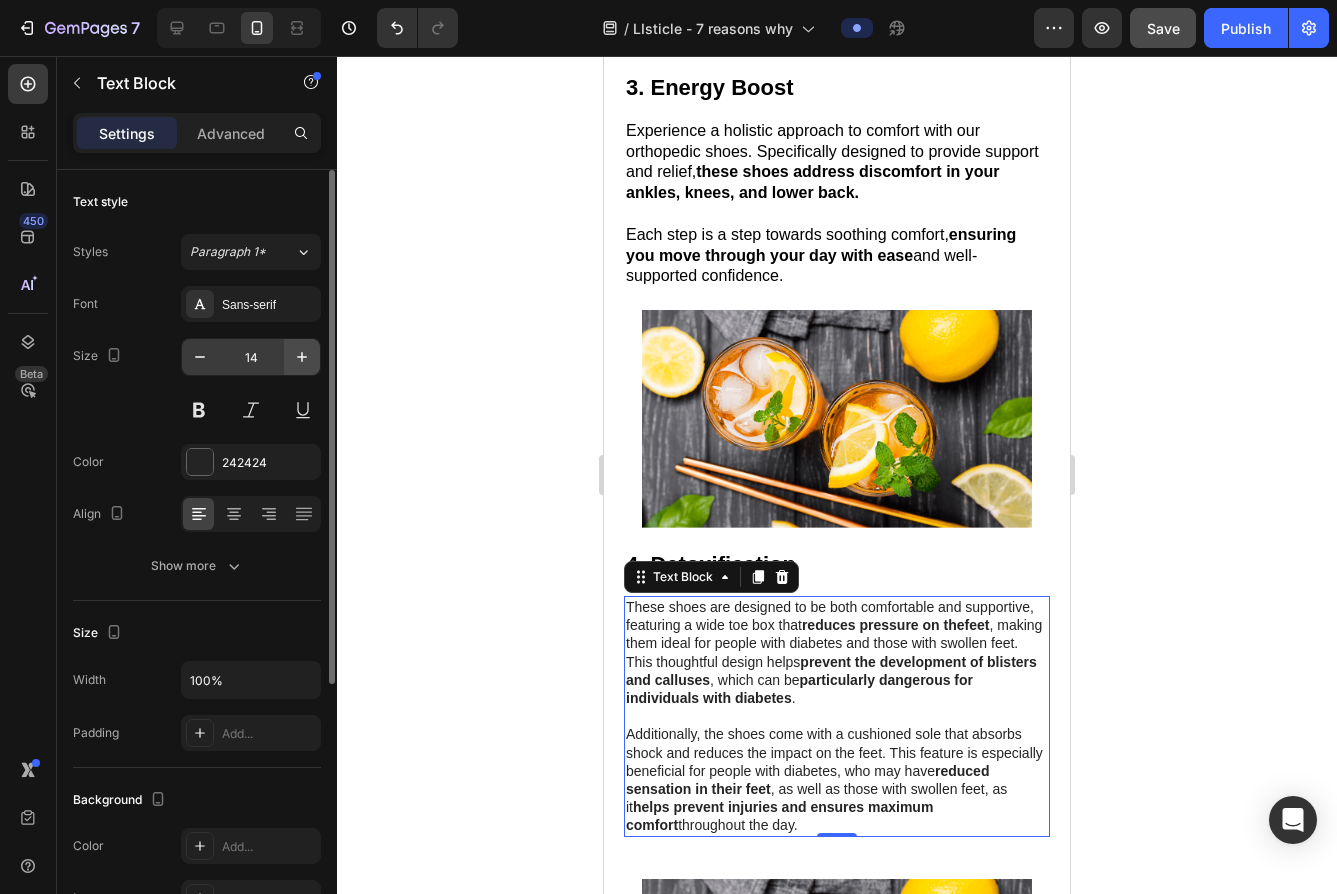 click at bounding box center [302, 357] 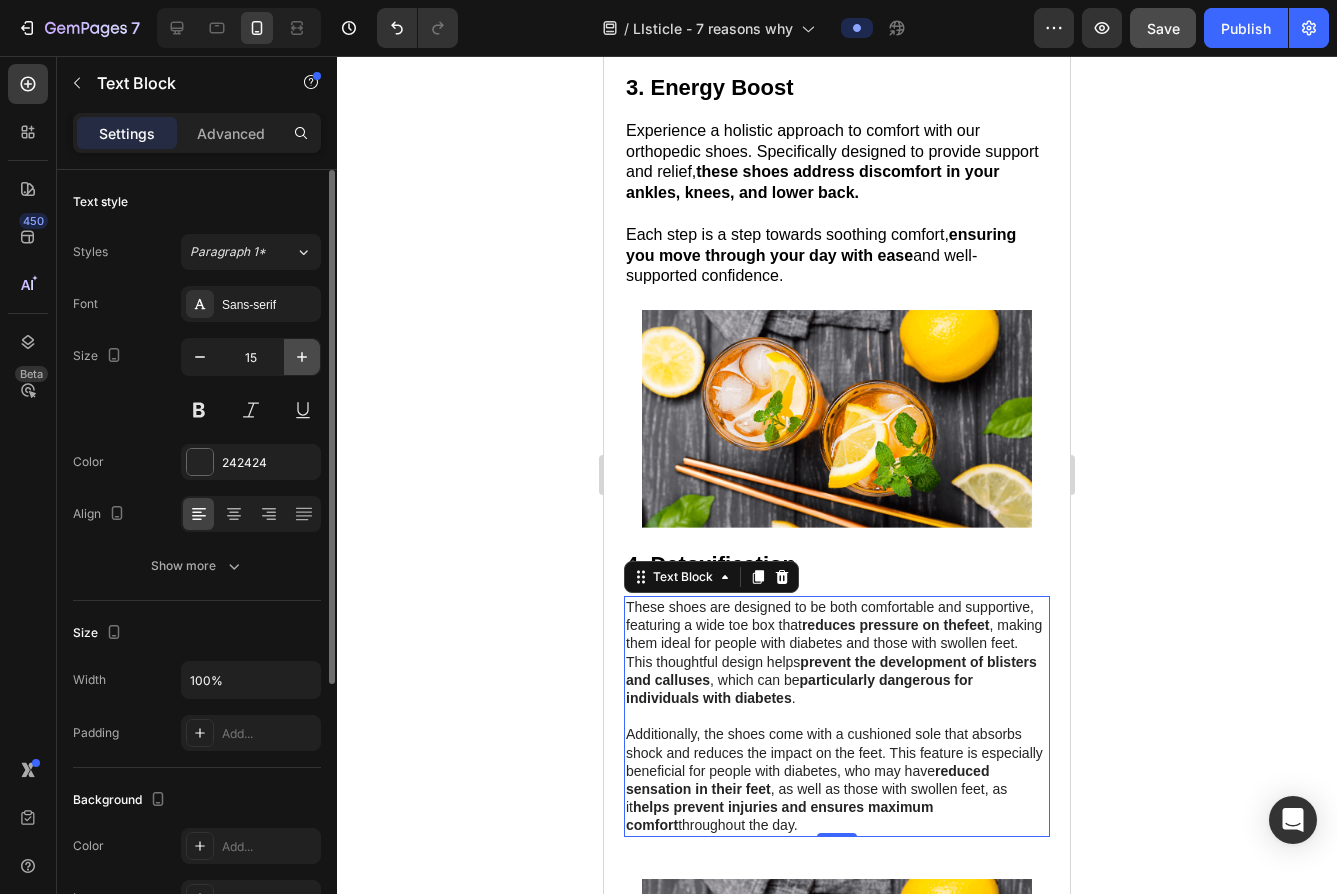 click at bounding box center (302, 357) 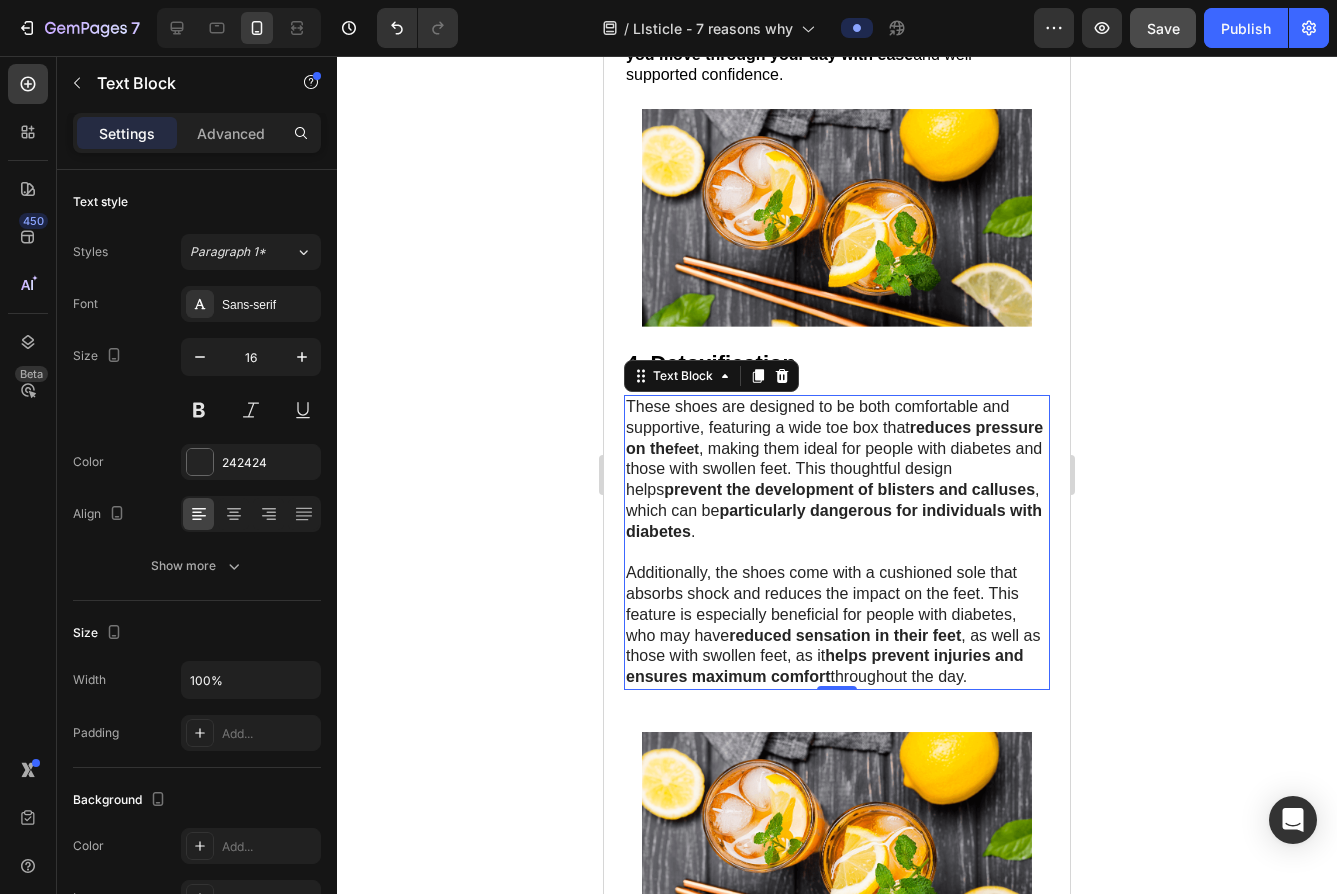 scroll, scrollTop: 2636, scrollLeft: 0, axis: vertical 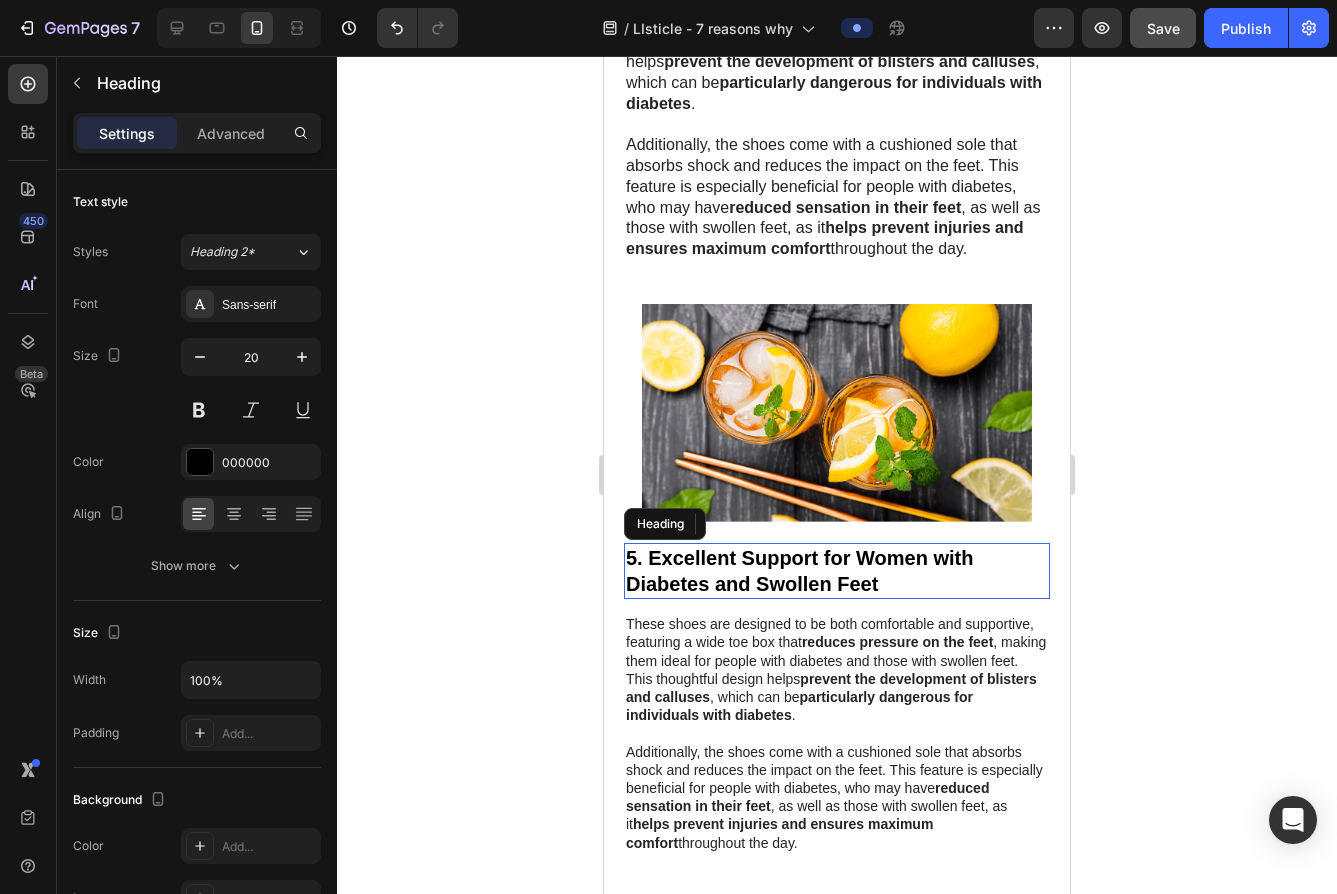 click on "5. Excellent Support for Women with Diabetes and Swollen Feet" at bounding box center [837, 571] 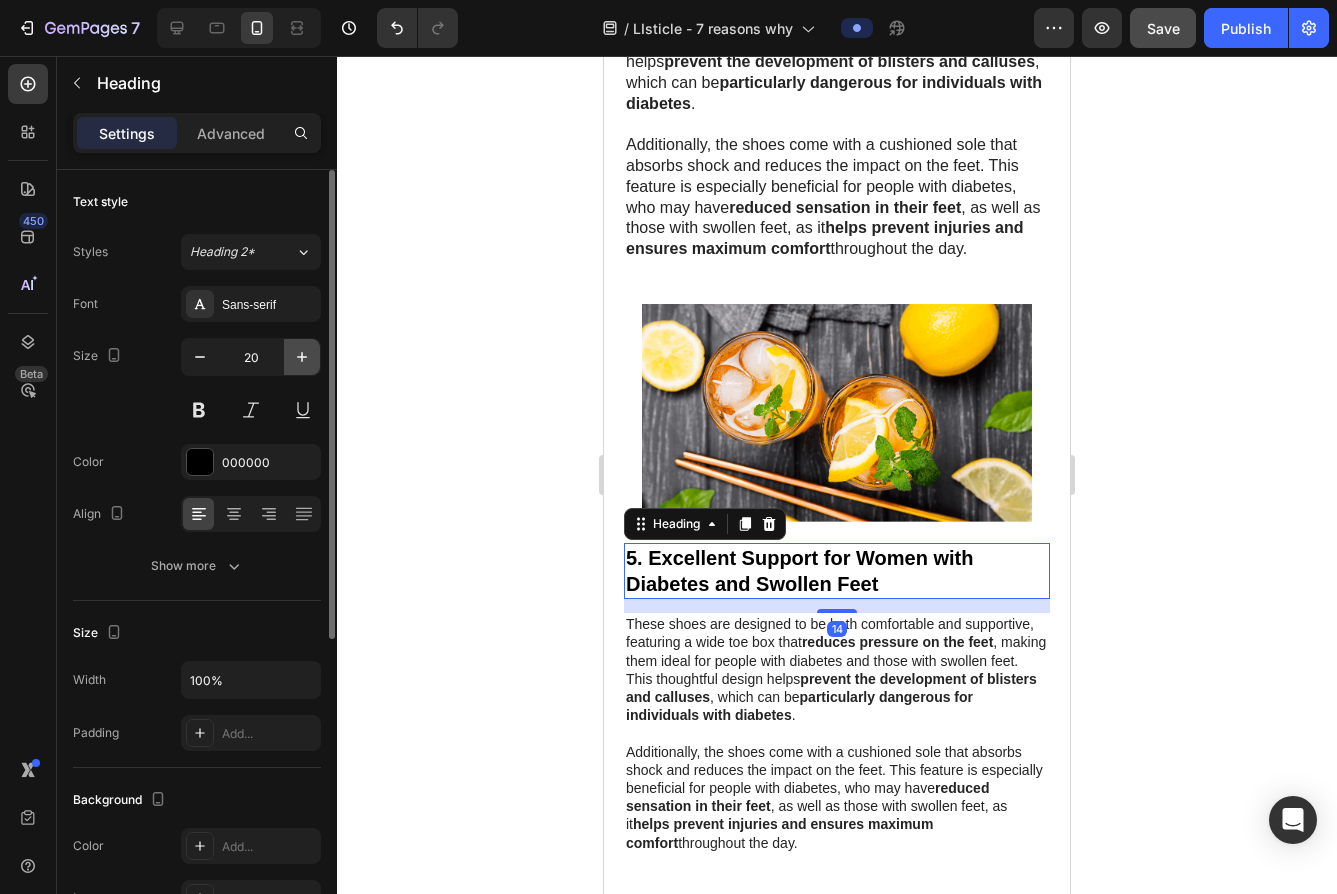 click 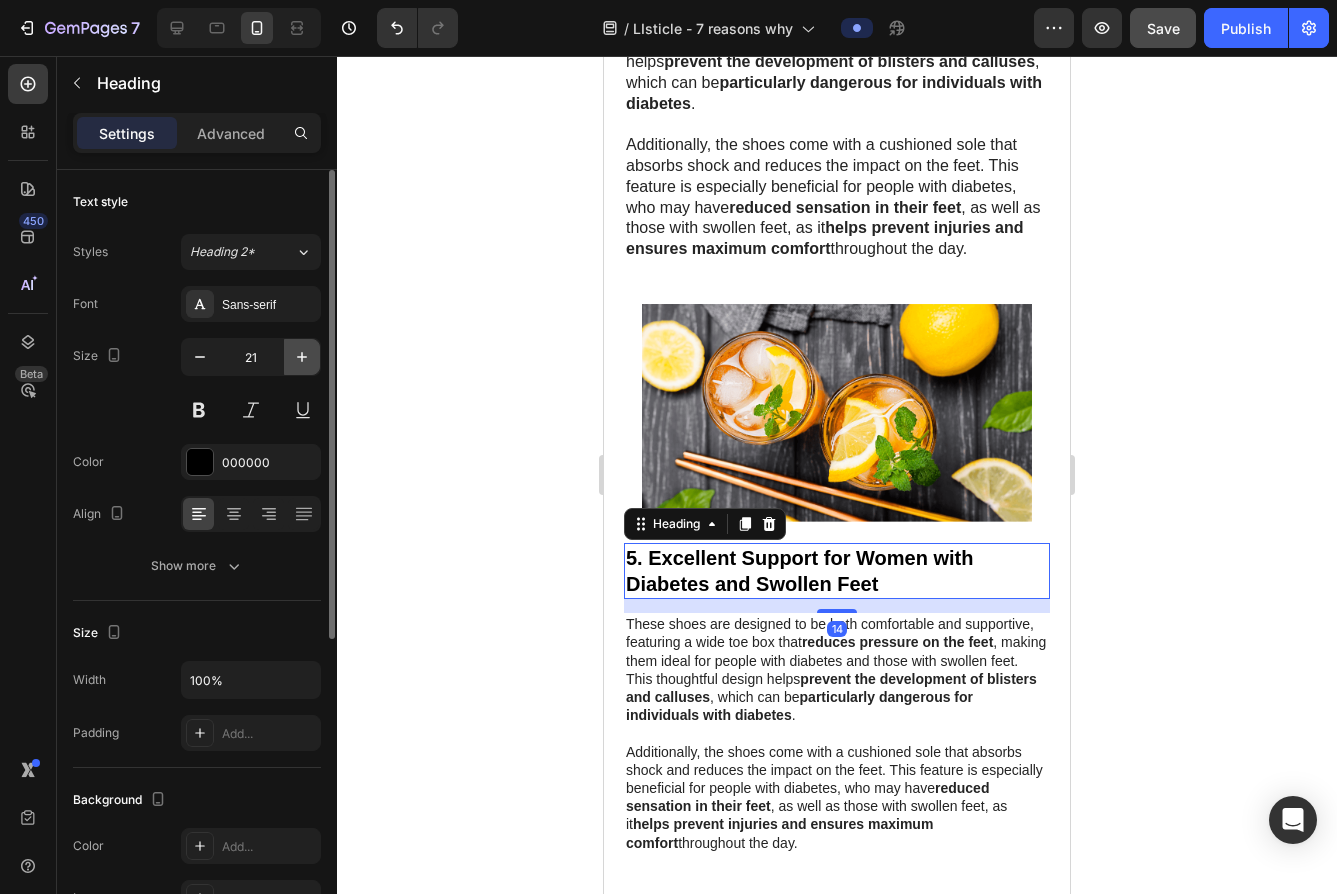 click 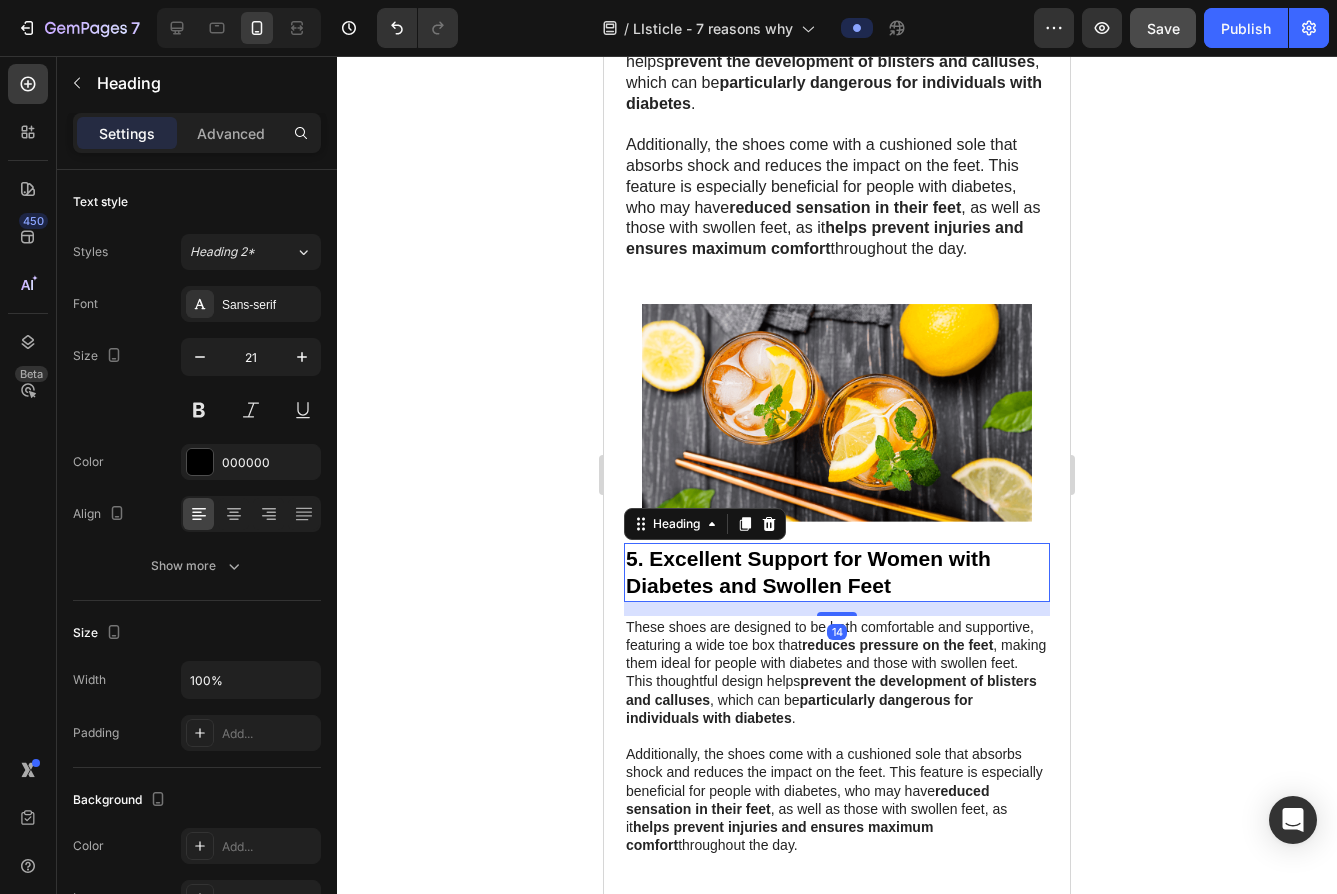 type on "22" 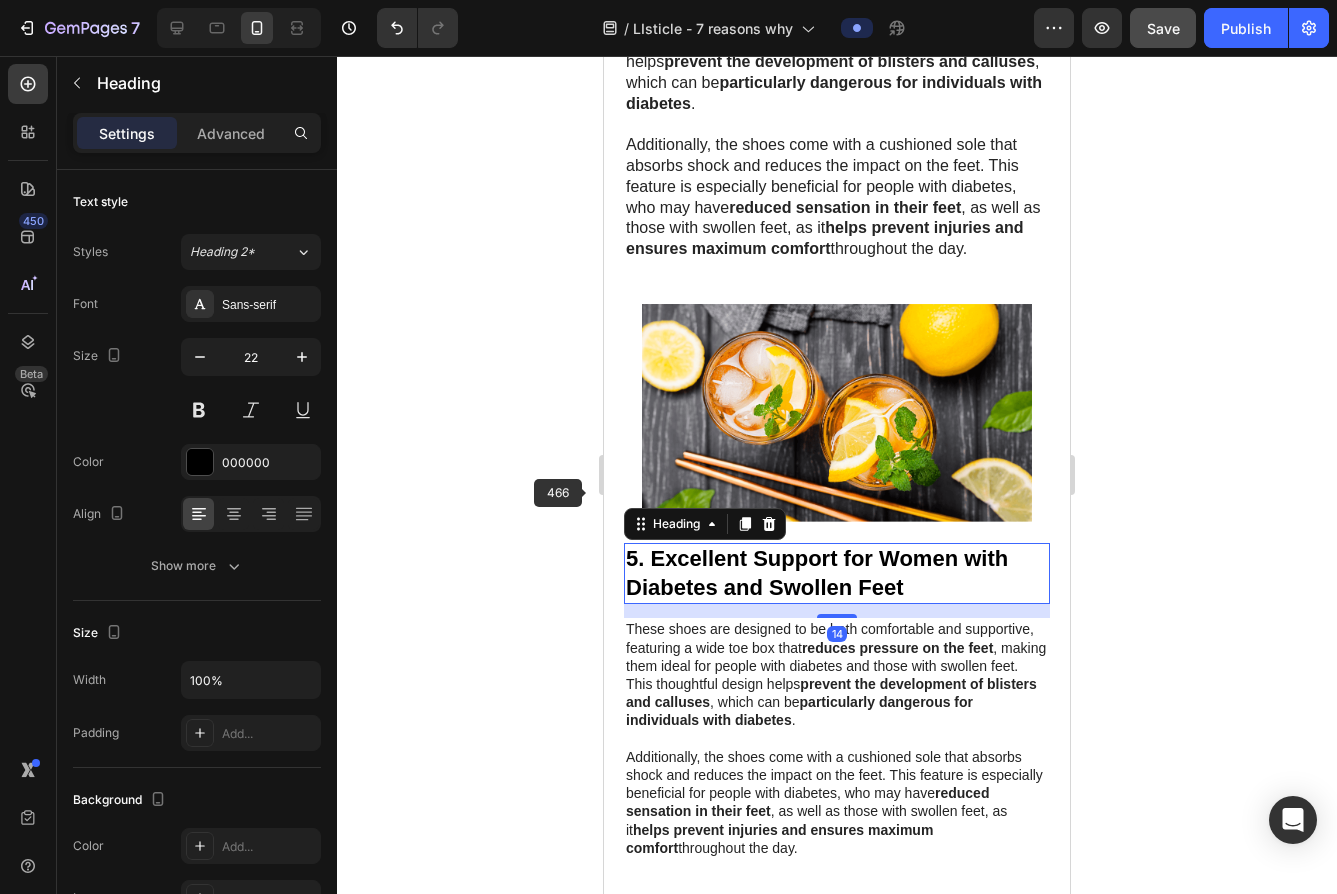 scroll, scrollTop: 2789, scrollLeft: 0, axis: vertical 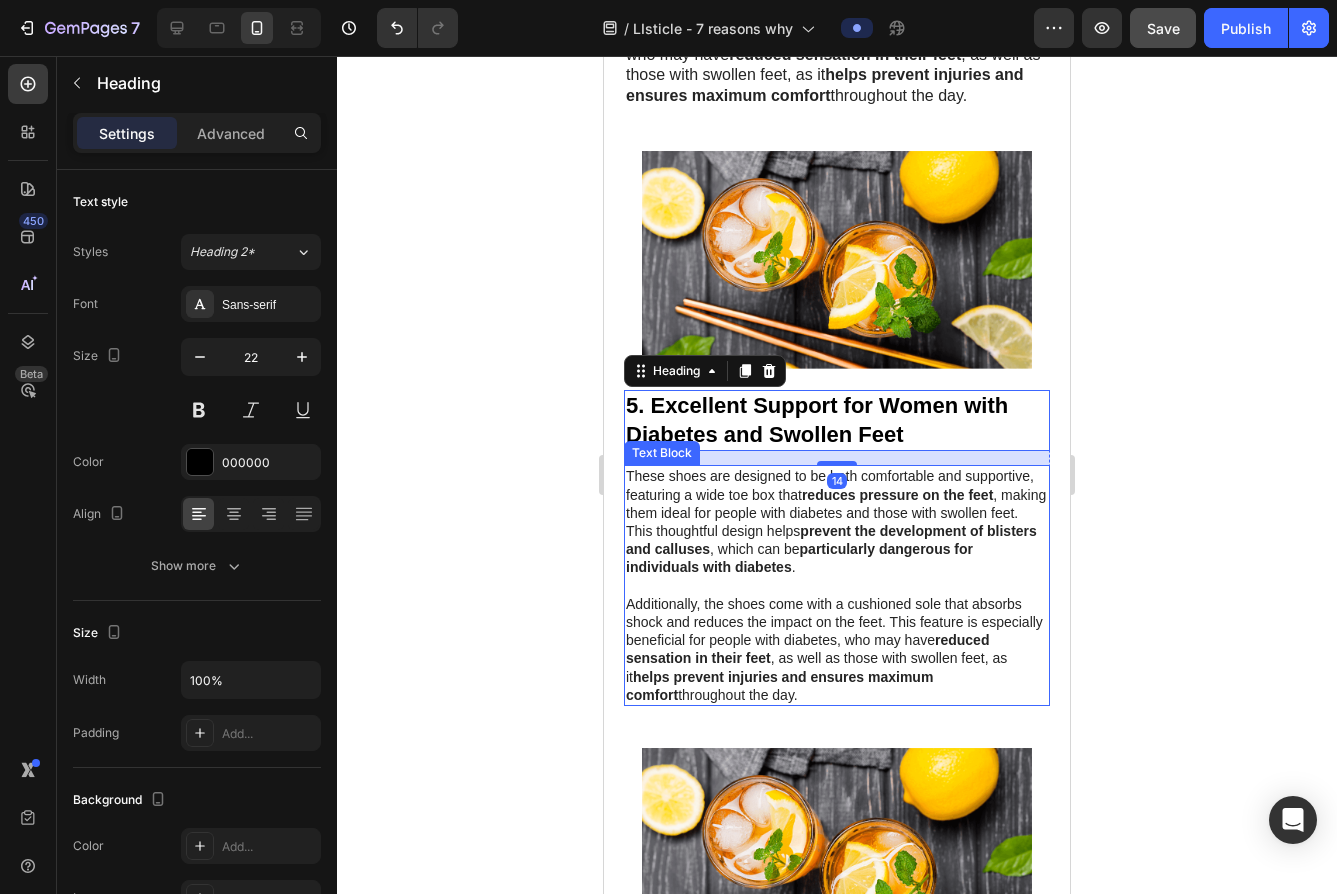 click on "Additionally, the shoes come with a cushioned sole that absorbs shock and reduces the impact on the feet. This feature is especially beneficial for people with diabetes, who may have  reduced sensation in their feet , as well as those with swollen feet, as it  helps prevent injuries and ensures maximum comfort  throughout the day." at bounding box center [837, 649] 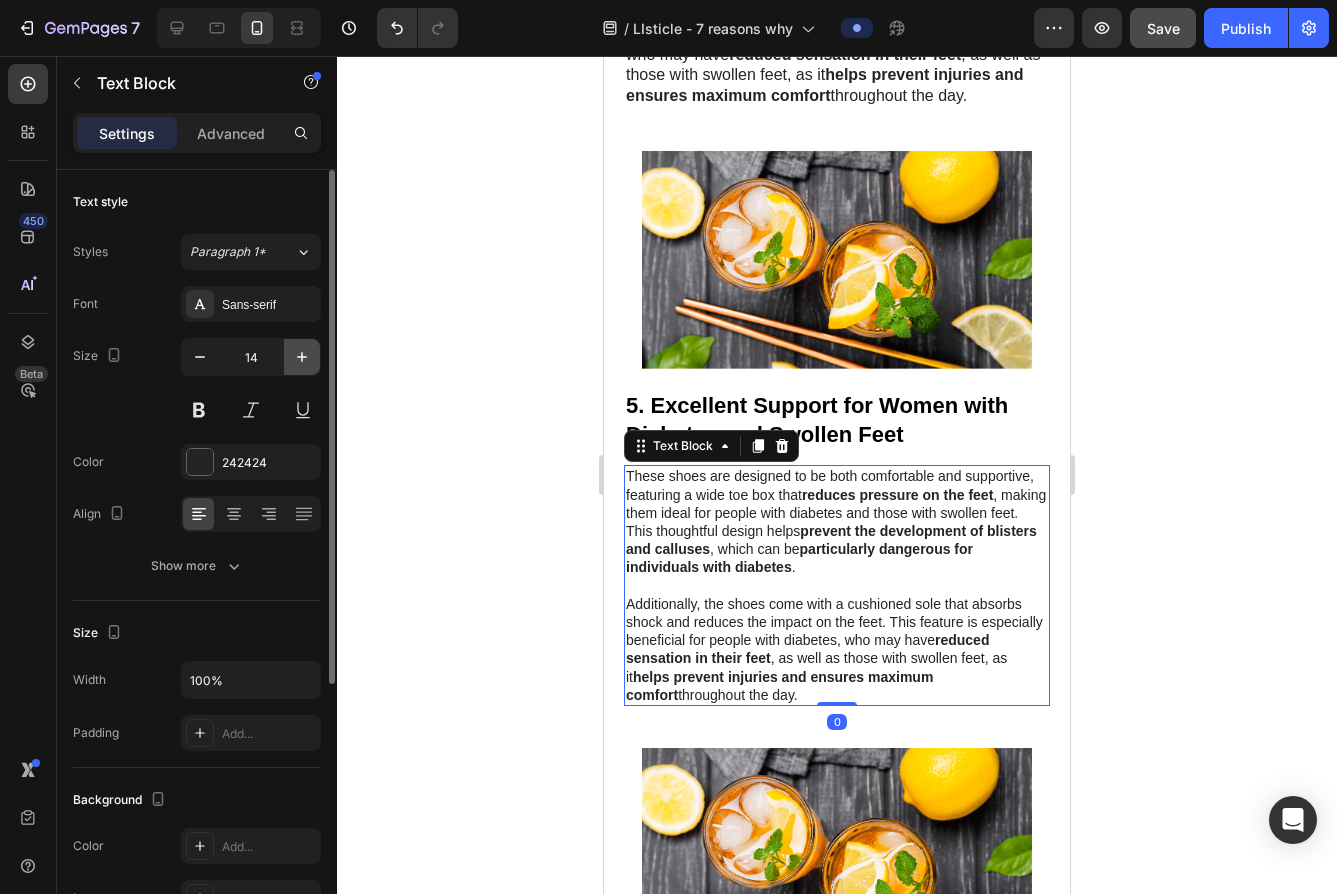 click 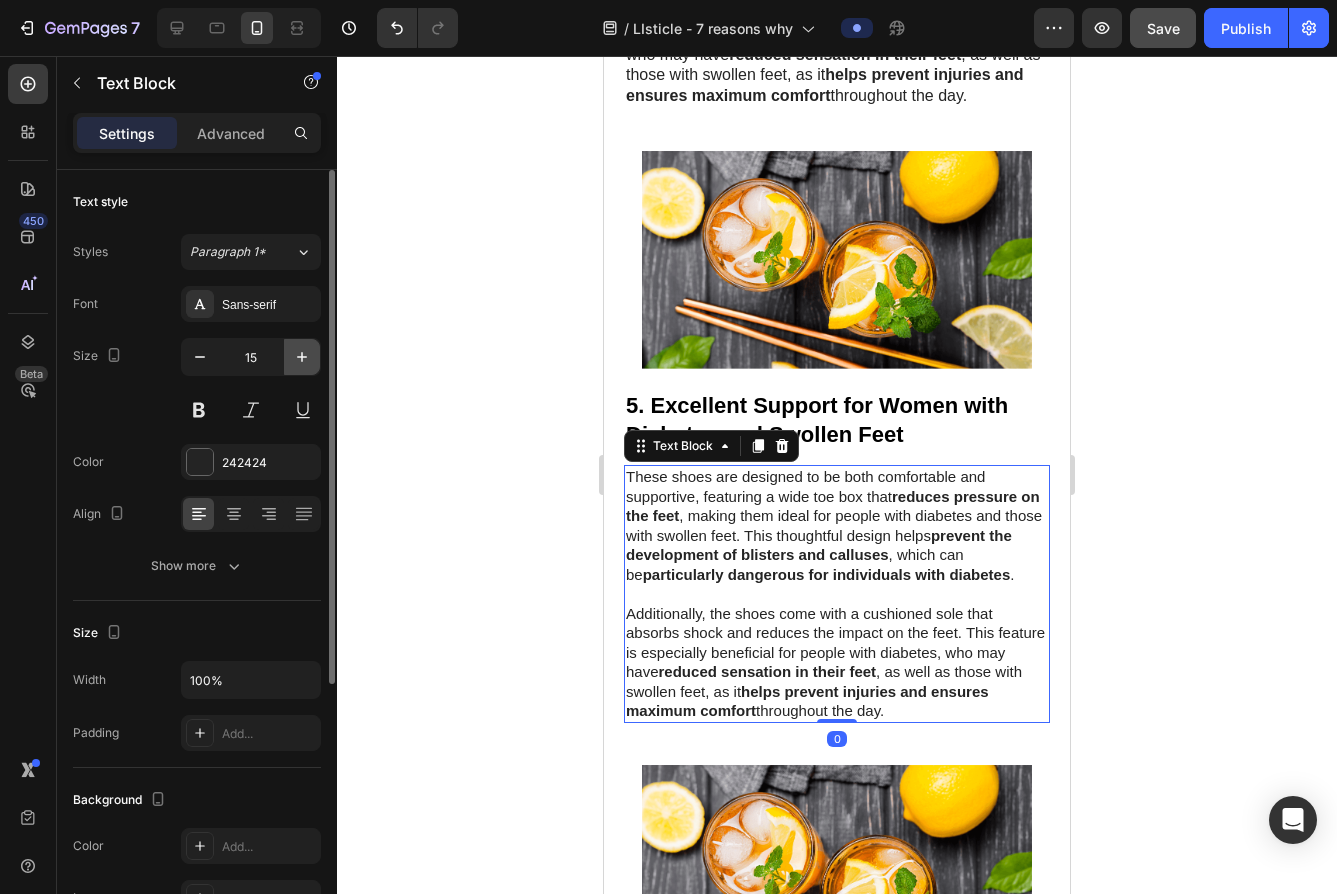 type on "16" 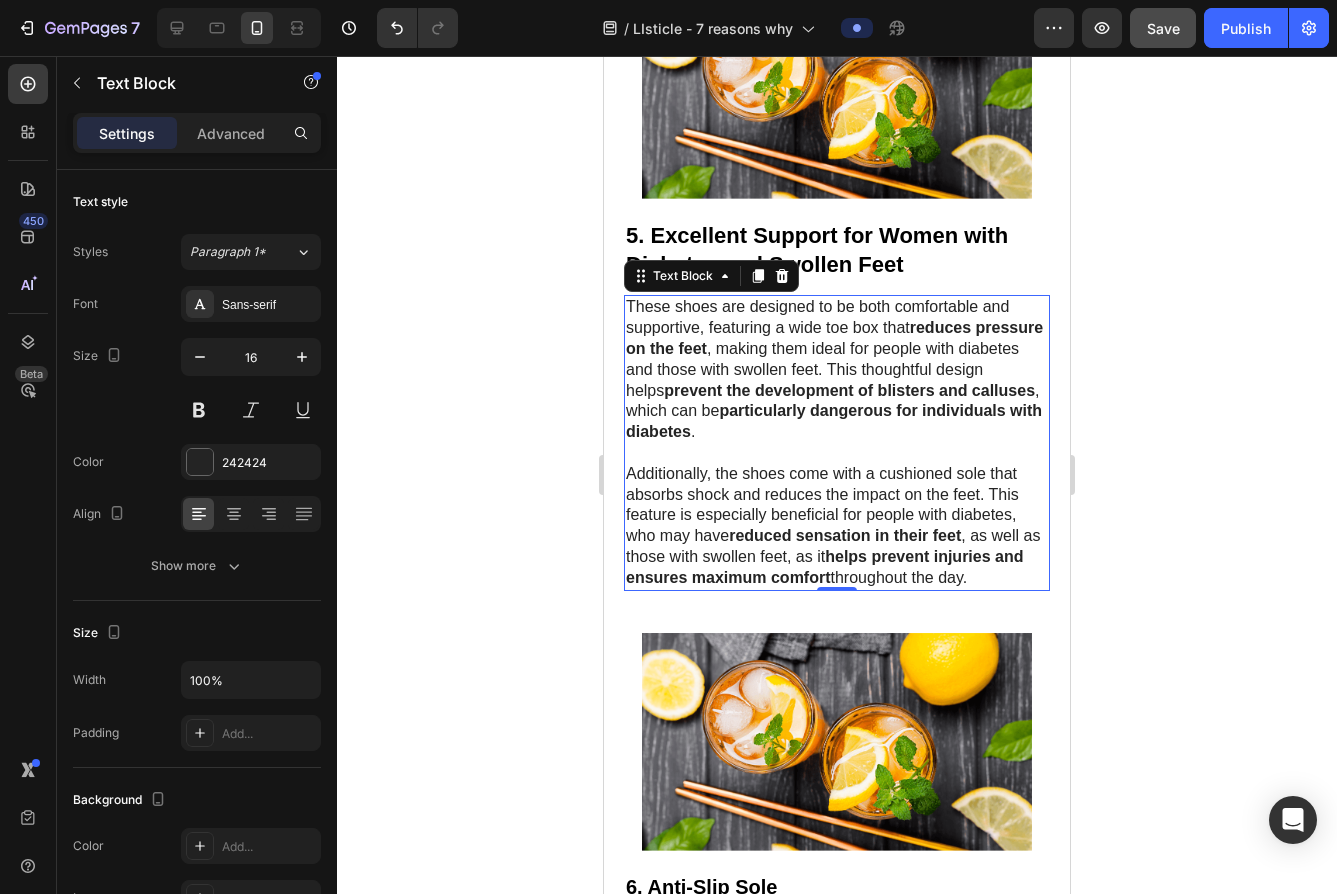 scroll, scrollTop: 3135, scrollLeft: 0, axis: vertical 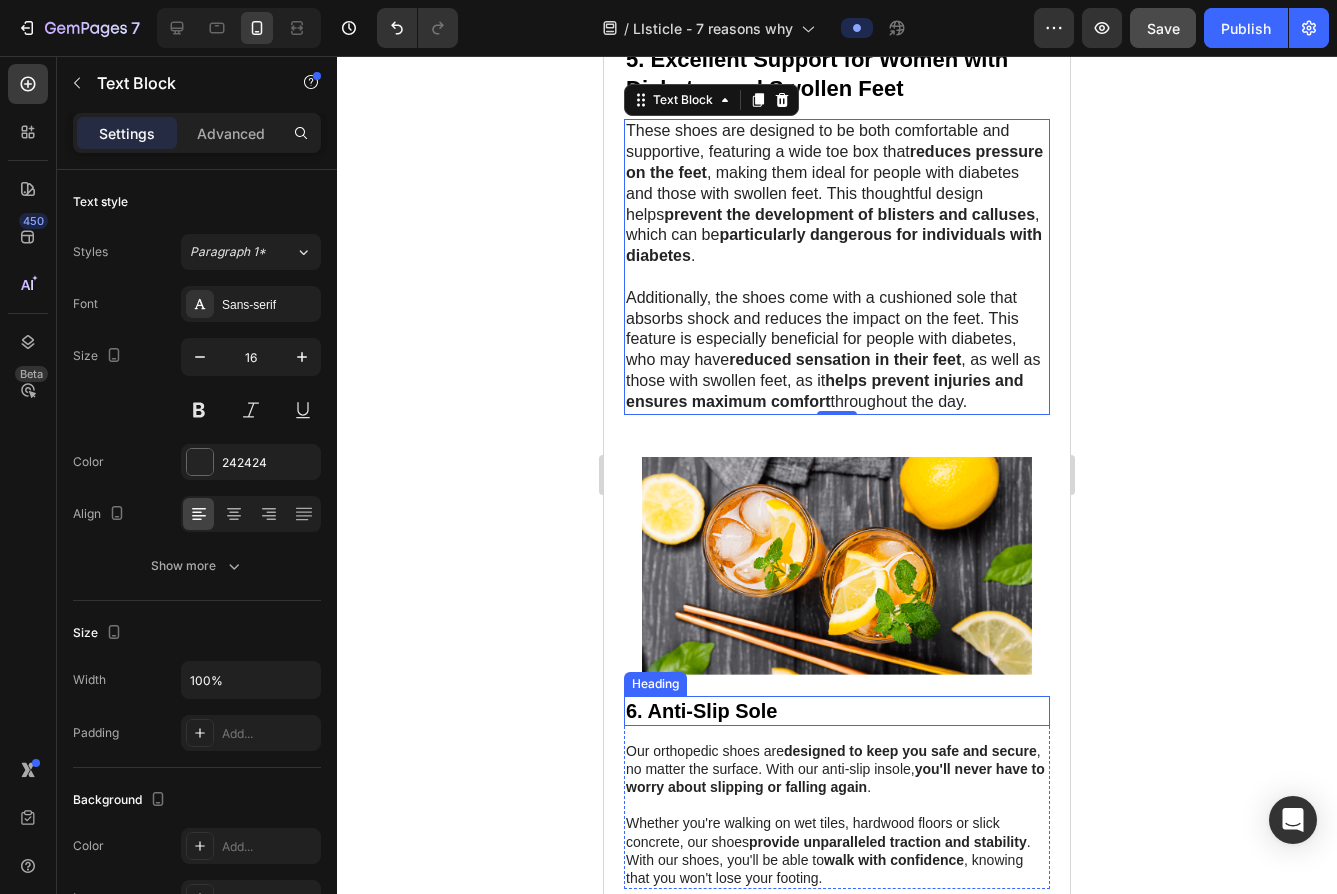 click on "6. Anti-Slip Sole" at bounding box center [837, 711] 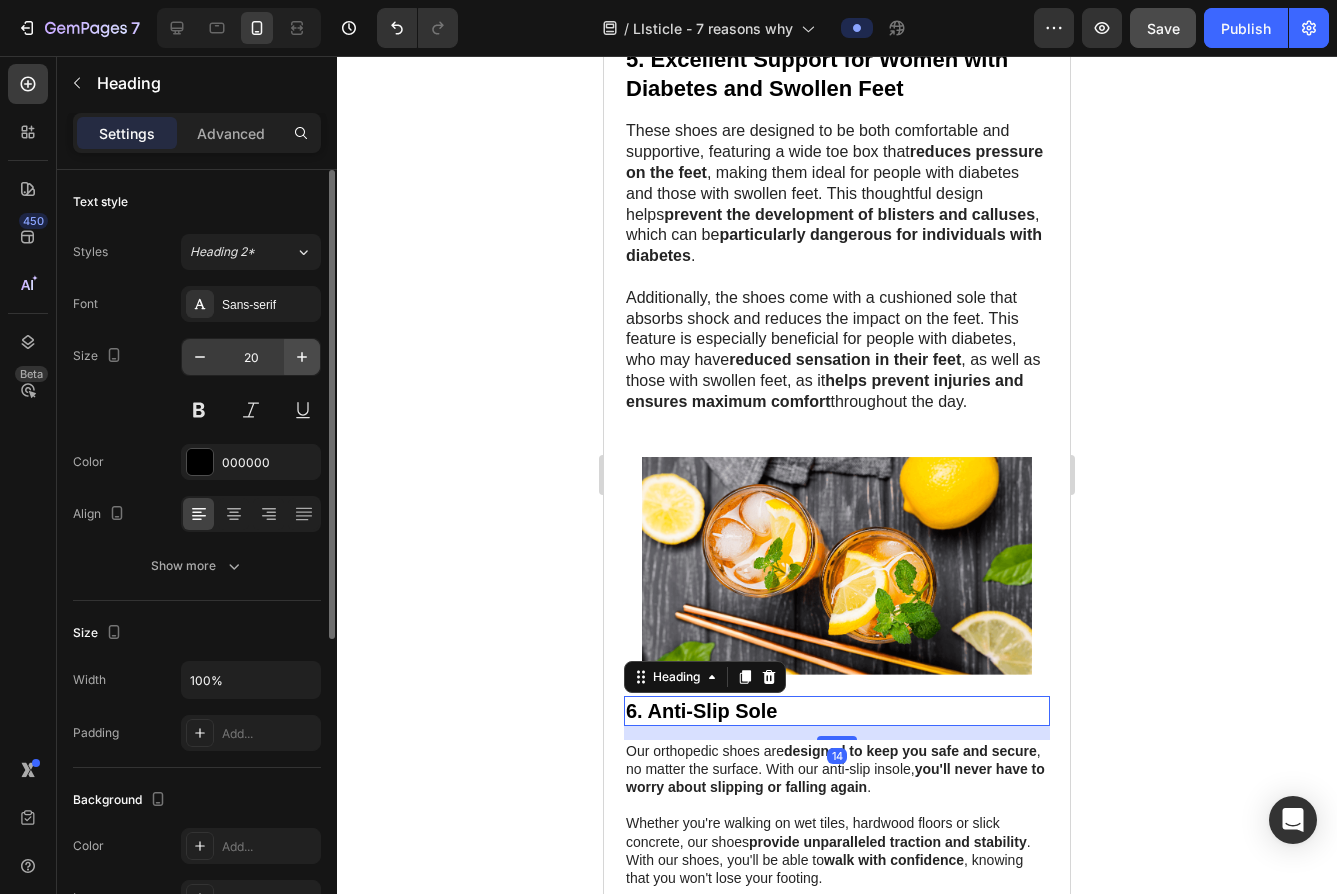 click 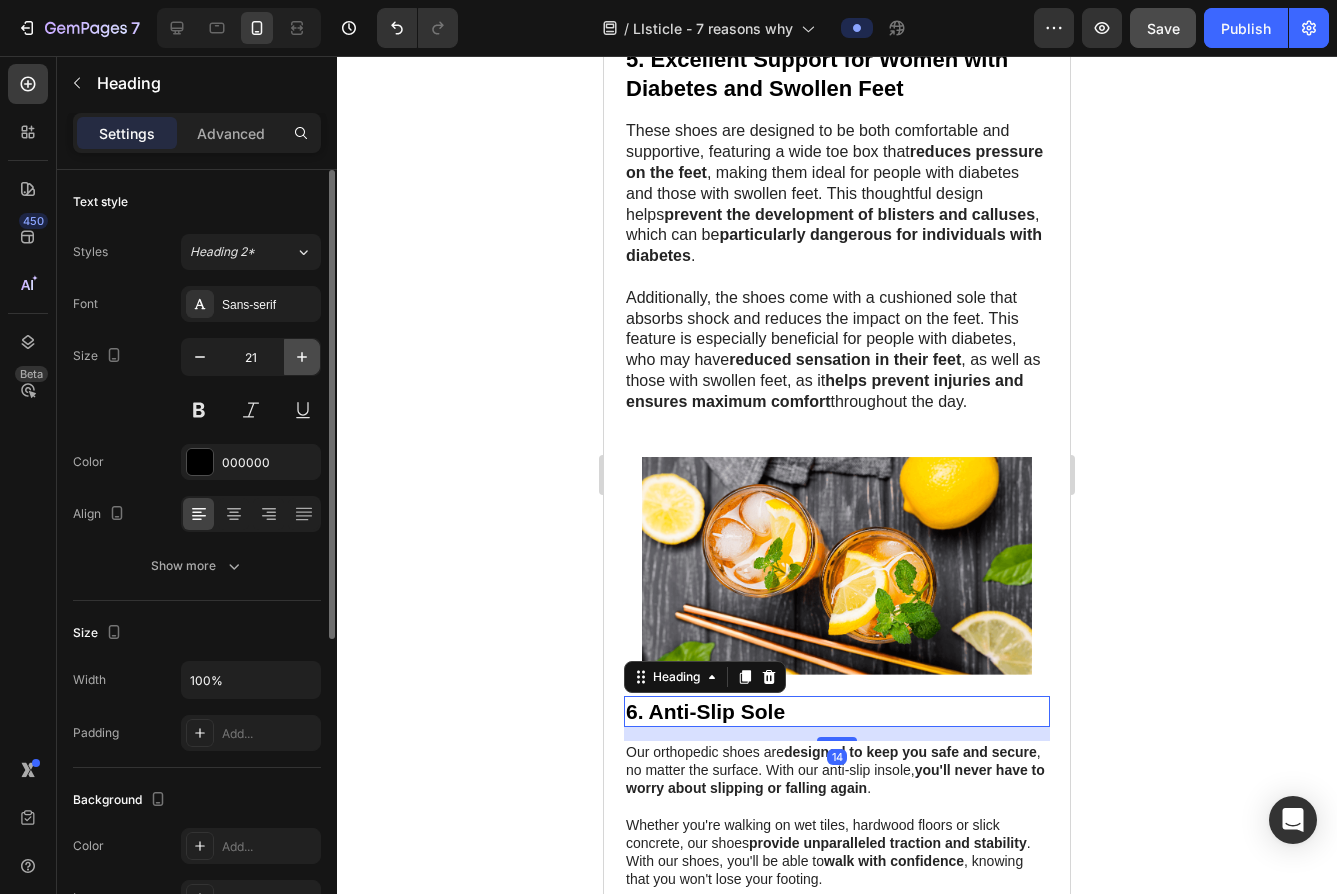 click 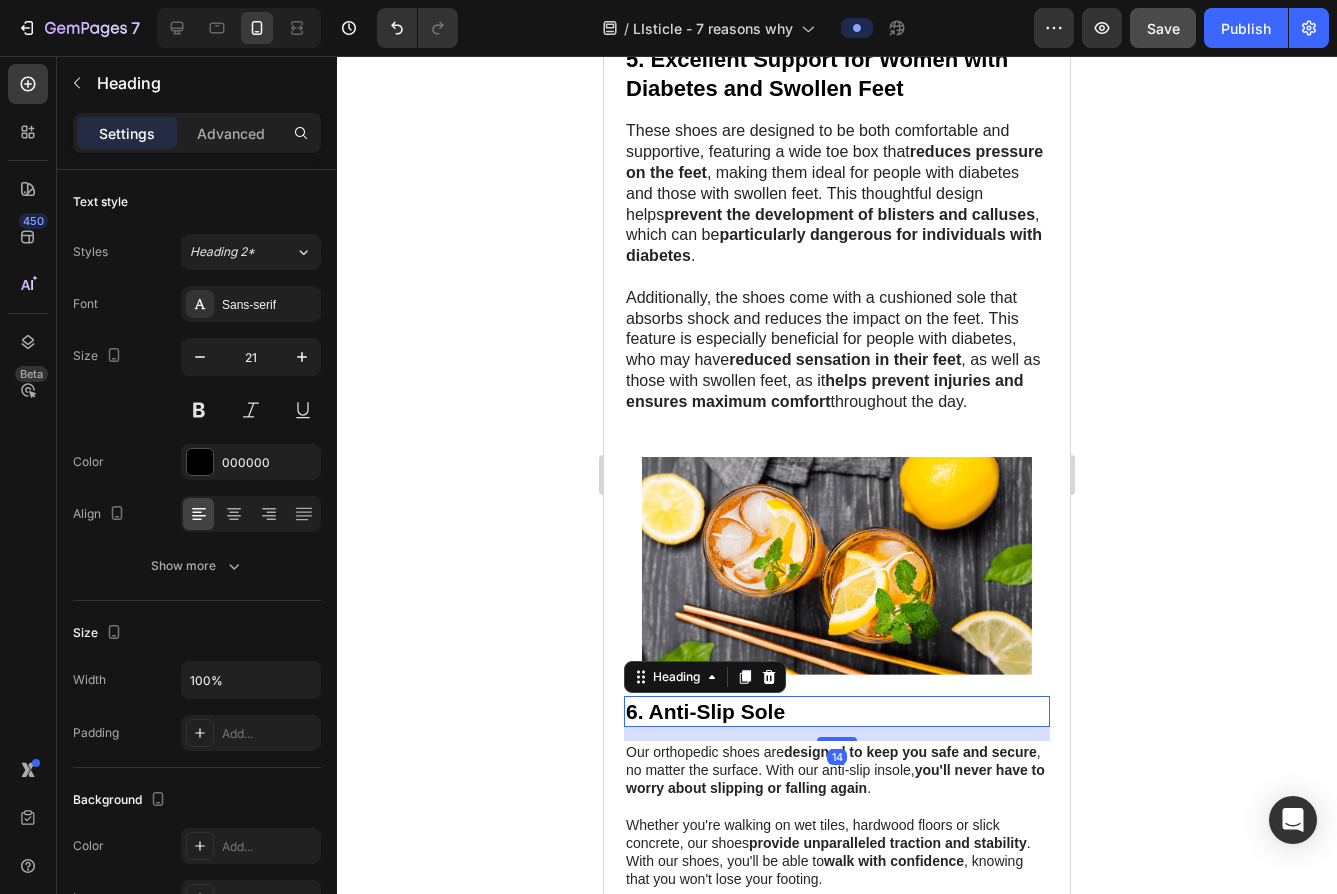 type on "22" 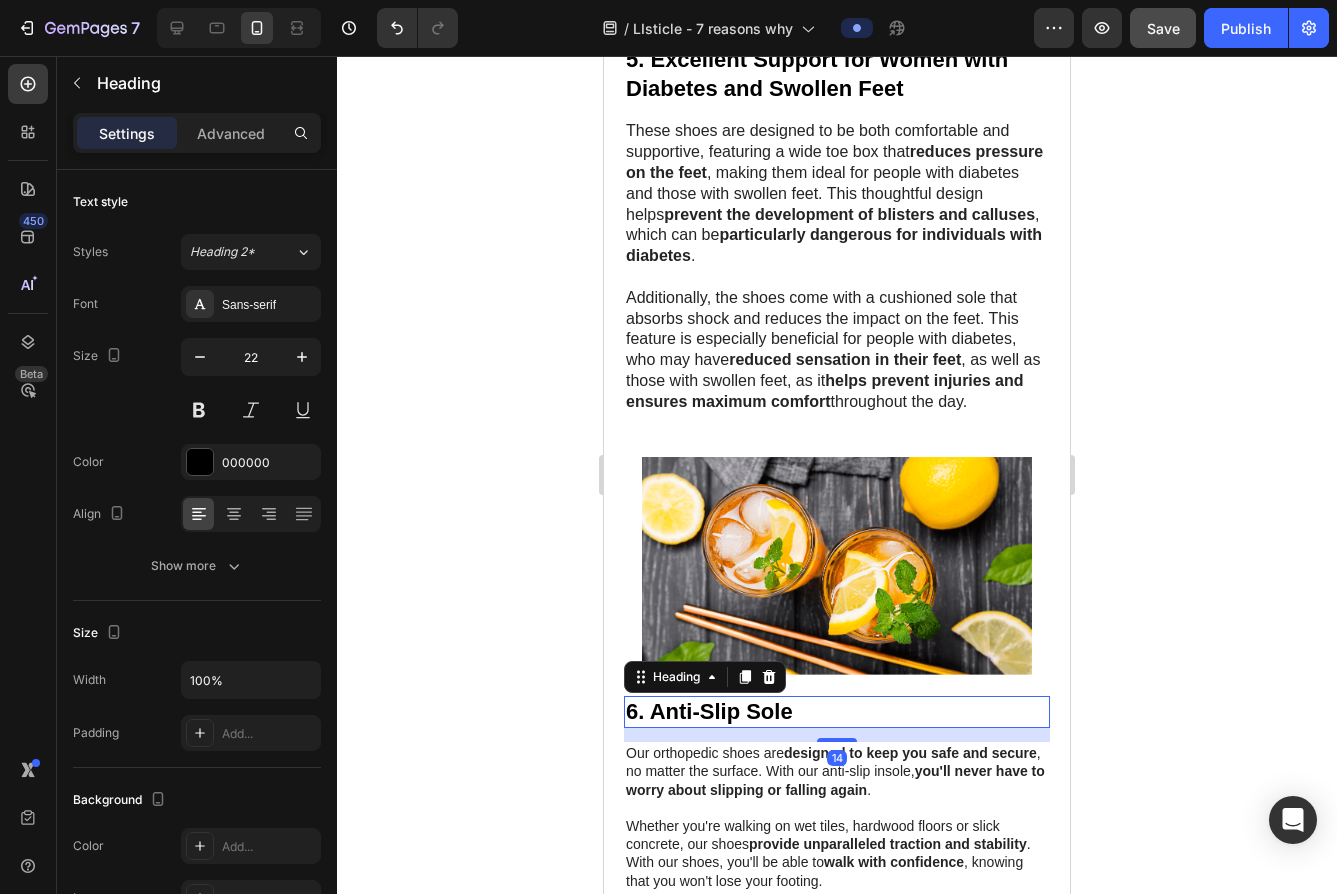 scroll, scrollTop: 3547, scrollLeft: 0, axis: vertical 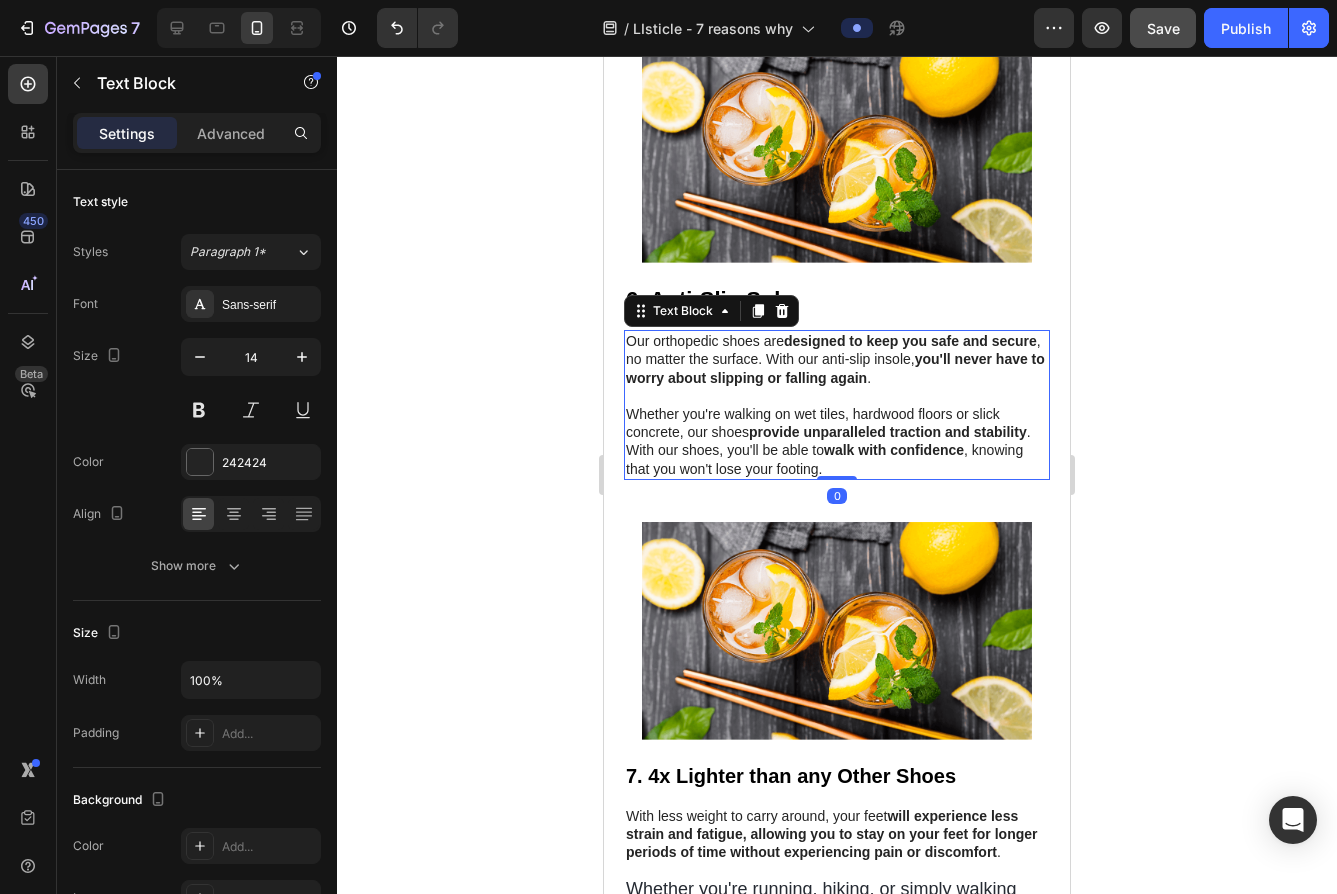 click at bounding box center (837, 396) 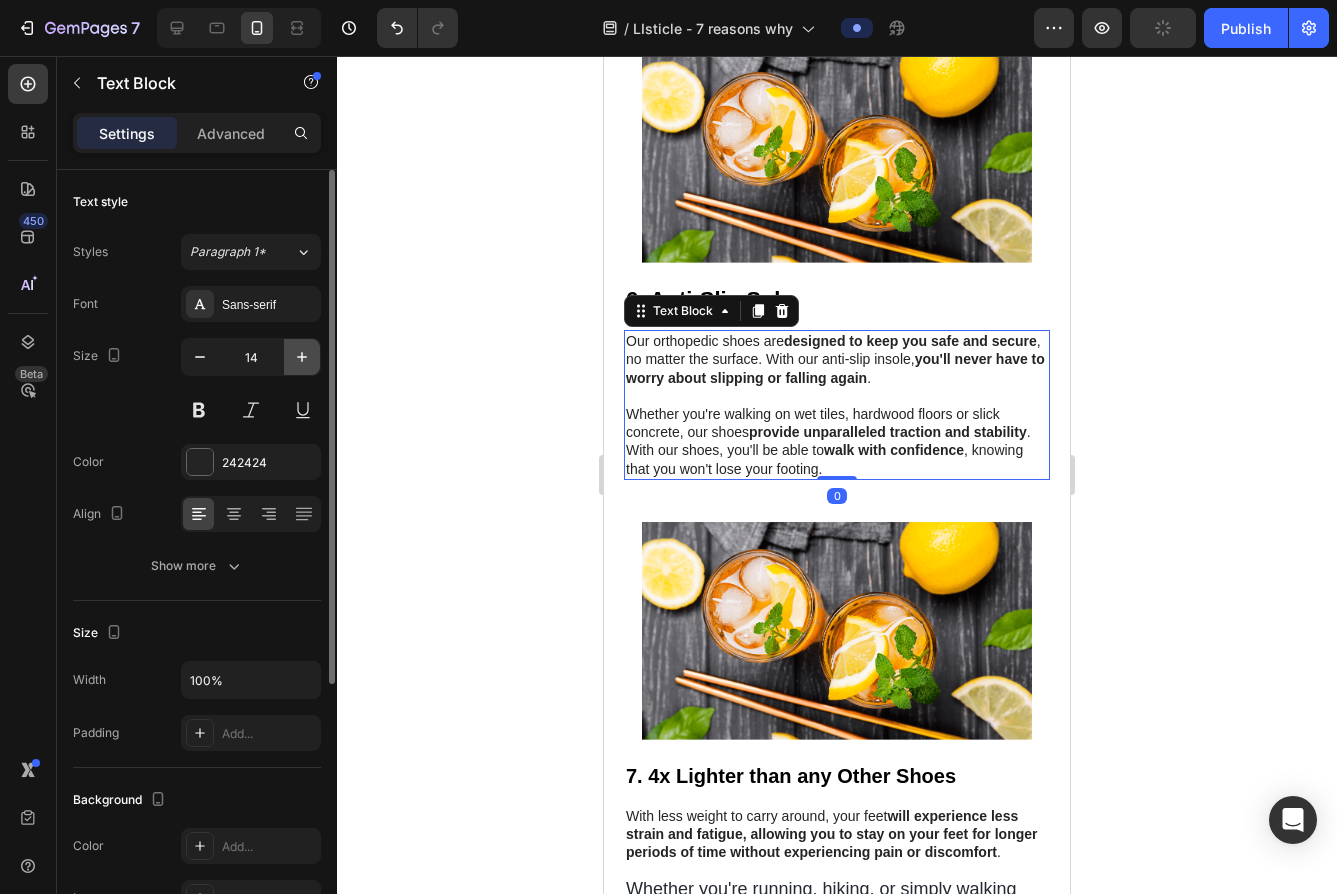 click 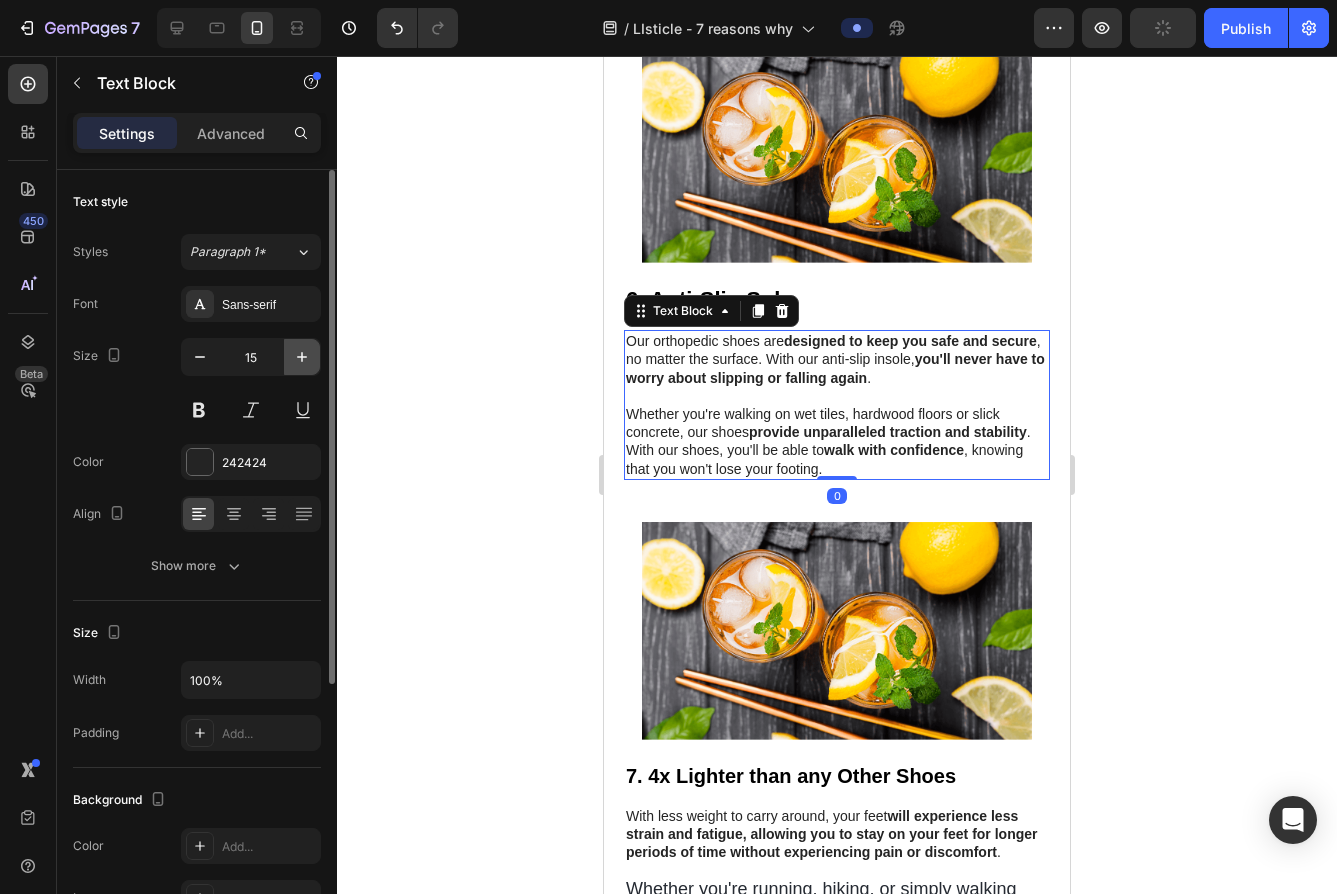 click 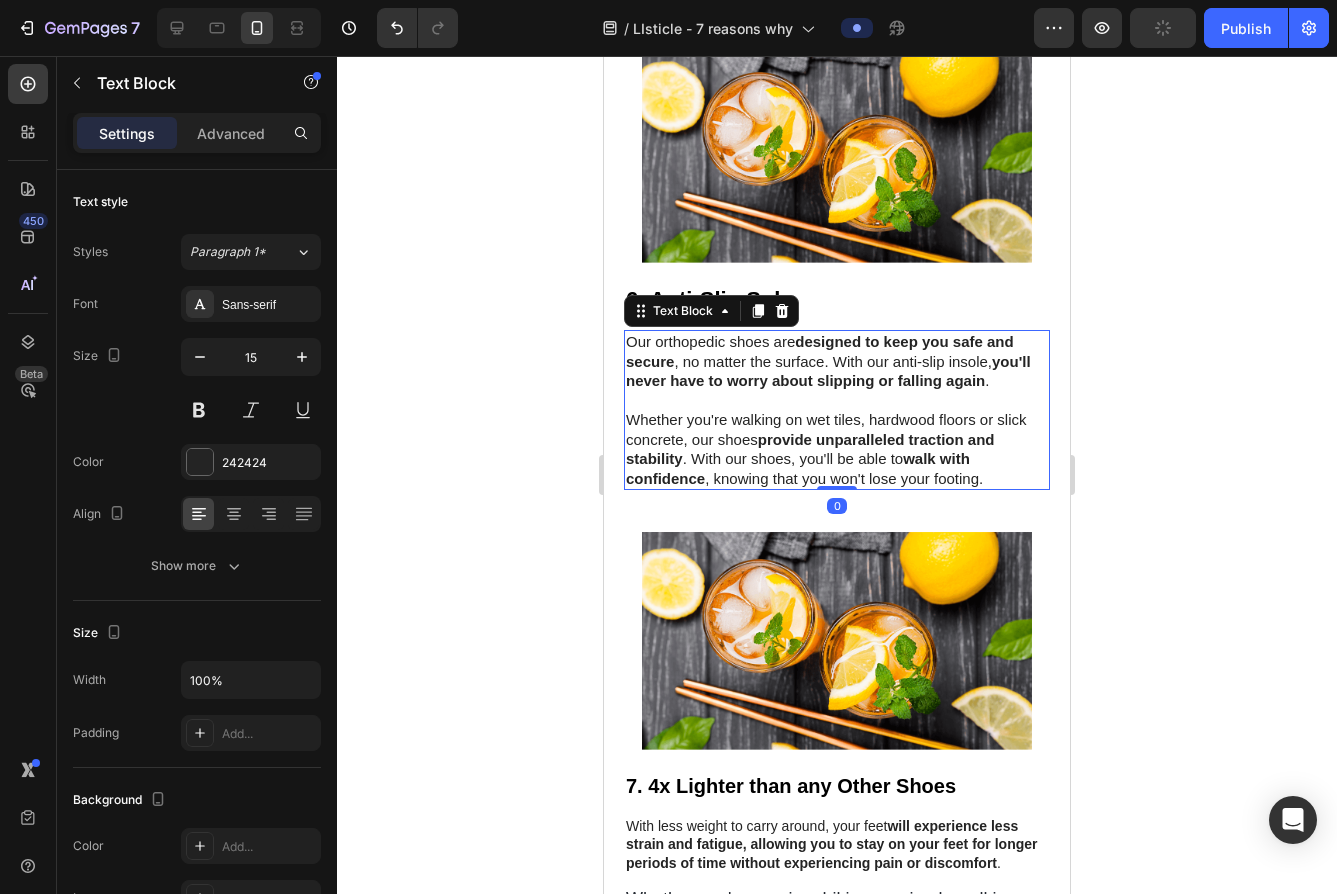type on "16" 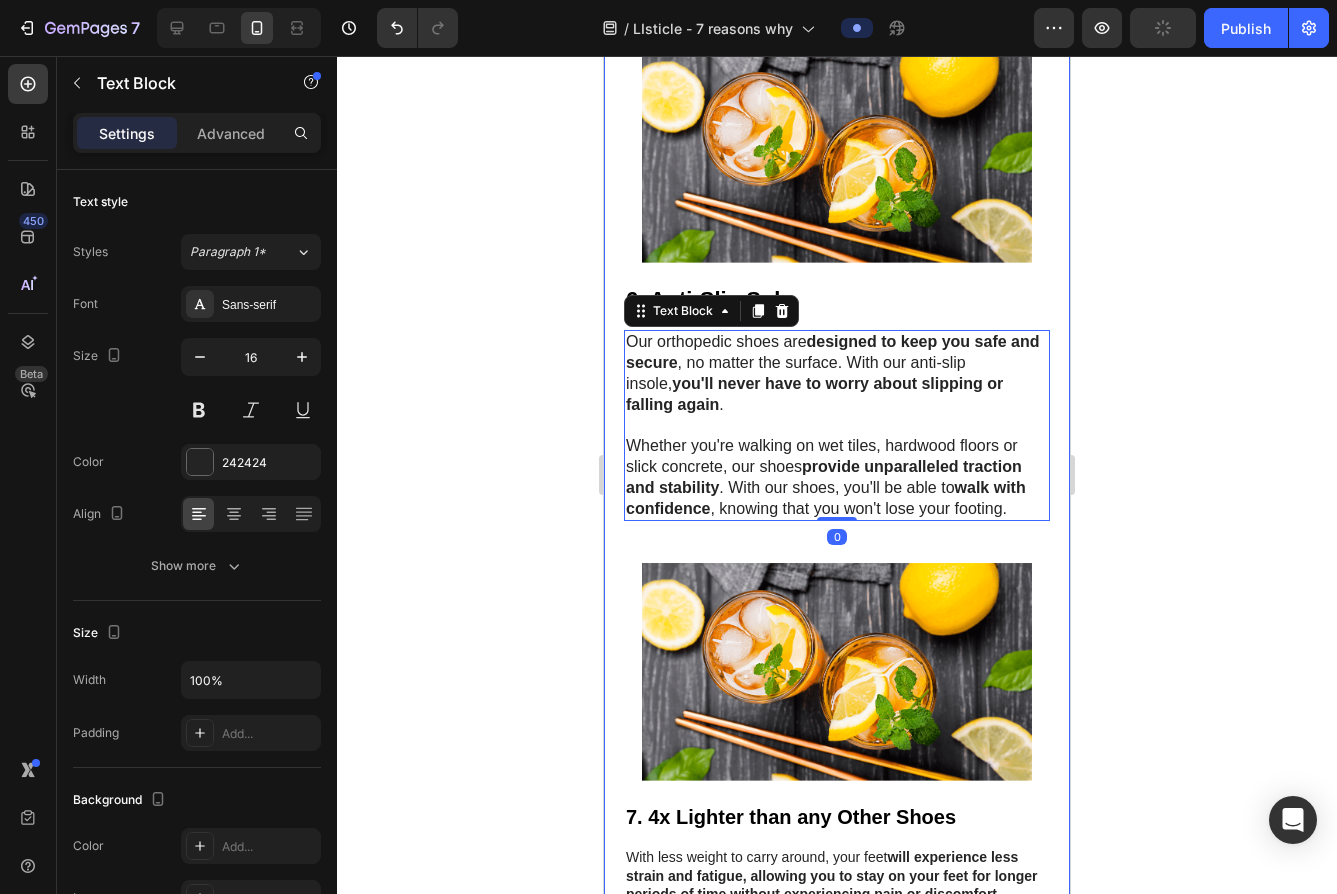scroll, scrollTop: 3725, scrollLeft: 0, axis: vertical 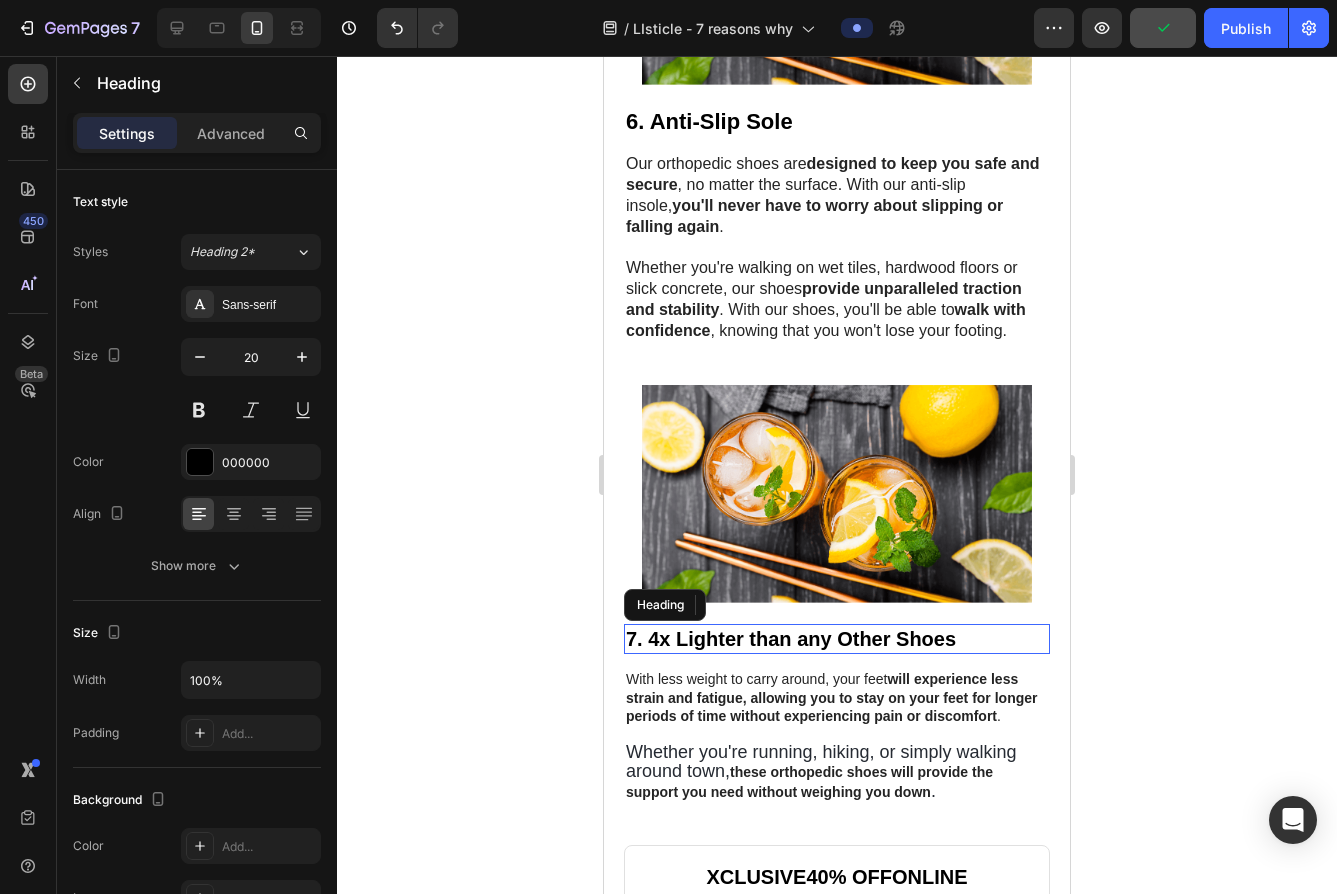 click on "7. 4x Lighter than any Other Shoes" at bounding box center [791, 639] 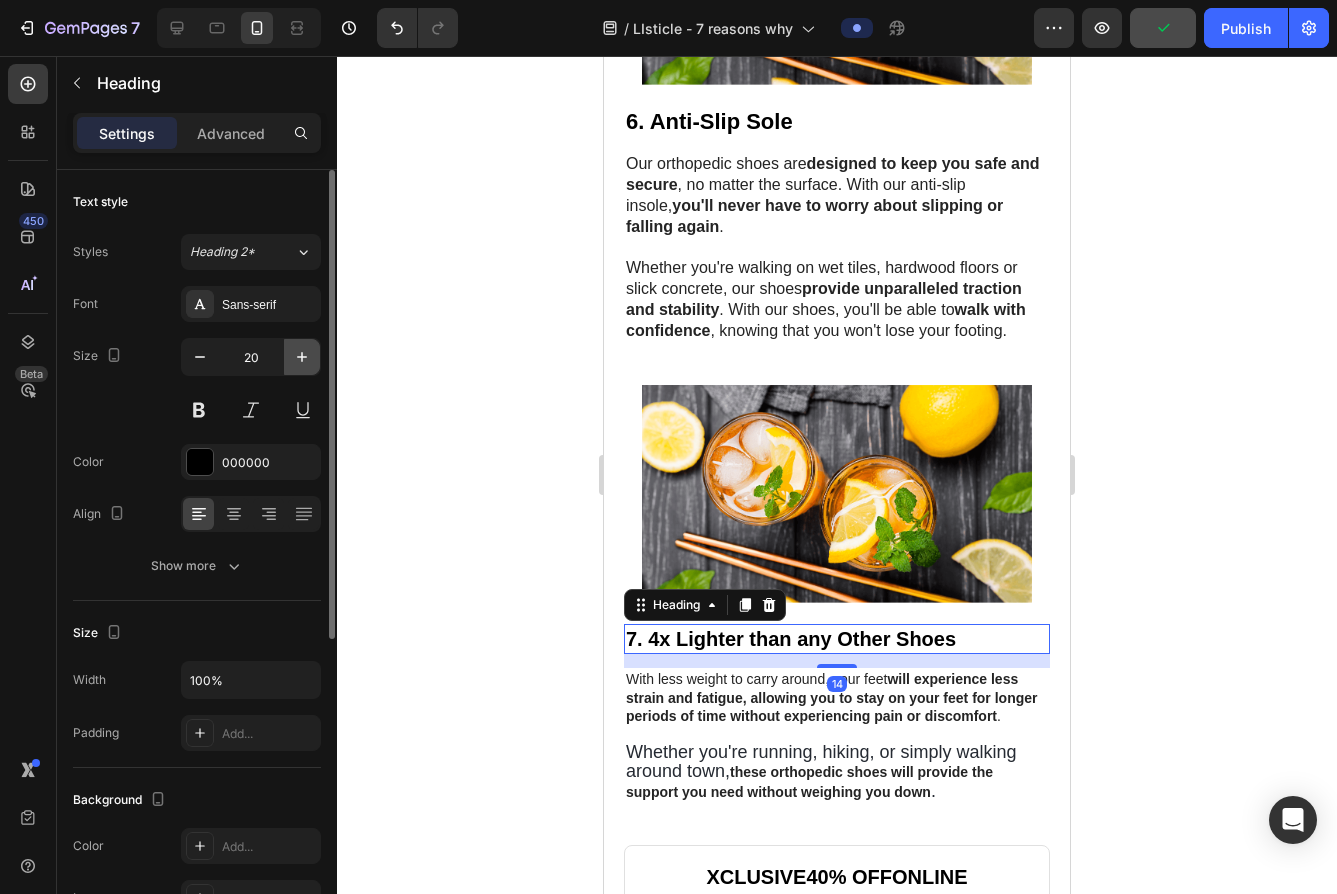 click 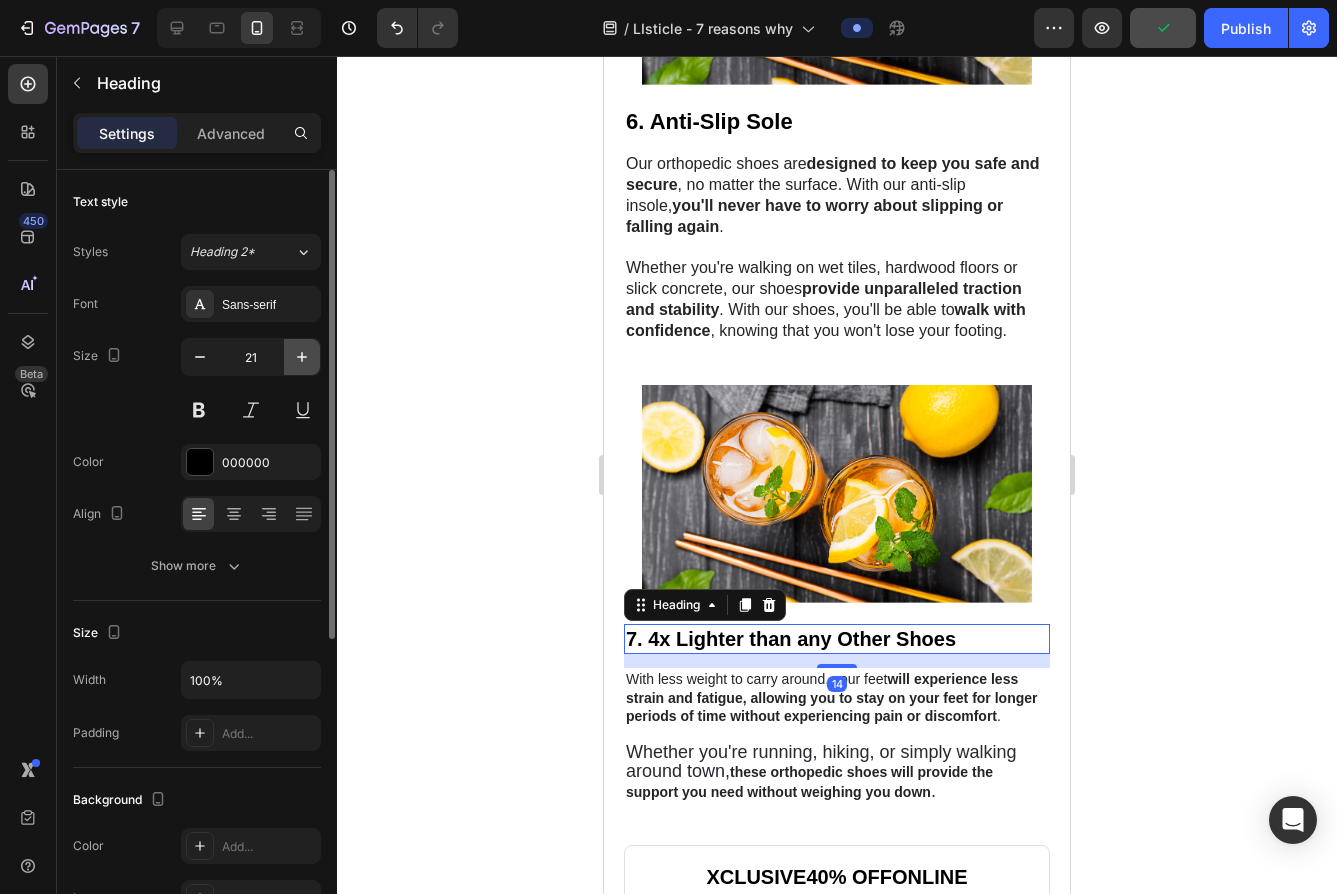click 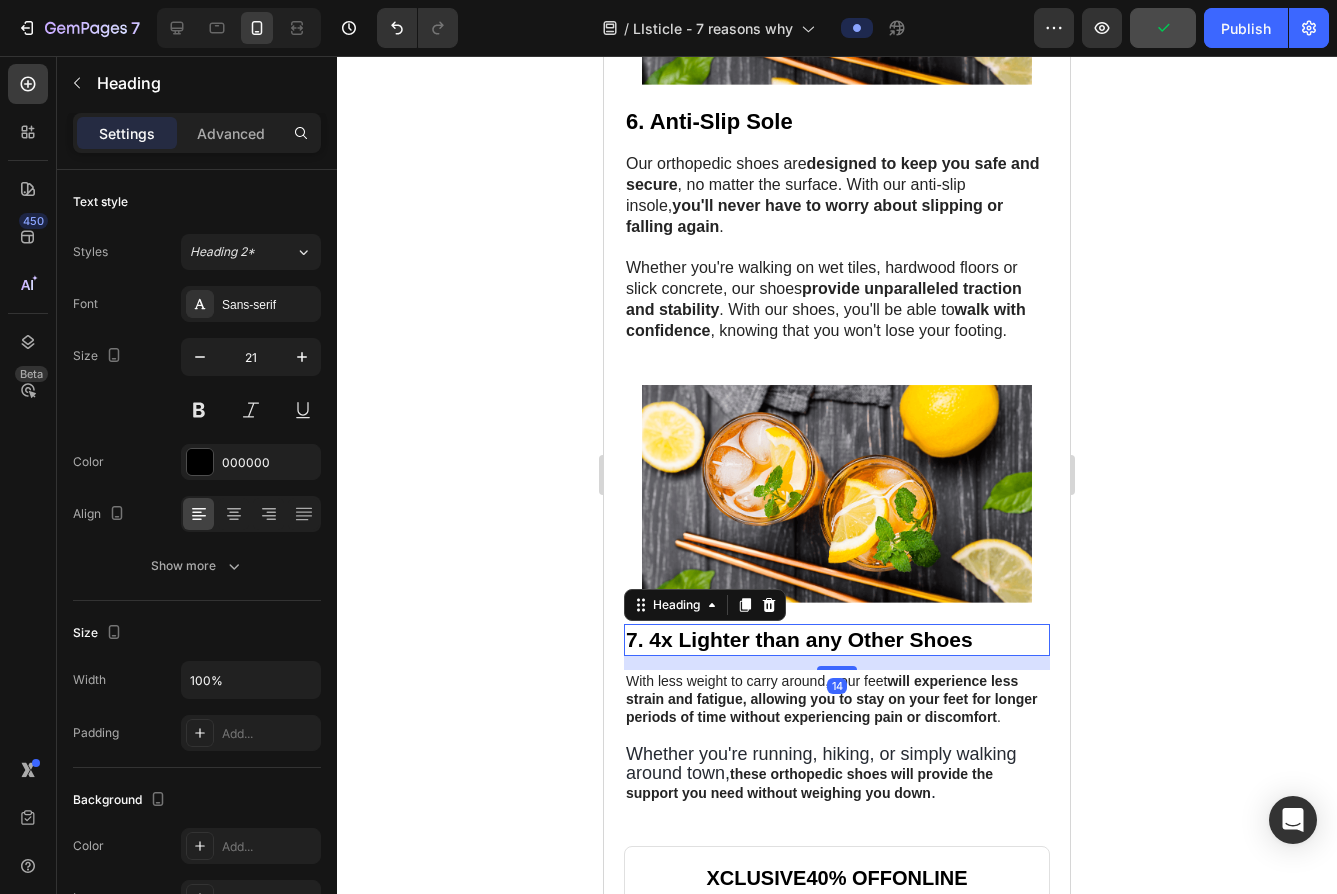 type on "22" 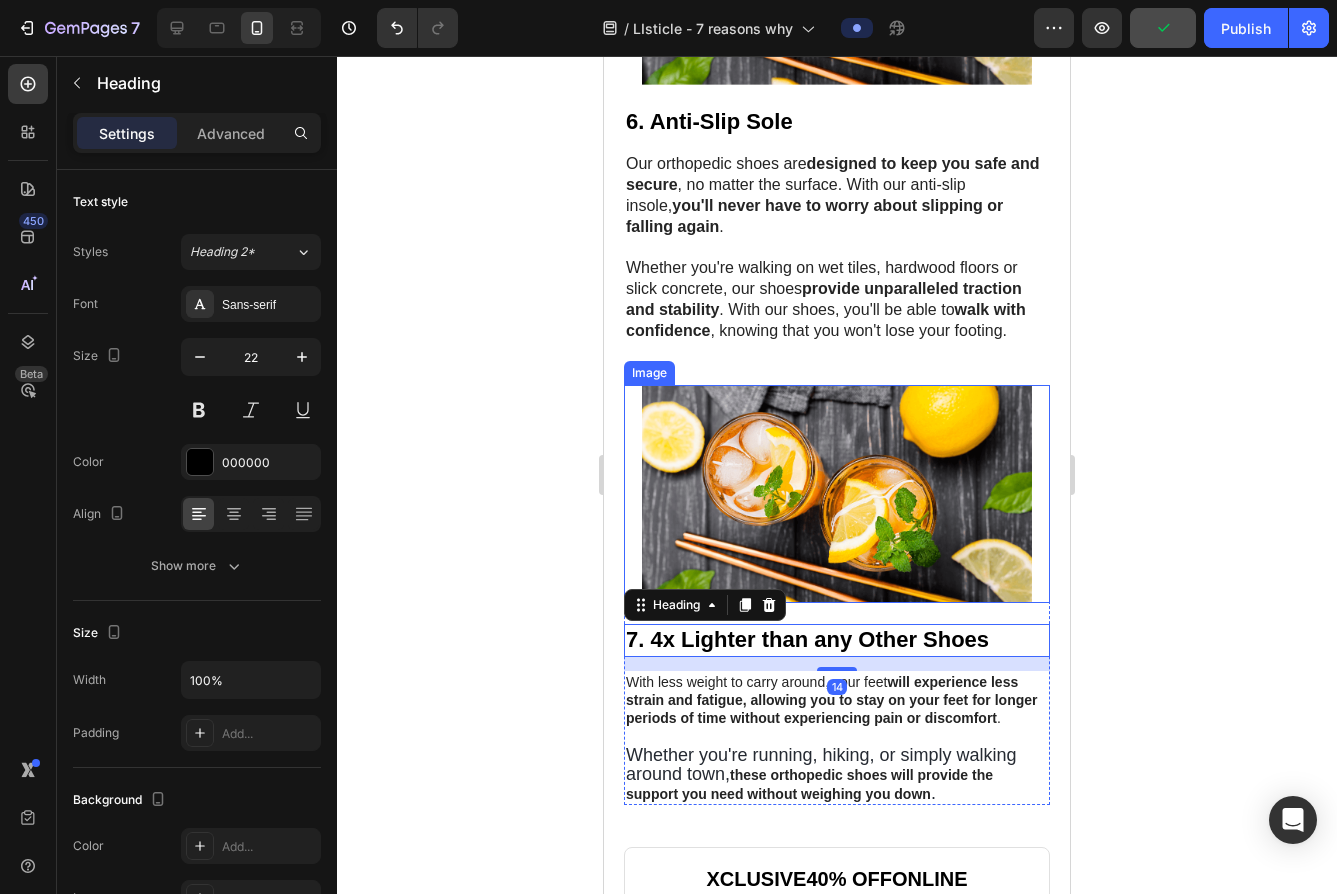 scroll, scrollTop: 3908, scrollLeft: 0, axis: vertical 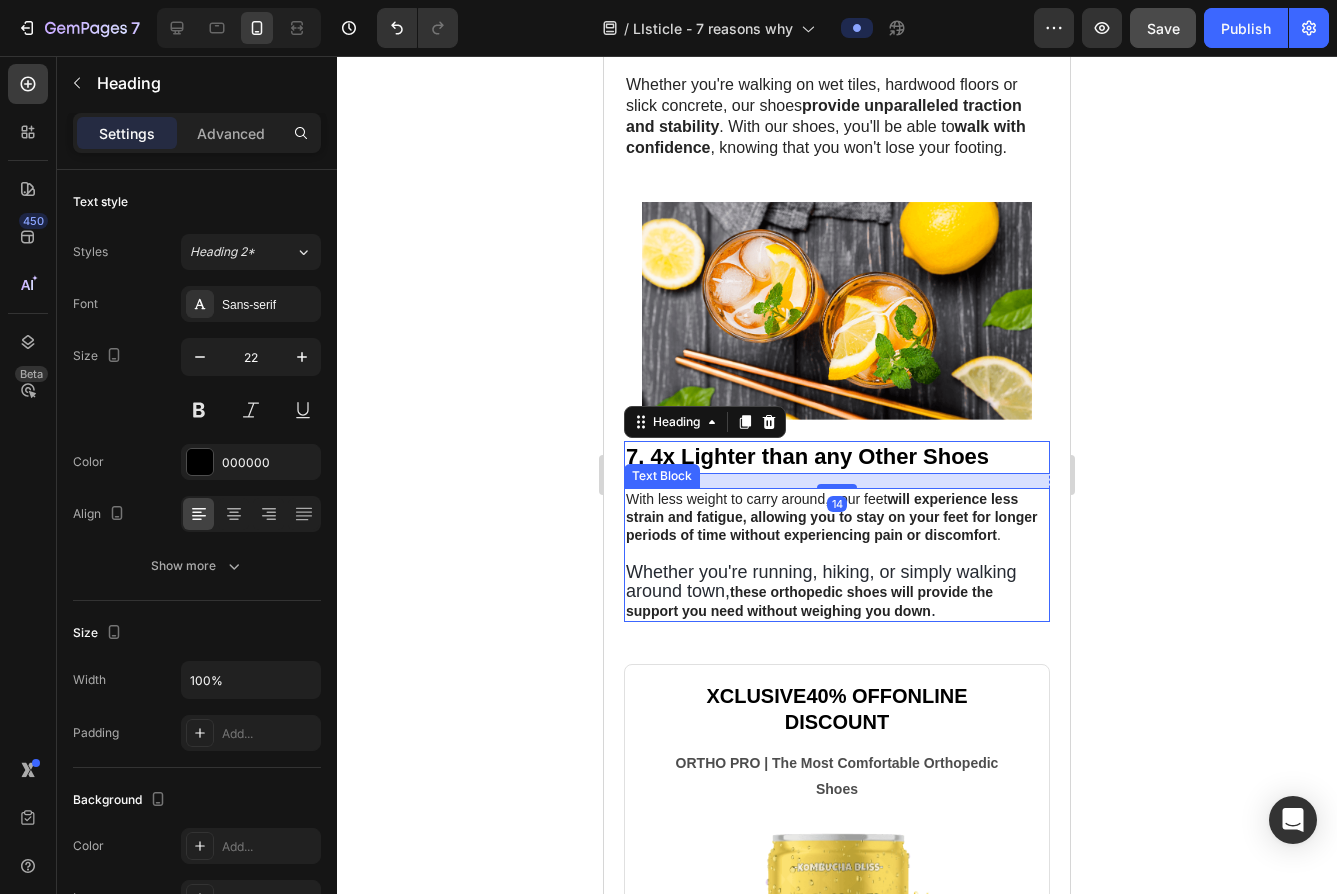 click on "With less weight to carry around, your feet  will experience less strain and fatigue, allowing you to stay on your feet for longer periods of time without experiencing pain or discomfort ." at bounding box center [837, 517] 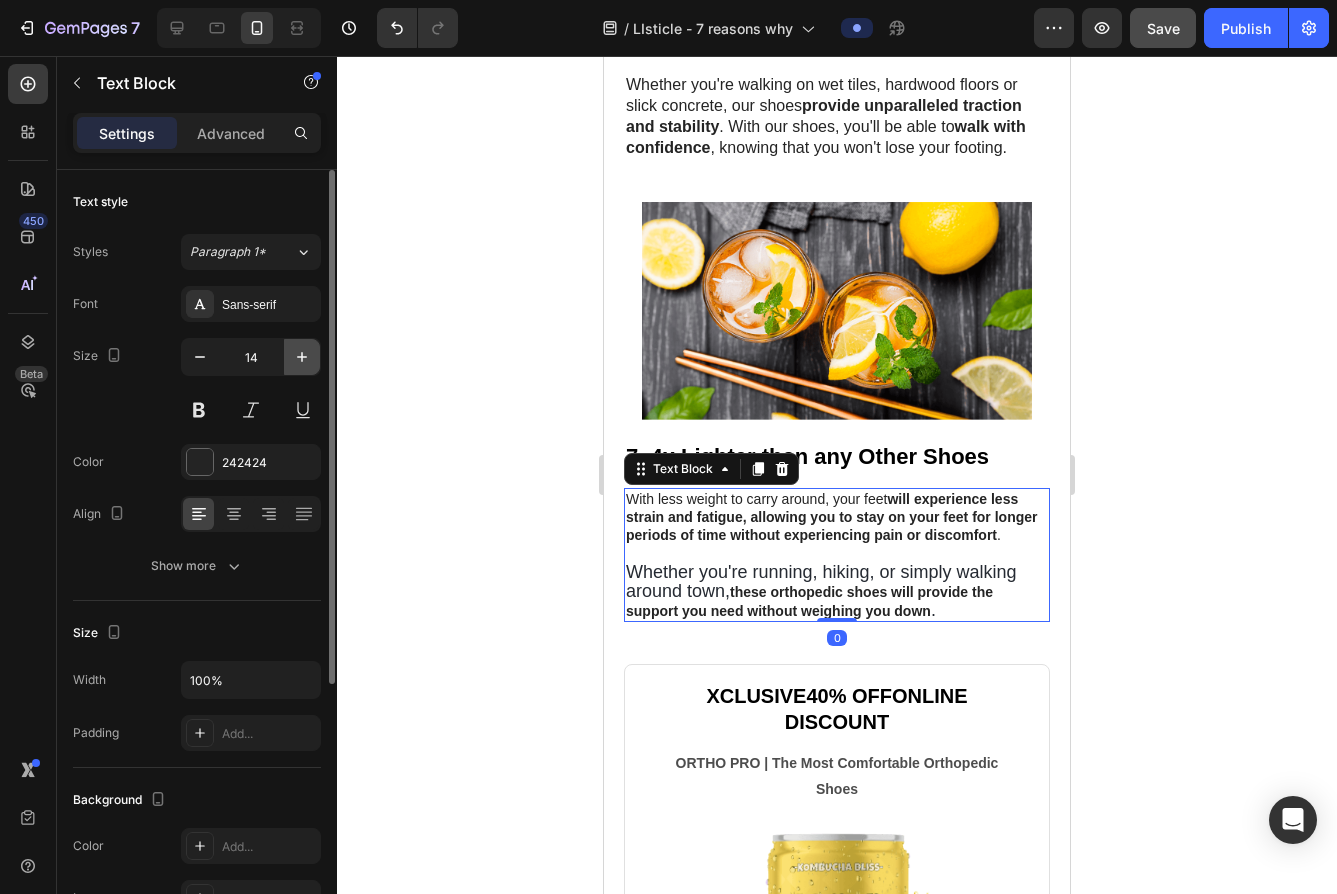 click 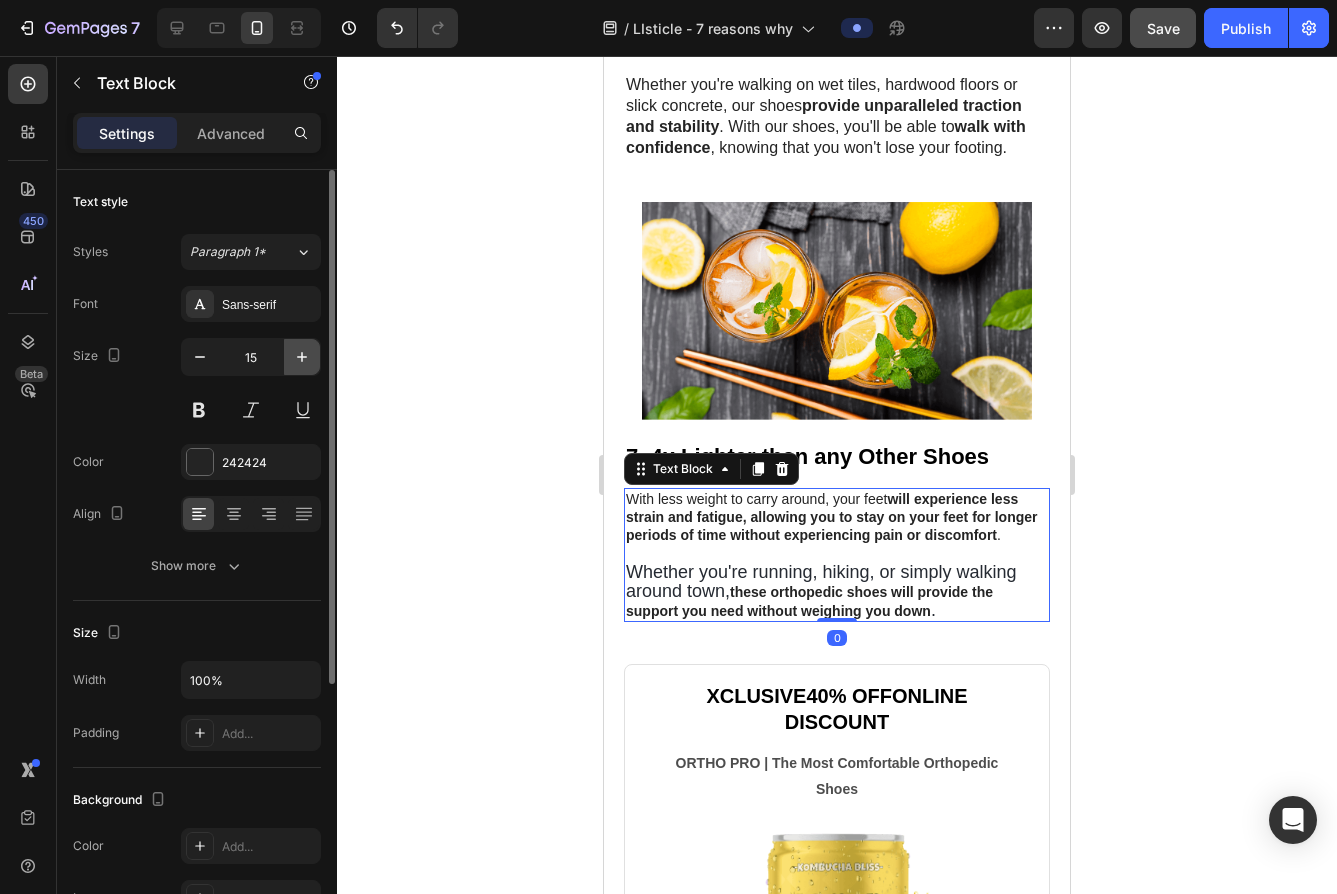click 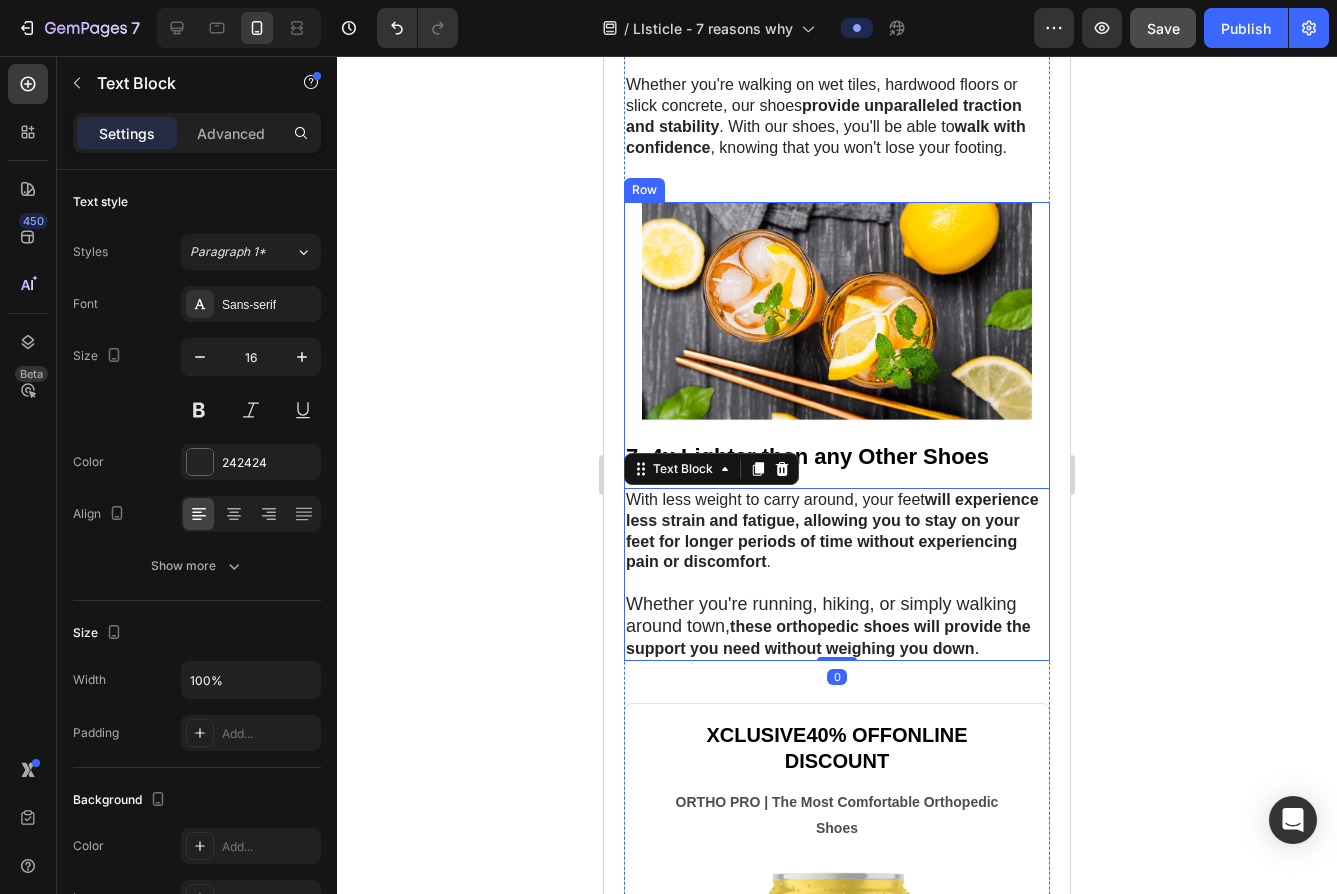 click on "7. 4x Lighter than any Other Shoes" at bounding box center (807, 456) 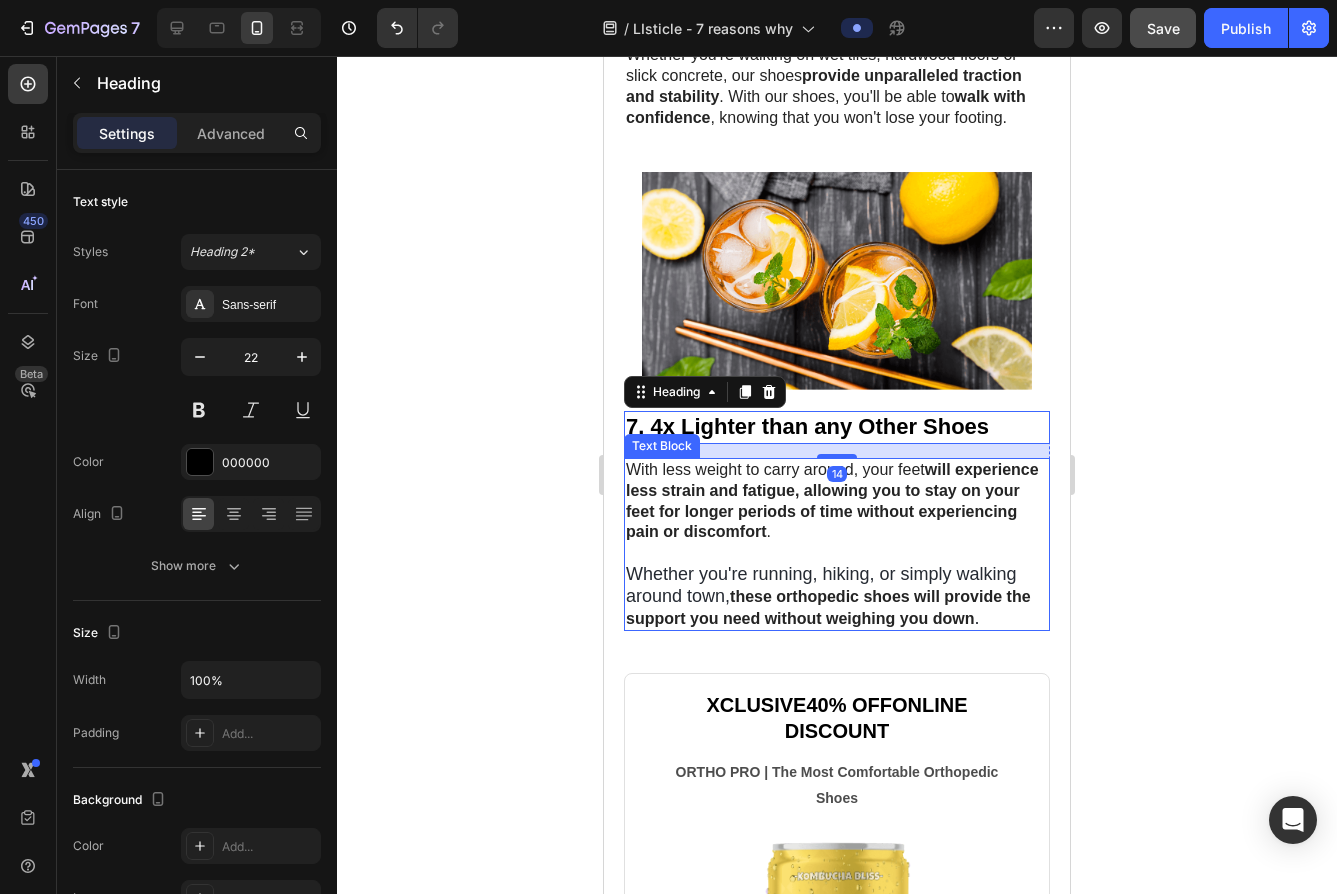 click on "will experience less strain and fatigue, allowing you to stay on your feet for longer periods of time without experiencing pain or discomfort" at bounding box center [832, 500] 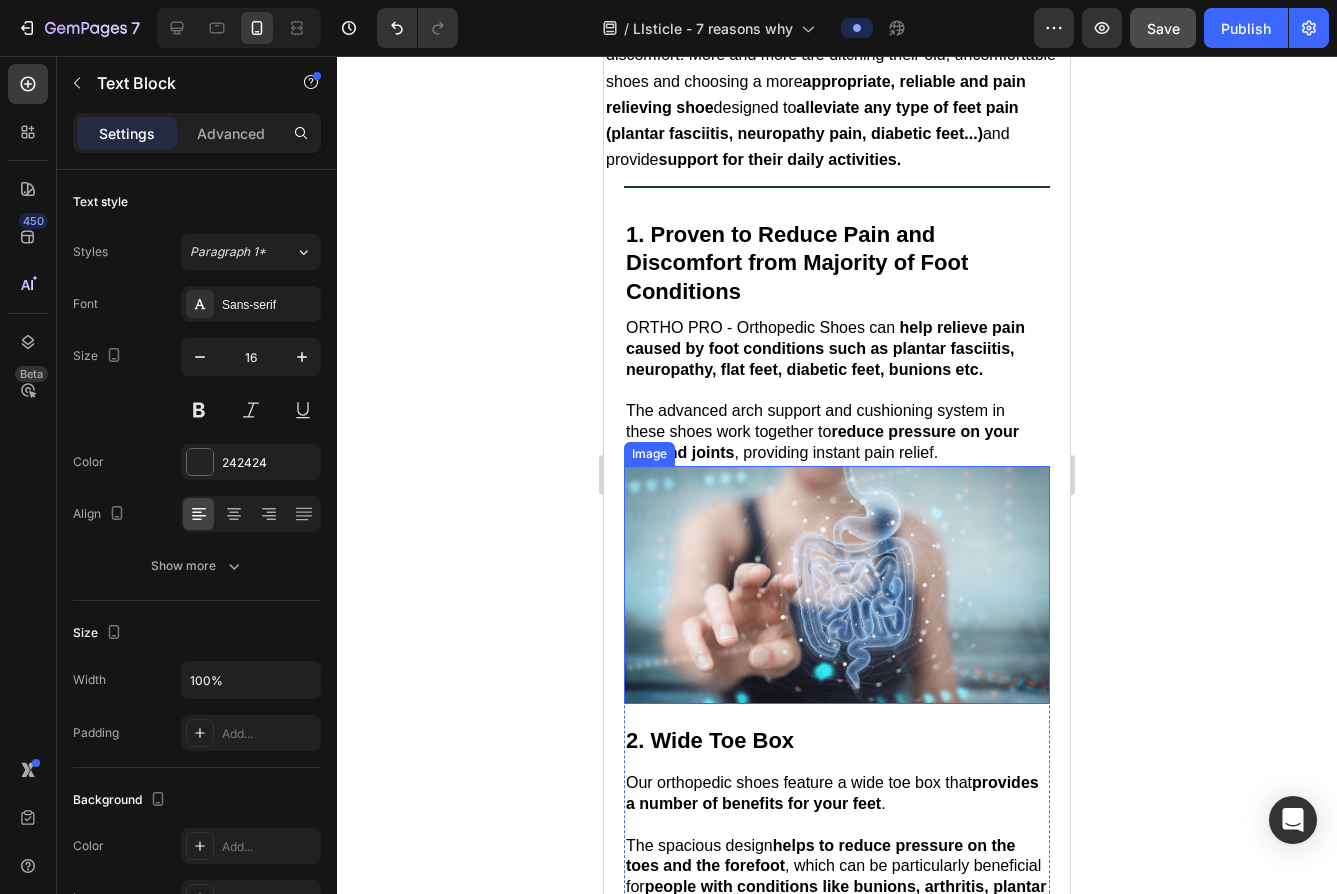 scroll, scrollTop: 0, scrollLeft: 0, axis: both 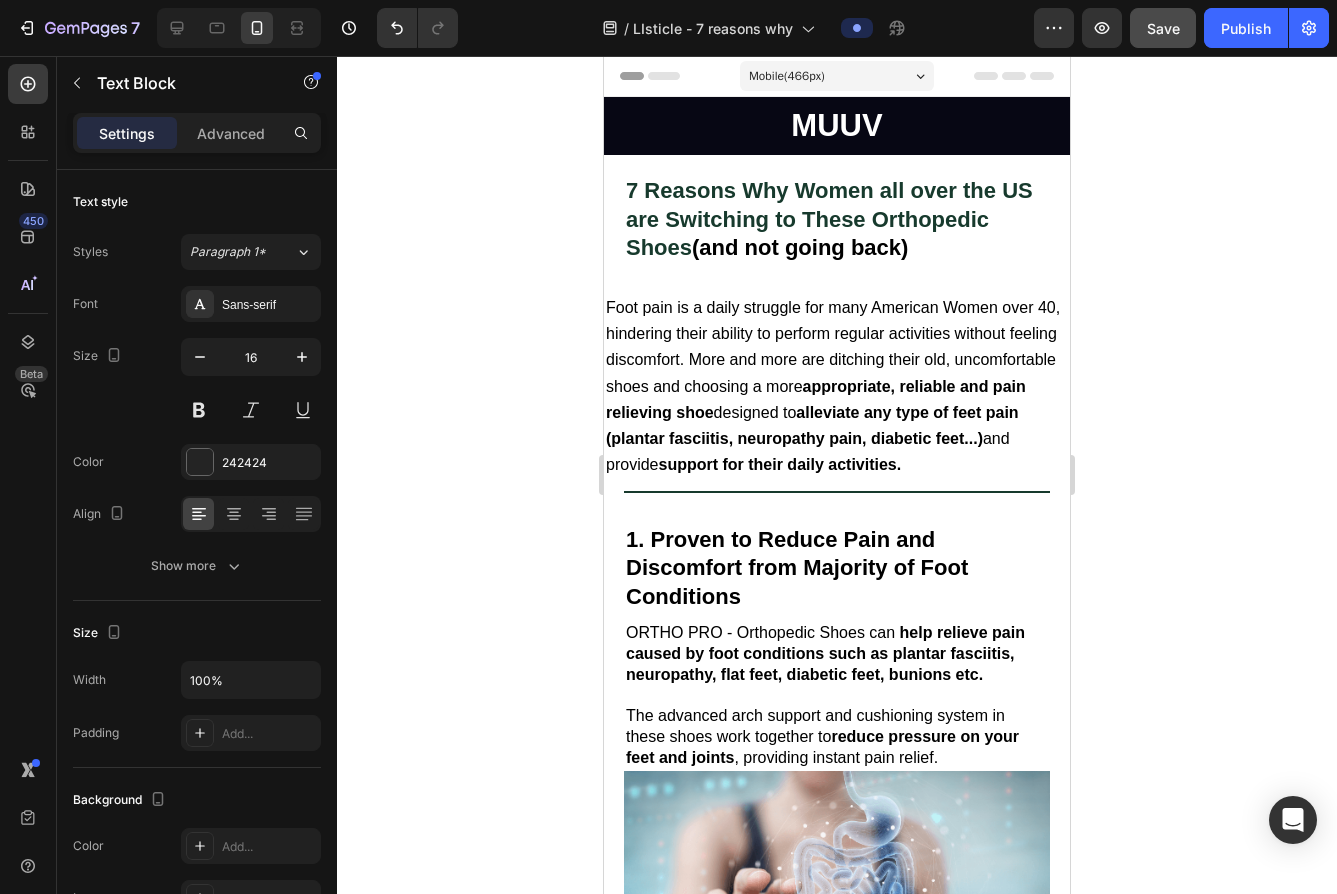 click on "Save" 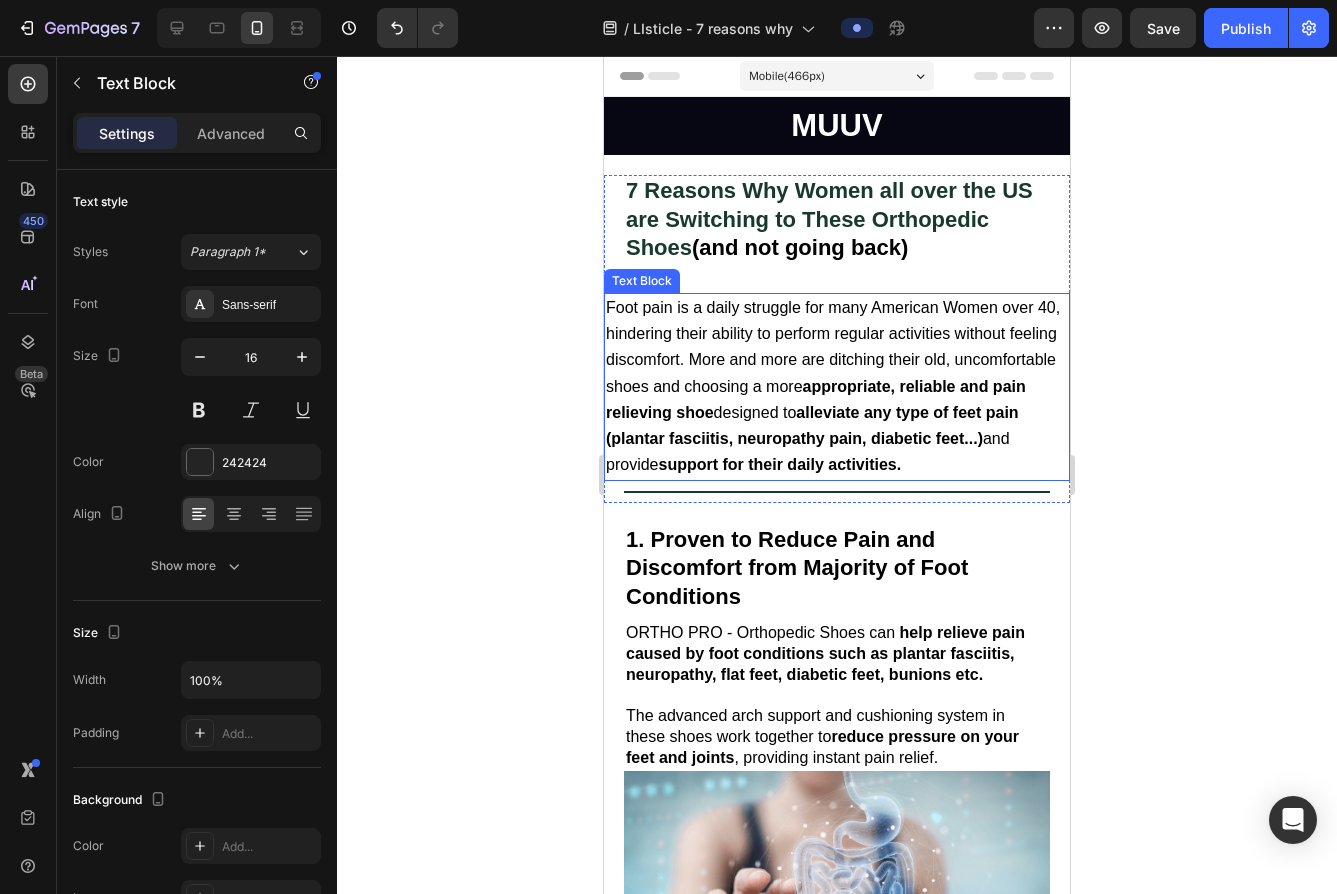 click on "Foot pain is a daily struggle for many American Women over 40, hindering their ability to perform regular activities without feeling discomfort. More and more are ditching their old, uncomfortable shoes and choosing a more" at bounding box center [833, 347] 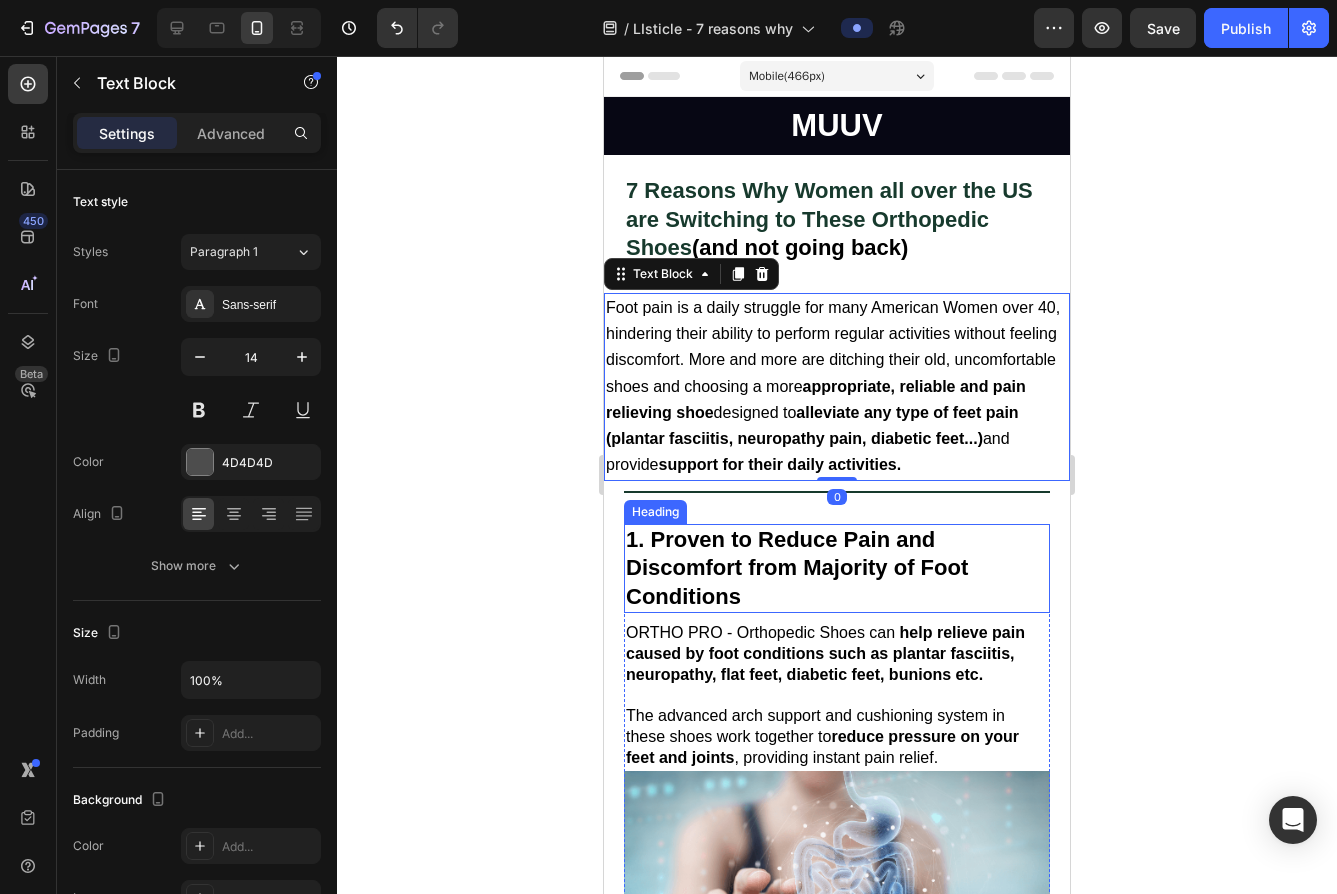 click on "1. Proven to Reduce Pain and Discomfort from Majority of Foot Conditions" at bounding box center [837, 569] 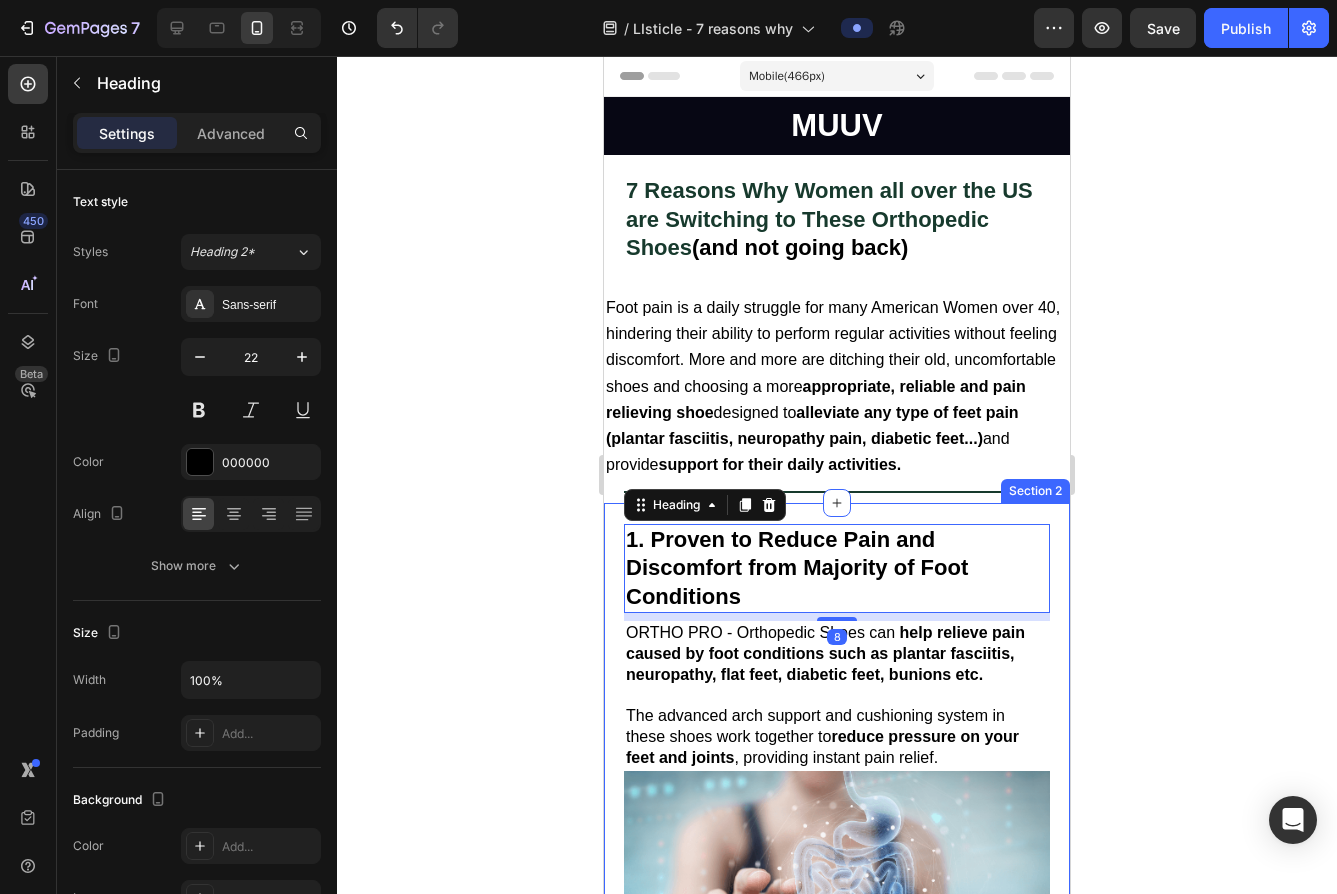 click on "support for their daily activities." at bounding box center [779, 464] 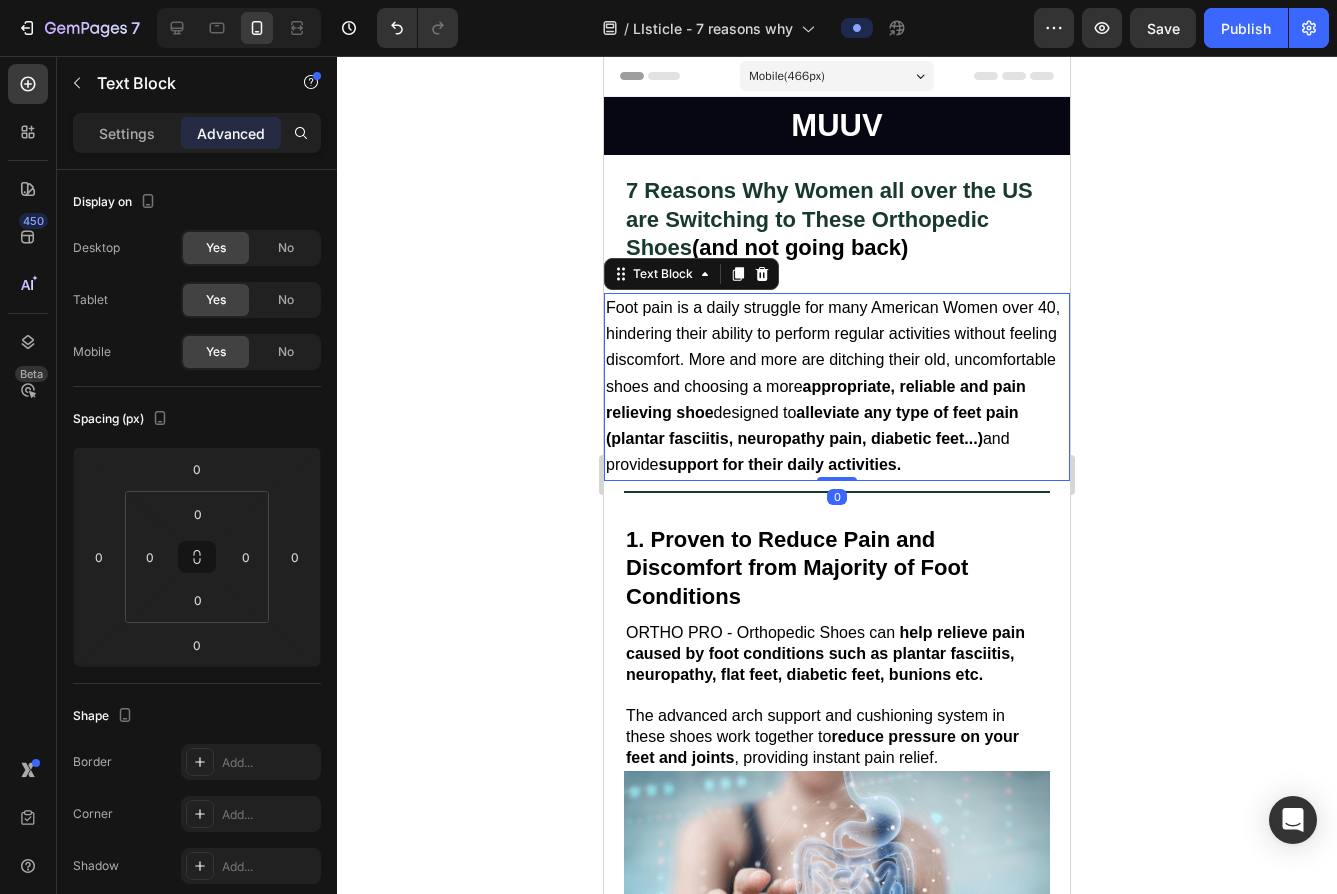 click on "support for their daily activities." at bounding box center (779, 464) 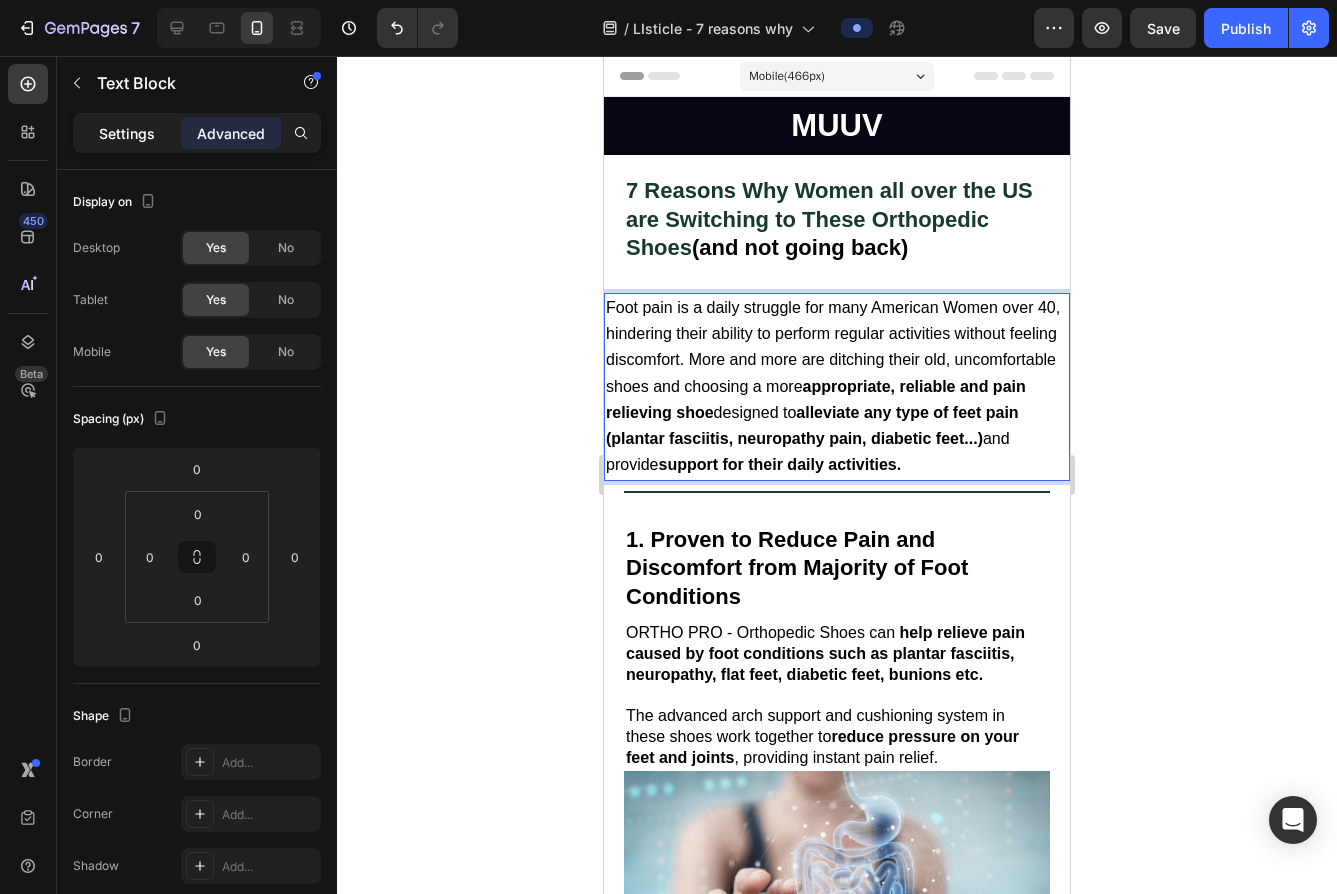 click on "Settings" 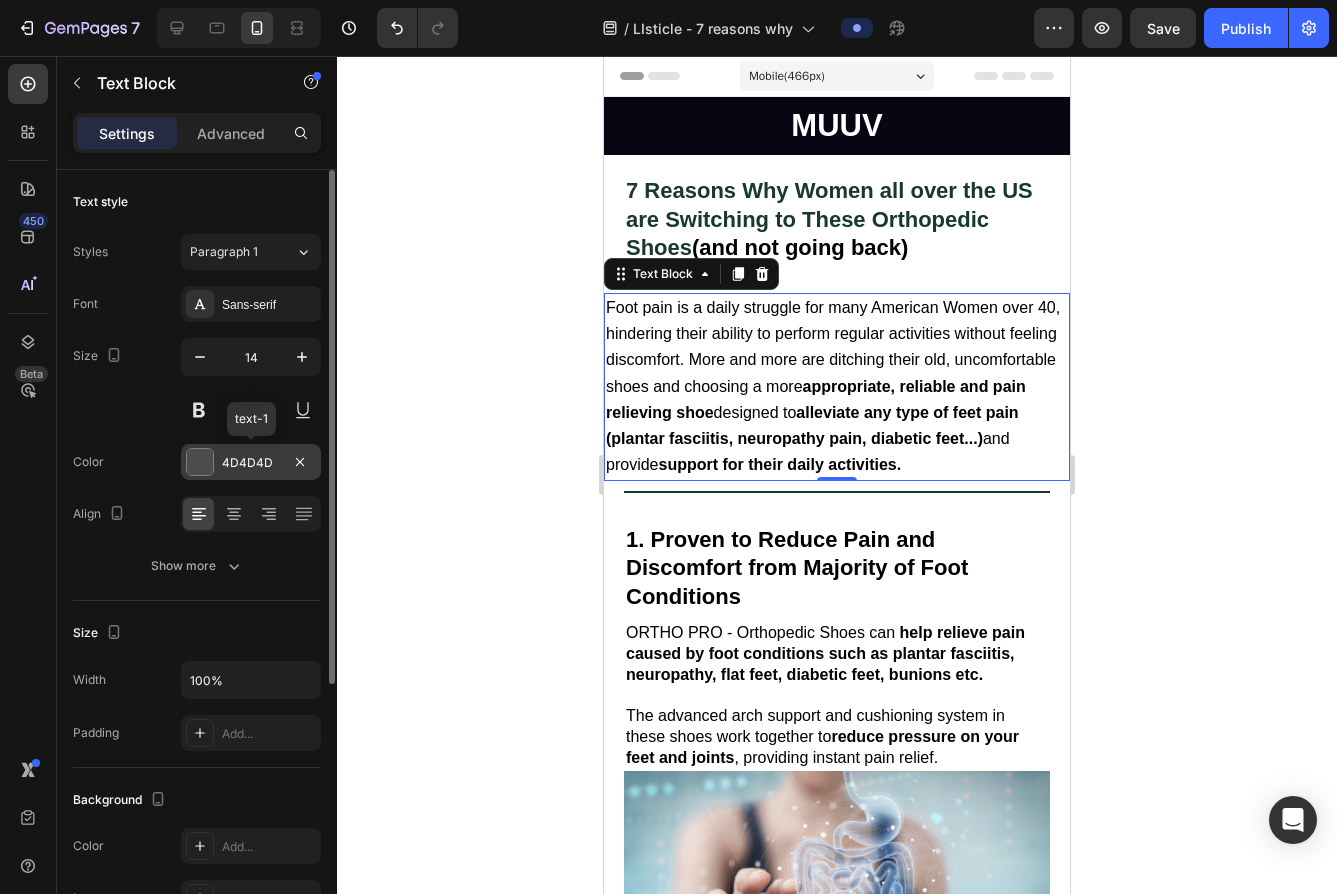 click at bounding box center (200, 462) 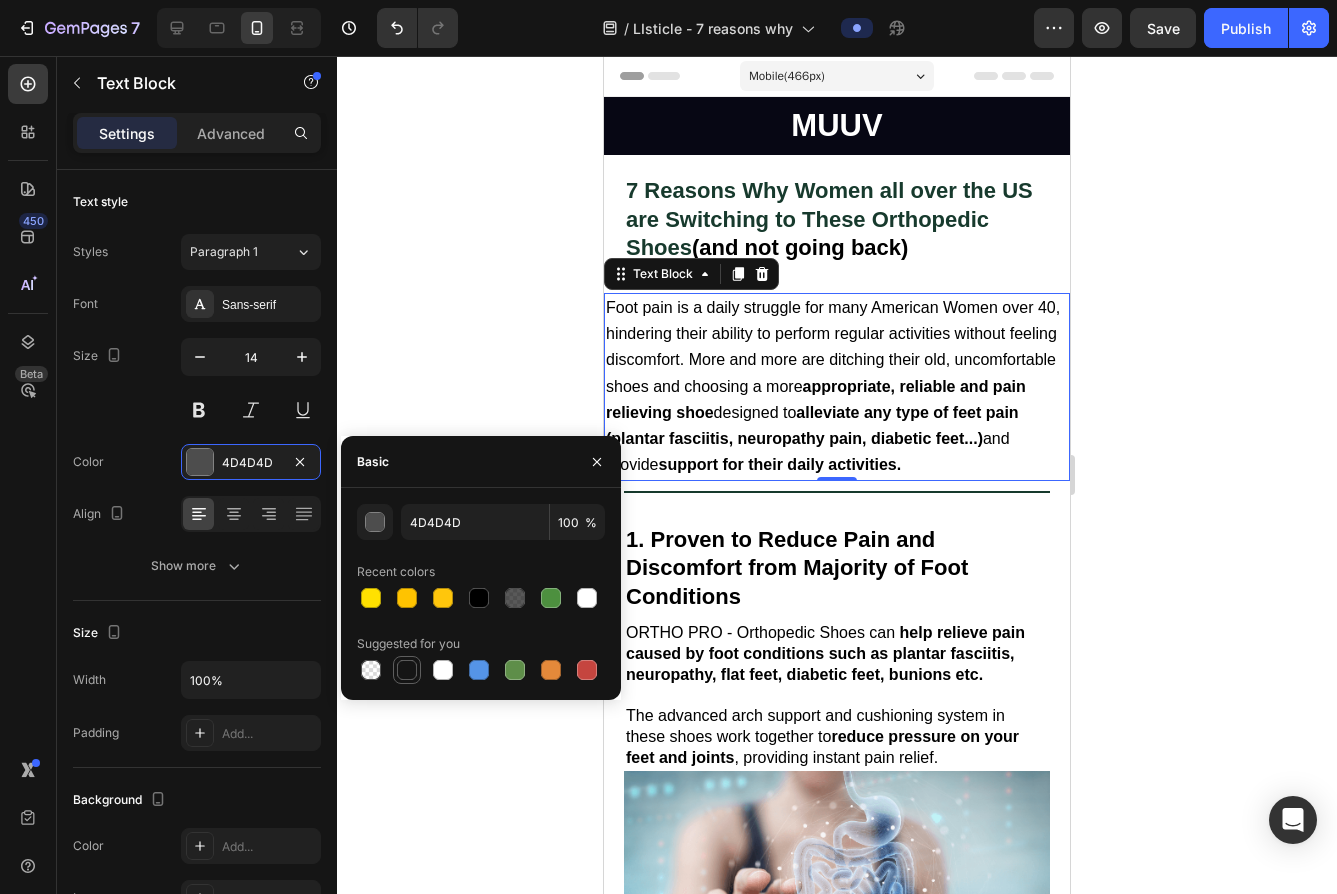 click at bounding box center (407, 670) 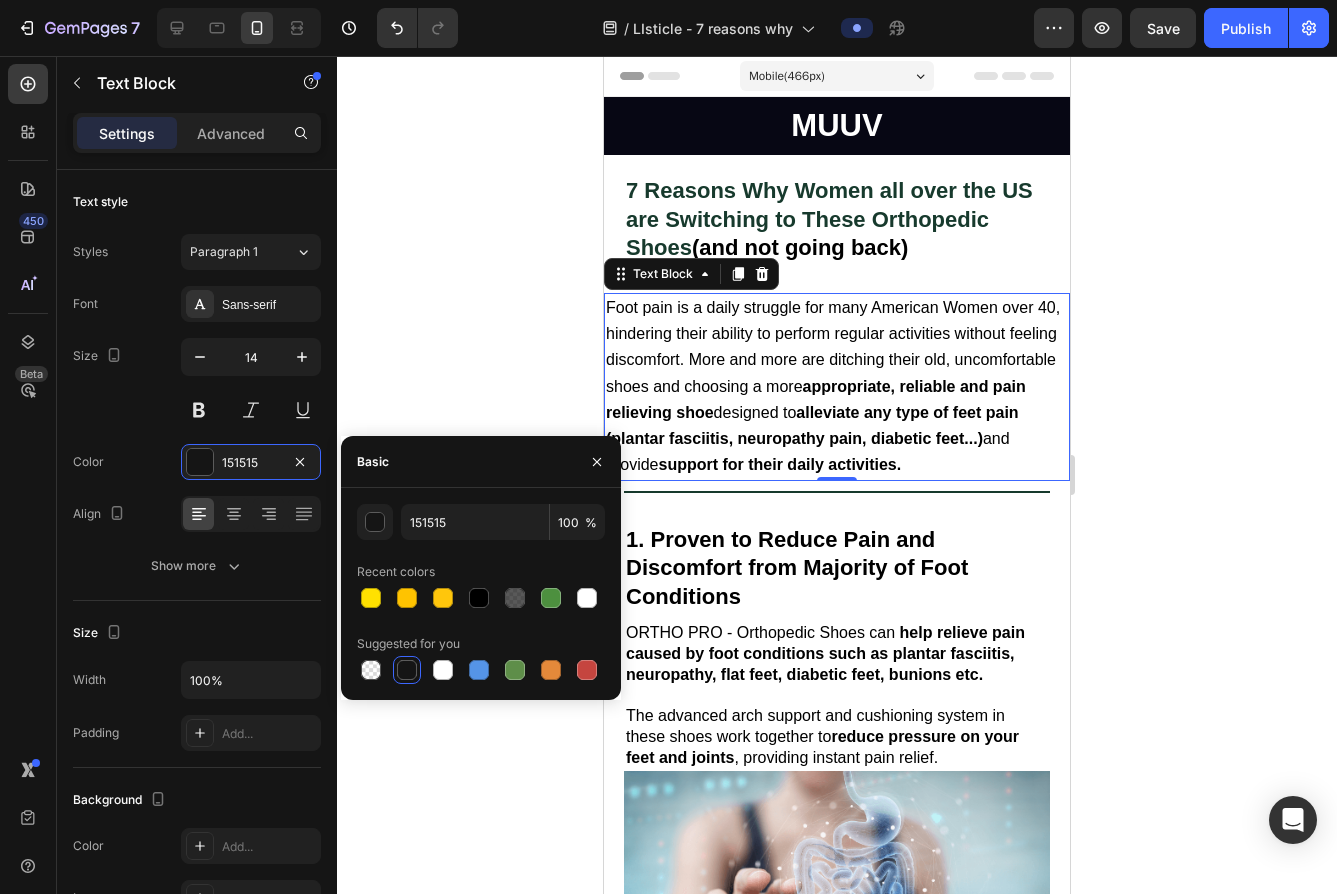 click 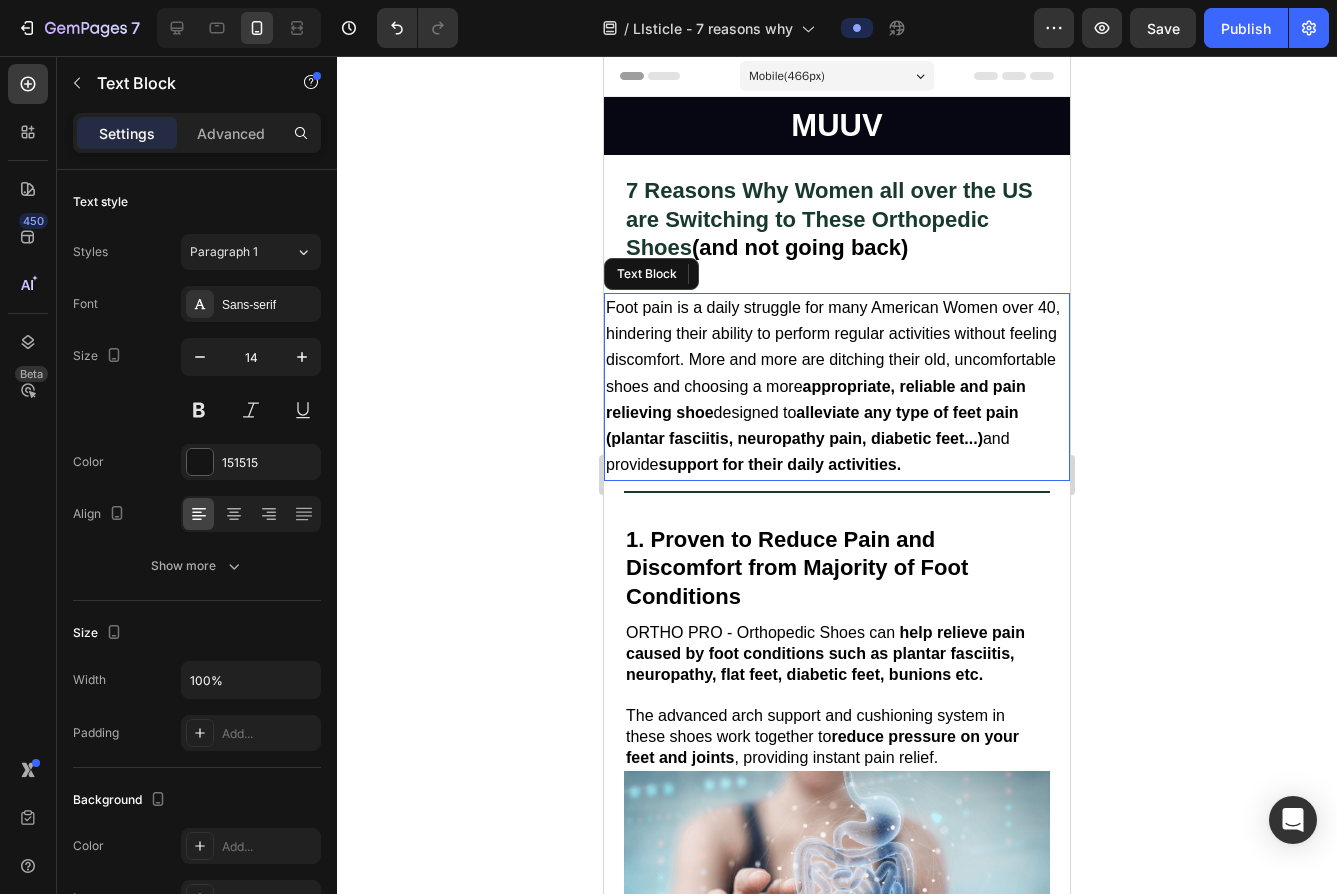 click on "support for their daily activities." at bounding box center (779, 464) 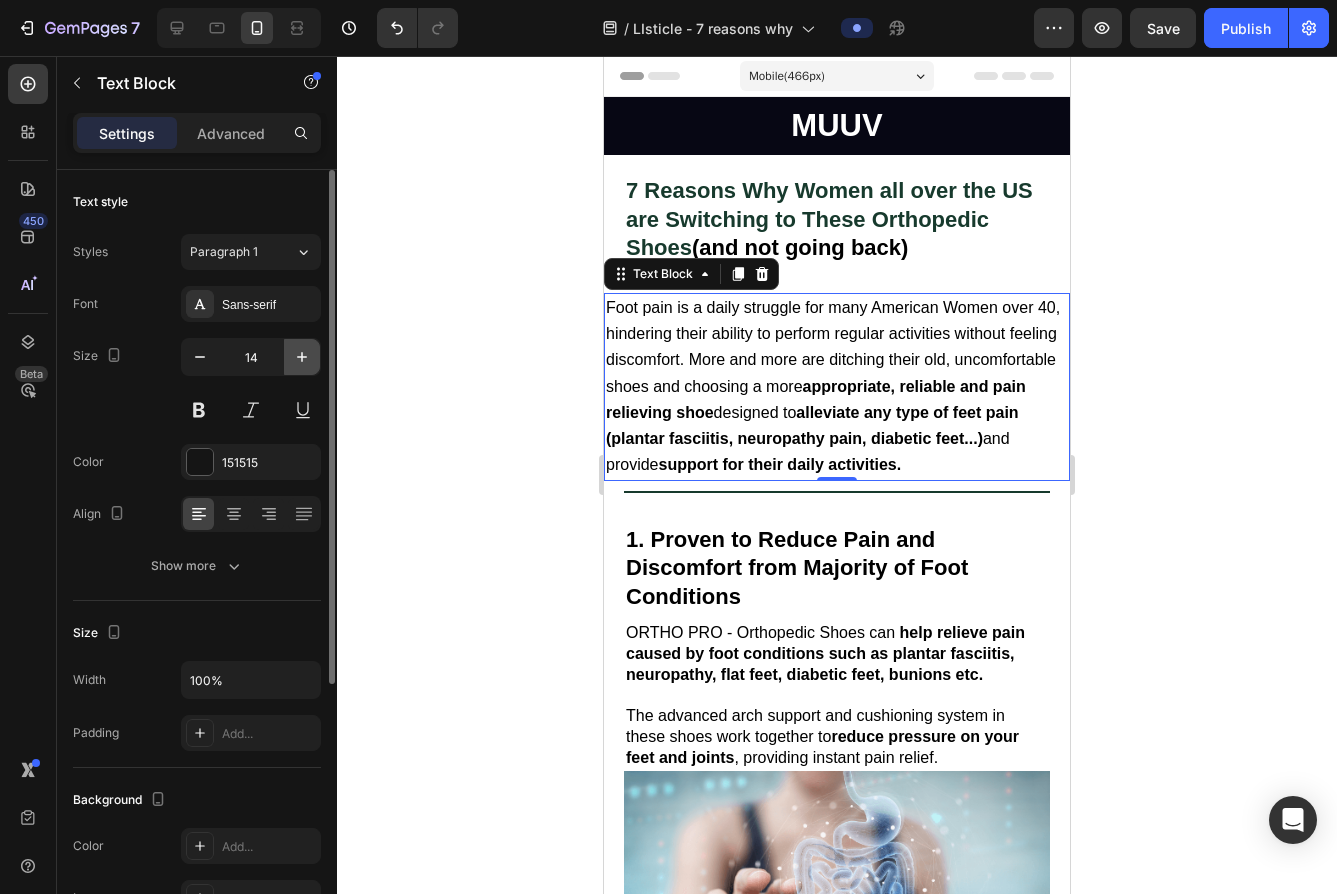 click 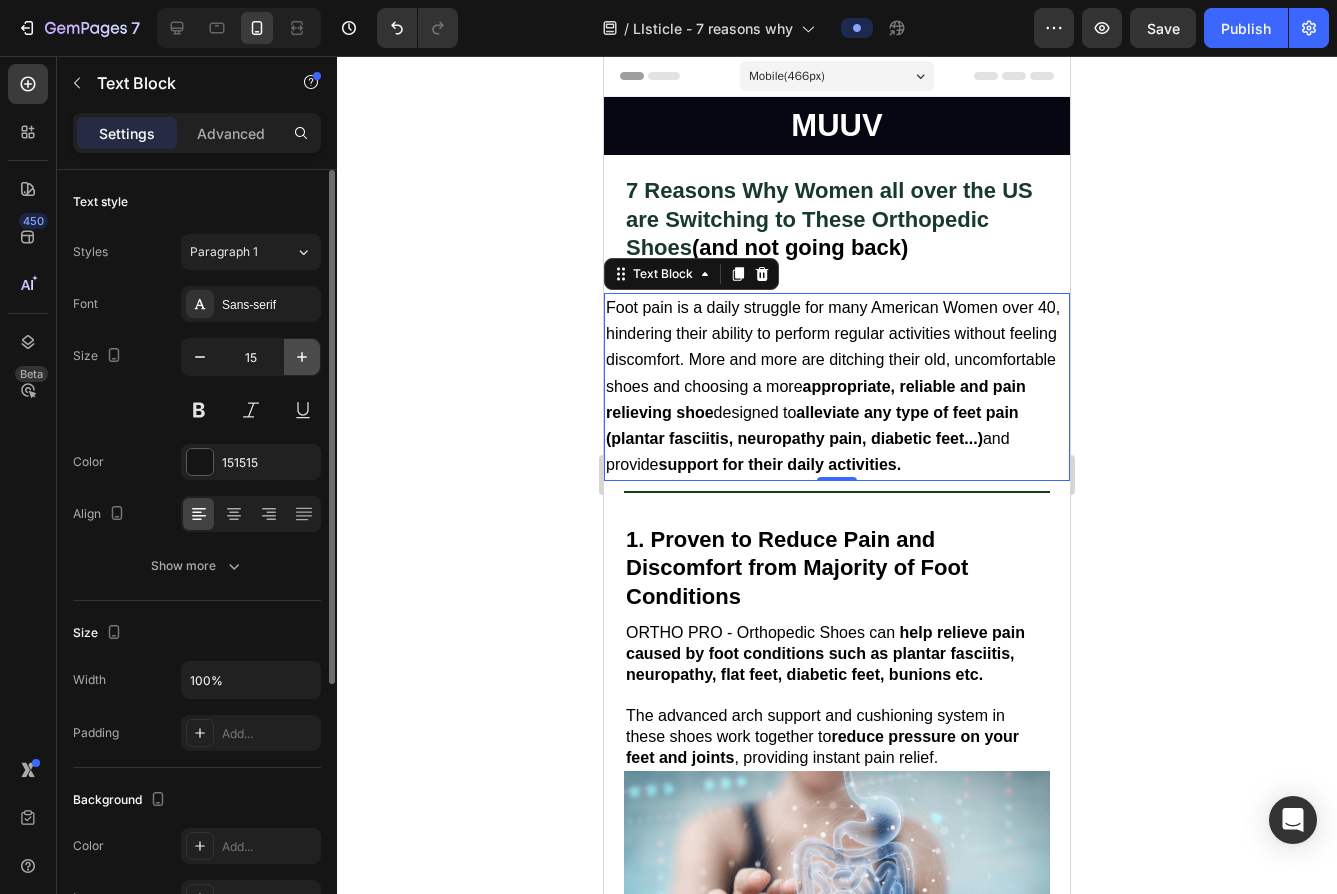 click 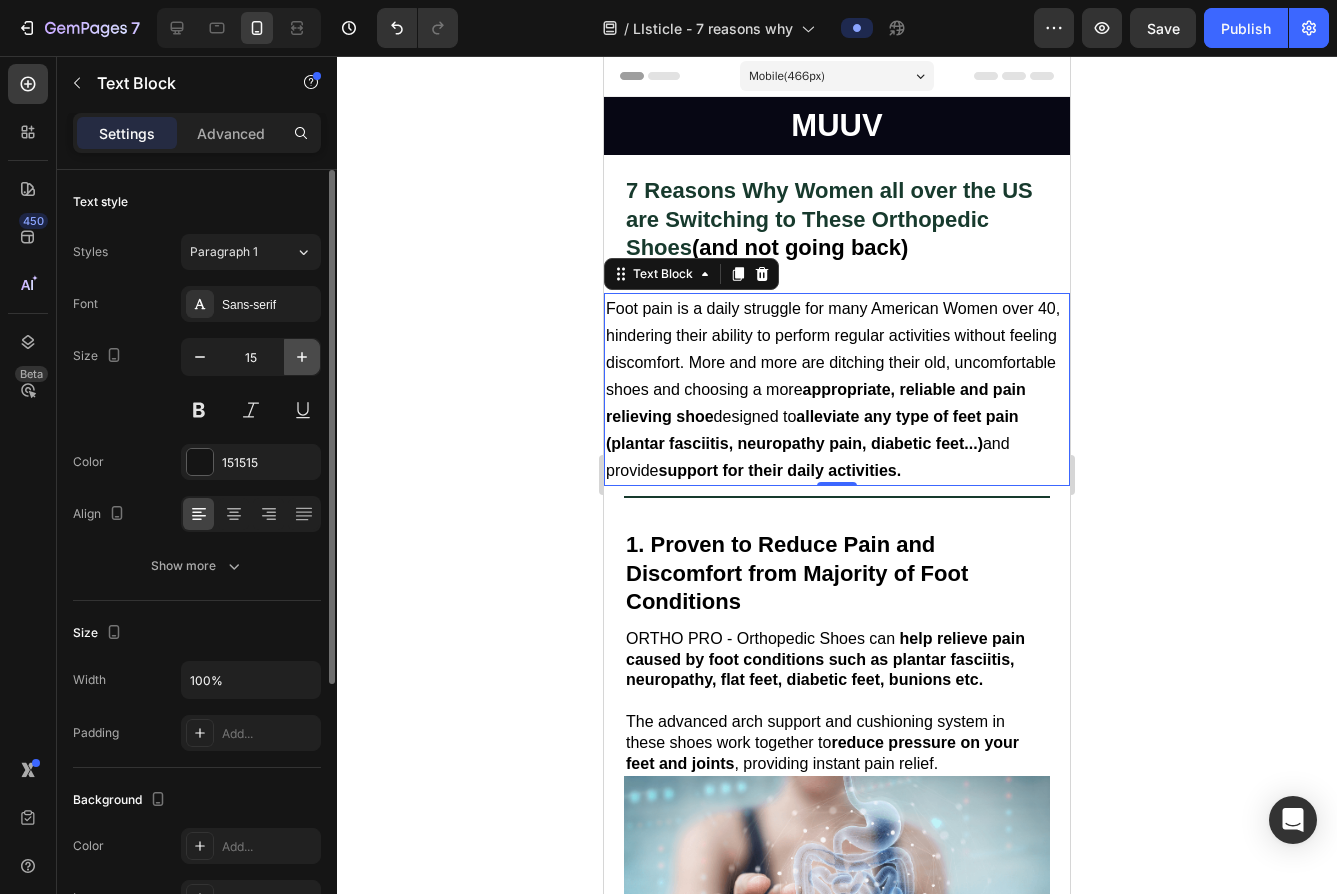 type on "16" 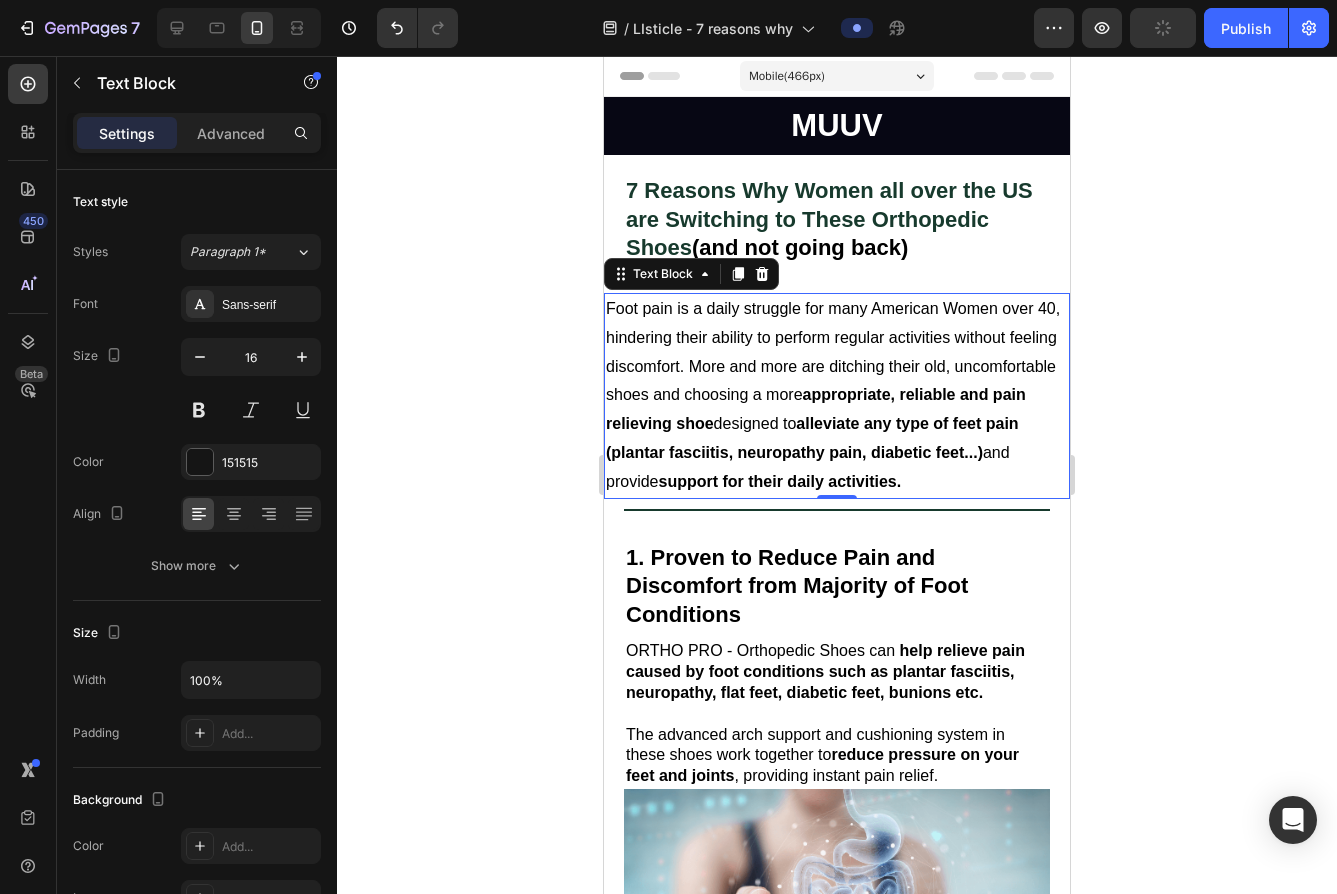 click 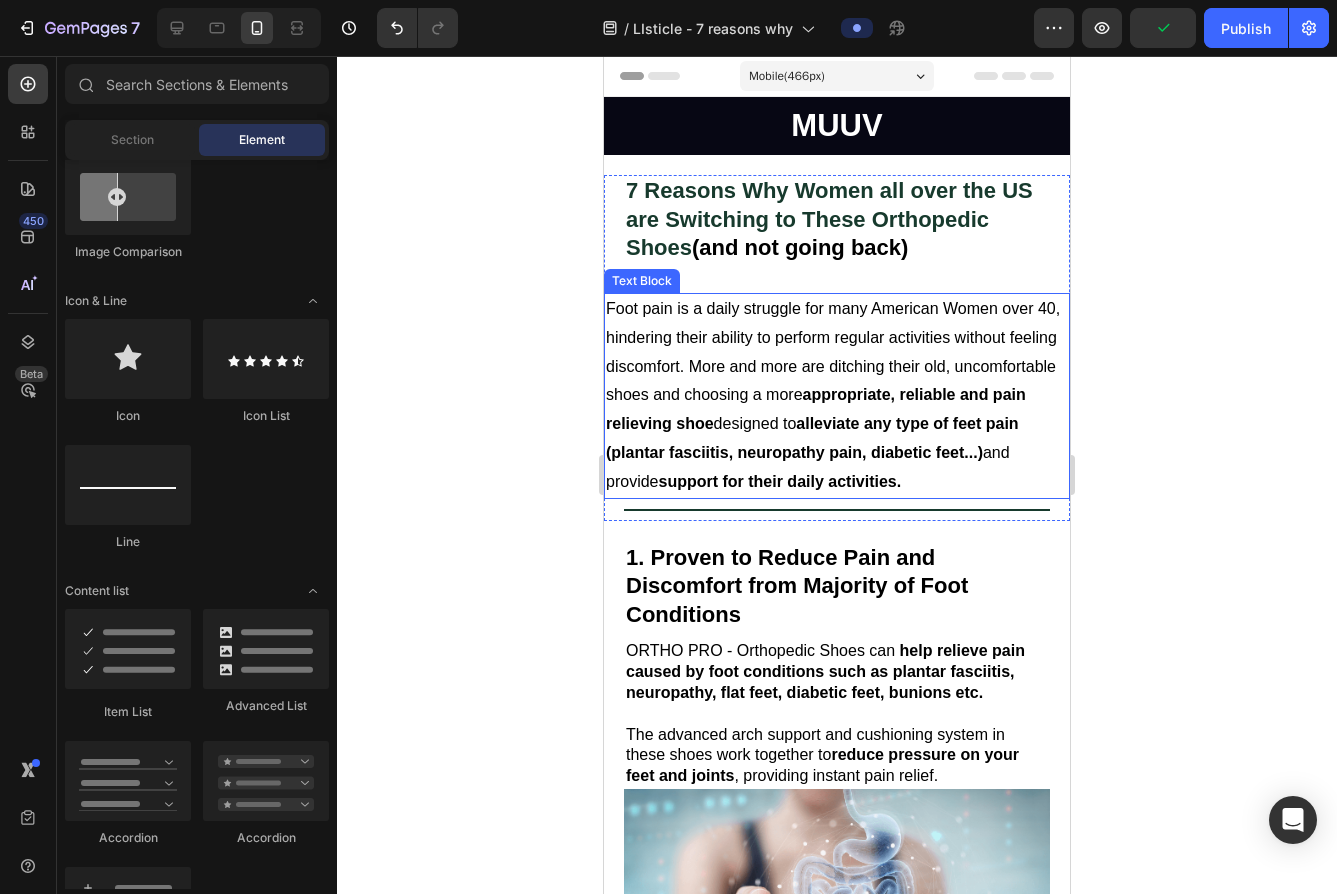 click on "Foot pain is a daily struggle for many American Women over 40, hindering their ability to perform regular activities without feeling discomfort. More and more are ditching their old, uncomfortable shoes and choosing a more  appropriate, reliable and pain relieving shoe  designed to  alleviate any type of feet pain (plantar fasciitis, neuropathy pain, diabetic feet...)  and provide  support for their daily activities." at bounding box center [837, 396] 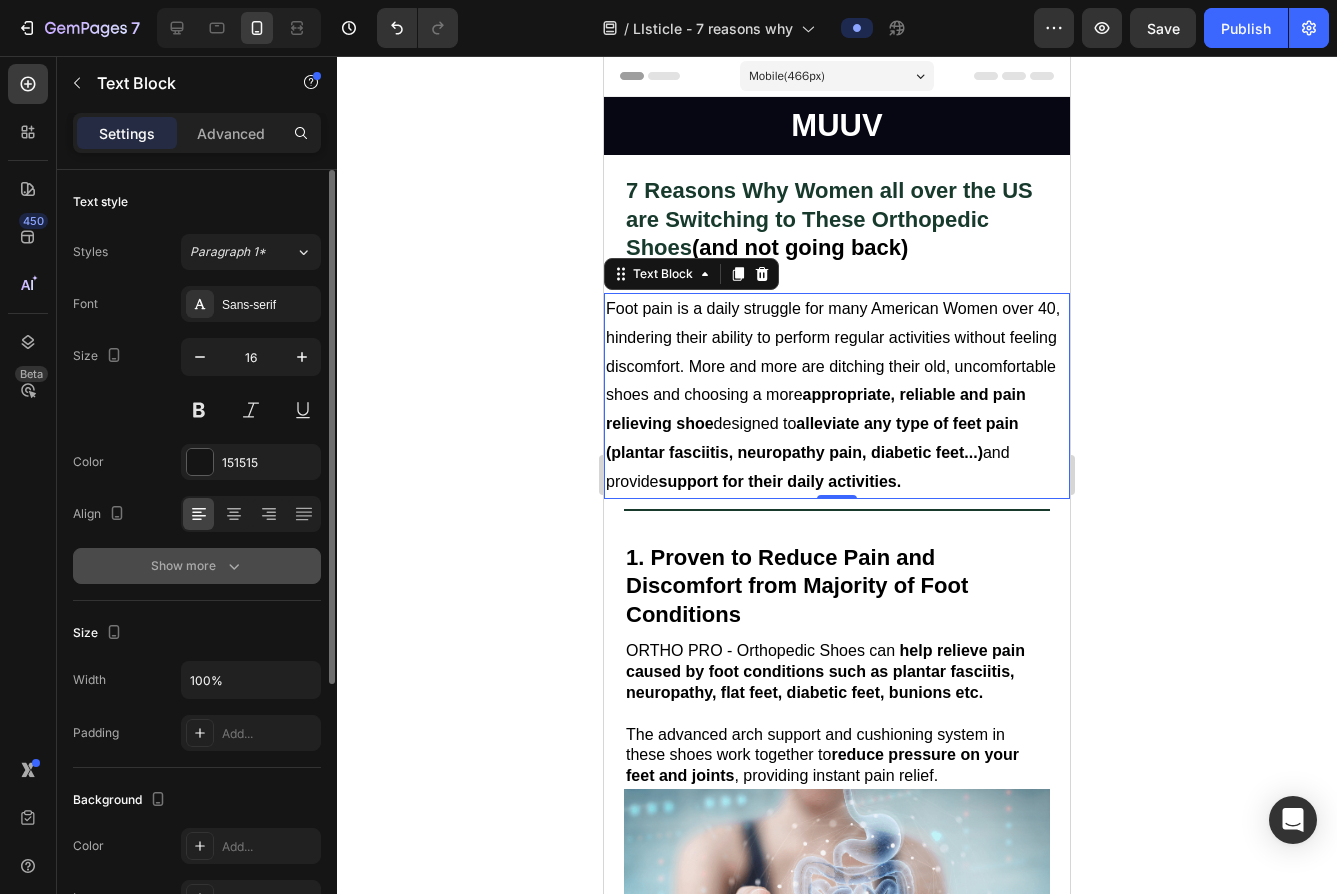 click on "Show more" at bounding box center [197, 566] 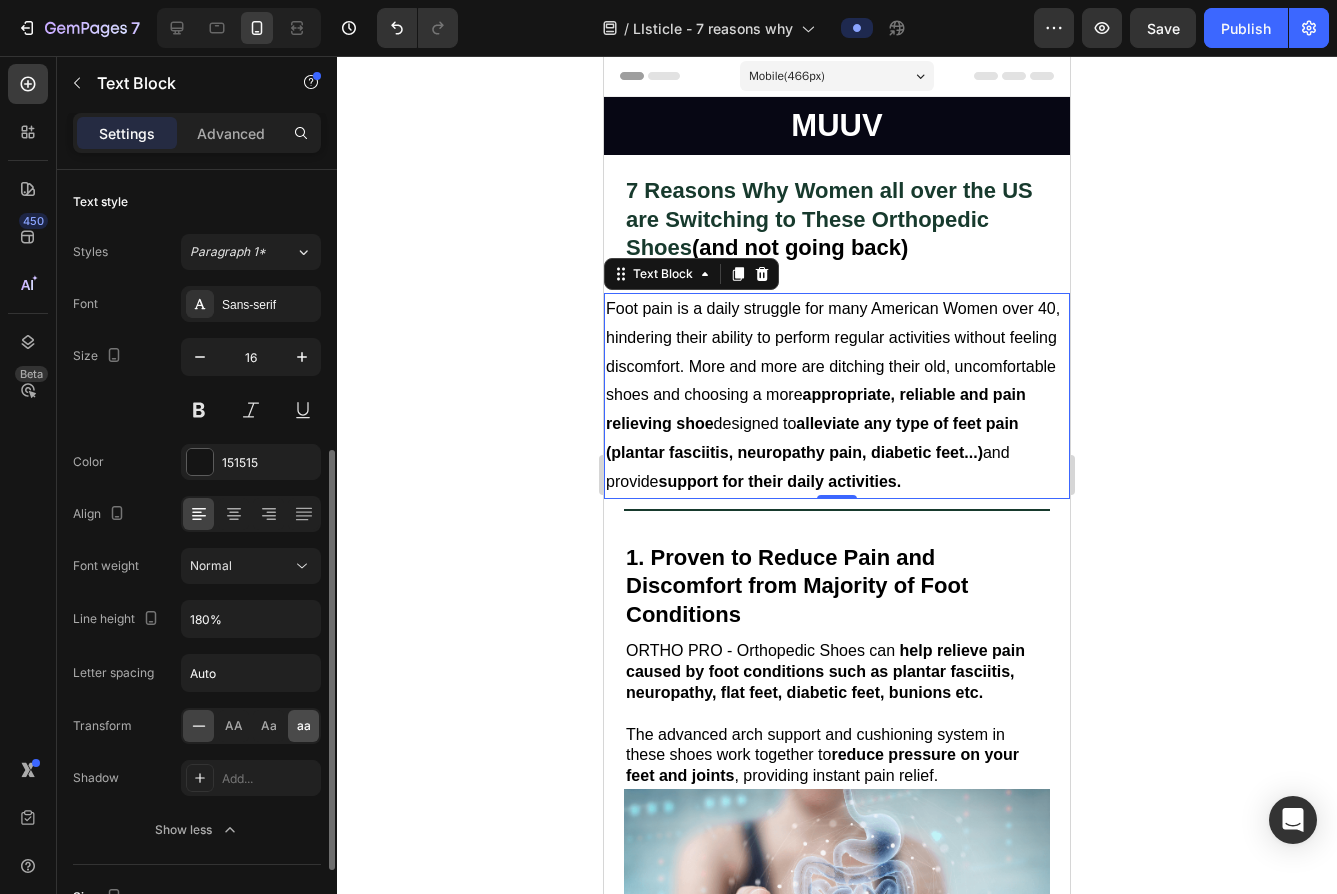 scroll, scrollTop: 182, scrollLeft: 0, axis: vertical 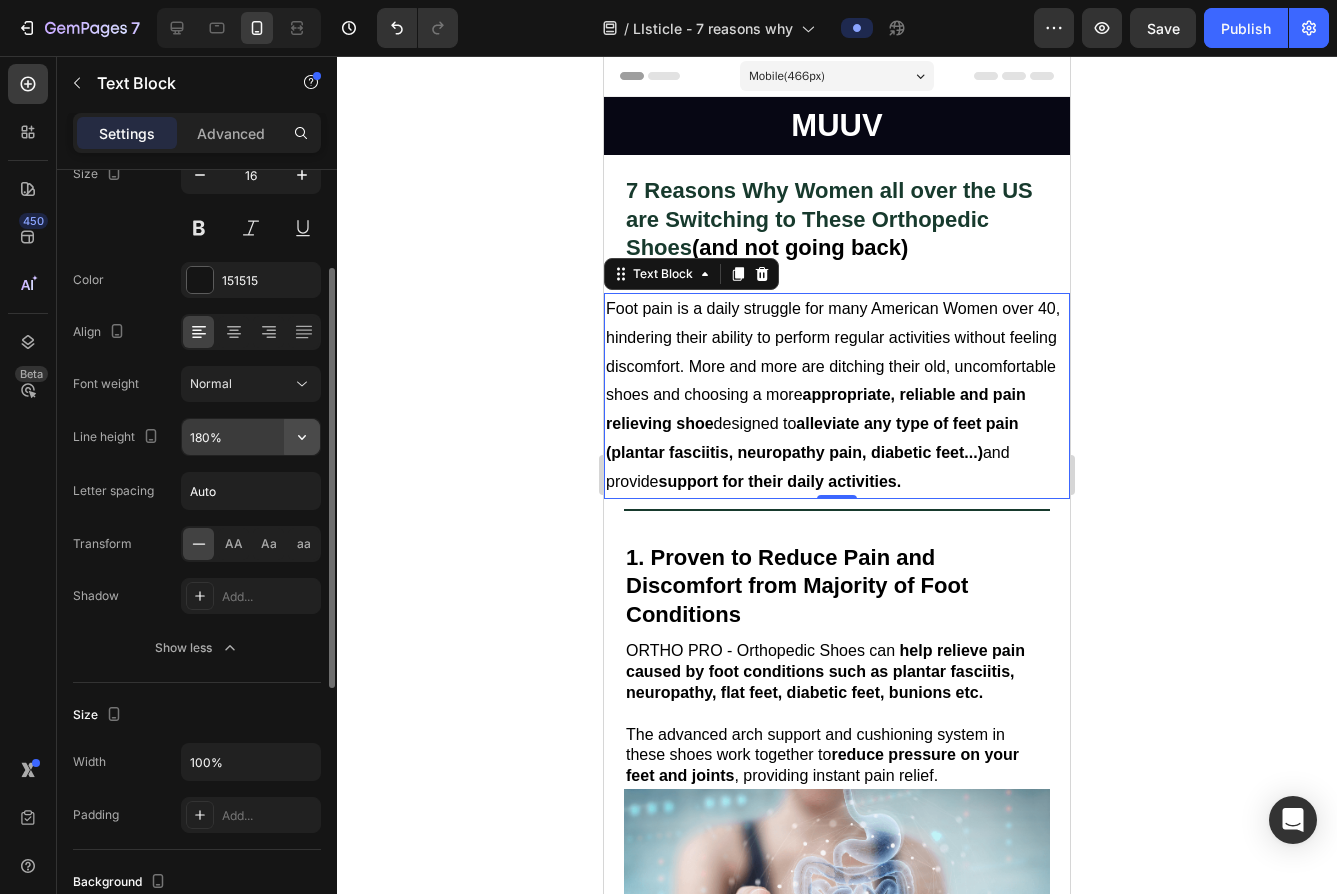 click 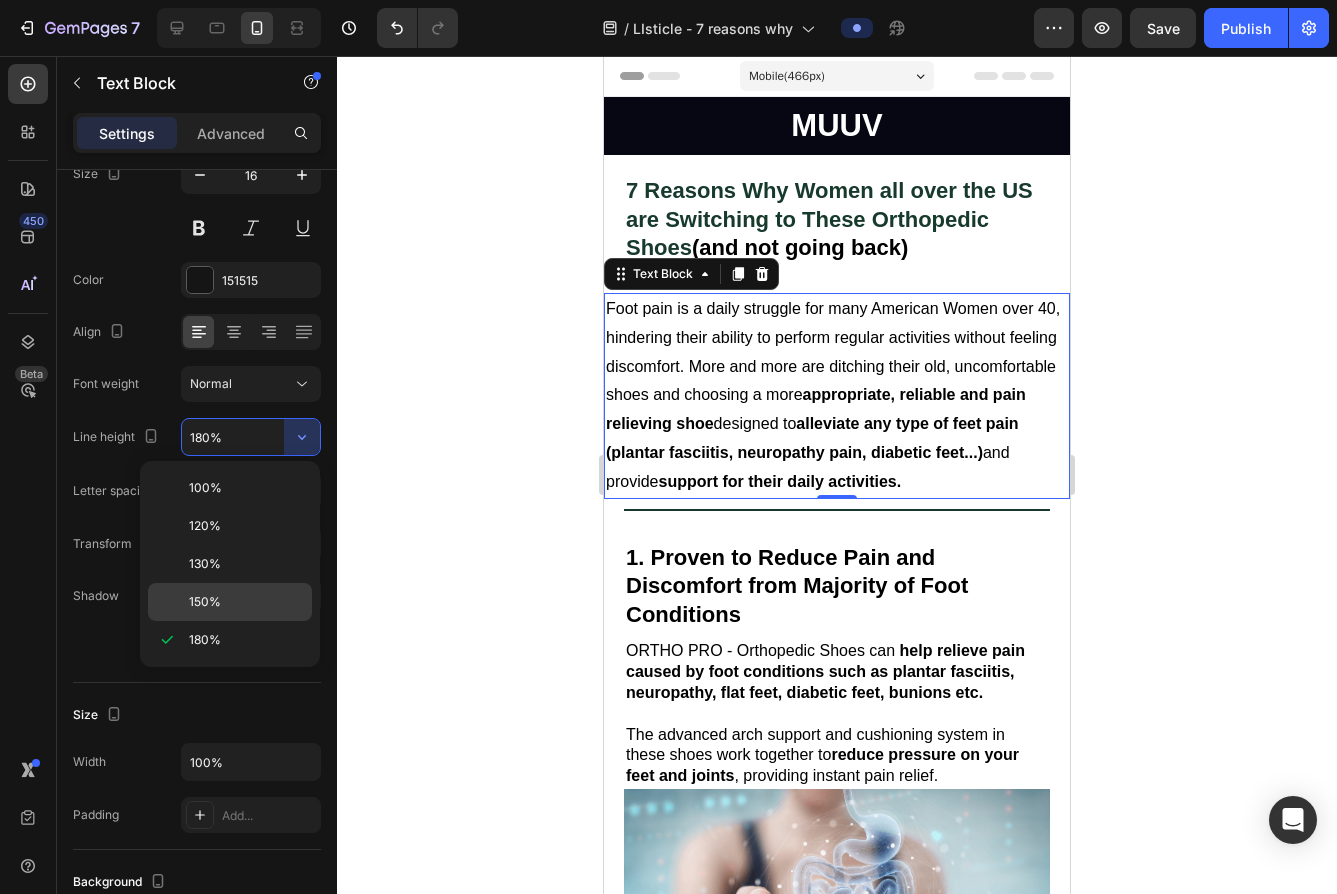 click on "150%" at bounding box center [246, 602] 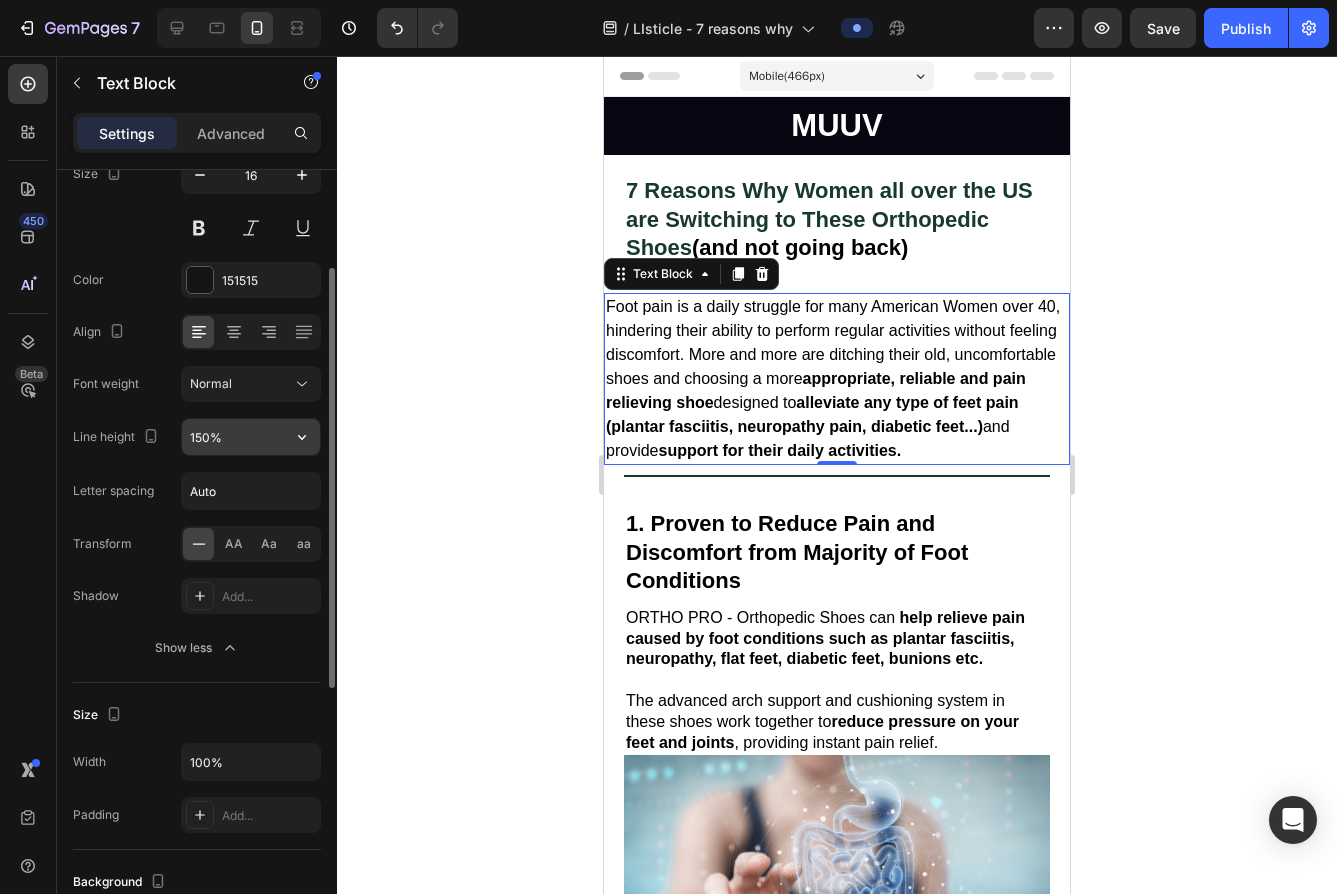 click 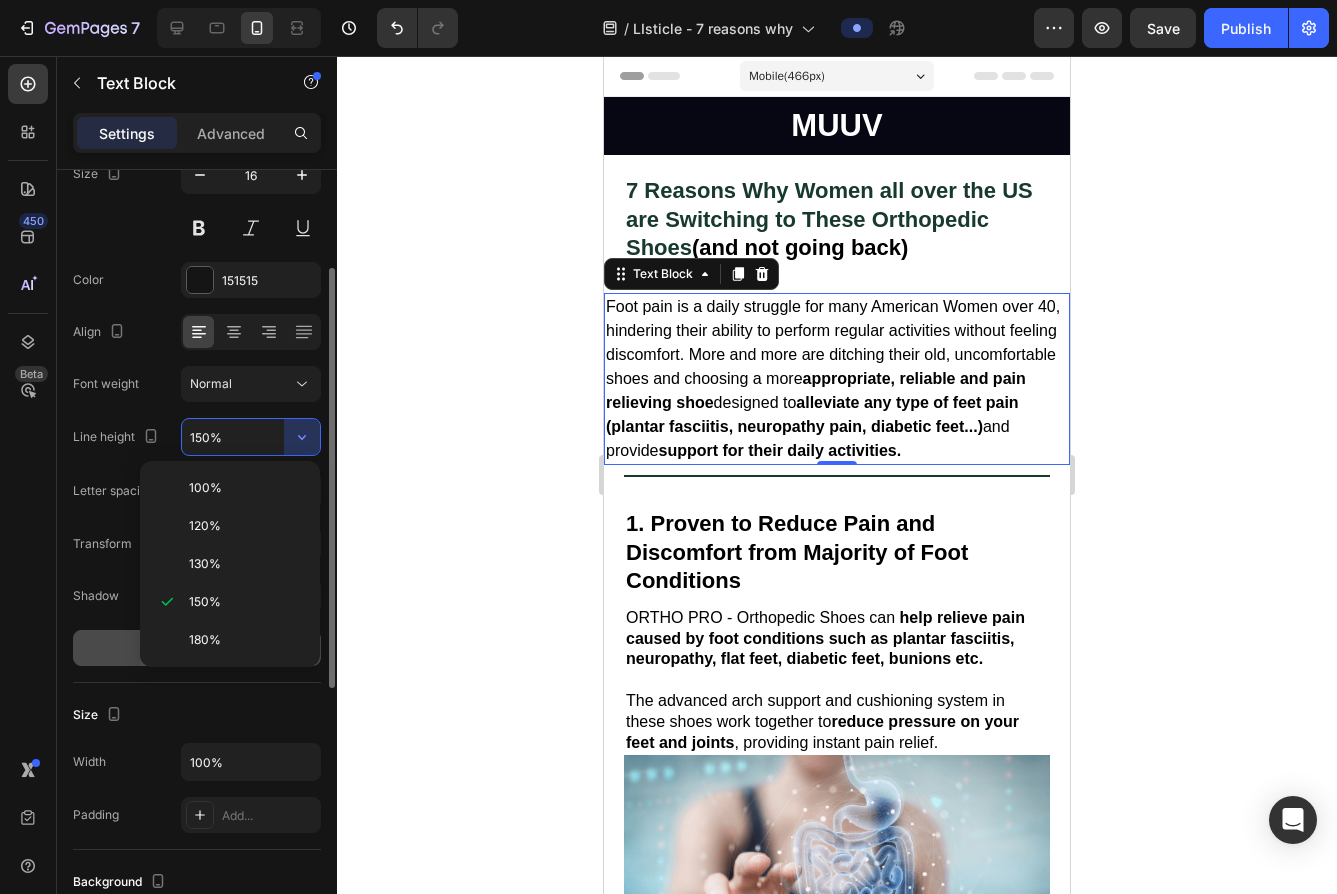 click on "180%" at bounding box center [246, 640] 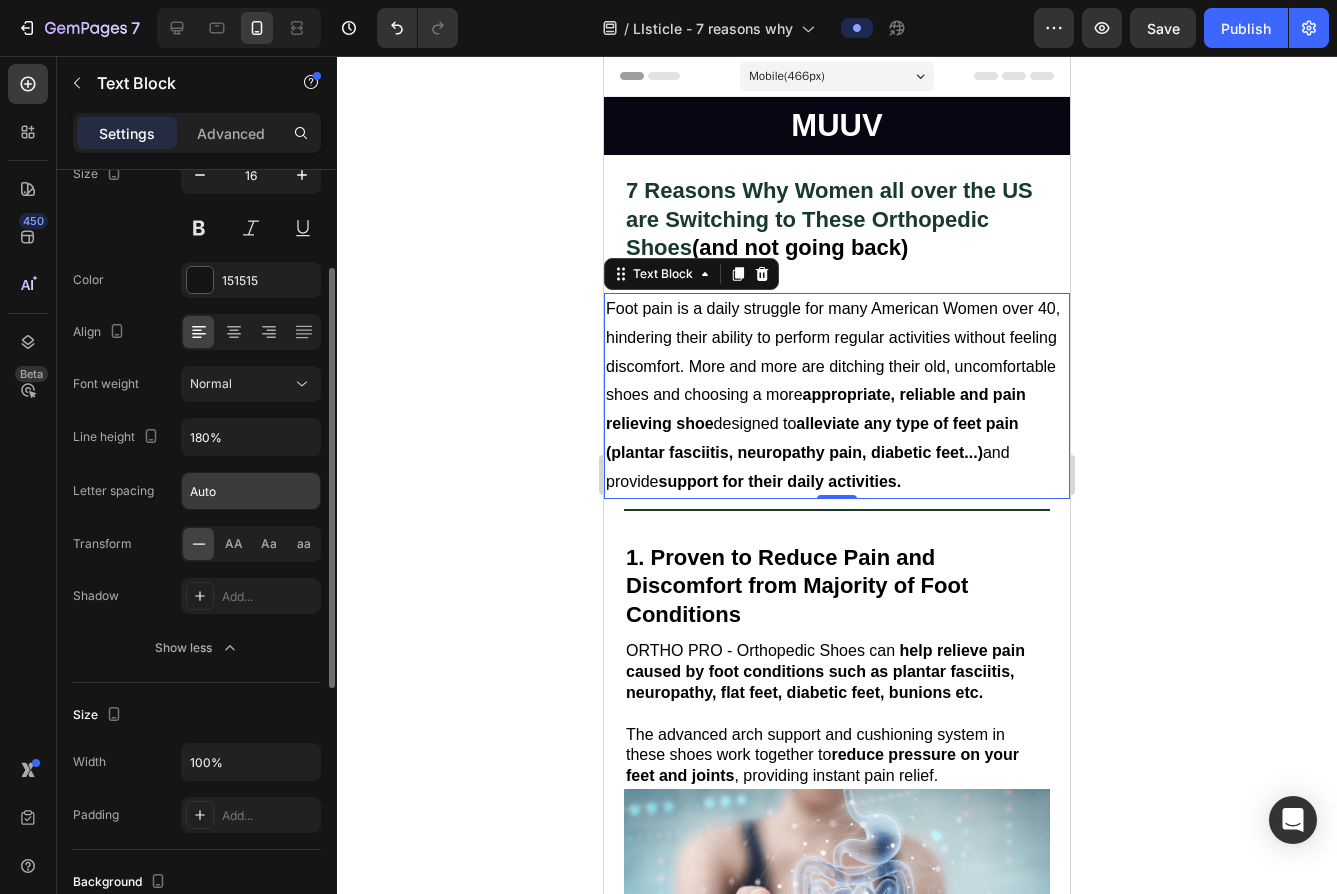 click on "Auto" at bounding box center (251, 491) 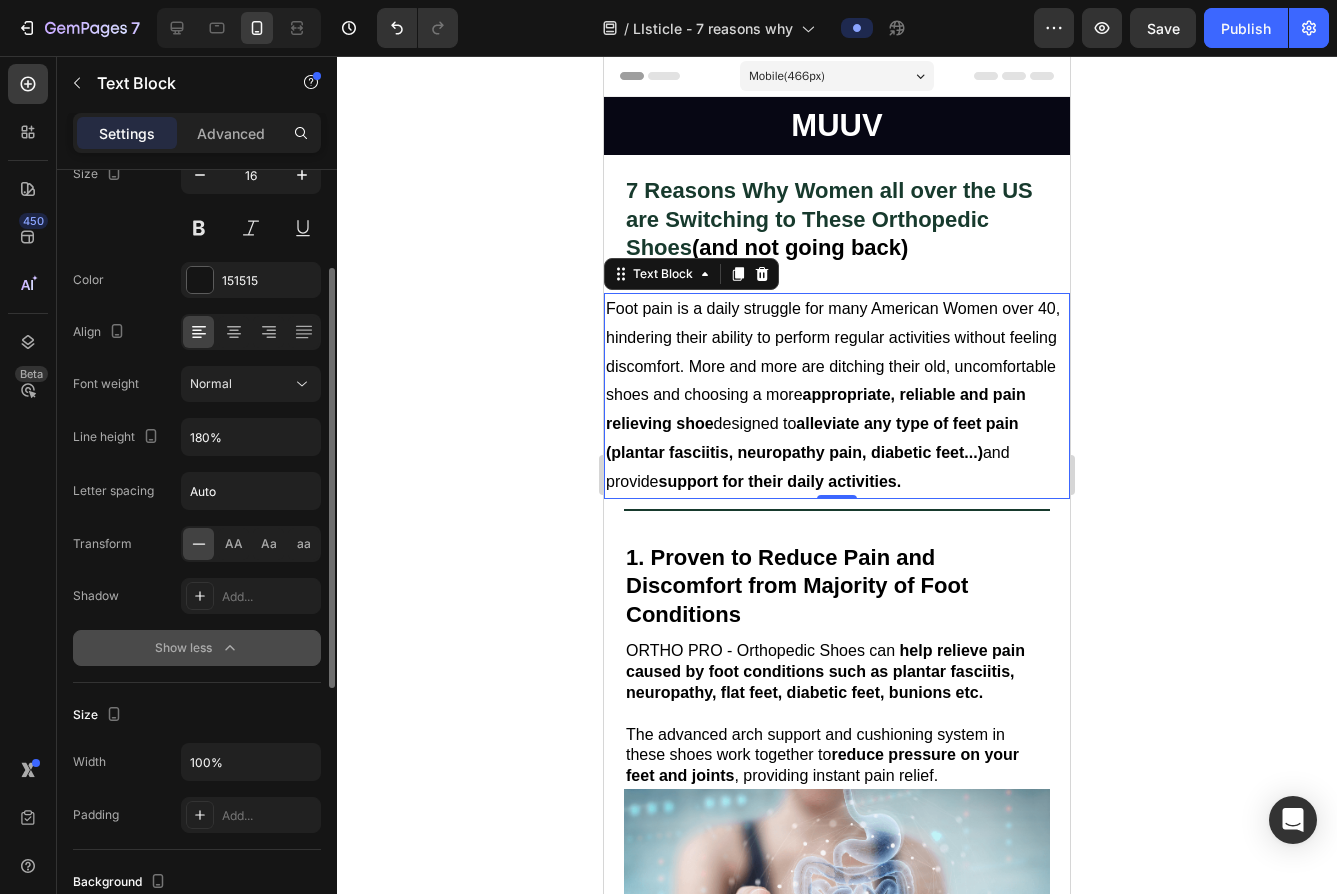 click on "Show less" at bounding box center (197, 648) 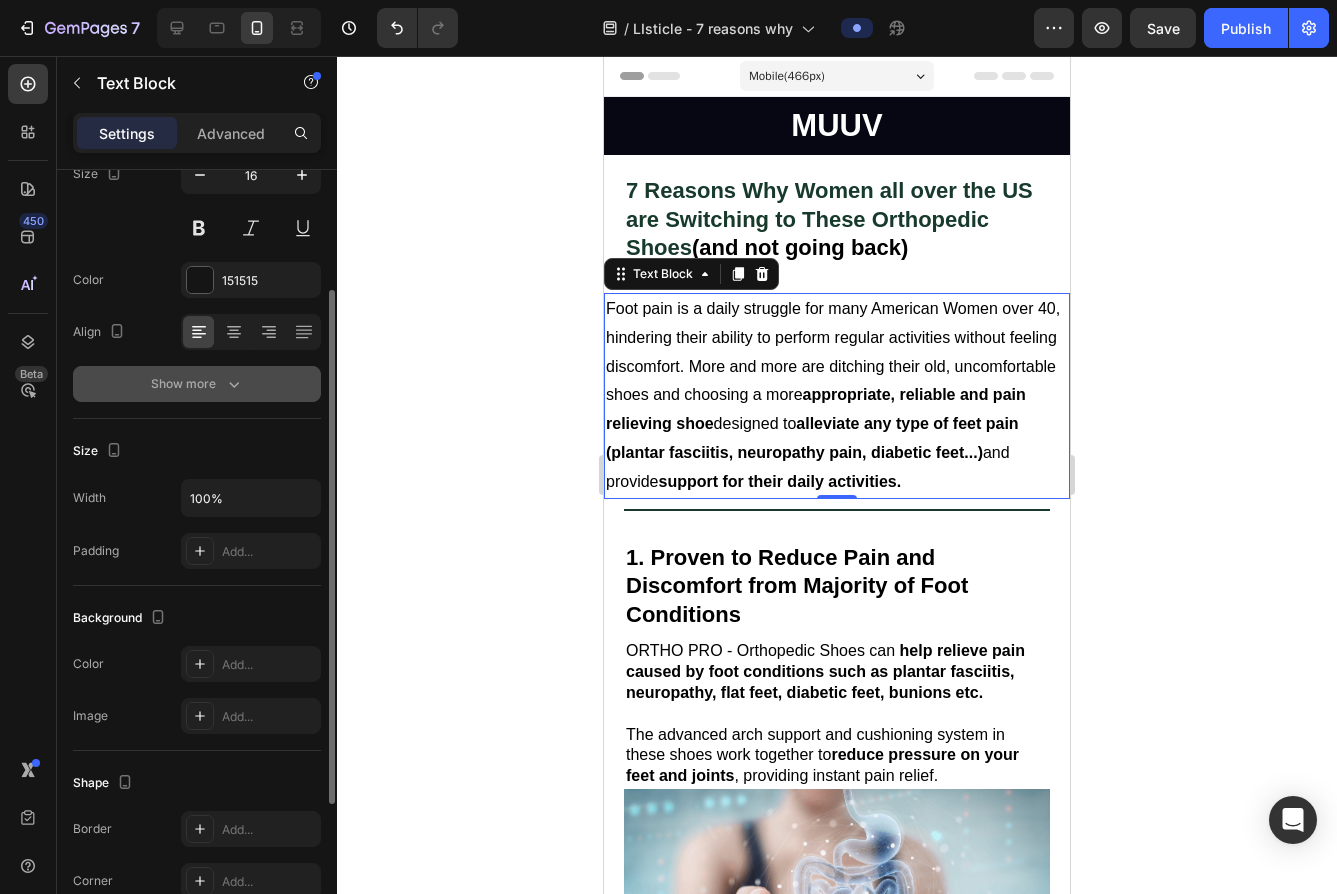 click on "Show more" at bounding box center [197, 384] 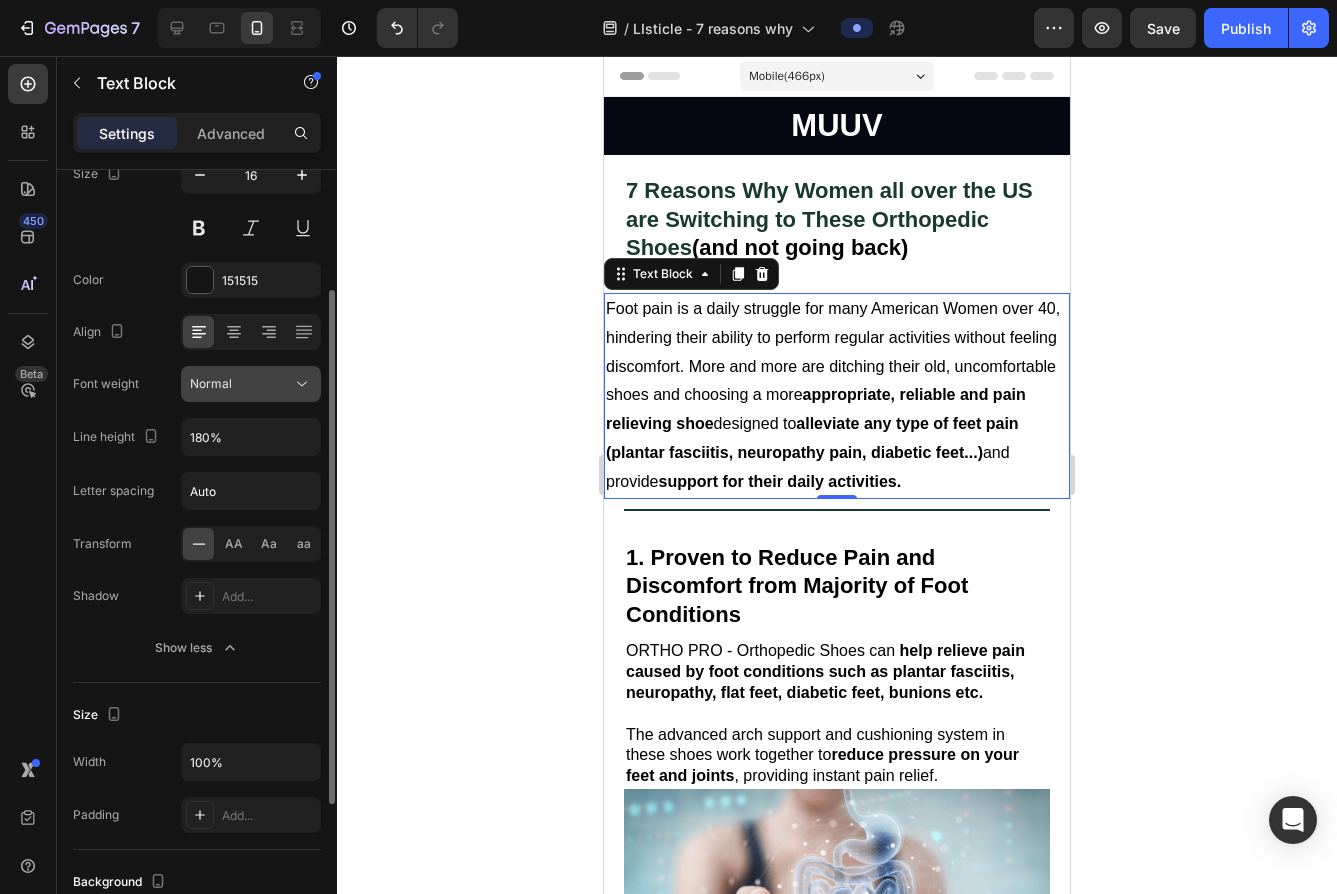 click on "Normal" 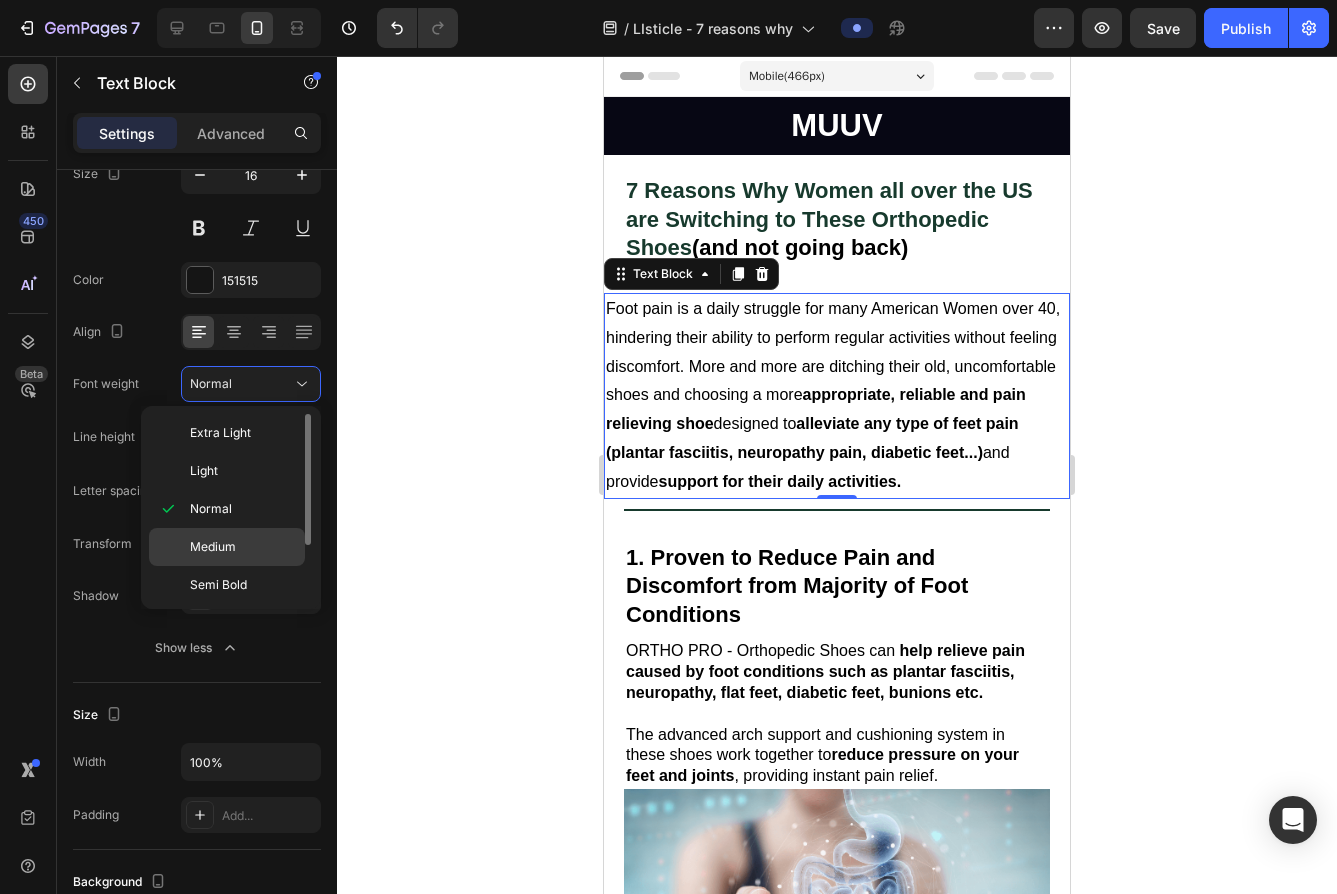click on "Medium" at bounding box center (243, 547) 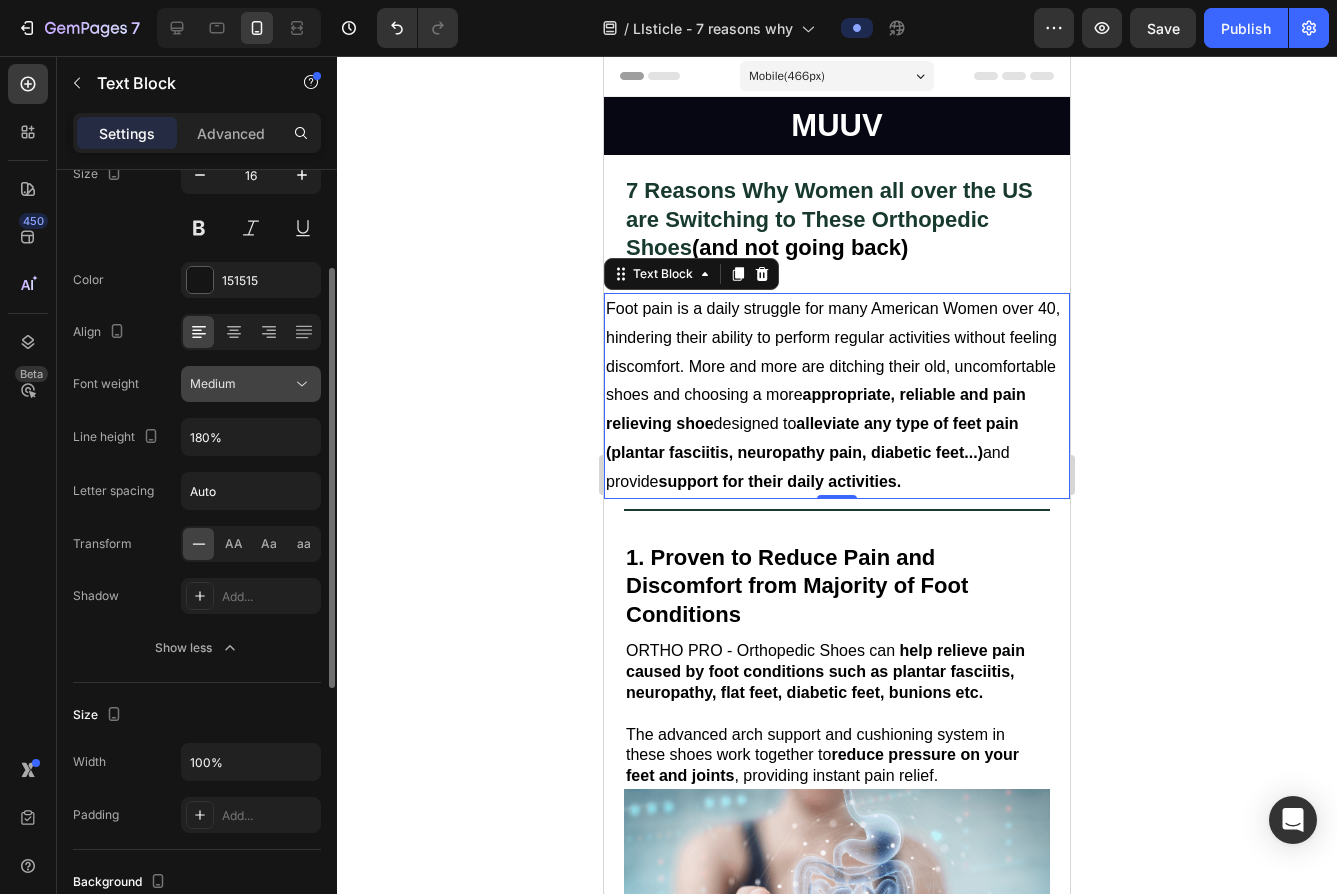 click on "Medium" 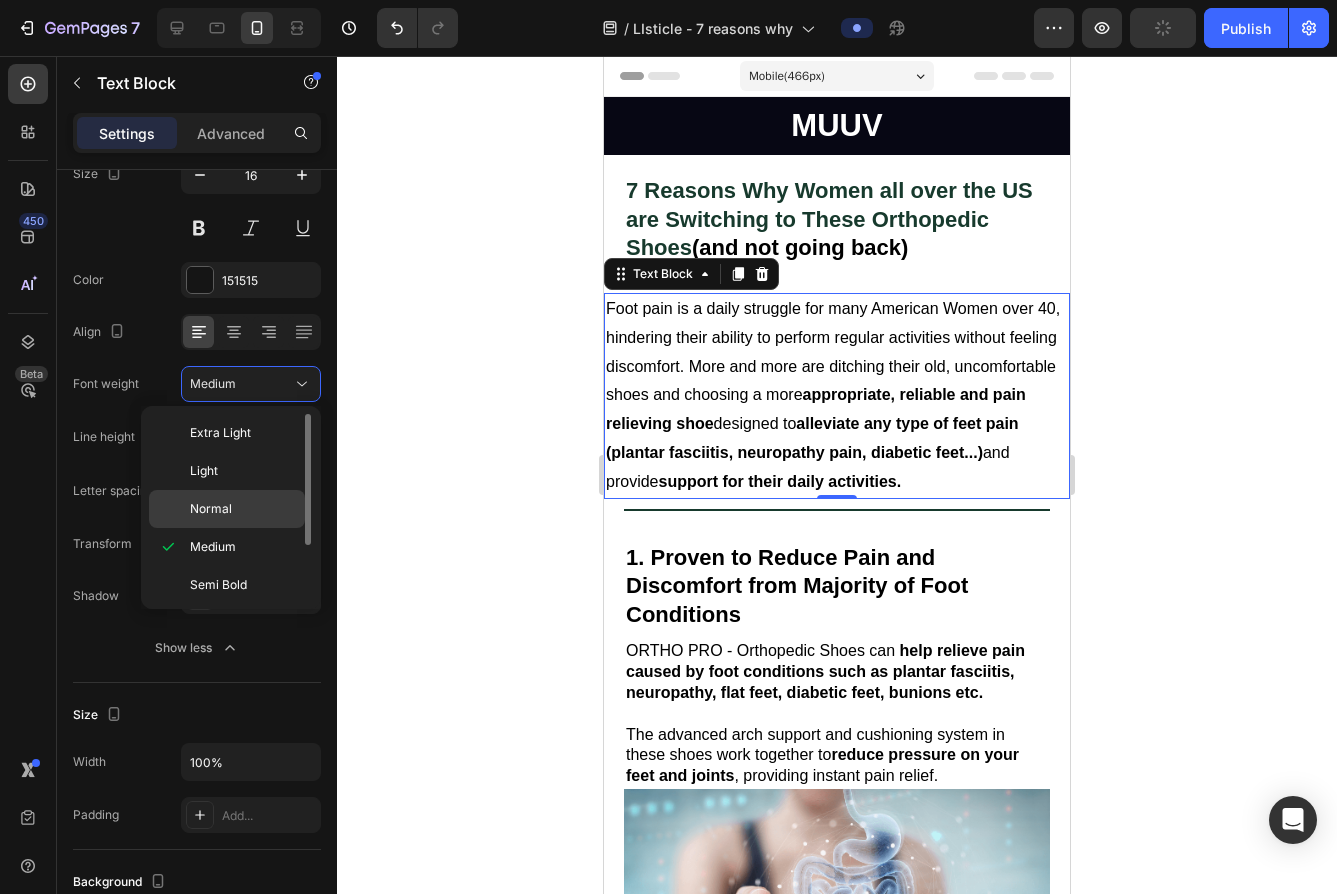 click on "Normal" at bounding box center (211, 509) 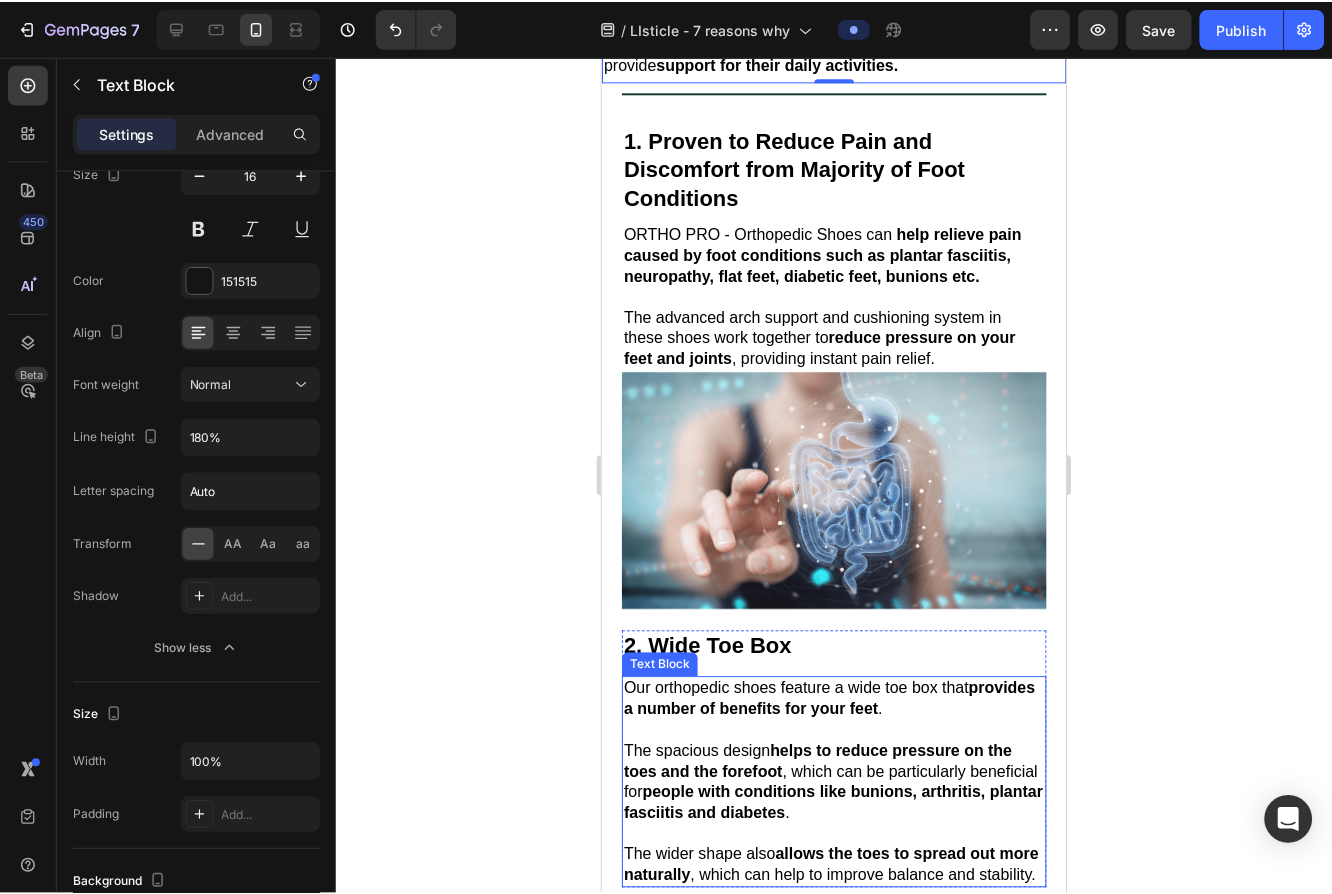 scroll, scrollTop: 594, scrollLeft: 0, axis: vertical 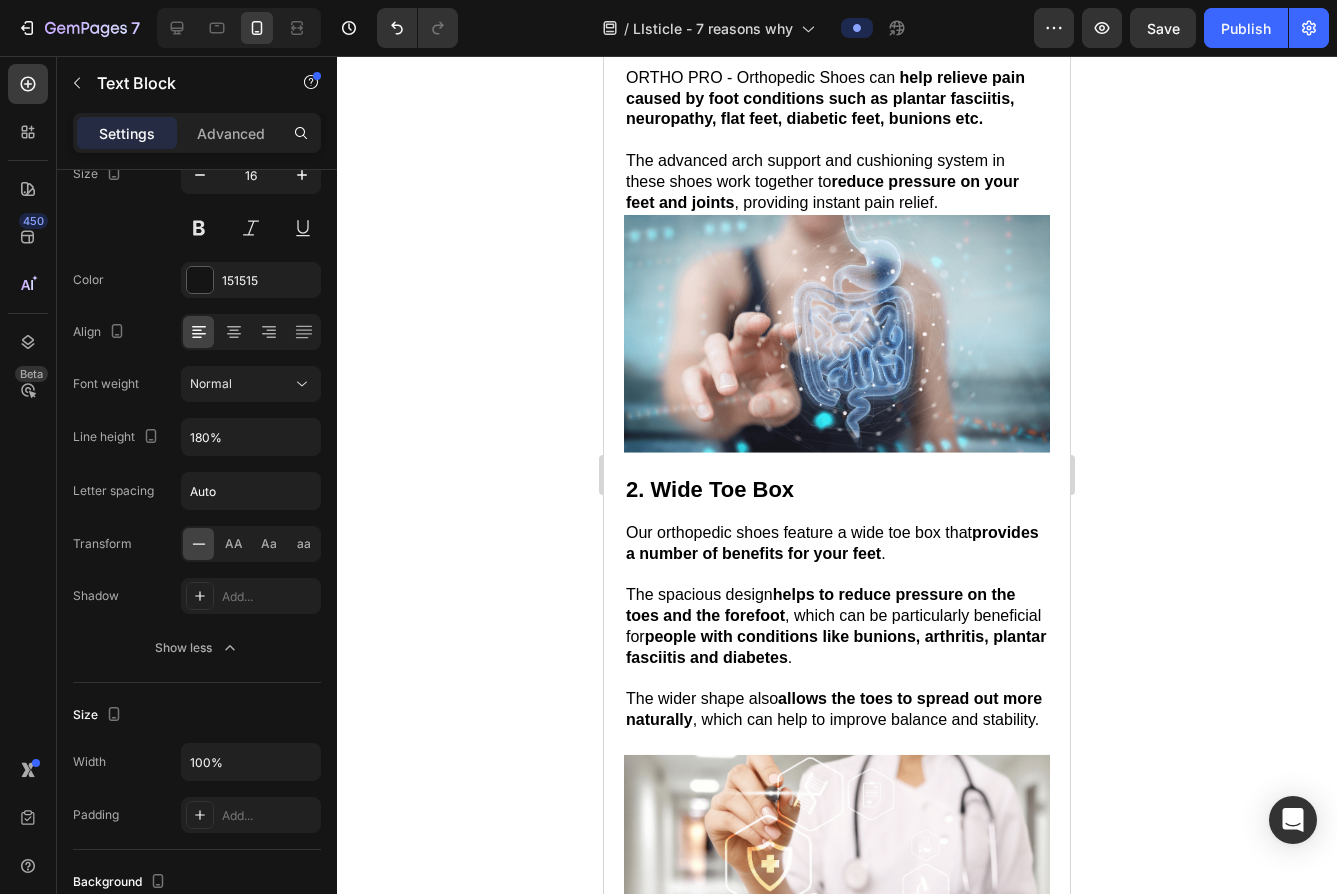 click on "Save" at bounding box center [1163, 28] 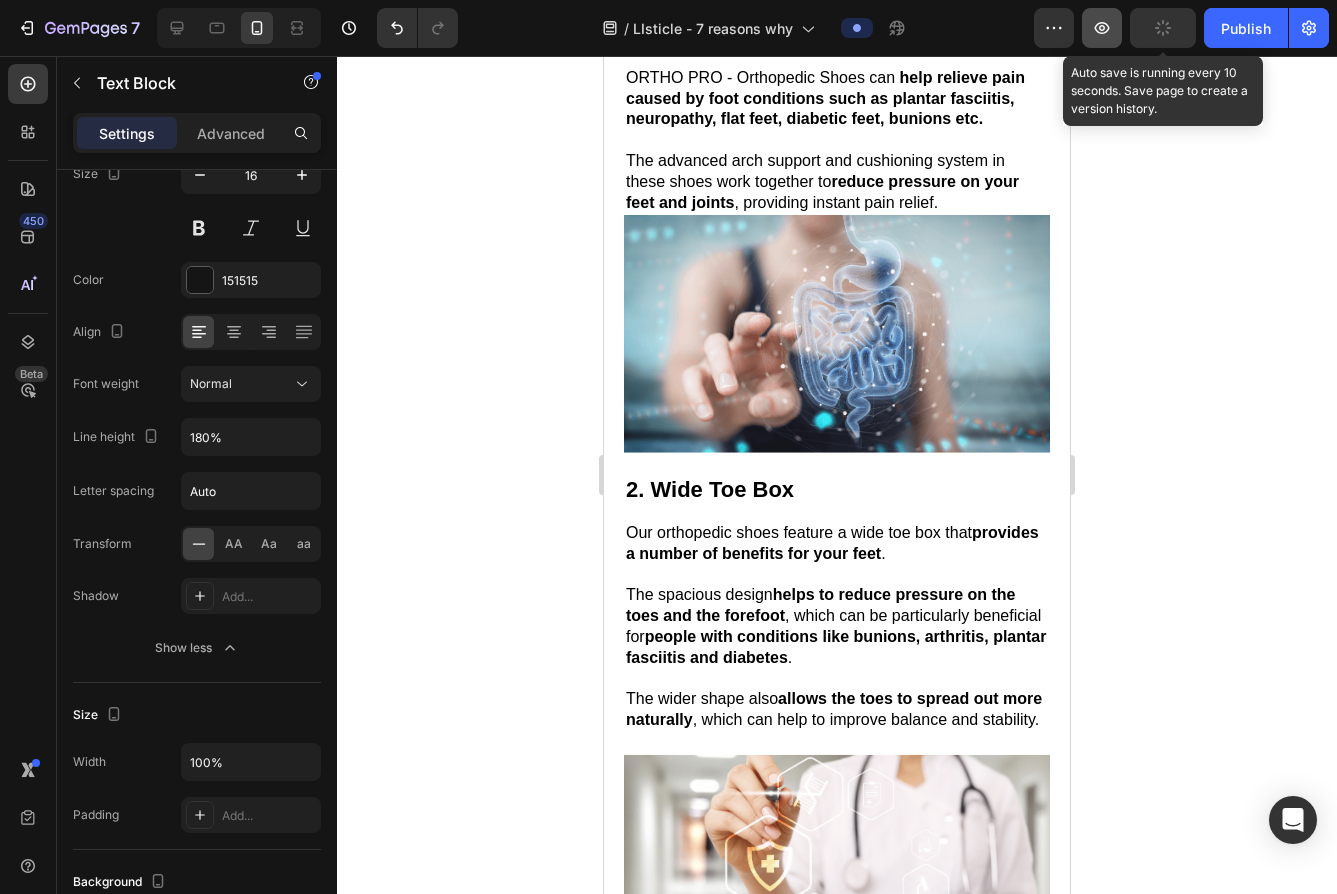click 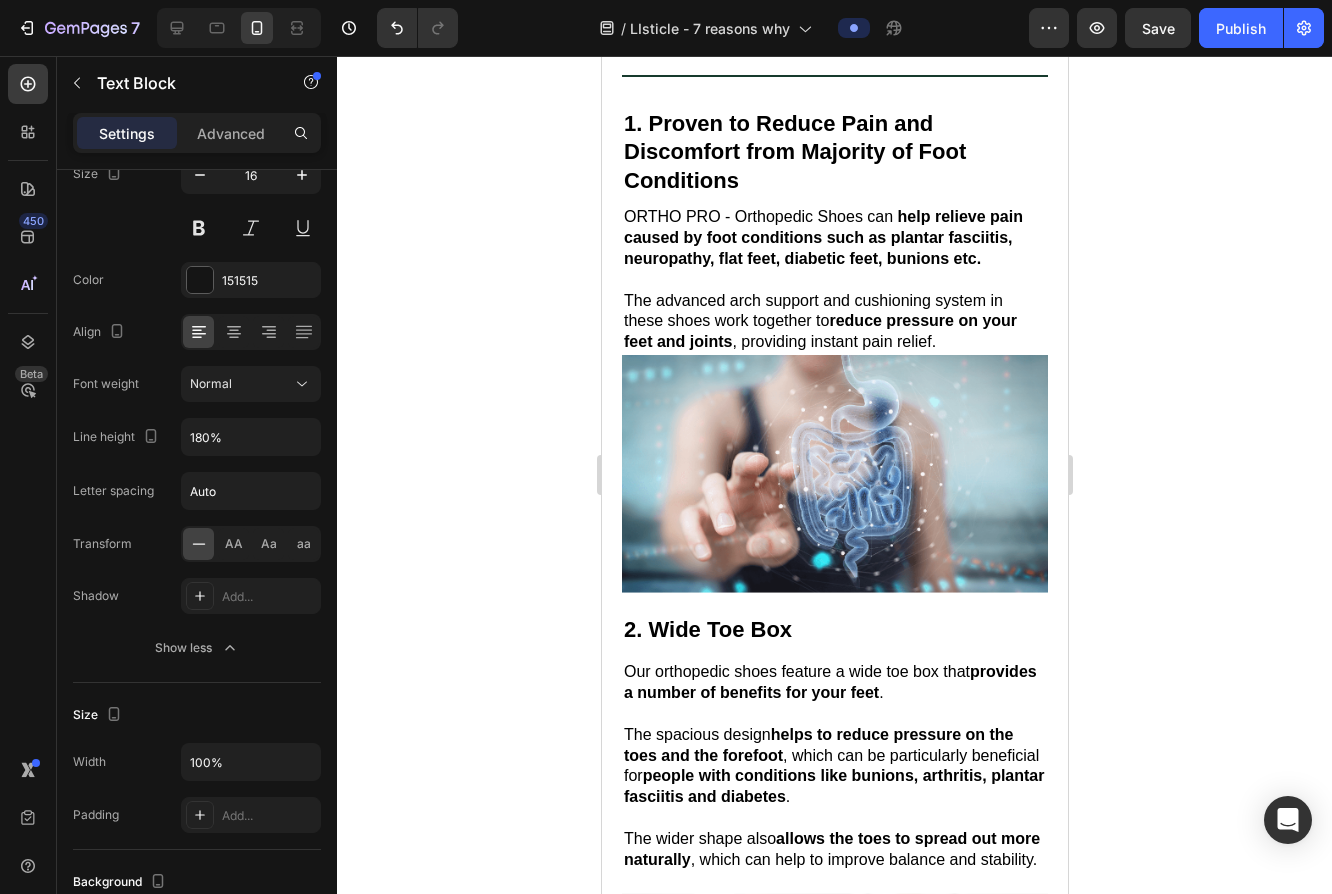 scroll, scrollTop: 228, scrollLeft: 0, axis: vertical 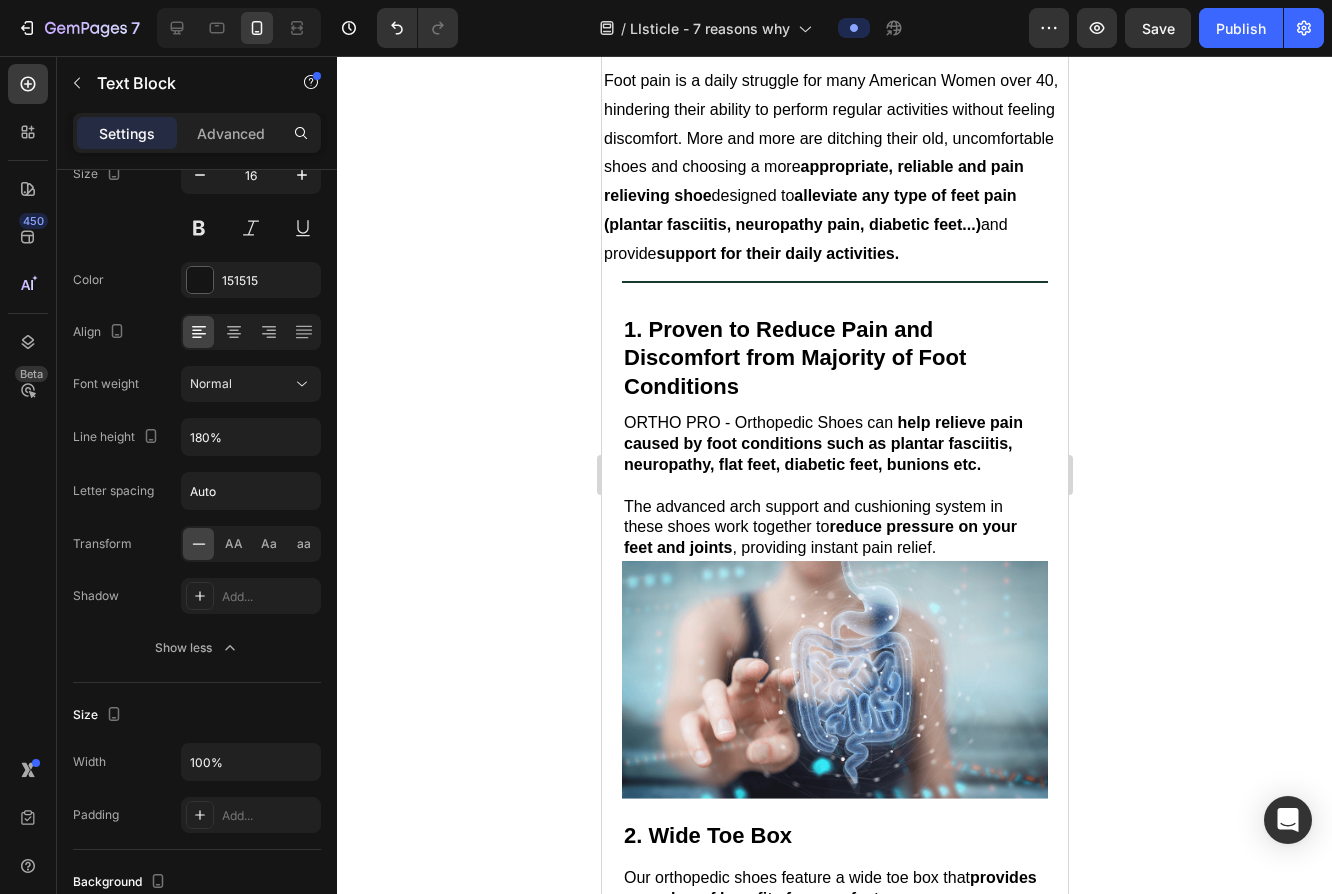 click on "designed to" at bounding box center [752, 195] 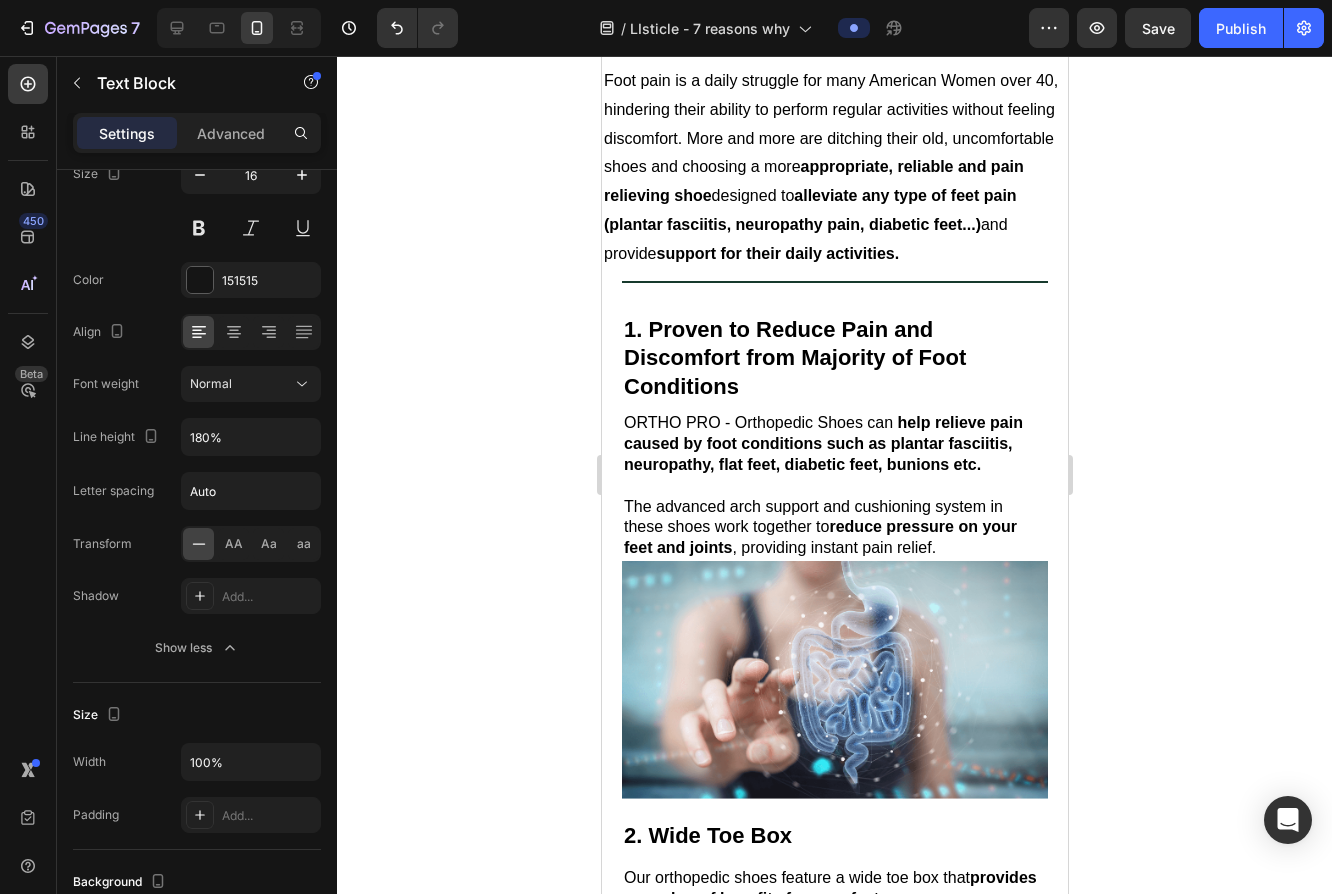 click 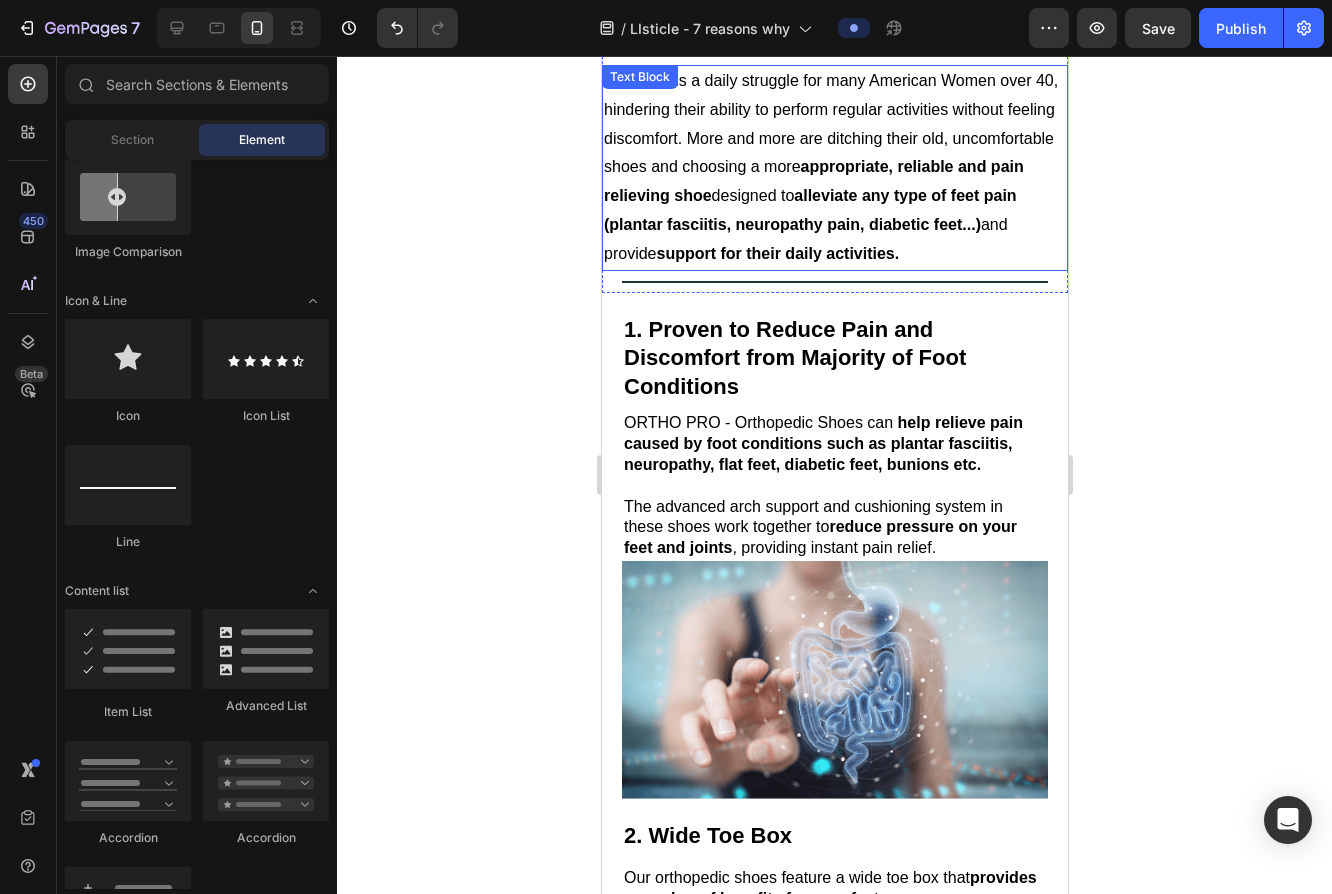 click on "Foot pain is a daily struggle for many American Women over 40, hindering their ability to perform regular activities without feeling discomfort. More and more are ditching their old, uncomfortable shoes and choosing a more  appropriate, reliable and pain relieving shoe  designed to  alleviate any type of feet pain (plantar fasciitis, neuropathy pain, diabetic feet...)  and provide  support for their daily activities." at bounding box center [834, 168] 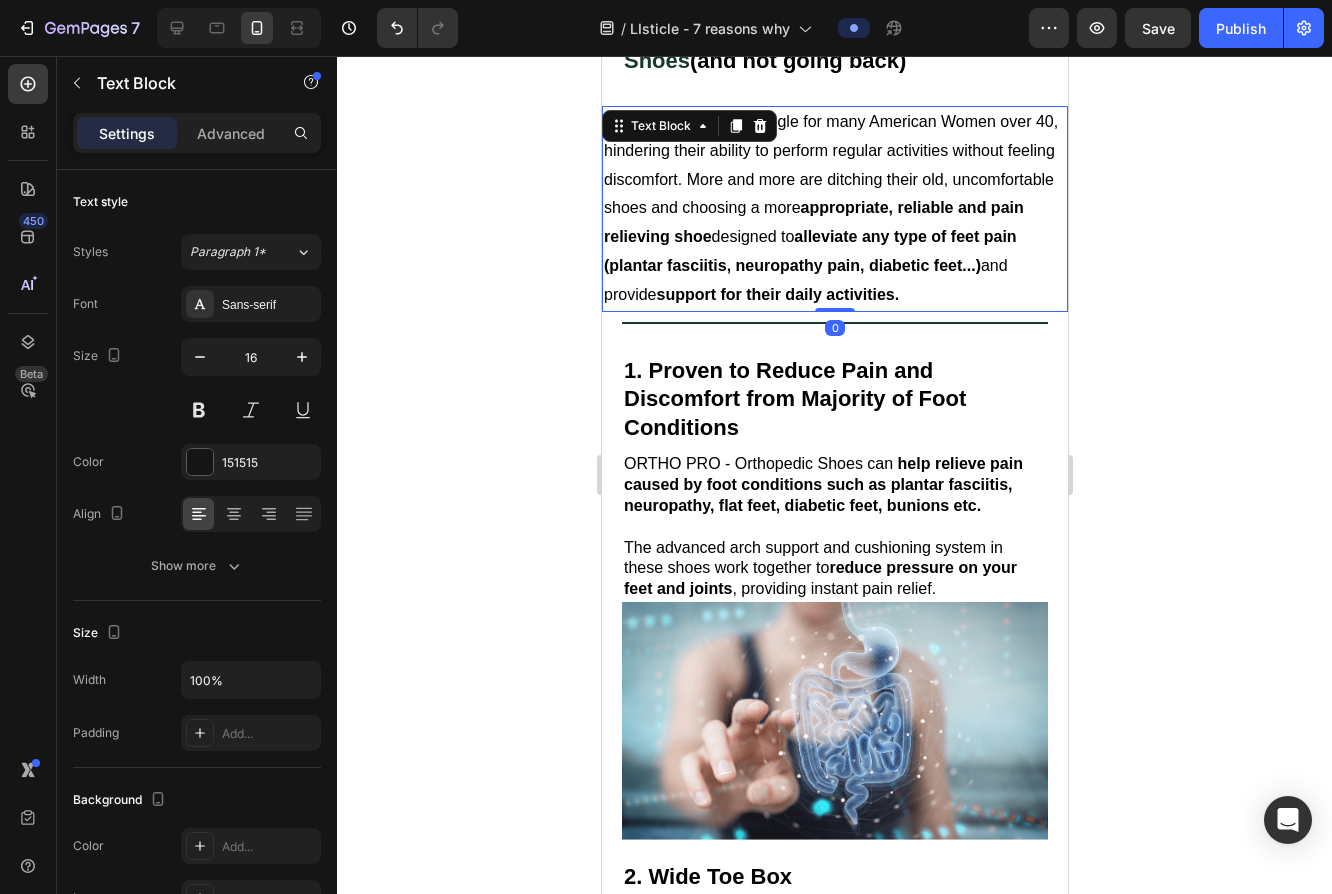 scroll, scrollTop: 38, scrollLeft: 0, axis: vertical 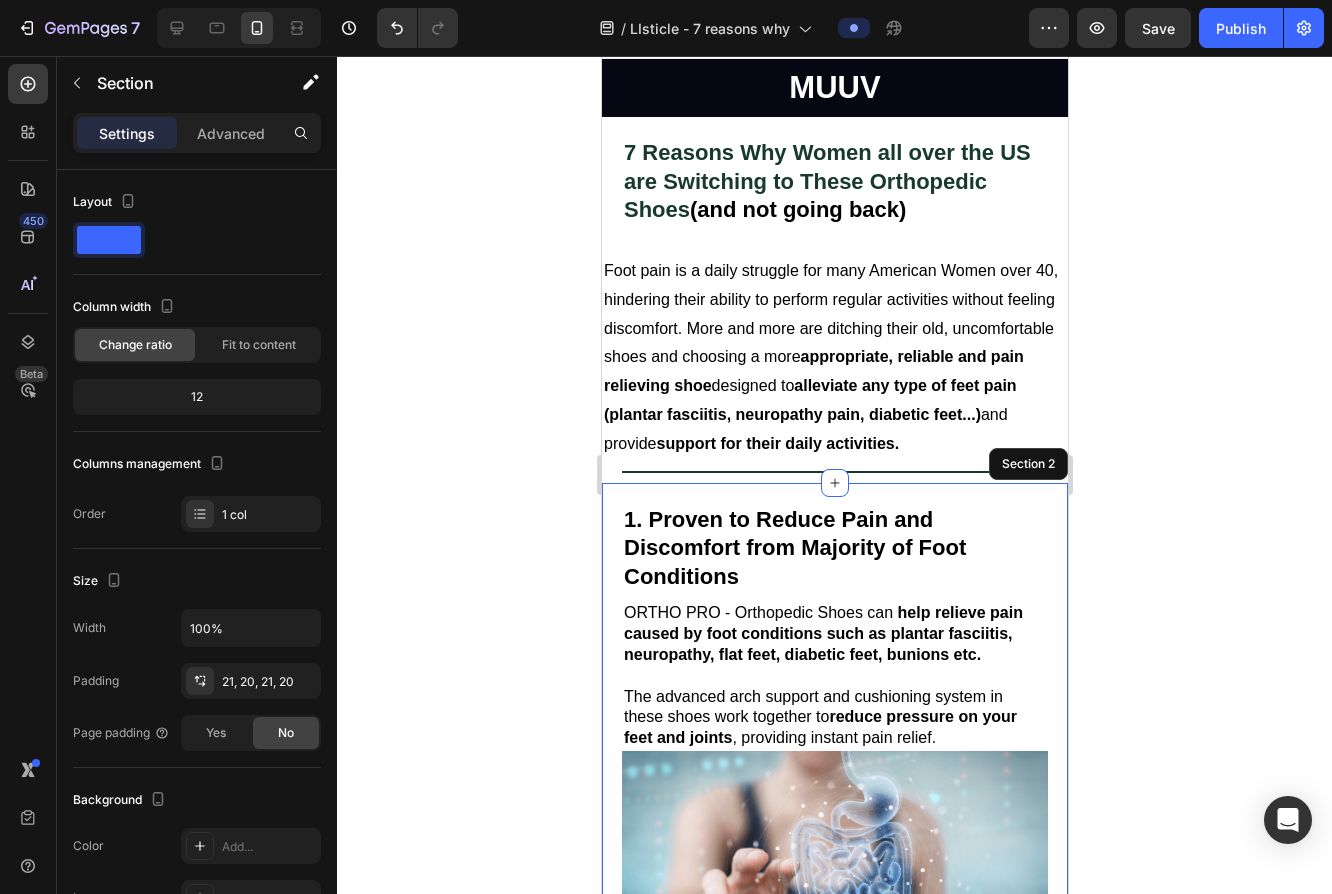 click on "1. Proven to Reduce Pain and Discomfort from Majority of Foot Conditions Heading ORTHO PRO - Orthopedic Shoes can   help relieve pain caused by foot conditions such as plantar fasciitis, neuropathy, flat feet, diabetic feet, bunions etc .   ﻿ The advanced arch support and cushioning system in these shoes work together to  reduce pressure on your feet and joints , providing instant pain relief. Text Block Image 2. Wide Toe Box Heading Our orthopedic shoes feature a wide toe box that  provides a number of benefits for your feet .   The spacious design  helps to reduce pressure on the toes and the forefoot , which can be particularly beneficial for  people with conditions like bunions, arthritis, plantar fasciitis and diabetes .   The wider shape also  allows the toes to spread out more naturally , which can help to improve balance and stability. Text Block Row Row Image ⁠⁠⁠⁠⁠⁠⁠ 3. Made to Provide Relief for 12+ Hours Heading Designed for all-day comfort, these orthopedic shoes offer  Row Row" at bounding box center [834, 2981] 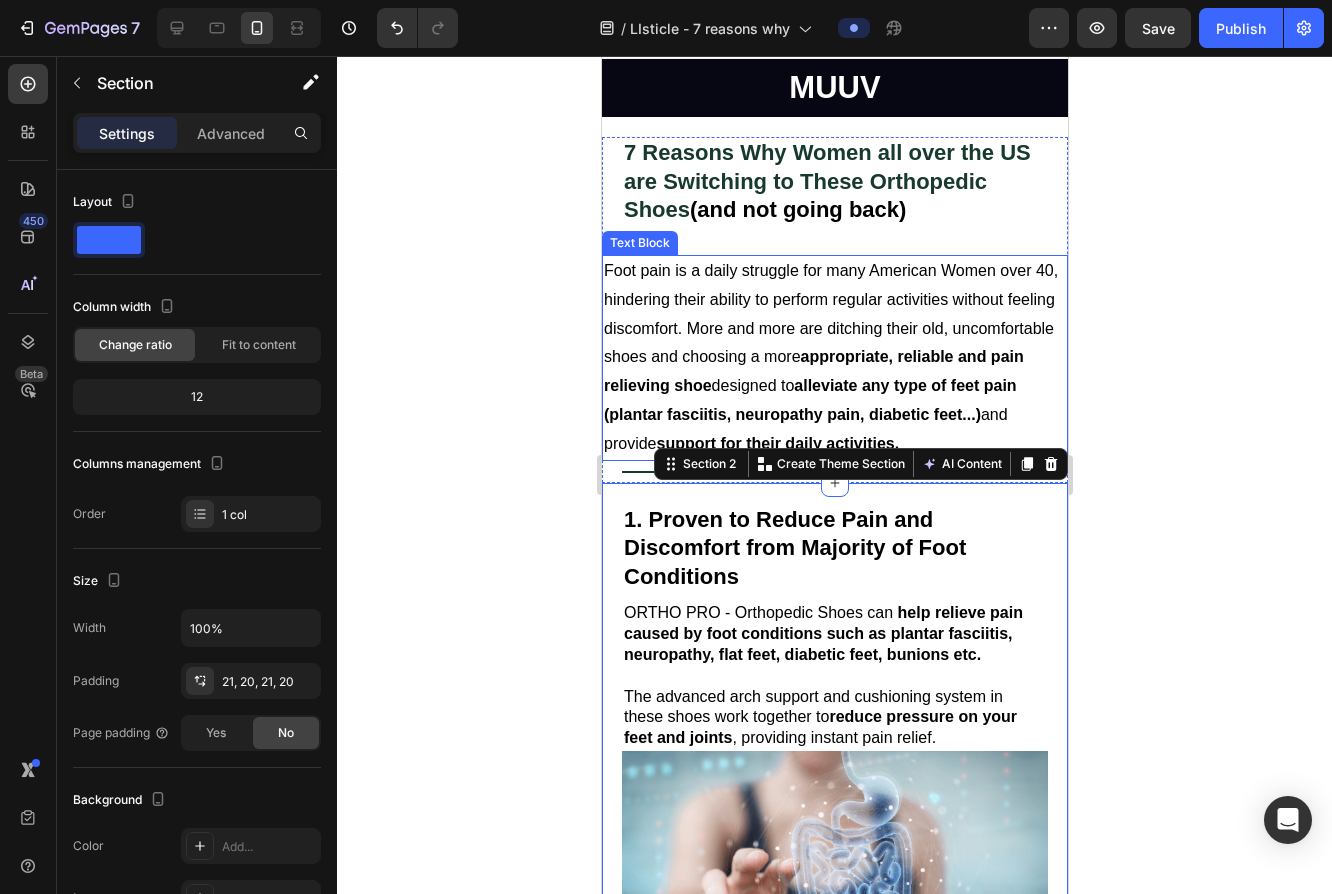 click on "Foot pain is a daily struggle for many American Women over 40, hindering their ability to perform regular activities without feeling discomfort. More and more are ditching their old, uncomfortable shoes and choosing a more" at bounding box center (830, 313) 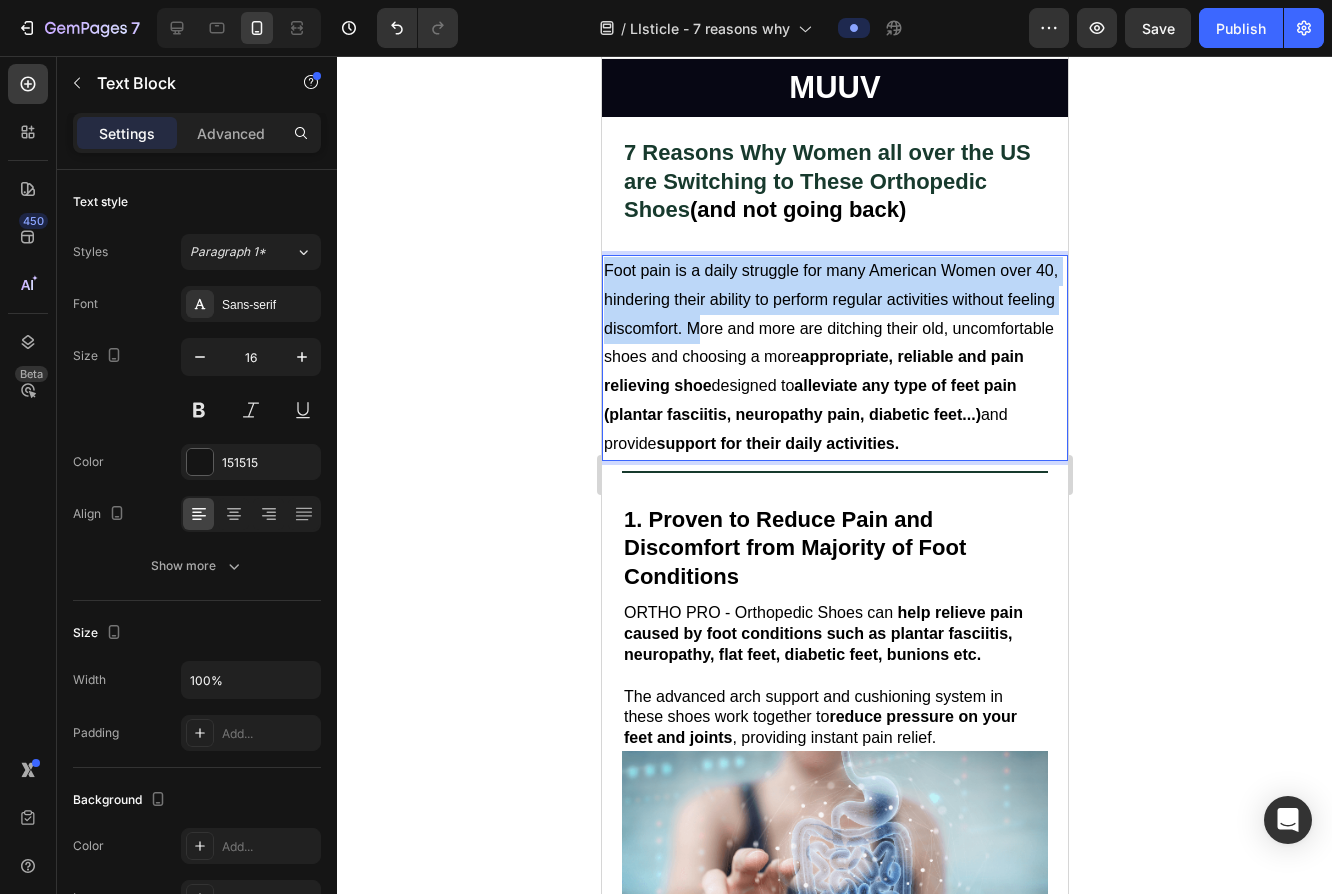 drag, startPoint x: 755, startPoint y: 315, endPoint x: 862, endPoint y: 253, distance: 123.66487 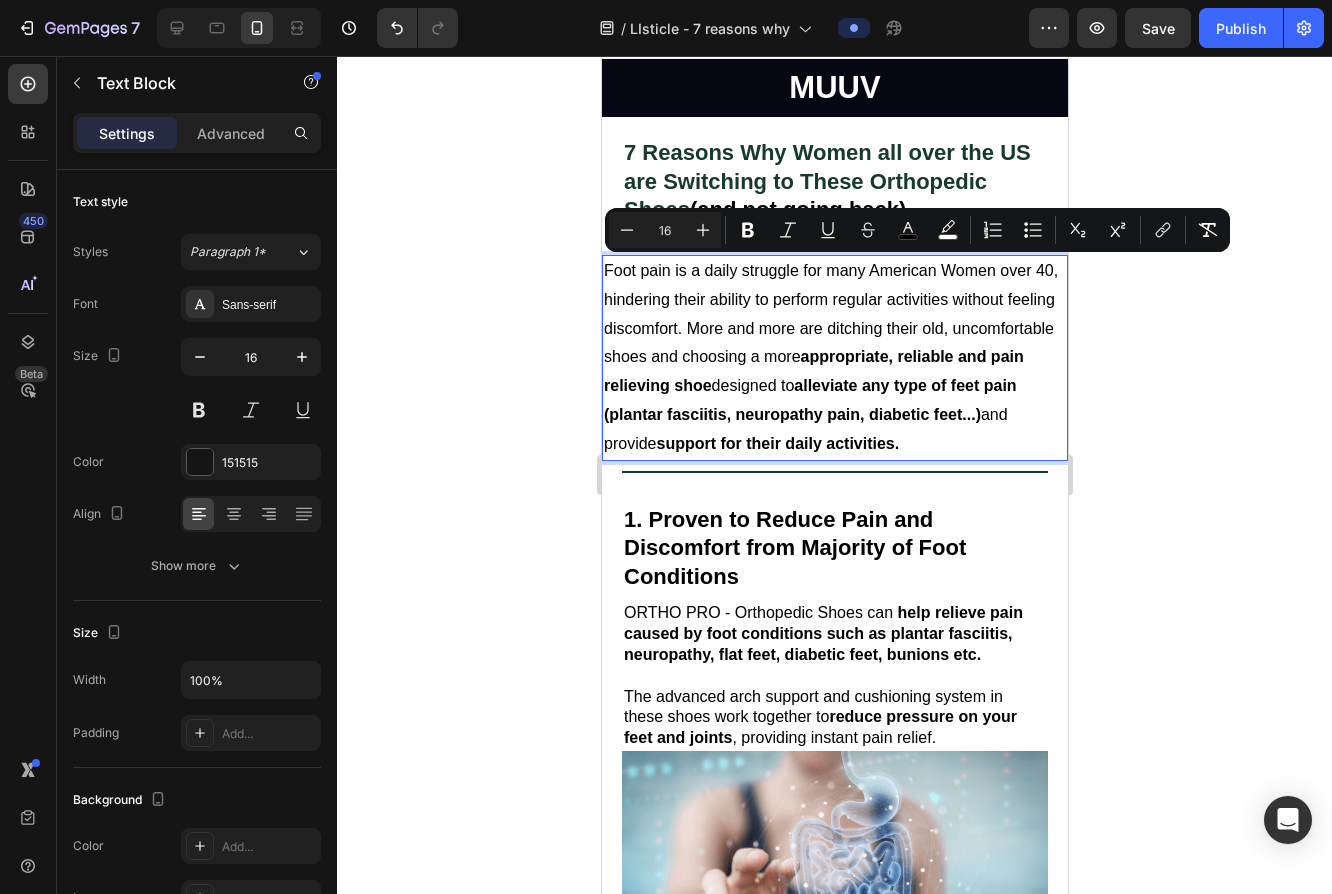 click on "Foot pain is a daily struggle for many American Women over 40, hindering their ability to perform regular activities without feeling discomfort. More and more are ditching their old, uncomfortable shoes and choosing a more  appropriate, reliable and pain relieving shoe  designed to  alleviate any type of feet pain (plantar fasciitis, neuropathy pain, diabetic feet...)  and provide  support for their daily activities." at bounding box center (834, 358) 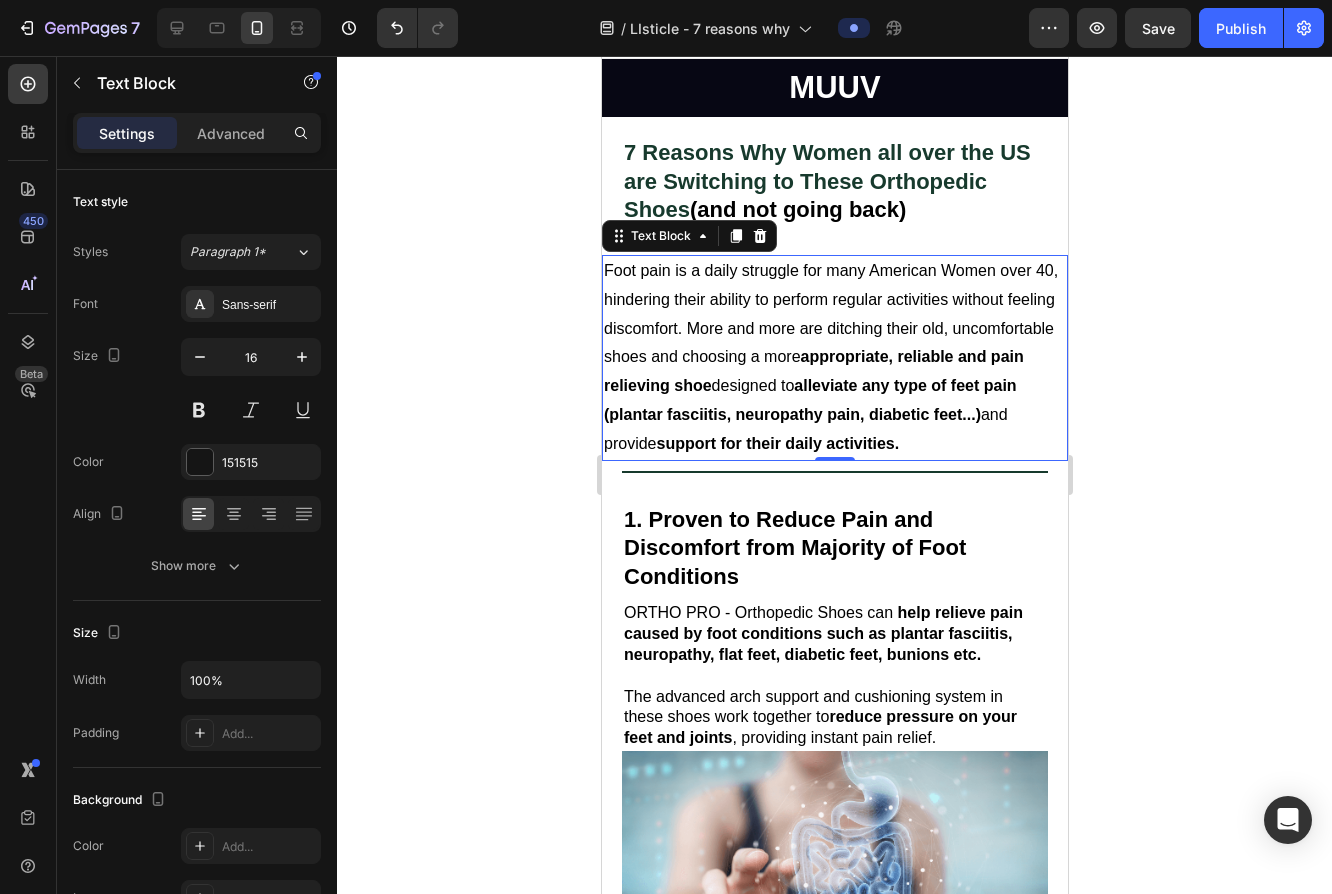 click 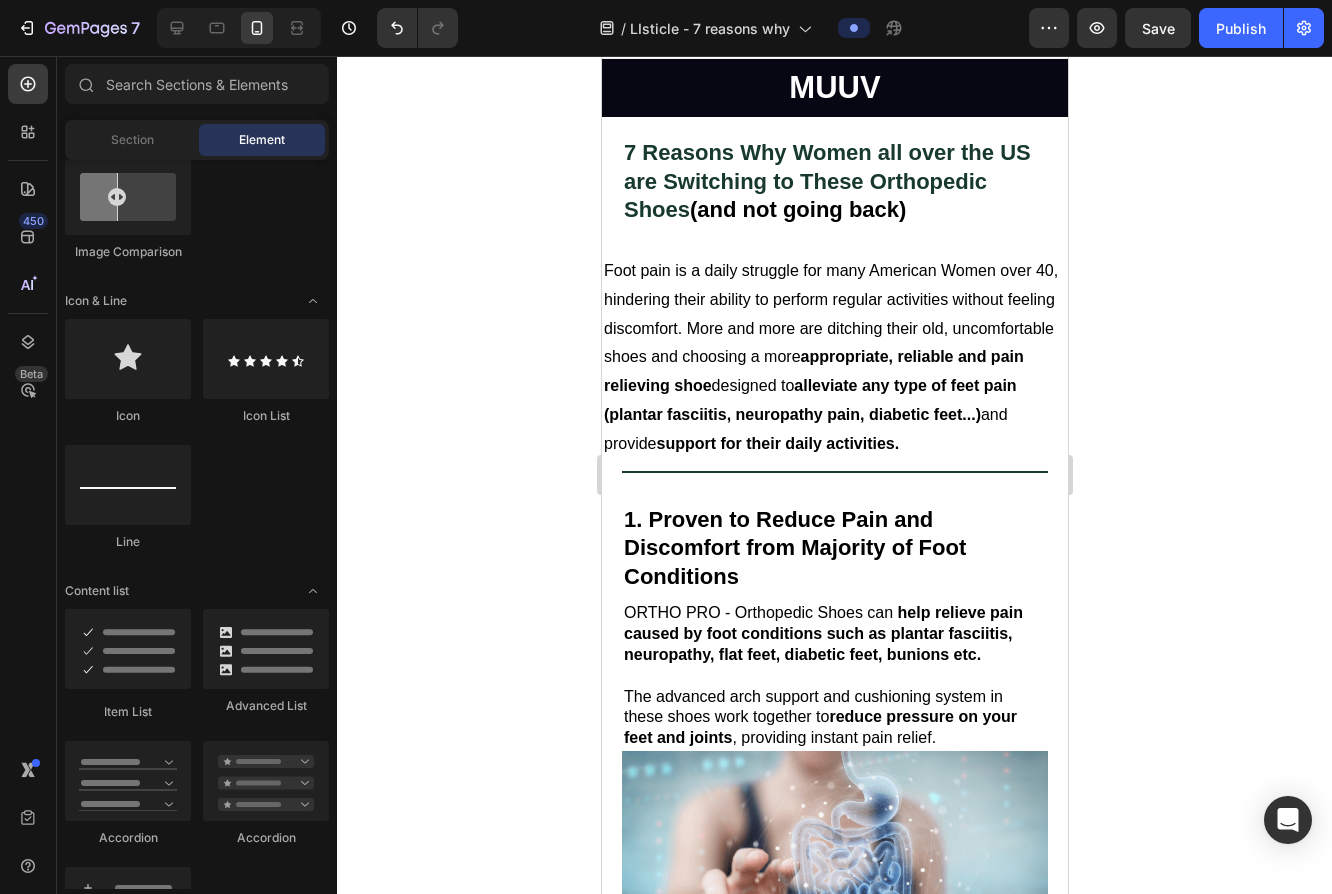 click on "Foot pain is a daily struggle for many American Women over 40, hindering their ability to perform regular activities without feeling discomfort. More and more are ditching their old, uncomfortable shoes and choosing a more  appropriate, reliable and pain relieving shoe  designed to  alleviate any type of feet pain (plantar fasciitis, neuropathy pain, diabetic feet...)  and provide  support for their daily activities." at bounding box center [834, 358] 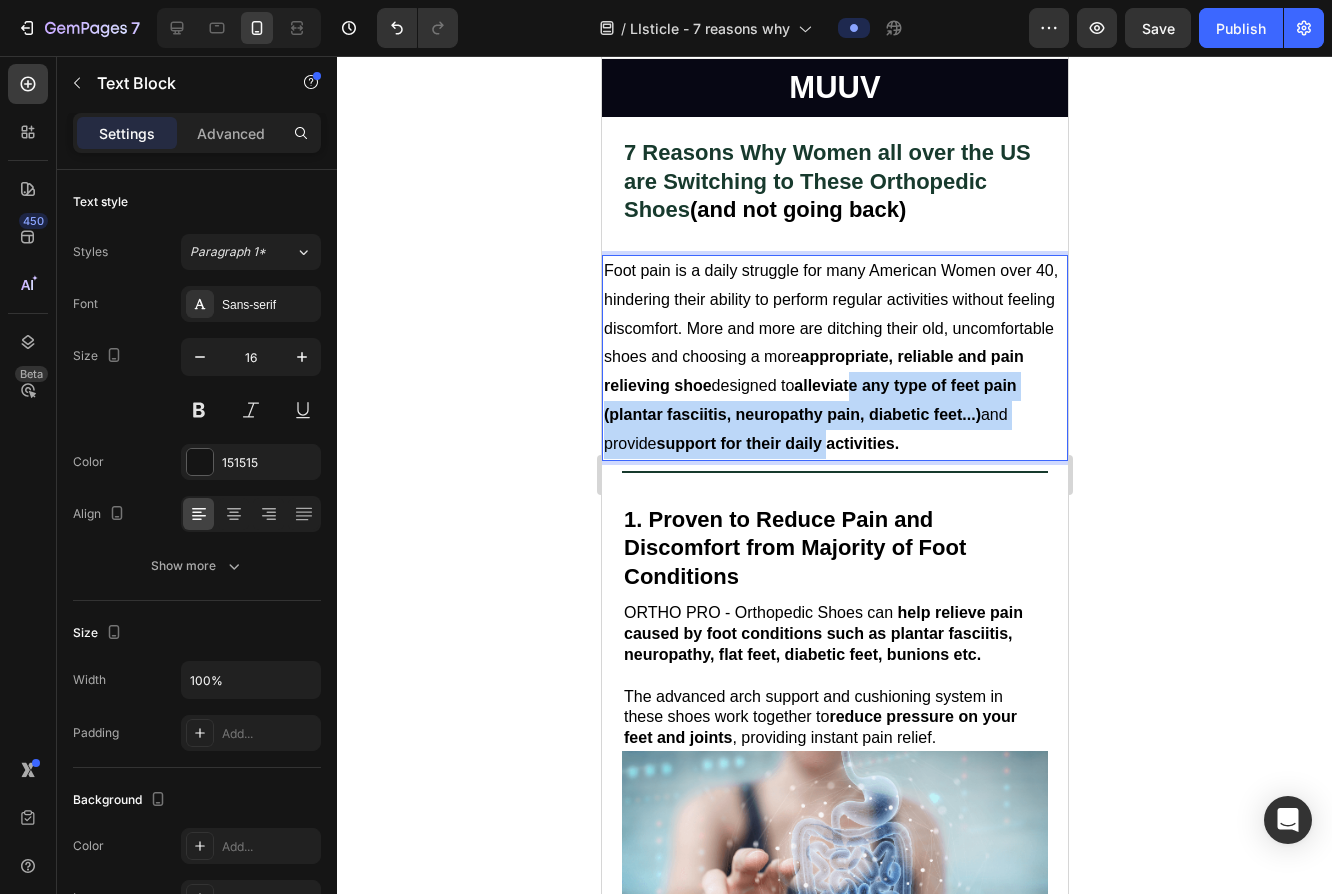drag, startPoint x: 1003, startPoint y: 441, endPoint x: 989, endPoint y: 385, distance: 57.72348 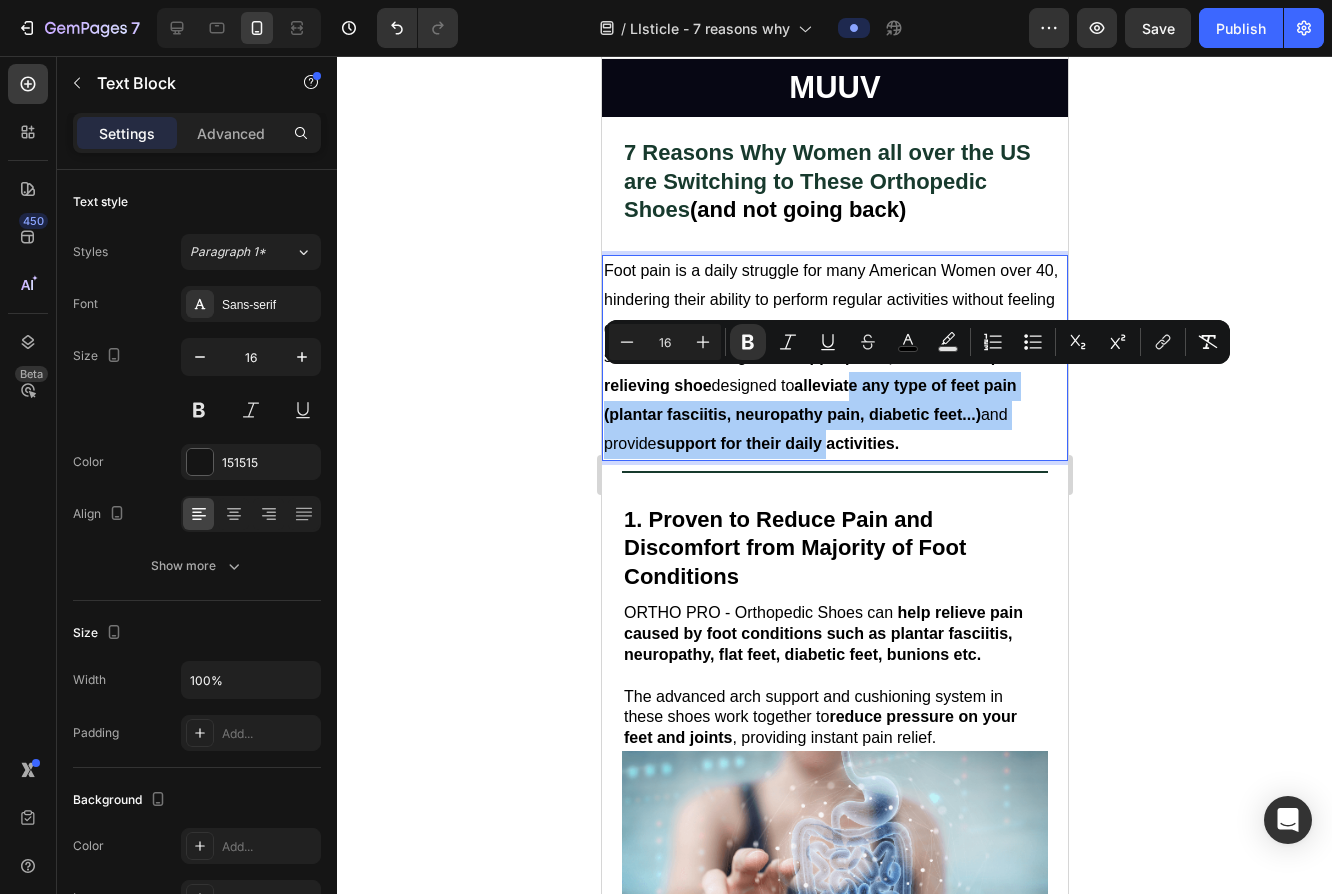 click 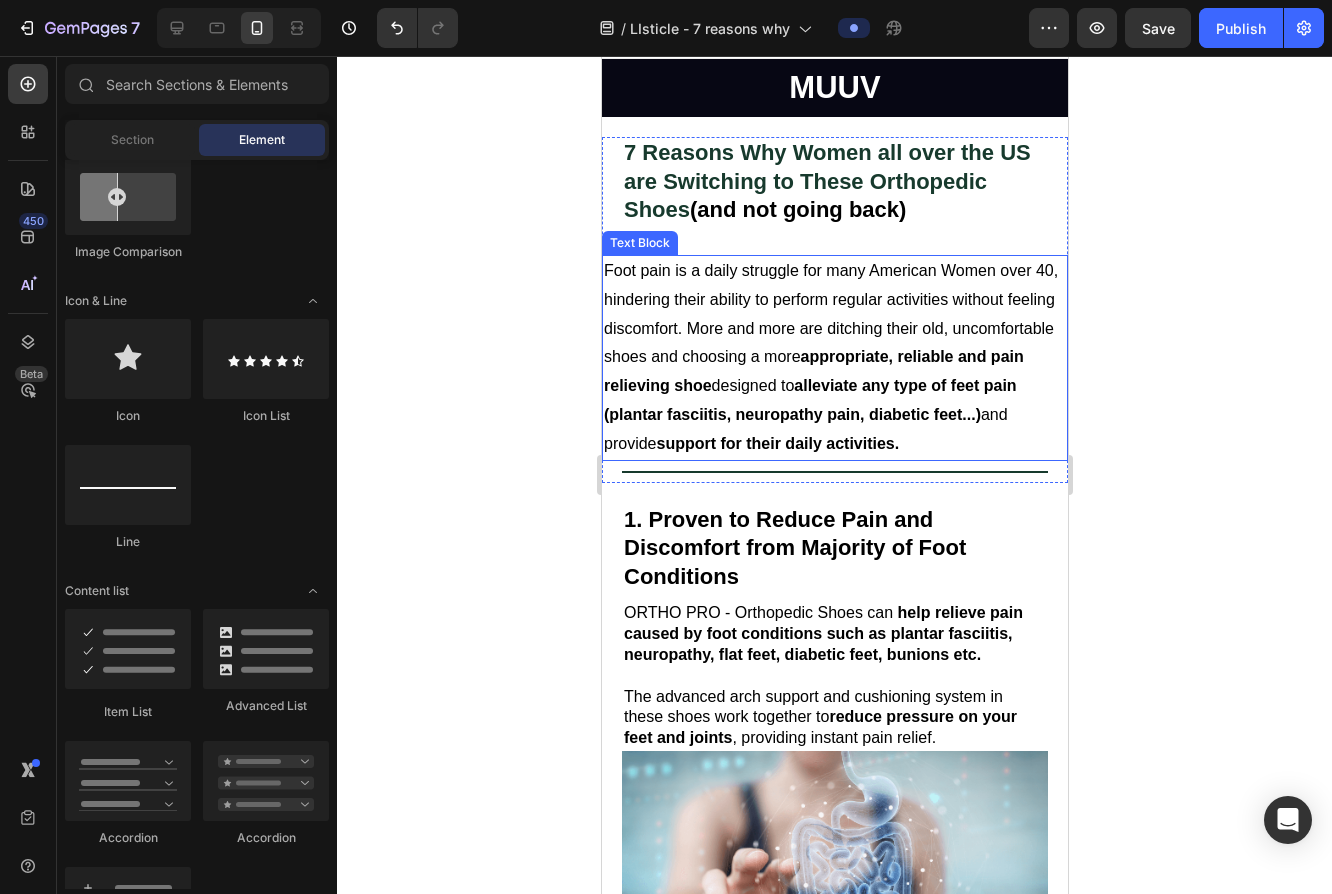 click on "Foot pain is a daily struggle for many American Women over 40, hindering their ability to perform regular activities without feeling discomfort. More and more are ditching their old, uncomfortable shoes and choosing a more  appropriate, reliable and pain relieving shoe  designed to  alleviate any type of feet pain (plantar fasciitis, neuropathy pain, diabetic feet...)  and provide  support for their daily activities." at bounding box center [834, 358] 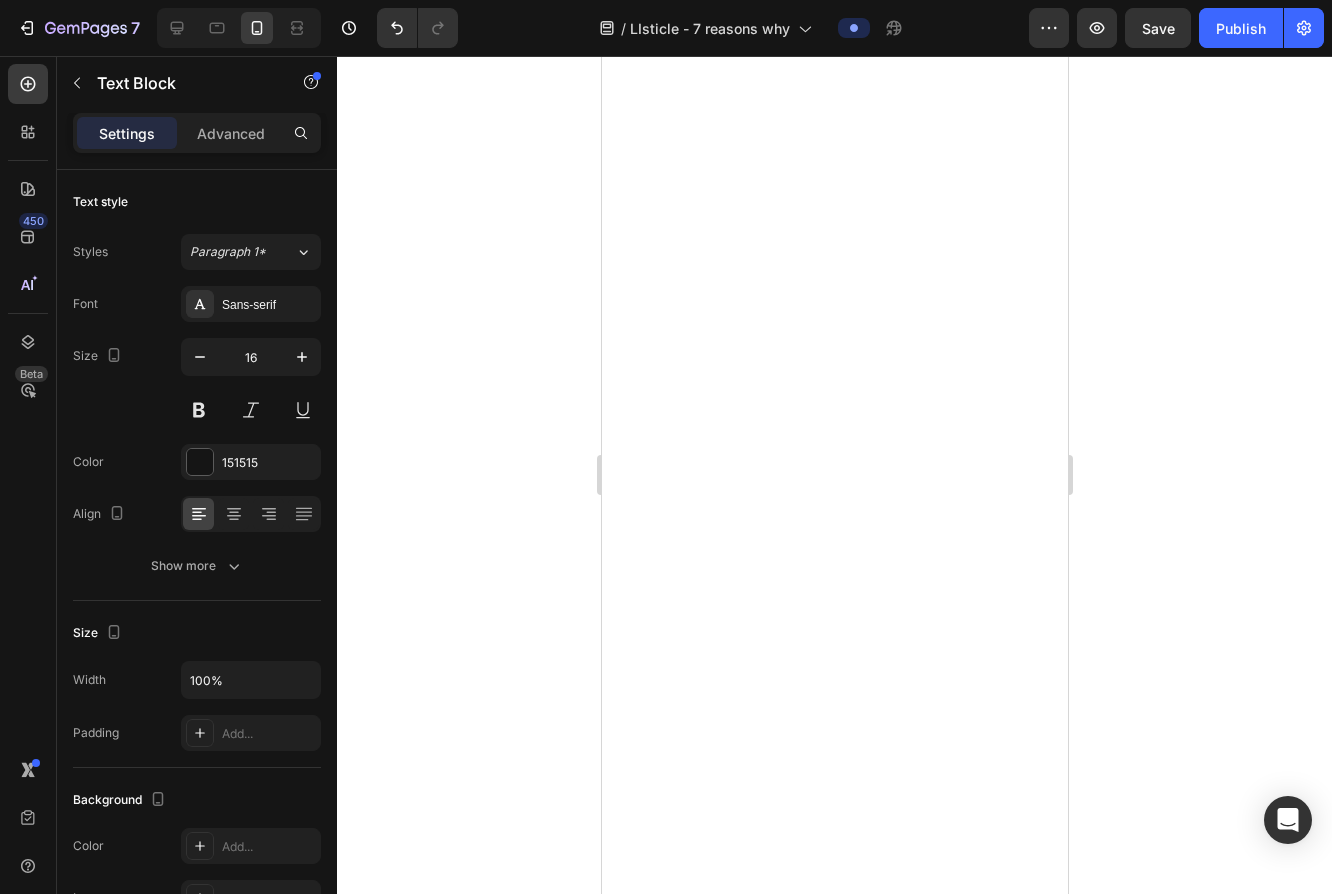 scroll, scrollTop: 0, scrollLeft: 0, axis: both 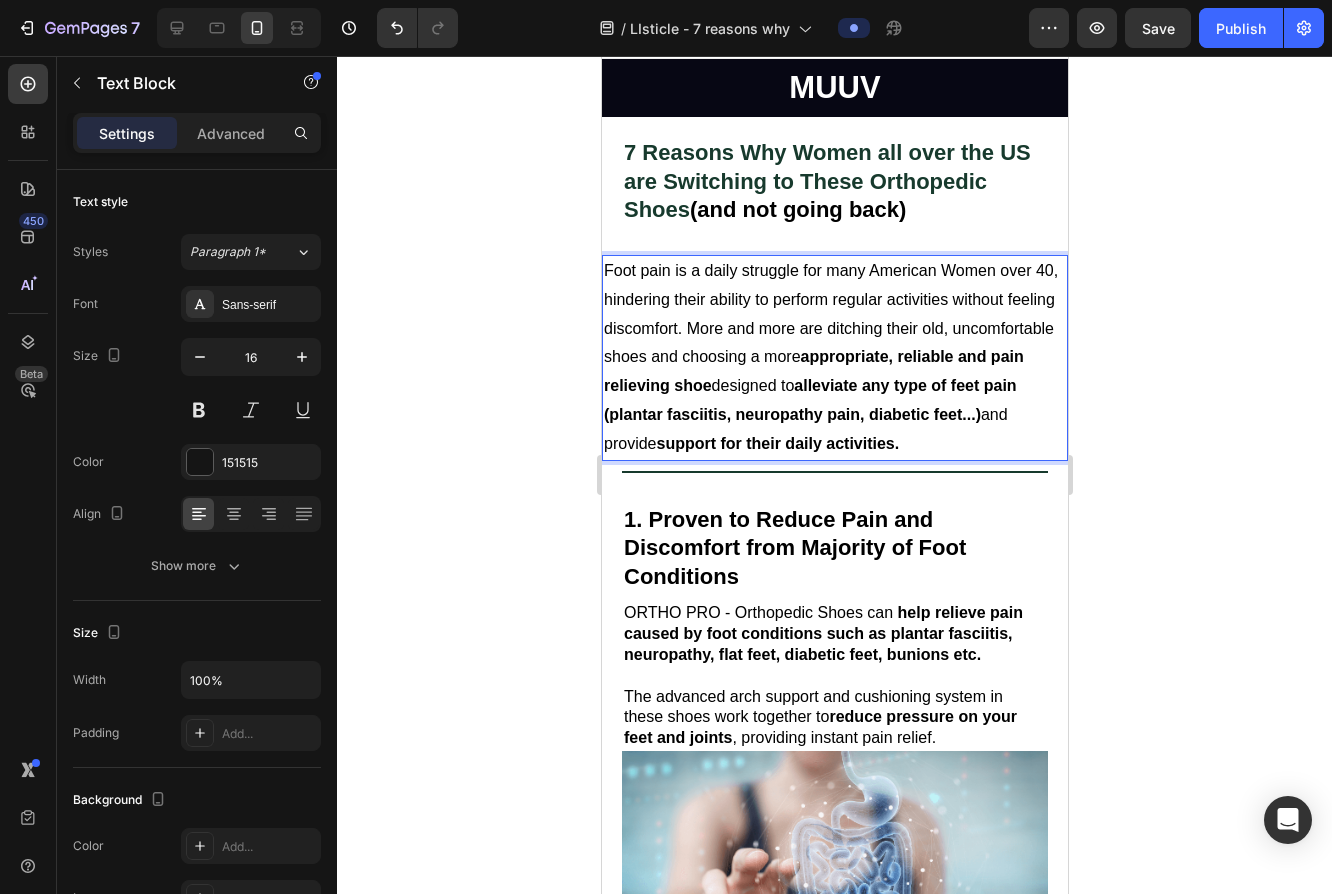drag, startPoint x: 1295, startPoint y: 502, endPoint x: 1112, endPoint y: 501, distance: 183.00273 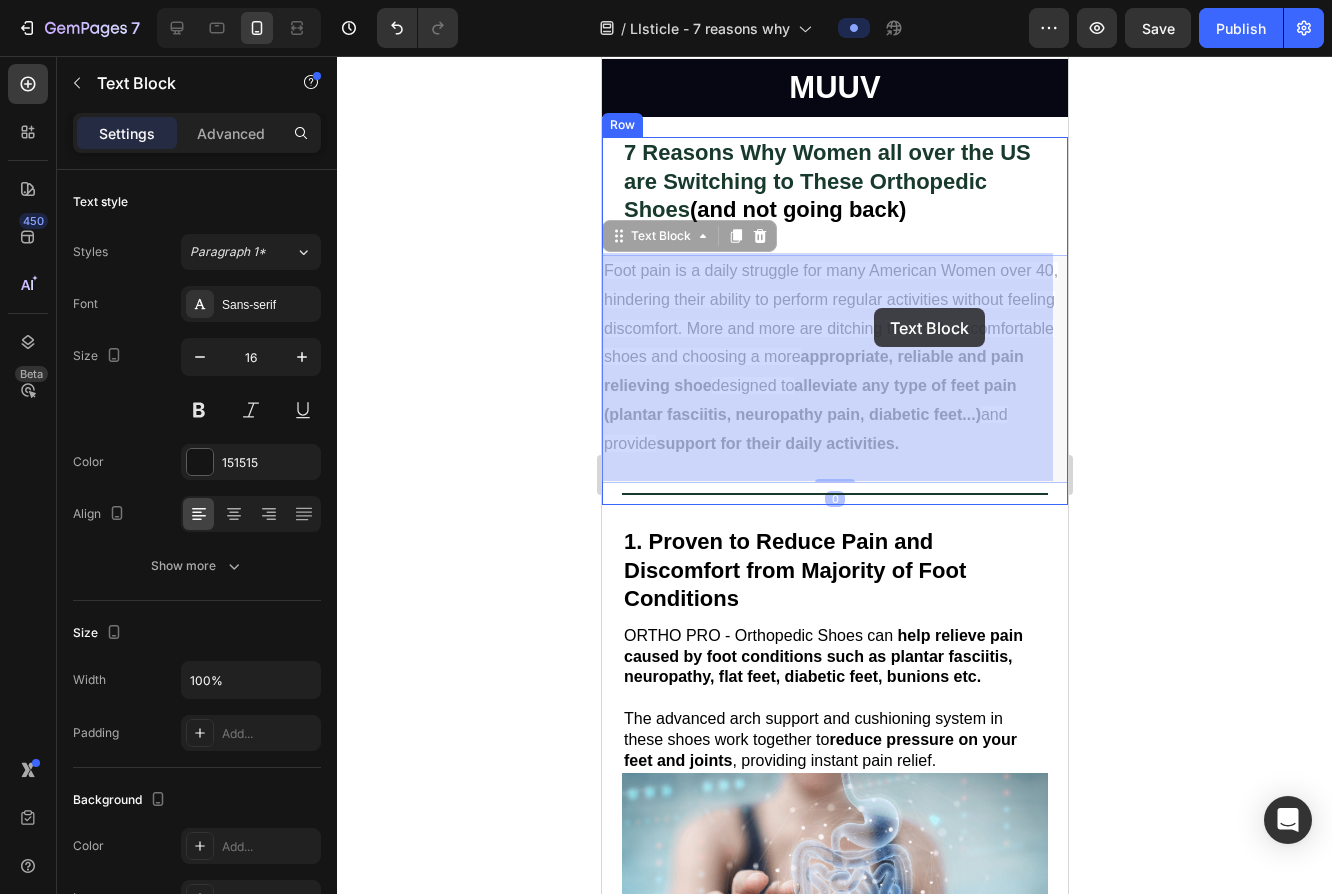 drag, startPoint x: 931, startPoint y: 461, endPoint x: 873, endPoint y: 308, distance: 163.62457 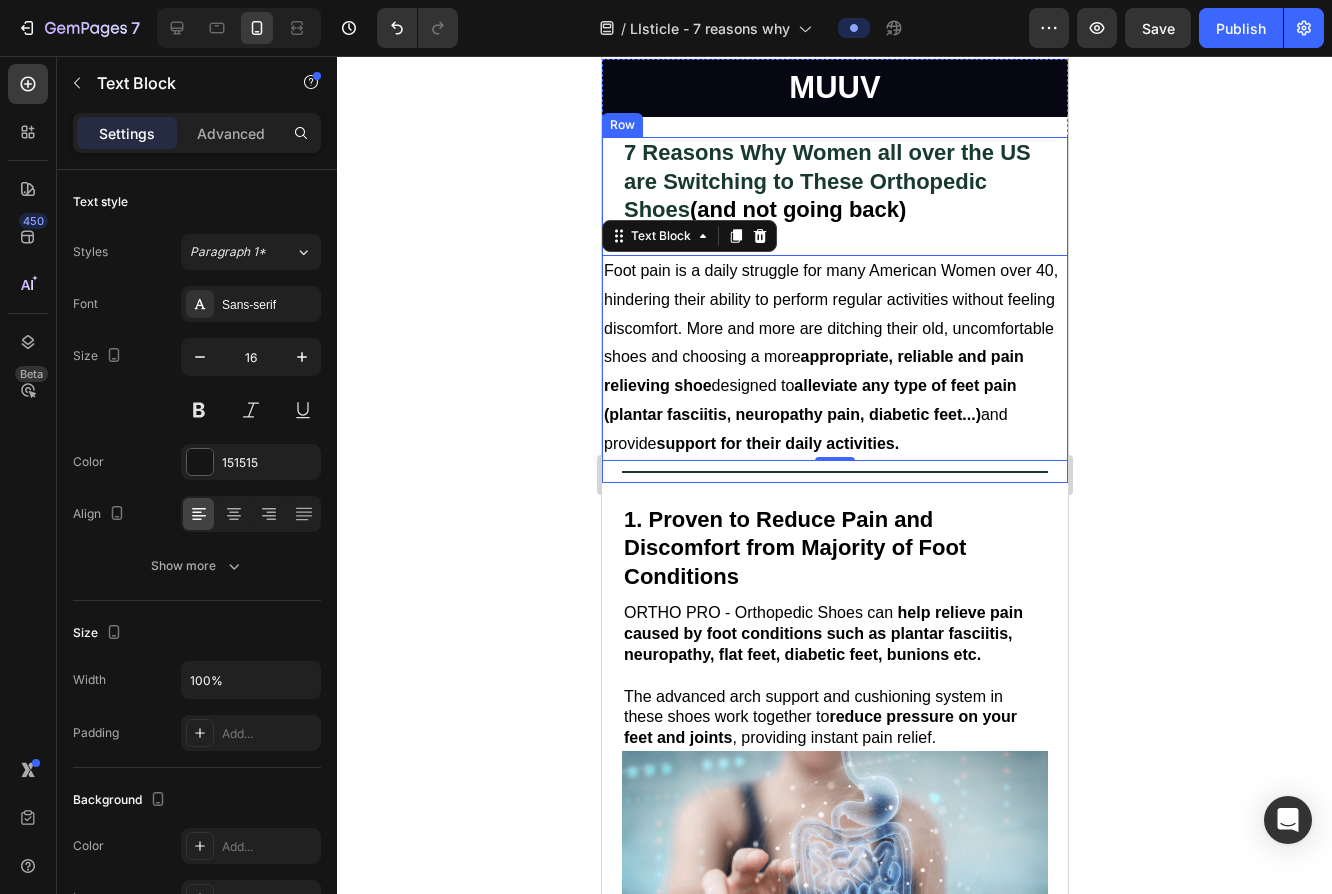 click on "7 Reasons Why Women all over the US are Switching to These Orthopedic Shoes  (and not going back)  Heading Foot pain is a daily struggle for many American Women over 40, hindering their ability to perform regular activities without feeling discomfort. More and more are ditching their old, uncomfortable shoes and choosing a more  appropriate, reliable and pain relieving shoe  designed to  alleviate any type of feet pain (plantar fasciitis, neuropathy pain, diabetic feet...)  and provide  support for their daily activities. Text Block   0                Title Line" at bounding box center [834, 309] 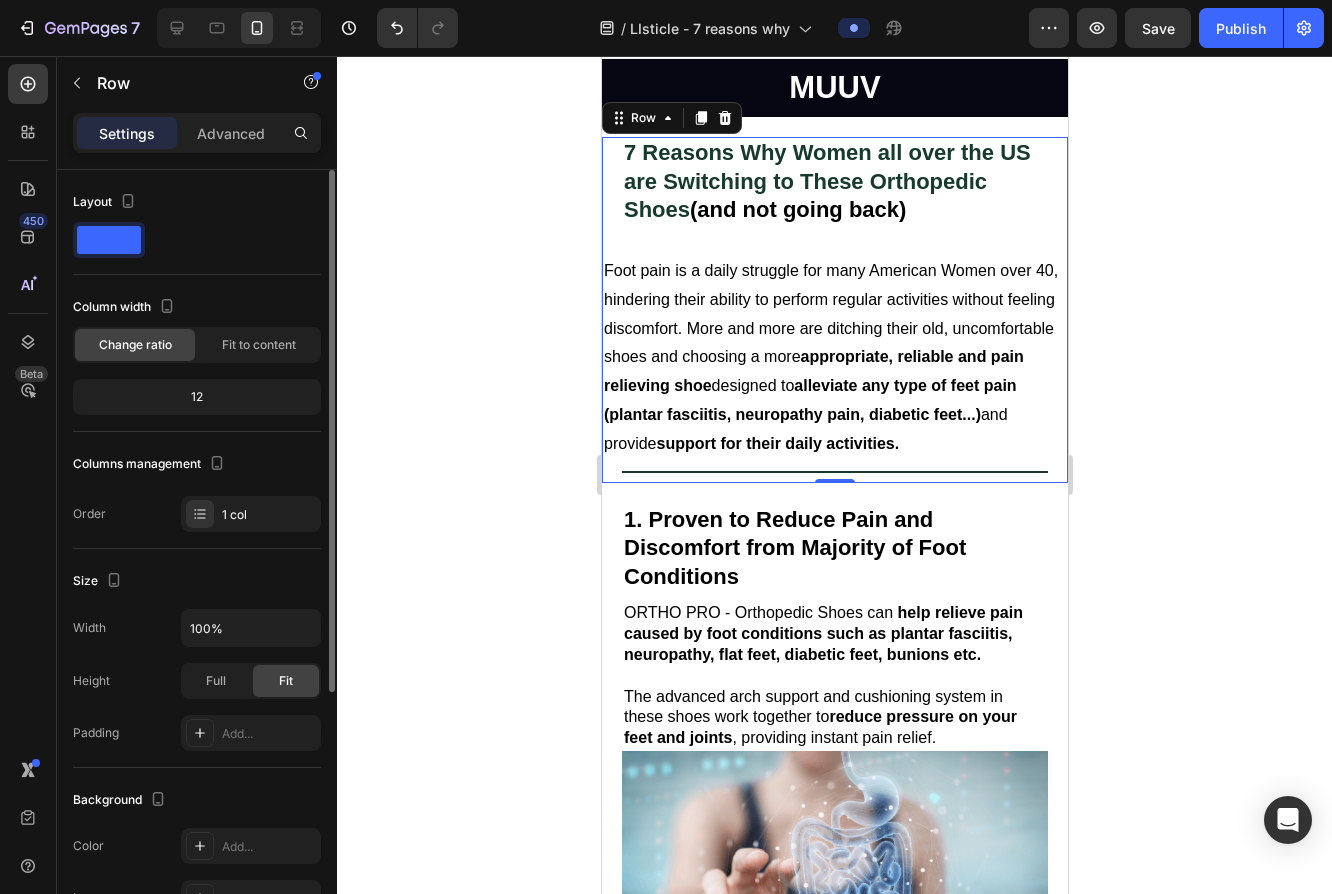 click on "Column width Change ratio Fit to content 12" at bounding box center [197, 361] 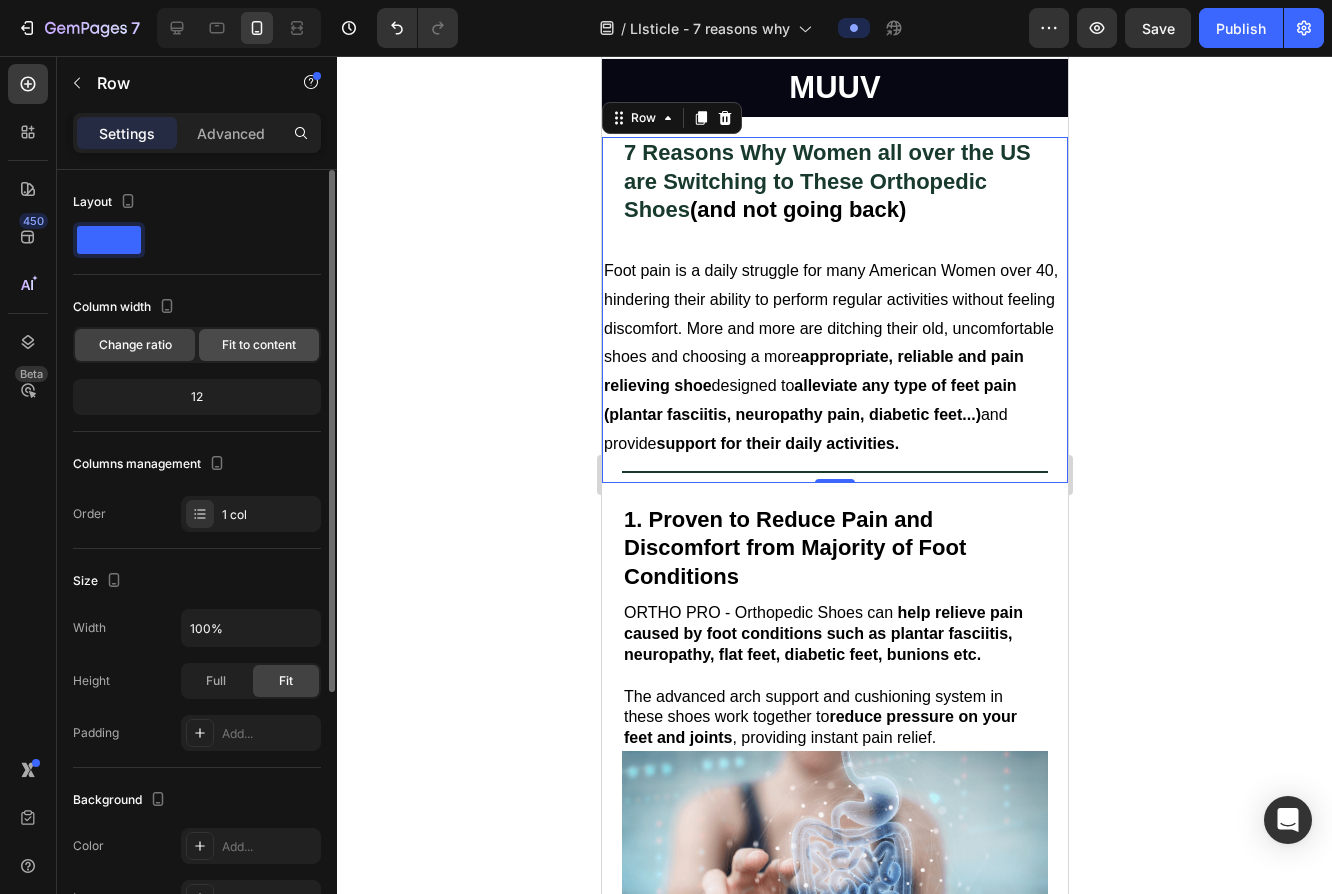 click on "Fit to content" 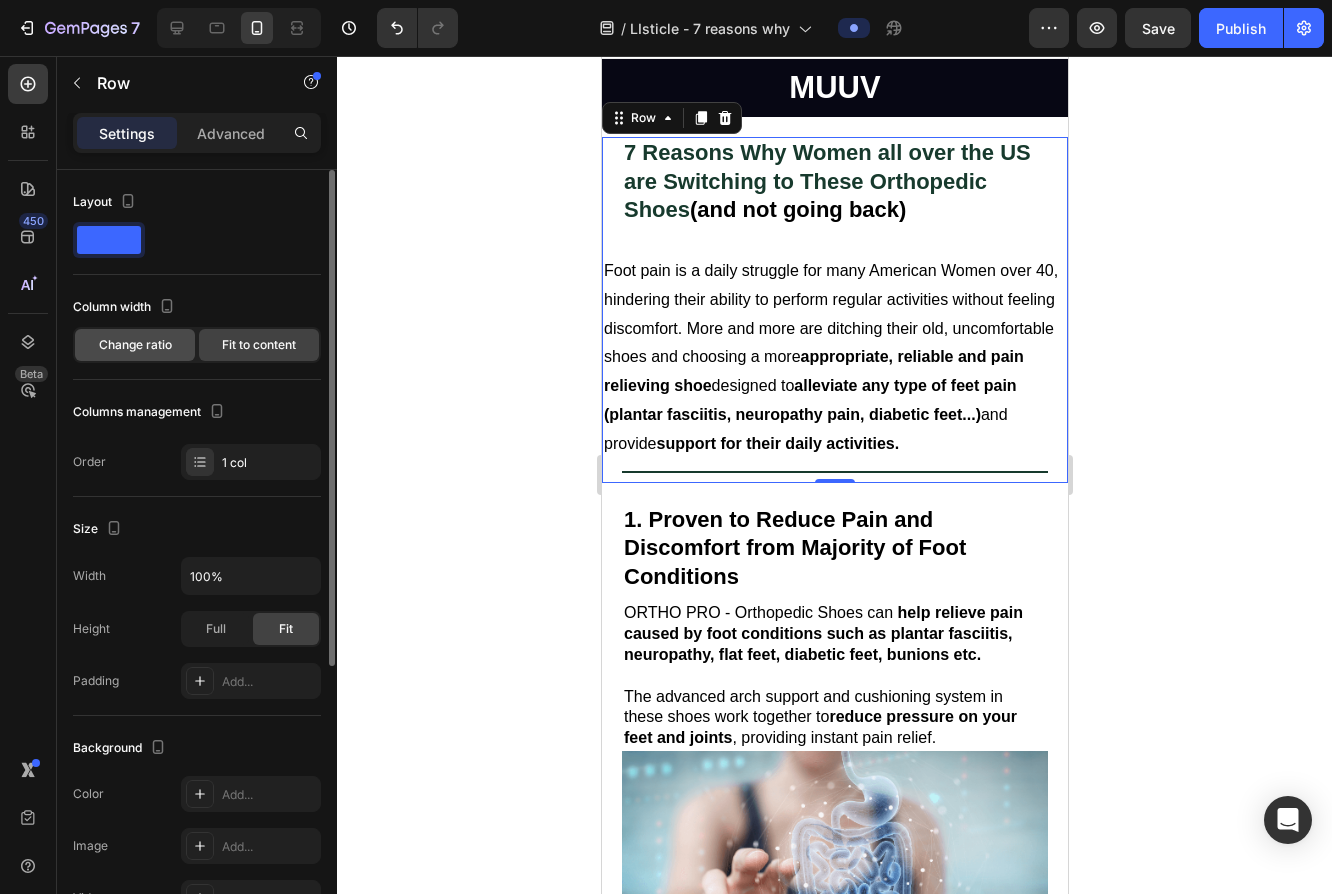 click on "Change ratio" 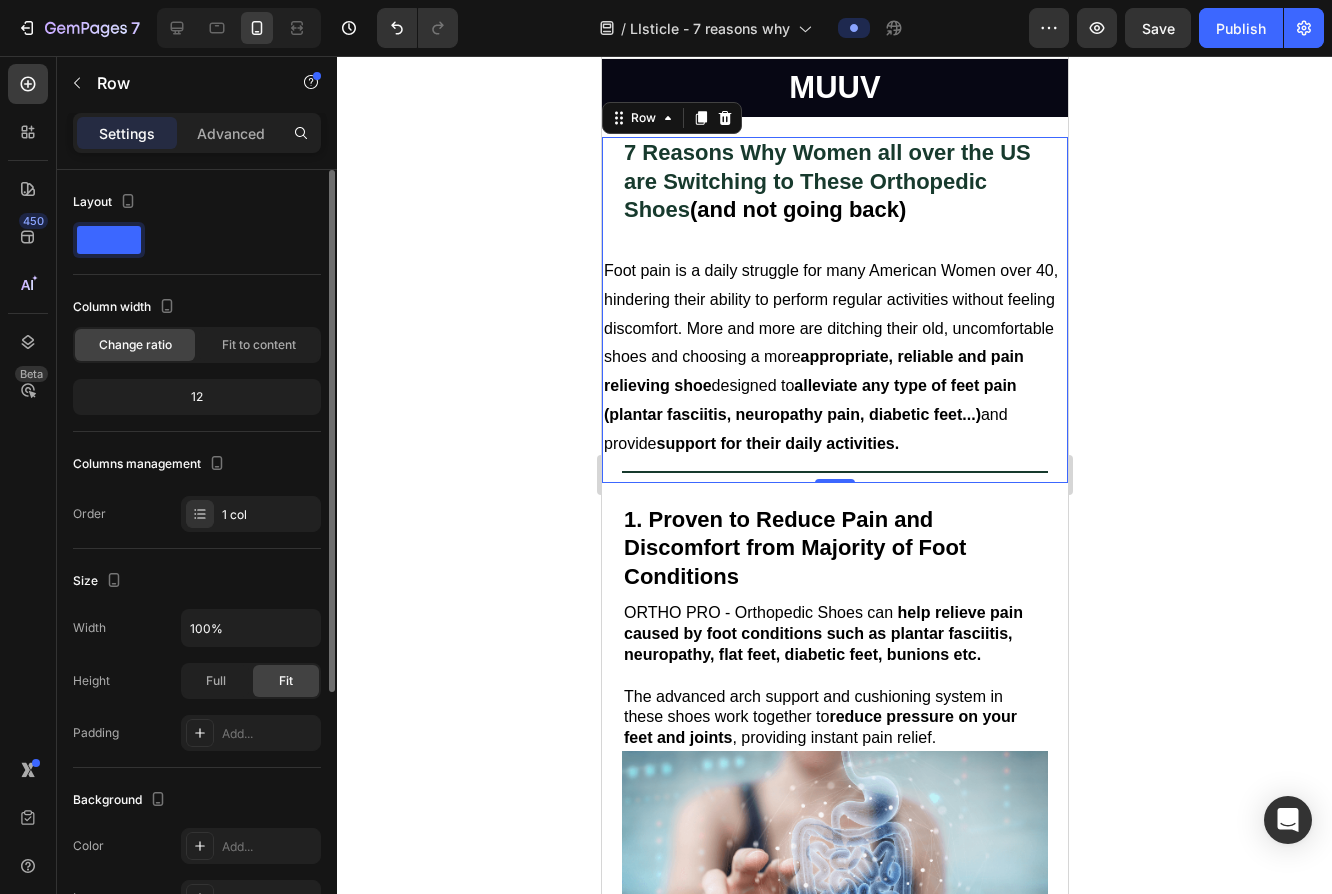 click on "12" 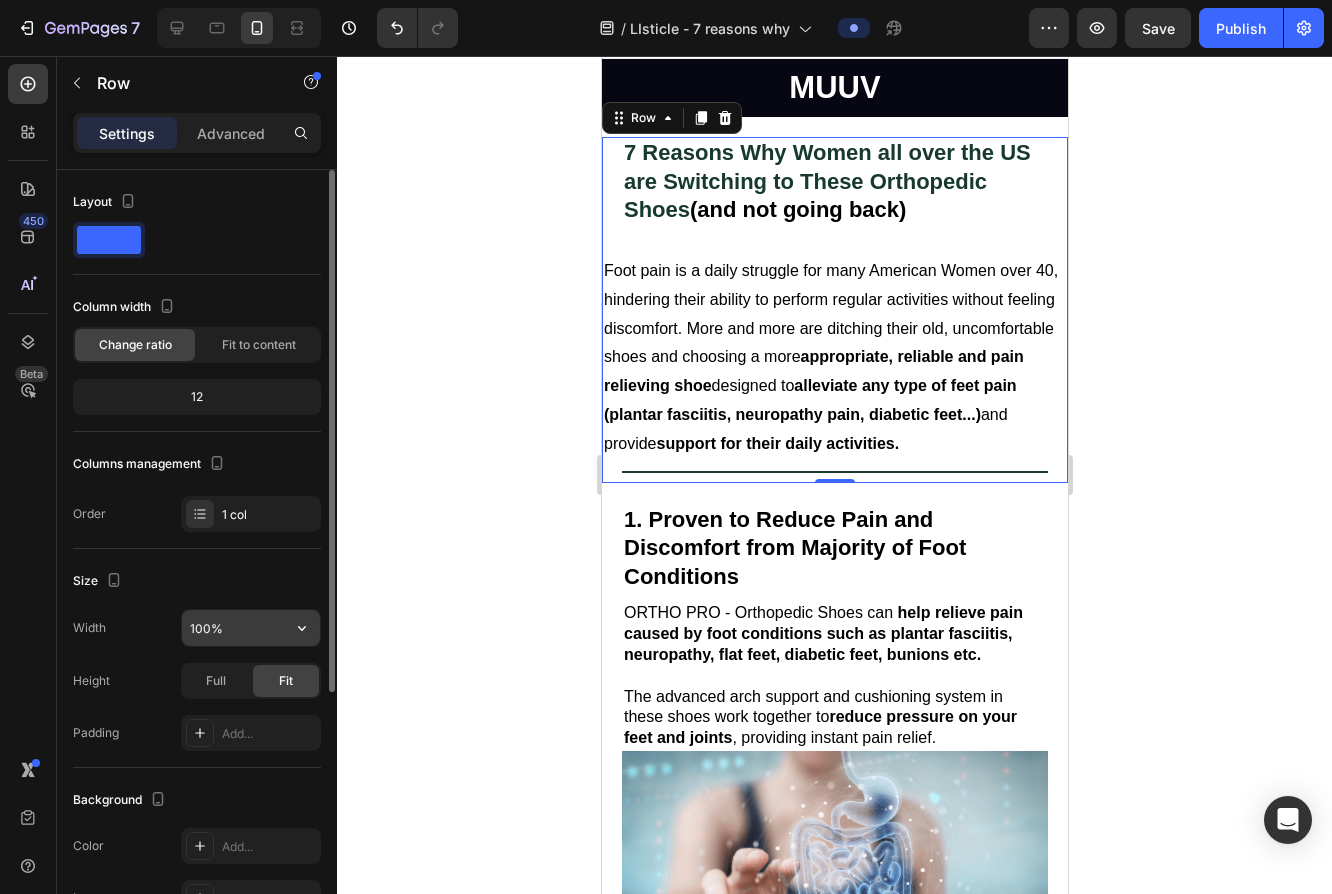 scroll, scrollTop: 149, scrollLeft: 0, axis: vertical 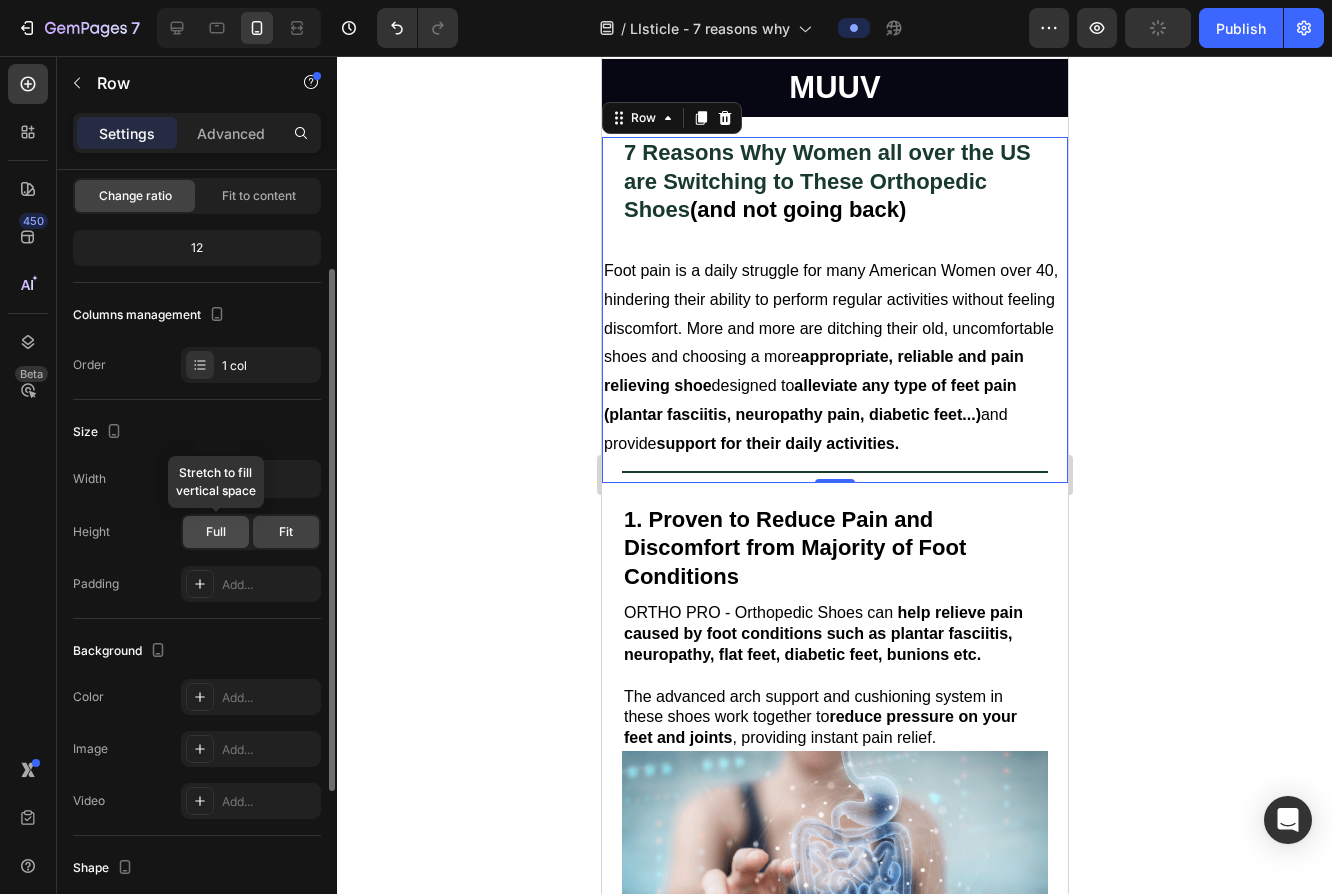 click on "Full" 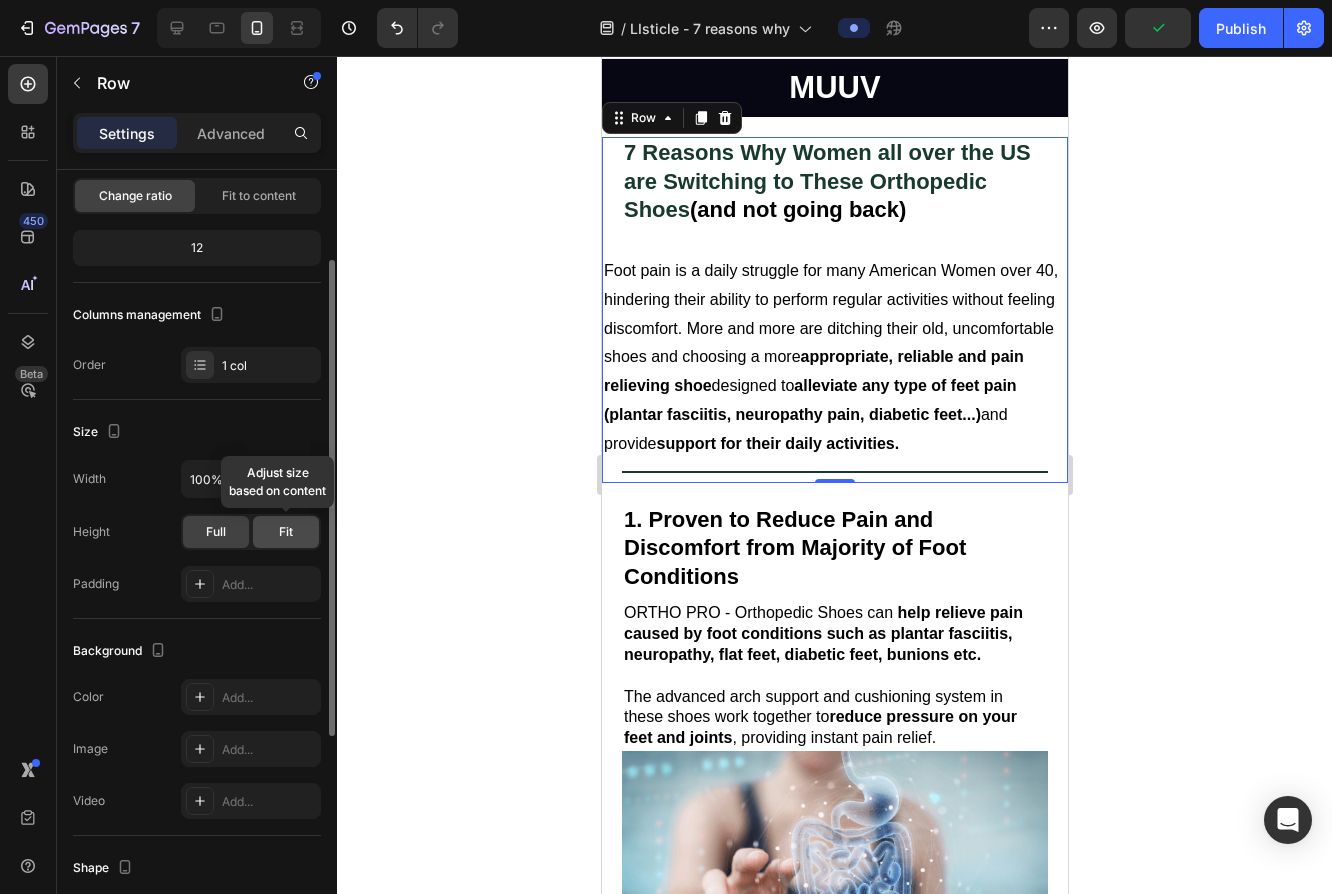 click on "Fit" 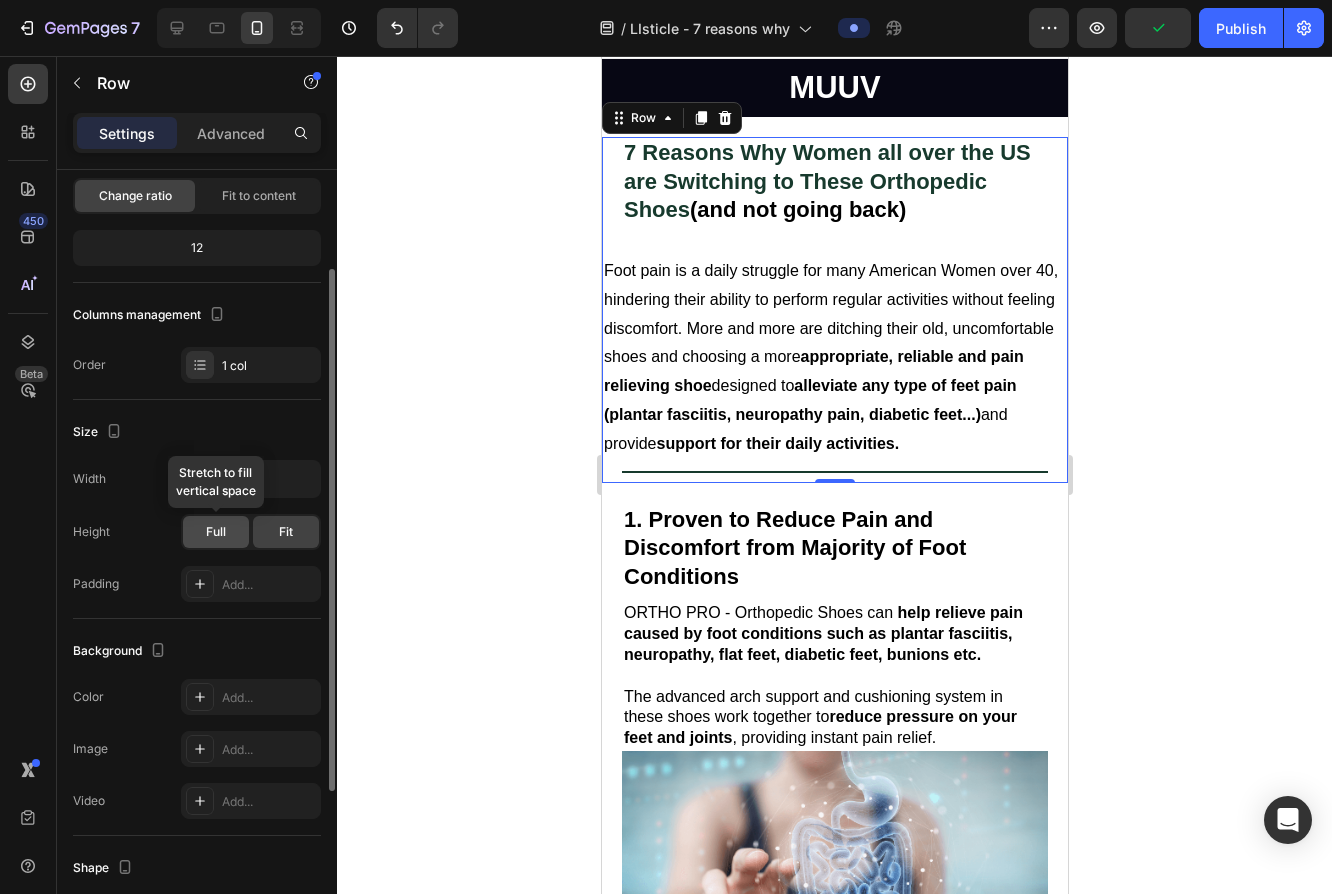 click on "Full" 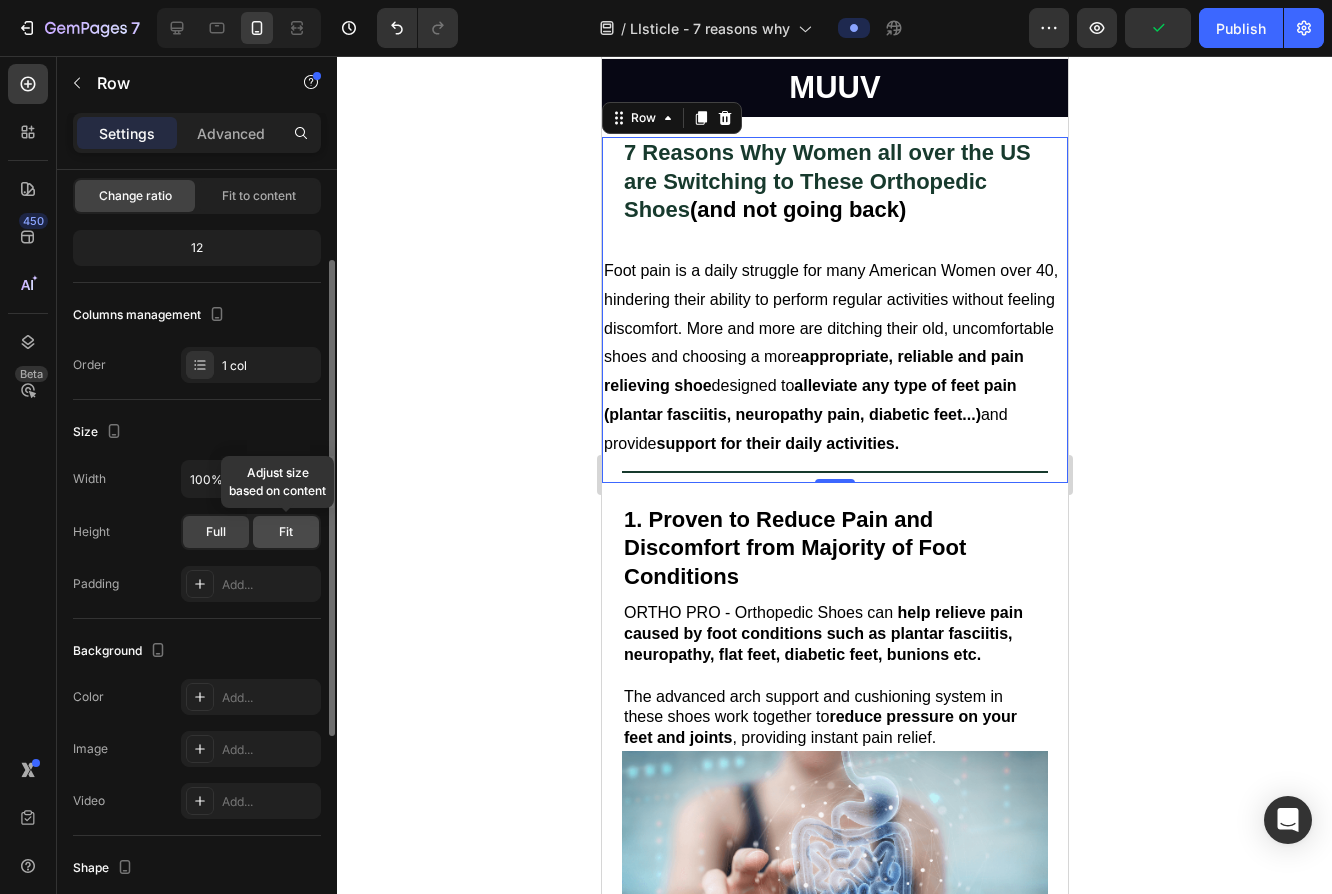 click on "Fit" 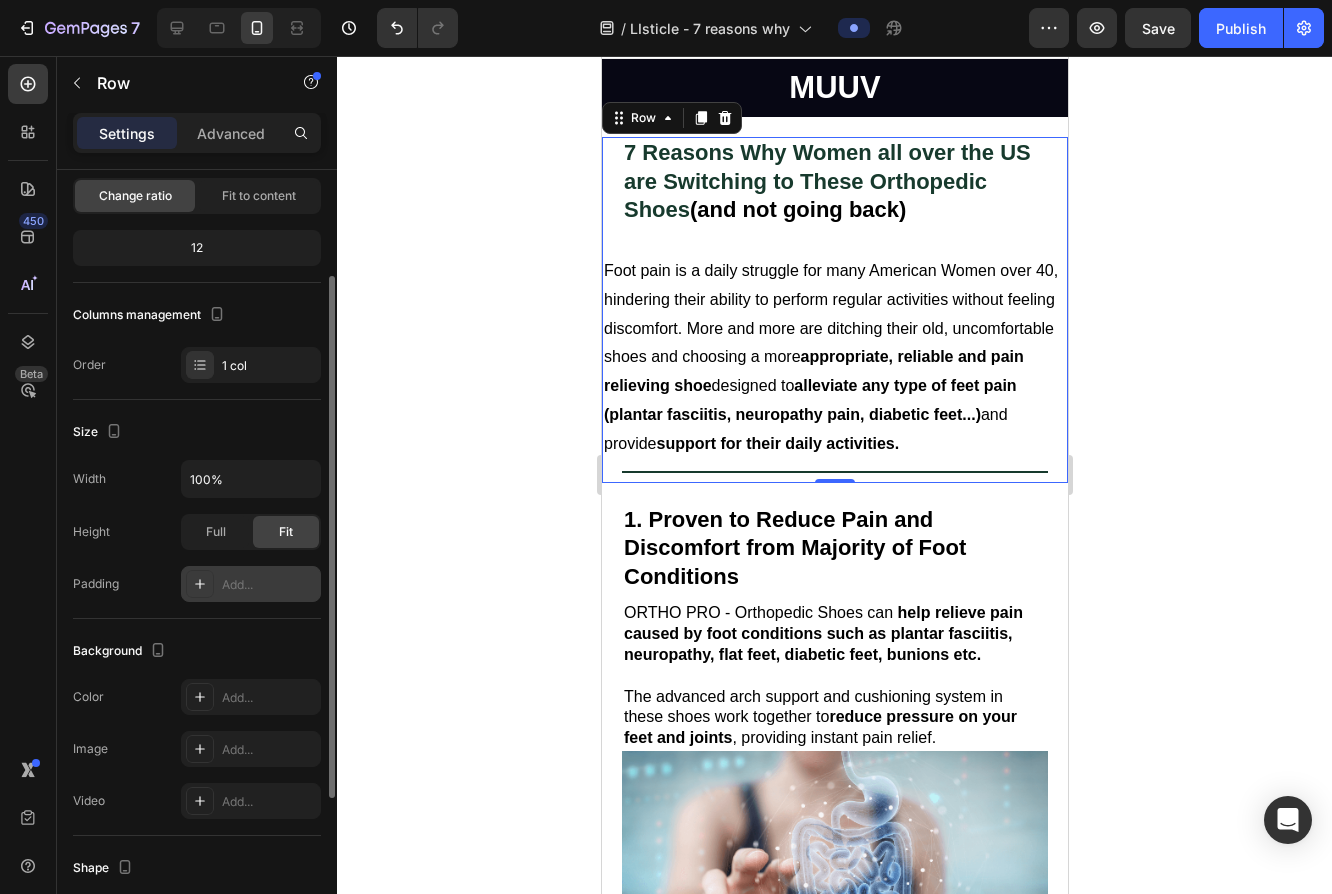 scroll, scrollTop: 153, scrollLeft: 0, axis: vertical 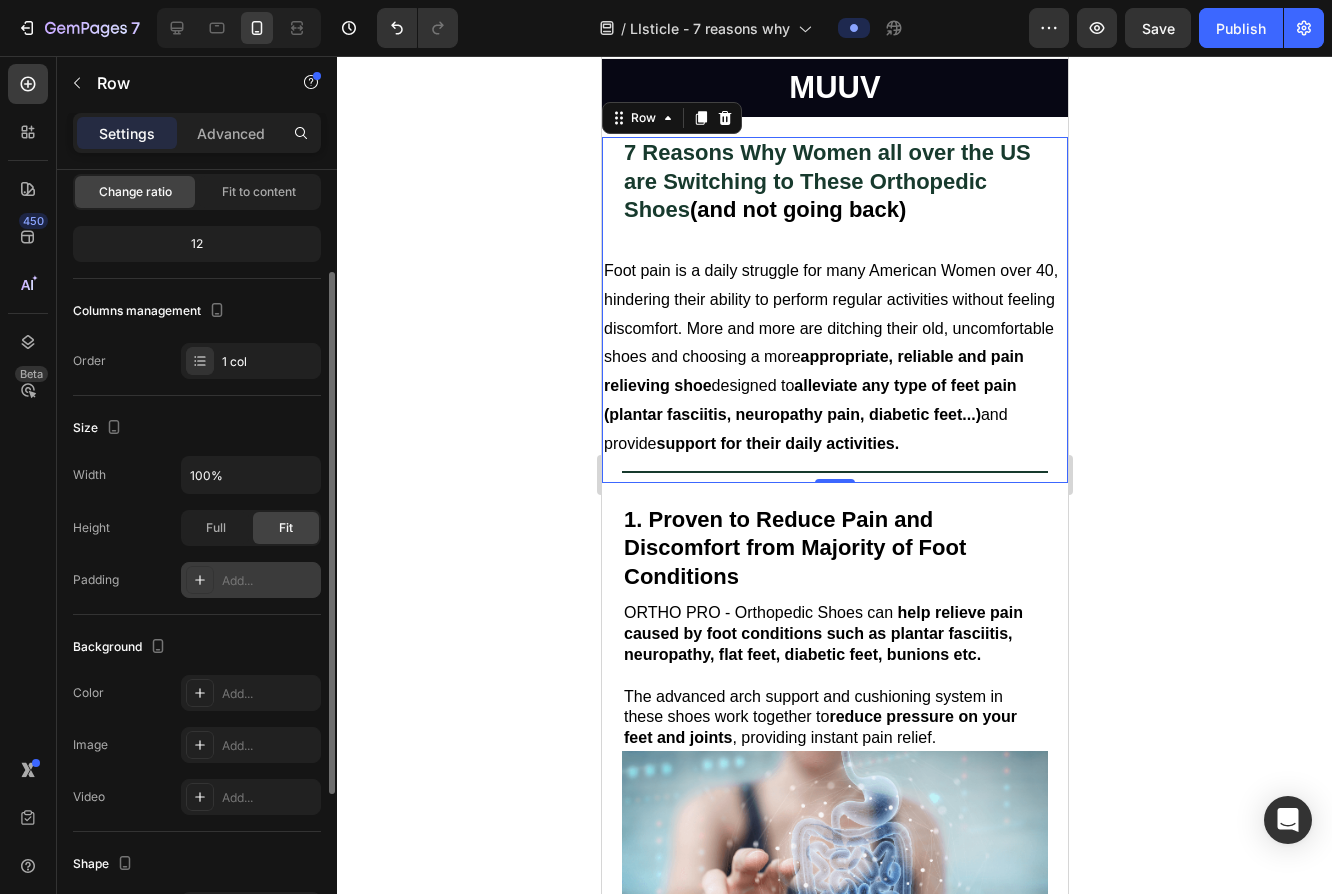 click on "Add..." at bounding box center (269, 581) 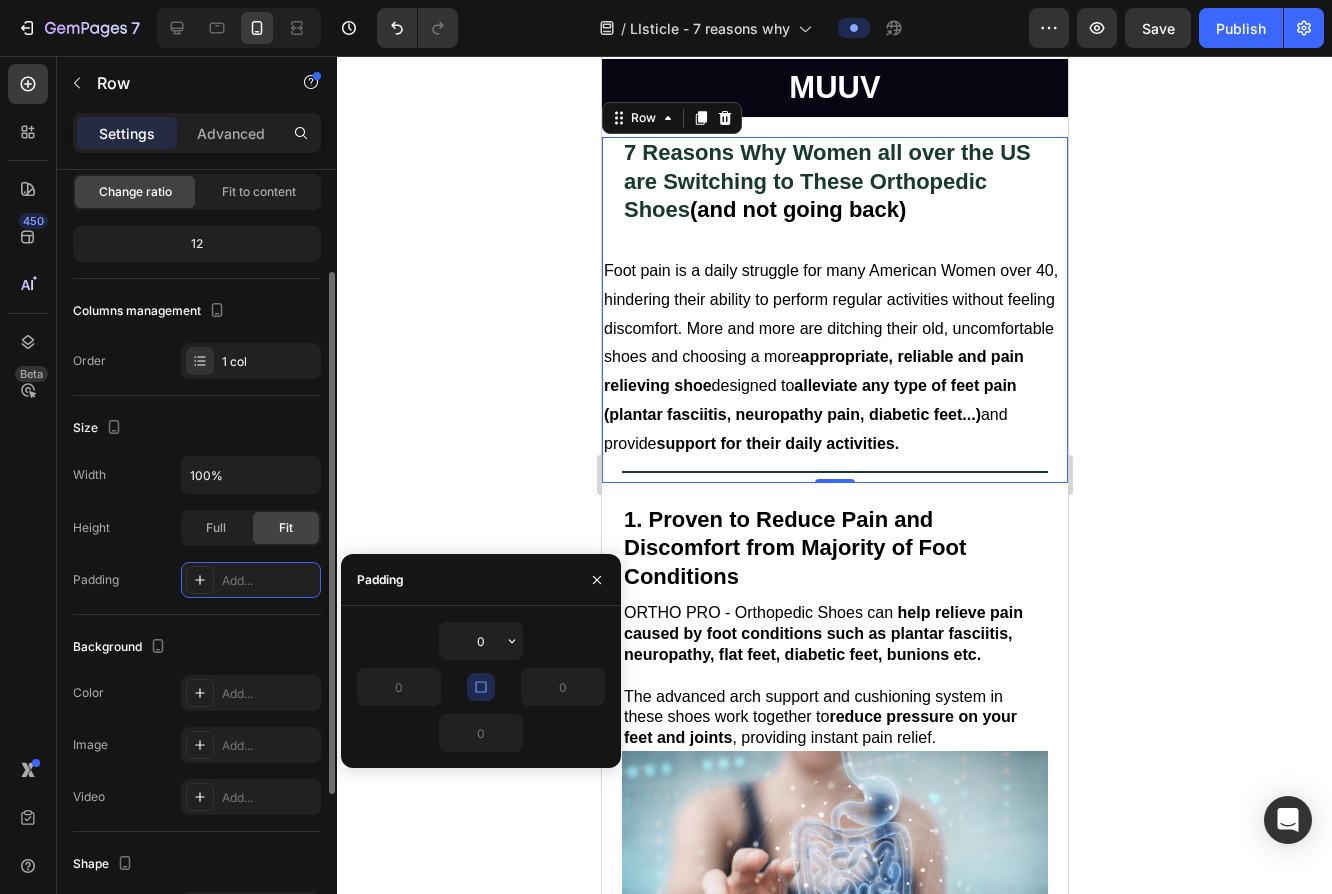 click on "Background" at bounding box center [197, 647] 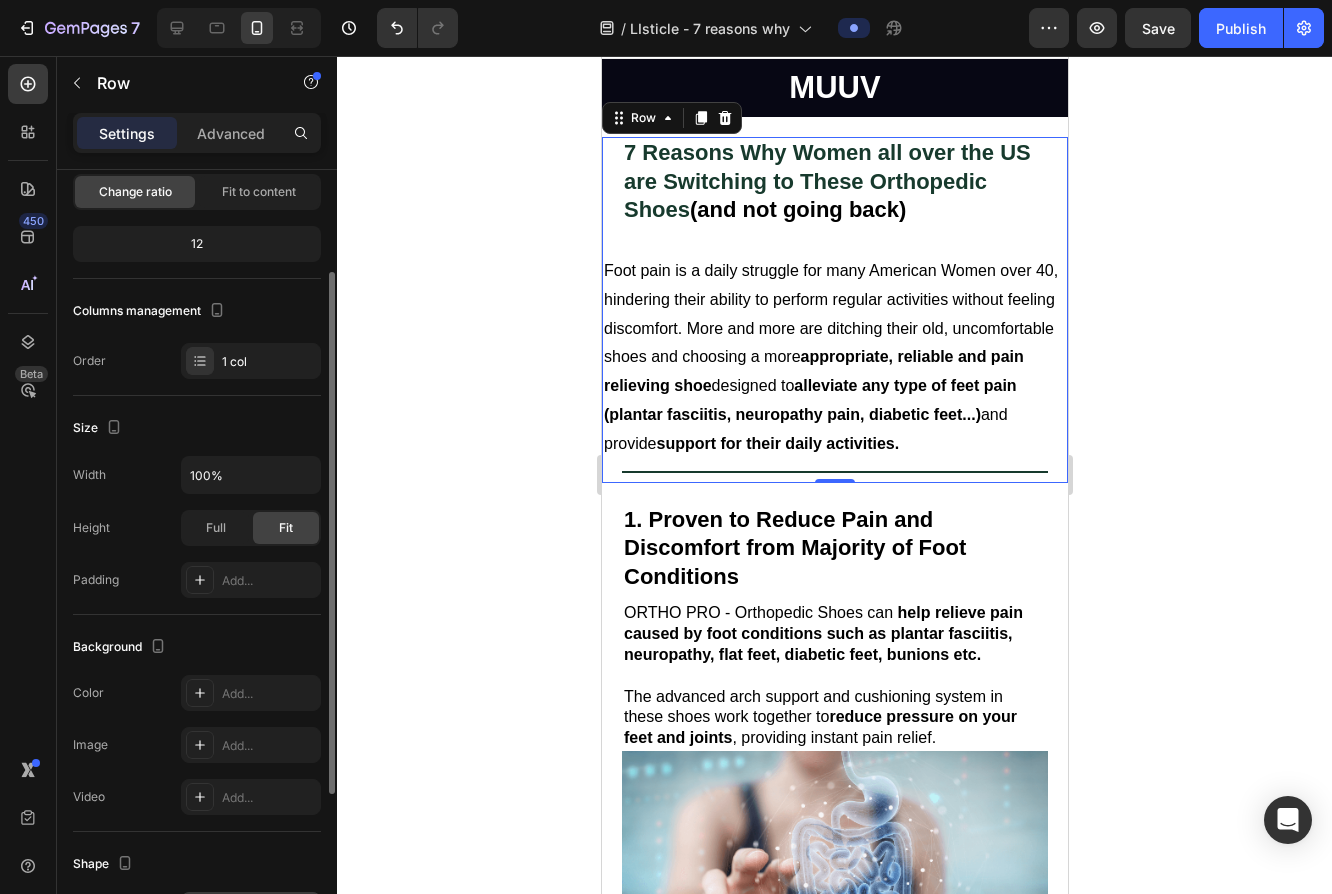 scroll, scrollTop: 387, scrollLeft: 0, axis: vertical 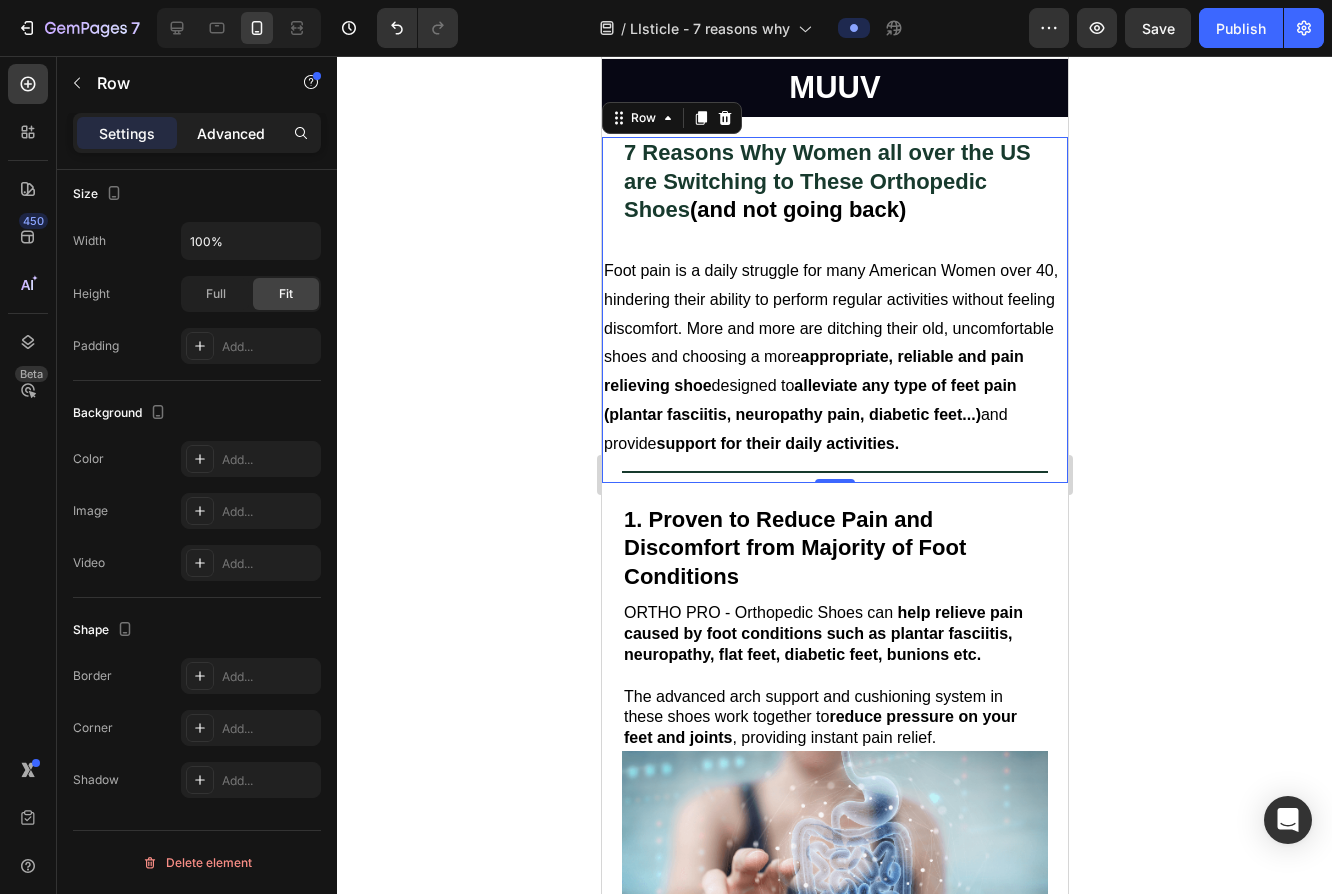 click on "Advanced" at bounding box center [231, 133] 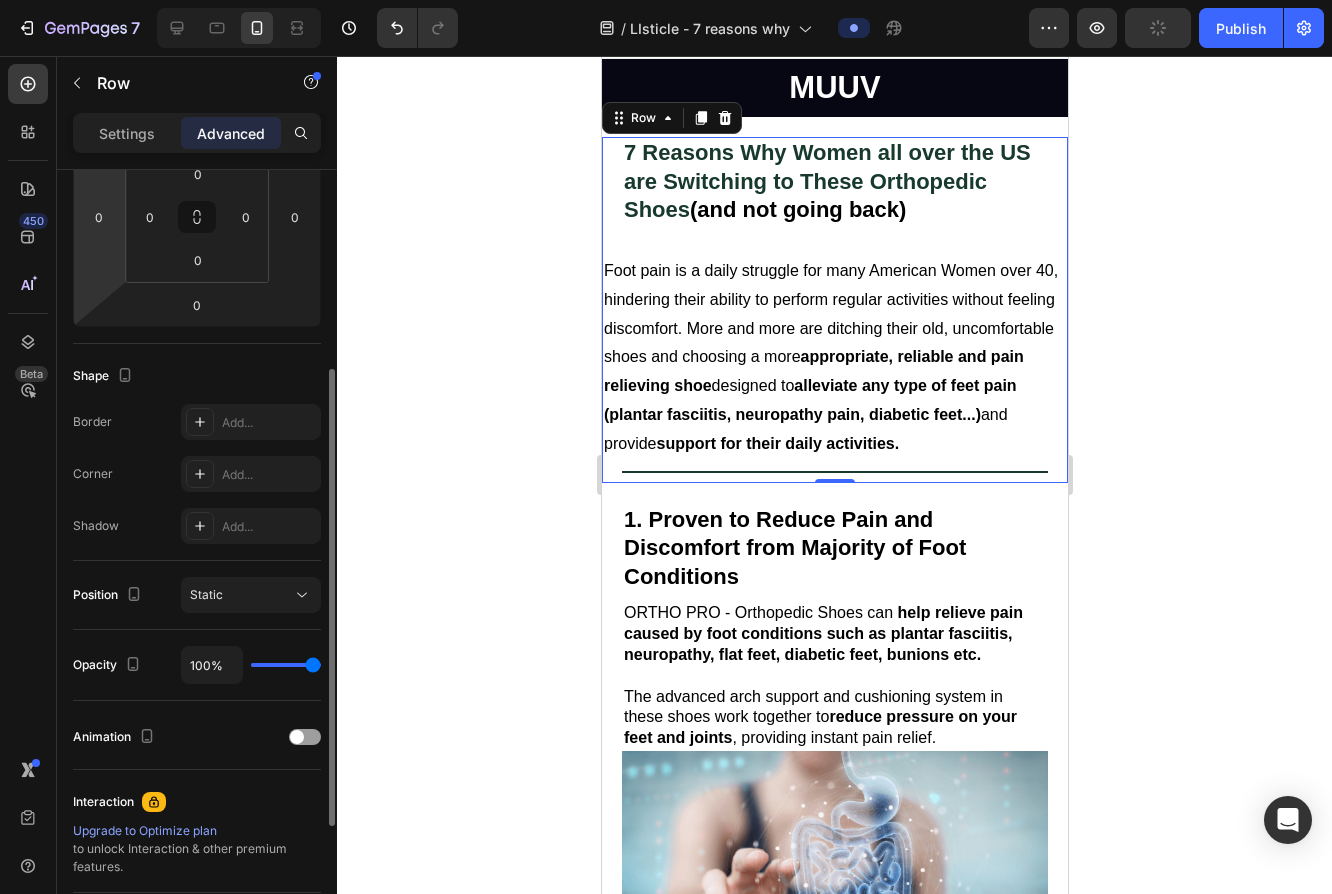 scroll, scrollTop: 311, scrollLeft: 0, axis: vertical 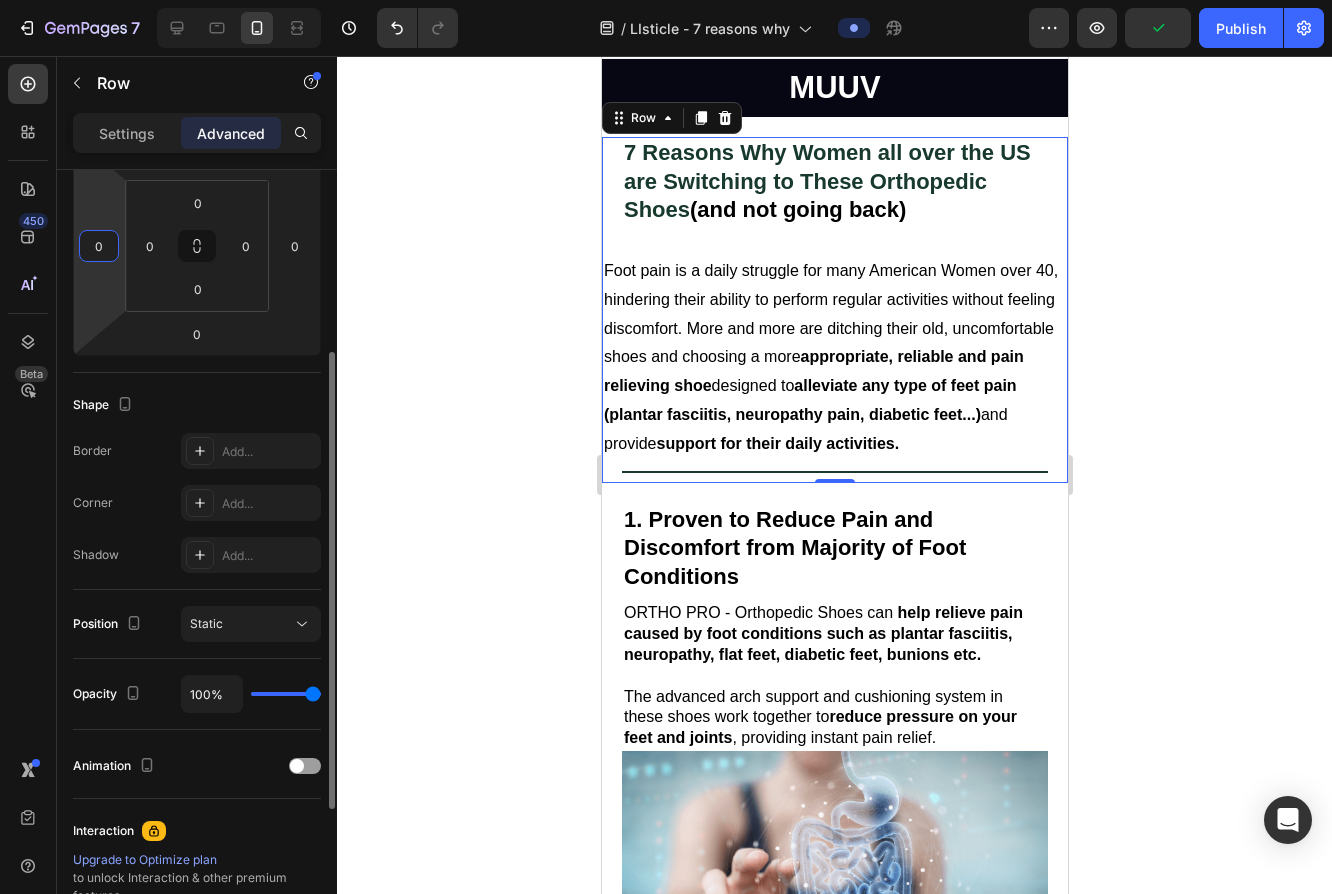 drag, startPoint x: 103, startPoint y: 252, endPoint x: 110, endPoint y: 196, distance: 56.435802 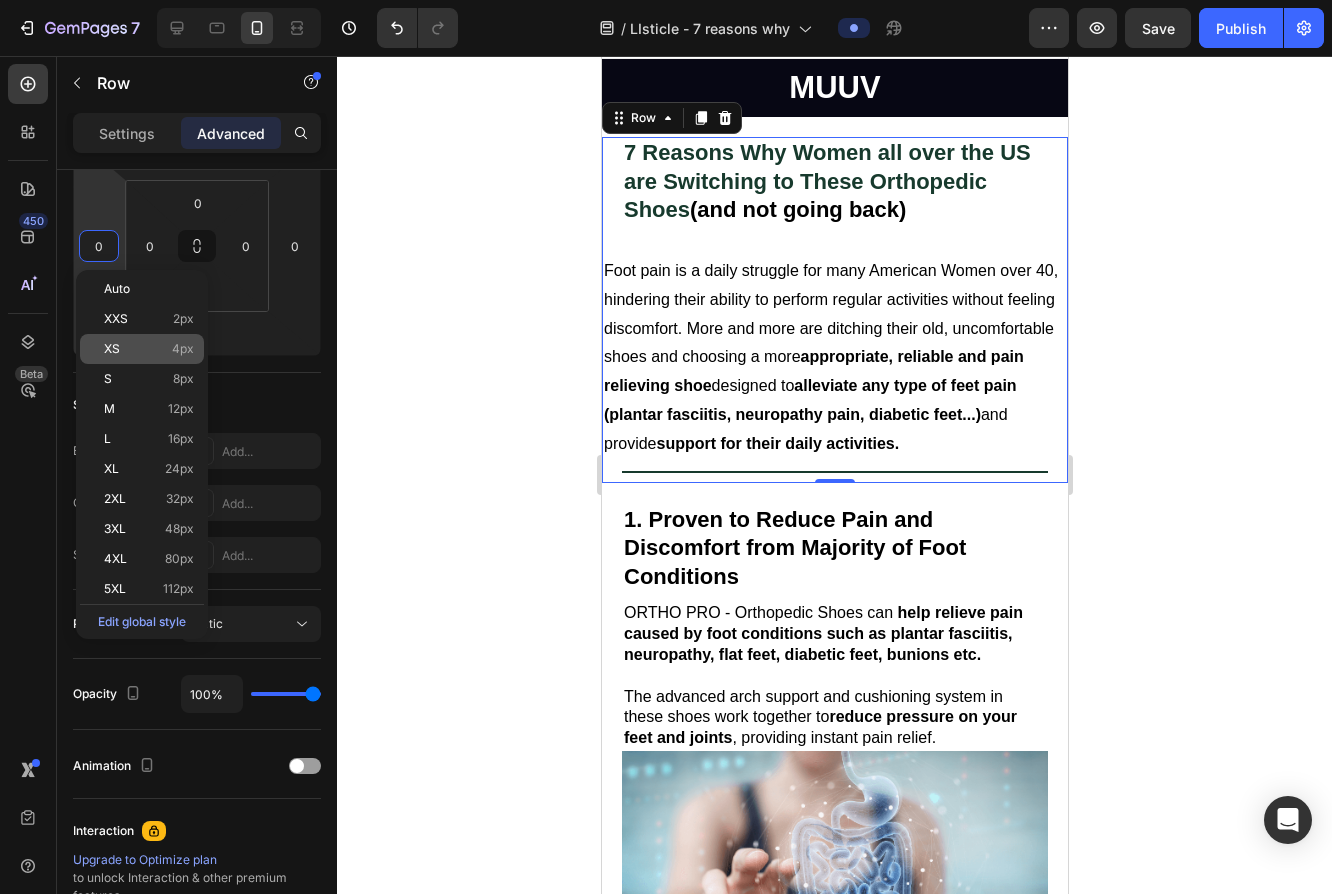 click on "XS 4px" at bounding box center [149, 349] 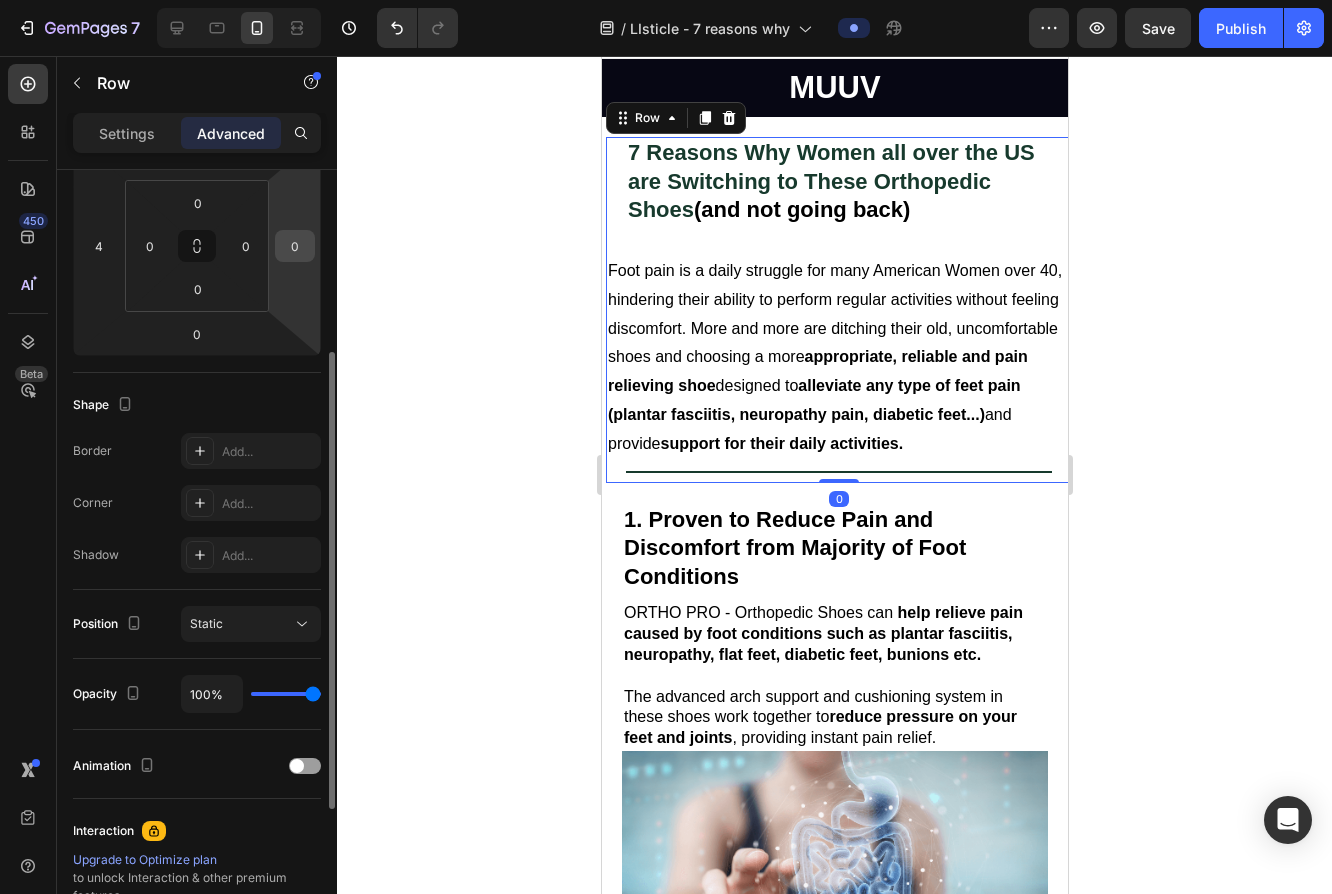 click on "0" at bounding box center (295, 246) 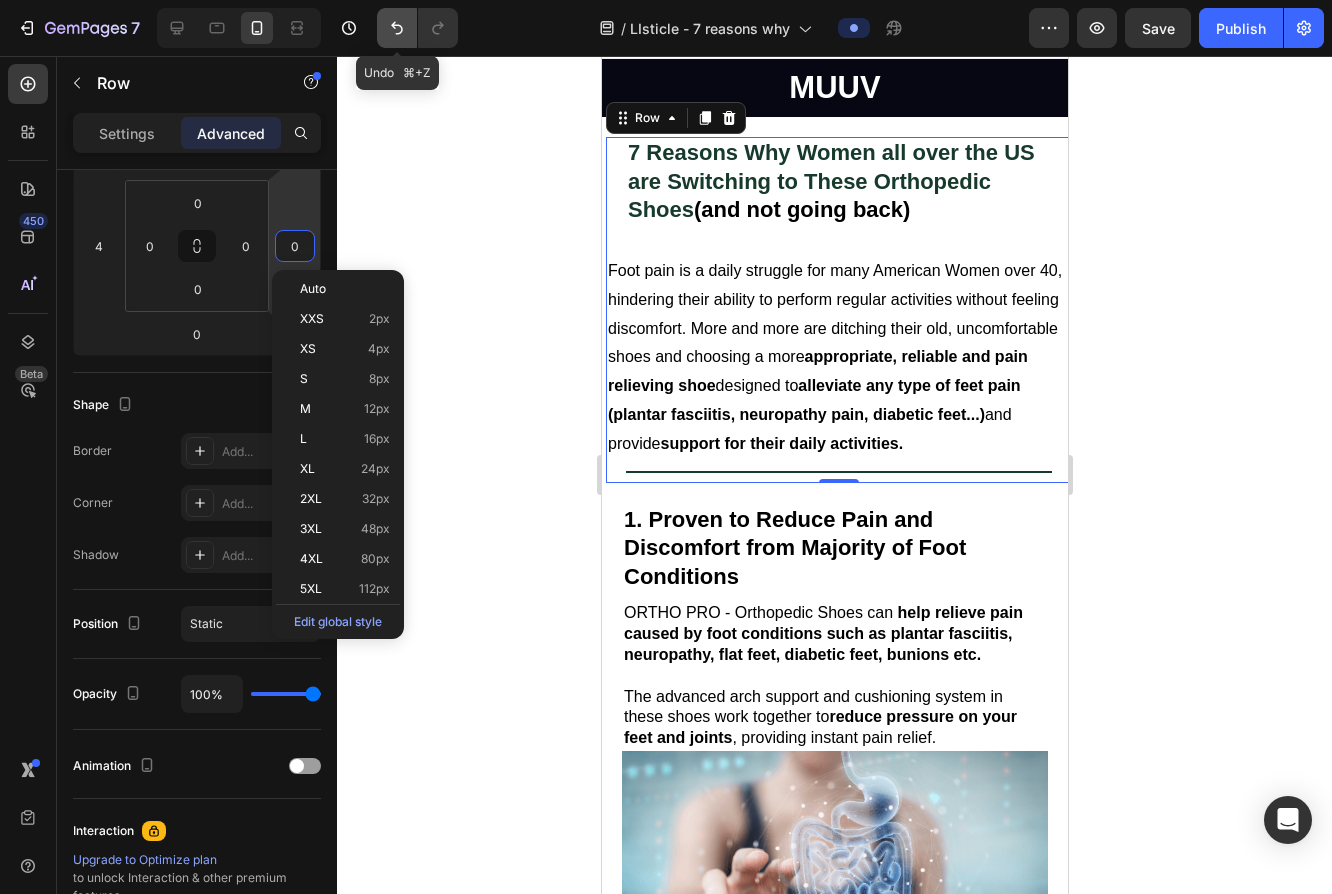 click 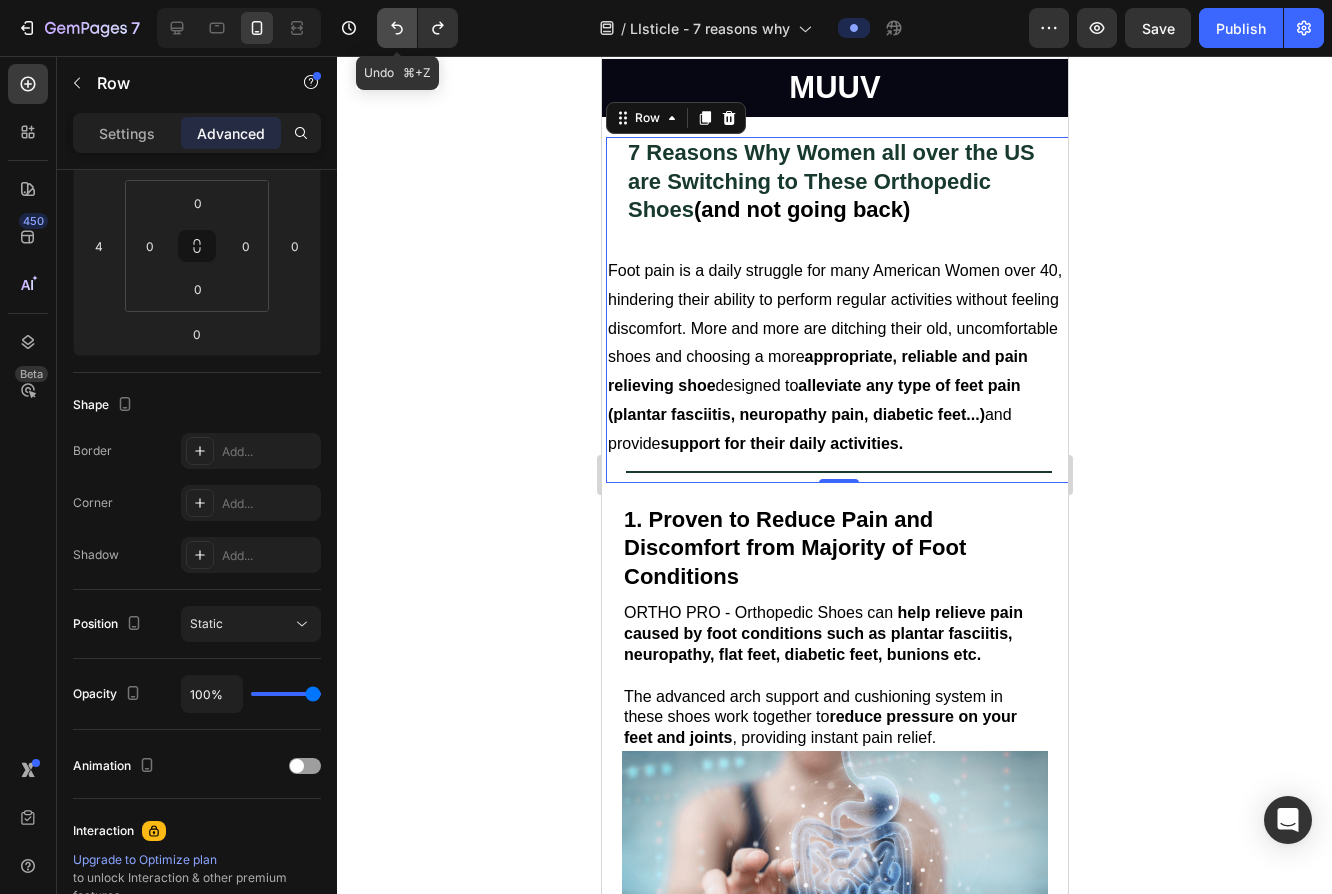 click 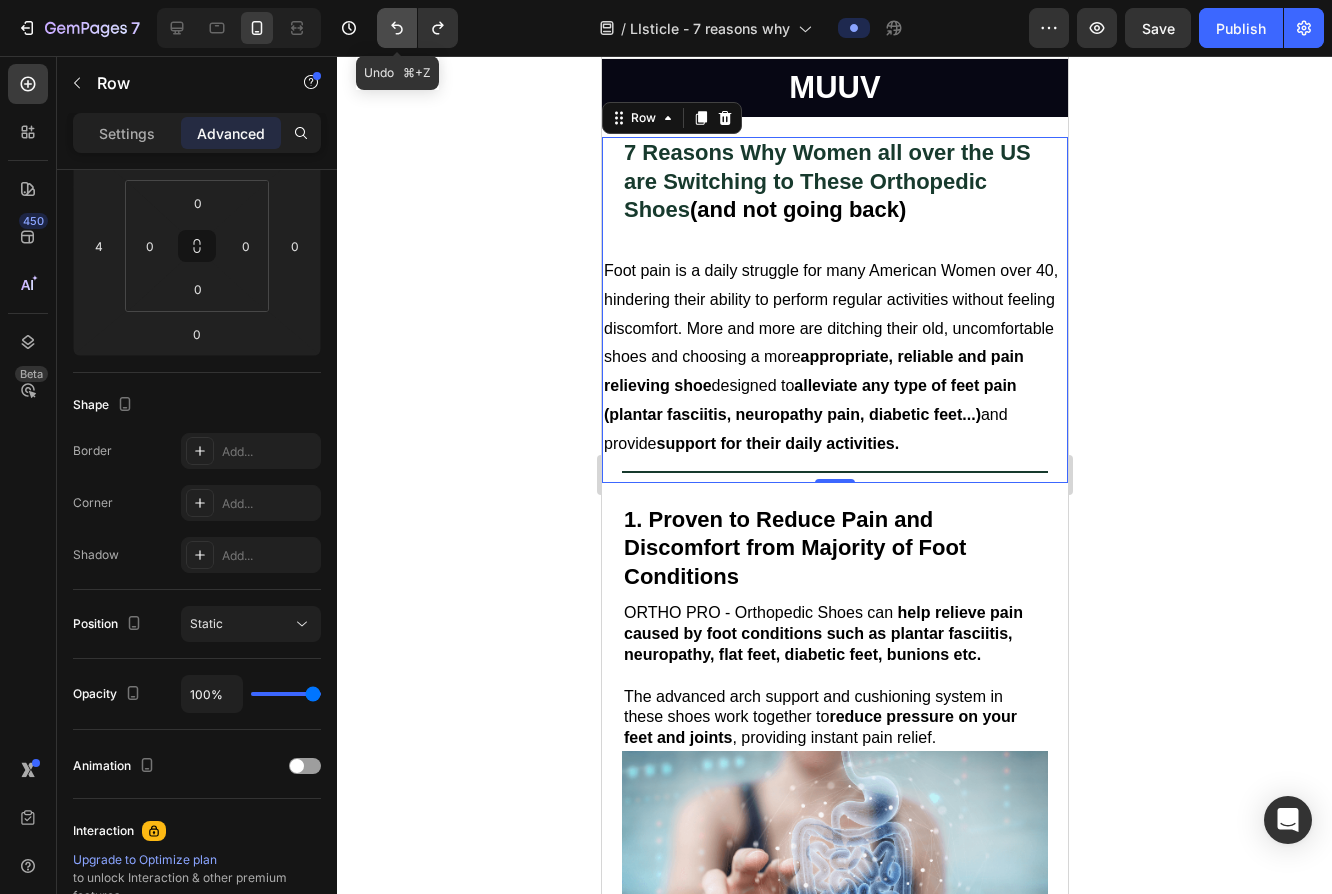 type on "0" 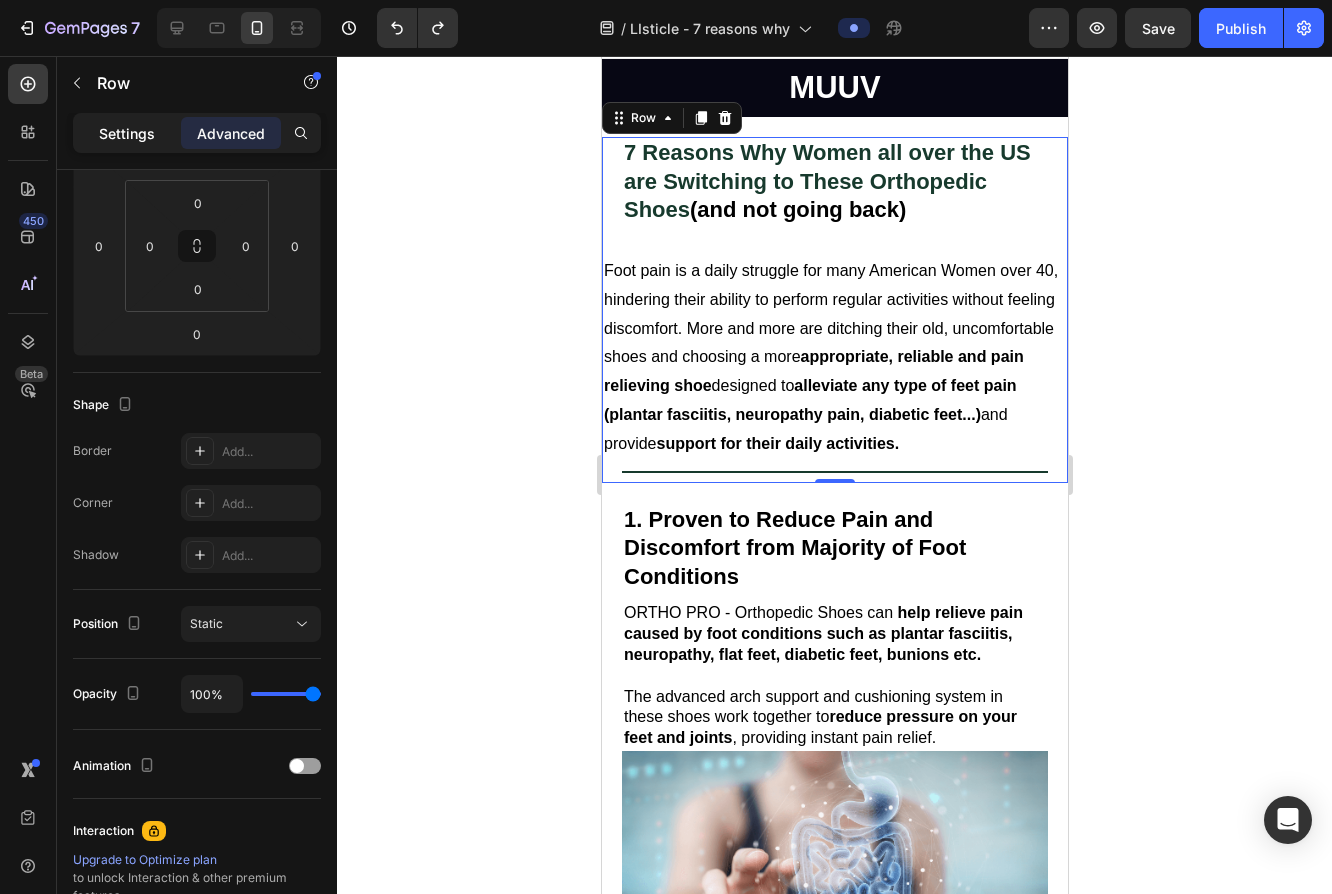 click on "Settings" at bounding box center (127, 133) 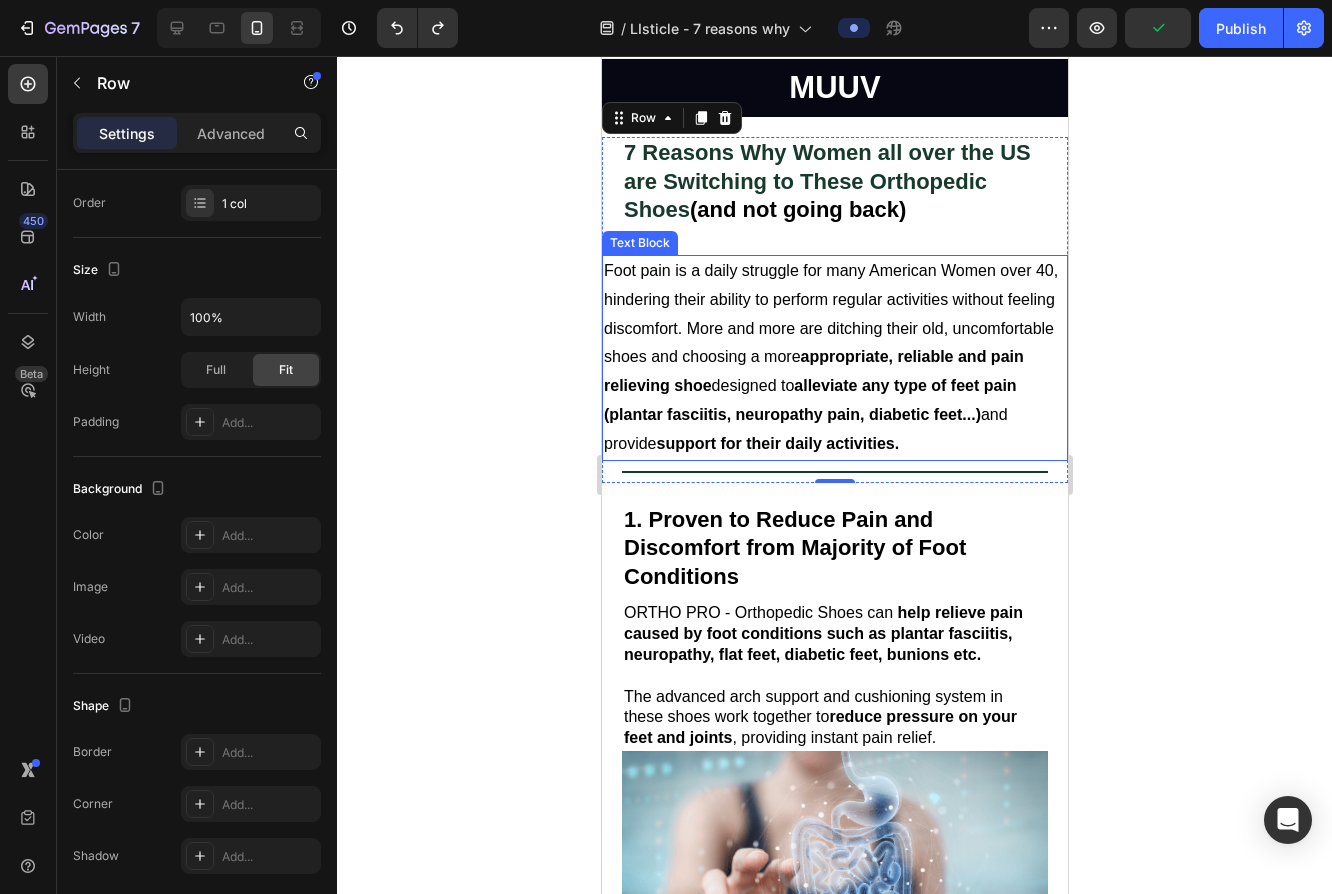 click on "alleviate any type of feet pain (plantar fasciitis, neuropathy pain, diabetic feet...)" at bounding box center (809, 400) 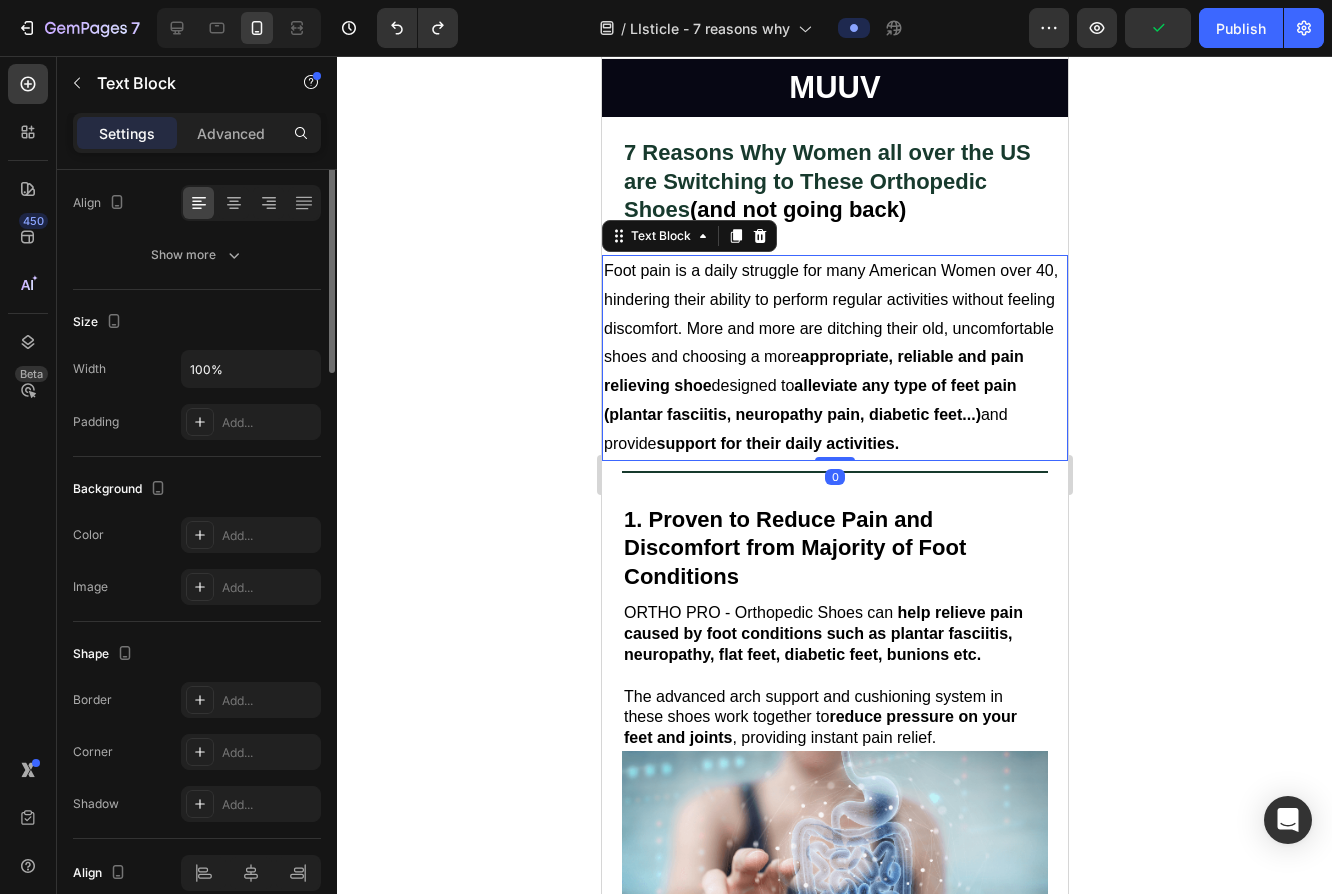 scroll, scrollTop: 0, scrollLeft: 0, axis: both 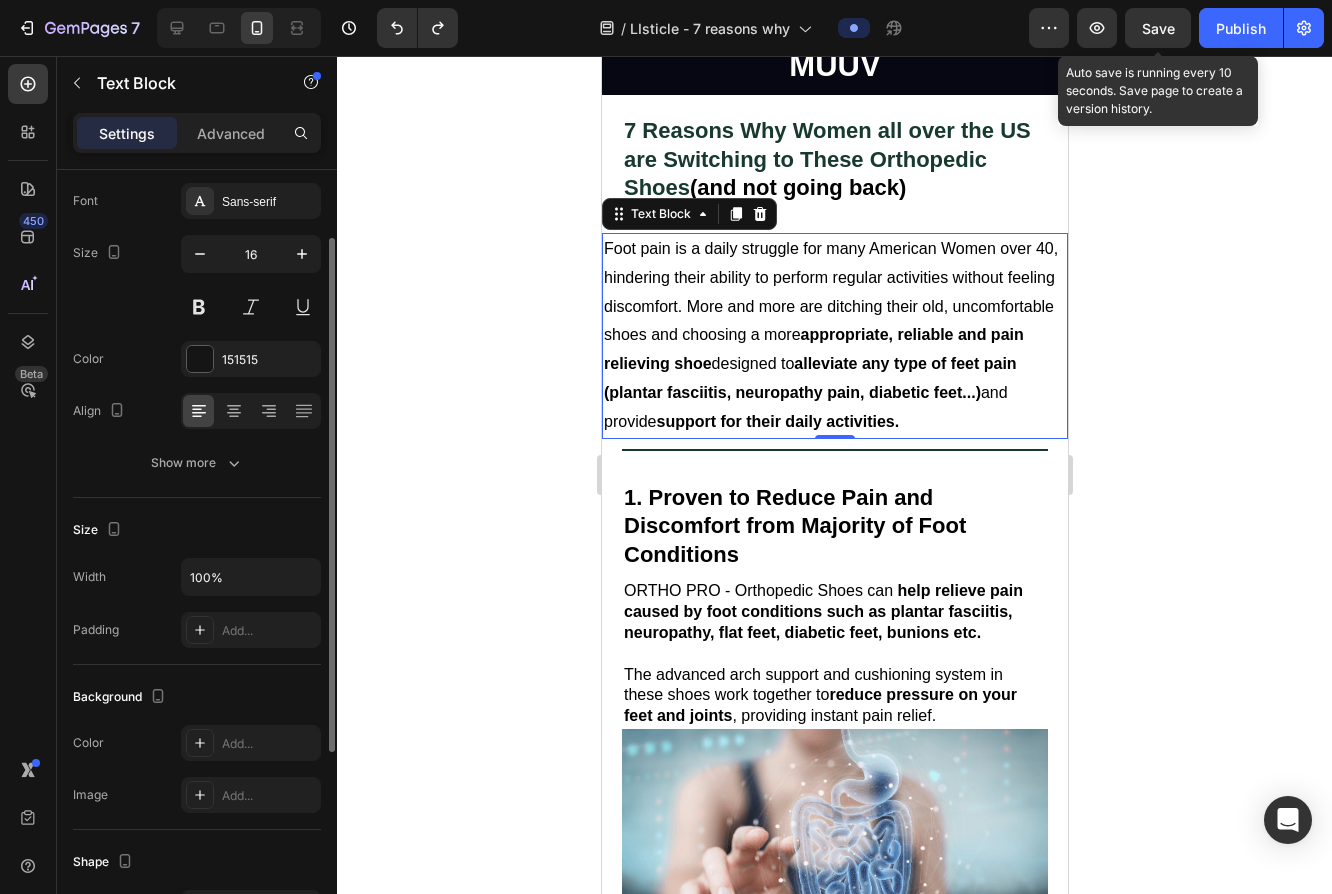 click on "7  Version history  /  LIsticle - 7 reasons why Preview  Save  Auto save is running every 10 seconds. Save page to create a version history.  Publish" 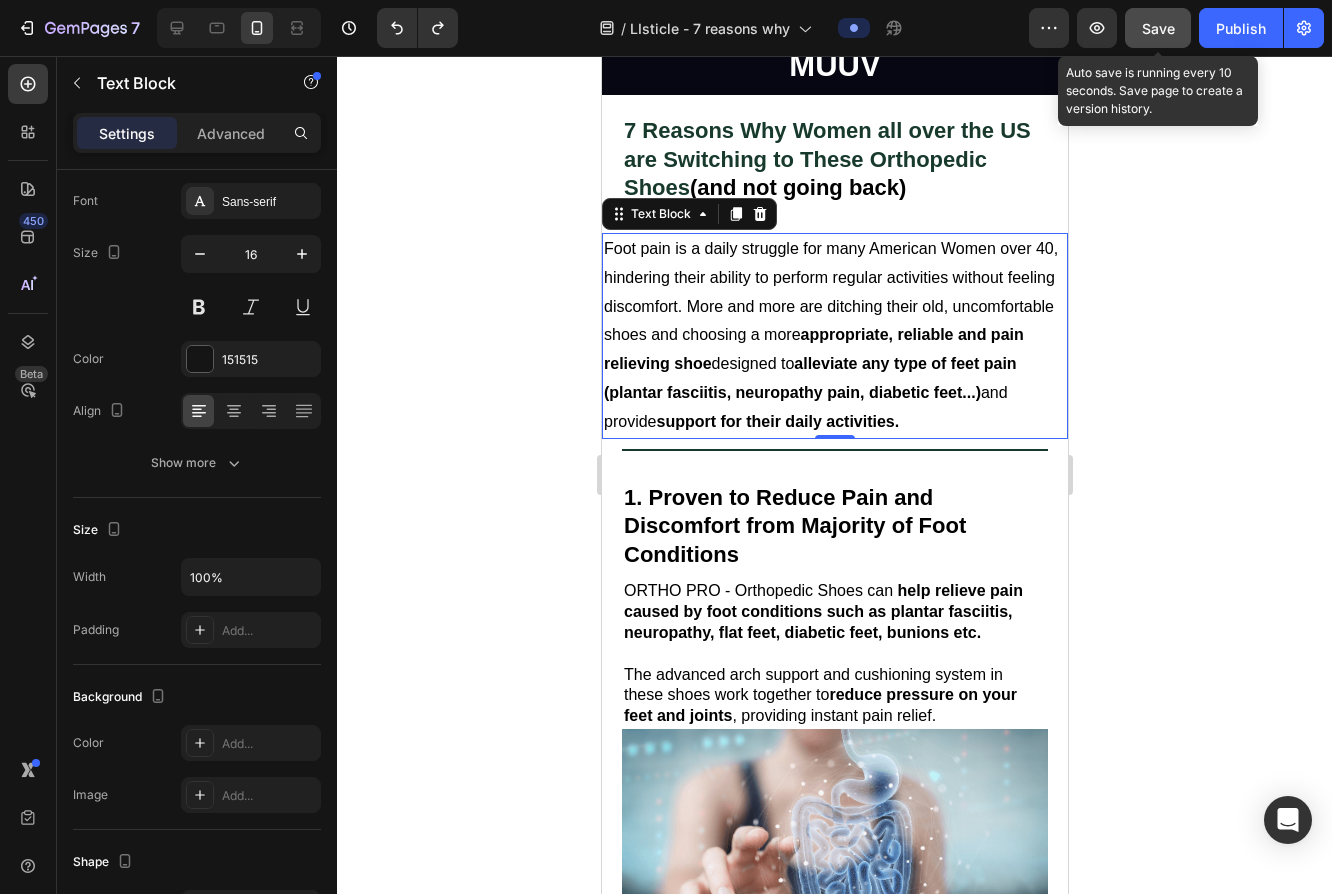 click on "Save" 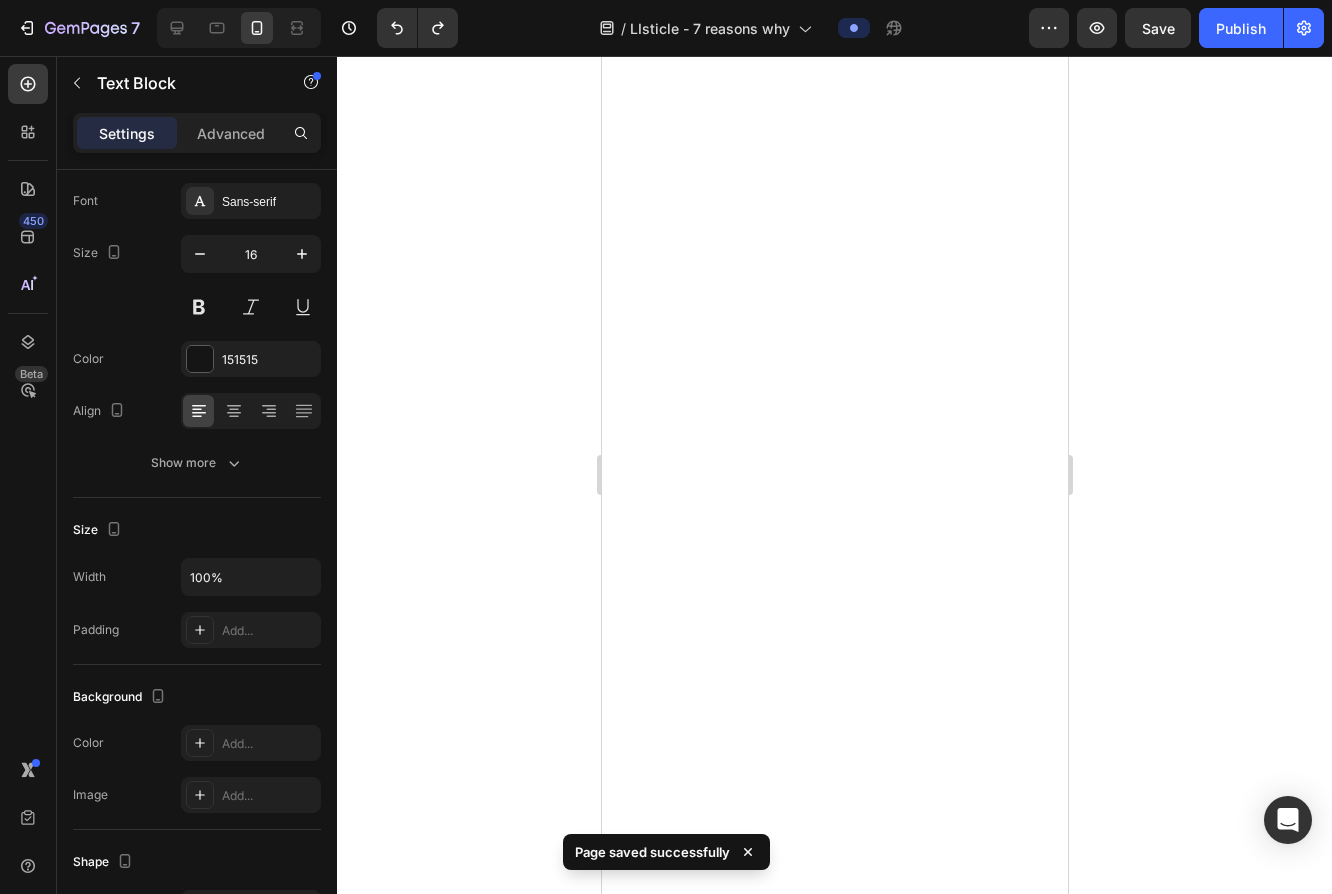 scroll, scrollTop: 4470, scrollLeft: 0, axis: vertical 